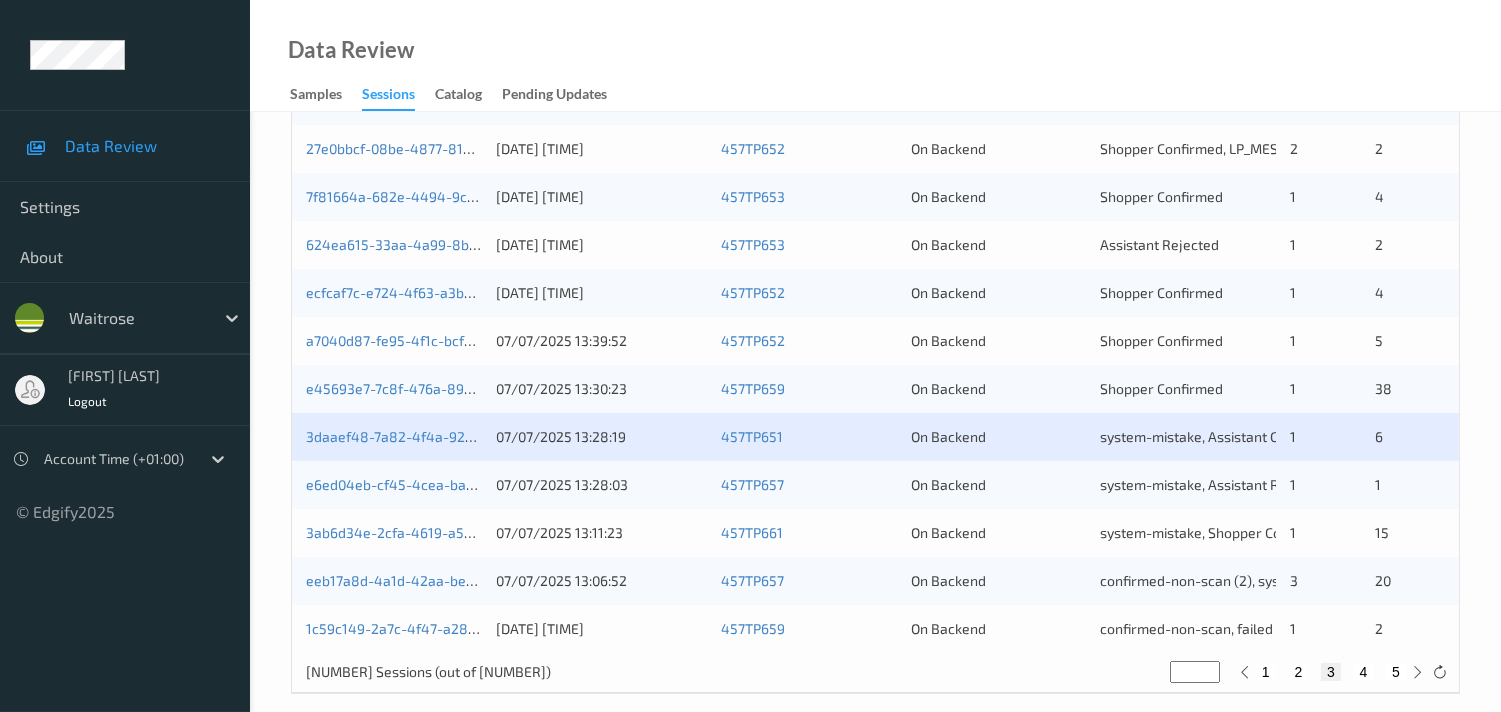 scroll, scrollTop: 951, scrollLeft: 0, axis: vertical 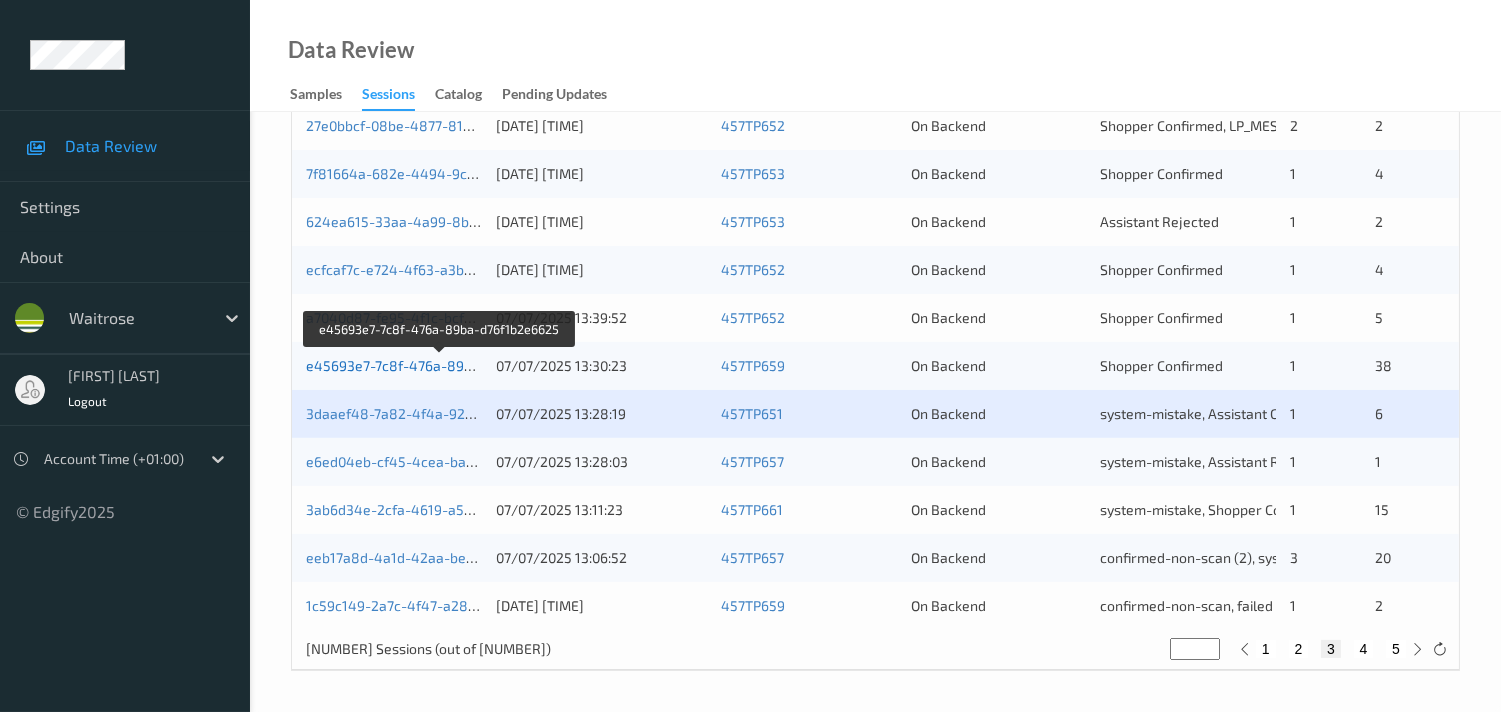 click on "e45693e7-7c8f-476a-89ba-d76f1b2e6625" at bounding box center (441, 365) 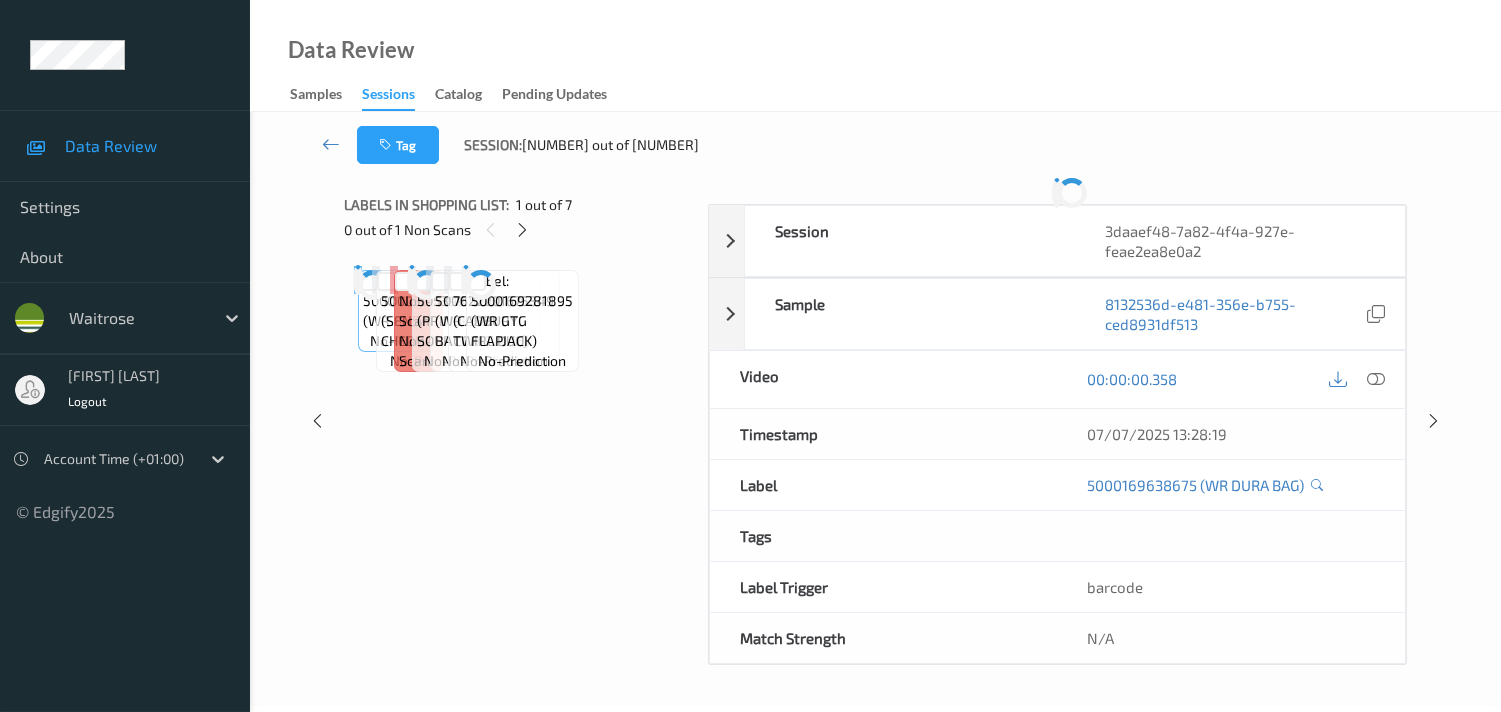 scroll, scrollTop: 344, scrollLeft: 0, axis: vertical 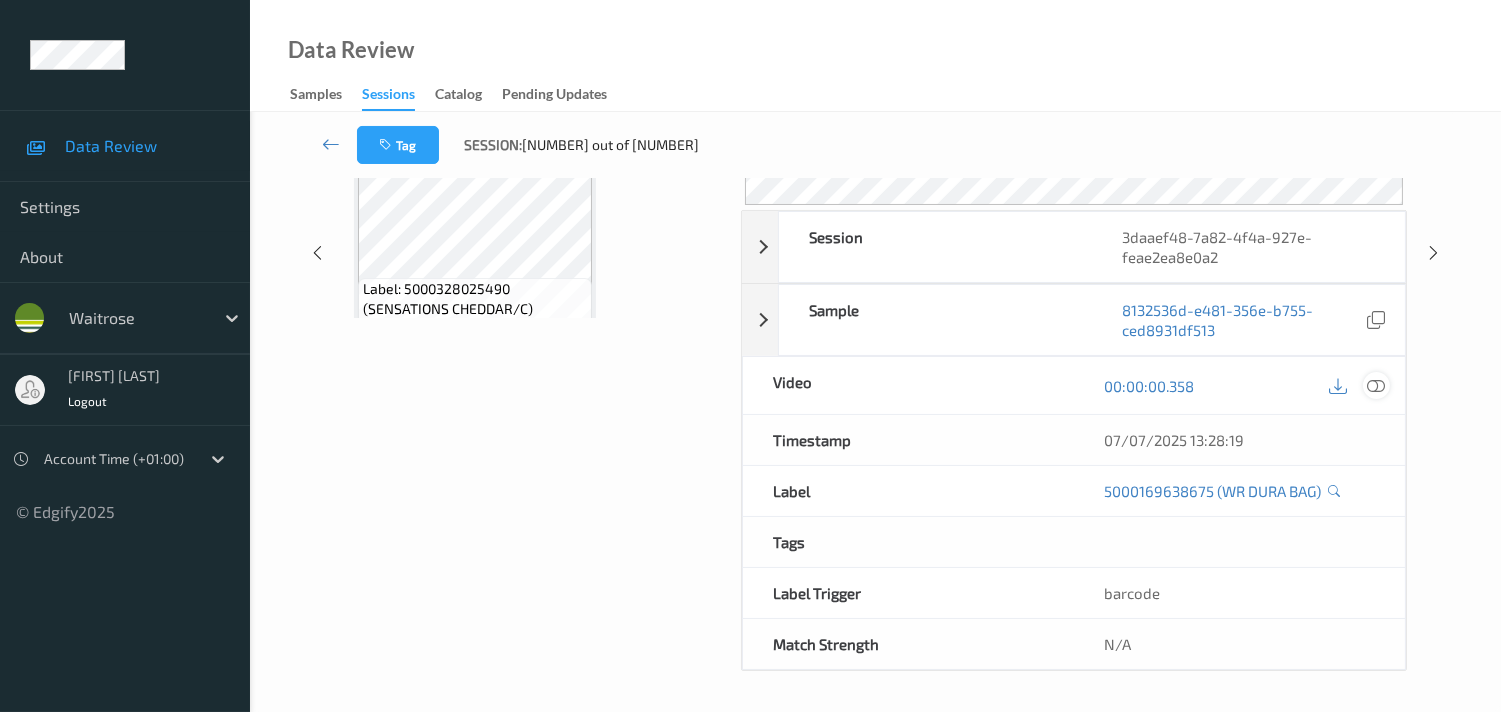 click at bounding box center (1376, 386) 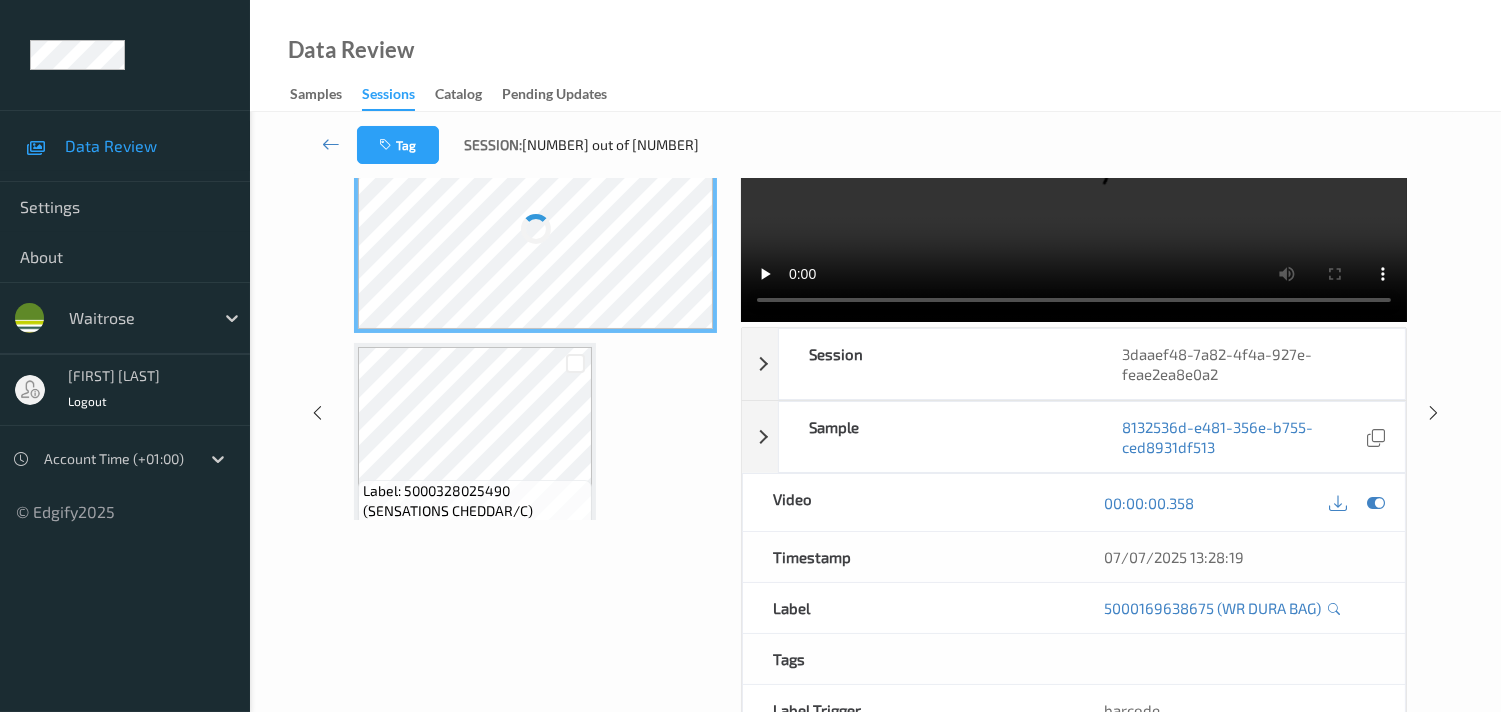 scroll, scrollTop: 0, scrollLeft: 0, axis: both 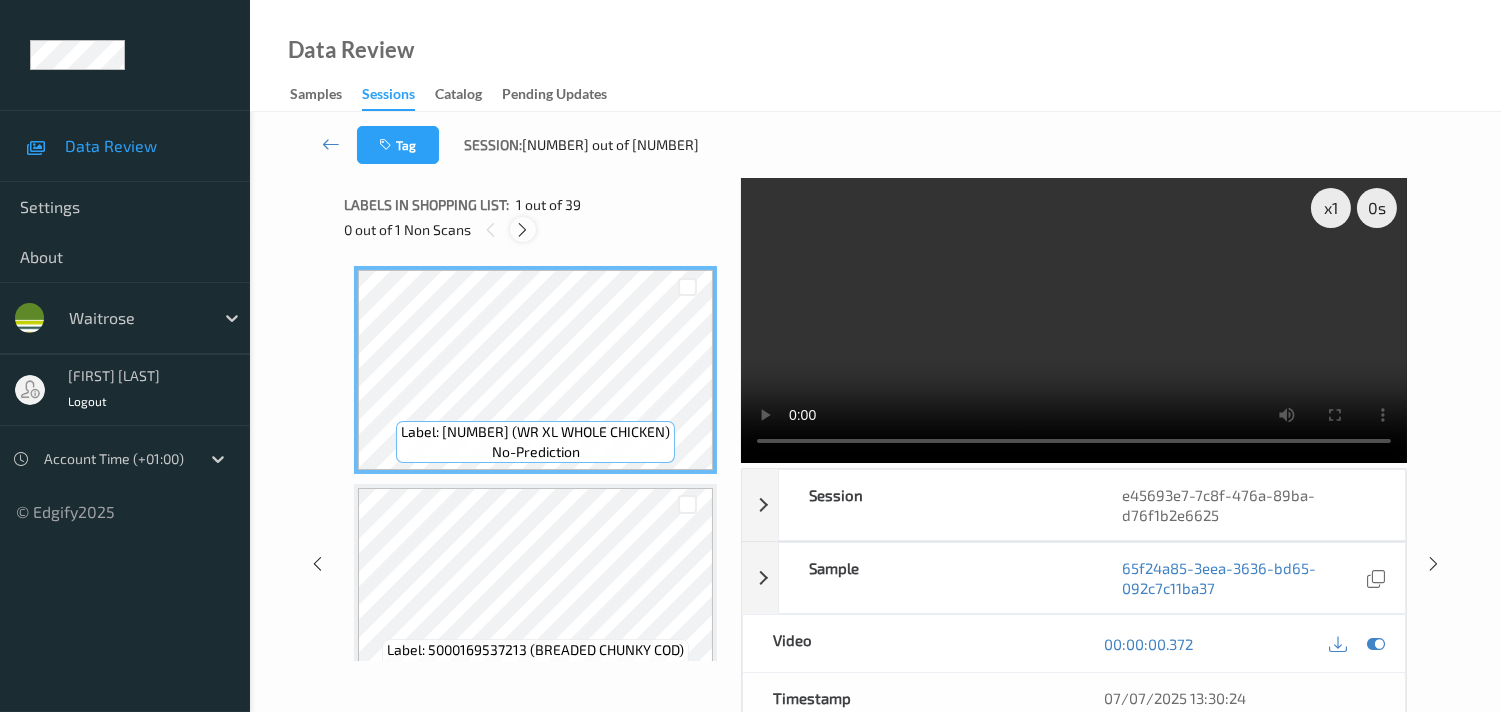 click at bounding box center [522, 230] 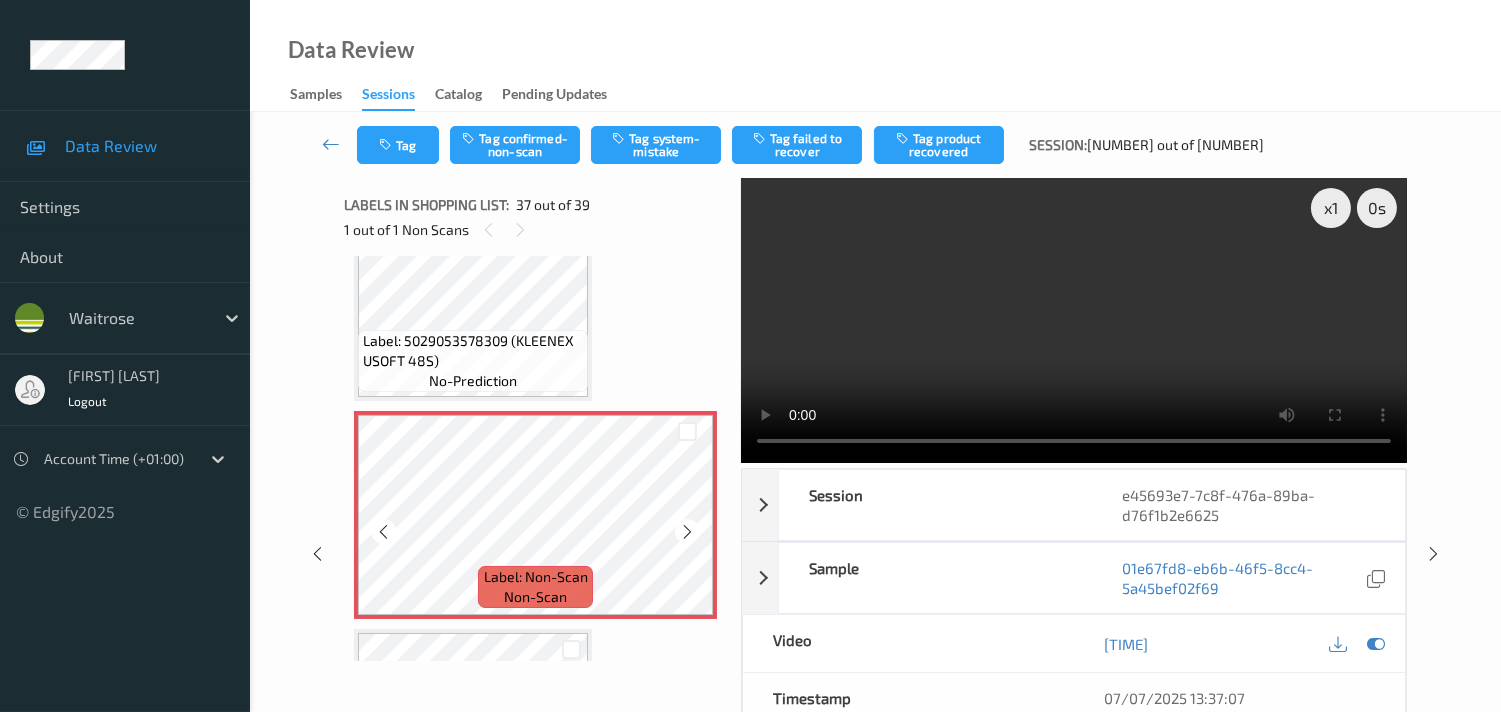 scroll, scrollTop: 7703, scrollLeft: 0, axis: vertical 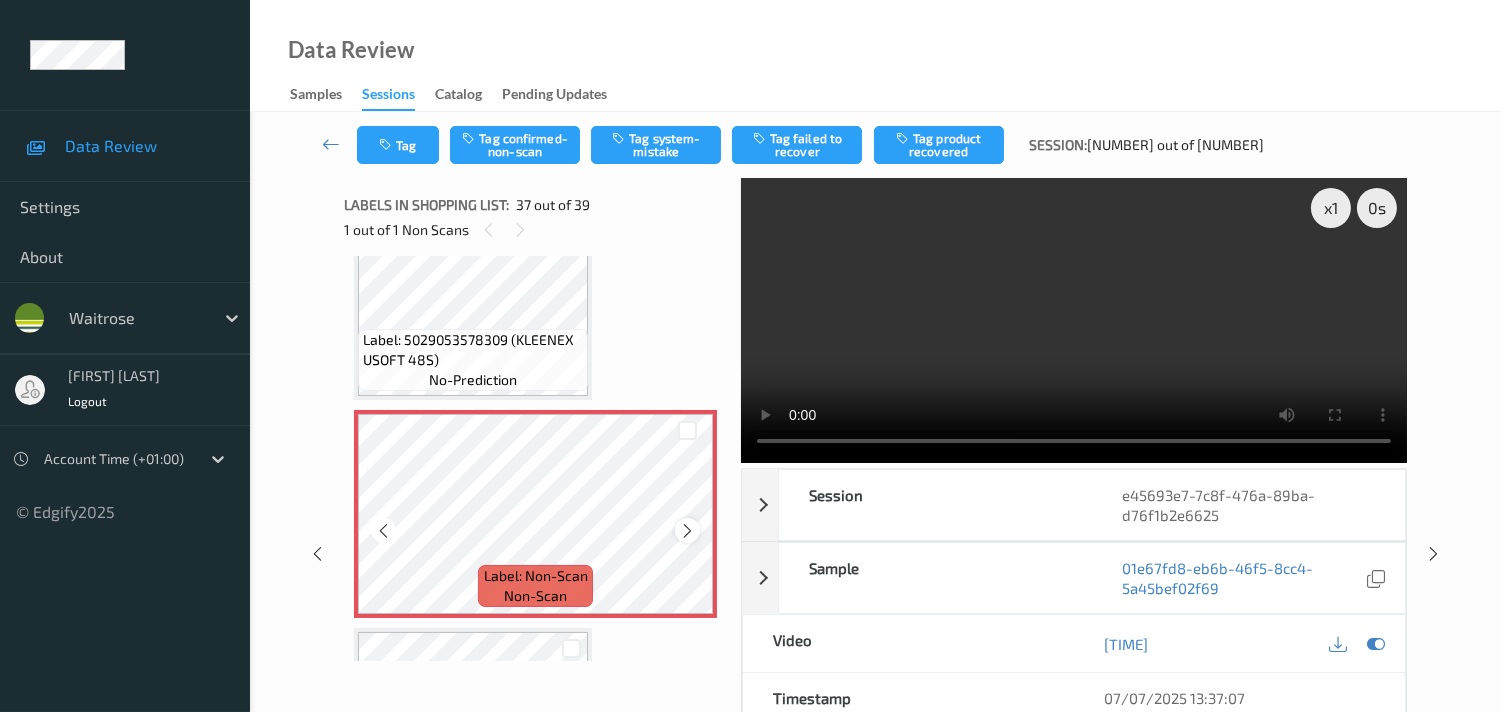 click at bounding box center [687, 531] 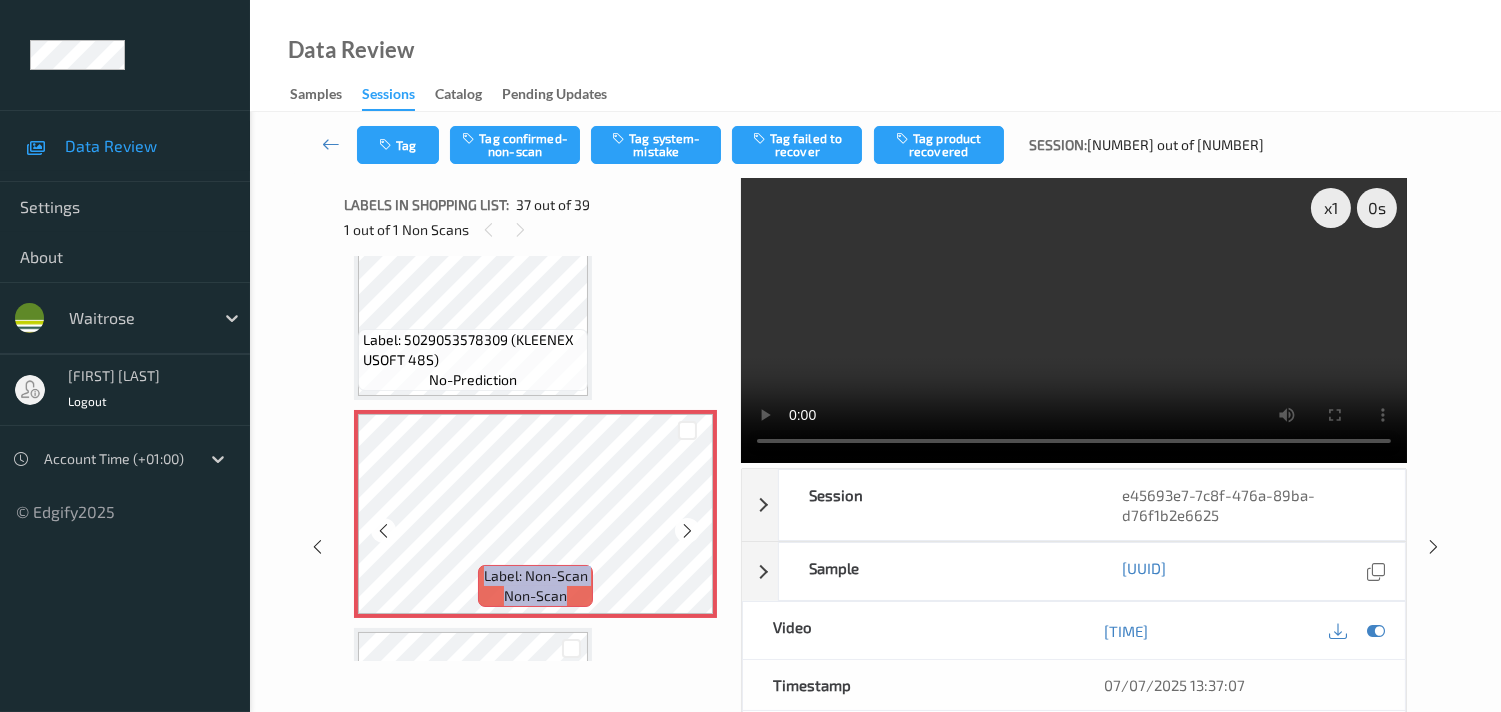 click at bounding box center [687, 531] 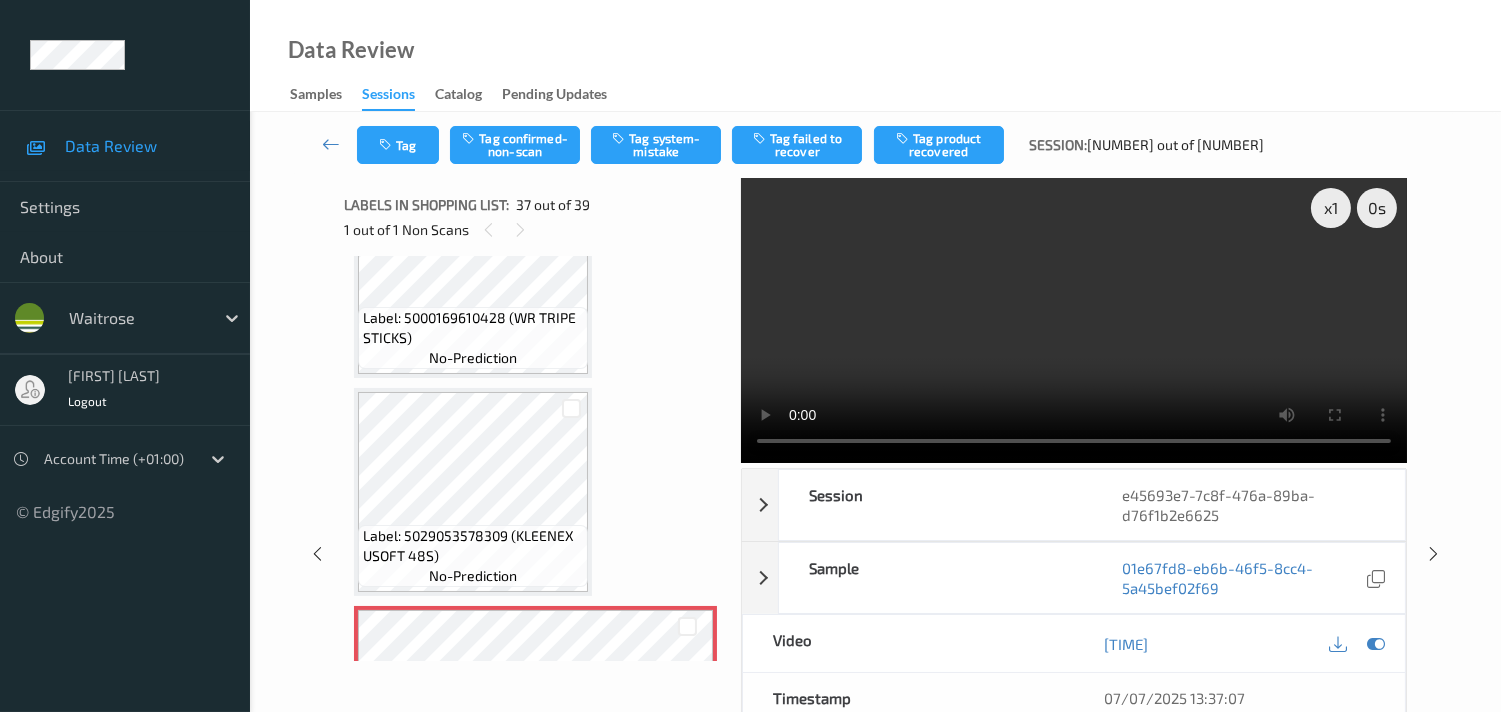 scroll, scrollTop: 7481, scrollLeft: 0, axis: vertical 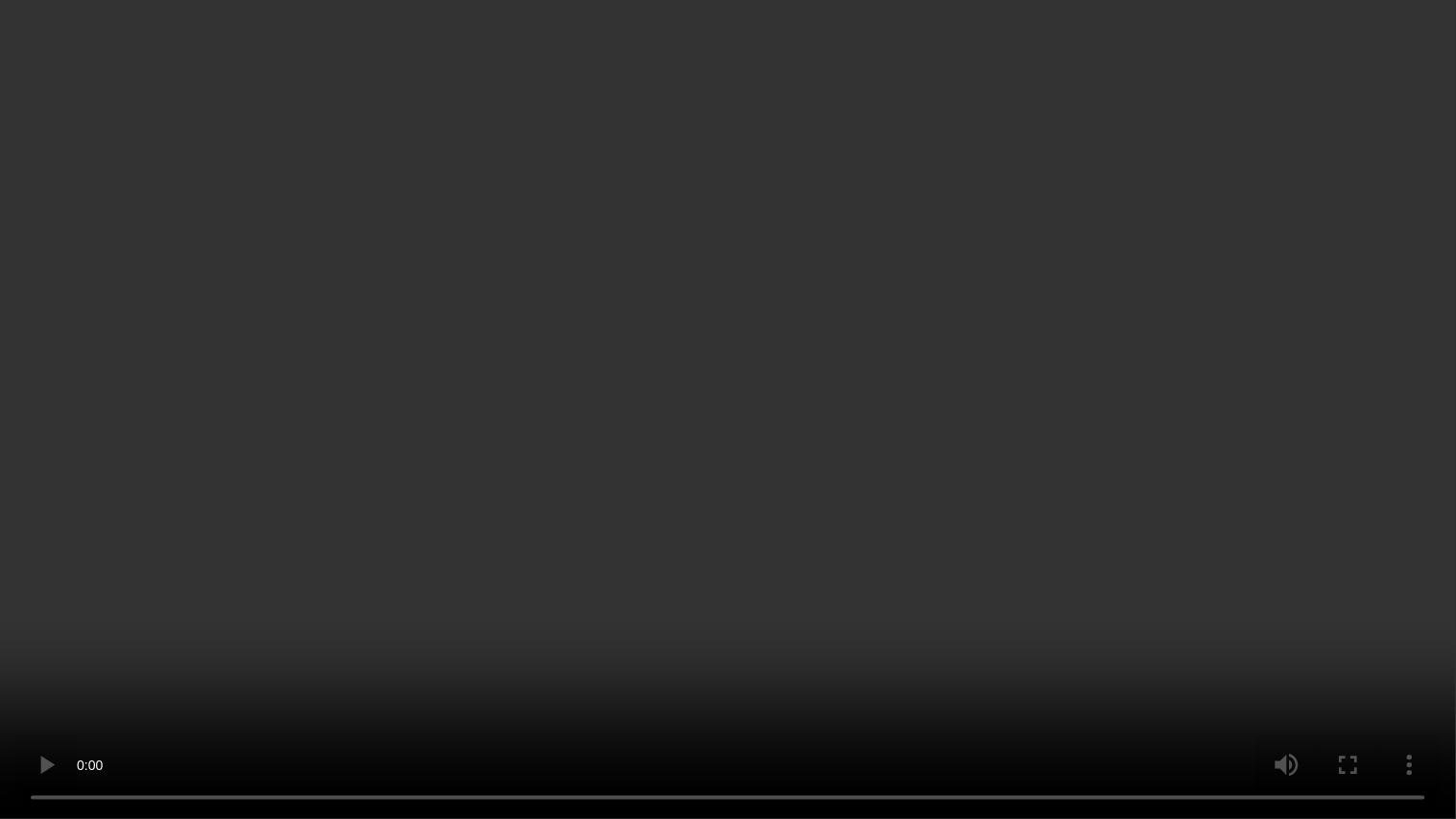 click at bounding box center (728, 409) 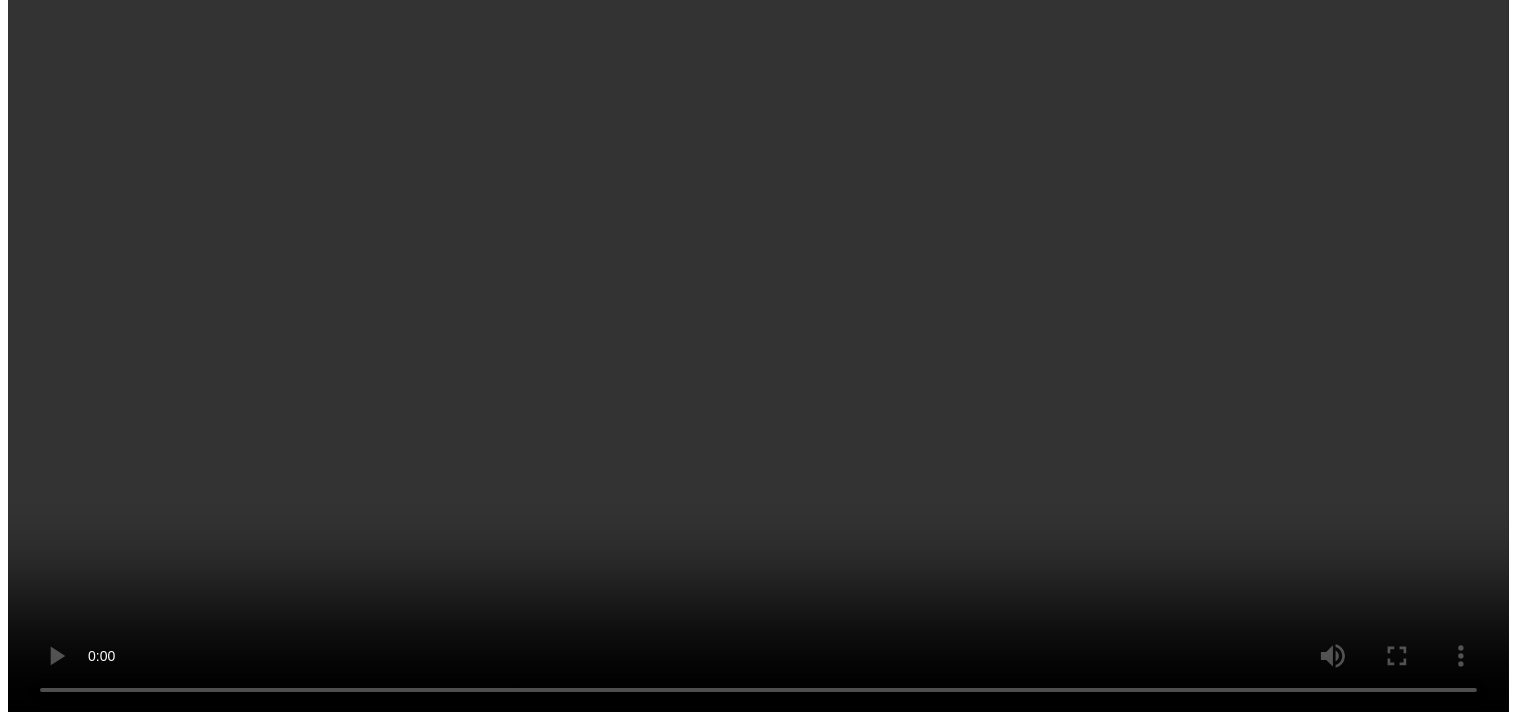 scroll, scrollTop: 7703, scrollLeft: 0, axis: vertical 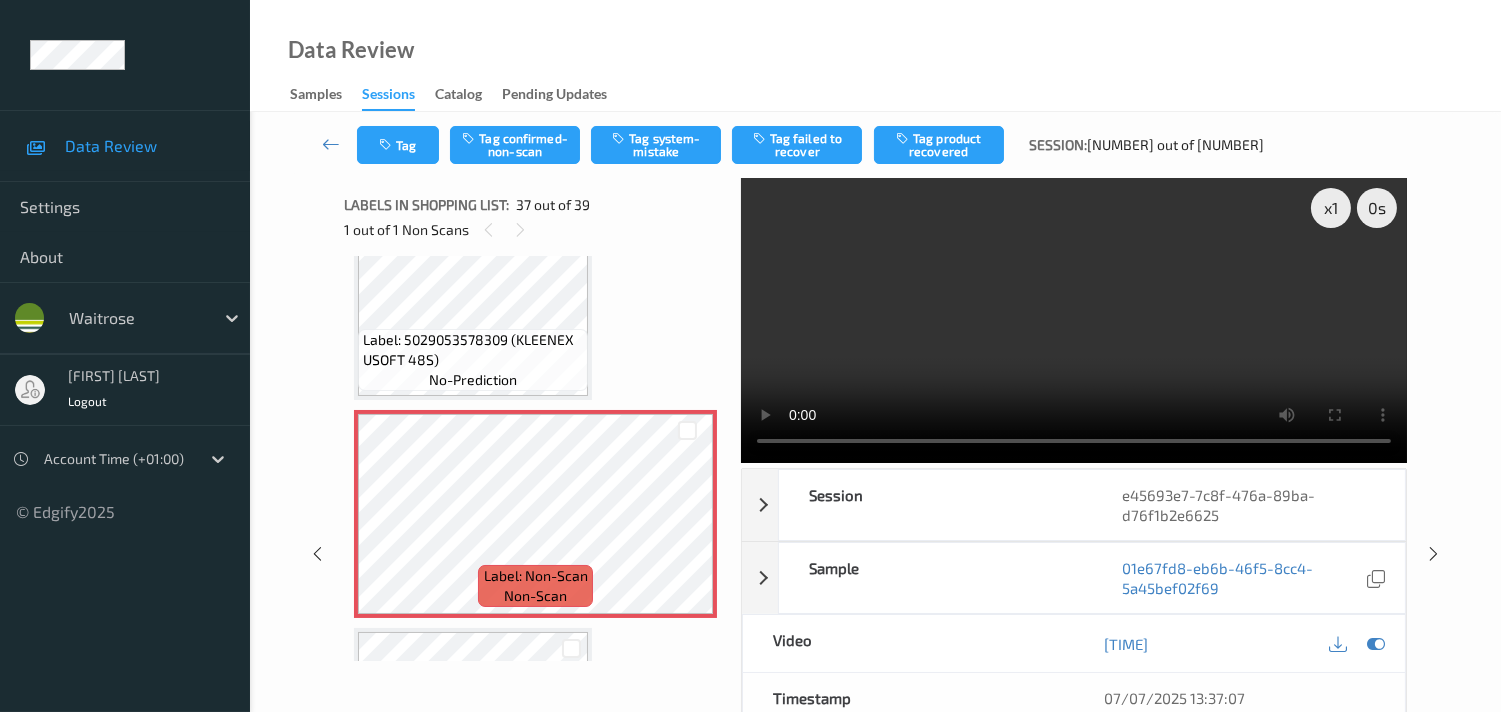click at bounding box center (1074, 320) 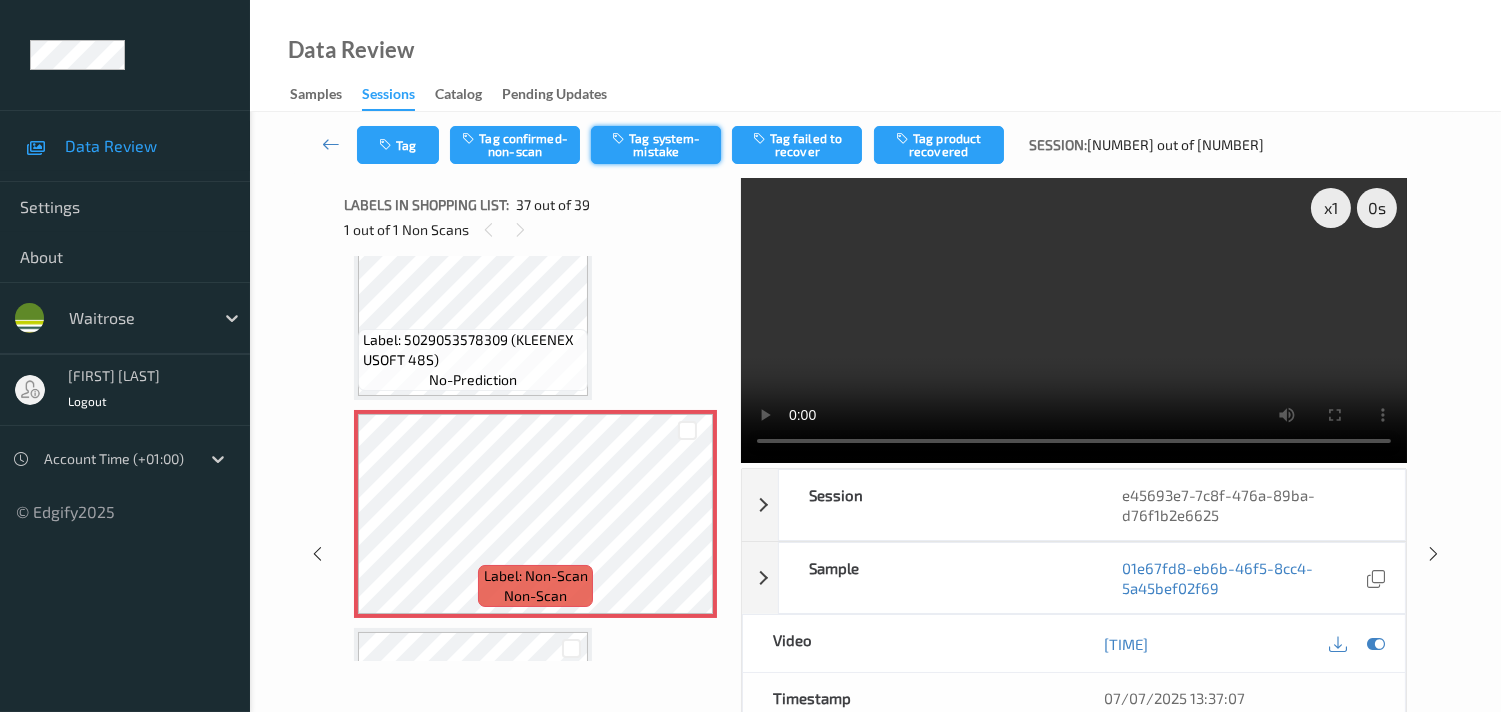click on "Tag   system-mistake" at bounding box center [656, 145] 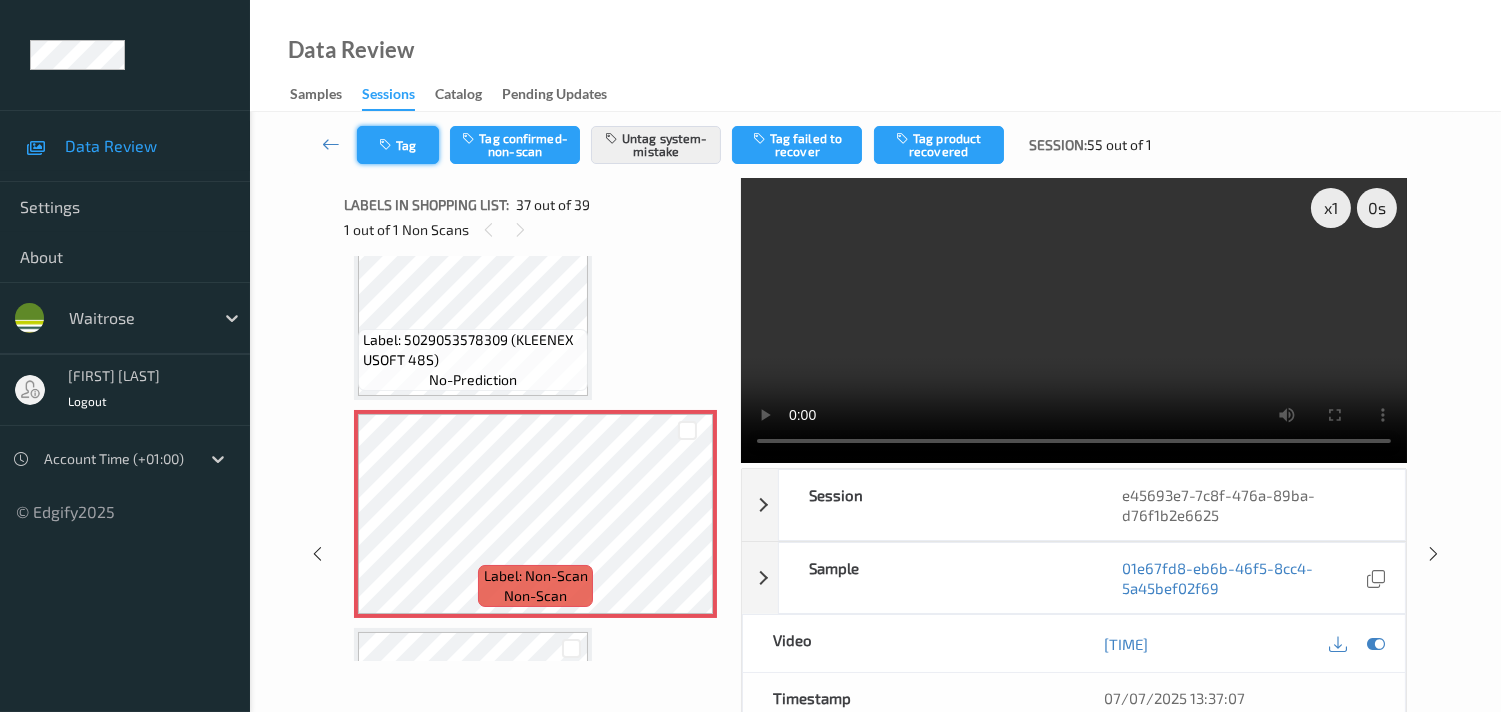 click on "Tag" at bounding box center (398, 145) 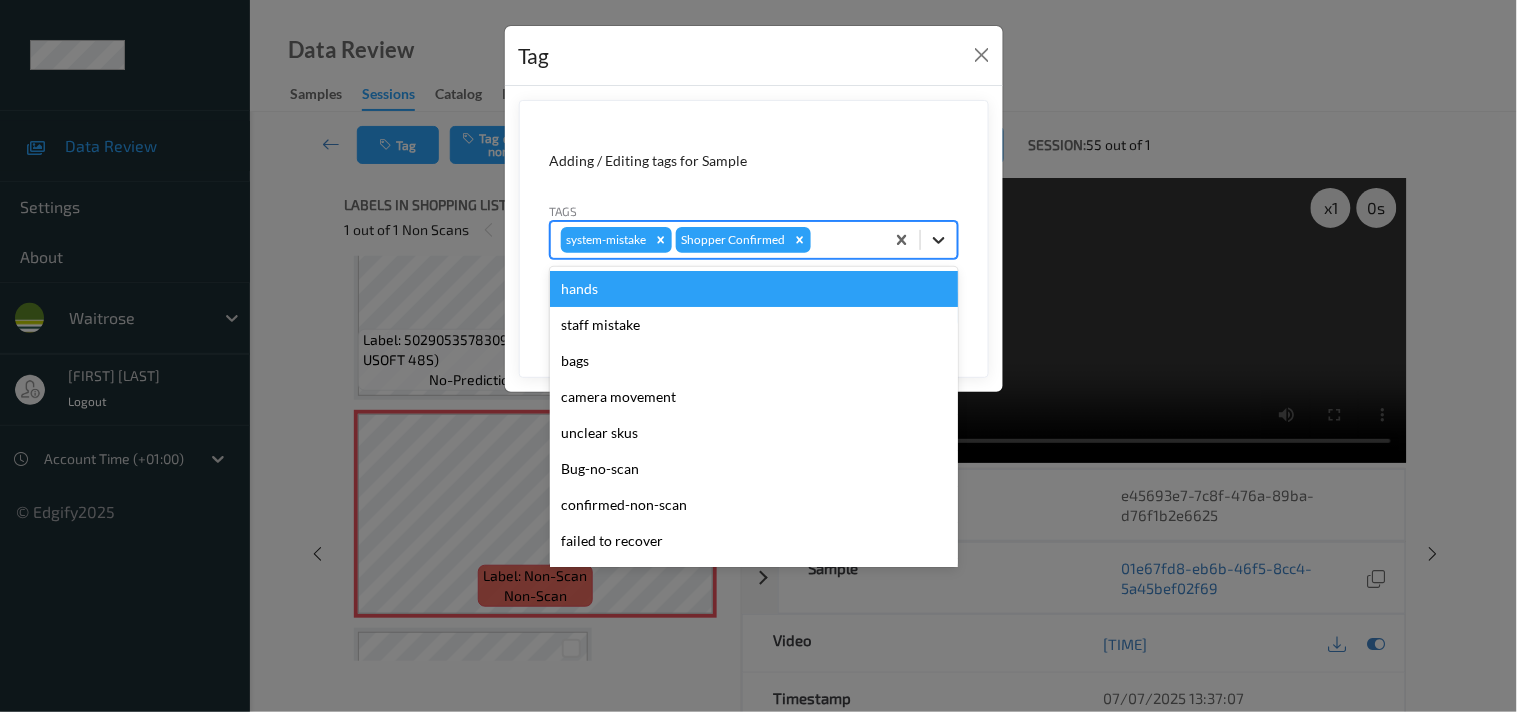 click 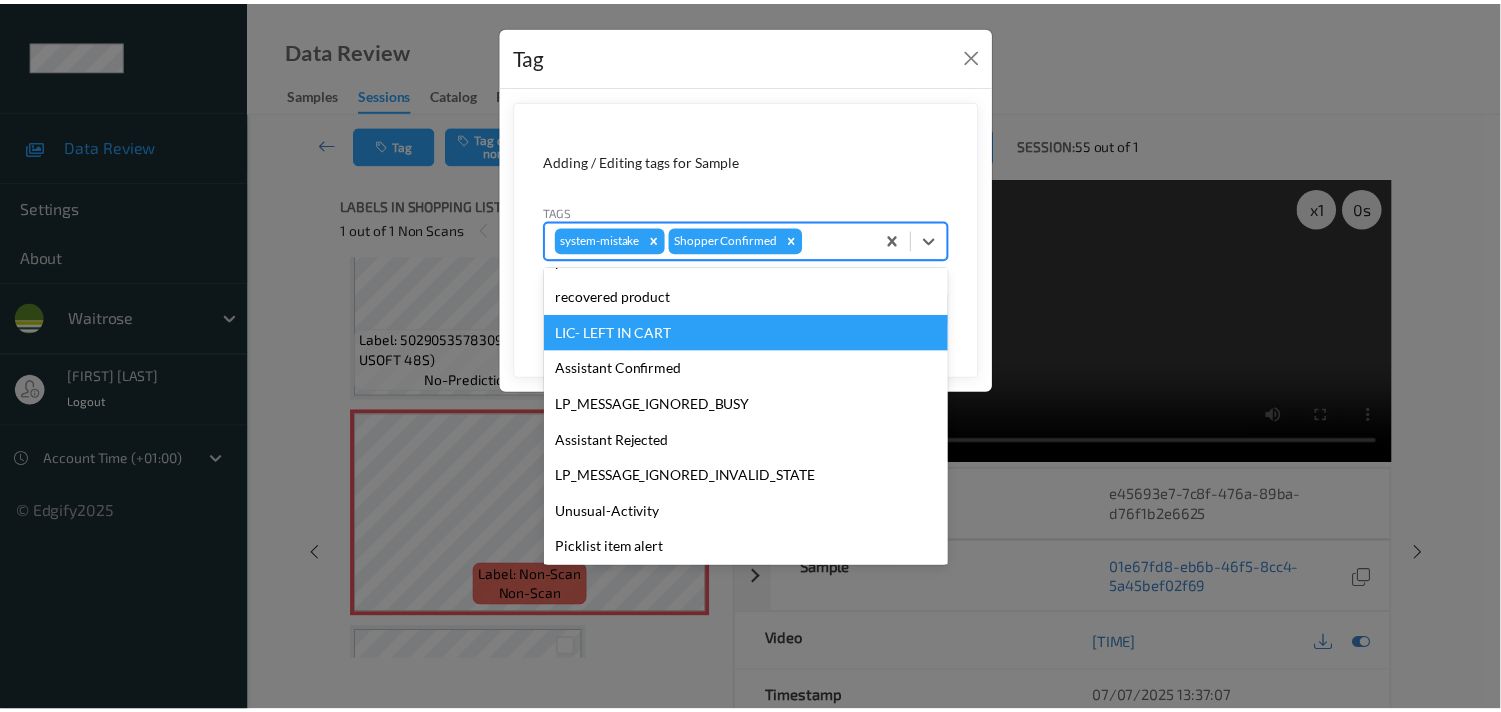 scroll, scrollTop: 318, scrollLeft: 0, axis: vertical 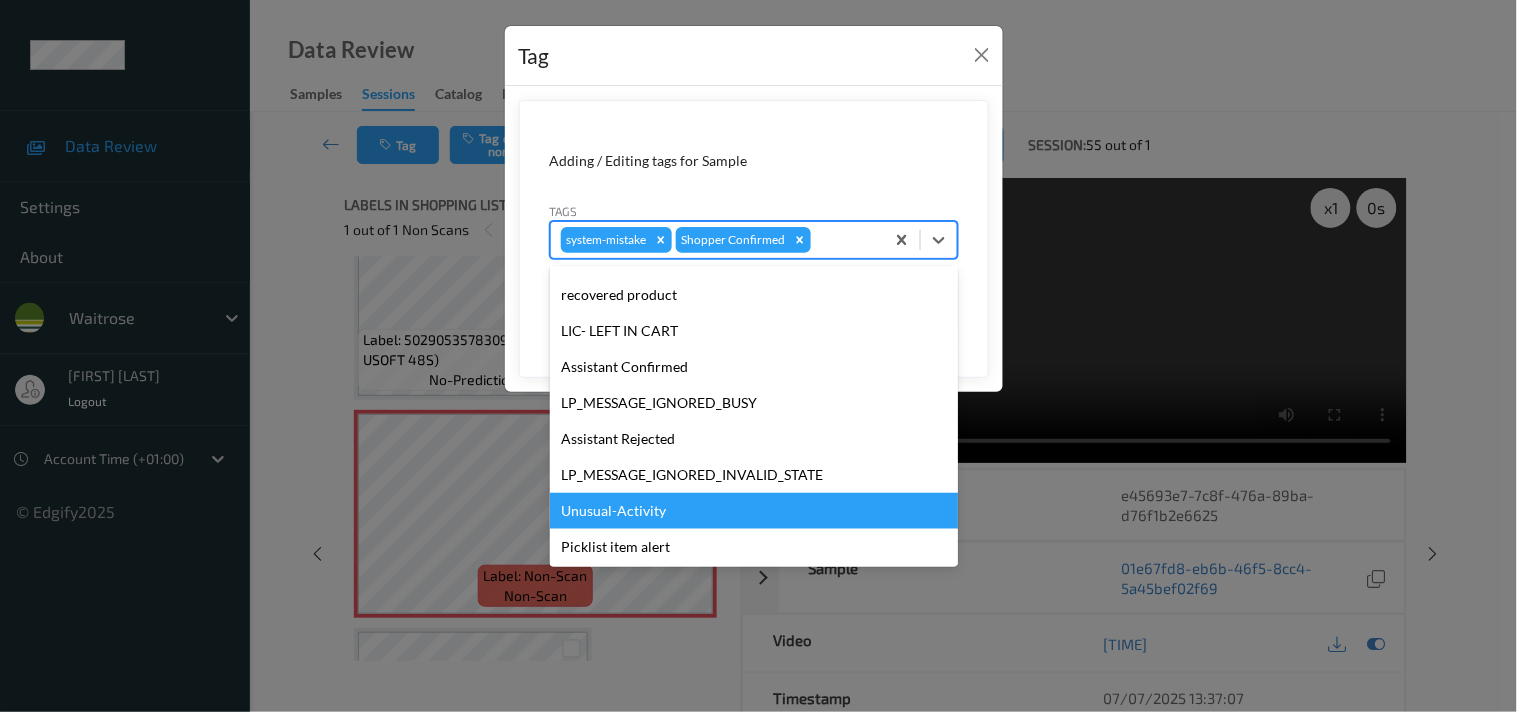 click on "Unusual-Activity" at bounding box center [754, 511] 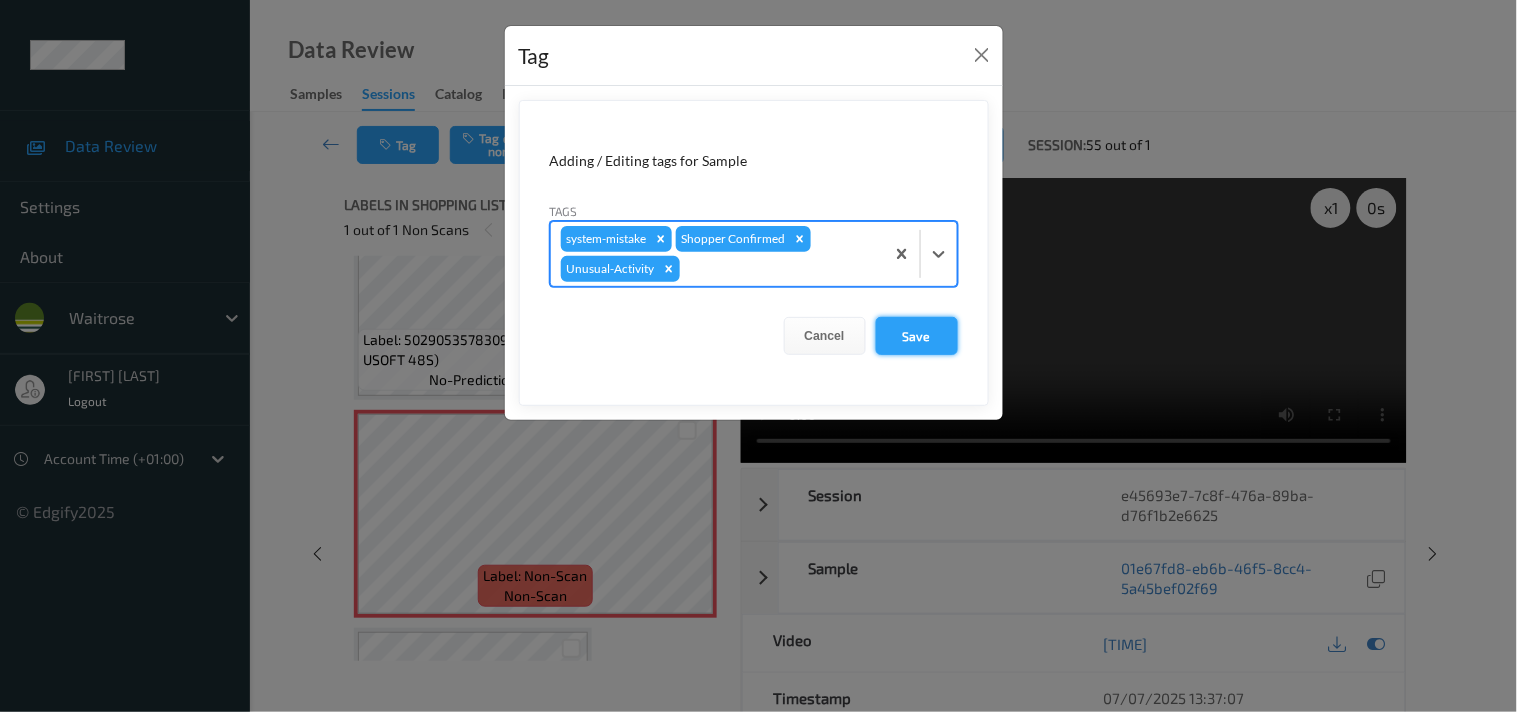 click on "Save" at bounding box center [917, 336] 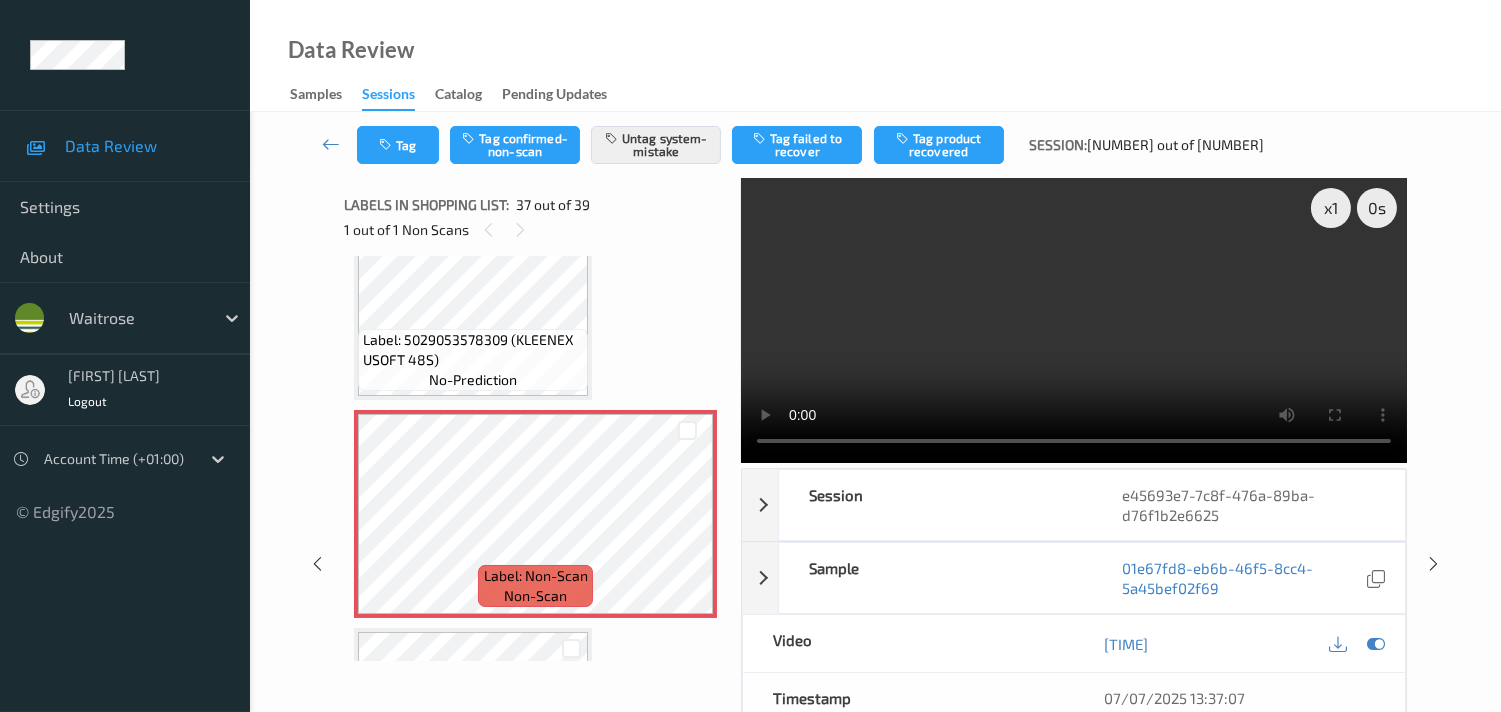 click on "x 1 0 s Session [UUID] Session ID [UUID] Session [DATE] [TIME] Timestamp [DATE] [TIME] Tags Shopper Confirmed , system-mistake , Unusual-Activity Device 457TP659 Assistant ID N/A Shopper ID N/A Sample [UUID] Group ID [UUID] Prediction Loss N/A Video [TIME] Timestamp [DATE] [TIME] Label Non-Scan Tags Shopper Confirmed , system-mistake , Unusual-Activity Label Trigger MotionDetected Match Strength alert-non-scan Labels in shopping list: 37 out of 39 1 out of 1 Non Scans Label: [PRODUCT] no-prediction Label: [PRODUCT] no-prediction Label: [PRODUCT] no-prediction Label: [PRODUCT] no-prediction Label: [PRODUCT] no-prediction Label: [PRODUCT] no-prediction Label: [PRODUCT] no-prediction no-prediction" at bounding box center [875, 563] 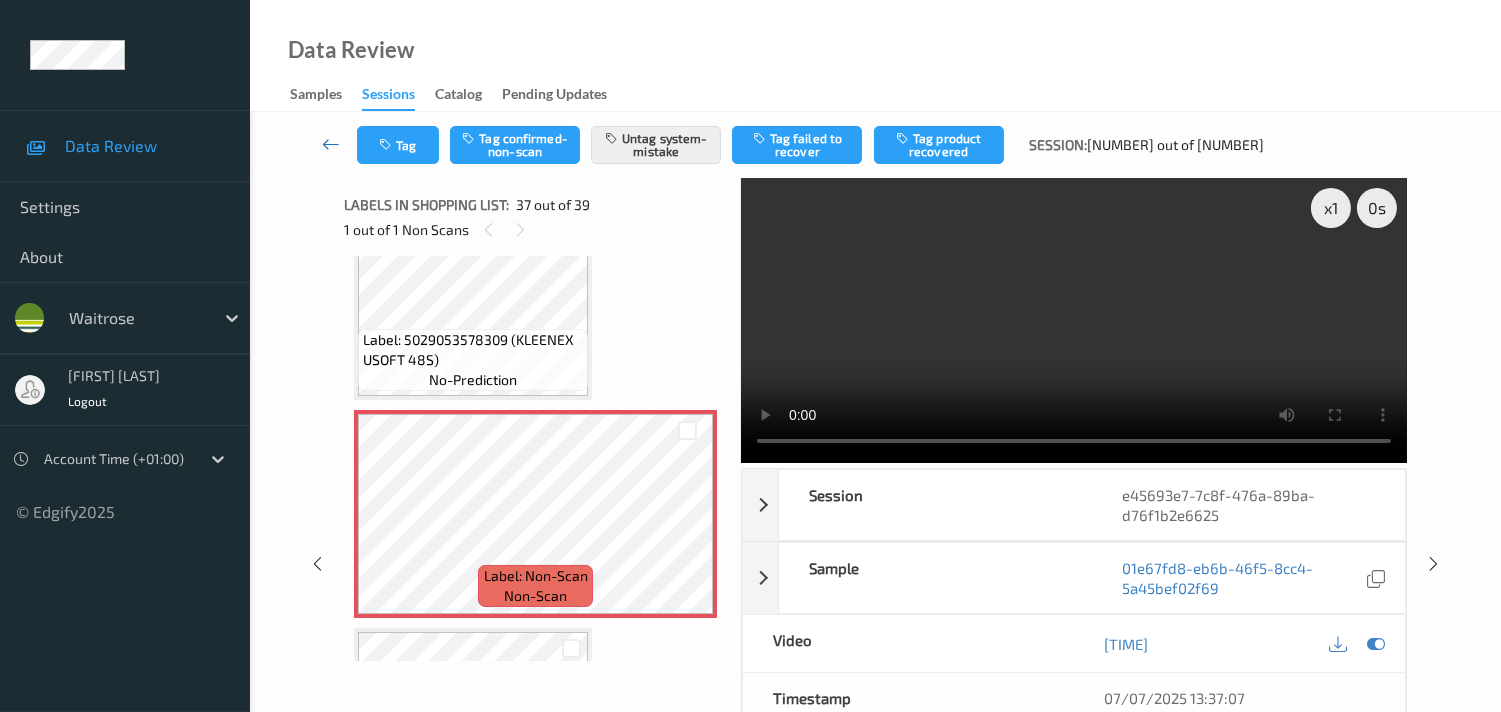 click at bounding box center (331, 144) 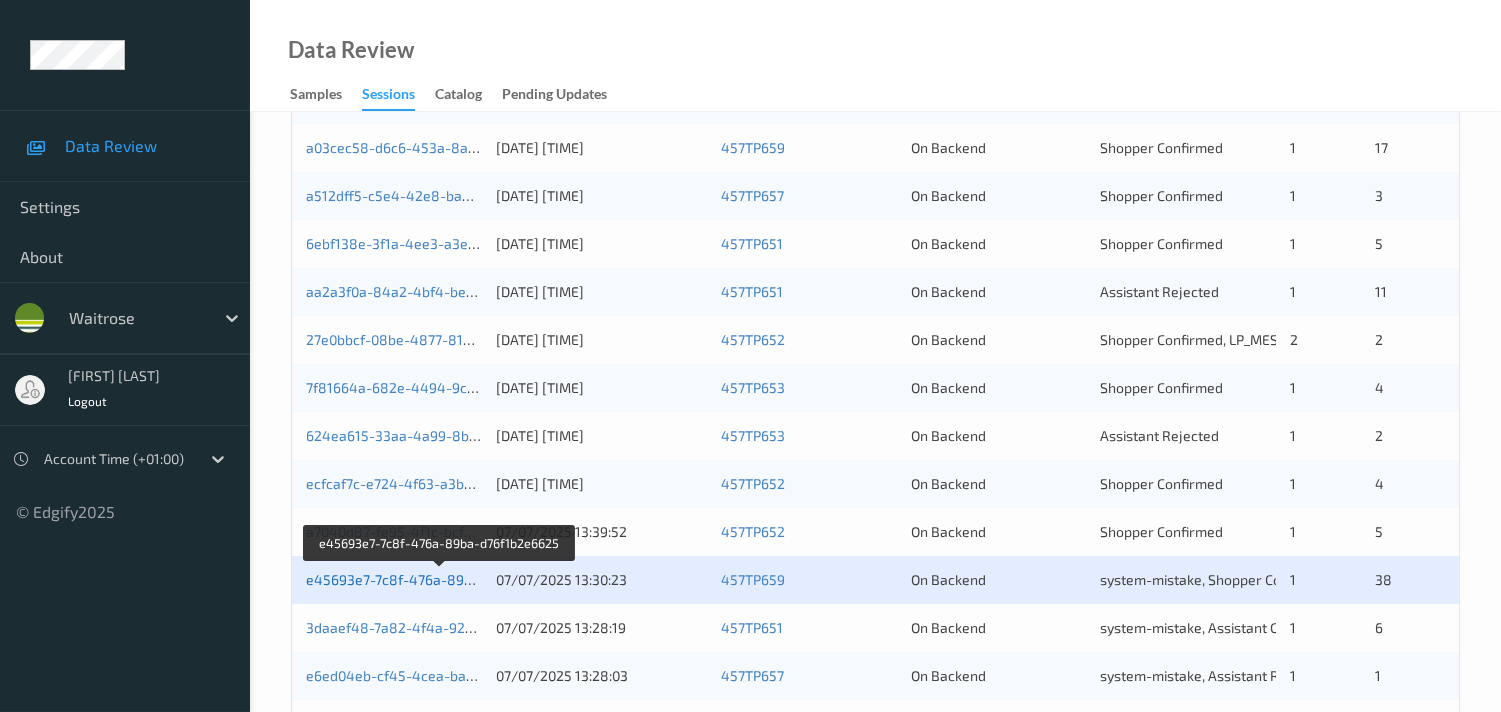 scroll, scrollTop: 777, scrollLeft: 0, axis: vertical 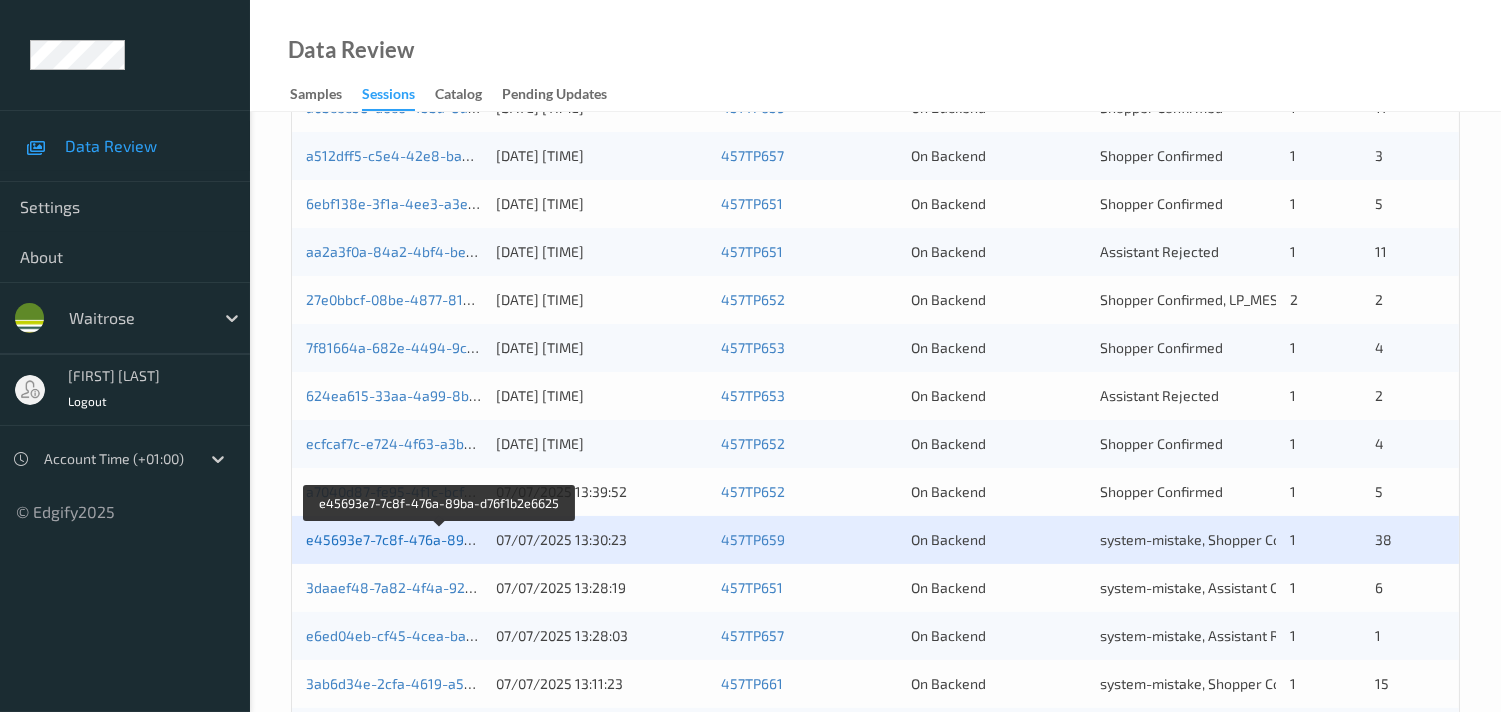 click on "e45693e7-7c8f-476a-89ba-d76f1b2e6625" at bounding box center [441, 539] 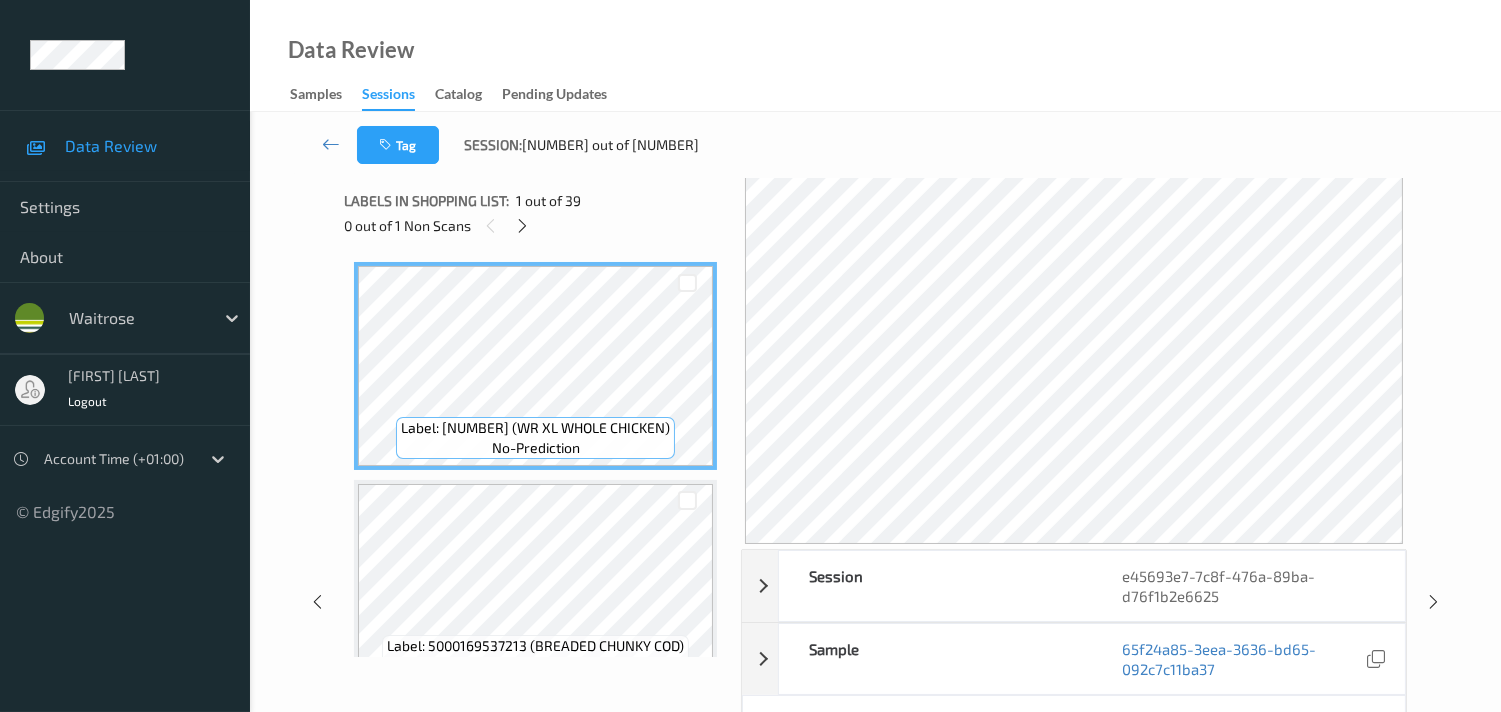 scroll, scrollTop: 0, scrollLeft: 0, axis: both 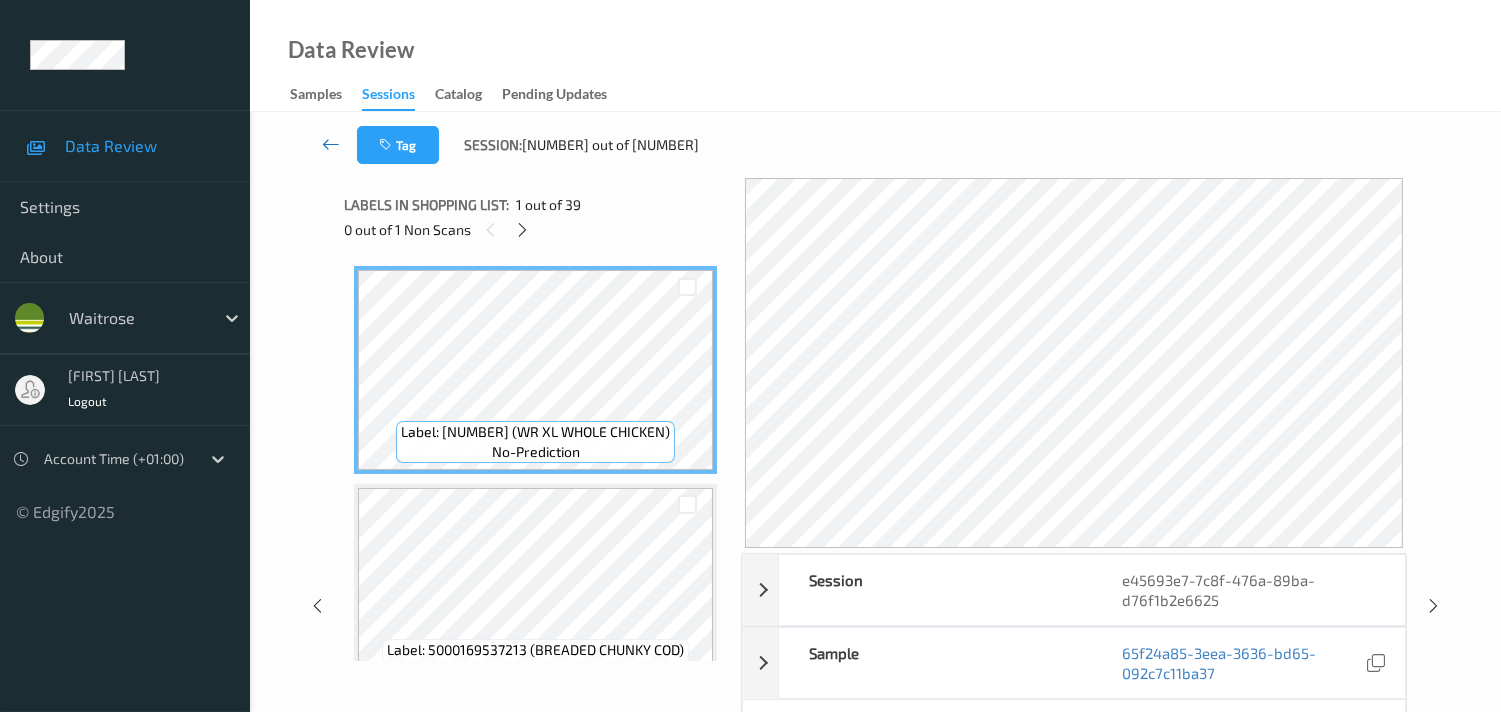 click at bounding box center [331, 144] 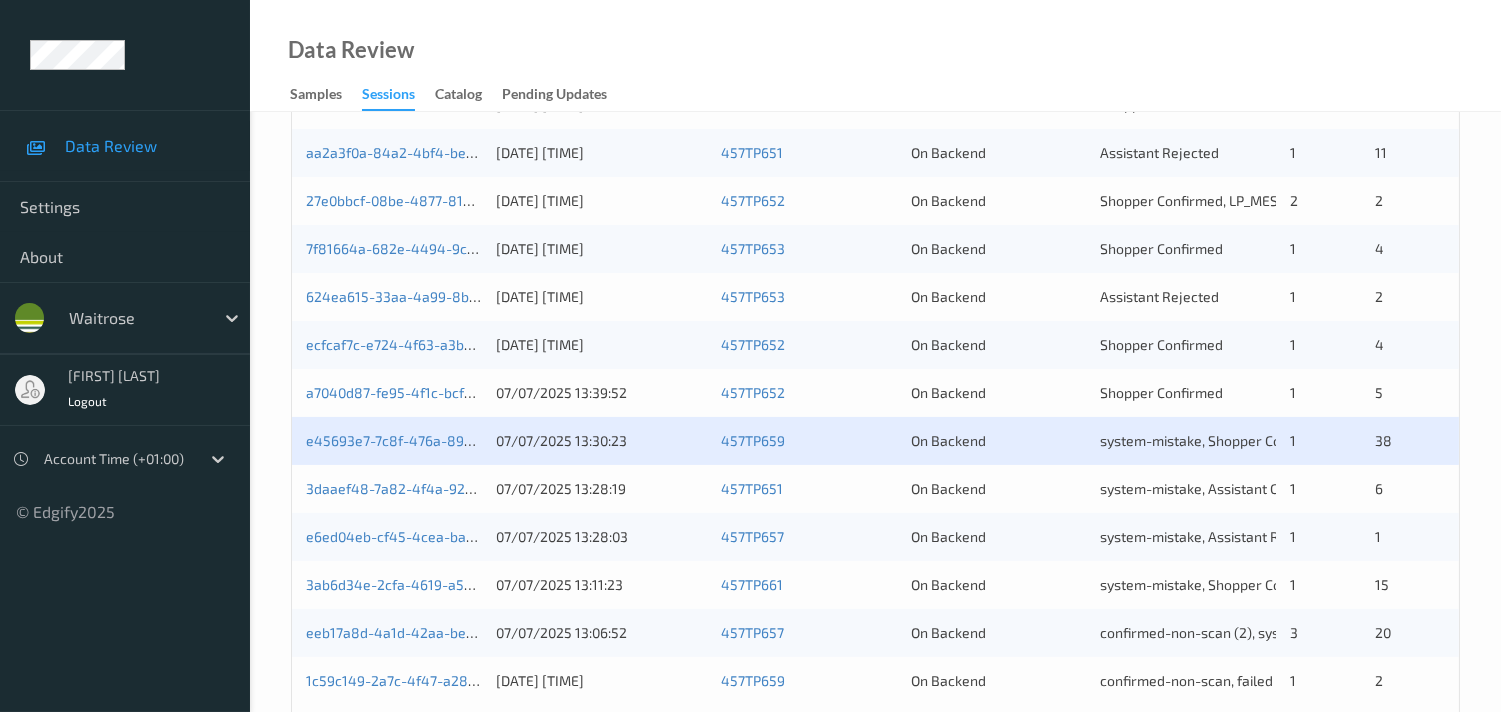 scroll, scrollTop: 888, scrollLeft: 0, axis: vertical 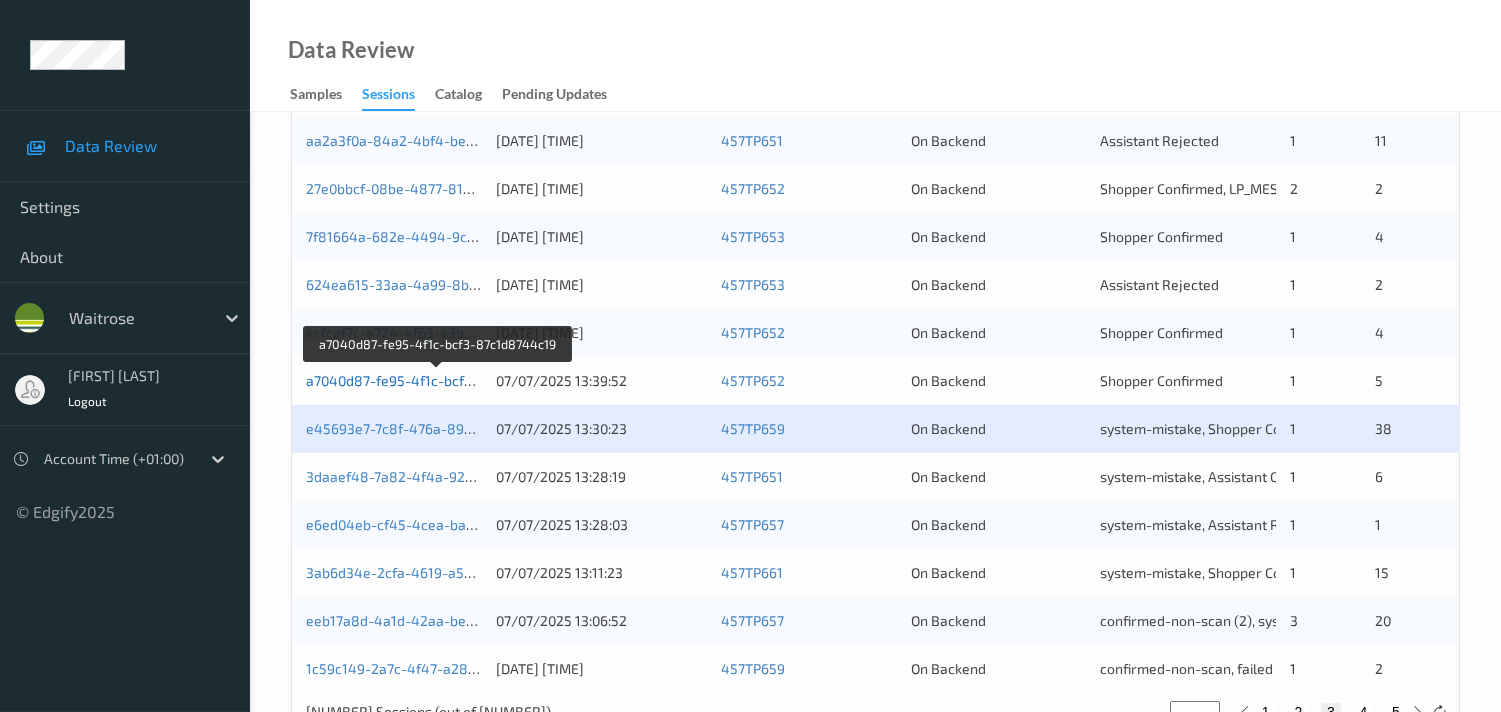 click on "a7040d87-fe95-4f1c-bcf3-87c1d8744c19" at bounding box center (438, 380) 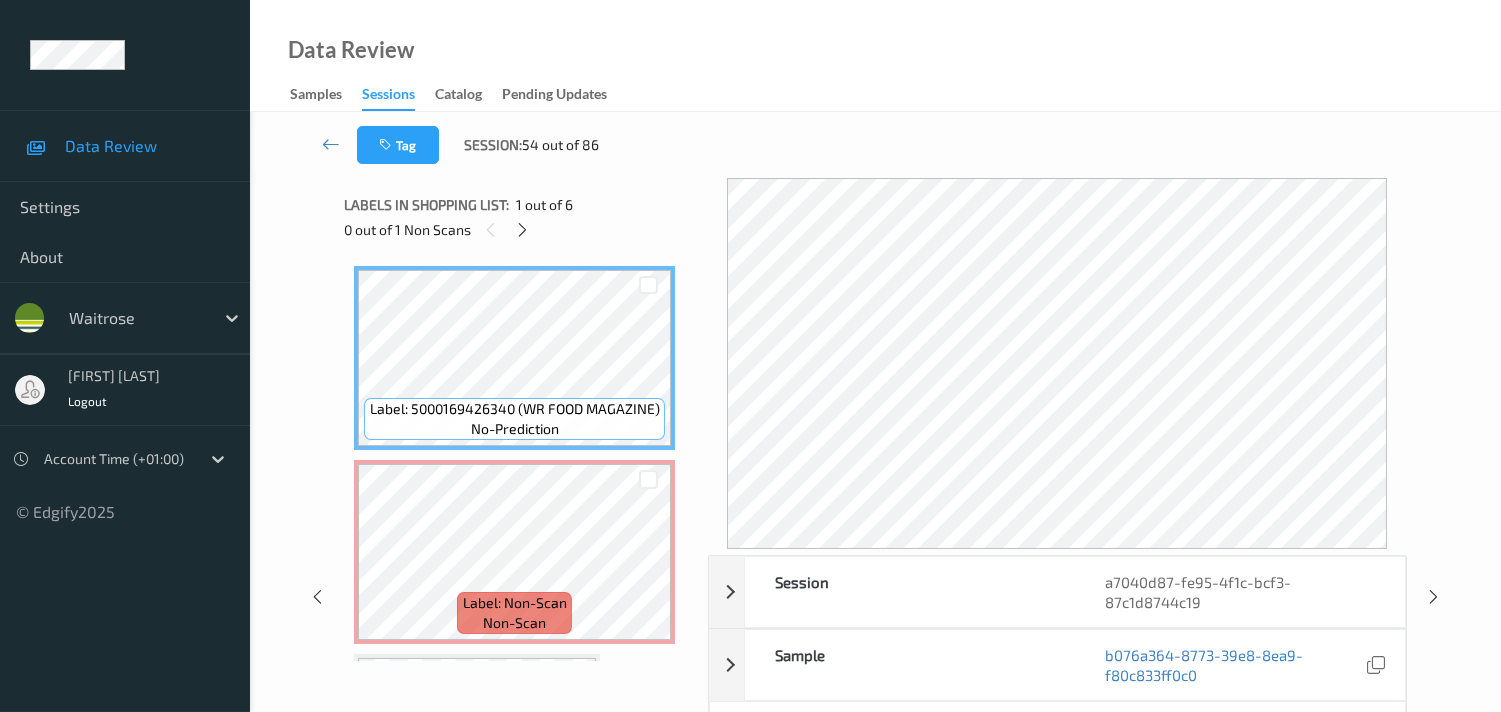 scroll, scrollTop: 222, scrollLeft: 0, axis: vertical 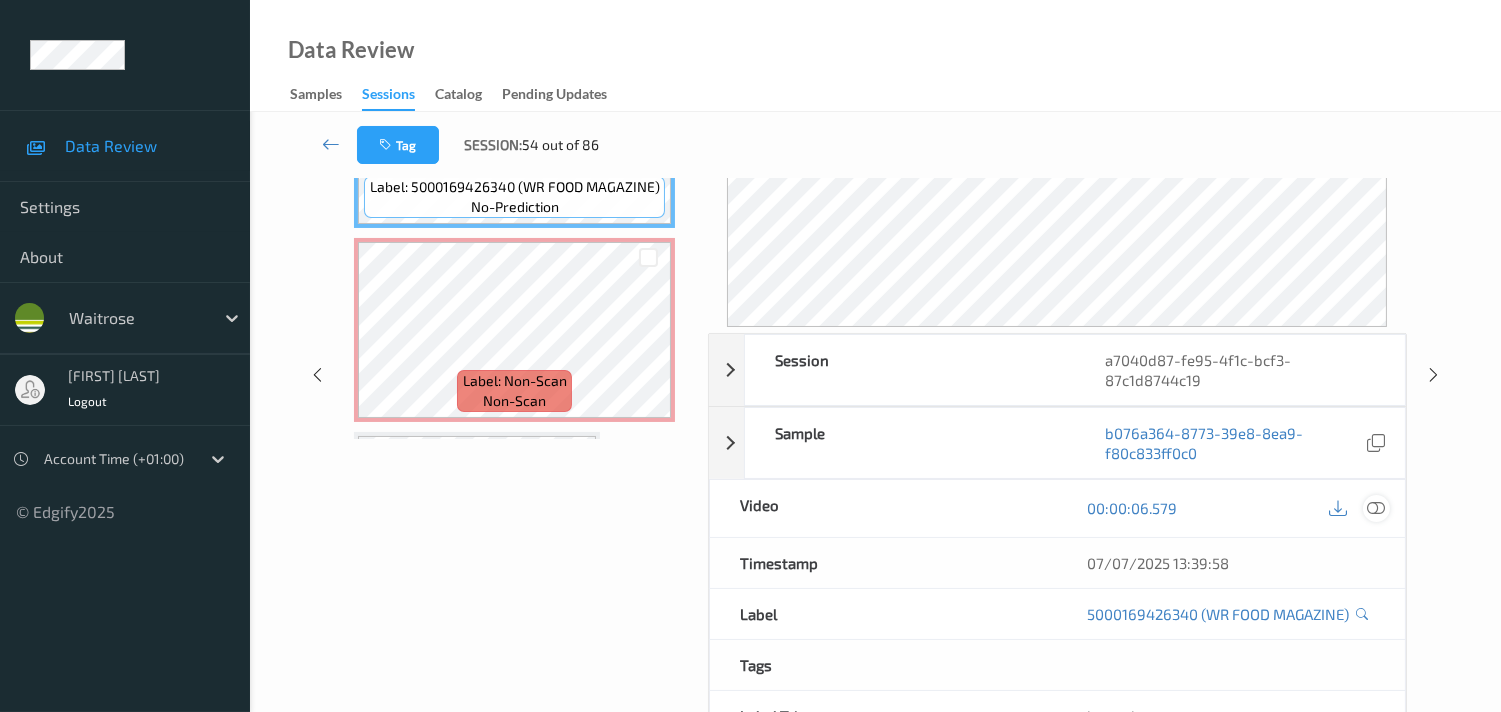 click at bounding box center [1376, 508] 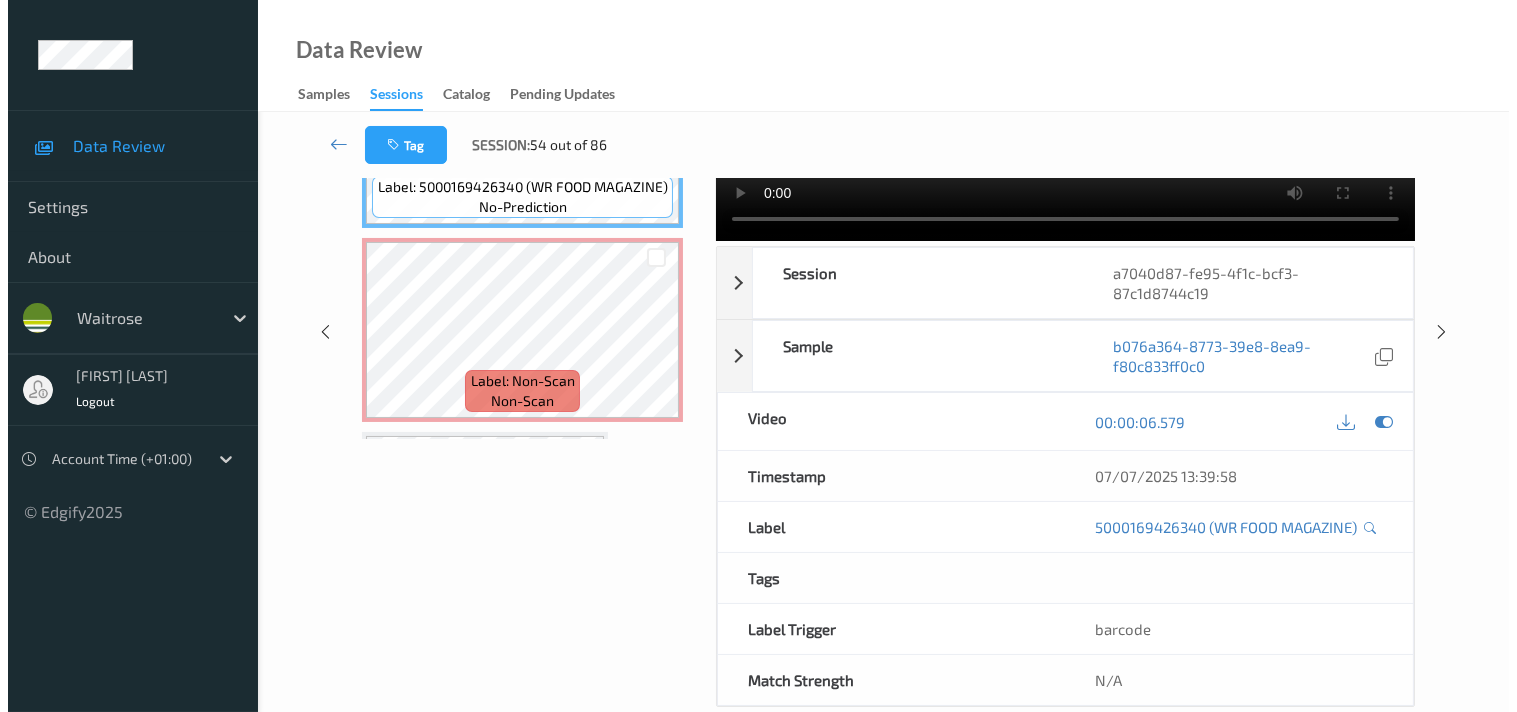 scroll, scrollTop: 0, scrollLeft: 0, axis: both 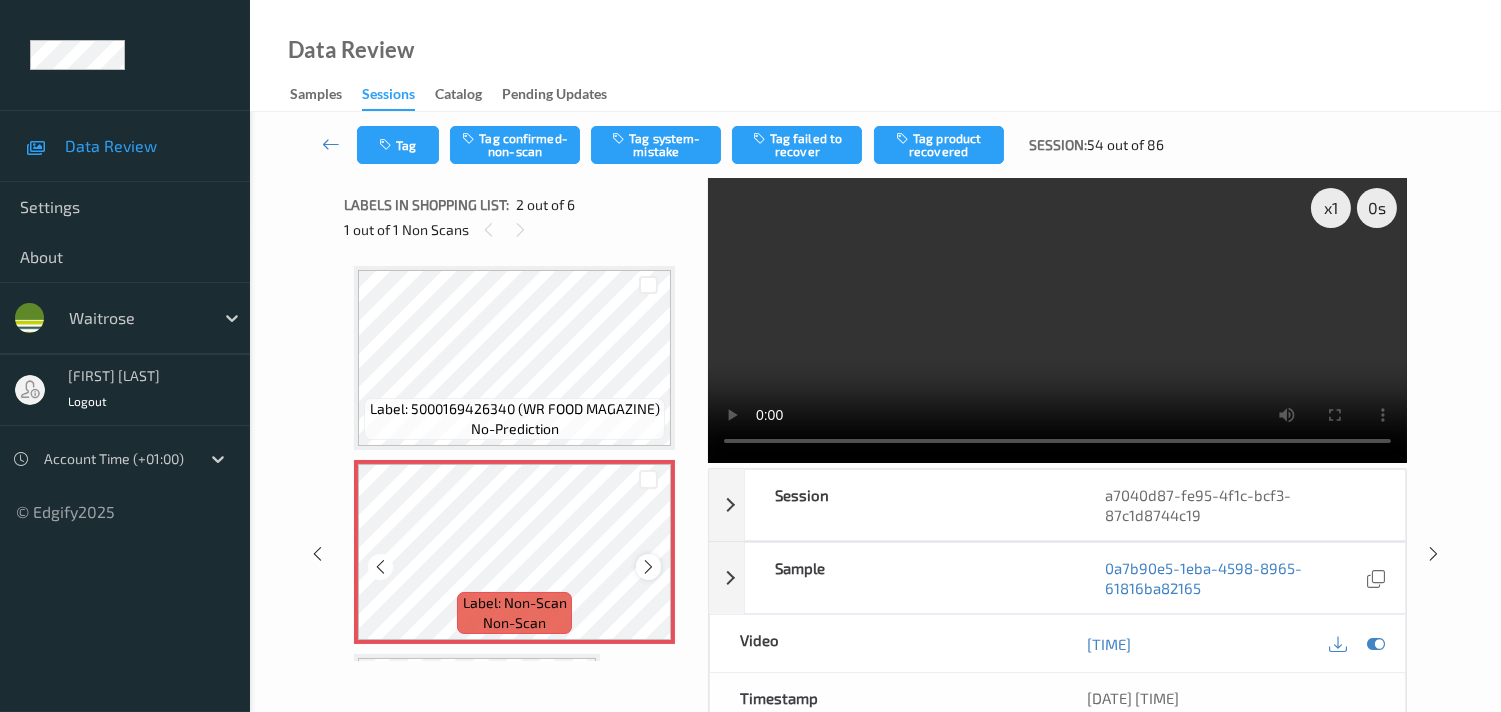 click at bounding box center [648, 567] 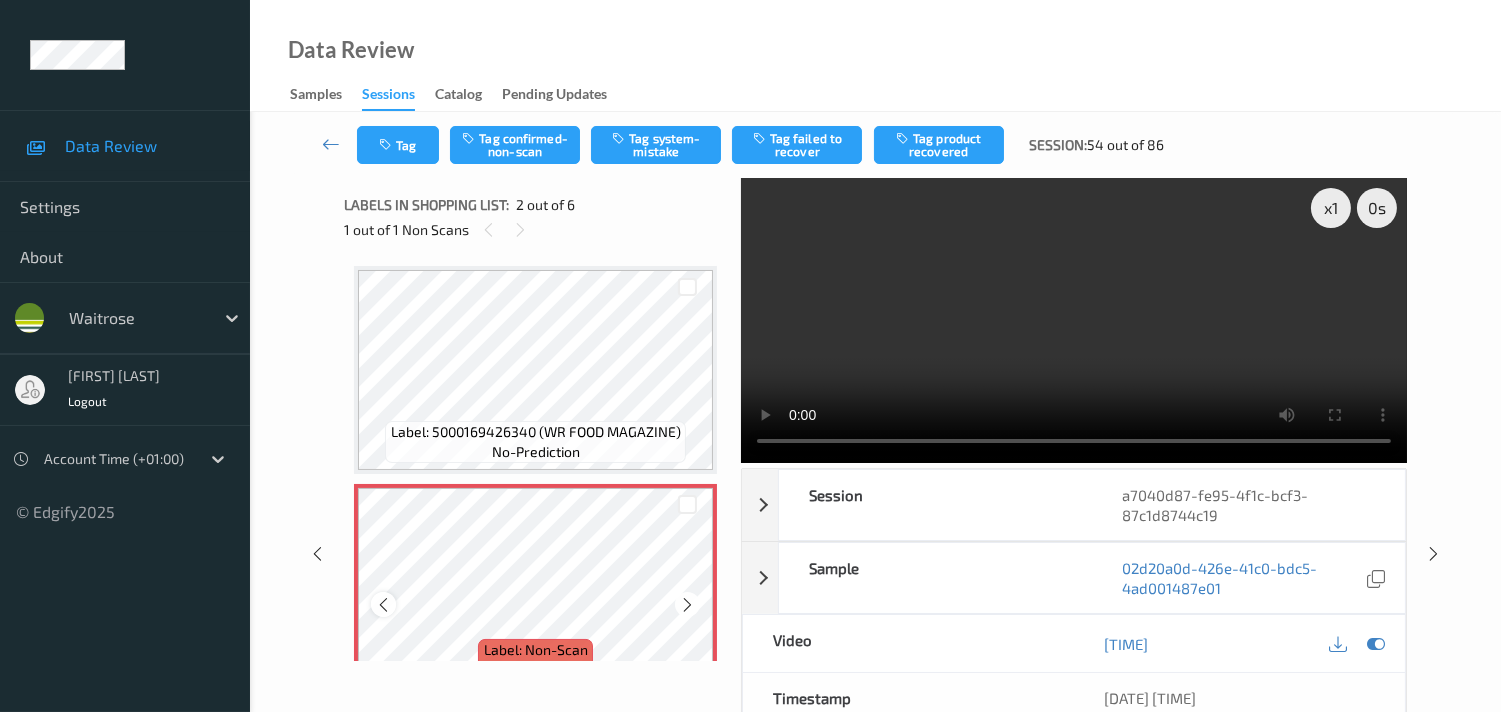 click at bounding box center (383, 604) 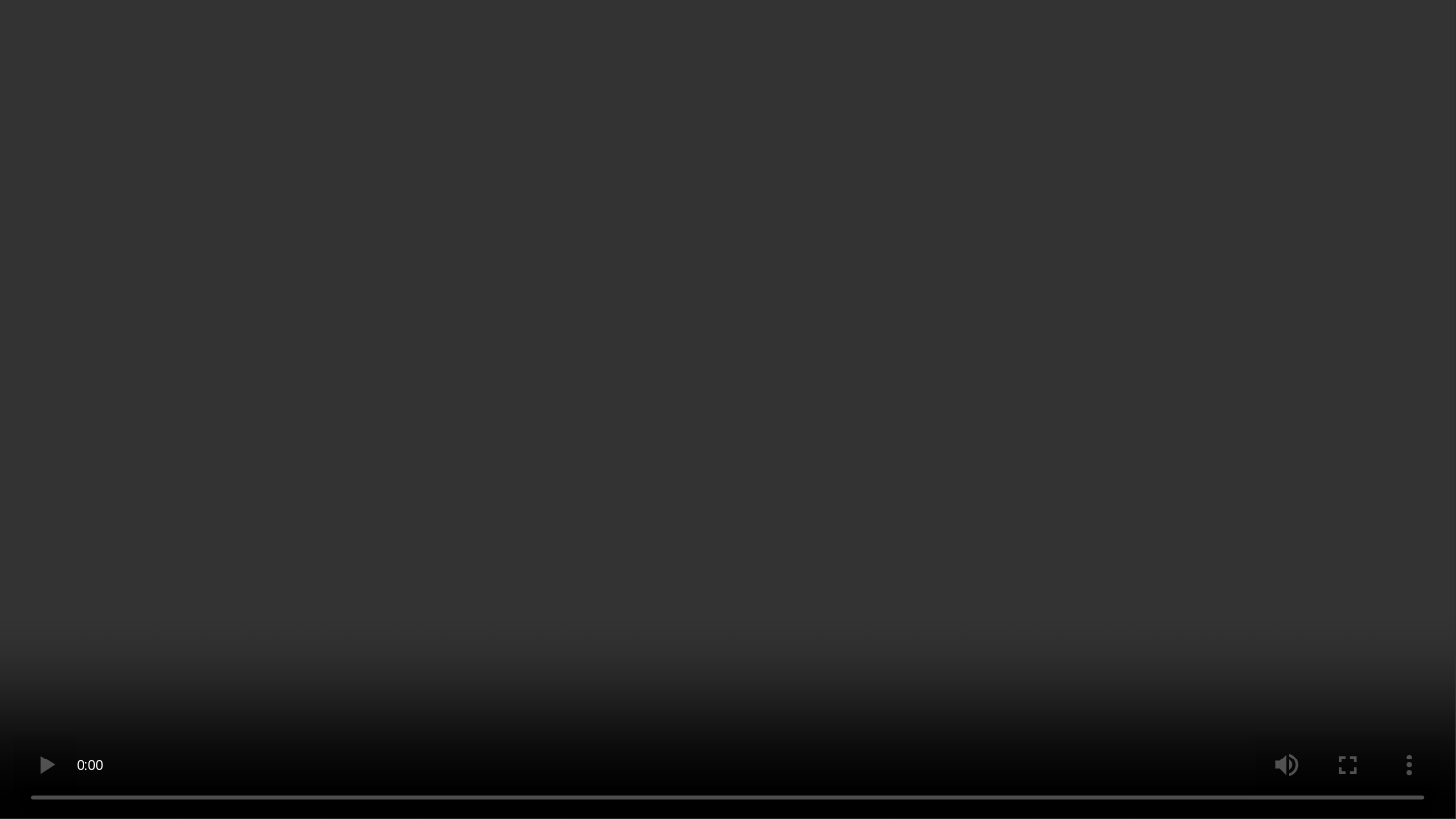 click at bounding box center [728, 409] 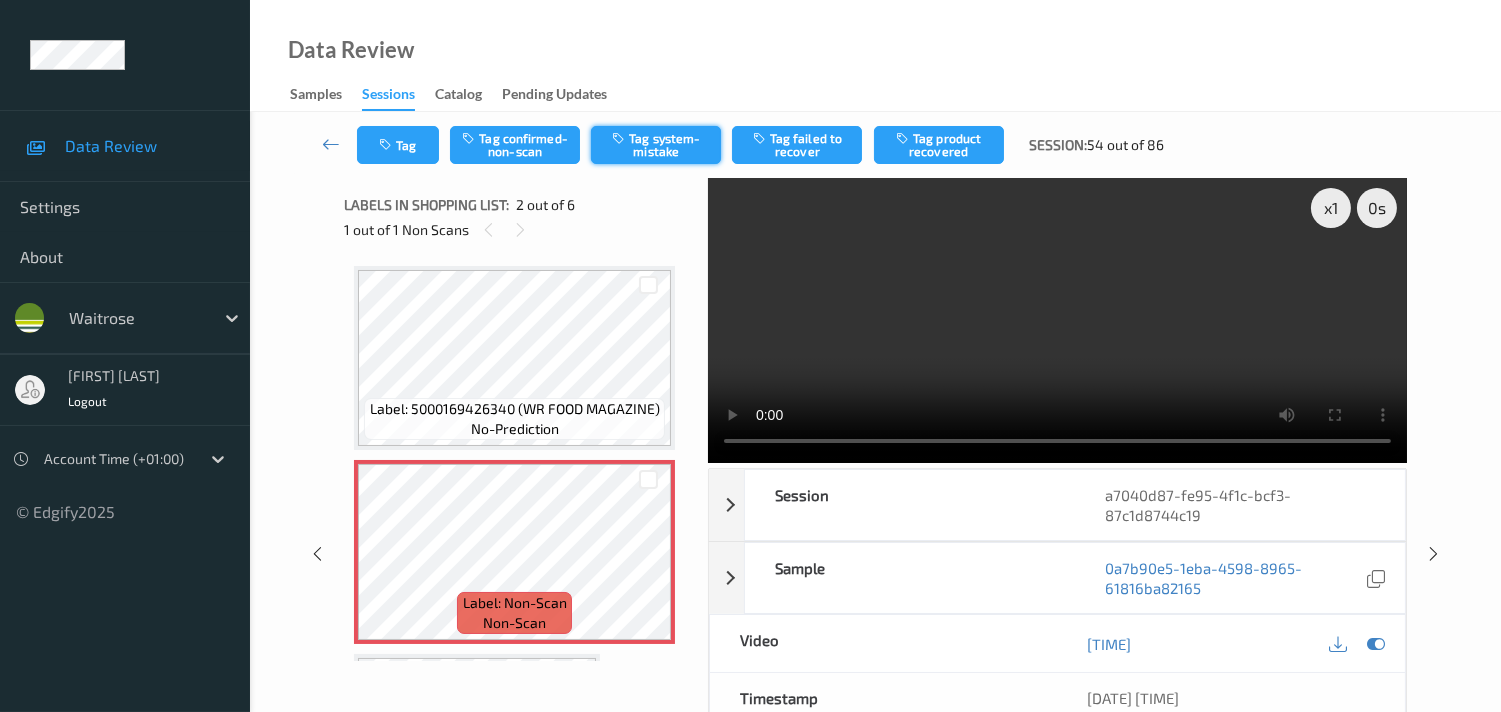 click on "Tag   system-mistake" at bounding box center [656, 145] 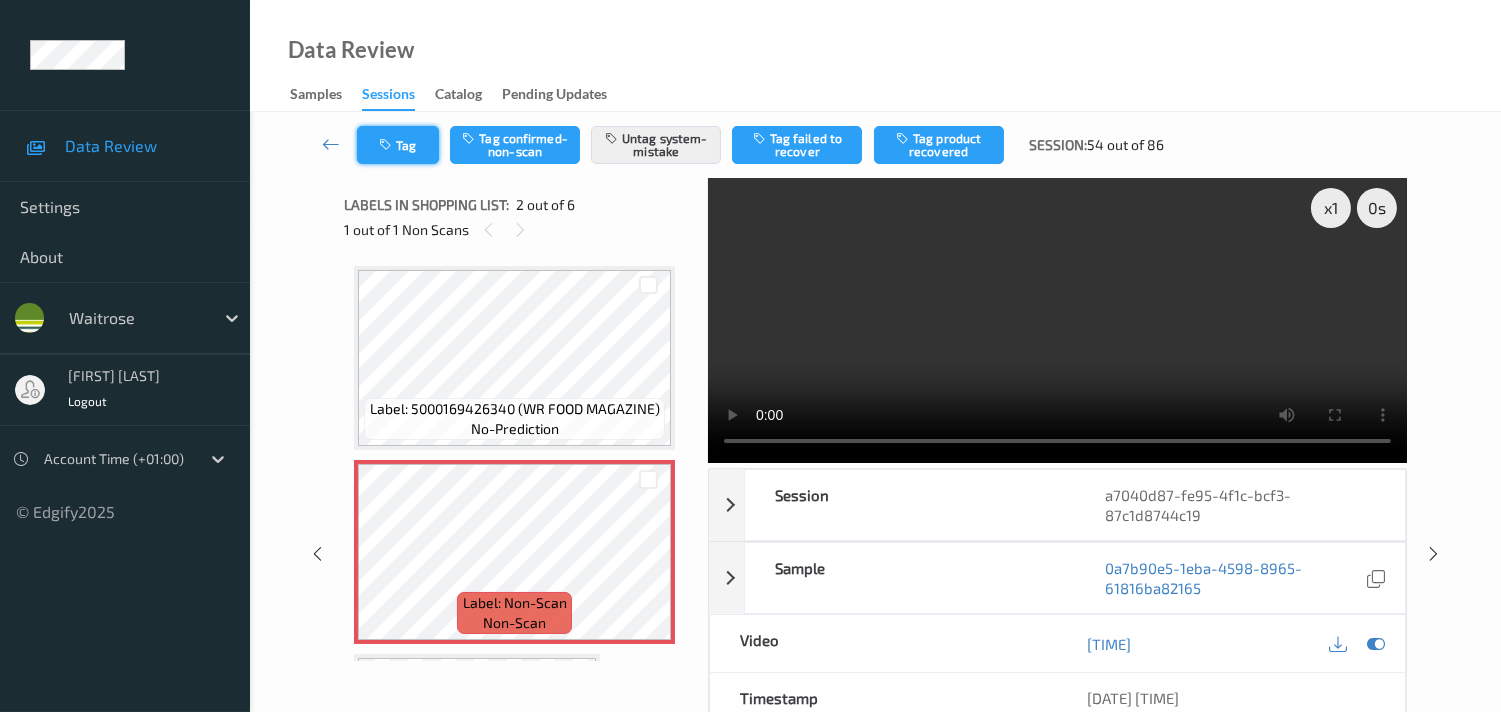 click at bounding box center (387, 145) 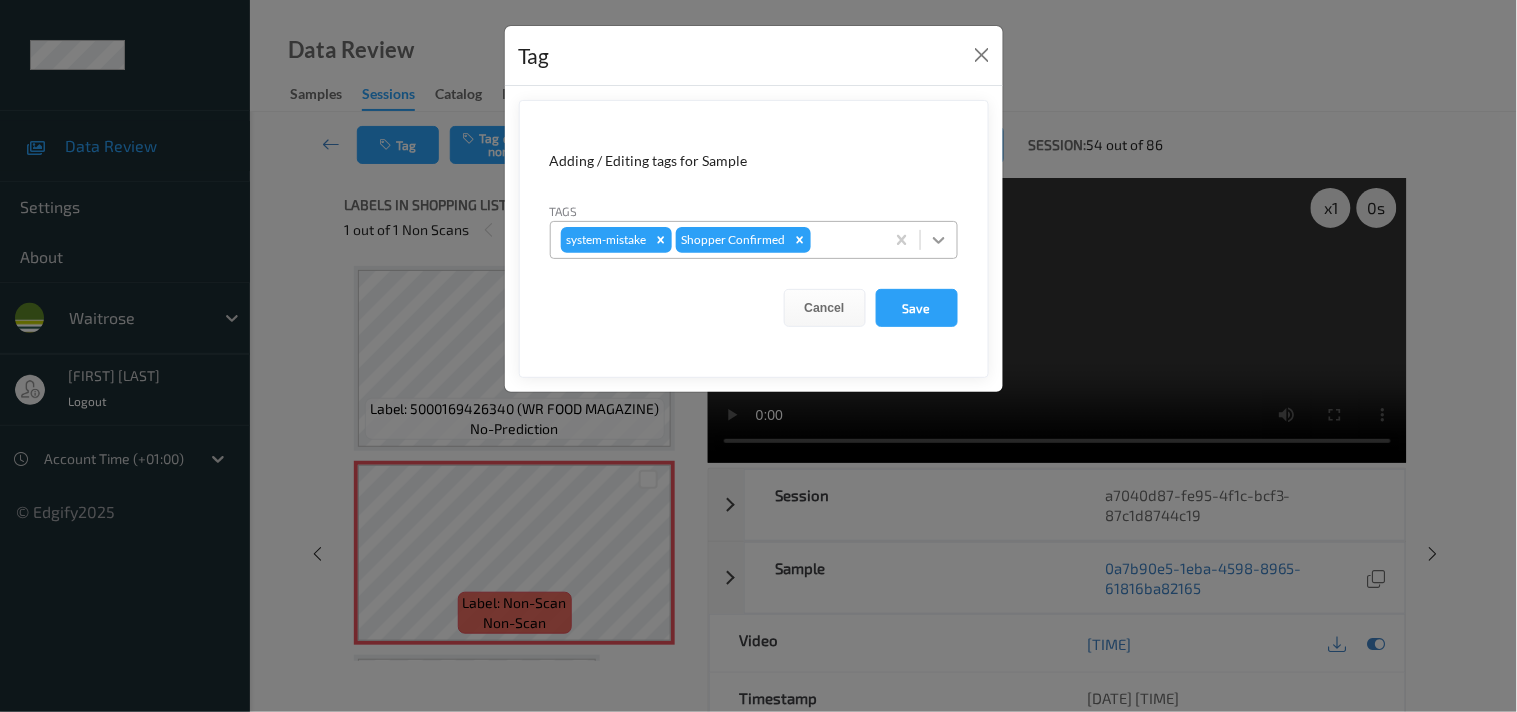 click 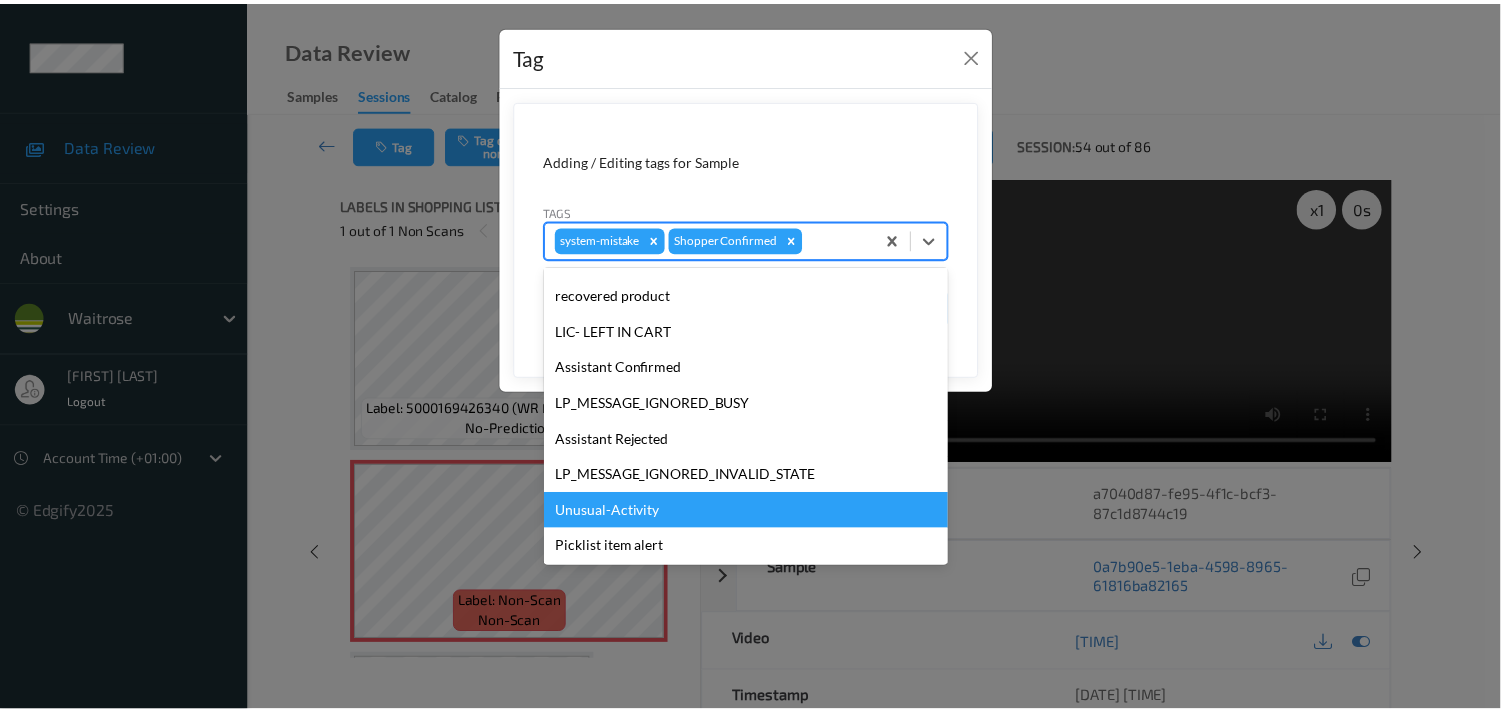scroll, scrollTop: 320, scrollLeft: 0, axis: vertical 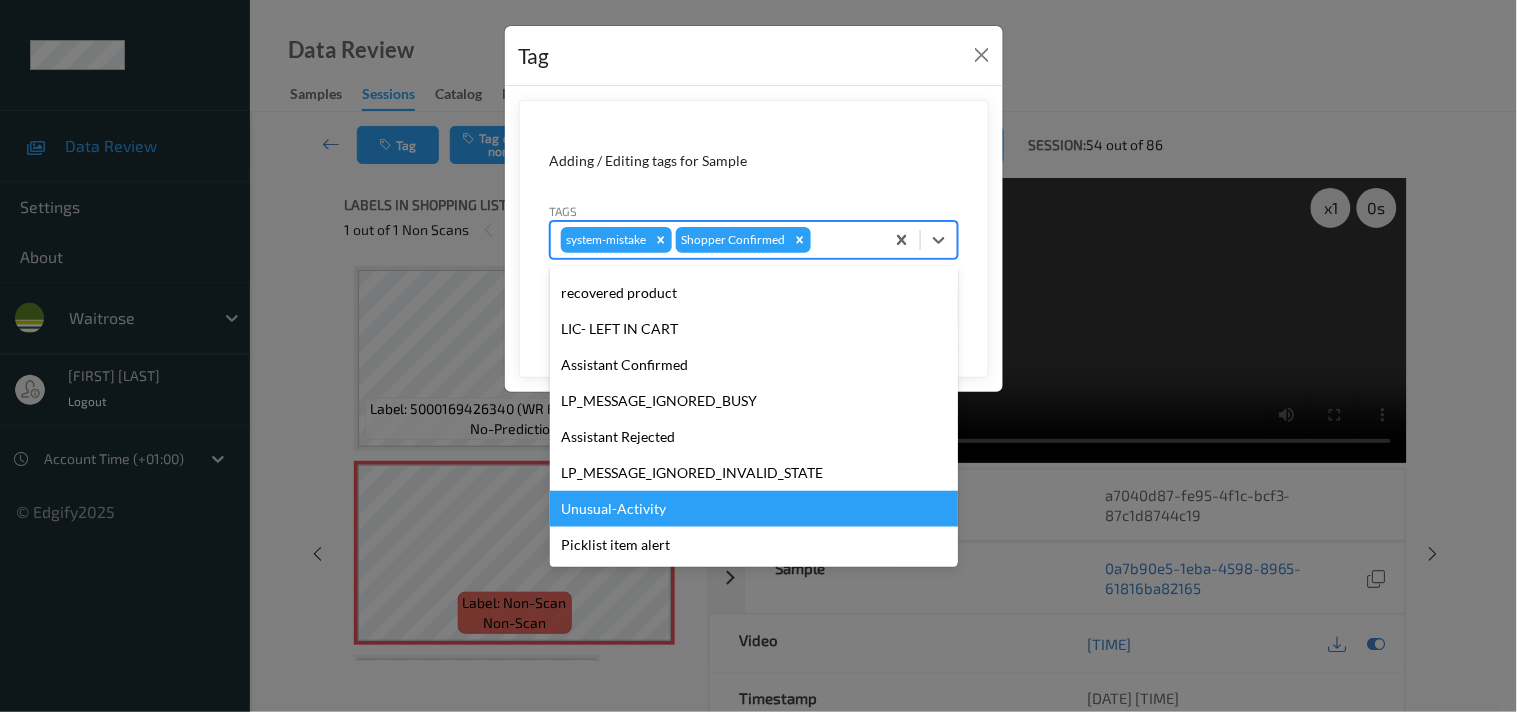 drag, startPoint x: 654, startPoint y: 508, endPoint x: 707, endPoint y: 458, distance: 72.862885 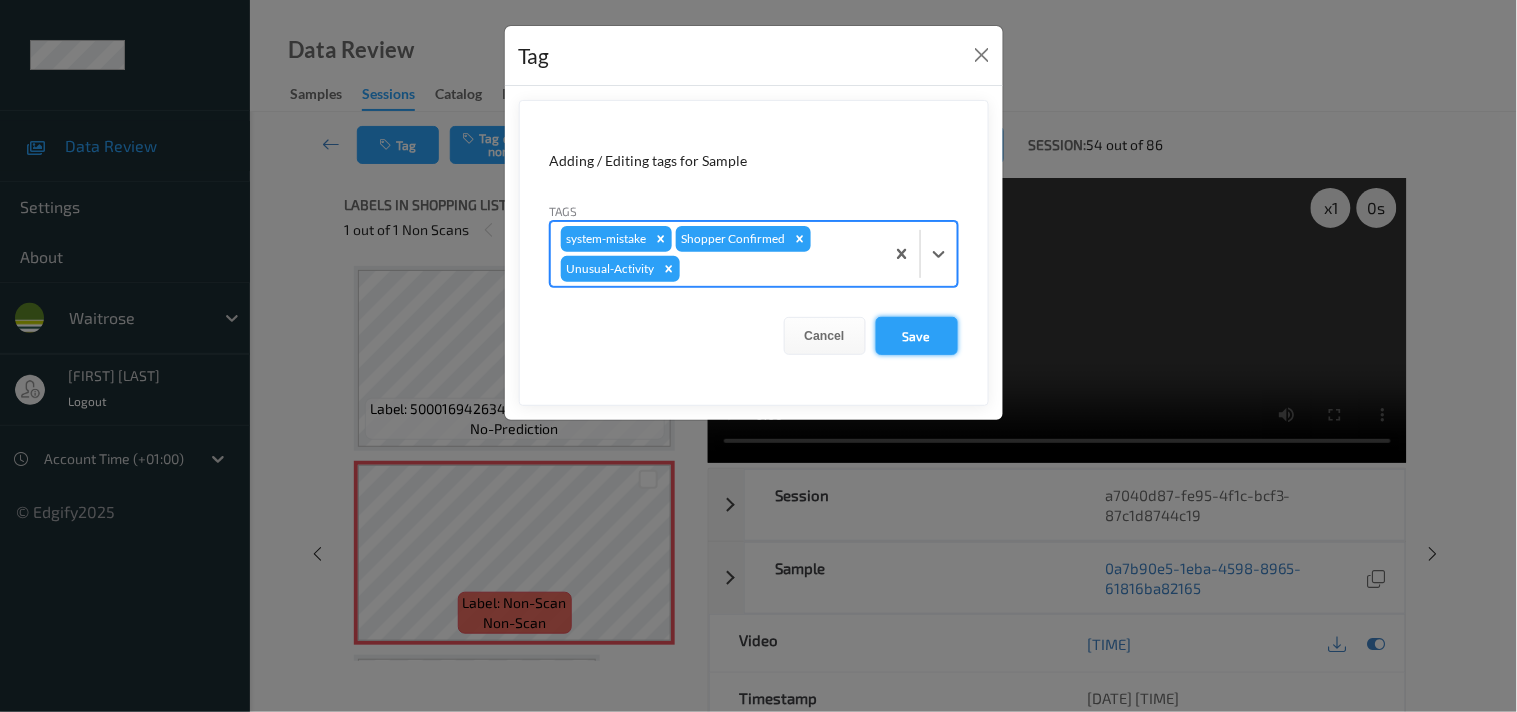 click on "Save" at bounding box center (917, 336) 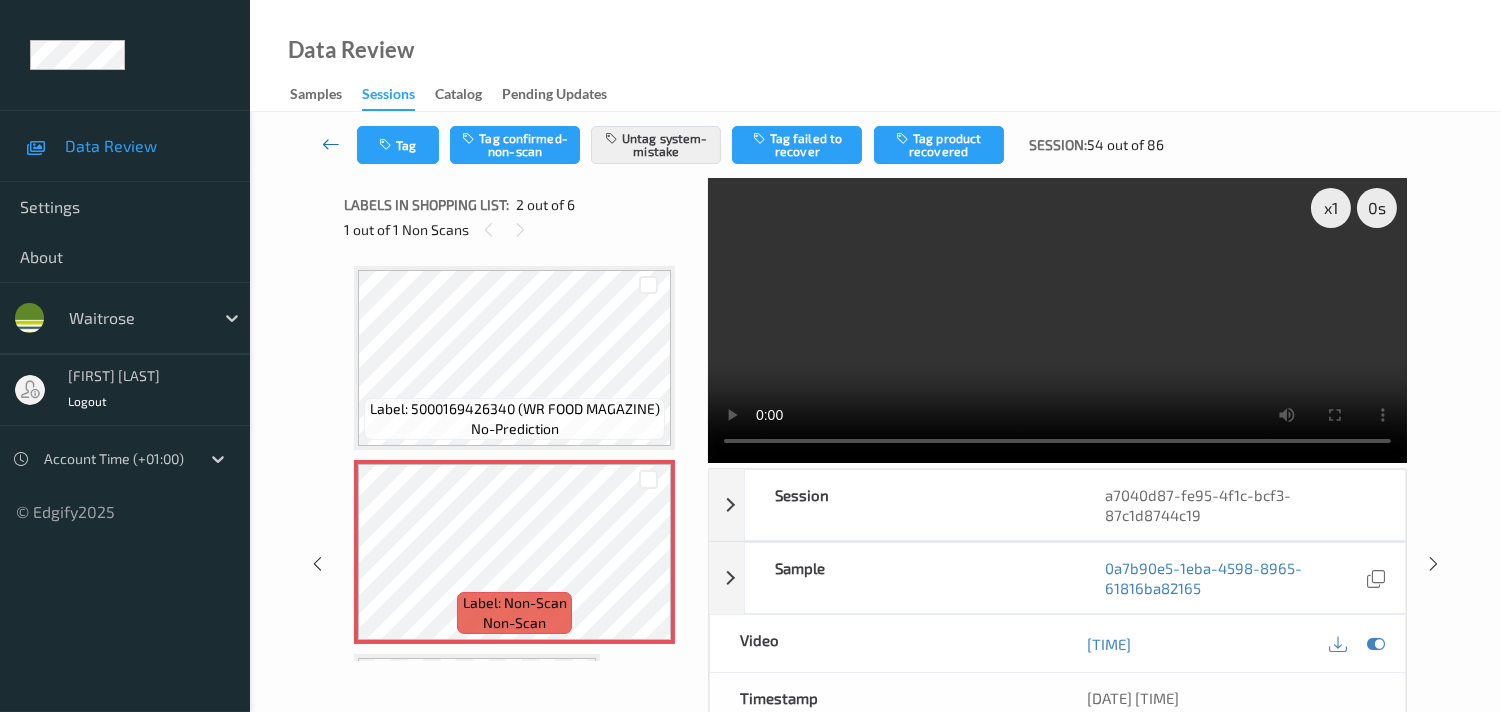 click at bounding box center [331, 144] 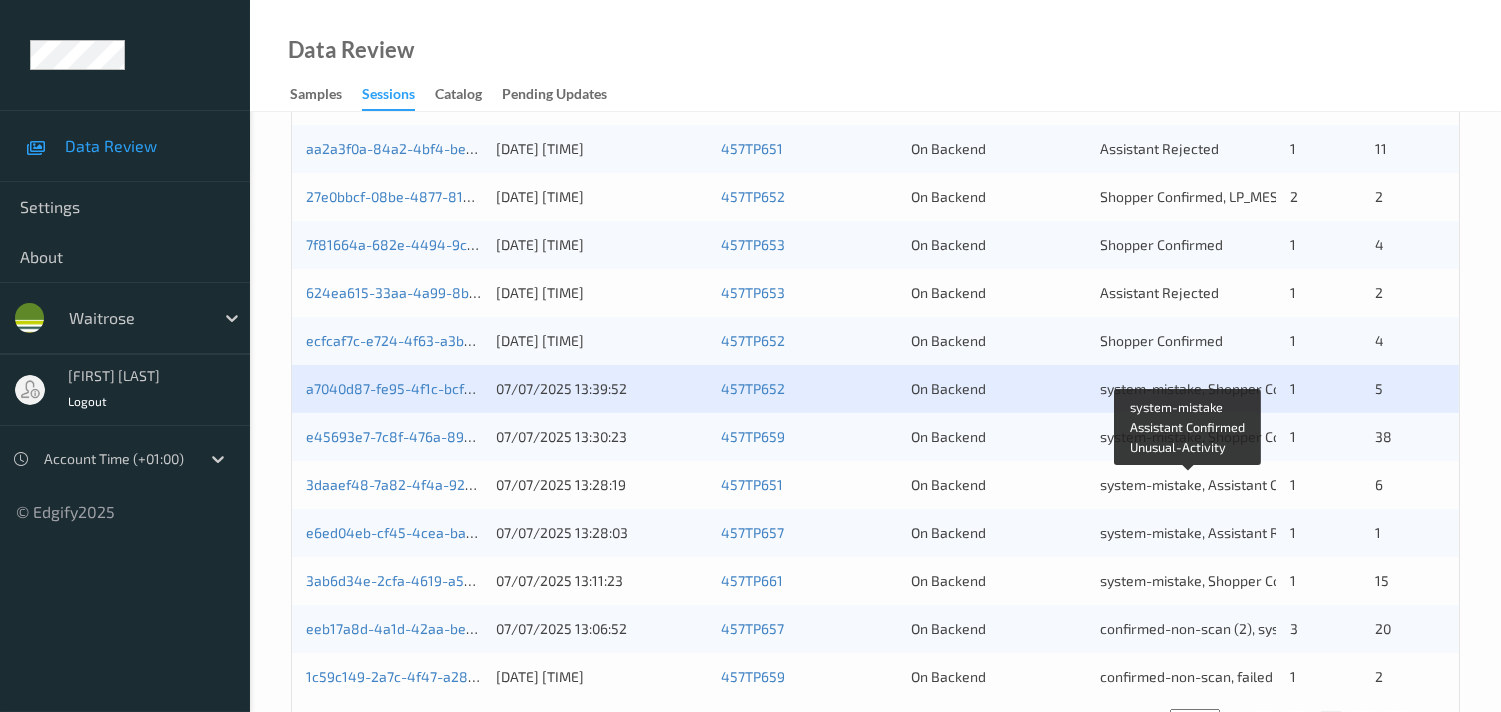 scroll, scrollTop: 840, scrollLeft: 0, axis: vertical 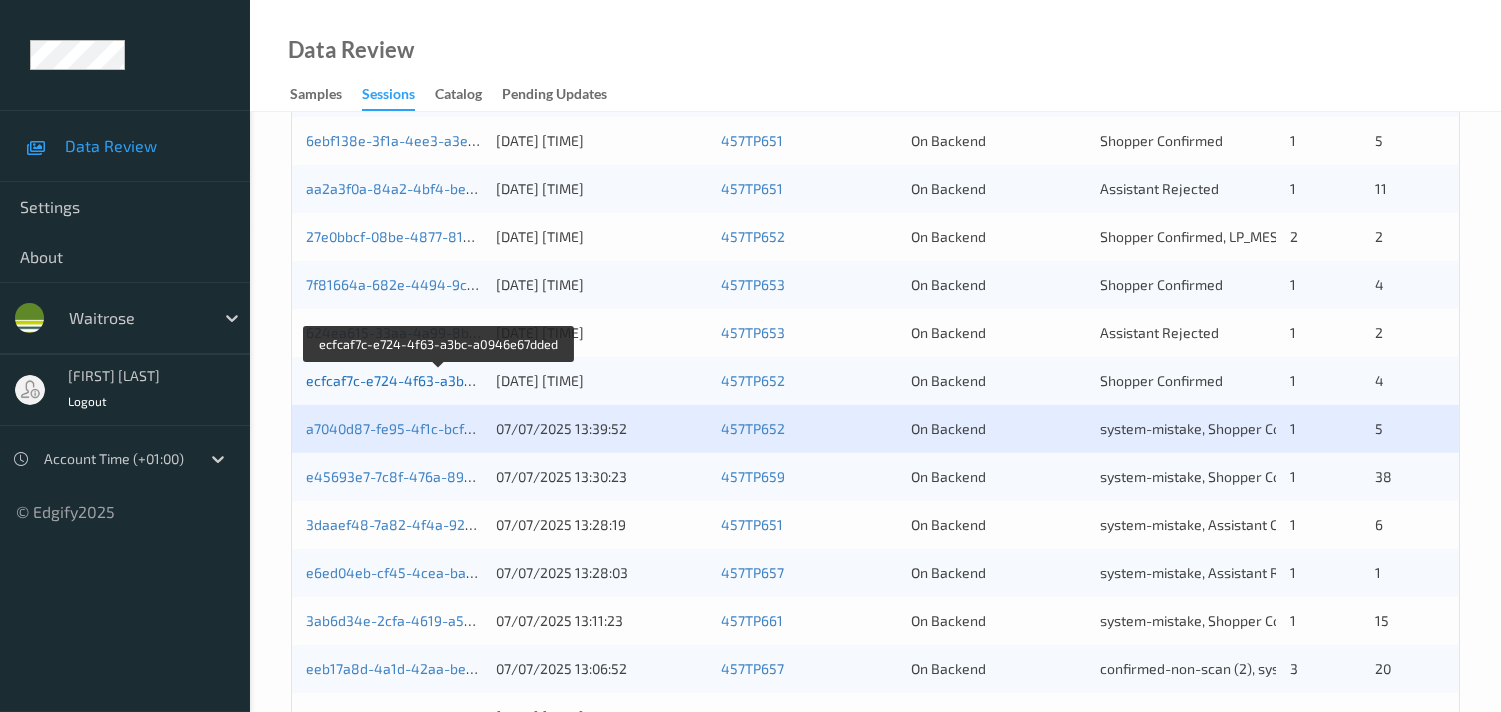 click on "ecfcaf7c-e724-4f63-a3bc-a0946e67dded" at bounding box center [439, 380] 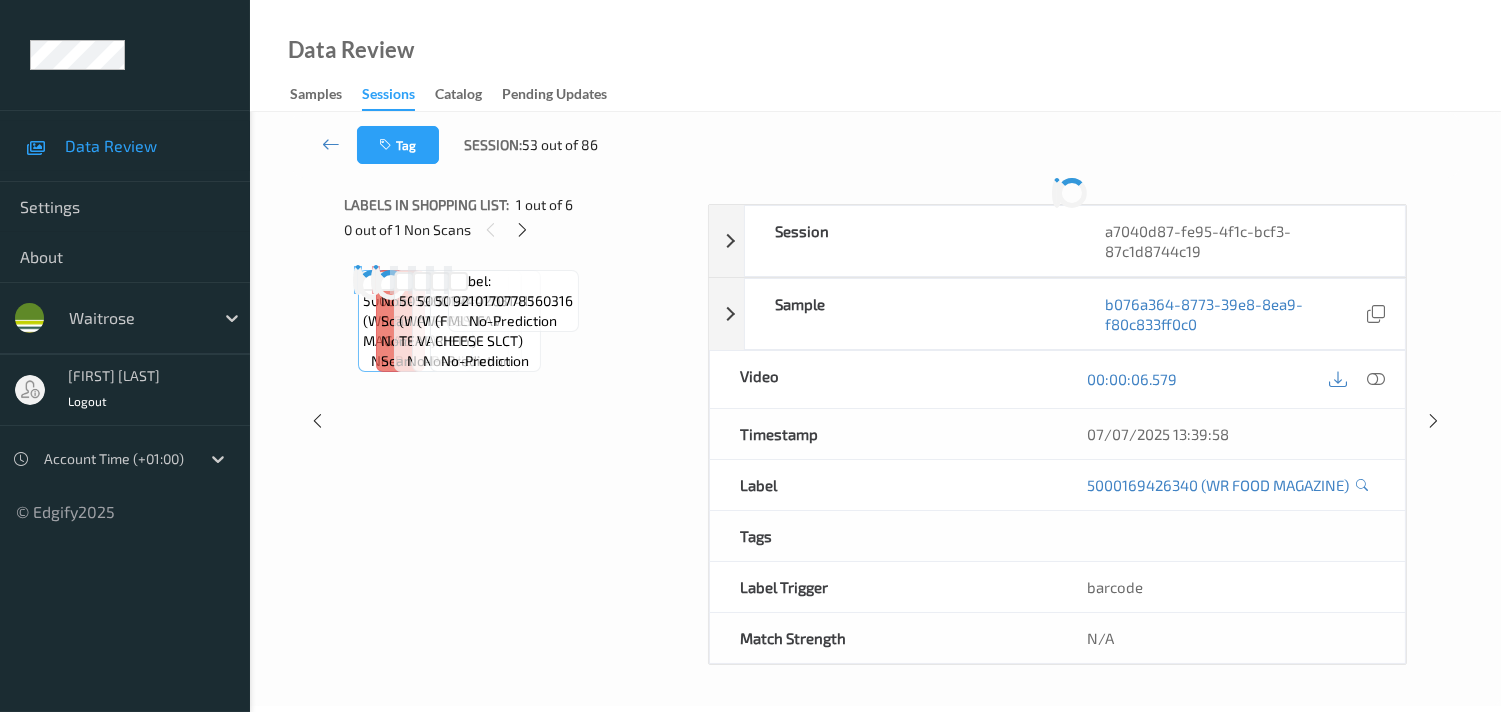 click on "Labels in shopping list: [NUMBER] out of [NUMBER] [NUMBER] out of [NUMBER] Non Scans Label: [NUMBER] (WR FOOD MAGAZINE) no-prediction Label: Non-Scan non-scan Label: Non-Scan non-scan Label: [NUMBER] (WATER BOTTLE TEAL) no-prediction Label: [NUMBER] (WR ESS VARIETY) no-prediction Label: [NUMBER] (FMLY FAV CHEESE SLCT) no-prediction Label: [NUMBER] no-prediction" at bounding box center [519, 421] 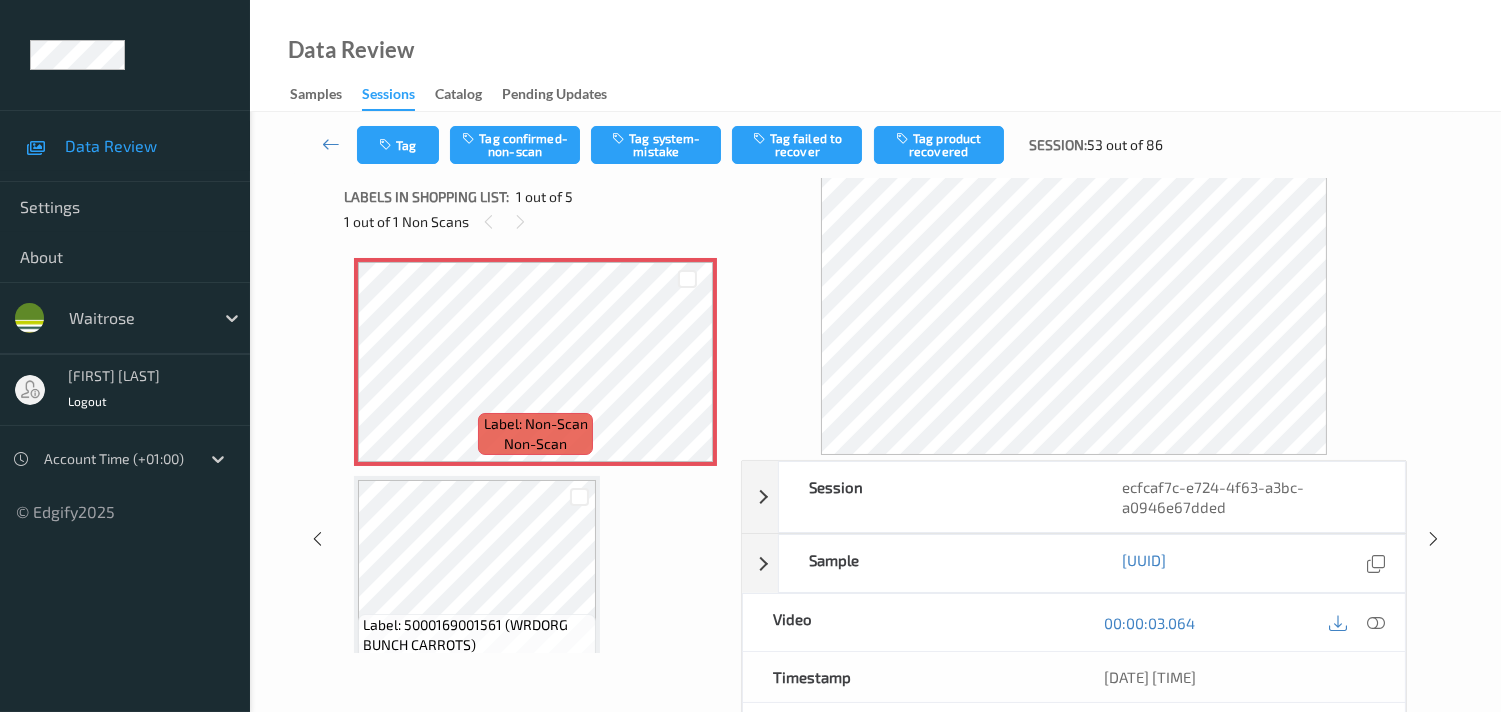 scroll, scrollTop: 0, scrollLeft: 0, axis: both 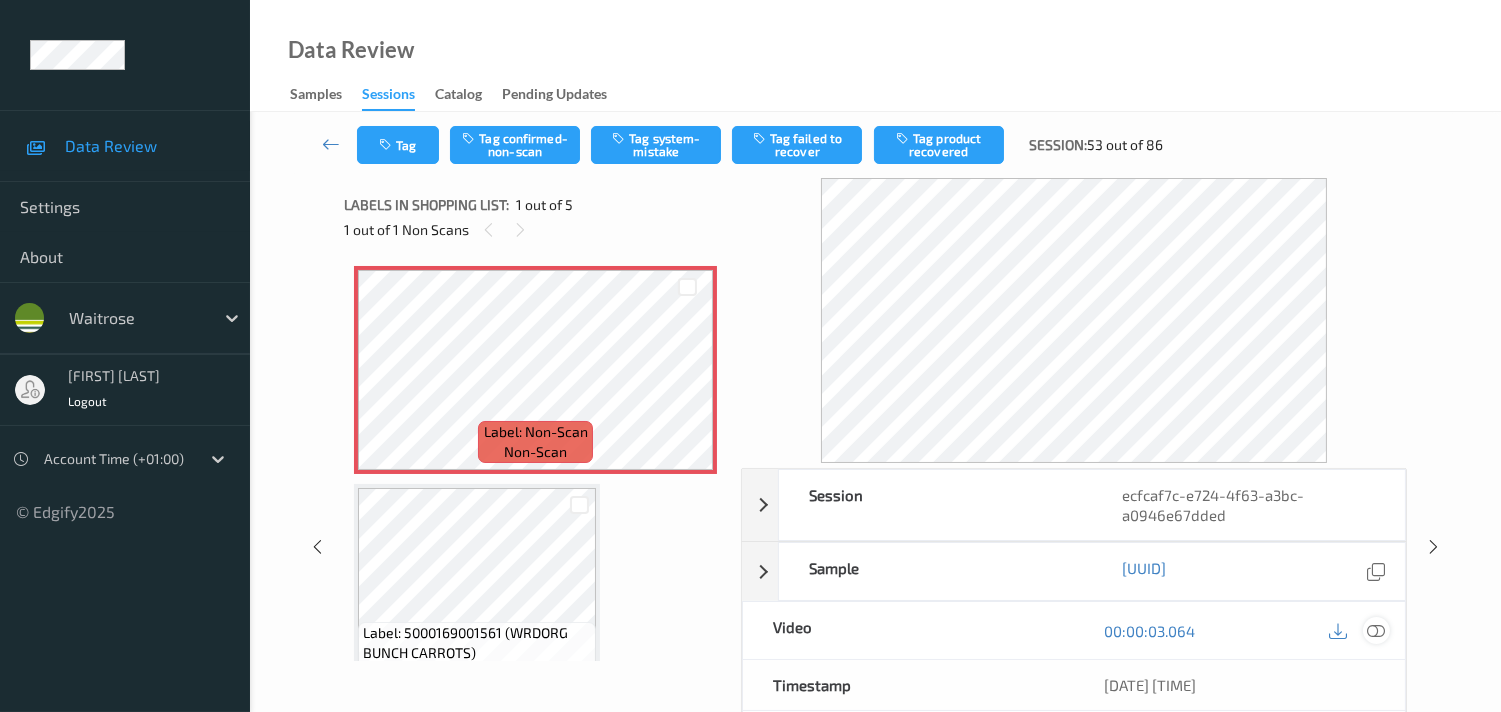 click at bounding box center [1376, 631] 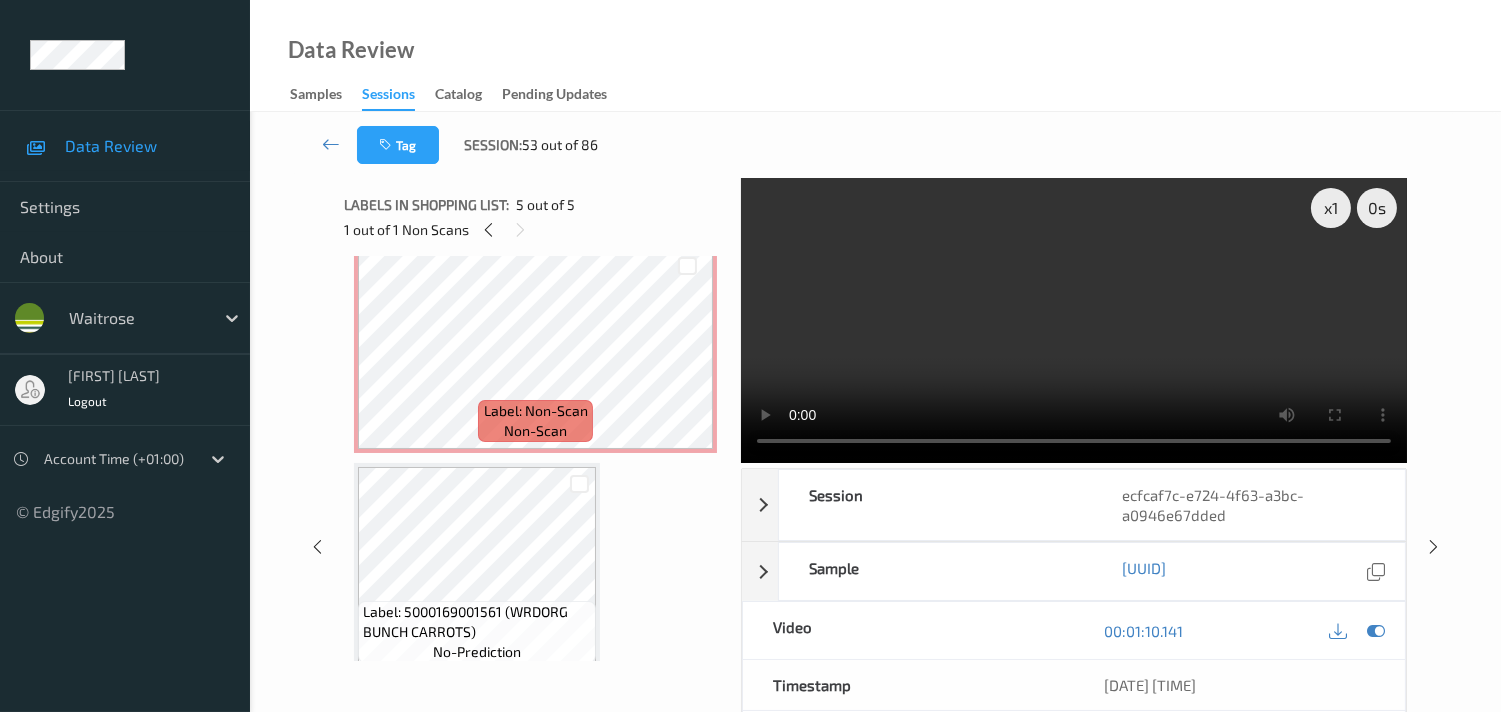 scroll, scrollTop: 0, scrollLeft: 0, axis: both 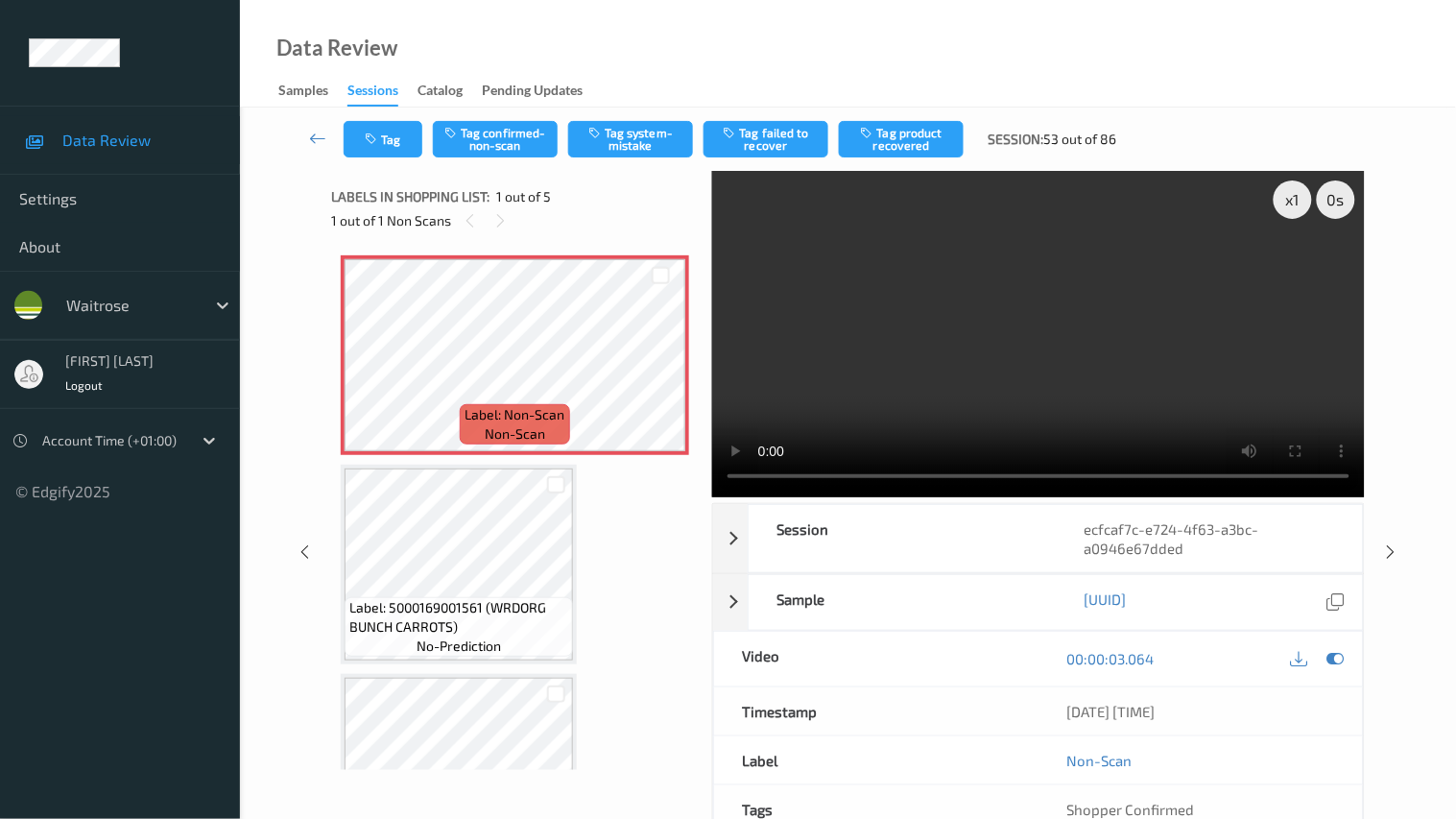 type 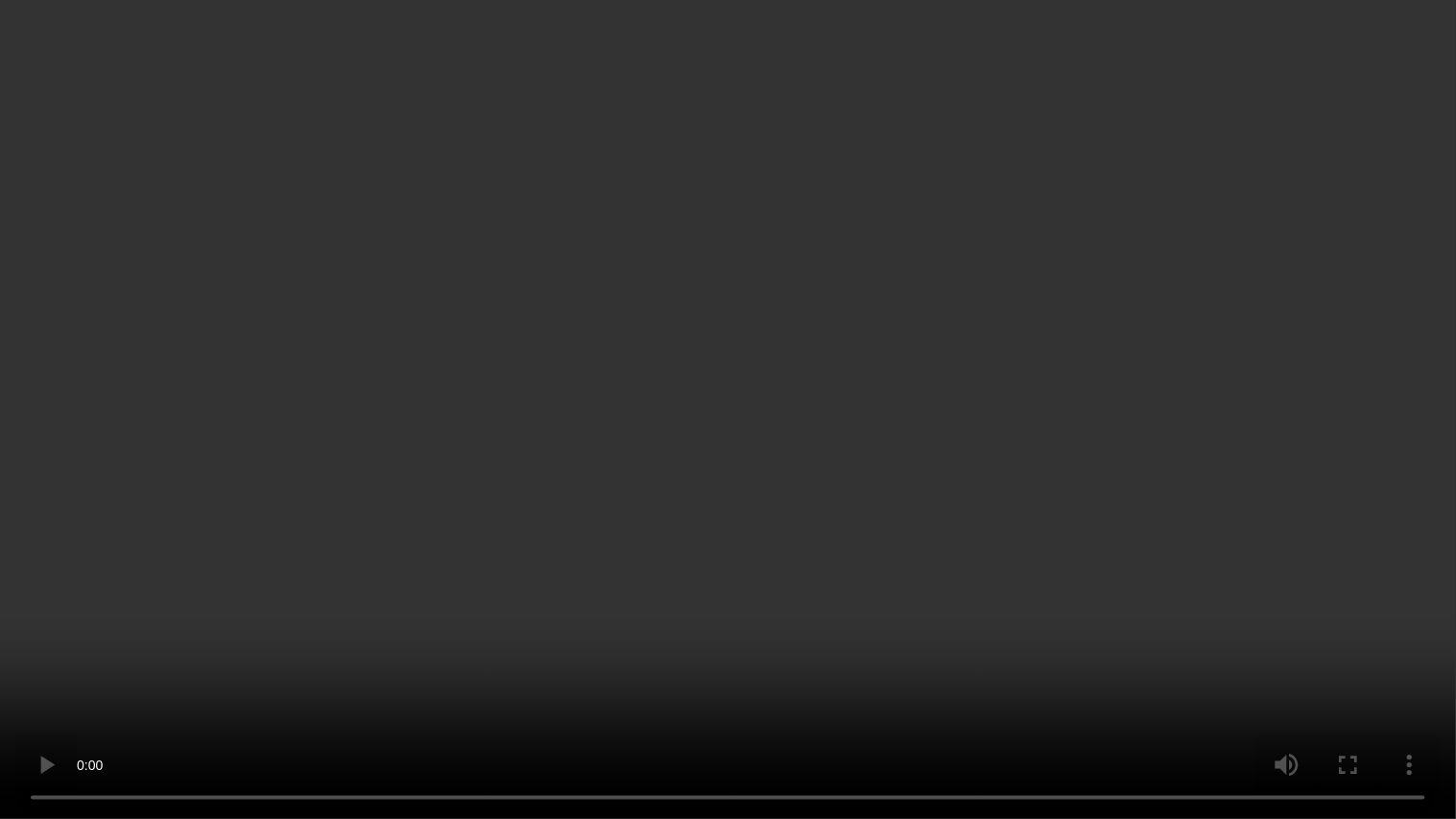 click at bounding box center (728, 409) 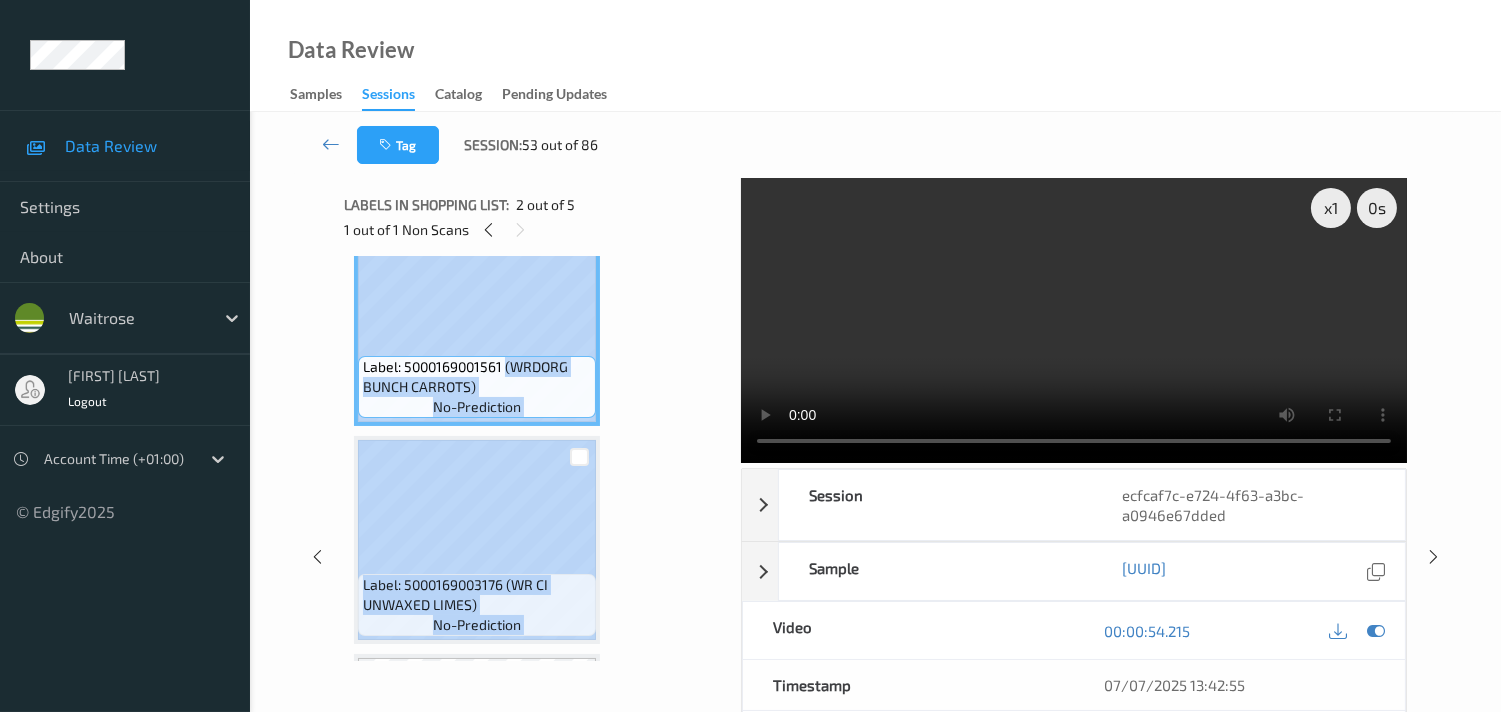 scroll, scrollTop: 284, scrollLeft: 0, axis: vertical 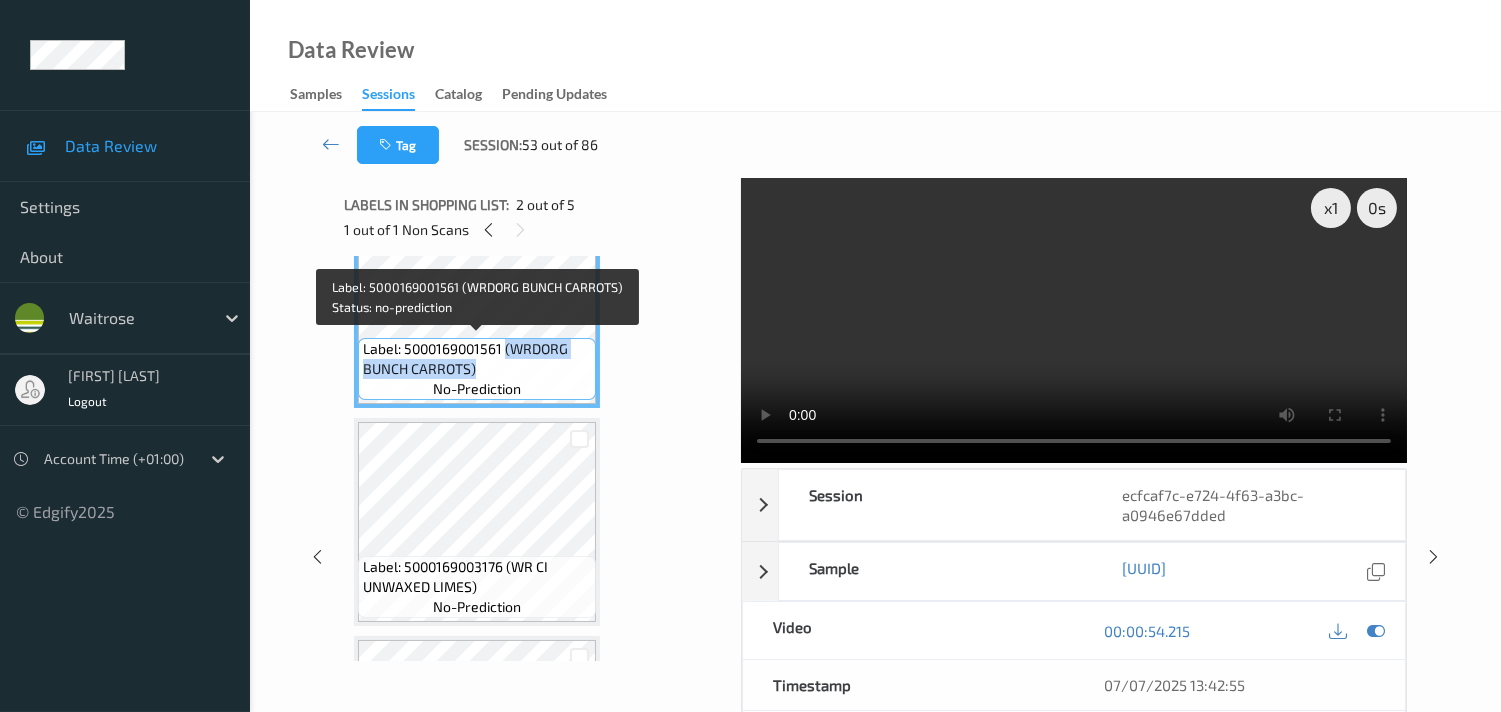 drag, startPoint x: 503, startPoint y: 630, endPoint x: 498, endPoint y: 370, distance: 260.04807 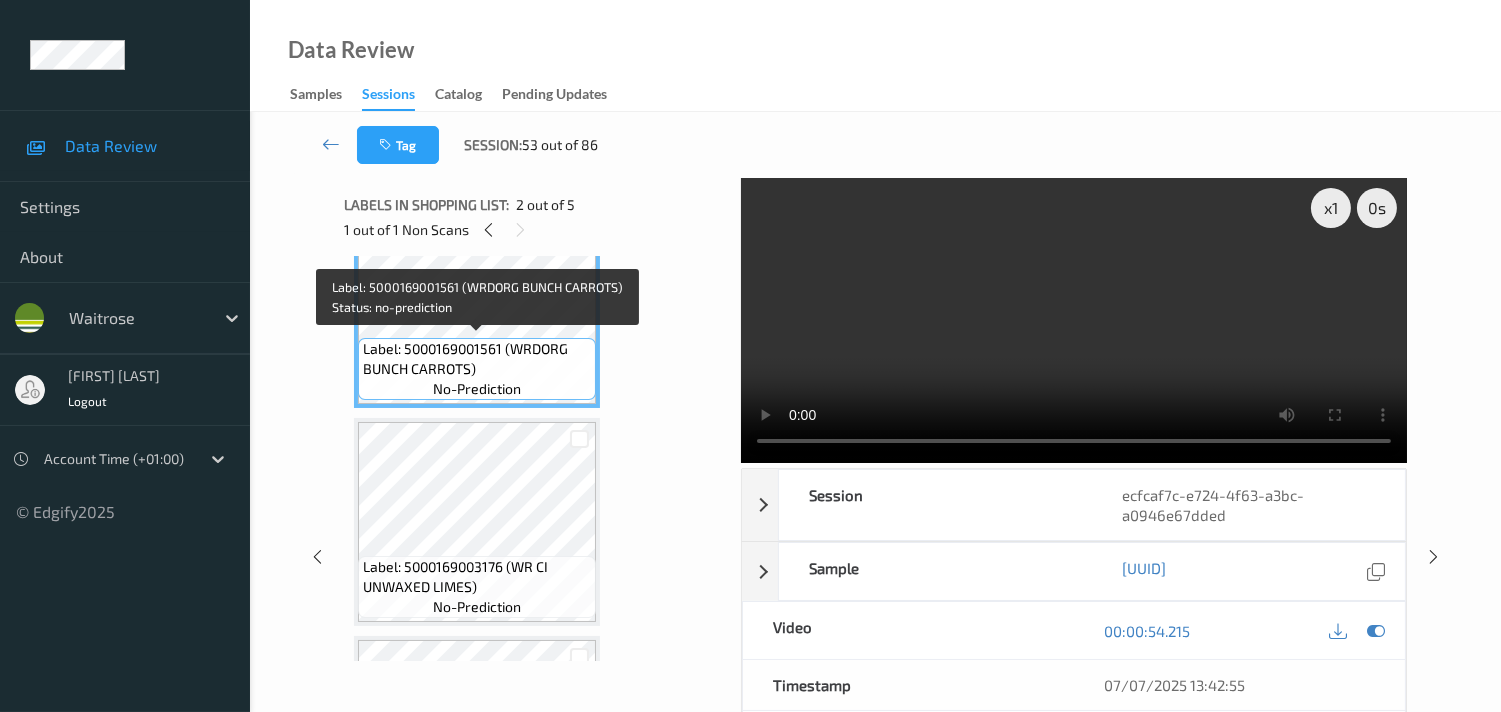 drag, startPoint x: 457, startPoint y: 347, endPoint x: 1105, endPoint y: 354, distance: 648.0378 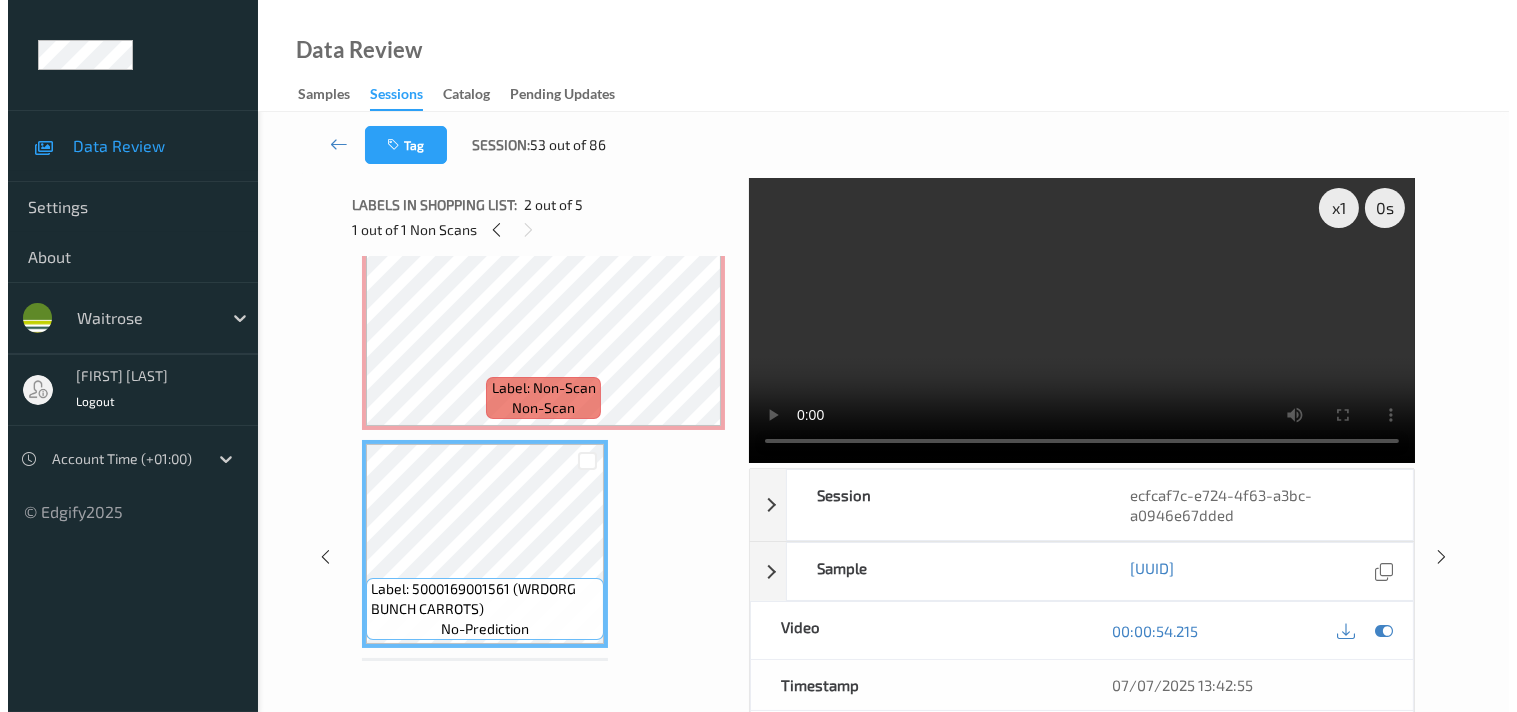 scroll, scrollTop: 0, scrollLeft: 0, axis: both 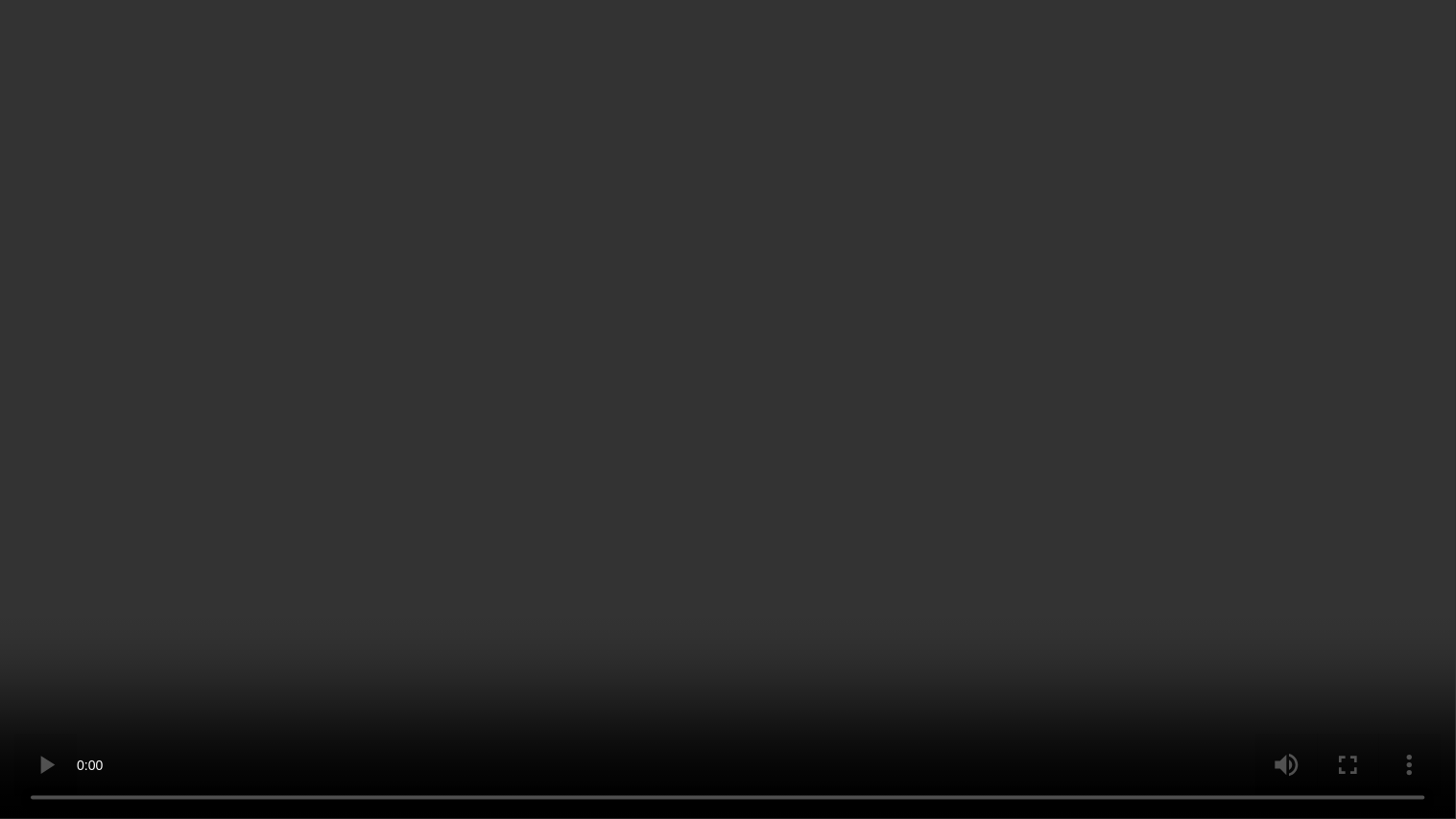 click at bounding box center [728, 409] 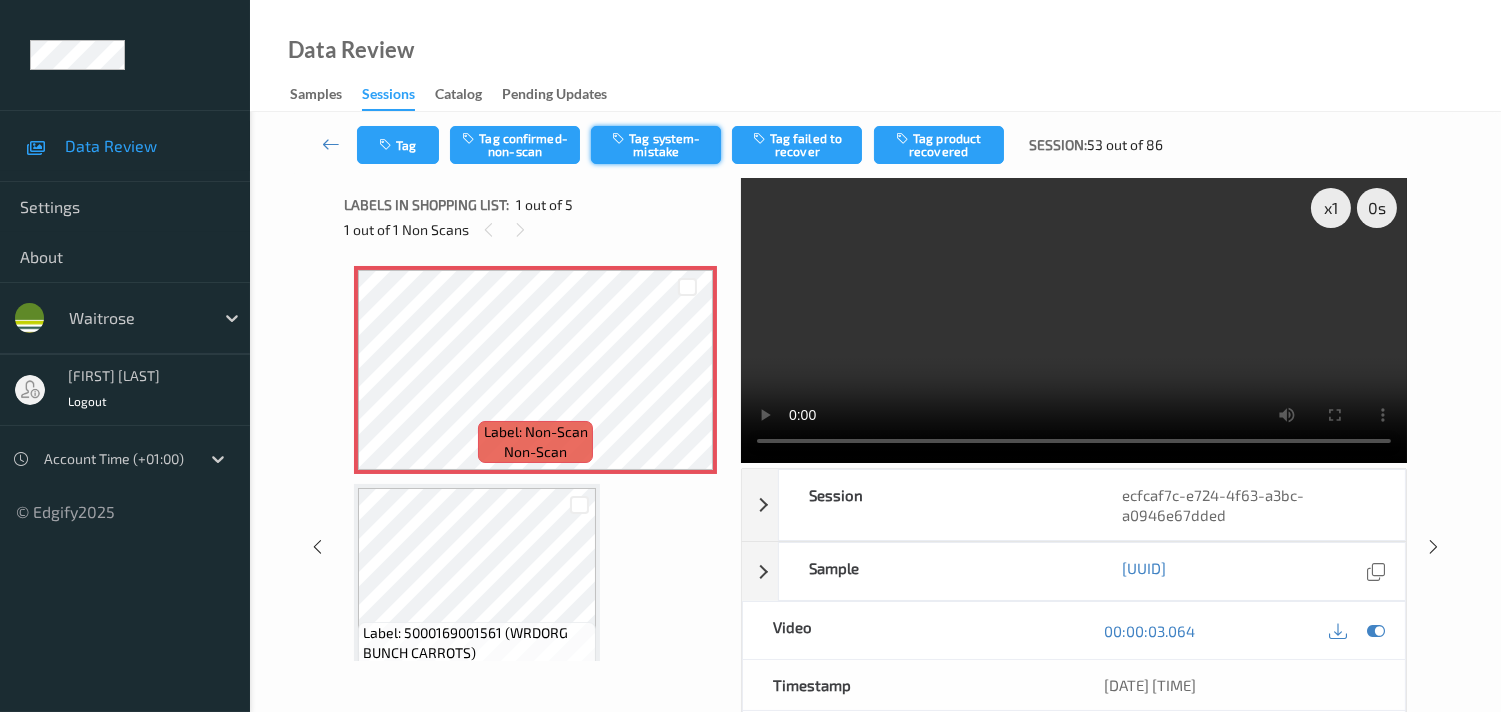 click on "Tag   system-mistake" at bounding box center [656, 145] 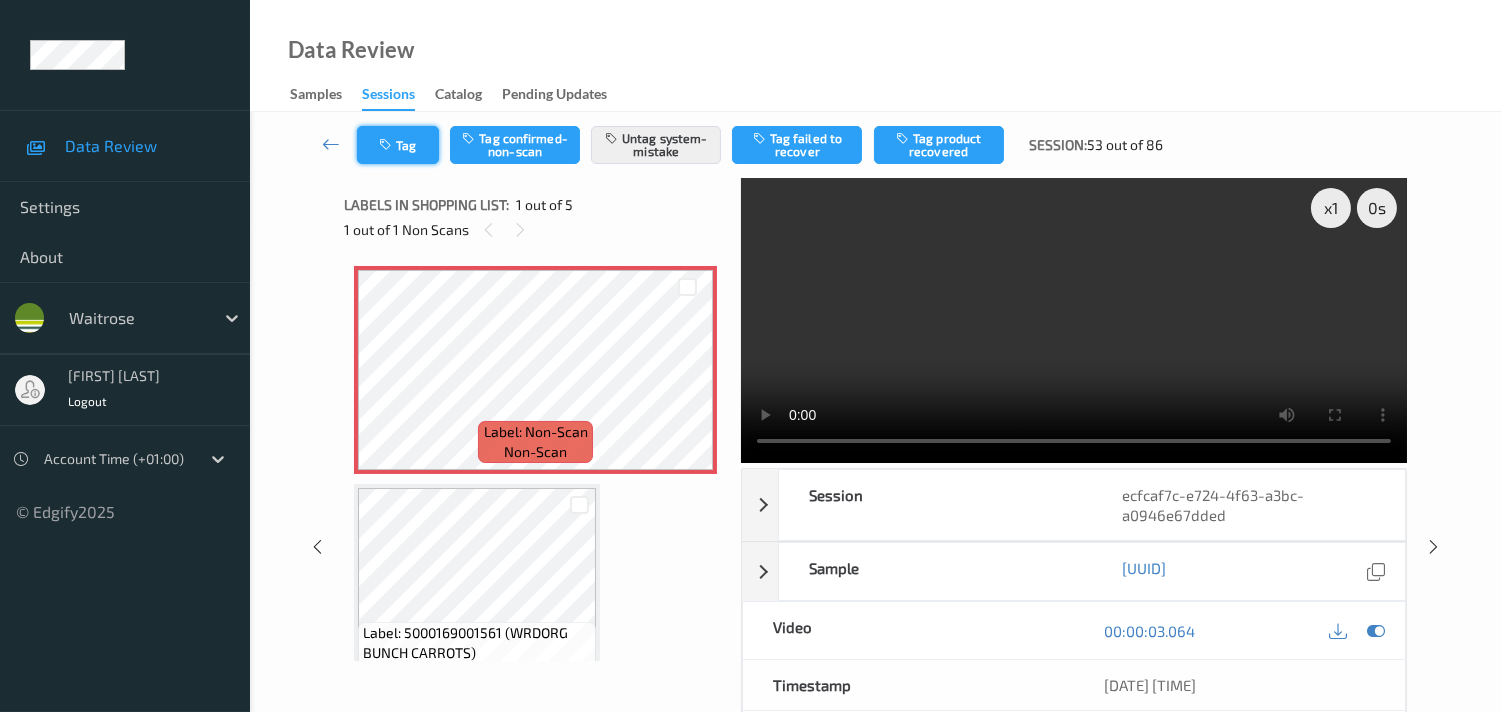 click on "Tag" at bounding box center [398, 145] 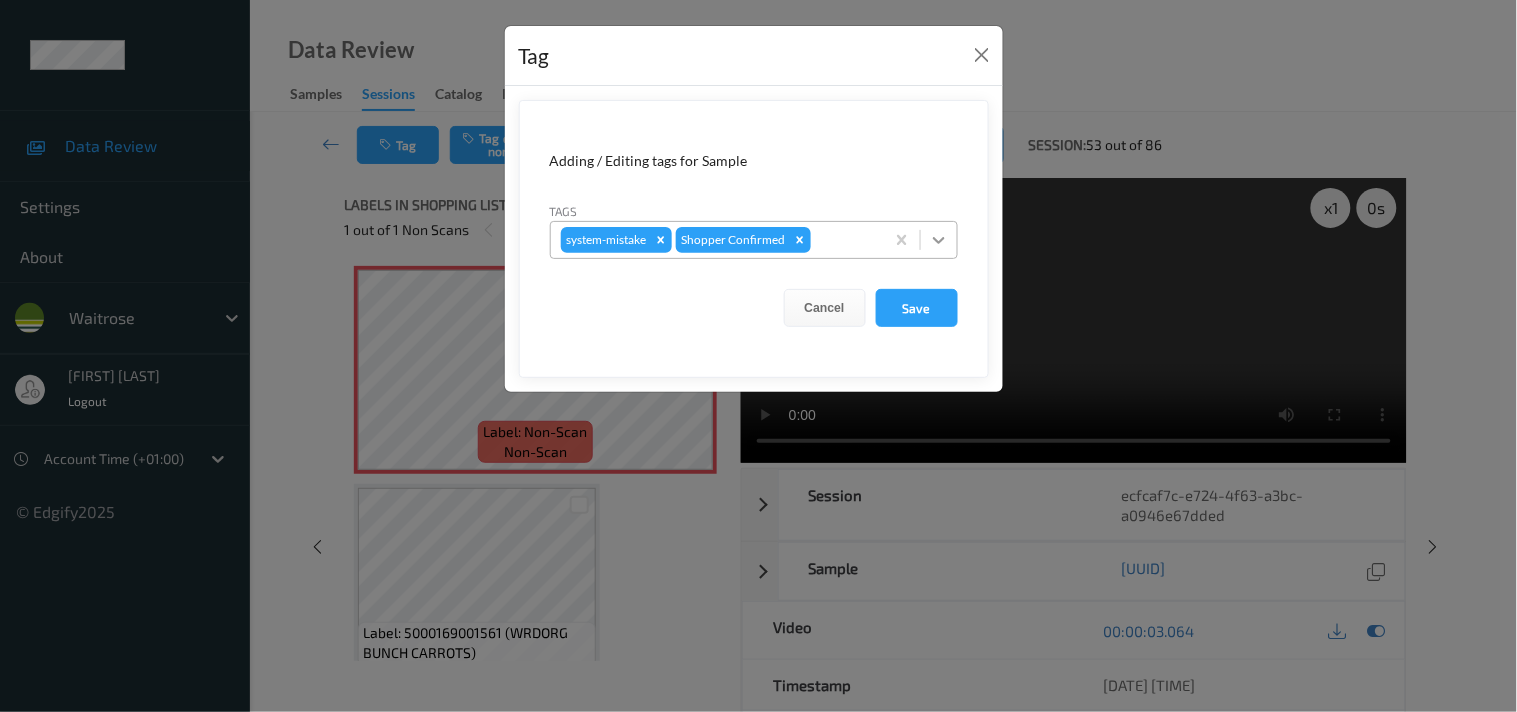 click 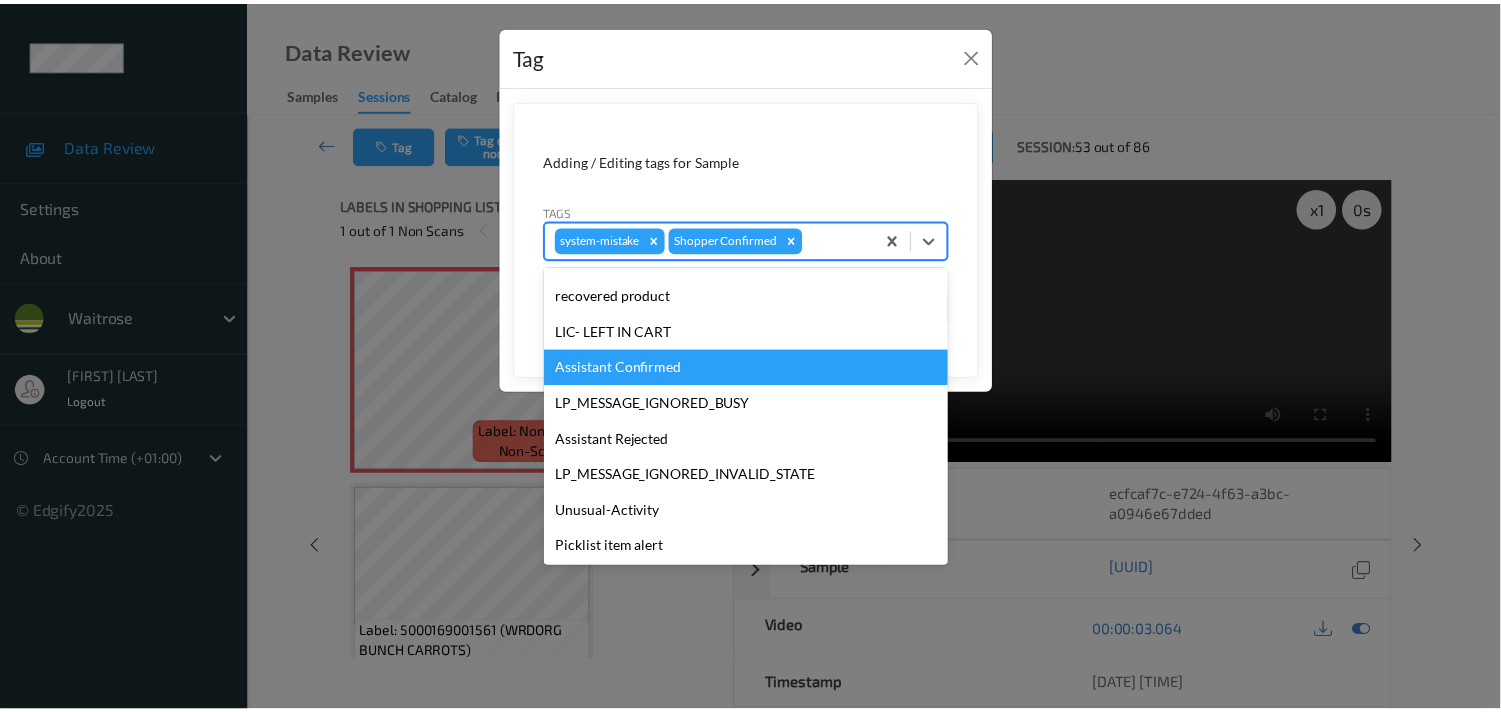 scroll, scrollTop: 320, scrollLeft: 0, axis: vertical 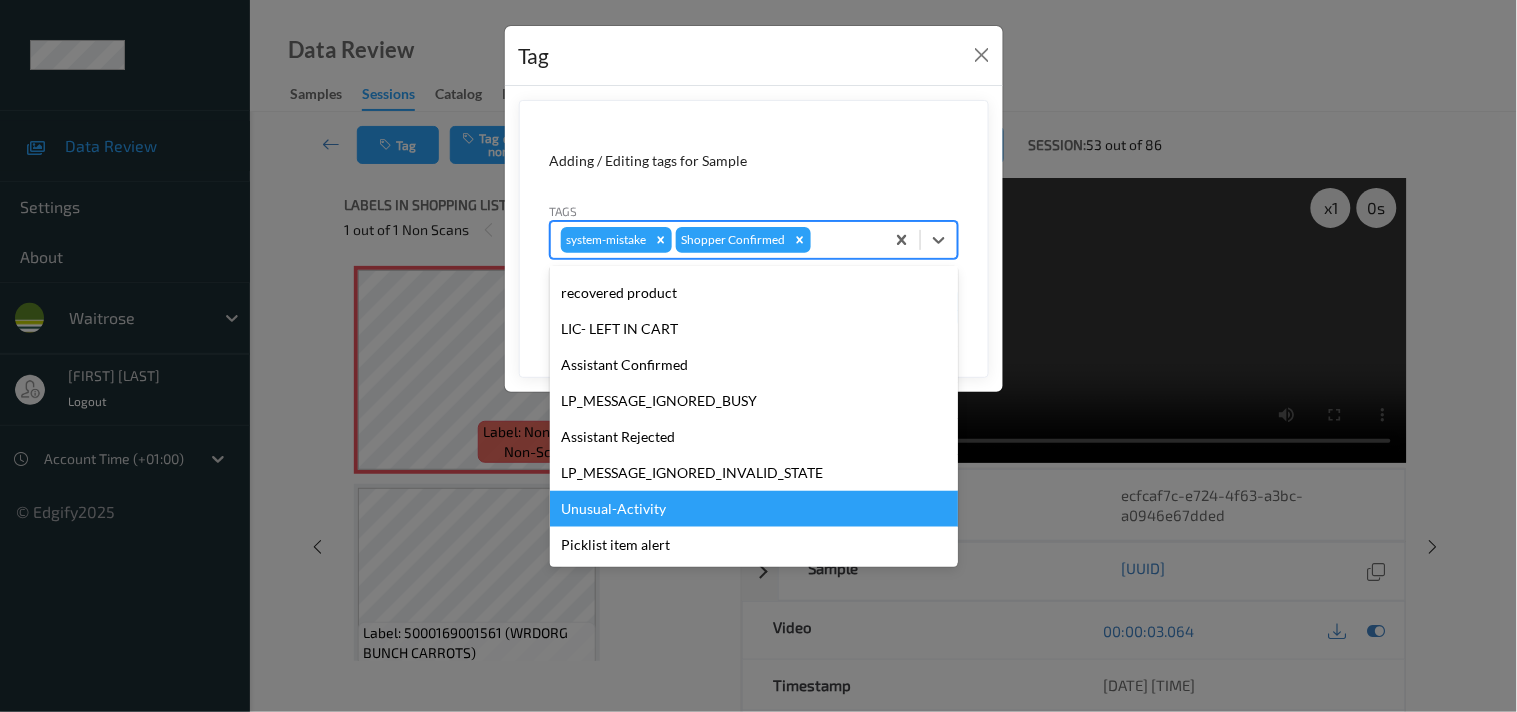 click on "Unusual-Activity" at bounding box center [754, 509] 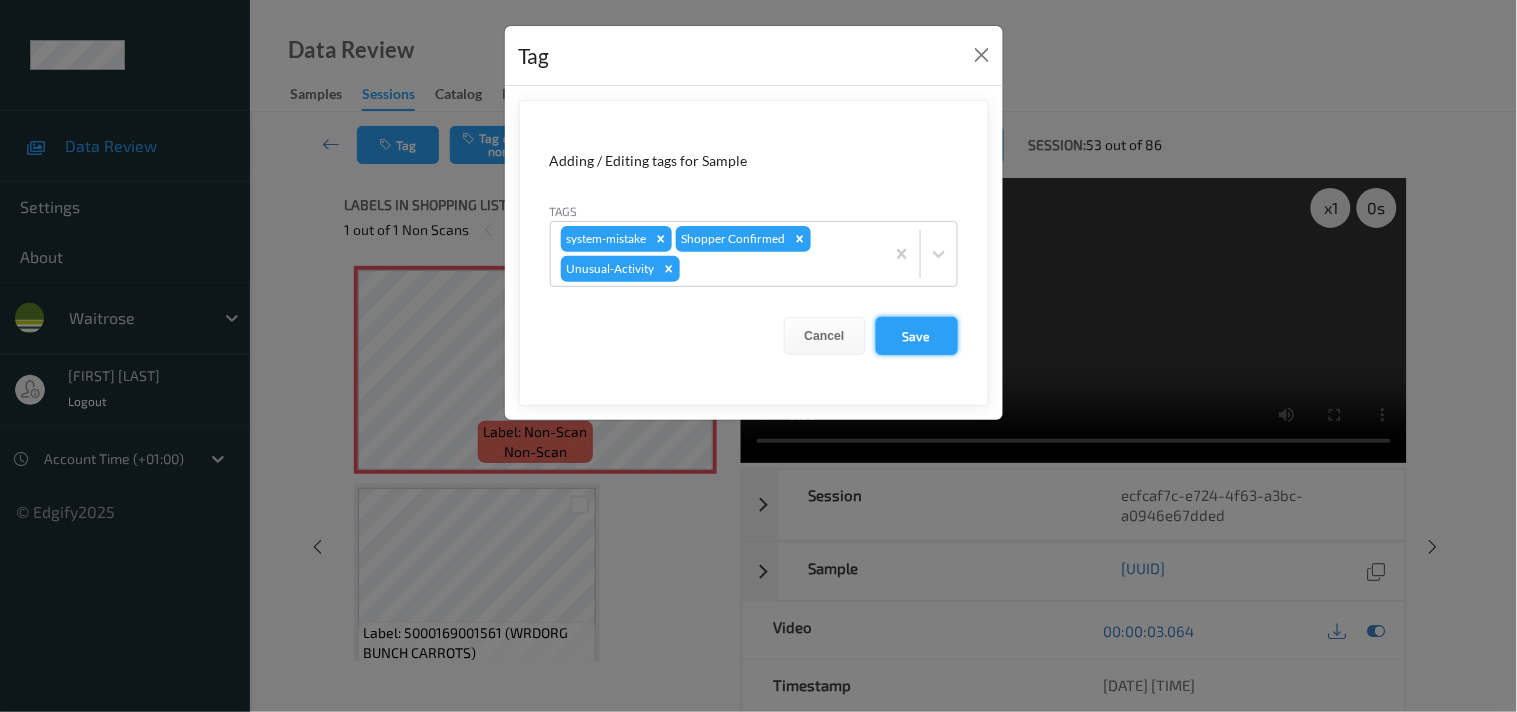 click on "Save" at bounding box center [917, 336] 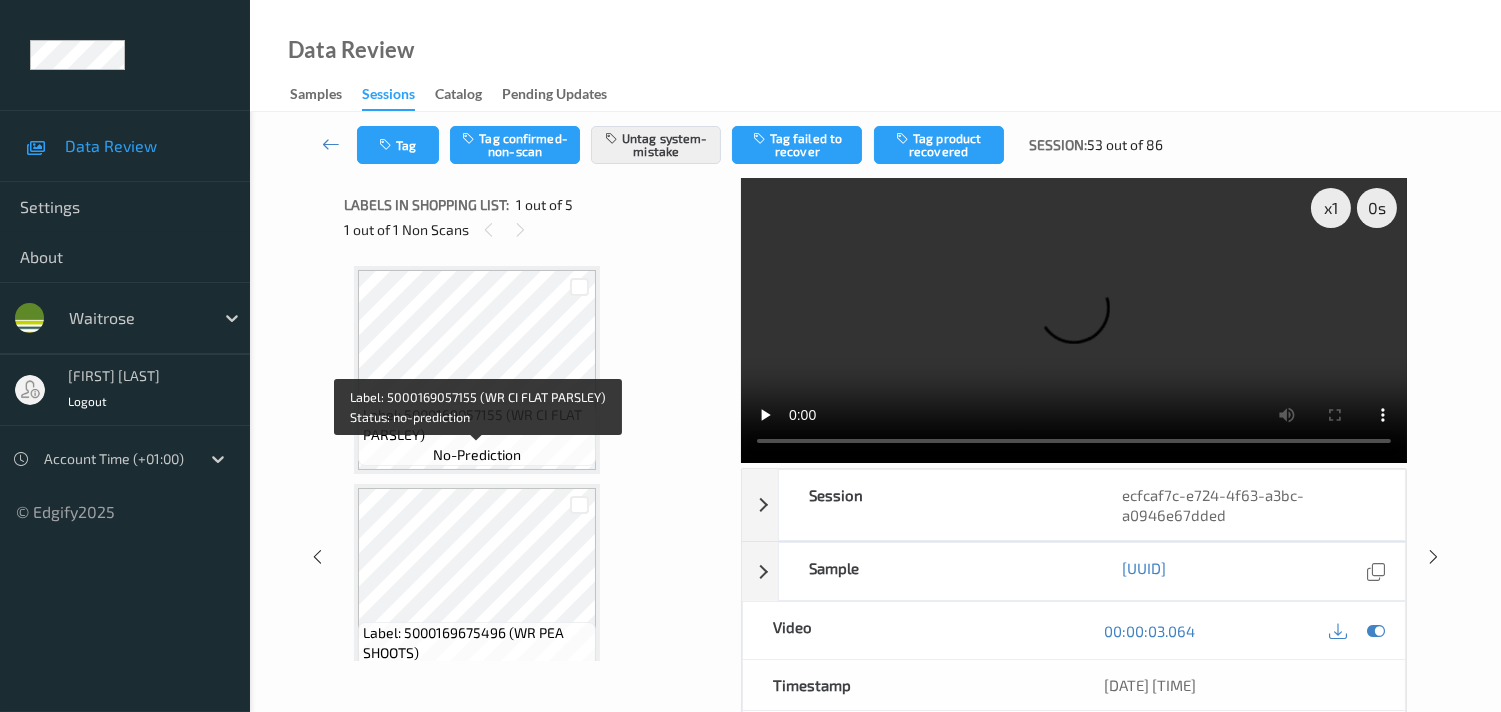 scroll, scrollTop: 687, scrollLeft: 0, axis: vertical 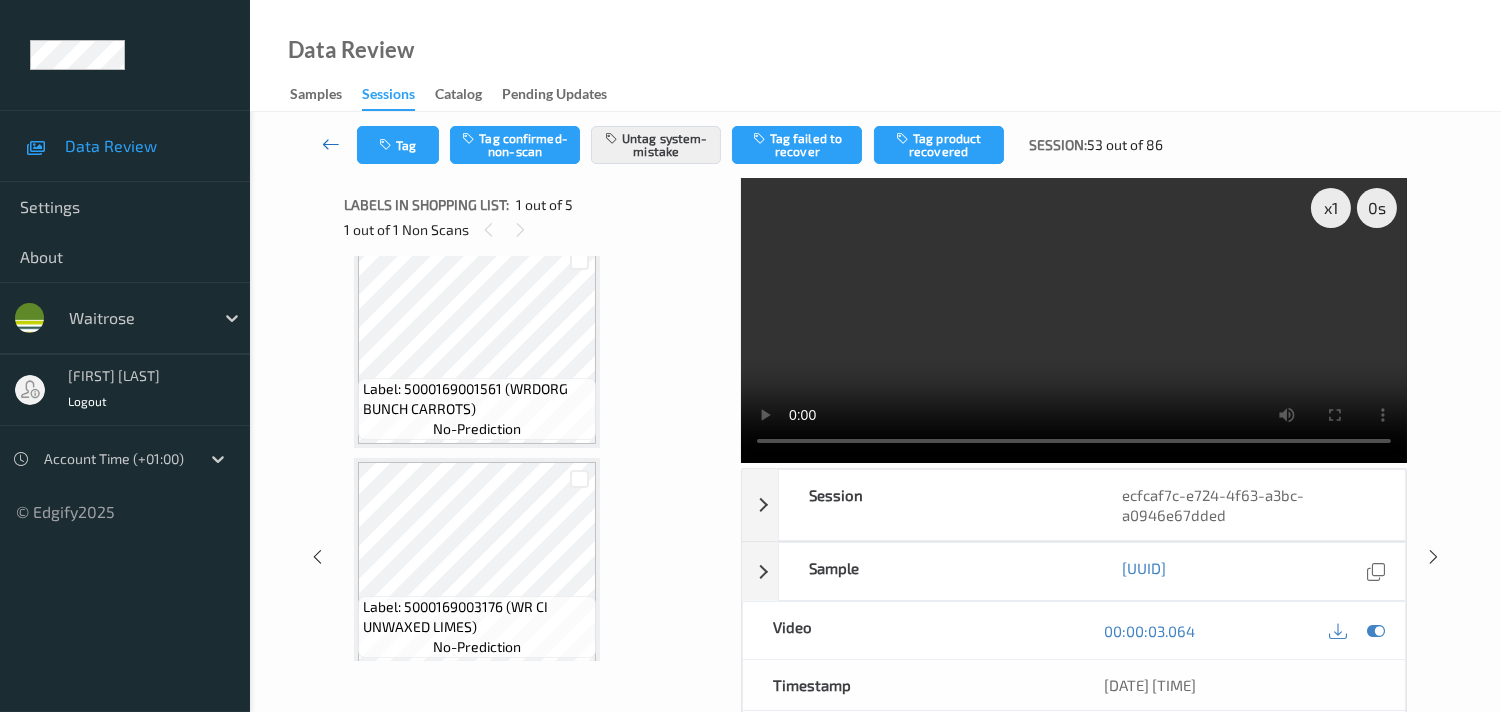 click at bounding box center (331, 144) 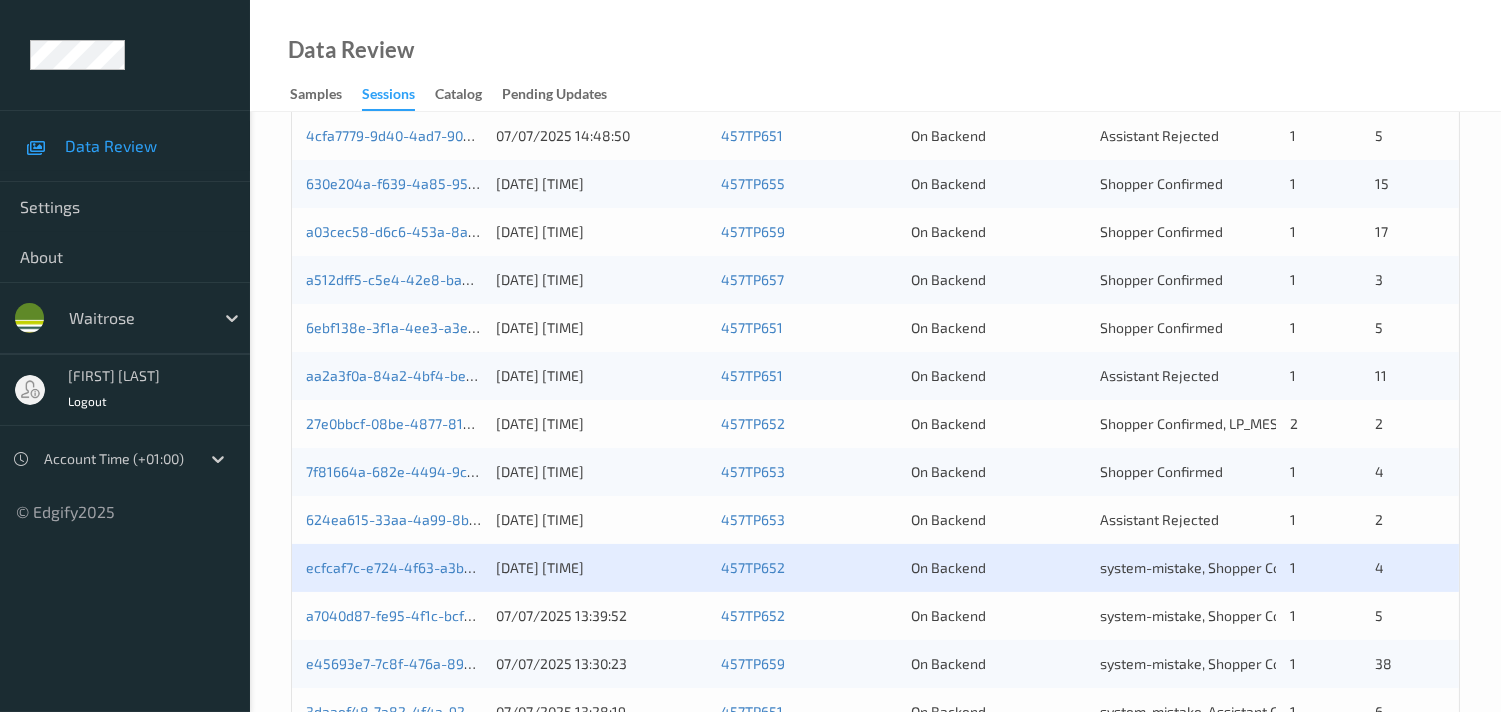 scroll, scrollTop: 666, scrollLeft: 0, axis: vertical 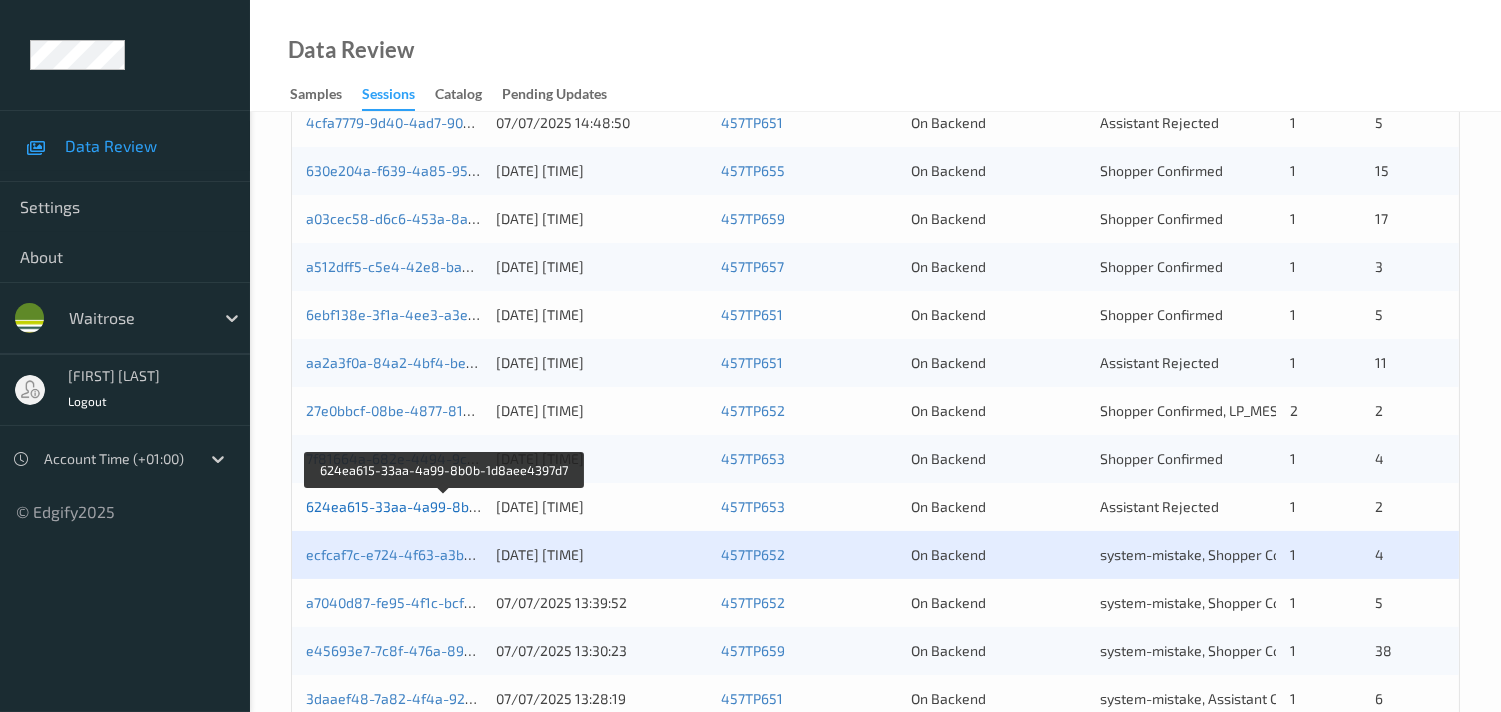 click on "624ea615-33aa-4a99-8b0b-1d8aee4397d7" at bounding box center [445, 506] 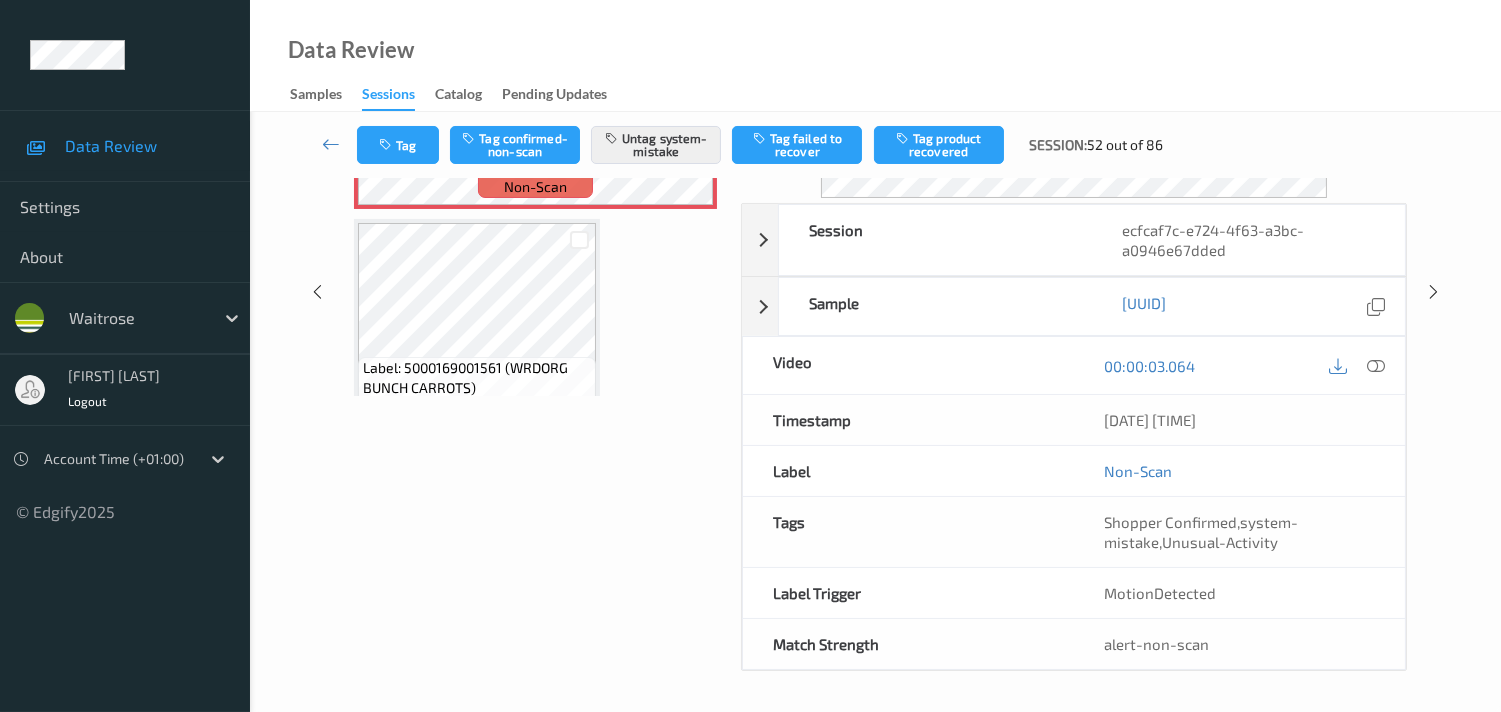 click on "Labels in shopping list: 1 out of 5 1 out of 1 Non Scans Label: Non-Scan non-scan Label: 5000169001561 (WRDORG BUNCH CARROTS) no-prediction Label: 5000169003176 (WR CI UNWAXED LIMES) no-prediction Label: 5000169057155 (WR CI FLAT PARSLEY) no-prediction Label: 5000169675496 (WR PEA SHOOTS) no-prediction" at bounding box center (535, 292) 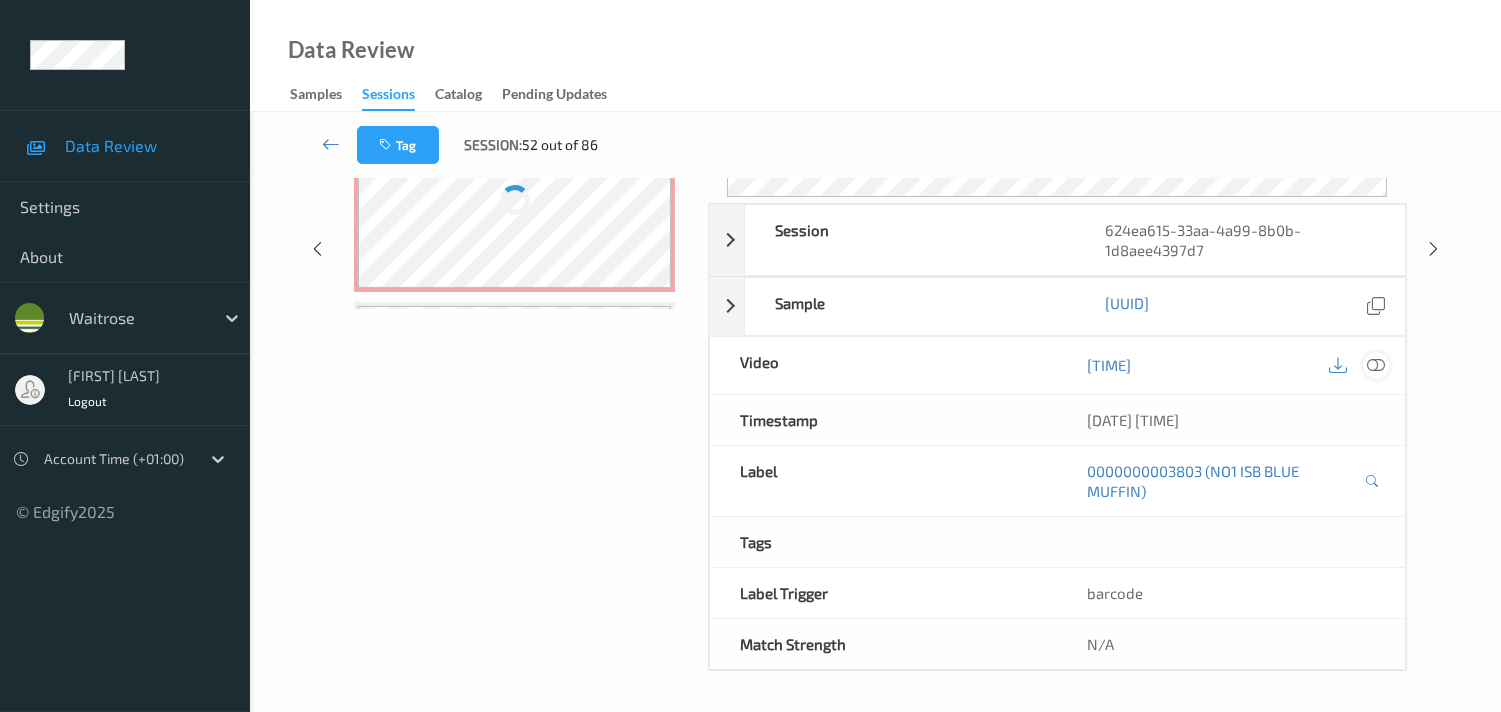 click at bounding box center [1376, 365] 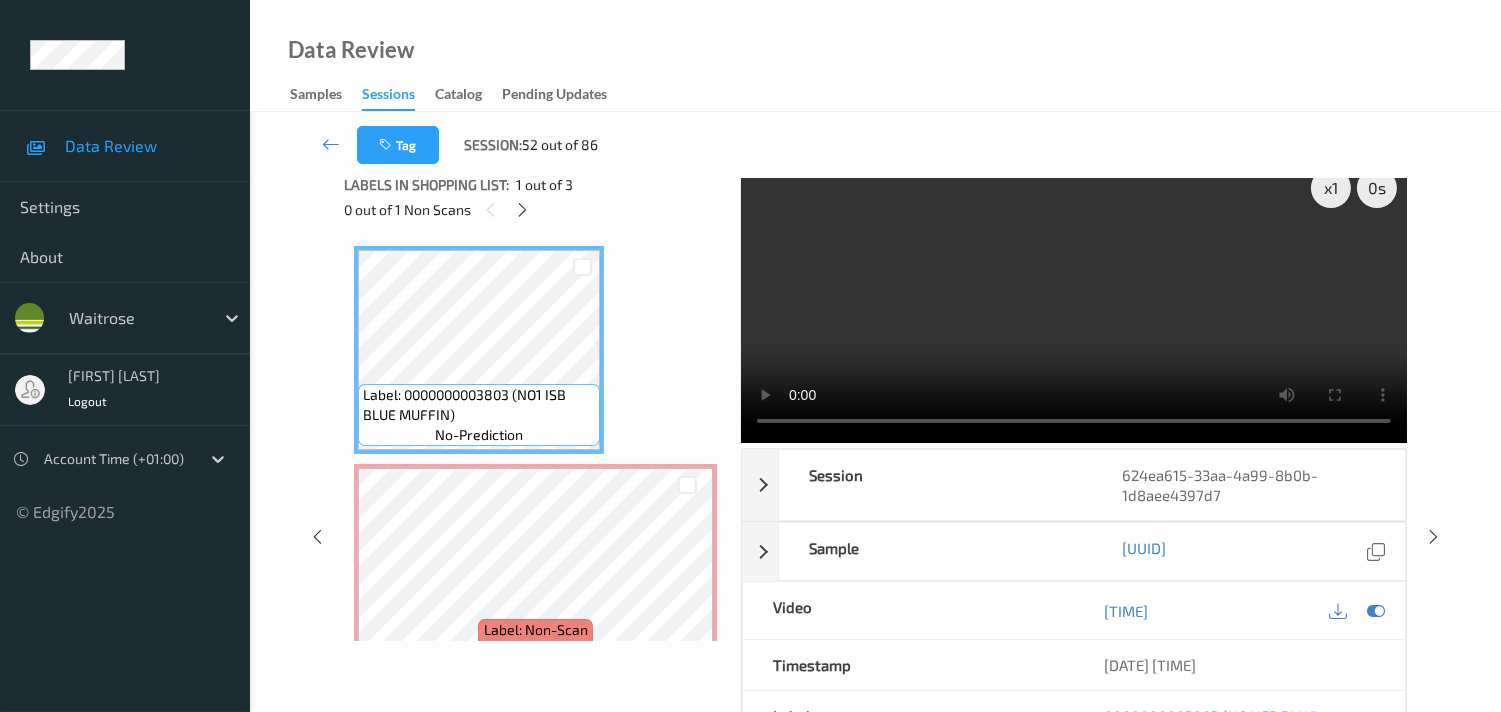 scroll, scrollTop: 0, scrollLeft: 0, axis: both 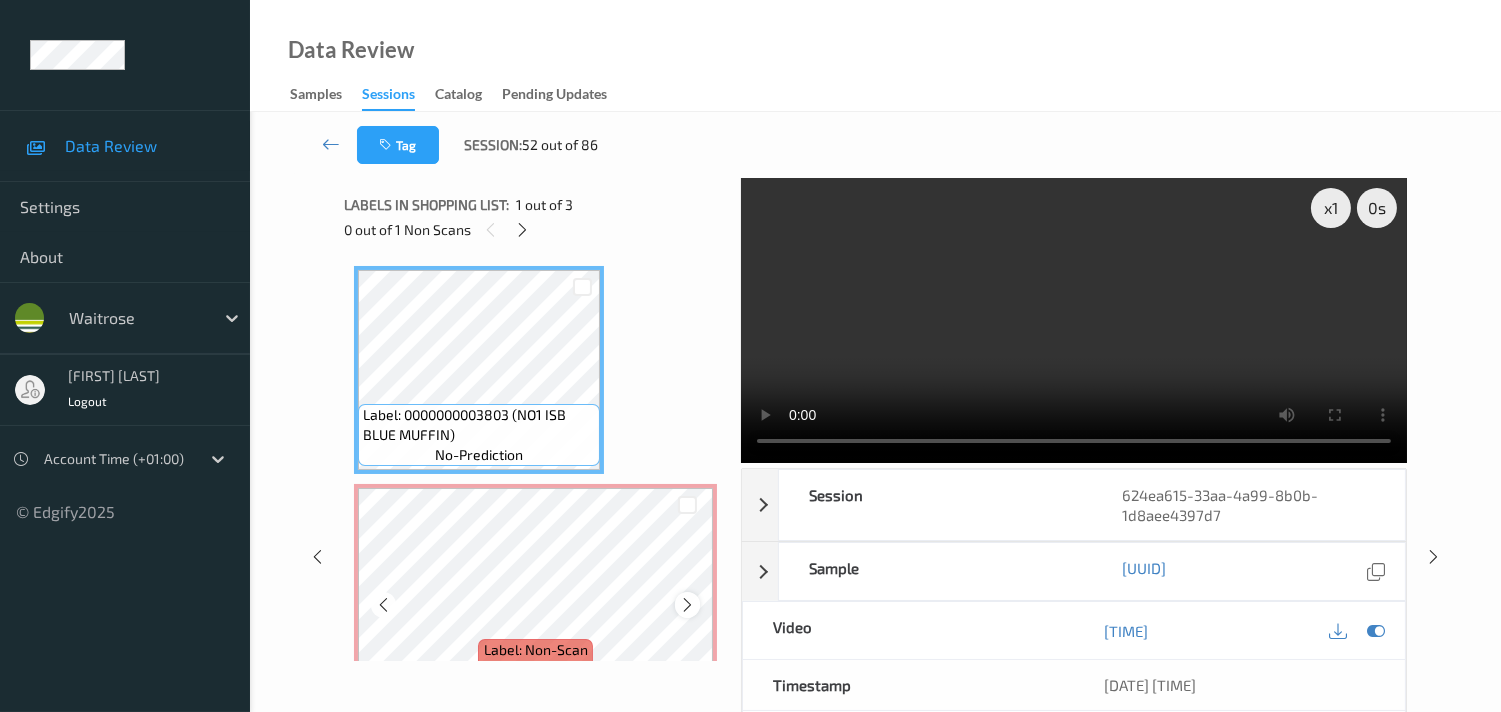 click at bounding box center (687, 605) 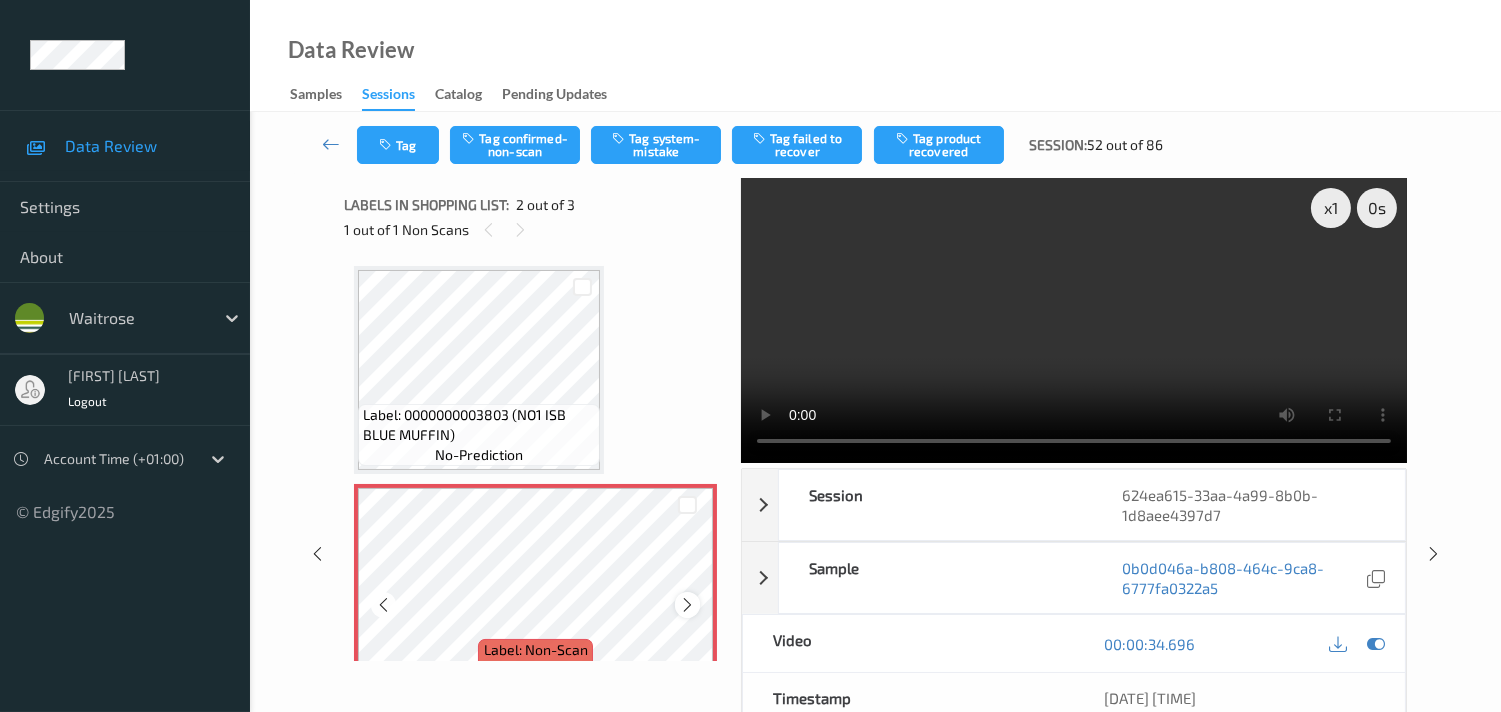 click at bounding box center [687, 605] 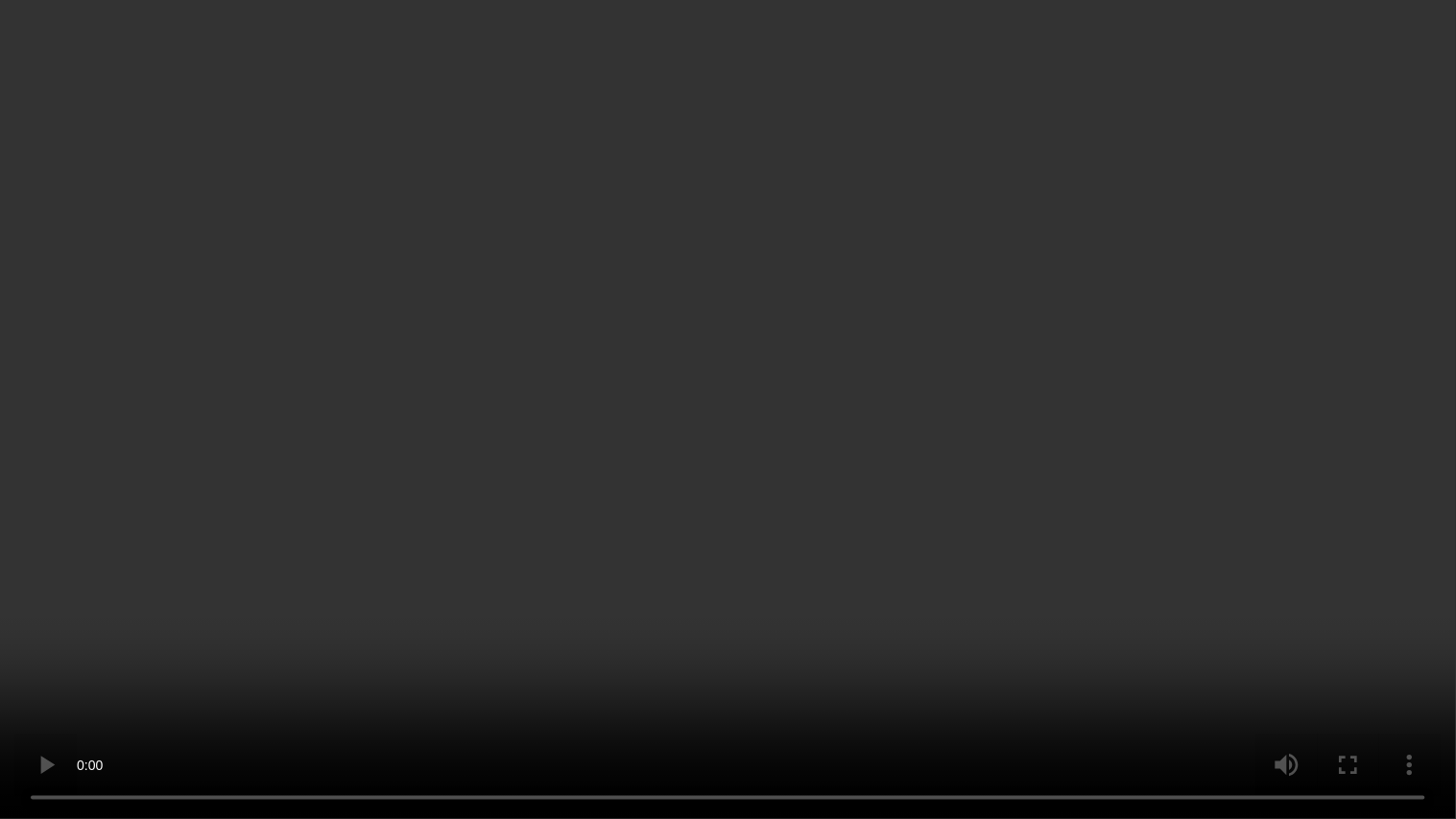 click at bounding box center [728, 409] 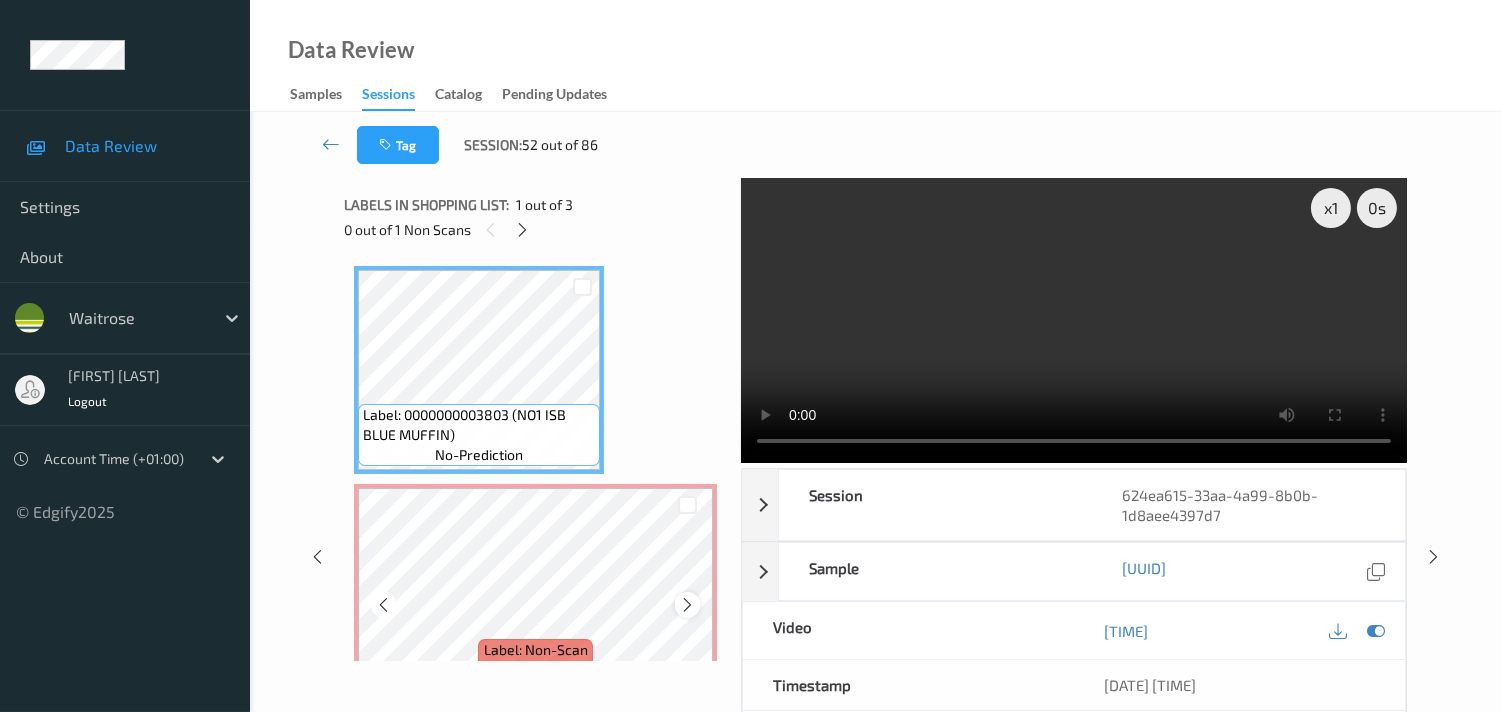 click at bounding box center (687, 605) 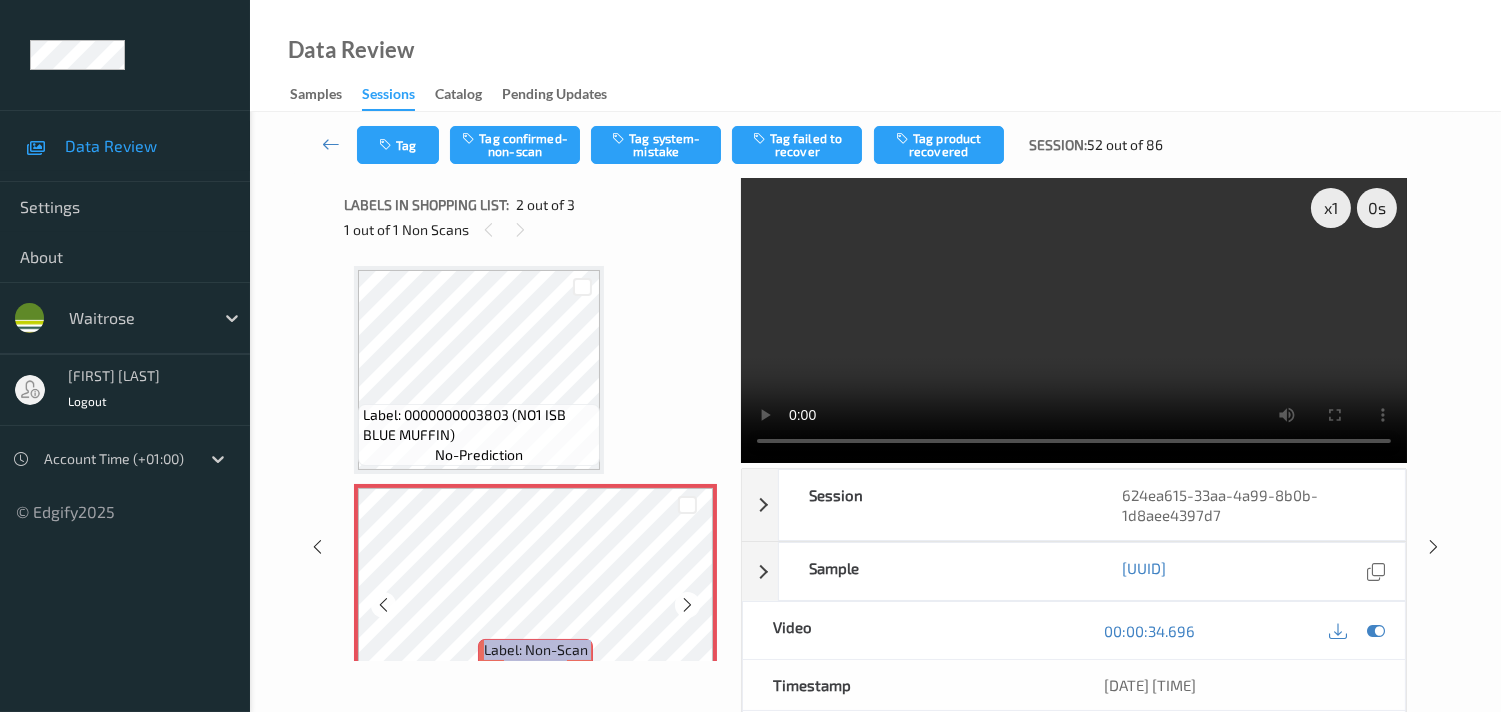 click at bounding box center (687, 605) 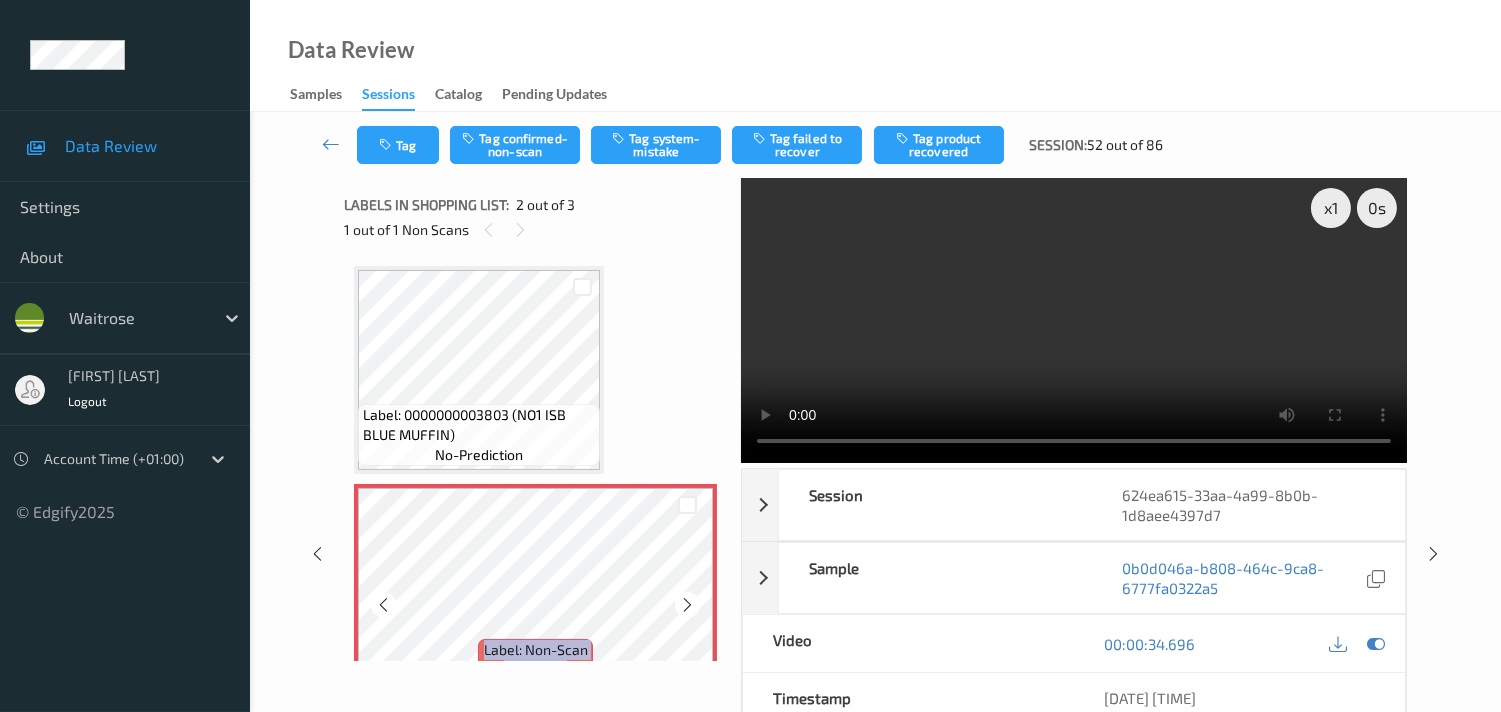 click at bounding box center (687, 605) 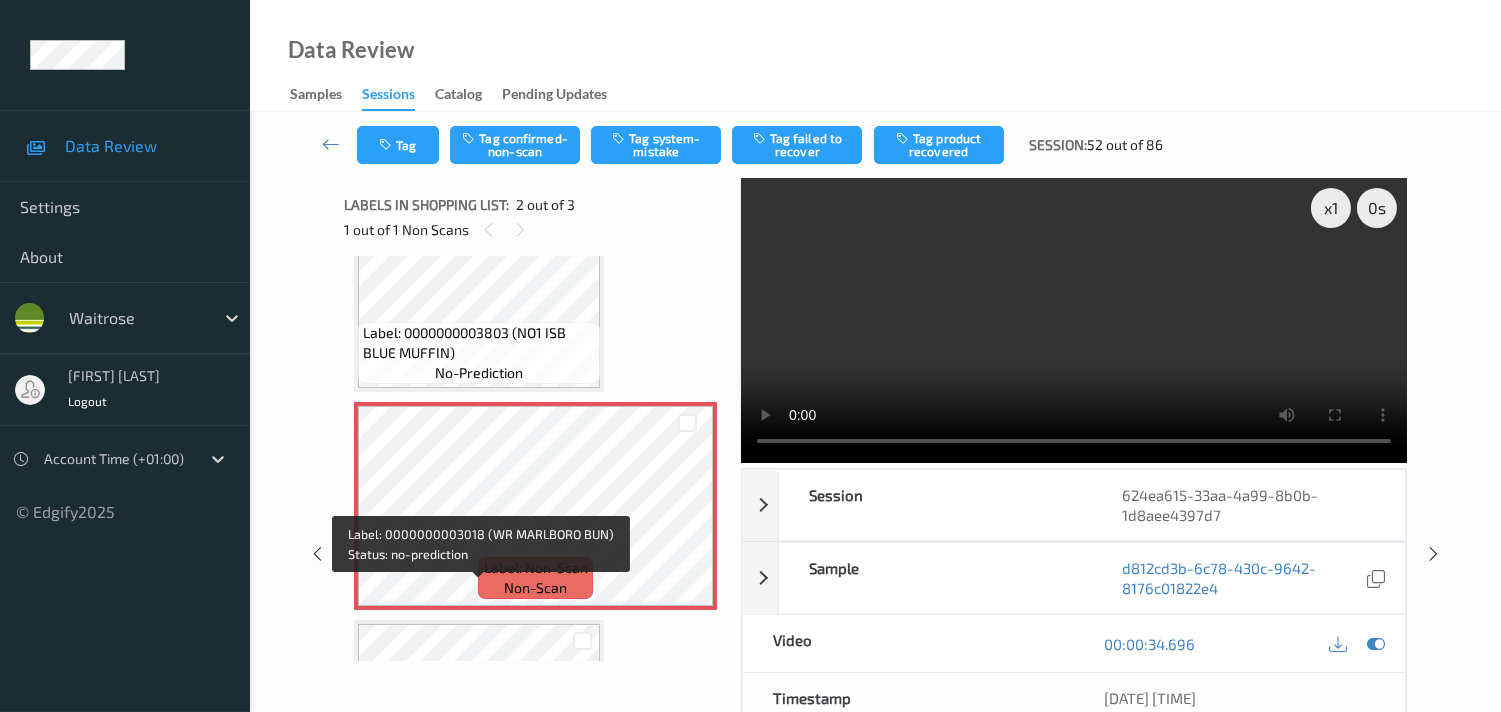 scroll, scrollTop: 32, scrollLeft: 0, axis: vertical 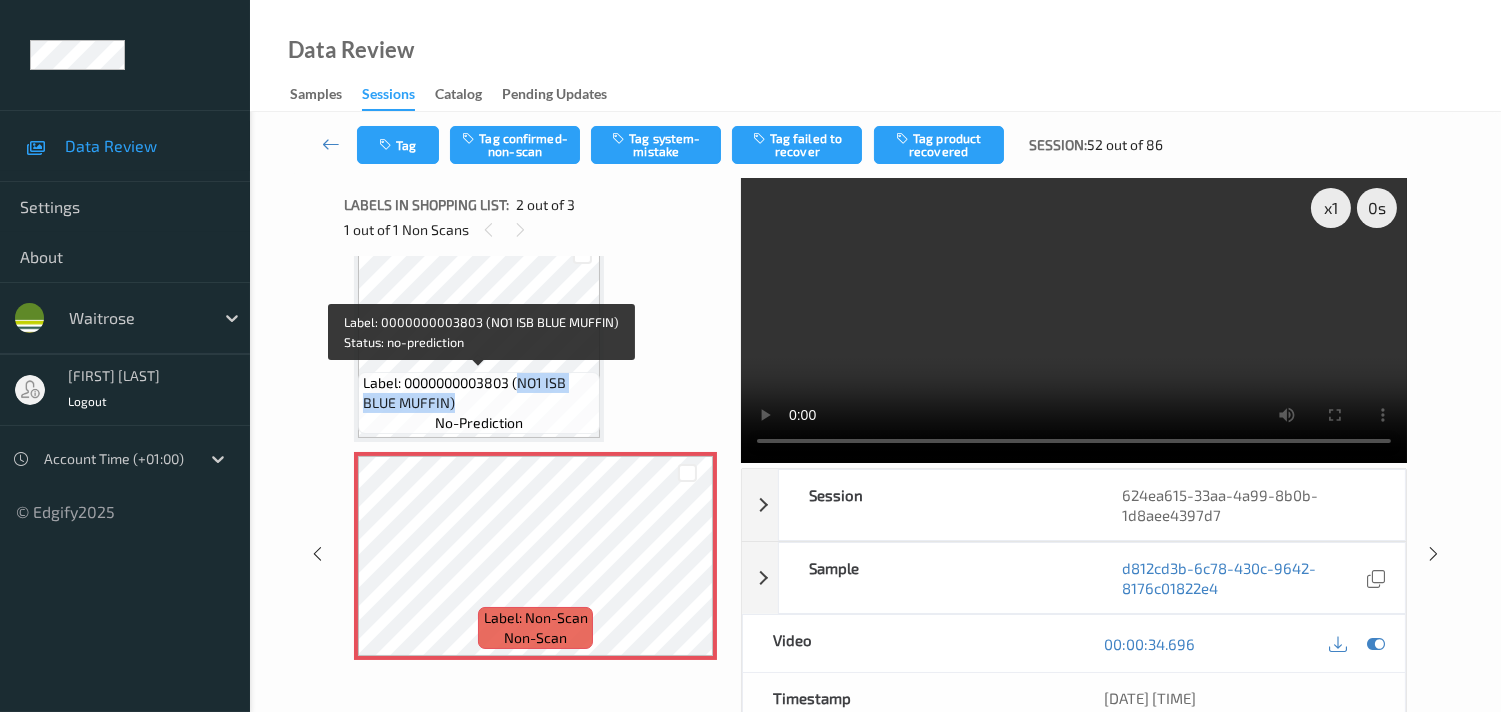 drag, startPoint x: 523, startPoint y: 385, endPoint x: 564, endPoint y: 402, distance: 44.38468 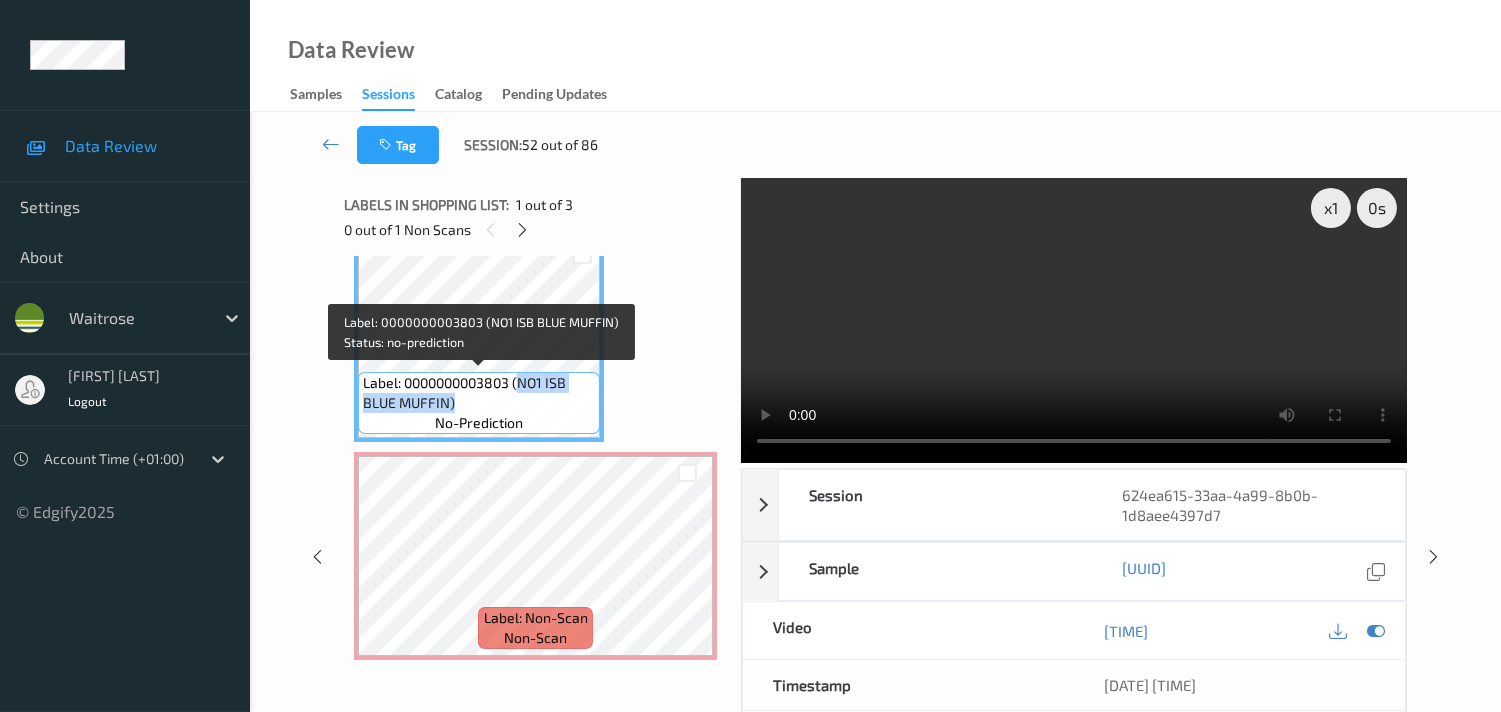 copy on "NO1 ISB BLUE MUFFIN)" 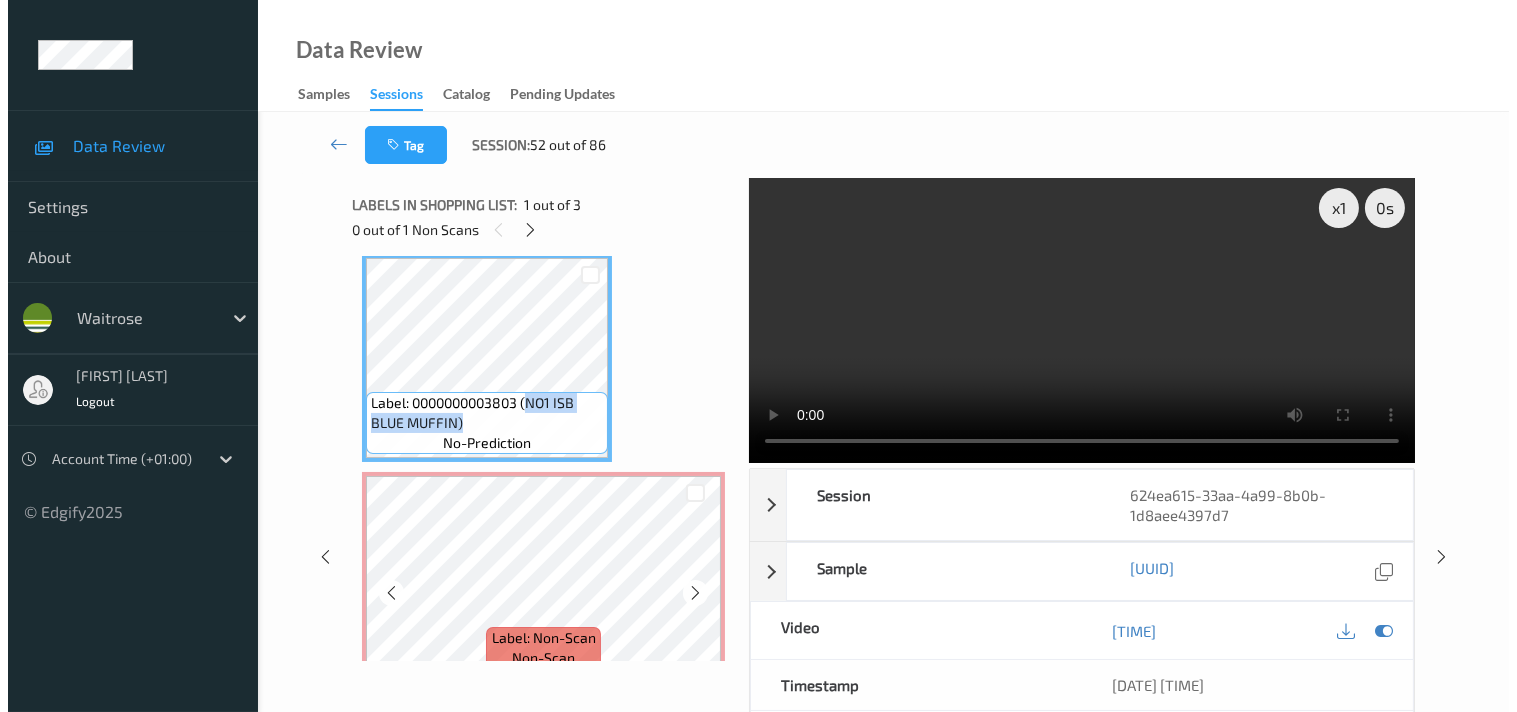 scroll, scrollTop: 0, scrollLeft: 0, axis: both 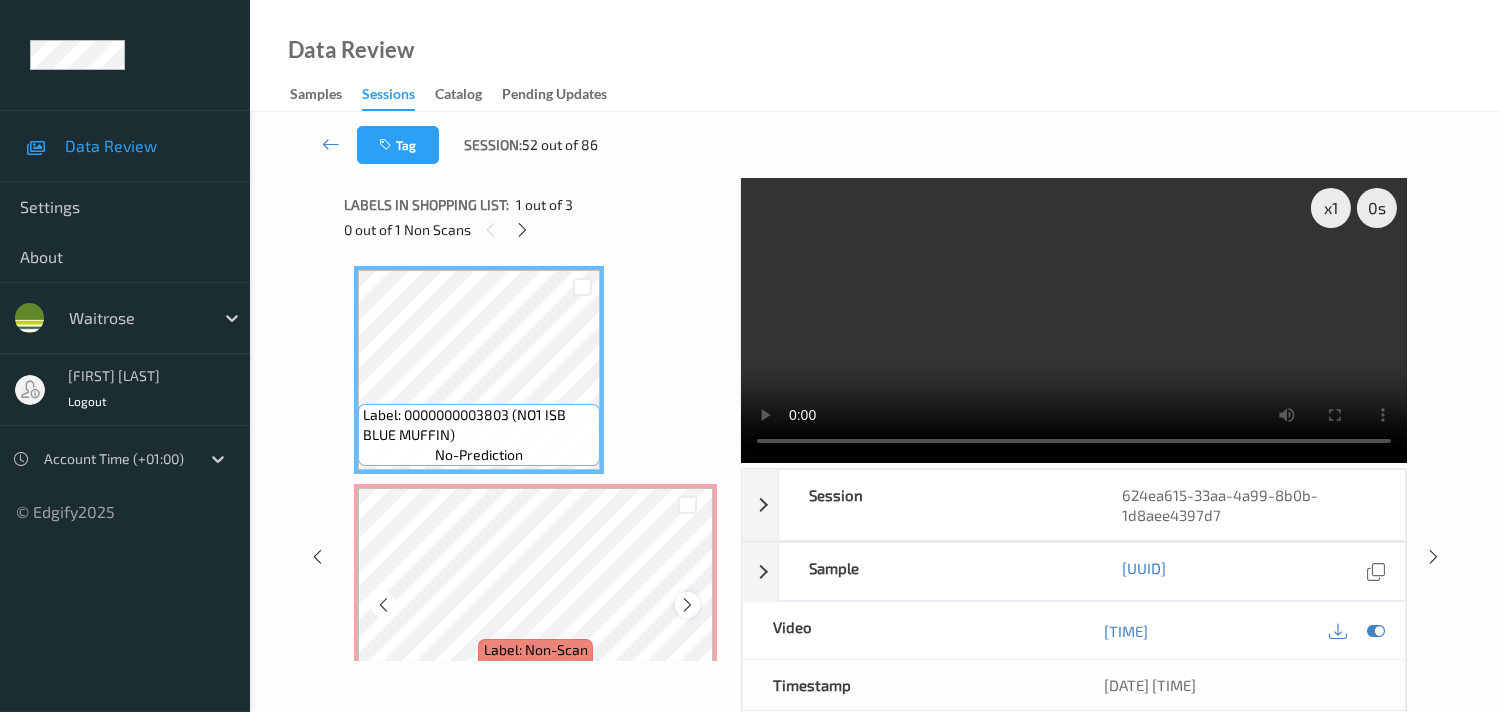 click at bounding box center [687, 605] 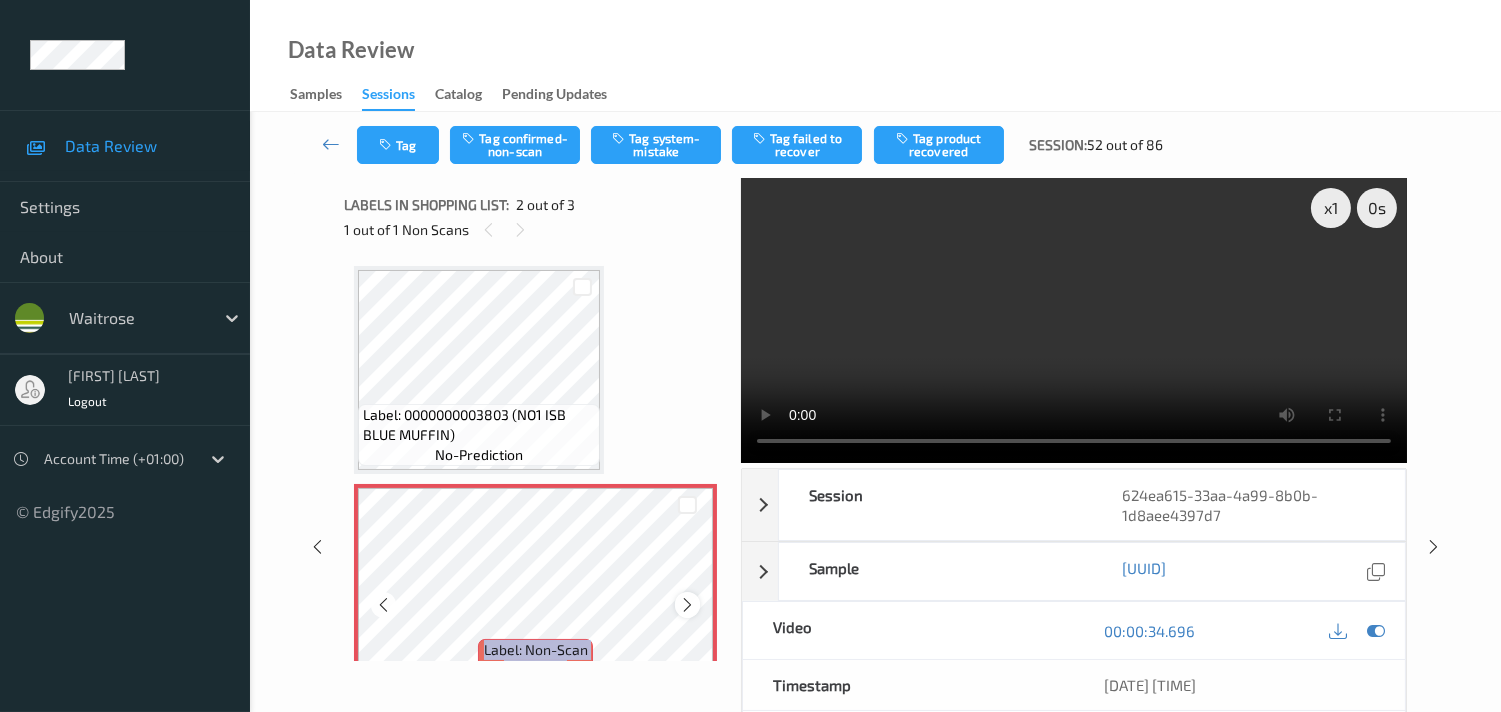 click at bounding box center (687, 605) 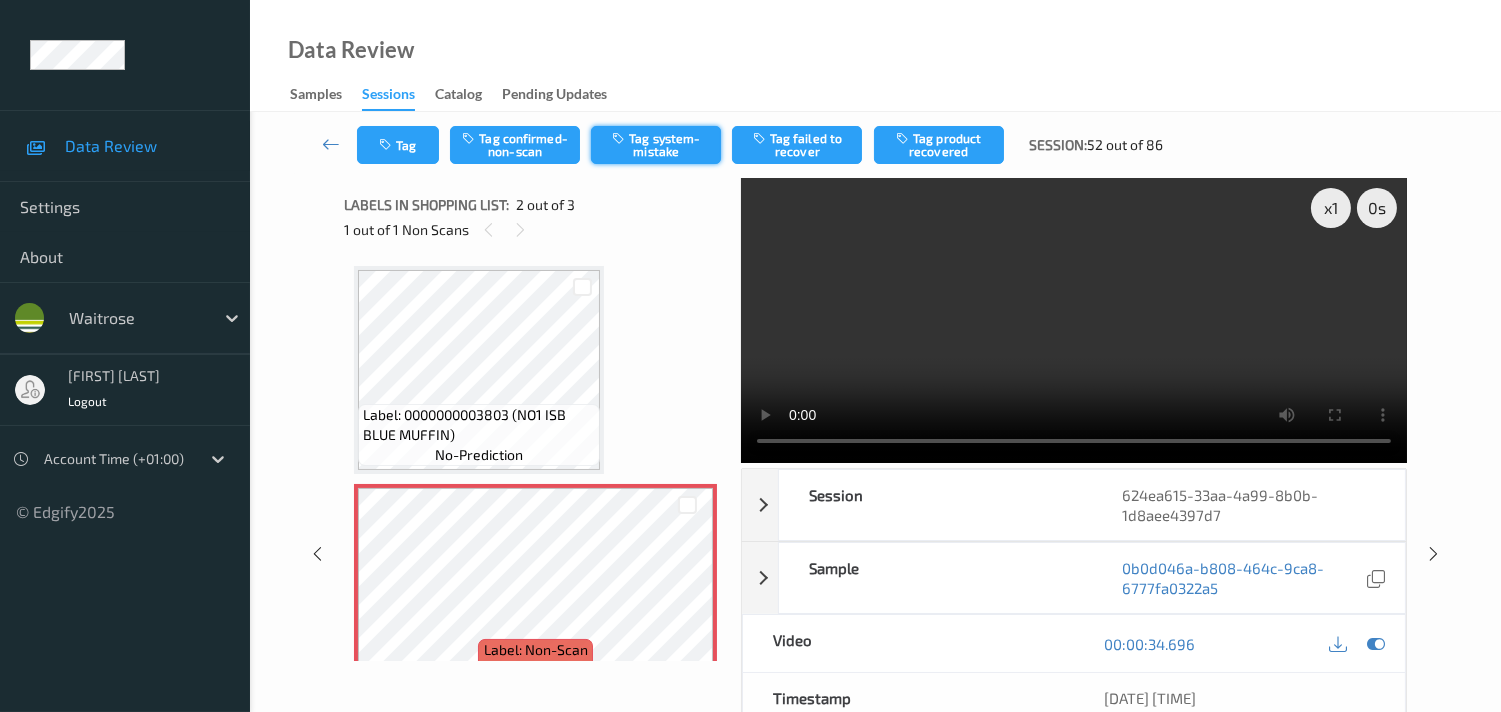 click on "Tag   system-mistake" at bounding box center [656, 145] 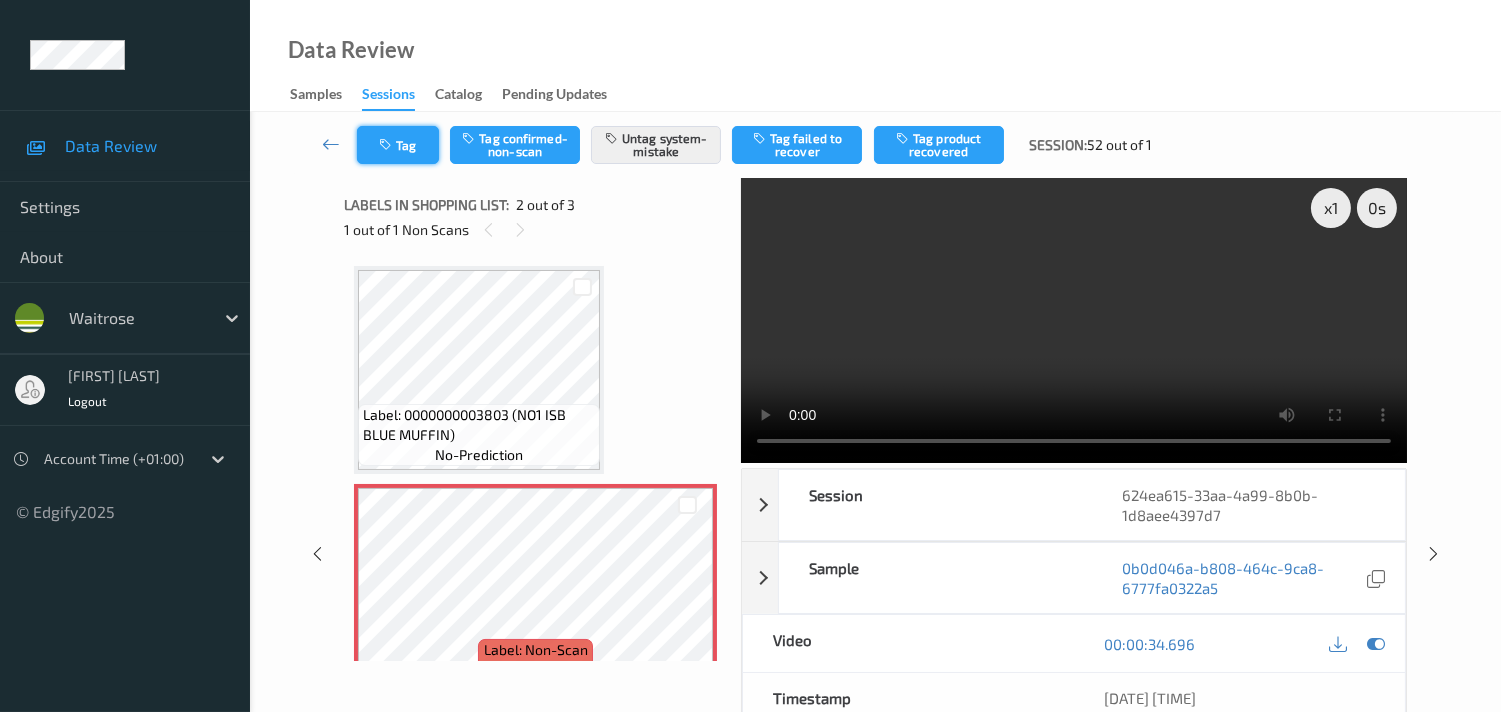 click on "Tag" at bounding box center (398, 145) 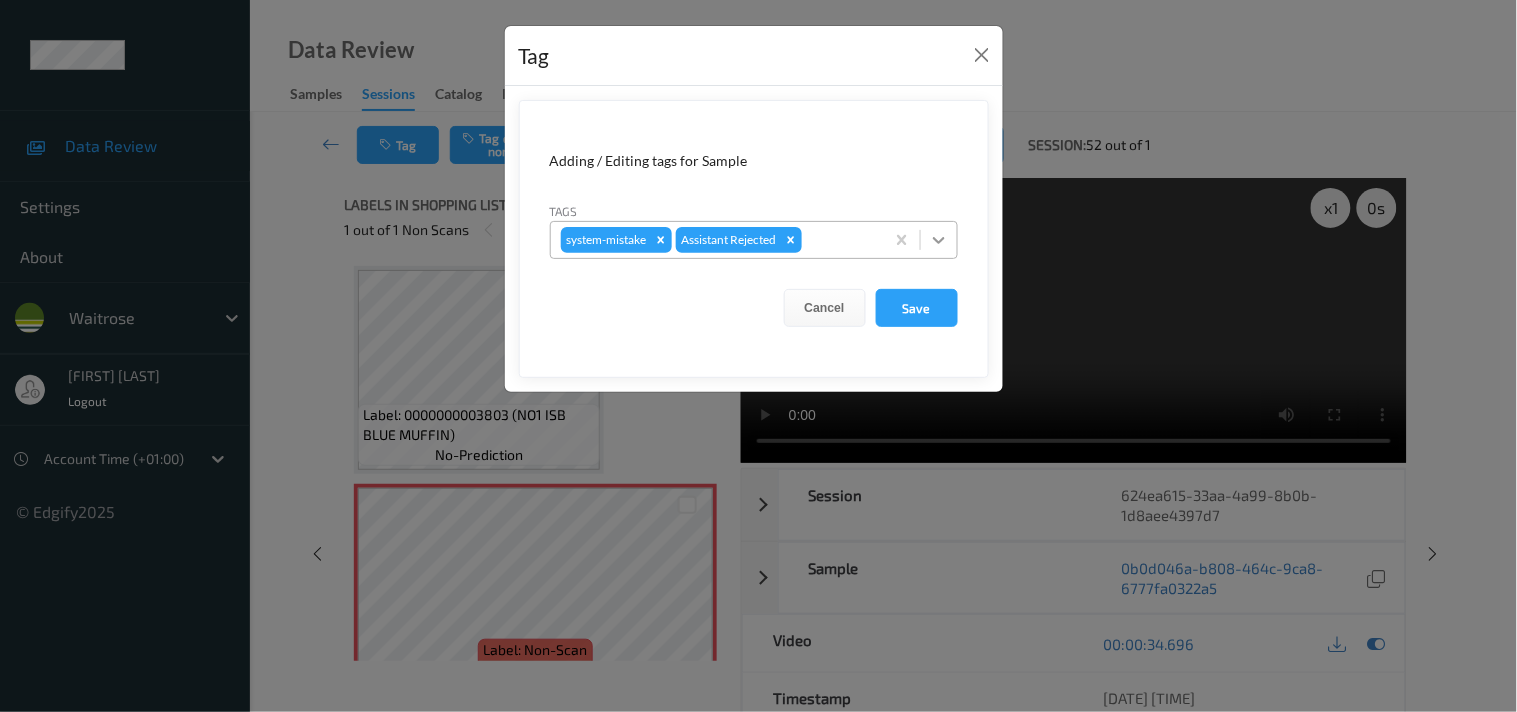 click 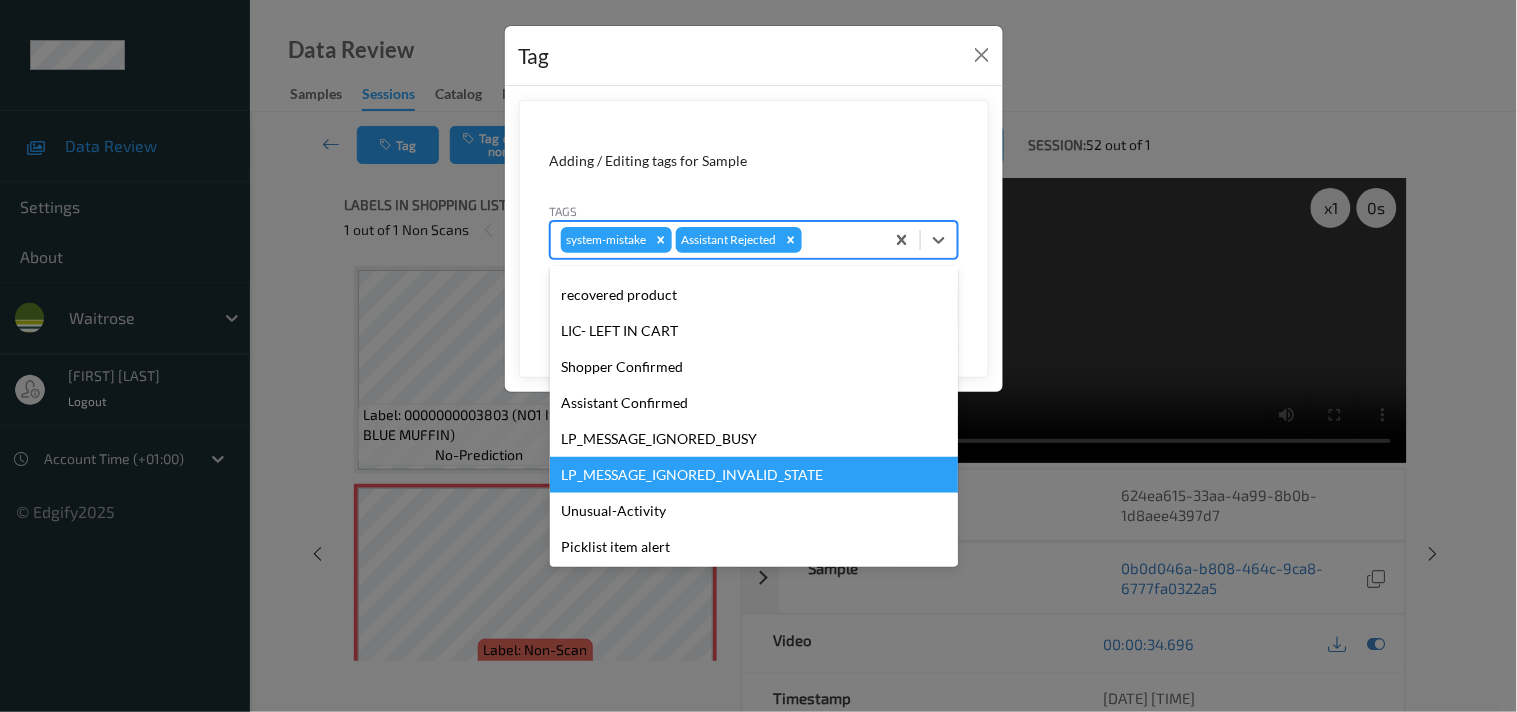 scroll, scrollTop: 320, scrollLeft: 0, axis: vertical 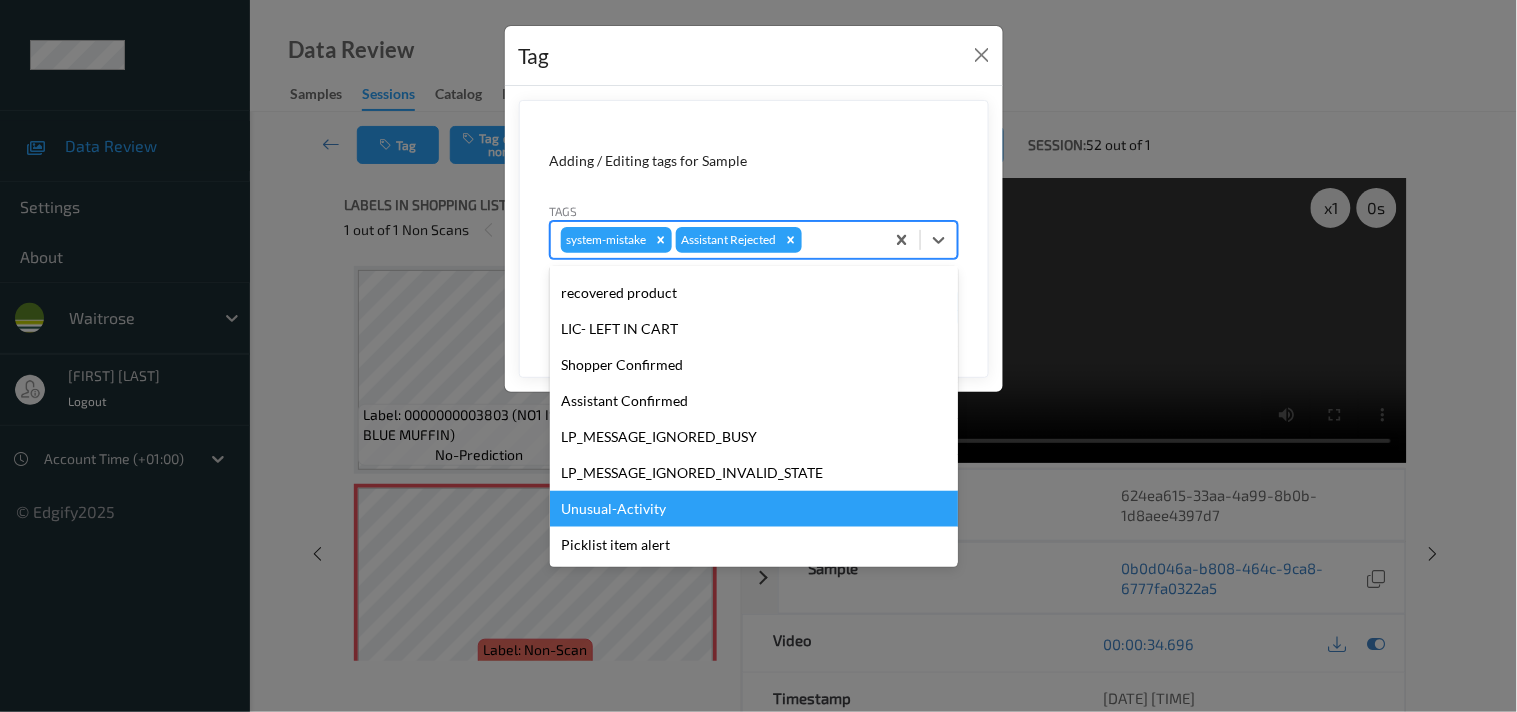 click on "Unusual-Activity" at bounding box center (754, 509) 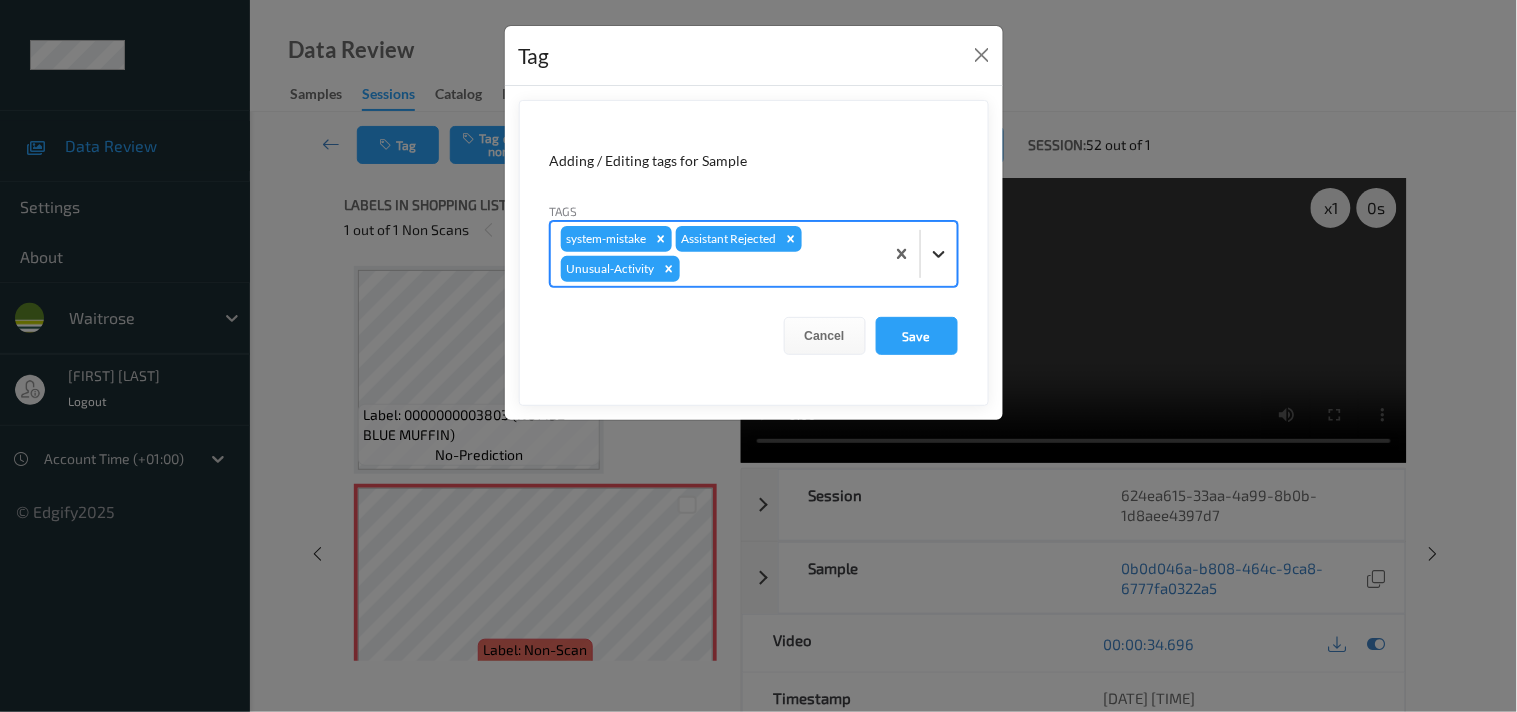 click 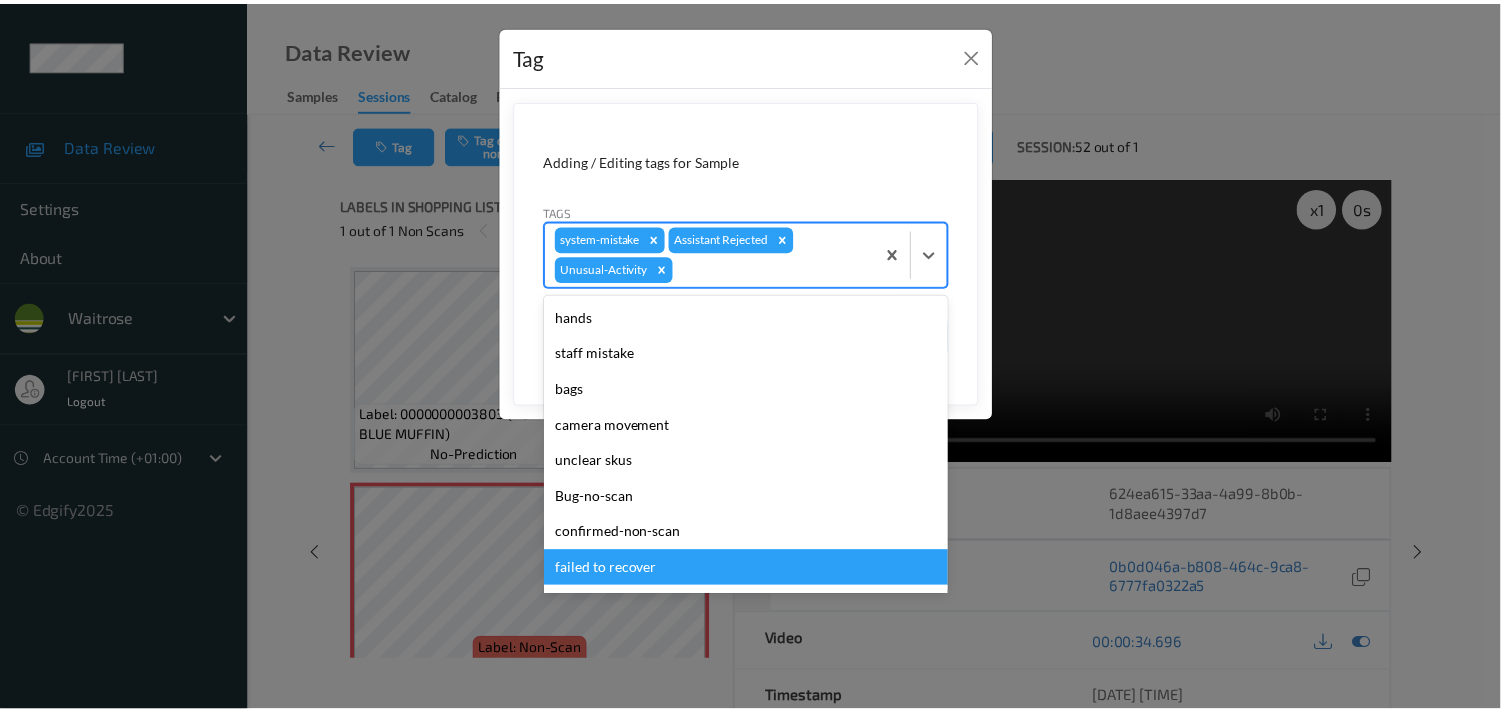 scroll, scrollTop: 283, scrollLeft: 0, axis: vertical 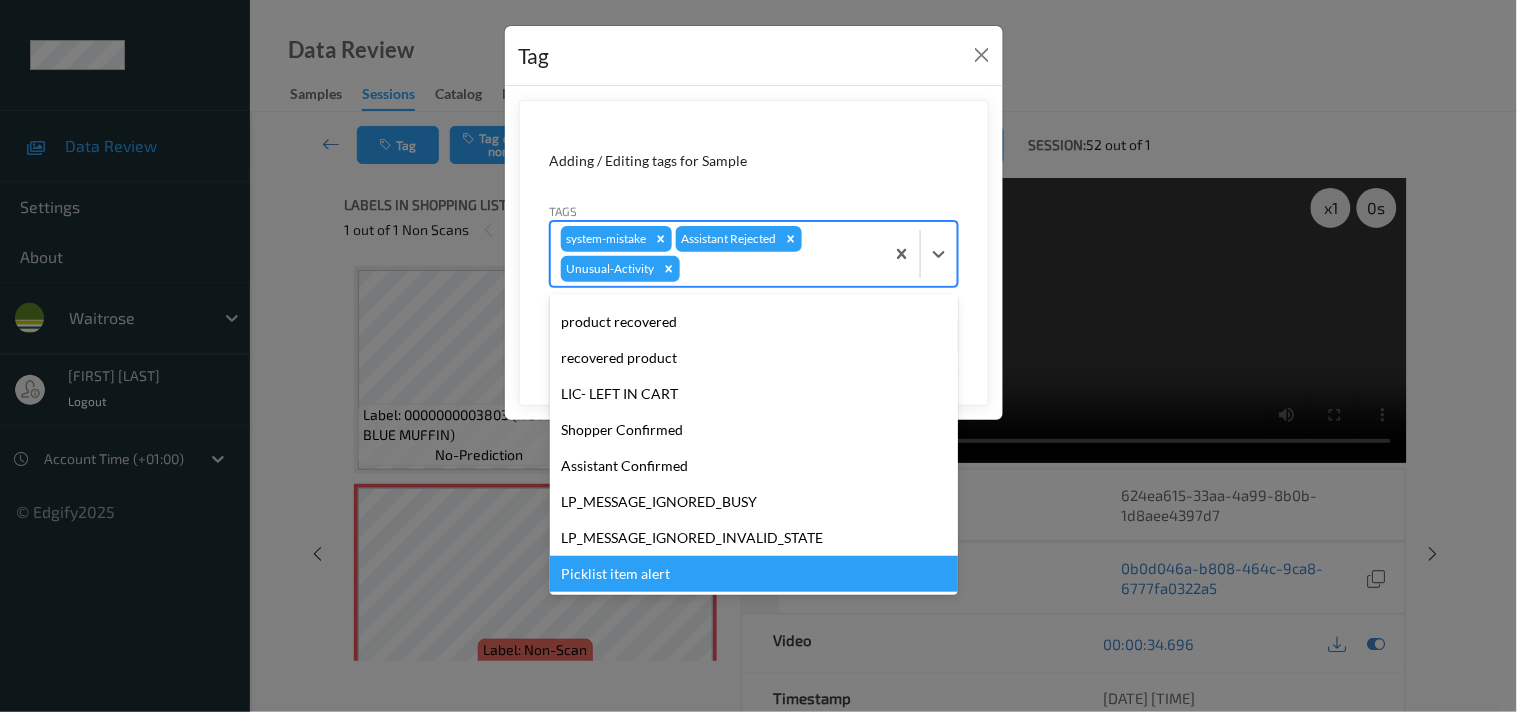 click on "Picklist item alert" at bounding box center [754, 574] 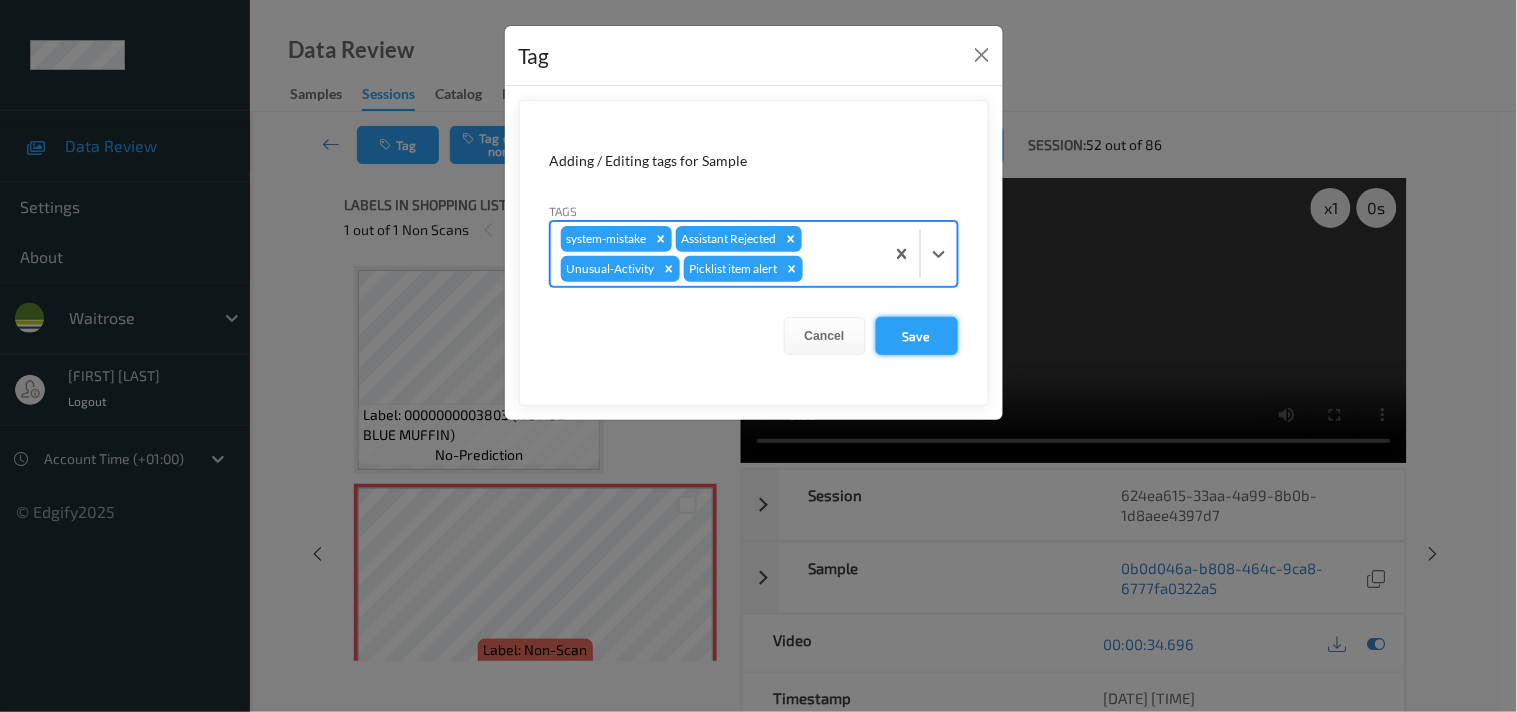 click on "Save" at bounding box center [917, 336] 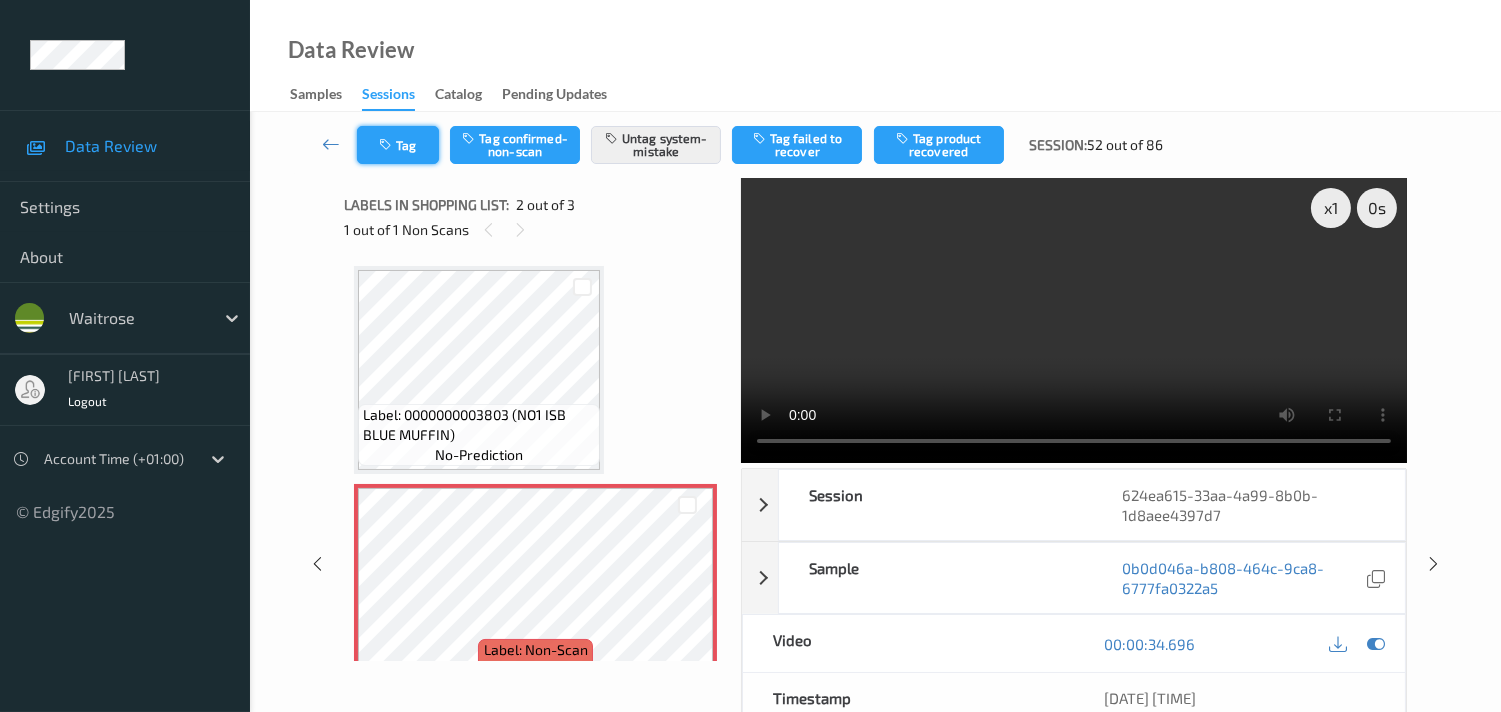 click on "Tag" at bounding box center (398, 145) 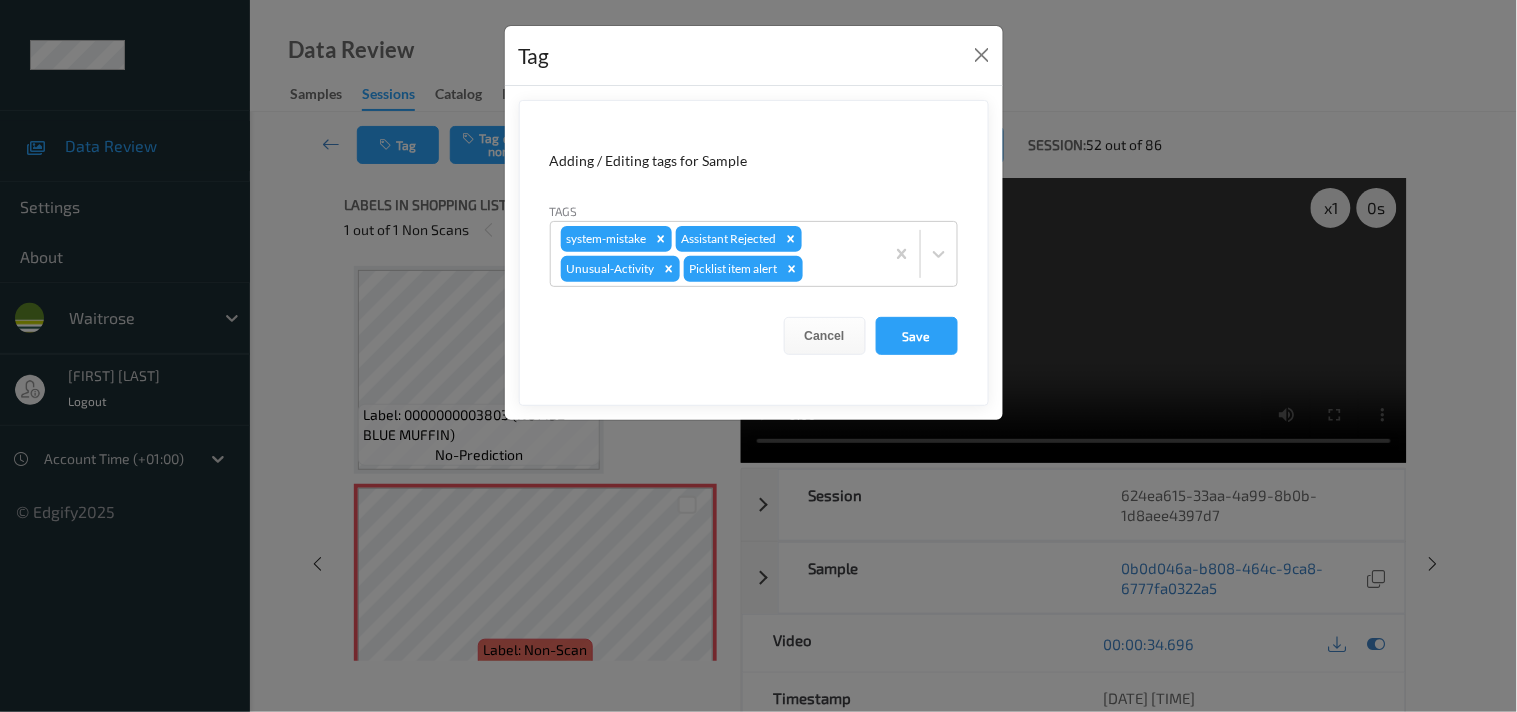 click on "Tag Adding / Editing tags for Sample   Tags system-mistake Assistant Rejected Unusual-Activity Picklist item alert Cancel Save" at bounding box center (758, 356) 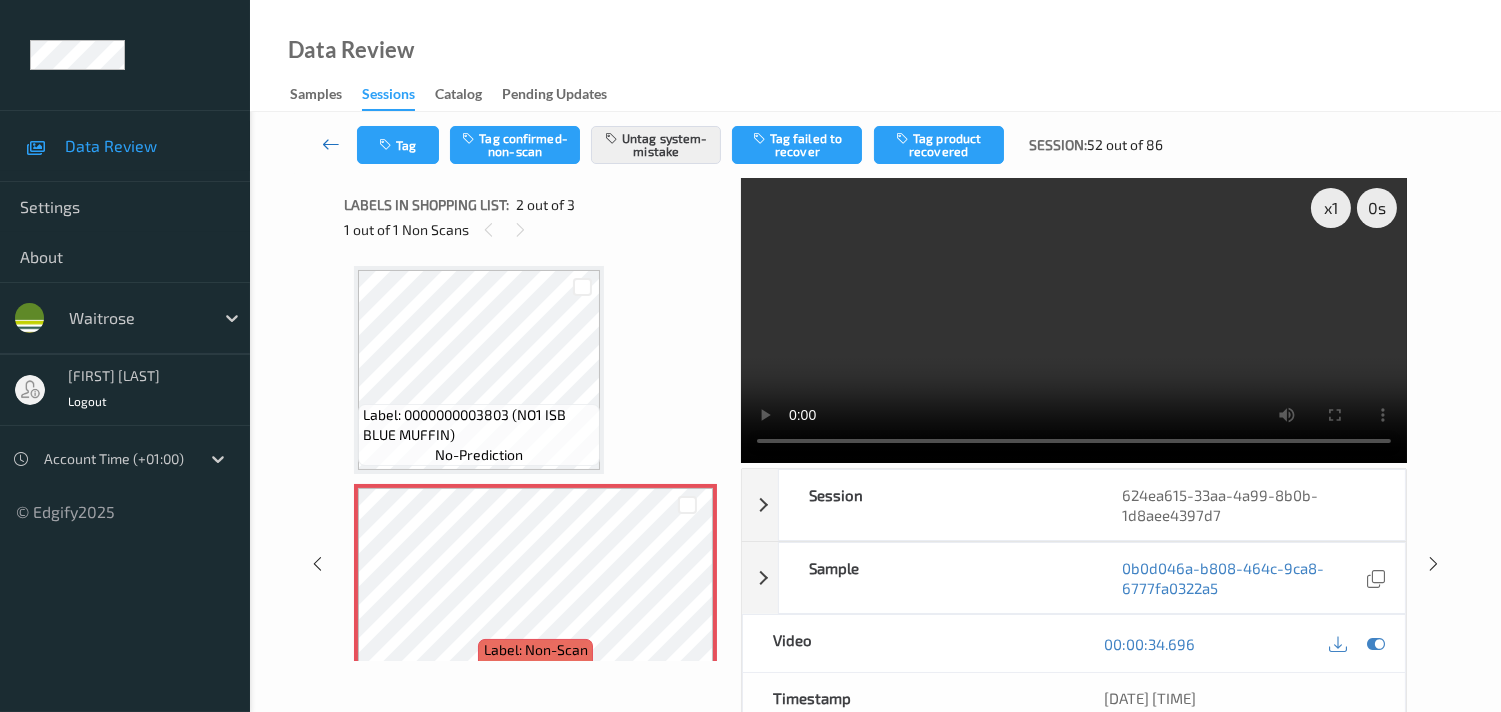 click at bounding box center (331, 144) 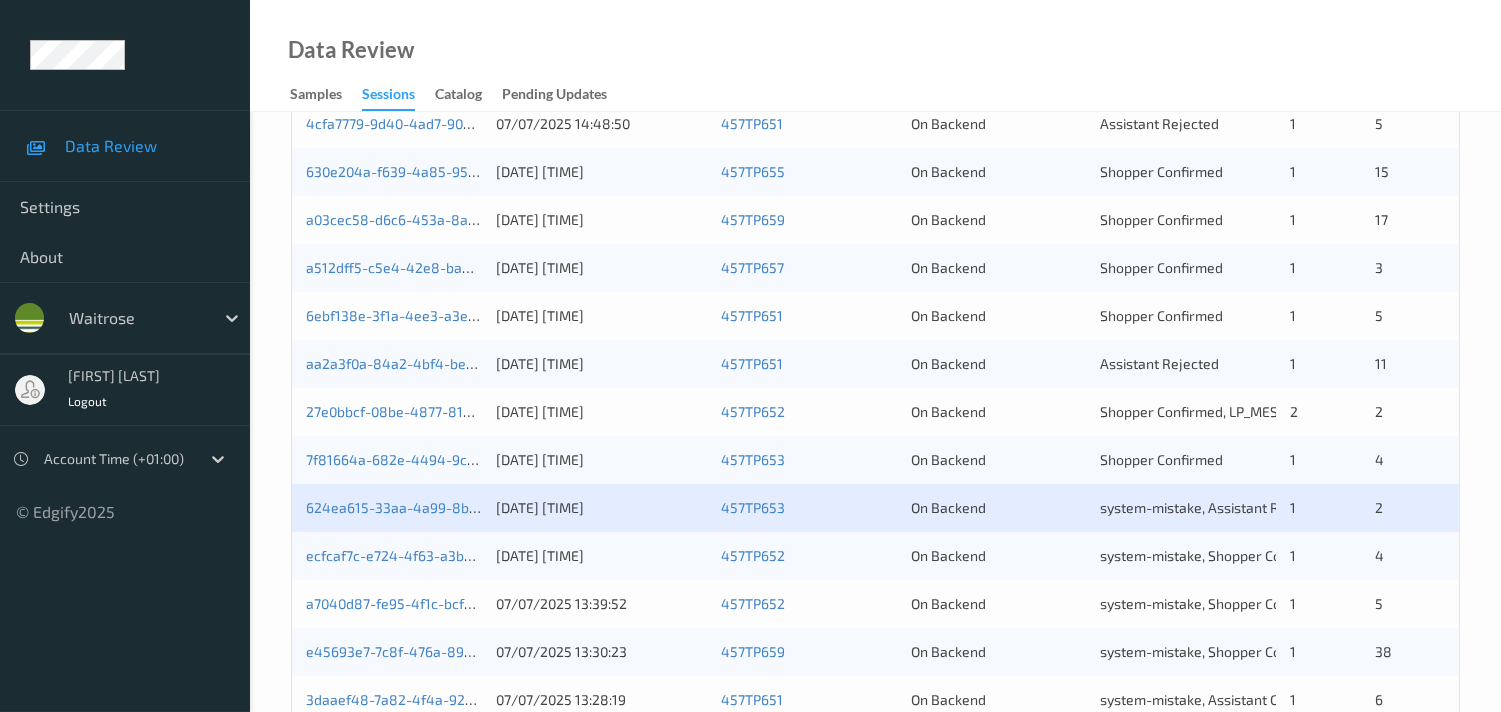scroll, scrollTop: 666, scrollLeft: 0, axis: vertical 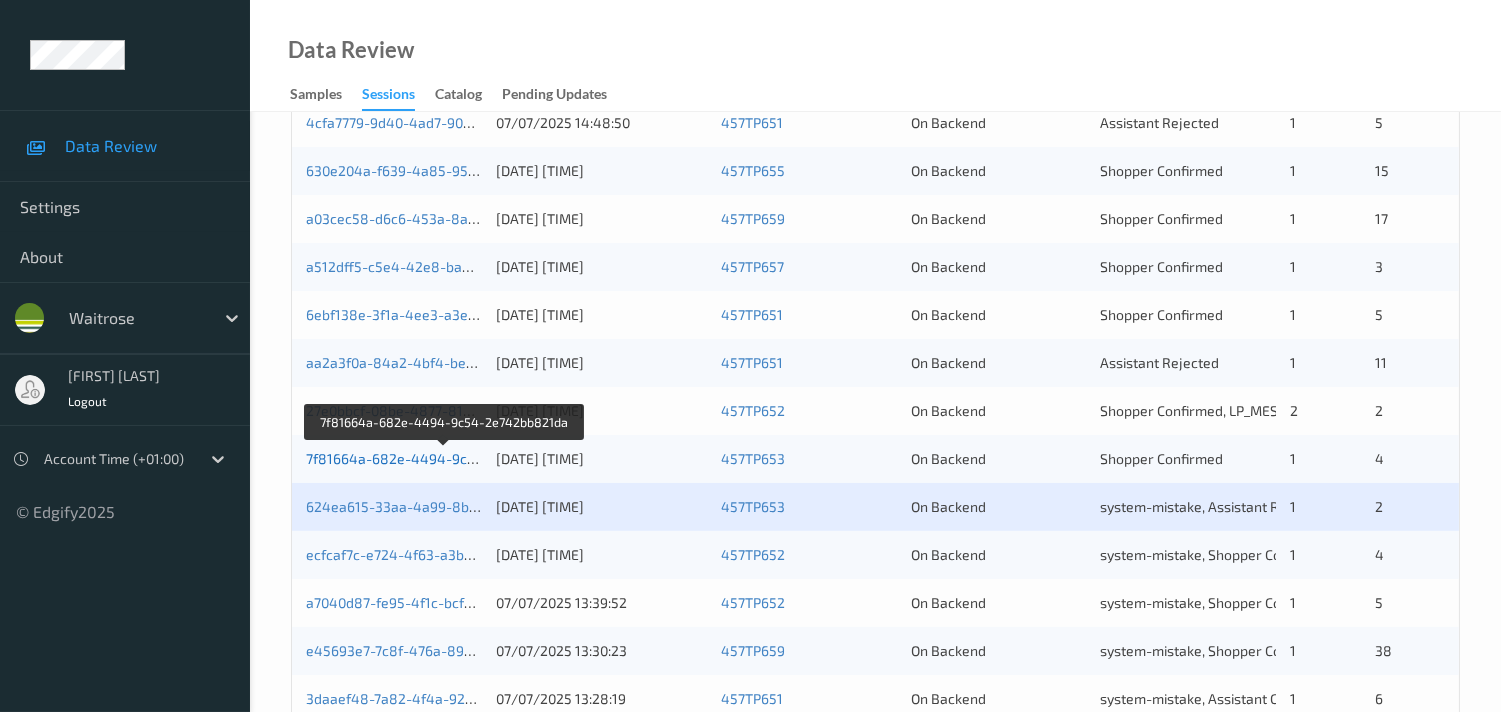 click on "7f81664a-682e-4494-9c54-2e742bb821da" at bounding box center (445, 458) 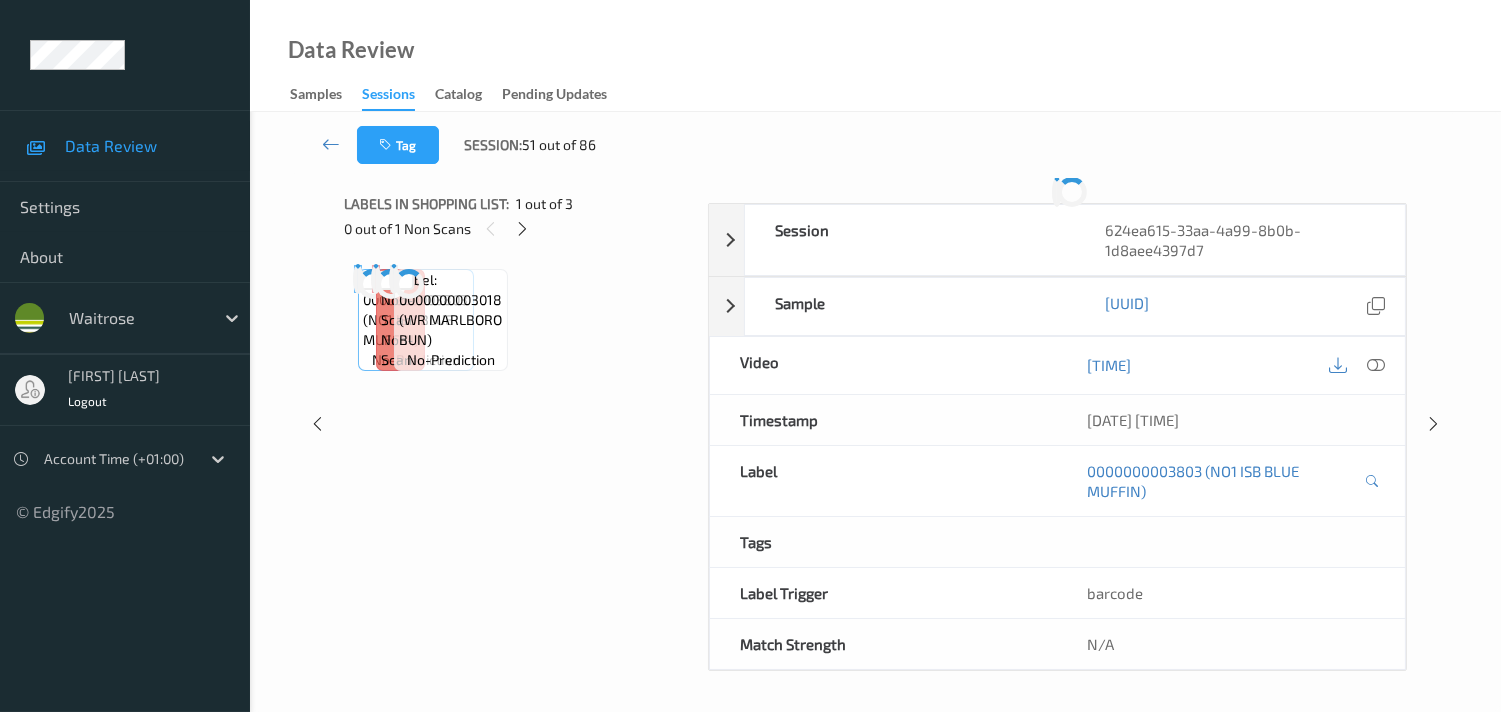 click on "Labels in shopping list: 1 out of 3 0 out of 1 Non Scans Label: [NUMBER] (NO1 ISB BLUE MUFFIN) no-prediction Label: Non-Scan non-scan Label: Non-Scan non-scan Label: Non-Scan non-scan Label: [NUMBER] (WR MARLBORO BUN) no-prediction" at bounding box center (519, 424) 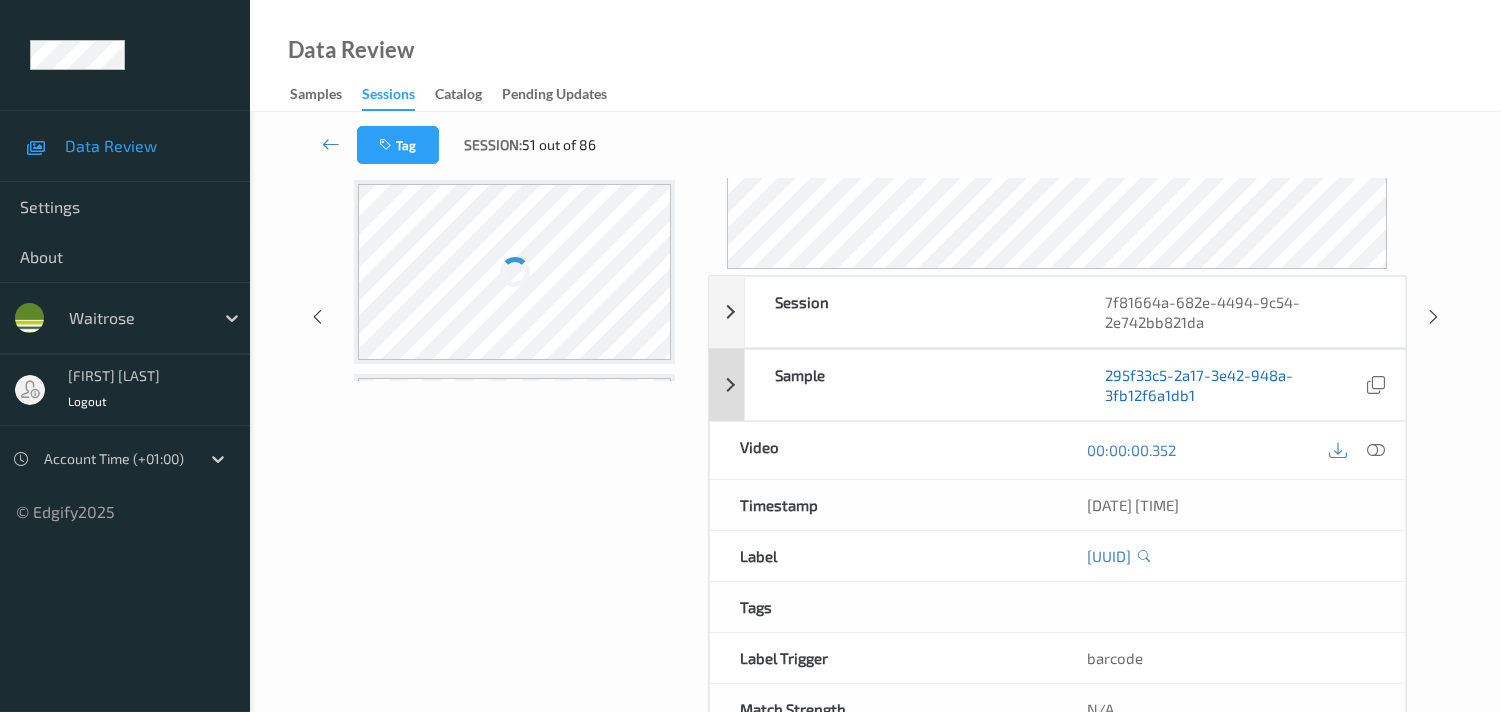 scroll, scrollTop: 346, scrollLeft: 0, axis: vertical 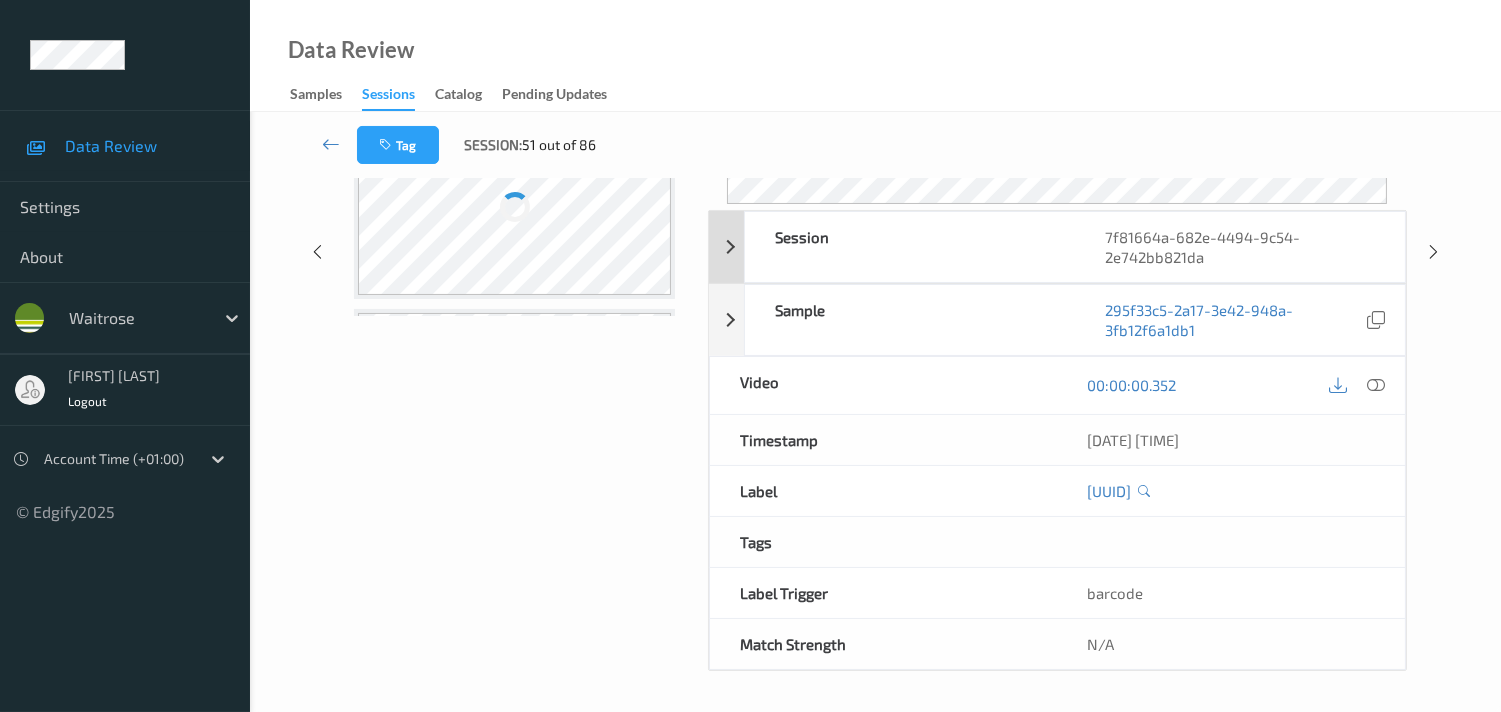 drag, startPoint x: 1380, startPoint y: 387, endPoint x: 1280, endPoint y: 272, distance: 152.3975 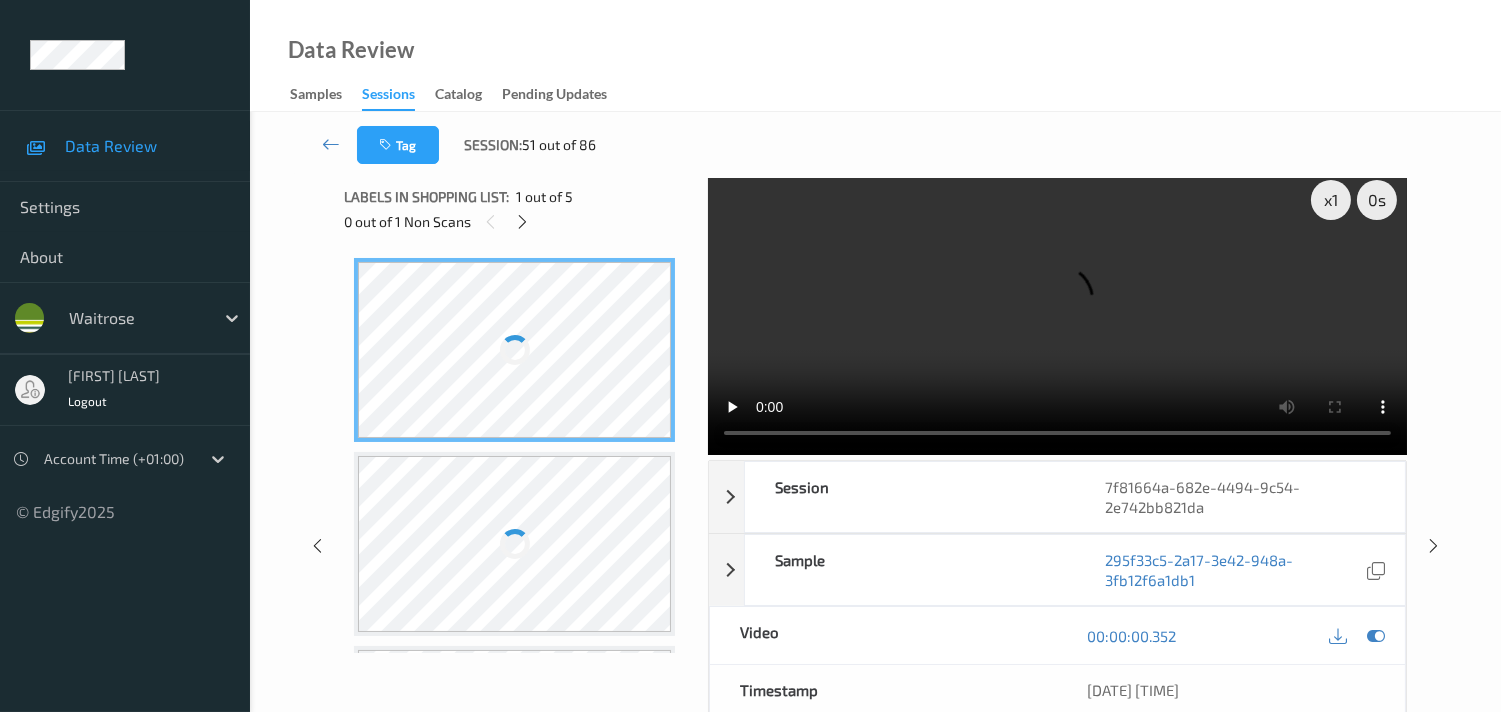 scroll, scrollTop: 0, scrollLeft: 0, axis: both 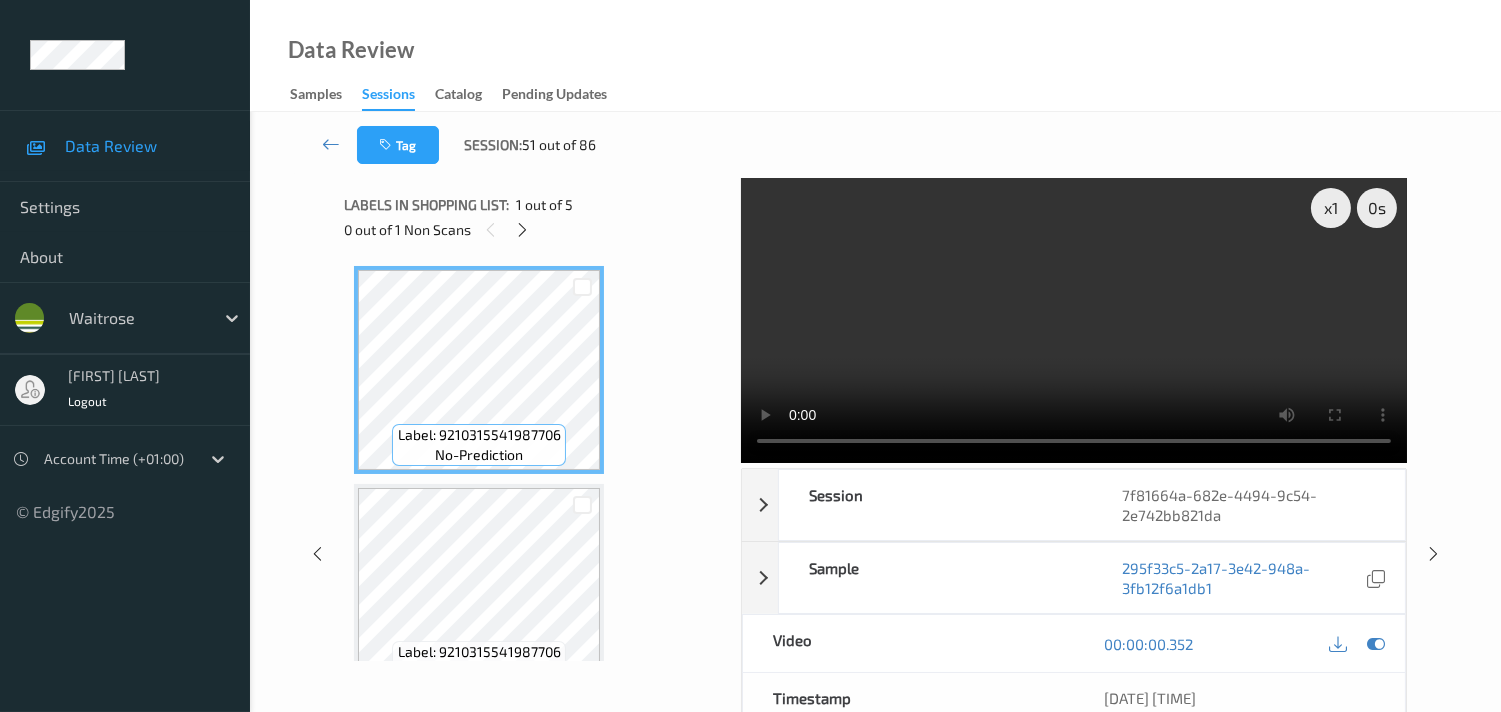 click on "Tag Session: 51 out of 86" at bounding box center [875, 145] 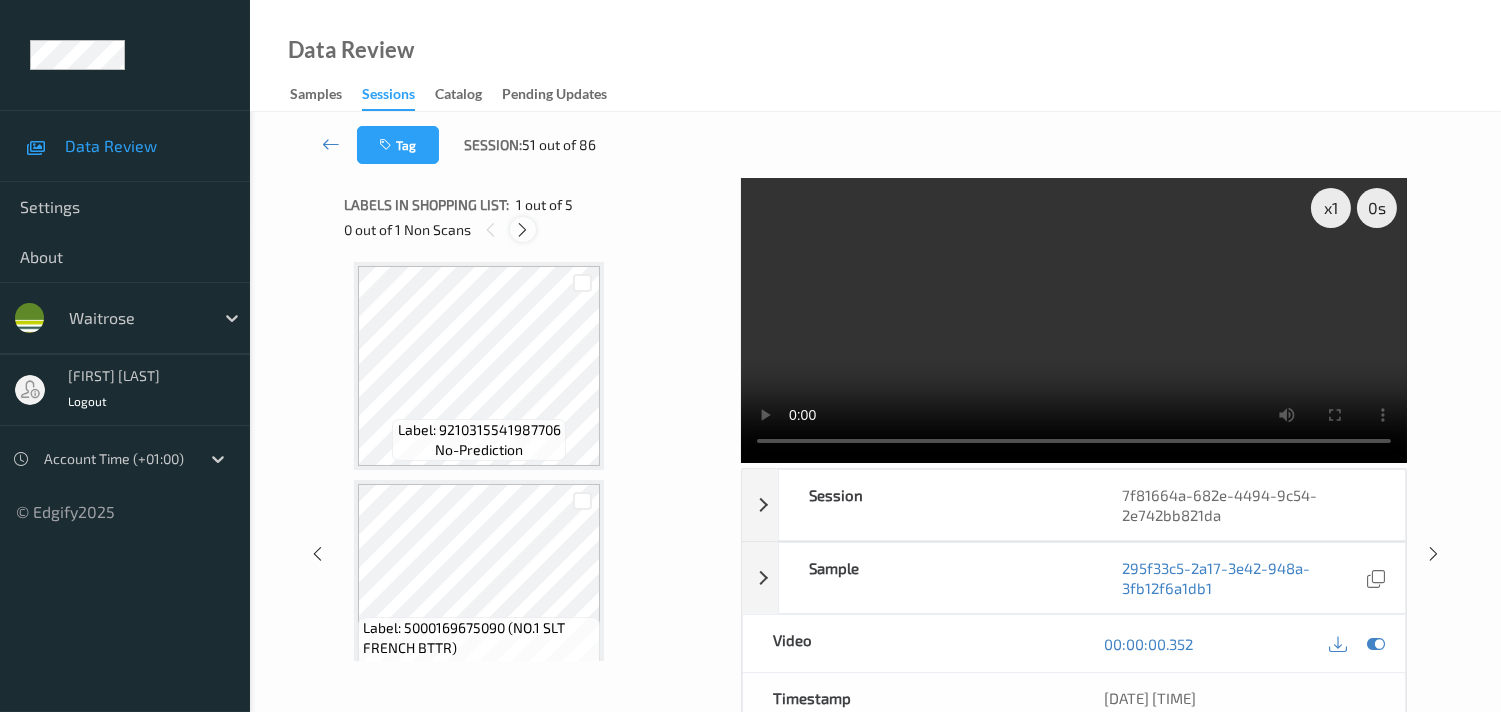 click at bounding box center (522, 230) 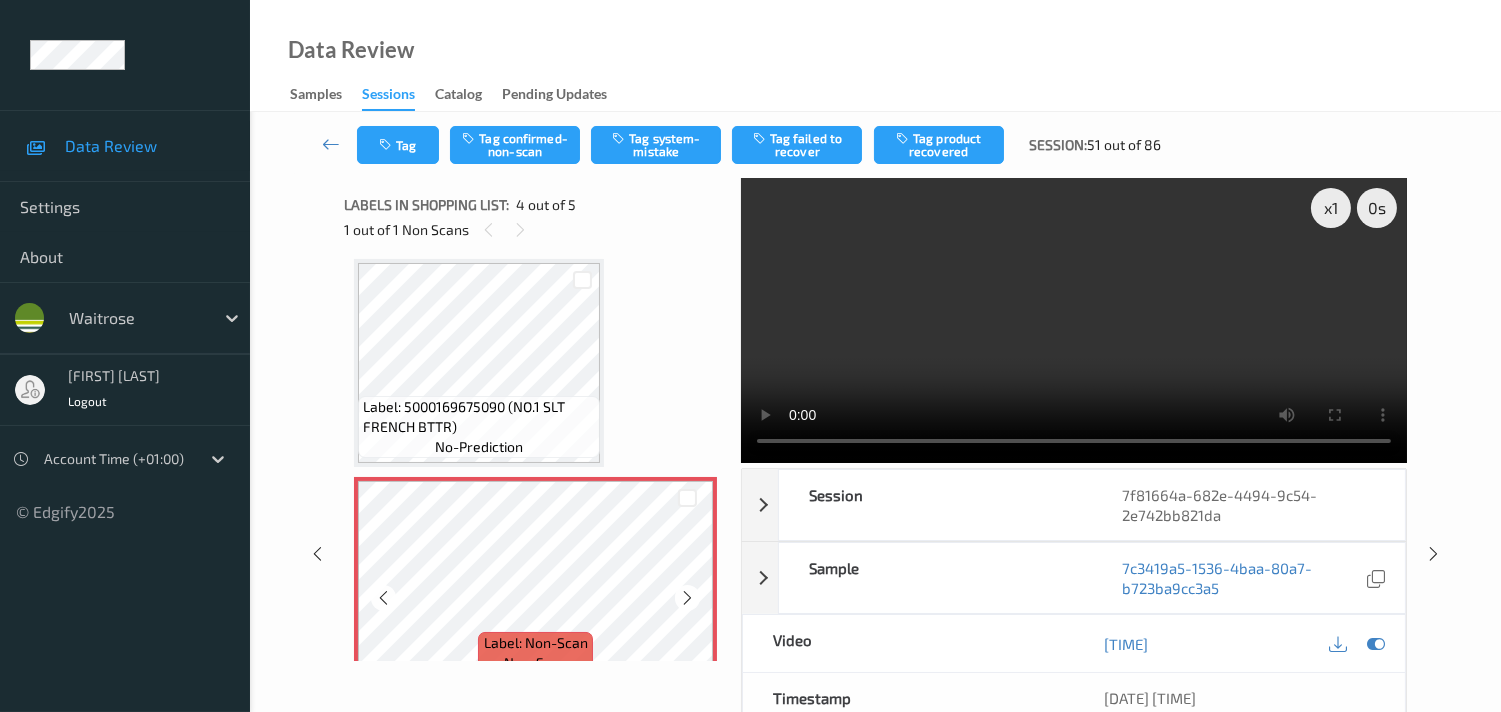 scroll, scrollTop: 554, scrollLeft: 0, axis: vertical 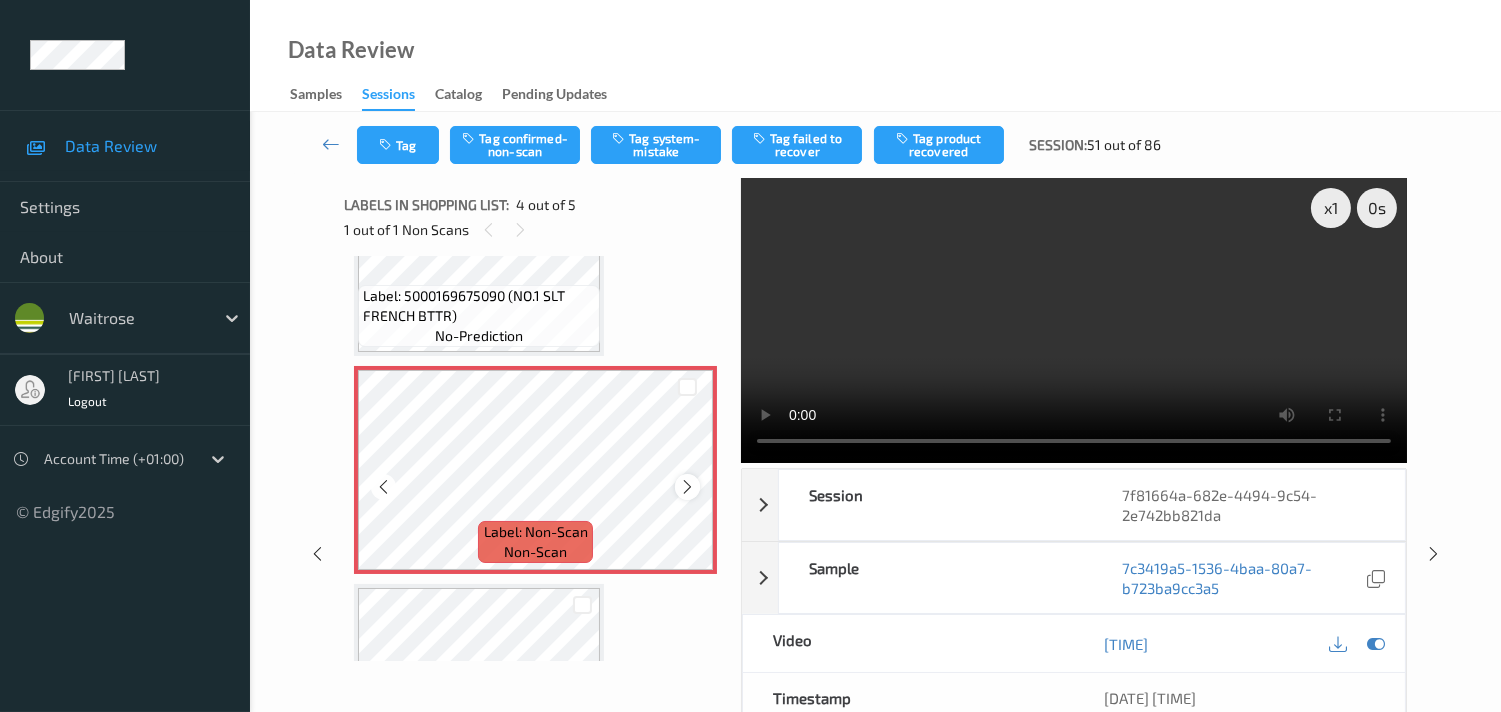 click at bounding box center [687, 487] 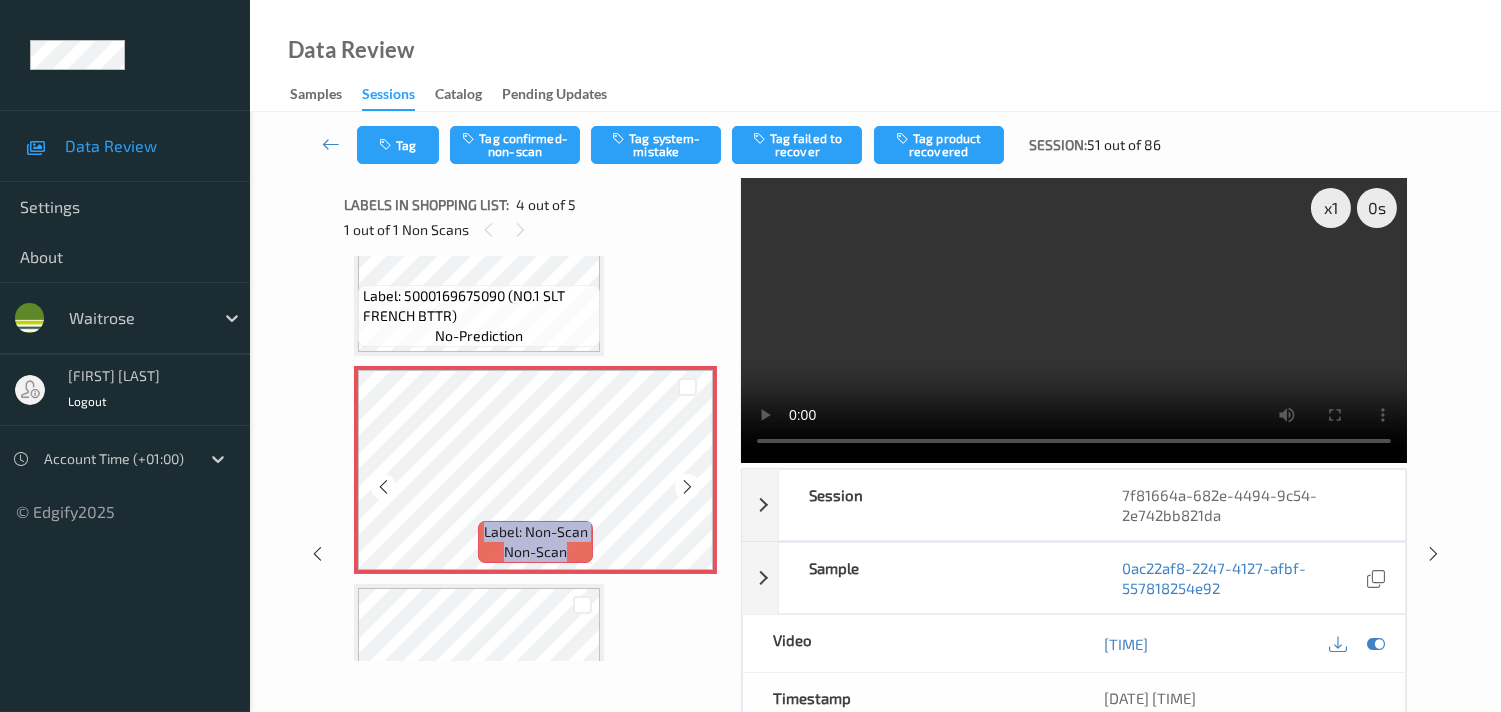 click at bounding box center [687, 487] 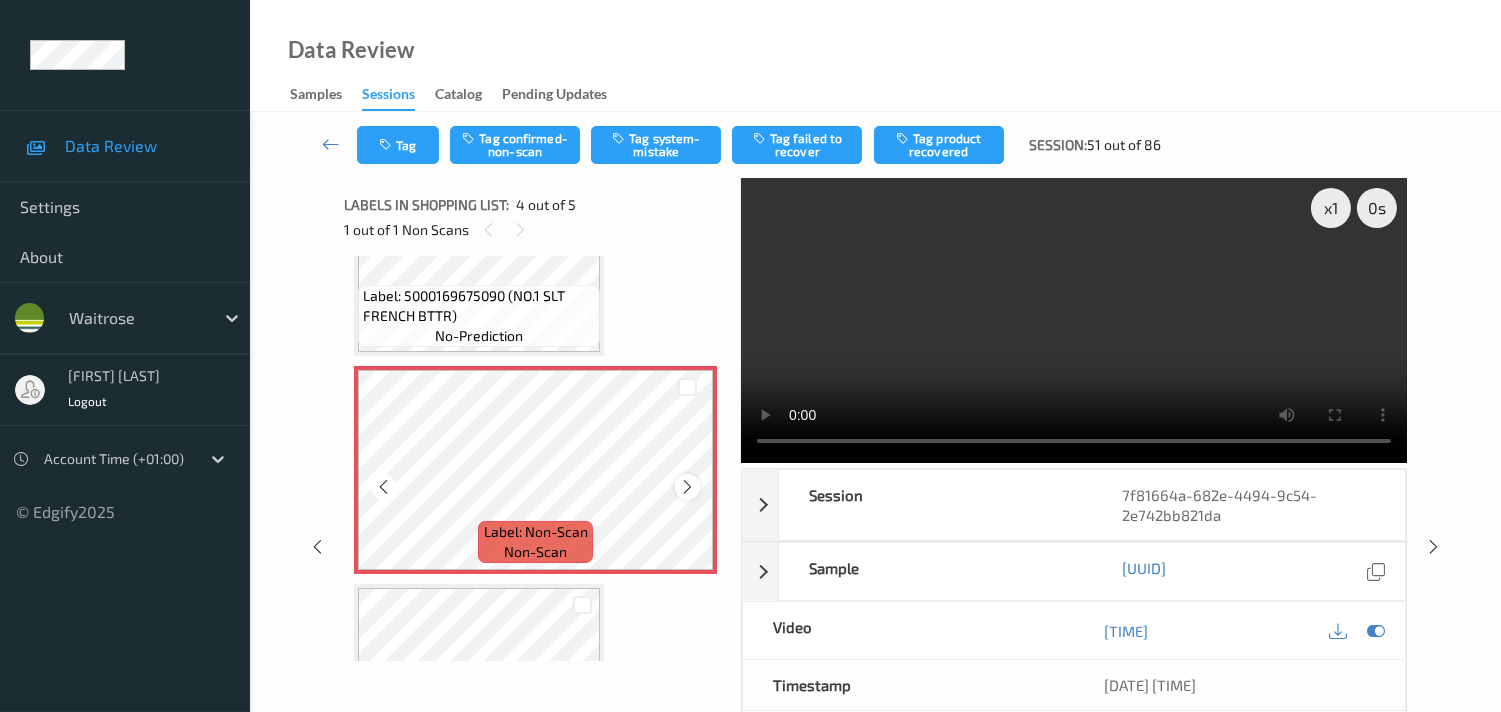 click at bounding box center (687, 487) 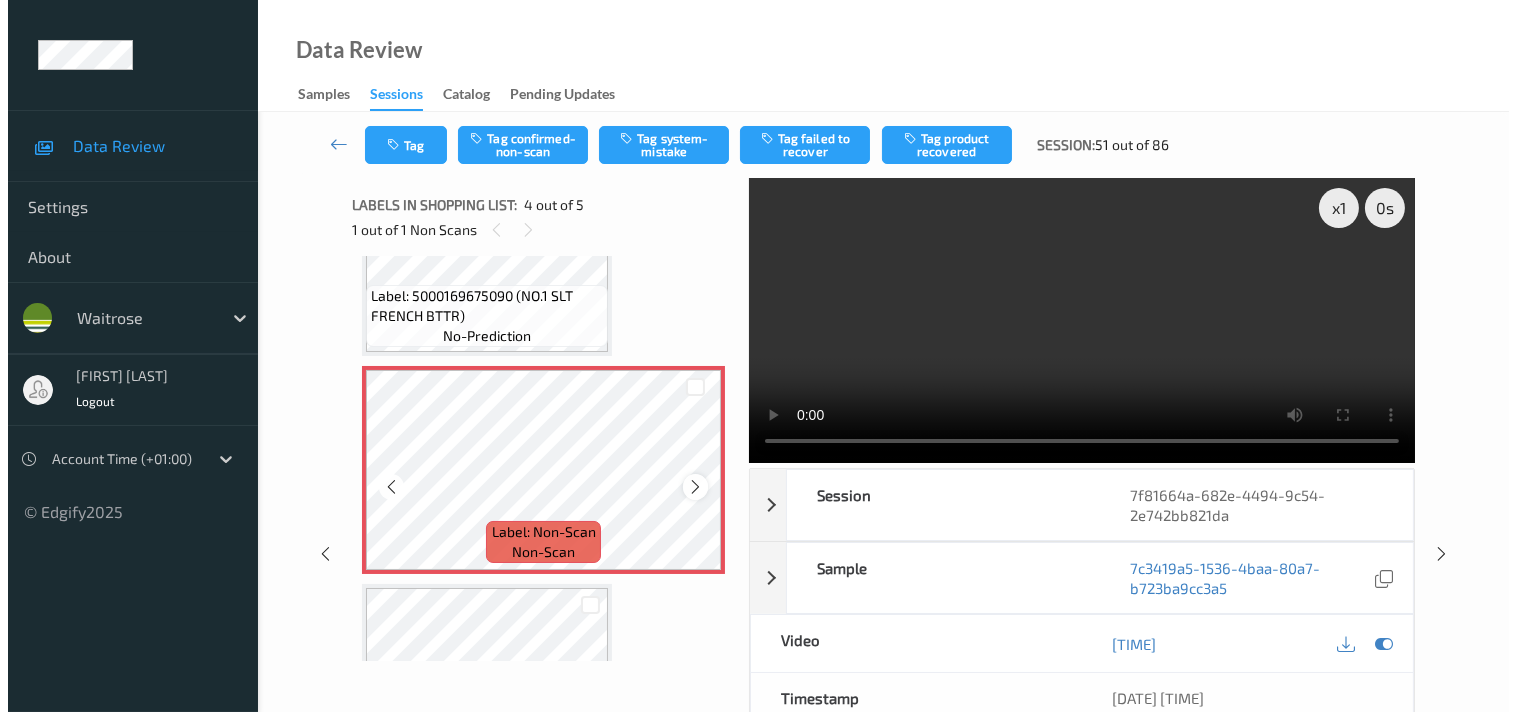 scroll, scrollTop: 443, scrollLeft: 0, axis: vertical 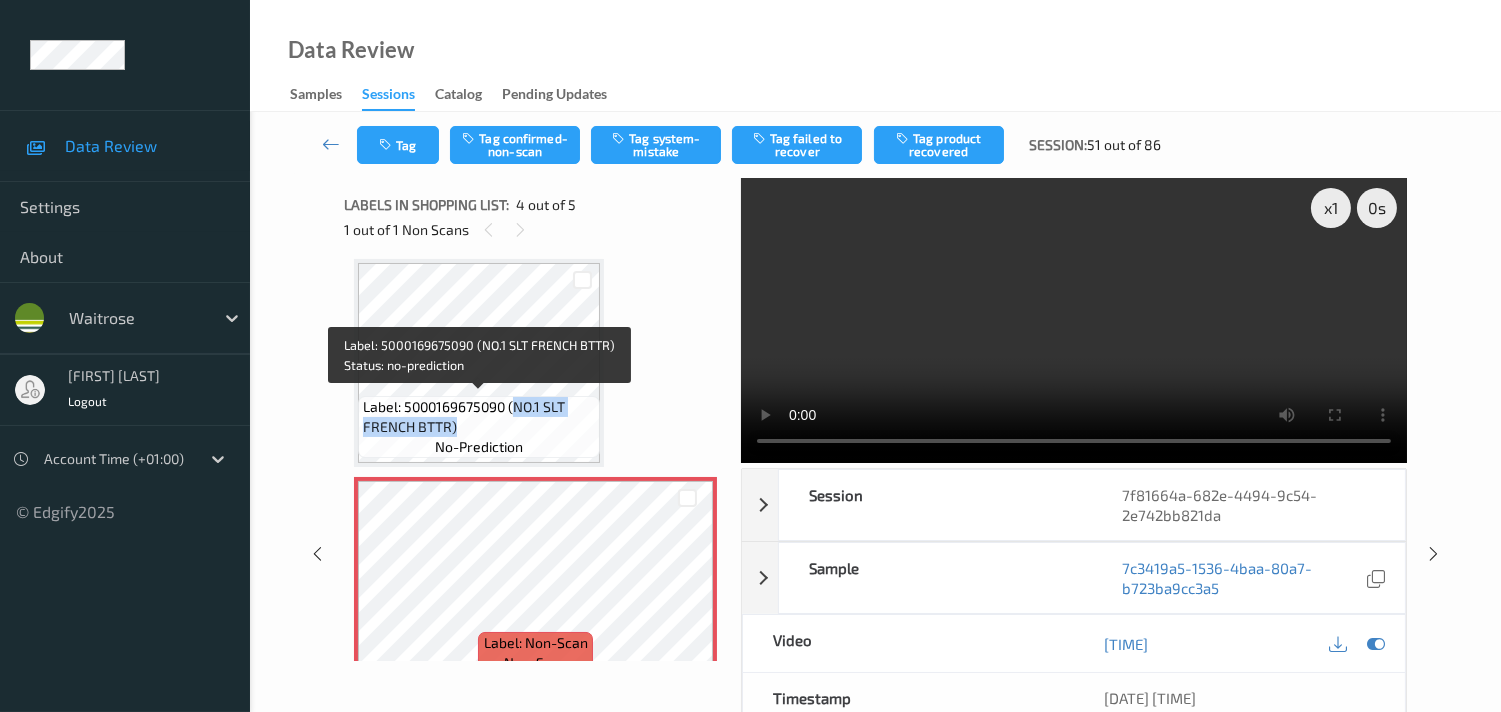 drag, startPoint x: 518, startPoint y: 403, endPoint x: 573, endPoint y: 418, distance: 57.00877 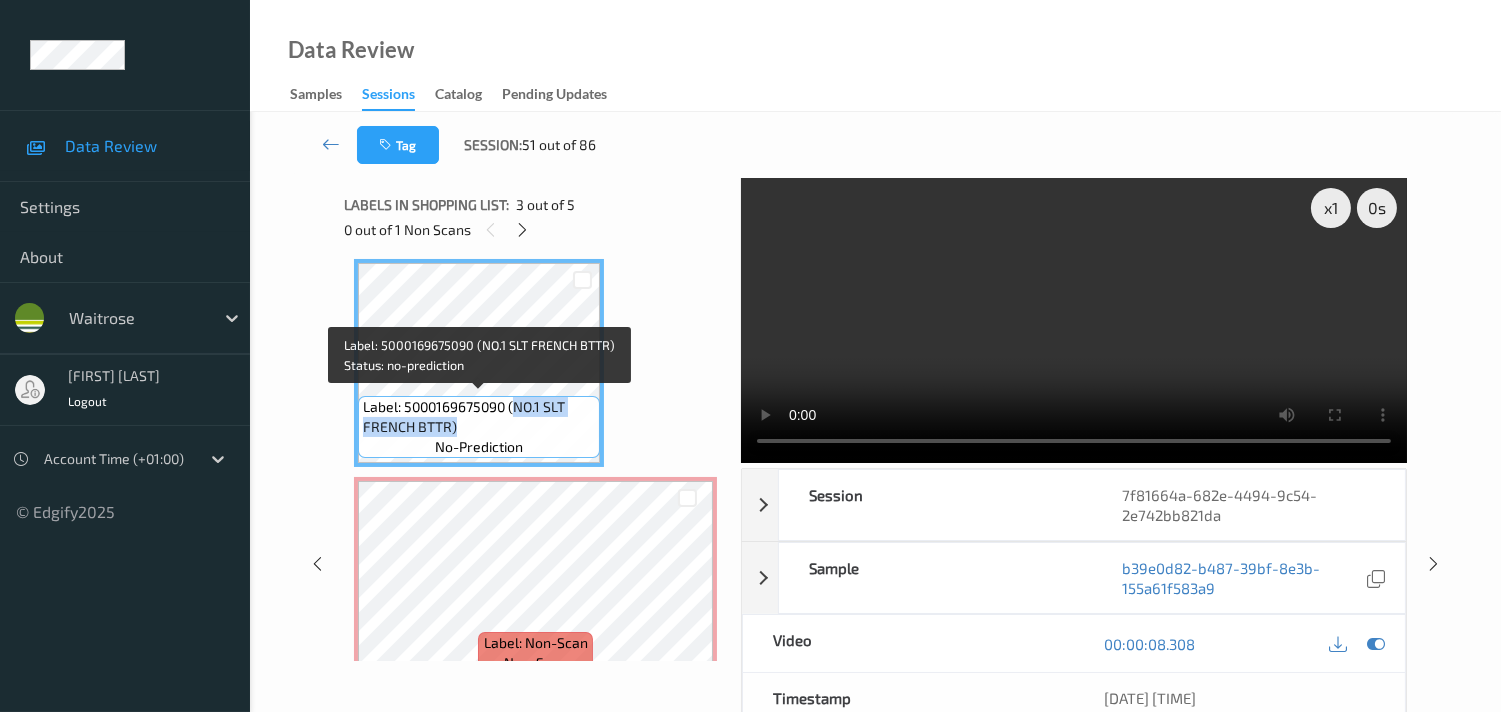 copy on "NO.[NUMBER] SLT FRENCH BTTR)" 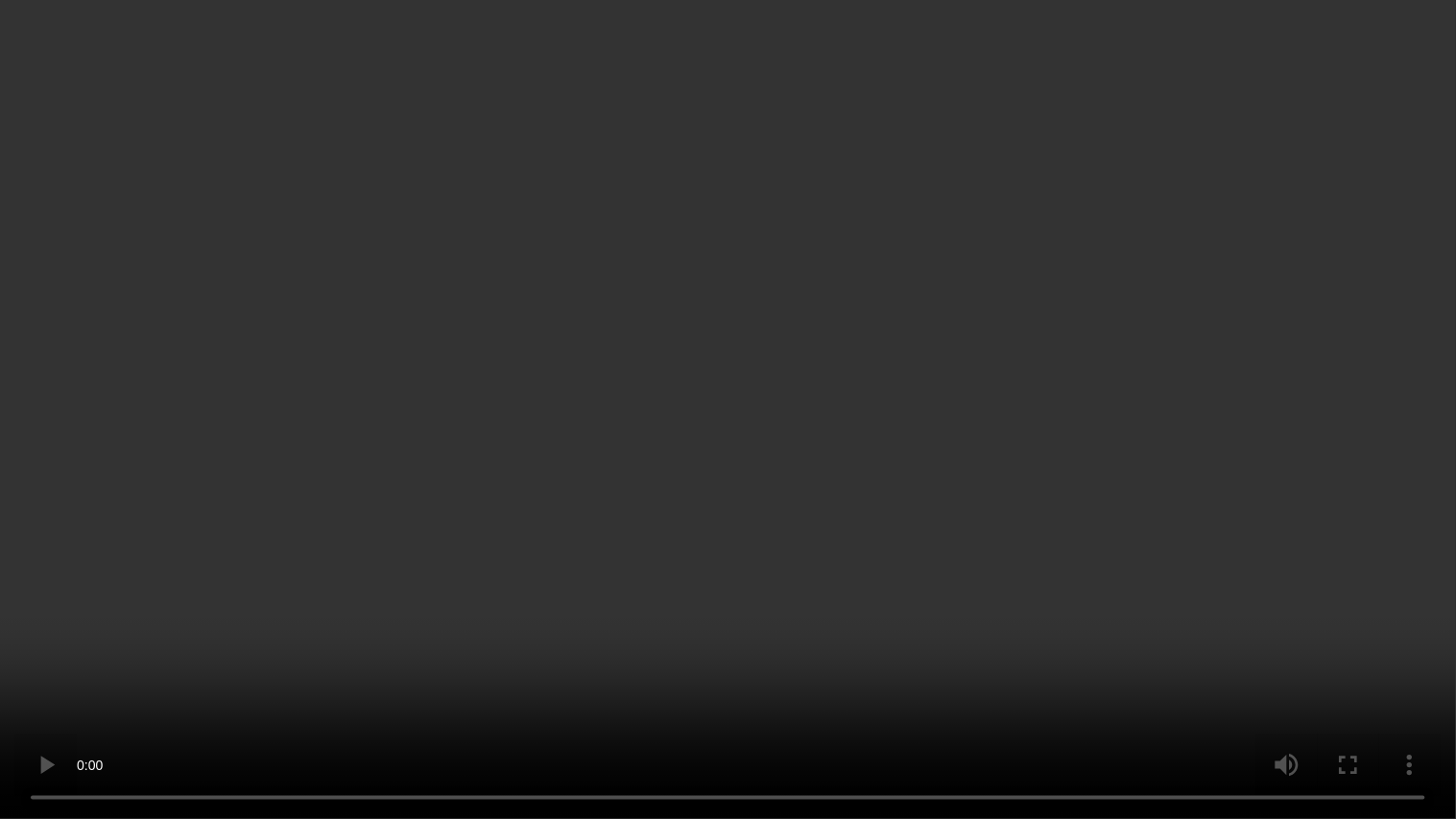 click at bounding box center [728, 409] 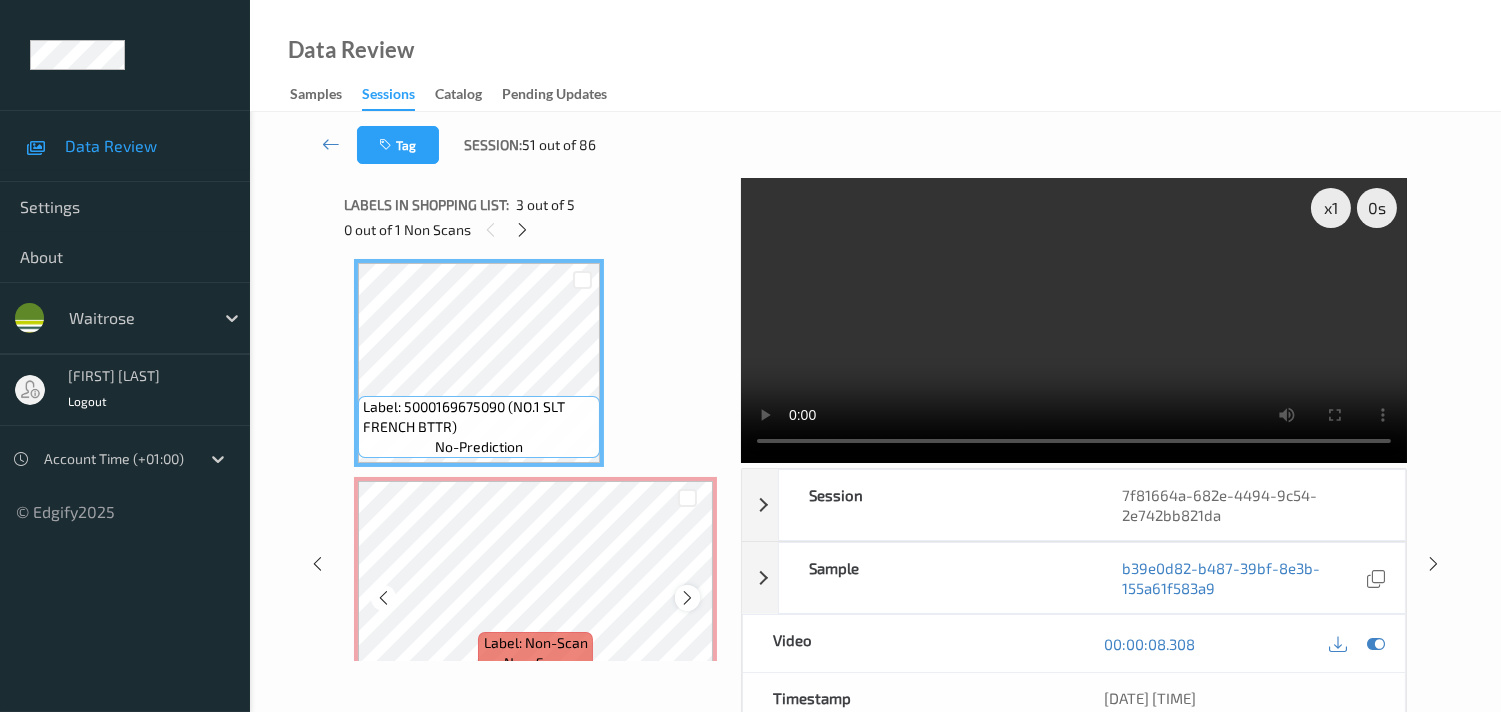 click at bounding box center (687, 598) 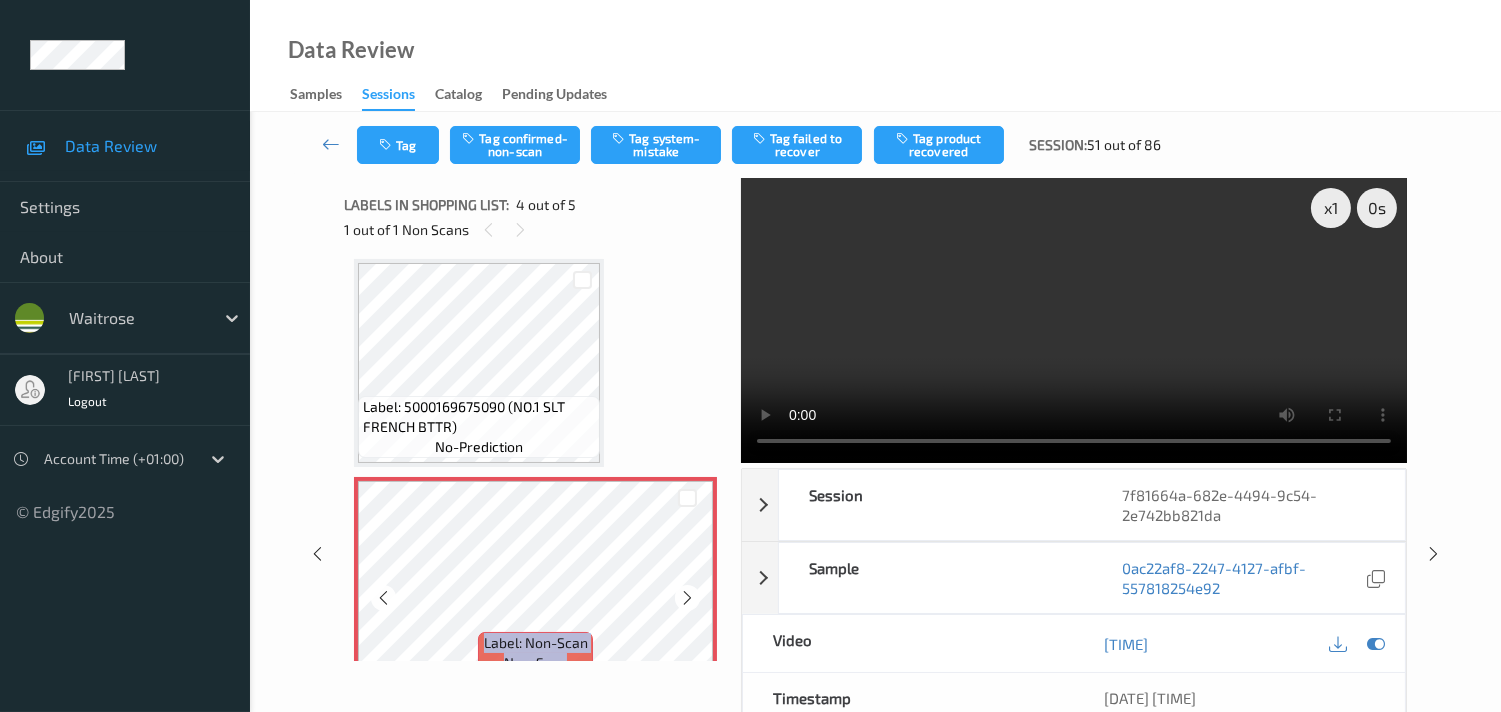 click at bounding box center (687, 598) 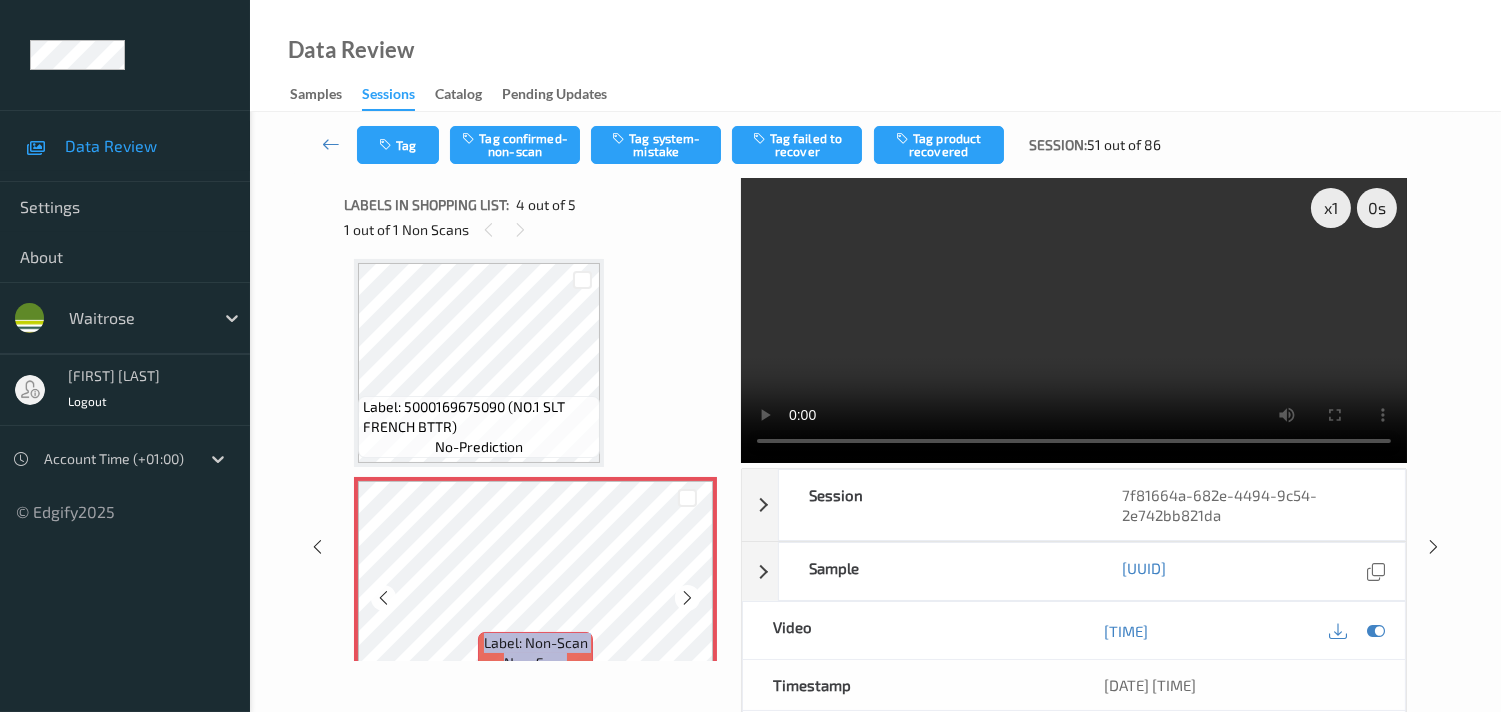 click at bounding box center (687, 598) 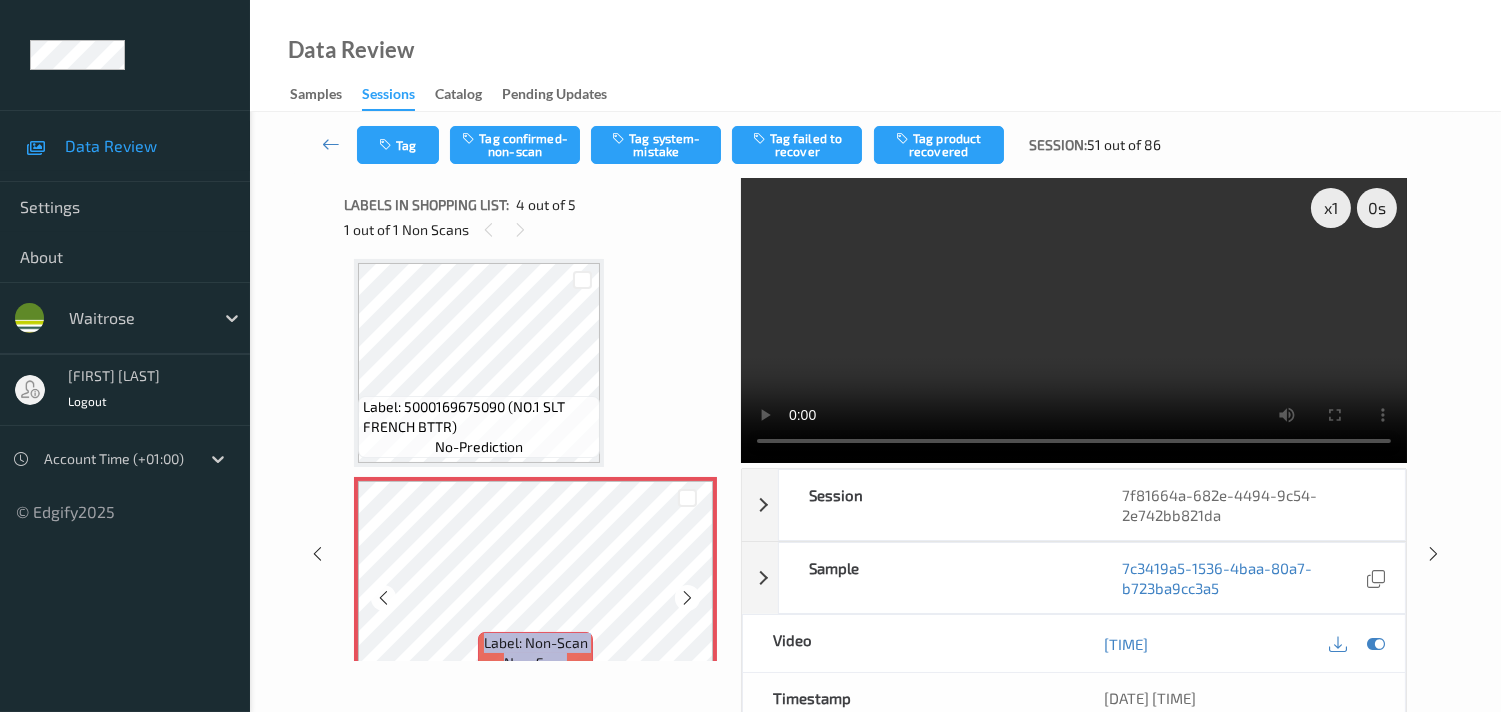 click at bounding box center (687, 598) 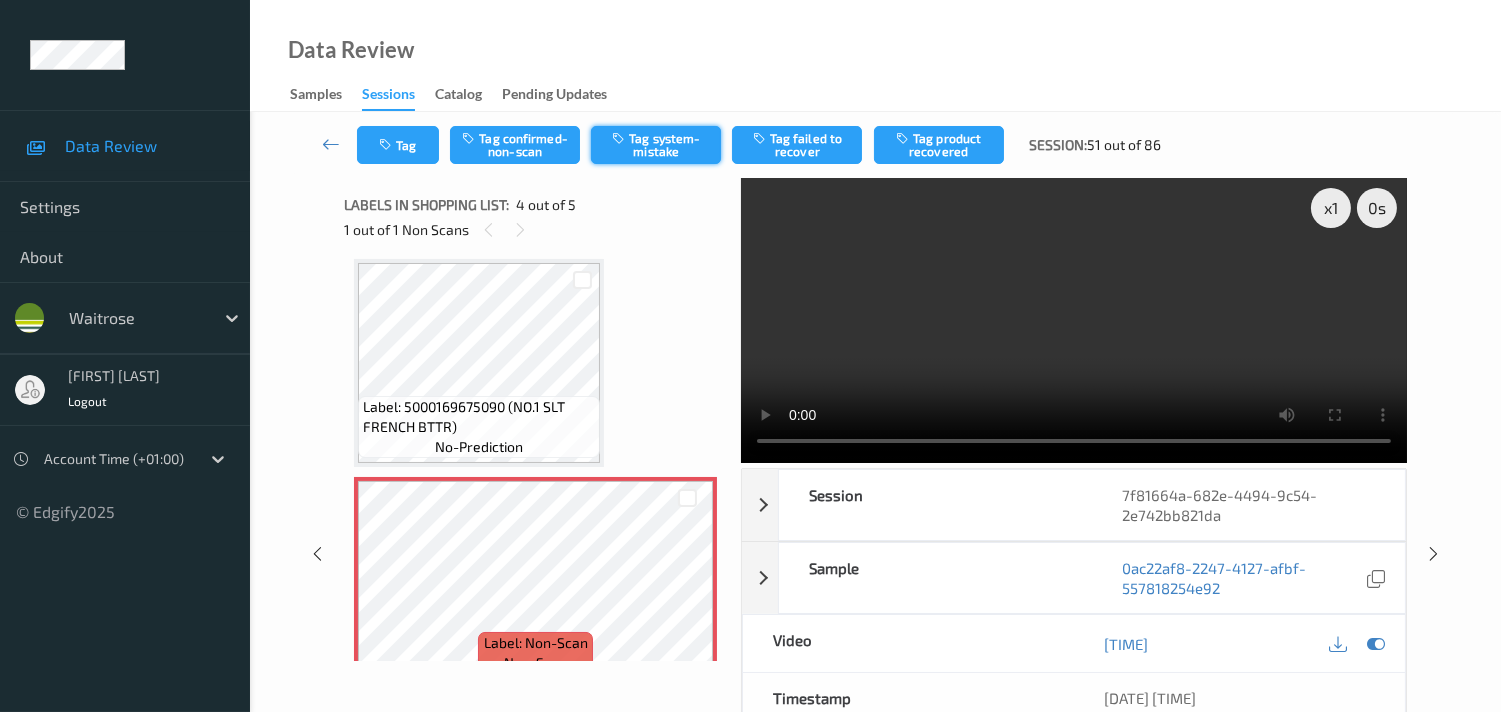 click on "Tag   system-mistake" at bounding box center (656, 145) 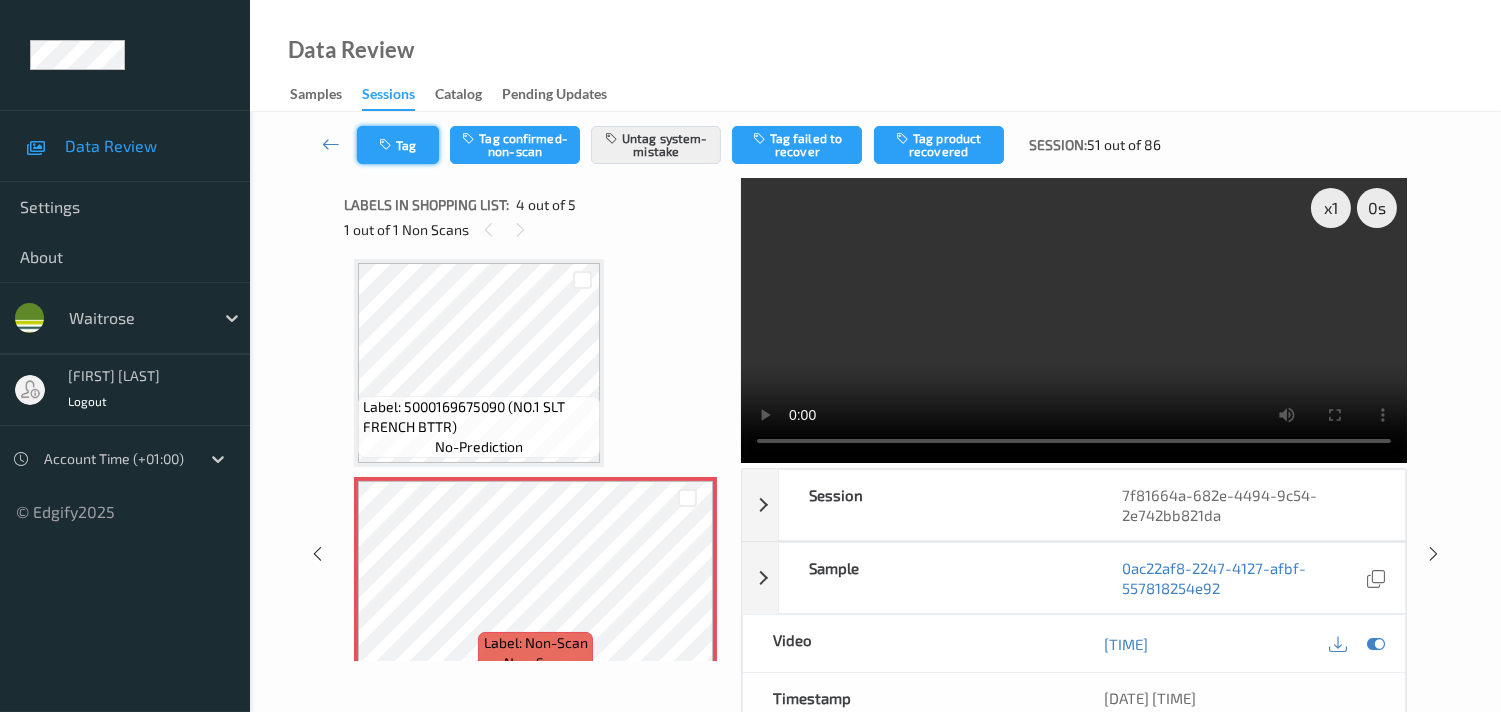click on "Tag" at bounding box center [398, 145] 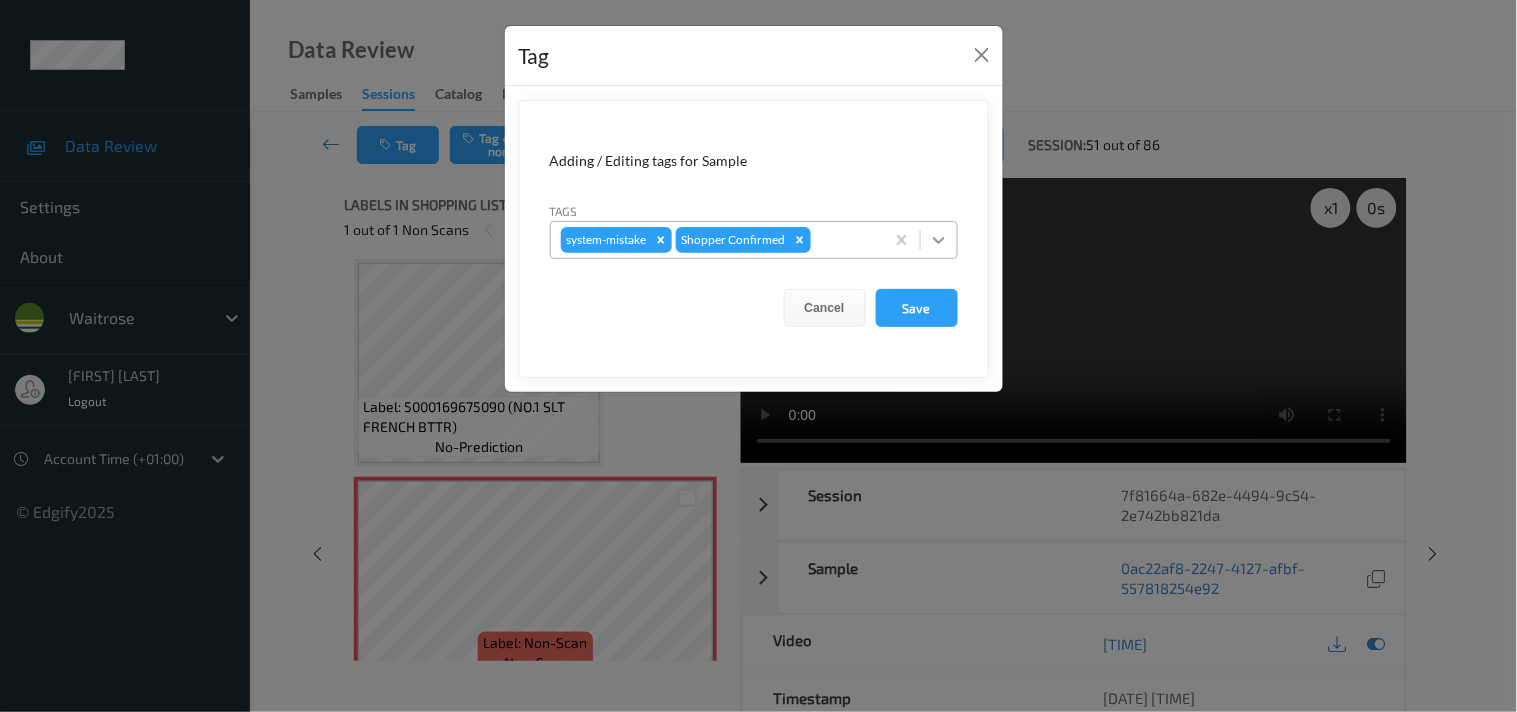 click 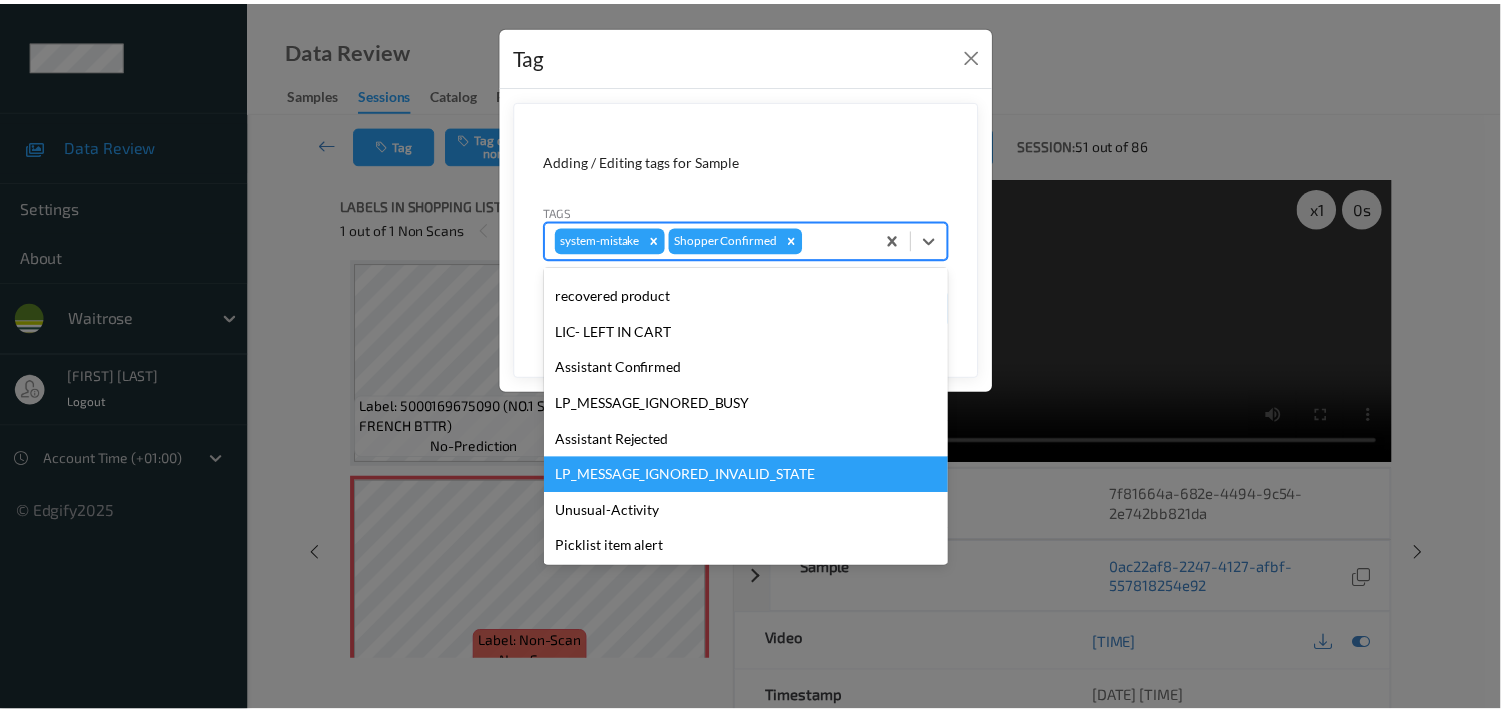 scroll, scrollTop: 320, scrollLeft: 0, axis: vertical 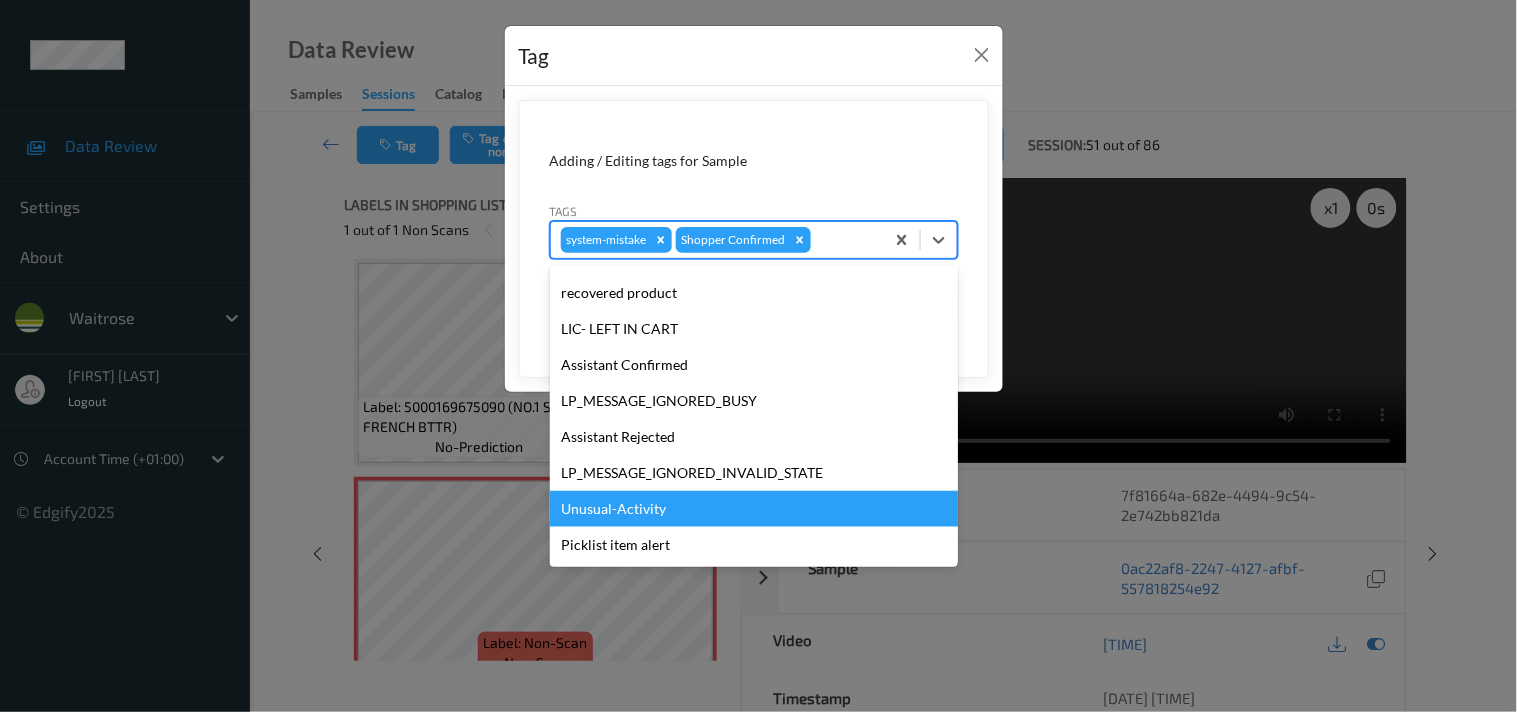 click on "Unusual-Activity" at bounding box center (754, 509) 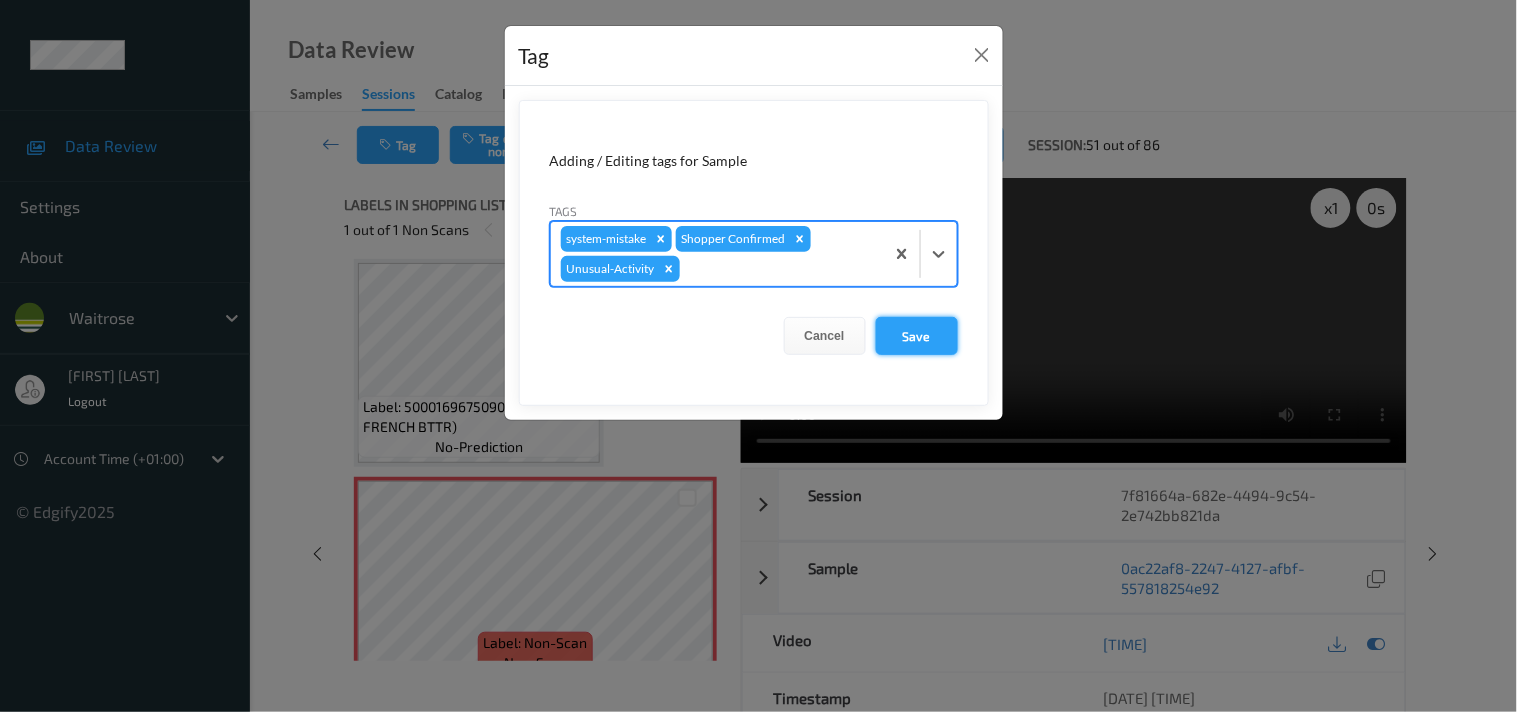 click on "Save" at bounding box center [917, 336] 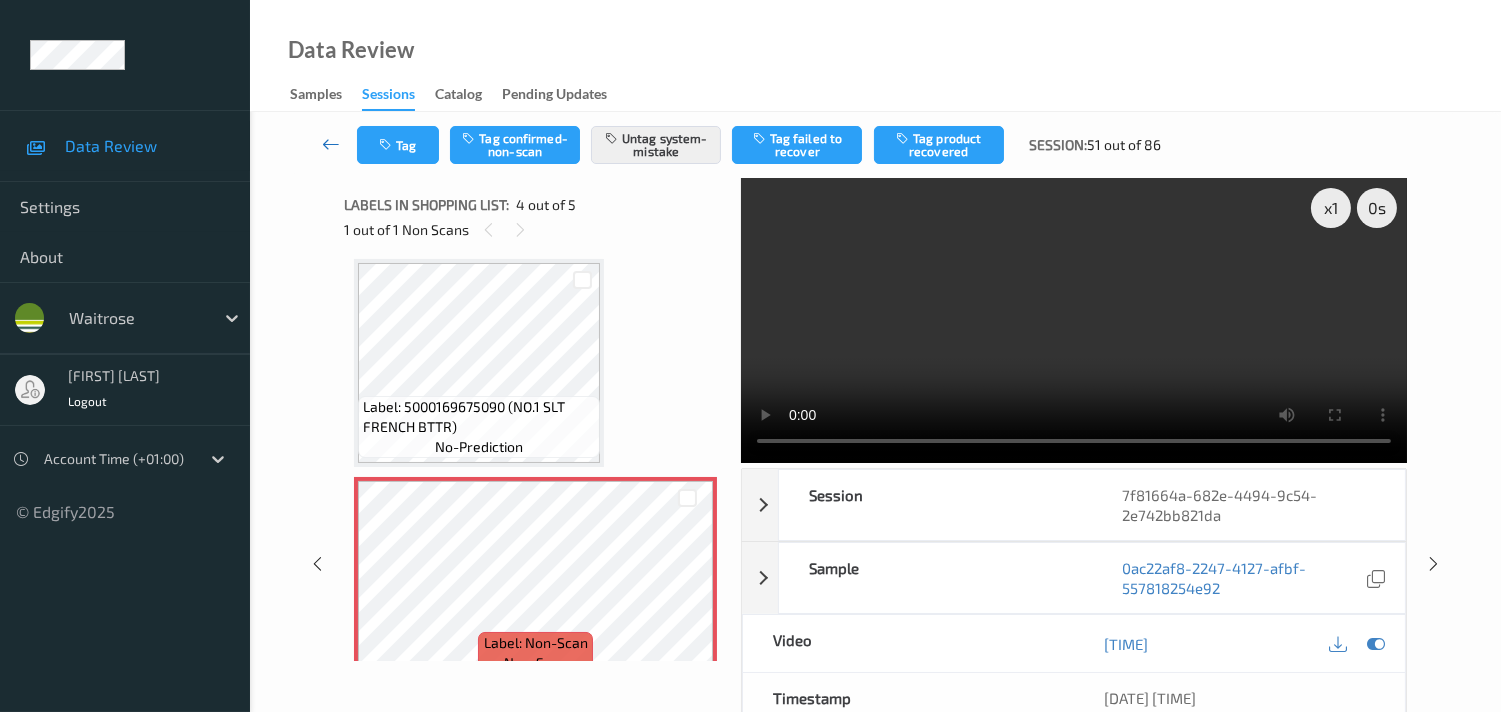 click at bounding box center (331, 144) 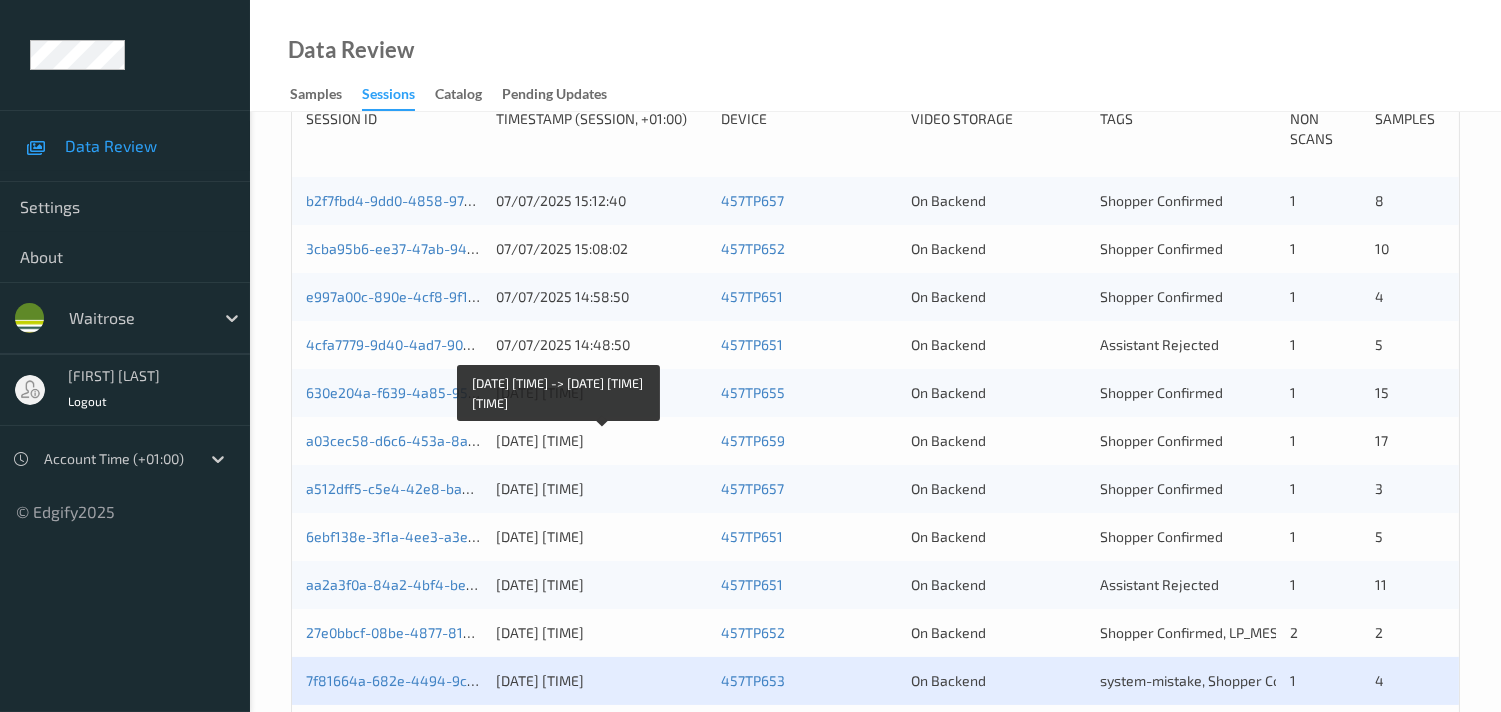 scroll, scrollTop: 555, scrollLeft: 0, axis: vertical 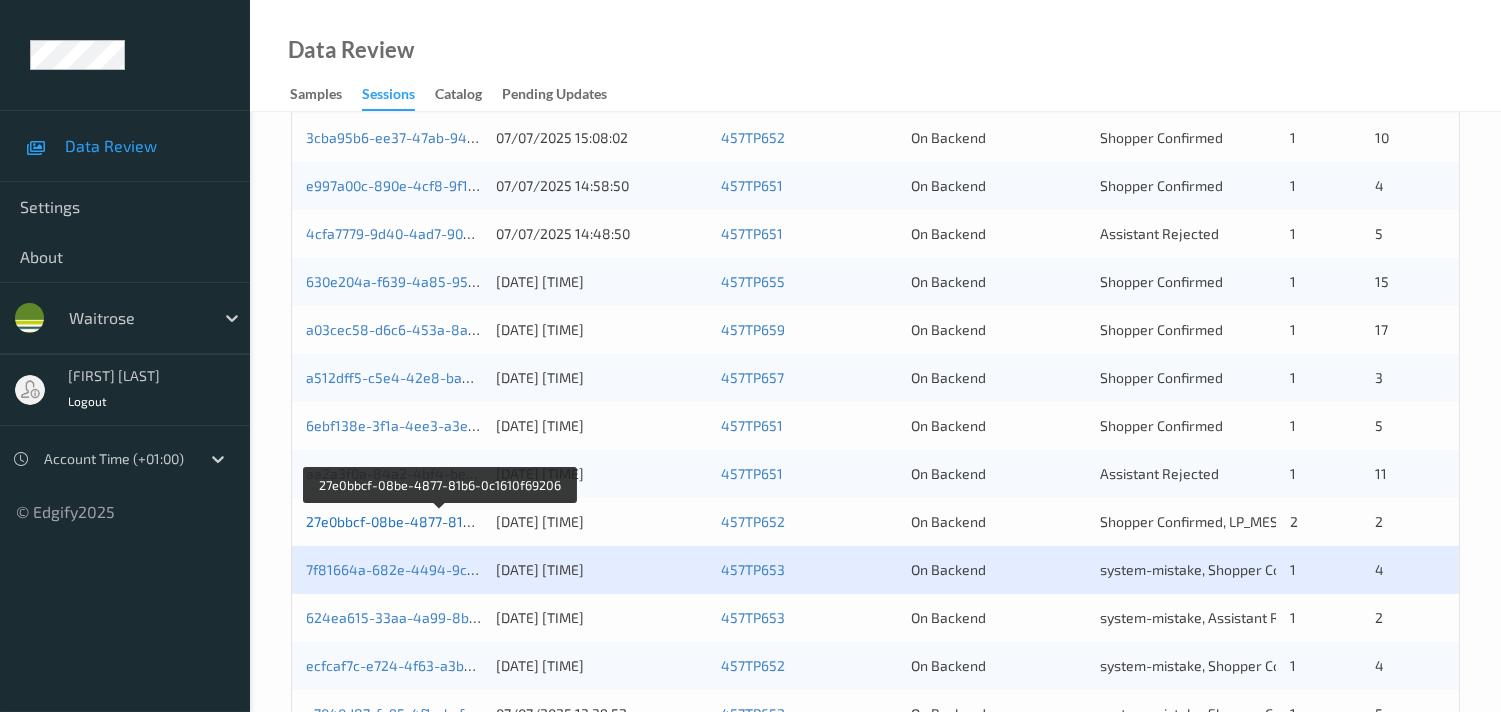 click on "27e0bbcf-08be-4877-81b6-0c1610f69206" at bounding box center [439, 521] 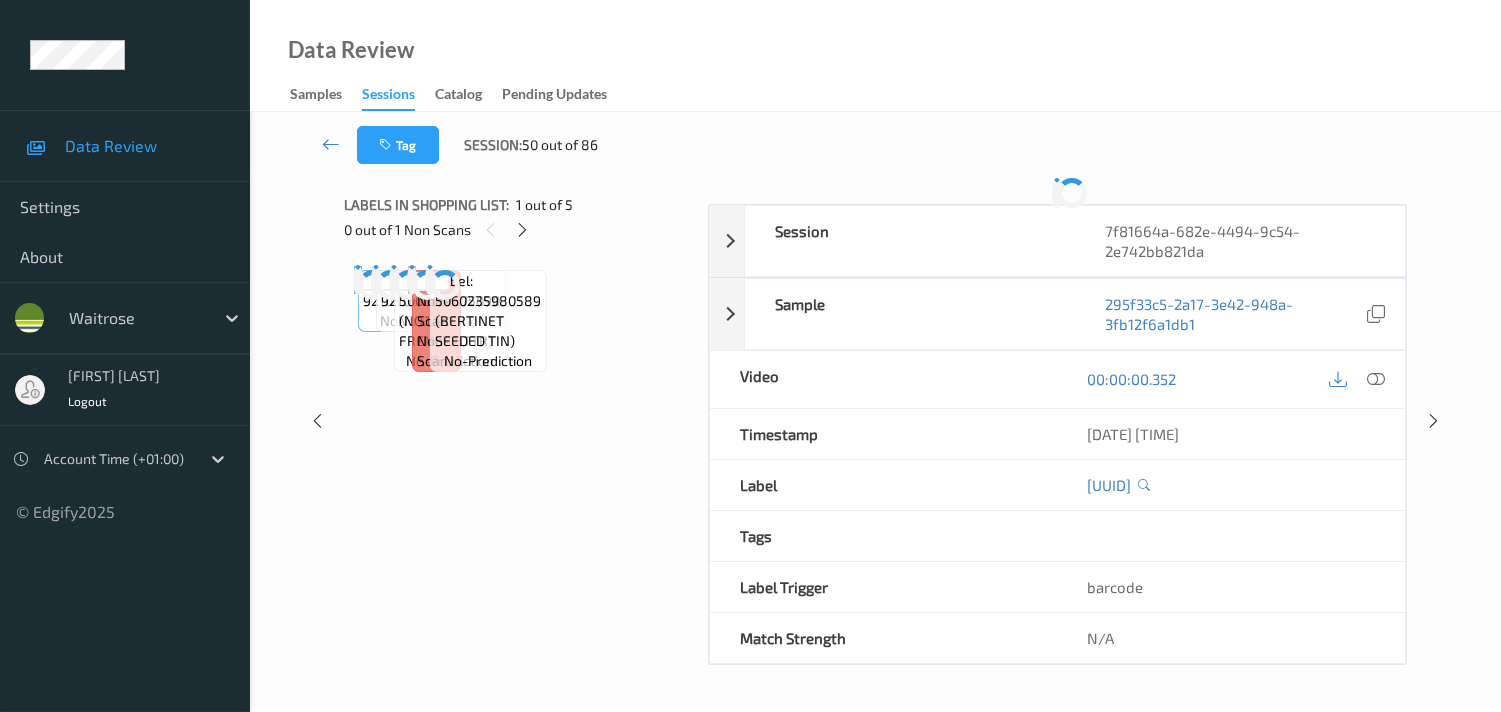click on "Labels in shopping list: [NUMBER] out of [NUMBER] [NUMBER] out of [NUMBER] Non Scans Label: [NUMBER] no-prediction Label: [NUMBER] no-prediction Label: [NUMBER] (NO.1 SLT FRENCH BTTR) no-prediction Label: Non-Scan non-scan Label: Non-Scan non-scan Label: Non-Scan non-scan Label: [NUMBER] (BERTINET SEEDED TIN) no-prediction" at bounding box center (519, 421) 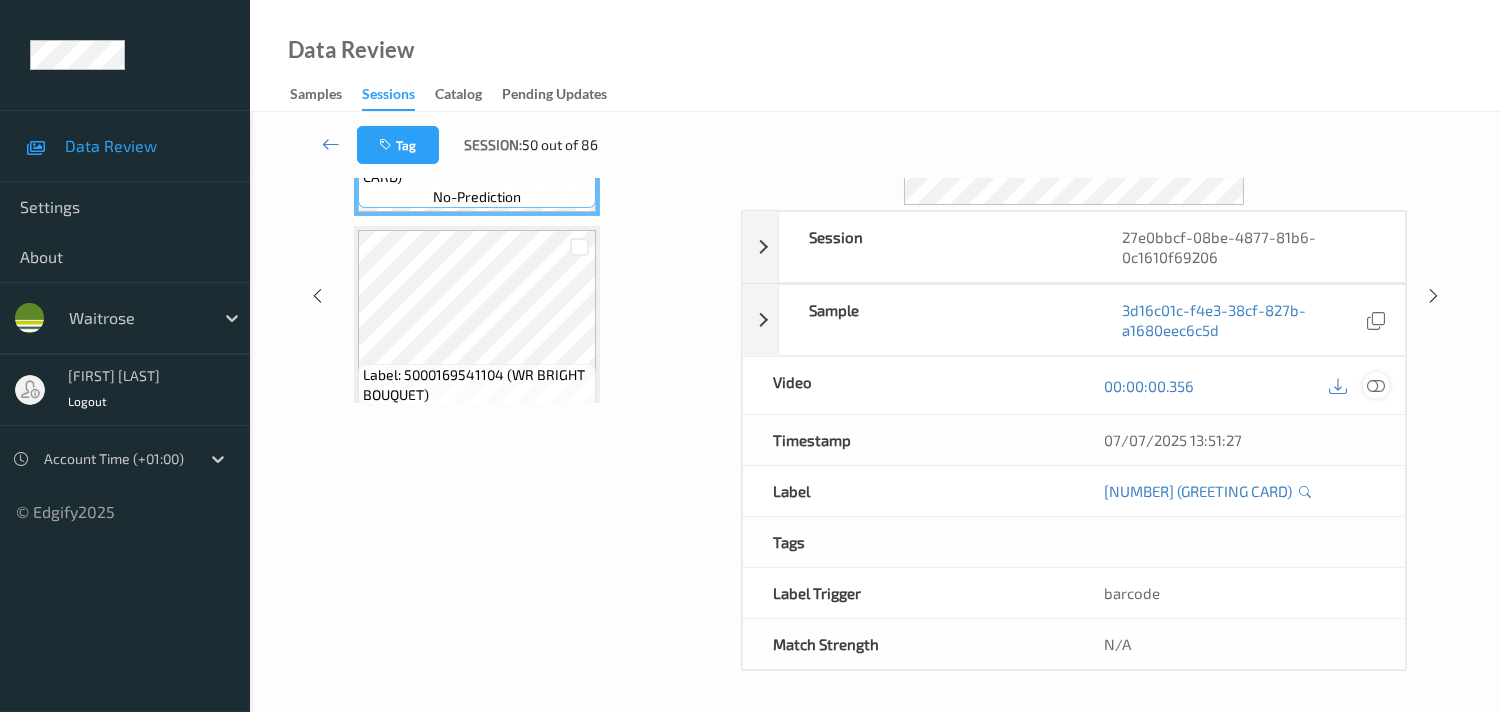 click at bounding box center (1376, 386) 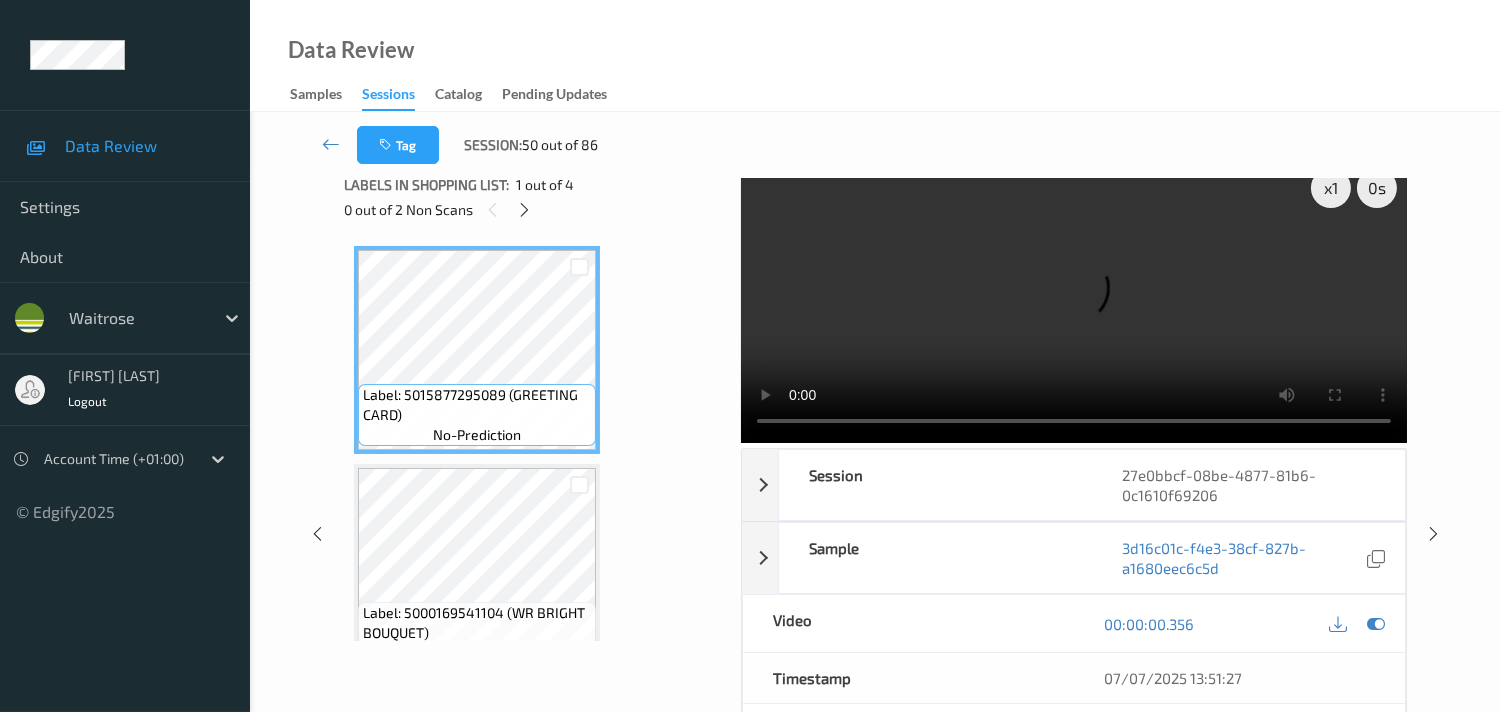 scroll, scrollTop: 0, scrollLeft: 0, axis: both 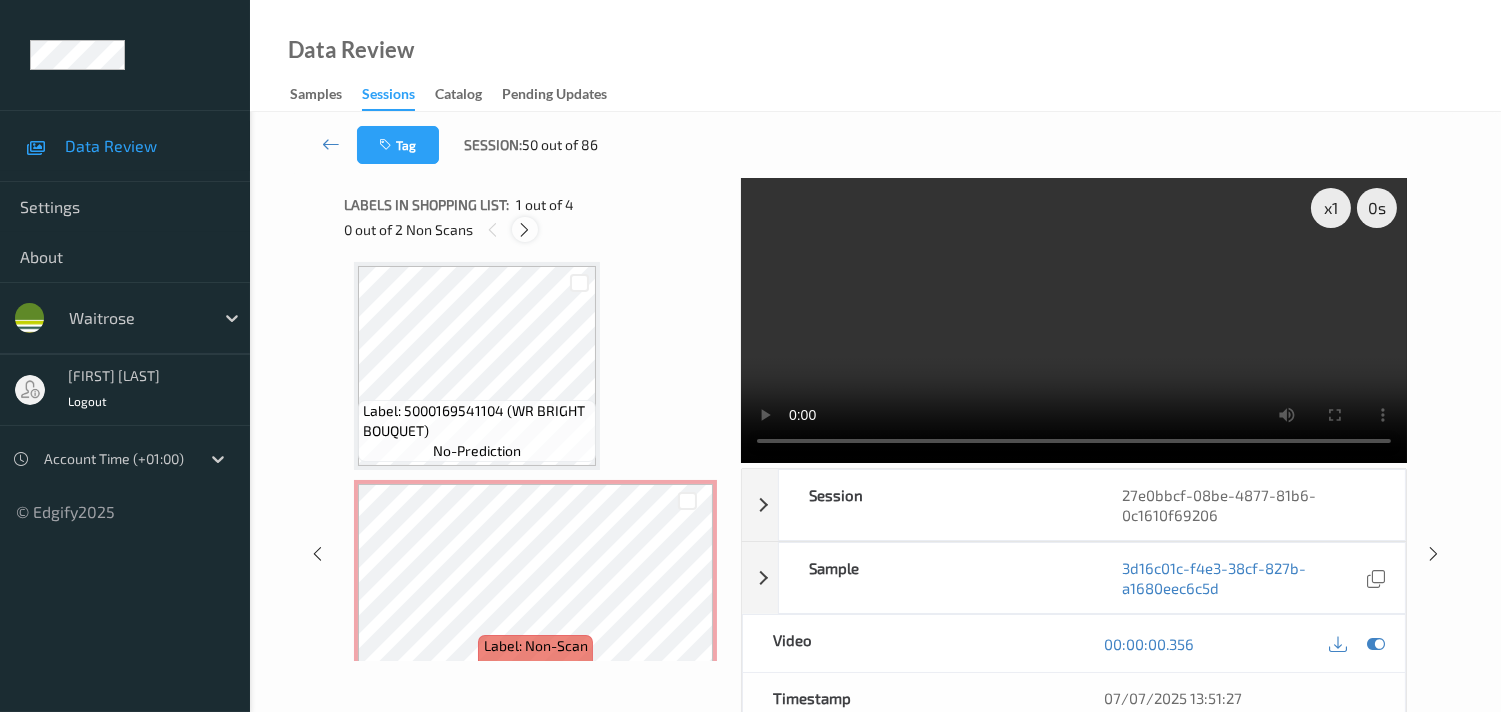 click at bounding box center [524, 230] 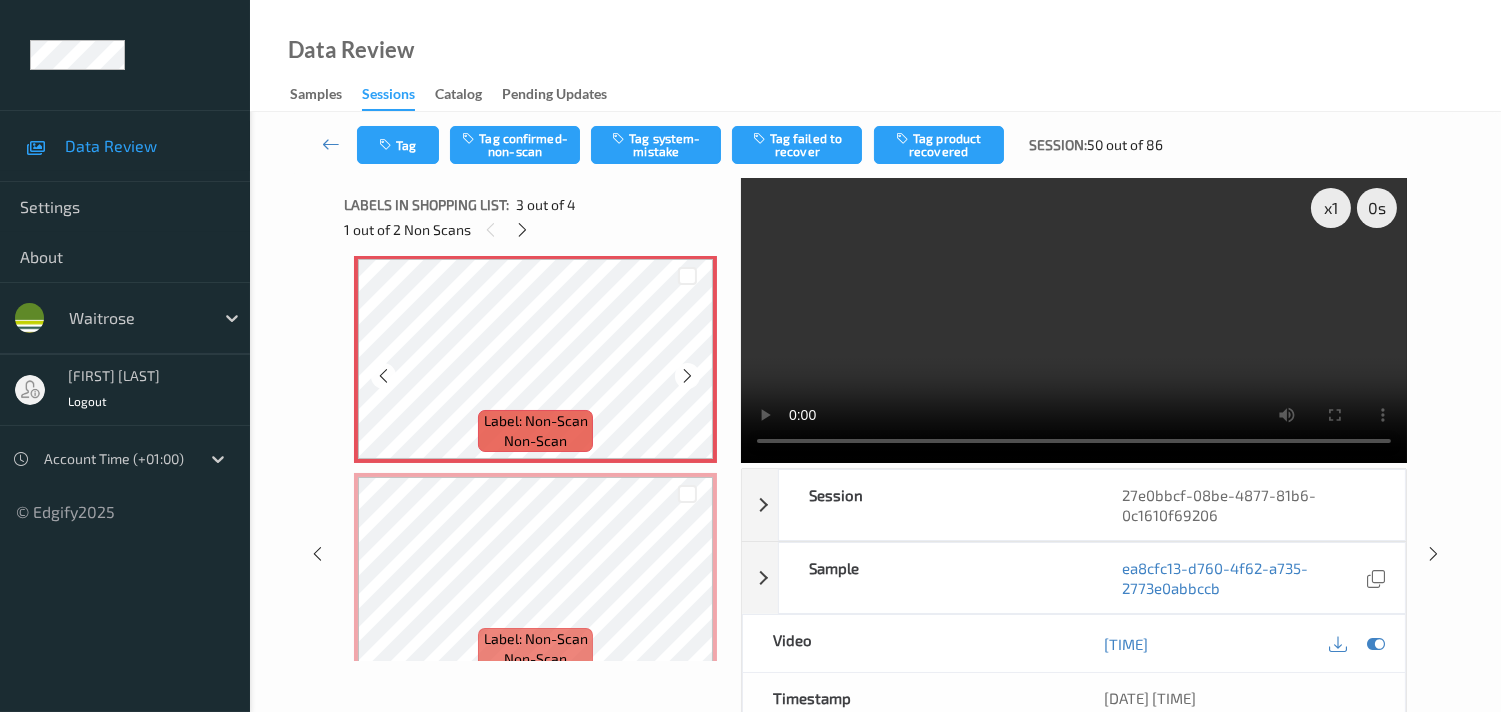 scroll, scrollTop: 448, scrollLeft: 0, axis: vertical 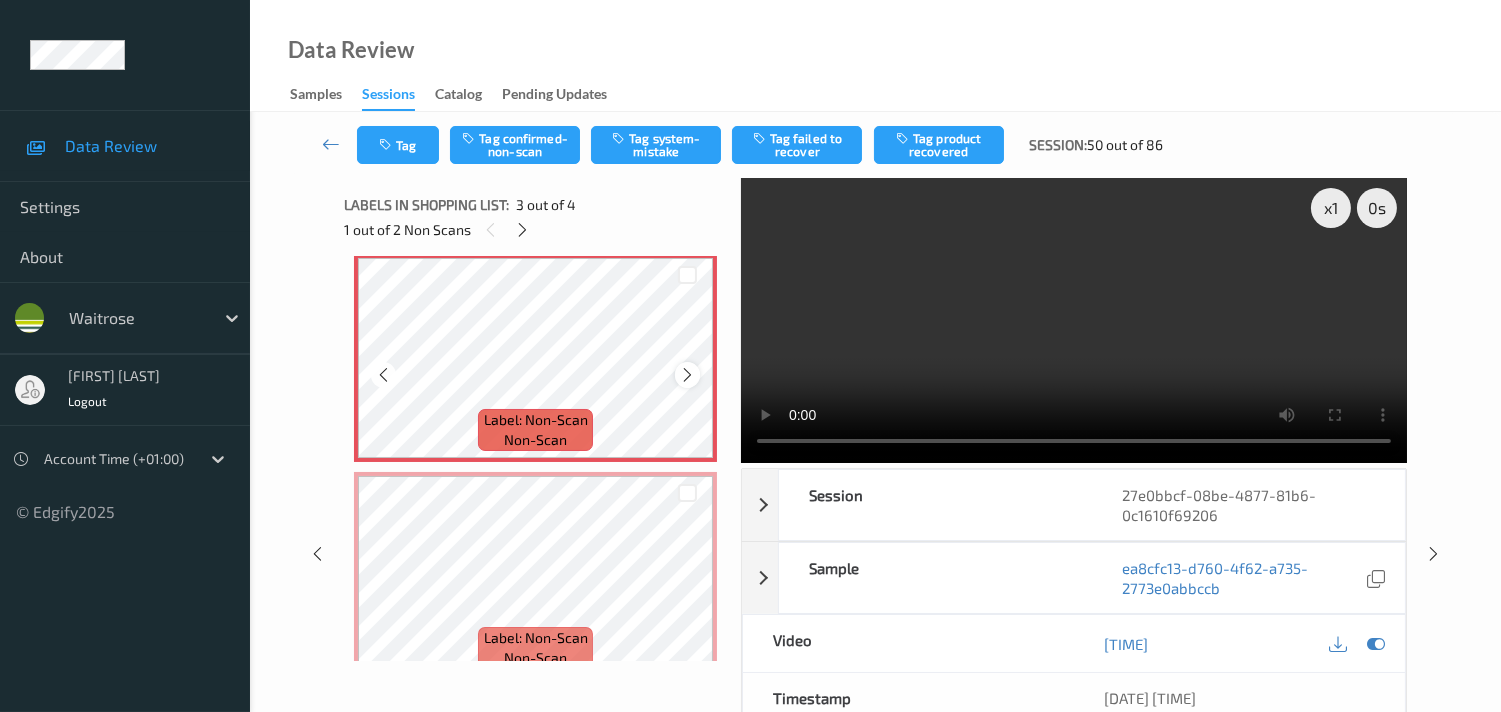 click at bounding box center [687, 375] 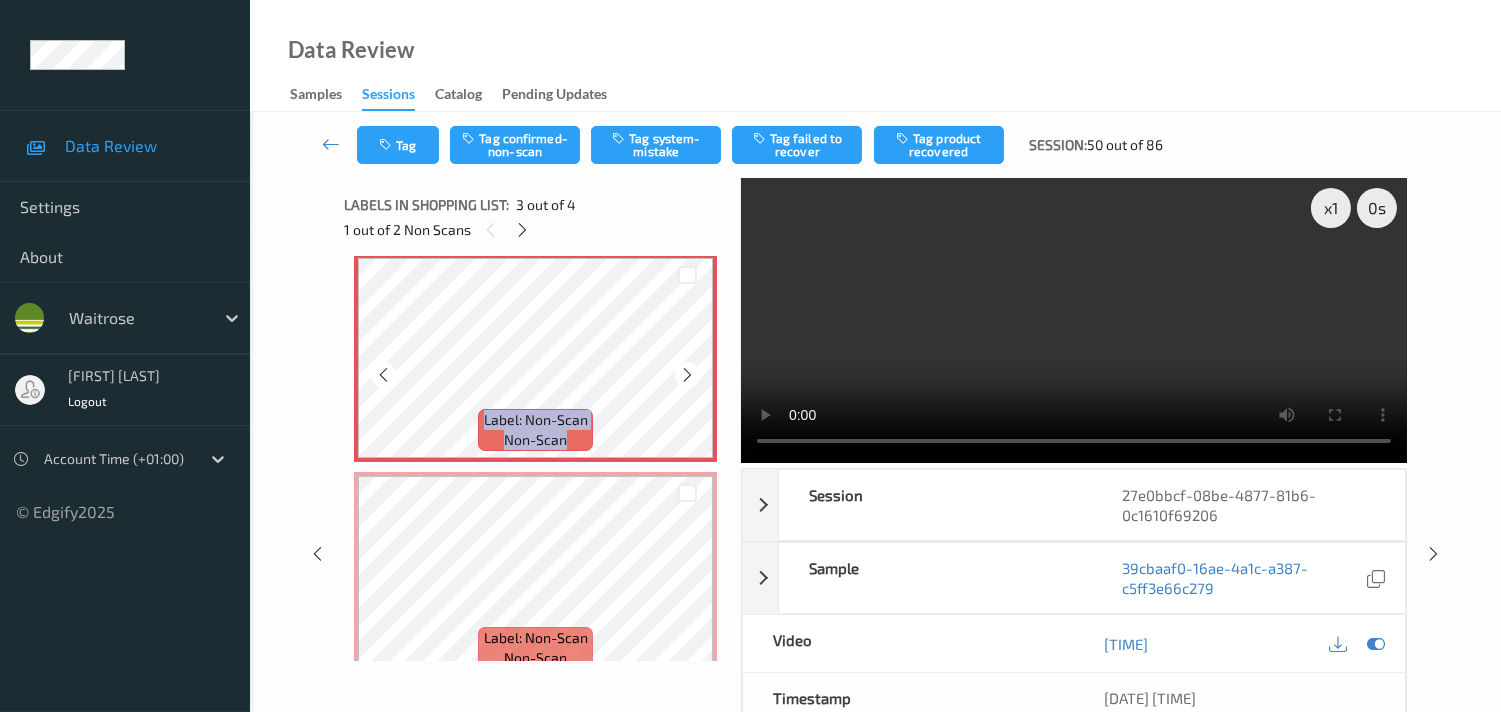 click at bounding box center [687, 375] 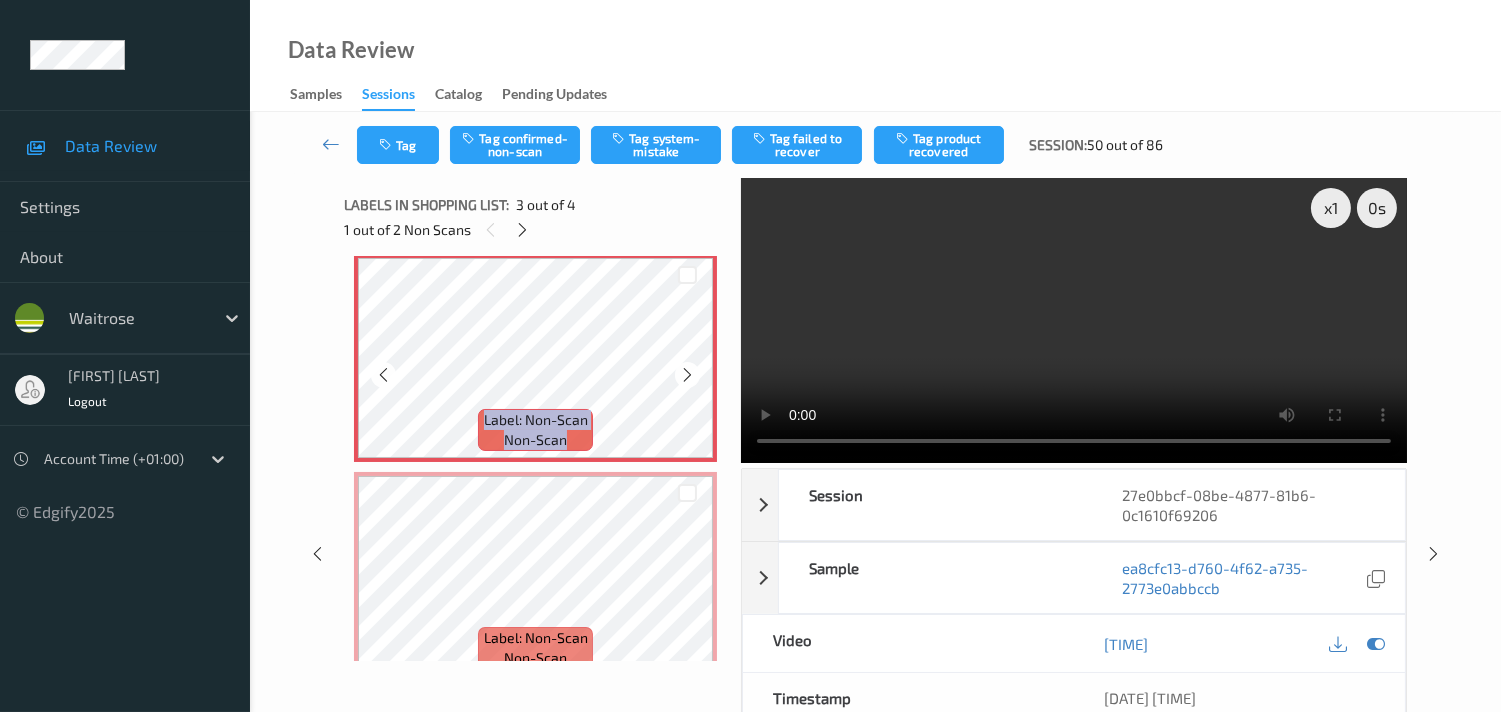 click at bounding box center (687, 375) 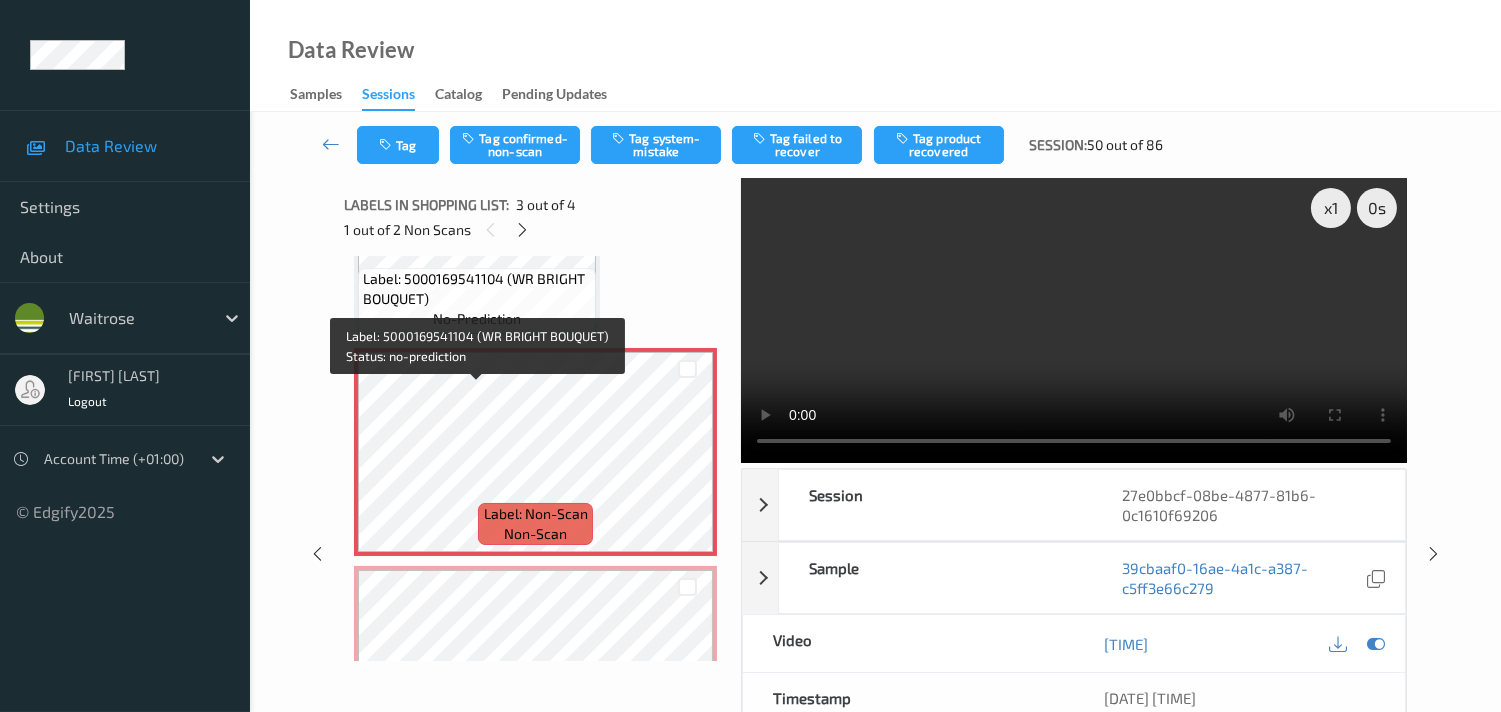 scroll, scrollTop: 226, scrollLeft: 0, axis: vertical 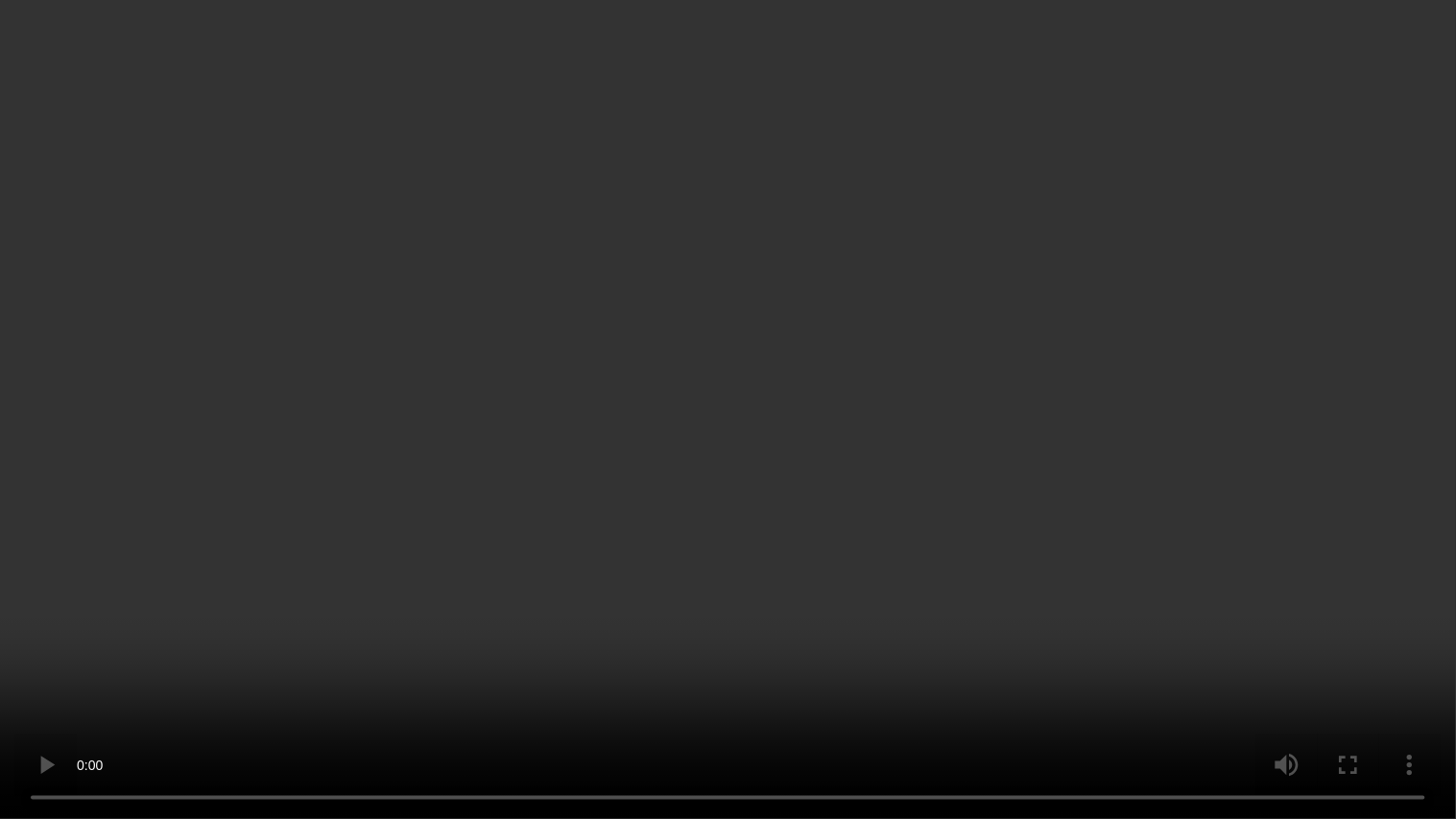 click at bounding box center [728, 409] 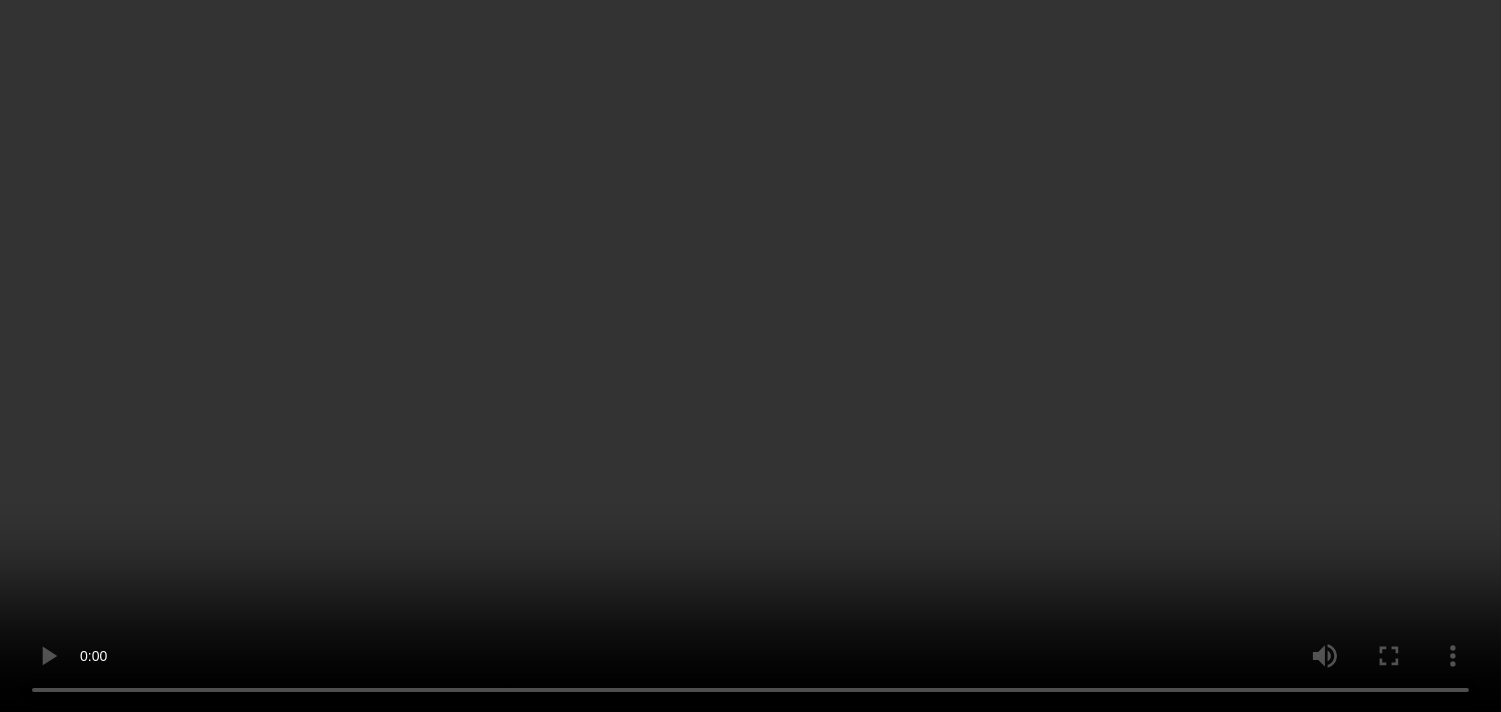 scroll, scrollTop: 337, scrollLeft: 0, axis: vertical 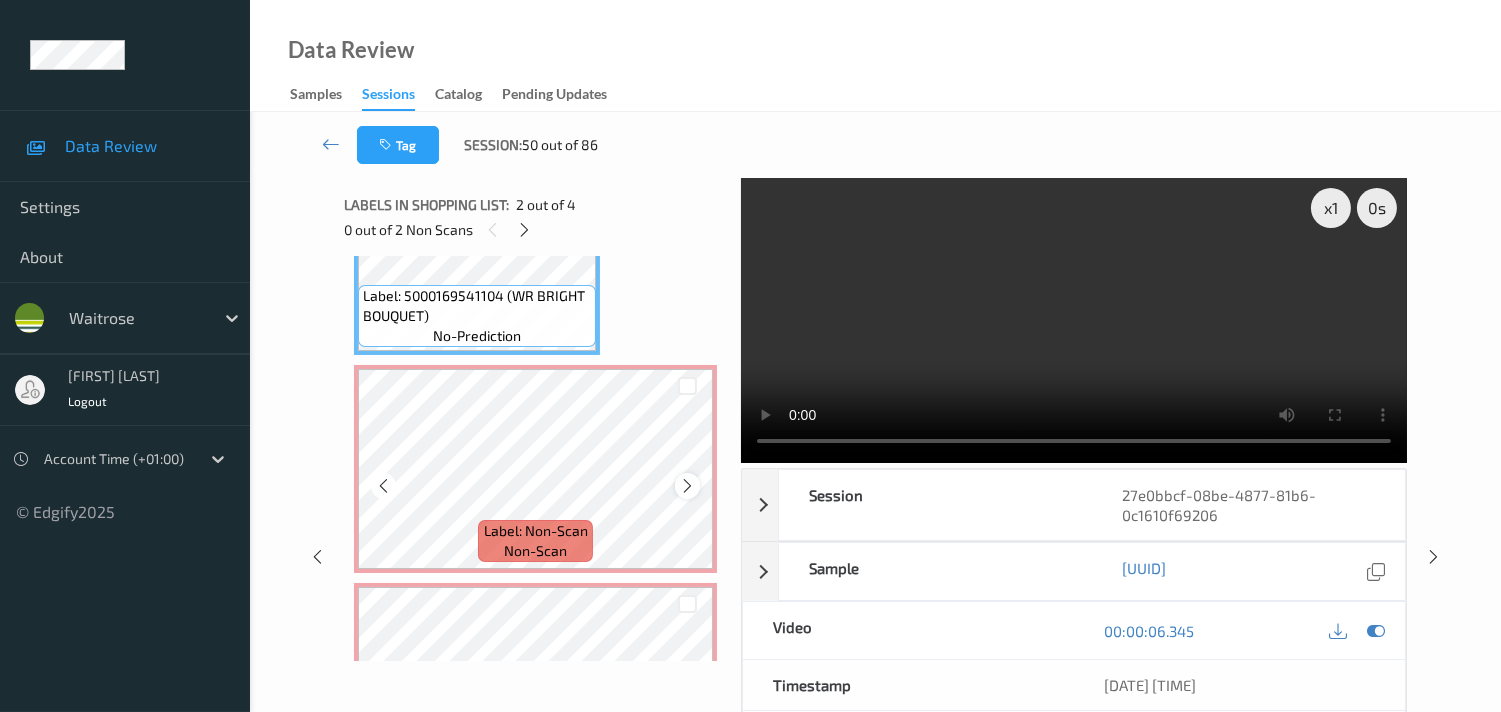 click at bounding box center (687, 486) 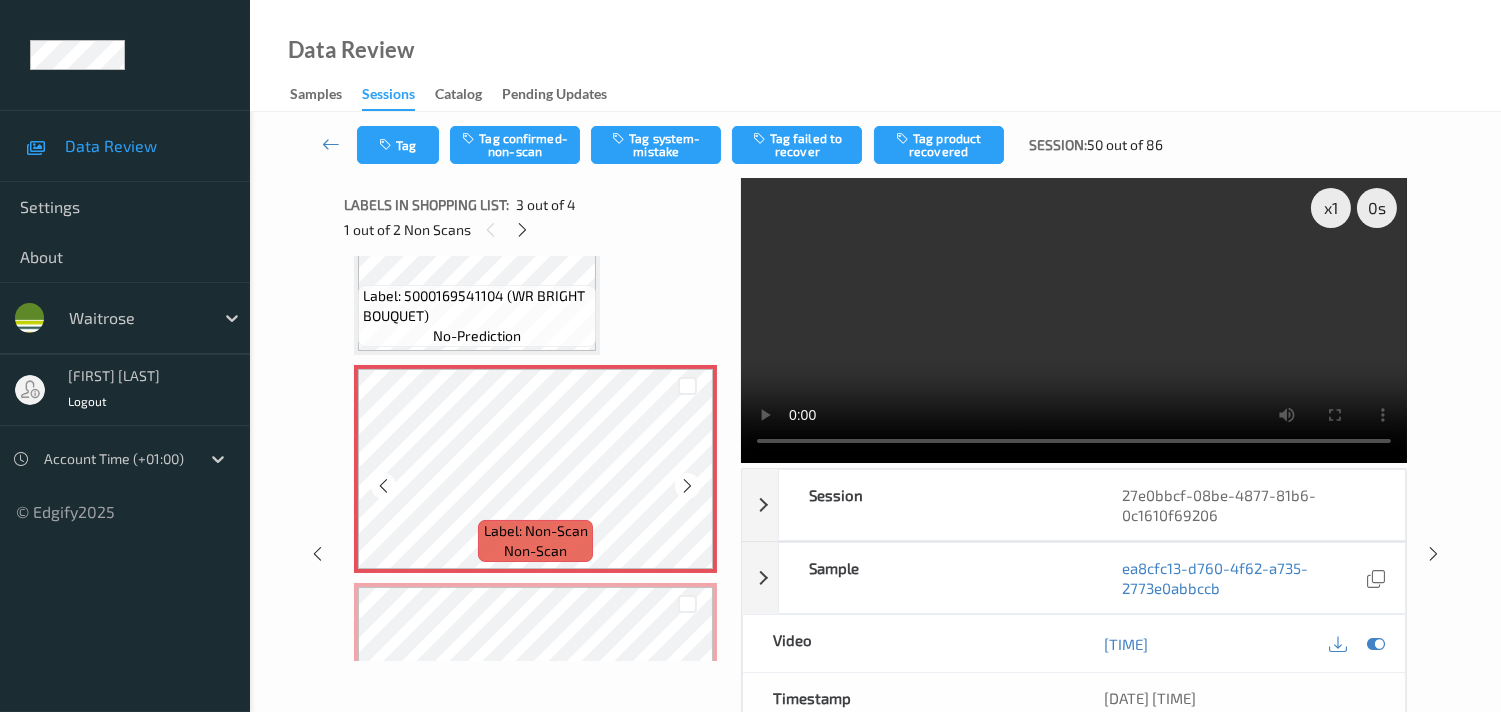 click at bounding box center (687, 486) 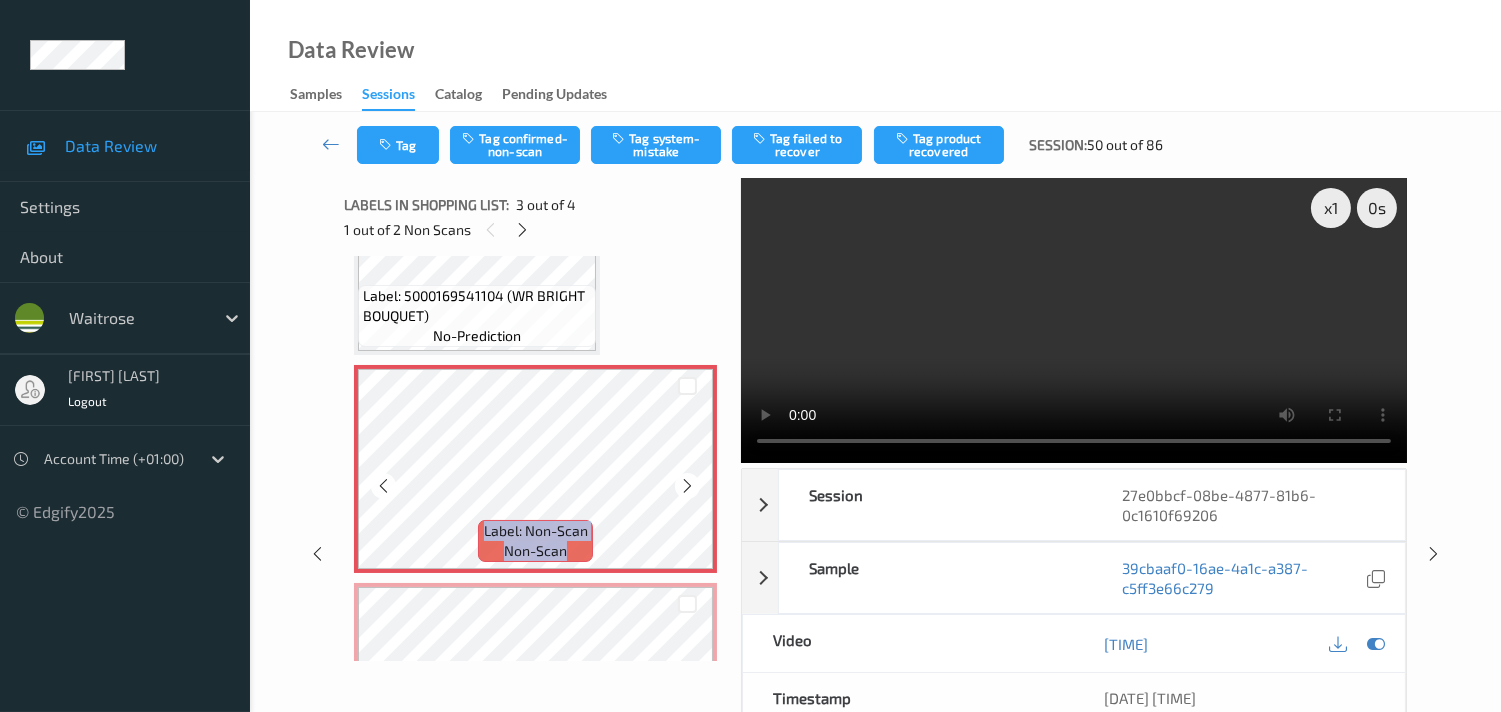 click at bounding box center (687, 486) 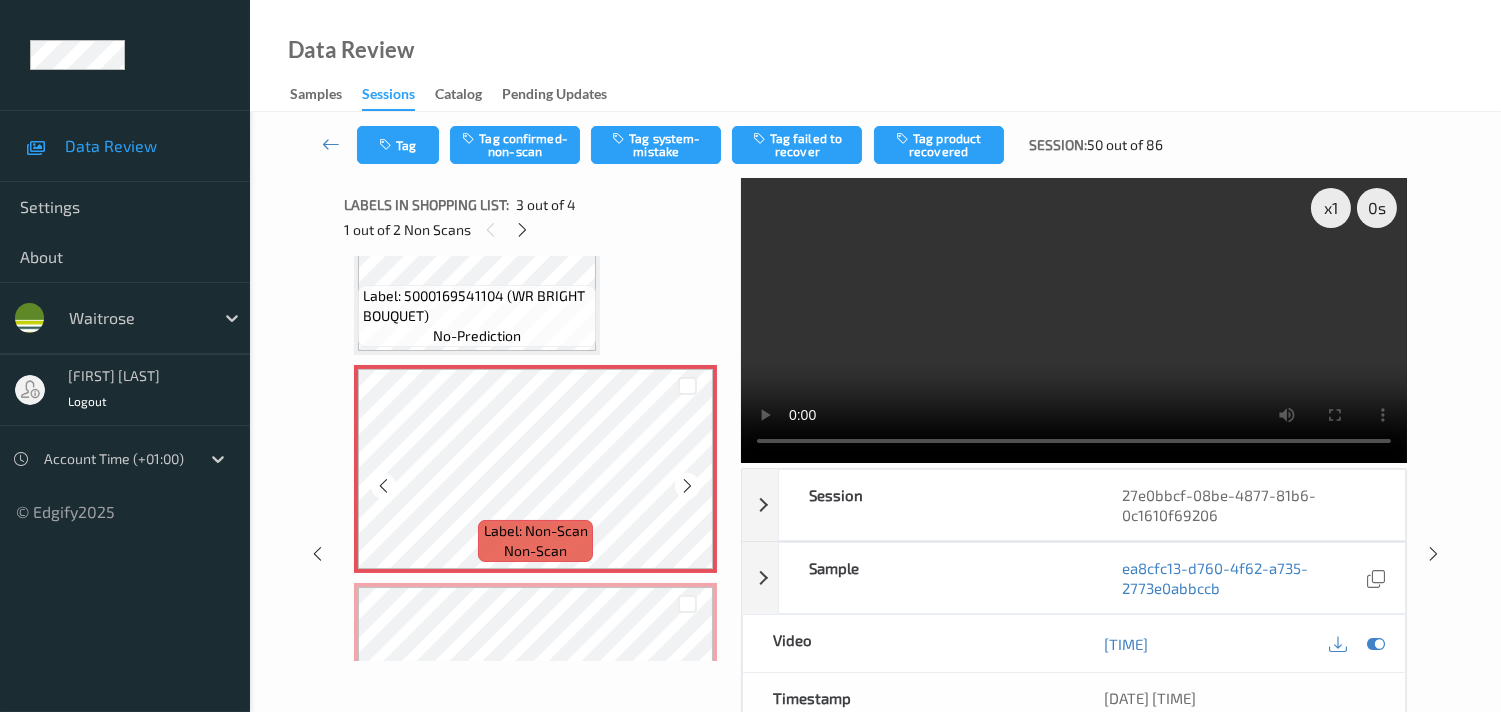 scroll, scrollTop: 115, scrollLeft: 0, axis: vertical 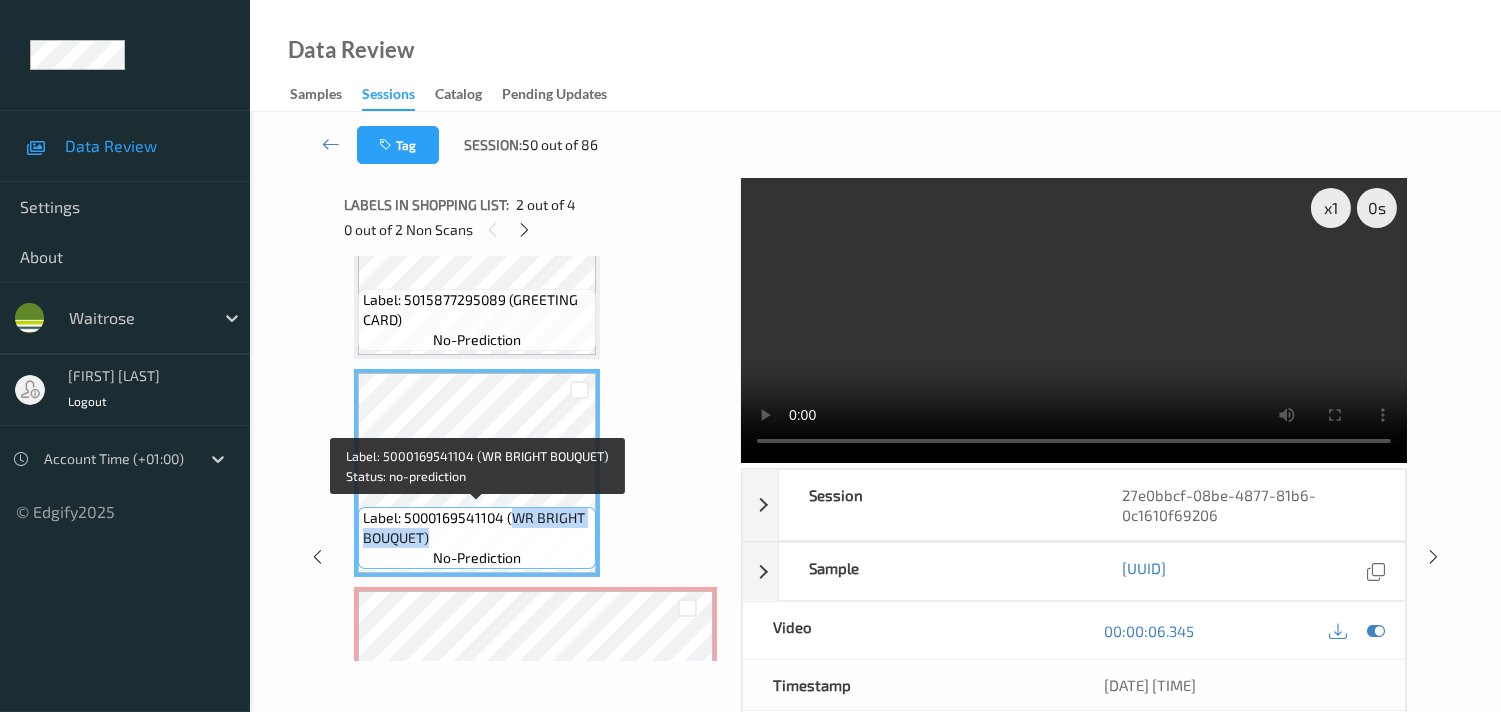 drag, startPoint x: 512, startPoint y: 517, endPoint x: 576, endPoint y: 528, distance: 64.93843 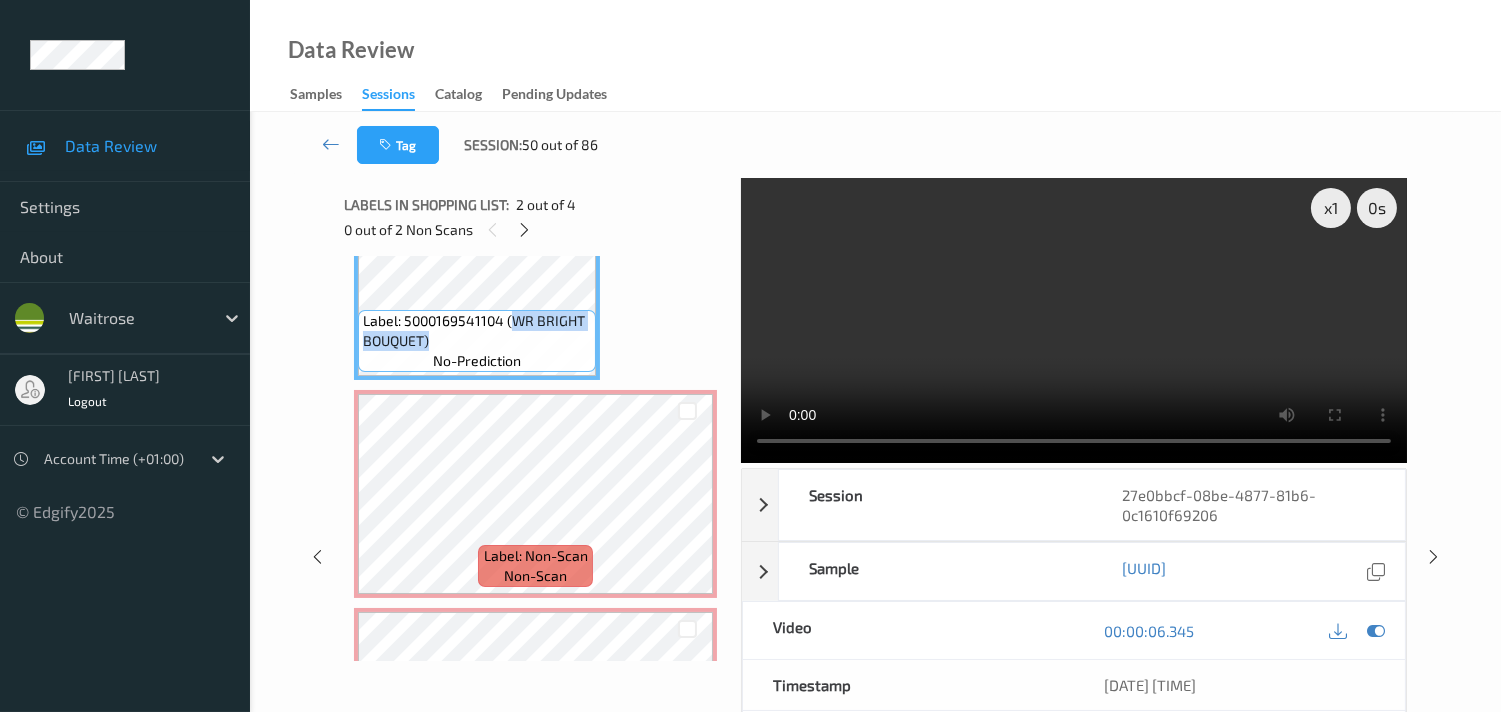 scroll, scrollTop: 337, scrollLeft: 0, axis: vertical 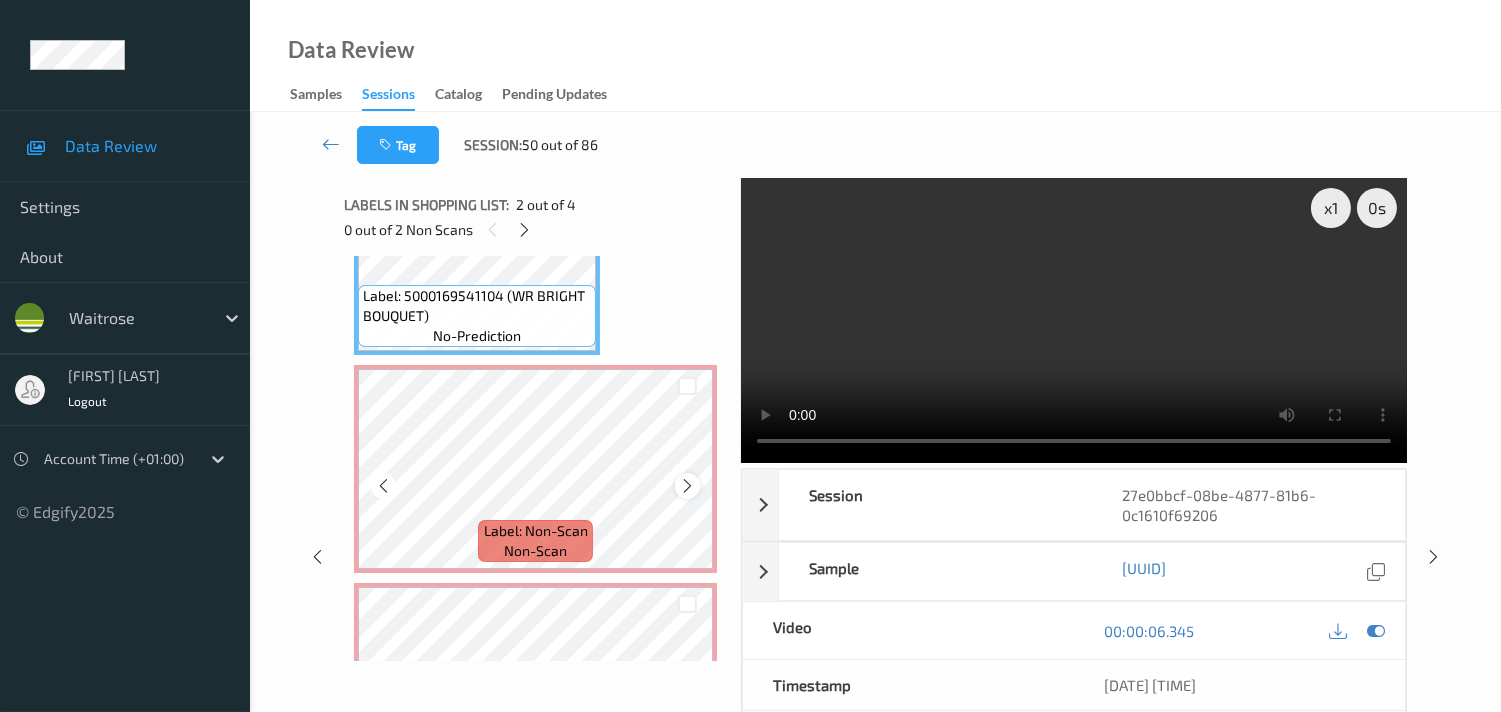 click at bounding box center (687, 486) 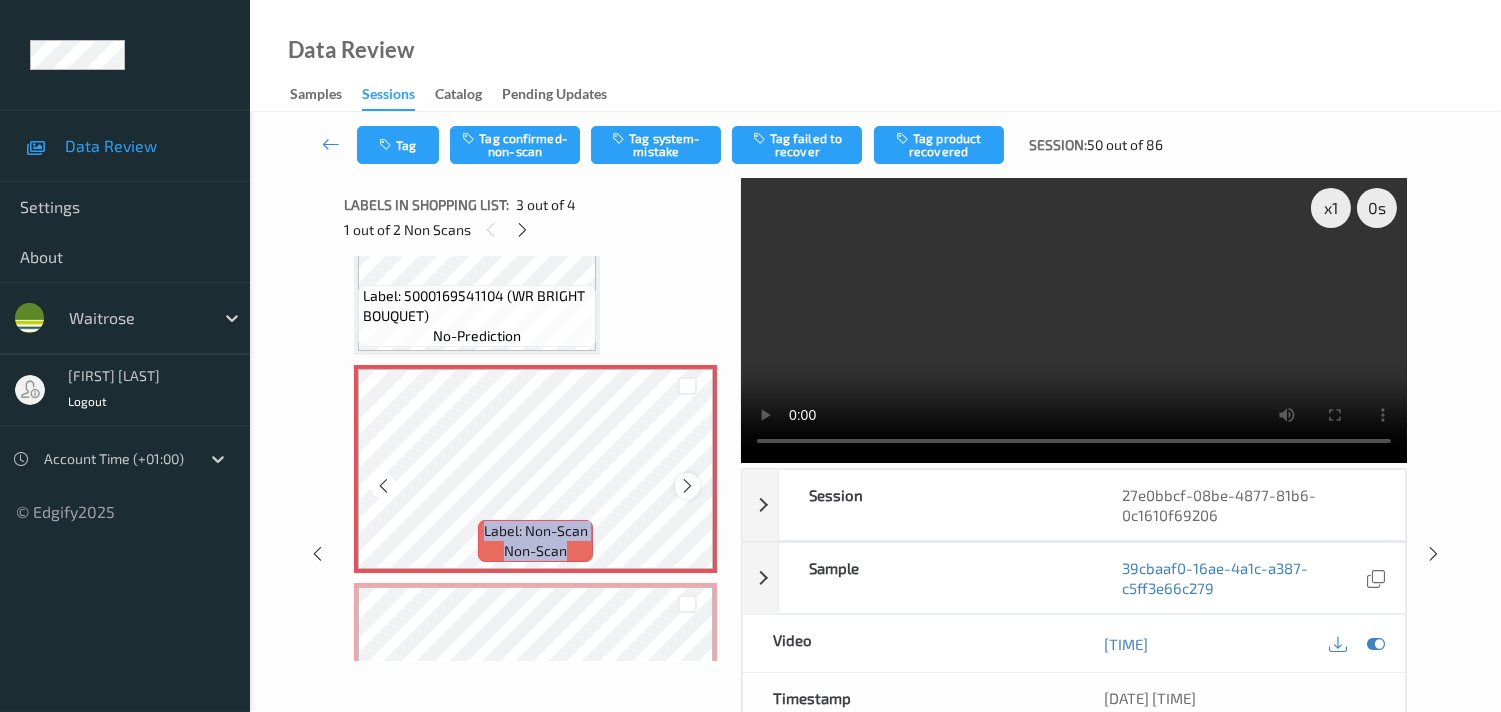 click at bounding box center (687, 486) 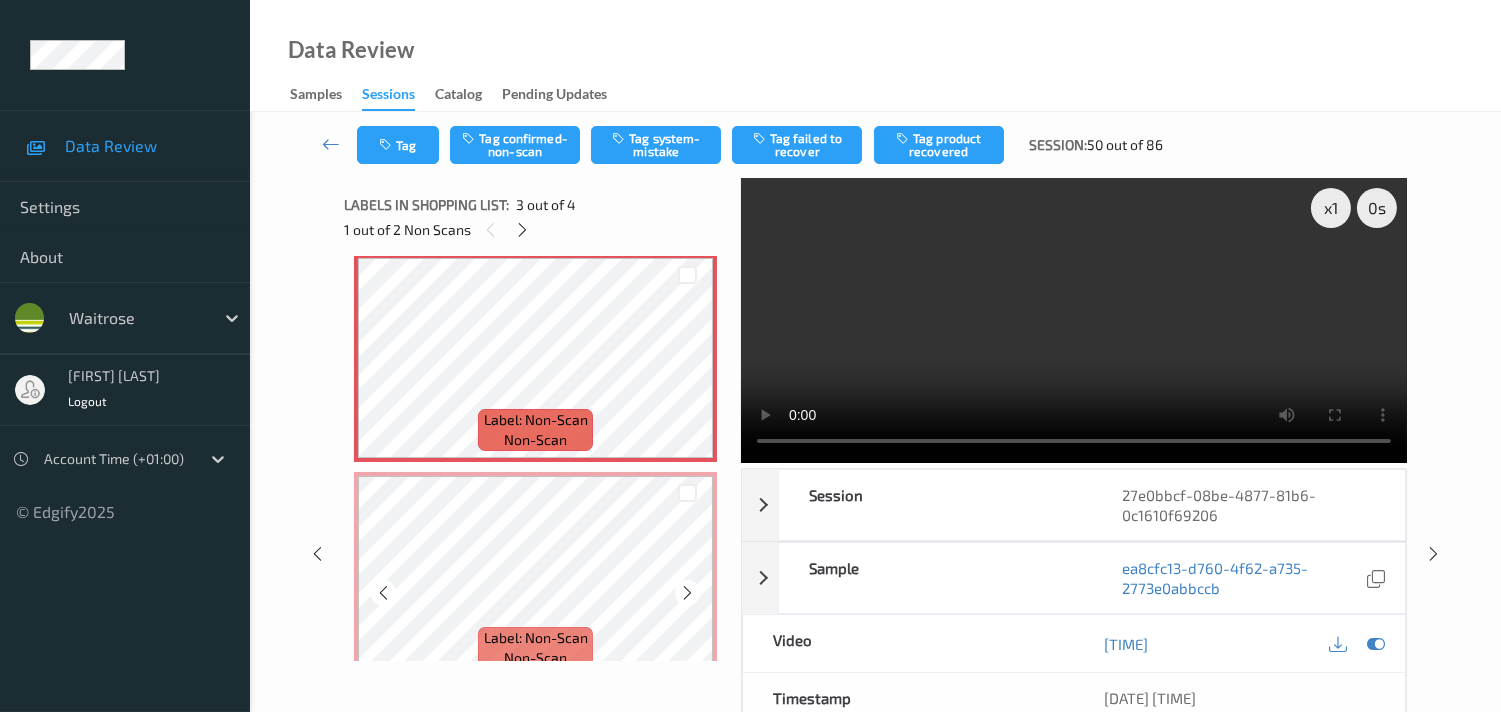 scroll, scrollTop: 471, scrollLeft: 0, axis: vertical 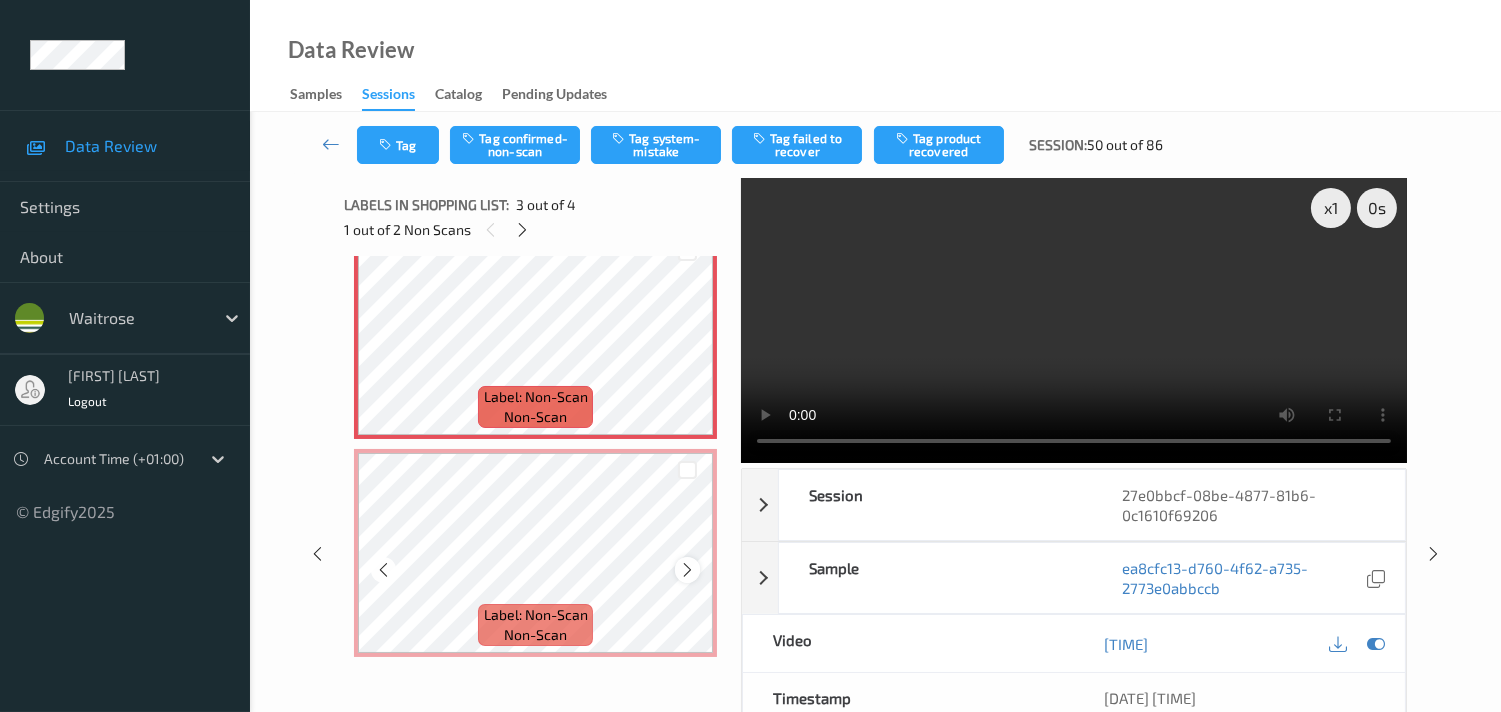 click at bounding box center [687, 570] 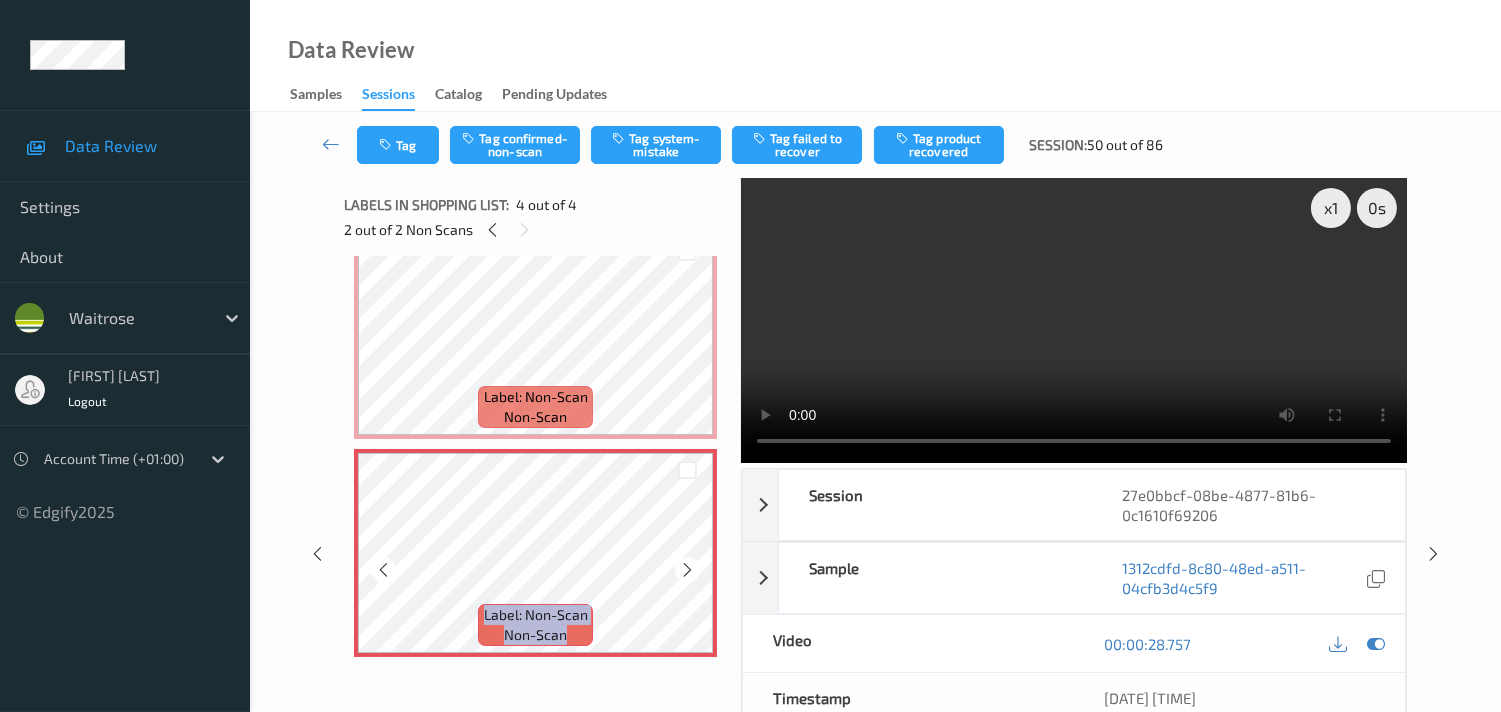 click at bounding box center (687, 570) 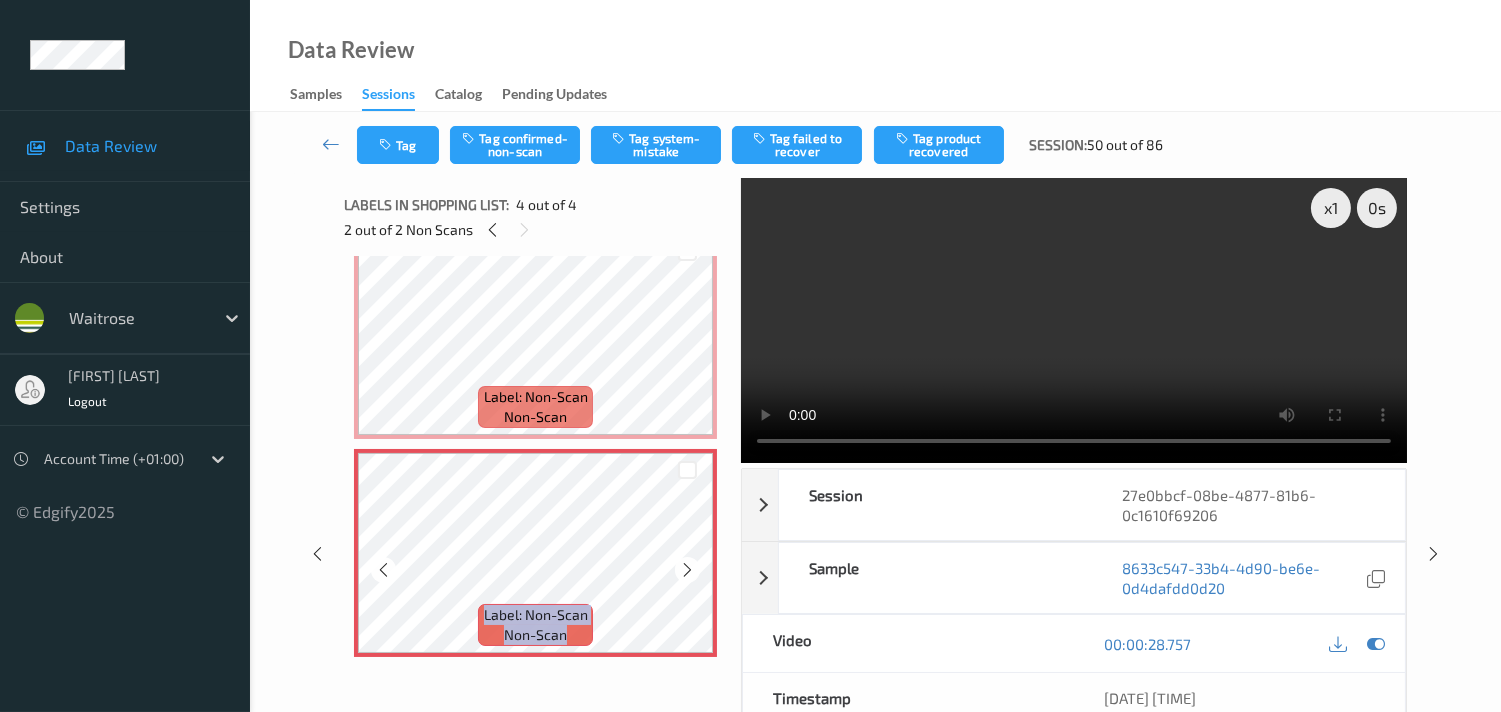 click at bounding box center [687, 570] 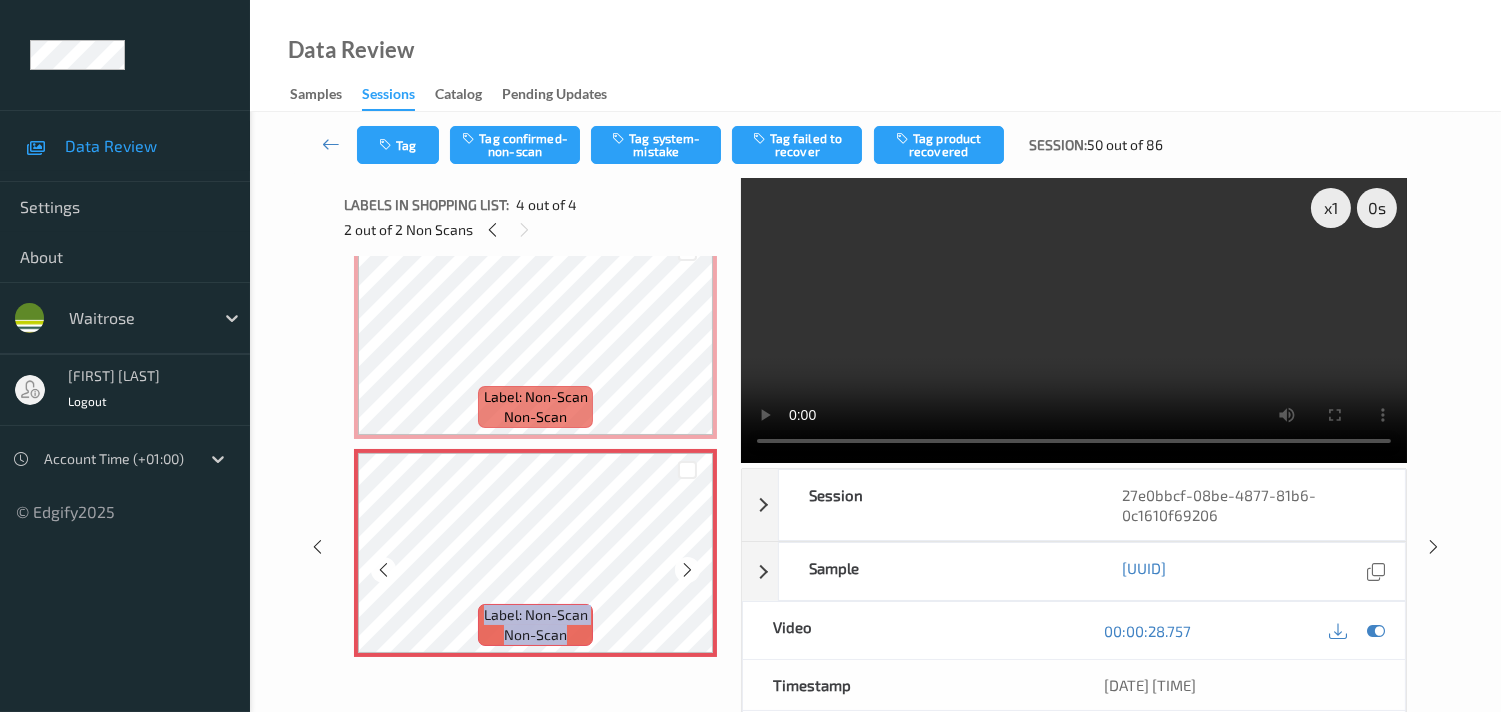 click at bounding box center [687, 570] 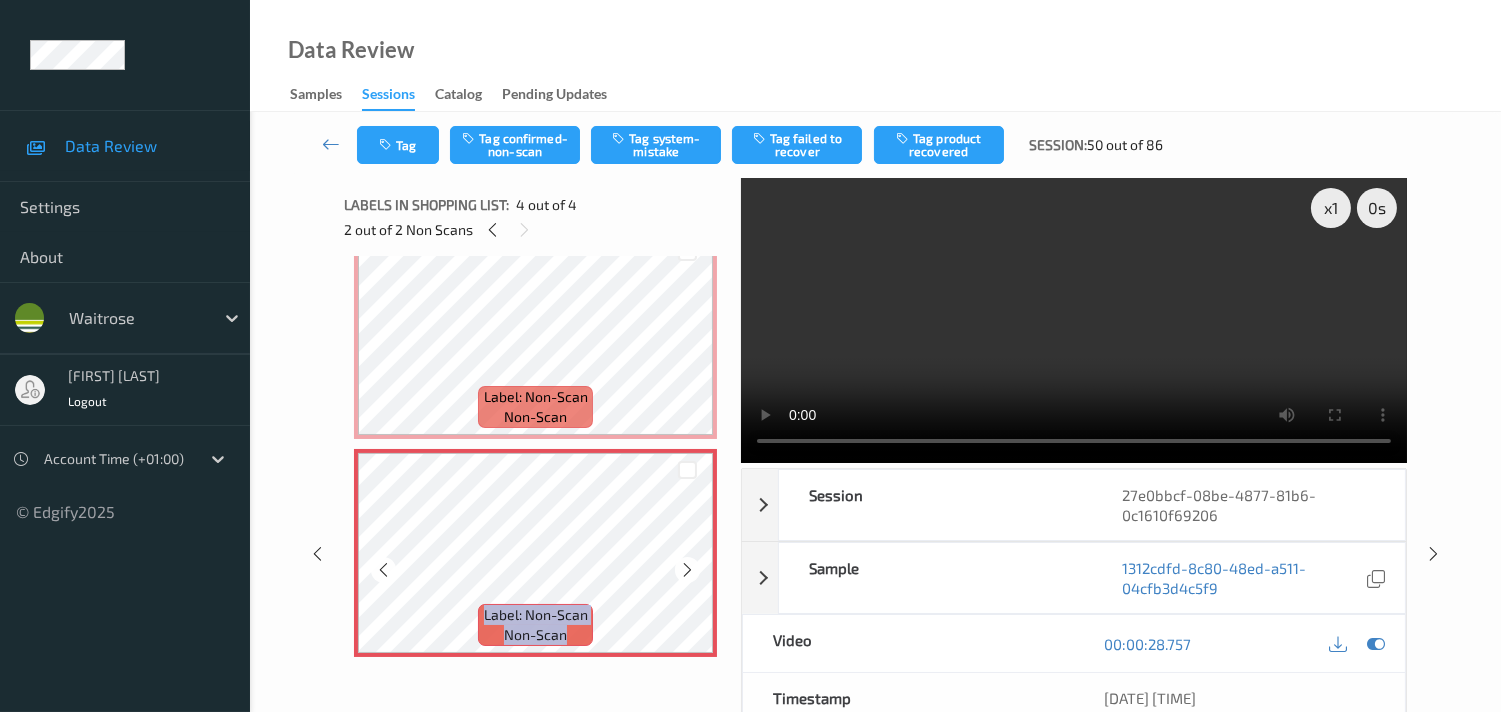 click at bounding box center (687, 570) 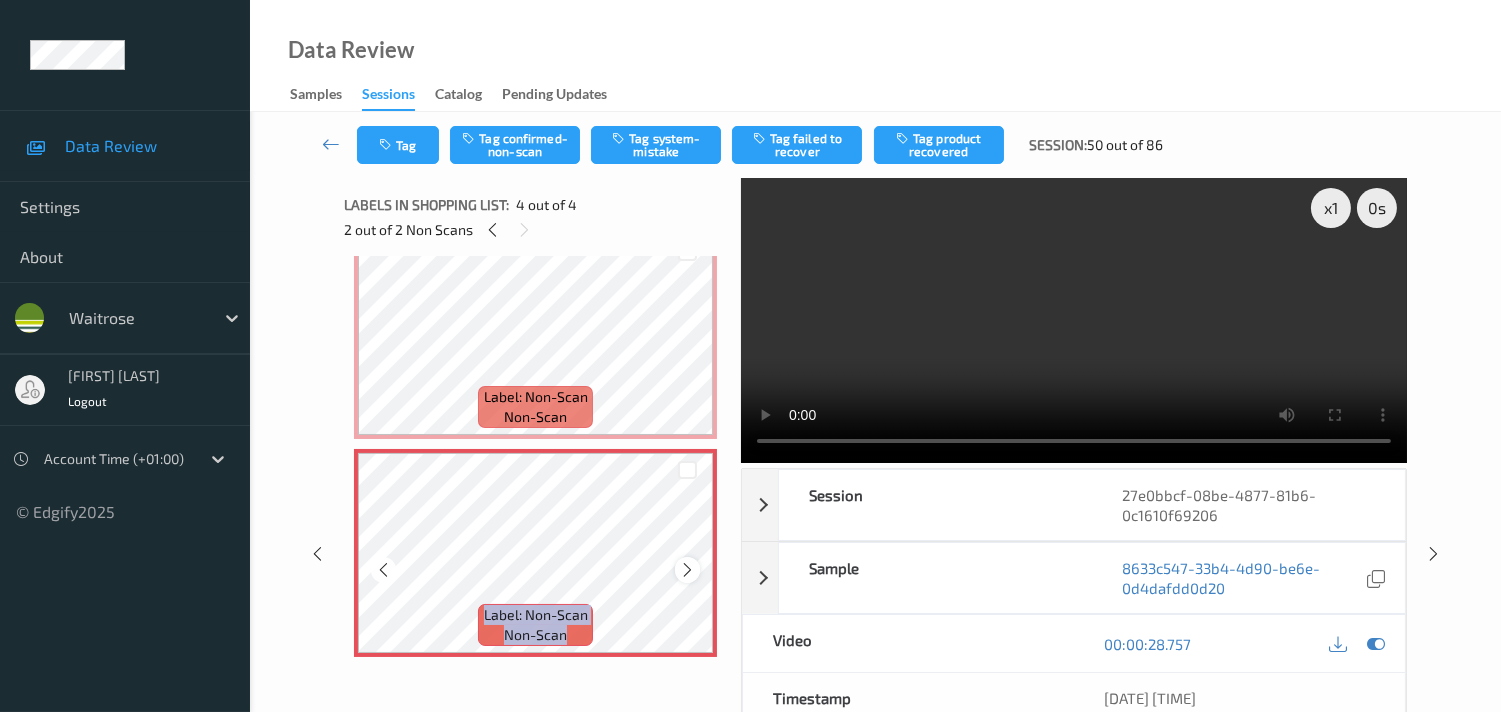 click at bounding box center [687, 570] 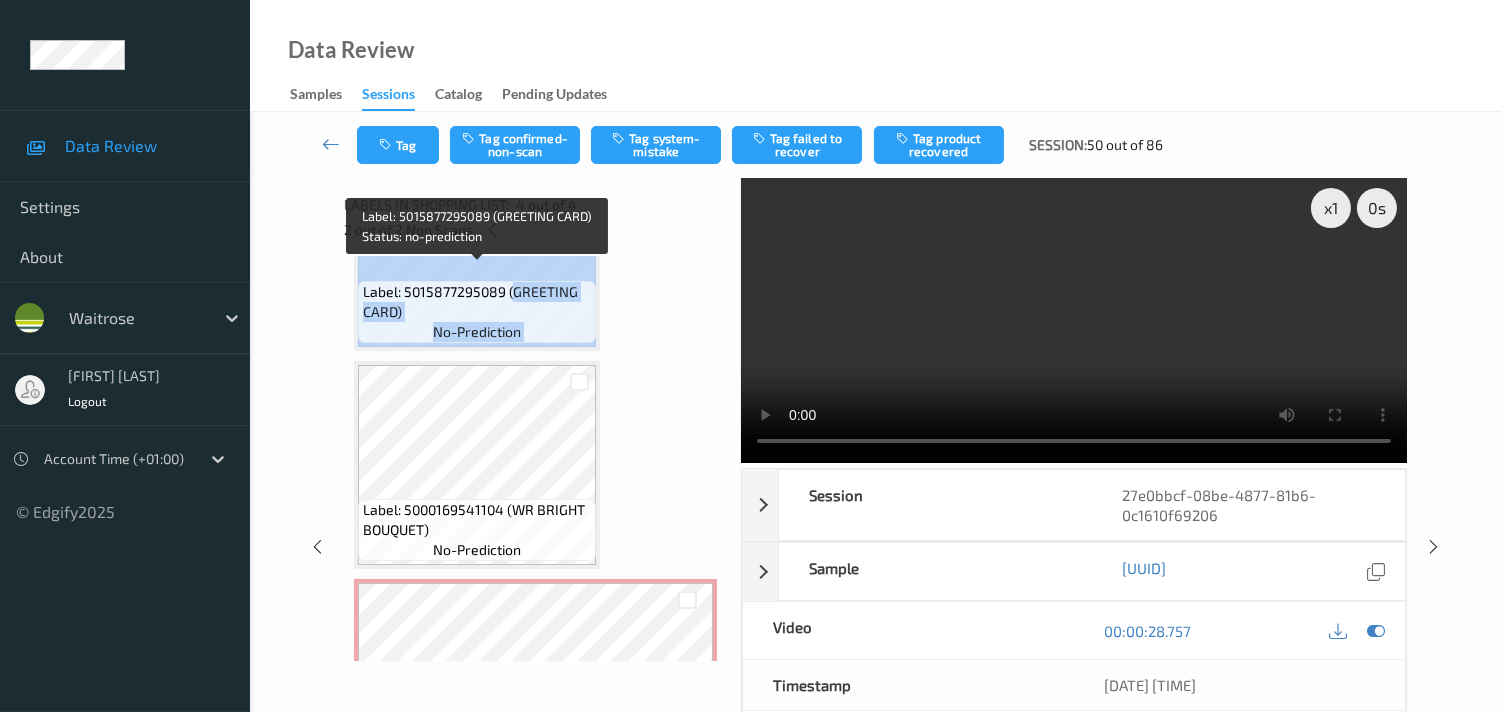 scroll, scrollTop: 102, scrollLeft: 0, axis: vertical 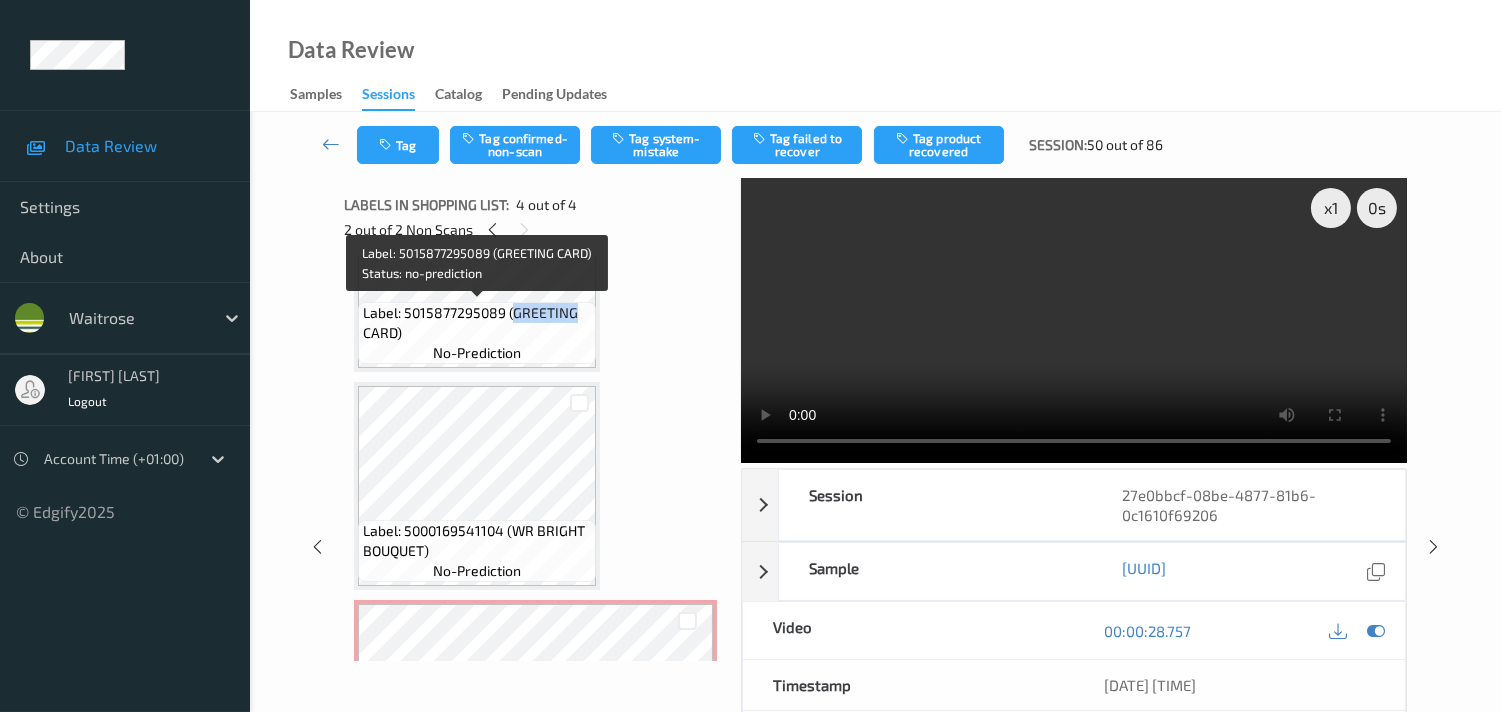 drag, startPoint x: 515, startPoint y: 278, endPoint x: 580, endPoint y: 316, distance: 75.29276 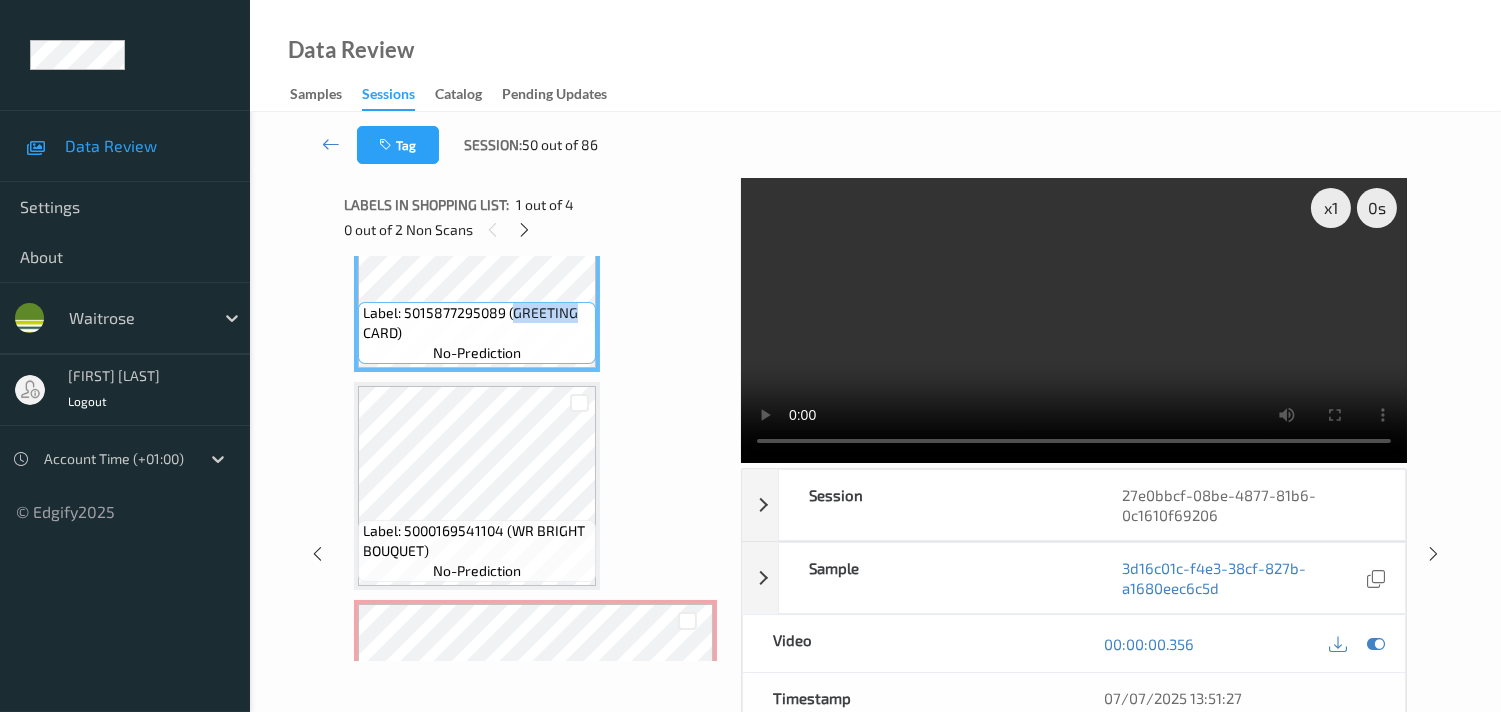 scroll, scrollTop: 0, scrollLeft: 0, axis: both 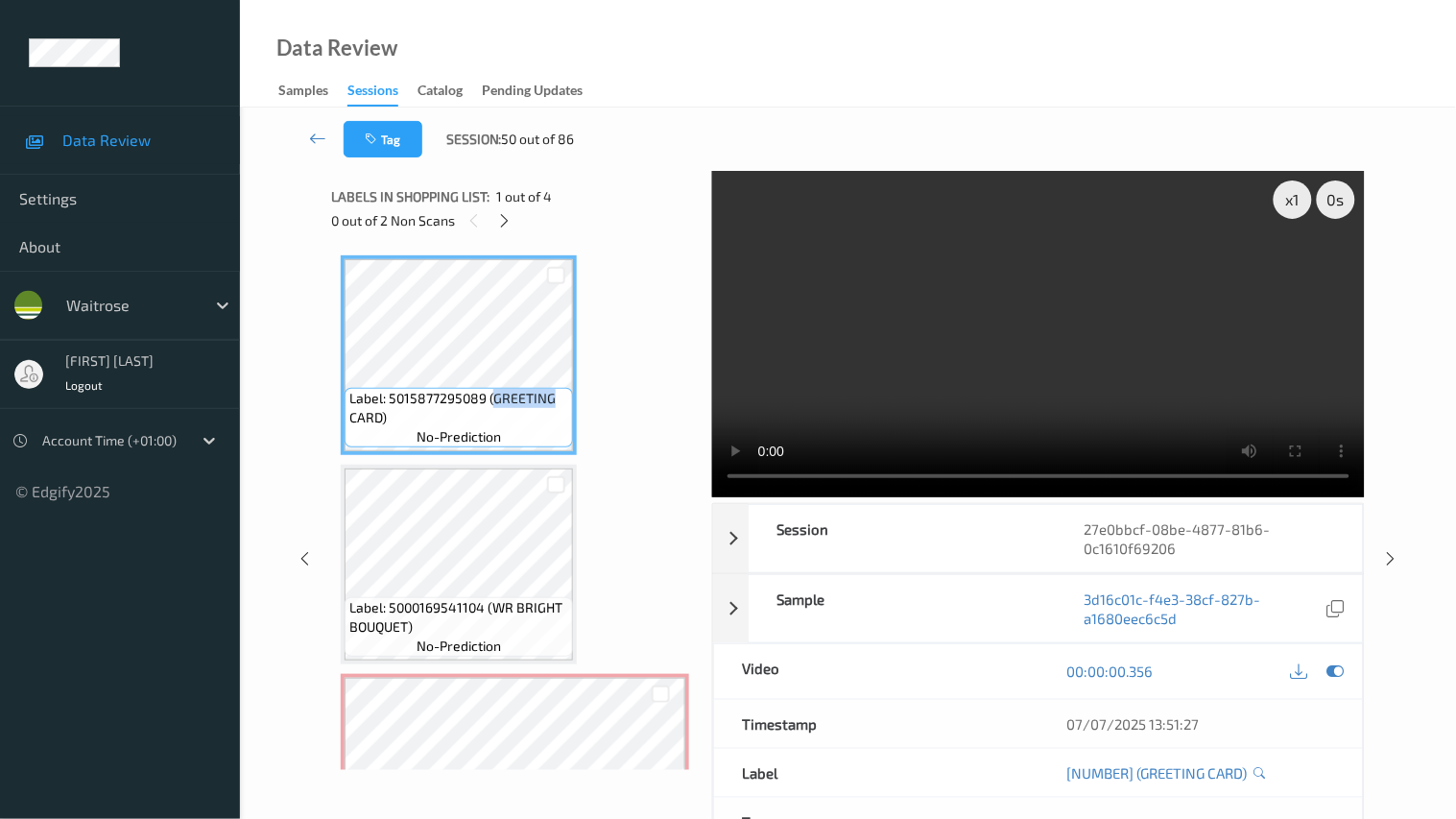 click at bounding box center [1038, 334] 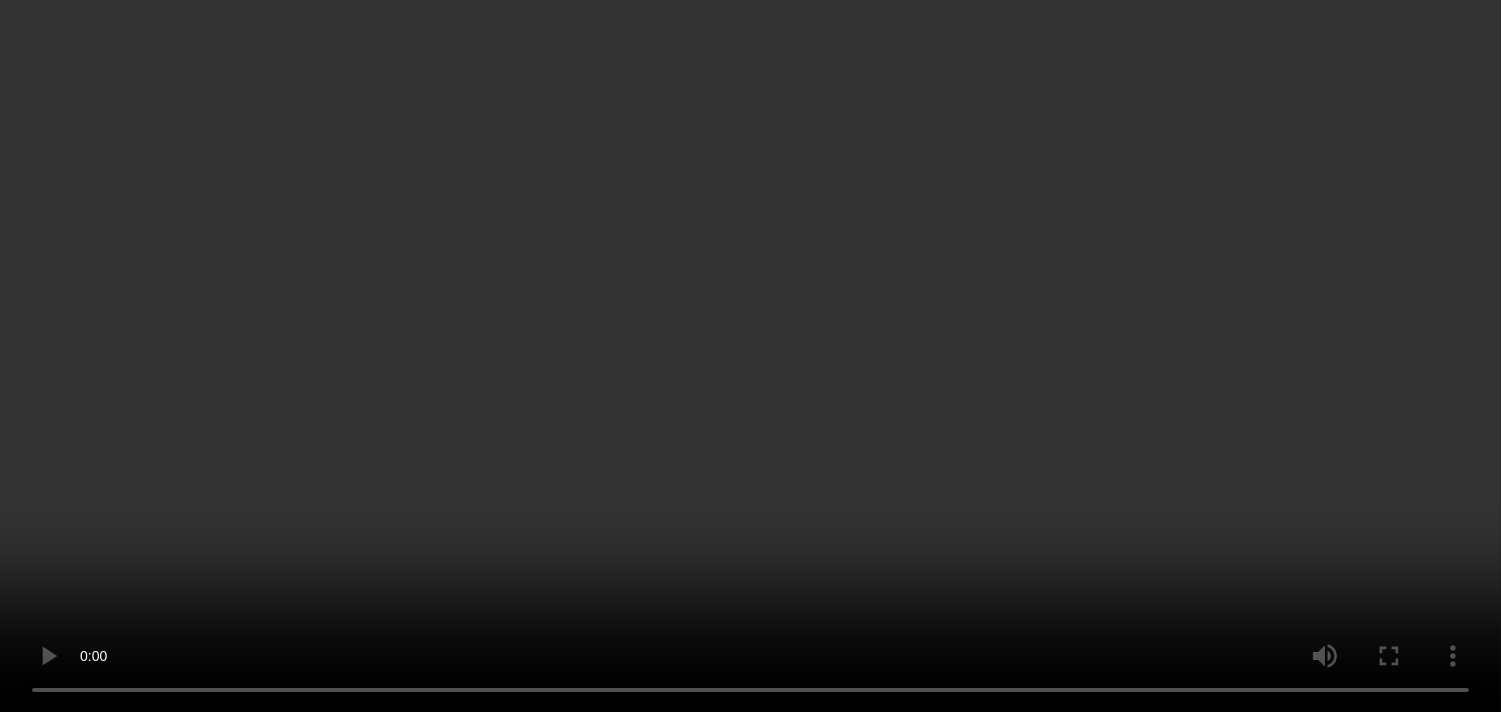 click on "Label: 5015877295089 (GREETING CARD)" at bounding box center (477, 425) 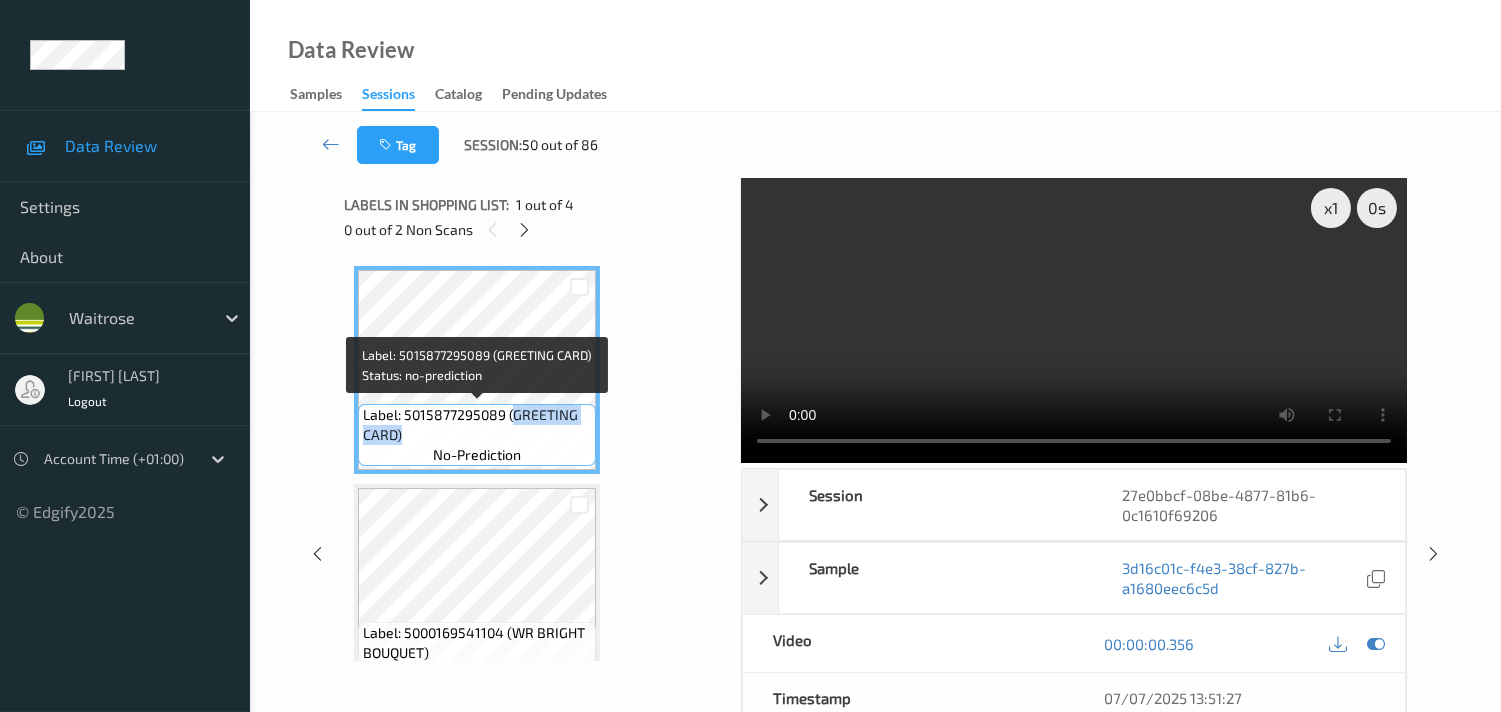 drag, startPoint x: 511, startPoint y: 417, endPoint x: 576, endPoint y: 432, distance: 66.70832 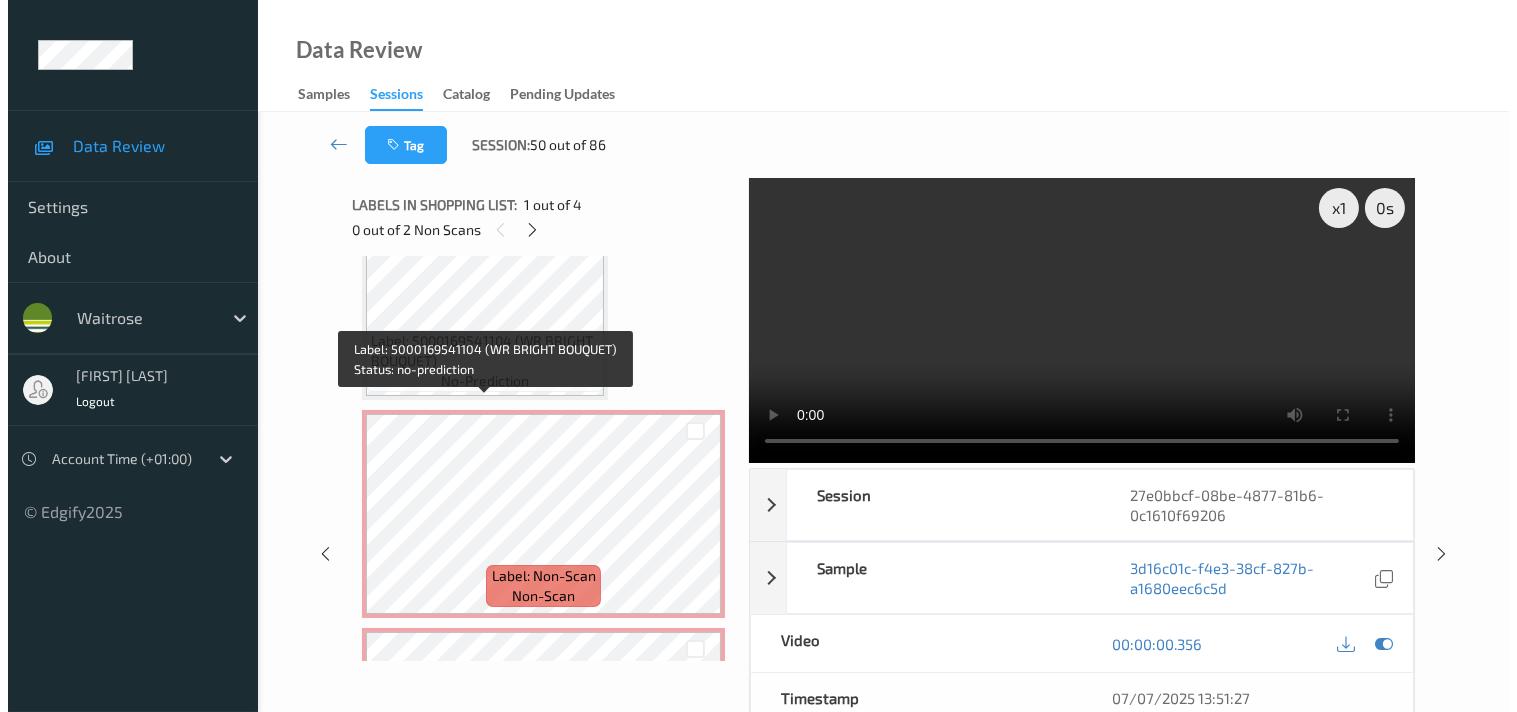 scroll, scrollTop: 444, scrollLeft: 0, axis: vertical 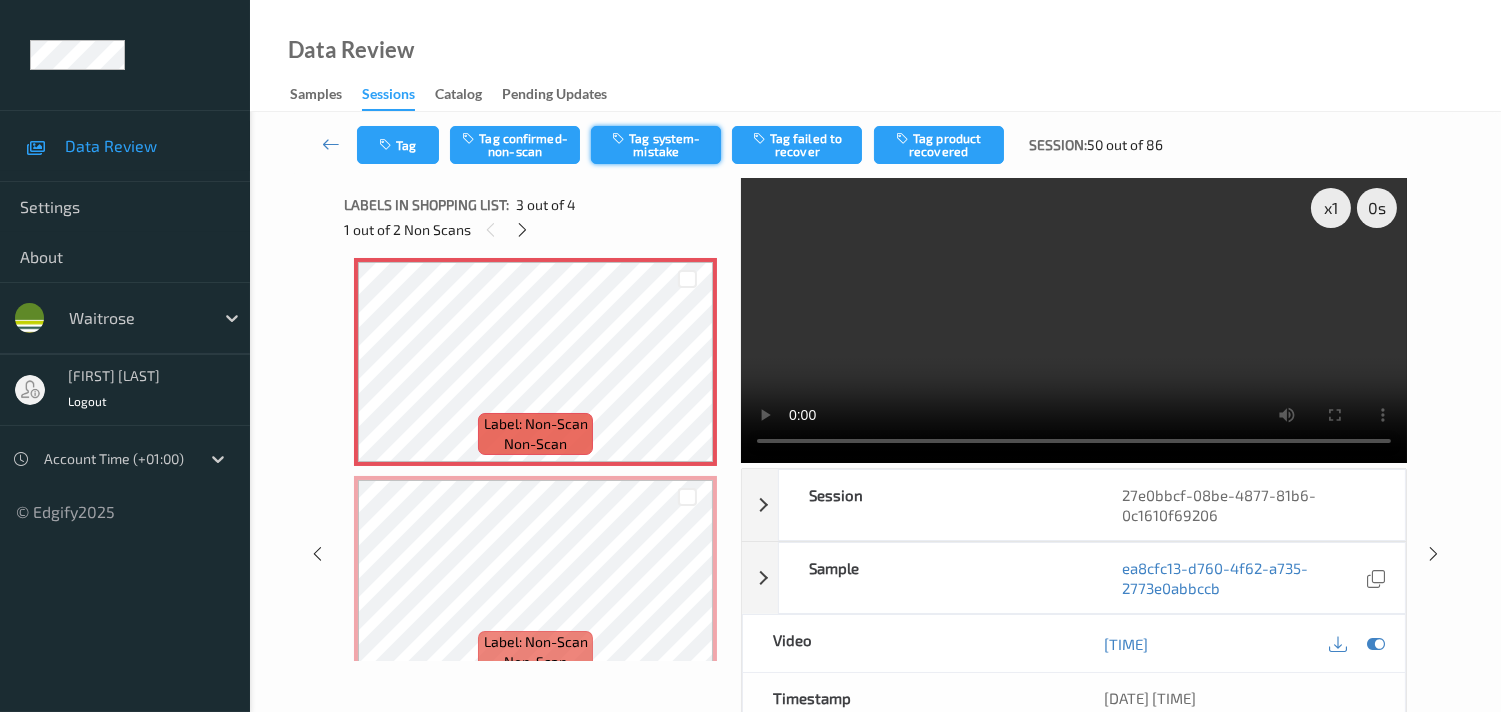 click on "Tag   system-mistake" at bounding box center [656, 145] 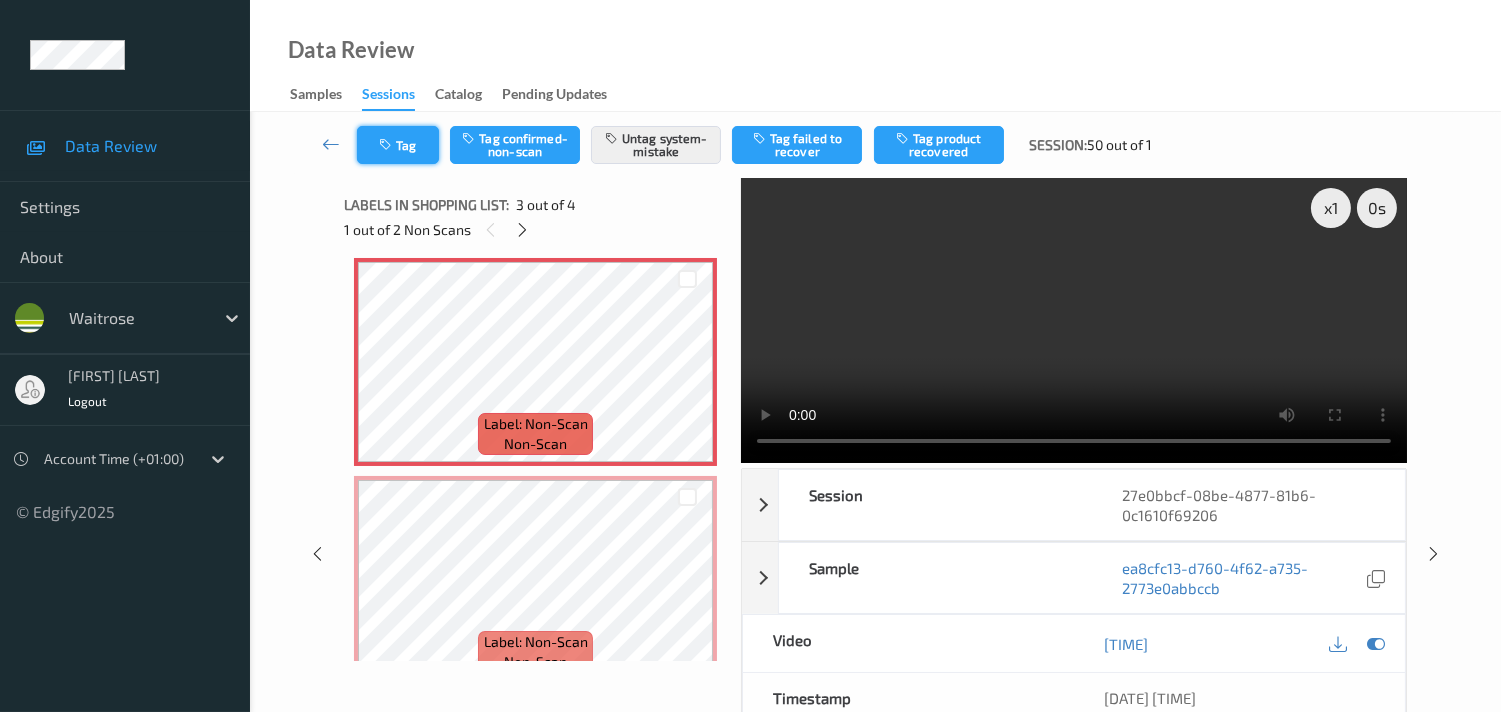 click on "Tag" at bounding box center [398, 145] 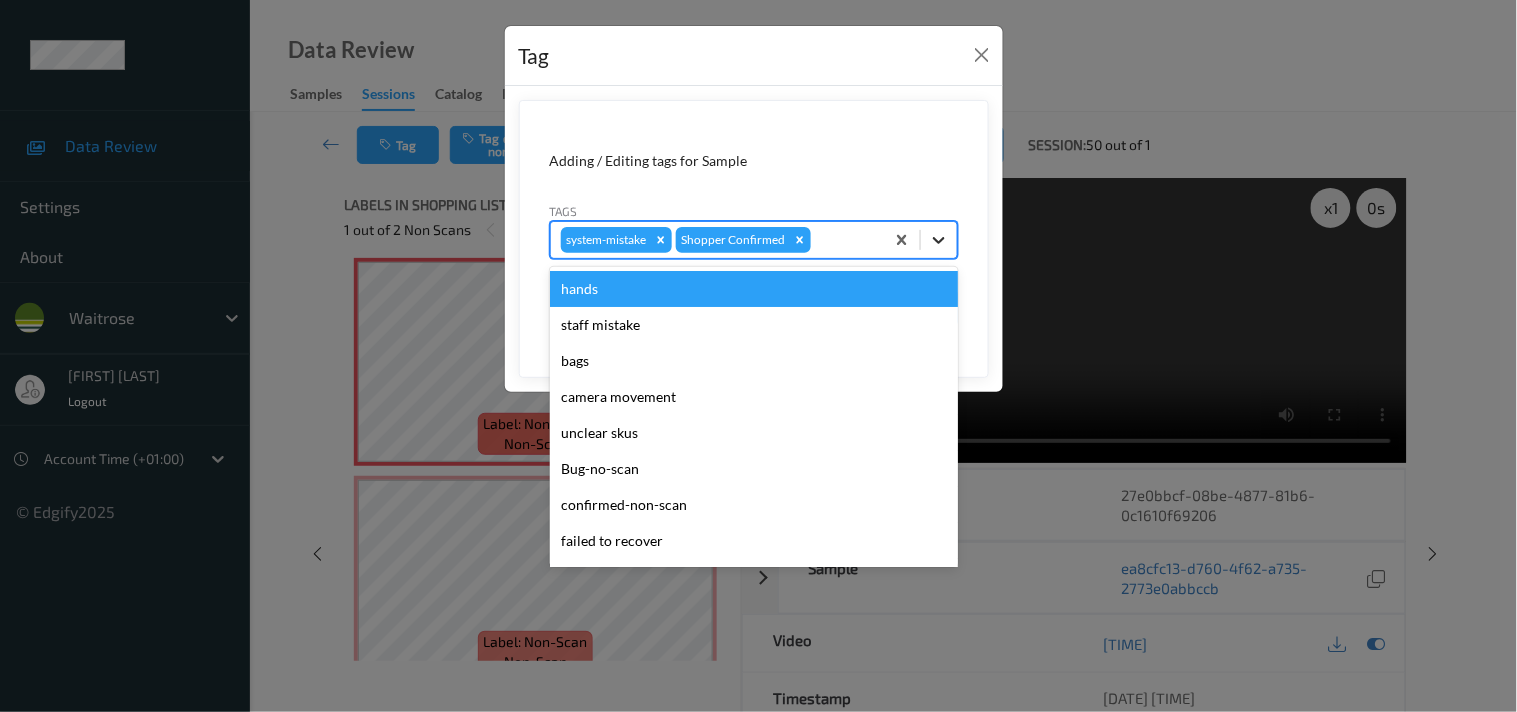 click at bounding box center [939, 240] 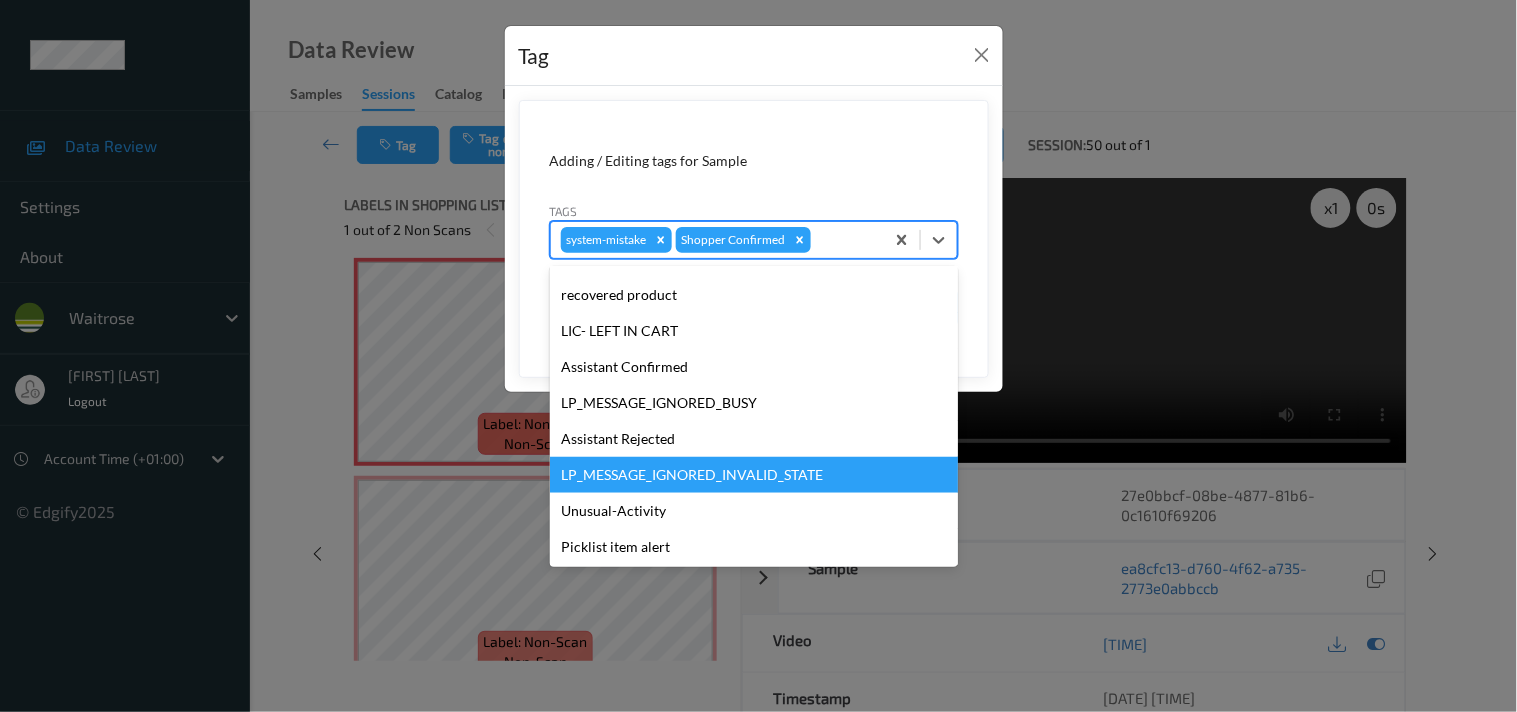 scroll, scrollTop: 320, scrollLeft: 0, axis: vertical 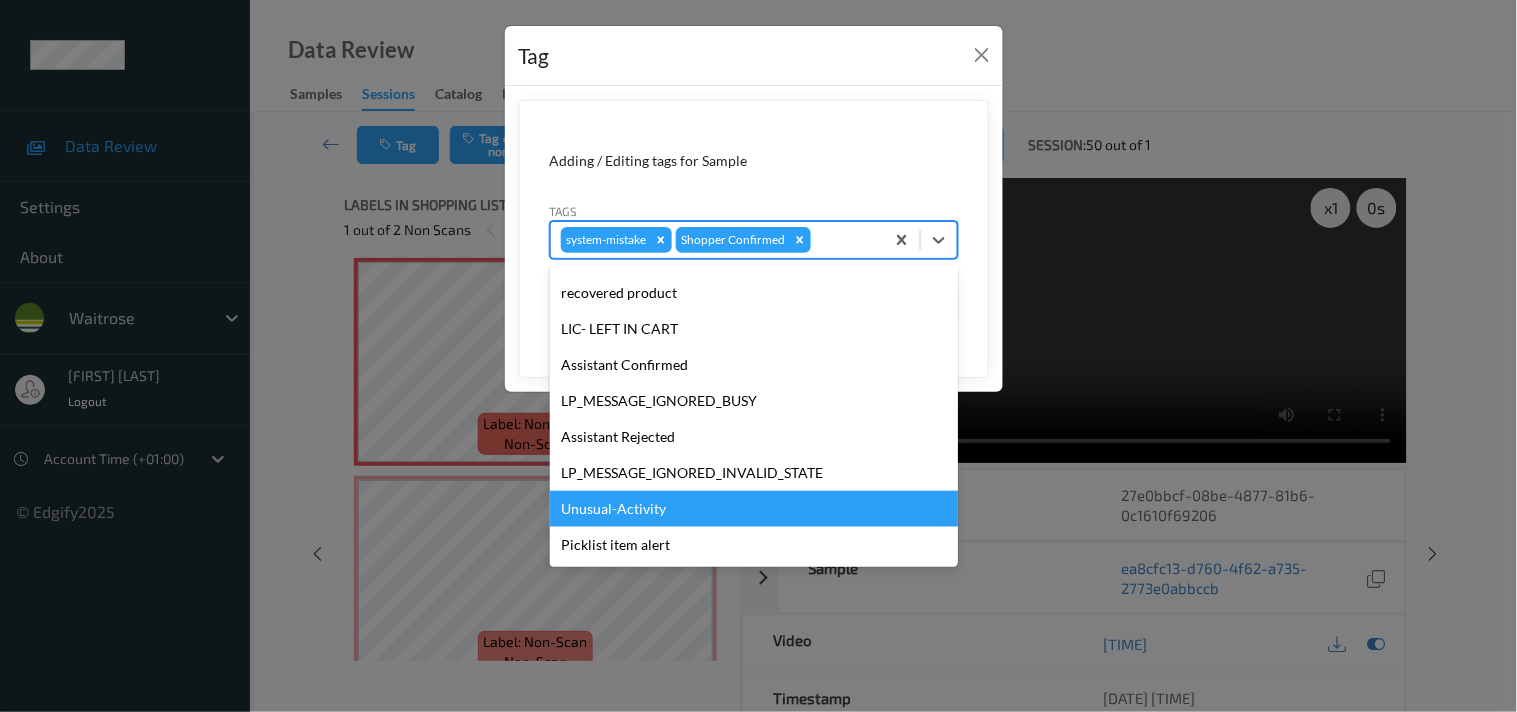 click on "Unusual-Activity" at bounding box center (754, 509) 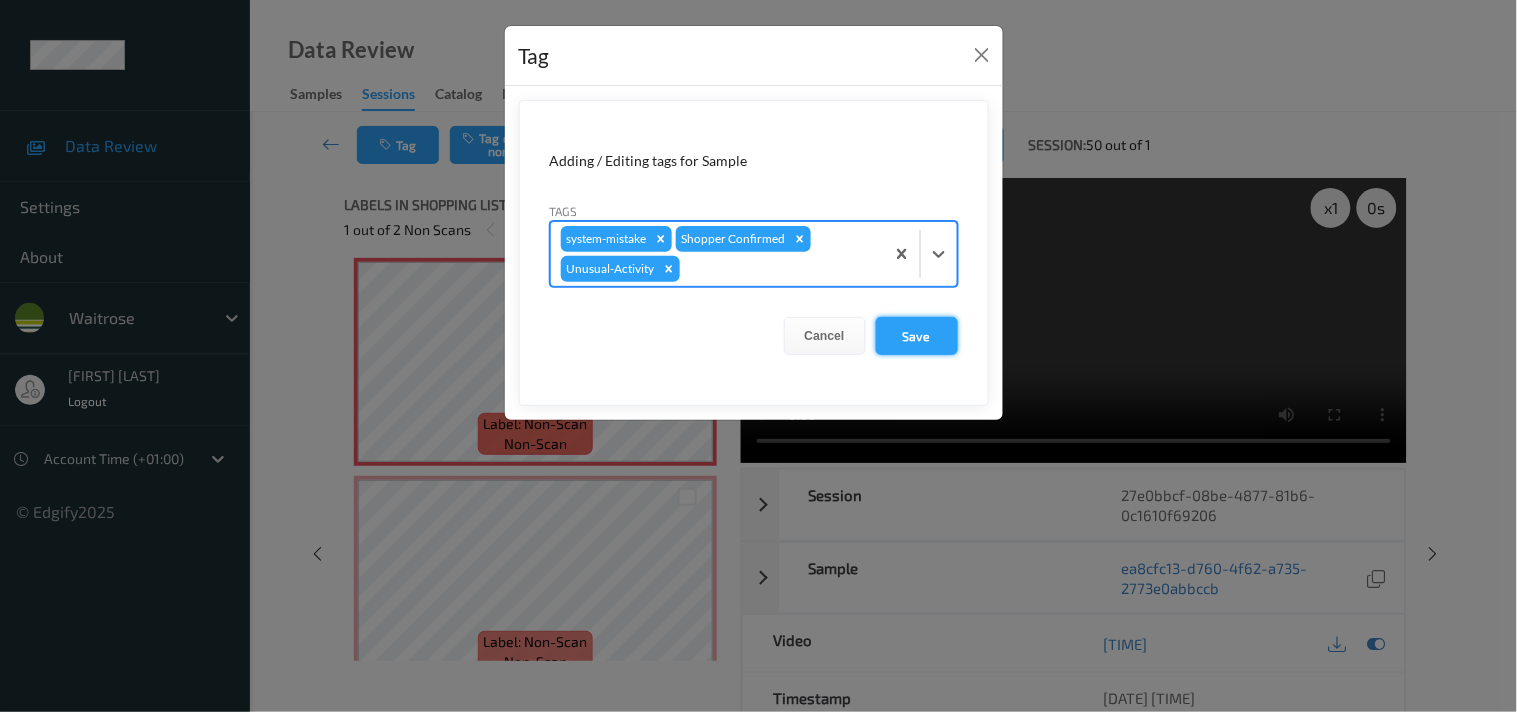 click on "Save" at bounding box center [917, 336] 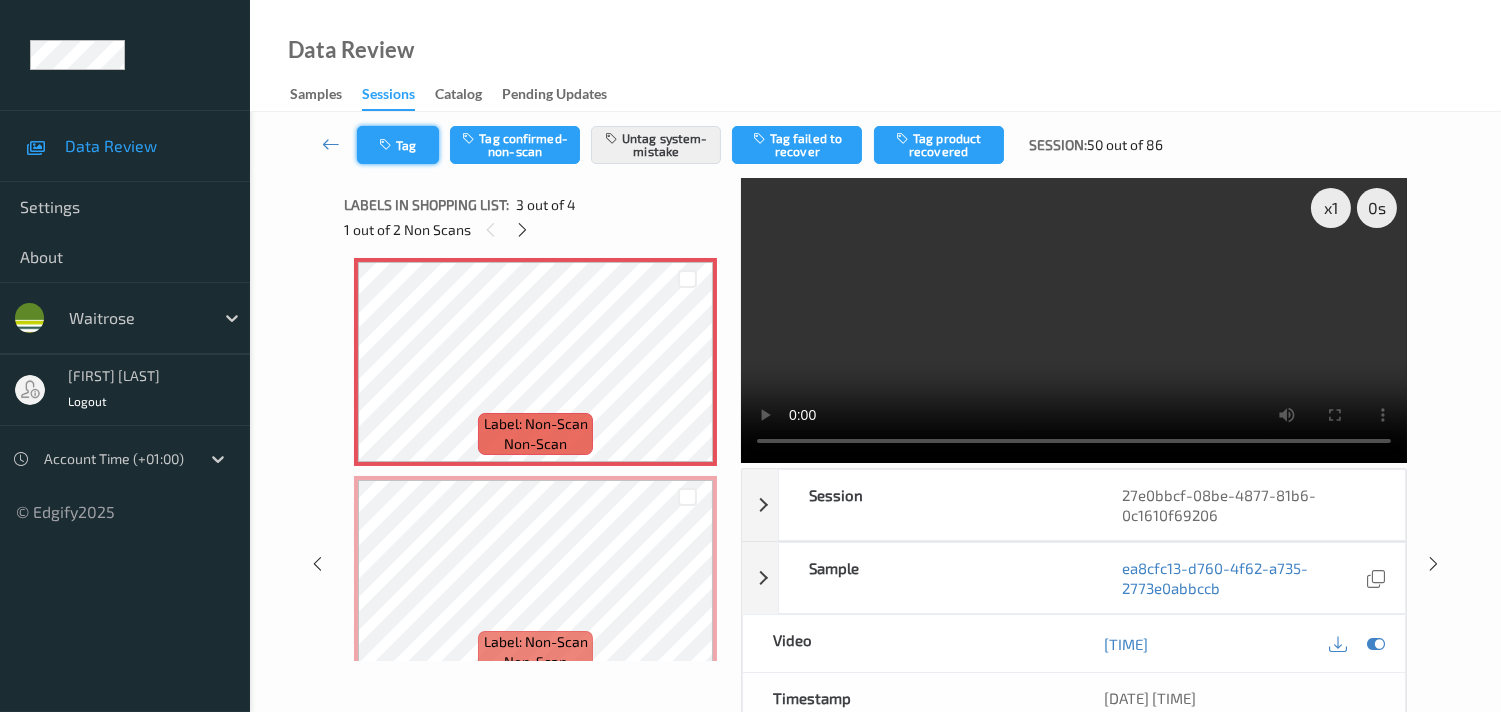 click on "Tag" at bounding box center (398, 145) 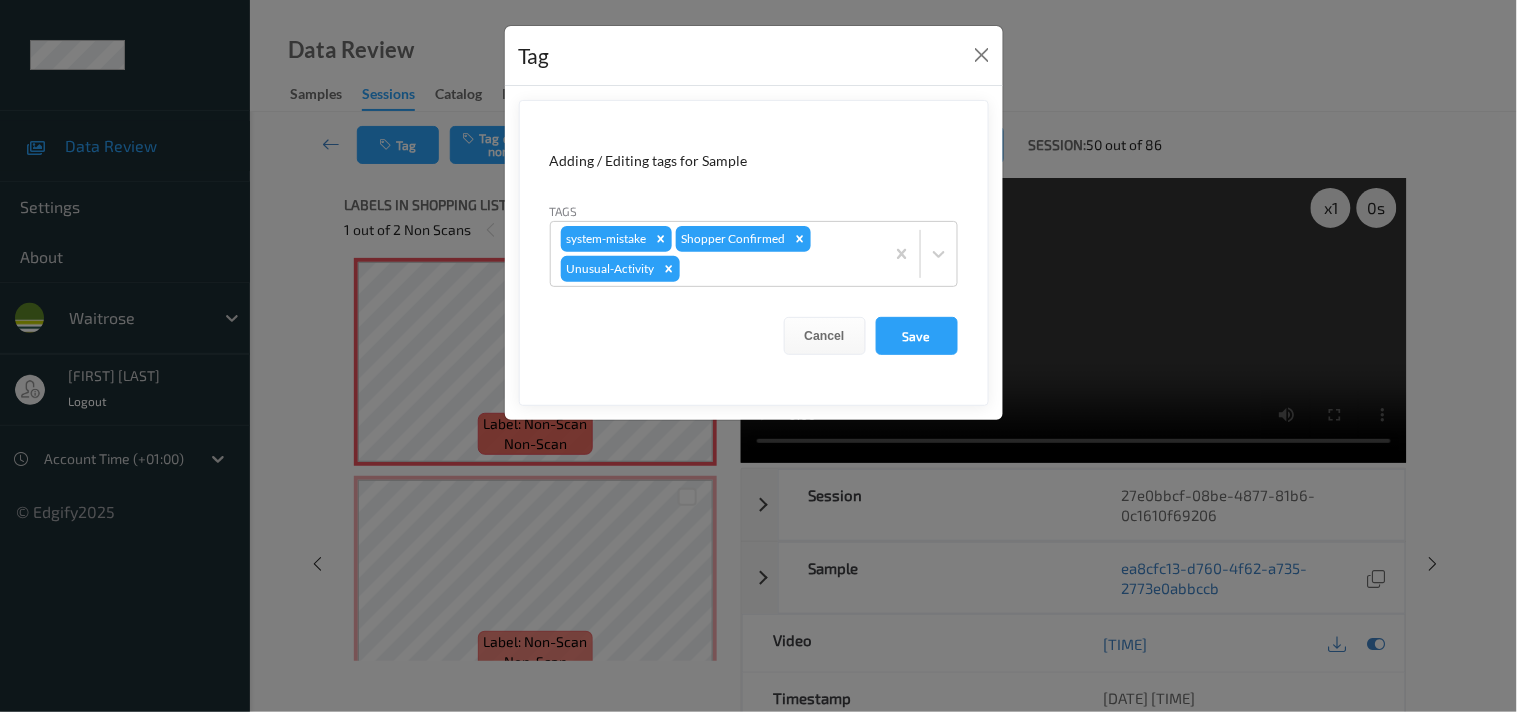 click on "Tag Adding / Editing tags for Sample   Tags system-mistake Shopper Confirmed Unusual-Activity Cancel Save" at bounding box center (758, 356) 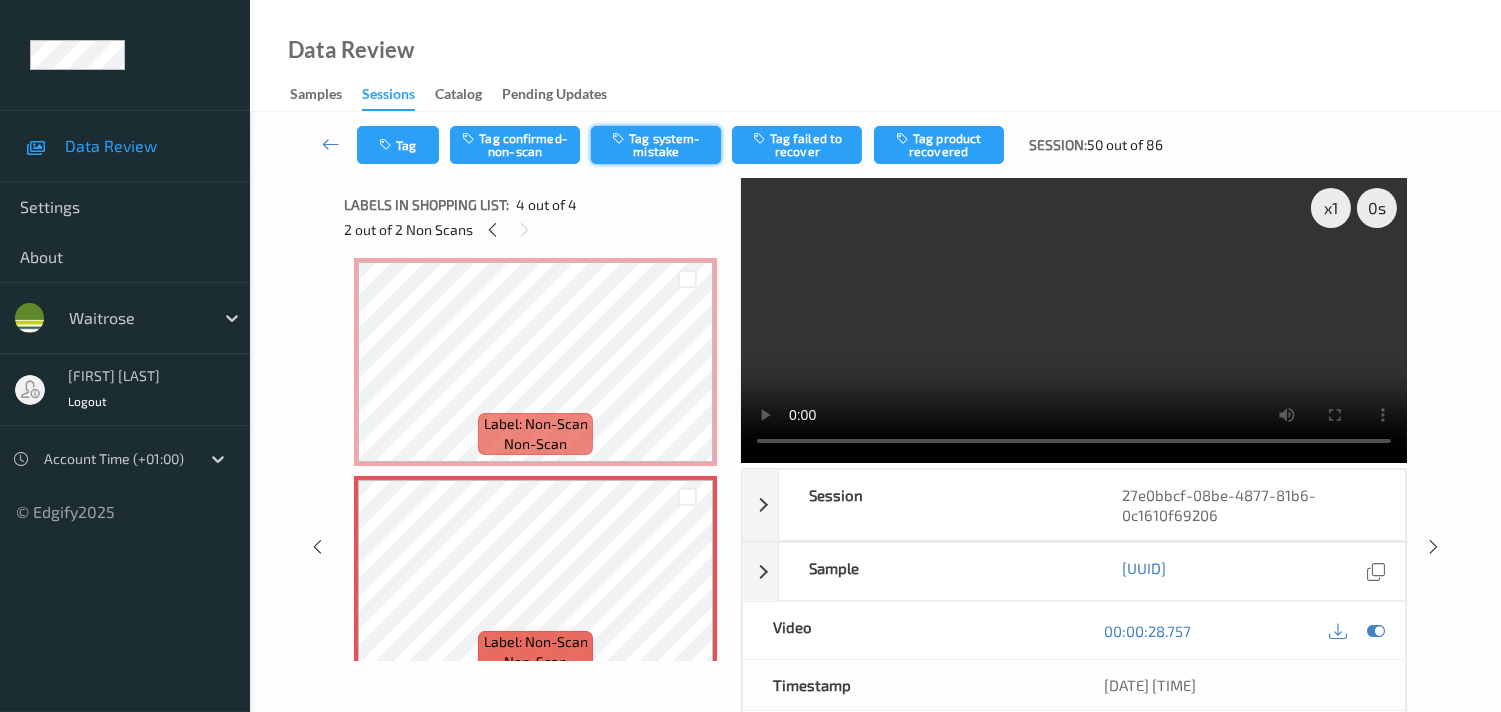 click on "Tag   system-mistake" at bounding box center (656, 145) 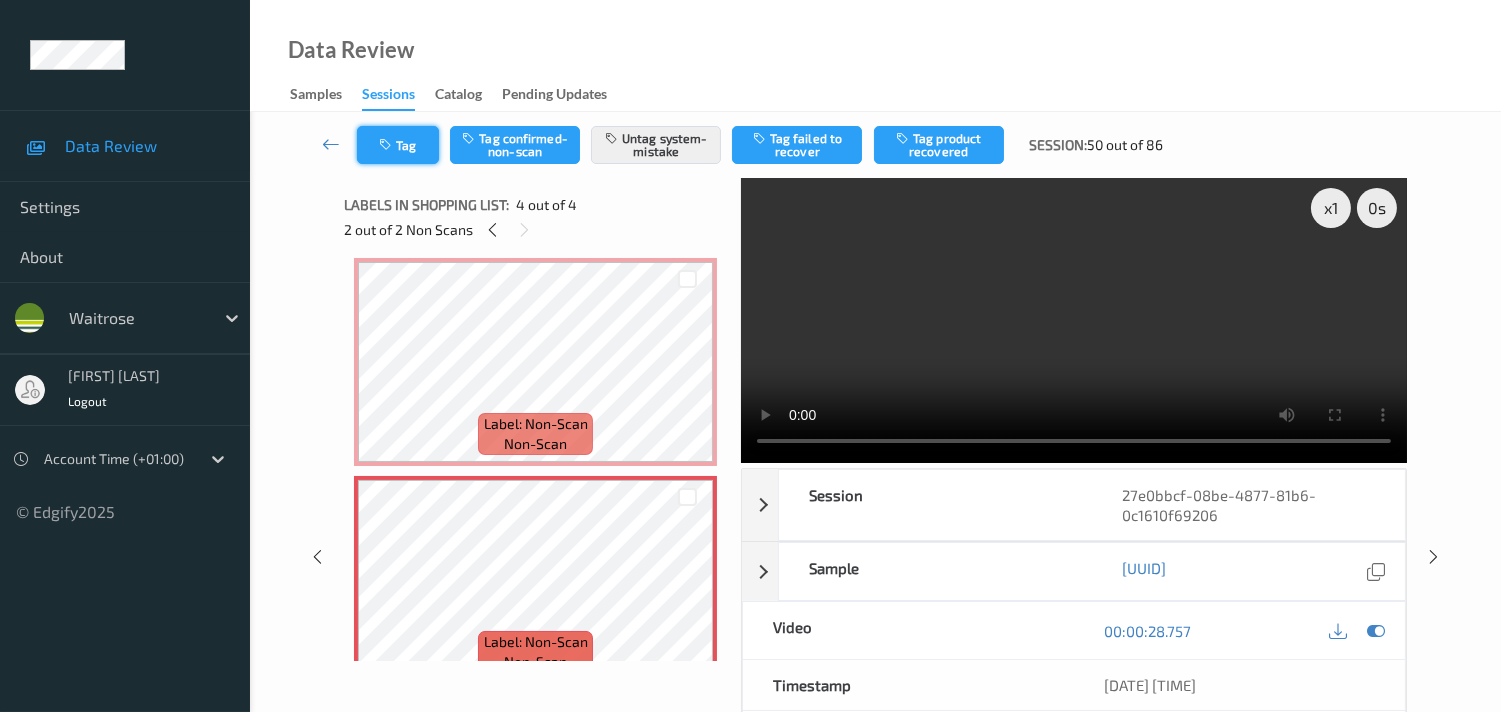 click on "Tag" at bounding box center (398, 145) 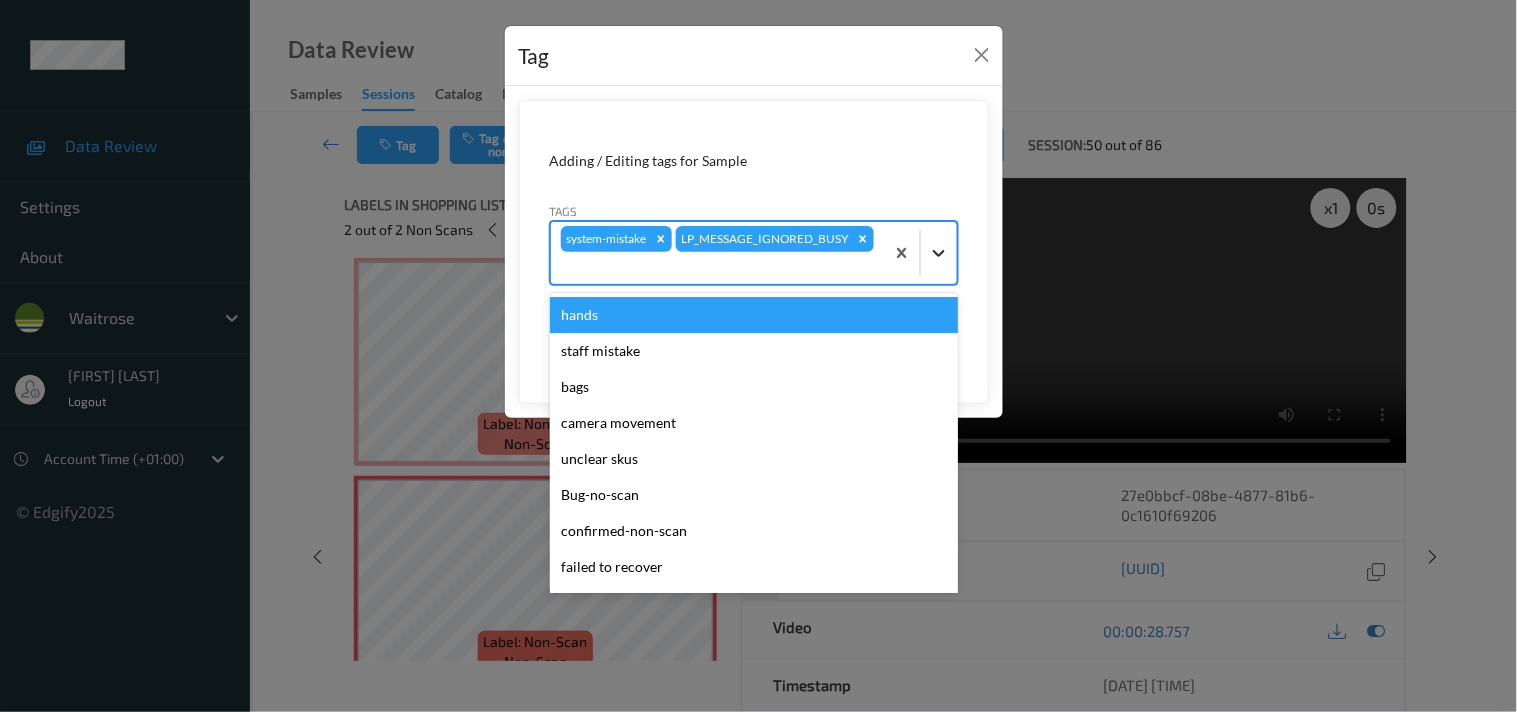 drag, startPoint x: 945, startPoint y: 264, endPoint x: 820, endPoint y: 353, distance: 153.44705 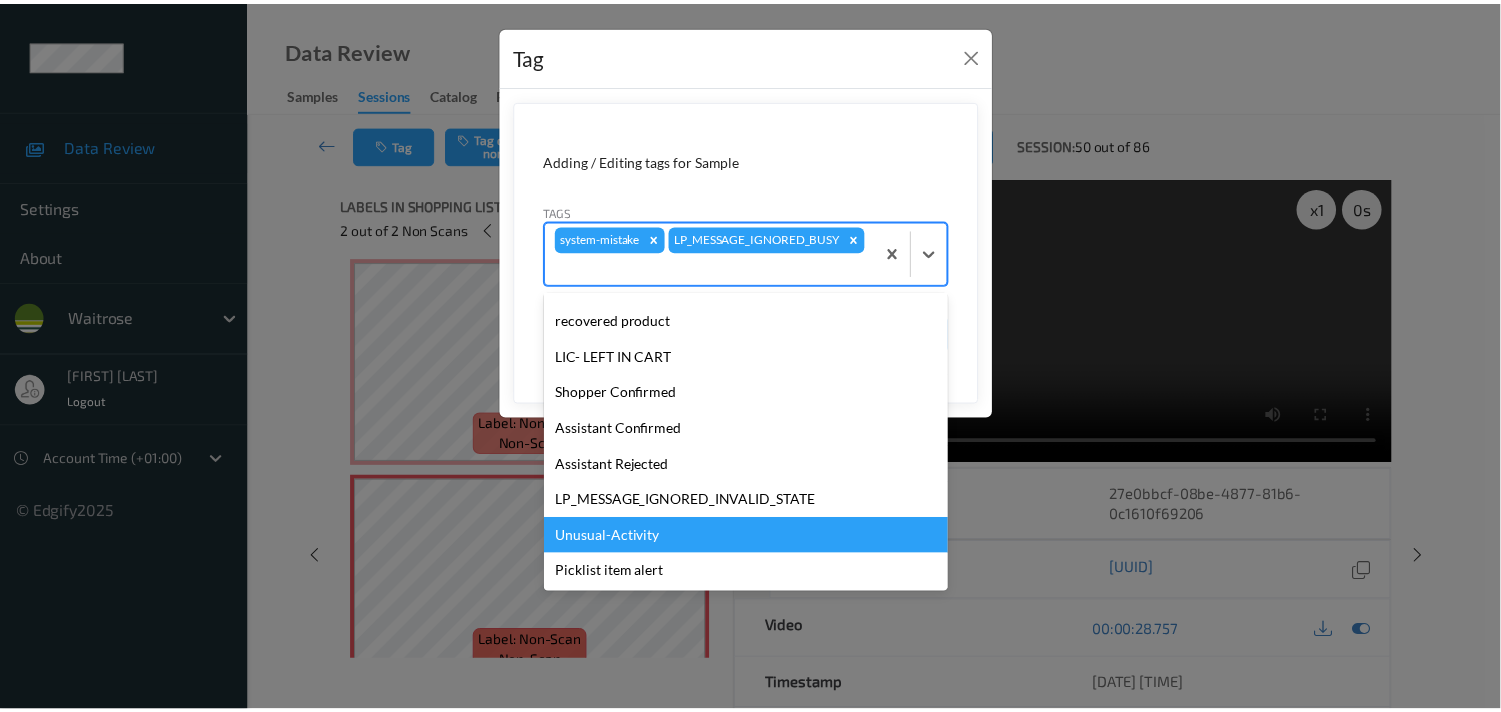 scroll, scrollTop: 320, scrollLeft: 0, axis: vertical 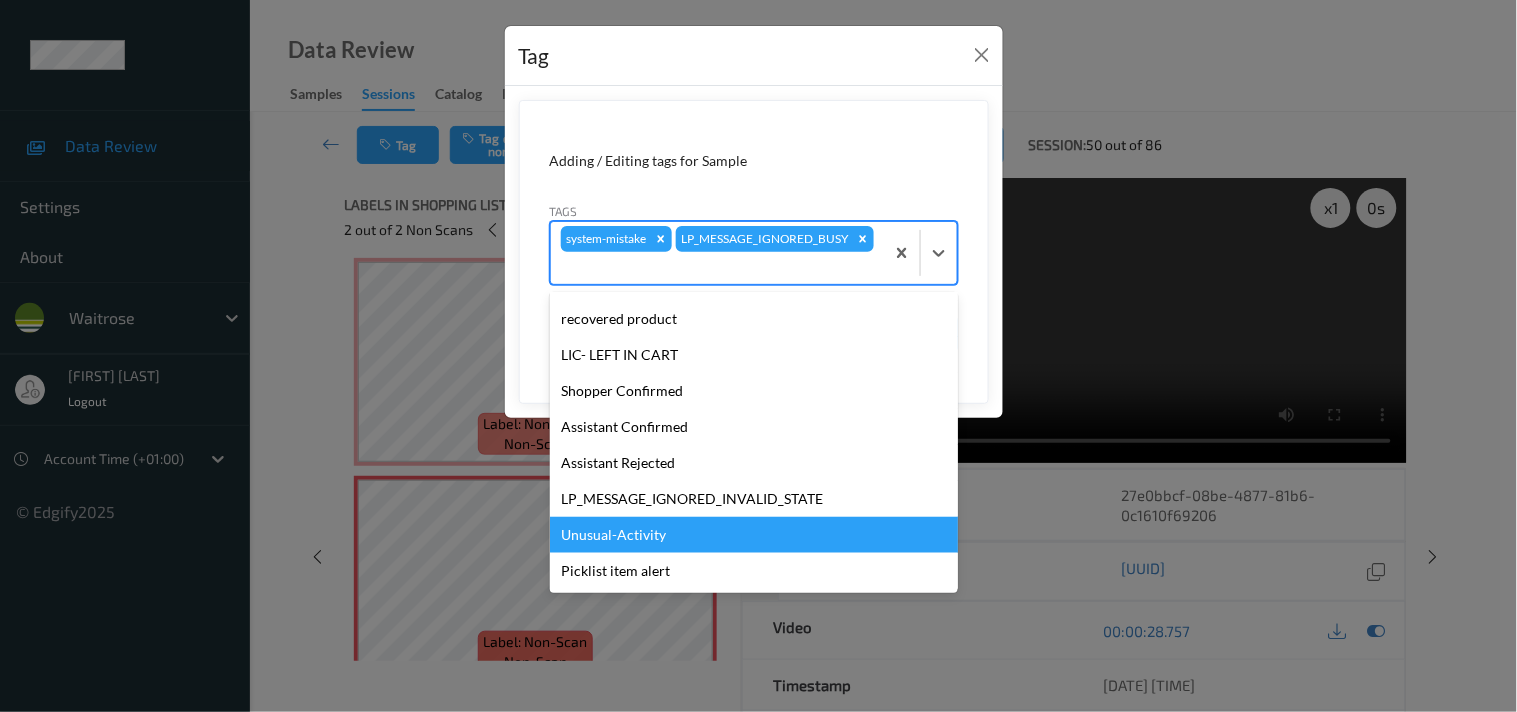 click on "Unusual-Activity" at bounding box center (754, 535) 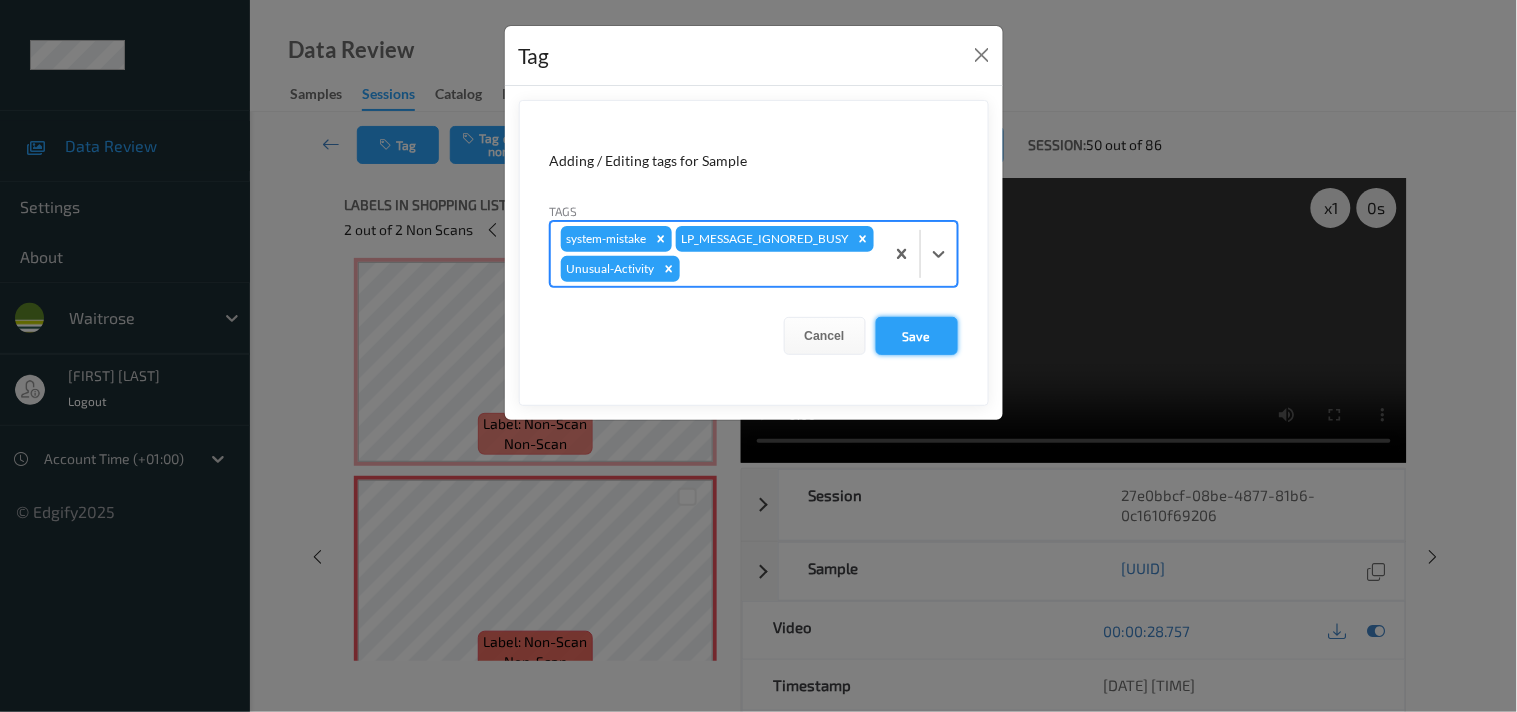 click on "Save" at bounding box center [917, 336] 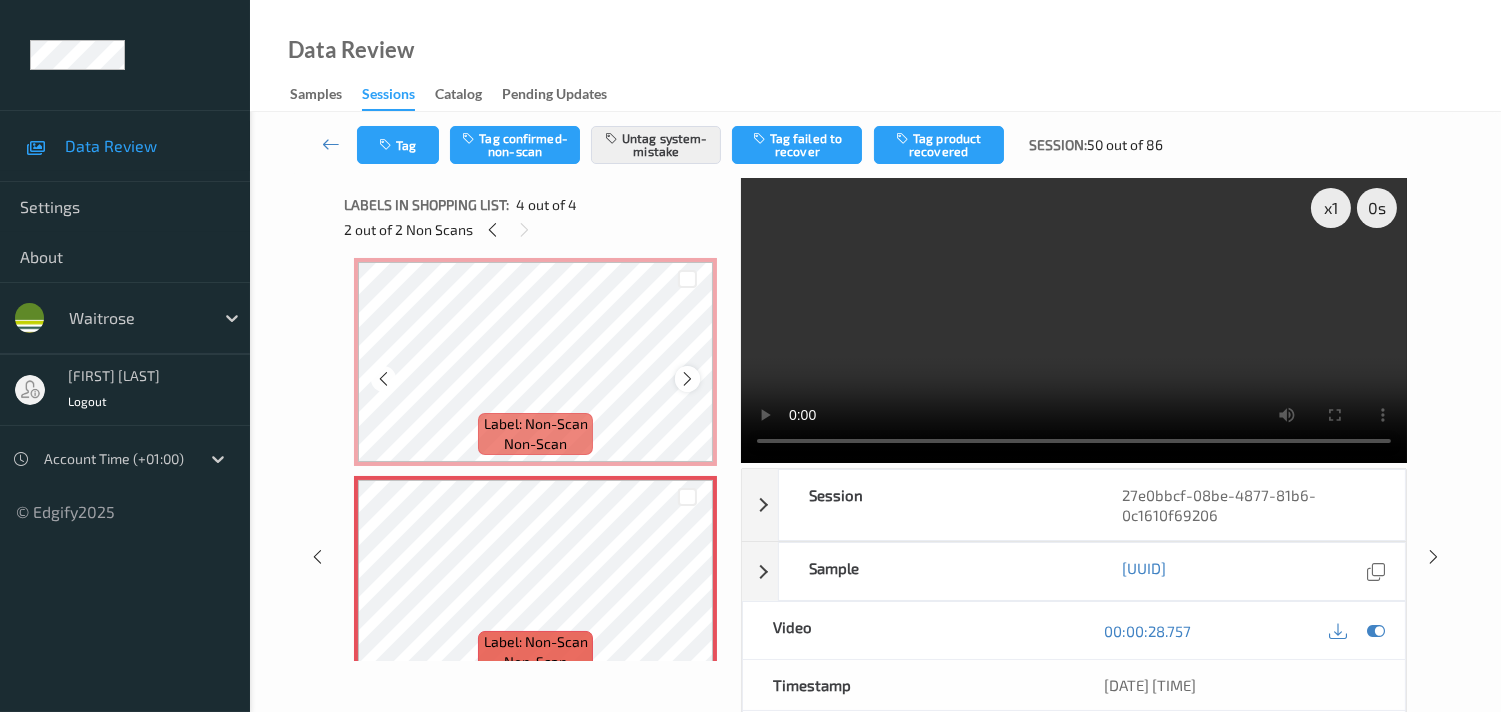 click at bounding box center [687, 379] 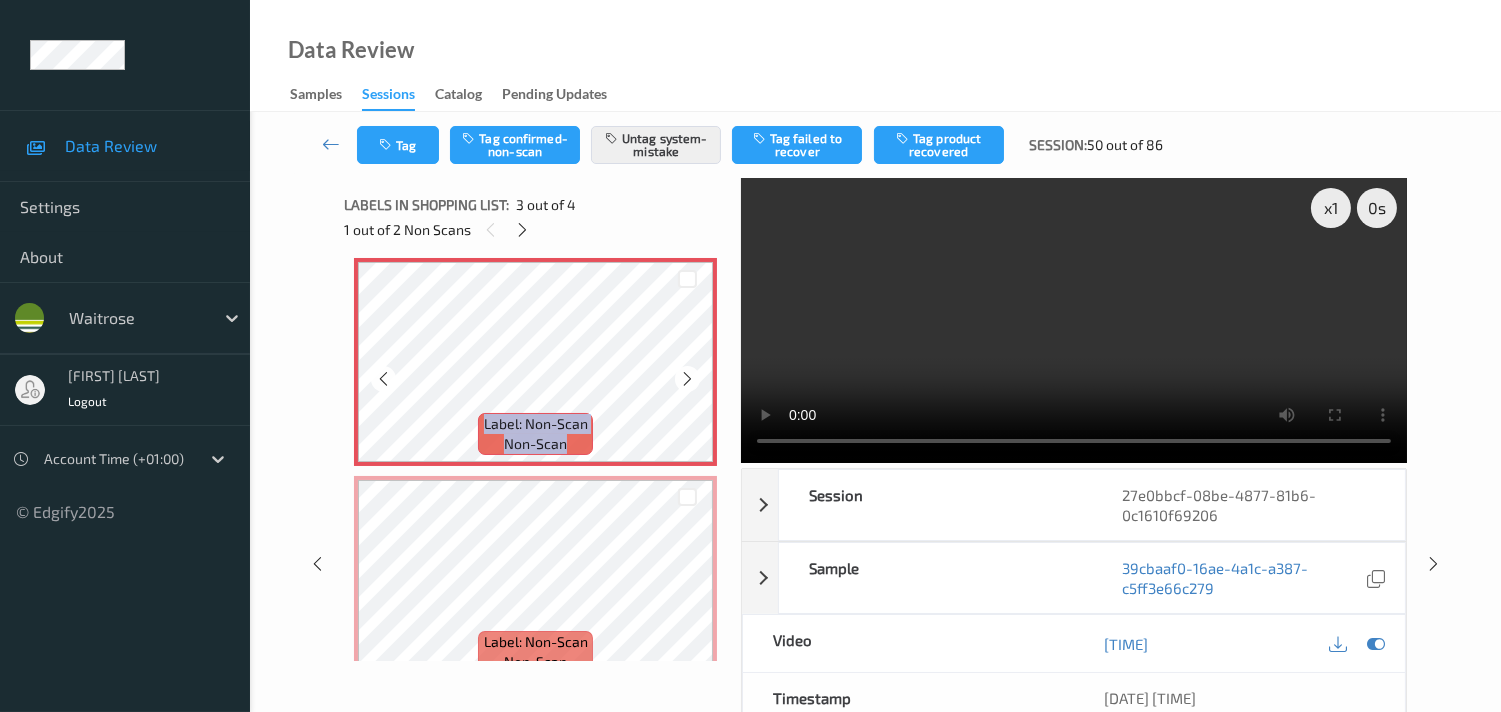 click at bounding box center (687, 379) 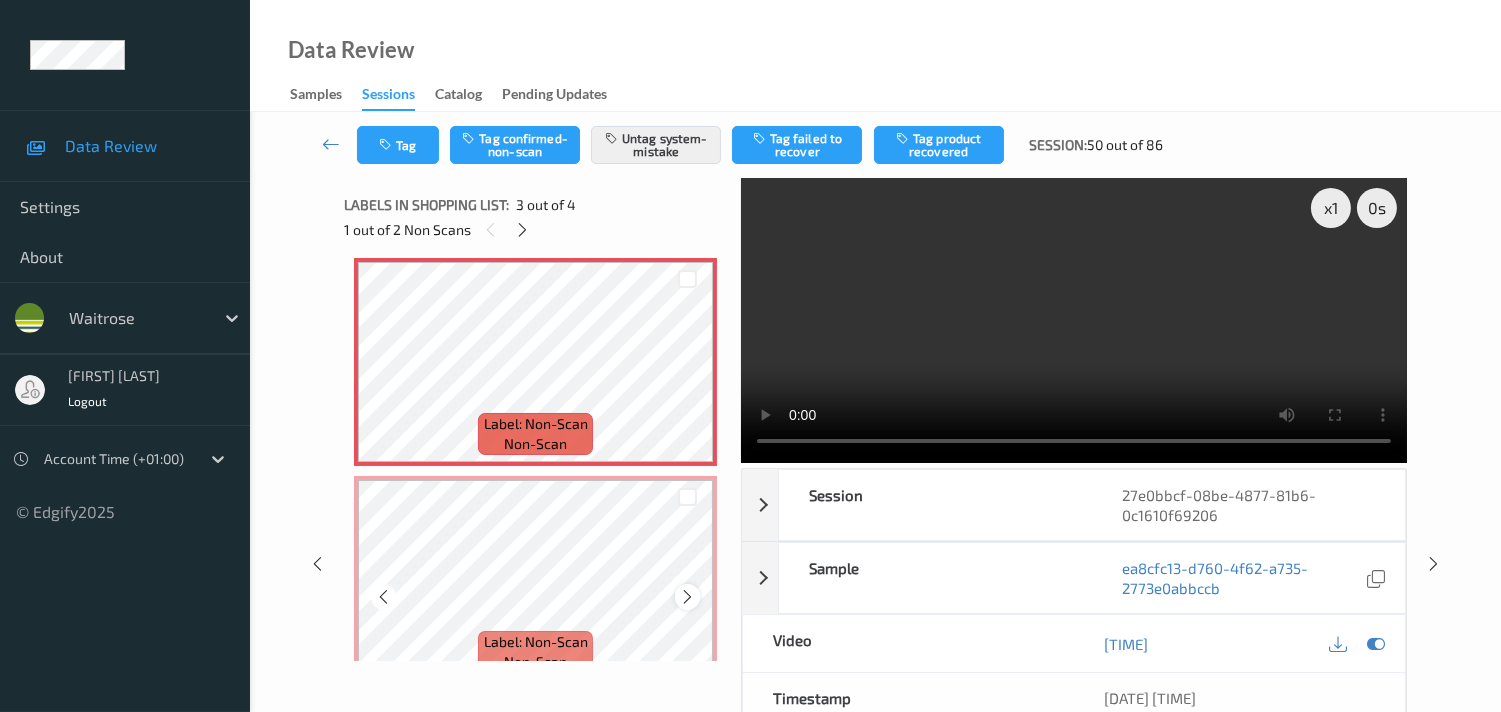 click at bounding box center (687, 597) 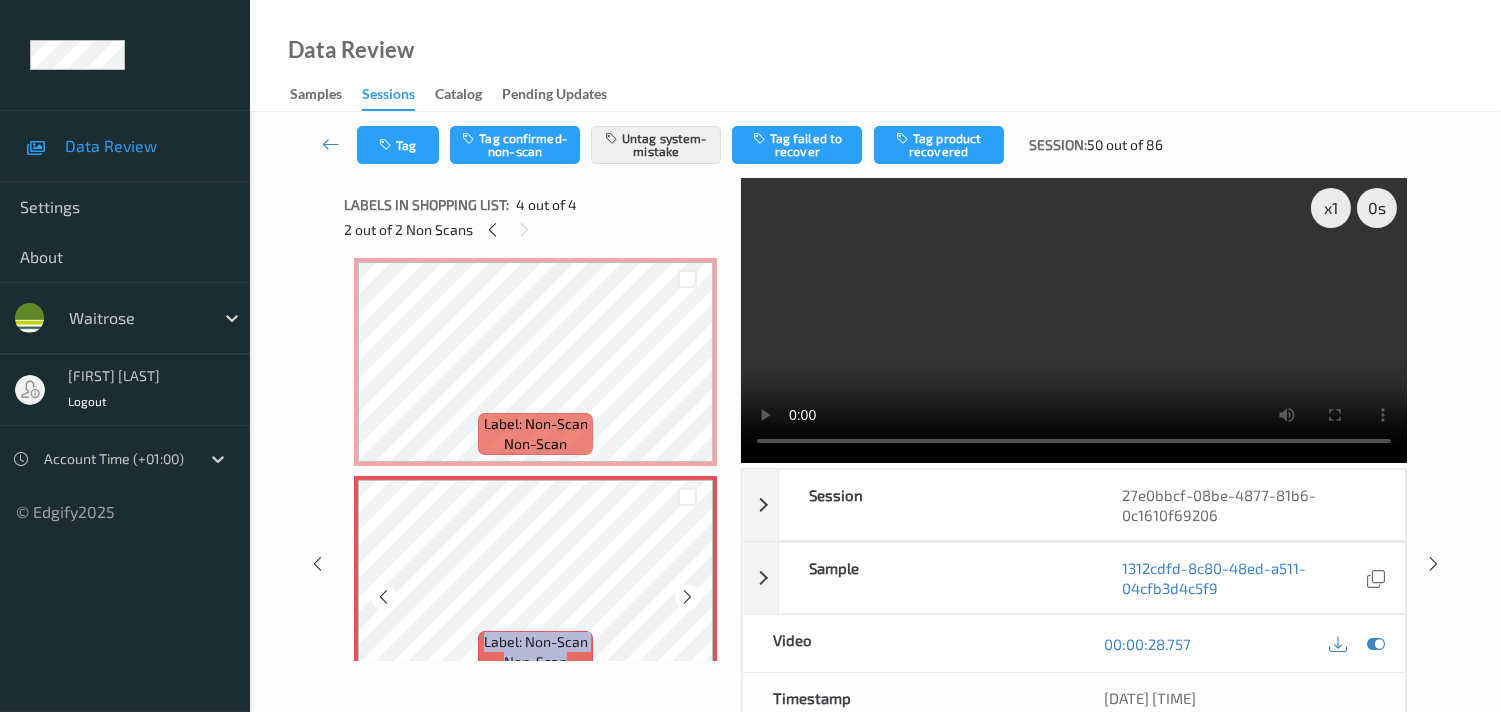 click at bounding box center (687, 597) 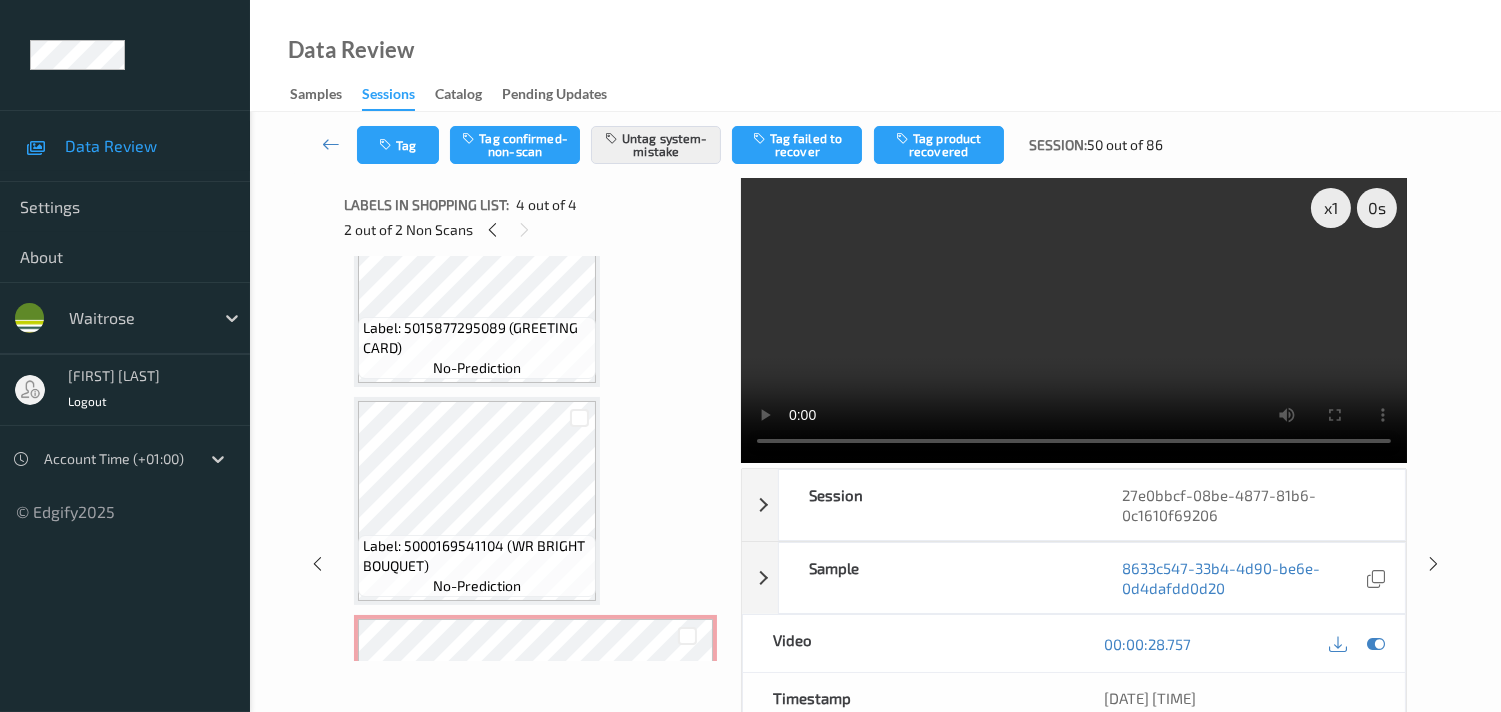 scroll, scrollTop: 0, scrollLeft: 0, axis: both 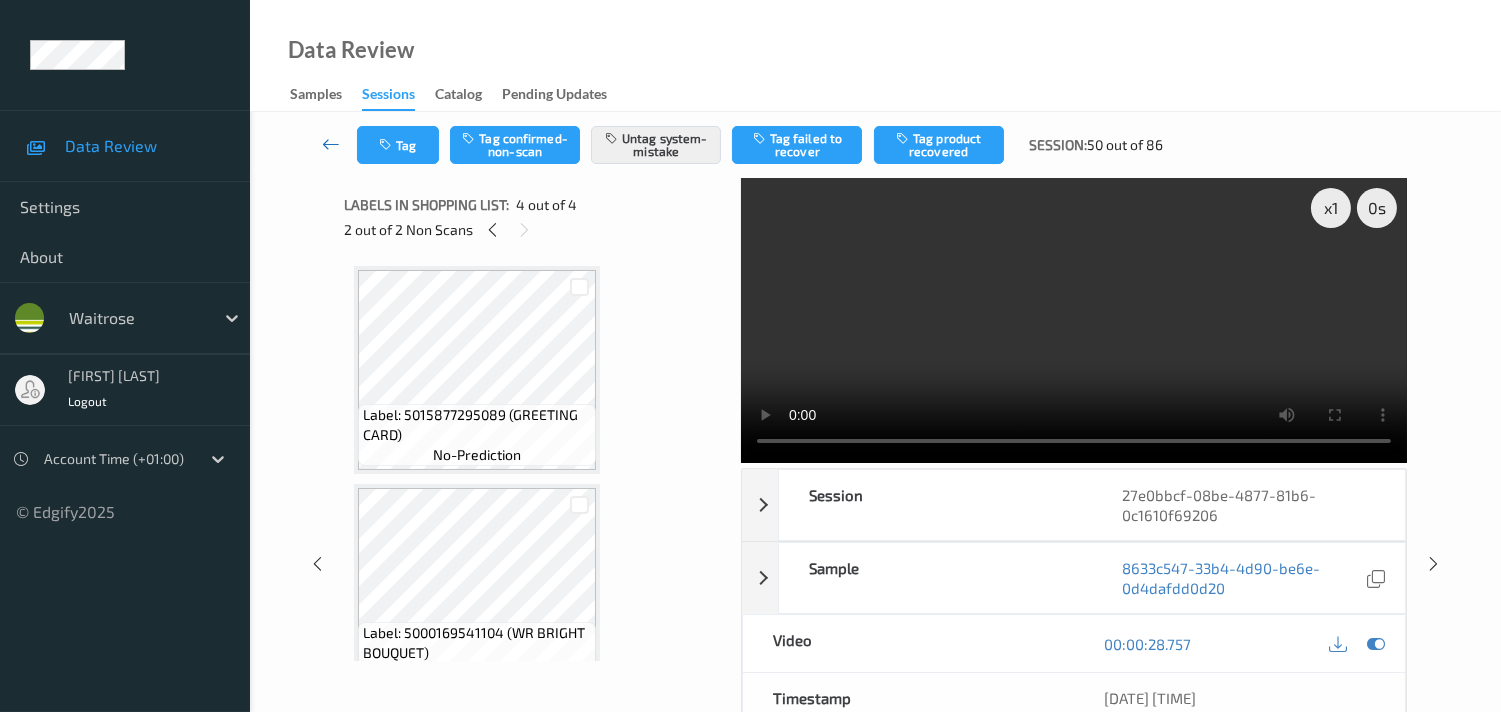 click at bounding box center [331, 144] 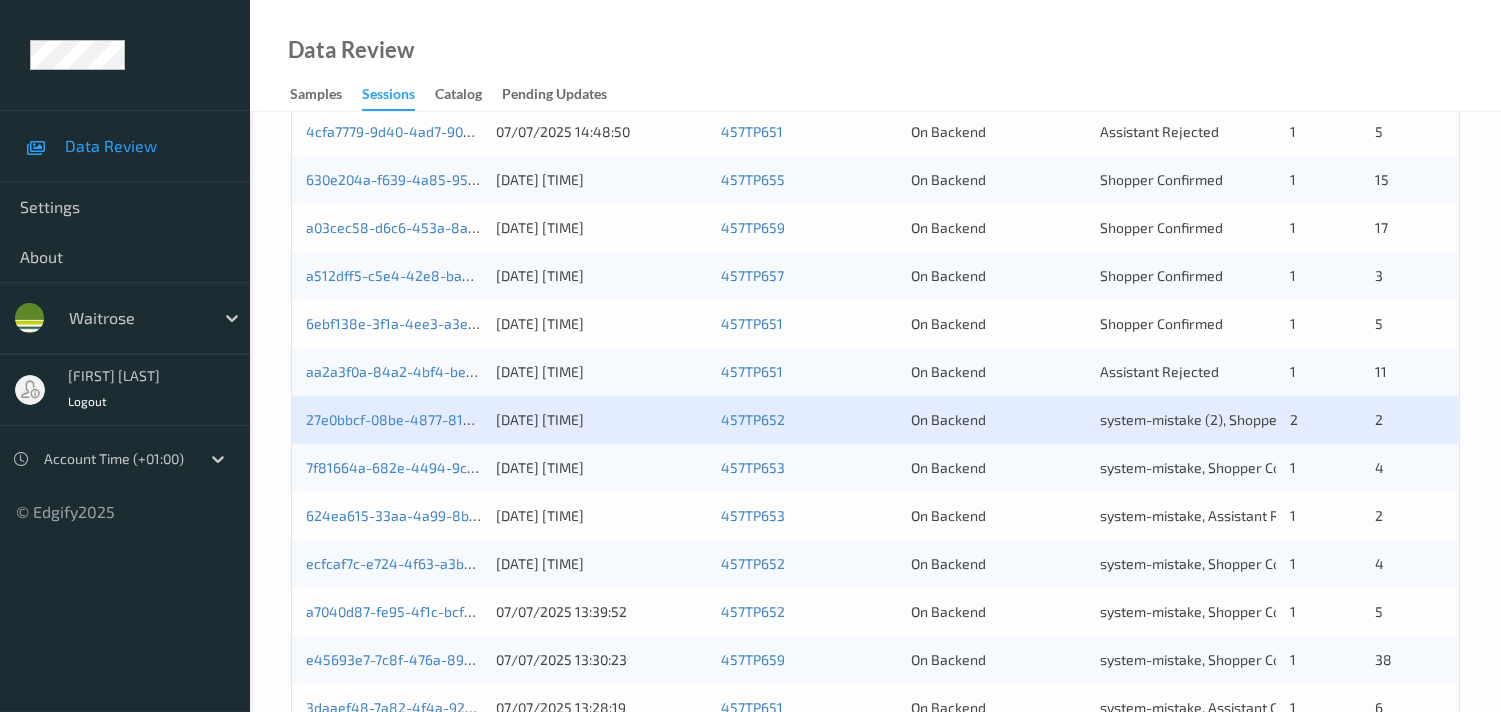 scroll, scrollTop: 666, scrollLeft: 0, axis: vertical 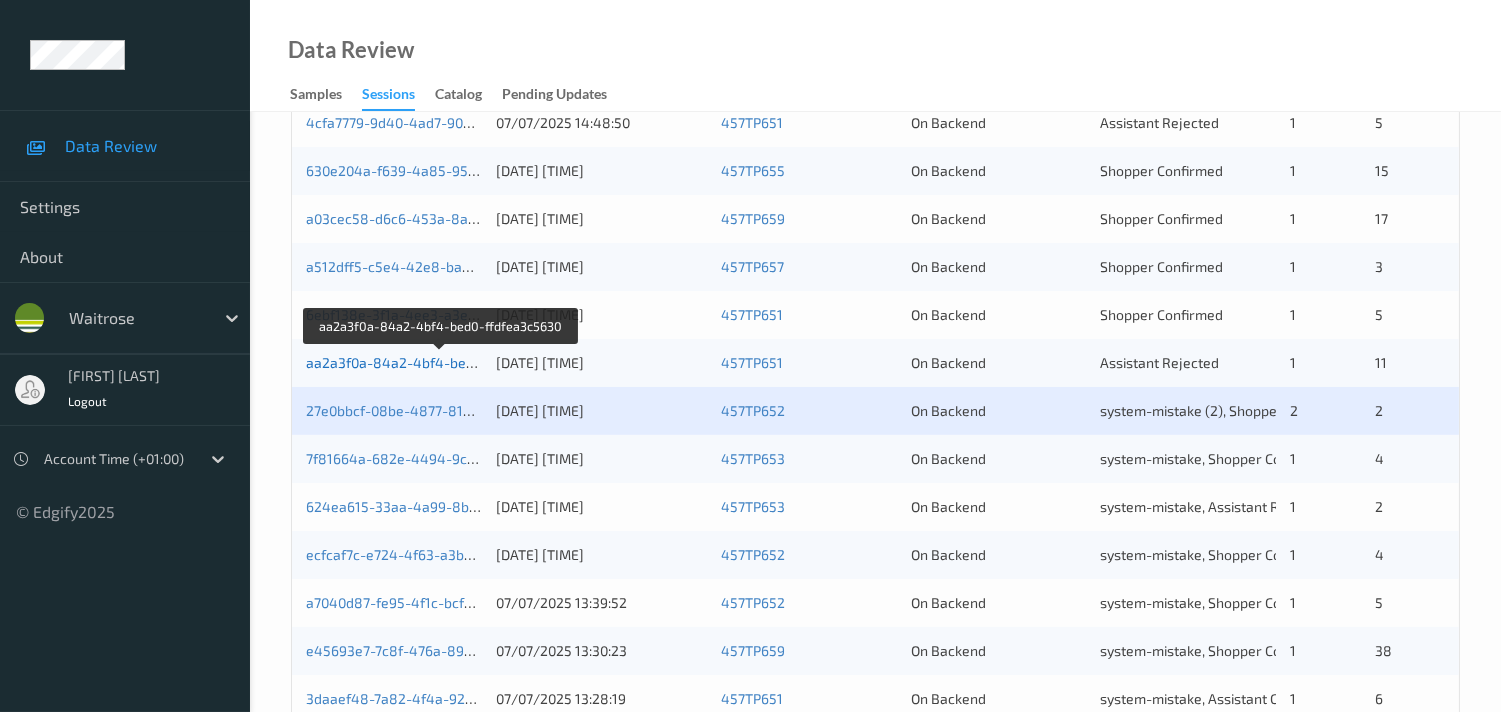 click on "aa2a3f0a-84a2-4bf4-bed0-ffdfea3c5630" at bounding box center (440, 362) 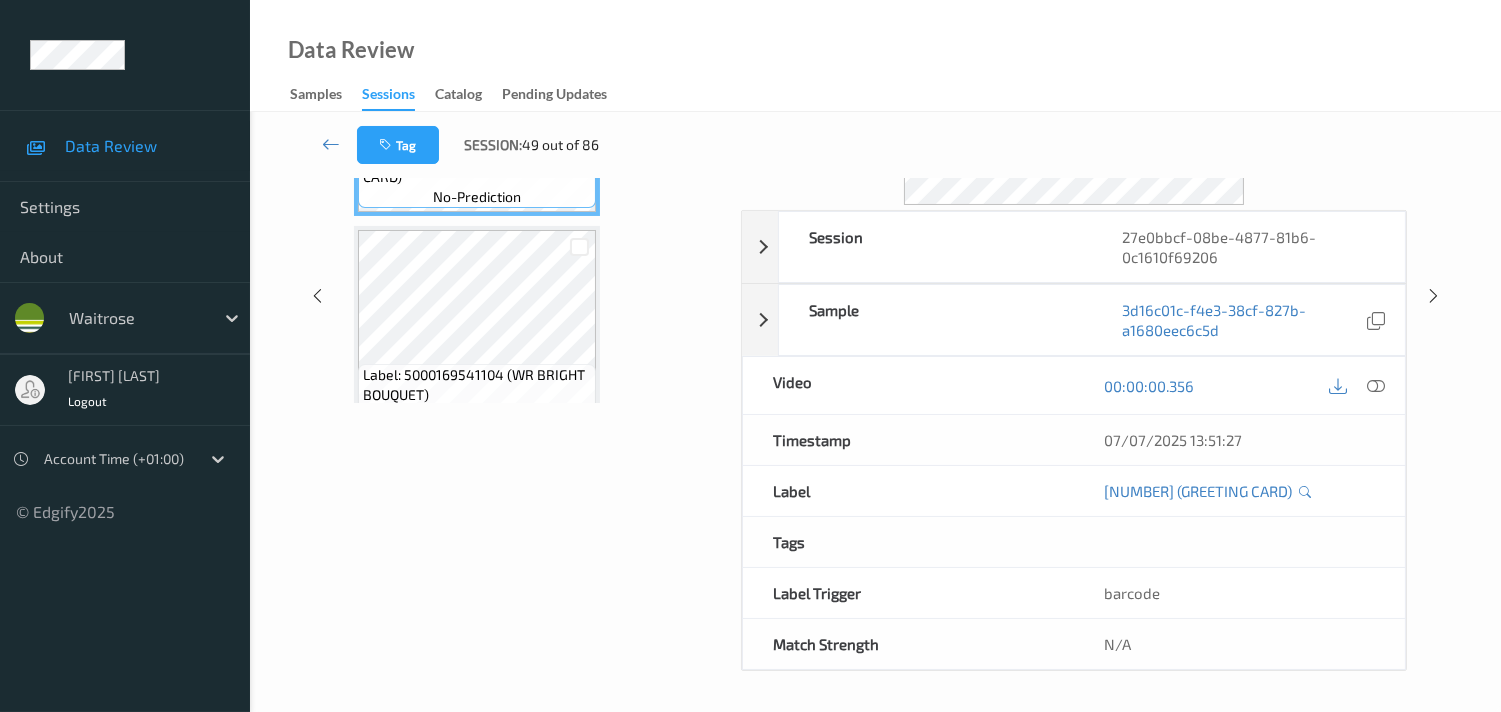 drag, startPoint x: 1375, startPoint y: 390, endPoint x: 1290, endPoint y: 441, distance: 99.12618 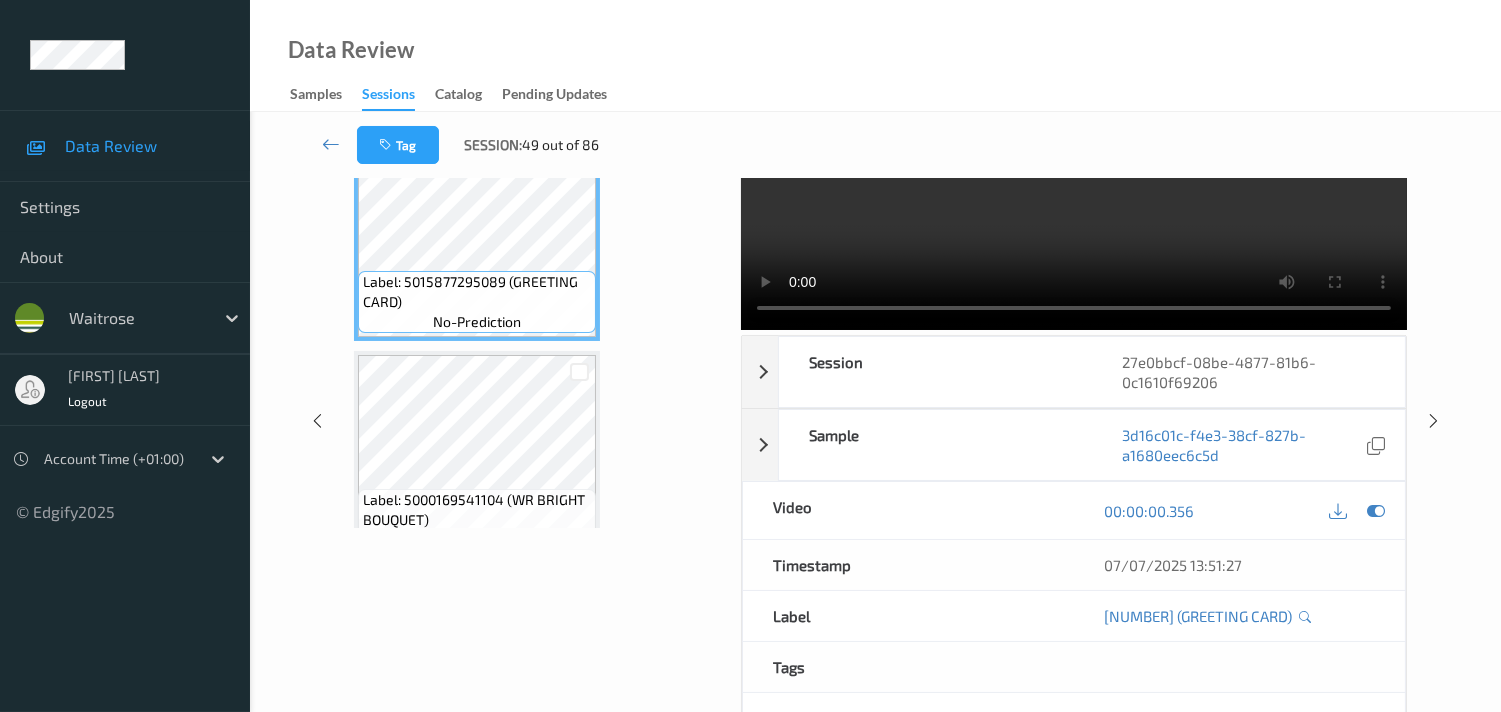 scroll, scrollTop: 0, scrollLeft: 0, axis: both 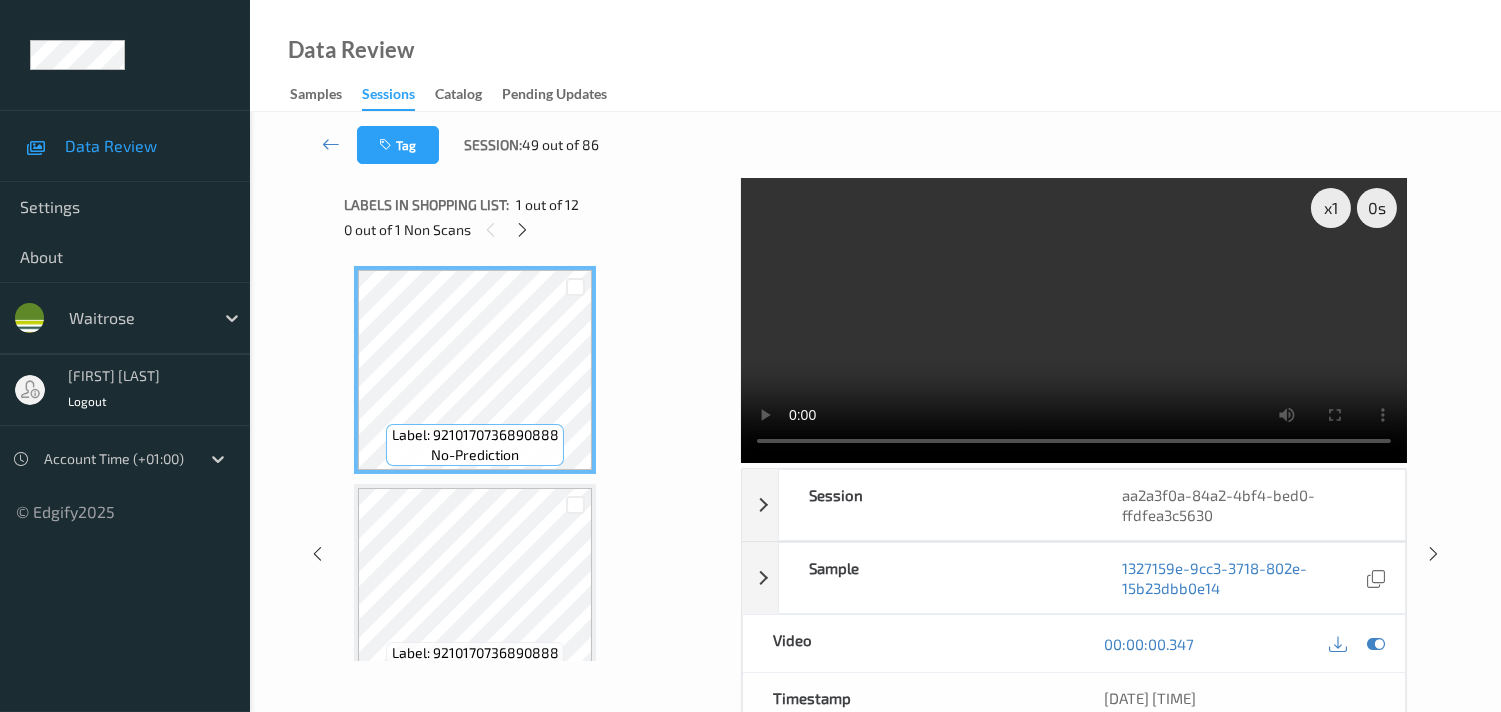 click on "Data Review Samples Sessions Catalog Pending Updates" at bounding box center (875, 56) 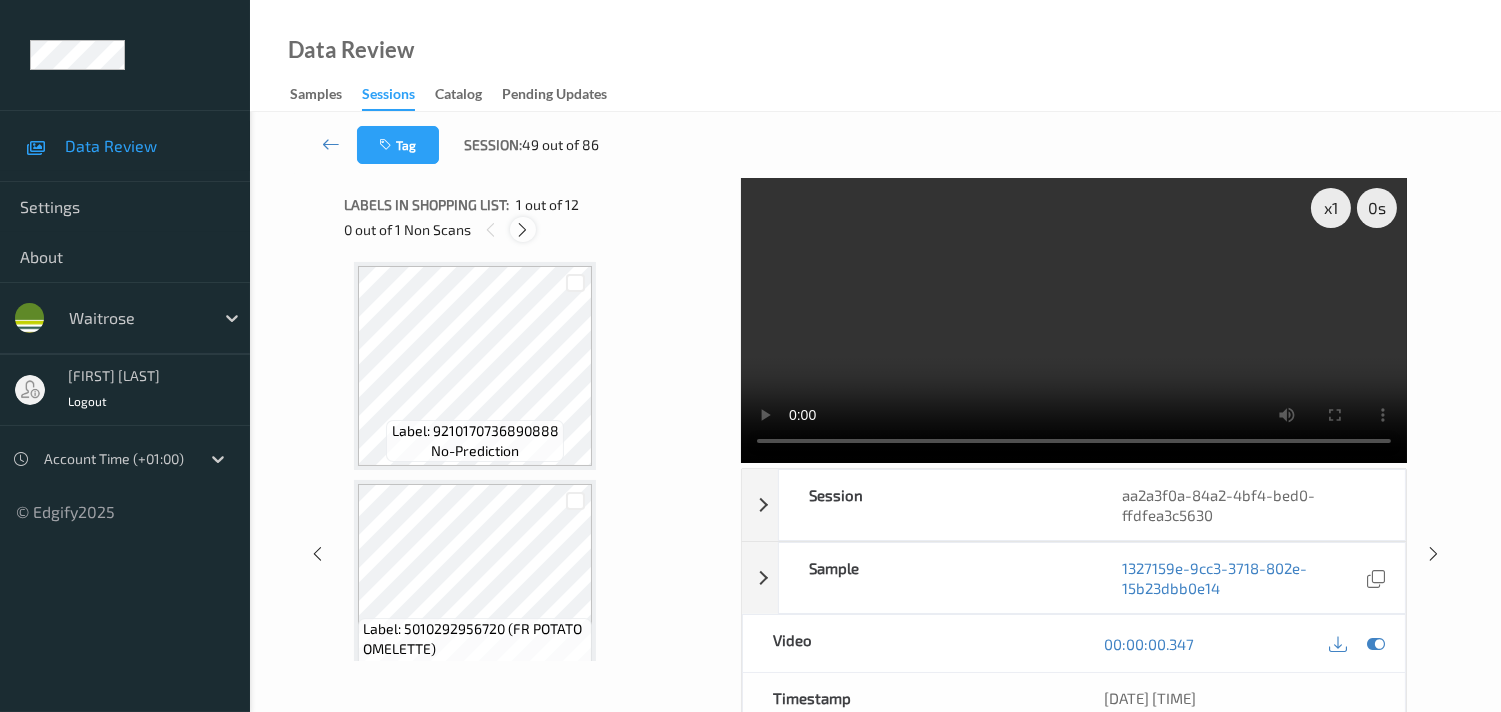 click at bounding box center [522, 230] 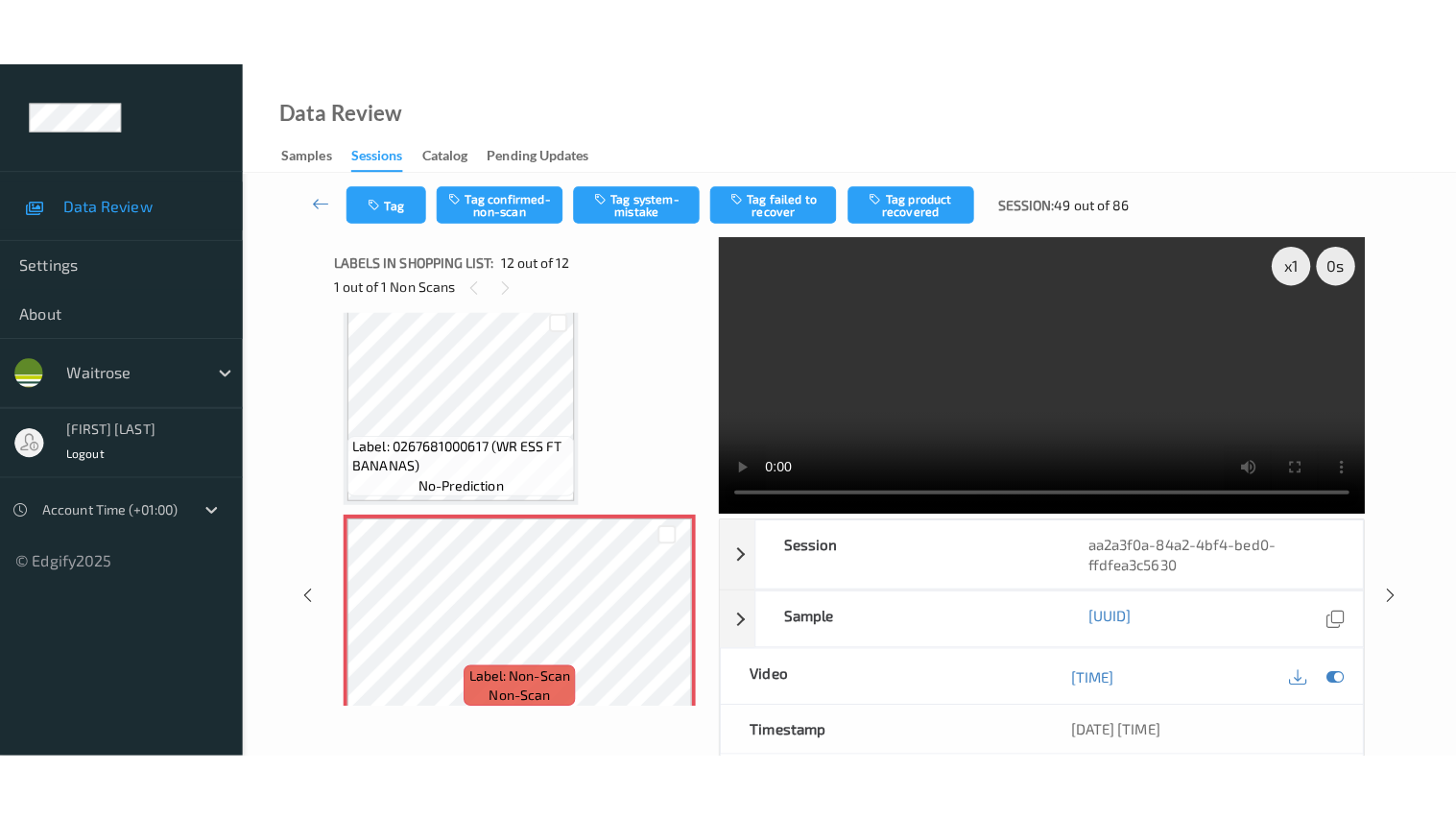 scroll, scrollTop: 2116, scrollLeft: 0, axis: vertical 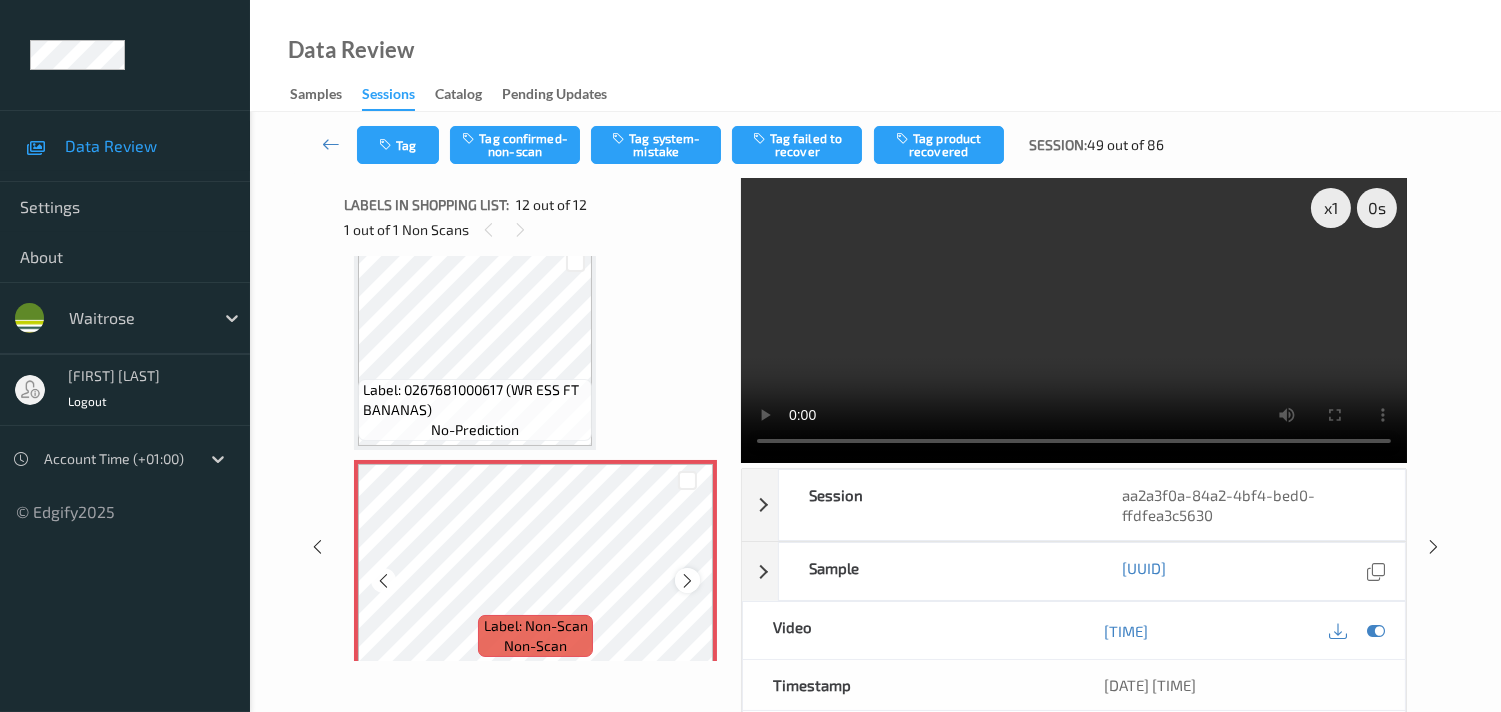 click at bounding box center [687, 581] 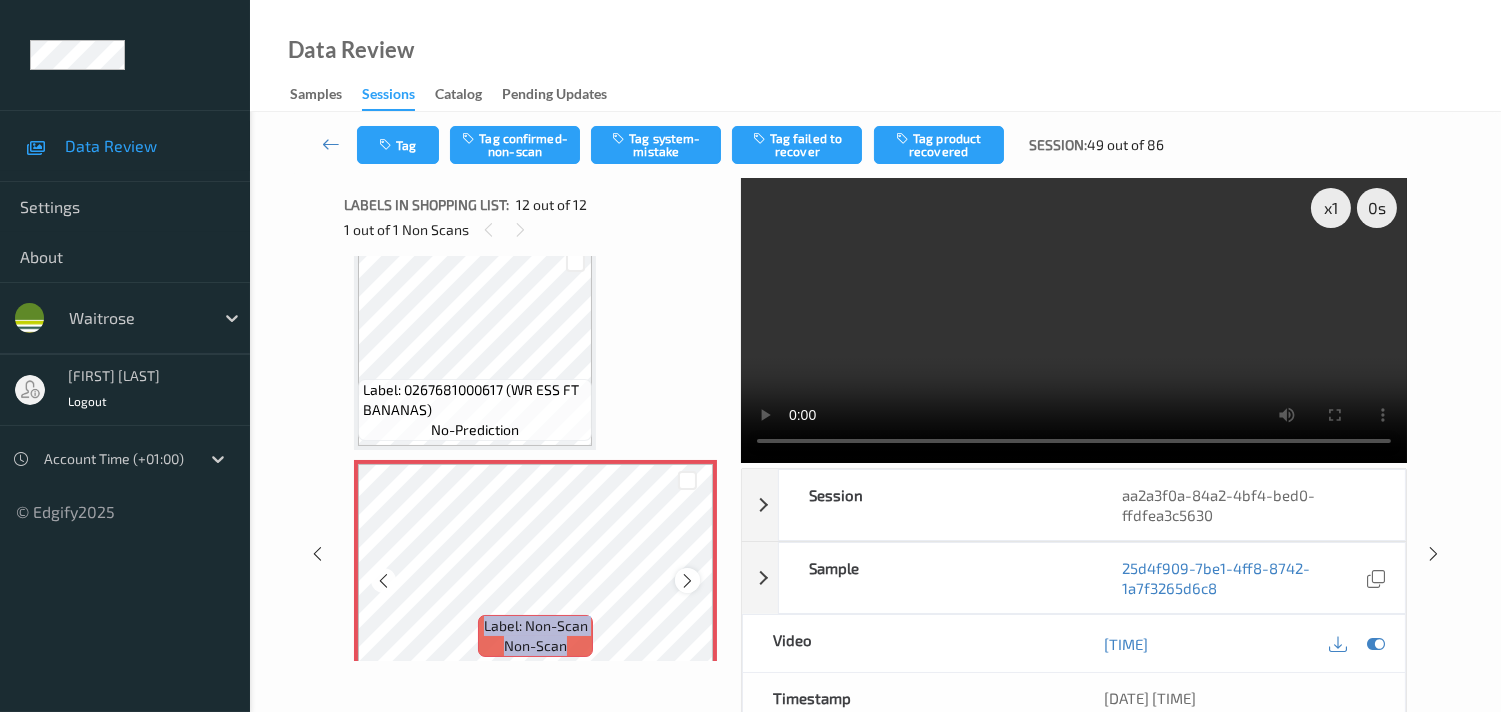 click at bounding box center [687, 581] 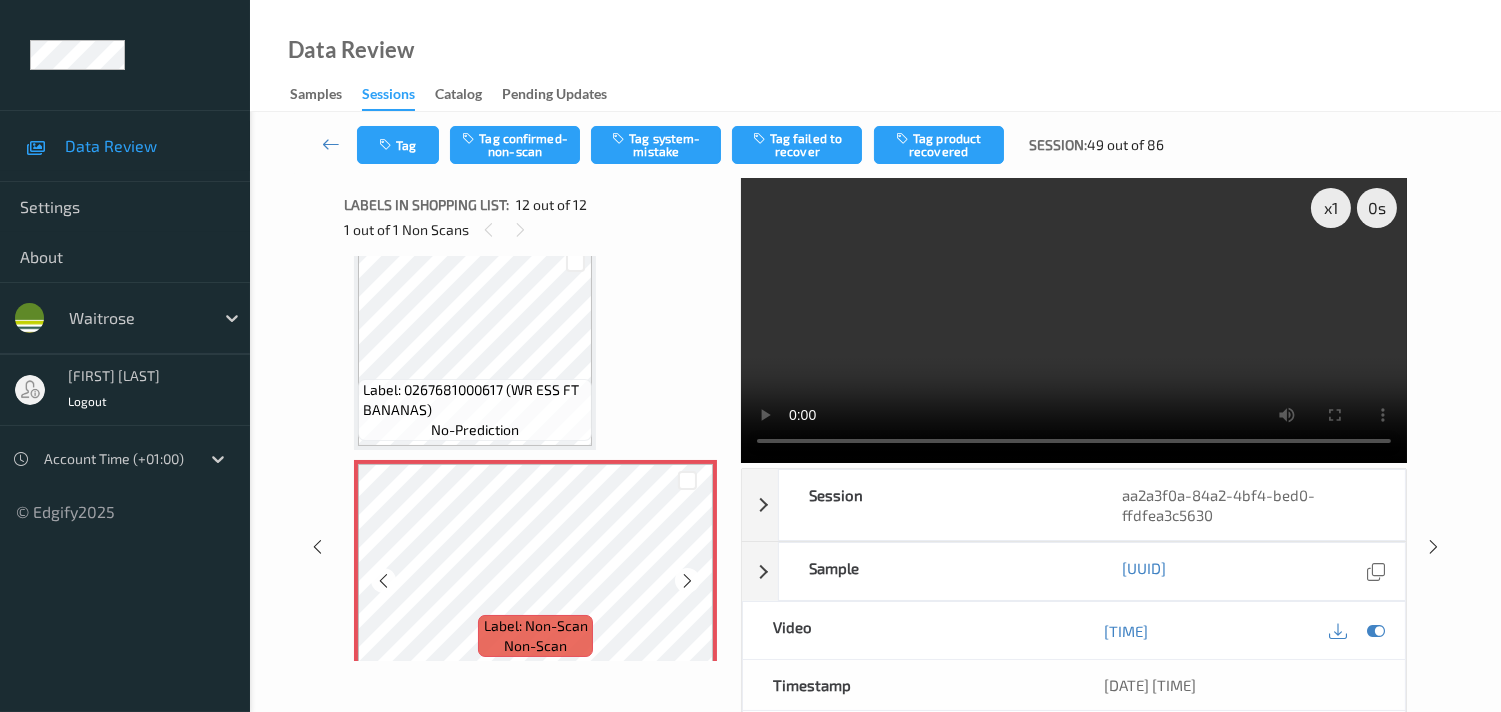 click at bounding box center (687, 581) 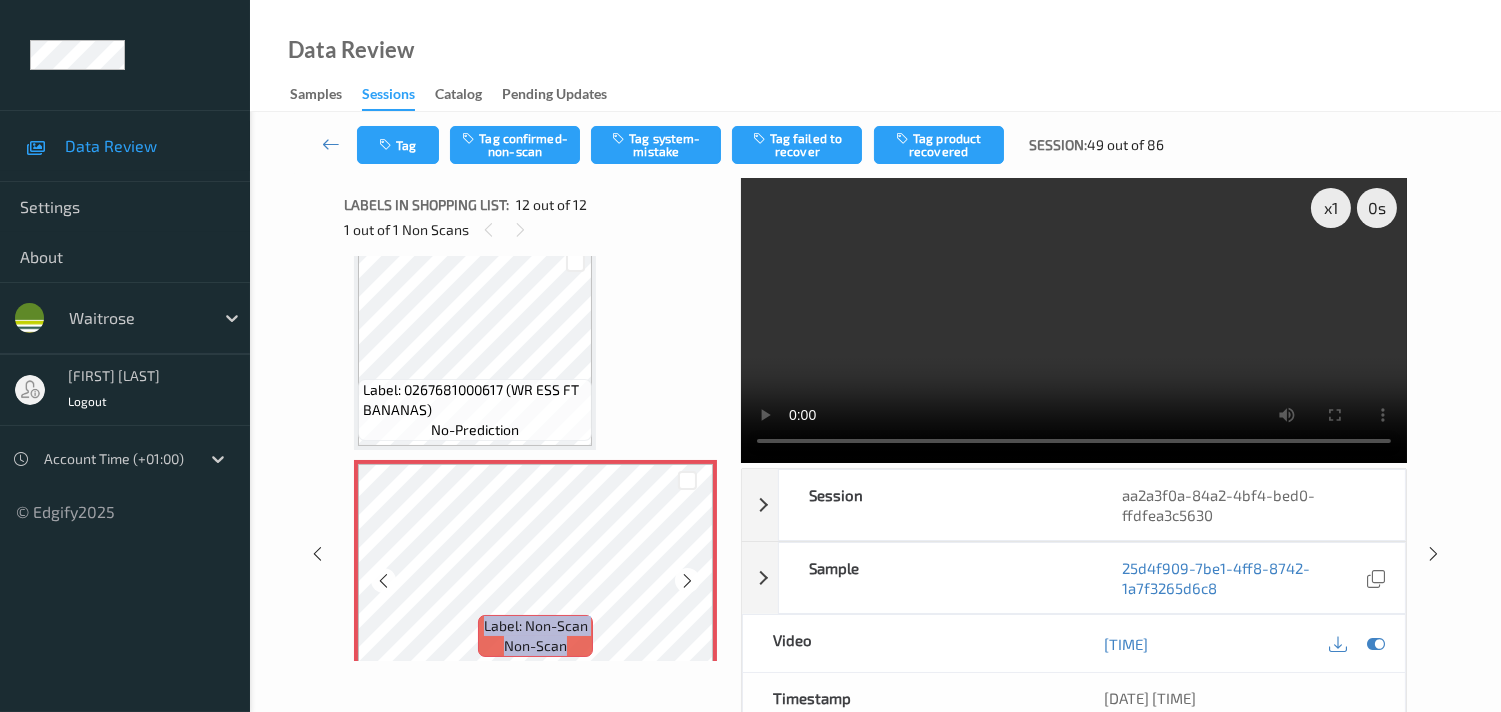 click at bounding box center [687, 581] 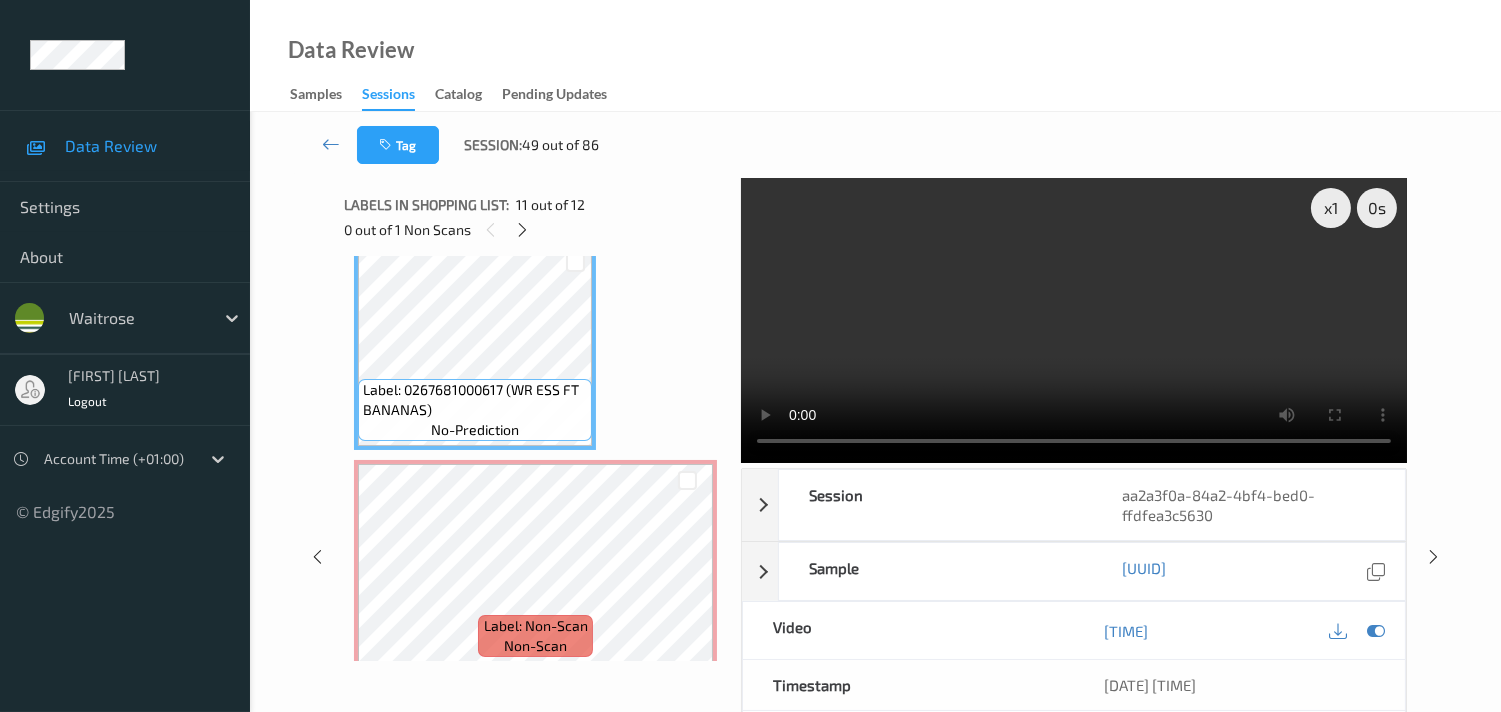 scroll, scrollTop: 2063, scrollLeft: 0, axis: vertical 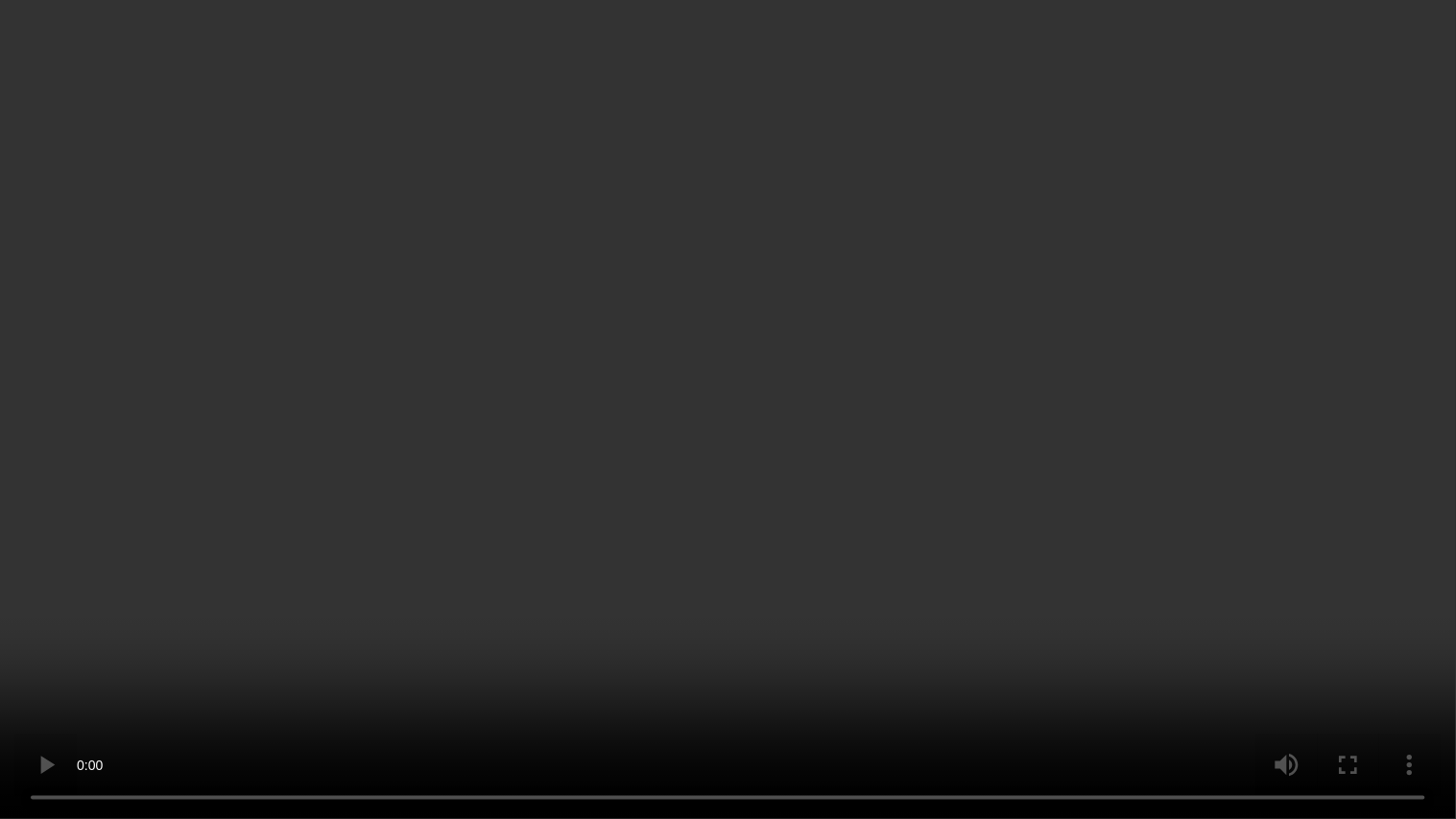 click at bounding box center [728, 409] 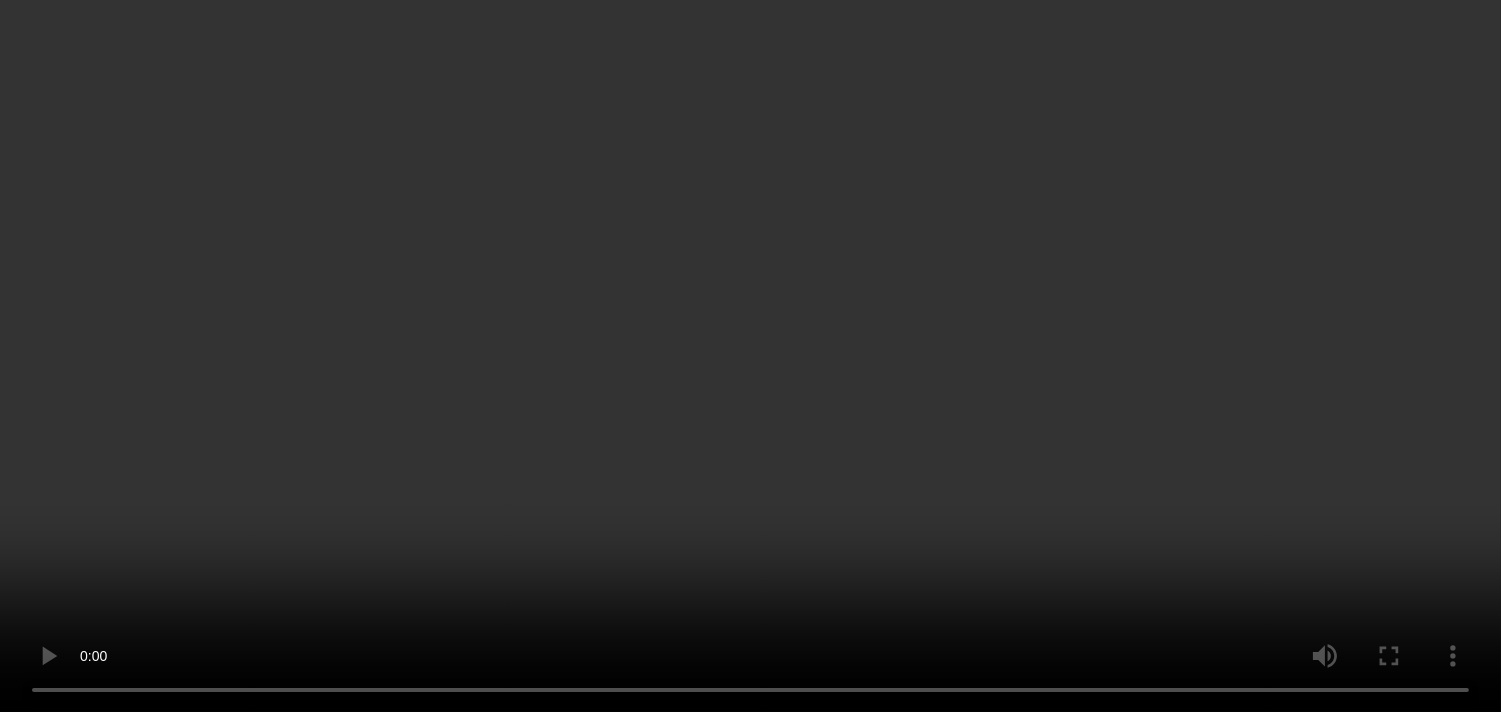scroll, scrollTop: 2204, scrollLeft: 0, axis: vertical 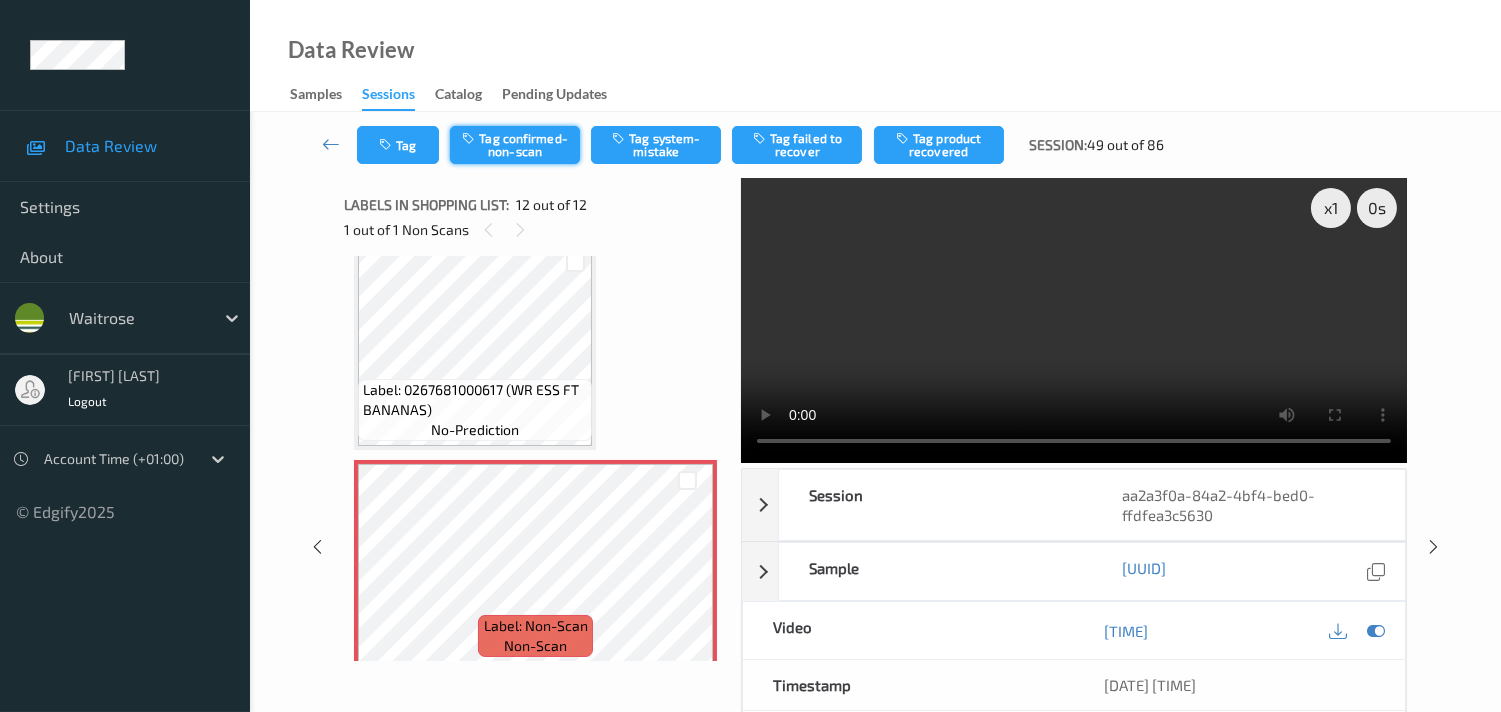 click on "Tag   confirmed-non-scan" at bounding box center (515, 145) 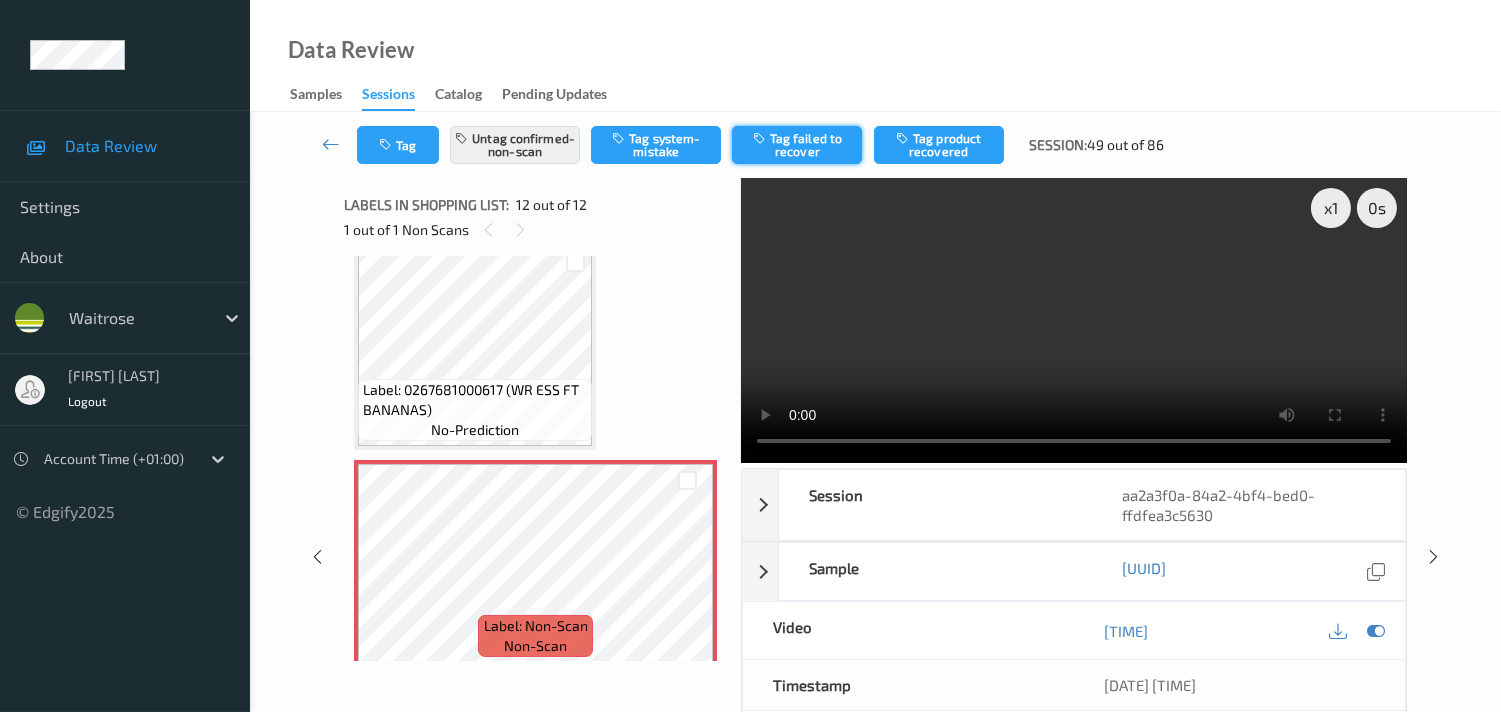 click on "Tag   failed to recover" at bounding box center [797, 145] 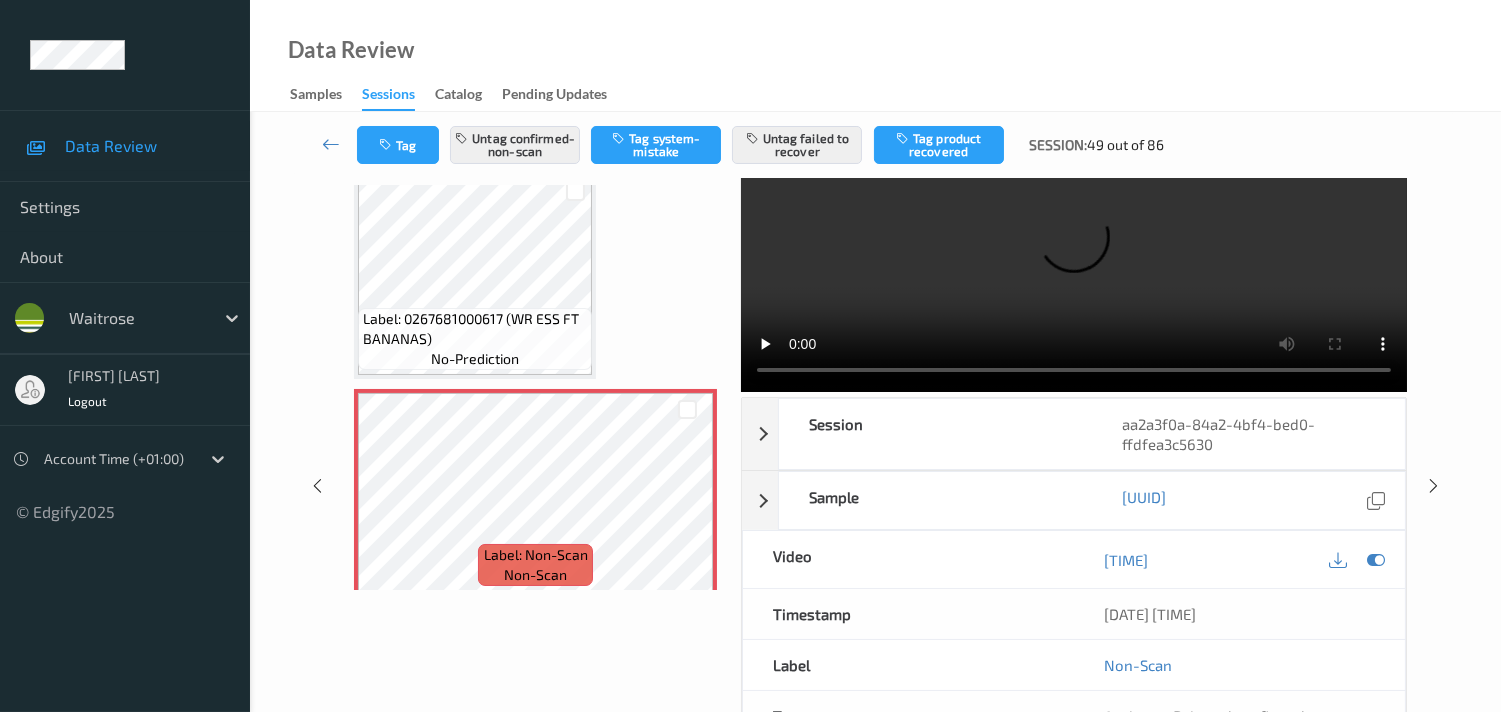 scroll, scrollTop: 111, scrollLeft: 0, axis: vertical 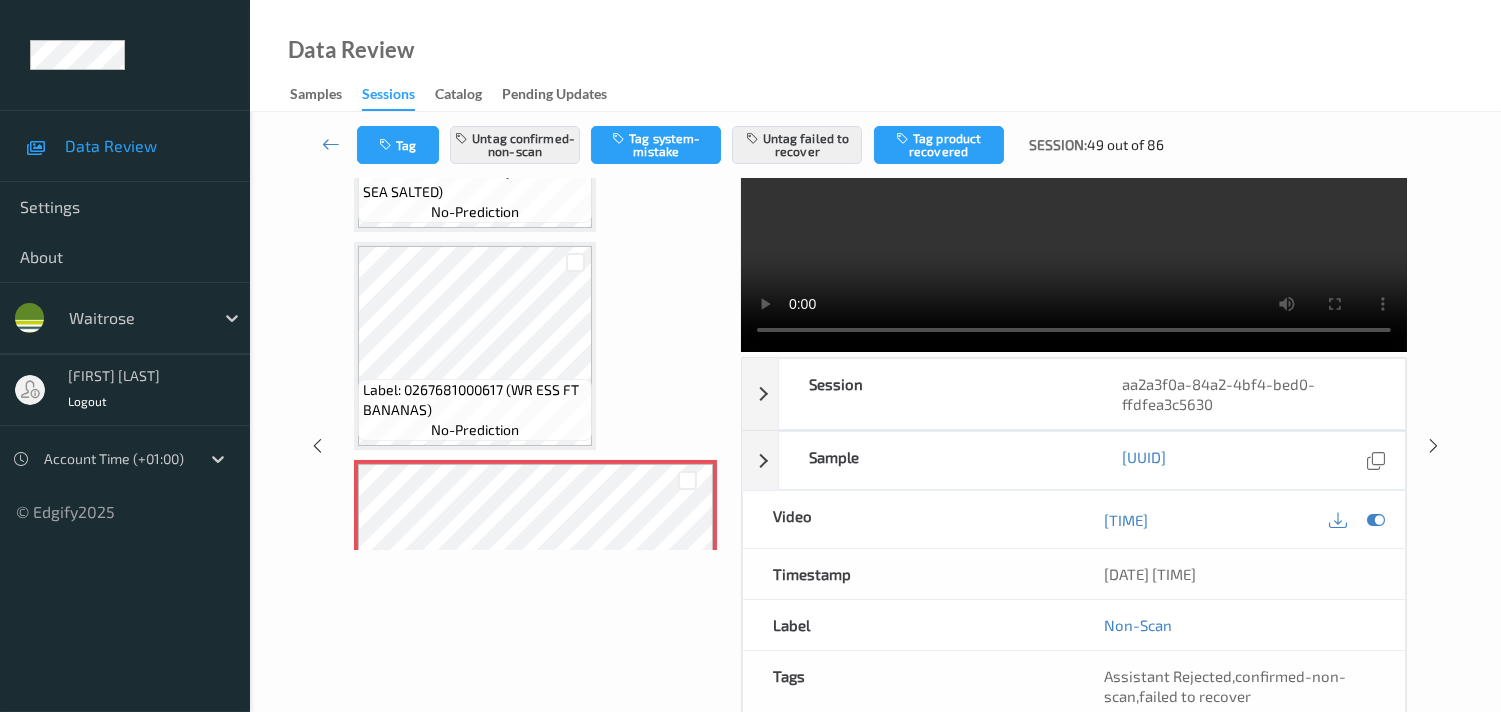 click at bounding box center [1074, 209] 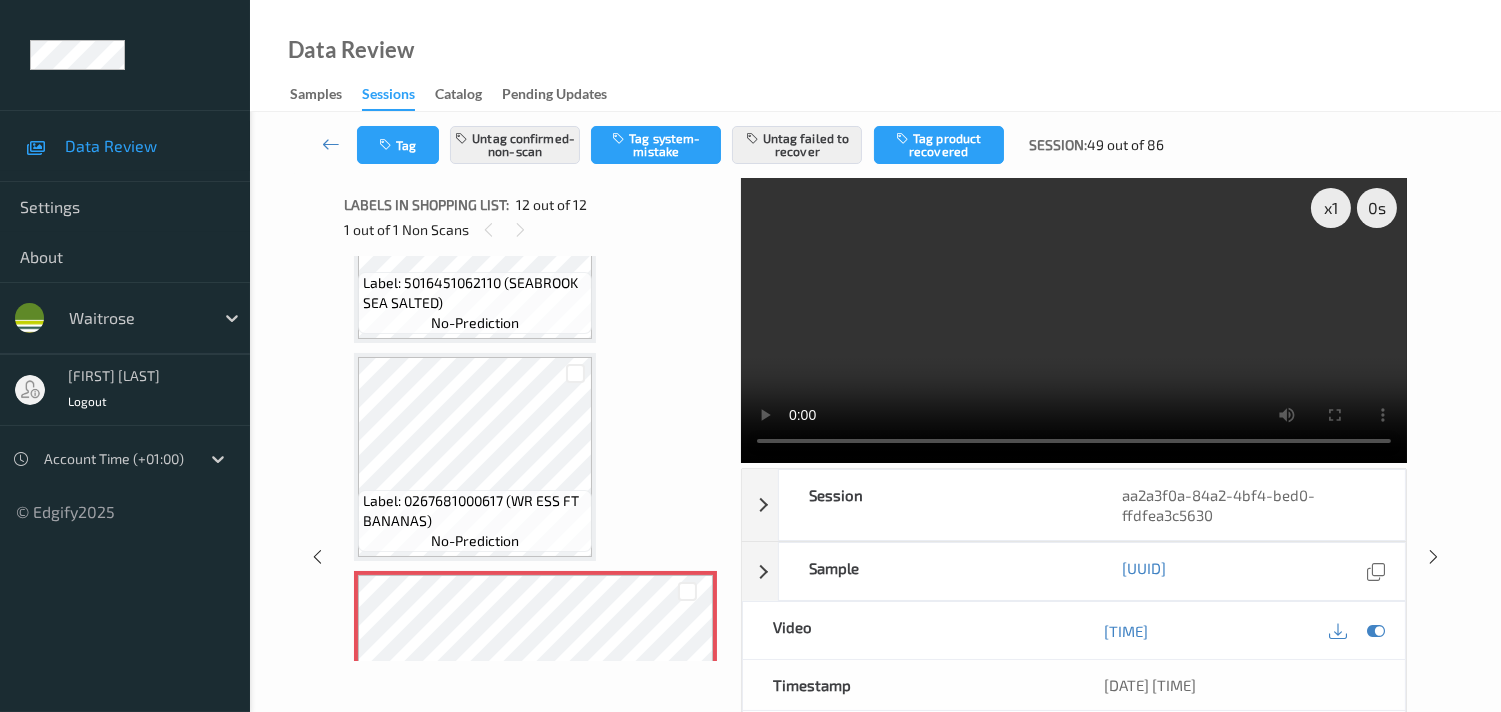 scroll, scrollTop: 2204, scrollLeft: 0, axis: vertical 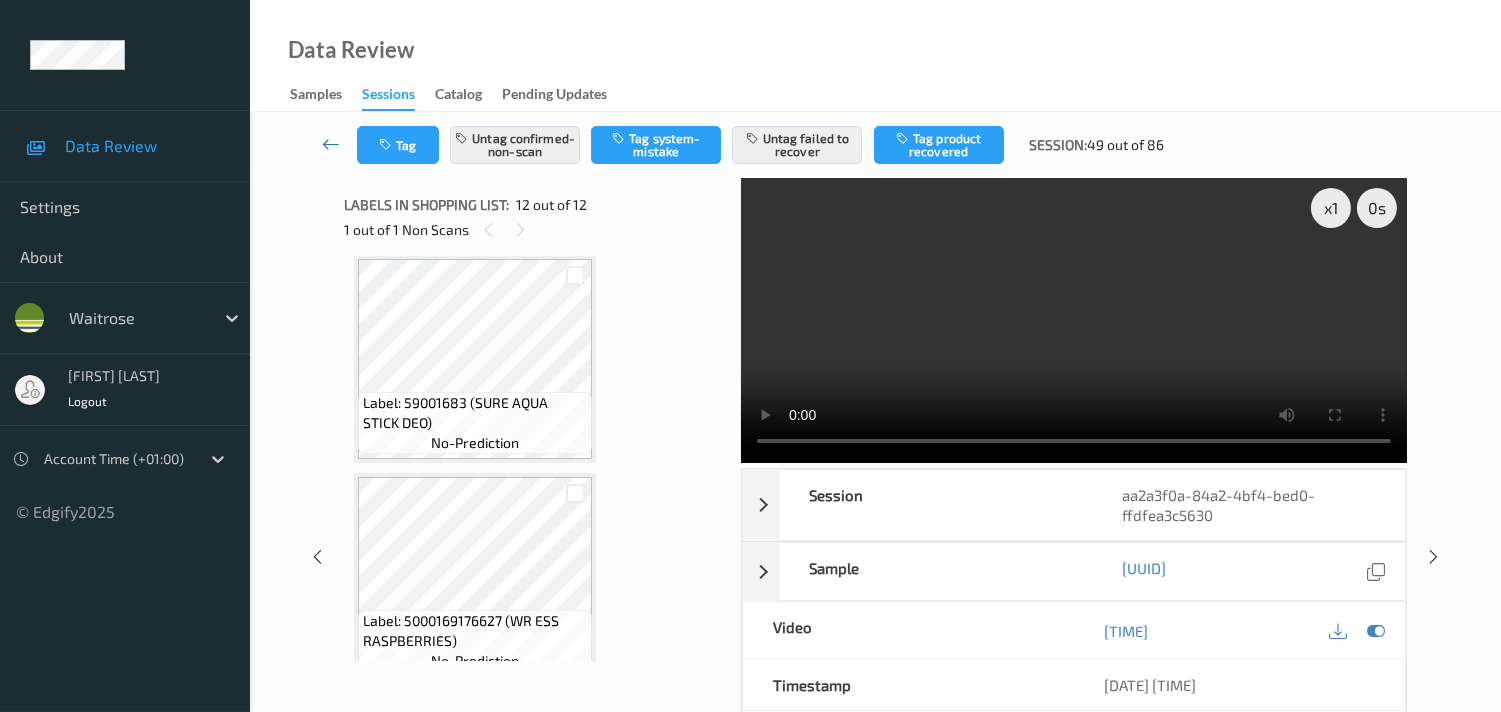 click at bounding box center (331, 144) 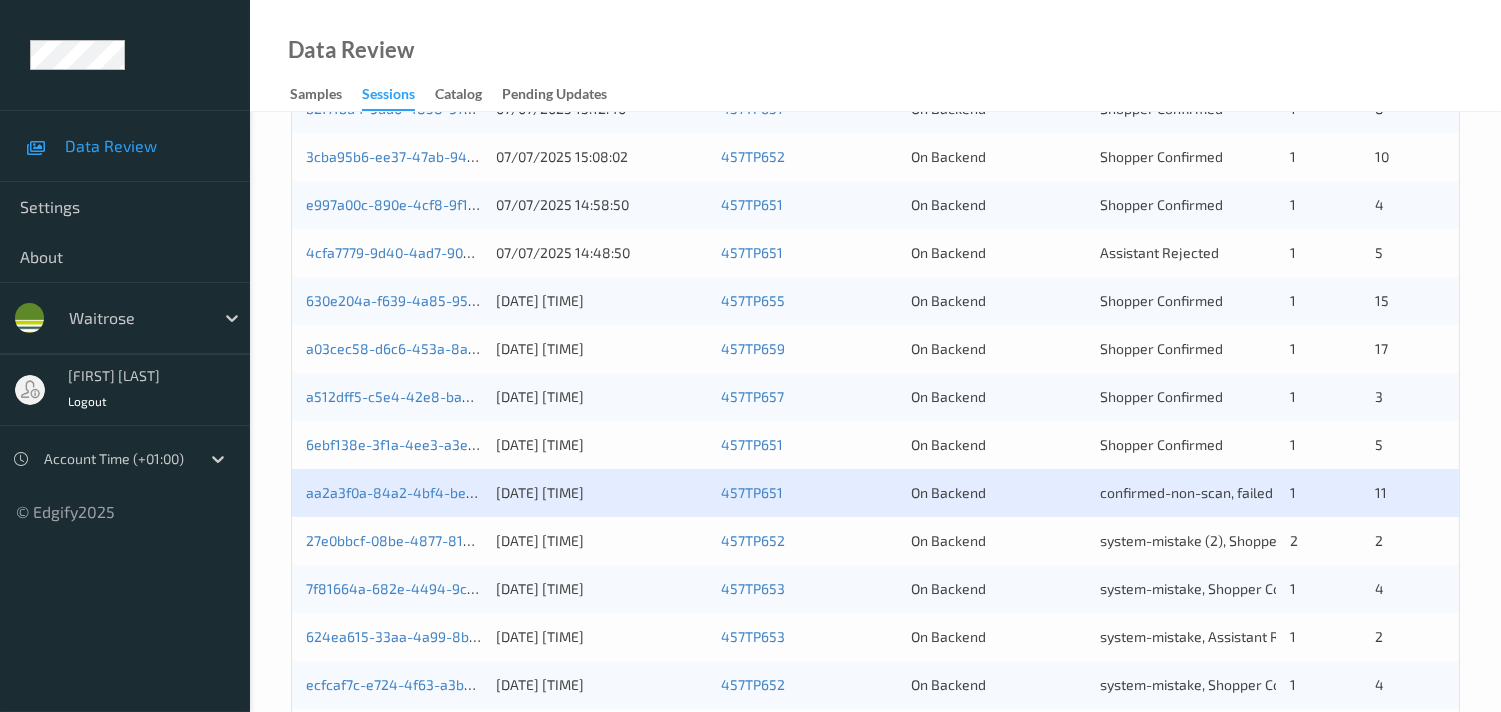 scroll, scrollTop: 555, scrollLeft: 0, axis: vertical 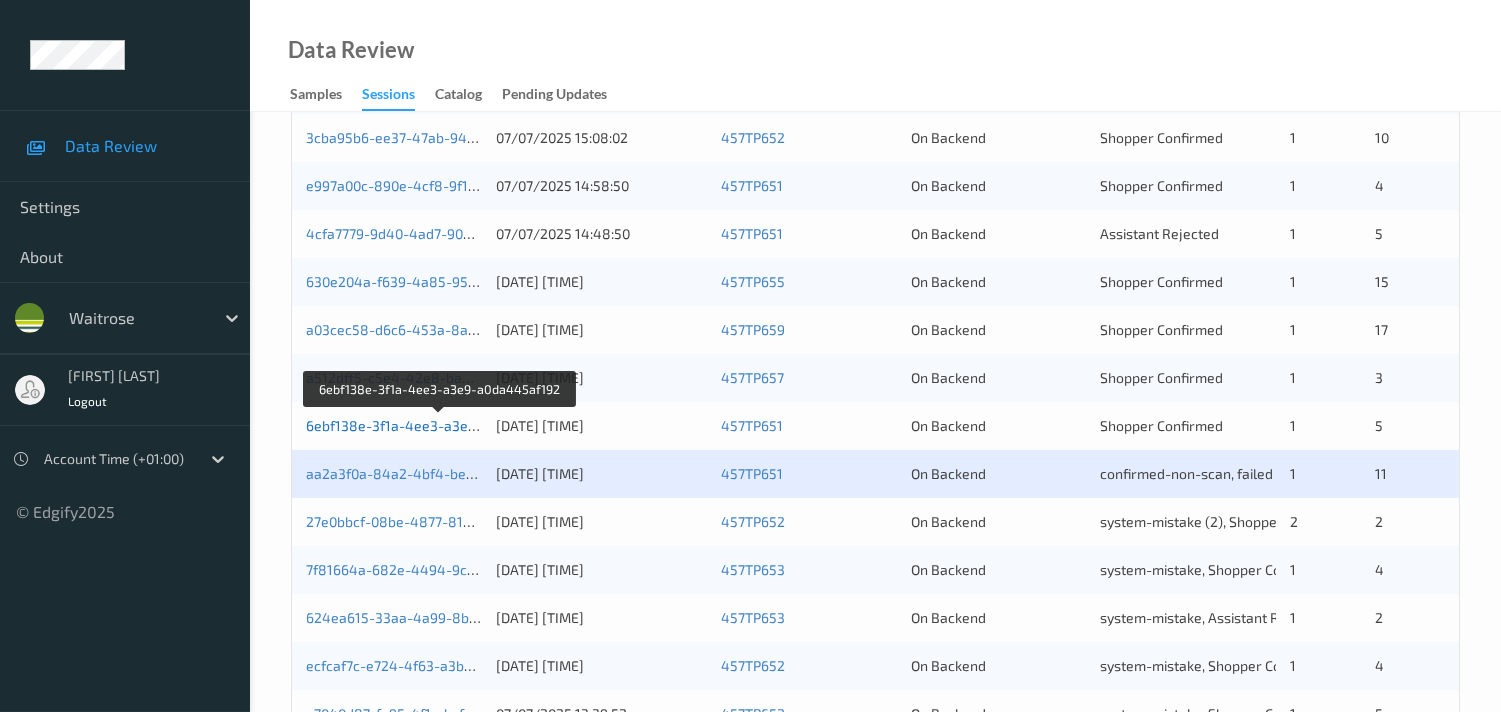 click on "6ebf138e-3f1a-4ee3-a3e9-a0da445af192" at bounding box center [440, 425] 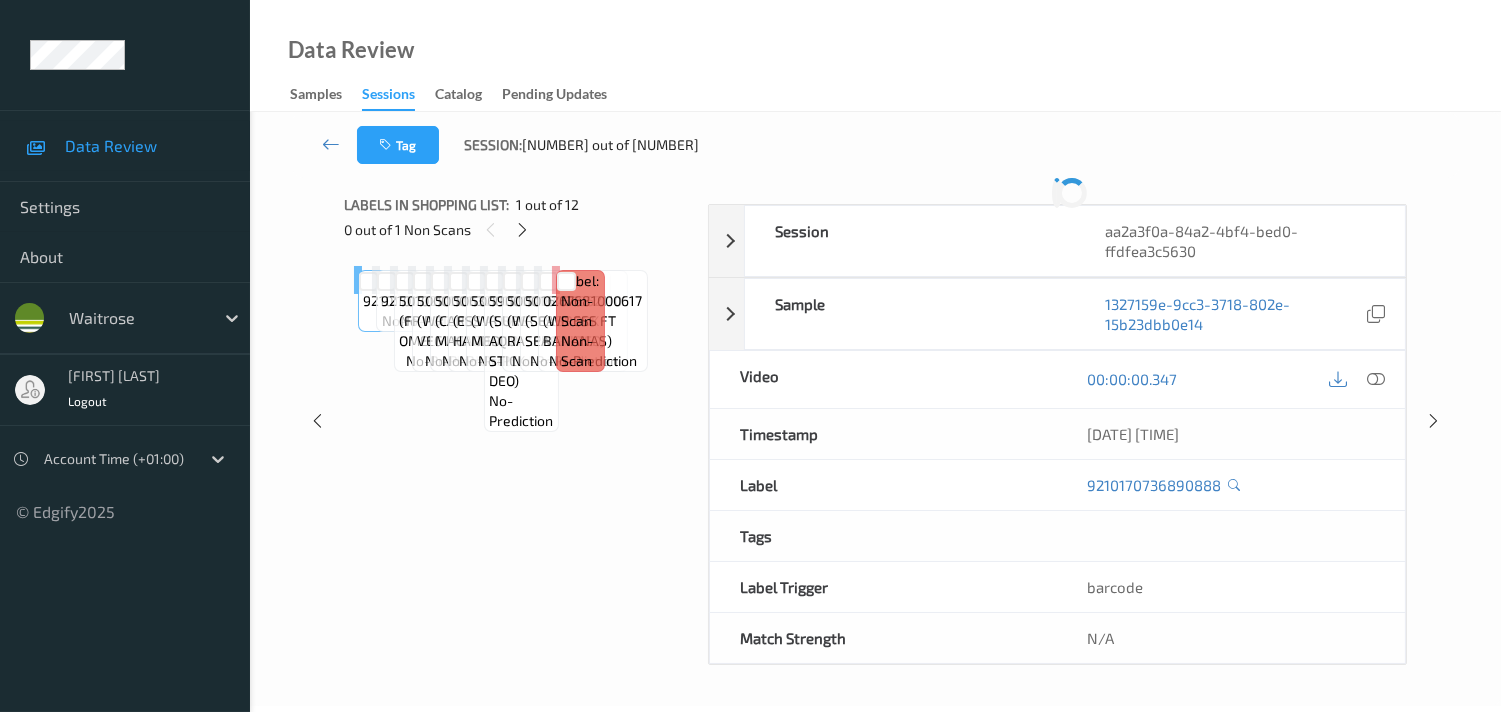 scroll, scrollTop: 344, scrollLeft: 0, axis: vertical 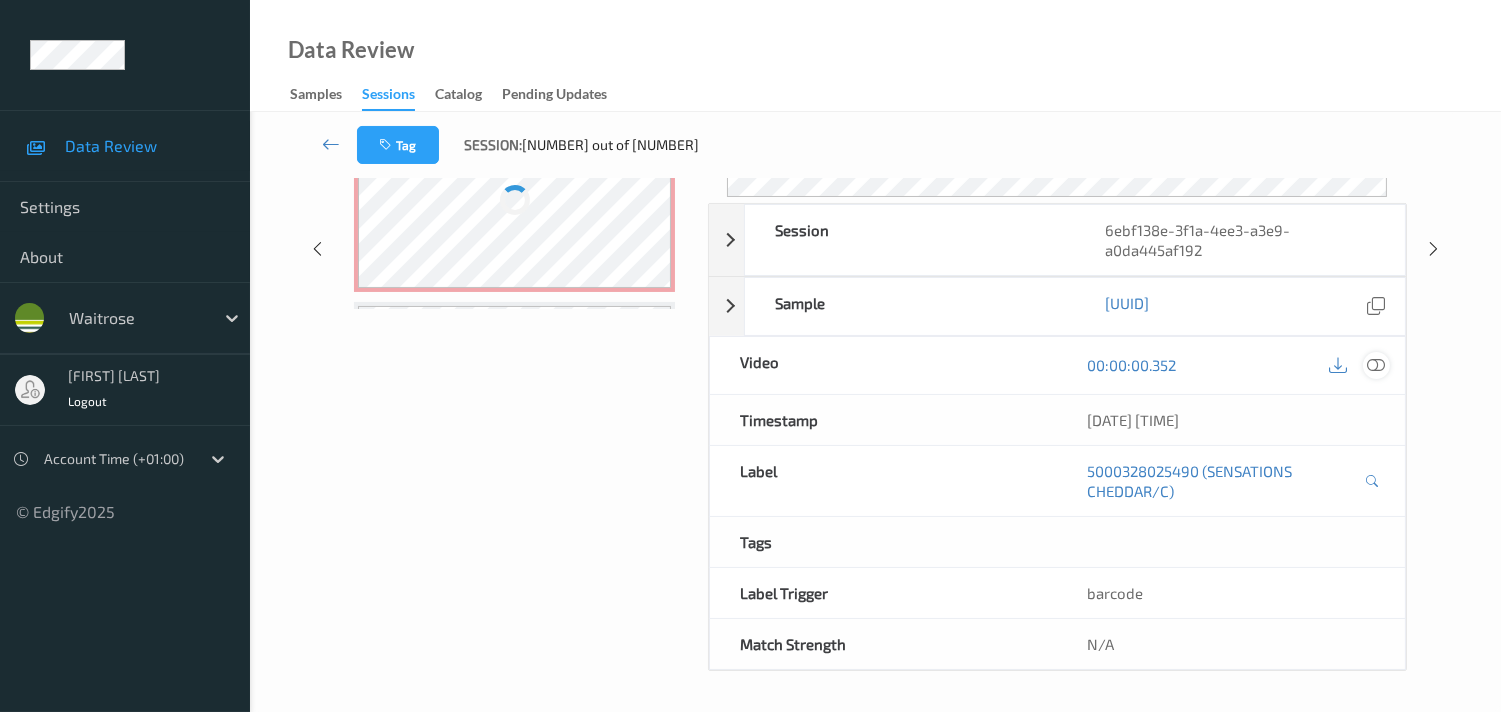 click at bounding box center (1376, 365) 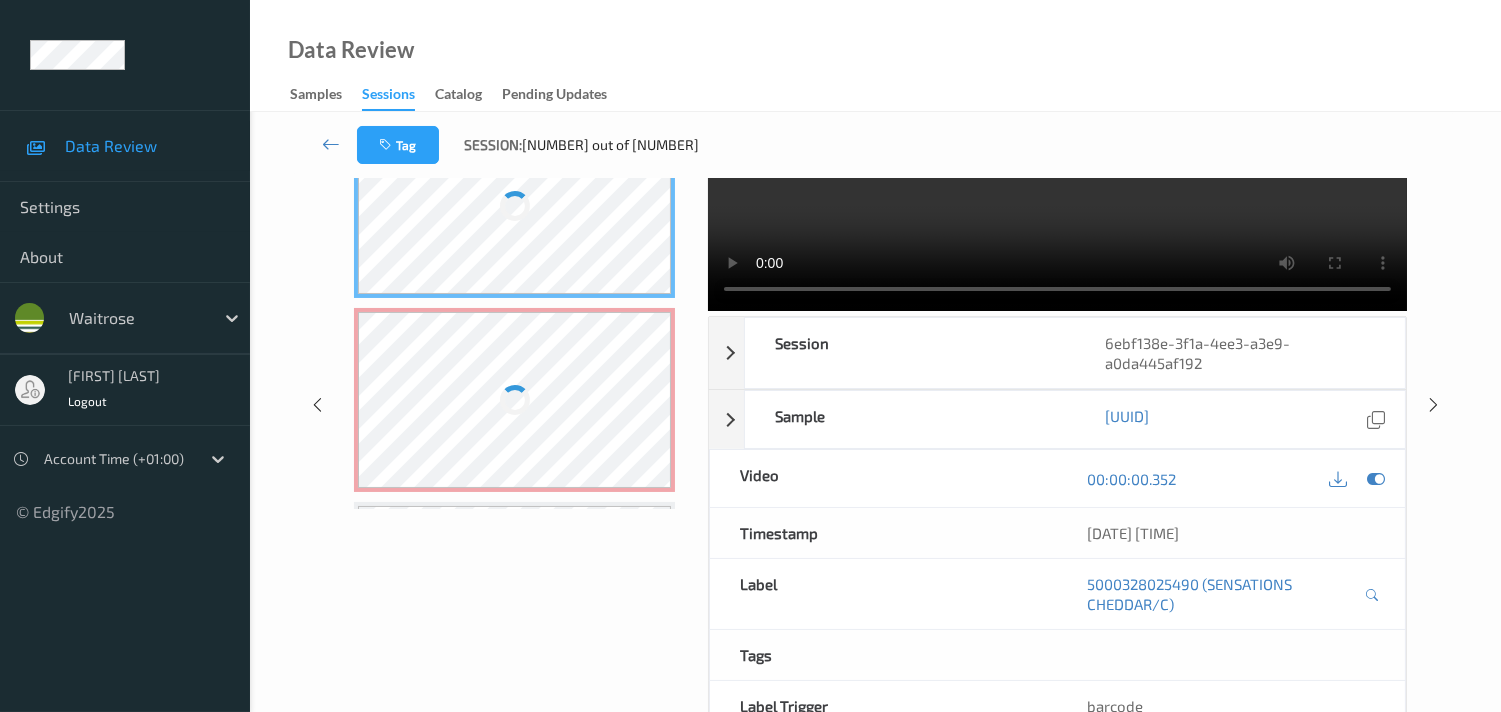 scroll, scrollTop: 0, scrollLeft: 0, axis: both 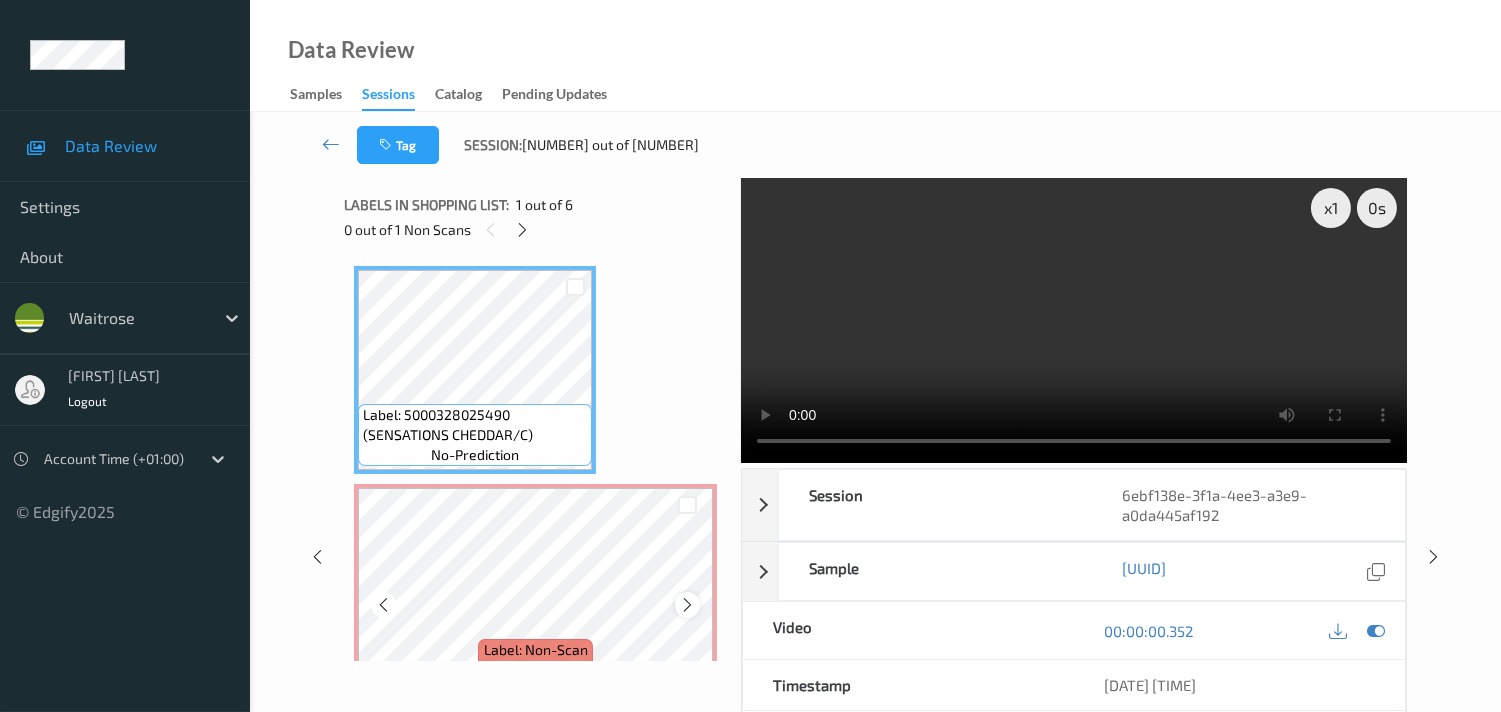 click at bounding box center (687, 605) 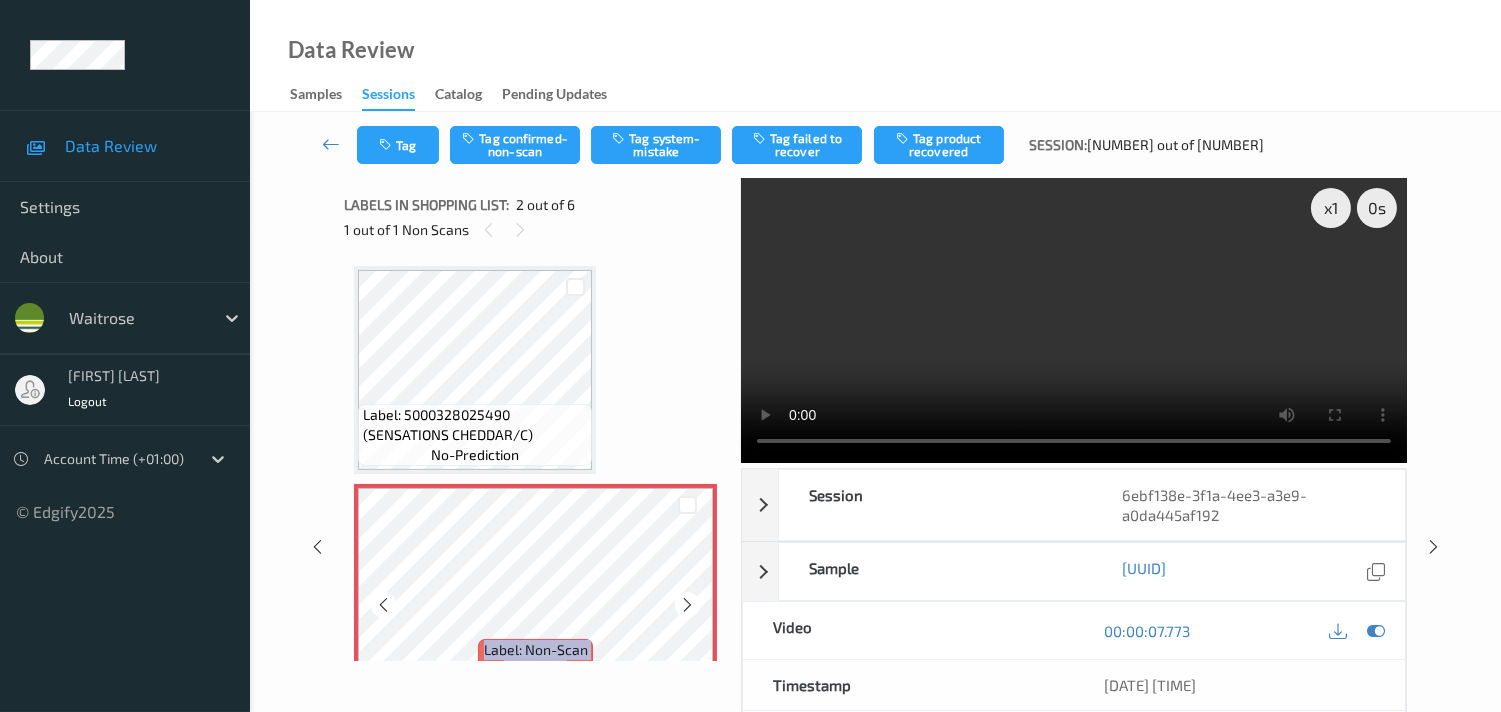 click at bounding box center [687, 605] 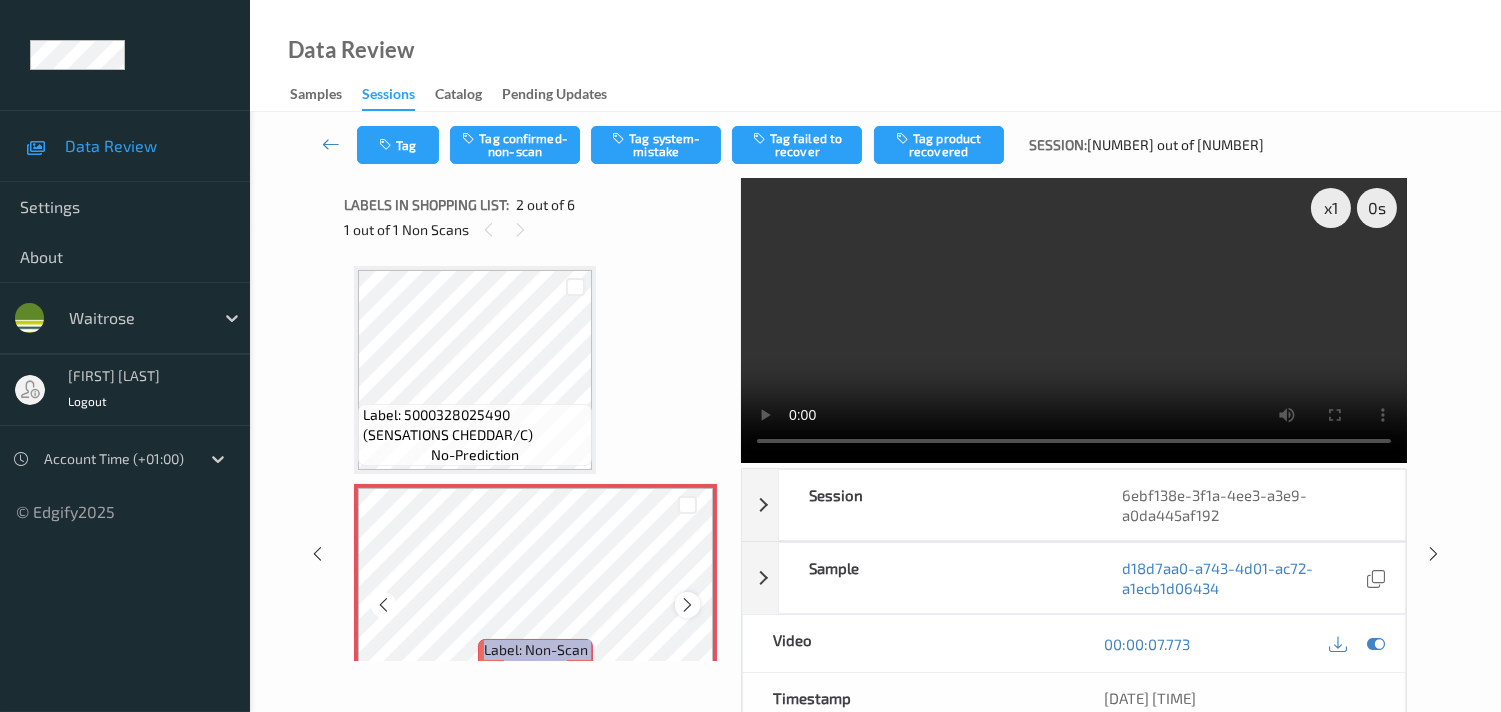 click at bounding box center (687, 605) 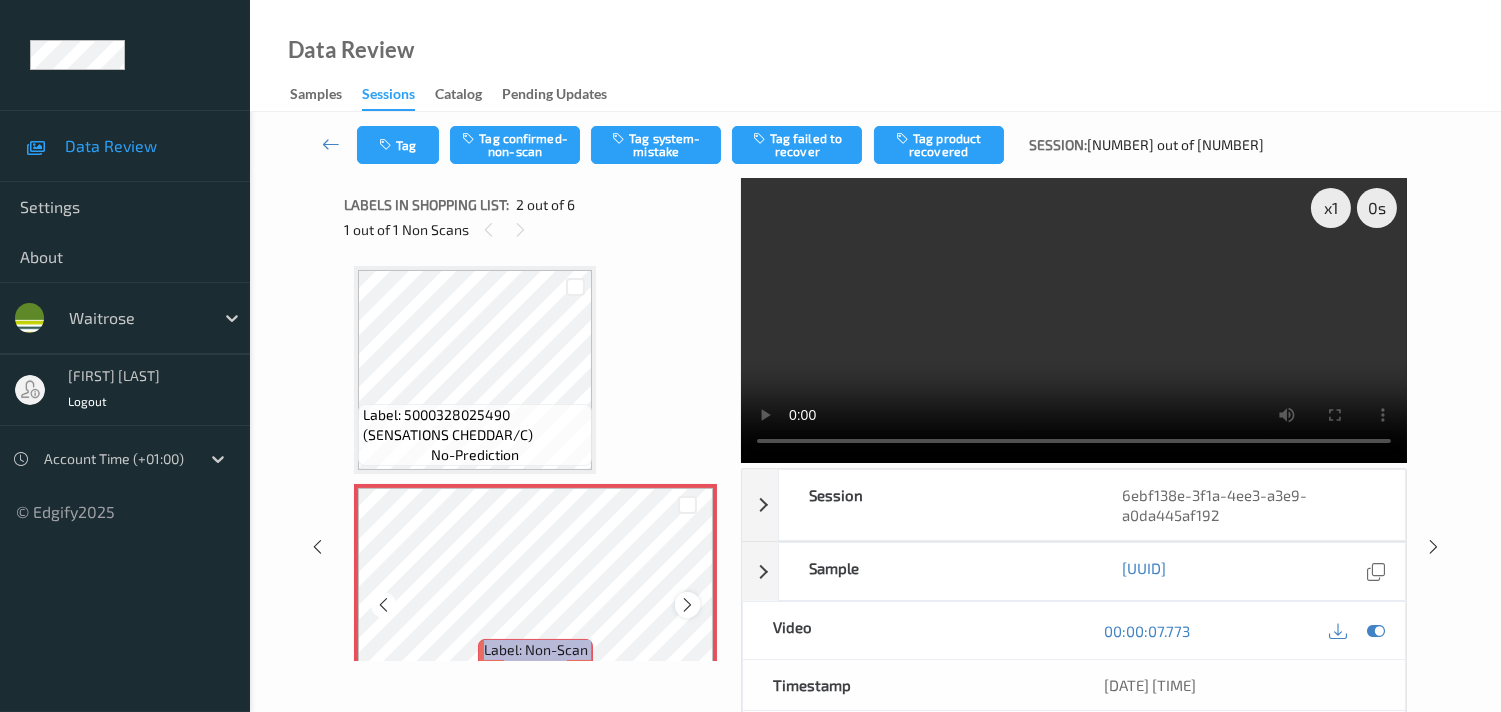 click at bounding box center [687, 605] 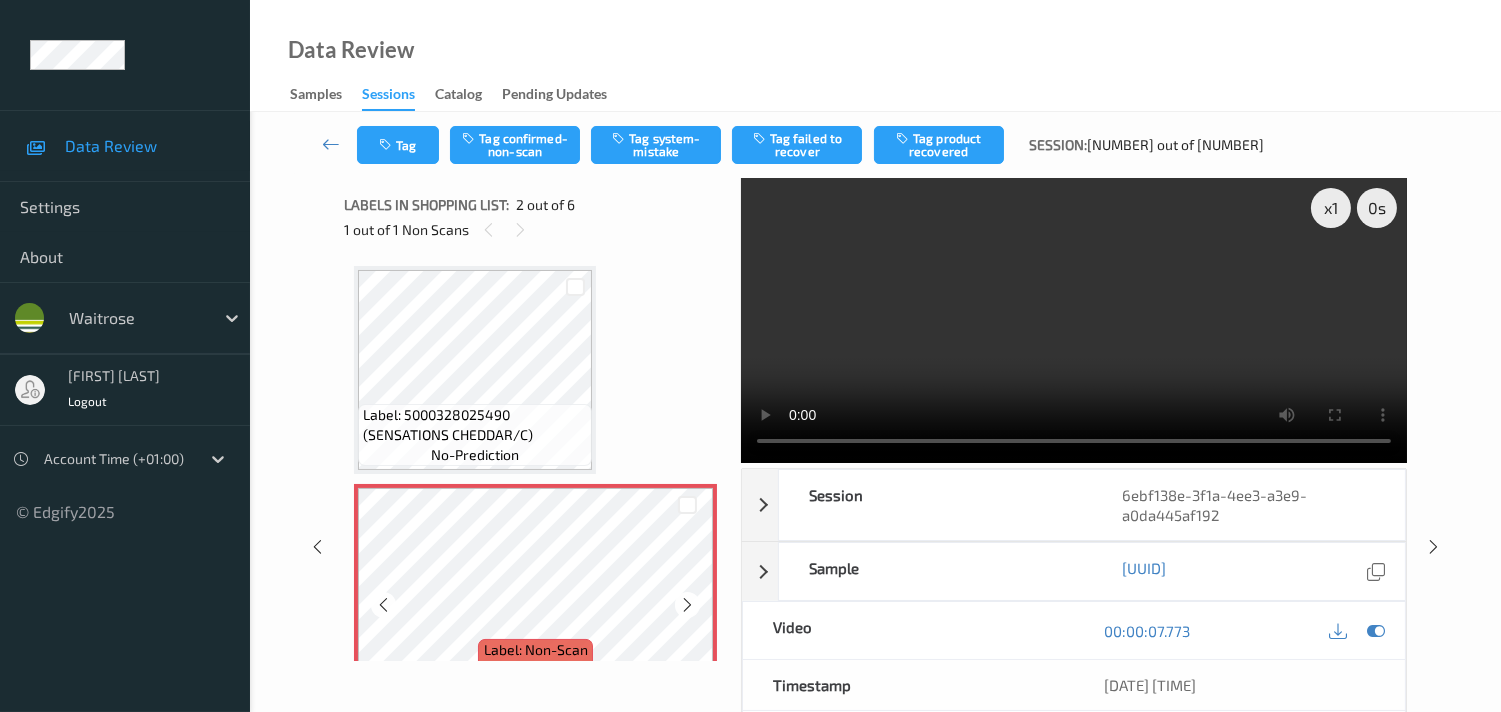 click at bounding box center [687, 605] 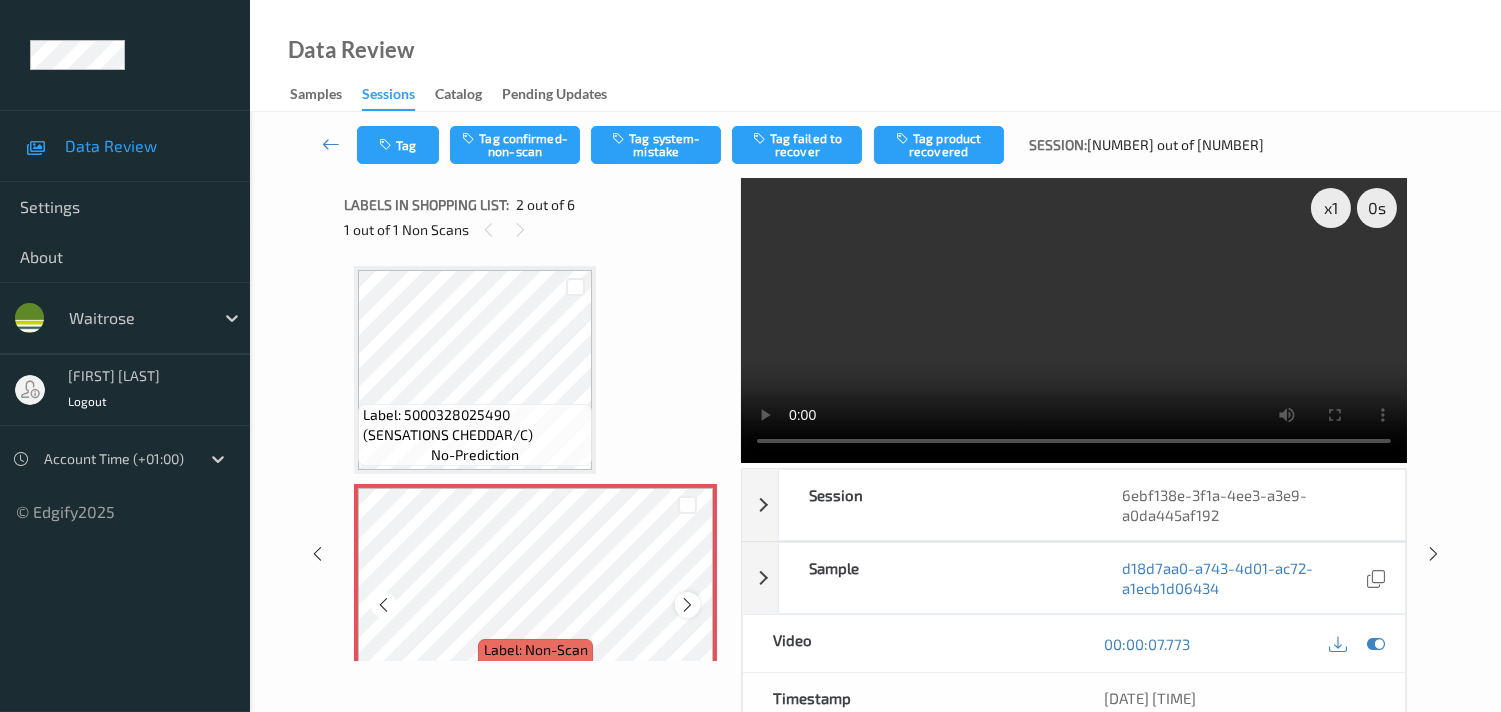 click at bounding box center (687, 605) 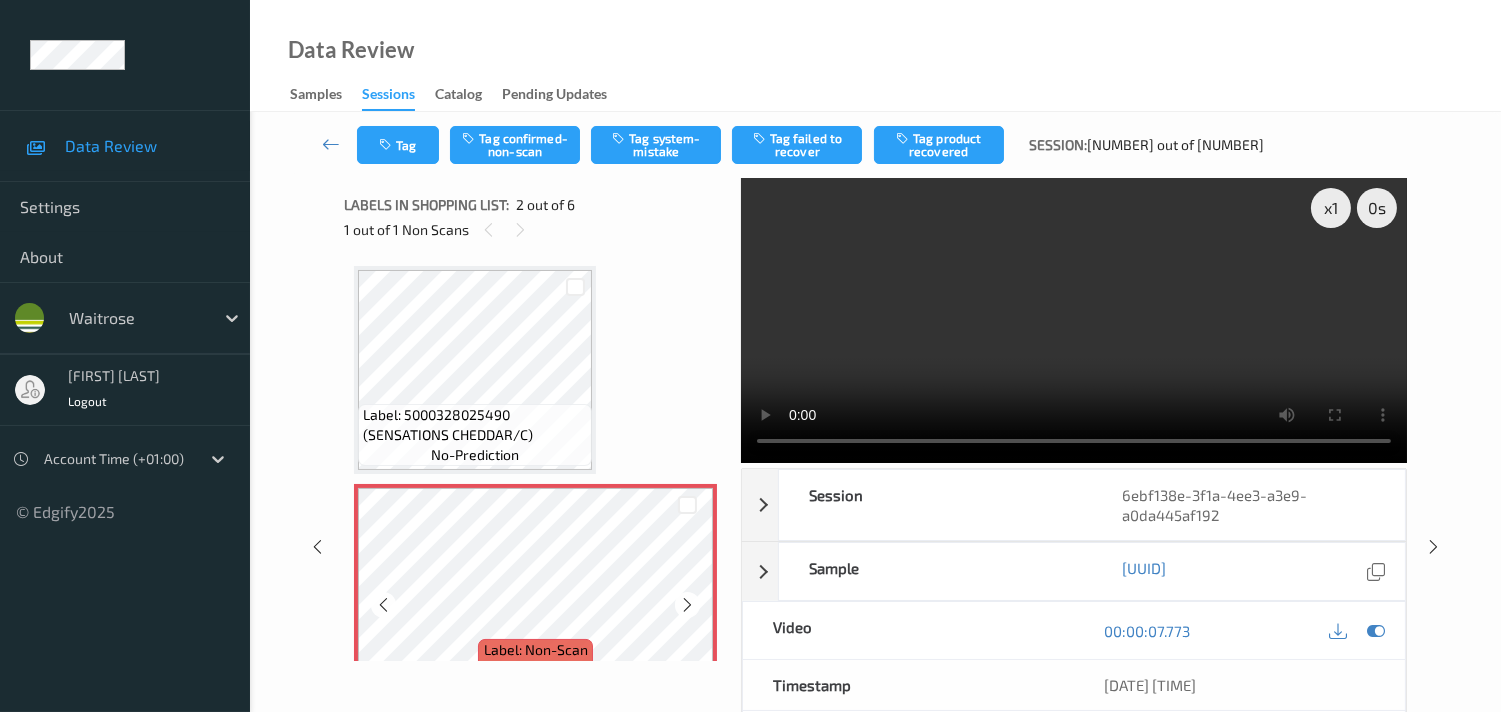 click at bounding box center [687, 605] 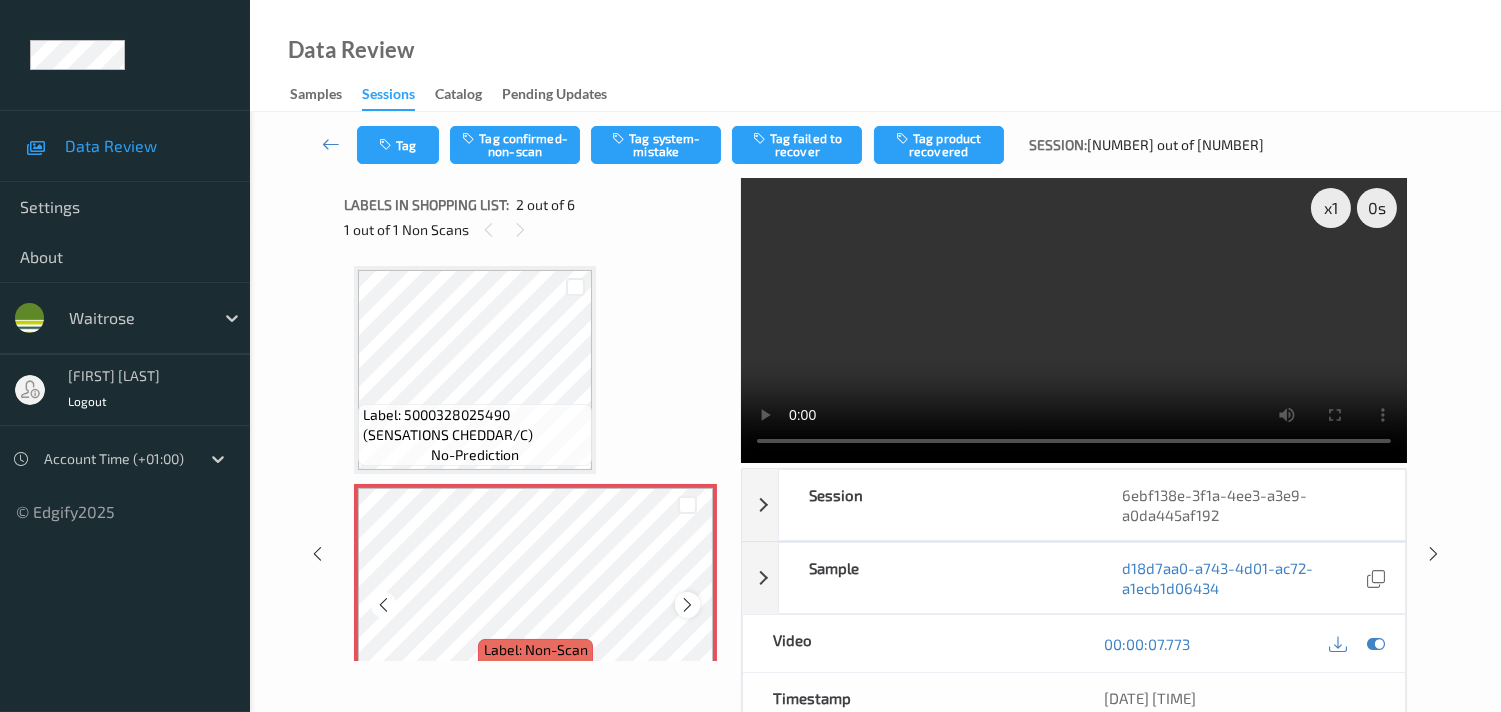 click at bounding box center [687, 605] 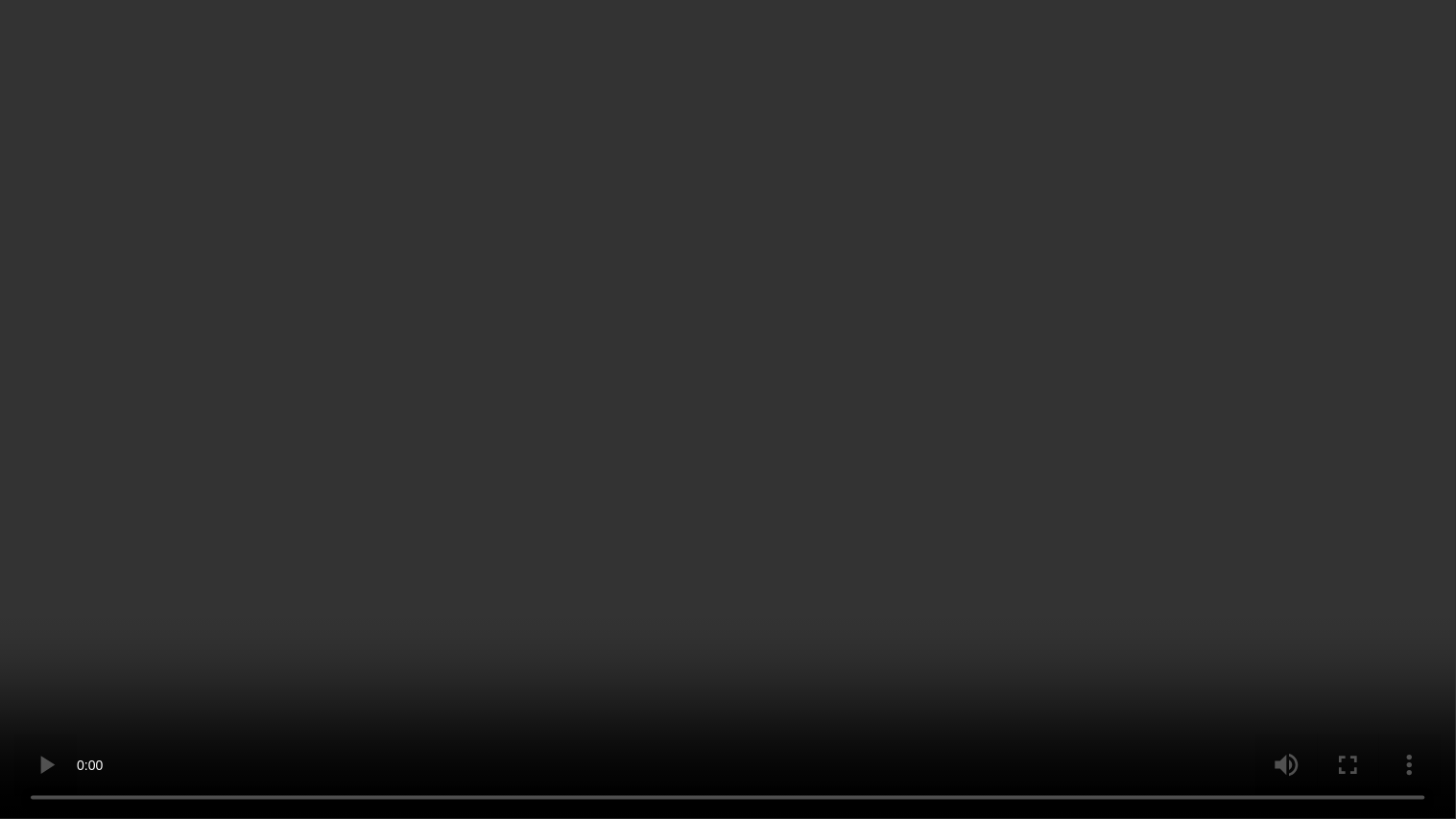 click at bounding box center [728, 409] 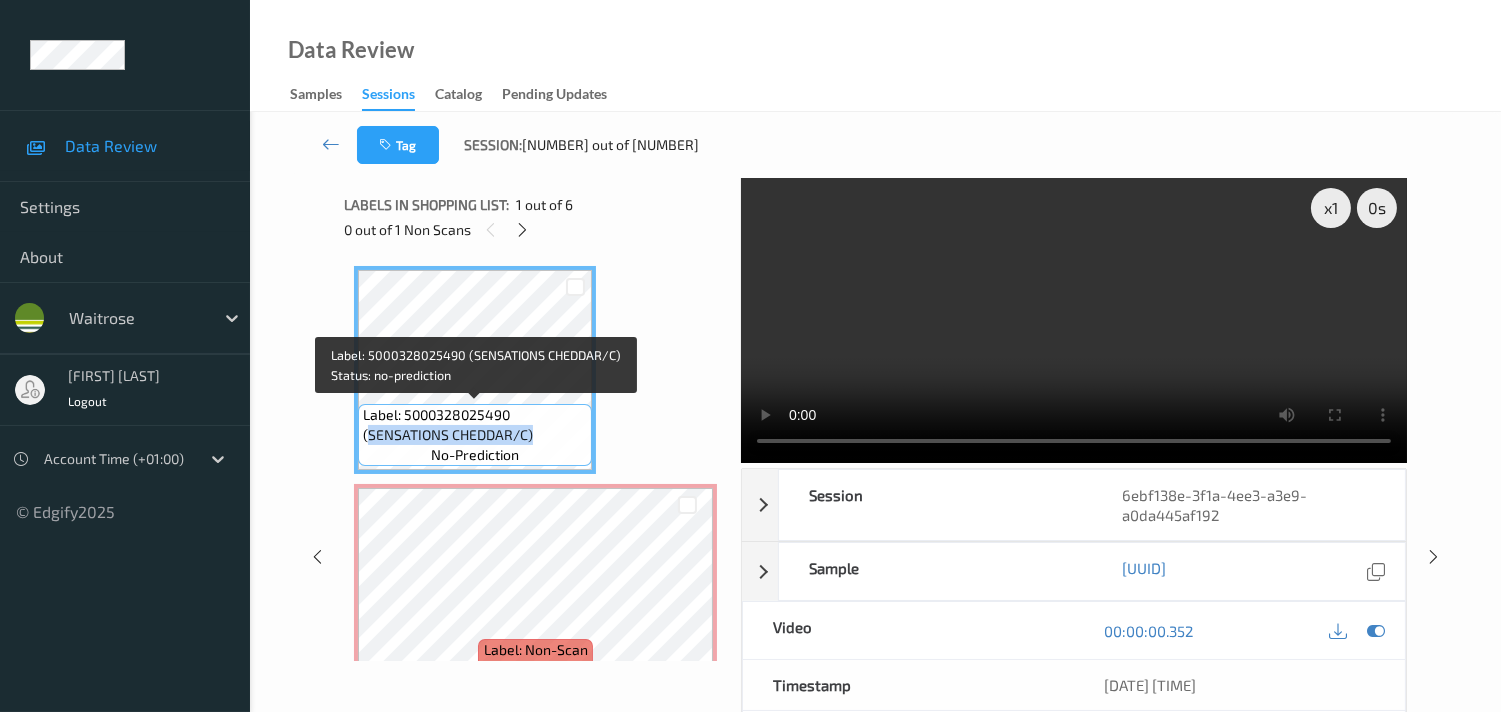 drag, startPoint x: 368, startPoint y: 434, endPoint x: 558, endPoint y: 436, distance: 190.01053 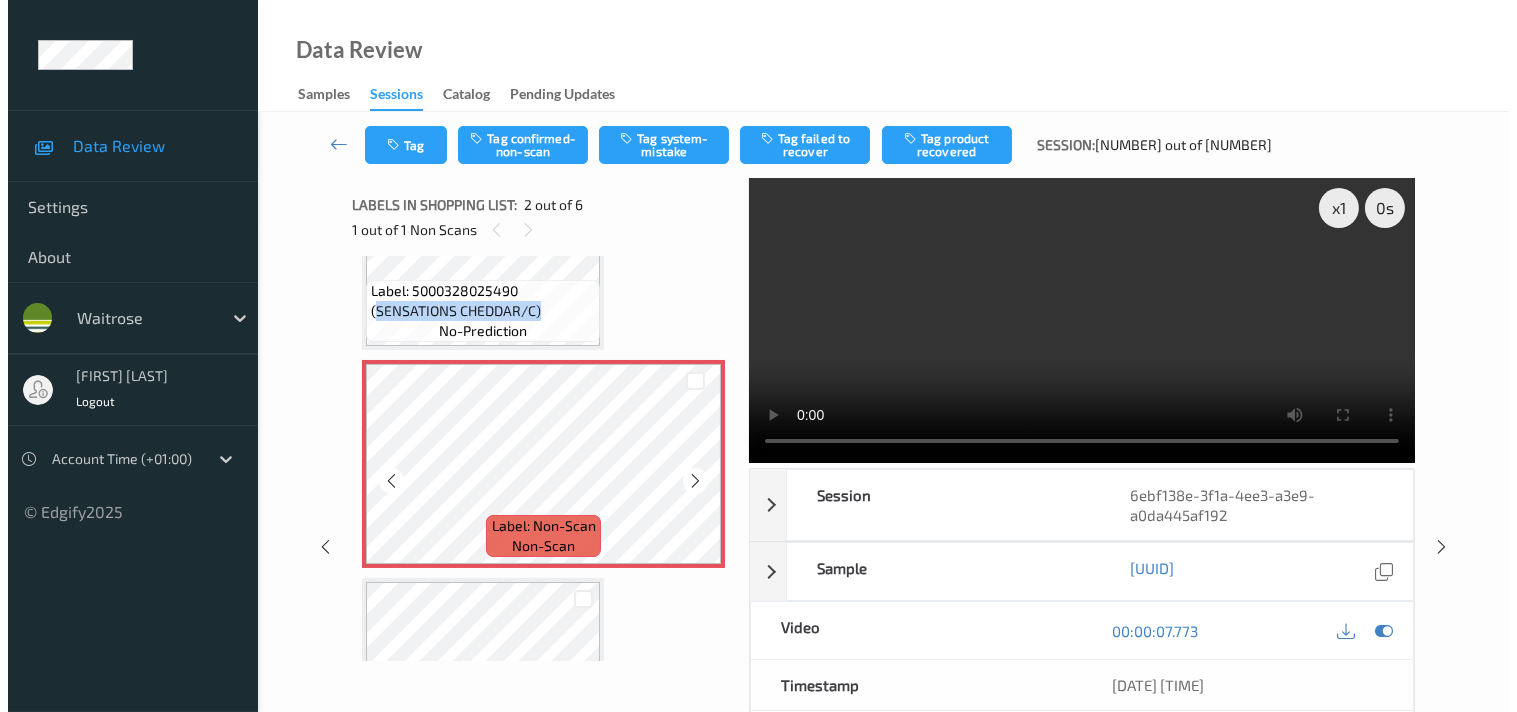 scroll, scrollTop: 111, scrollLeft: 0, axis: vertical 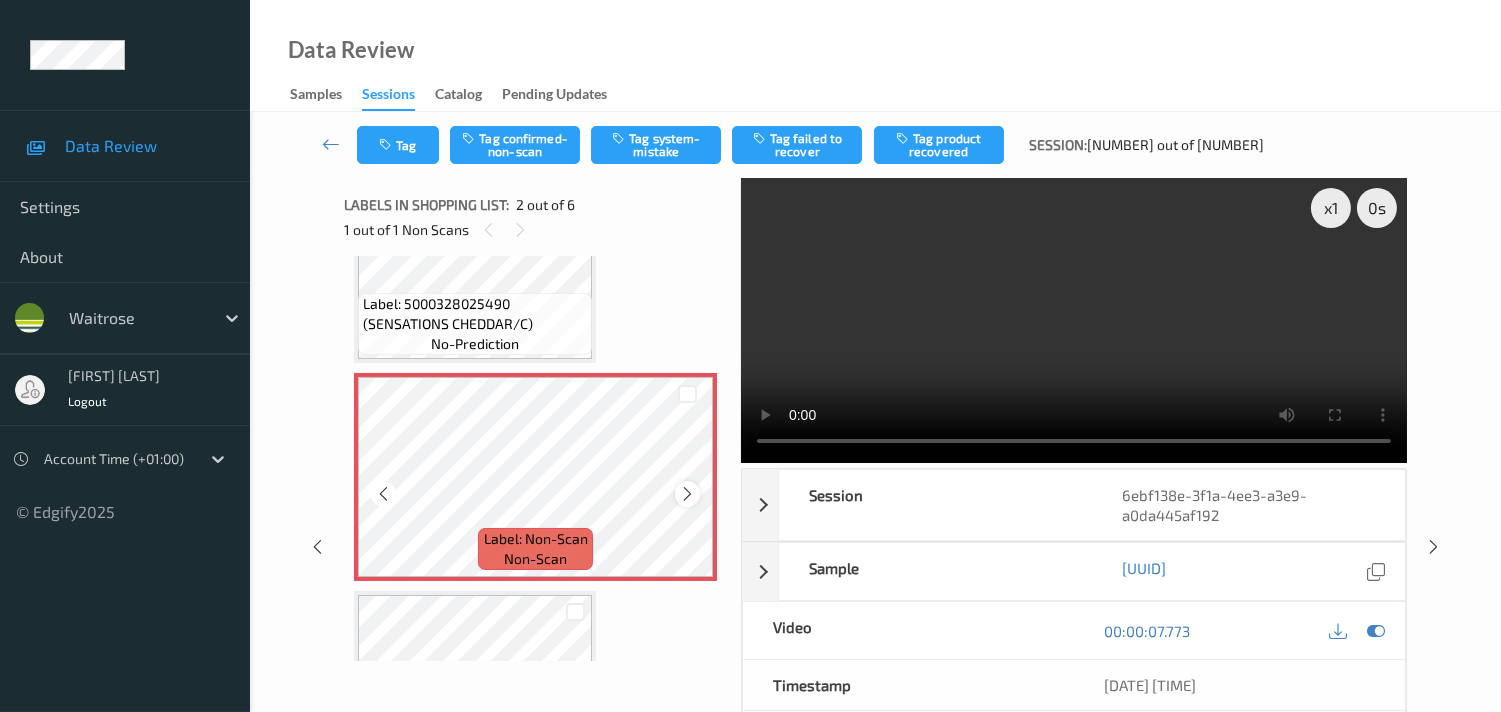 click at bounding box center [687, 493] 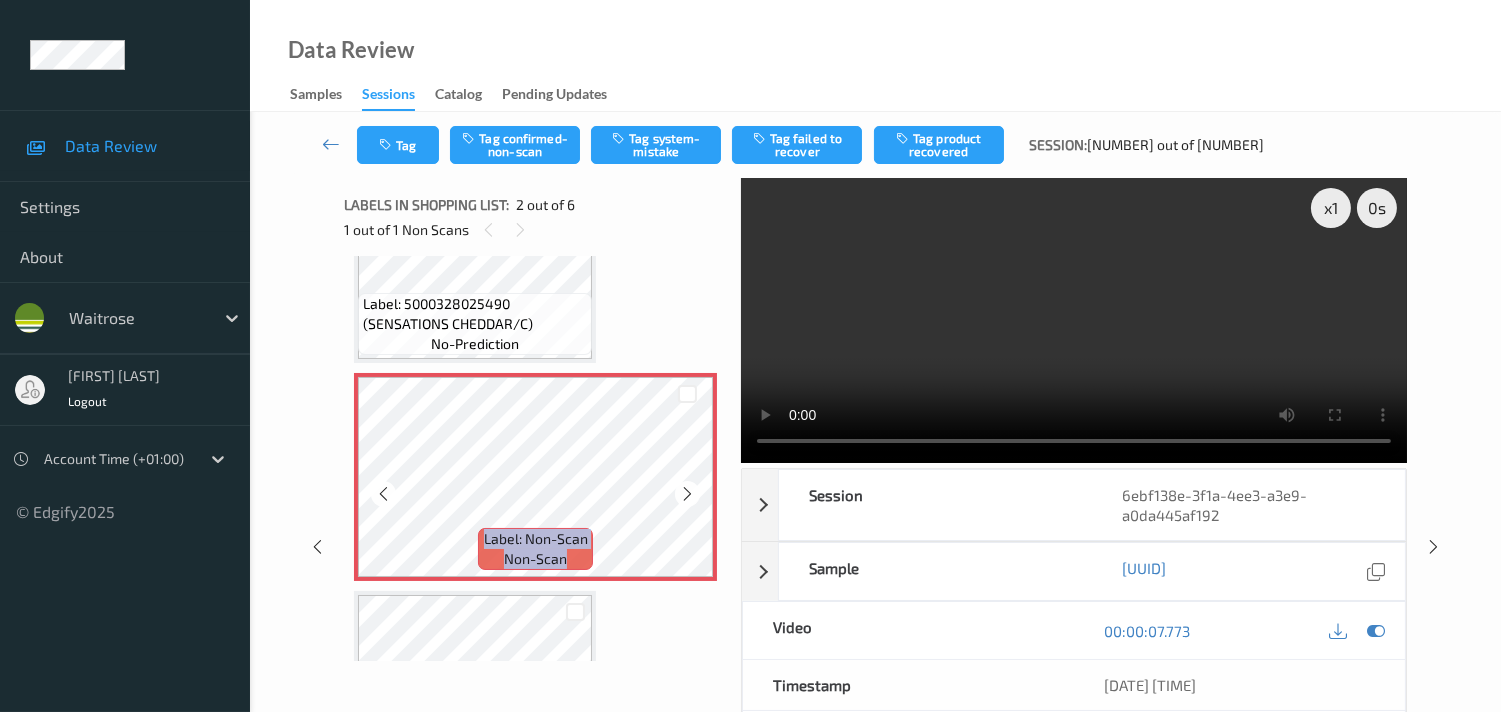 click at bounding box center [687, 493] 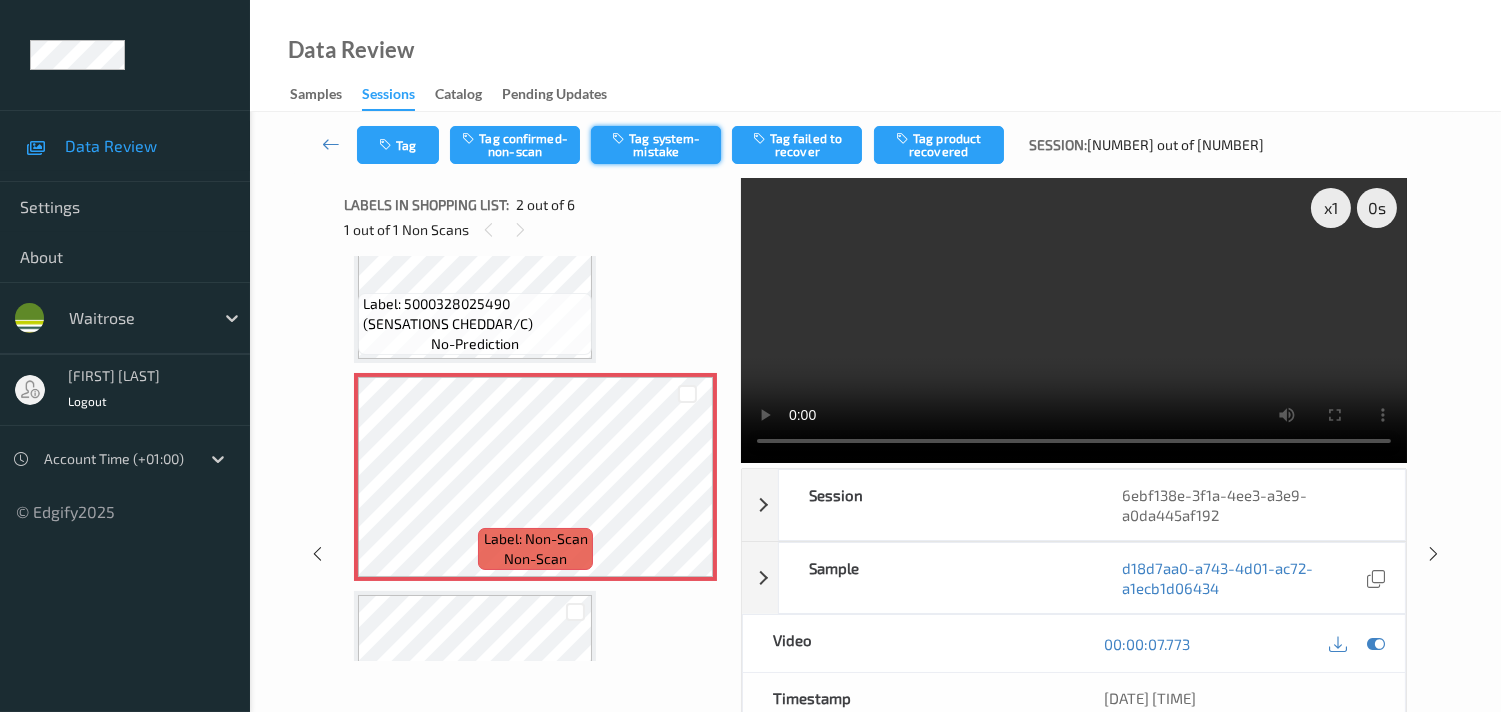 click on "Tag   system-mistake" at bounding box center [656, 145] 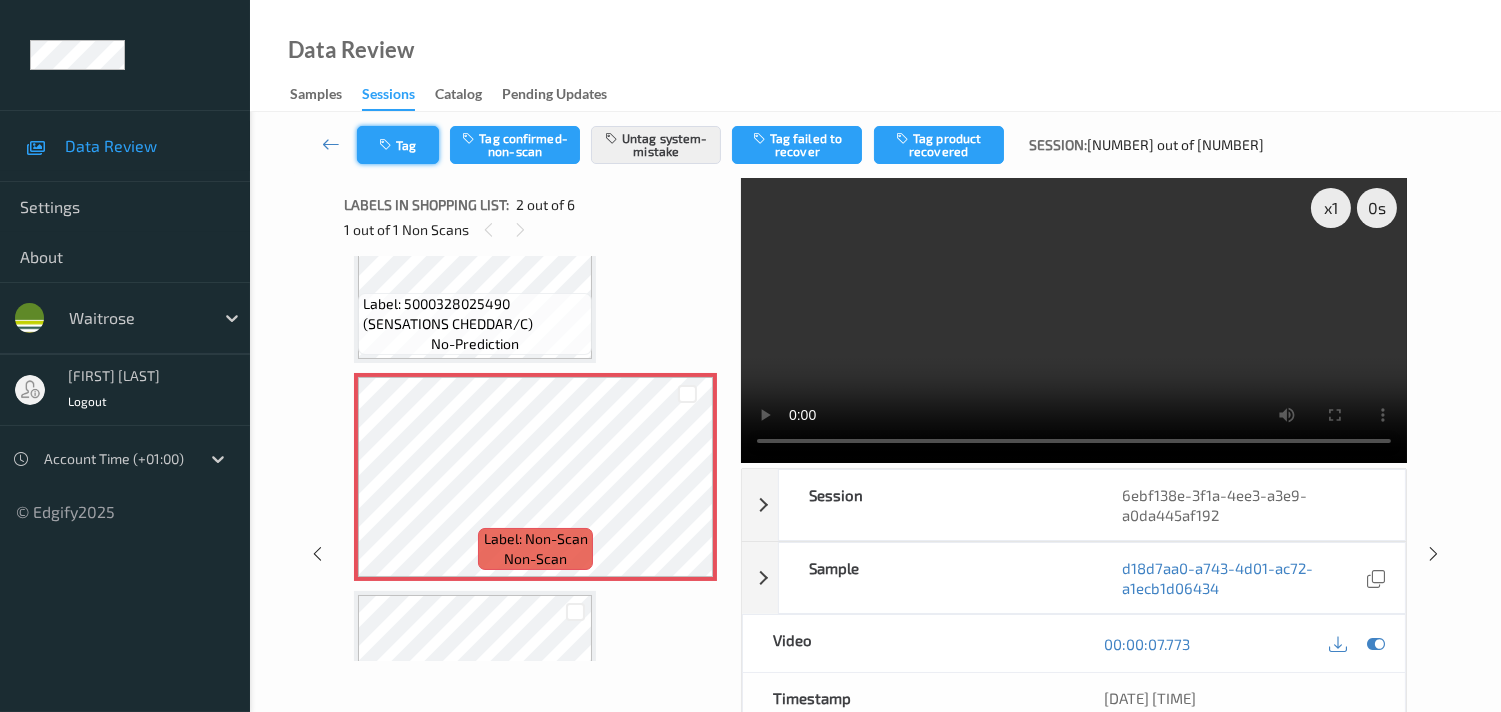 click on "Tag" at bounding box center [398, 145] 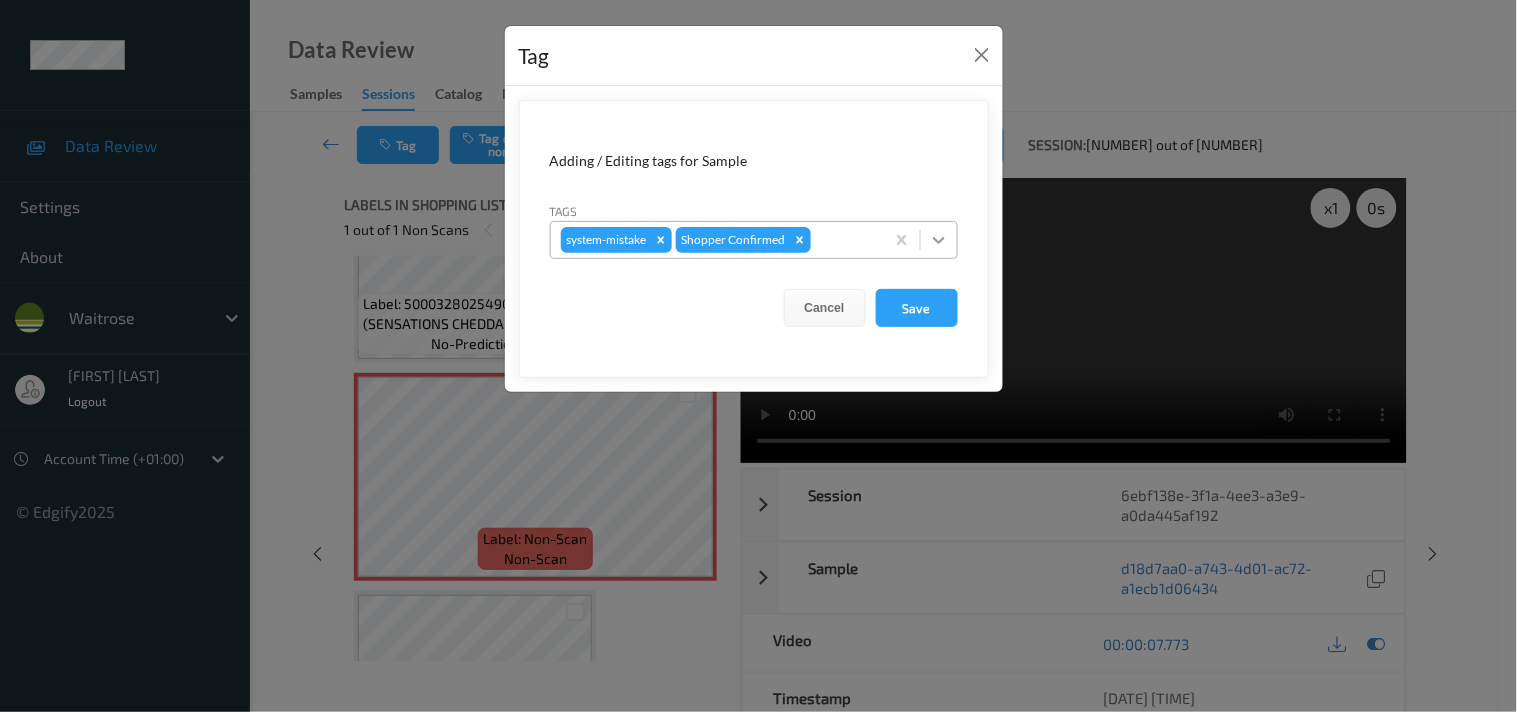 click 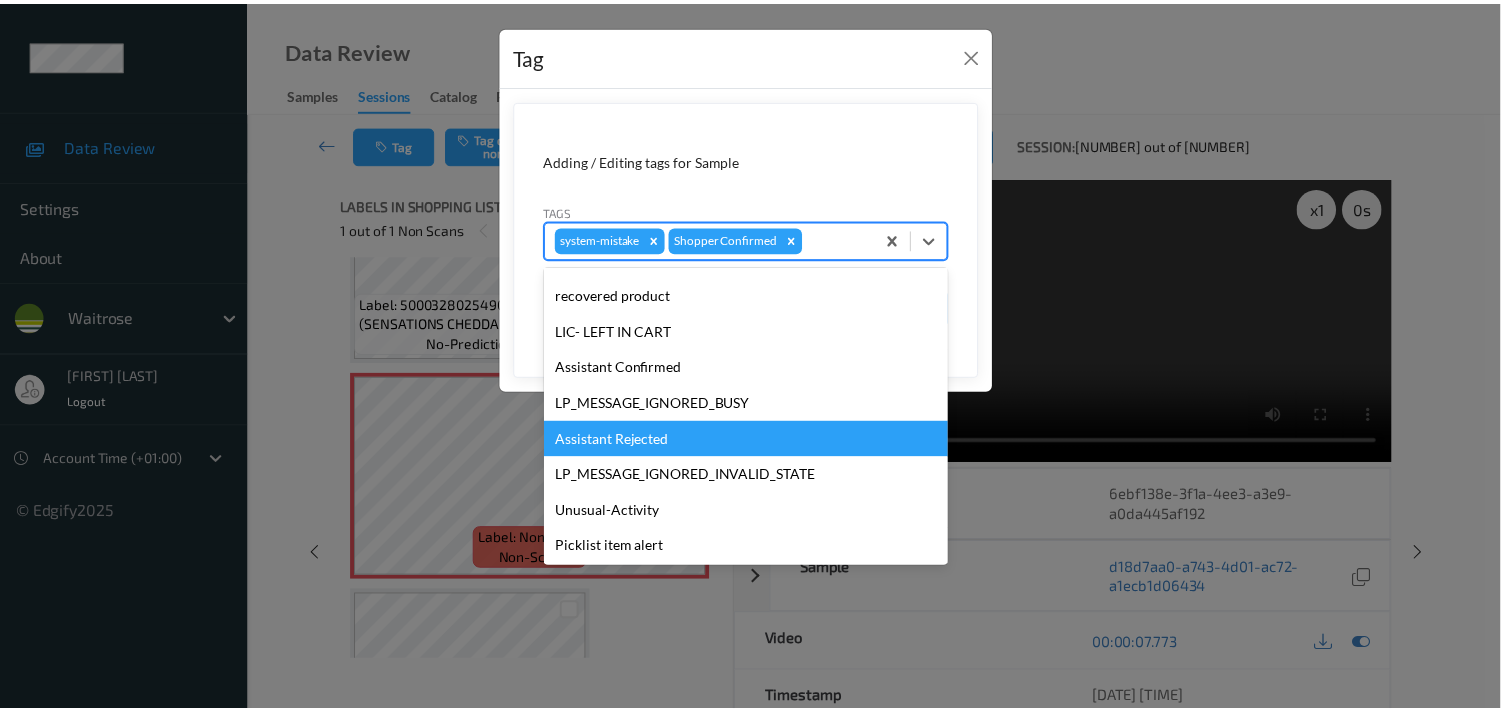 scroll, scrollTop: 320, scrollLeft: 0, axis: vertical 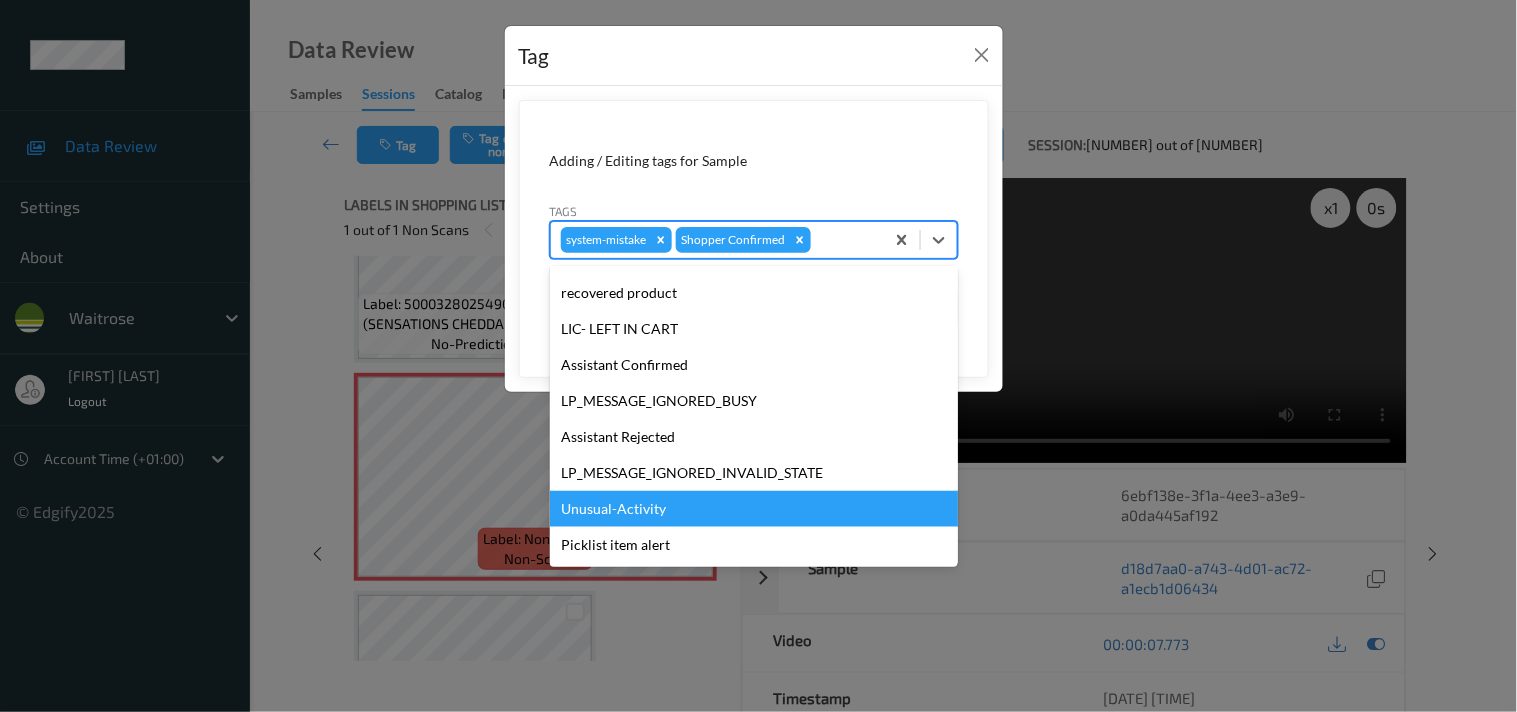 click on "Unusual-Activity" at bounding box center (754, 509) 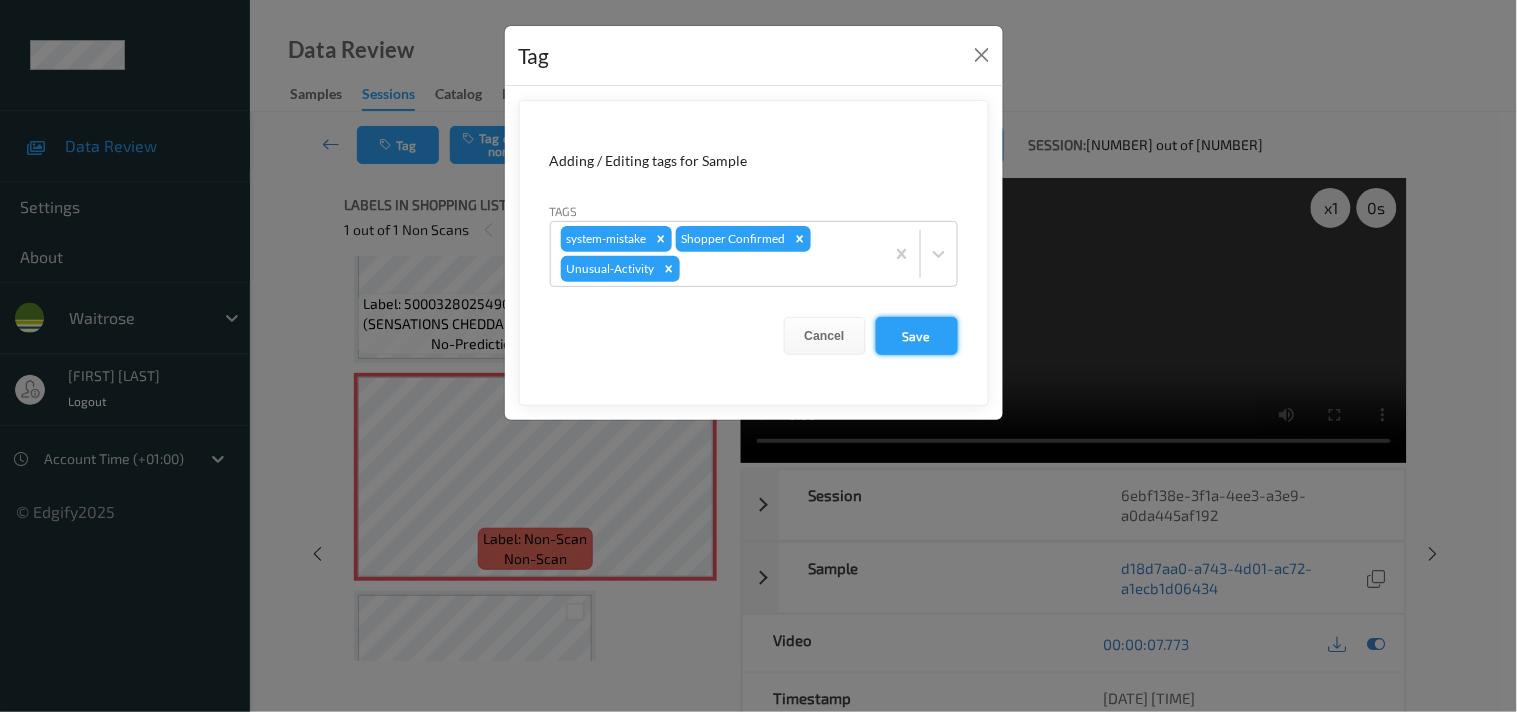 click on "Save" at bounding box center (917, 336) 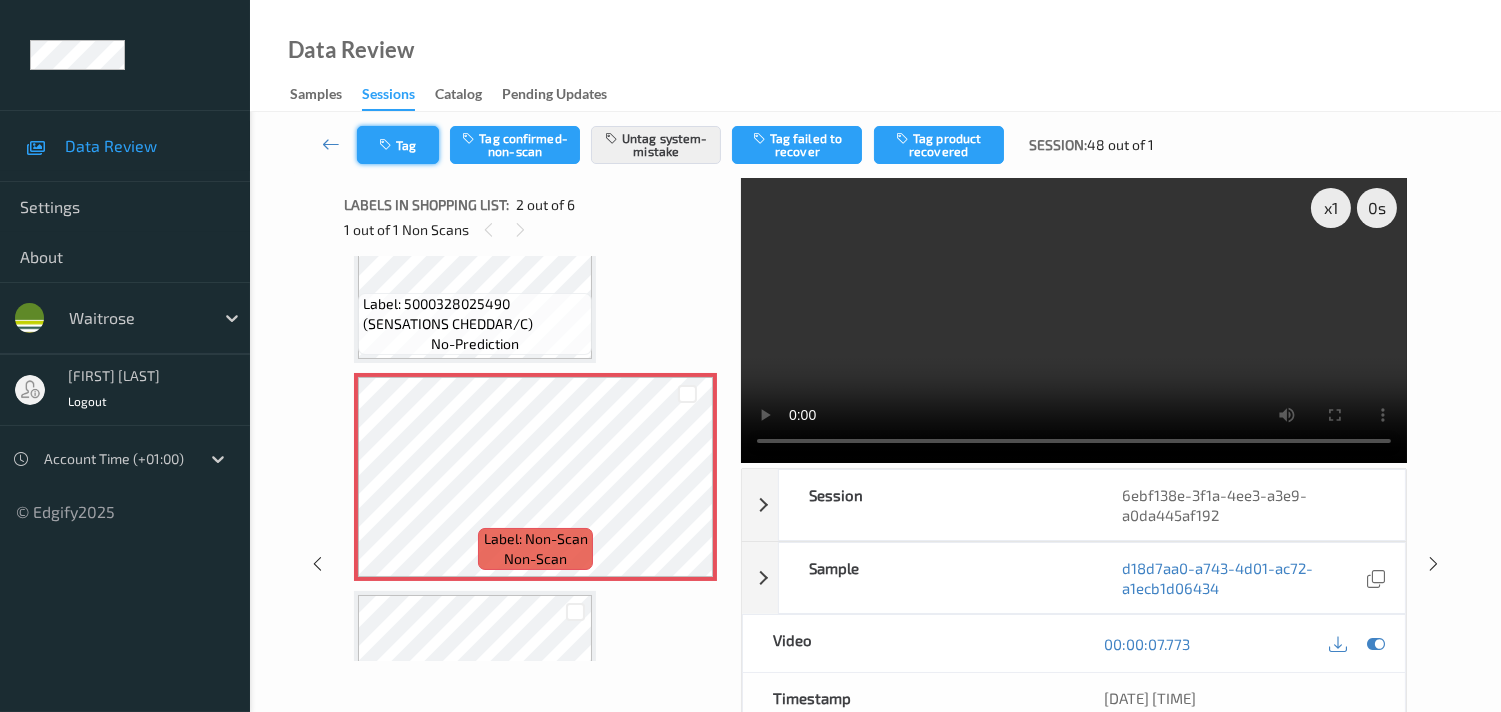 click on "Tag" at bounding box center (398, 145) 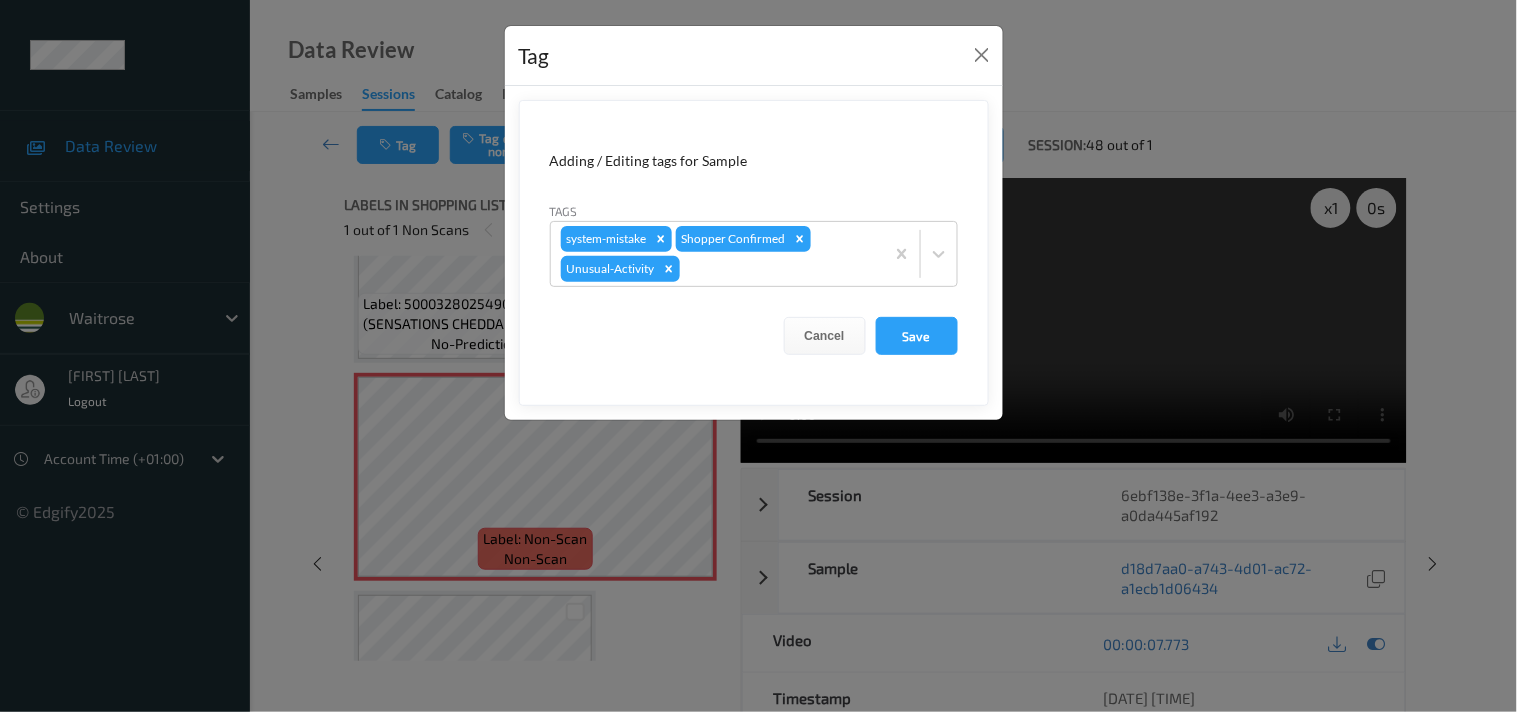 click on "Tag Adding / Editing tags for Sample   Tags system-mistake Shopper Confirmed Unusual-Activity Cancel Save" at bounding box center (758, 356) 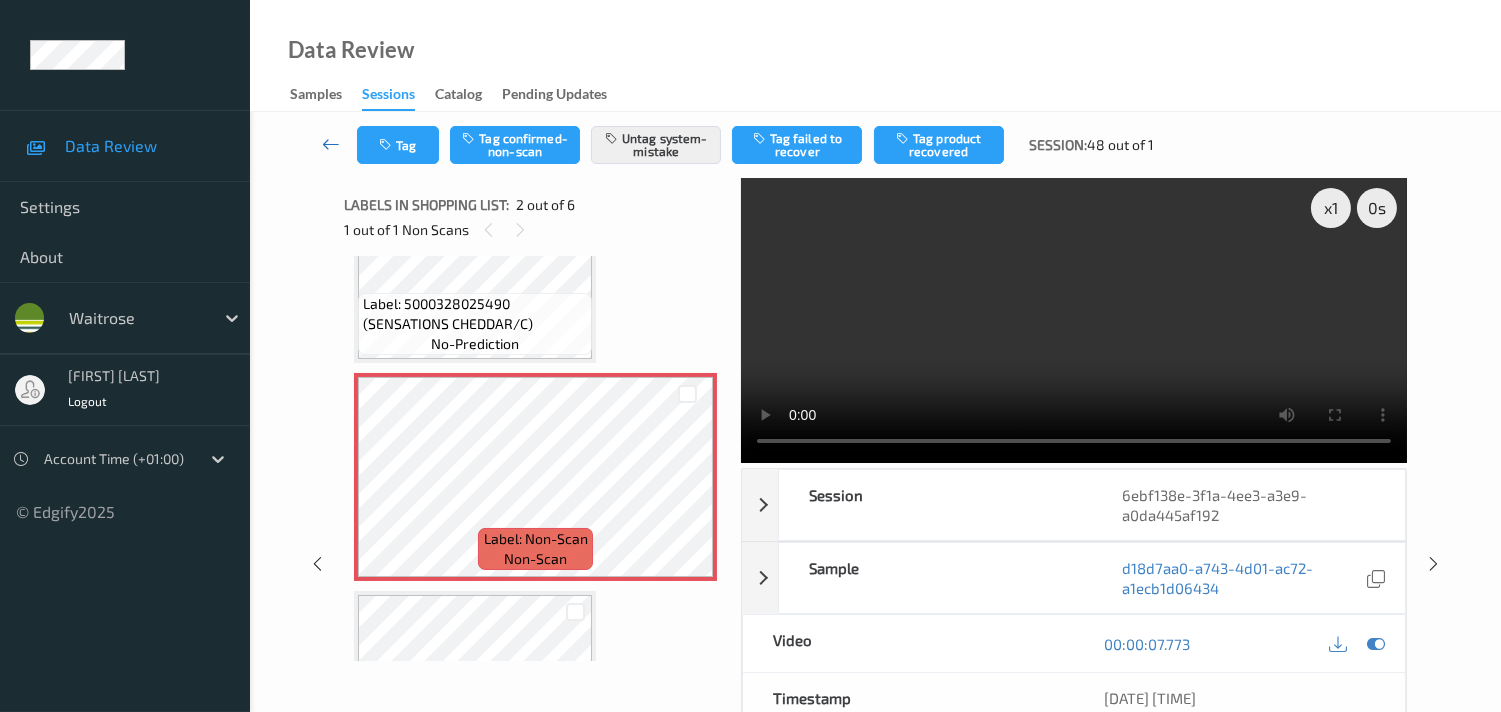 click at bounding box center (331, 144) 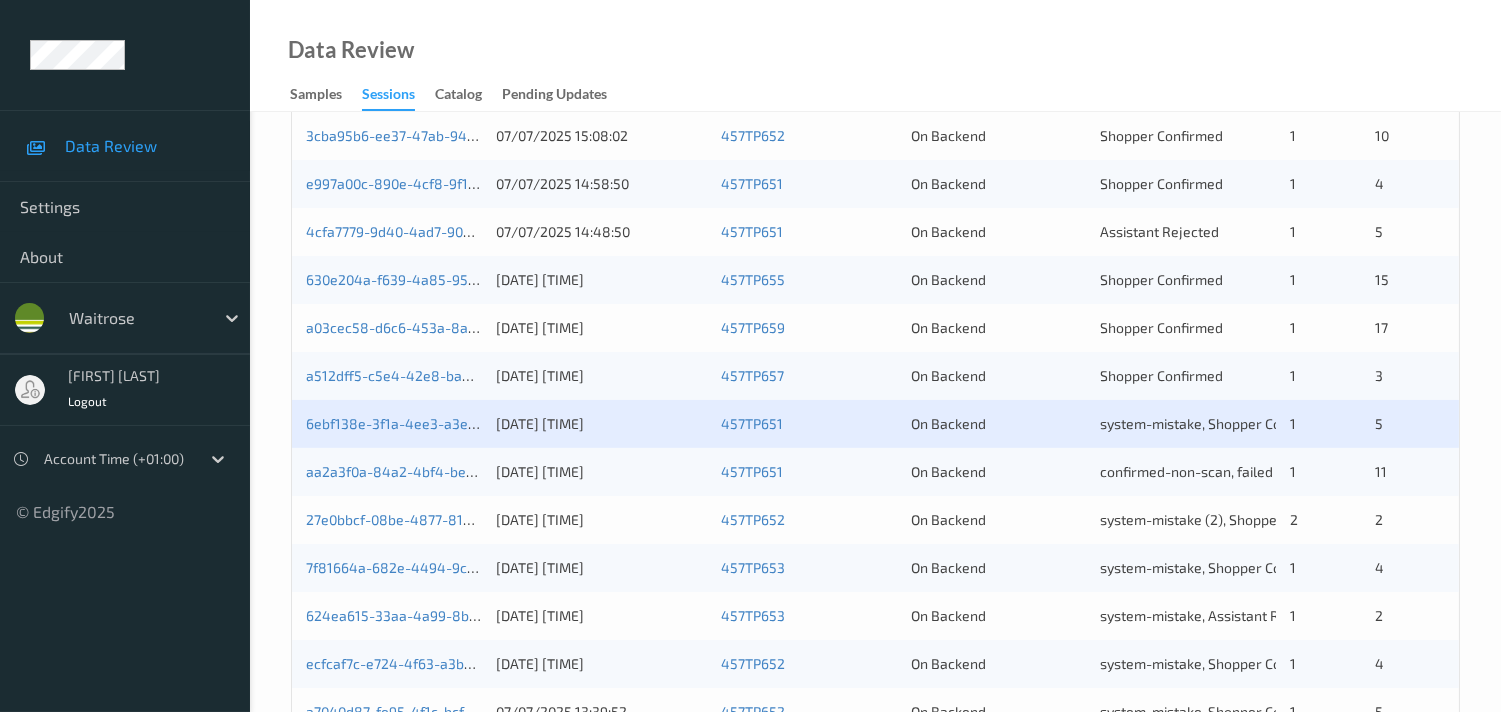 scroll, scrollTop: 555, scrollLeft: 0, axis: vertical 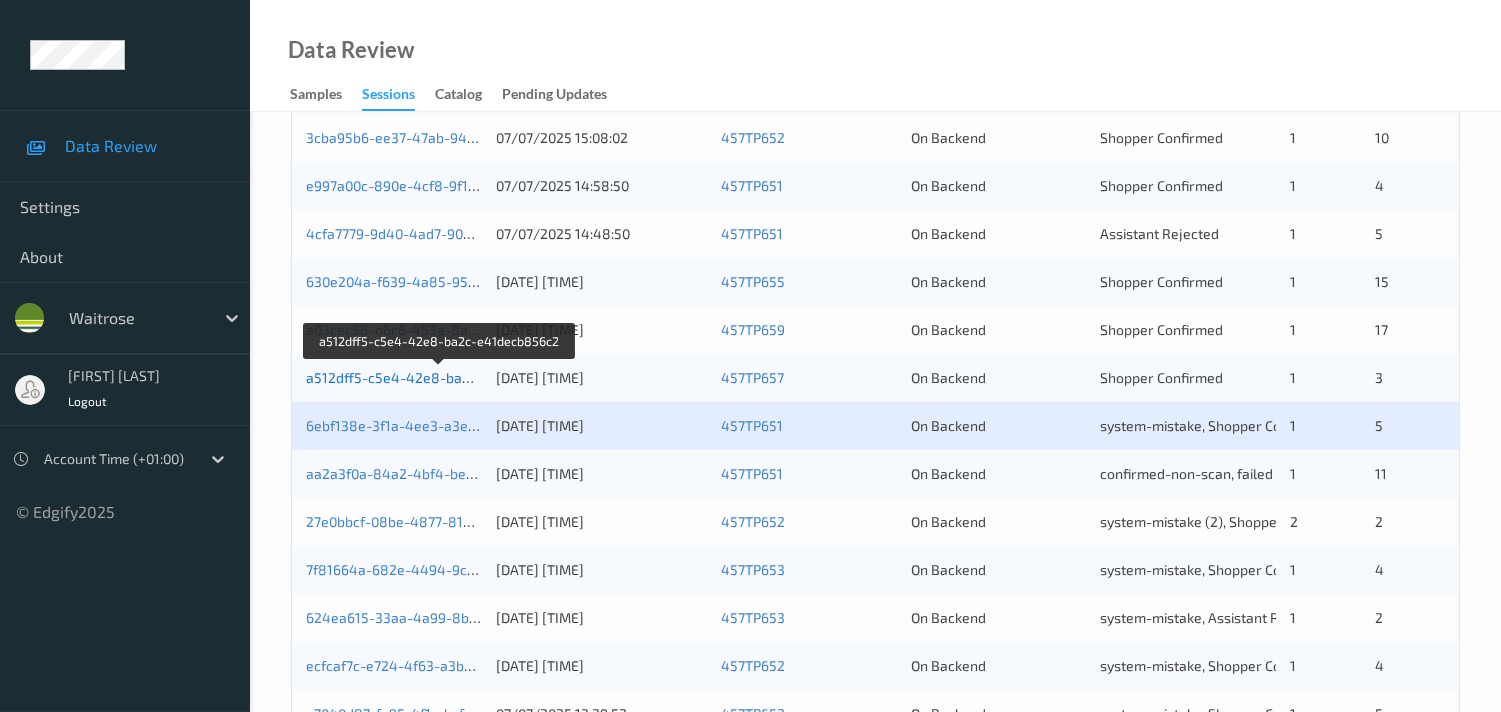 click on "a512dff5-c5e4-42e8-ba2c-e41decb856c2" at bounding box center (441, 377) 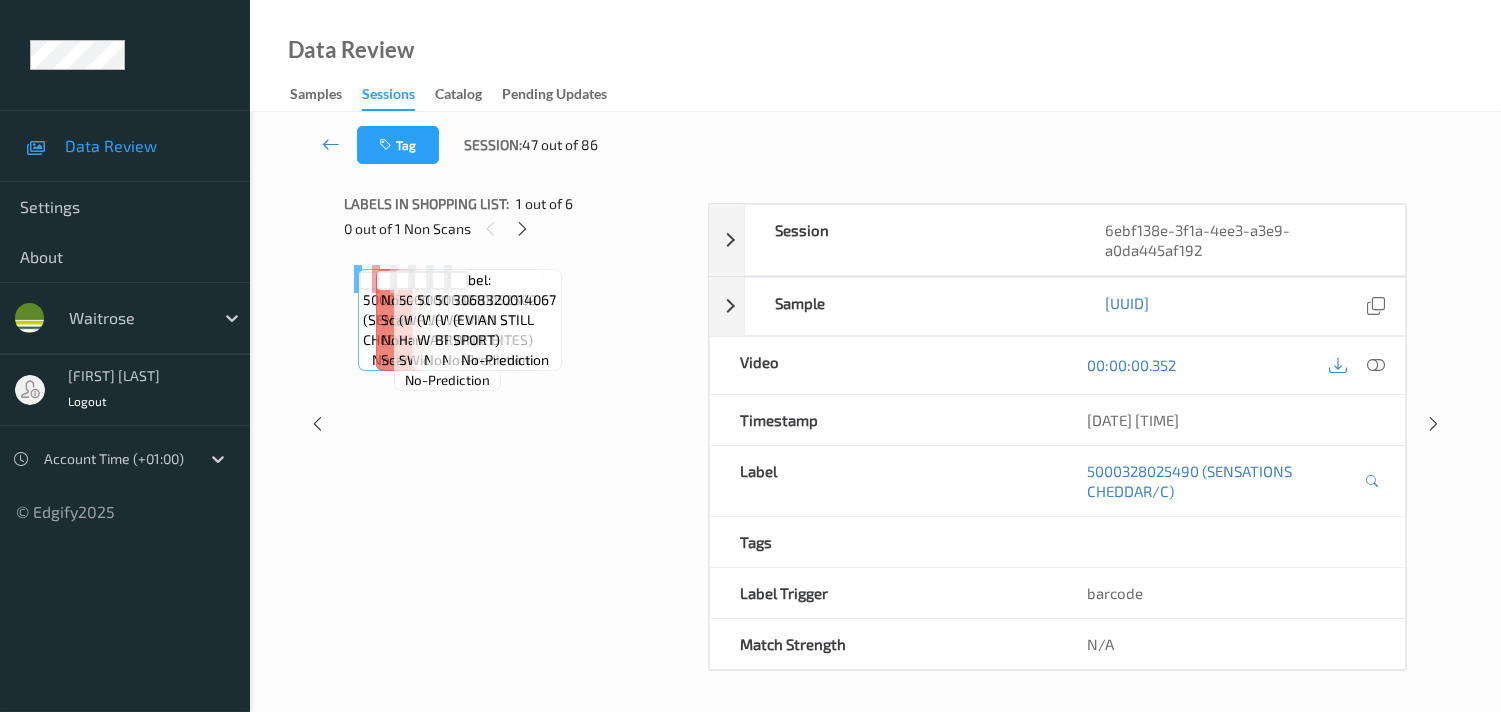 click on "Labels in shopping list: 1 out of 6 0 out of 1 Non Scans Label: 5000328025490 (SENSATIONS CHEDDAR/C) no-prediction Label: Non-Scan non-scan Label: Non-Scan non-scan Label: Non-Scan non-scan Label: 5000169648575 (WR Smoked Ham & Cheese SWich each) no-prediction Label: 5000169559796 (WR WATERMELON) no-prediction Label: 5063210052509 (WR MINI BRWNIE BITES) no-prediction Label: 3068320014067 (EVIAN STILL SPORT) no-prediction" at bounding box center (519, 424) 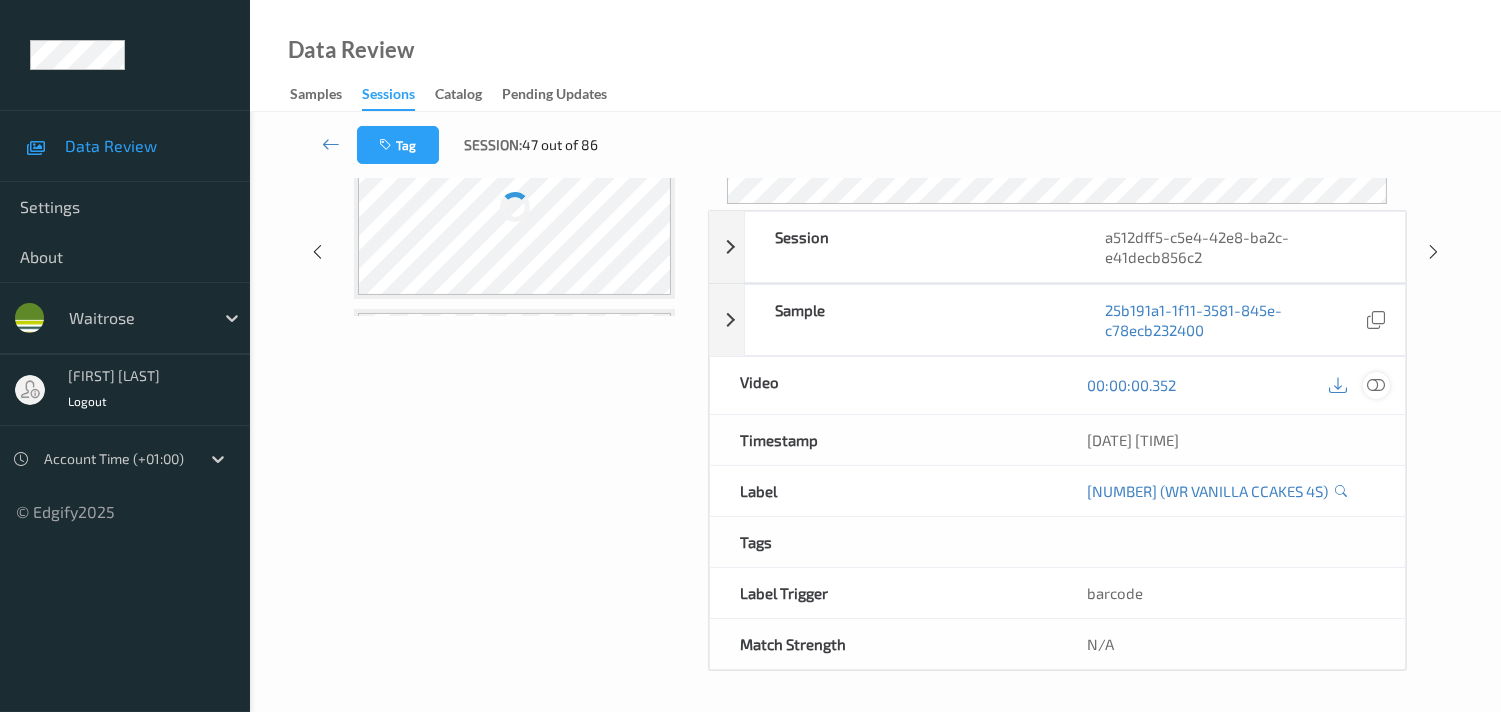 click at bounding box center [1376, 385] 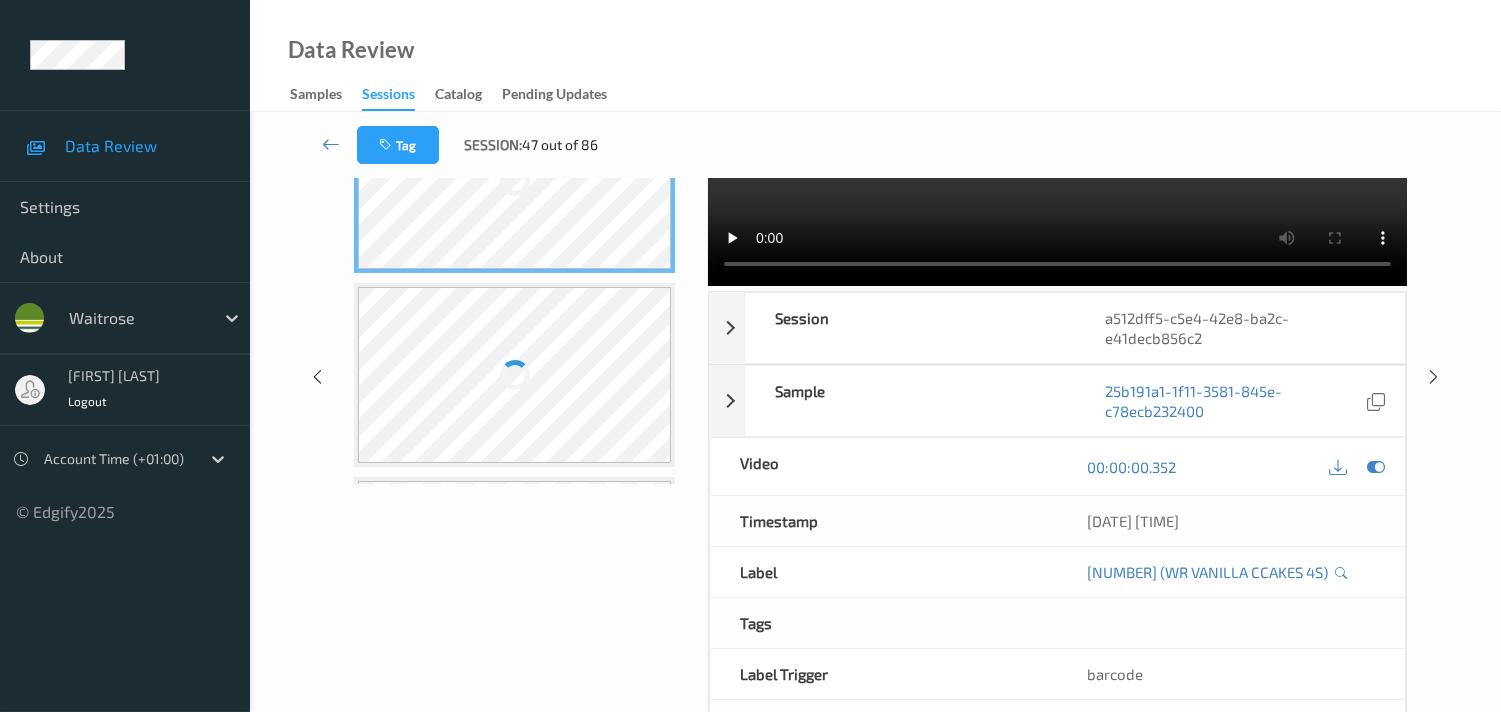 scroll, scrollTop: 0, scrollLeft: 0, axis: both 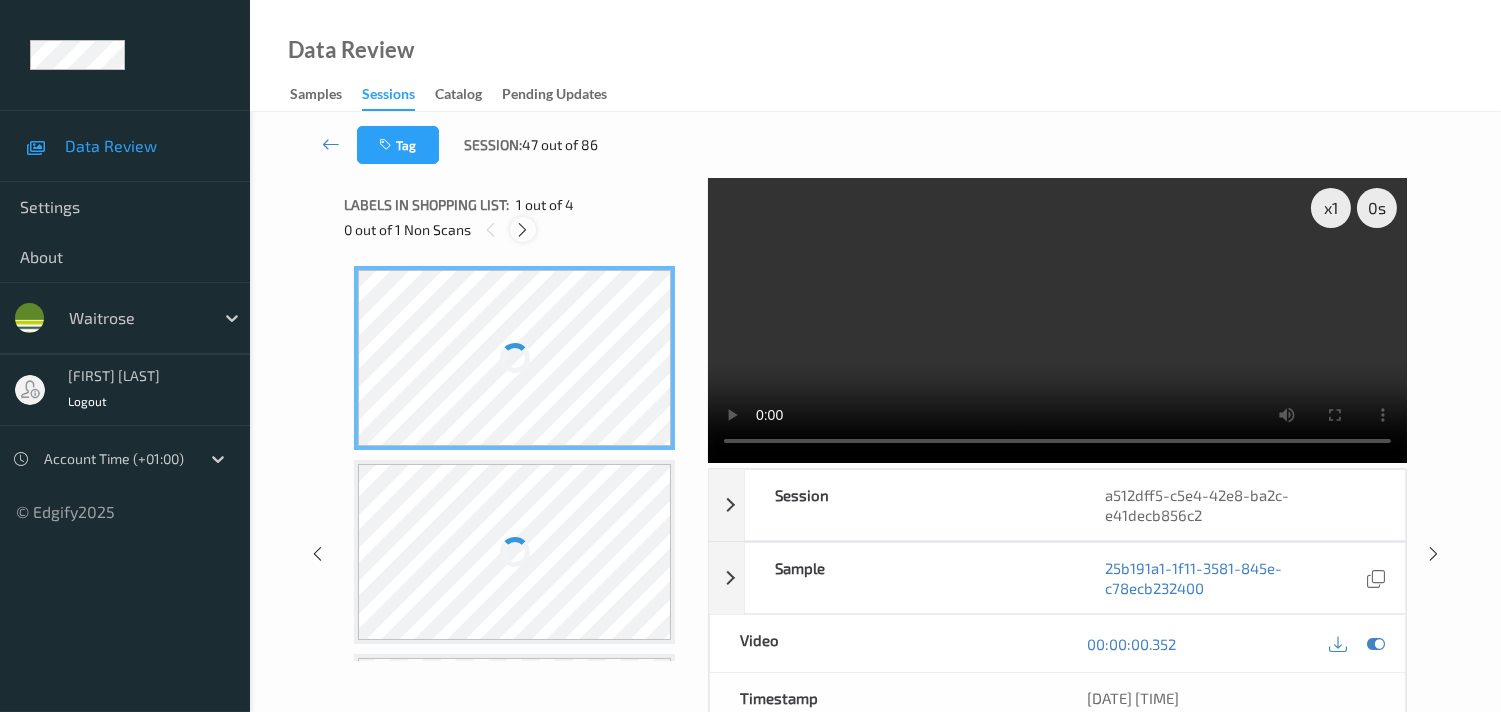 click at bounding box center [522, 230] 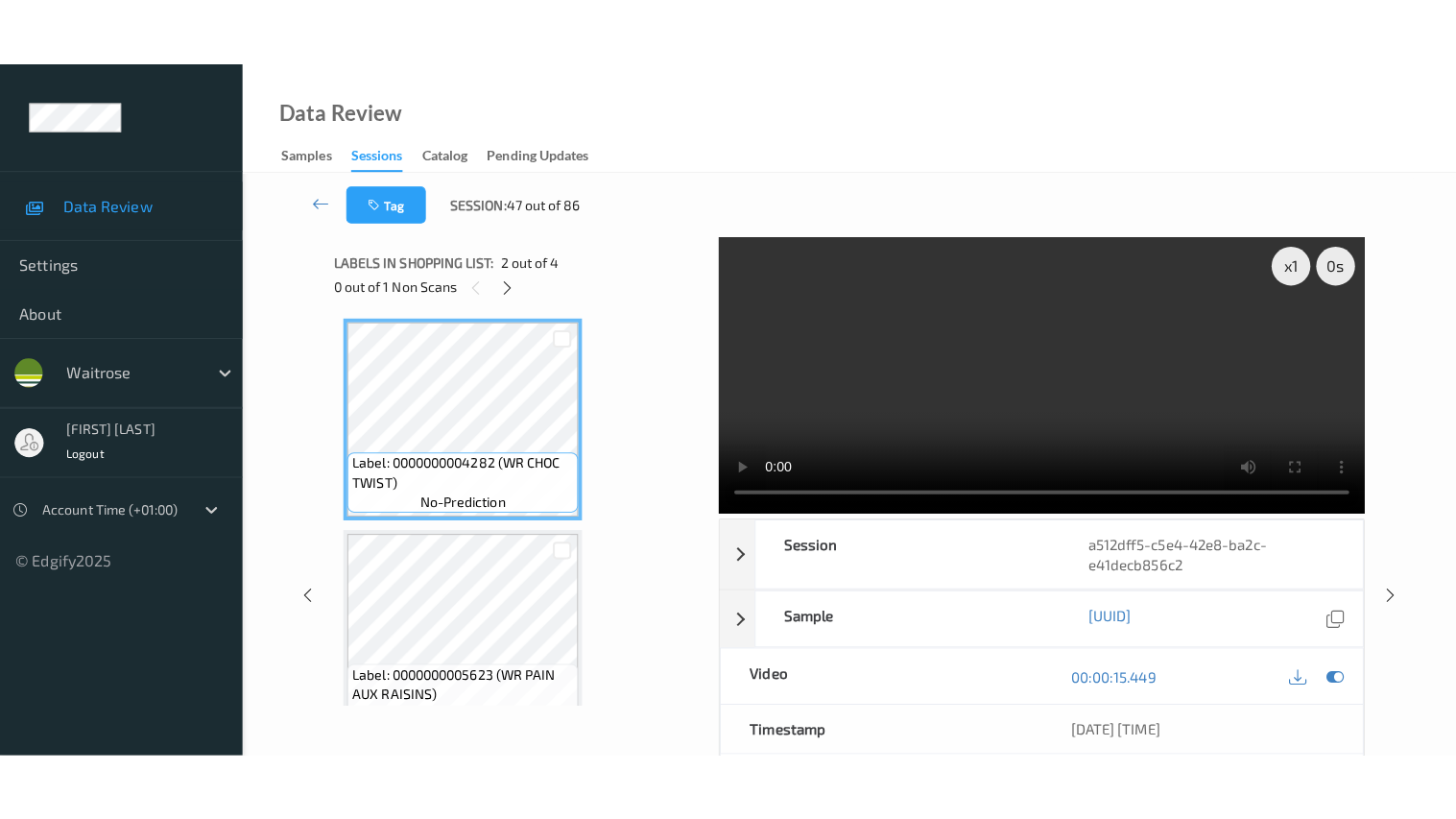 scroll, scrollTop: 426, scrollLeft: 0, axis: vertical 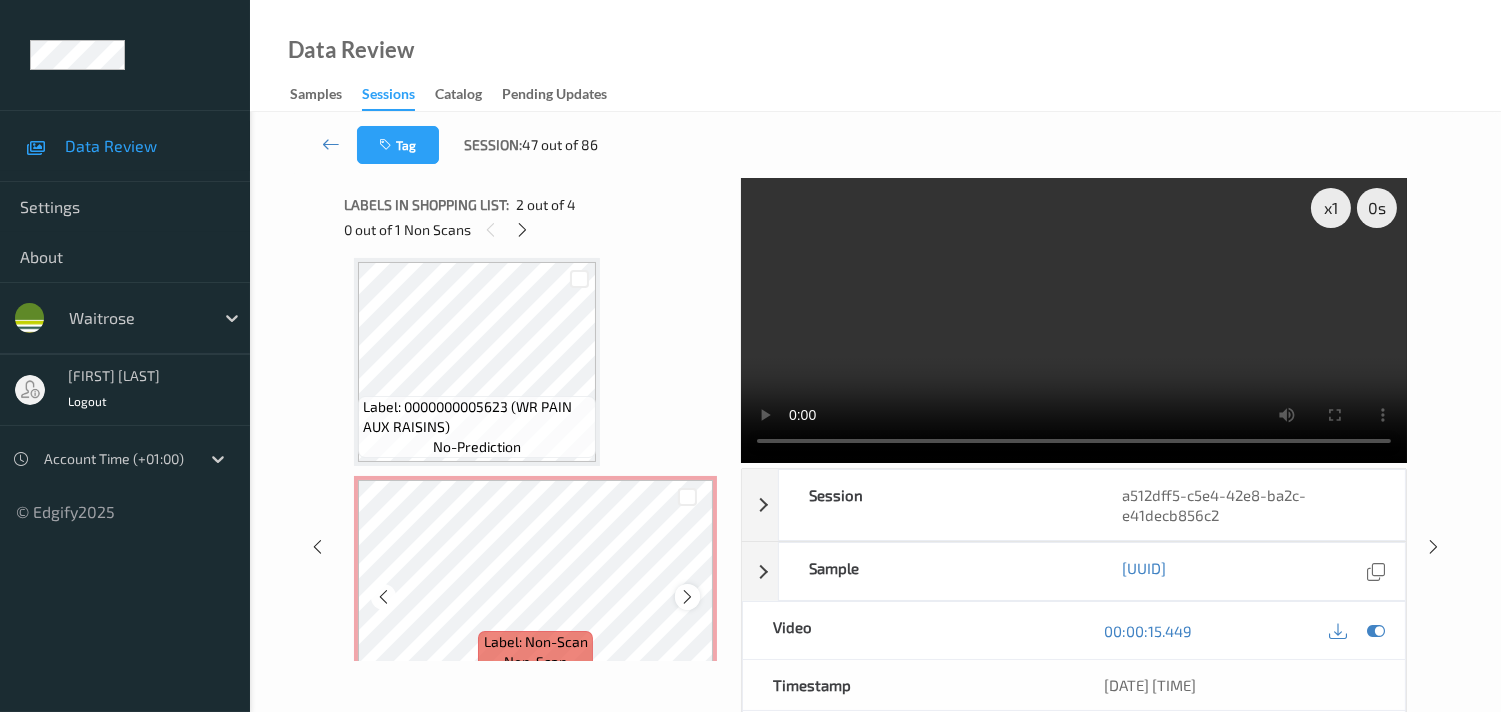 click at bounding box center [687, 597] 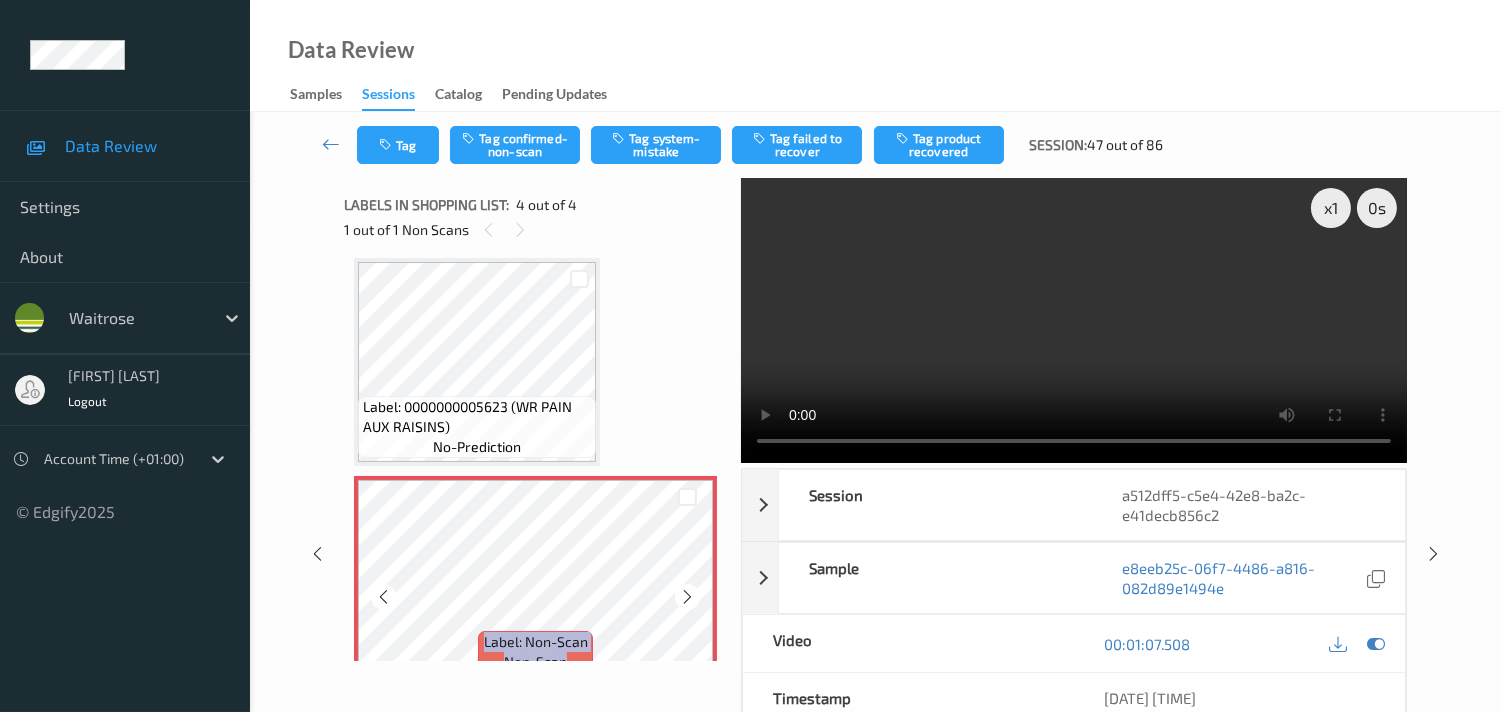 click at bounding box center (687, 597) 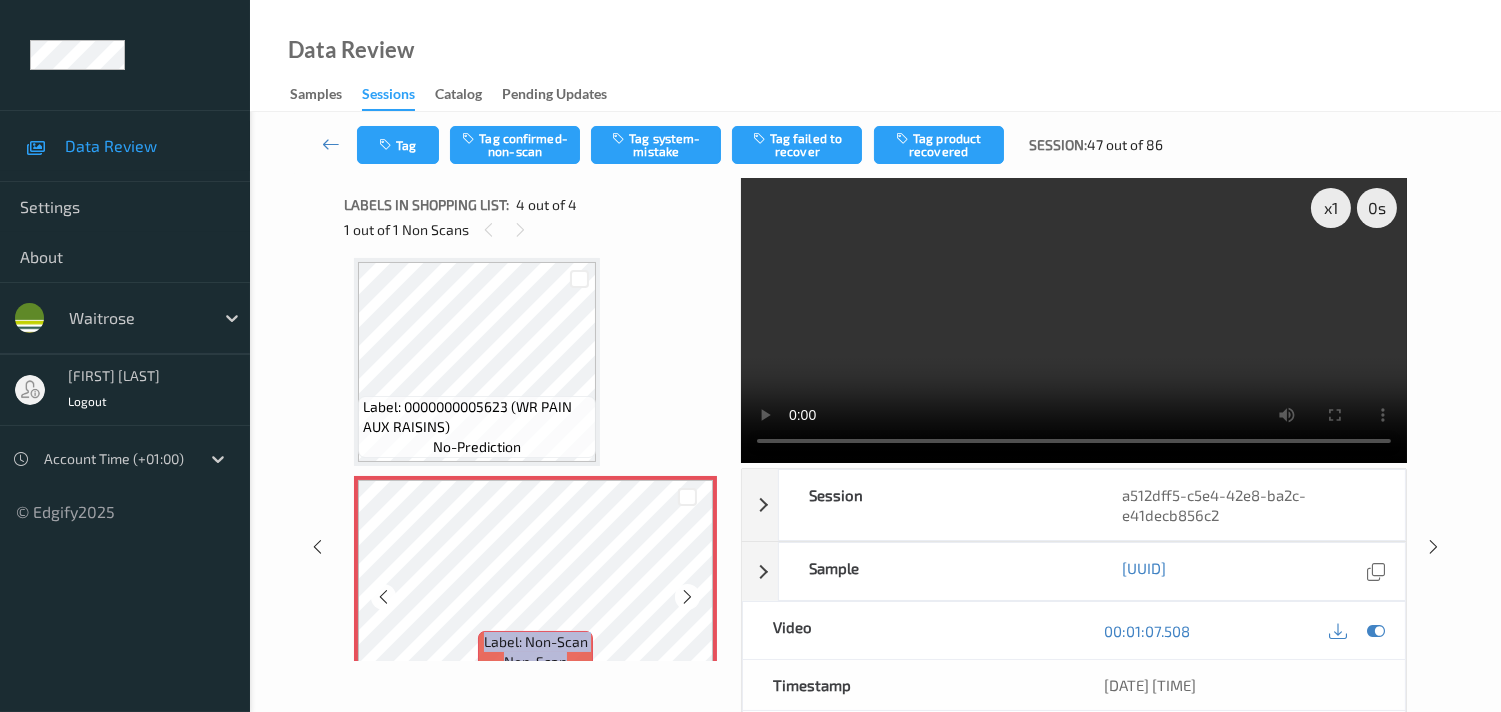 click at bounding box center (687, 597) 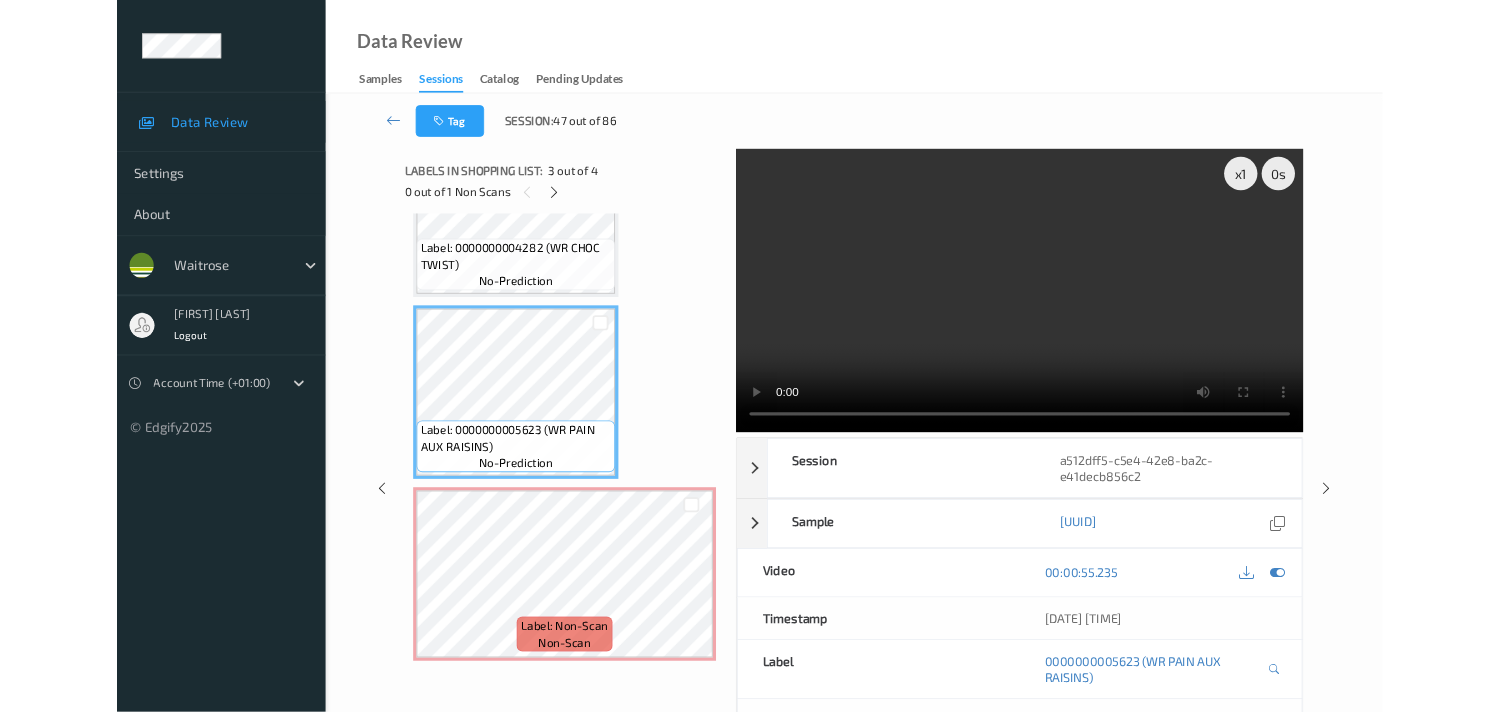 scroll, scrollTop: 330, scrollLeft: 0, axis: vertical 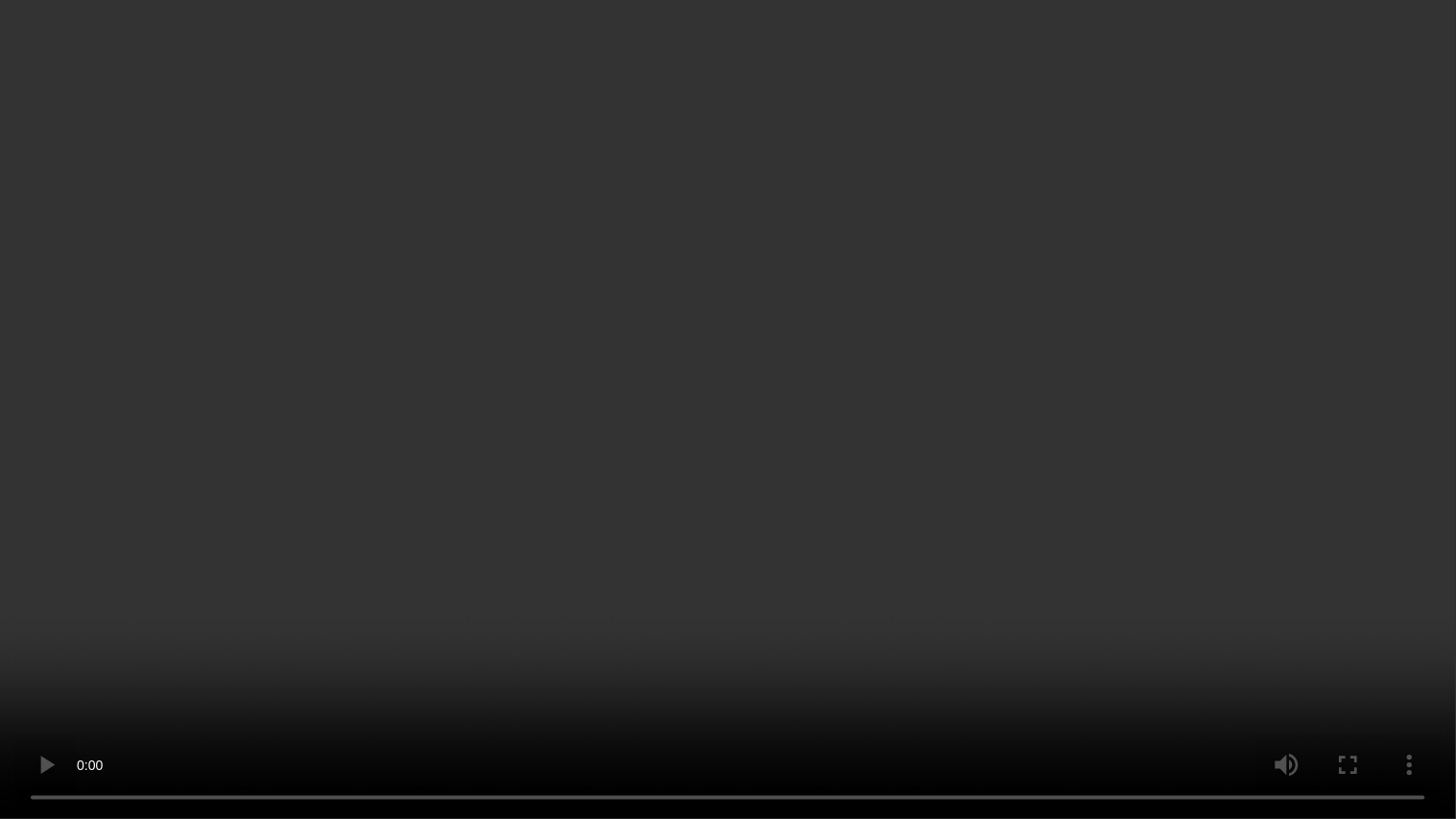 click at bounding box center (728, 409) 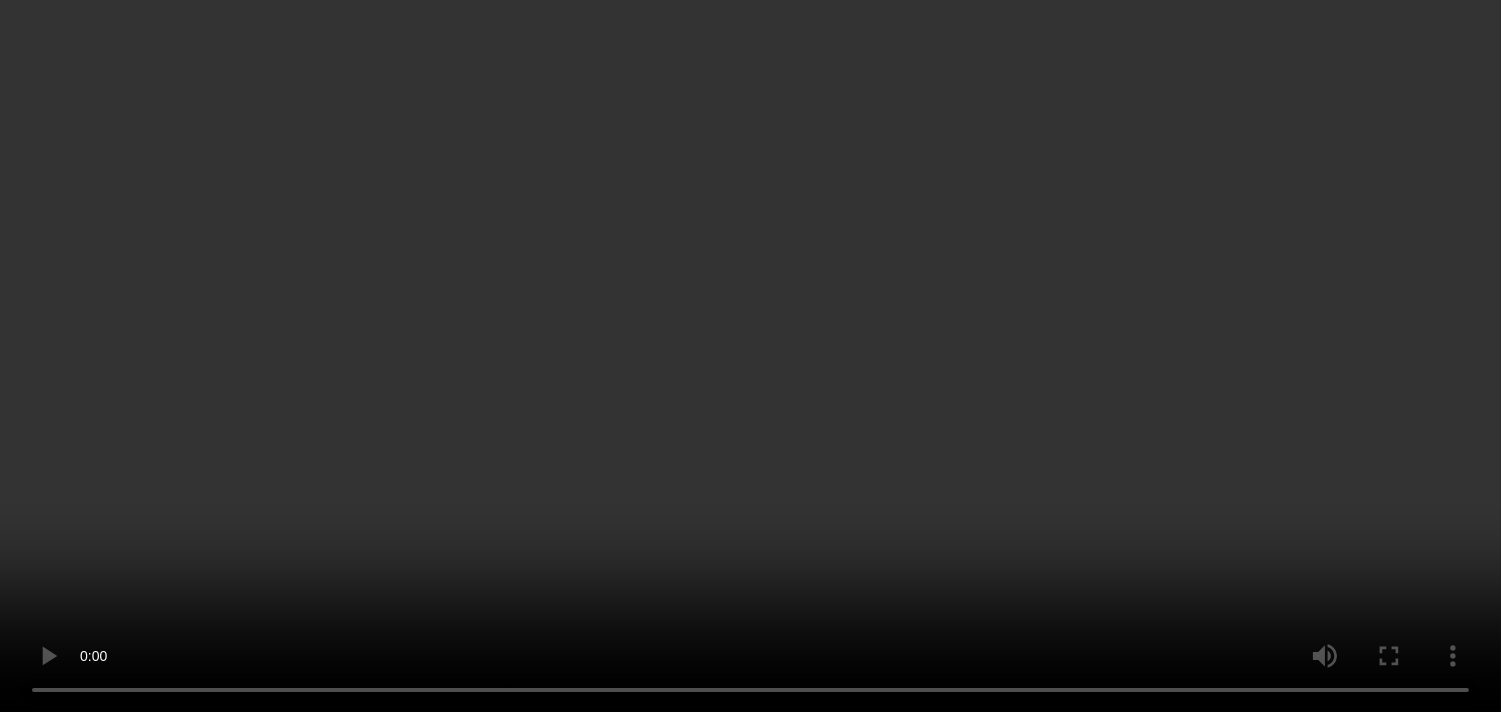 scroll, scrollTop: 222, scrollLeft: 0, axis: vertical 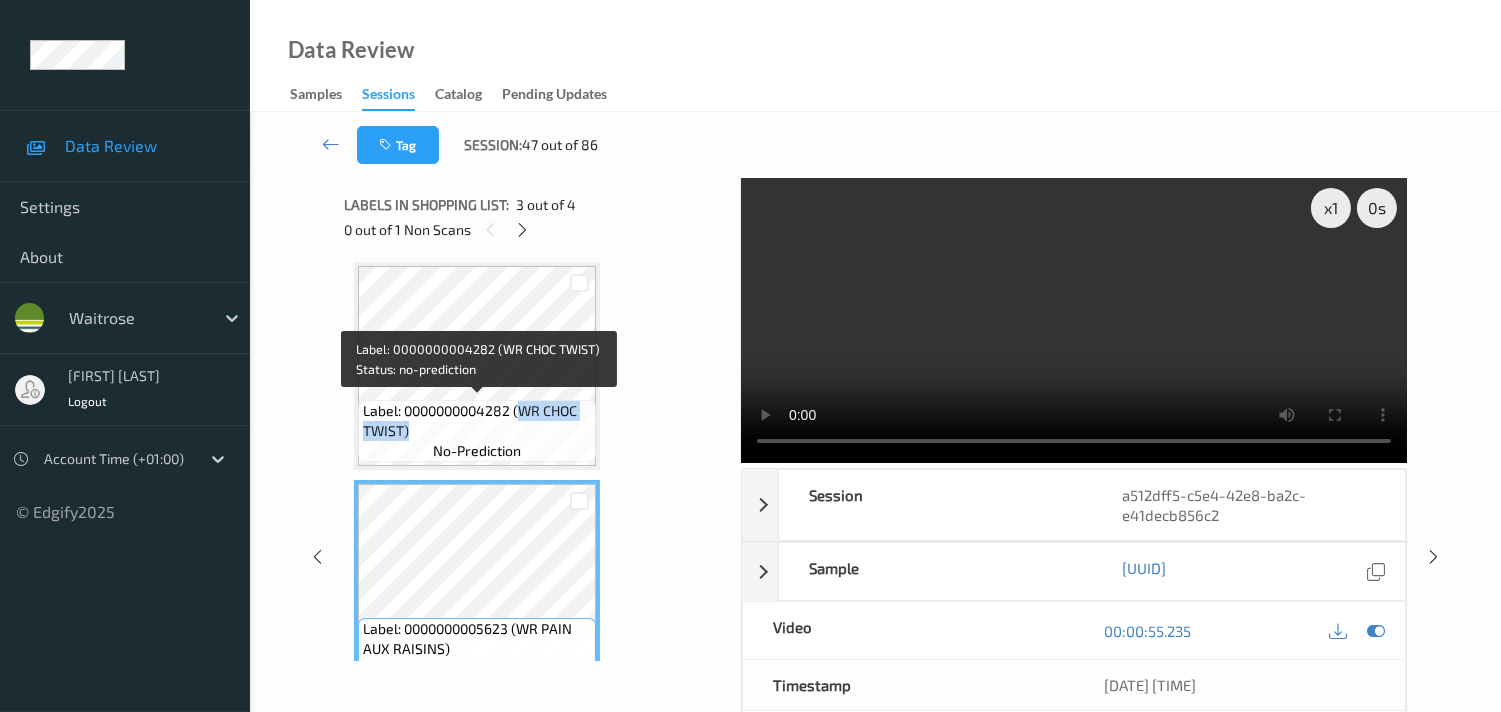 drag, startPoint x: 521, startPoint y: 414, endPoint x: 577, endPoint y: 430, distance: 58.24088 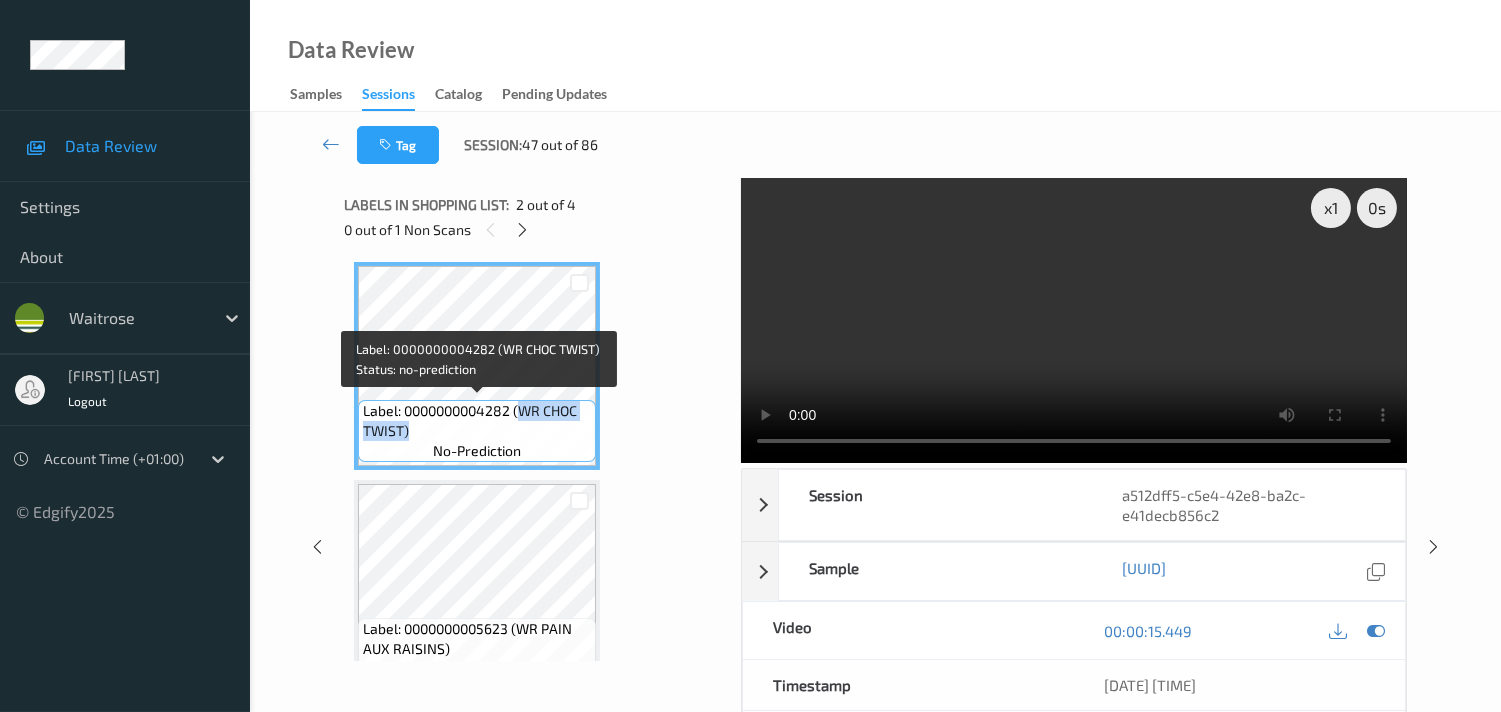 copy on "WR CHOC TWIST)" 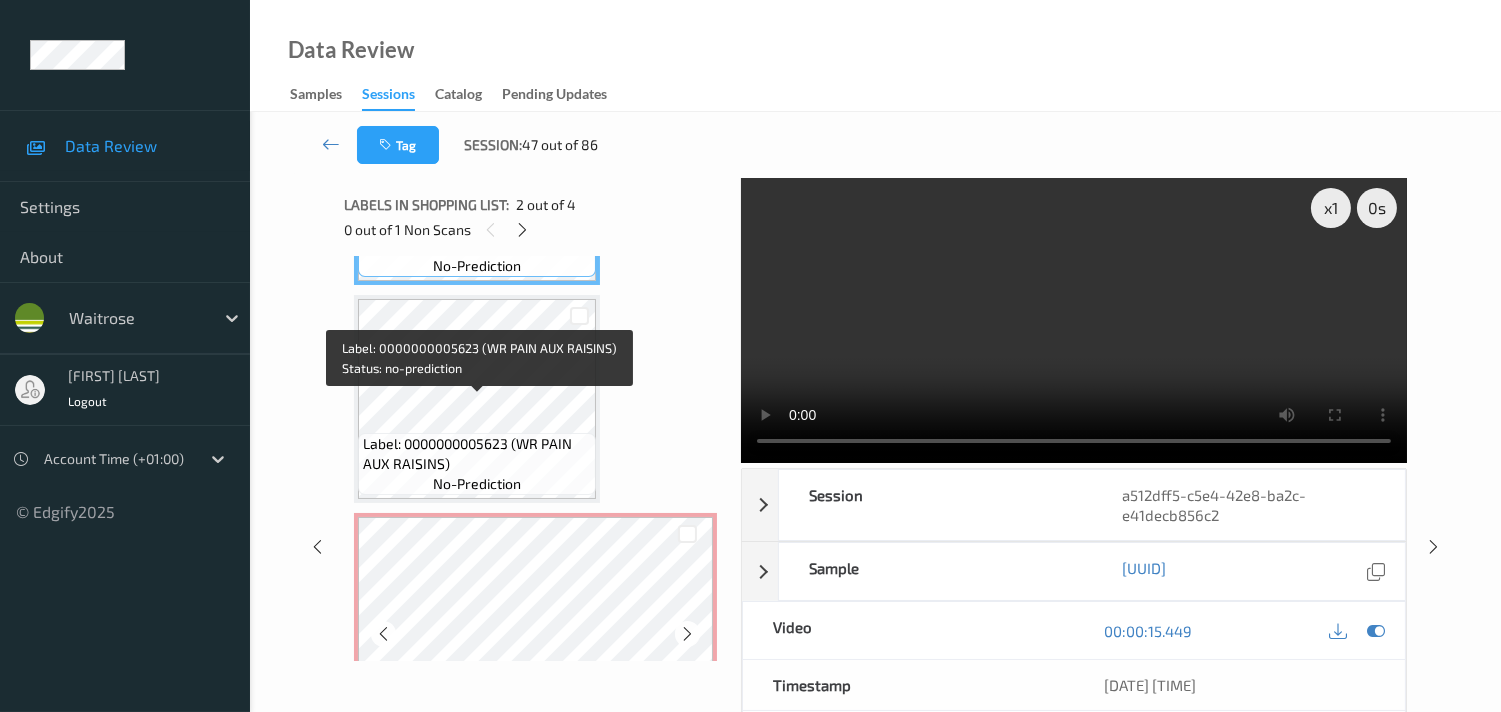scroll, scrollTop: 444, scrollLeft: 0, axis: vertical 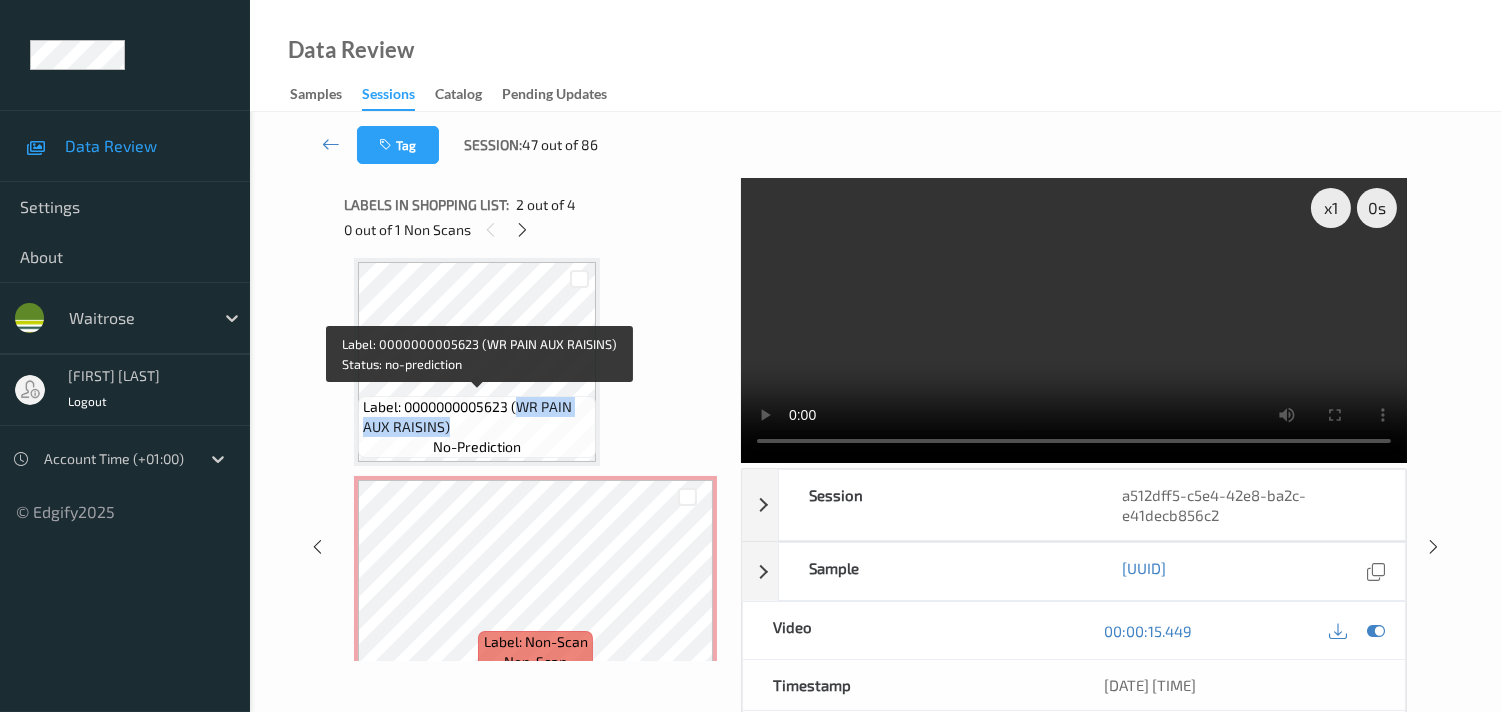 drag, startPoint x: 517, startPoint y: 401, endPoint x: 575, endPoint y: 425, distance: 62.76942 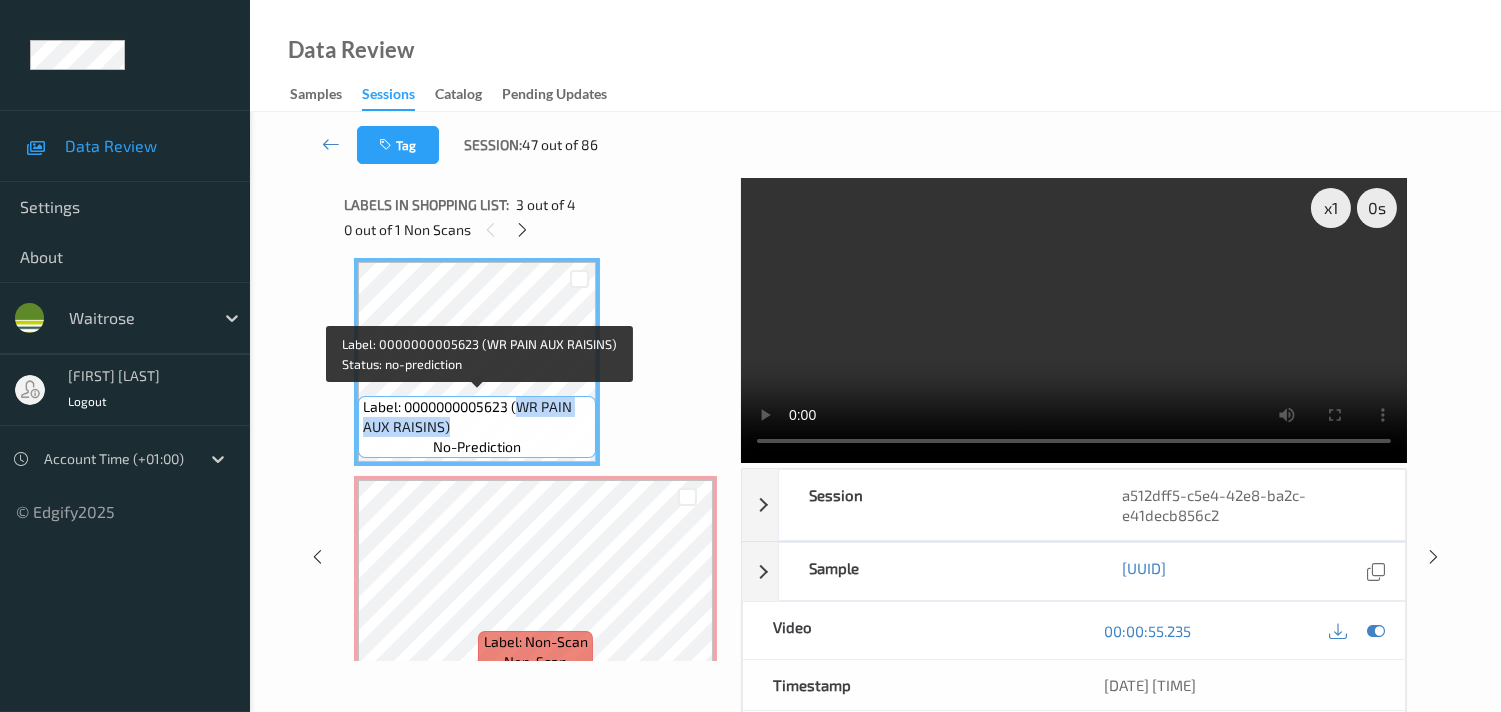 copy on "WR PAIN AUX RAISINS)" 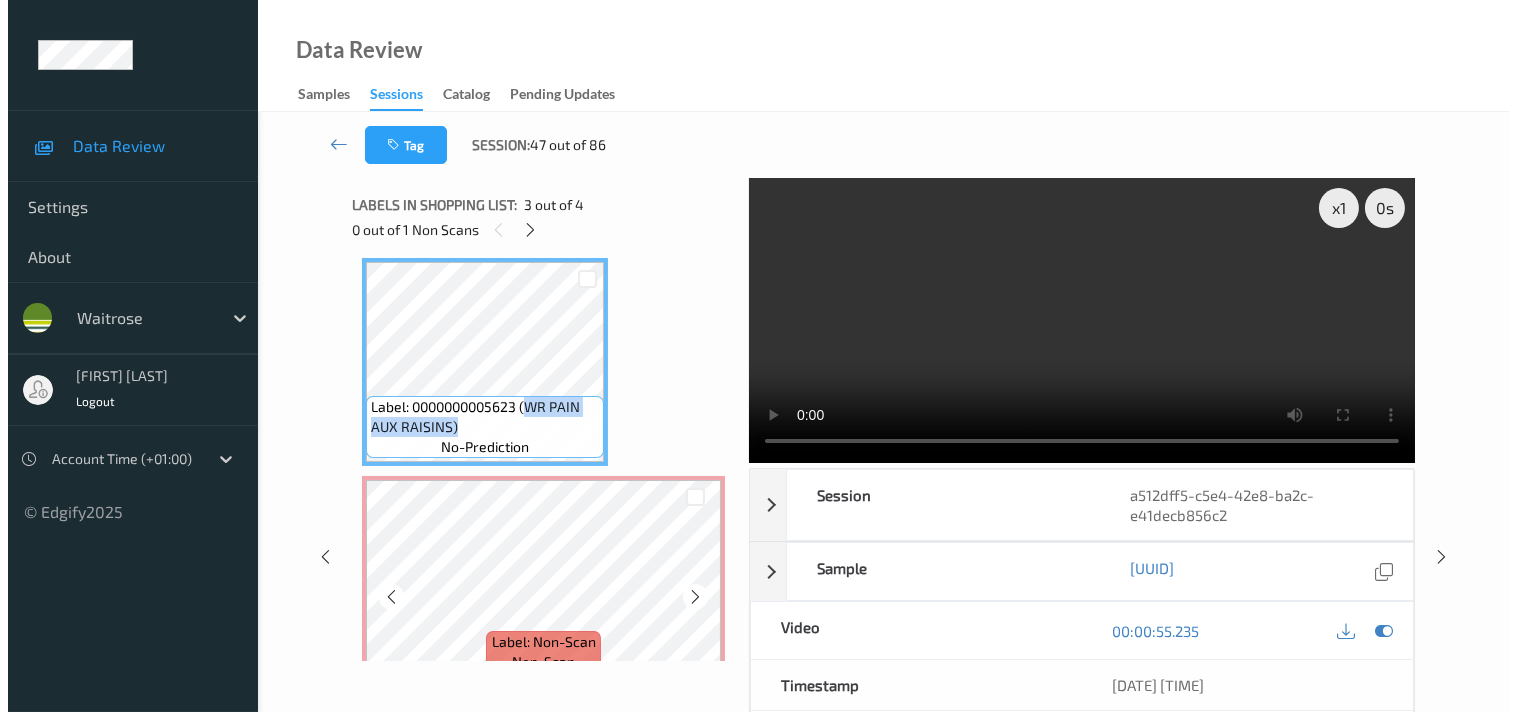 scroll, scrollTop: 471, scrollLeft: 0, axis: vertical 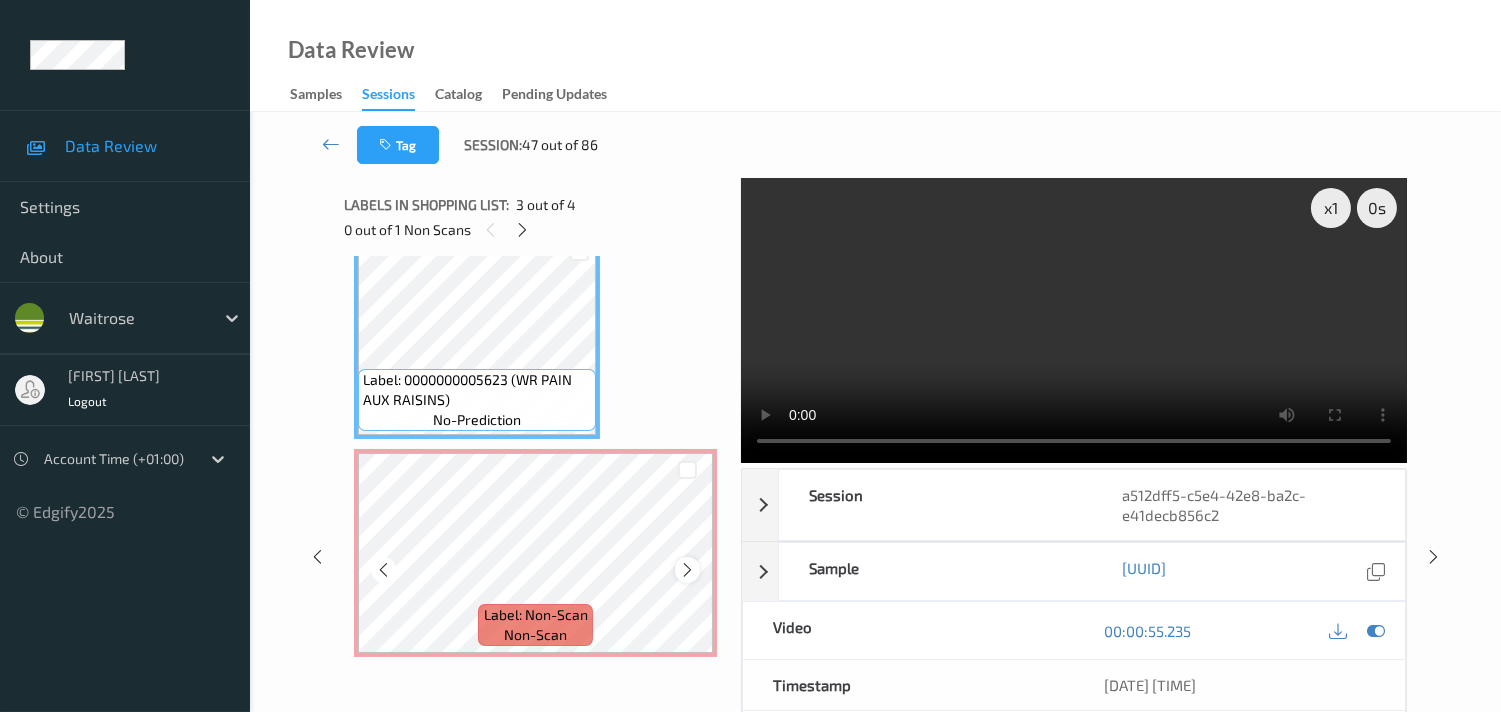click at bounding box center [687, 570] 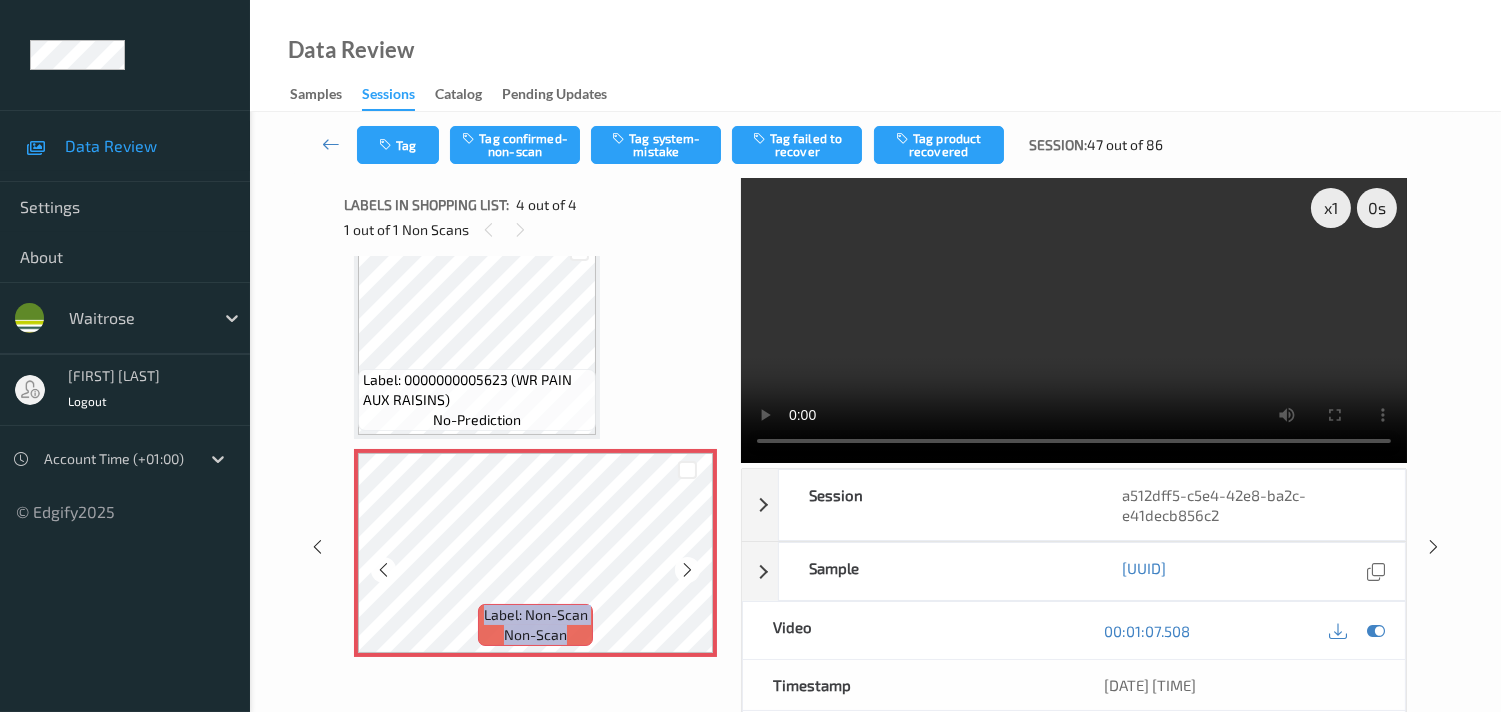 click at bounding box center [687, 570] 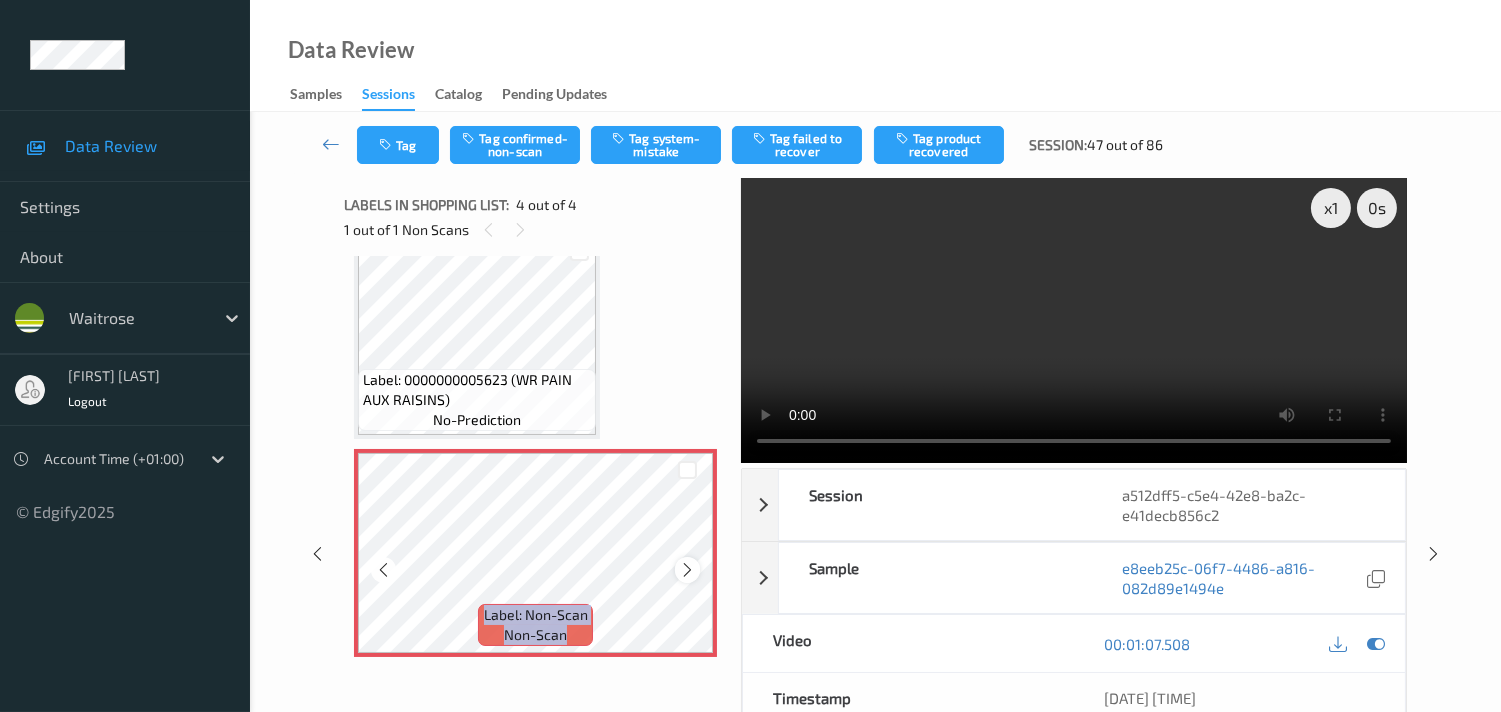 click at bounding box center (687, 570) 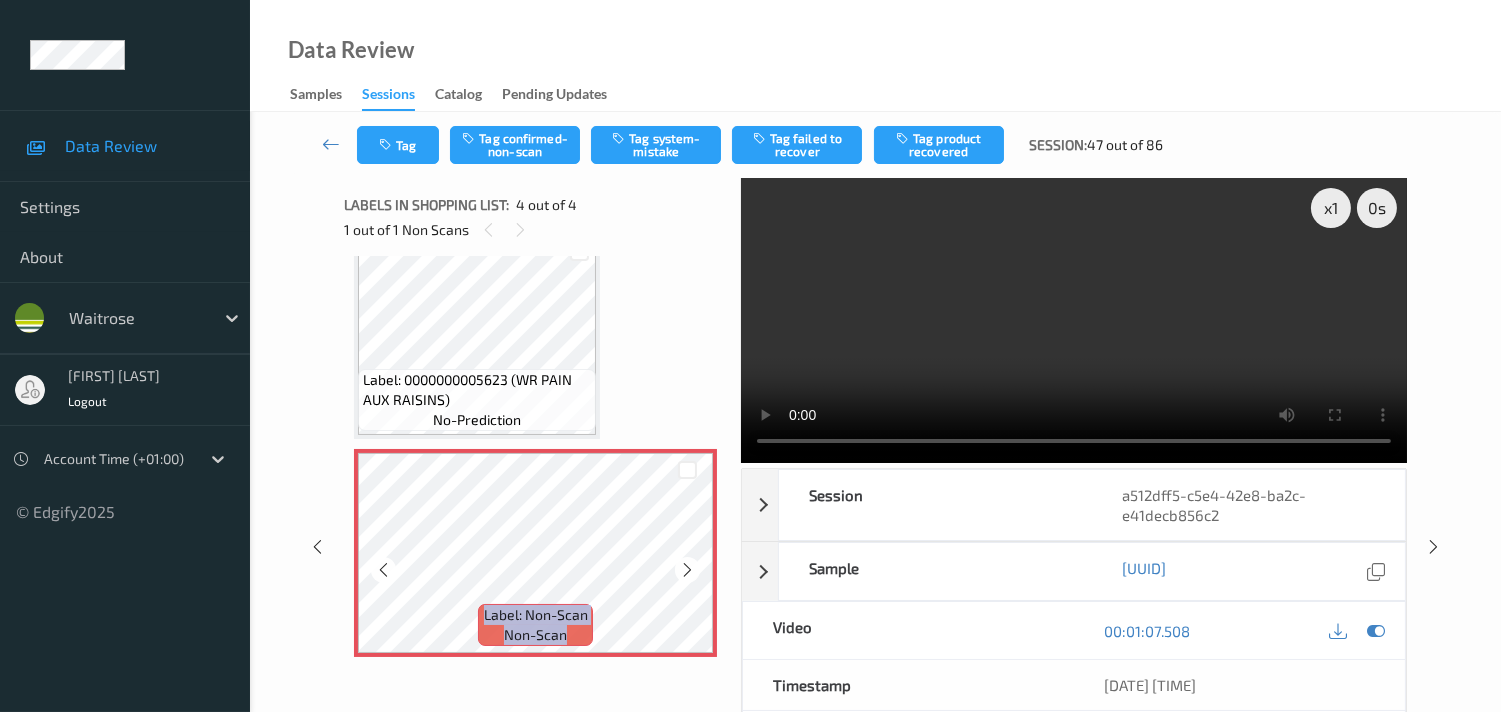 click at bounding box center (687, 570) 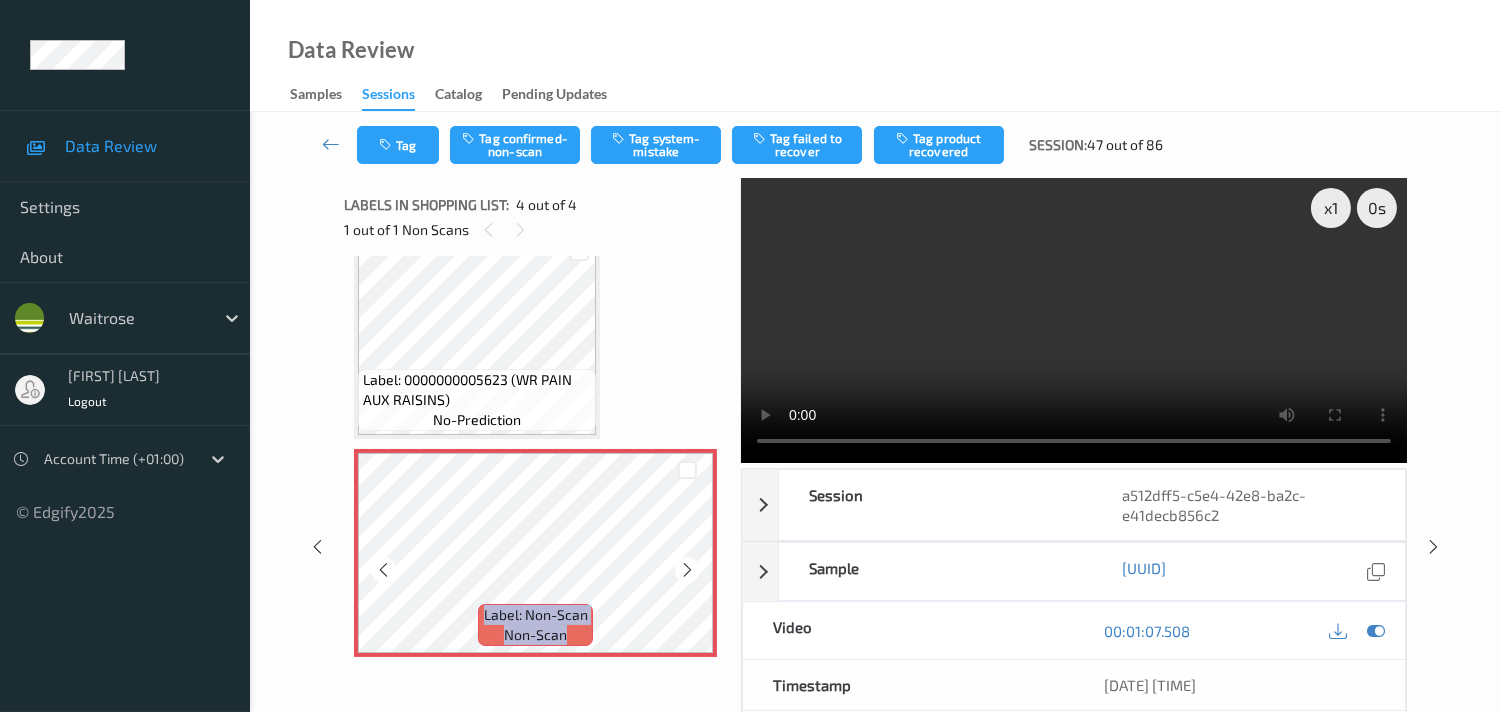 click at bounding box center [687, 570] 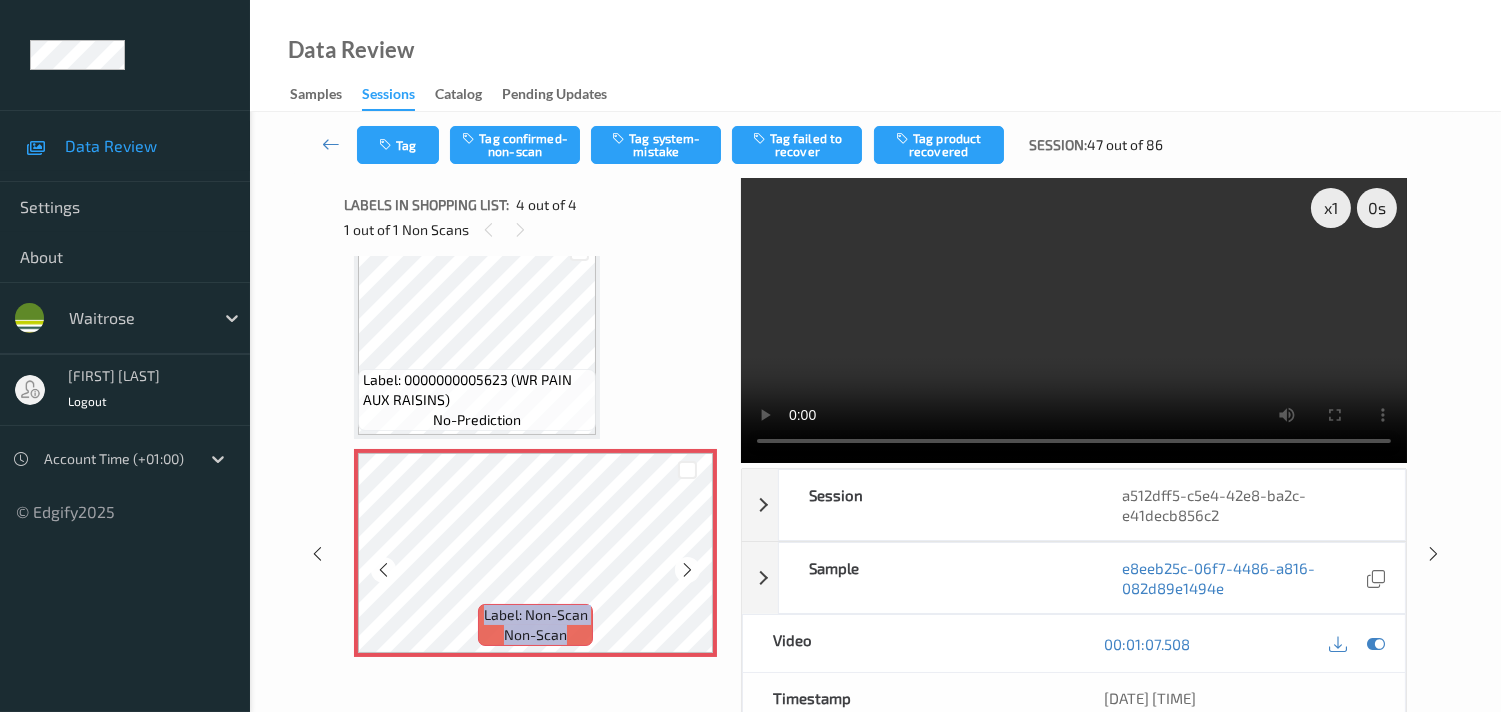 click at bounding box center [687, 570] 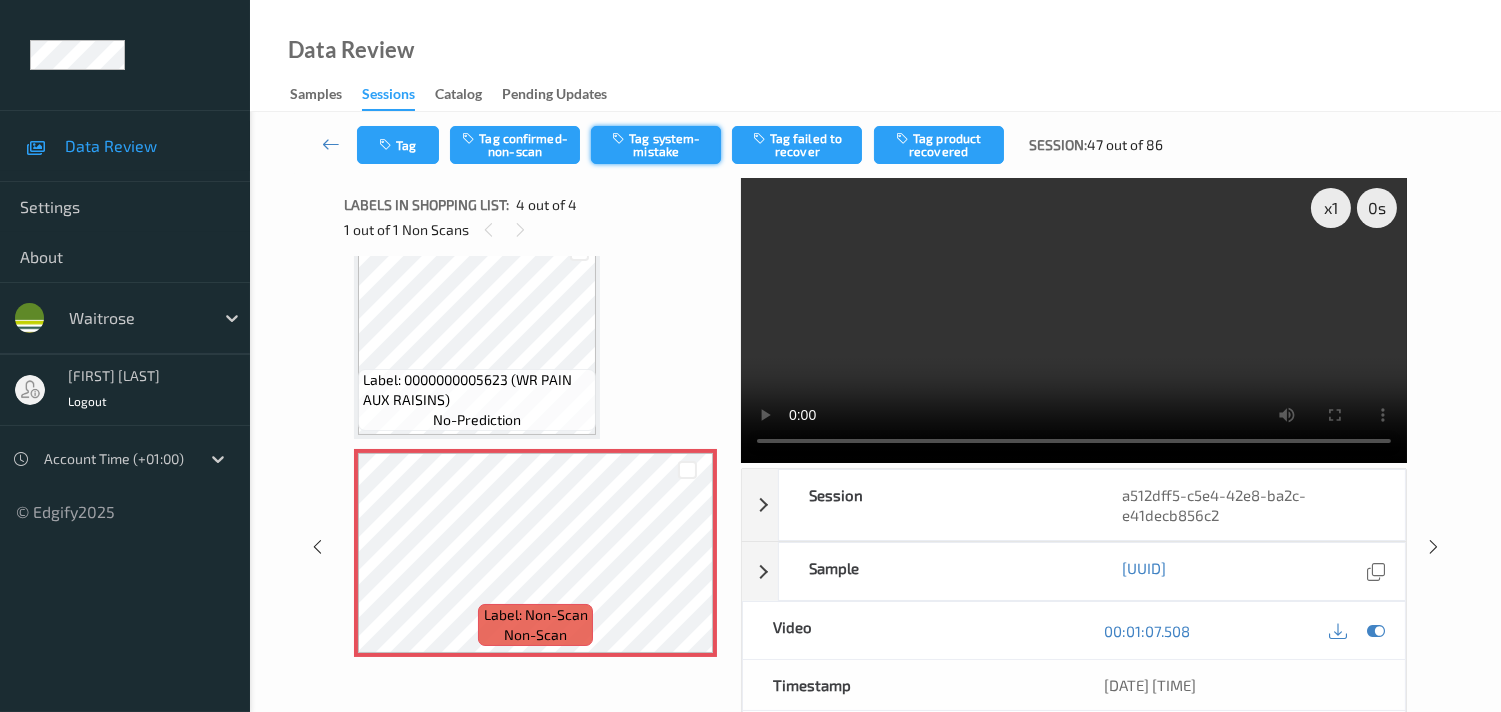 click on "Tag   system-mistake" at bounding box center (656, 145) 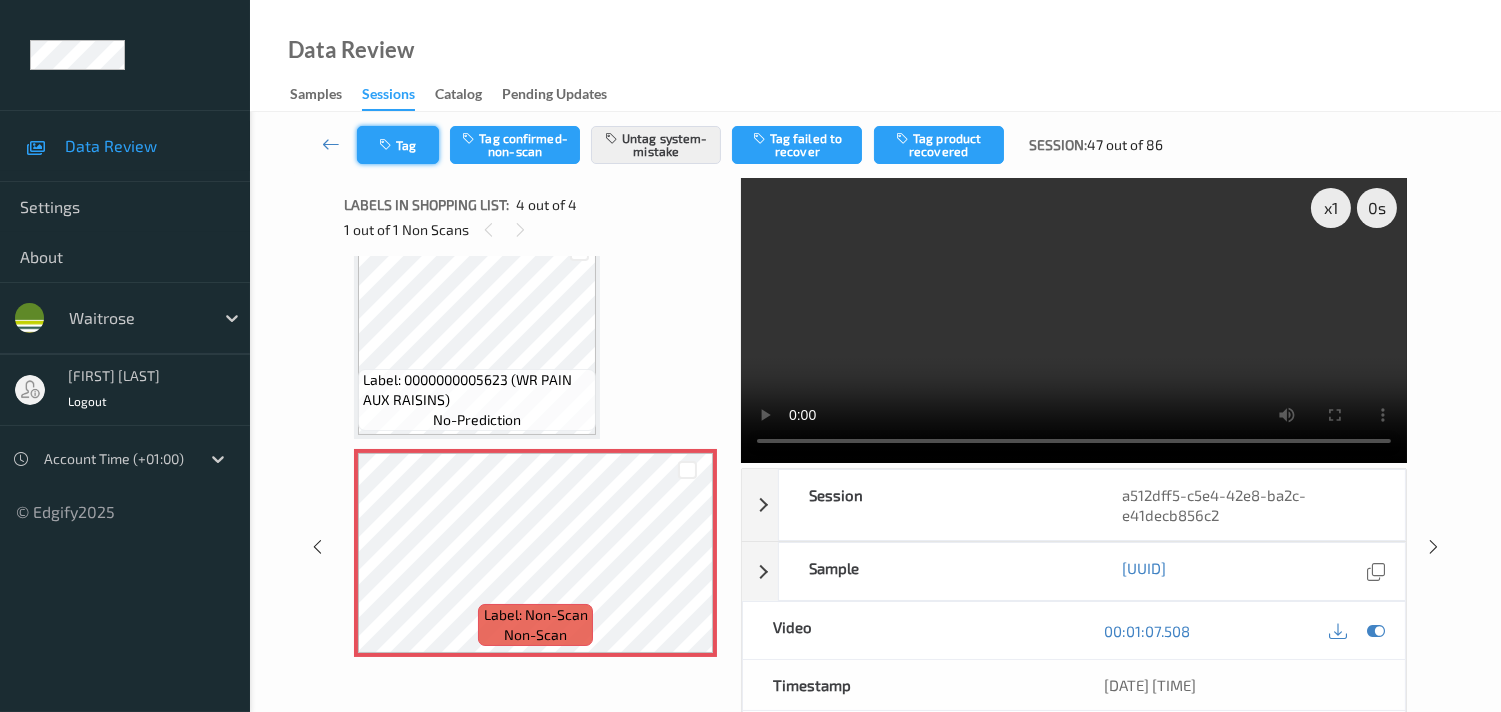 click on "Tag" at bounding box center [398, 145] 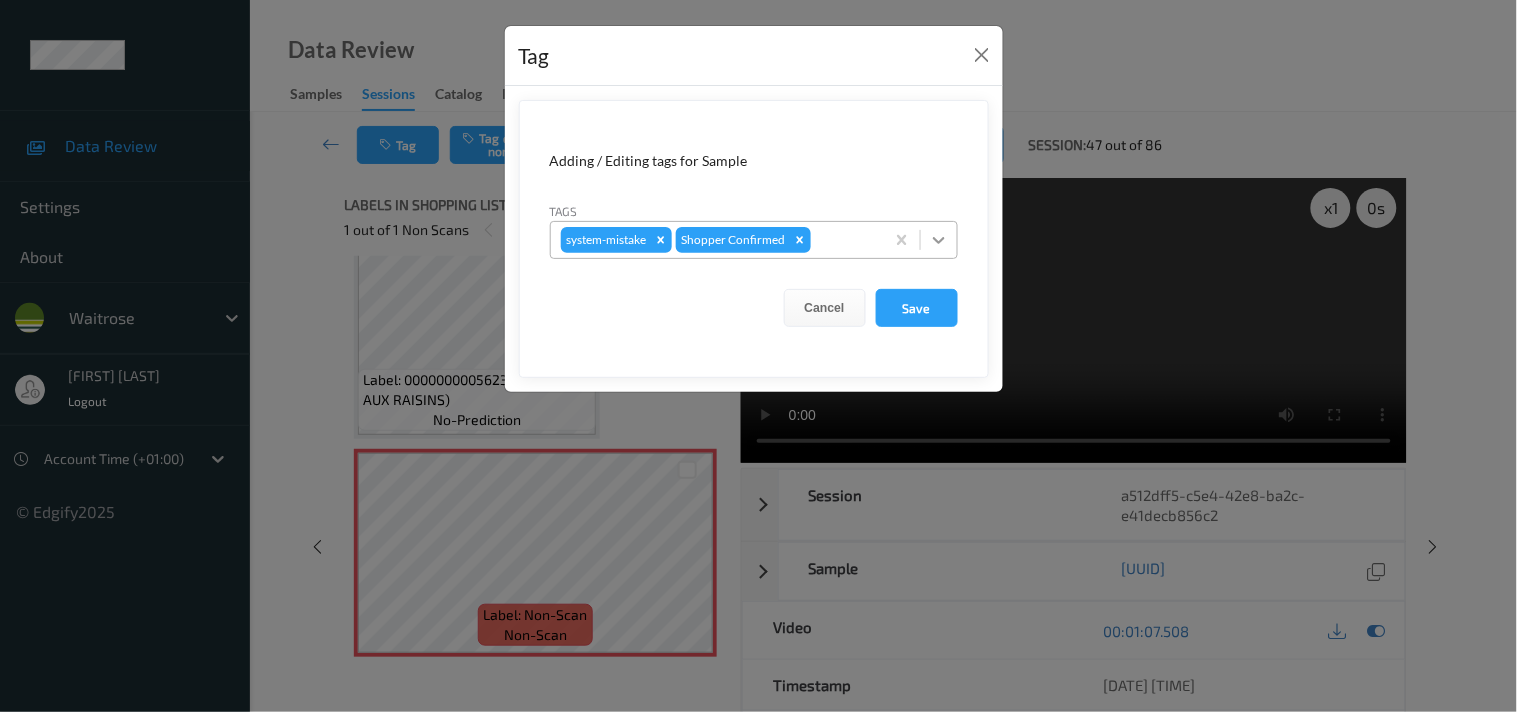 click 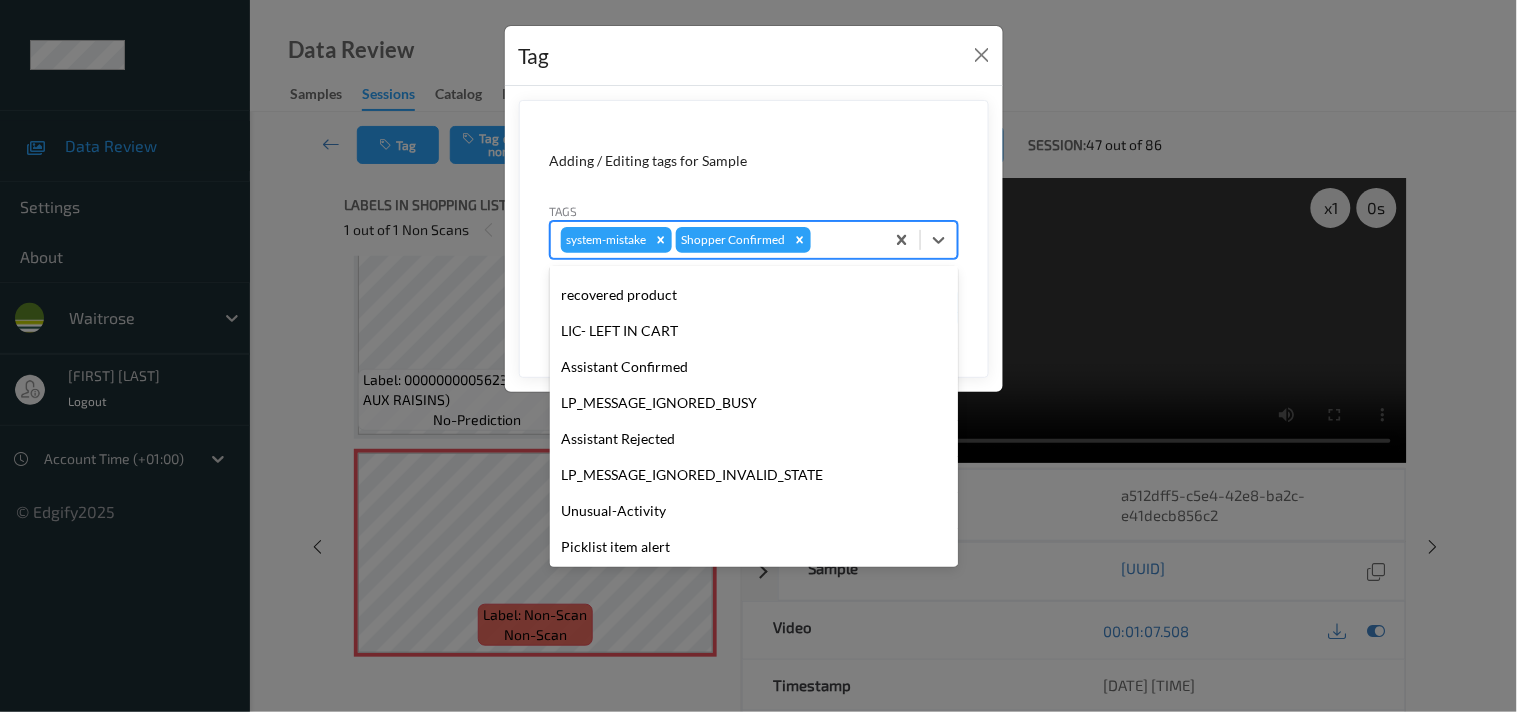 scroll, scrollTop: 318, scrollLeft: 0, axis: vertical 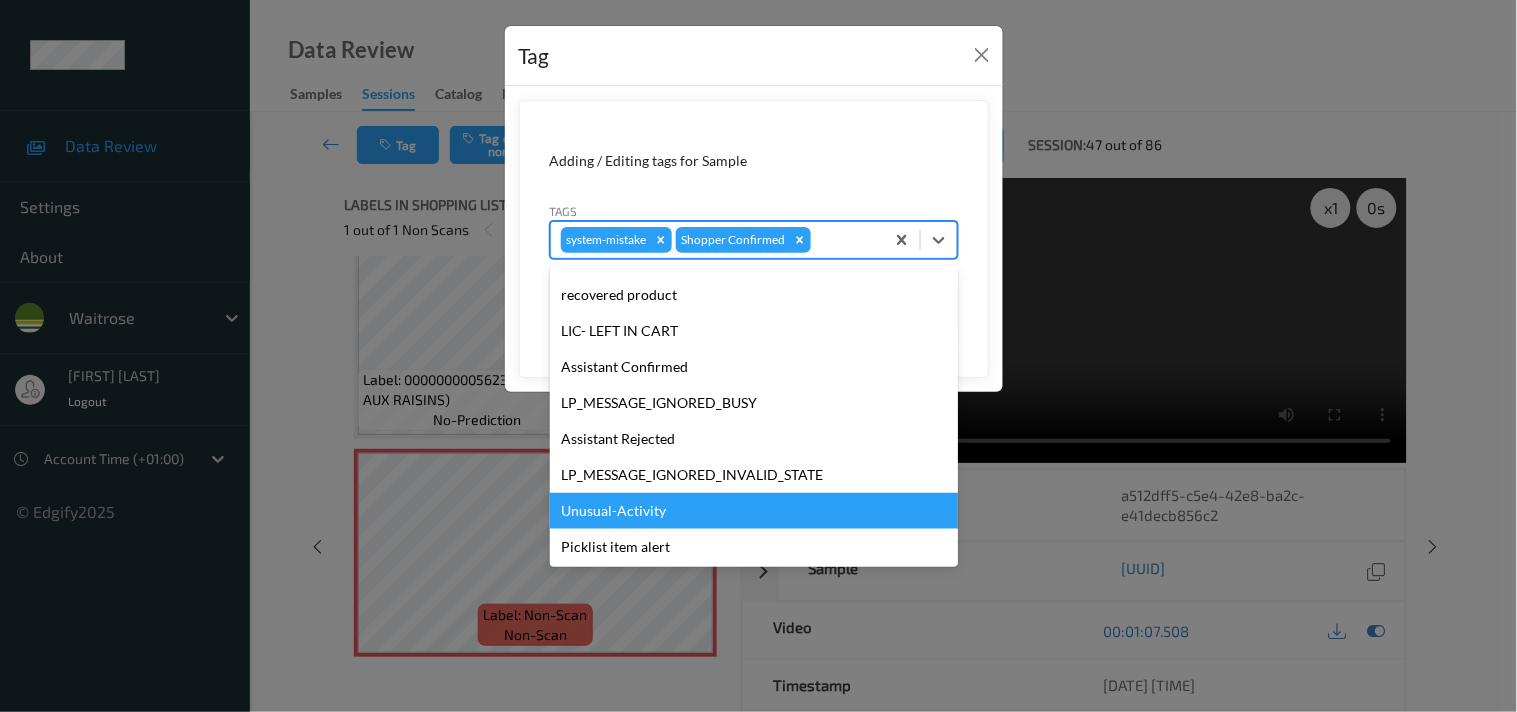 click on "Unusual-Activity" at bounding box center (754, 511) 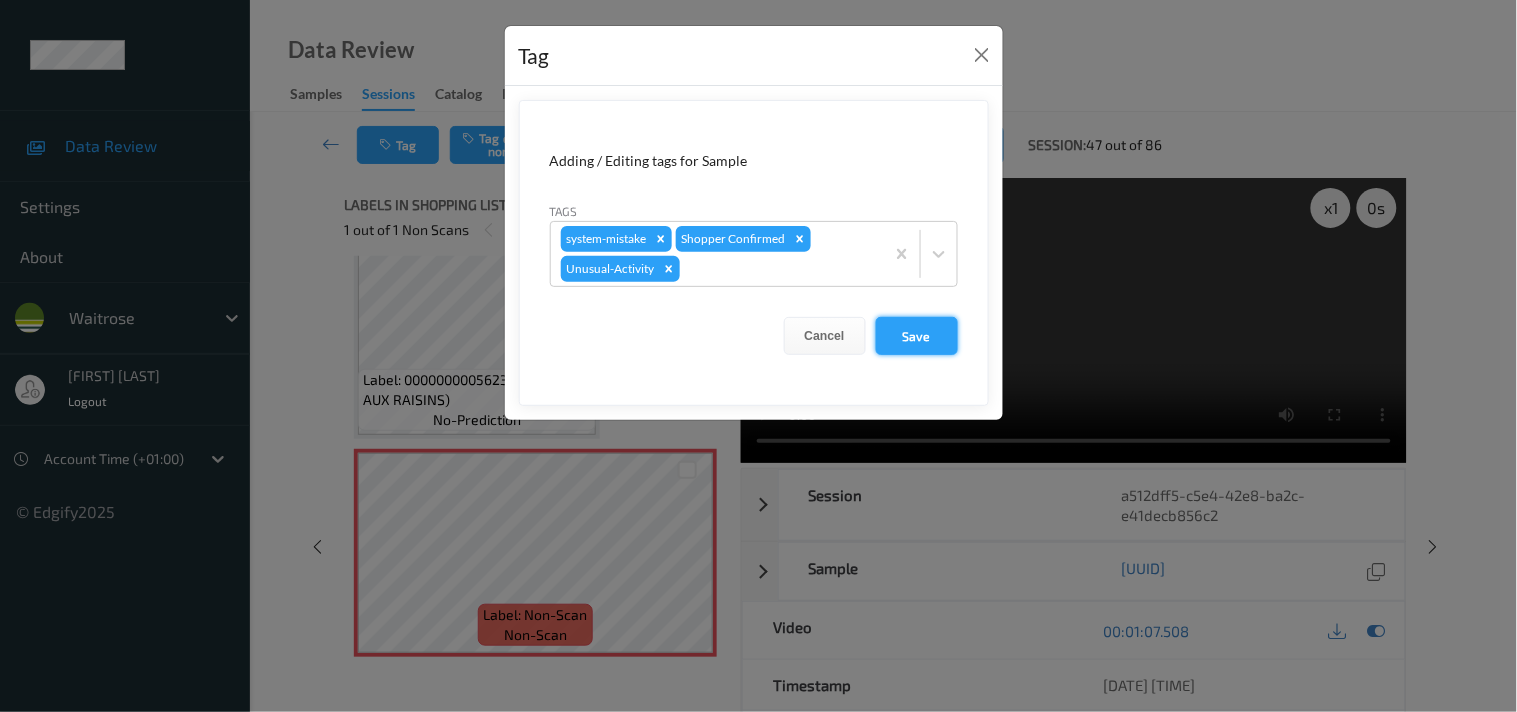 click on "Save" at bounding box center [917, 336] 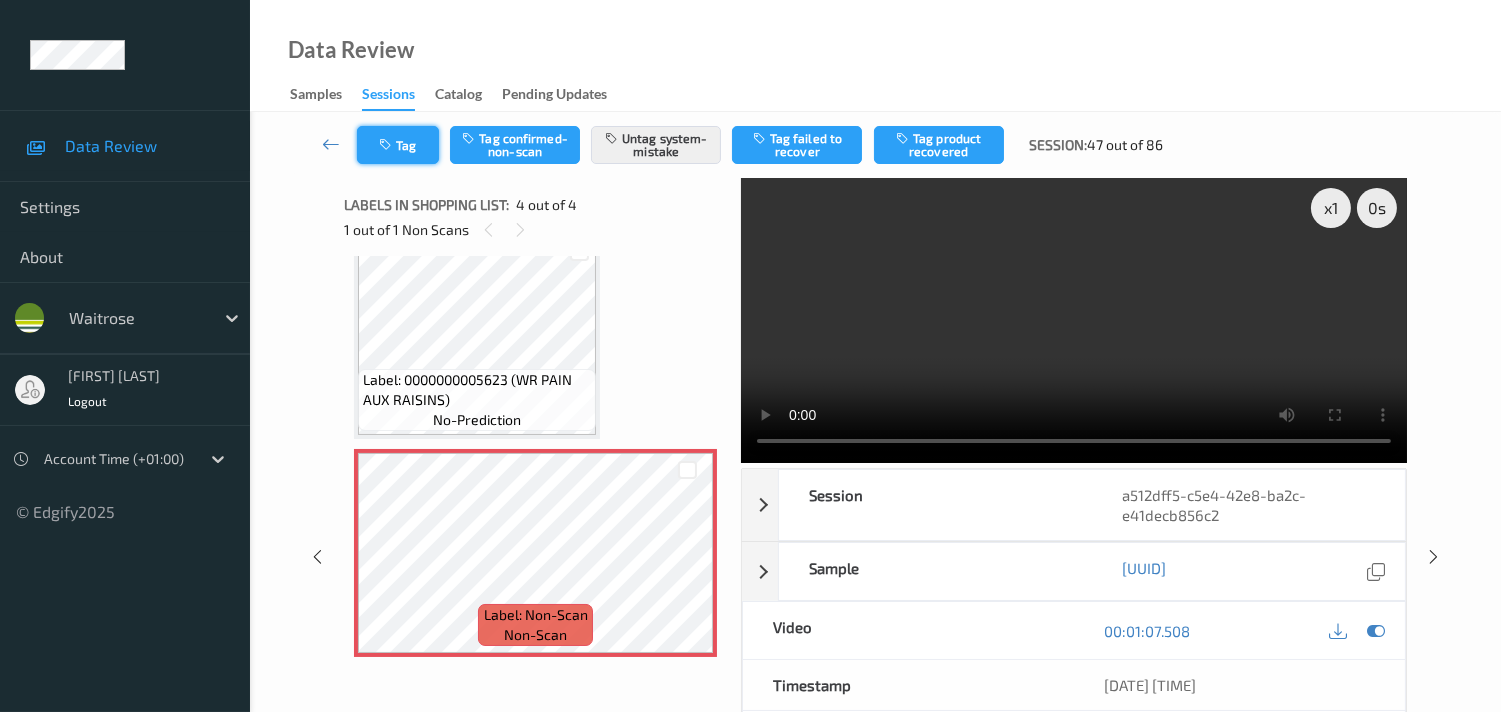 click on "Tag" at bounding box center (398, 145) 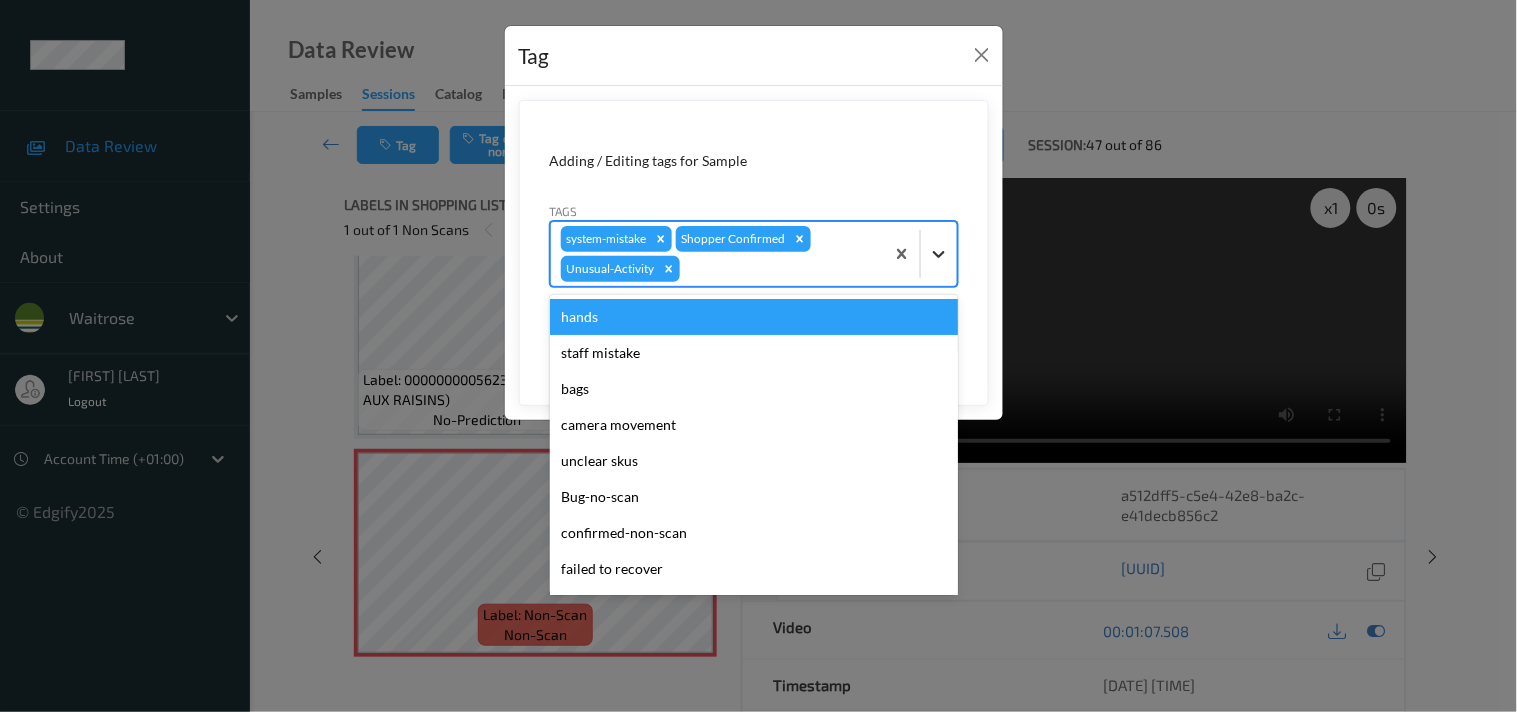 click 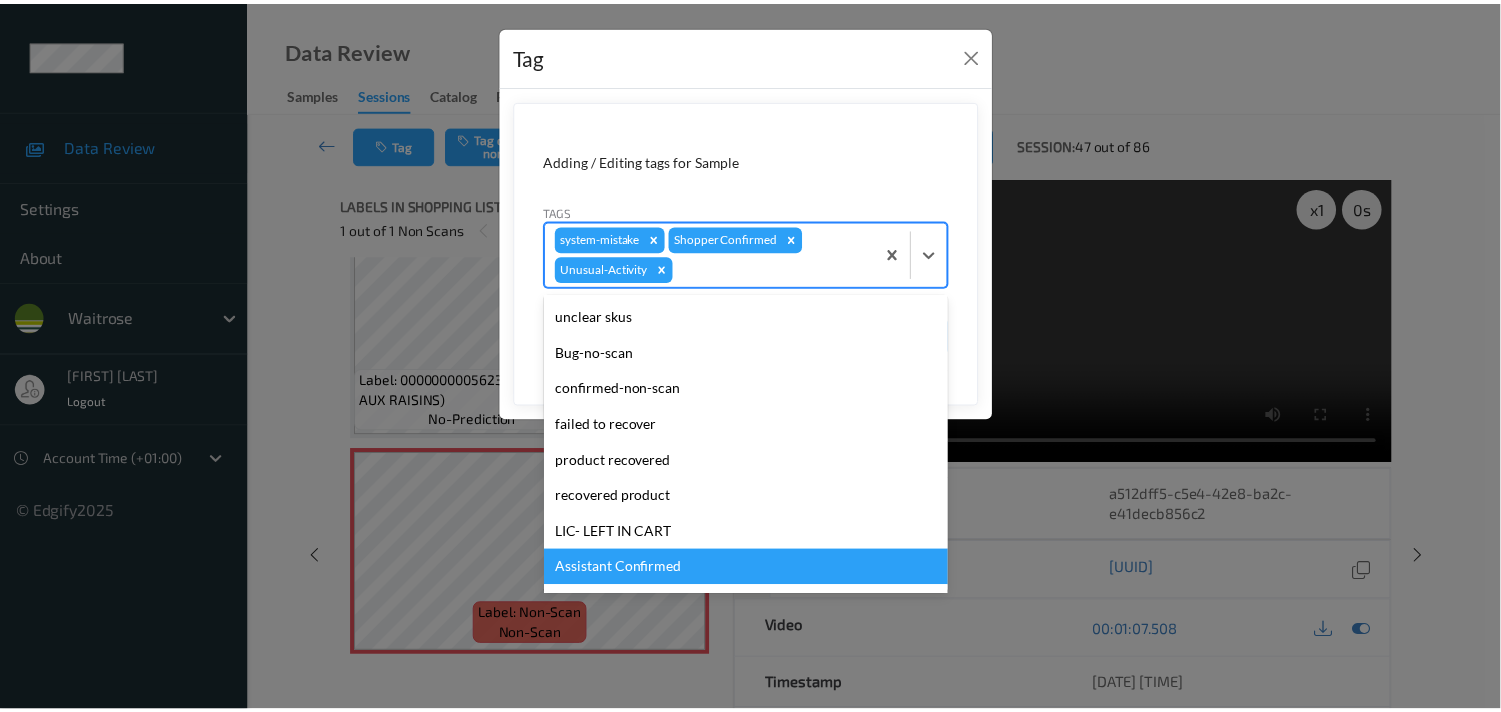 scroll, scrollTop: 283, scrollLeft: 0, axis: vertical 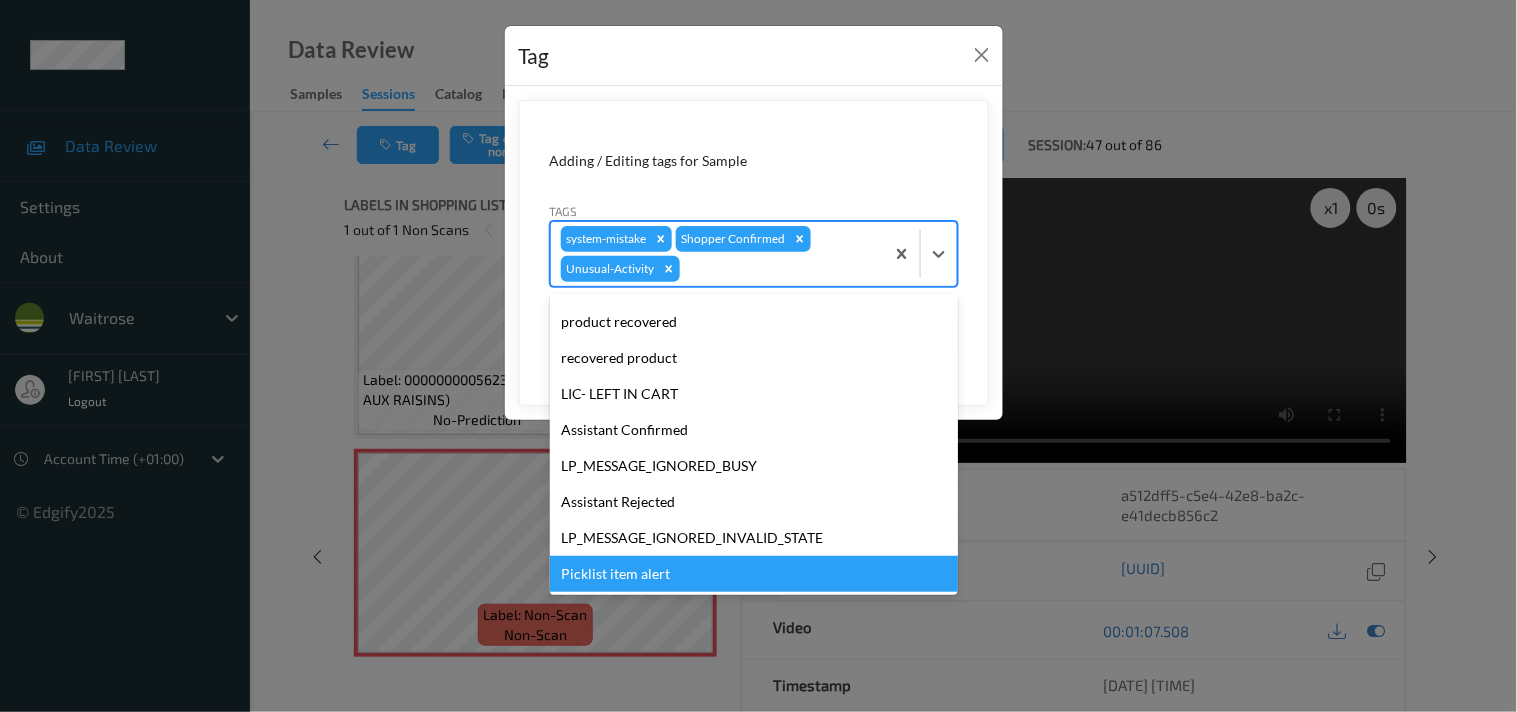 click on "Picklist item alert" at bounding box center [754, 574] 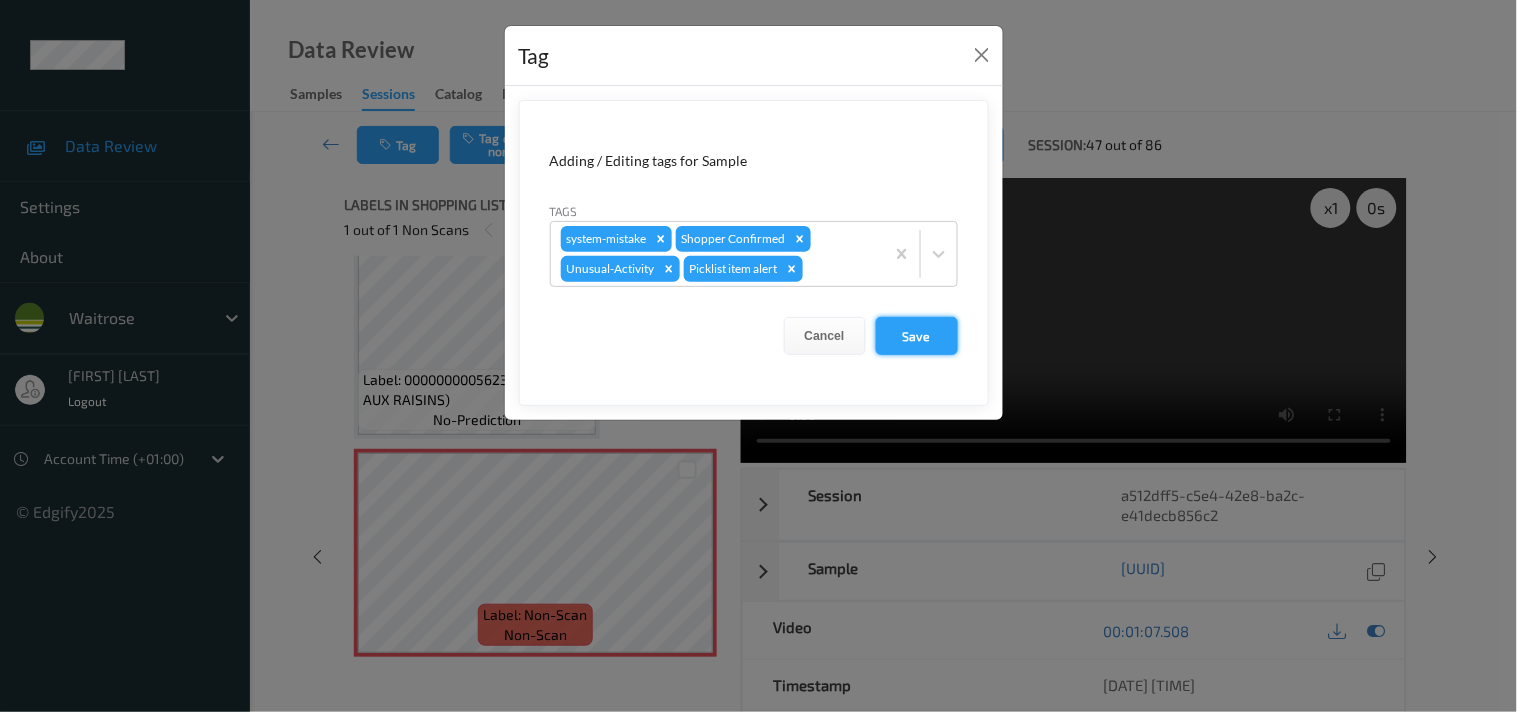 click on "Save" at bounding box center (917, 336) 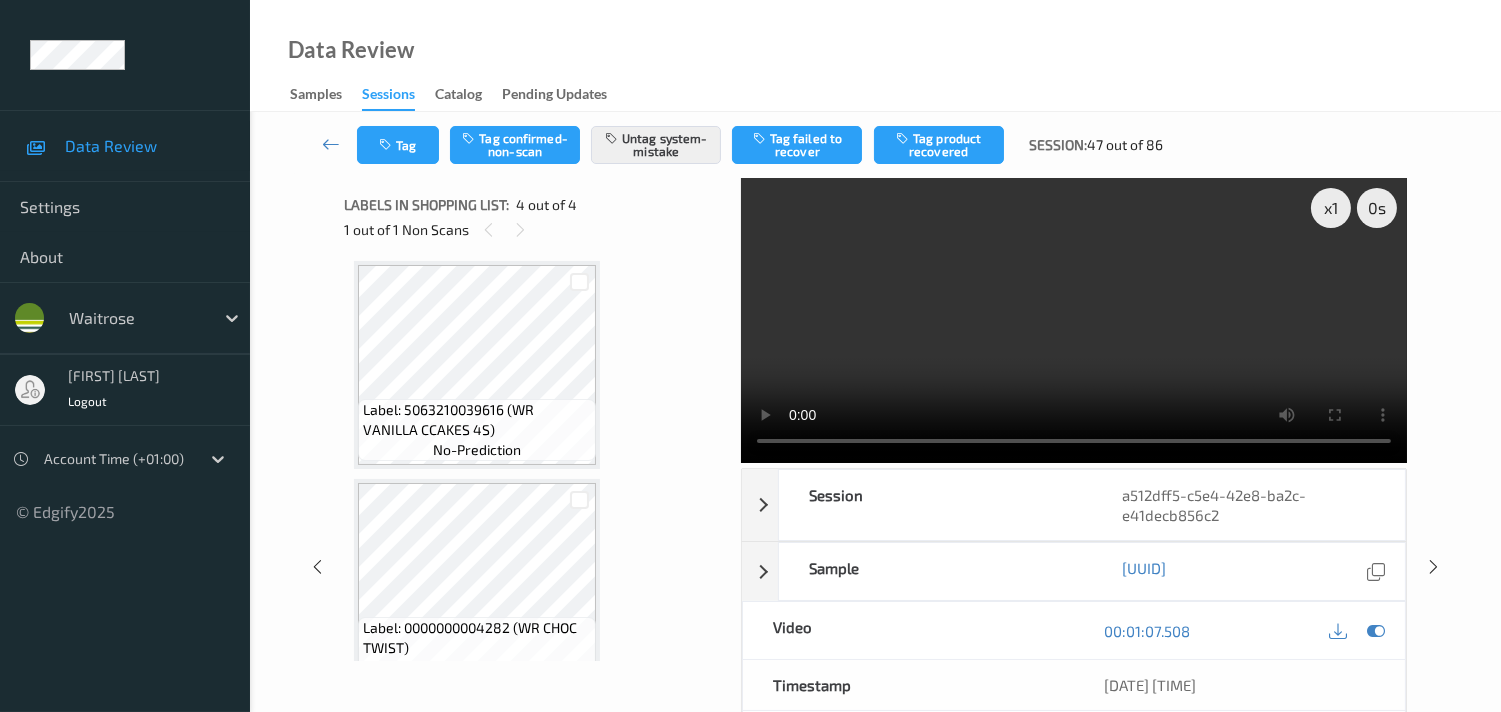 scroll, scrollTop: 0, scrollLeft: 0, axis: both 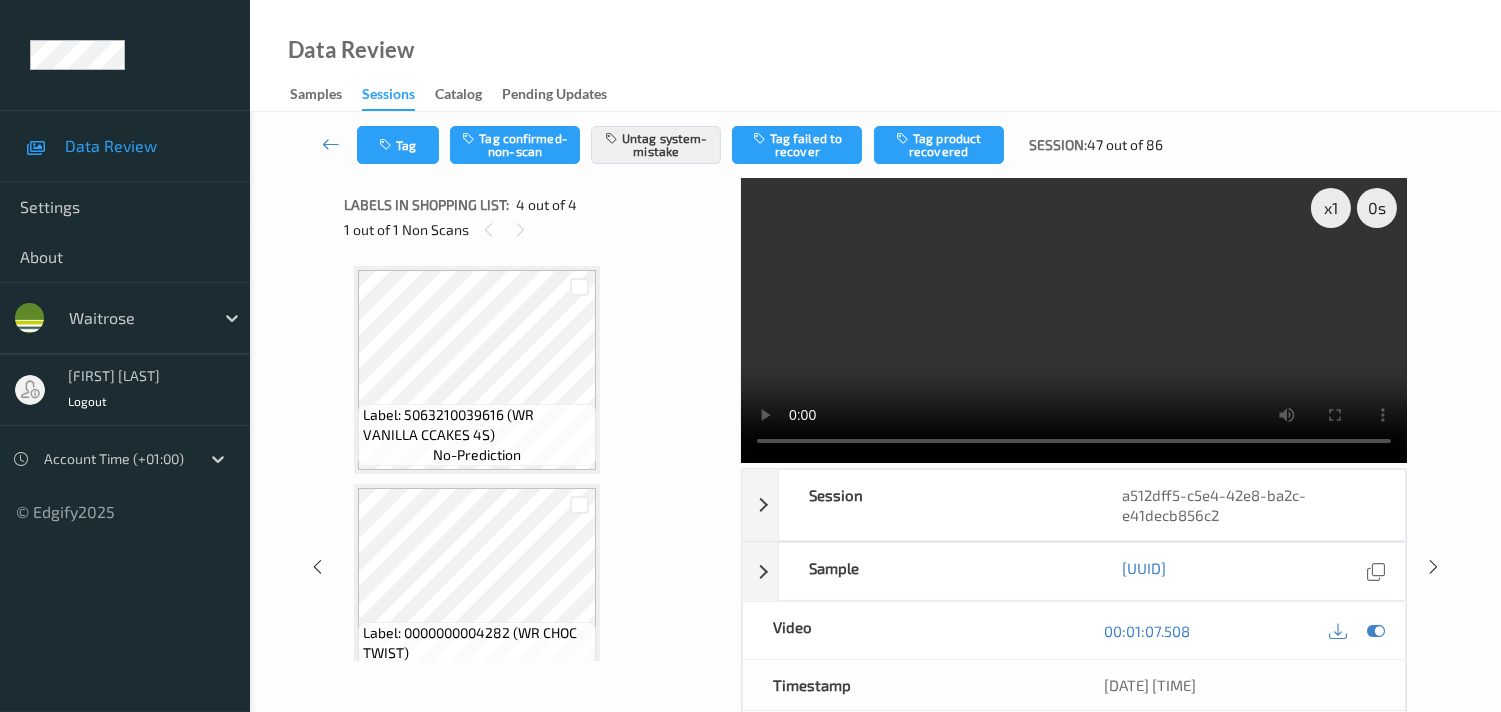 click at bounding box center [331, 144] 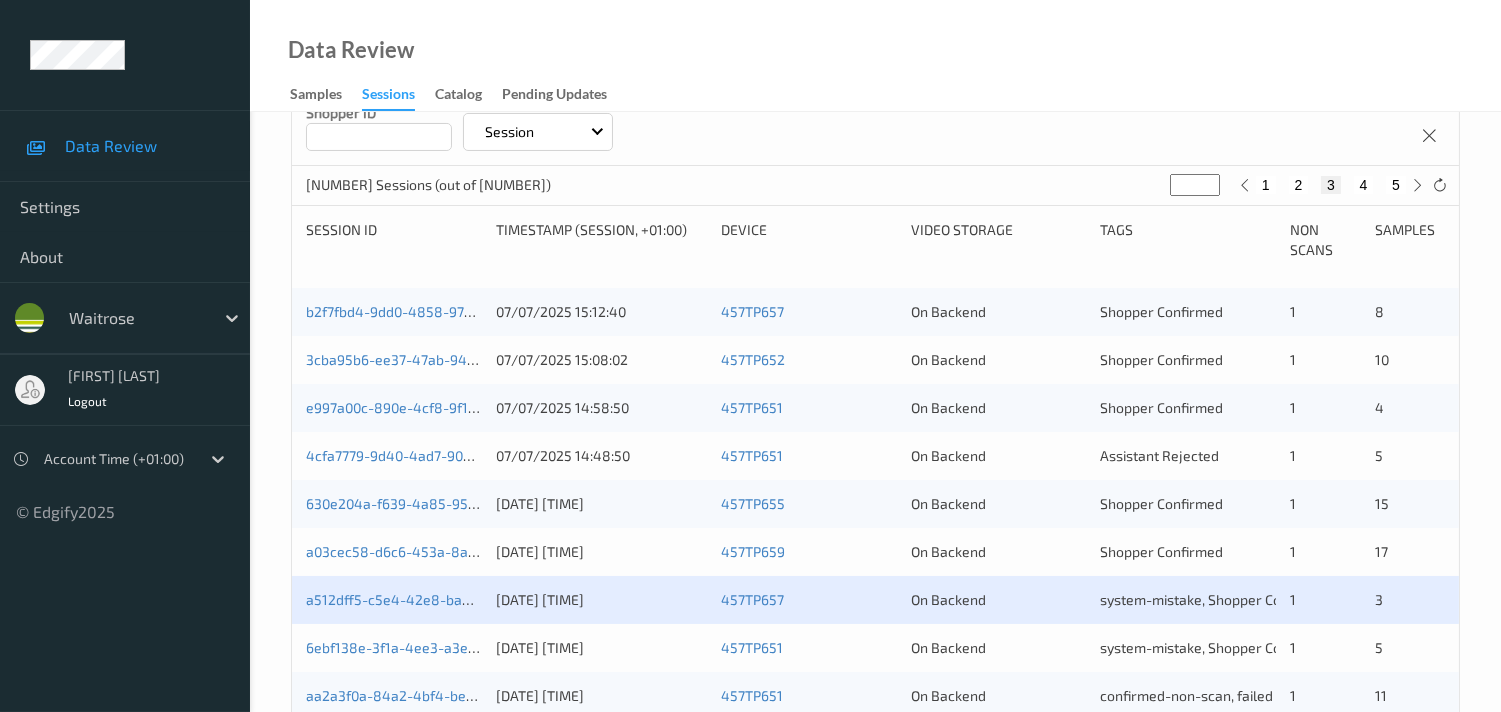 scroll, scrollTop: 555, scrollLeft: 0, axis: vertical 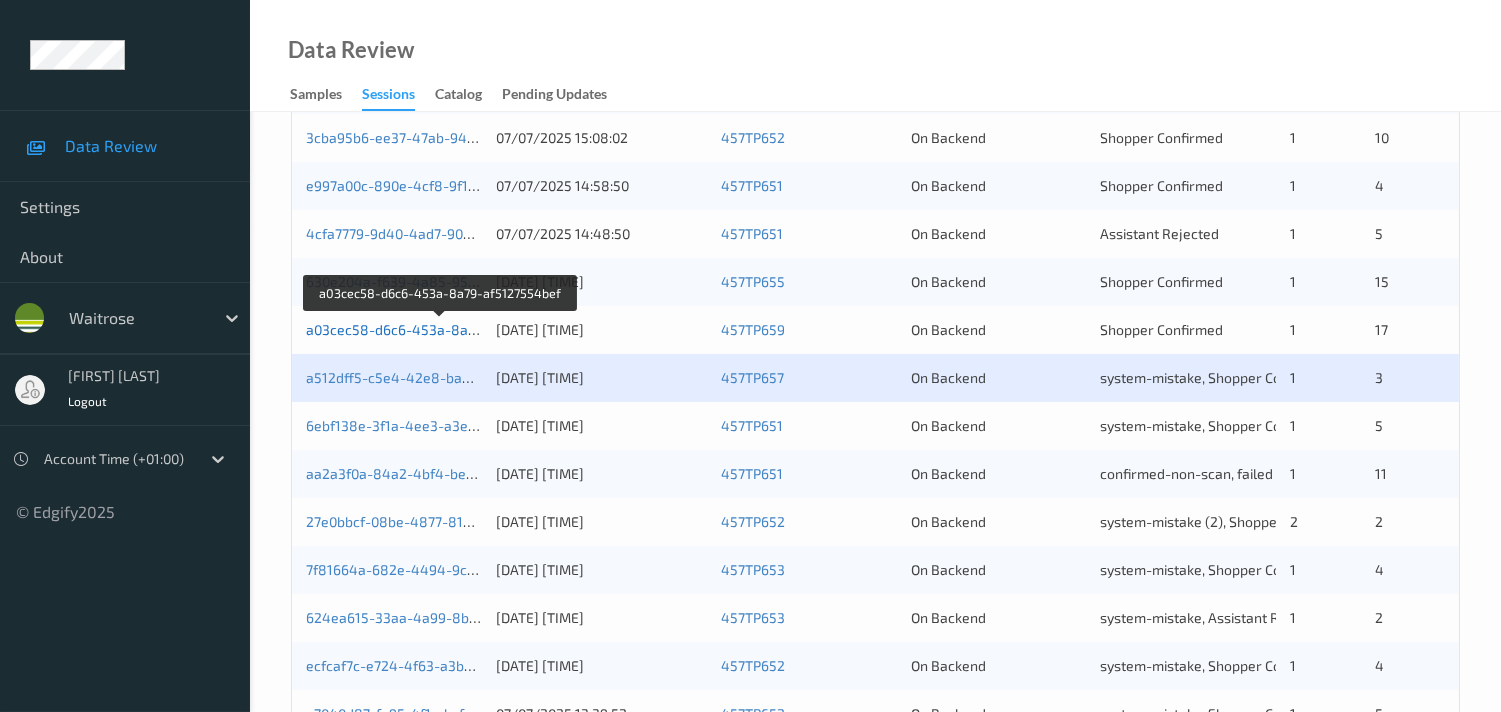 click on "a03cec58-d6c6-453a-8a79-af5127554bef" at bounding box center (441, 329) 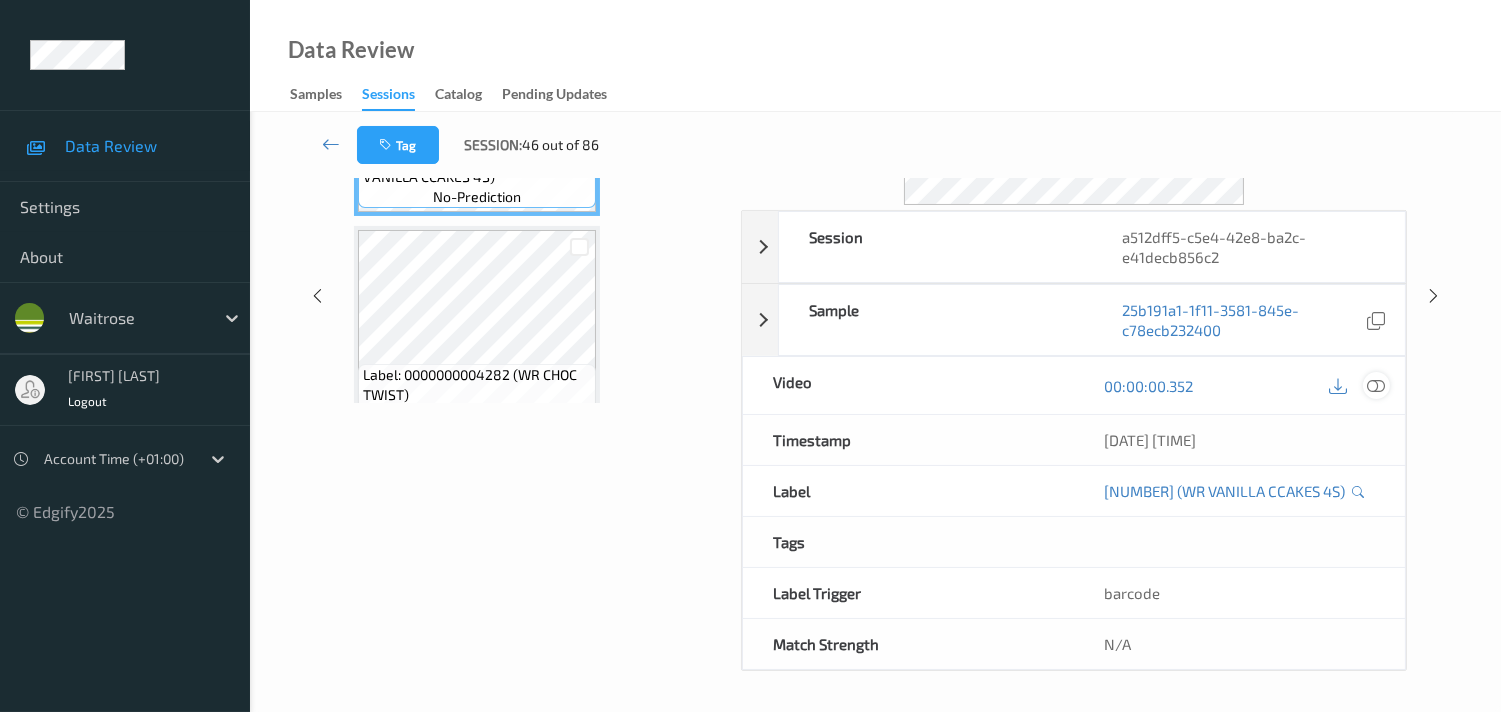 click at bounding box center (1376, 386) 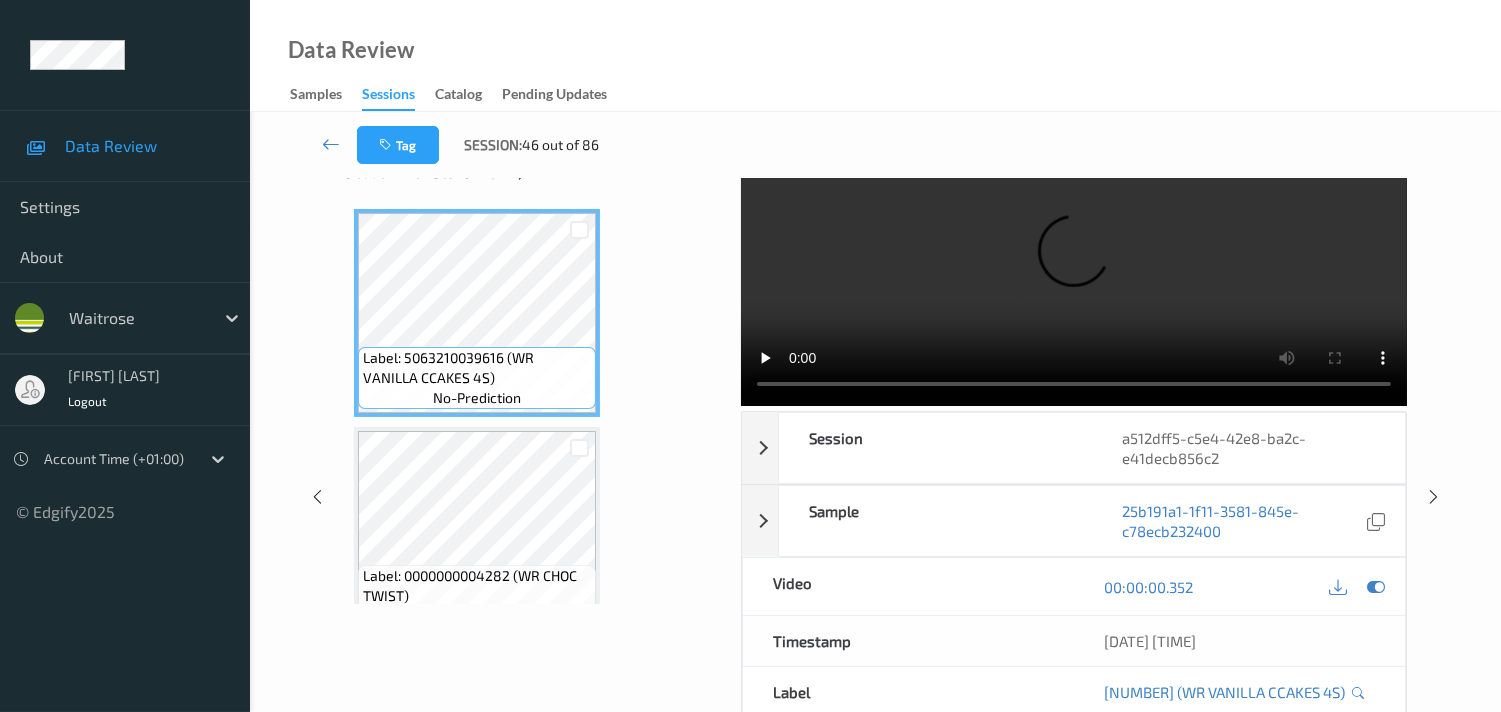 scroll, scrollTop: 0, scrollLeft: 0, axis: both 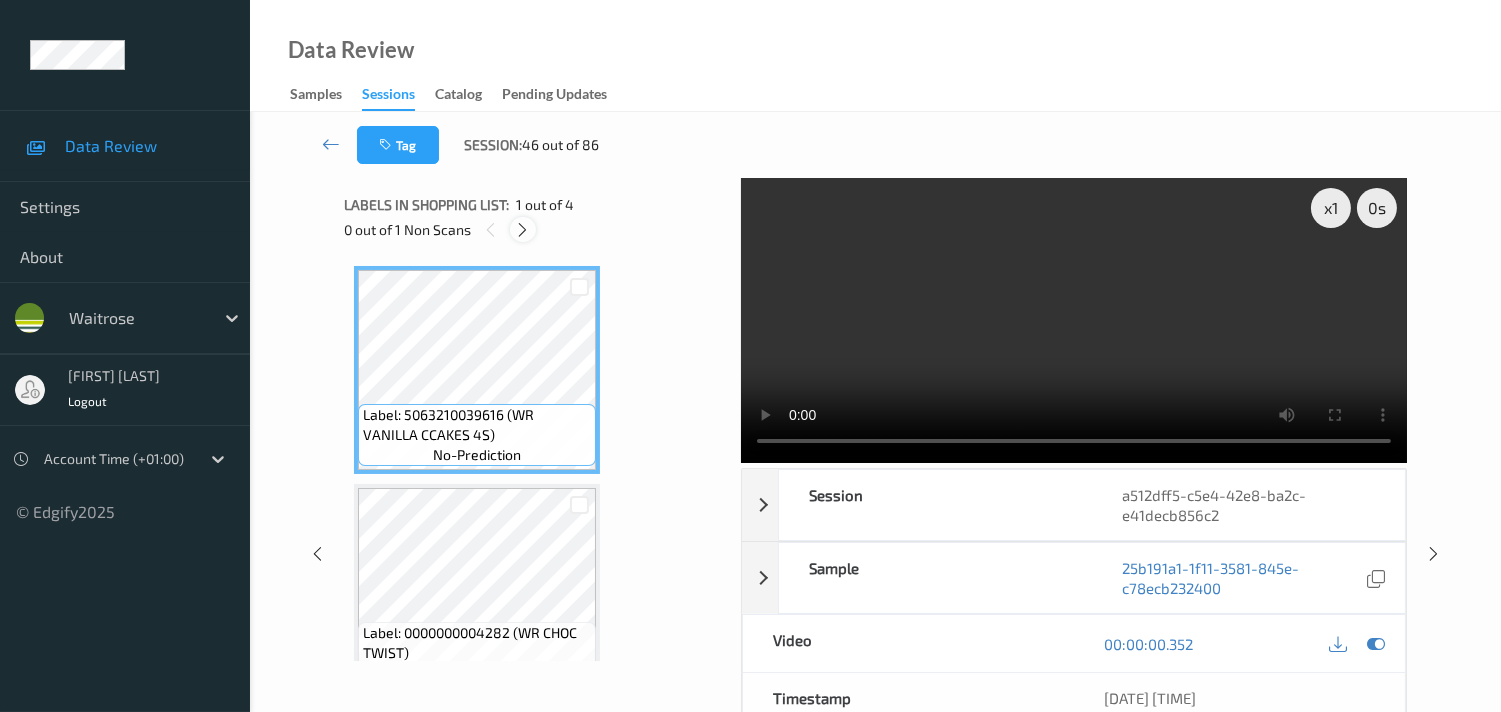 drag, startPoint x: 515, startPoint y: 236, endPoint x: 575, endPoint y: 215, distance: 63.56886 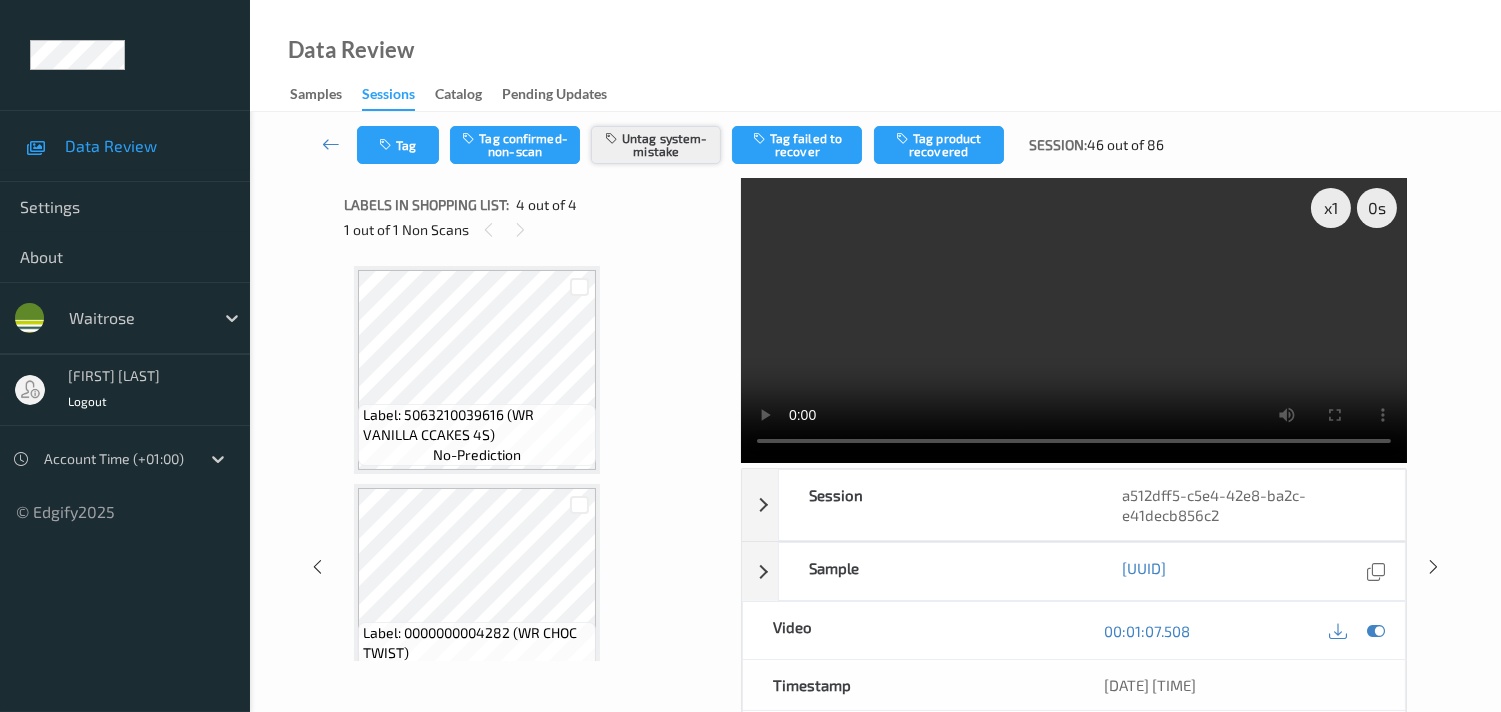 scroll, scrollTop: 443, scrollLeft: 0, axis: vertical 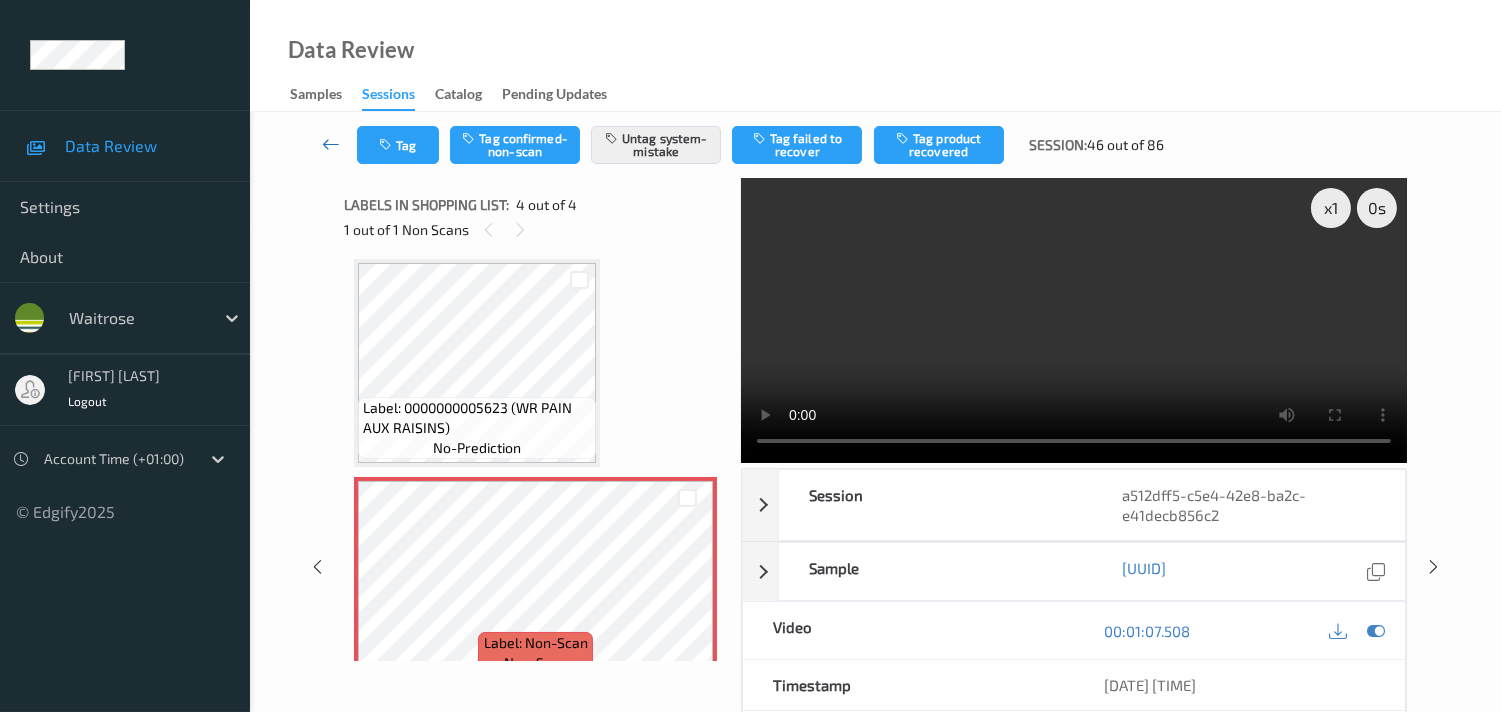 click at bounding box center (331, 144) 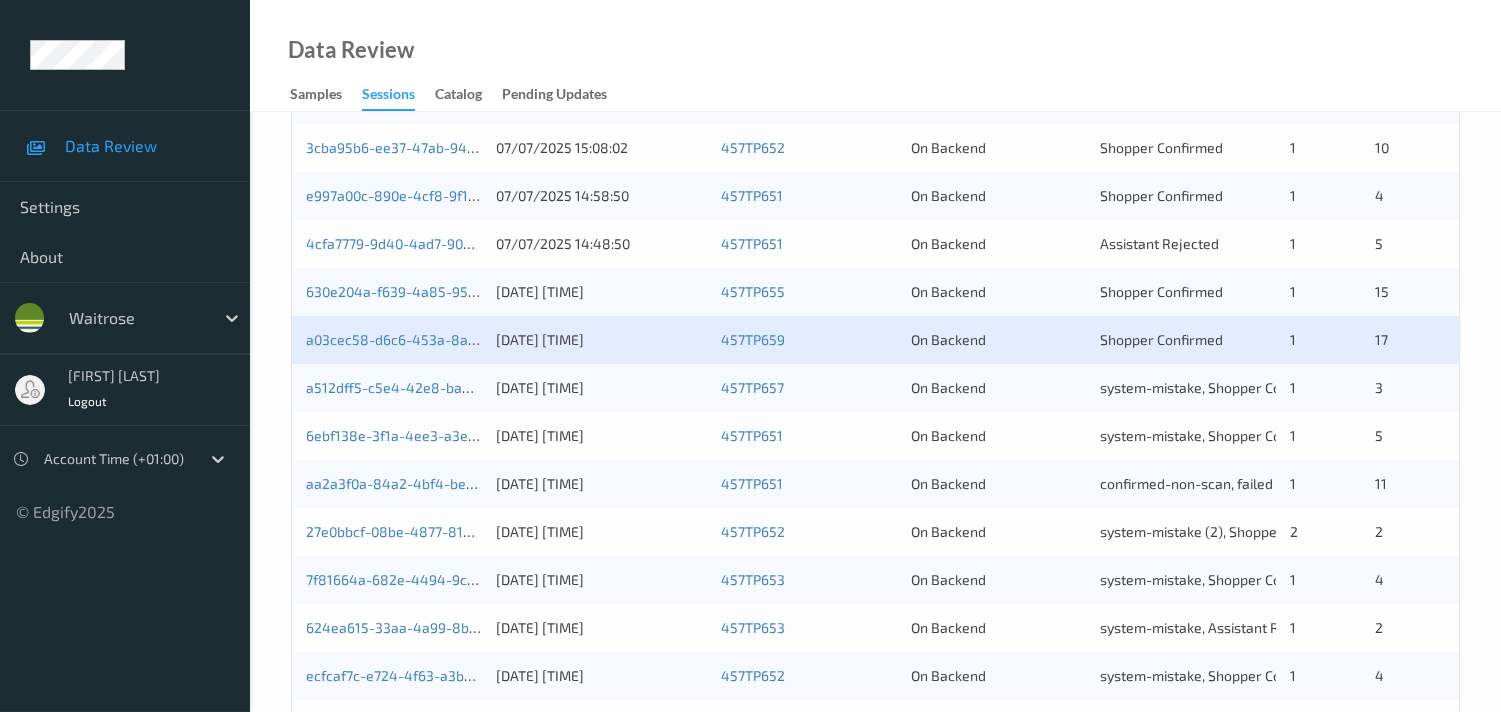 scroll, scrollTop: 666, scrollLeft: 0, axis: vertical 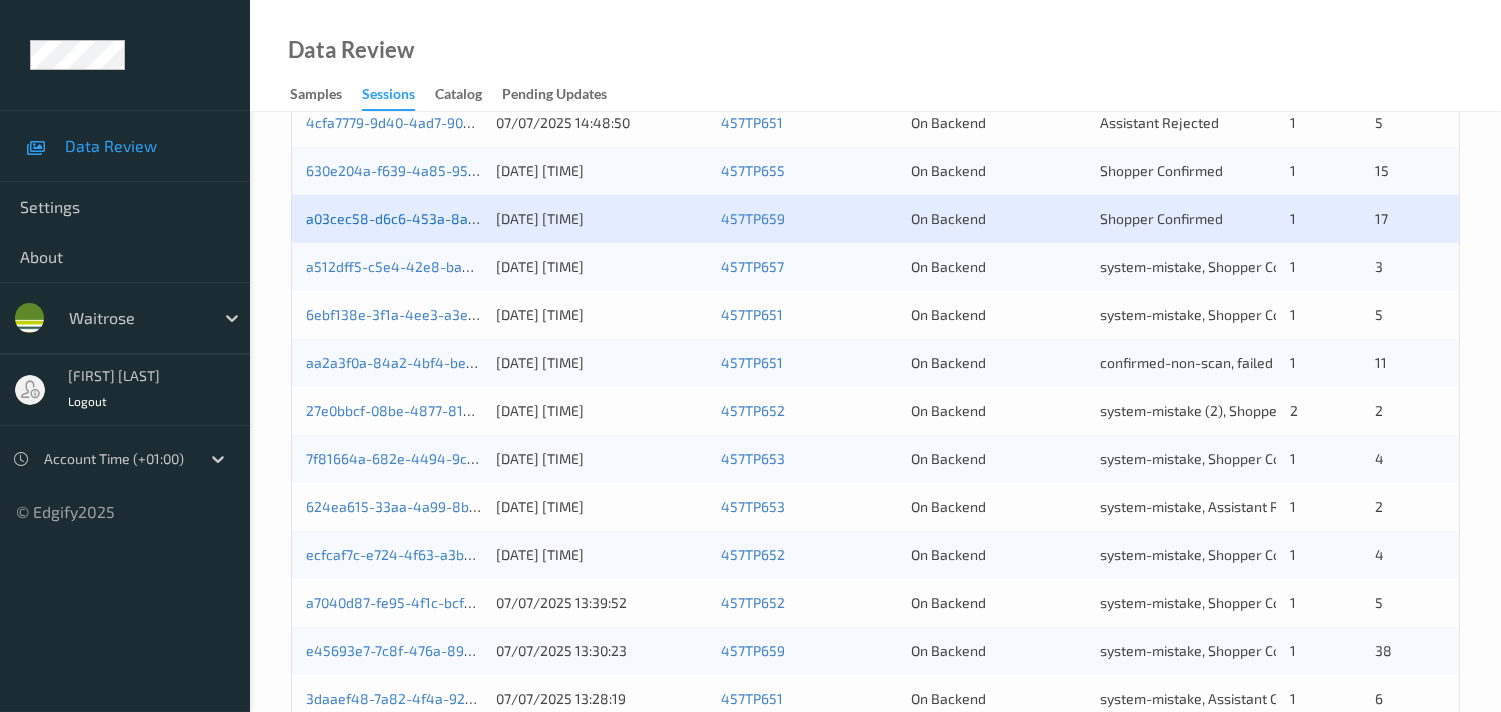 click on "a03cec58-d6c6-453a-8a79-af5127554bef" at bounding box center (441, 218) 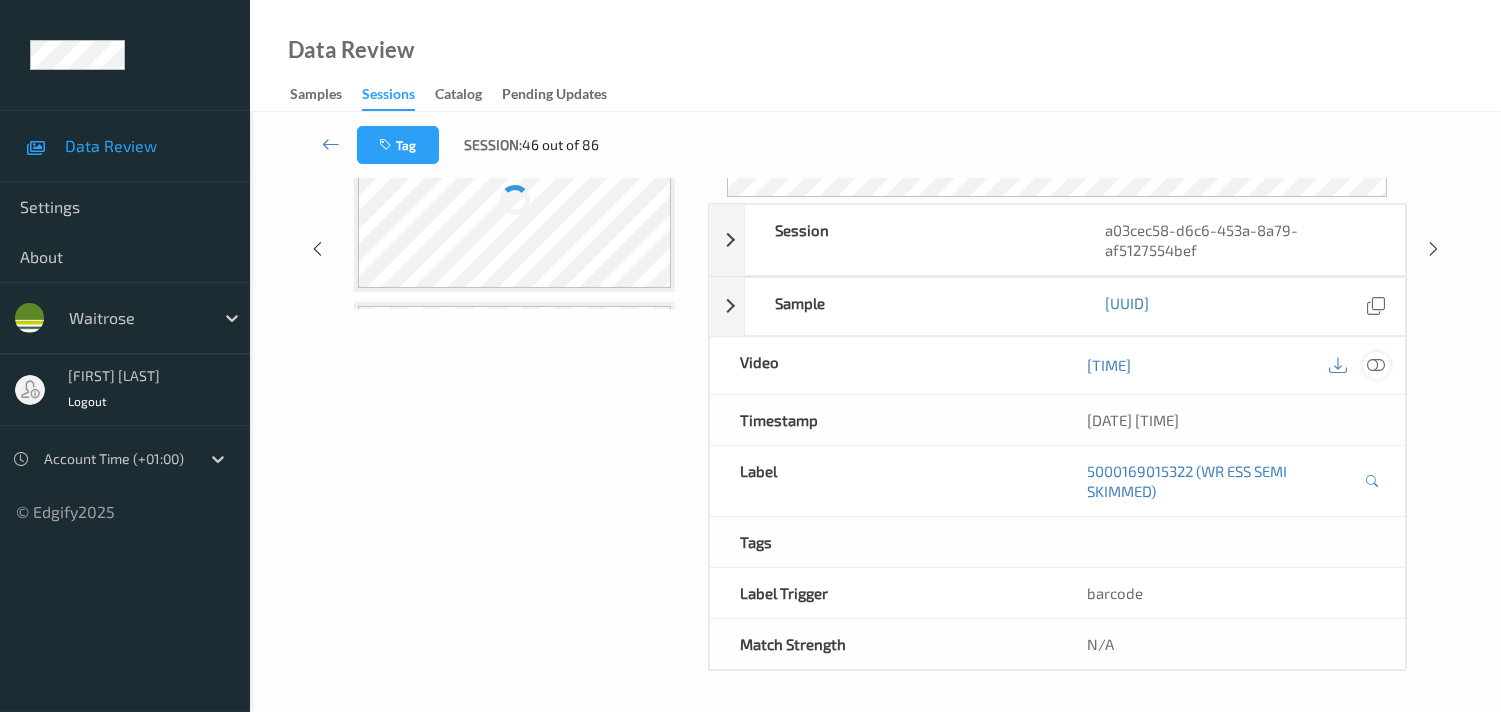 click at bounding box center (1376, 365) 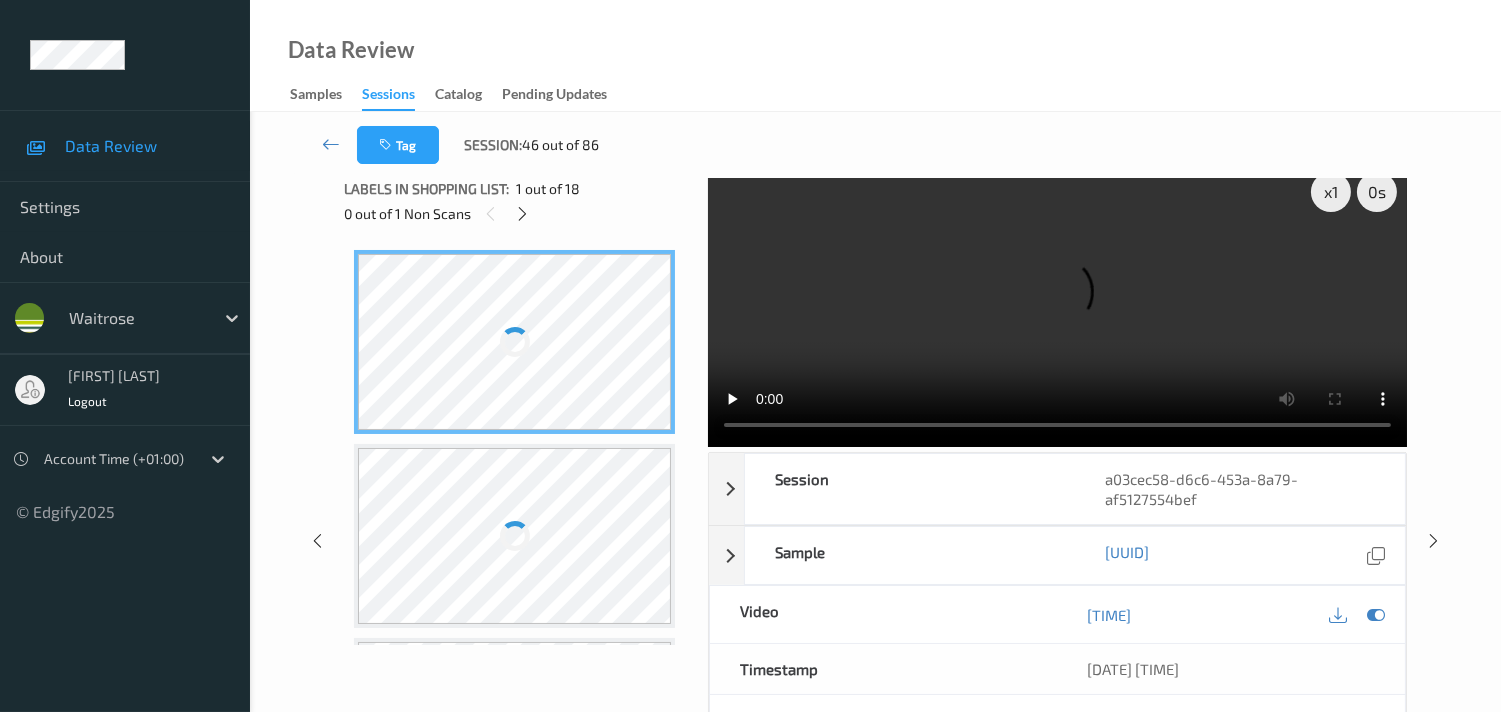 scroll, scrollTop: 0, scrollLeft: 0, axis: both 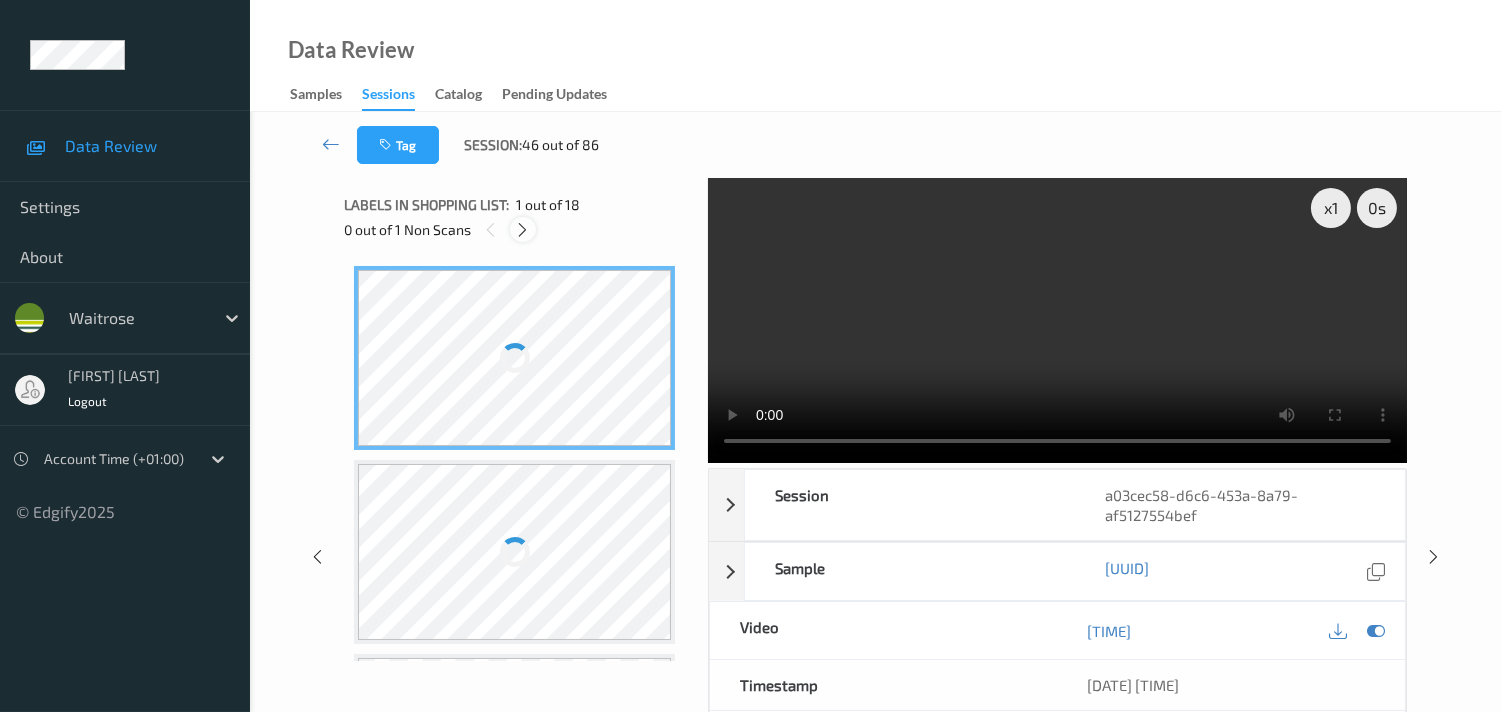 click at bounding box center [522, 230] 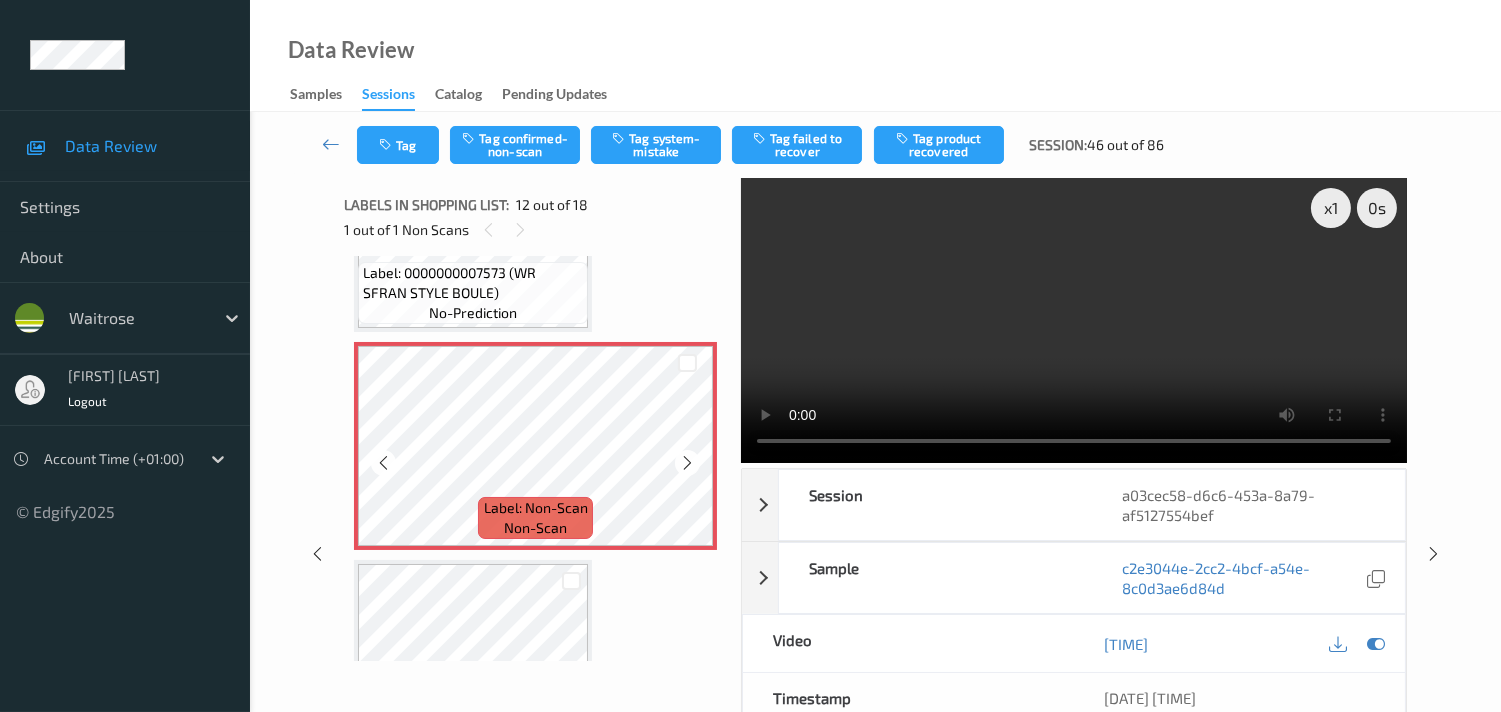 scroll, scrollTop: 2374, scrollLeft: 0, axis: vertical 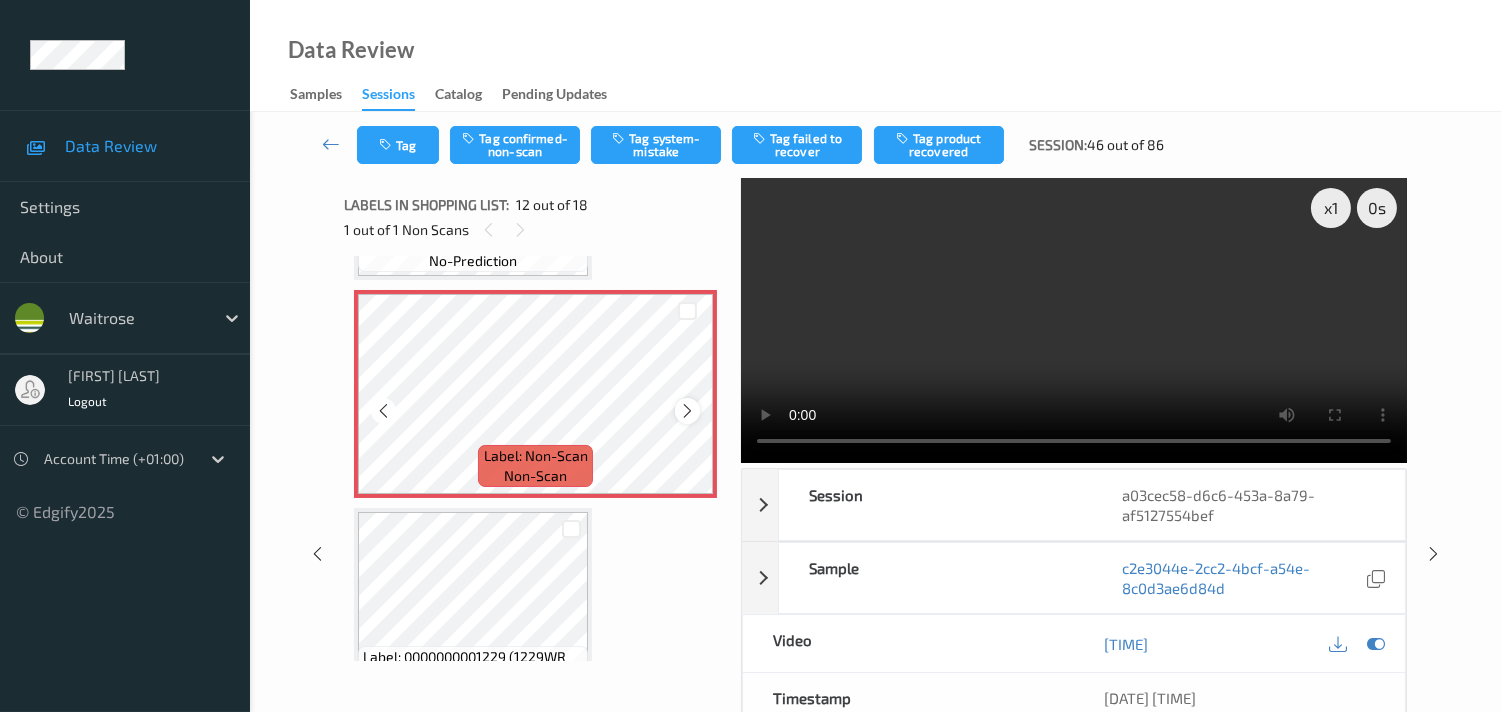 click at bounding box center (687, 411) 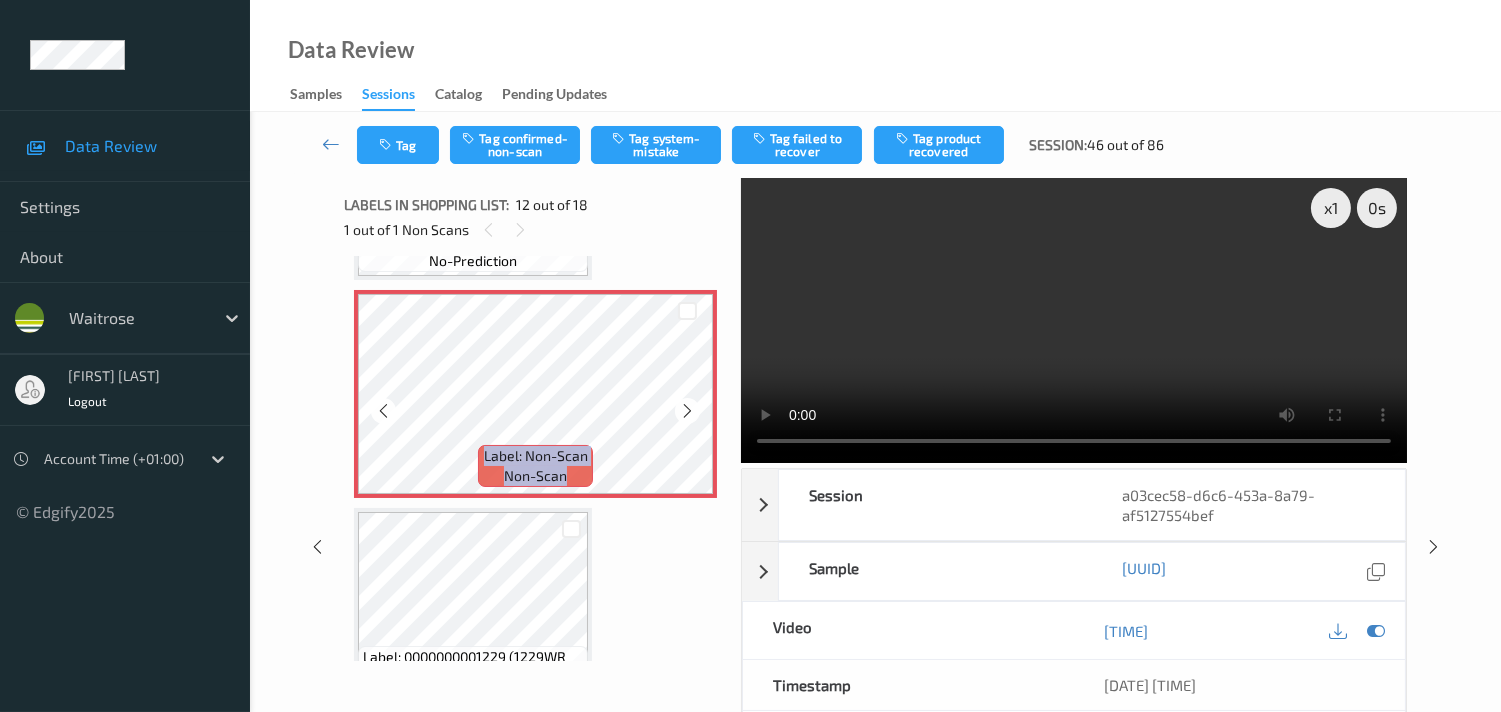 click at bounding box center (687, 411) 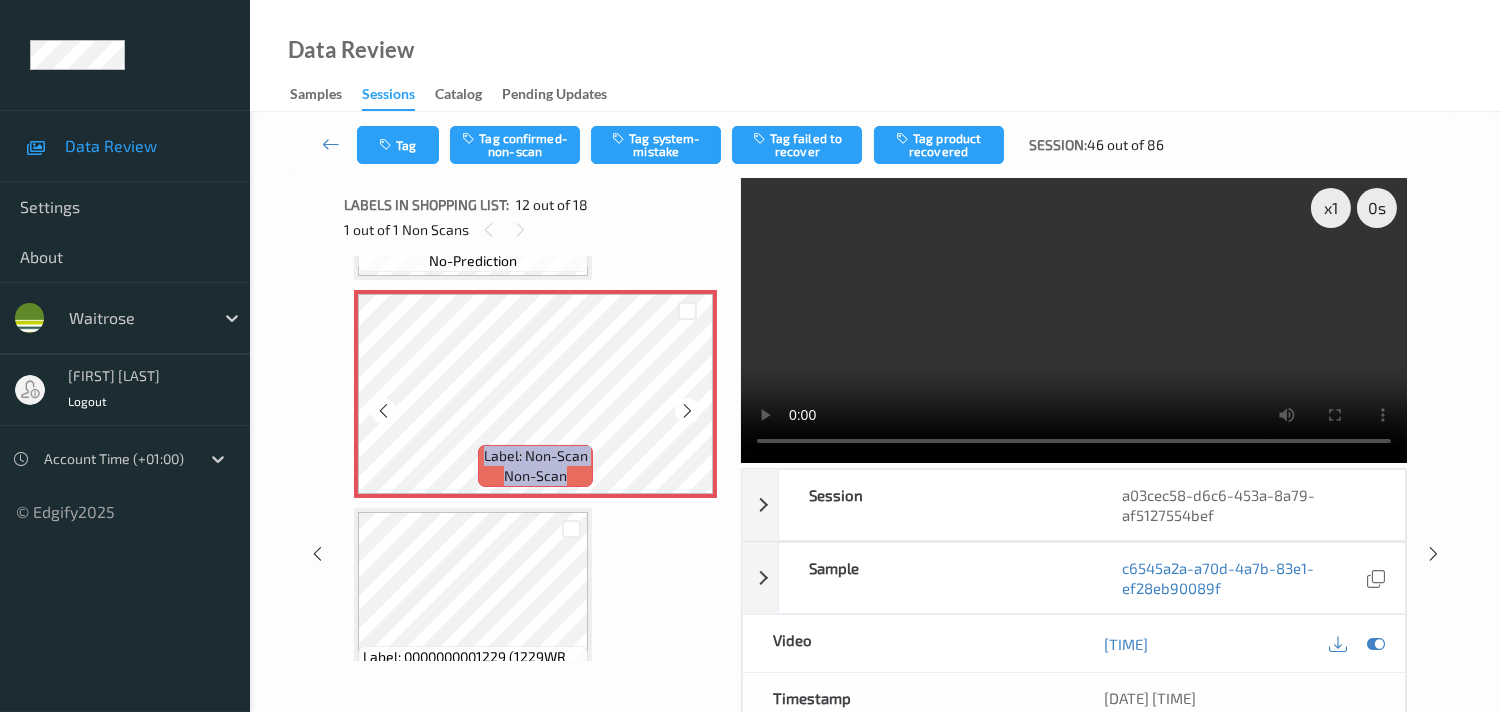 click at bounding box center (687, 411) 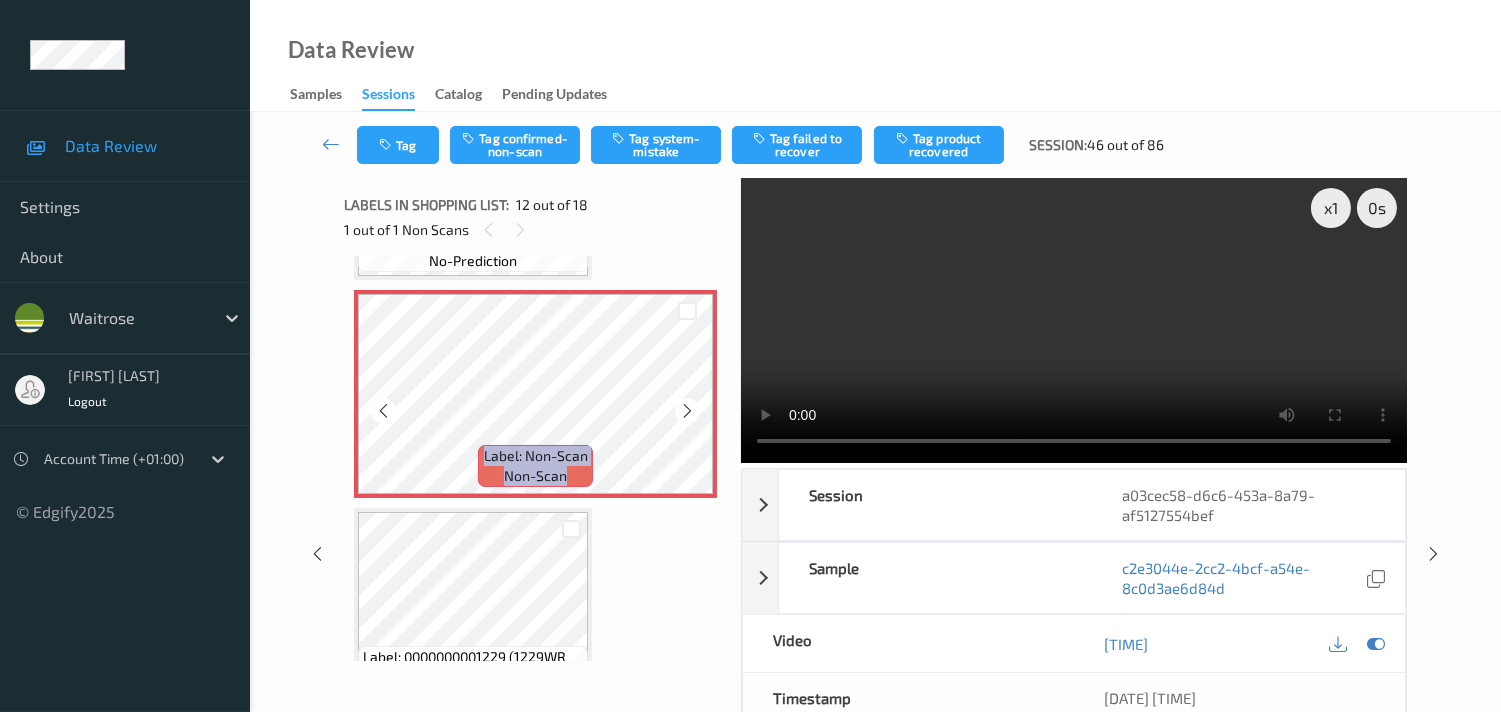 click at bounding box center [687, 411] 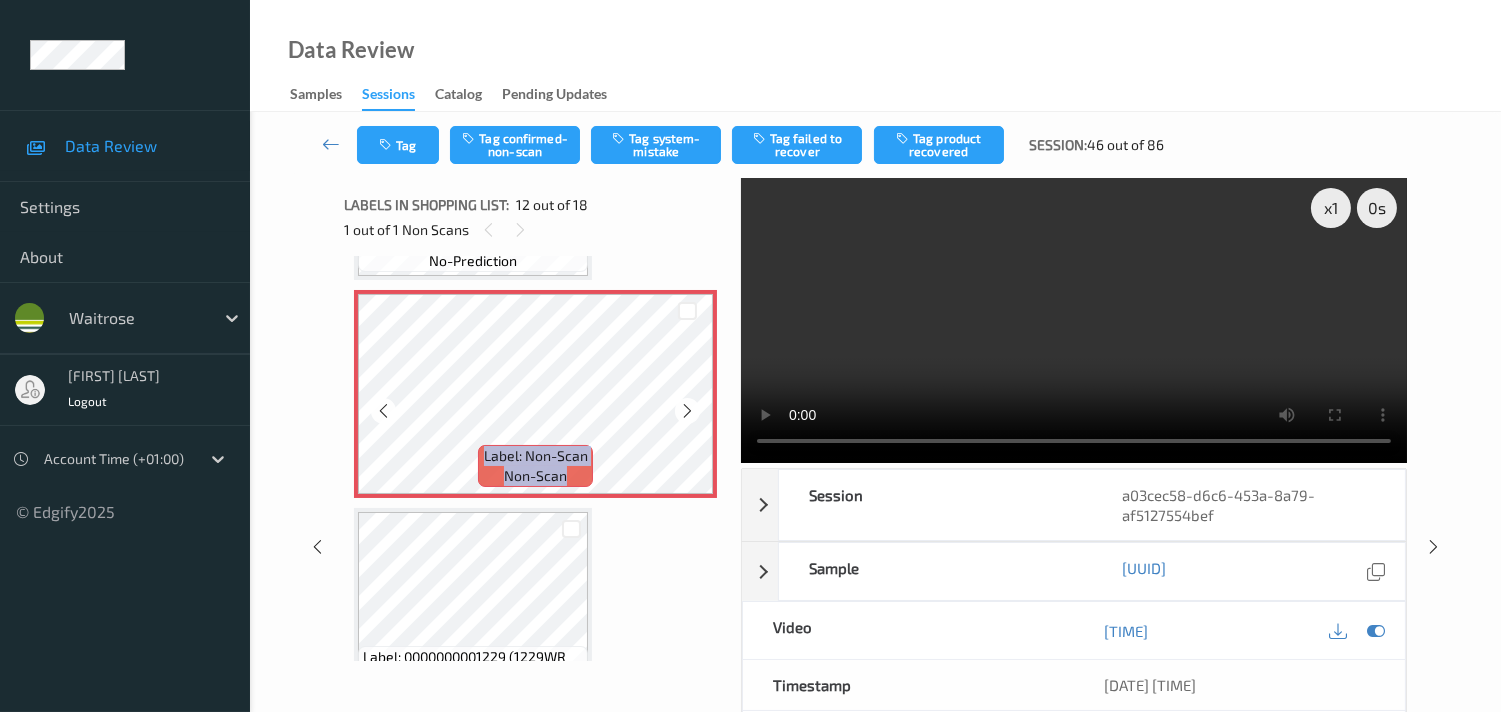 click at bounding box center (687, 411) 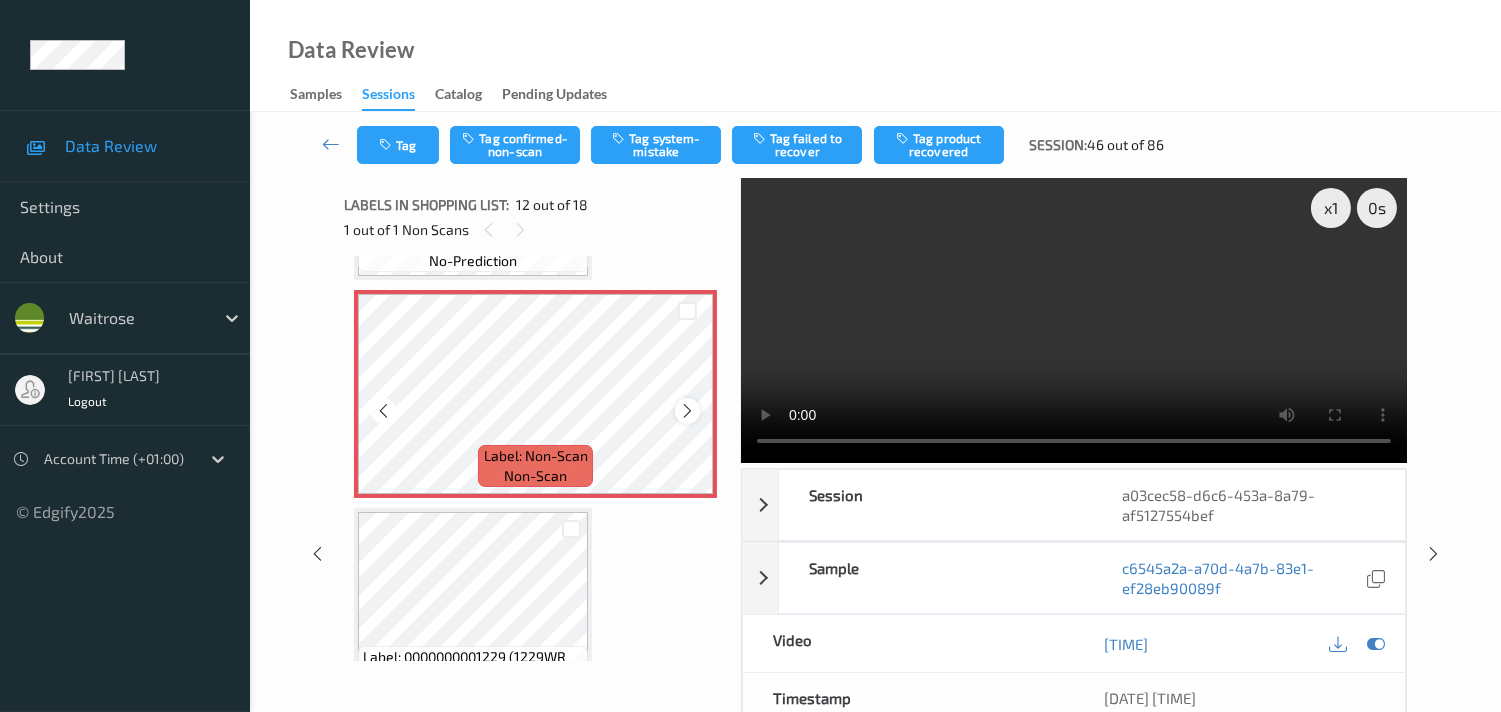 scroll, scrollTop: 2152, scrollLeft: 0, axis: vertical 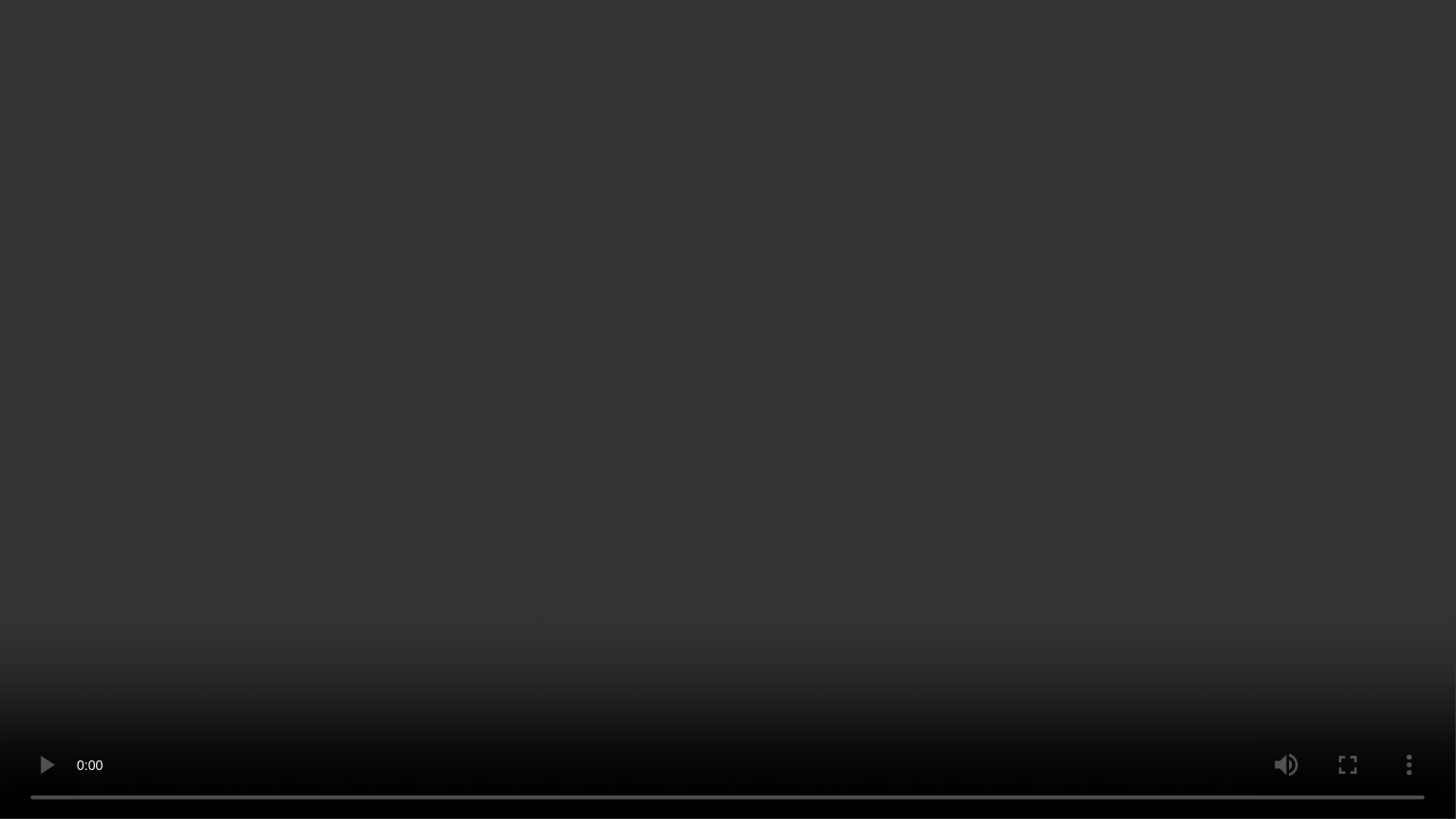 click at bounding box center [728, 409] 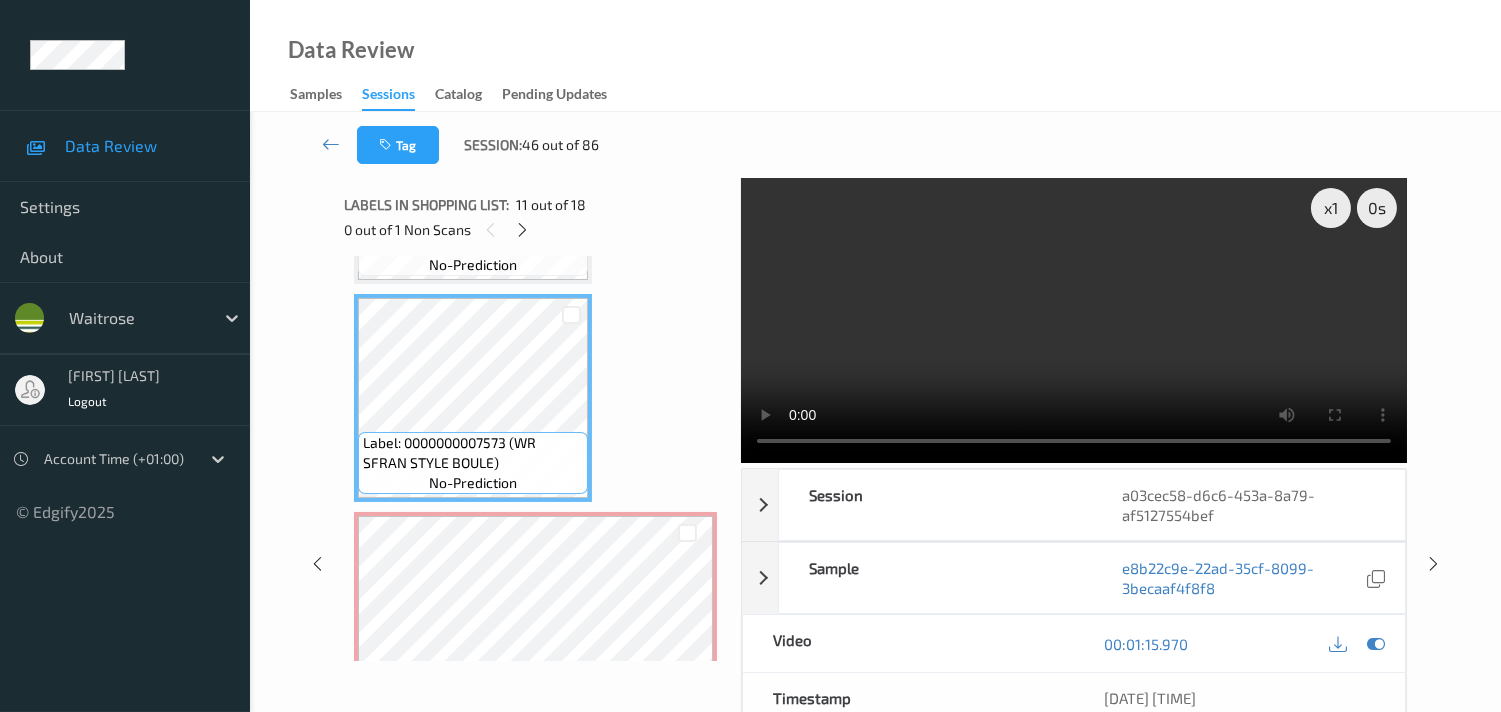 click at bounding box center [1074, 320] 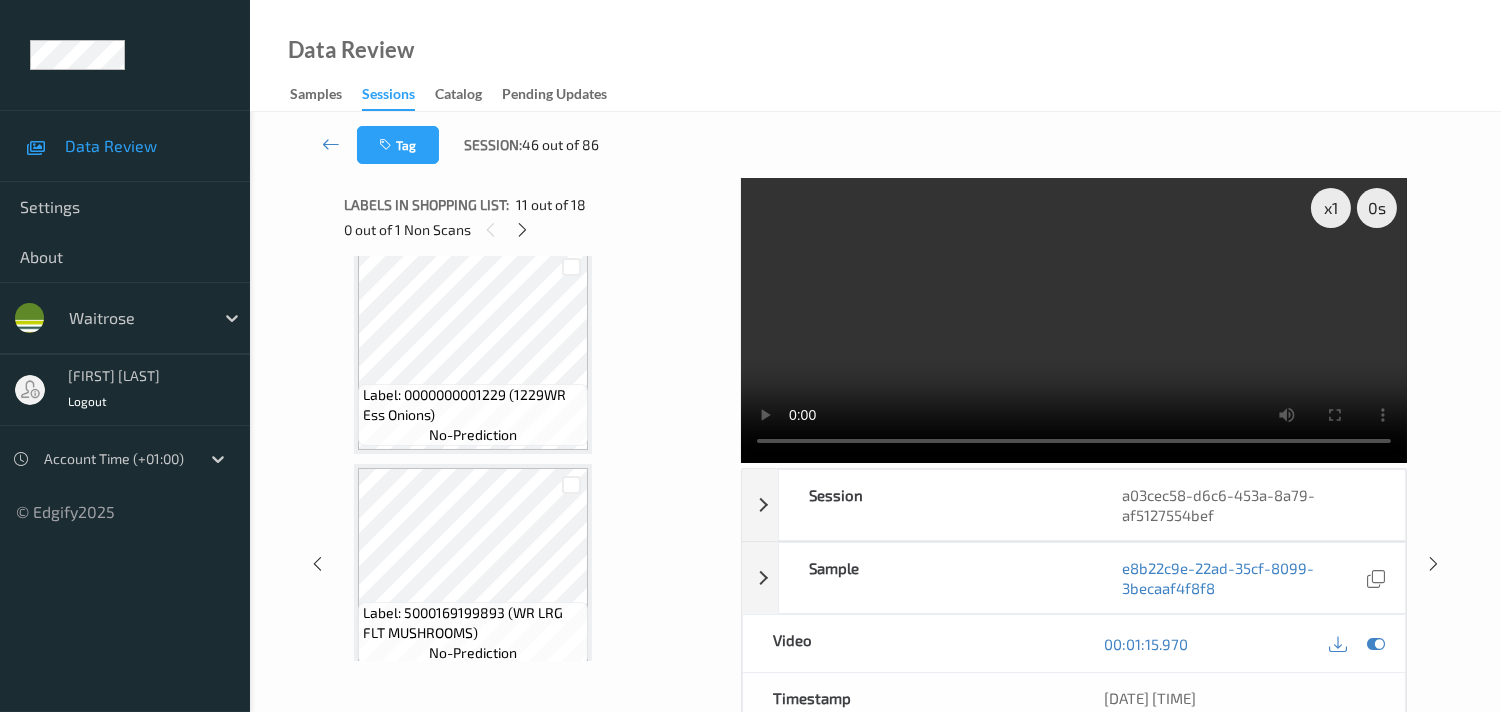 scroll, scrollTop: 2707, scrollLeft: 0, axis: vertical 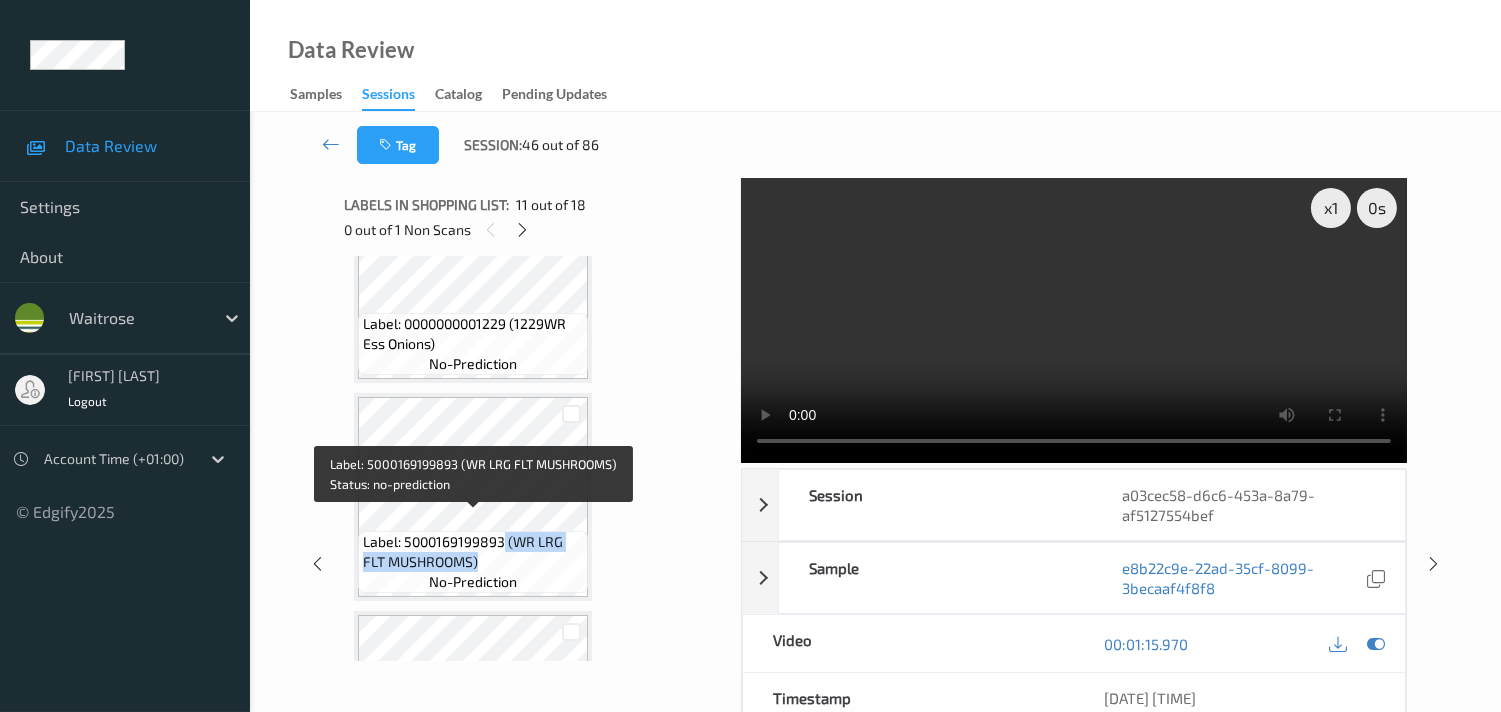 drag, startPoint x: 505, startPoint y: 522, endPoint x: 574, endPoint y: 542, distance: 71.8401 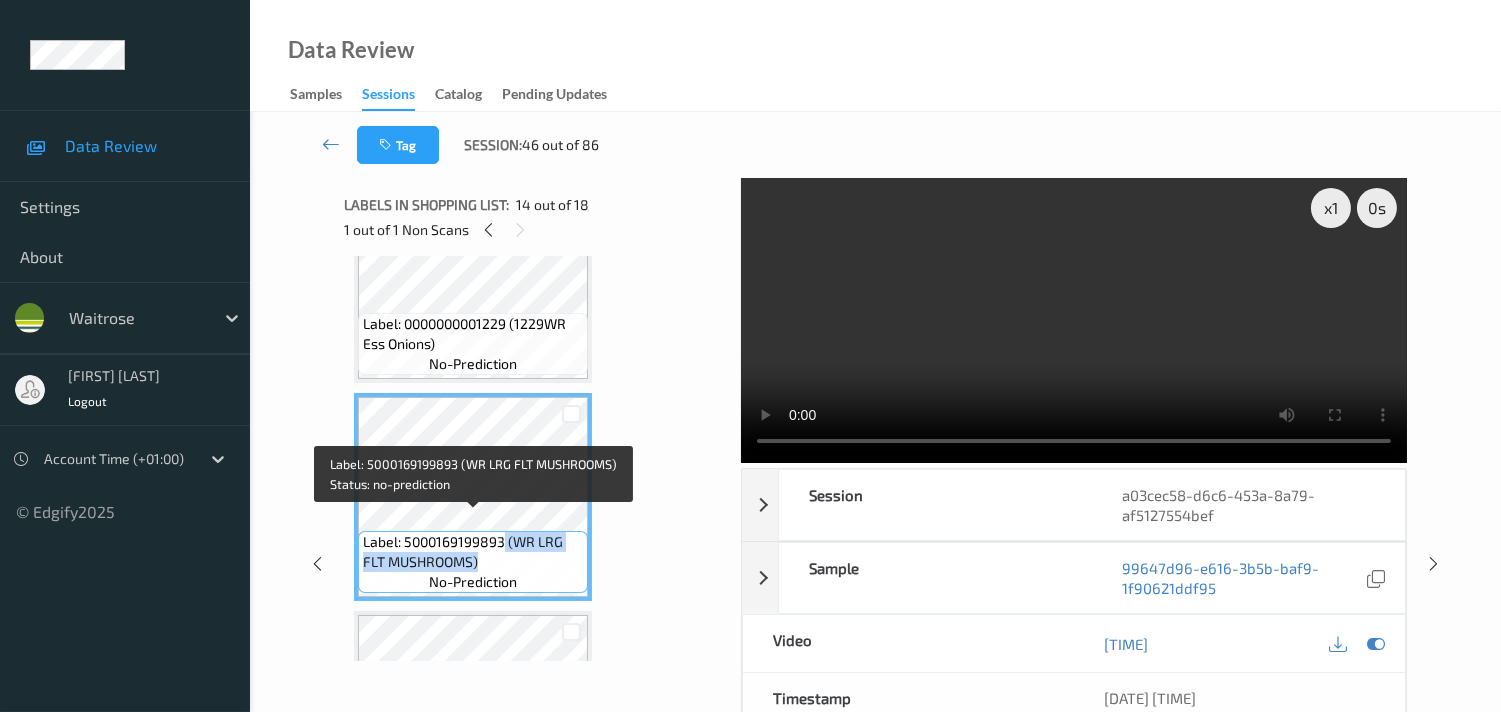 click on "Label: 5000169199893 (WR LRG FLT MUSHROOMS)" at bounding box center (473, 552) 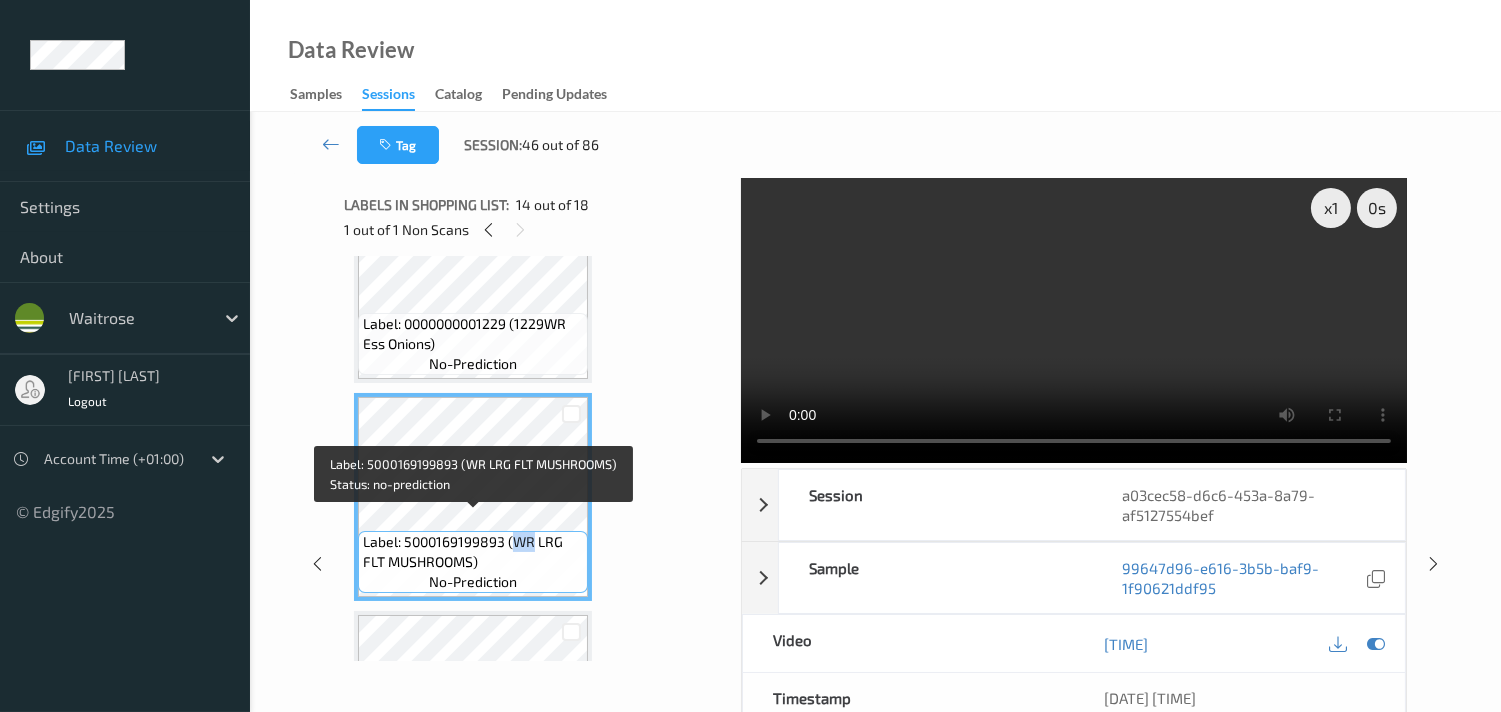 drag, startPoint x: 514, startPoint y: 527, endPoint x: 530, endPoint y: 520, distance: 17.464249 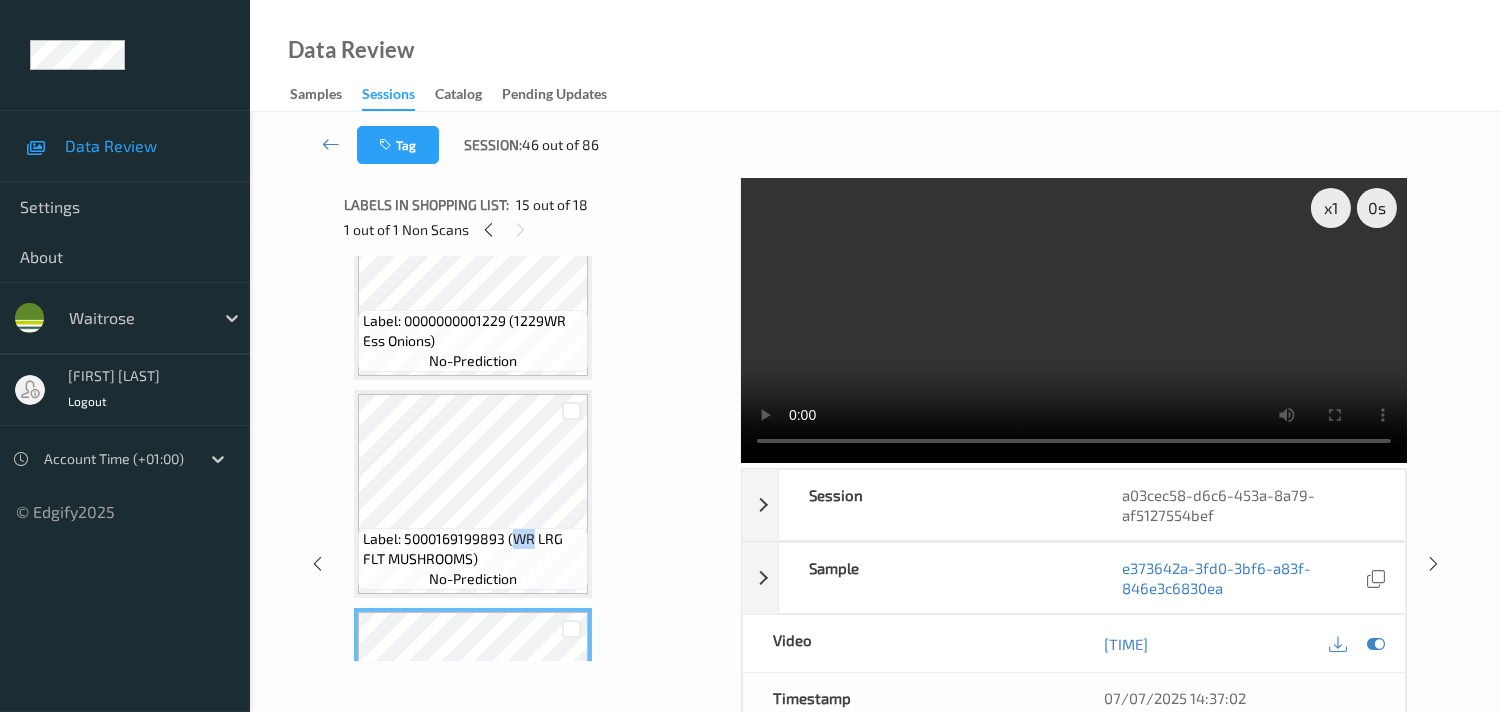 scroll, scrollTop: 2707, scrollLeft: 0, axis: vertical 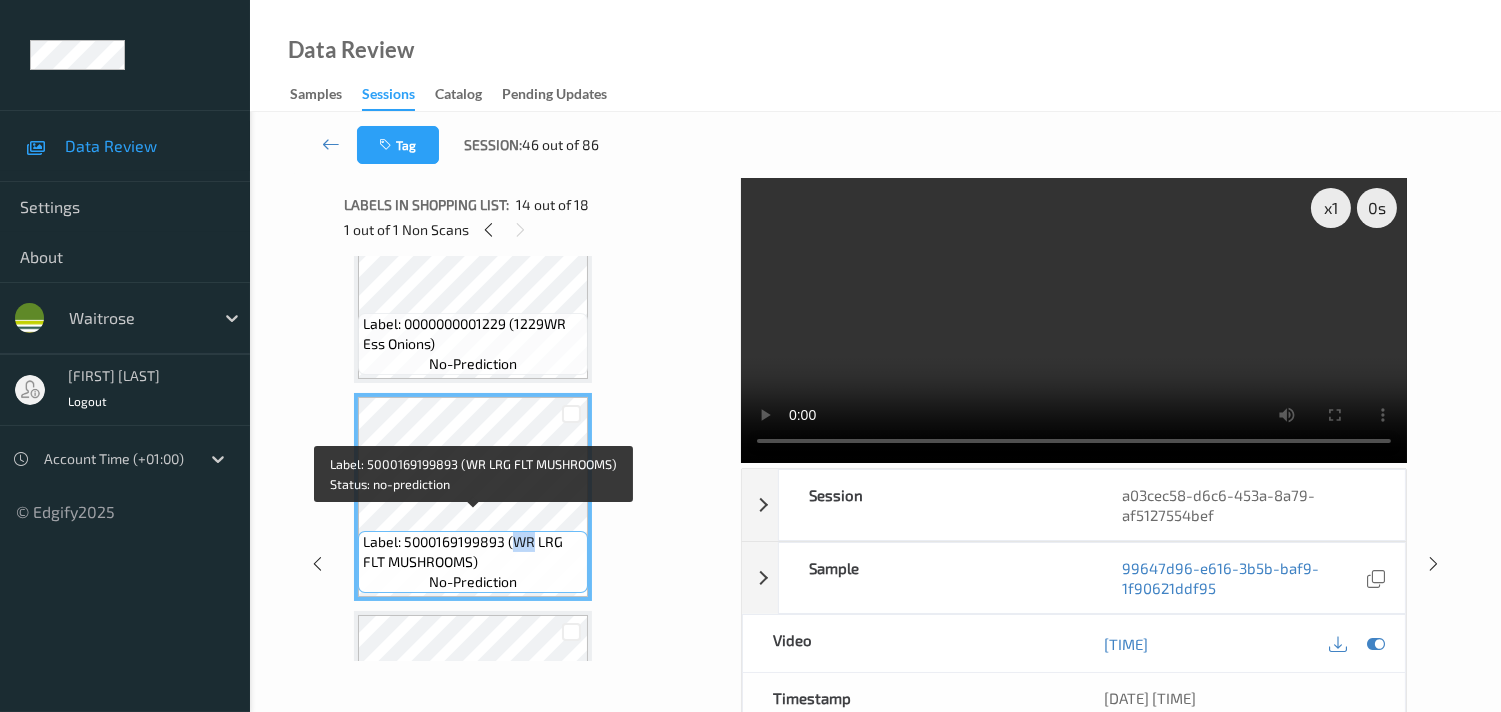 click on "Label: 5000169199893 (WR LRG FLT MUSHROOMS)" at bounding box center (473, 552) 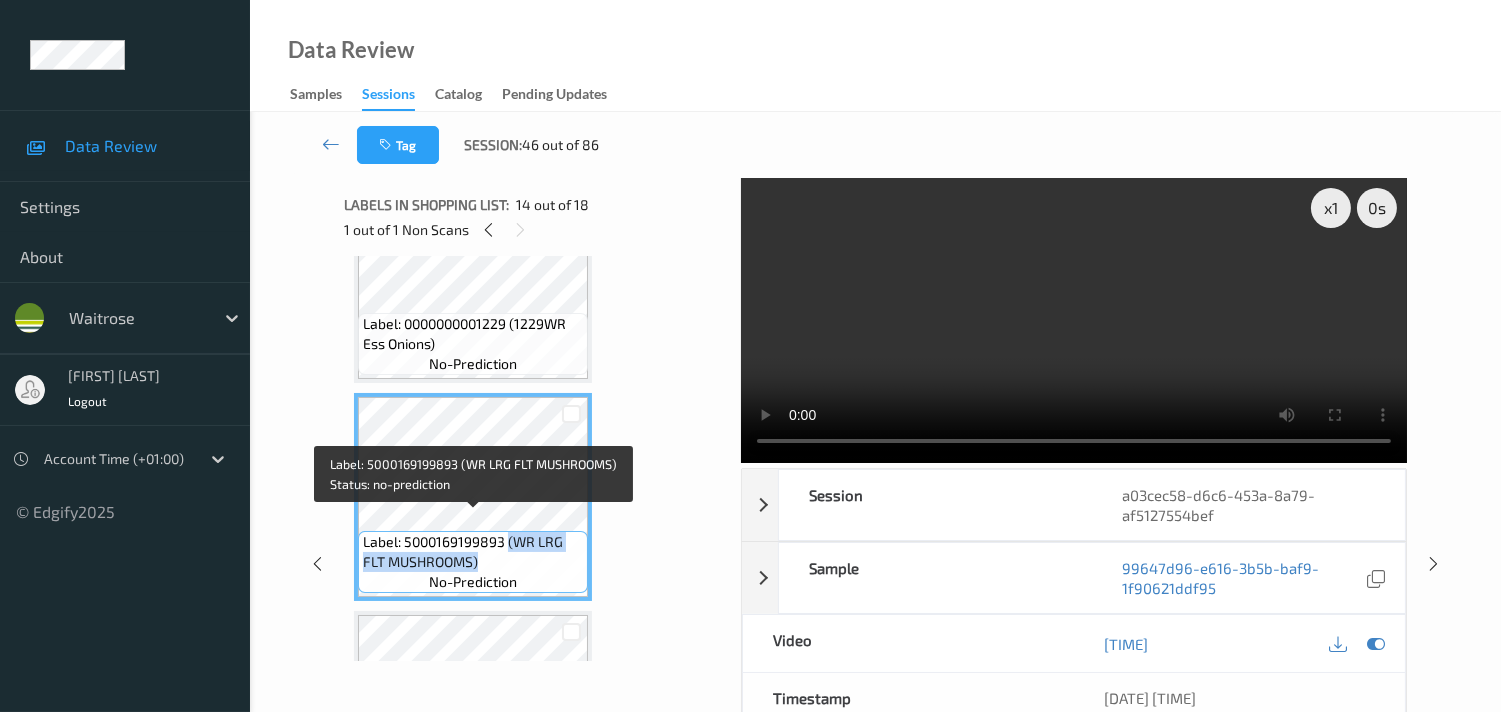 drag, startPoint x: 507, startPoint y: 526, endPoint x: 564, endPoint y: 551, distance: 62.241467 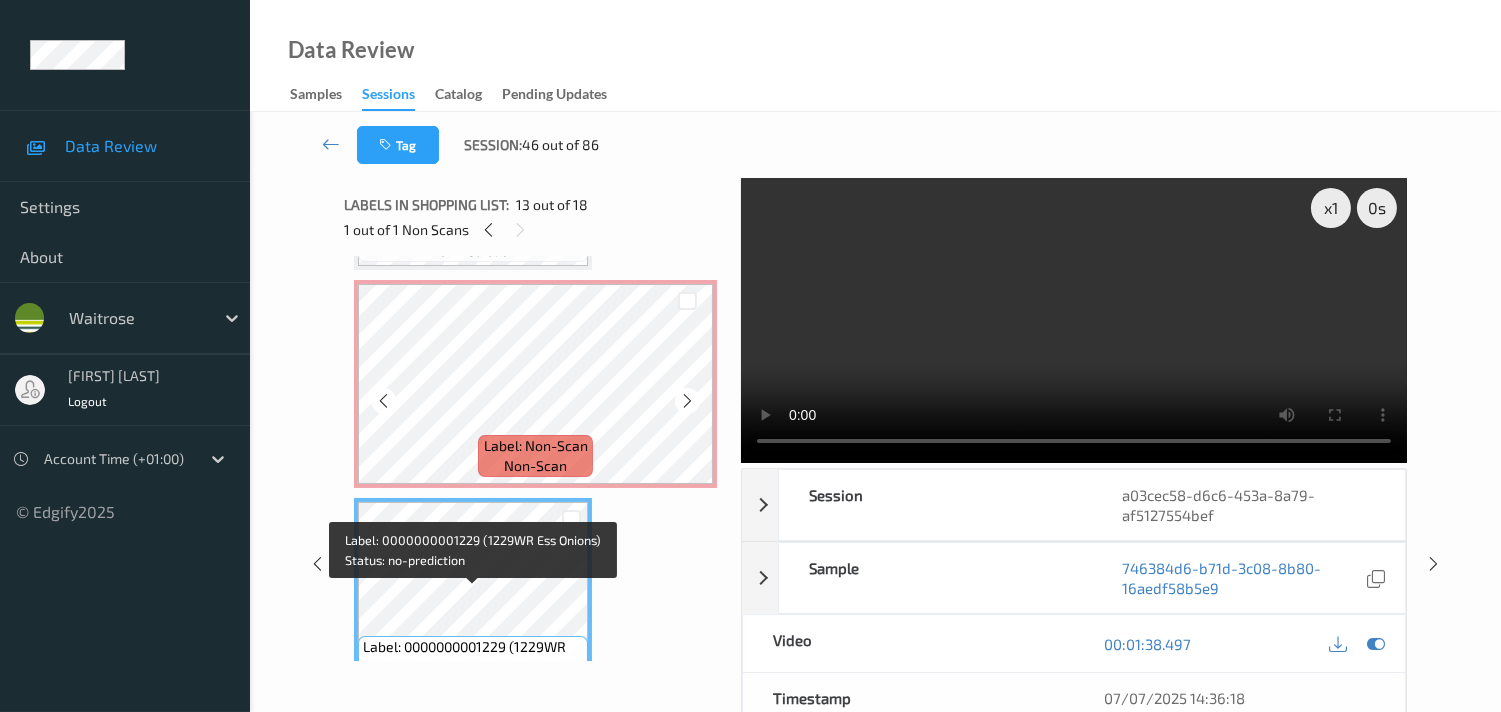 scroll, scrollTop: 2374, scrollLeft: 0, axis: vertical 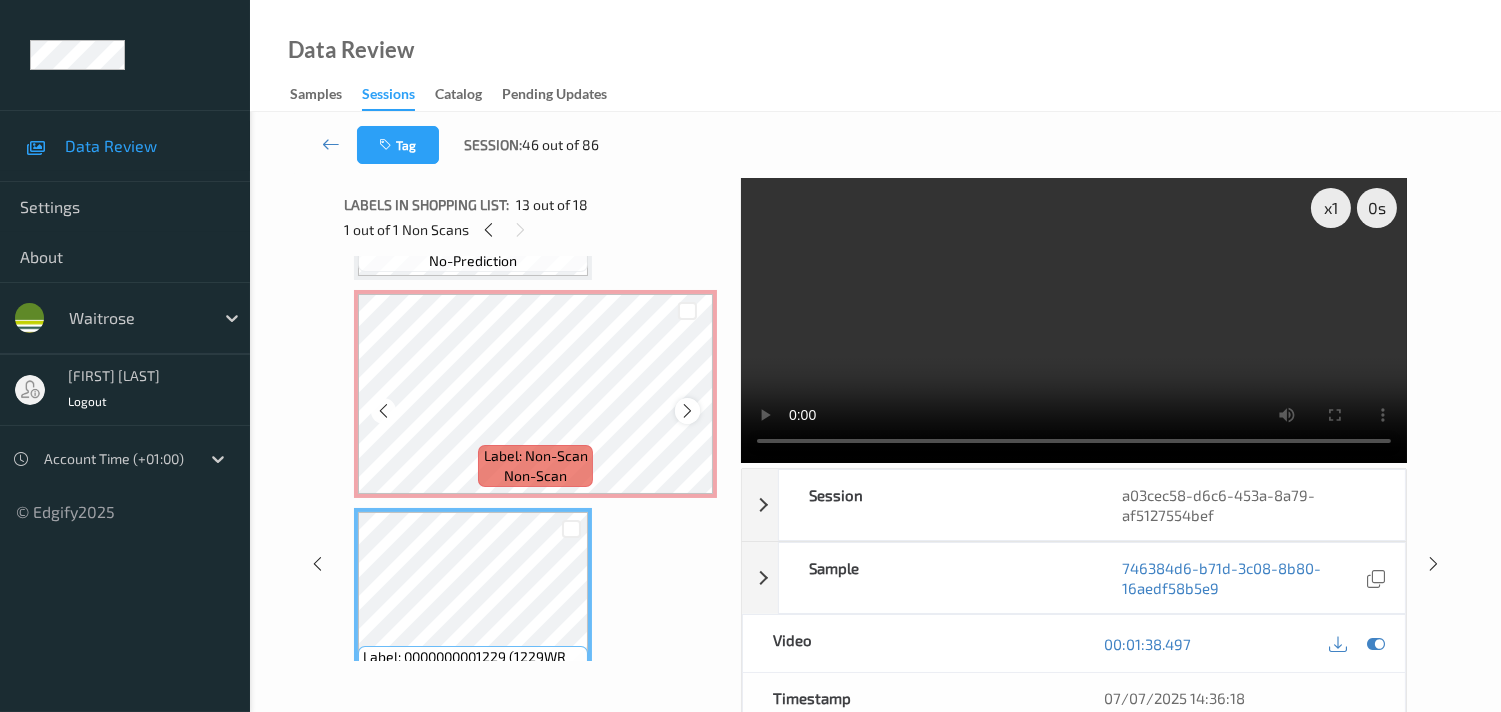click at bounding box center (687, 411) 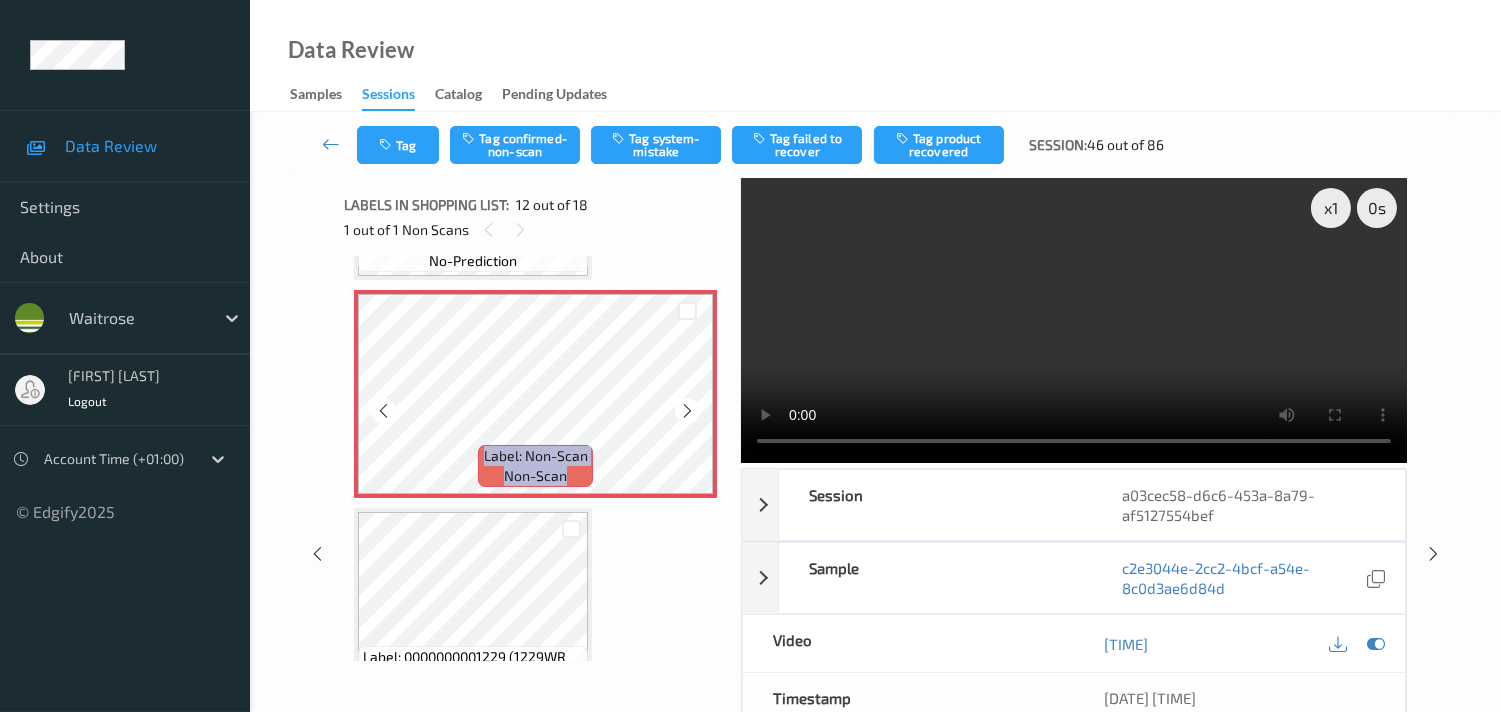 click at bounding box center [687, 411] 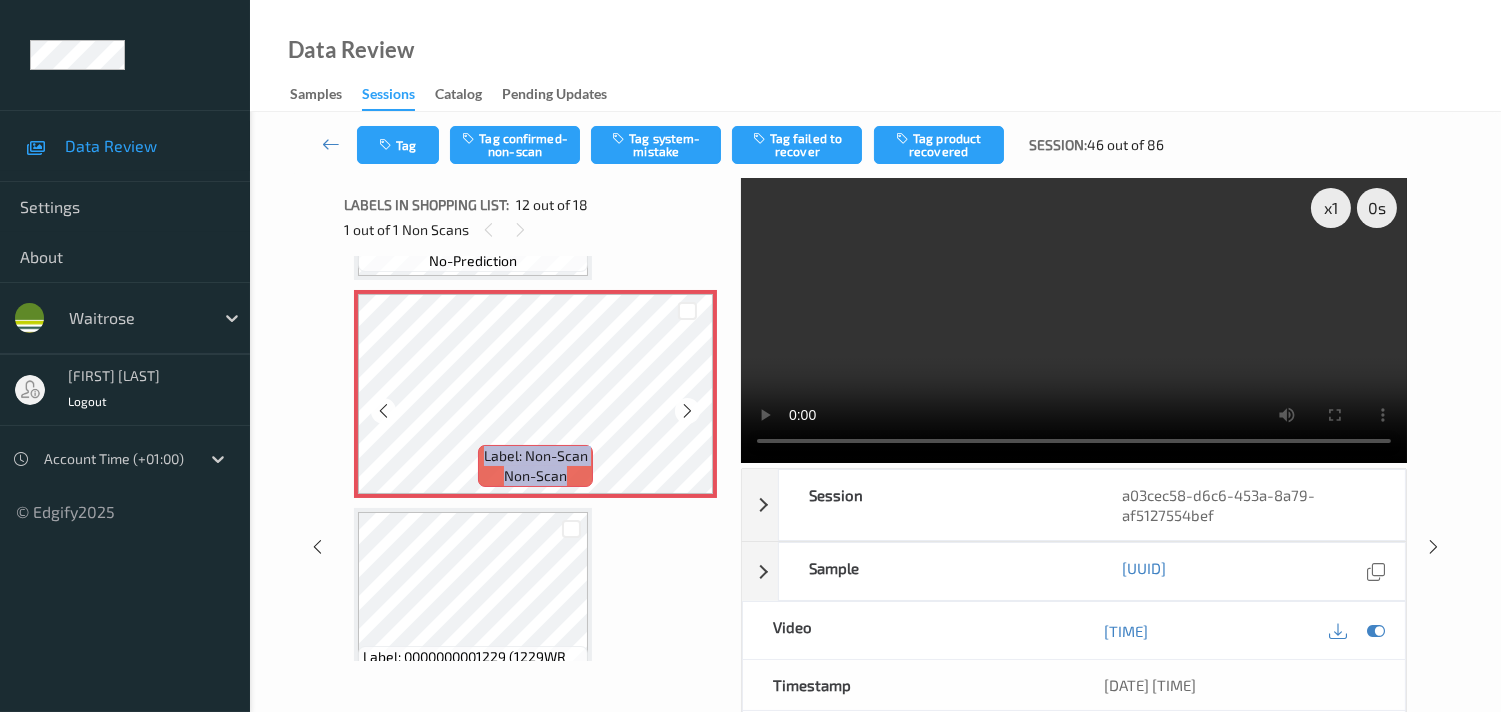click at bounding box center [687, 411] 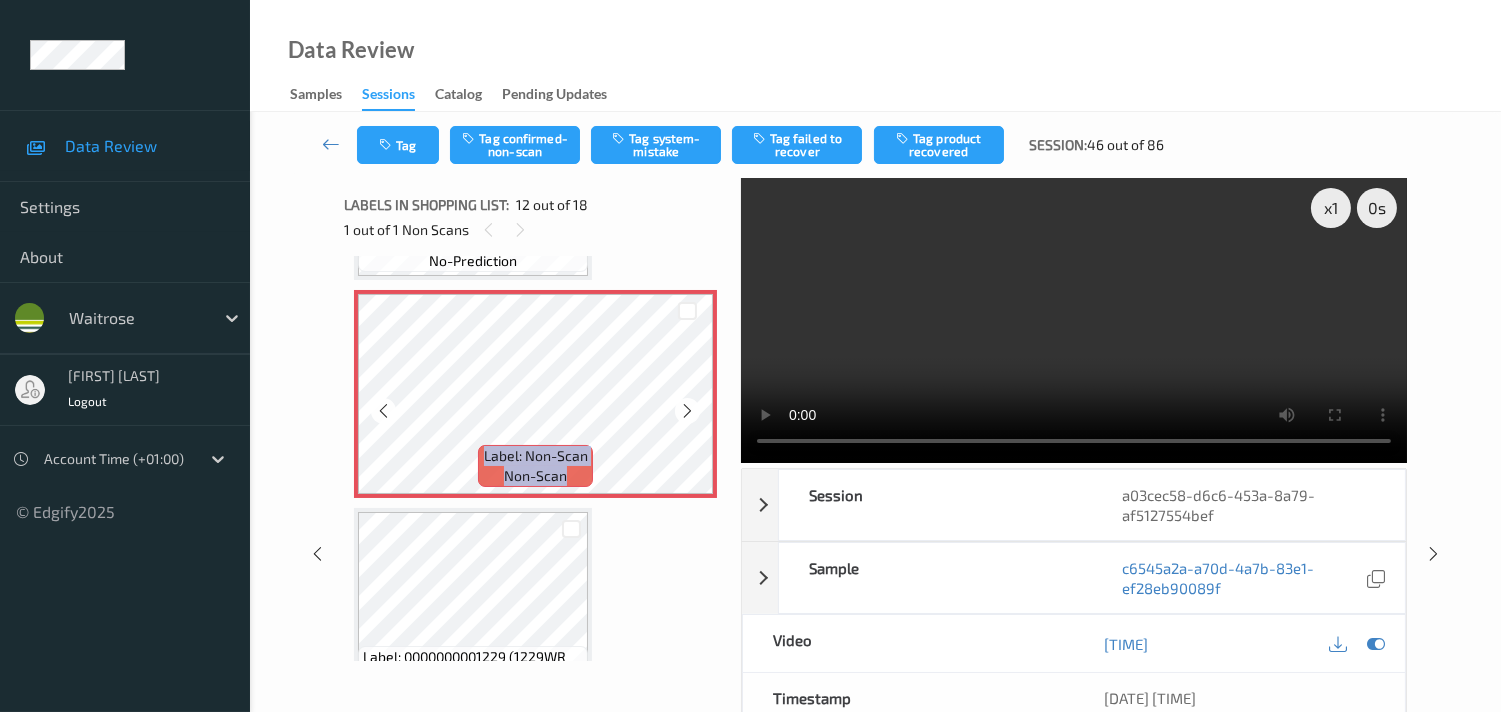 click at bounding box center [687, 411] 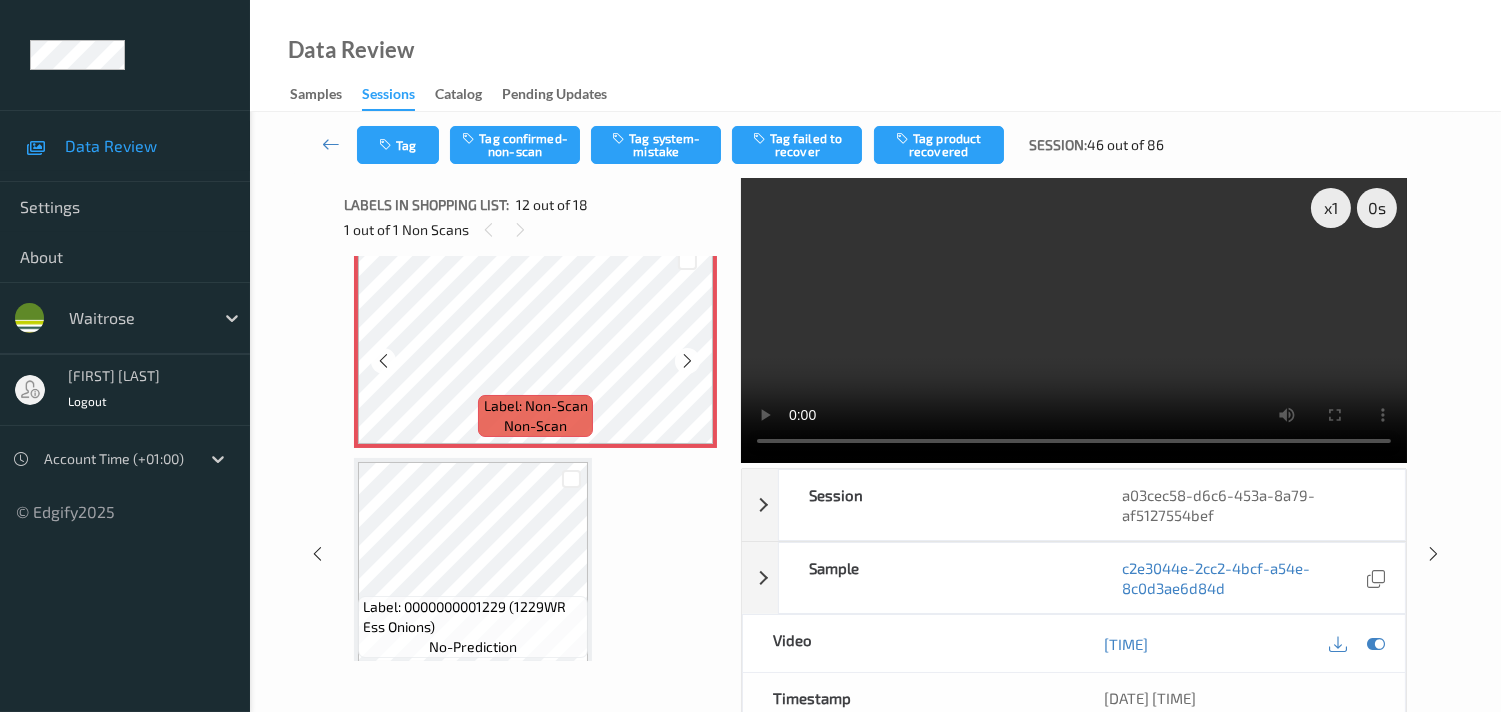 scroll, scrollTop: 2374, scrollLeft: 0, axis: vertical 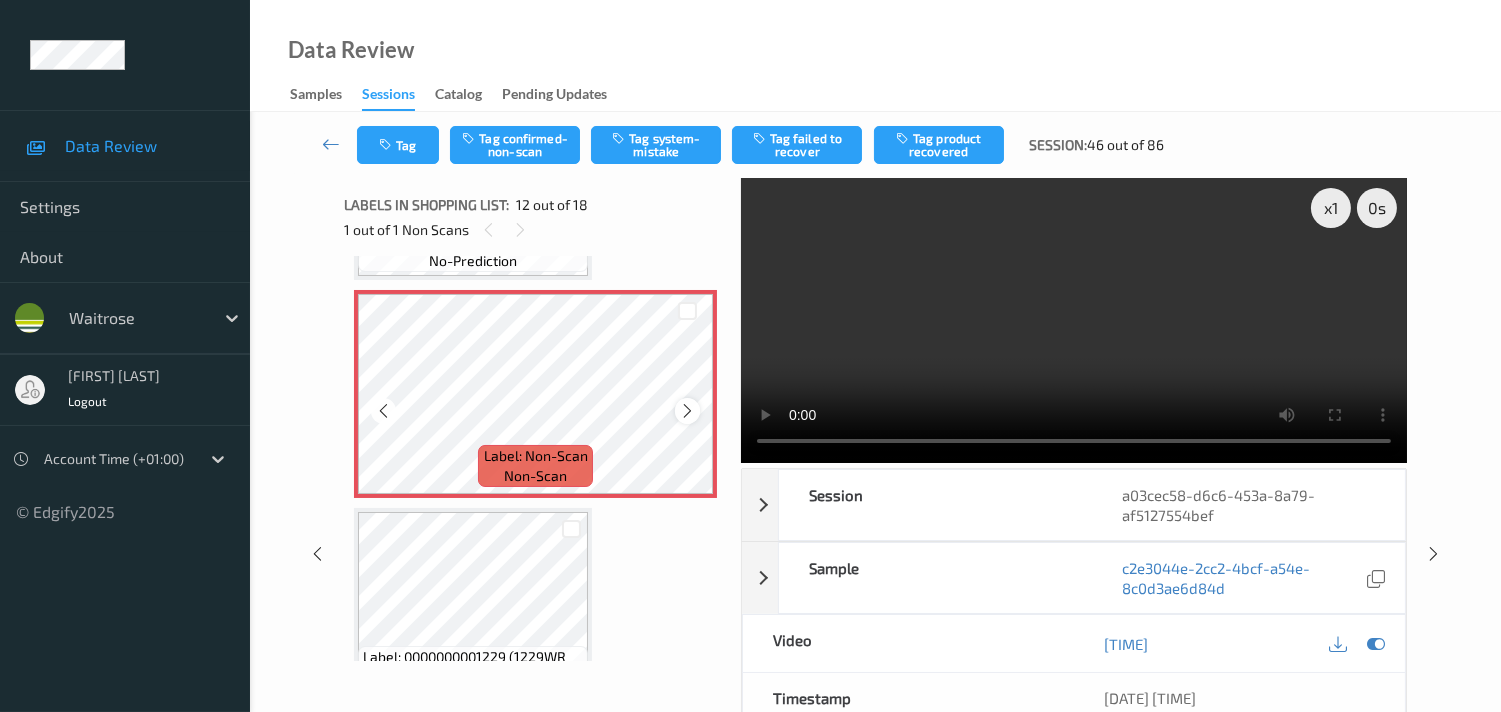 click at bounding box center (687, 411) 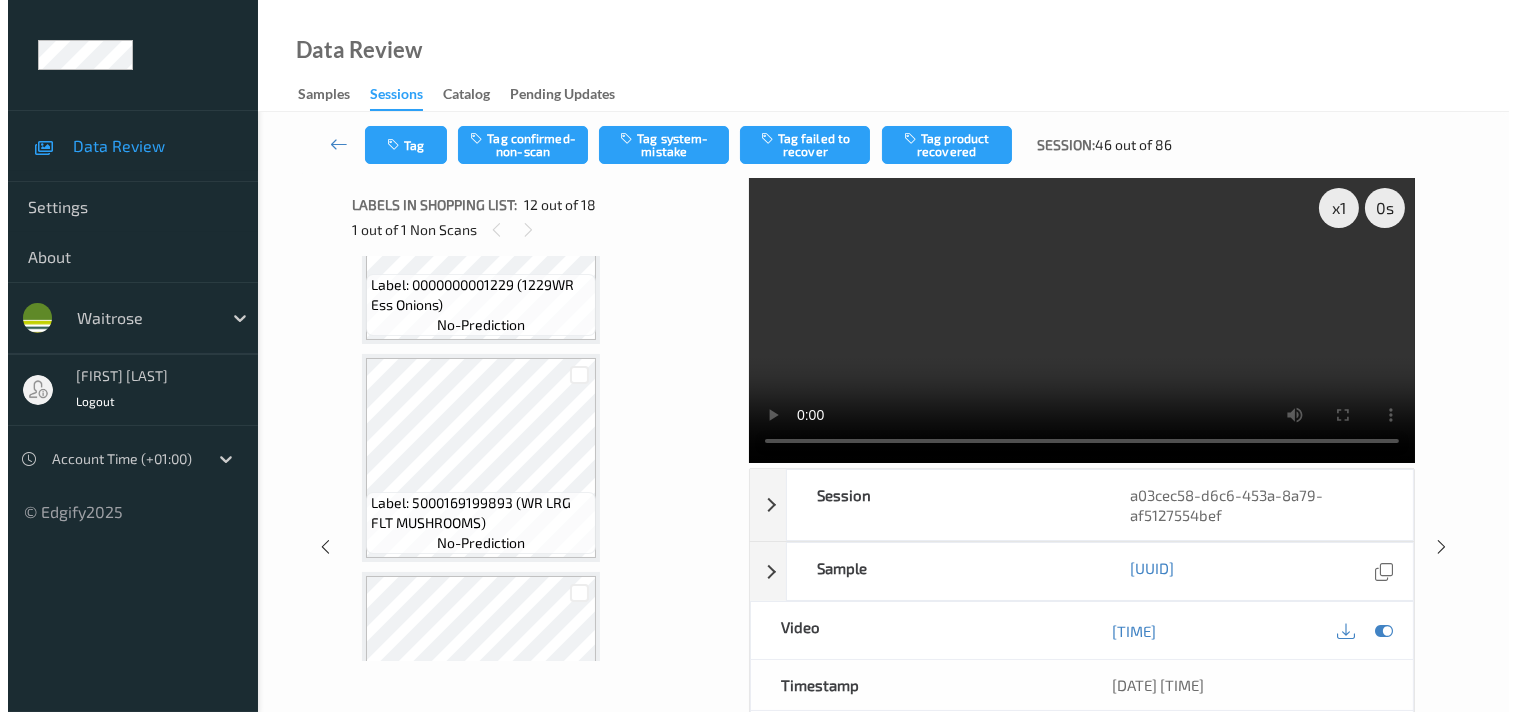 scroll, scrollTop: 2707, scrollLeft: 0, axis: vertical 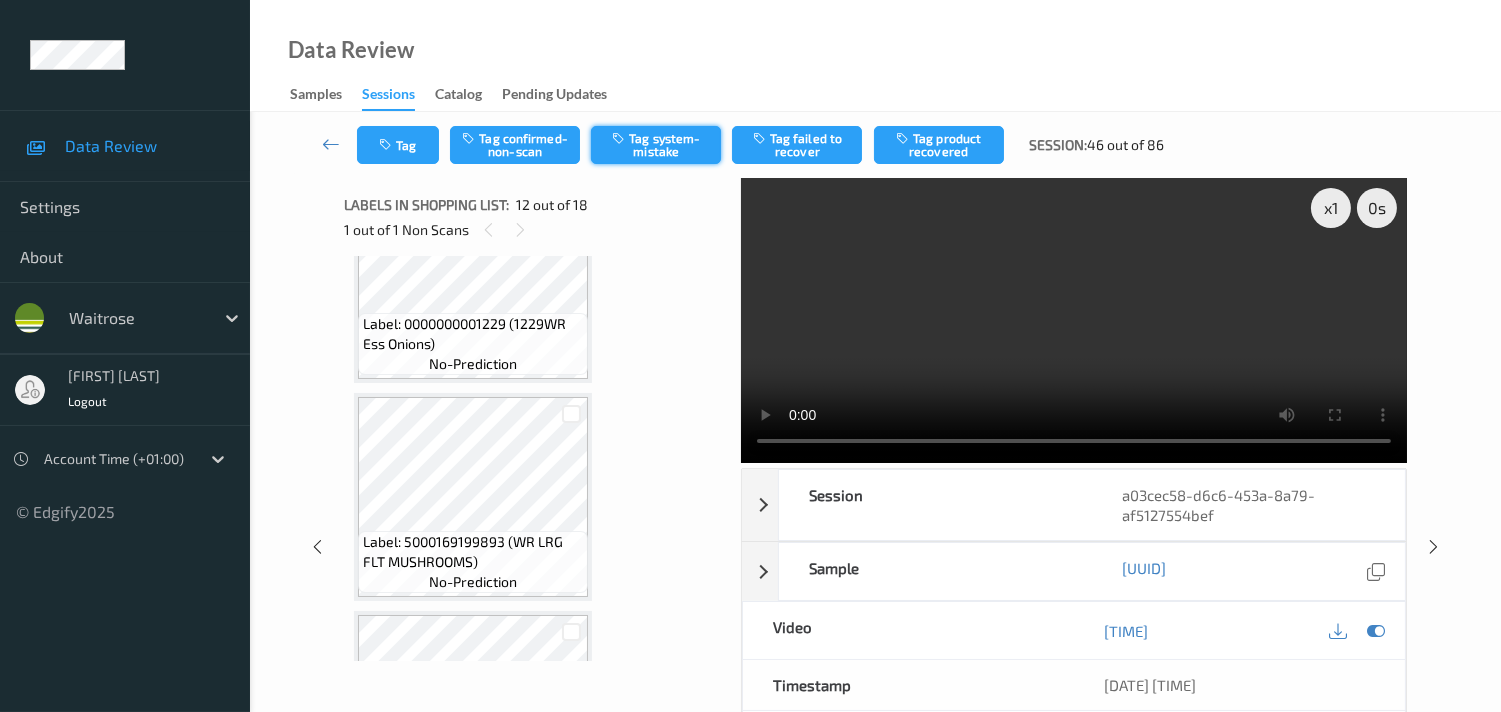 click on "Tag   system-mistake" at bounding box center [656, 145] 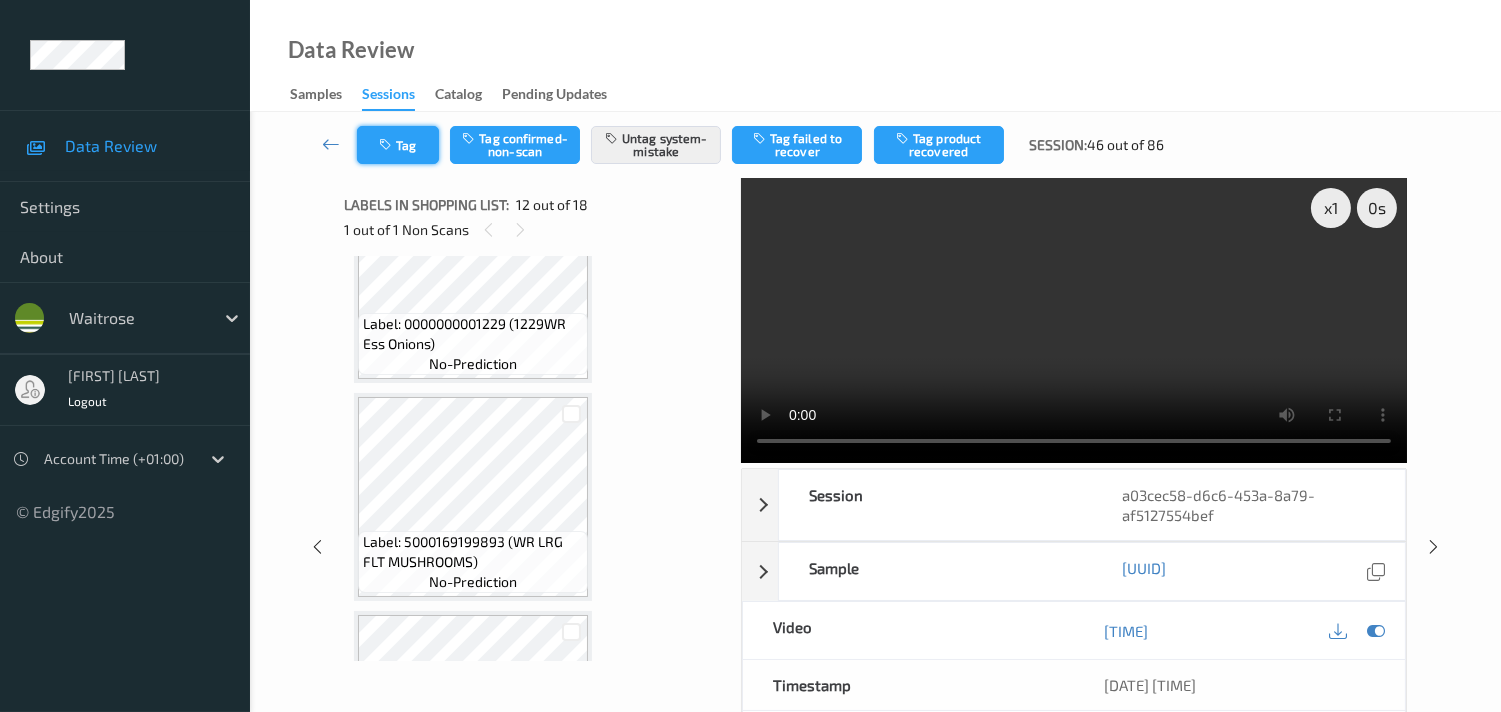 click on "Tag" at bounding box center (398, 145) 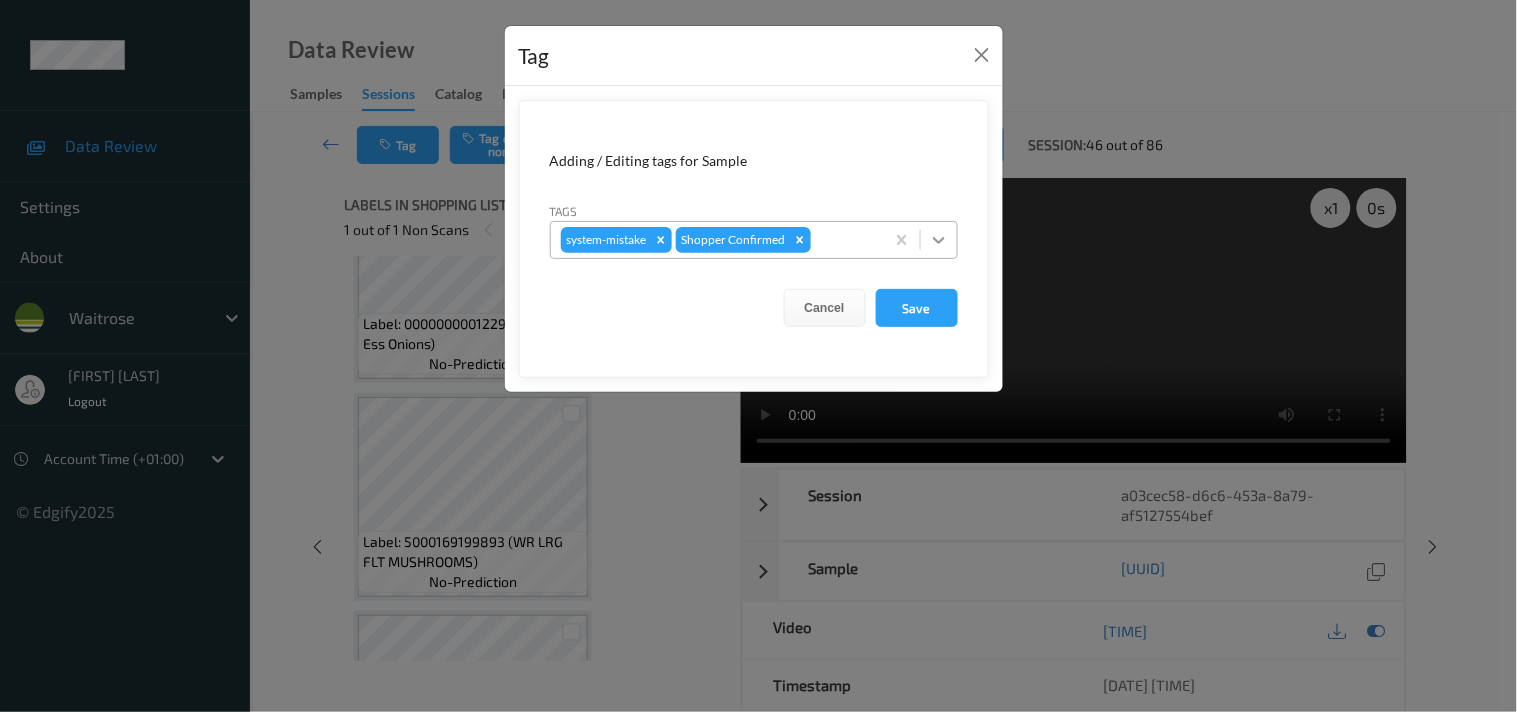 click 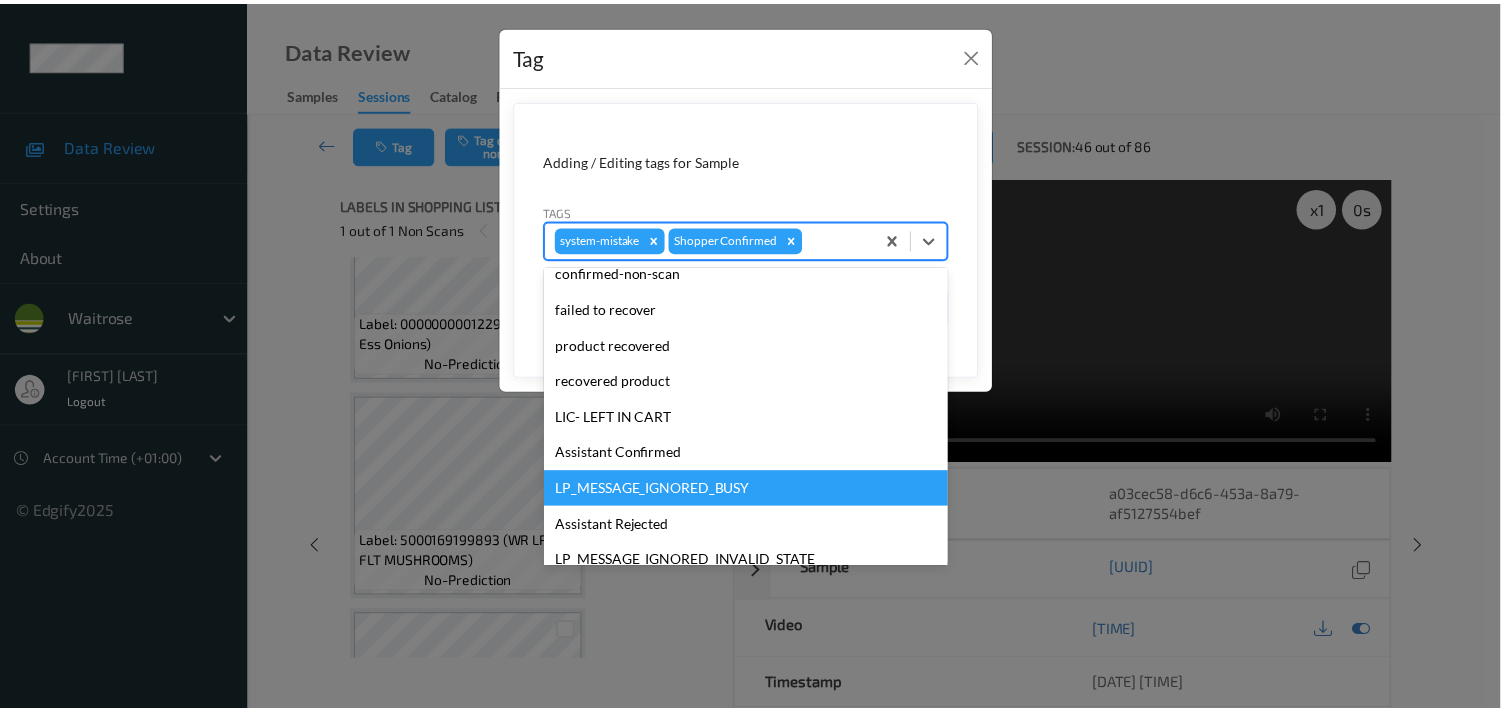 scroll, scrollTop: 320, scrollLeft: 0, axis: vertical 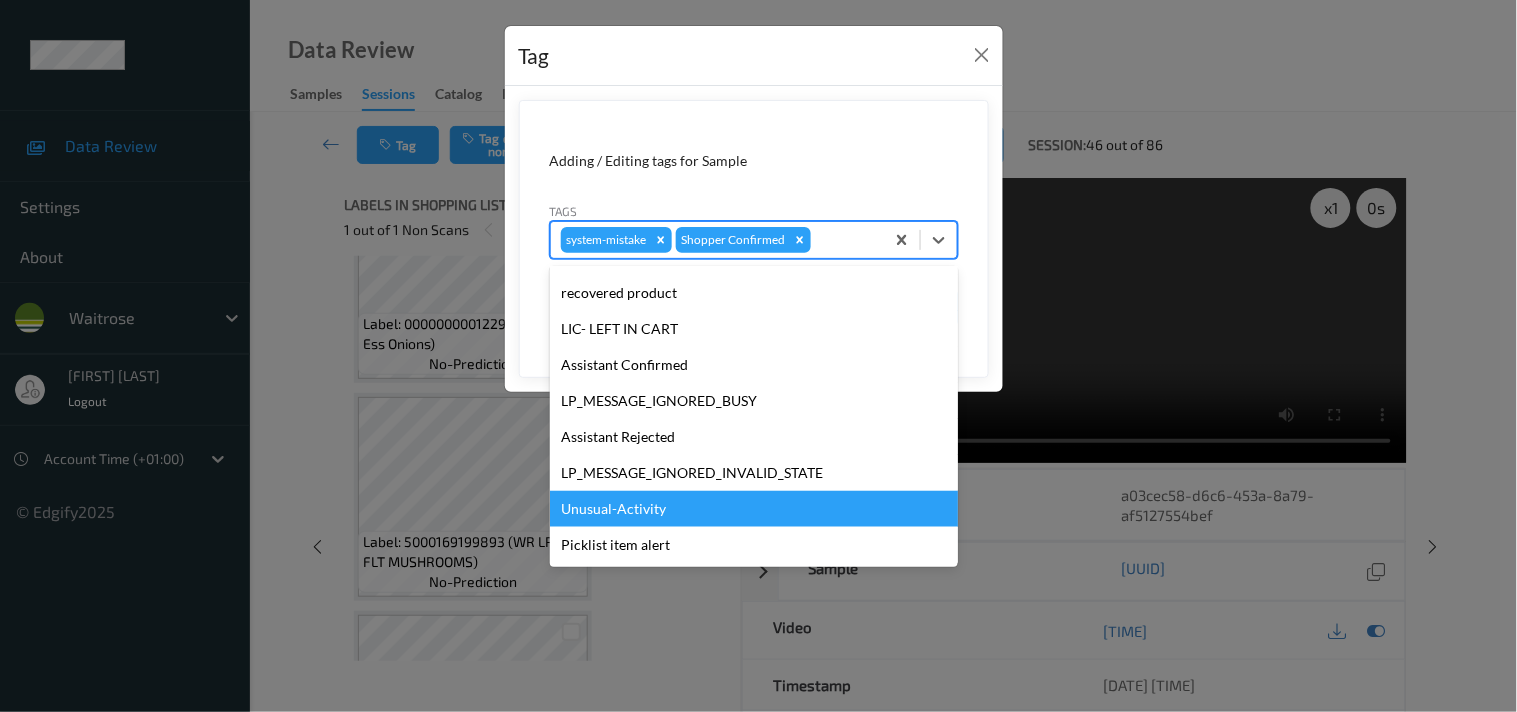 click on "Unusual-Activity" at bounding box center (754, 509) 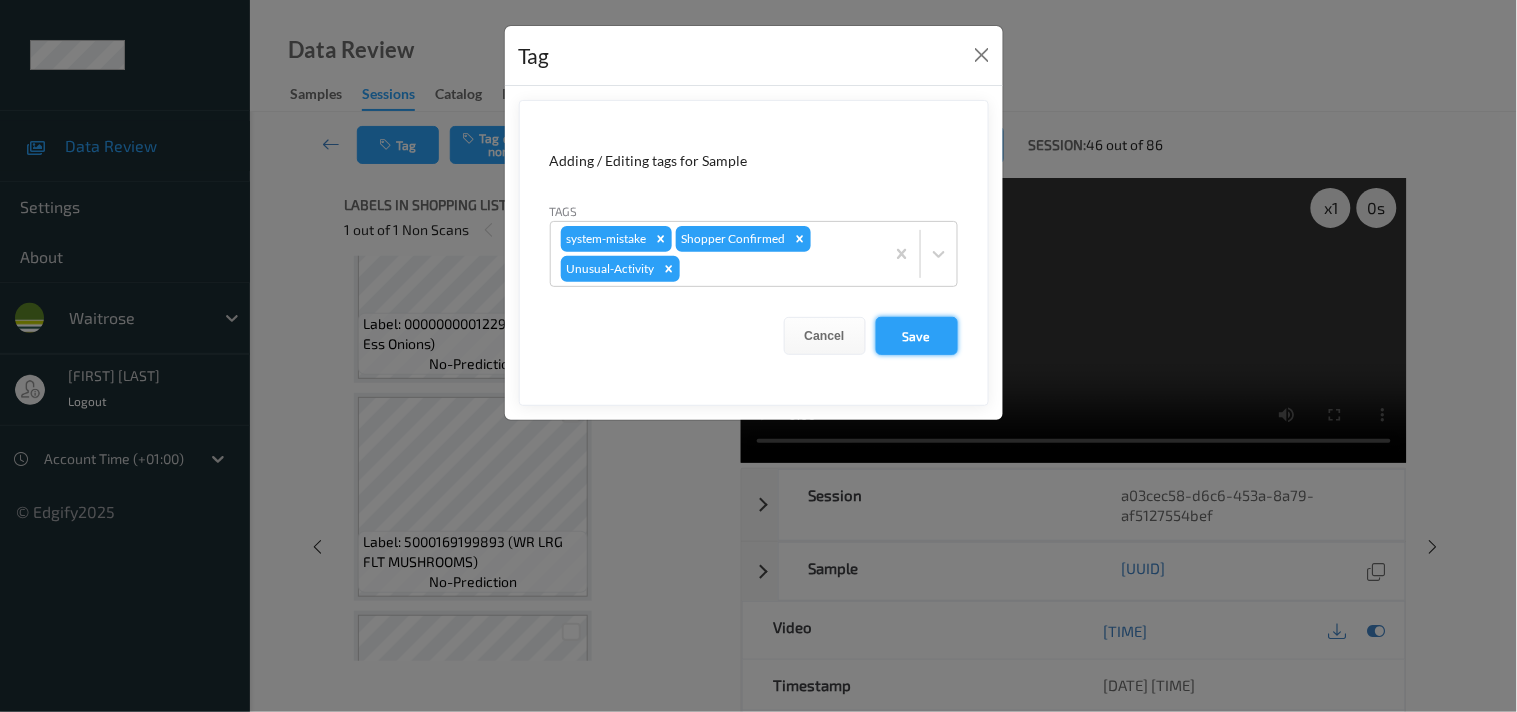 click on "Save" at bounding box center (917, 336) 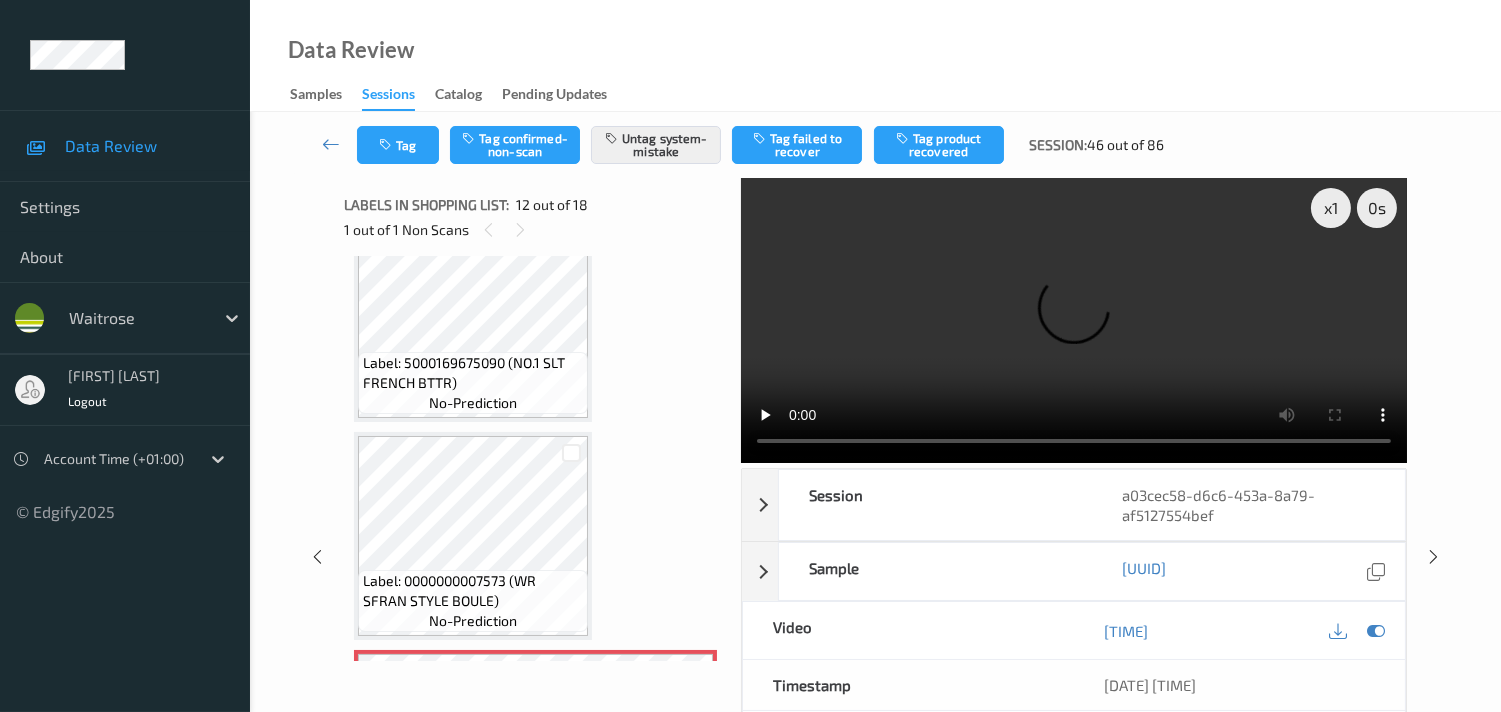 scroll, scrollTop: 1930, scrollLeft: 0, axis: vertical 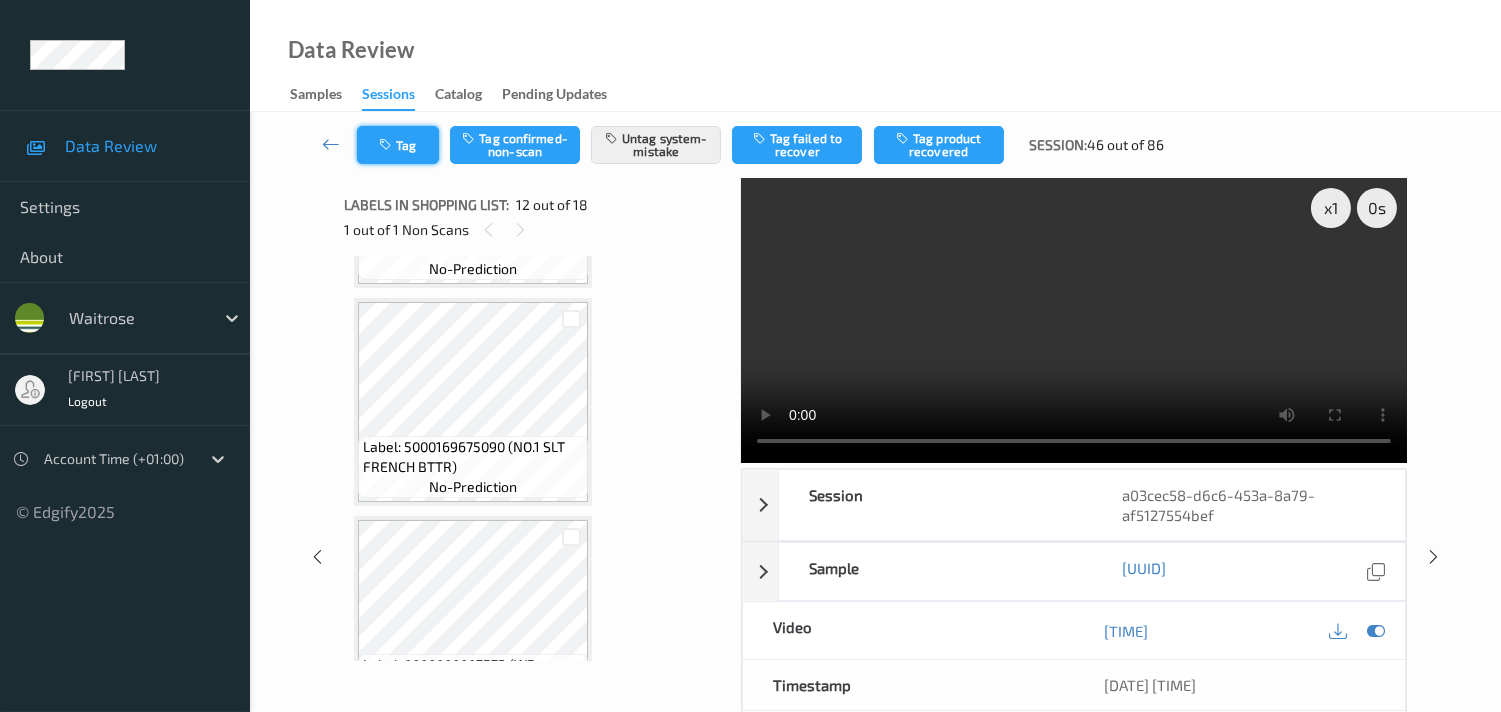 click on "Tag" at bounding box center (398, 145) 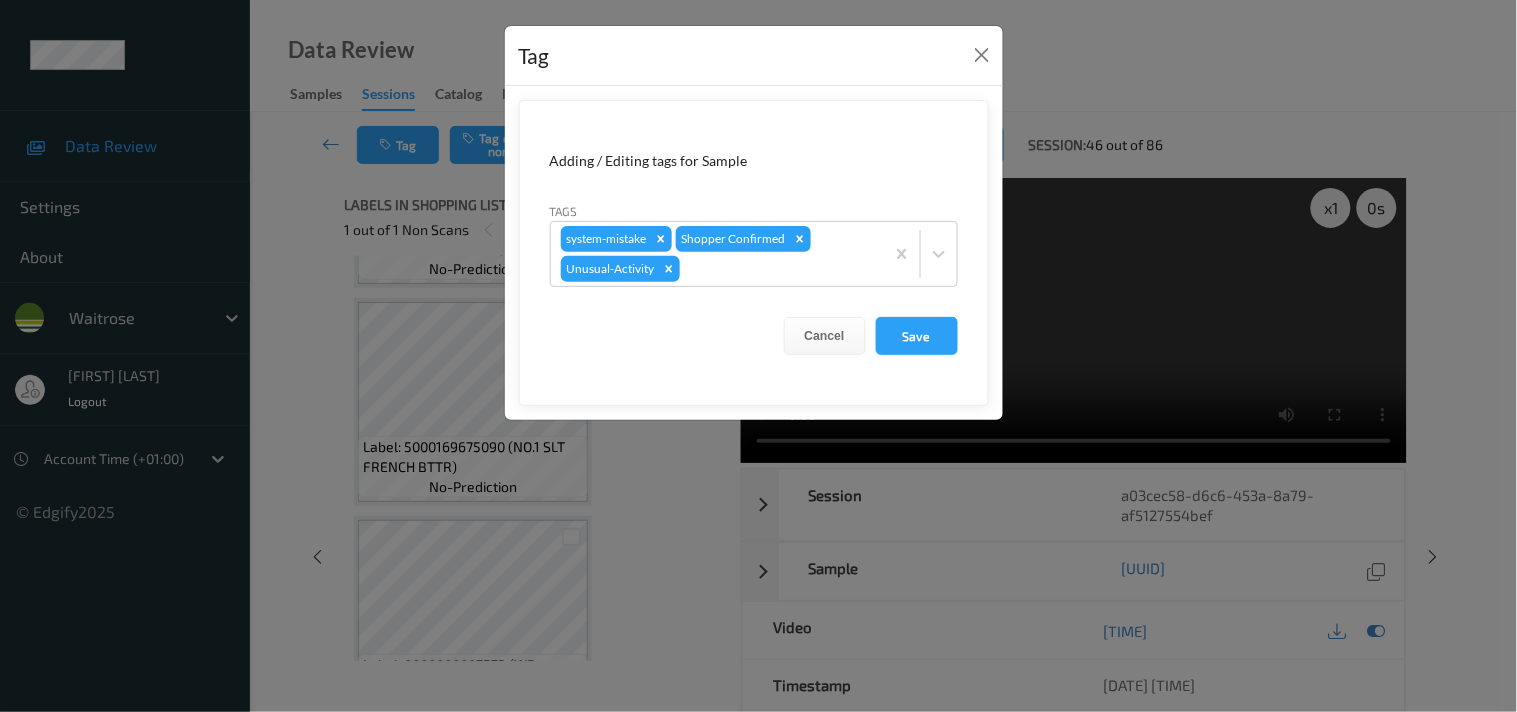 click on "Tag Adding / Editing tags for Sample   Tags system-mistake Shopper Confirmed Unusual-Activity Cancel Save" at bounding box center (758, 356) 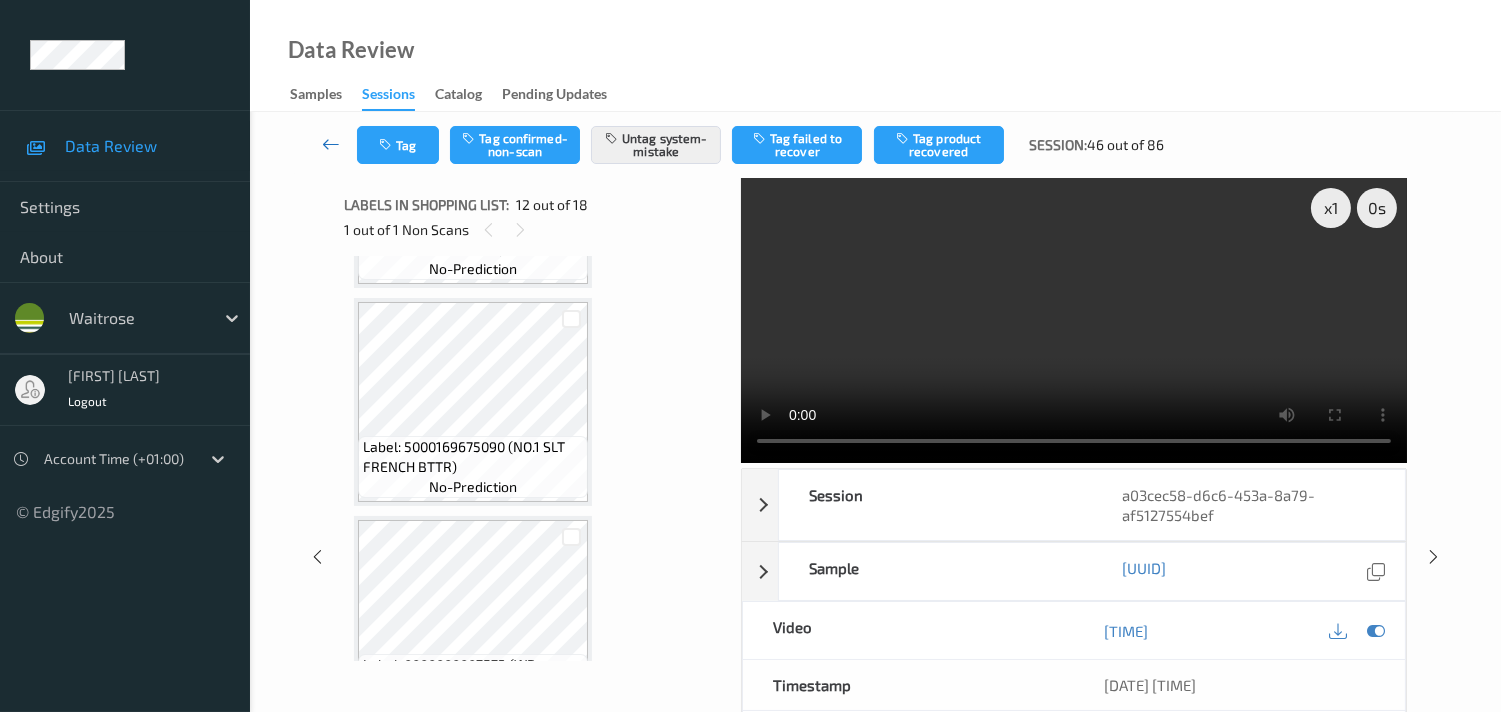 drag, startPoint x: 338, startPoint y: 147, endPoint x: 346, endPoint y: 2, distance: 145.22052 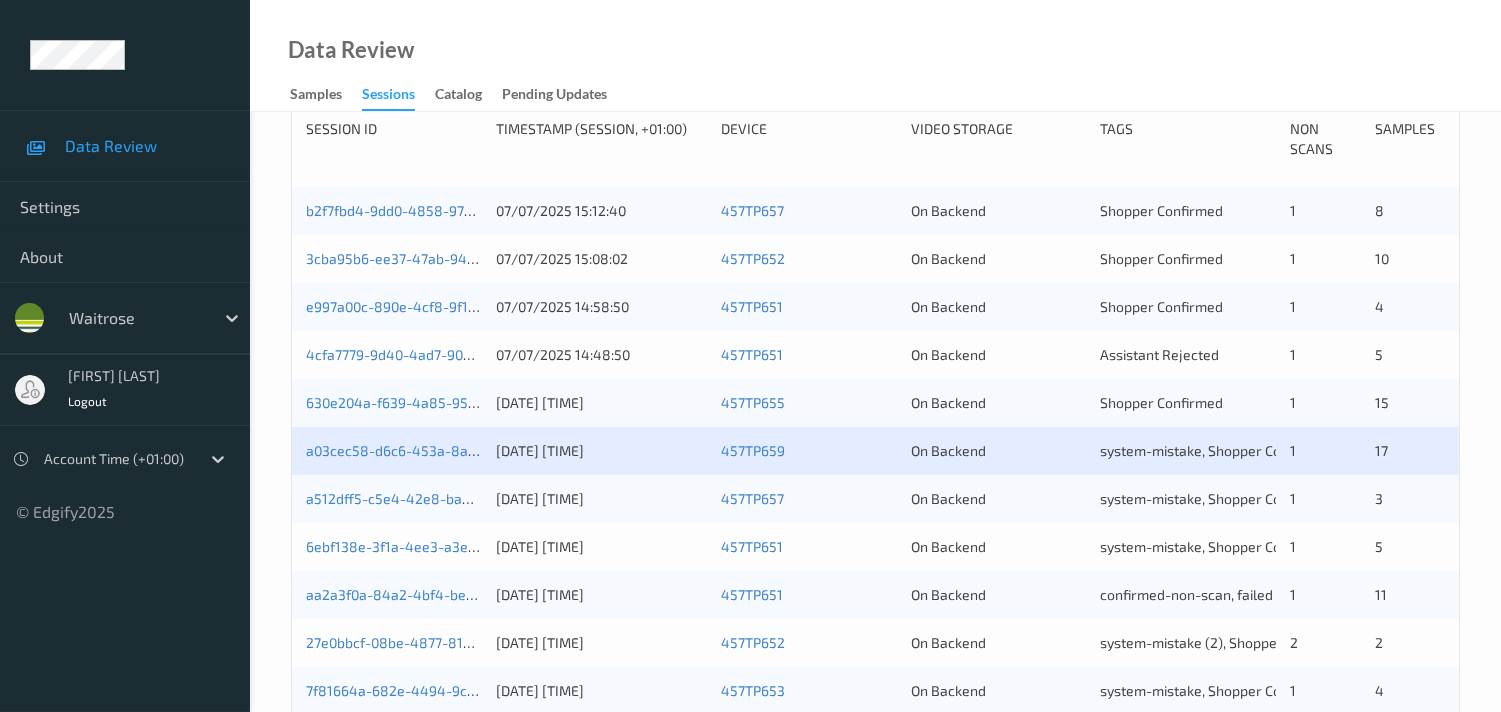 scroll, scrollTop: 444, scrollLeft: 0, axis: vertical 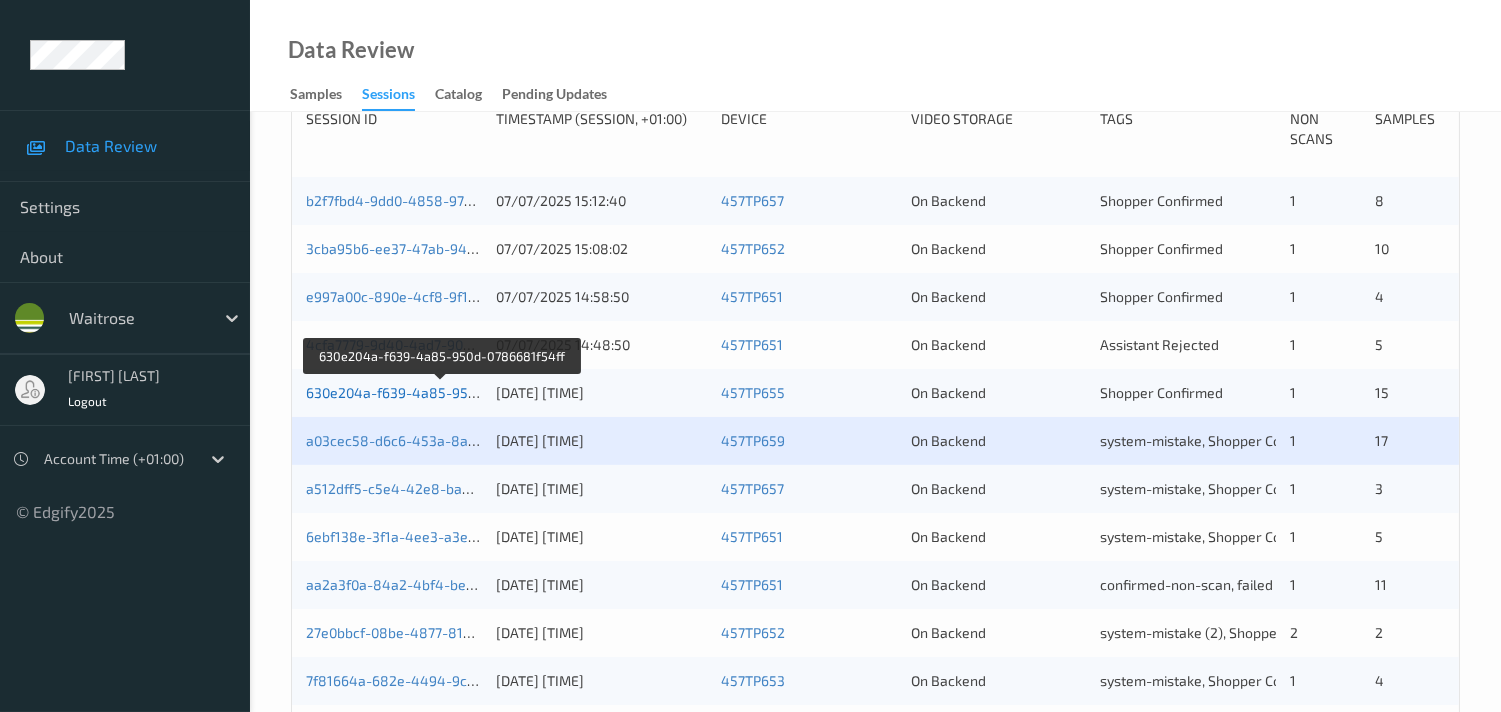 click on "630e204a-f639-4a85-950d-0786681f54ff" at bounding box center (441, 392) 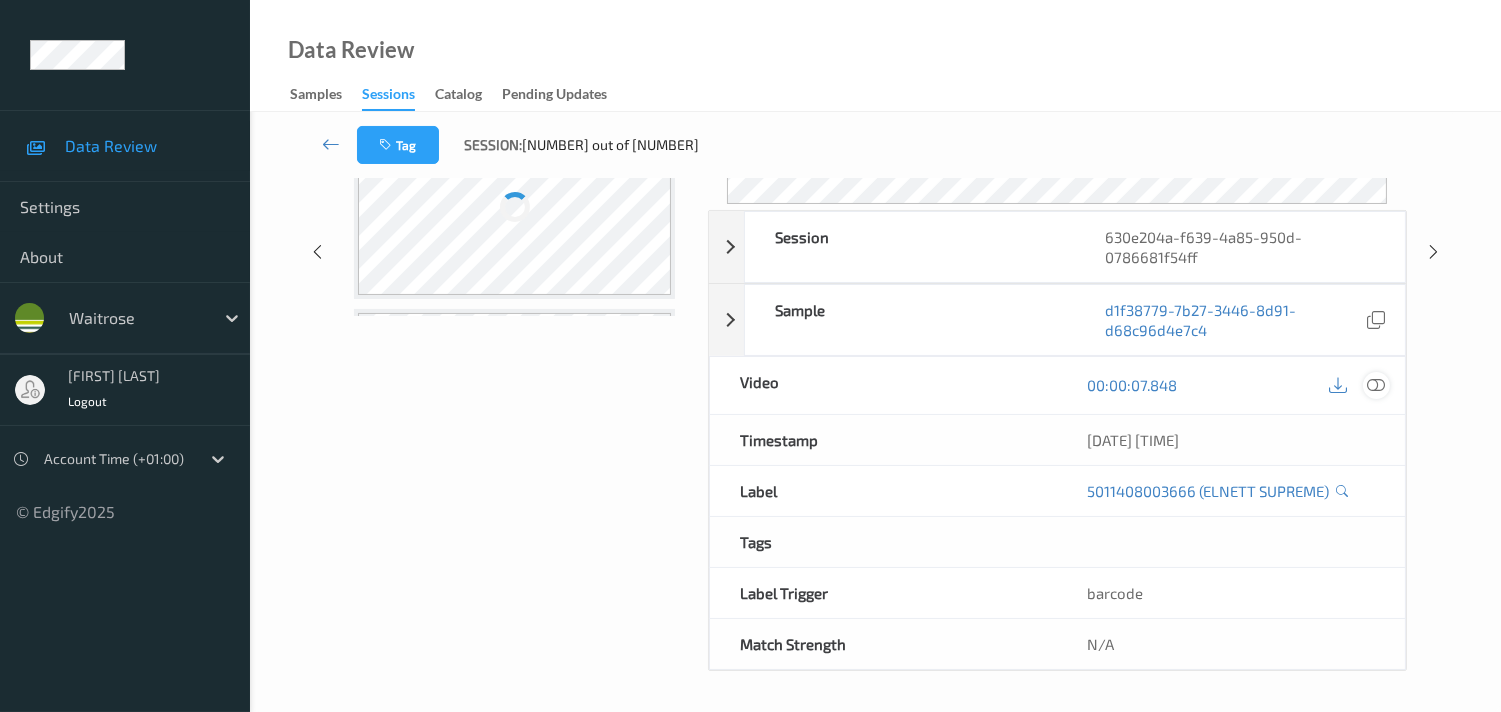 click at bounding box center (1376, 385) 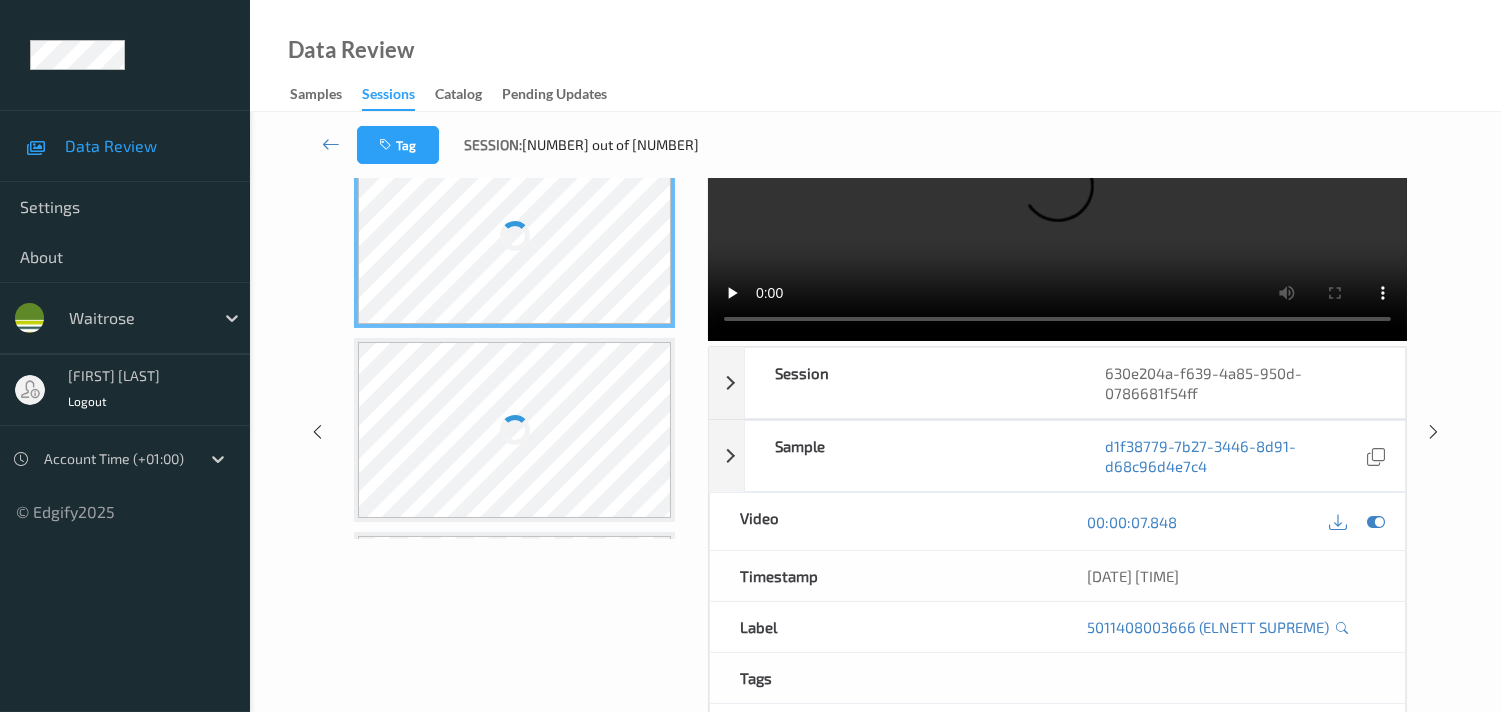 scroll, scrollTop: 0, scrollLeft: 0, axis: both 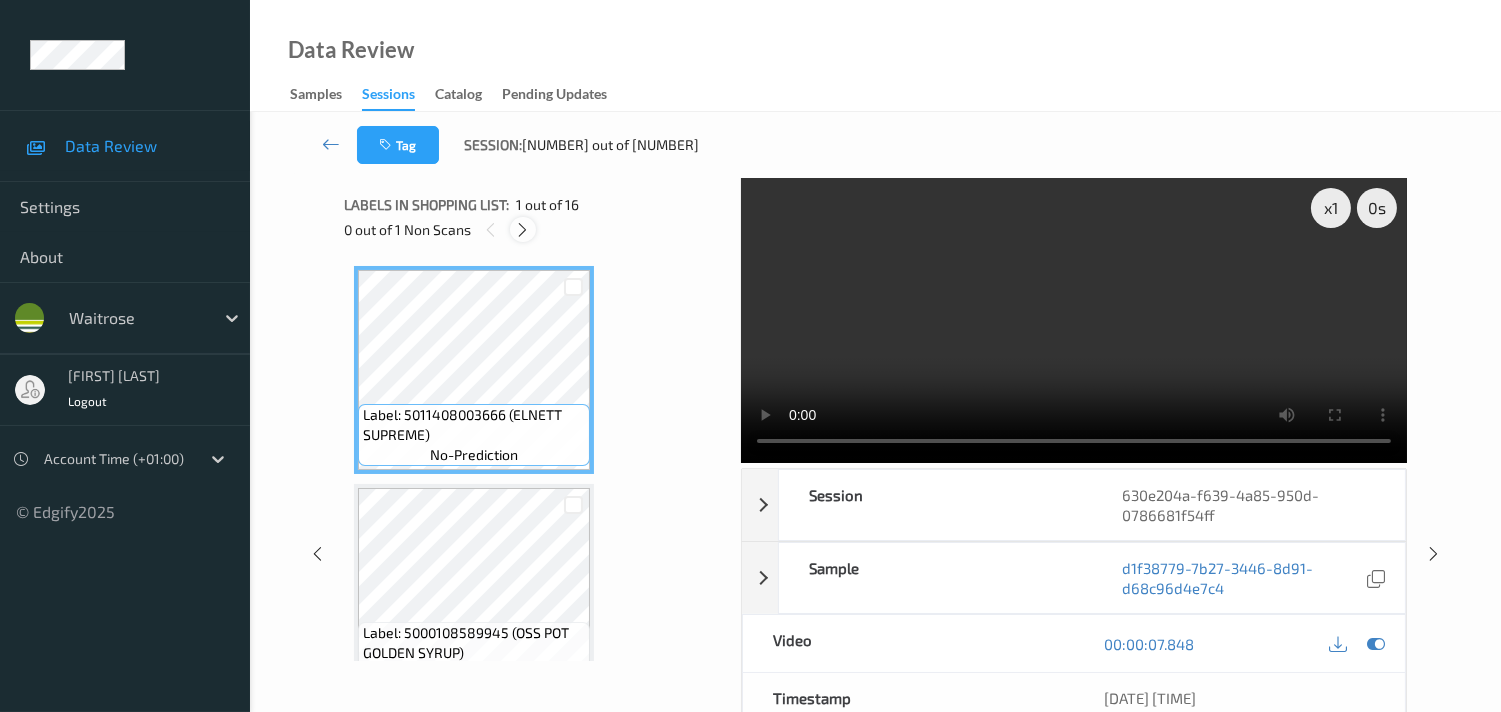 click at bounding box center (522, 229) 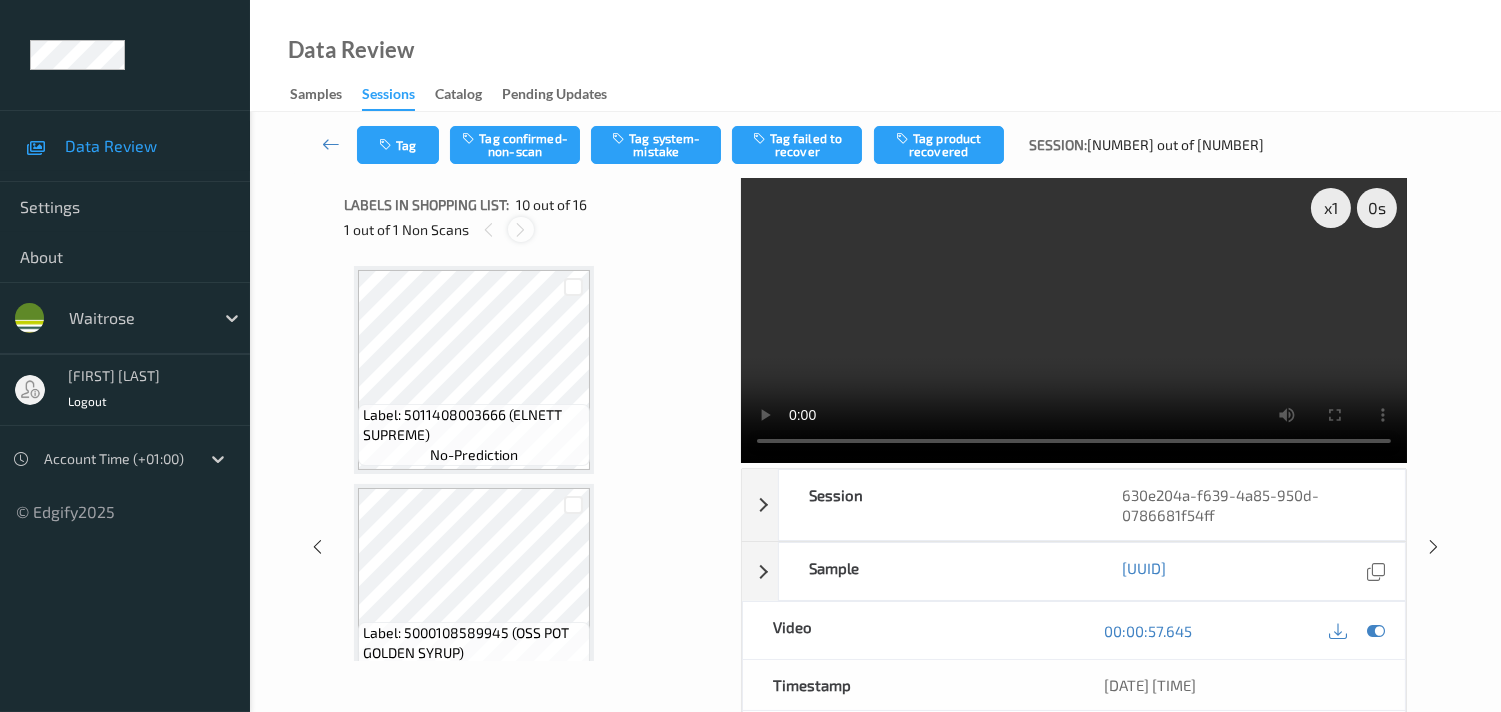 scroll, scrollTop: 1743, scrollLeft: 0, axis: vertical 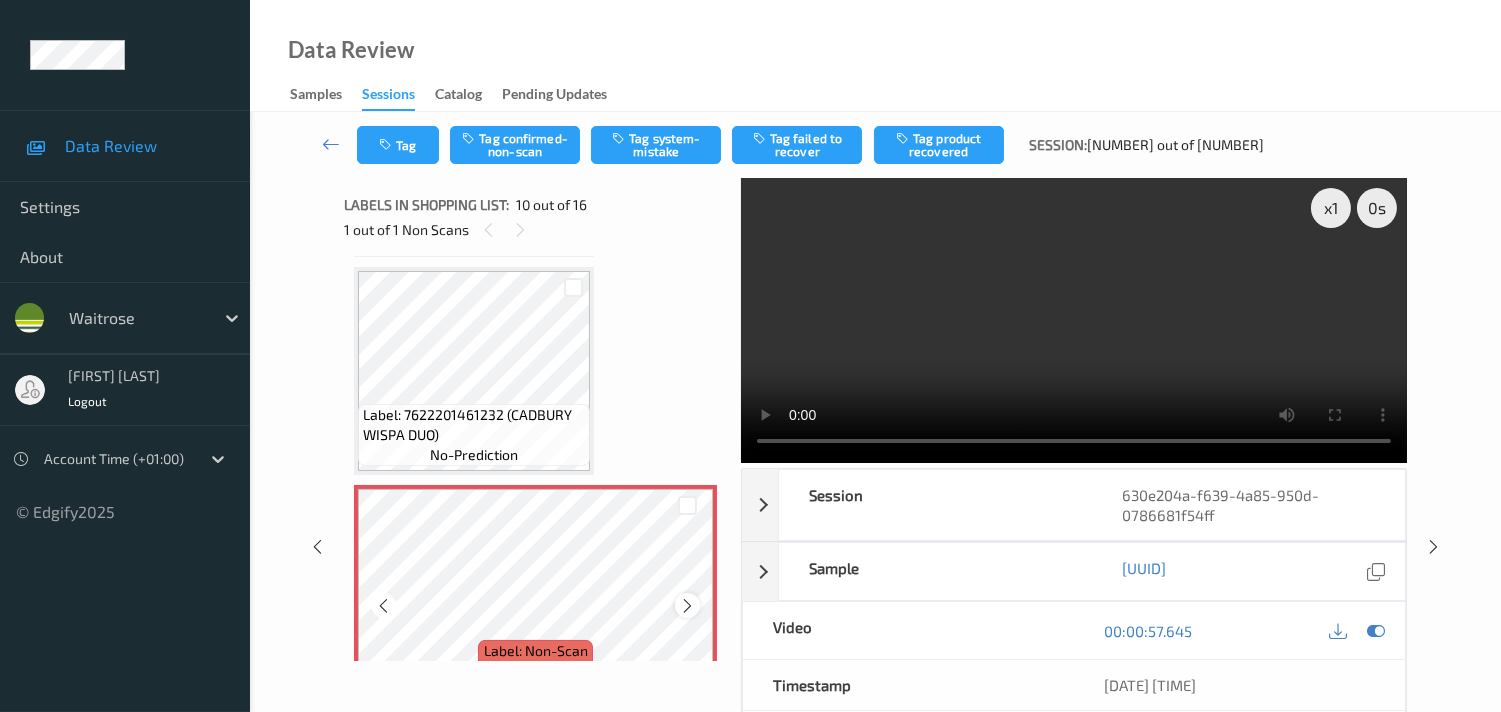 click at bounding box center [687, 606] 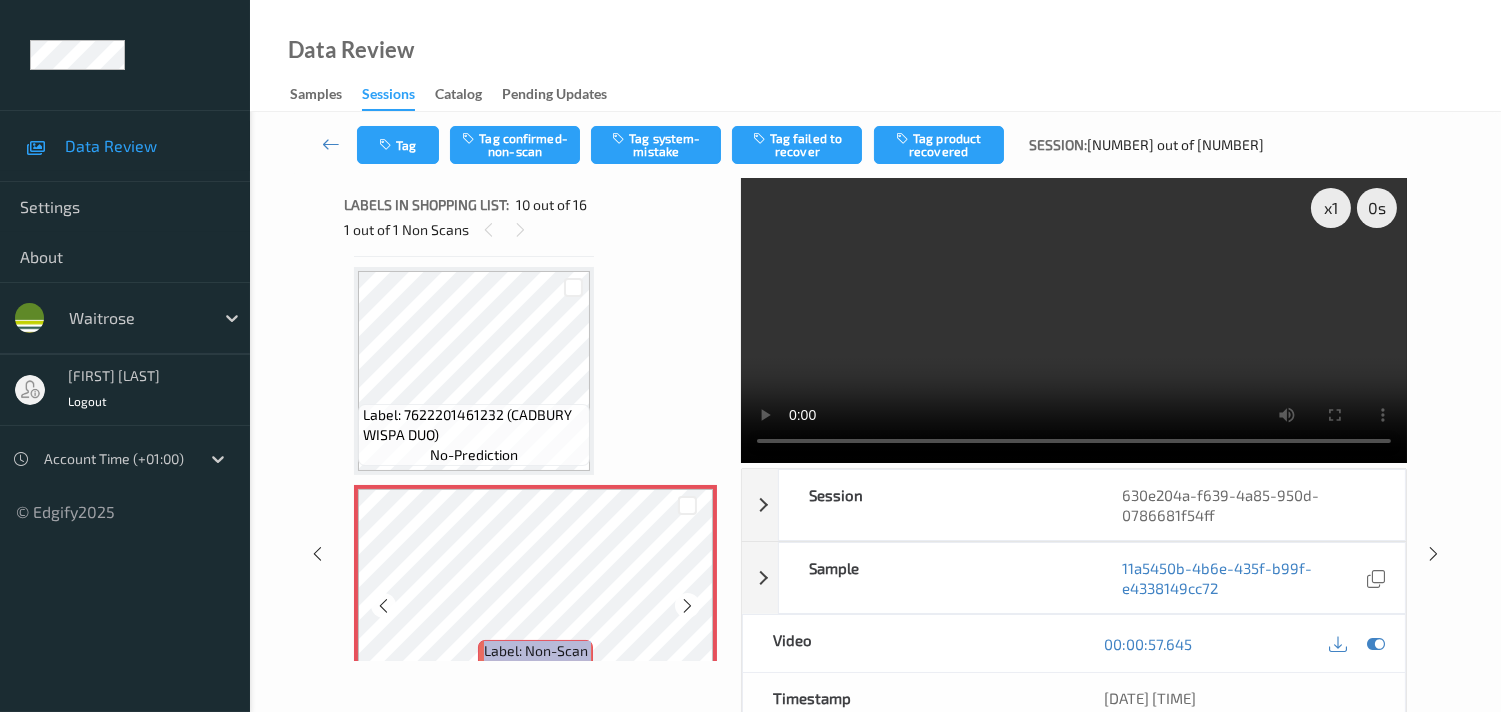 click at bounding box center (687, 606) 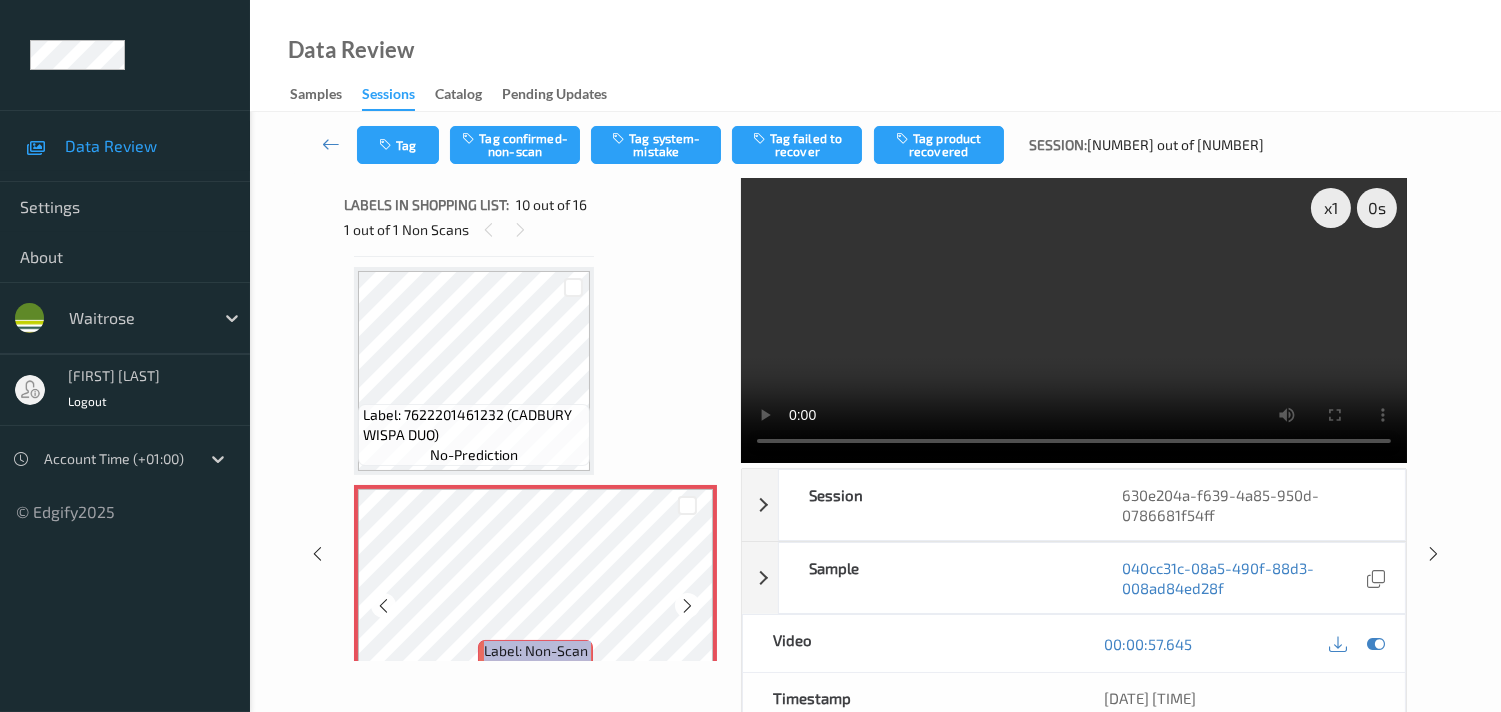 click at bounding box center (687, 606) 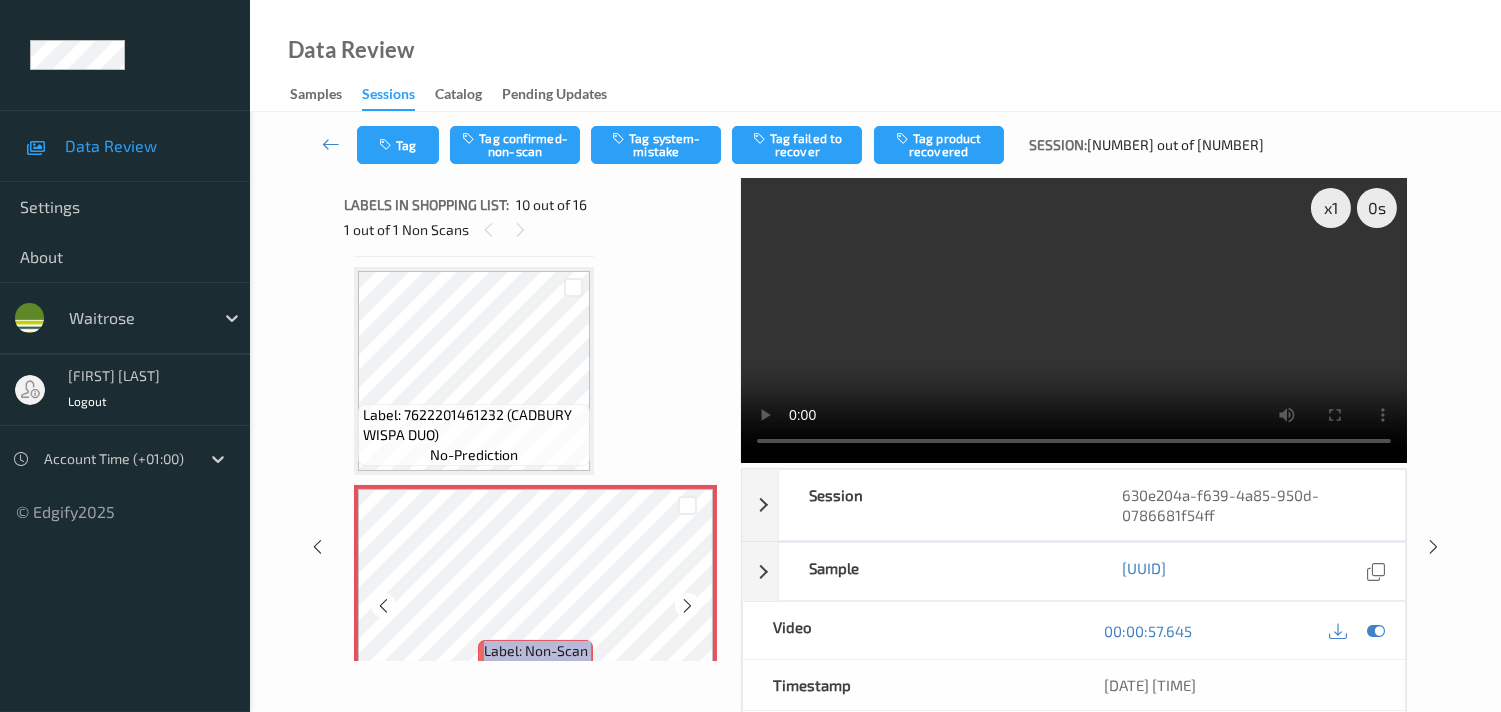 click at bounding box center (687, 606) 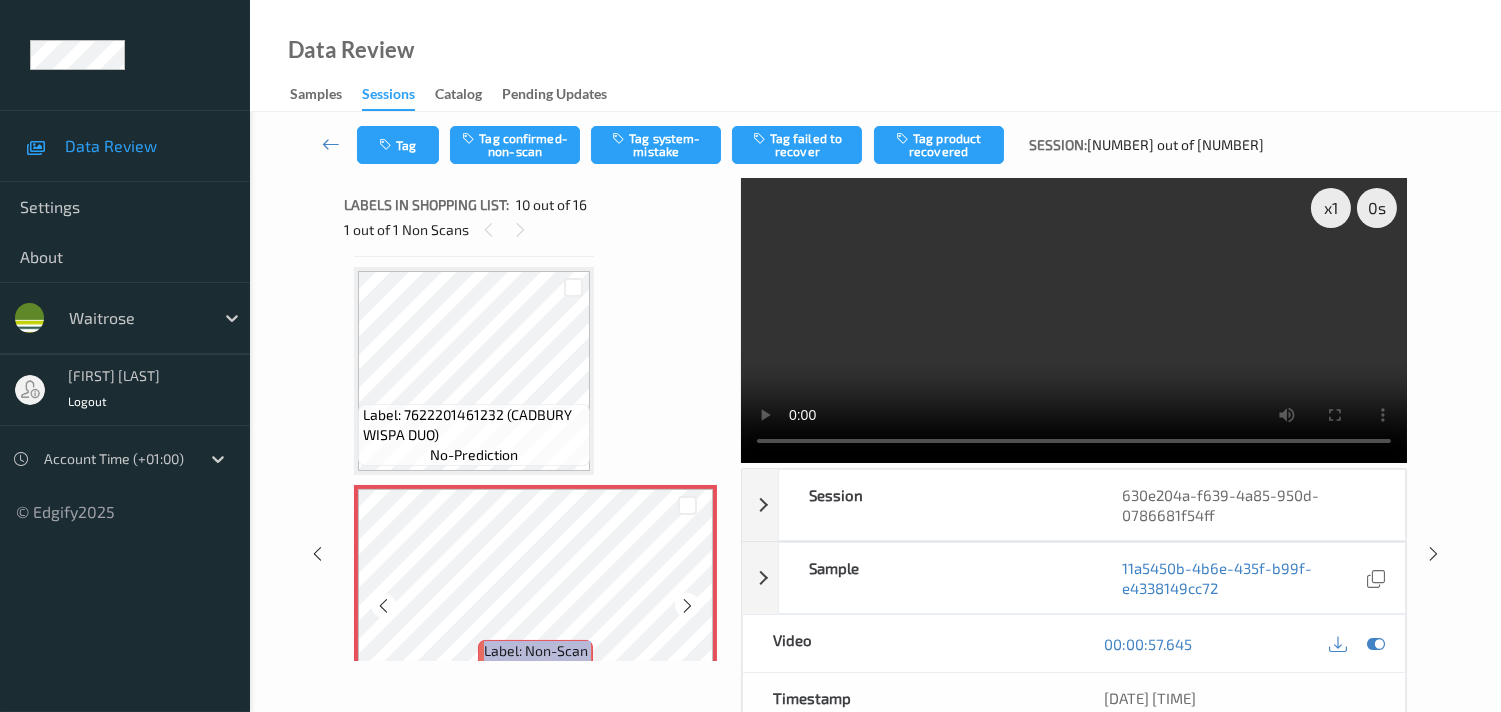 click at bounding box center [687, 606] 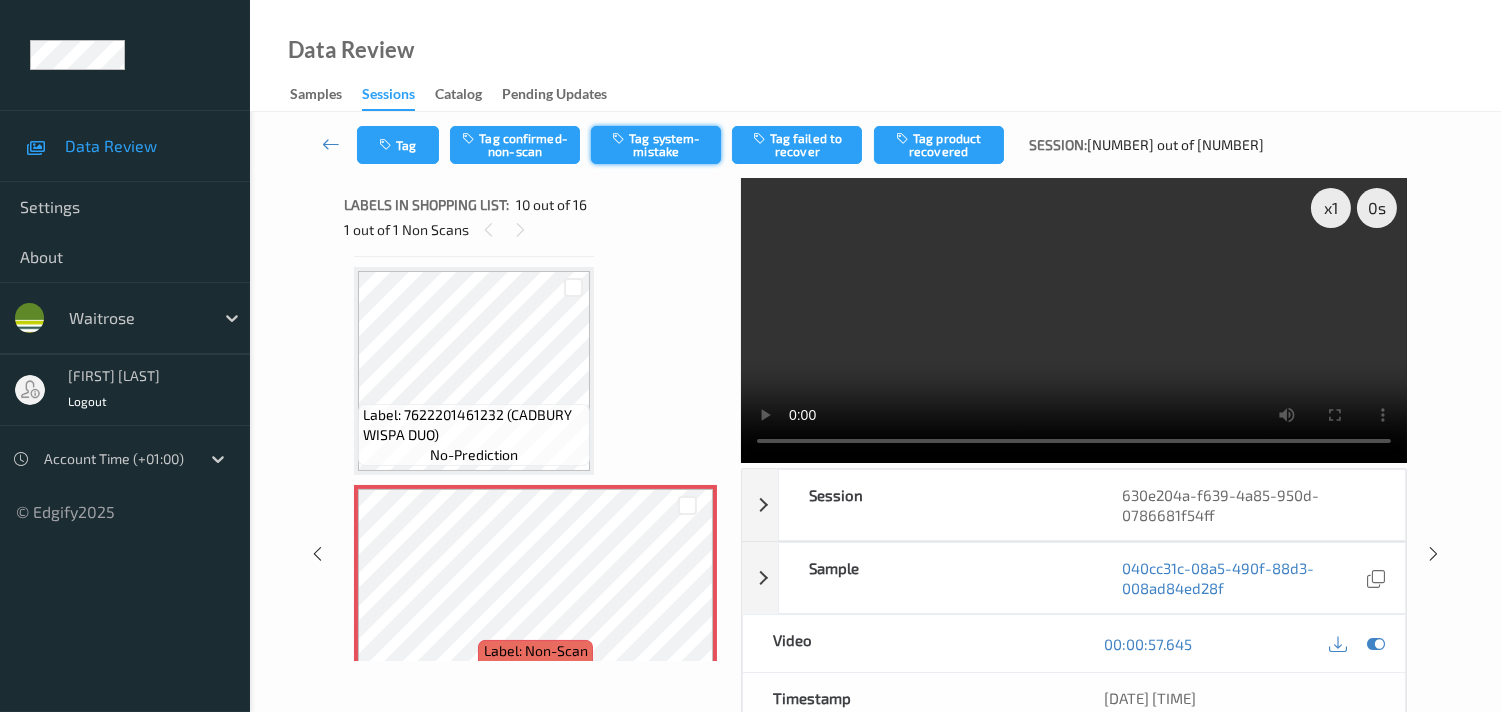 click on "Tag   system-mistake" at bounding box center (656, 145) 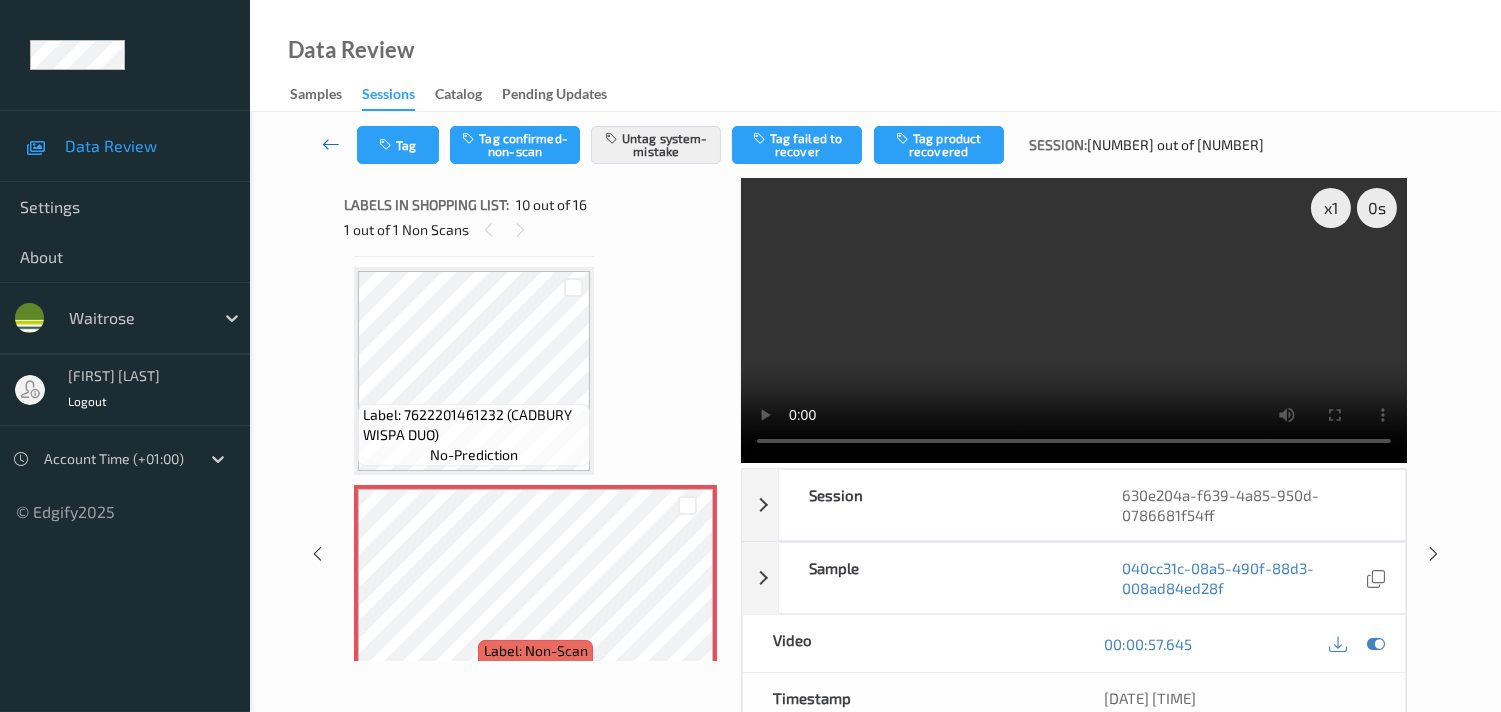 click at bounding box center (331, 144) 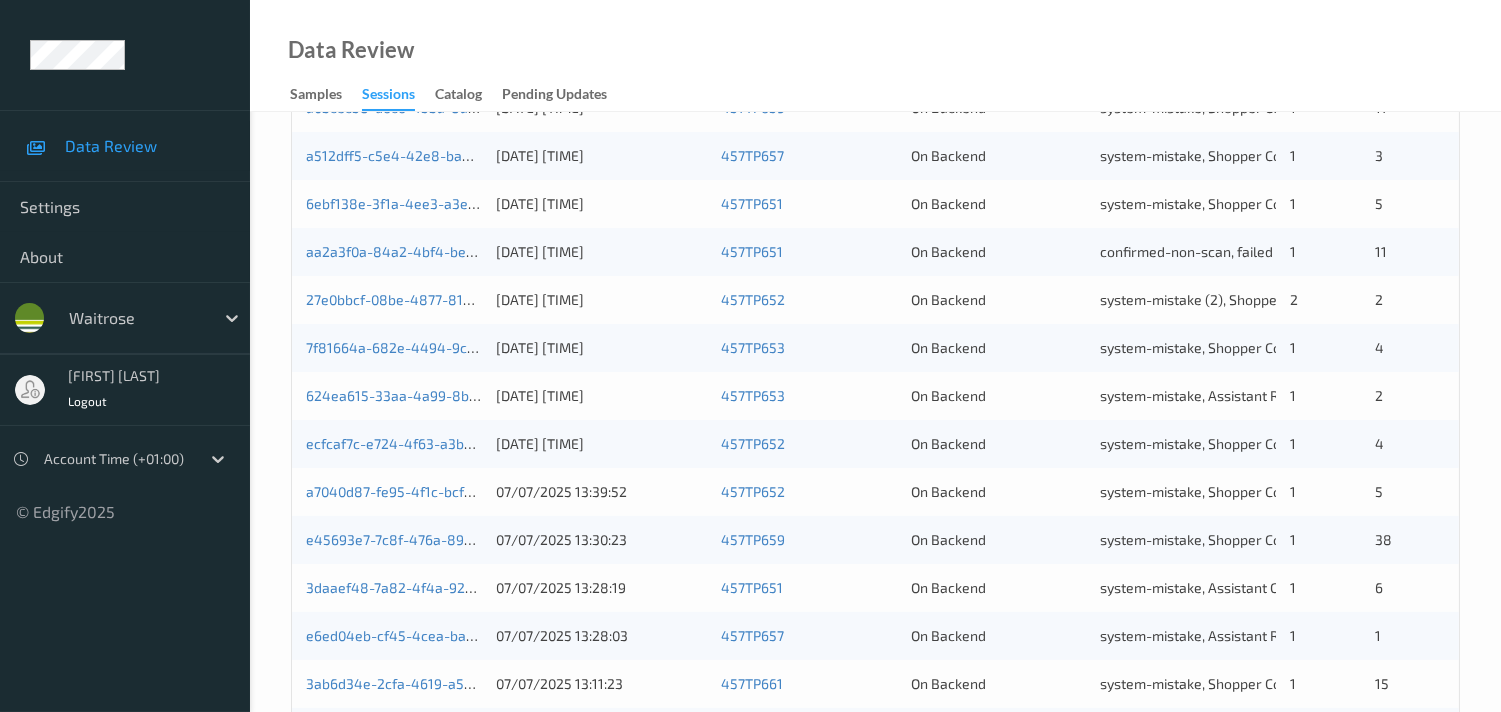 scroll, scrollTop: 555, scrollLeft: 0, axis: vertical 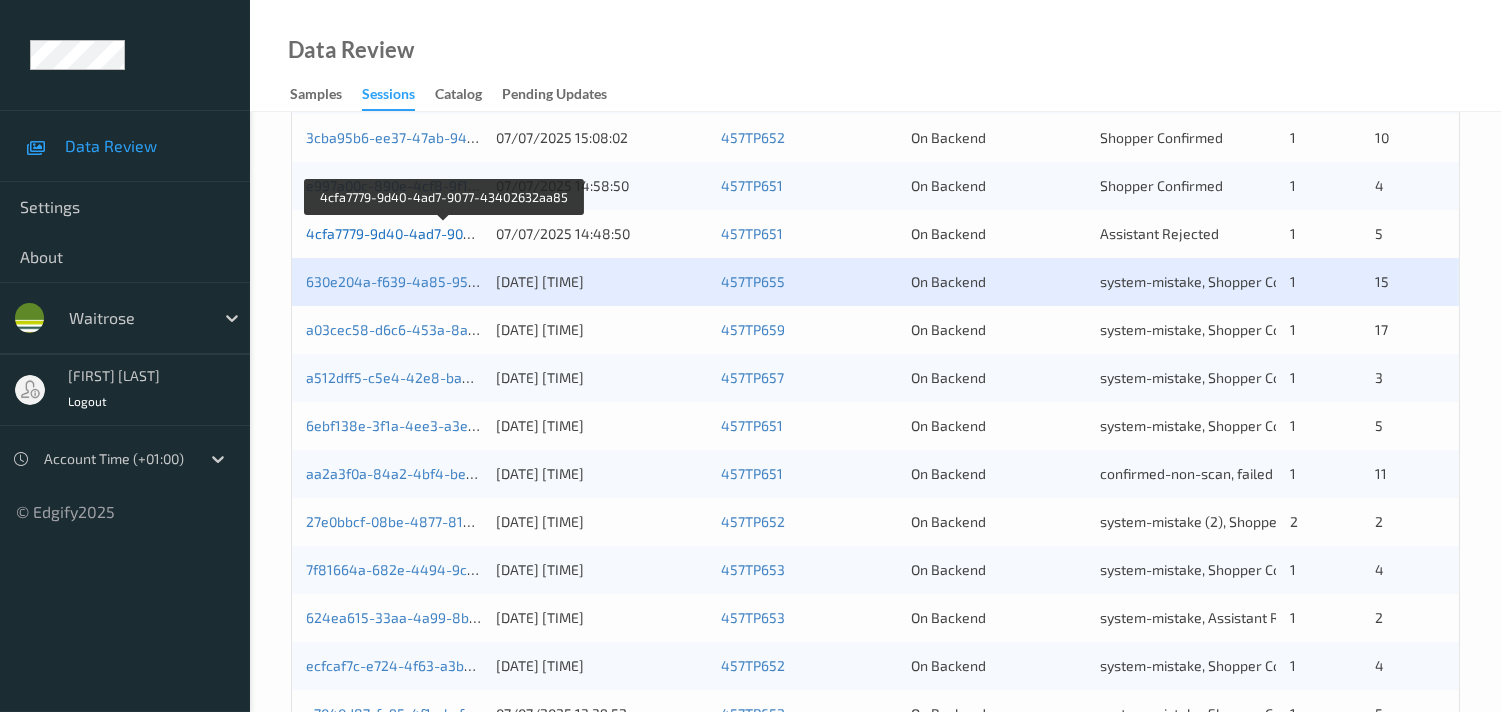 click on "4cfa7779-9d40-4ad7-9077-43402632aa85" at bounding box center (444, 233) 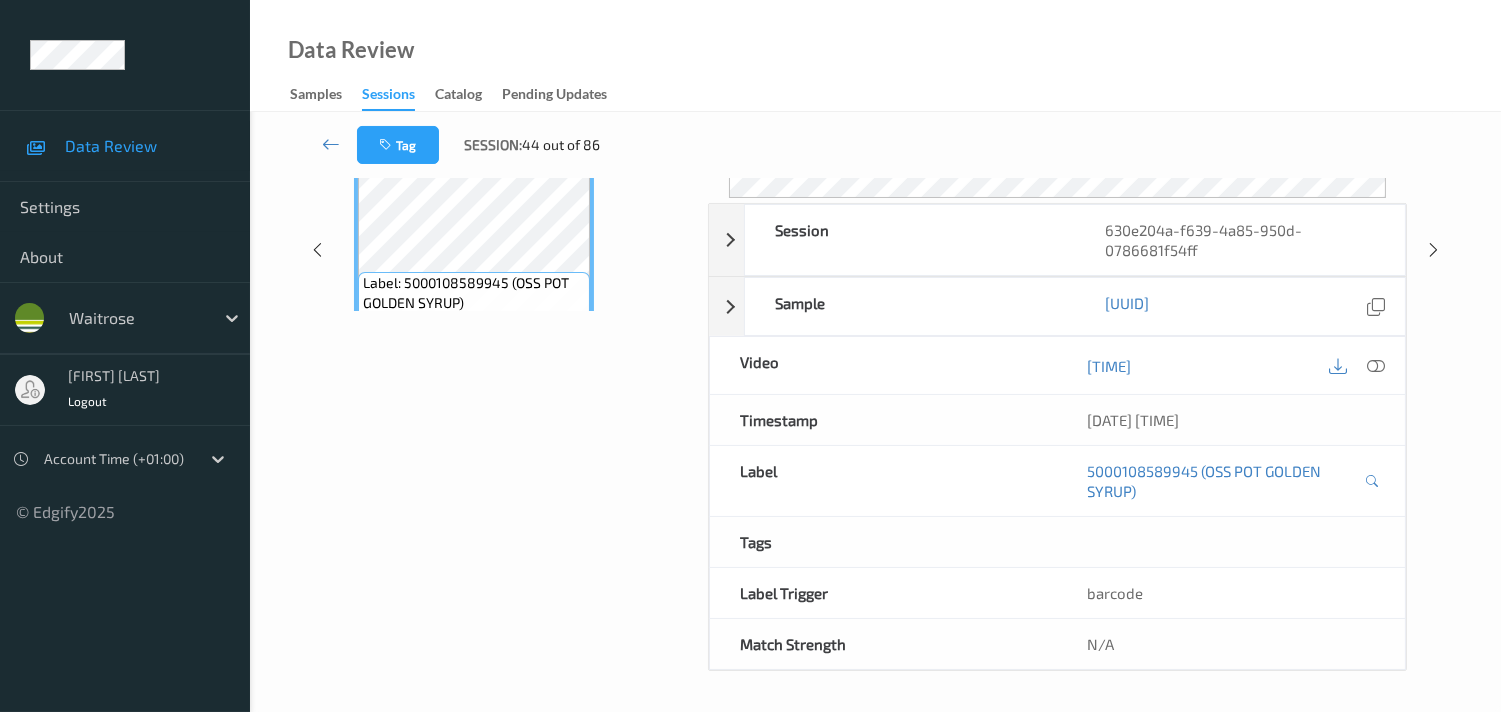 scroll, scrollTop: 364, scrollLeft: 0, axis: vertical 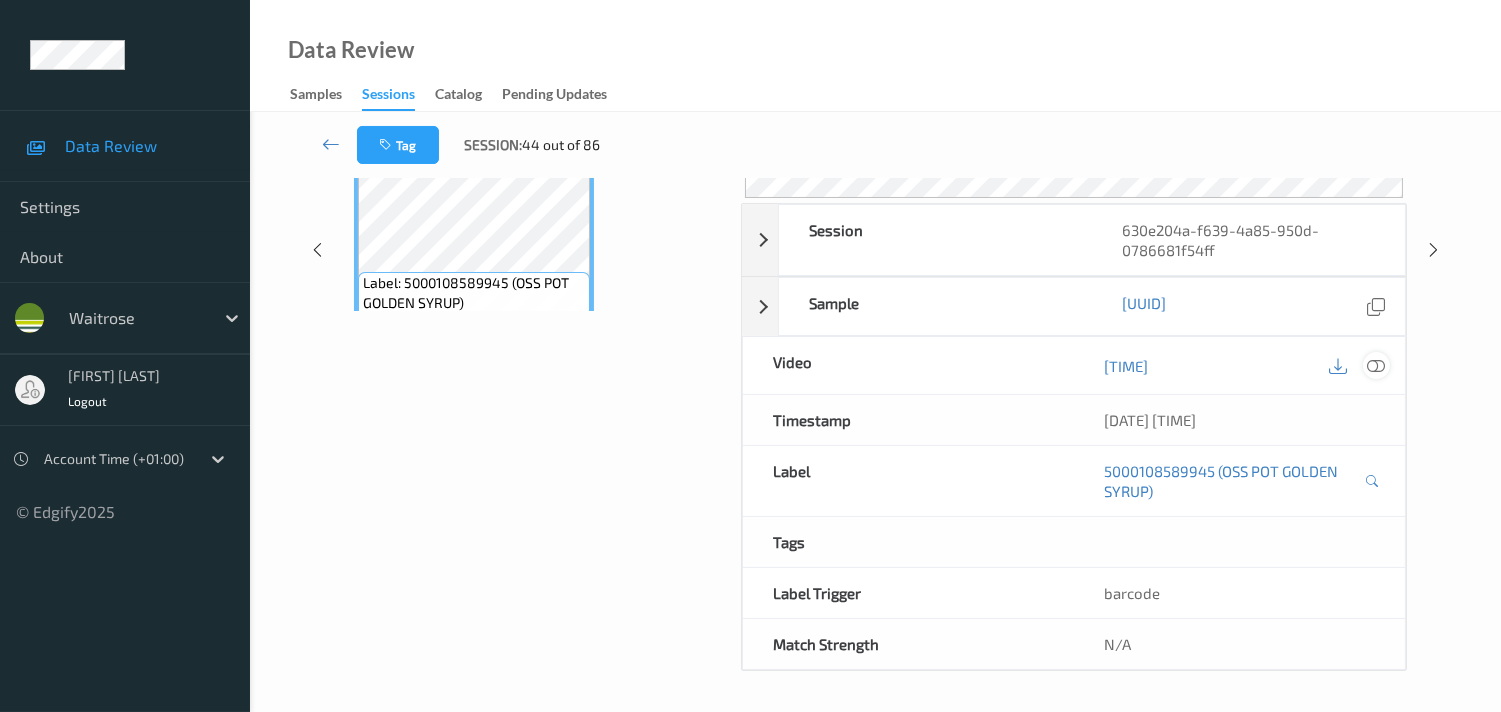 click at bounding box center (1376, 366) 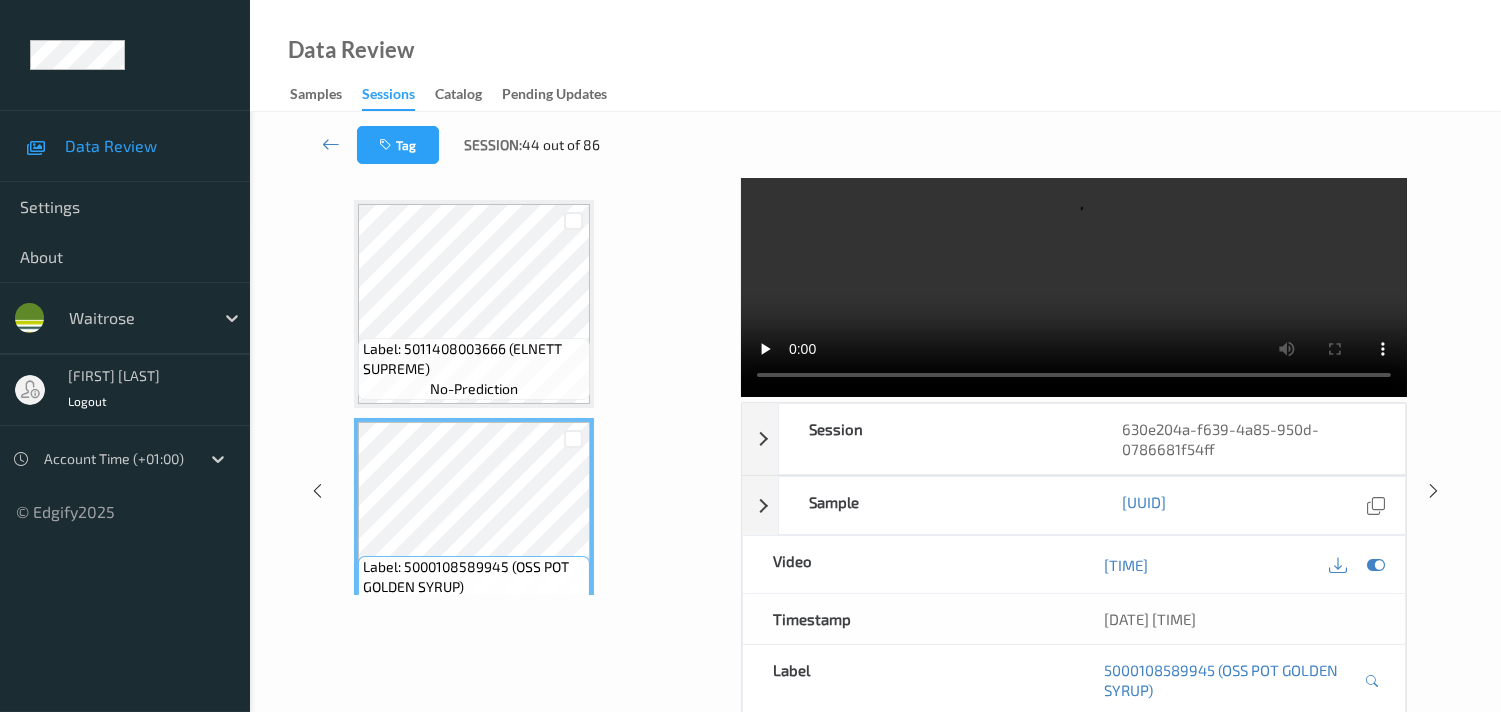 scroll, scrollTop: 57, scrollLeft: 0, axis: vertical 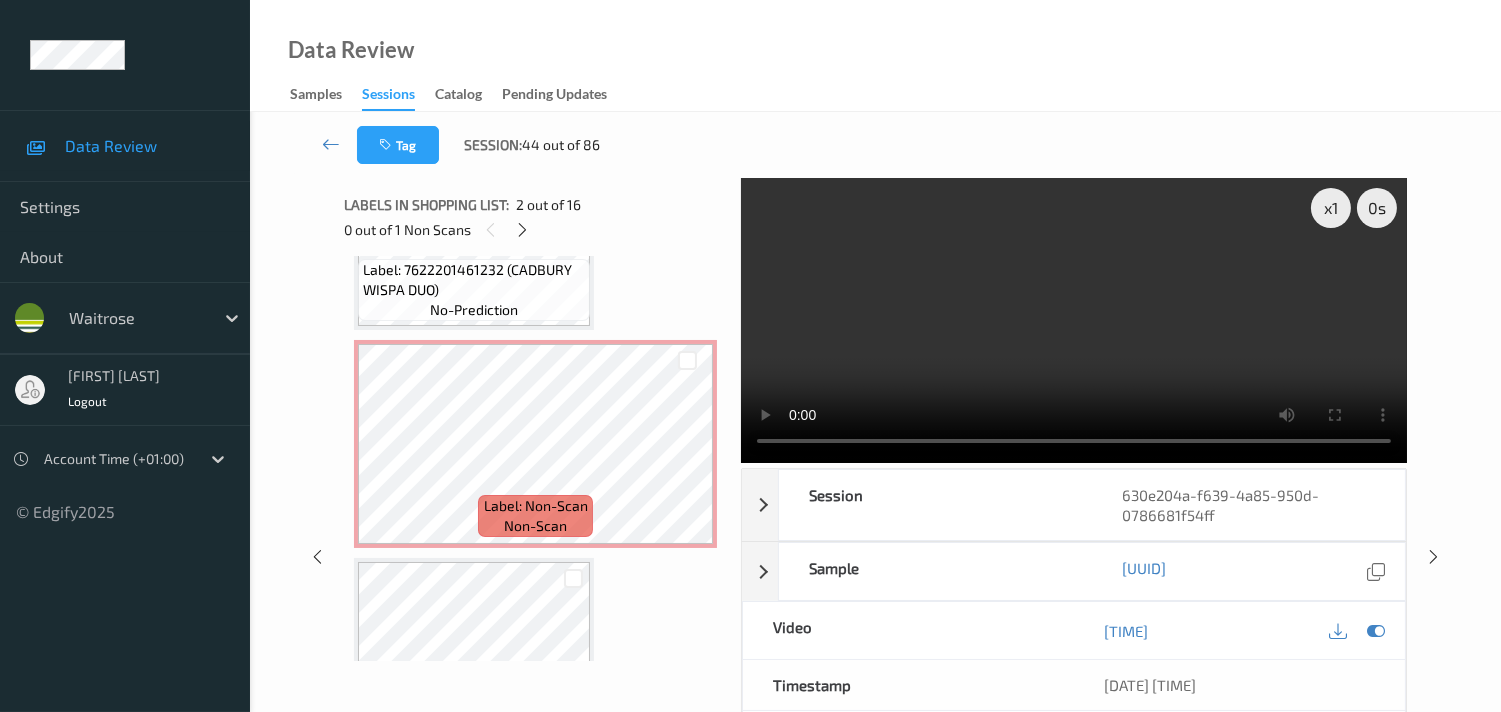click on "Data Review Samples Sessions Catalog Pending Updates" at bounding box center [875, 56] 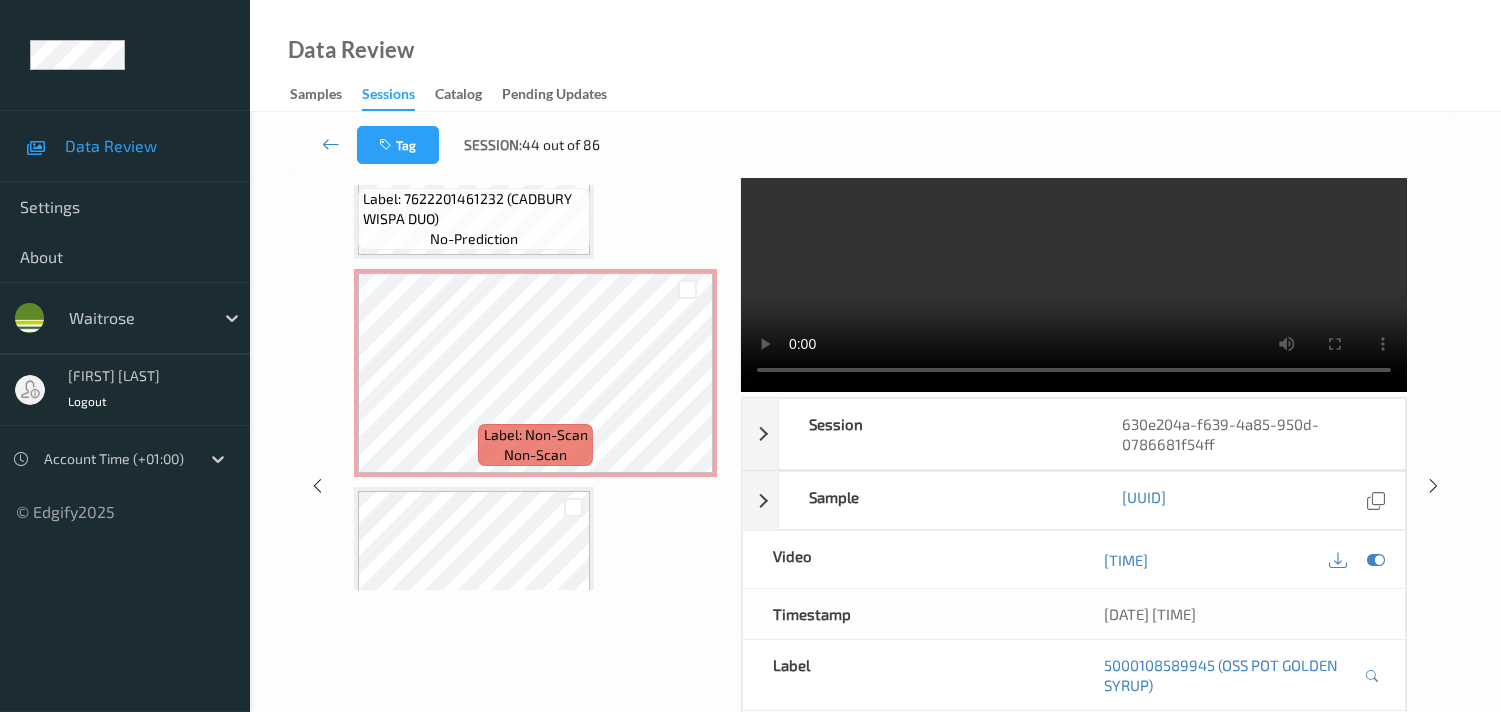 scroll, scrollTop: 111, scrollLeft: 0, axis: vertical 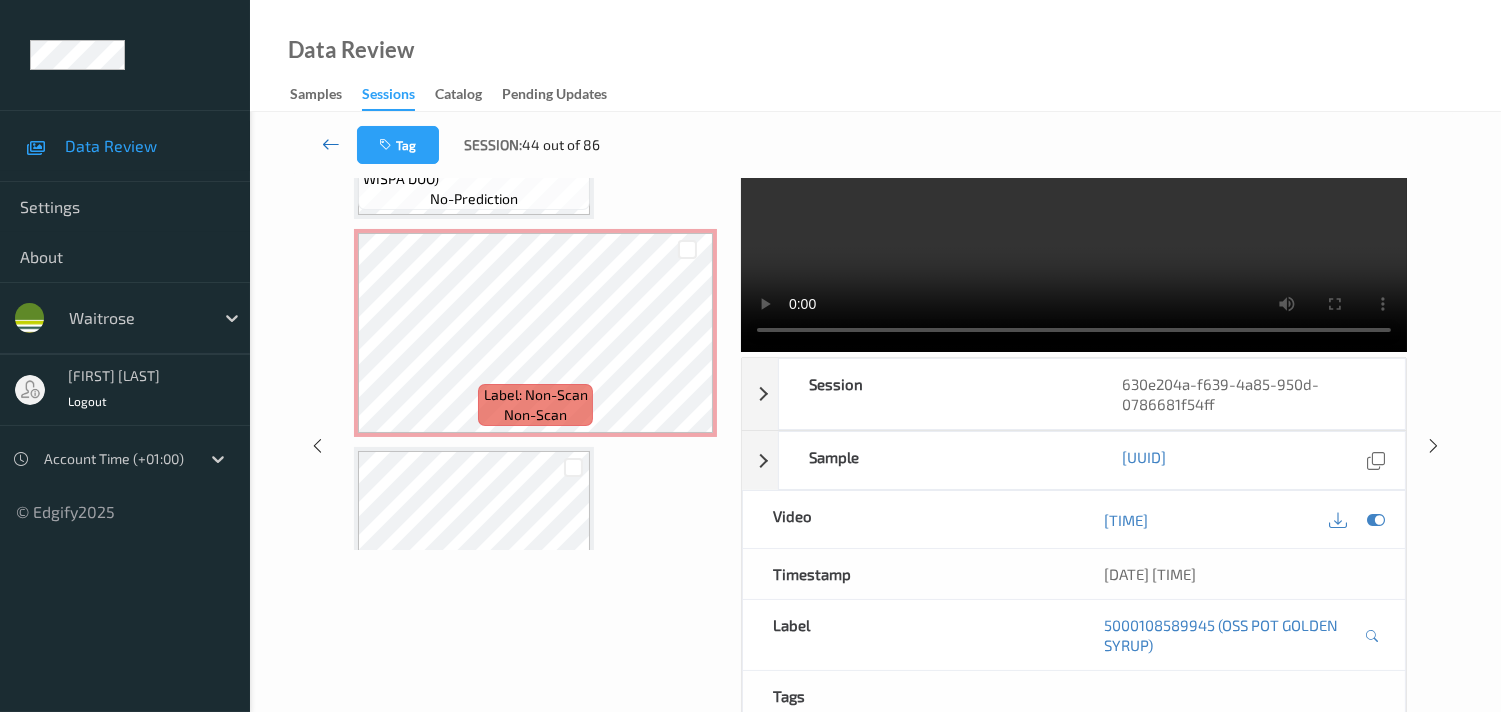 click at bounding box center [331, 144] 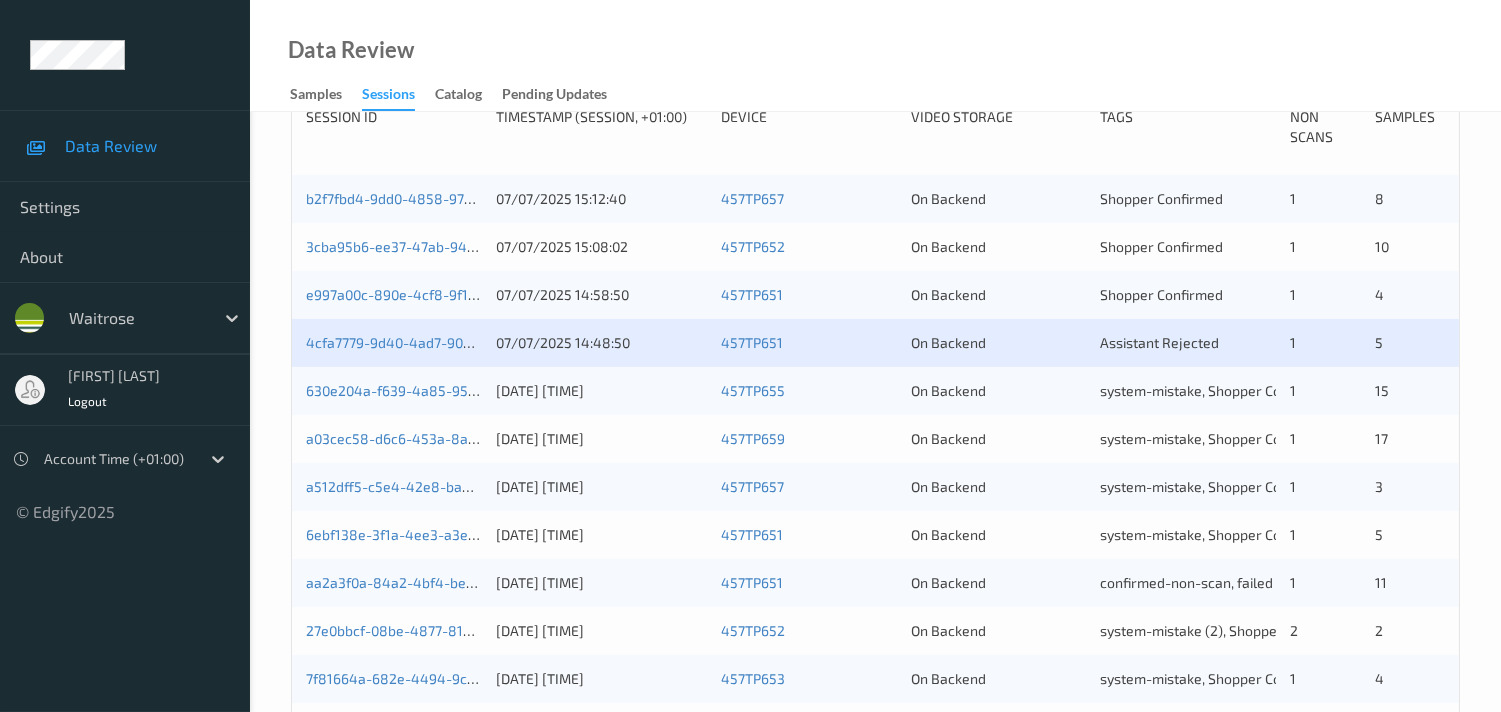scroll, scrollTop: 444, scrollLeft: 0, axis: vertical 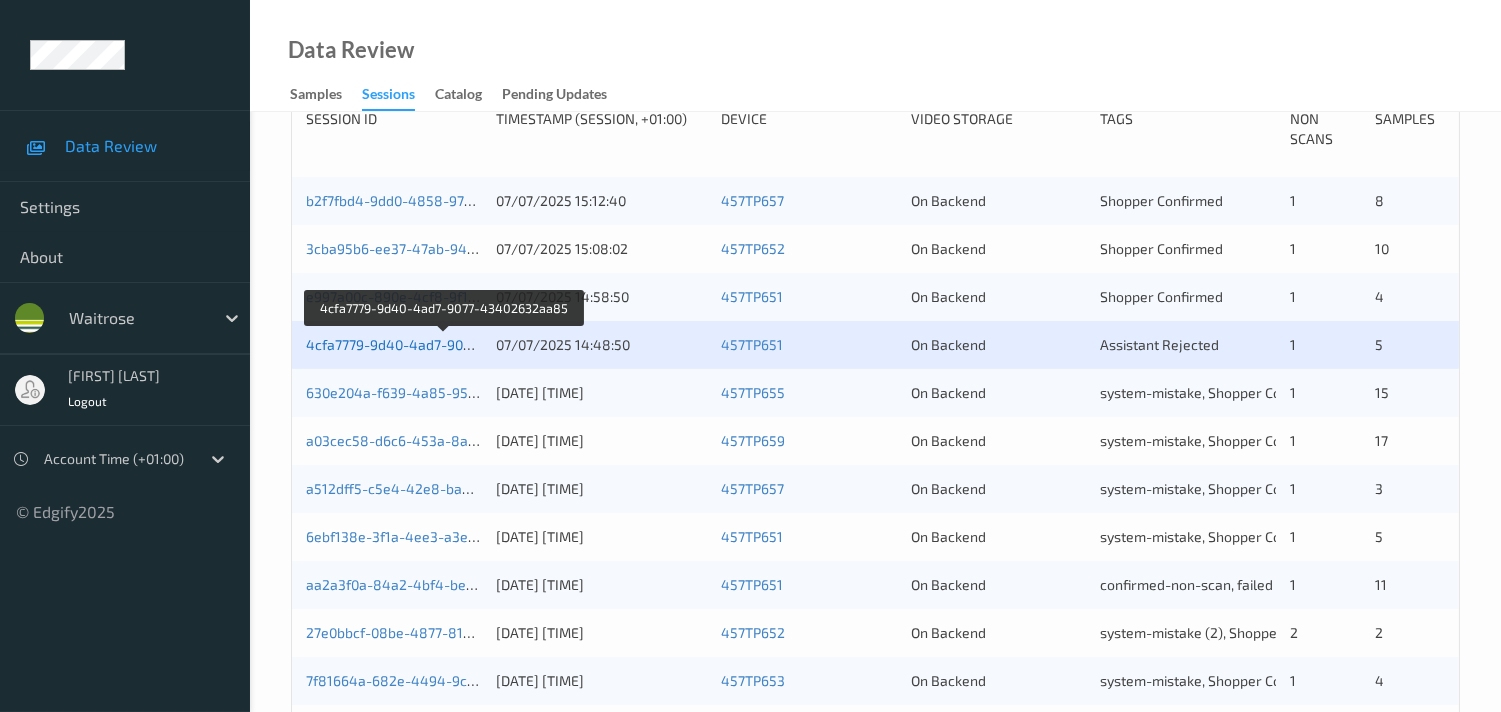 click on "4cfa7779-9d40-4ad7-9077-43402632aa85" at bounding box center (444, 344) 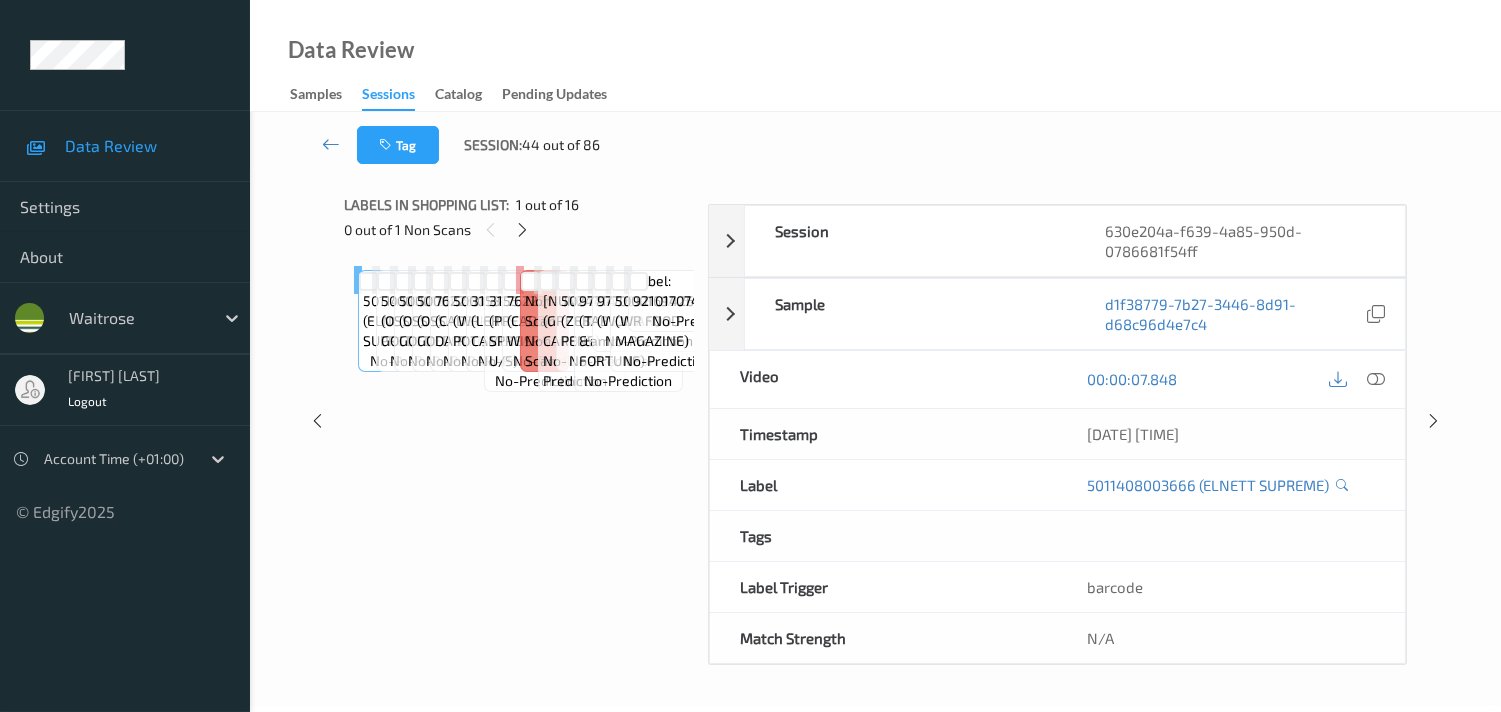 click on "Labels in shopping list: 1 out of 16 0 out of 1 Non Scans Label: 5011408003666 (ELNETT SUPREME) no-prediction Label: 5000108589945 (OSS POT GOLDEN SYRUP) no-prediction Label: 5000108589945 (OSS POT GOLDEN SYRUP) no-prediction Label: 5000108589945 (OSS POT GOLDEN SYRUP) no-prediction Label: 7622300845759 (CADBURYS DAIRY MILK) no-prediction Label: 5000169384053 (WR CHRLTE POT SALAD) no-prediction Label: 3153126826003 (LERUSTIQUE CAMEMBERT) no-prediction Label: 3155250361818 (PRES SPREADABLE U/S) no-prediction Label: 7622201461232 (CADBURY WISPA DUO) no-prediction Label: Non-Scan non-scan Label: Non-Scan non-scan Label: Non-Scan non-scan Label: 5015877490743 (GREETINGS CARDS) no-prediction Label: 5024475025417 (ZEBRA GRIP PENS) no-prediction Label: 9771476104134 (TAB FATE & FORTUNE) no-prediction Label: 9770043722054 (WOMAN) no-prediction Label: 5000169426340 (WR FOOD MAGAZINE) no-prediction Label: 9210170743249540 no-prediction" at bounding box center (519, 421) 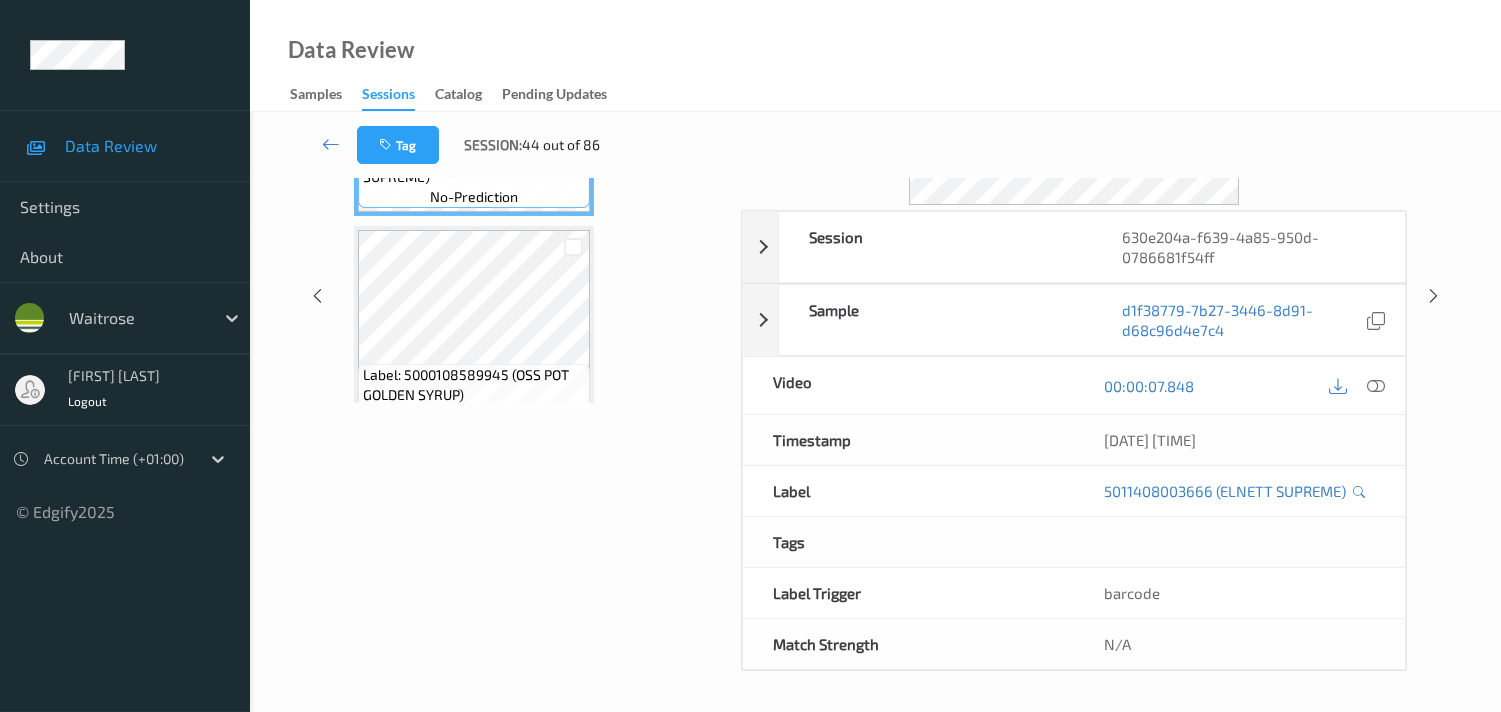 scroll, scrollTop: 260, scrollLeft: 0, axis: vertical 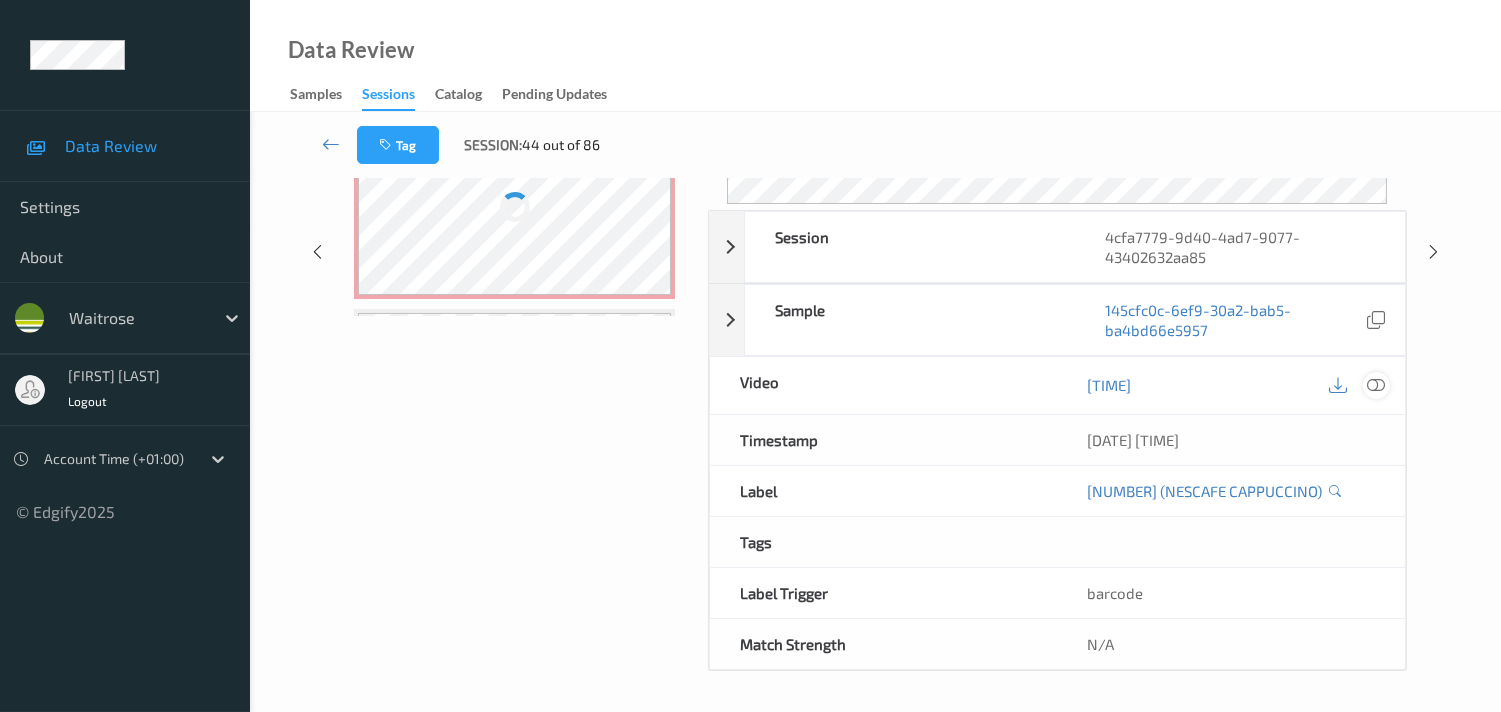 click at bounding box center (1376, 385) 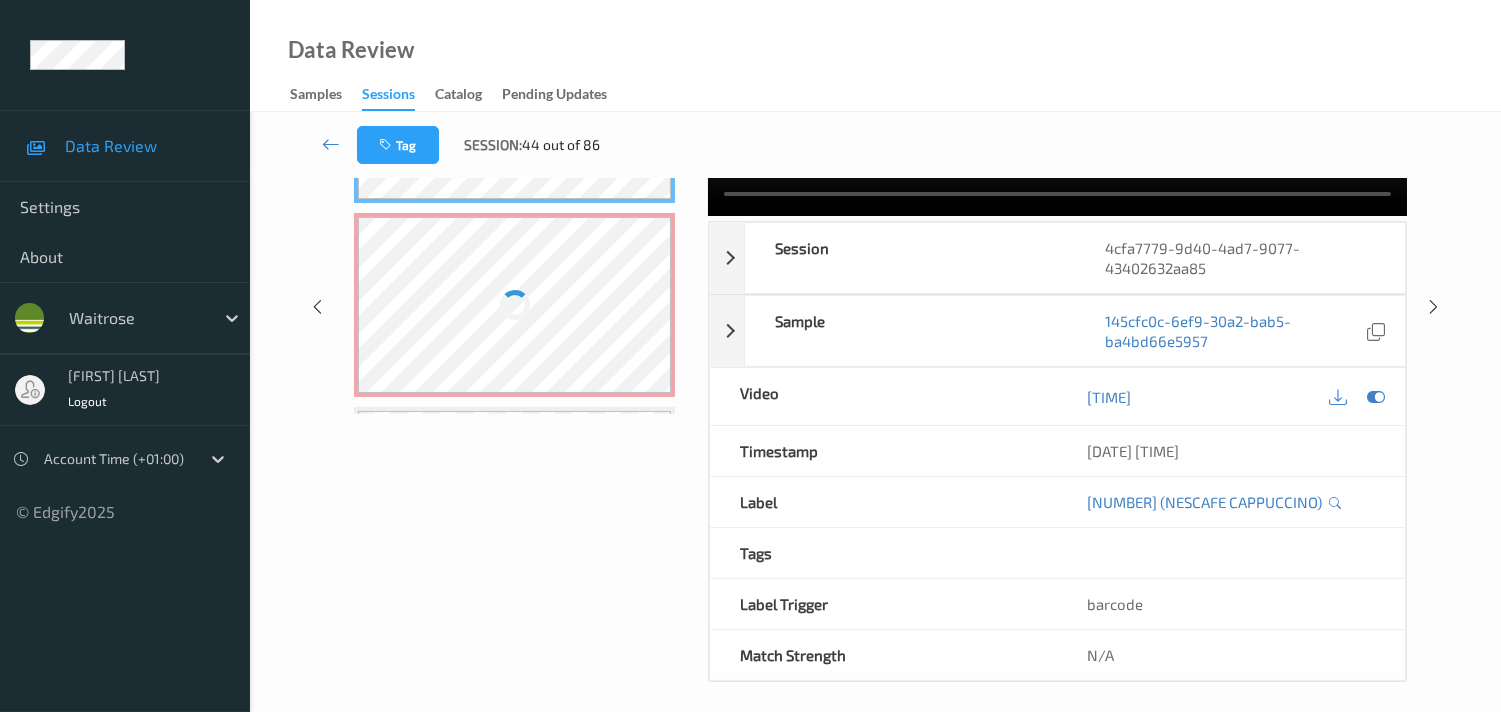 scroll, scrollTop: 0, scrollLeft: 0, axis: both 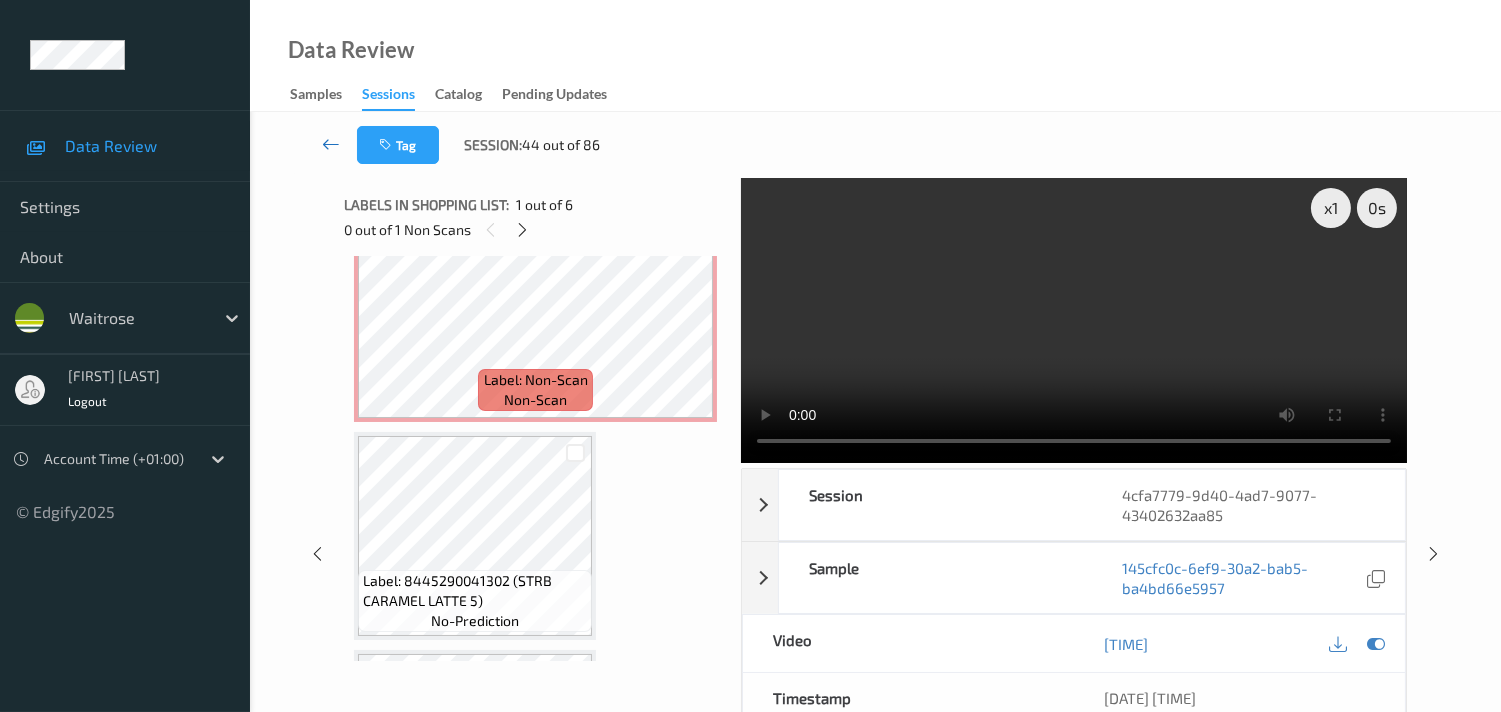 click at bounding box center [331, 145] 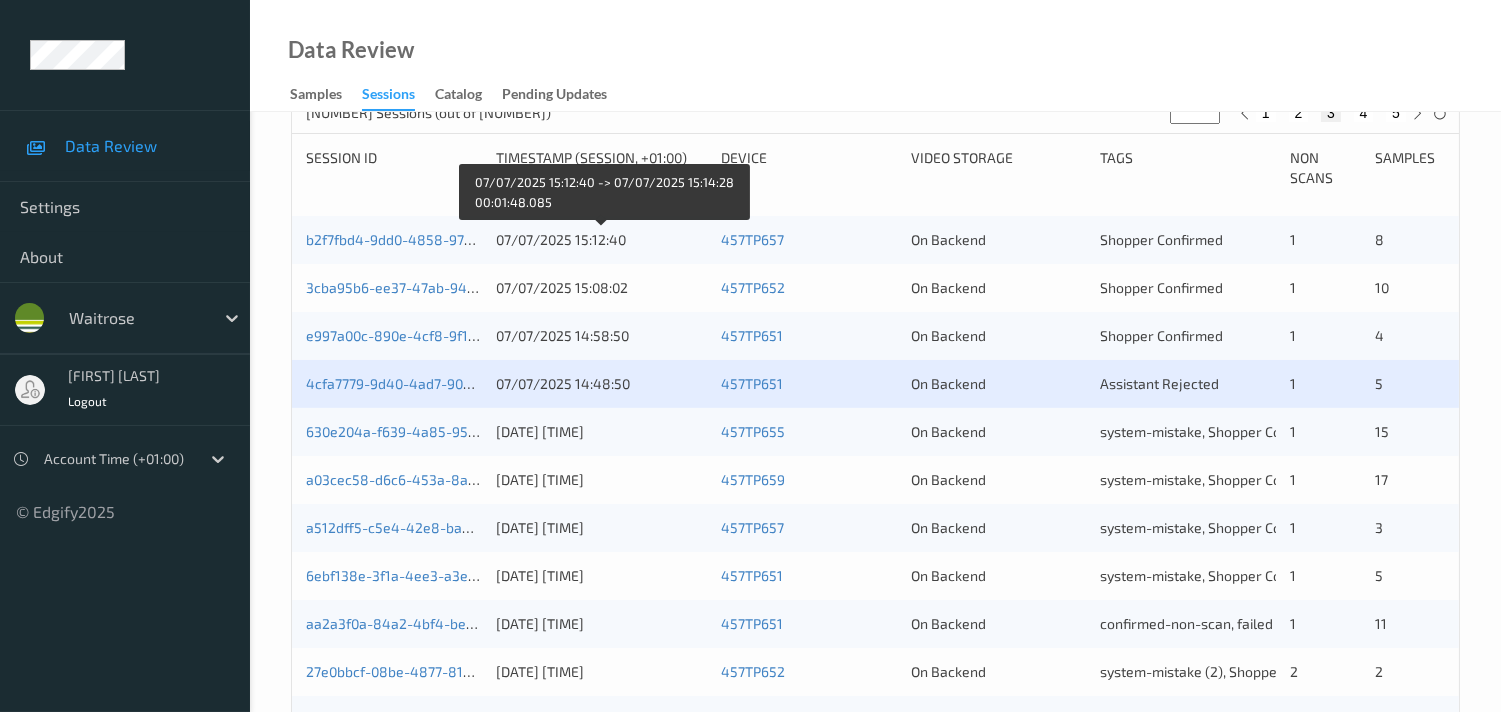 scroll, scrollTop: 444, scrollLeft: 0, axis: vertical 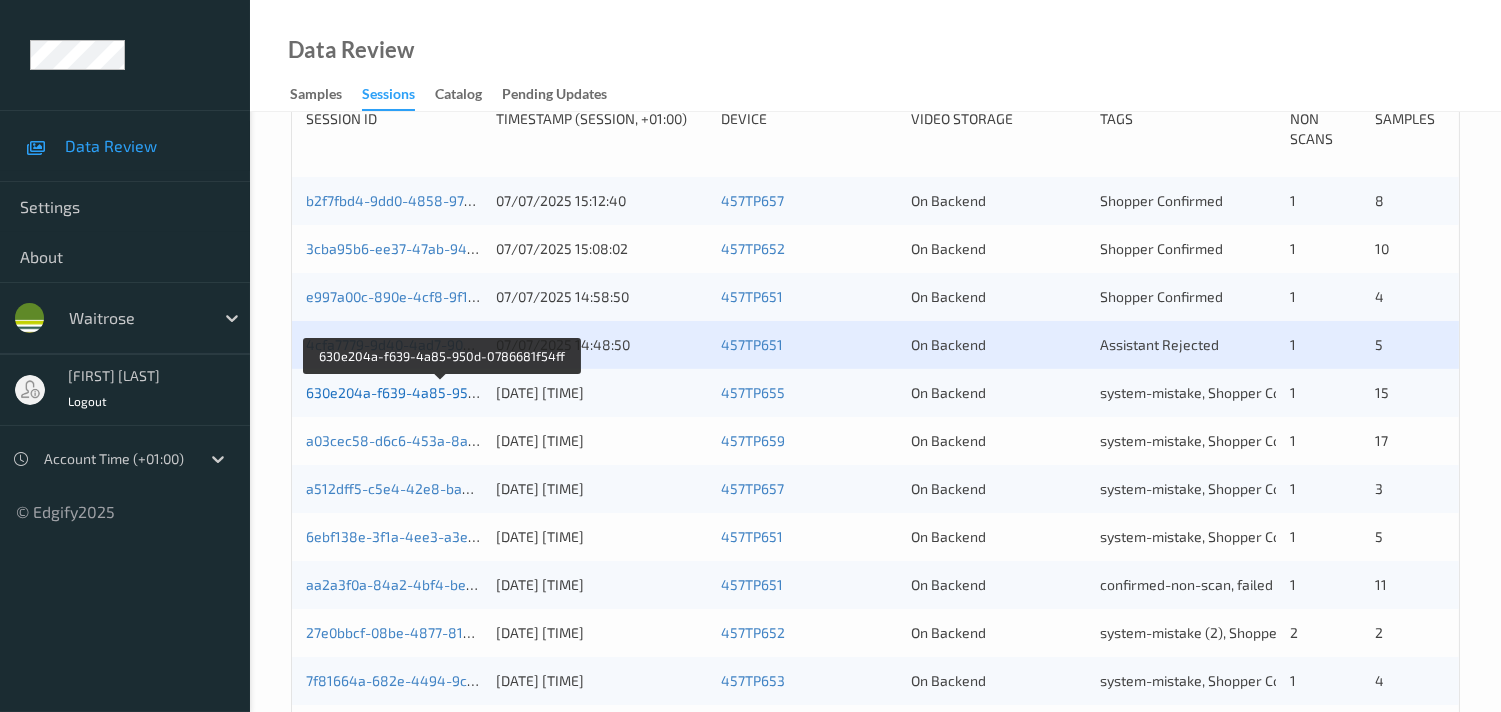 click on "630e204a-f639-4a85-950d-0786681f54ff" at bounding box center [441, 392] 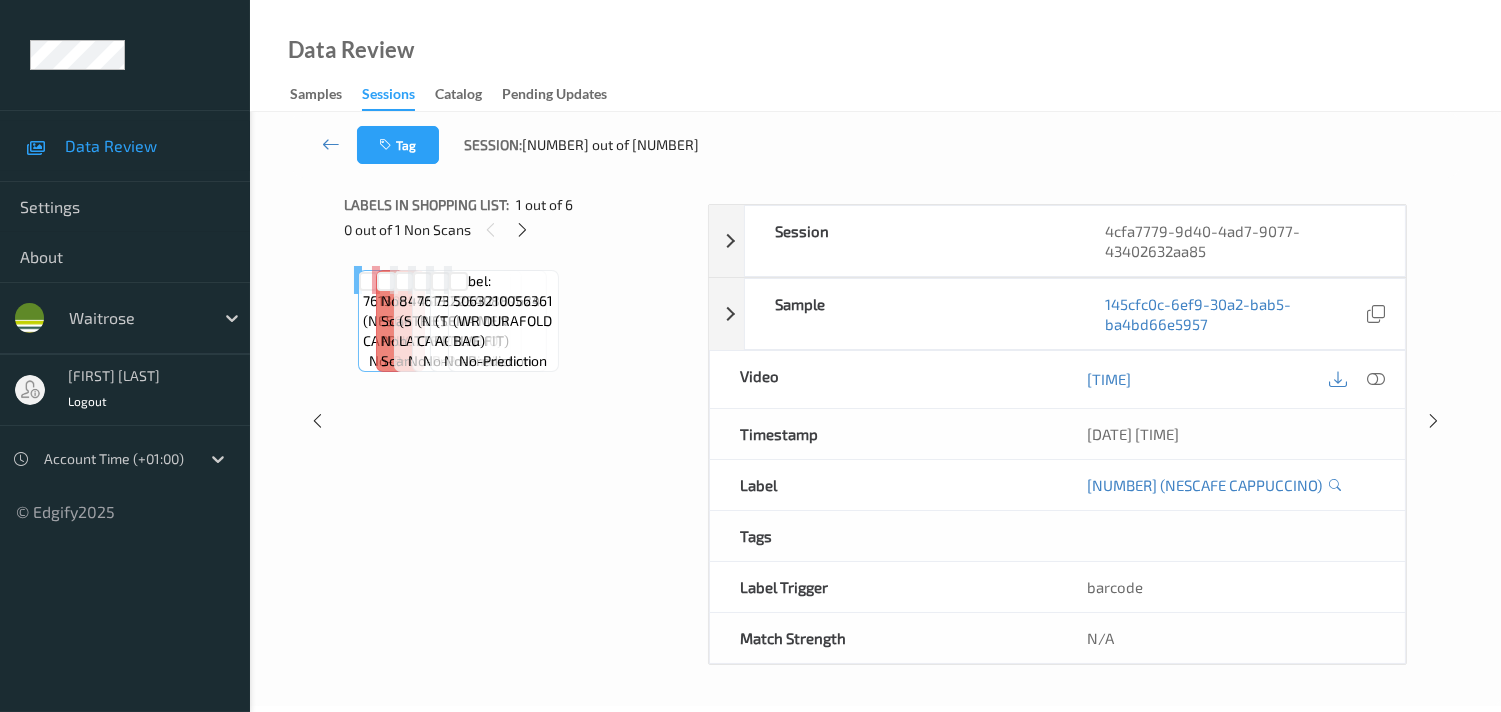 click on "Labels in shopping list: 1 out of 6 0 out of 1 Non Scans Label: 7613039779309 (NESCAFE CAPPUCCINO) no-prediction Label: Non-Scan non-scan Label: 8445290041302 (STRB CARAMEL LATTE 5) no-prediction Label: 7613039779309 (NESCAFE CAPPUCCINO) no-prediction Label: 7322540887624 (TENA MEN ACTIVE FIT) no-prediction Label: 5063210056361 (WR DURAFOLD BAG) no-prediction" at bounding box center [519, 421] 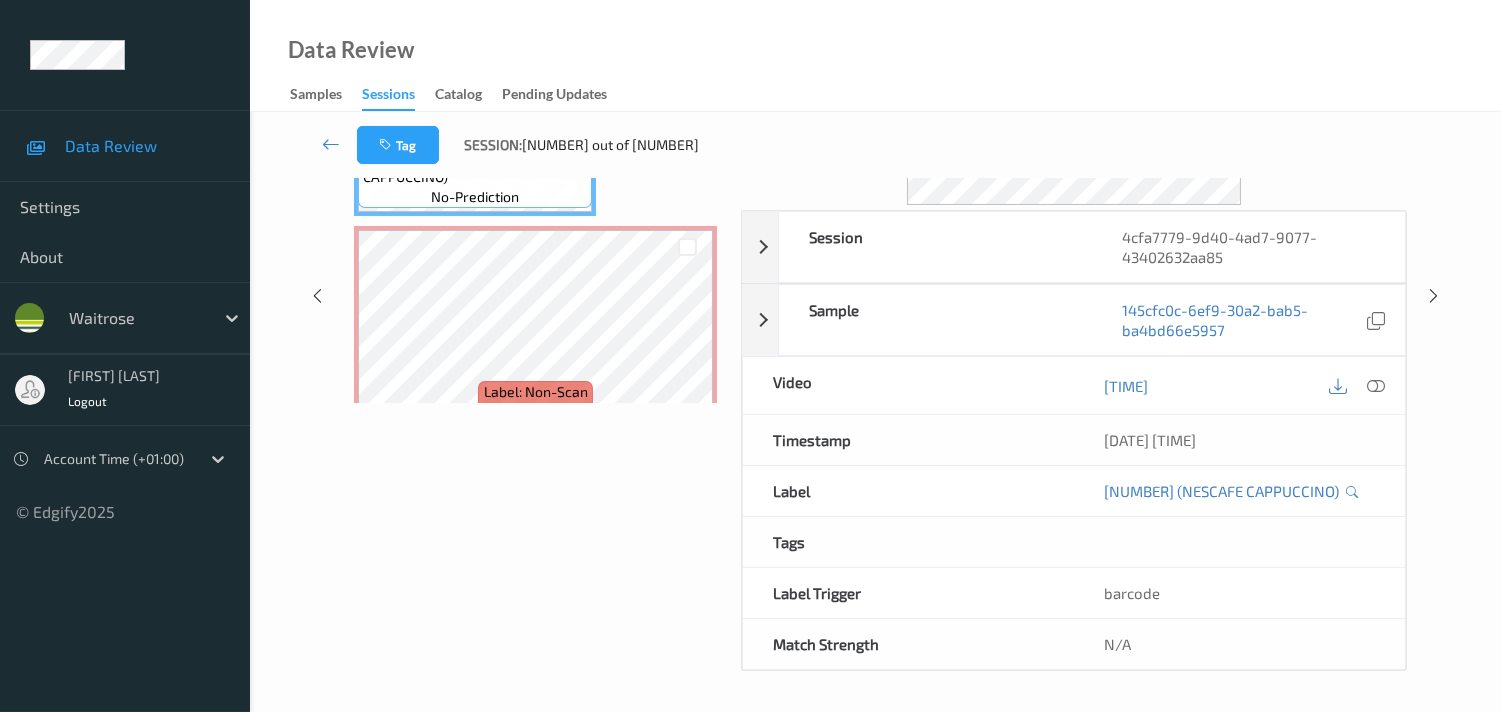 scroll, scrollTop: 260, scrollLeft: 0, axis: vertical 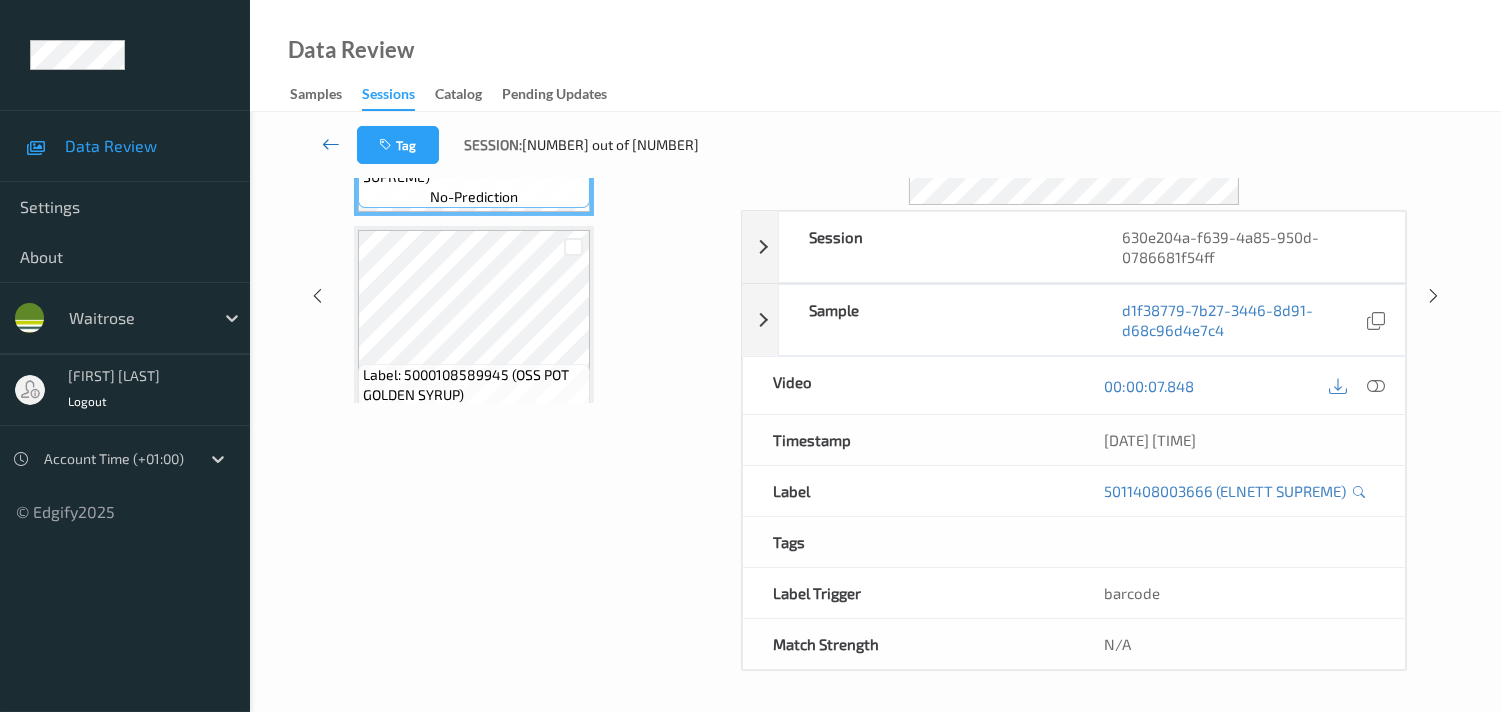 click at bounding box center (331, 144) 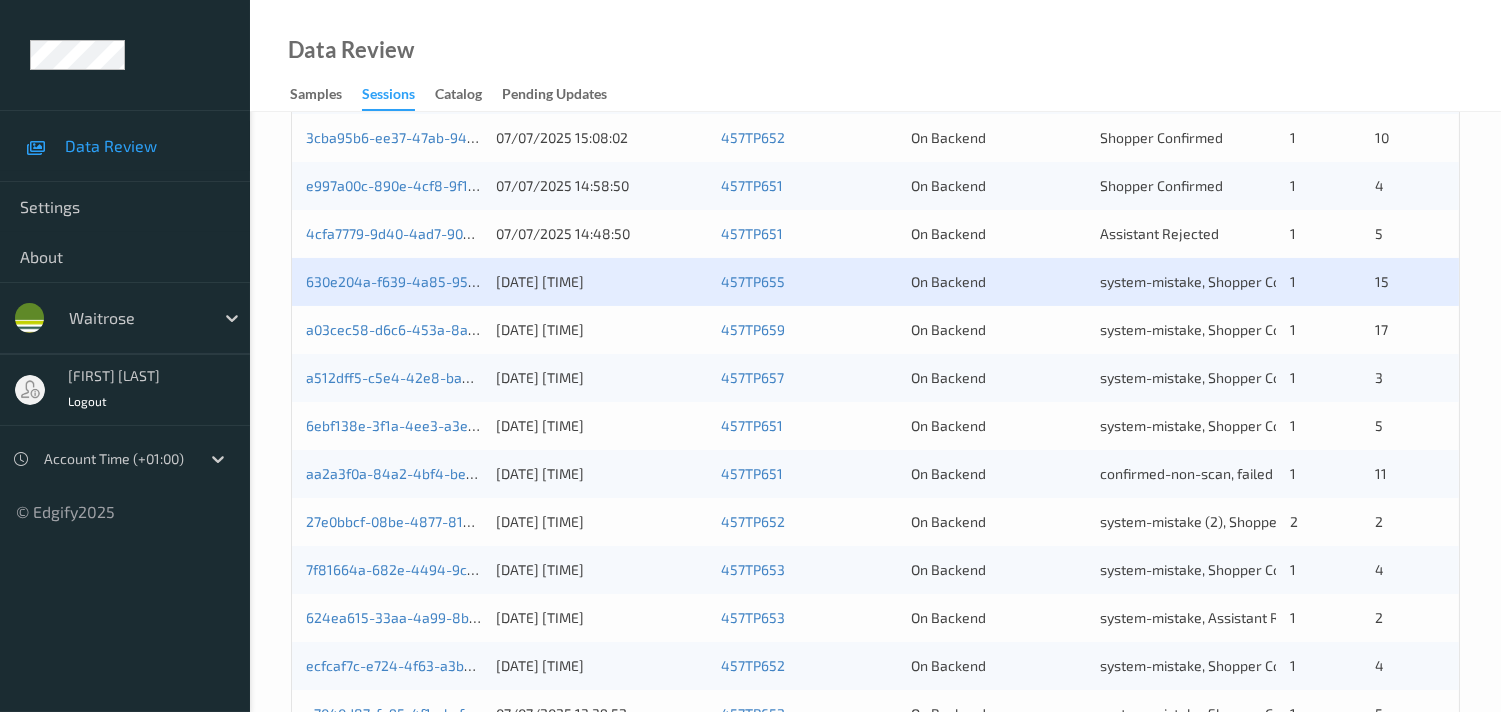 scroll, scrollTop: 444, scrollLeft: 0, axis: vertical 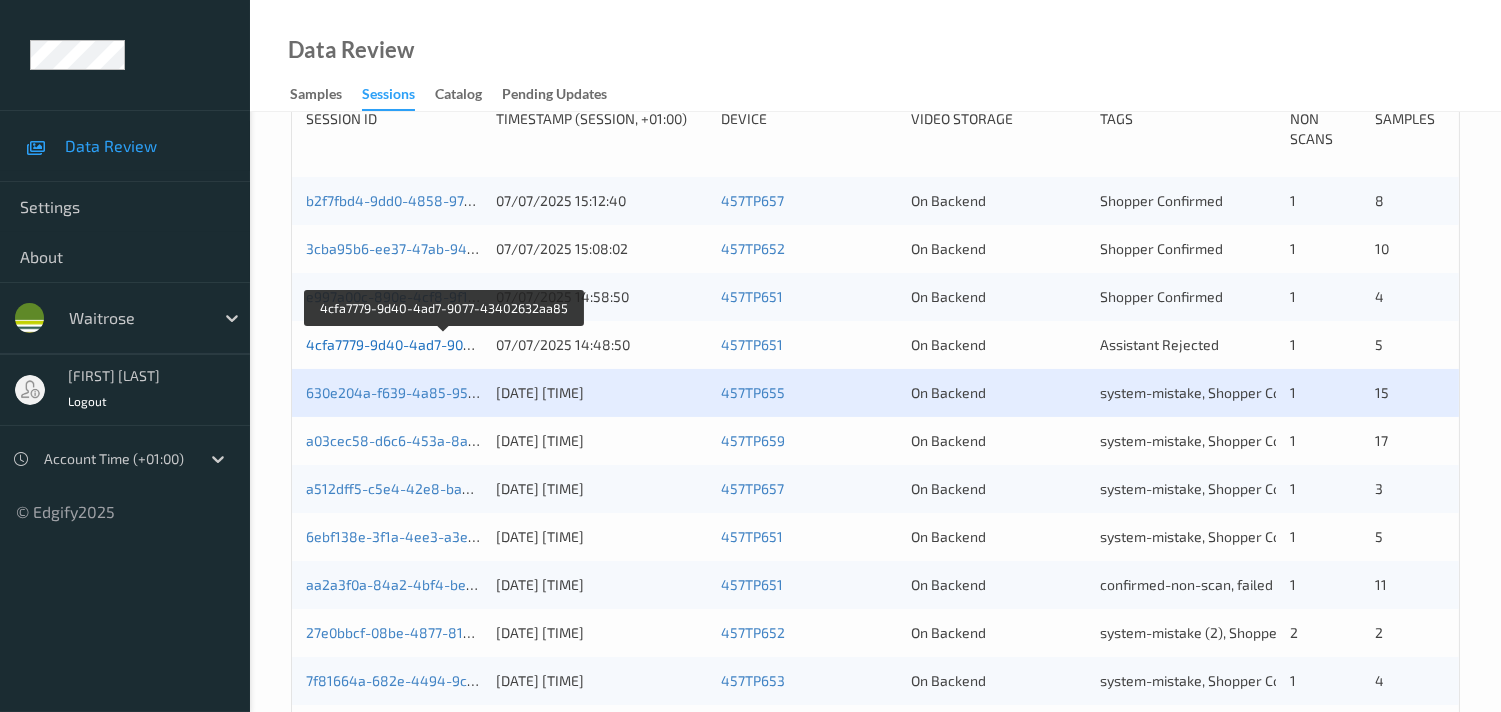 click on "4cfa7779-9d40-4ad7-9077-43402632aa85" at bounding box center (444, 344) 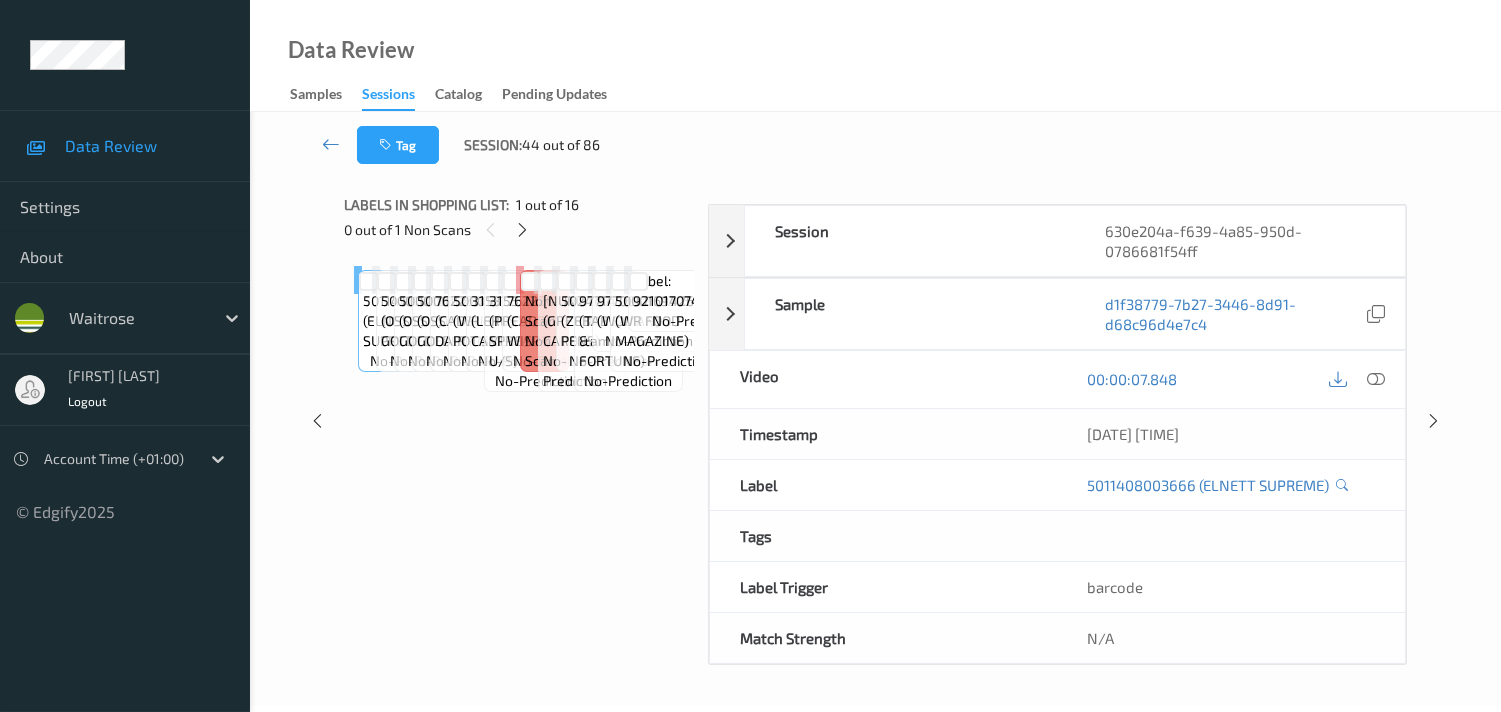 click on "Labels in shopping list: 1 out of 16 0 out of 1 Non Scans Label: 5011408003666 (ELNETT SUPREME) no-prediction Label: 5000108589945 (OSS POT GOLDEN SYRUP) no-prediction Label: 5000108589945 (OSS POT GOLDEN SYRUP) no-prediction Label: 5000108589945 (OSS POT GOLDEN SYRUP) no-prediction Label: 7622300845759 (CADBURYS DAIRY MILK) no-prediction Label: 5000169384053 (WR CHRLTE POT SALAD) no-prediction Label: 3153126826003 (LERUSTIQUE CAMEMBERT) no-prediction Label: 3155250361818 (PRES SPREADABLE U/S) no-prediction Label: 7622201461232 (CADBURY WISPA DUO) no-prediction Label: Non-Scan non-scan Label: Non-Scan non-scan Label: Non-Scan non-scan Label: 5015877490743 (GREETINGS CARDS) no-prediction Label: 5024475025417 (ZEBRA GRIP PENS) no-prediction Label: 9771476104134 (TAB FATE & FORTUNE) no-prediction Label: 9770043722054 (WOMAN) no-prediction Label: 5000169426340 (WR FOOD MAGAZINE) no-prediction Label: 9210170743249540 no-prediction" at bounding box center (519, 421) 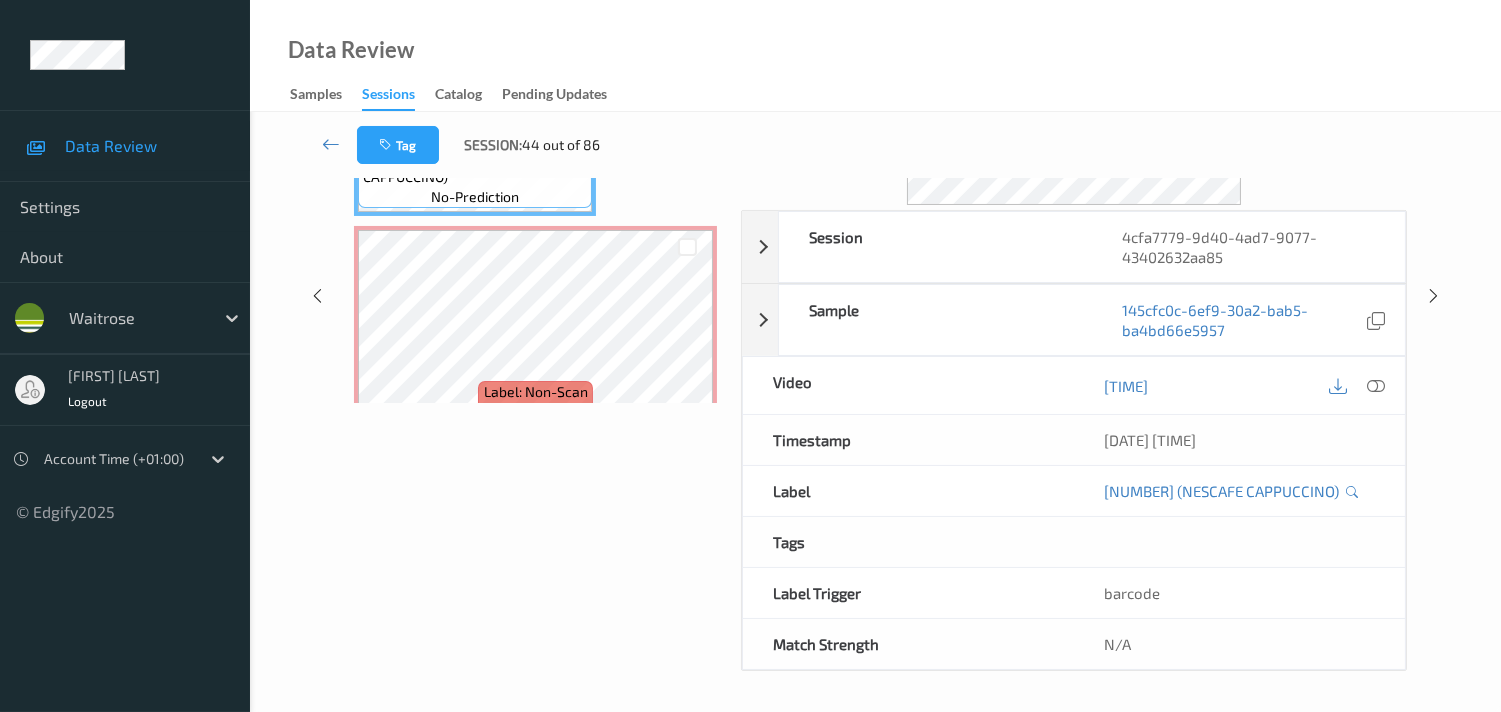 scroll, scrollTop: 280, scrollLeft: 0, axis: vertical 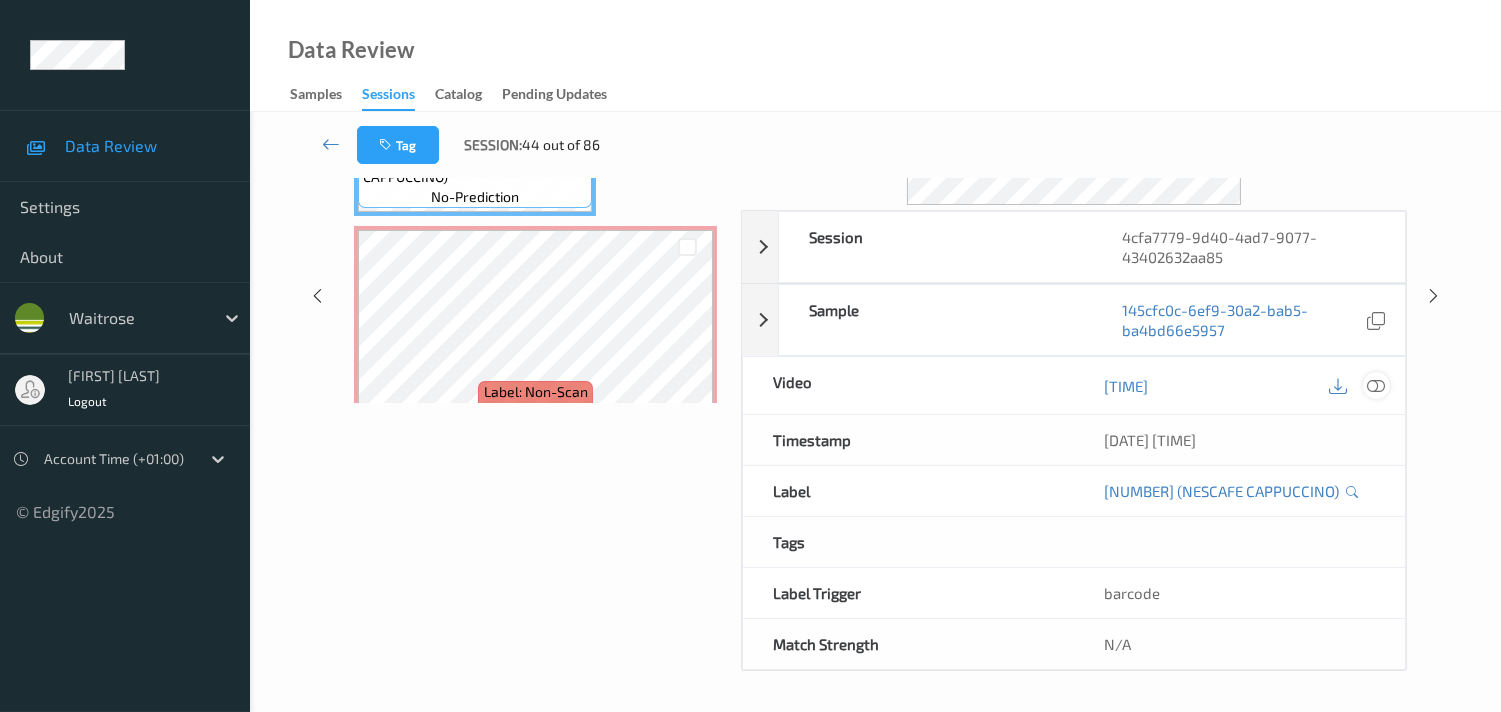click at bounding box center [1376, 386] 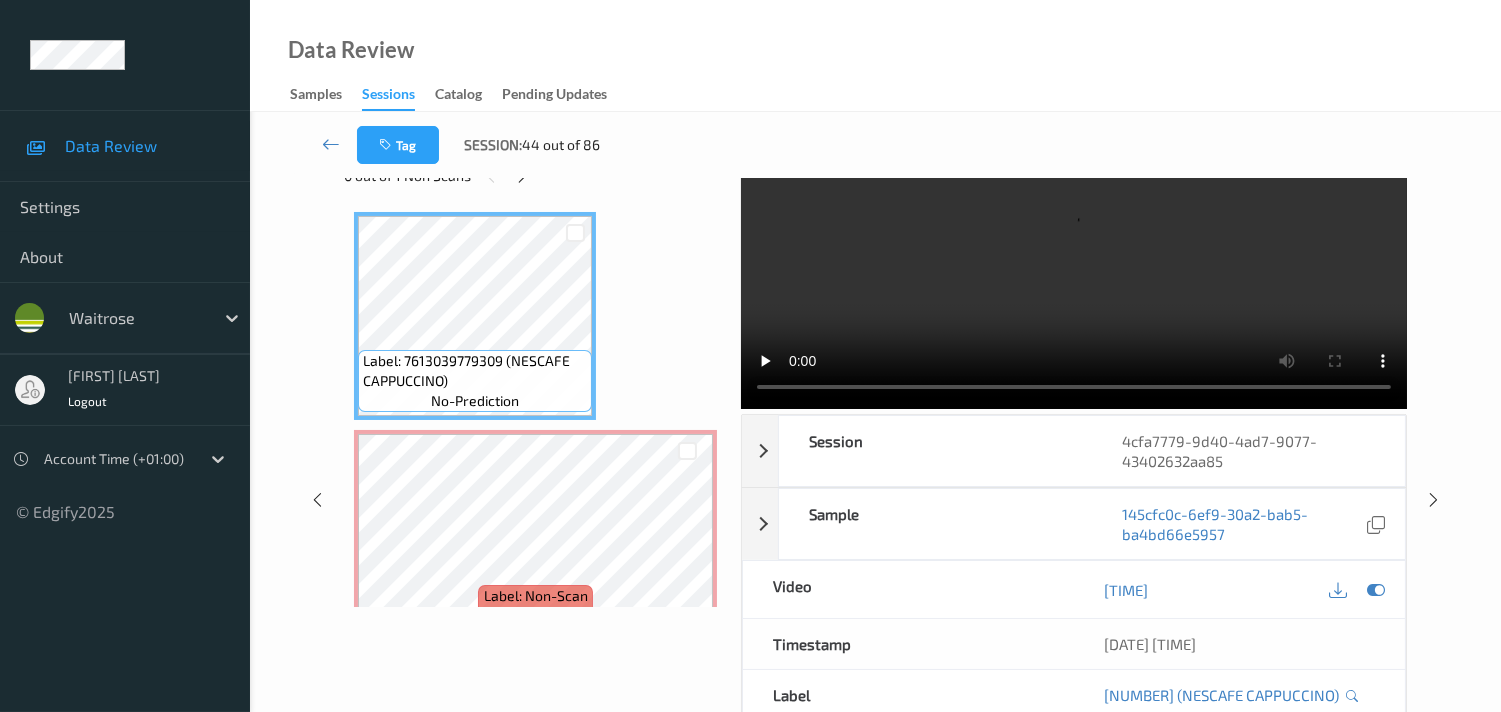 scroll, scrollTop: 0, scrollLeft: 0, axis: both 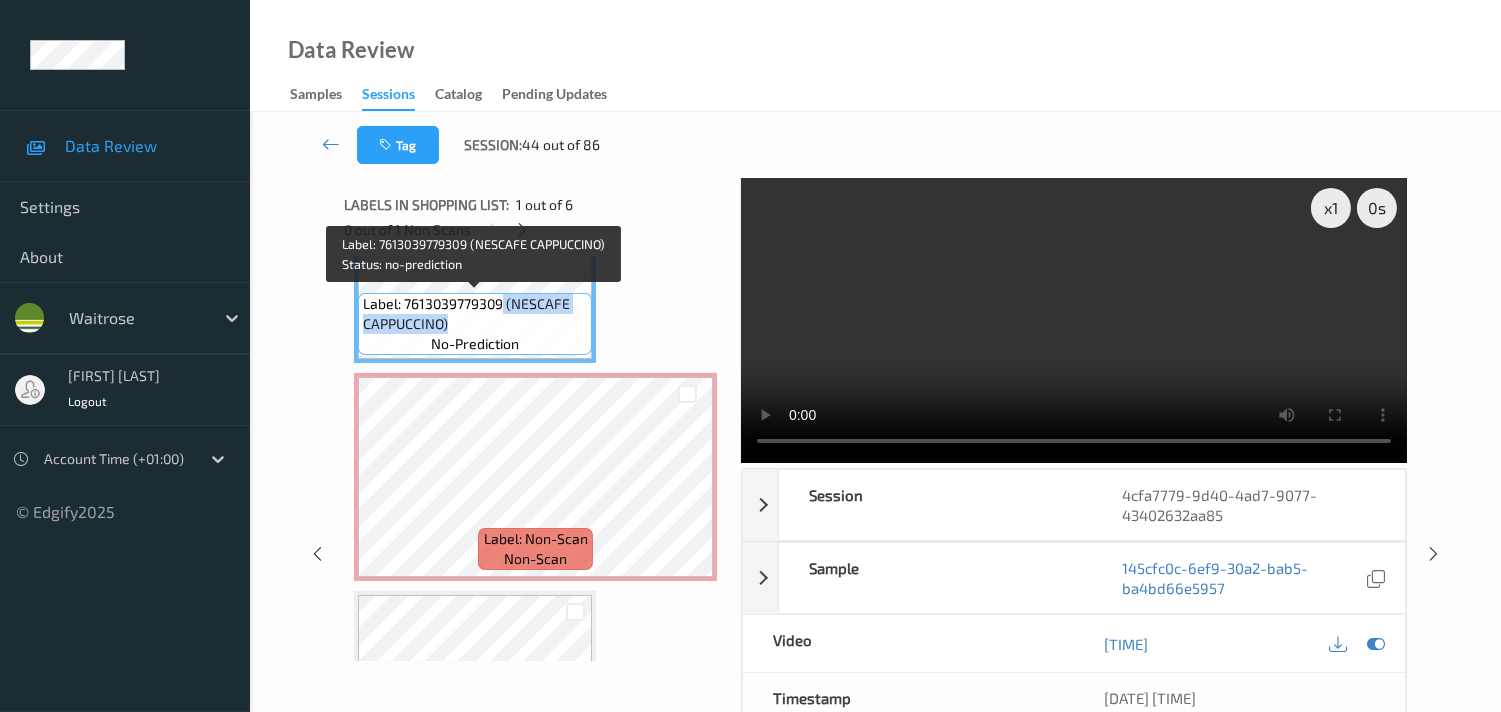 drag, startPoint x: 504, startPoint y: 303, endPoint x: 583, endPoint y: 324, distance: 81.7435 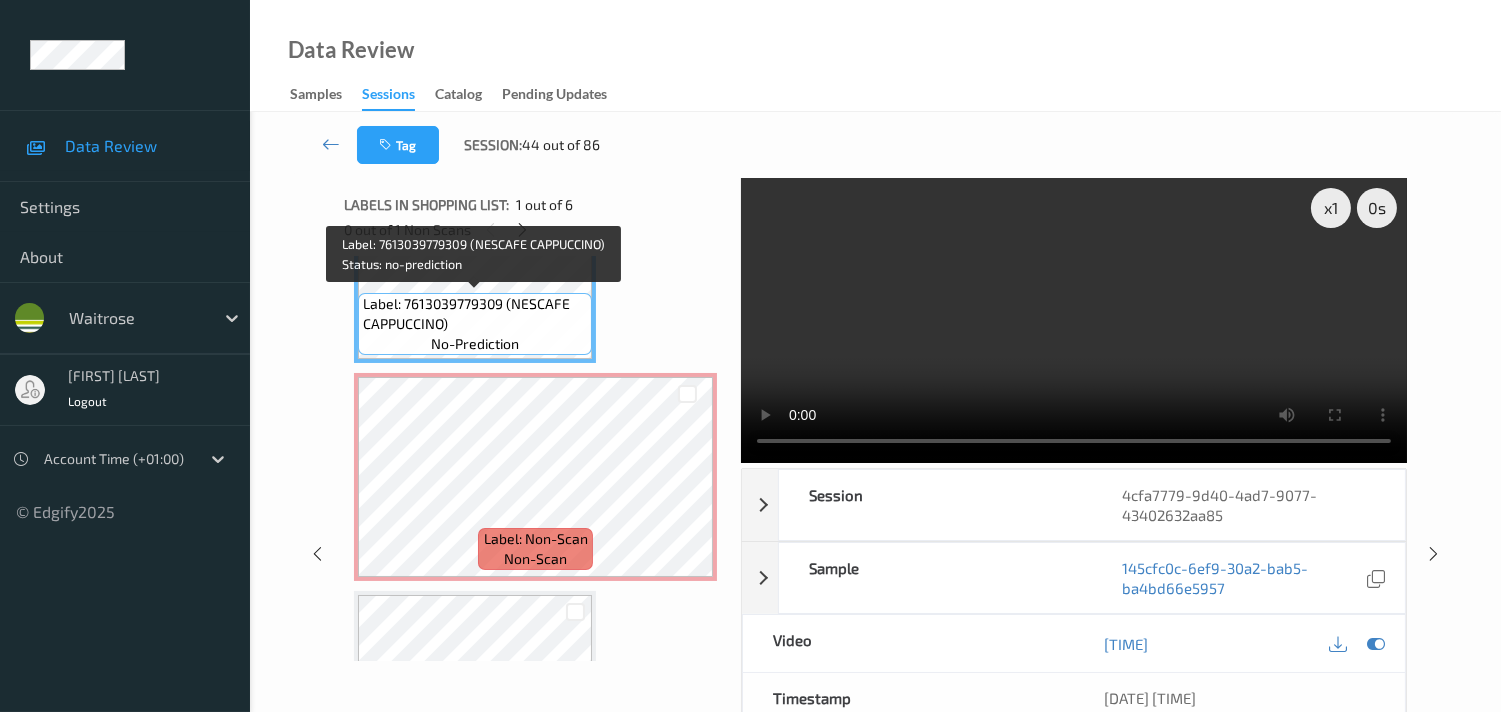 click on "Label: 7613039779309 (NESCAFE CAPPUCCINO)" at bounding box center [475, 314] 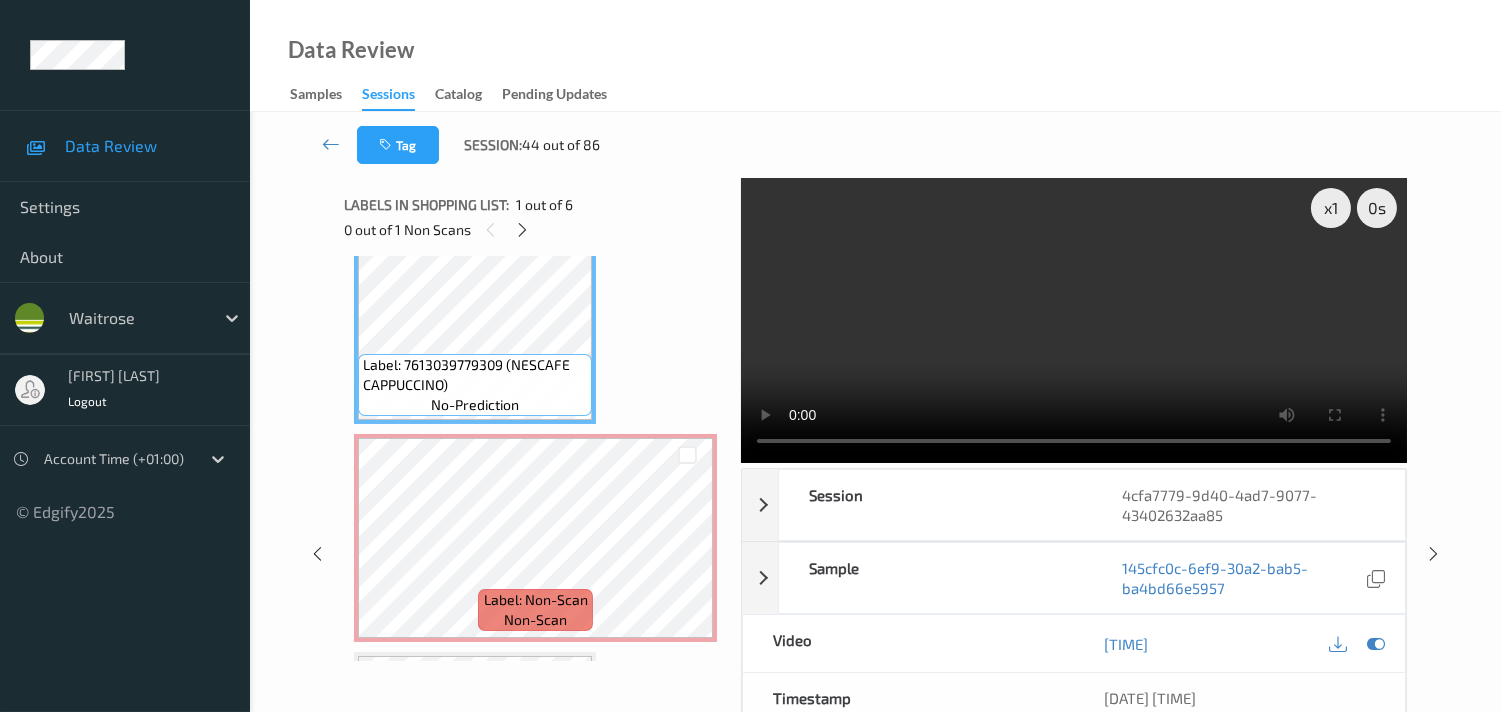 scroll, scrollTop: 0, scrollLeft: 0, axis: both 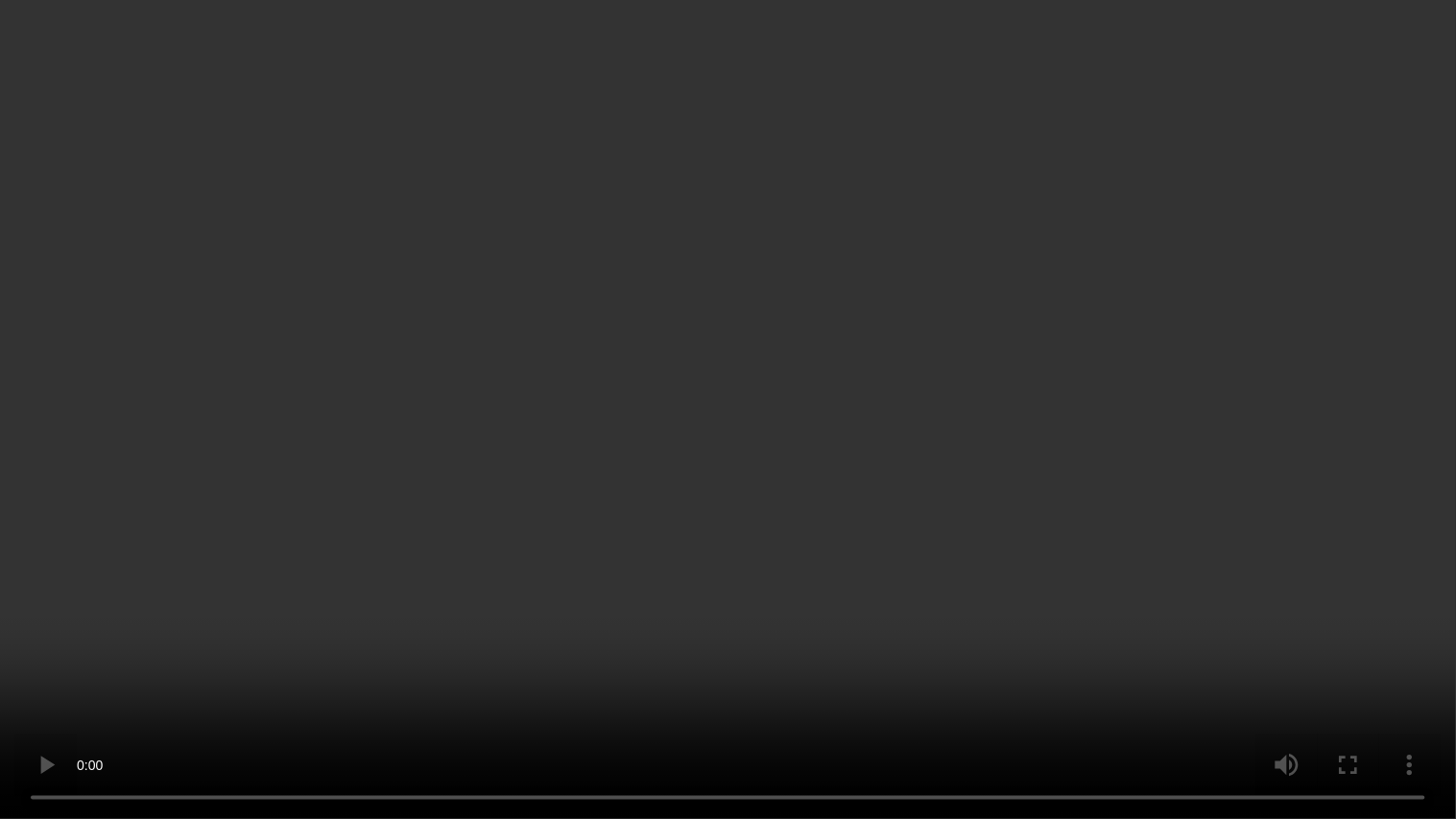 click at bounding box center (728, 409) 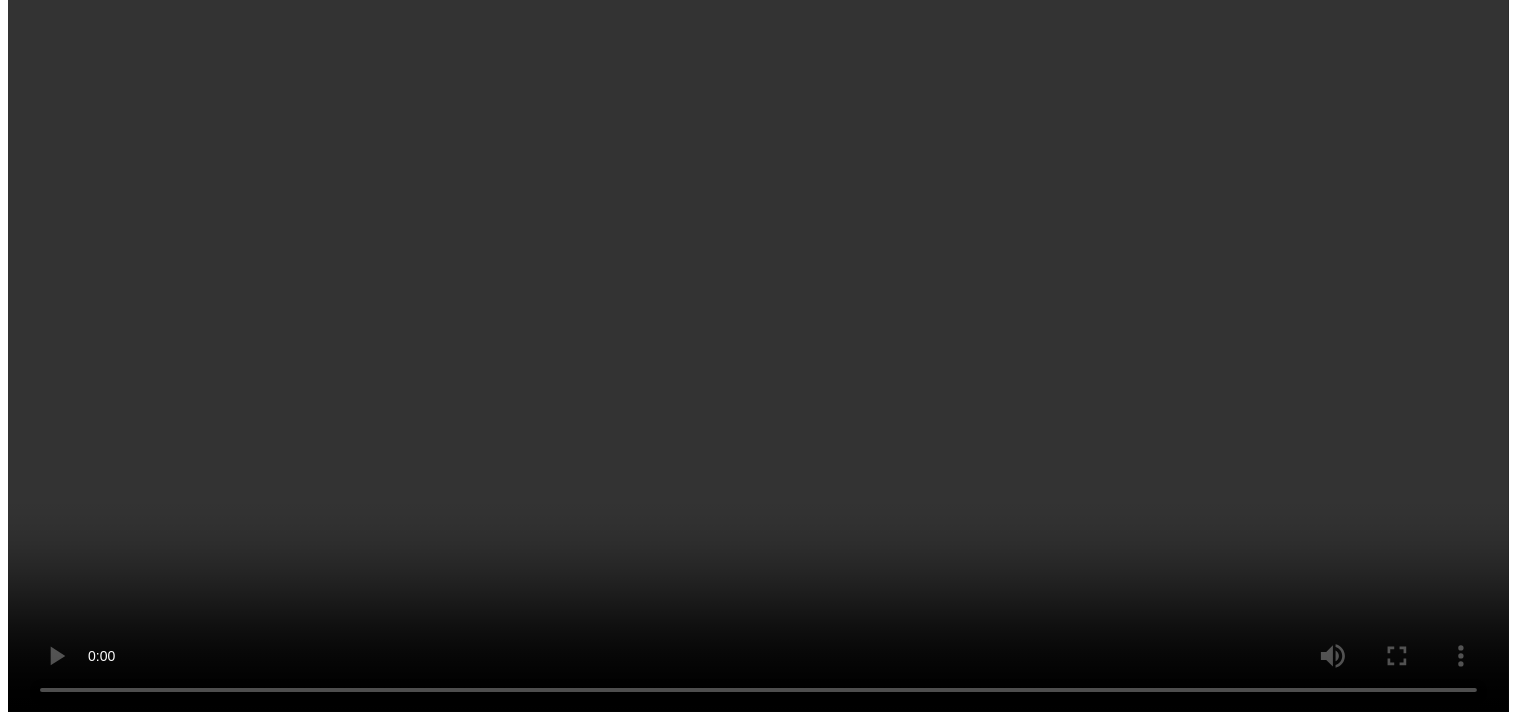 scroll, scrollTop: 0, scrollLeft: 0, axis: both 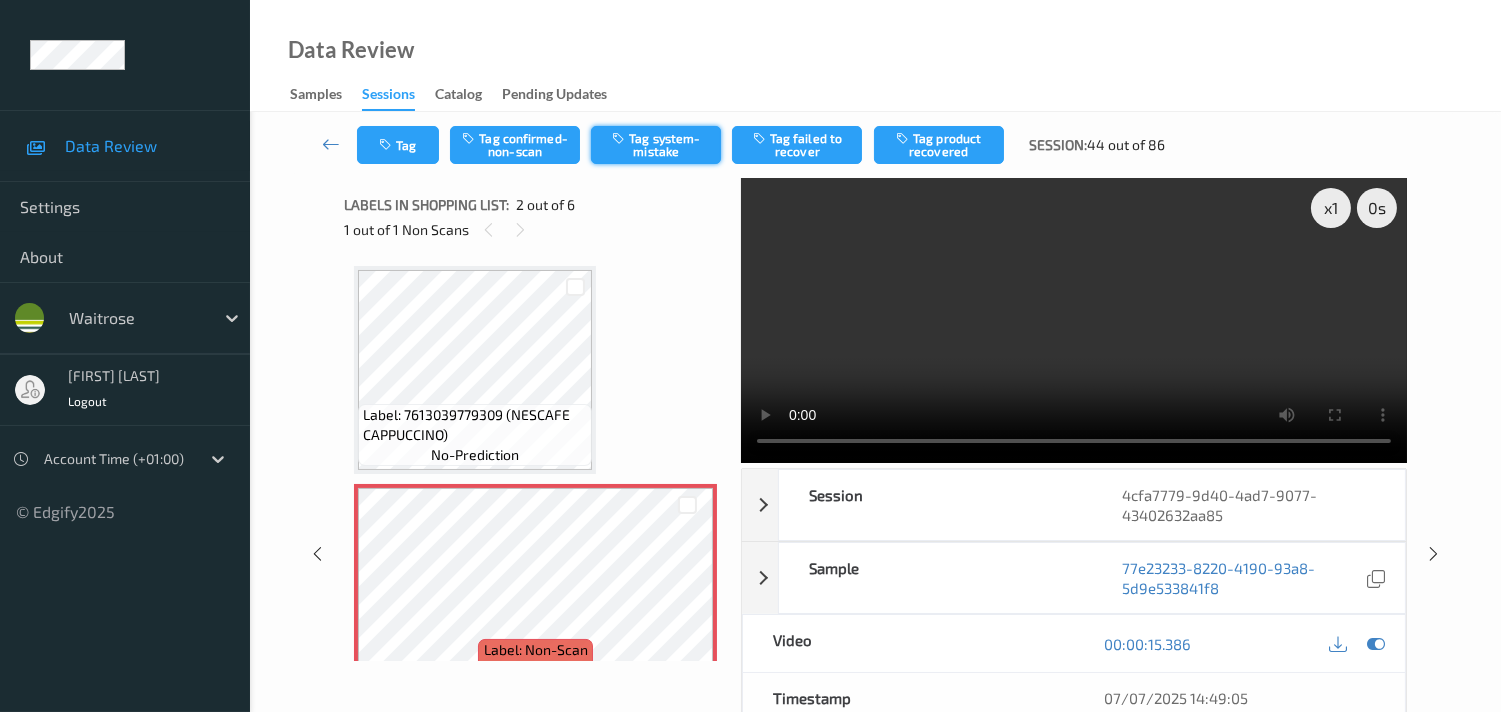 click on "Tag   system-mistake" at bounding box center [656, 145] 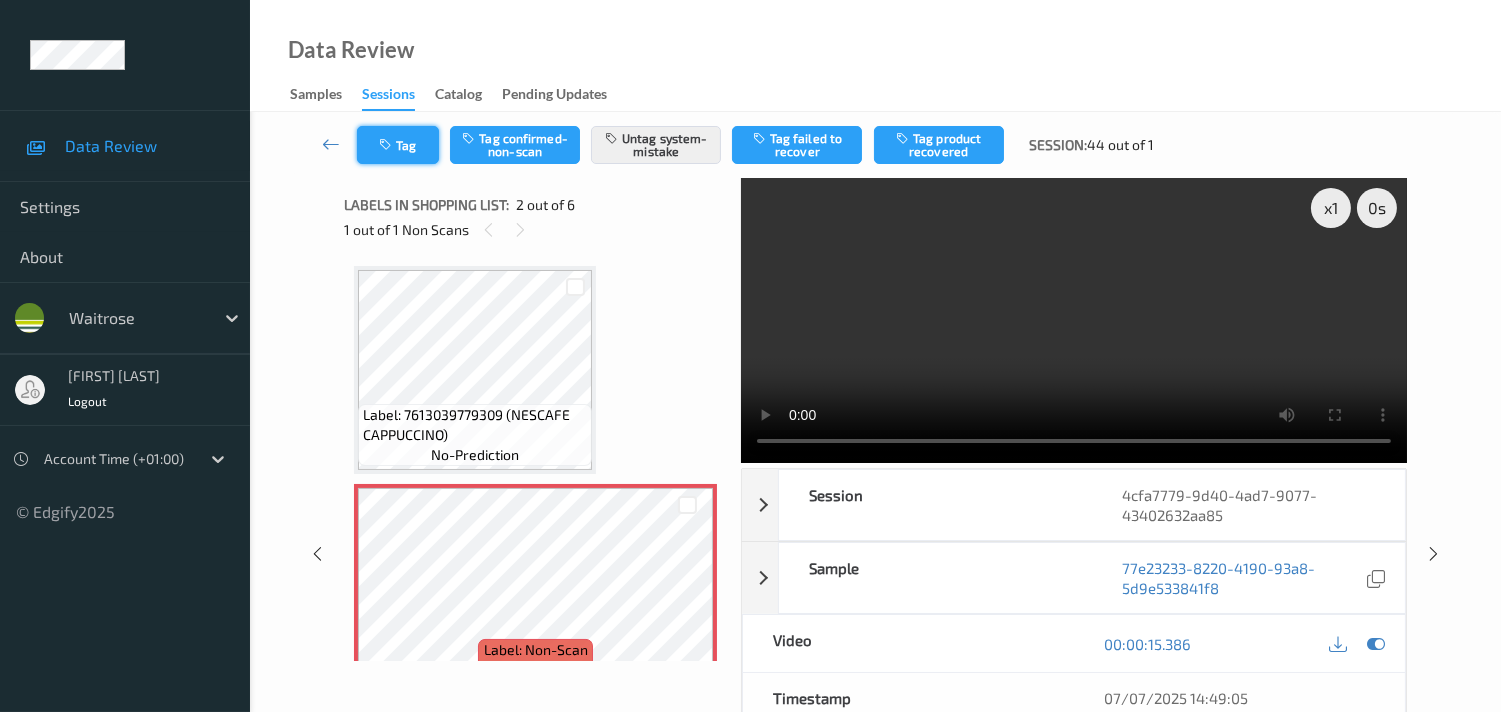 click on "Tag" at bounding box center (398, 145) 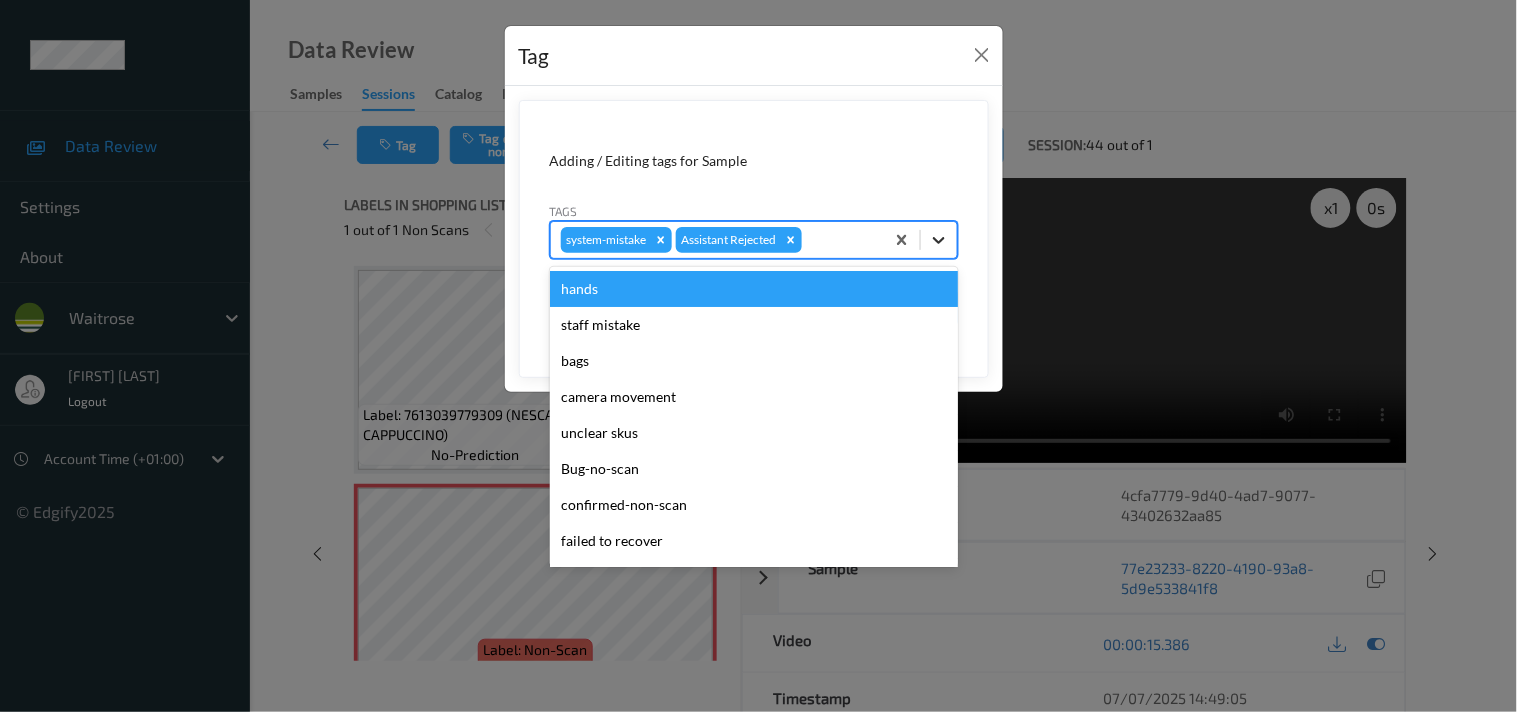 click 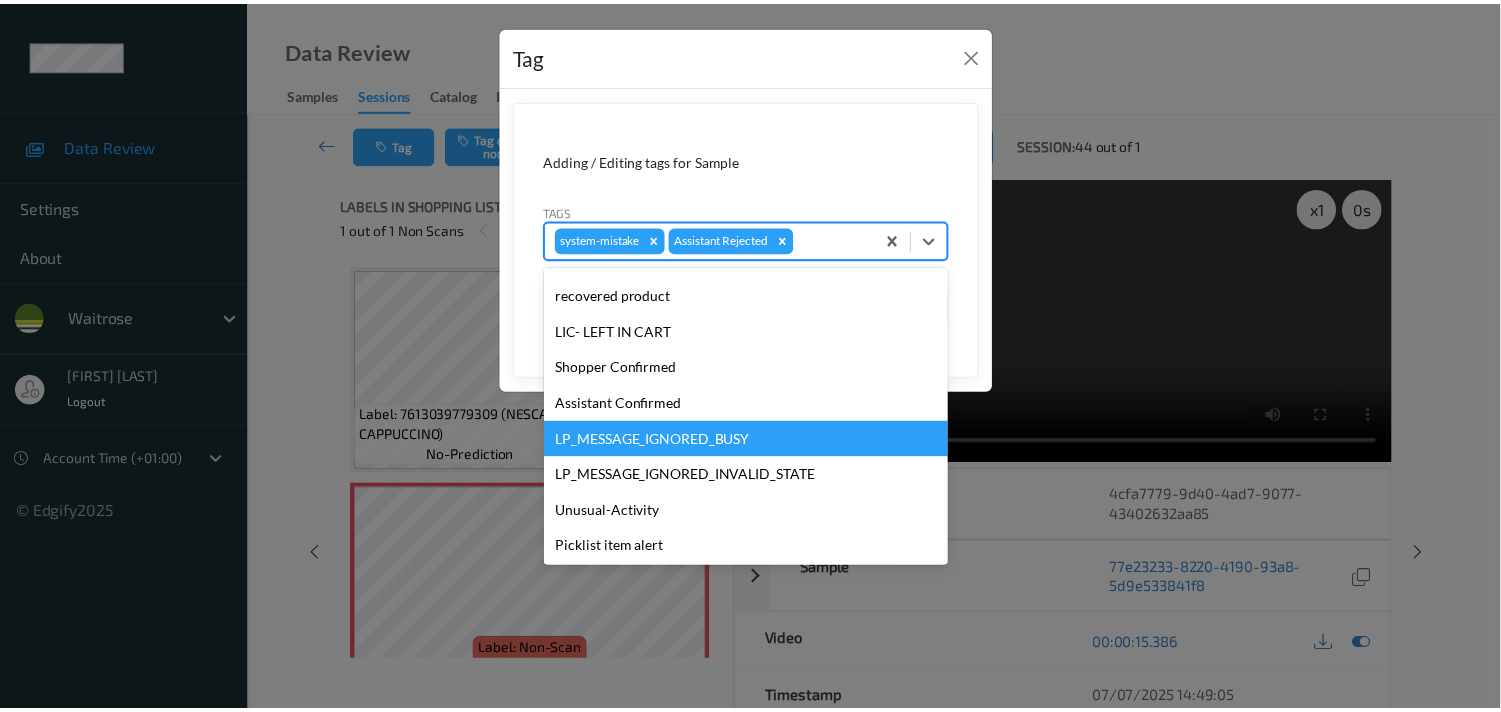 scroll, scrollTop: 320, scrollLeft: 0, axis: vertical 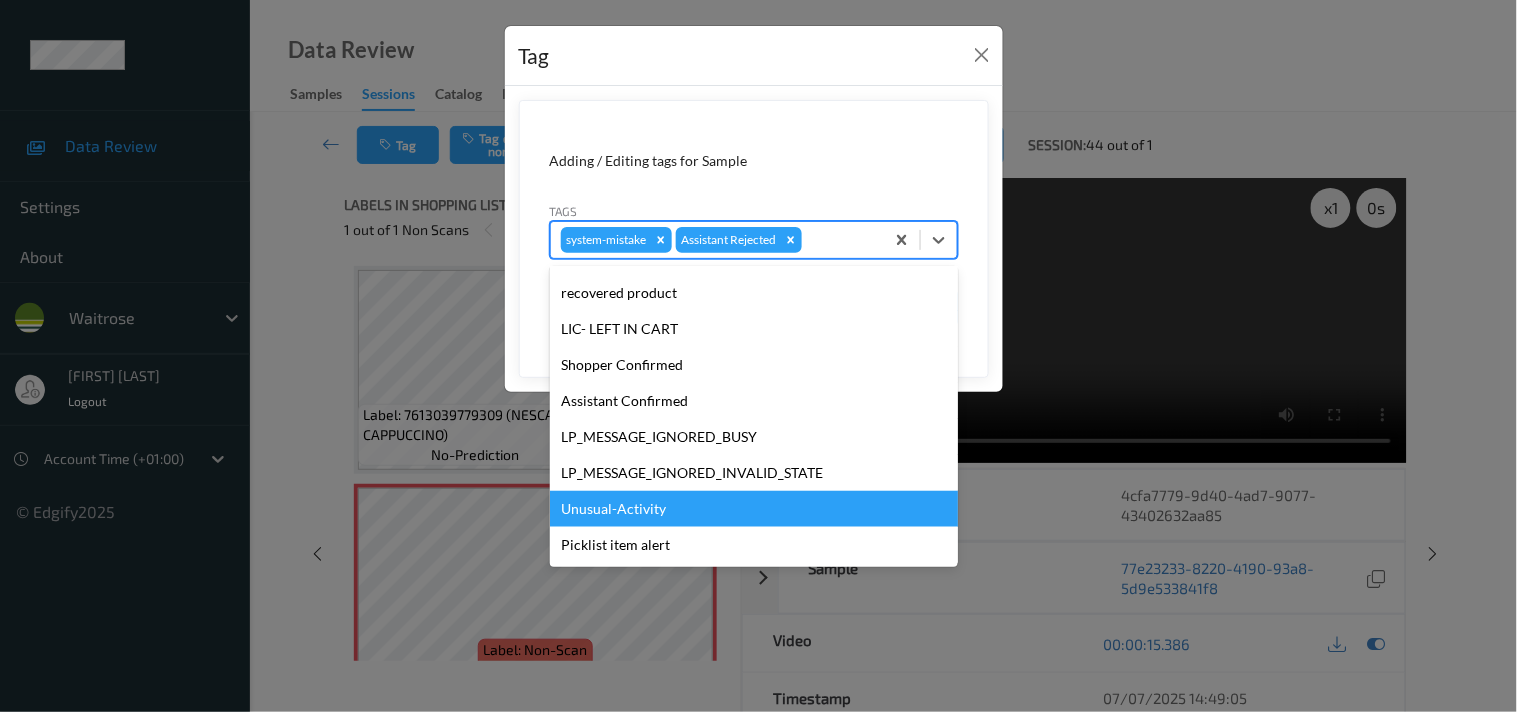 click on "Unusual-Activity" at bounding box center (754, 509) 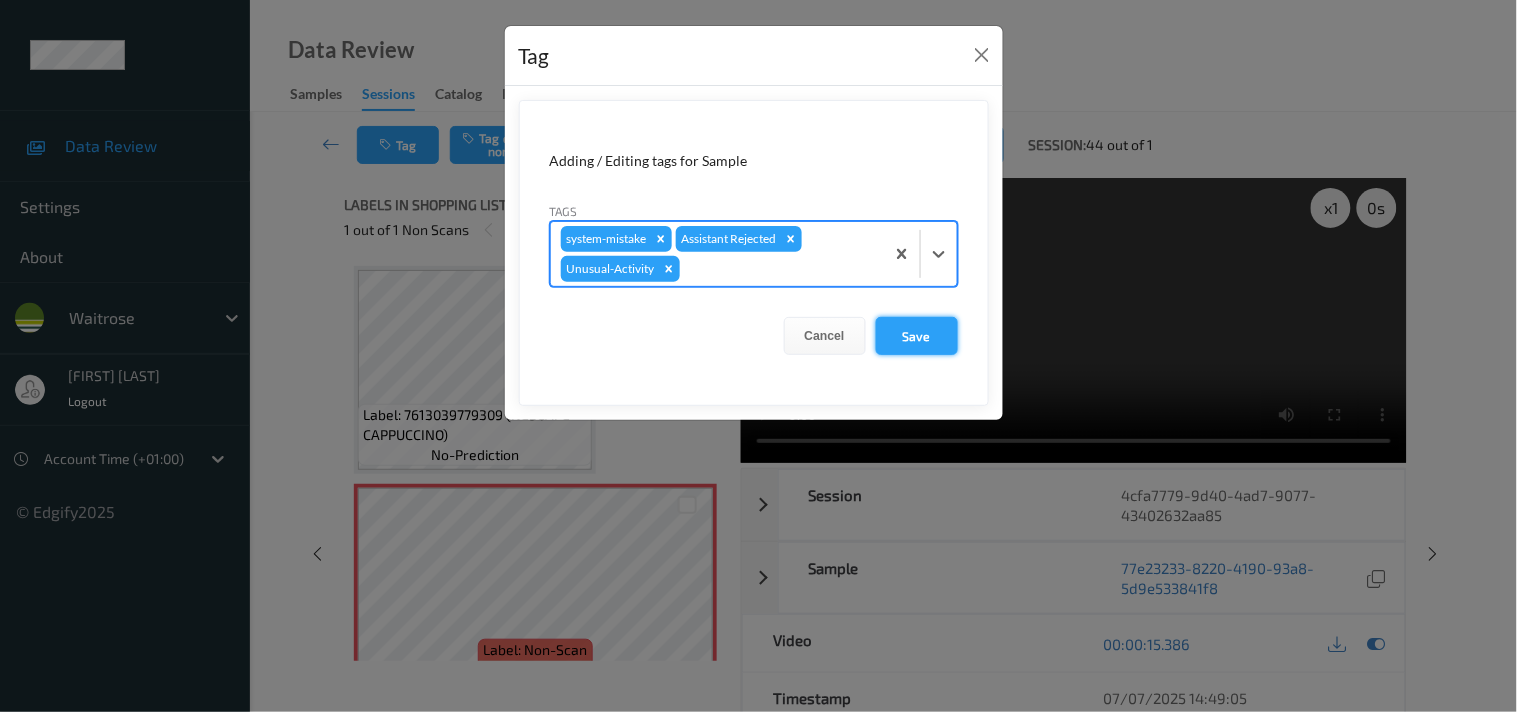 click on "Save" at bounding box center (917, 336) 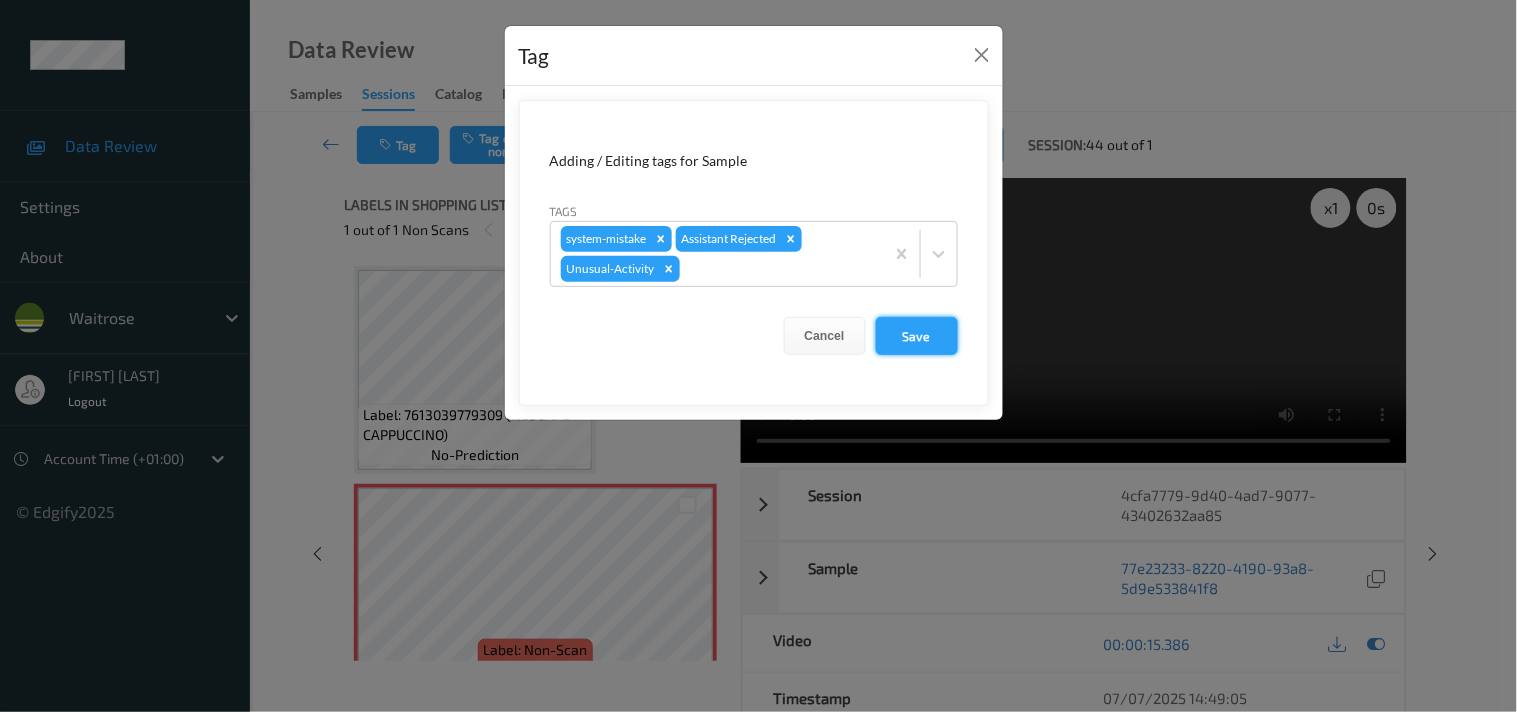 click on "Save" at bounding box center (917, 336) 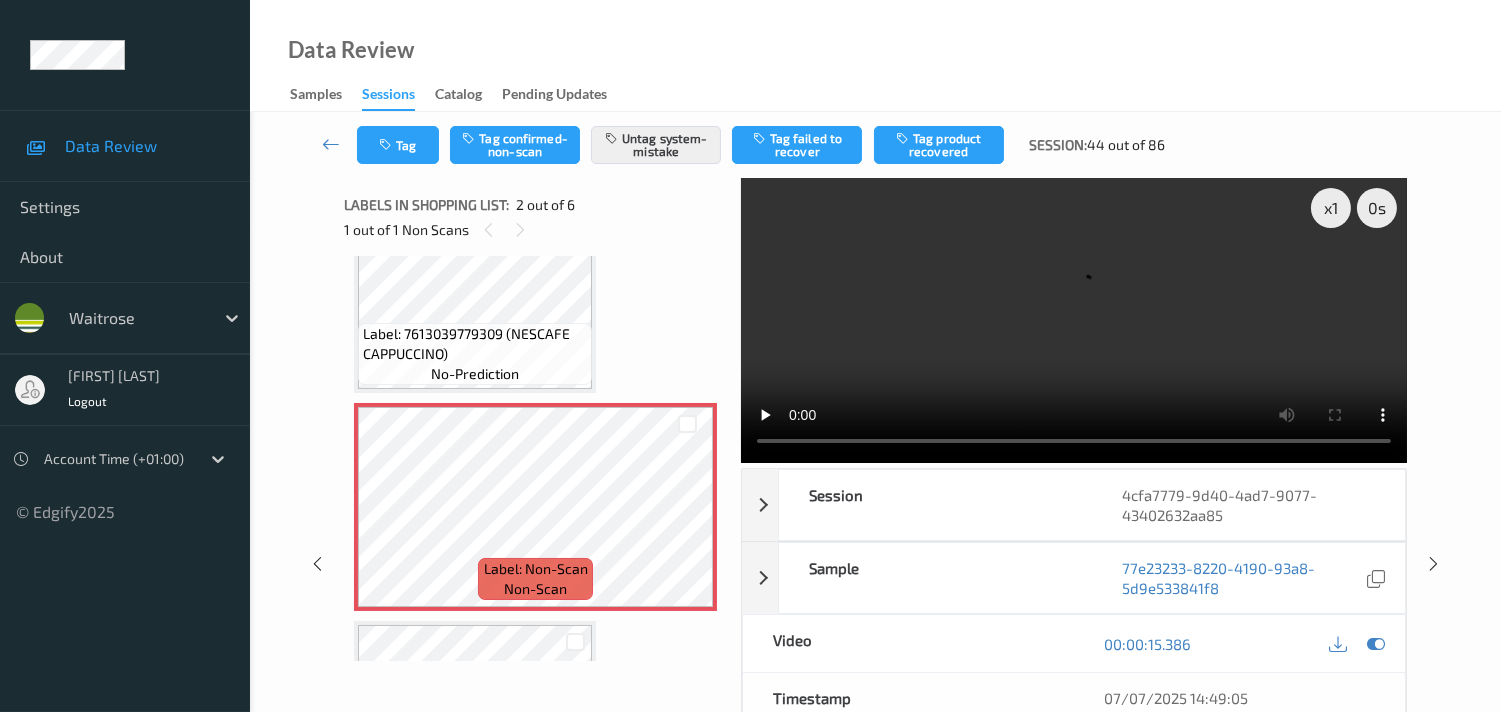 scroll, scrollTop: 0, scrollLeft: 0, axis: both 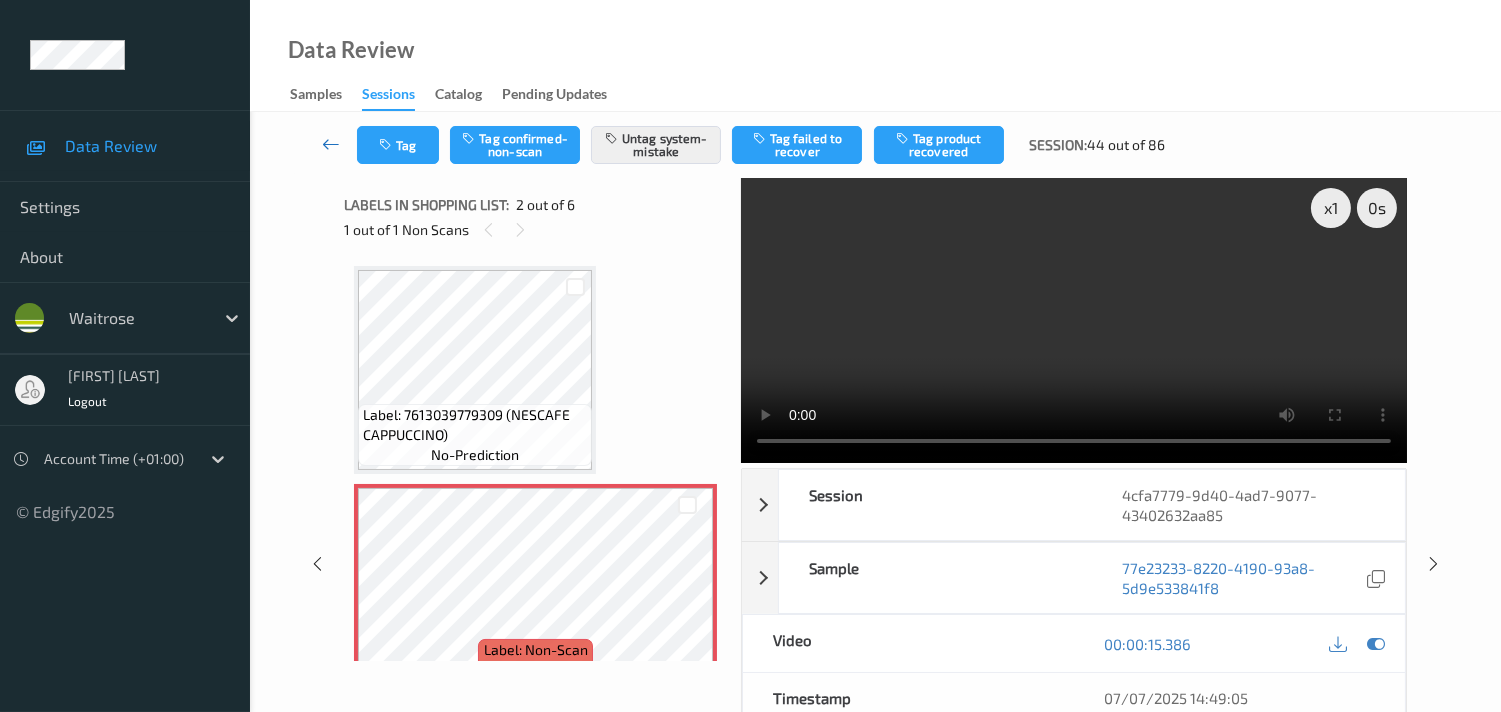 click at bounding box center [331, 144] 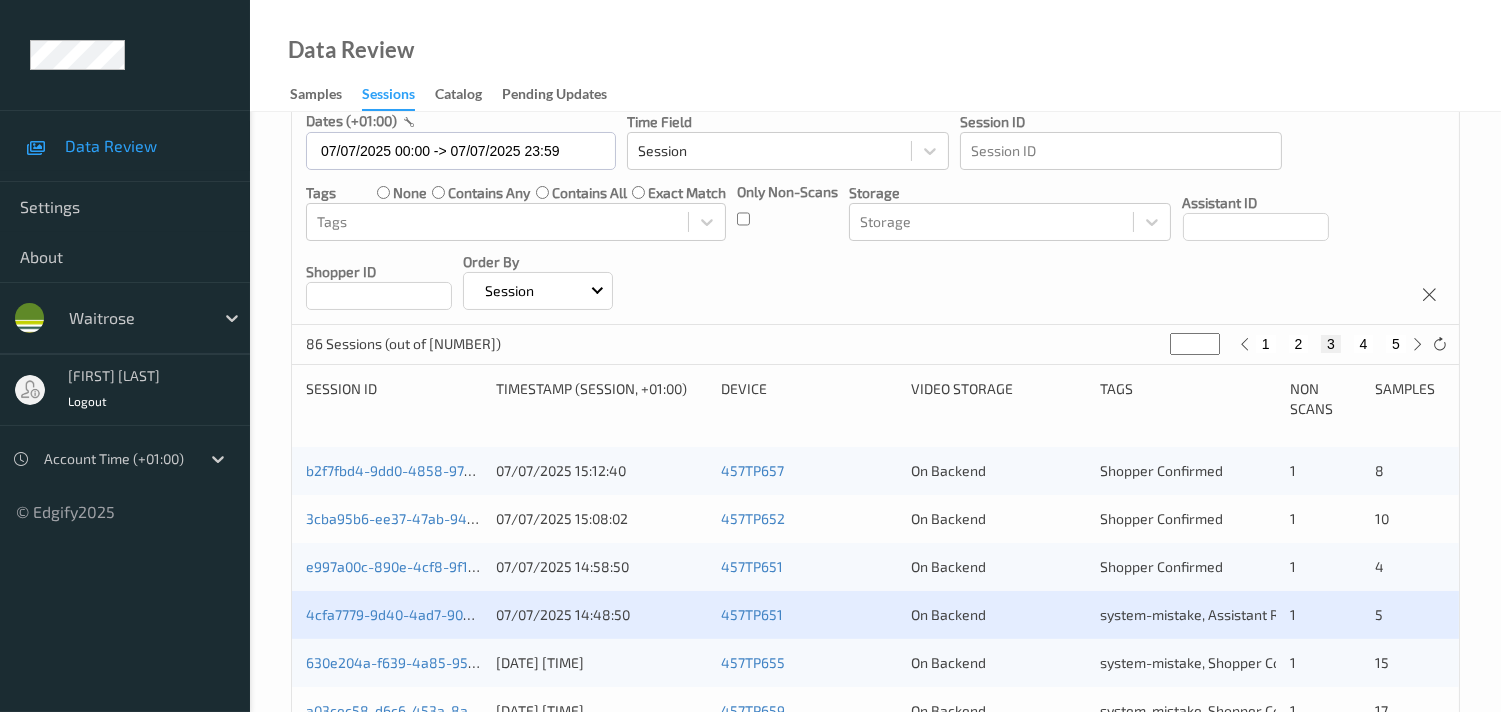 scroll, scrollTop: 333, scrollLeft: 0, axis: vertical 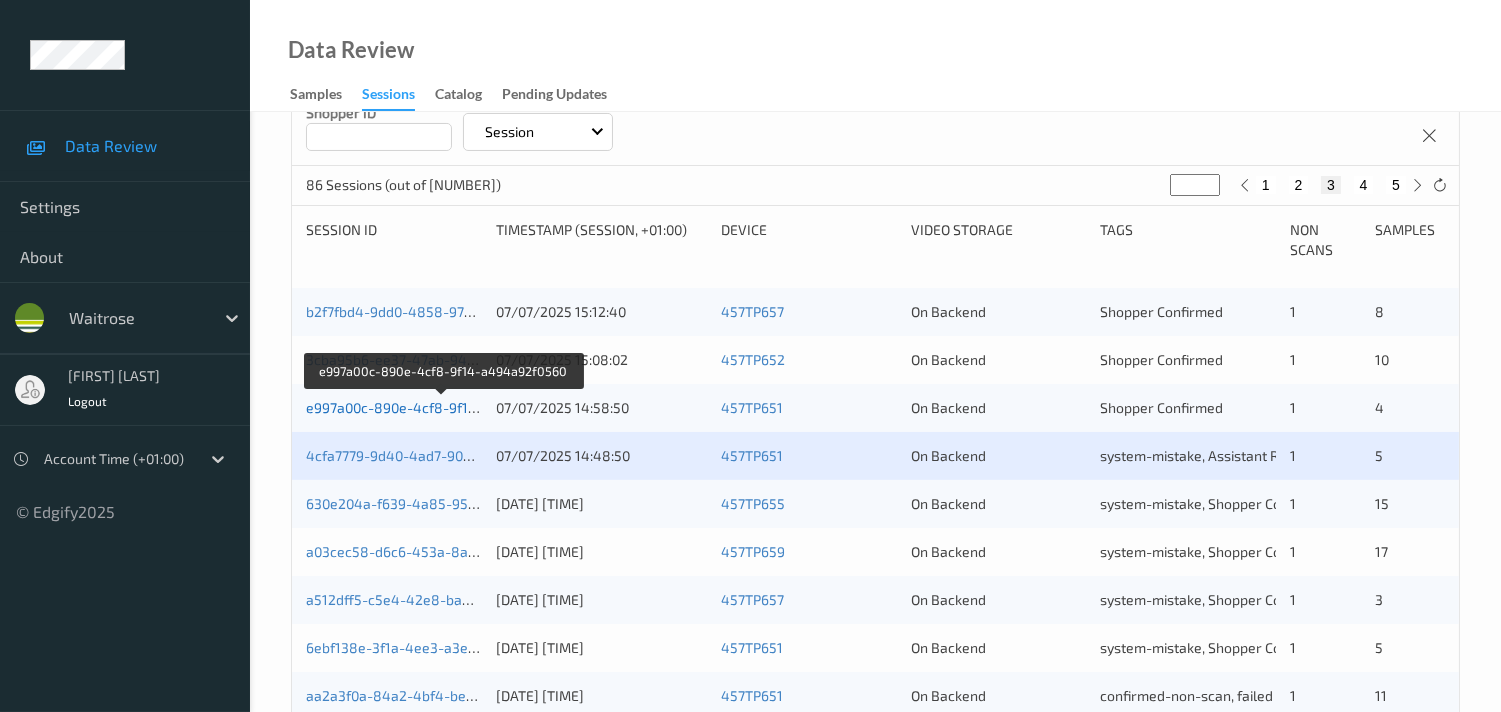click on "e997a00c-890e-4cf8-9f14-a494a92f0560" at bounding box center [442, 407] 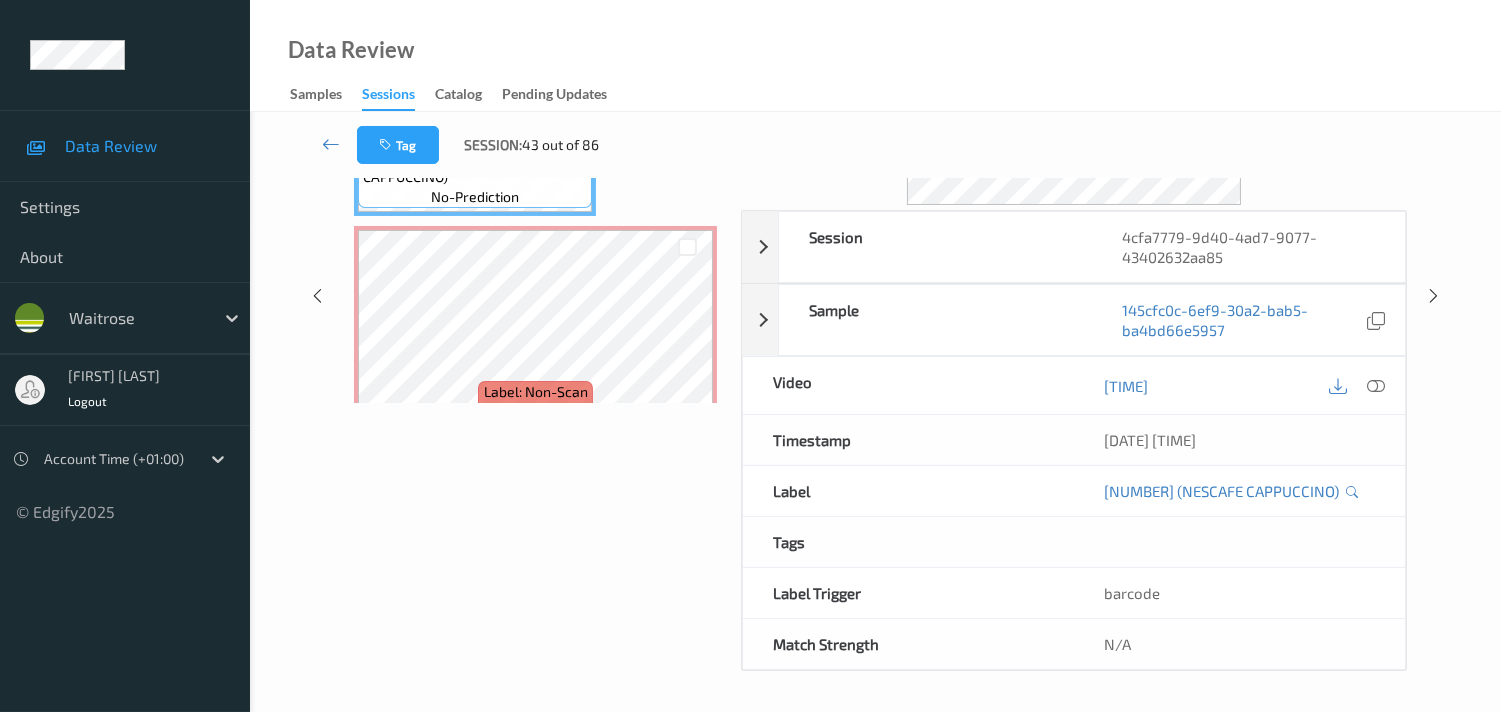 click on "Labels in shopping list: 1 out of 6 0 out of 1 Non Scans Label: 7613039779309 (NESCAFE CAPPUCCINO) no-prediction Label: Non-Scan non-scan Label: 8445290041302 (STRB CARAMEL LATTE 5) no-prediction Label: 7613039779309 (NESCAFE CAPPUCCINO) no-prediction Label: 7322540887624 (TENA MEN ACTIVE FIT) no-prediction Label: 5063210056361 (WR DURAFOLD BAG) no-prediction" at bounding box center [535, 295] 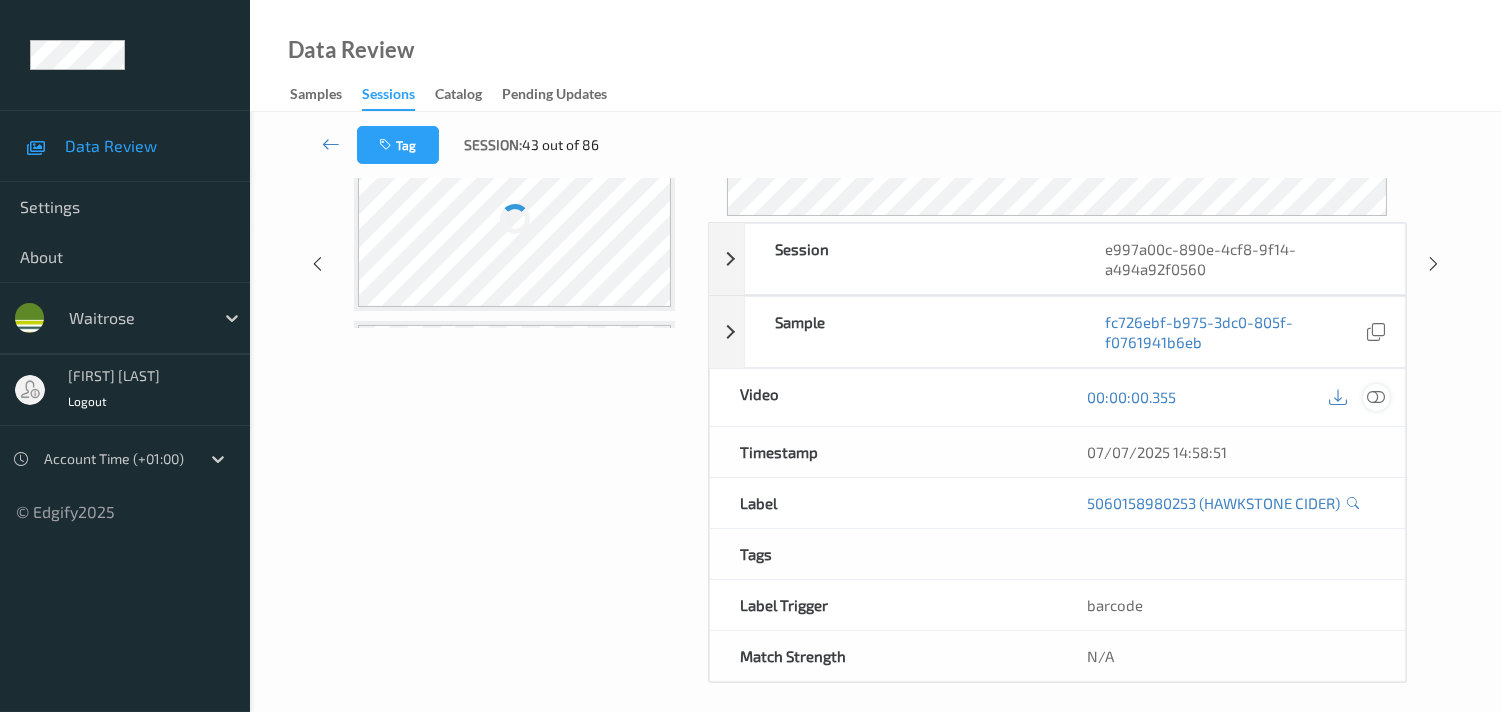 click at bounding box center [1376, 397] 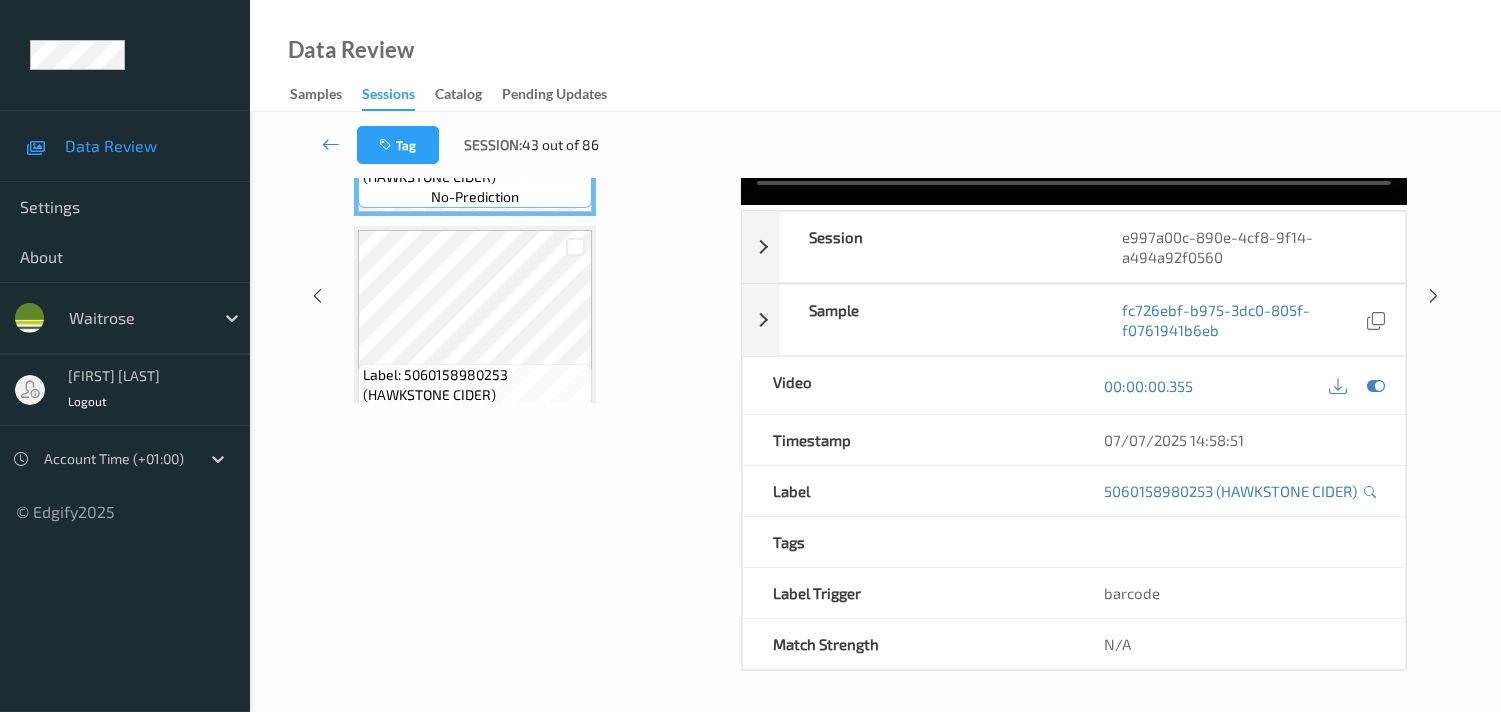 scroll, scrollTop: 57, scrollLeft: 0, axis: vertical 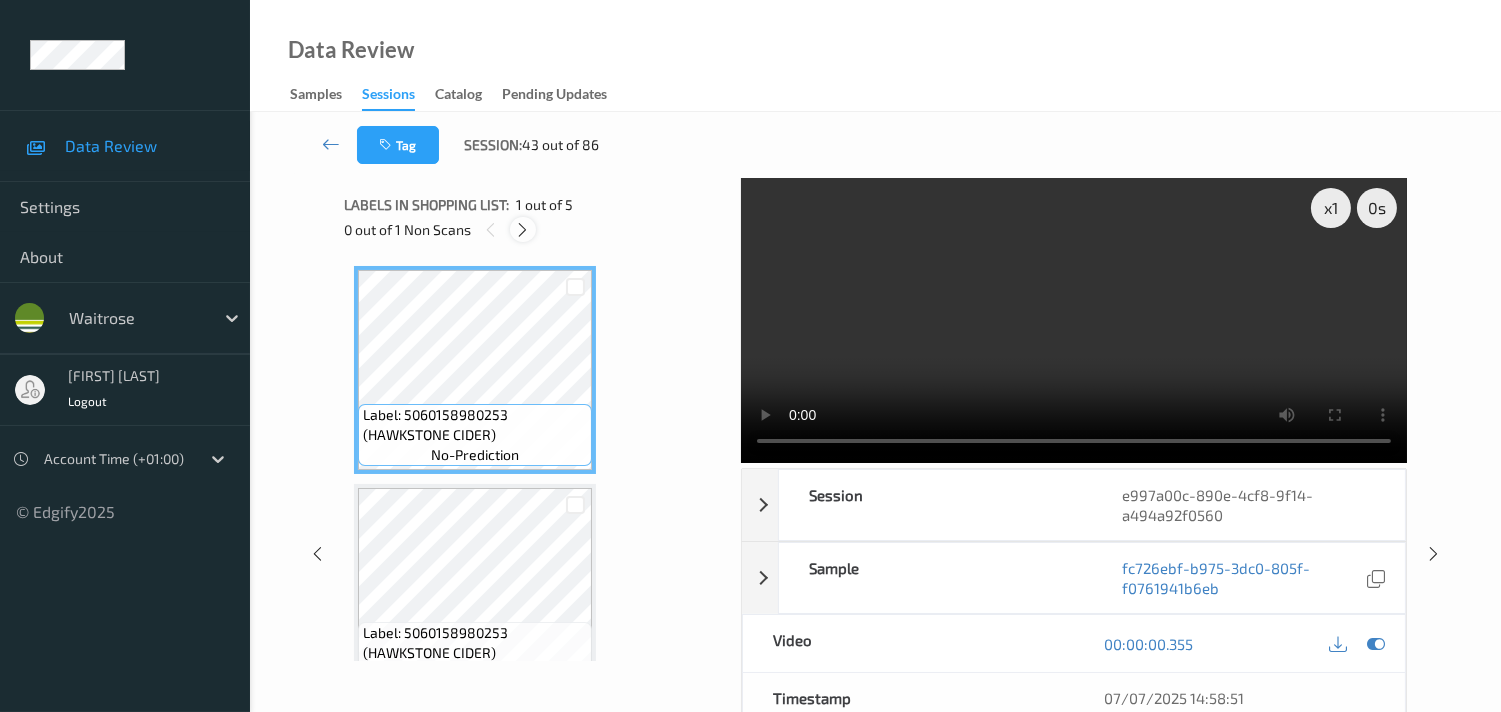 click at bounding box center [522, 230] 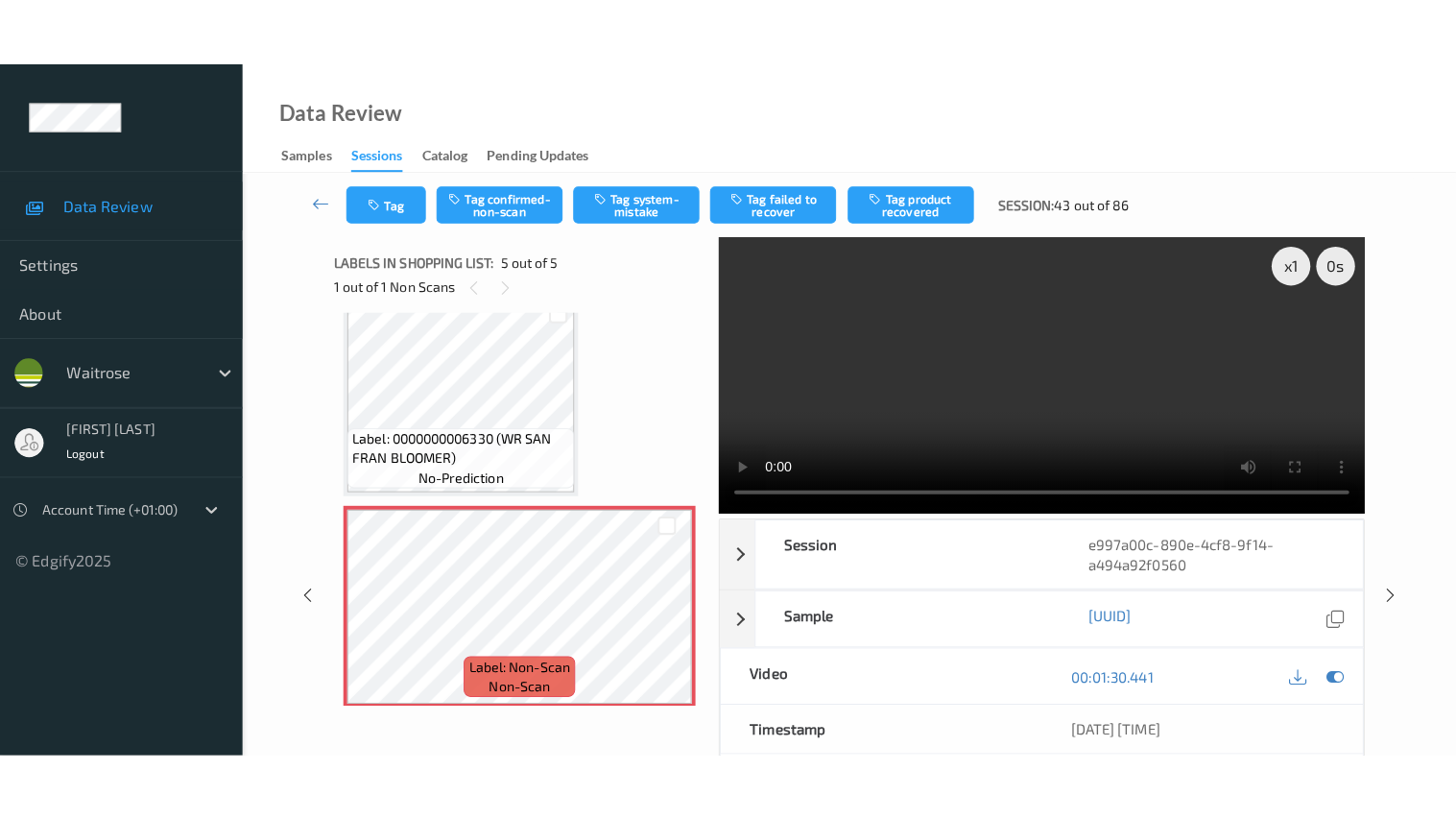 scroll, scrollTop: 660, scrollLeft: 0, axis: vertical 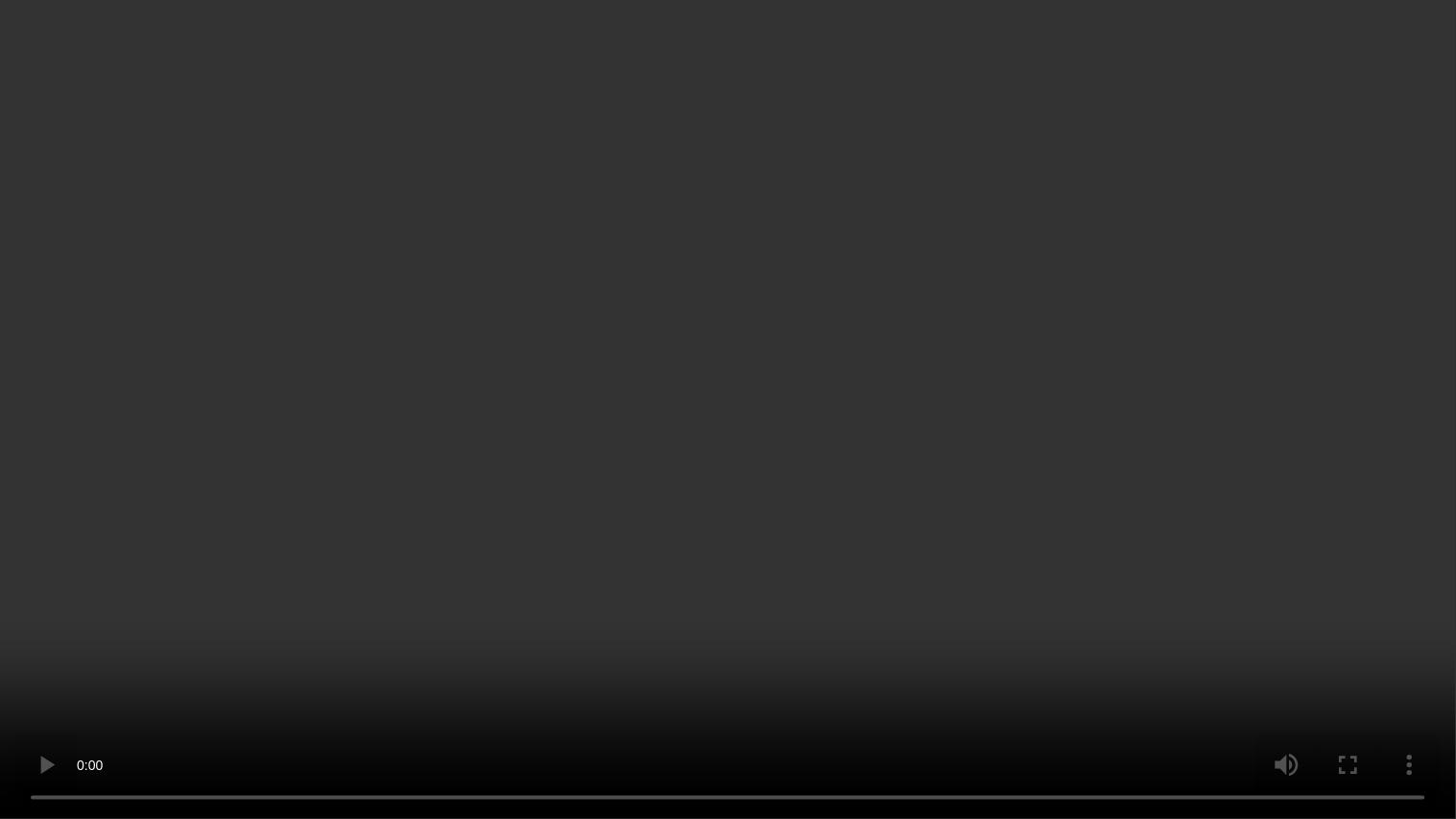 click at bounding box center [728, 409] 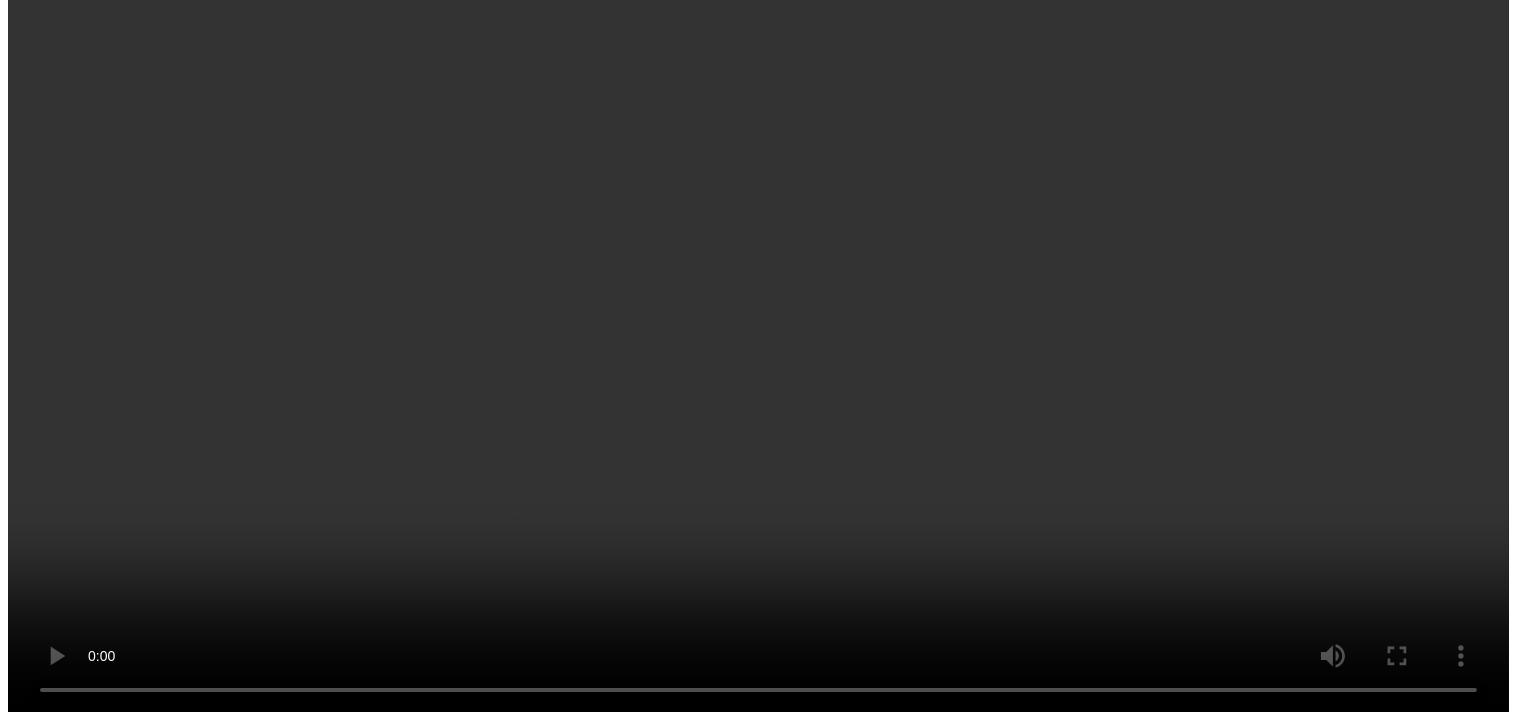 scroll, scrollTop: 657, scrollLeft: 0, axis: vertical 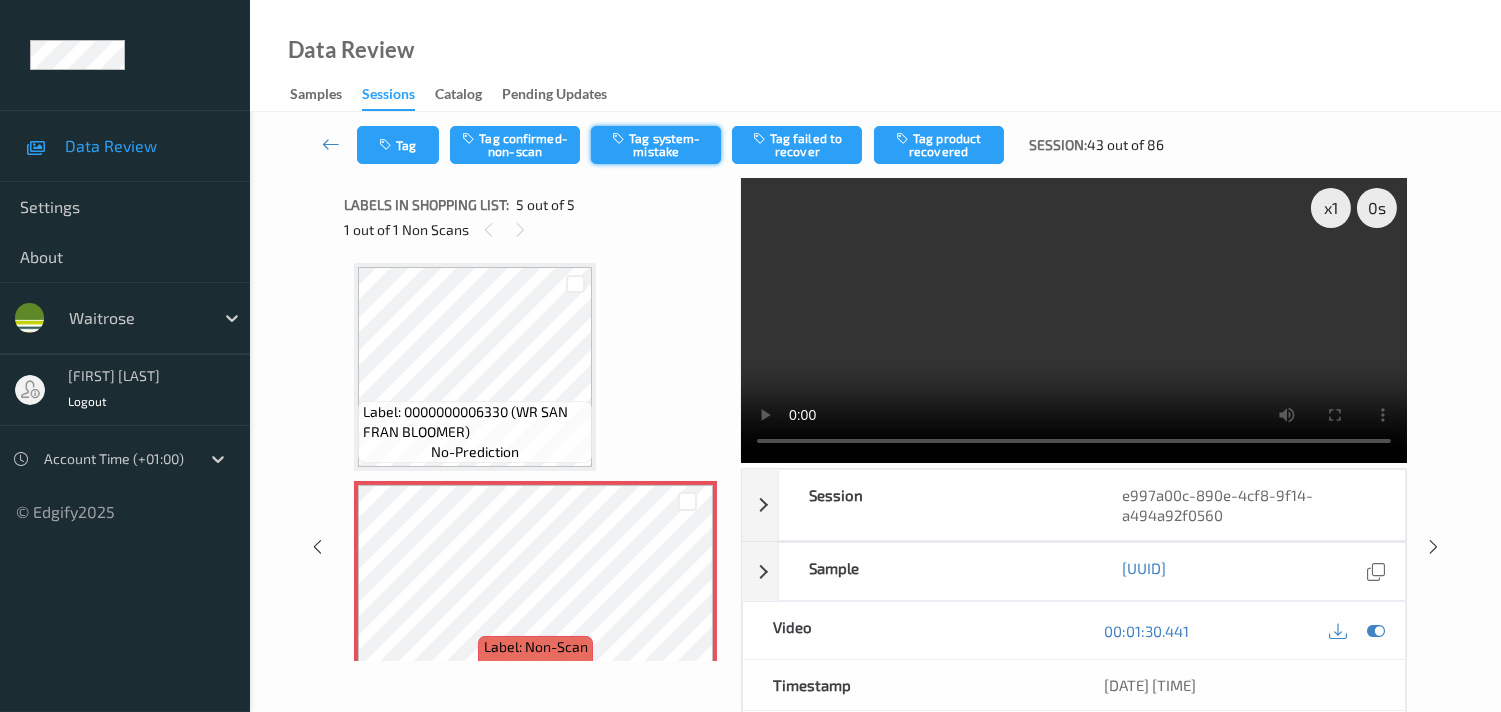 click on "Tag   system-mistake" at bounding box center (656, 145) 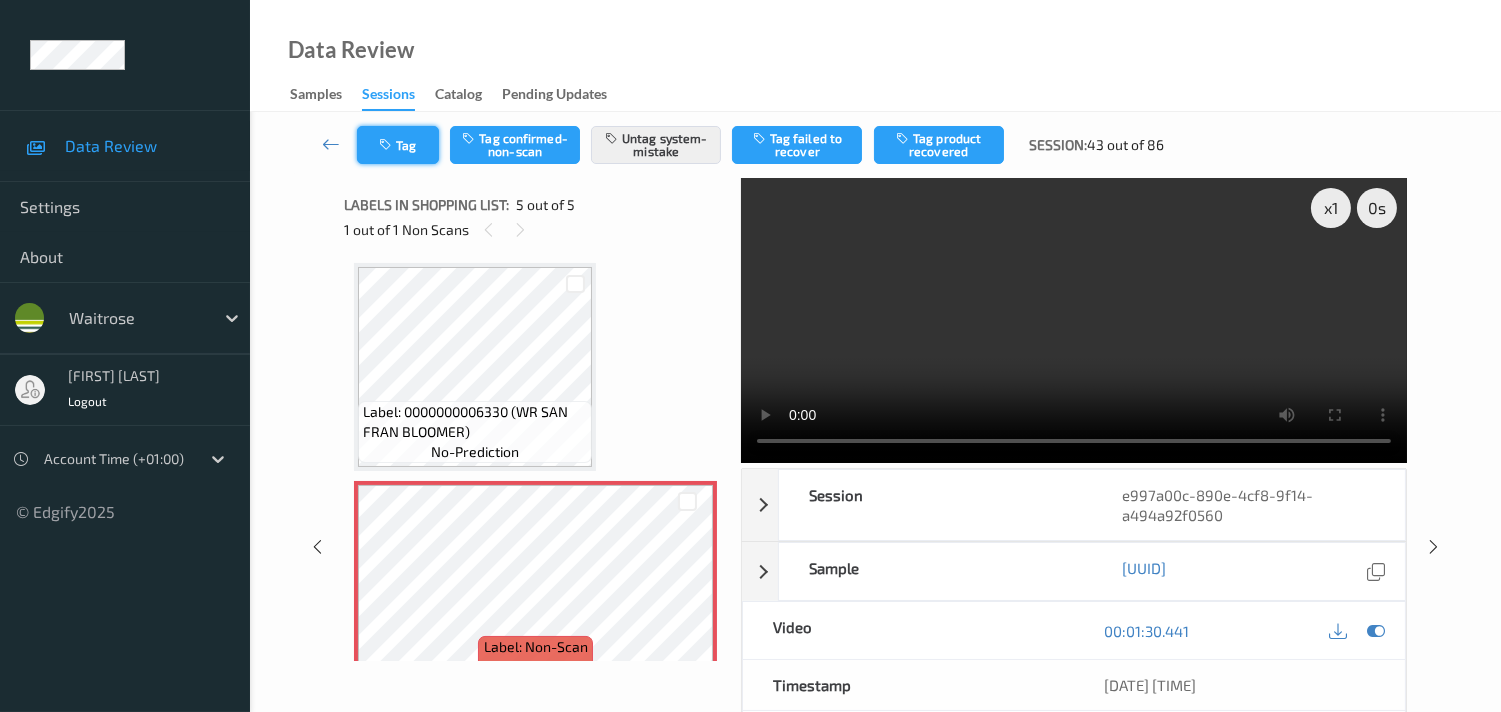 click on "Tag" at bounding box center [398, 145] 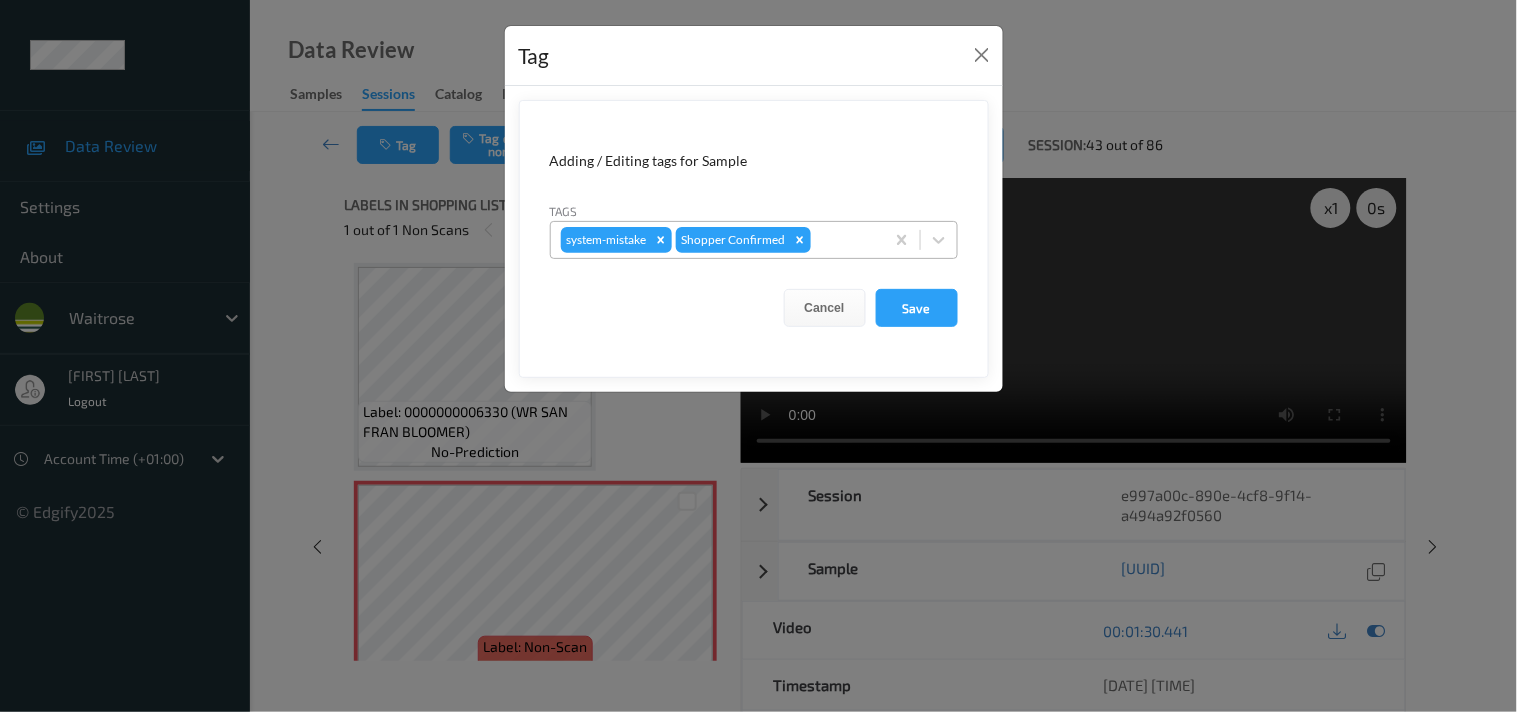 drag, startPoint x: 942, startPoint y: 244, endPoint x: 918, endPoint y: 248, distance: 24.33105 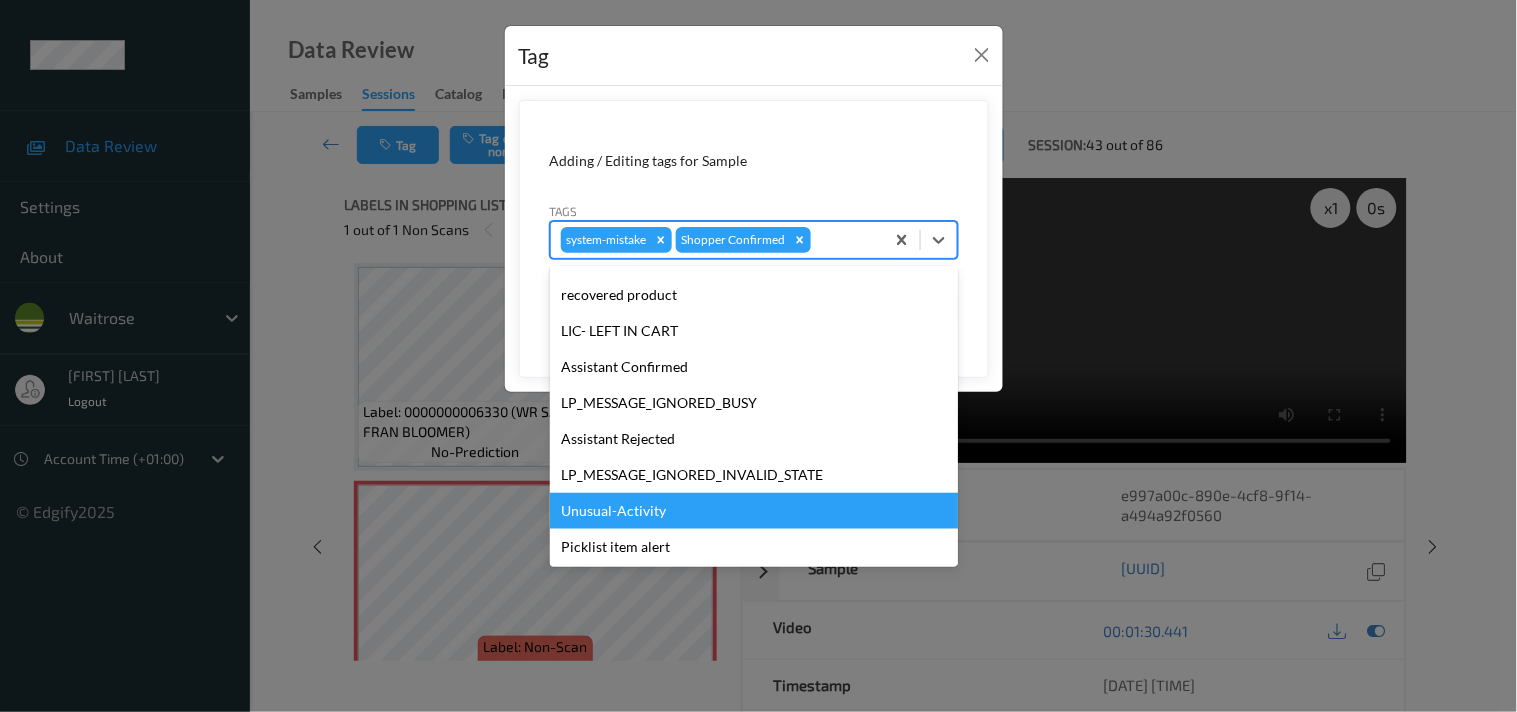 scroll, scrollTop: 320, scrollLeft: 0, axis: vertical 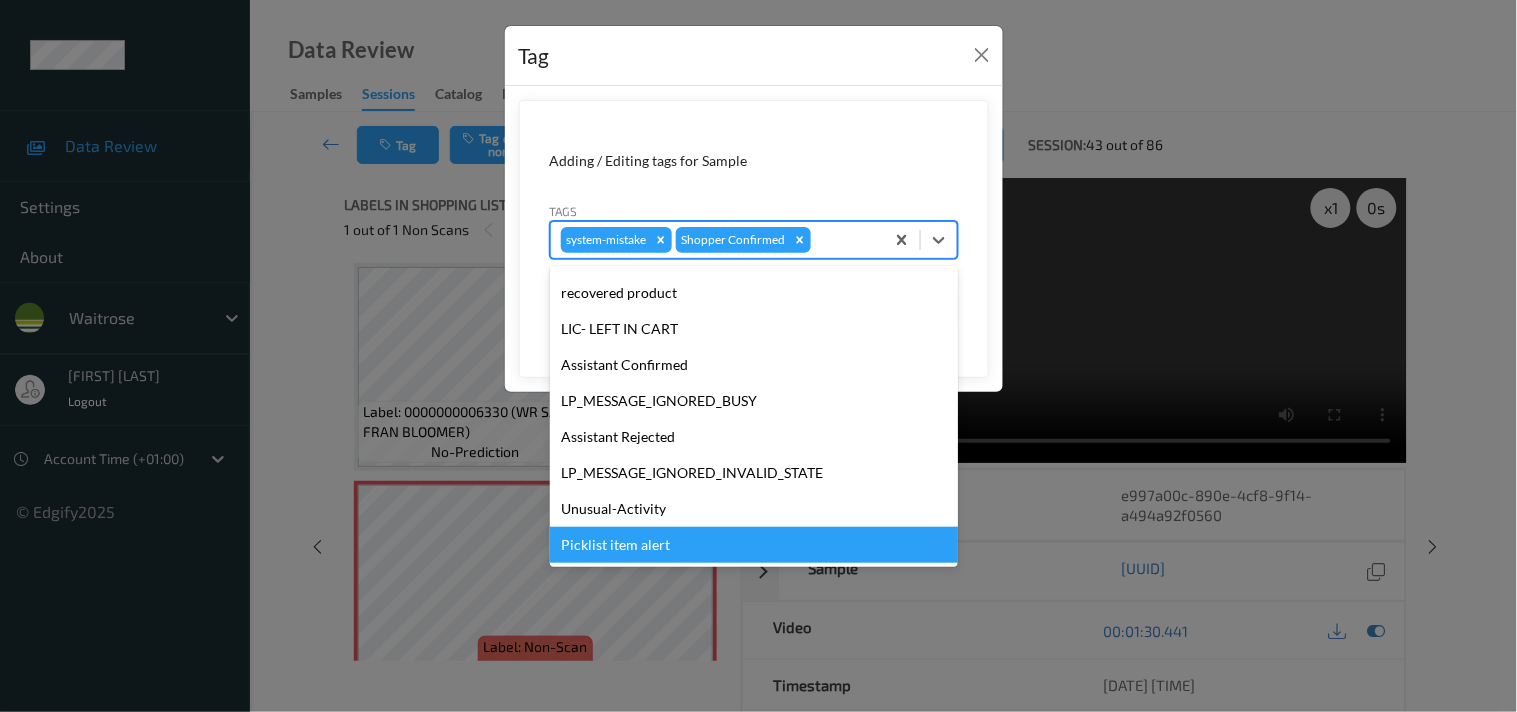drag, startPoint x: 670, startPoint y: 540, endPoint x: 787, endPoint y: 404, distance: 179.40178 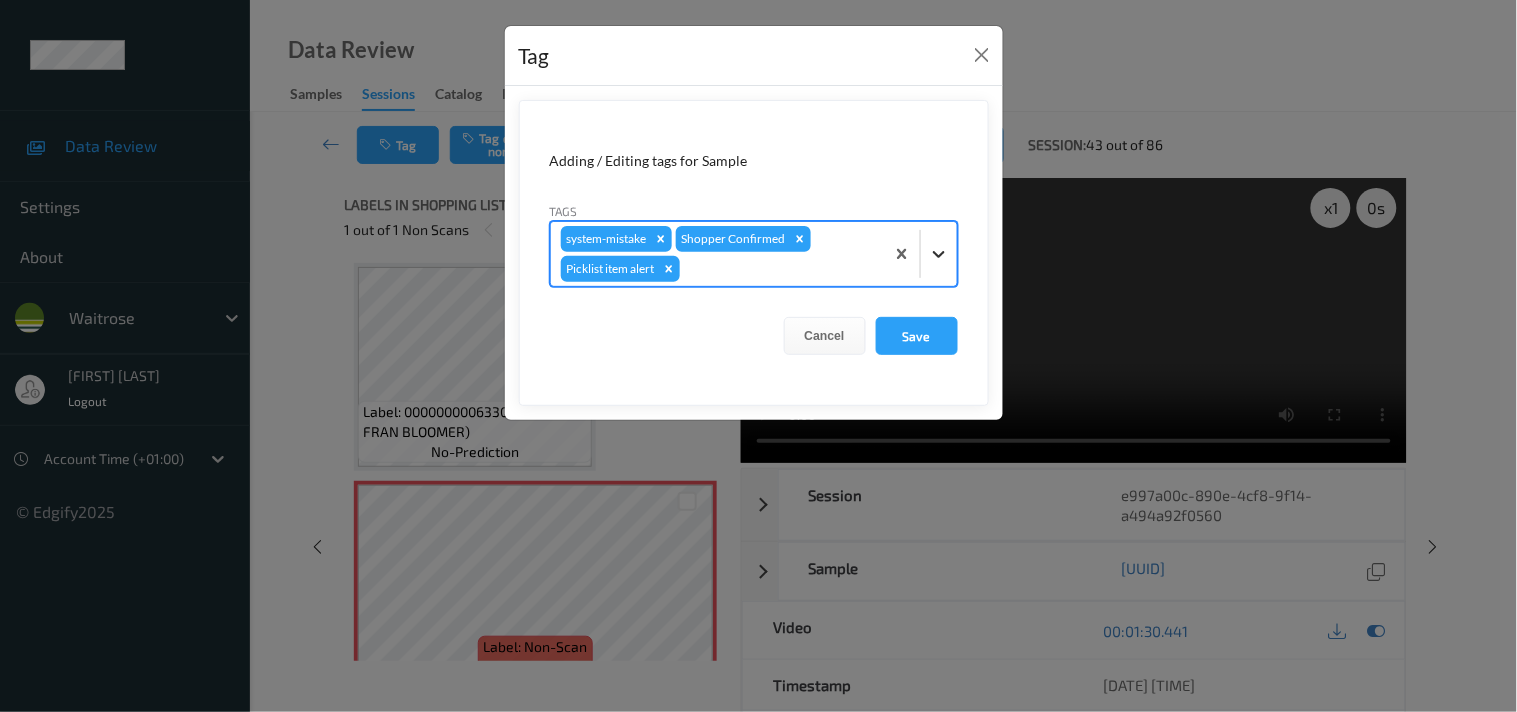 click 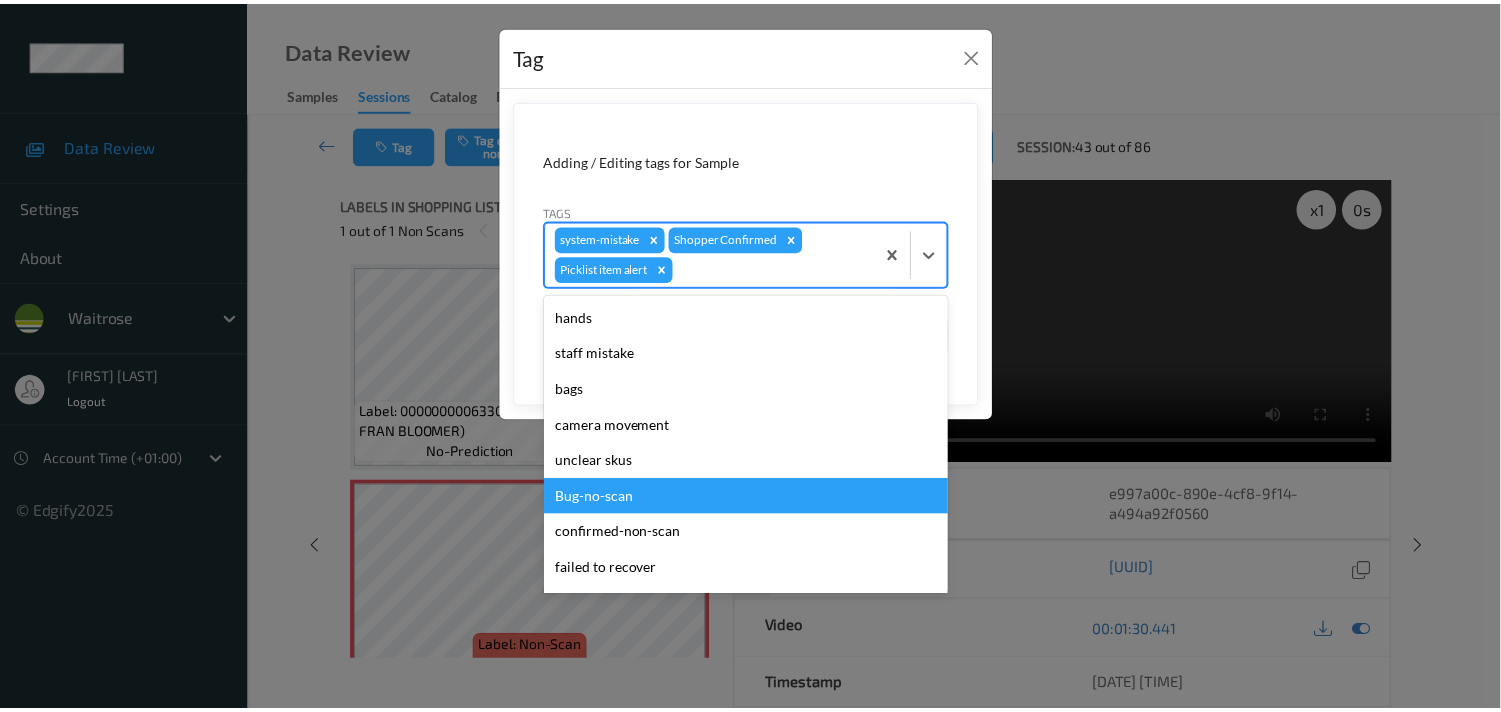 scroll, scrollTop: 283, scrollLeft: 0, axis: vertical 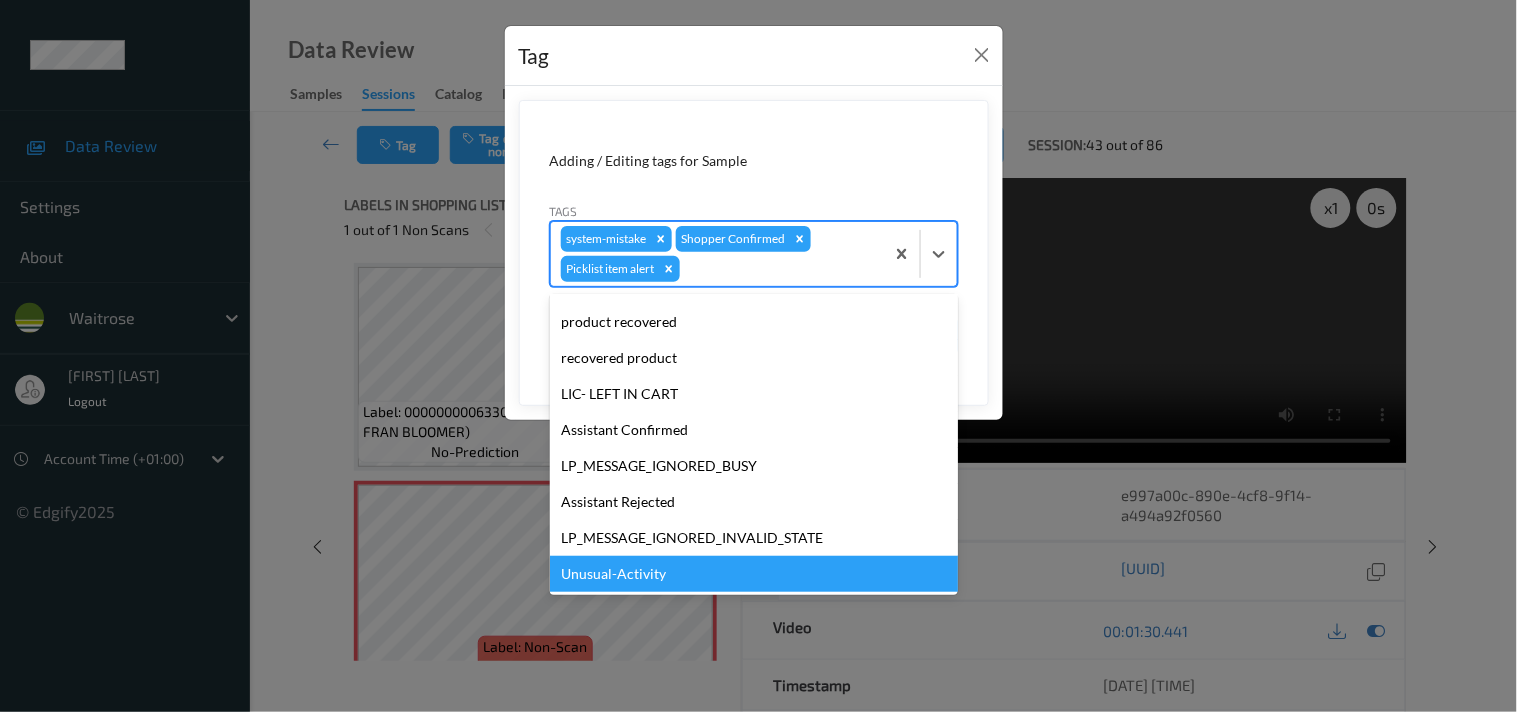 click on "Unusual-Activity" at bounding box center [754, 574] 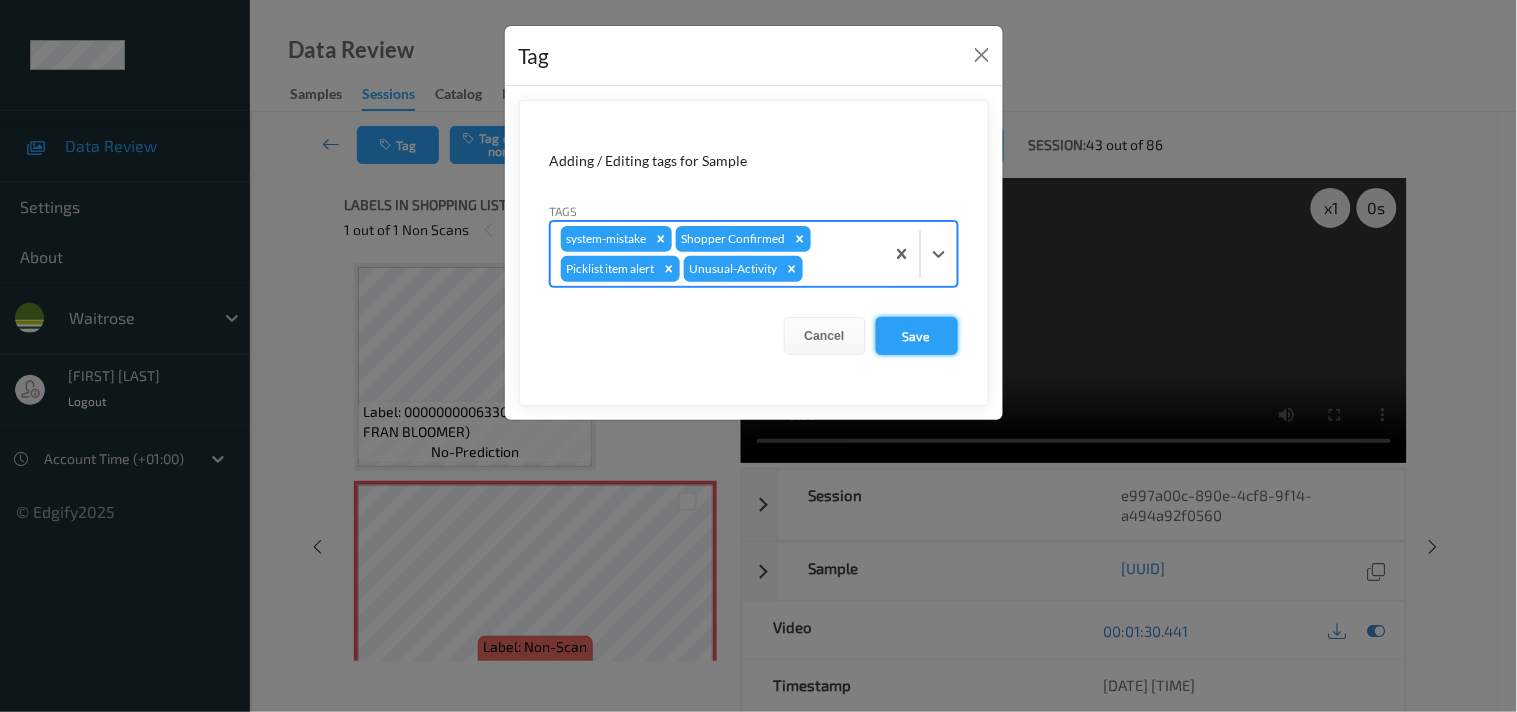 click on "Save" at bounding box center (917, 336) 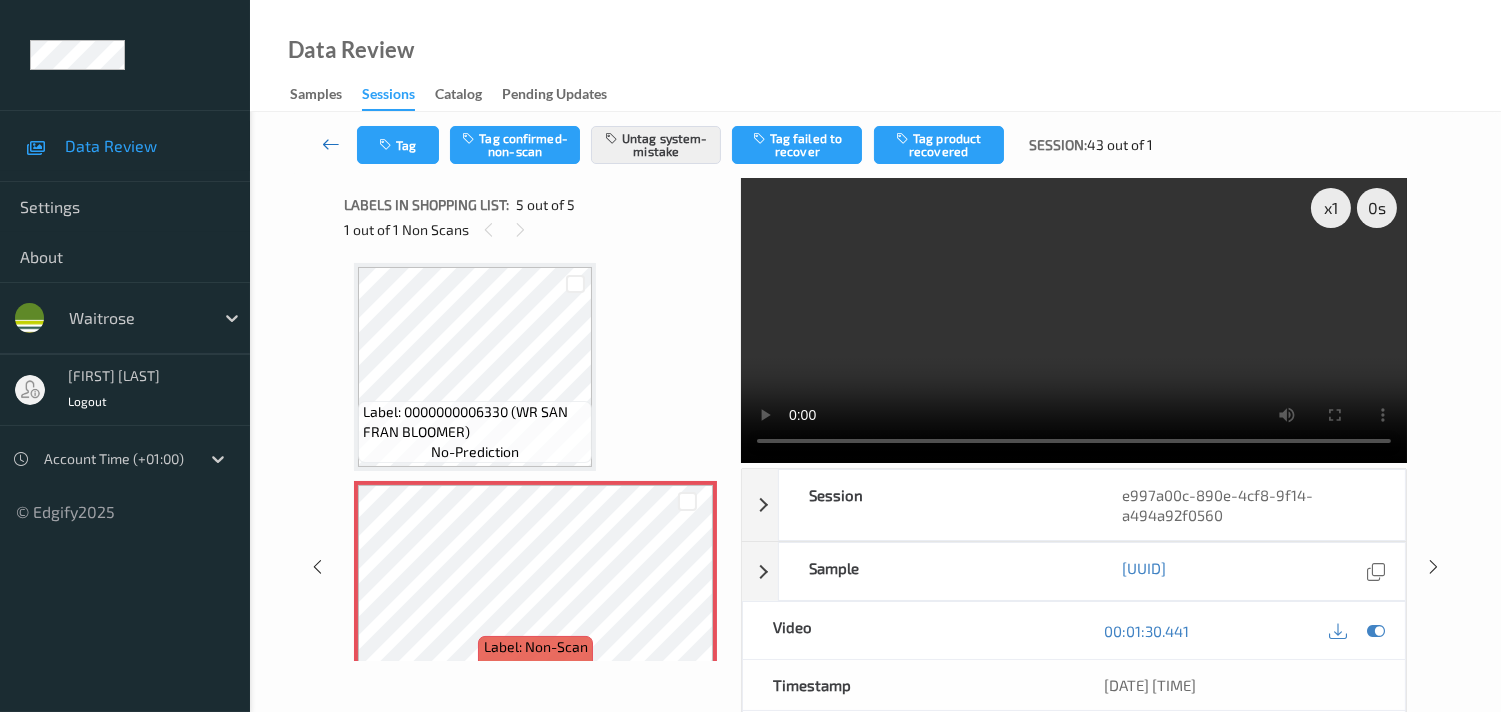click at bounding box center [331, 144] 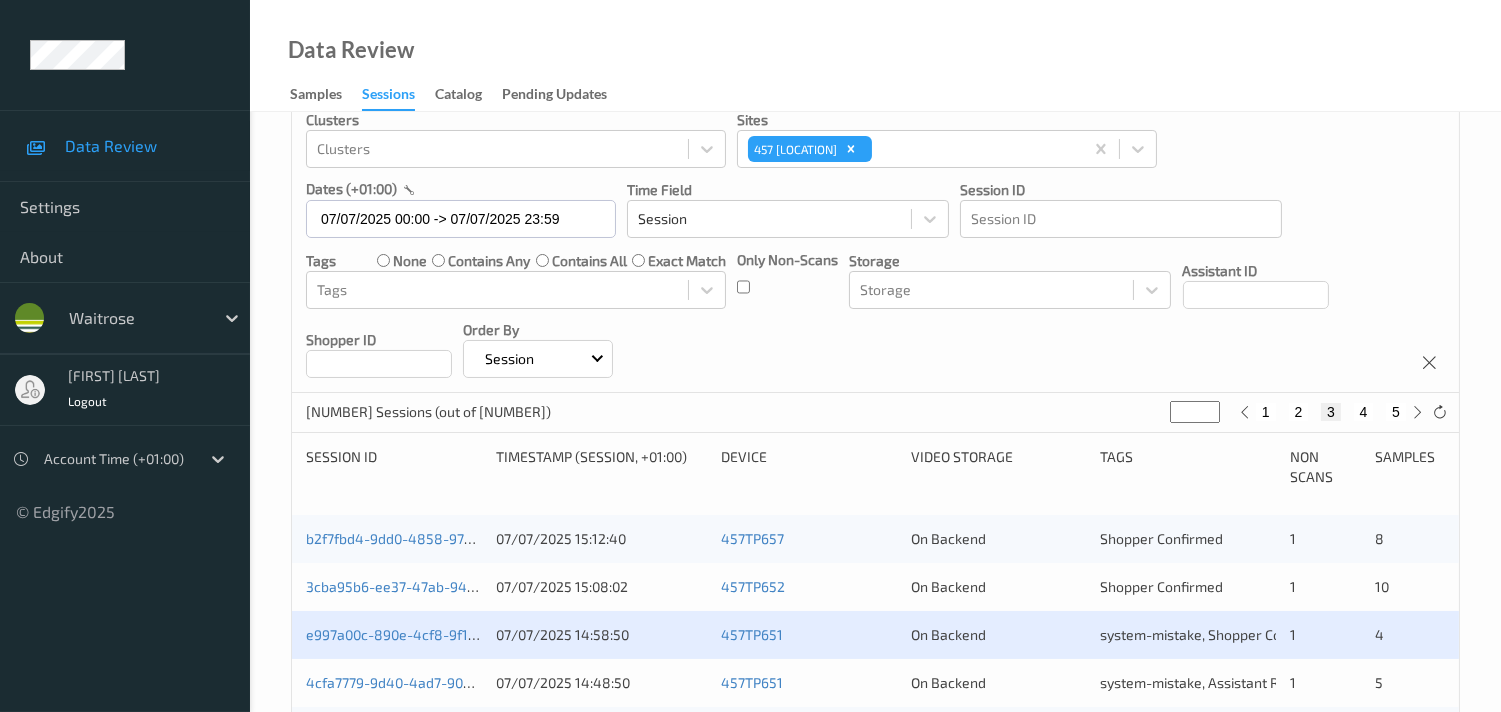 scroll, scrollTop: 222, scrollLeft: 0, axis: vertical 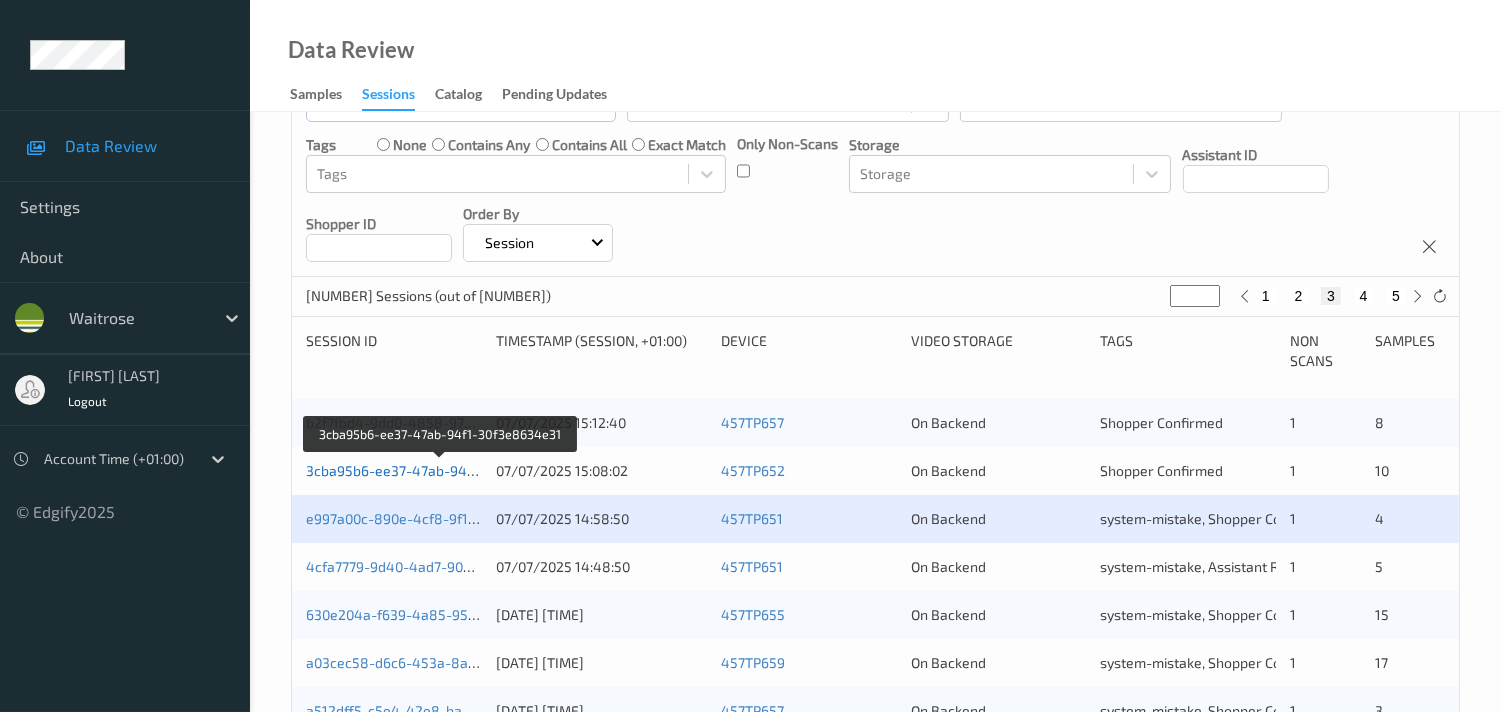 click on "3cba95b6-ee37-47ab-94f1-30f3e8634e31" at bounding box center (441, 470) 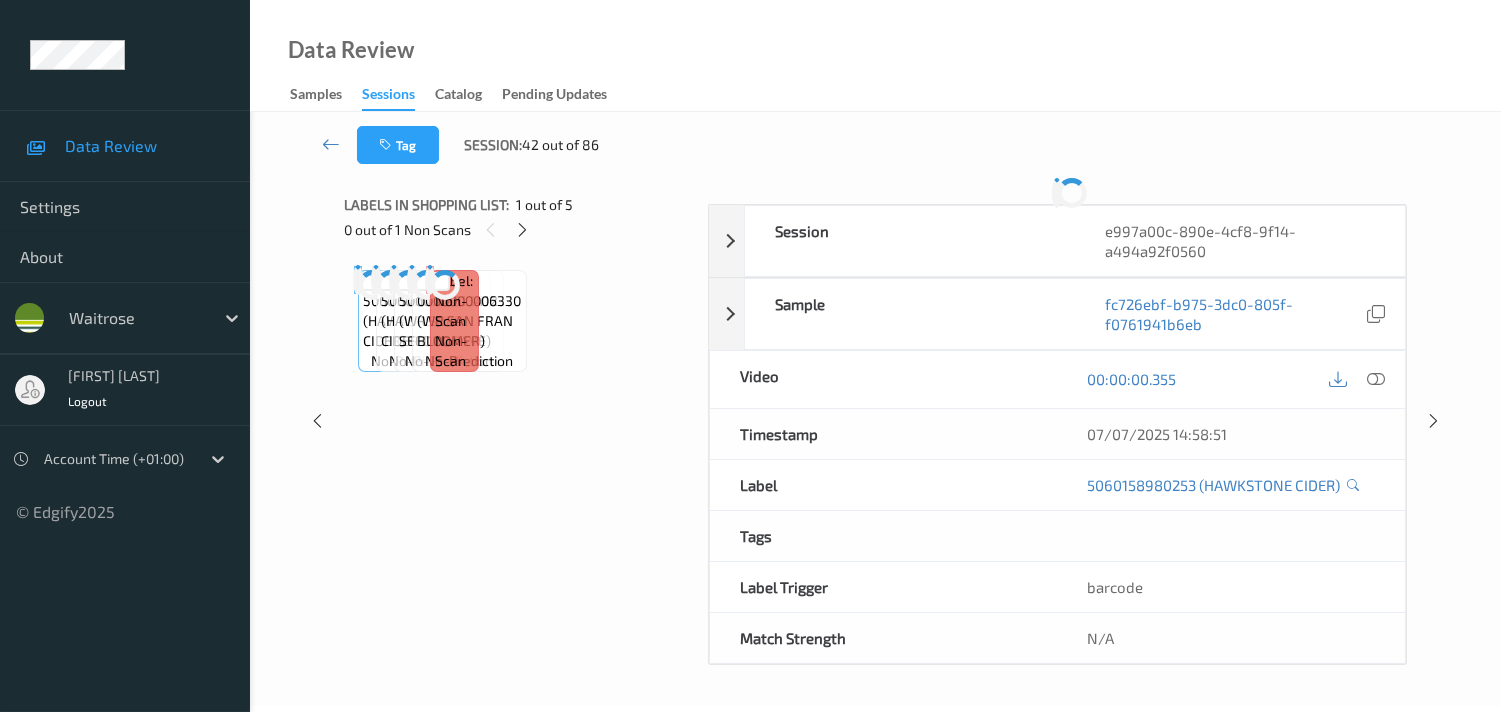 click on "Labels in shopping list: 1 out of 5 0 out of 1 Non Scans Label: 5060158980253 (HAWKSTONE CIDER) no-prediction Label: 5060158980253 (HAWKSTONE CIDER) no-prediction Label: 5000169613412 (WR SBKD SEEDED PAVE) no-prediction Label: 0000000006330 (WR SAN FRAN BLOOMER) no-prediction Label: Non-Scan non-scan" at bounding box center [519, 421] 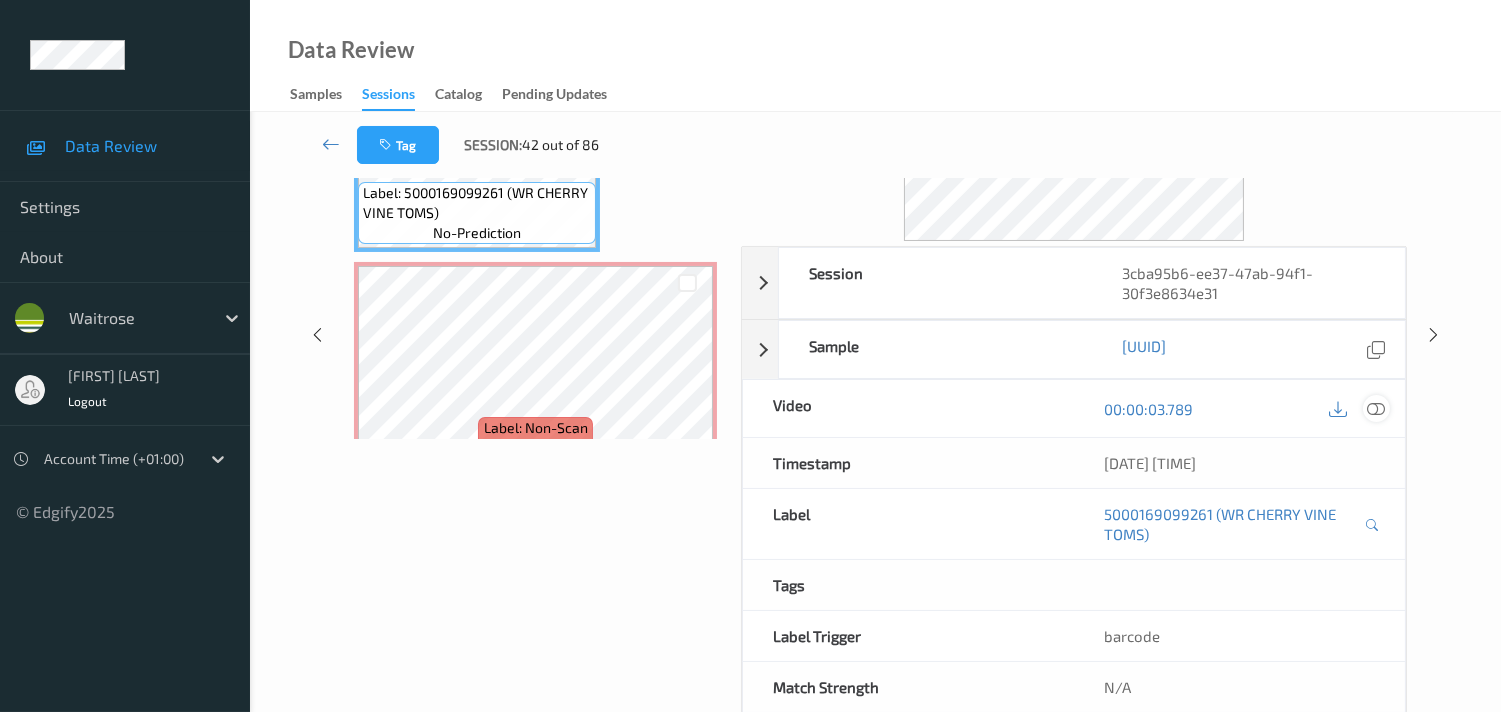 click at bounding box center (1376, 409) 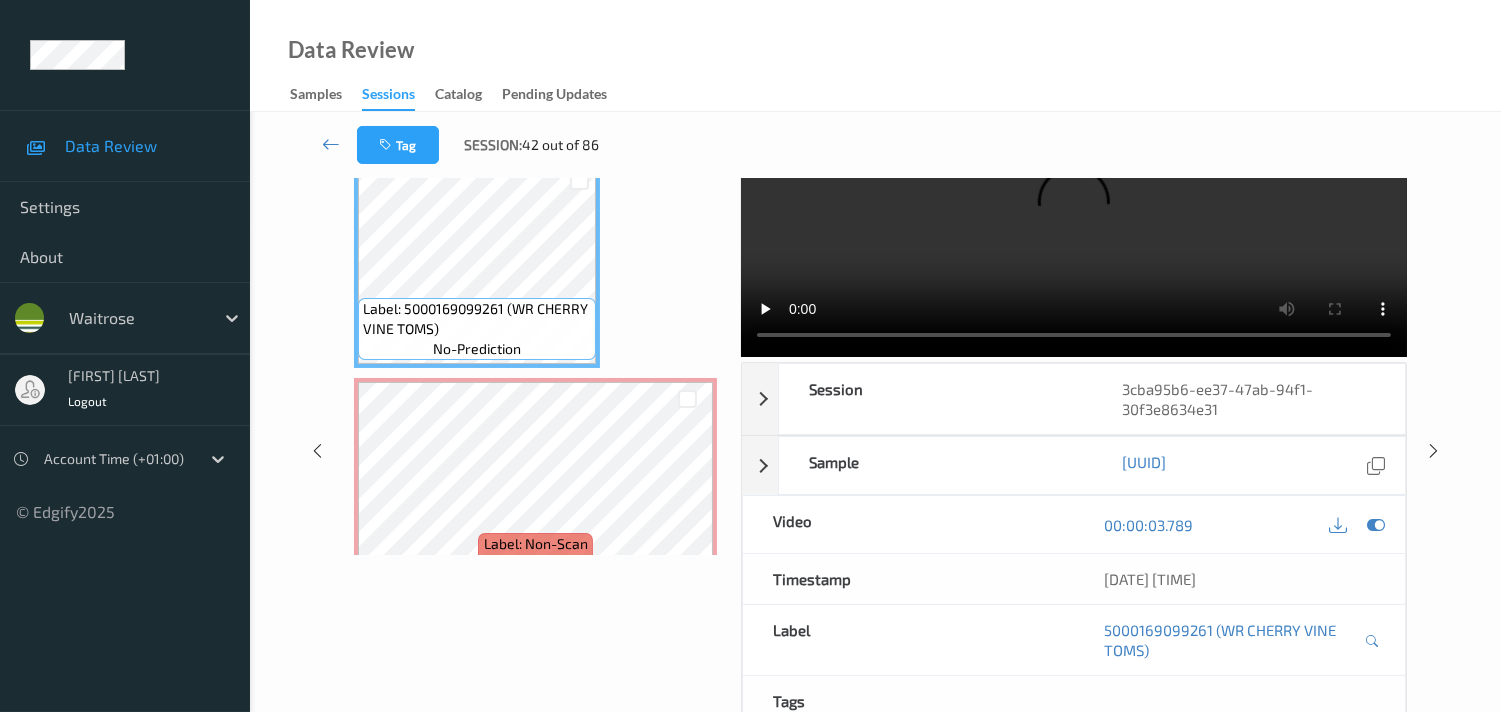 scroll, scrollTop: 0, scrollLeft: 0, axis: both 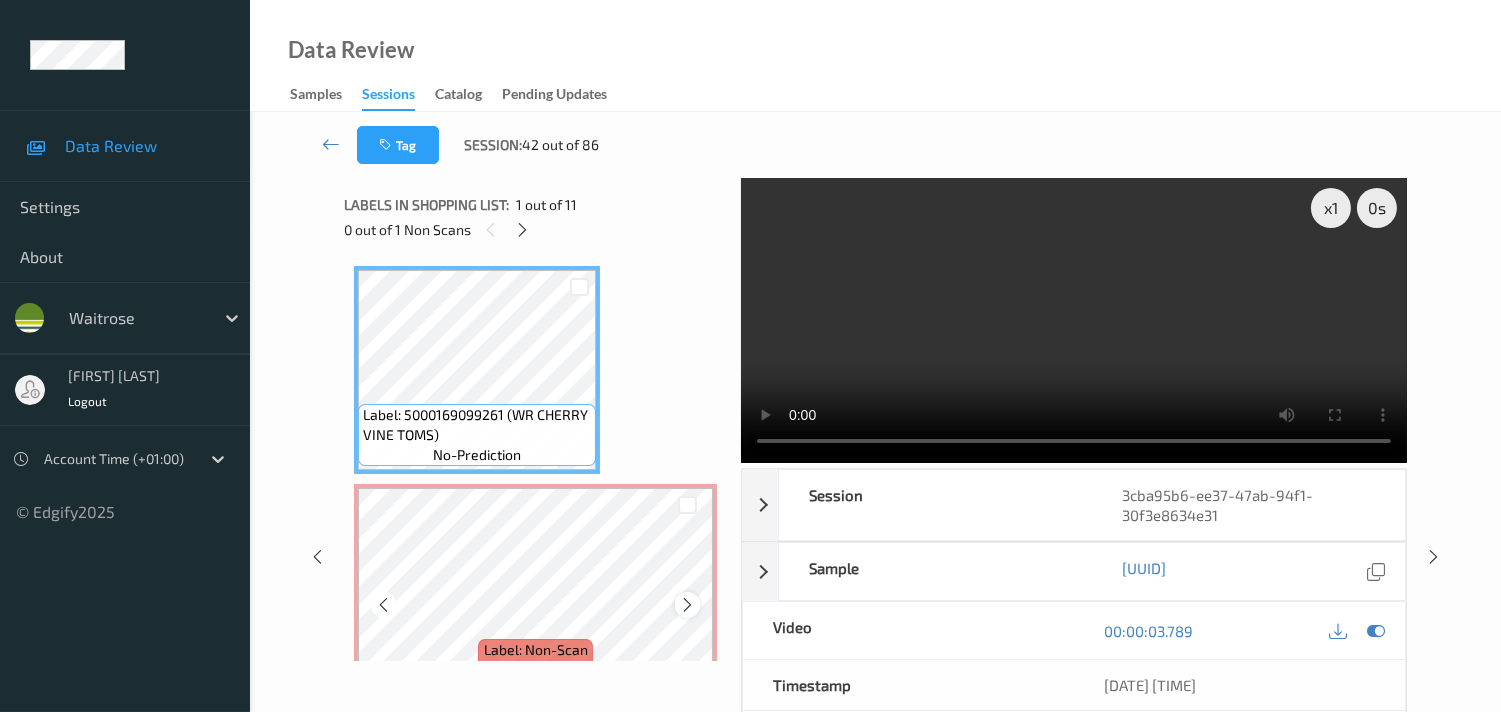 click at bounding box center [687, 605] 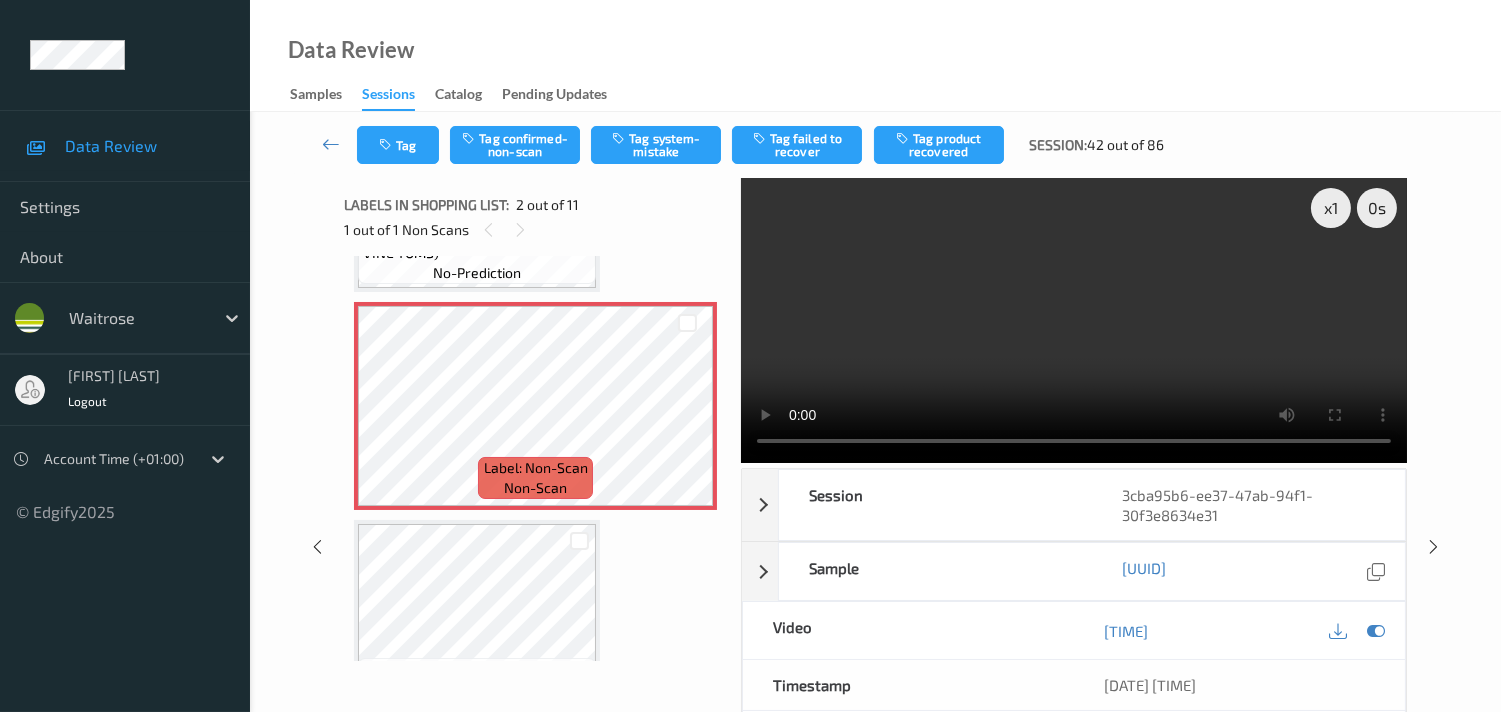 scroll, scrollTop: 222, scrollLeft: 0, axis: vertical 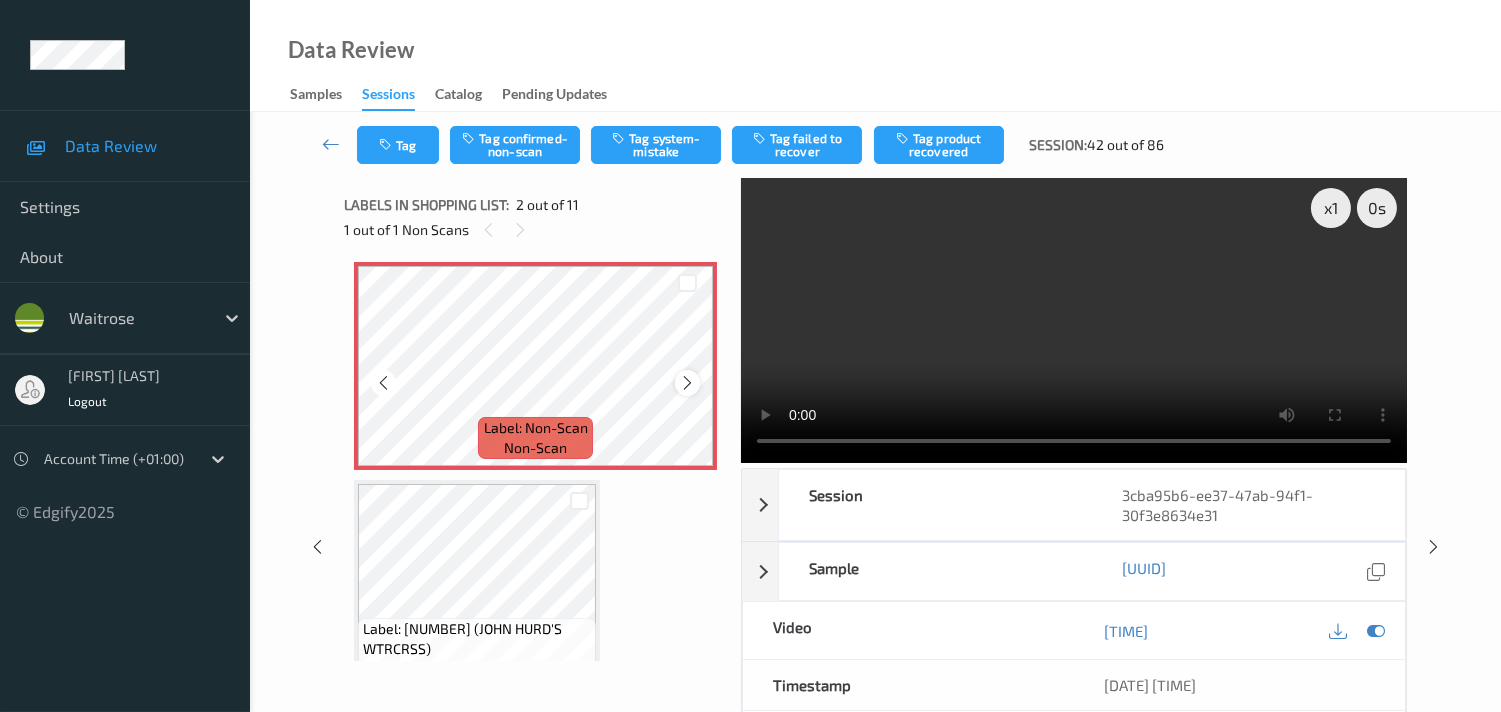 click at bounding box center [687, 383] 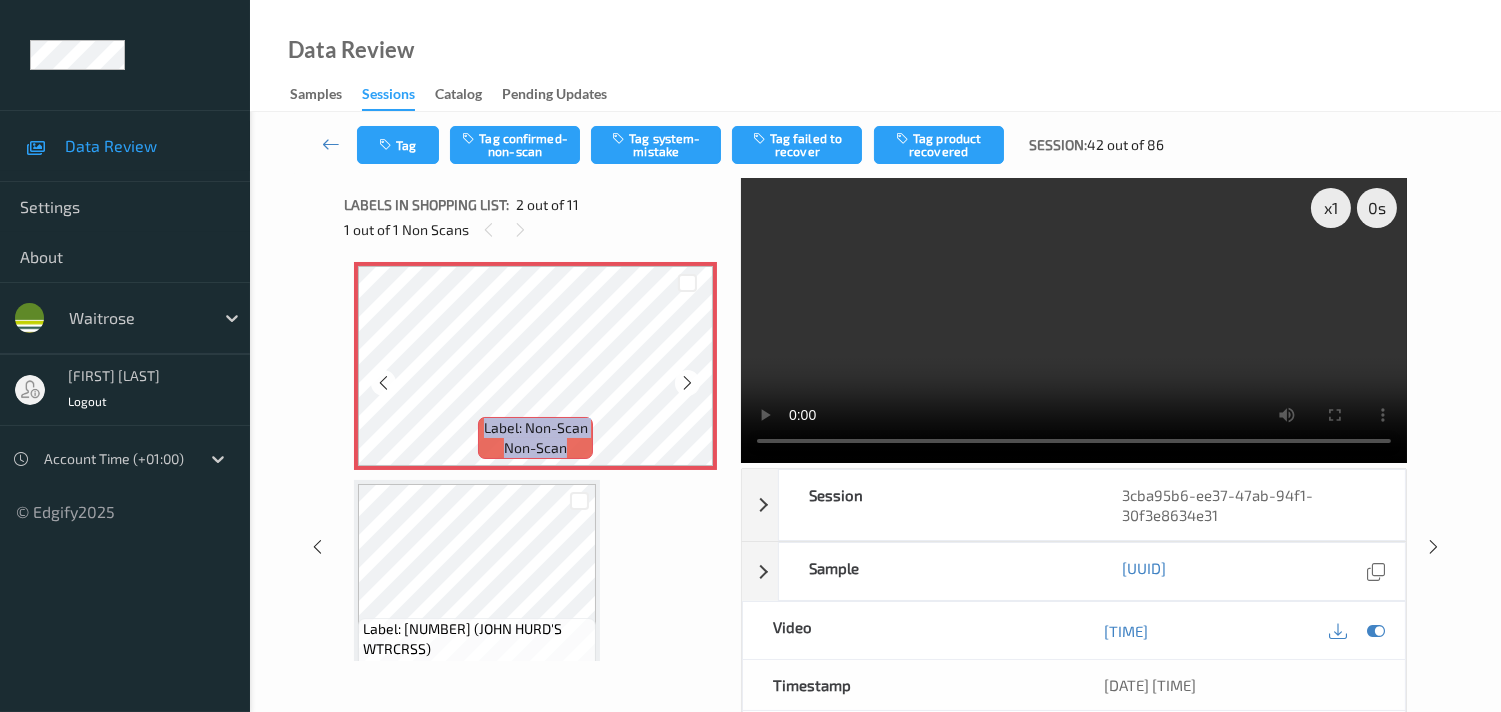 click at bounding box center [687, 383] 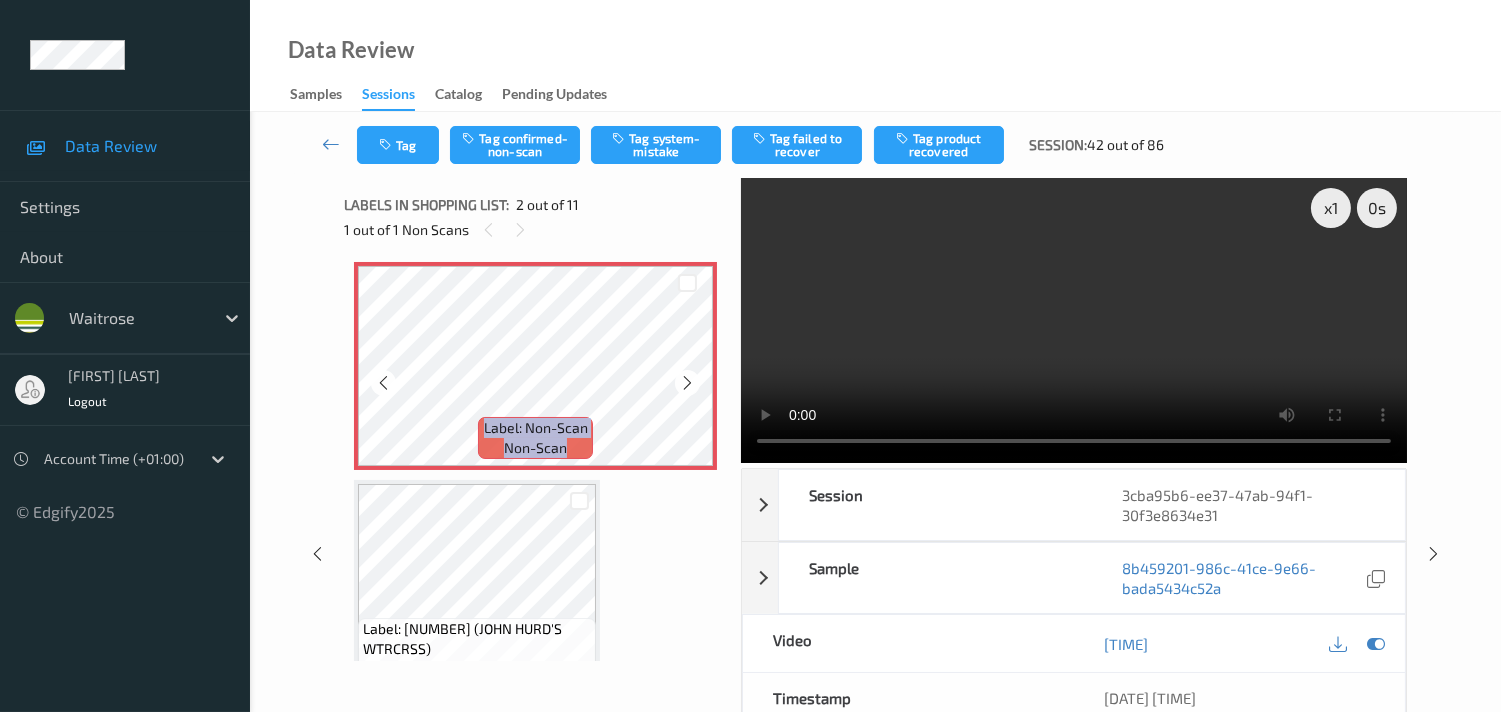 click at bounding box center (687, 383) 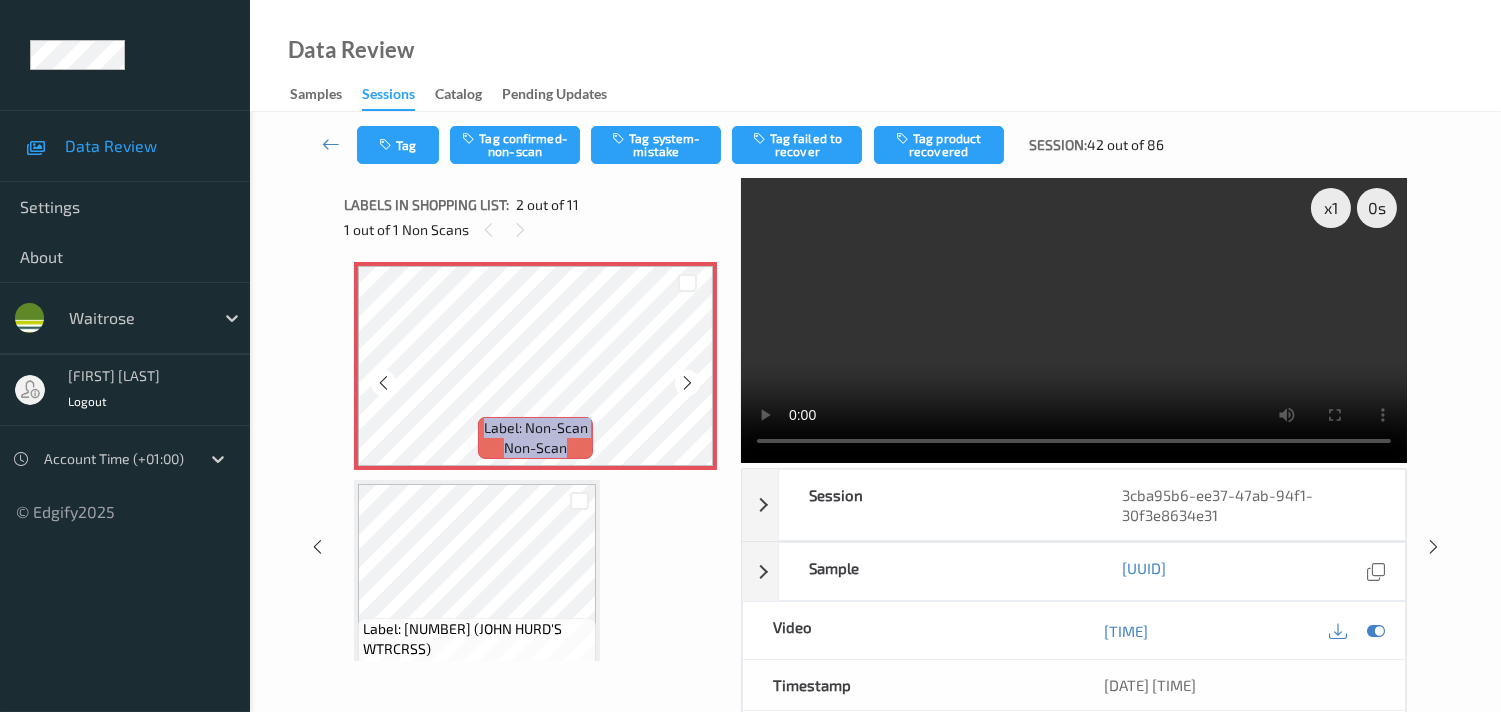click at bounding box center (687, 383) 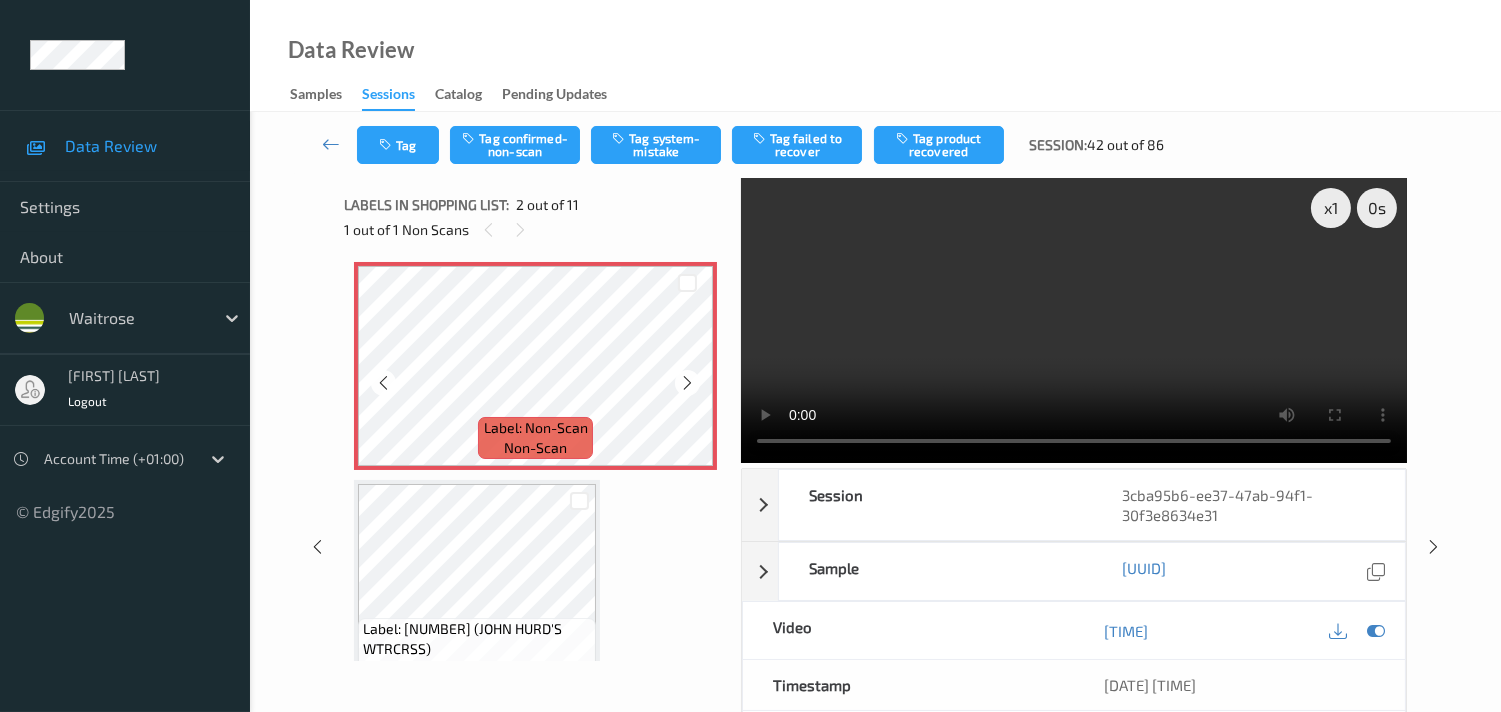 click at bounding box center (687, 383) 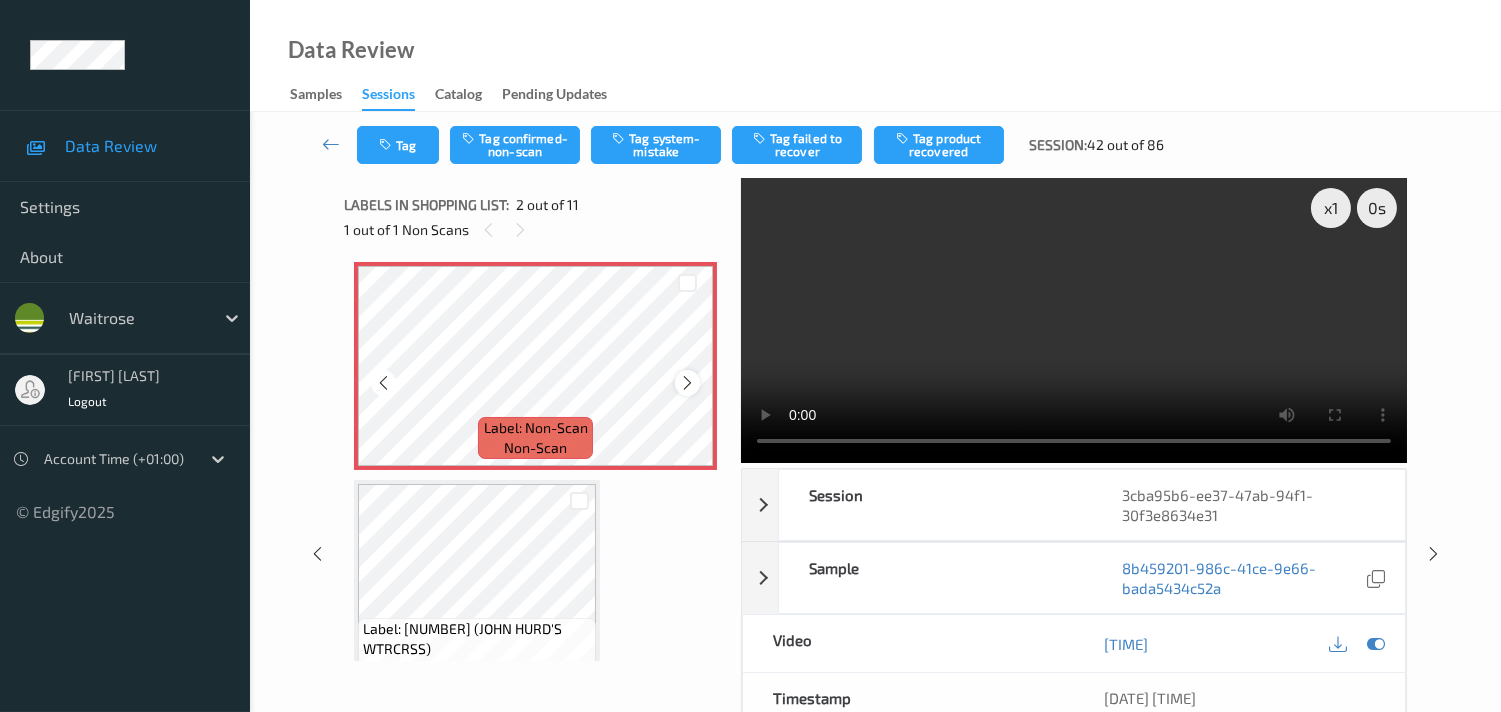 click at bounding box center (687, 383) 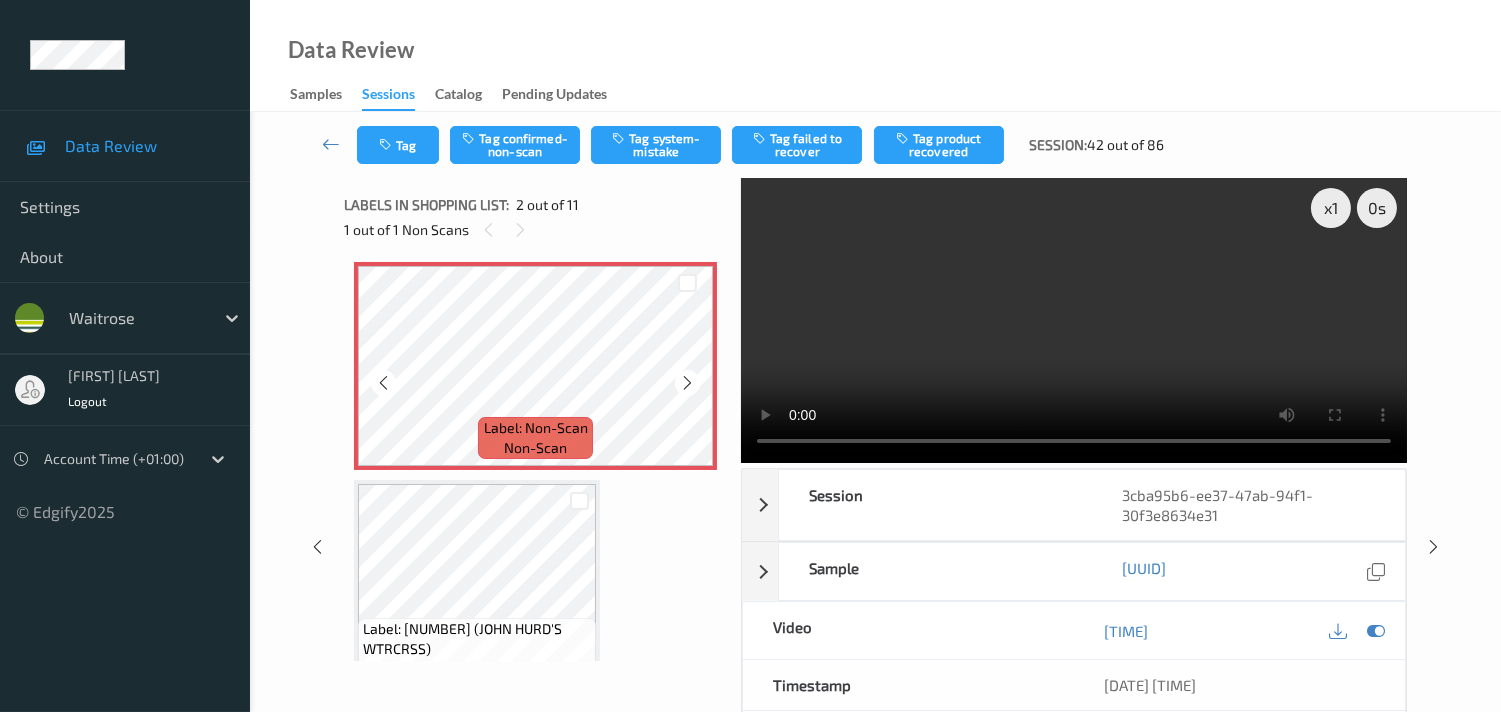 click at bounding box center (687, 383) 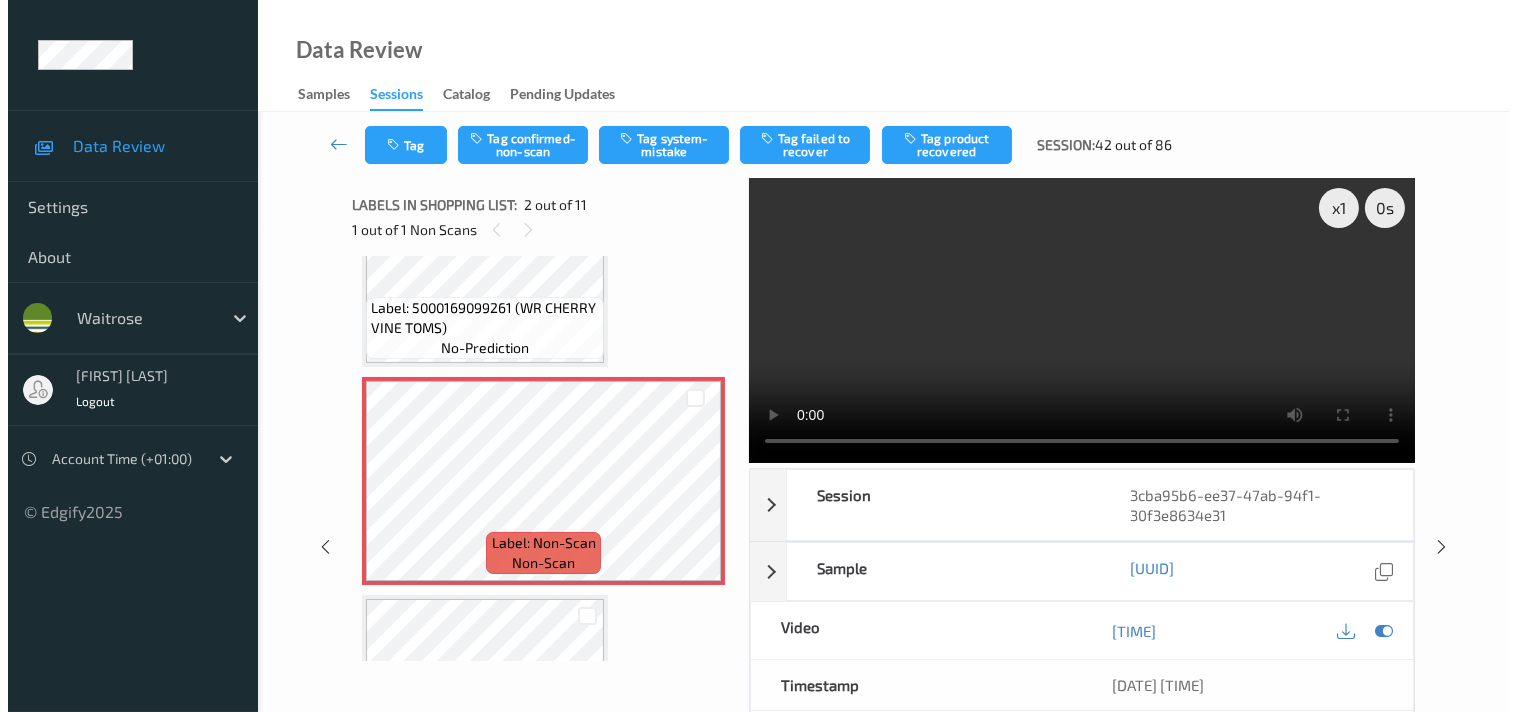 scroll, scrollTop: 0, scrollLeft: 0, axis: both 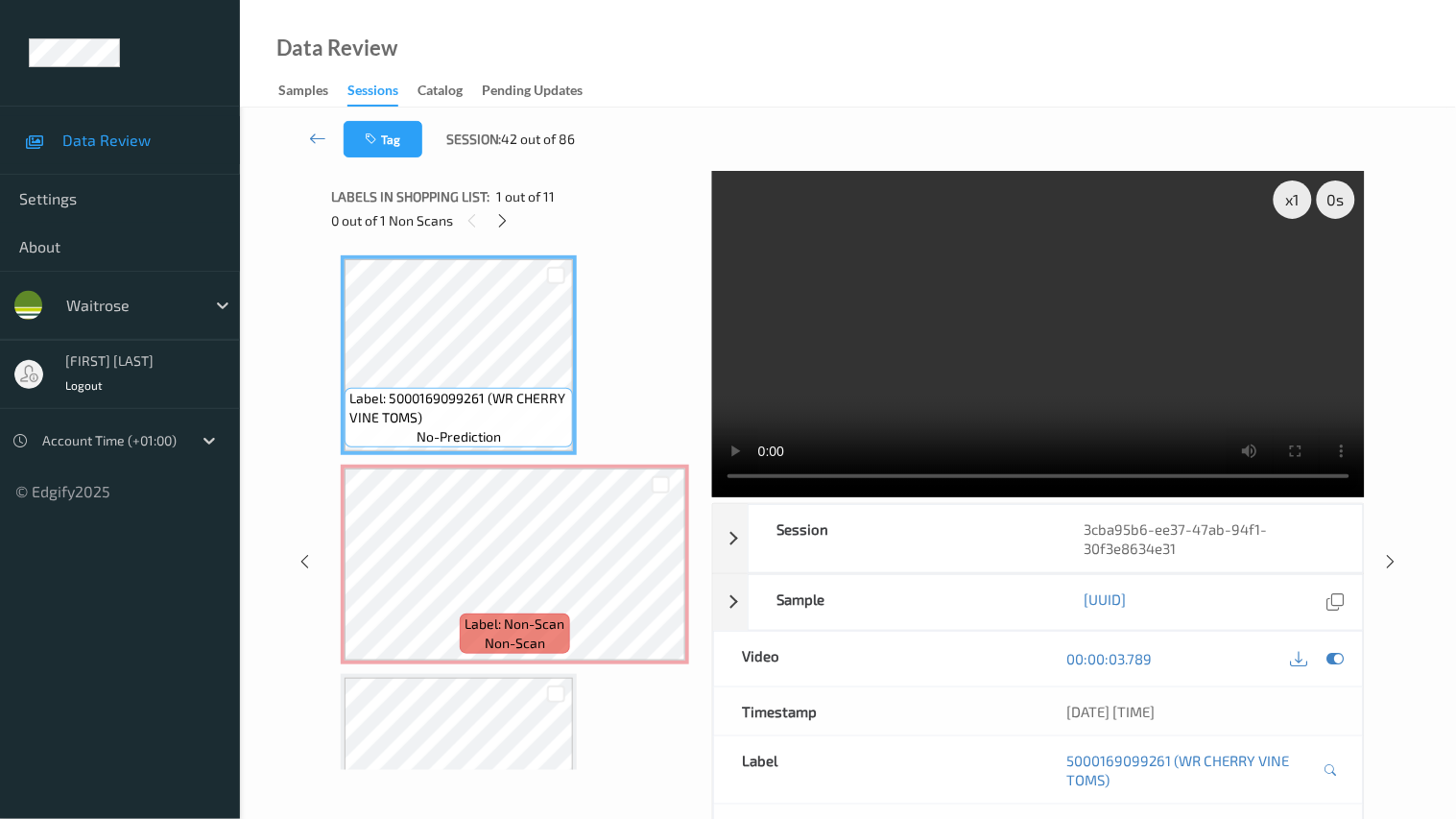 type 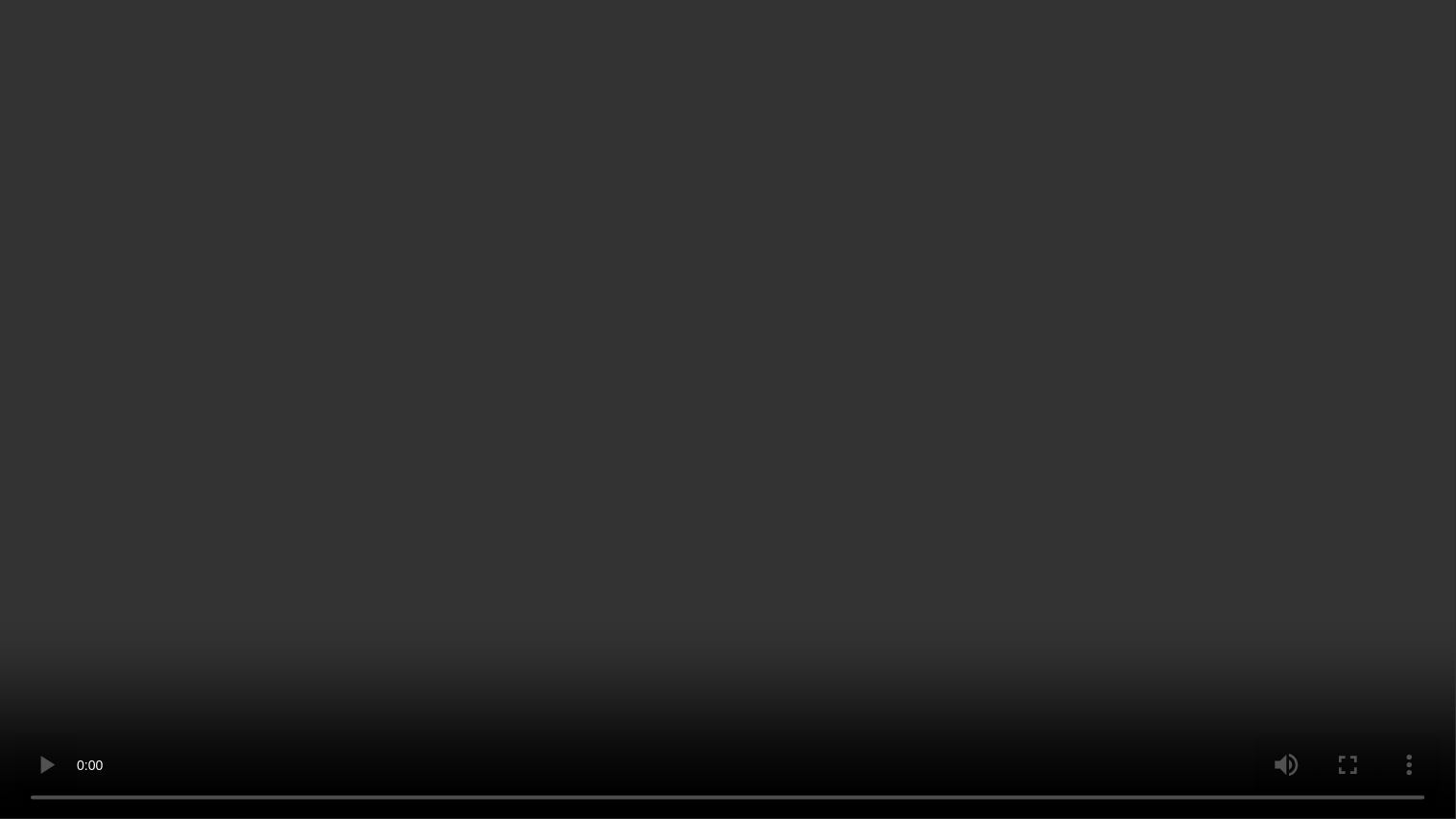 click at bounding box center [728, 409] 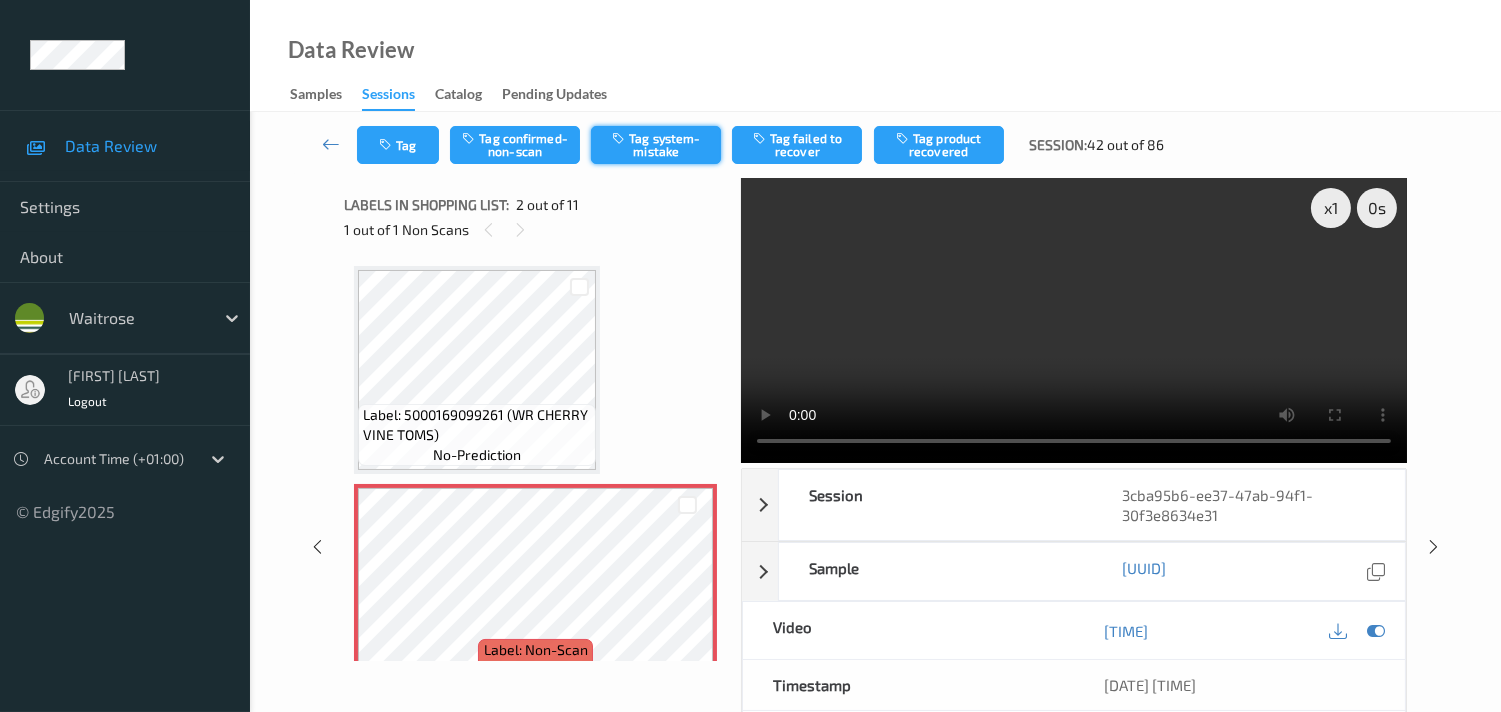 click on "Tag   system-mistake" at bounding box center [656, 145] 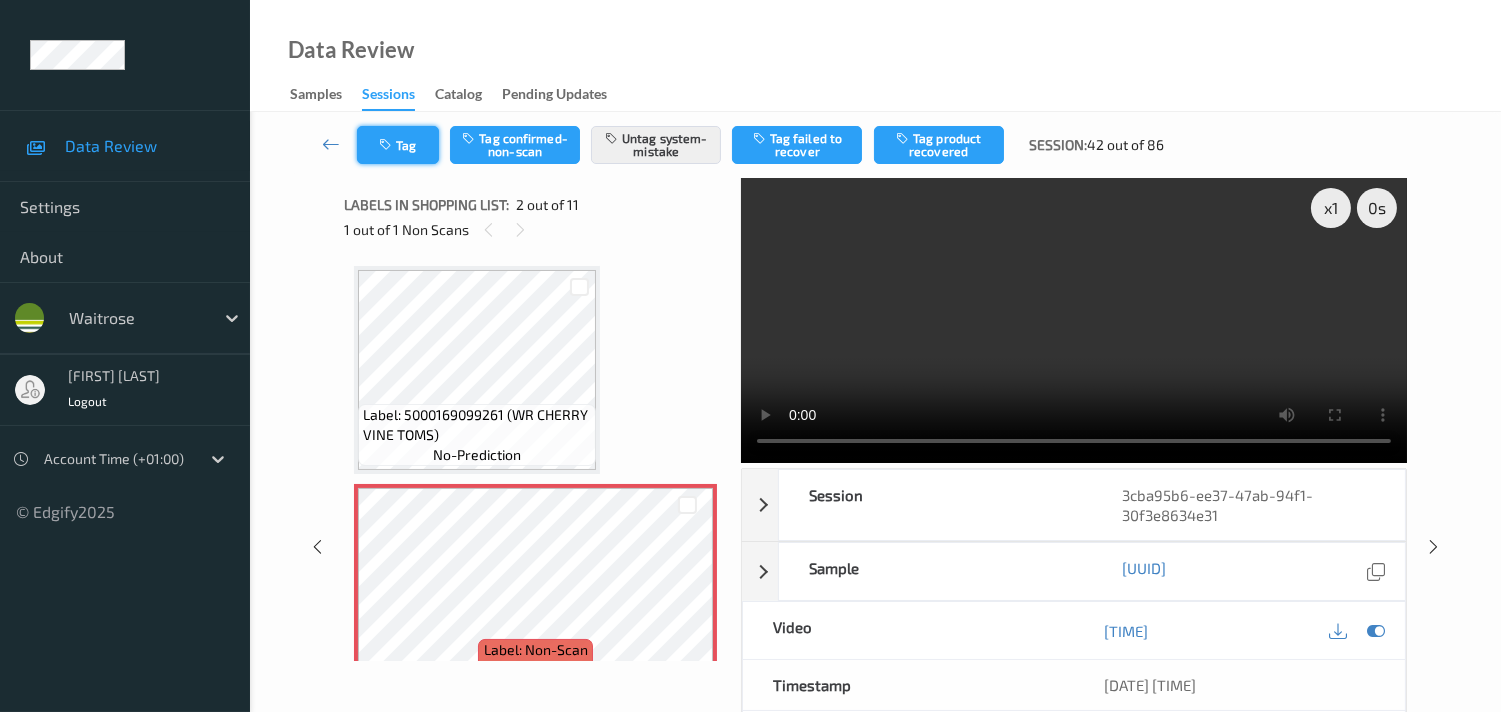 click at bounding box center (387, 145) 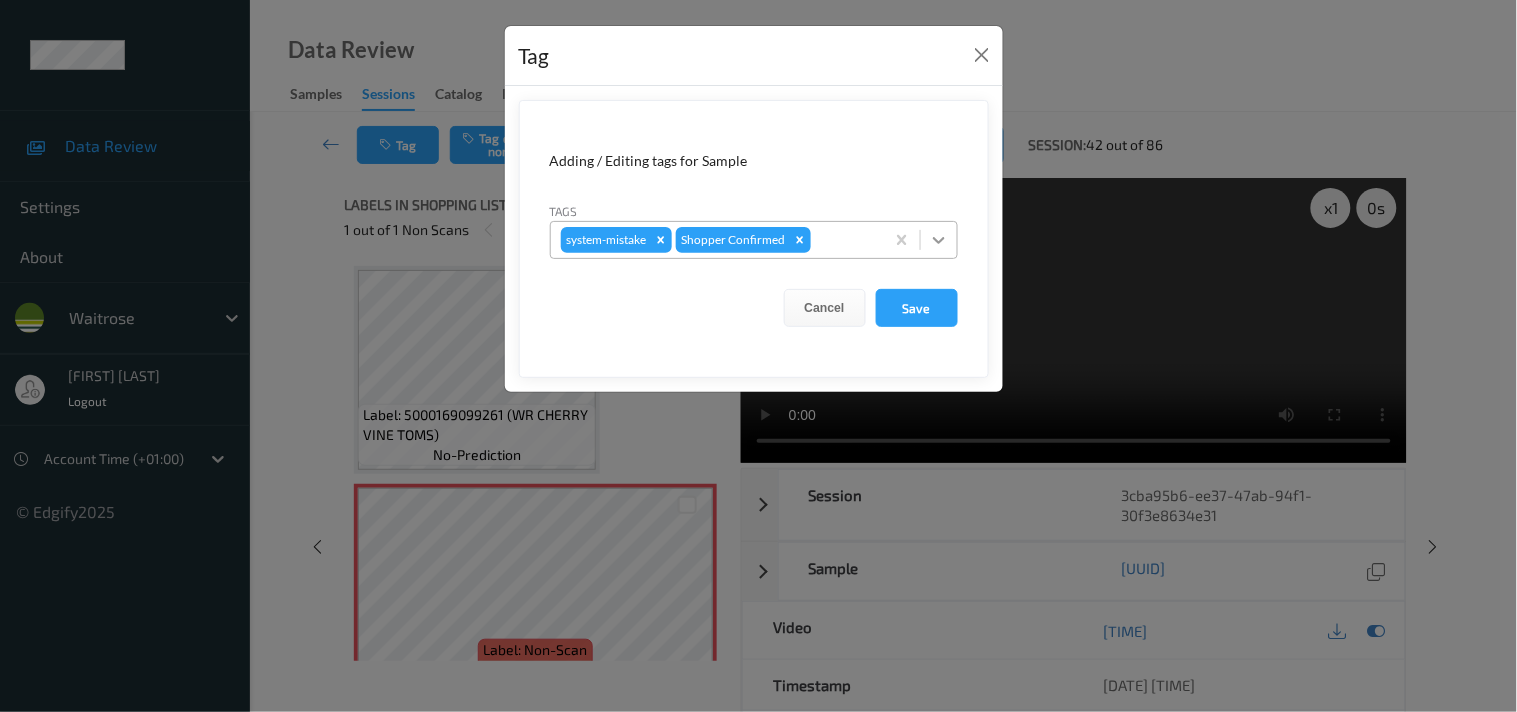 click 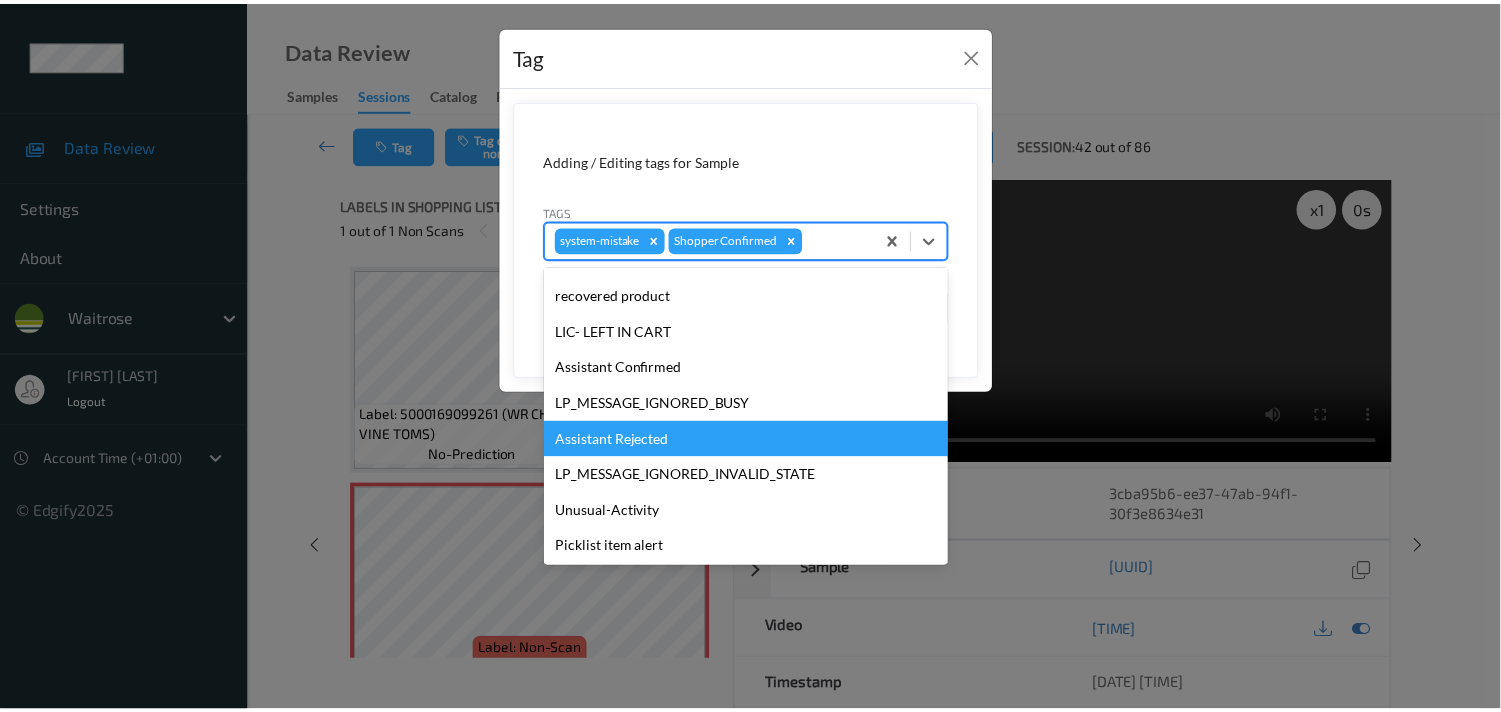 scroll, scrollTop: 320, scrollLeft: 0, axis: vertical 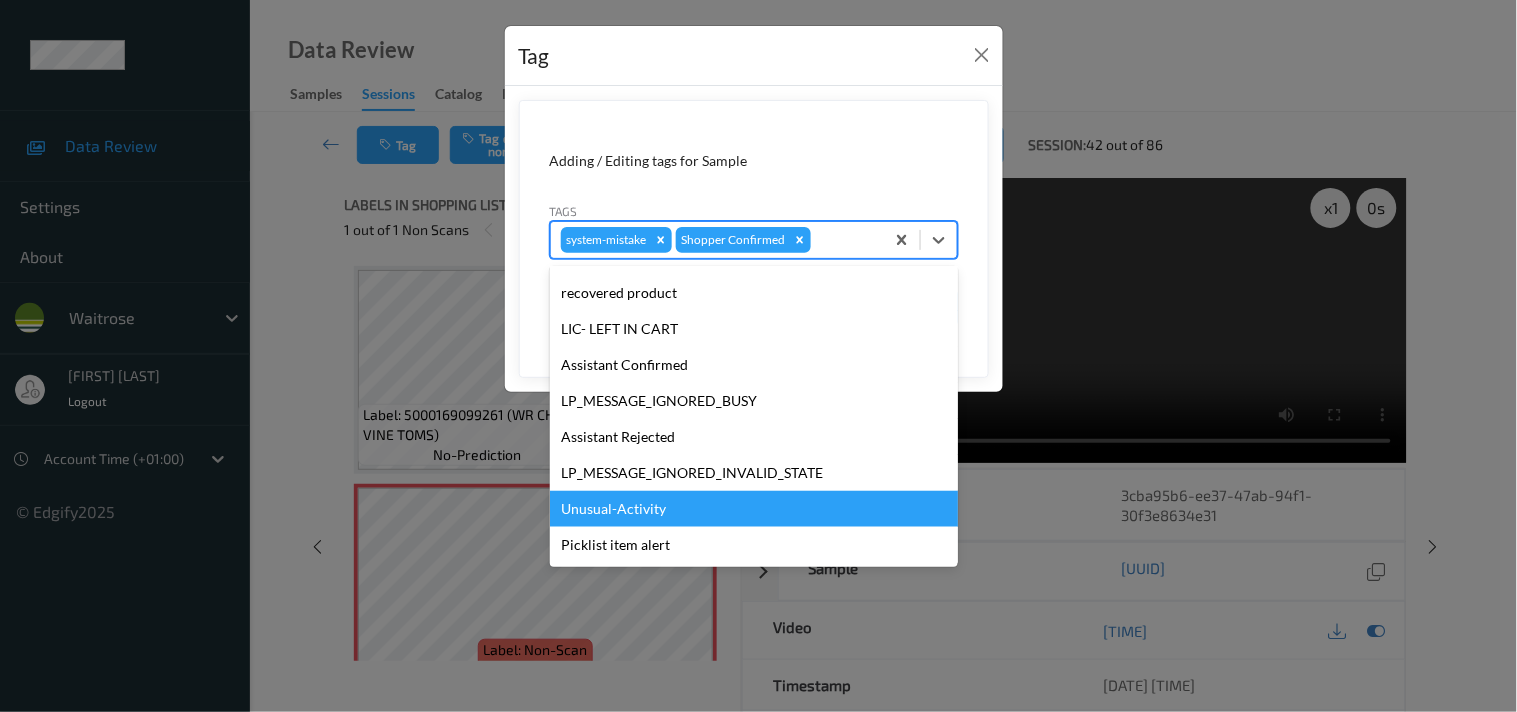 click on "Unusual-Activity" at bounding box center (754, 509) 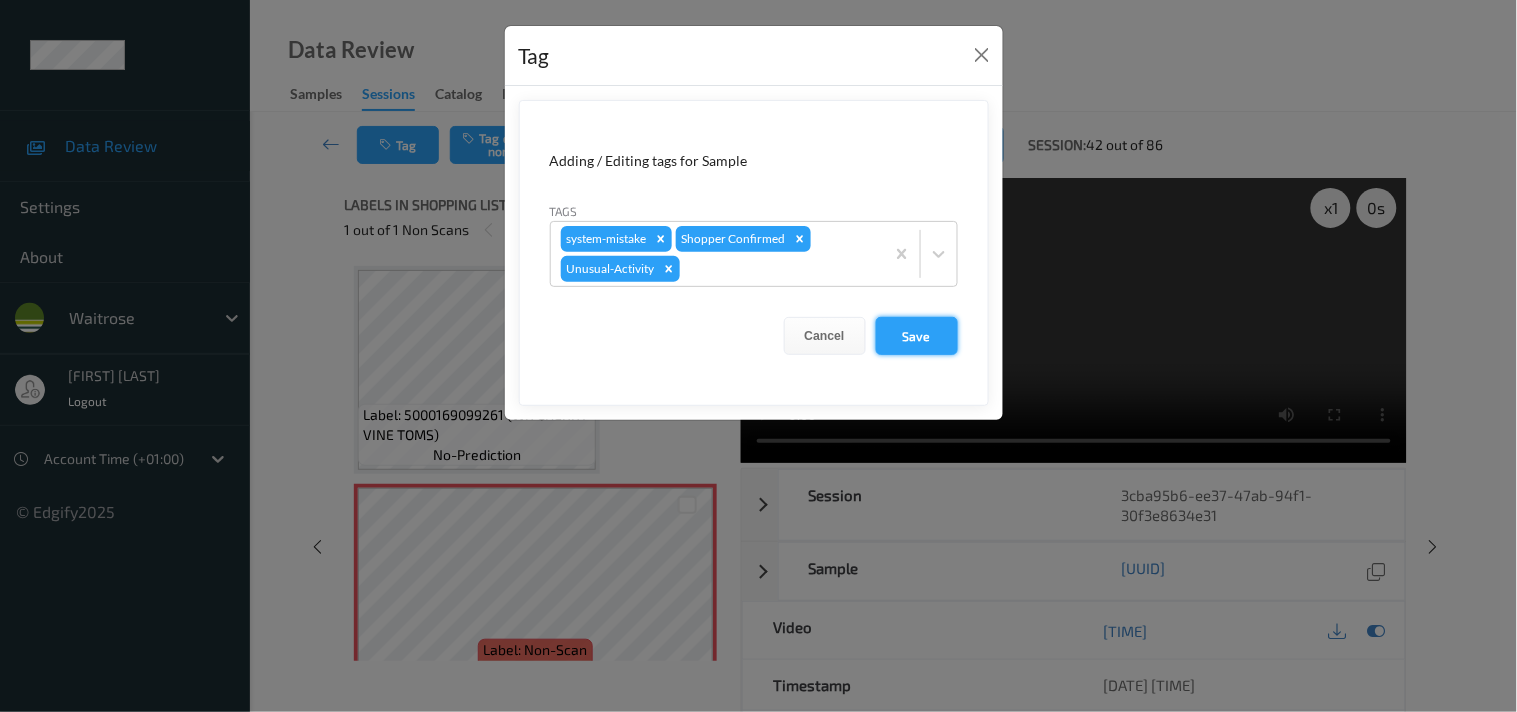 click on "Save" at bounding box center (917, 336) 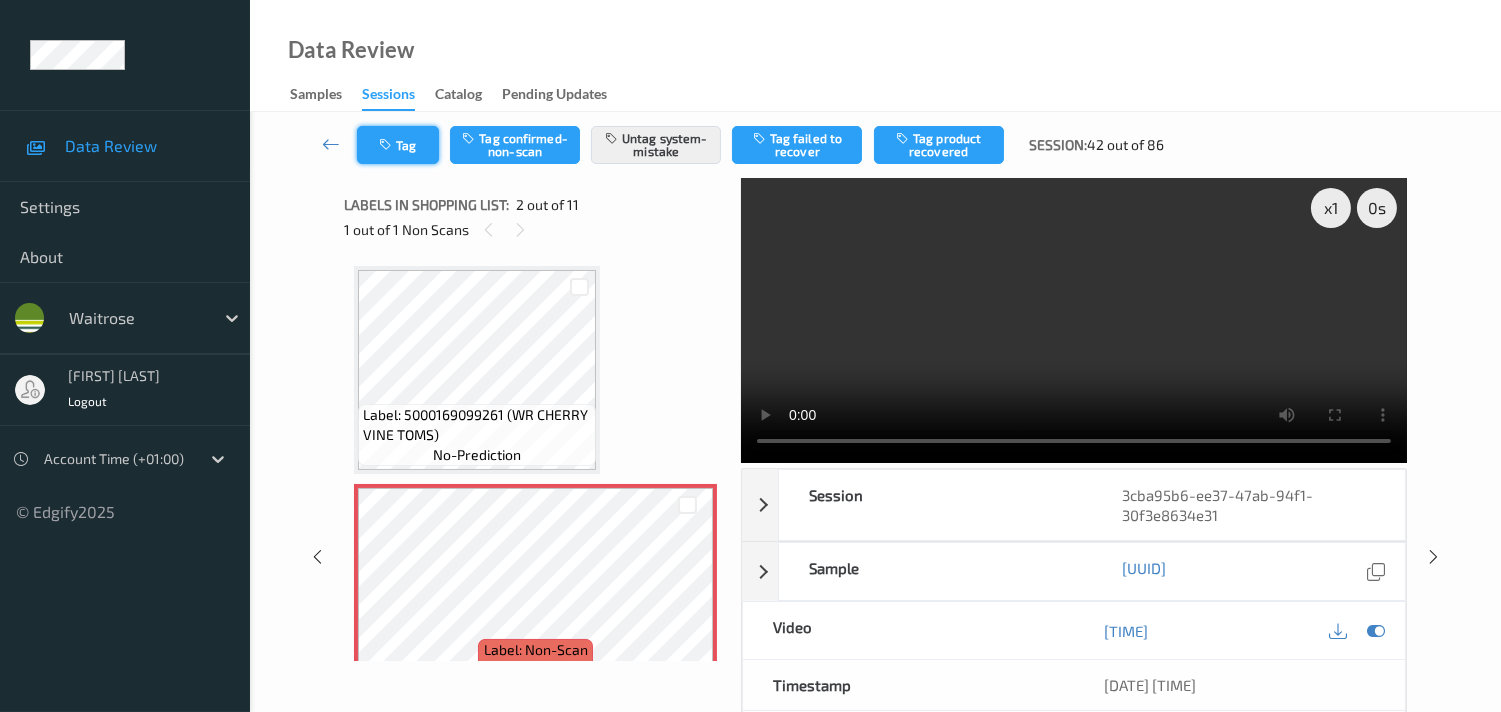 click at bounding box center [387, 145] 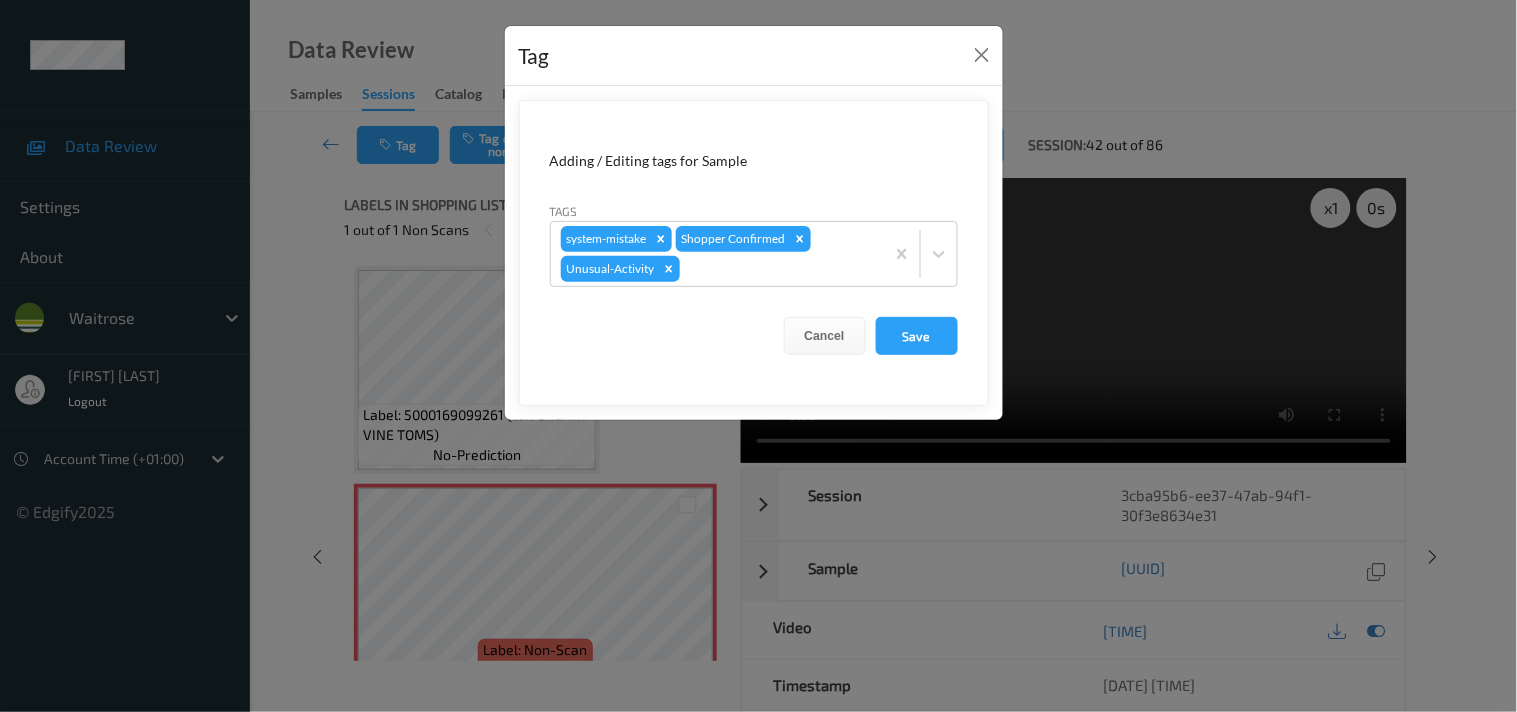 click on "Tag Adding / Editing tags for Sample   Tags system-mistake Shopper Confirmed Unusual-Activity Cancel Save" at bounding box center (758, 356) 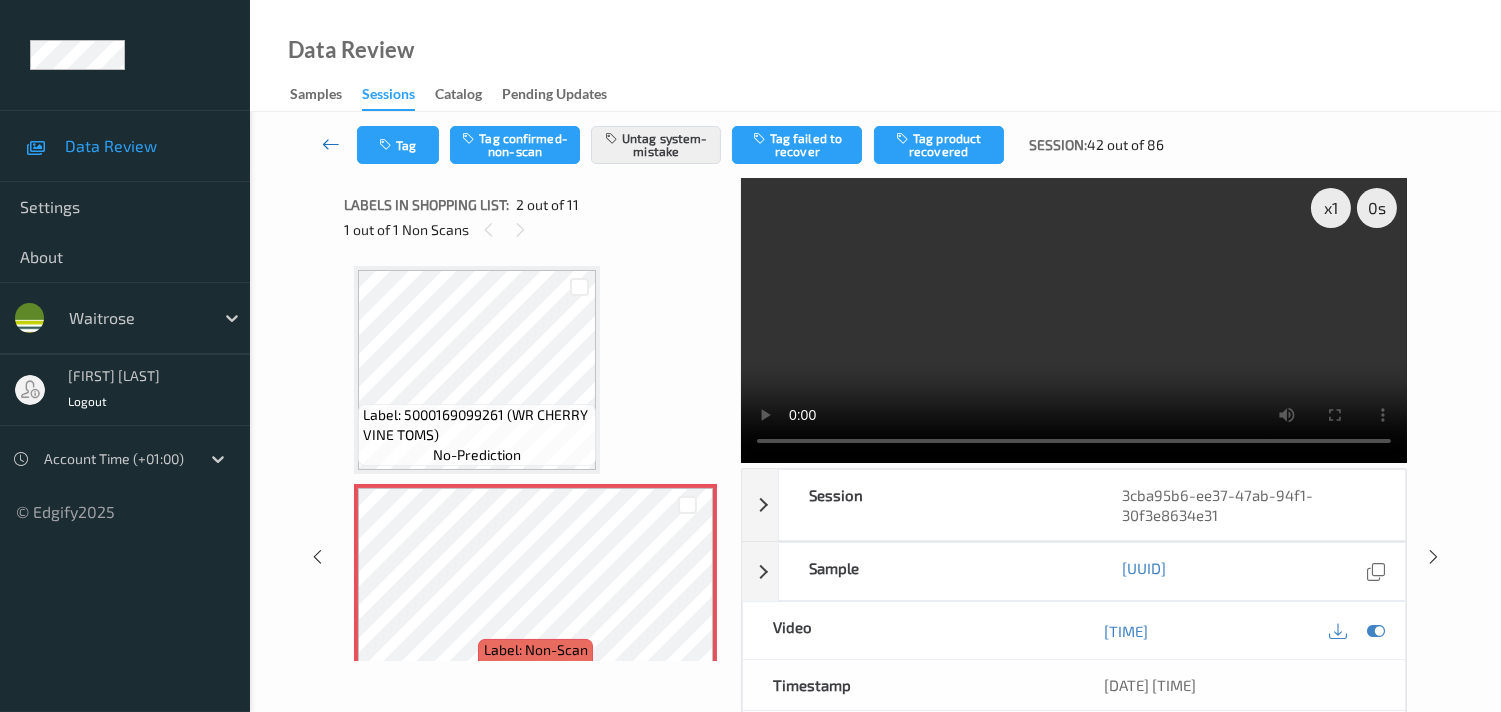 click at bounding box center [331, 144] 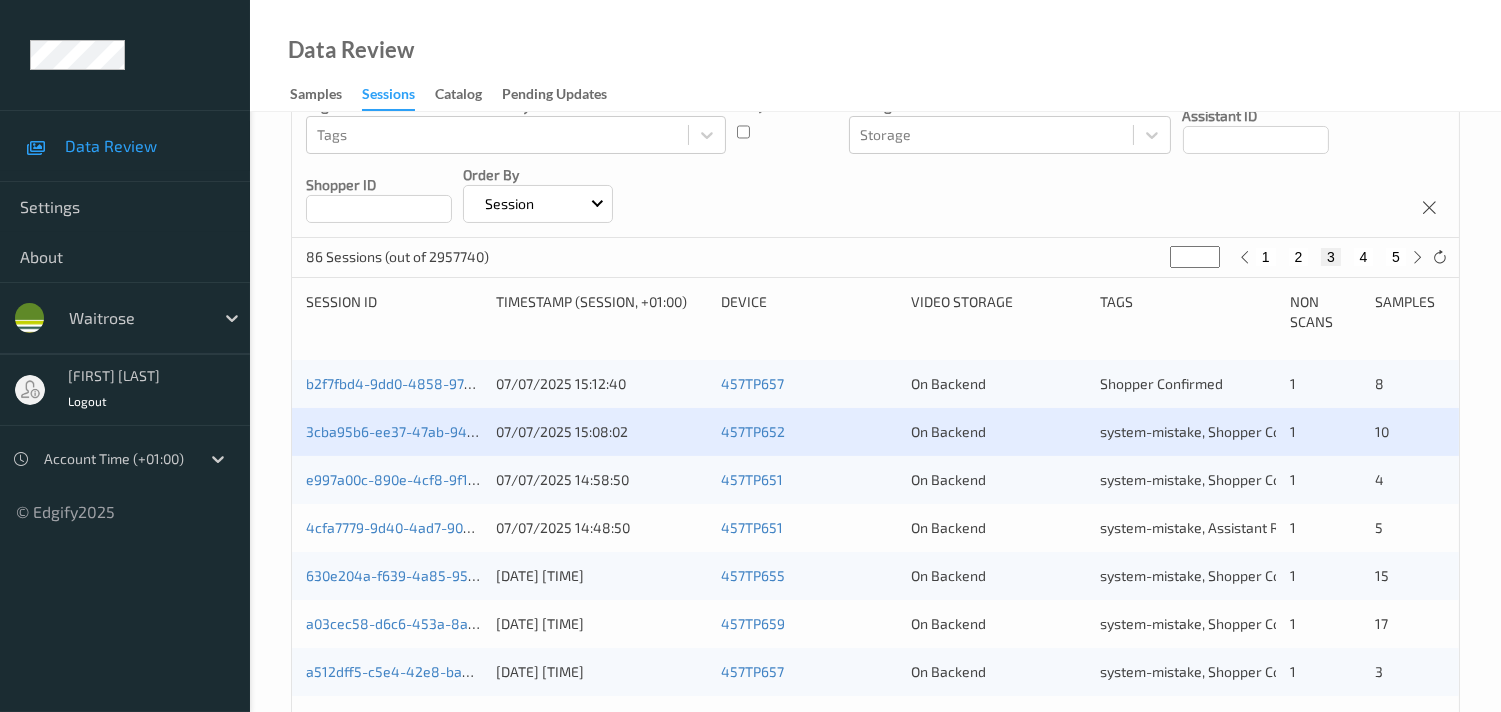 scroll, scrollTop: 222, scrollLeft: 0, axis: vertical 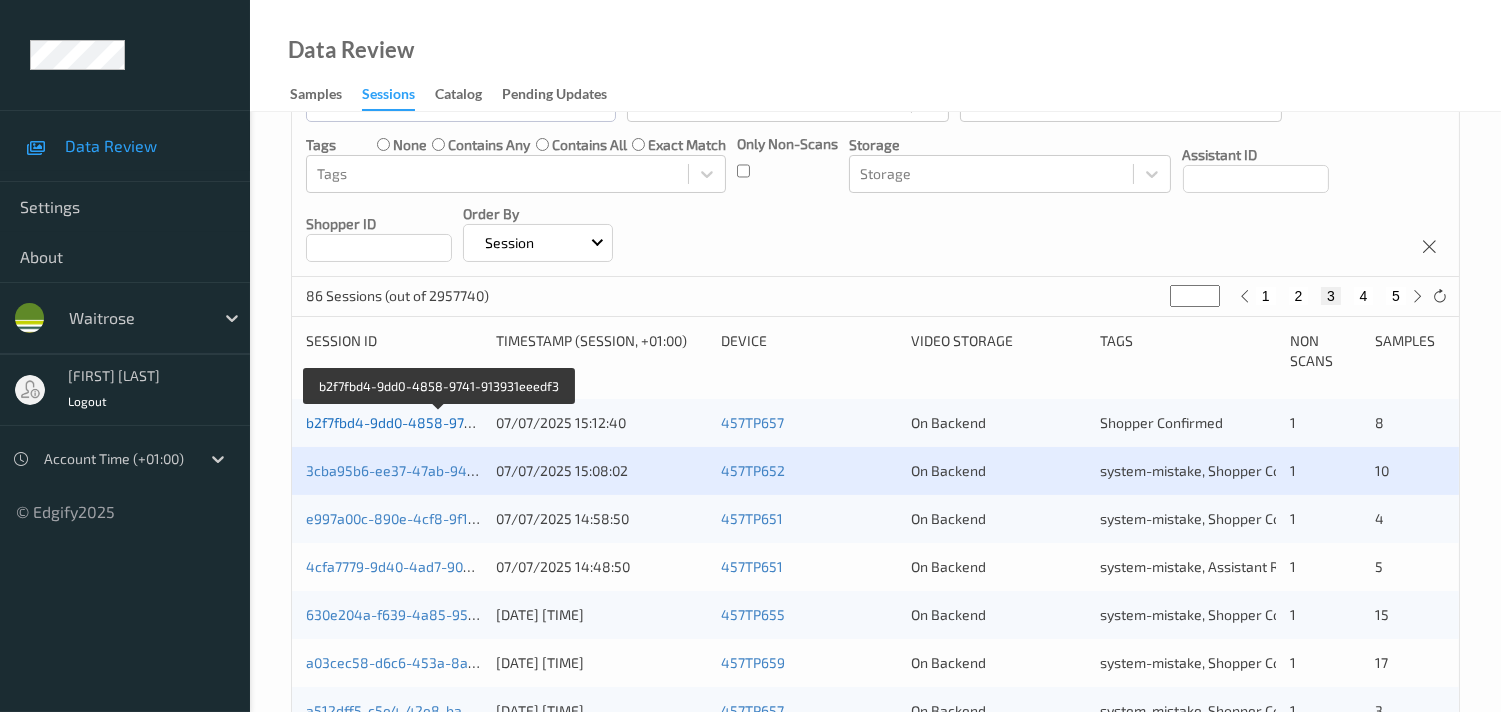 click on "b2f7fbd4-9dd0-4858-9741-913931eeedf3" at bounding box center (440, 422) 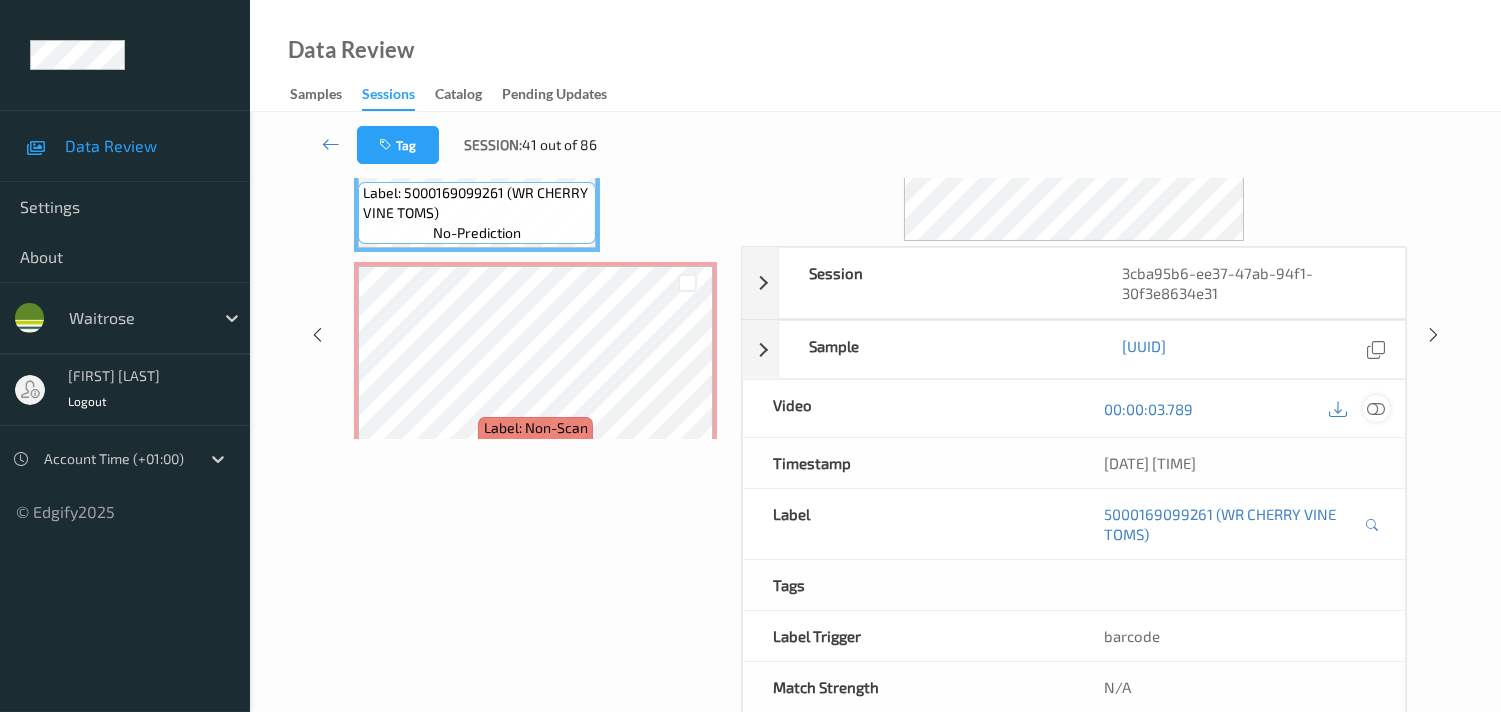 click at bounding box center [1376, 408] 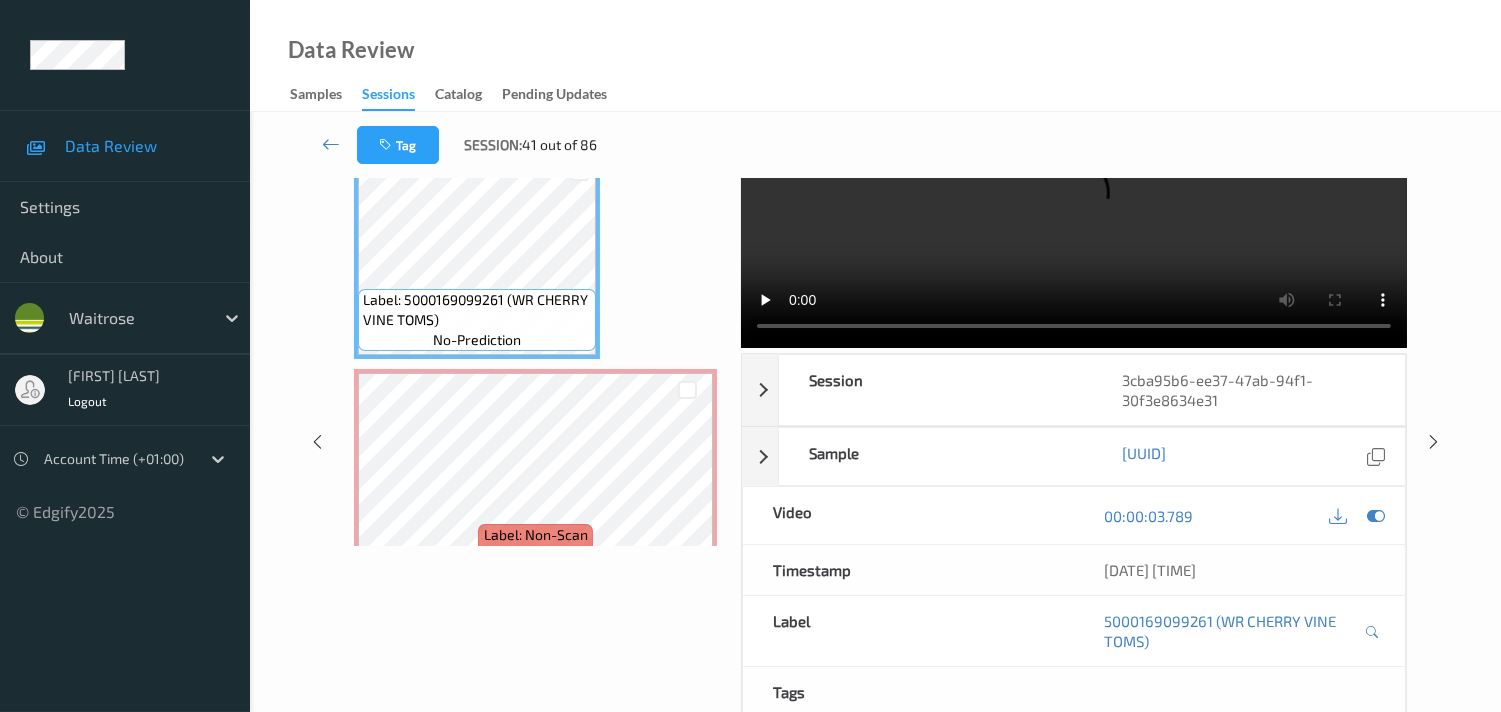 scroll, scrollTop: 0, scrollLeft: 0, axis: both 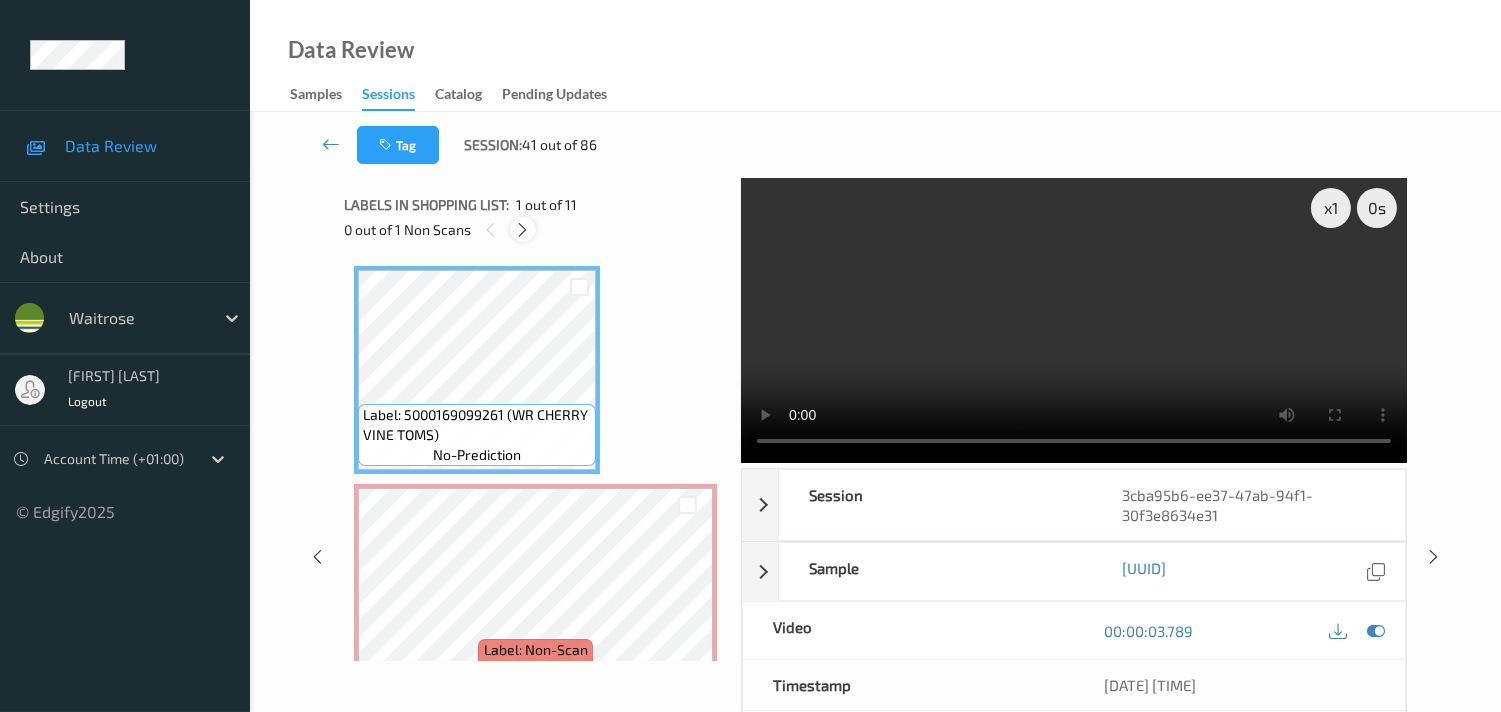 click at bounding box center [522, 230] 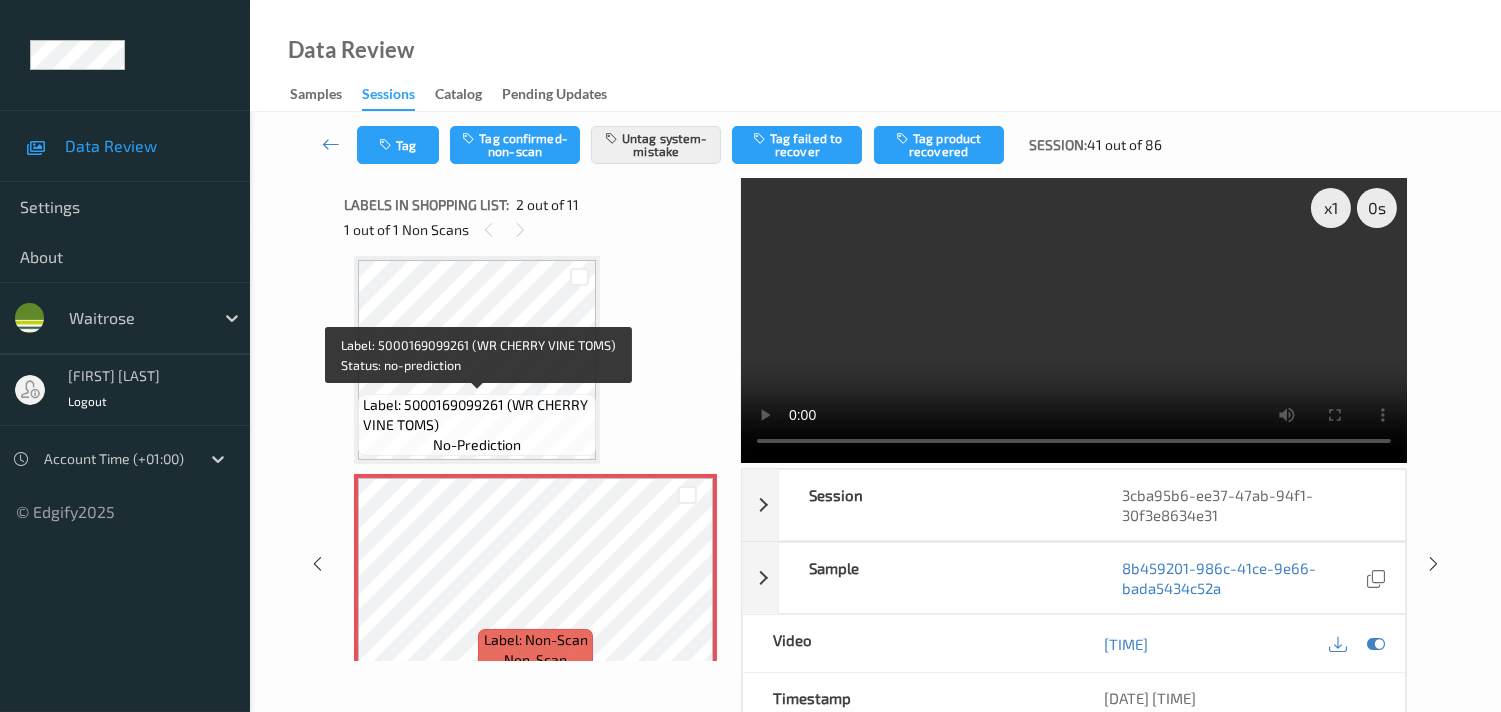 scroll, scrollTop: 121, scrollLeft: 0, axis: vertical 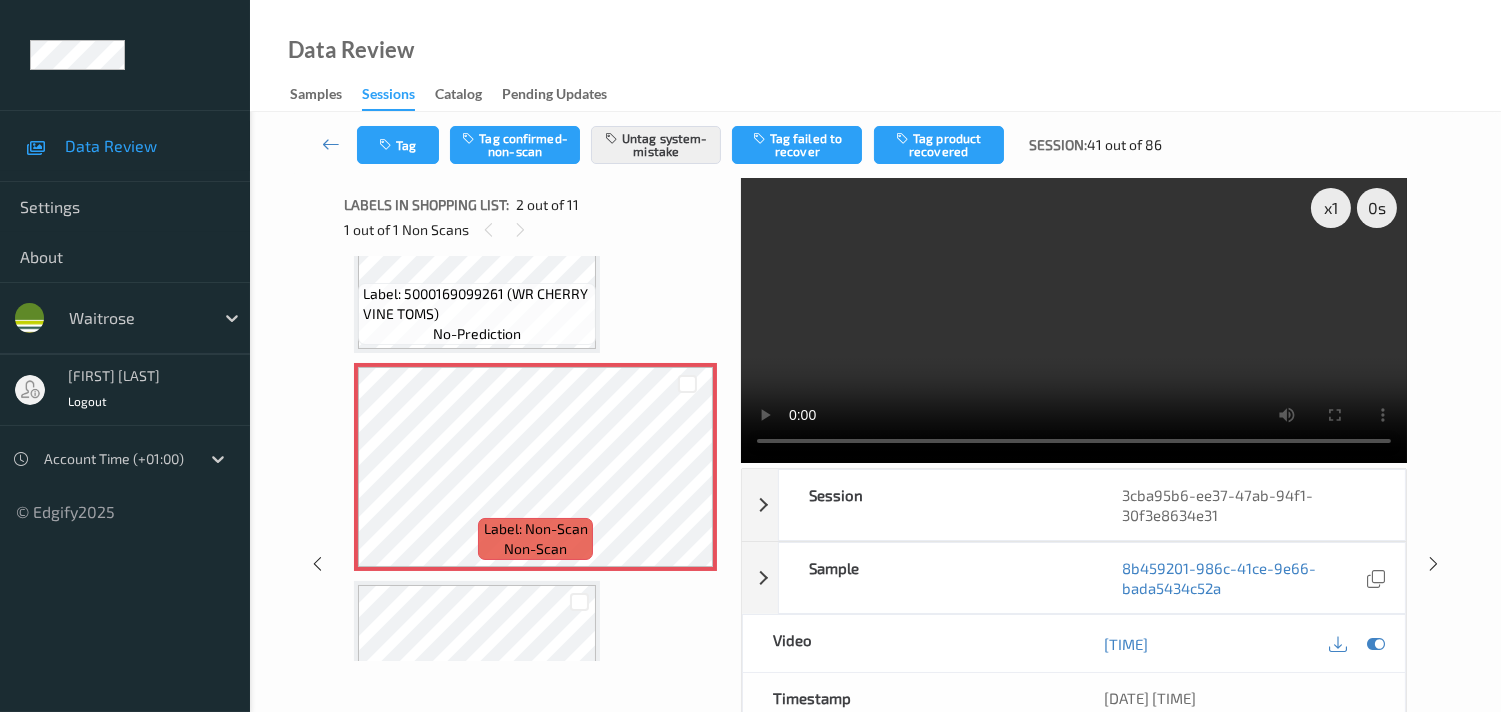 click on "Data Review Samples Sessions Catalog Pending Updates" at bounding box center (875, 56) 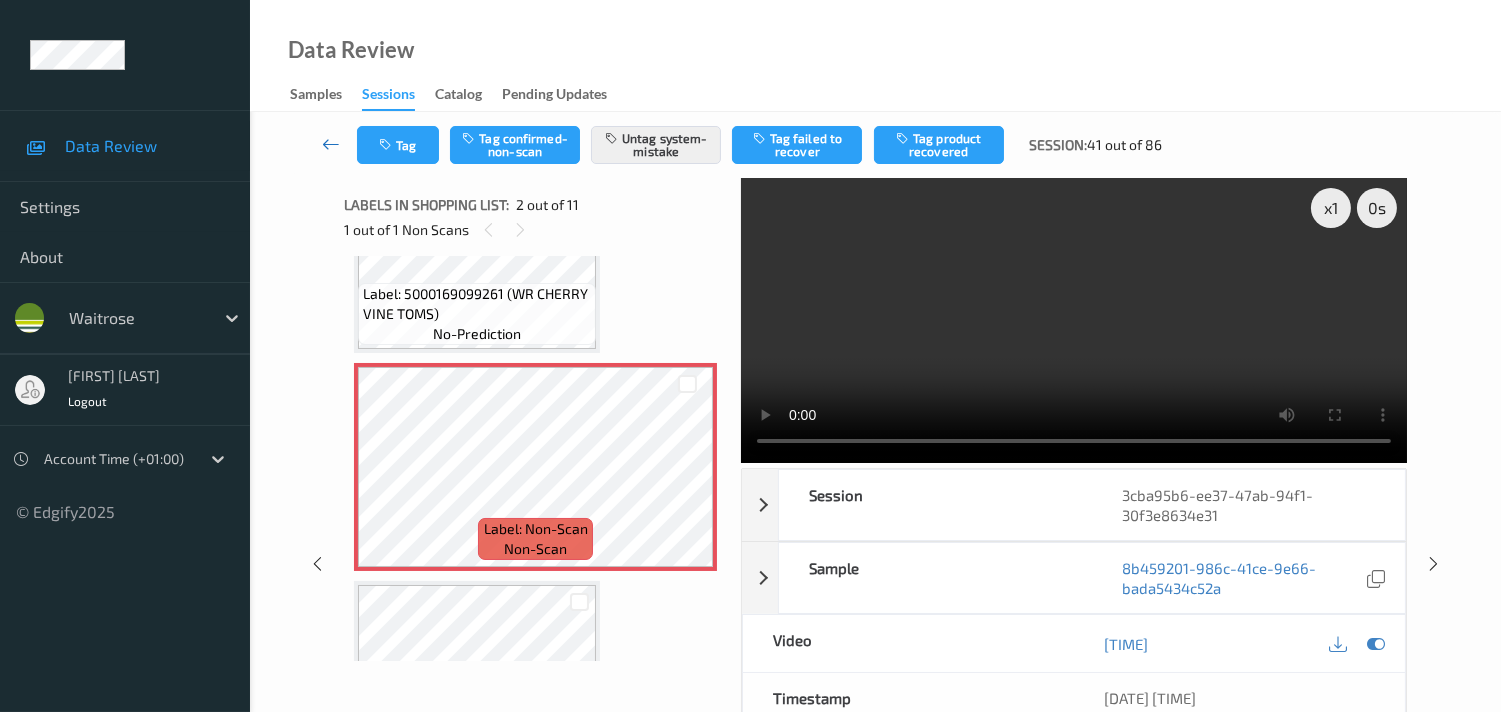 click at bounding box center [331, 144] 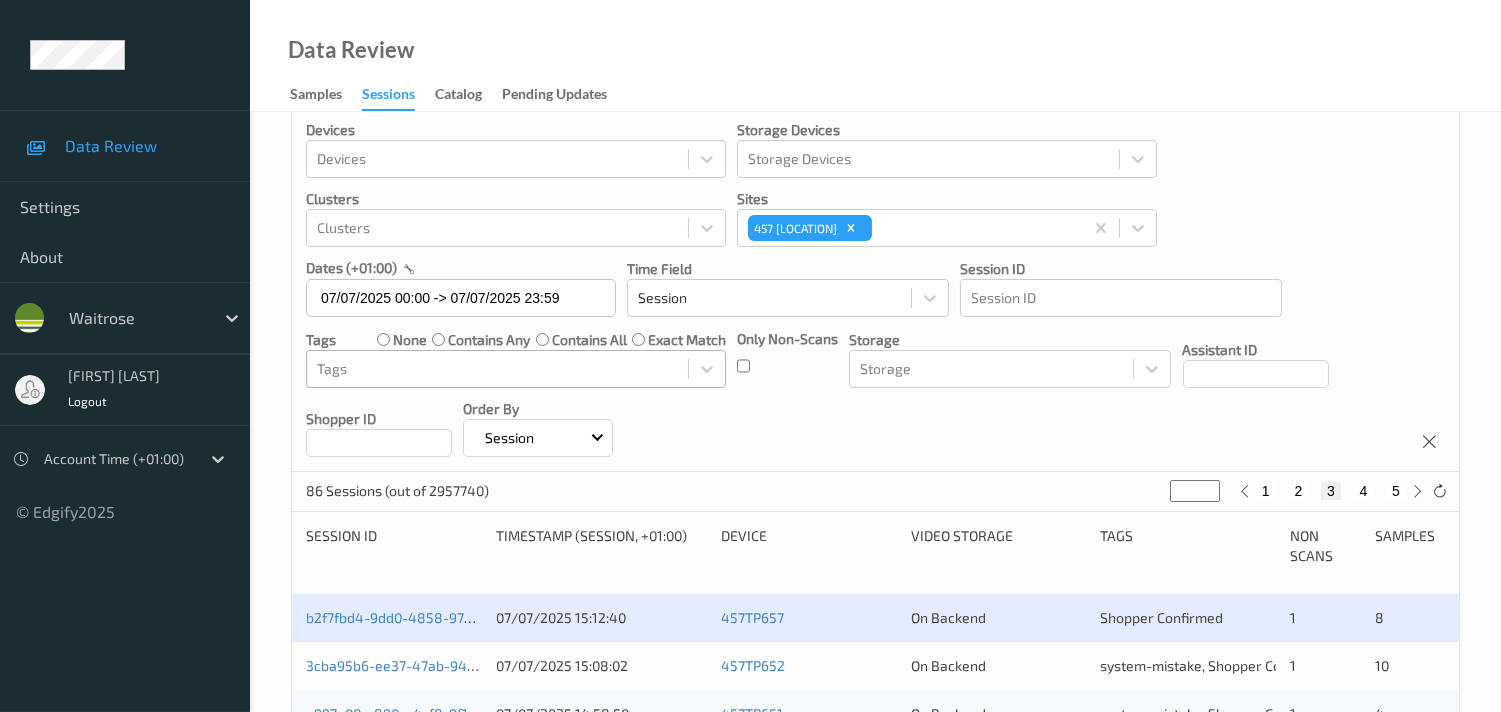 scroll, scrollTop: 333, scrollLeft: 0, axis: vertical 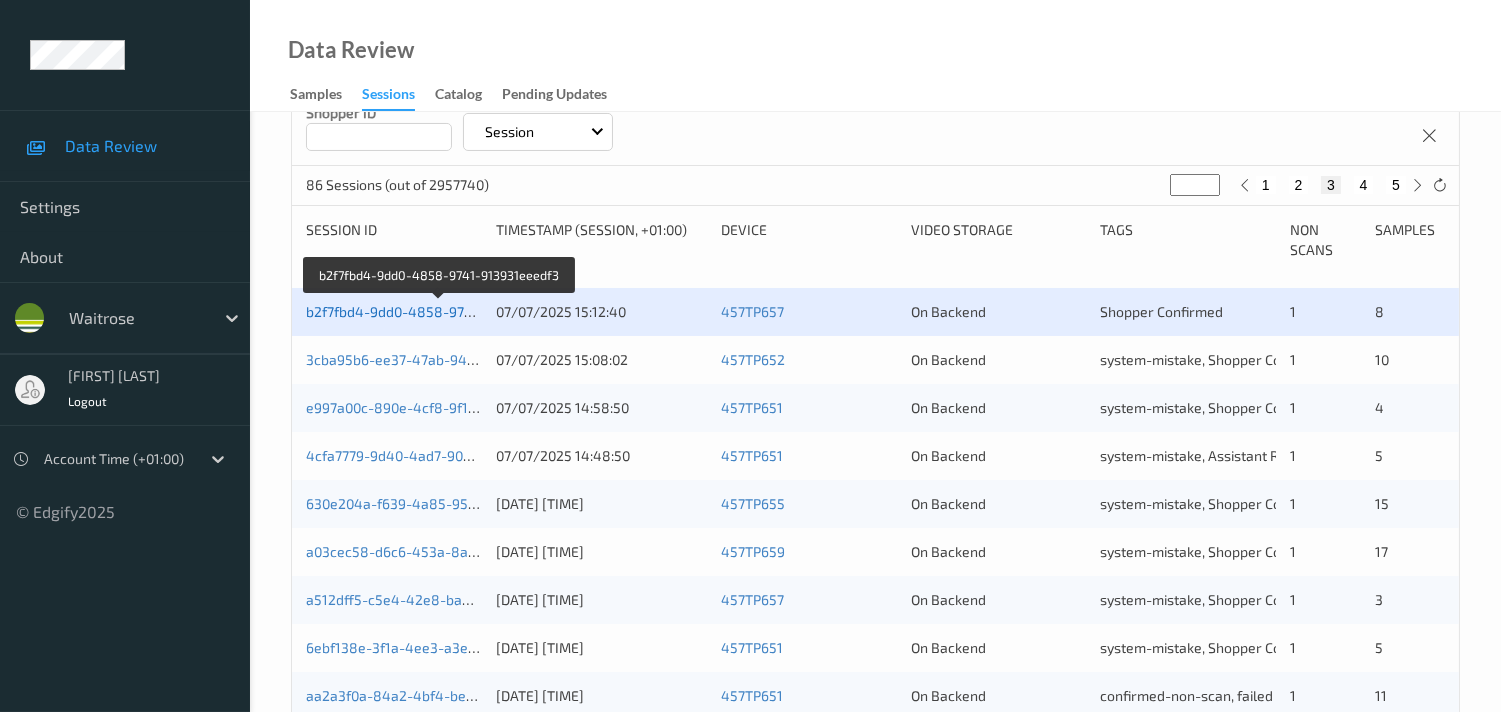 click on "b2f7fbd4-9dd0-4858-9741-913931eeedf3" at bounding box center (440, 311) 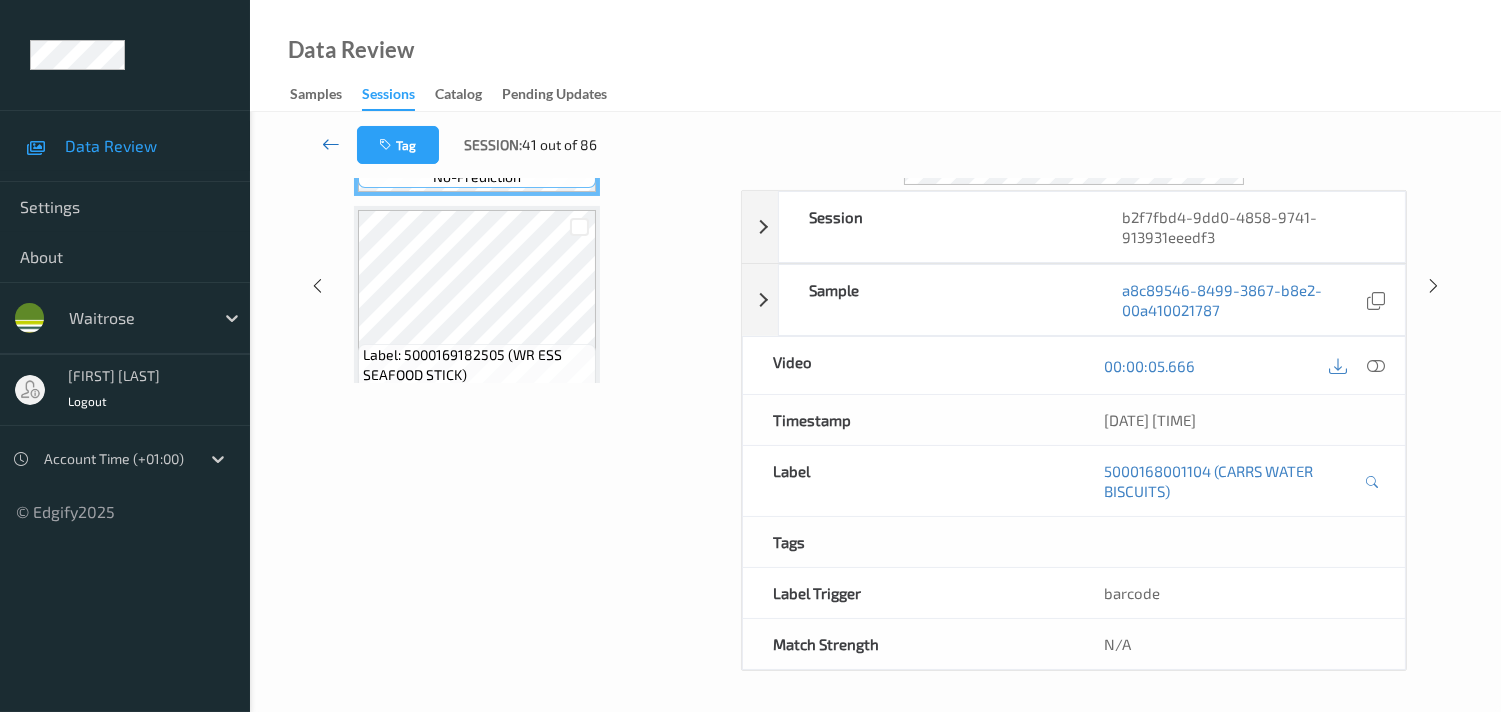 click at bounding box center [331, 144] 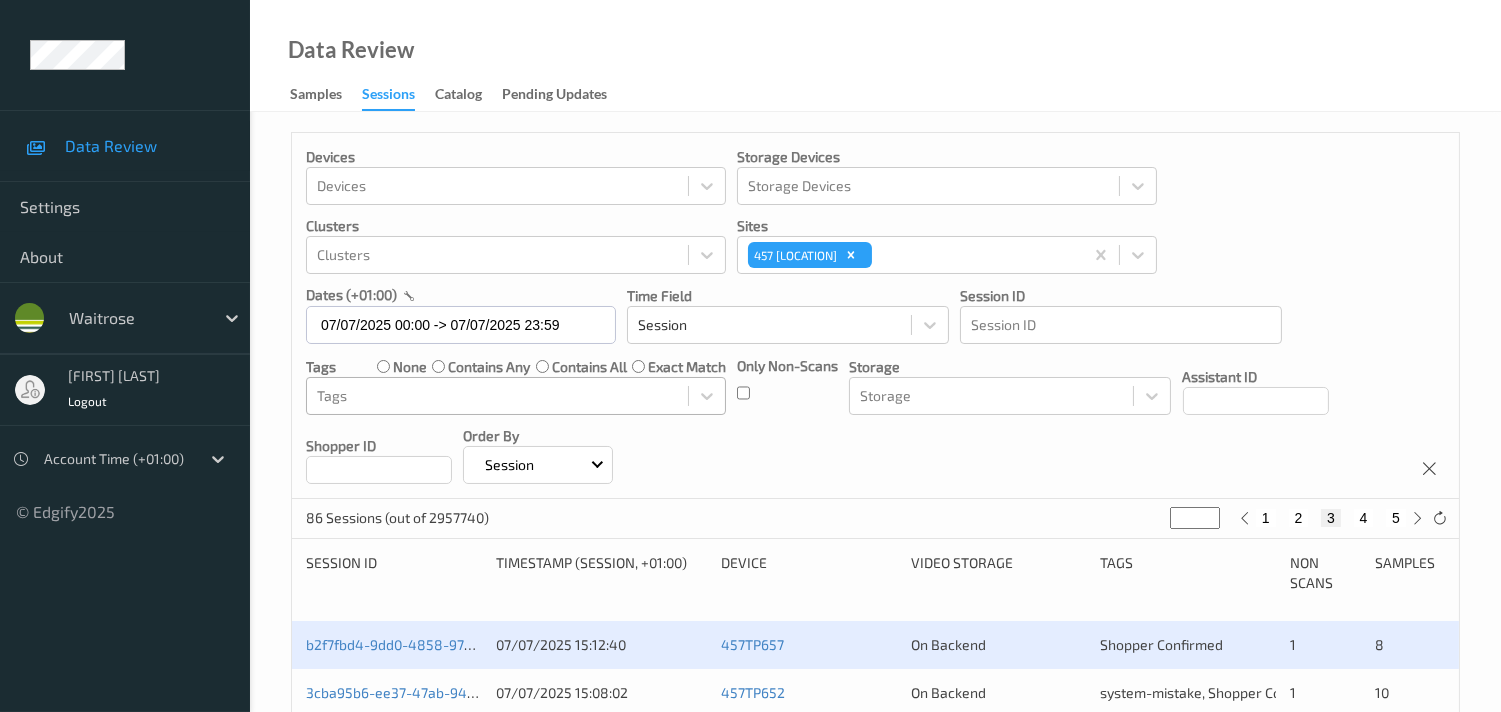scroll, scrollTop: 111, scrollLeft: 0, axis: vertical 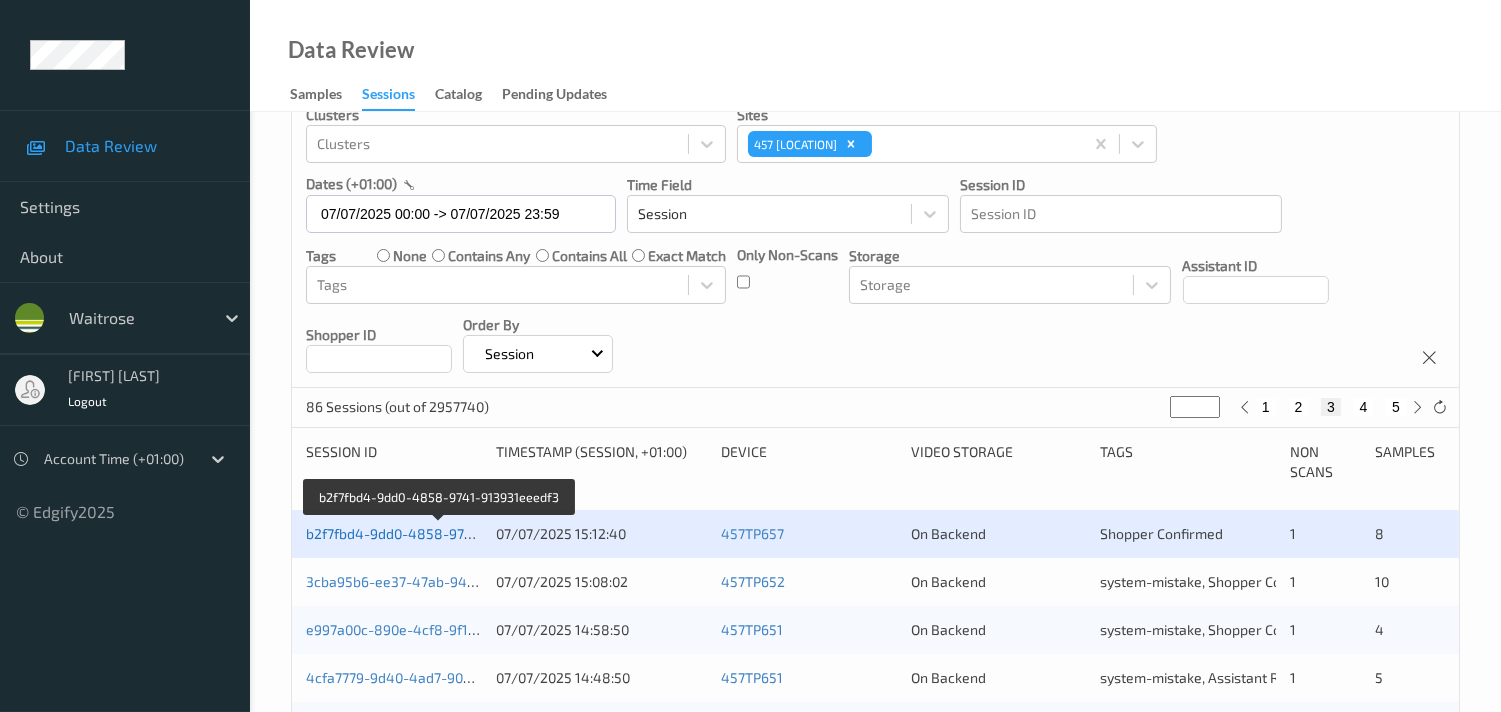 click on "b2f7fbd4-9dd0-4858-9741-913931eeedf3" at bounding box center [440, 533] 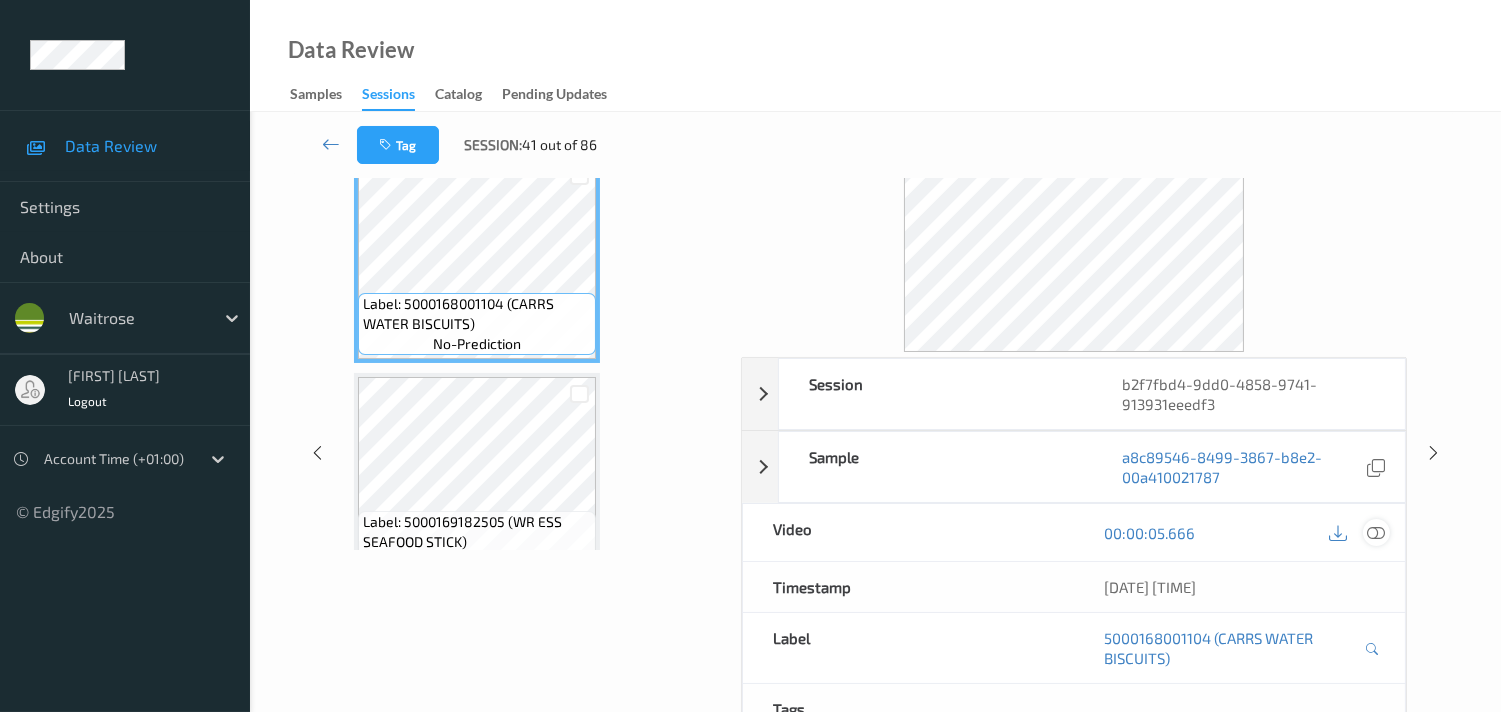 click at bounding box center [1376, 533] 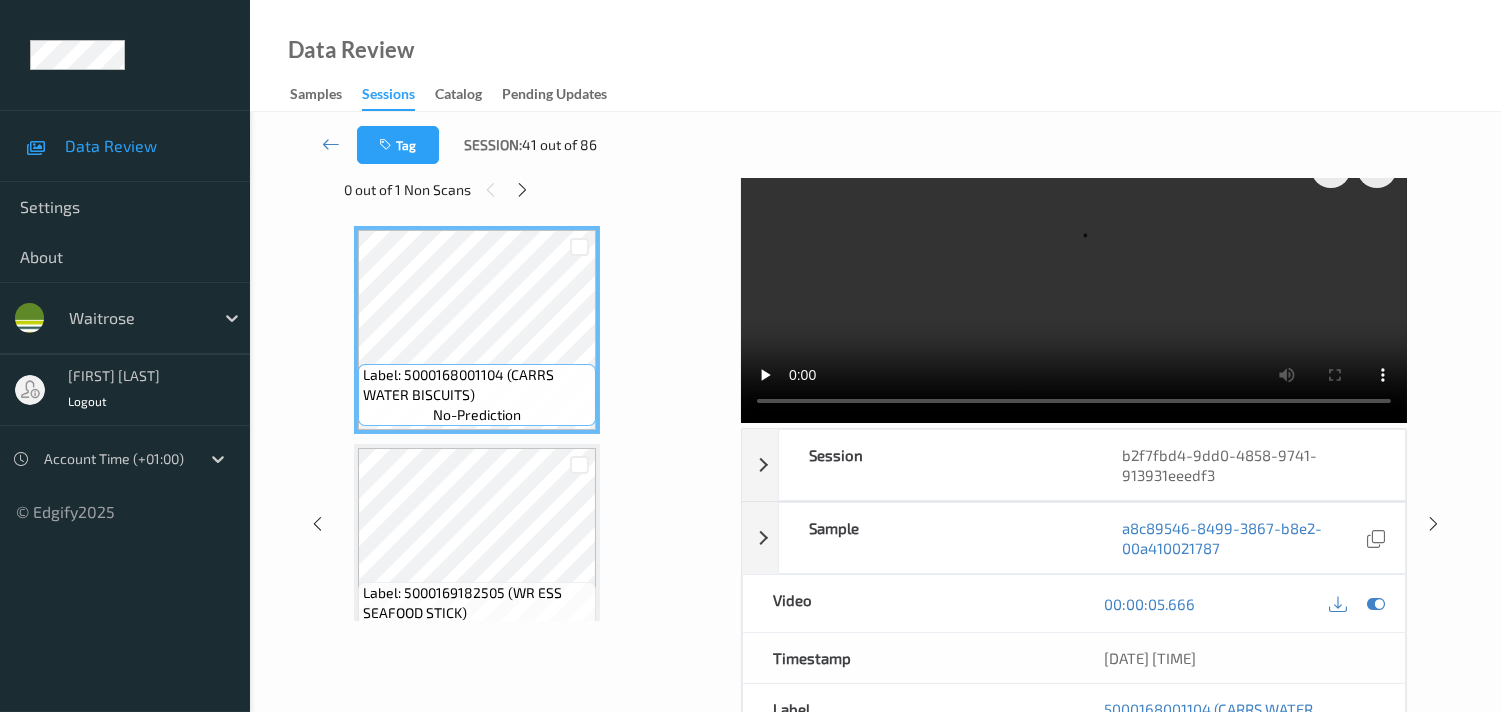 scroll, scrollTop: 0, scrollLeft: 0, axis: both 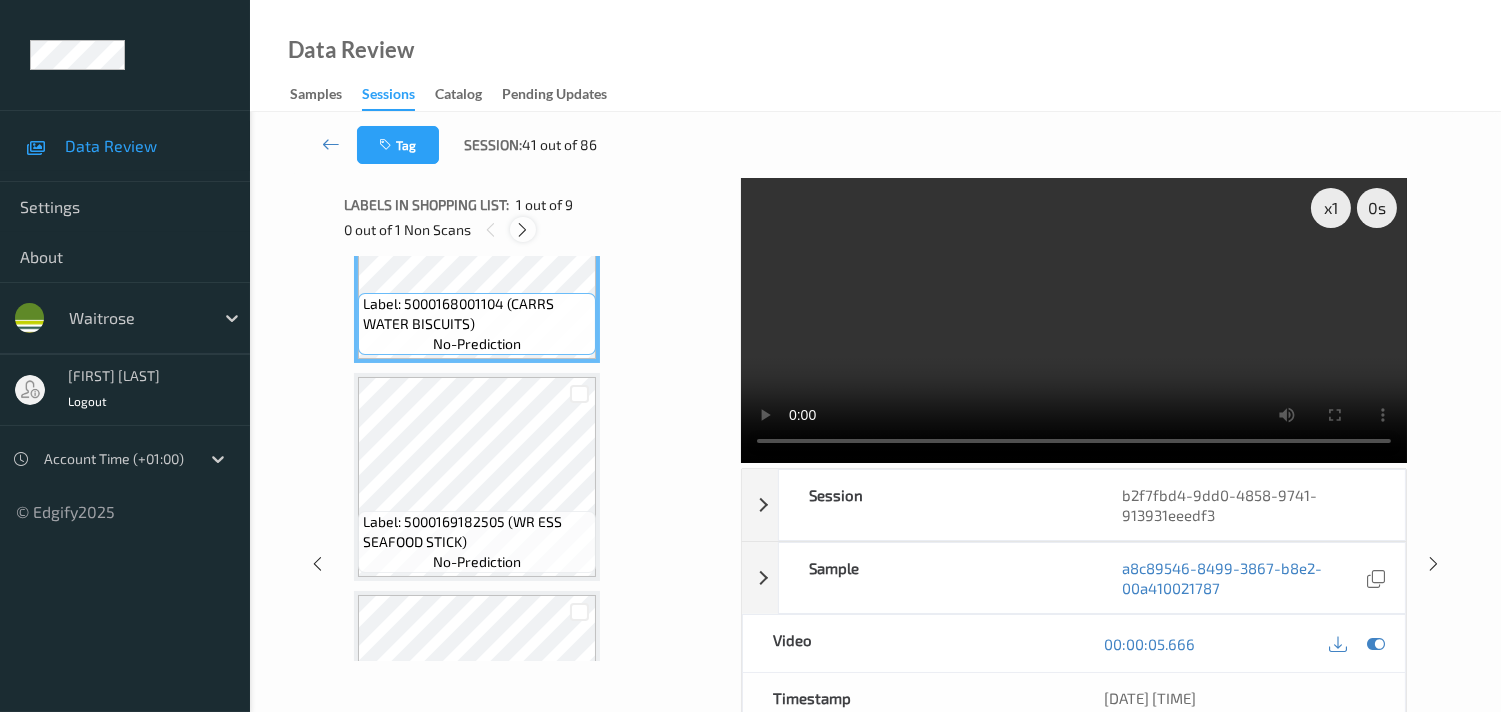click at bounding box center (522, 229) 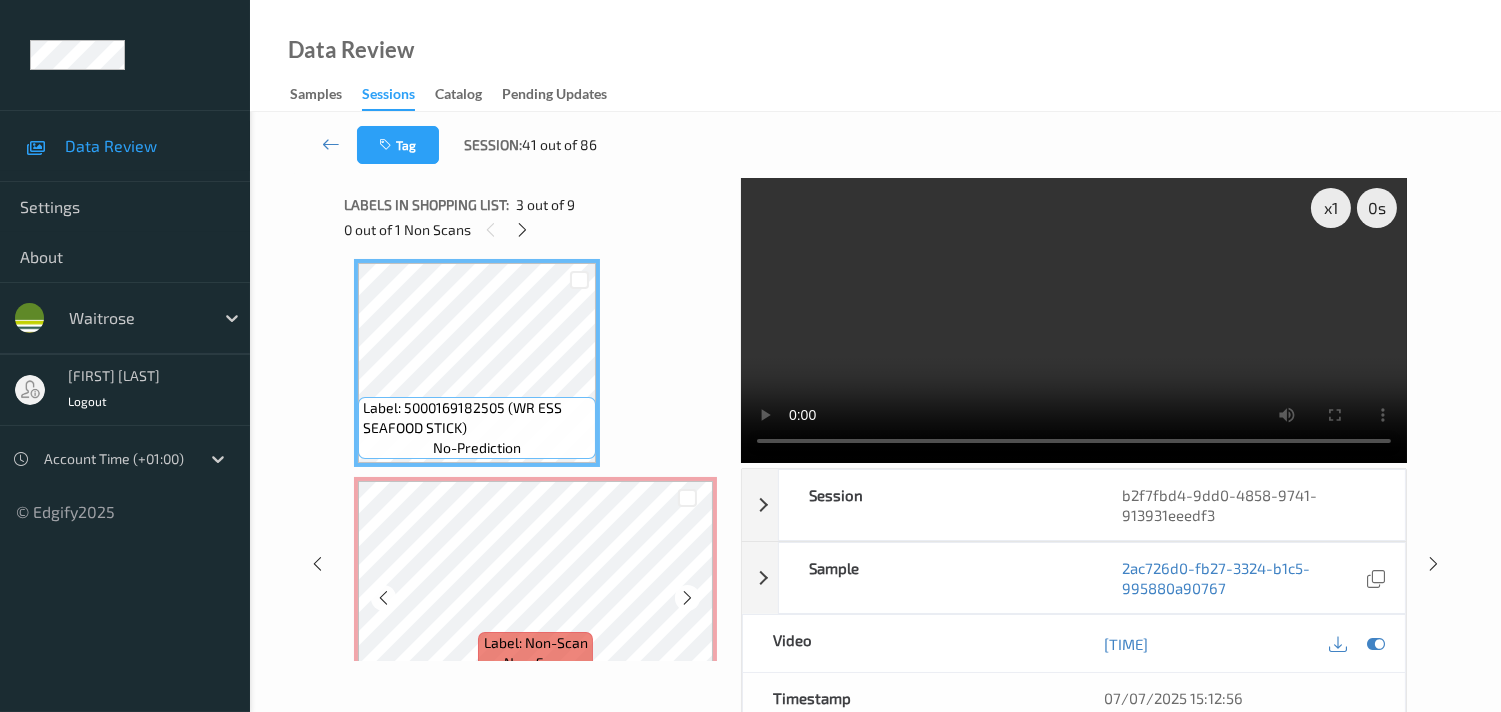 scroll, scrollTop: 554, scrollLeft: 0, axis: vertical 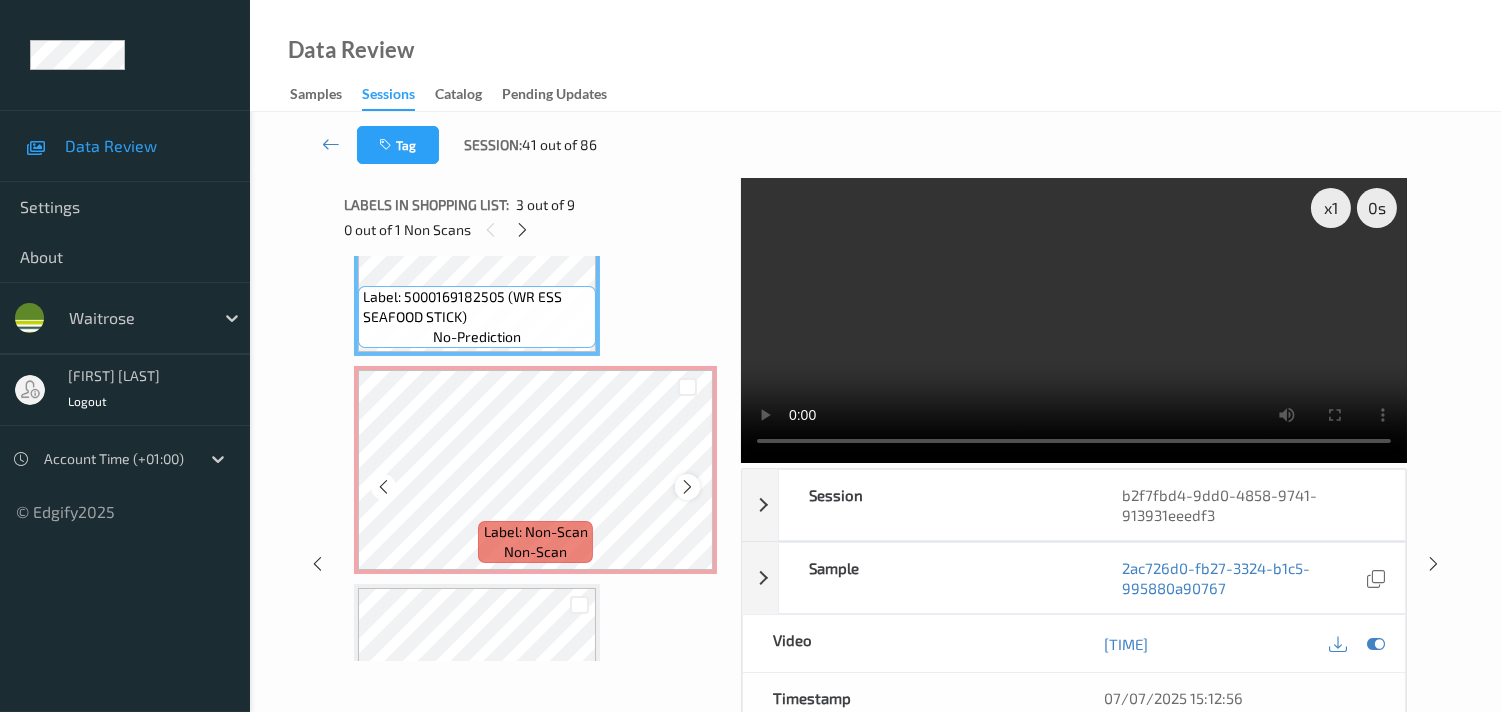 click at bounding box center [687, 487] 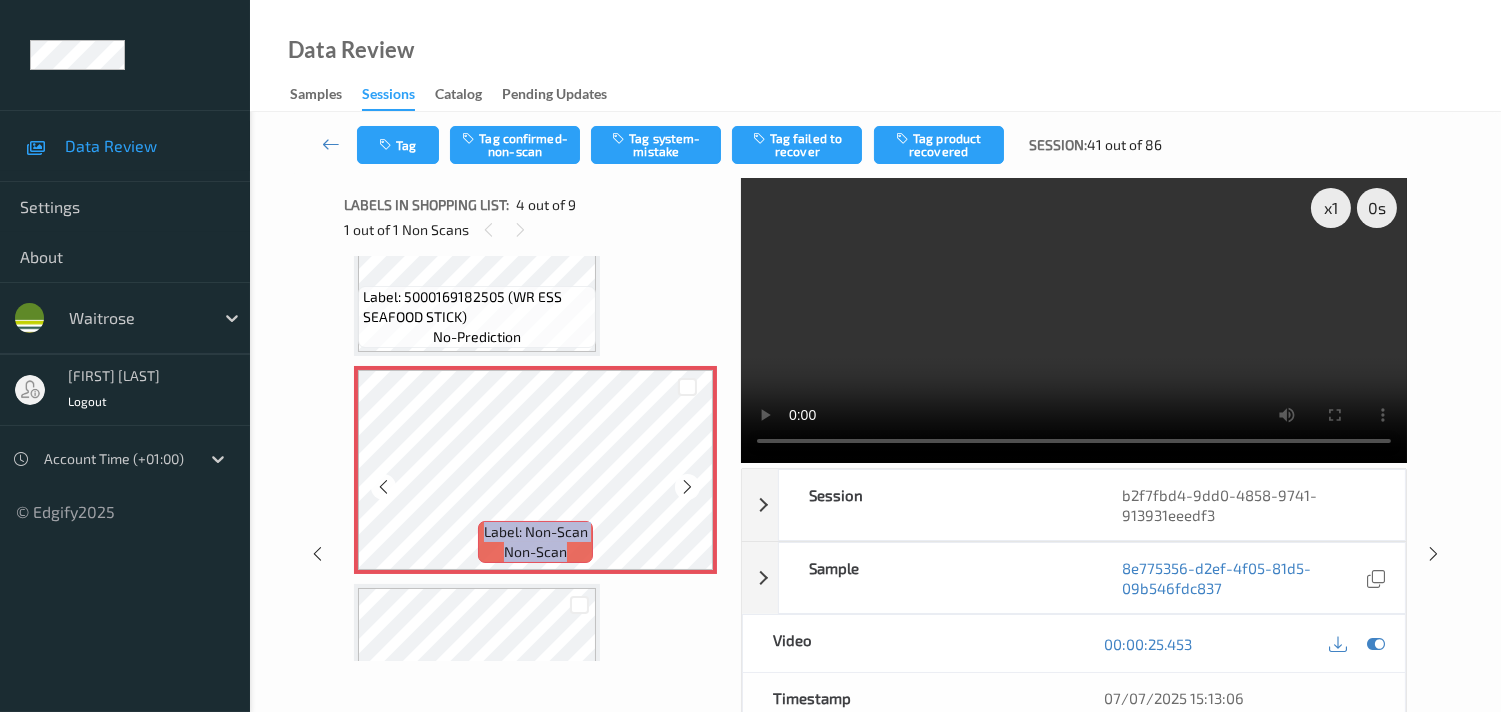 click at bounding box center (687, 487) 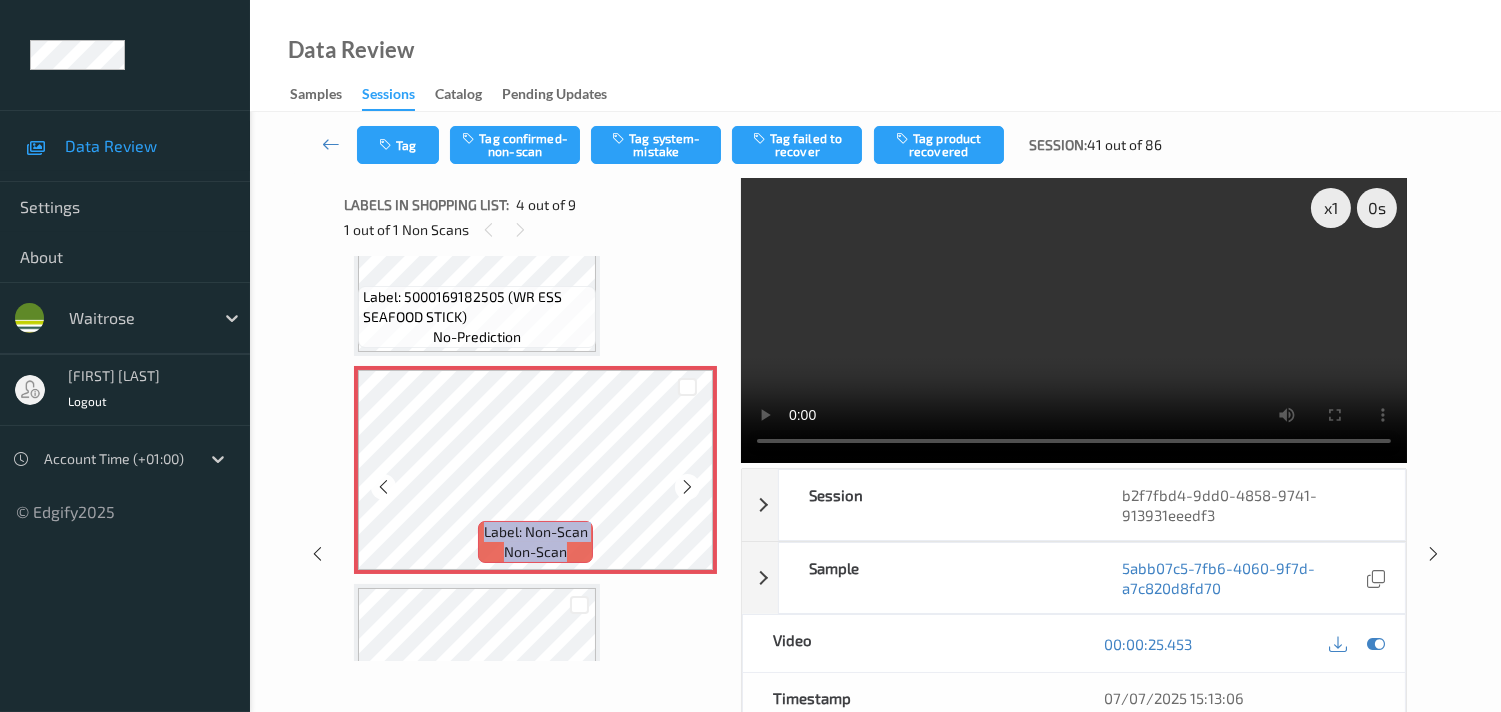 click at bounding box center (687, 487) 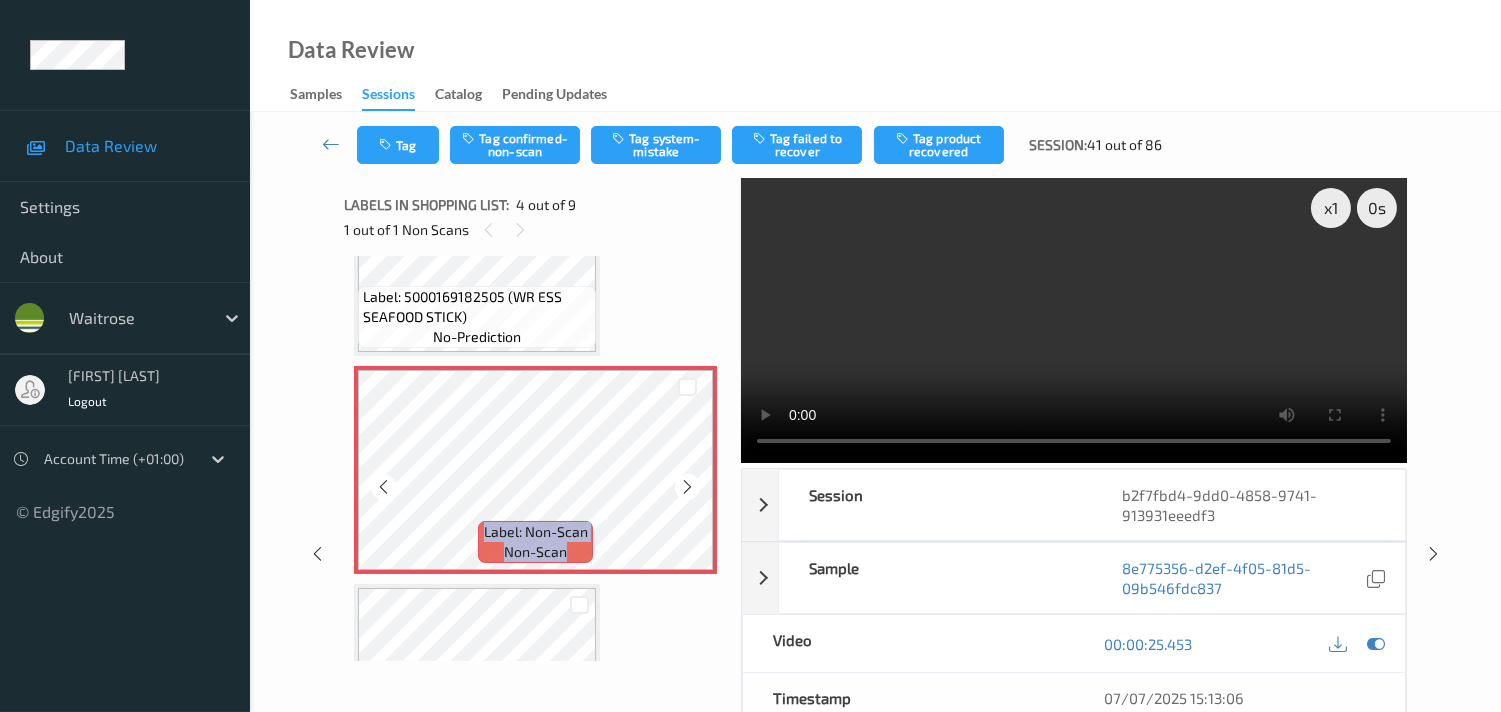 click at bounding box center [687, 487] 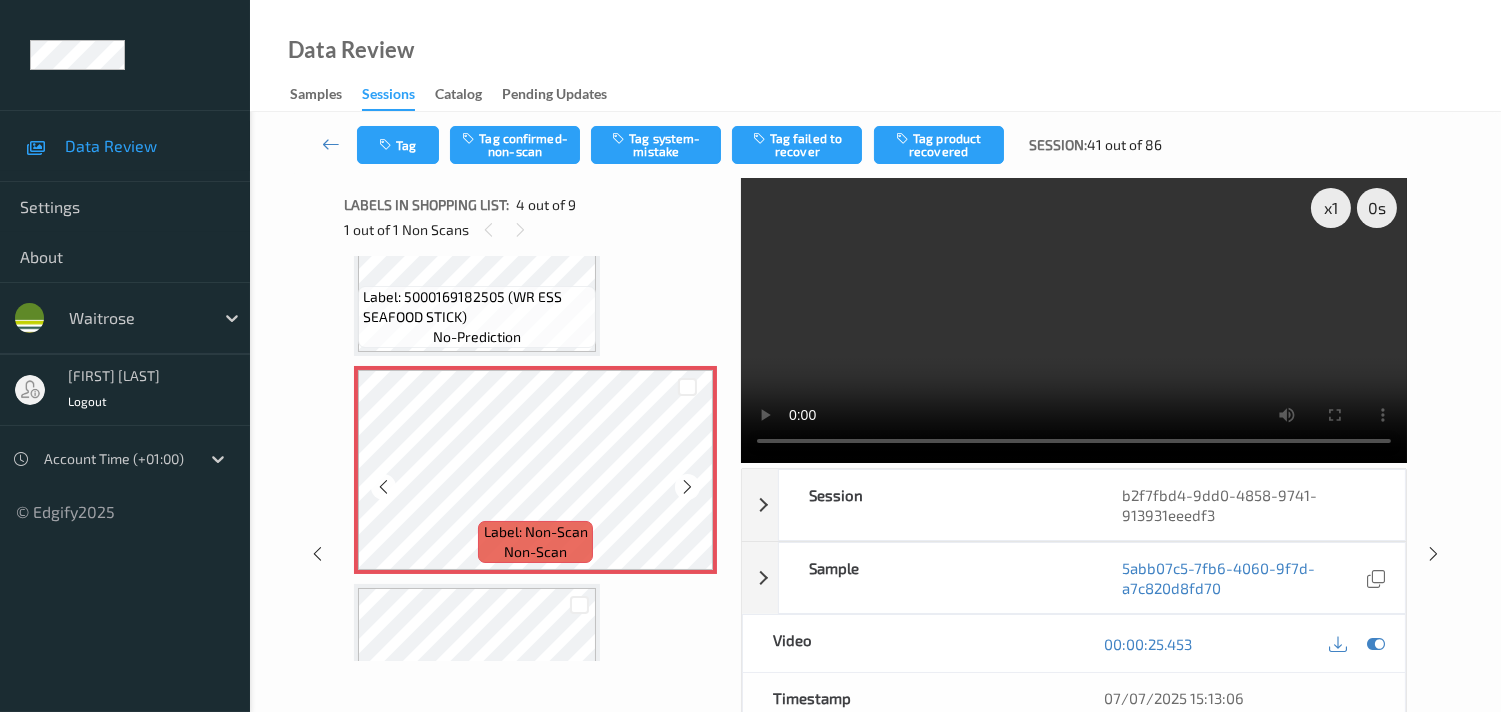 click at bounding box center (687, 487) 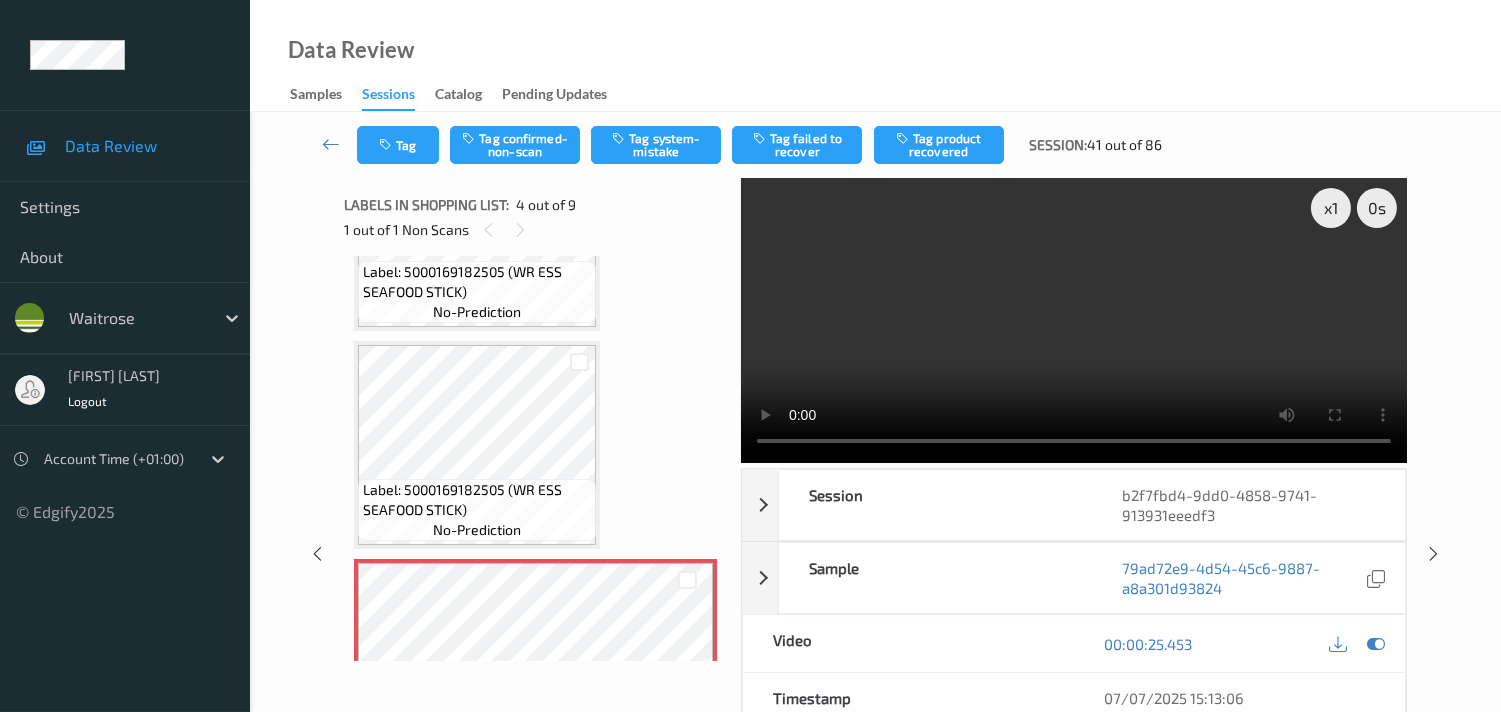 scroll, scrollTop: 332, scrollLeft: 0, axis: vertical 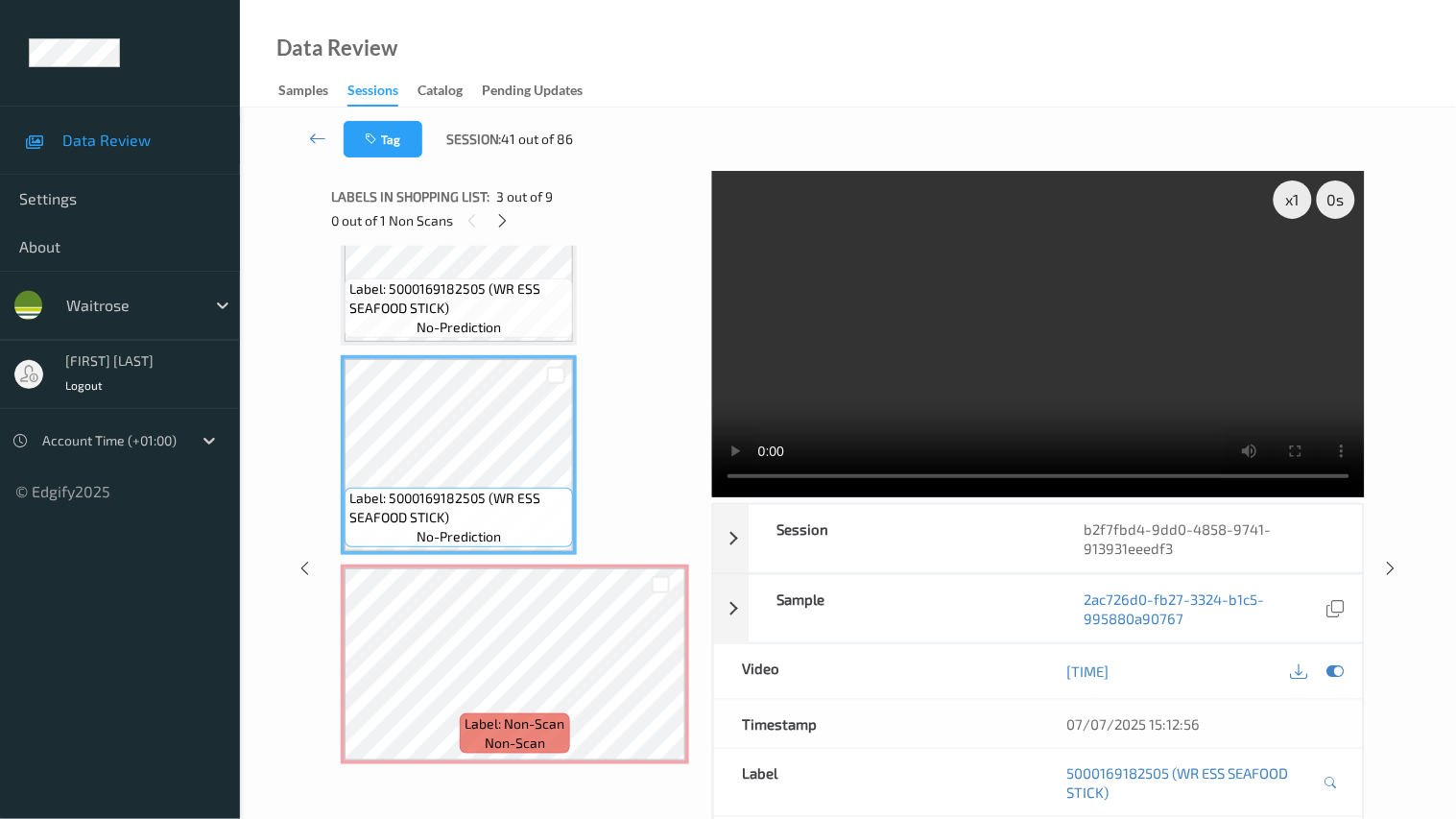 click at bounding box center [1038, 334] 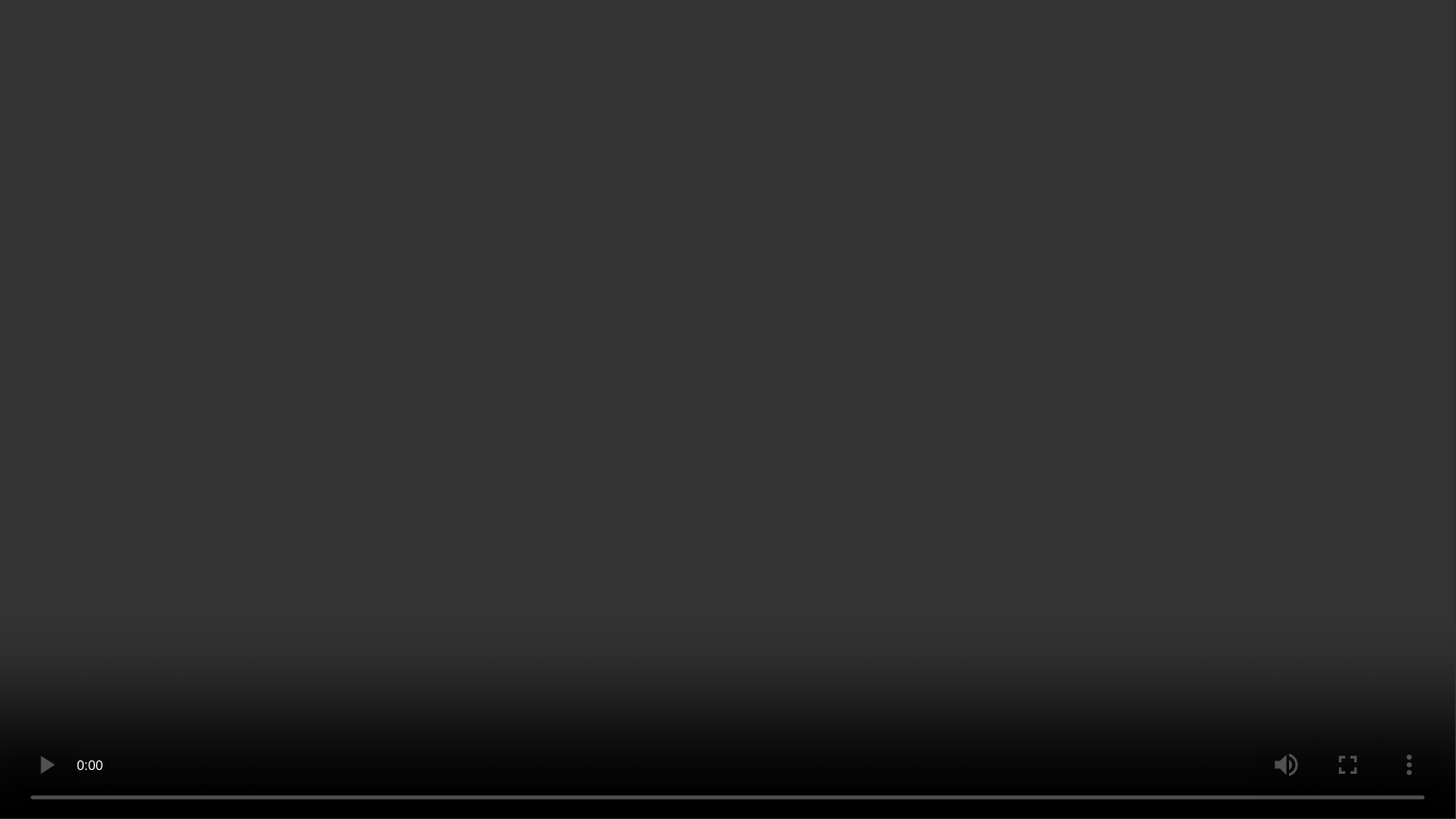 click at bounding box center [728, 409] 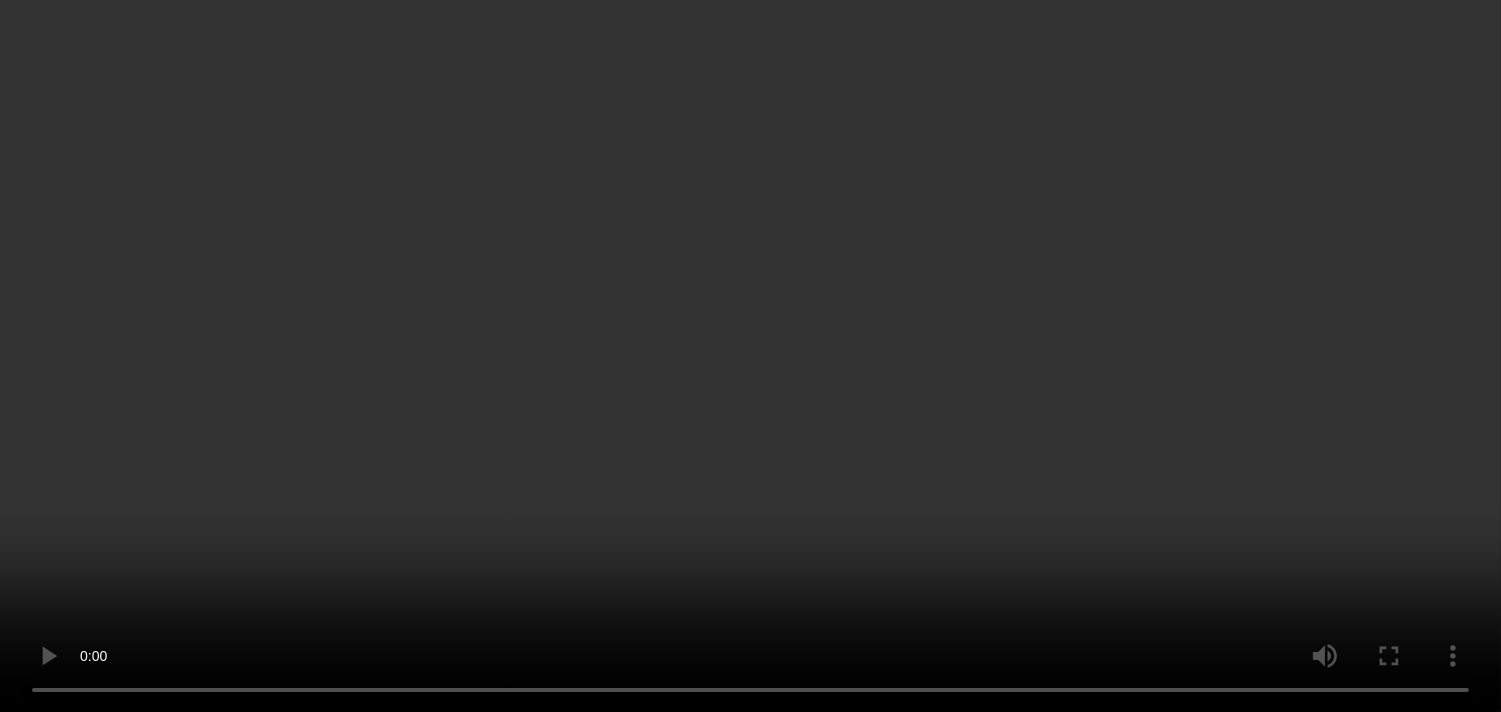 scroll, scrollTop: 443, scrollLeft: 0, axis: vertical 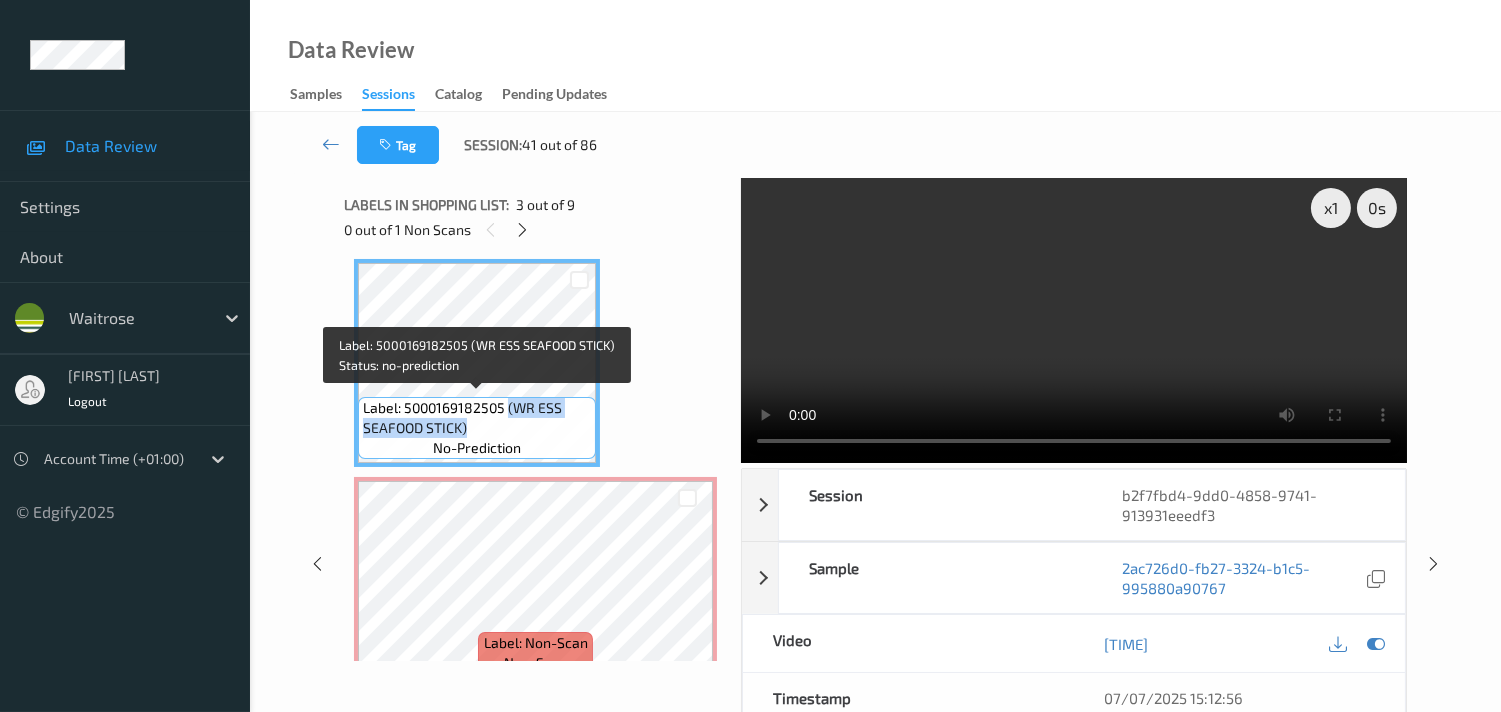 drag, startPoint x: 505, startPoint y: 405, endPoint x: 573, endPoint y: 422, distance: 70.0928 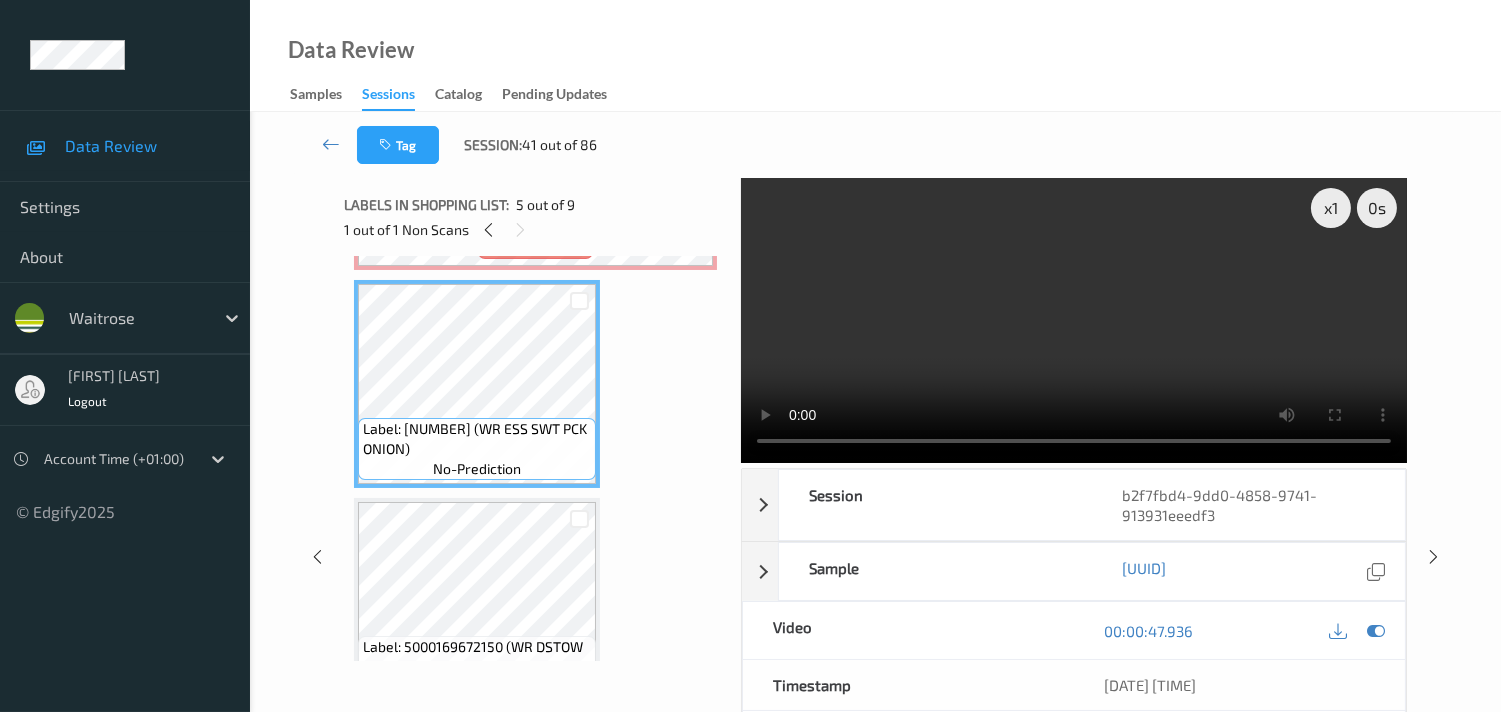scroll, scrollTop: 888, scrollLeft: 0, axis: vertical 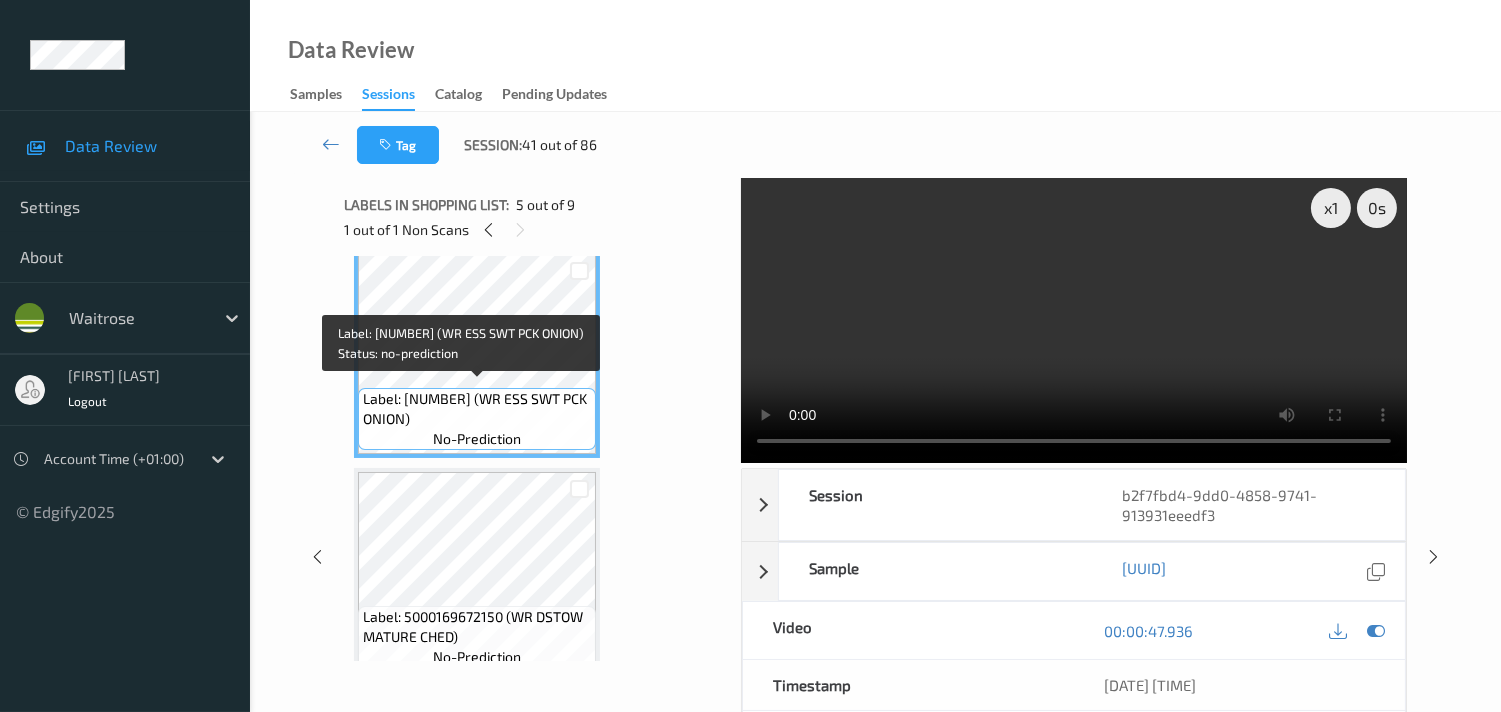 drag, startPoint x: 511, startPoint y: 394, endPoint x: 565, endPoint y: 408, distance: 55.7853 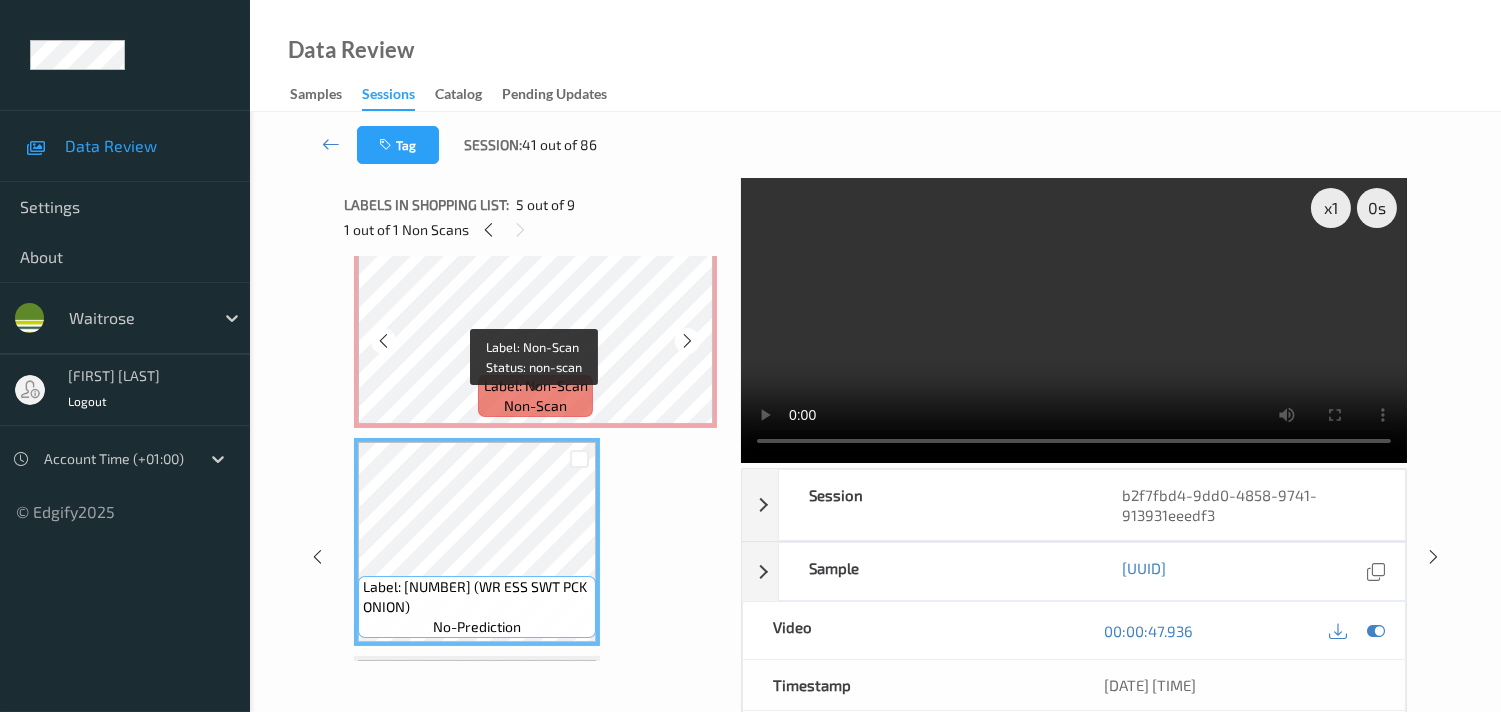 scroll, scrollTop: 666, scrollLeft: 0, axis: vertical 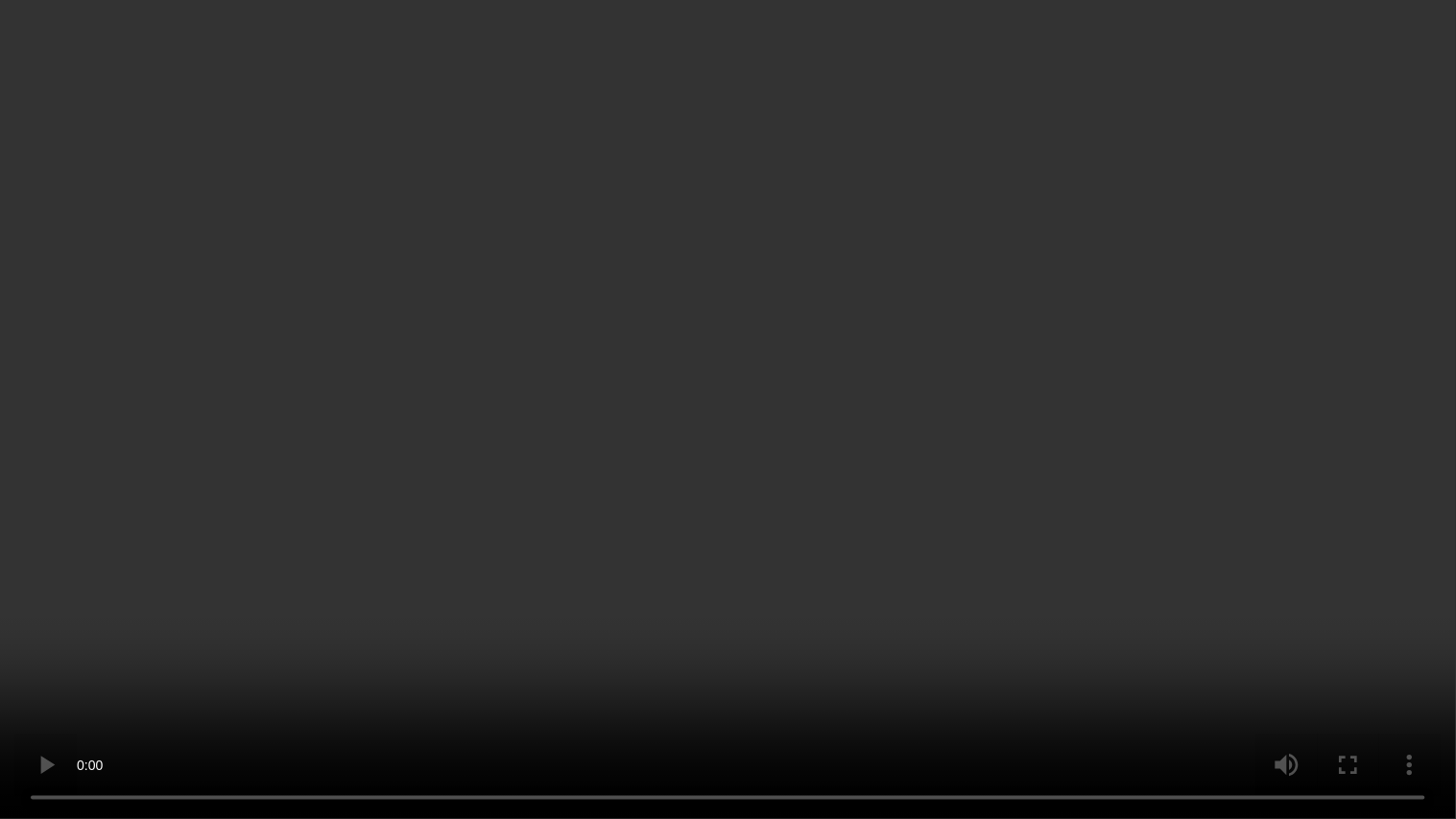 click at bounding box center (728, 409) 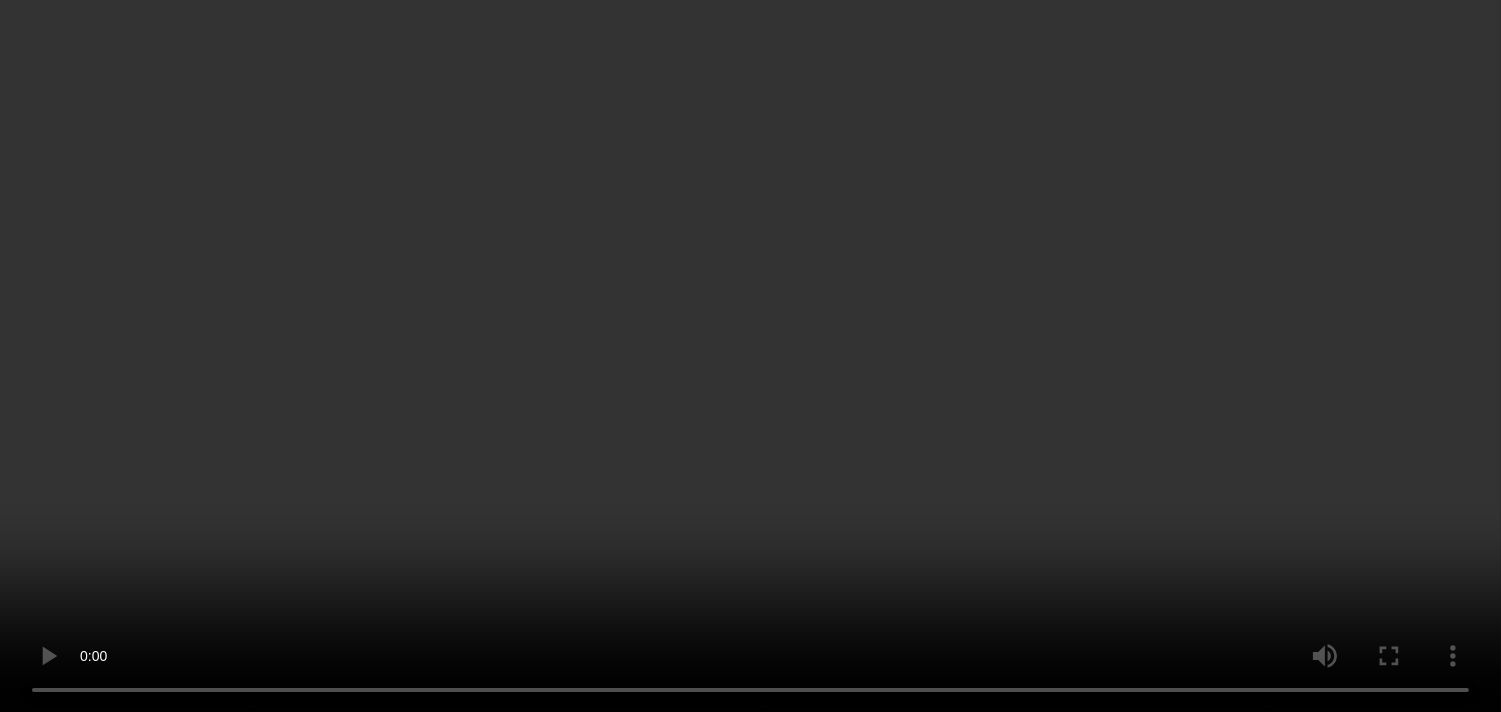 scroll, scrollTop: 444, scrollLeft: 0, axis: vertical 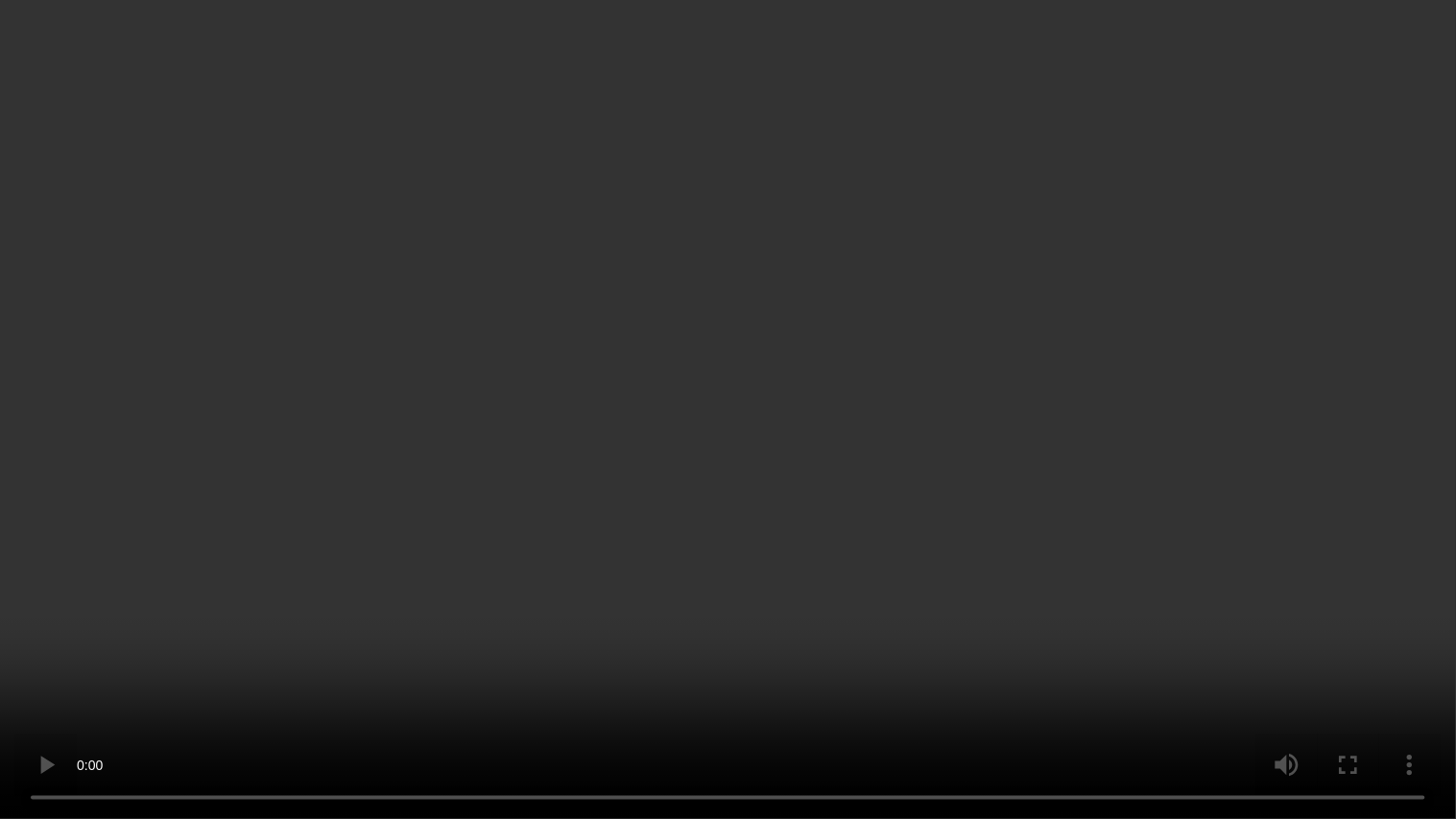 click at bounding box center (728, 409) 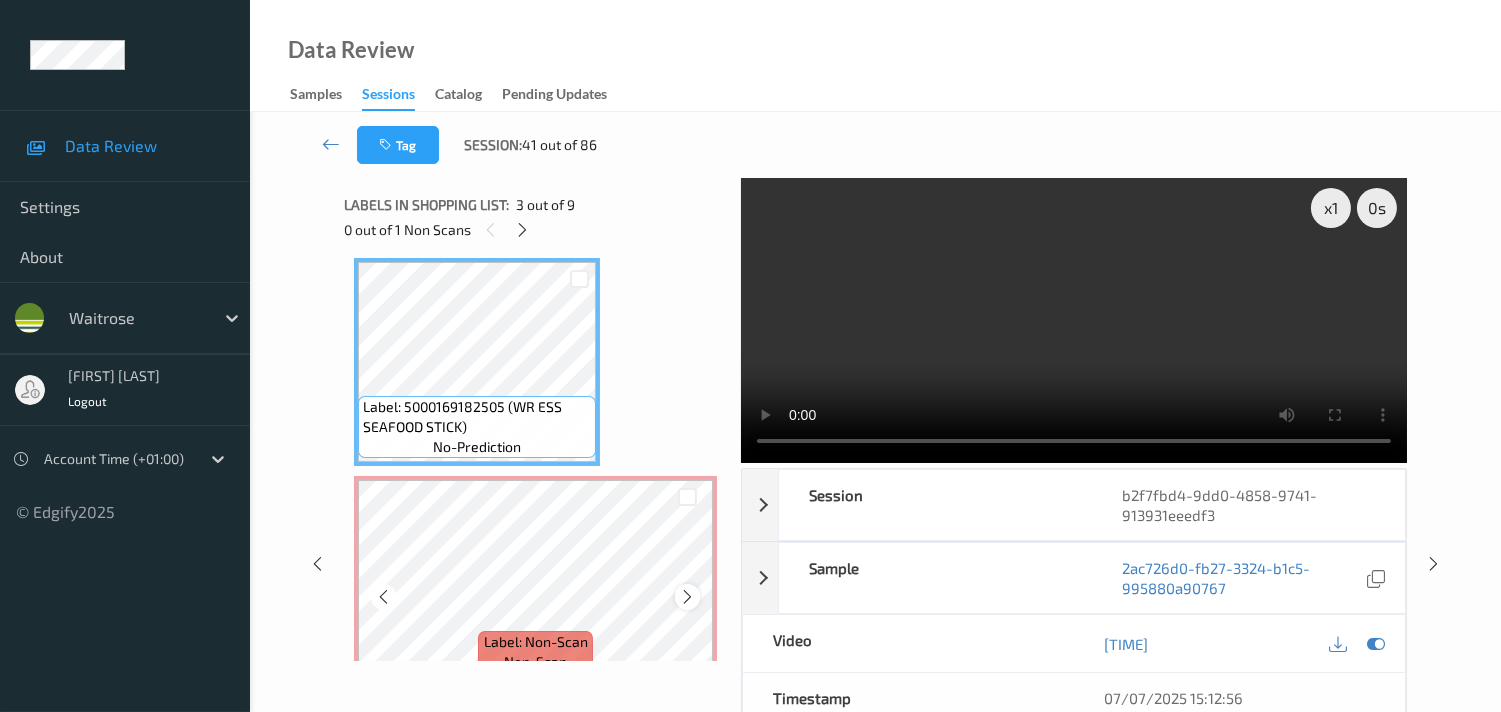 click at bounding box center (687, 597) 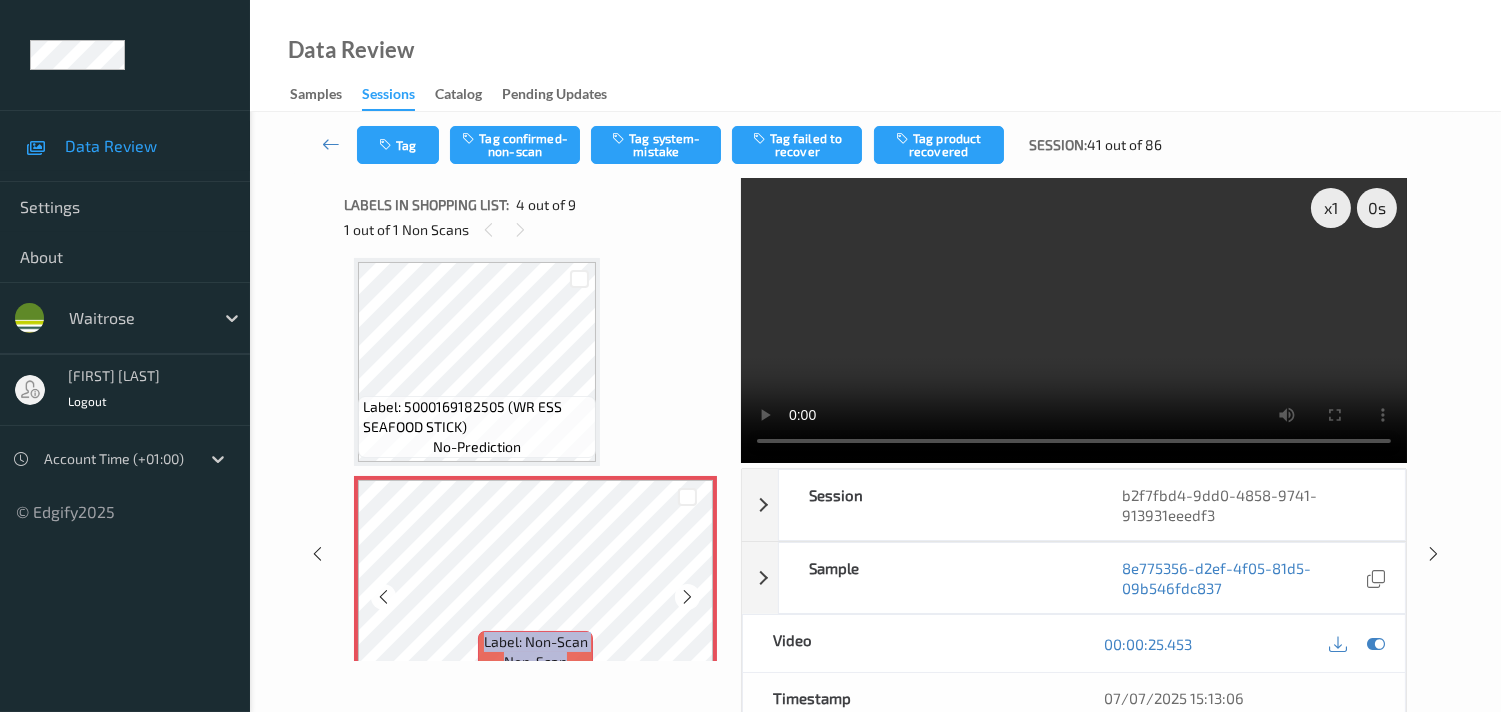 click at bounding box center [687, 597] 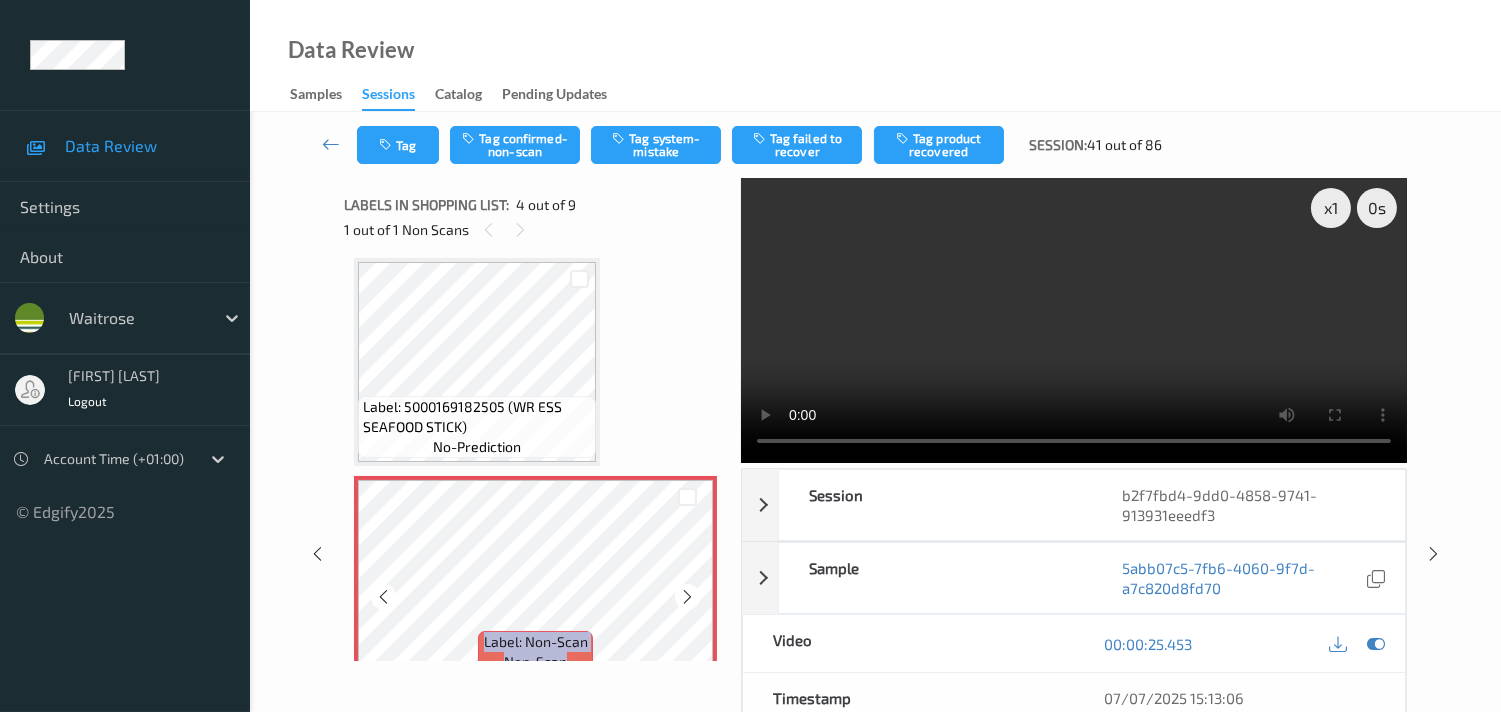 click at bounding box center [687, 597] 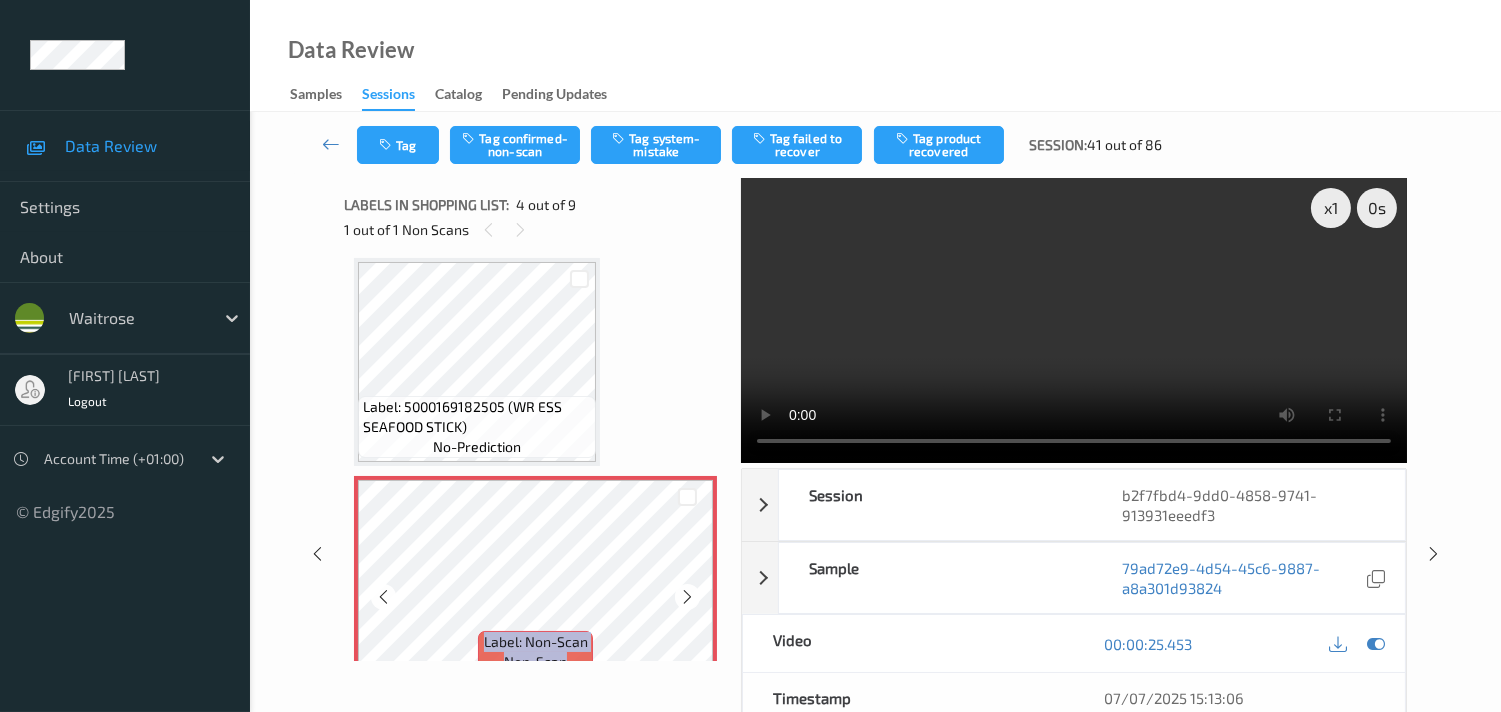 click at bounding box center (687, 597) 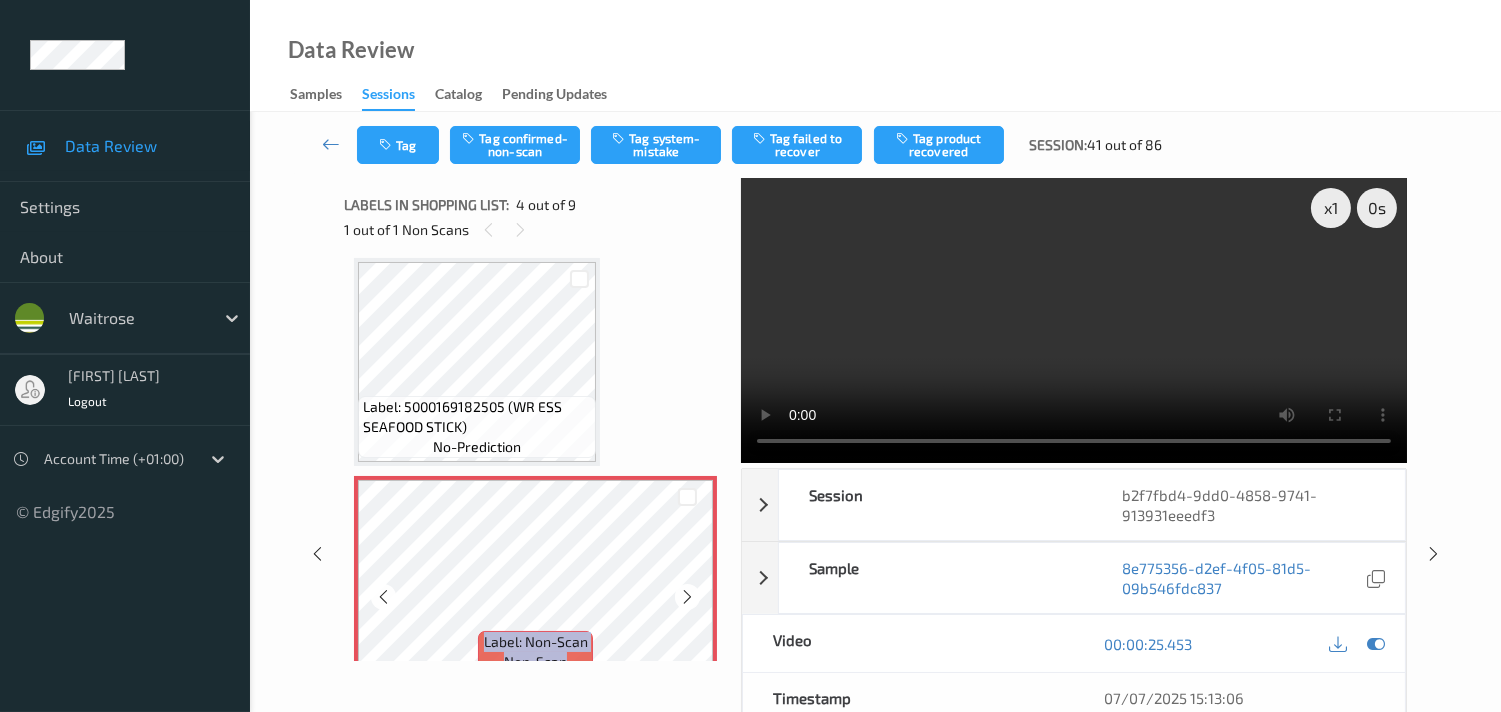 click at bounding box center (687, 597) 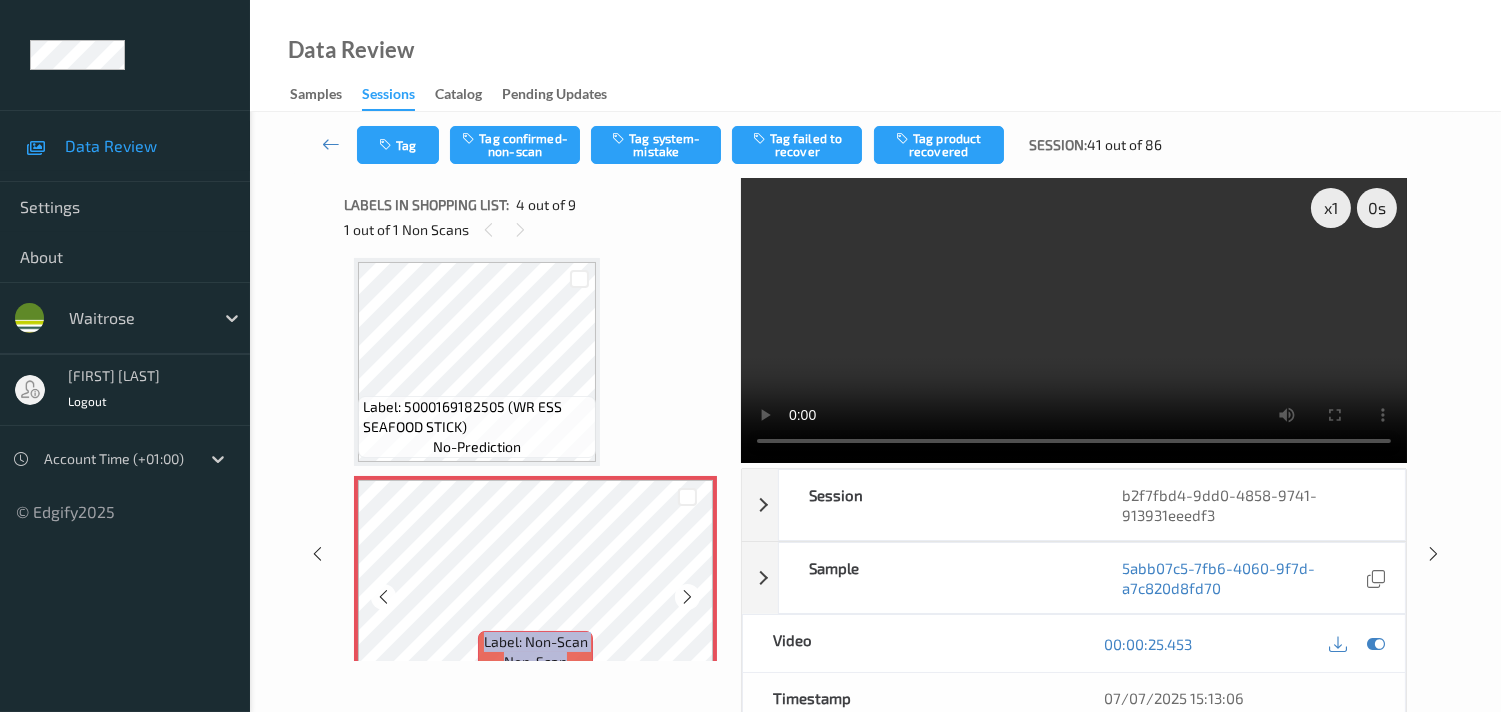 click at bounding box center [687, 597] 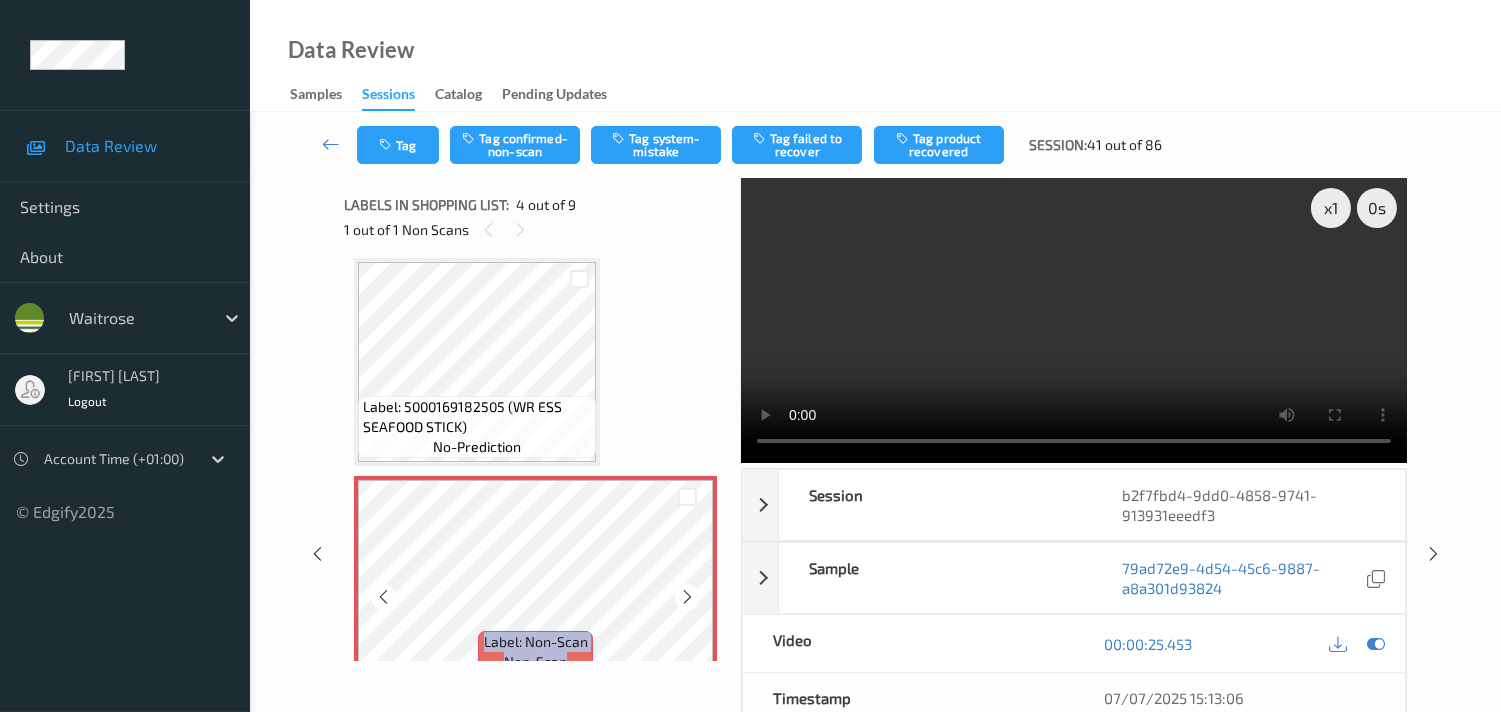 click at bounding box center (687, 597) 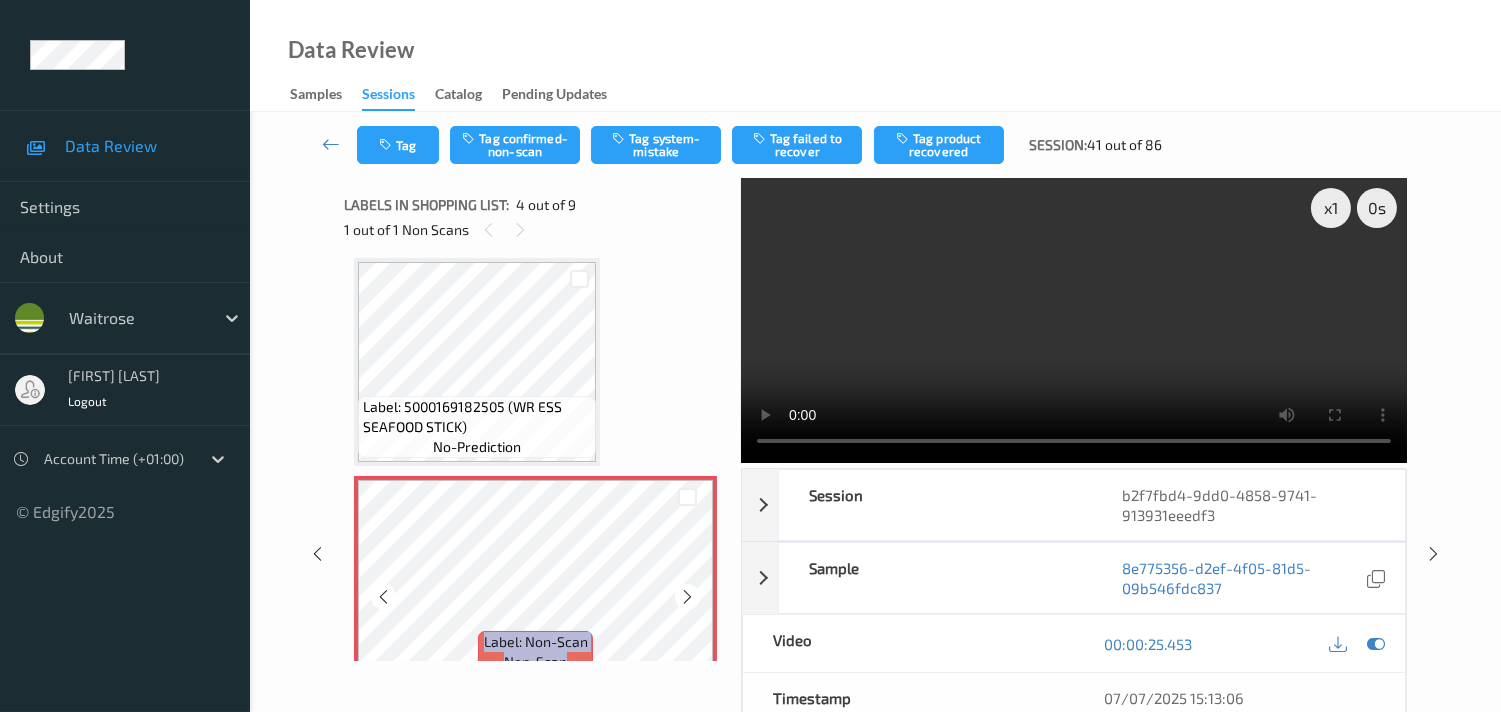 click at bounding box center (687, 597) 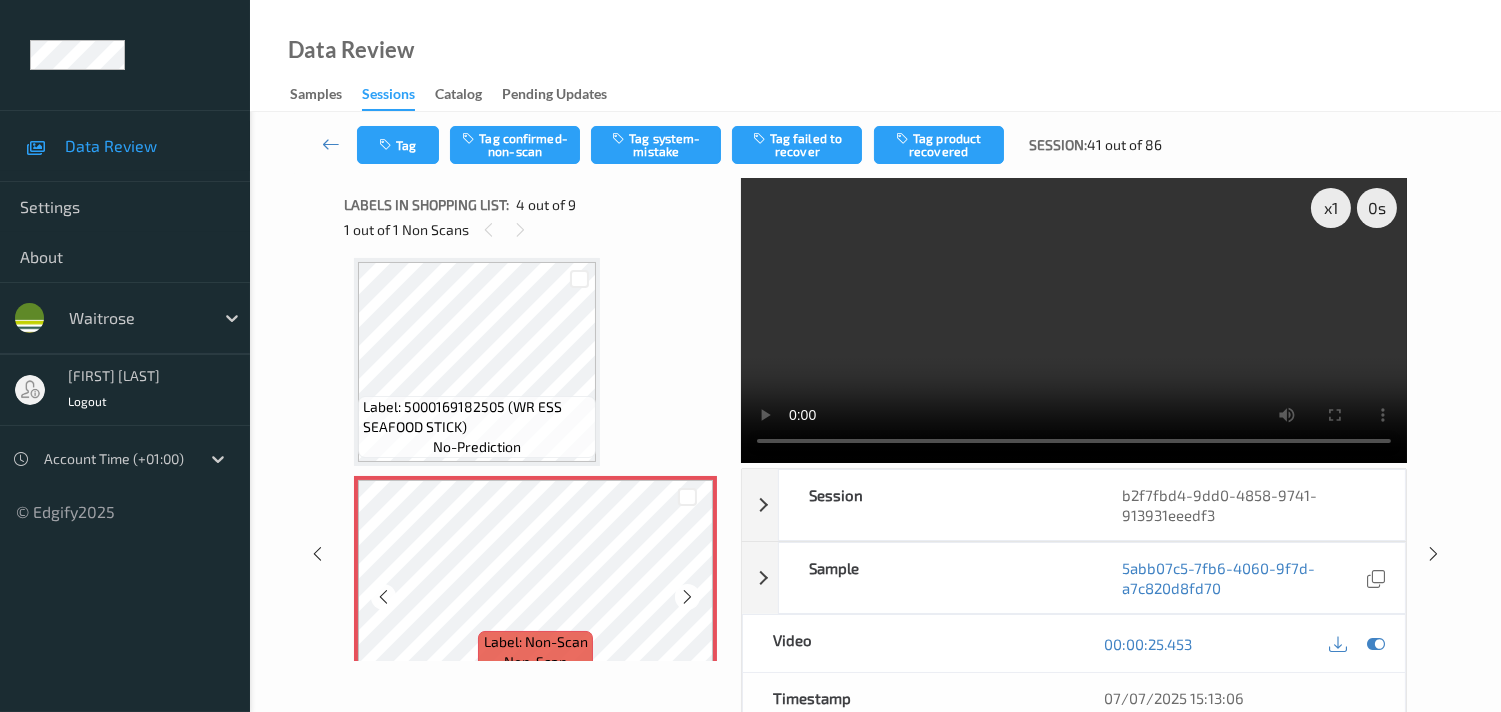 scroll, scrollTop: 555, scrollLeft: 0, axis: vertical 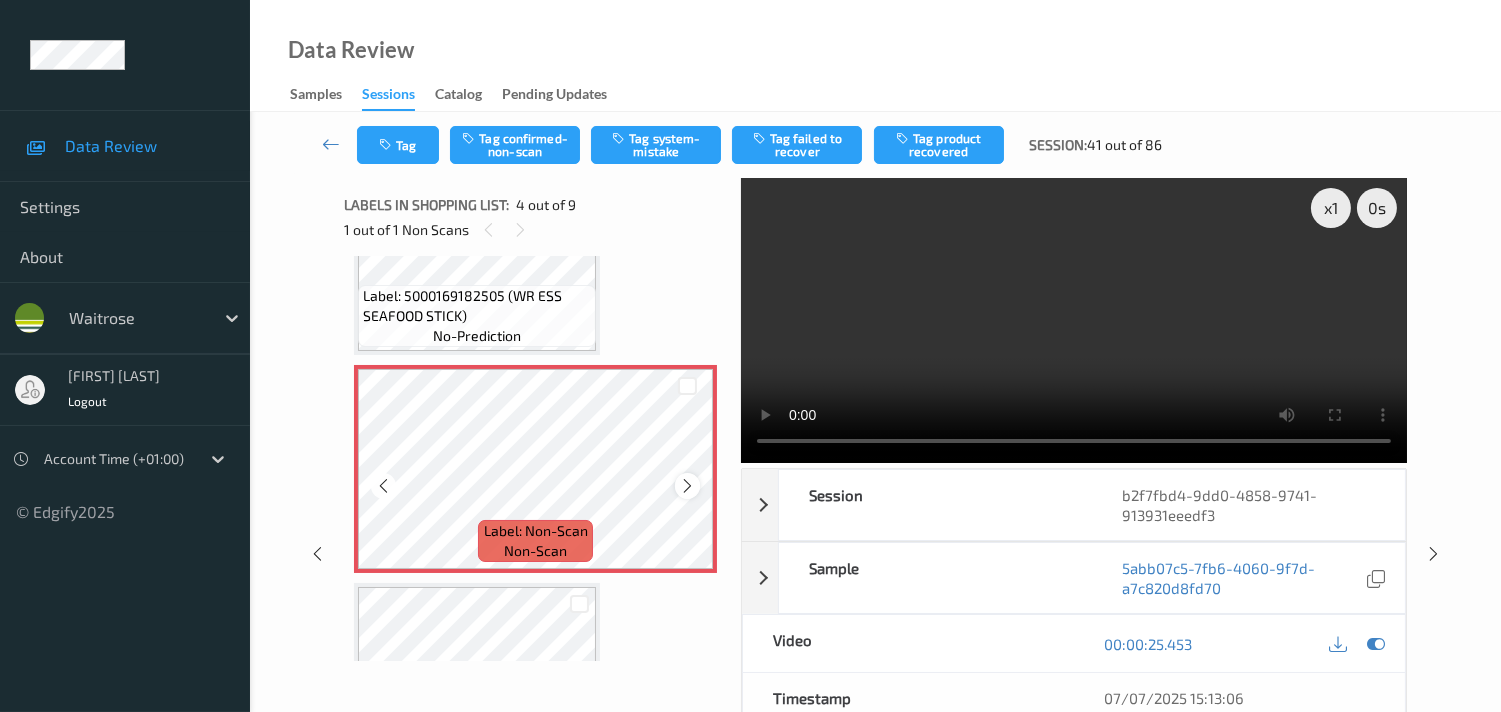 click at bounding box center (687, 486) 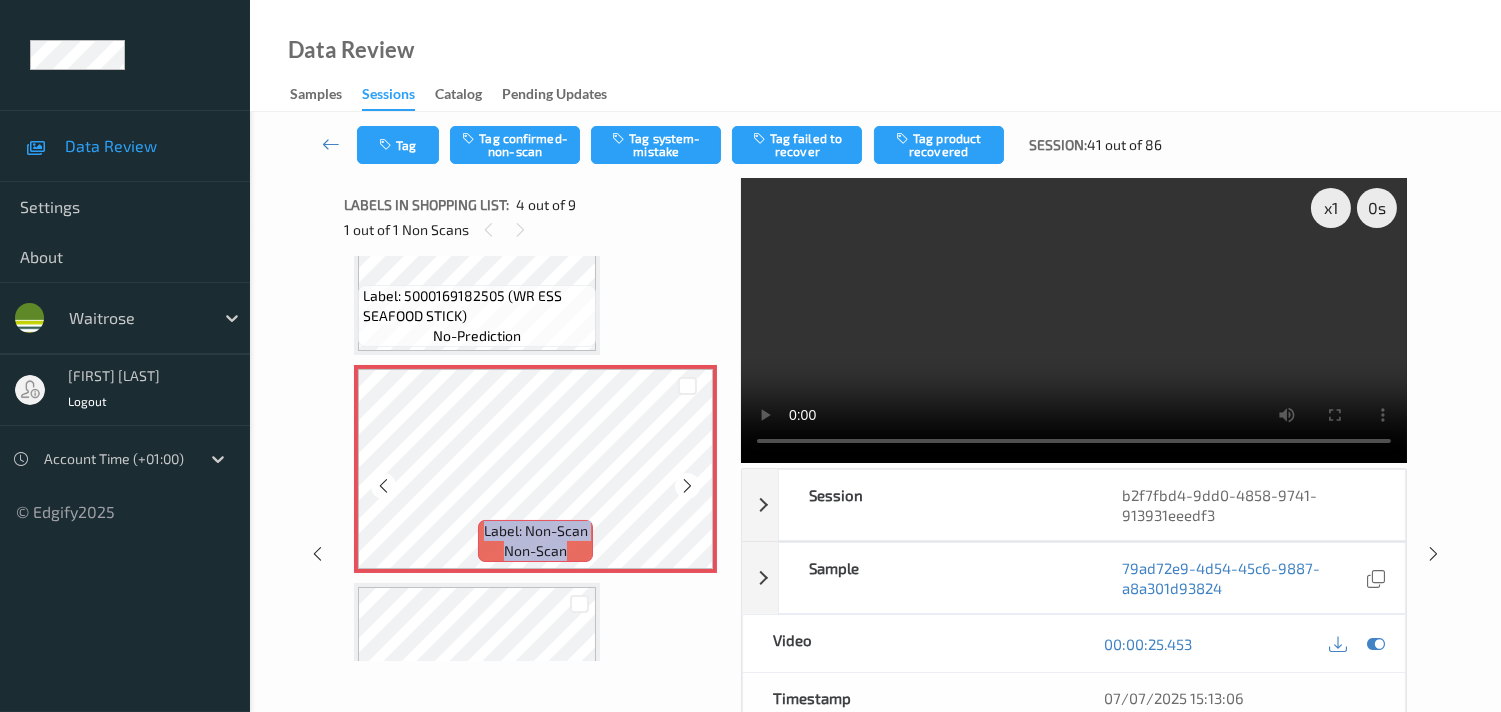 click at bounding box center [687, 486] 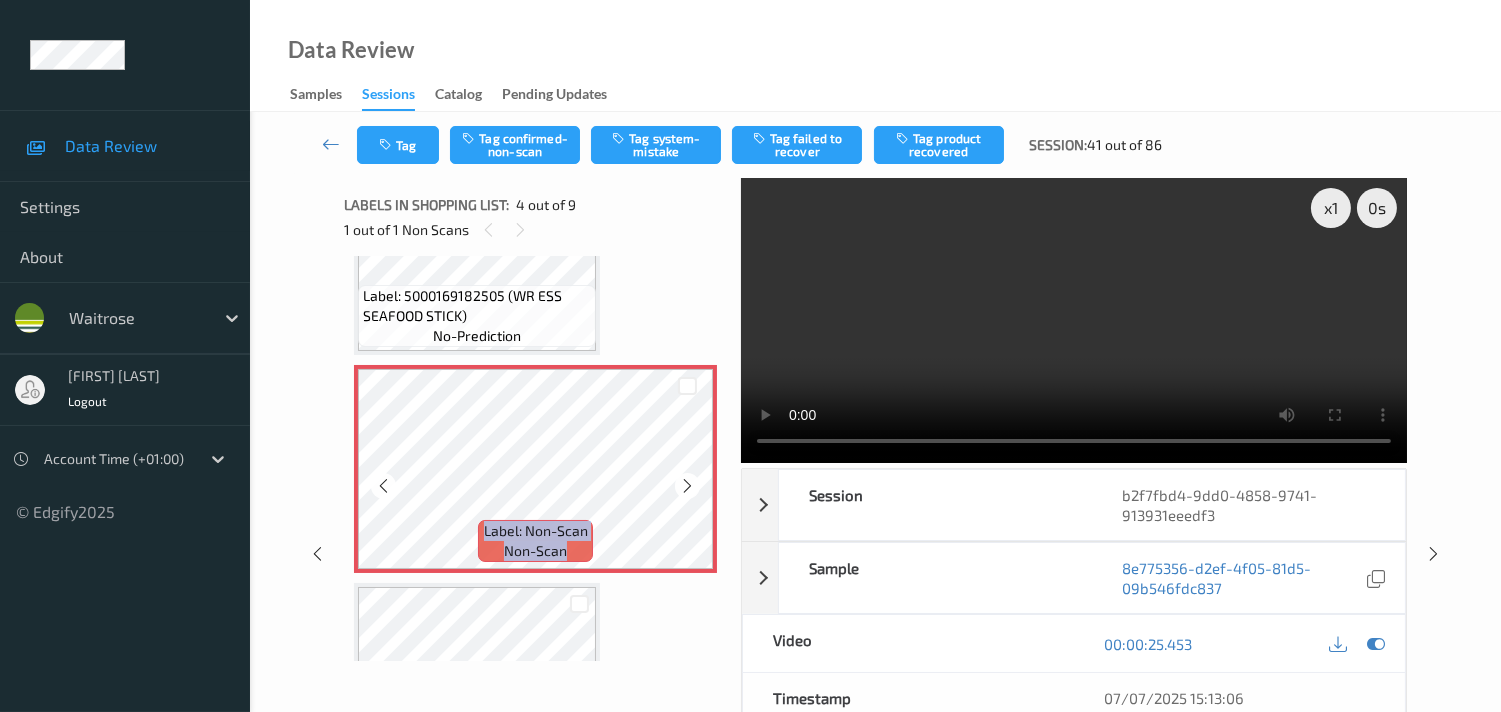click at bounding box center (687, 486) 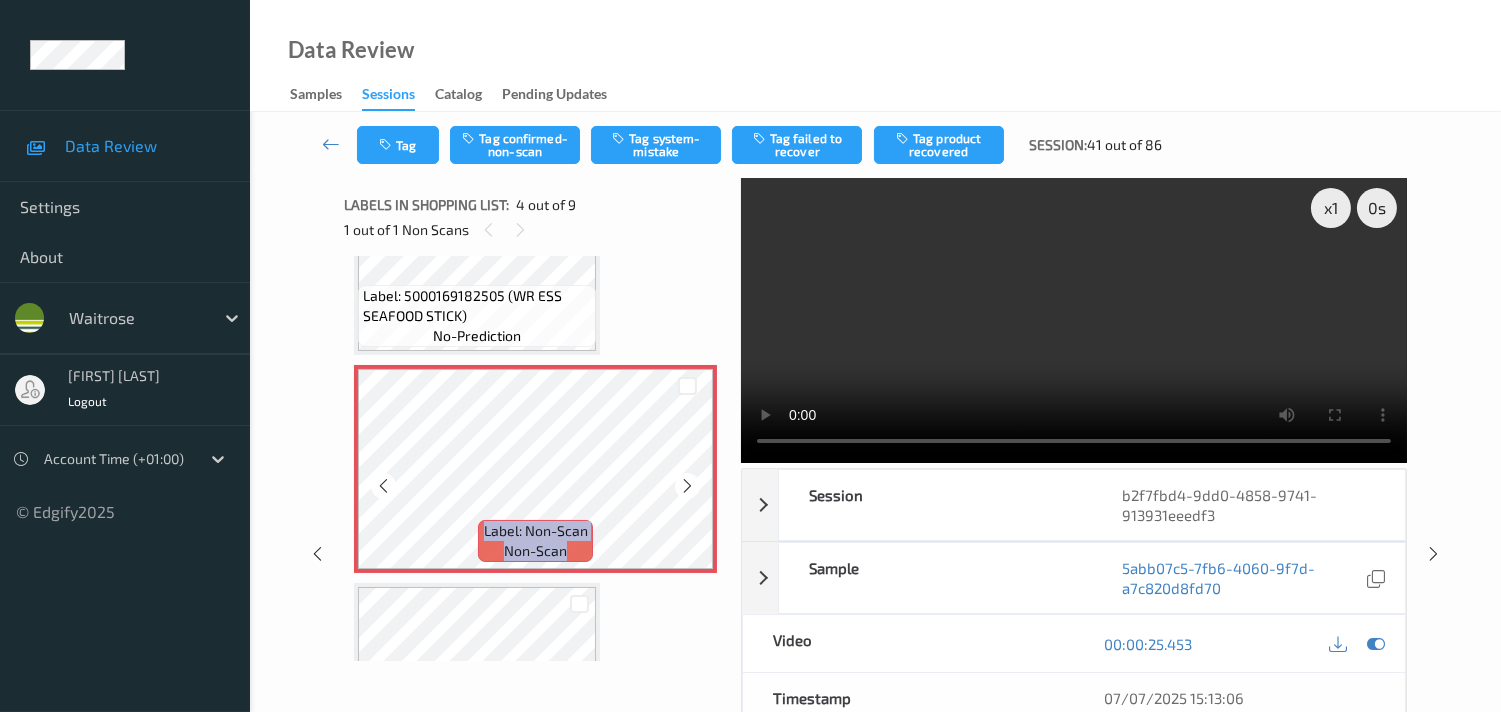click at bounding box center [687, 486] 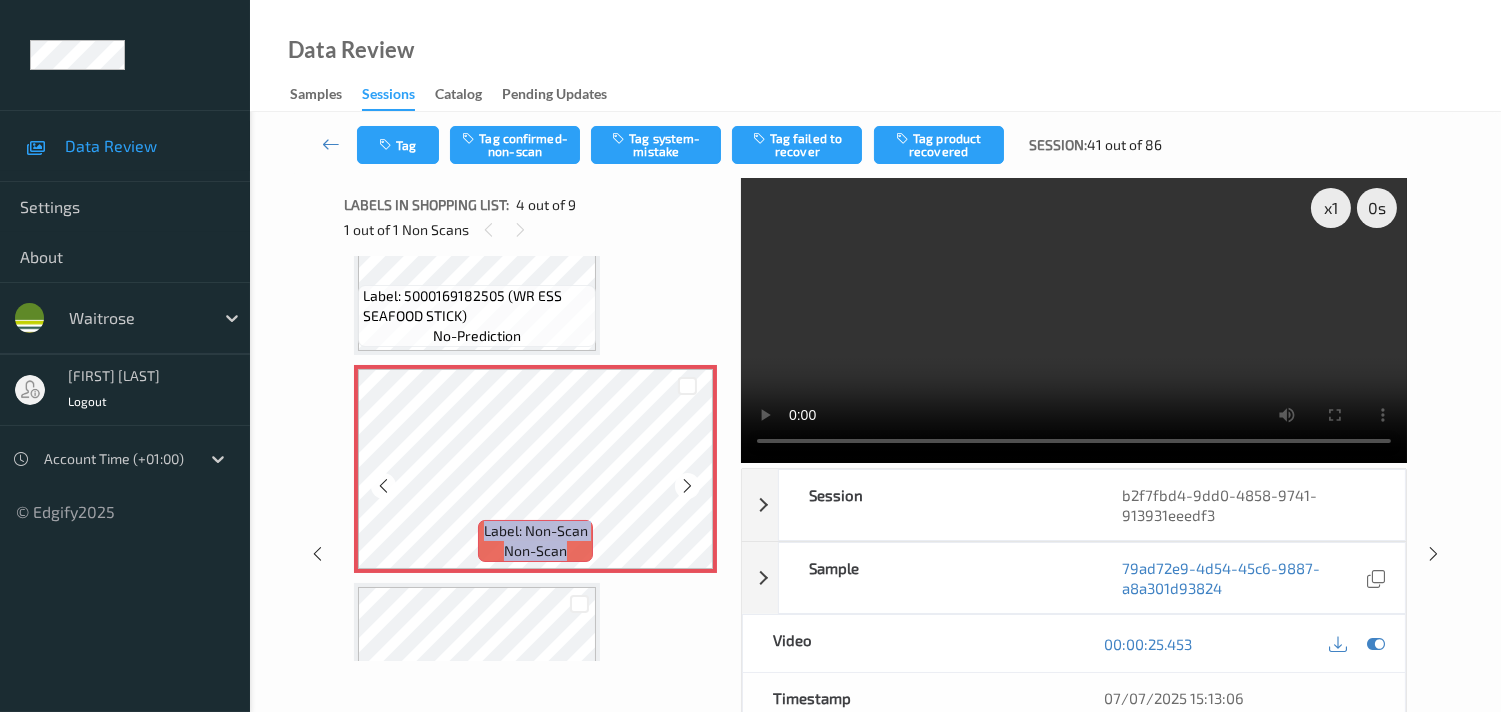 click at bounding box center (687, 486) 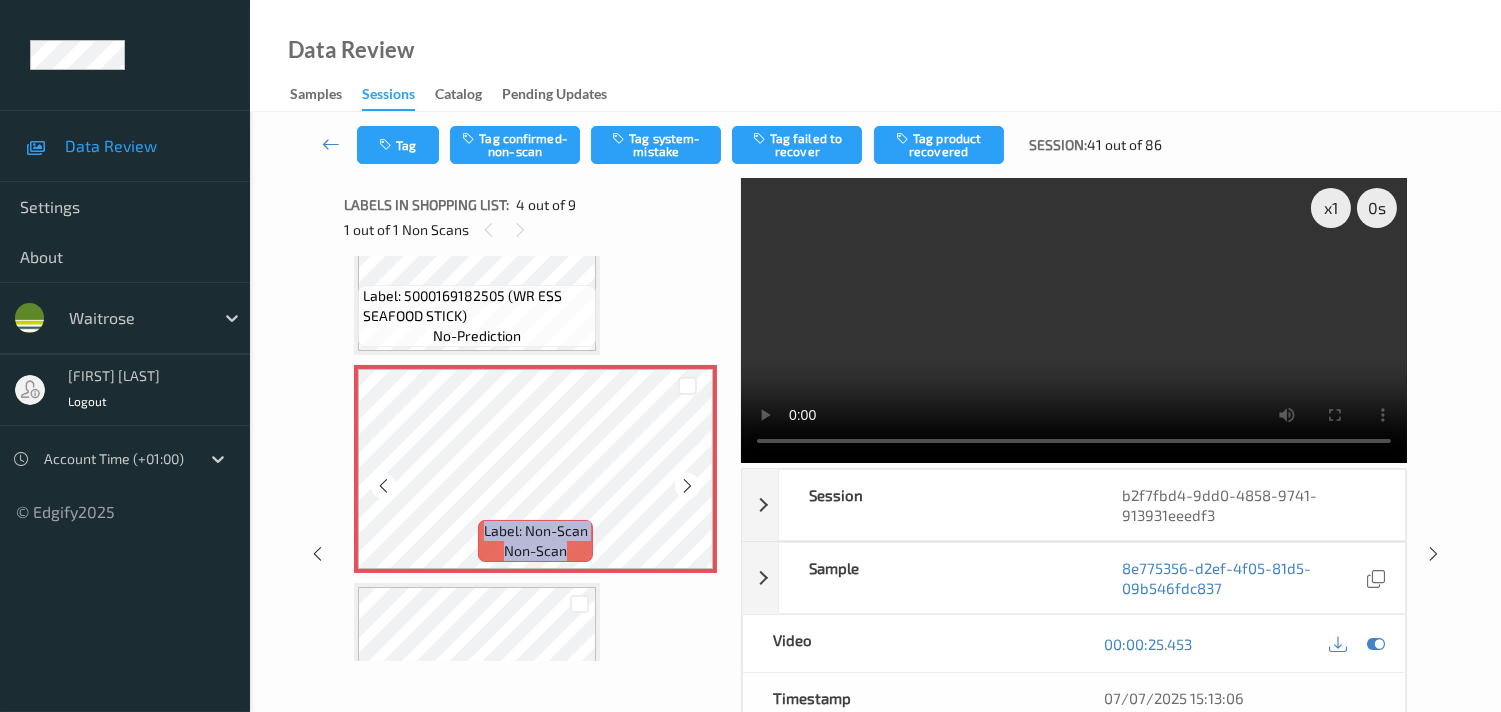 click at bounding box center (687, 486) 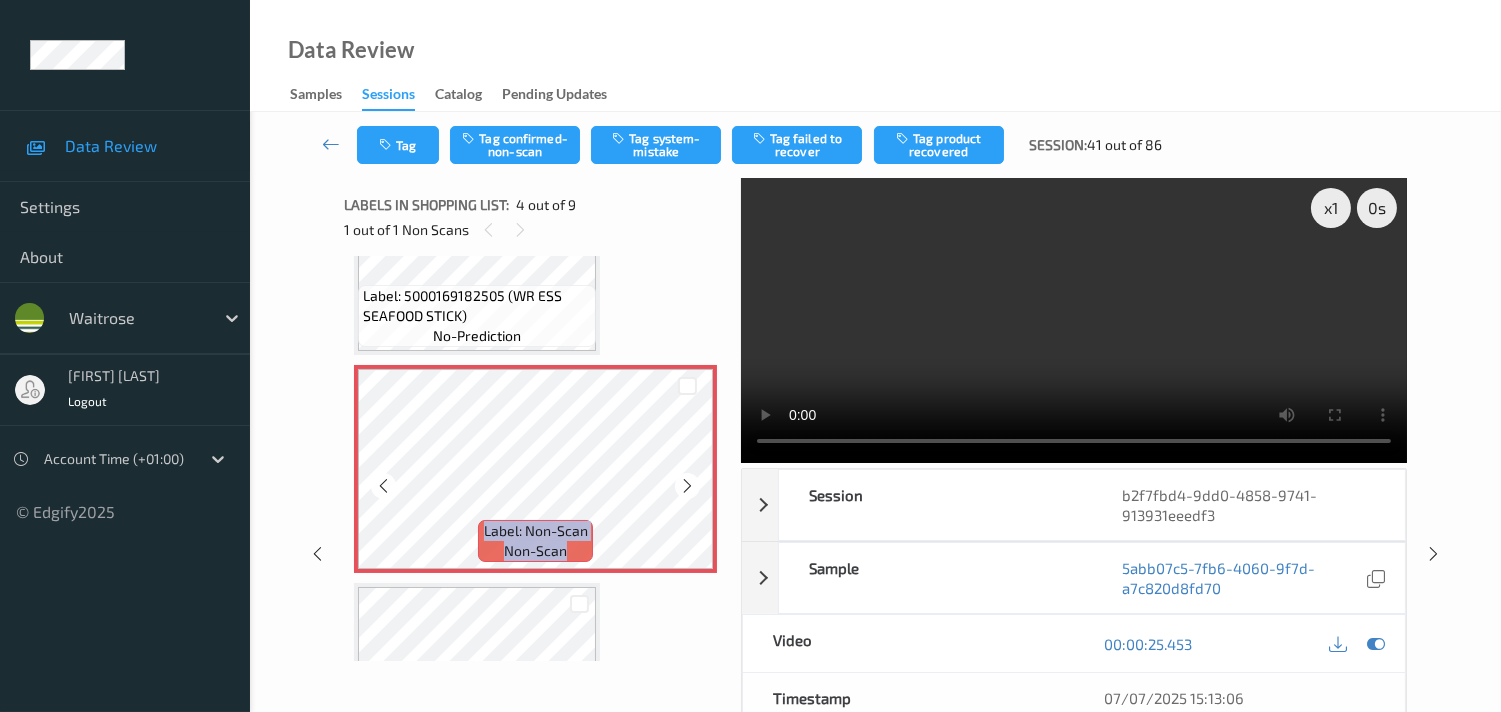 click at bounding box center [687, 486] 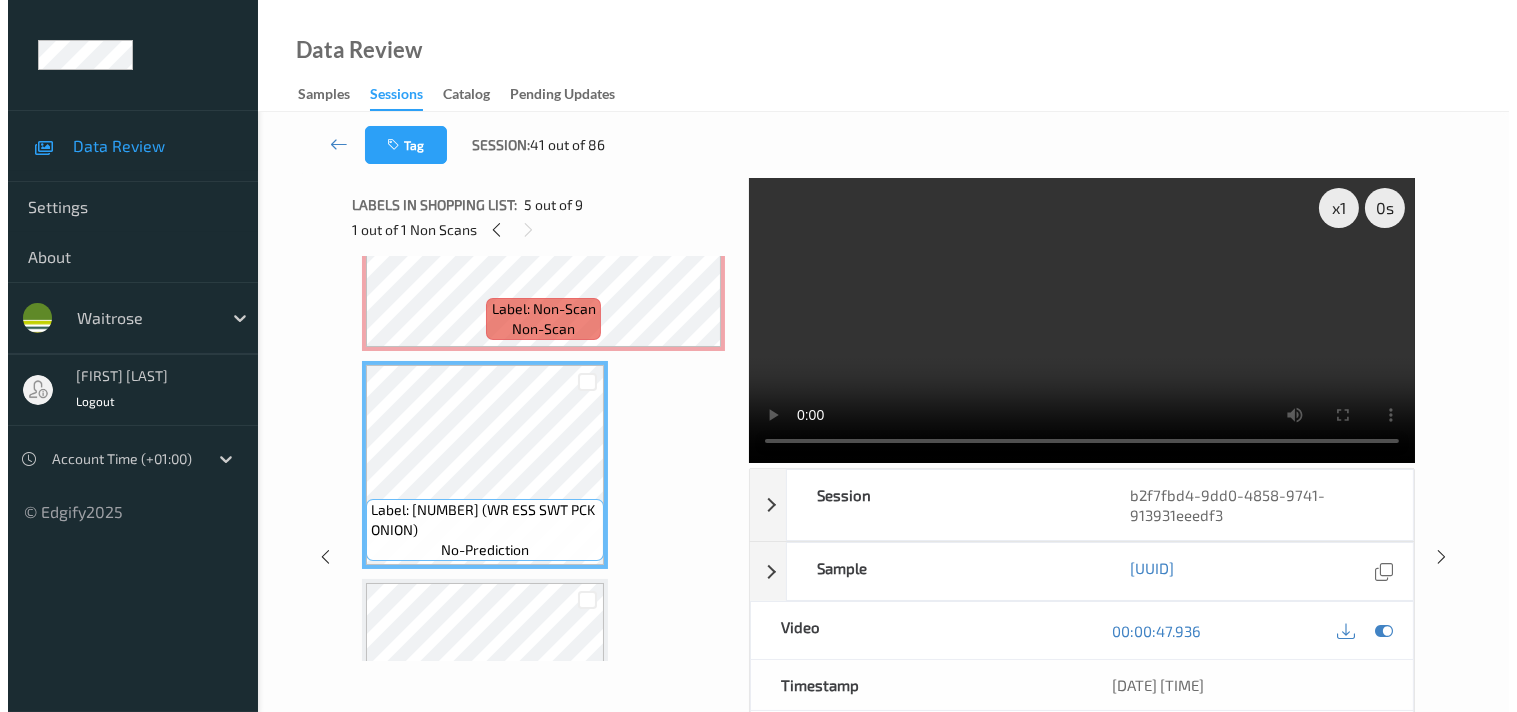 scroll, scrollTop: 666, scrollLeft: 0, axis: vertical 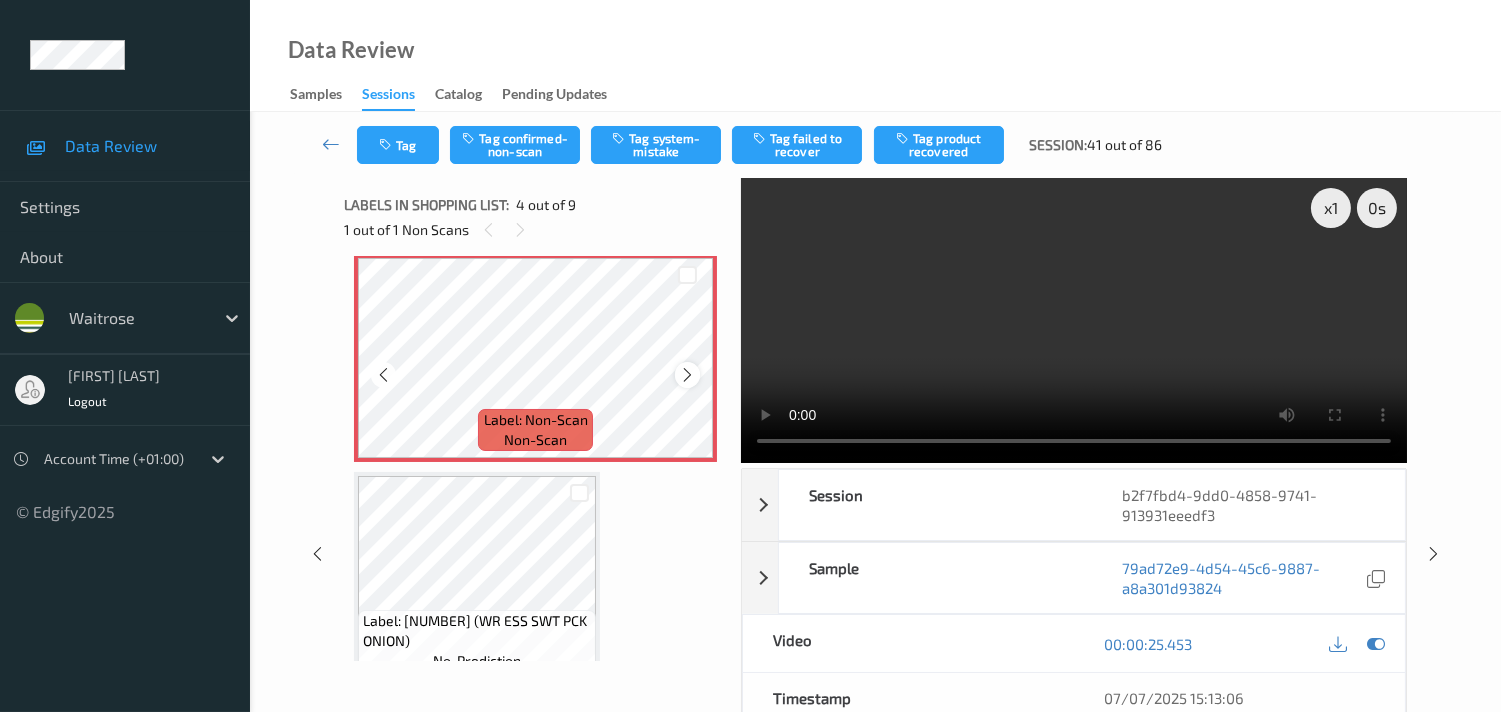 click at bounding box center [687, 375] 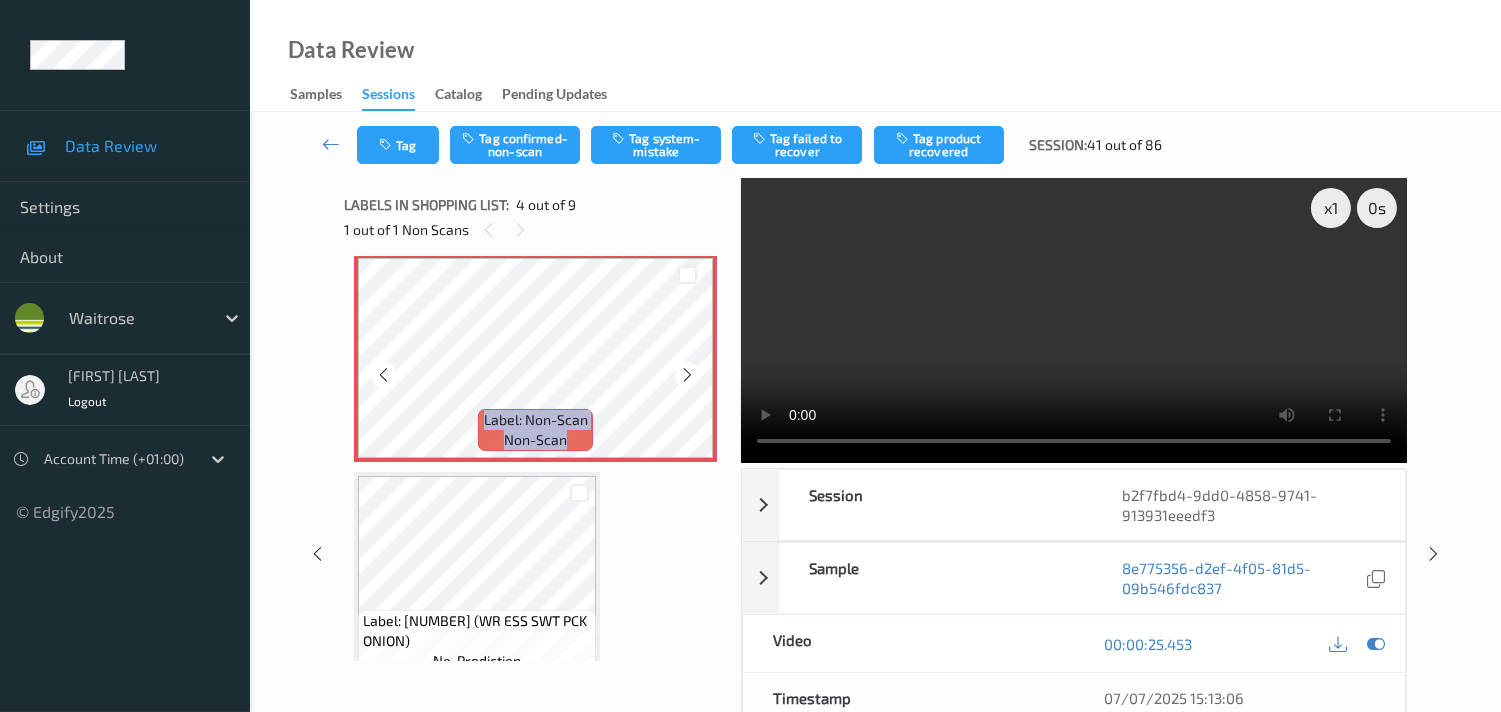 click at bounding box center (687, 375) 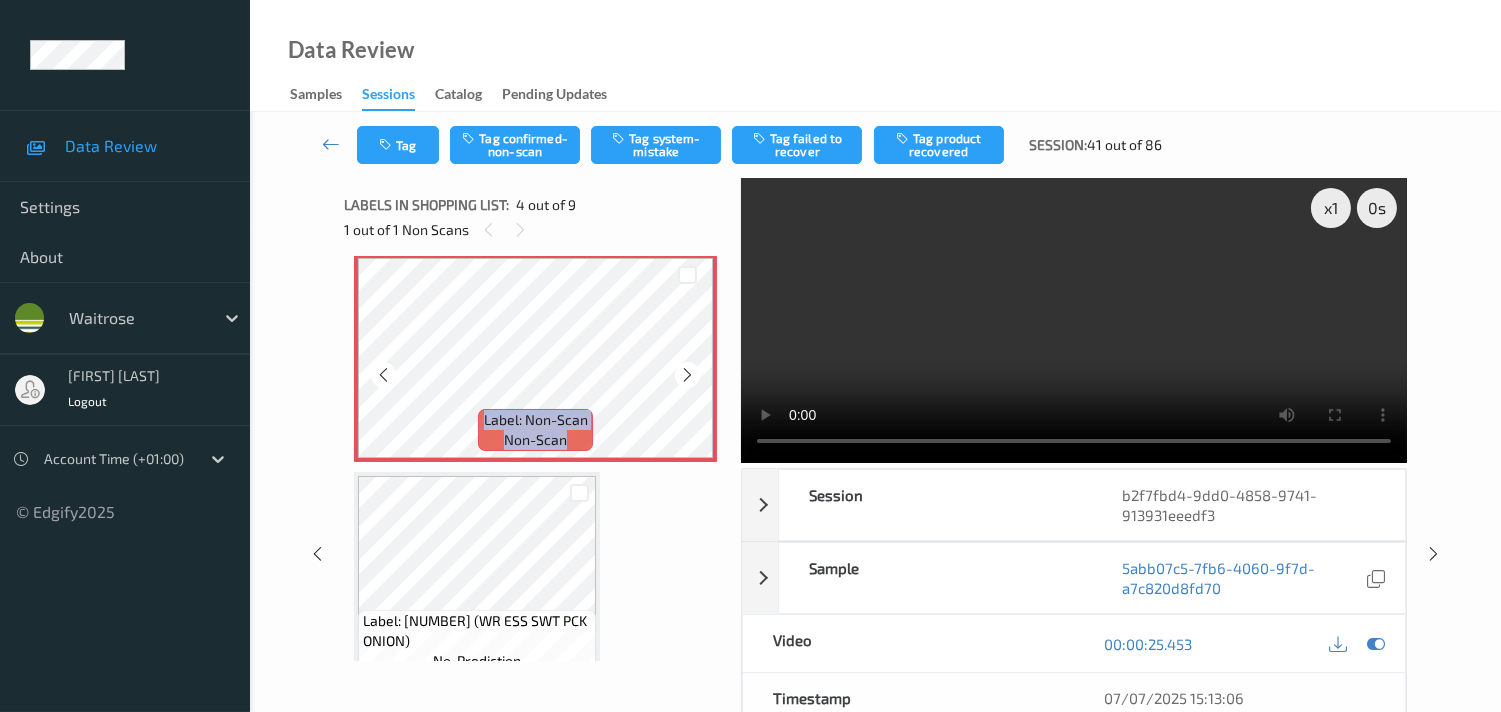 click at bounding box center (687, 375) 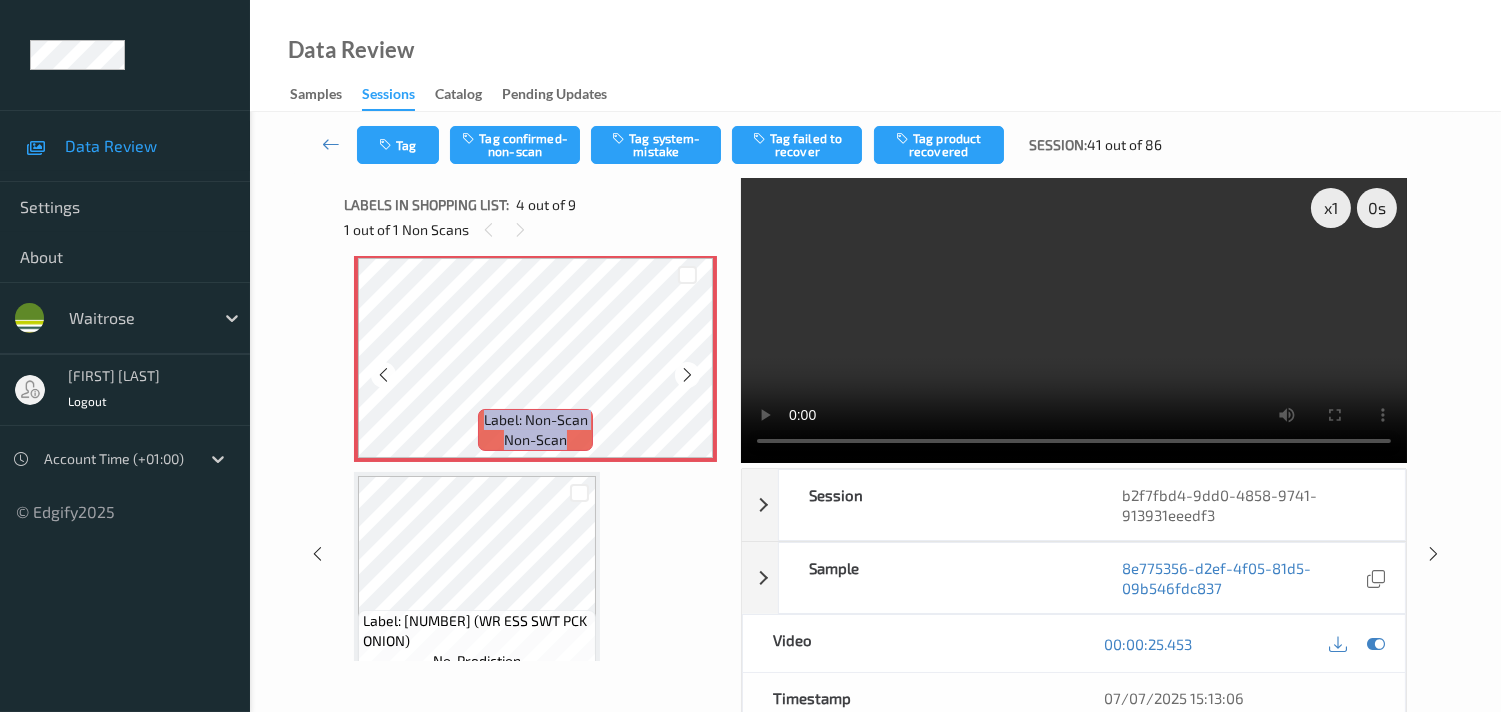 click at bounding box center (687, 375) 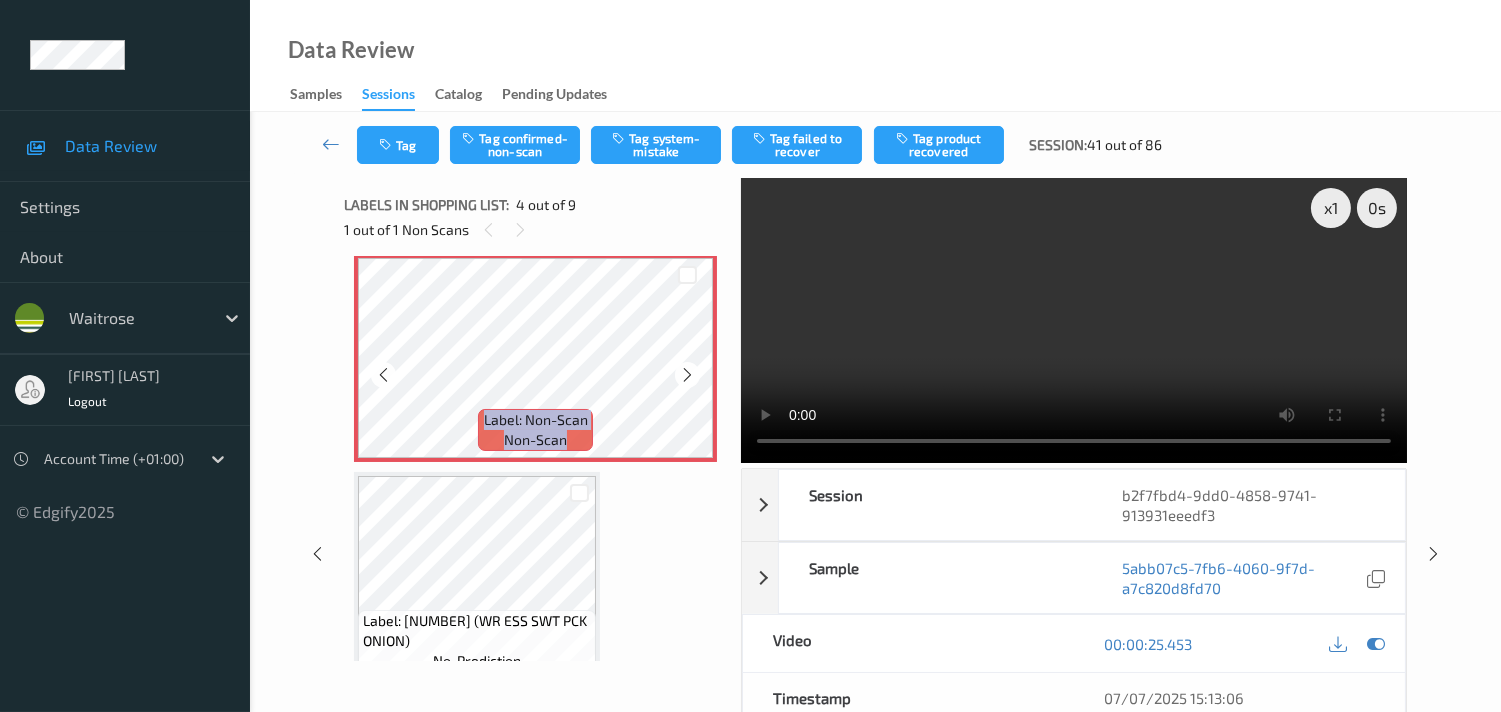 click at bounding box center (687, 375) 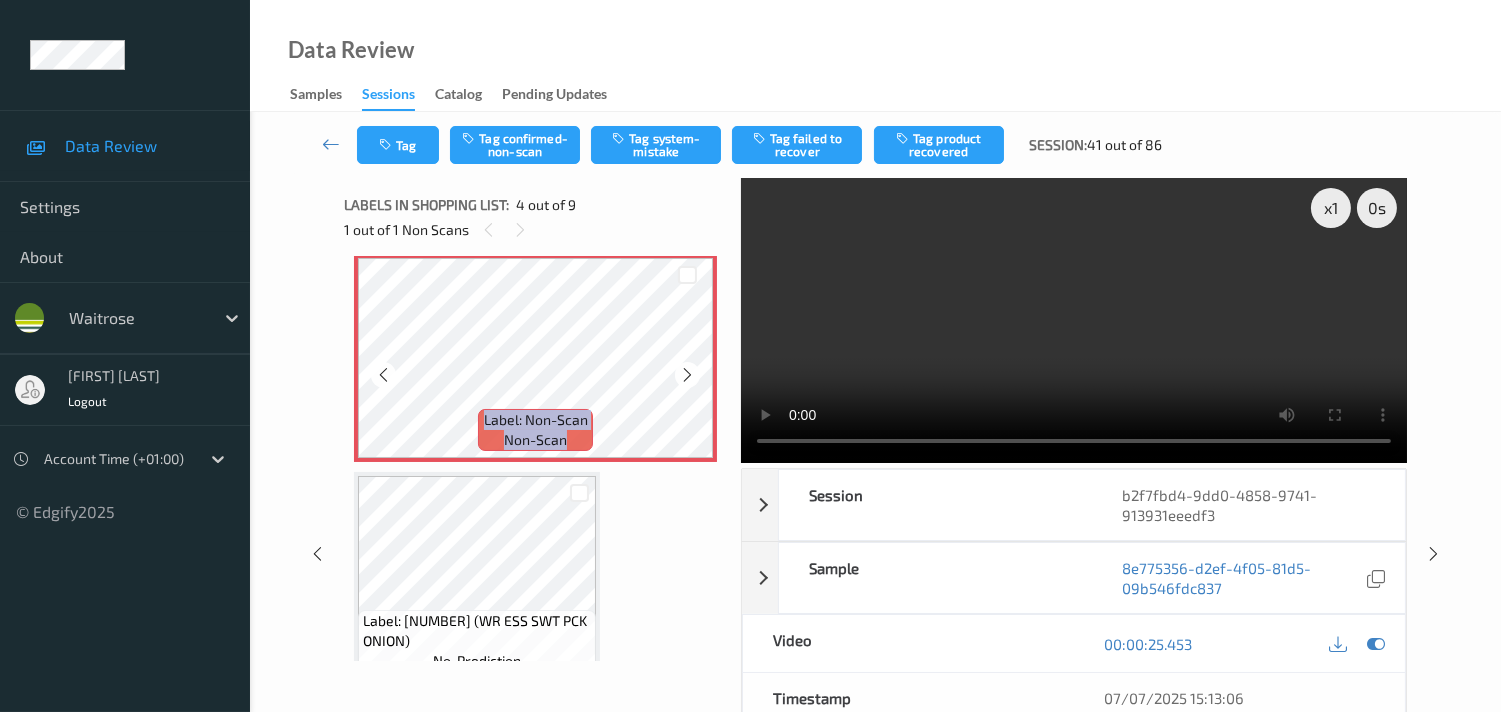 click at bounding box center (687, 375) 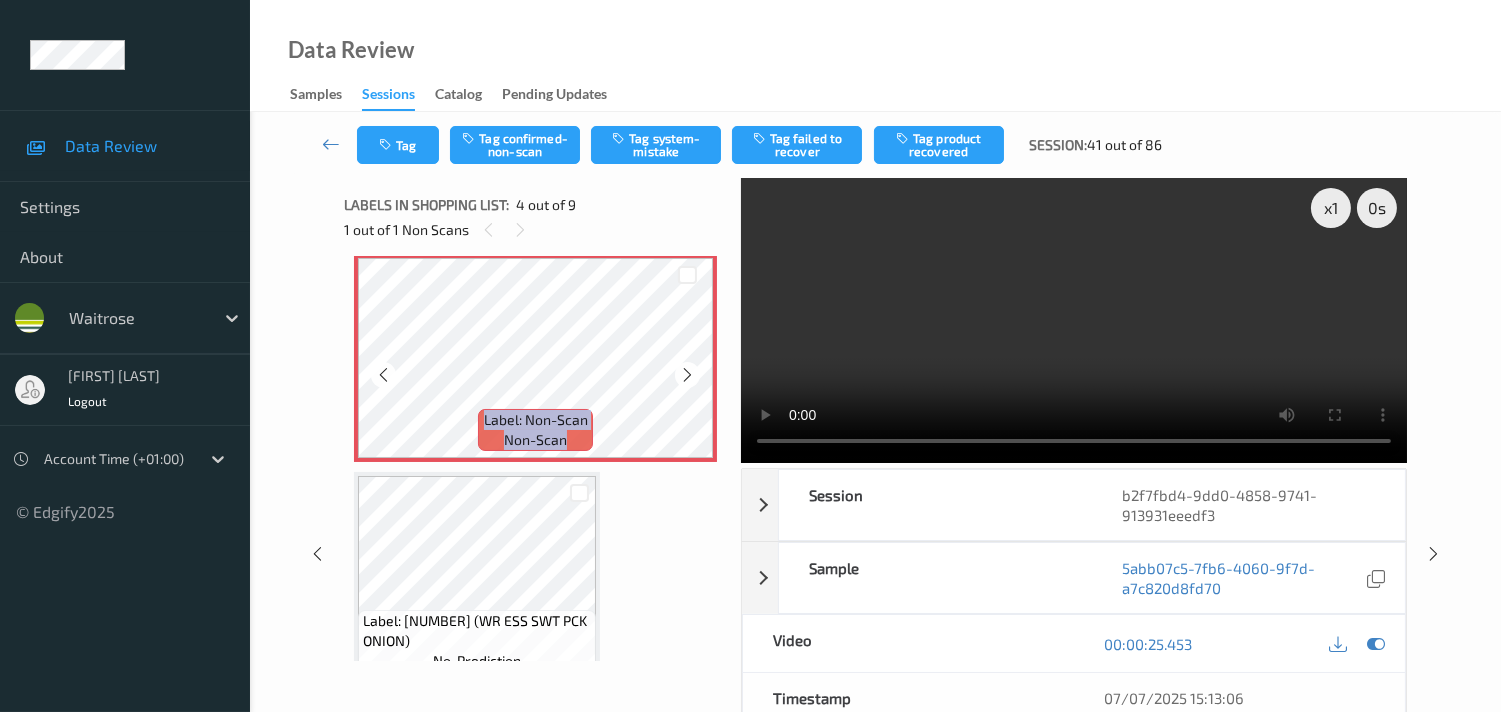 click at bounding box center [687, 375] 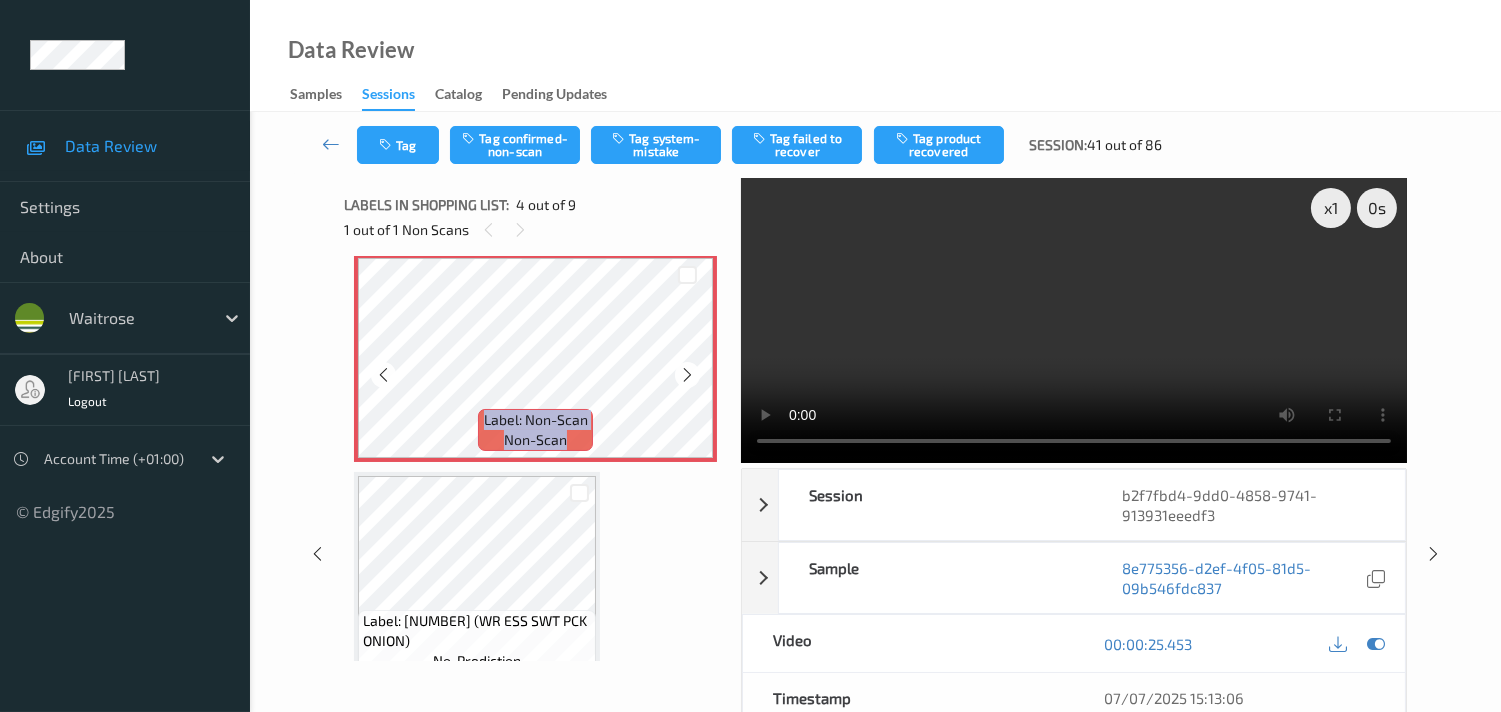 click at bounding box center (687, 375) 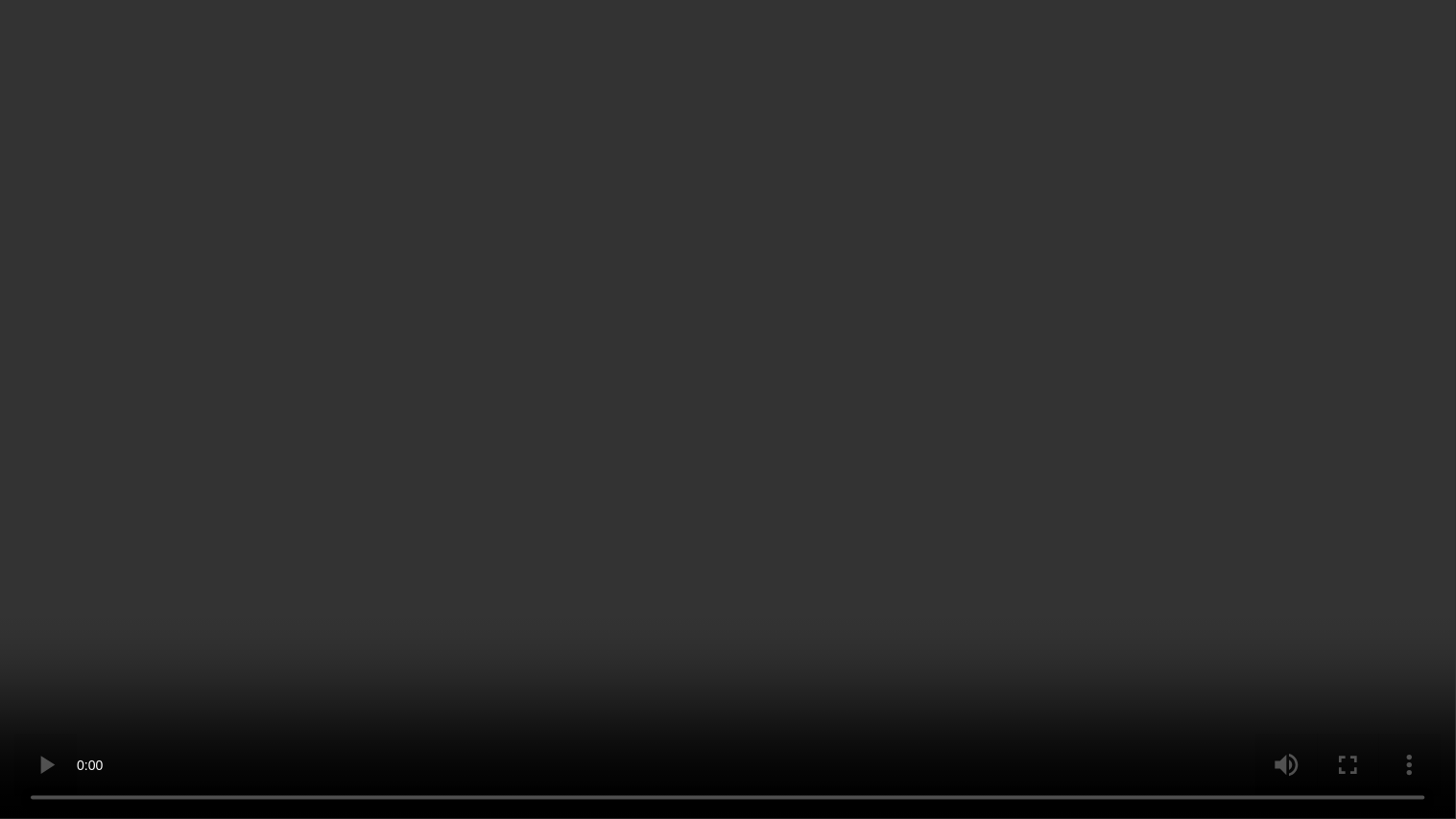 click at bounding box center [728, 409] 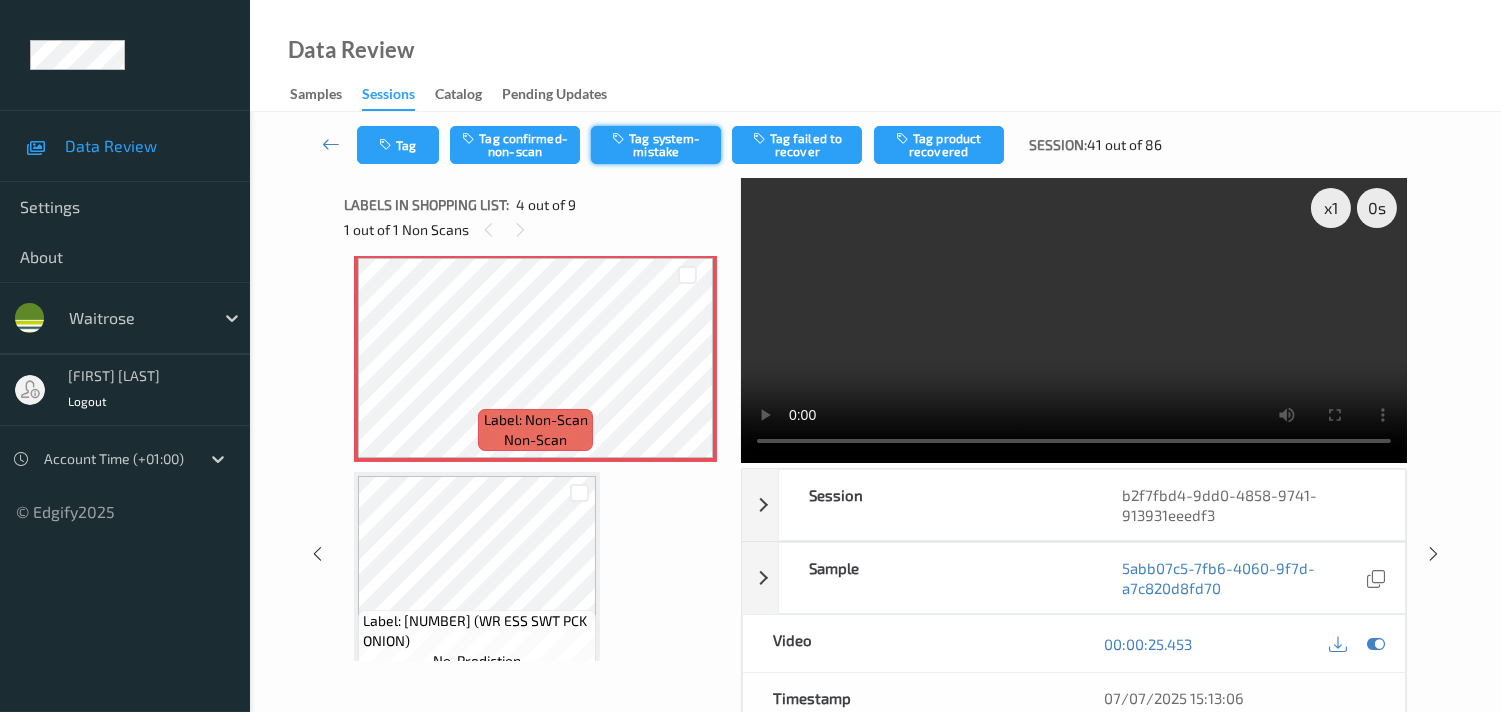 click on "Tag   system-mistake" at bounding box center (656, 145) 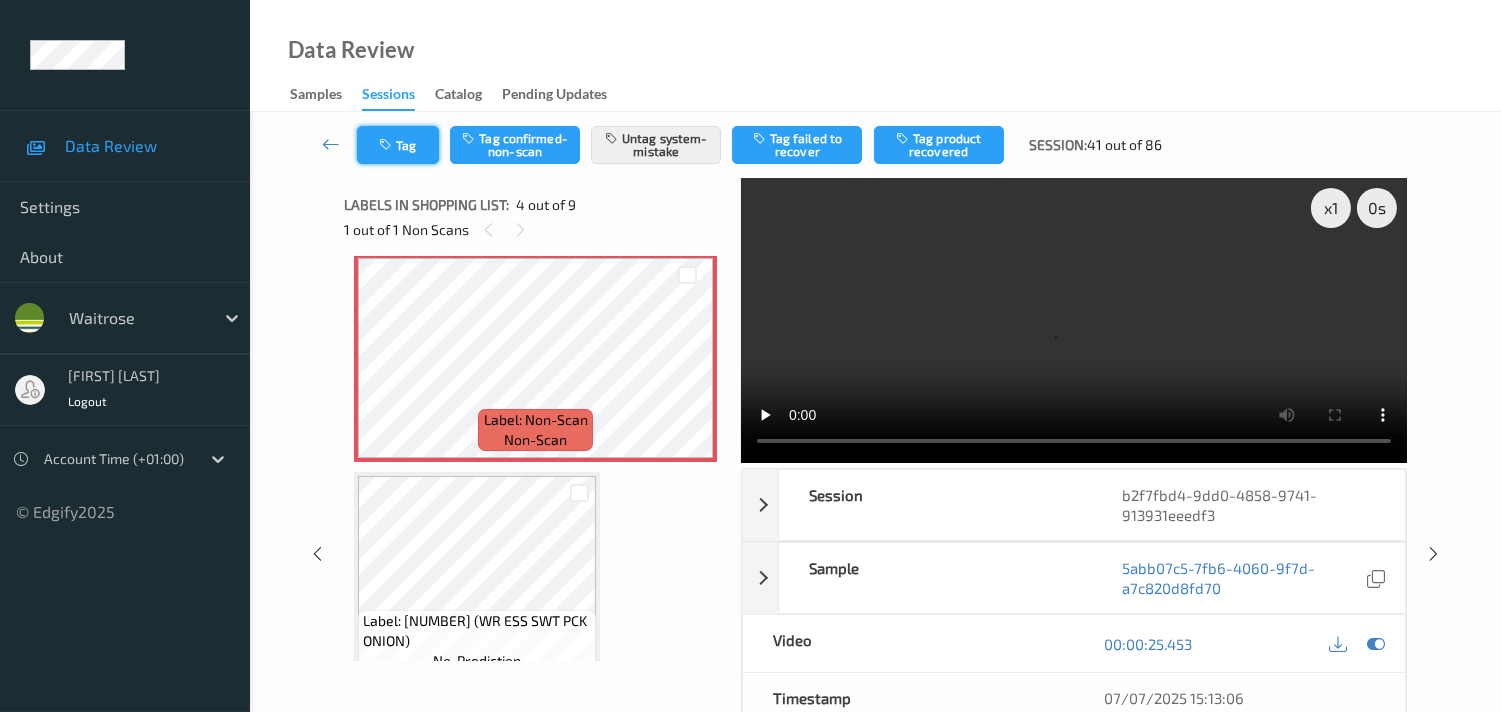 click on "Tag" at bounding box center [398, 145] 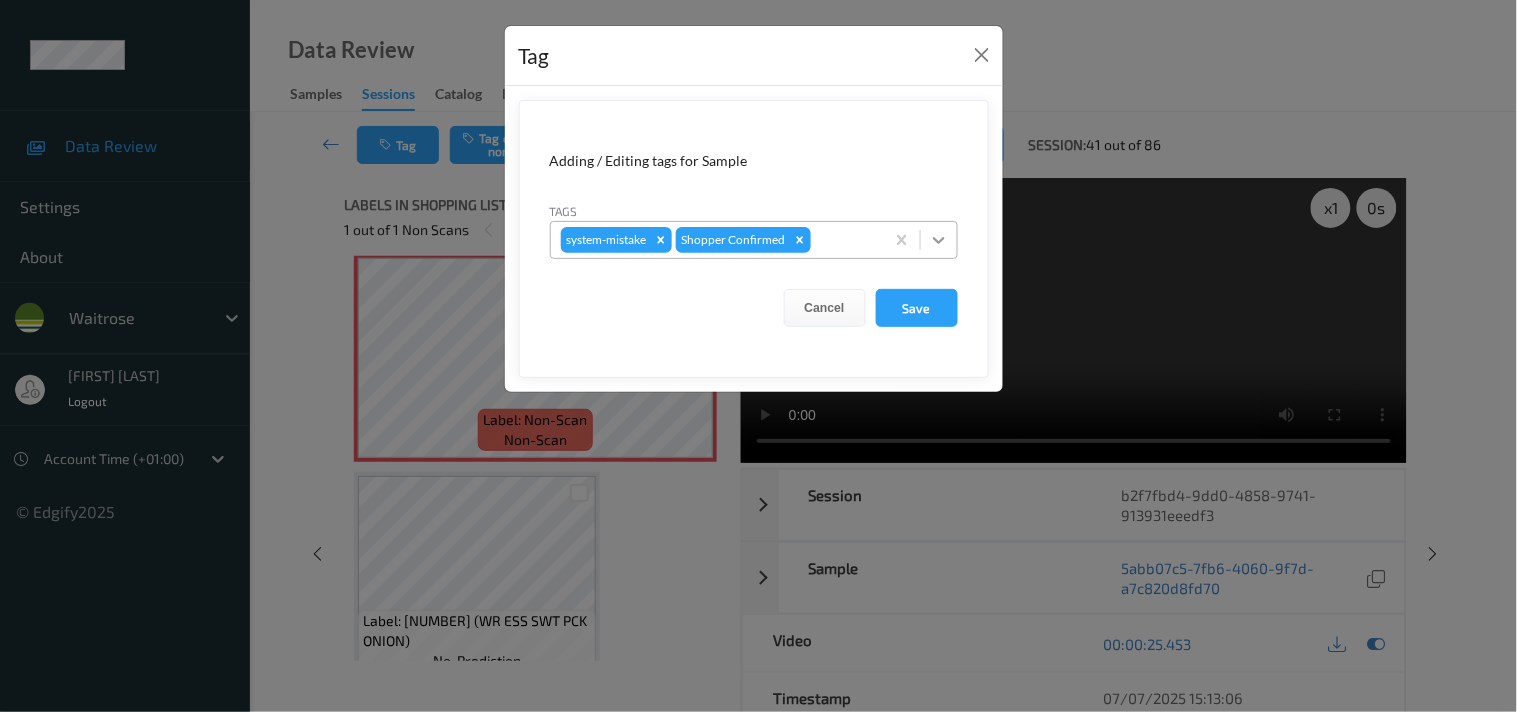 click 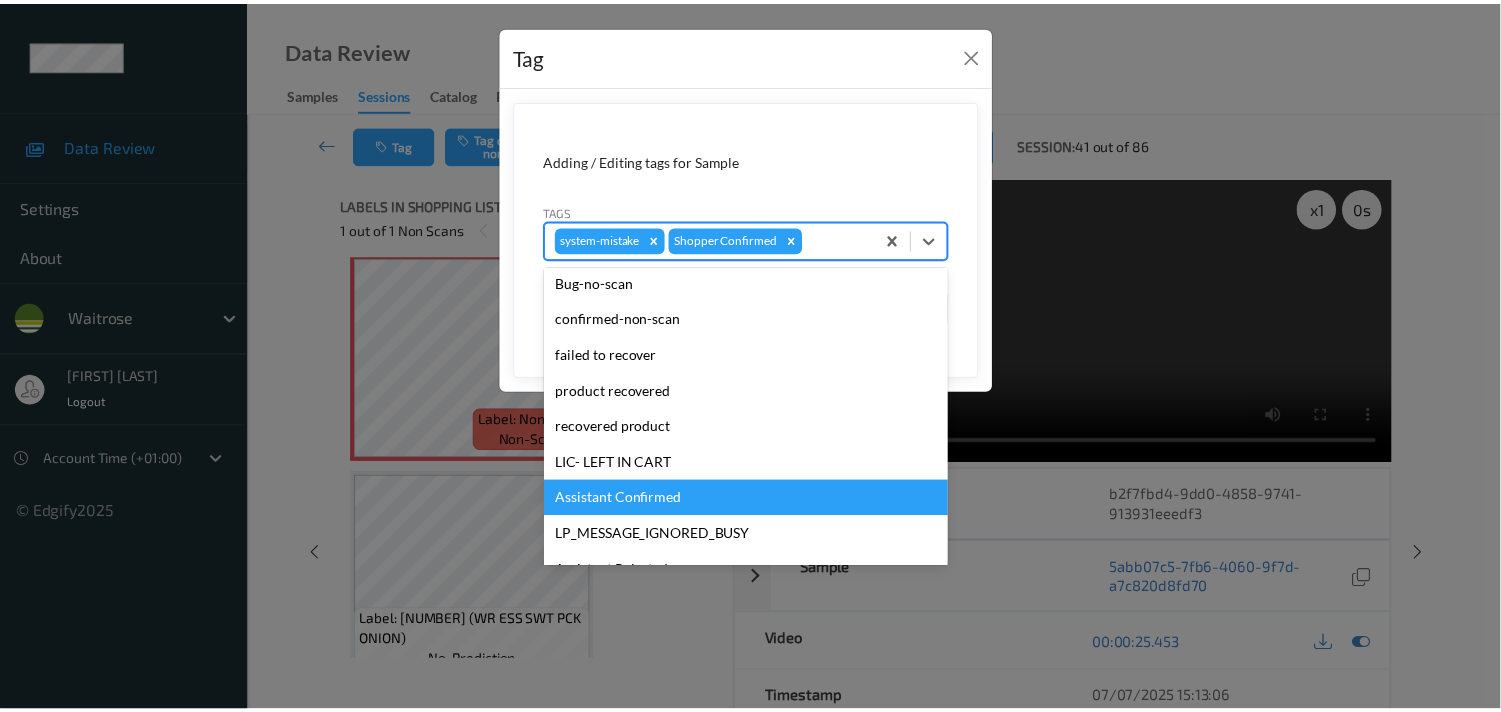 scroll, scrollTop: 318, scrollLeft: 0, axis: vertical 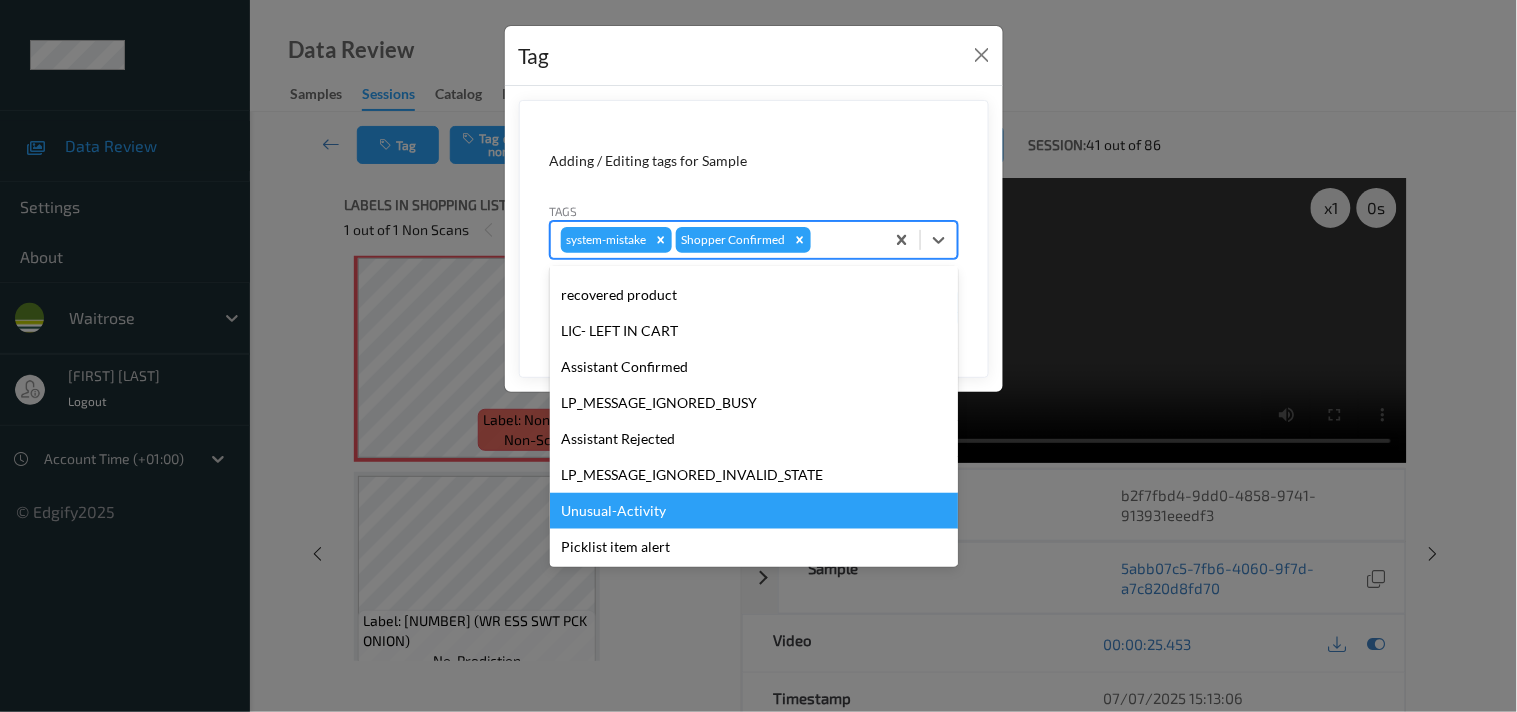 click on "Unusual-Activity" at bounding box center [754, 511] 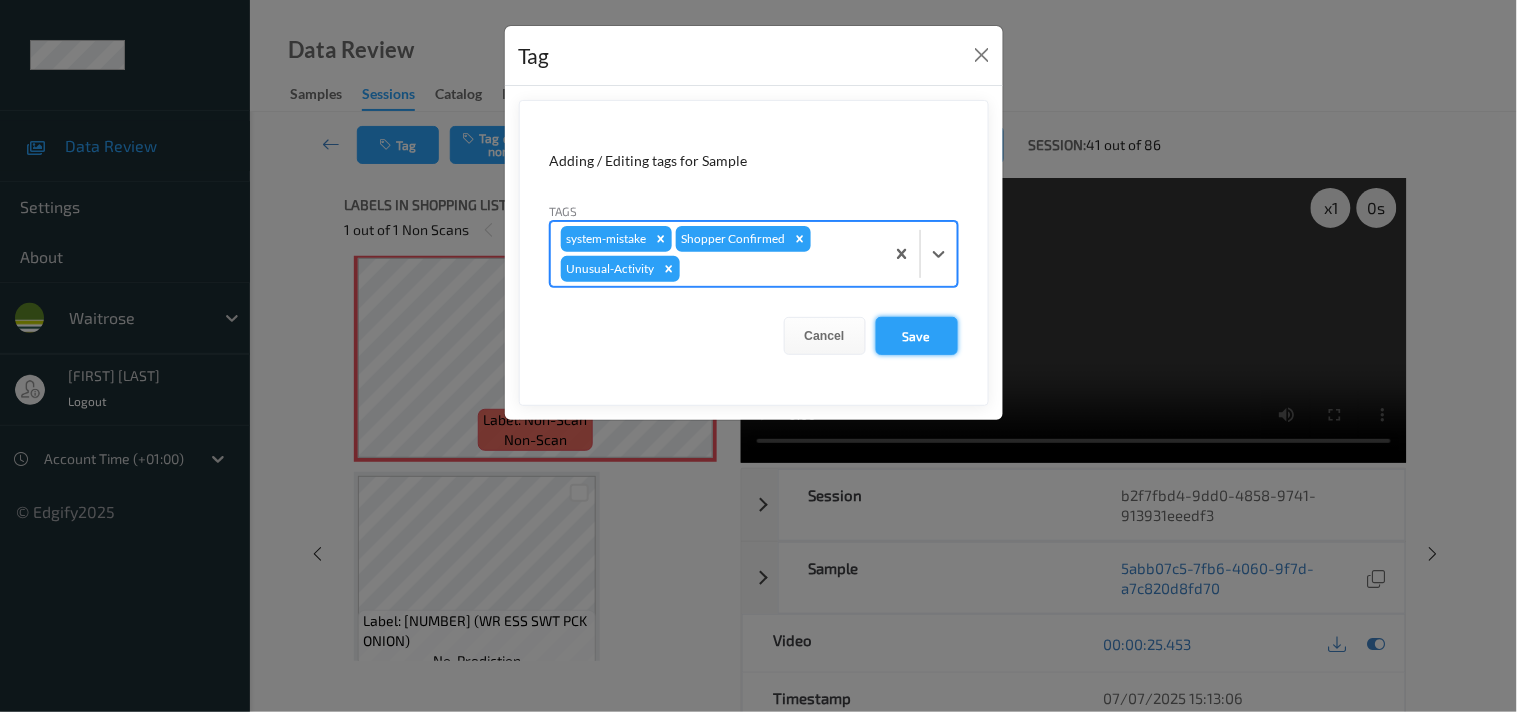 click on "Save" at bounding box center [917, 336] 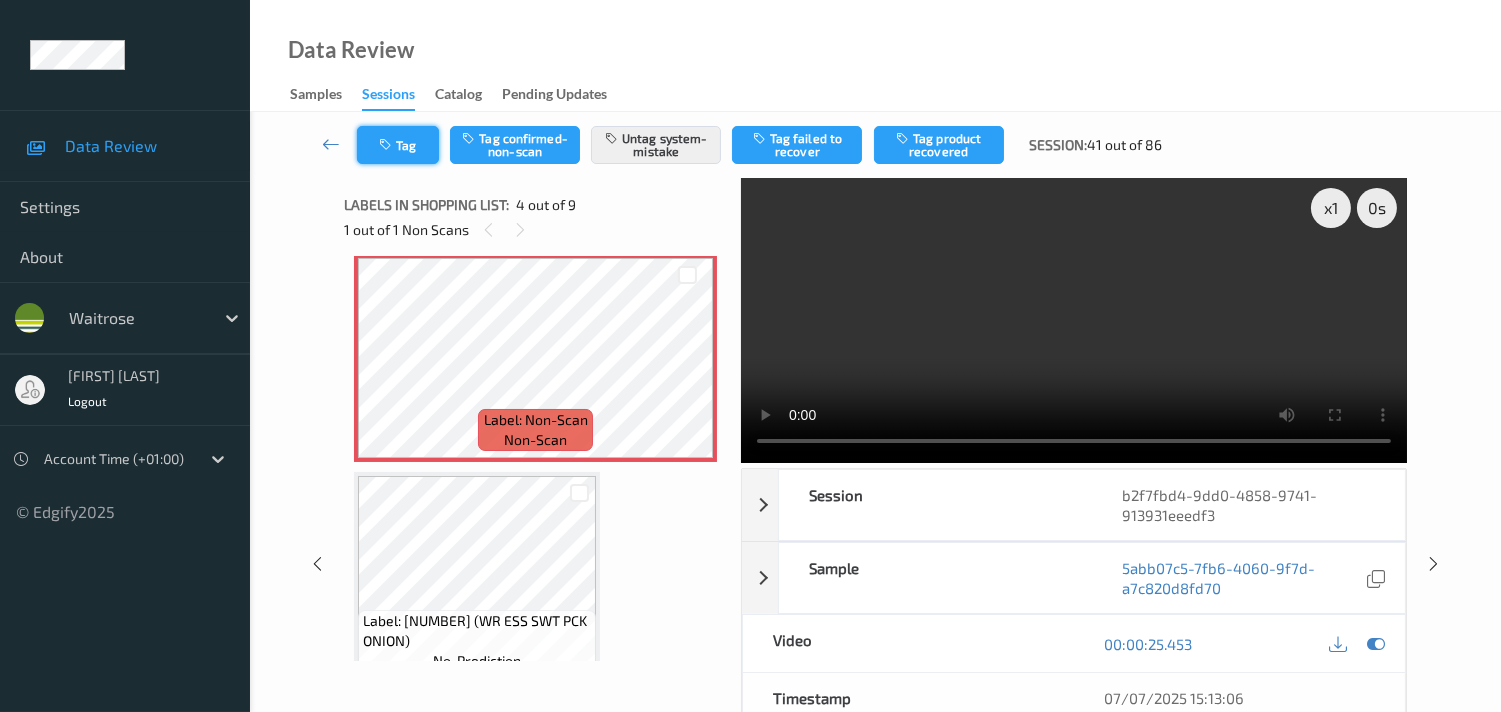 click at bounding box center (387, 145) 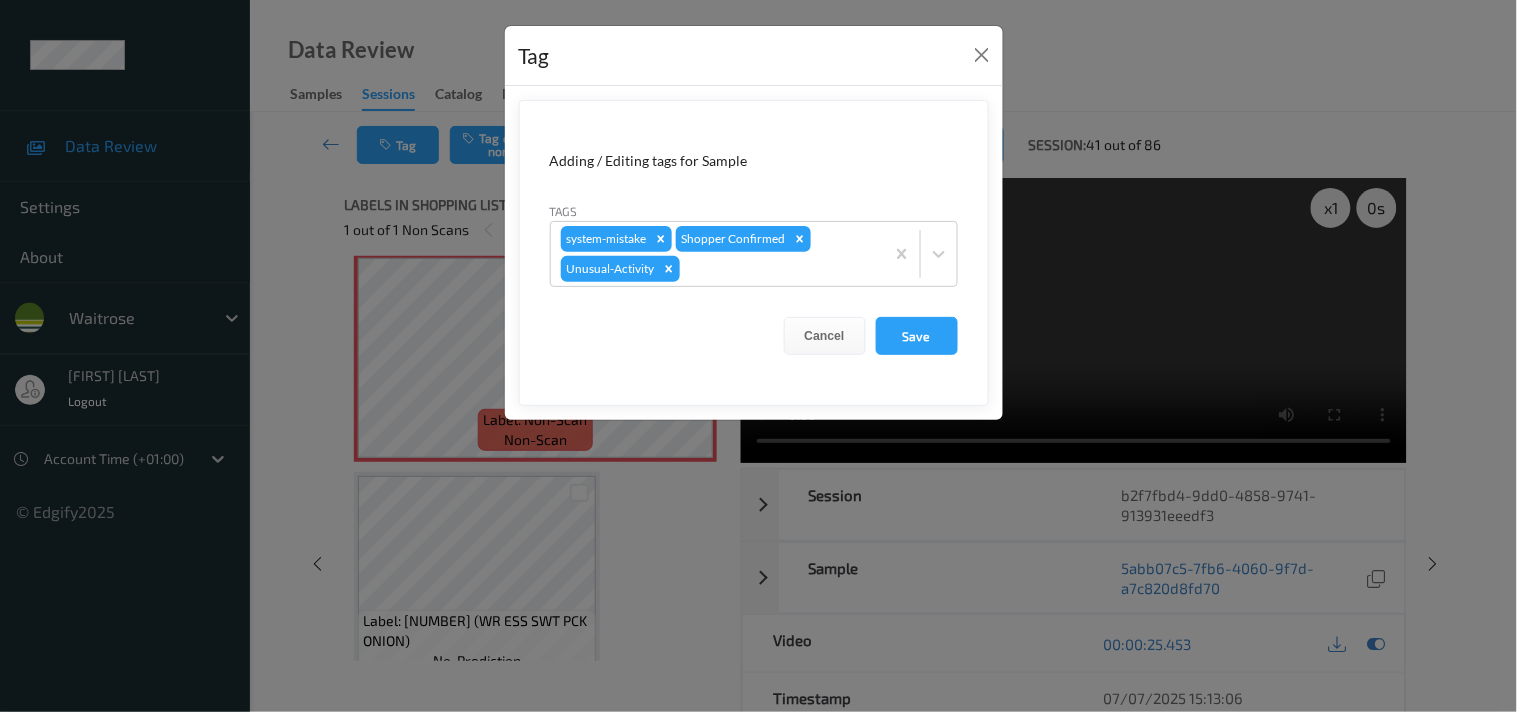 click on "Tag Adding / Editing tags for Sample   Tags system-mistake Shopper Confirmed Unusual-Activity Cancel Save" at bounding box center (758, 356) 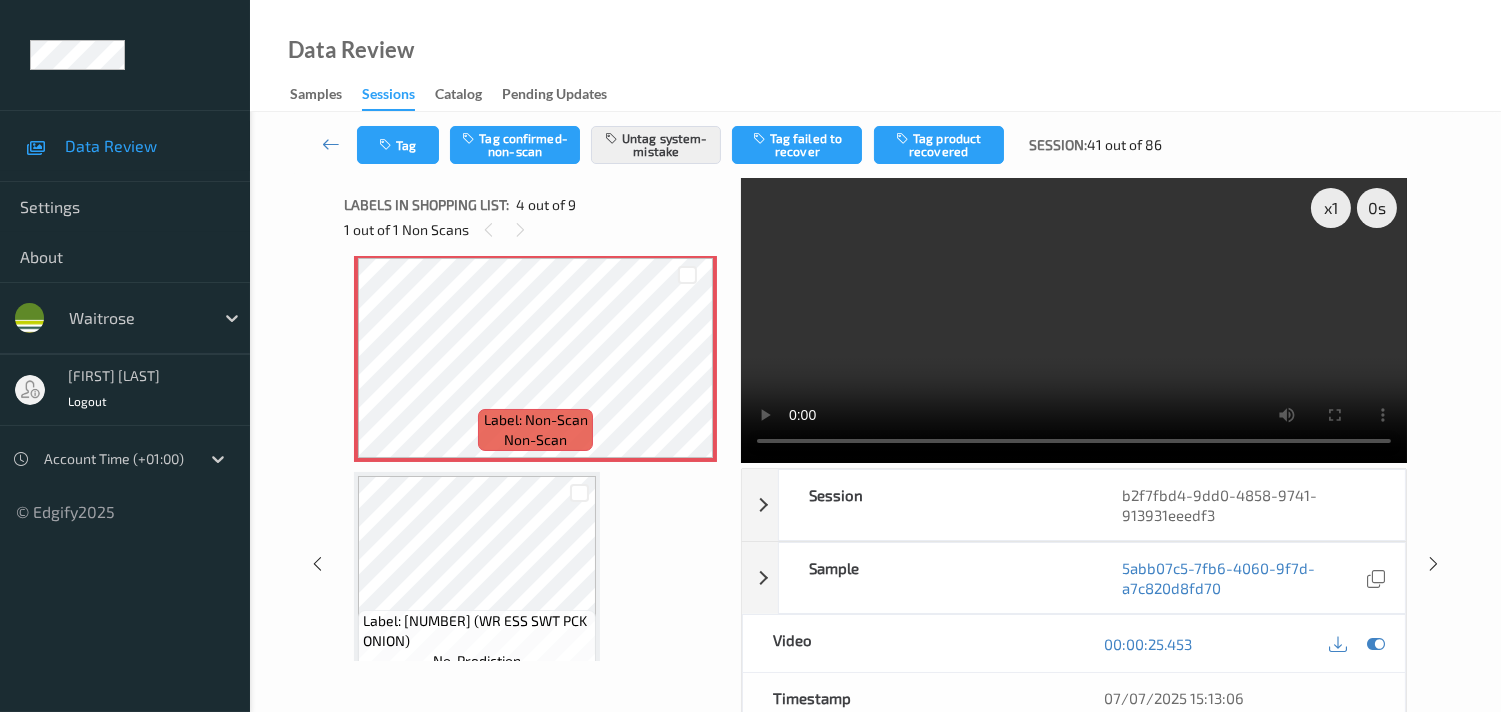 click at bounding box center (331, 144) 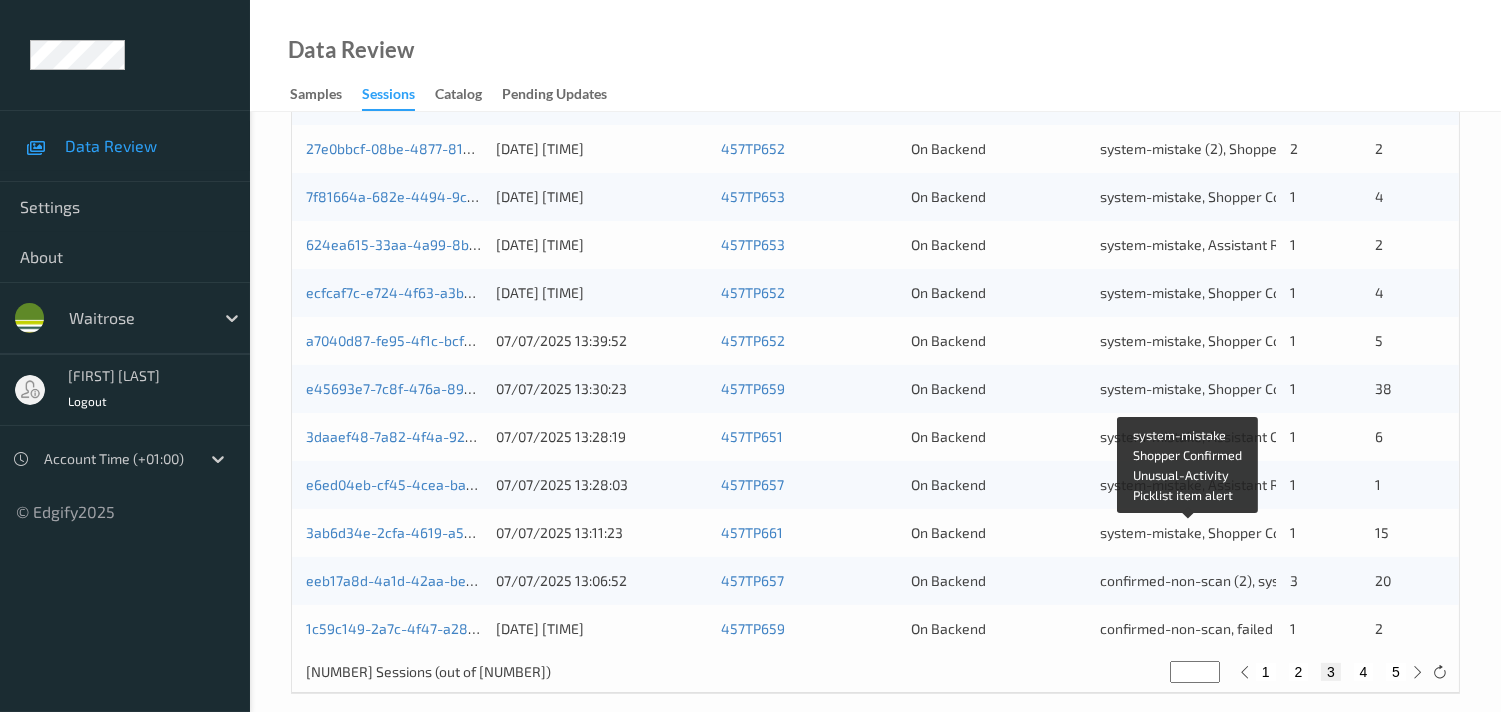 scroll, scrollTop: 951, scrollLeft: 0, axis: vertical 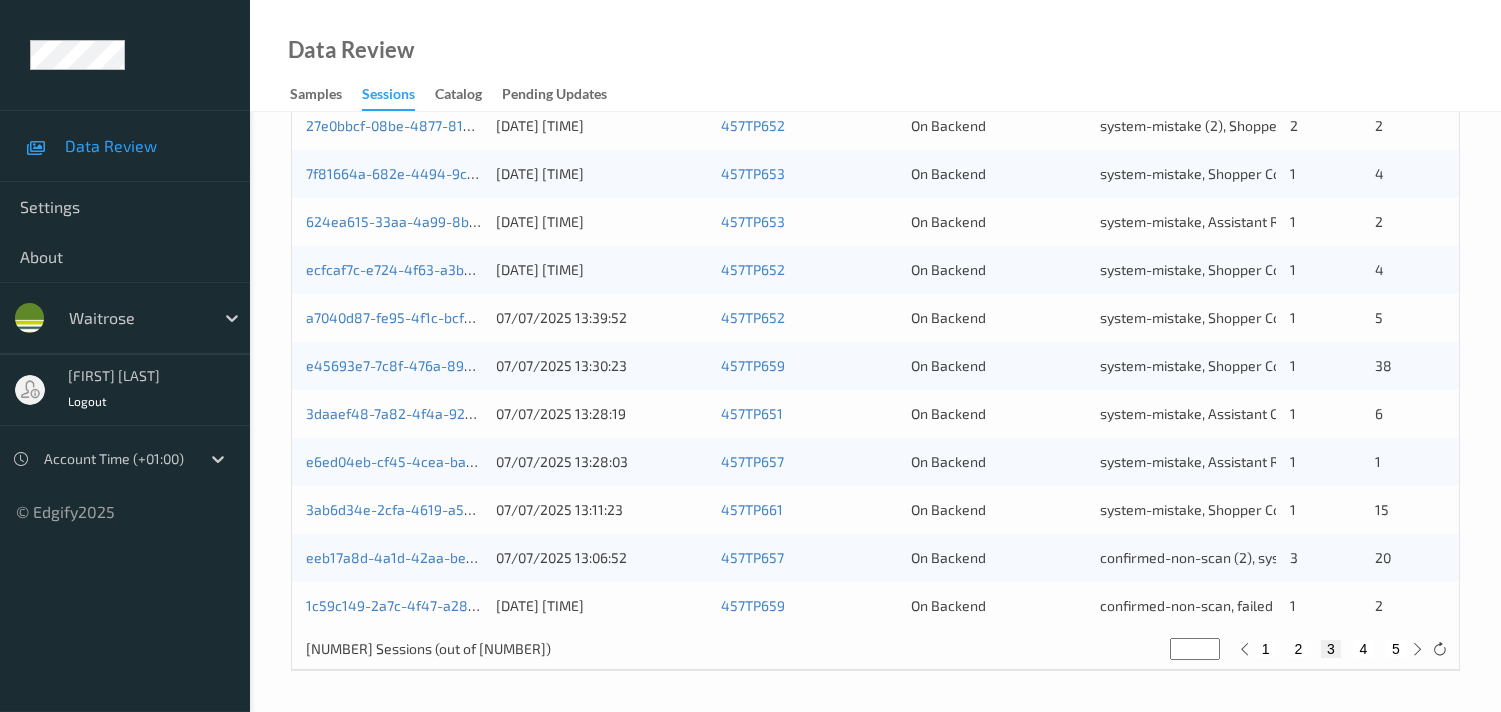 click on "4" at bounding box center (1364, 649) 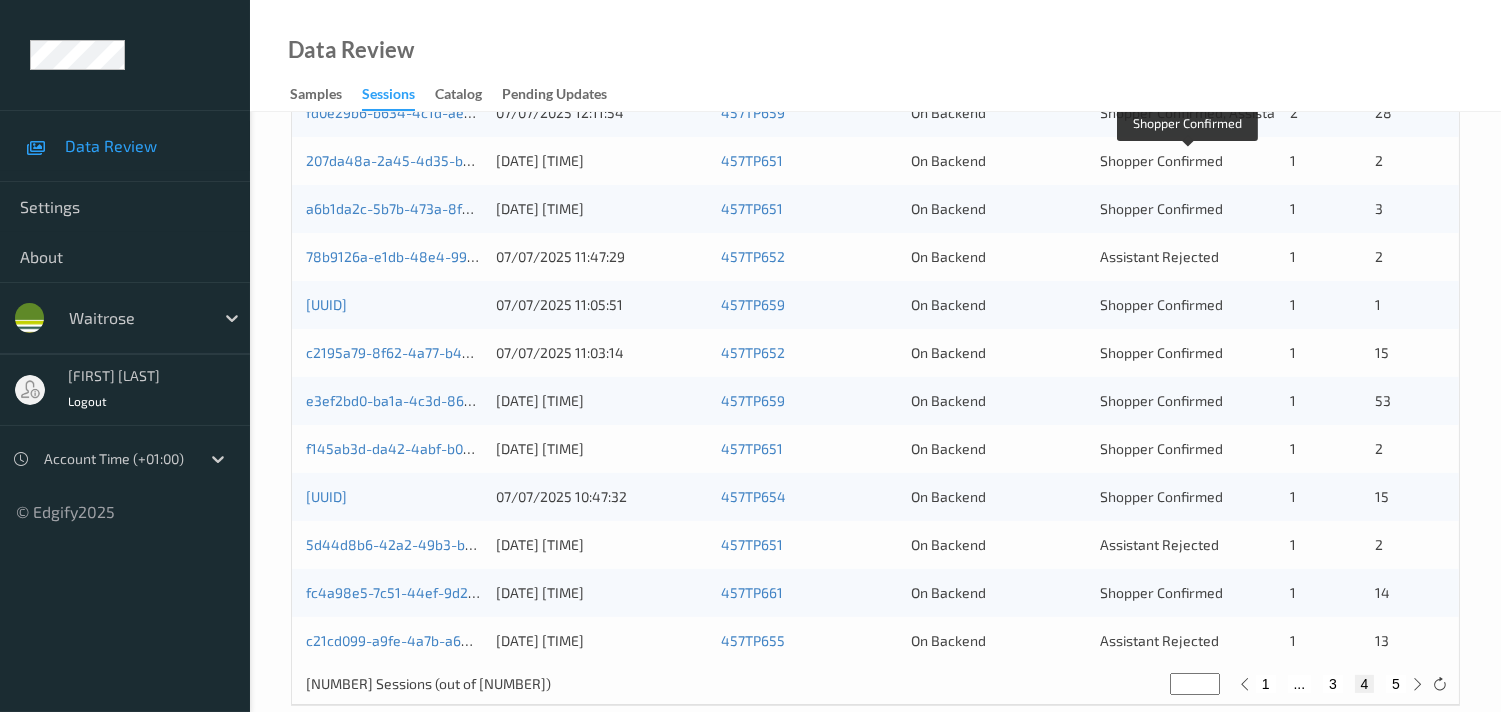 scroll, scrollTop: 951, scrollLeft: 0, axis: vertical 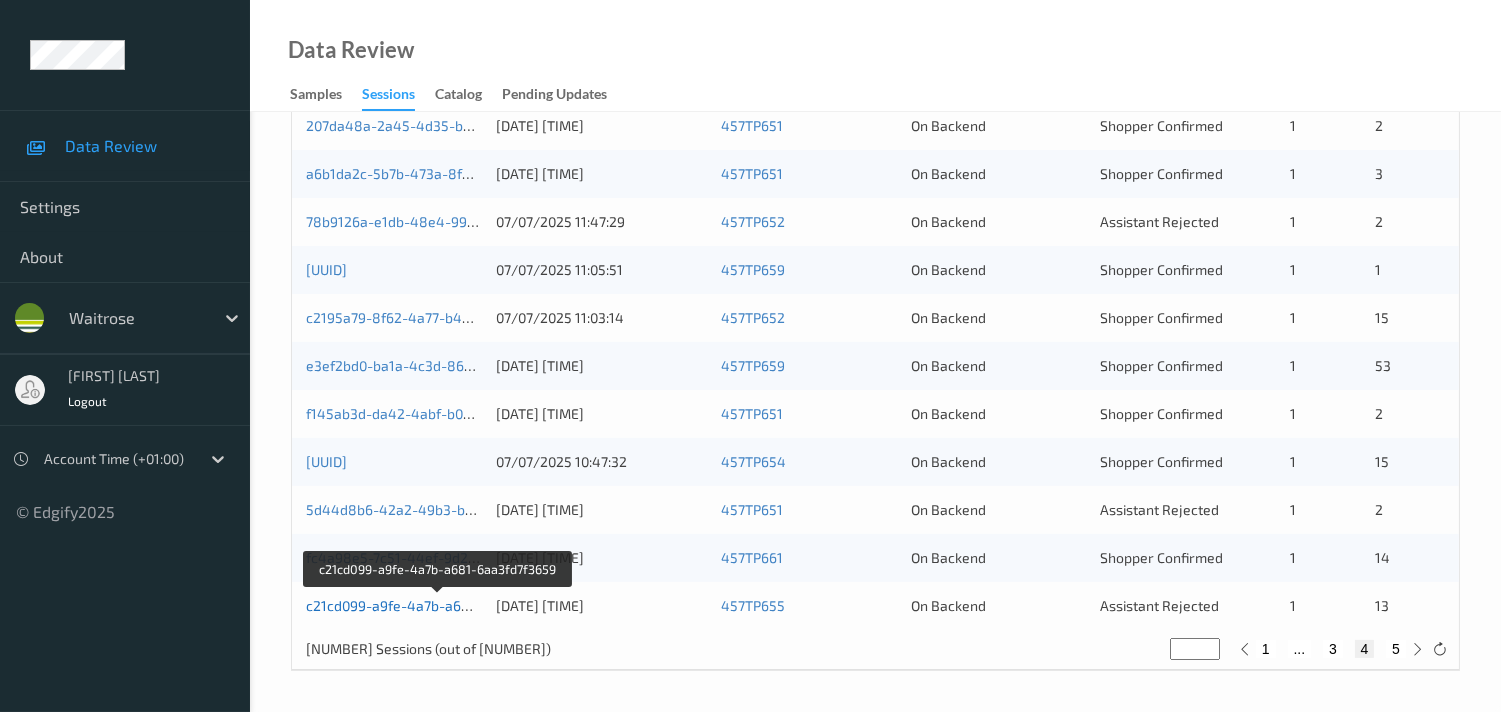 click on "c21cd099-a9fe-4a7b-a681-6aa3fd7f3659" at bounding box center [438, 605] 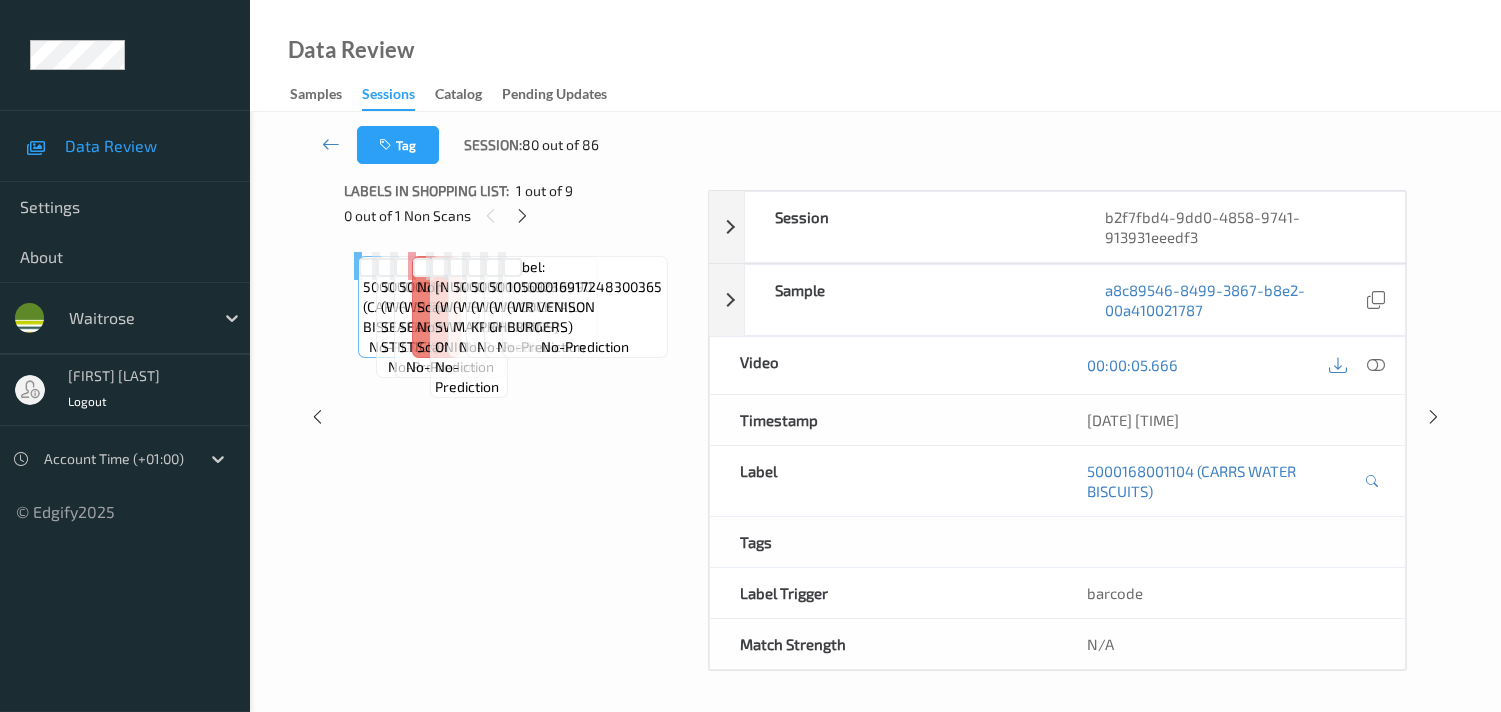 scroll, scrollTop: 280, scrollLeft: 0, axis: vertical 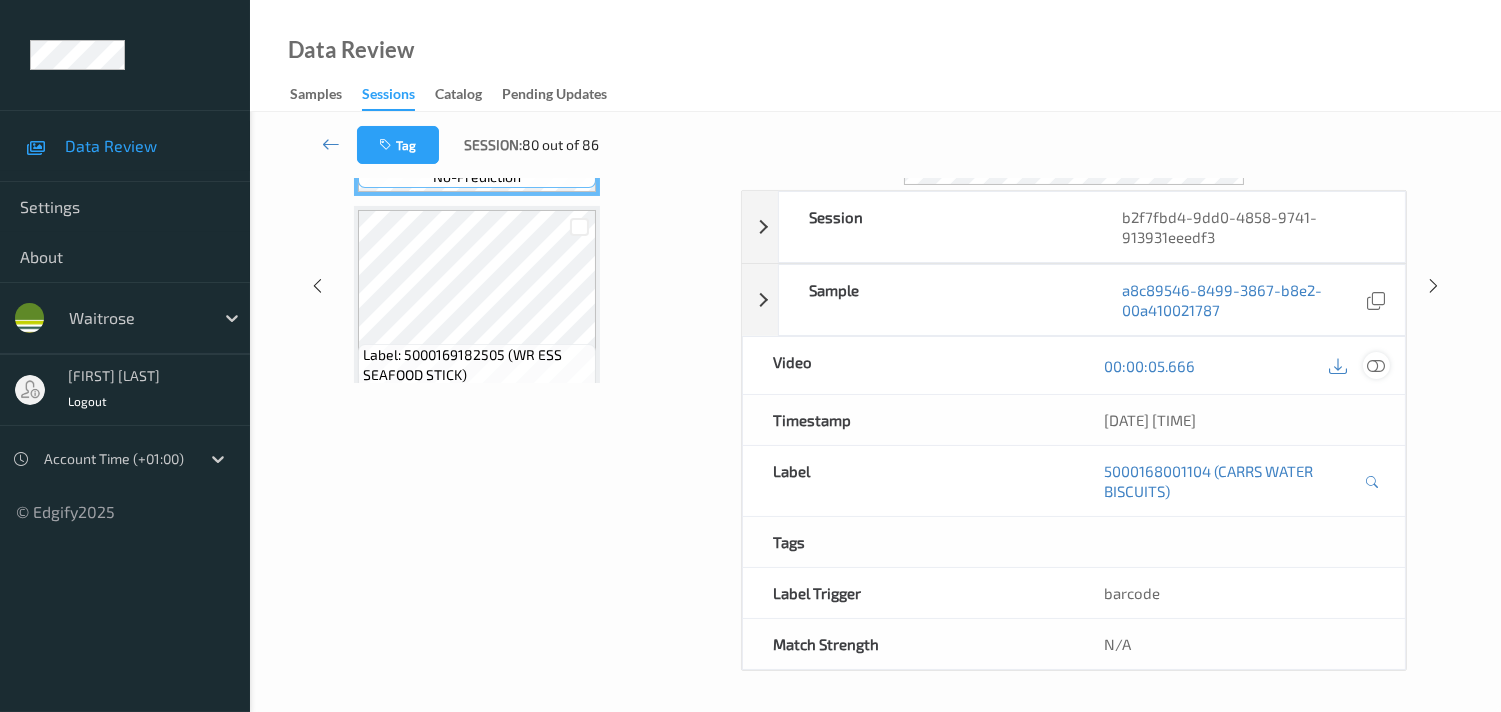 click at bounding box center [1376, 366] 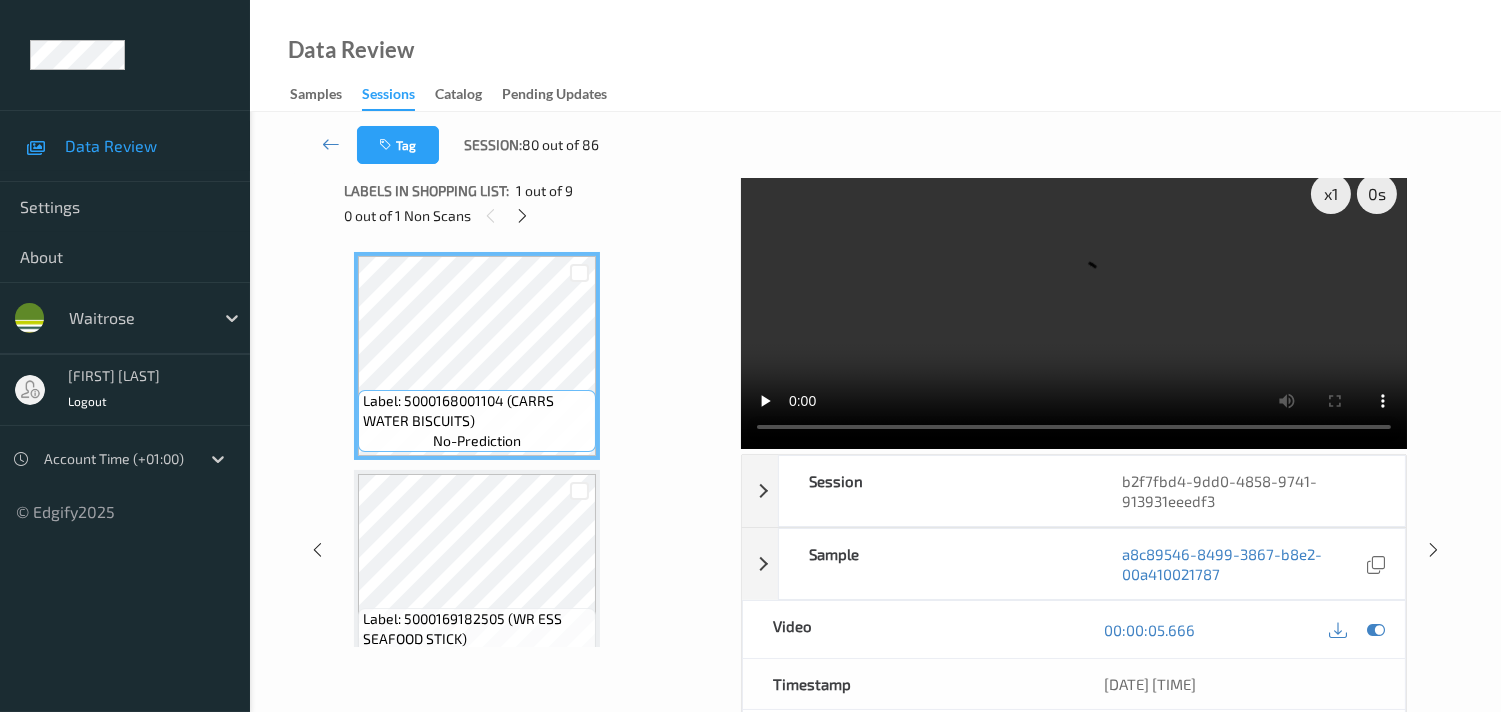 scroll, scrollTop: 0, scrollLeft: 0, axis: both 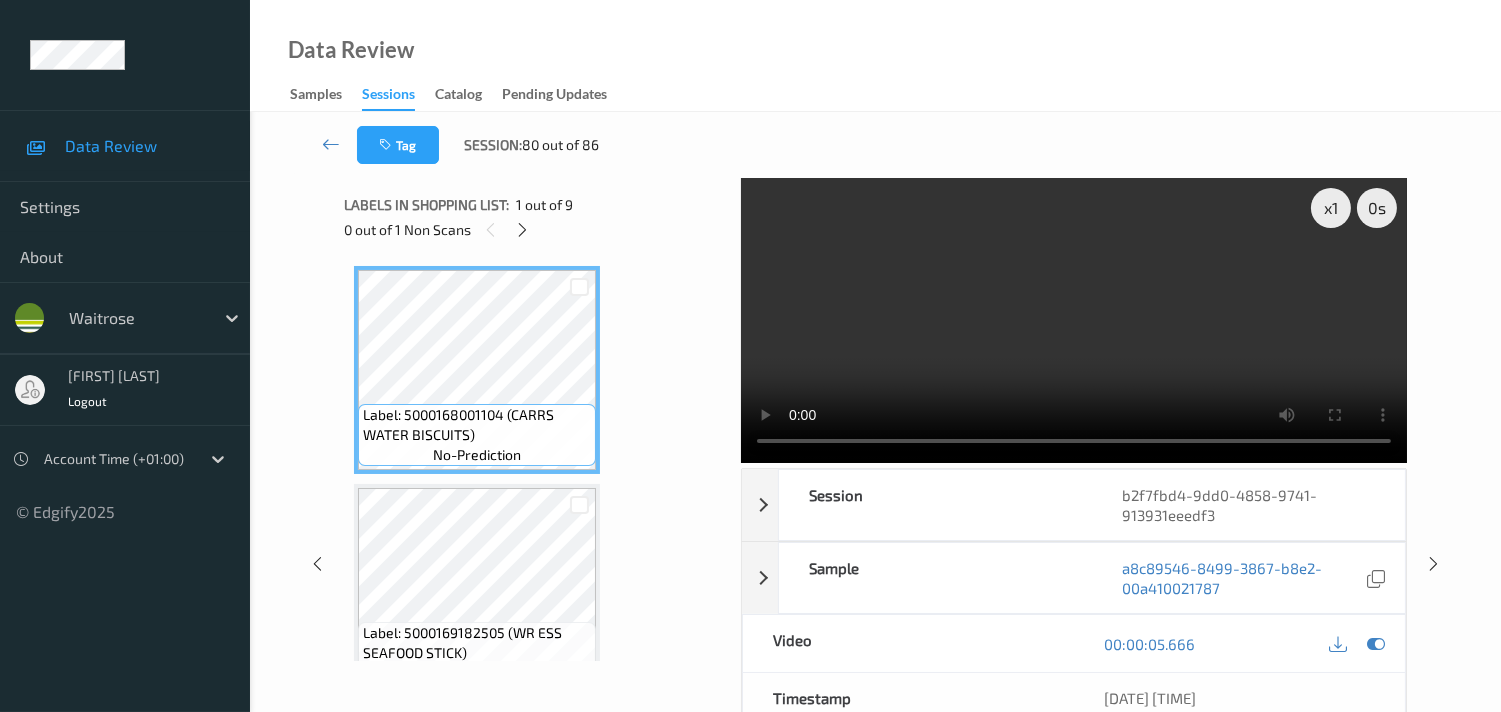 click on "Data Review Samples Sessions Catalog Pending Updates" at bounding box center (875, 56) 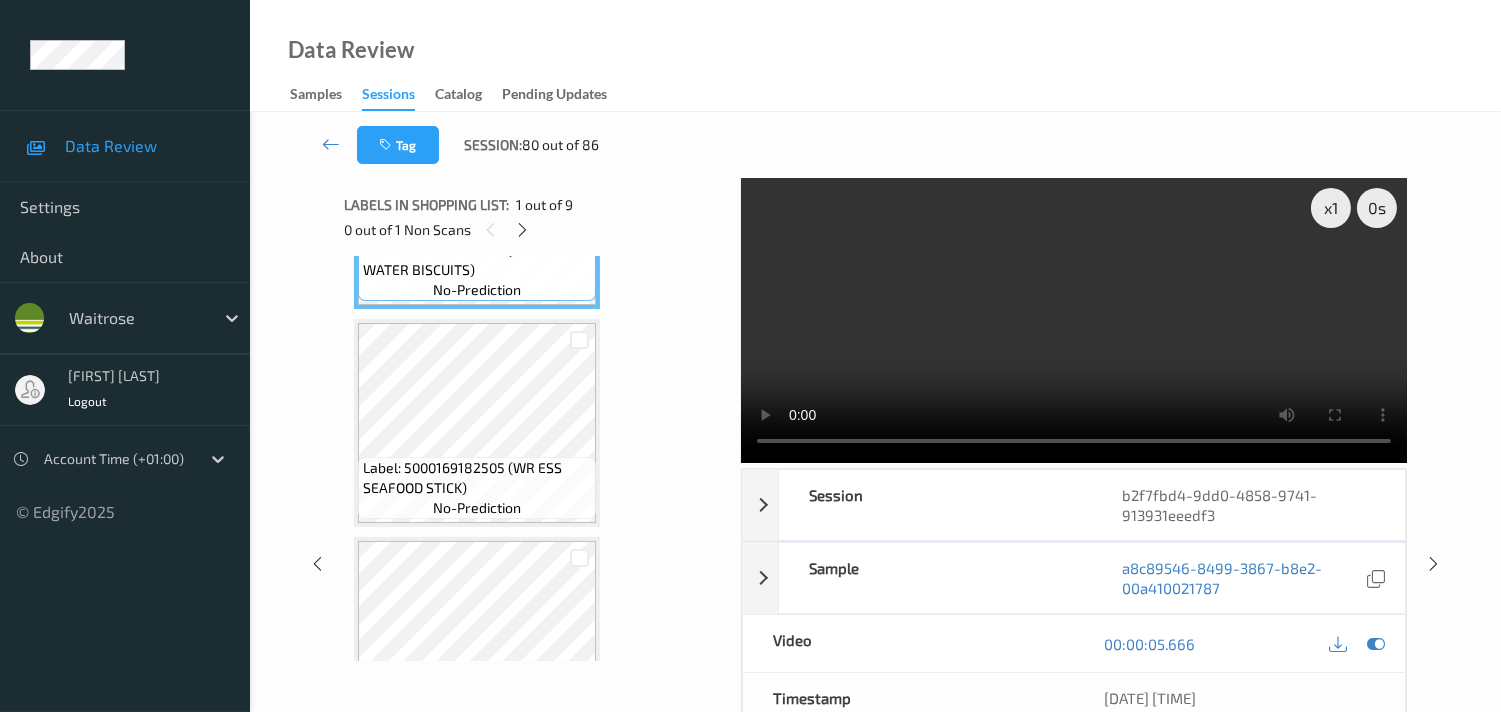 scroll, scrollTop: 0, scrollLeft: 0, axis: both 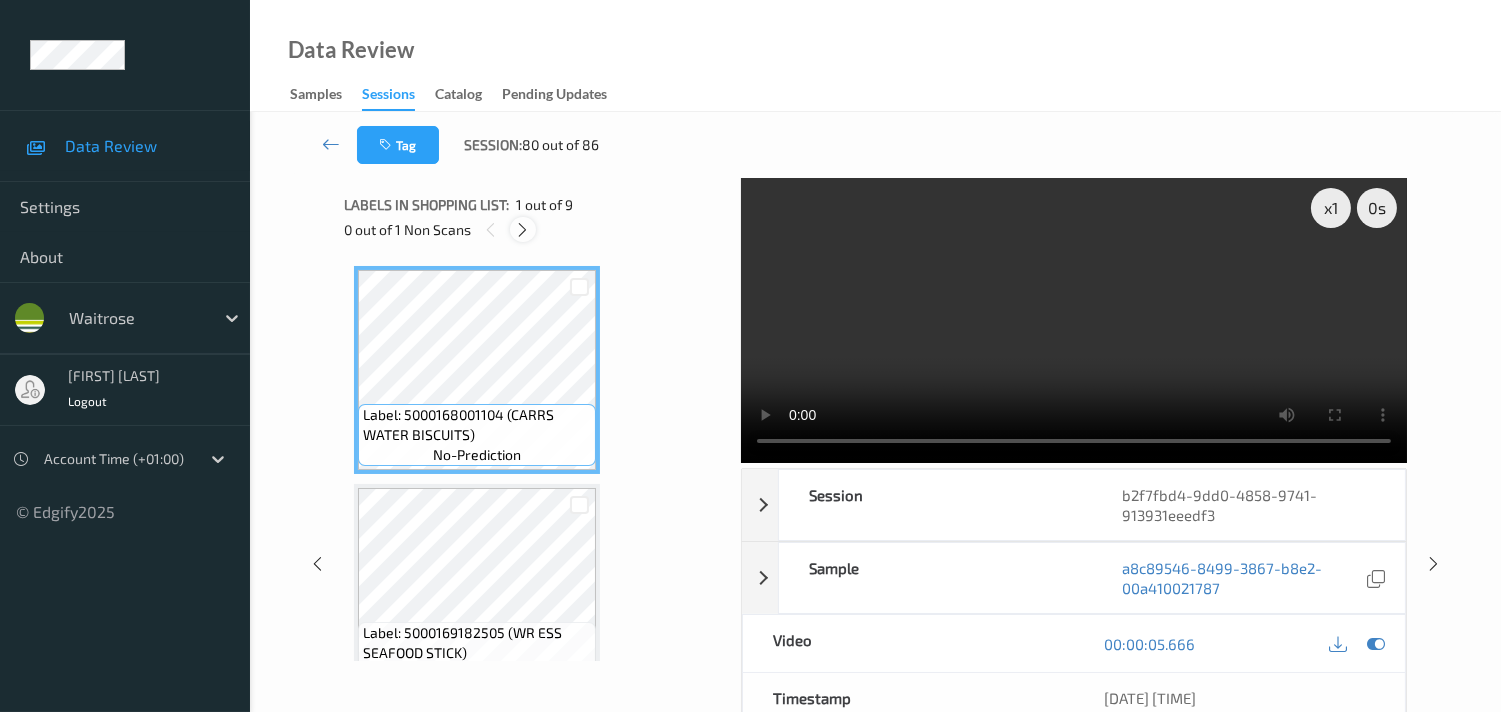 click at bounding box center (522, 229) 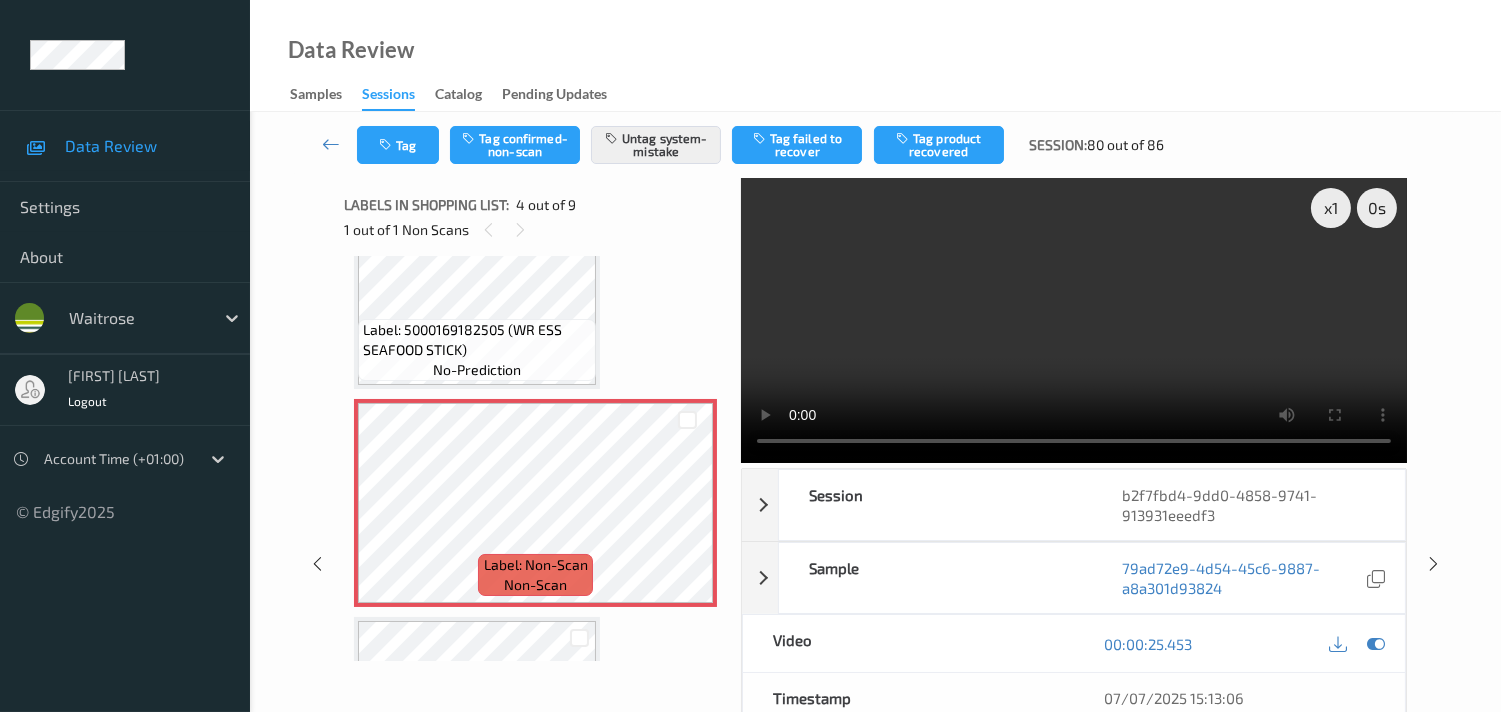 scroll, scrollTop: 665, scrollLeft: 0, axis: vertical 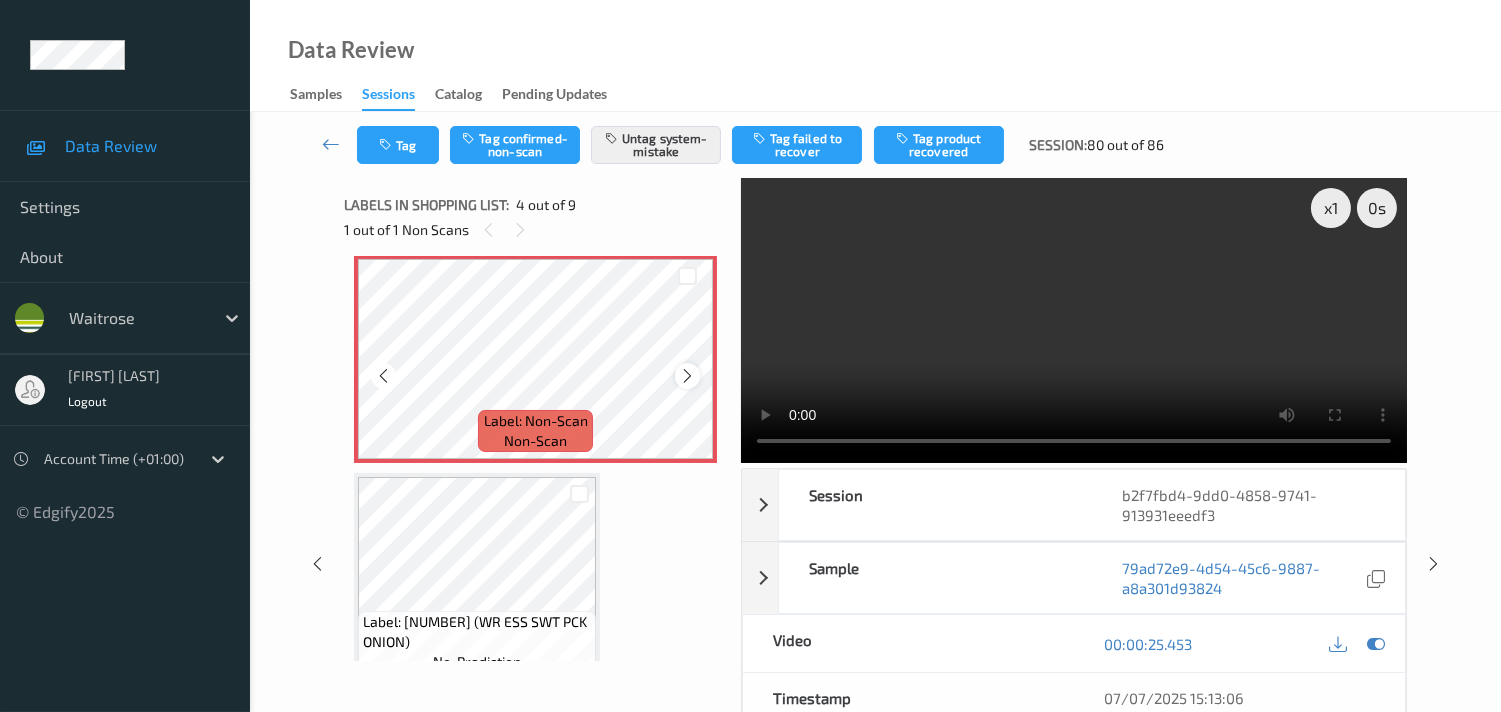 click at bounding box center (687, 376) 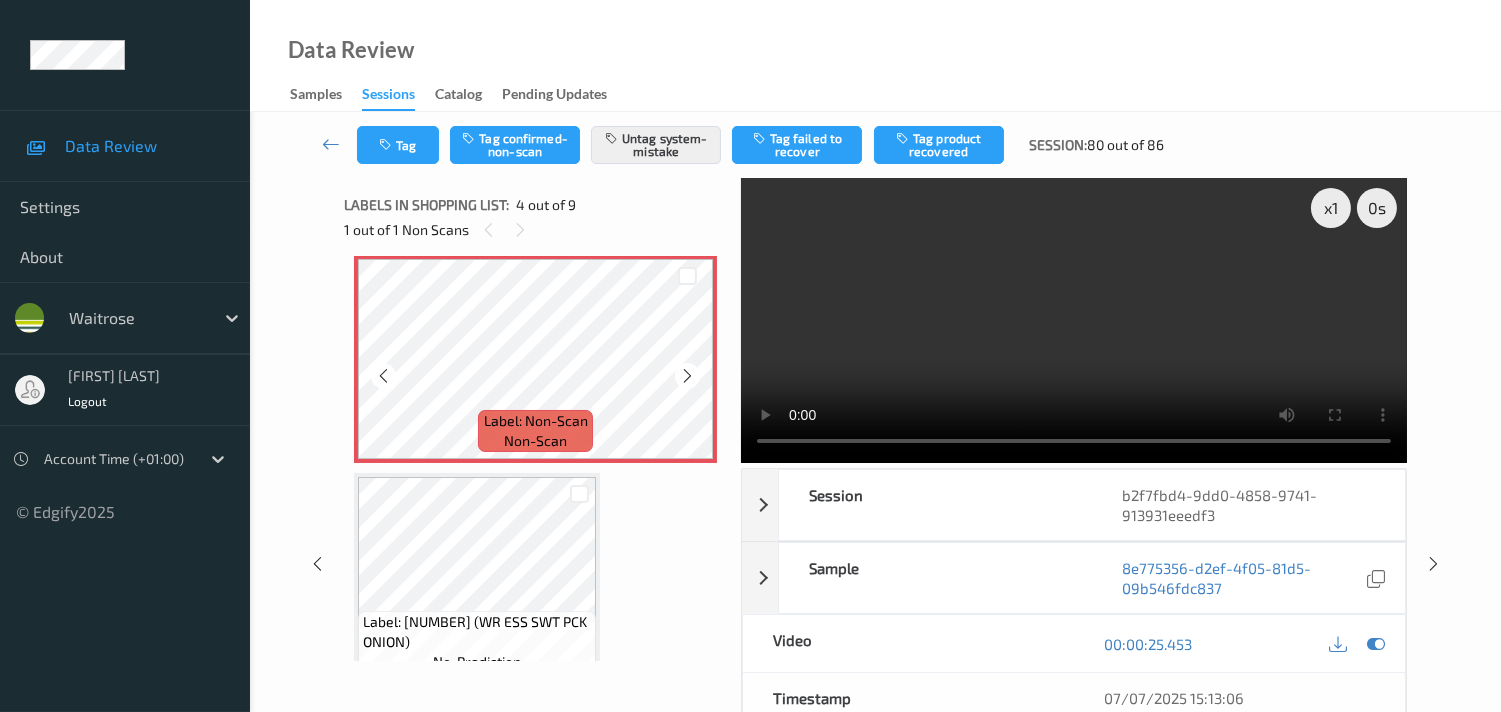 click at bounding box center (687, 376) 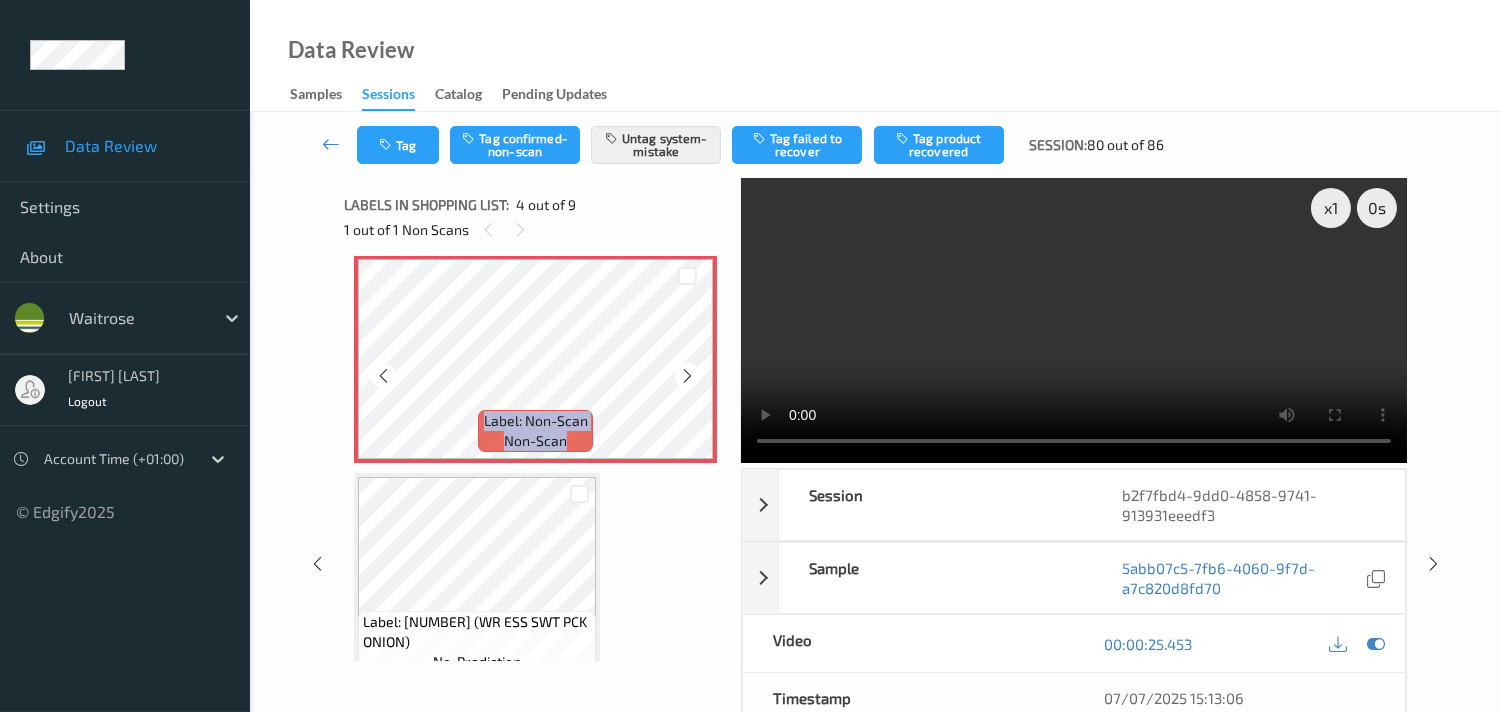 click at bounding box center [687, 376] 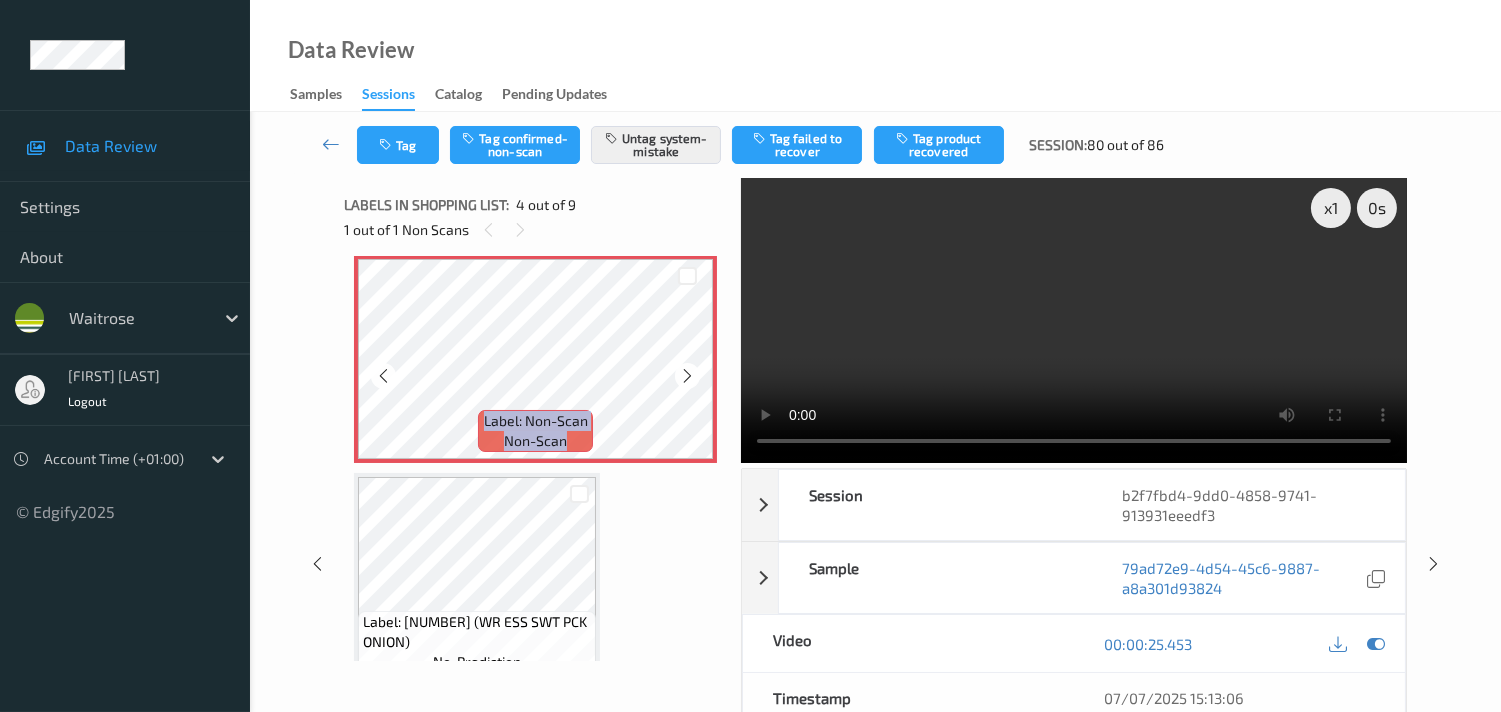 click at bounding box center [687, 376] 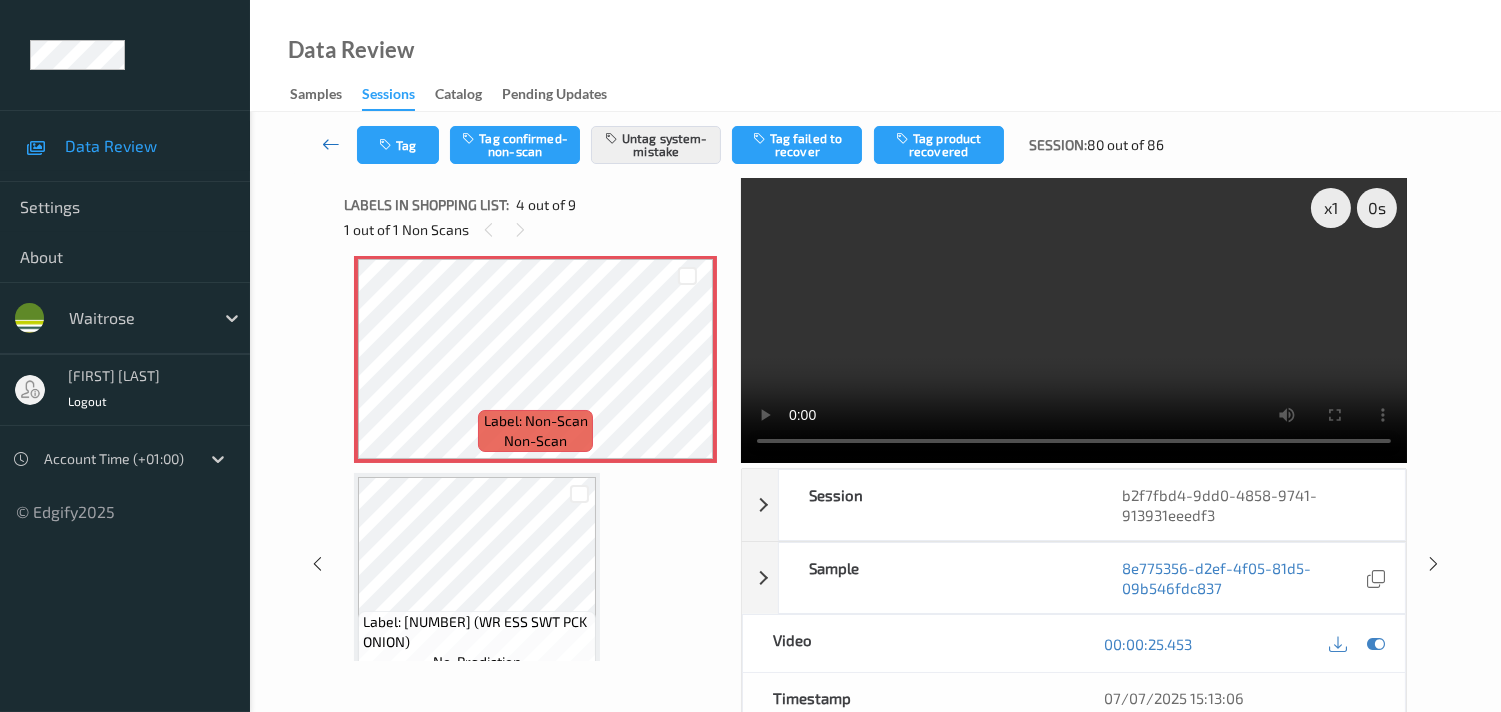 click at bounding box center (331, 145) 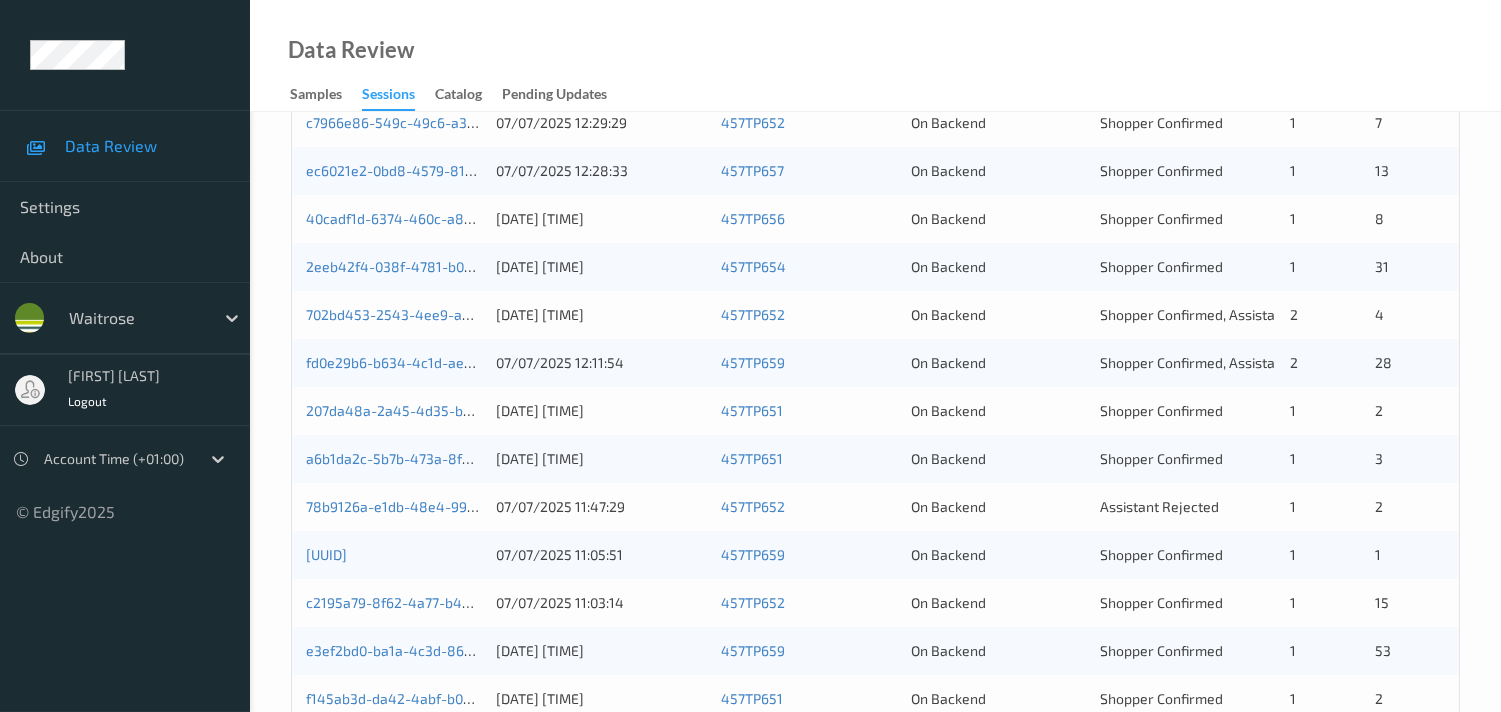scroll, scrollTop: 951, scrollLeft: 0, axis: vertical 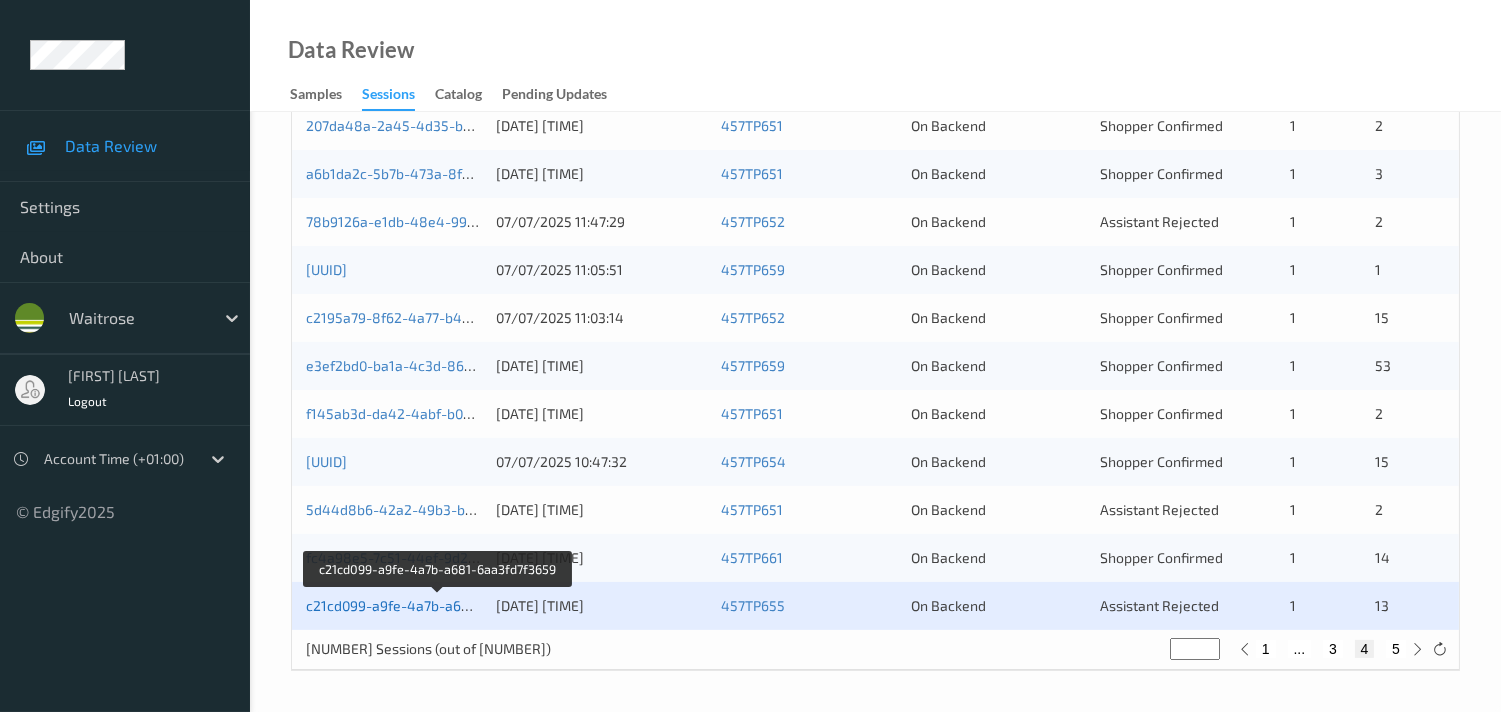 click on "c21cd099-a9fe-4a7b-a681-6aa3fd7f3659" at bounding box center (438, 605) 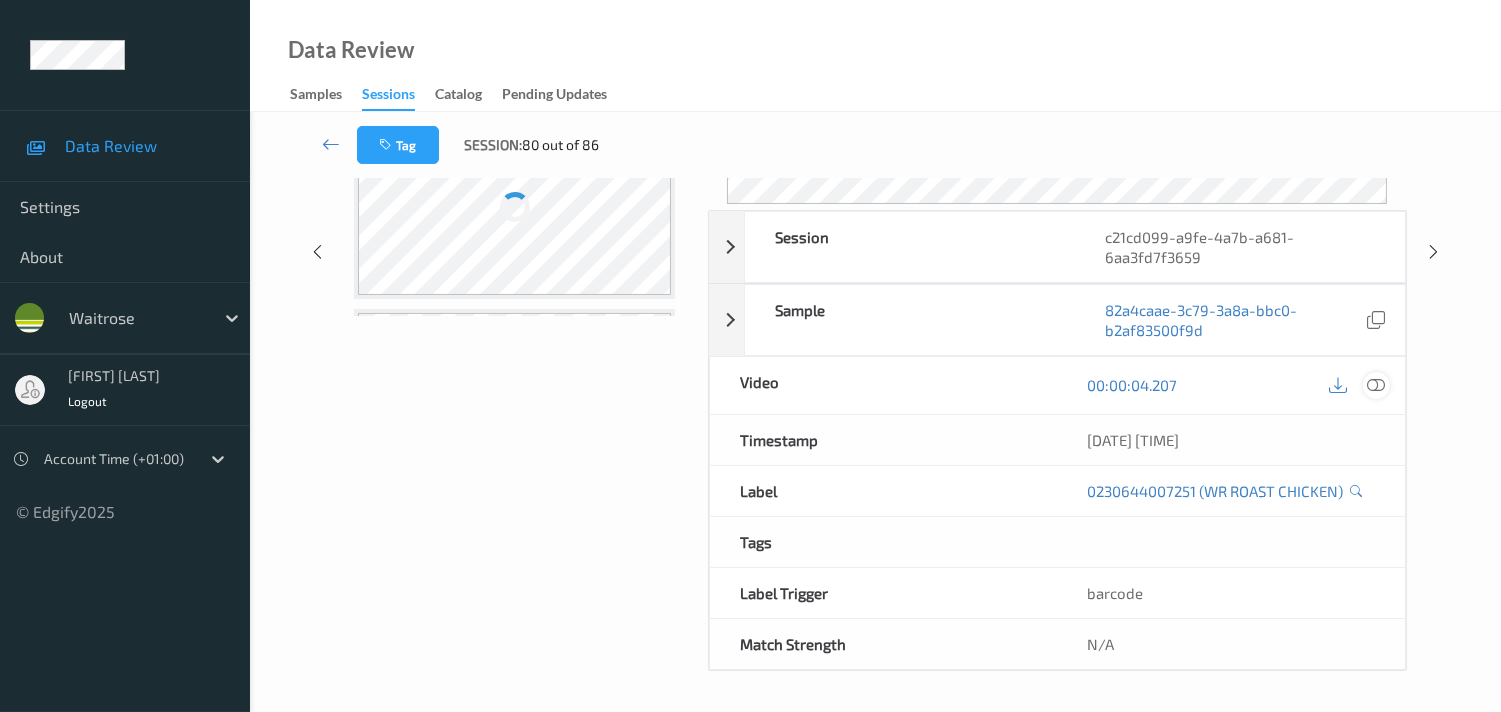 click at bounding box center (1376, 385) 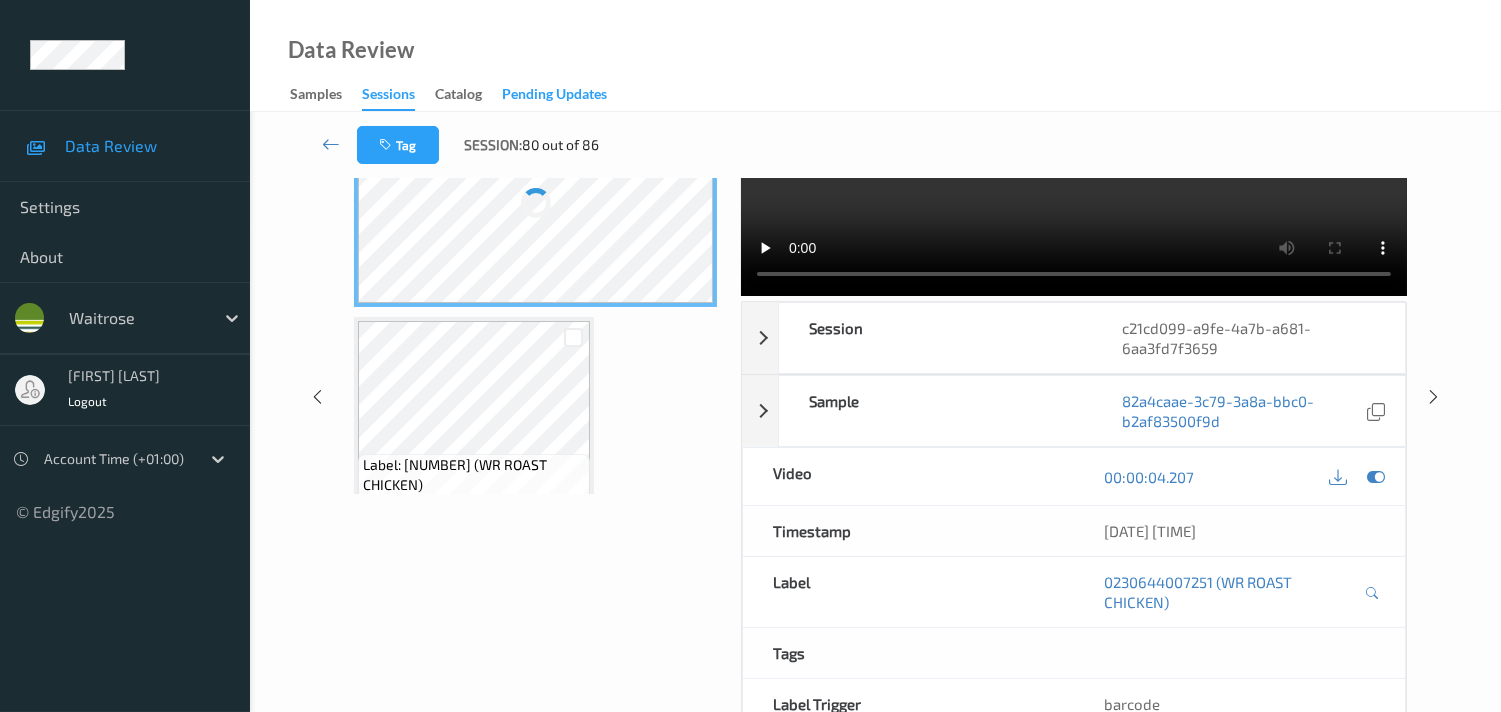scroll, scrollTop: 0, scrollLeft: 0, axis: both 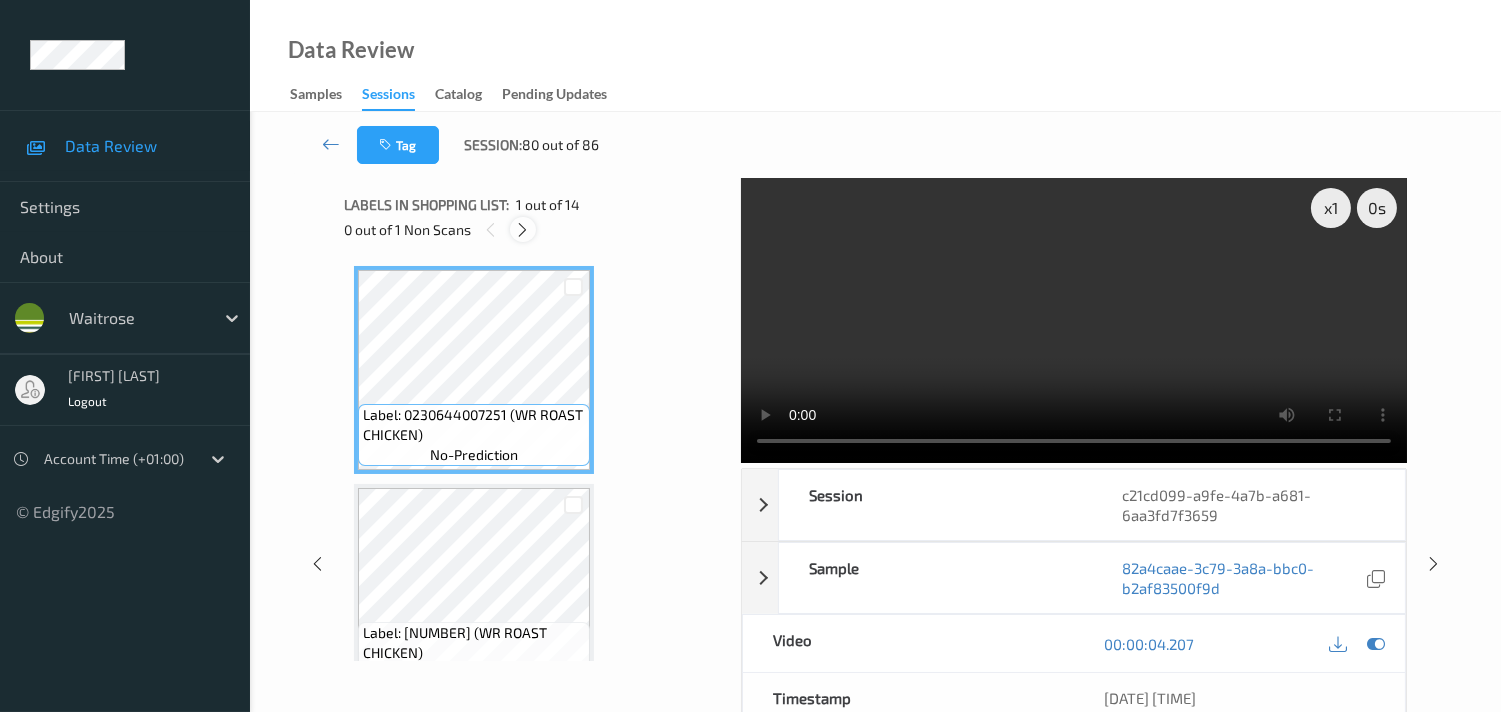 click at bounding box center [522, 230] 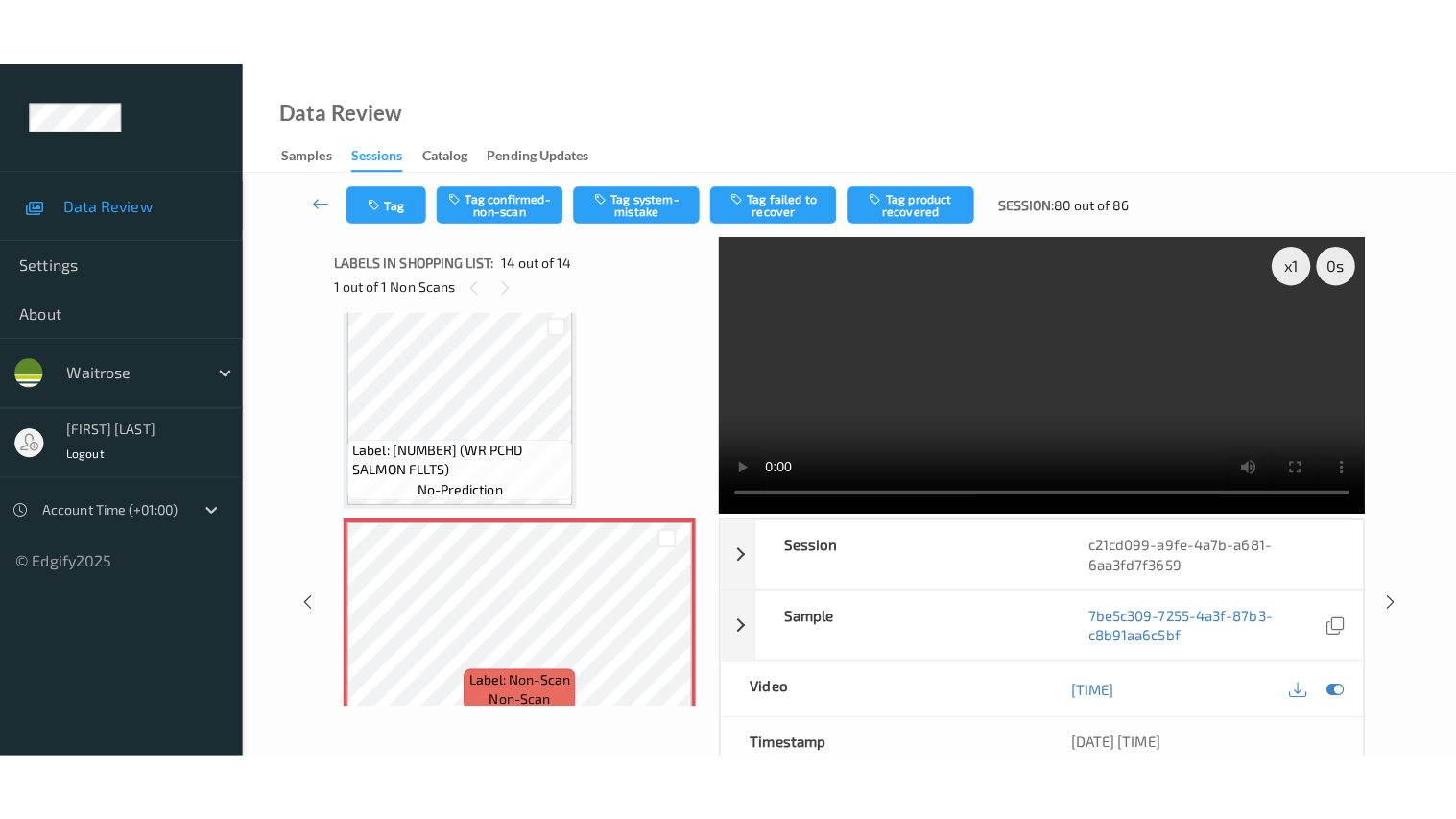 scroll, scrollTop: 2532, scrollLeft: 0, axis: vertical 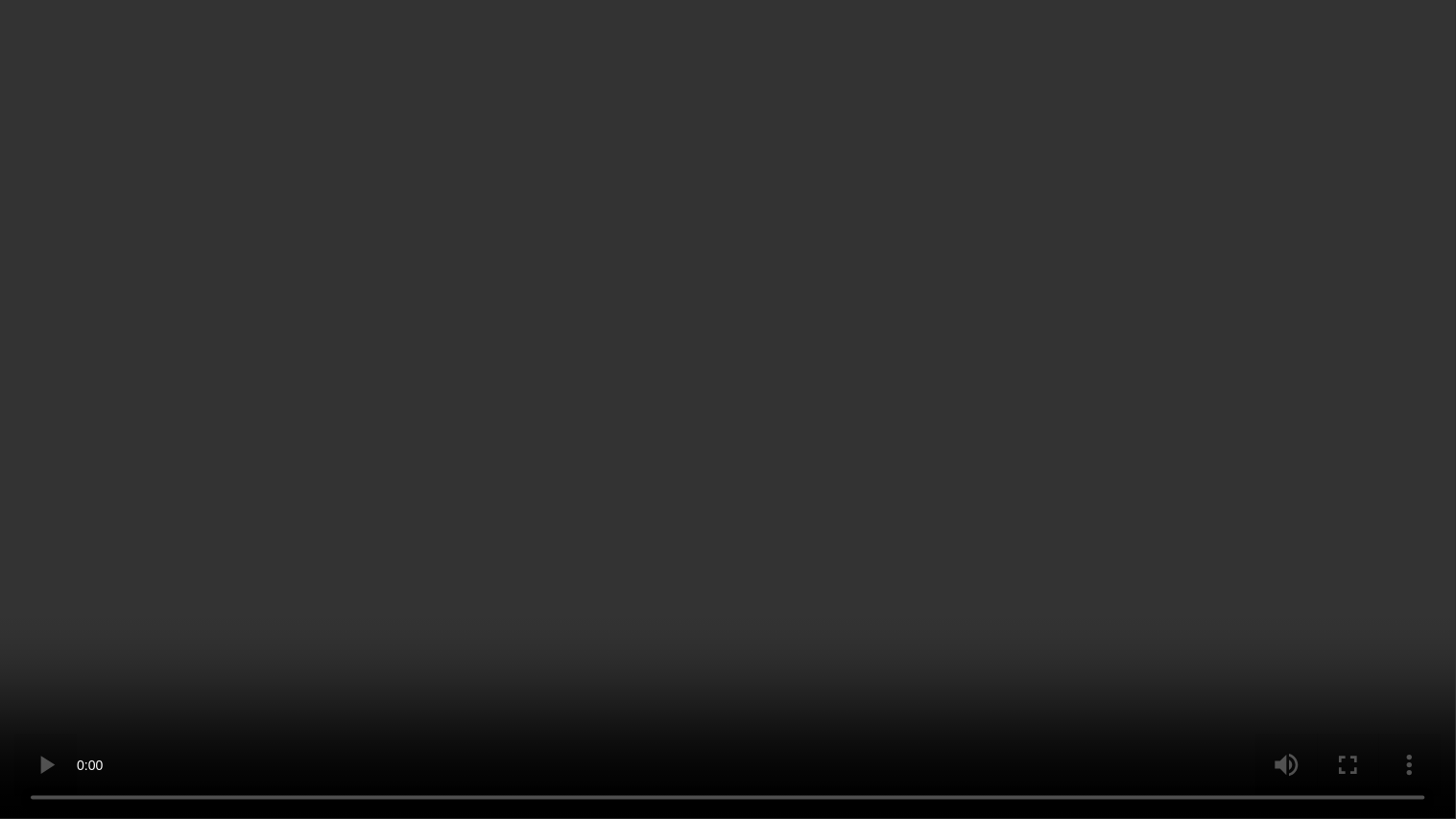 click at bounding box center [728, 409] 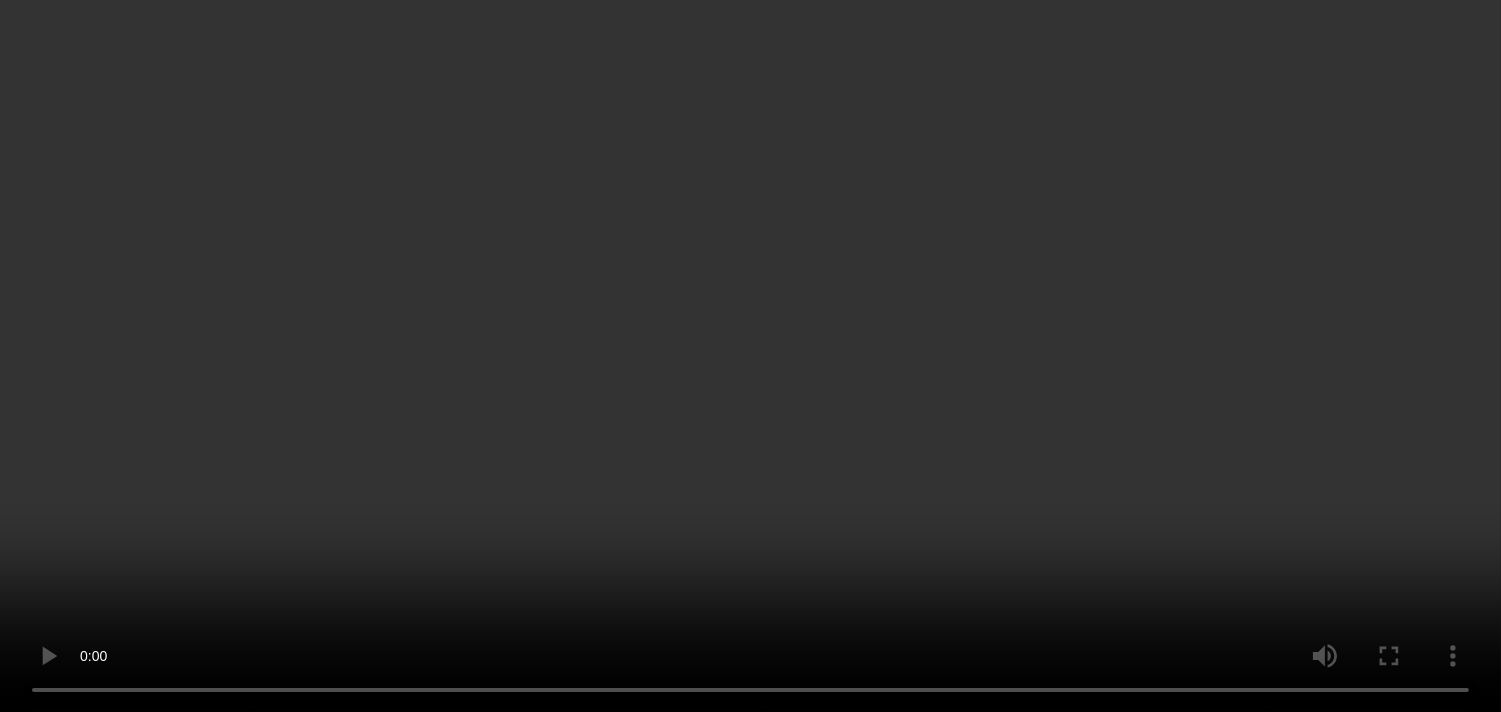 scroll, scrollTop: 2637, scrollLeft: 0, axis: vertical 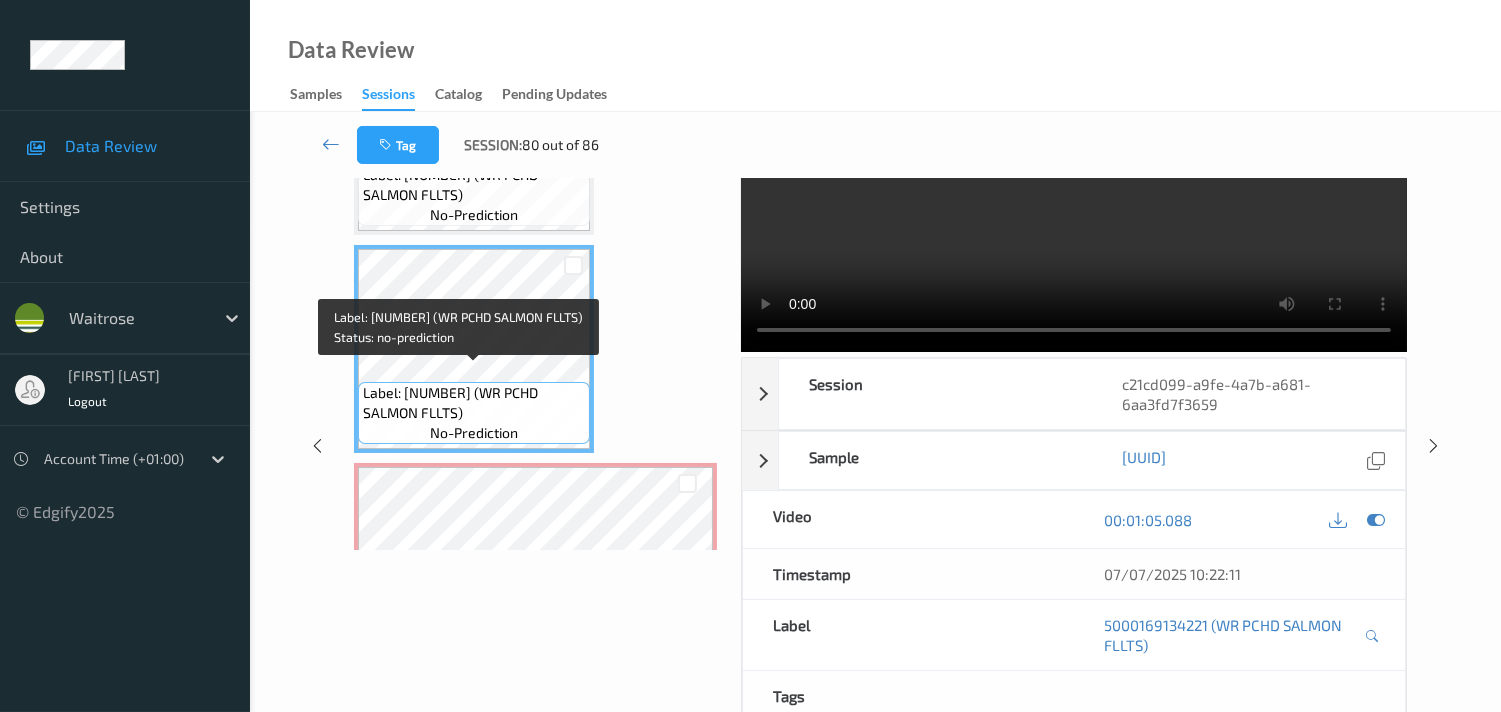 drag, startPoint x: 505, startPoint y: 372, endPoint x: 586, endPoint y: 395, distance: 84.20214 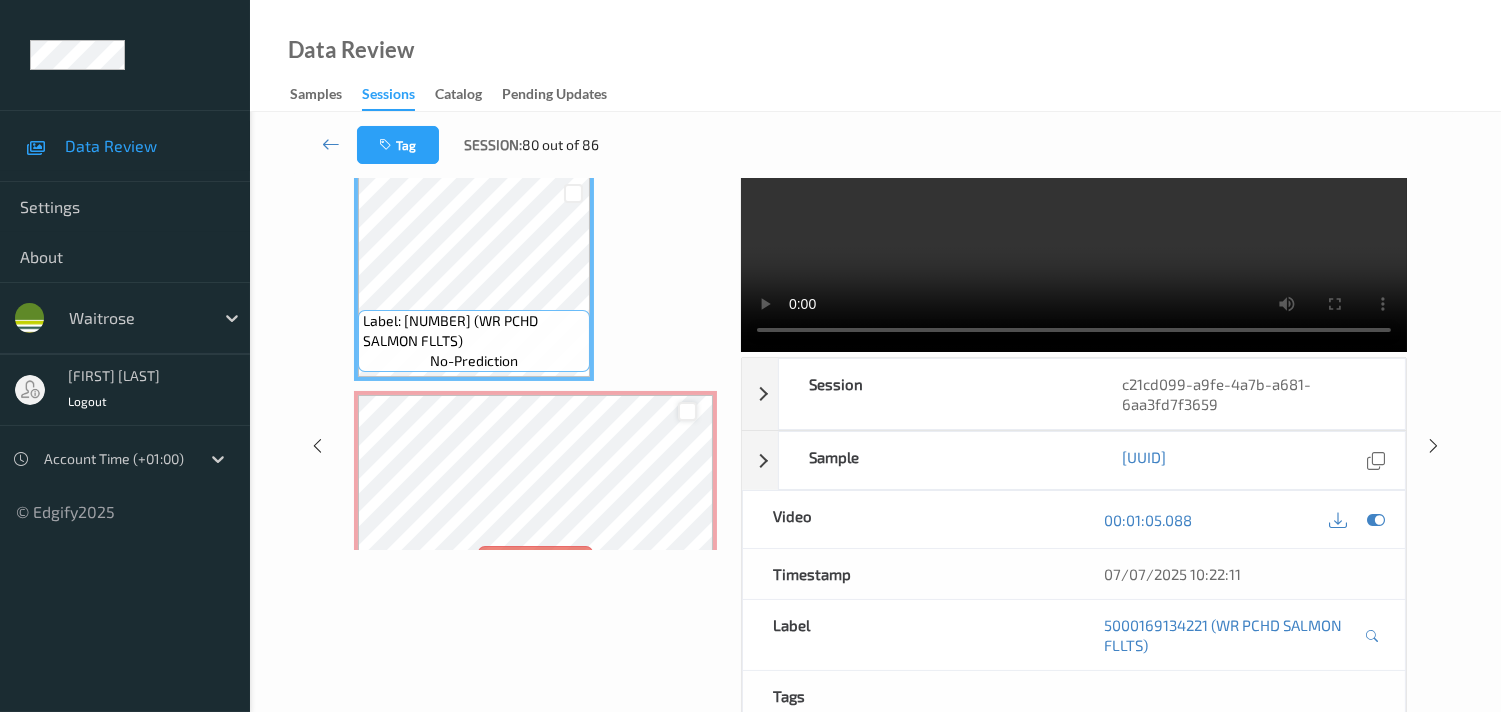 scroll, scrollTop: 2637, scrollLeft: 0, axis: vertical 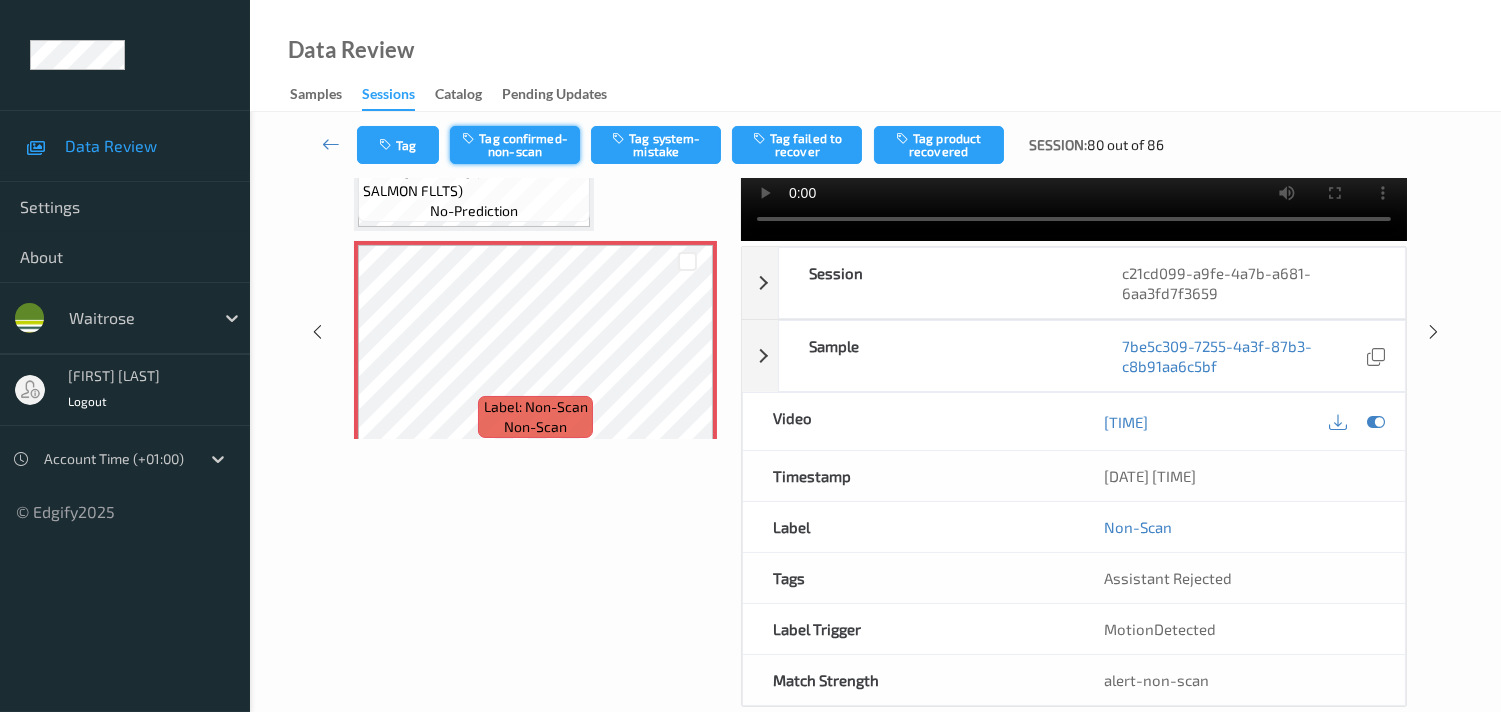 click on "Tag   confirmed-non-scan" at bounding box center (515, 145) 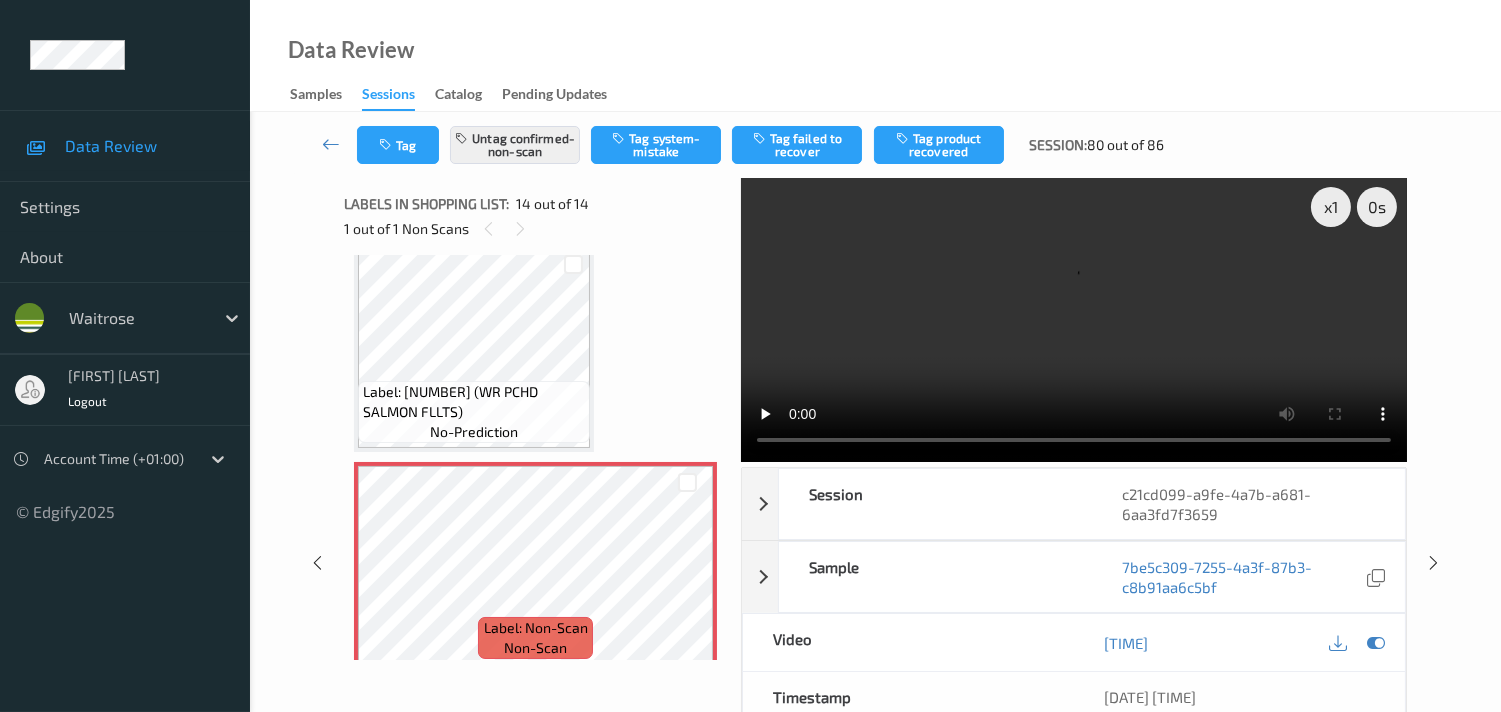 scroll, scrollTop: 0, scrollLeft: 0, axis: both 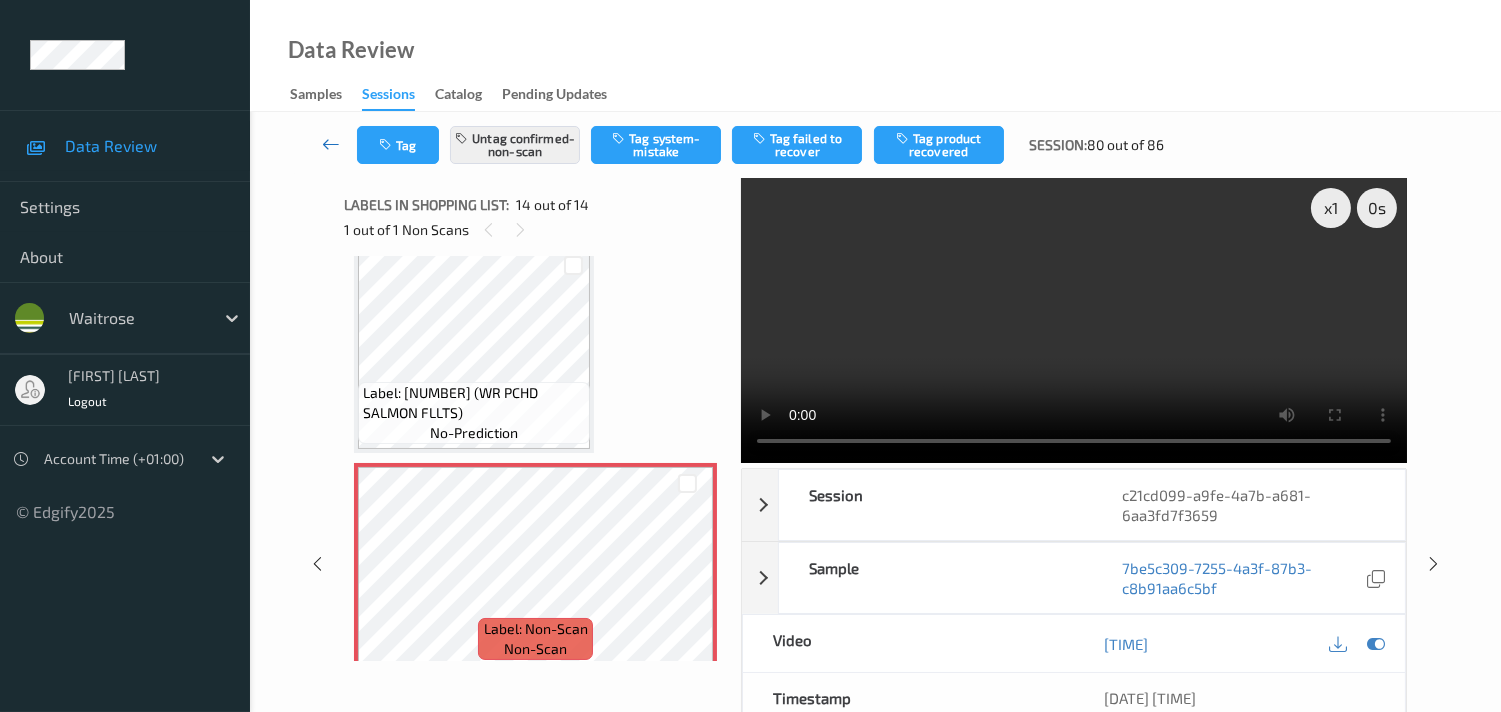 click at bounding box center (331, 145) 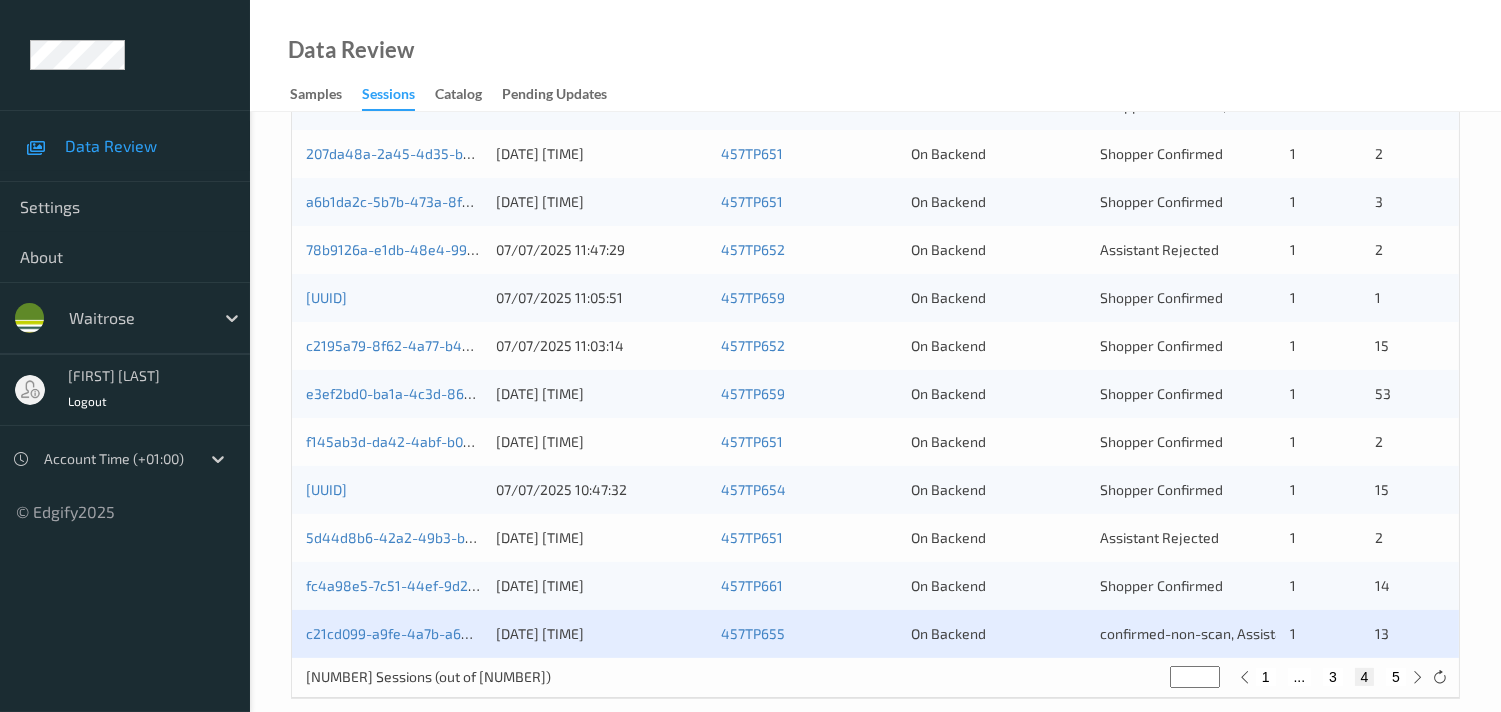 scroll, scrollTop: 951, scrollLeft: 0, axis: vertical 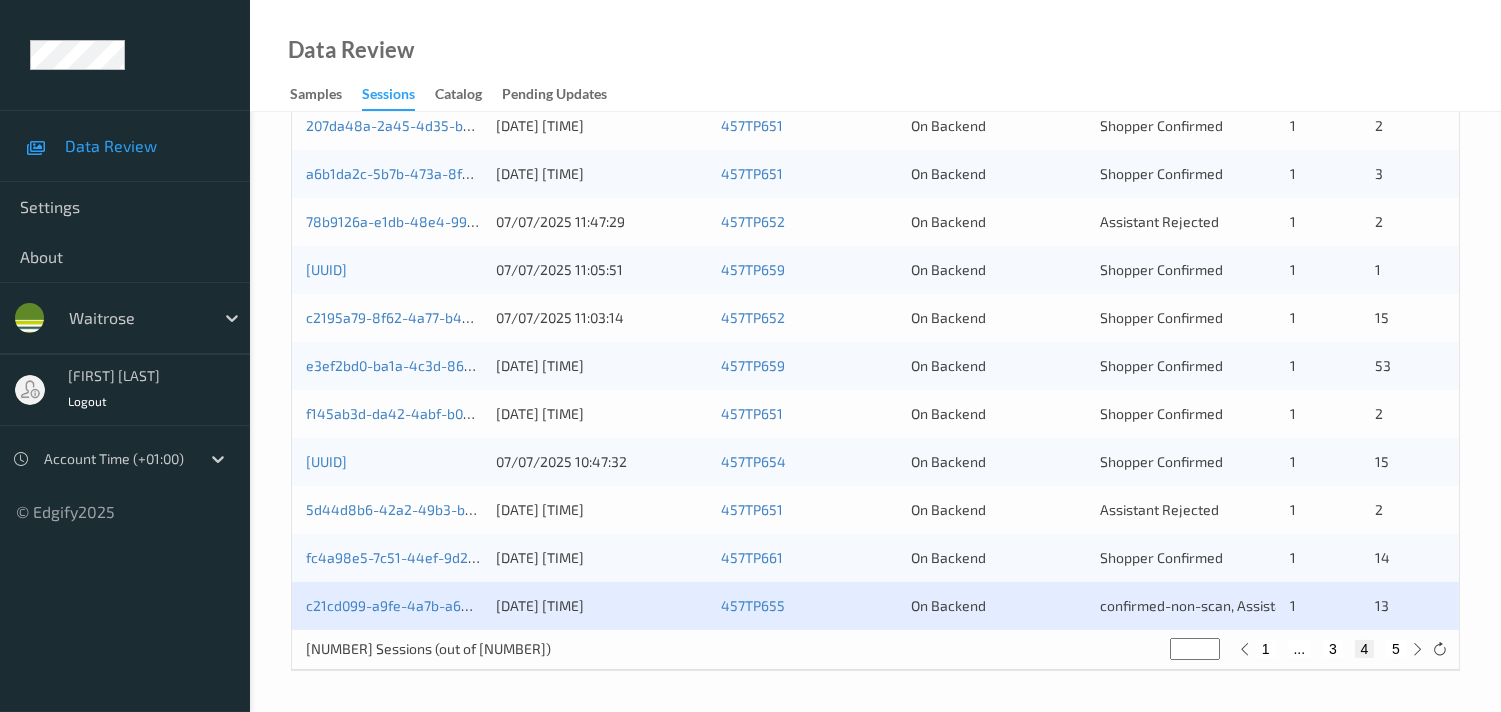 click on "[UUID] 07/07/2025 10:21:13 457TP661 On Backend Shopper Confirmed 1 14" at bounding box center (875, 558) 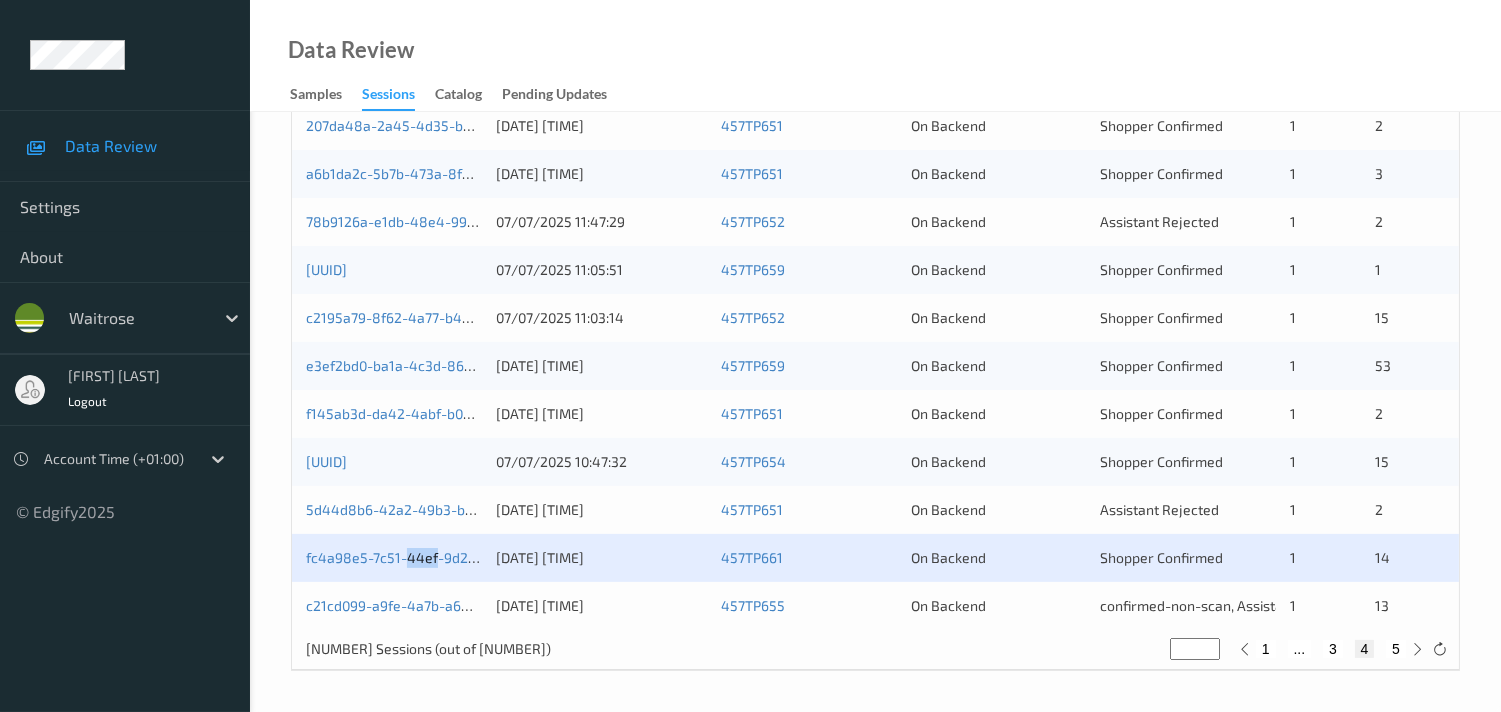 click on "[UUID] 07/07/2025 10:21:13 457TP661 On Backend Shopper Confirmed 1 14" at bounding box center (875, 558) 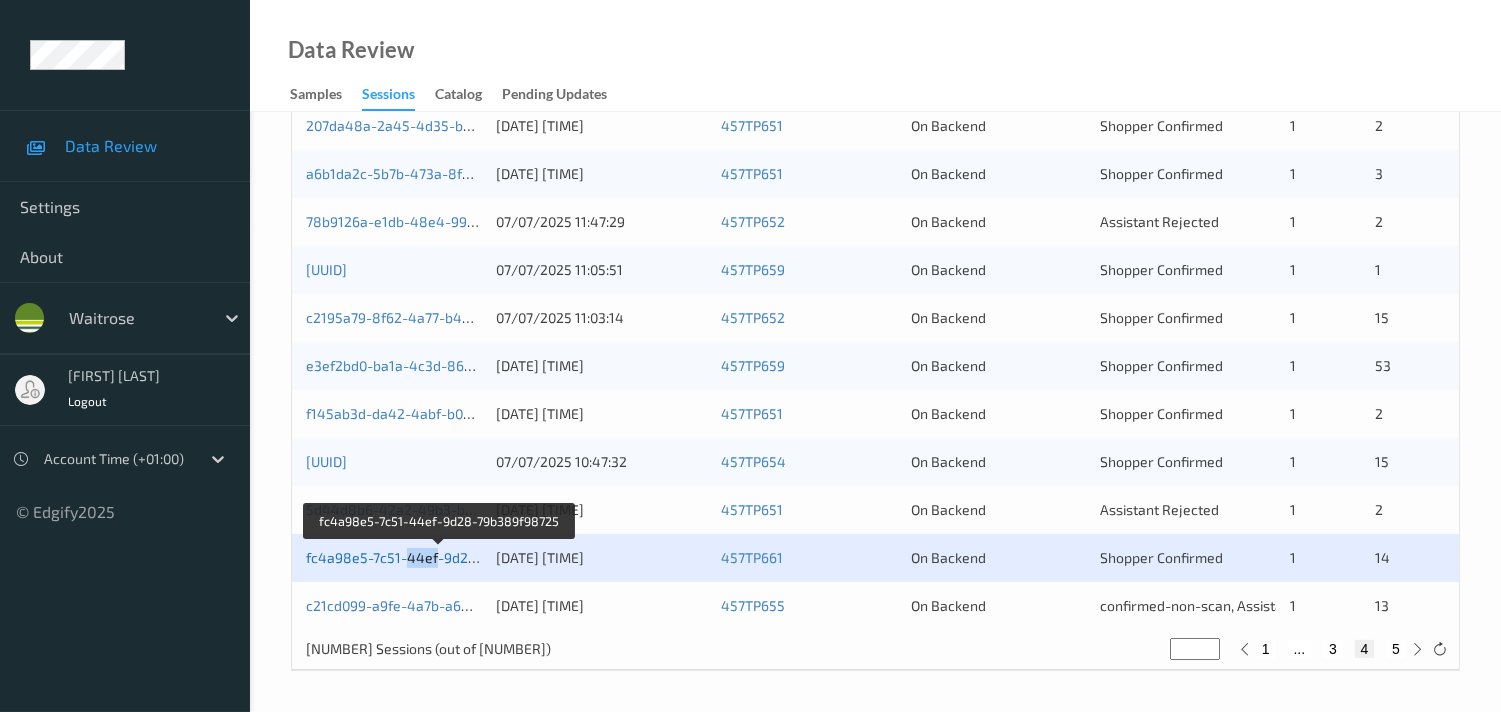 click on "fc4a98e5-7c51-44ef-9d28-79b389f98725" at bounding box center [440, 557] 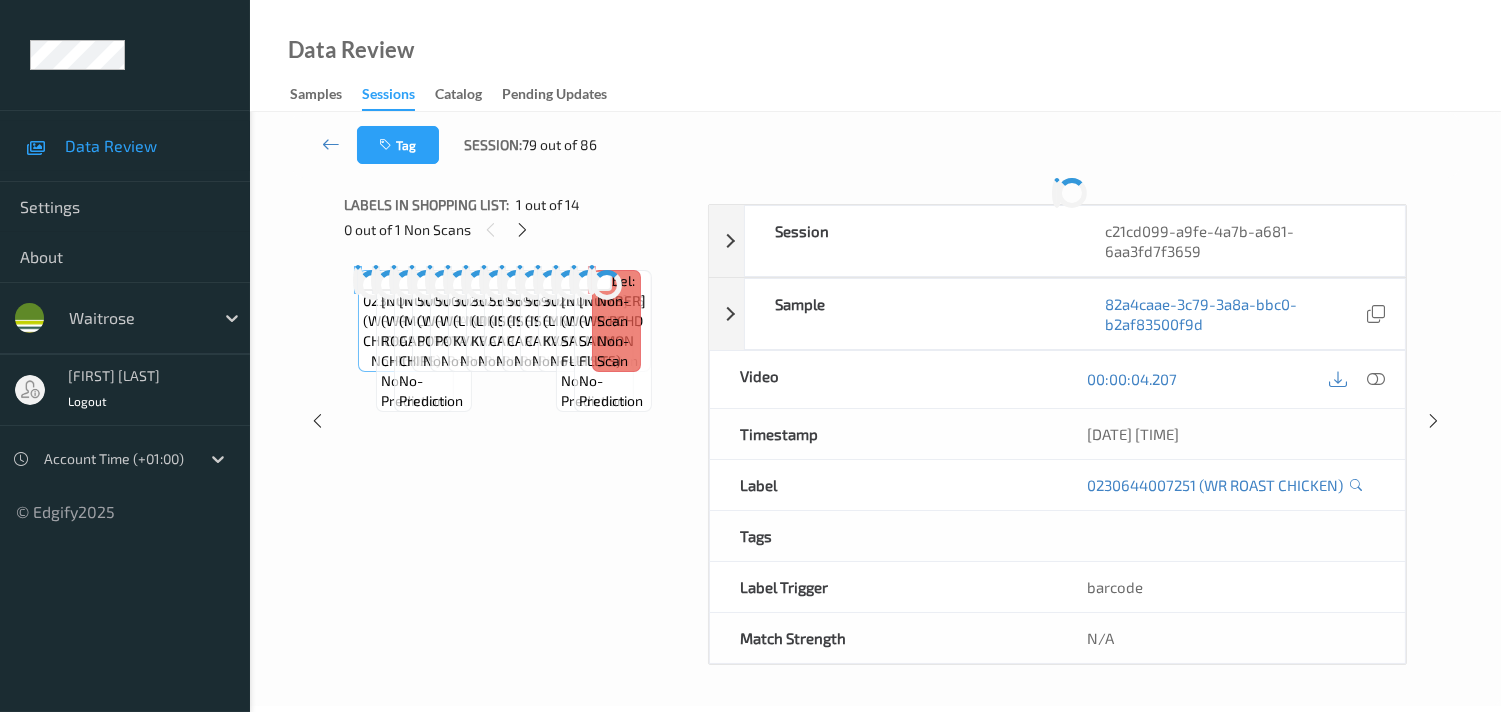 click on "Labels in shopping list: 1 out of 14 0 out of 1 Non Scans Label: [PRODUCT] no-prediction Label: [PRODUCT] no-prediction Label: [PRODUCT] no-prediction Label: [PRODUCT] no-prediction Label: [PRODUCT] no-prediction Label: [PRODUCT] no-prediction Label: [PRODUCT] no-prediction Label: [PRODUCT] no-prediction Label: [PRODUCT] no-prediction Label: [PRODUCT] no-prediction Label: [PRODUCT] no-prediction Label: [PRODUCT] no-prediction Label: [PRODUCT] no-prediction Label: Non-Scan non-scan" at bounding box center [519, 421] 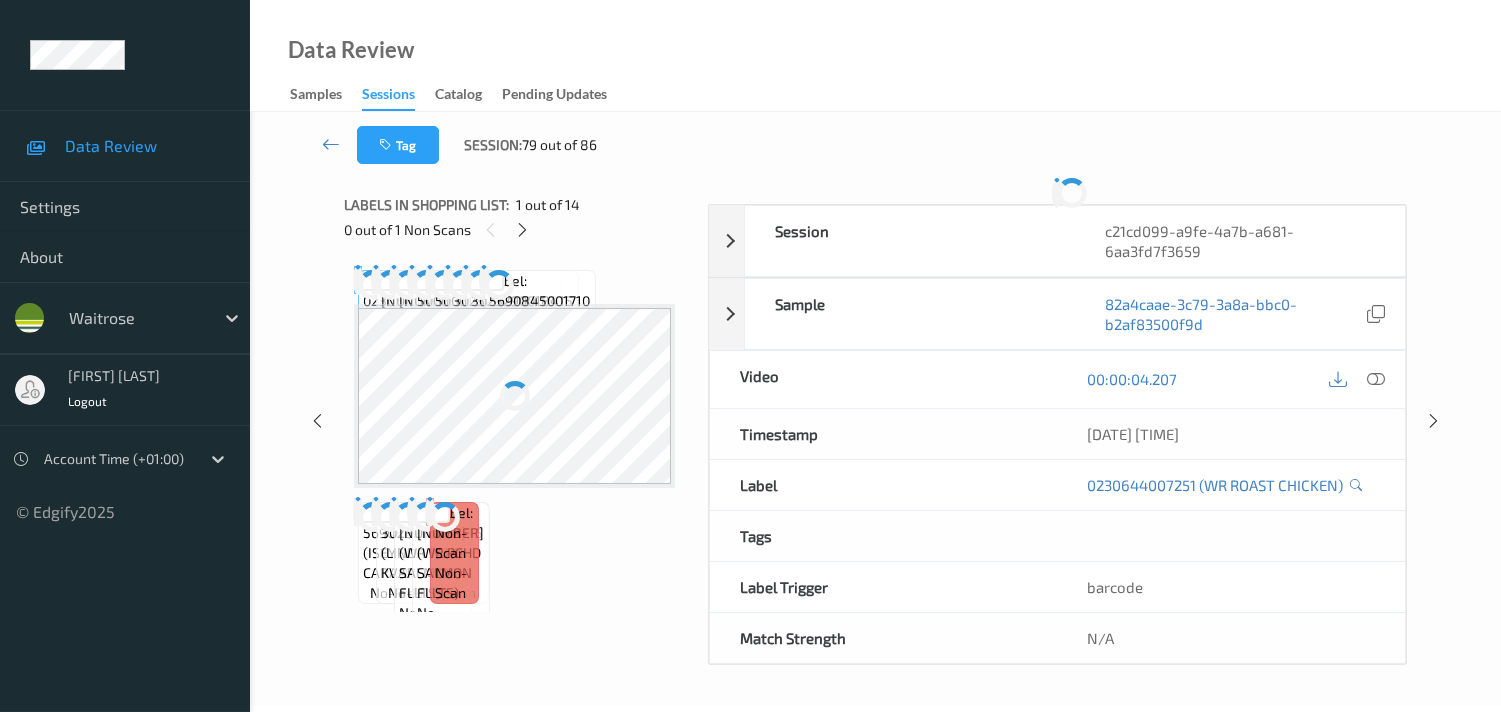 scroll, scrollTop: 280, scrollLeft: 0, axis: vertical 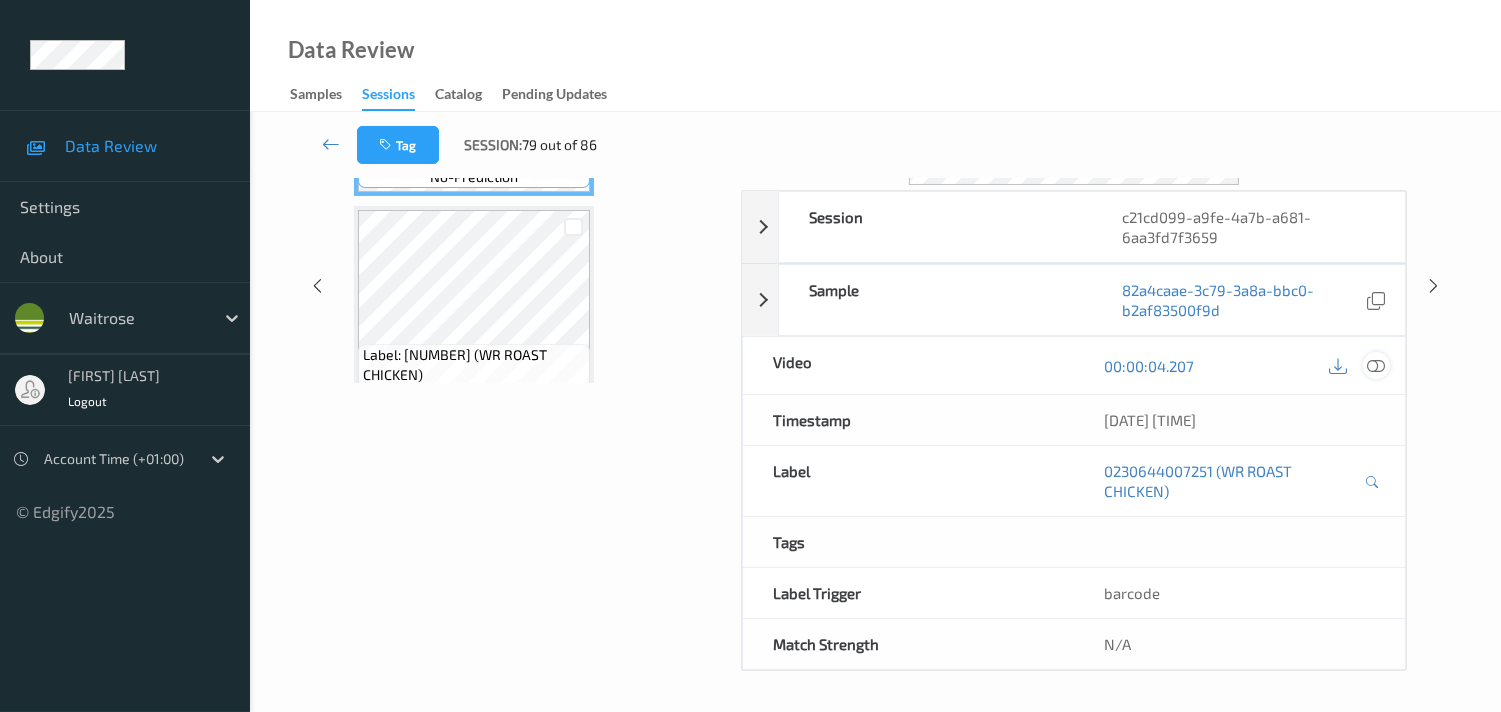 click at bounding box center [1376, 366] 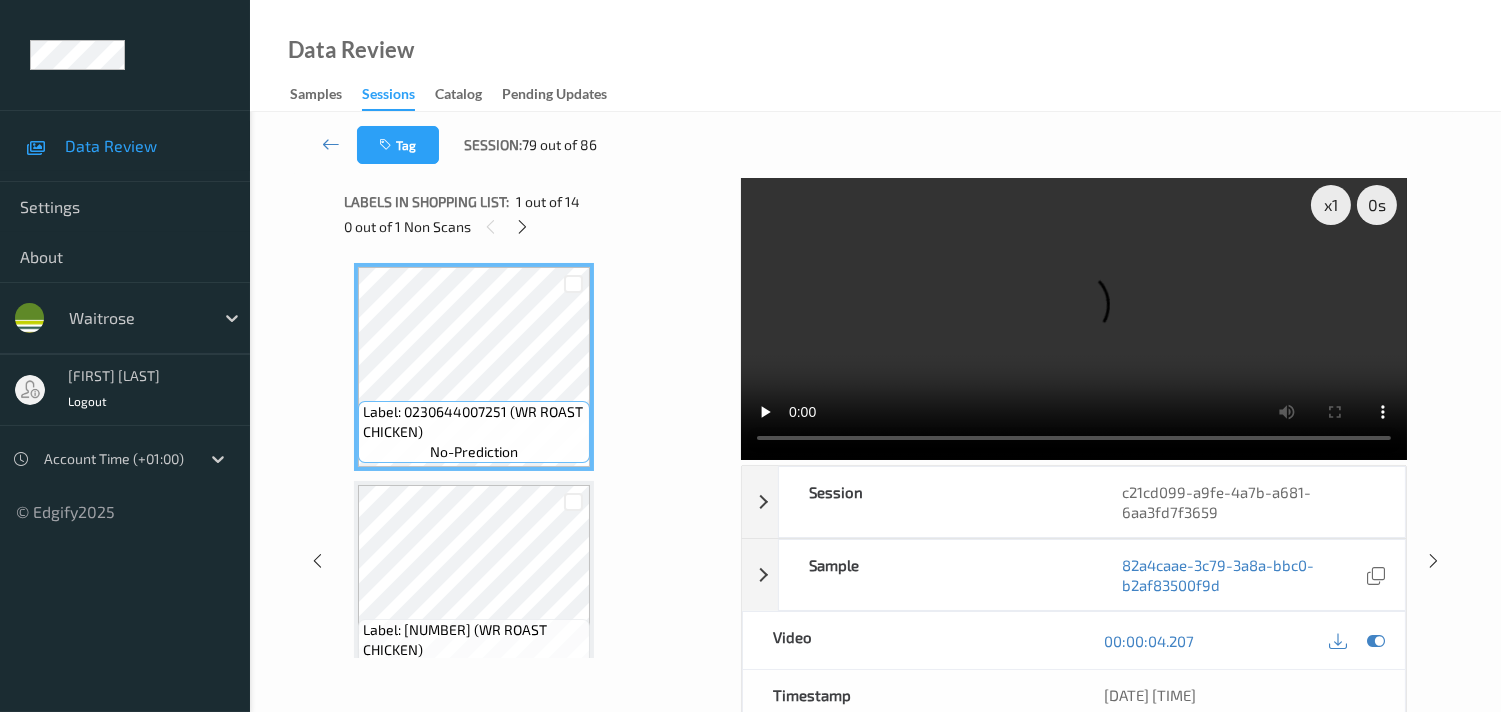 scroll, scrollTop: 0, scrollLeft: 0, axis: both 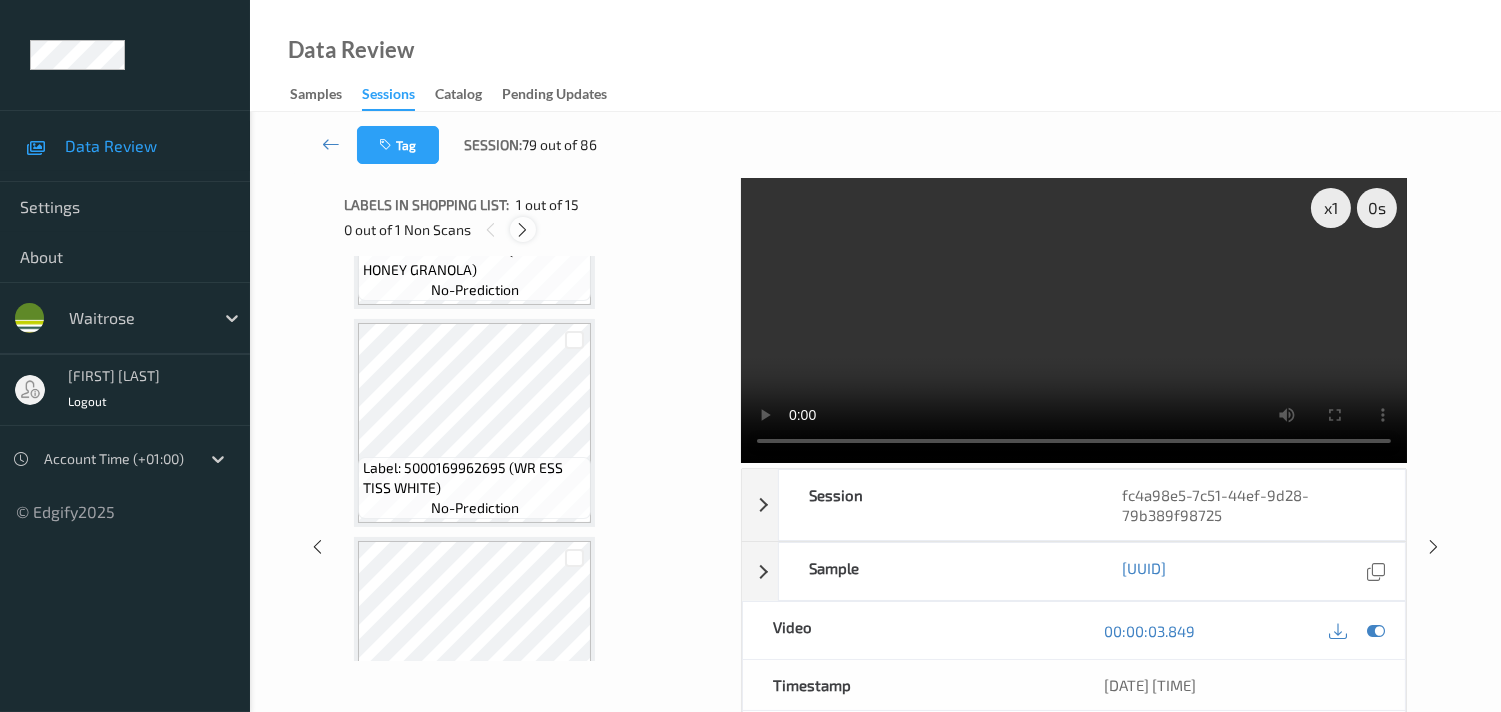 click at bounding box center (522, 230) 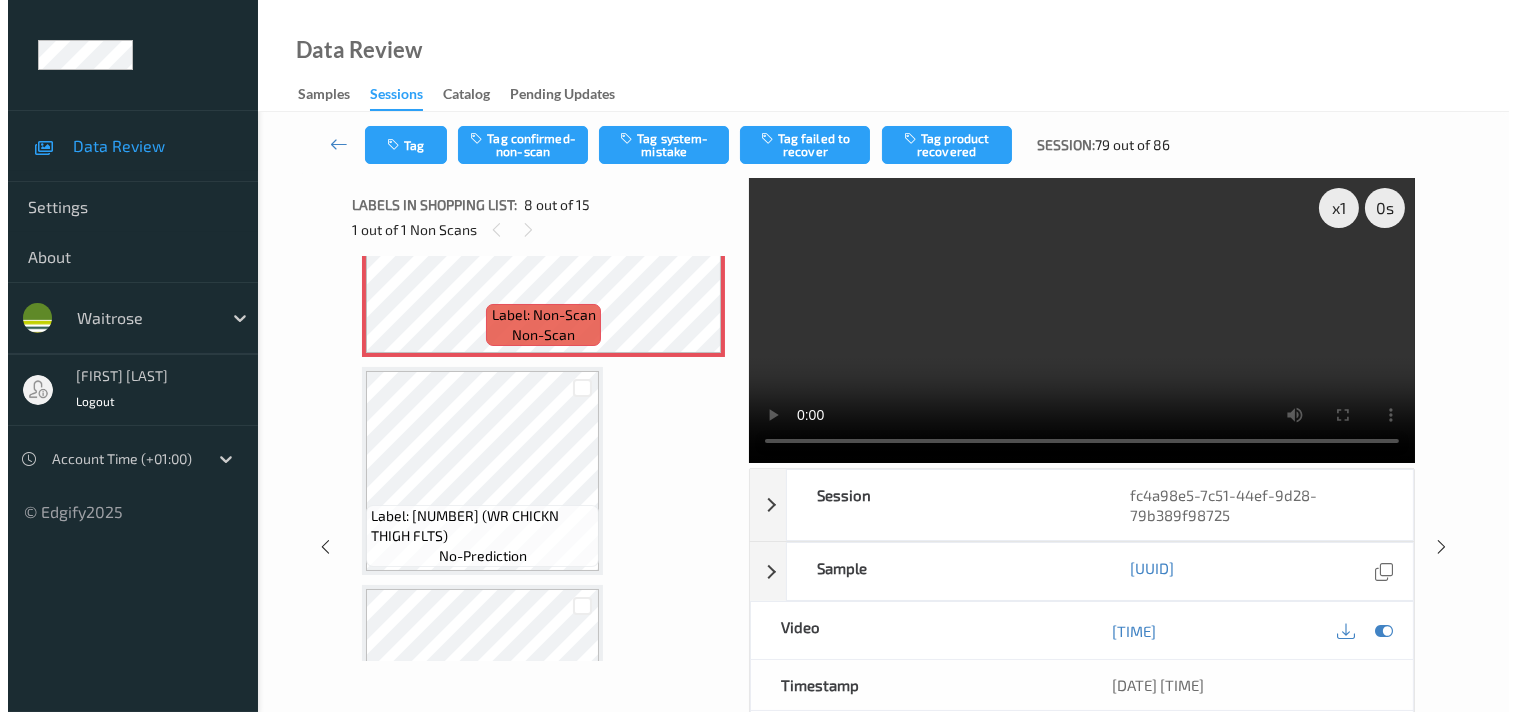 scroll, scrollTop: 1421, scrollLeft: 0, axis: vertical 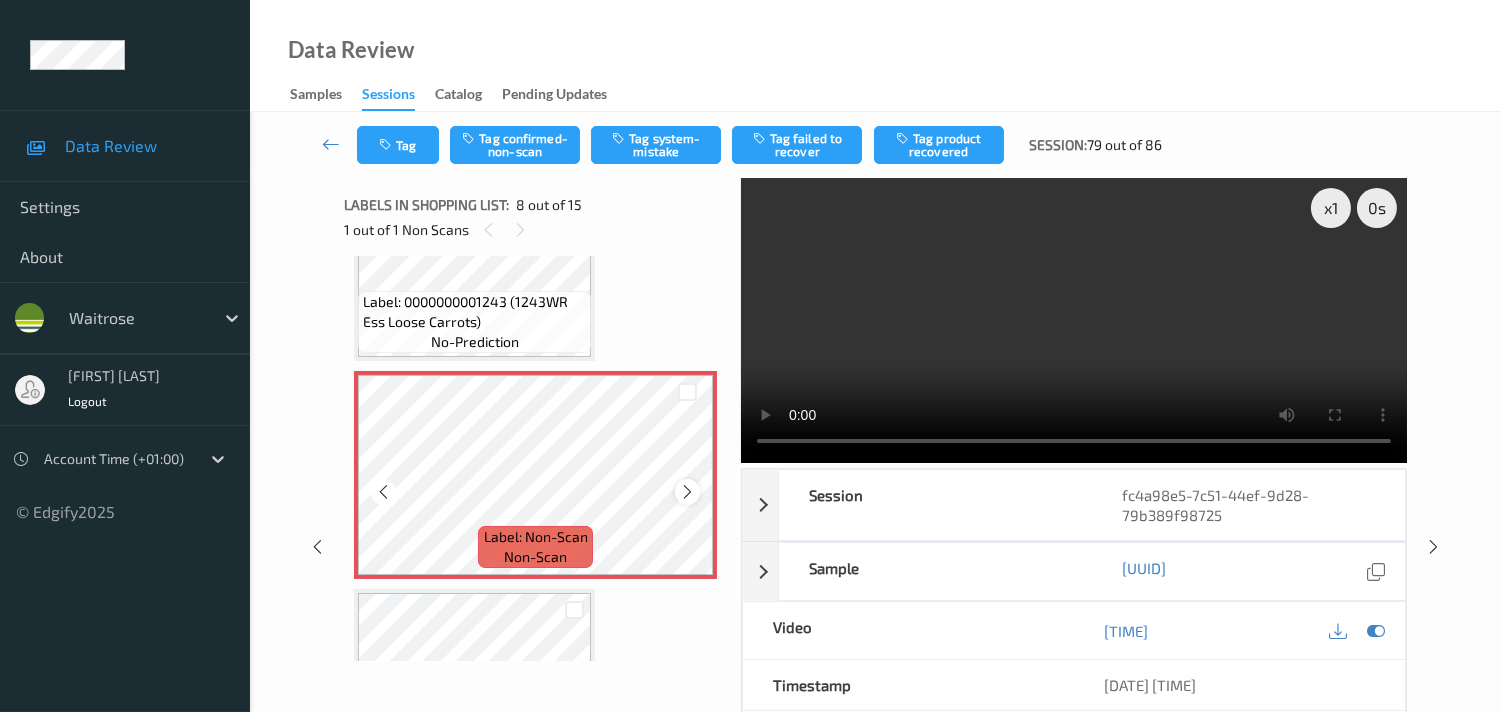 click at bounding box center (687, 491) 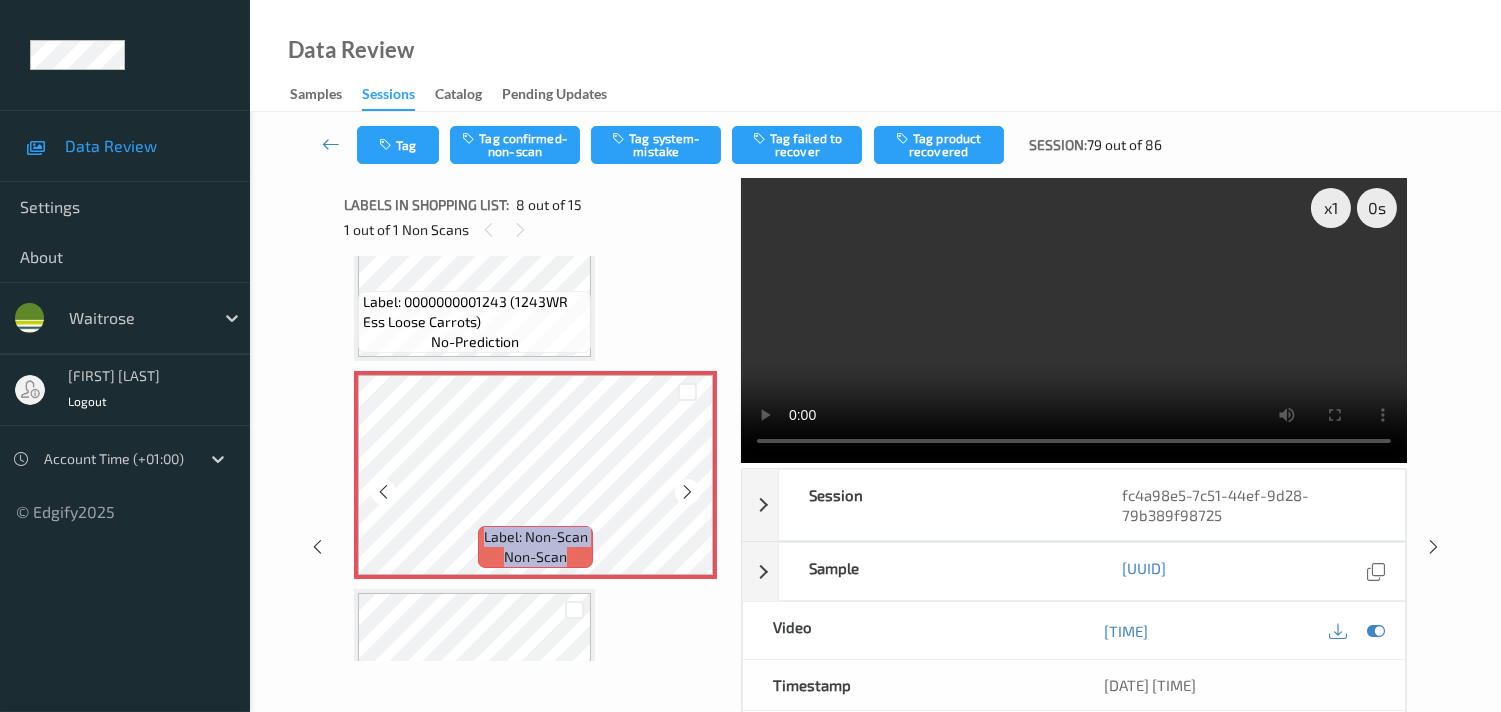 click at bounding box center (687, 491) 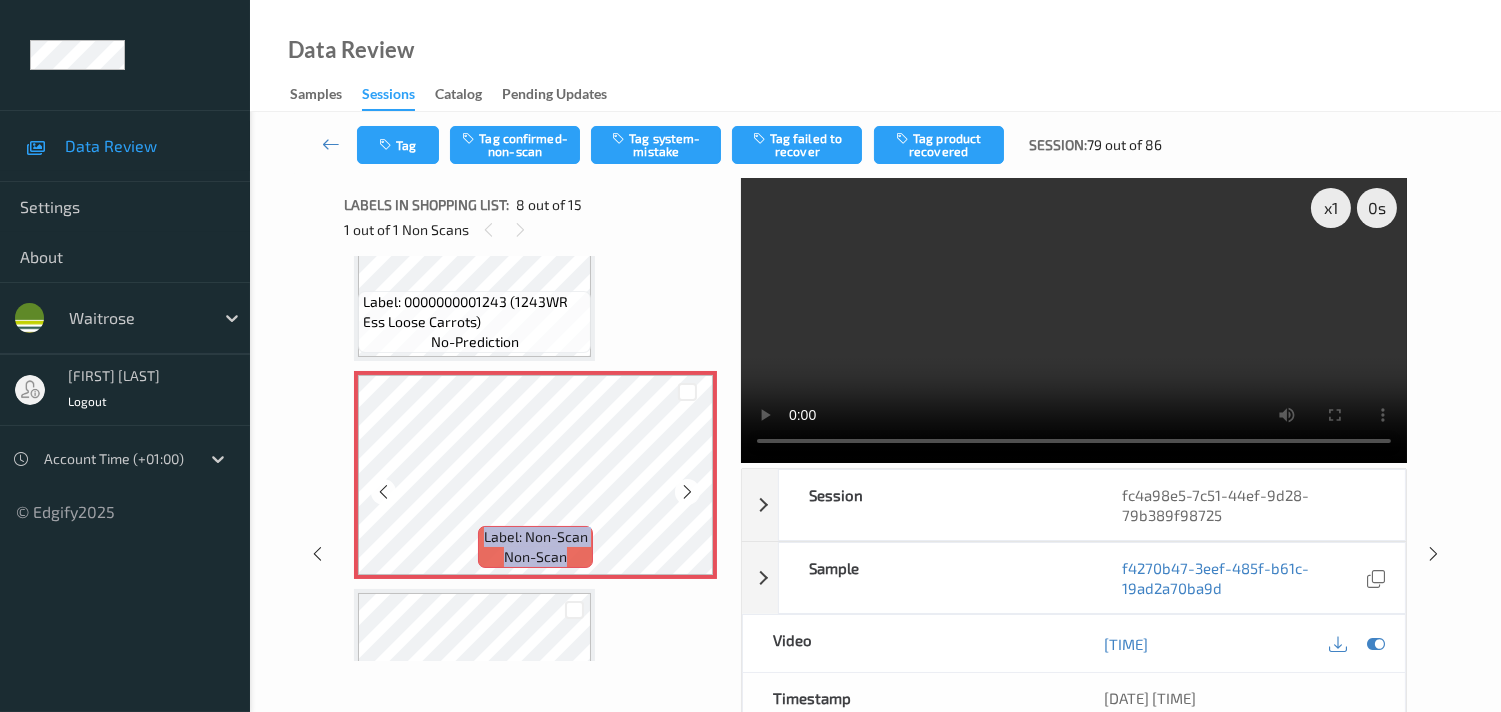 click at bounding box center [687, 491] 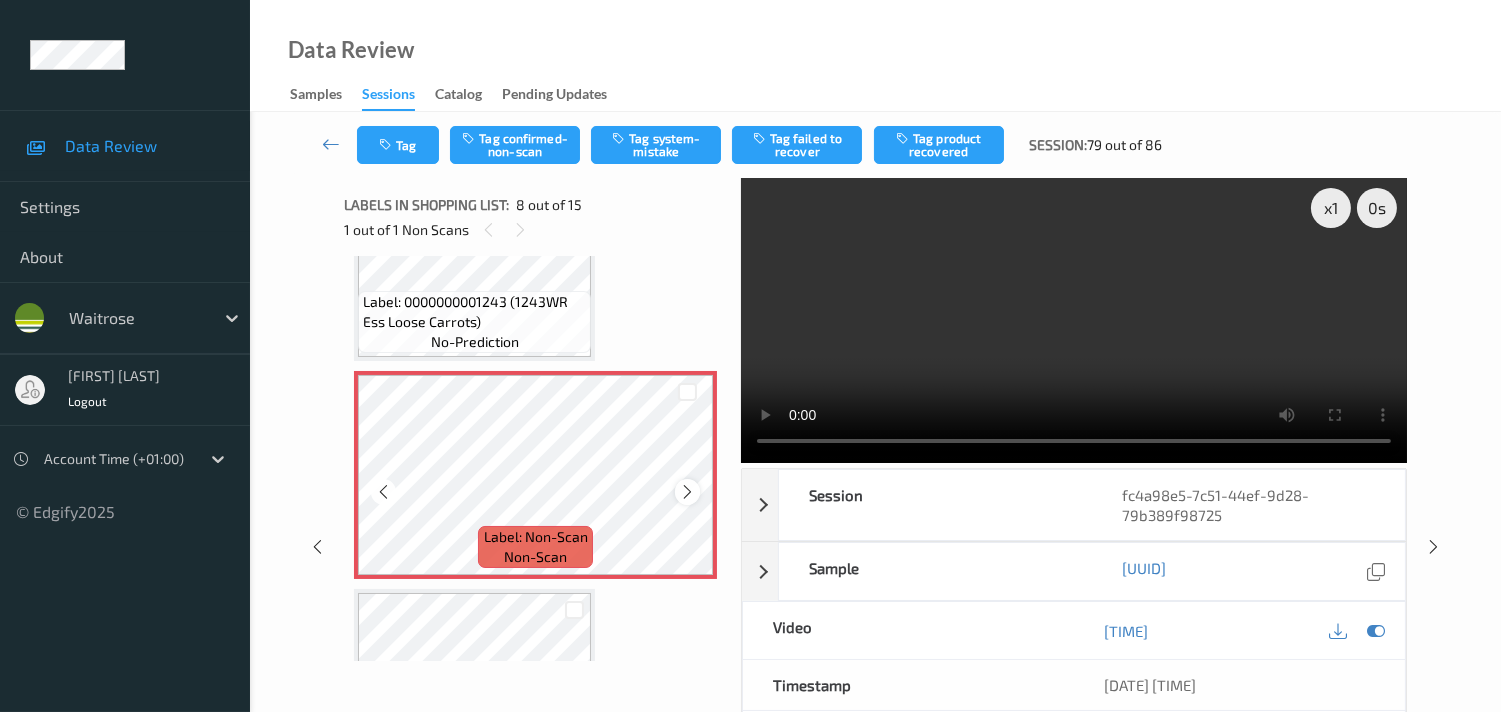 click at bounding box center (687, 491) 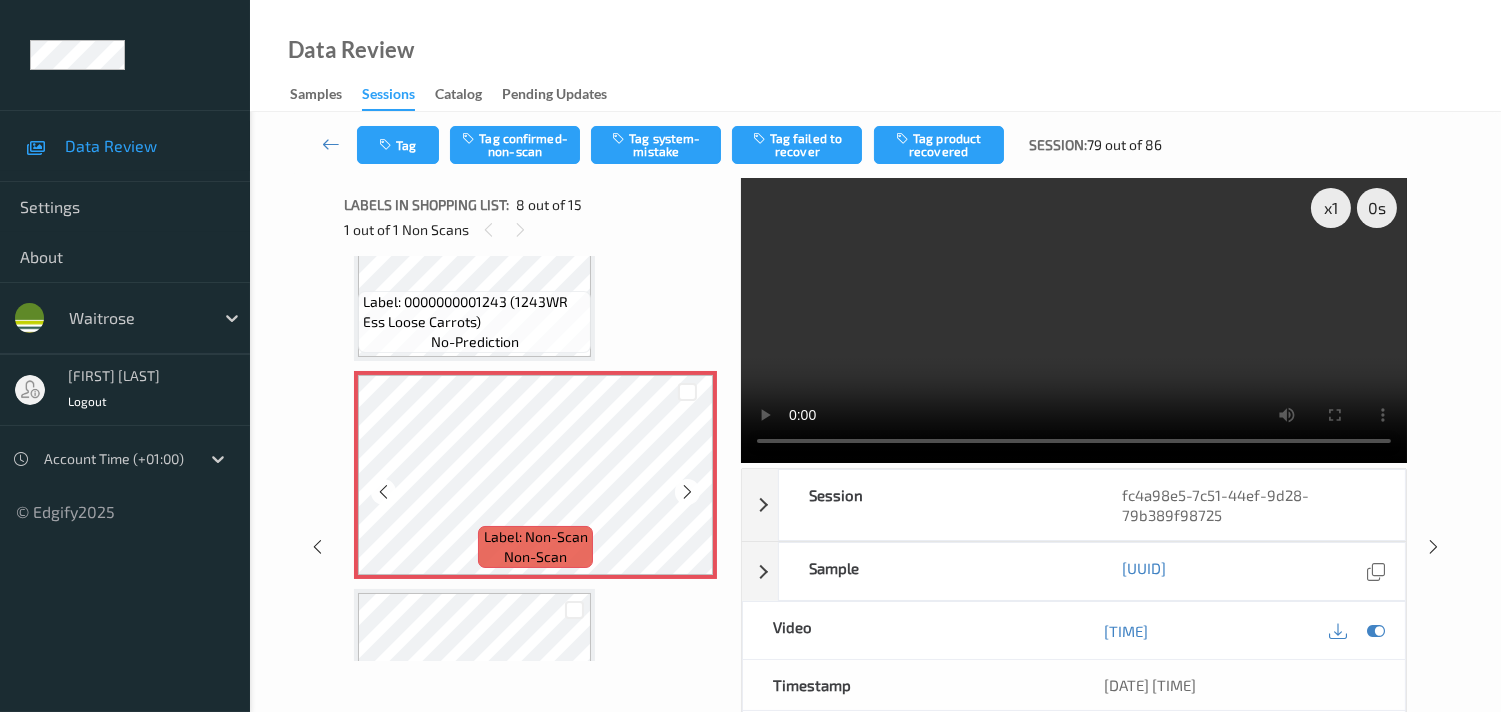 click at bounding box center (687, 491) 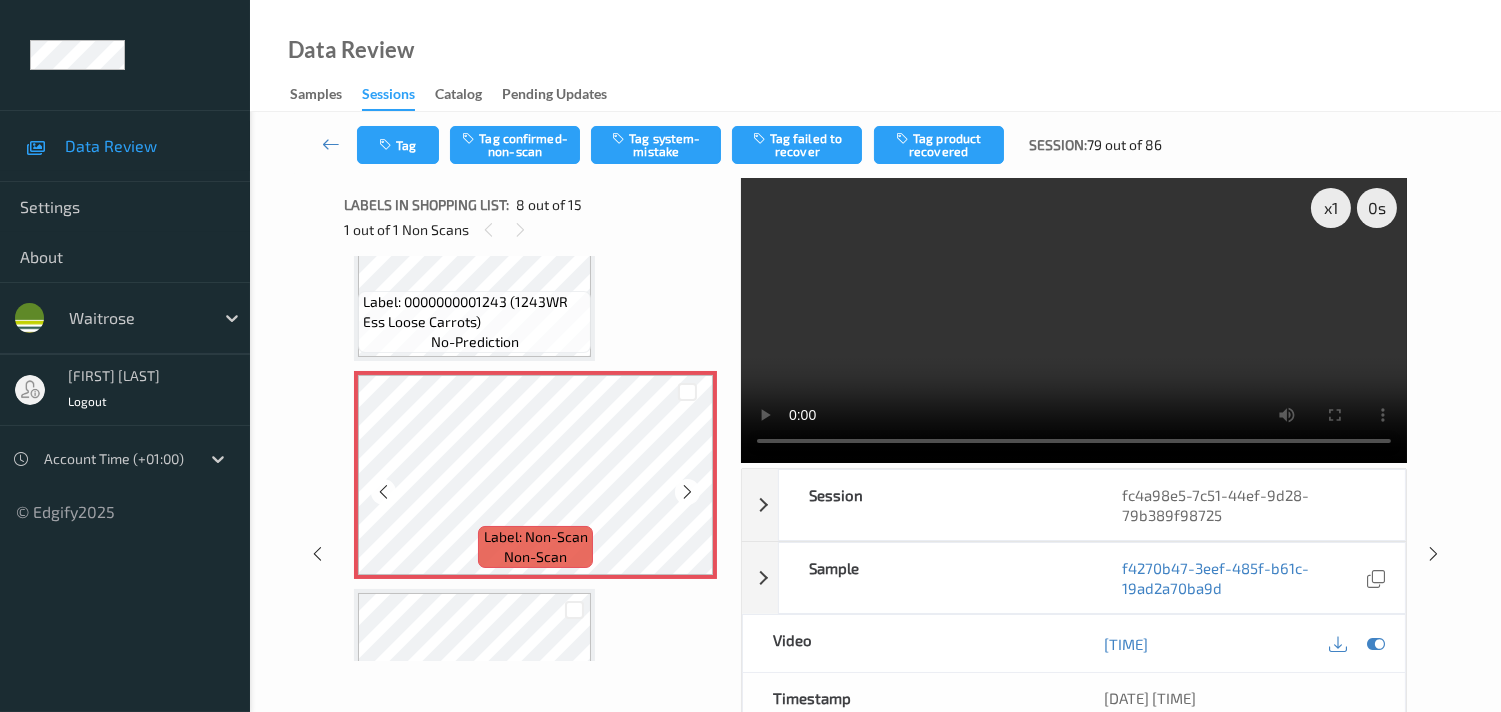 click at bounding box center (687, 491) 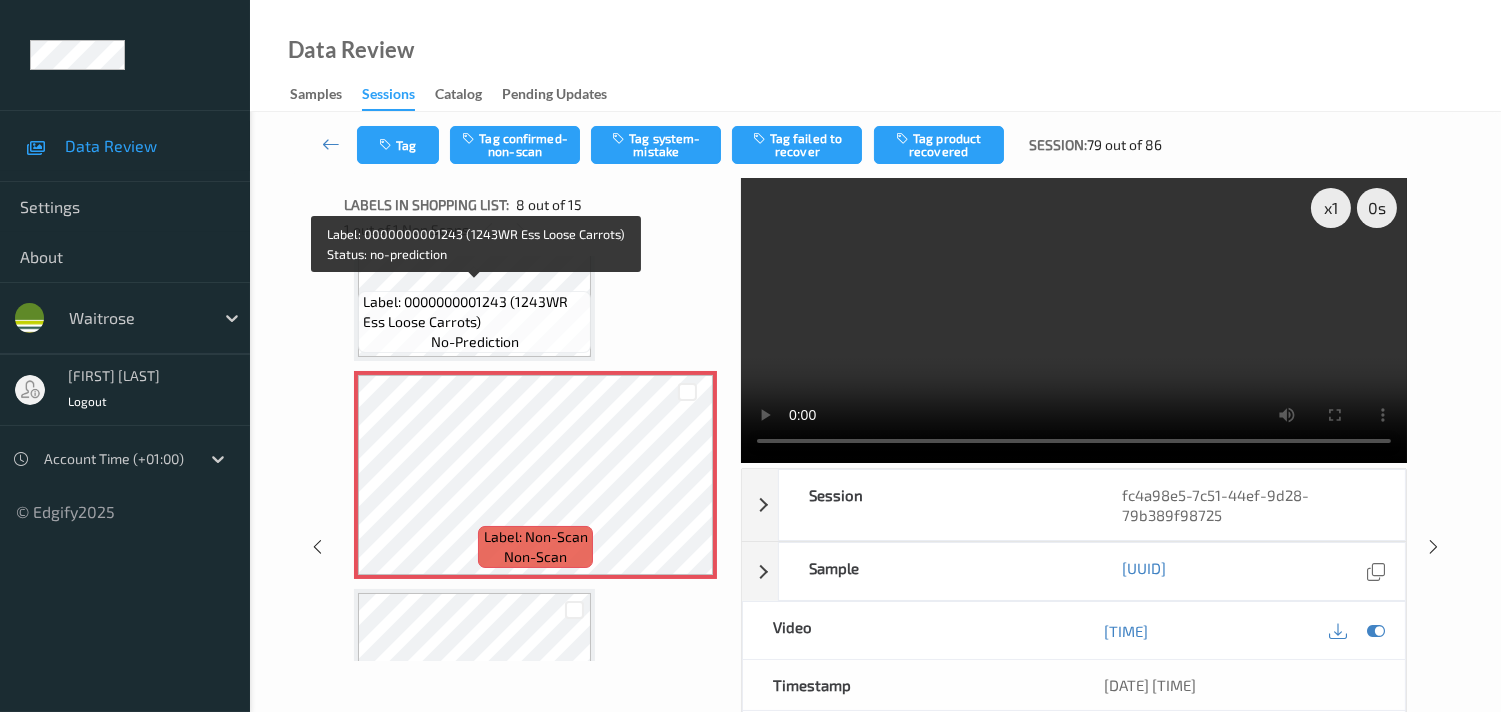 click on "Label: 0000000001243 (1243WR Ess Loose Carrots)" at bounding box center [474, 312] 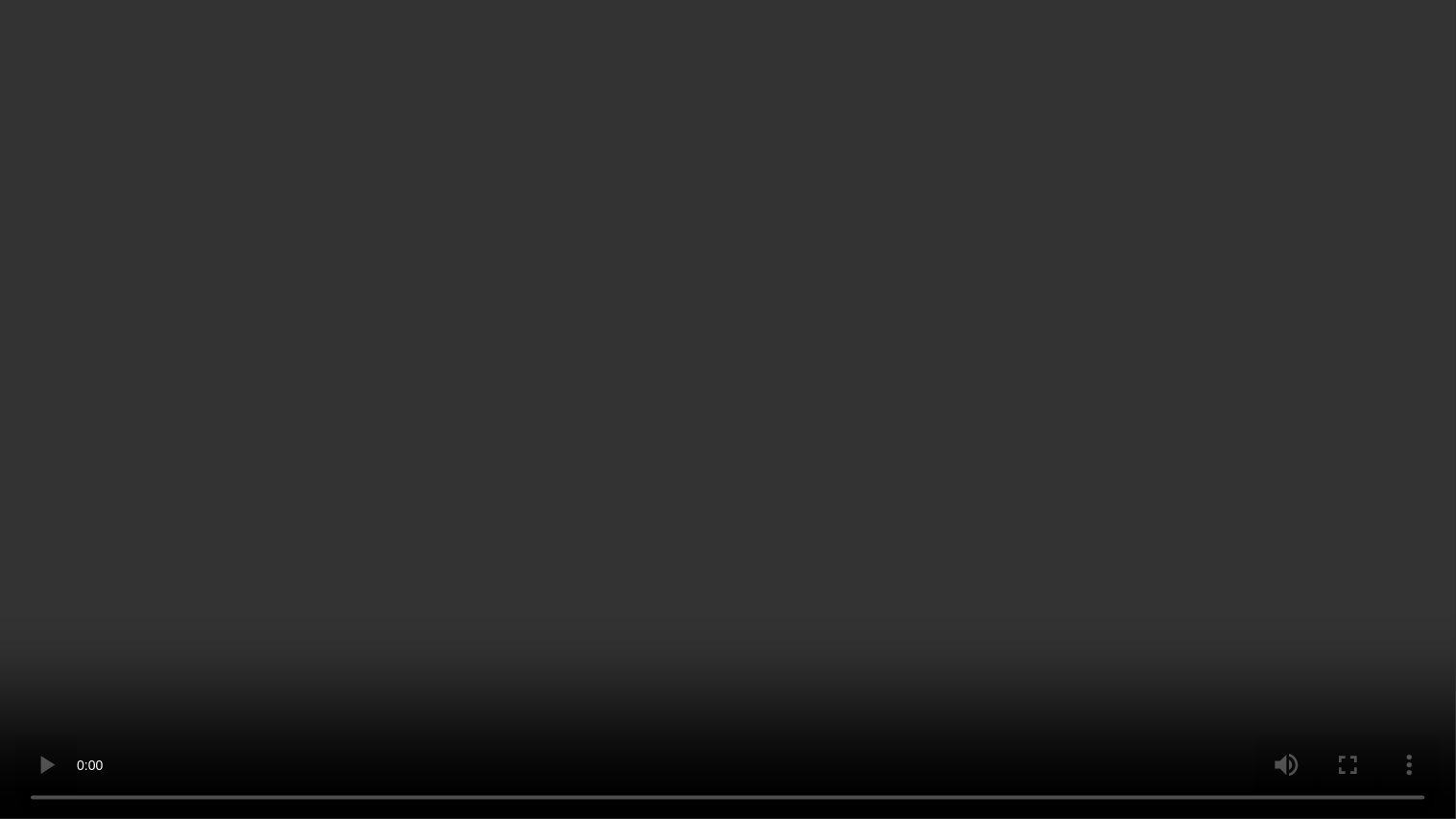 click at bounding box center (728, 409) 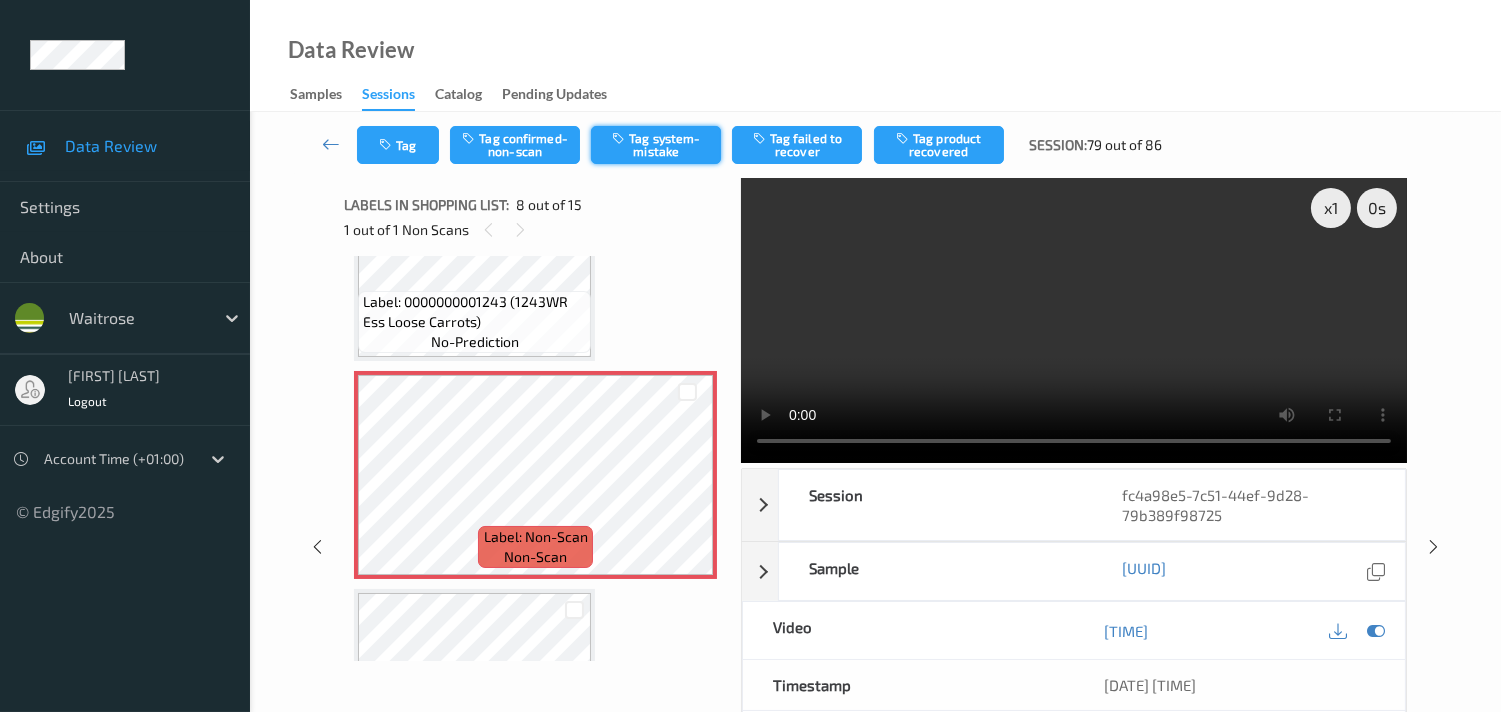 click on "Tag   system-mistake" at bounding box center (656, 145) 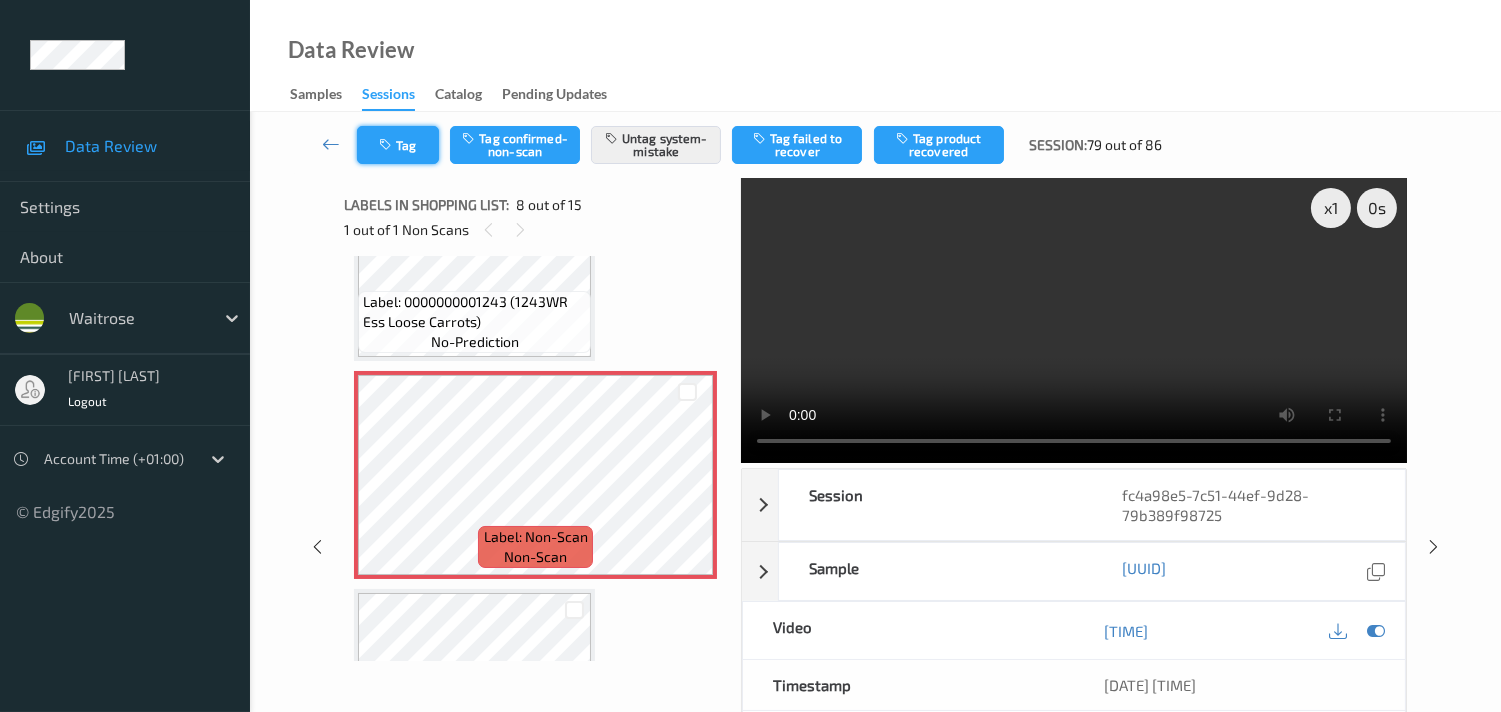 click on "Tag" at bounding box center (398, 145) 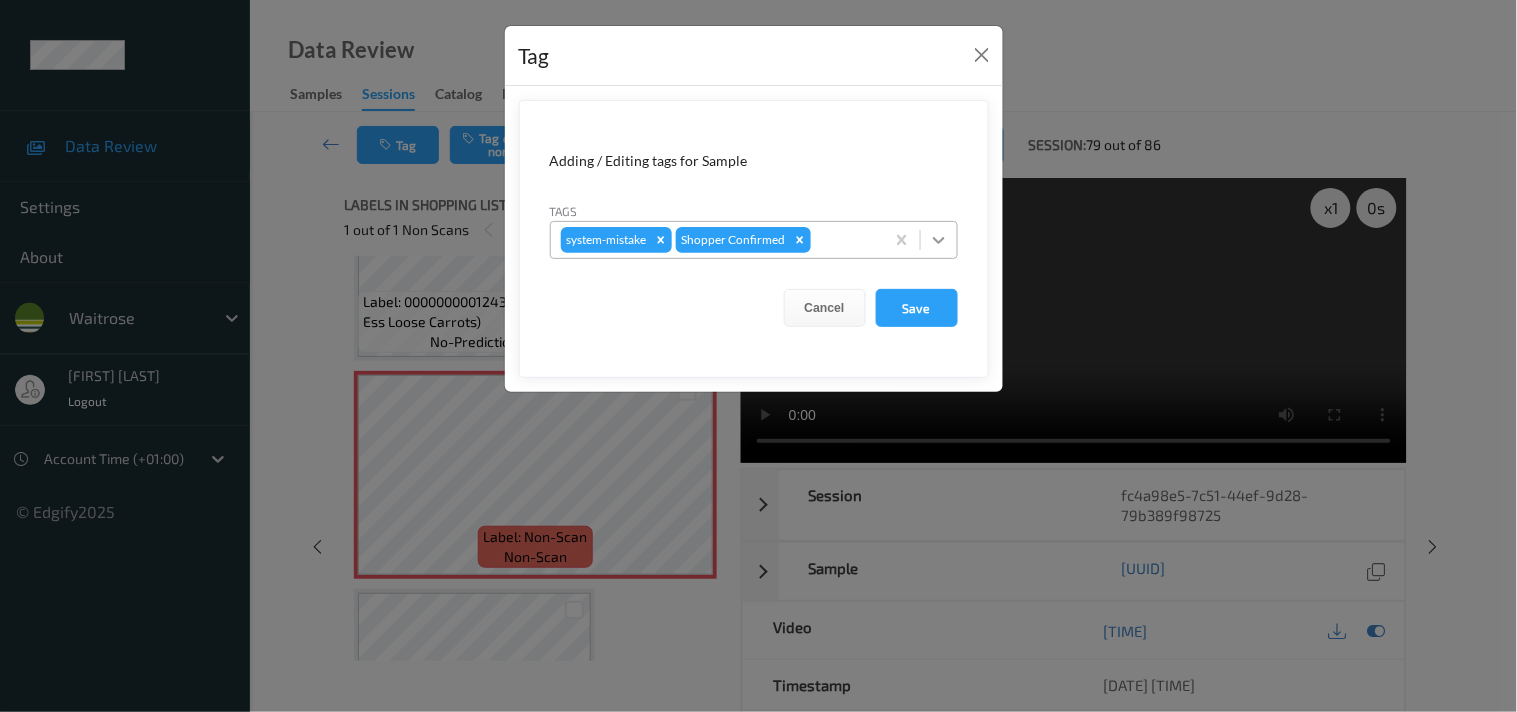 drag, startPoint x: 947, startPoint y: 237, endPoint x: 930, endPoint y: 233, distance: 17.464249 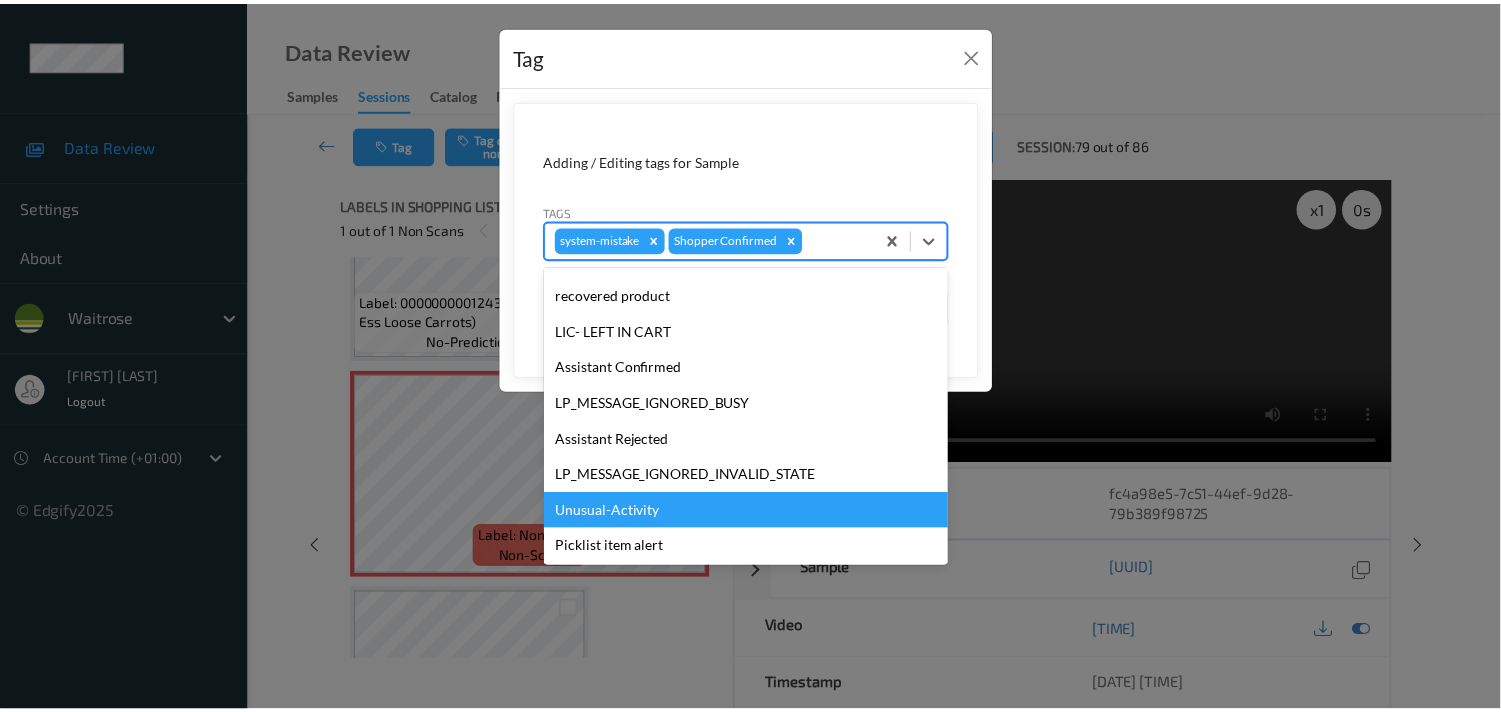 scroll, scrollTop: 320, scrollLeft: 0, axis: vertical 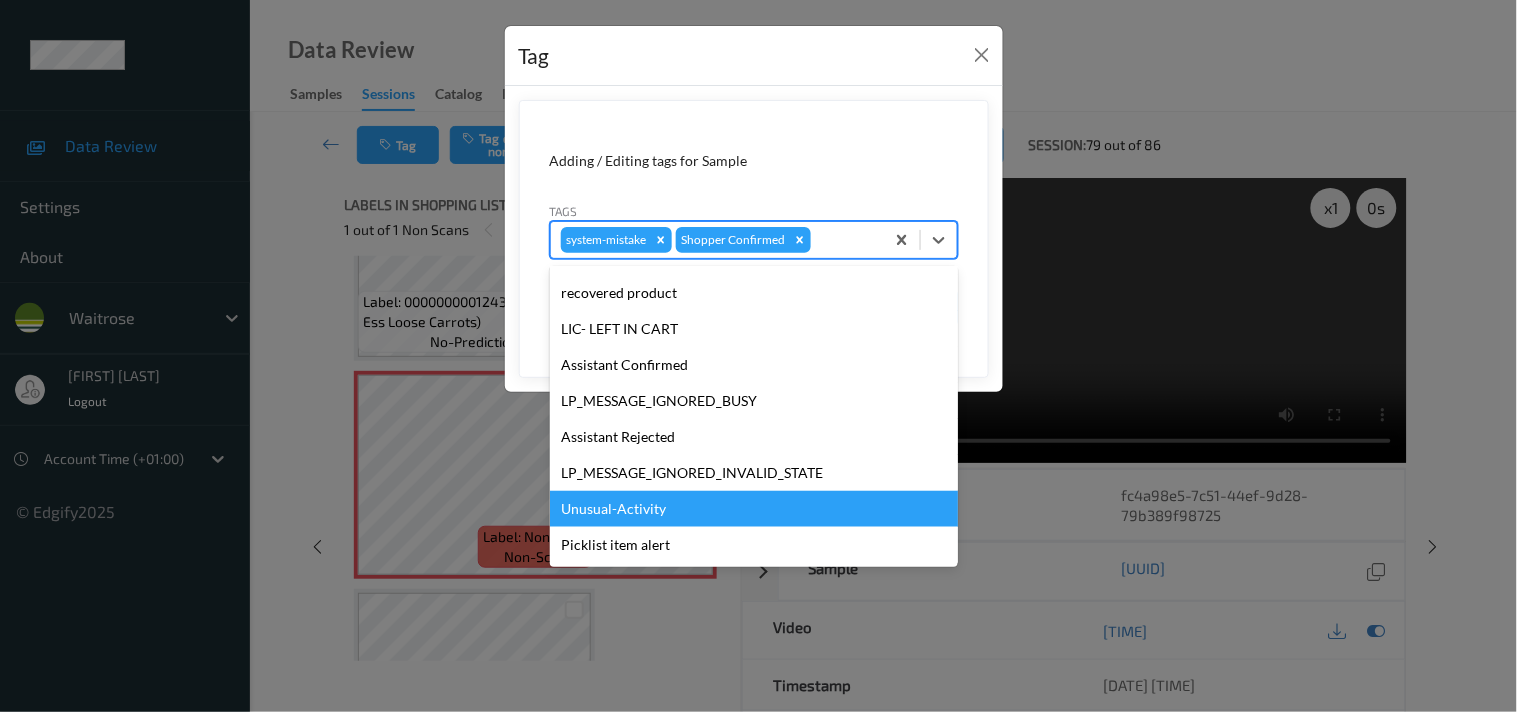 click on "Unusual-Activity" at bounding box center (754, 509) 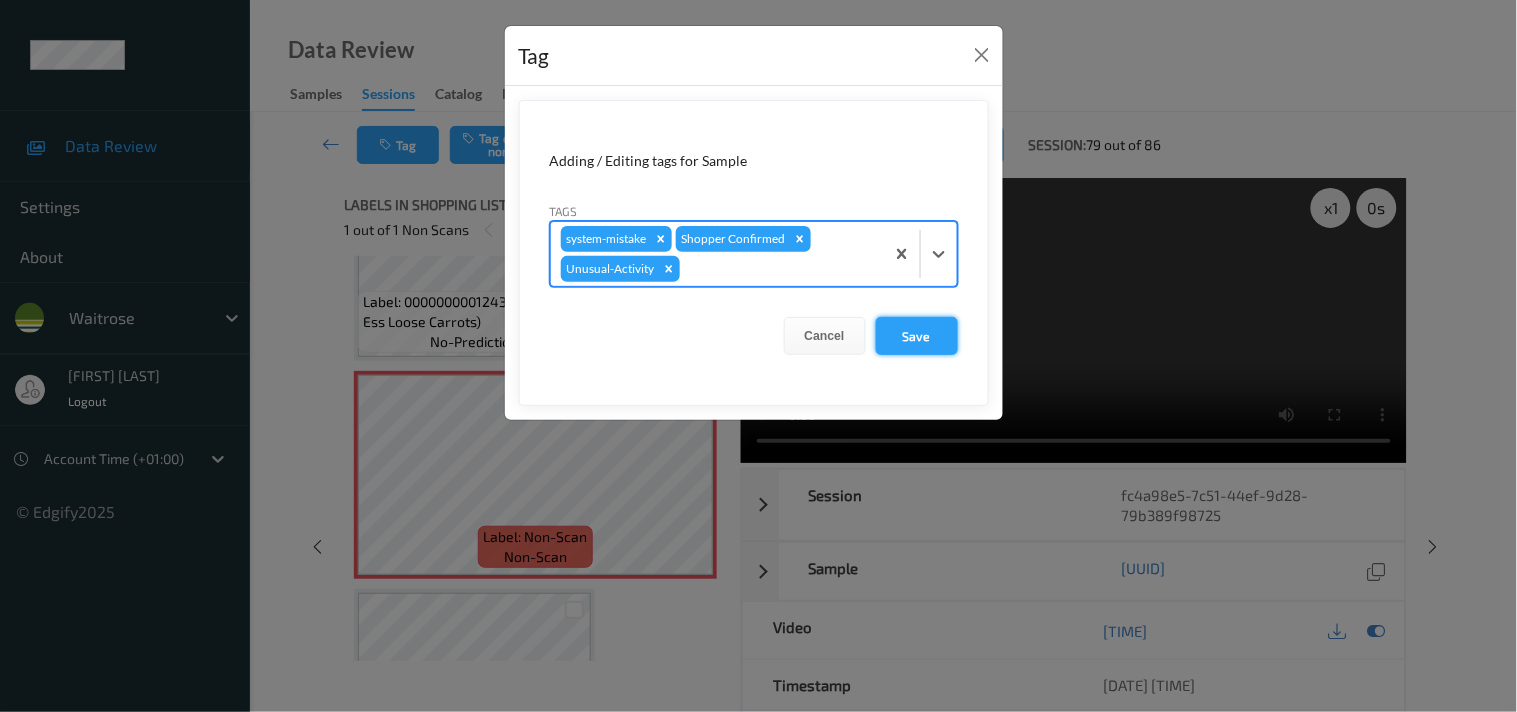 click on "Save" at bounding box center (917, 336) 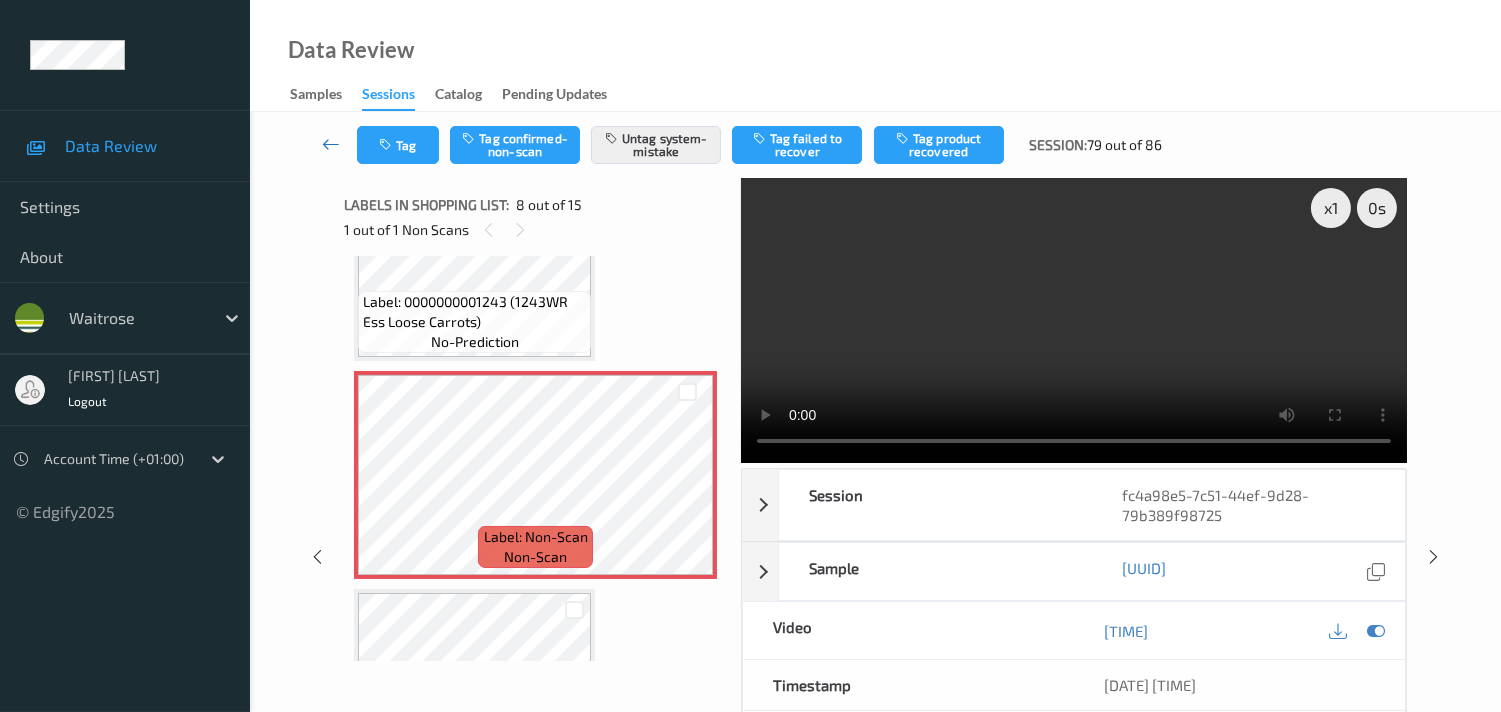 click at bounding box center [331, 144] 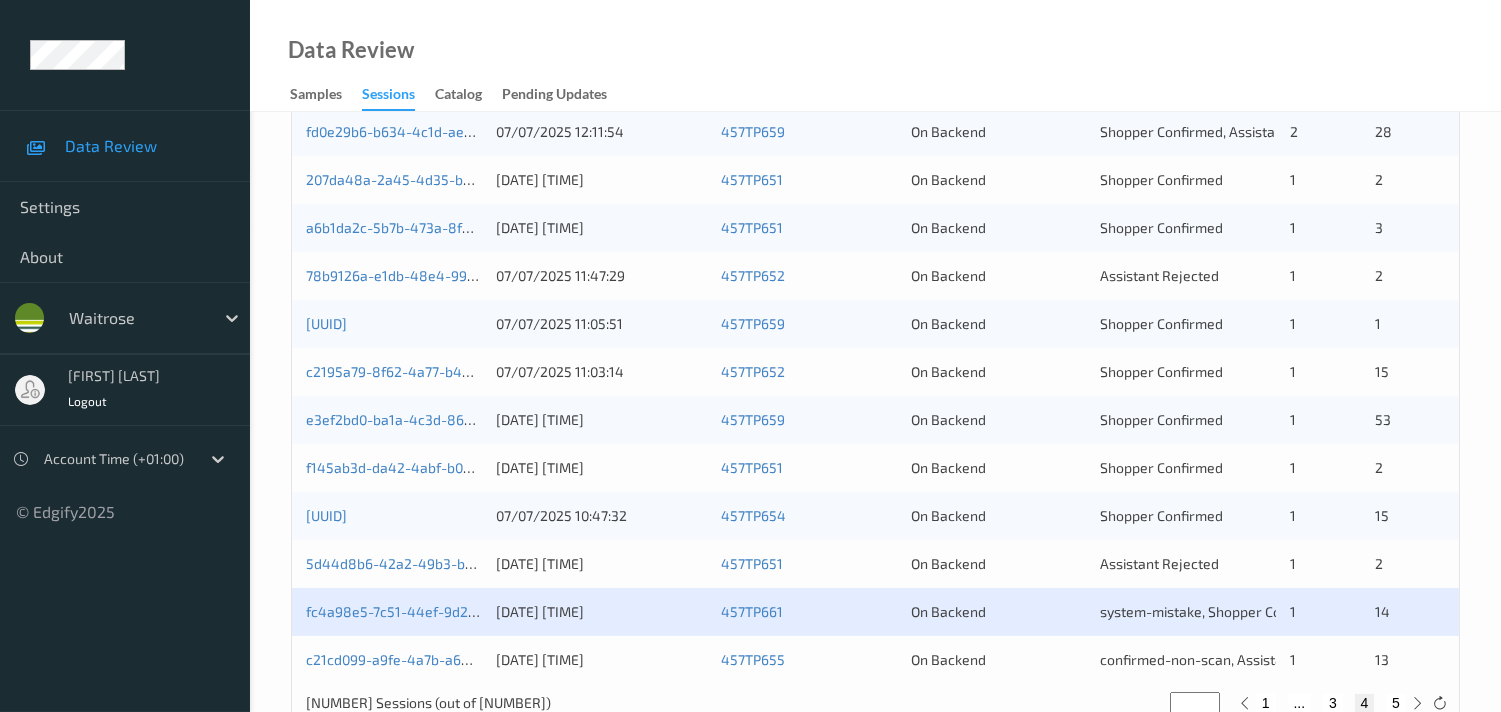 scroll, scrollTop: 951, scrollLeft: 0, axis: vertical 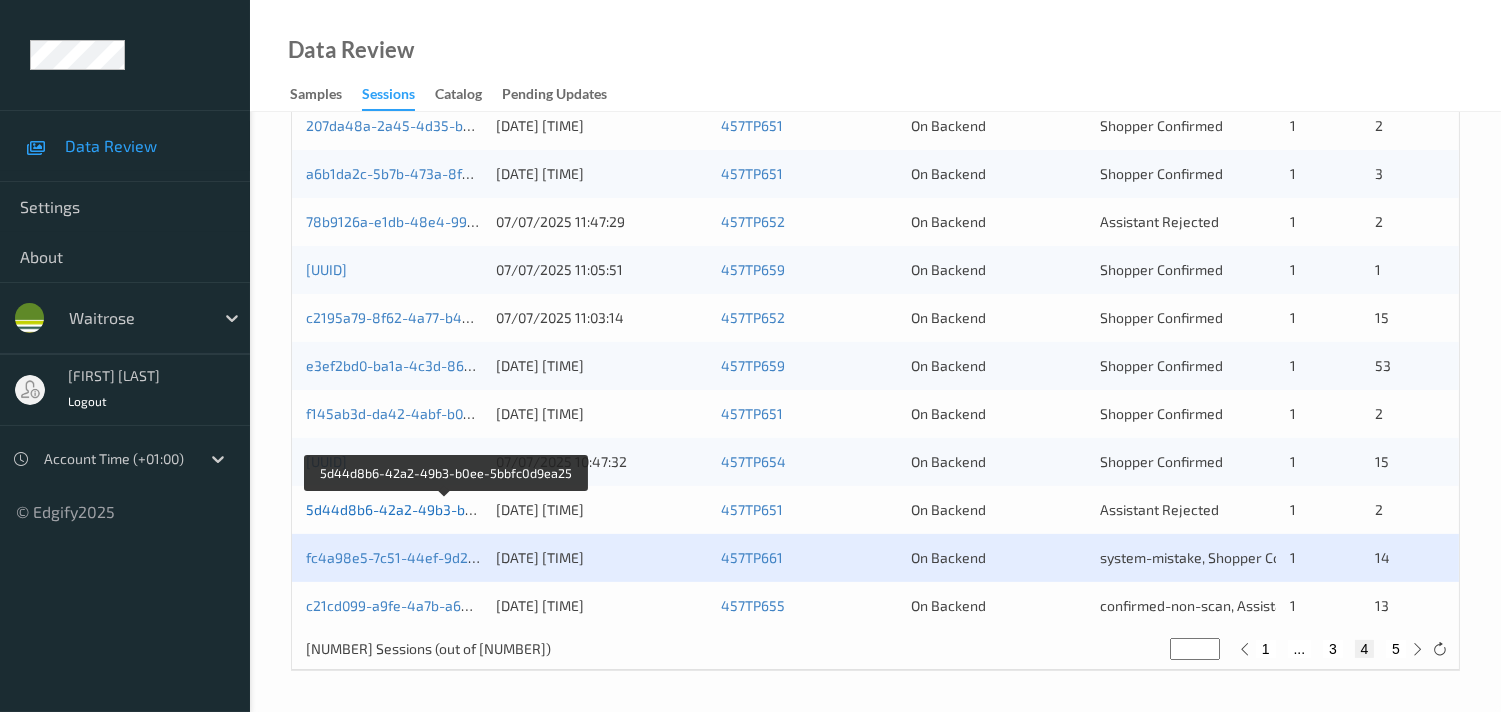 click on "5d44d8b6-42a2-49b3-b0ee-5bbfc0d9ea25" at bounding box center (446, 509) 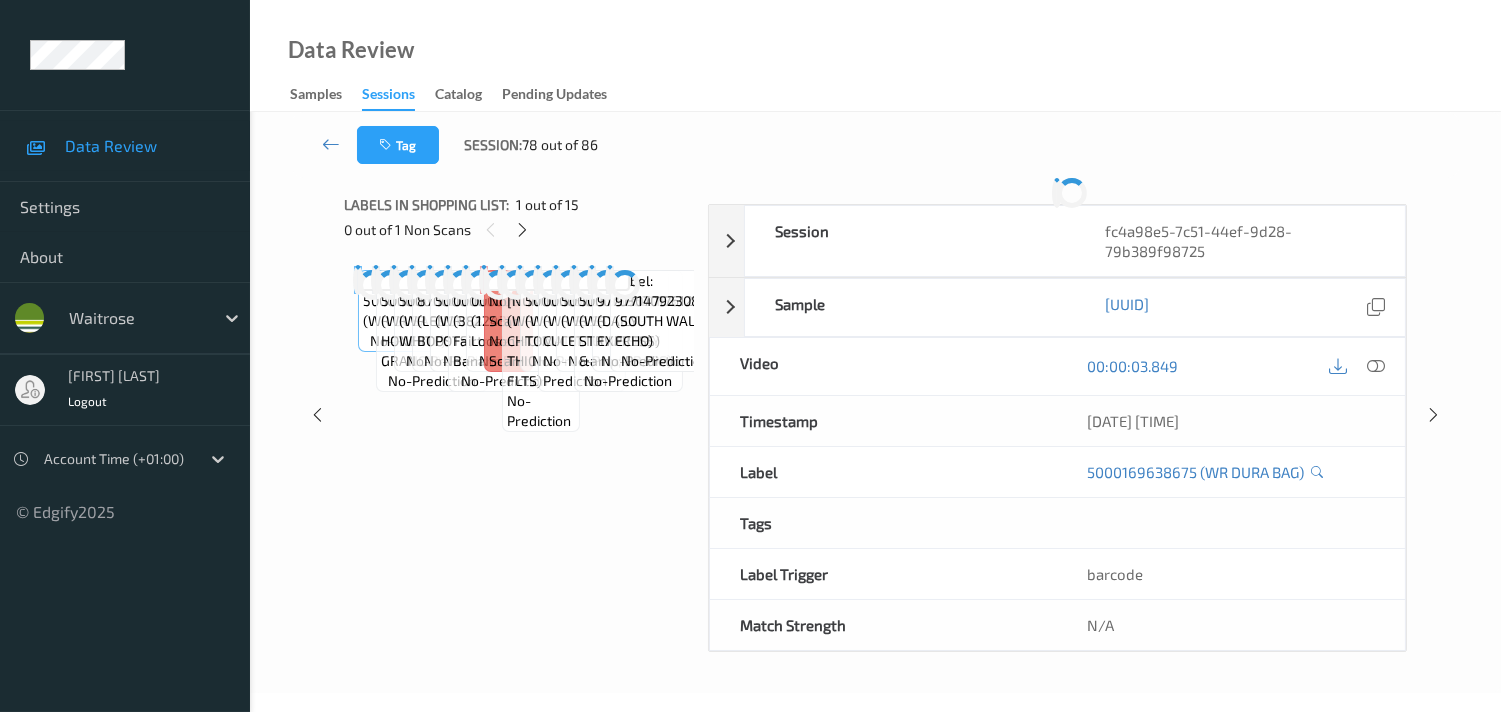 click on "Labels in shopping list: 1 out of 15 0 out of 1 Non Scans Label: 5000169638675 (WR DURA BAG) no-prediction Label: 5000169618837 (WR BAN HONEY GRANOLA) no-prediction Label: 5000169962695 (WR ESS TISS WHITE) no-prediction Label: 8700216649261 (LENOR SCENT BOOSTER) no-prediction Label: 5000169026380 (WR BABY NEW POTS) no-prediction Label: 0000000003827 (3827WR Ess Fairtrade Bananas) no-prediction Label: 0000000001243 (1243WR Ess Loose Carrots) no-prediction Label: Non-Scan non-scan Label: Non-Scan non-scan Label: Non-Scan non-scan Label: 0201813004562 (WR CHICKN THIGH FLTS) no-prediction Label: 5000169033128 (WR TOMATOES) no-prediction Label: 00005630 (WR ESS CUCUMBER) no-prediction Label: 5000169030202 (WR ESS ICBRG LETTUCE) no-prediction Label: 5000169621165 (WR STRWBERRY & GRAPE) no-prediction Label: 9770307017612 (DAILY EXPRESS) no-prediction Label: 9771479230816 (SOUTH WALES ECHO) no-prediction" at bounding box center (519, 415) 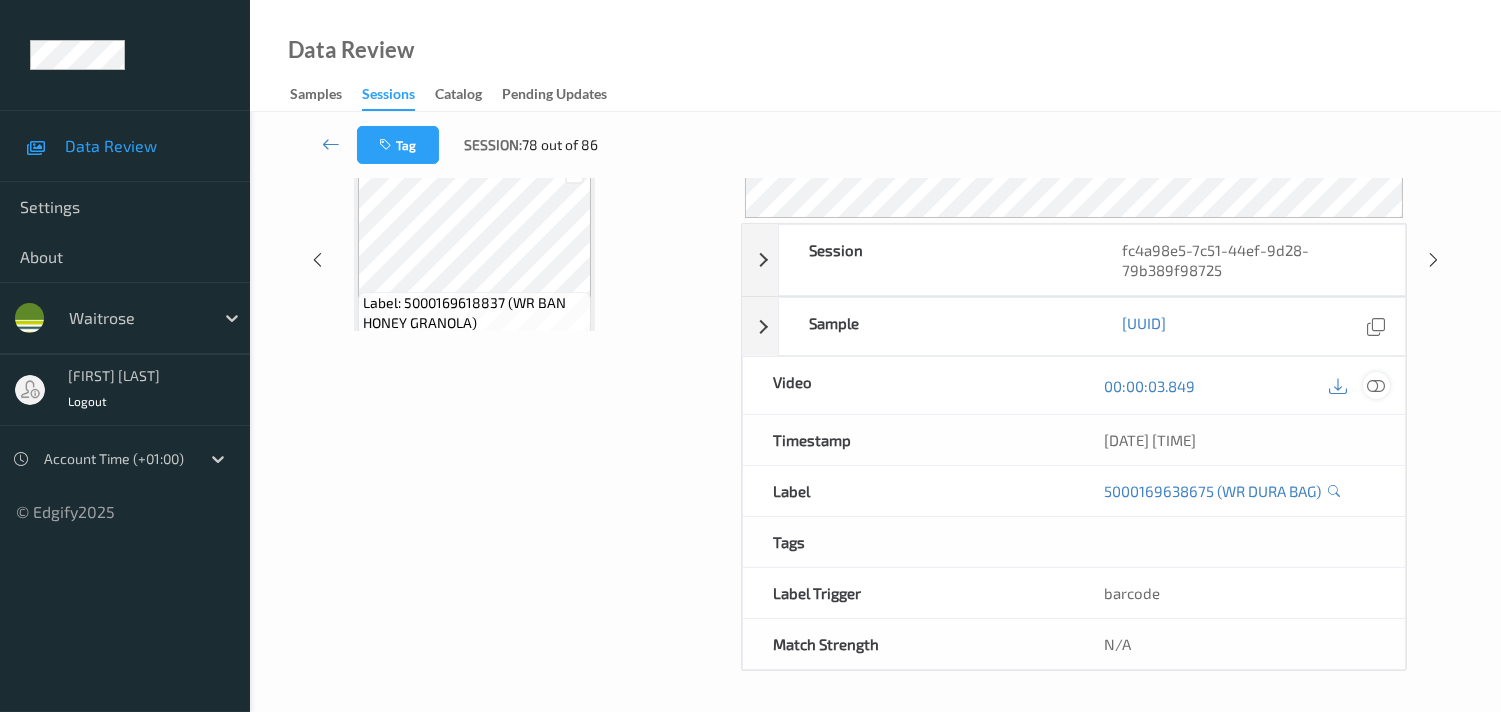 click at bounding box center [1376, 386] 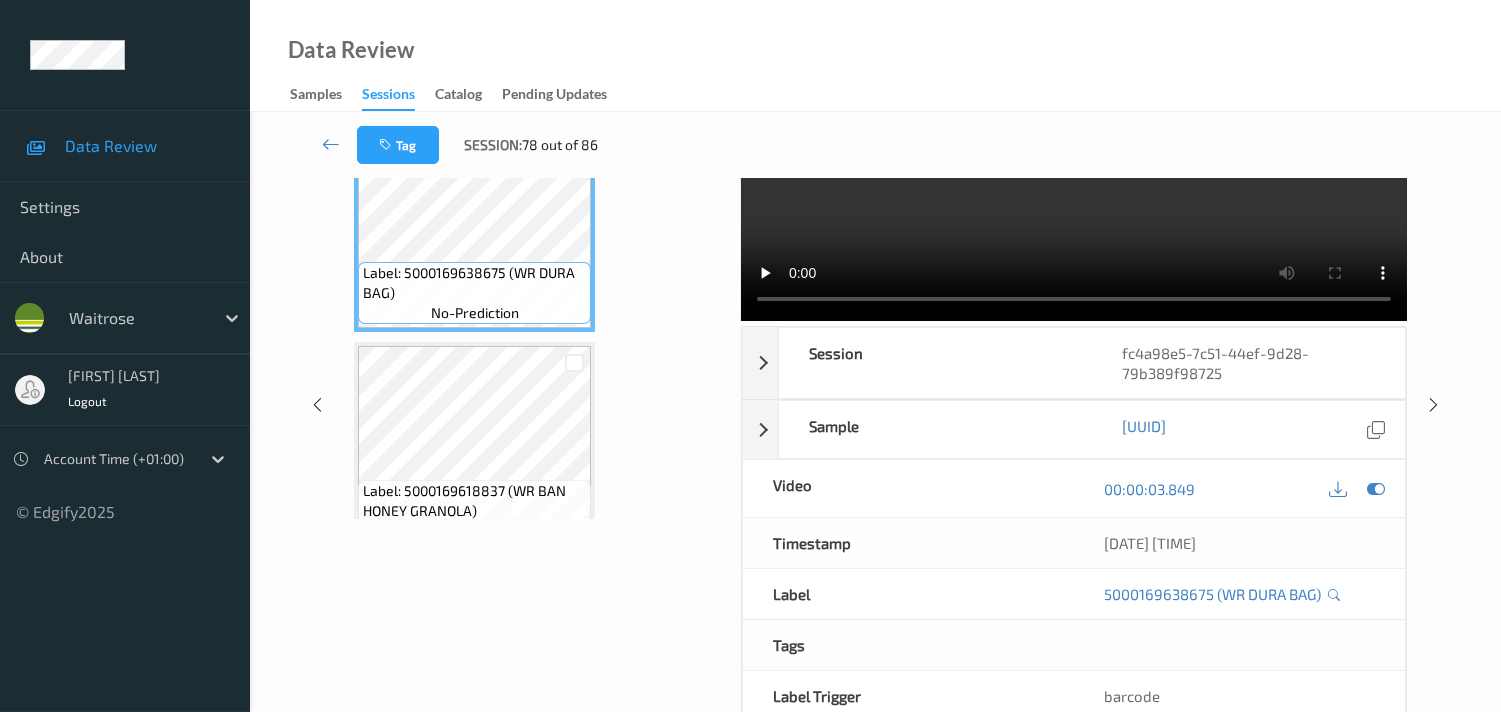 scroll, scrollTop: 0, scrollLeft: 0, axis: both 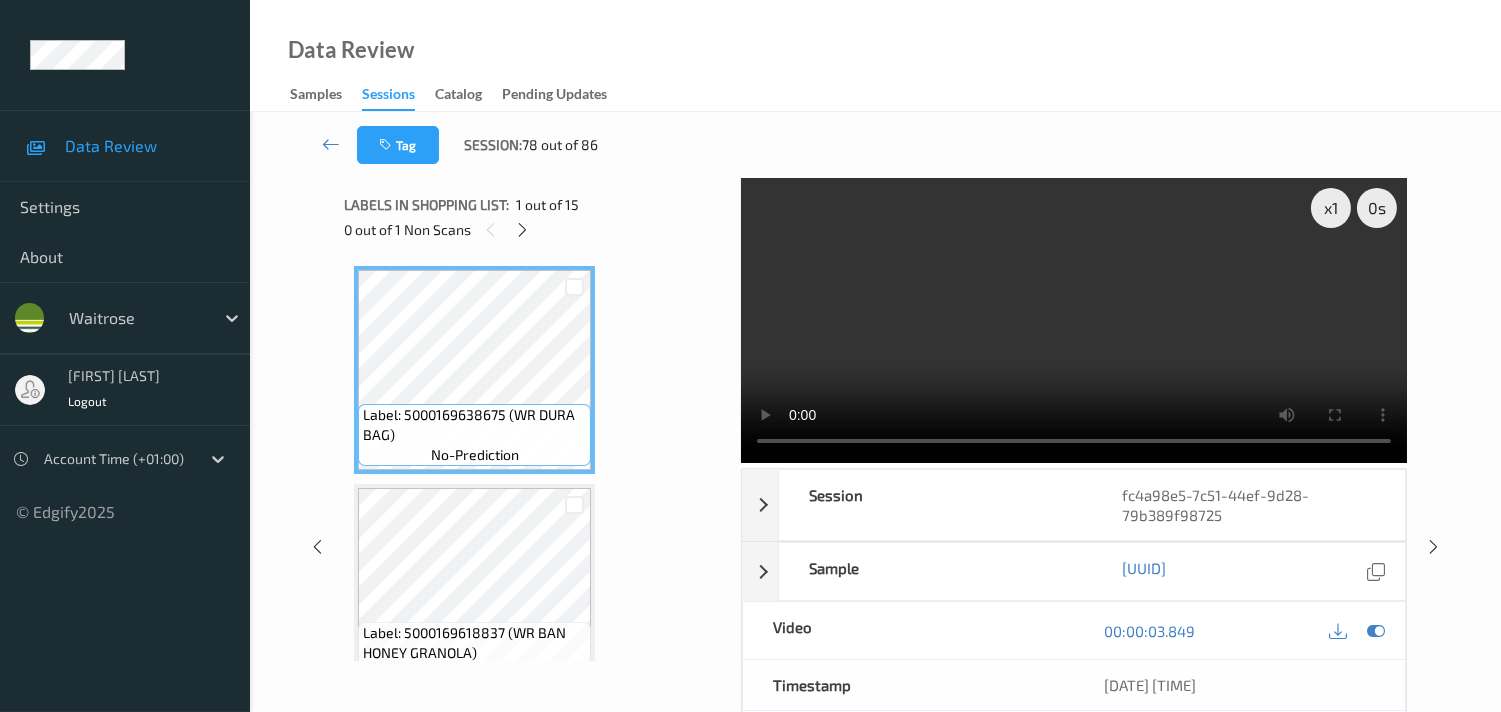 click on "0 out of 1 Non Scans" at bounding box center (535, 229) 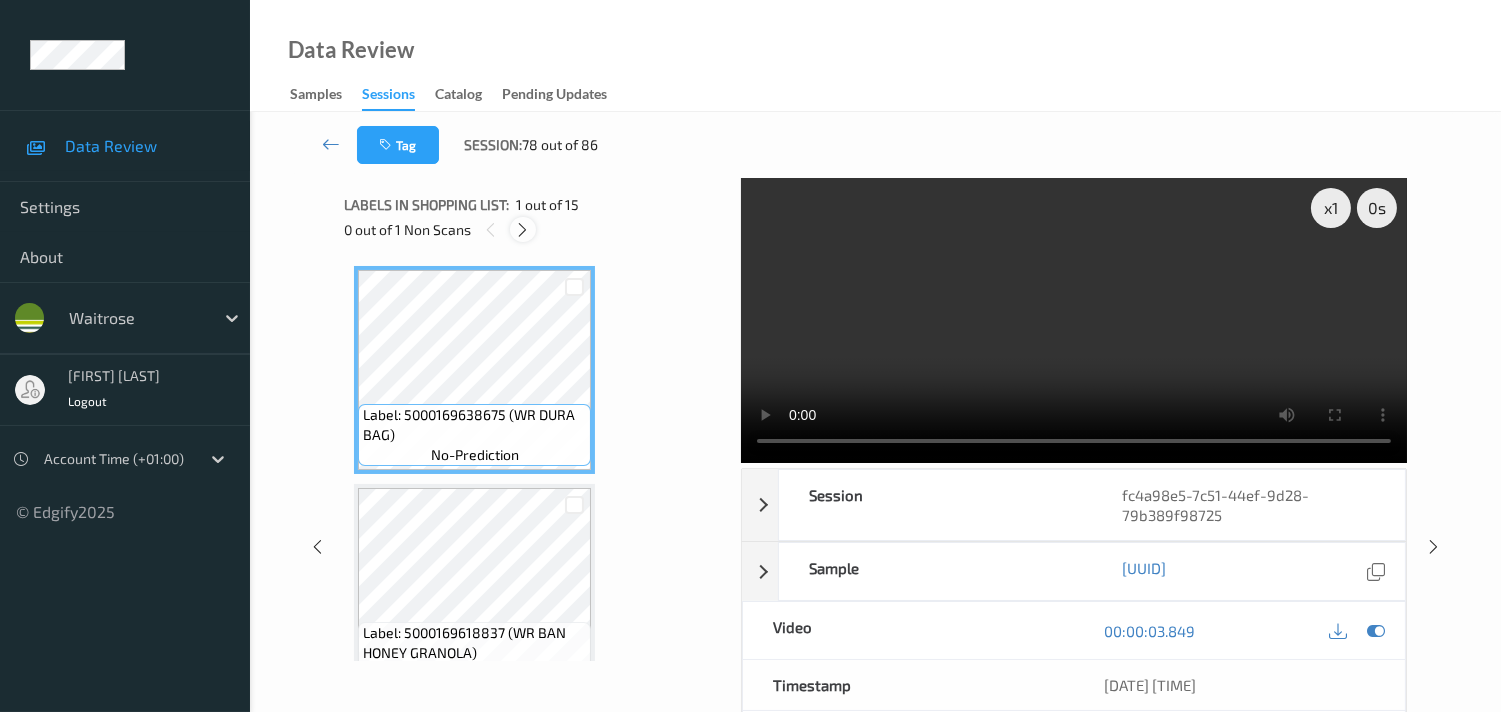 click at bounding box center (522, 230) 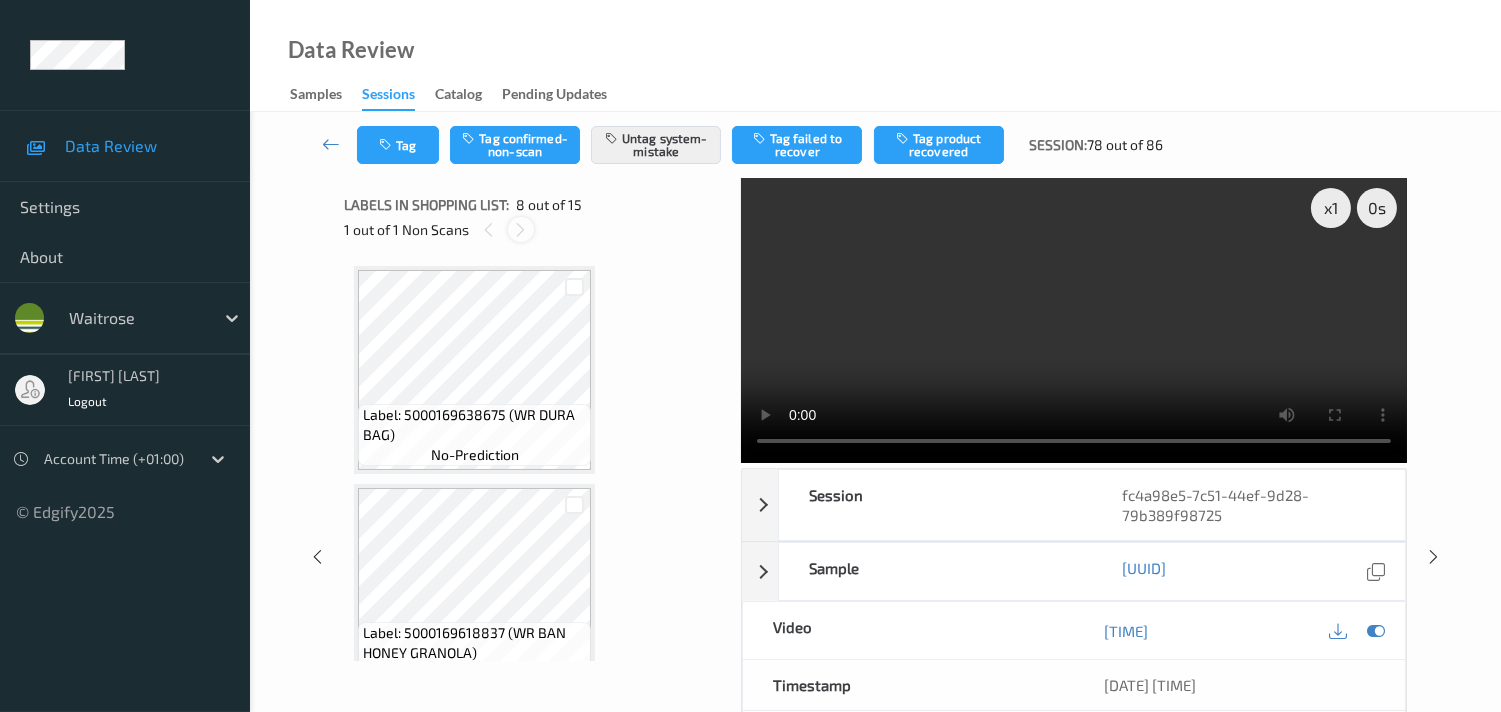 scroll, scrollTop: 1310, scrollLeft: 0, axis: vertical 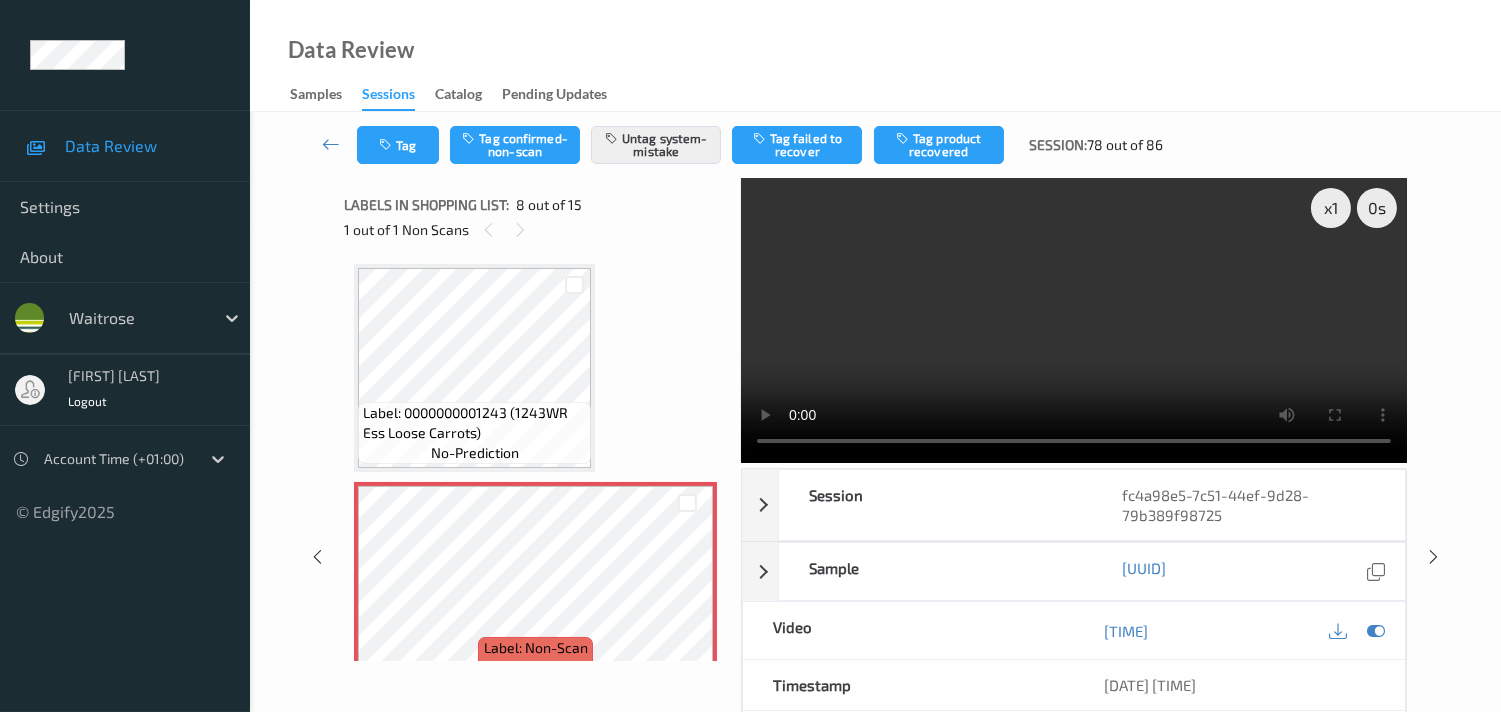 click on "Data Review Samples Sessions Catalog Pending Updates" at bounding box center [875, 56] 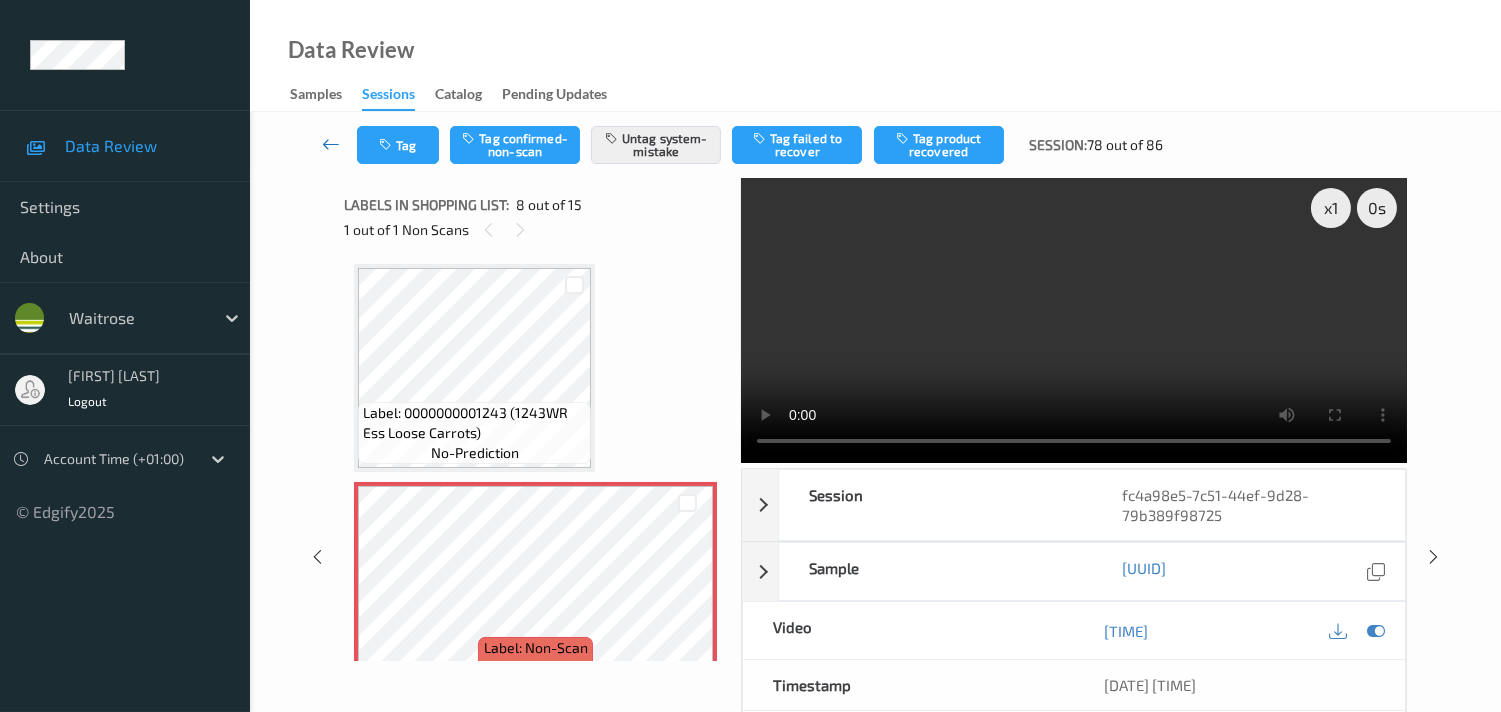 click at bounding box center (331, 145) 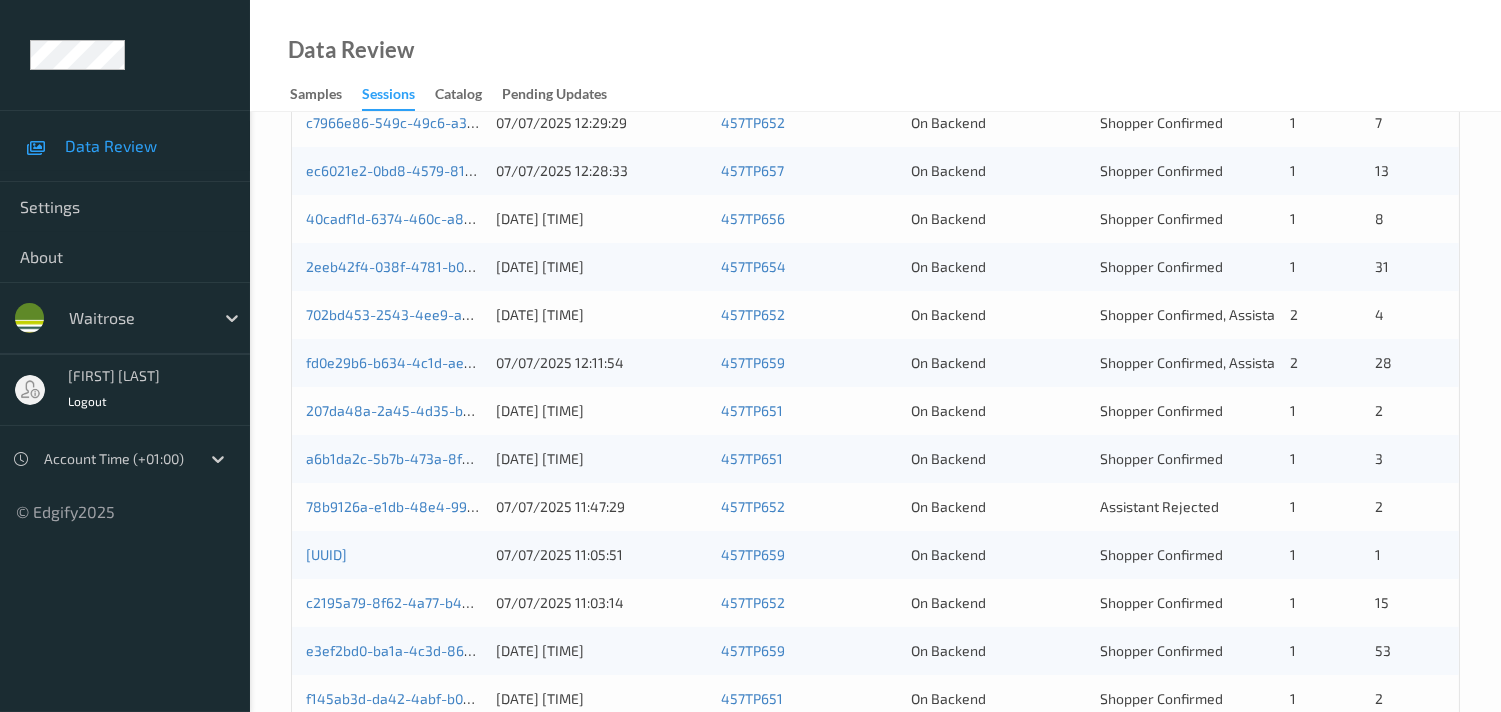 scroll, scrollTop: 888, scrollLeft: 0, axis: vertical 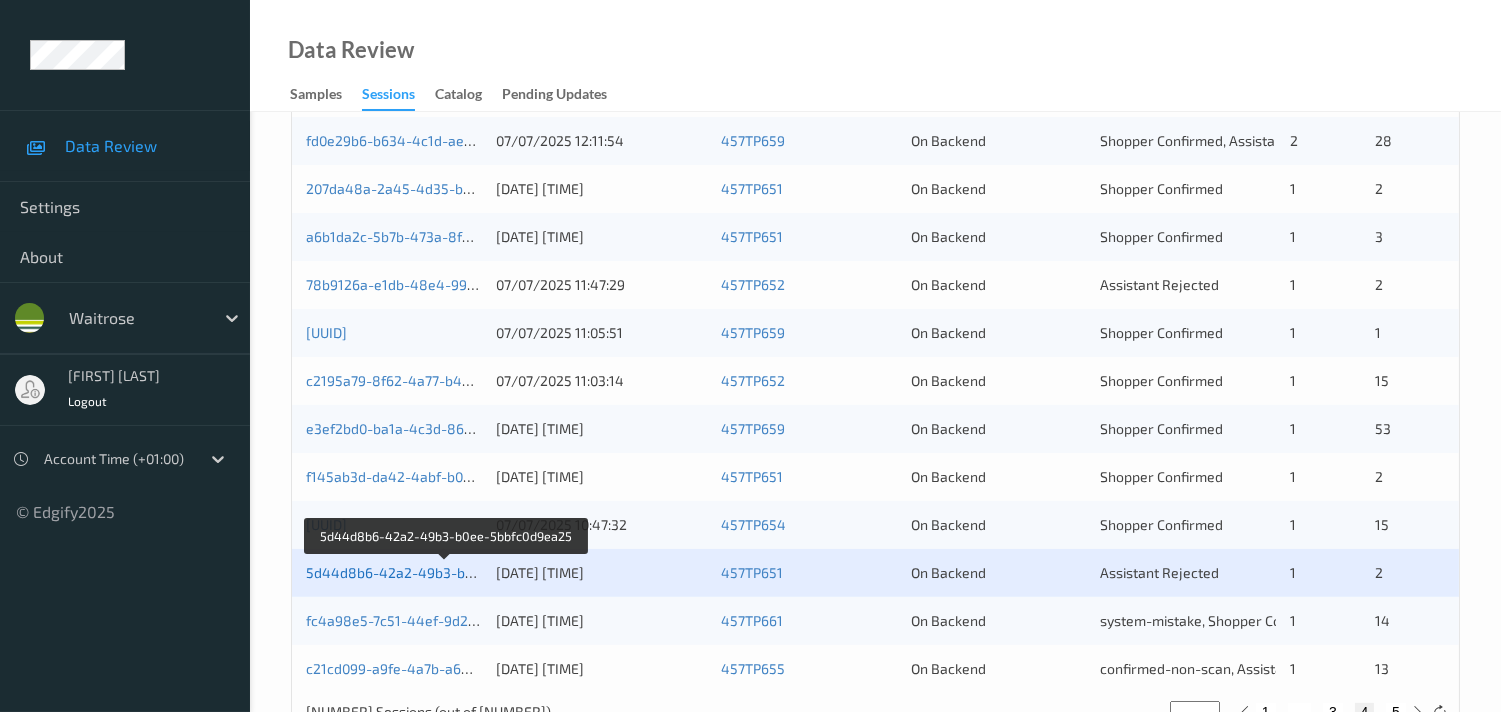 click on "5d44d8b6-42a2-49b3-b0ee-5bbfc0d9ea25" at bounding box center (446, 572) 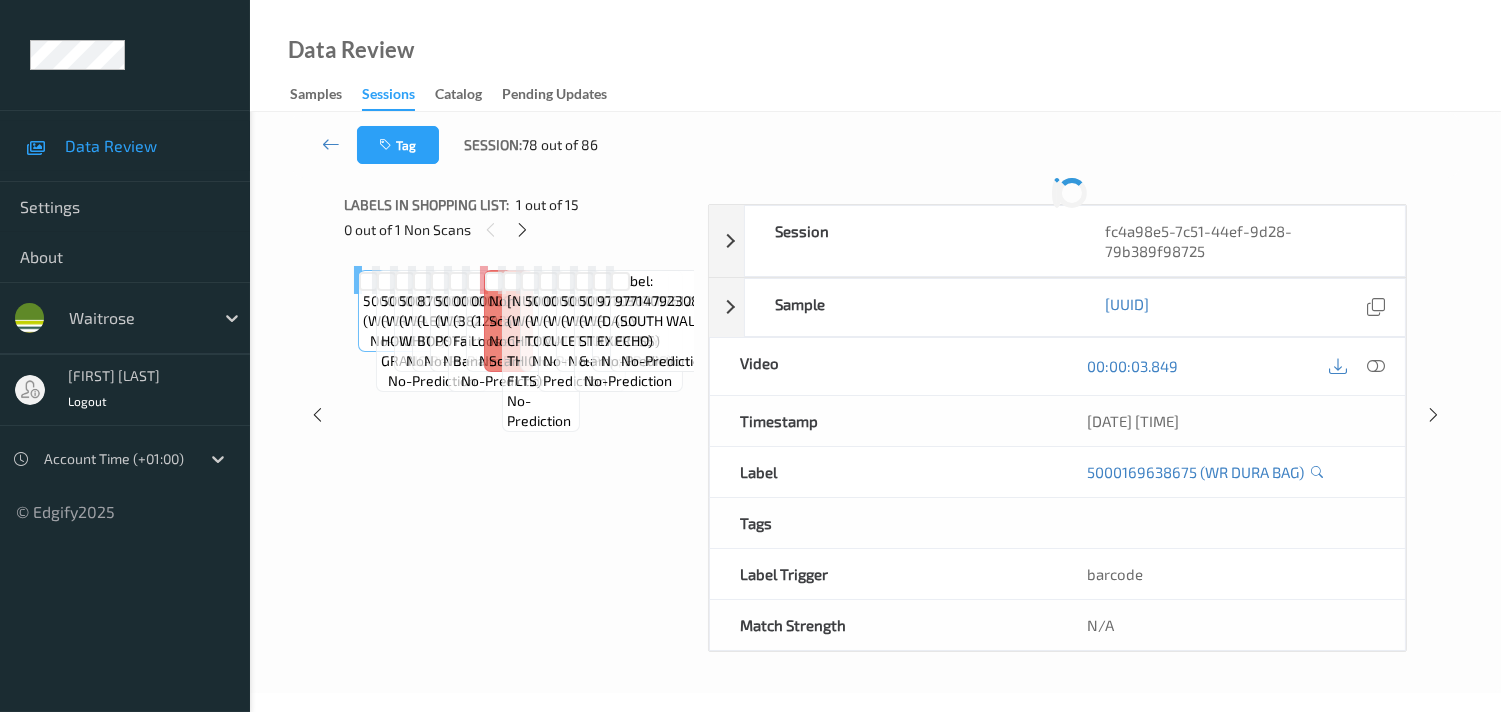 click on "Labels in shopping list: 1 out of 15 0 out of 1 Non Scans Label: 5000169638675 (WR DURA BAG) no-prediction Label: 5000169618837 (WR BAN HONEY GRANOLA) no-prediction Label: 5000169962695 (WR ESS TISS WHITE) no-prediction Label: 8700216649261 (LENOR SCENT BOOSTER) no-prediction Label: 5000169026380 (WR BABY NEW POTS) no-prediction Label: 0000000003827 (3827WR Ess Fairtrade Bananas) no-prediction Label: 0000000001243 (1243WR Ess Loose Carrots) no-prediction Label: Non-Scan non-scan Label: Non-Scan non-scan Label: Non-Scan non-scan Label: 0201813004562 (WR CHICKN THIGH FLTS) no-prediction Label: 5000169033128 (WR TOMATOES) no-prediction Label: 00005630 (WR ESS CUCUMBER) no-prediction Label: 5000169030202 (WR ESS ICBRG LETTUCE) no-prediction Label: 5000169621165 (WR STRWBERRY & GRAPE) no-prediction Label: 9770307017612 (DAILY EXPRESS) no-prediction Label: 9771479230816 (SOUTH WALES ECHO) no-prediction" at bounding box center [519, 415] 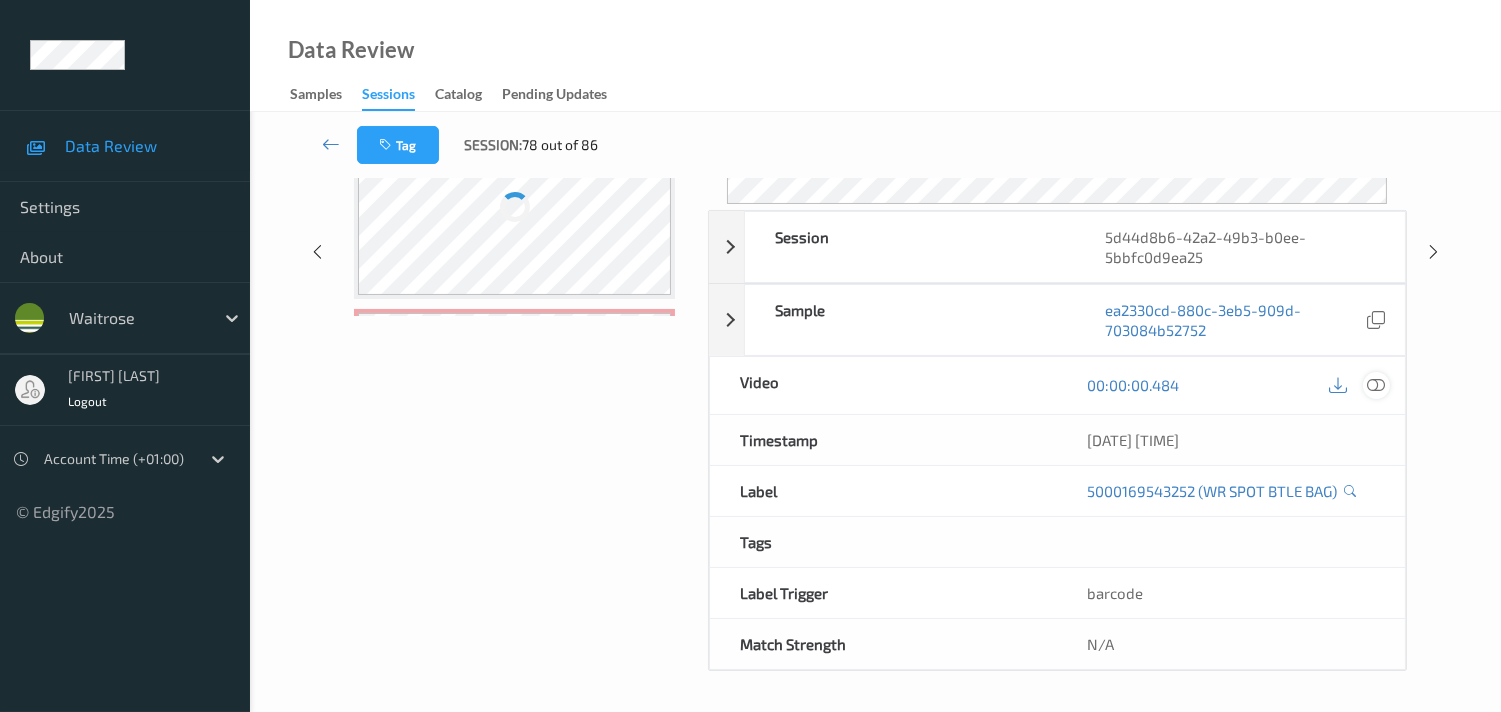click at bounding box center (1376, 385) 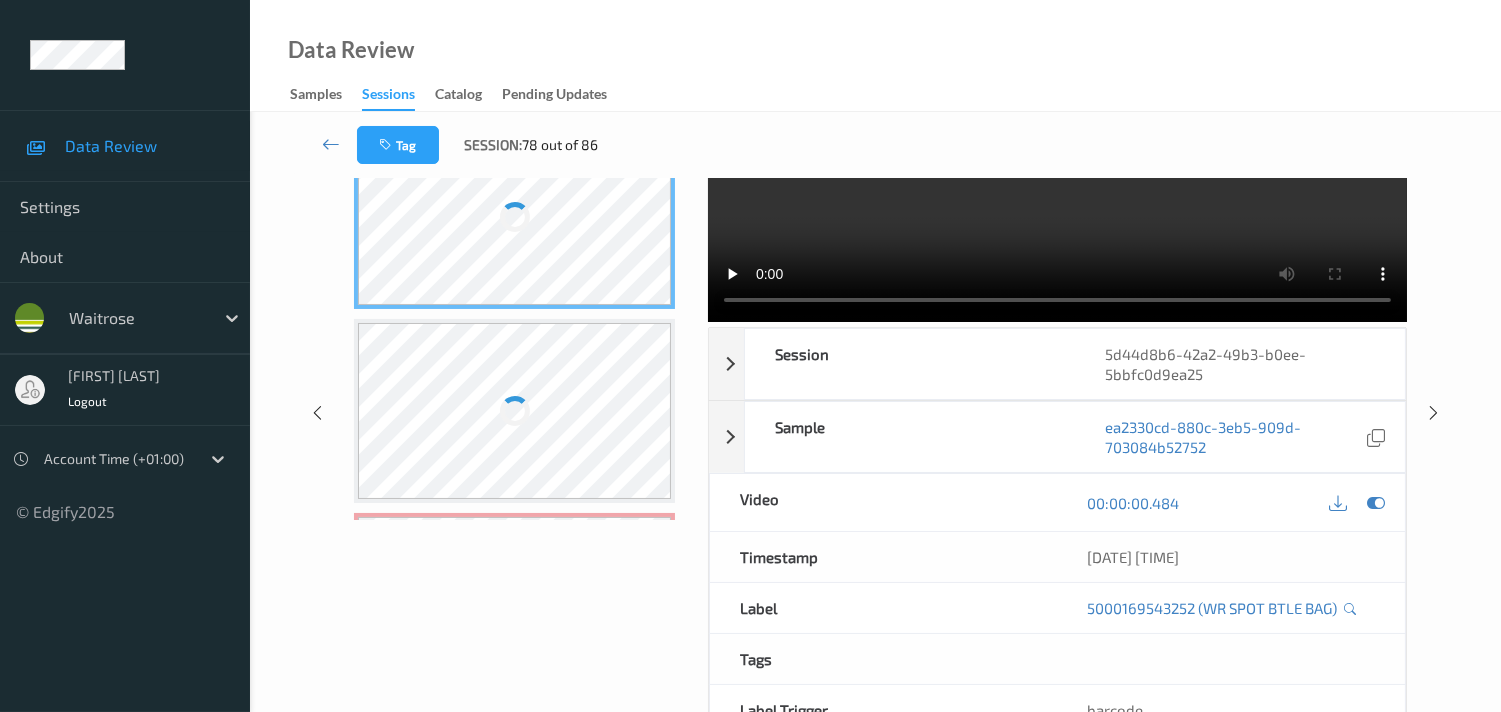 scroll, scrollTop: 0, scrollLeft: 0, axis: both 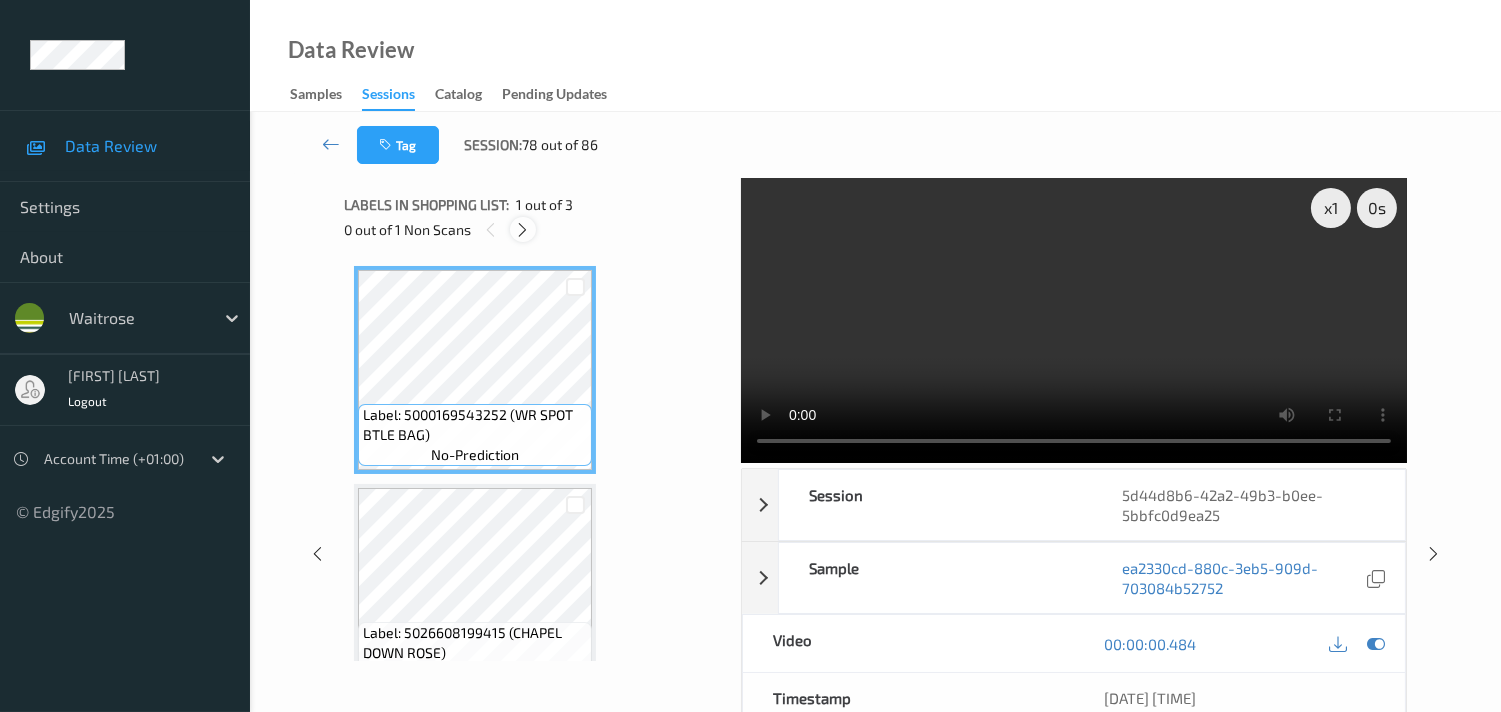 click at bounding box center [522, 230] 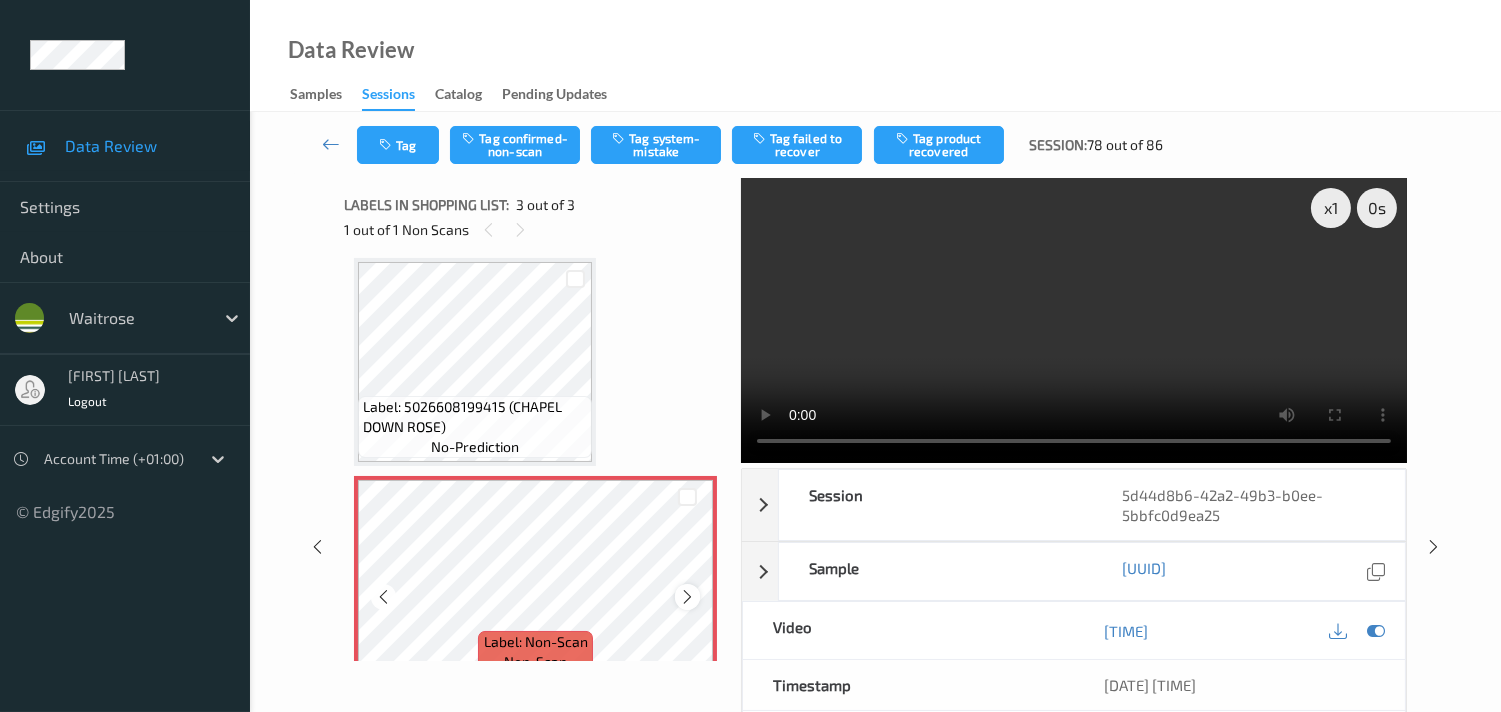 click at bounding box center [687, 597] 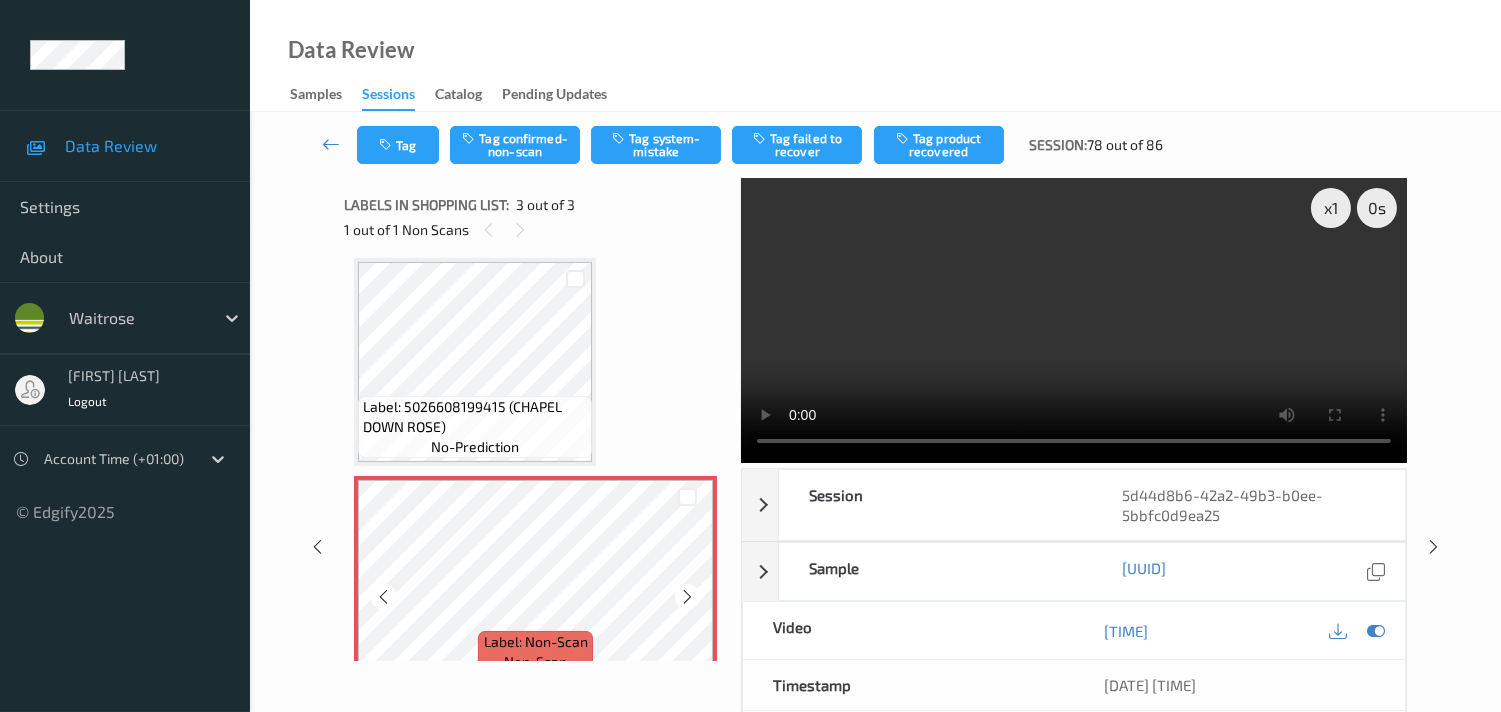 click at bounding box center (687, 597) 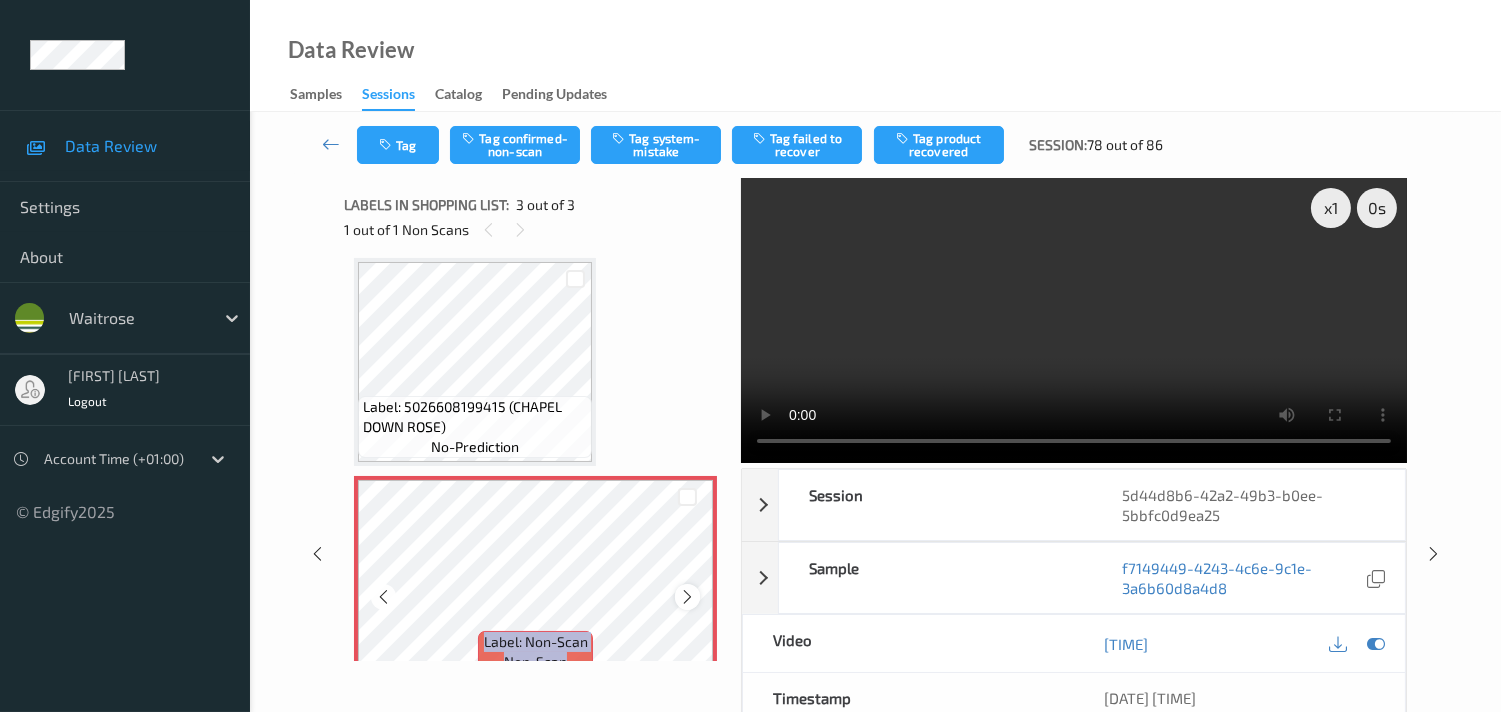 click at bounding box center [687, 597] 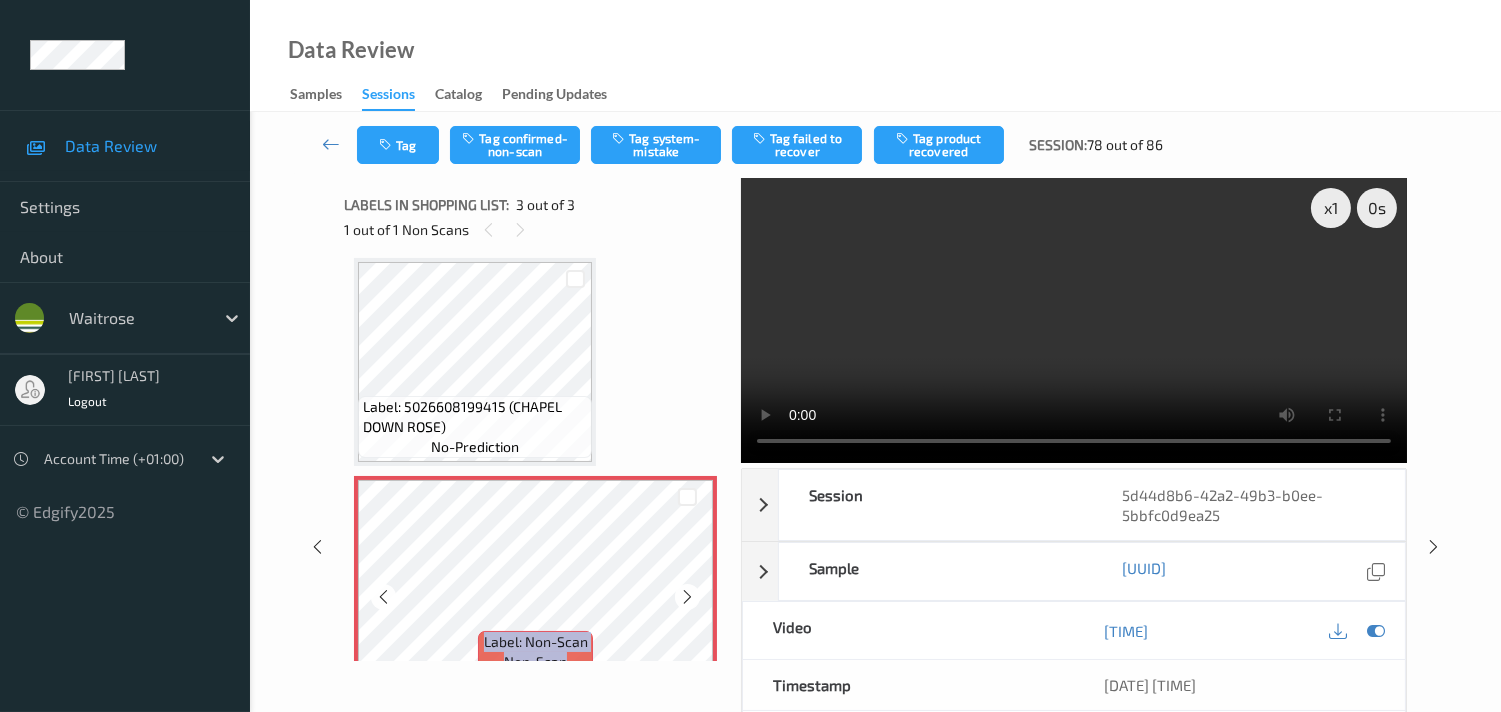 click at bounding box center (687, 597) 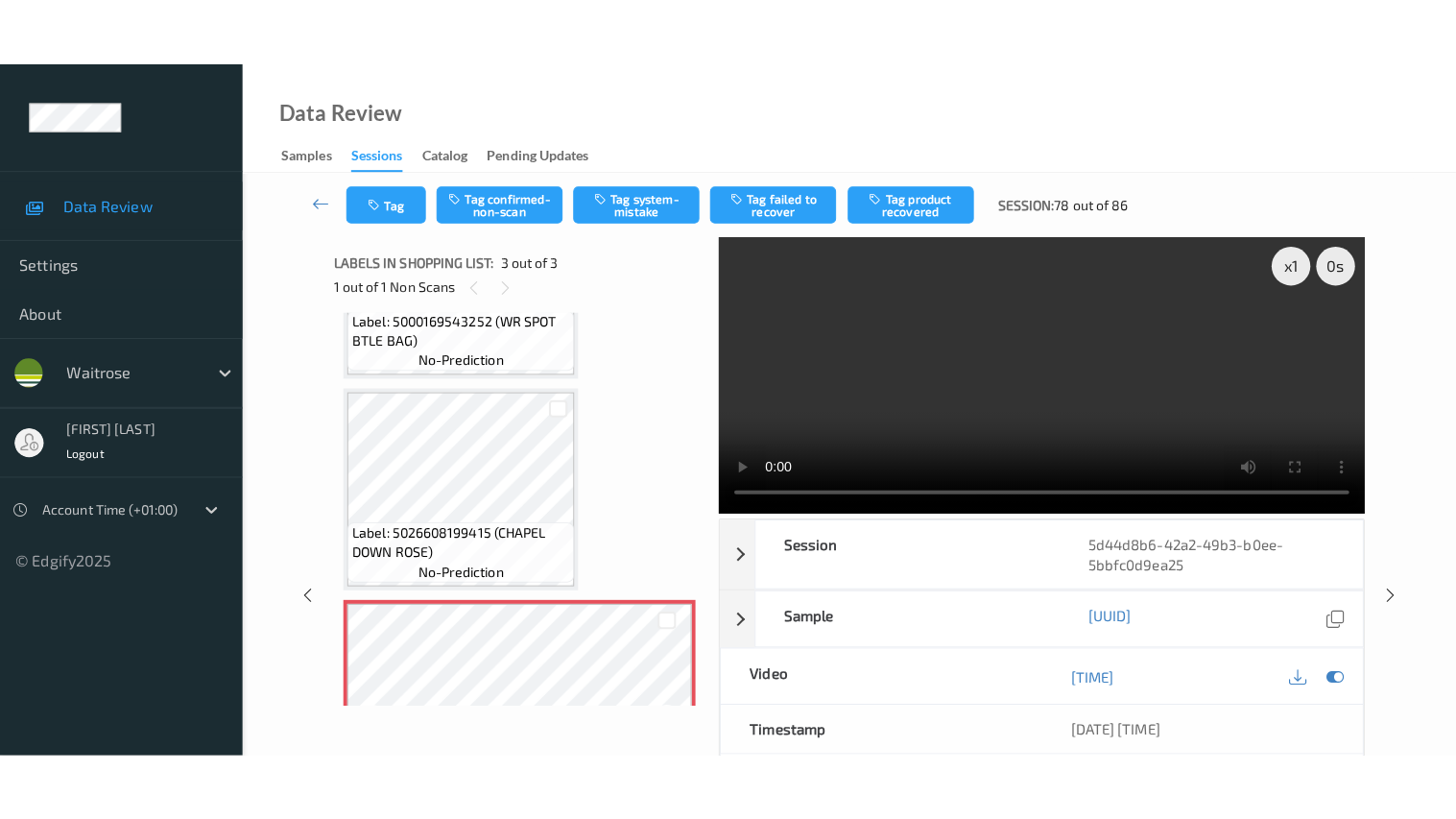 scroll, scrollTop: 110, scrollLeft: 0, axis: vertical 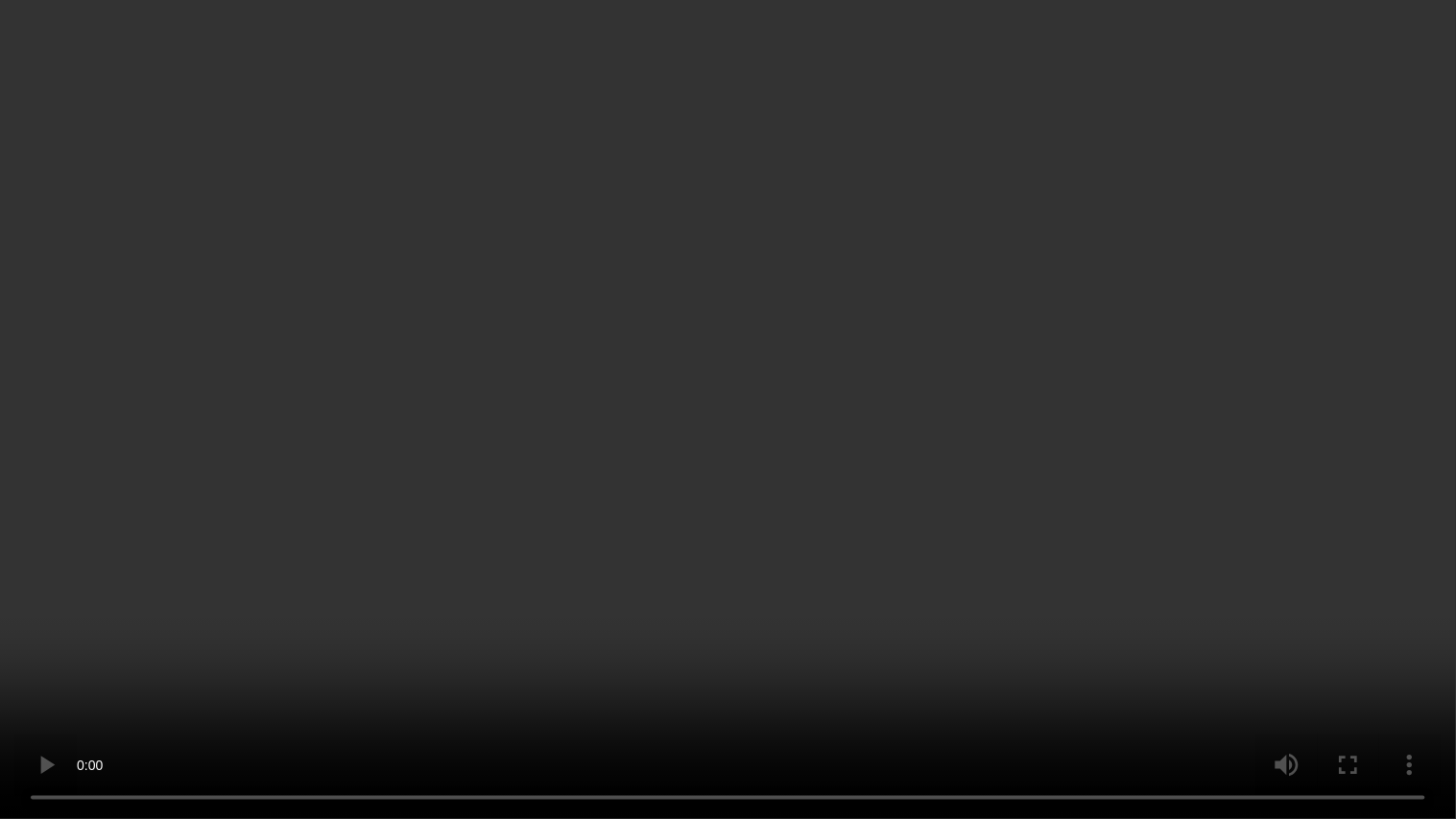 click at bounding box center [728, 409] 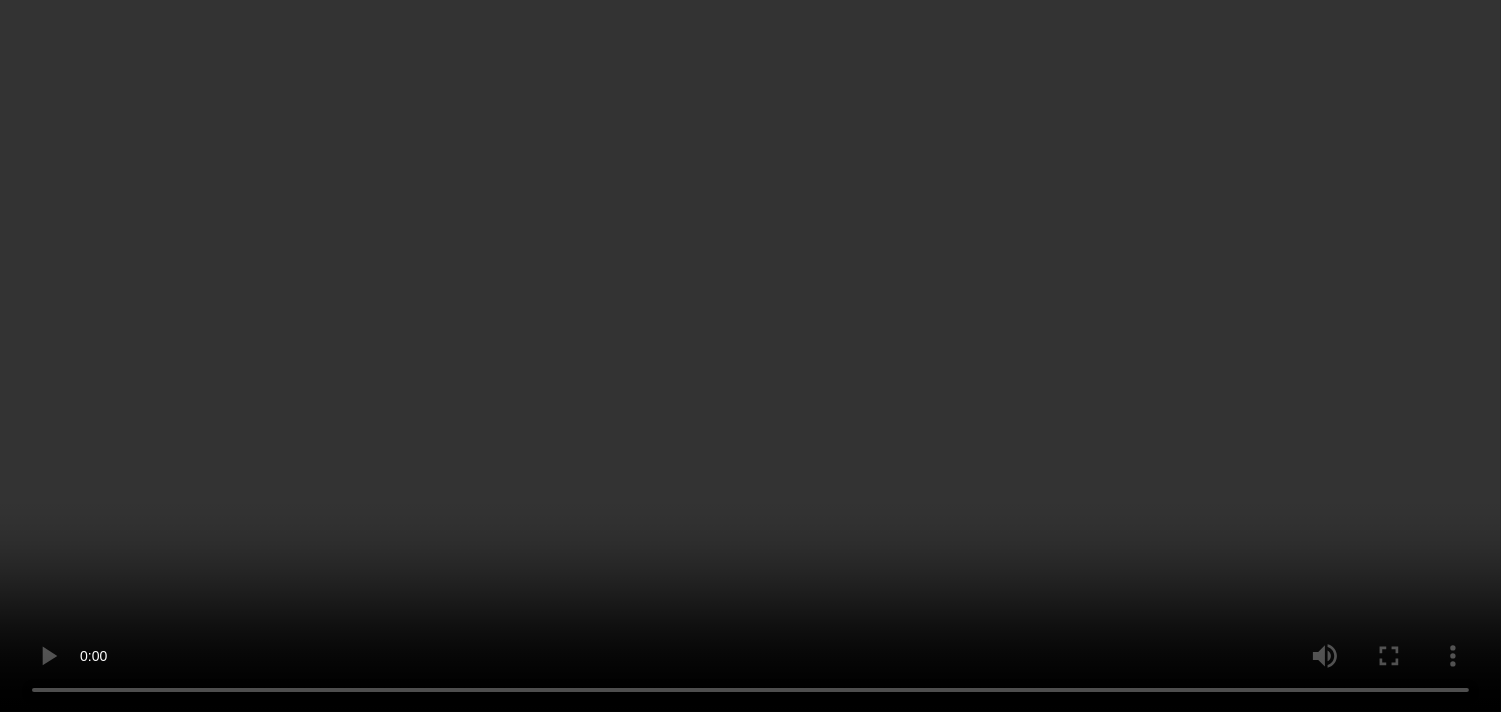scroll, scrollTop: 0, scrollLeft: 0, axis: both 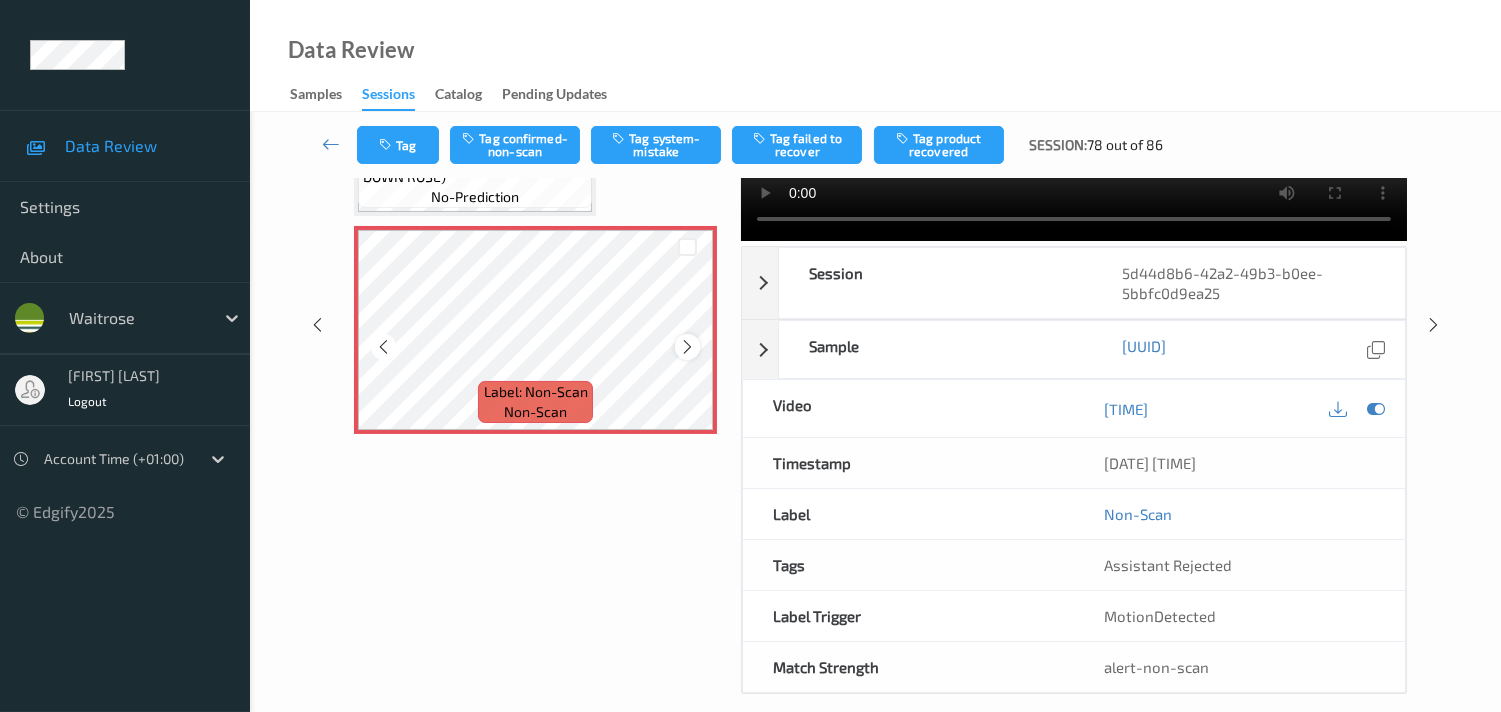 click at bounding box center [687, 347] 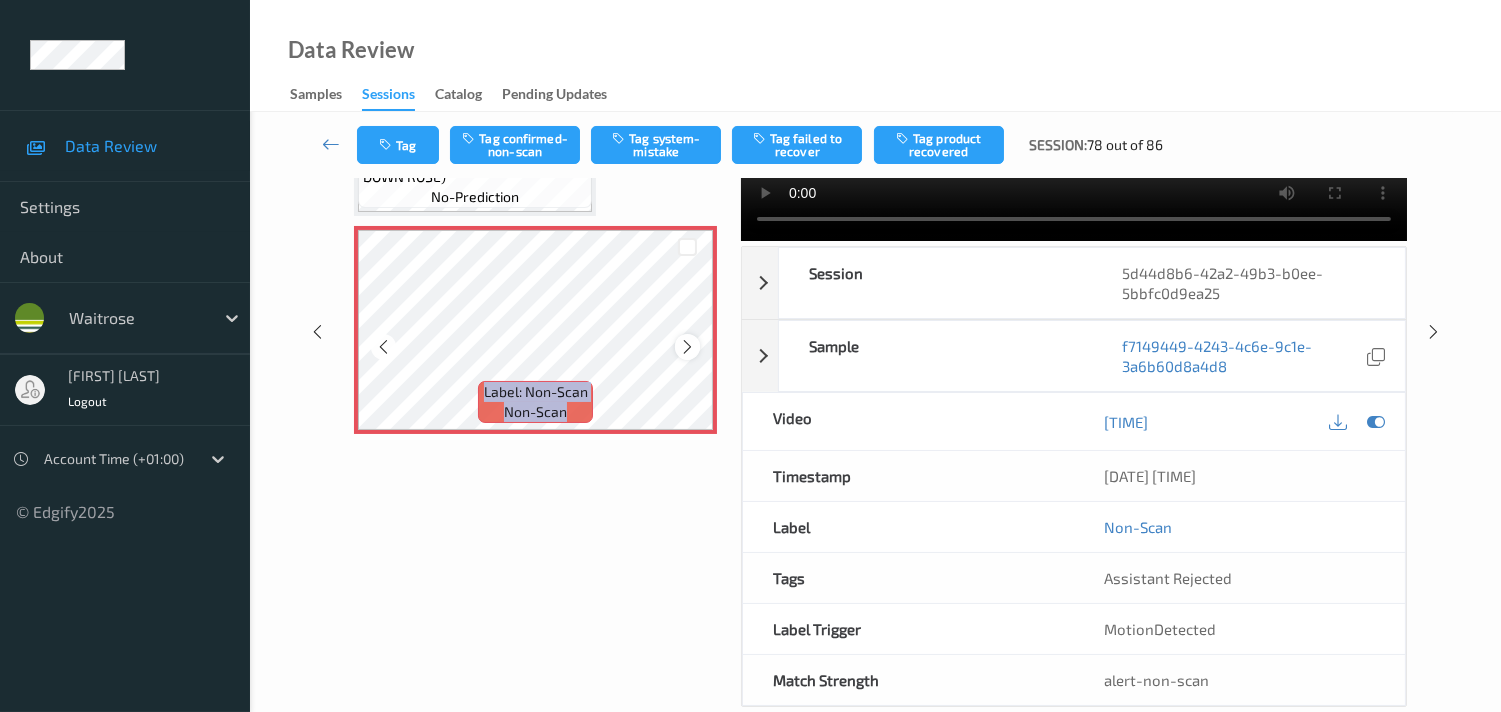 click at bounding box center (687, 347) 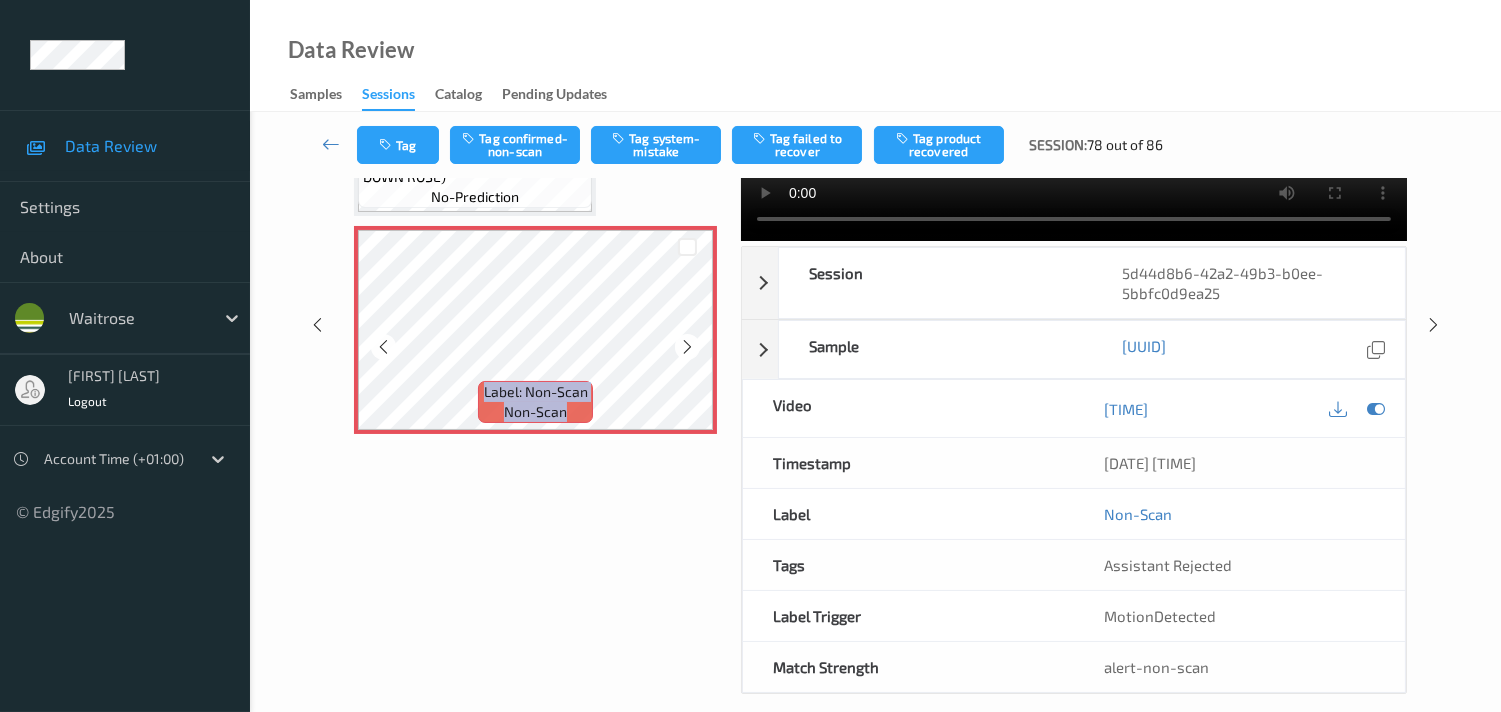 click at bounding box center [687, 347] 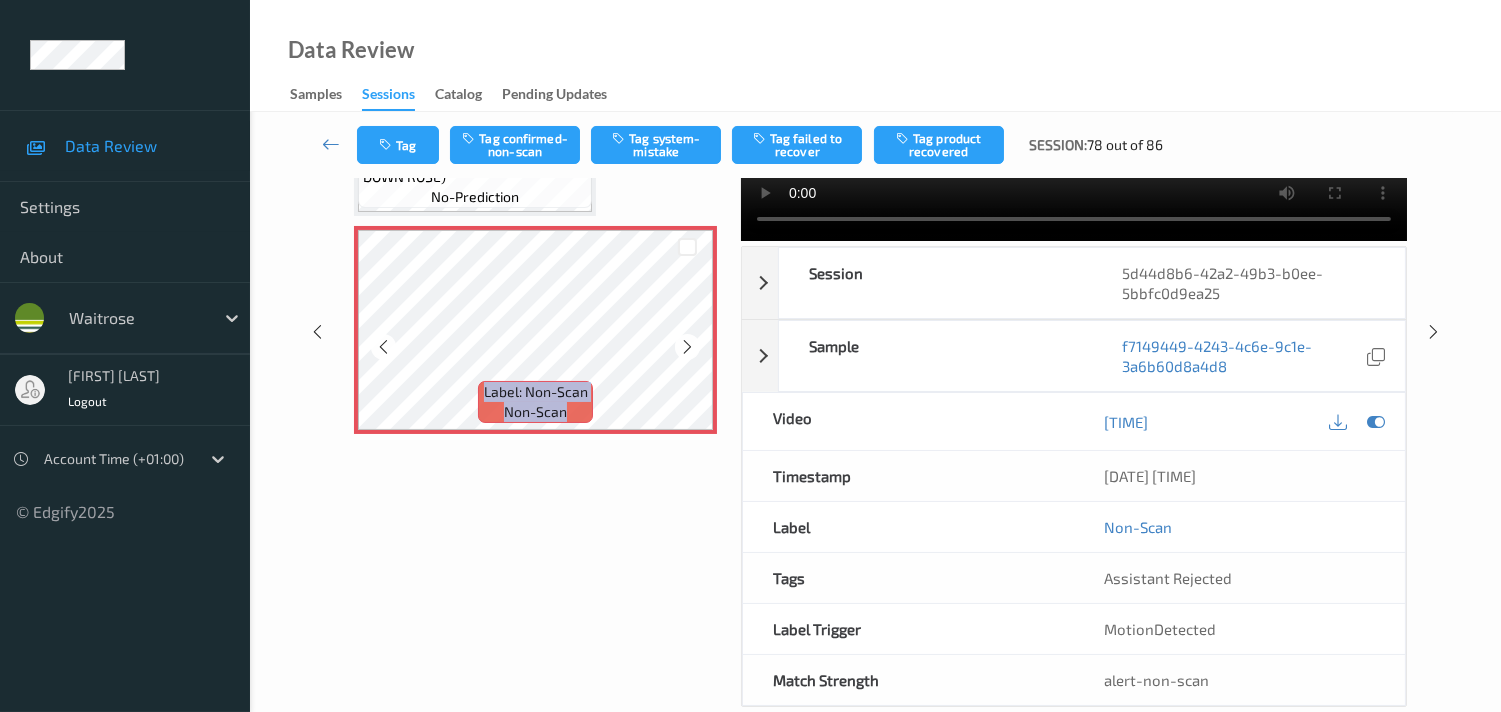 click at bounding box center (687, 347) 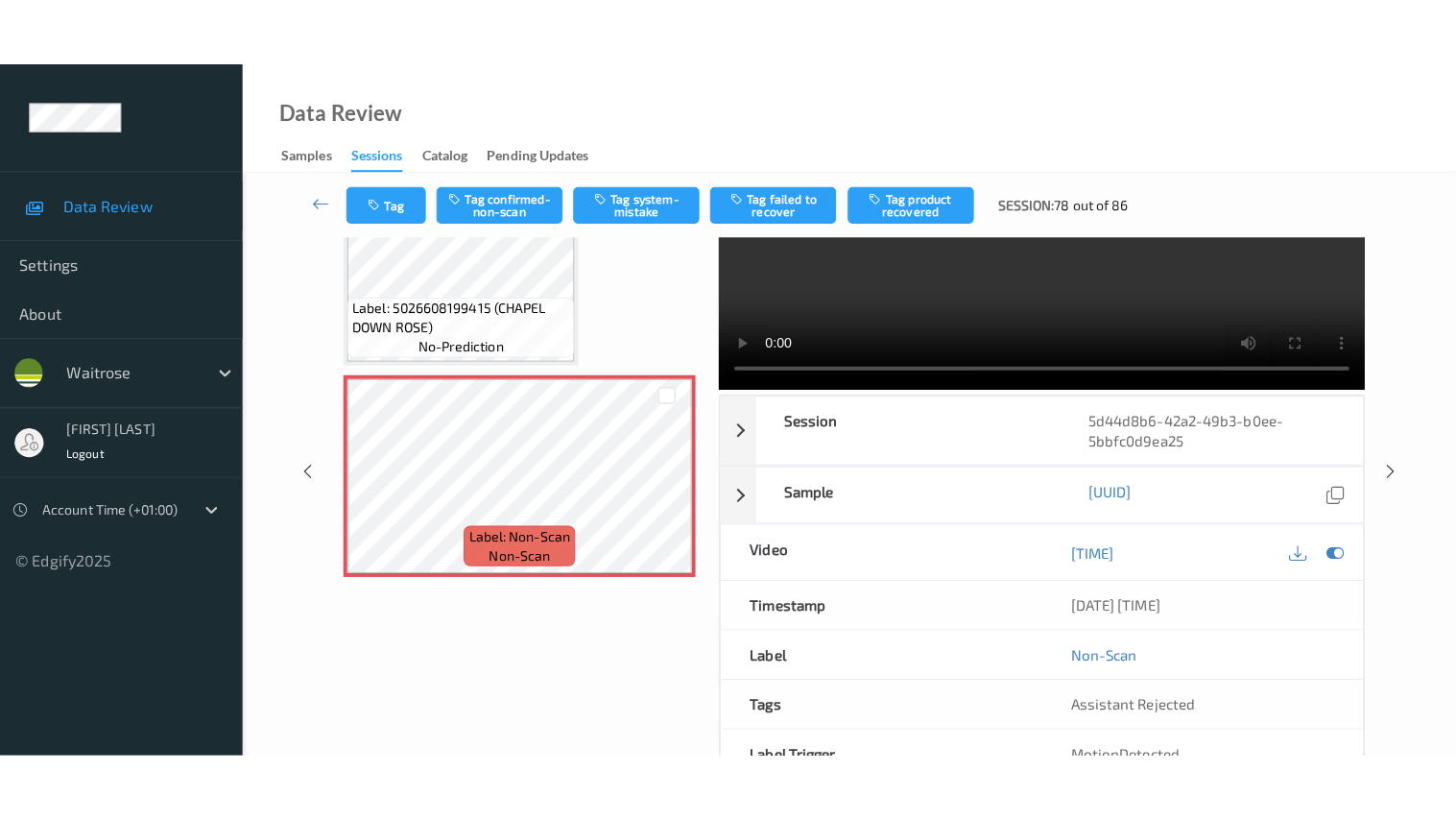 scroll, scrollTop: 0, scrollLeft: 0, axis: both 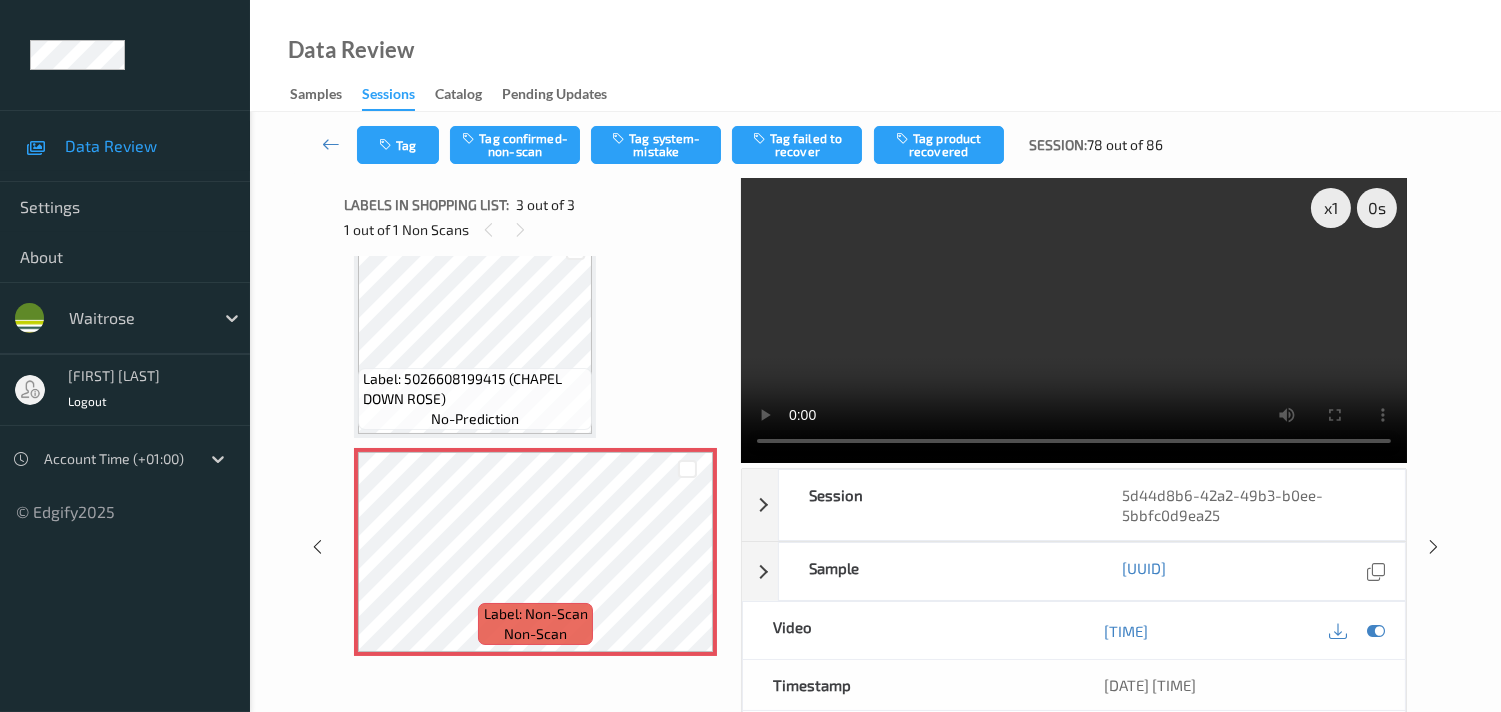 click at bounding box center [1074, 320] 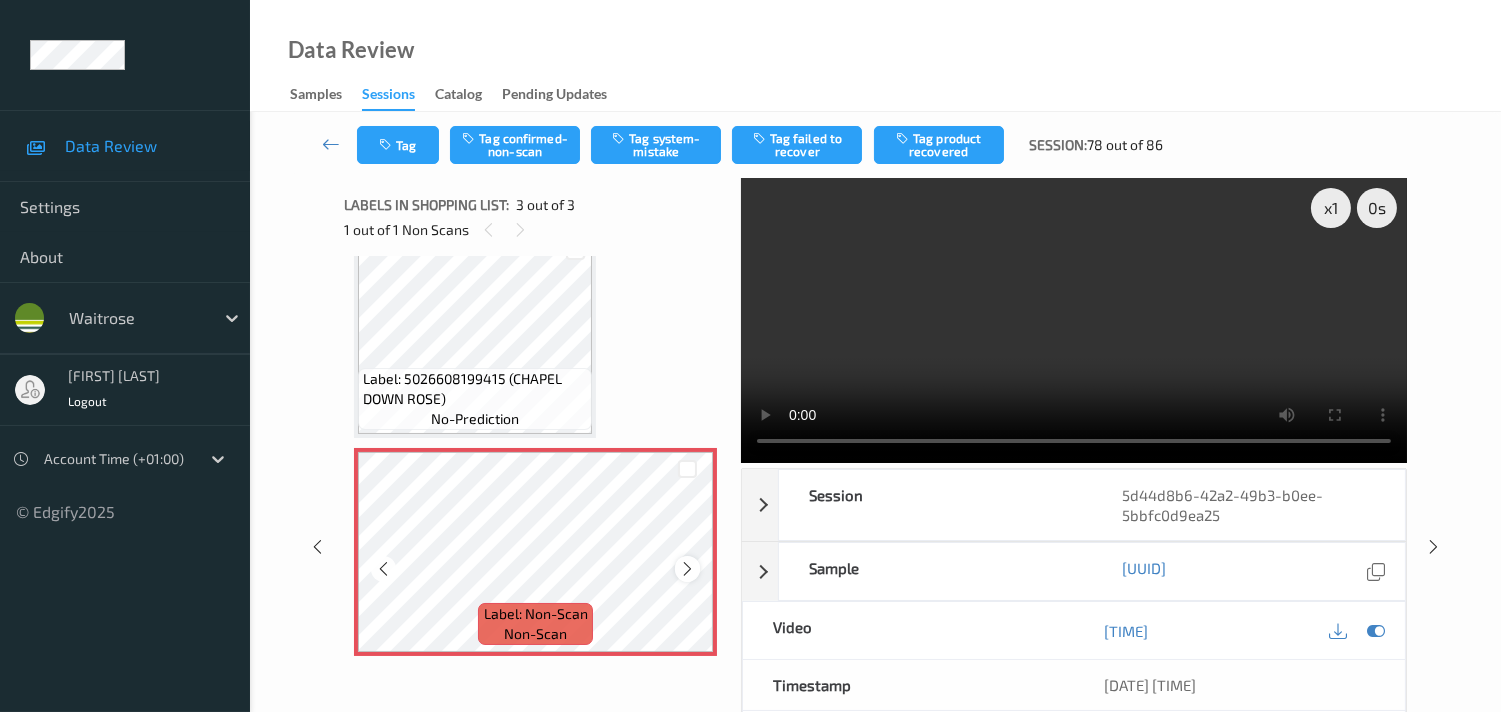 click at bounding box center [687, 569] 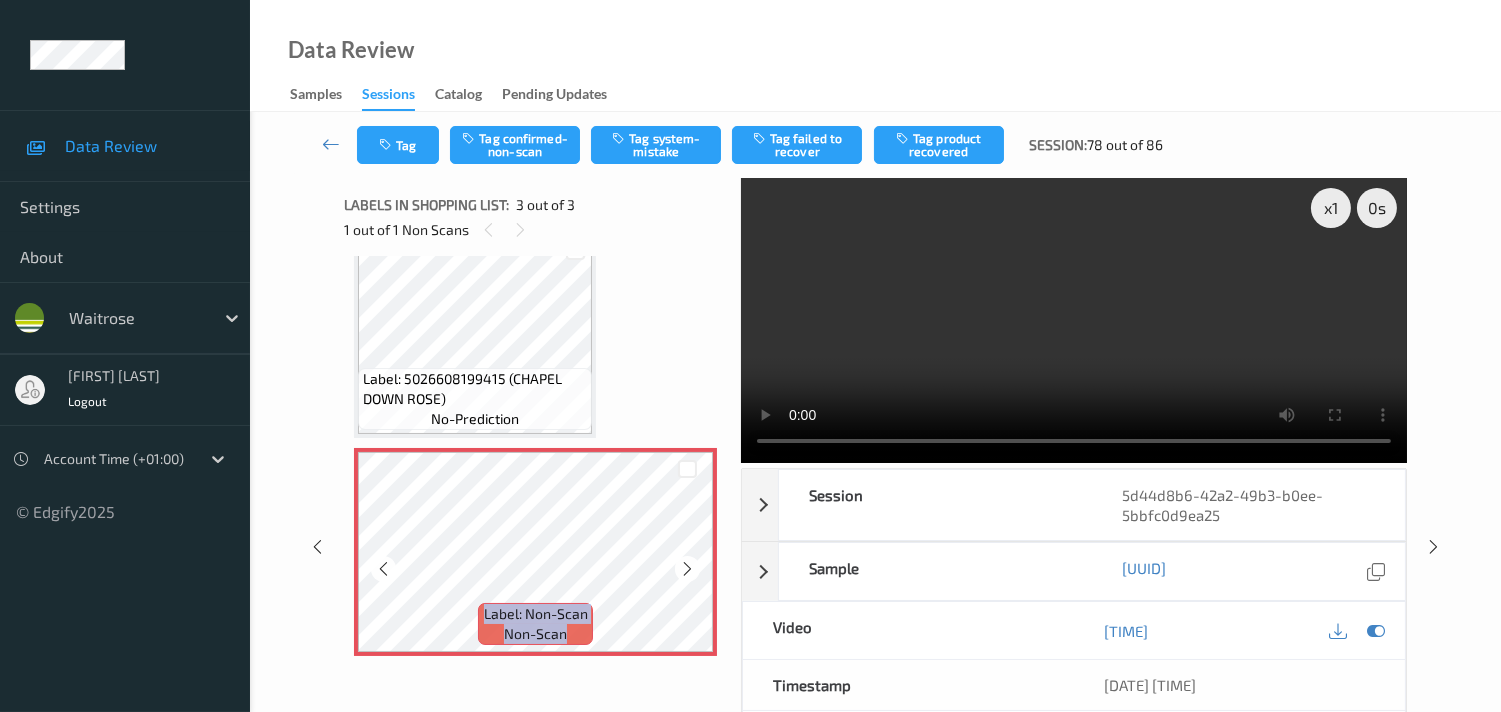click at bounding box center [687, 569] 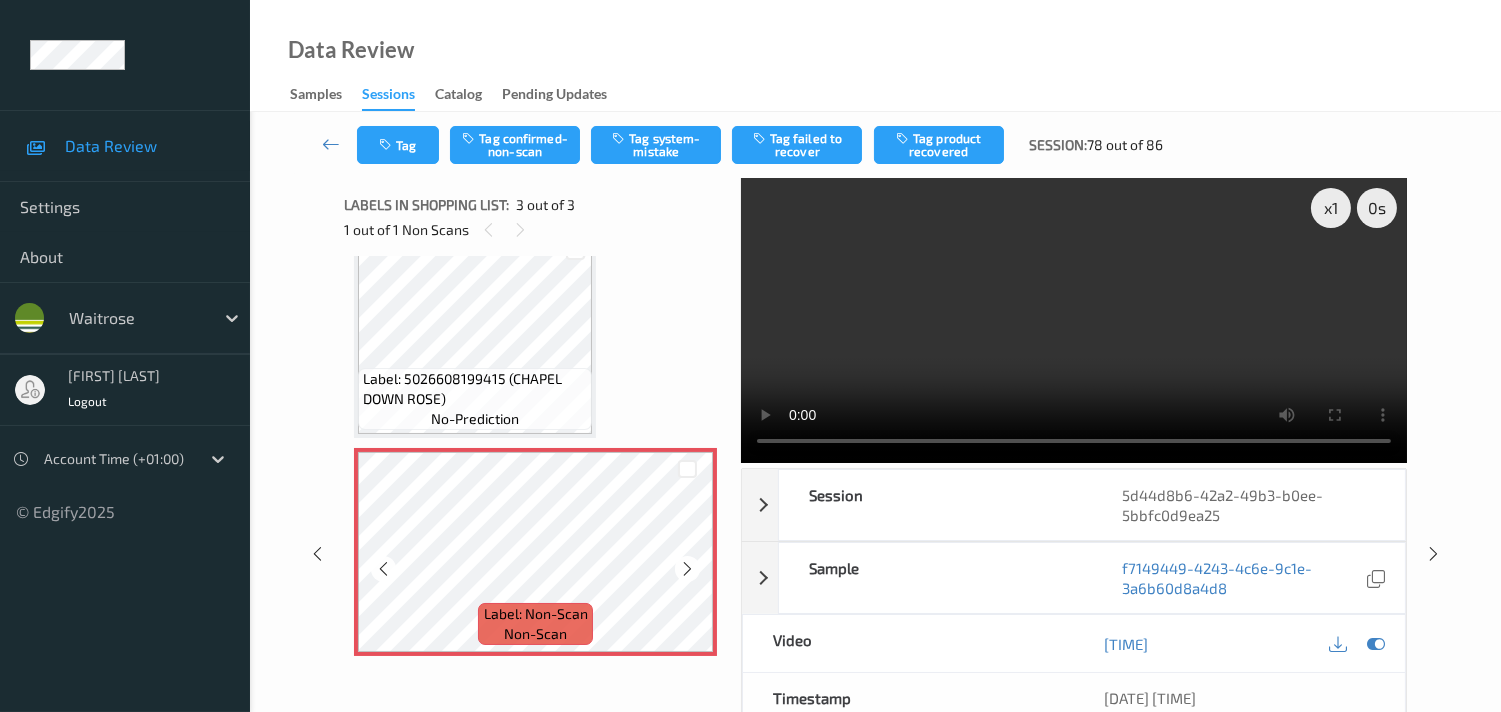 click at bounding box center (687, 569) 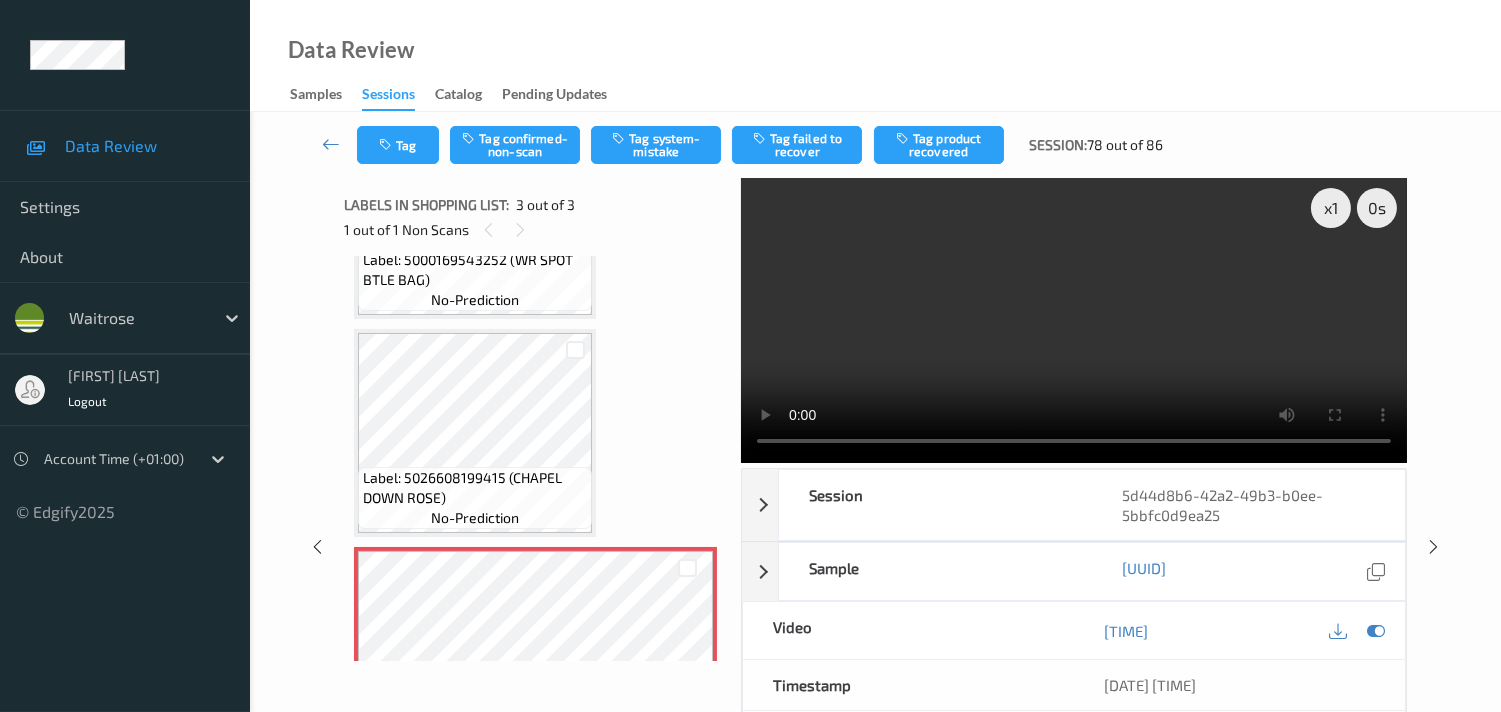 scroll, scrollTop: 224, scrollLeft: 0, axis: vertical 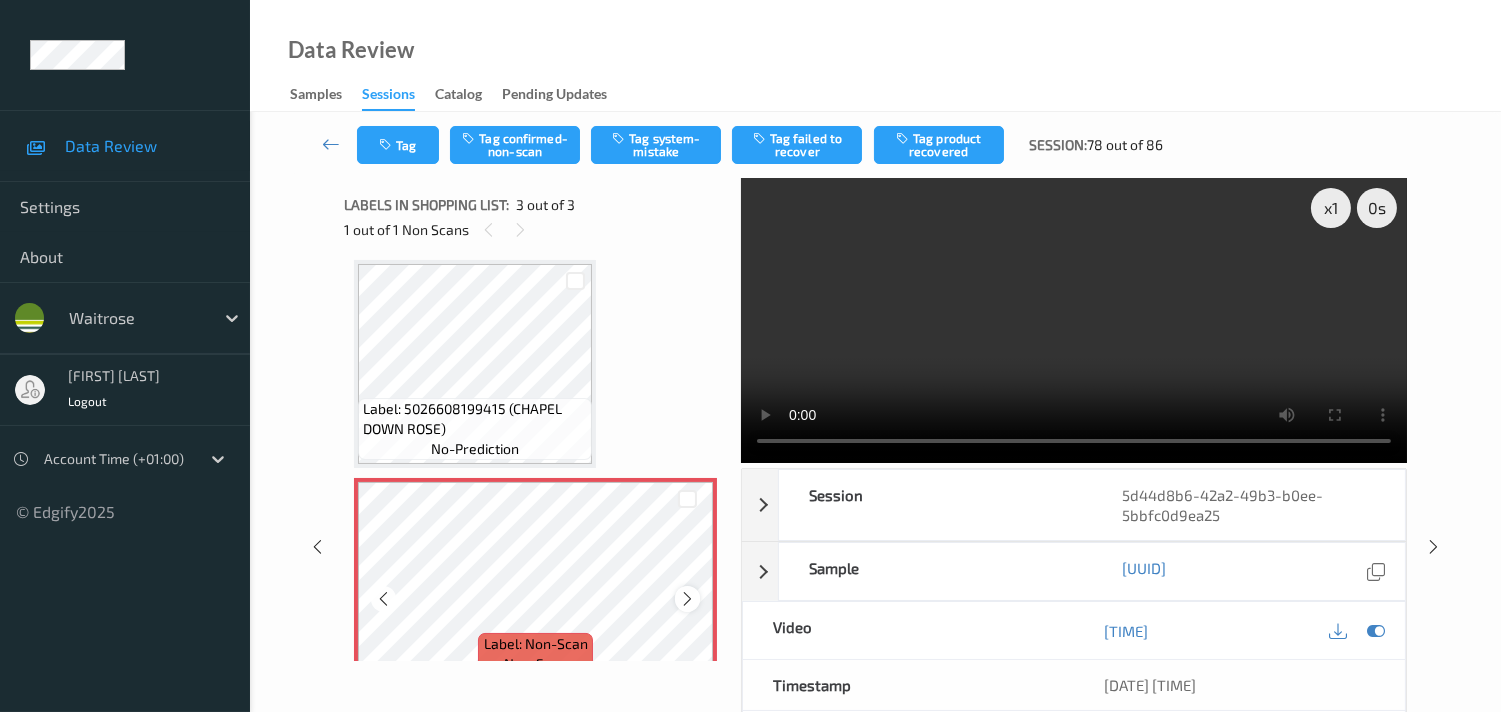 click at bounding box center [687, 599] 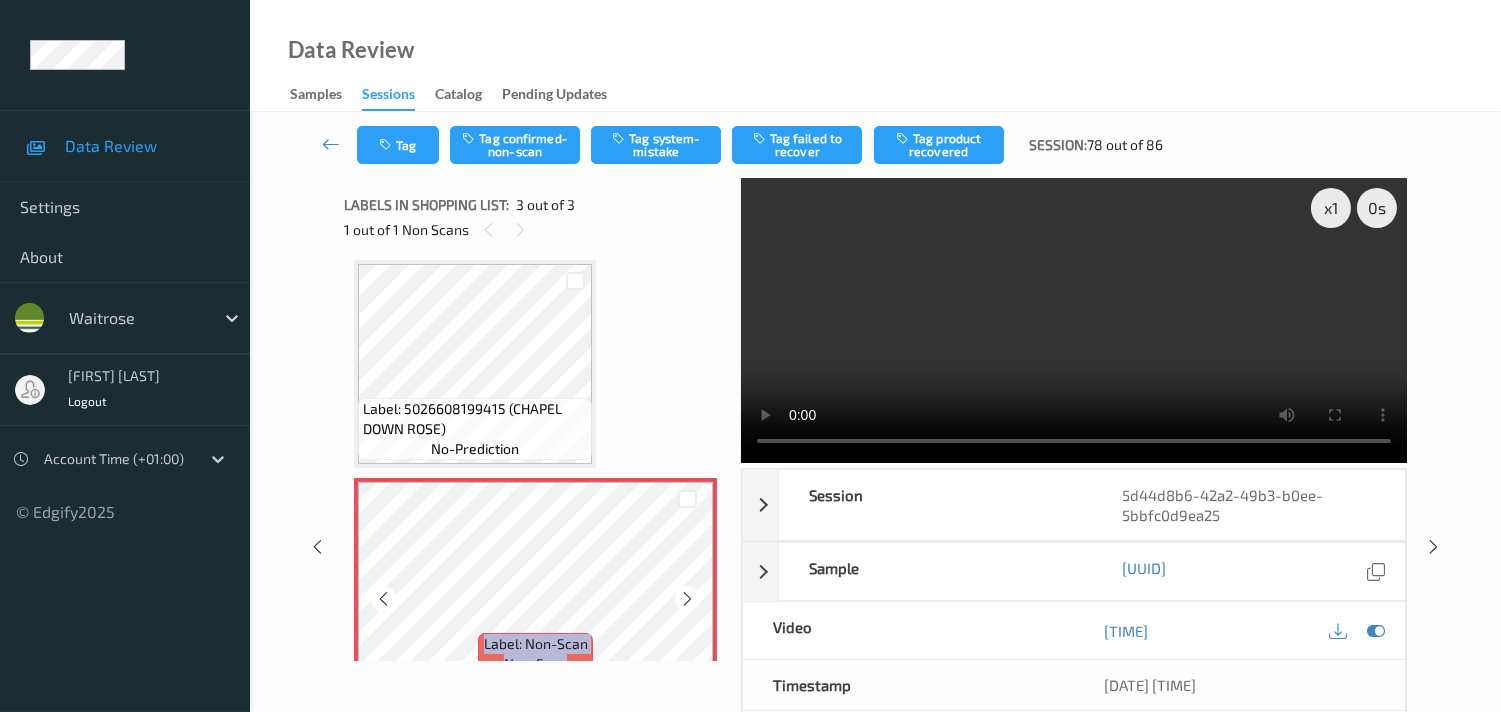 click at bounding box center (687, 599) 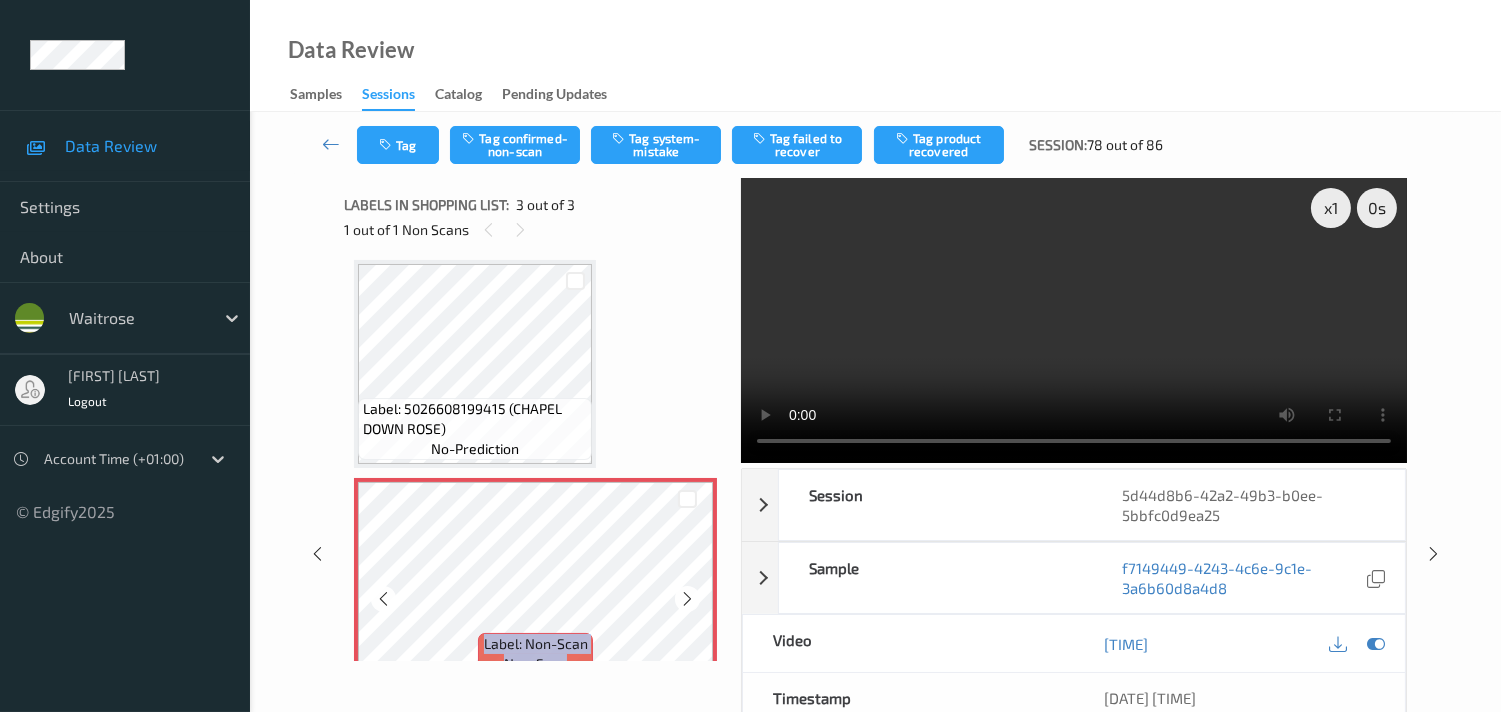 click at bounding box center (687, 599) 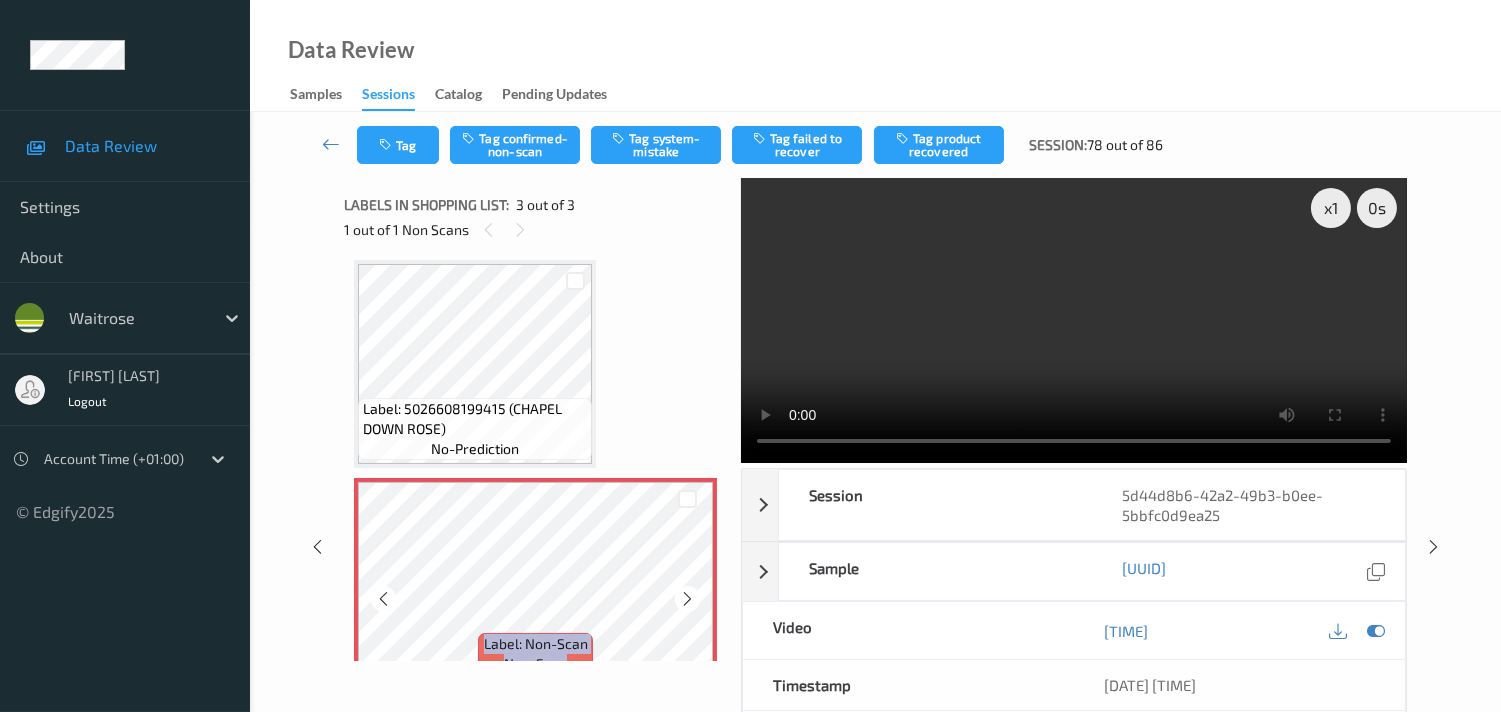 click at bounding box center (687, 599) 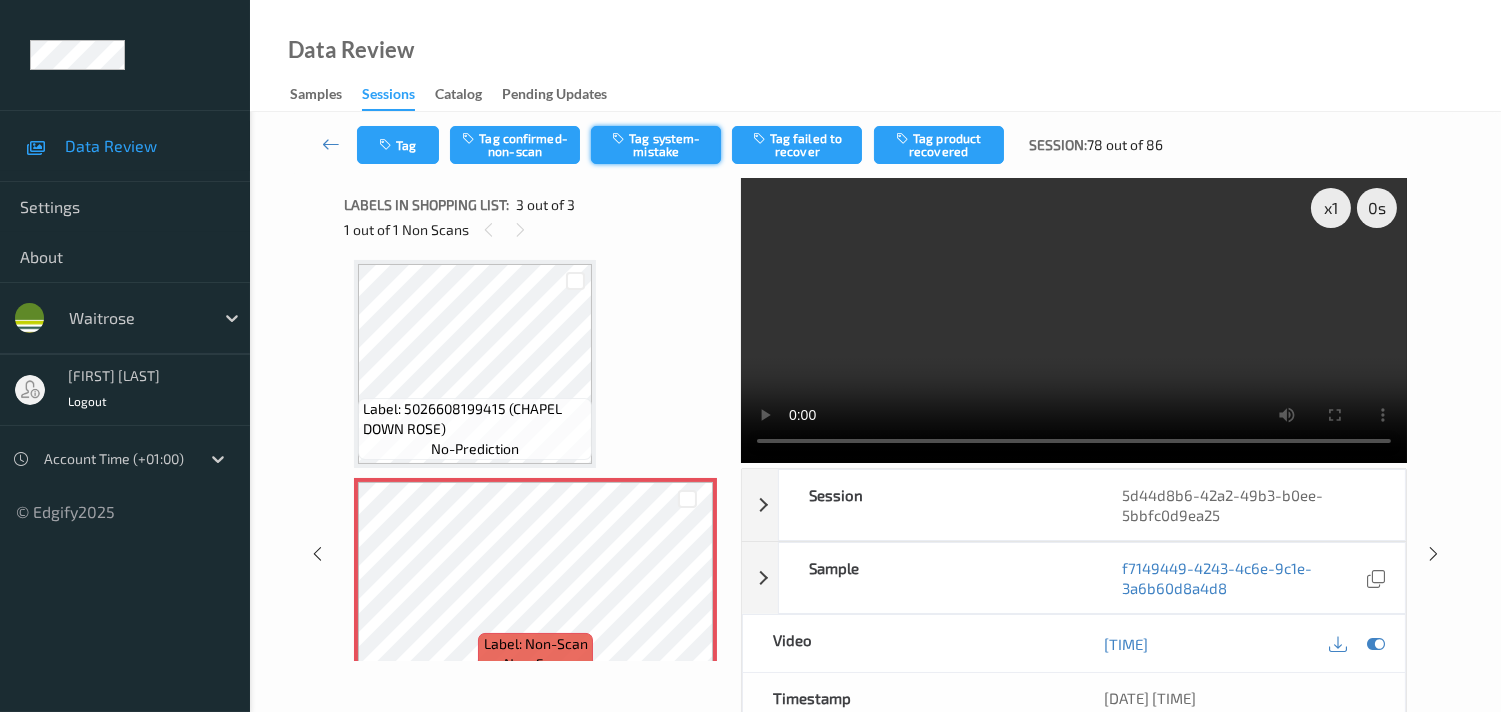 click on "Tag   system-mistake" at bounding box center [656, 145] 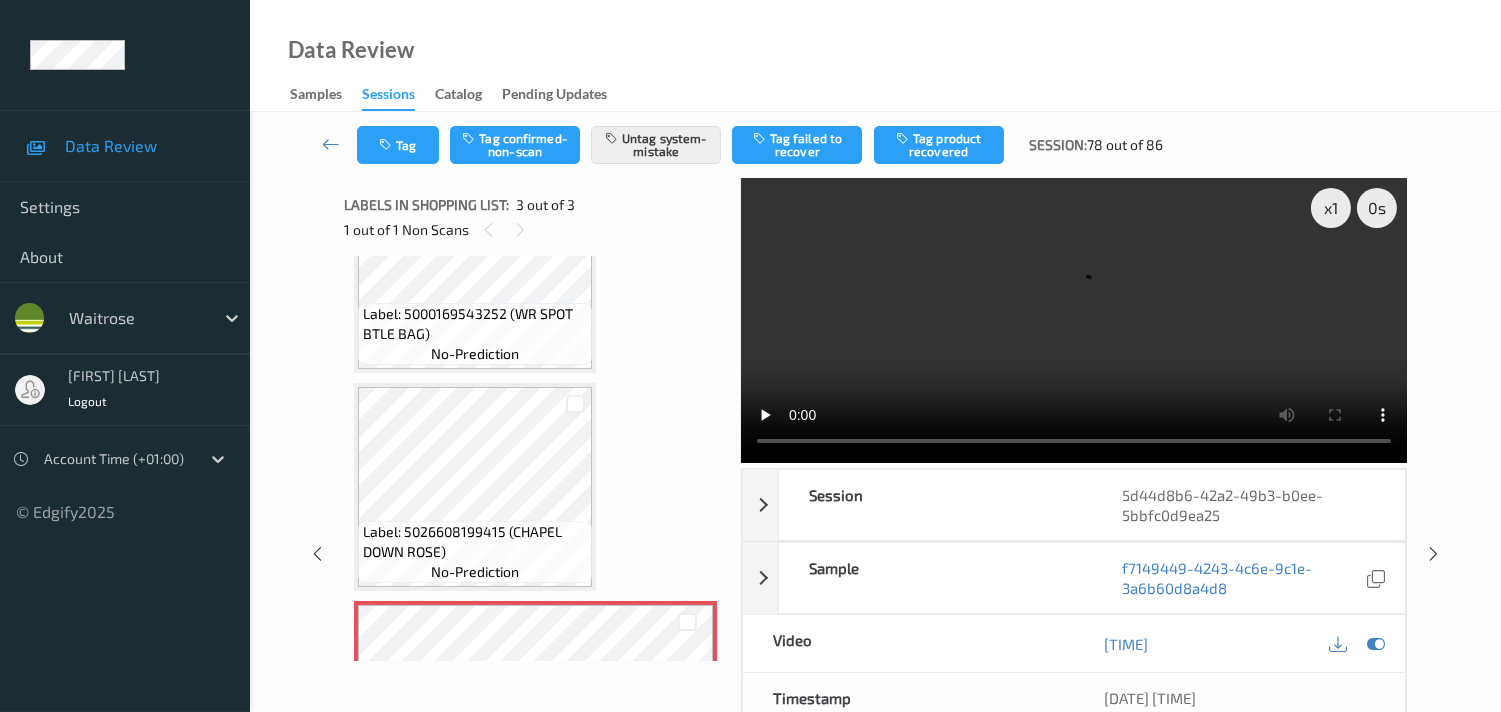 scroll, scrollTop: 0, scrollLeft: 0, axis: both 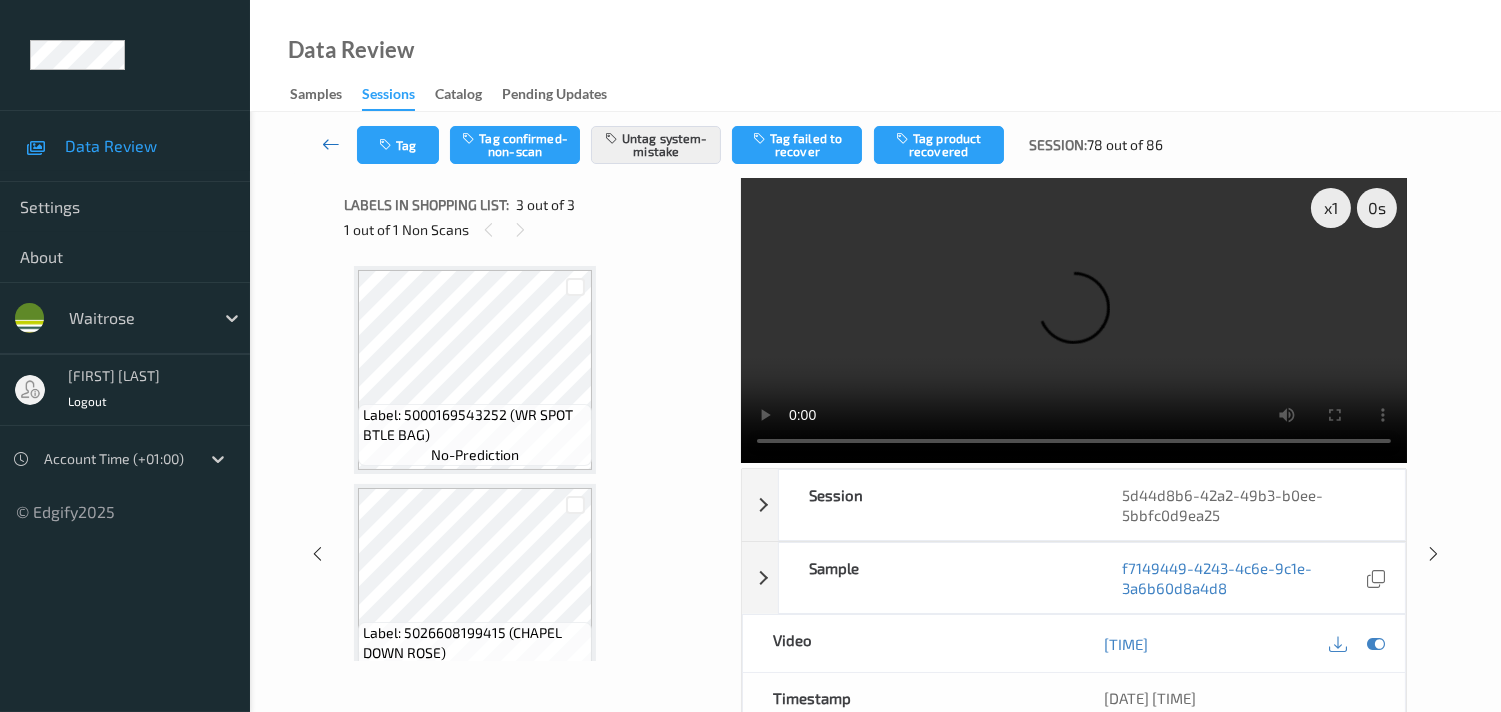 click at bounding box center [331, 145] 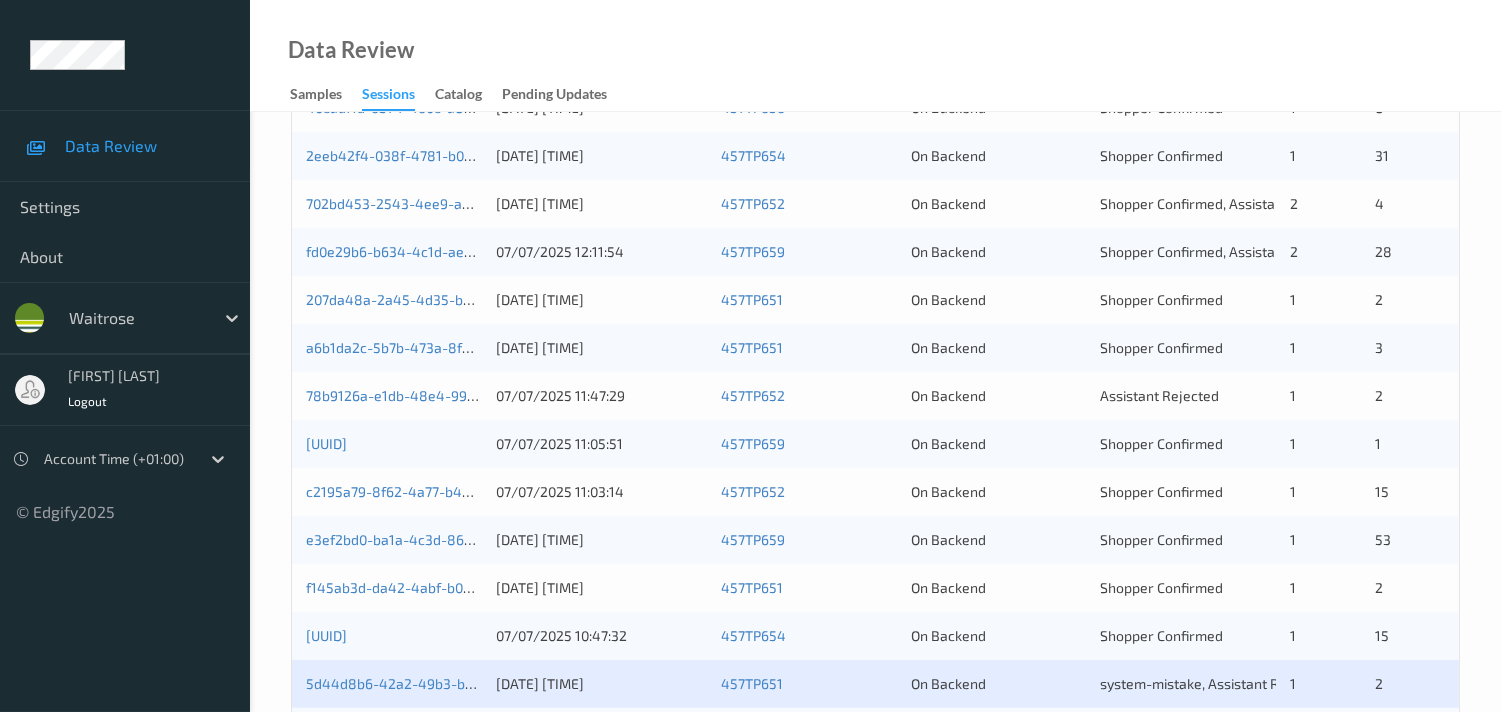 scroll, scrollTop: 951, scrollLeft: 0, axis: vertical 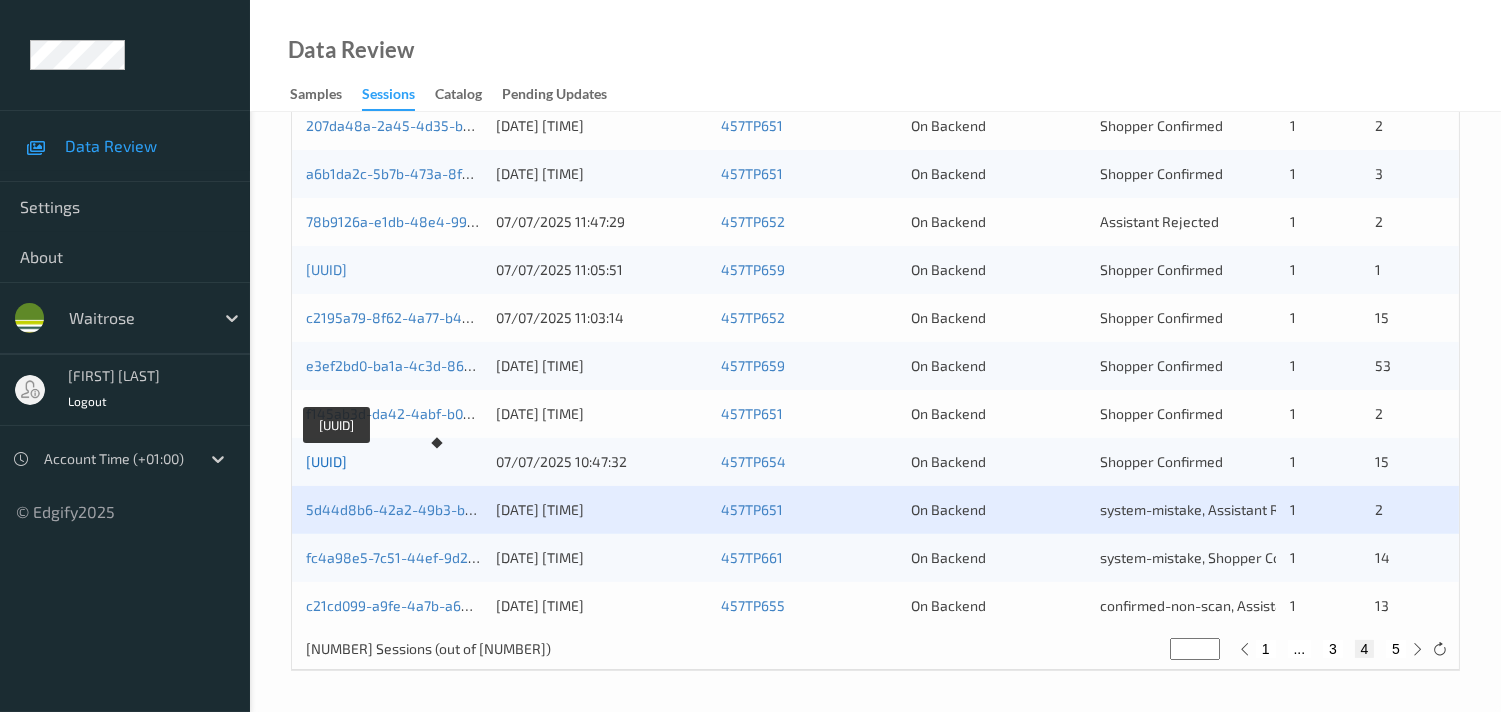 click on "[UUID]" at bounding box center [326, 461] 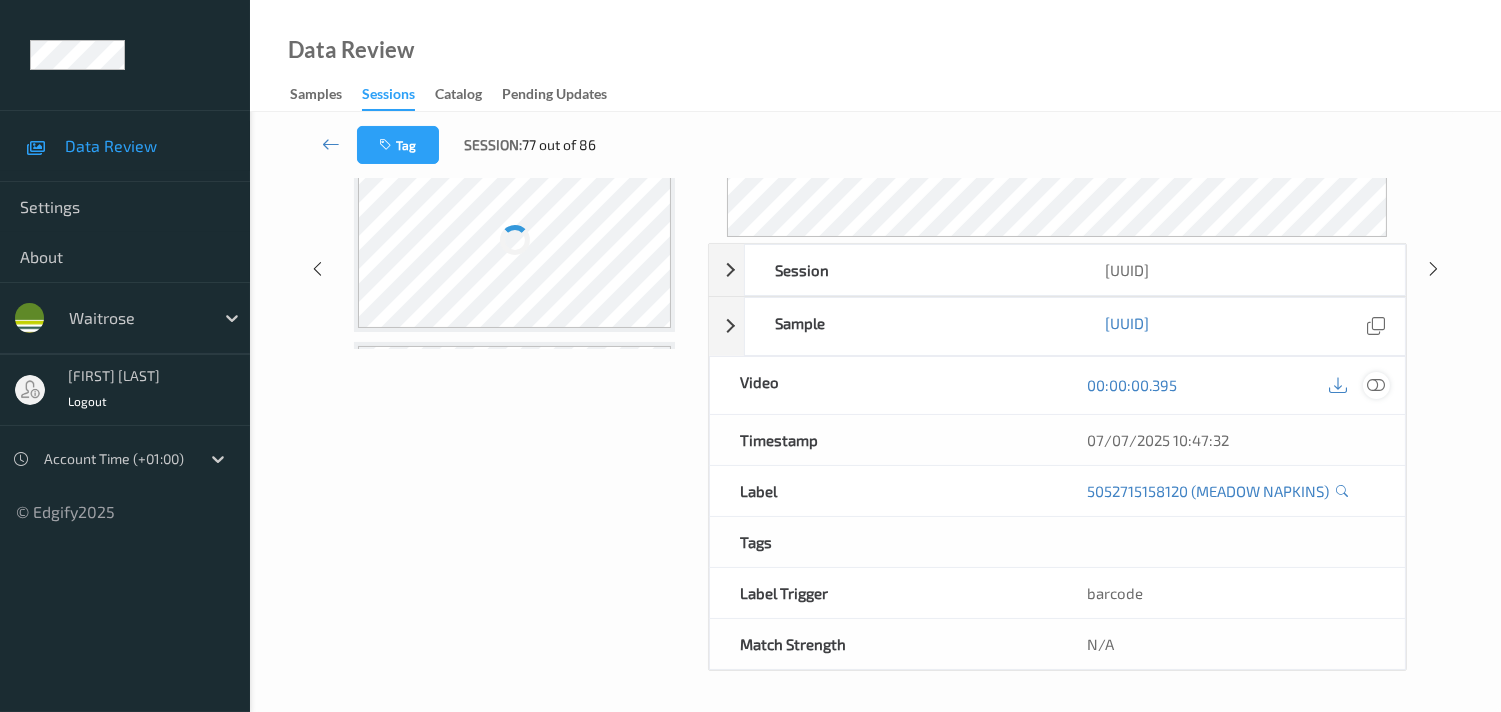 click at bounding box center [1376, 385] 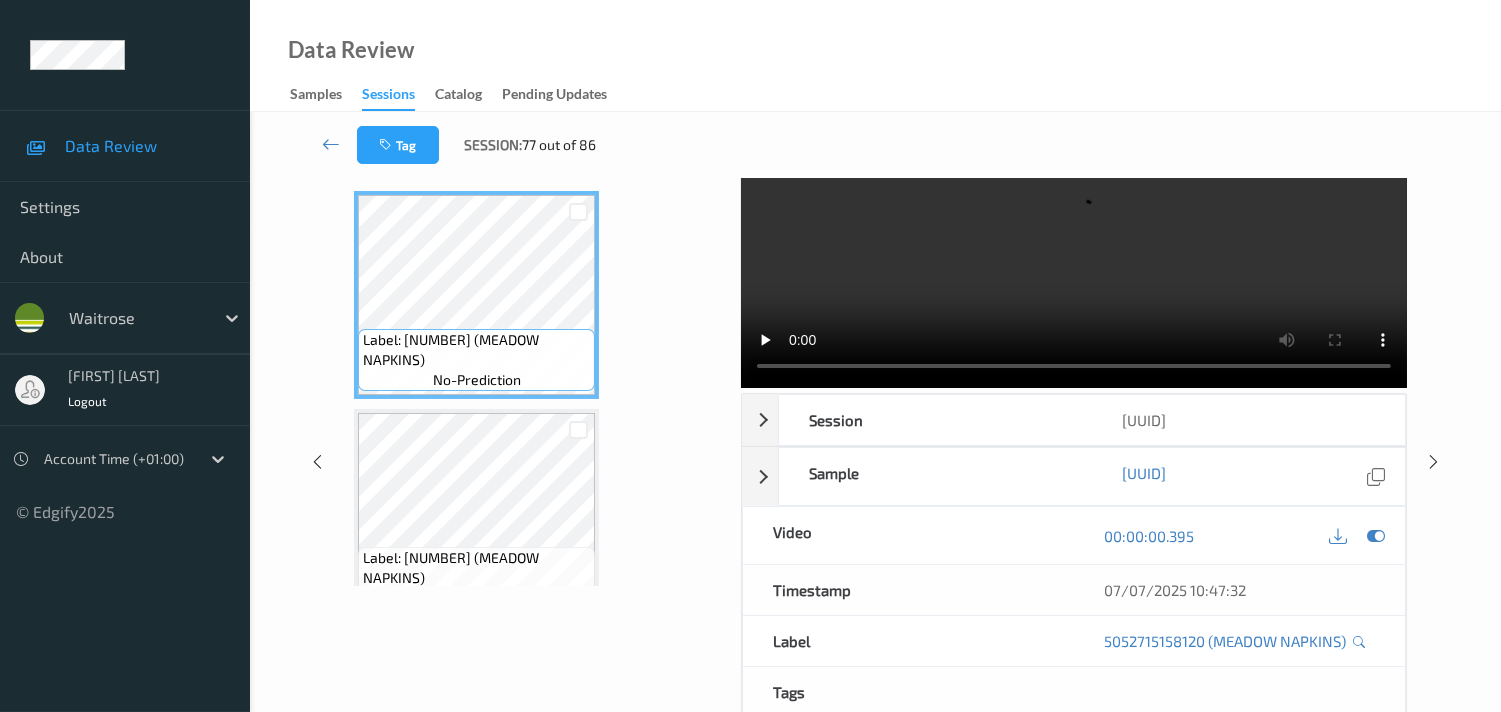 scroll, scrollTop: 0, scrollLeft: 0, axis: both 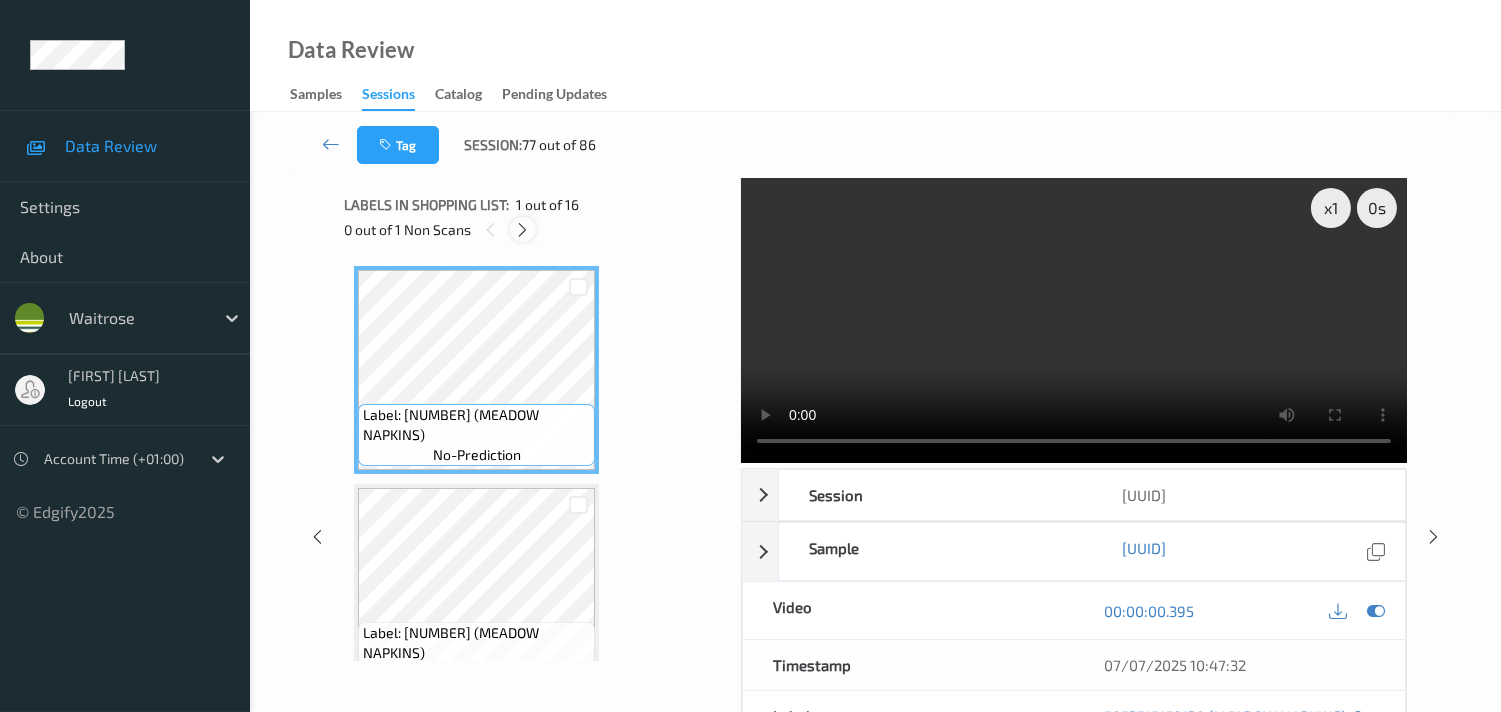 click at bounding box center [522, 230] 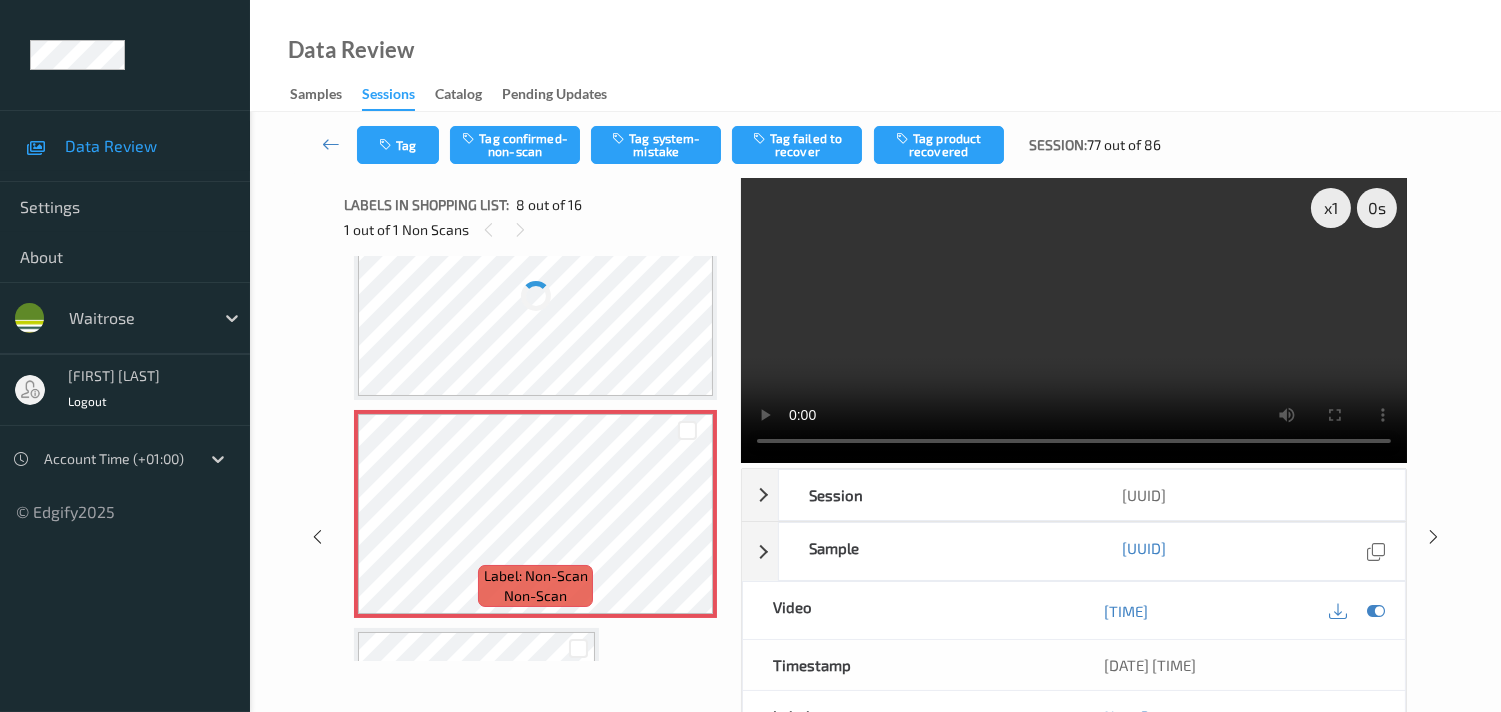 scroll, scrollTop: 1421, scrollLeft: 0, axis: vertical 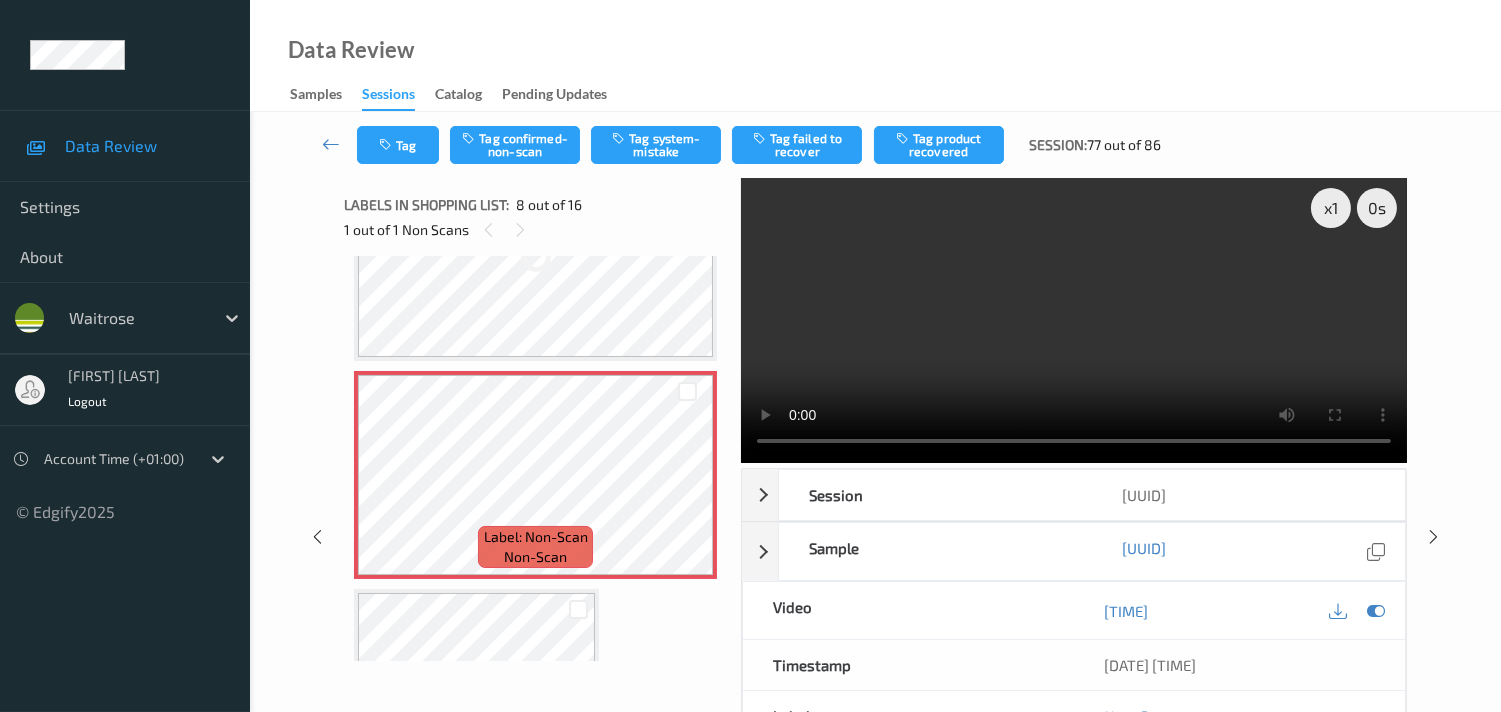 click at bounding box center [535, 257] 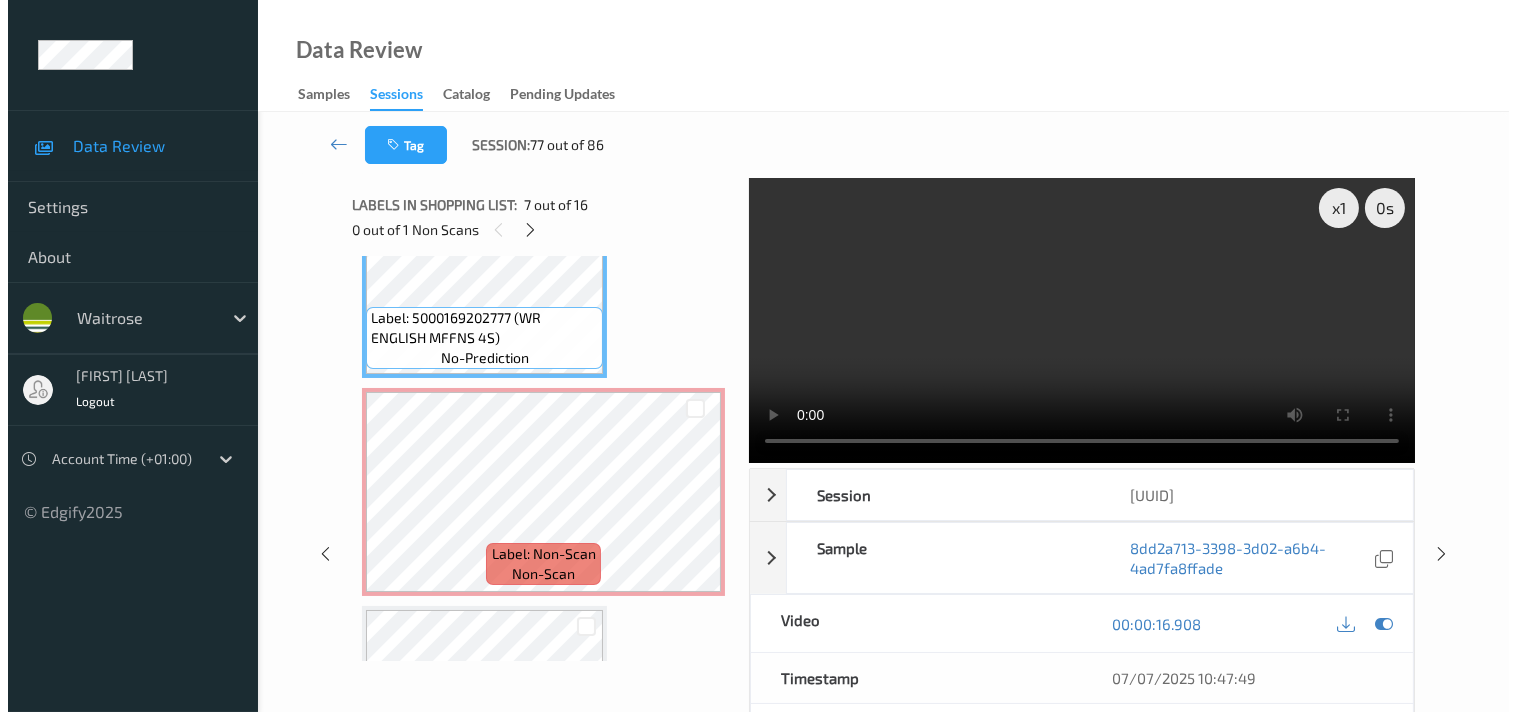 scroll, scrollTop: 1293, scrollLeft: 0, axis: vertical 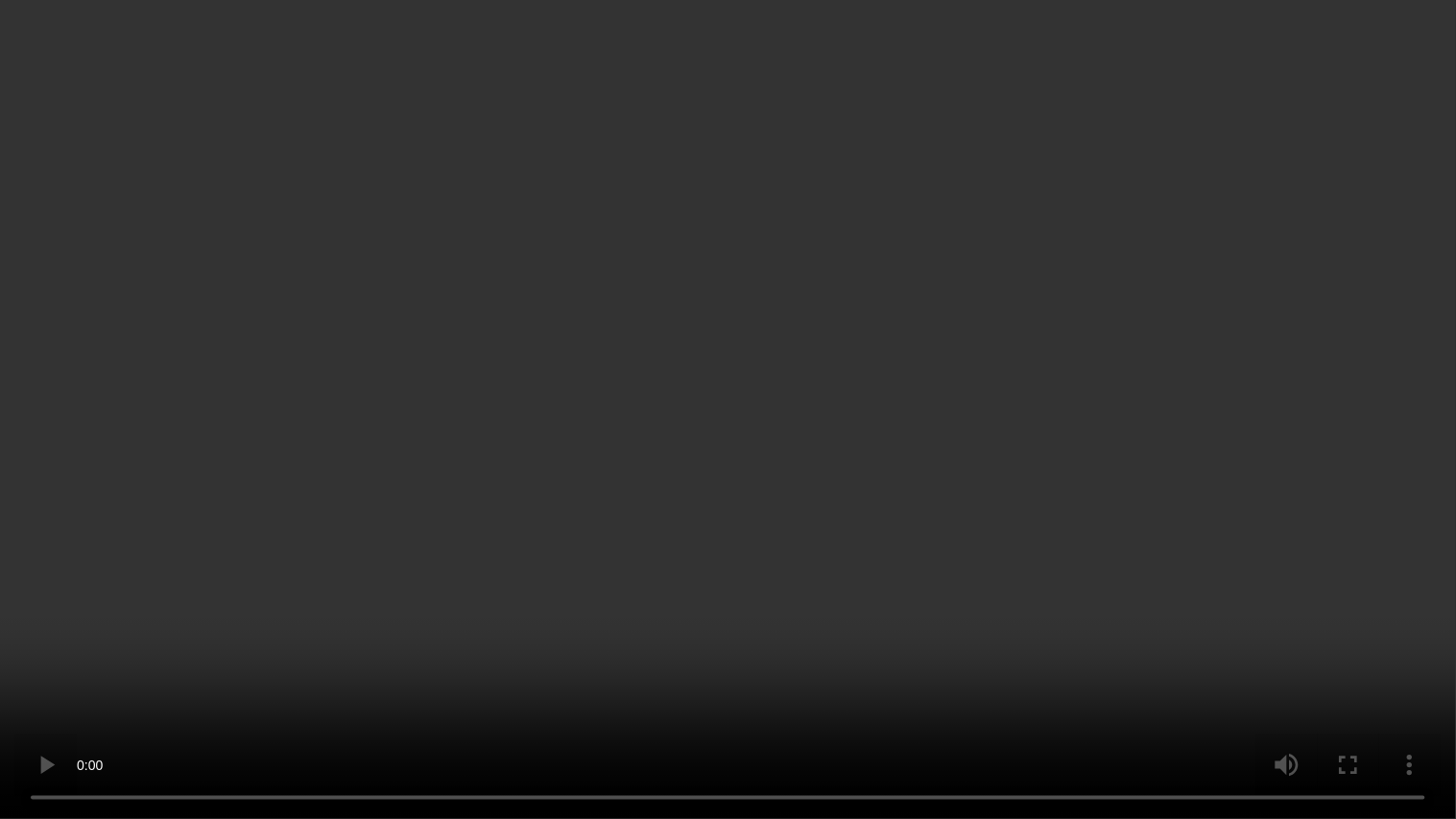 click at bounding box center [728, 409] 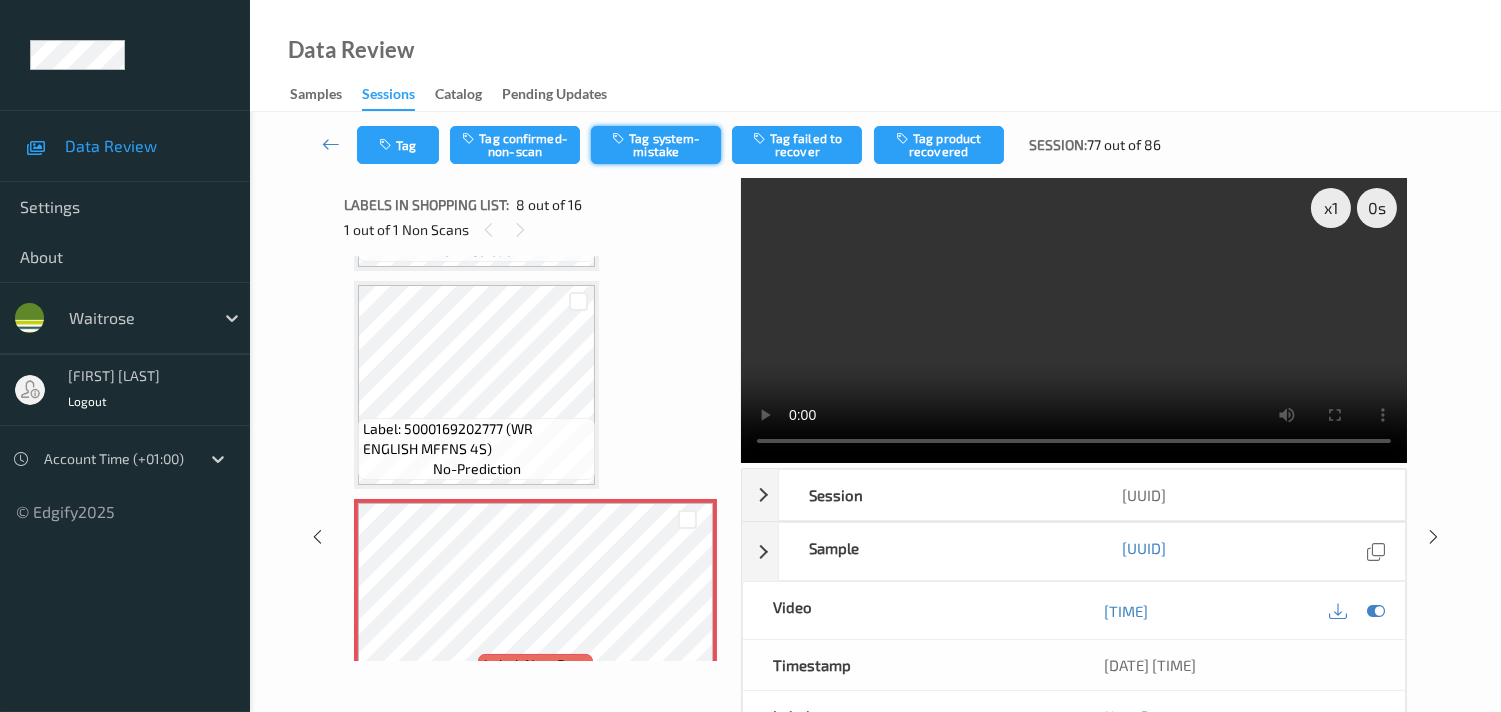 click on "Tag   system-mistake" at bounding box center [656, 145] 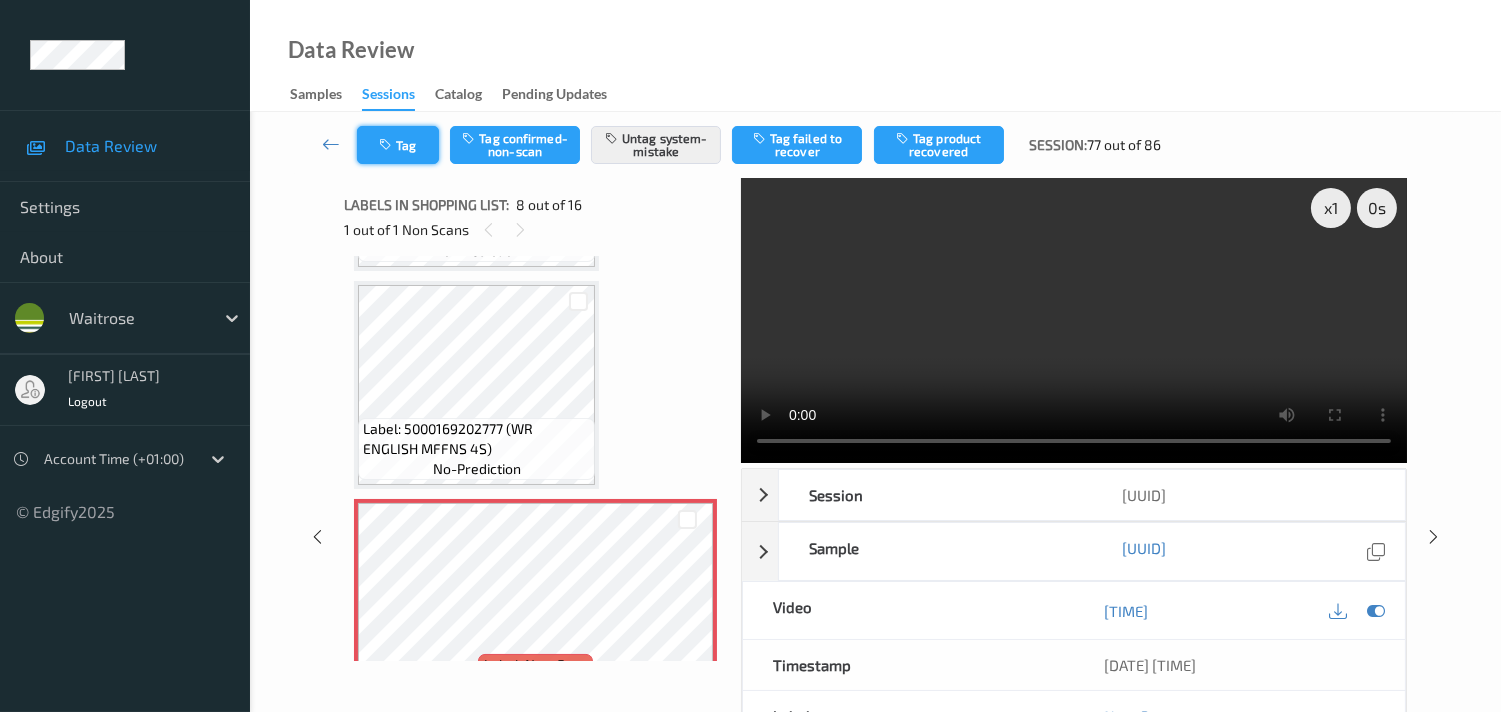 click on "Tag" at bounding box center [398, 145] 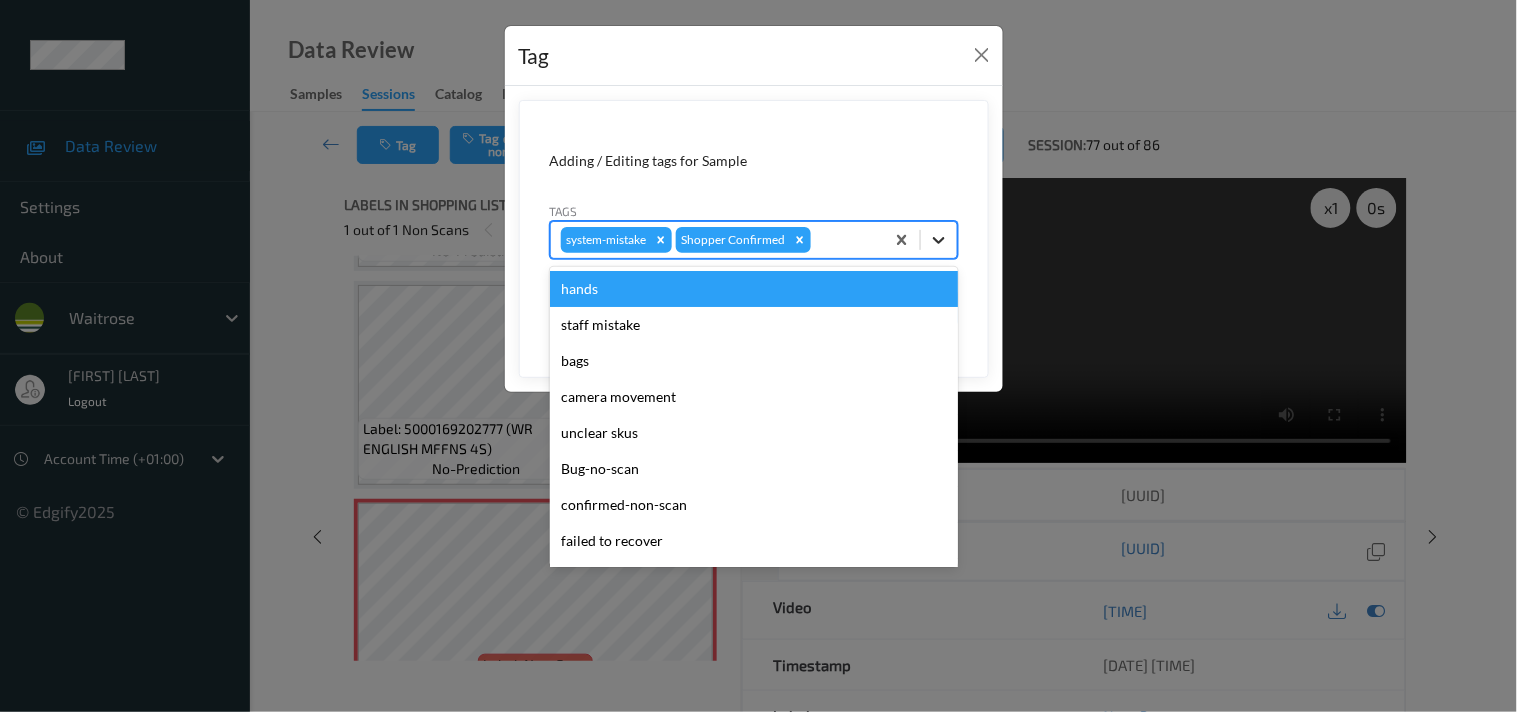 click 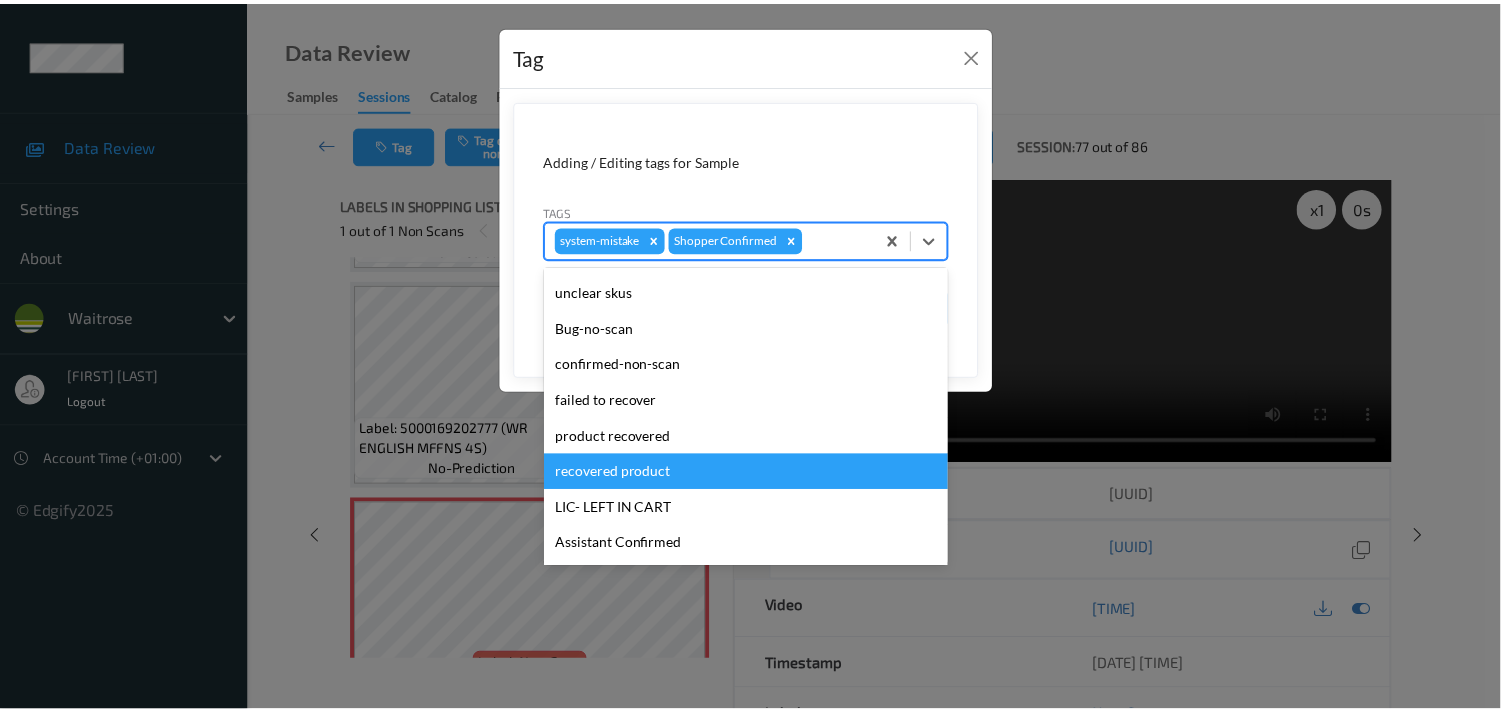 scroll, scrollTop: 318, scrollLeft: 0, axis: vertical 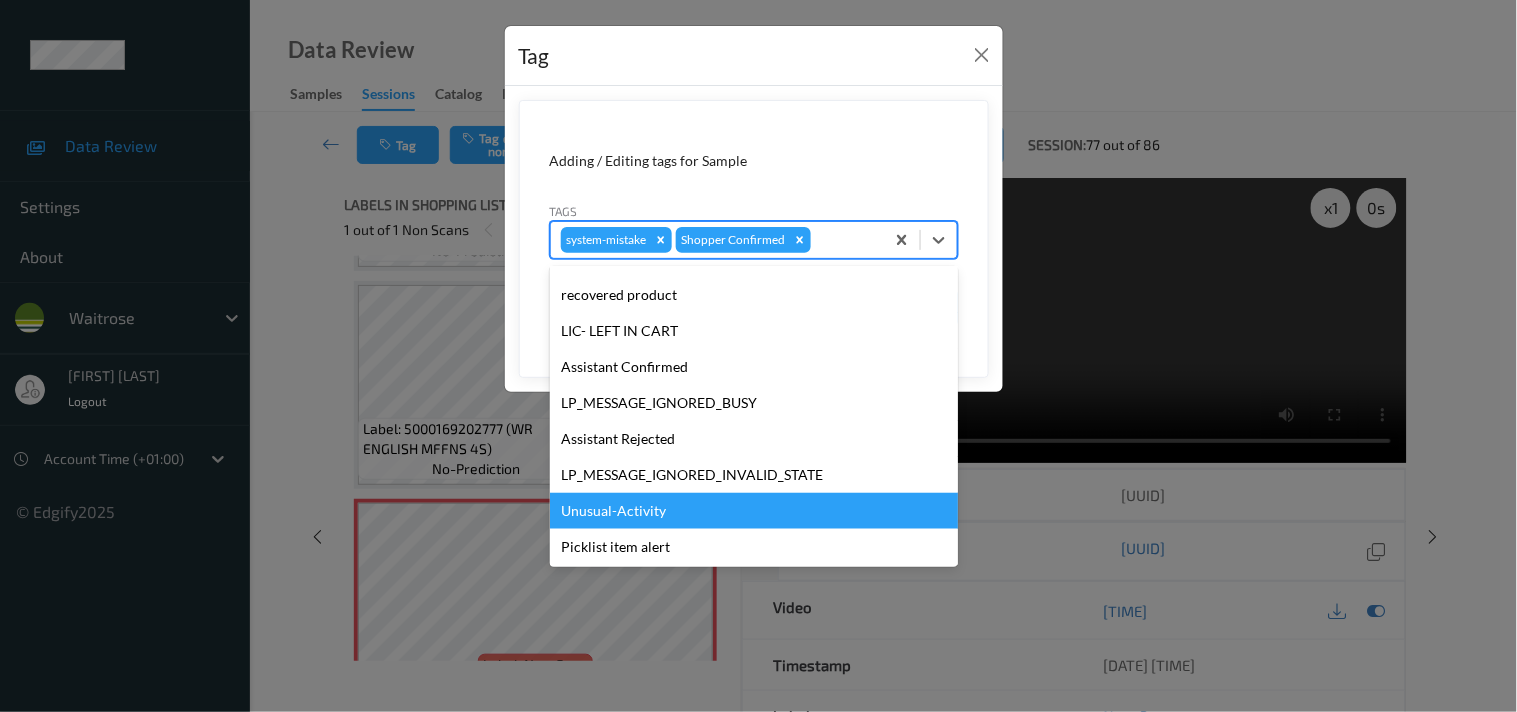 click on "Unusual-Activity" at bounding box center (754, 511) 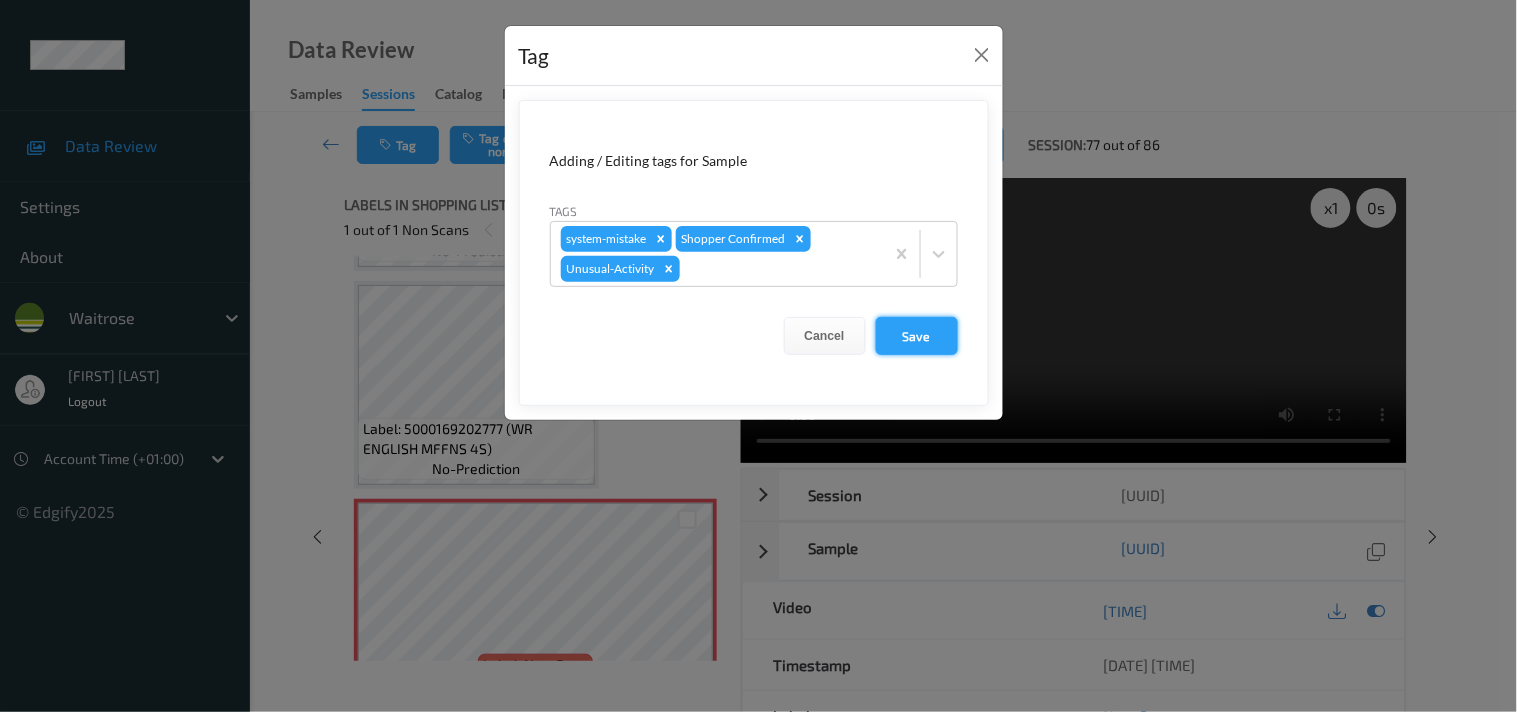 click on "Save" at bounding box center [917, 336] 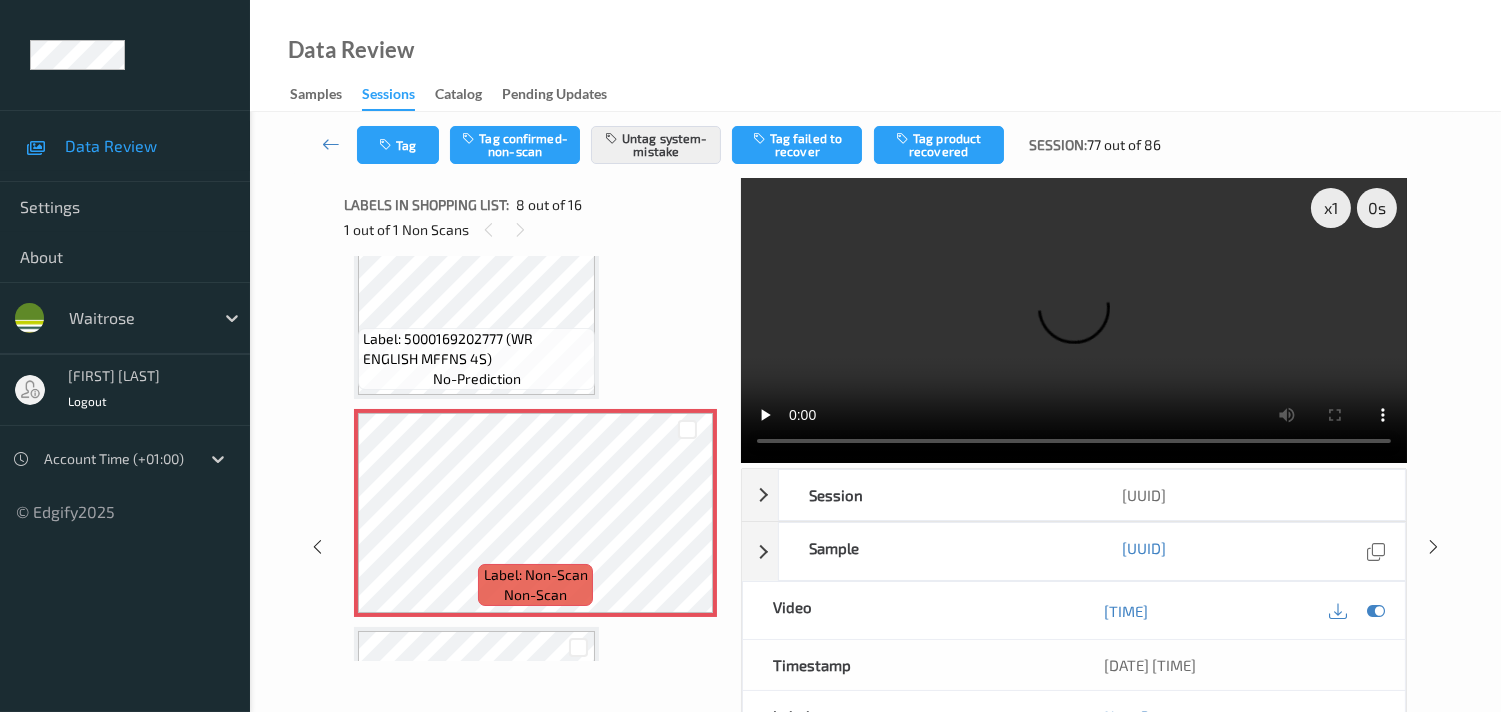scroll, scrollTop: 1182, scrollLeft: 0, axis: vertical 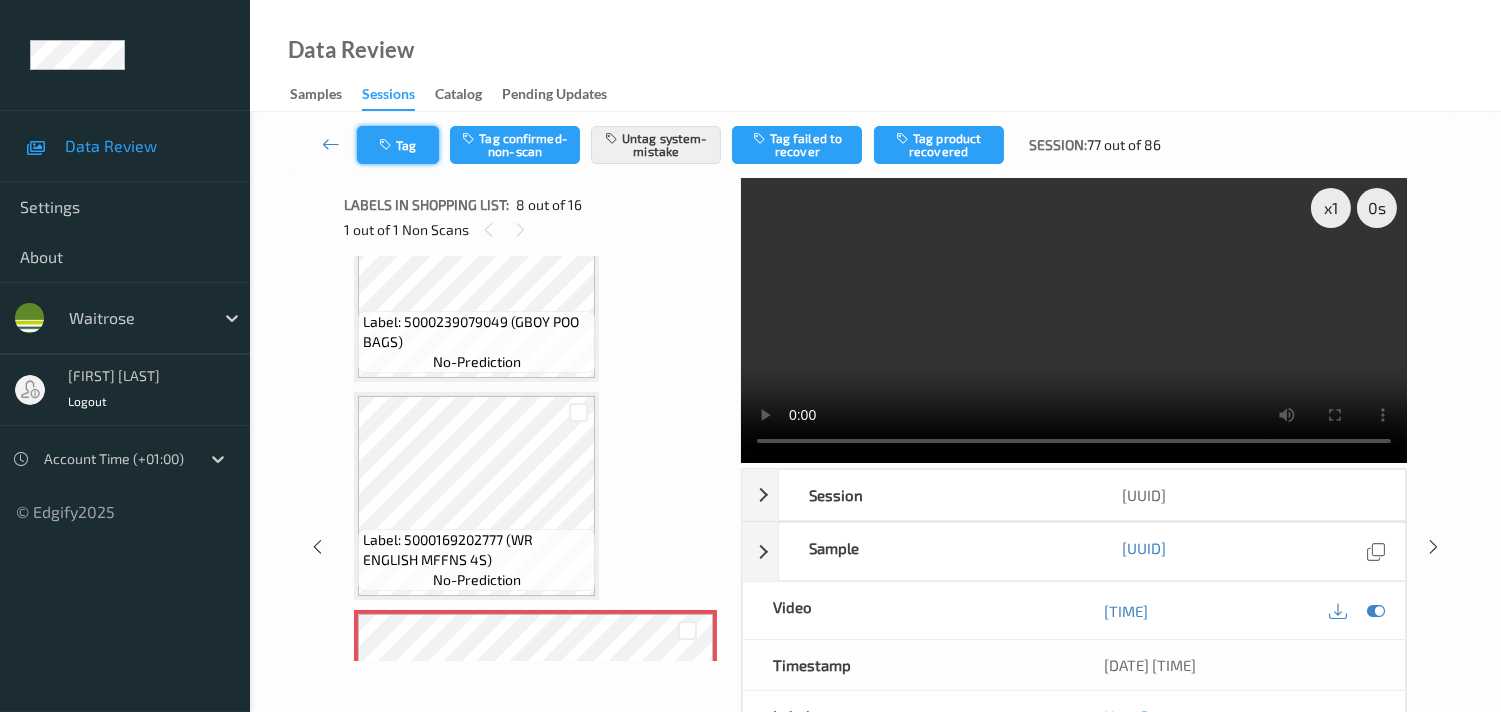 click at bounding box center (387, 145) 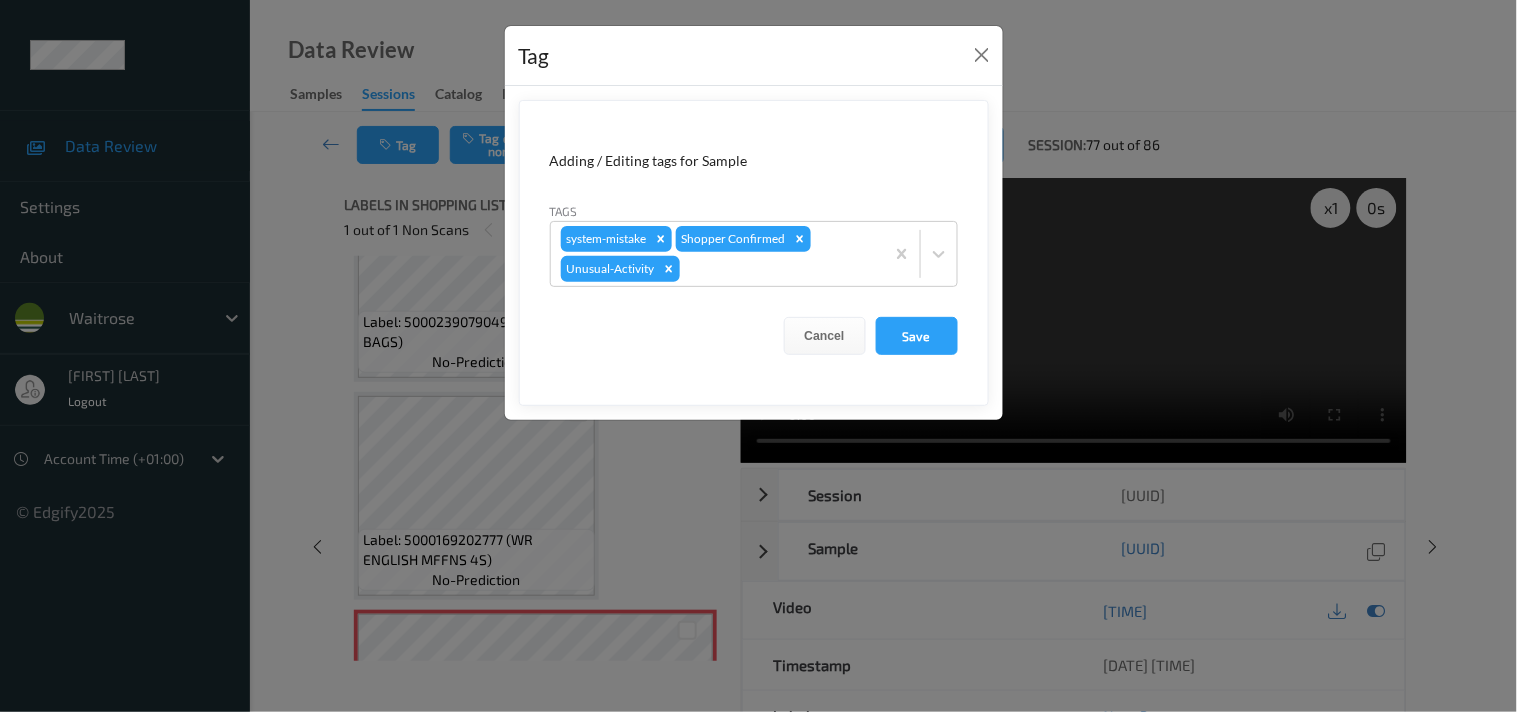click on "Tag Adding / Editing tags for Sample   Tags system-mistake Shopper Confirmed Unusual-Activity Cancel Save" at bounding box center (758, 356) 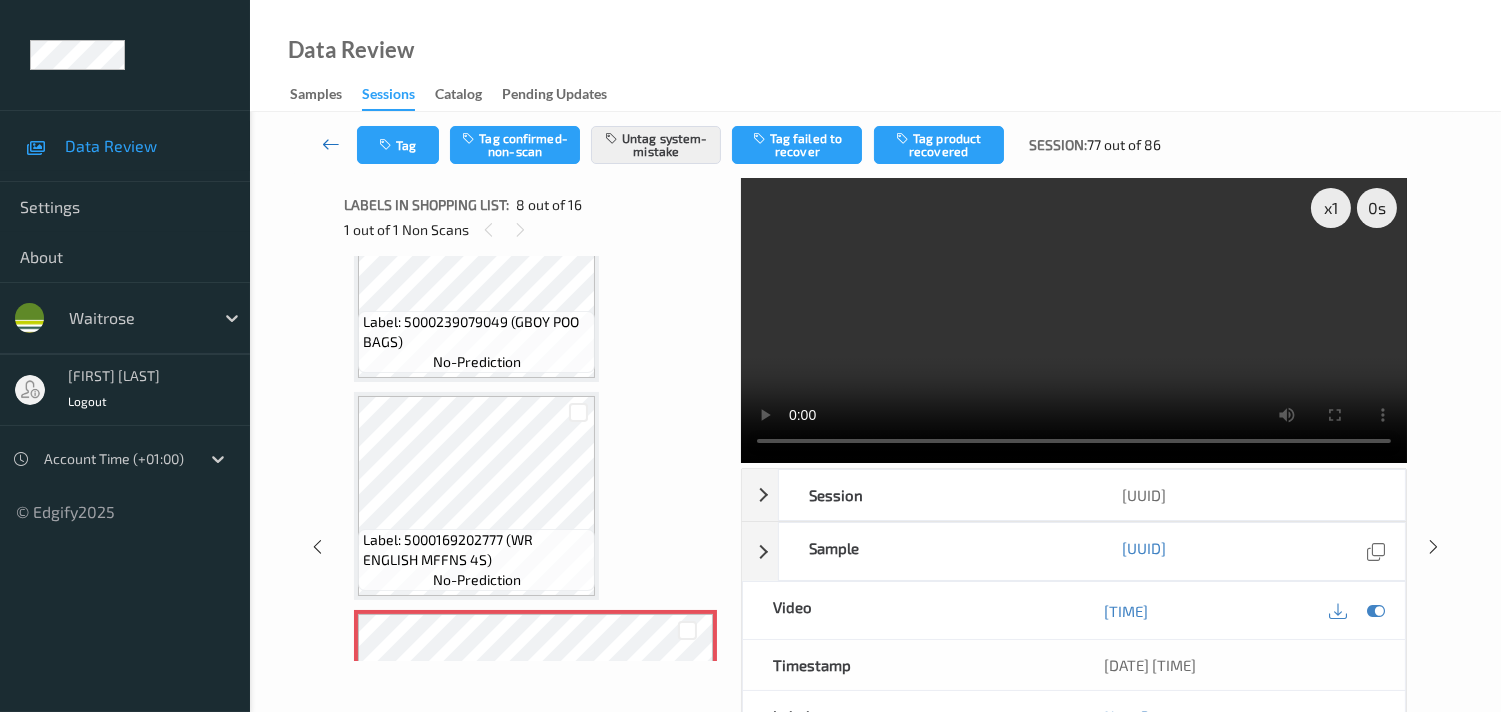 click at bounding box center (331, 144) 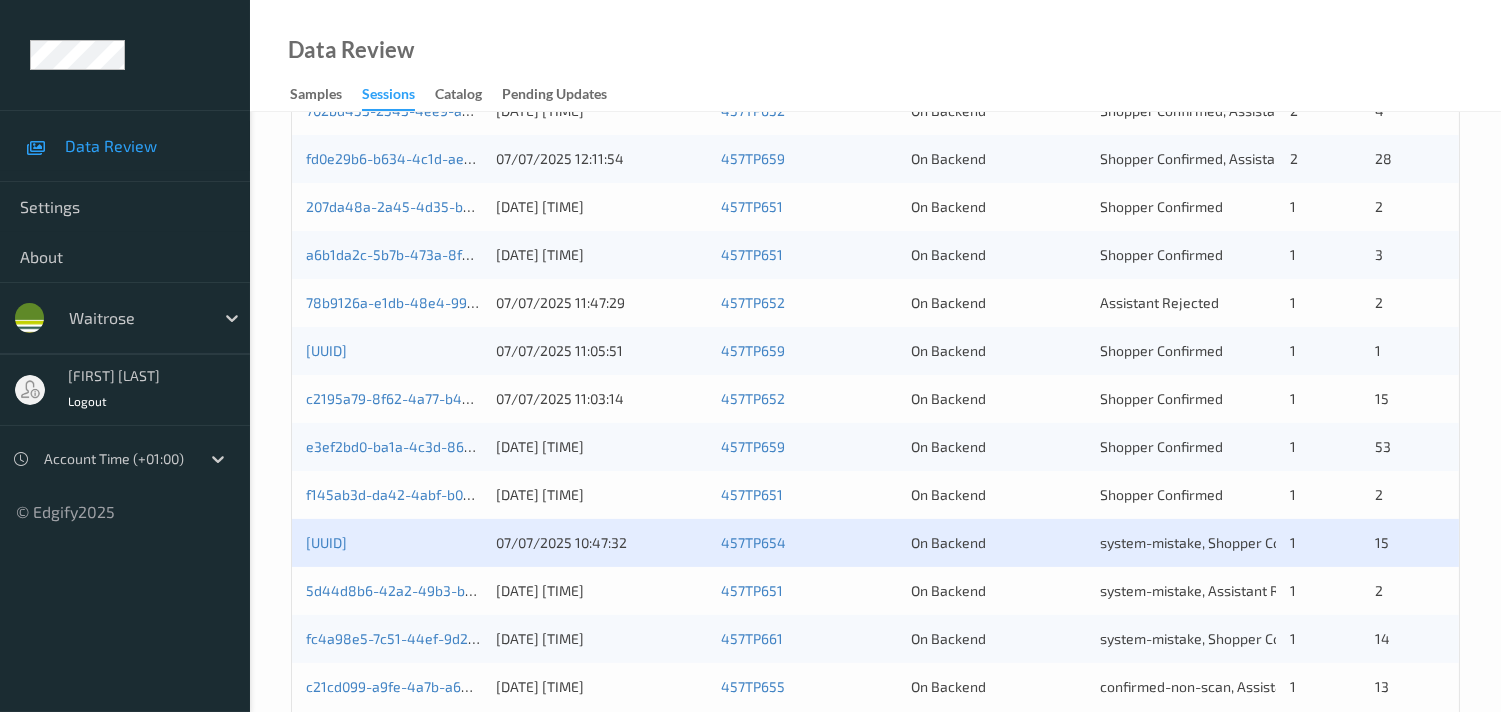 scroll, scrollTop: 951, scrollLeft: 0, axis: vertical 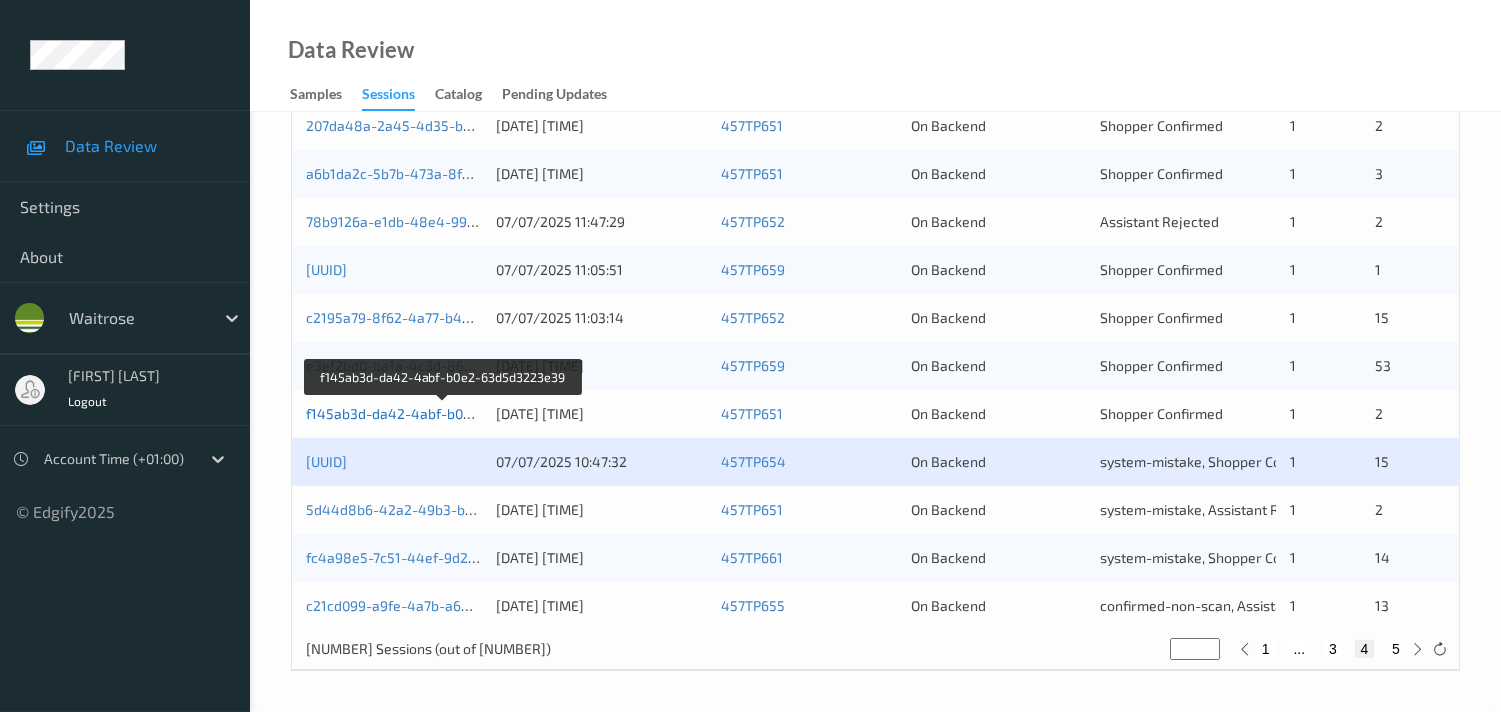 click on "f145ab3d-da42-4abf-b0e2-63d5d3223e39" at bounding box center [443, 413] 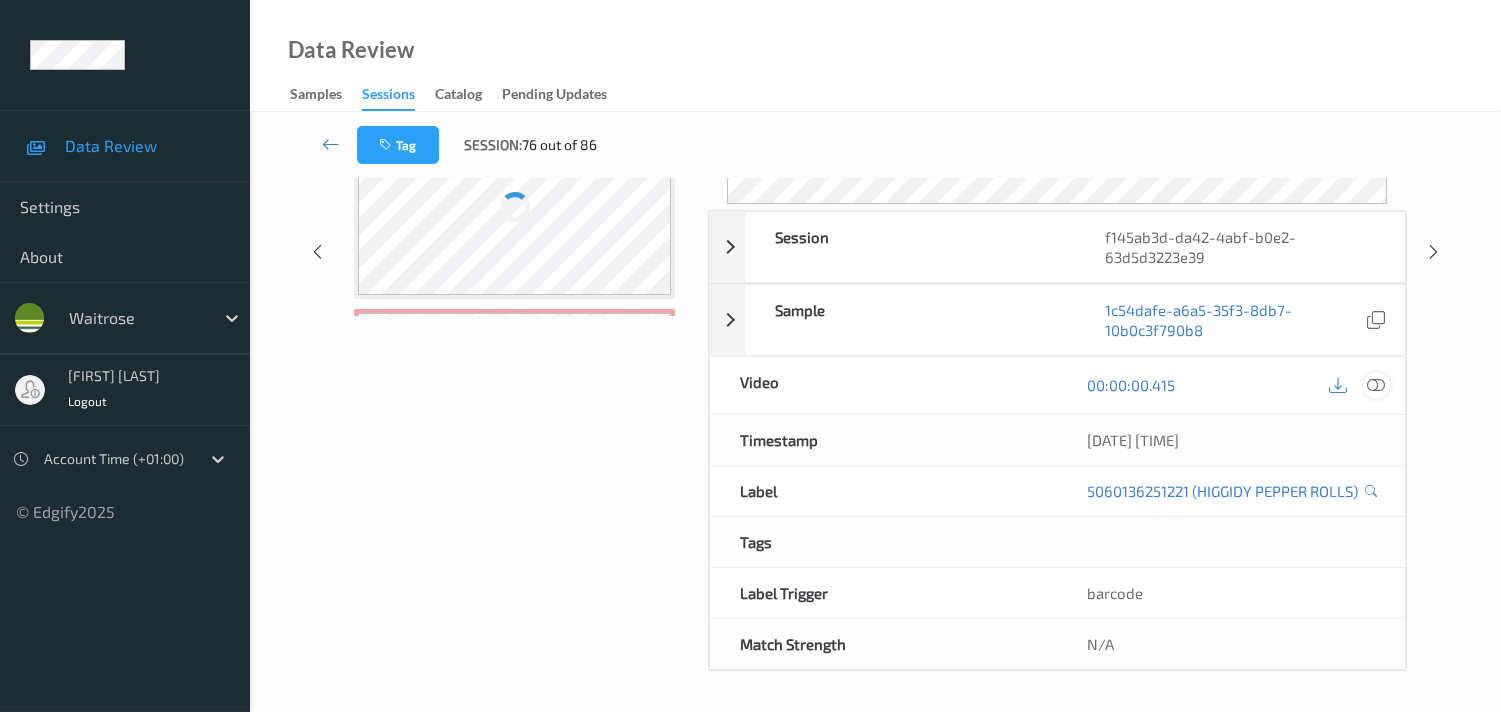click at bounding box center (1376, 385) 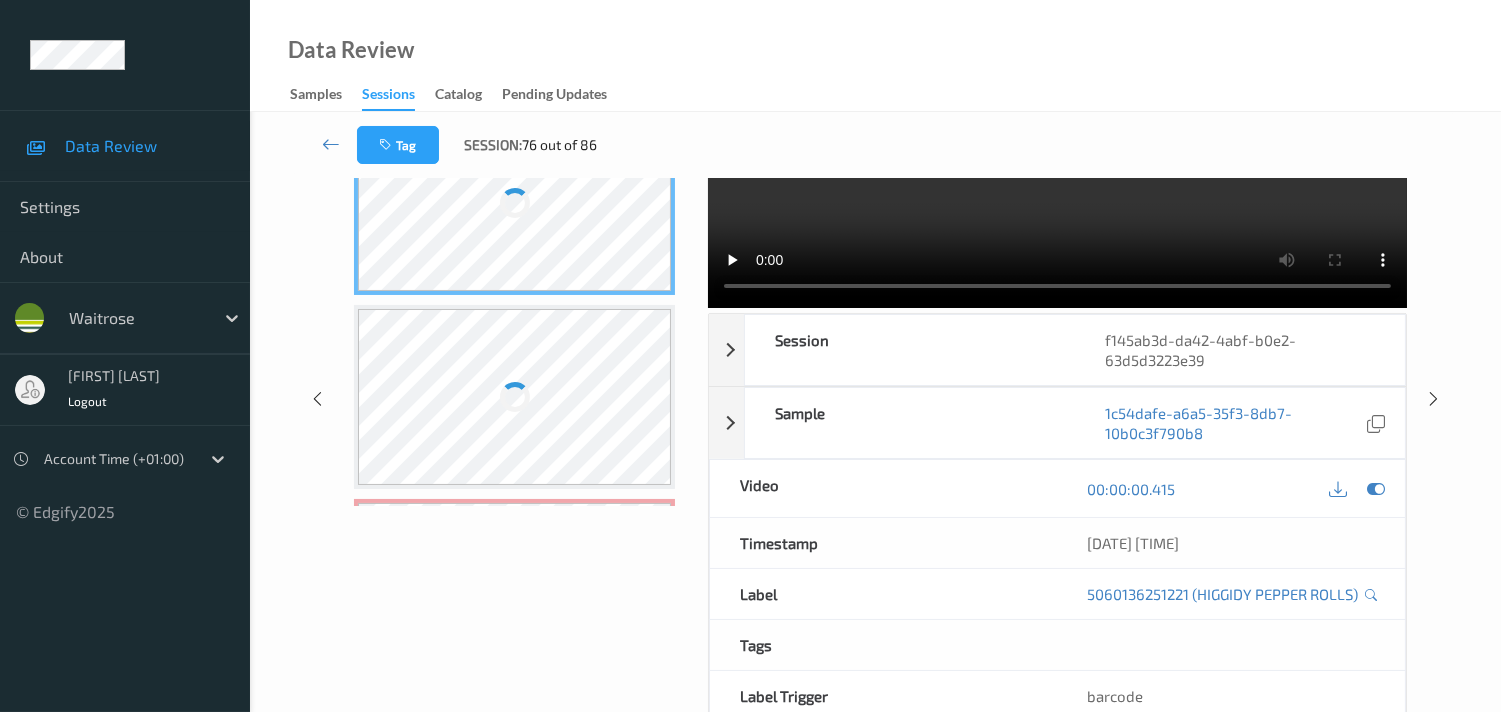 scroll, scrollTop: 0, scrollLeft: 0, axis: both 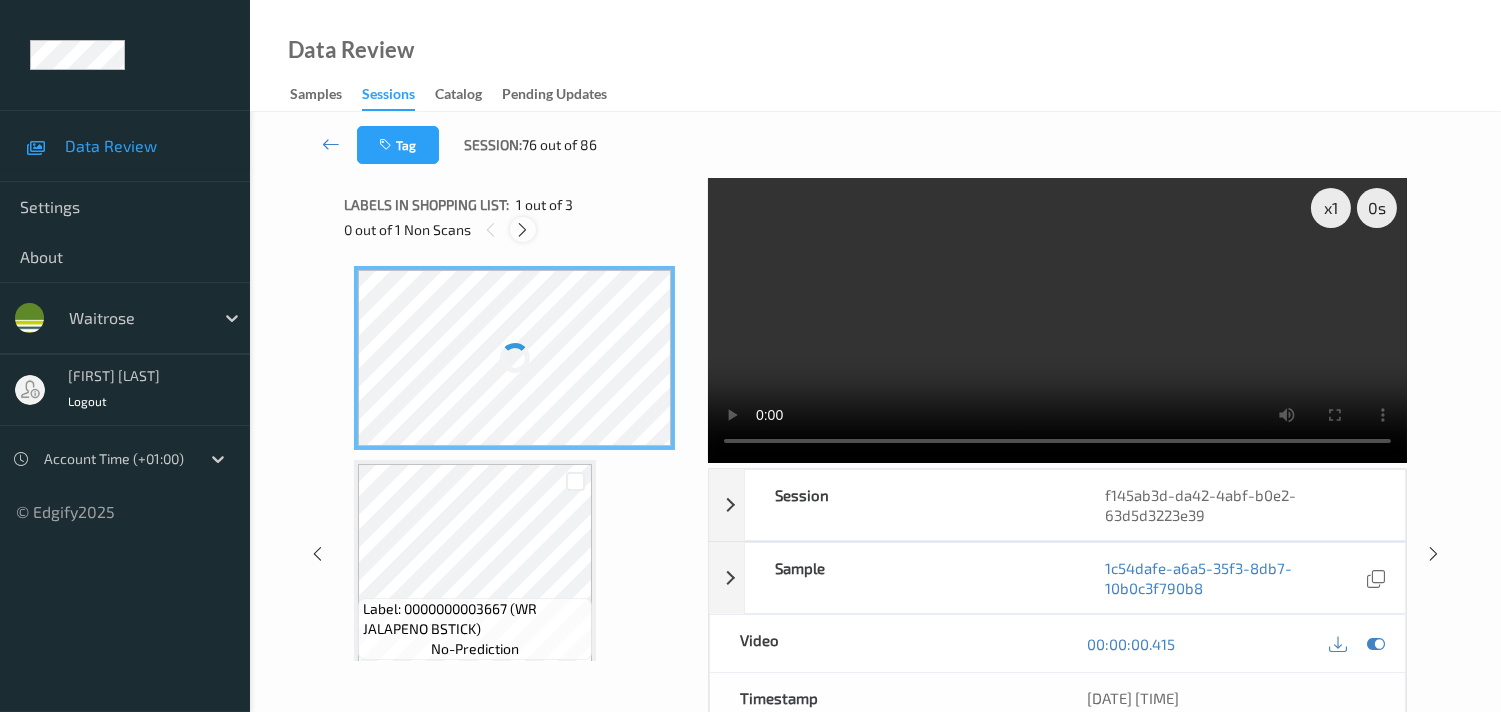 click at bounding box center (522, 230) 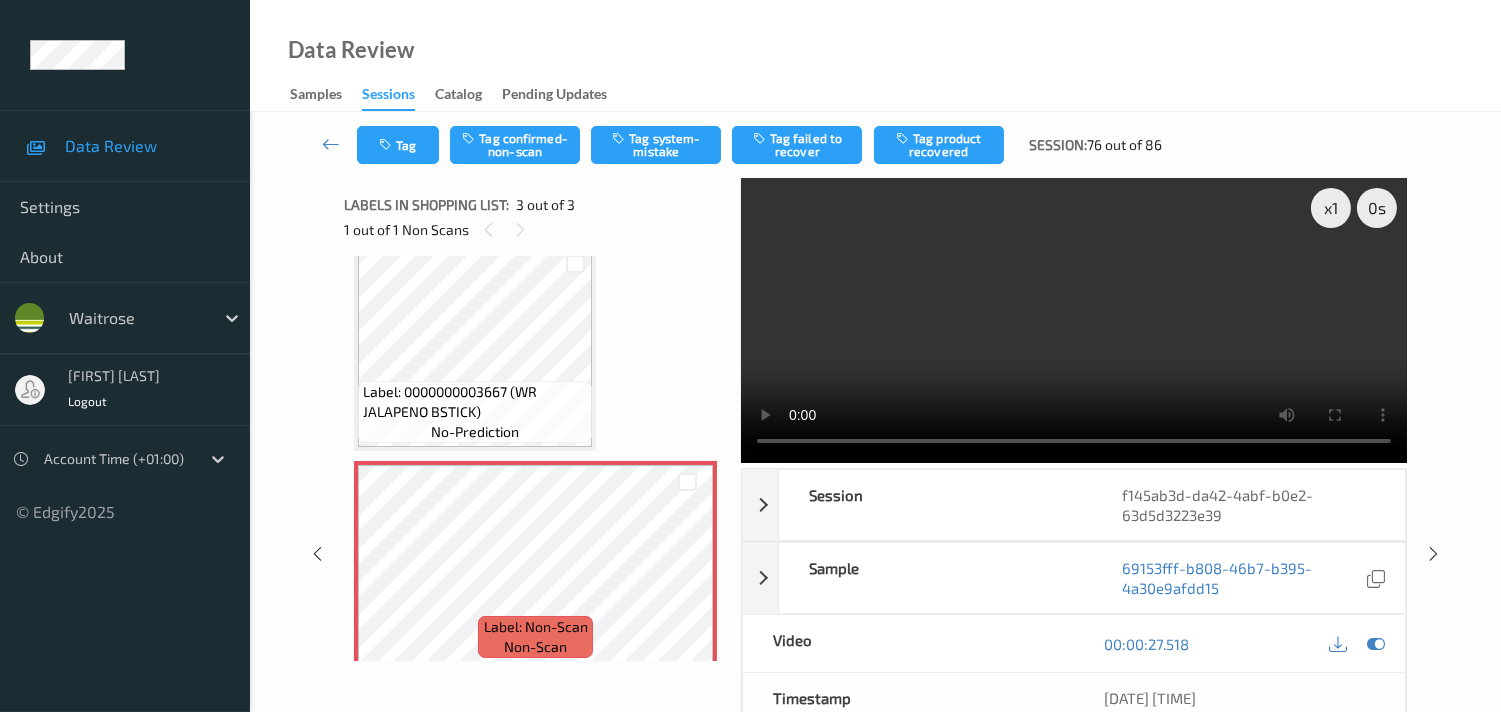 scroll, scrollTop: 254, scrollLeft: 0, axis: vertical 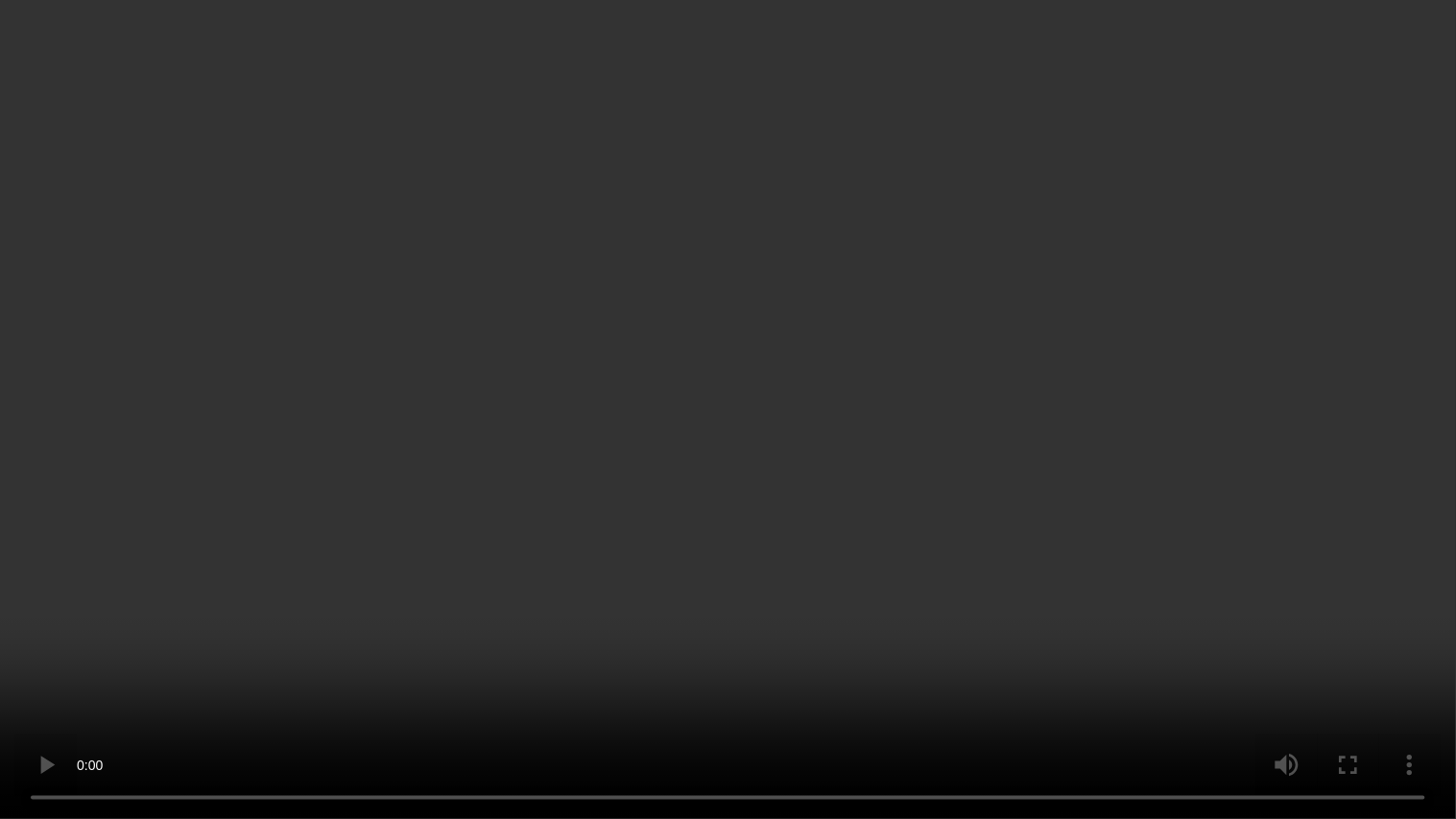 click at bounding box center (728, 409) 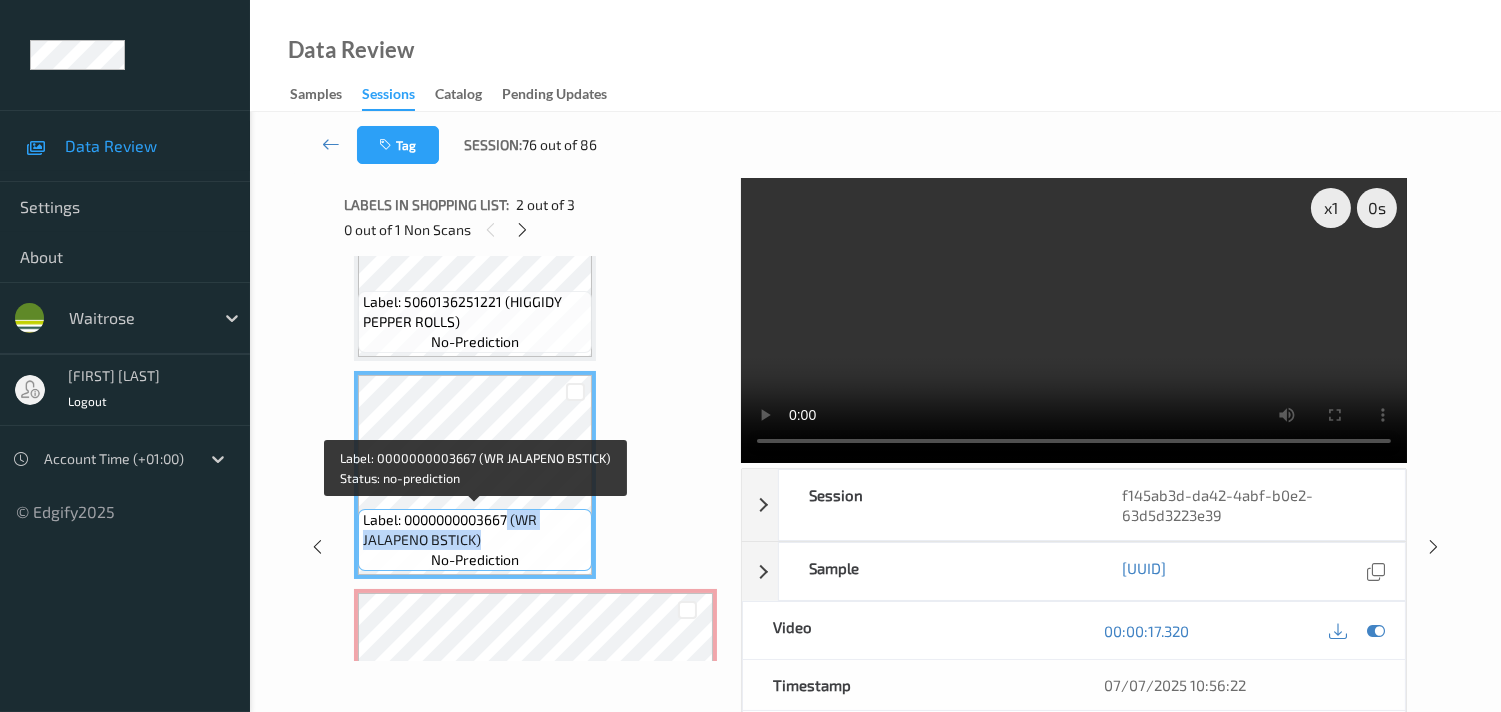 drag, startPoint x: 510, startPoint y: 514, endPoint x: 568, endPoint y: 536, distance: 62.03225 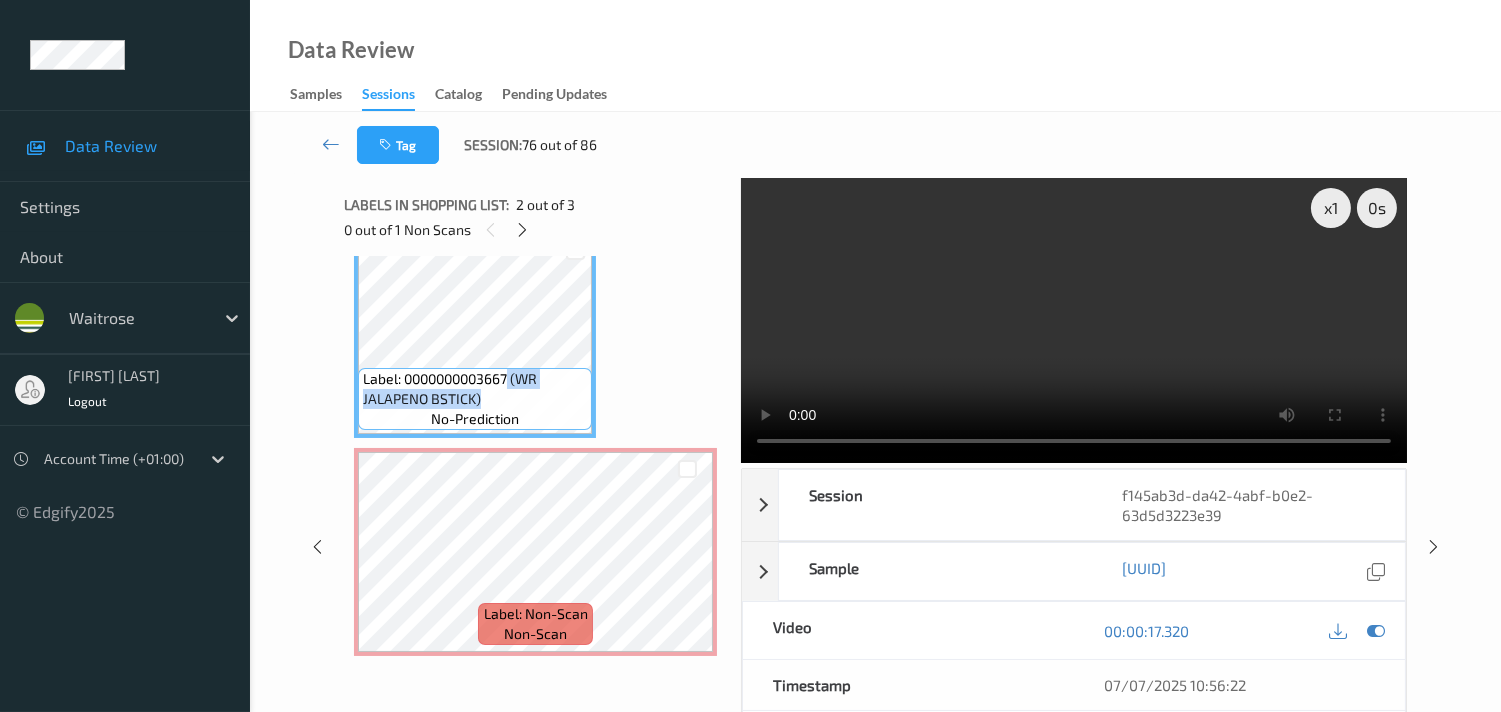 scroll, scrollTop: 33, scrollLeft: 0, axis: vertical 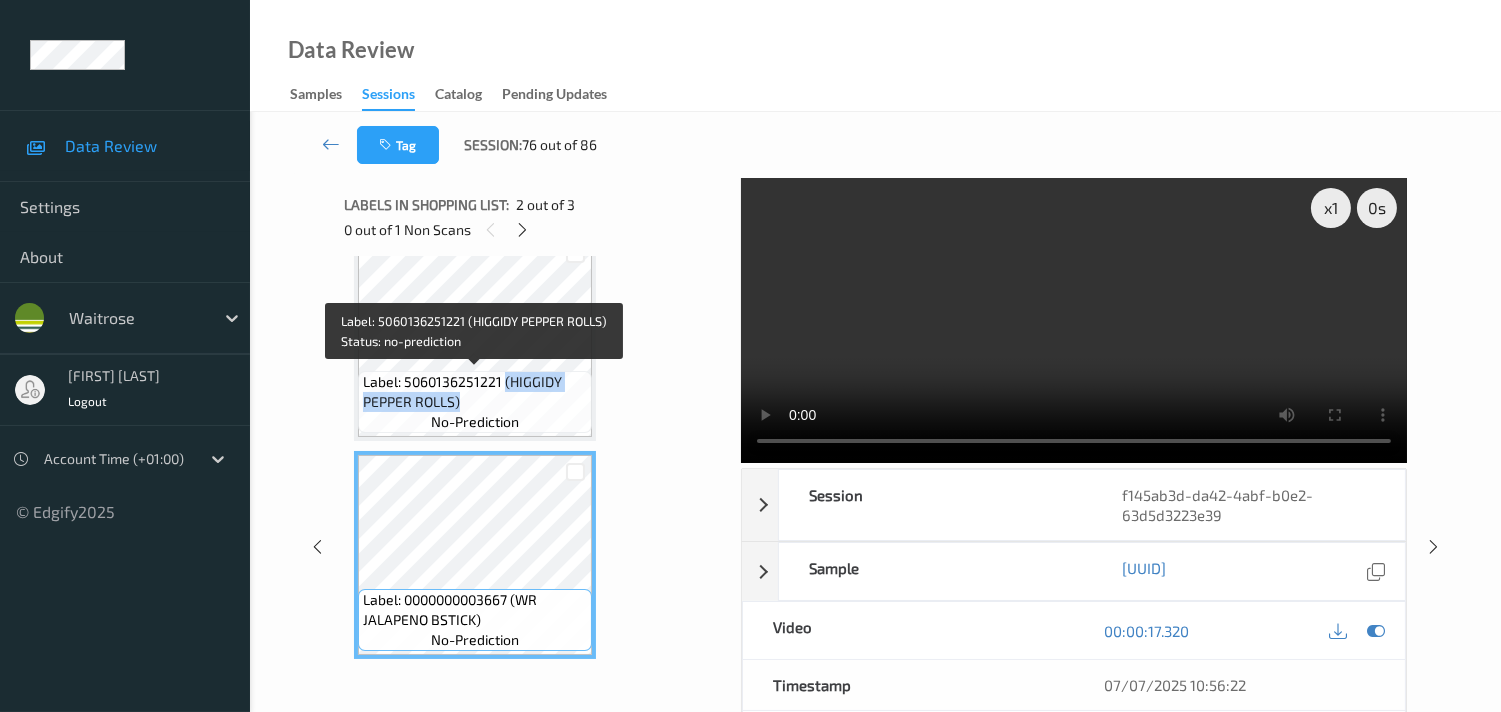 drag, startPoint x: 504, startPoint y: 374, endPoint x: 573, endPoint y: 397, distance: 72.73238 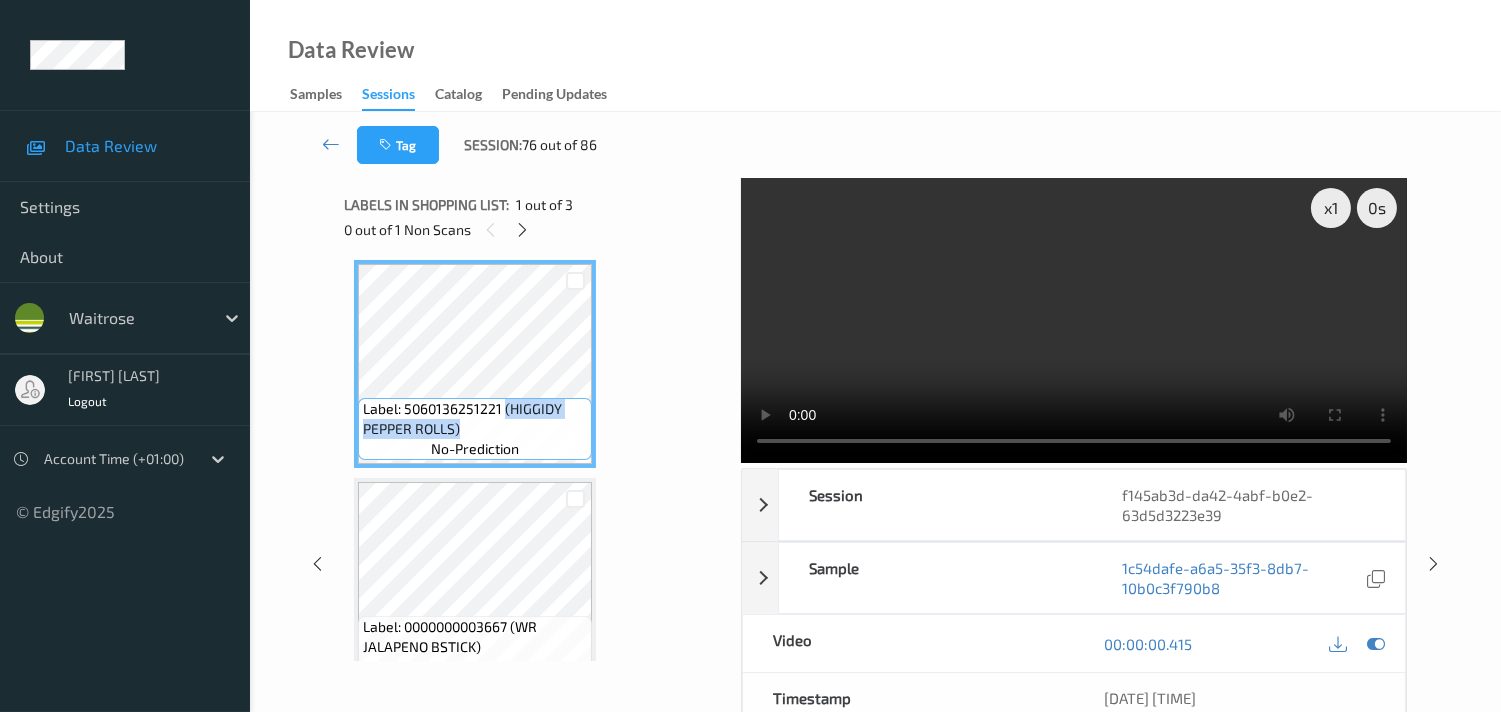 scroll, scrollTop: 0, scrollLeft: 0, axis: both 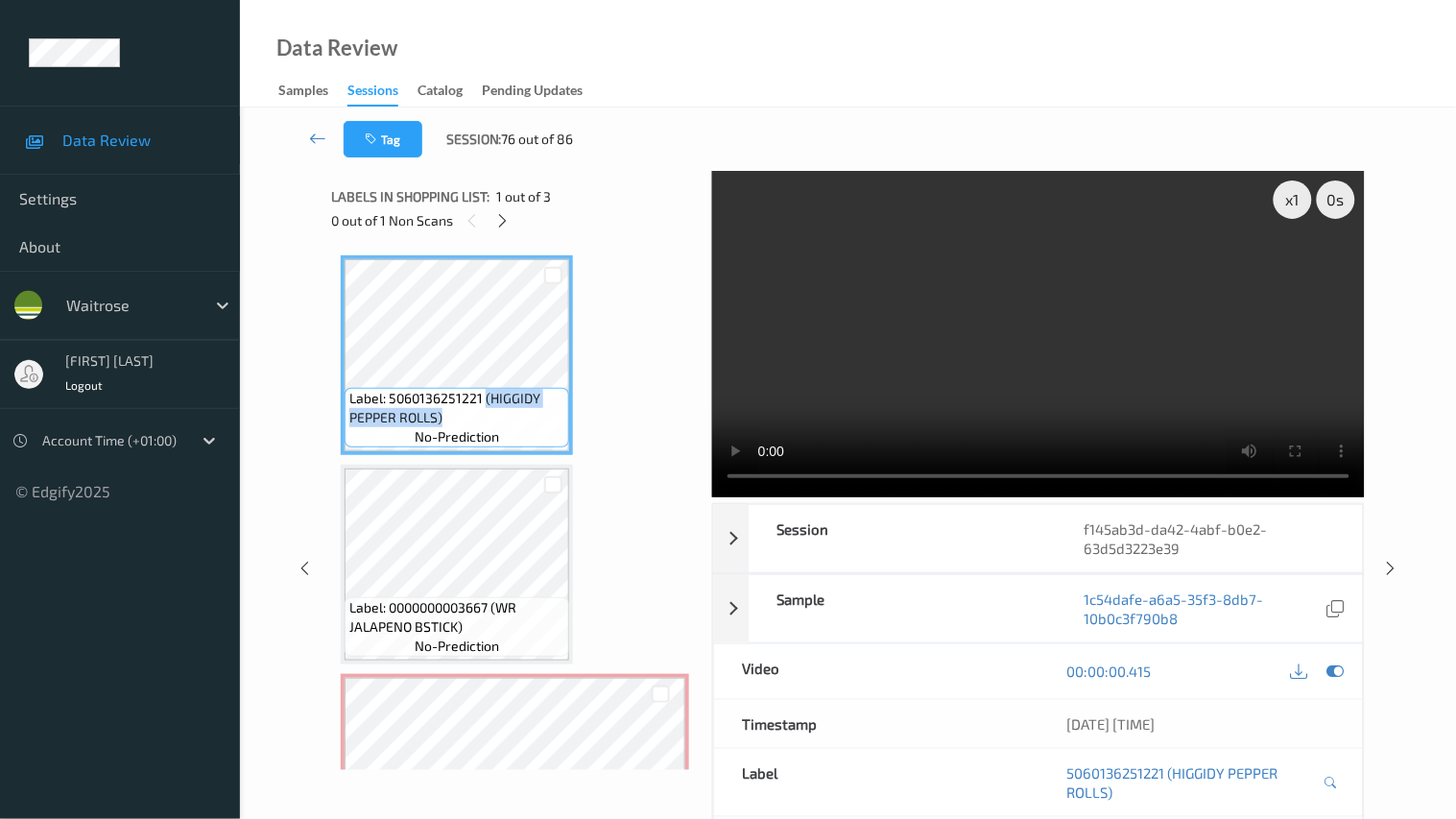 type 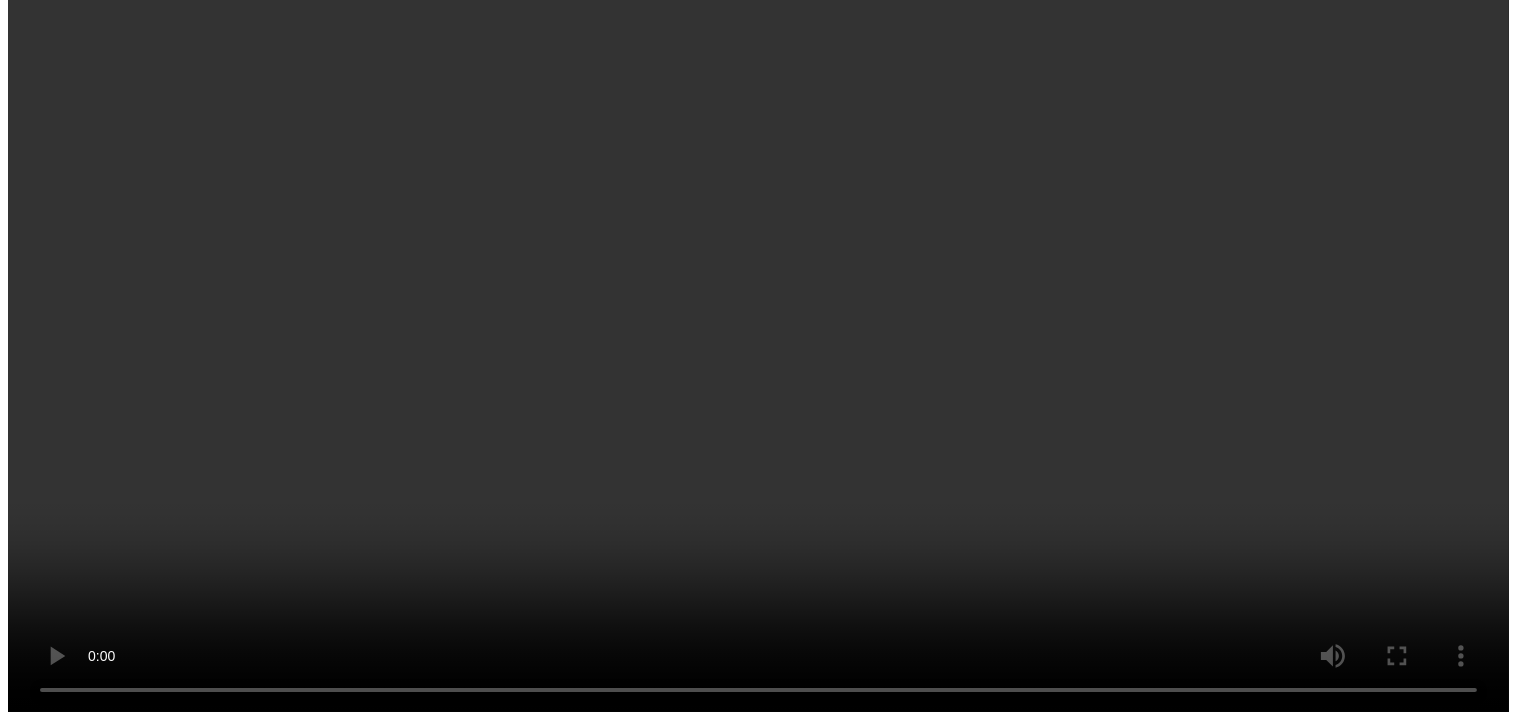 scroll, scrollTop: 254, scrollLeft: 0, axis: vertical 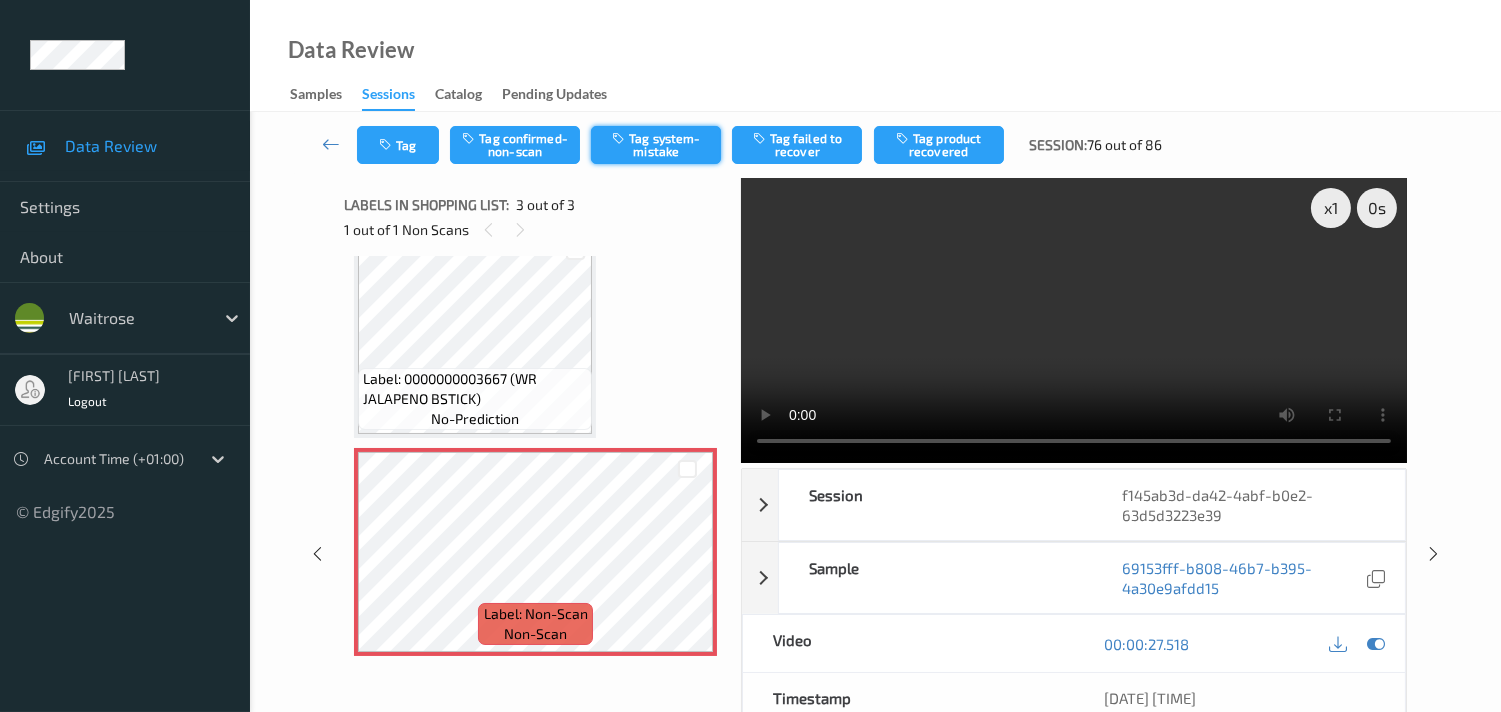 click on "Tag   system-mistake" at bounding box center (656, 145) 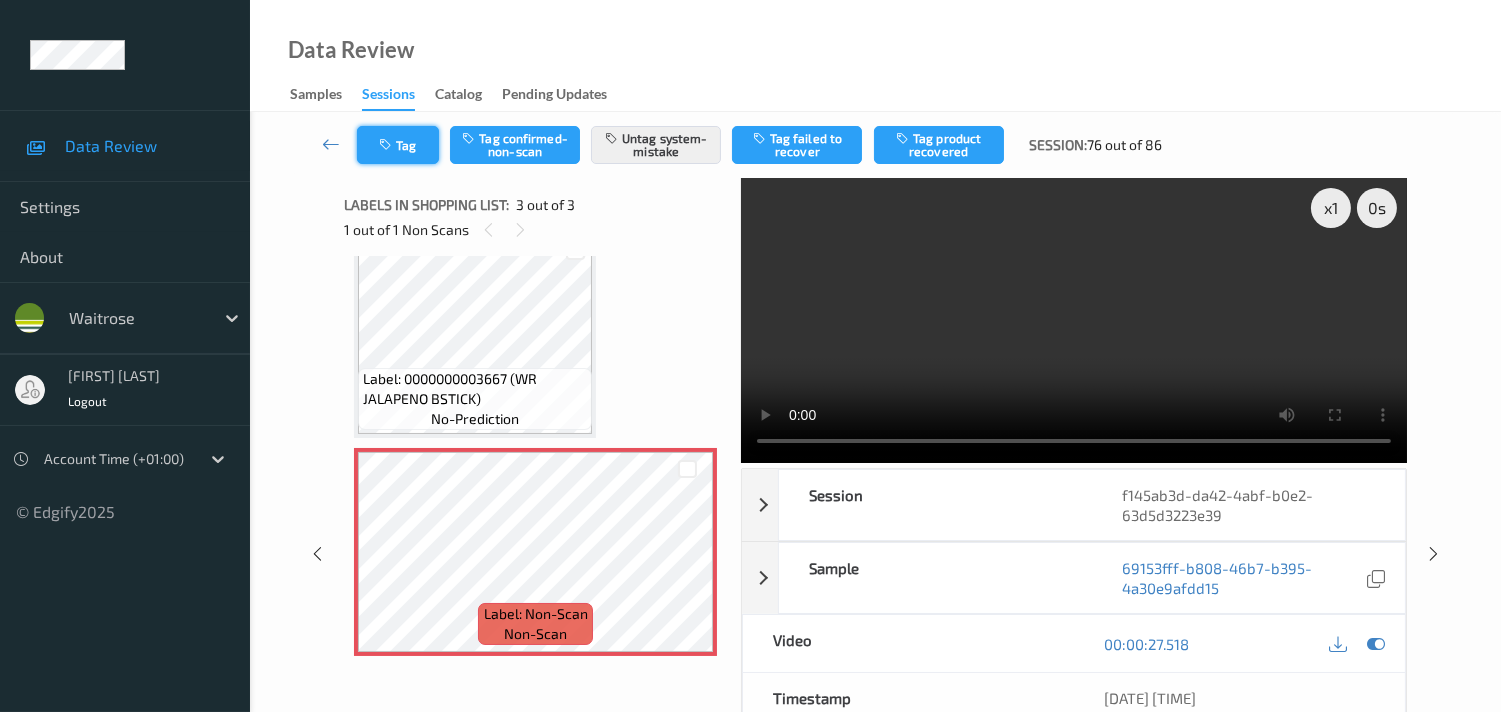 click on "Tag" at bounding box center [398, 145] 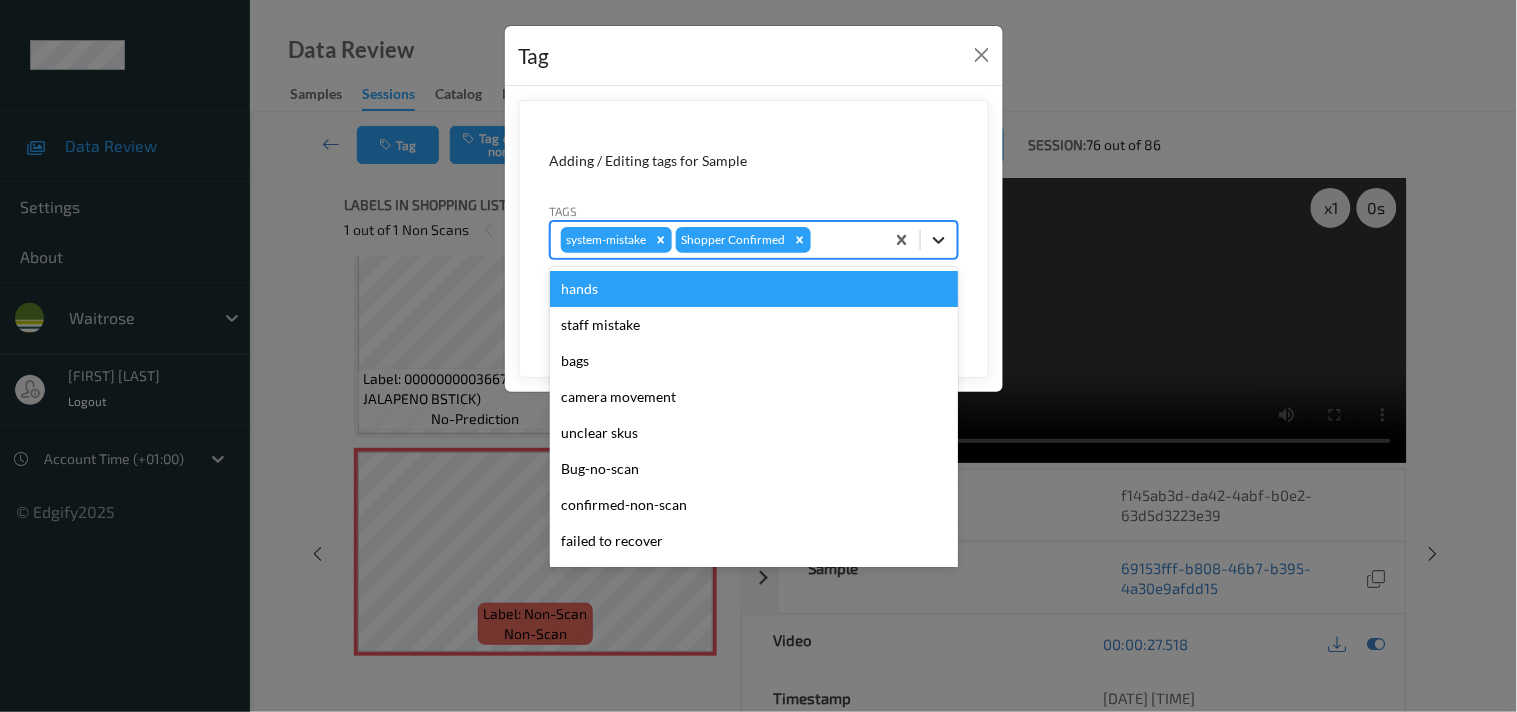 click at bounding box center [939, 240] 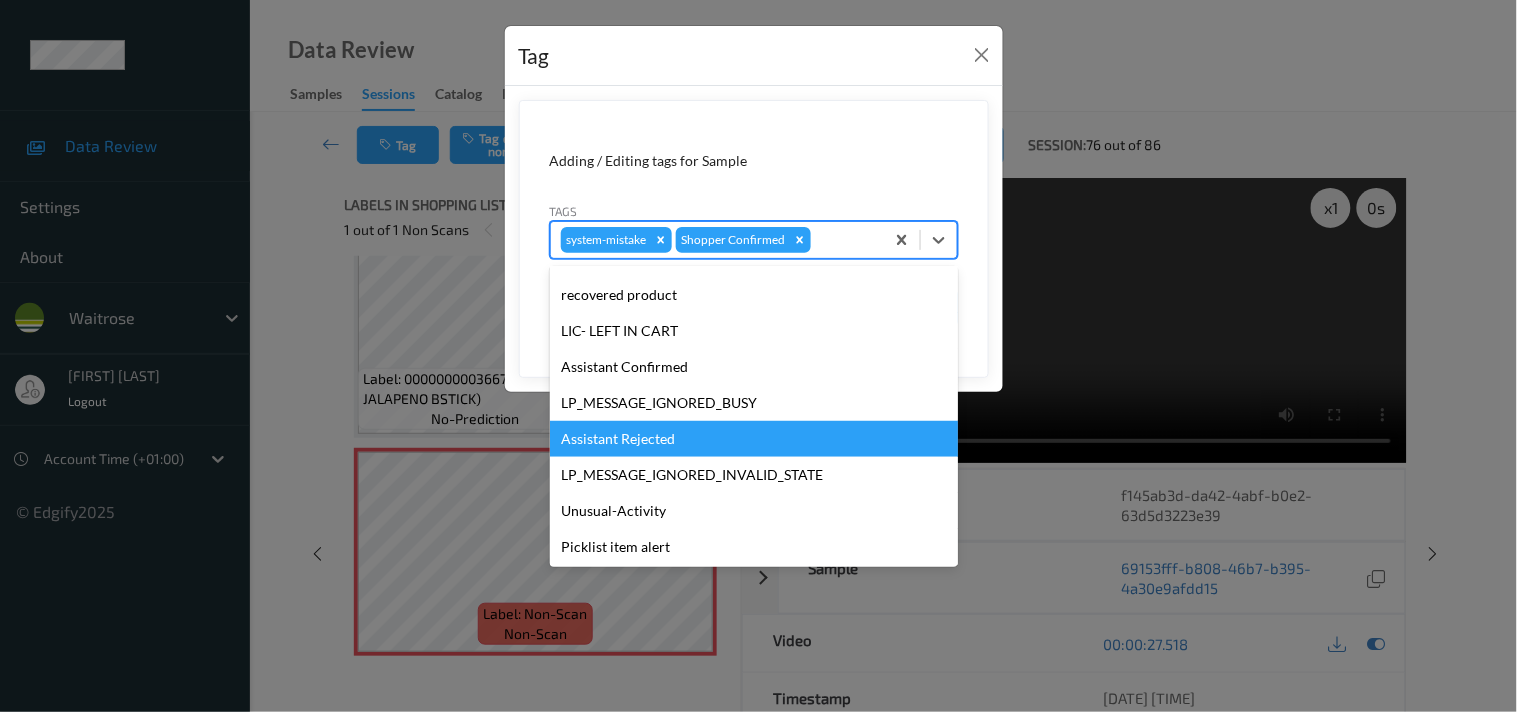 scroll, scrollTop: 320, scrollLeft: 0, axis: vertical 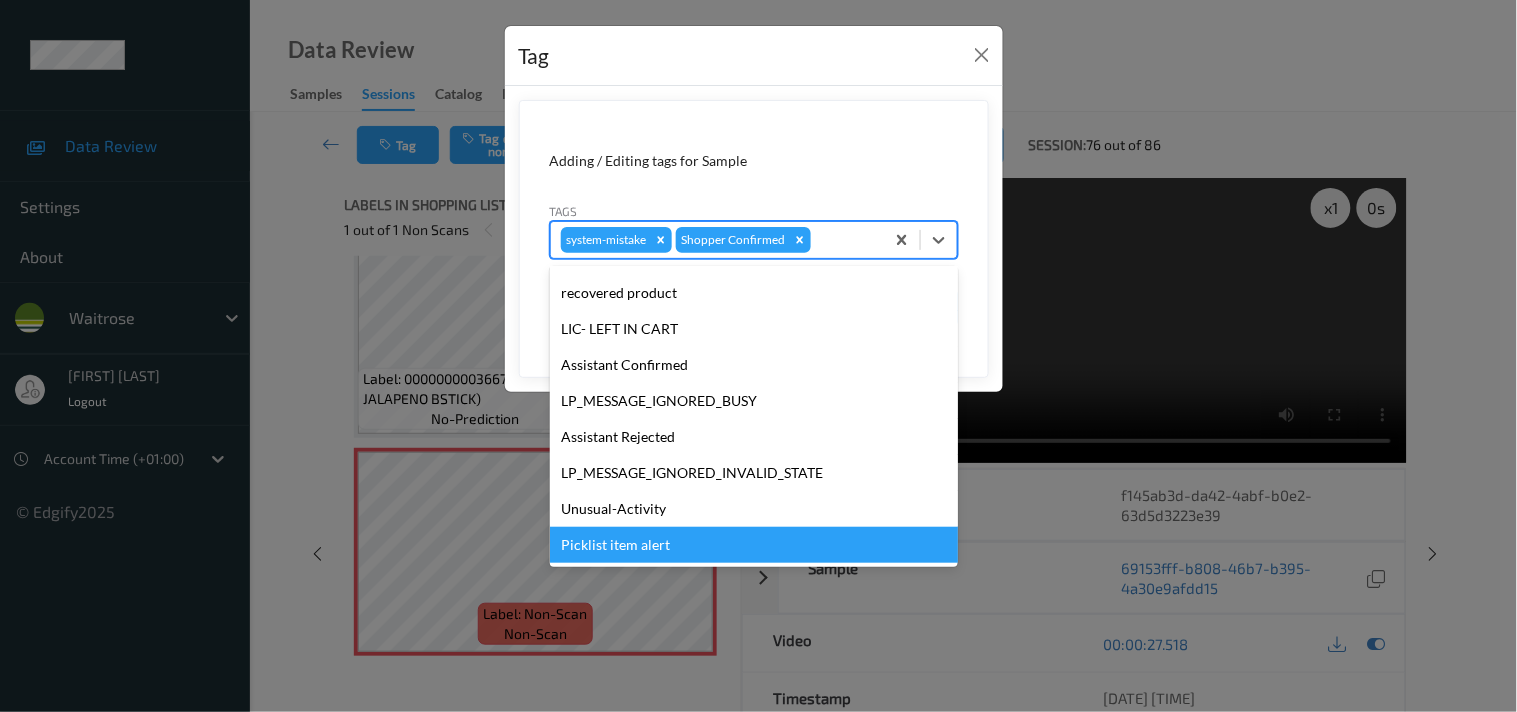 drag, startPoint x: 627, startPoint y: 546, endPoint x: 674, endPoint y: 487, distance: 75.43209 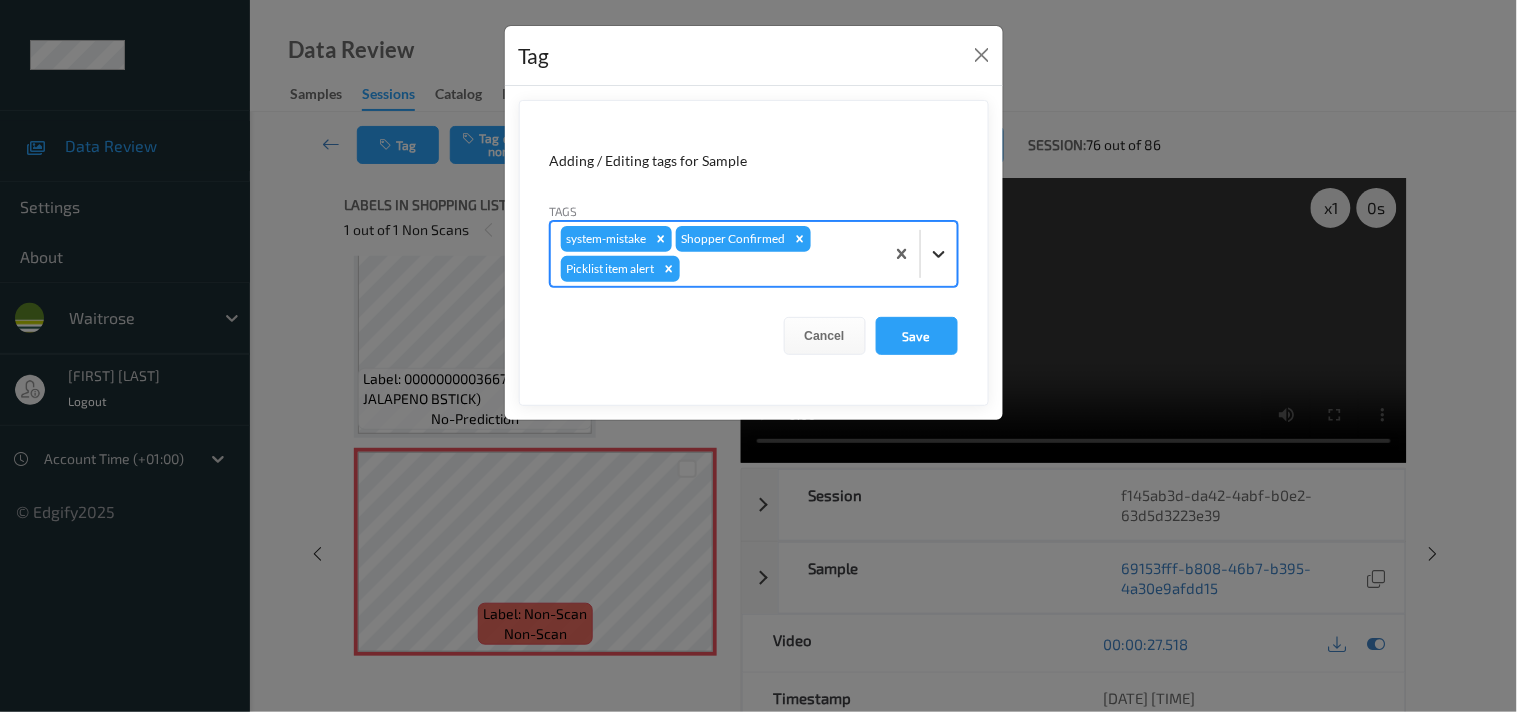 click 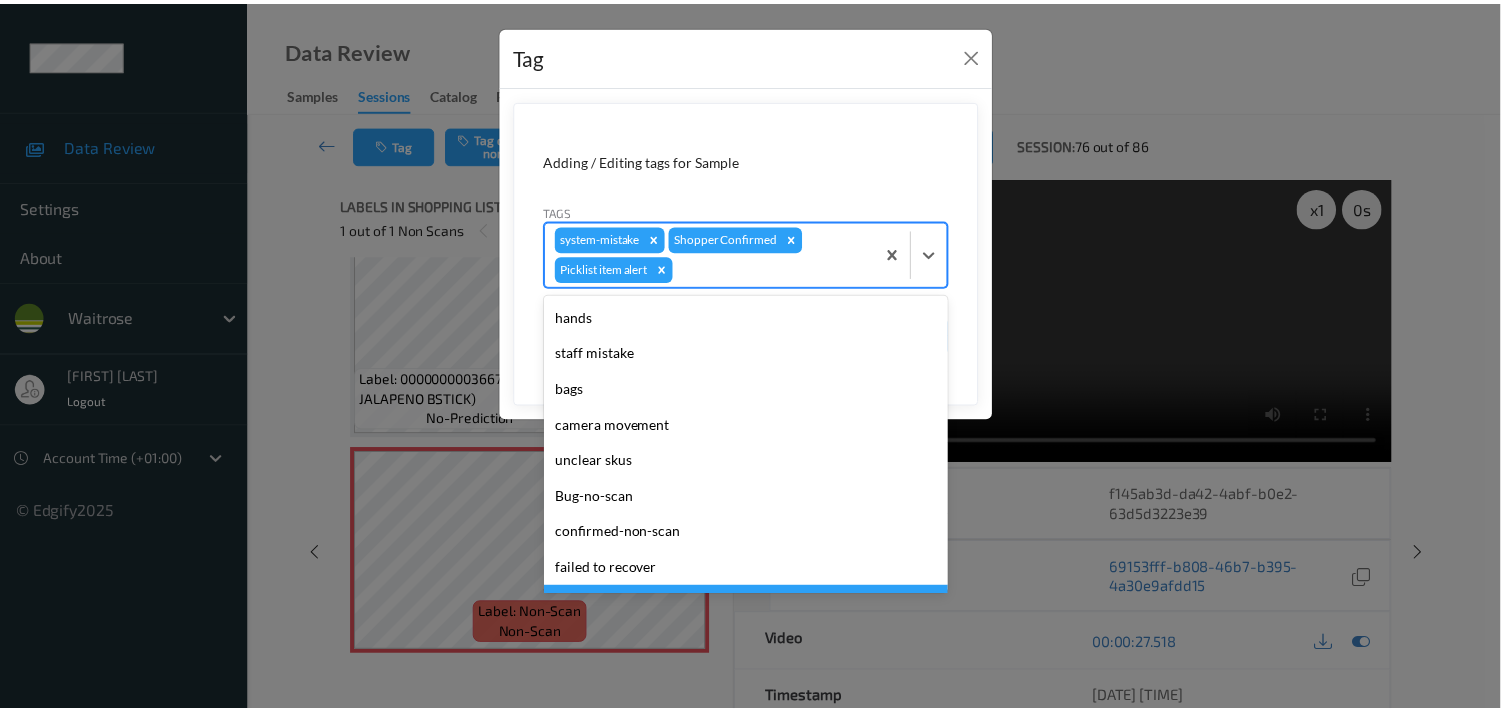 scroll, scrollTop: 283, scrollLeft: 0, axis: vertical 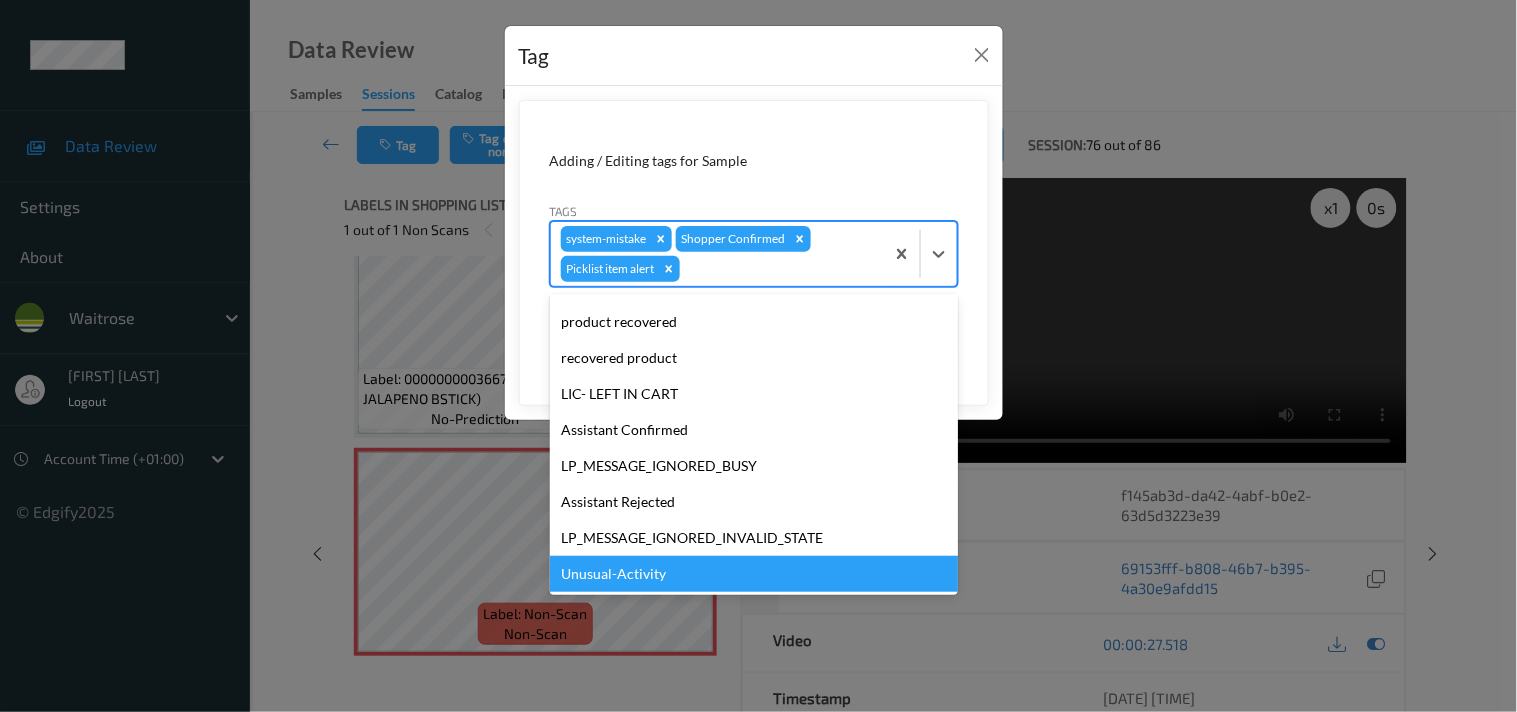 click on "Unusual-Activity" at bounding box center (754, 574) 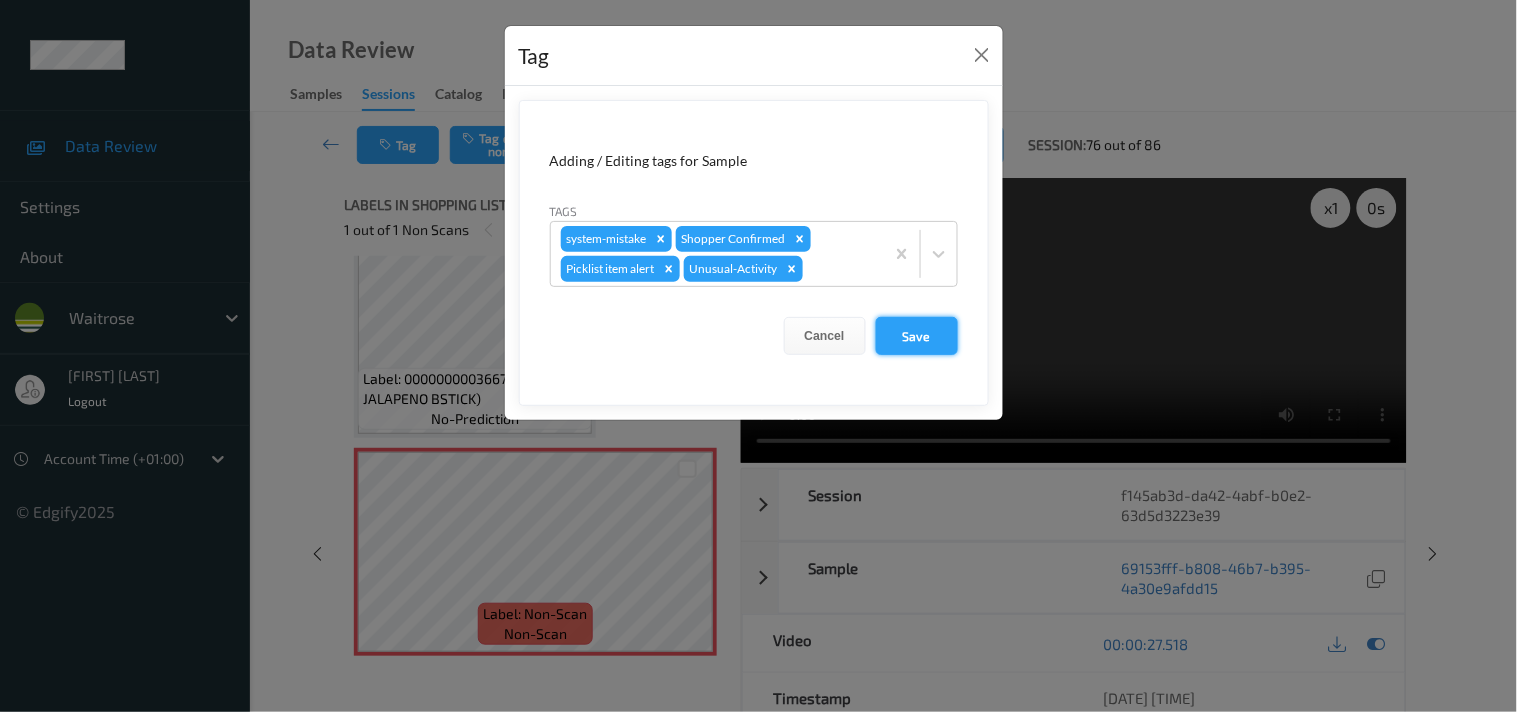 click on "Save" at bounding box center (917, 336) 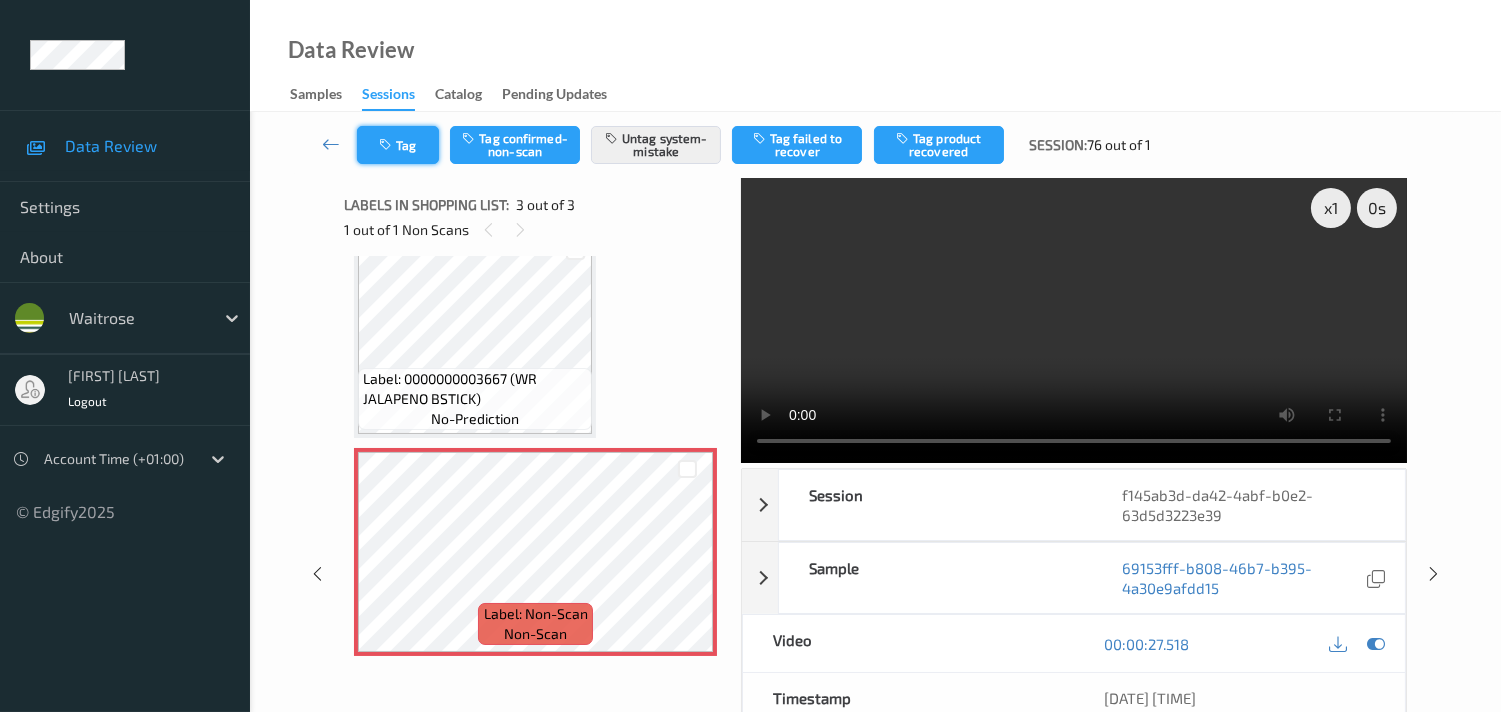 click on "Tag" at bounding box center (398, 145) 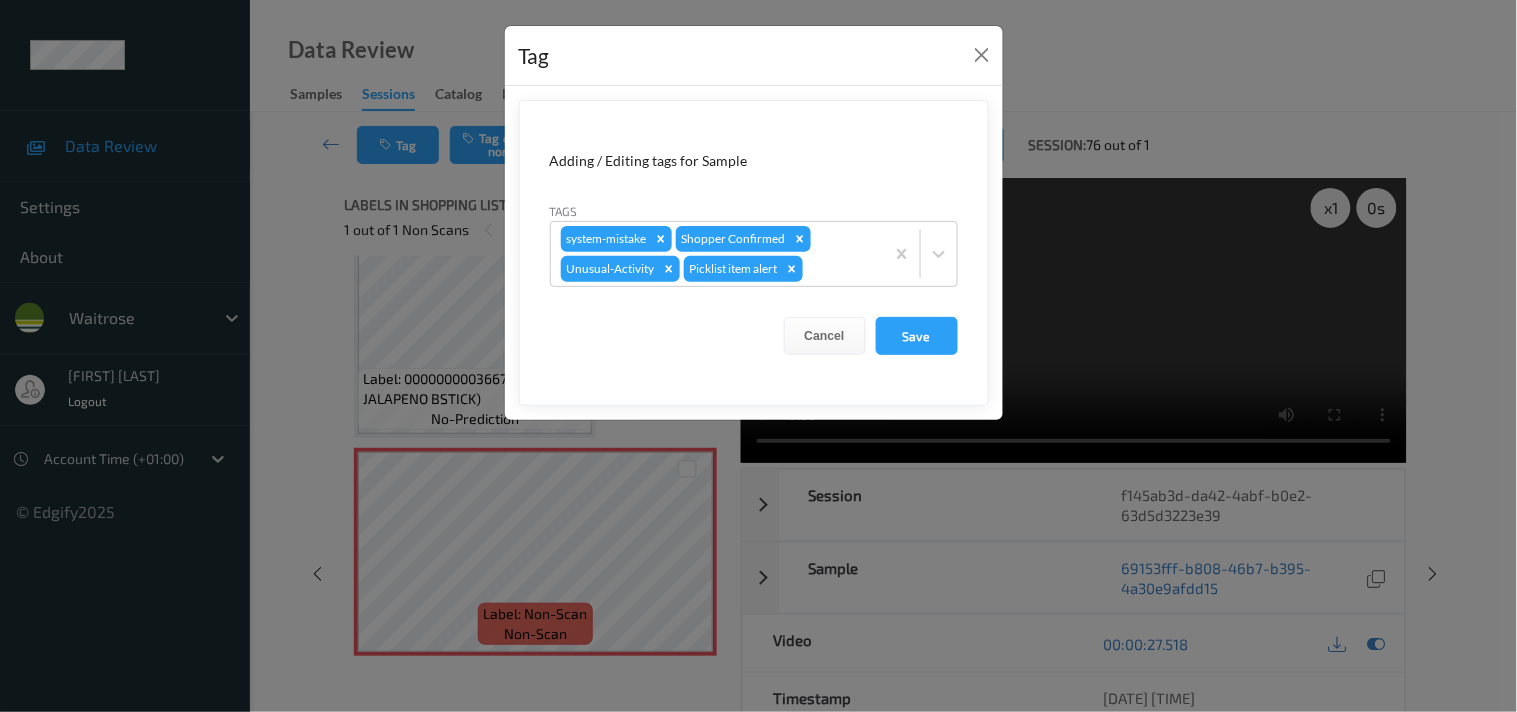 click on "Tag Adding / Editing tags for Sample   Tags system-mistake Shopper Confirmed Unusual-Activity Picklist item alert Cancel Save" at bounding box center [758, 356] 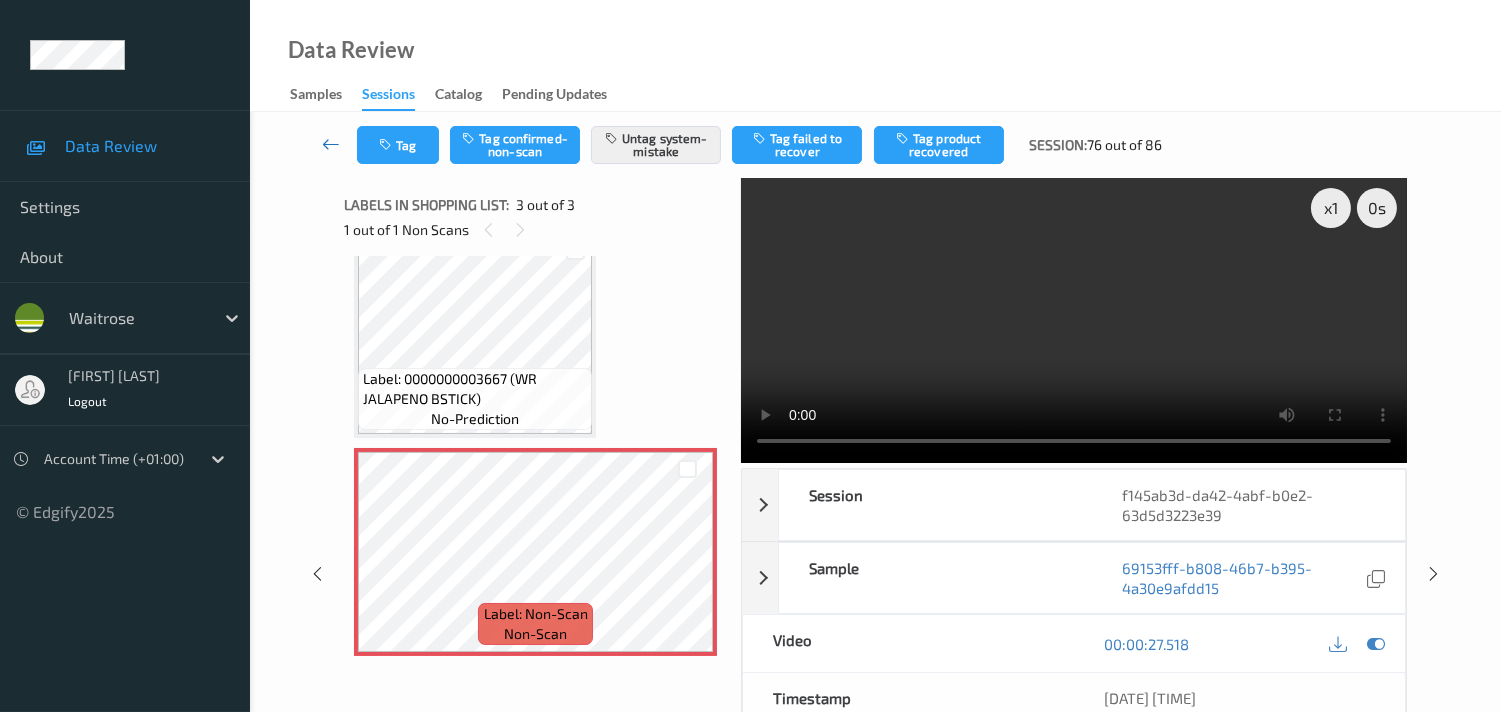 click at bounding box center [331, 144] 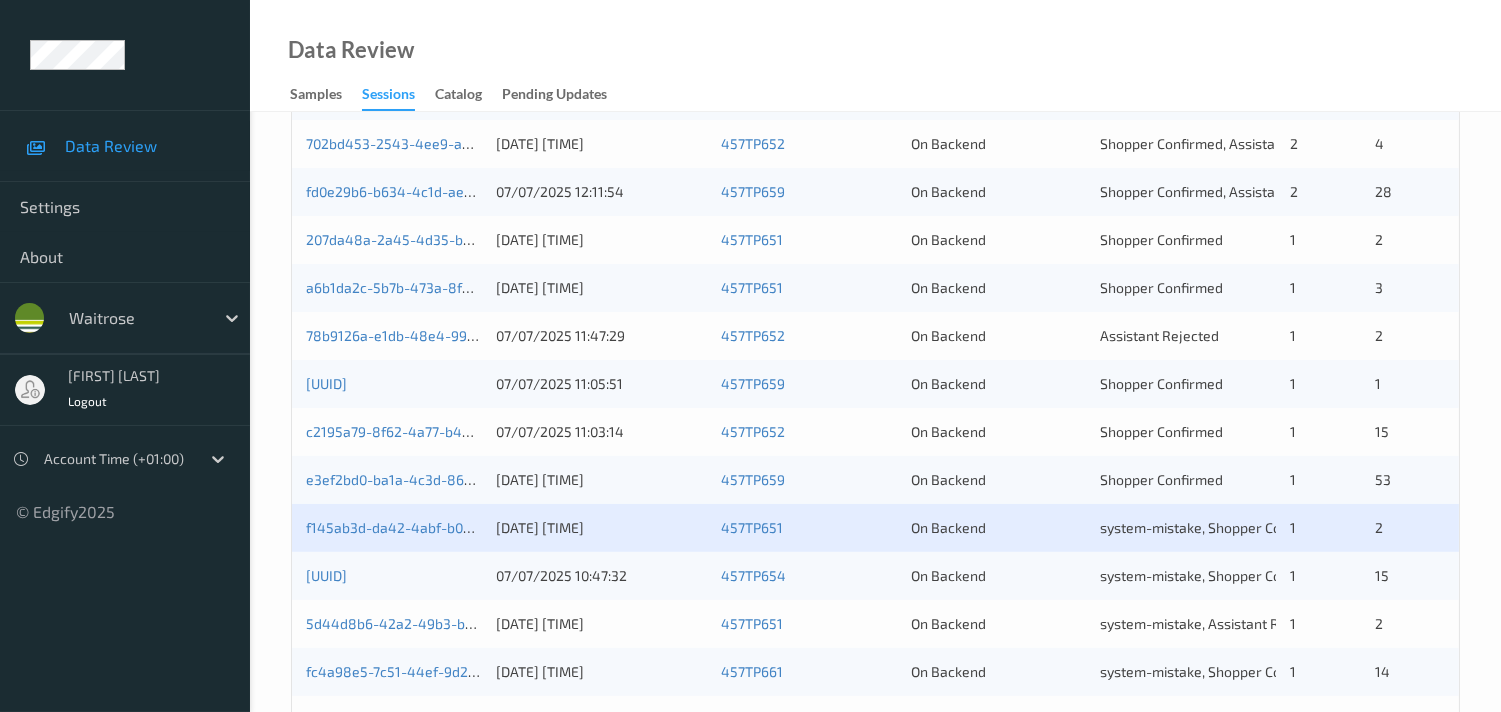 scroll, scrollTop: 951, scrollLeft: 0, axis: vertical 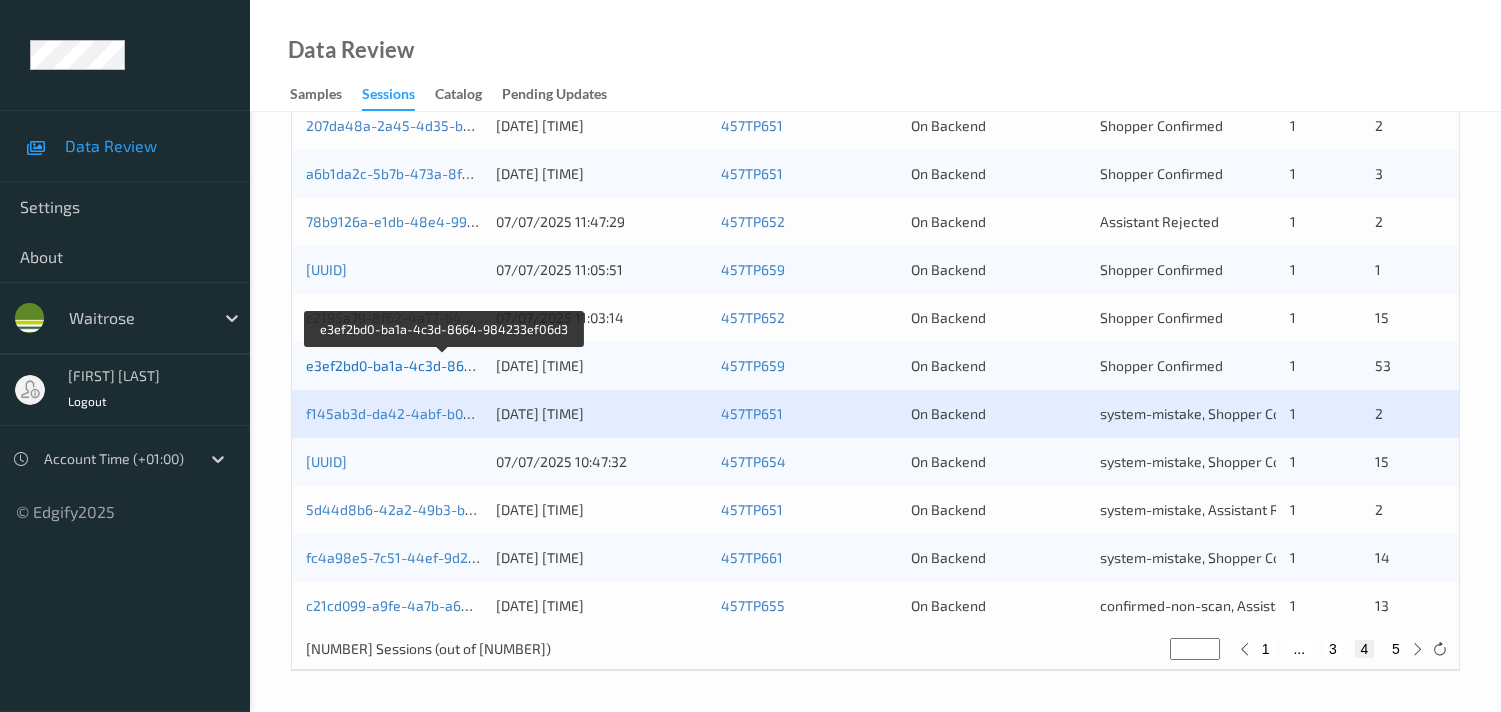 click on "e3ef2bd0-ba1a-4c3d-8664-984233ef06d3" at bounding box center [444, 365] 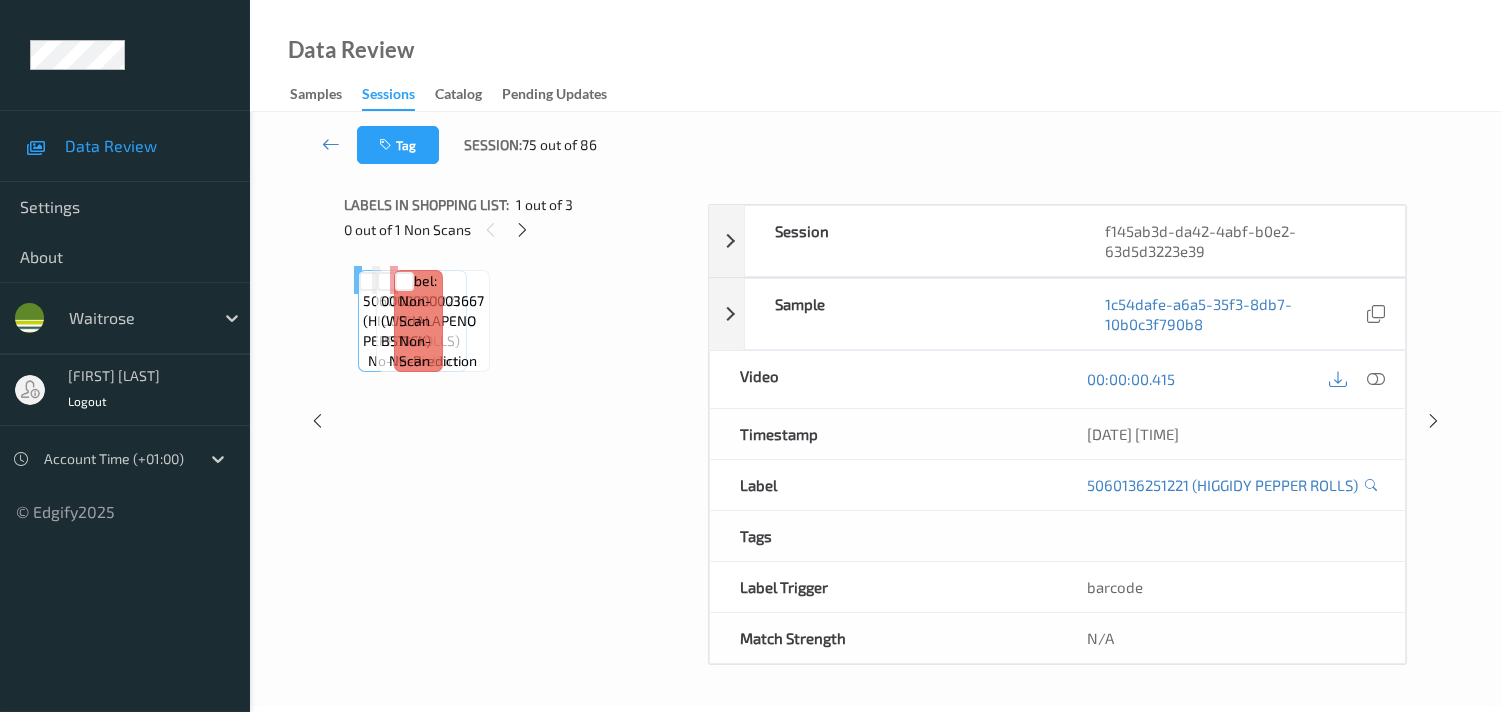 click on "Labels in shopping list: 1 out of 3 0 out of 1 Non Scans Label: [PRODUCT] no-prediction Label: [PRODUCT] no-prediction Label: Non-Scan non-scan" at bounding box center [519, 421] 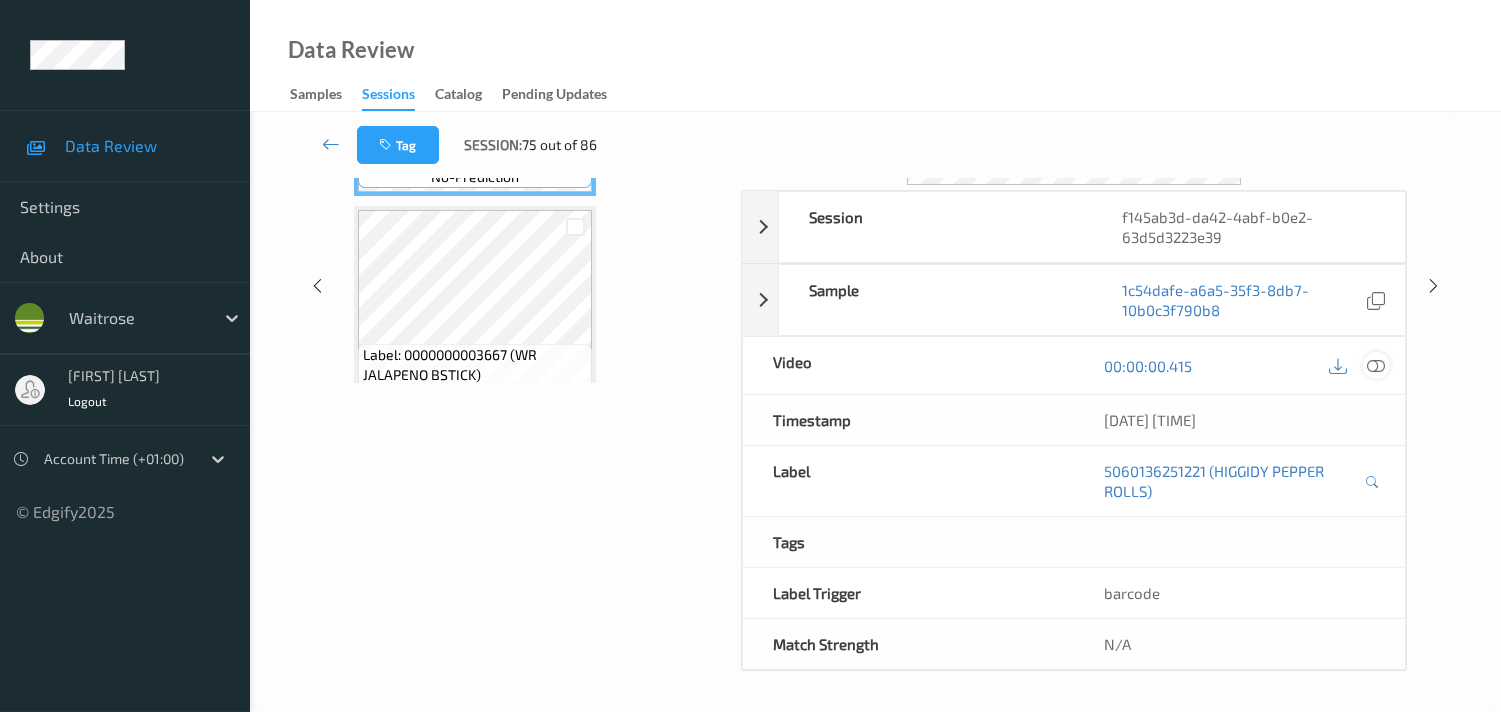 click at bounding box center (1376, 366) 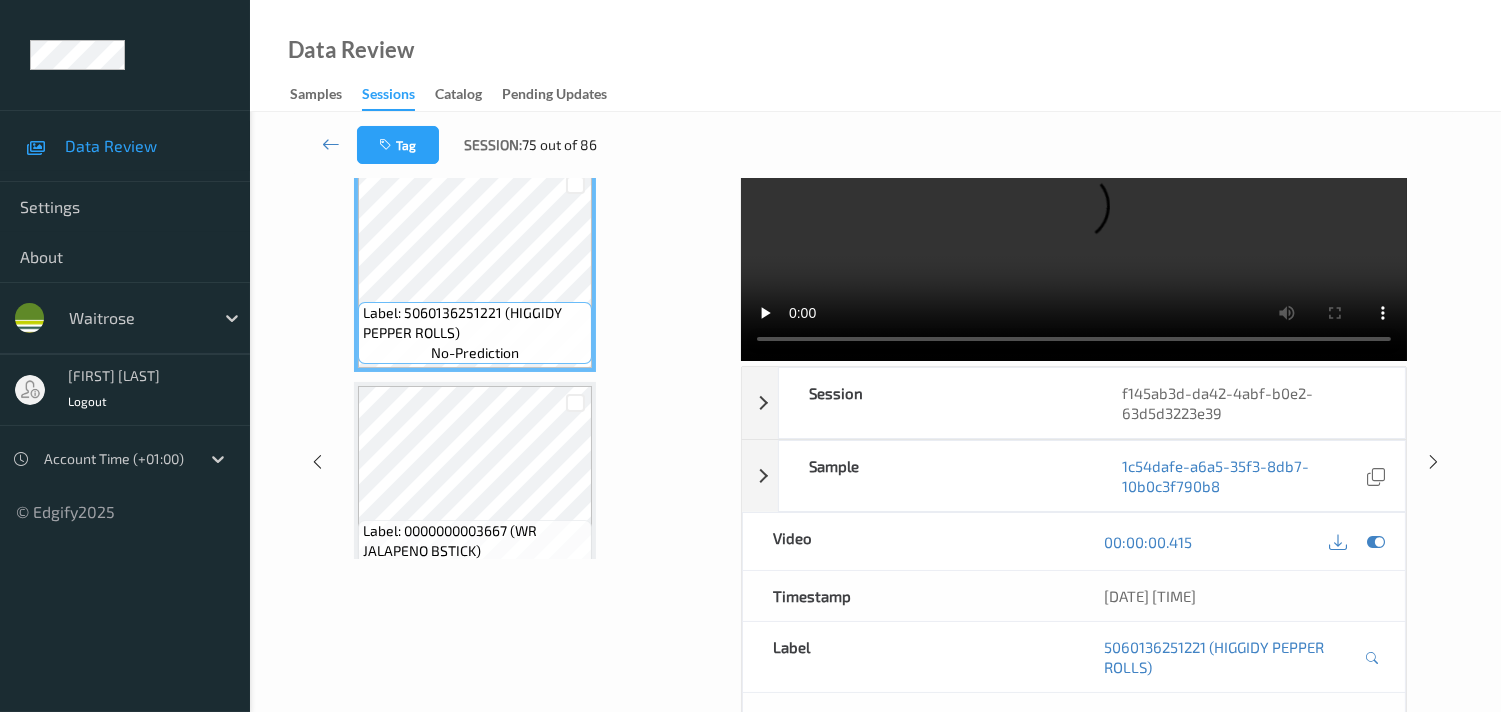 scroll, scrollTop: 0, scrollLeft: 0, axis: both 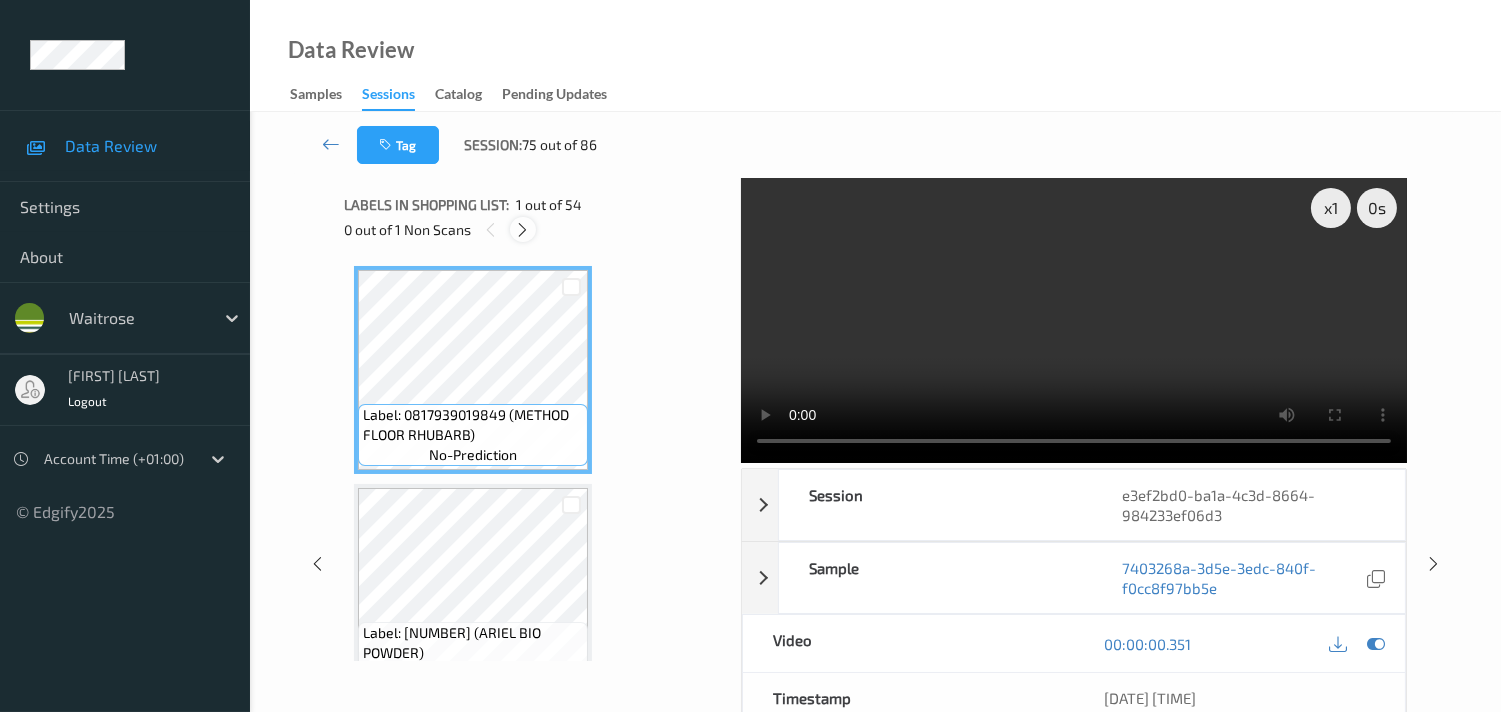 click at bounding box center [522, 230] 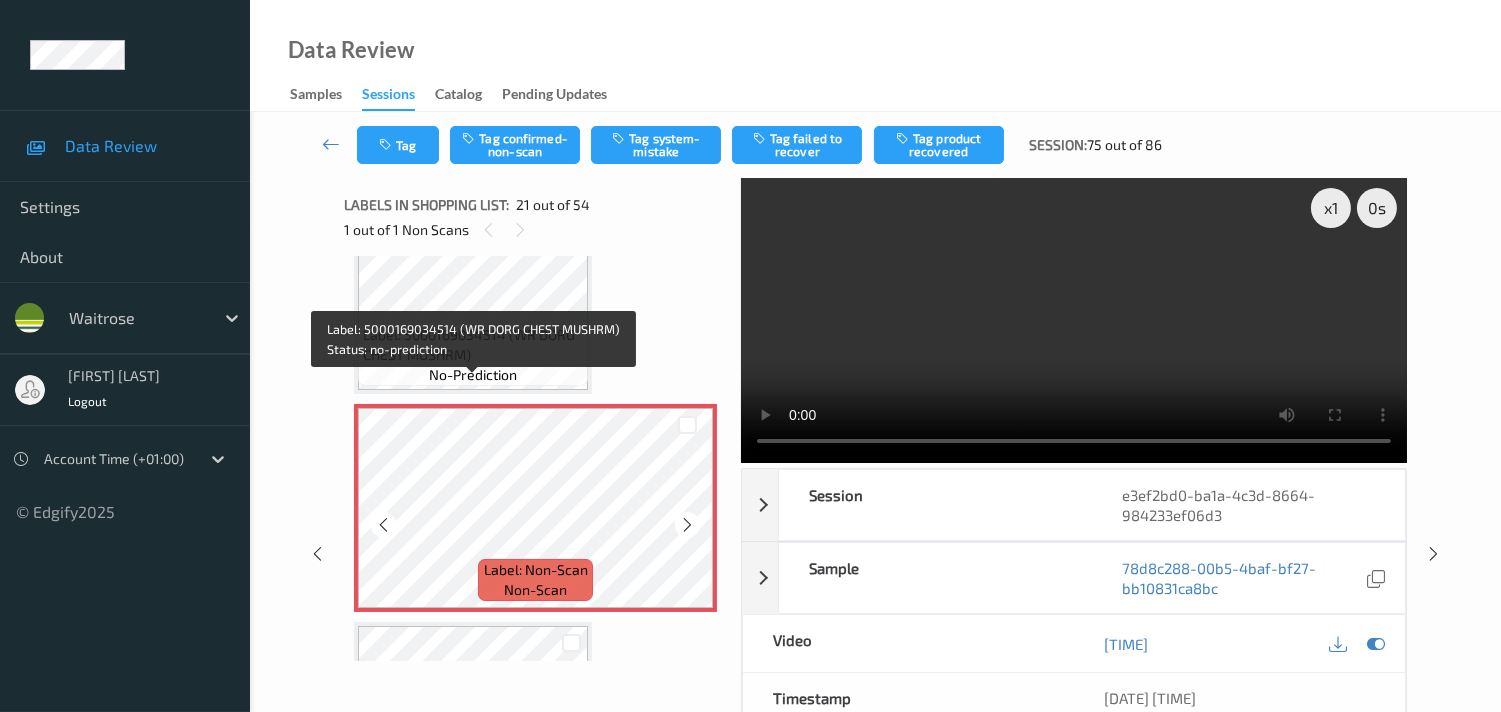 scroll, scrollTop: 4348, scrollLeft: 0, axis: vertical 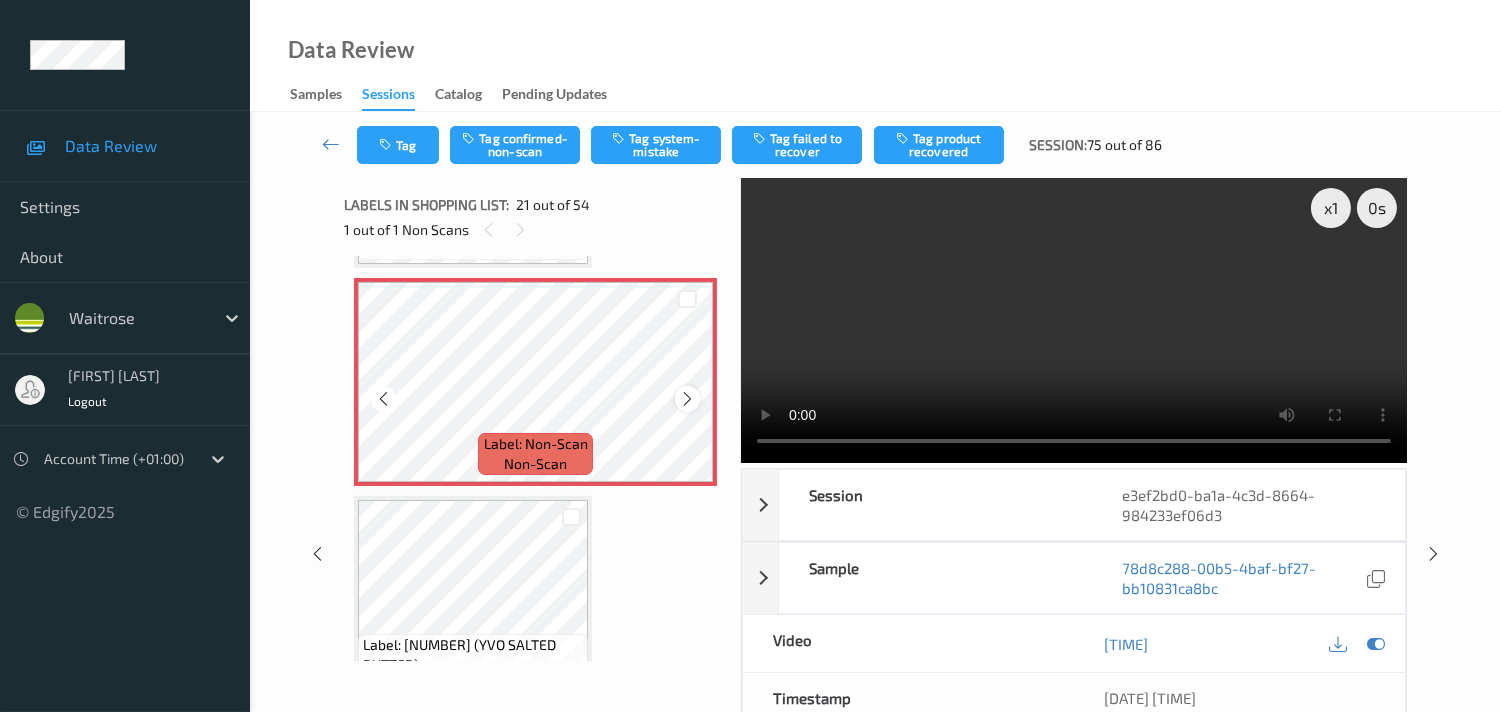 click at bounding box center (687, 399) 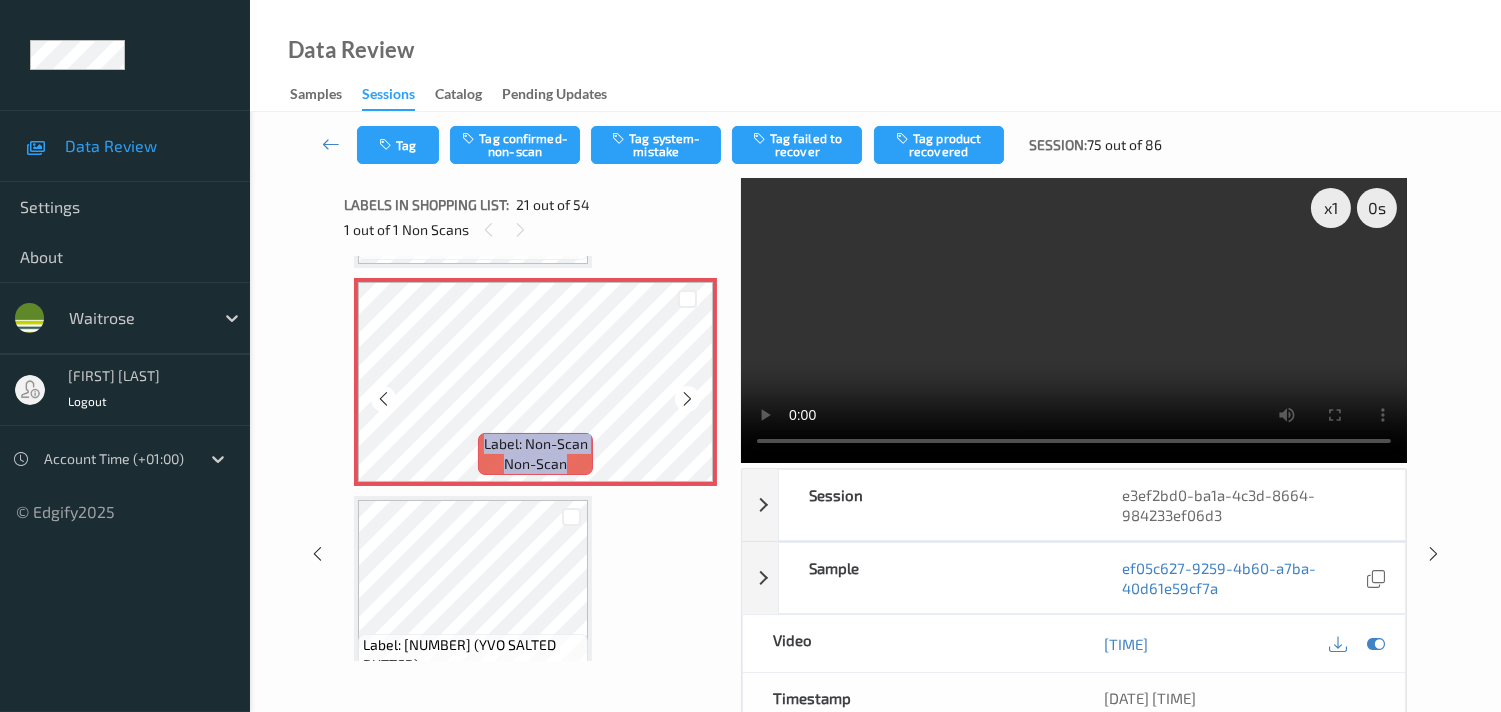 click at bounding box center [687, 399] 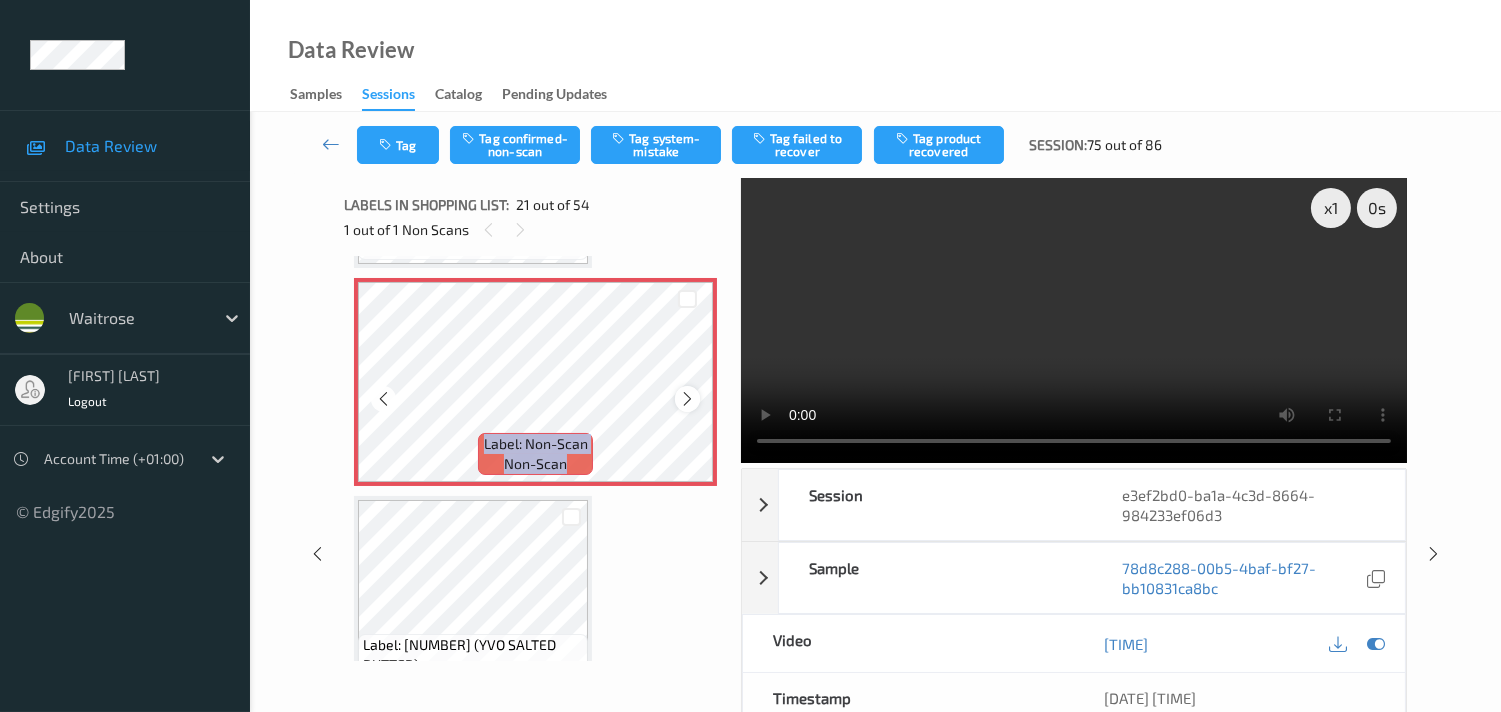 click at bounding box center [687, 399] 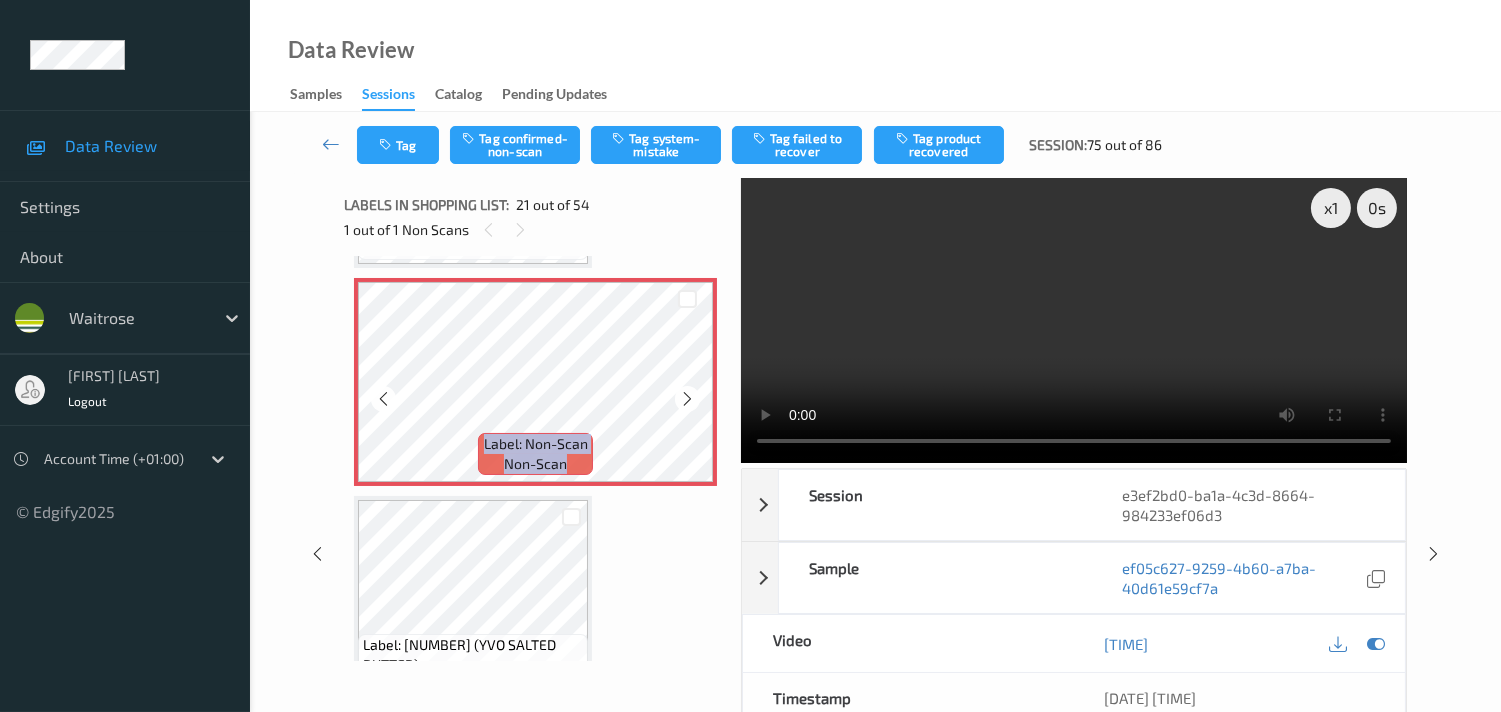 click at bounding box center (687, 399) 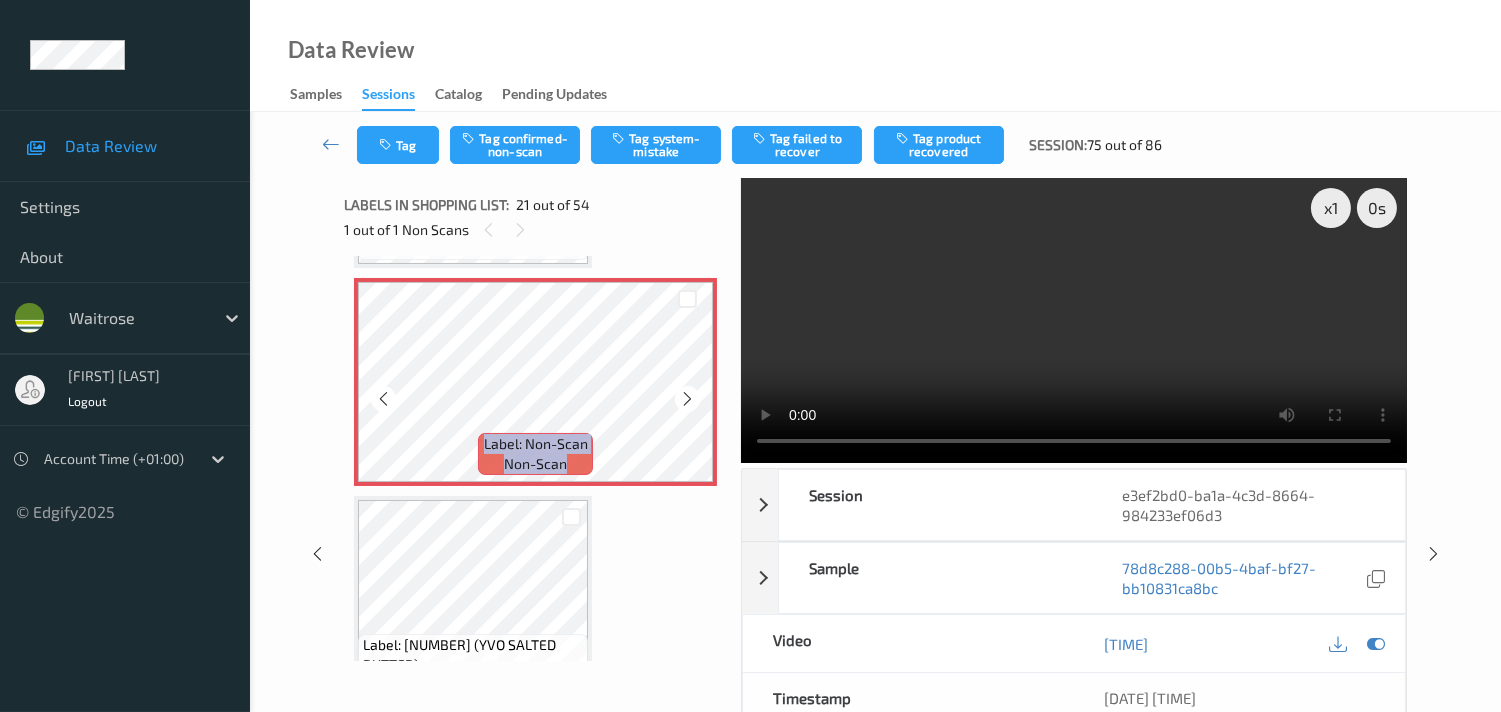 click at bounding box center [687, 399] 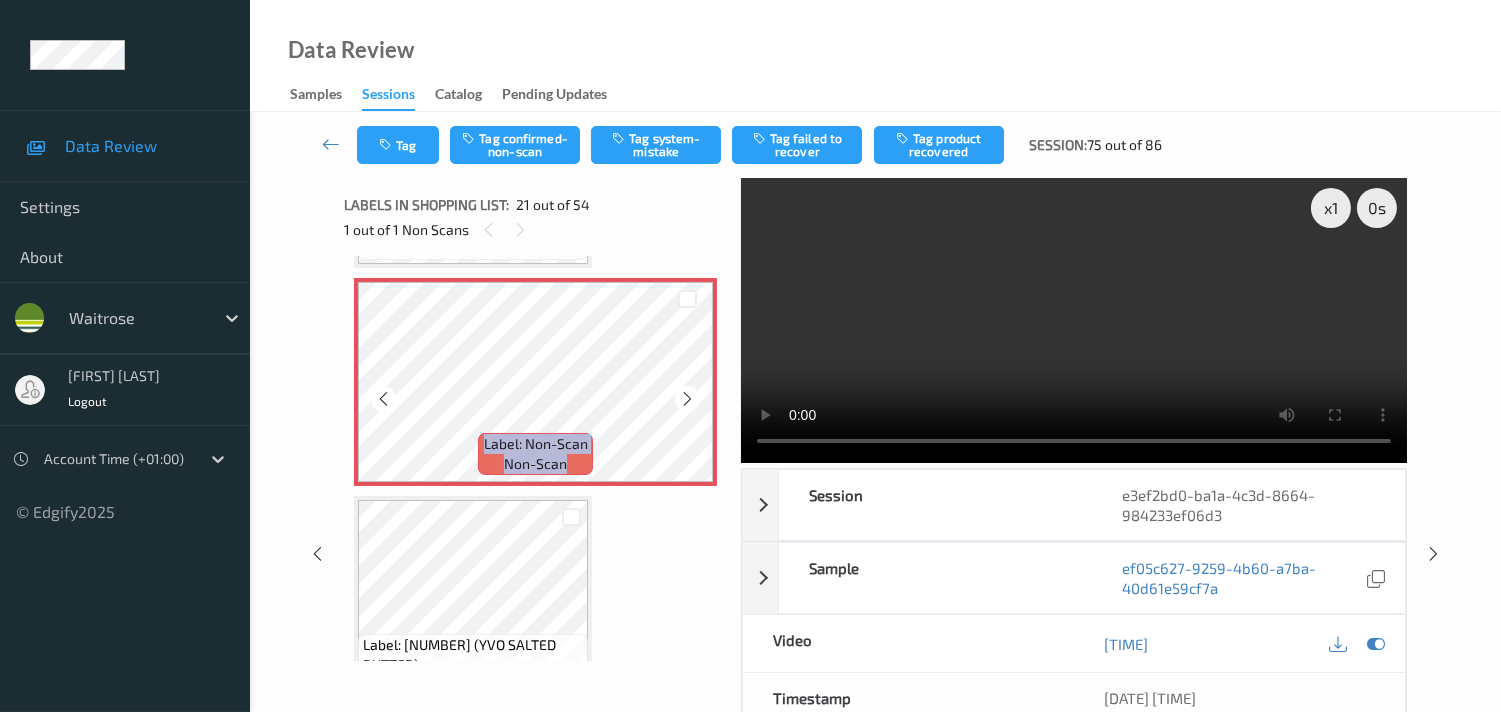 click at bounding box center (687, 399) 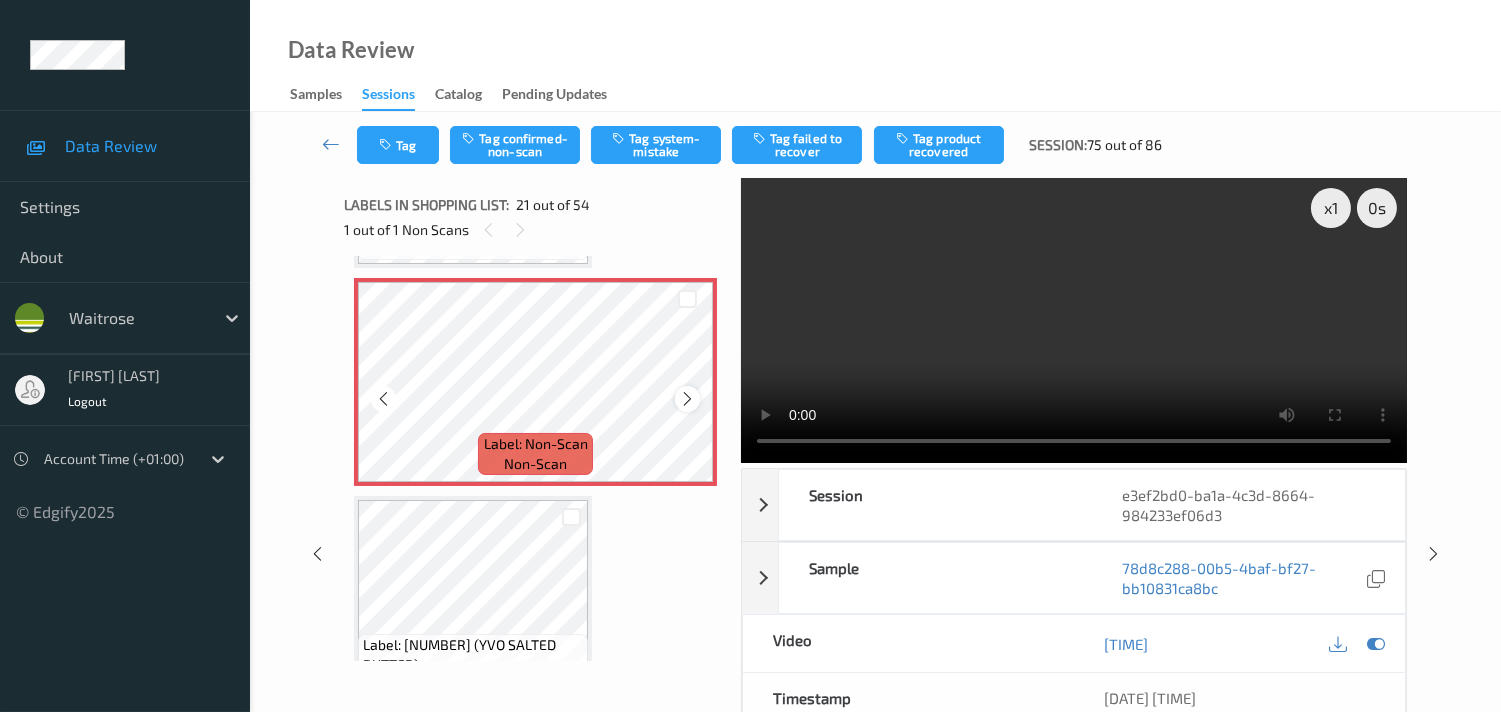 scroll, scrollTop: 4126, scrollLeft: 0, axis: vertical 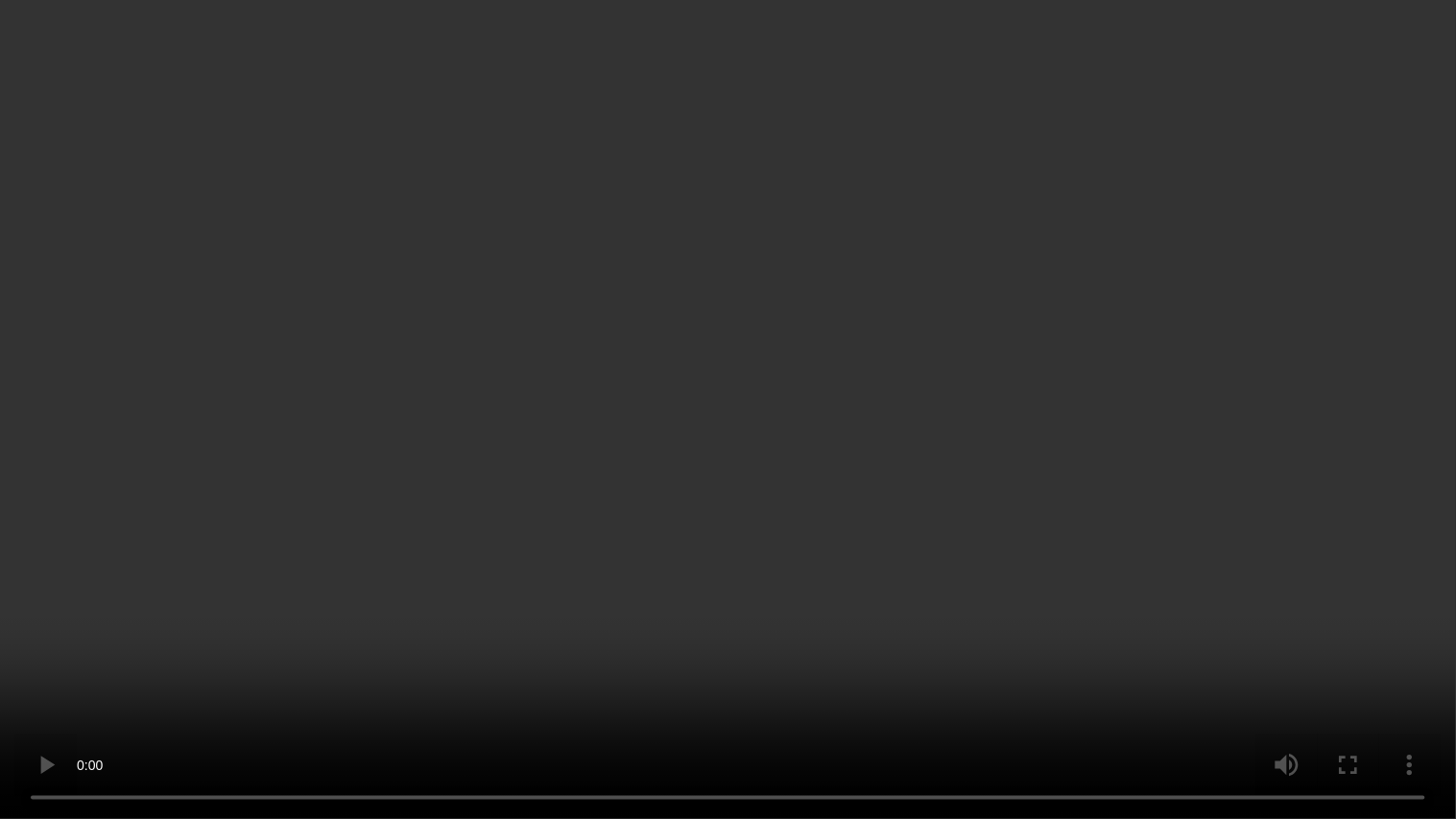 click at bounding box center [728, 409] 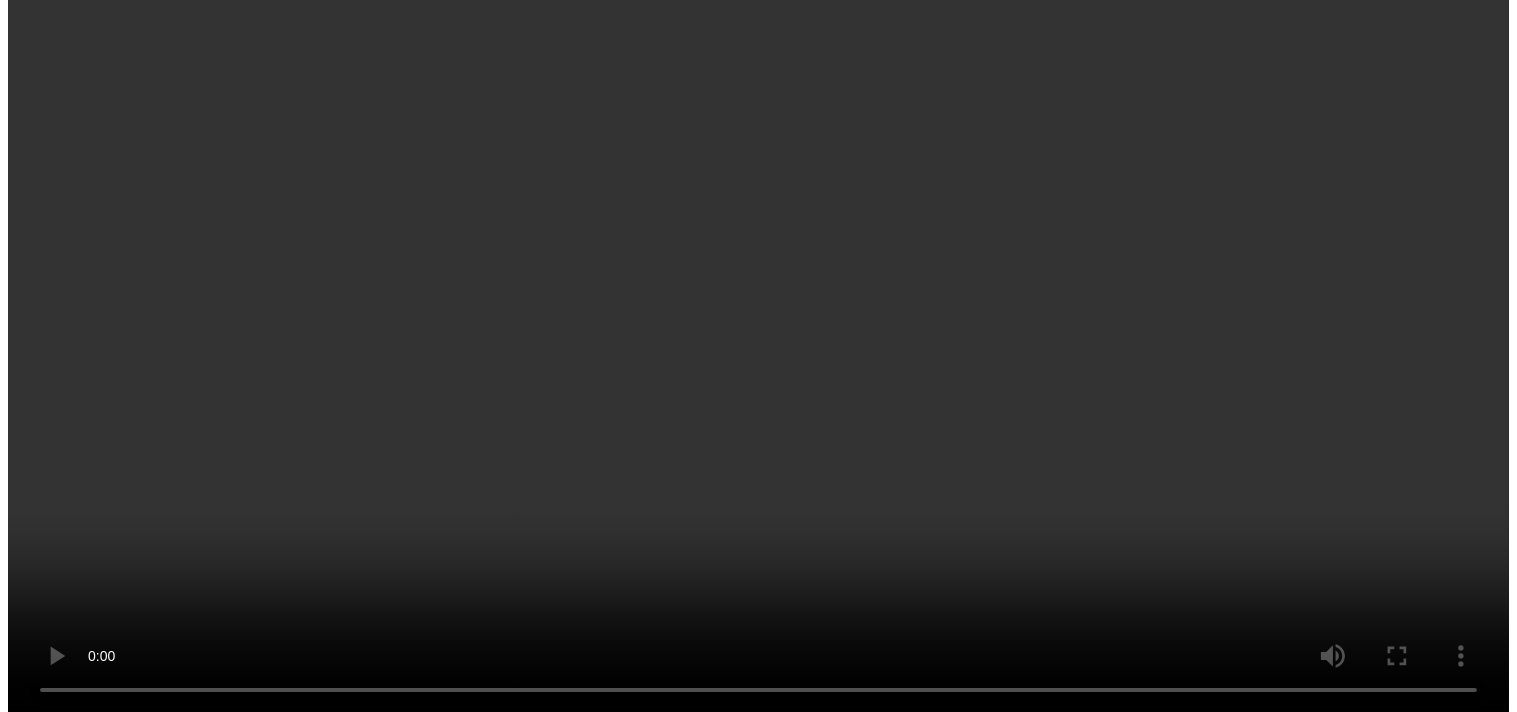 scroll, scrollTop: 4237, scrollLeft: 0, axis: vertical 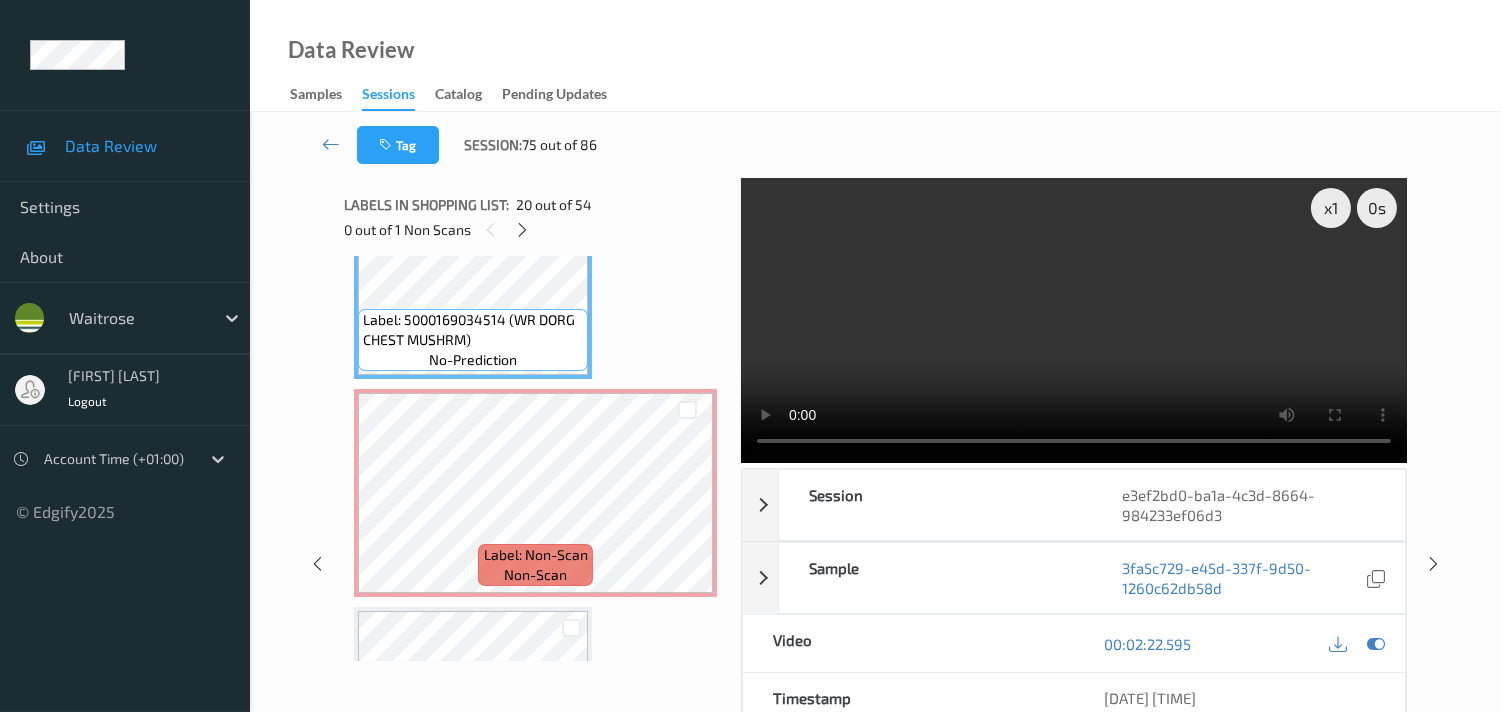 click at bounding box center [1074, 320] 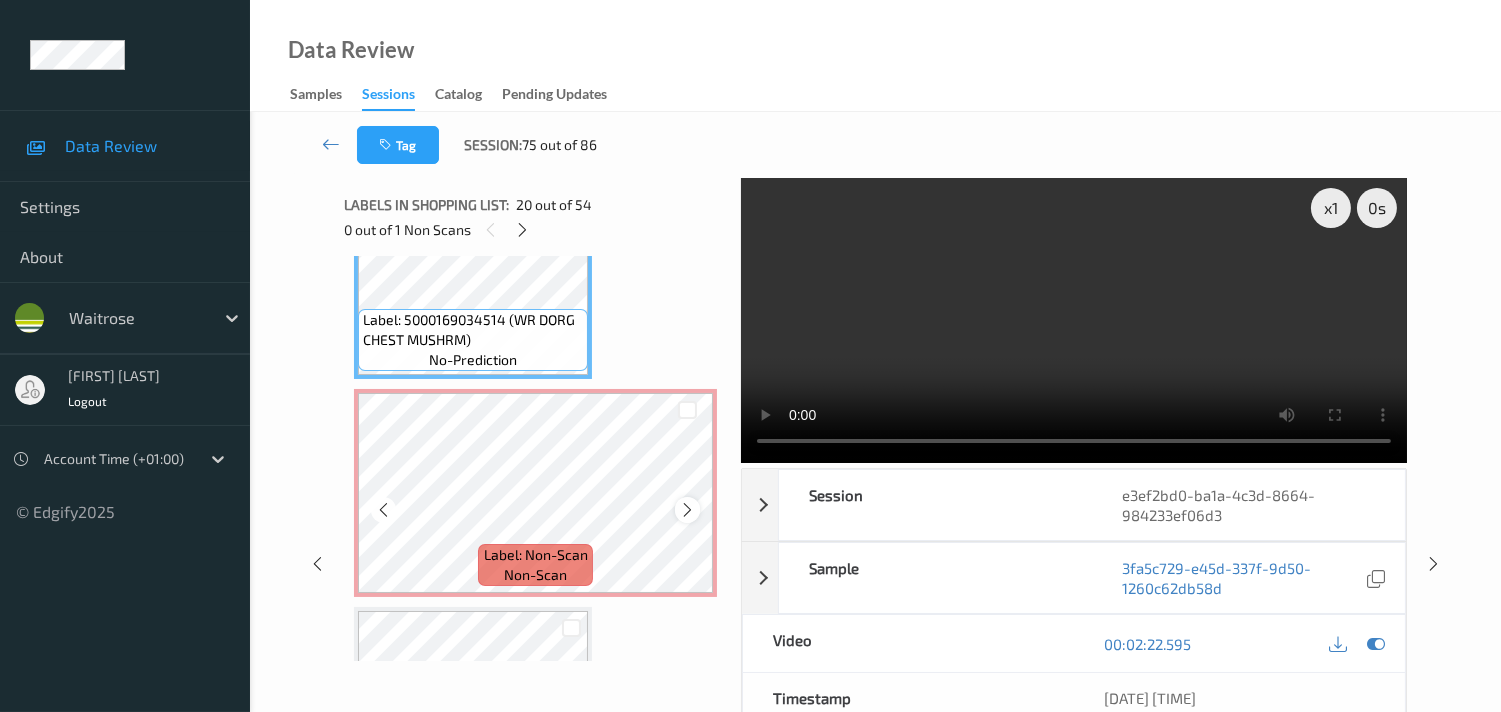 click at bounding box center [687, 510] 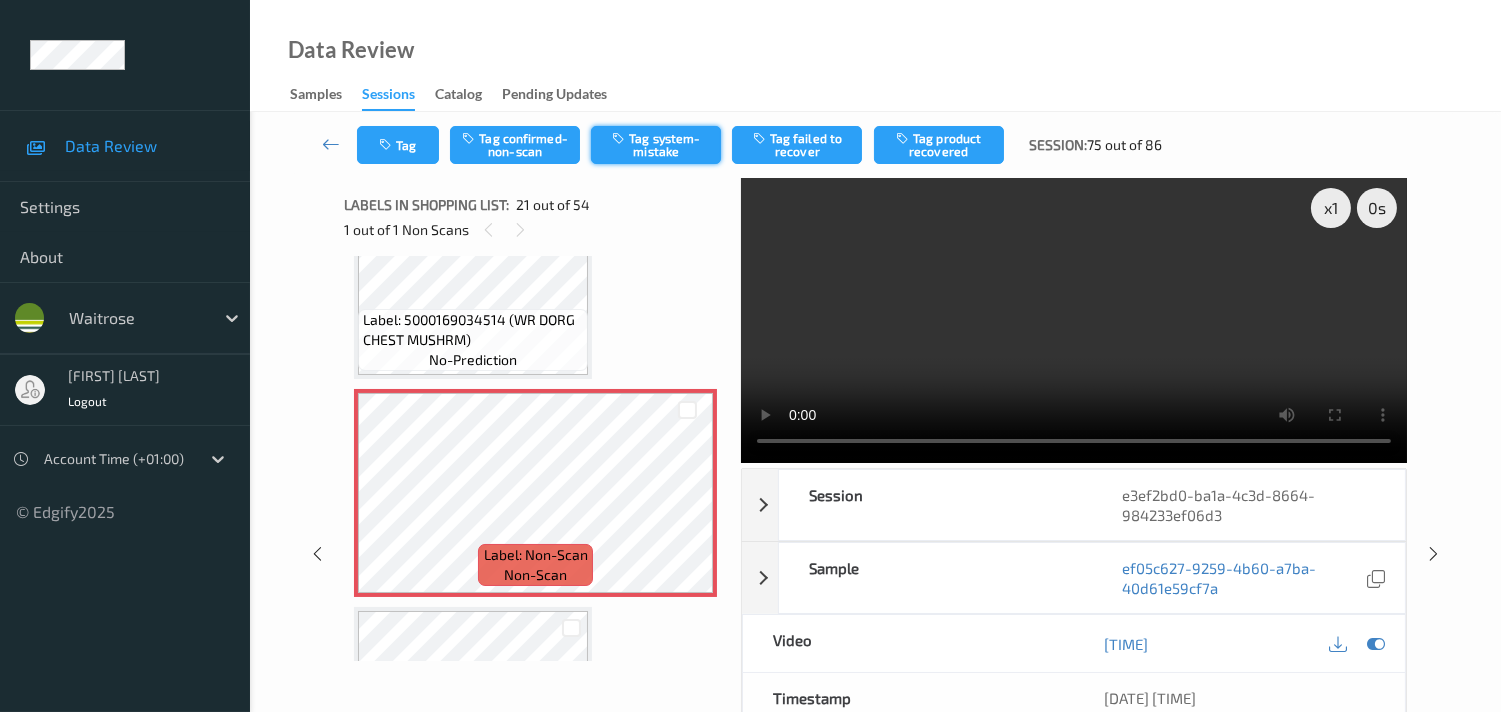 click on "Tag   system-mistake" at bounding box center [656, 145] 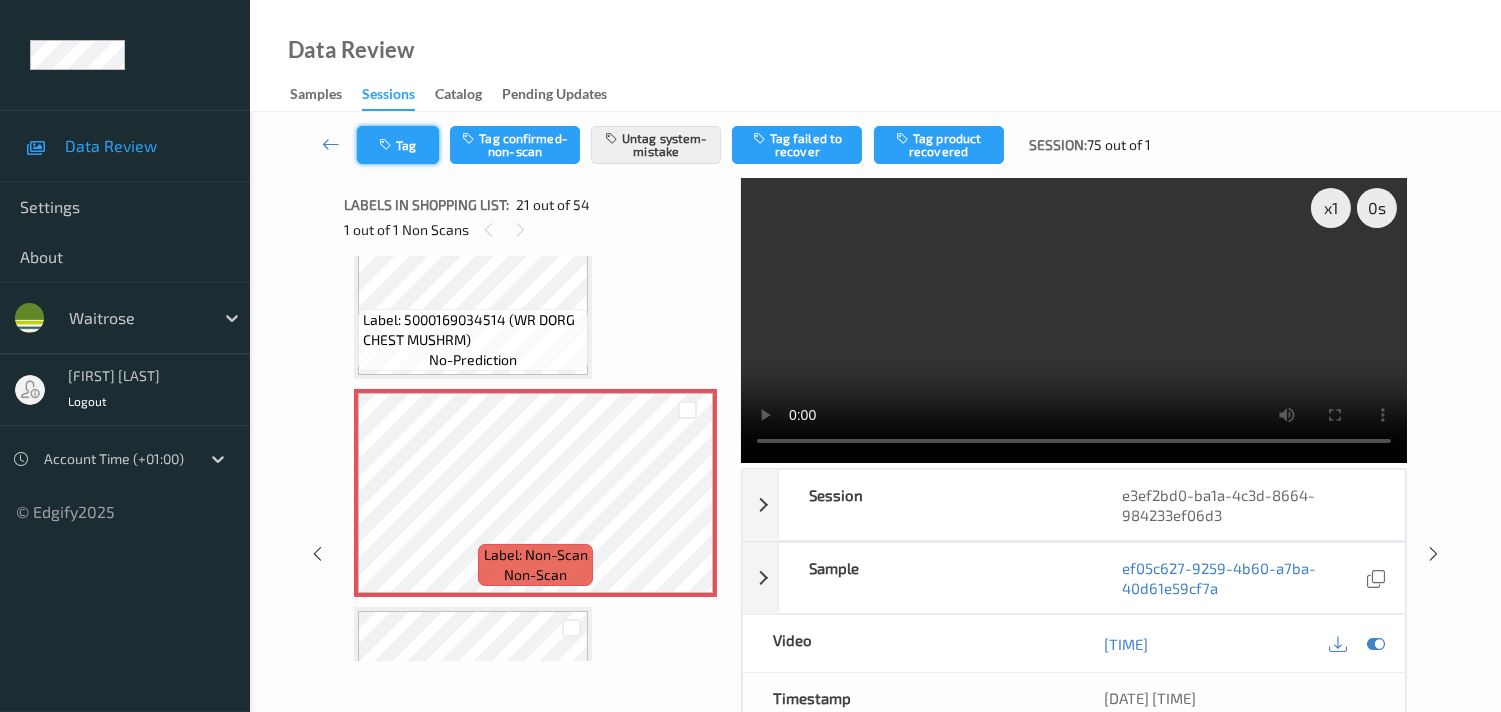 click on "Tag" at bounding box center (398, 145) 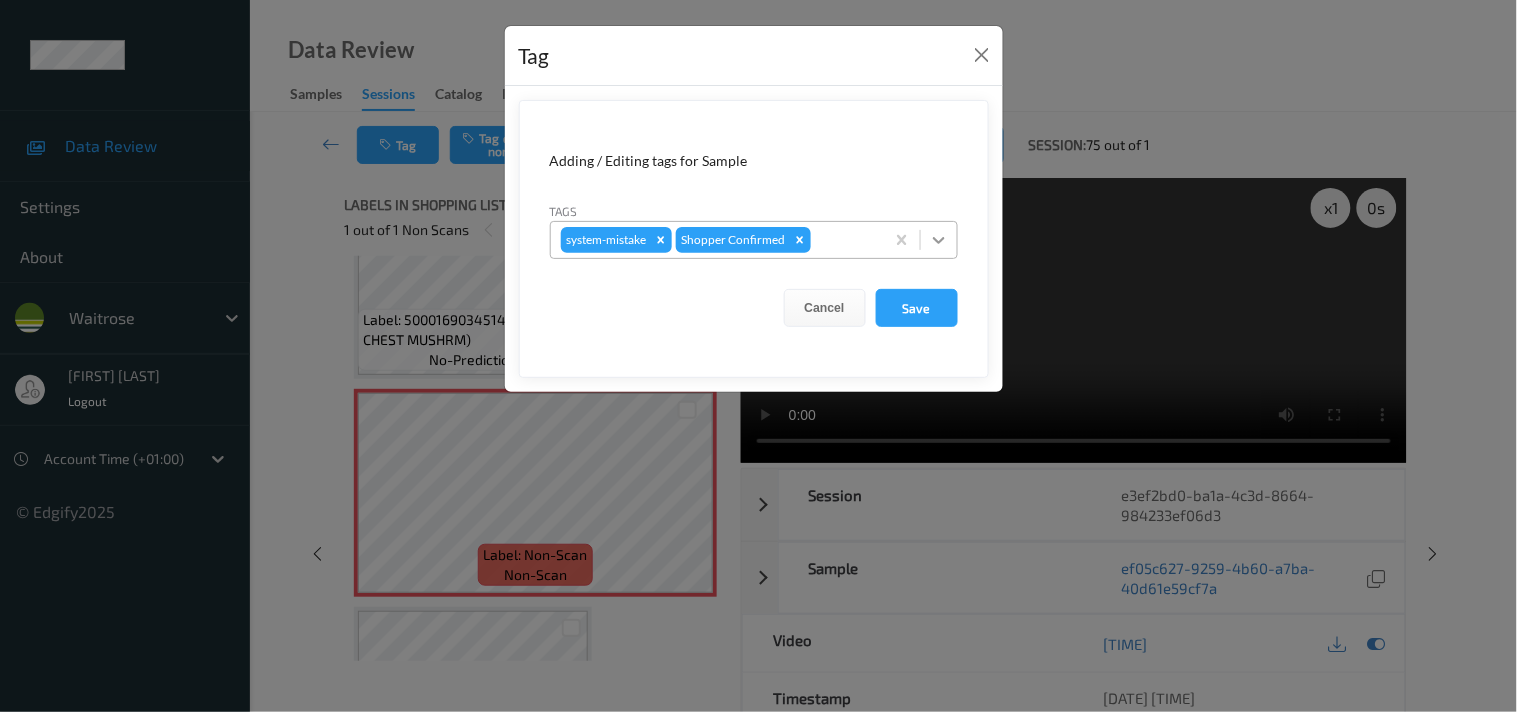click 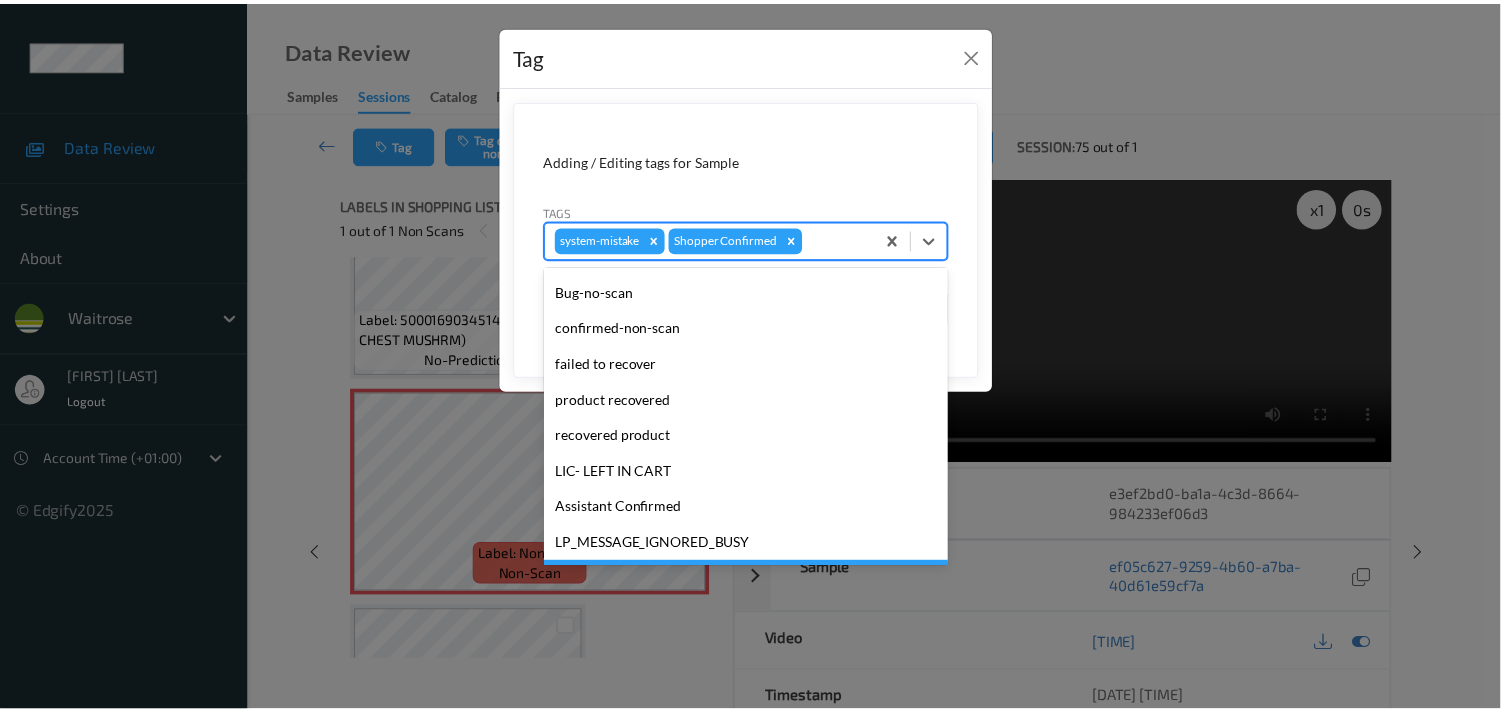 scroll, scrollTop: 318, scrollLeft: 0, axis: vertical 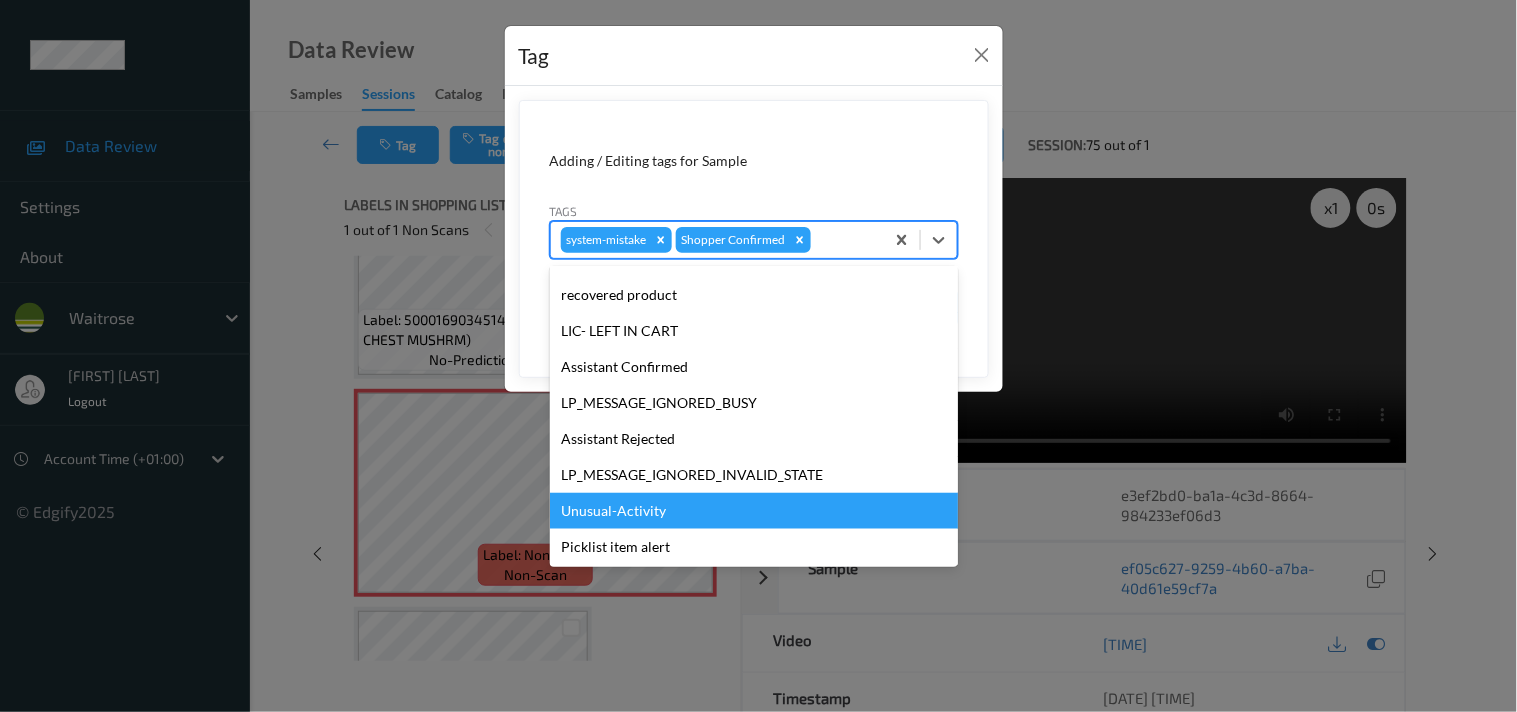 click on "Unusual-Activity" at bounding box center (754, 511) 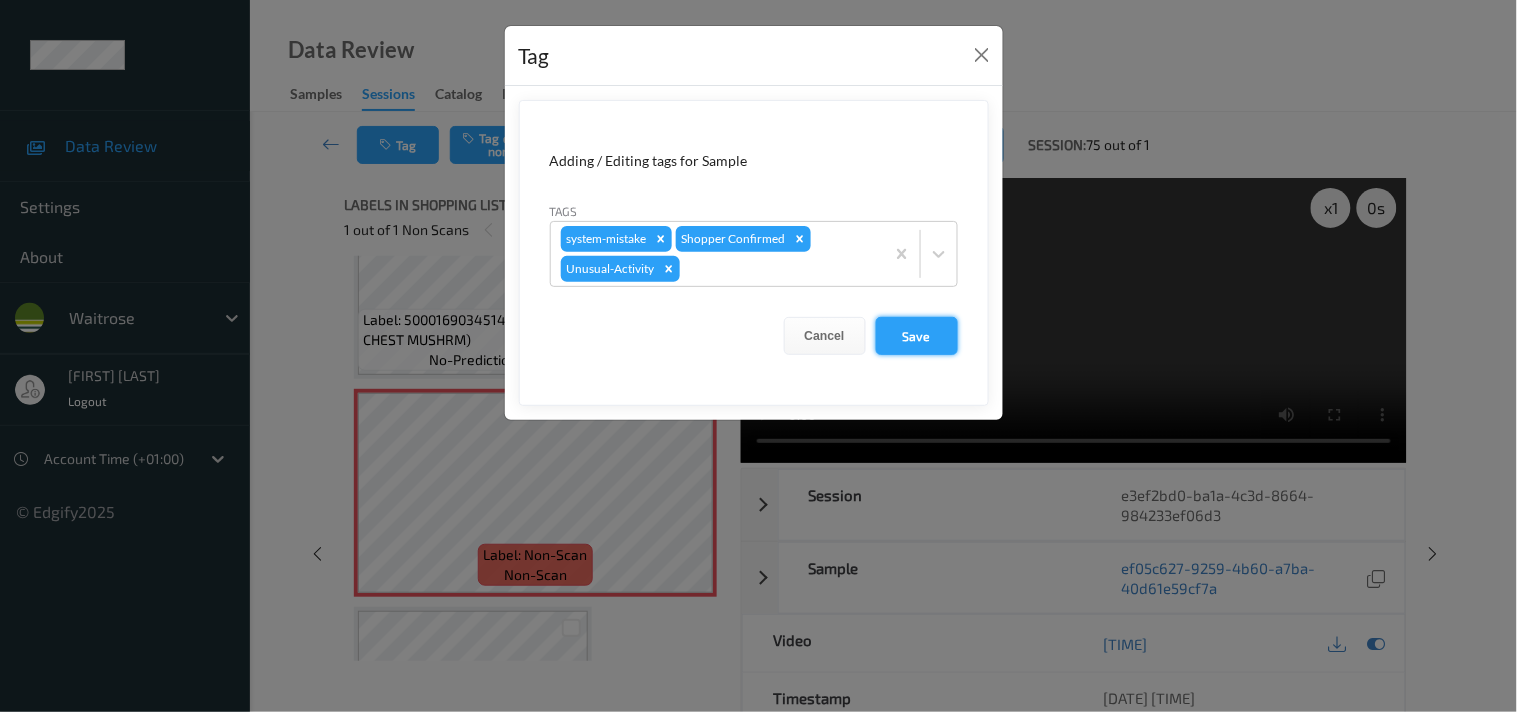 click on "Save" at bounding box center [917, 336] 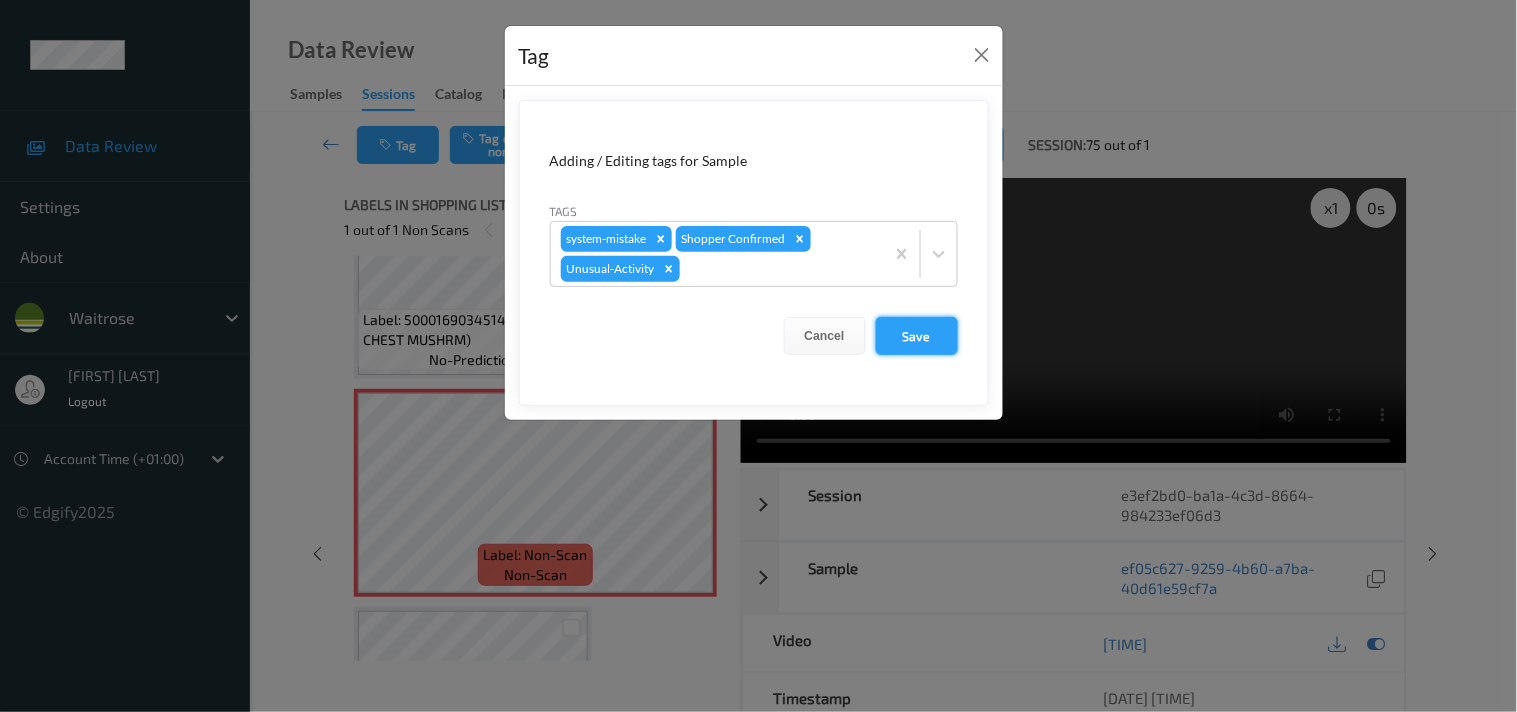 click on "Save" at bounding box center (917, 336) 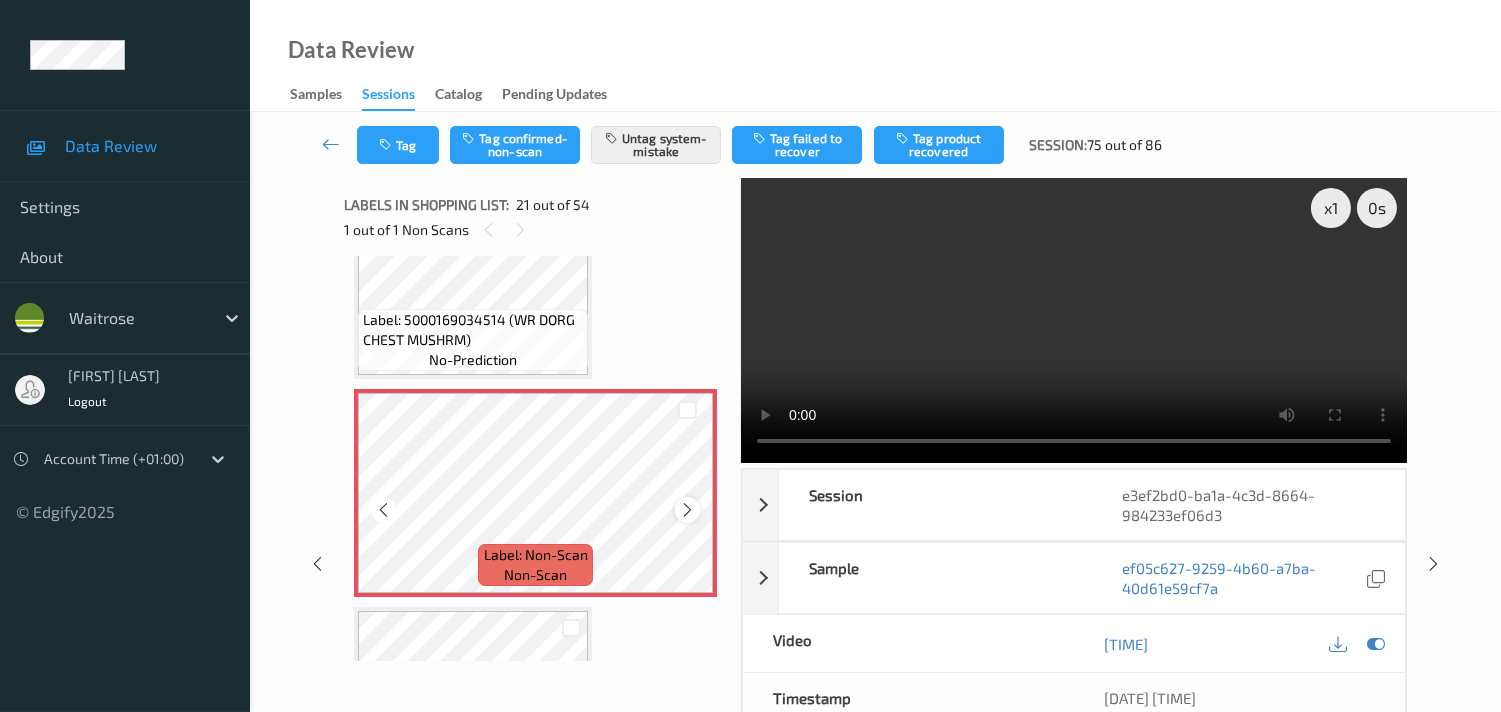 click at bounding box center (687, 510) 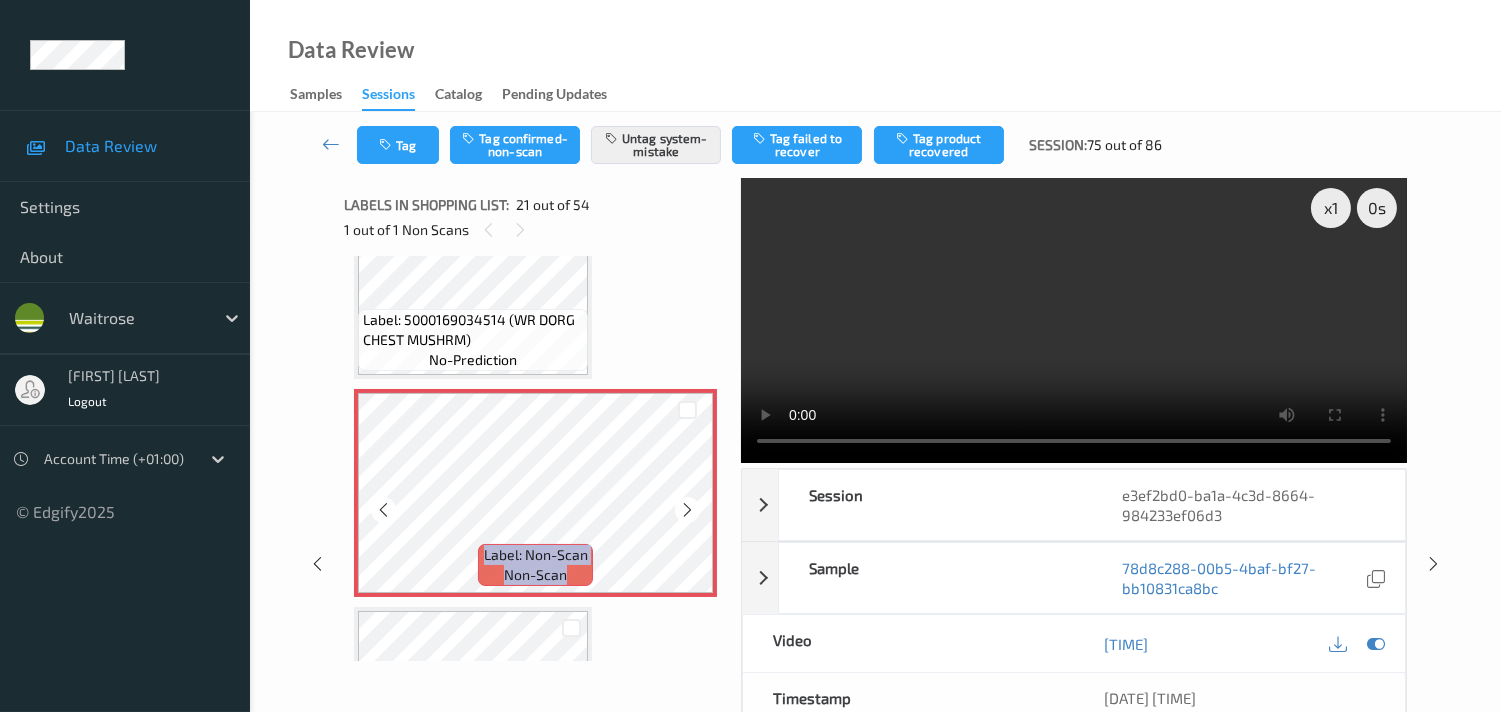 click at bounding box center [687, 510] 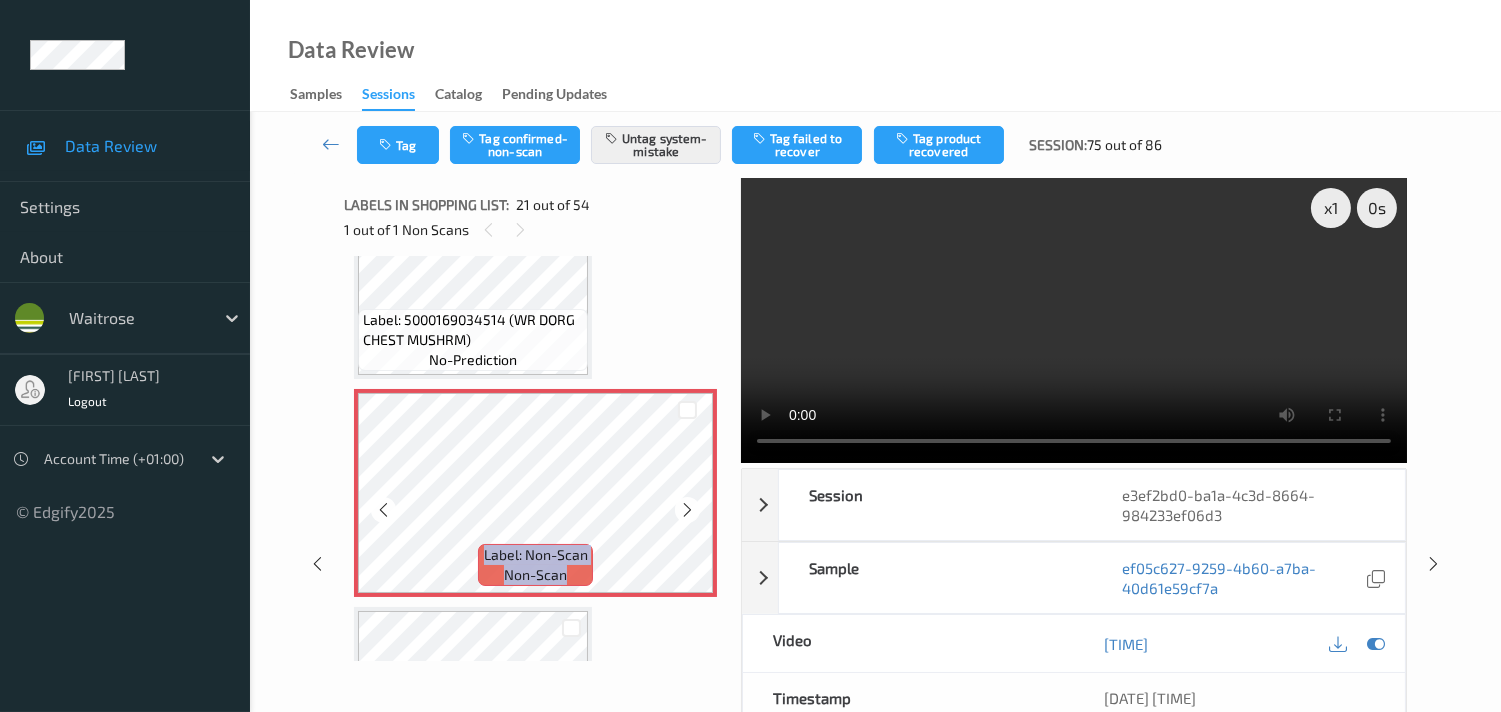 click at bounding box center [687, 510] 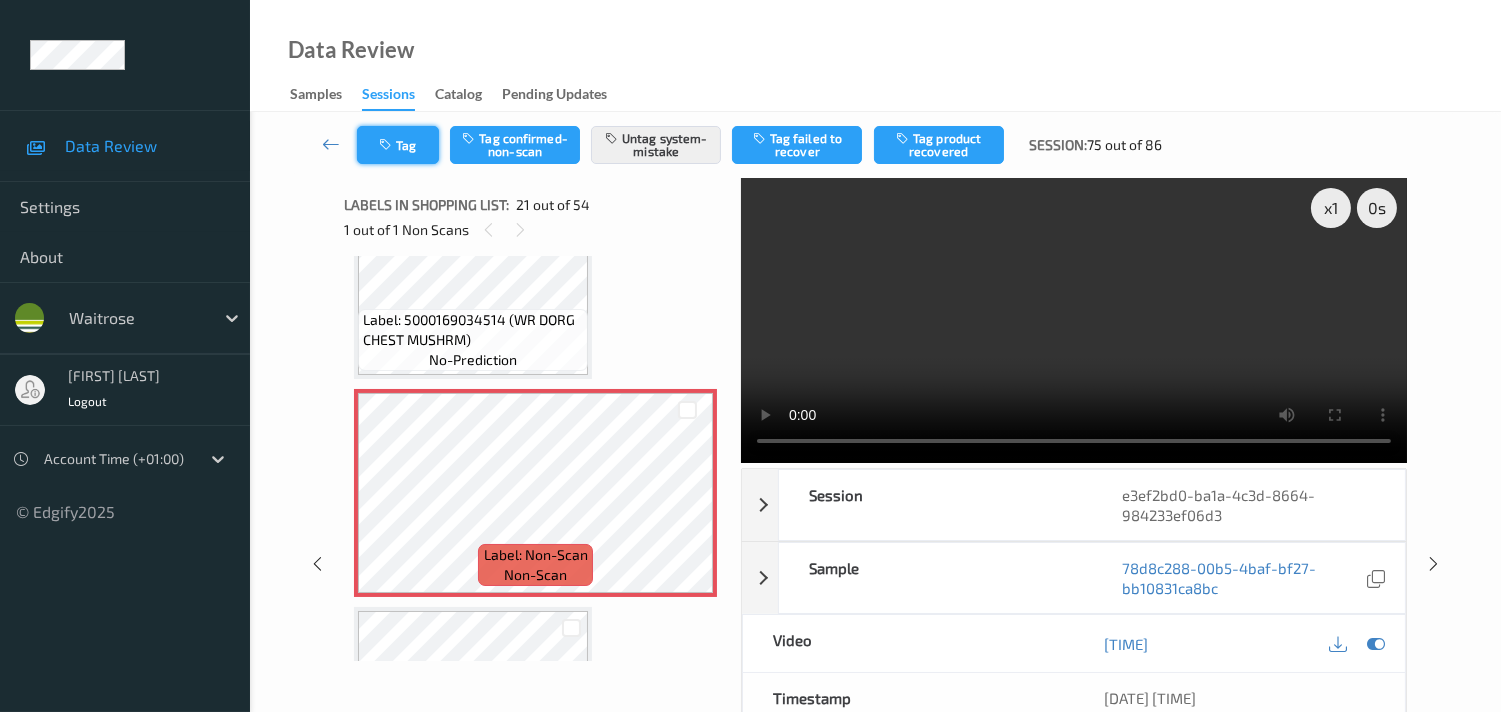 click on "Tag" at bounding box center (398, 145) 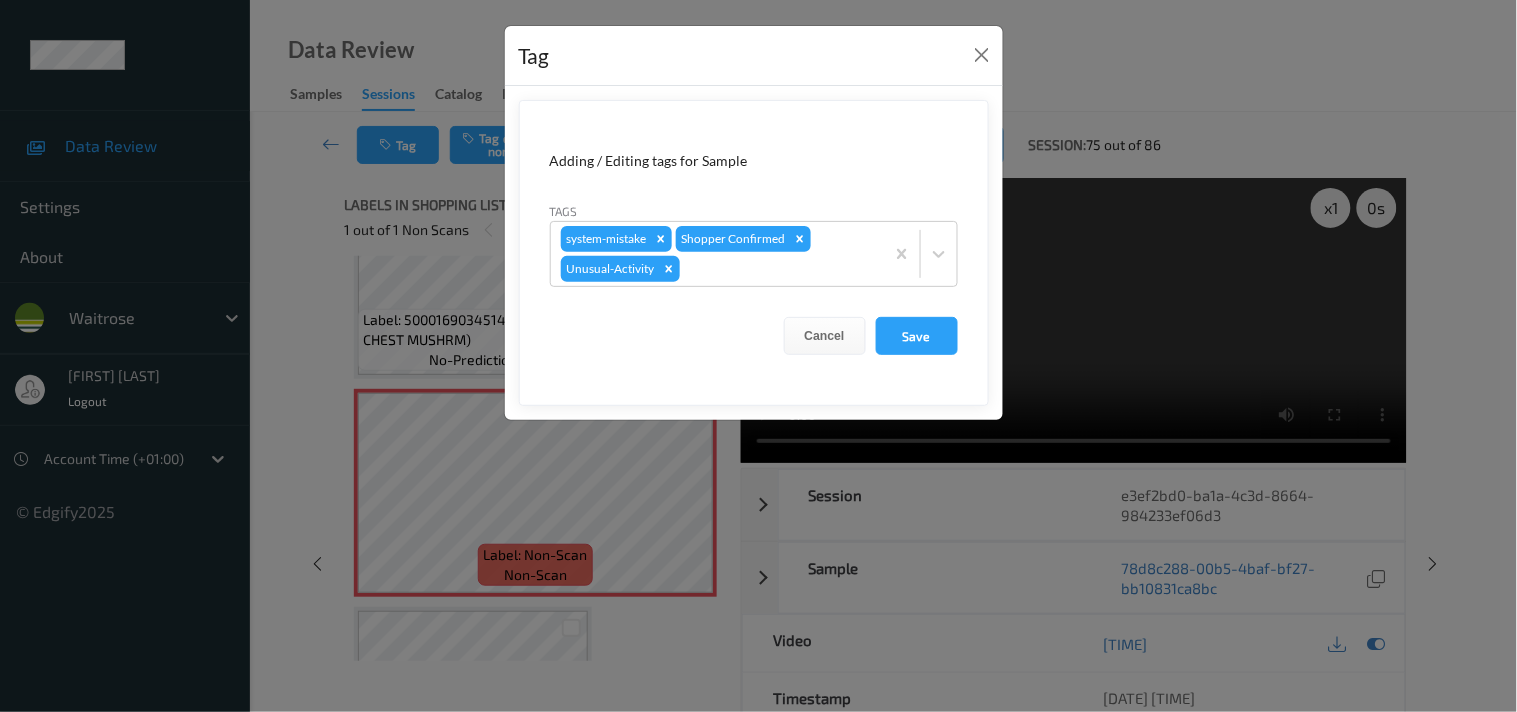 click on "Tag Adding / Editing tags for Sample   Tags system-mistake Shopper Confirmed Unusual-Activity Cancel Save" at bounding box center [758, 356] 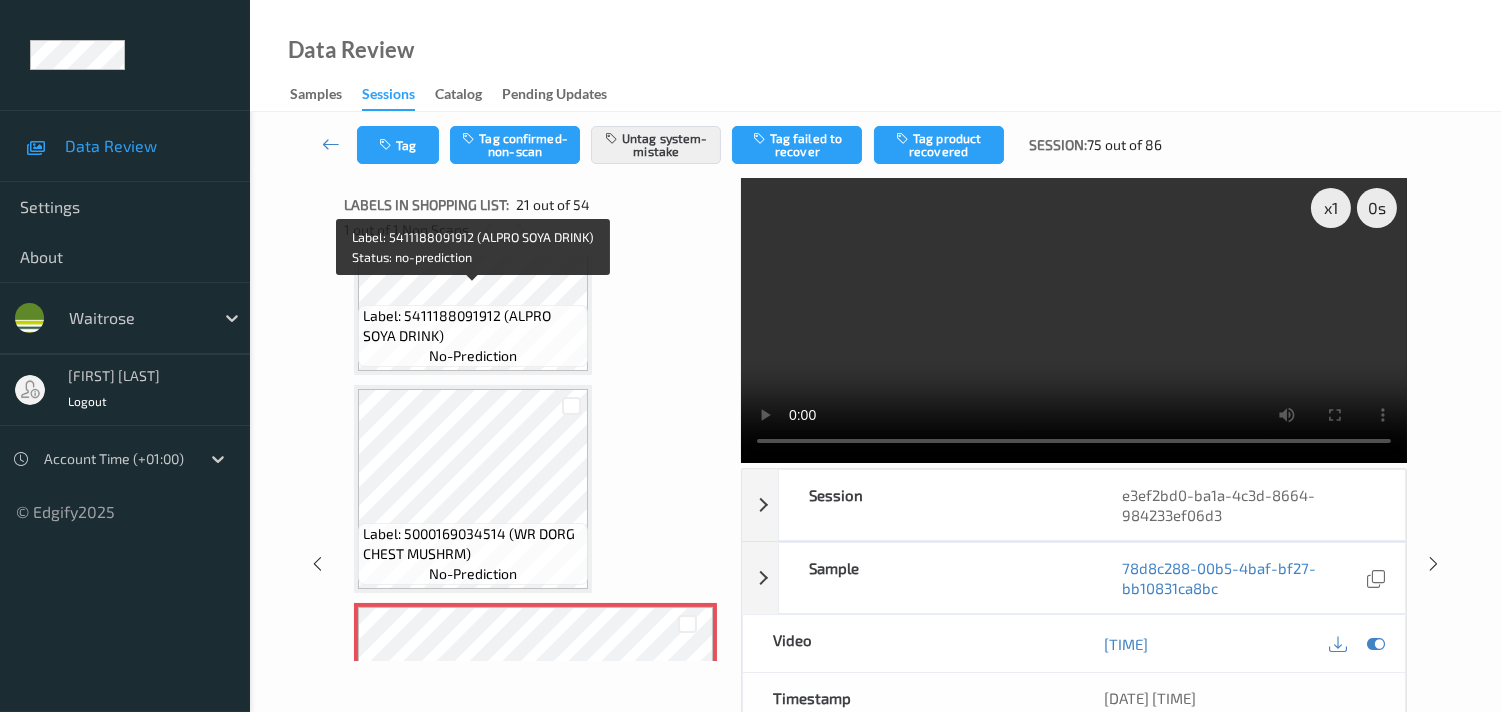 scroll, scrollTop: 4015, scrollLeft: 0, axis: vertical 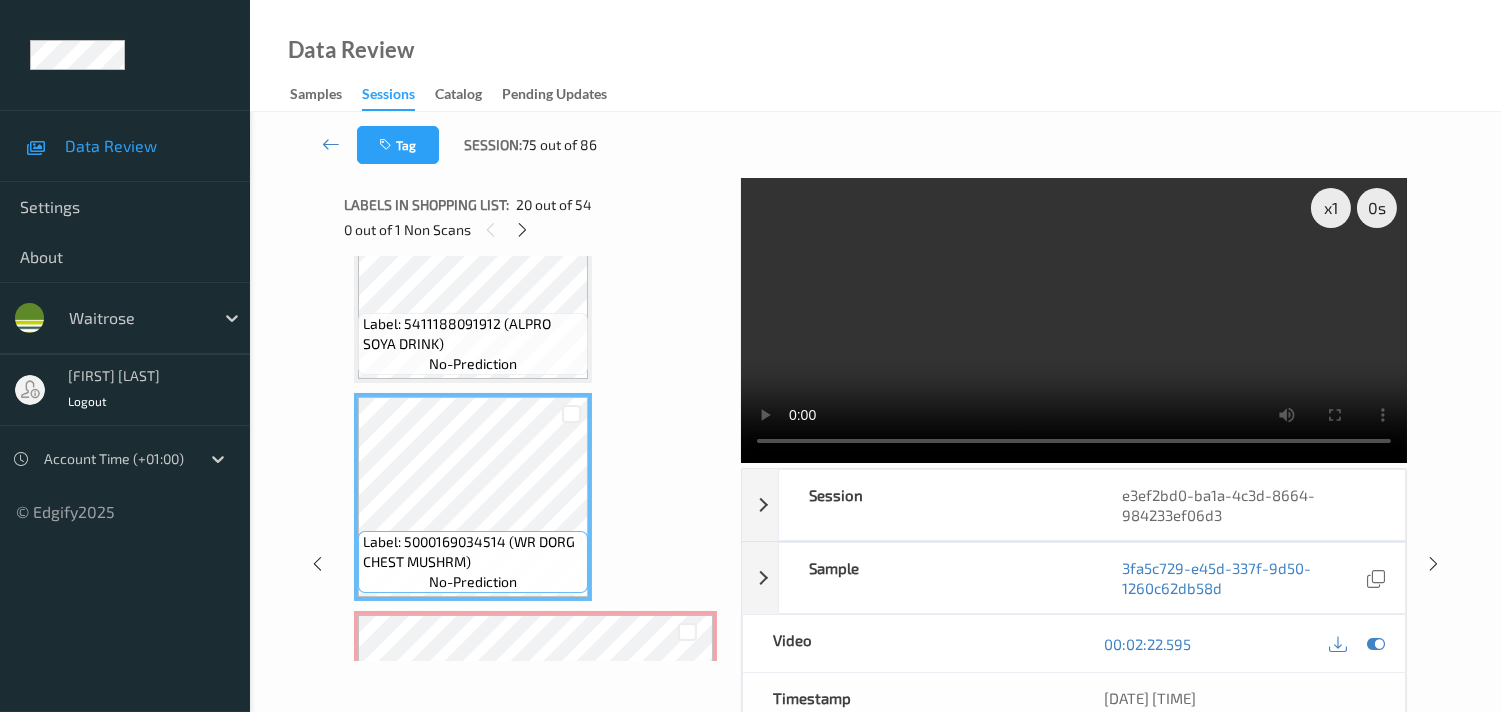 click at bounding box center (1074, 320) 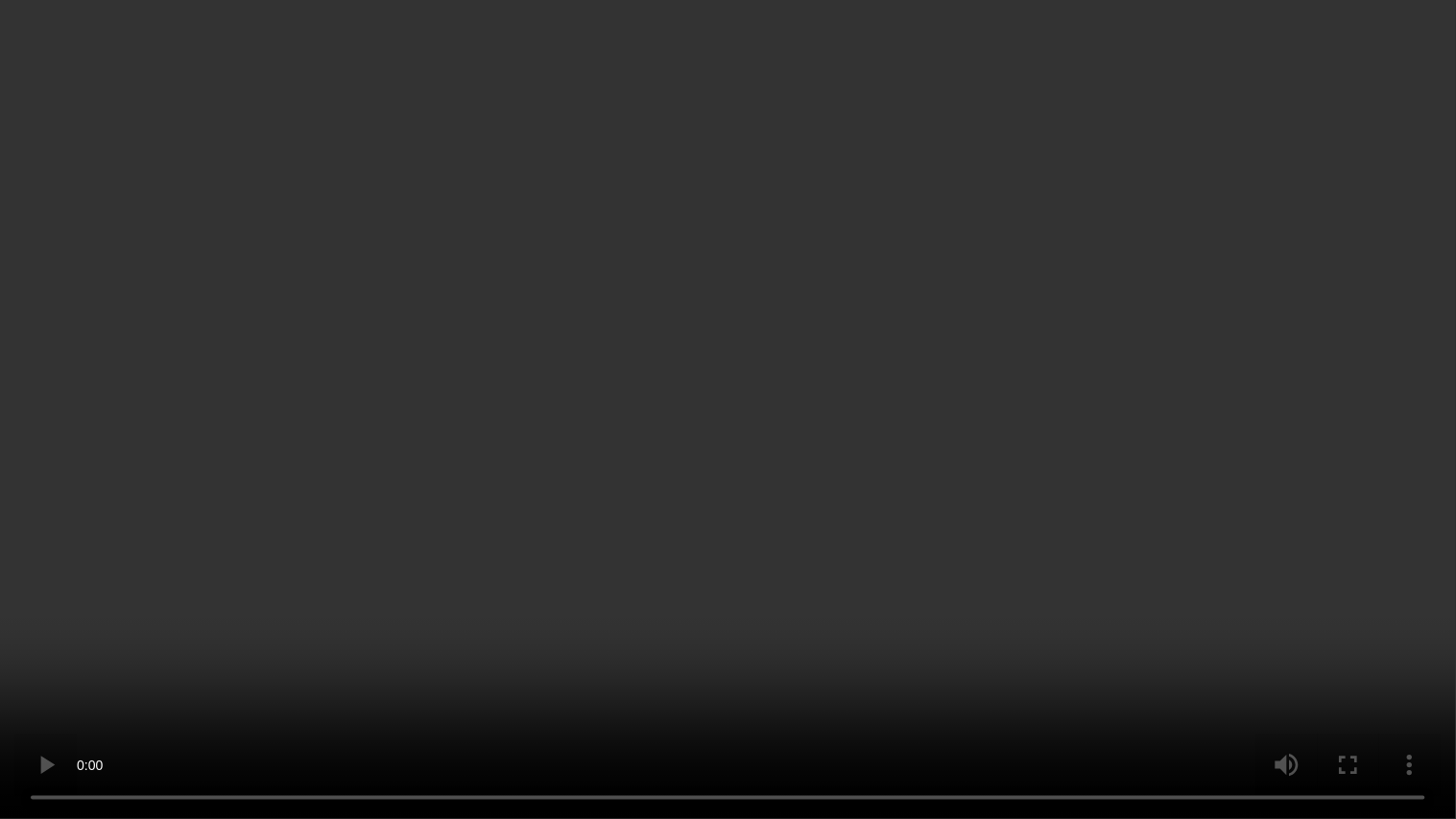 click at bounding box center [728, 409] 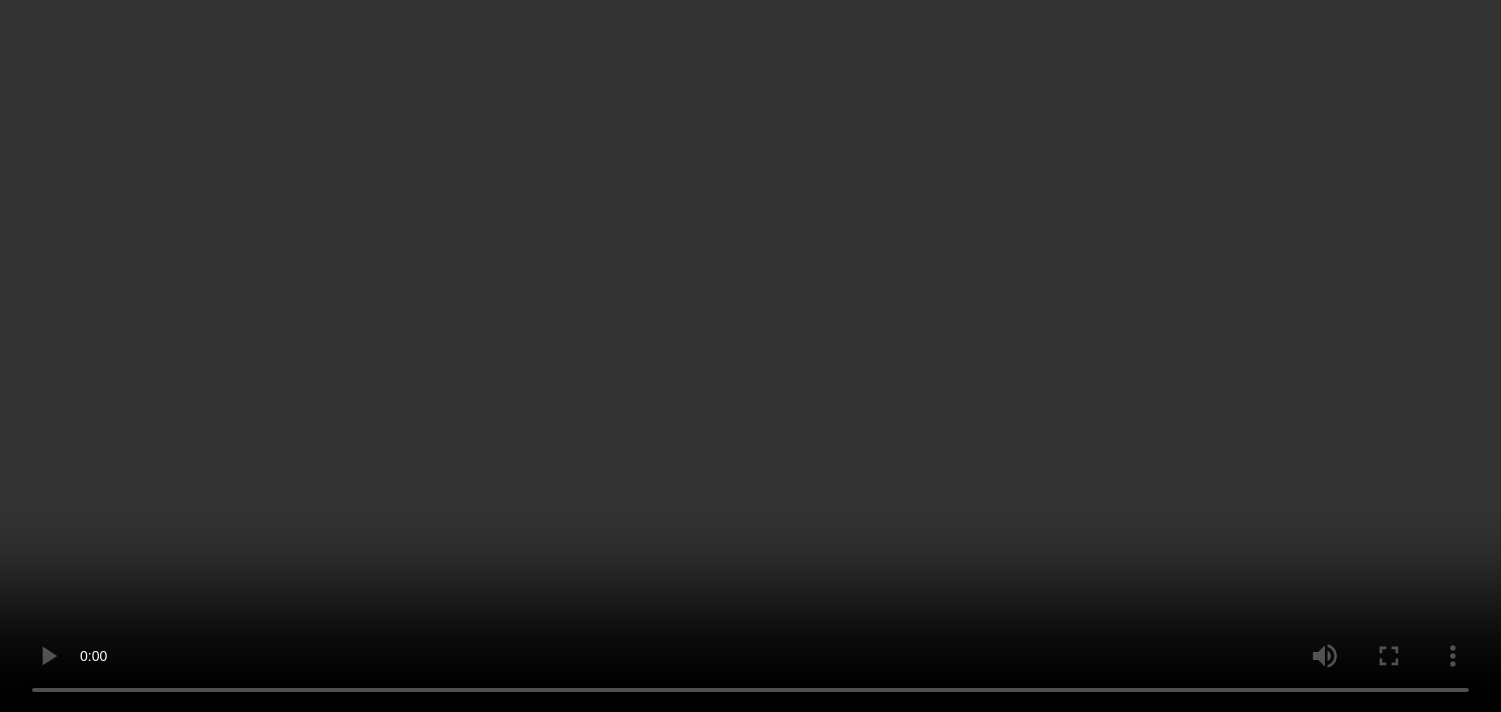 click on "Label: [PRODUCT] no-prediction Label: [PRODUCT] no-prediction Label: [PRODUCT] no-prediction Label: [PRODUCT] no-prediction Label: [PRODUCT] no-prediction Label: [PRODUCT] no-prediction Label: [PRODUCT] no-prediction Label: [PRODUCT] no-prediction Label: [PRODUCT] no-prediction Label: [PRODUCT] no-prediction Label: [PRODUCT] no-prediction Label: [PRODUCT] no-prediction Label: [PRODUCT] no-prediction Label: [PRODUCT] no-prediction Label: [PRODUCT] no-prediction Label: [PRODUCT] no-prediction Label: [PRODUCT] no-prediction Label: [PRODUCT] no-prediction no-prediction" at bounding box center [535, 2132] 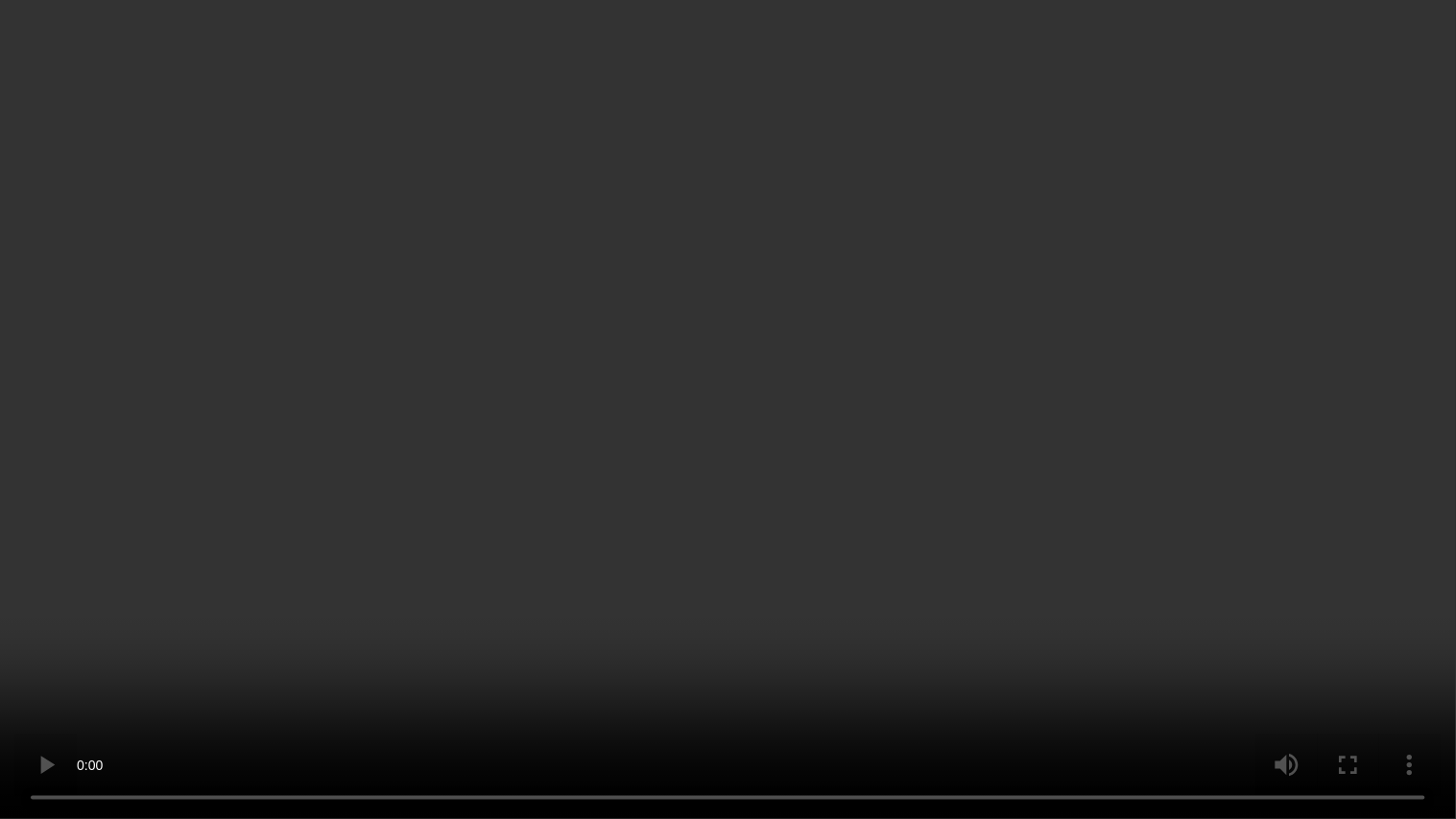 click at bounding box center [728, 409] 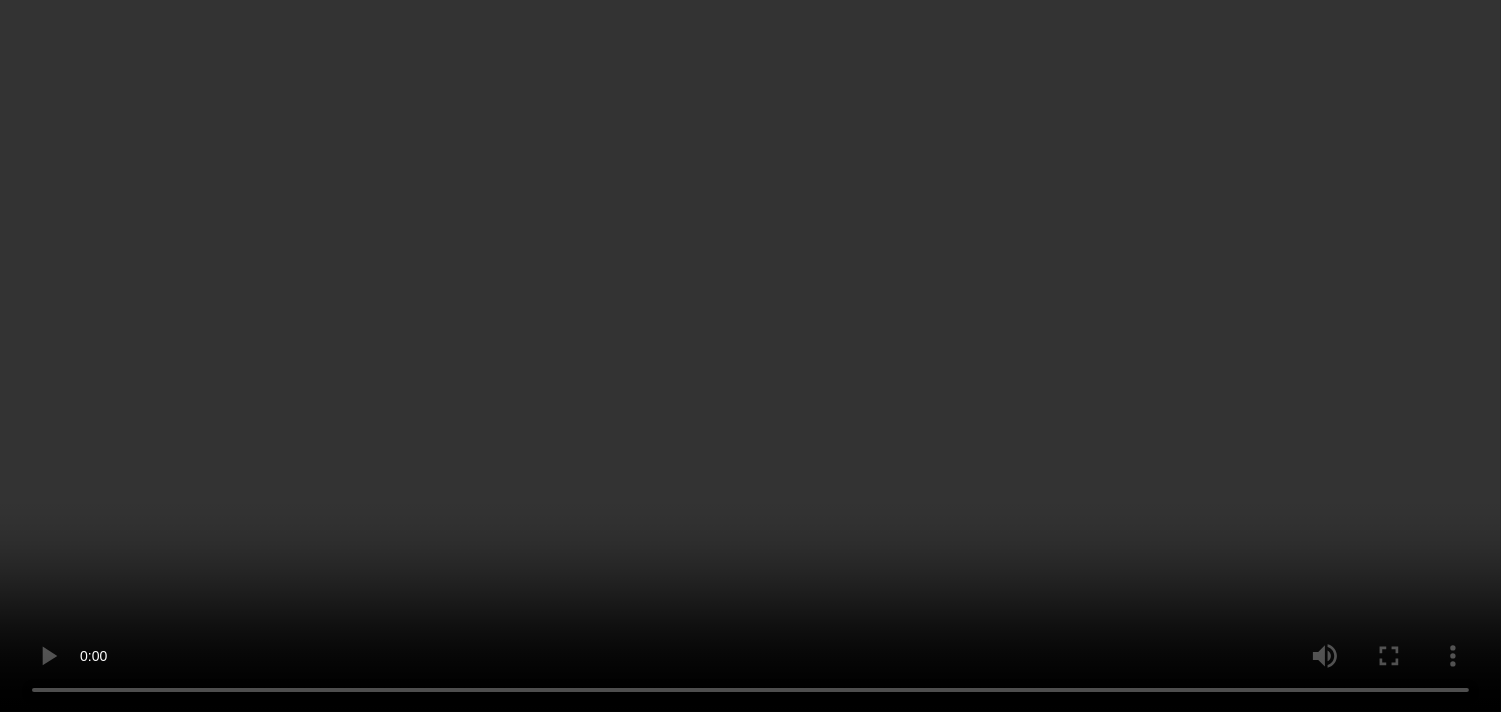 scroll, scrollTop: 4237, scrollLeft: 0, axis: vertical 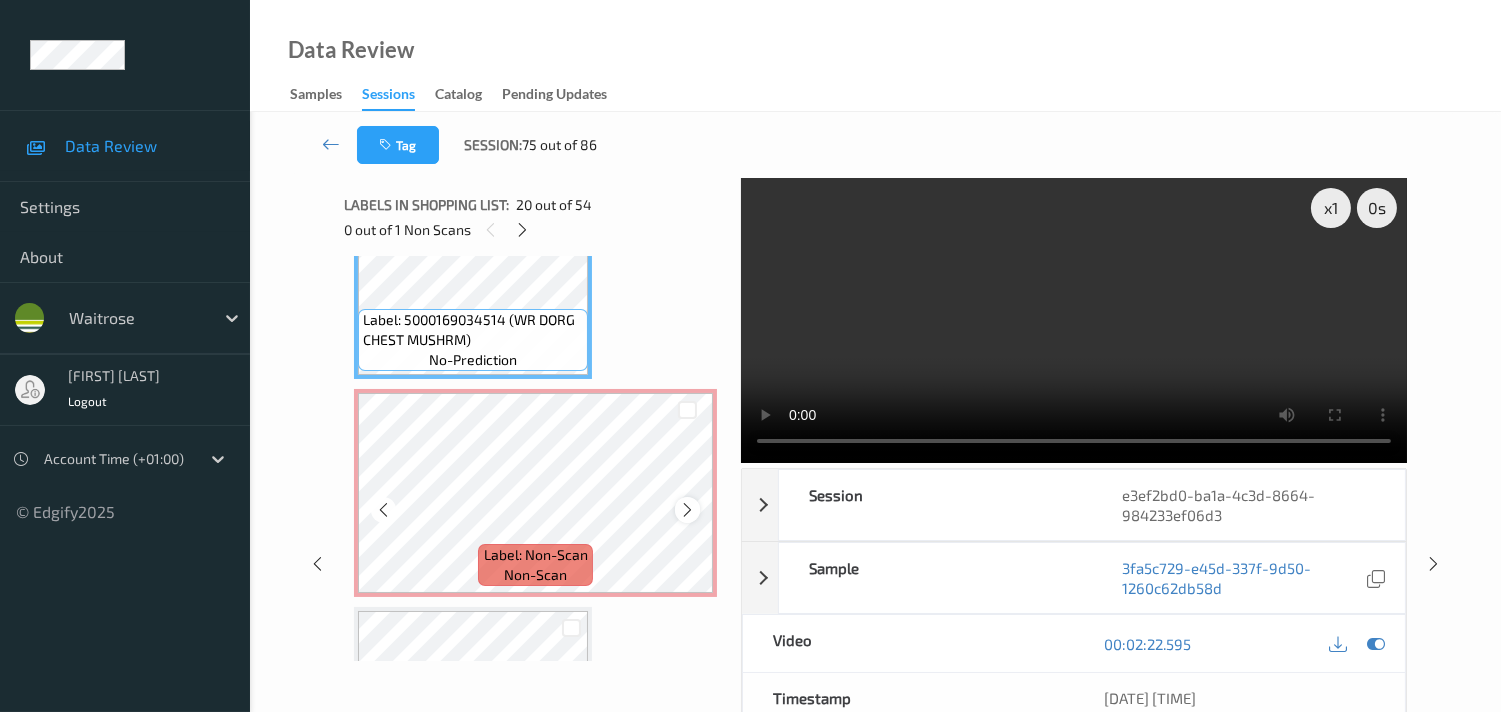 click at bounding box center [687, 510] 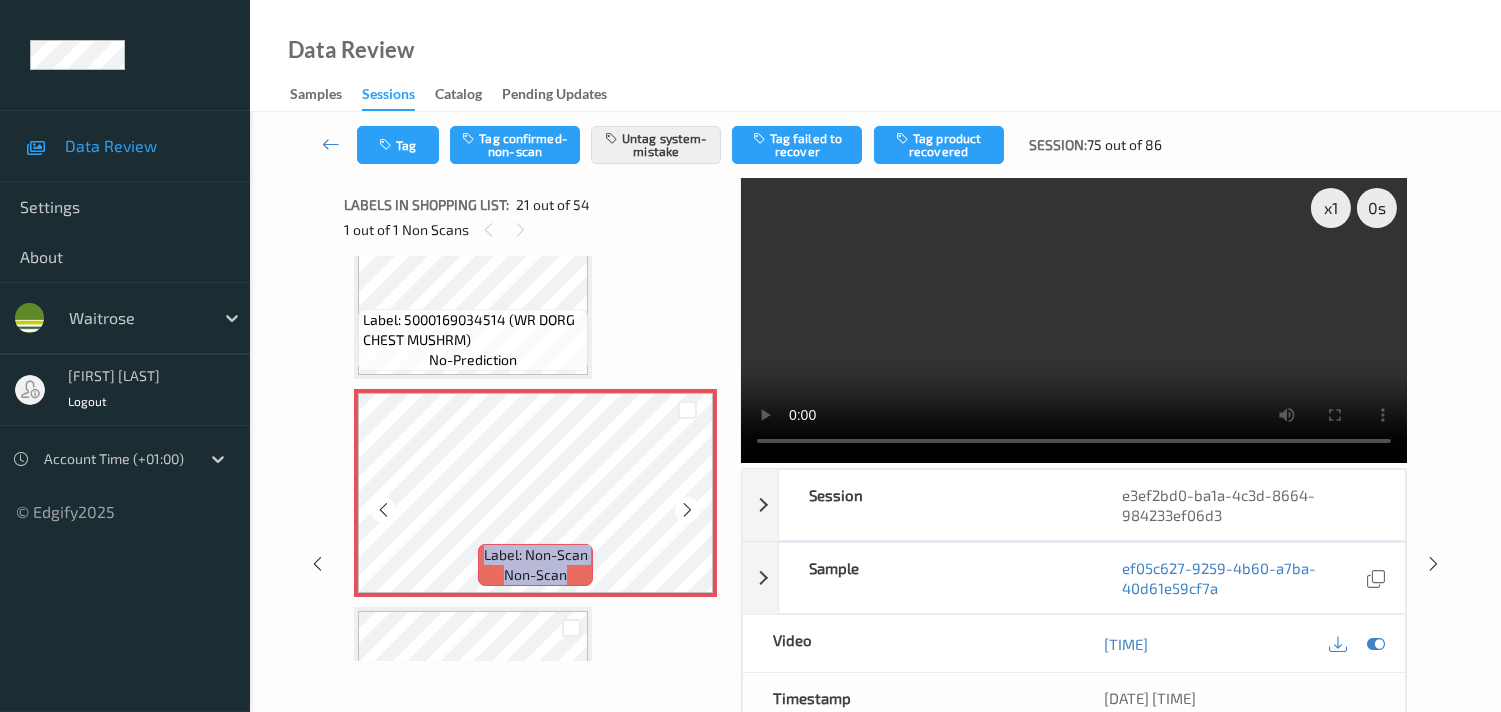 click at bounding box center [687, 510] 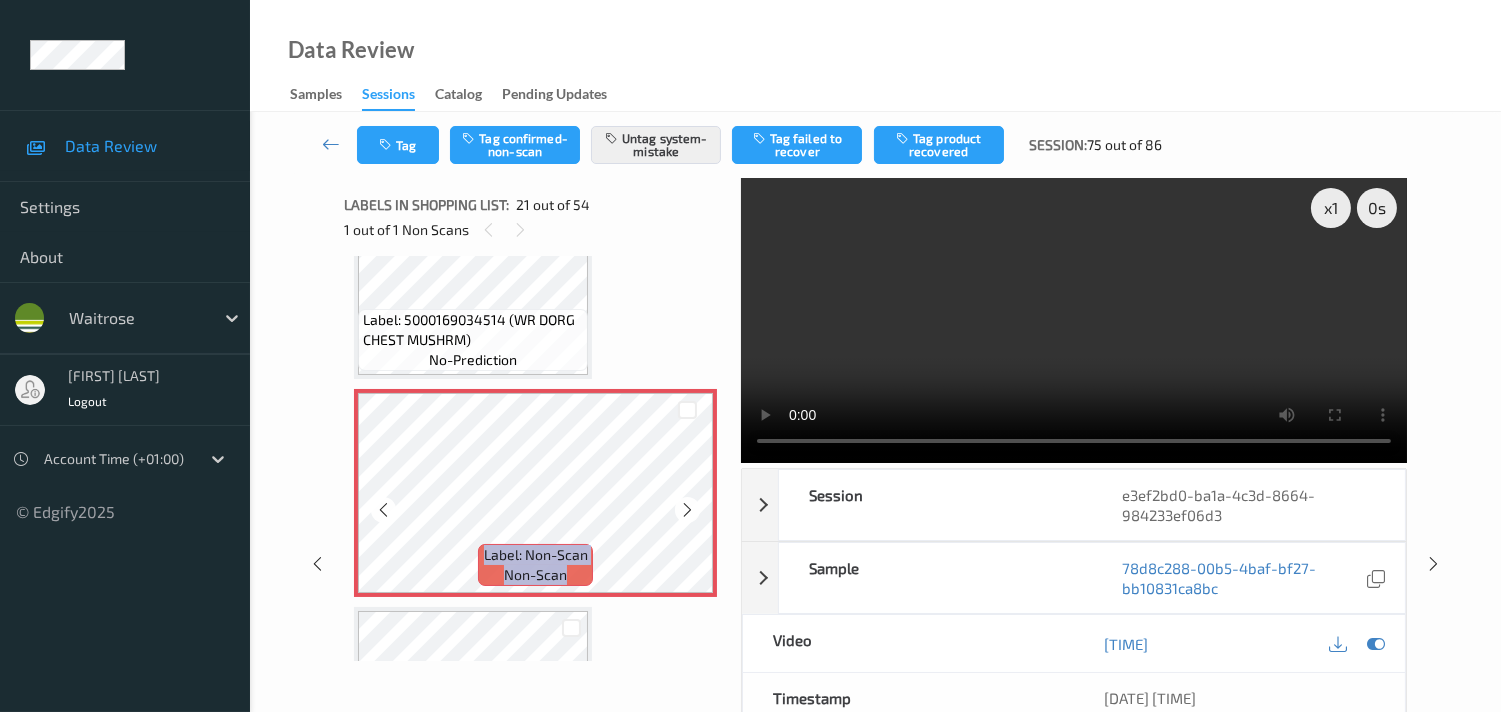 click at bounding box center (687, 510) 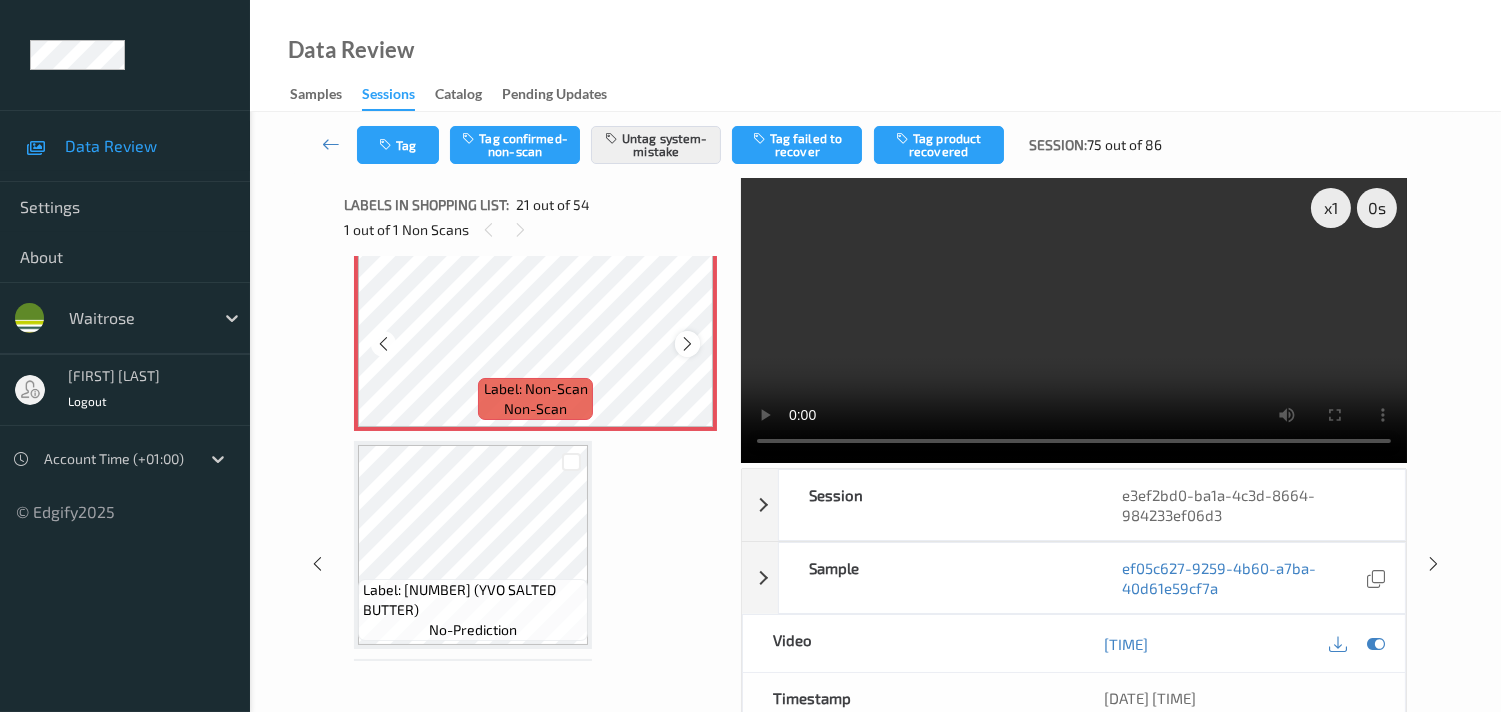 scroll, scrollTop: 4348, scrollLeft: 0, axis: vertical 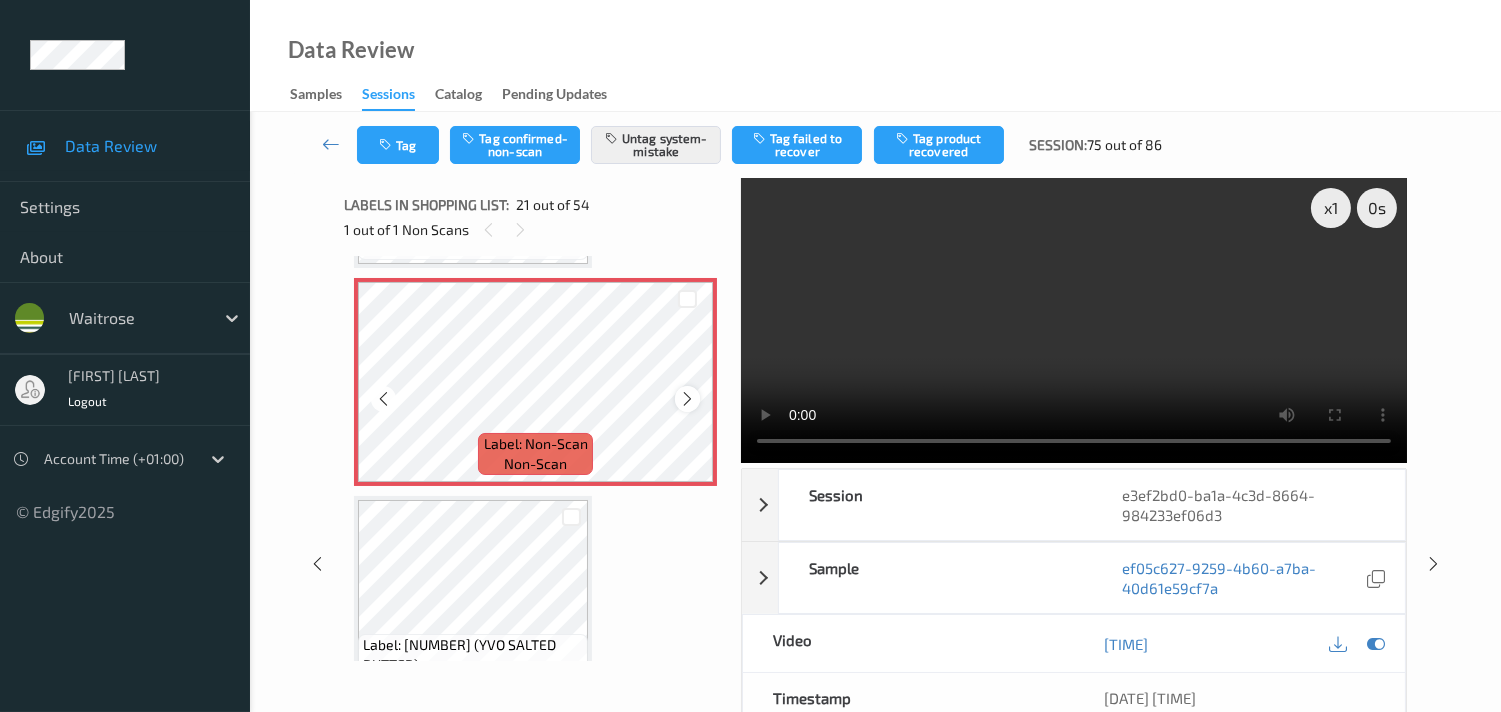 click at bounding box center [687, 399] 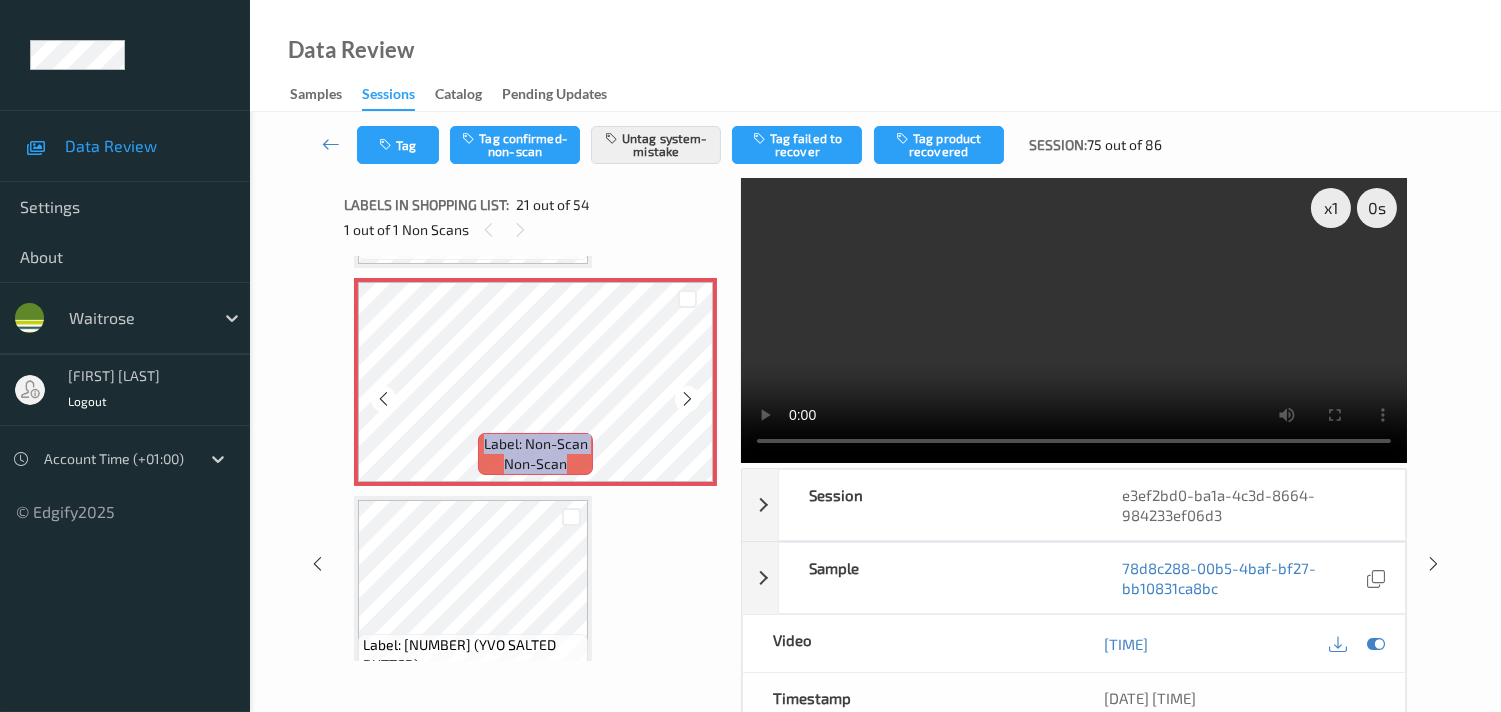 click at bounding box center (687, 399) 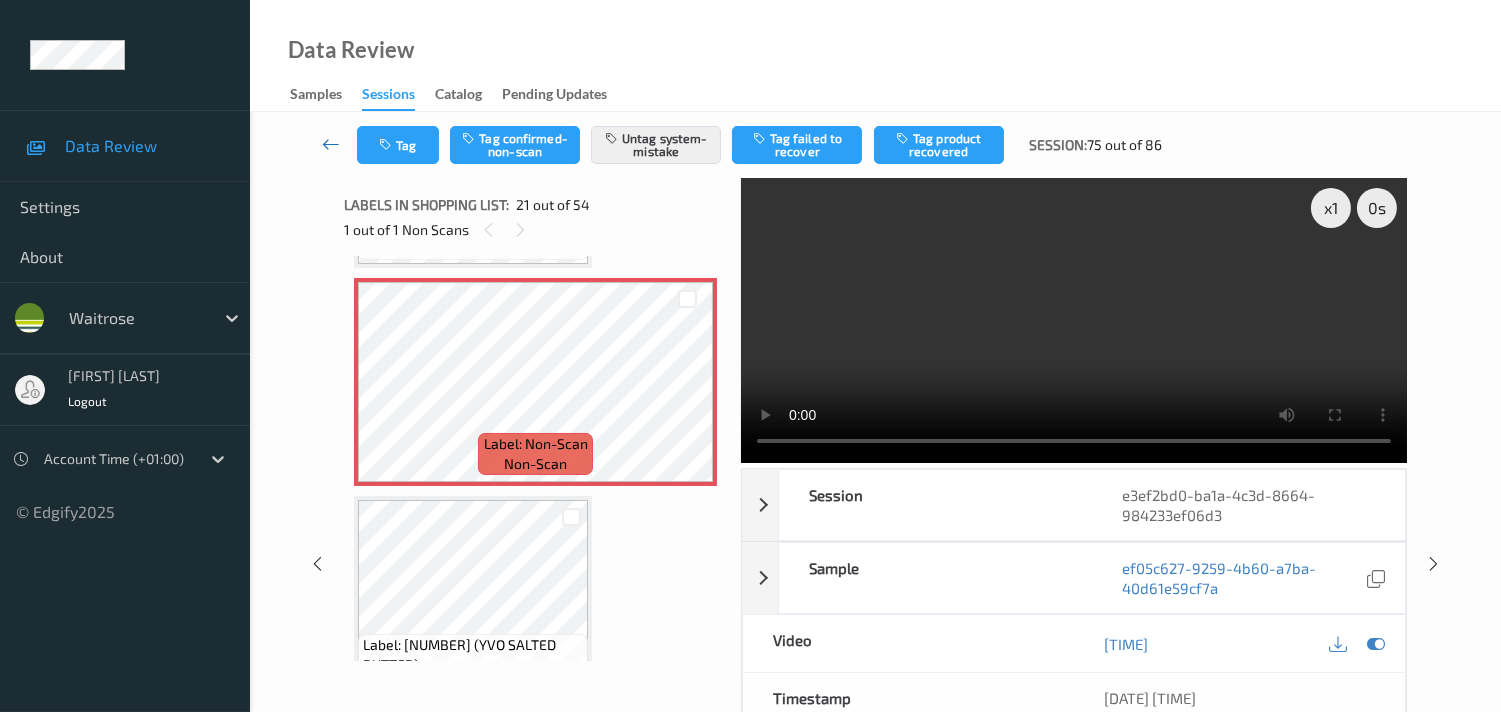 click at bounding box center (331, 144) 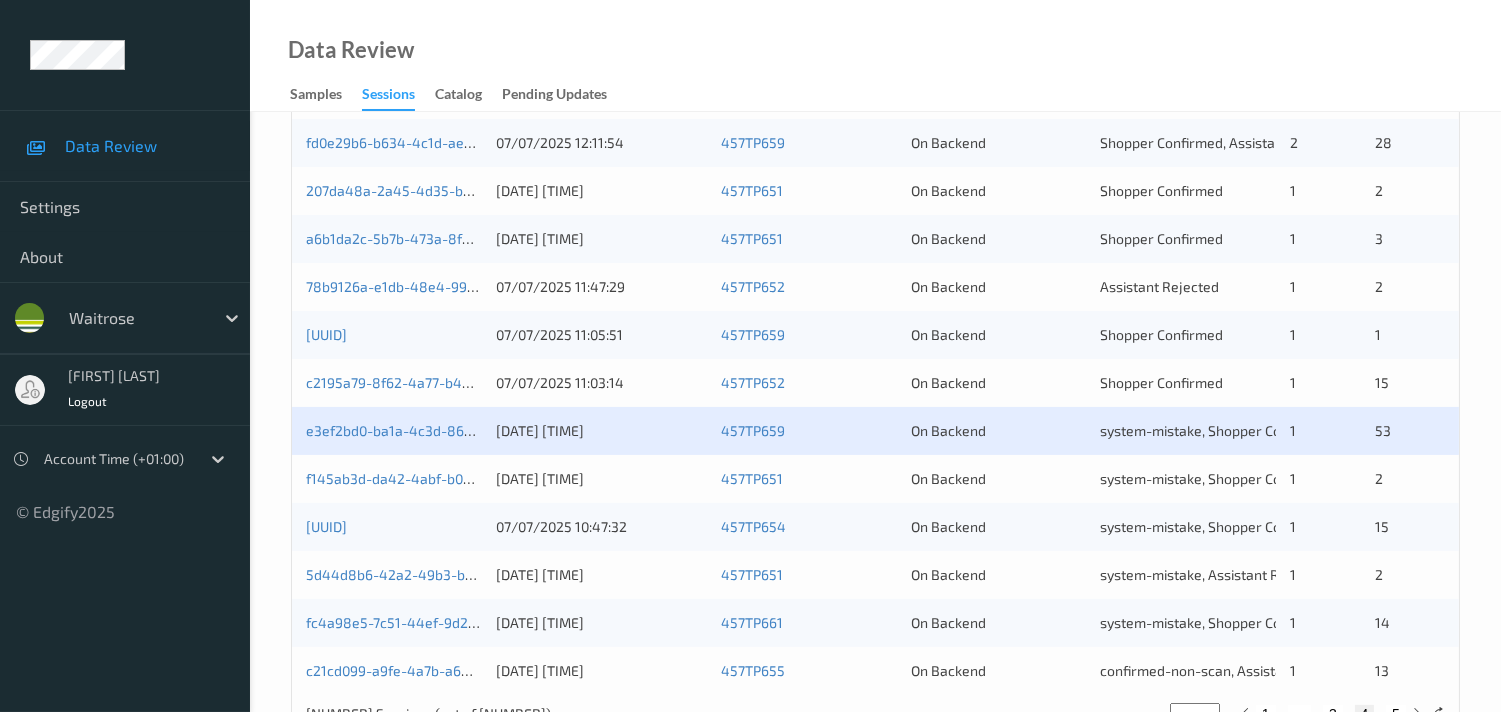 scroll, scrollTop: 888, scrollLeft: 0, axis: vertical 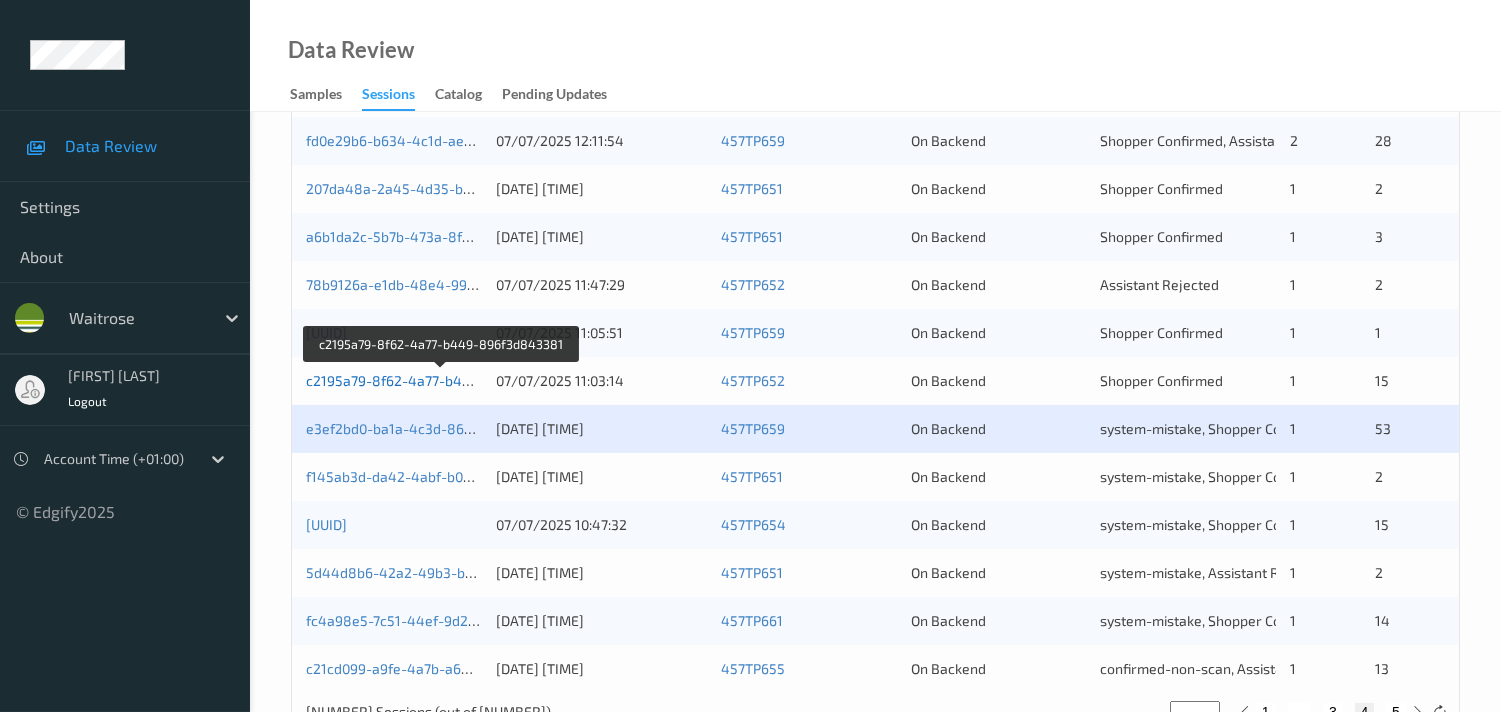 click on "c2195a79-8f62-4a77-b449-896f3d843381" at bounding box center (443, 380) 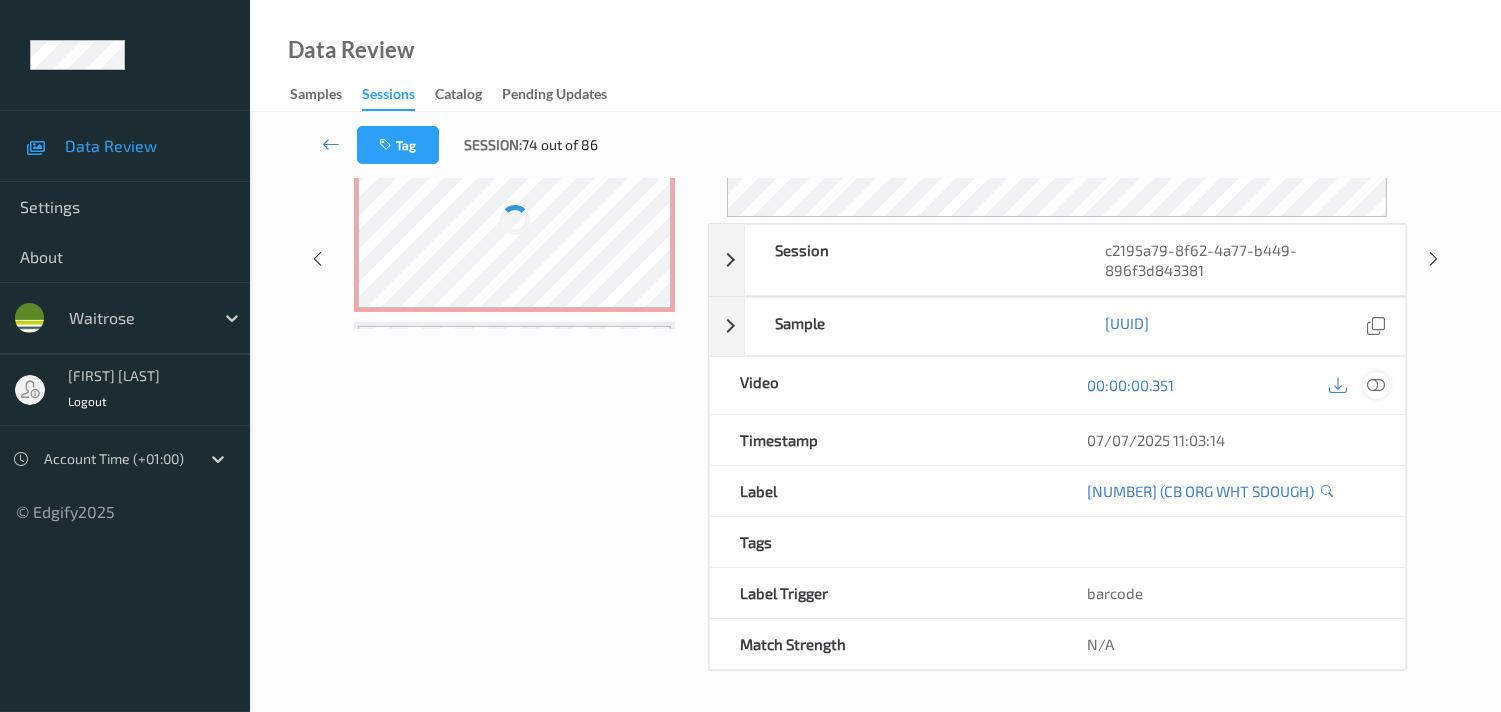 click at bounding box center [1376, 385] 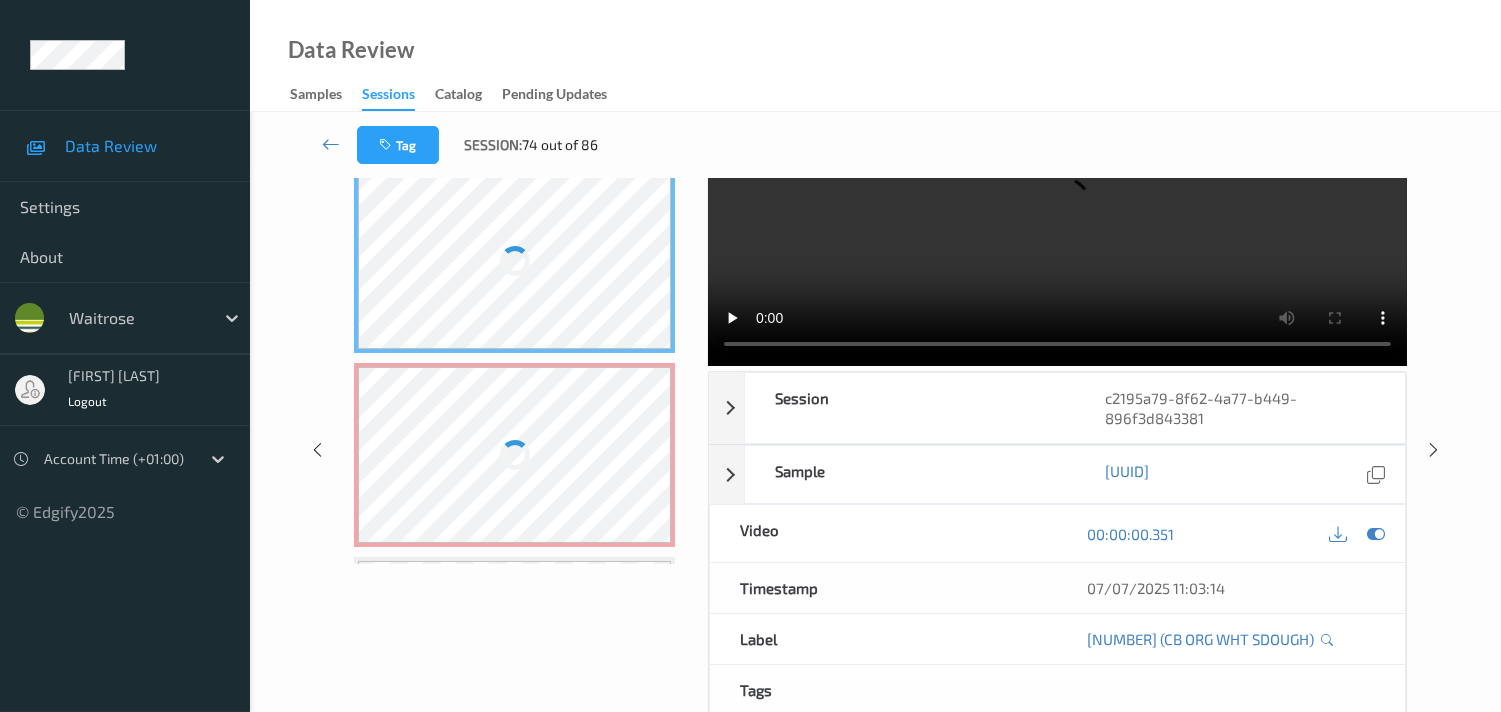 scroll, scrollTop: 0, scrollLeft: 0, axis: both 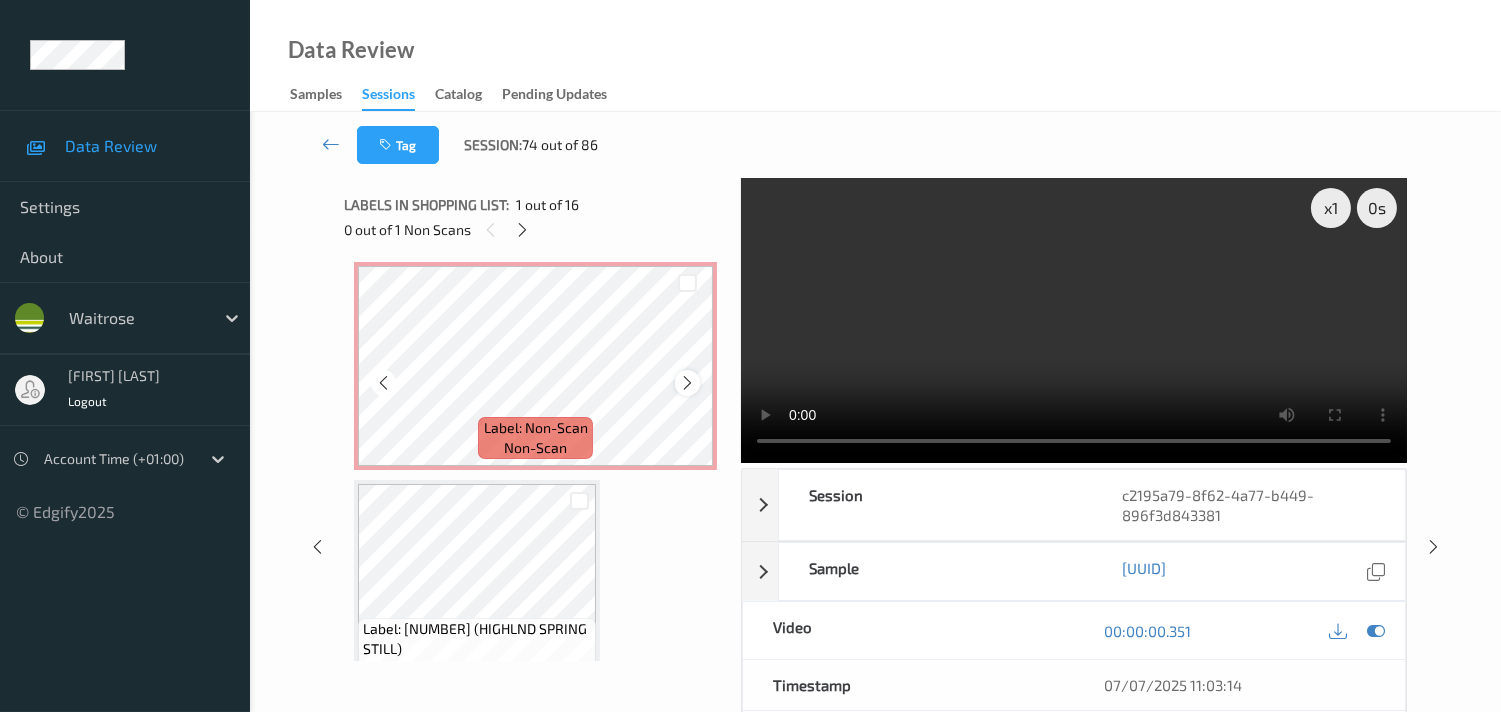 click at bounding box center [687, 382] 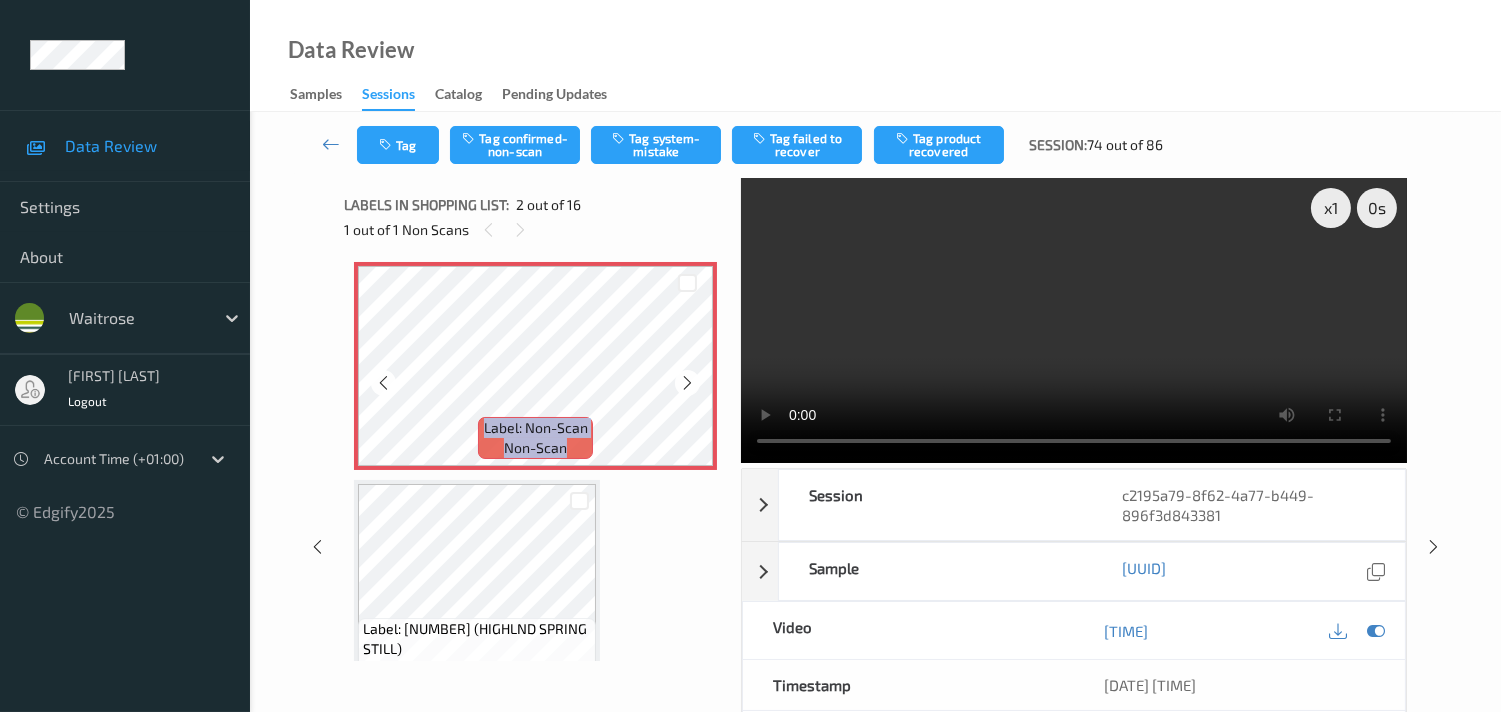 click at bounding box center (687, 382) 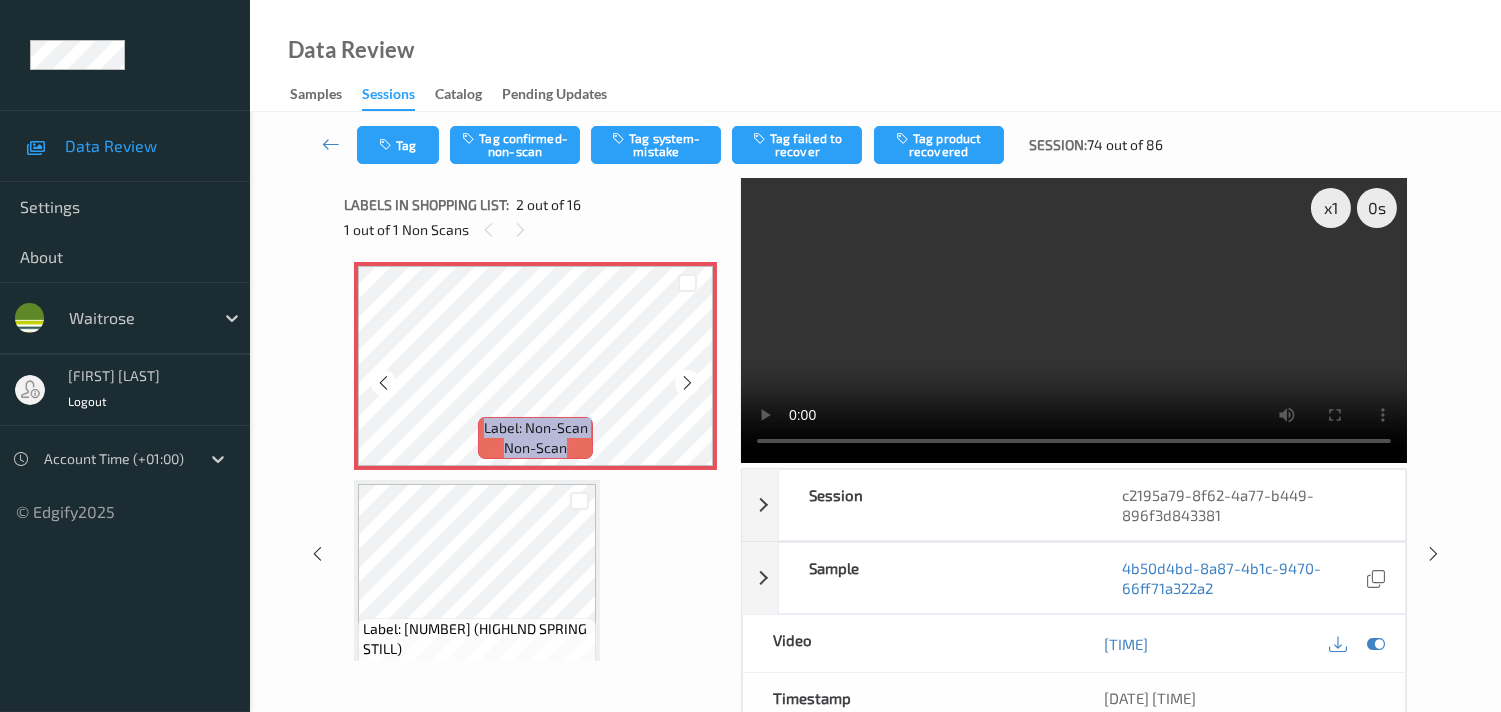 click at bounding box center (687, 382) 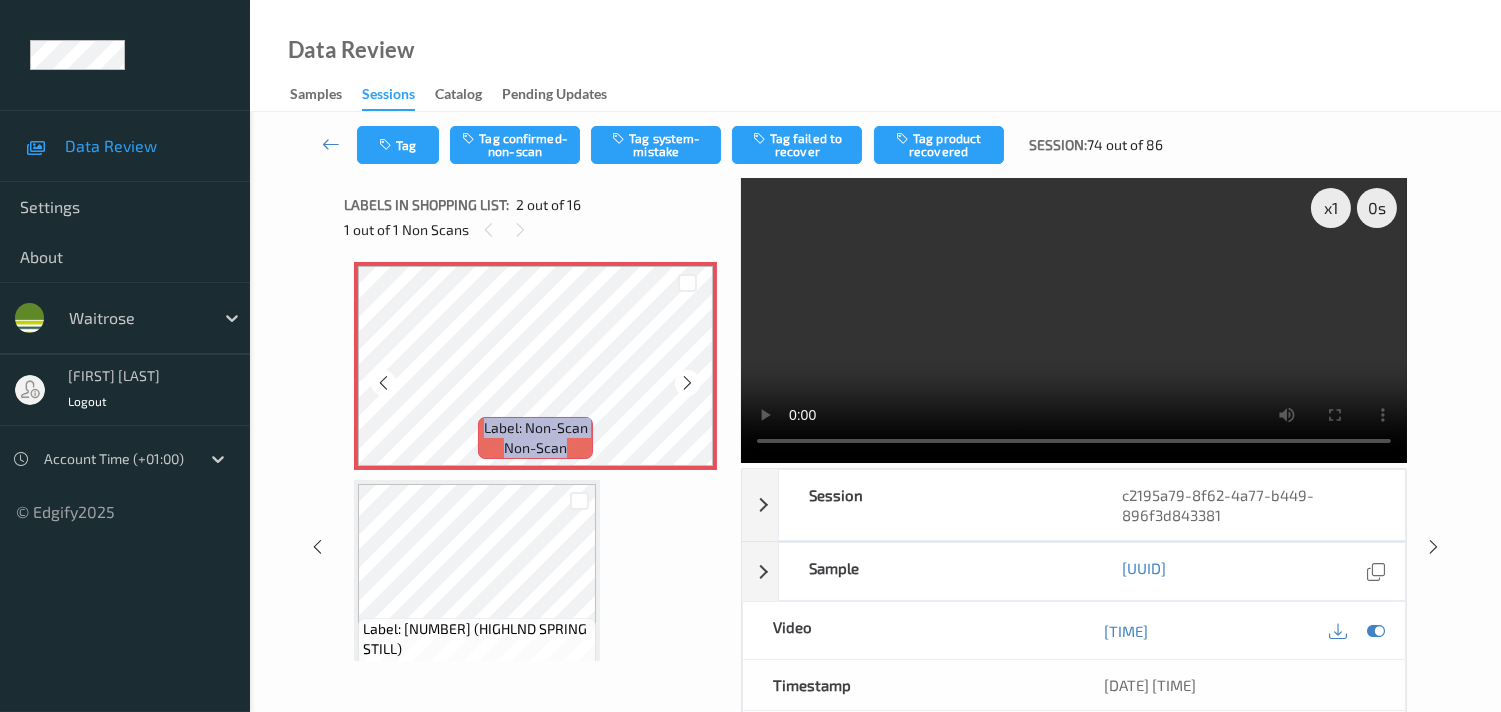 click at bounding box center [687, 382] 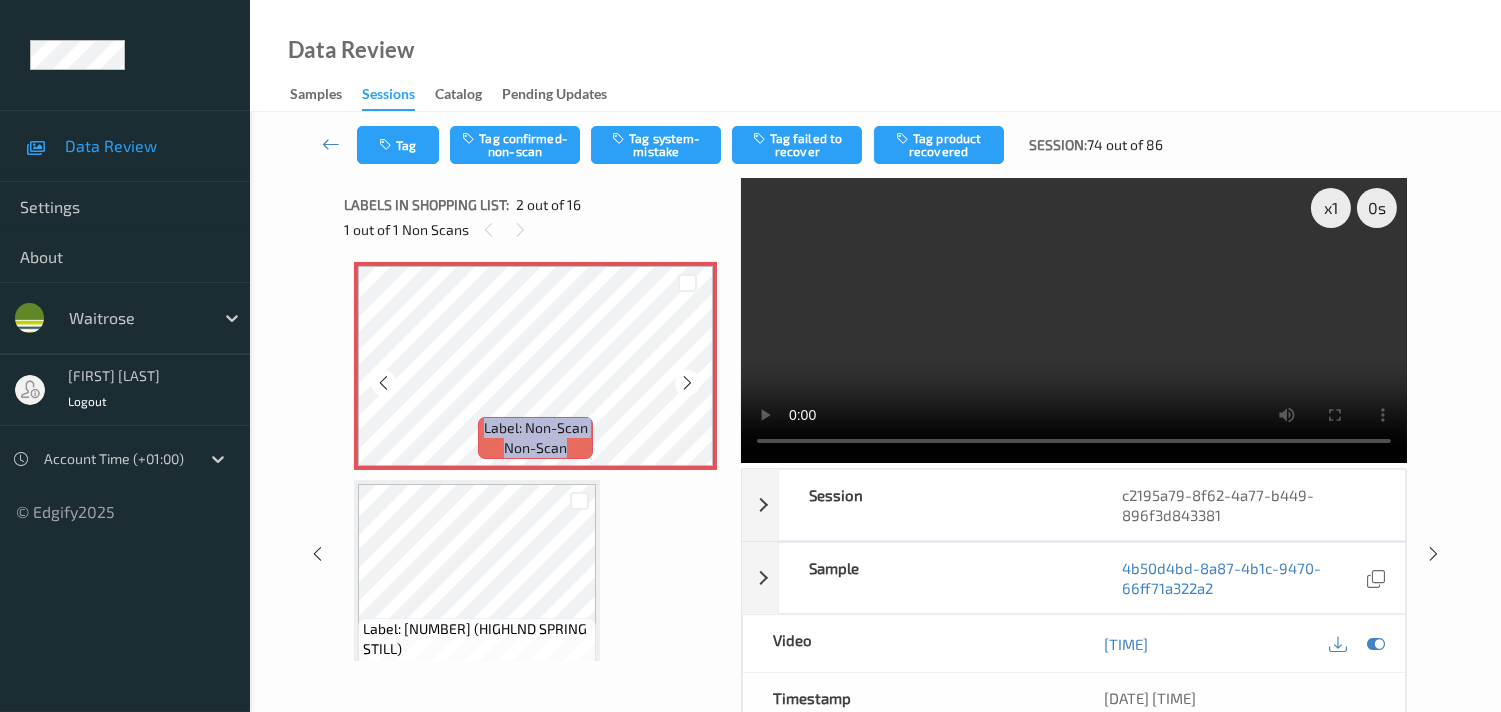 click at bounding box center [687, 382] 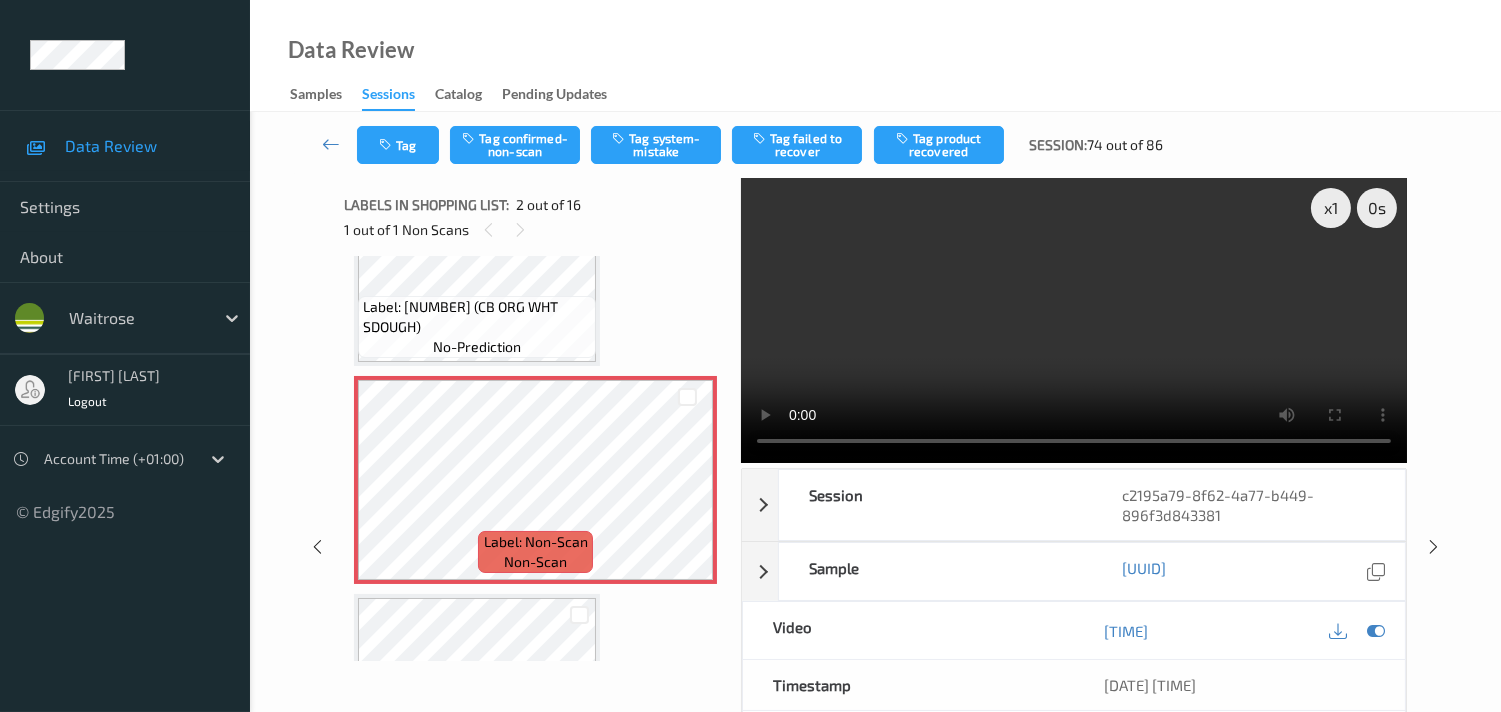 scroll, scrollTop: 0, scrollLeft: 0, axis: both 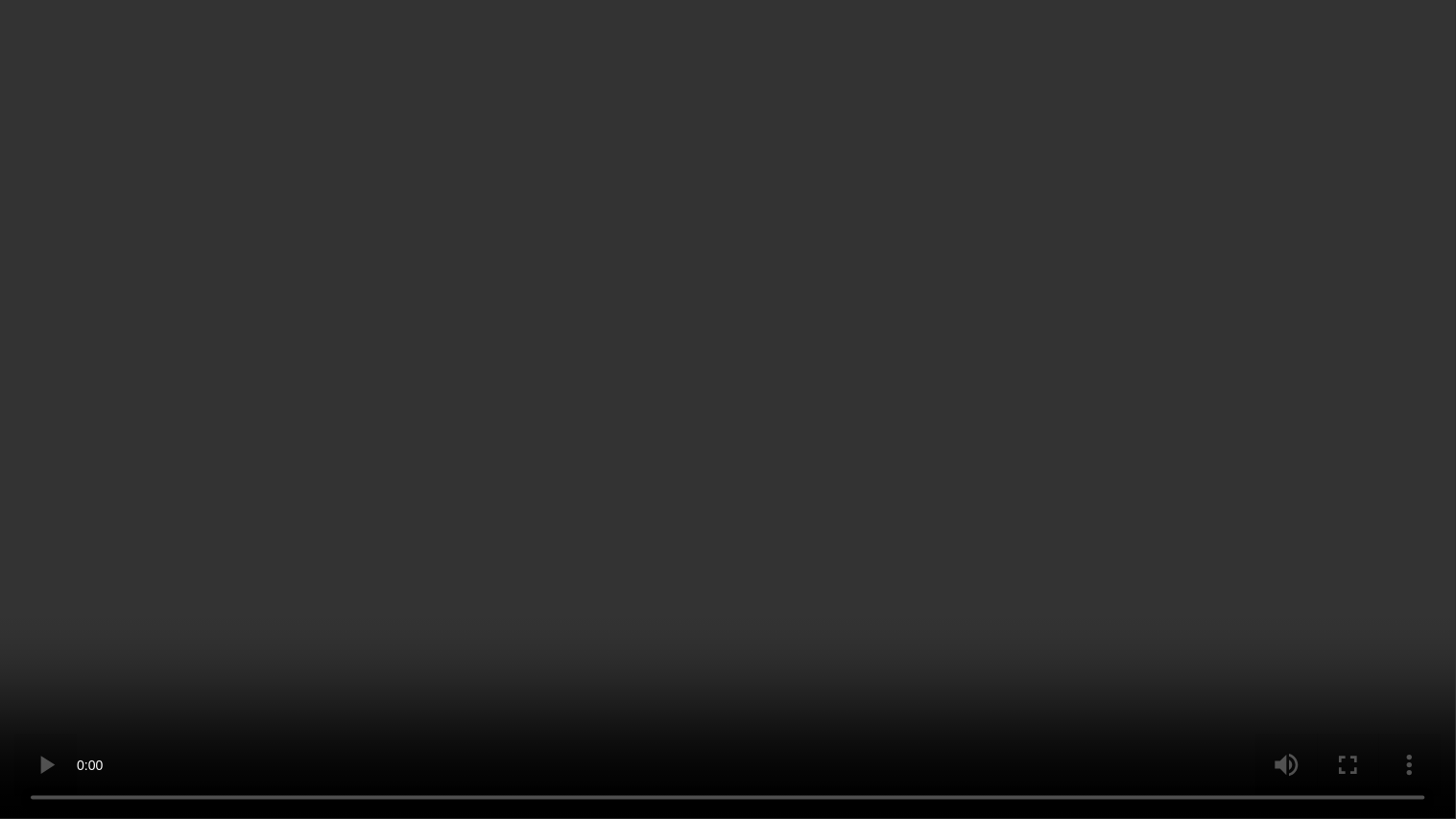 click at bounding box center [728, 409] 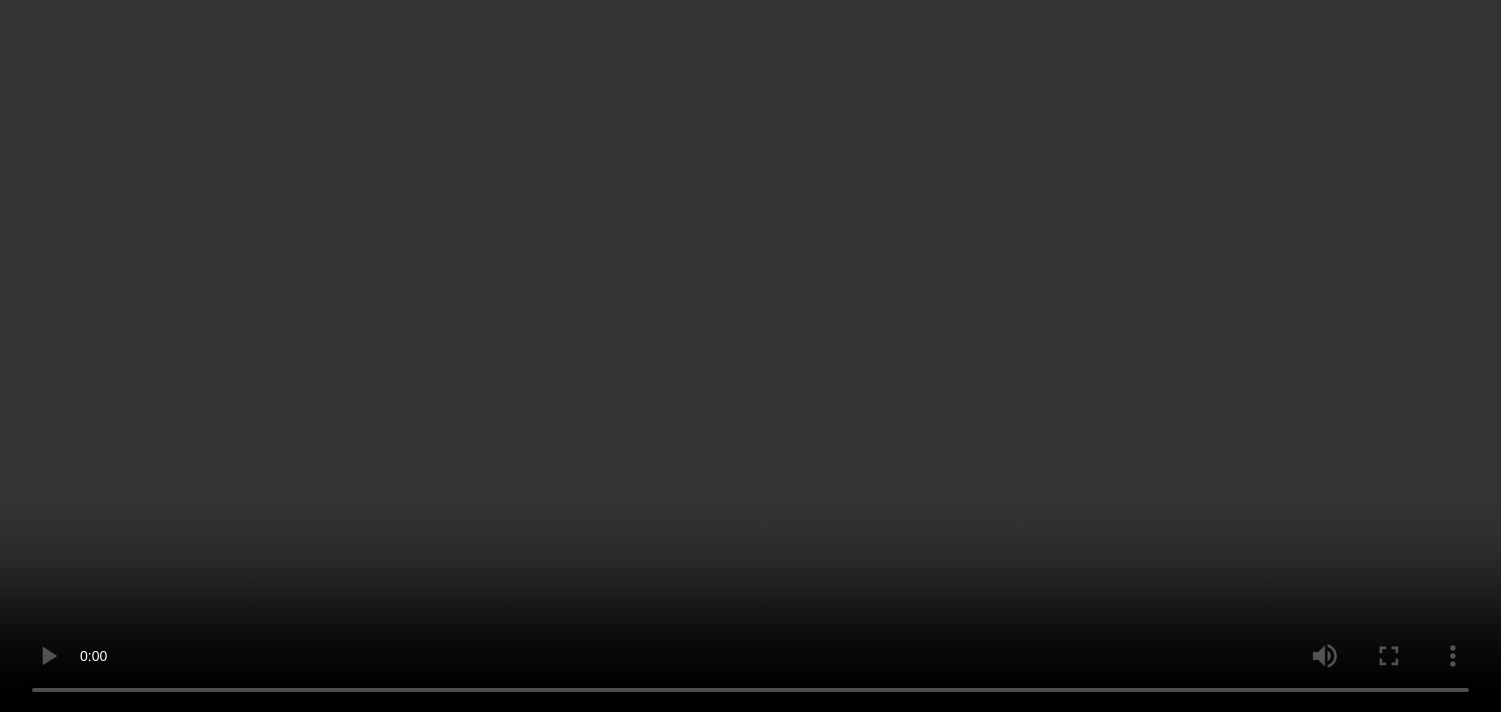 scroll, scrollTop: 111, scrollLeft: 0, axis: vertical 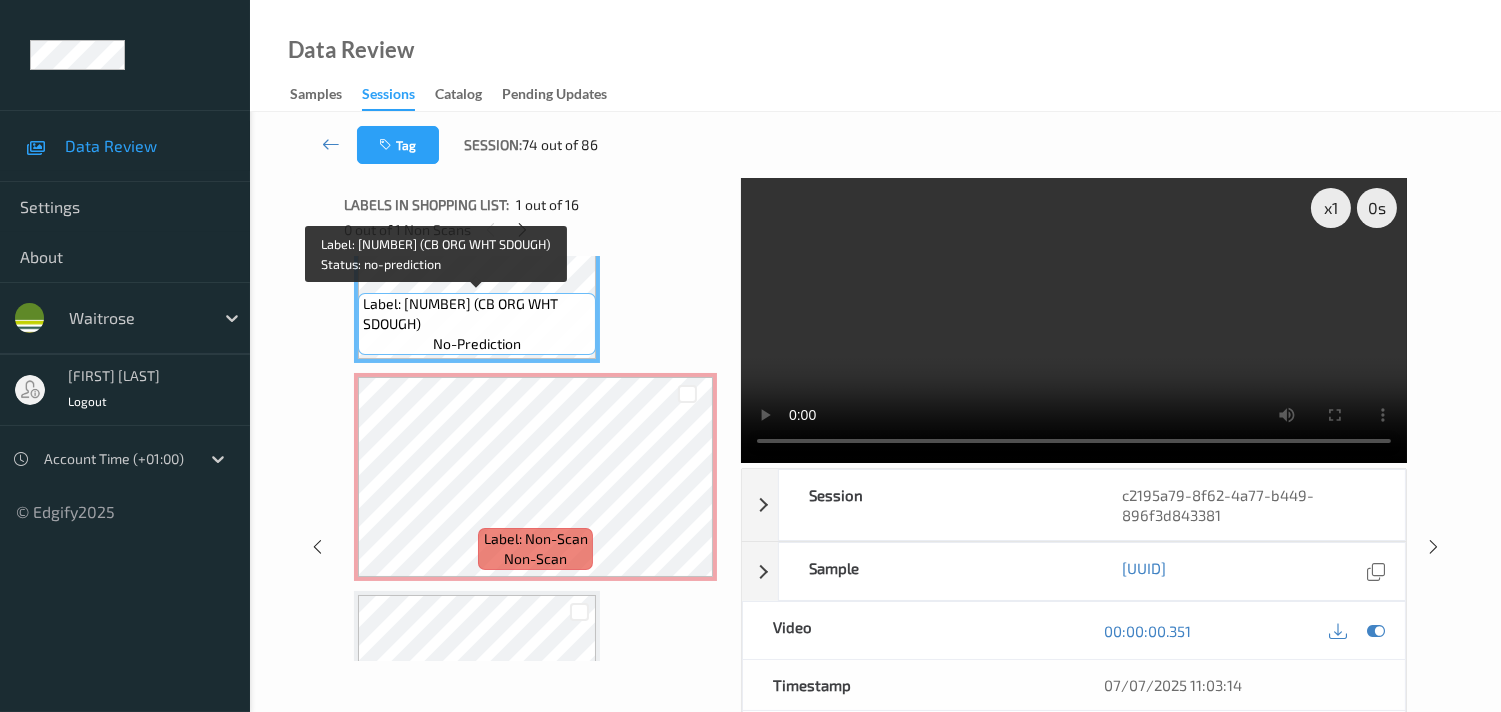 drag, startPoint x: 562, startPoint y: 304, endPoint x: 571, endPoint y: 315, distance: 14.21267 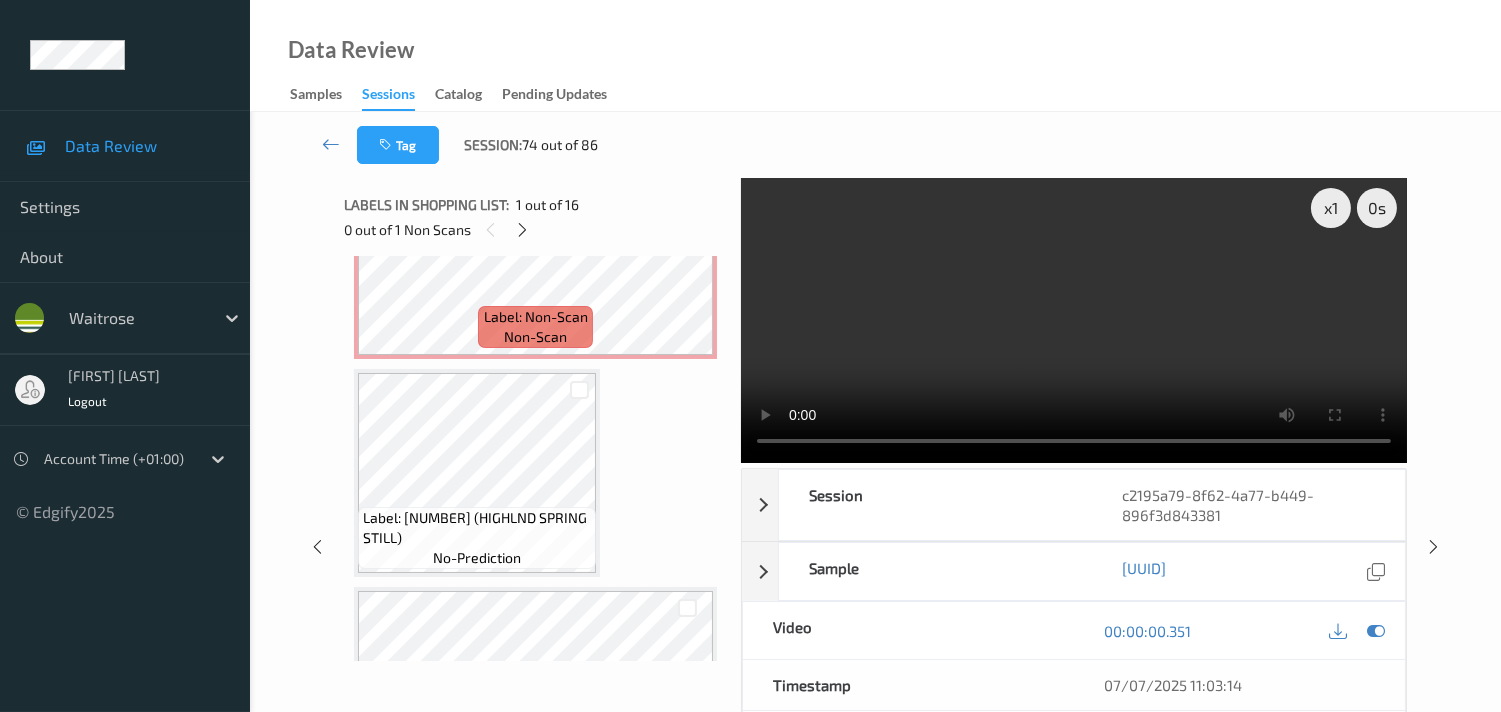 scroll, scrollTop: 444, scrollLeft: 0, axis: vertical 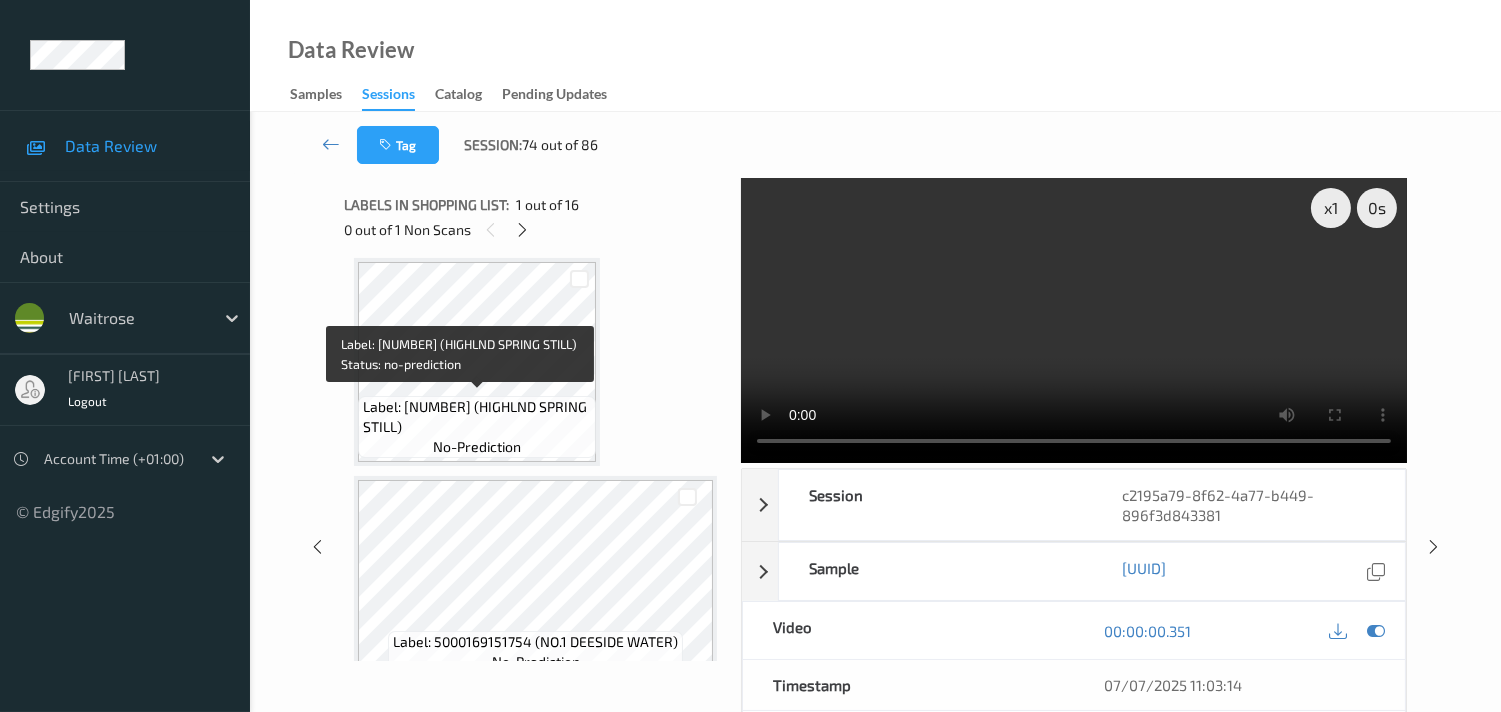 drag, startPoint x: 507, startPoint y: 406, endPoint x: 565, endPoint y: 427, distance: 61.68468 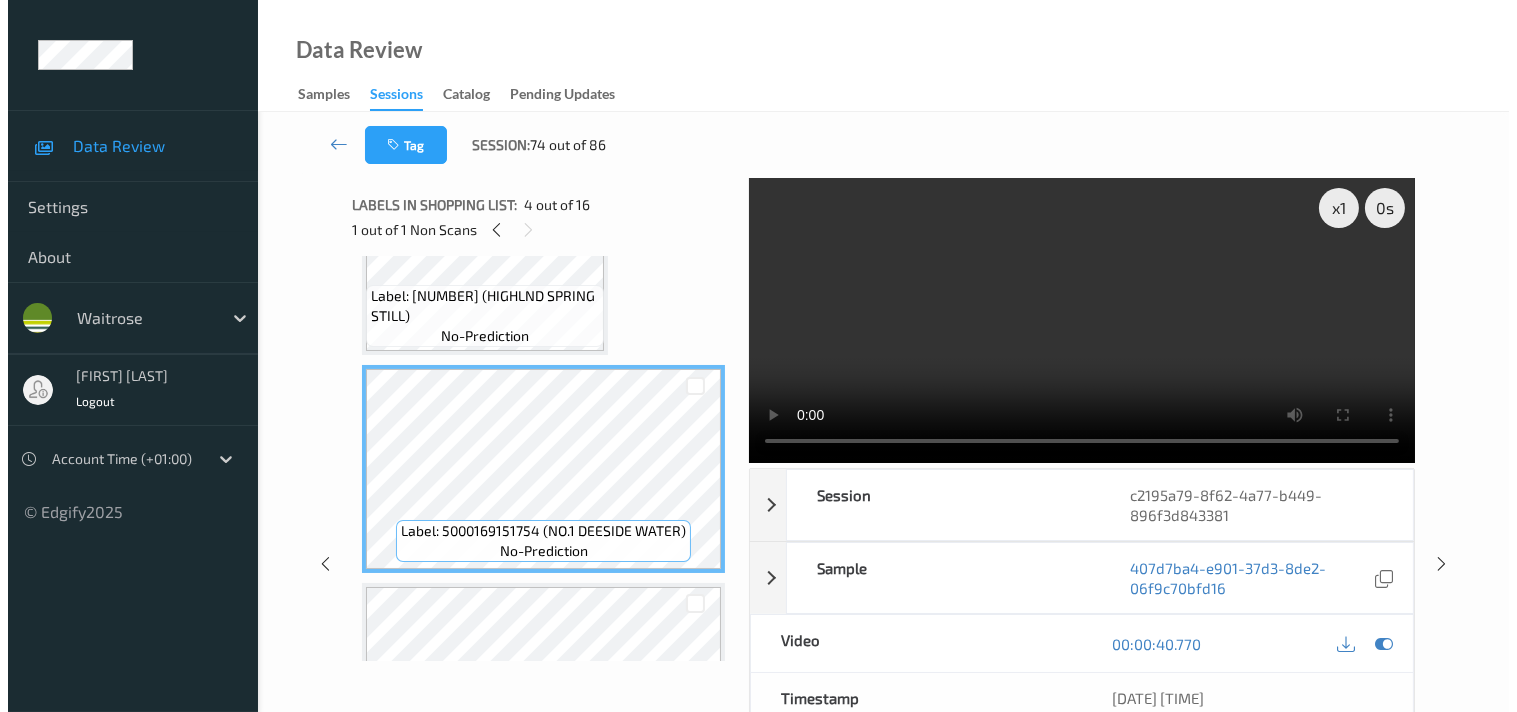 scroll, scrollTop: 222, scrollLeft: 0, axis: vertical 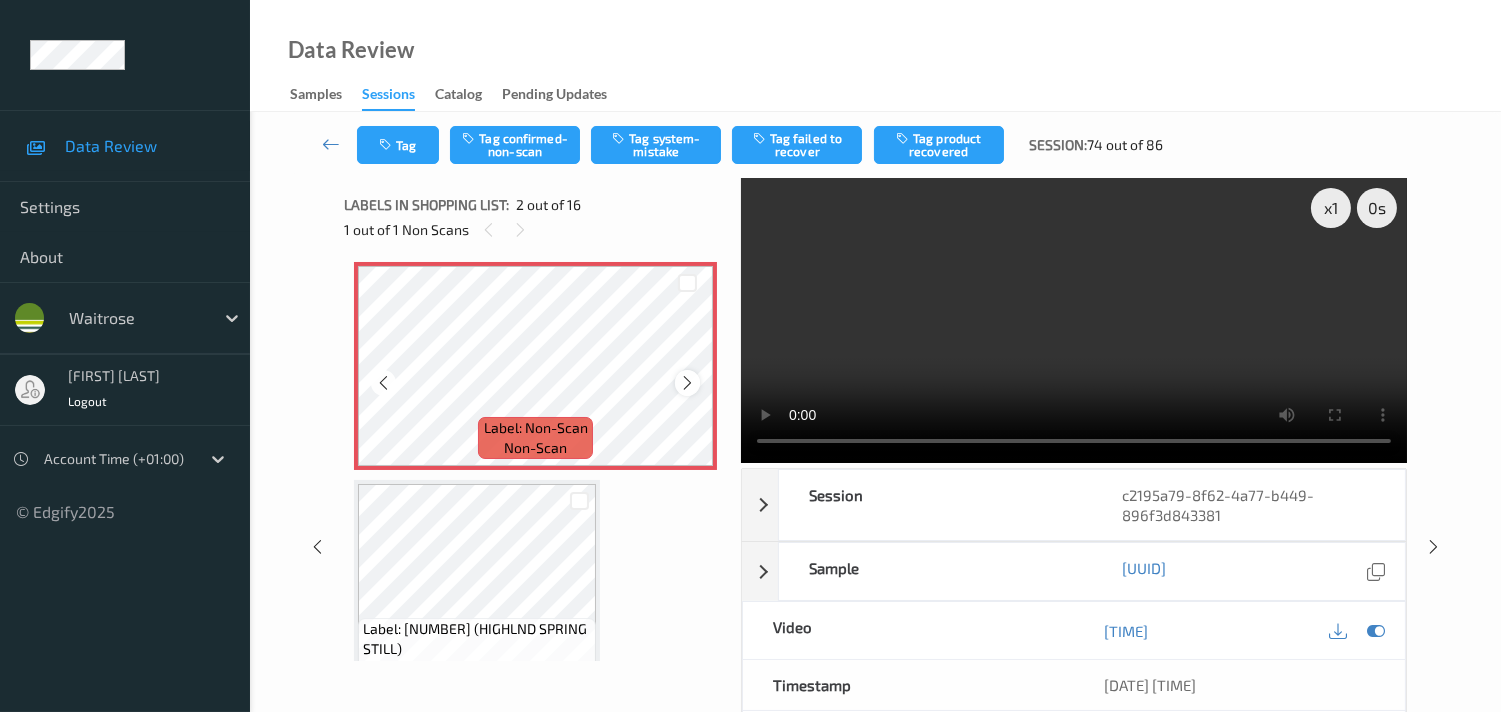 click at bounding box center [687, 383] 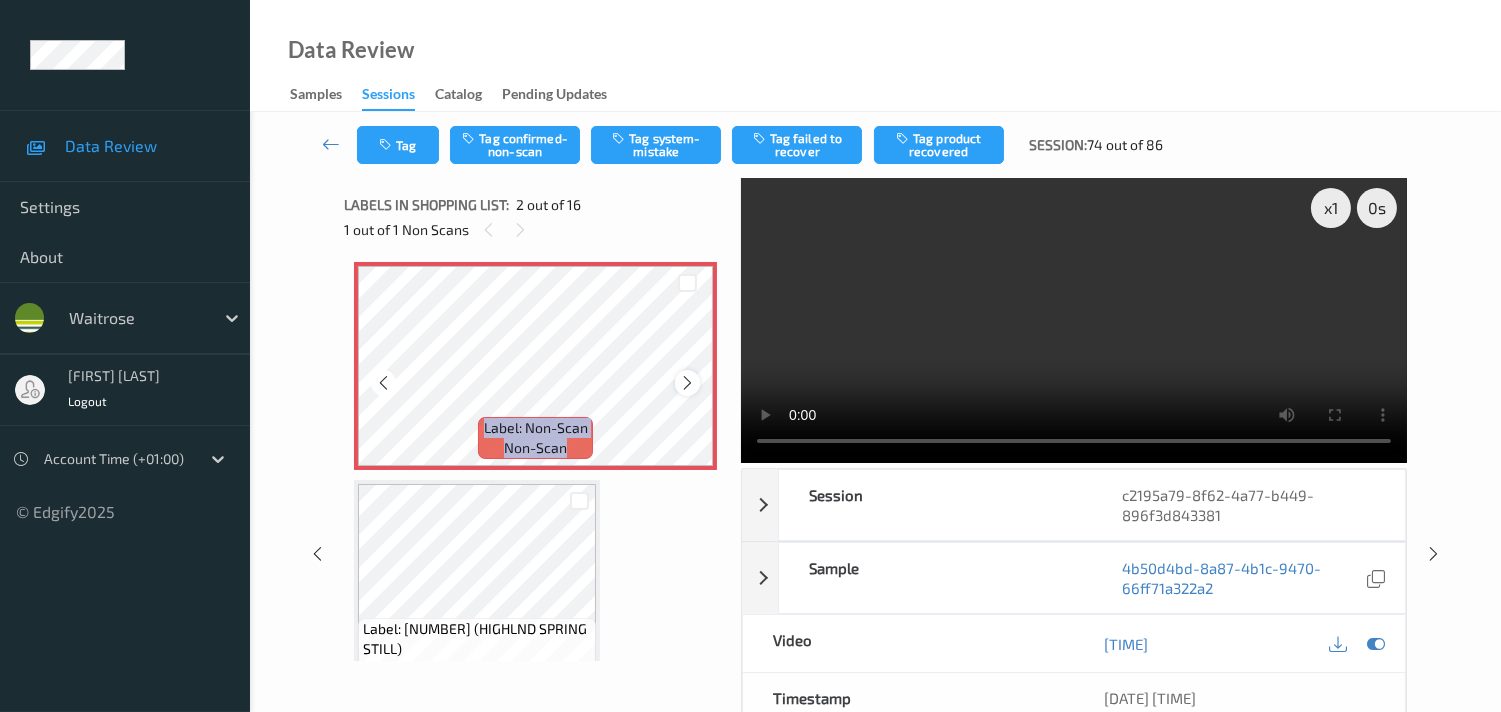 click at bounding box center (687, 383) 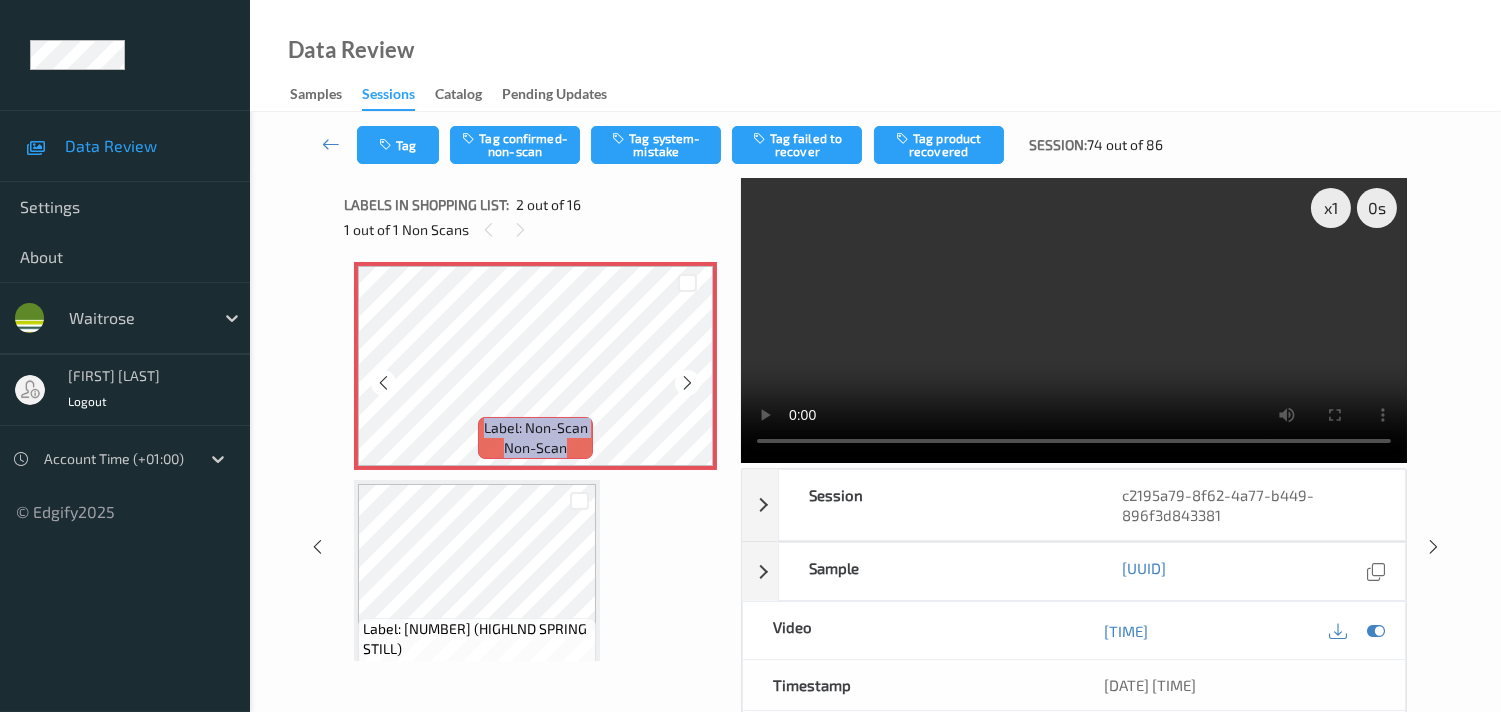 click at bounding box center [687, 383] 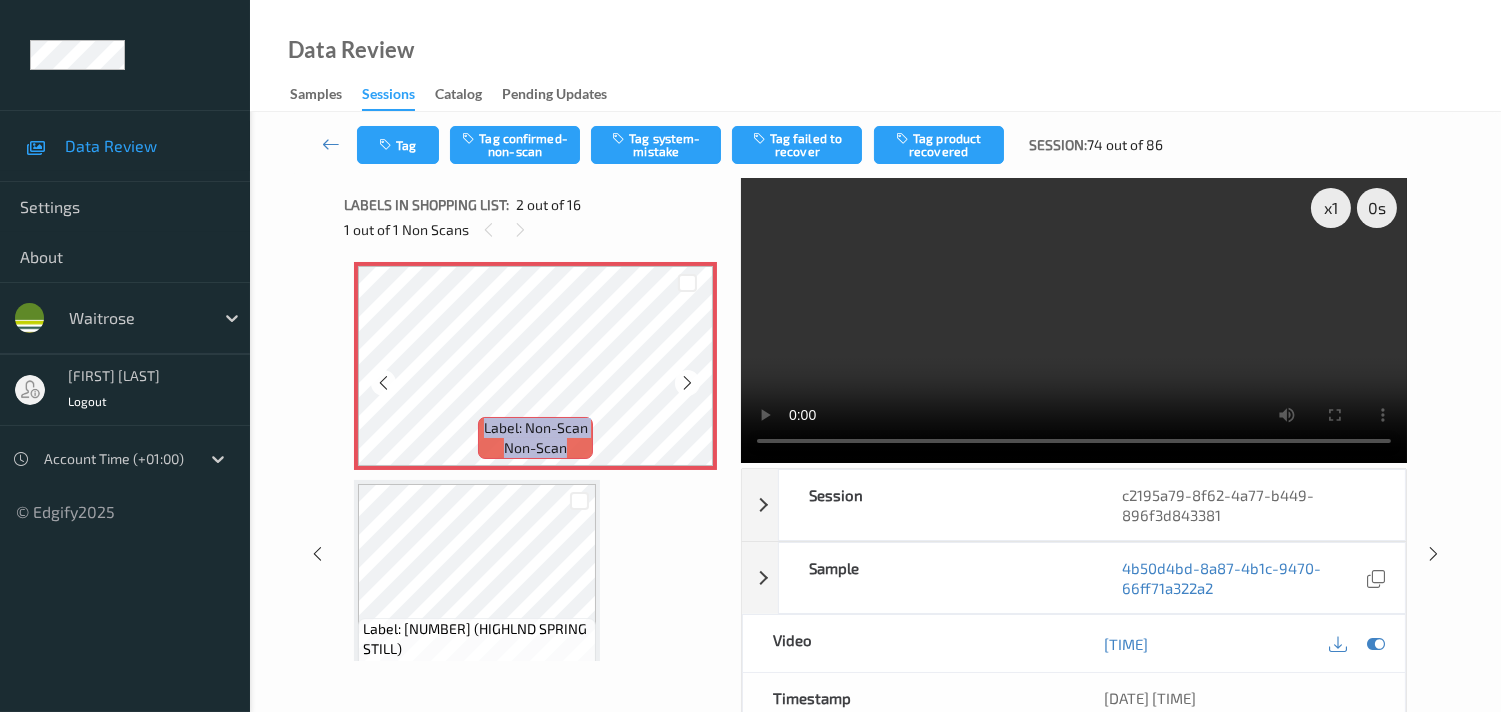 click at bounding box center [687, 383] 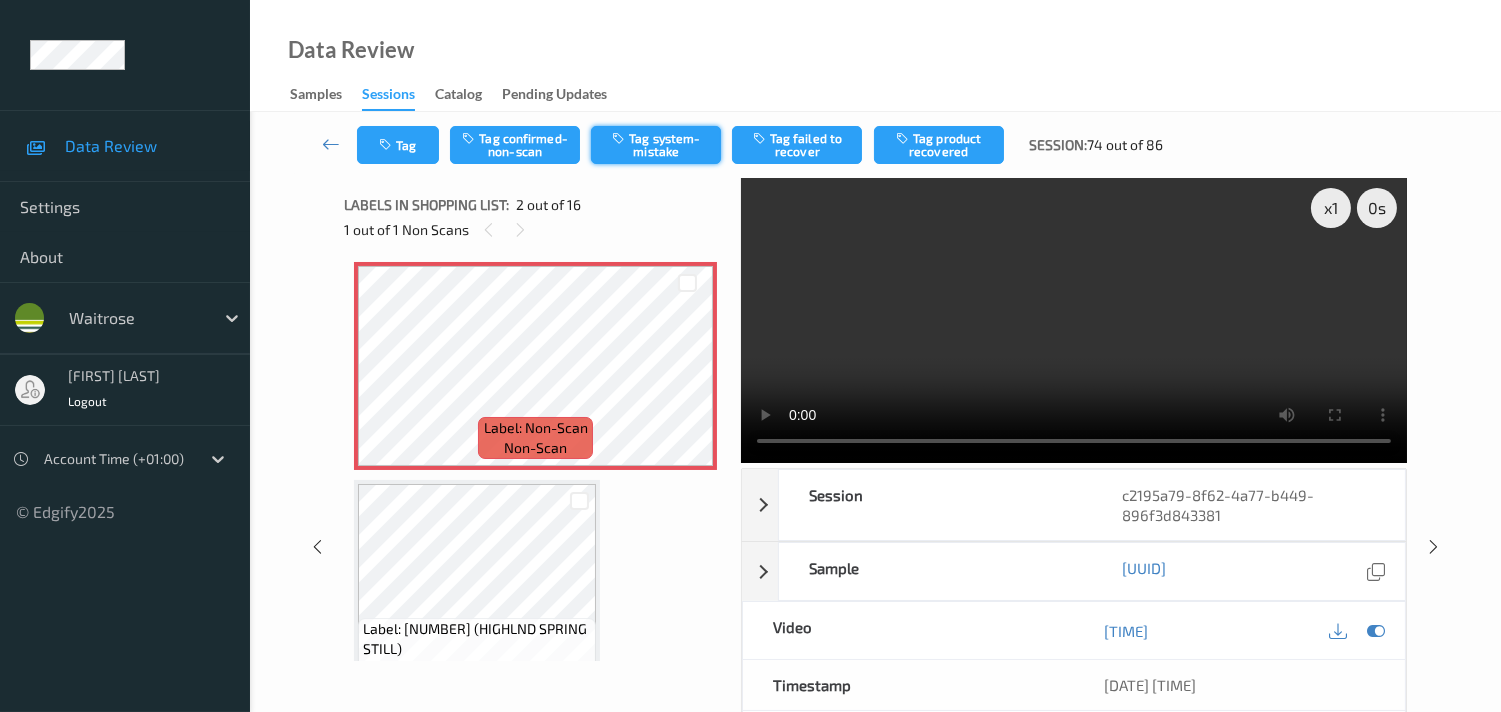 click on "Tag   system-mistake" at bounding box center (656, 145) 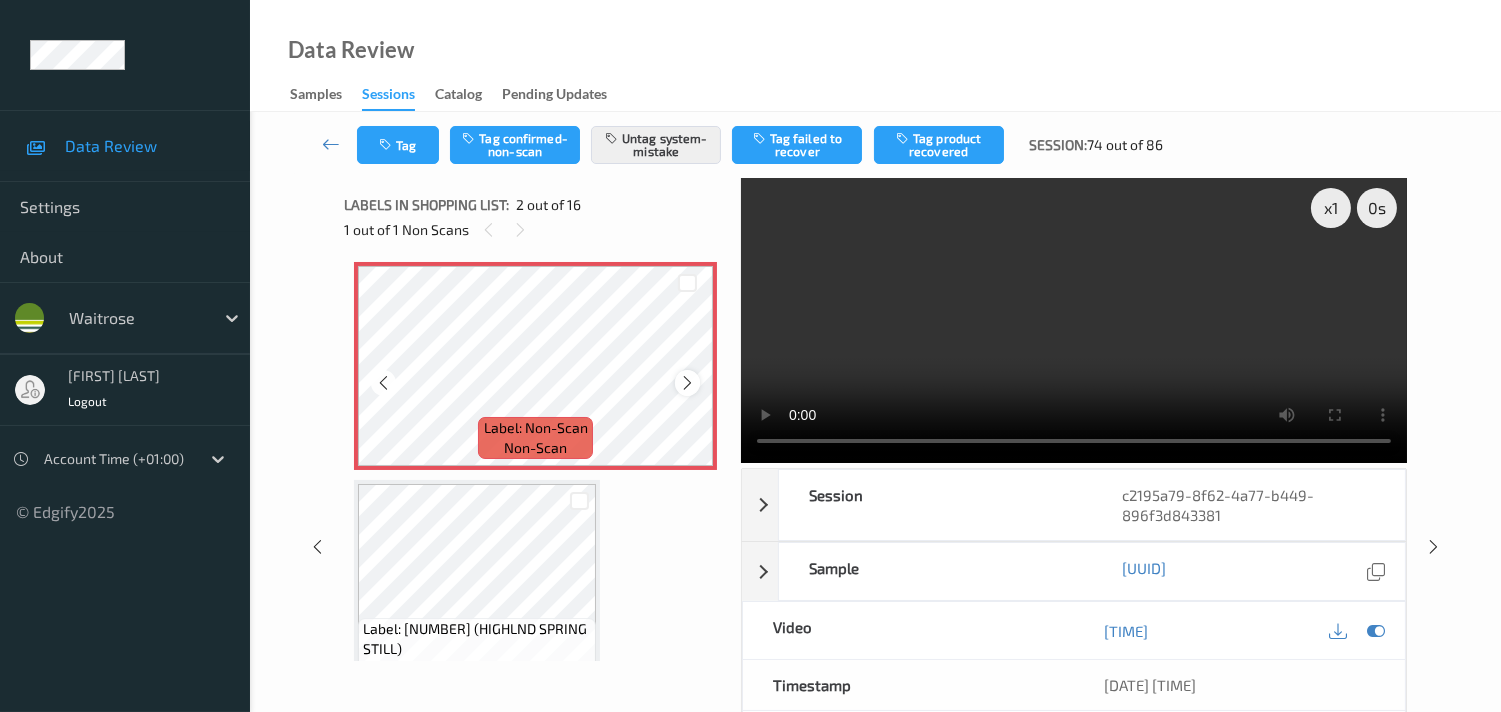 click at bounding box center [687, 383] 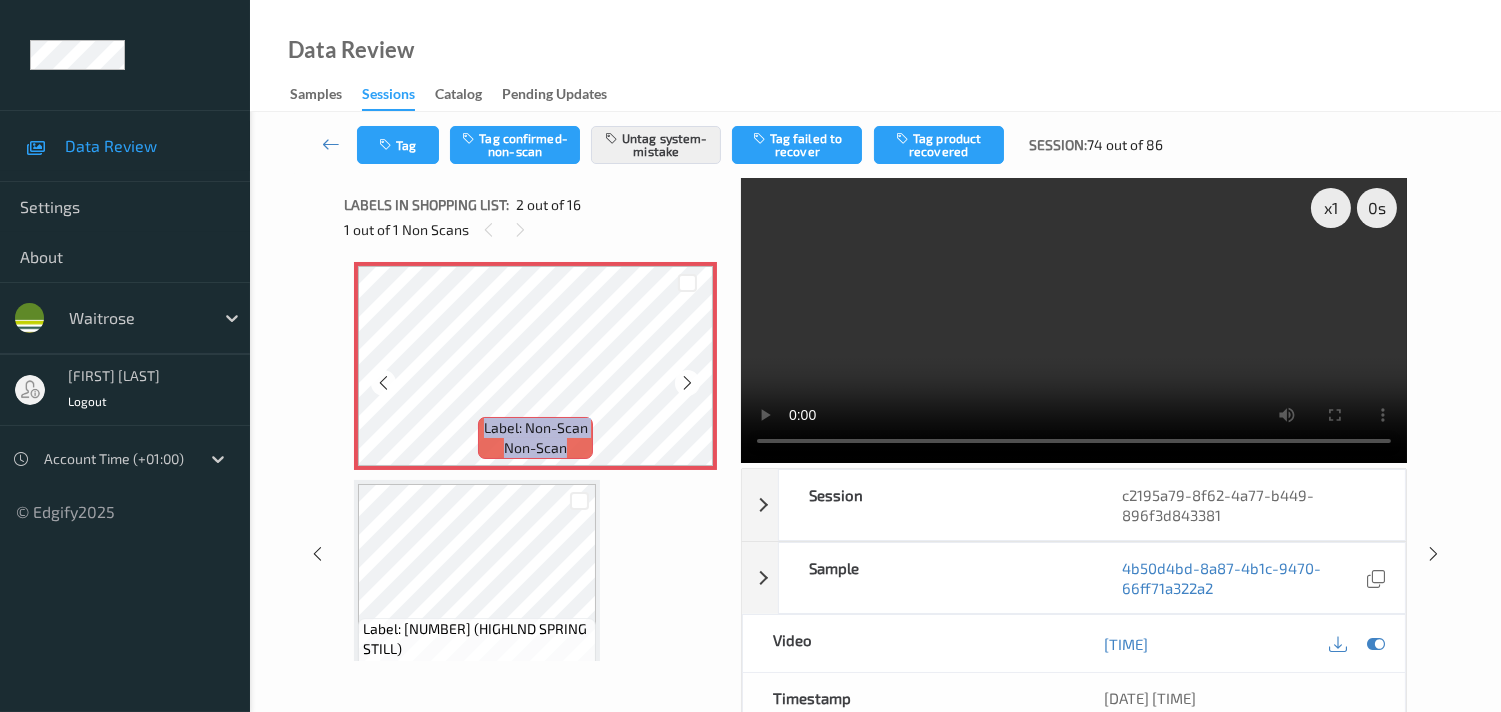 click at bounding box center [687, 383] 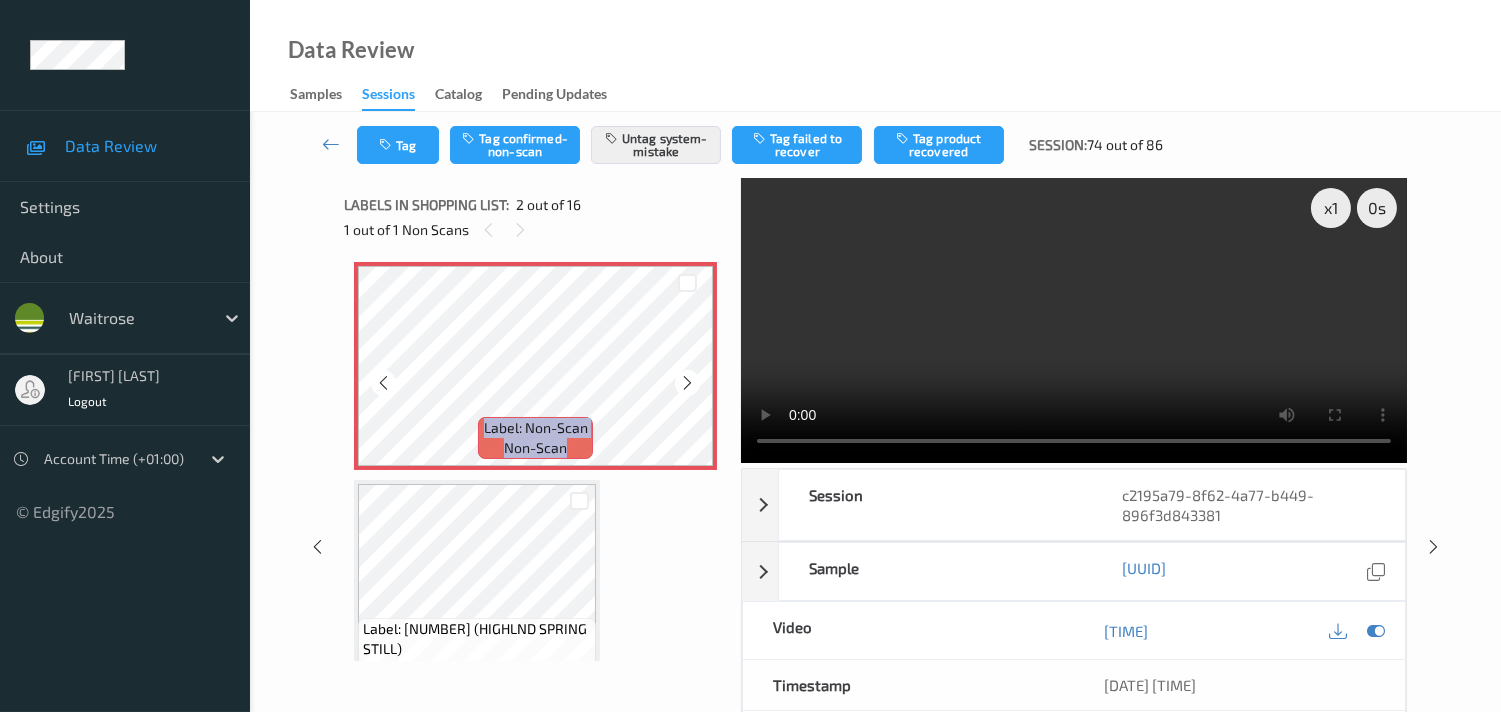 click at bounding box center (687, 383) 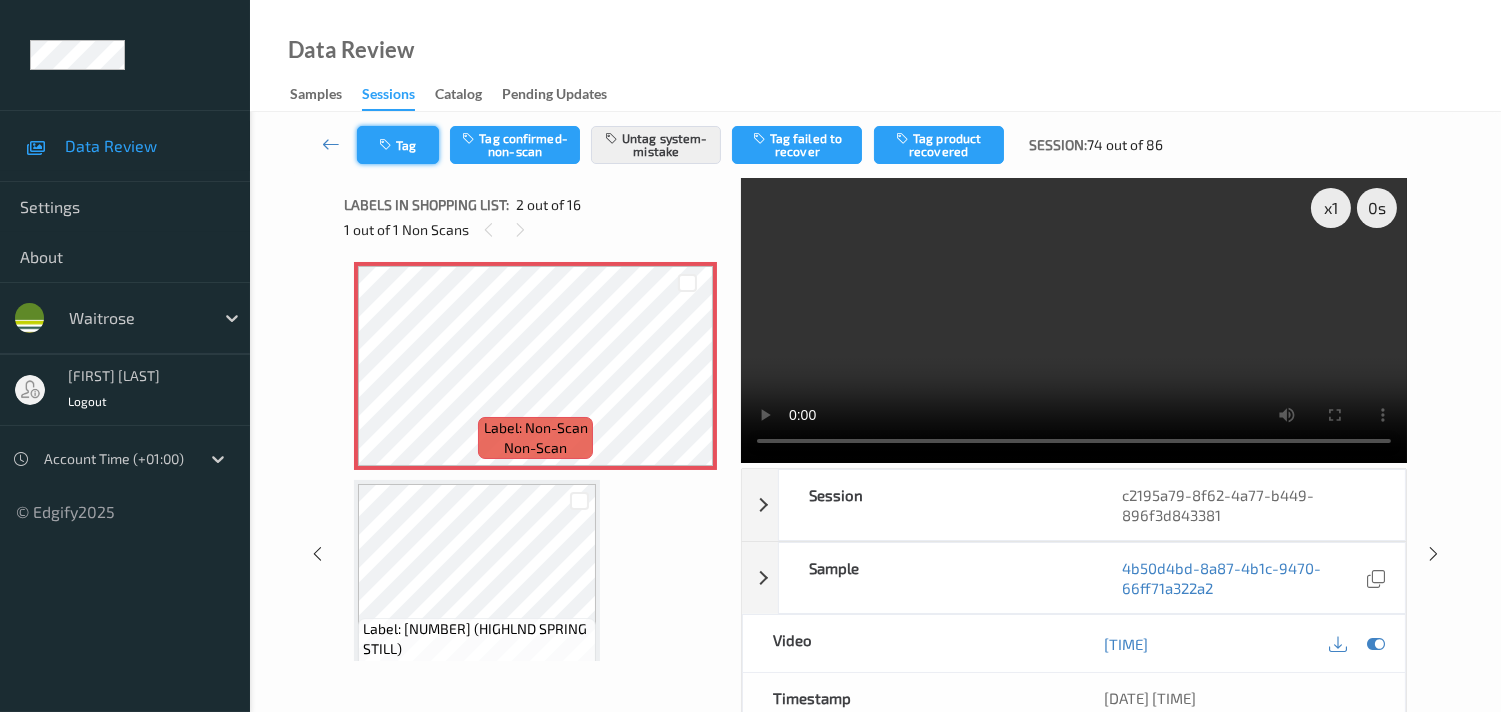 click on "Tag" at bounding box center [398, 145] 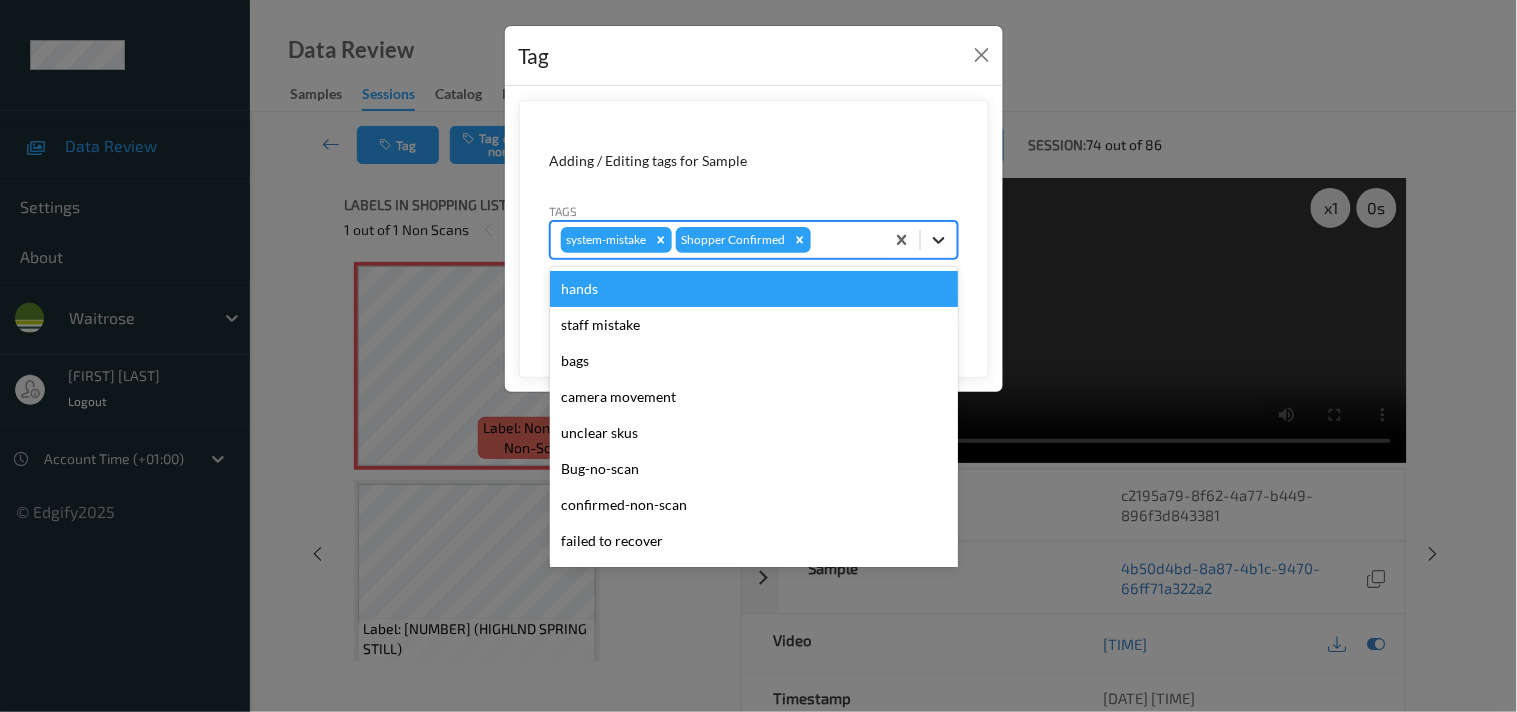 click 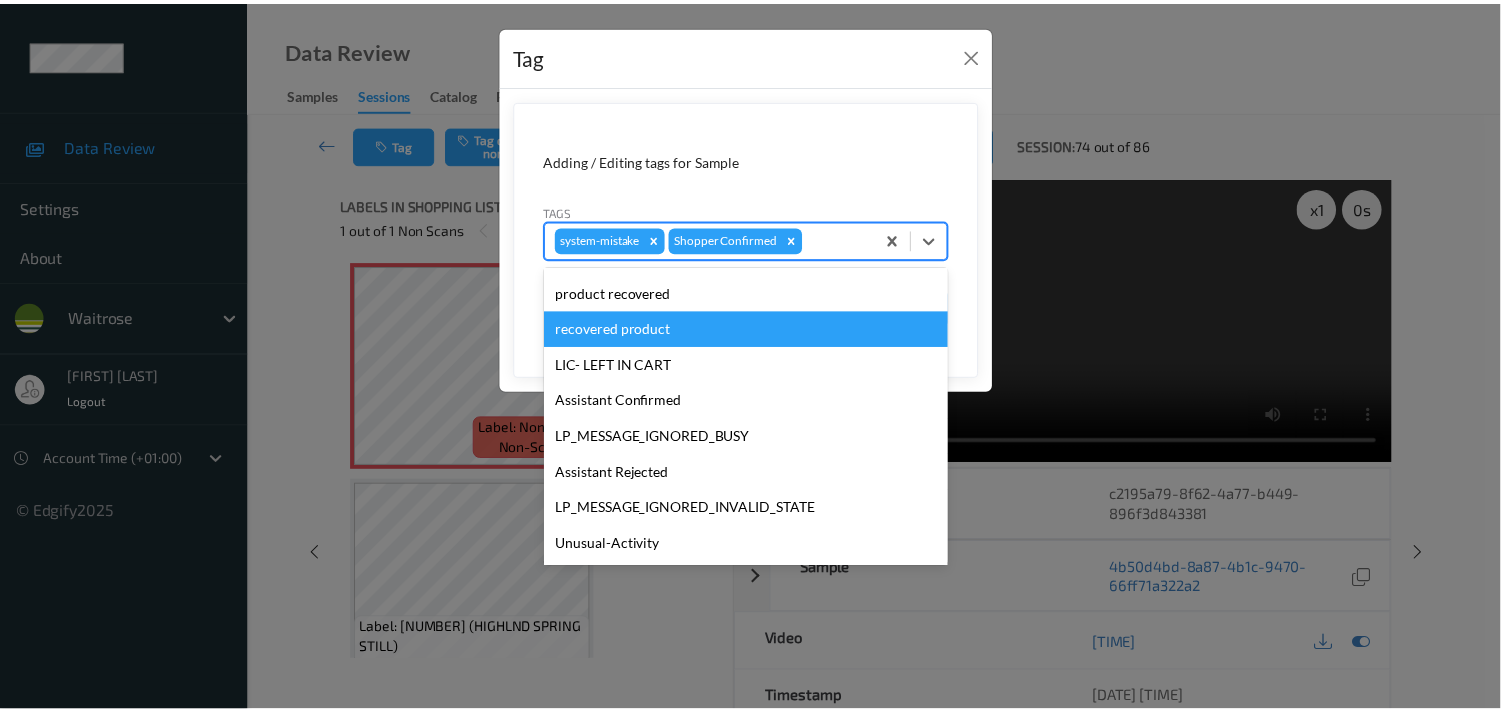 scroll, scrollTop: 318, scrollLeft: 0, axis: vertical 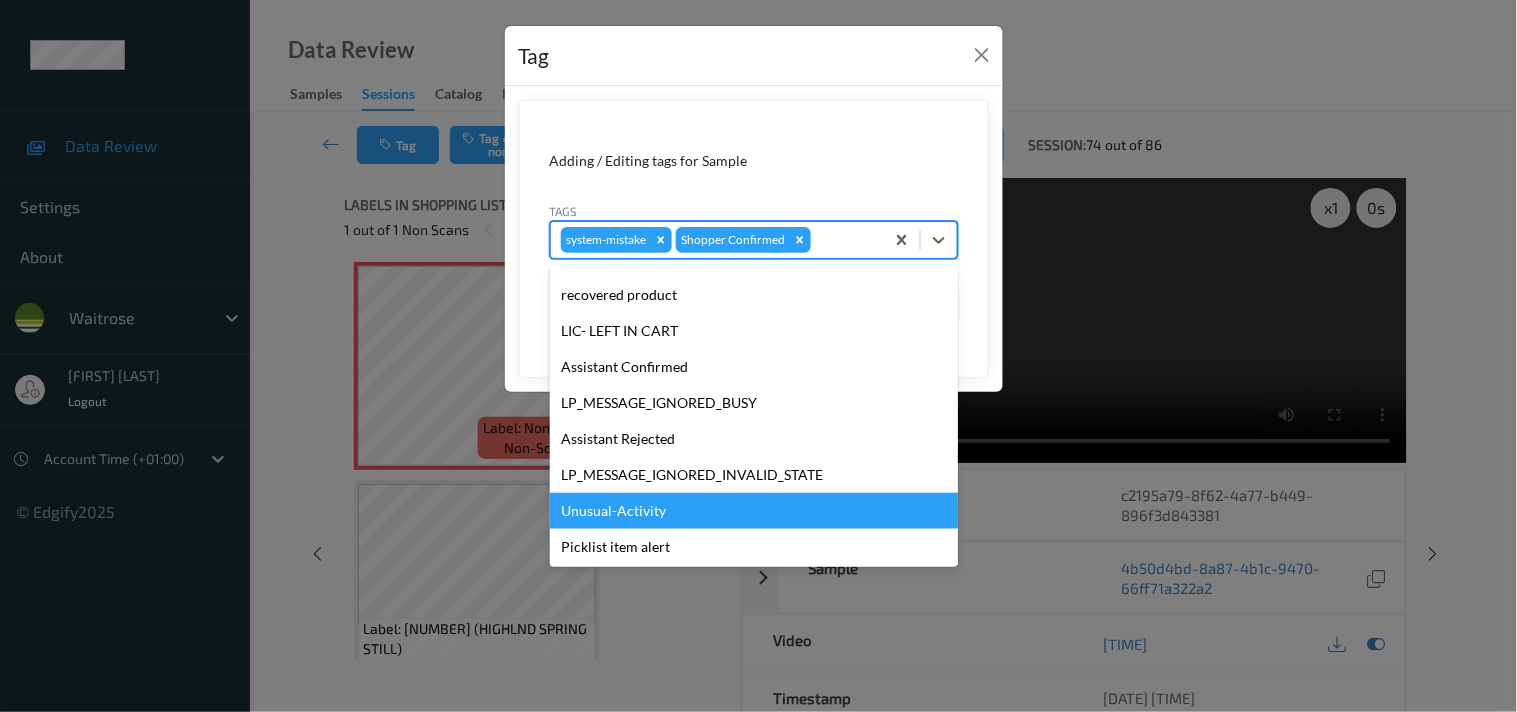 click on "Unusual-Activity" at bounding box center (754, 511) 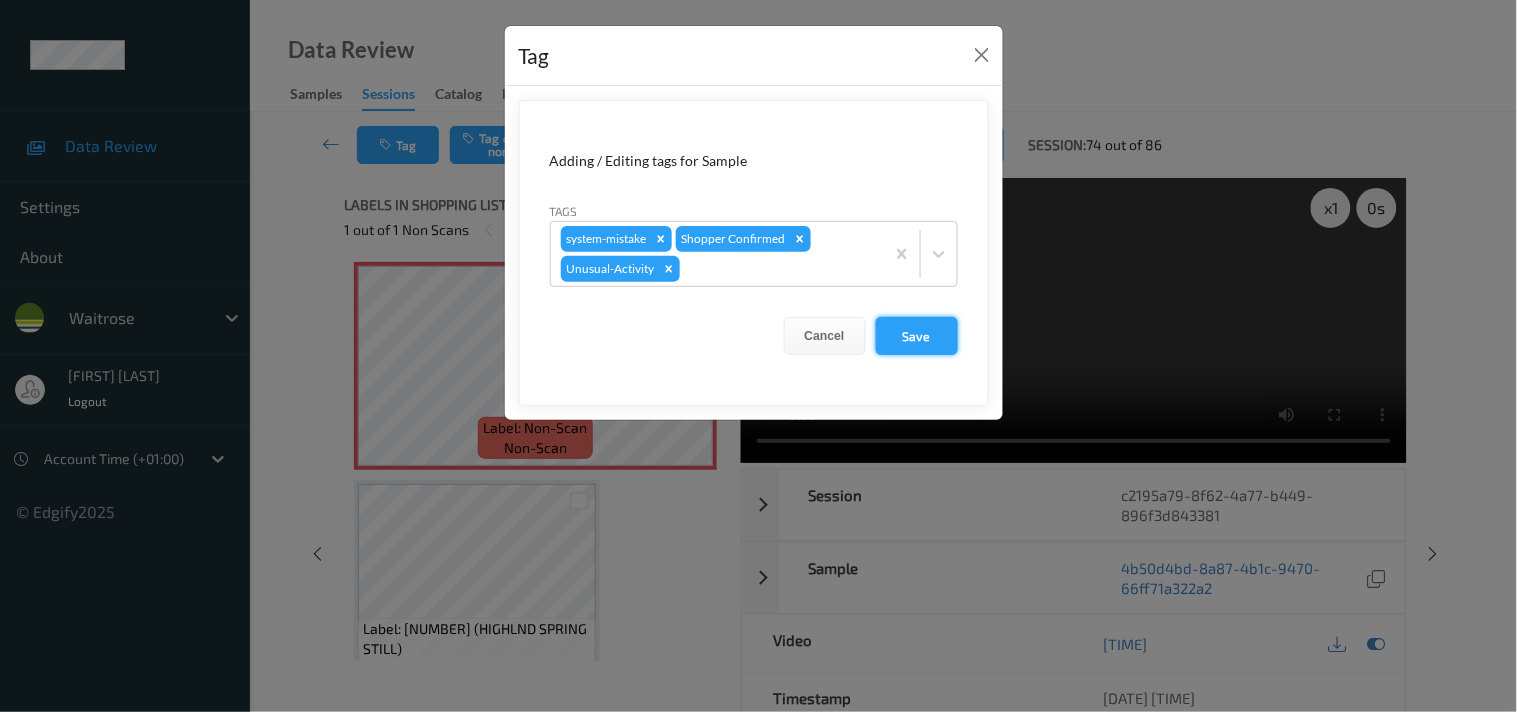 click on "Save" at bounding box center [917, 336] 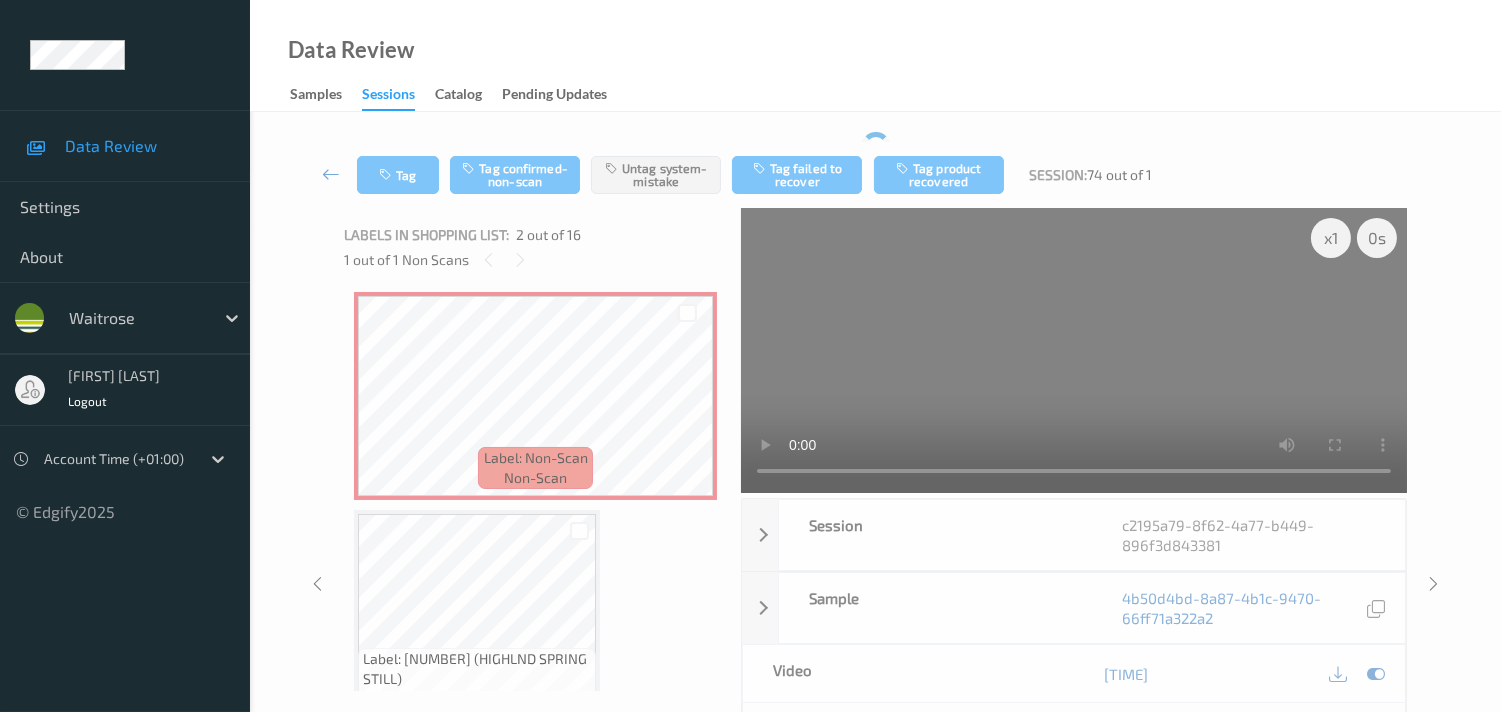 click at bounding box center (331, 174) 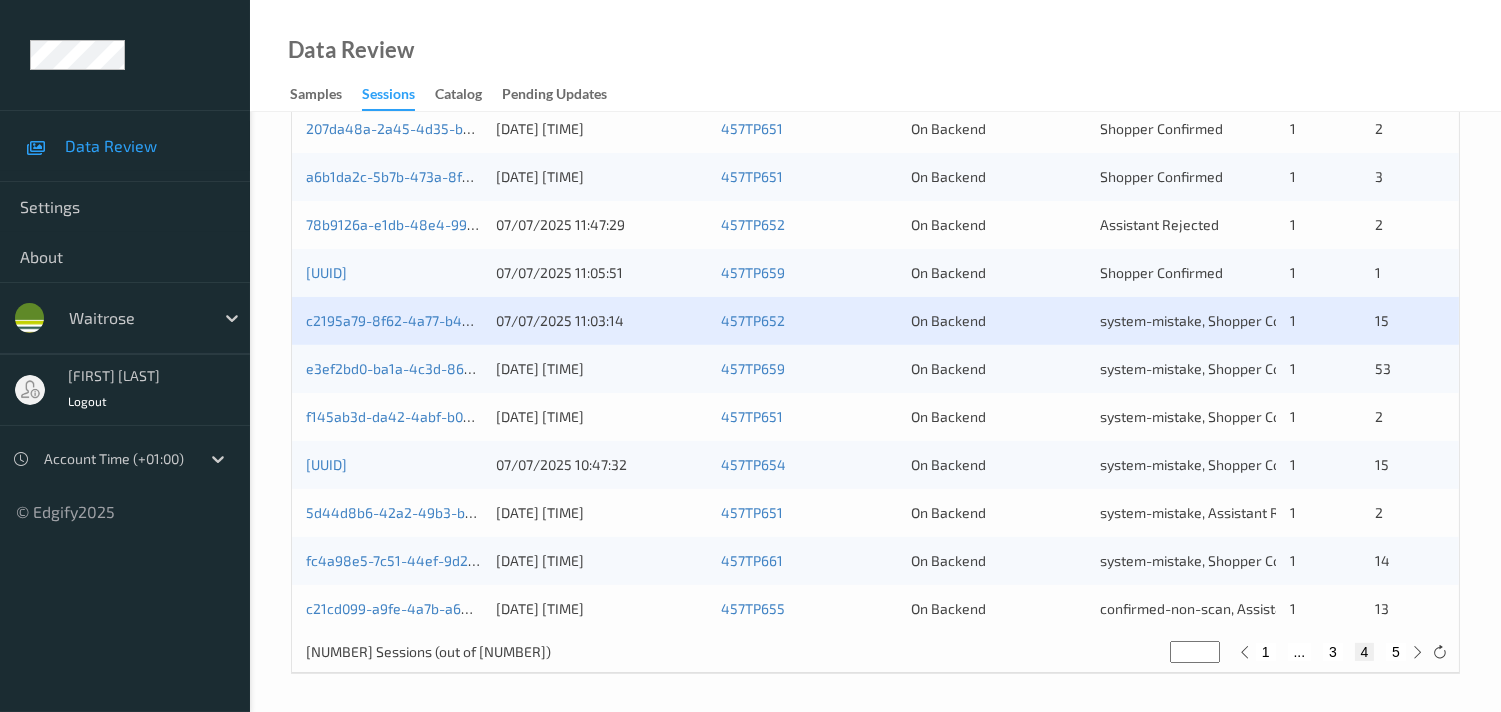 scroll, scrollTop: 951, scrollLeft: 0, axis: vertical 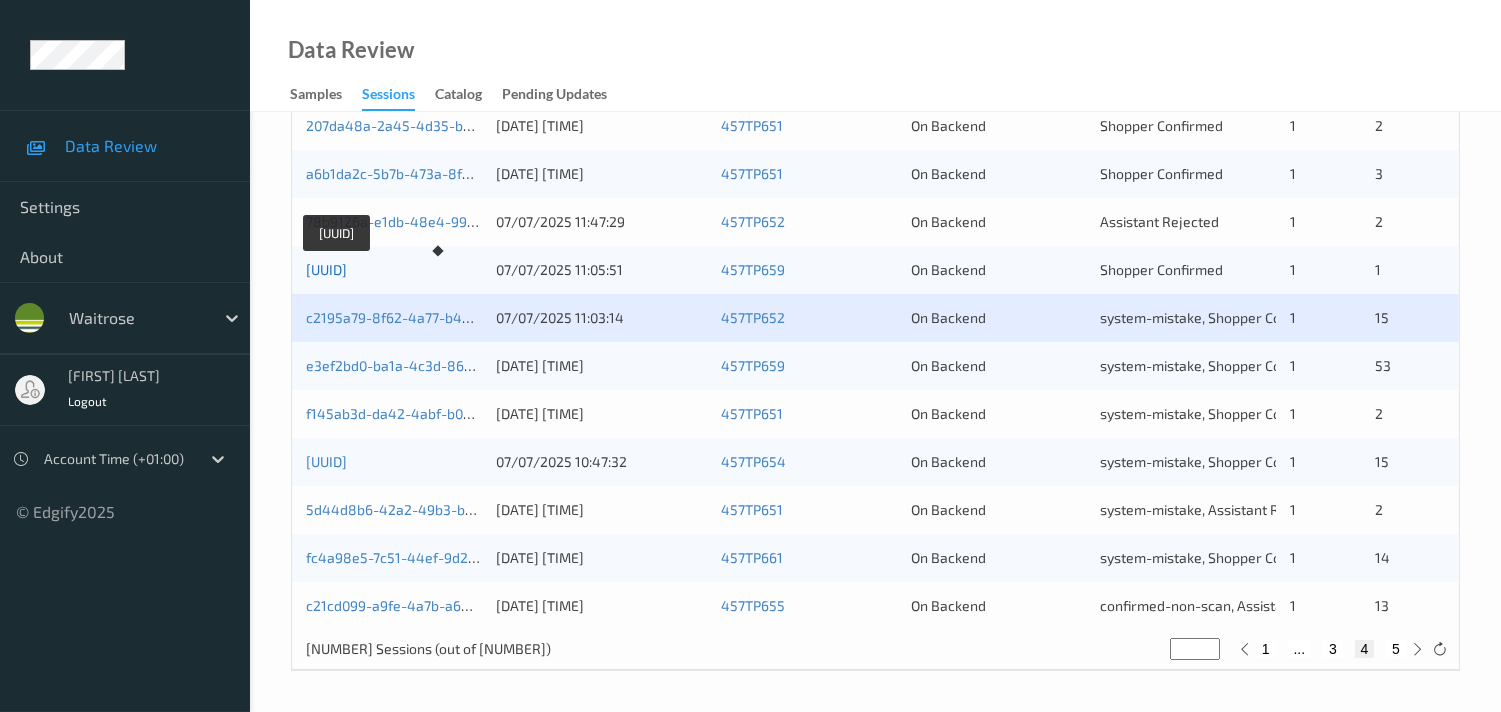 click on "[UUID]" at bounding box center [326, 269] 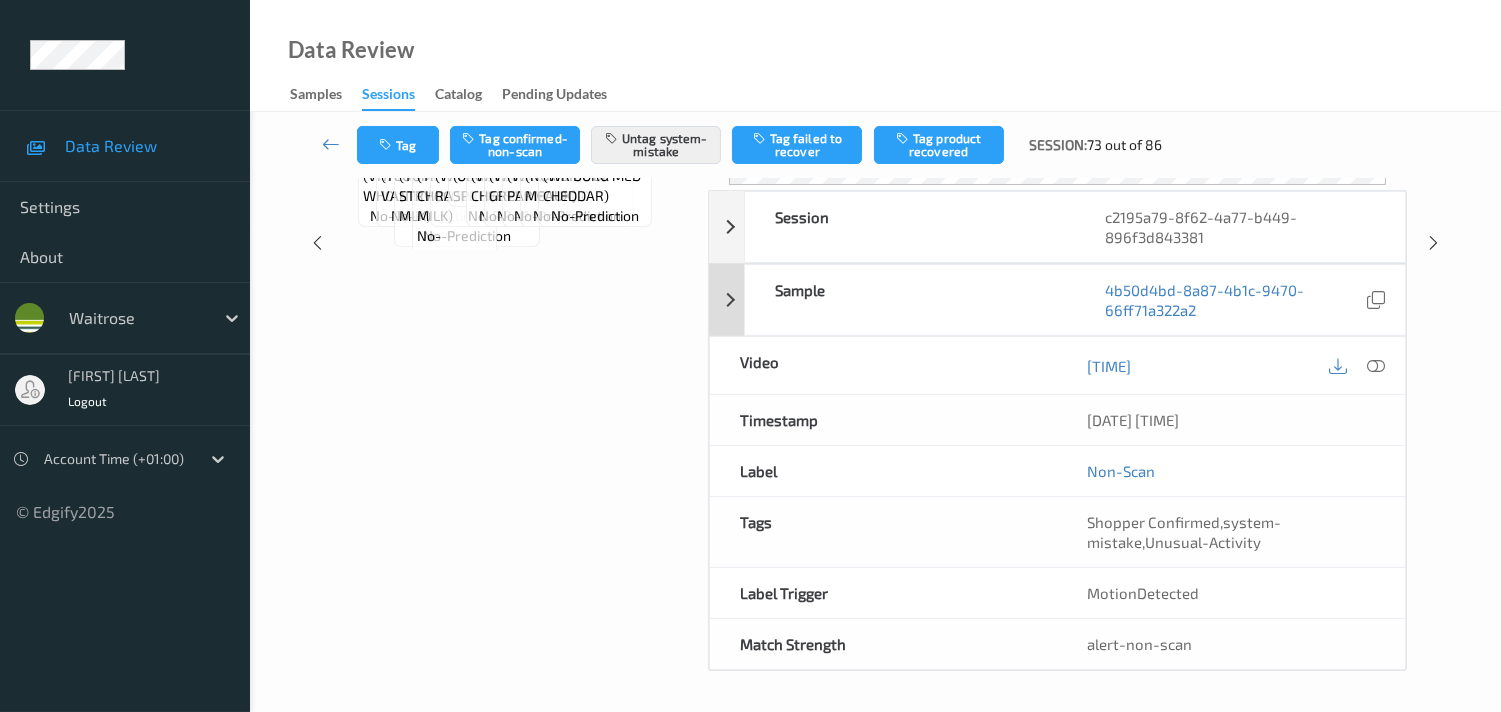 scroll, scrollTop: 364, scrollLeft: 0, axis: vertical 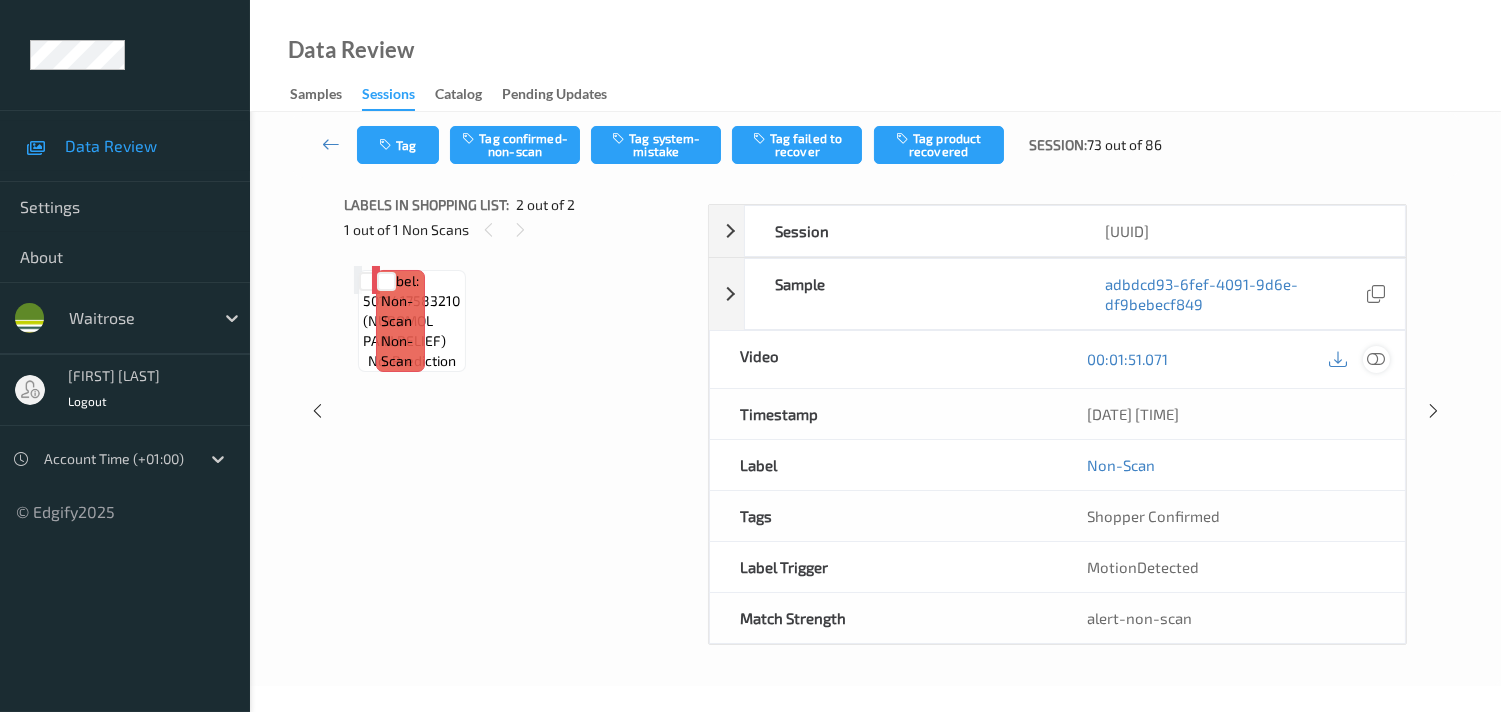 click at bounding box center [1376, 359] 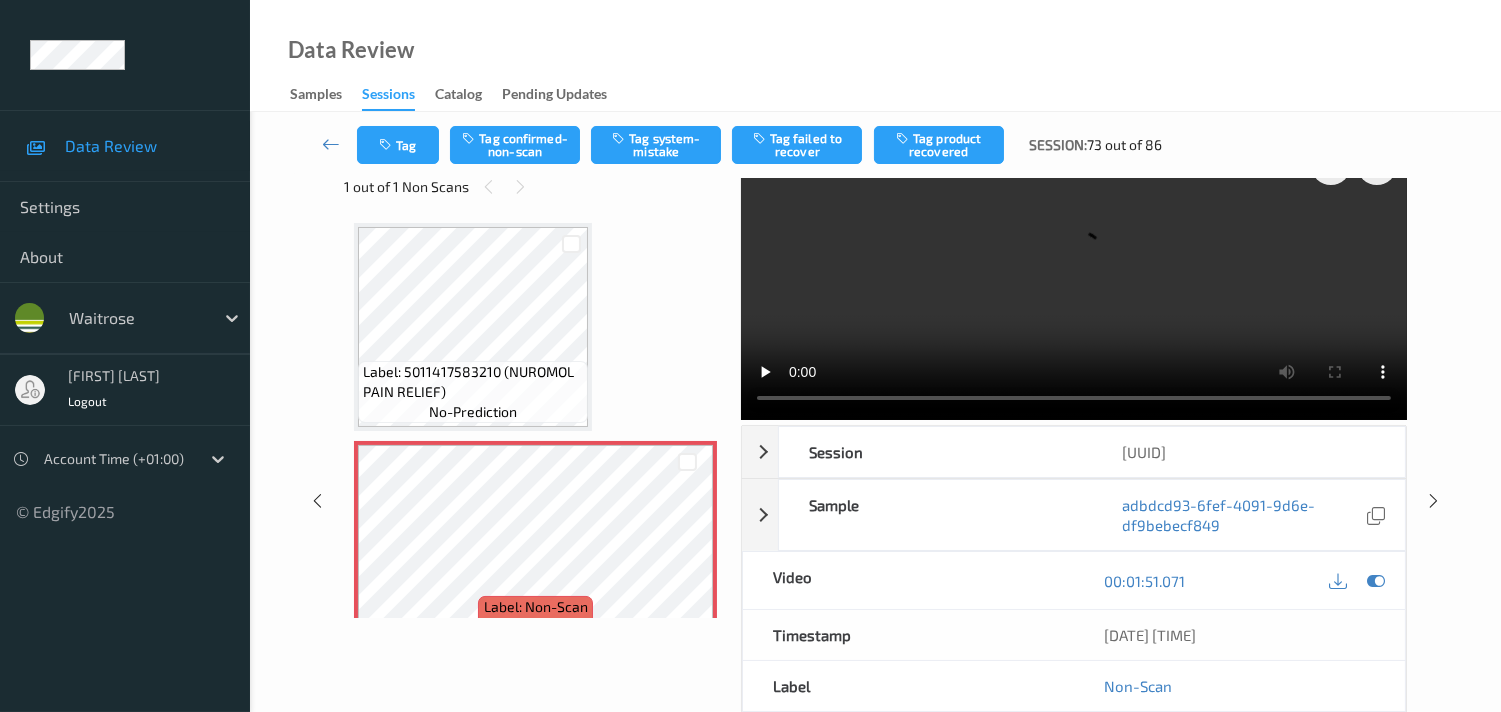 scroll, scrollTop: 0, scrollLeft: 0, axis: both 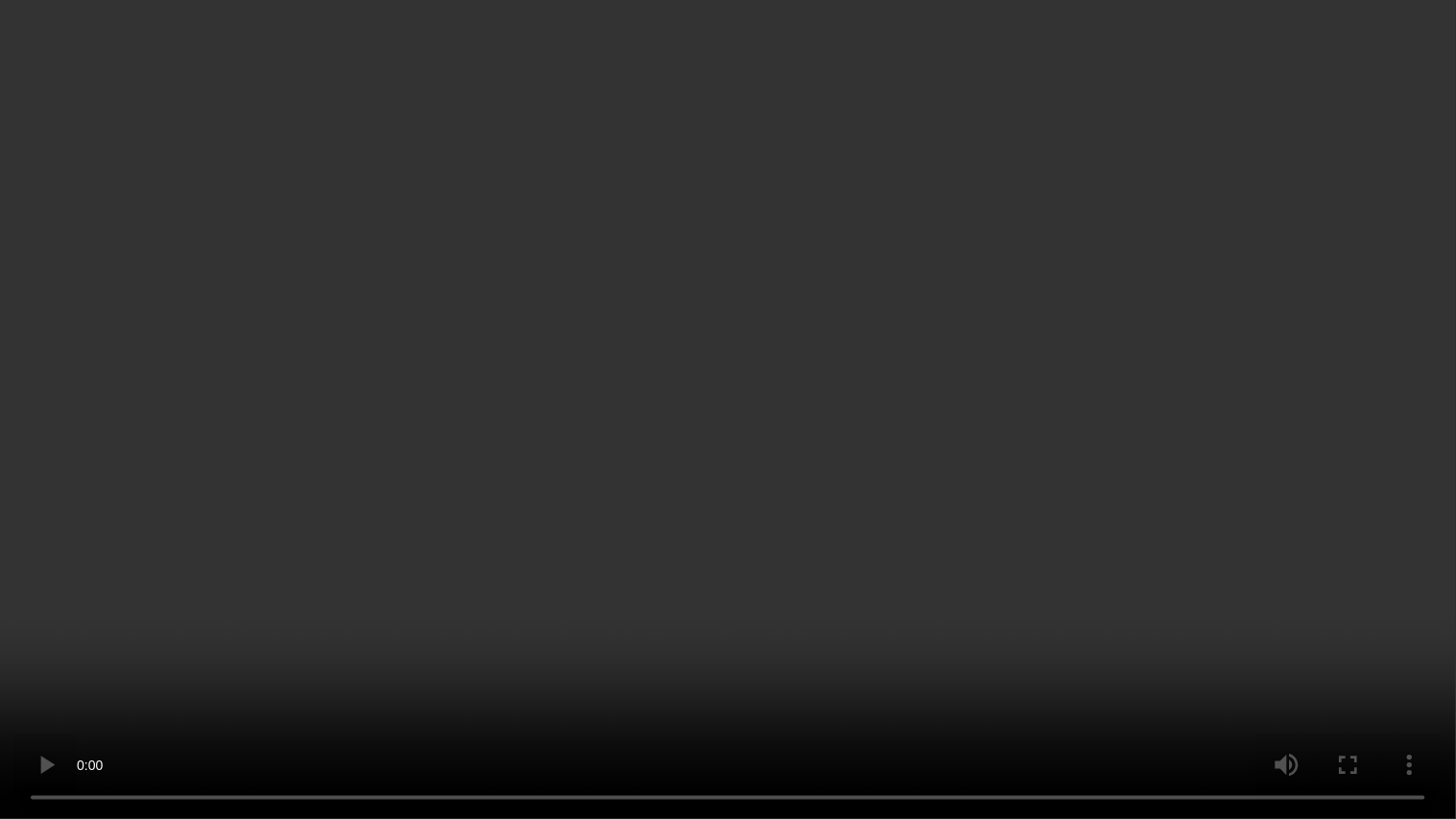 click at bounding box center (728, 409) 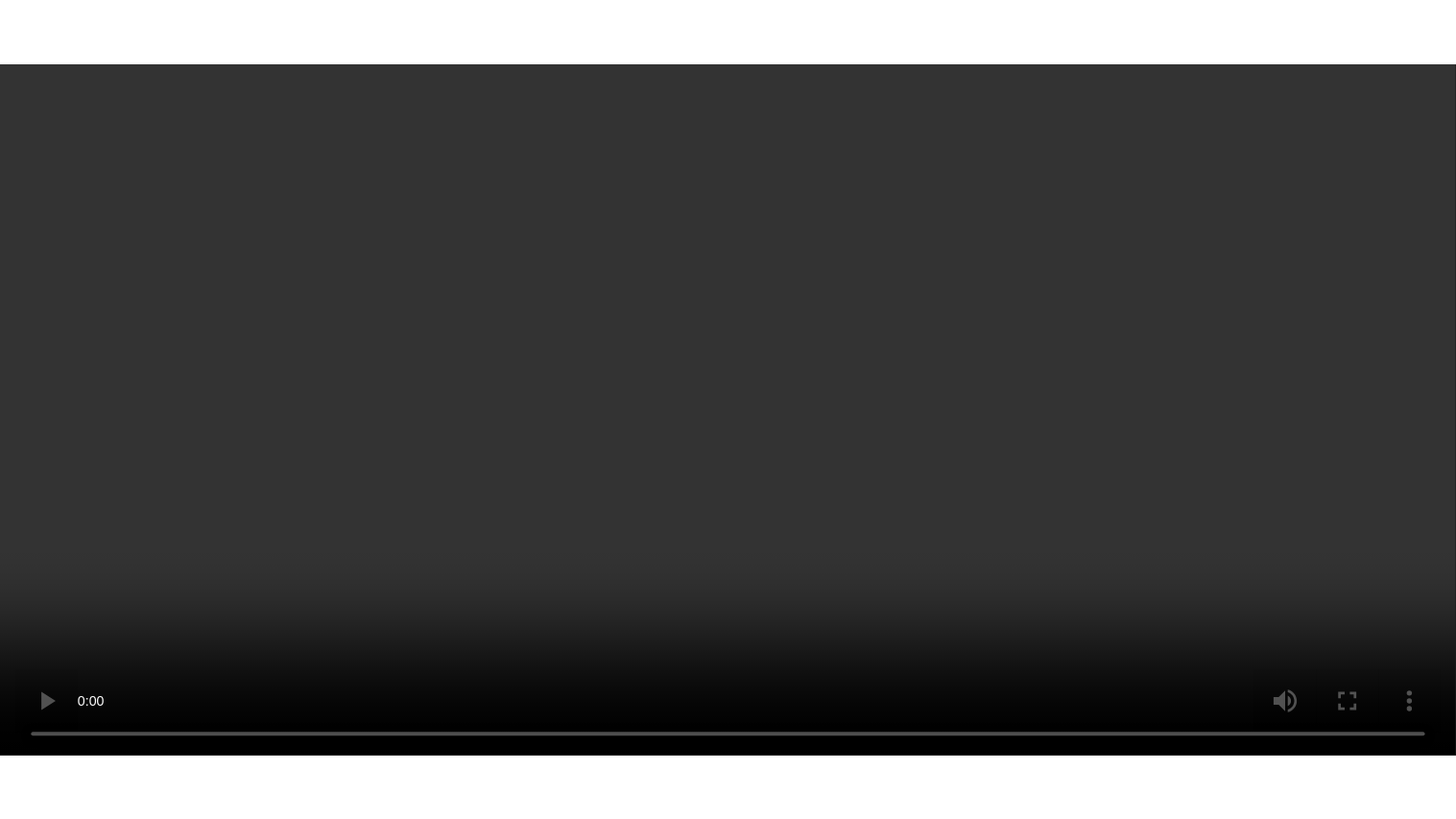 scroll, scrollTop: 36, scrollLeft: 0, axis: vertical 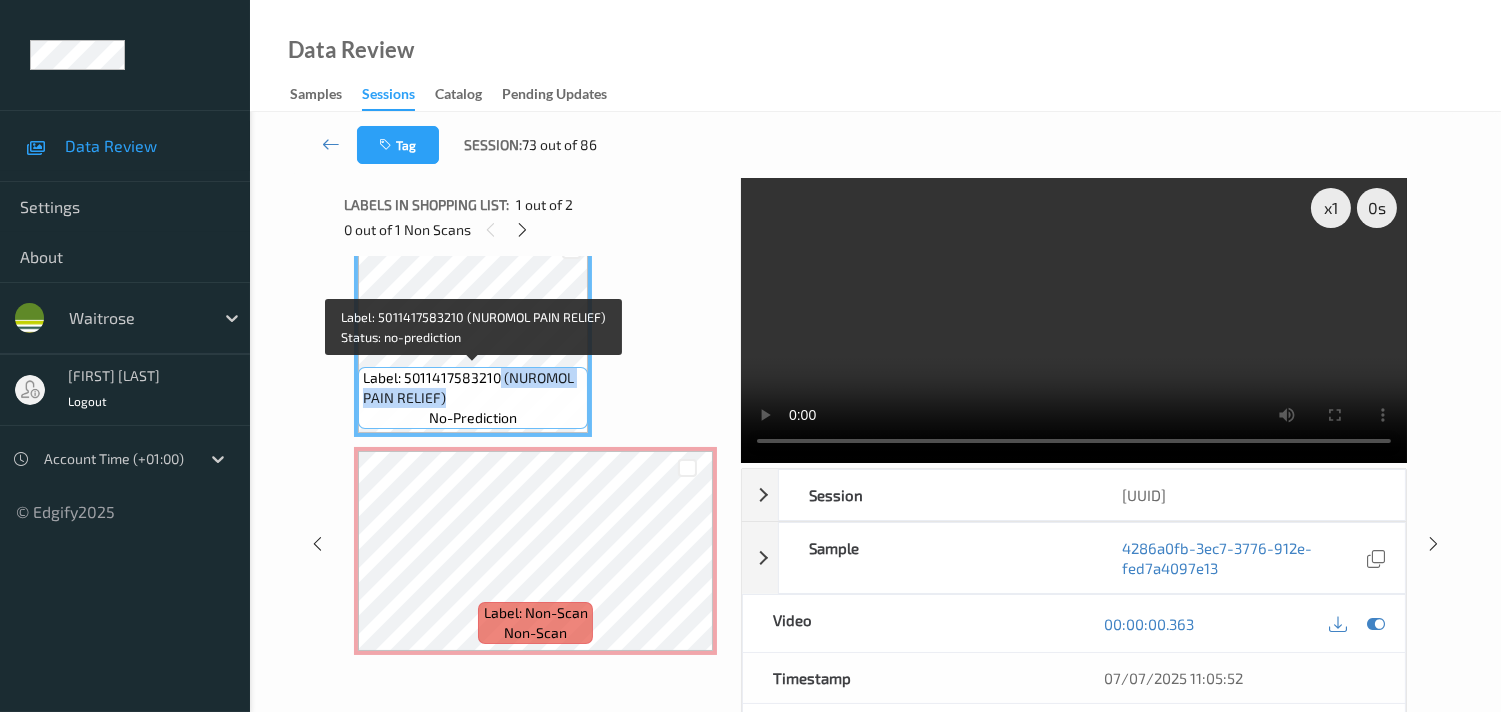 drag, startPoint x: 497, startPoint y: 375, endPoint x: 564, endPoint y: 408, distance: 74.68601 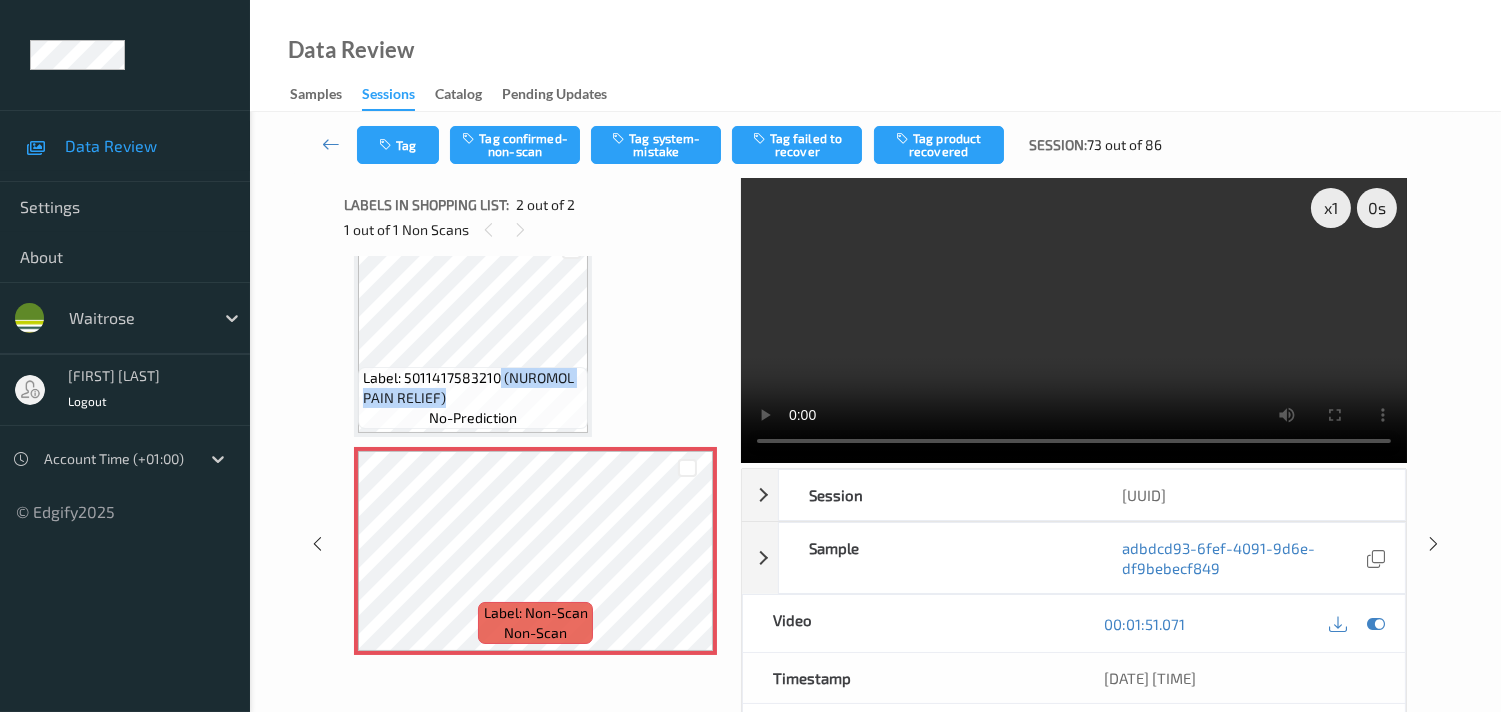 click at bounding box center (1074, 320) 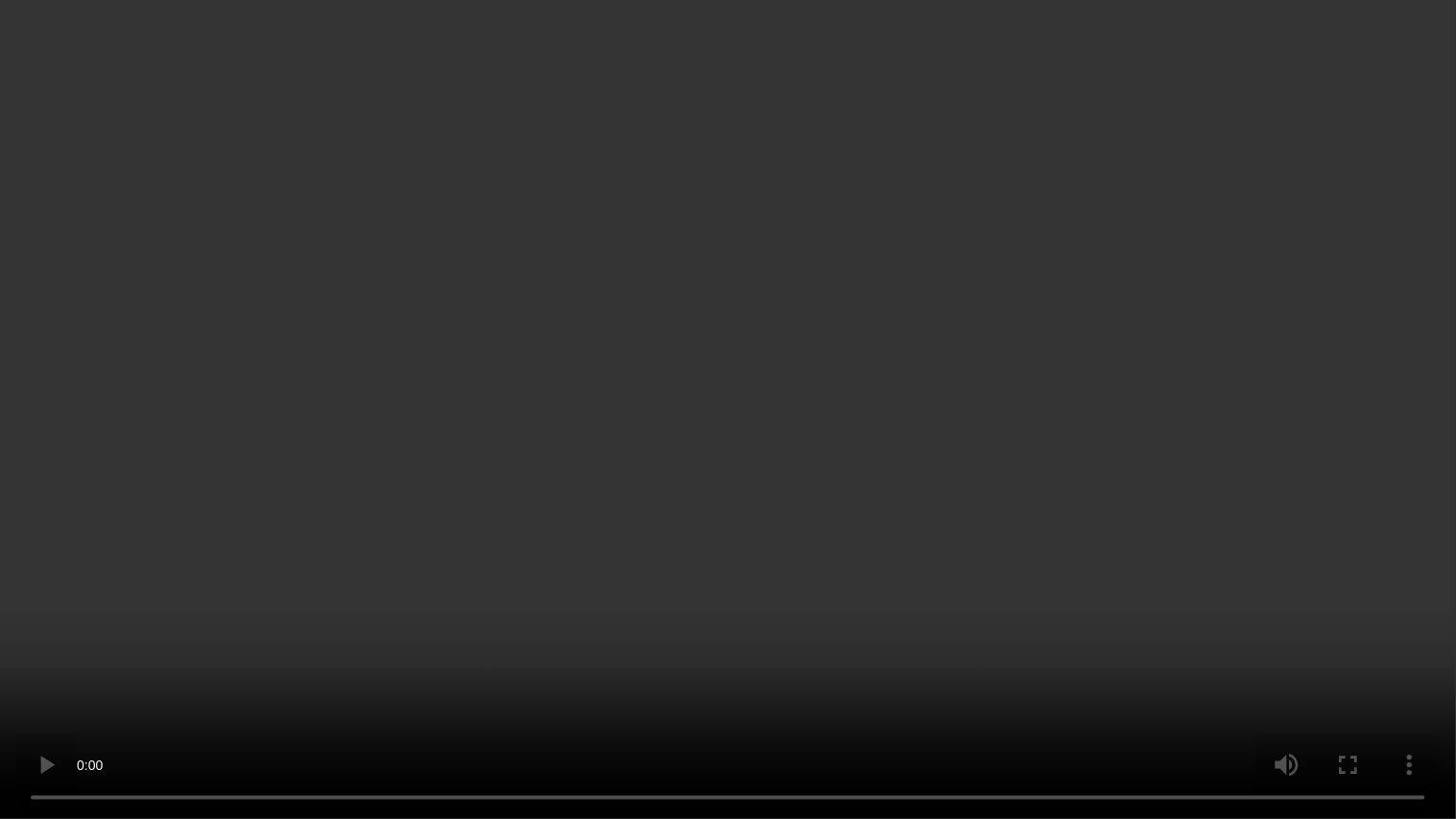 click at bounding box center (728, 409) 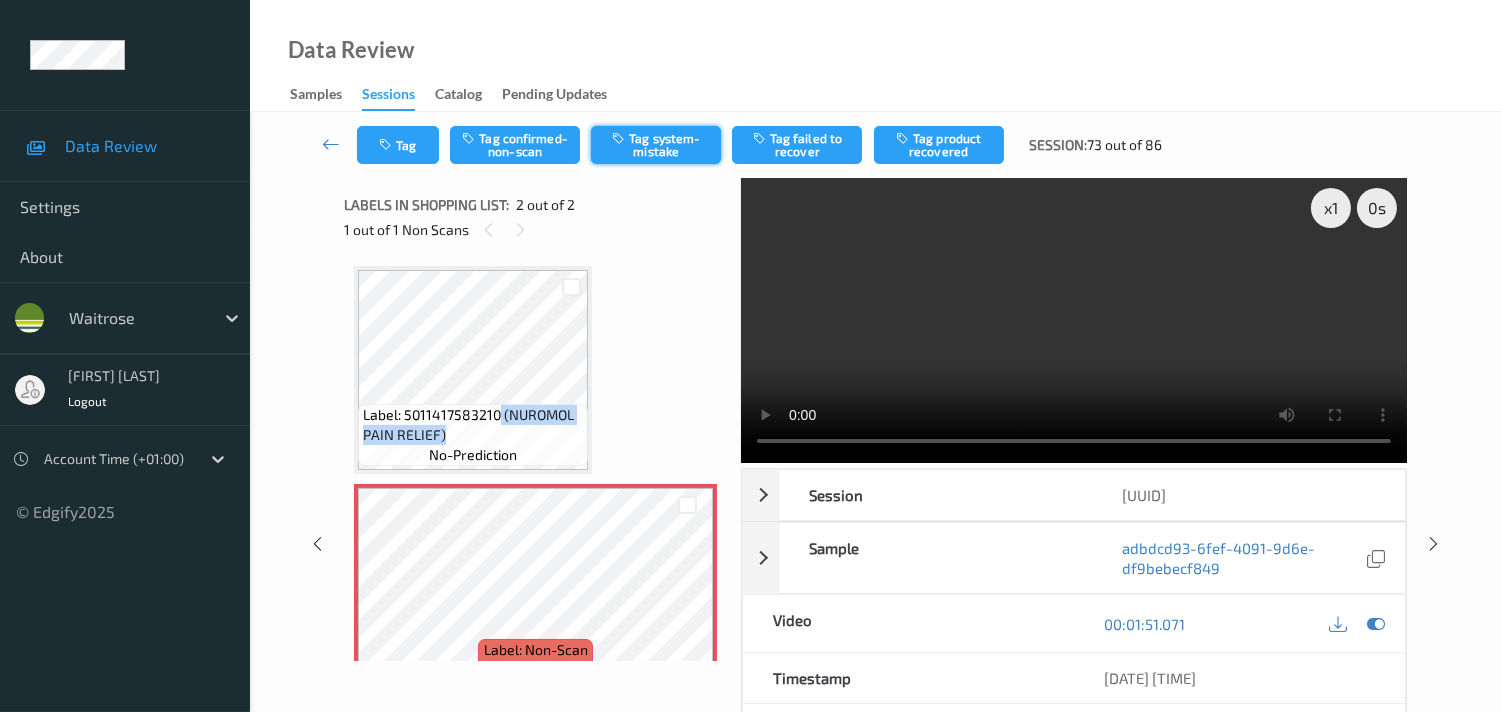 click on "Tag   system-mistake" at bounding box center [656, 145] 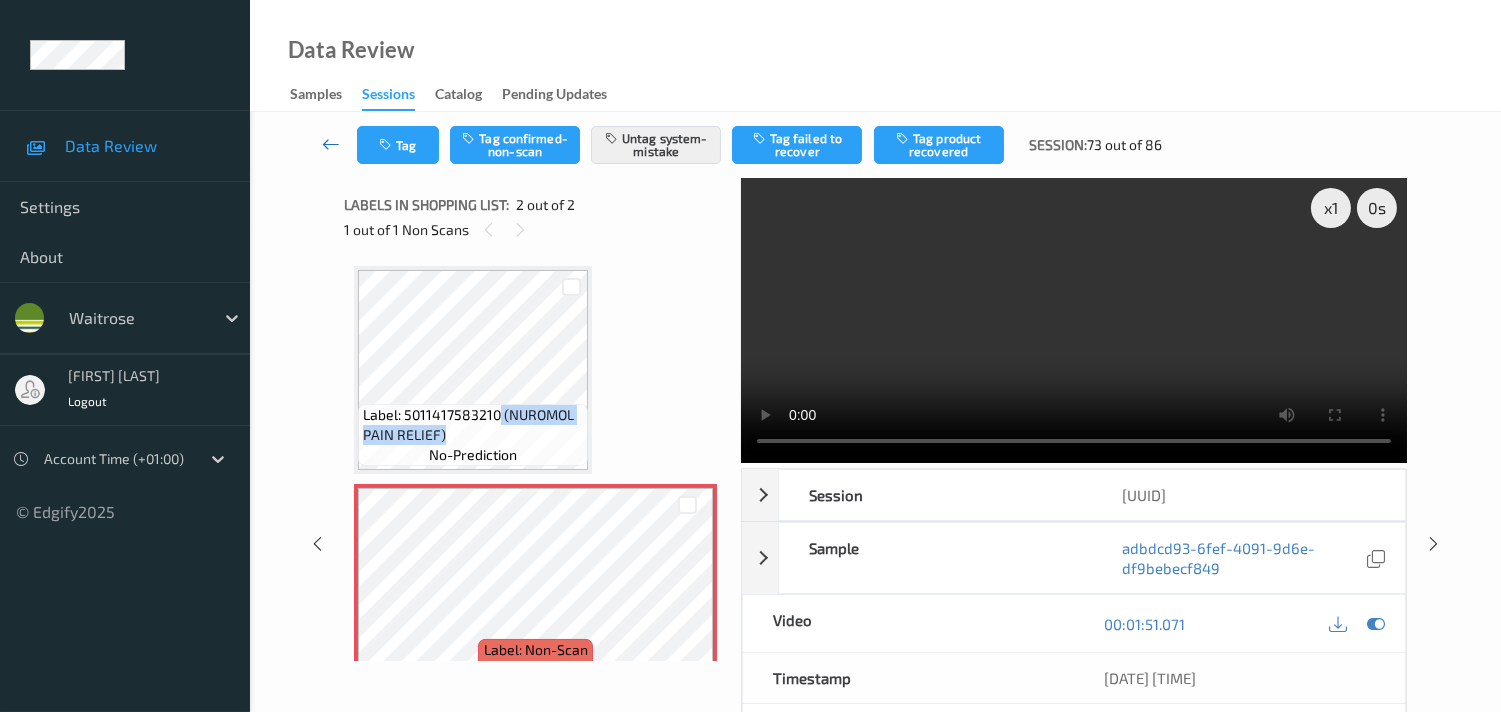 click at bounding box center (331, 144) 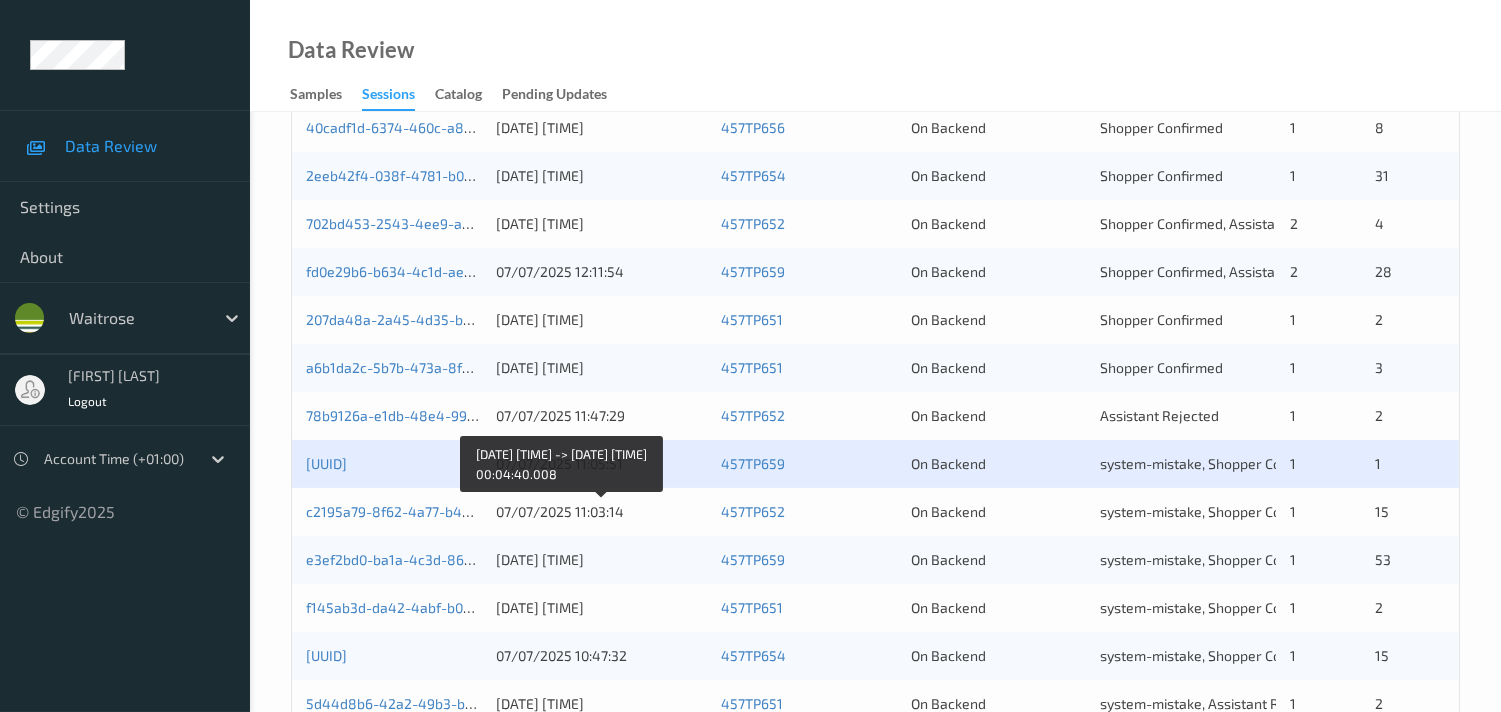 scroll, scrollTop: 728, scrollLeft: 0, axis: vertical 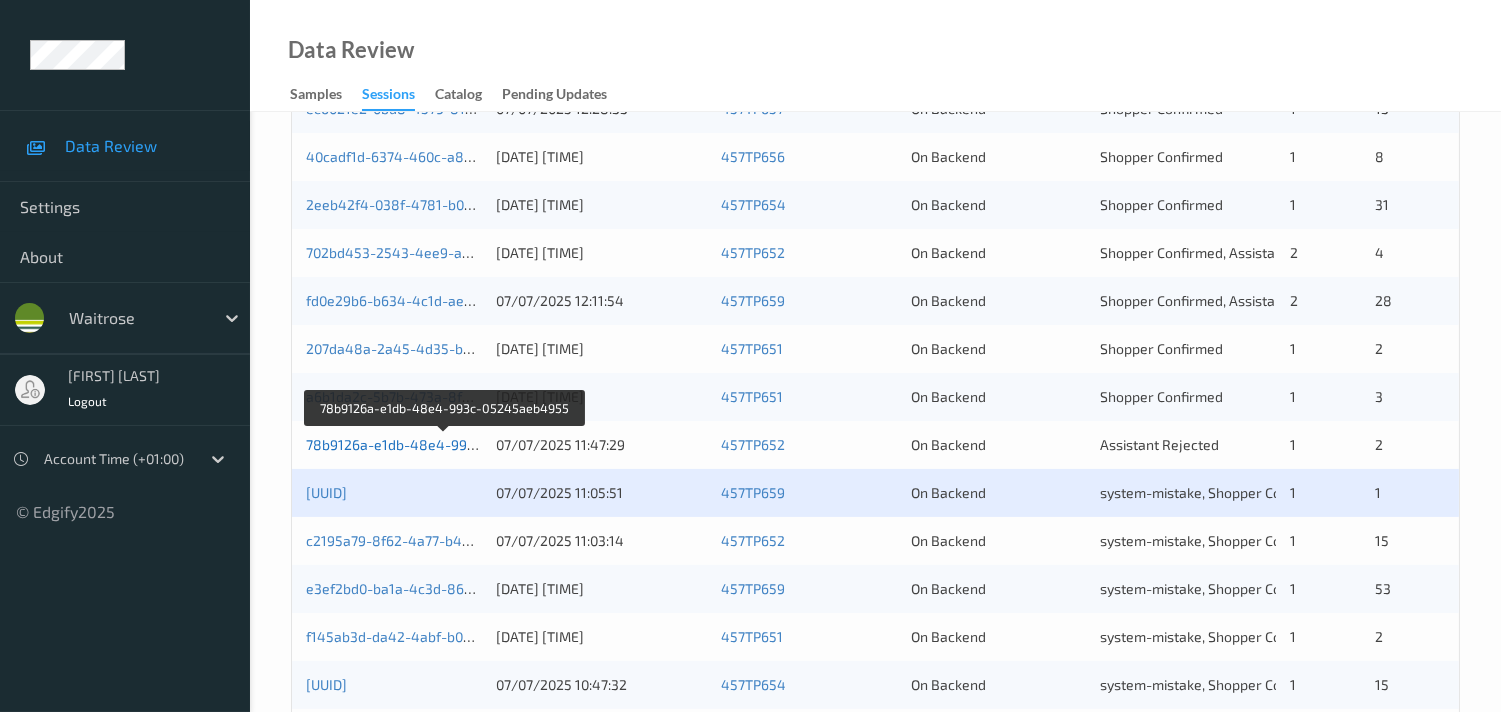 click on "78b9126a-e1db-48e4-993c-05245aeb4955" at bounding box center (446, 444) 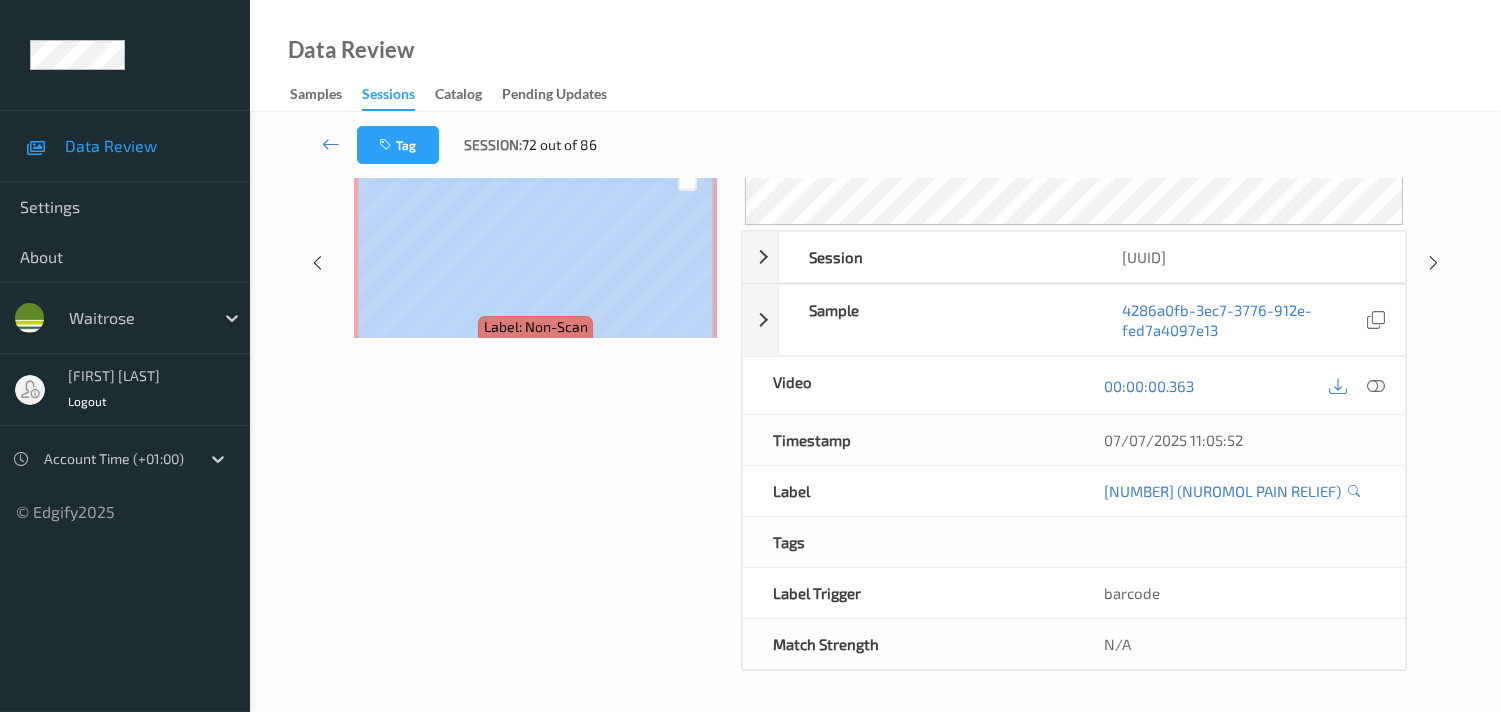 click on "Labels in shopping list: [NUMBER] out of [NUMBER] [NUMBER] out of [NUMBER] Non Scans Label: [NUMBER] (NUROMOL PAIN RELIEF) no-prediction Label: Non-Scan non-scan" at bounding box center (535, 263) 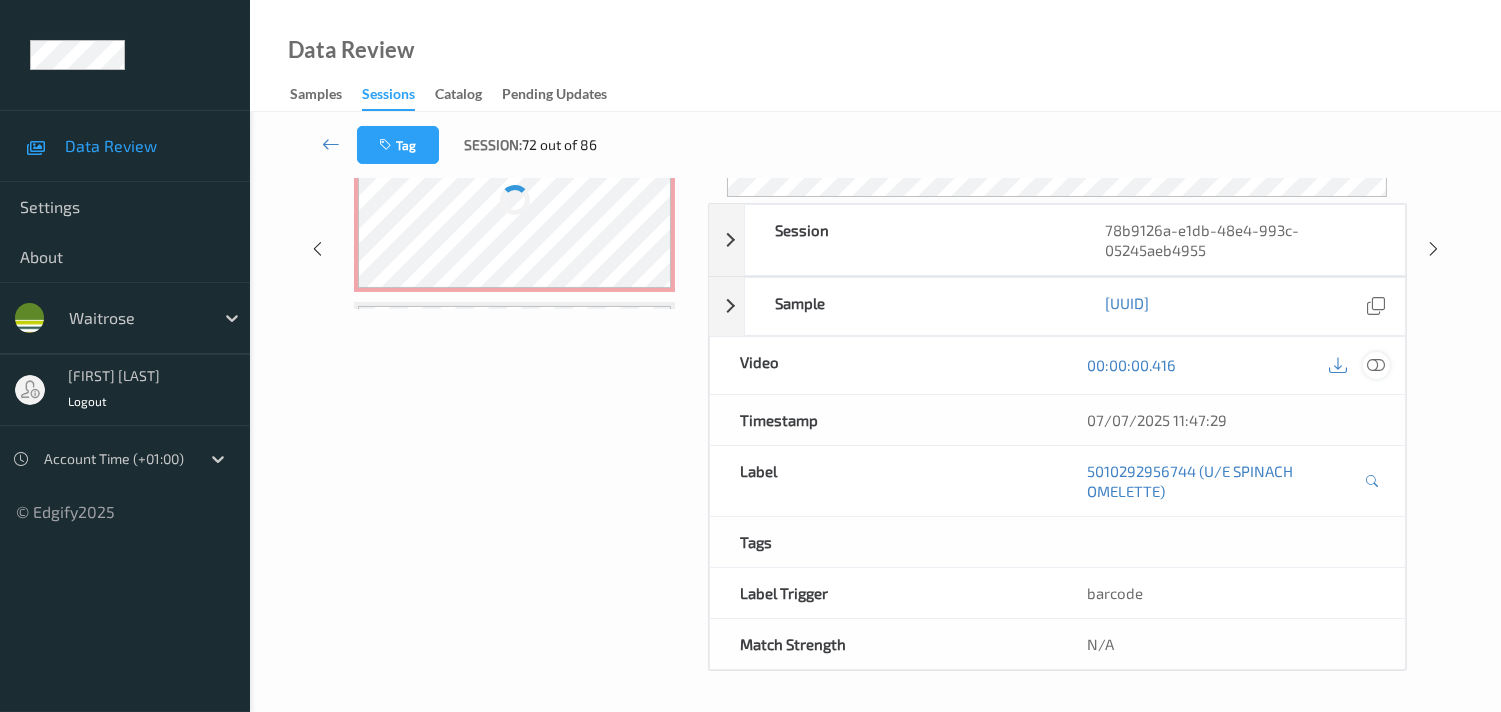 click at bounding box center (1376, 365) 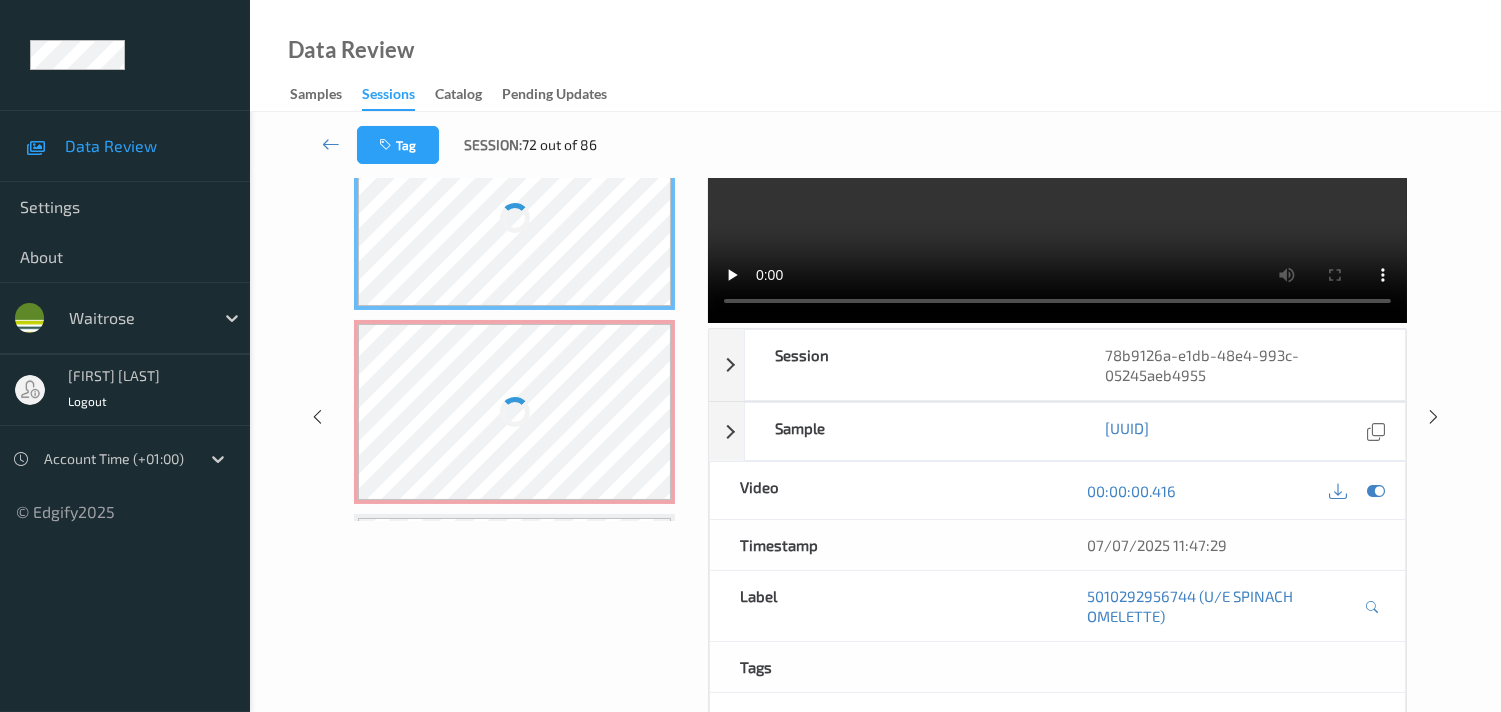 scroll, scrollTop: 0, scrollLeft: 0, axis: both 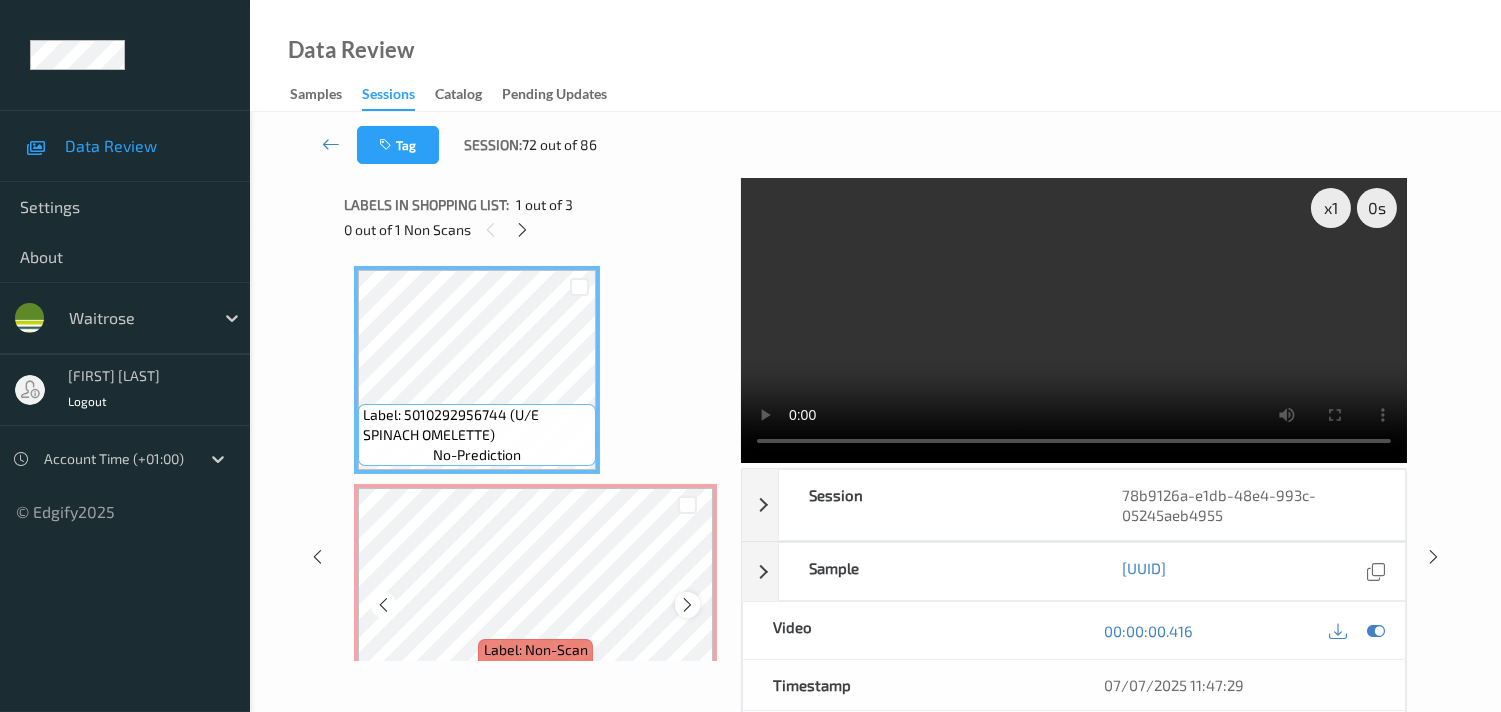 click at bounding box center (687, 605) 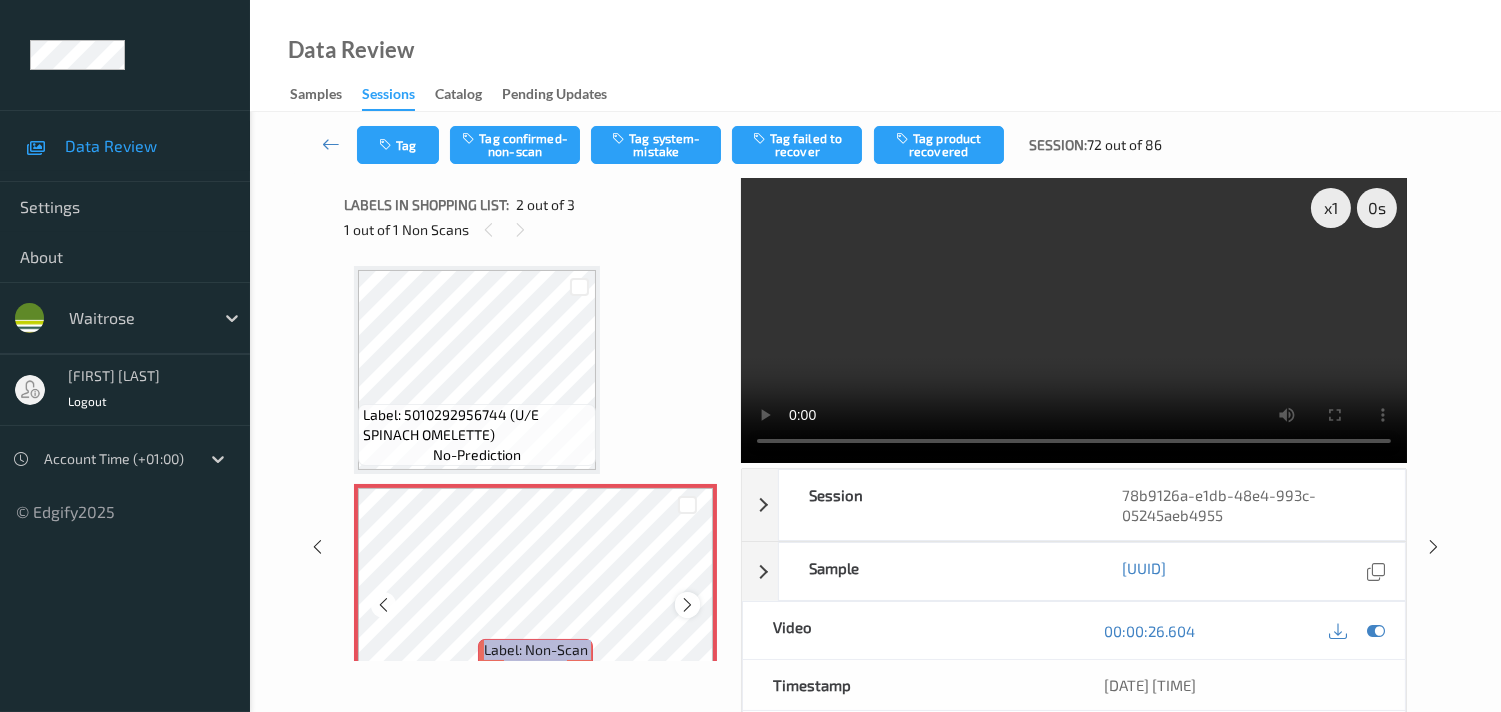 click at bounding box center [687, 605] 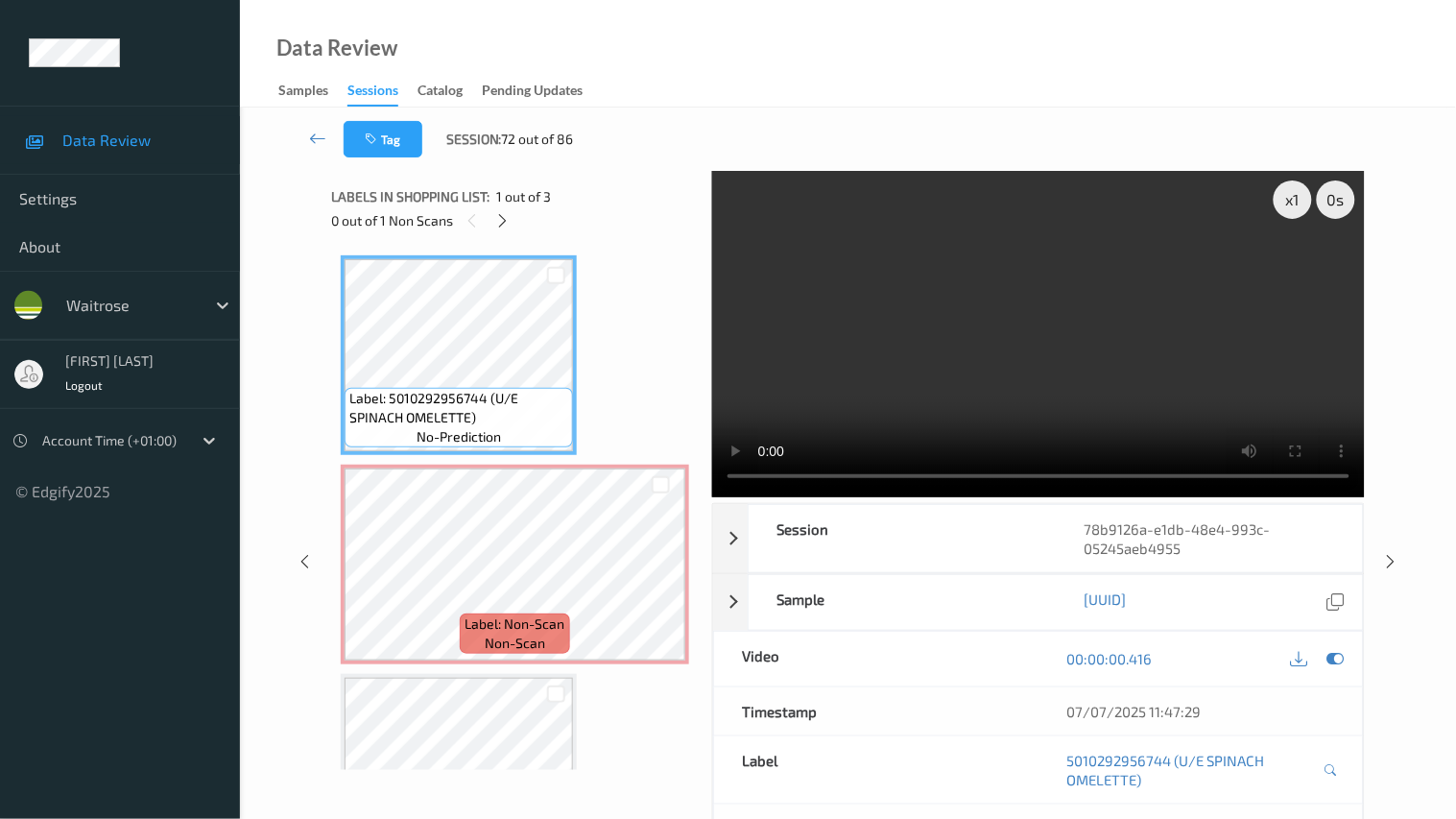 type 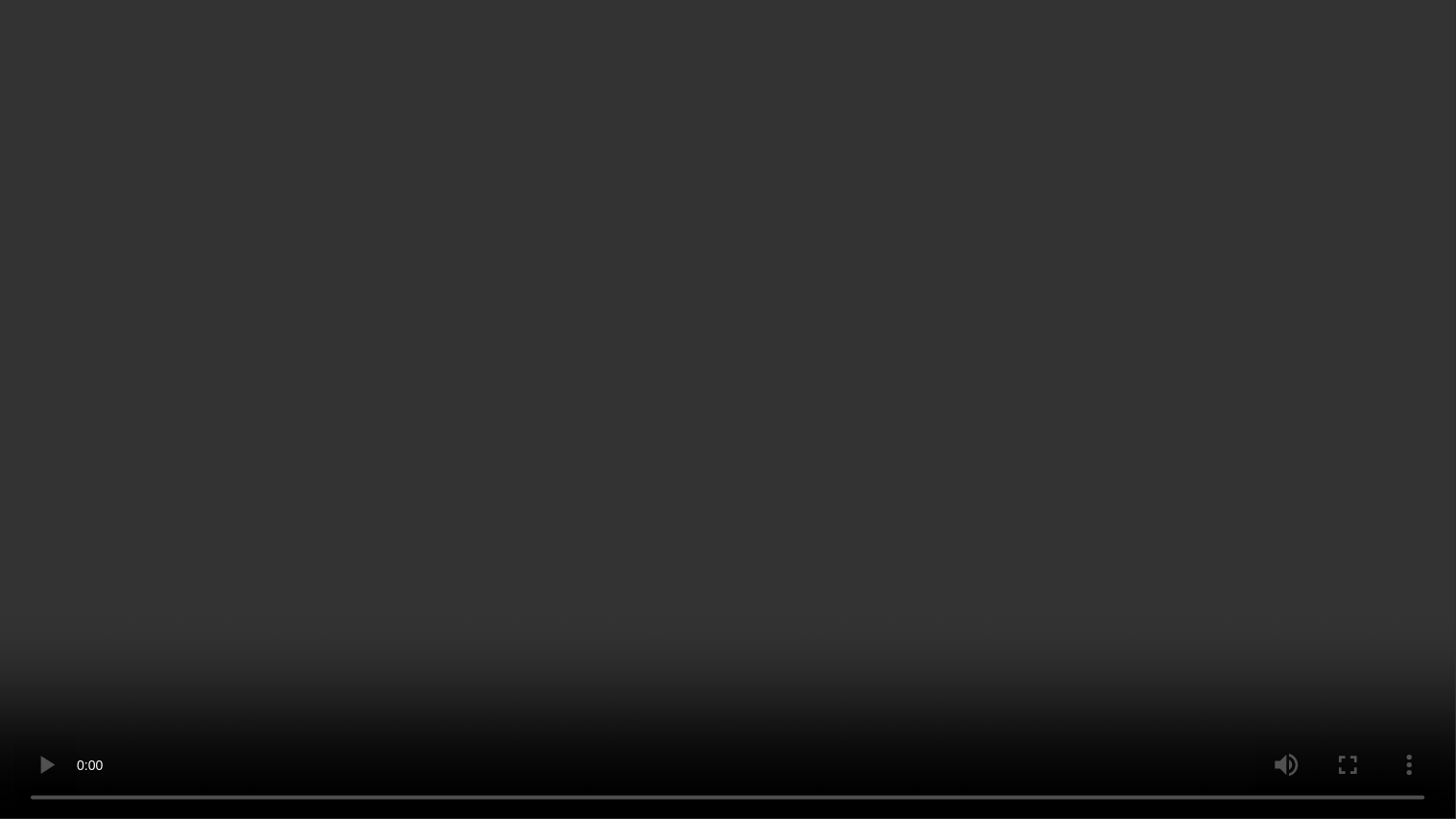 click at bounding box center (728, 409) 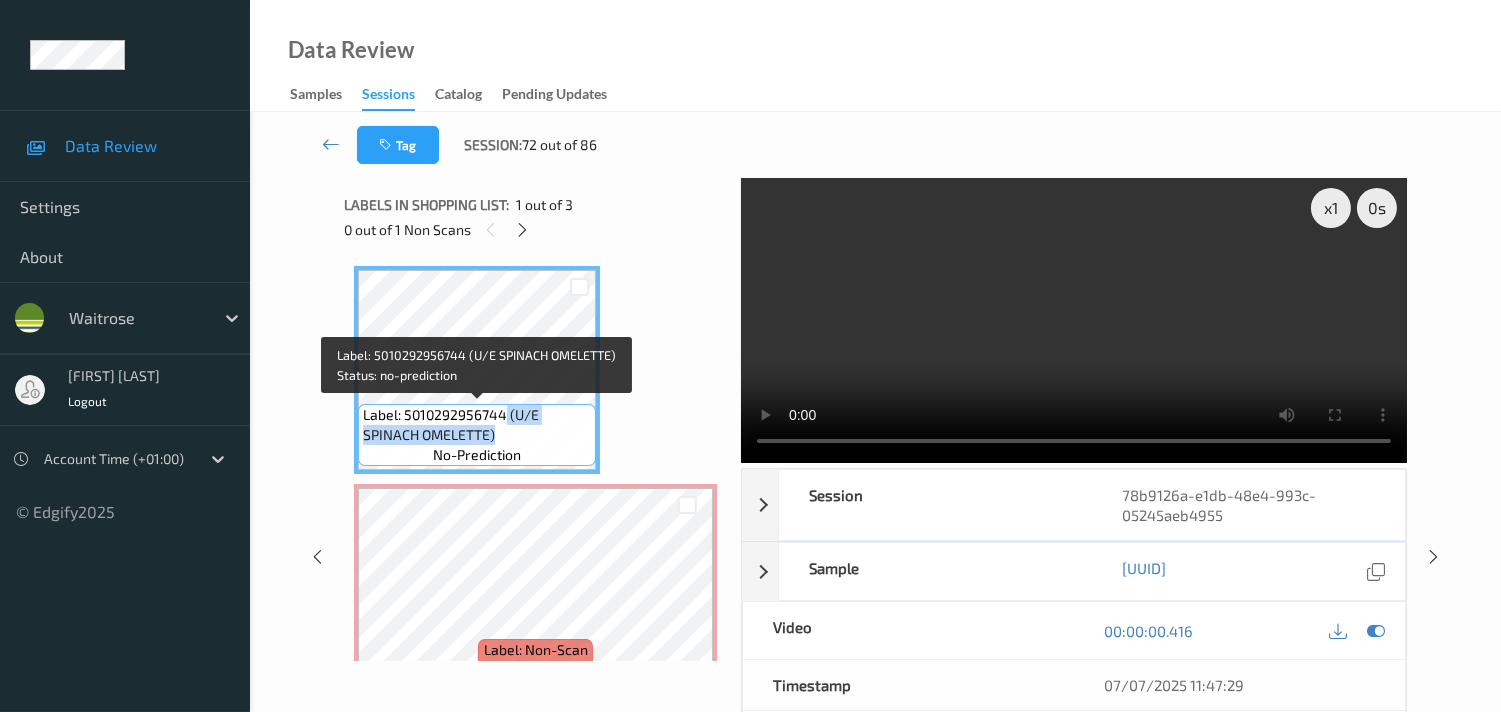 drag, startPoint x: 506, startPoint y: 415, endPoint x: 554, endPoint y: 430, distance: 50.289165 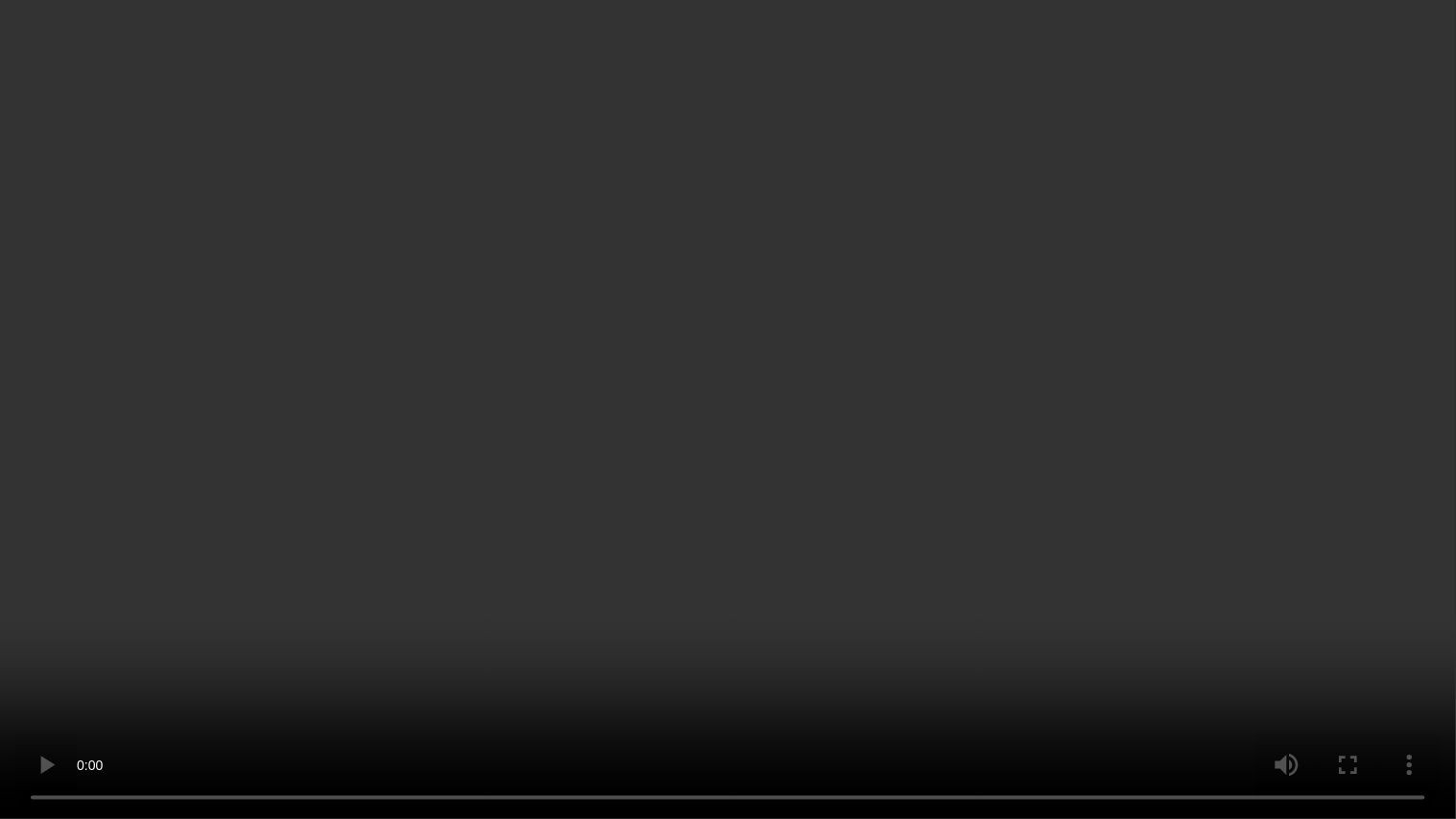 click at bounding box center [728, 409] 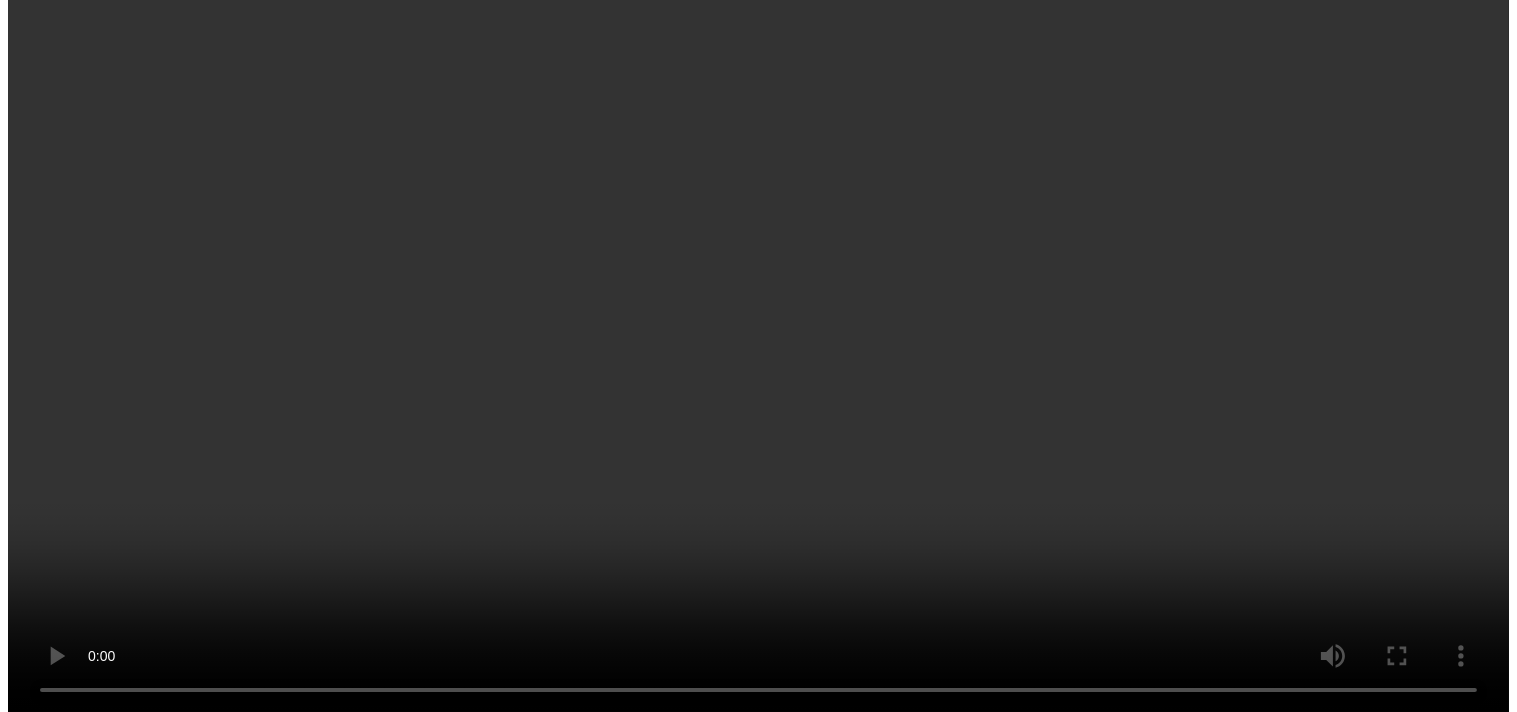 scroll, scrollTop: 32, scrollLeft: 0, axis: vertical 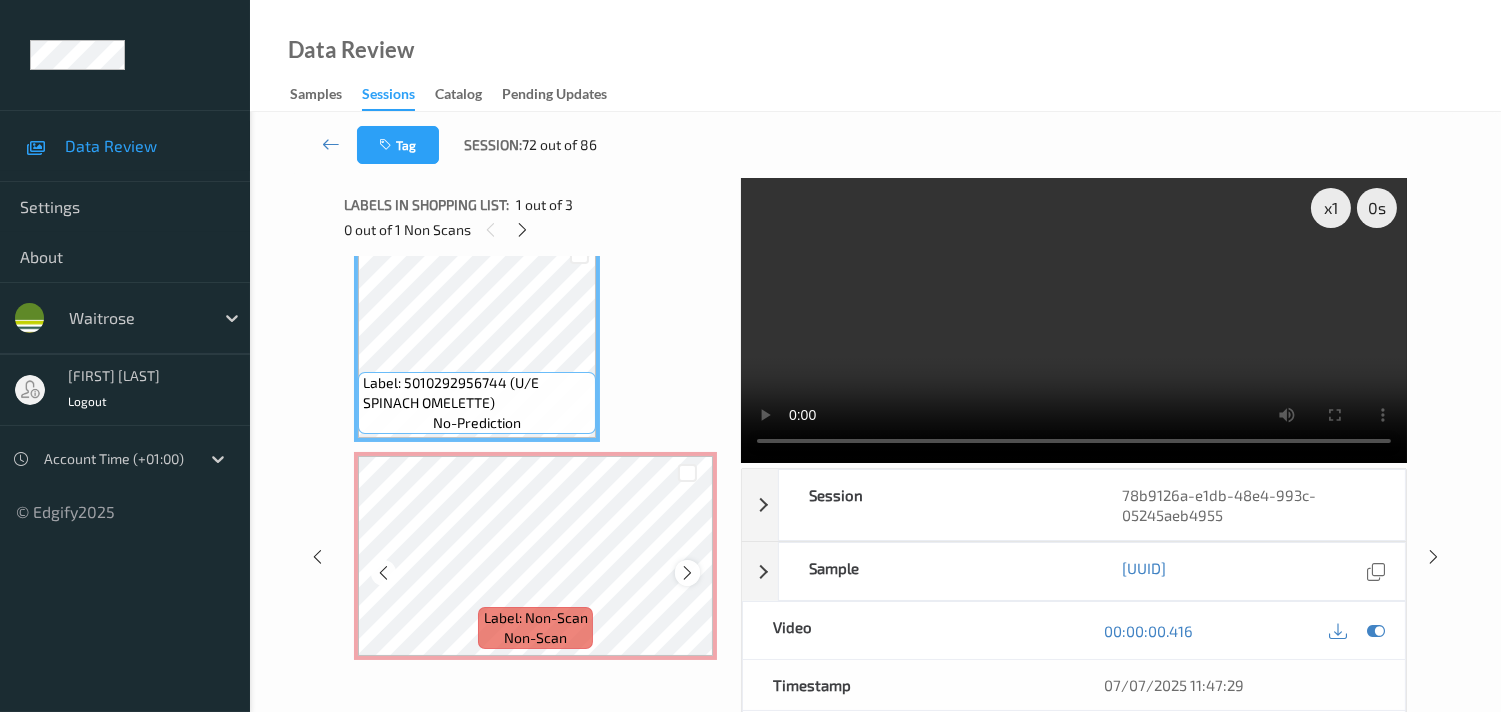 click at bounding box center (687, 573) 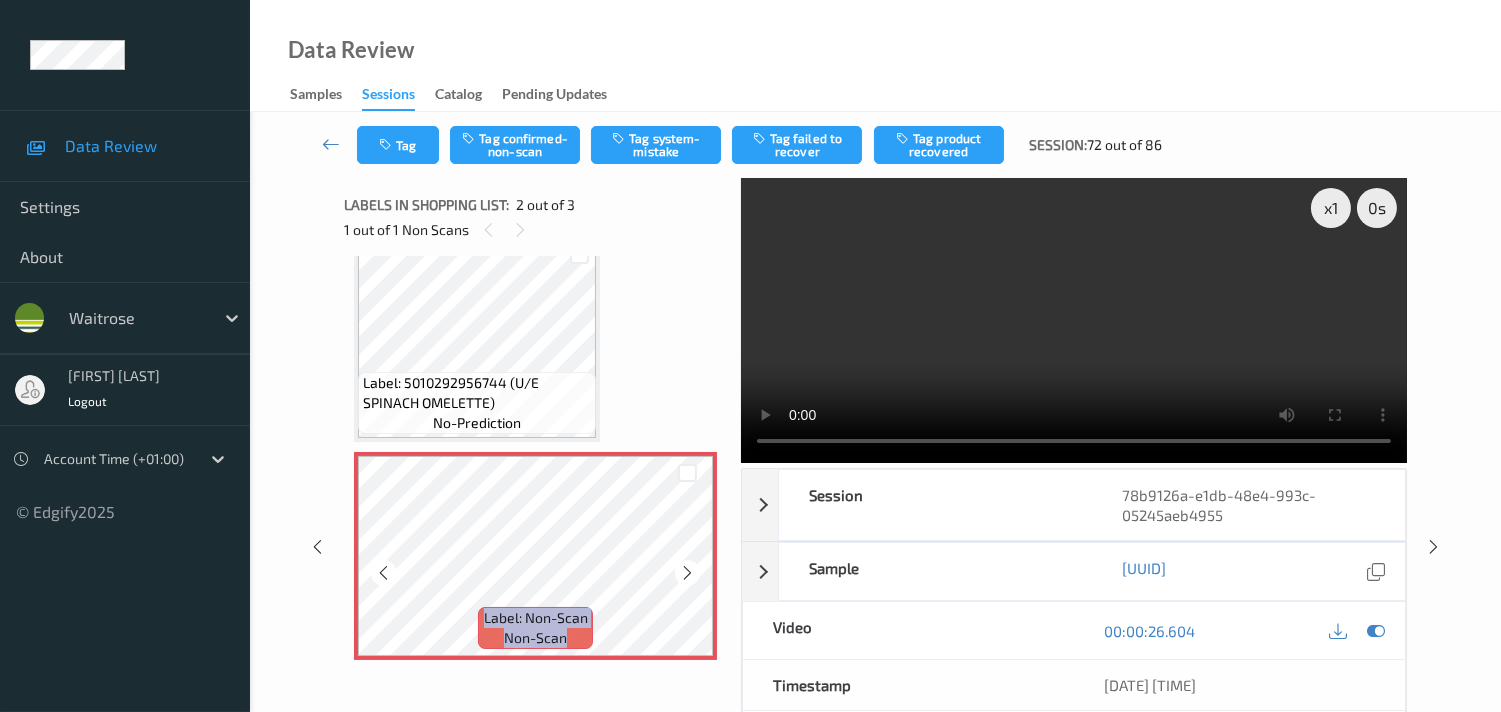 click at bounding box center (687, 573) 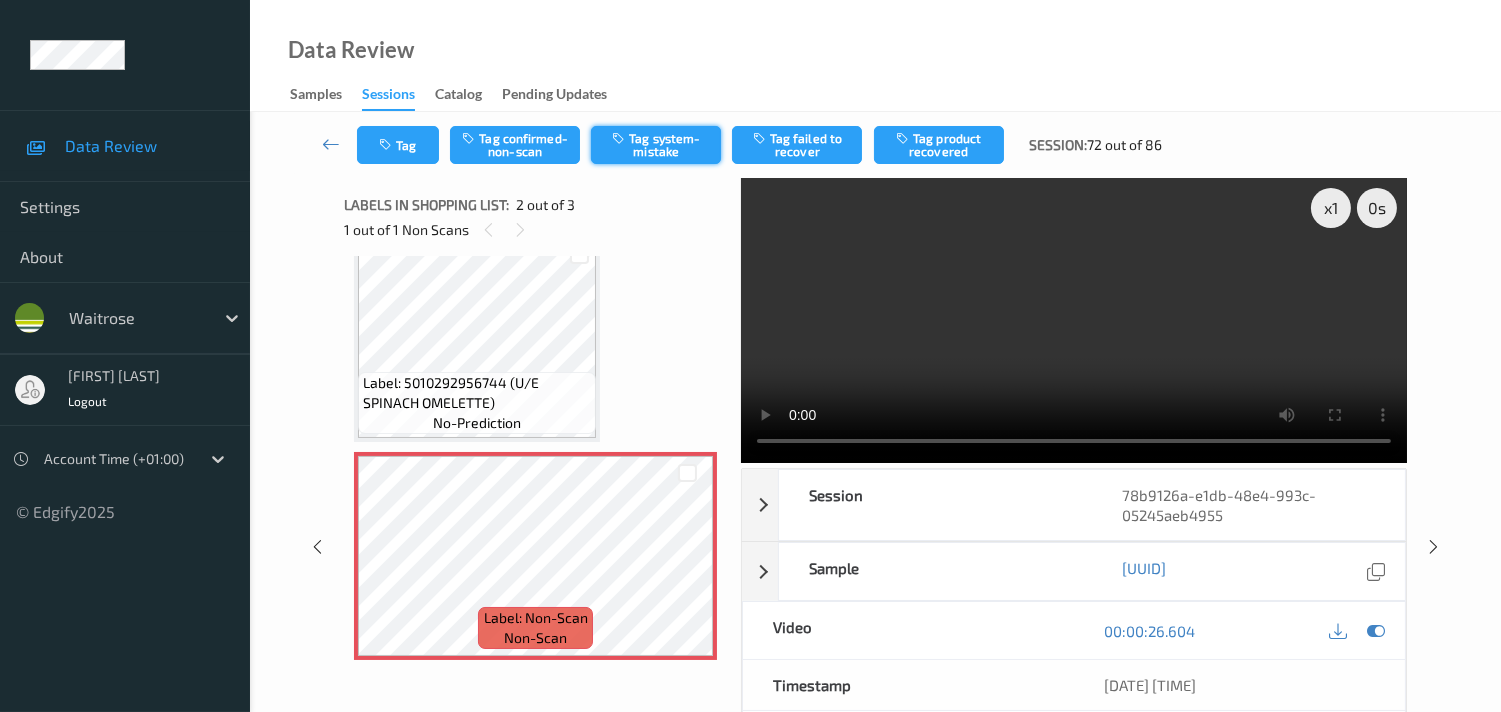 click on "Tag   system-mistake" at bounding box center [656, 145] 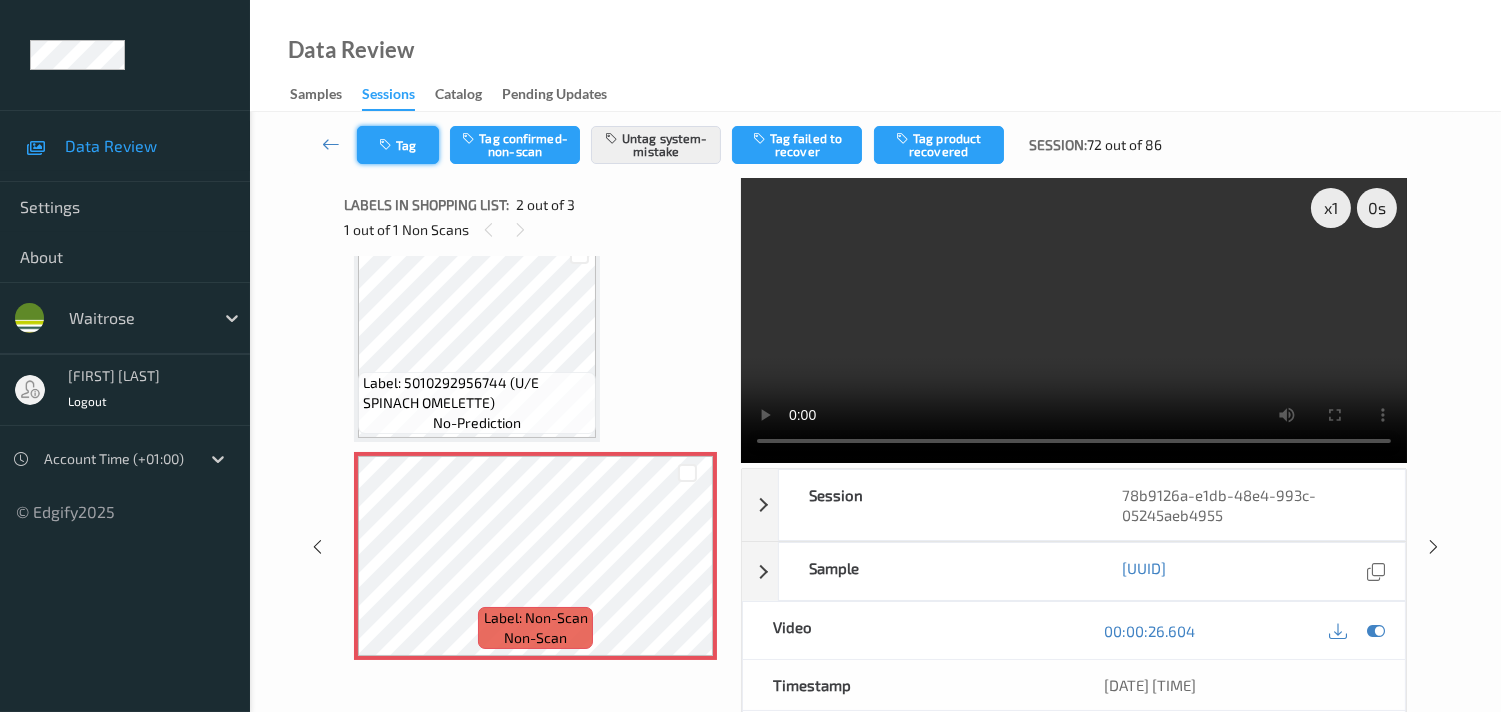 click at bounding box center (387, 145) 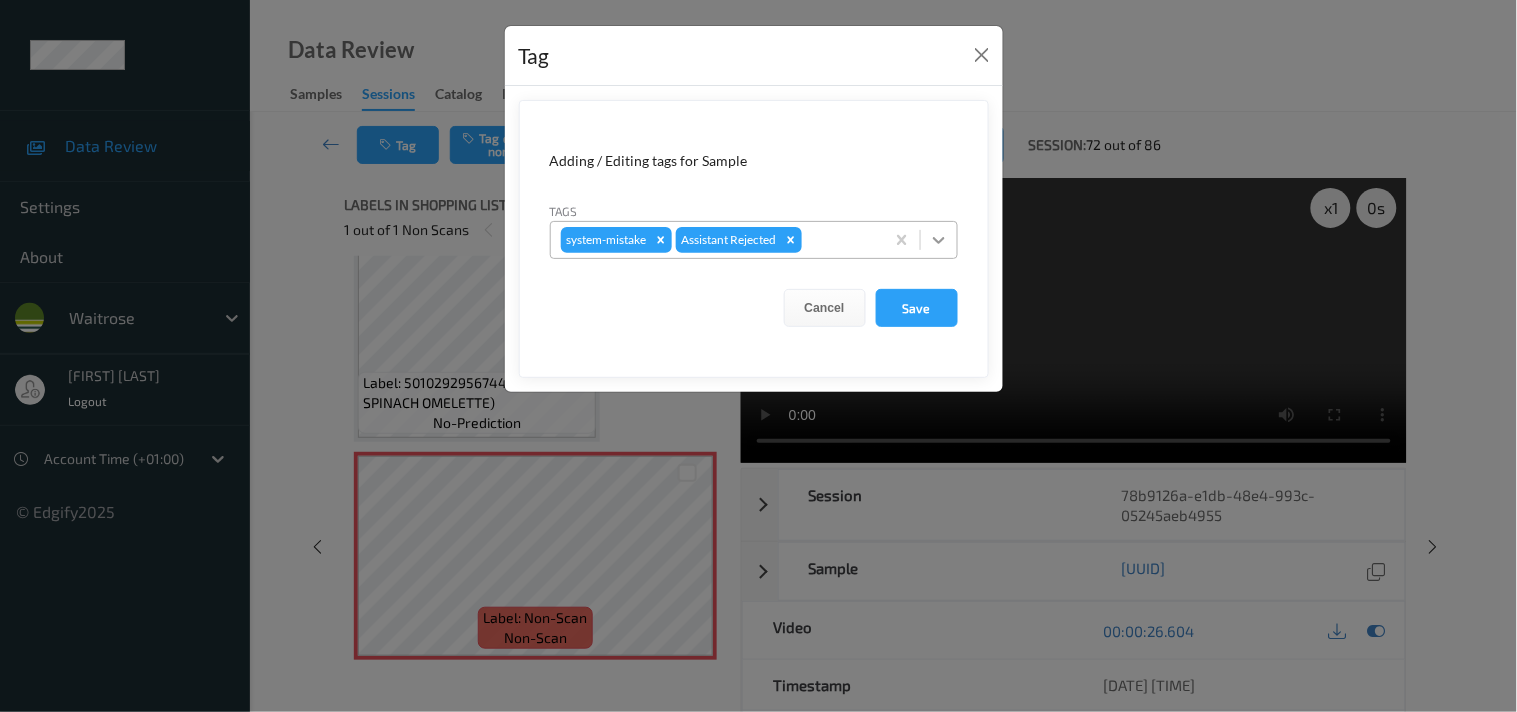 click 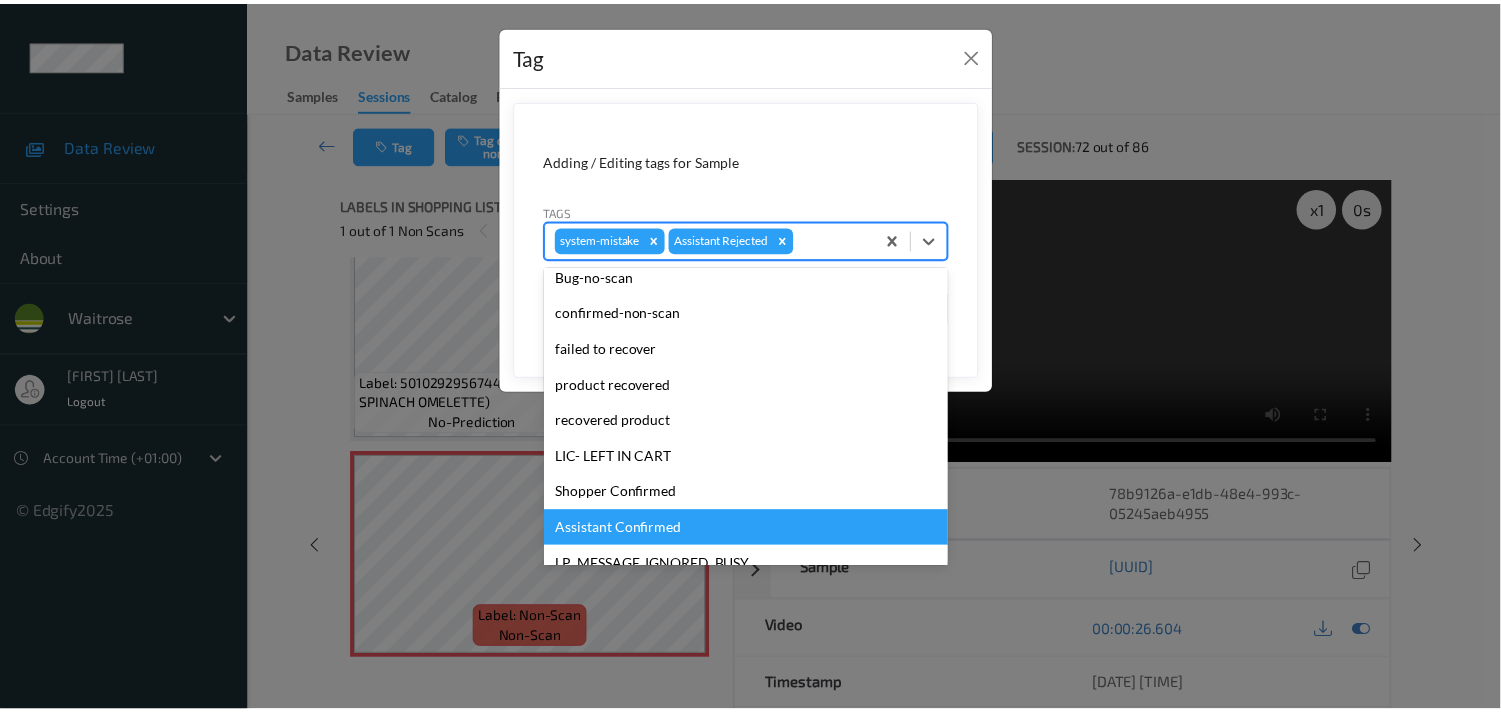 scroll, scrollTop: 318, scrollLeft: 0, axis: vertical 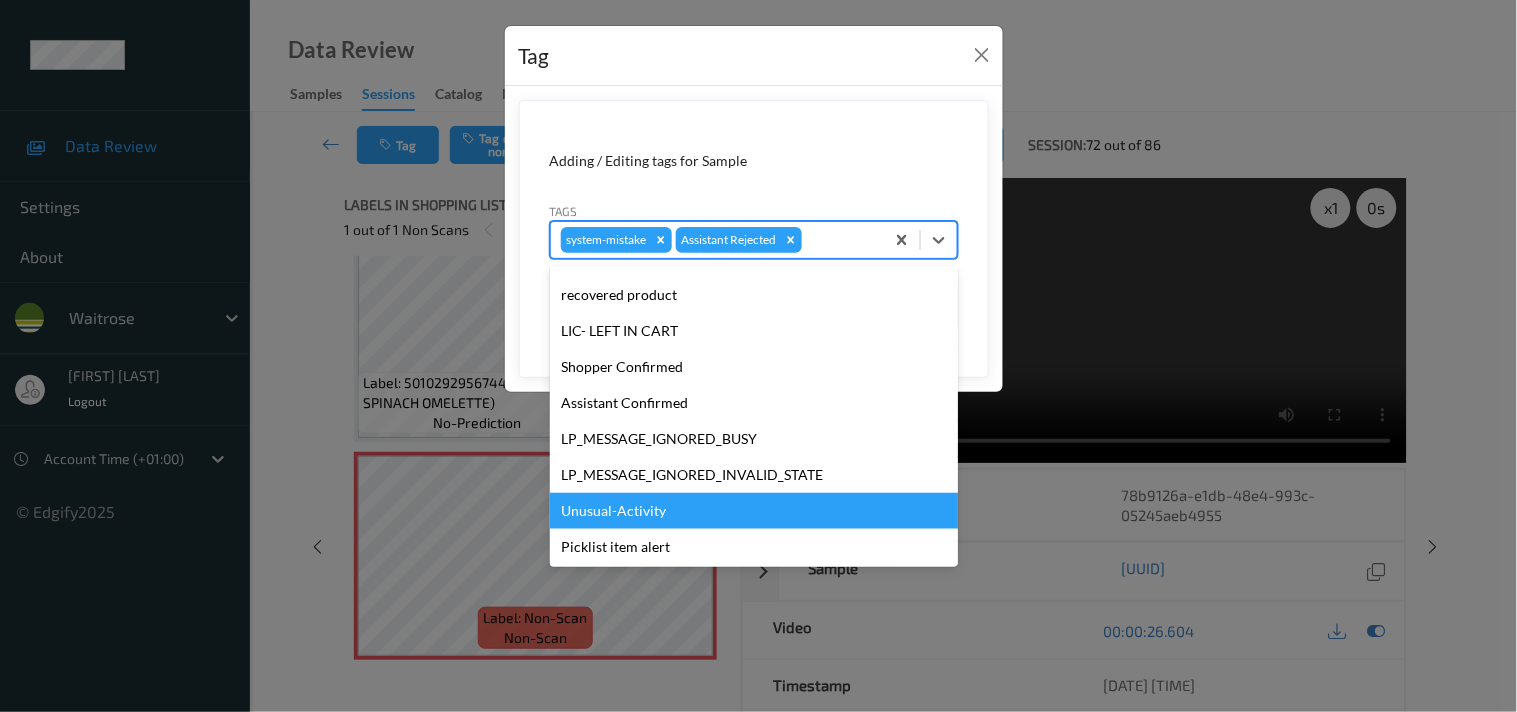 click on "Unusual-Activity" at bounding box center (754, 511) 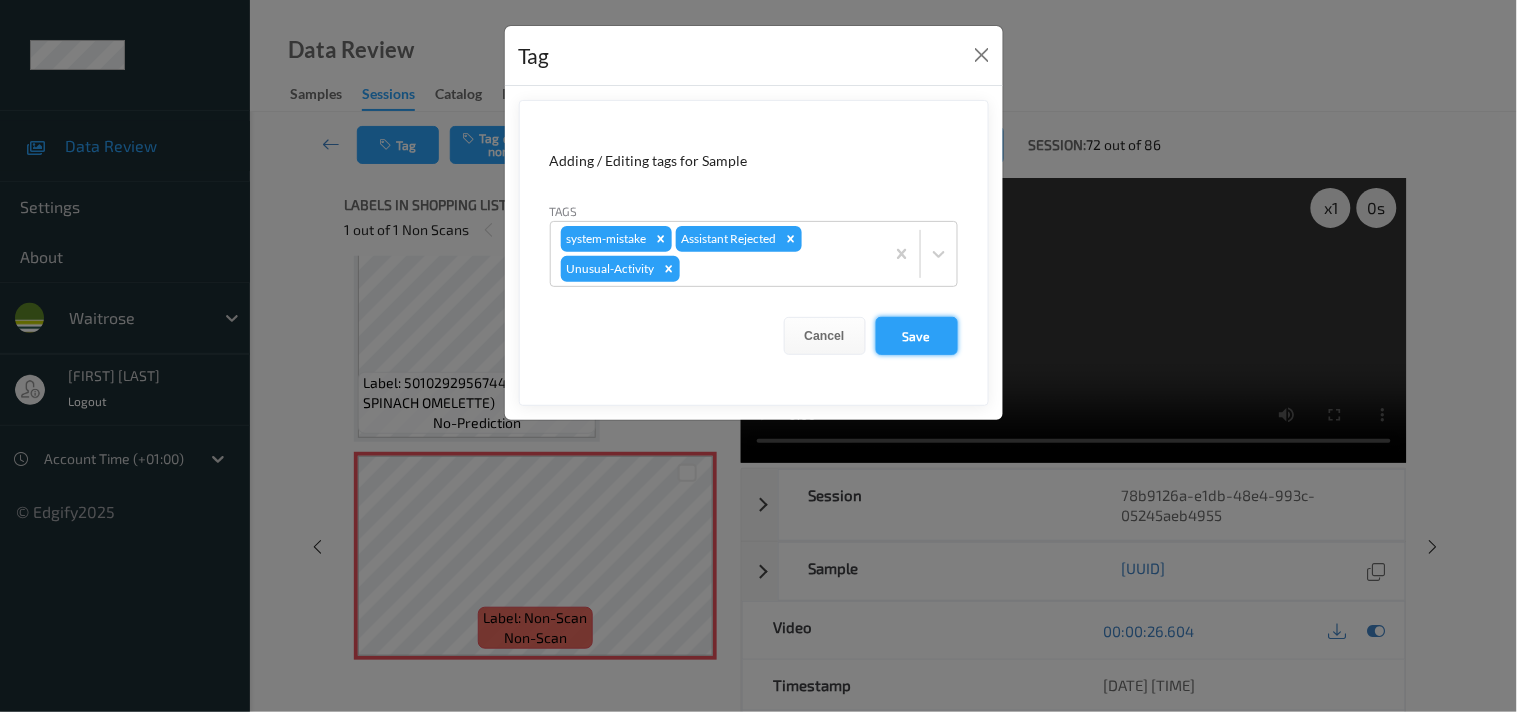 click on "Save" at bounding box center (917, 336) 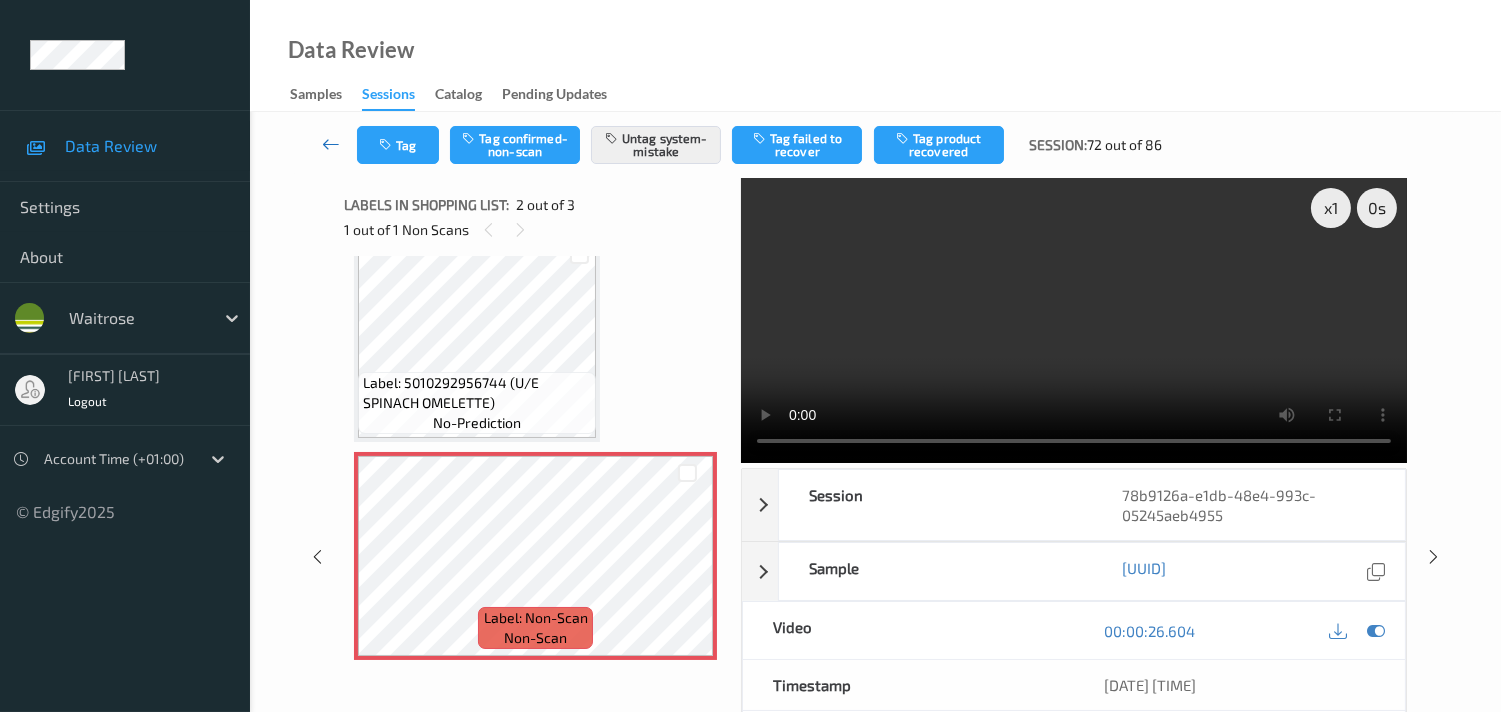 click at bounding box center (331, 144) 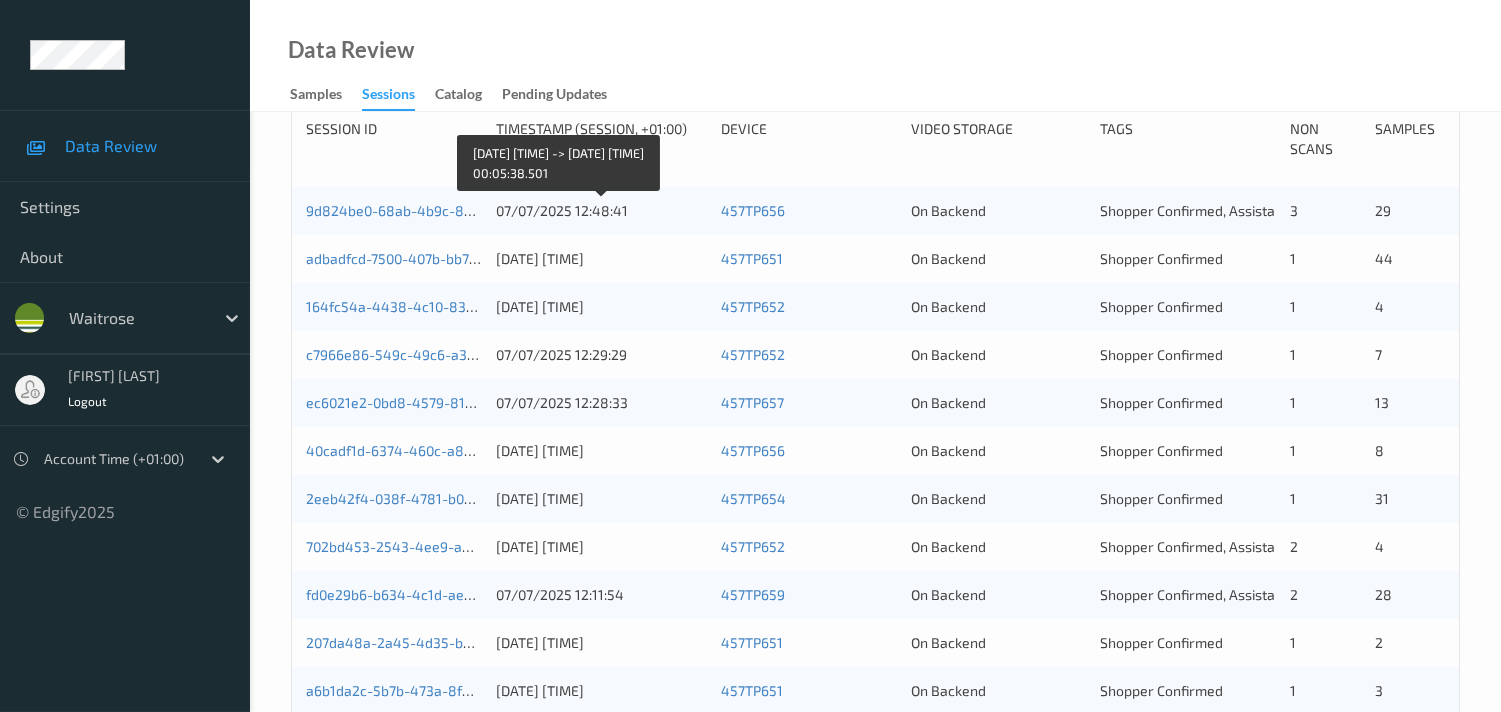 scroll, scrollTop: 555, scrollLeft: 0, axis: vertical 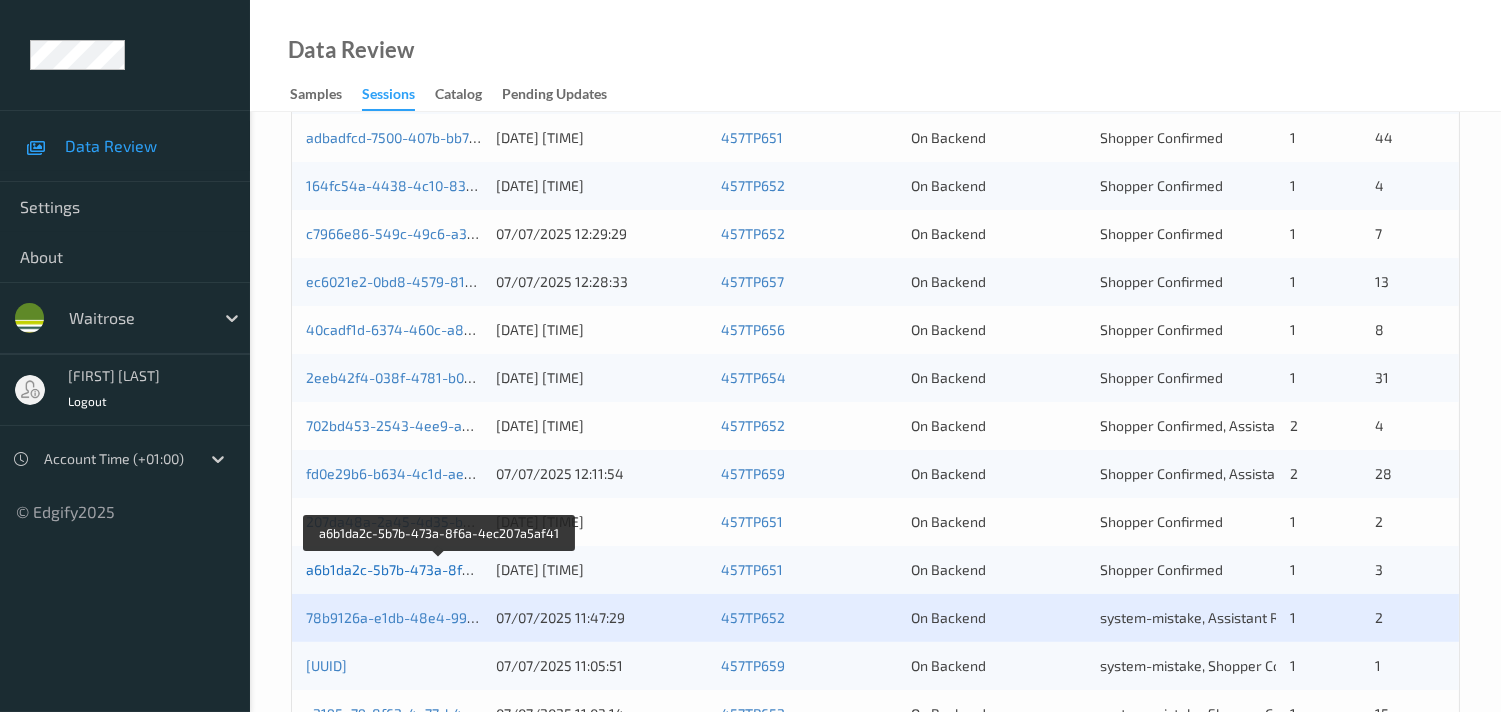 click on "a6b1da2c-5b7b-473a-8f6a-4ec207a5af41" at bounding box center (440, 569) 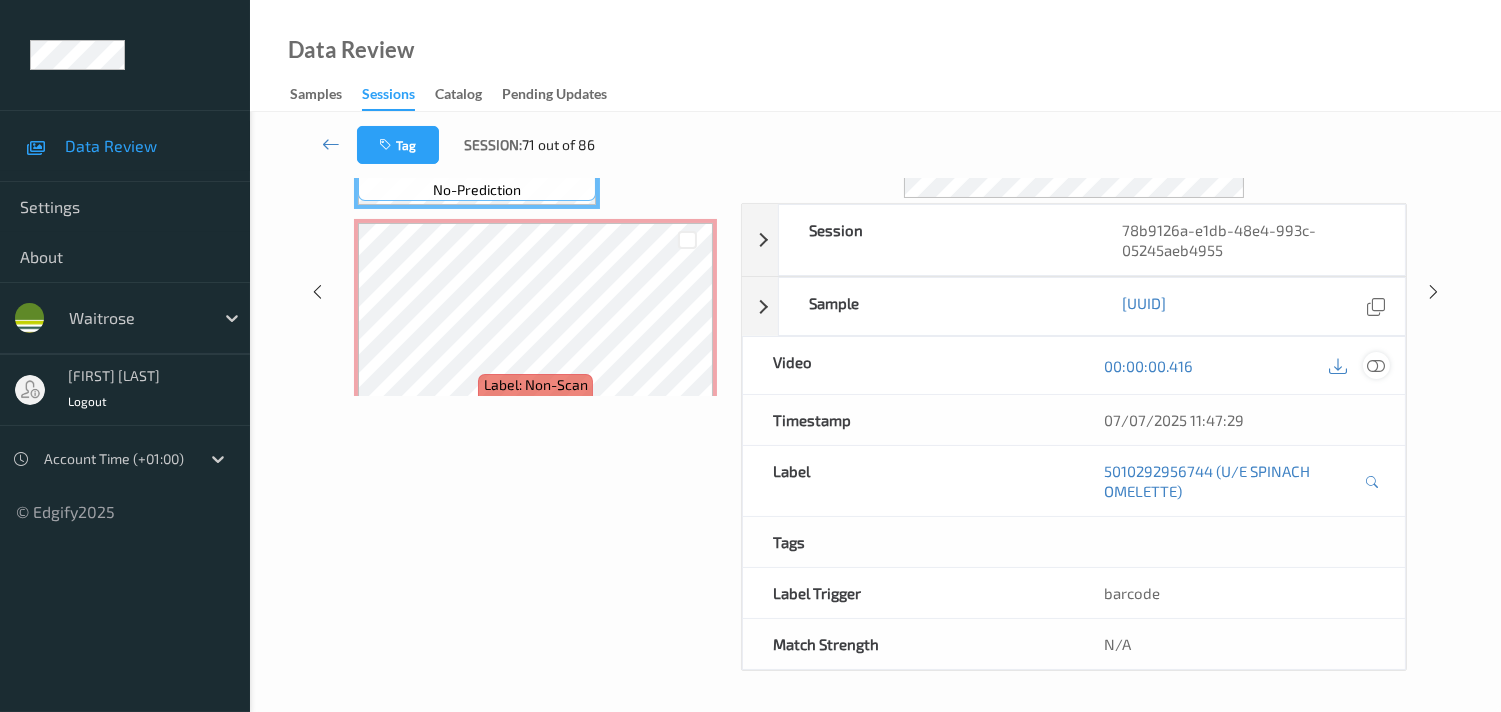 click at bounding box center (1376, 366) 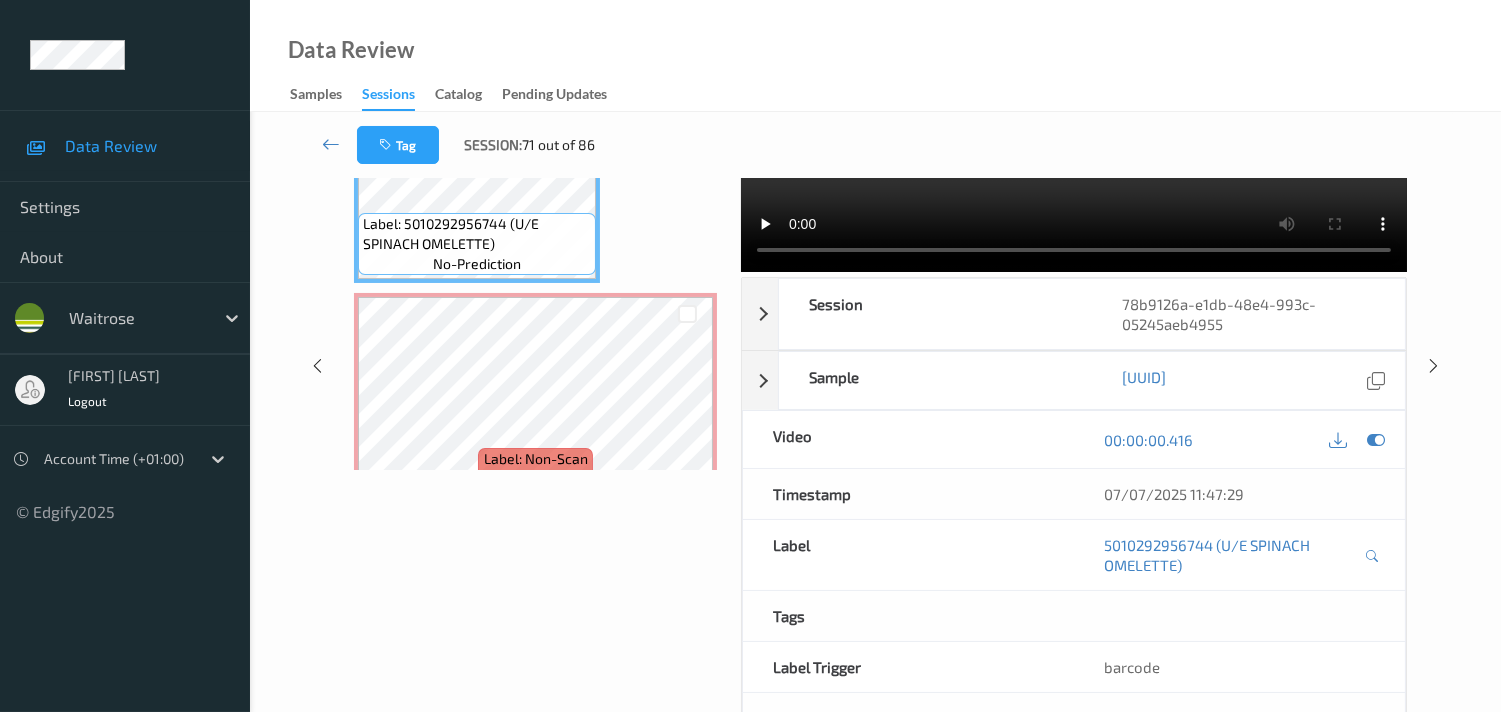 scroll, scrollTop: 0, scrollLeft: 0, axis: both 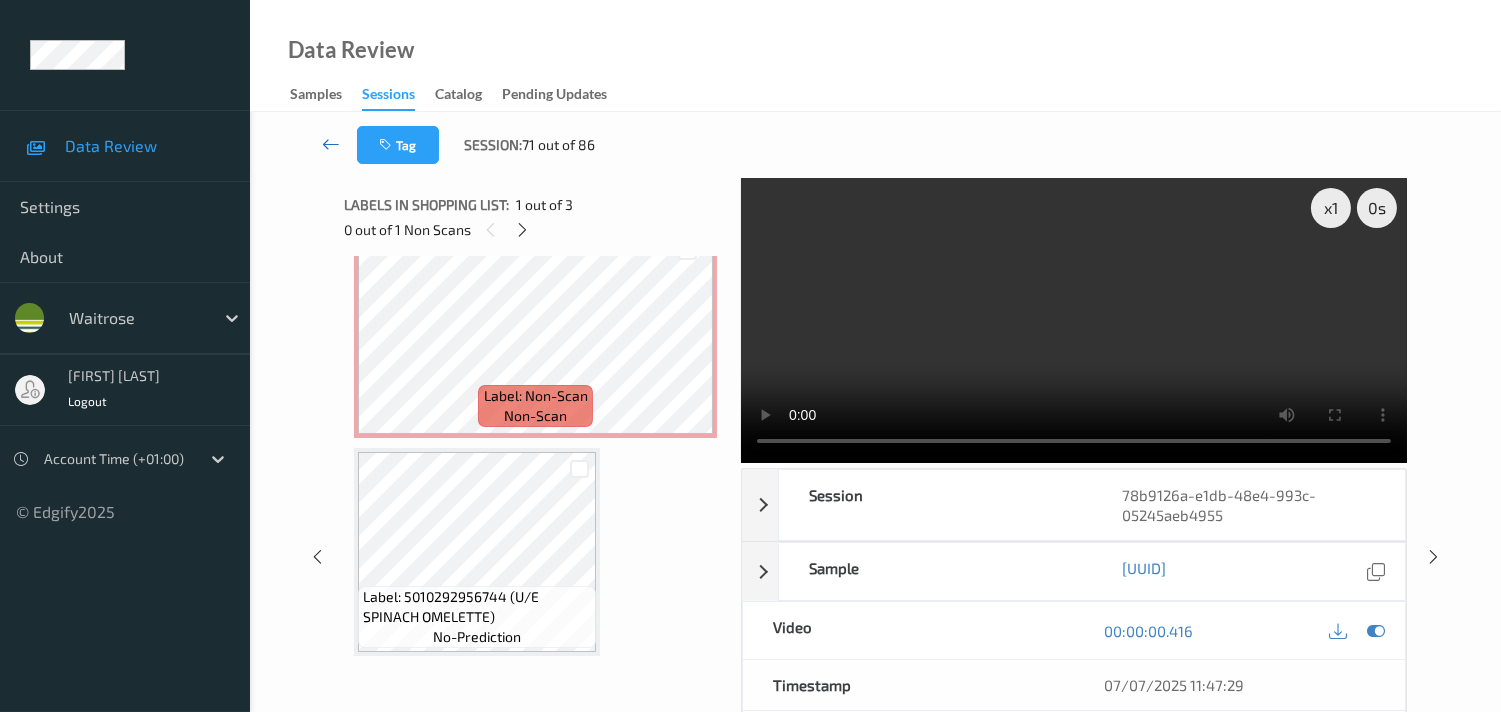 click at bounding box center (331, 144) 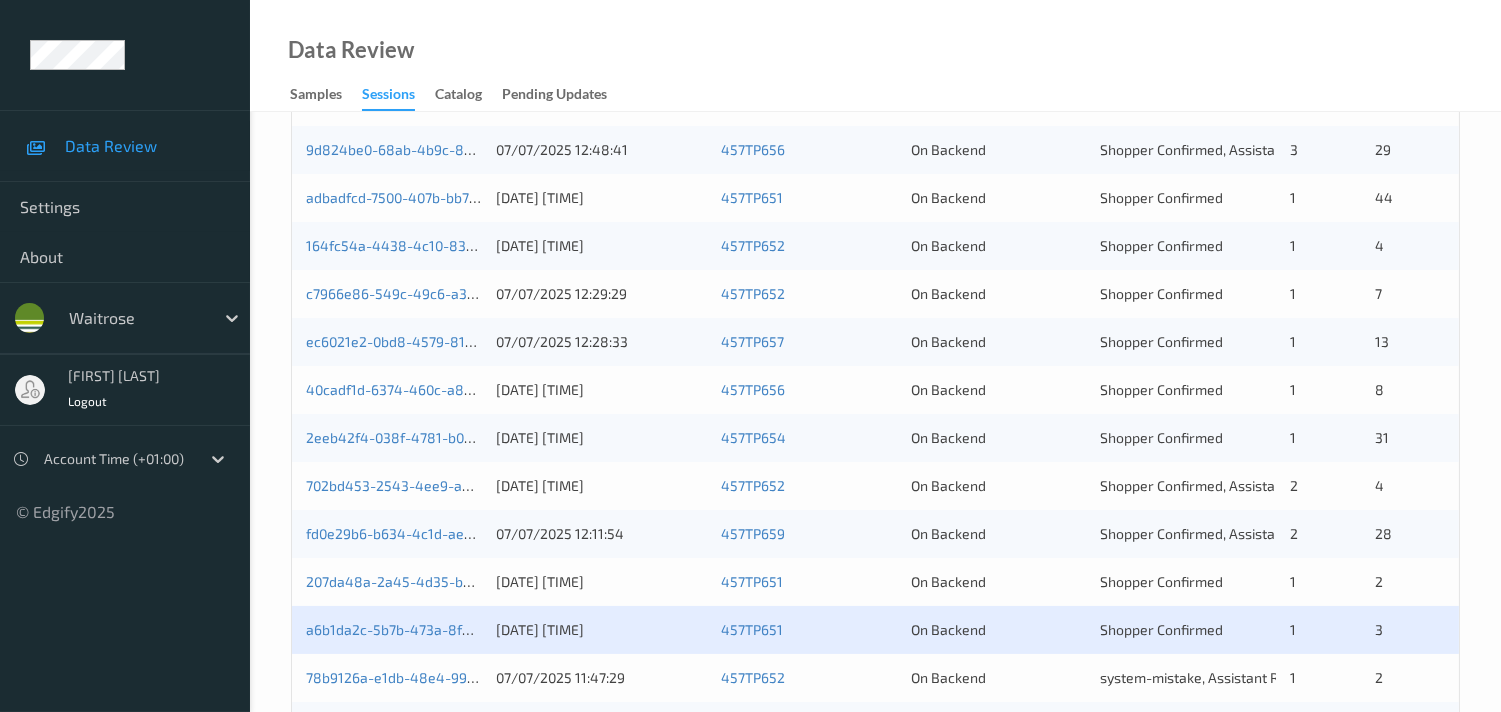scroll, scrollTop: 666, scrollLeft: 0, axis: vertical 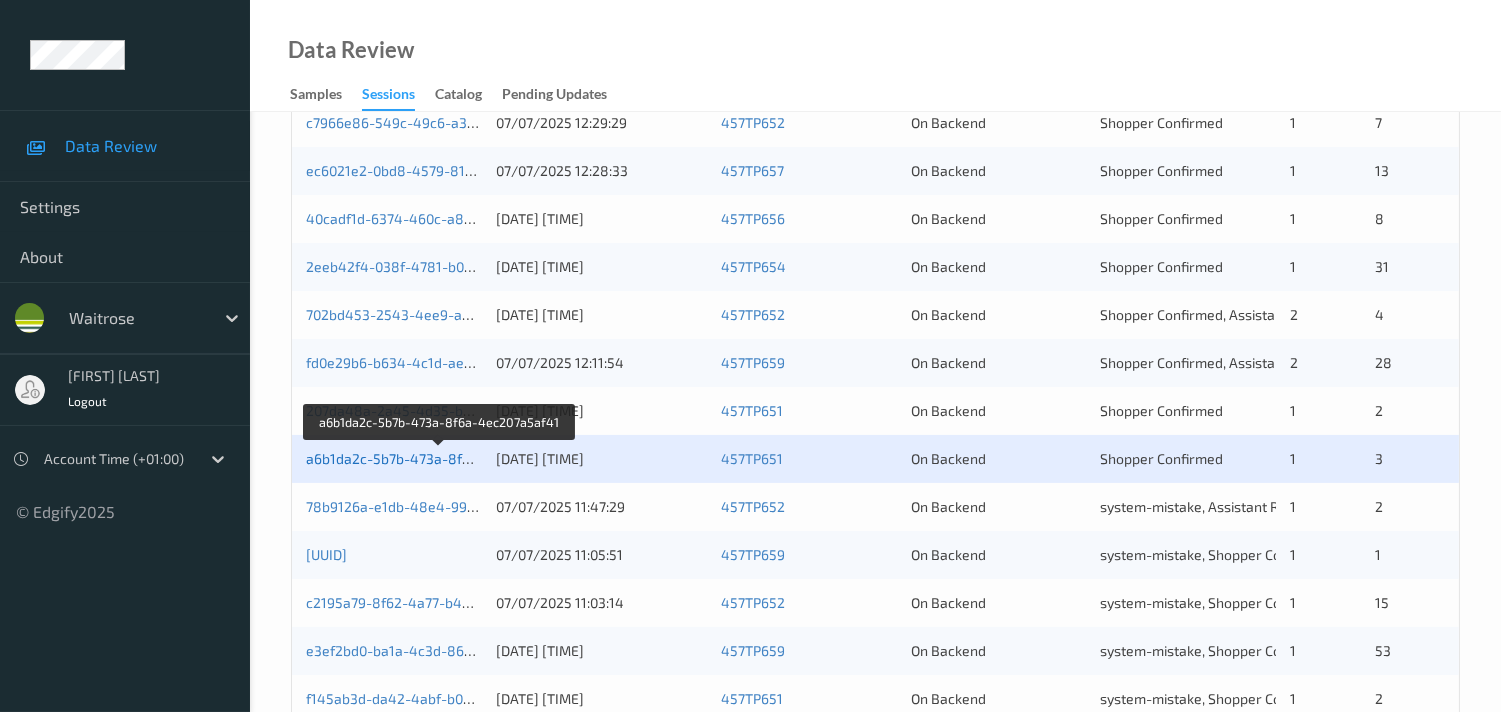 click on "a6b1da2c-5b7b-473a-8f6a-4ec207a5af41" at bounding box center [440, 458] 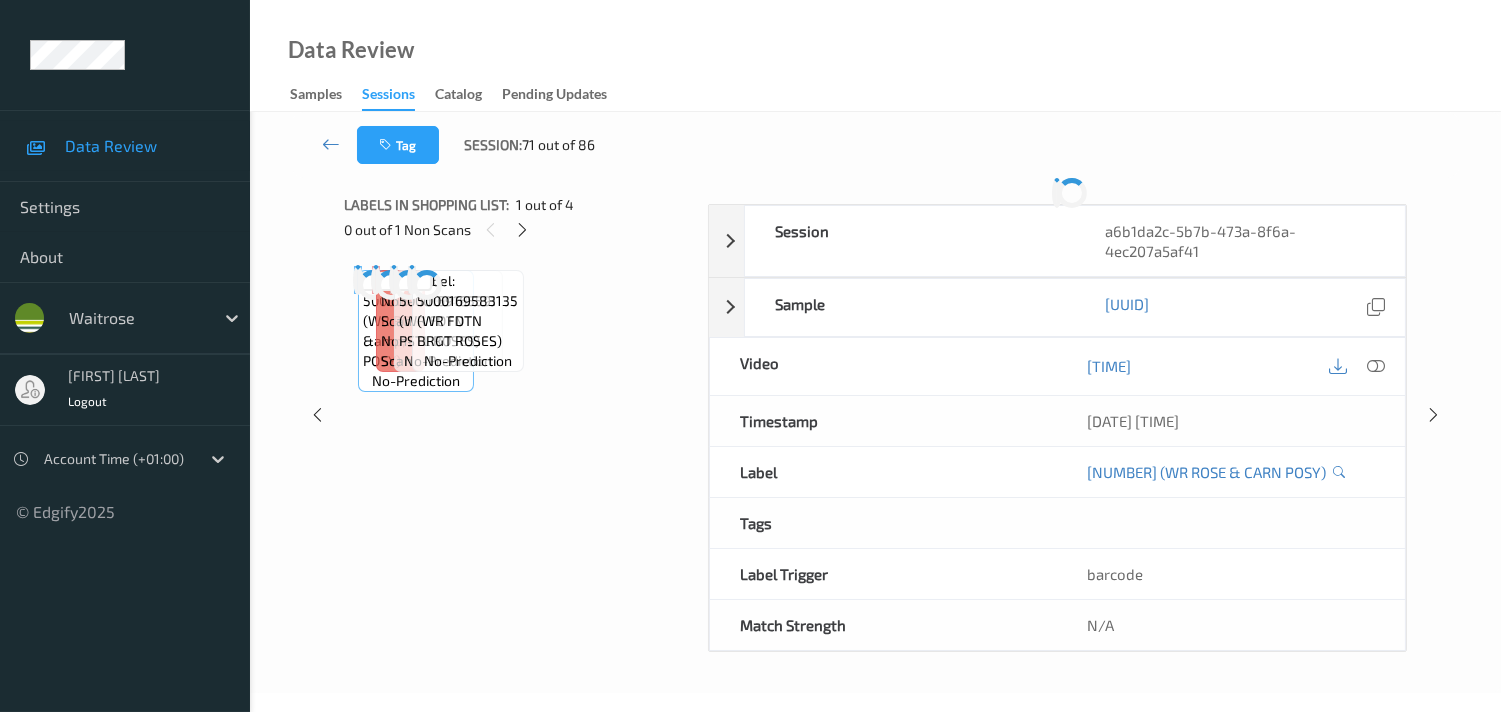 click on "Labels in shopping list: 1 out of 4 0 out of 1 Non Scans Label: [PRODUCT] no-prediction Label: Non-Scan non-scan Label: Non-Scan non-scan Label: Non-Scan non-scan Label: [PRODUCT] no-prediction Label: [PRODUCT] no-prediction" at bounding box center [519, 415] 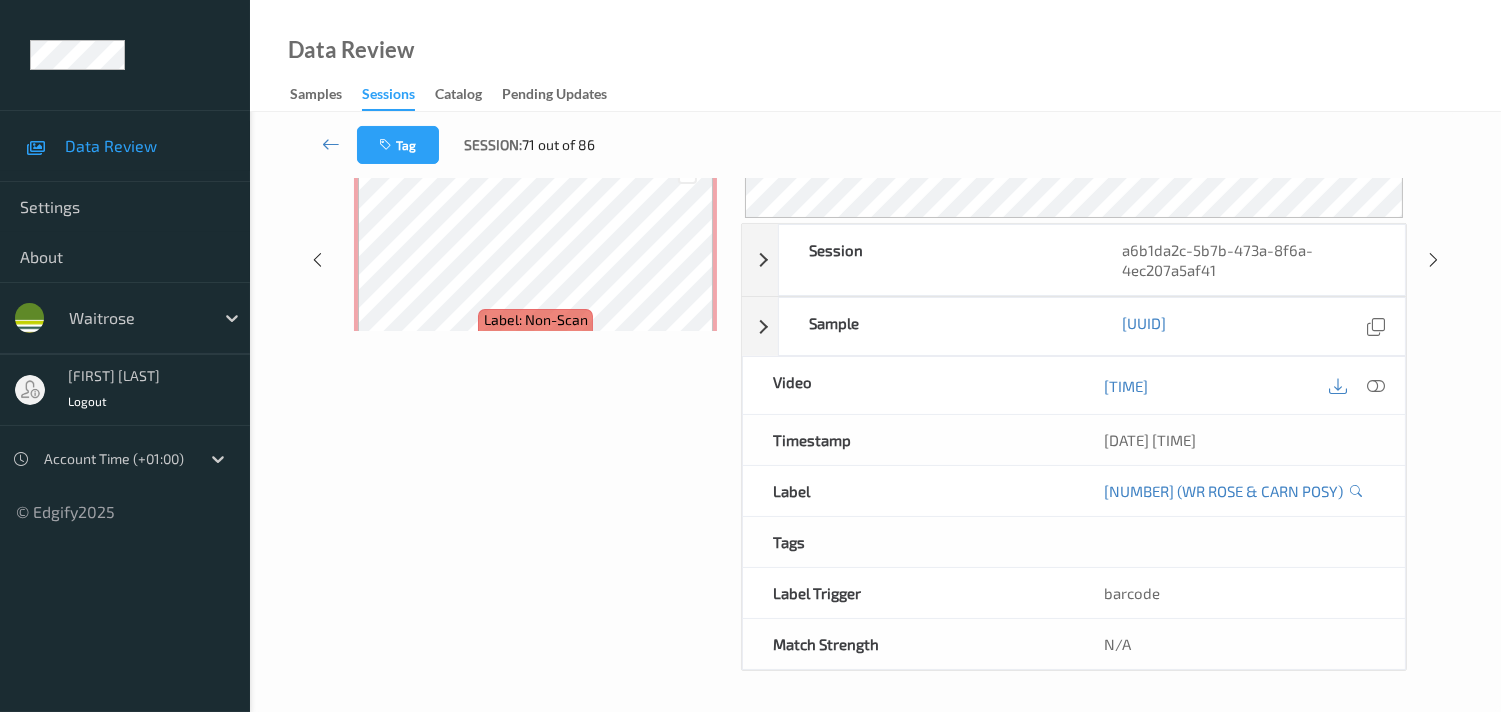 scroll, scrollTop: 280, scrollLeft: 0, axis: vertical 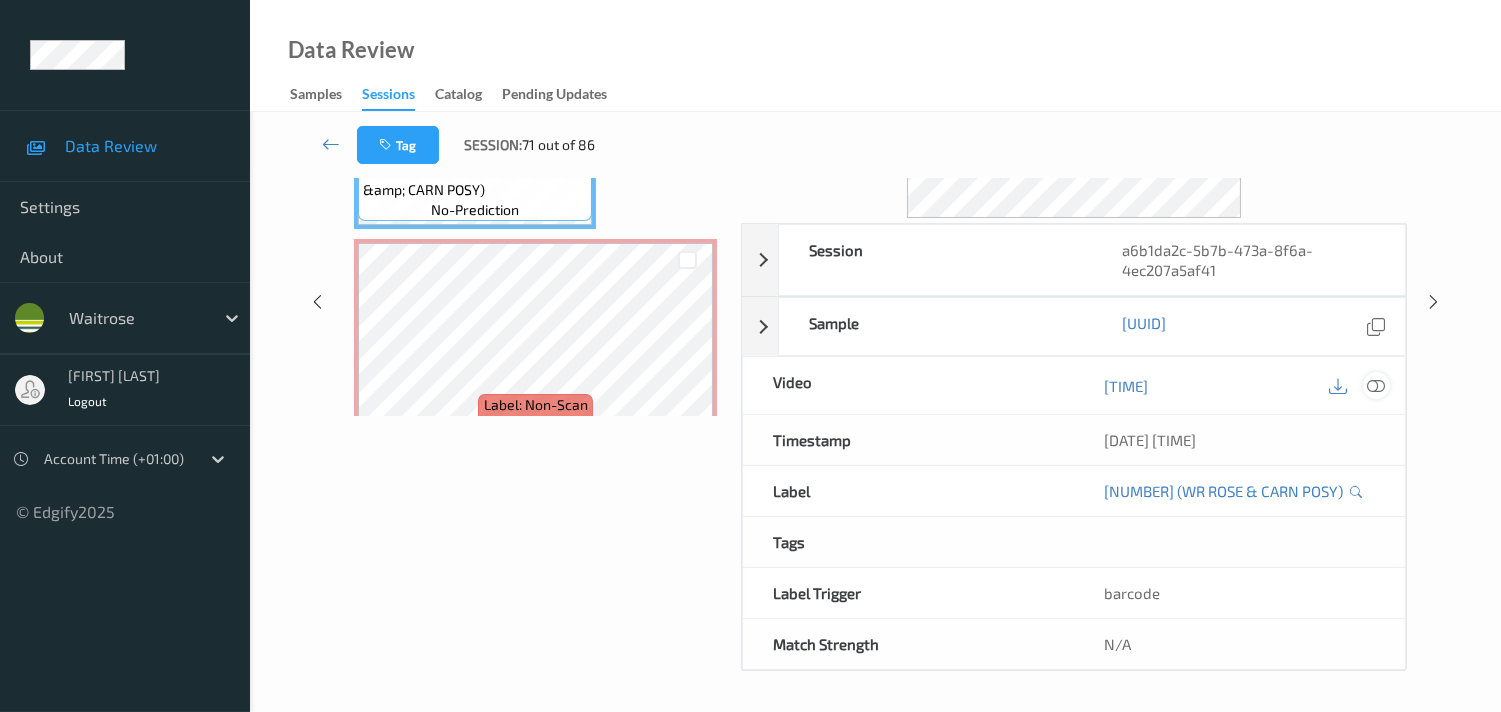 click at bounding box center [1376, 386] 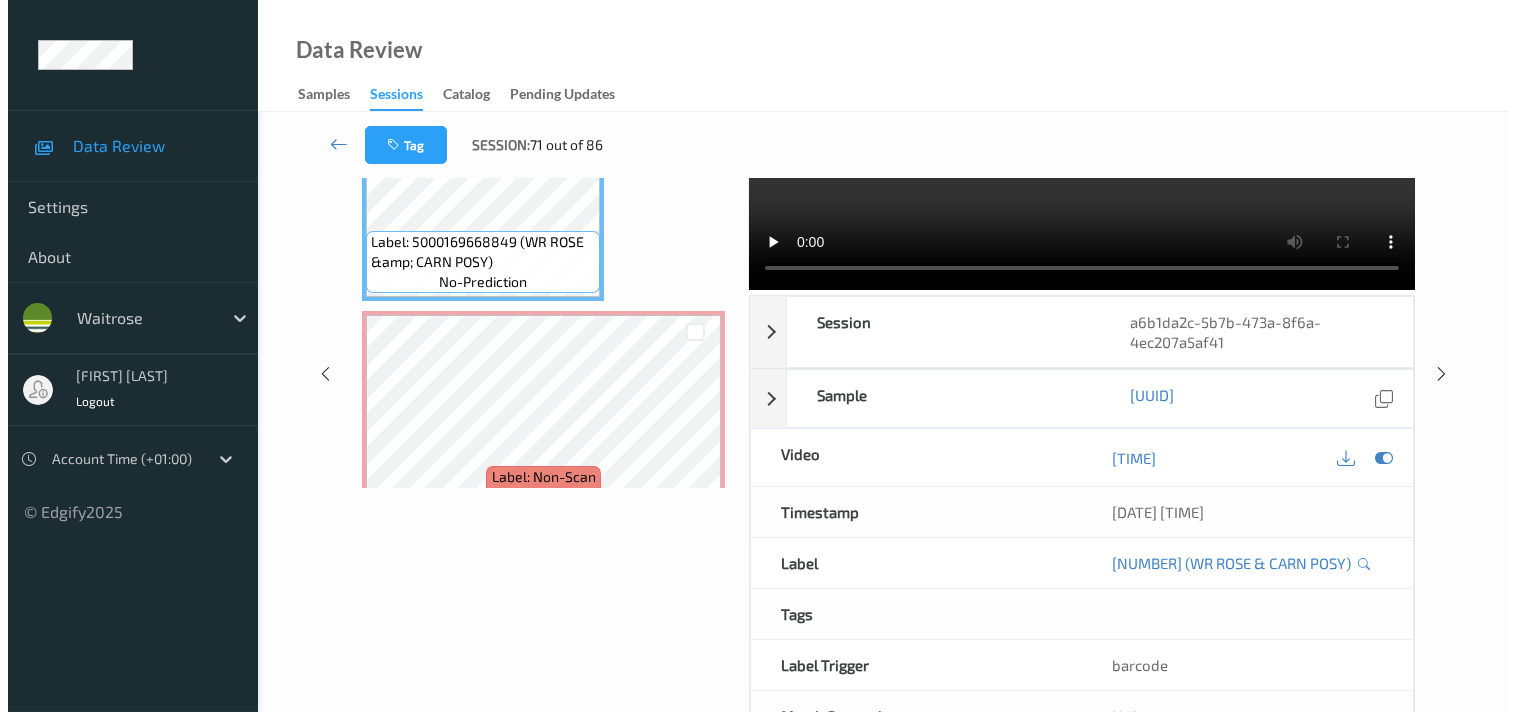 scroll, scrollTop: 0, scrollLeft: 0, axis: both 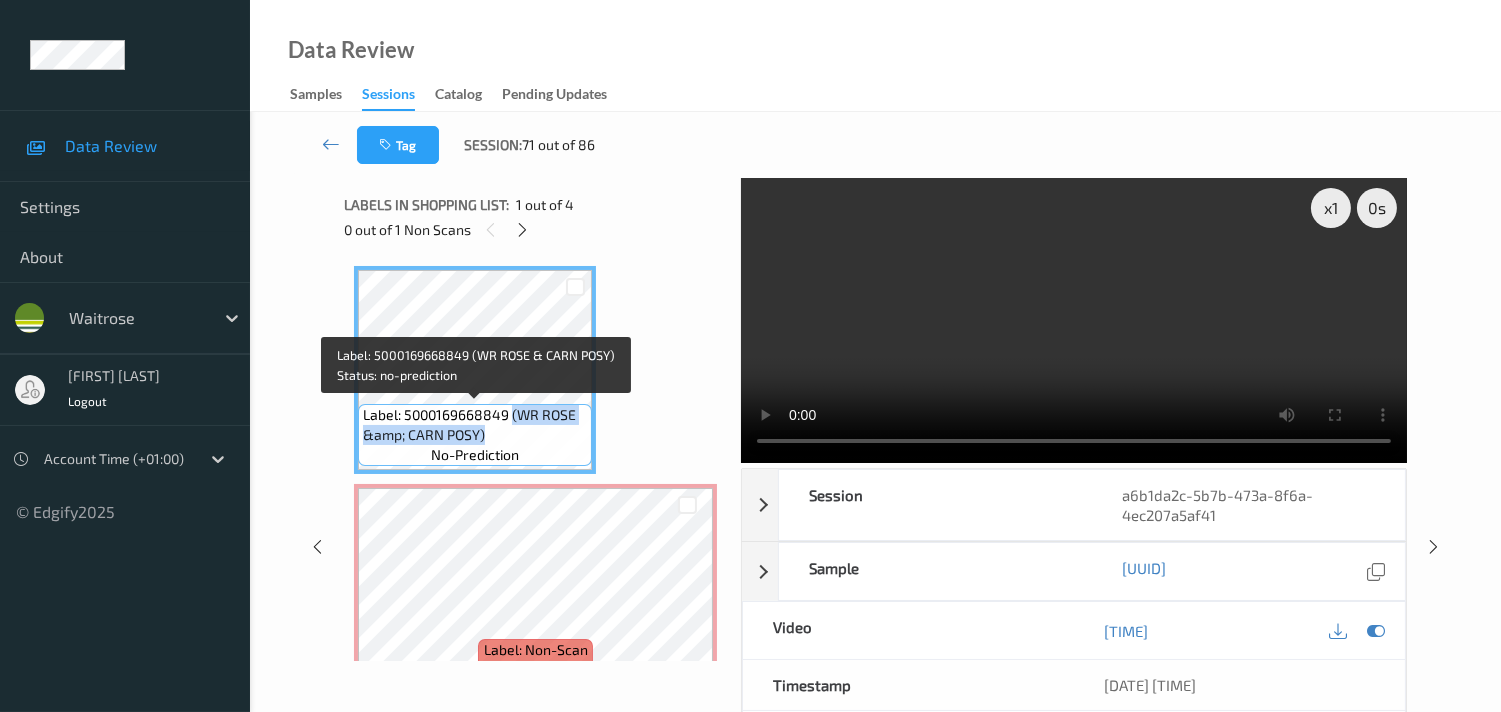 drag, startPoint x: 512, startPoint y: 412, endPoint x: 581, endPoint y: 435, distance: 72.73238 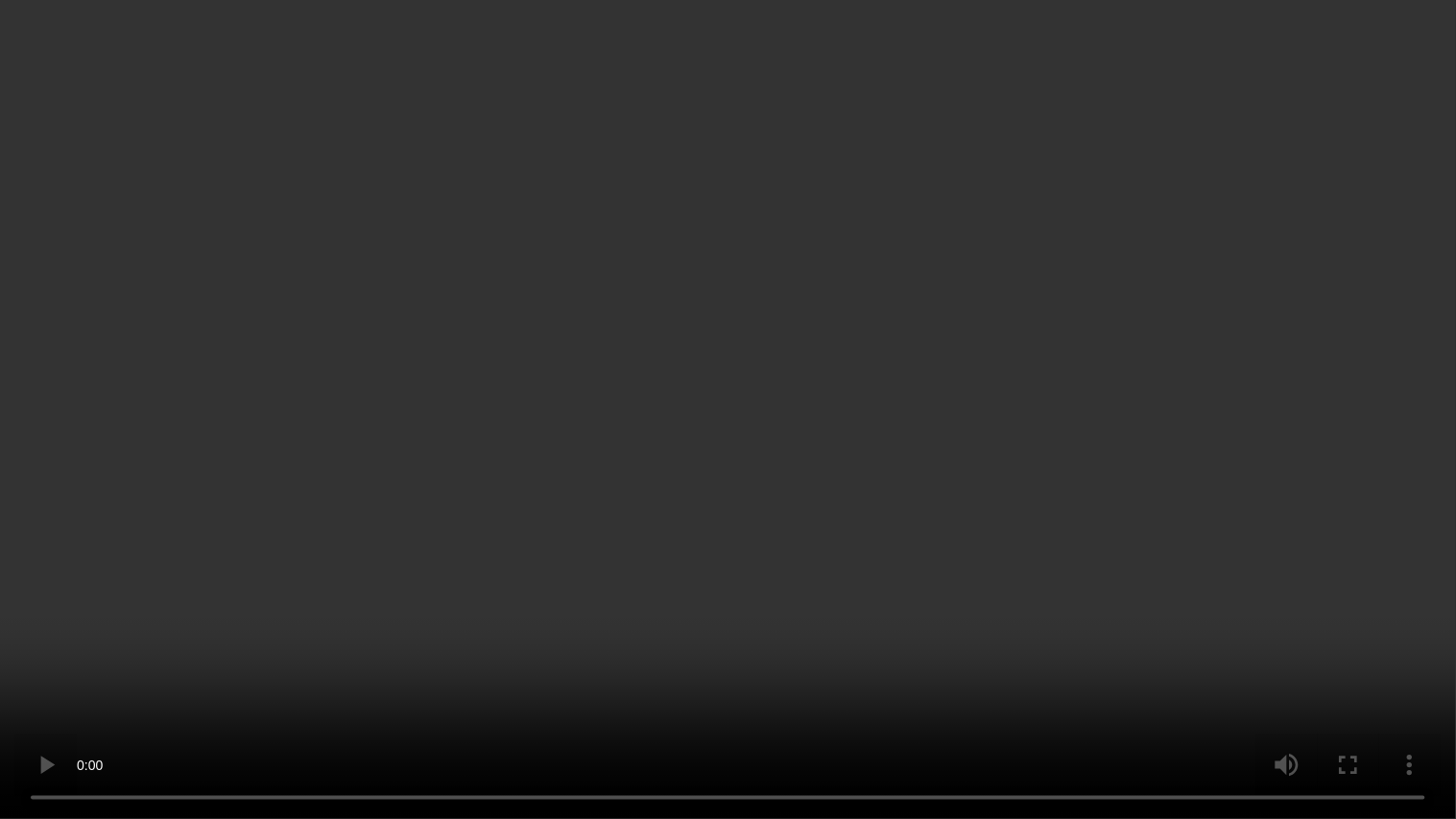 click at bounding box center (728, 409) 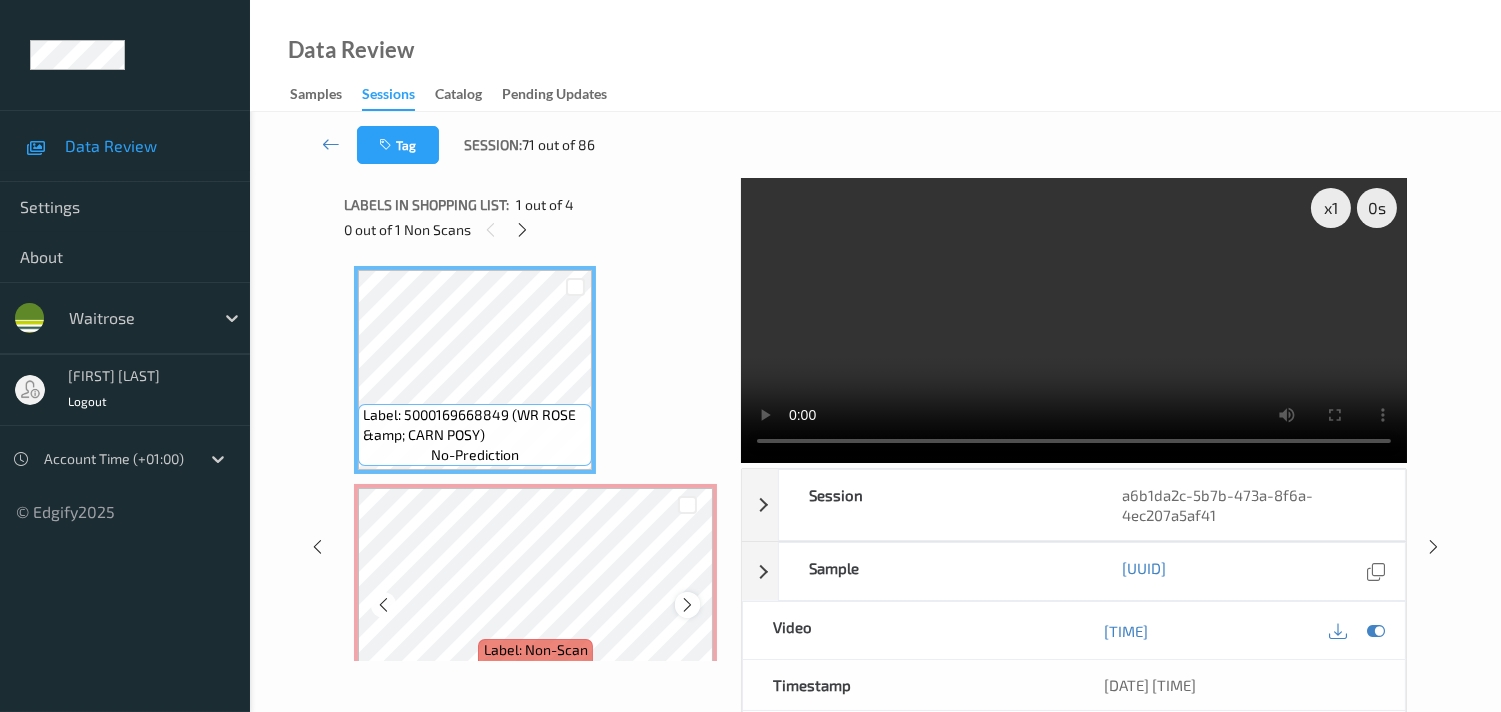 click at bounding box center [687, 605] 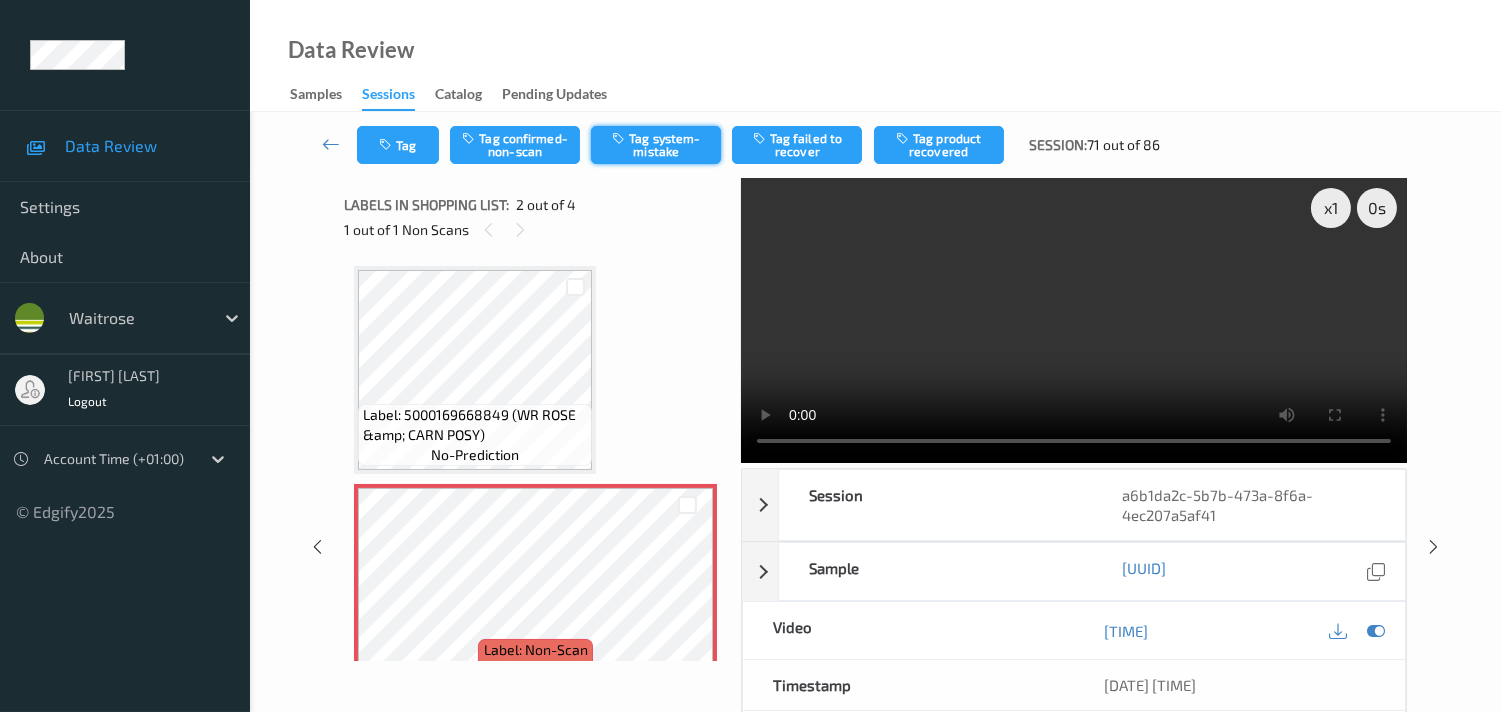 click on "Tag   system-mistake" at bounding box center [656, 145] 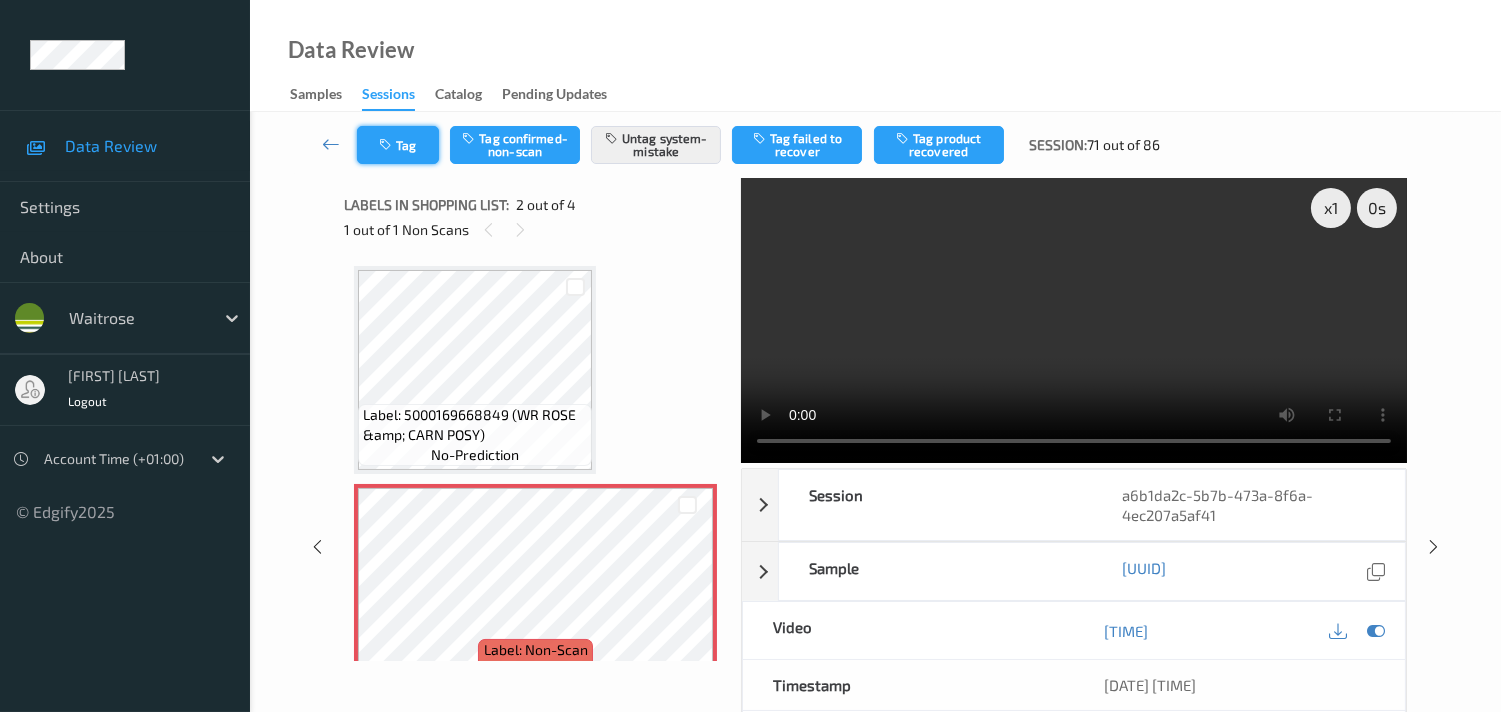 click at bounding box center (387, 145) 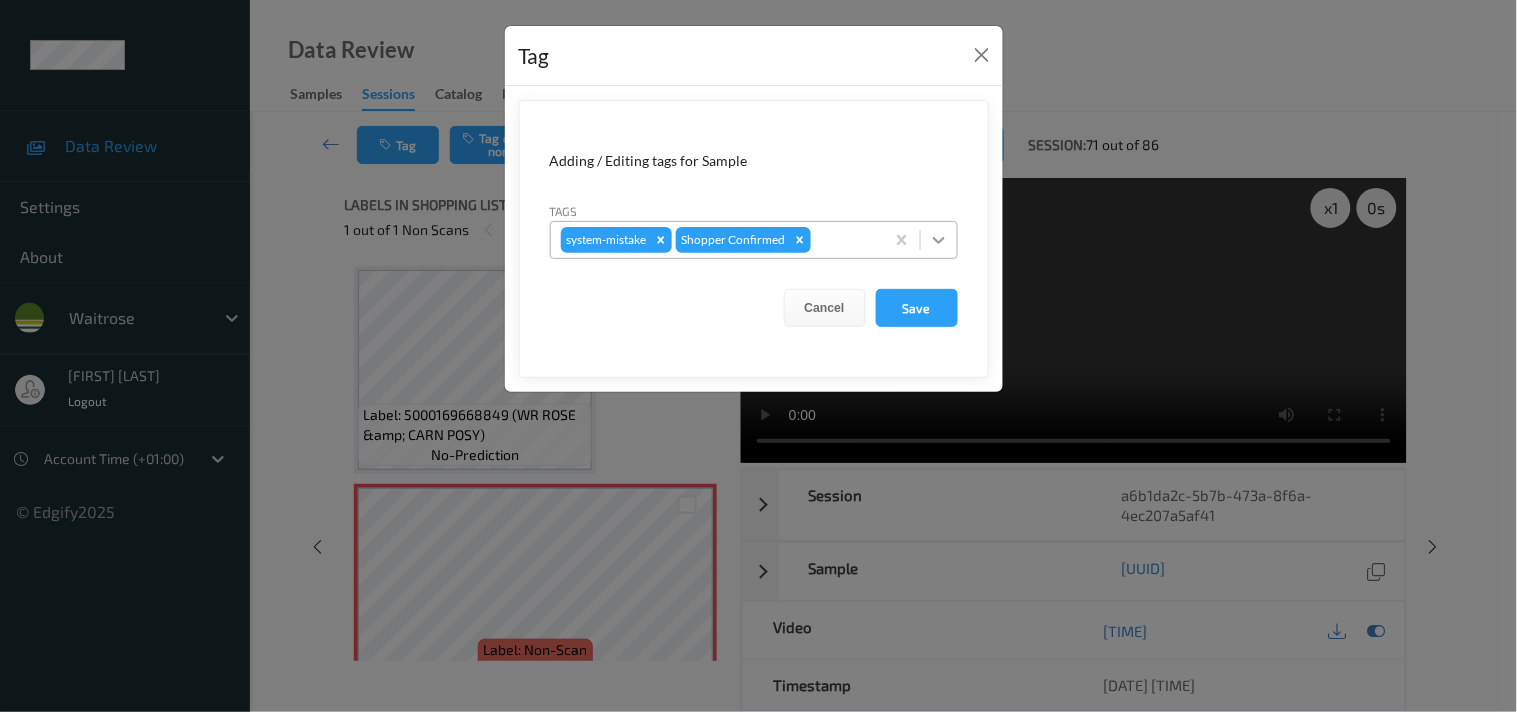 click 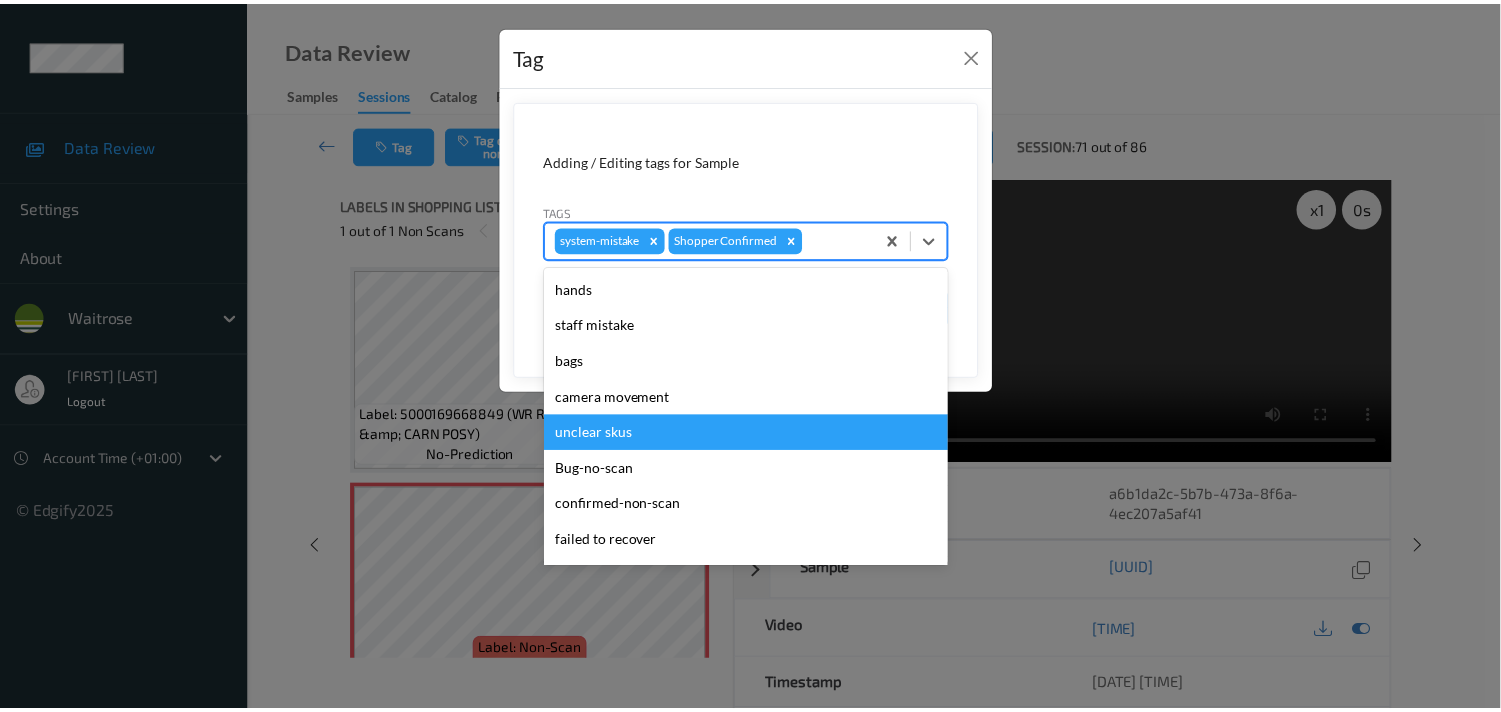 scroll, scrollTop: 318, scrollLeft: 0, axis: vertical 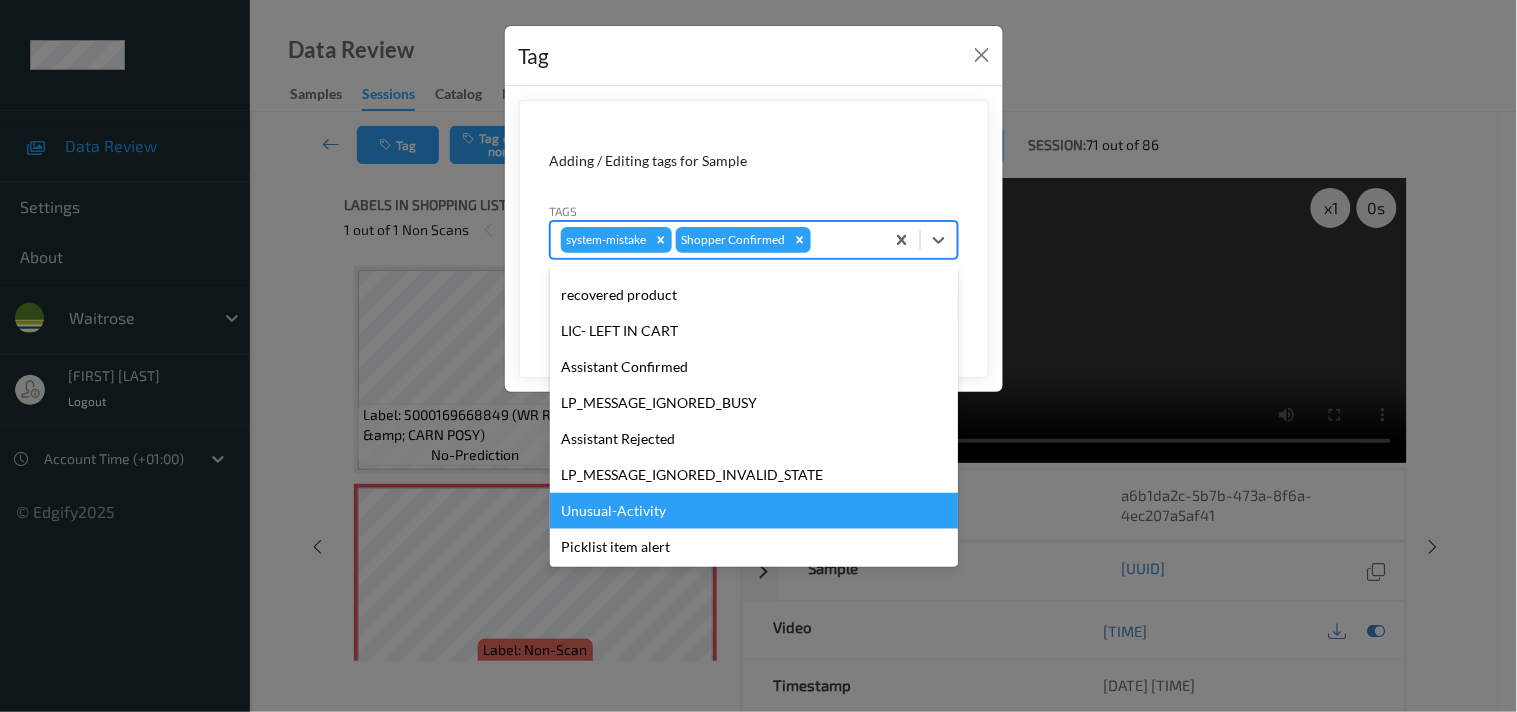 click on "Unusual-Activity" at bounding box center [754, 511] 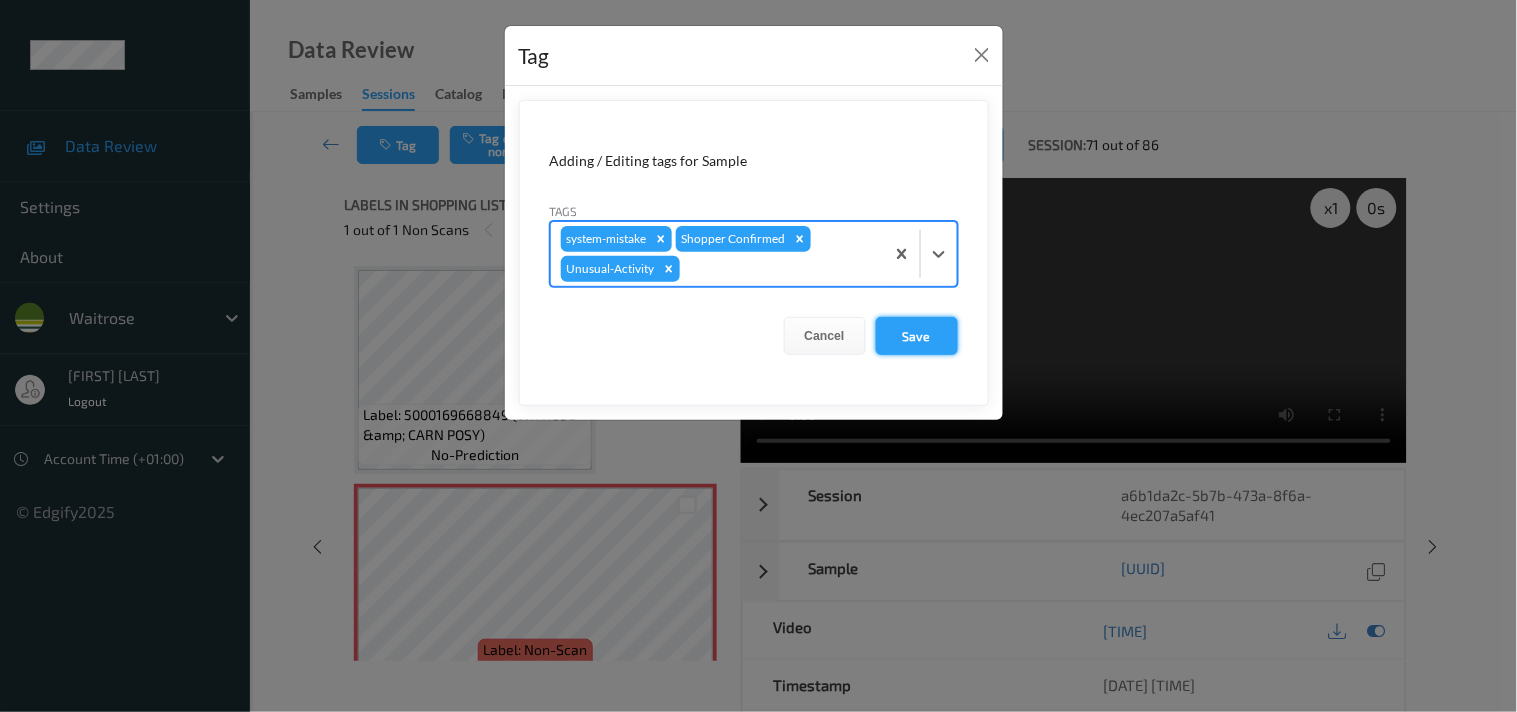 click on "Save" at bounding box center [917, 336] 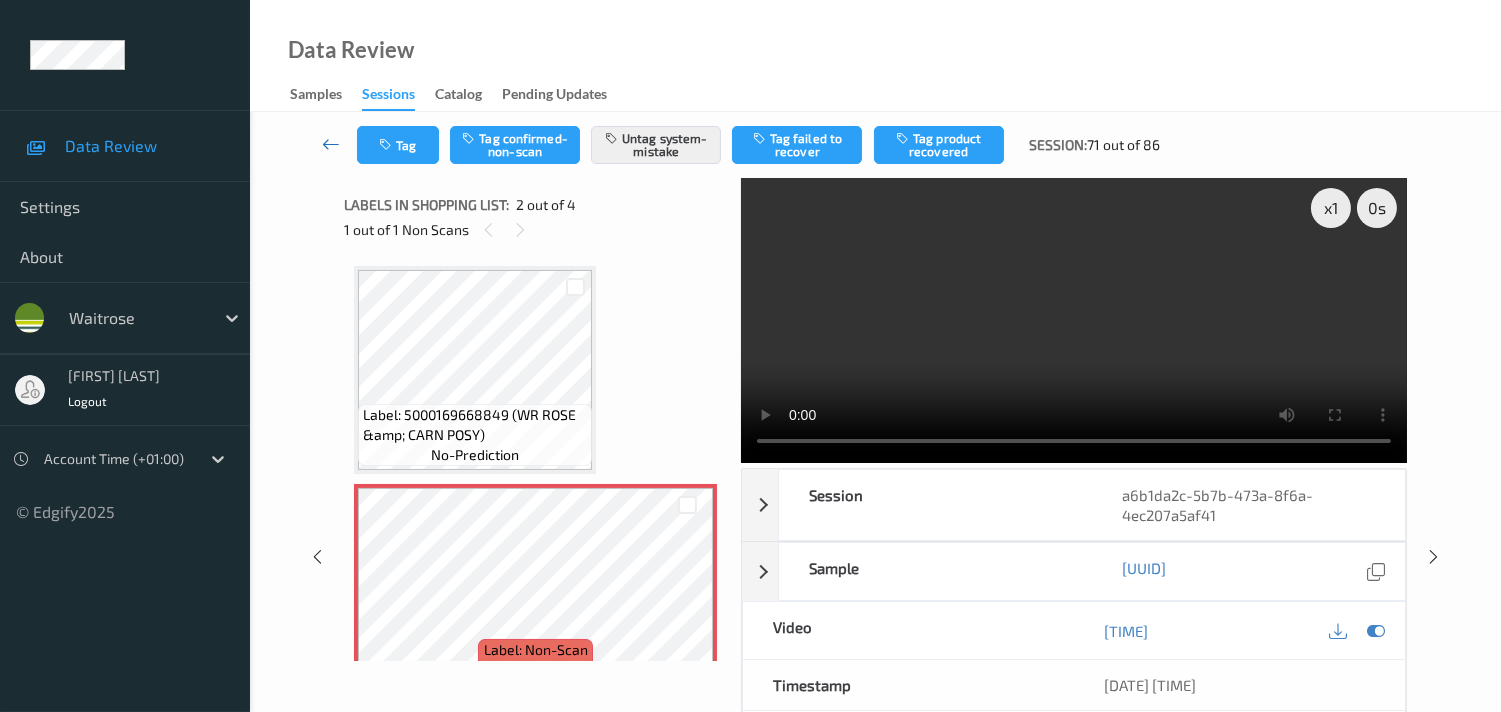 click at bounding box center (331, 144) 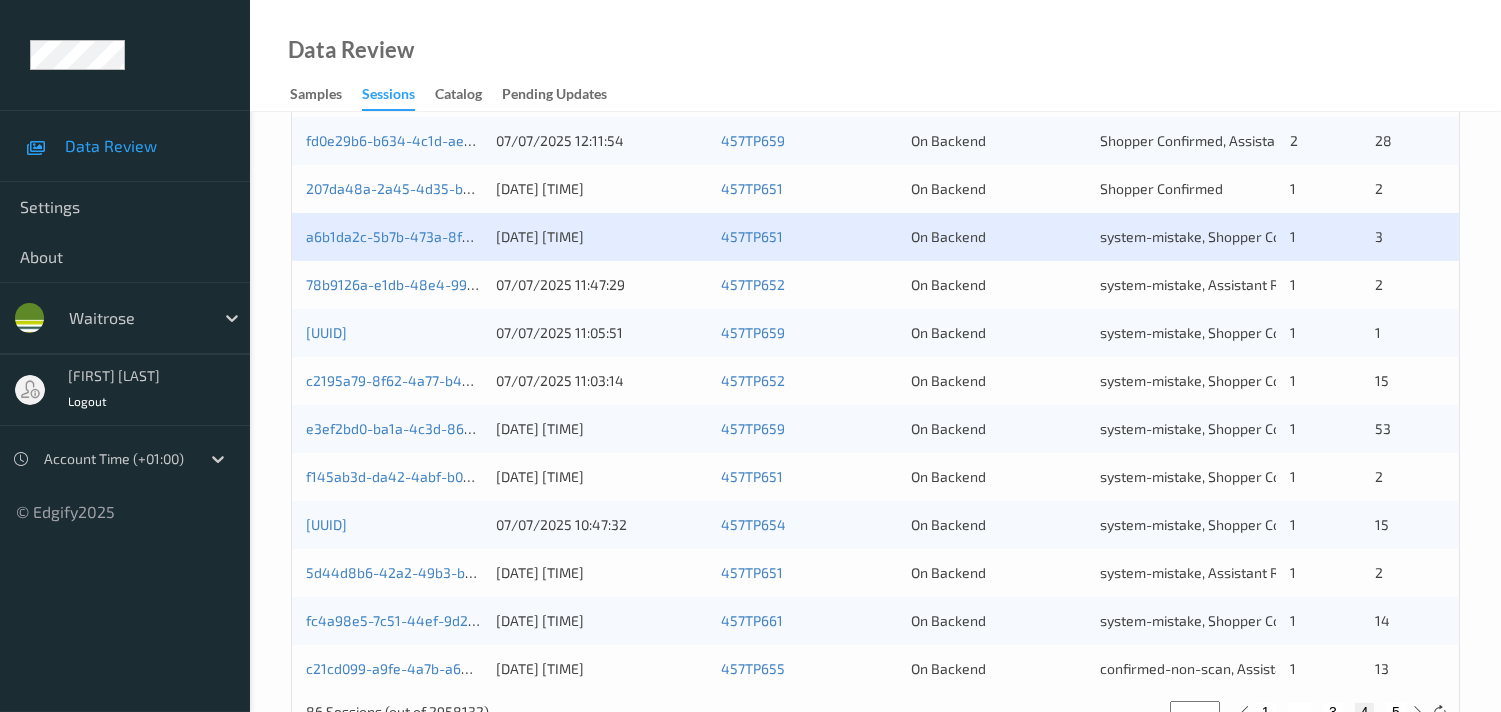 scroll, scrollTop: 777, scrollLeft: 0, axis: vertical 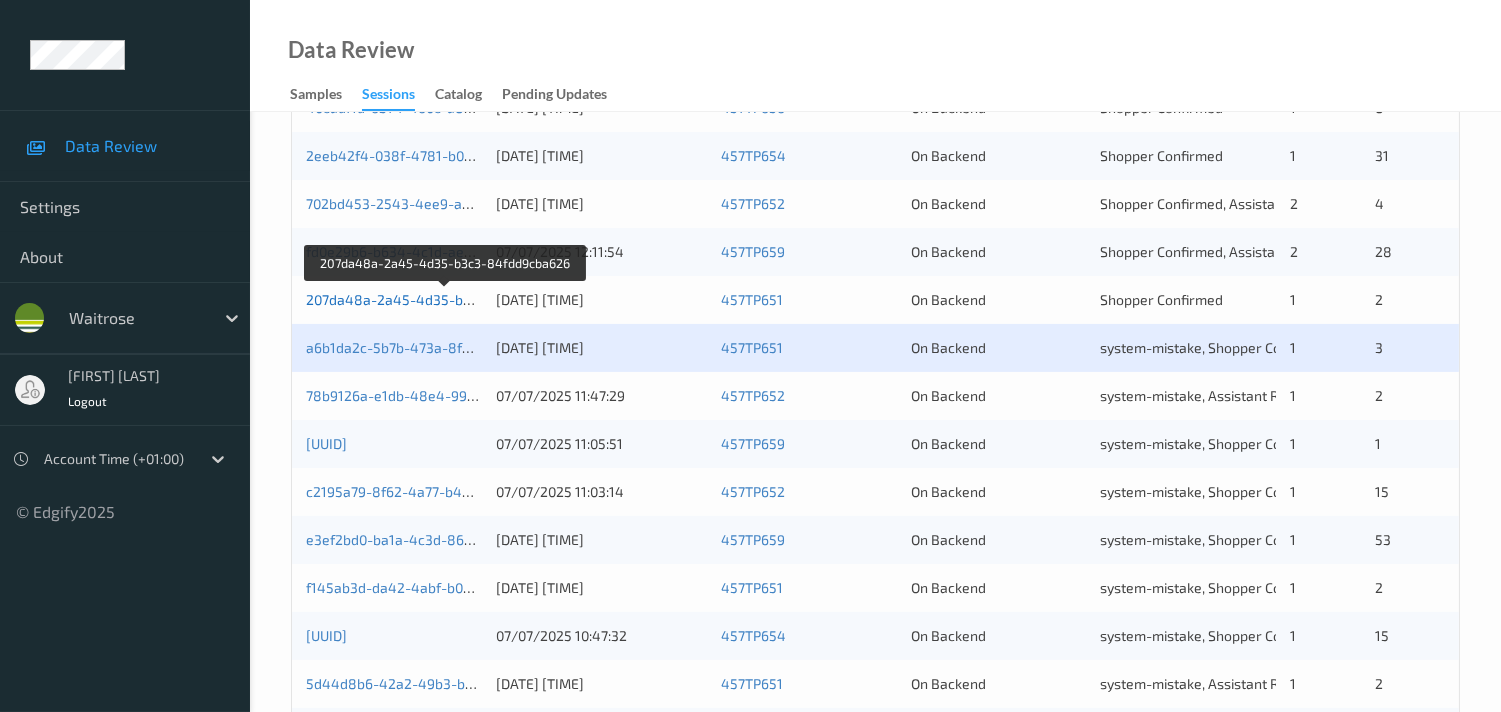 click on "207da48a-2a45-4d35-b3c3-84fdd9cba626" at bounding box center (446, 299) 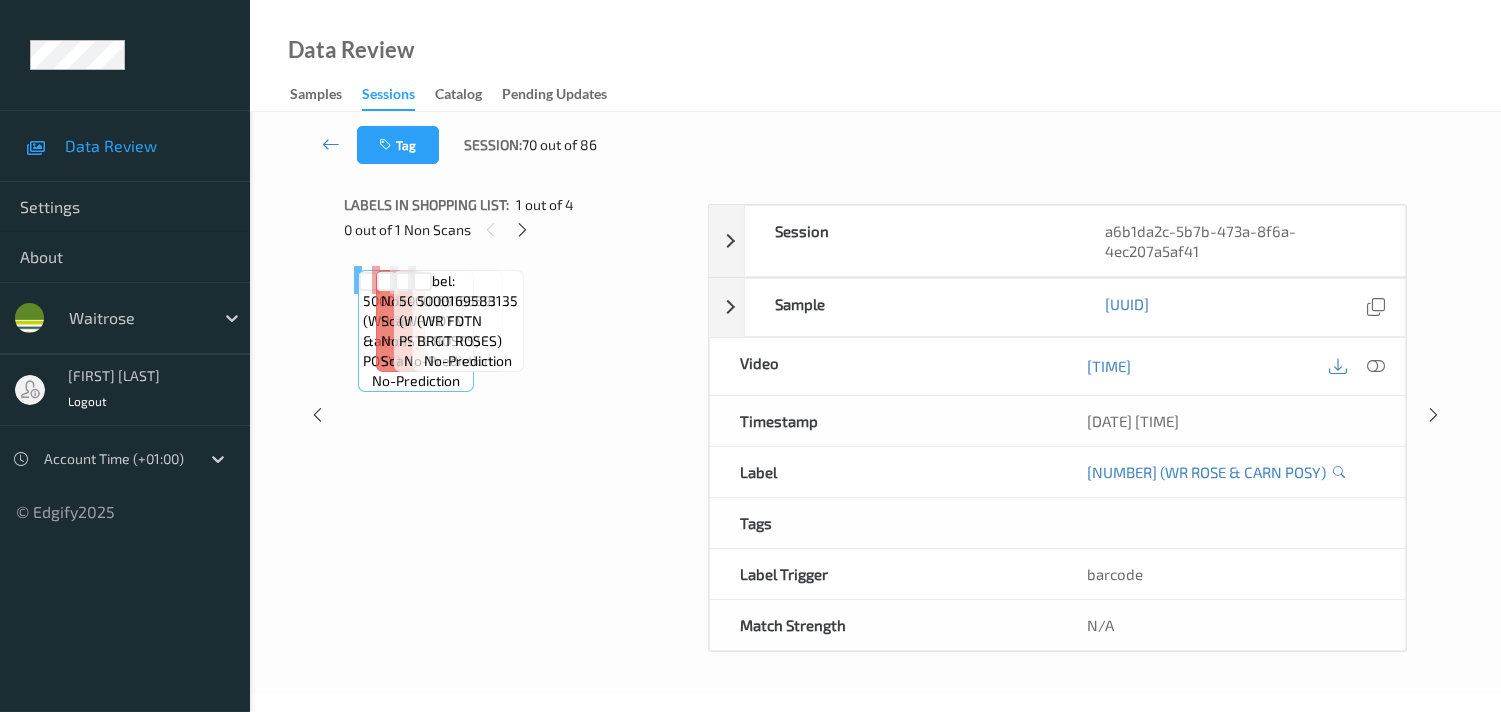 scroll, scrollTop: 280, scrollLeft: 0, axis: vertical 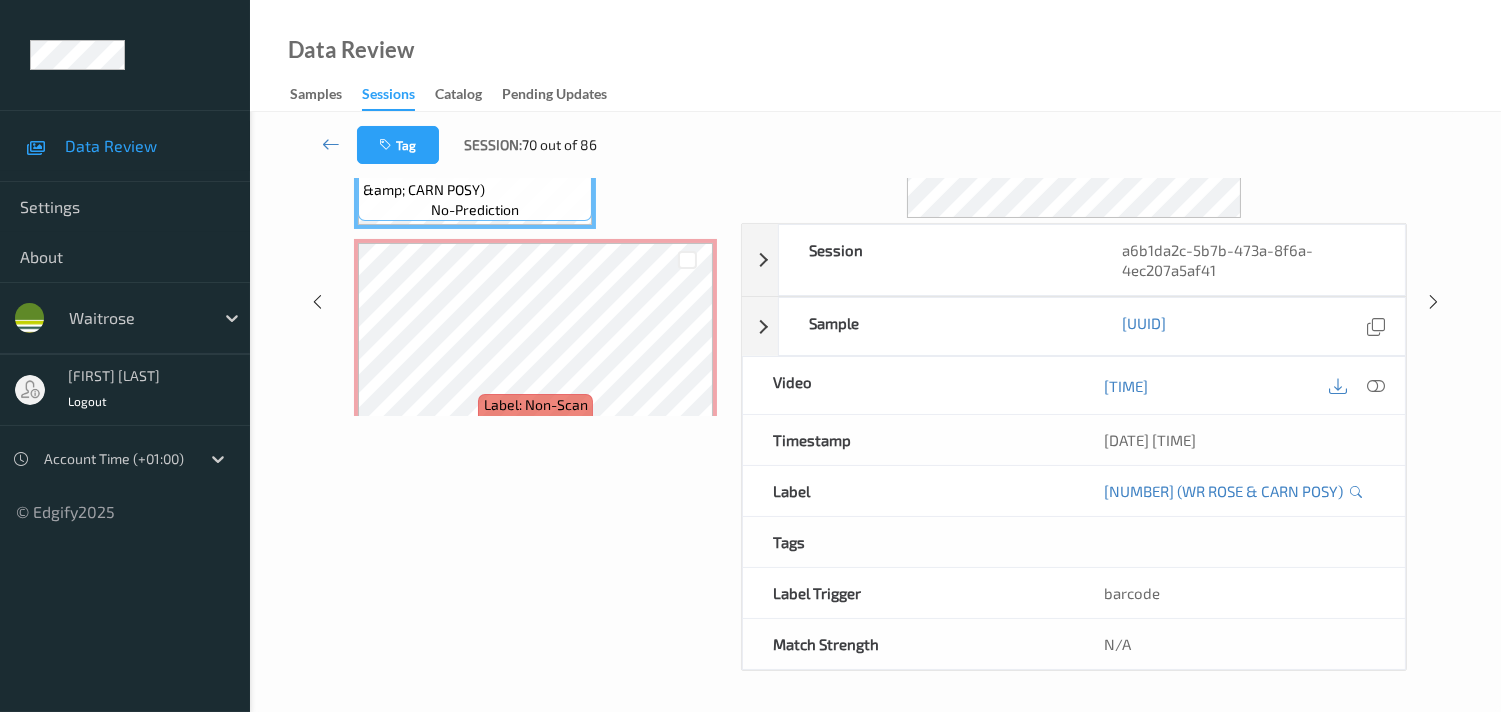 click on "Labels in shopping list: 1 out of 4 0 out of 1 Non Scans Label: [PRODUCT] no-prediction Label: Non-Scan non-scan Label: Non-Scan non-scan Label: Non-Scan non-scan Label: [PRODUCT] no-prediction Label: [PRODUCT] no-prediction" at bounding box center (535, 302) 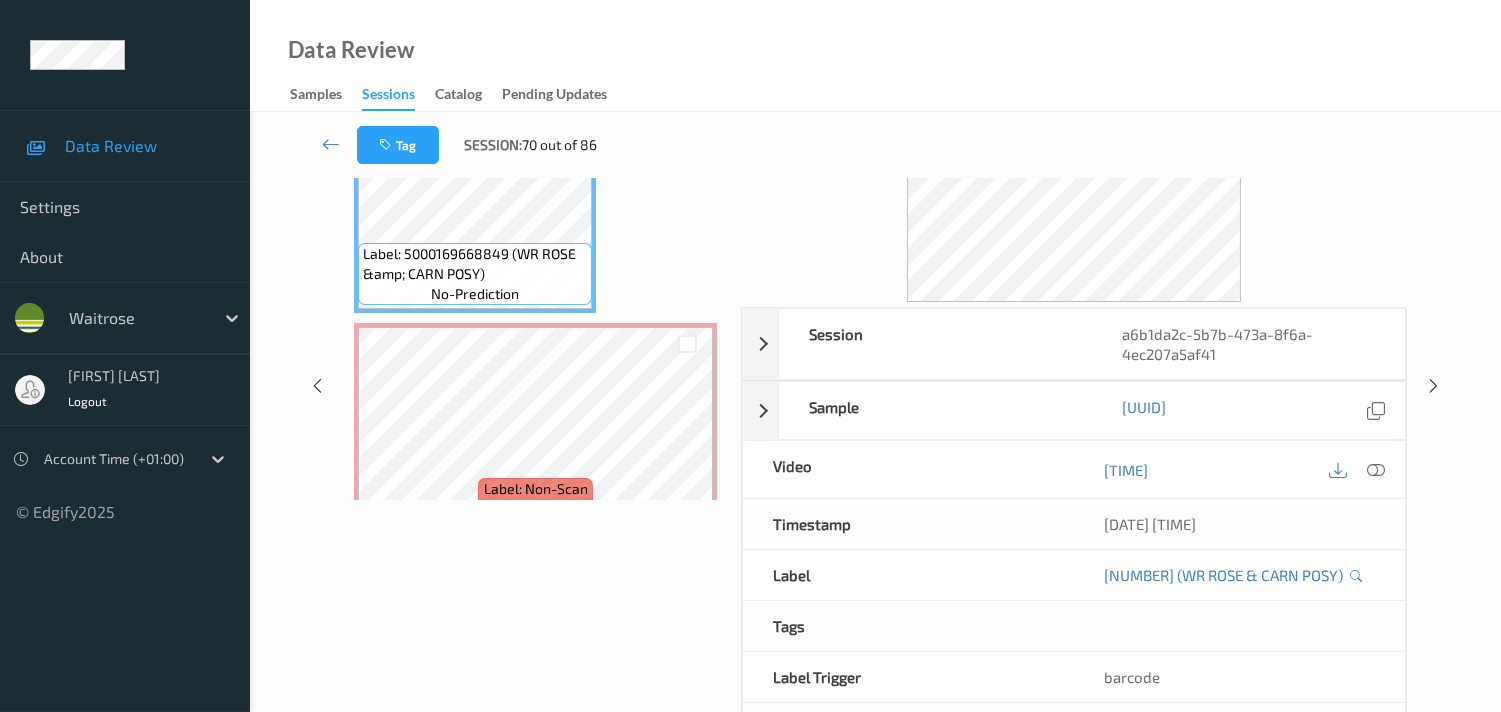 scroll, scrollTop: 0, scrollLeft: 0, axis: both 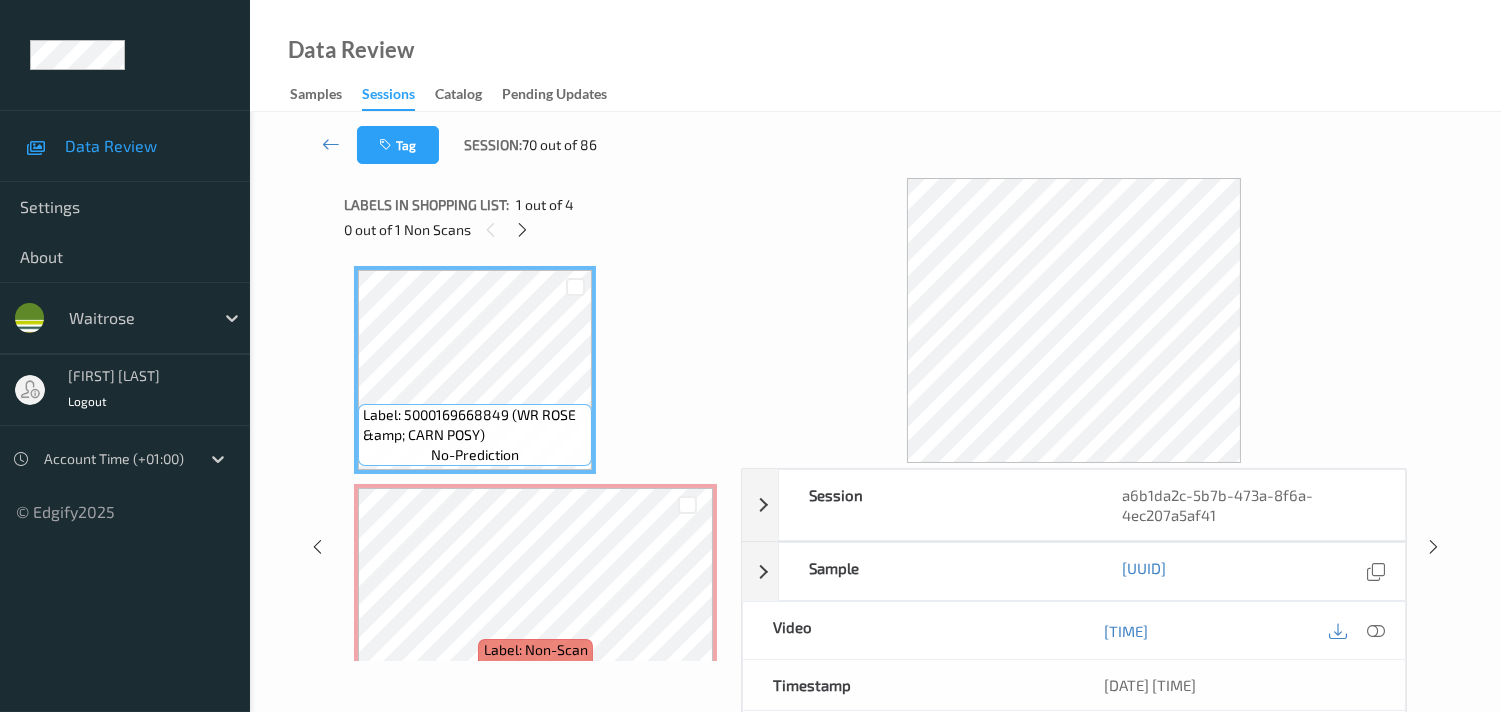 click on "Tag Session: 70 out of 86" at bounding box center [875, 145] 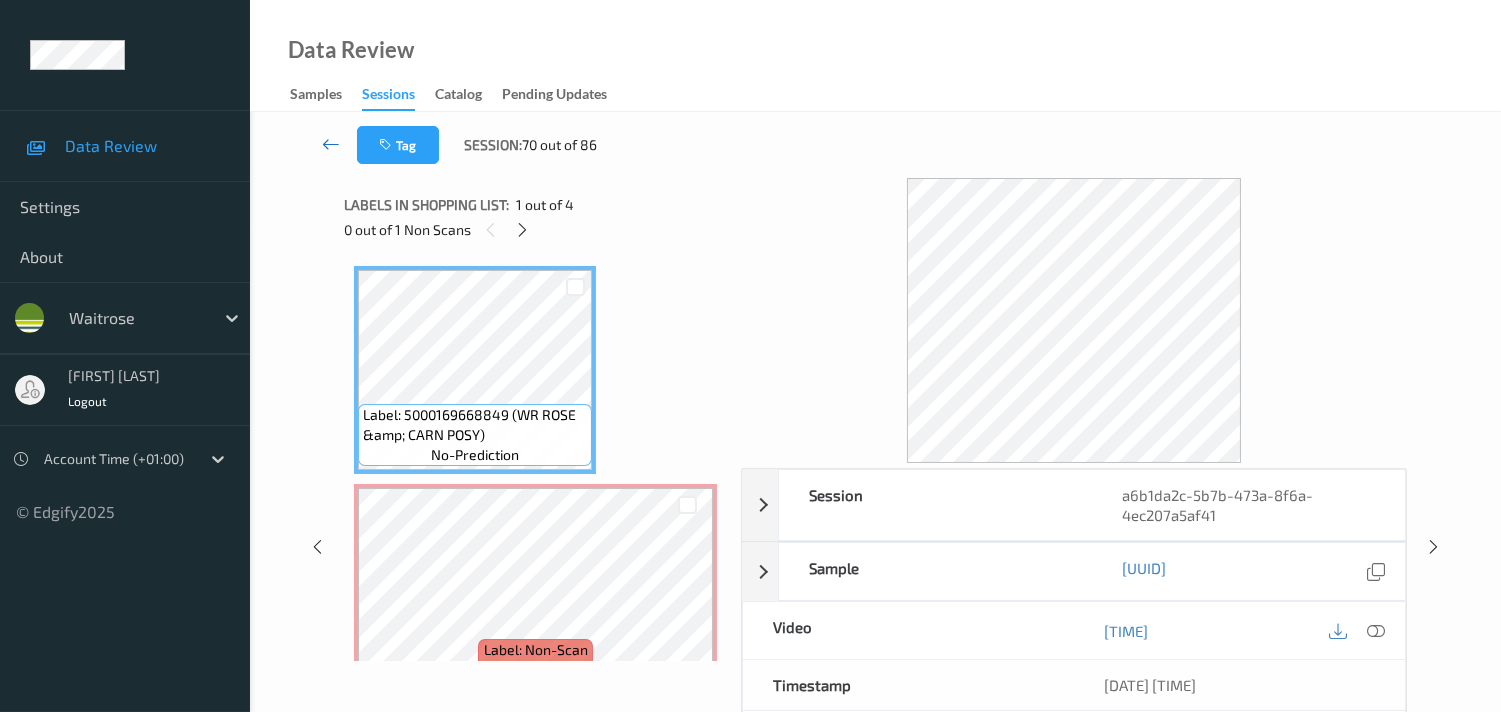 click at bounding box center (331, 145) 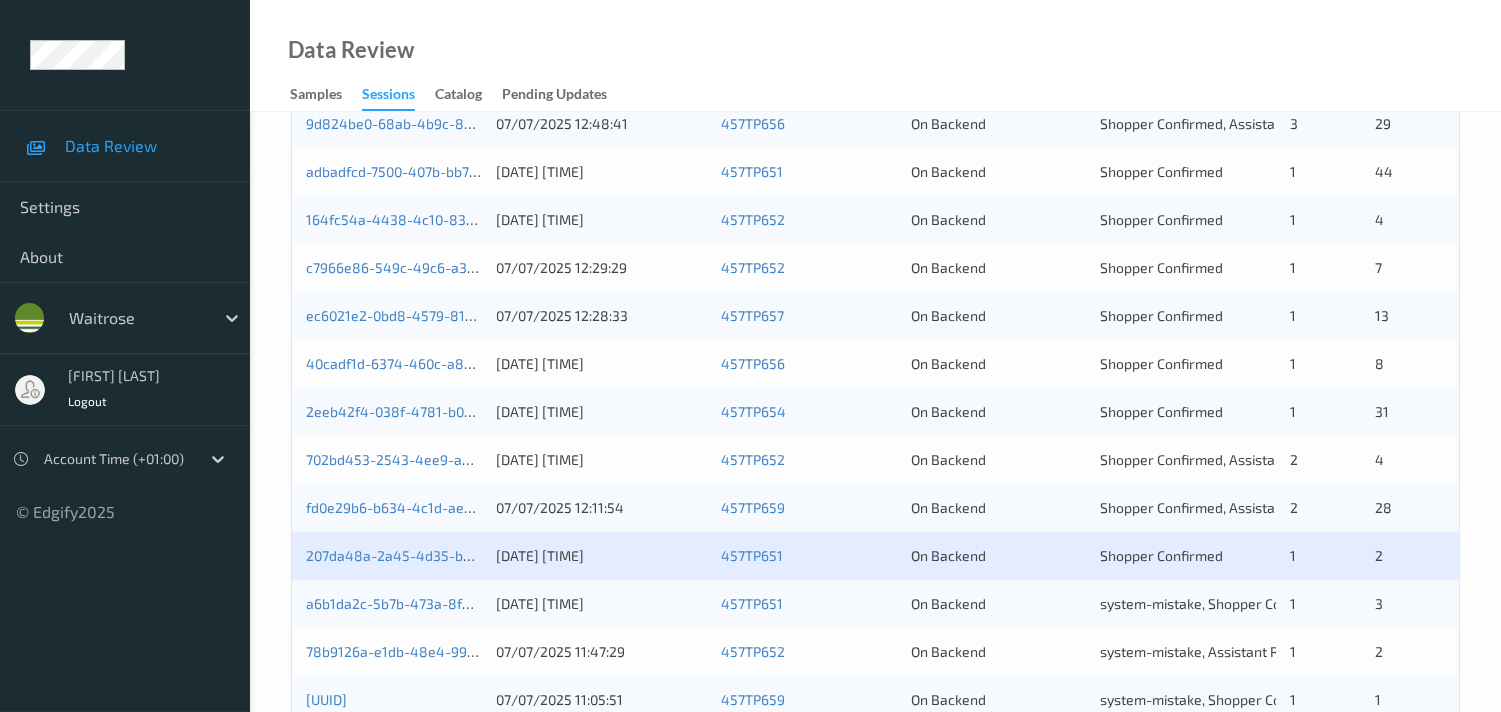 scroll, scrollTop: 555, scrollLeft: 0, axis: vertical 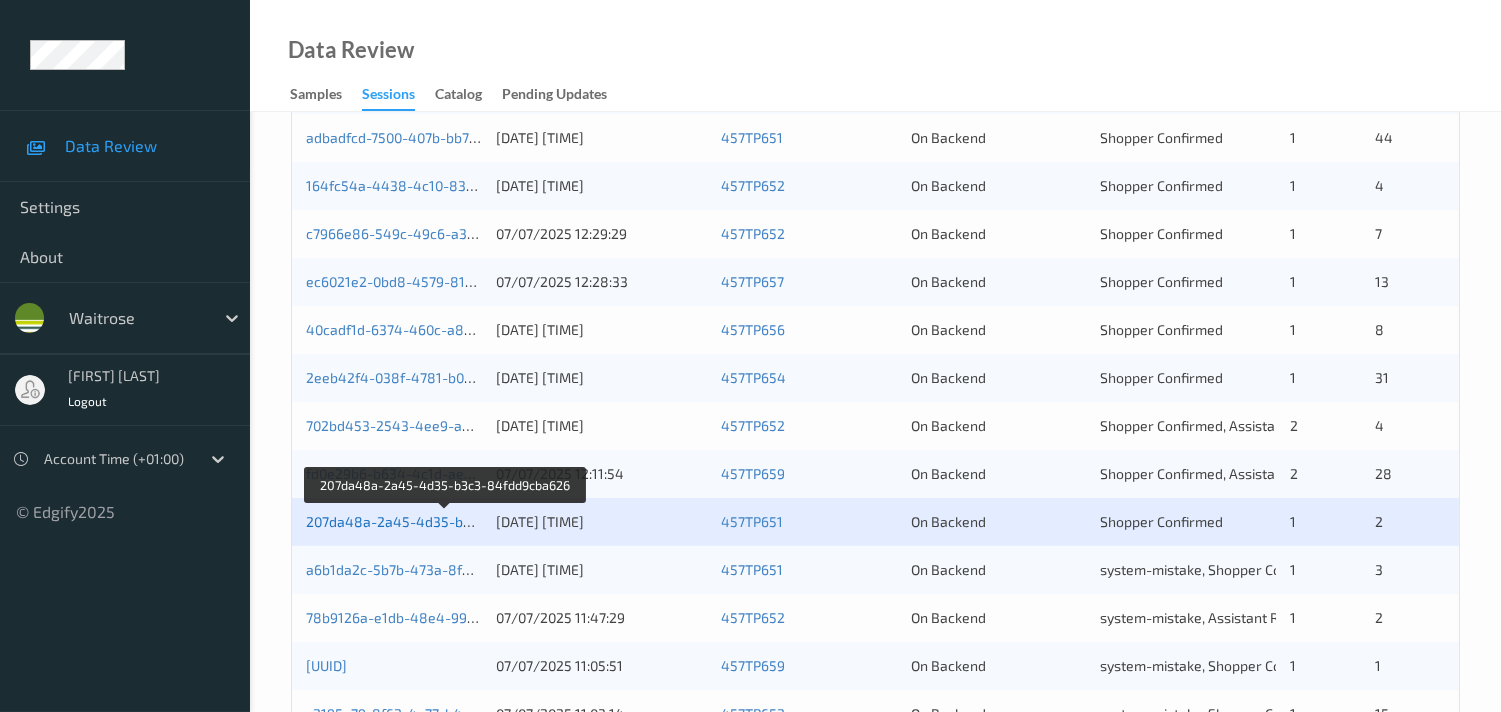 click on "207da48a-2a45-4d35-b3c3-84fdd9cba626" at bounding box center [446, 521] 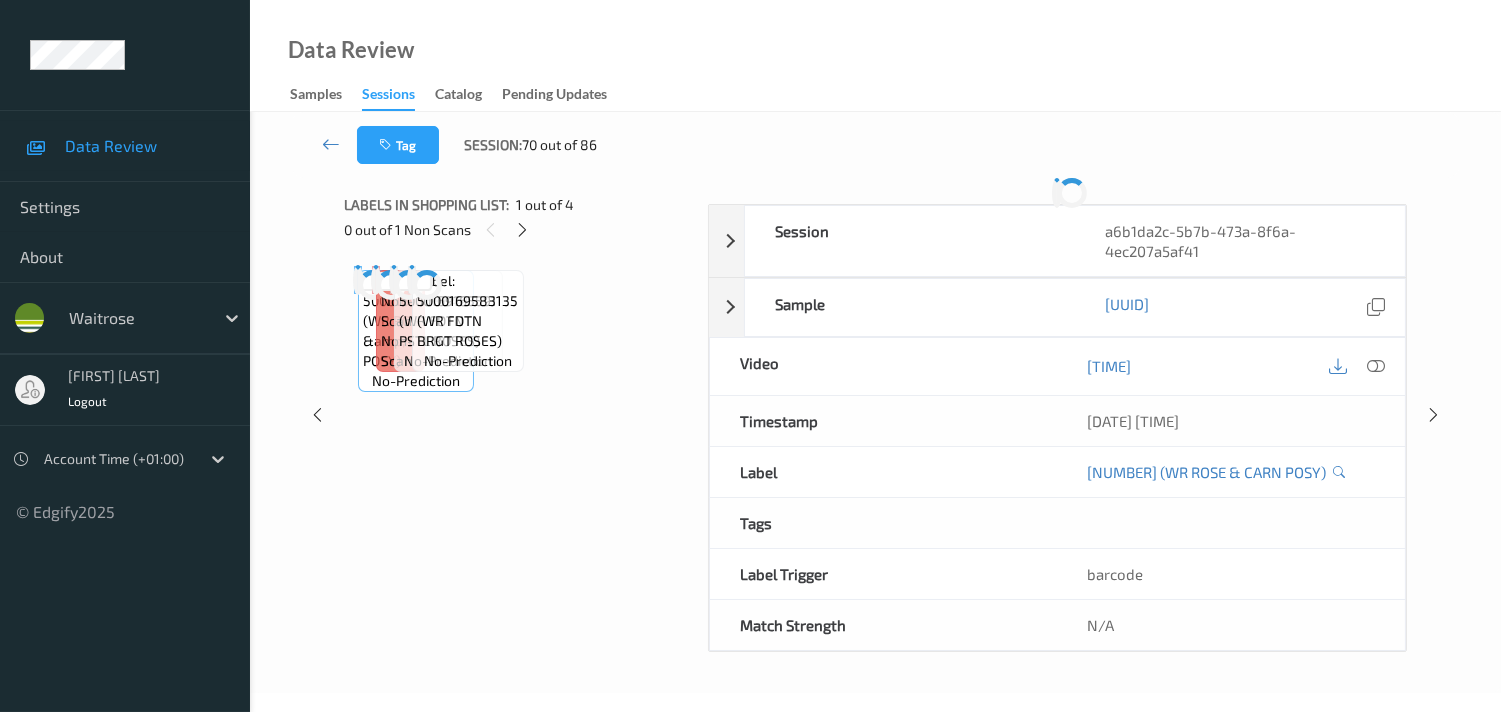 scroll, scrollTop: 280, scrollLeft: 0, axis: vertical 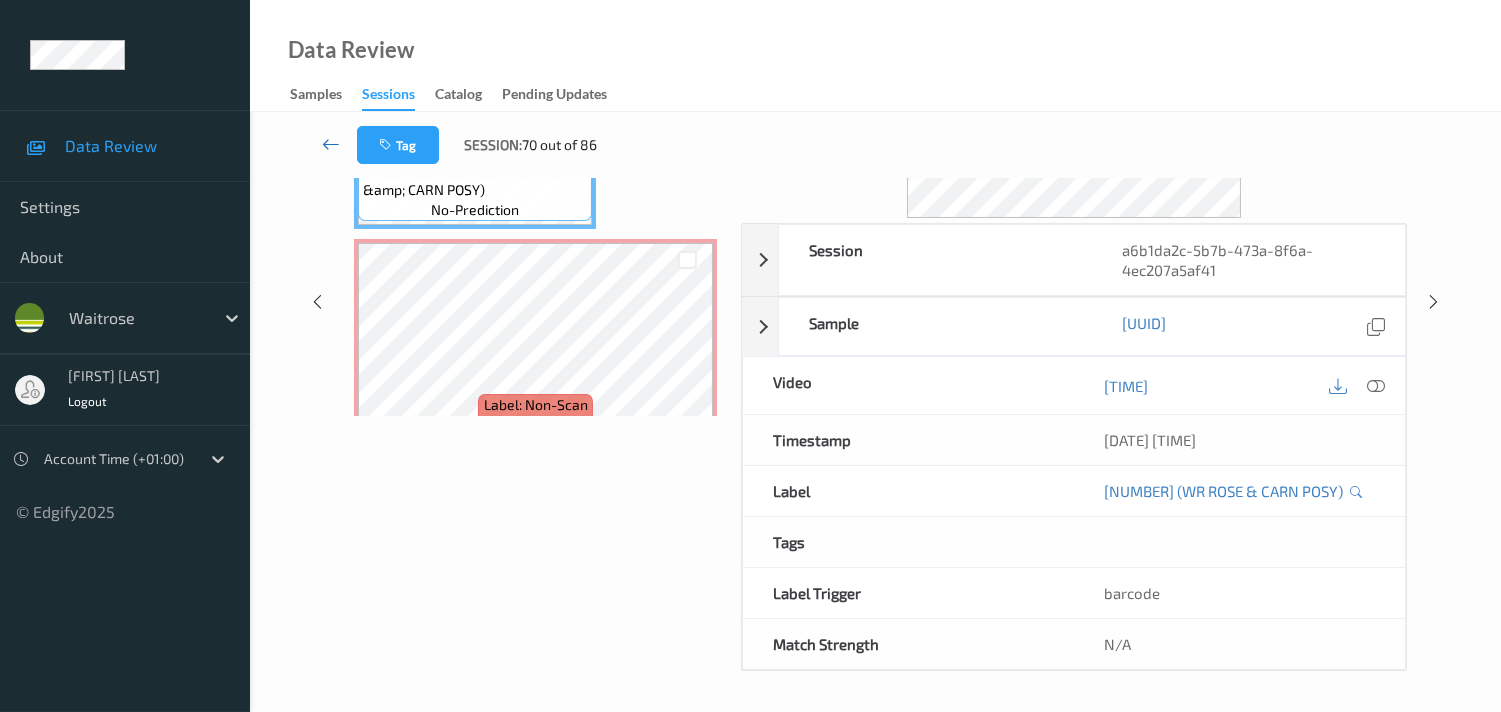 click at bounding box center (331, 144) 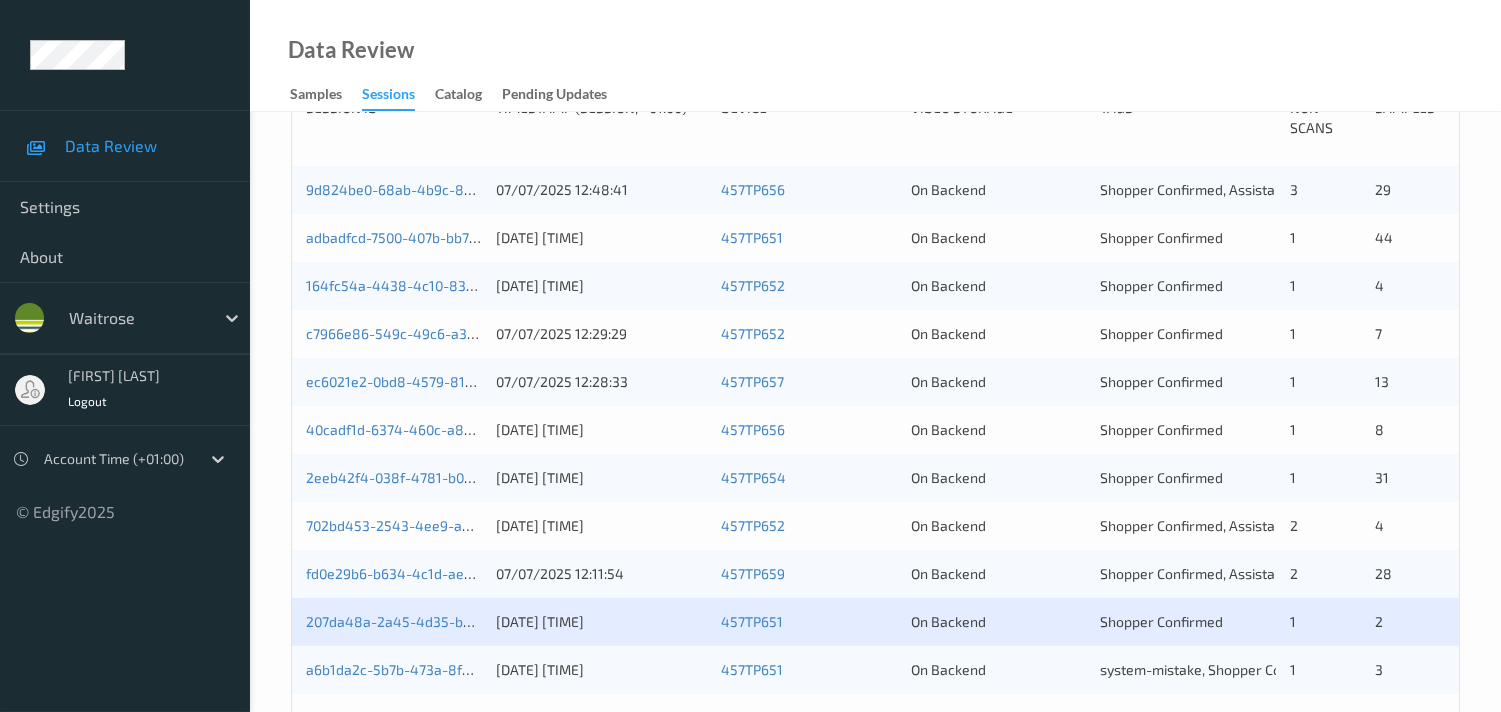 scroll, scrollTop: 563, scrollLeft: 0, axis: vertical 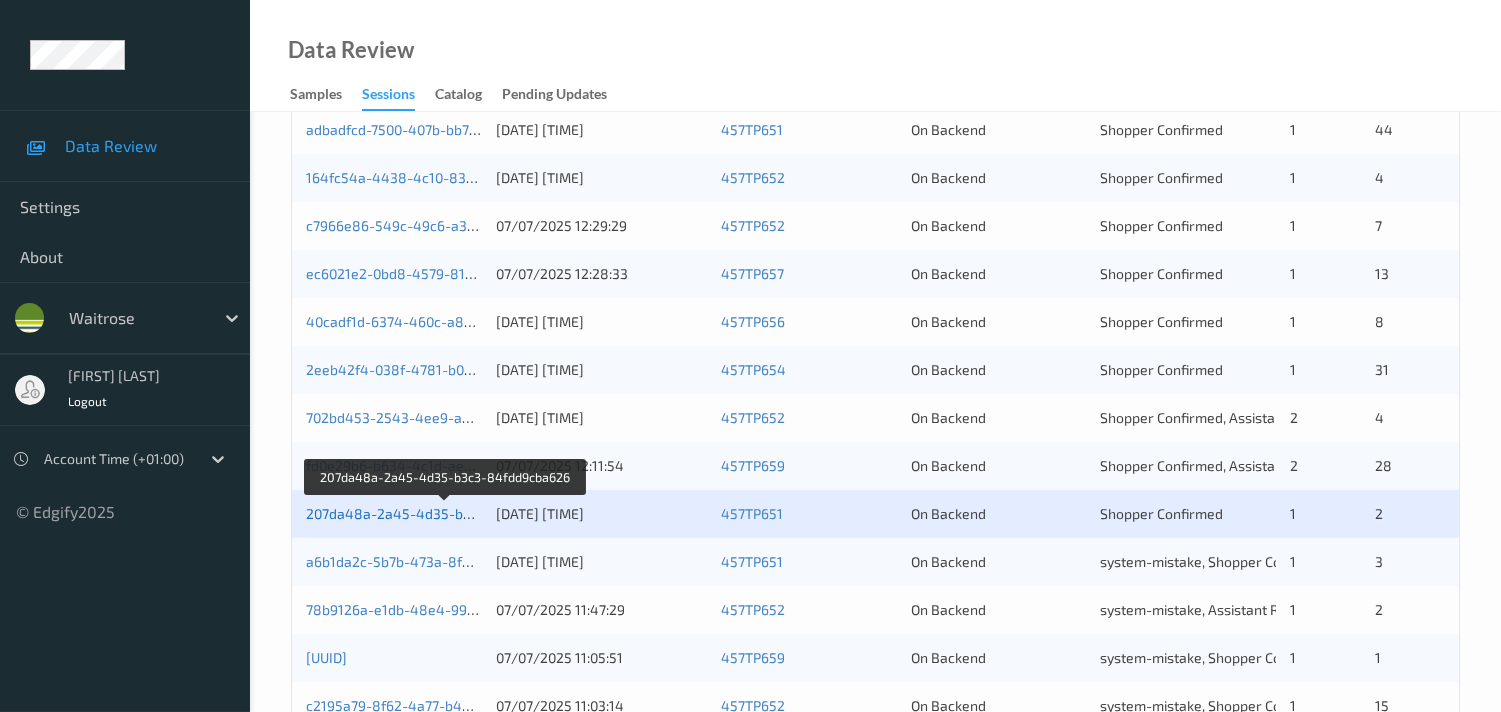 click on "207da48a-2a45-4d35-b3c3-84fdd9cba626" at bounding box center [446, 513] 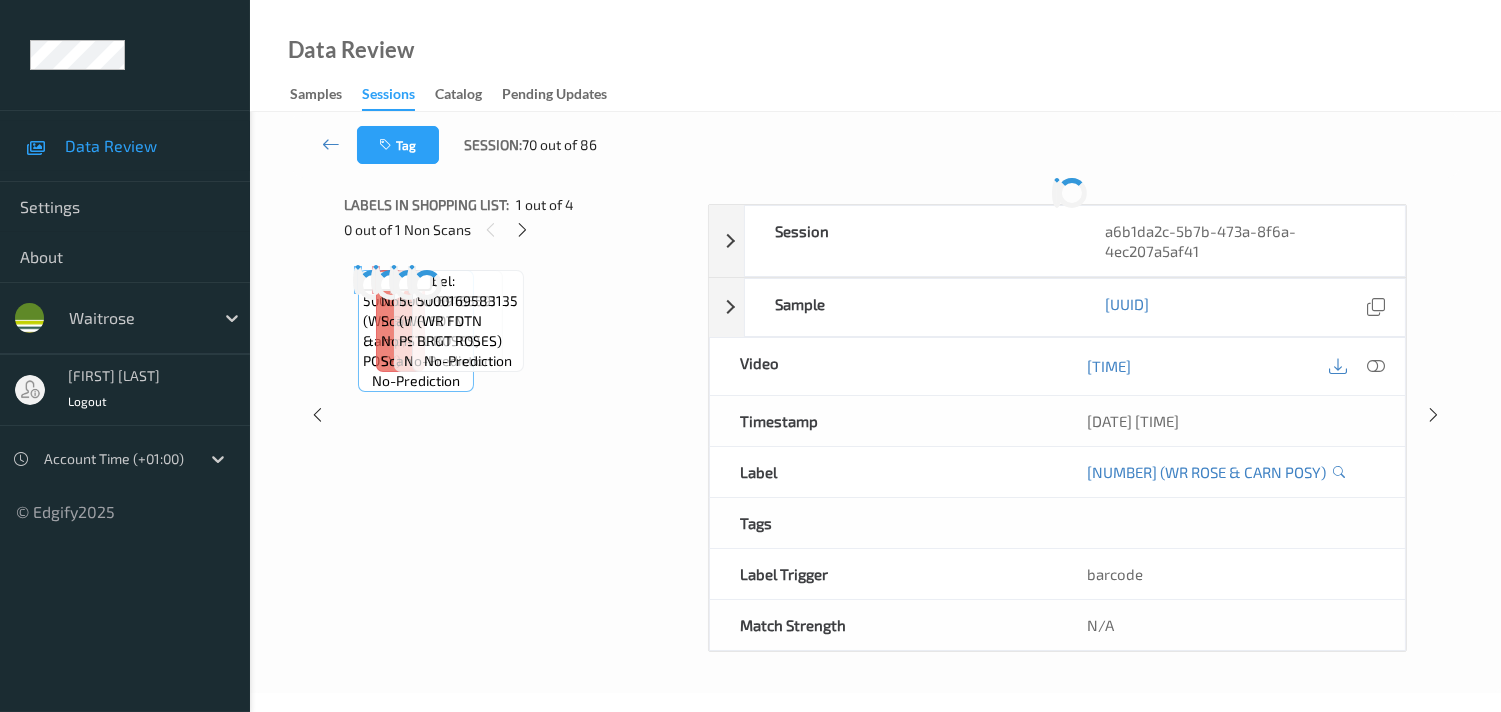 scroll, scrollTop: 280, scrollLeft: 0, axis: vertical 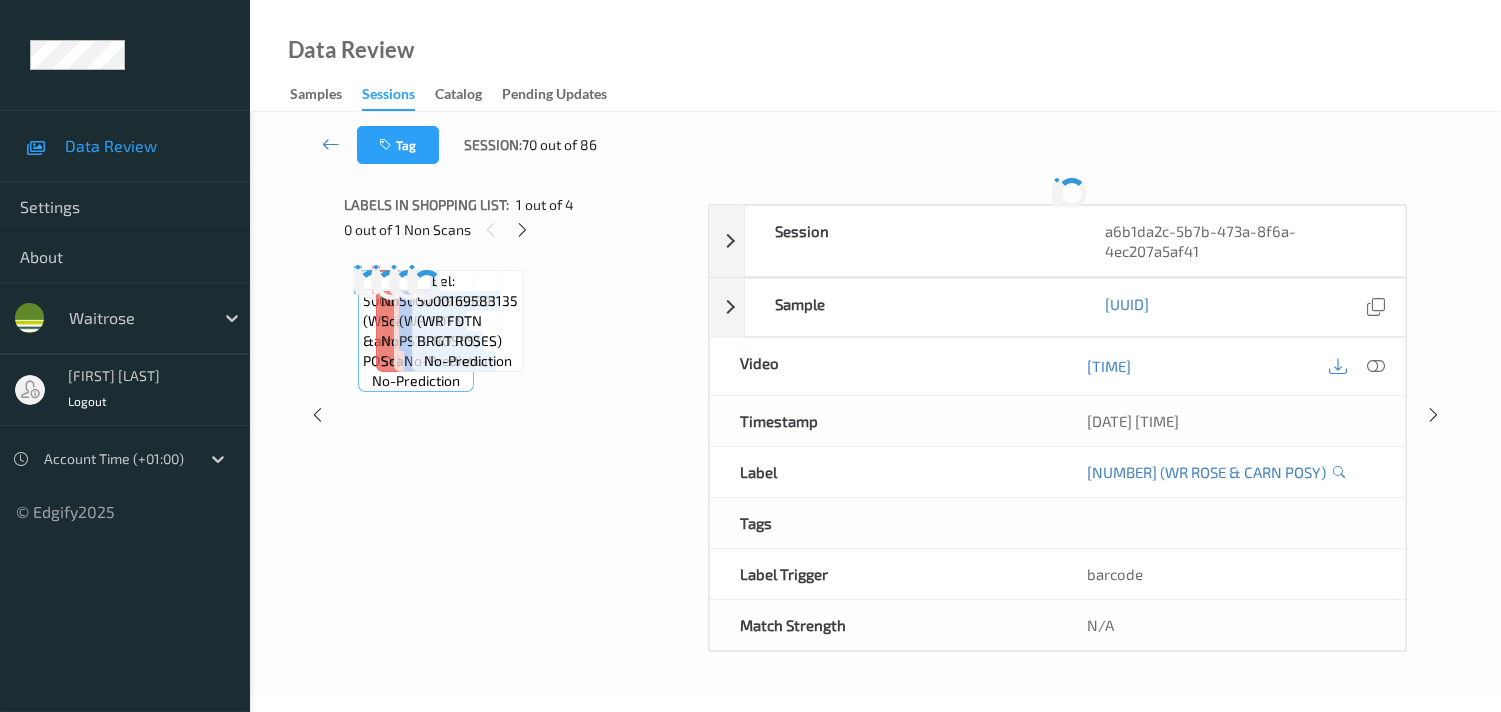 click on "Labels in shopping list: 1 out of 4 0 out of 1 Non Scans Label: [PRODUCT] no-prediction Label: Non-Scan non-scan Label: Non-Scan non-scan Label: Non-Scan non-scan Label: [PRODUCT] no-prediction Label: [PRODUCT] no-prediction" at bounding box center (519, 415) 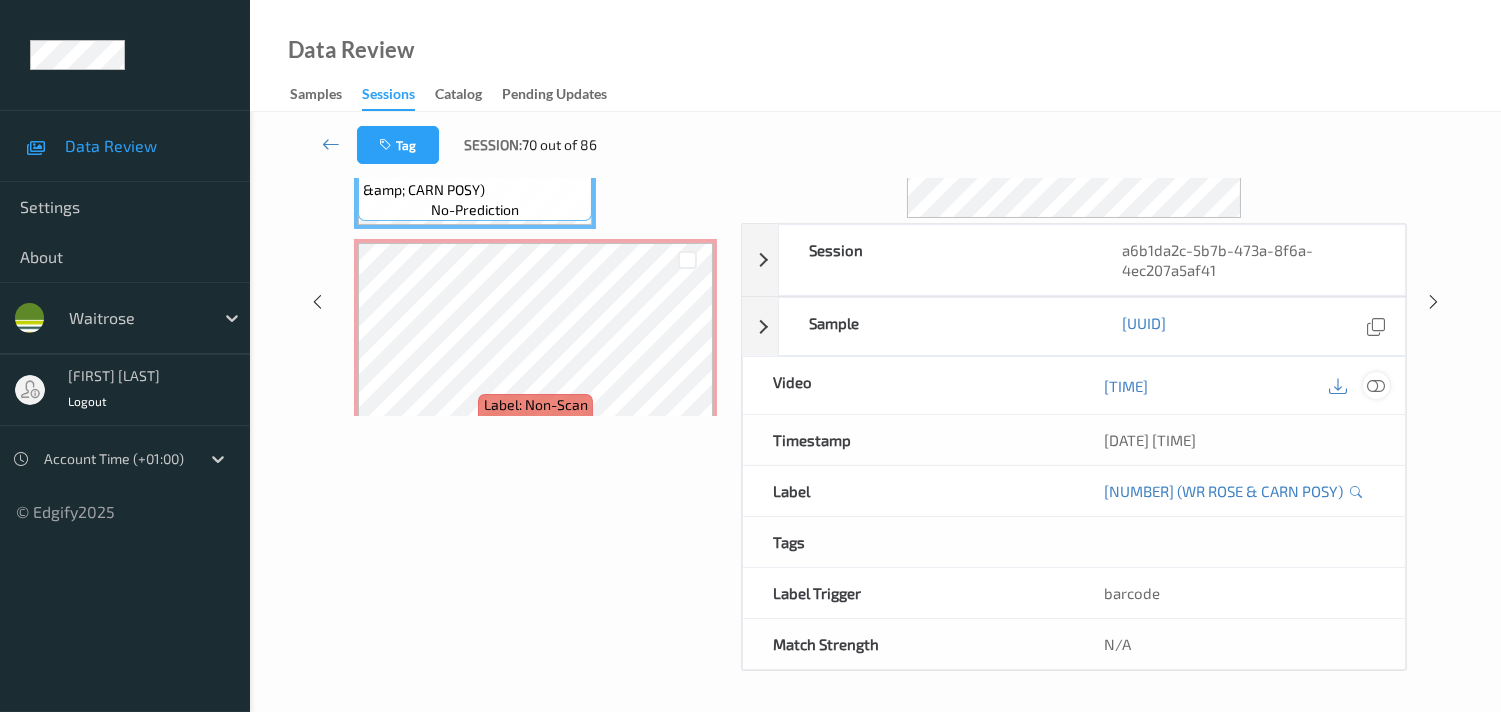 click at bounding box center [1376, 386] 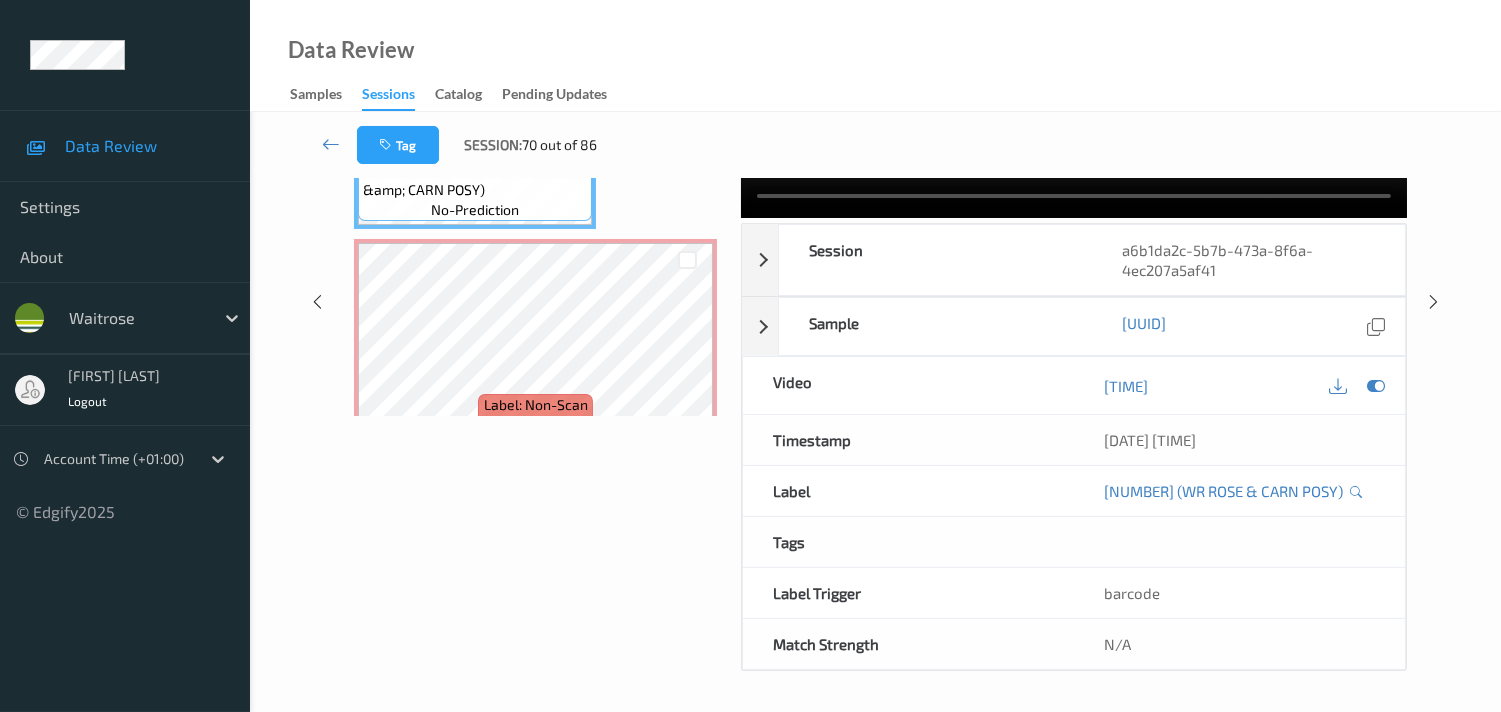 click on "x 1 0 s Session [UUID] Session ID [UUID] Session [DATE] [TIME] Timestamp [DATE] [TIME] Tags Shopper Confirmed , system-mistake , Unusual-Activity Device [DEVICE_ID] Assistant ID N/A Shopper ID N/A Sample [UUID] Prediction Loss N/A Video [TIME] Timestamp [DATE] [TIME] Label [NUMBER] (WR ROSE &amp; CARN POSY) Tags Label Trigger barcode Match Strength N/A Labels in shopping list: 1 out of 4 0 out of 1 Non Scans Label: [NUMBER] (WR ROSE &amp; CARN POSY) no-prediction Label: Non-Scan non-scan Label: Non-Scan non-scan Label: Non-Scan non-scan Label: [NUMBER] (WR FDTN PSTL ROSES) no-prediction Label: [NUMBER] (WR FDTN BRGT ROSES) no-prediction" at bounding box center (875, 302) 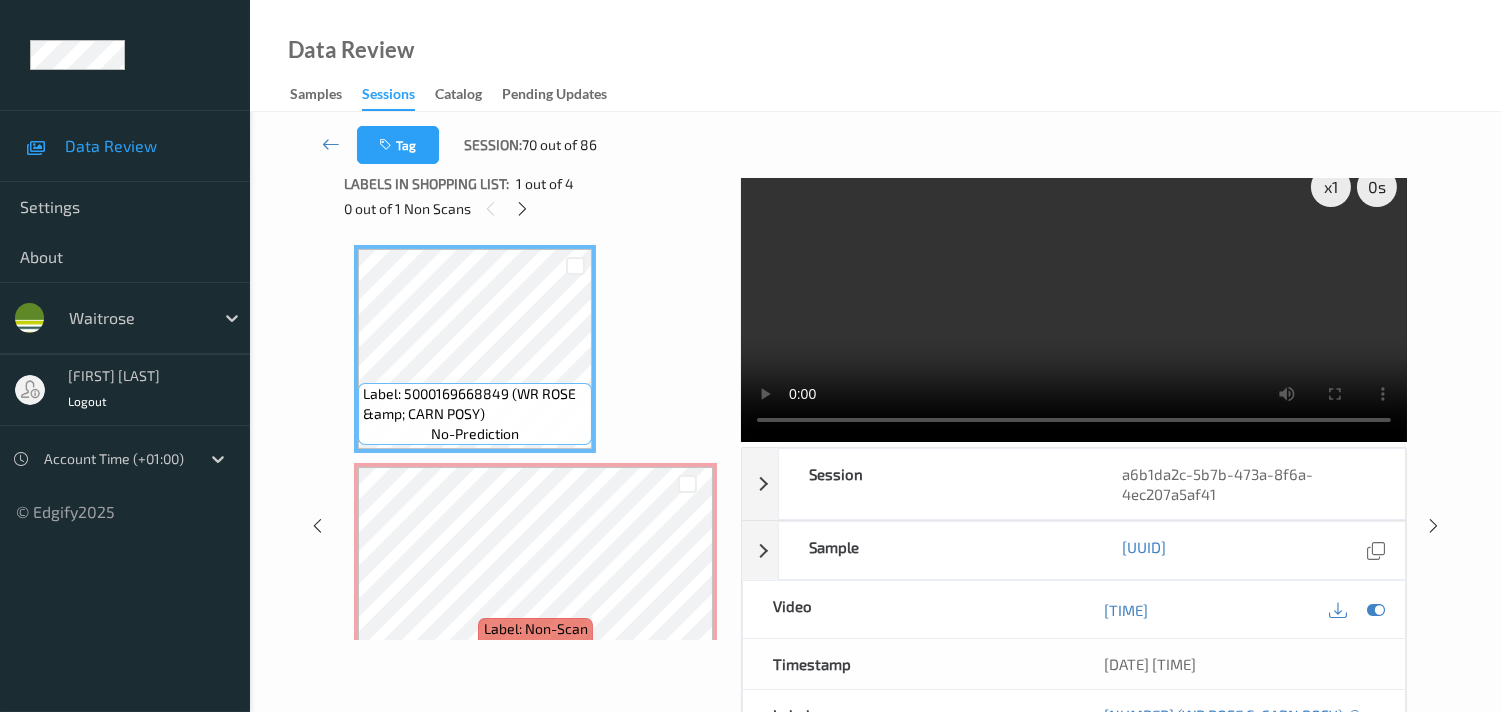 scroll, scrollTop: 0, scrollLeft: 0, axis: both 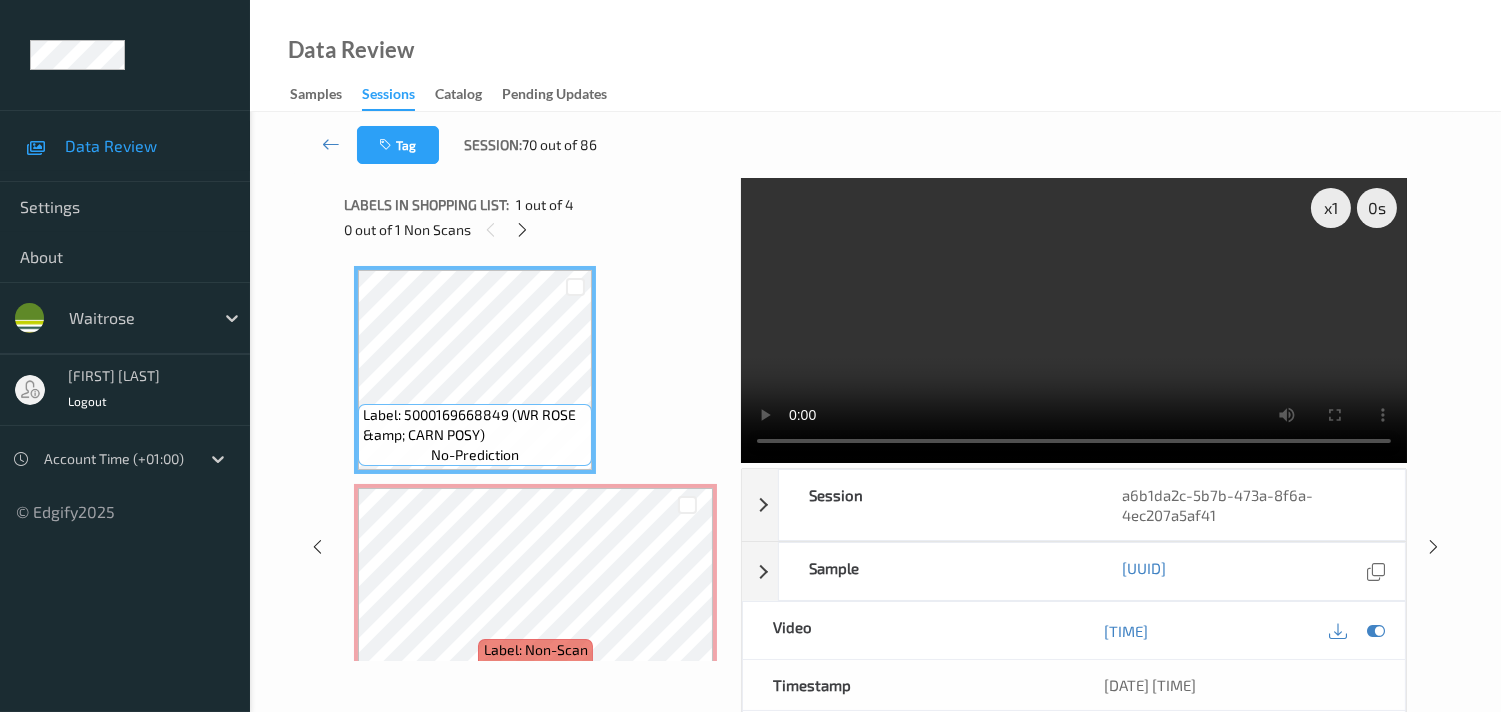 click on "Tag Session: 70 out of 86" at bounding box center (875, 145) 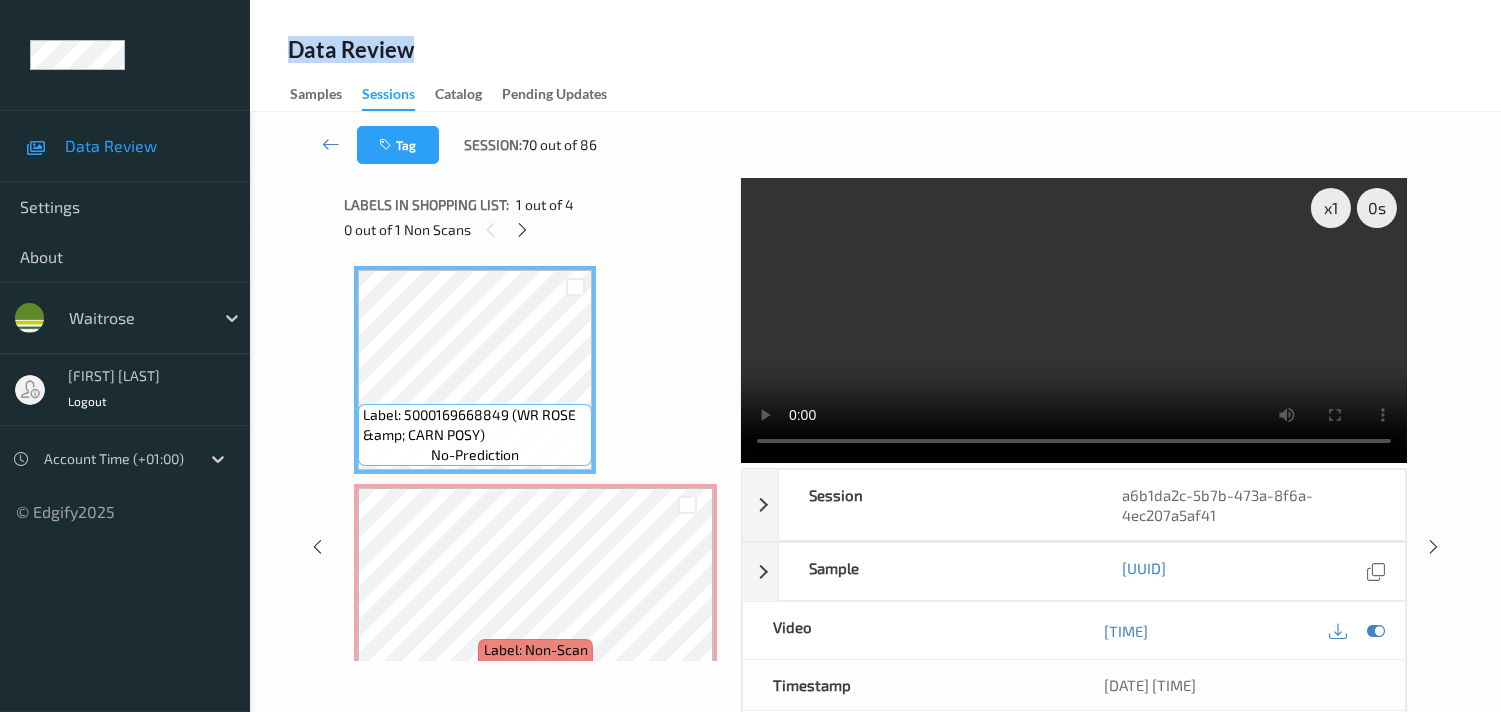 click on "Data Review Samples Sessions Catalog Pending Updates" at bounding box center [875, 56] 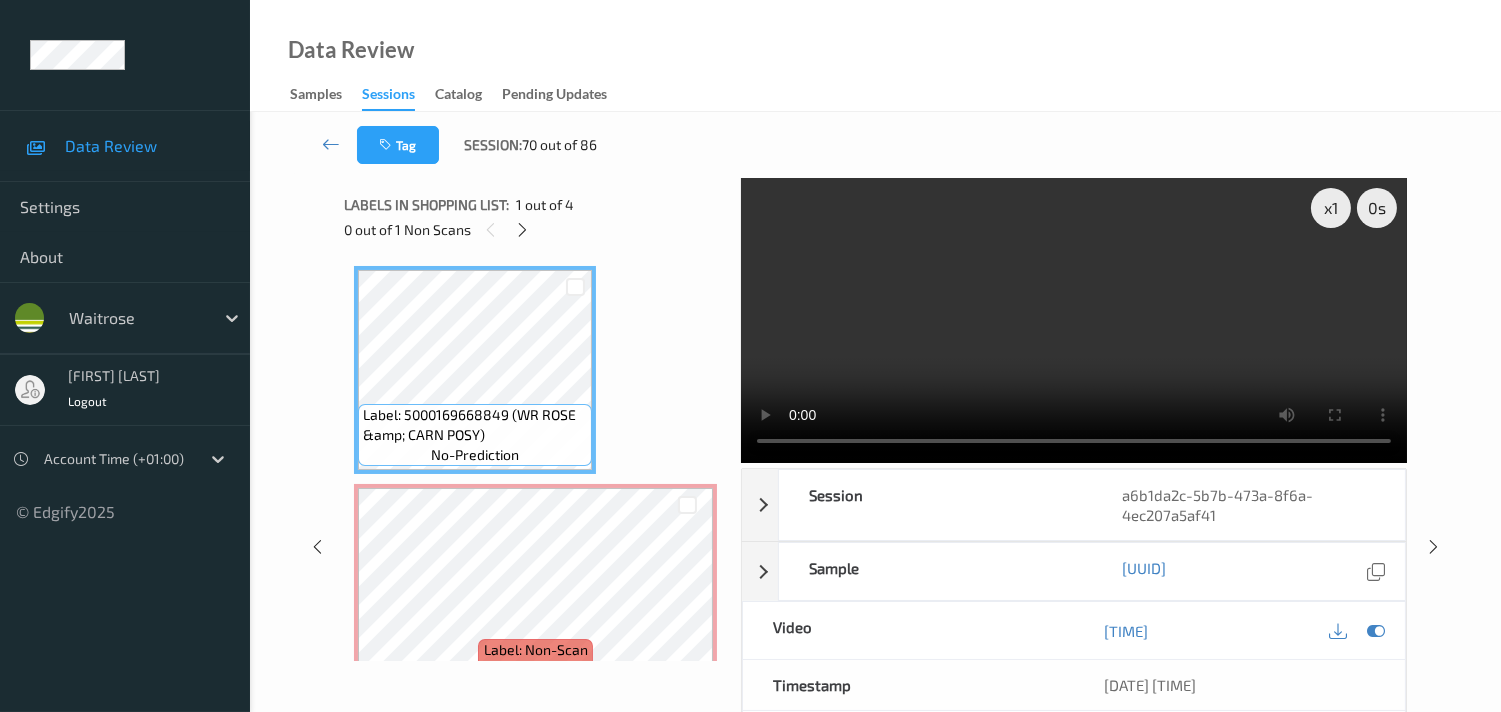 click on "Tag Session: [NUMBER] out of [NUMBER] x [NUMBER] 0 s Session [UUID] Session ID [UUID] Session [DATE] [TIME] Timestamp [DATE] [TIME] Tags Shopper Confirmed , system-mistake , Unusual-Activity Device [DEVICE_ID] Assistant ID N/A Shopper ID N/A Sample [UUID] Prediction Loss N/A Video [TIME] Timestamp [DATE] [TIME] Label [NUMBER] (WR ROSE & CARN POSY) Tags Label Trigger barcode Match Strength N/A Labels in shopping list: [NUMBER] out of [NUMBER] [NUMBER] out of [NUMBER] Non Scans Label: [NUMBER] (WR ROSE & CARN POSY) no-prediction Label: Non-Scan non-scan Label: Non-Scan non-scan Label: Non-Scan non-scan Label: [NUMBER] (WR FDTN PSTL ROSES) no-prediction Label: [NUMBER] (WR FDTN BRGT ROSES) no-prediction" at bounding box center (875, 534) 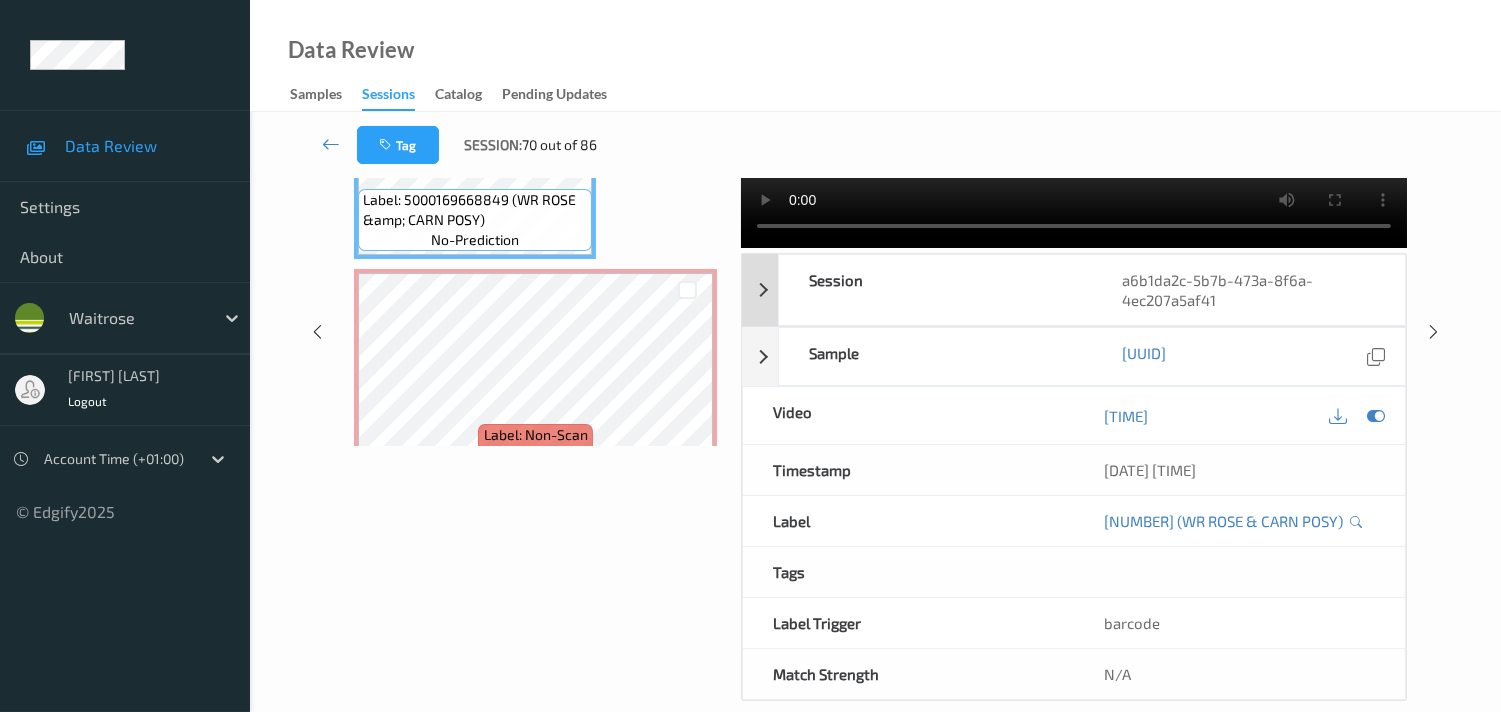 scroll, scrollTop: 0, scrollLeft: 0, axis: both 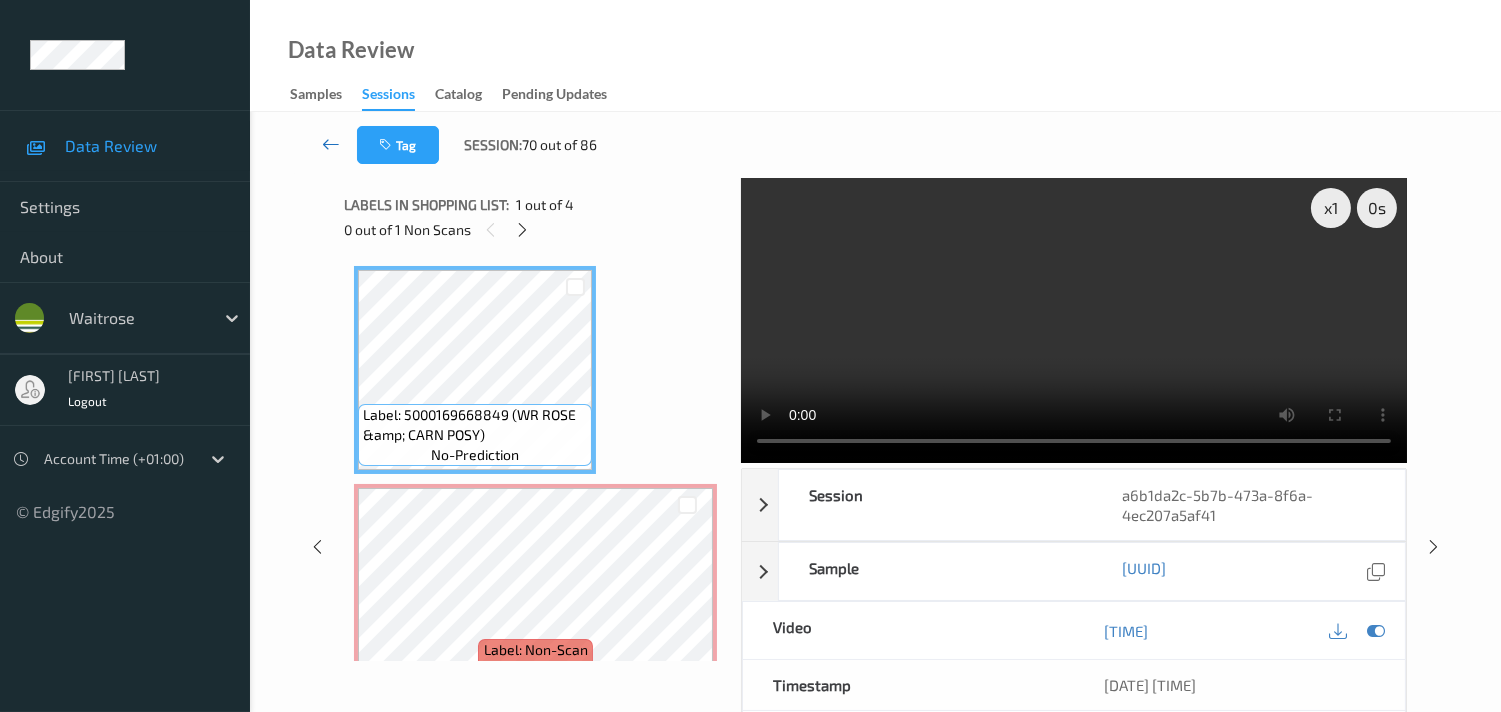 click at bounding box center (331, 145) 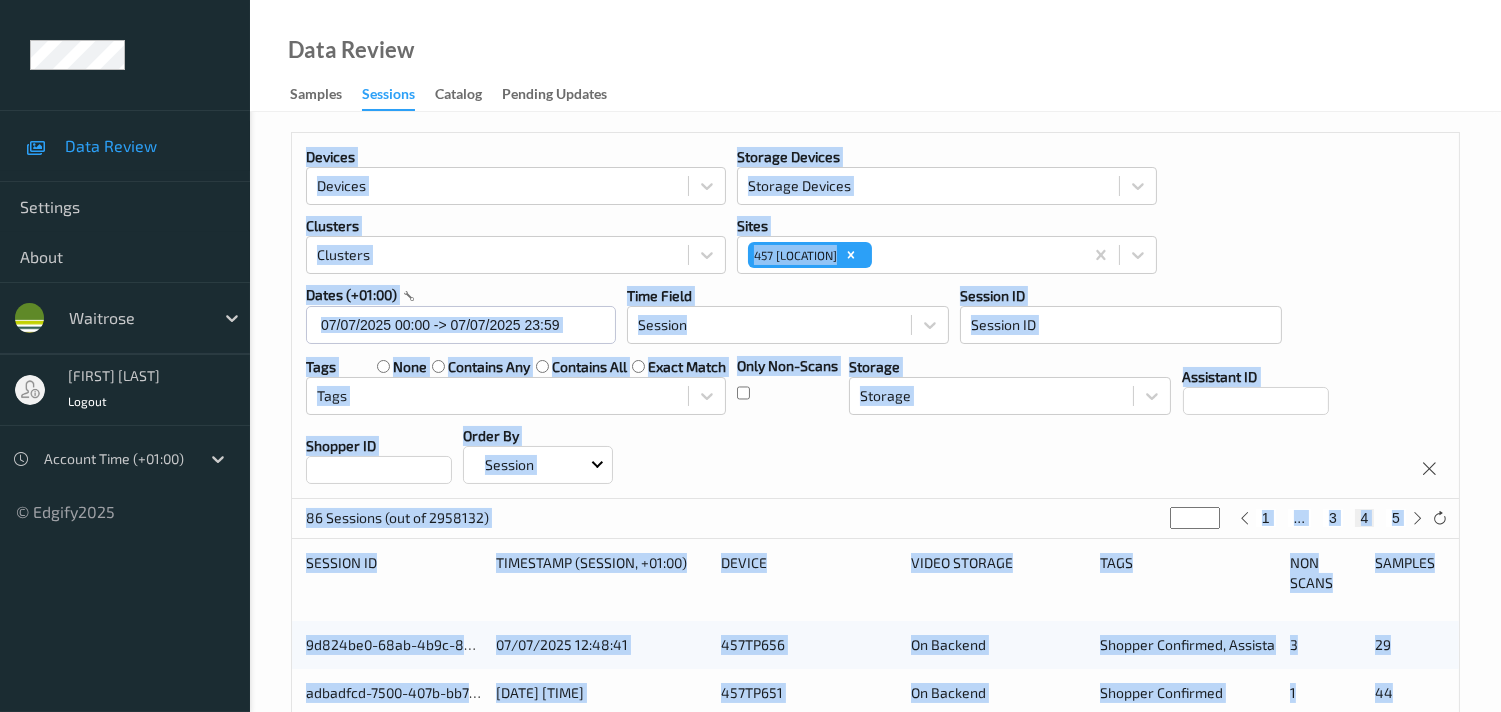 click on "Devices Devices Storage Devices Storage Devices Clusters Clusters Sites 457	 [LOCATION] dates (+01:00) [DATE] [TIME] -> [DATE] [TIME] Time Field Session Session ID Session ID Tags none contains any contains all exact match Tags Only Non-Scans Storage Storage Assistant ID Shopper ID Order By Session" at bounding box center [875, 316] 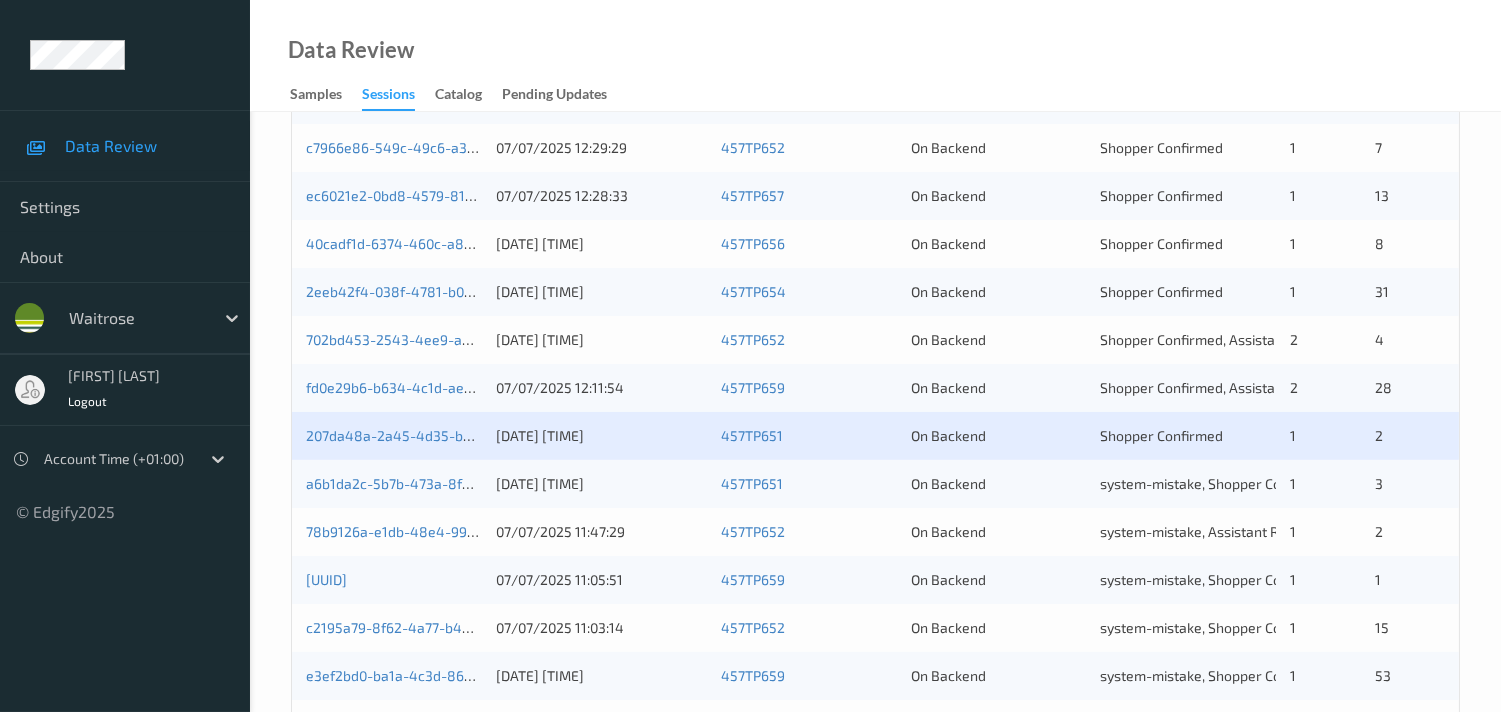 scroll, scrollTop: 617, scrollLeft: 0, axis: vertical 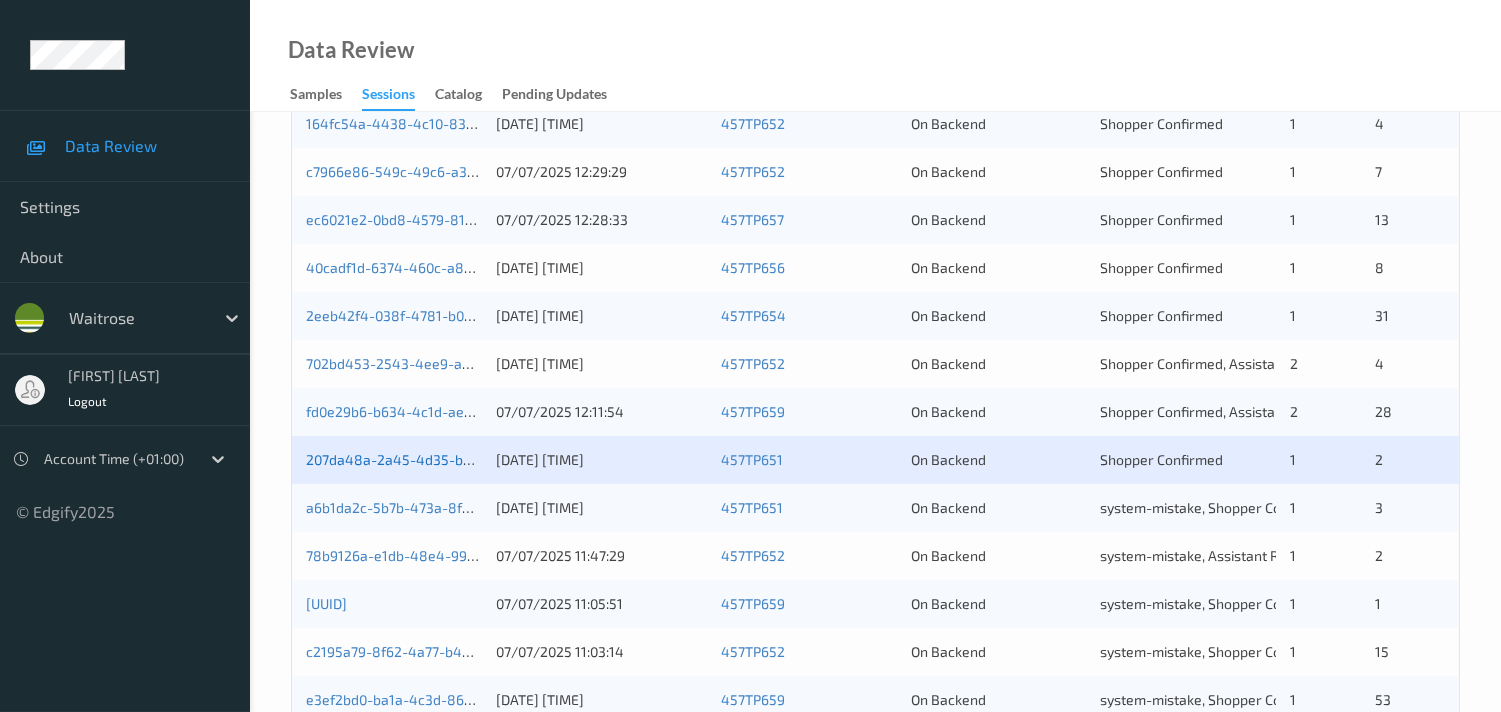 click on "207da48a-2a45-4d35-b3c3-84fdd9cba626" at bounding box center (446, 459) 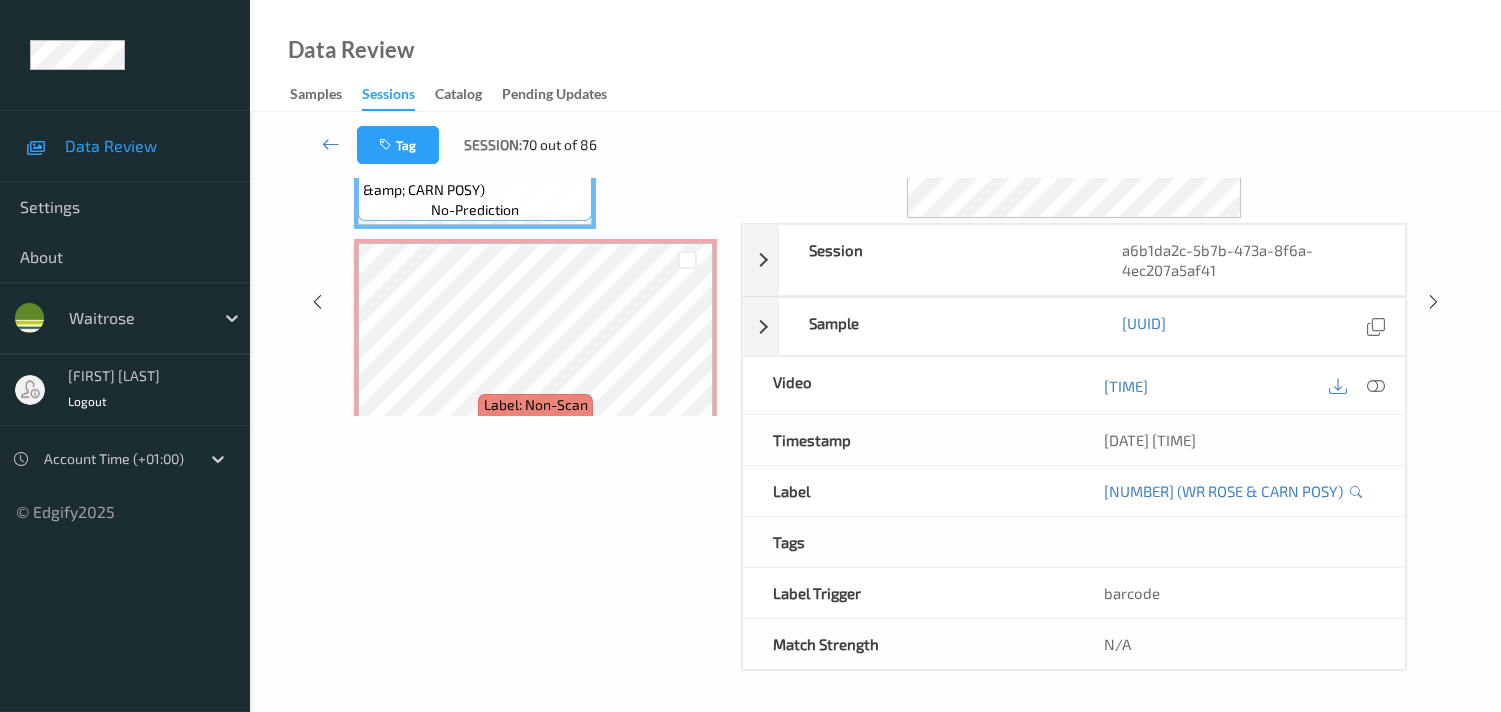 scroll, scrollTop: 280, scrollLeft: 0, axis: vertical 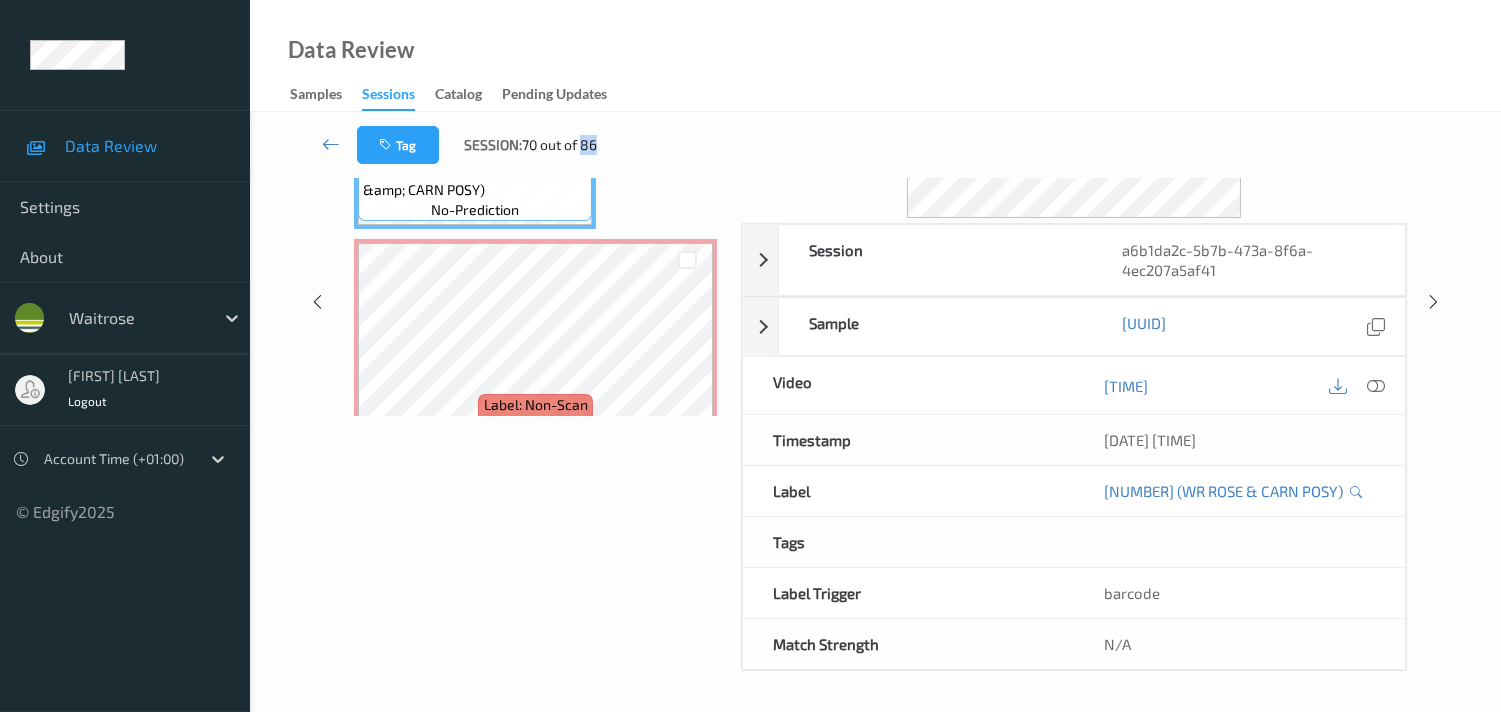 click on "70 out of 86" at bounding box center (559, 145) 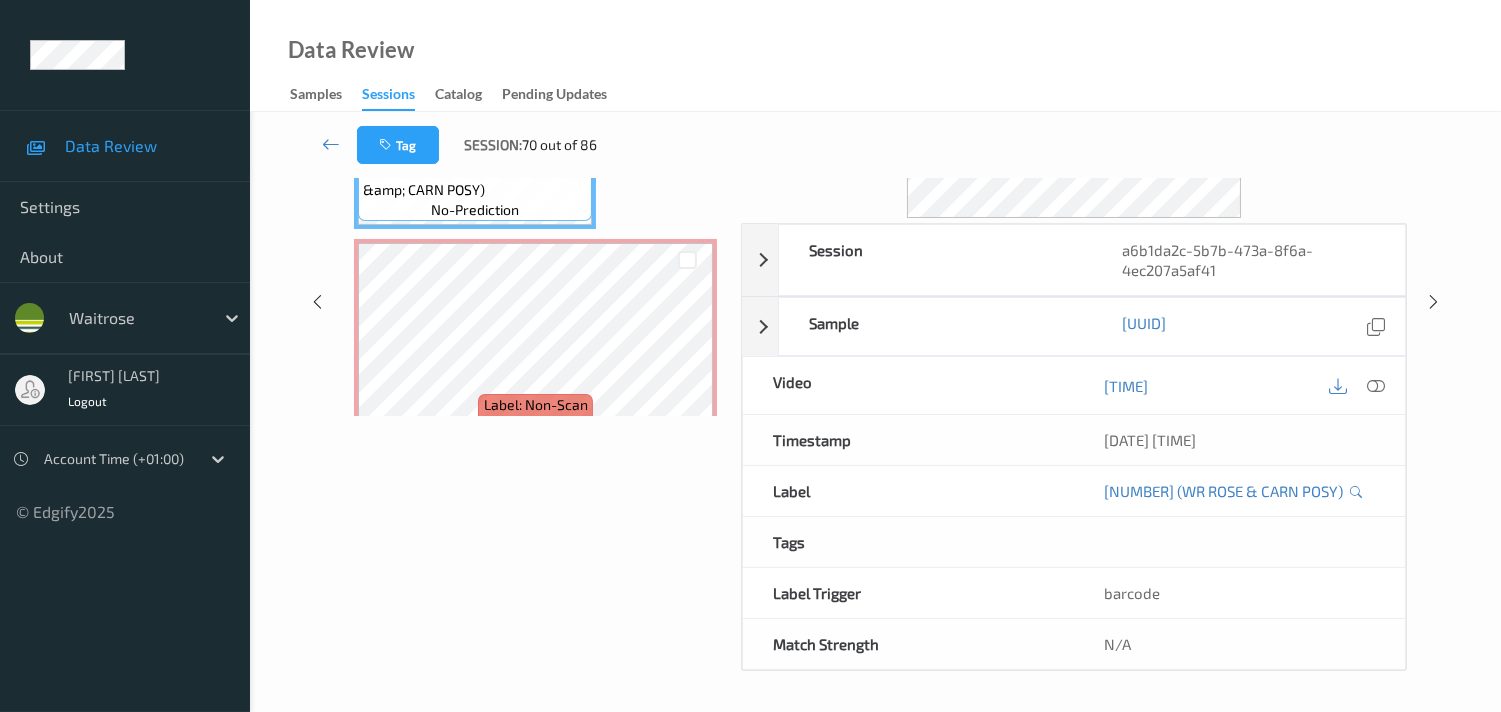 click on "Tag Session: 70 out of 86" at bounding box center (484, 145) 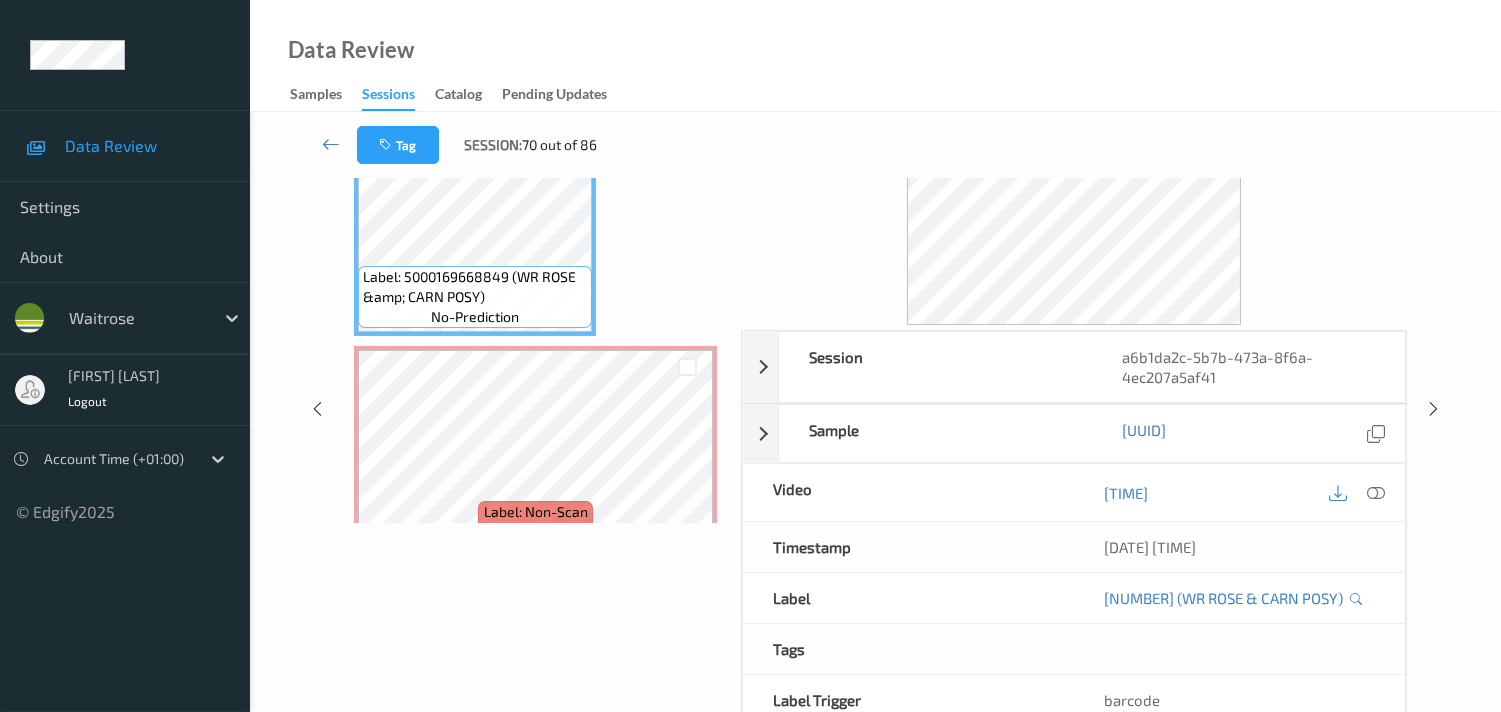 scroll, scrollTop: 0, scrollLeft: 0, axis: both 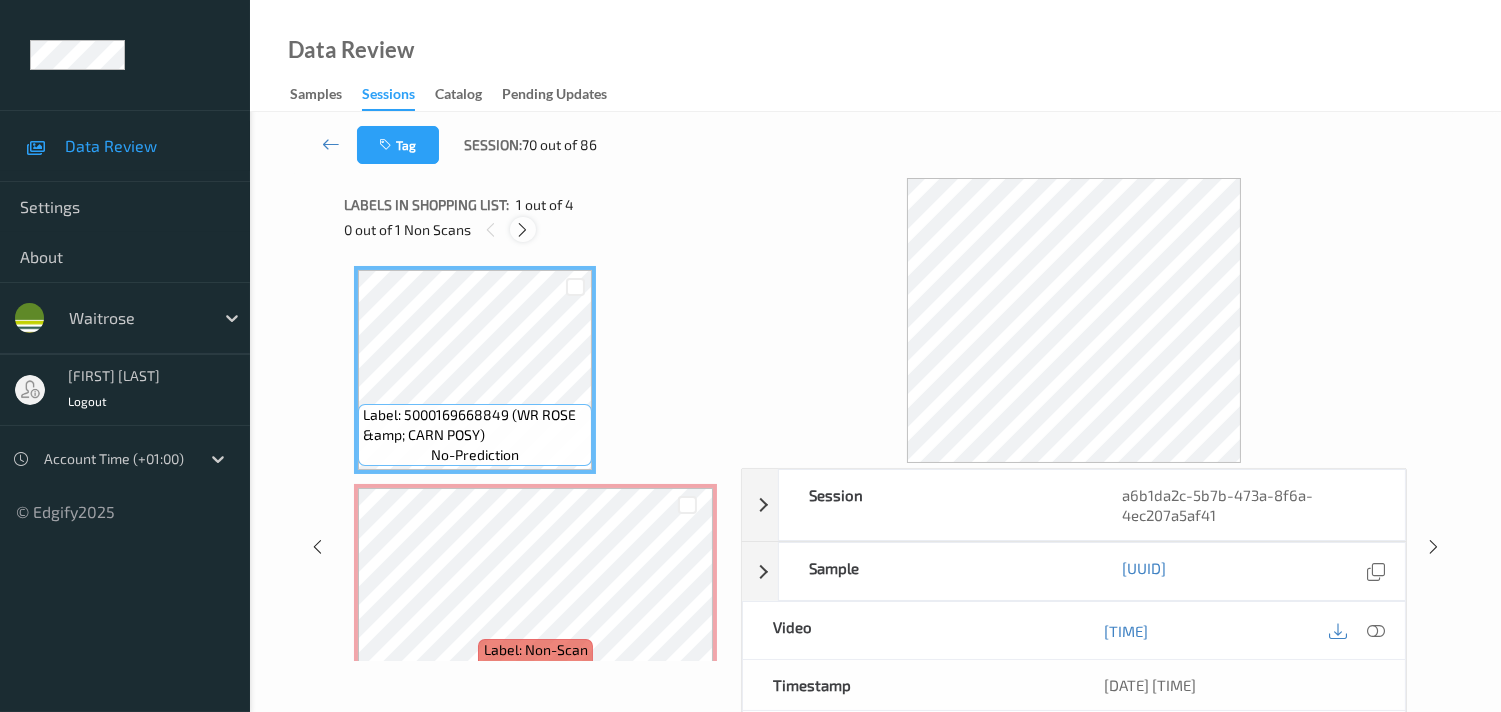 click at bounding box center (522, 229) 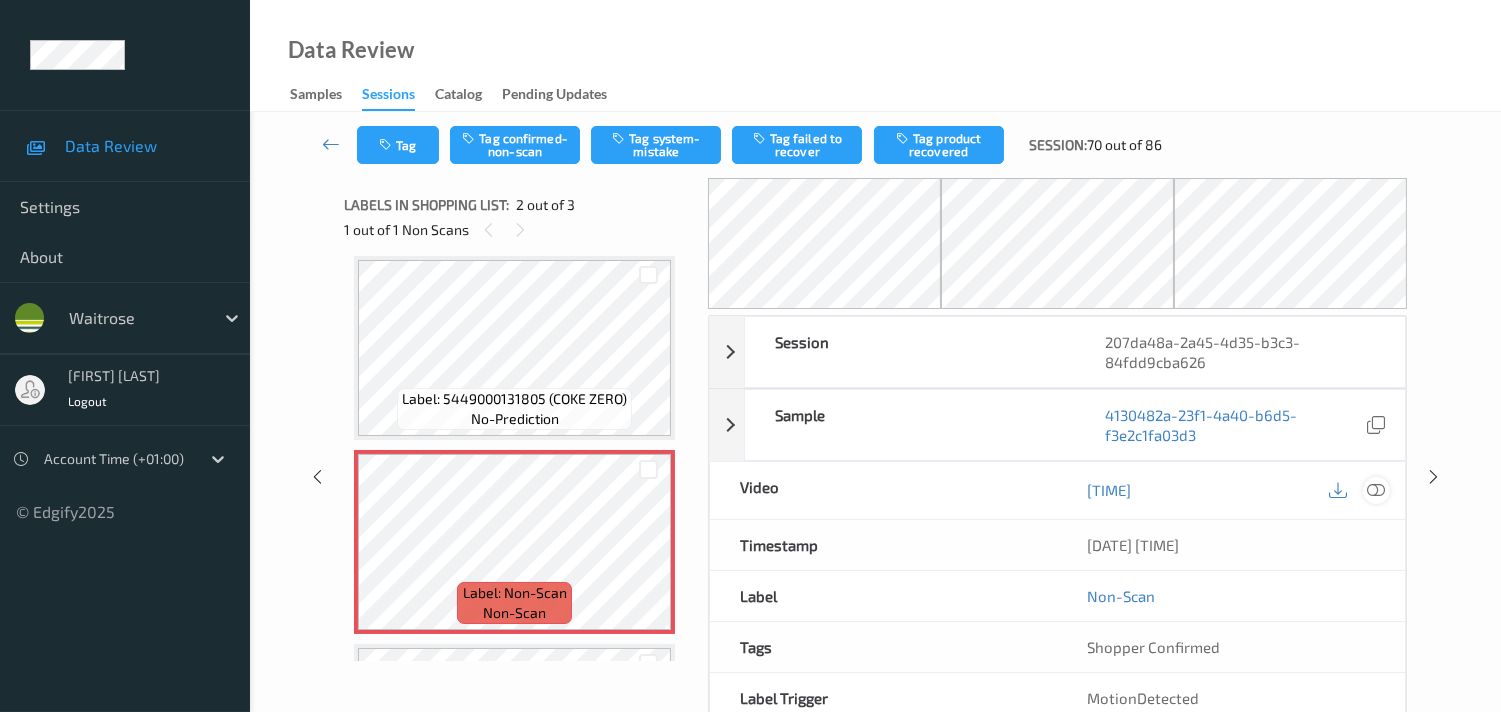 click at bounding box center (1376, 490) 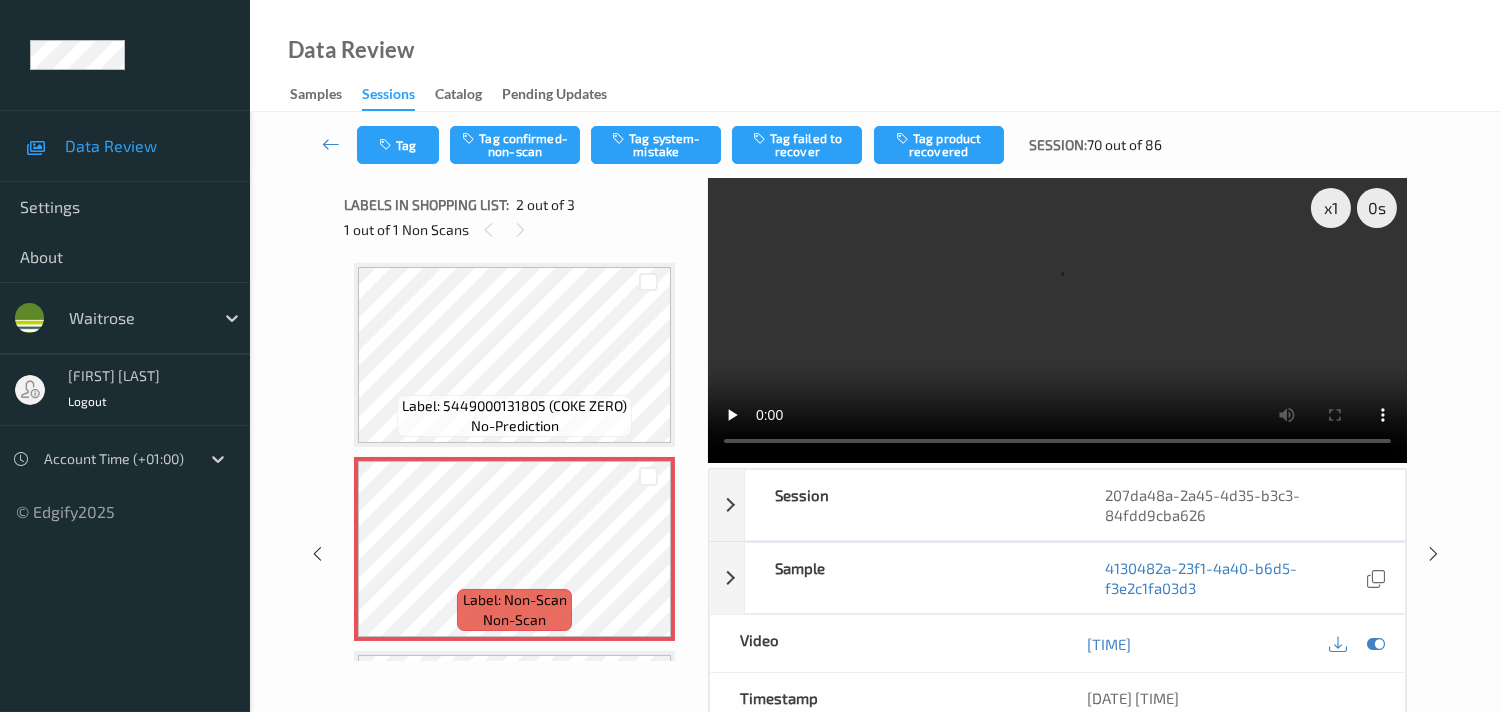 scroll, scrollTop: 0, scrollLeft: 0, axis: both 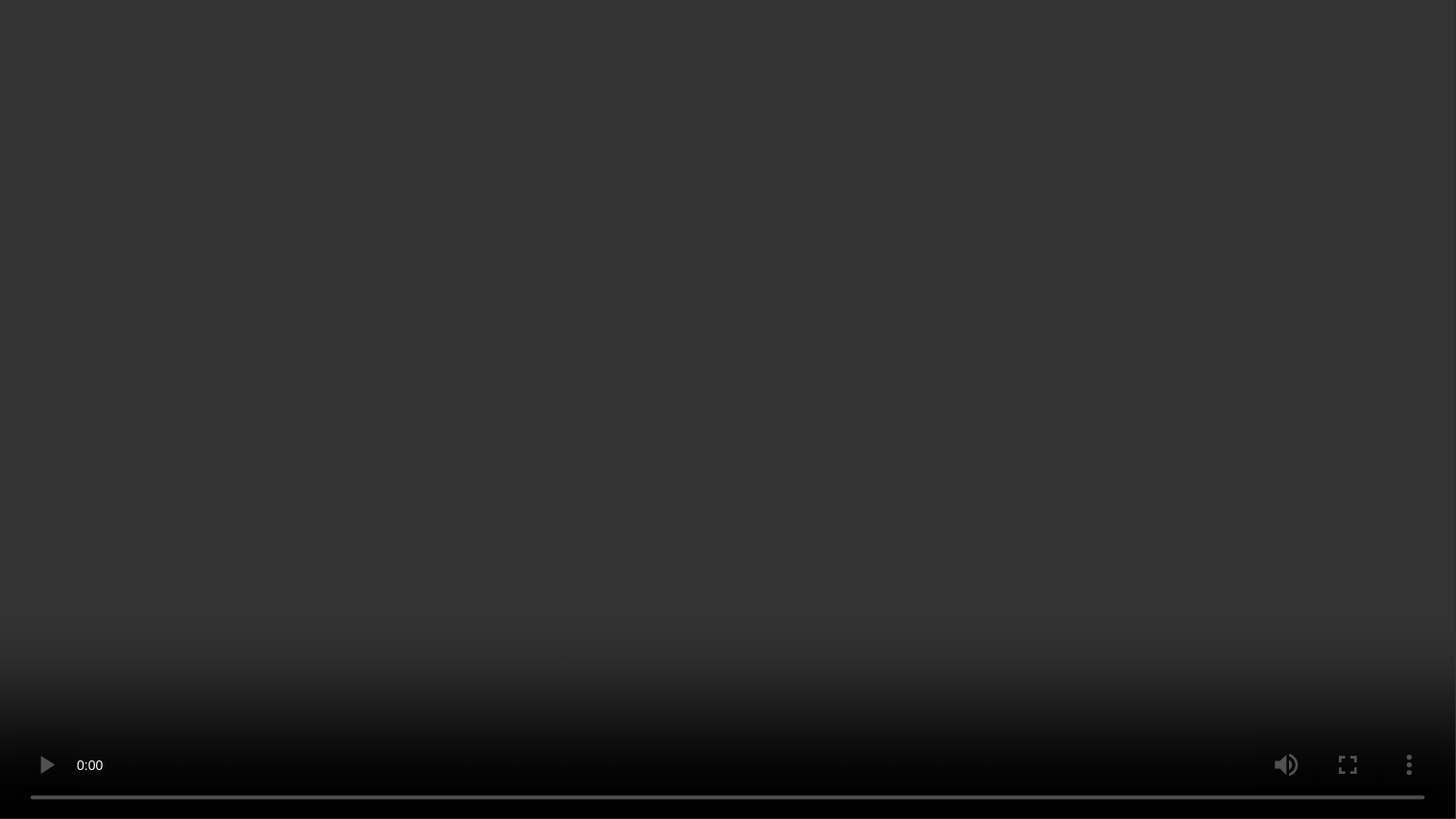 click at bounding box center (728, 409) 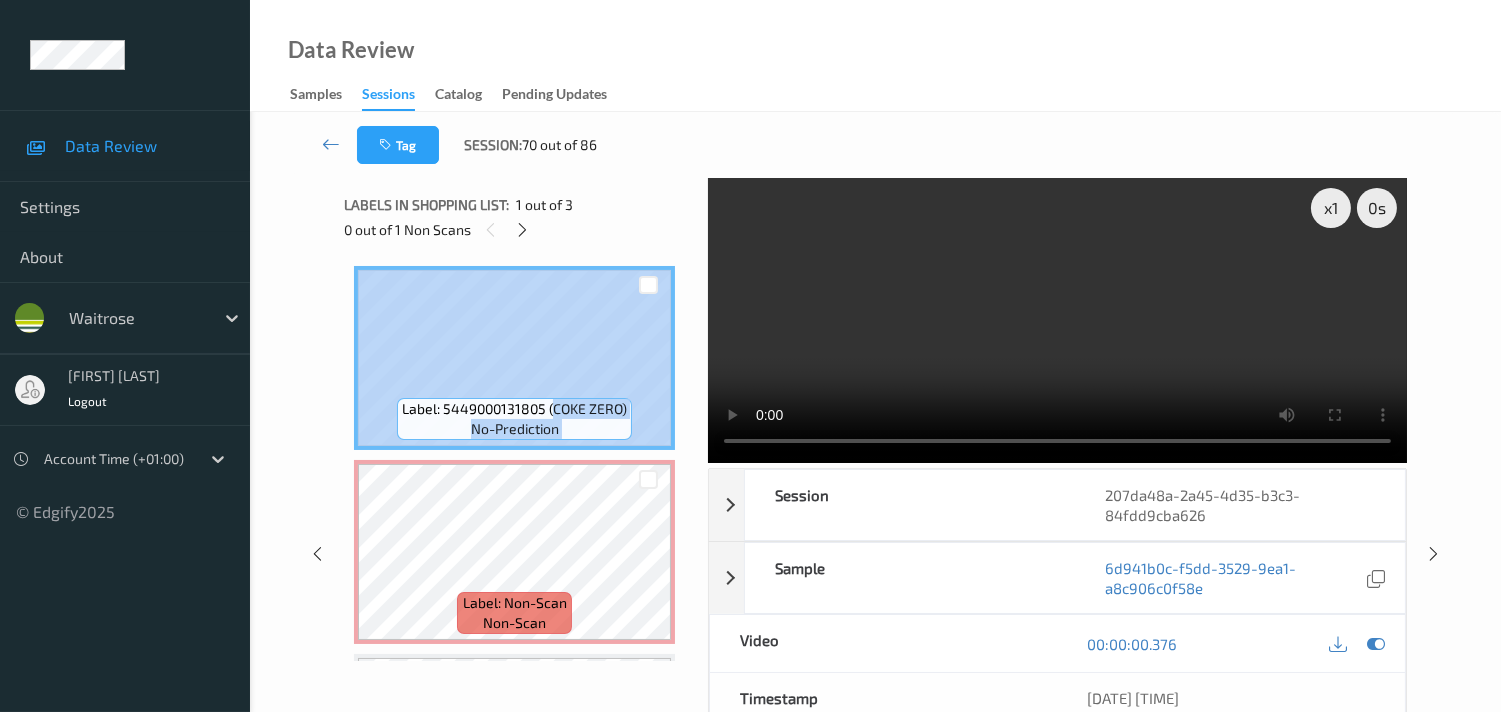 click on "Label: 5449000131805 (COKE ZERO) no-prediction" at bounding box center [514, 358] 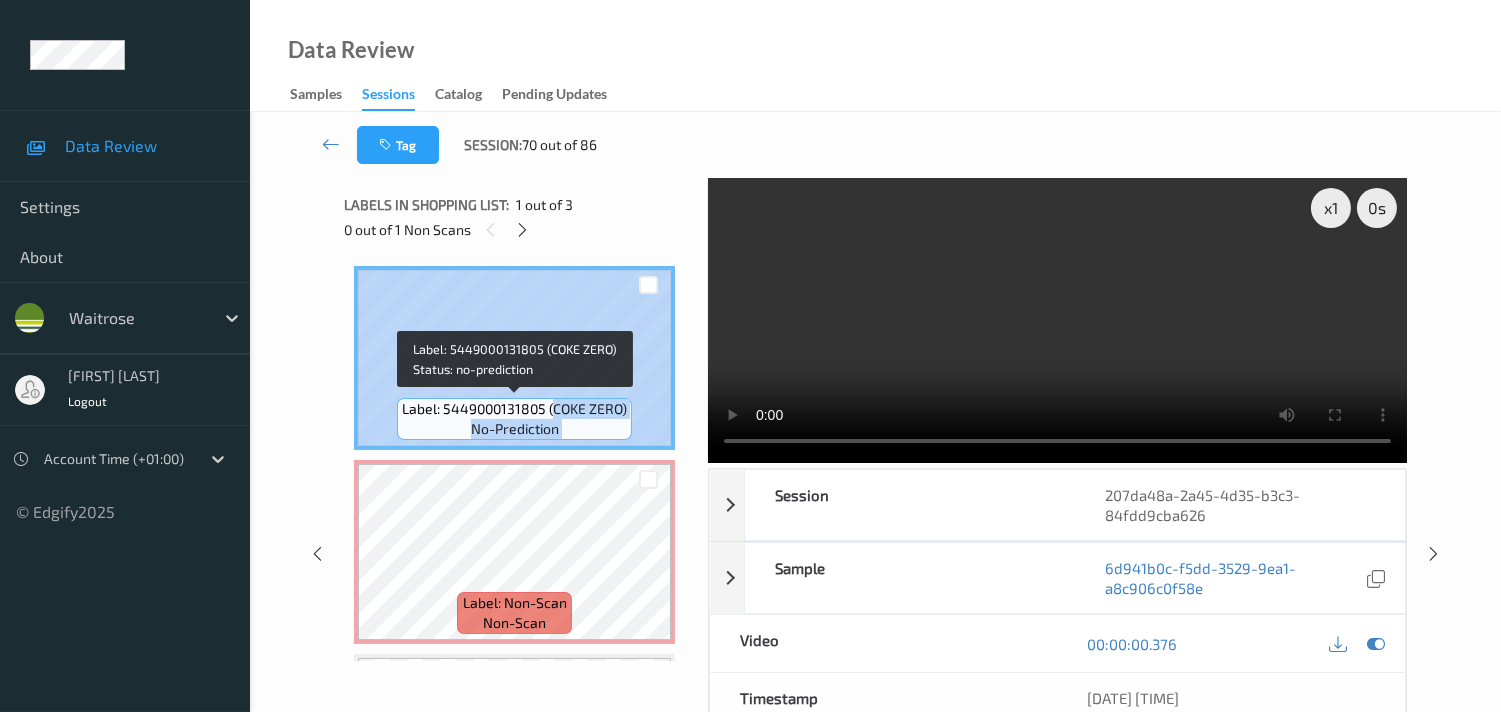 click on "Label: 5449000131805 (COKE ZERO) no-prediction" at bounding box center [514, 419] 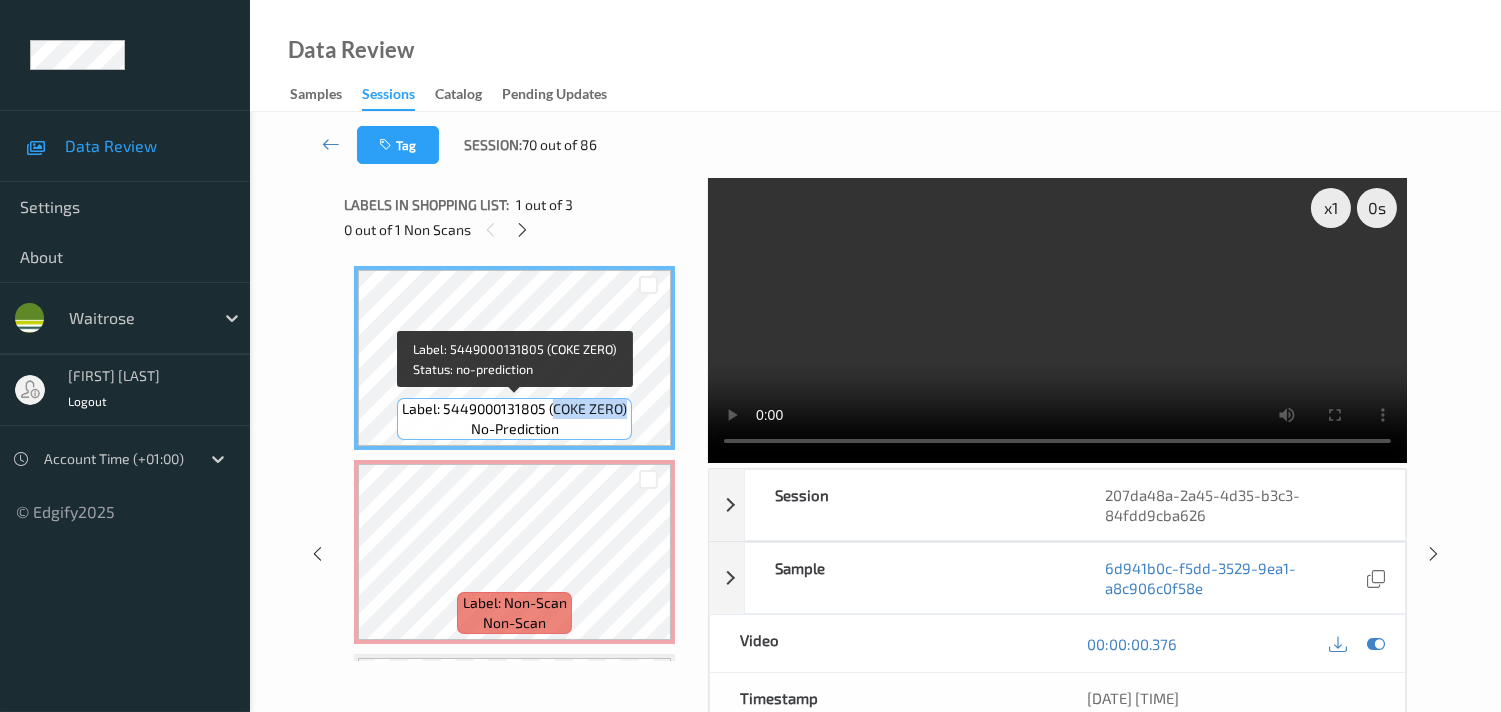 drag, startPoint x: 553, startPoint y: 411, endPoint x: 624, endPoint y: 400, distance: 71.84706 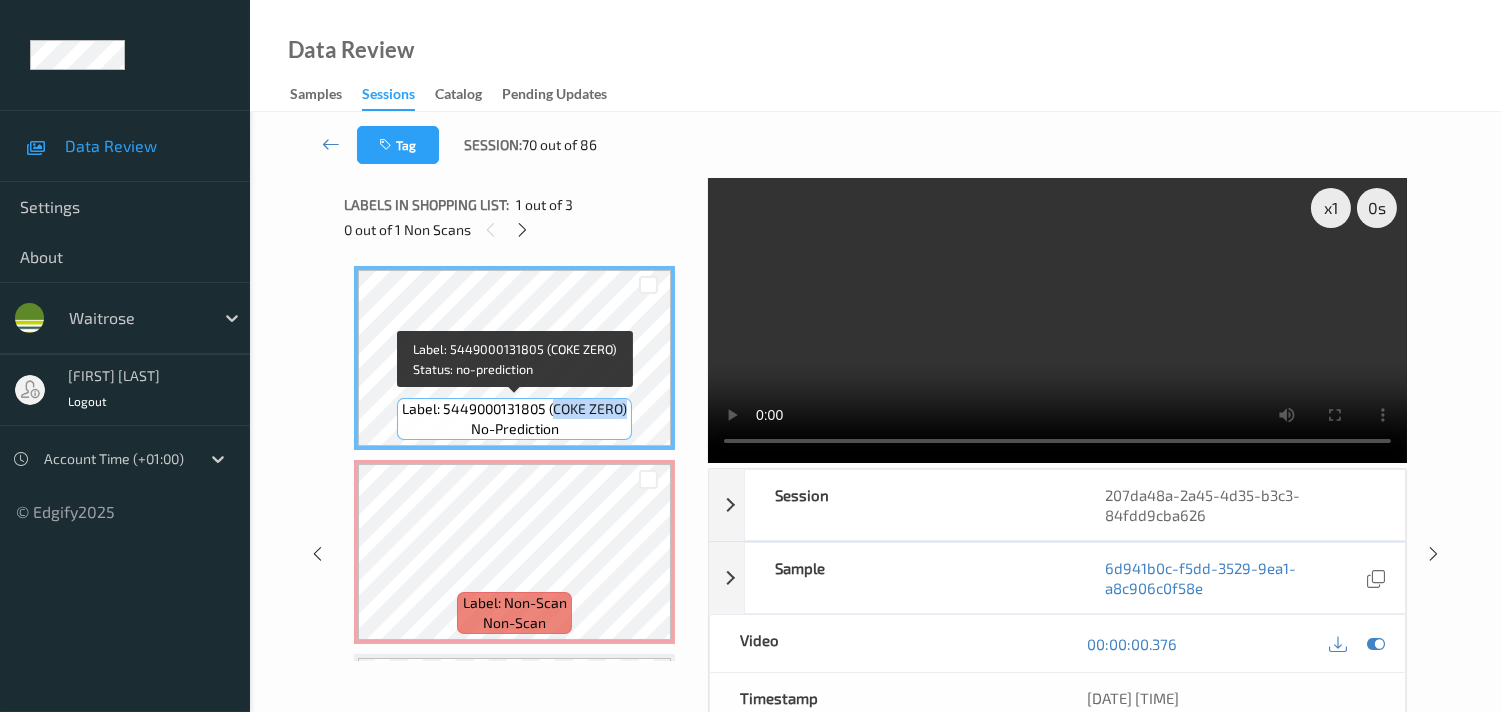 click on "Label: 5449000131805 (COKE ZERO) no-prediction" at bounding box center [514, 419] 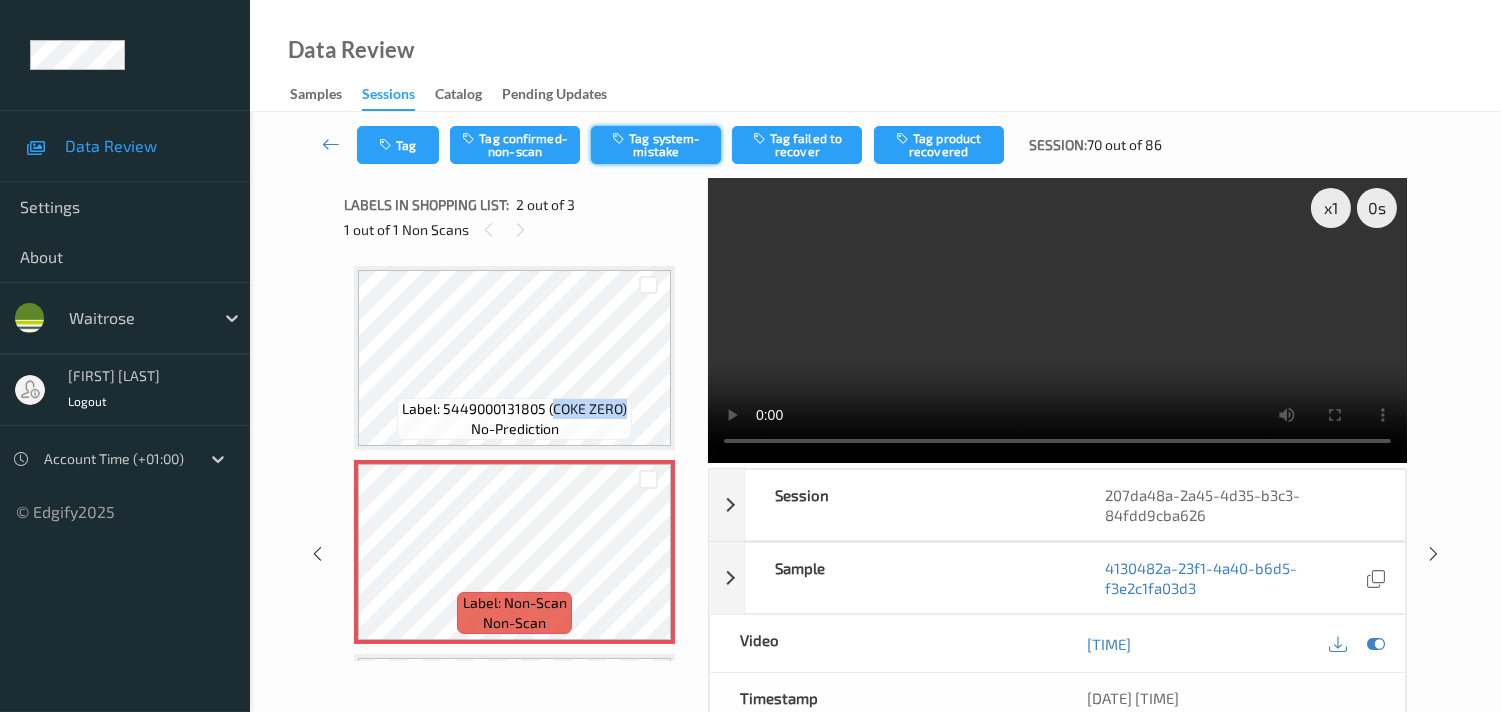 click on "Tag   system-mistake" at bounding box center [656, 145] 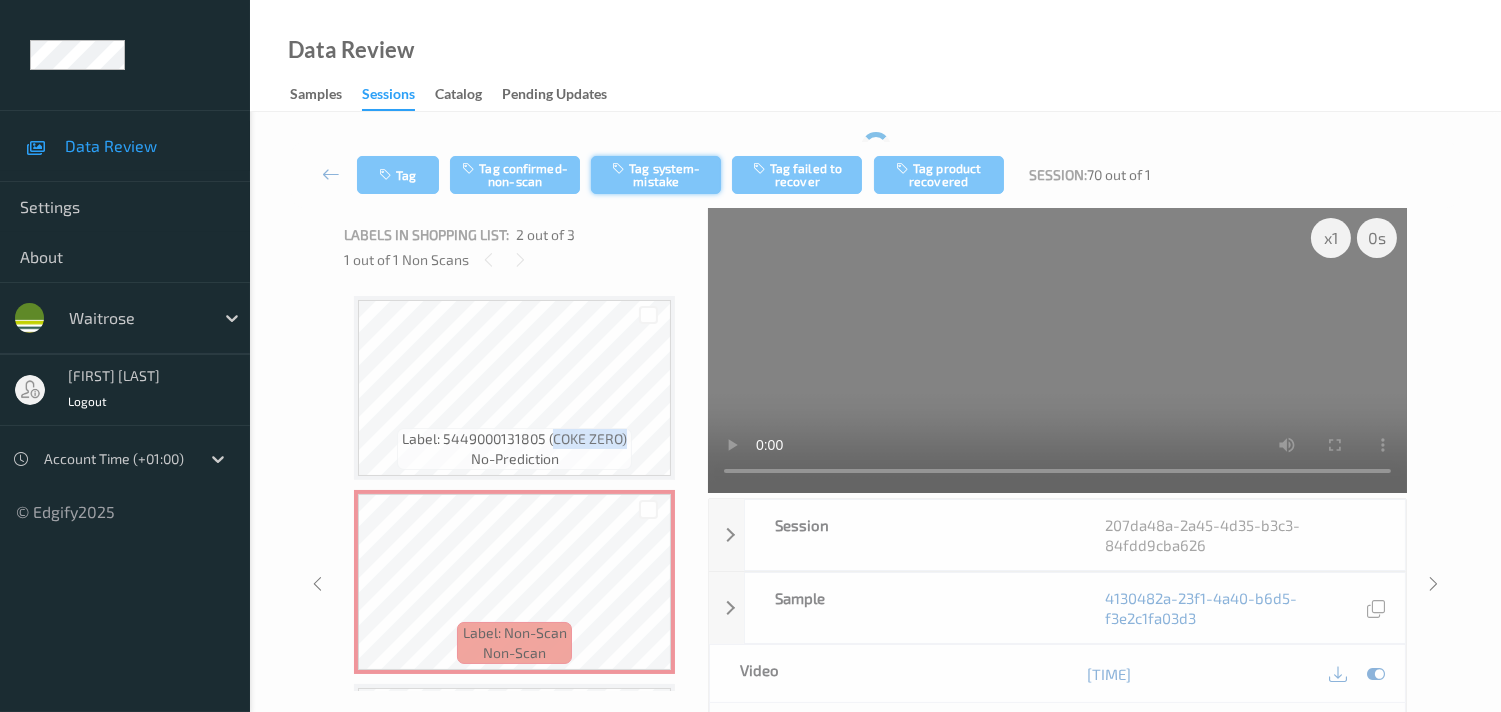 click on "Tag   system-mistake" at bounding box center (656, 175) 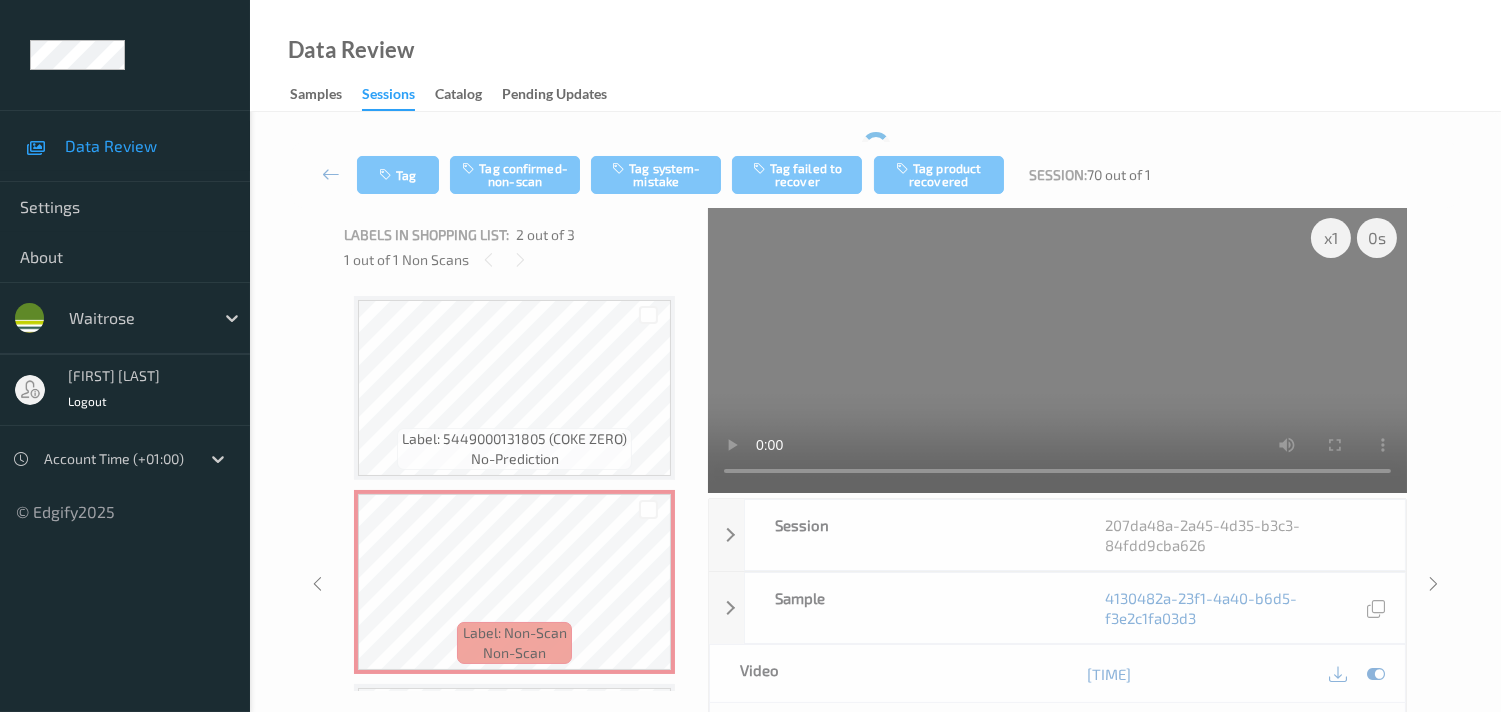 click on "Tag Tag confirmed-non-scan Tag system-mistake Tag failed to recover Tag product recovered Session: 70 out of 1" at bounding box center [875, 175] 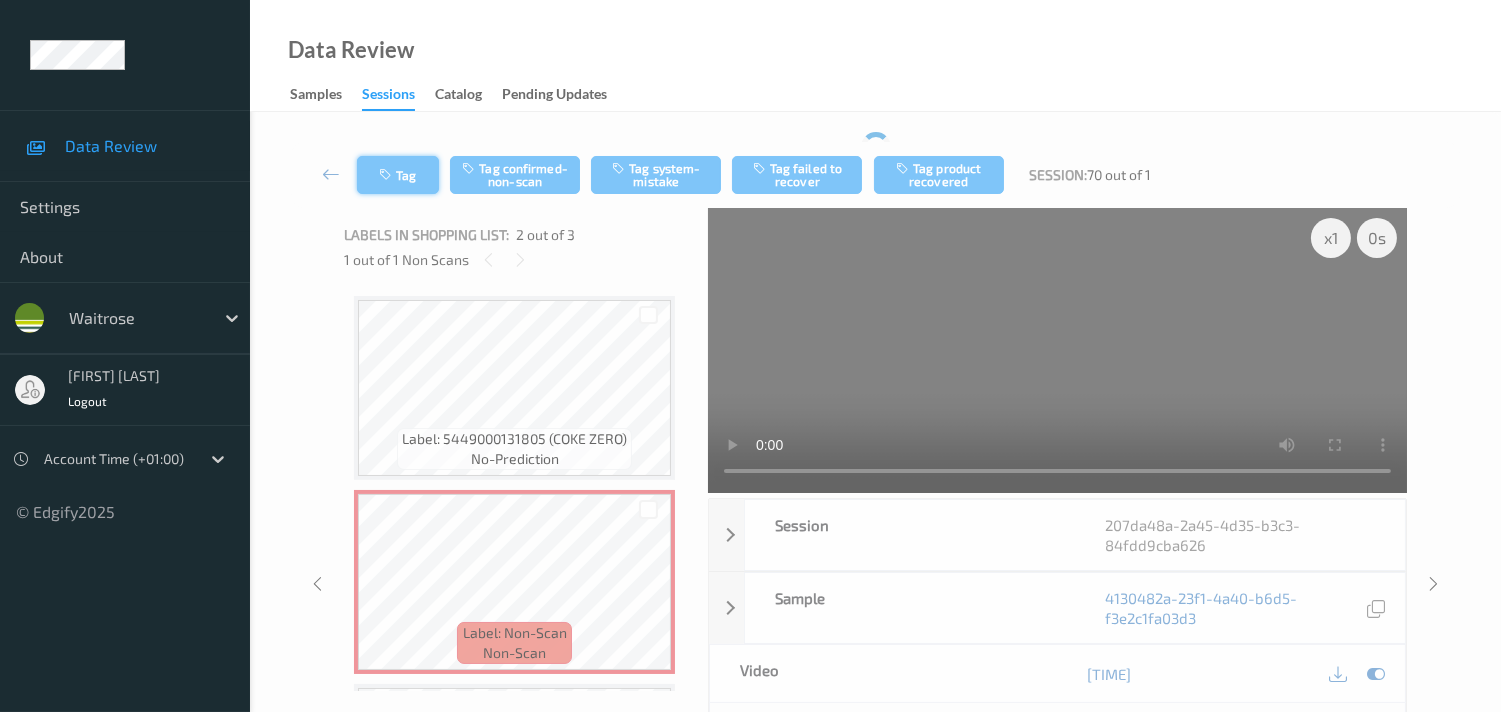 click on "Tag" at bounding box center (398, 175) 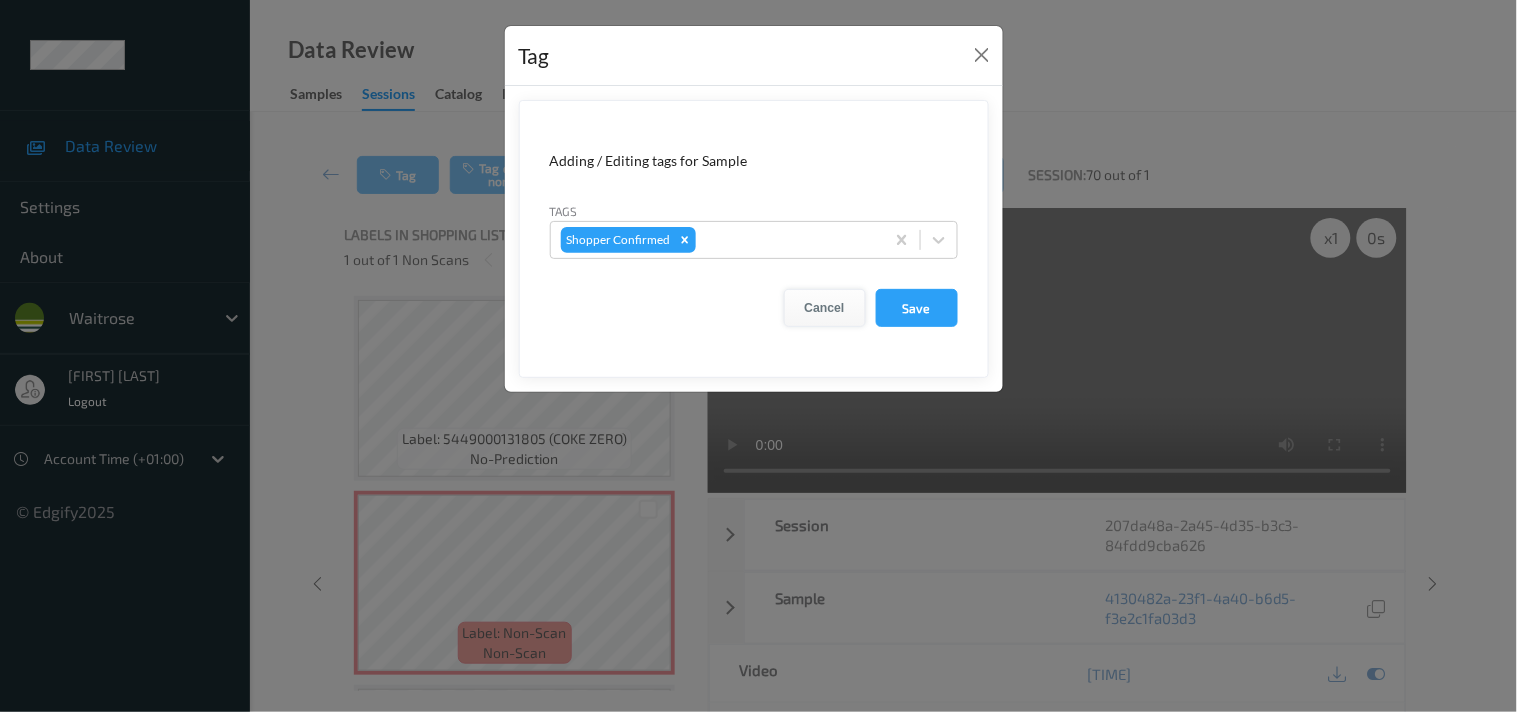 click on "Cancel" at bounding box center (825, 308) 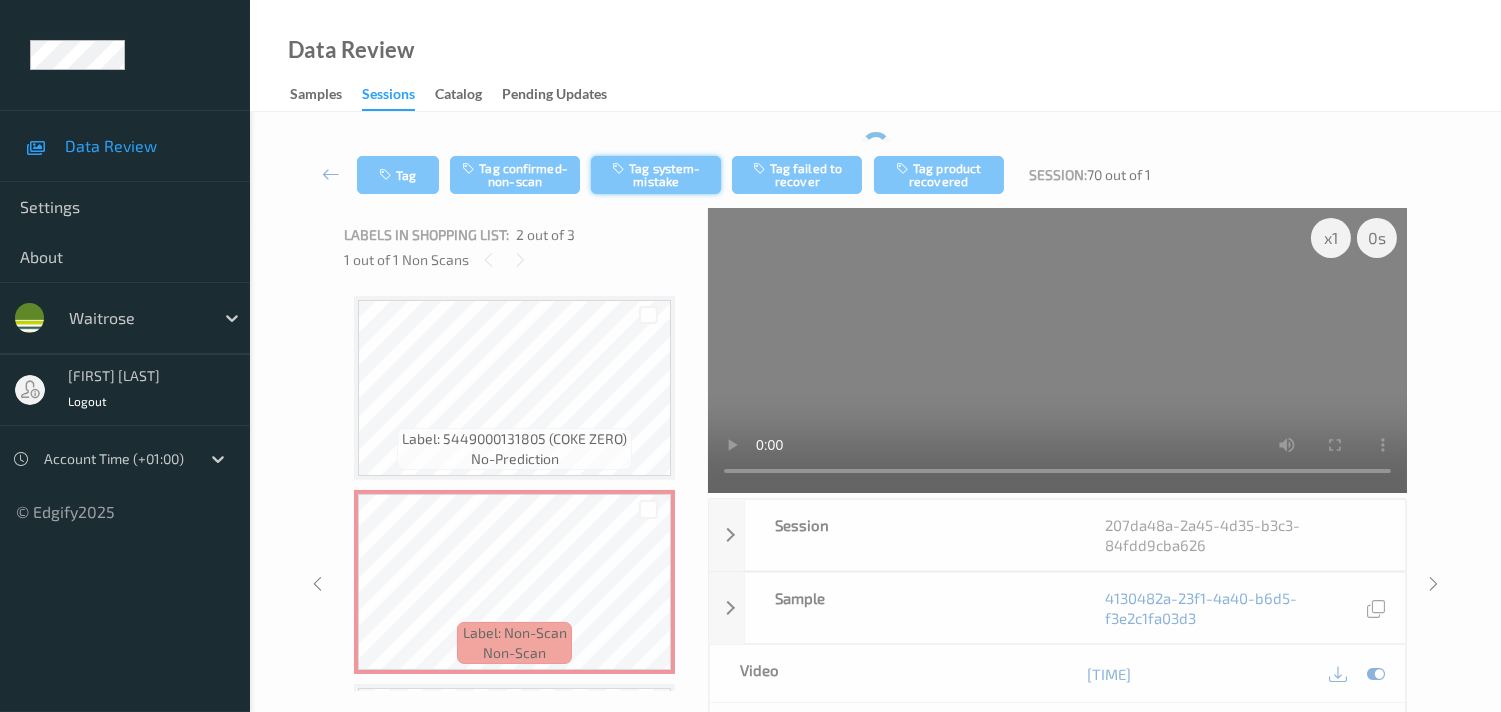 click on "Tag   system-mistake" at bounding box center (656, 175) 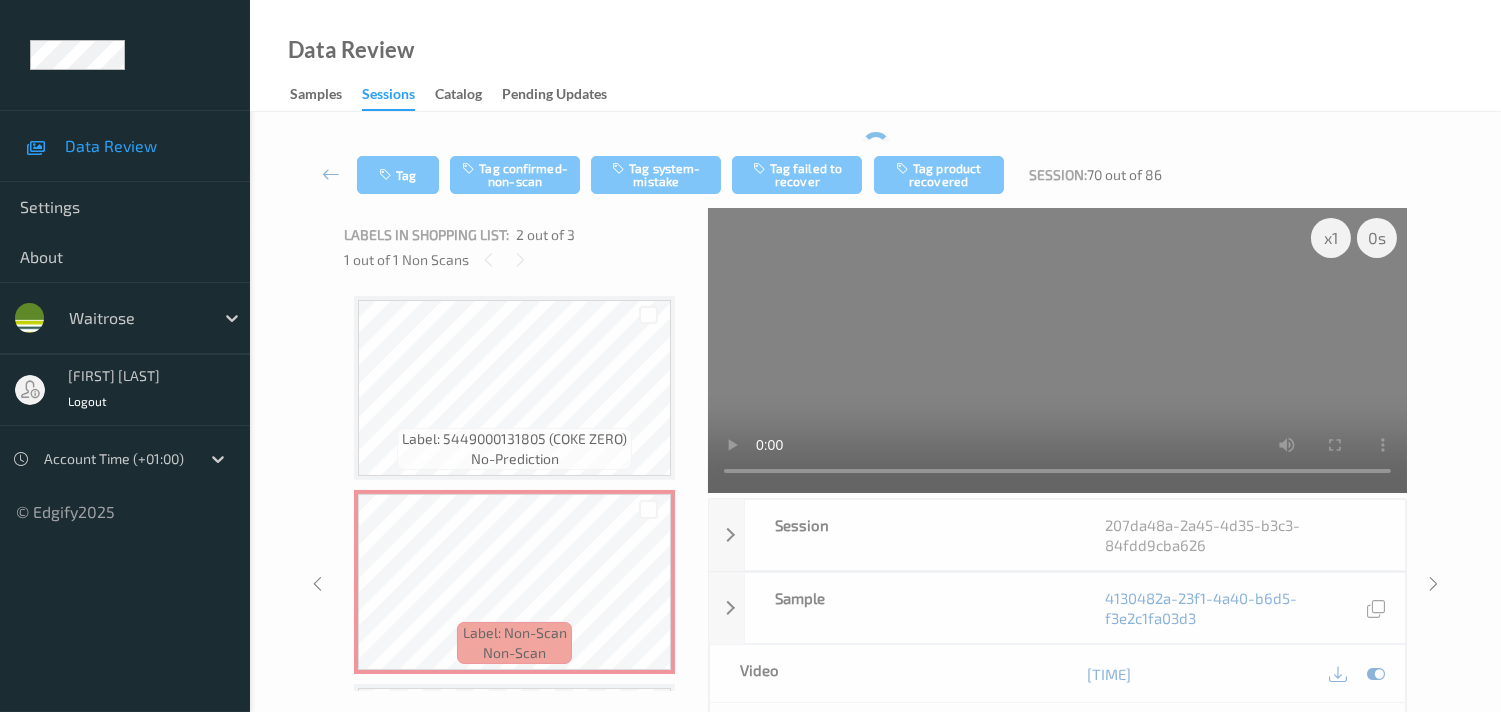 click on "Tag Tag confirmed-non-scan Tag system-mistake Tag failed to recover Tag product recovered Session: [NUMBER] out of [NUMBER]" at bounding box center [875, 175] 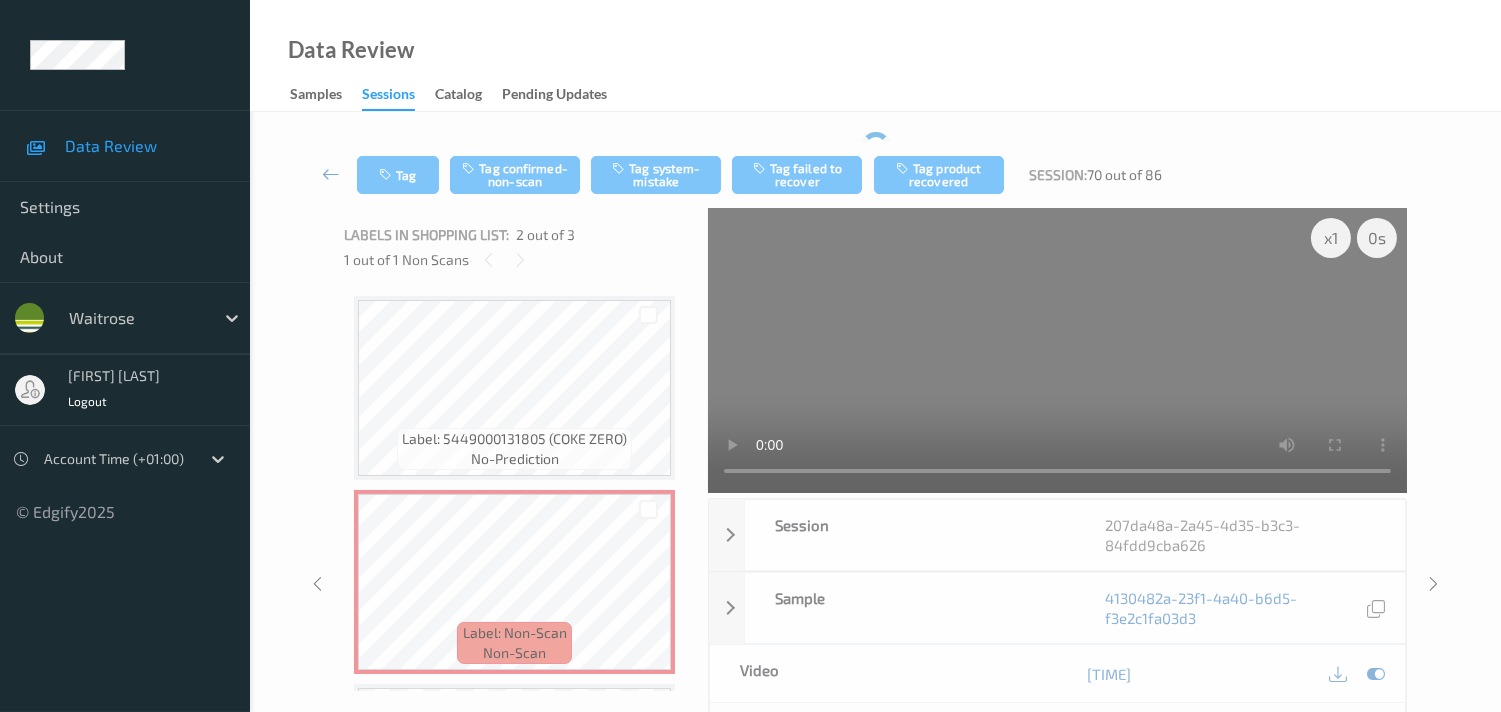 click at bounding box center (331, 174) 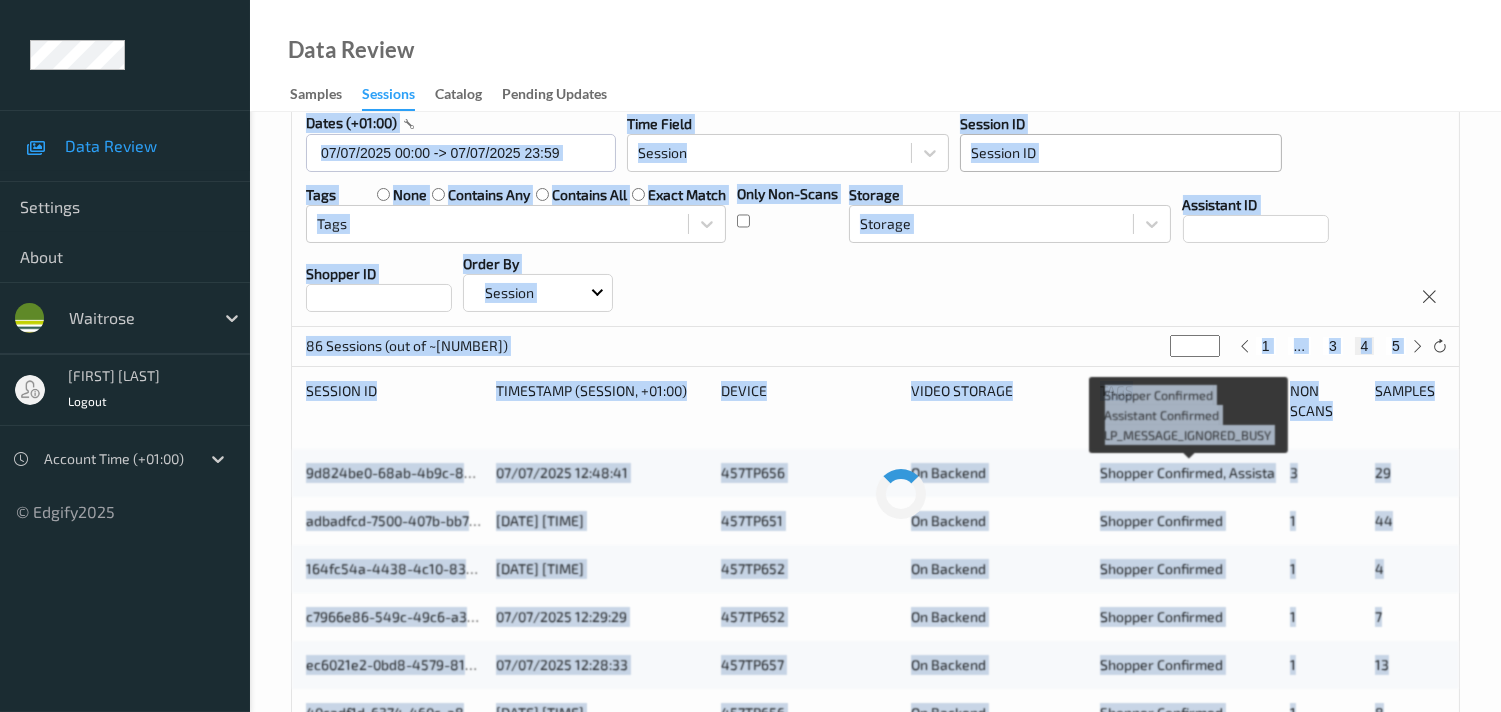 scroll, scrollTop: 0, scrollLeft: 0, axis: both 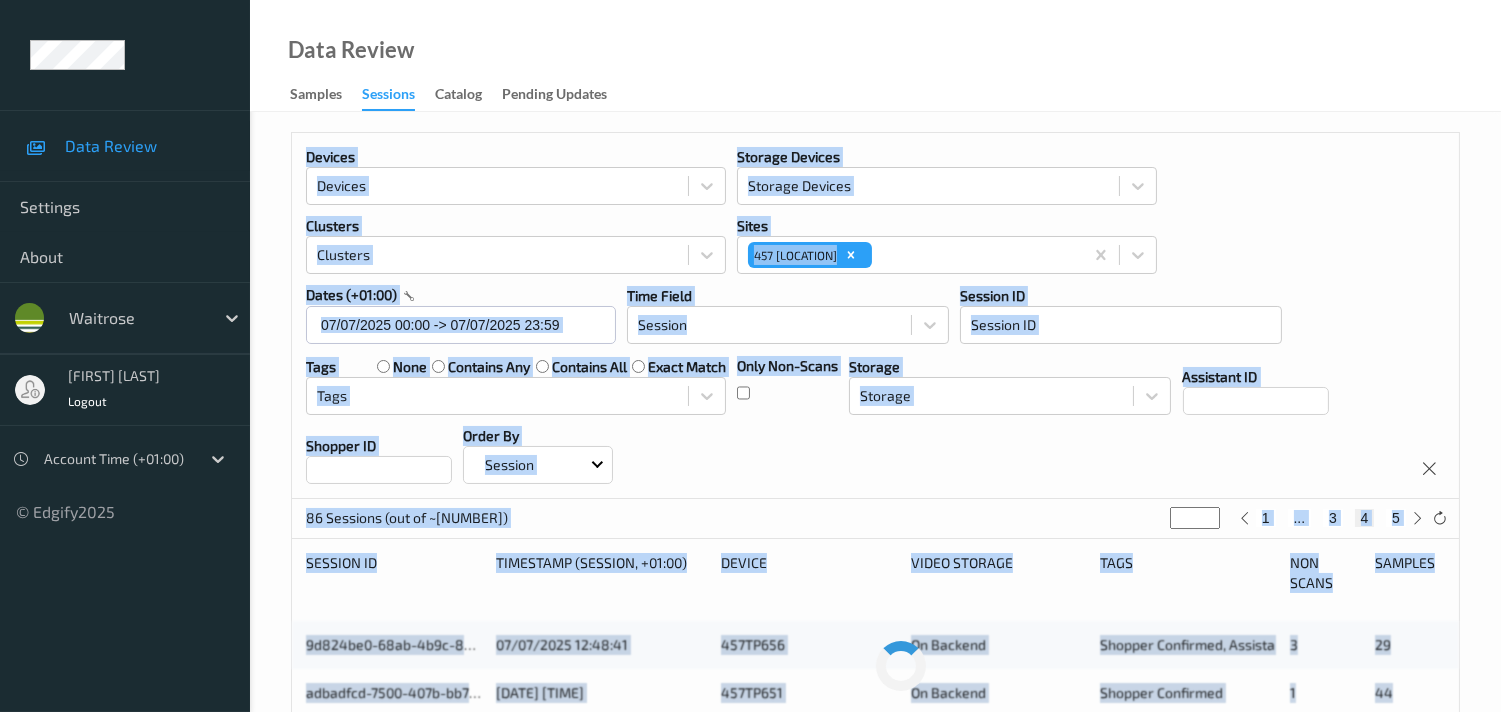 click on "Devices Devices Storage Devices Storage Devices Clusters Clusters Sites 457	 [LOCATION] dates (+01:00) [DATE] [TIME] -> [DATE] [TIME] Time Field Session Session ID Session ID Tags none contains any contains all exact match Tags Only Non-Scans Storage Storage Assistant ID Shopper ID Order By Session" at bounding box center (875, 316) 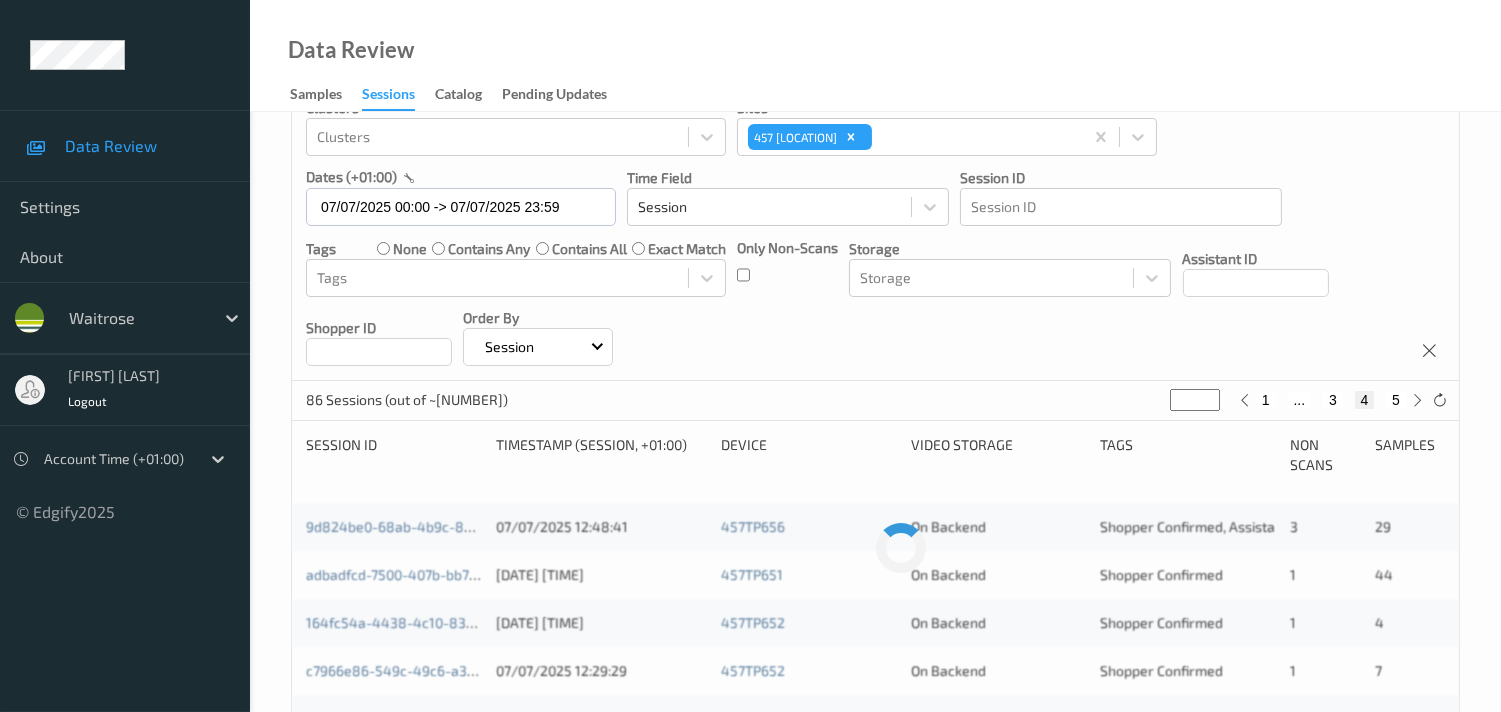 scroll, scrollTop: 0, scrollLeft: 0, axis: both 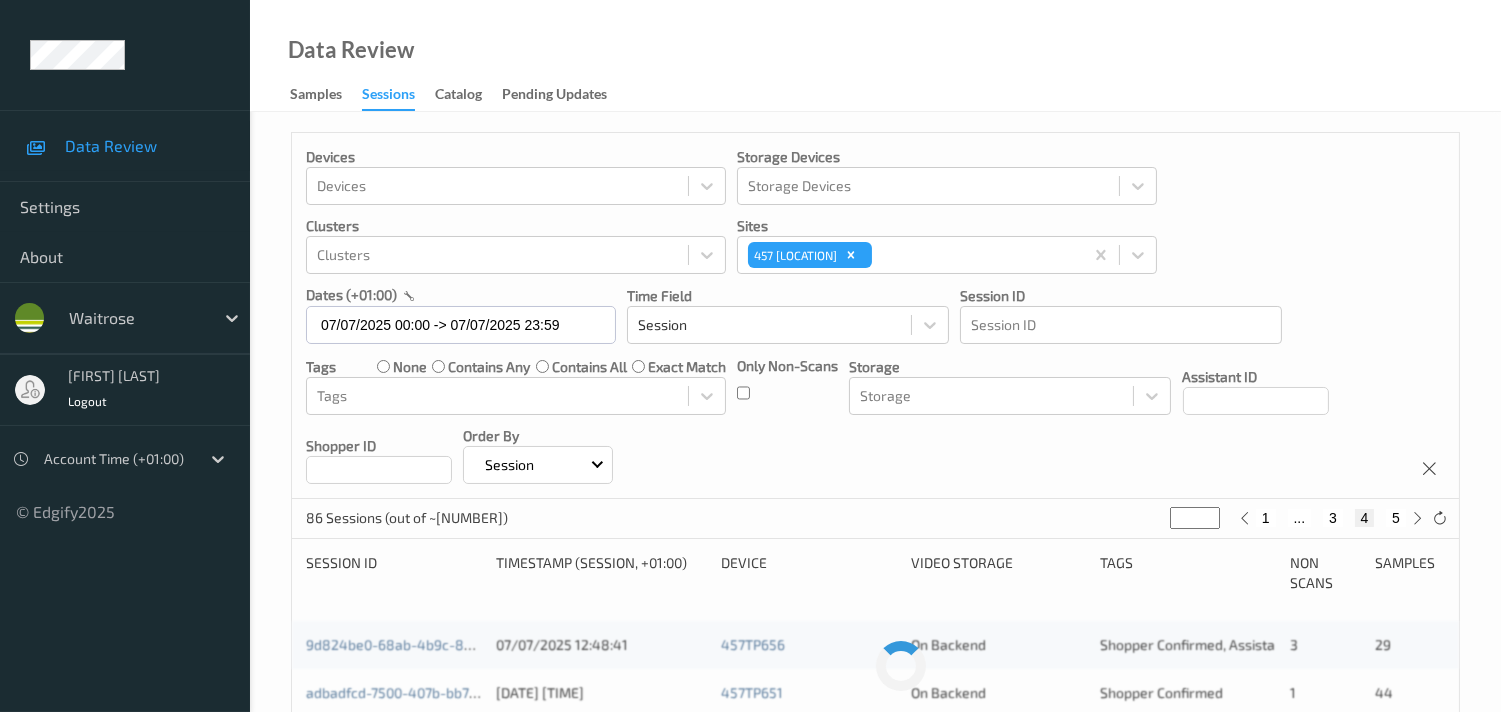 click on "Devices Devices Storage Devices Storage Devices Clusters Clusters Sites 457	 [LOCATION] dates (+01:00) [DATE] [TIME] -> [DATE] [TIME] Time Field Session Session ID Session ID Tags none contains any contains all exact match Tags Only Non-Scans Storage Storage Assistant ID Shopper ID Order By Session" at bounding box center [875, 316] 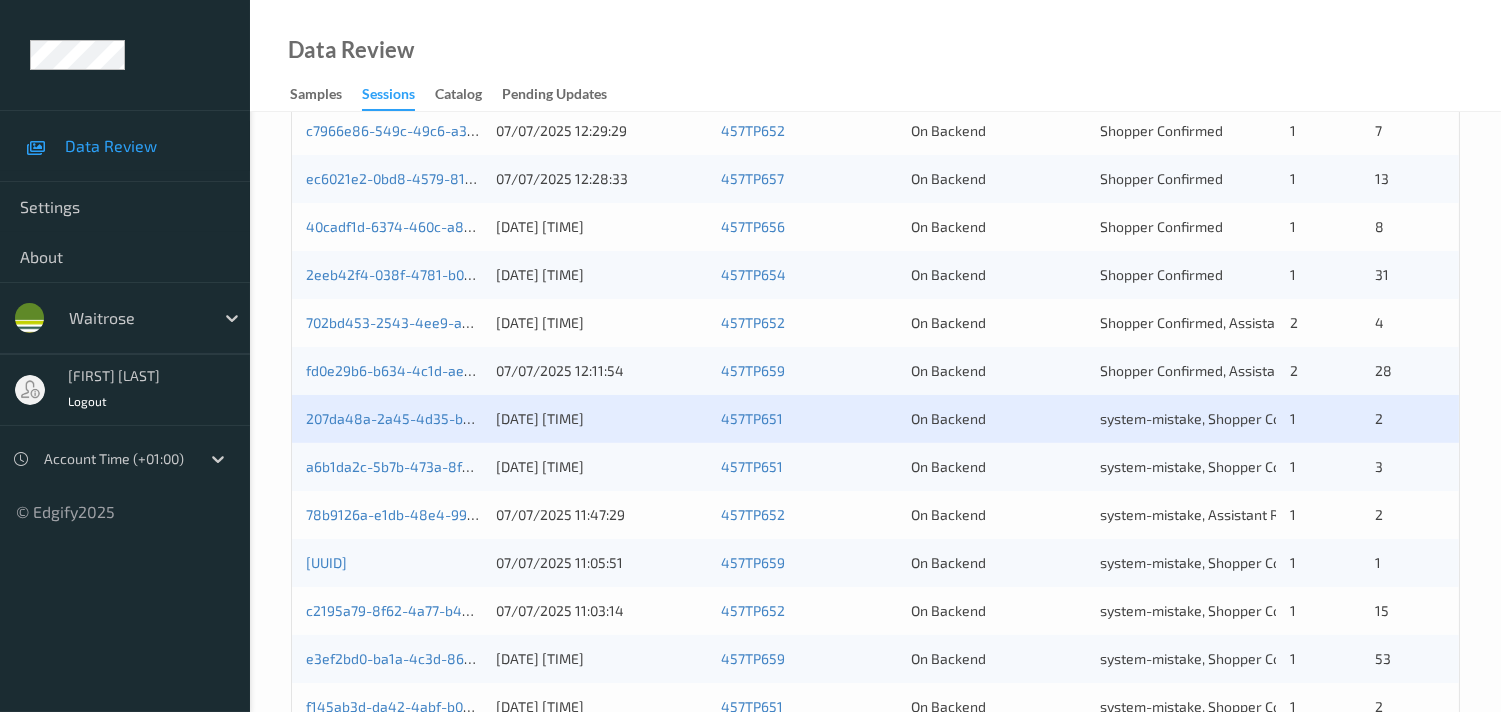 scroll, scrollTop: 666, scrollLeft: 0, axis: vertical 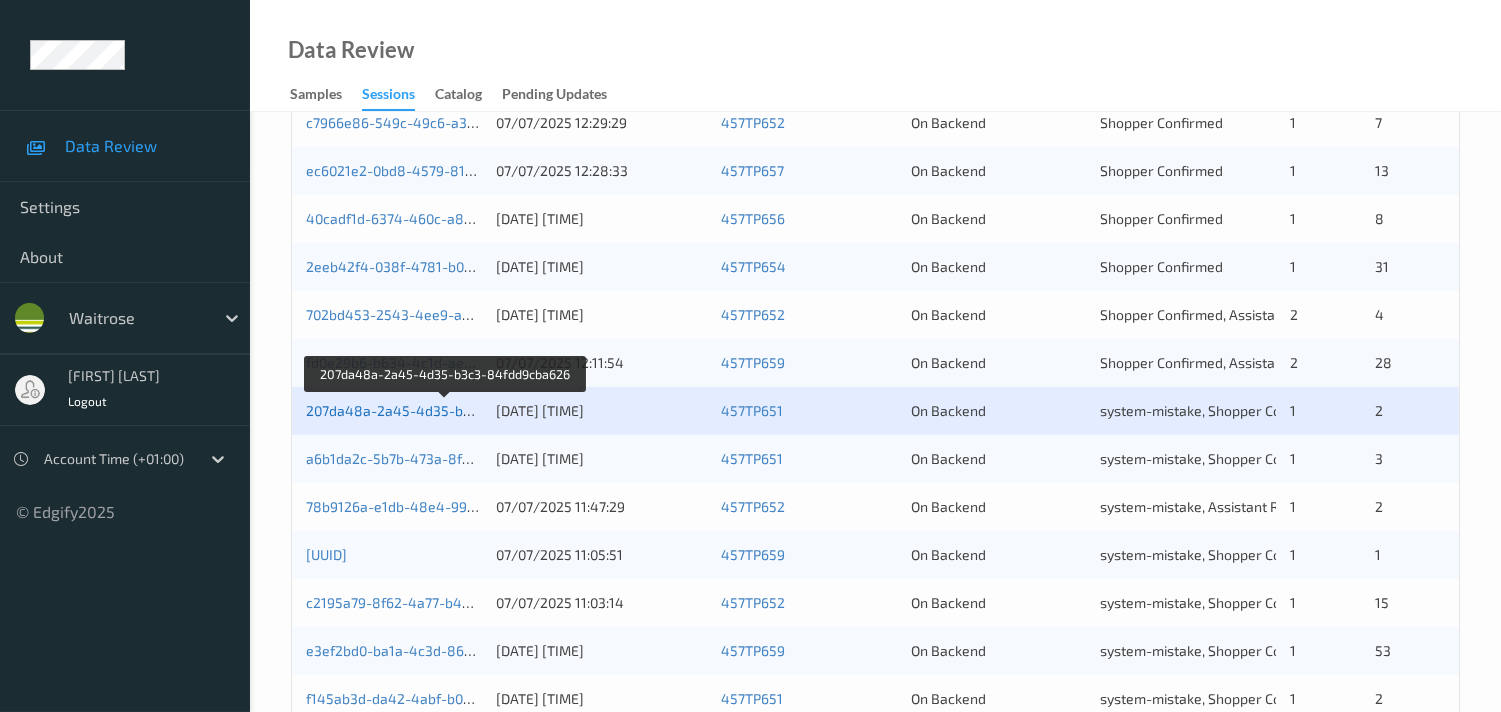 click on "207da48a-2a45-4d35-b3c3-84fdd9cba626" at bounding box center [446, 410] 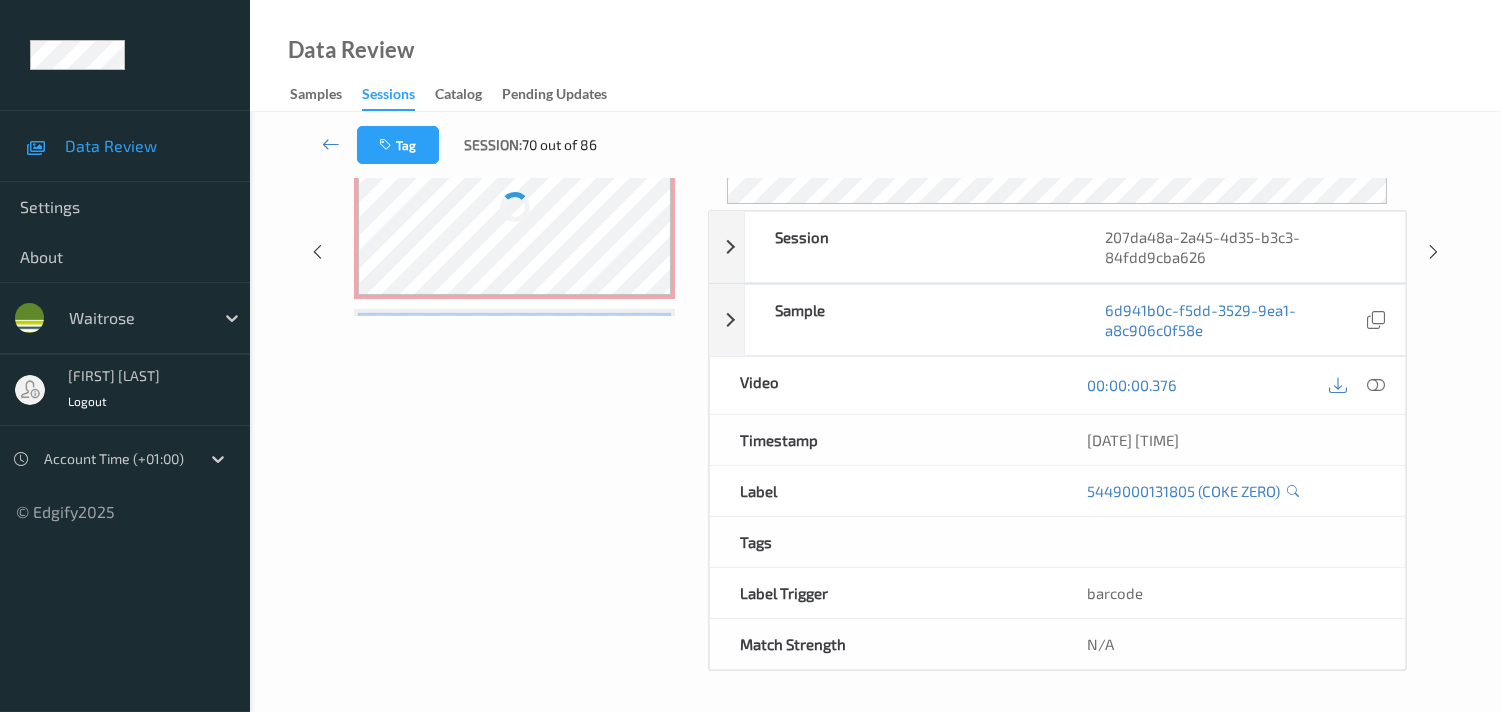 click on "Labels in shopping list: 1 out of 3 0 out of 1 Non Scans Label: 5449000131805 (COKE ZERO) no-prediction Label: Non-Scan non-scan Label: Non-Scan non-scan Label: Non-Scan non-scan Label: 5449000131805 (COKE ZERO) no-prediction" at bounding box center (519, 252) 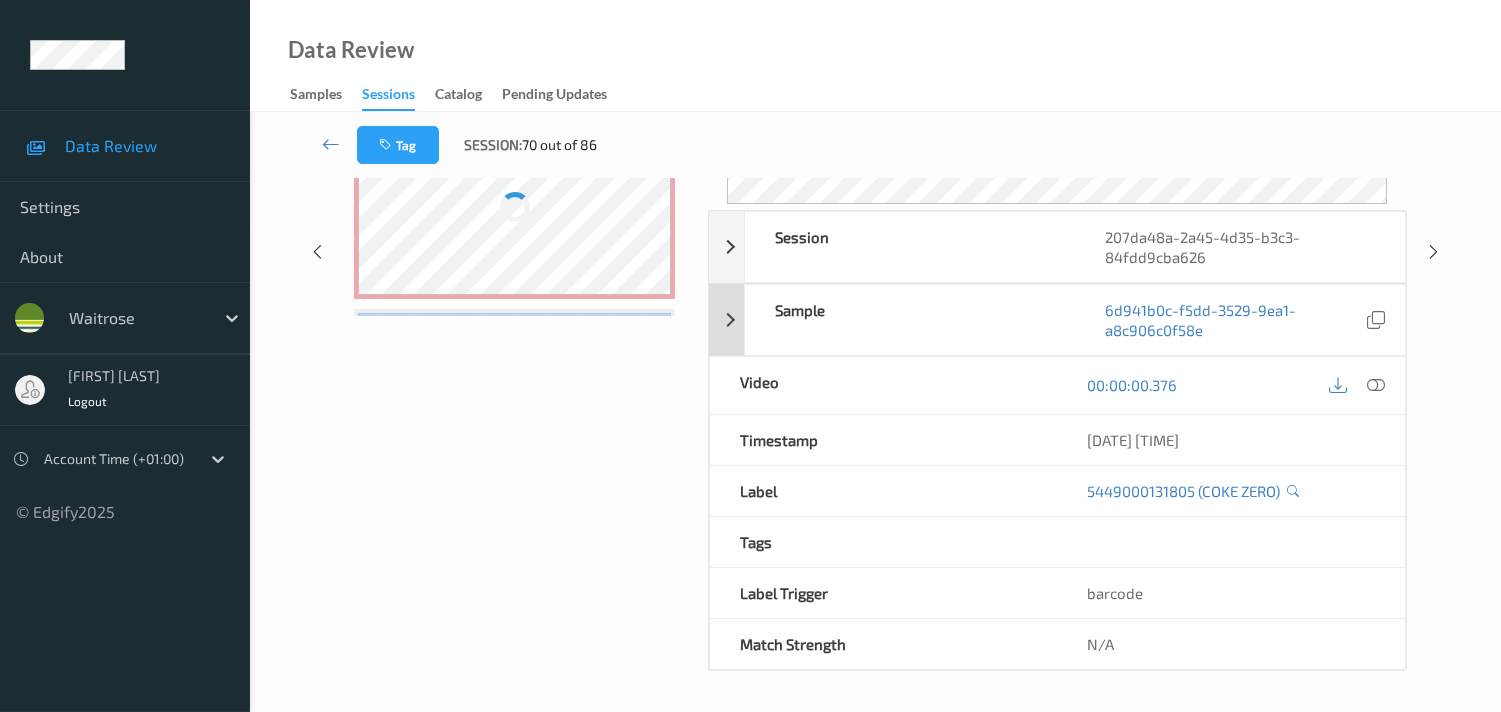 scroll, scrollTop: 260, scrollLeft: 0, axis: vertical 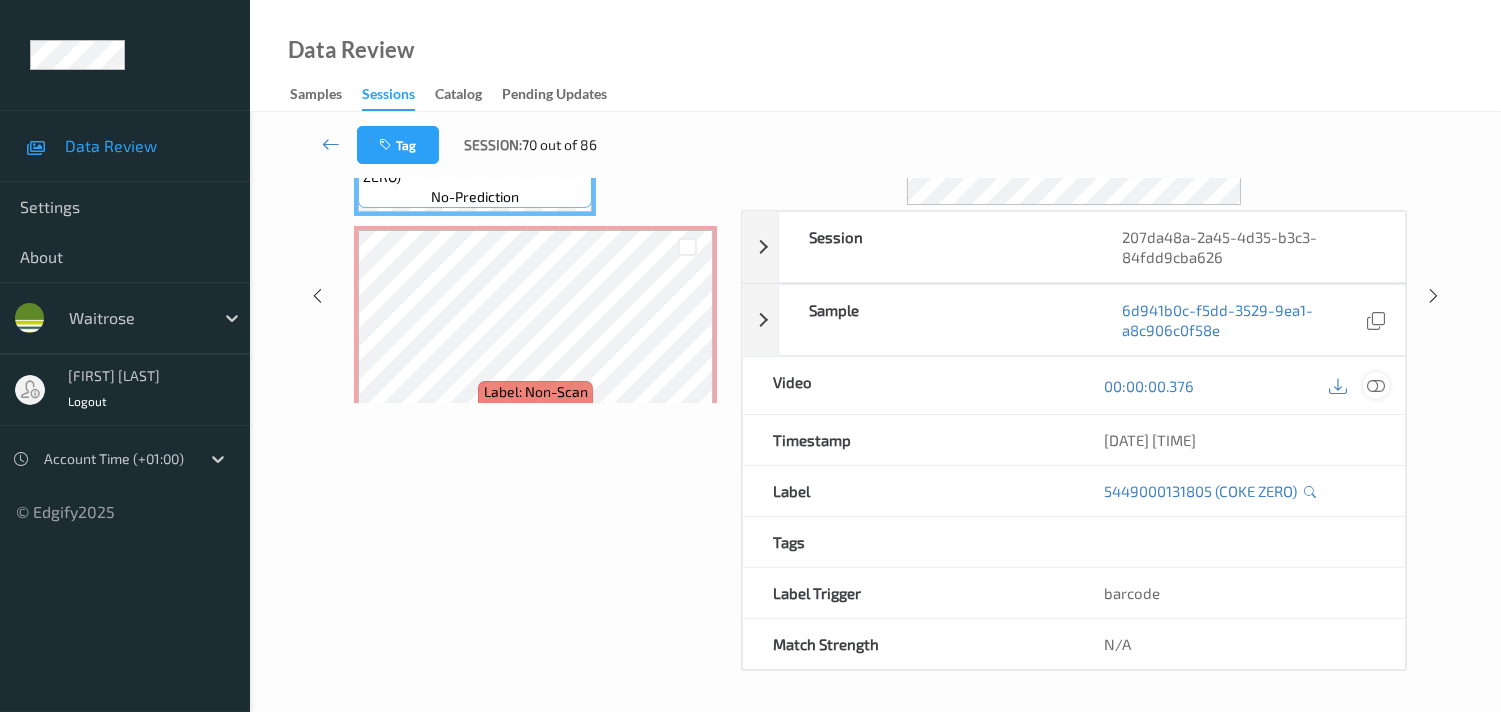 click at bounding box center [1376, 386] 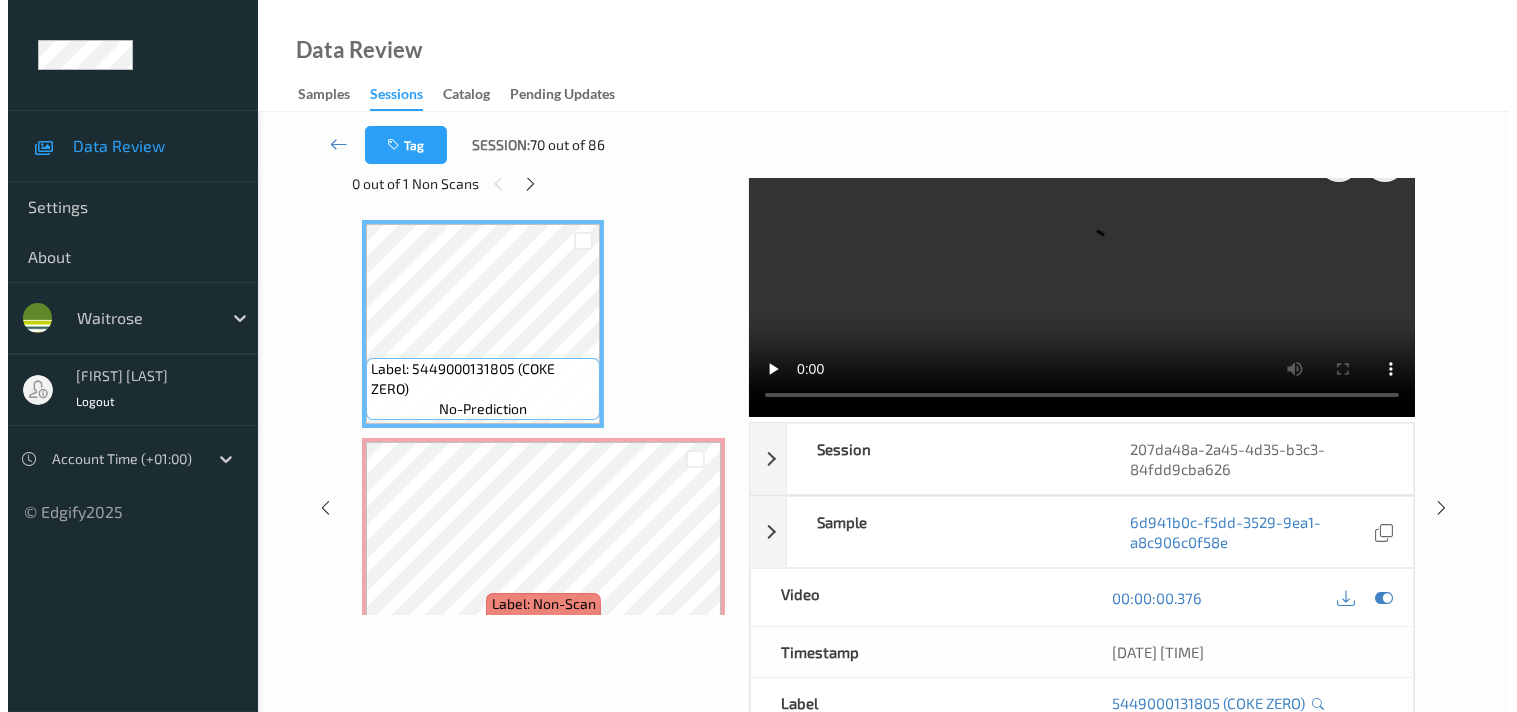 scroll, scrollTop: 0, scrollLeft: 0, axis: both 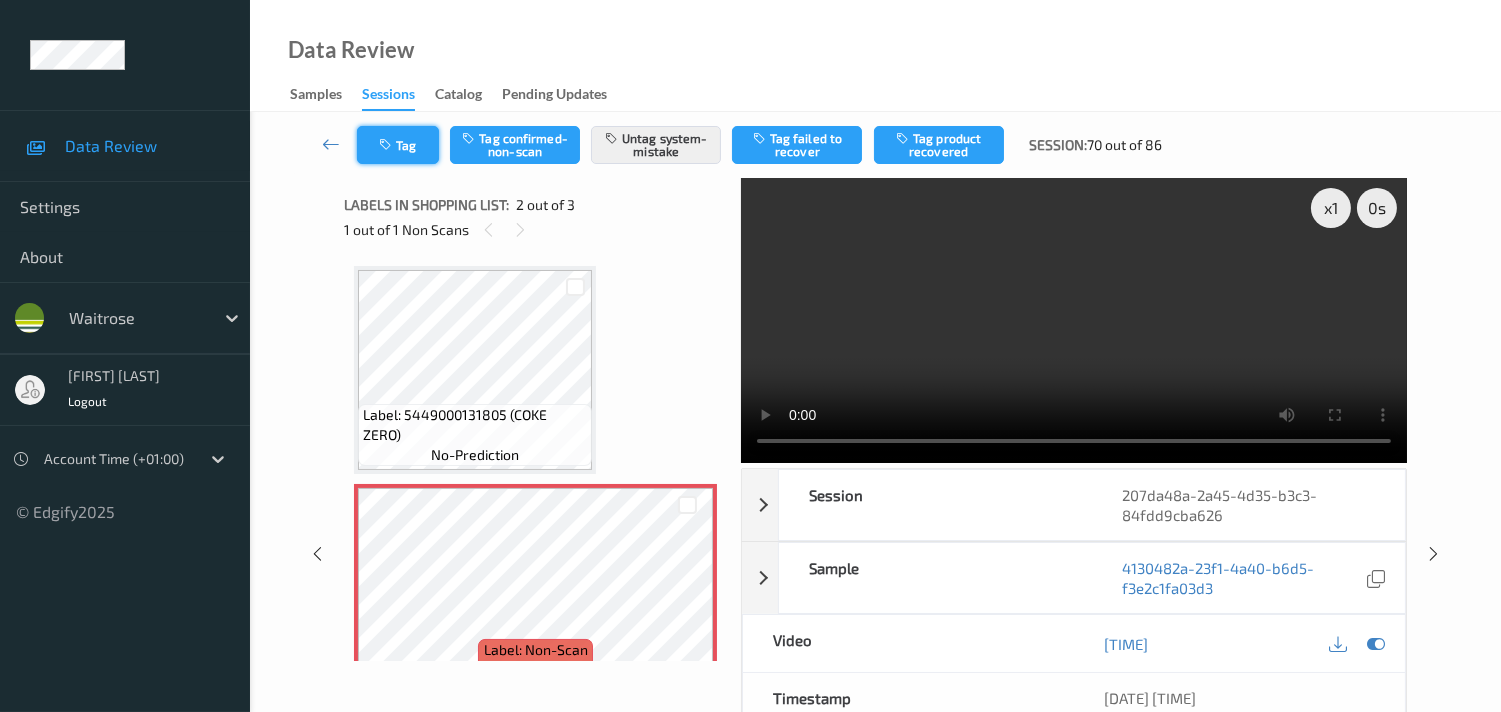click on "Tag" at bounding box center (398, 145) 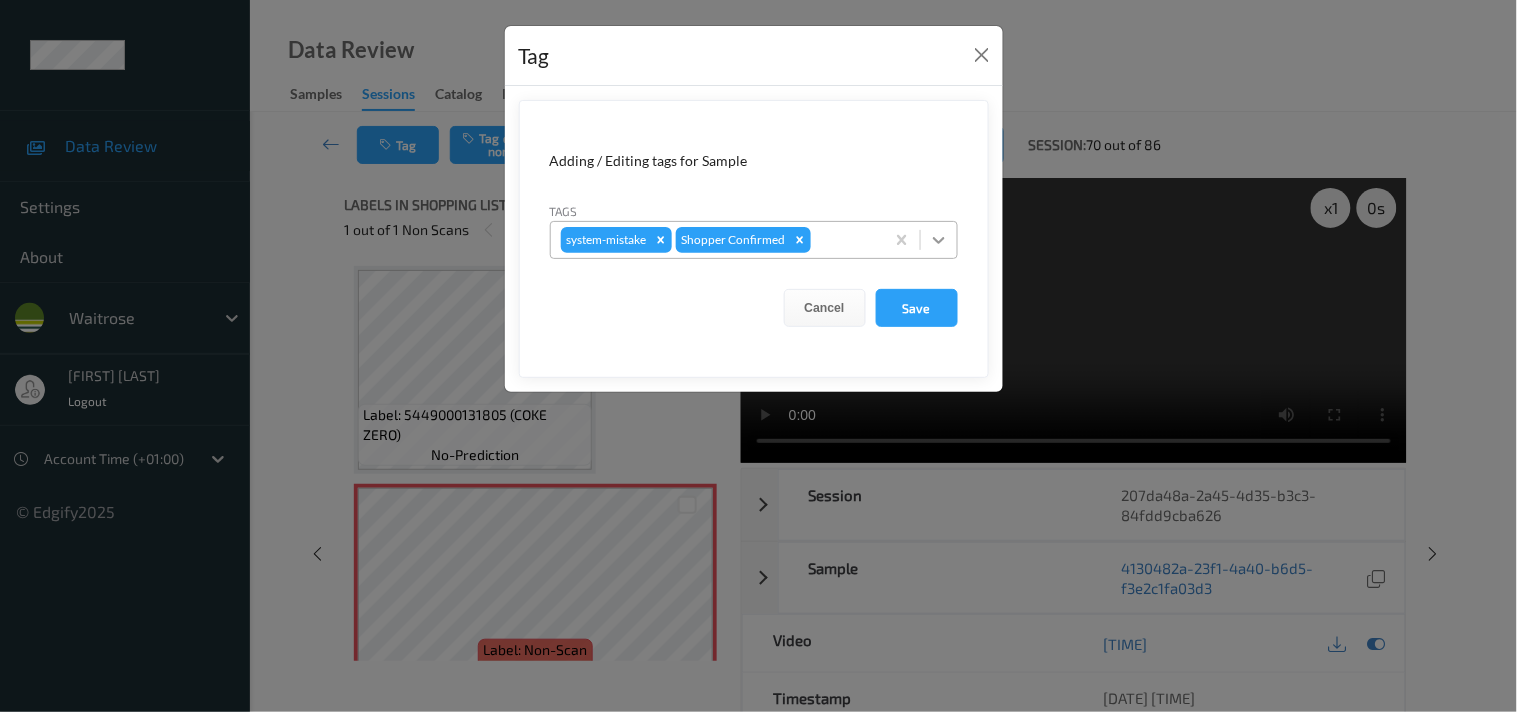 click 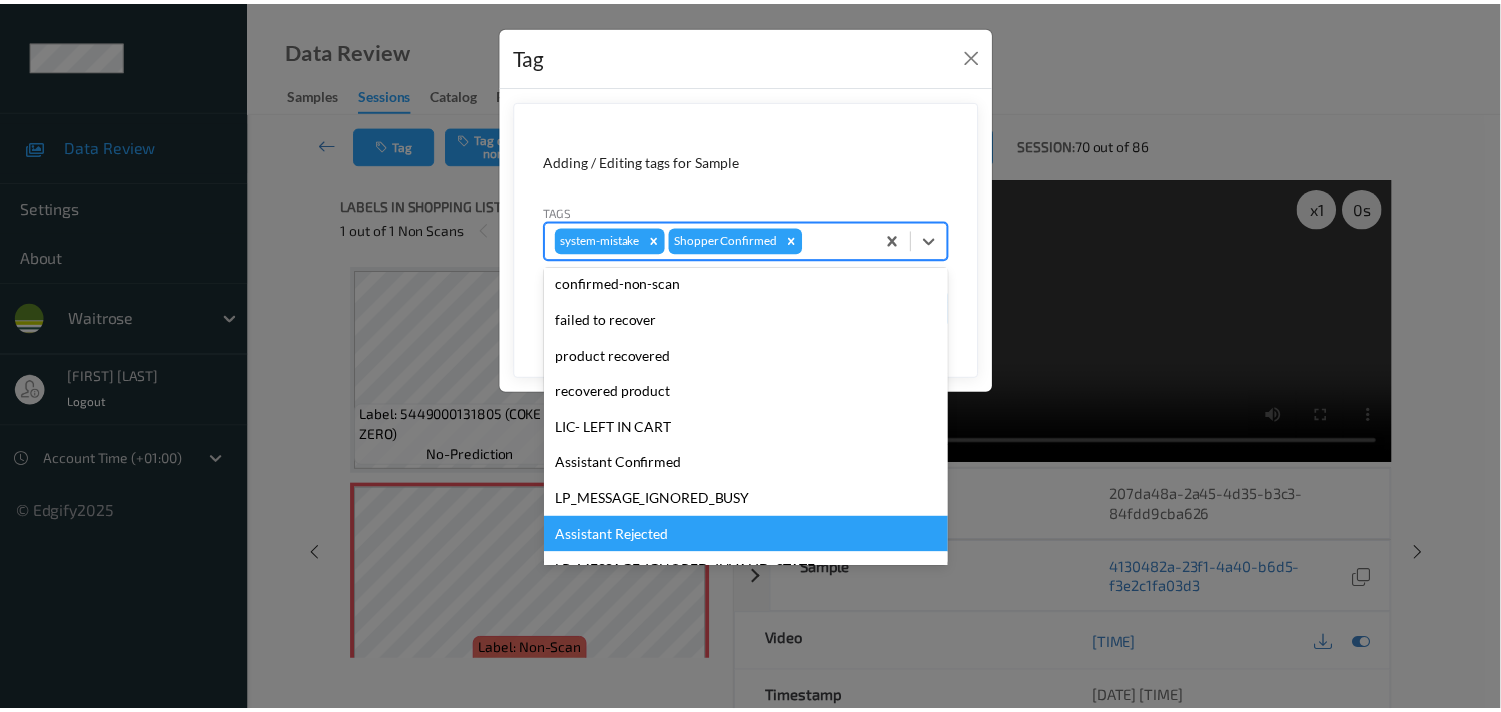 scroll, scrollTop: 320, scrollLeft: 0, axis: vertical 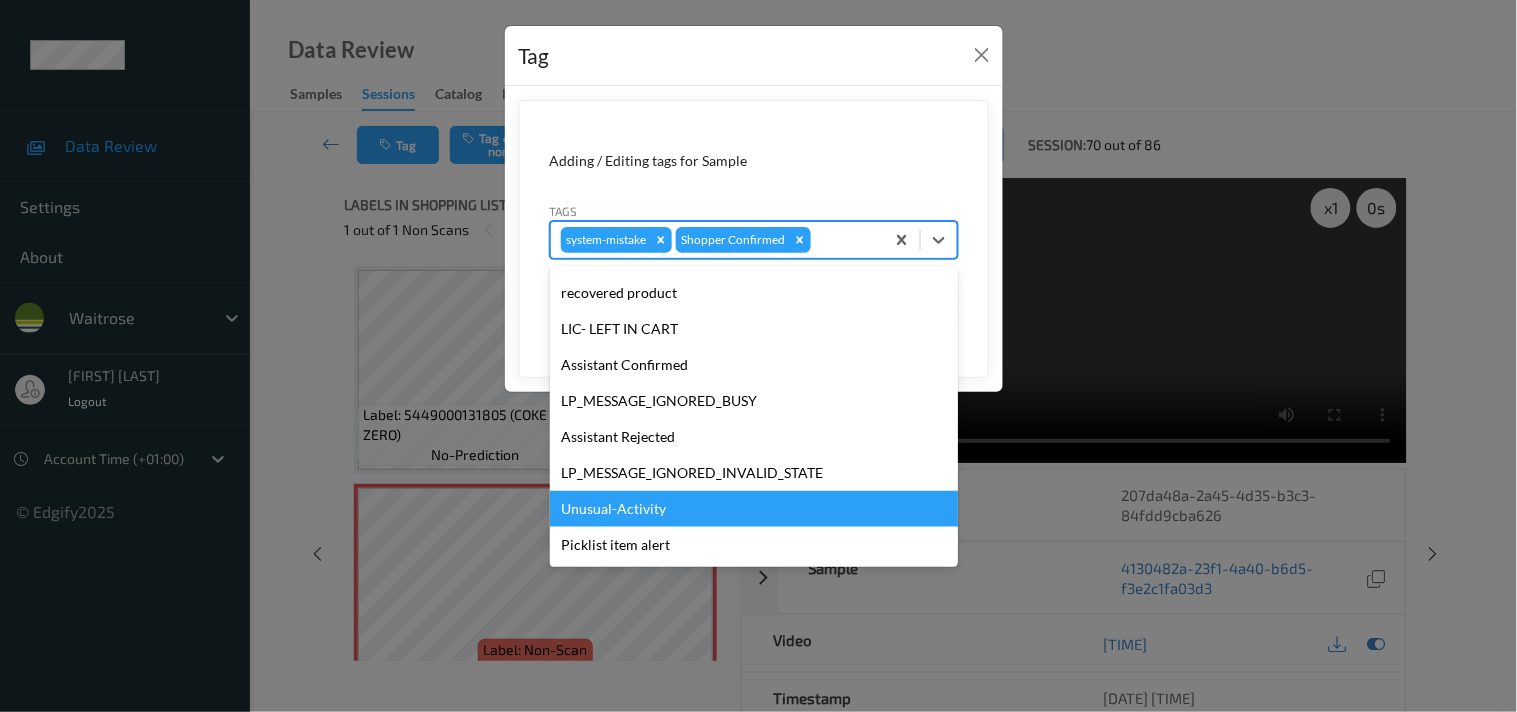 click on "Unusual-Activity" at bounding box center (754, 509) 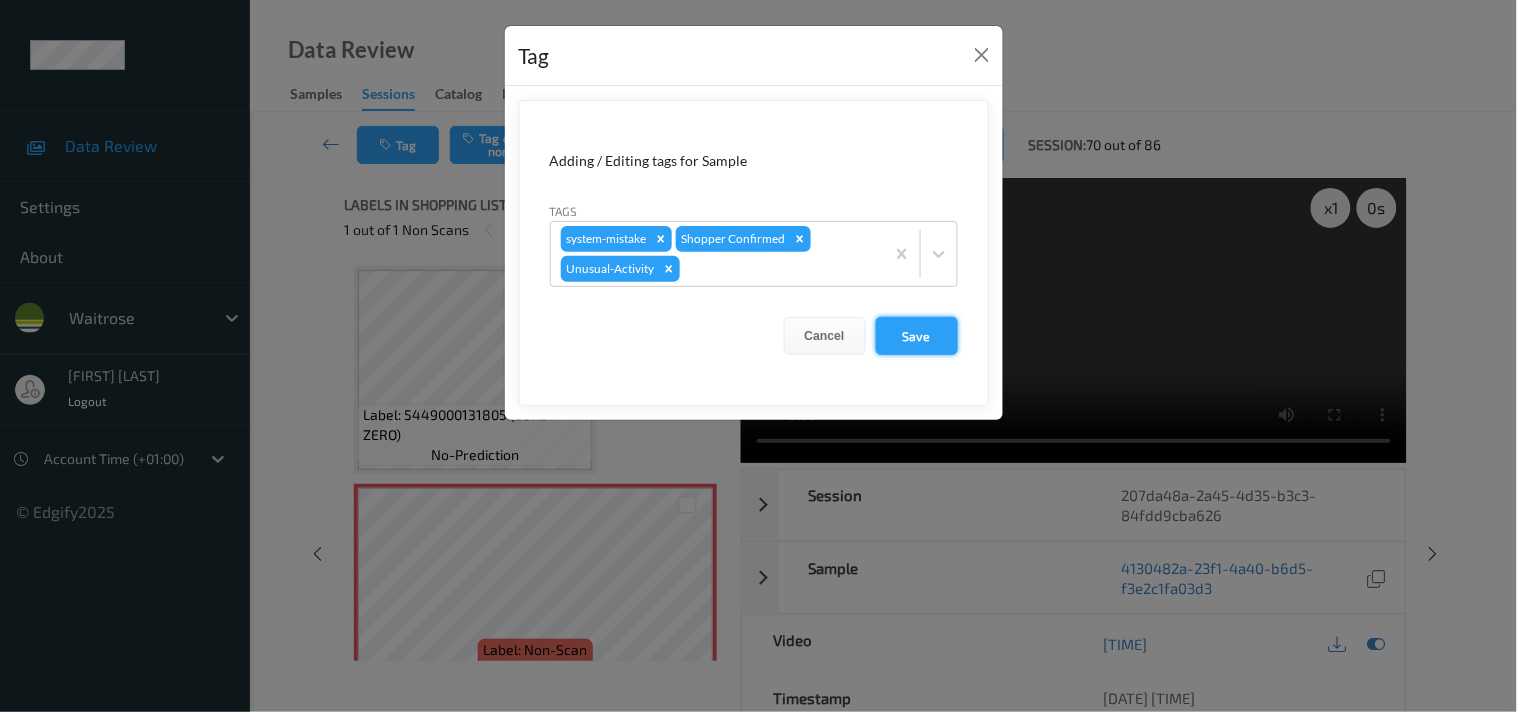click on "Save" at bounding box center (917, 336) 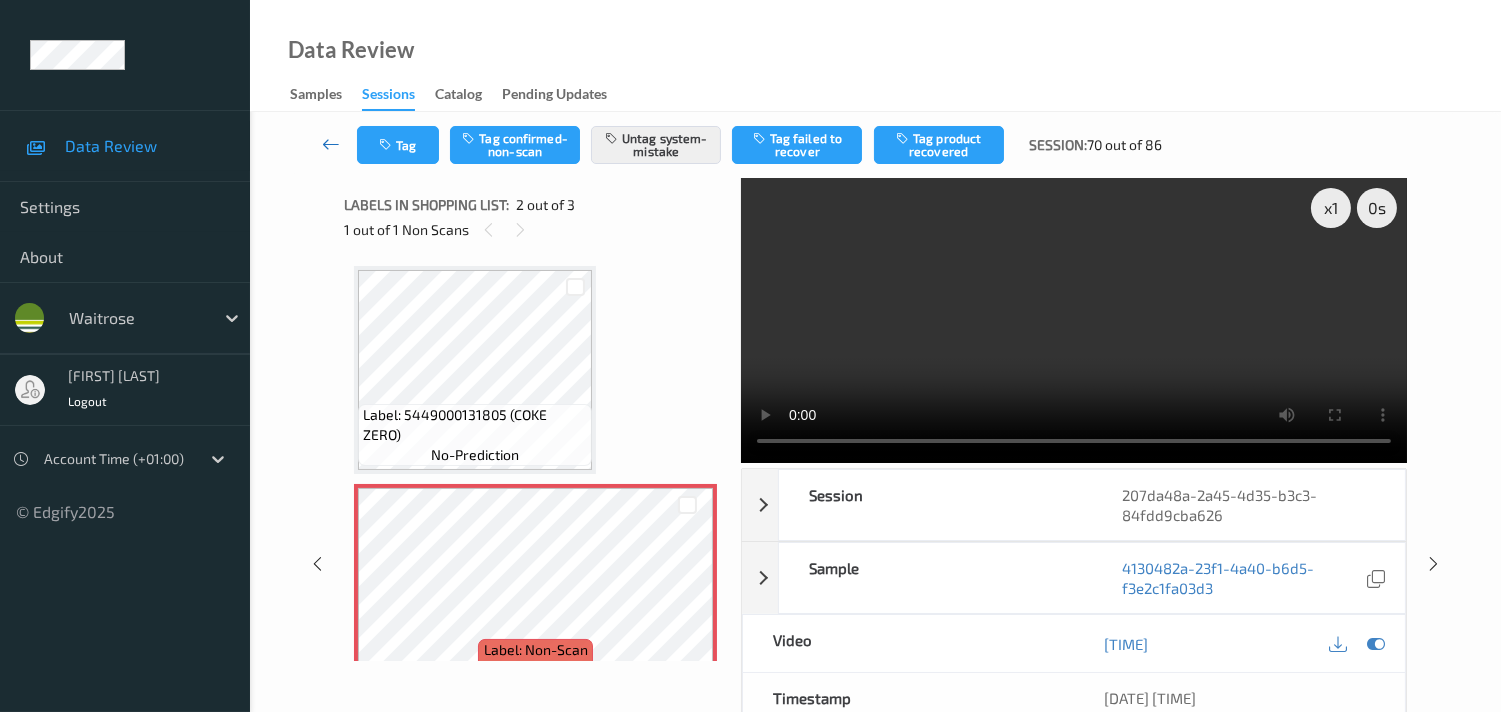 click at bounding box center [331, 144] 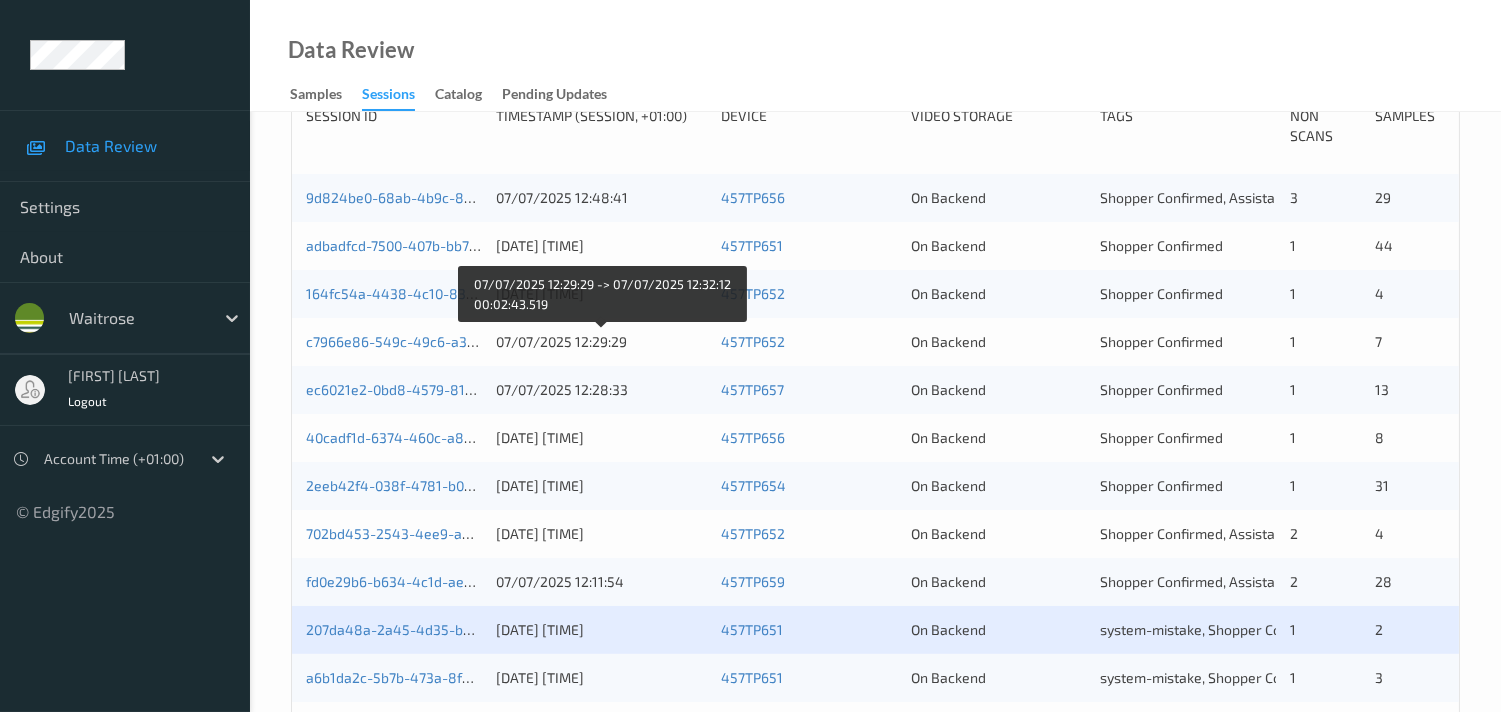 scroll, scrollTop: 555, scrollLeft: 0, axis: vertical 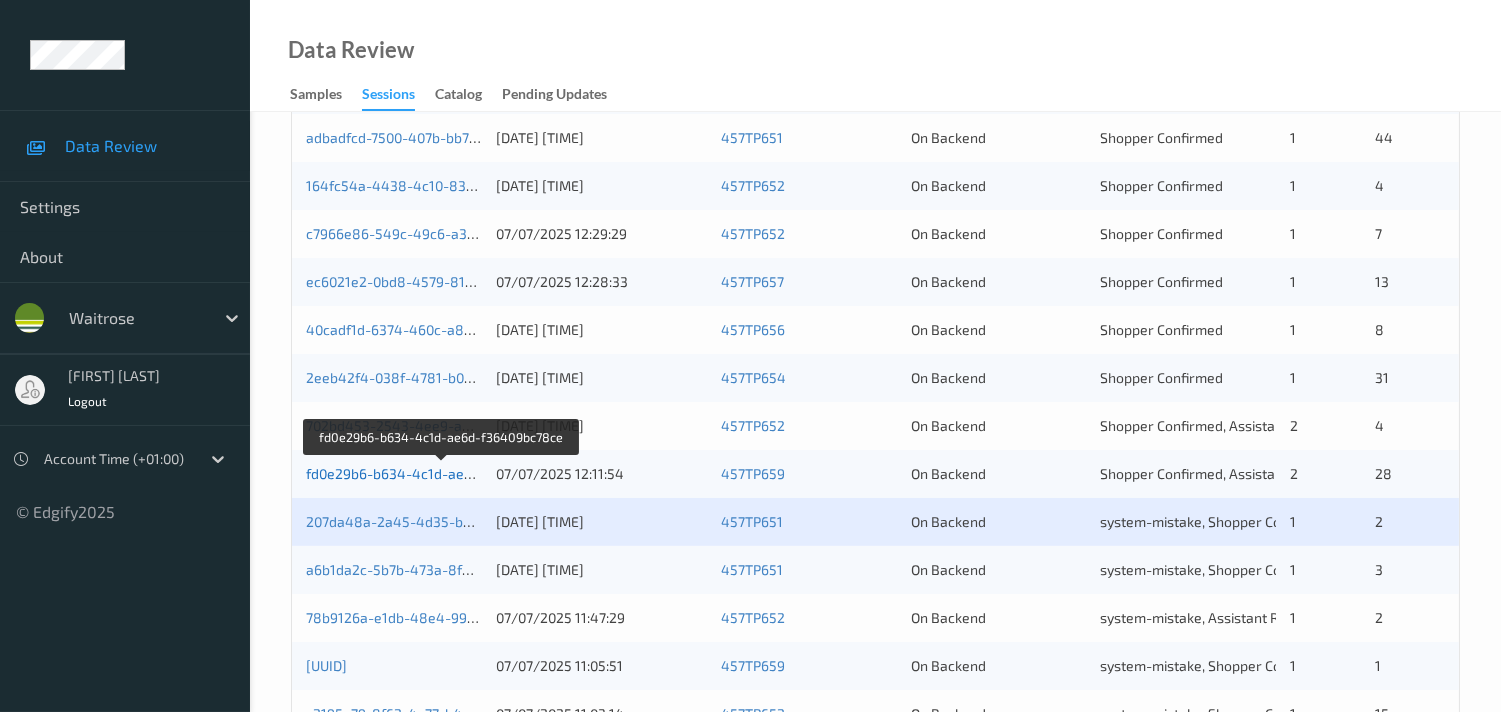 click on "fd0e29b6-b634-4c1d-ae6d-f36409bc78ce" at bounding box center [442, 473] 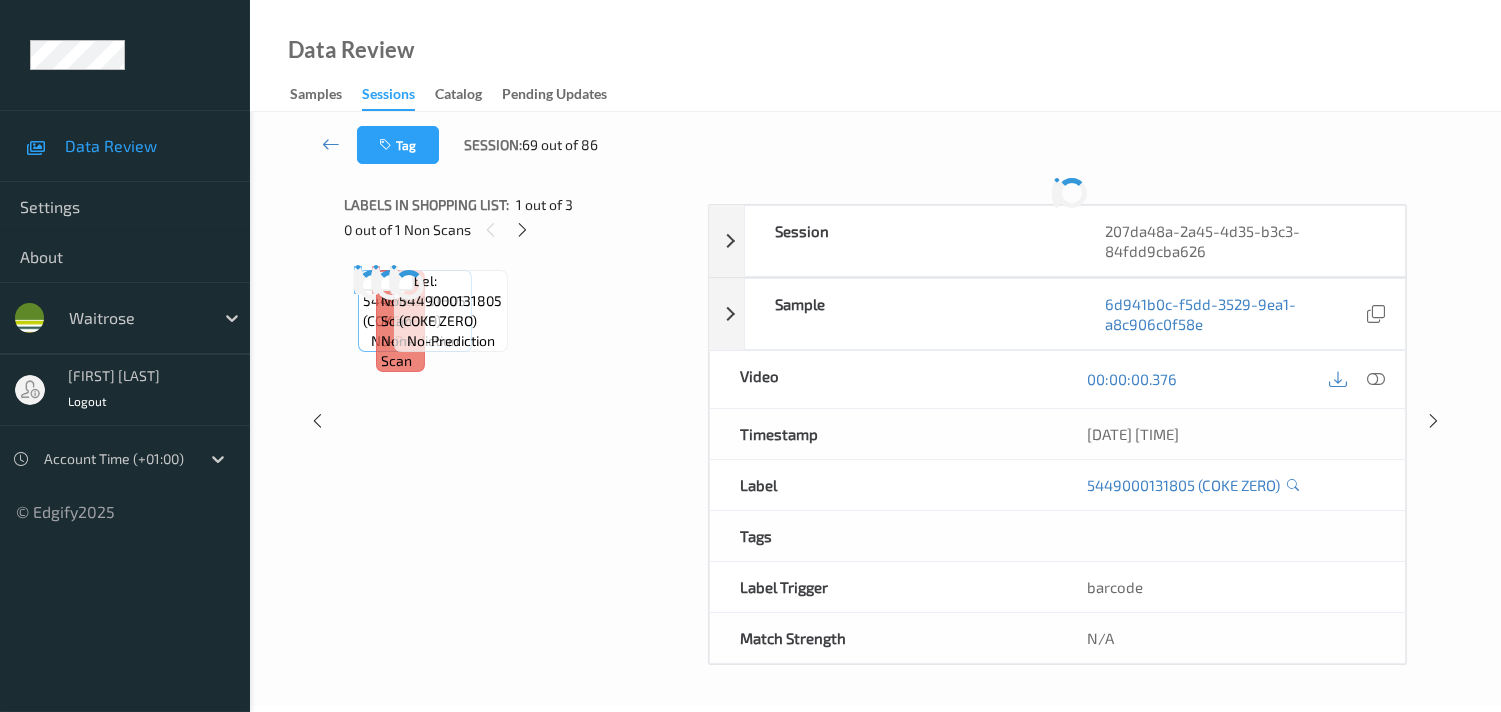click on "Labels in shopping list: 1 out of 3 0 out of 1 Non Scans Label: 5449000131805 (COKE ZERO) no-prediction Label: Non-Scan non-scan Label: Non-Scan non-scan Label: Non-Scan non-scan Label: 5449000131805 (COKE ZERO) no-prediction" at bounding box center (519, 421) 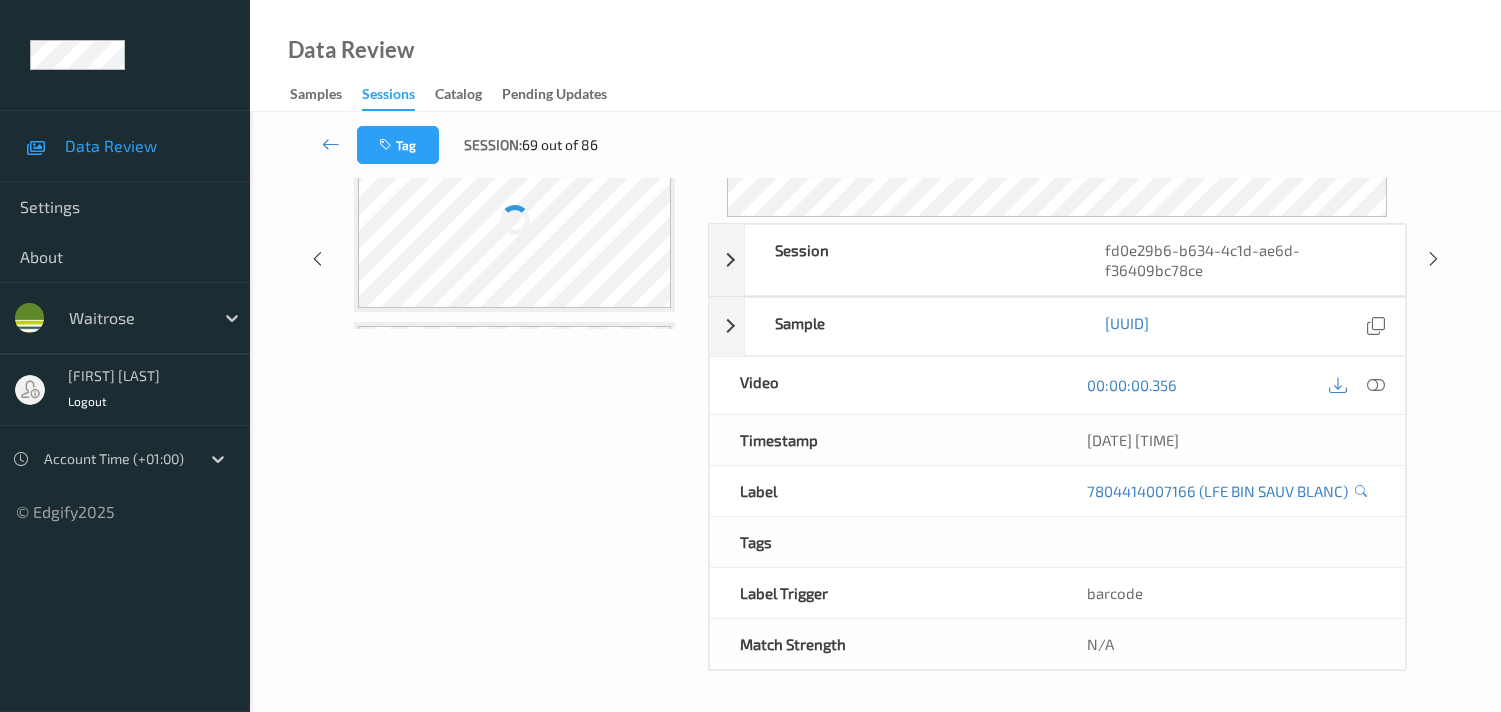 scroll, scrollTop: 280, scrollLeft: 0, axis: vertical 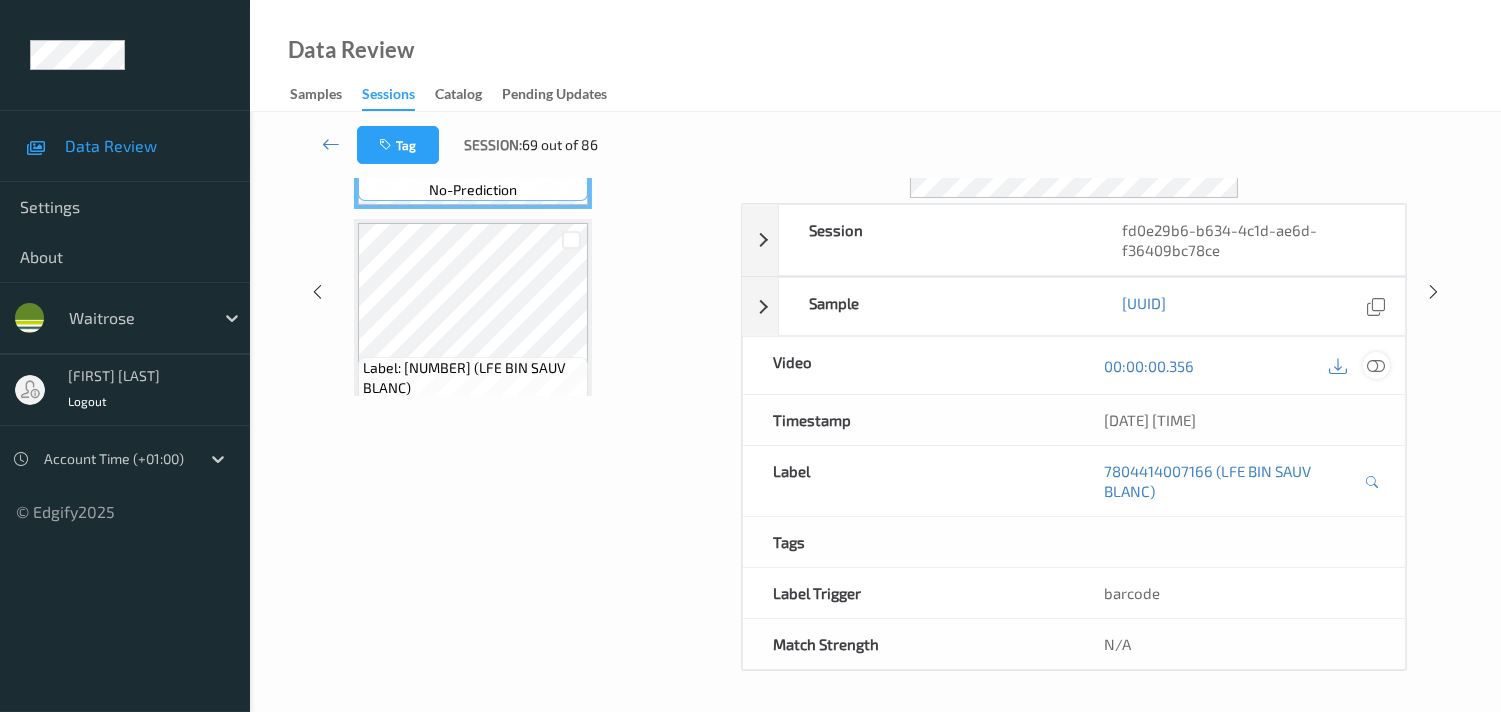 click at bounding box center (1376, 366) 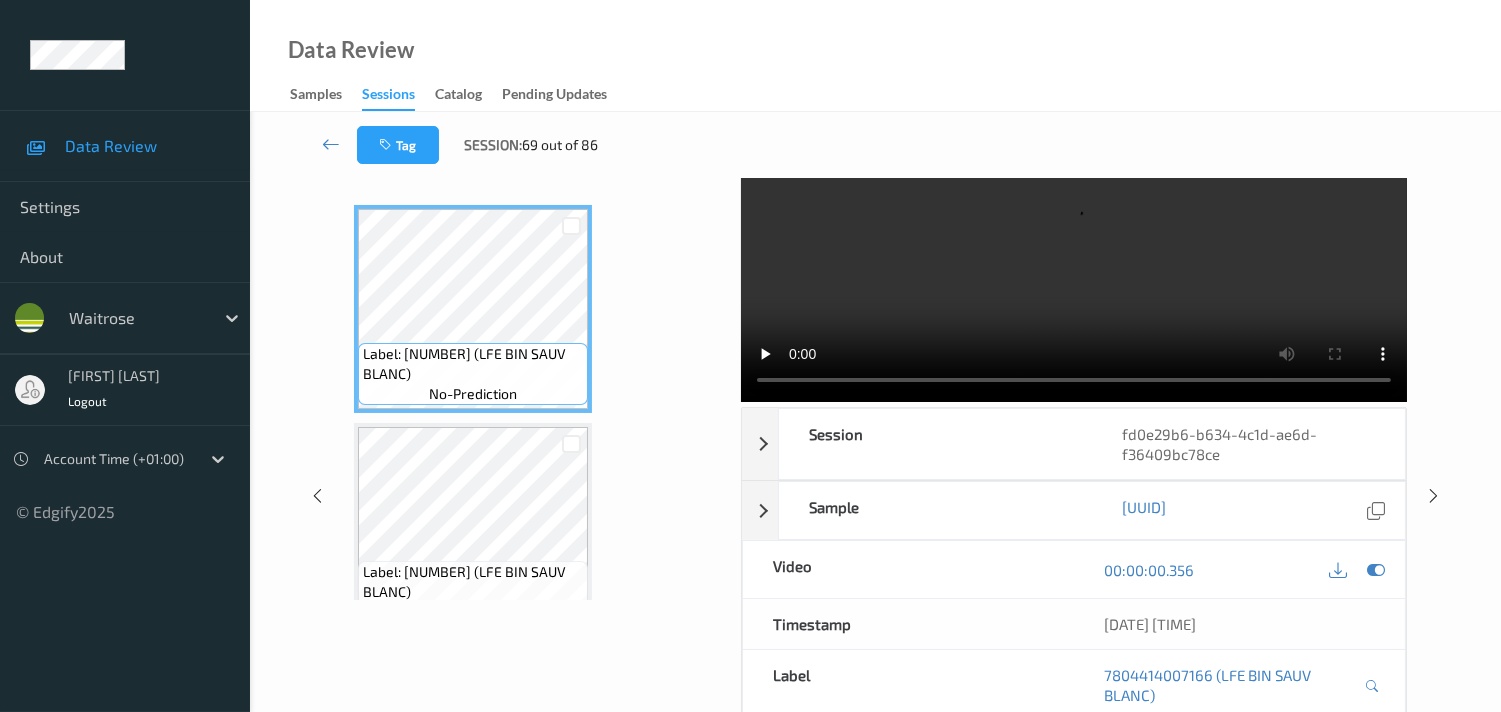 scroll, scrollTop: 57, scrollLeft: 0, axis: vertical 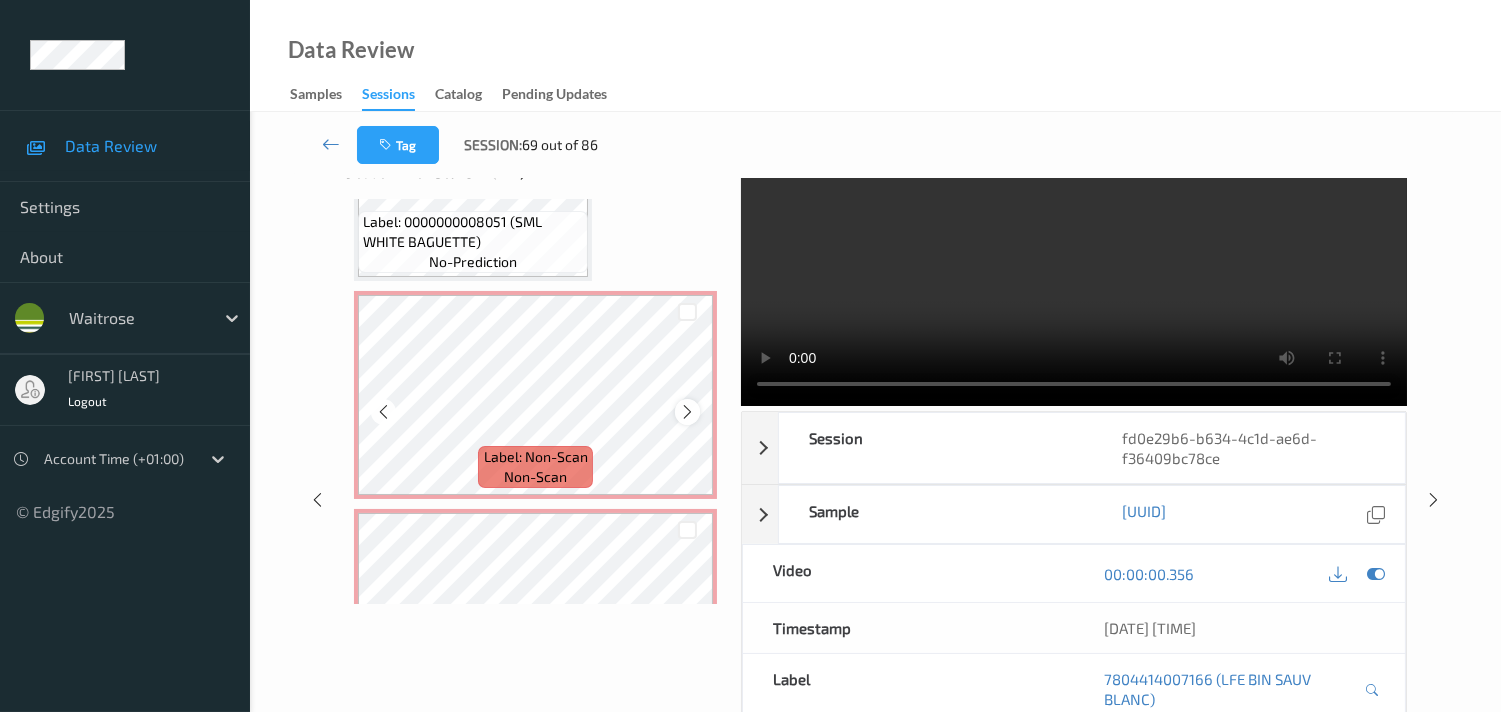 click at bounding box center [687, 412] 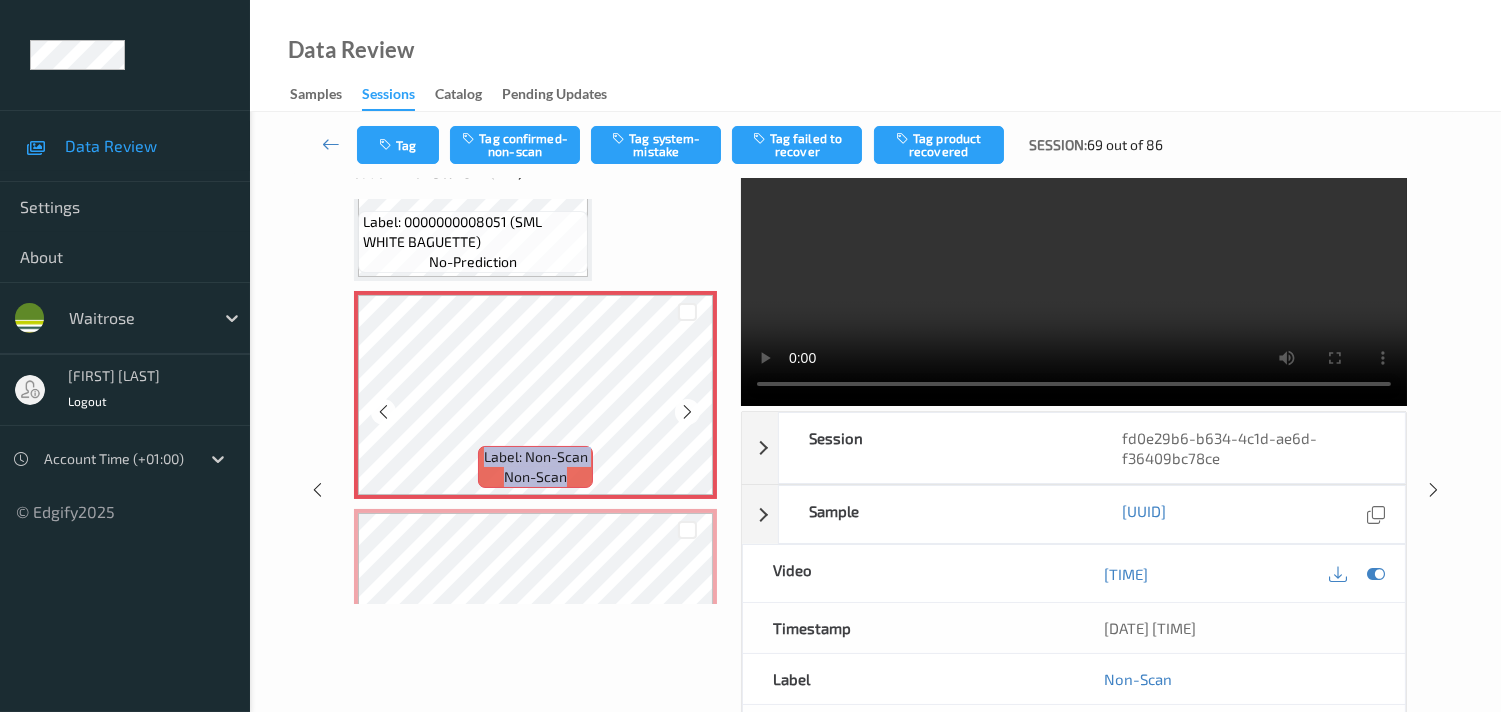 click at bounding box center (687, 412) 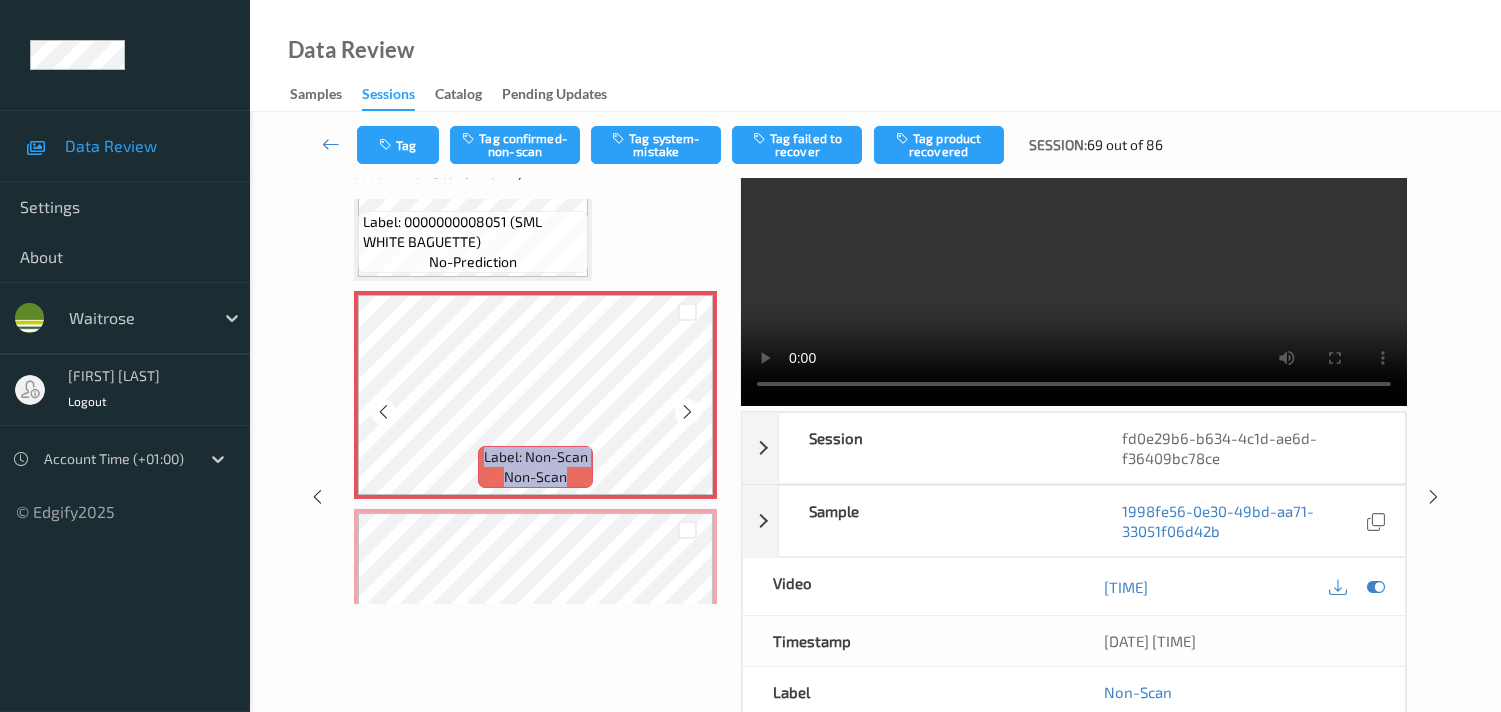 click at bounding box center [687, 412] 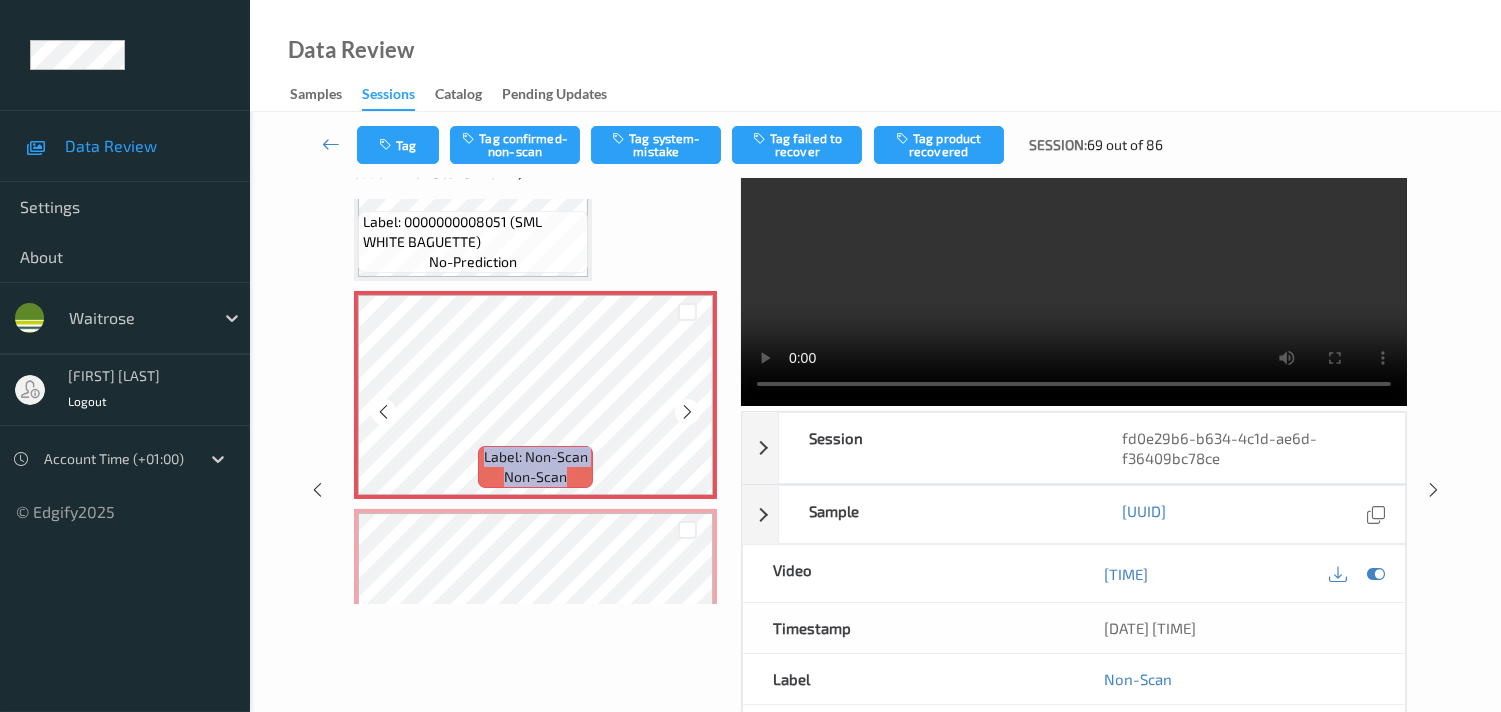 click at bounding box center [687, 412] 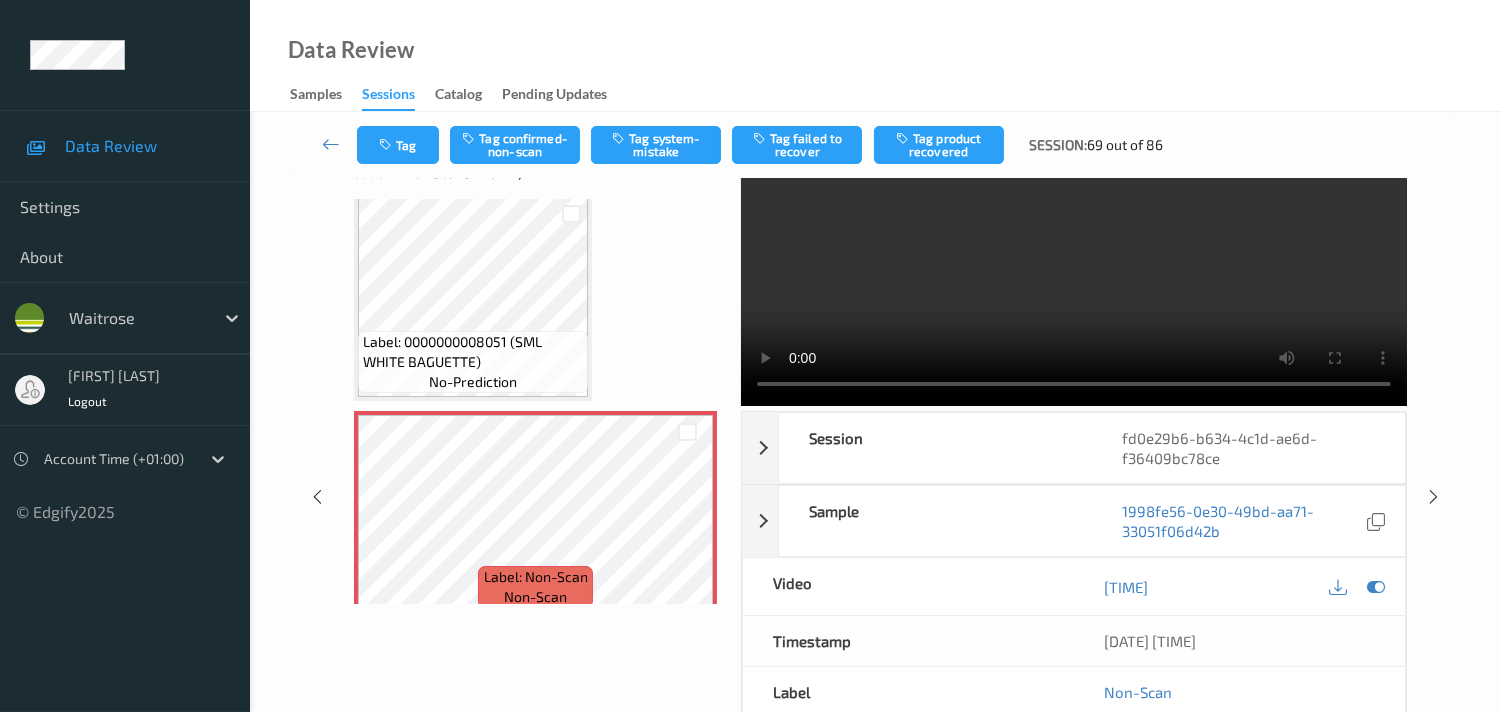 scroll, scrollTop: 1333, scrollLeft: 0, axis: vertical 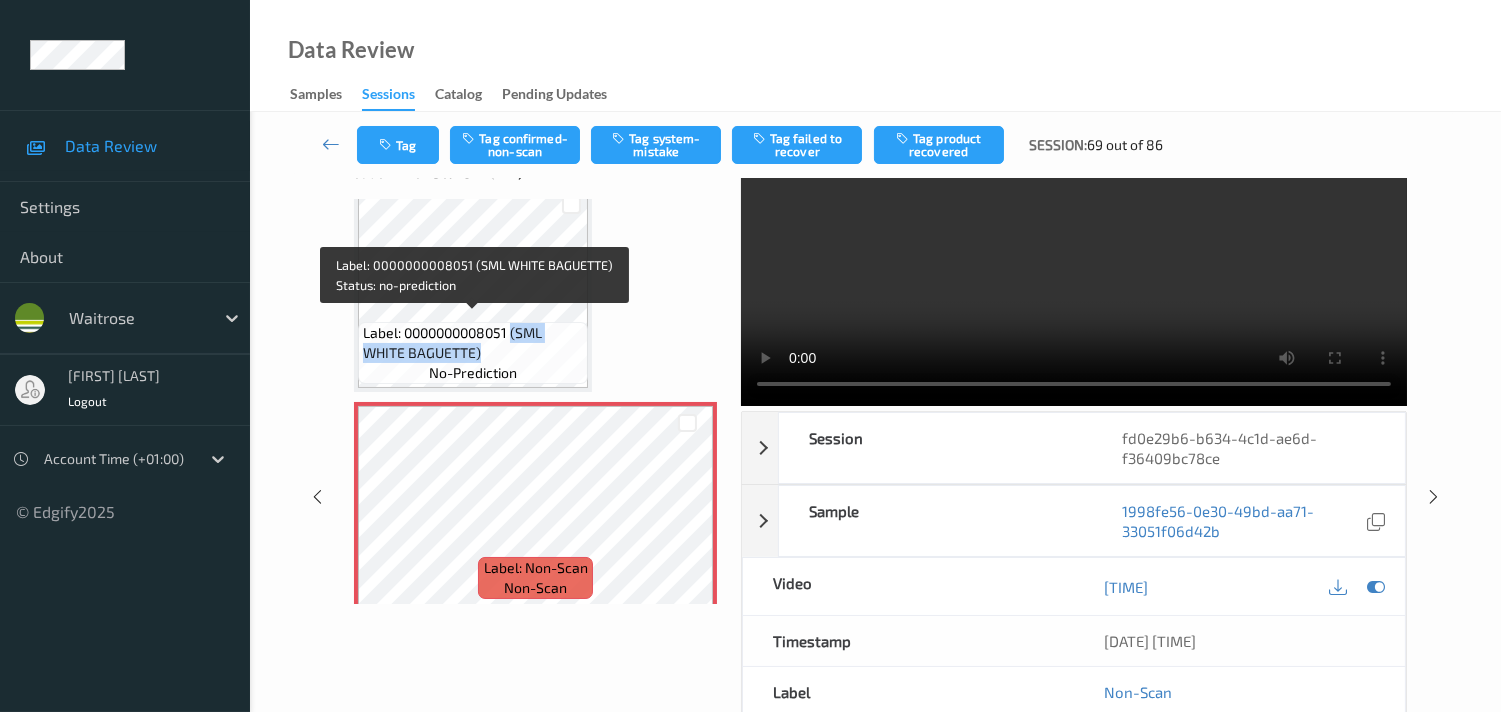 drag, startPoint x: 514, startPoint y: 324, endPoint x: 548, endPoint y: 337, distance: 36.40055 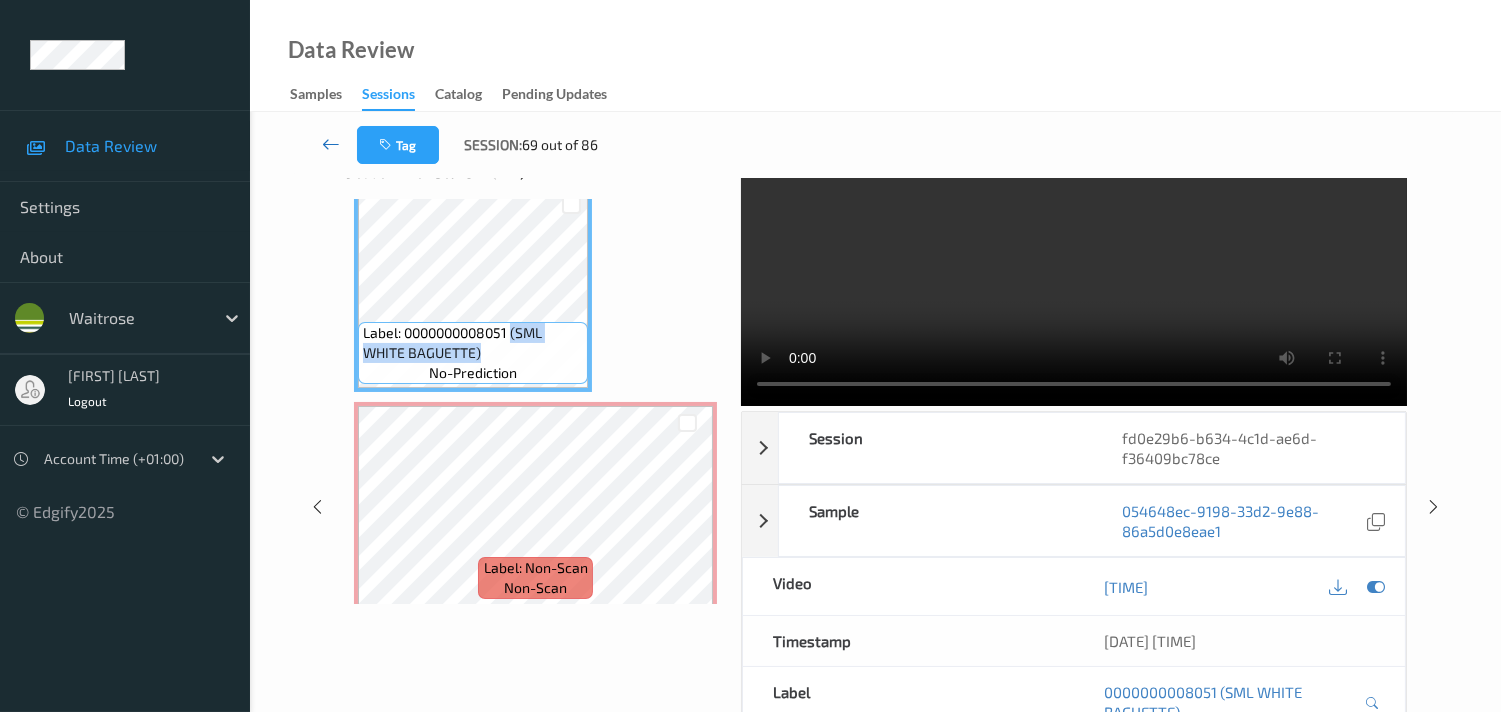 click at bounding box center [331, 144] 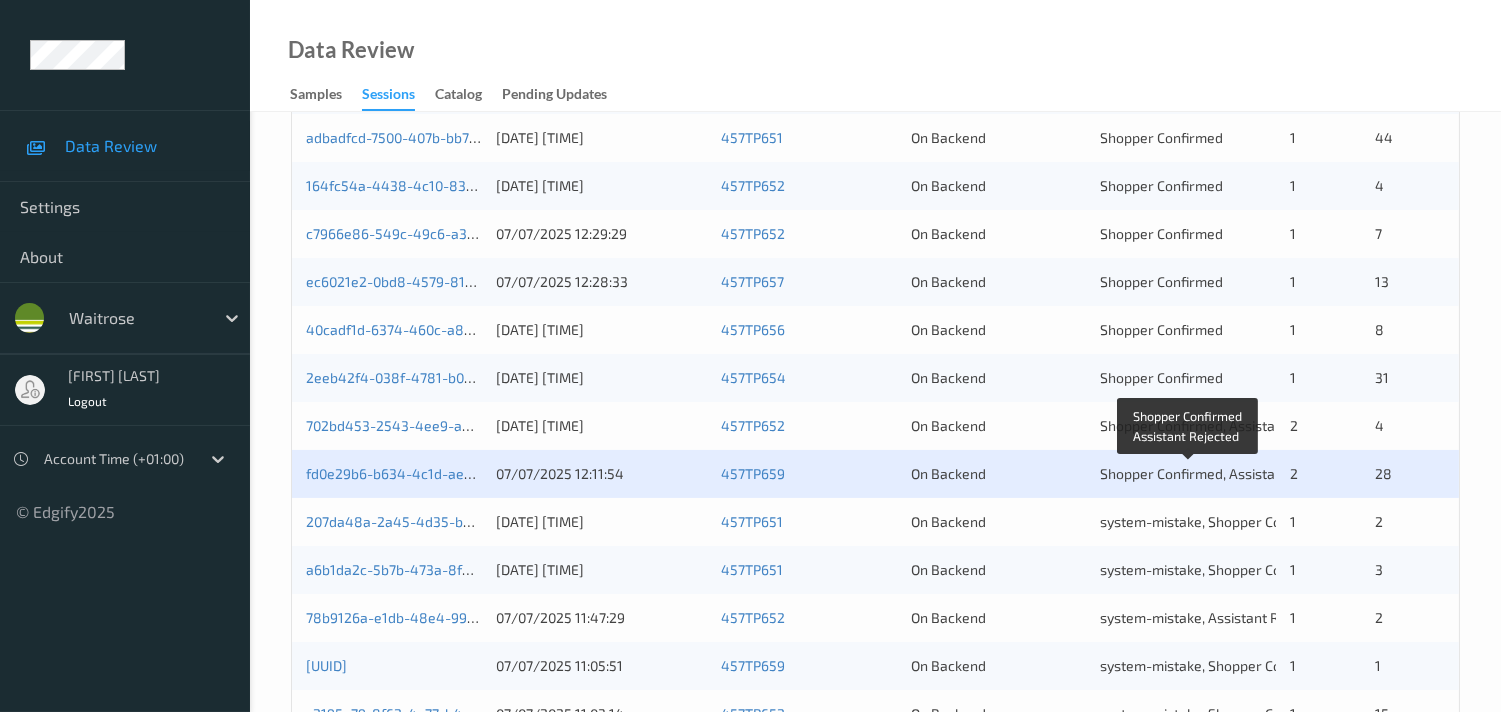 scroll, scrollTop: 666, scrollLeft: 0, axis: vertical 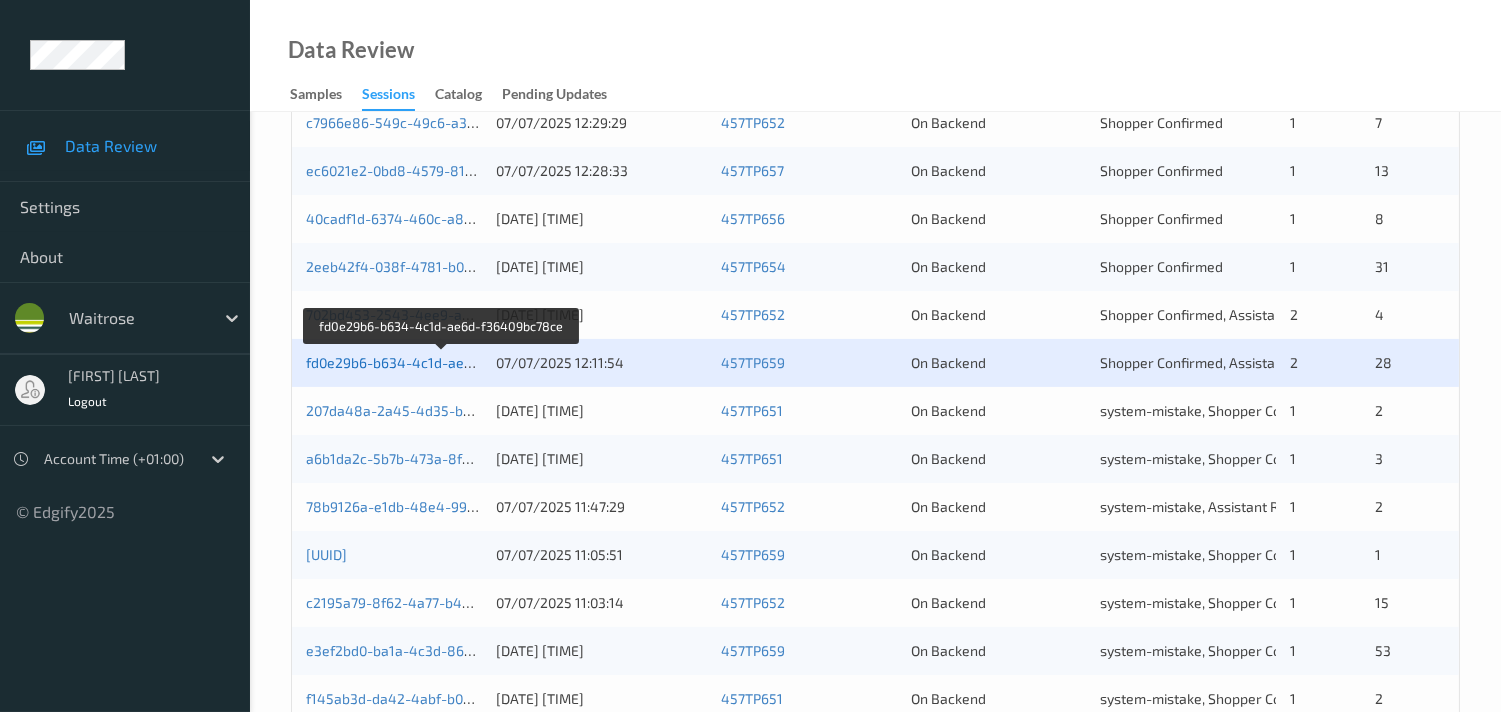 click on "fd0e29b6-b634-4c1d-ae6d-f36409bc78ce" at bounding box center (442, 362) 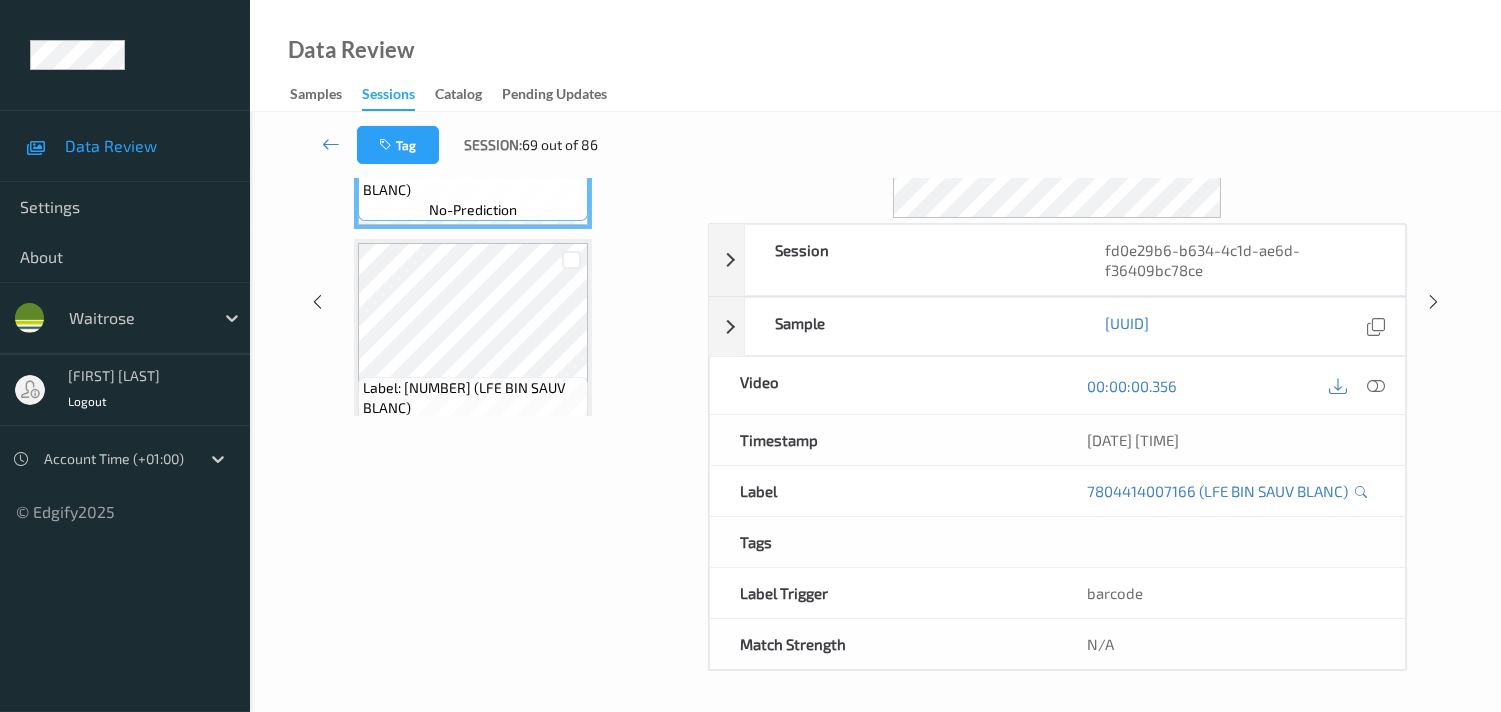 scroll, scrollTop: 280, scrollLeft: 0, axis: vertical 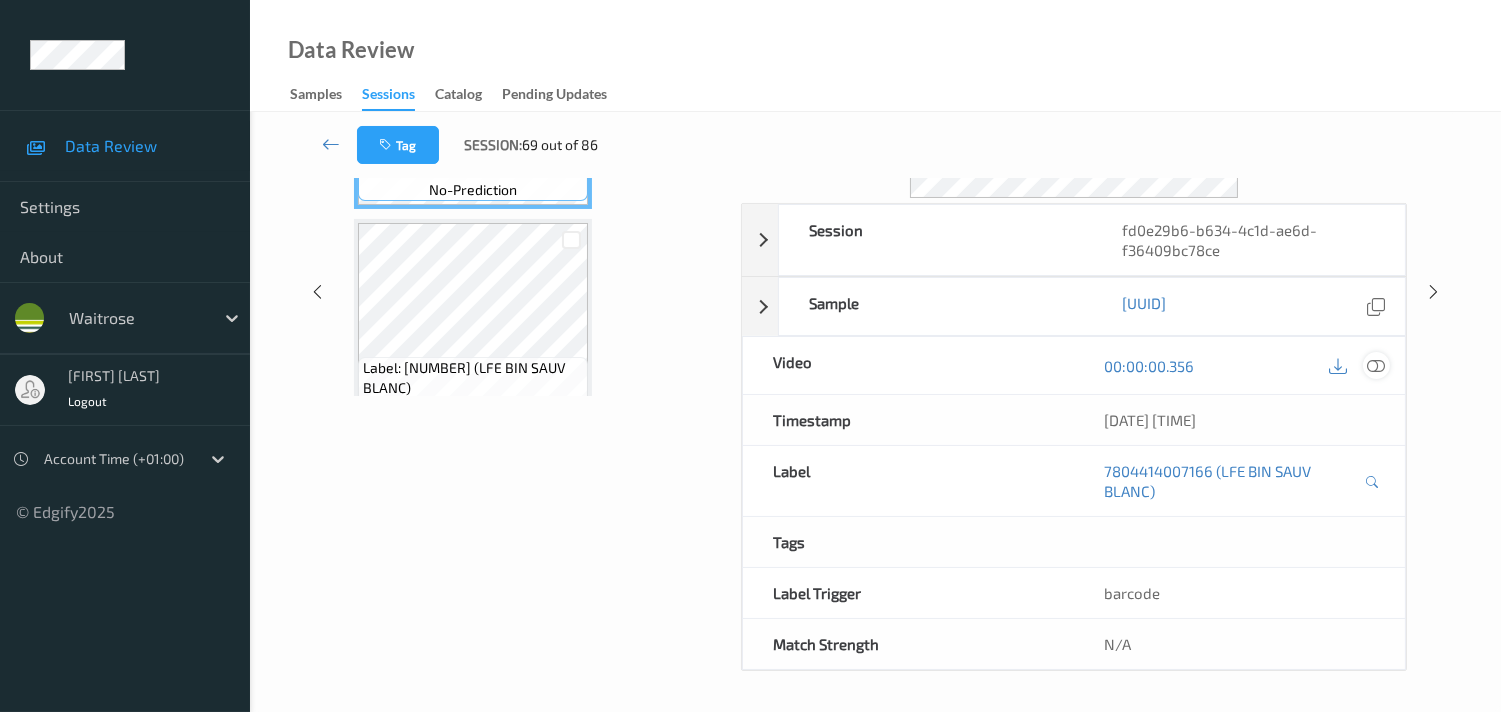 click at bounding box center [1376, 366] 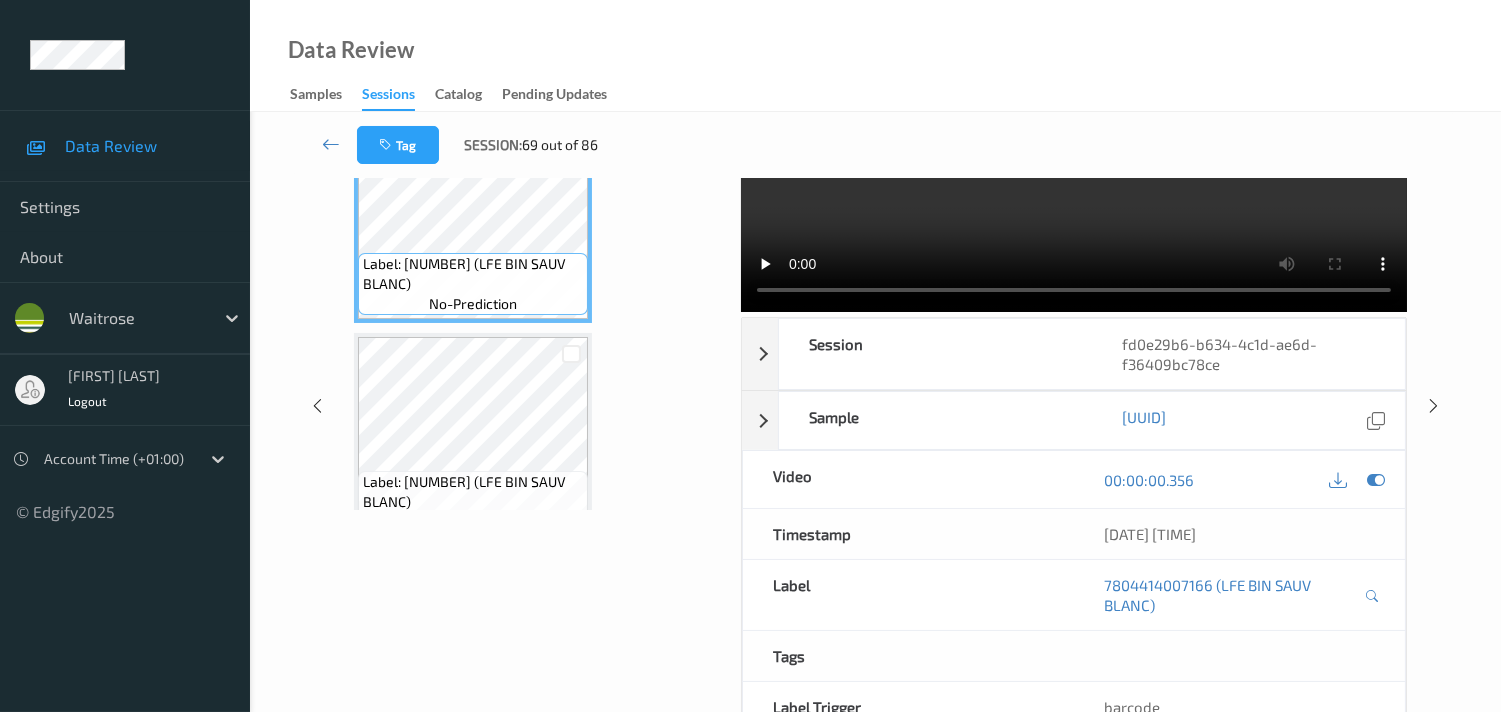 scroll, scrollTop: 0, scrollLeft: 0, axis: both 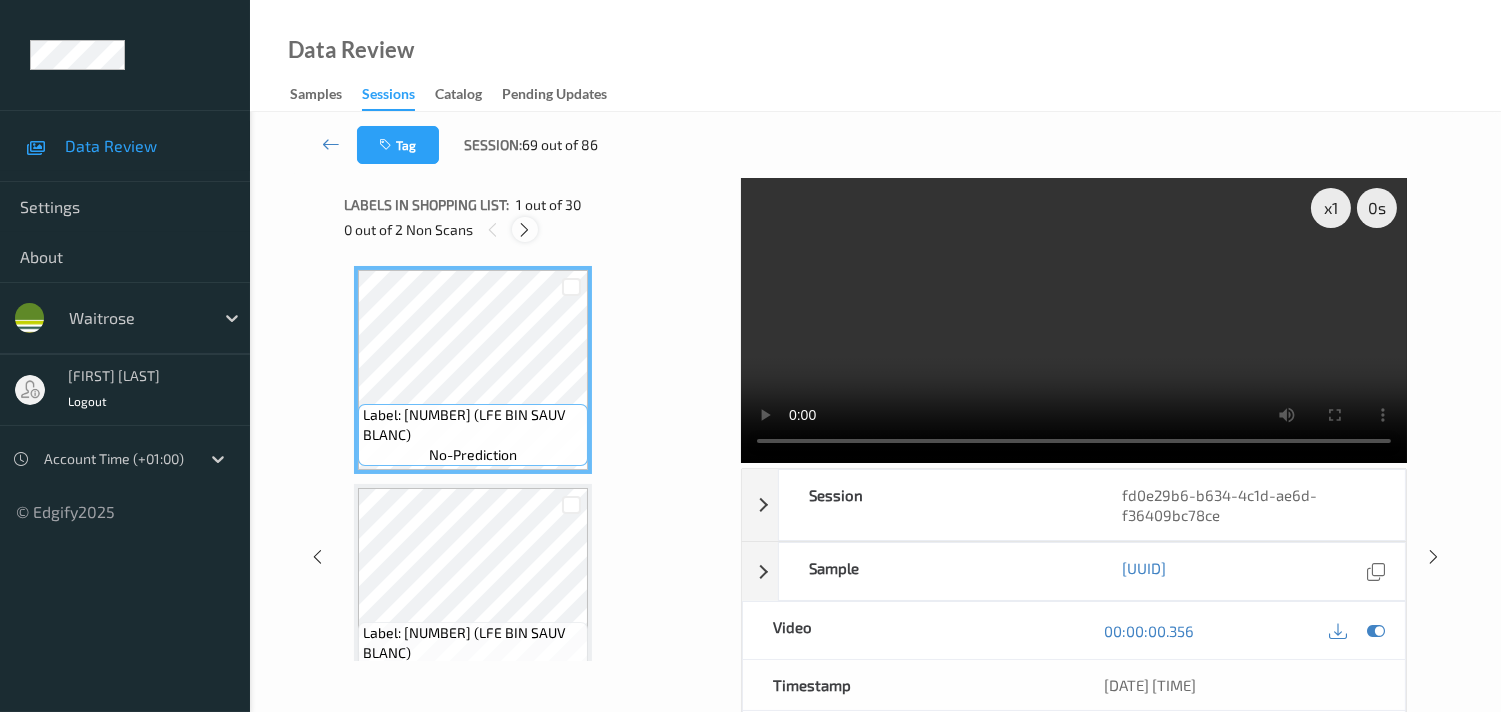 click at bounding box center (524, 230) 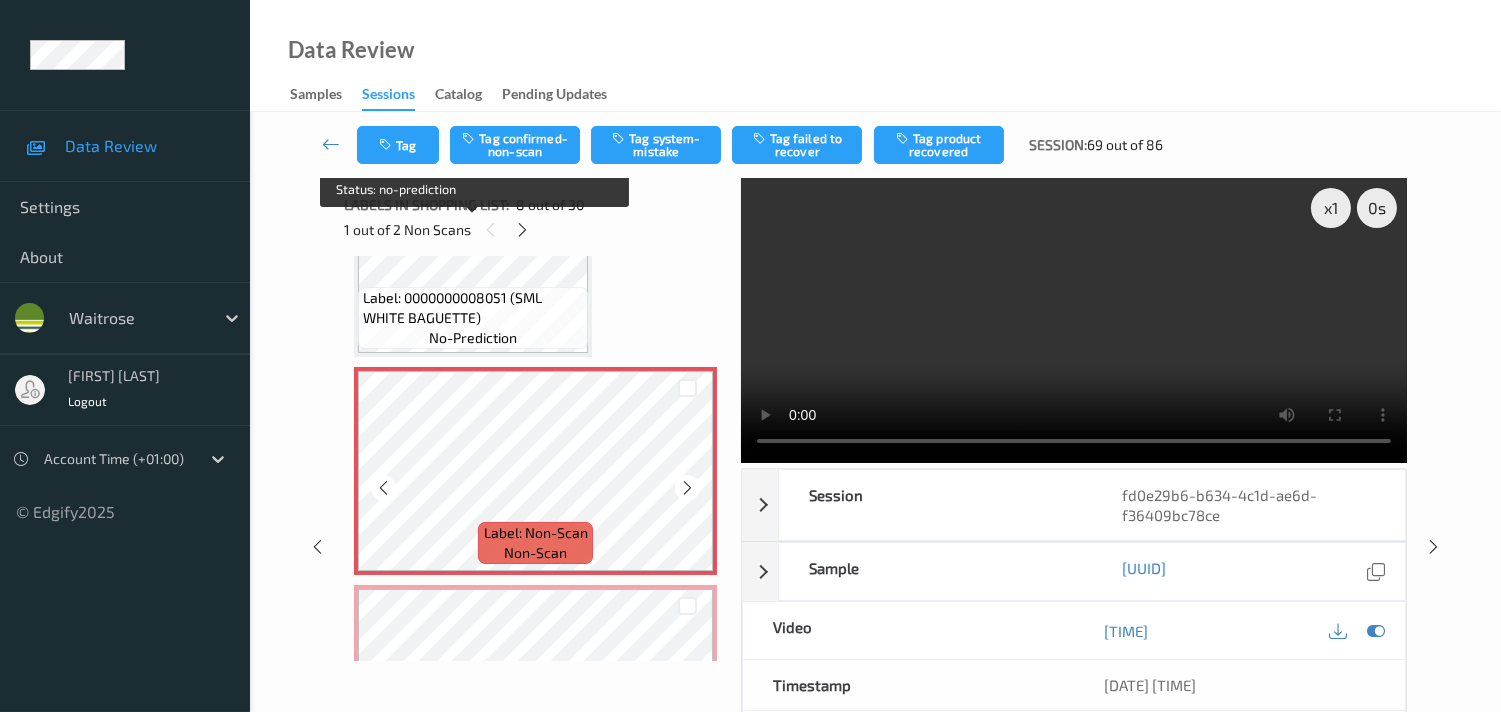 scroll, scrollTop: 1532, scrollLeft: 0, axis: vertical 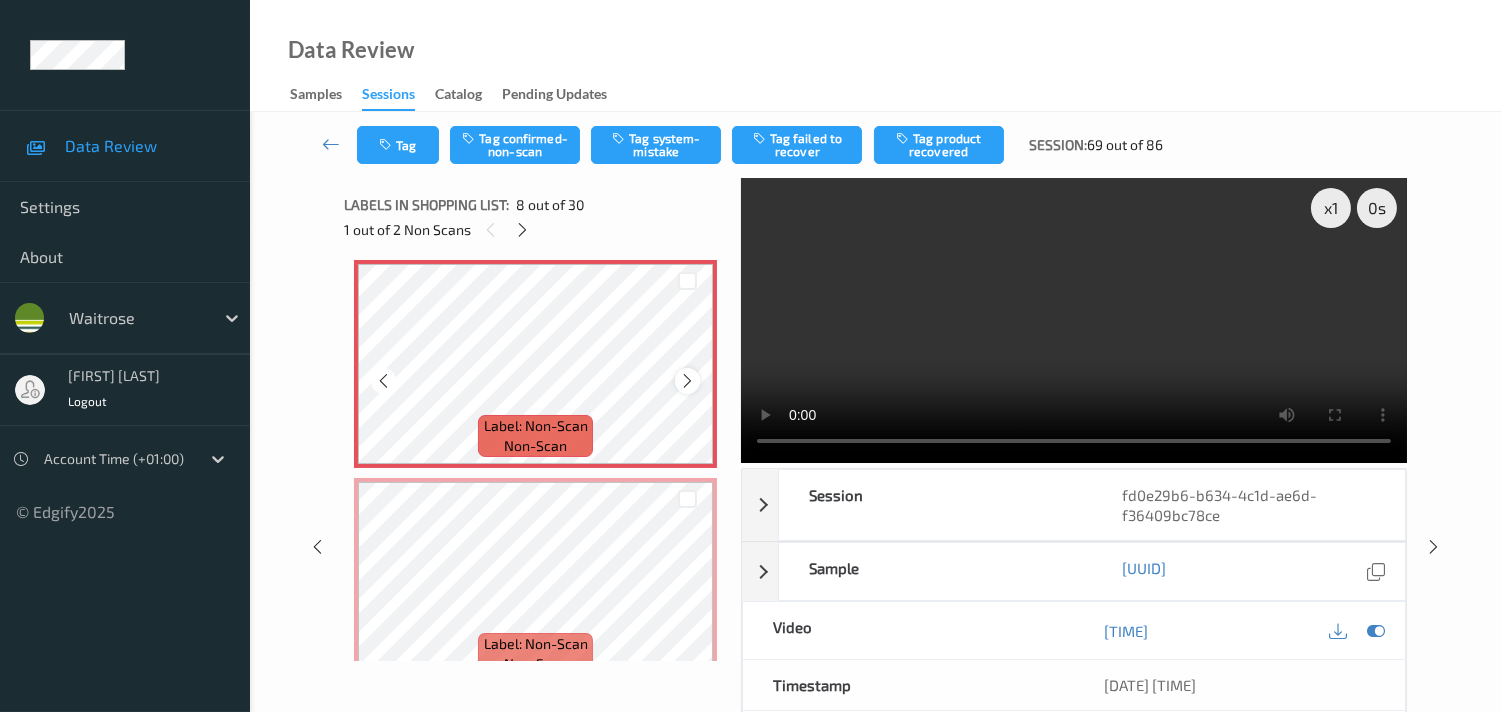 click at bounding box center [687, 380] 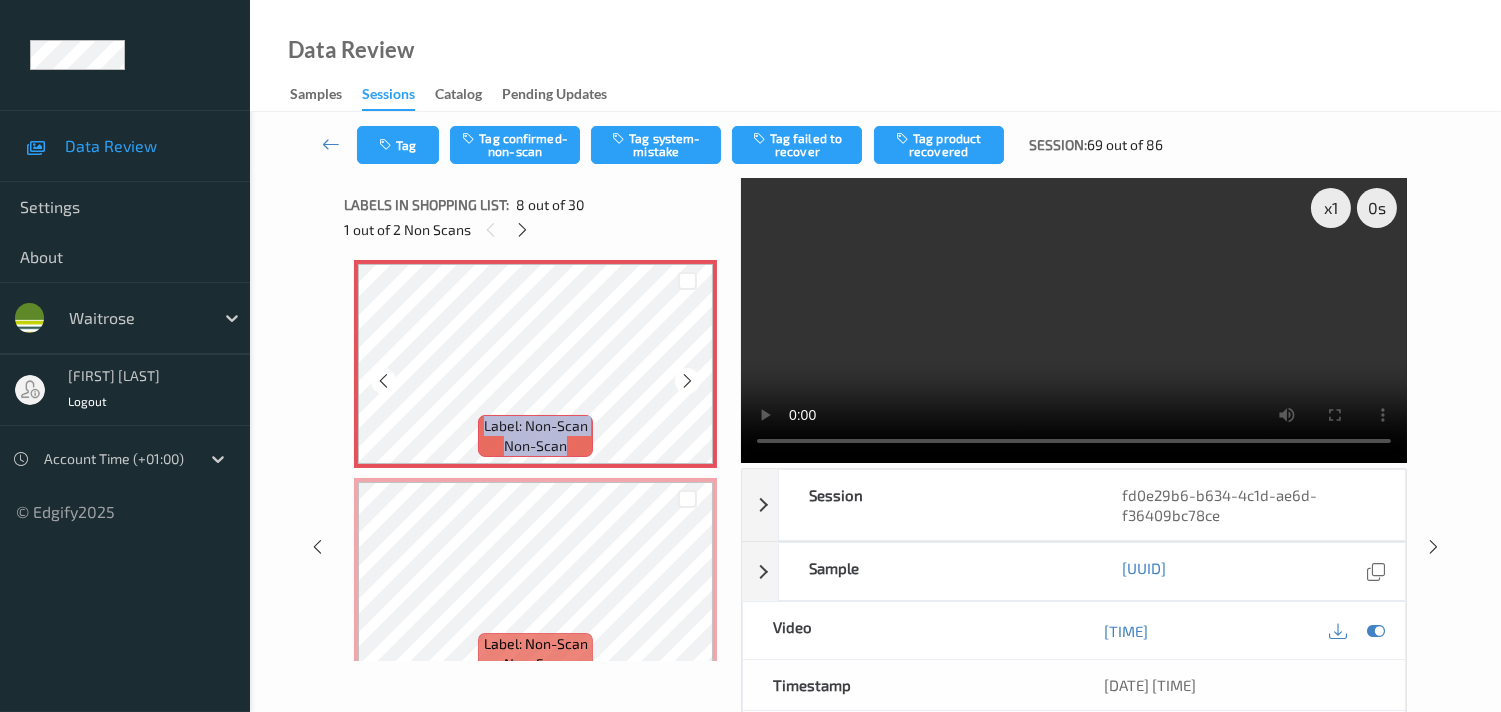 click at bounding box center [687, 380] 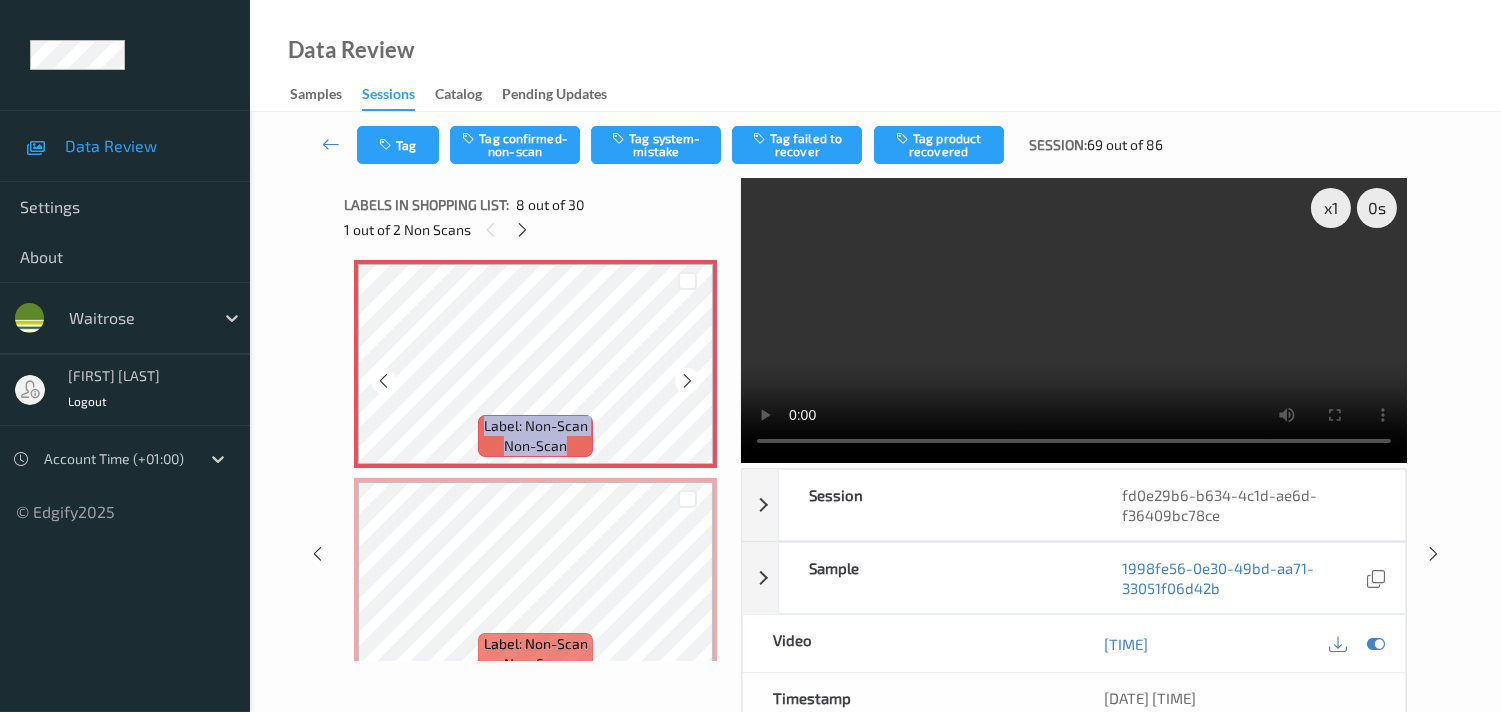 click at bounding box center [687, 380] 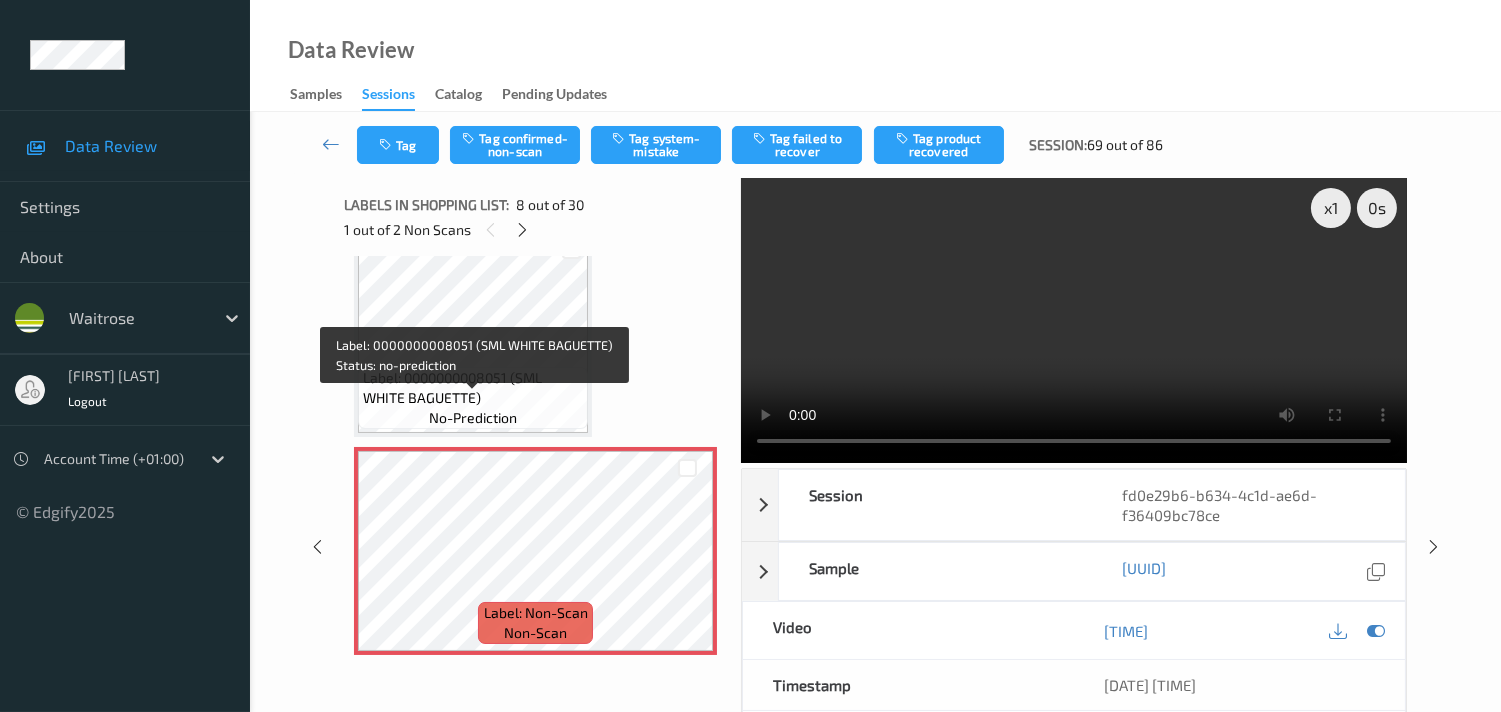 scroll, scrollTop: 1310, scrollLeft: 0, axis: vertical 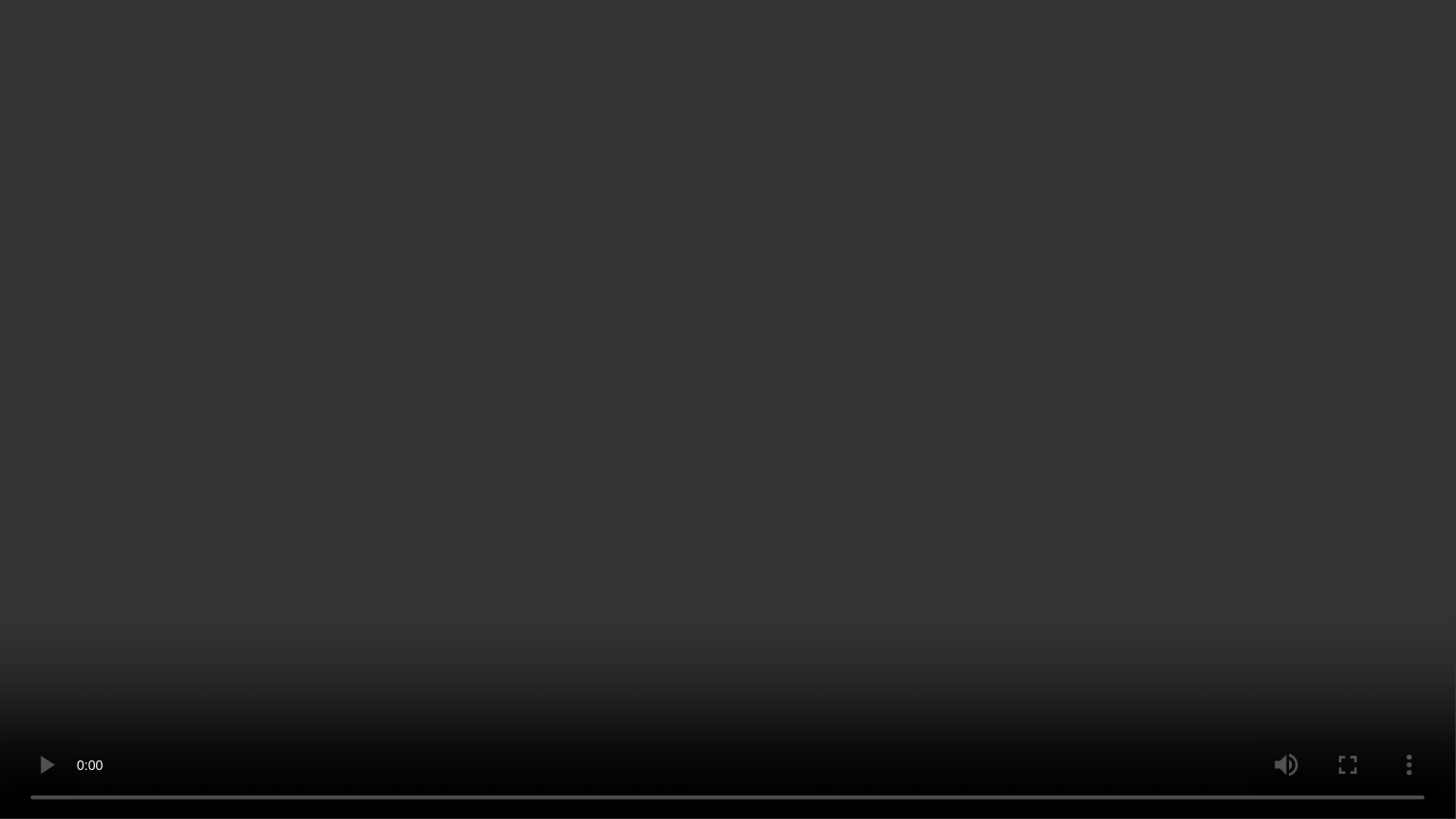 click at bounding box center [728, 409] 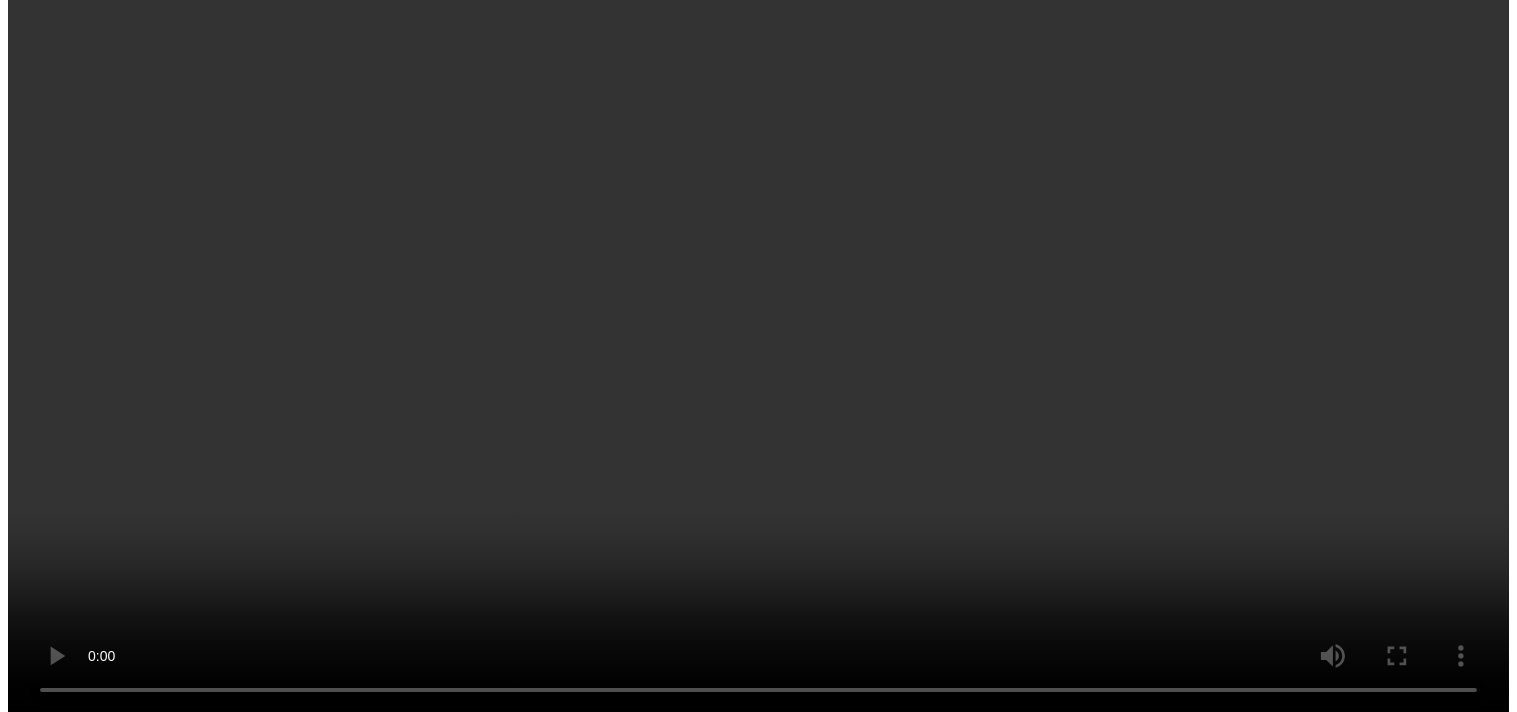 scroll, scrollTop: 1532, scrollLeft: 0, axis: vertical 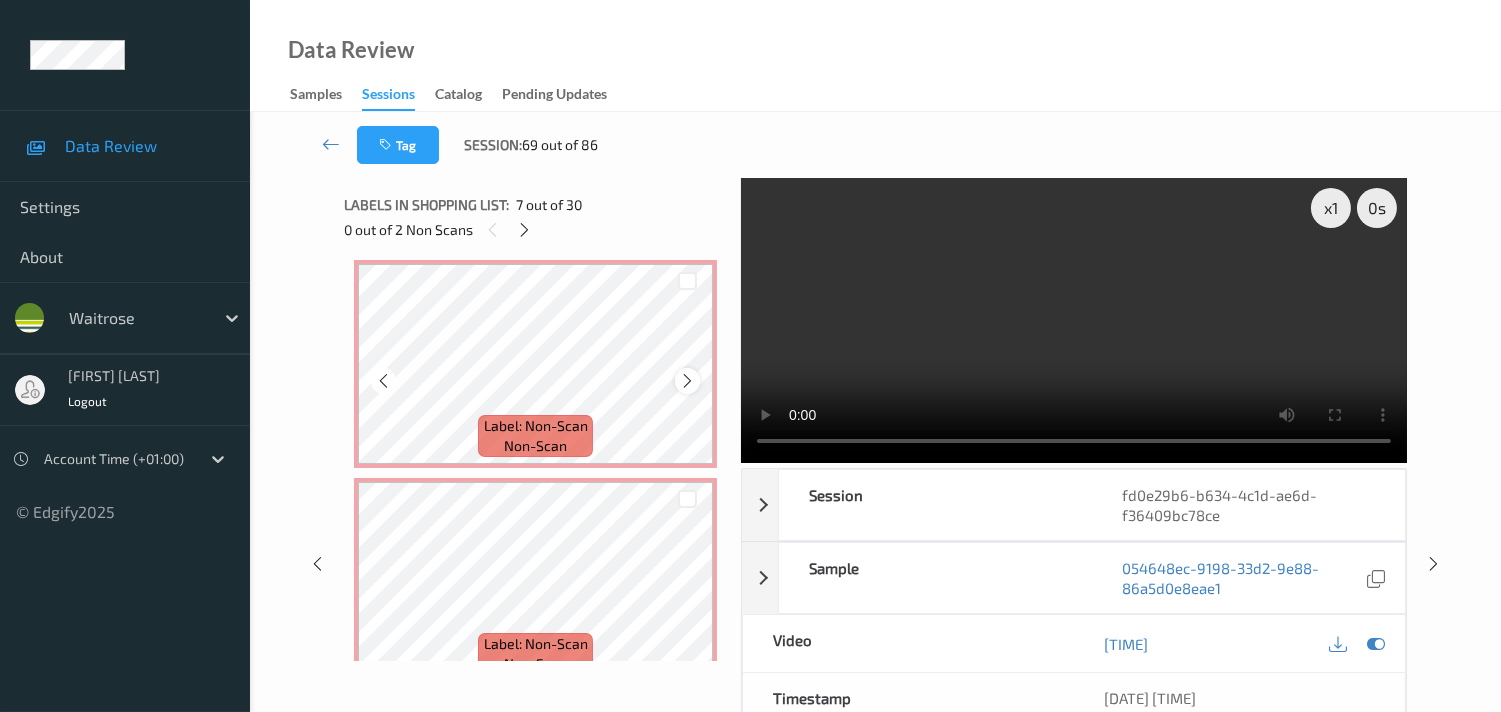 click at bounding box center (687, 381) 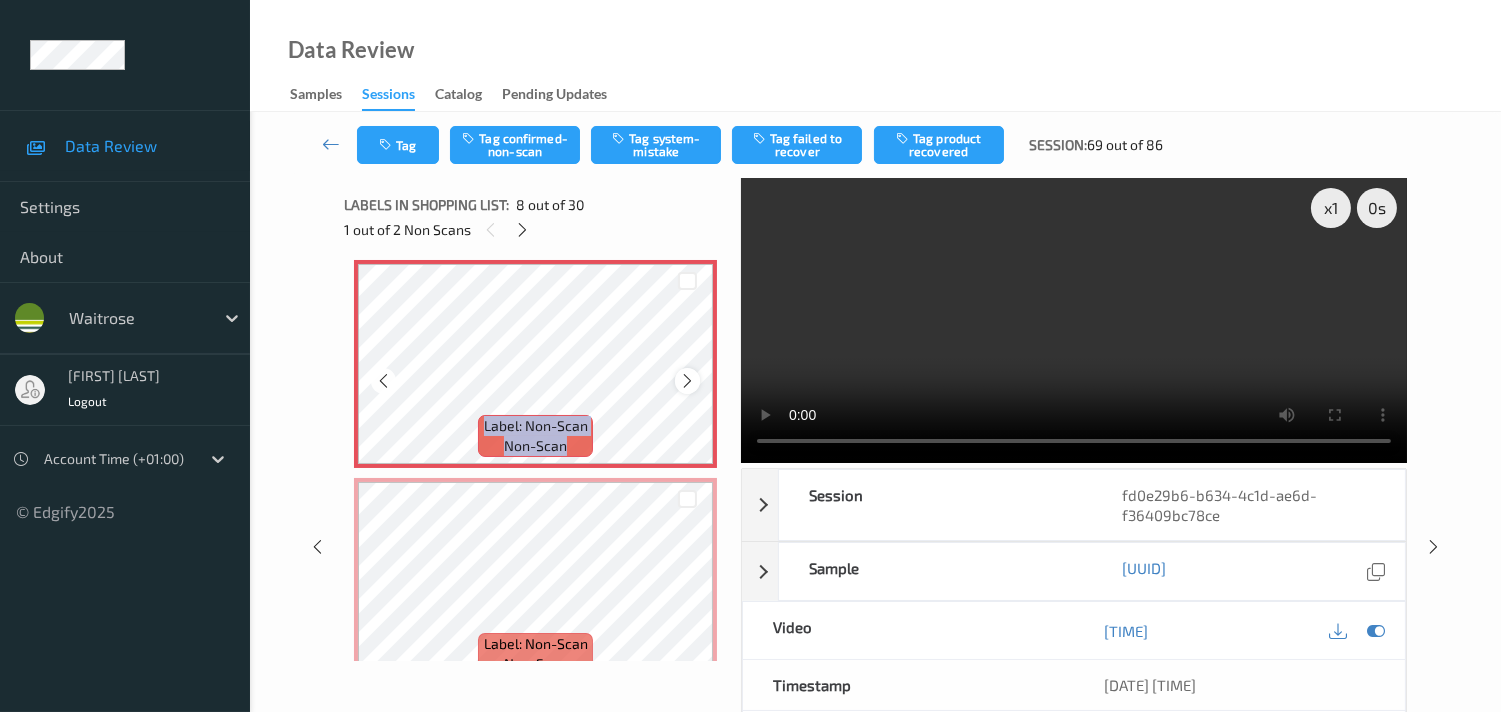 click at bounding box center [687, 381] 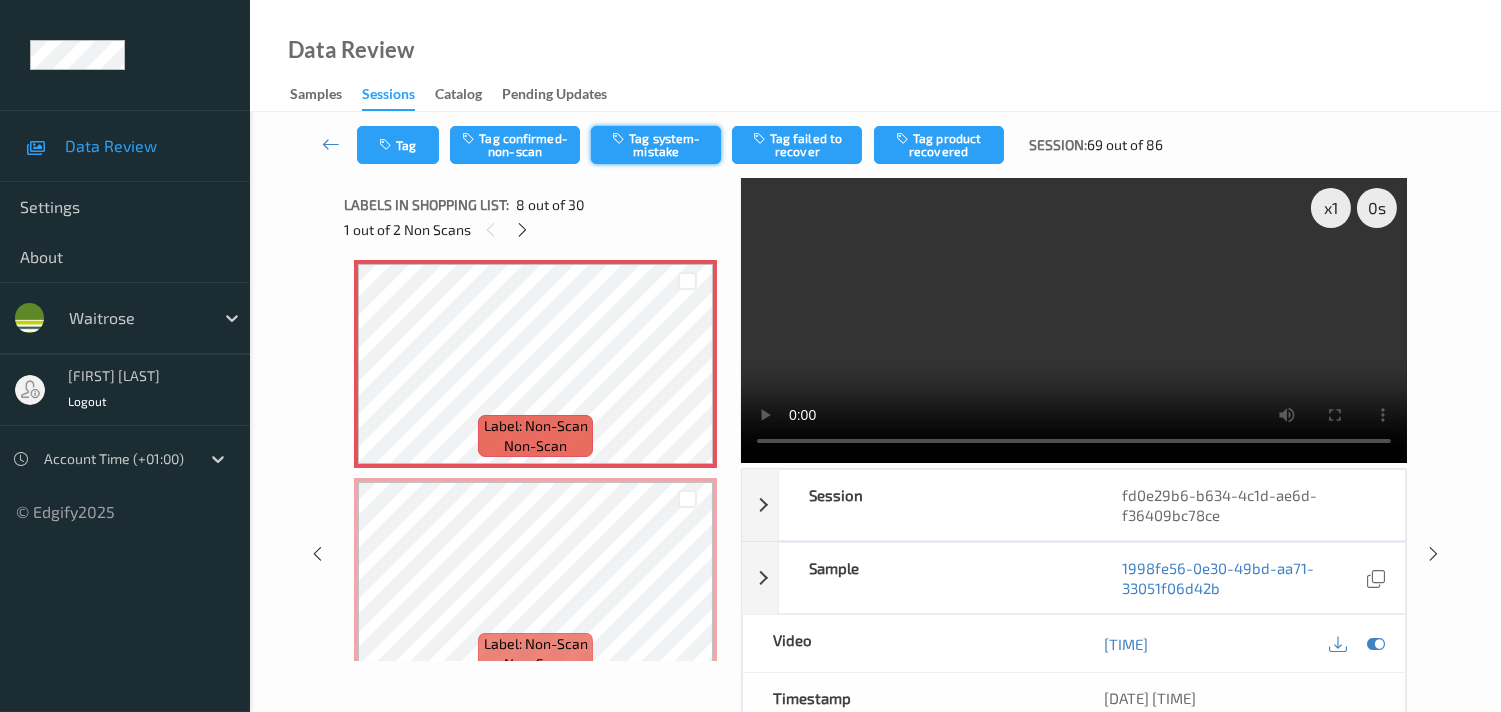 click on "Tag   system-mistake" at bounding box center (656, 145) 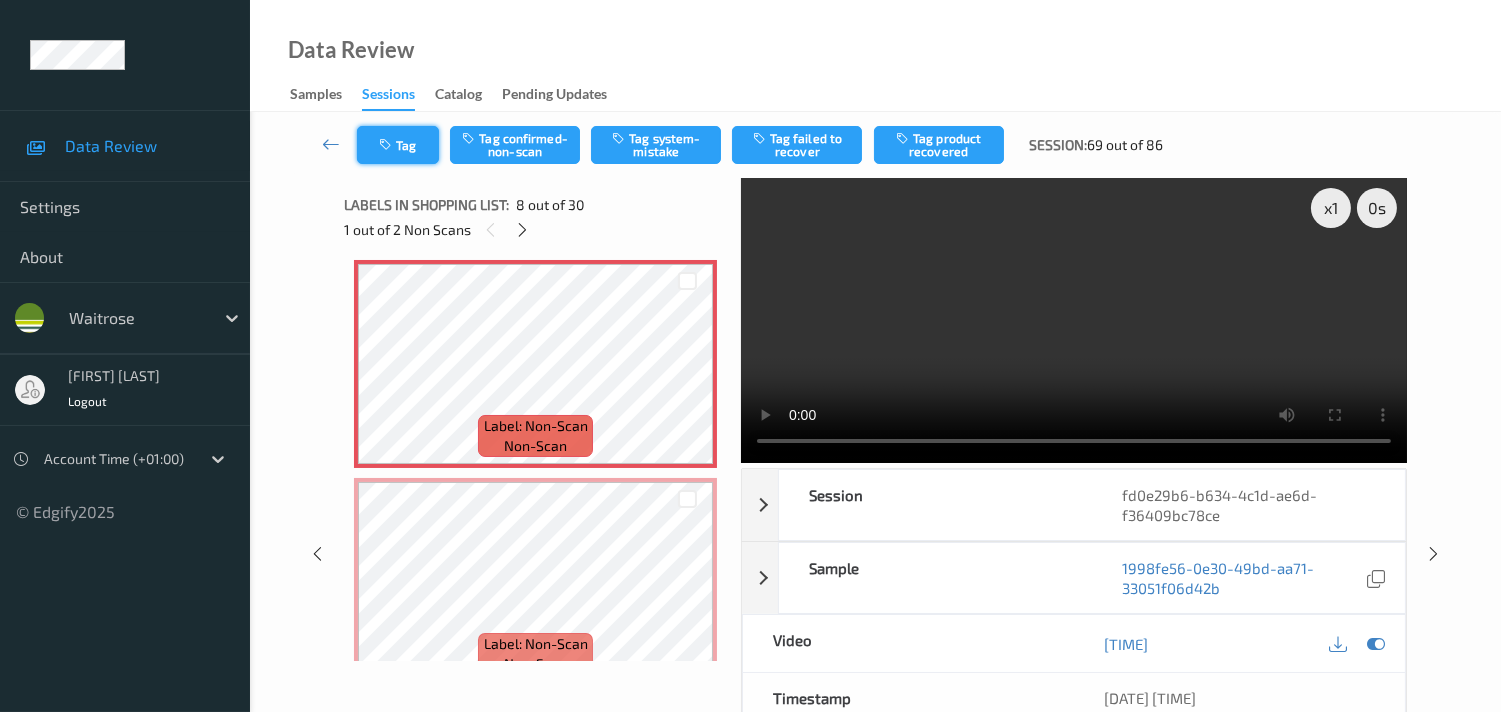 click on "Tag" at bounding box center (398, 145) 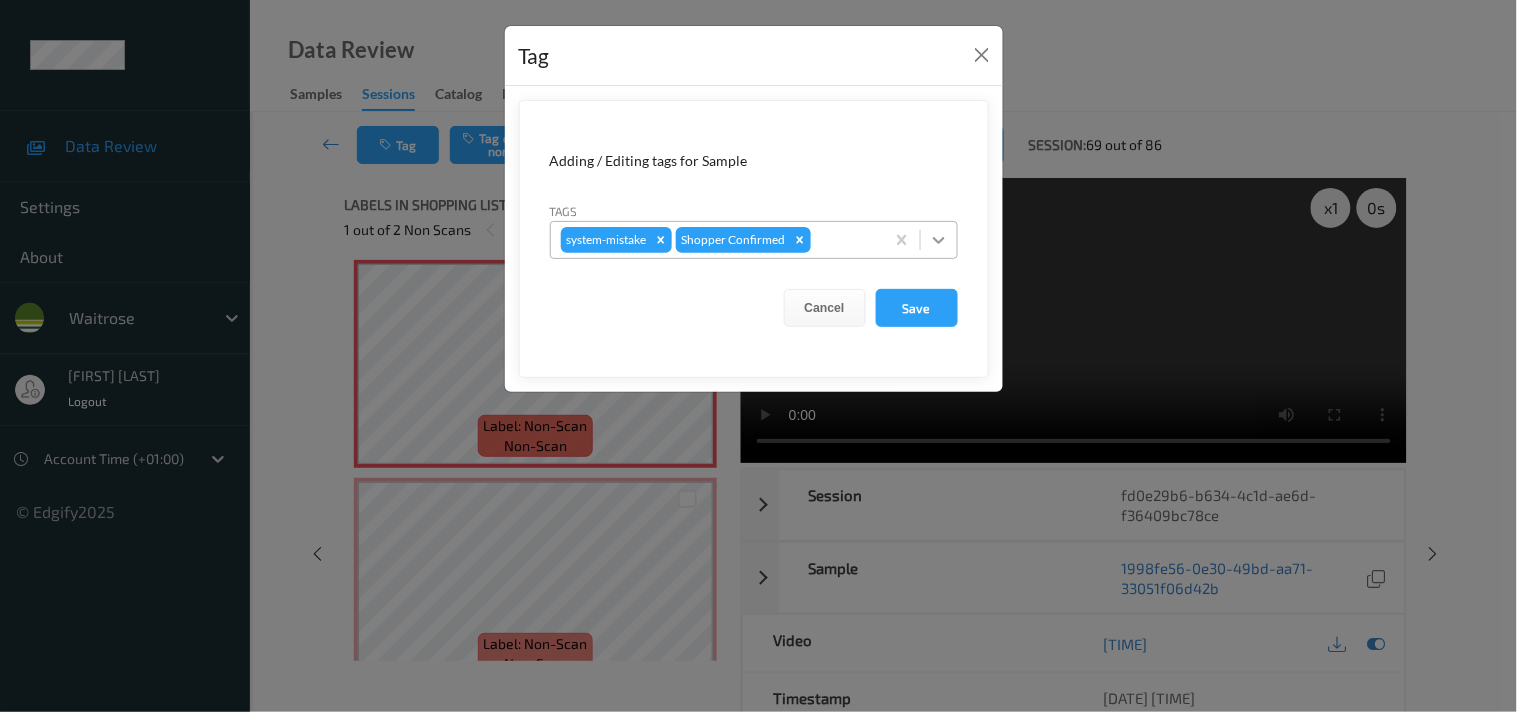 click 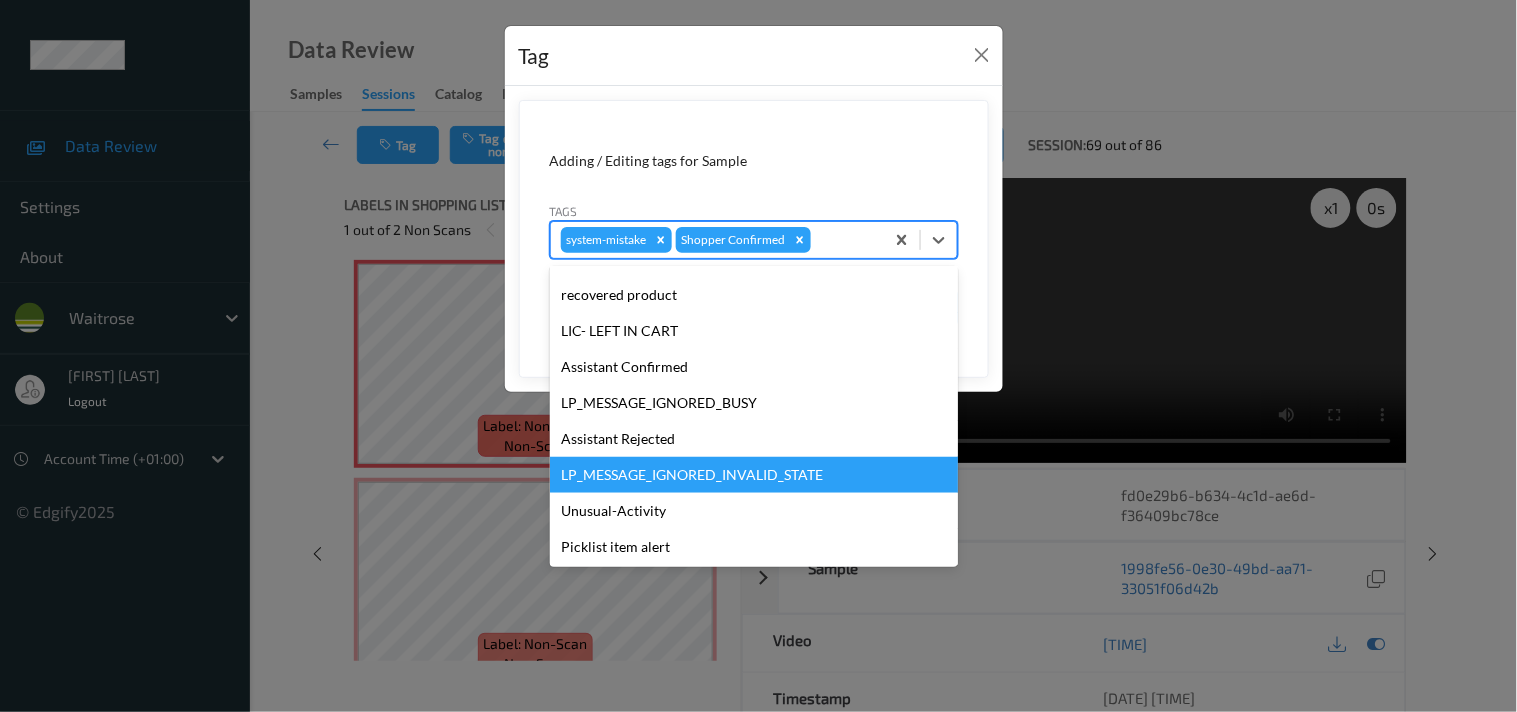 scroll, scrollTop: 320, scrollLeft: 0, axis: vertical 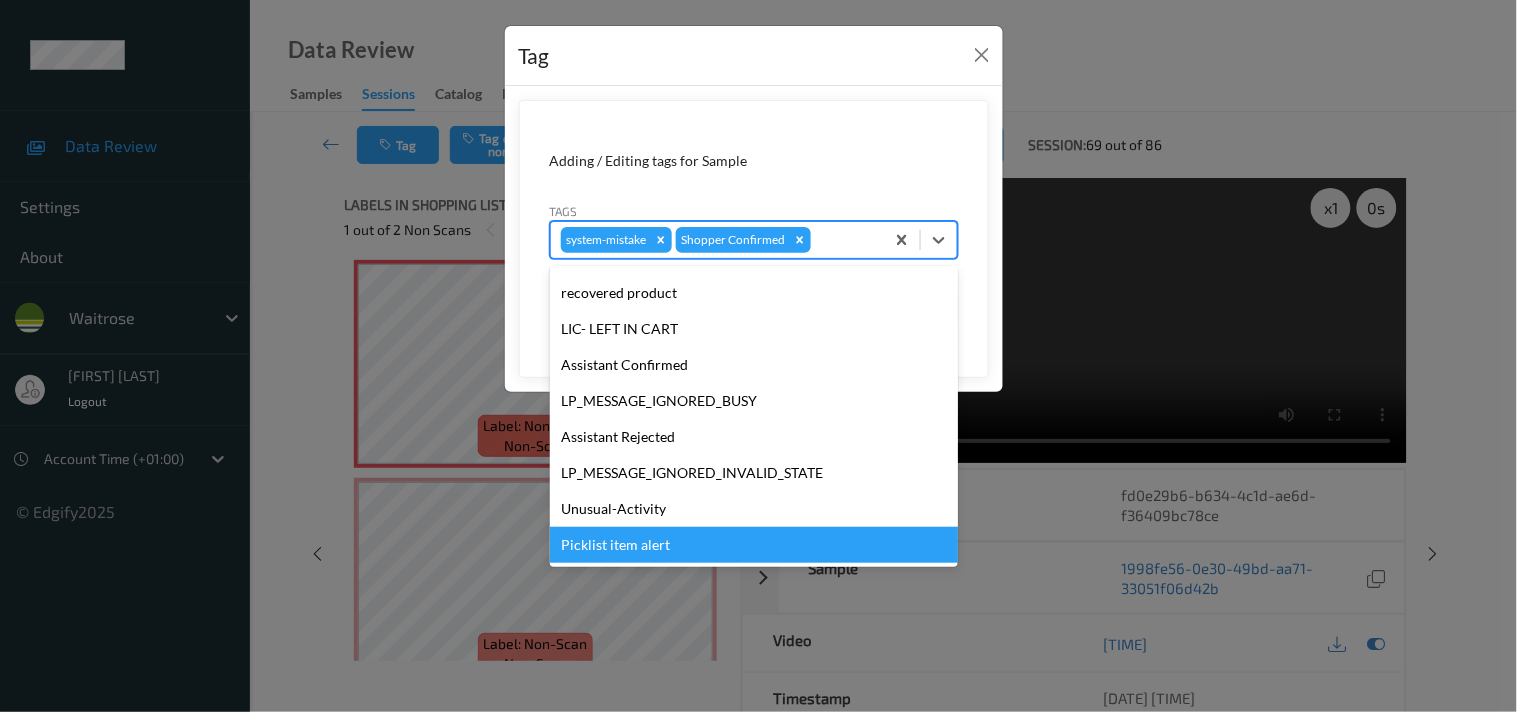 click on "Picklist item alert" at bounding box center [754, 545] 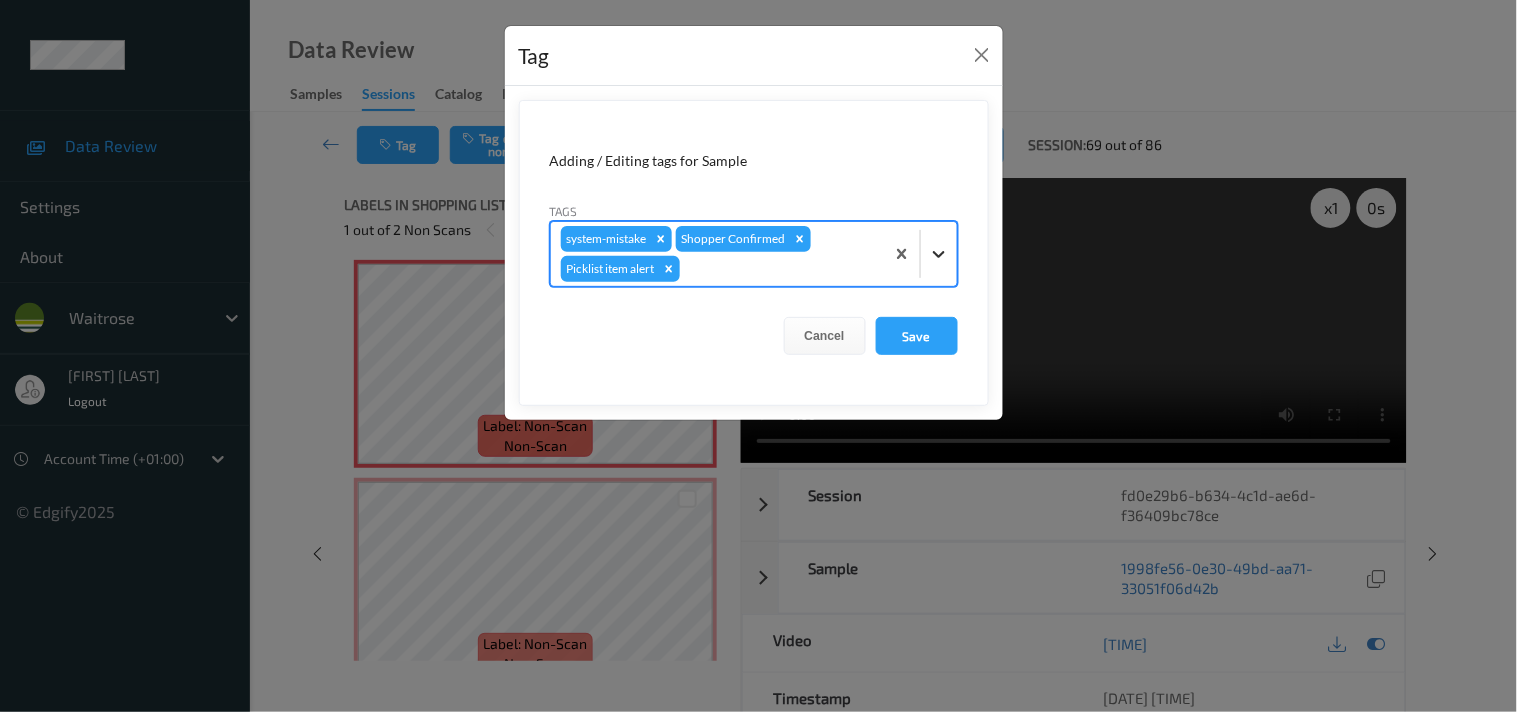 drag, startPoint x: 948, startPoint y: 254, endPoint x: 935, endPoint y: 253, distance: 13.038404 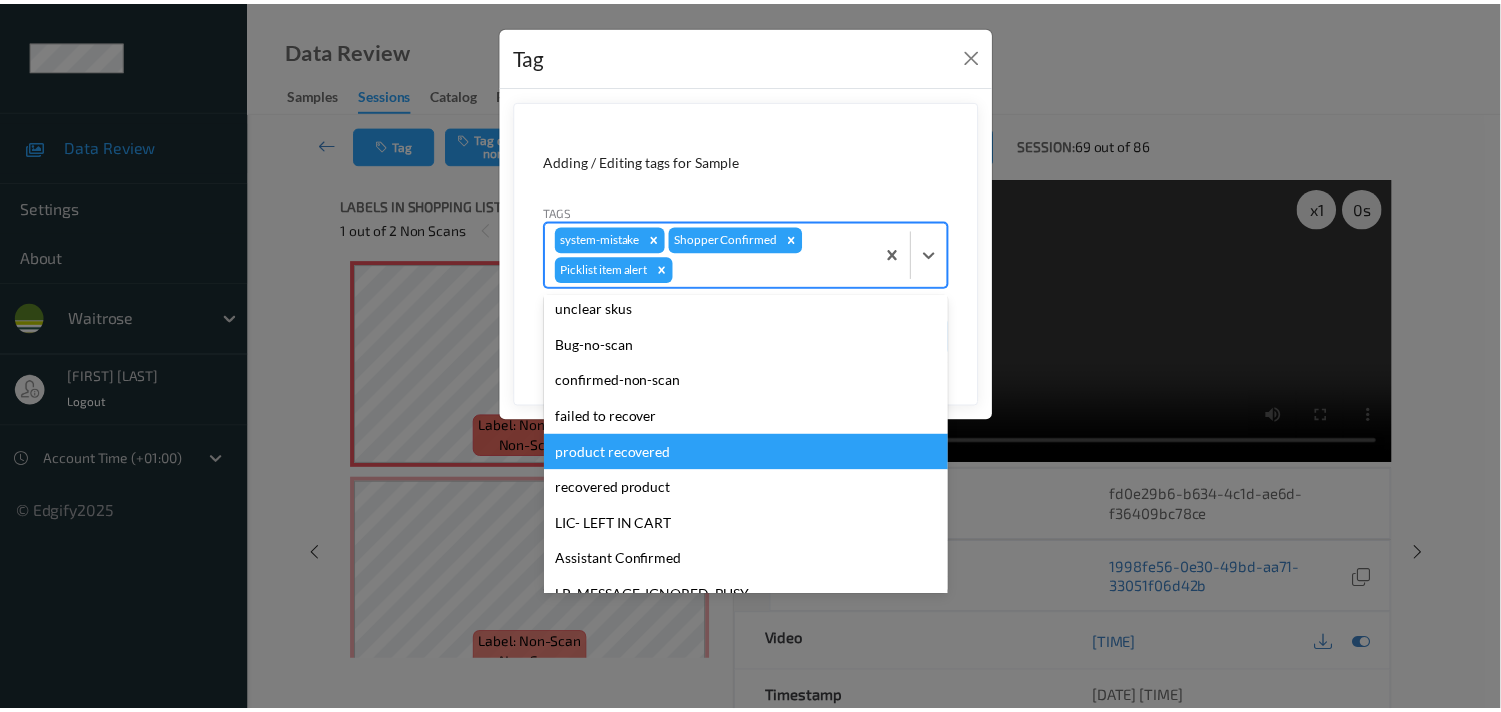 scroll, scrollTop: 283, scrollLeft: 0, axis: vertical 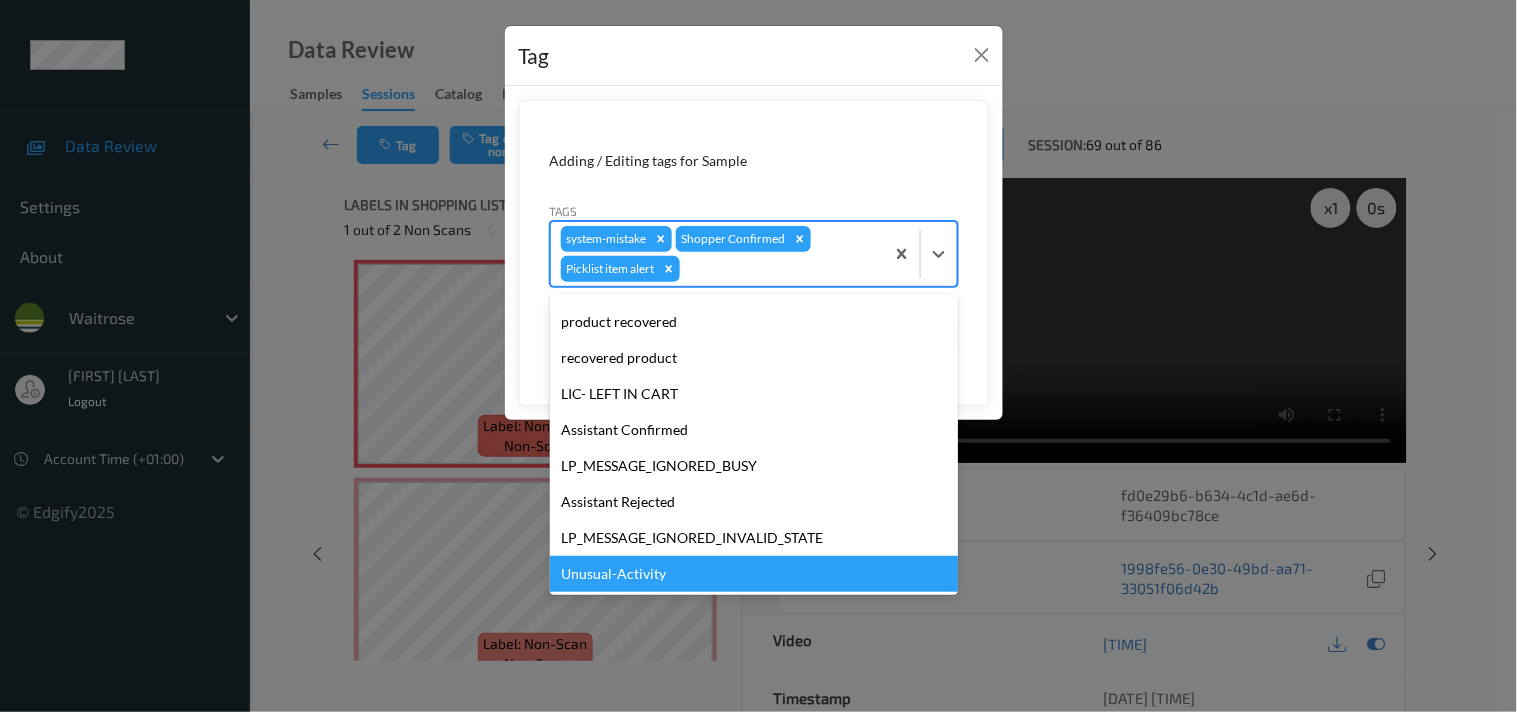 click on "Unusual-Activity" at bounding box center (754, 574) 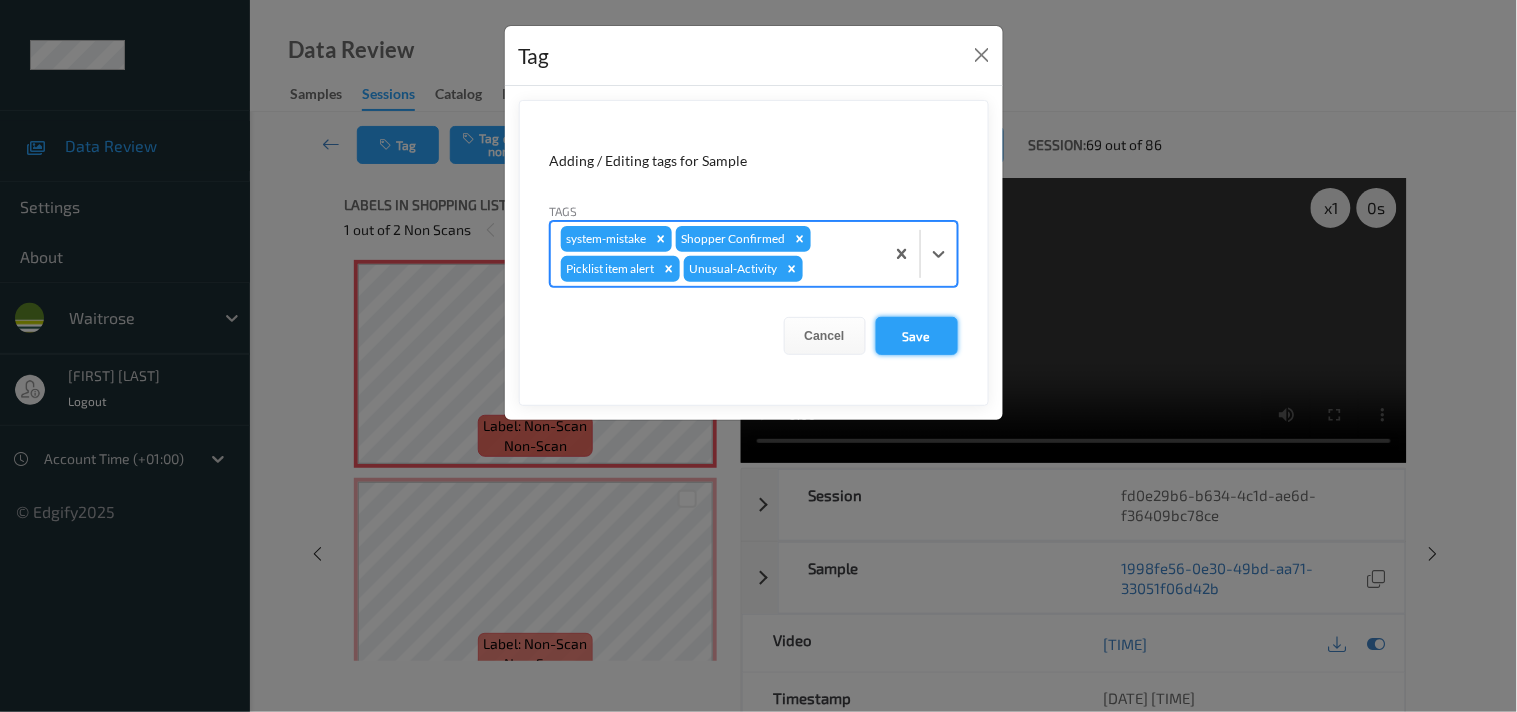 click on "Save" at bounding box center [917, 336] 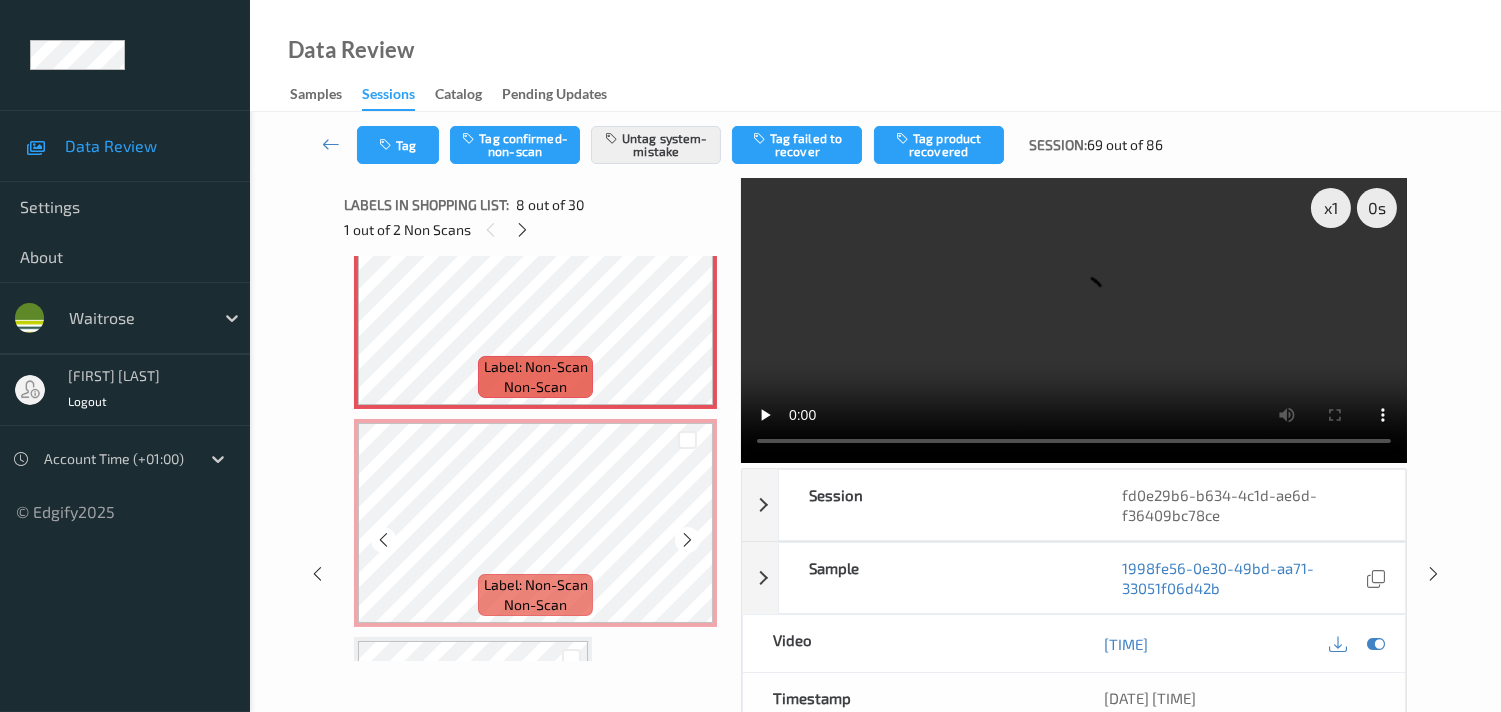 scroll, scrollTop: 1643, scrollLeft: 0, axis: vertical 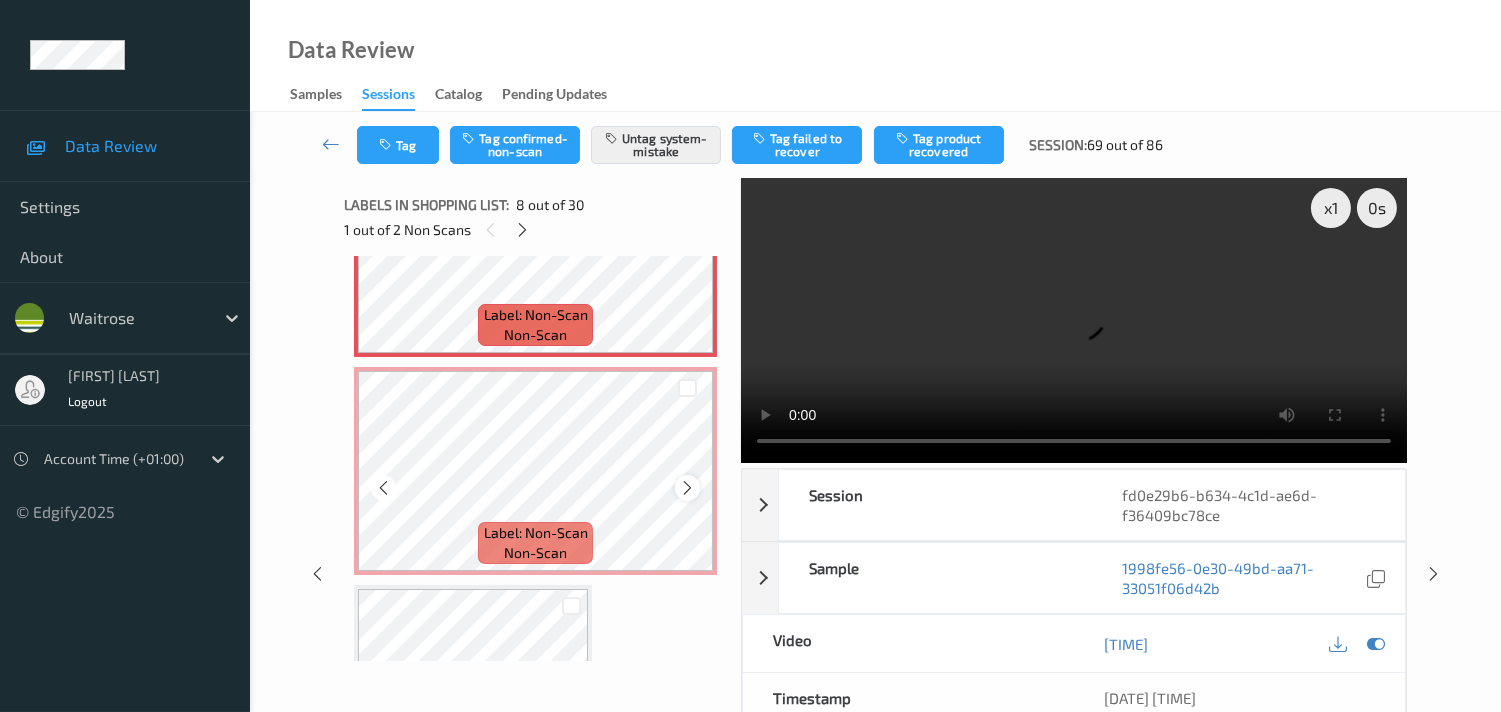 click at bounding box center (687, 488) 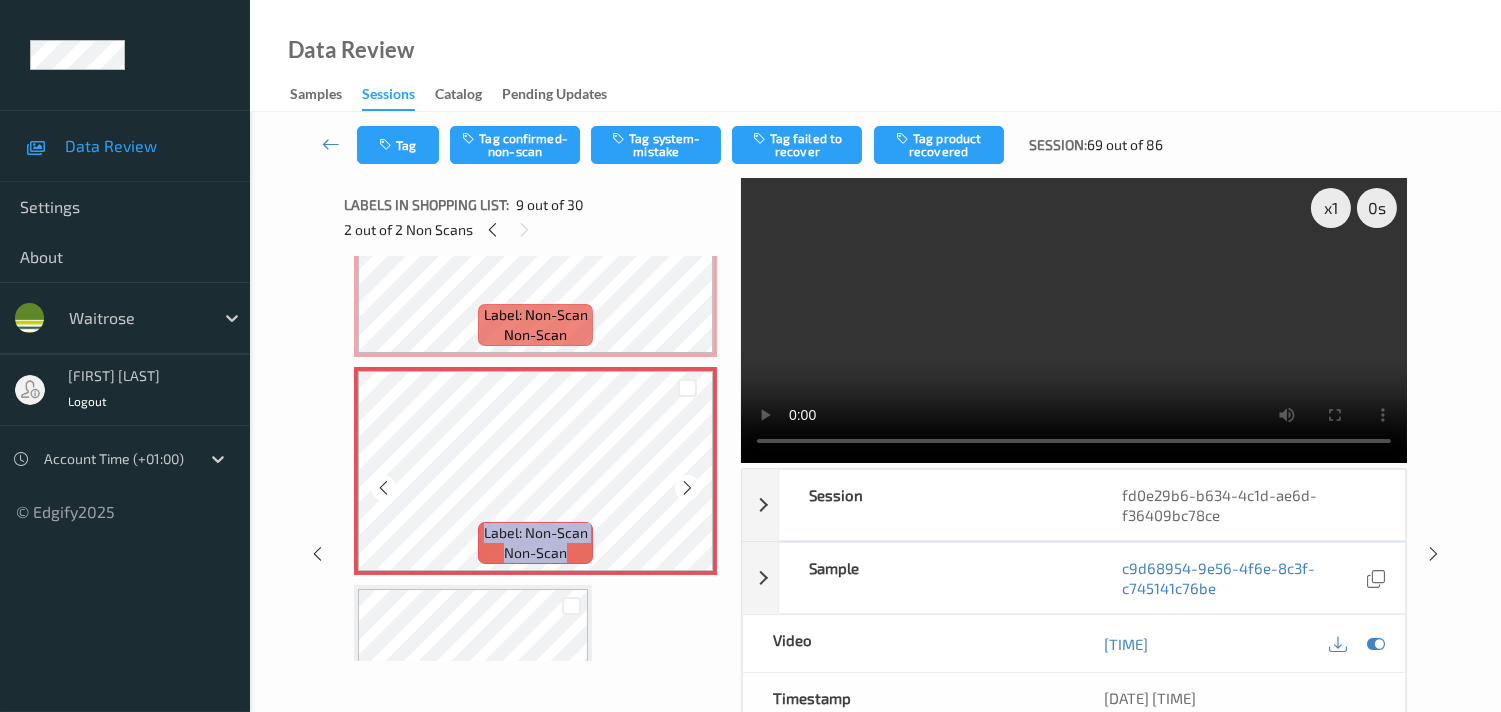 click at bounding box center [687, 488] 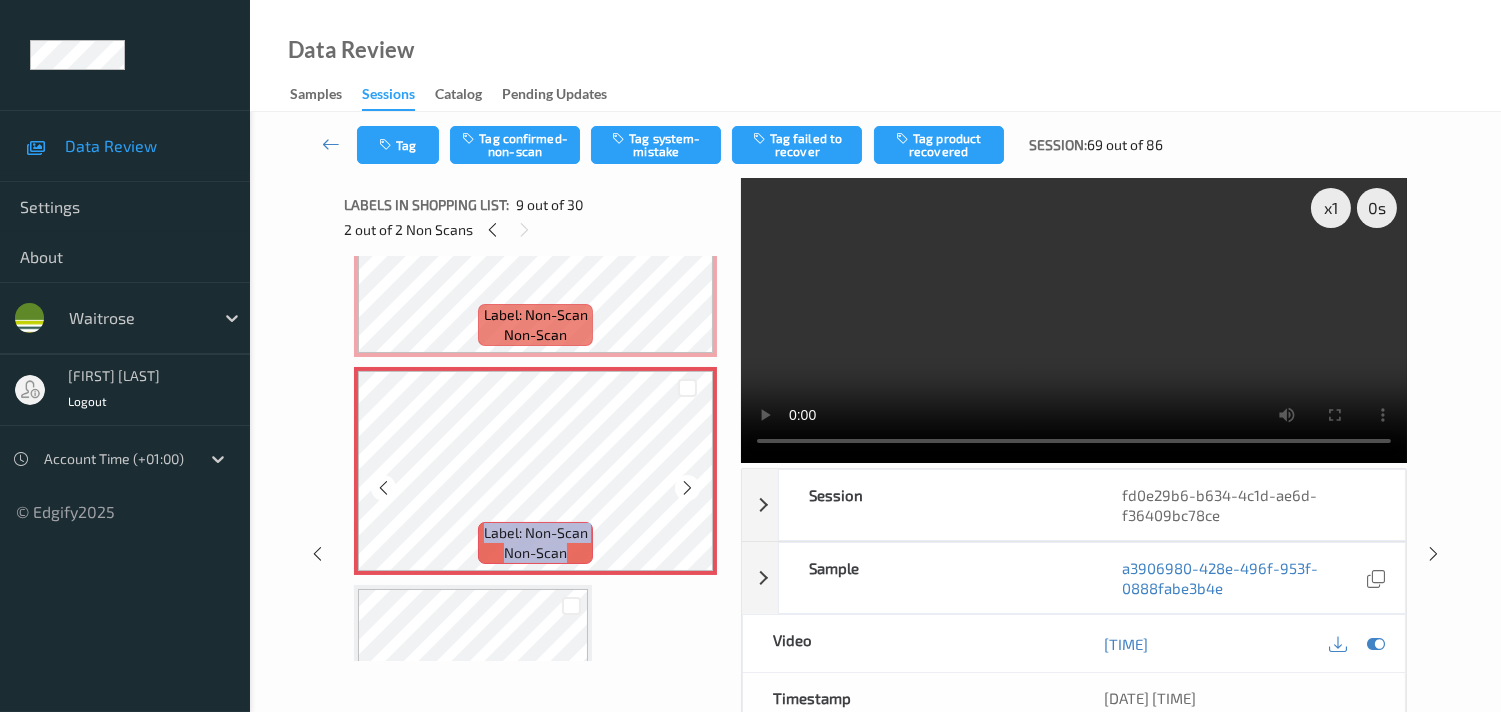 click at bounding box center [687, 488] 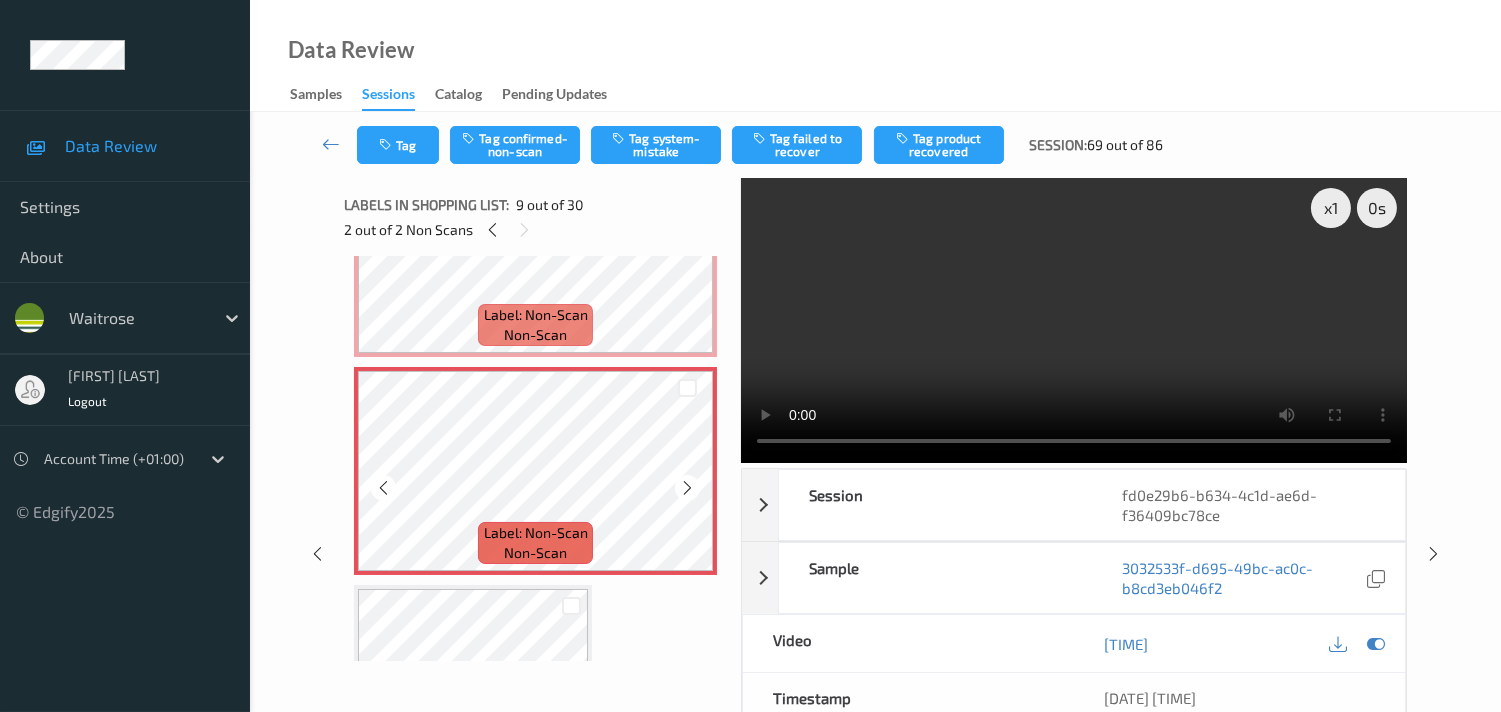 click at bounding box center (687, 488) 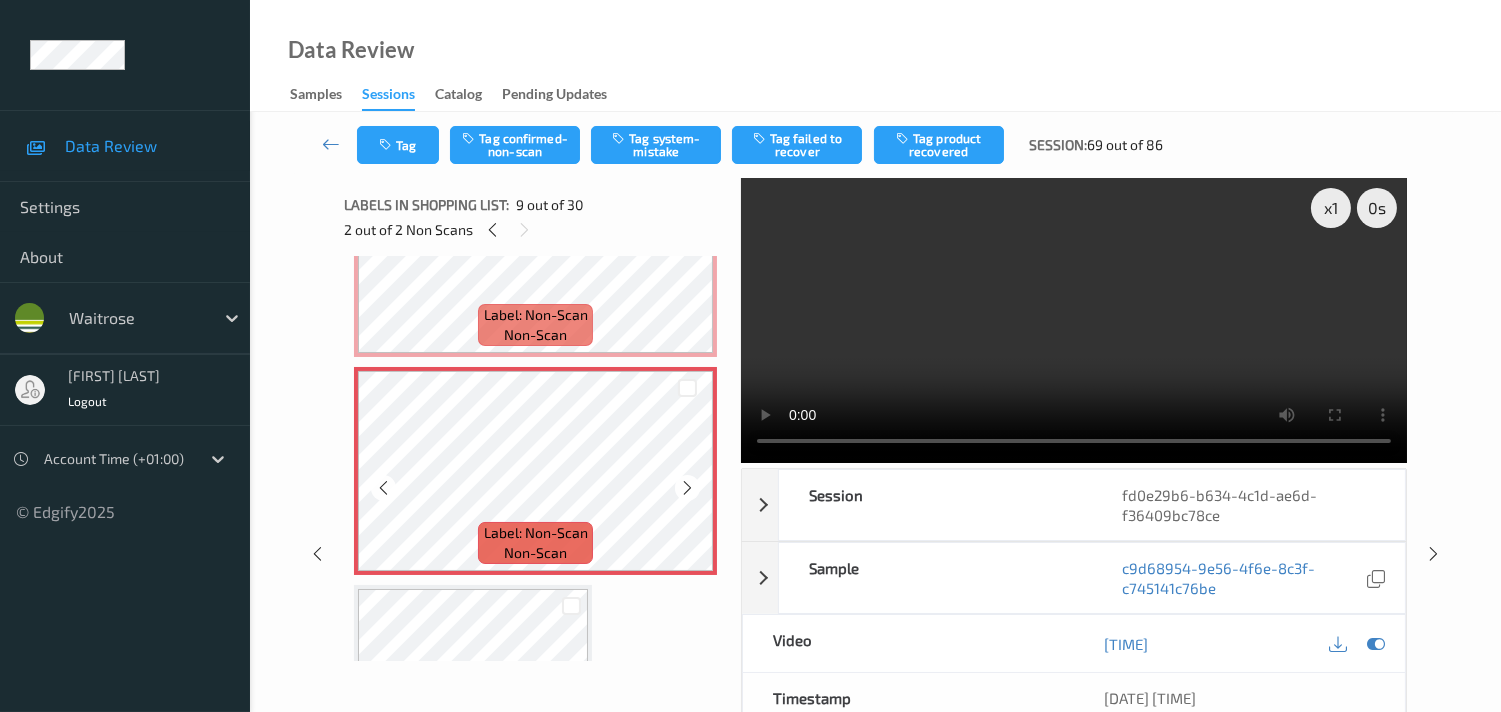click at bounding box center [687, 488] 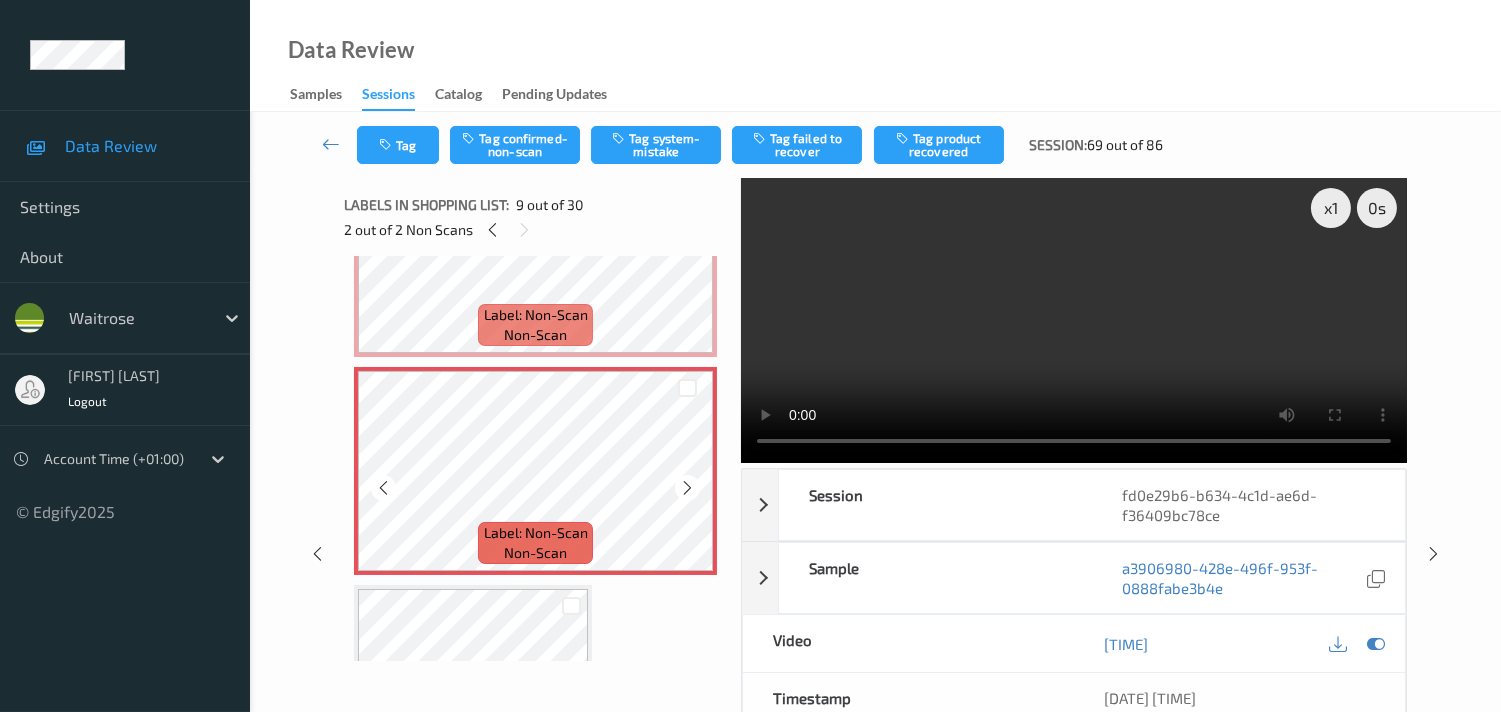 click at bounding box center (687, 488) 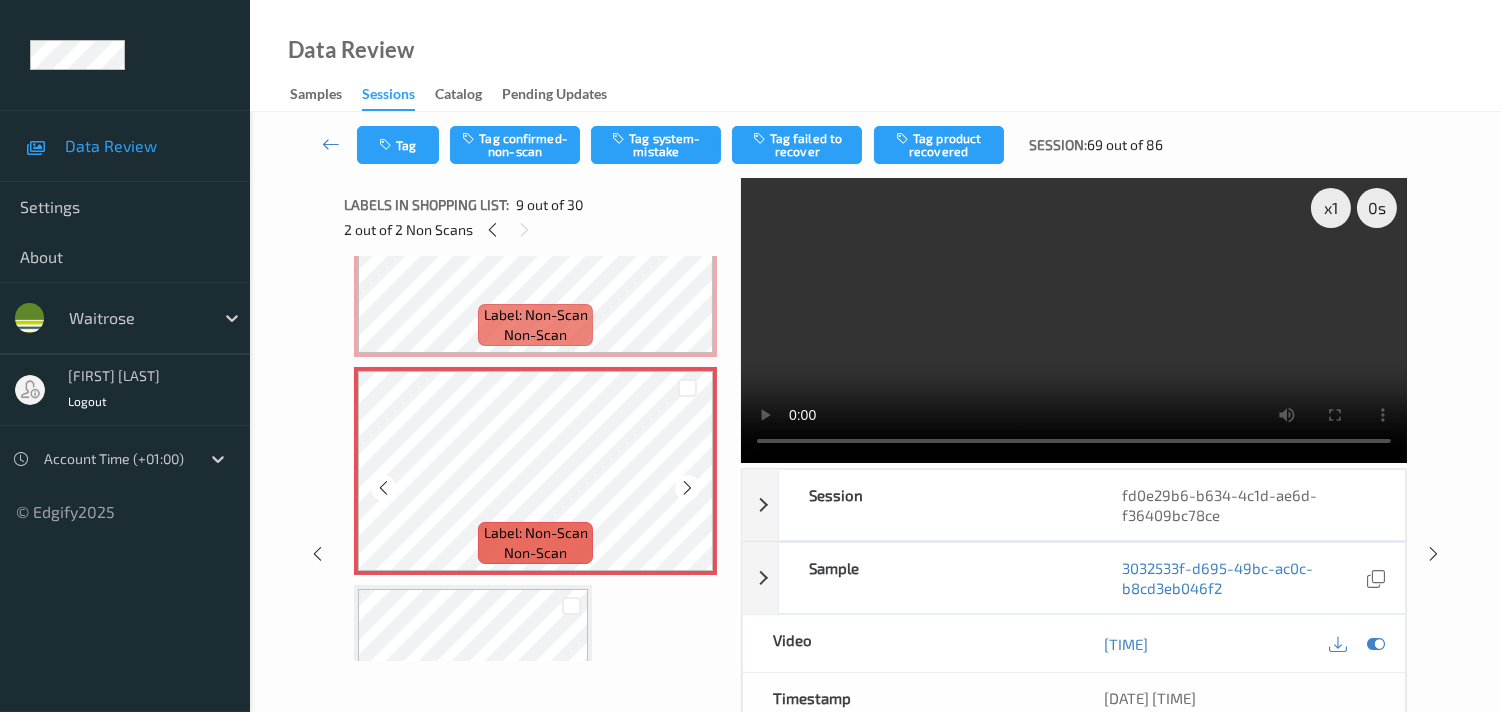 click at bounding box center (687, 488) 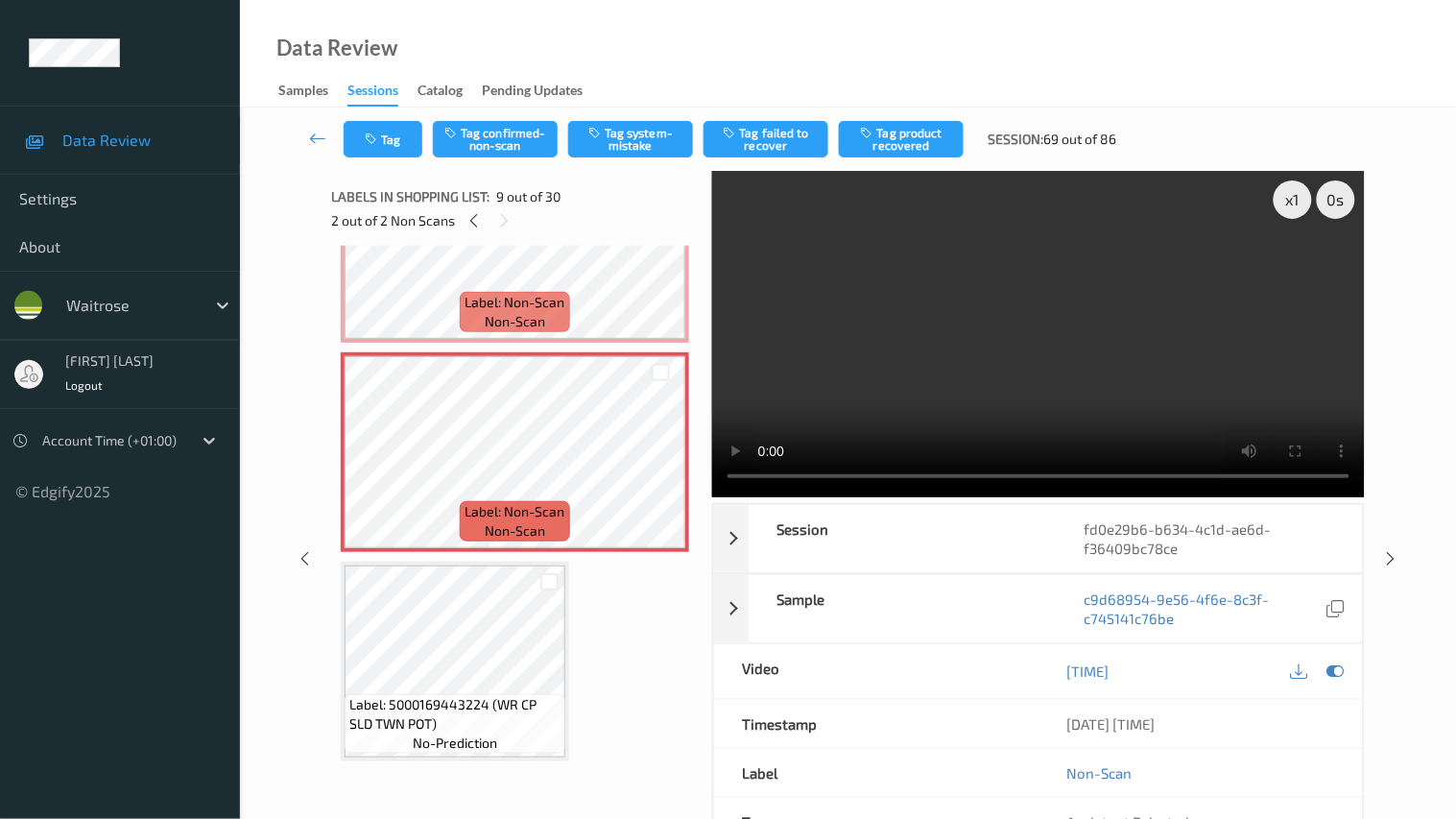 click at bounding box center (1038, 334) 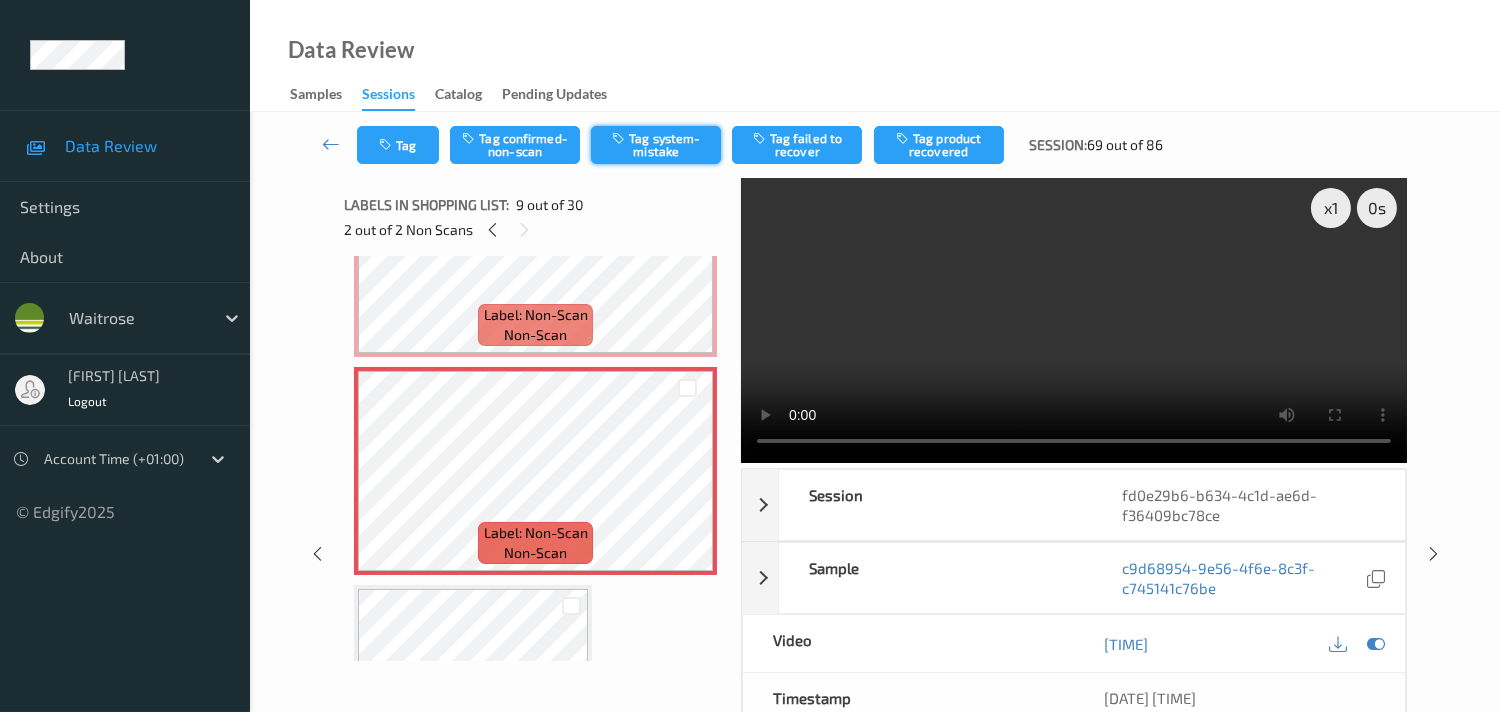 click on "Tag   system-mistake" at bounding box center (656, 145) 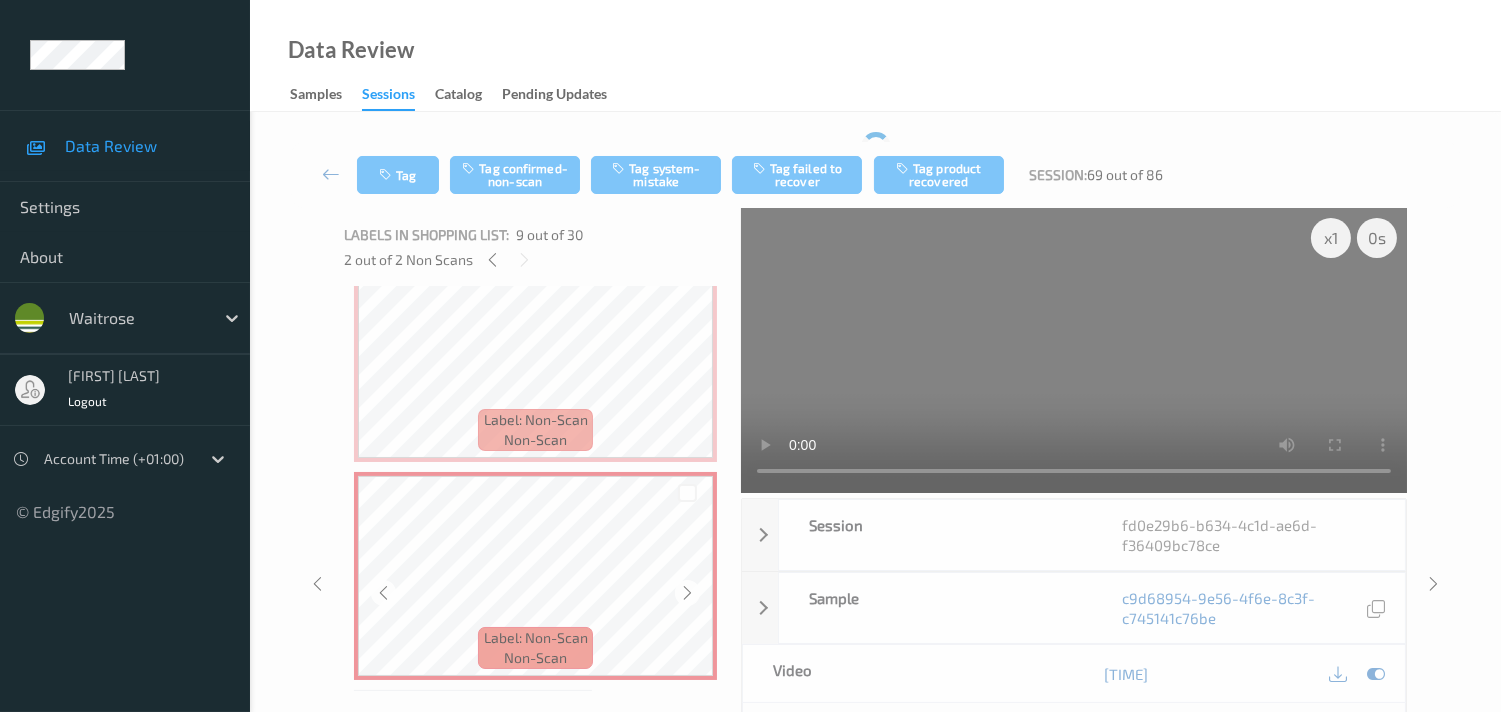 scroll, scrollTop: 1532, scrollLeft: 0, axis: vertical 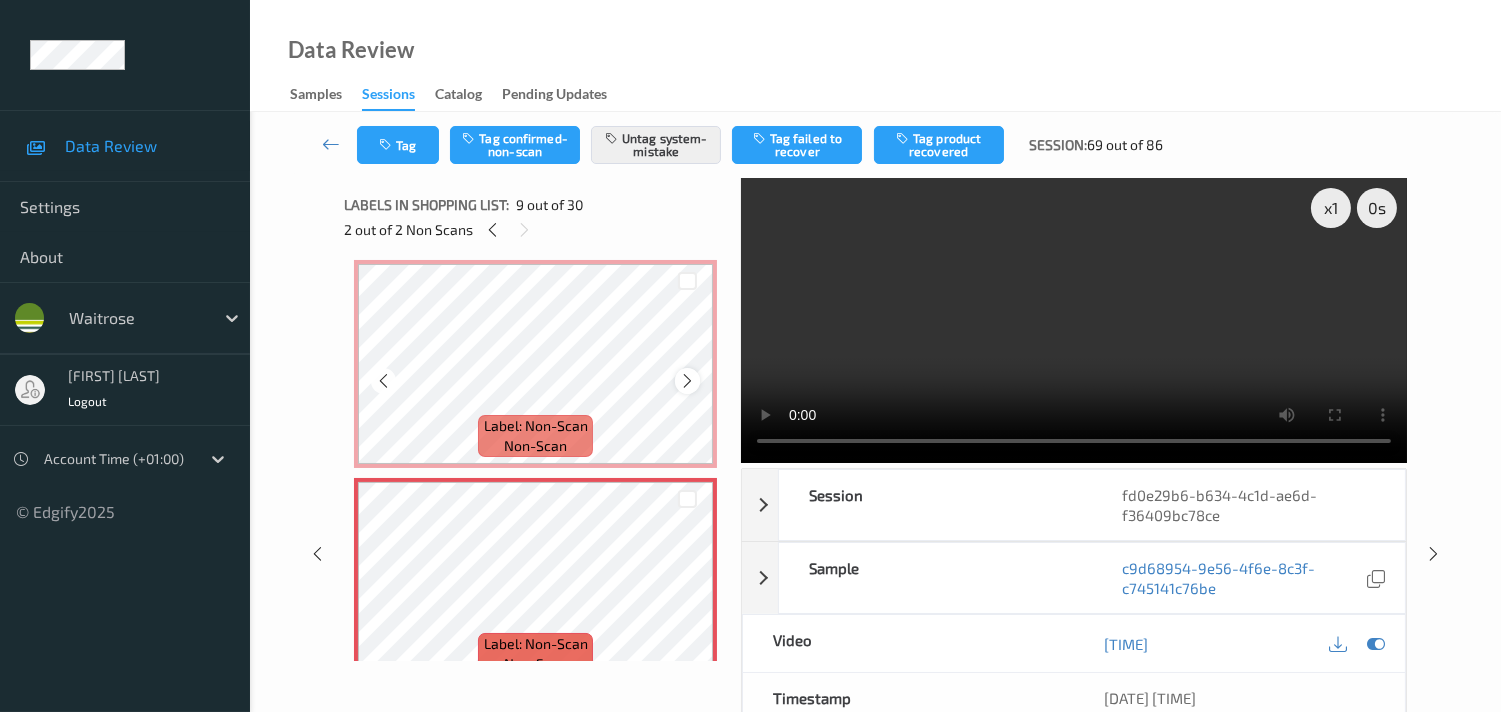 click at bounding box center (687, 380) 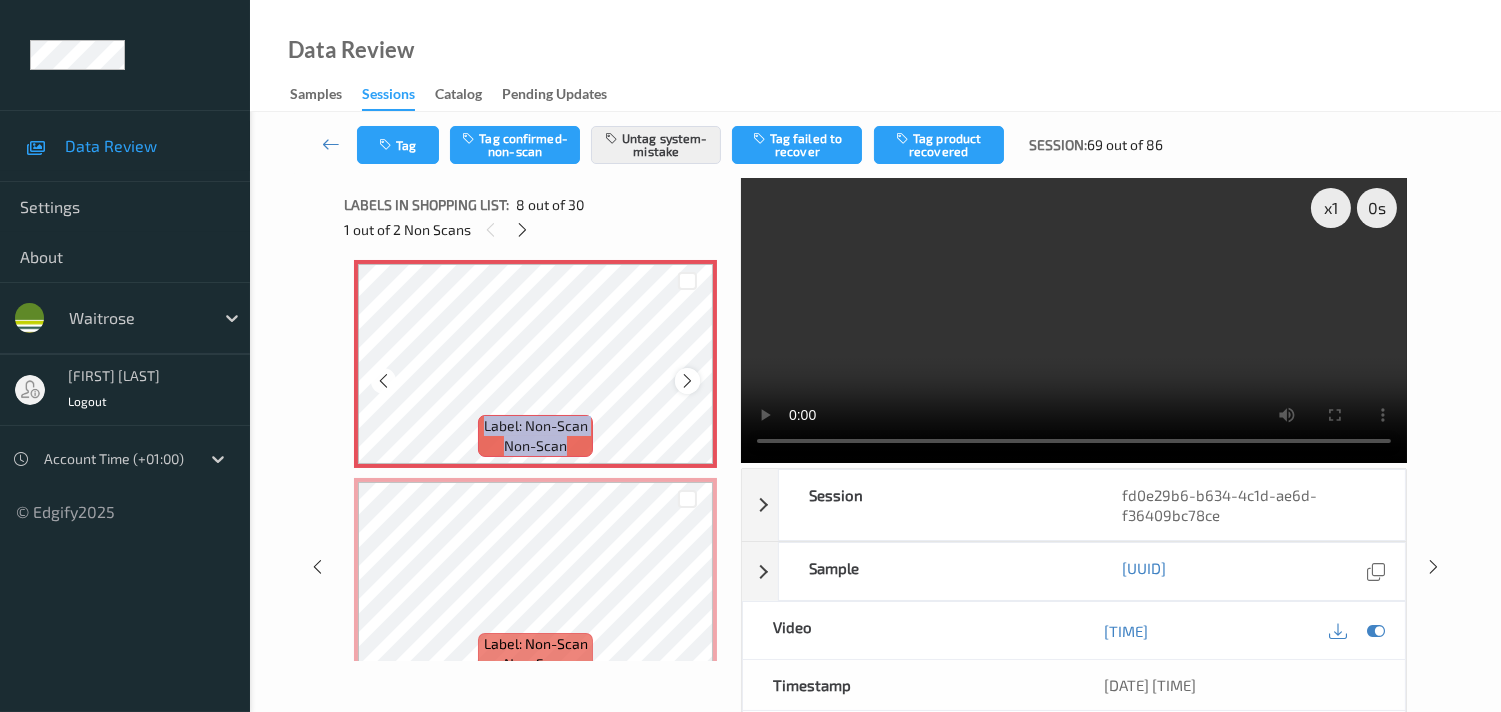 click at bounding box center [687, 380] 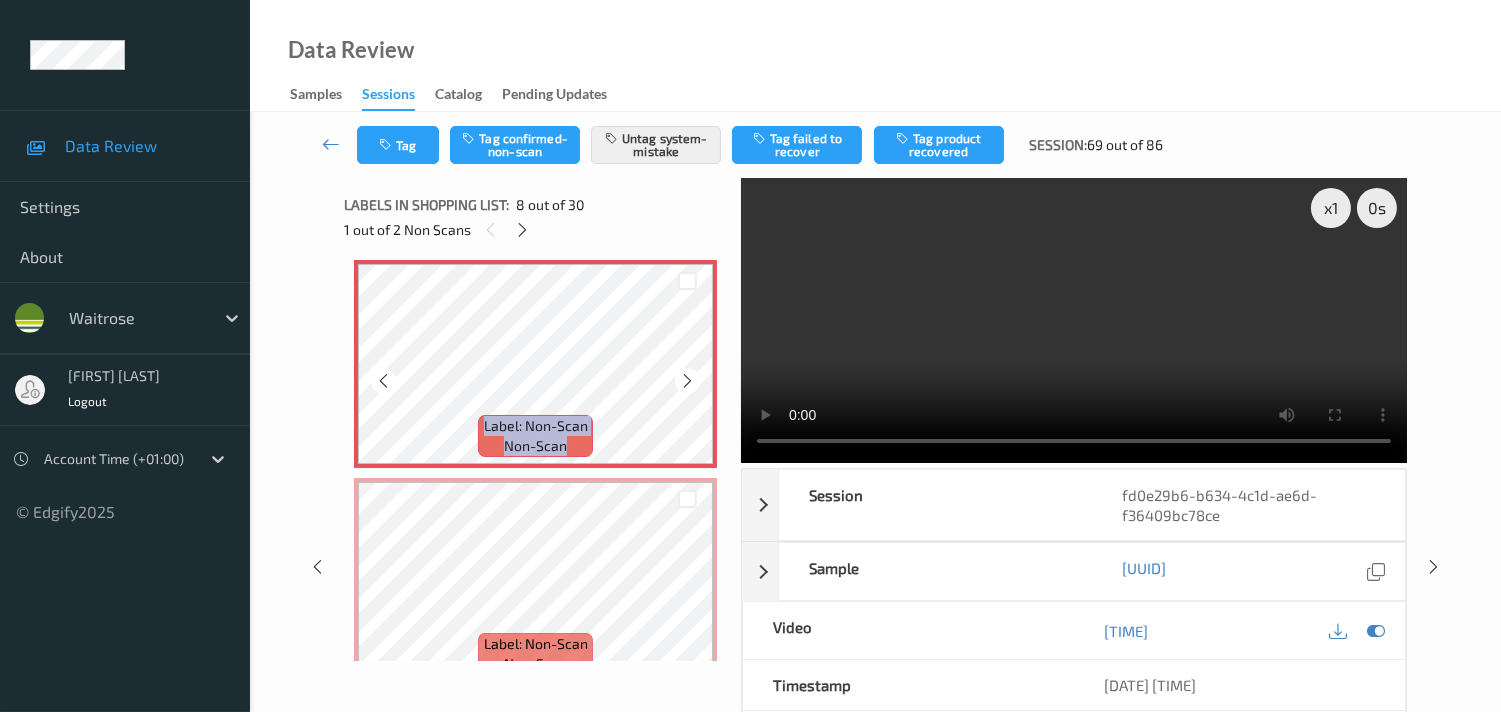 click at bounding box center [687, 380] 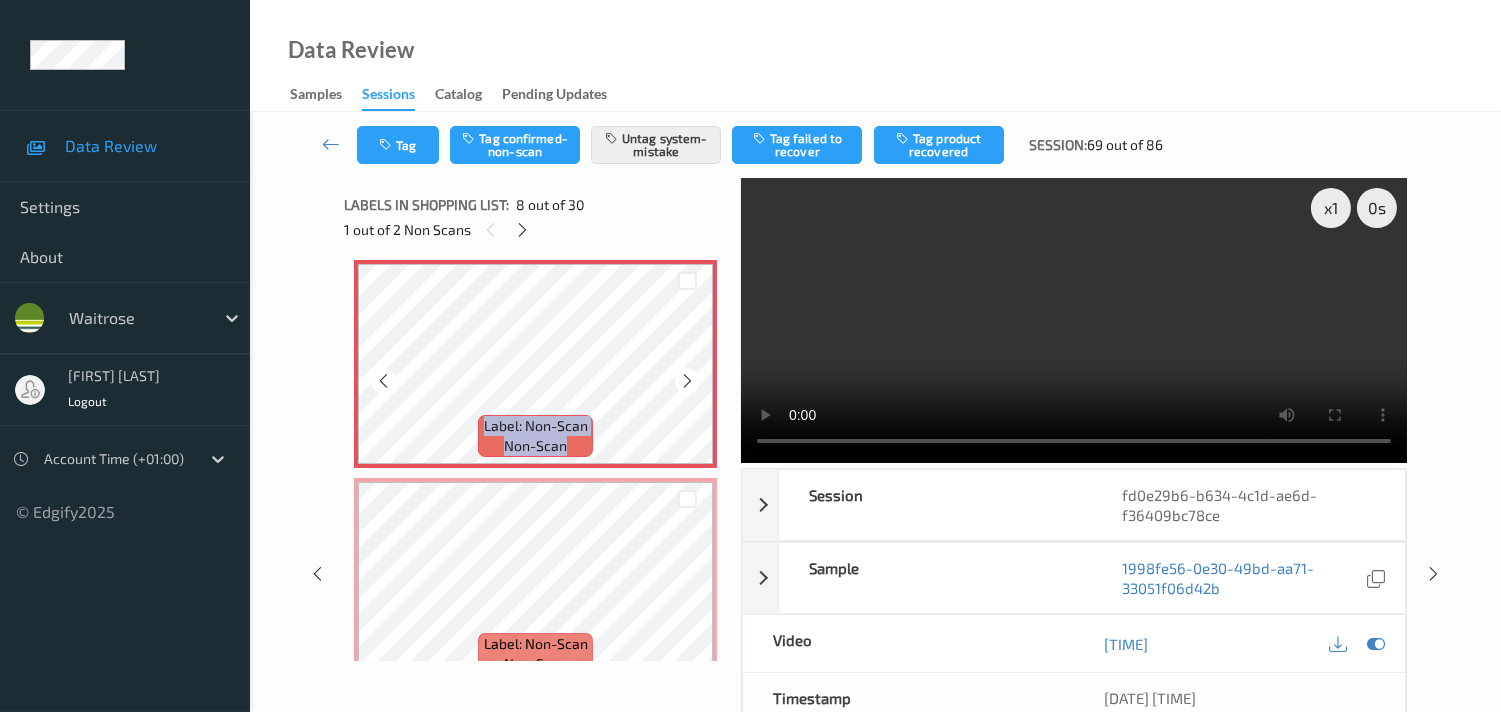click at bounding box center (687, 380) 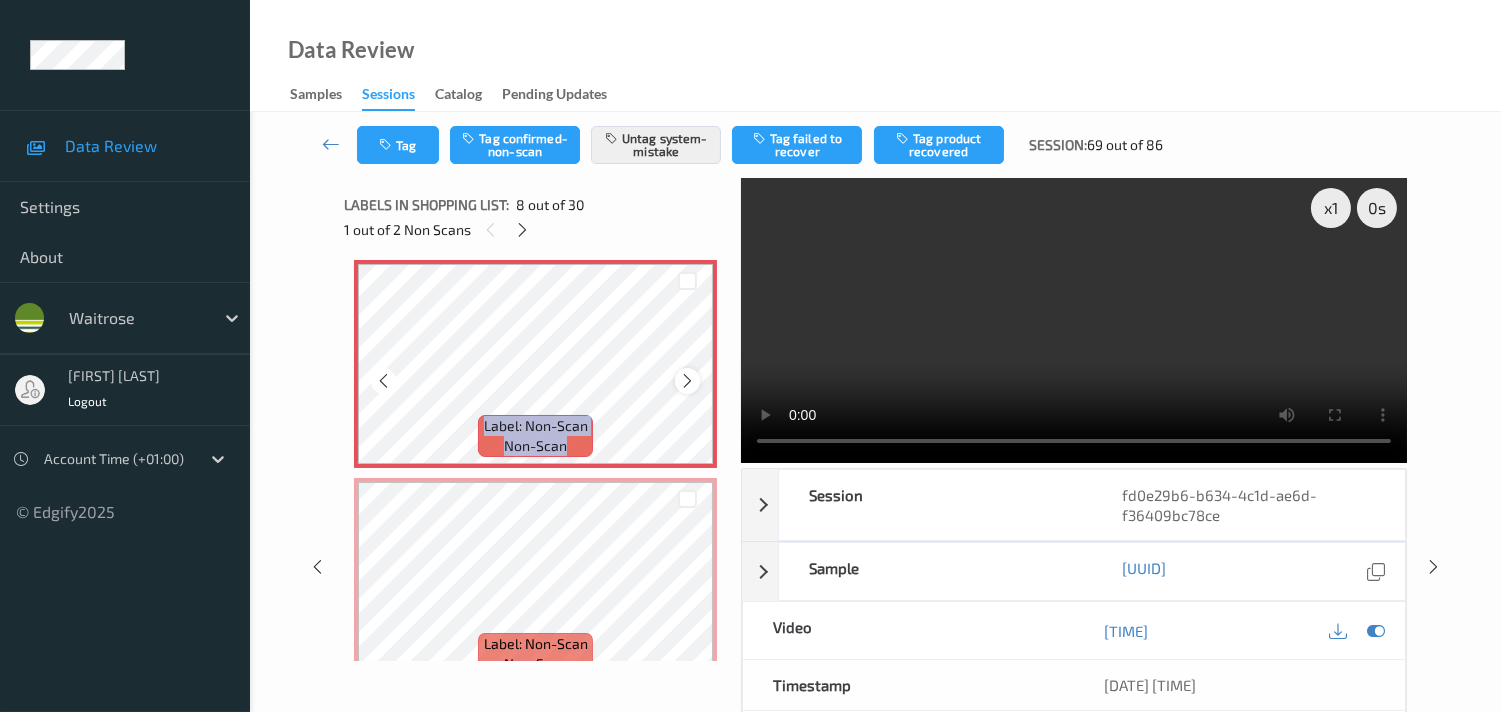 click at bounding box center (687, 381) 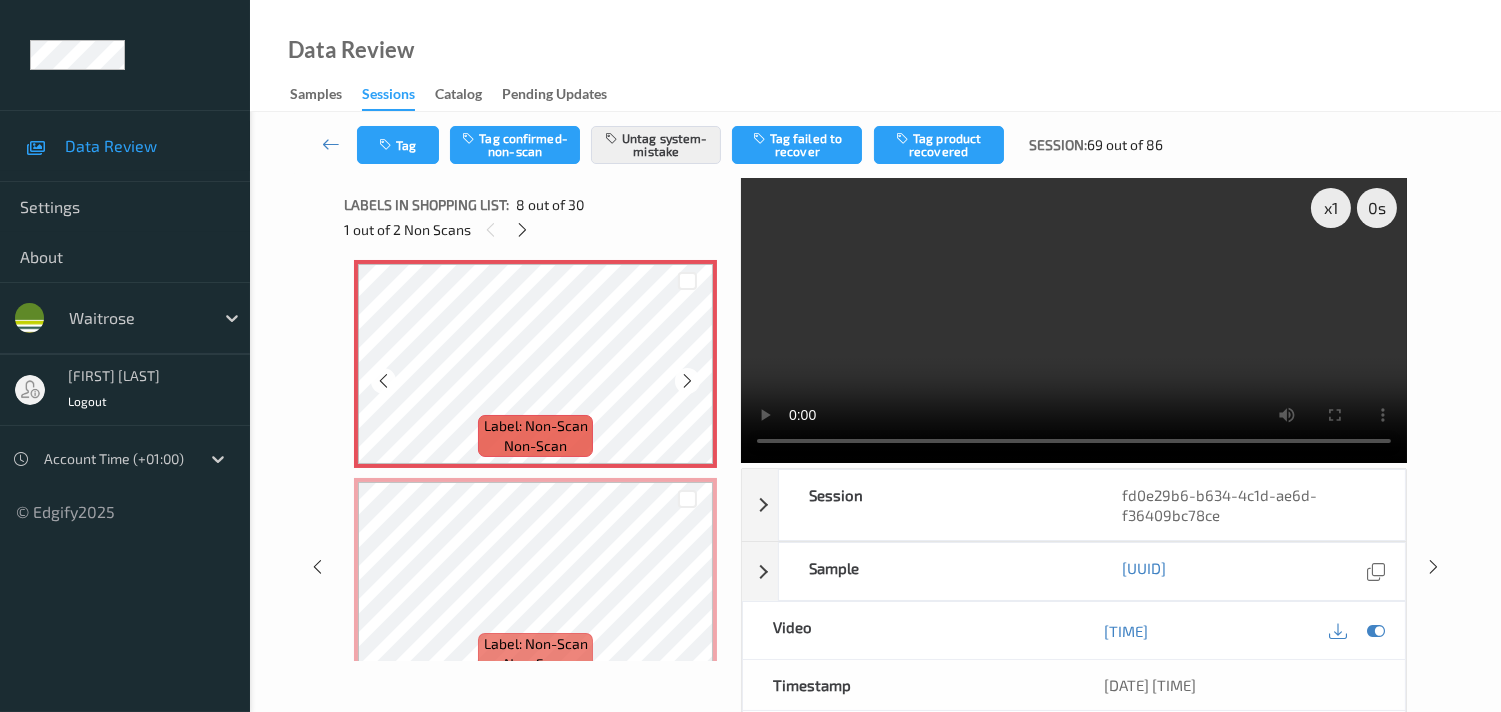 click at bounding box center [687, 381] 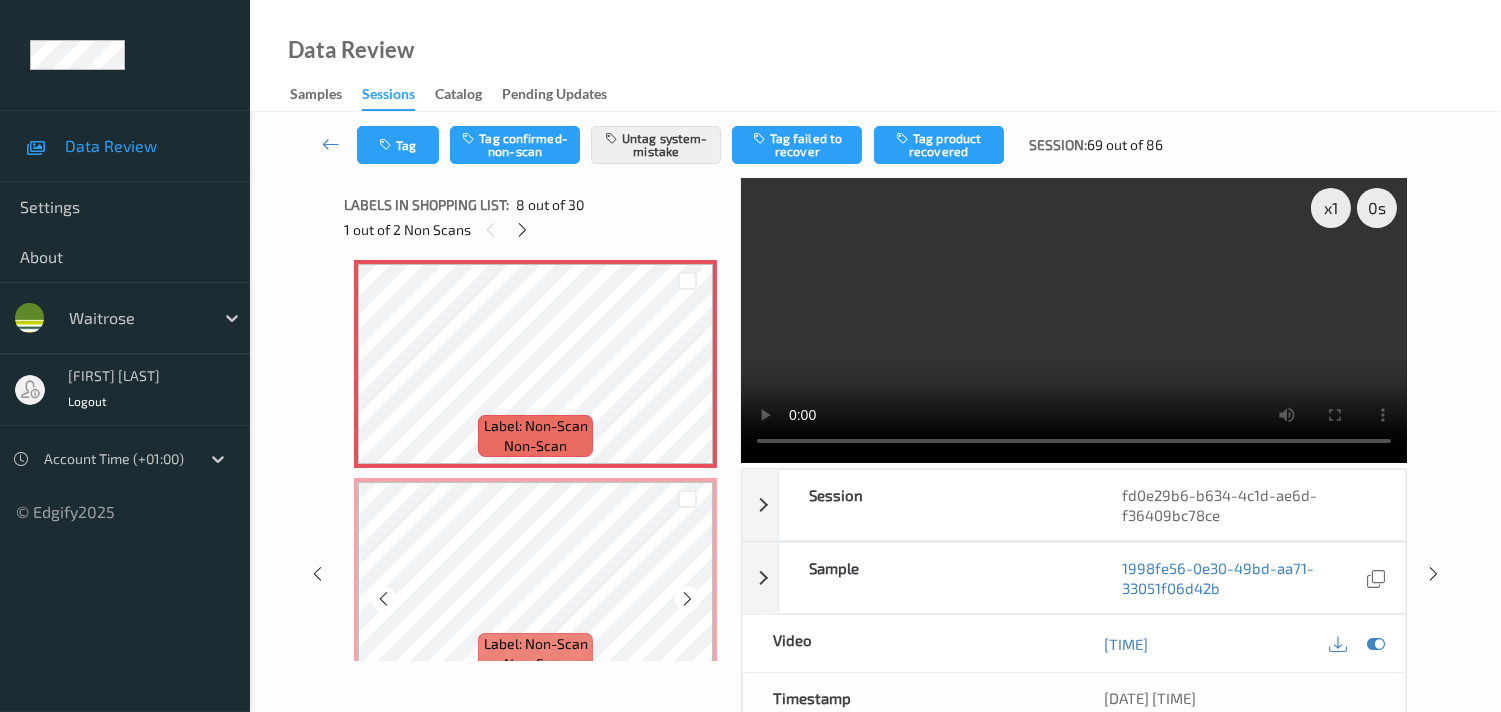 scroll, scrollTop: 1643, scrollLeft: 0, axis: vertical 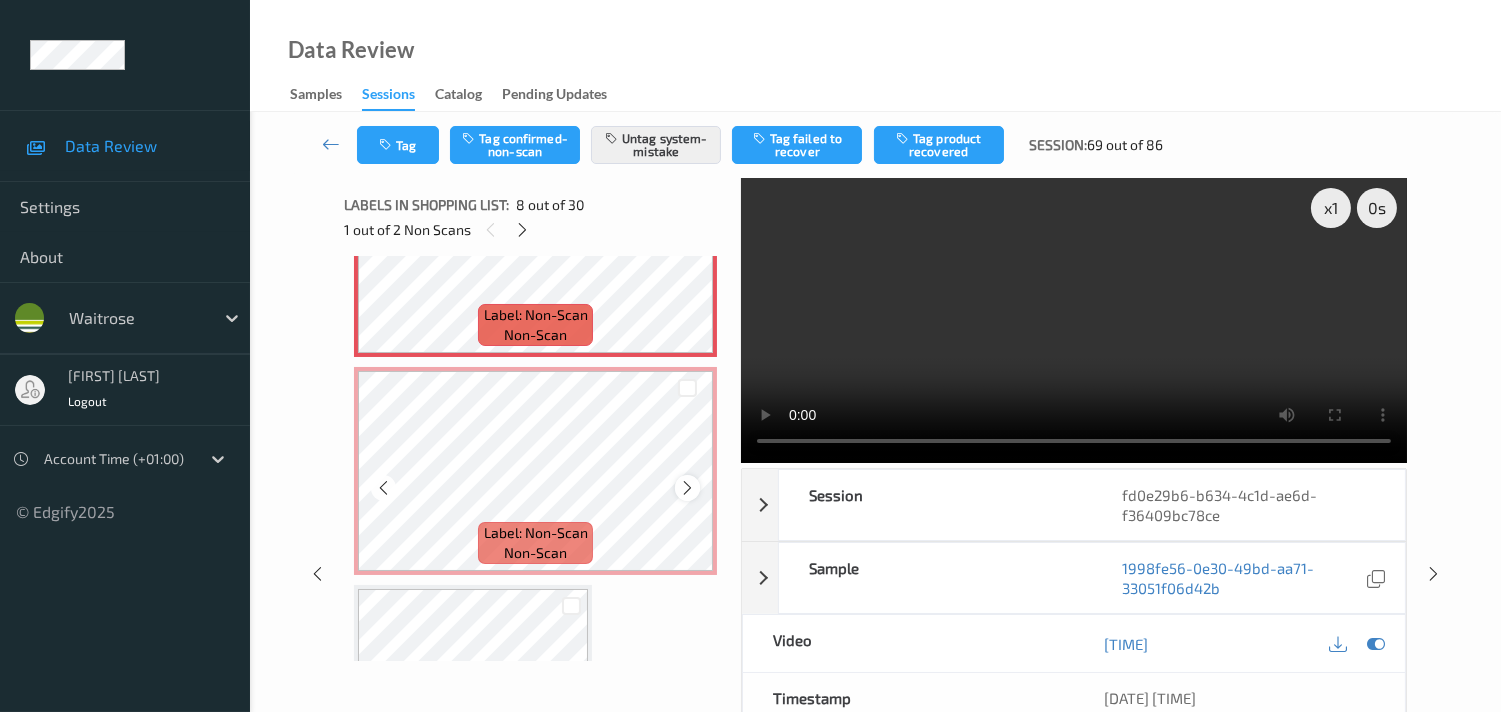 click at bounding box center [687, 488] 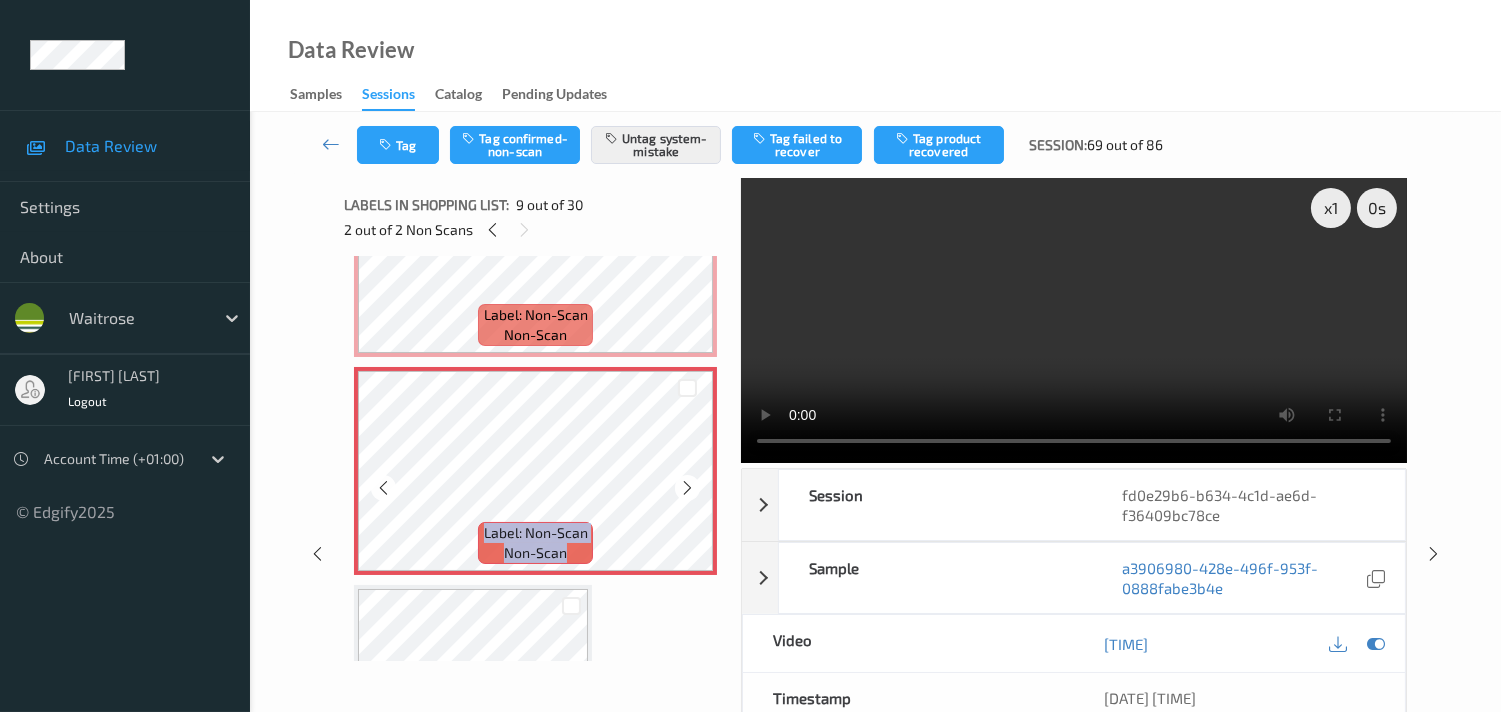 click at bounding box center (687, 488) 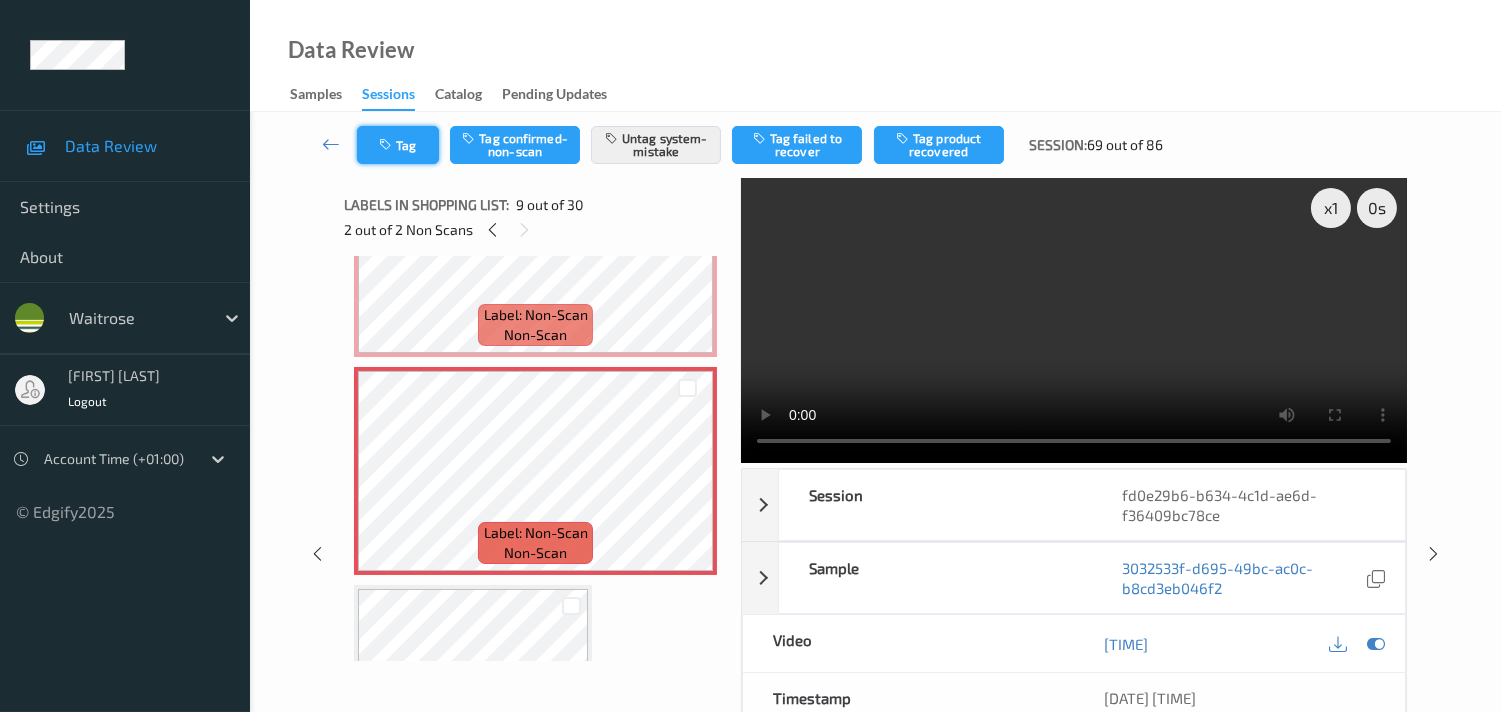 click on "Tag" at bounding box center [398, 145] 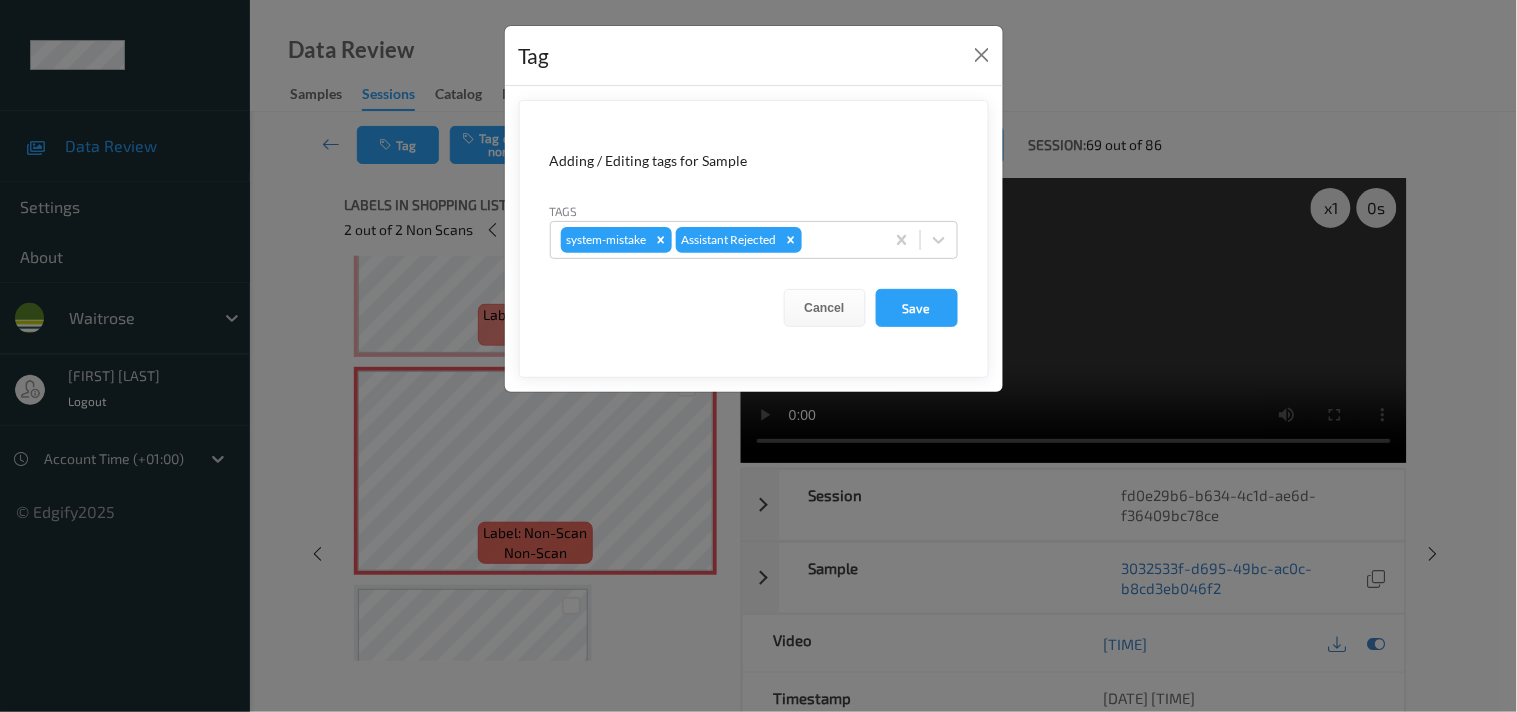 click on "Tag Adding / Editing tags for Sample   Tags system-mistake Assistant Rejected Cancel Save" at bounding box center (758, 356) 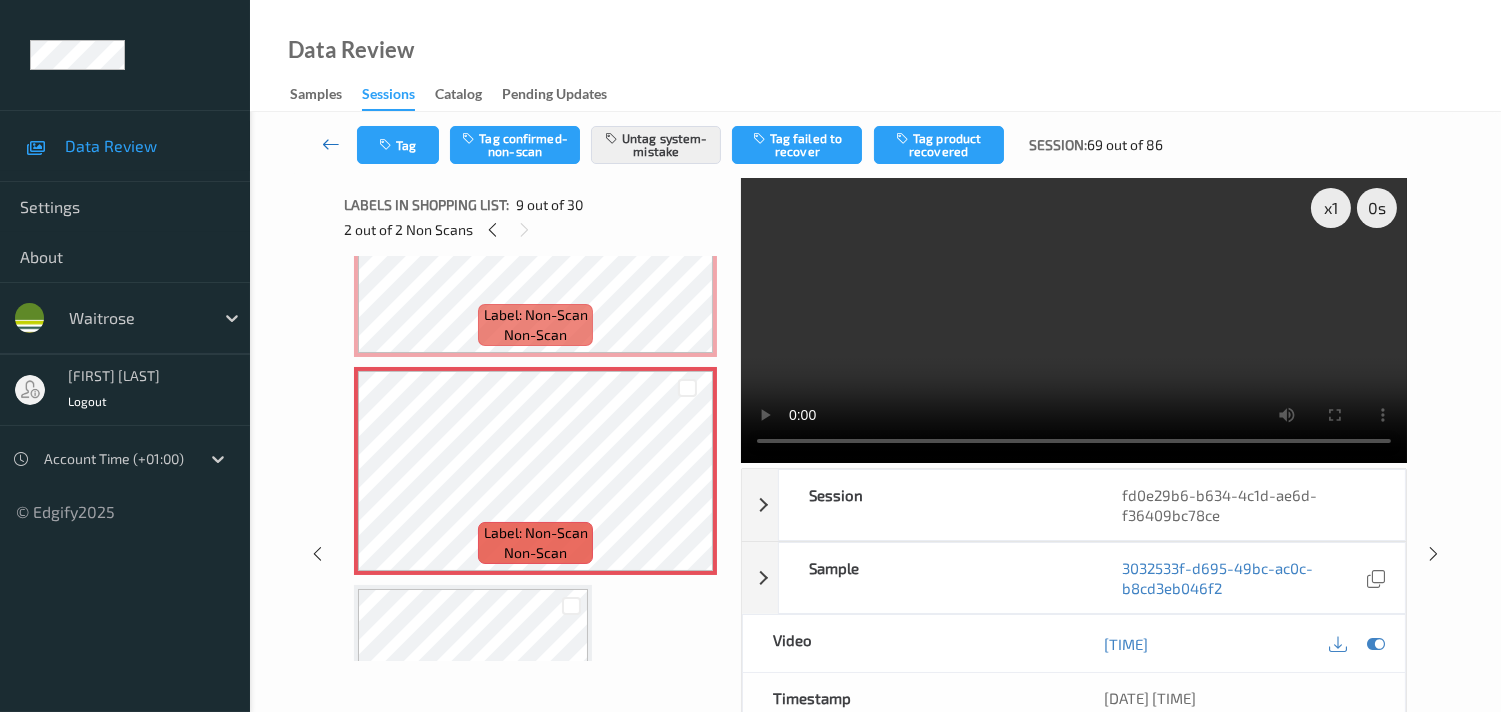 click at bounding box center [331, 144] 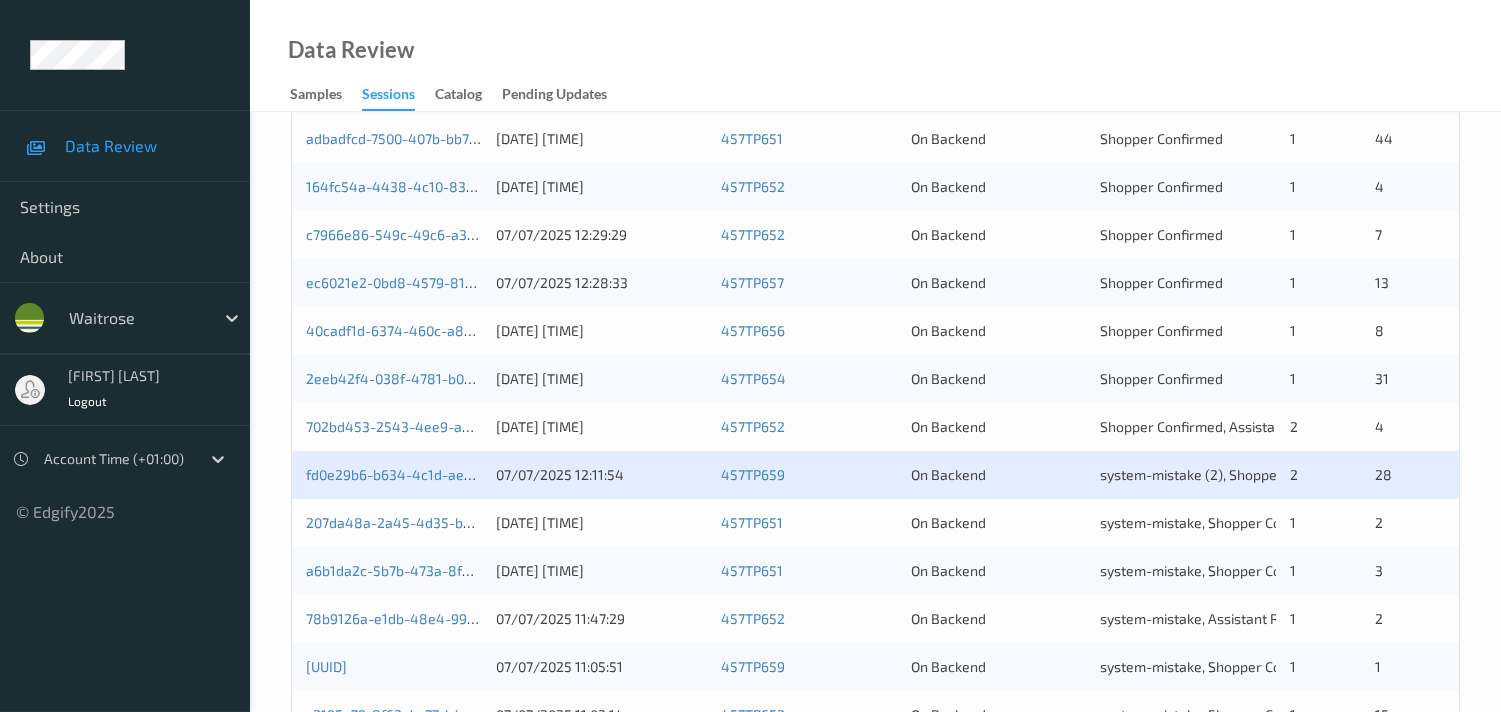 scroll, scrollTop: 555, scrollLeft: 0, axis: vertical 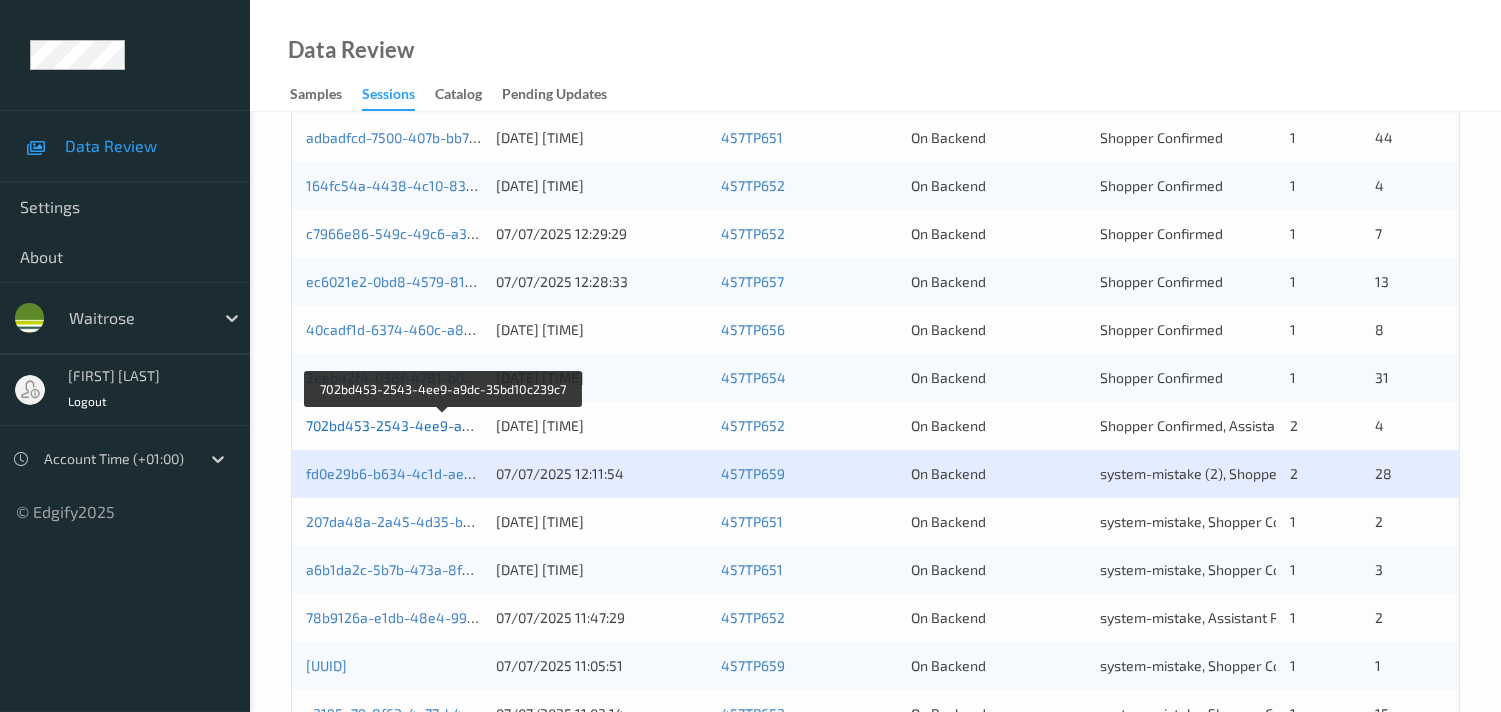click on "702bd453-2543-4ee9-a9dc-35bd10c239c7" at bounding box center (444, 425) 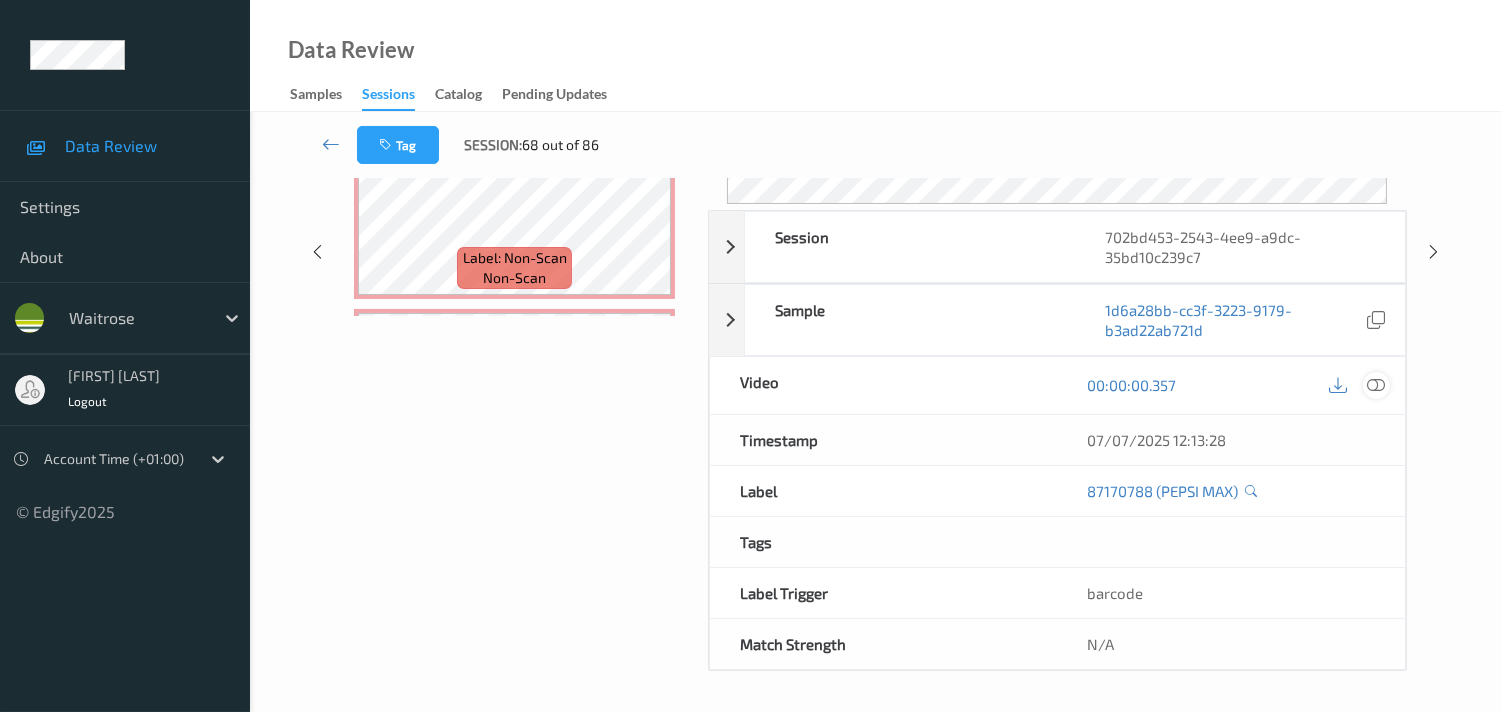 click at bounding box center [1376, 385] 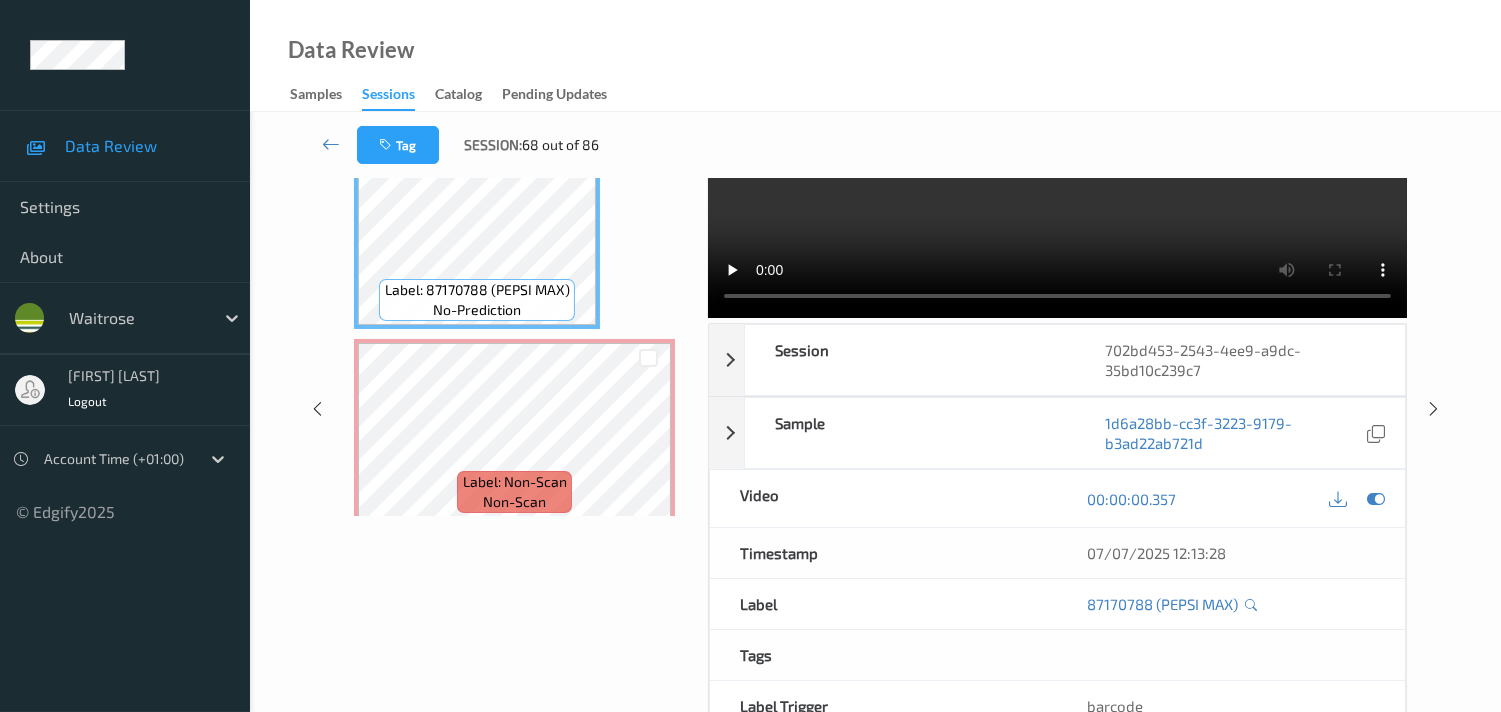 scroll, scrollTop: 37, scrollLeft: 0, axis: vertical 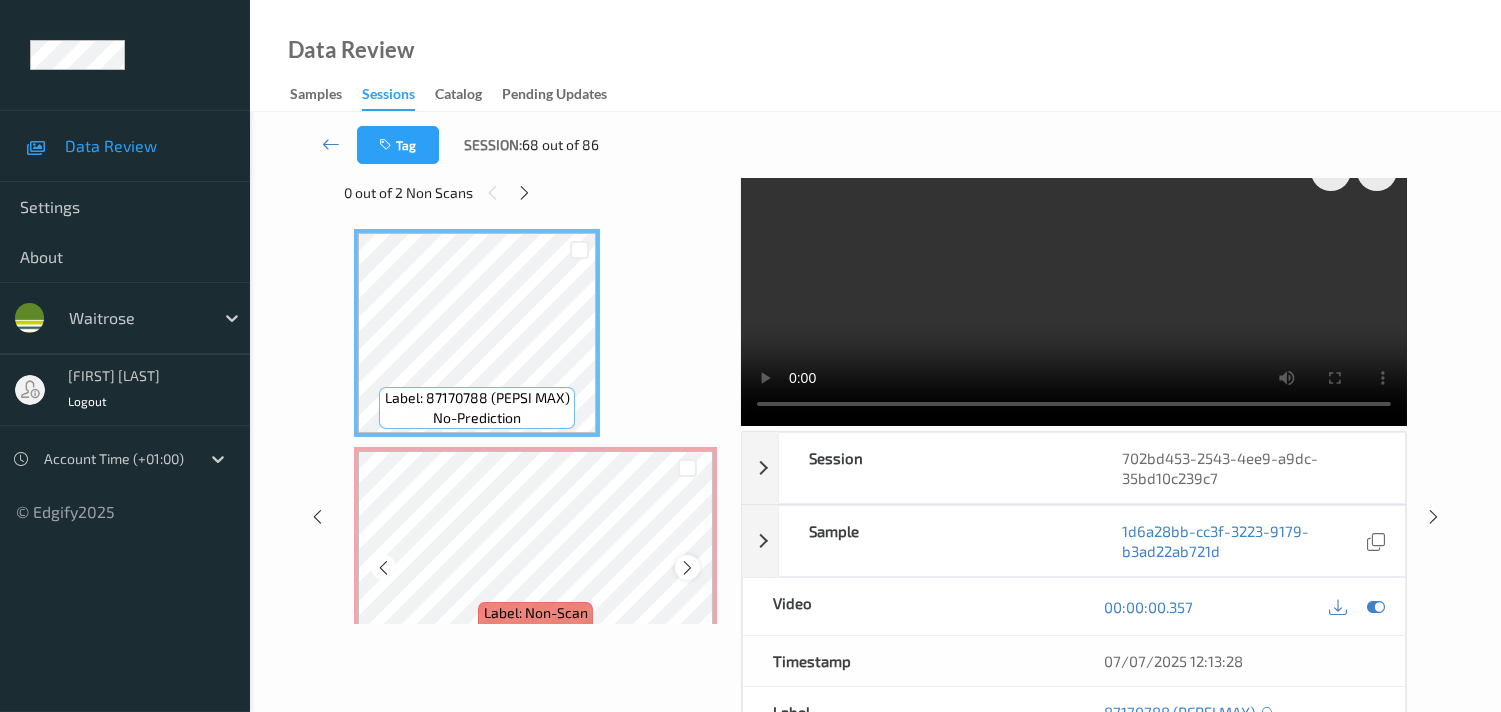 click at bounding box center [687, 568] 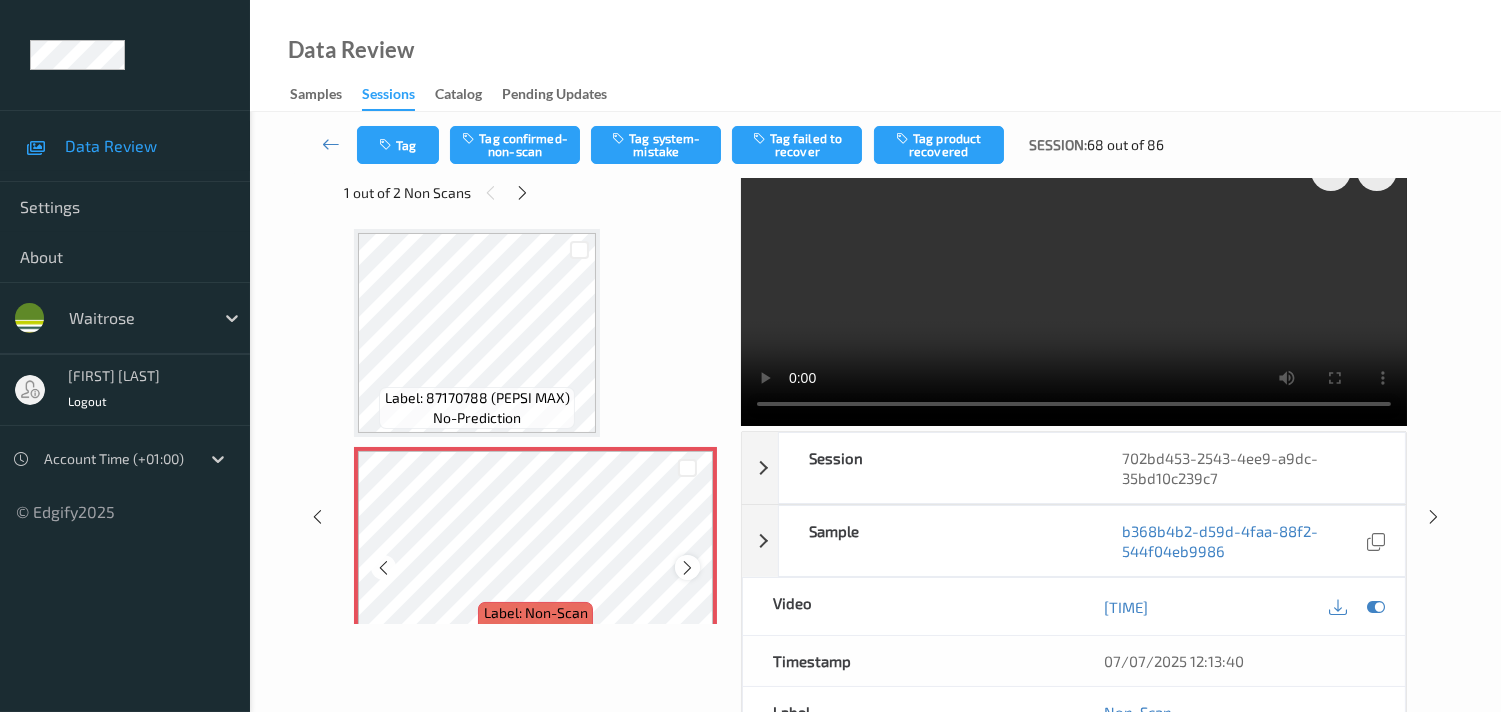 click at bounding box center (687, 568) 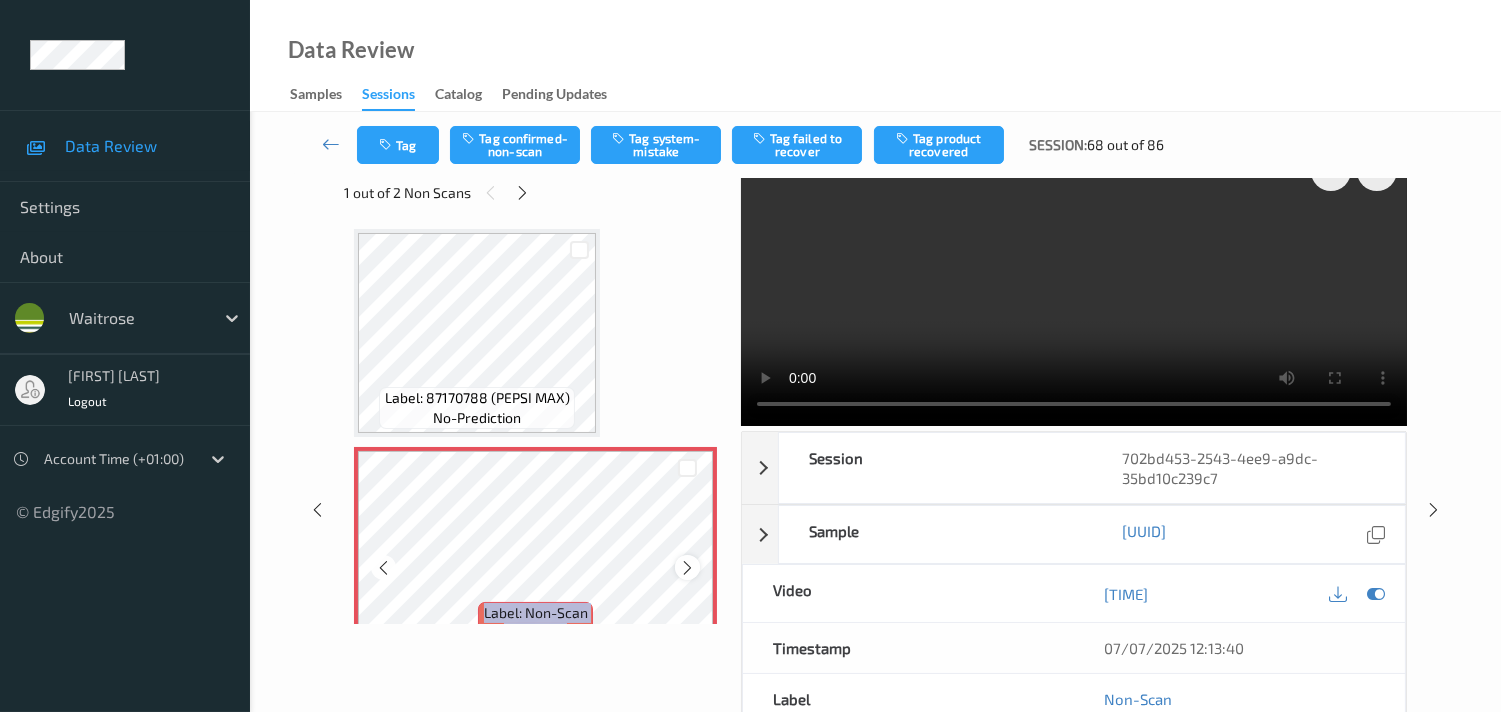click at bounding box center [687, 568] 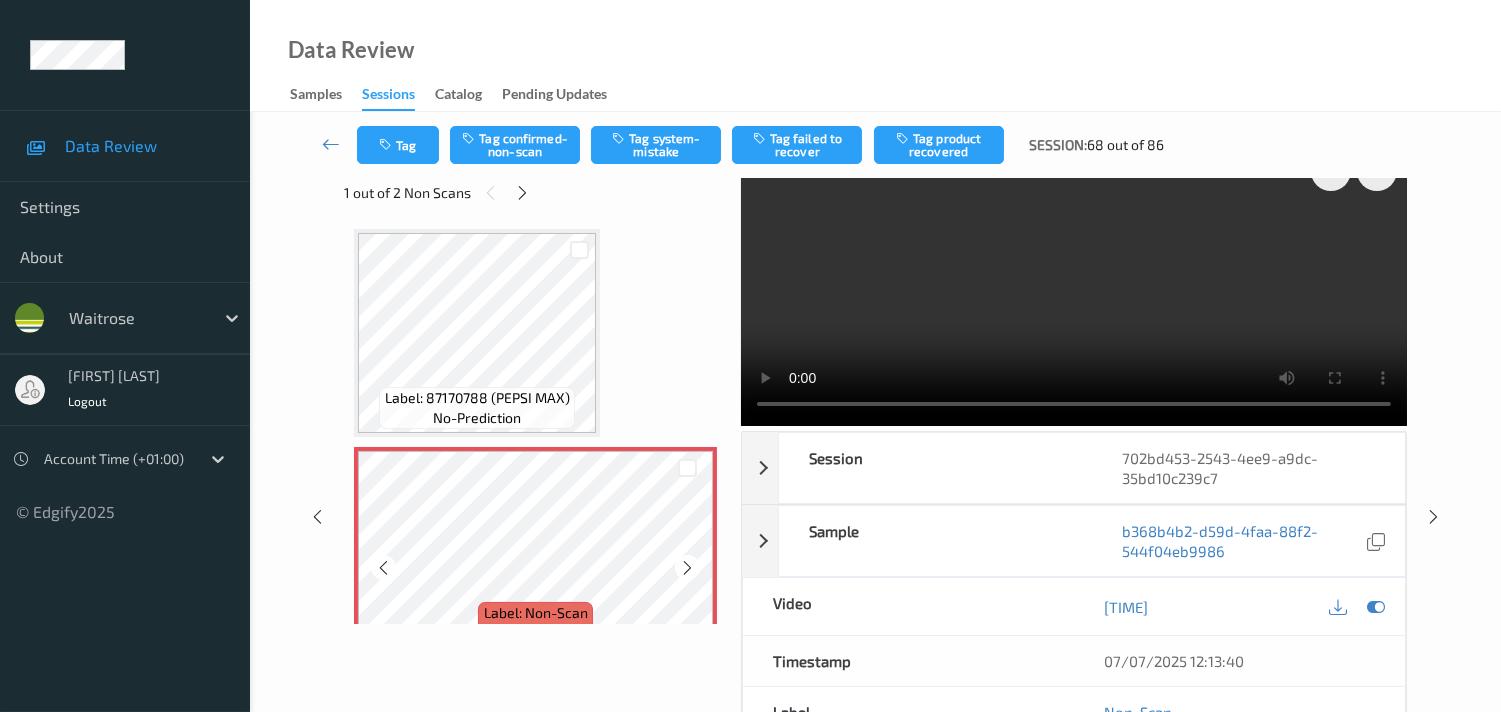 click at bounding box center (383, 567) 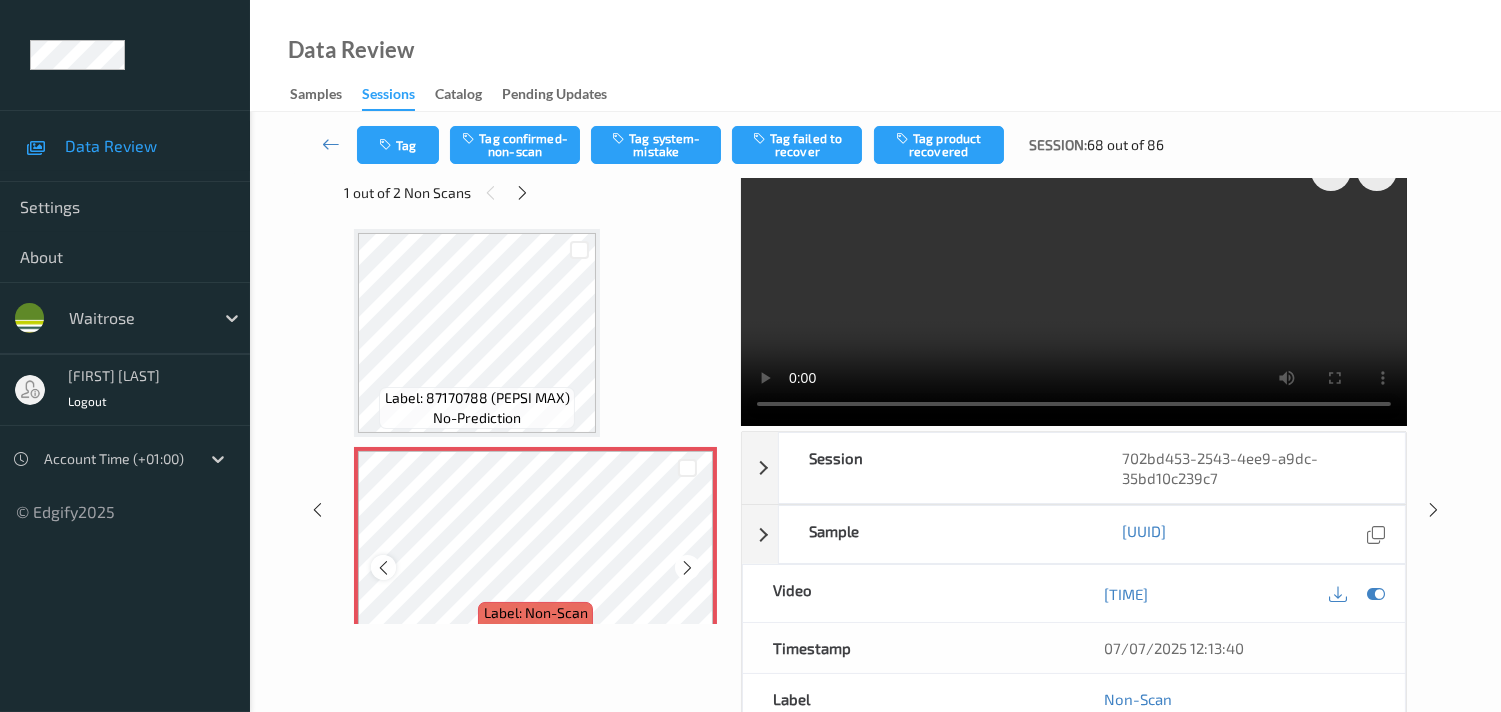 click at bounding box center [383, 568] 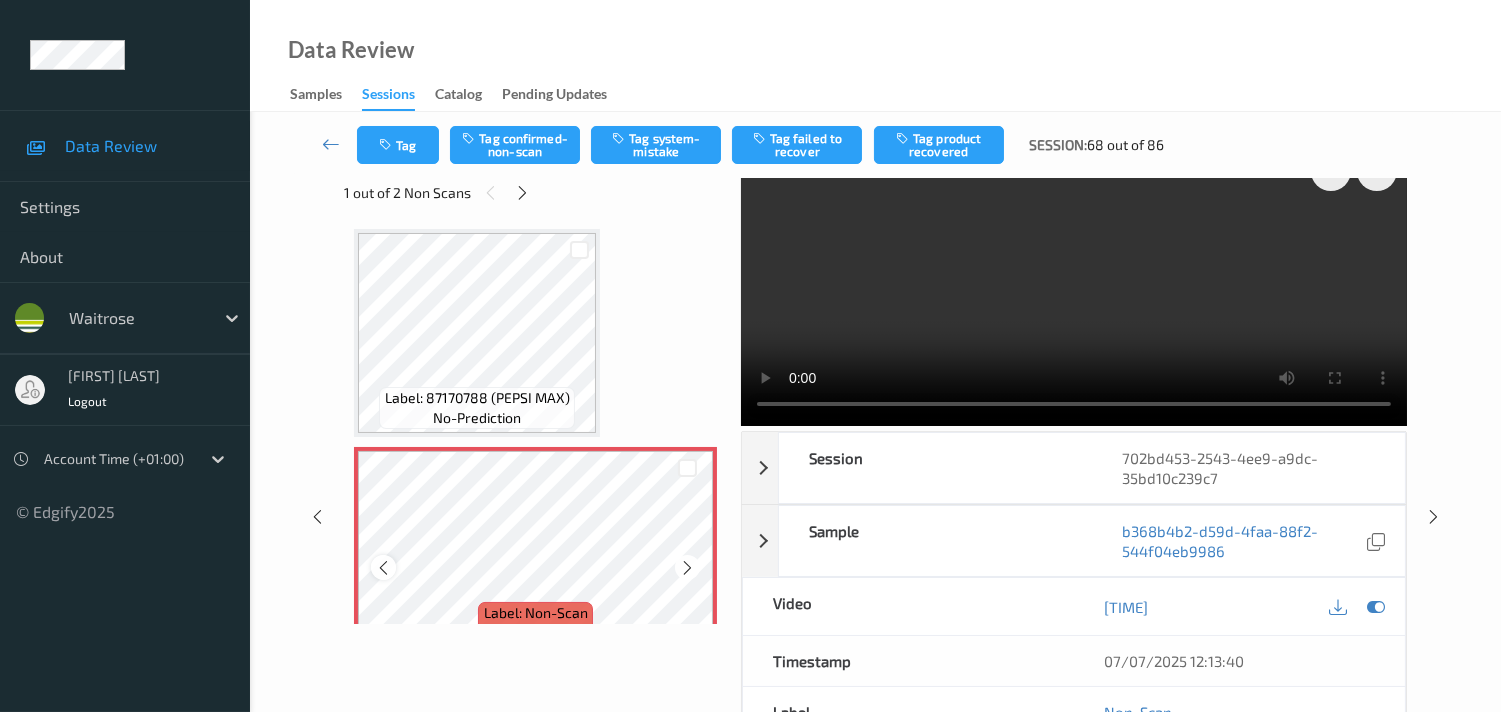 click at bounding box center [383, 568] 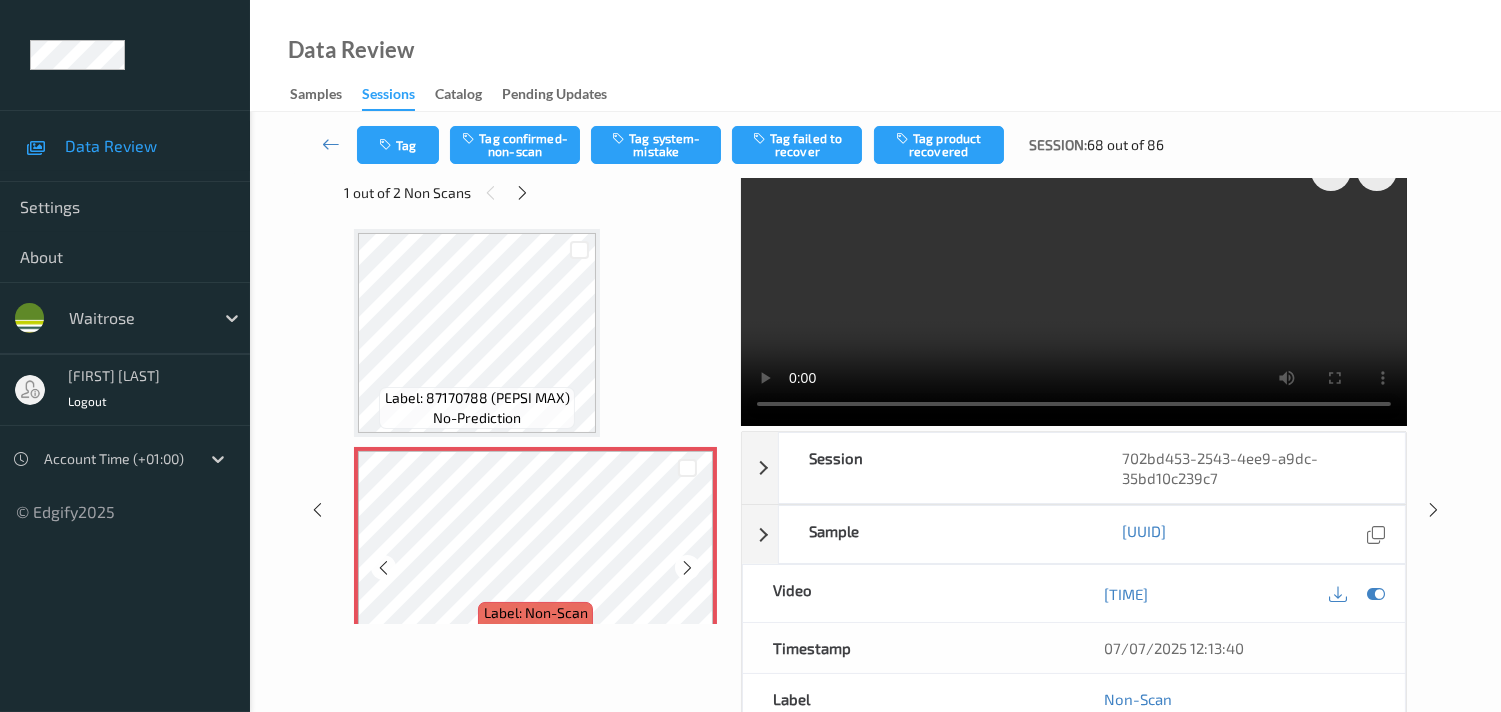 click at bounding box center (383, 568) 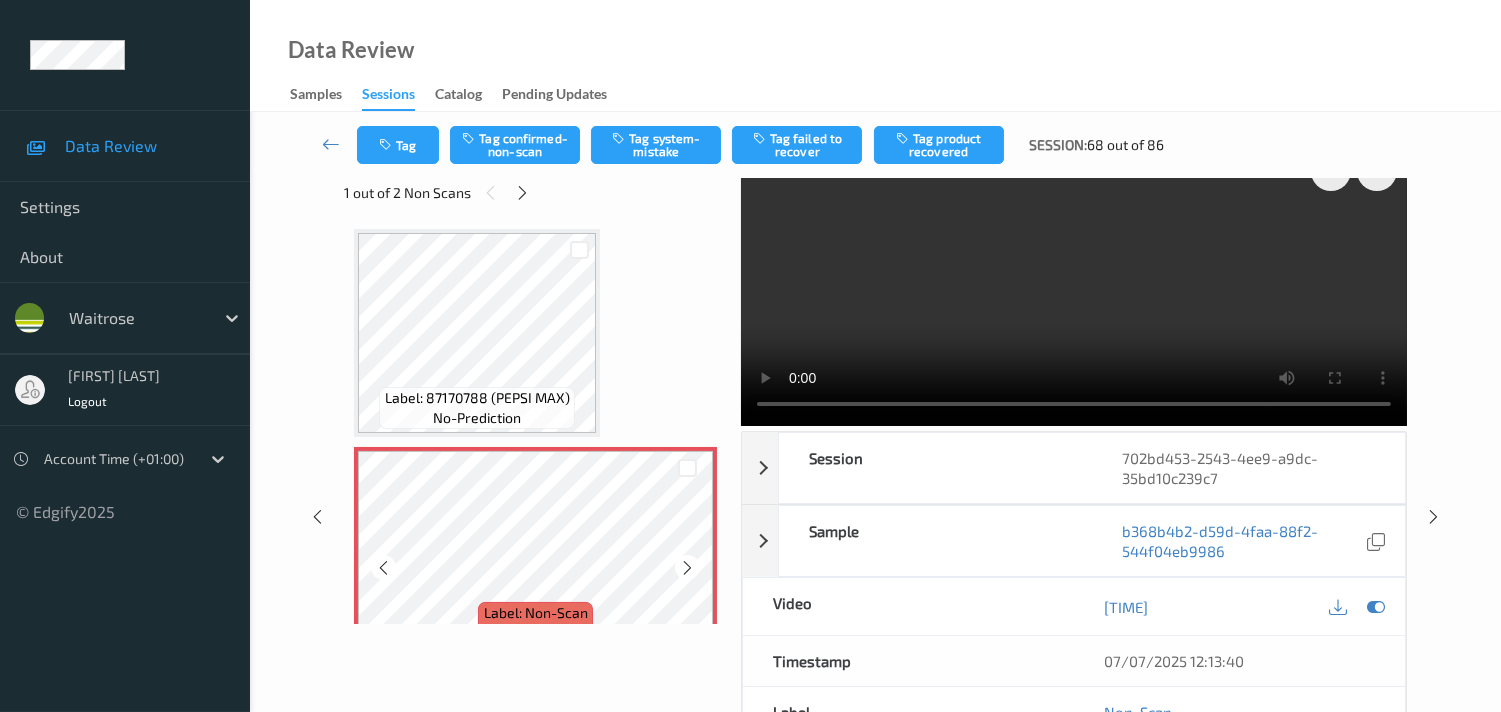 click at bounding box center (383, 568) 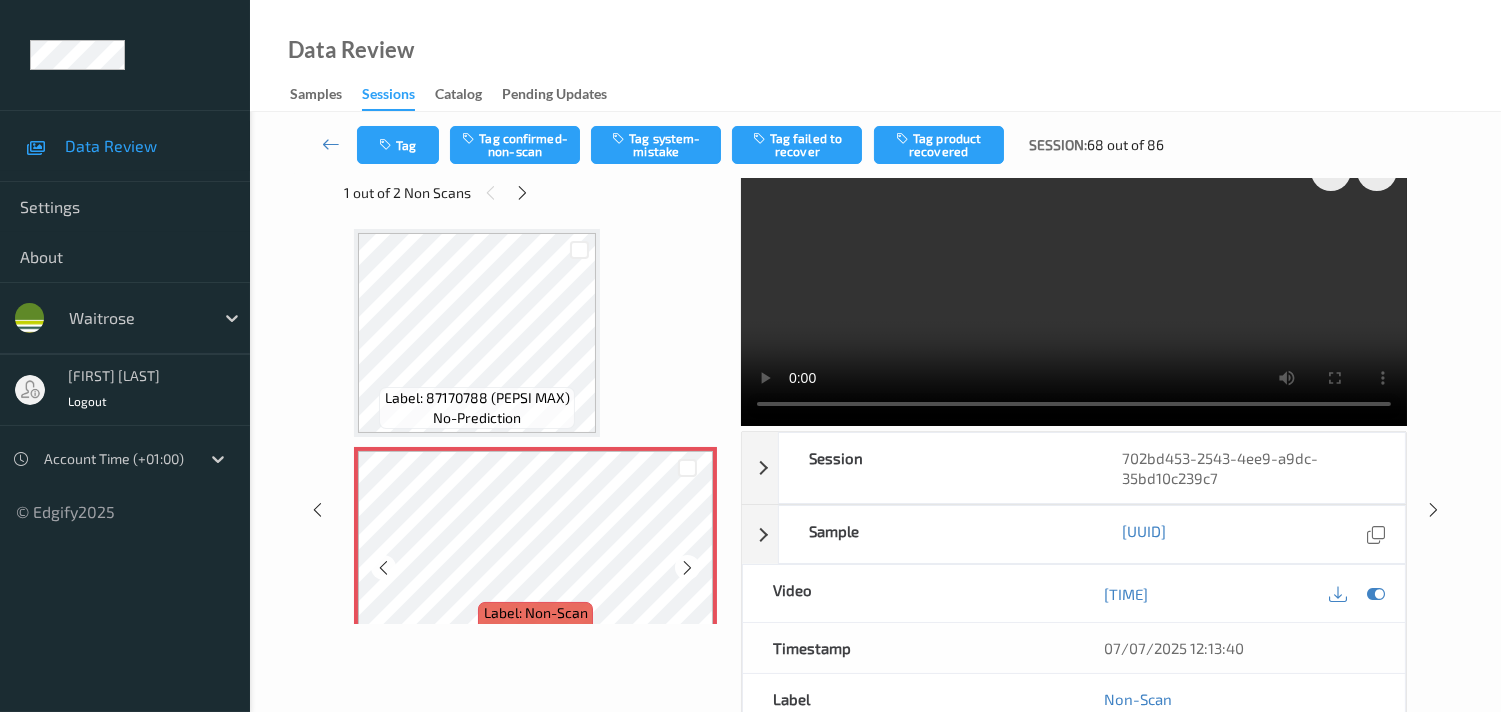 click at bounding box center [383, 568] 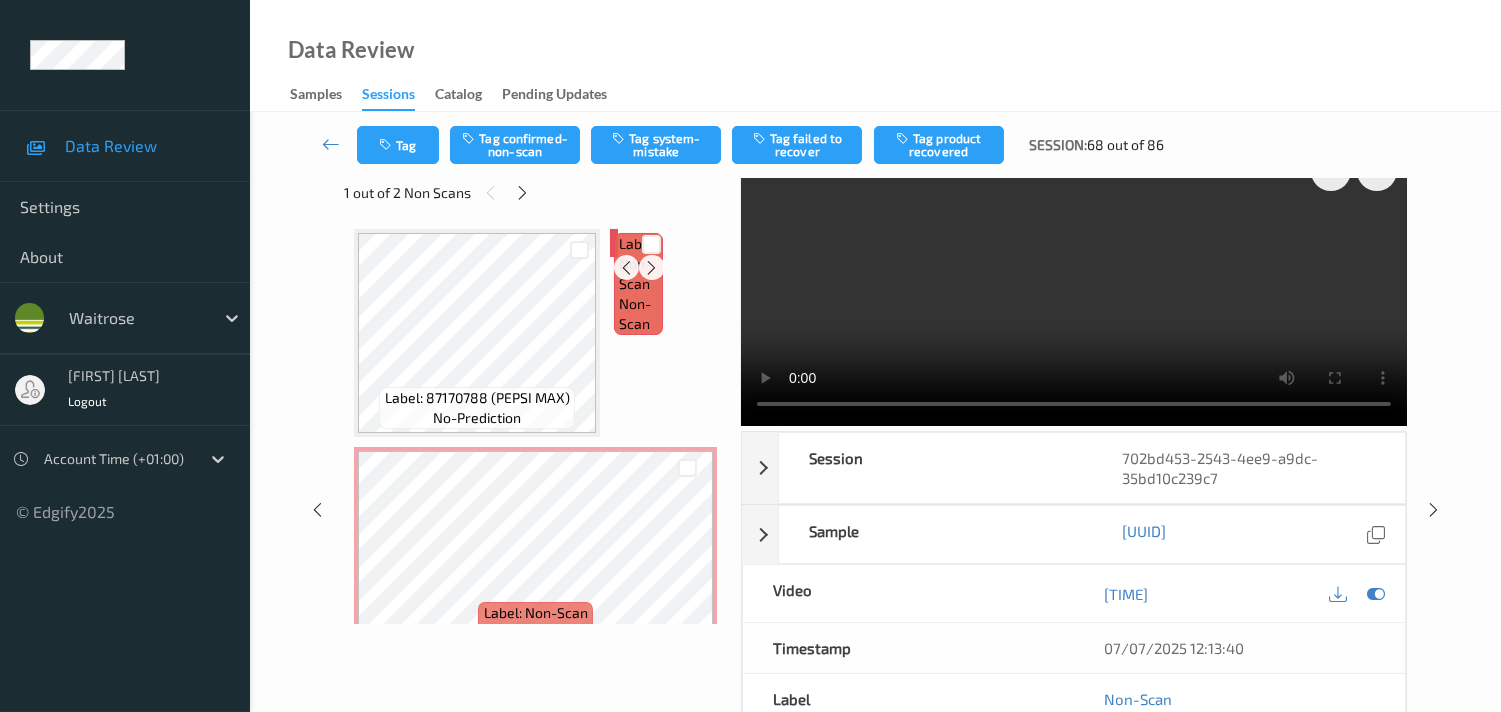 click at bounding box center (626, 267) 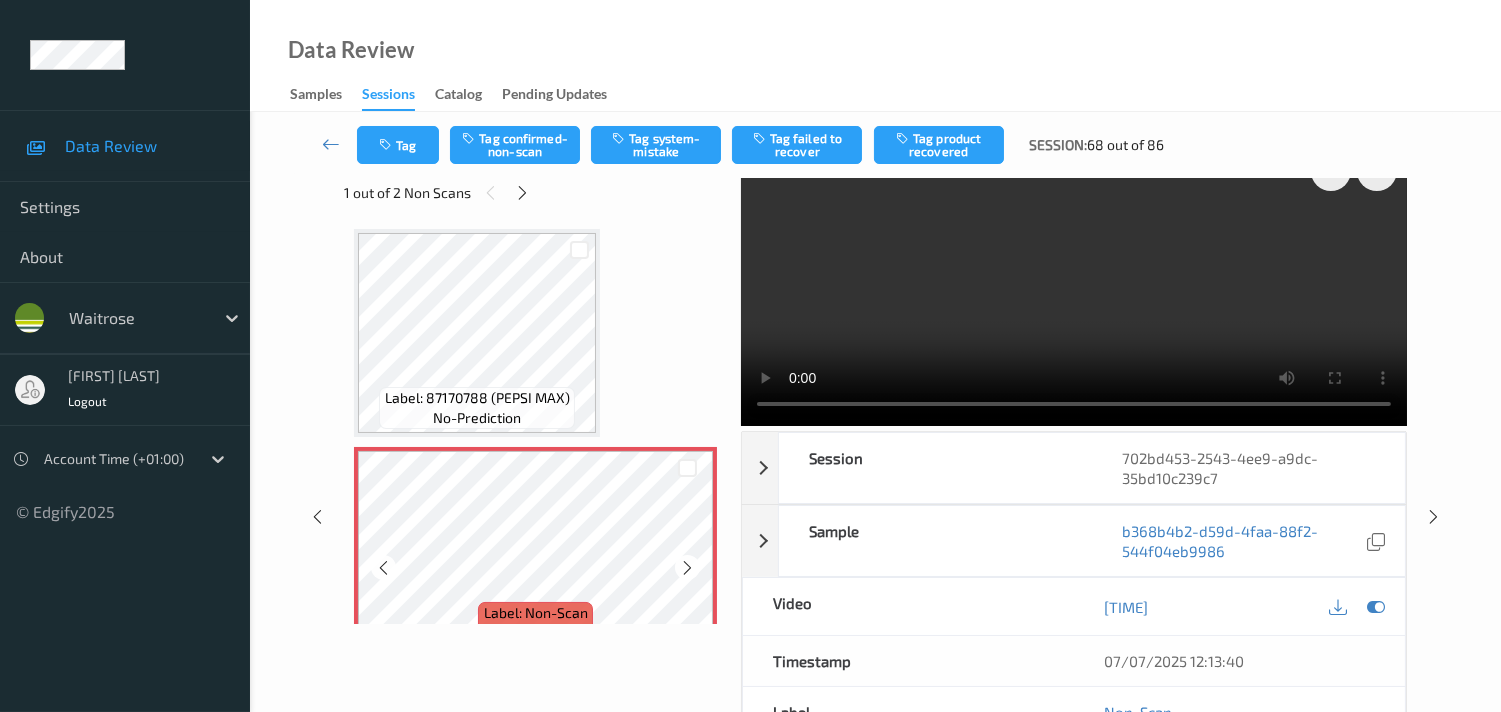click at bounding box center (383, 568) 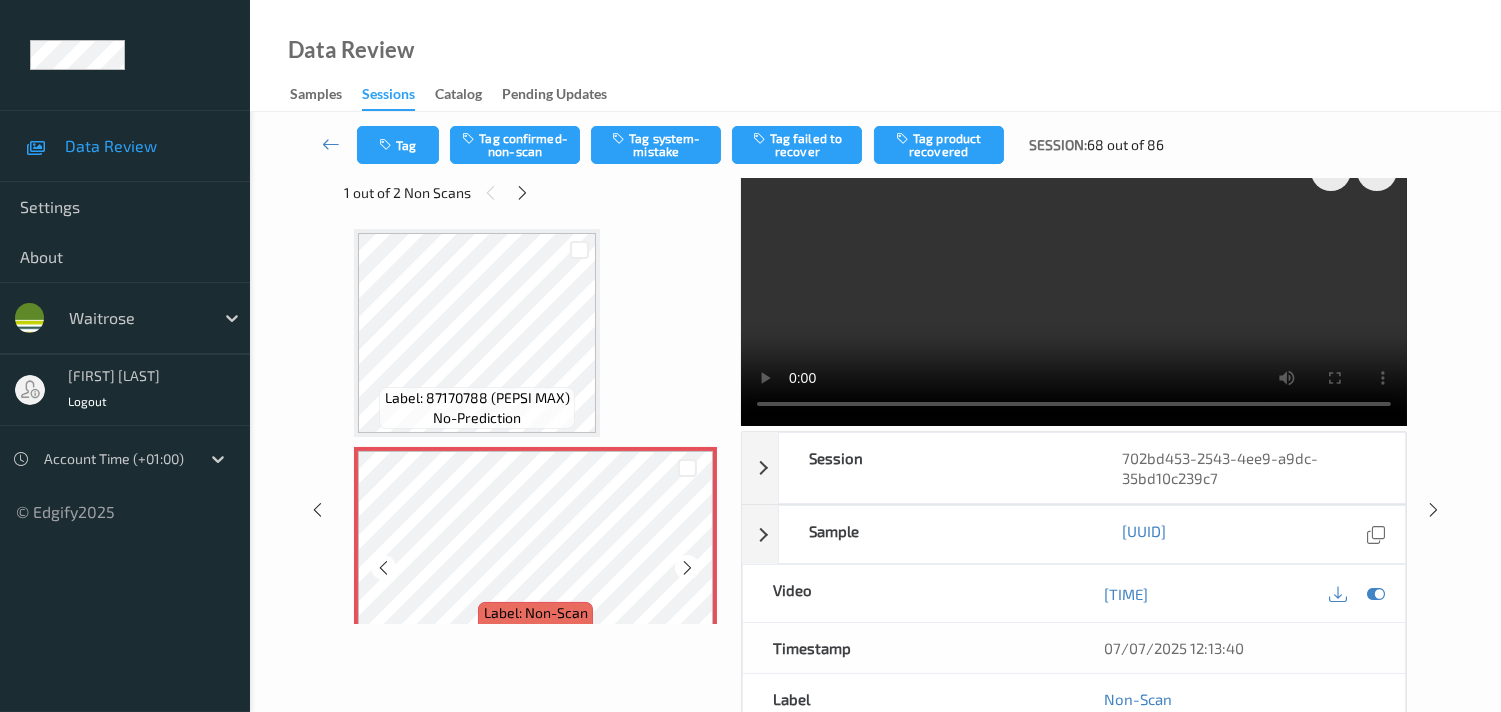 click at bounding box center [383, 568] 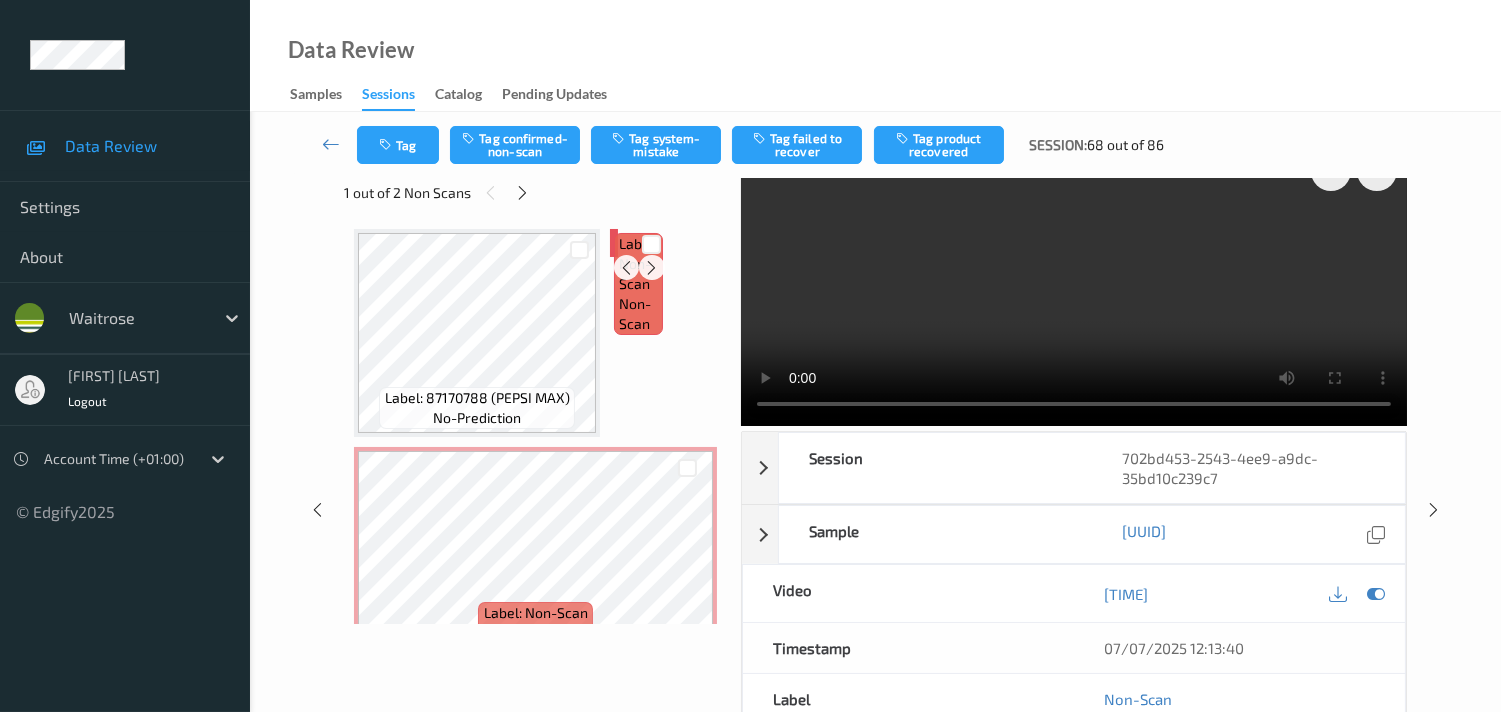 click at bounding box center (626, 267) 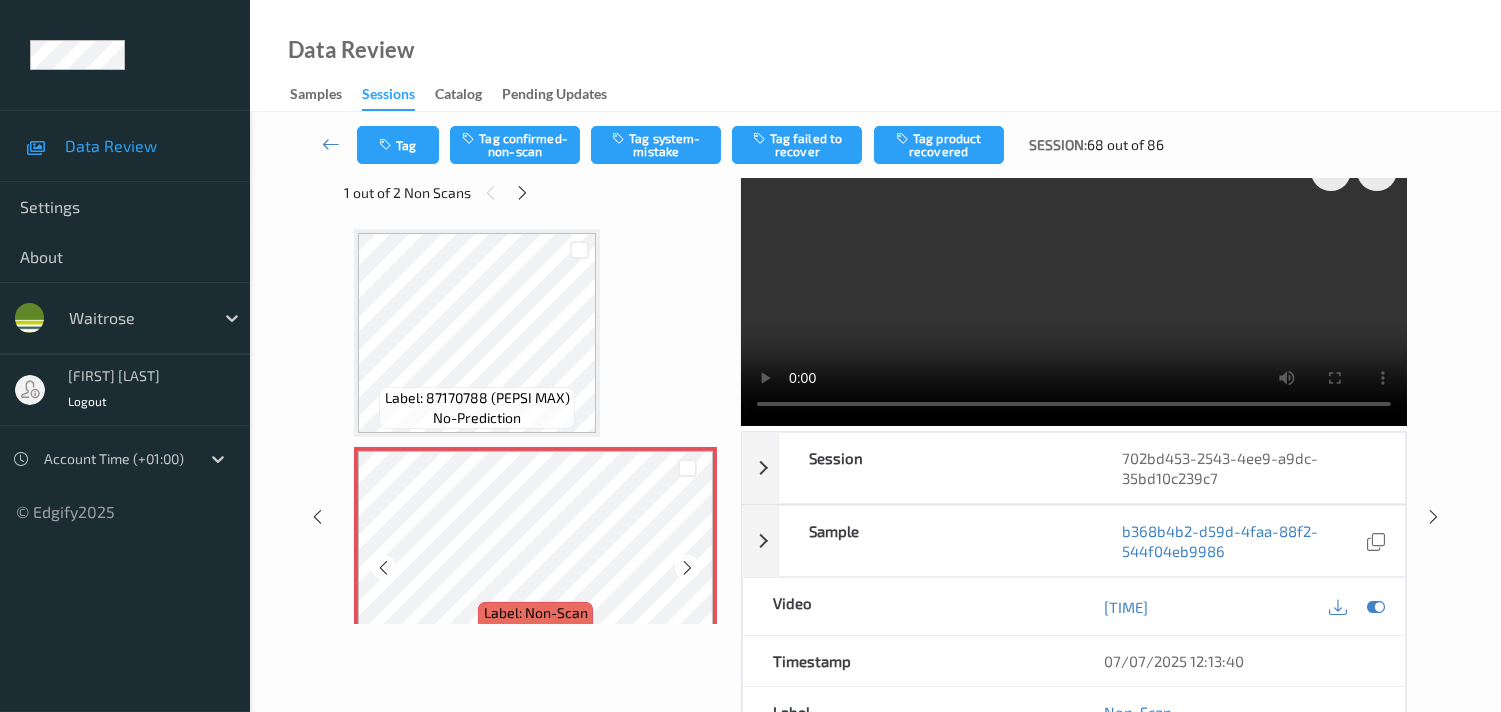 click at bounding box center (383, 568) 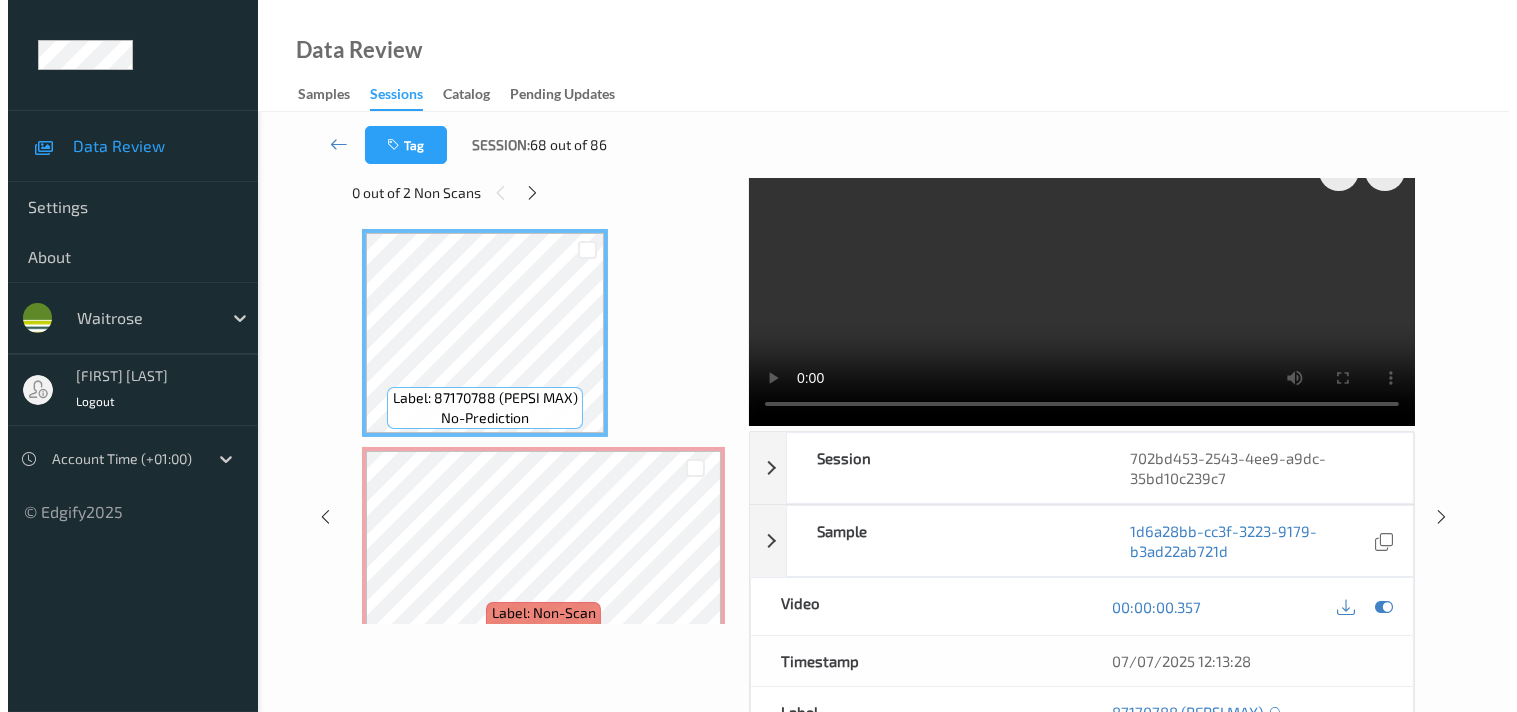 scroll, scrollTop: 0, scrollLeft: 0, axis: both 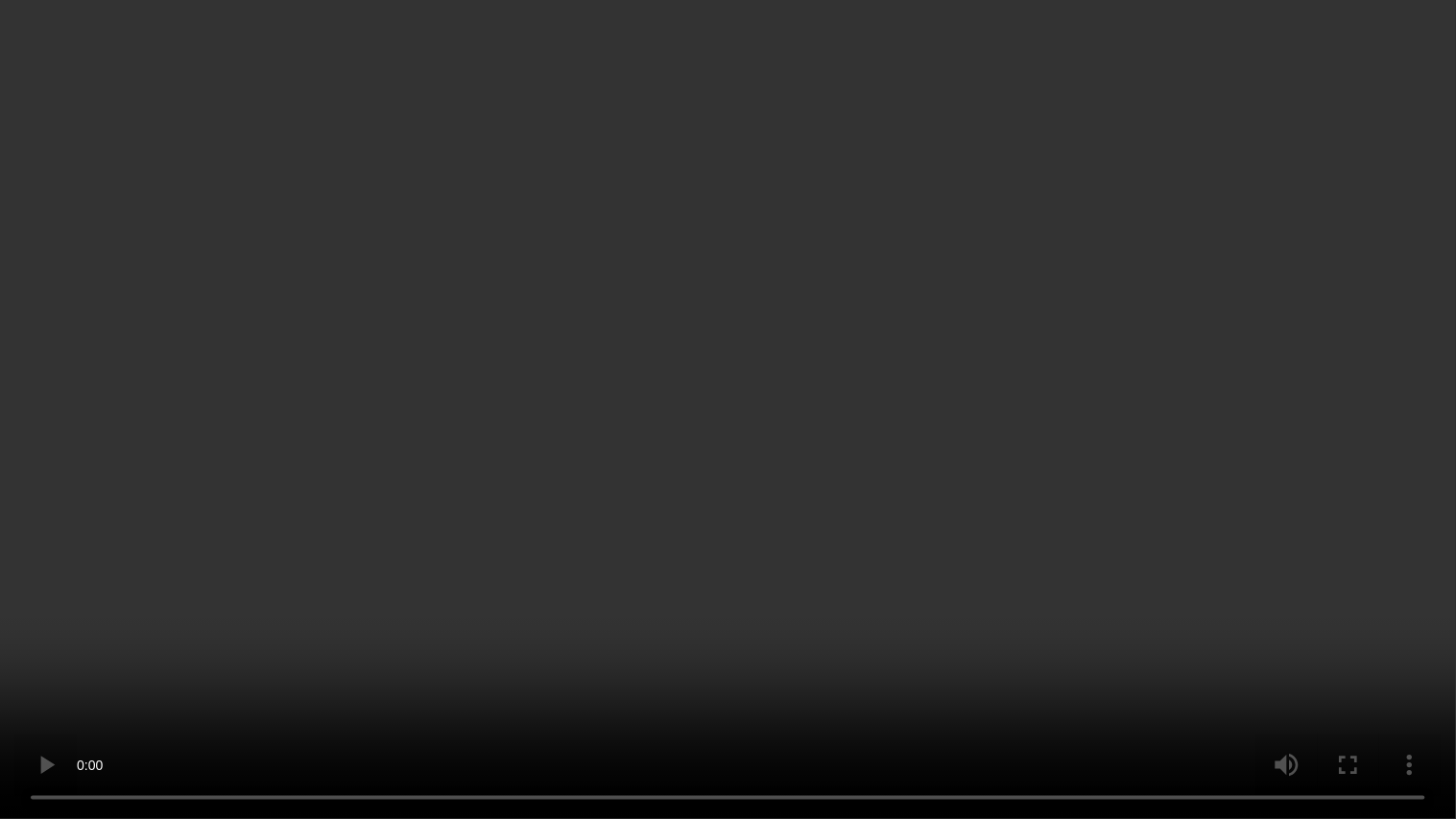 click at bounding box center (728, 409) 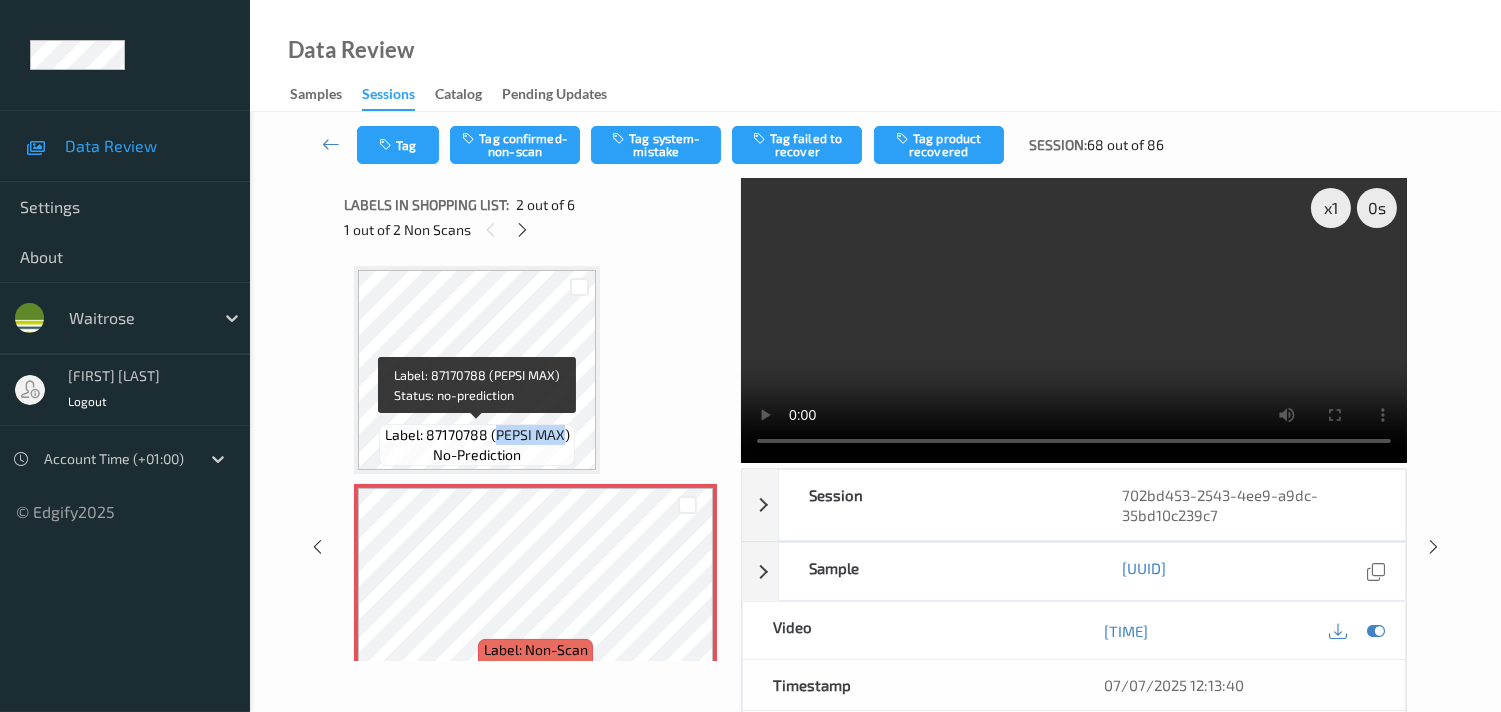 drag, startPoint x: 495, startPoint y: 435, endPoint x: 563, endPoint y: 436, distance: 68.007355 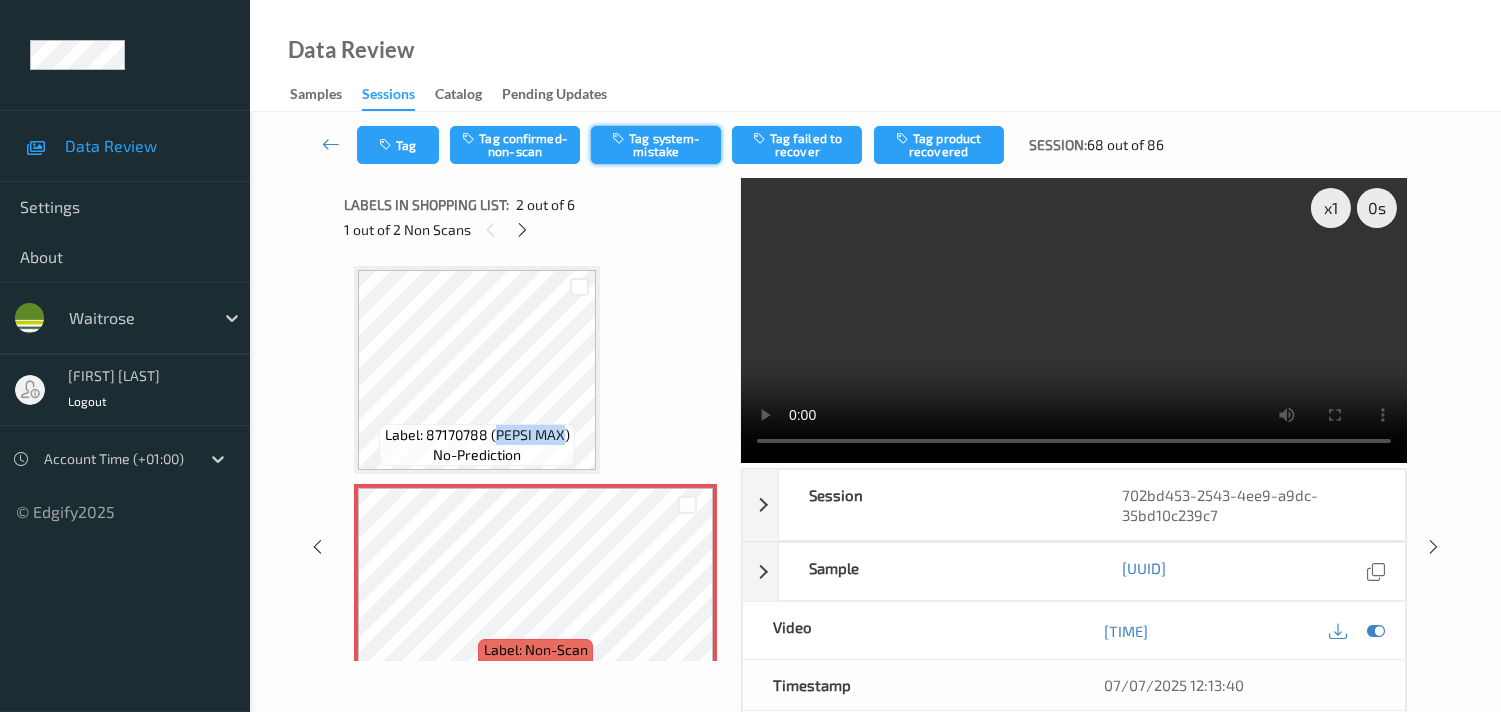 click on "Tag   system-mistake" at bounding box center [656, 145] 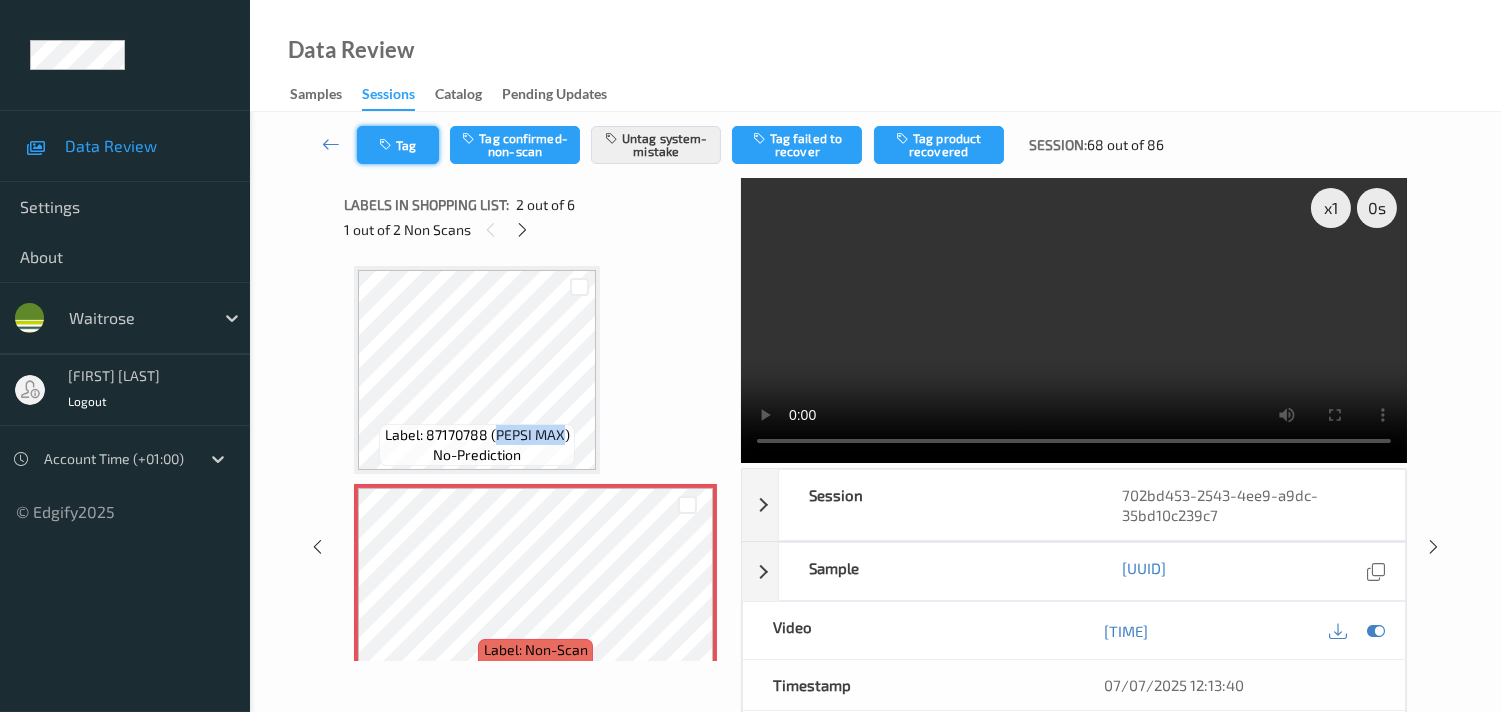 click on "Tag" at bounding box center (398, 145) 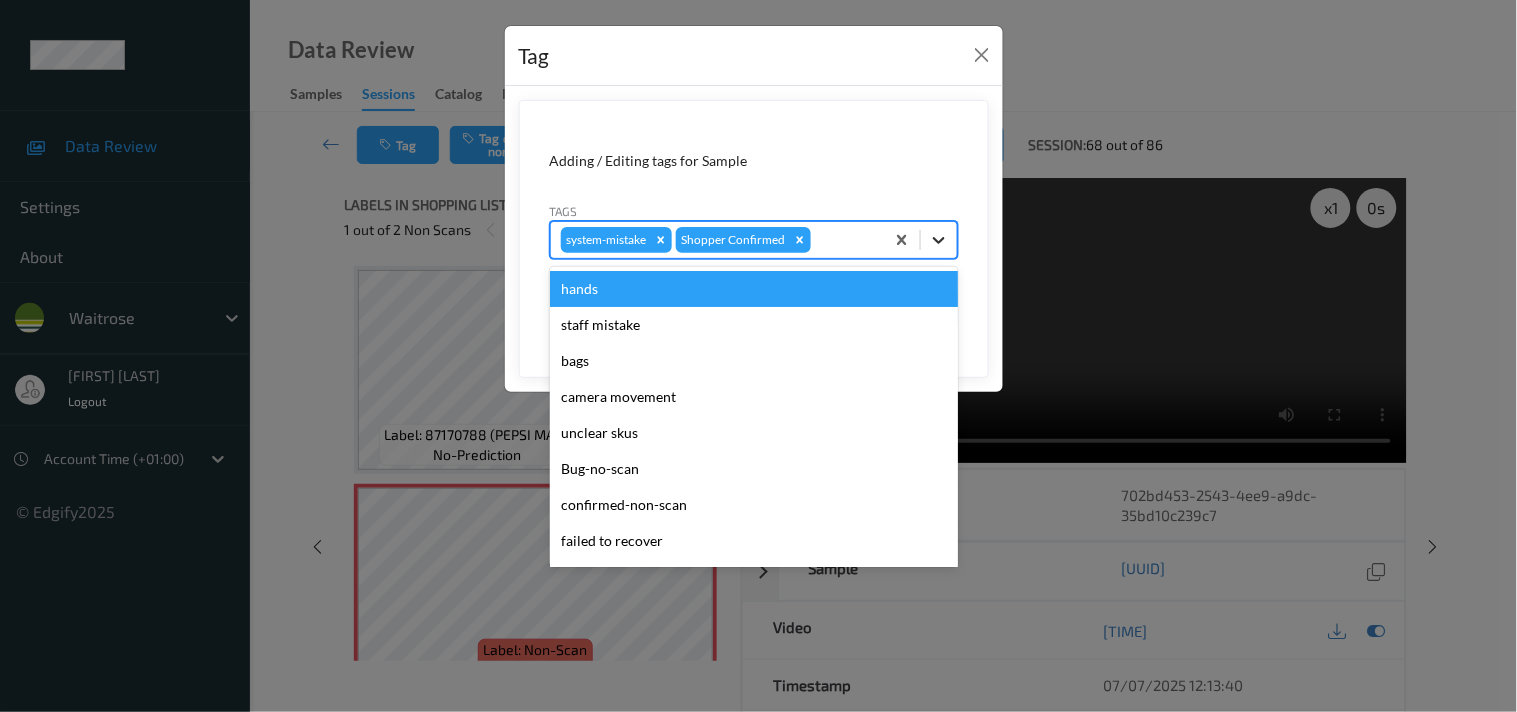 click at bounding box center [939, 240] 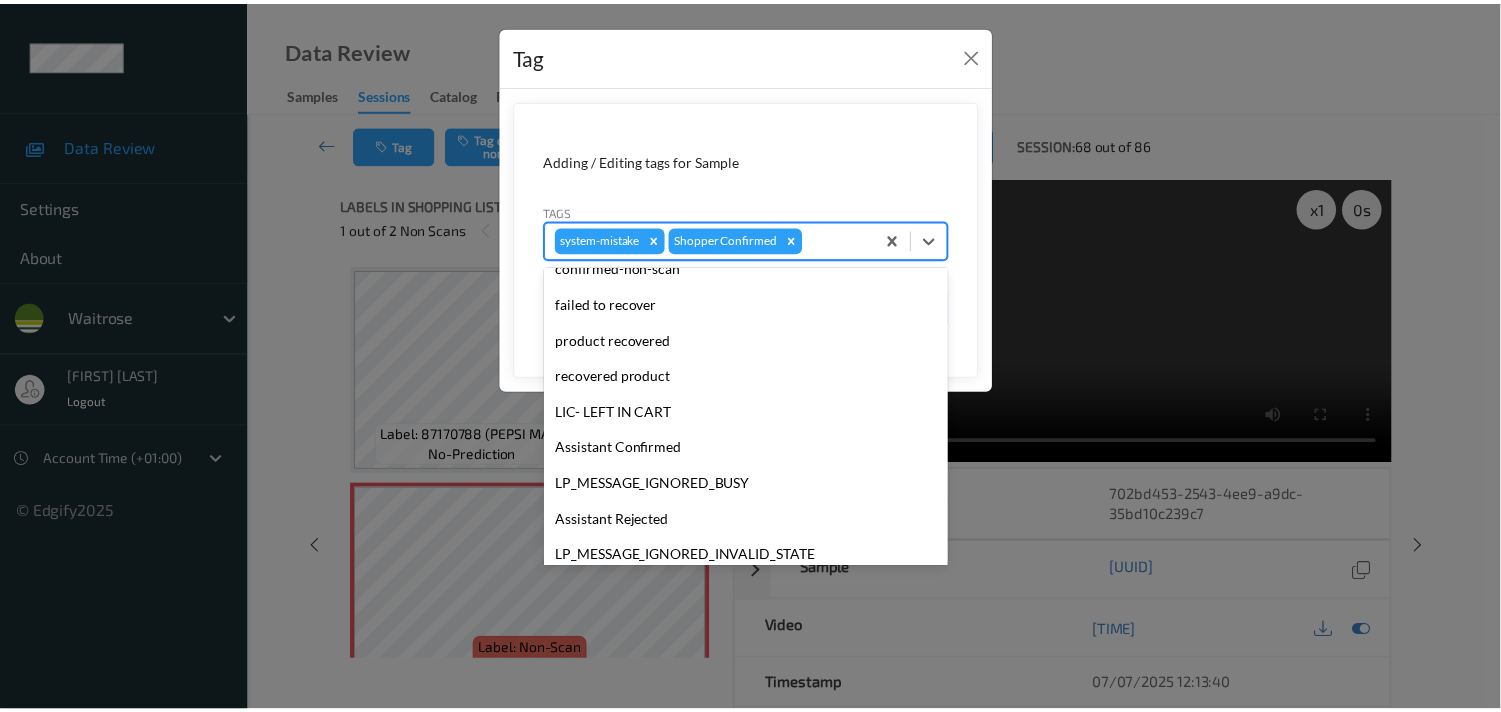 scroll, scrollTop: 318, scrollLeft: 0, axis: vertical 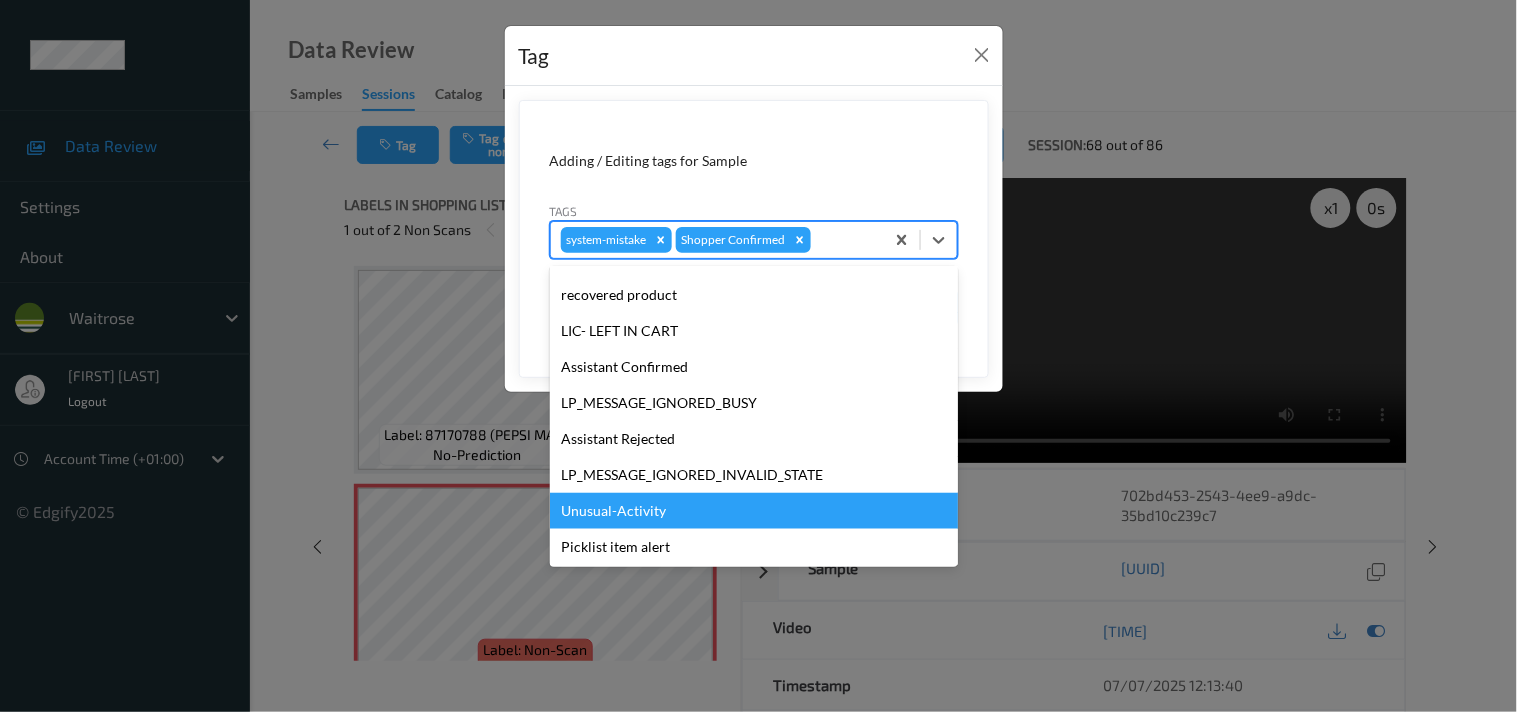 click on "Unusual-Activity" at bounding box center [754, 511] 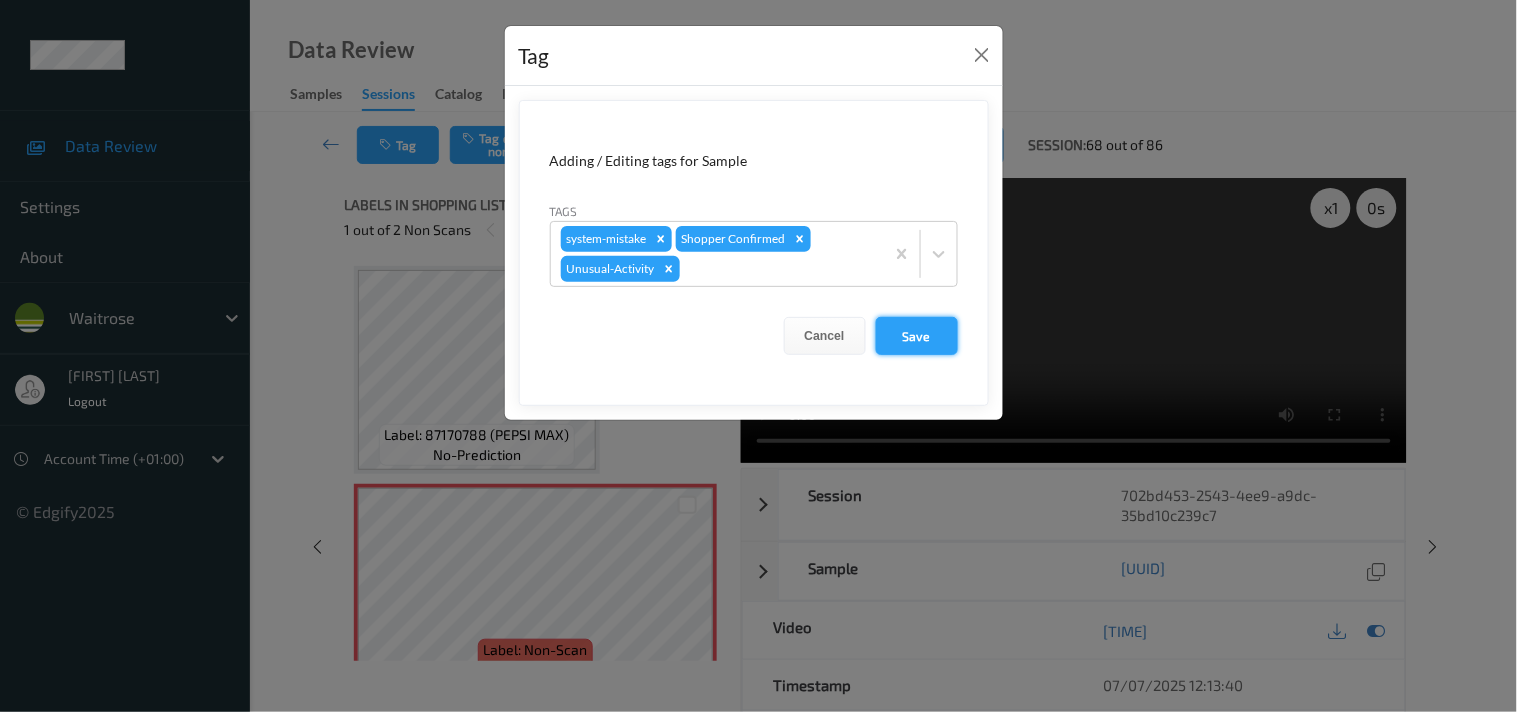 click on "Save" at bounding box center [917, 336] 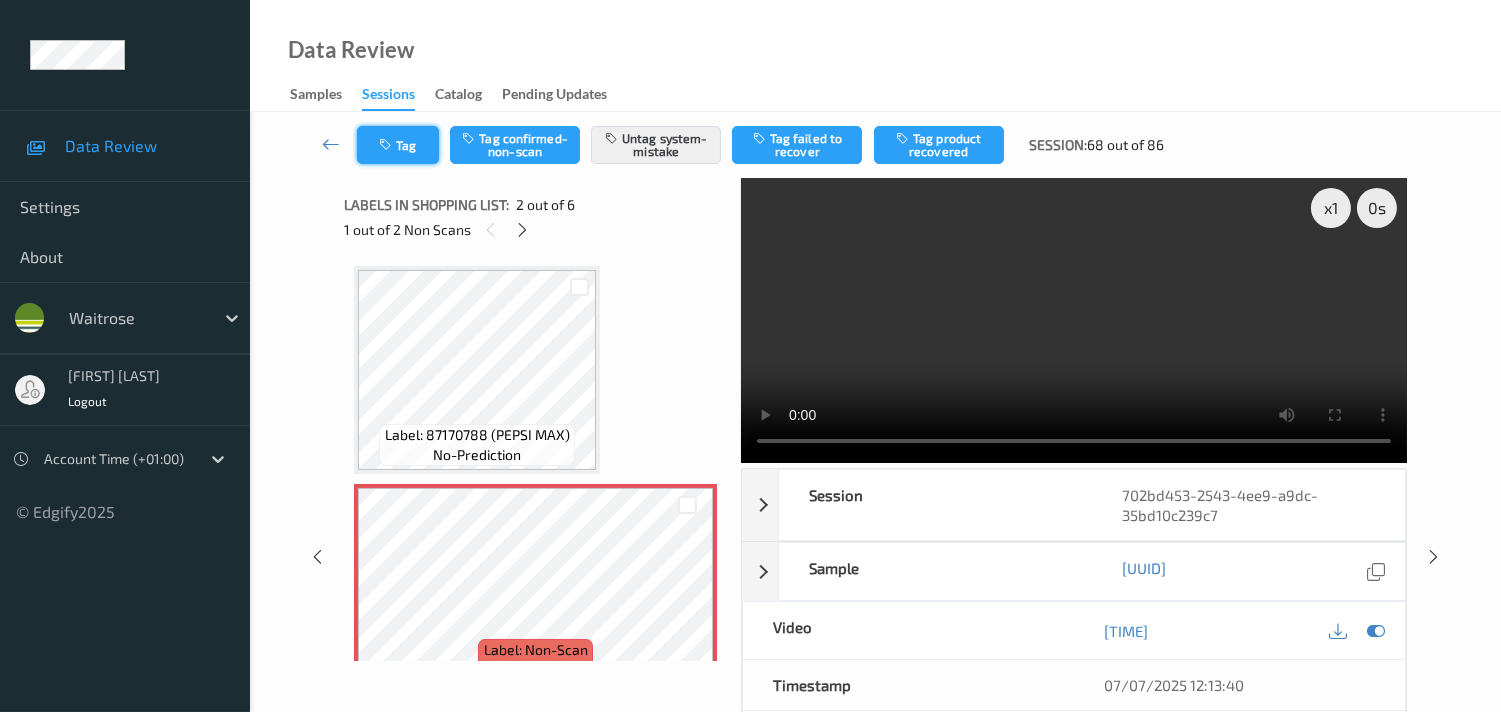 click at bounding box center (387, 145) 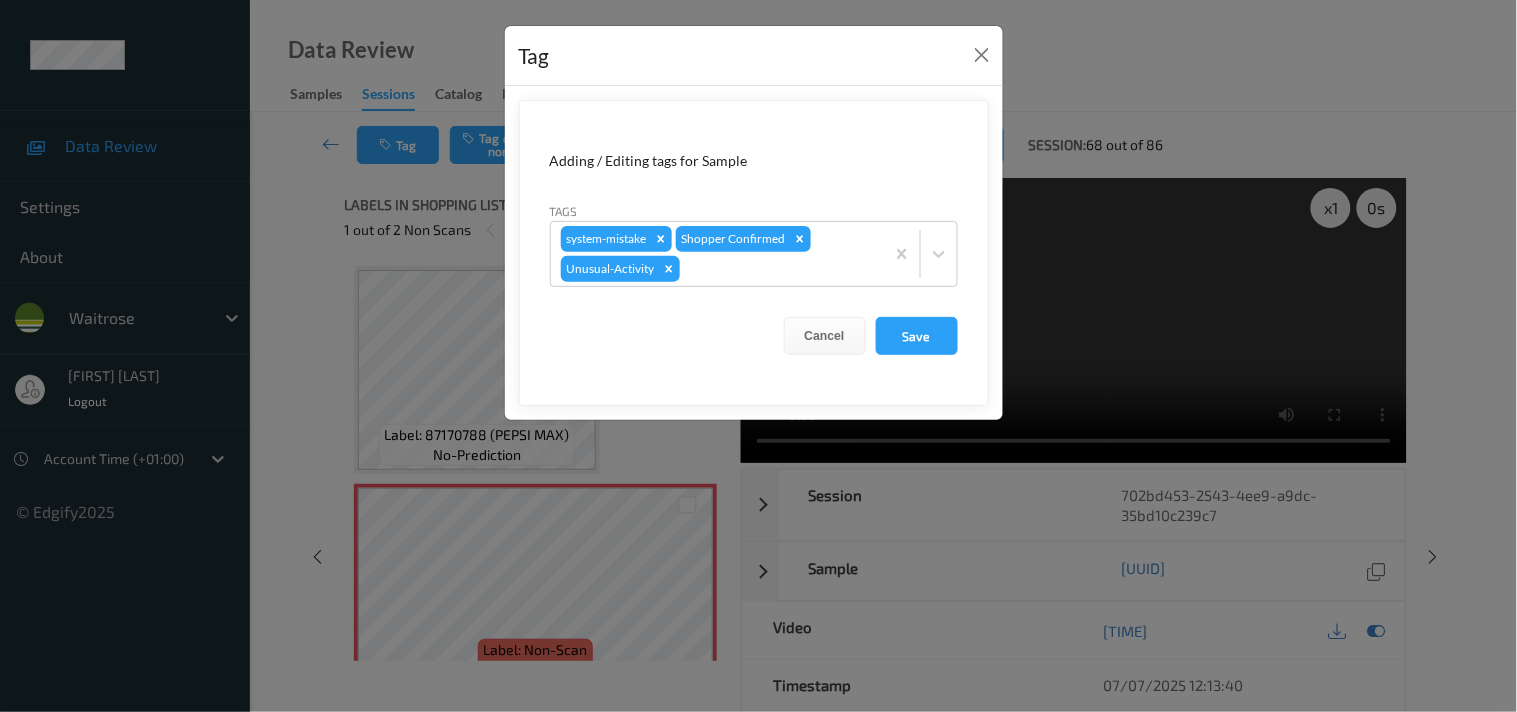 click on "Tag Adding / Editing tags for Sample   Tags system-mistake Shopper Confirmed Unusual-Activity Cancel Save" at bounding box center [758, 356] 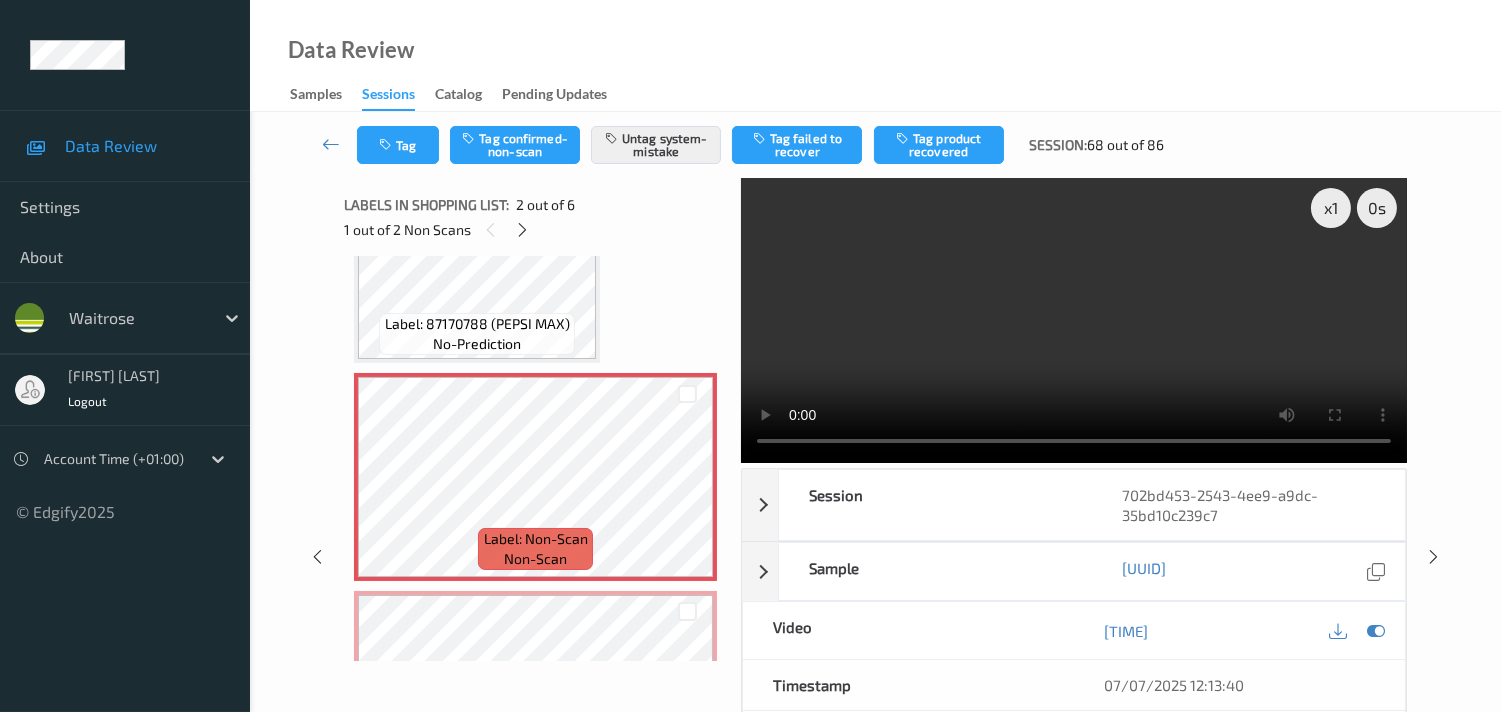 scroll, scrollTop: 0, scrollLeft: 0, axis: both 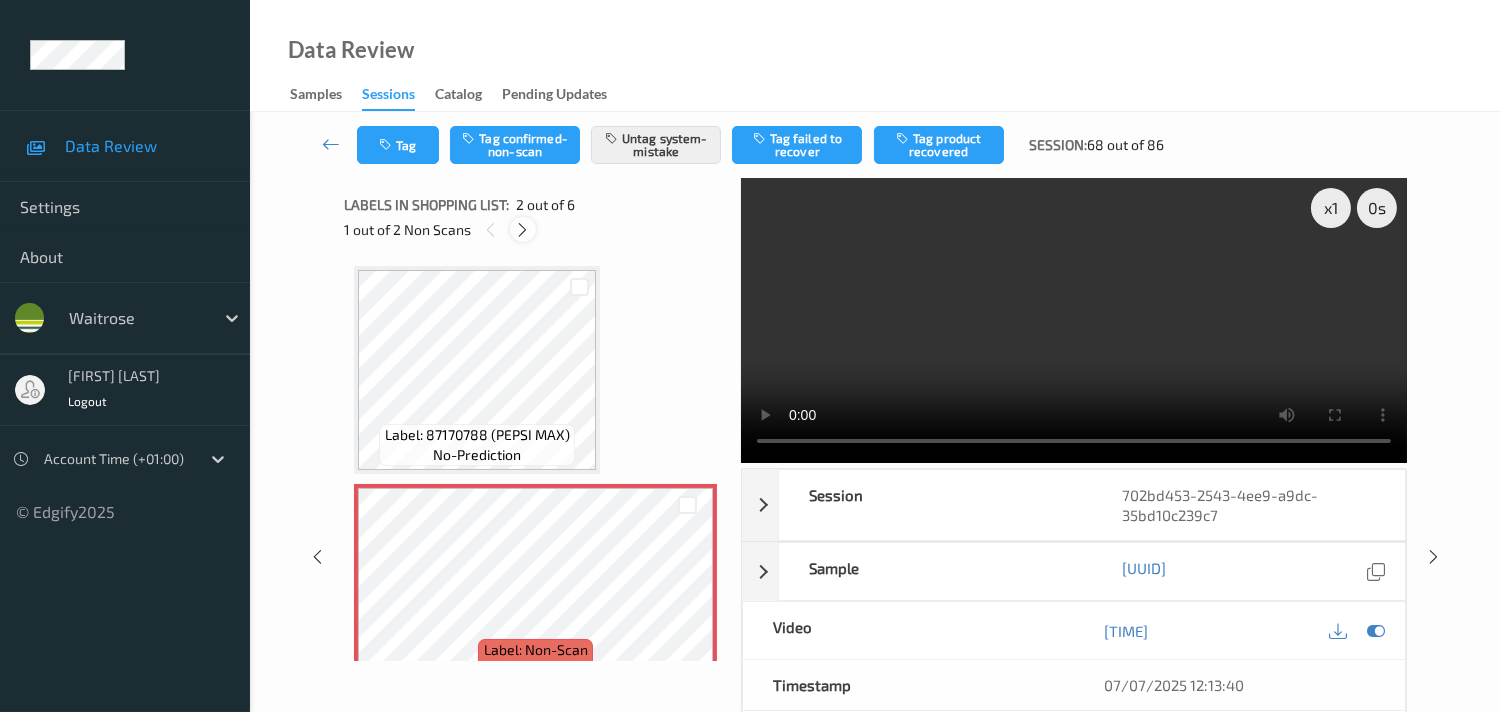 click at bounding box center [522, 230] 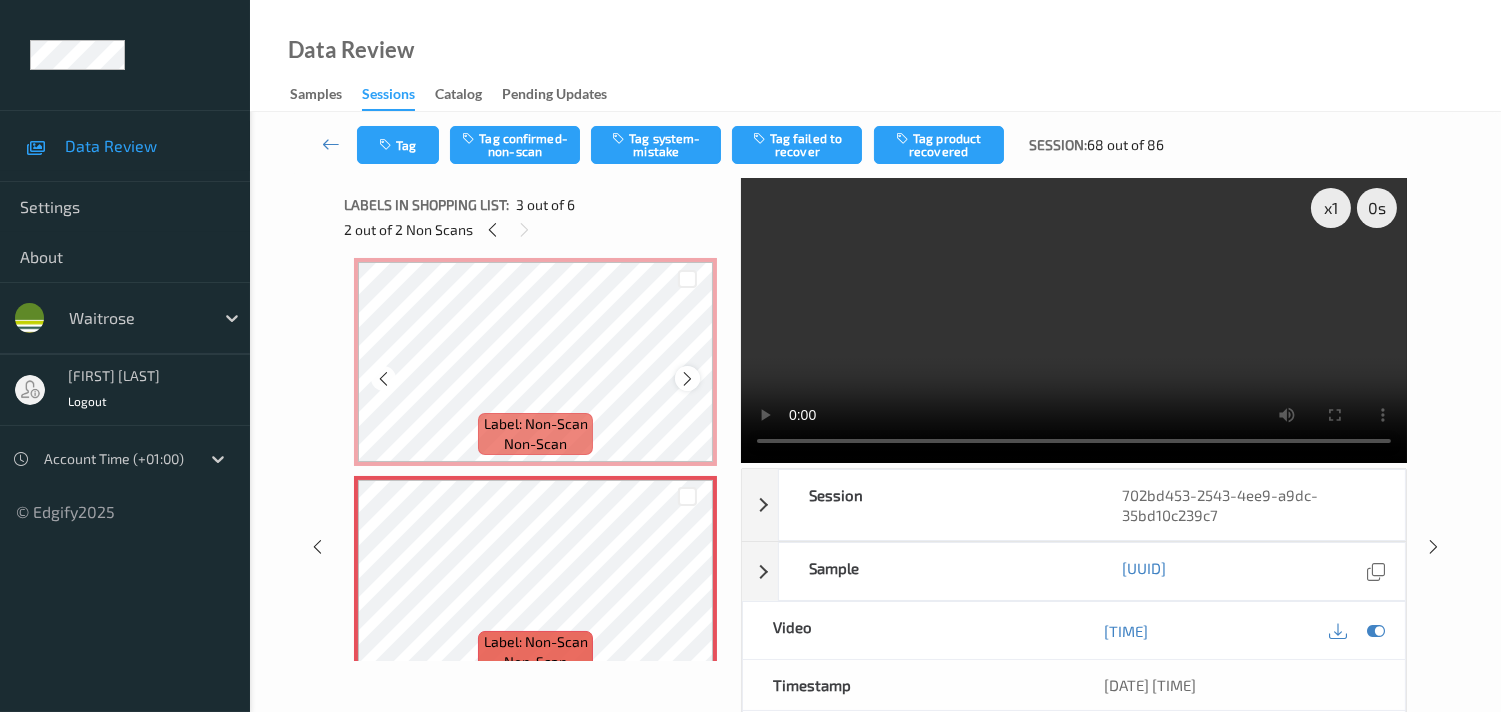 click at bounding box center (687, 379) 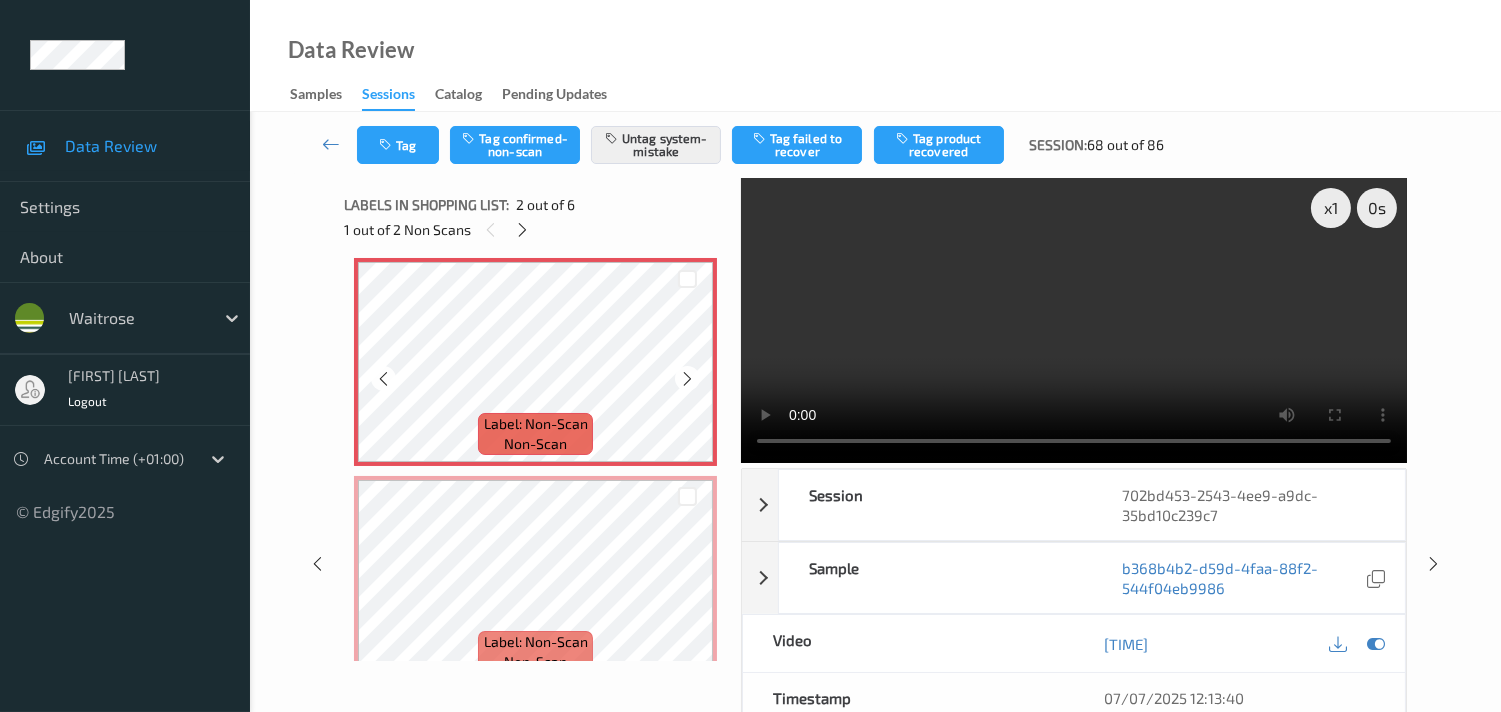 click at bounding box center (687, 379) 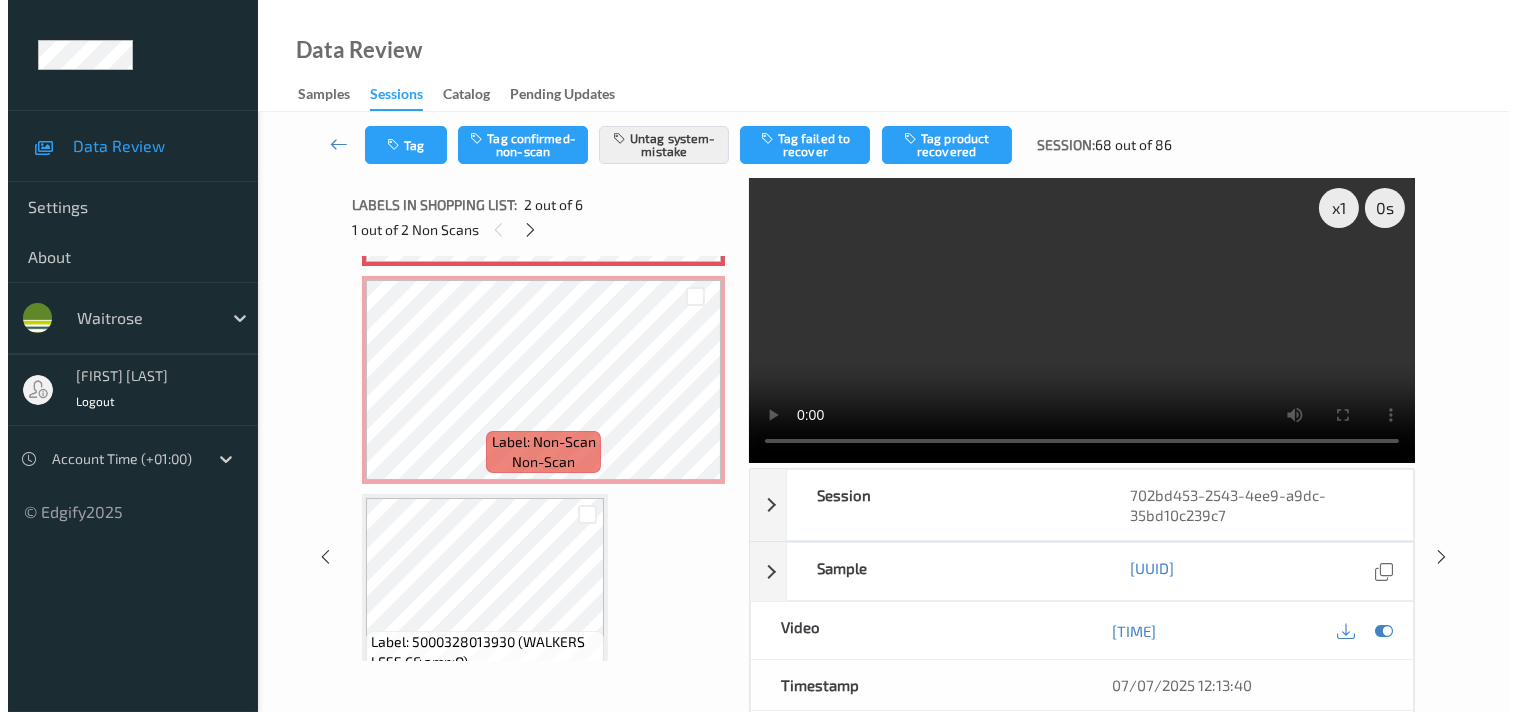 scroll, scrollTop: 444, scrollLeft: 0, axis: vertical 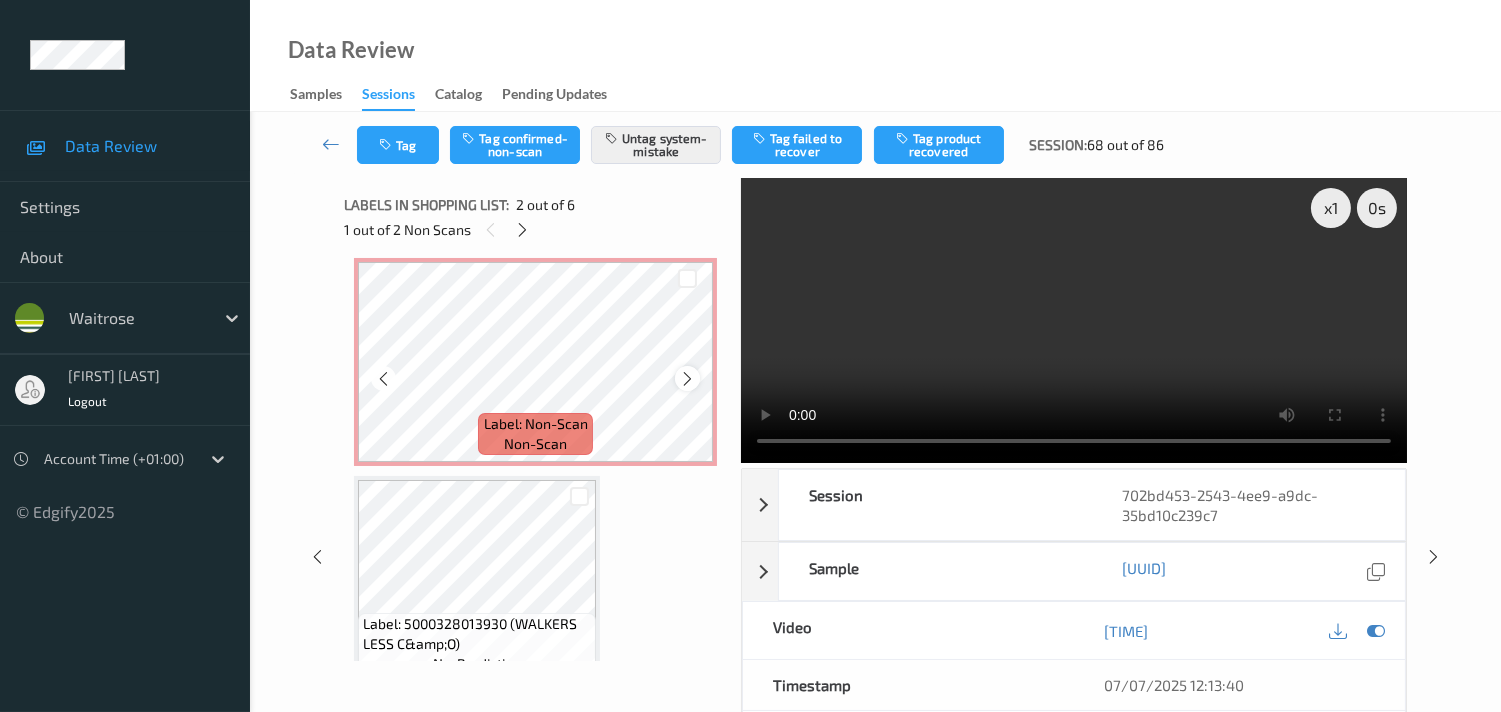 click at bounding box center [687, 379] 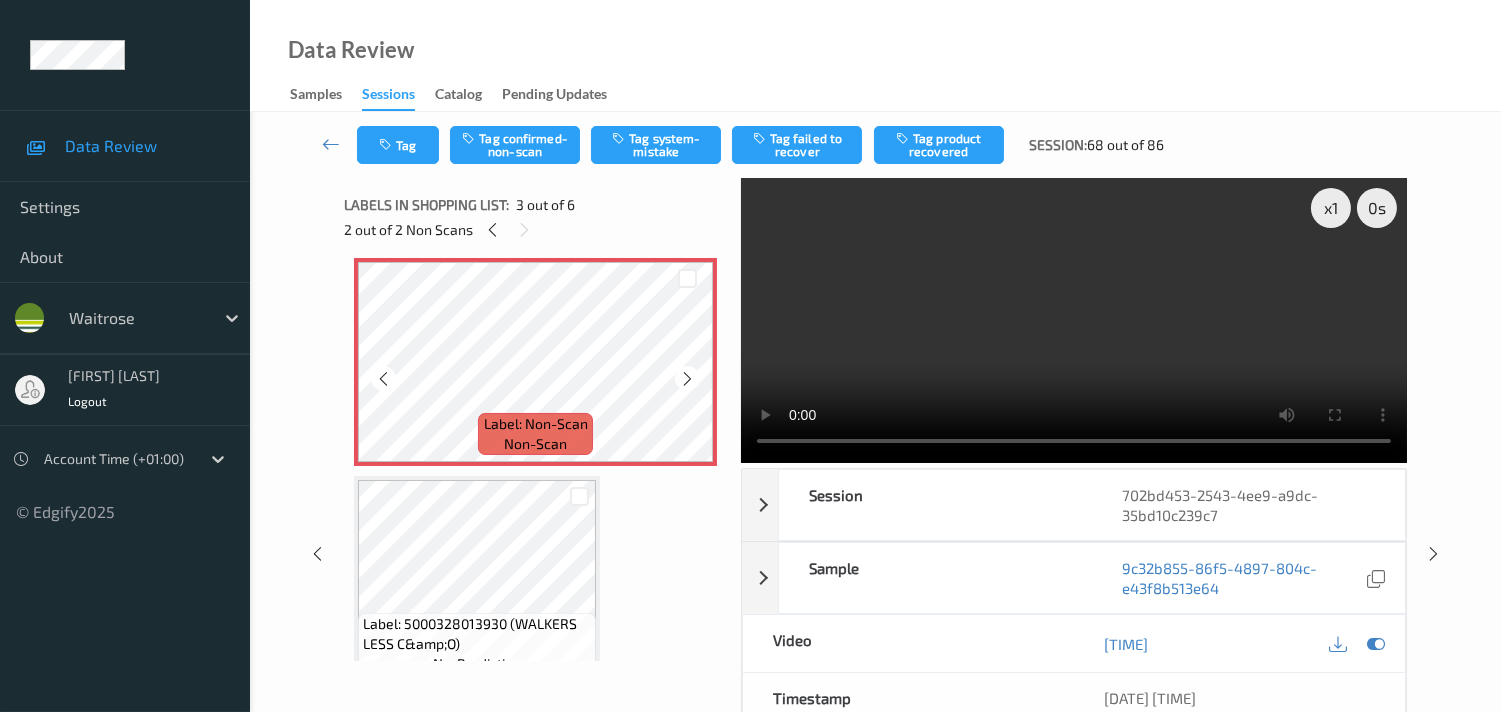 click at bounding box center (687, 379) 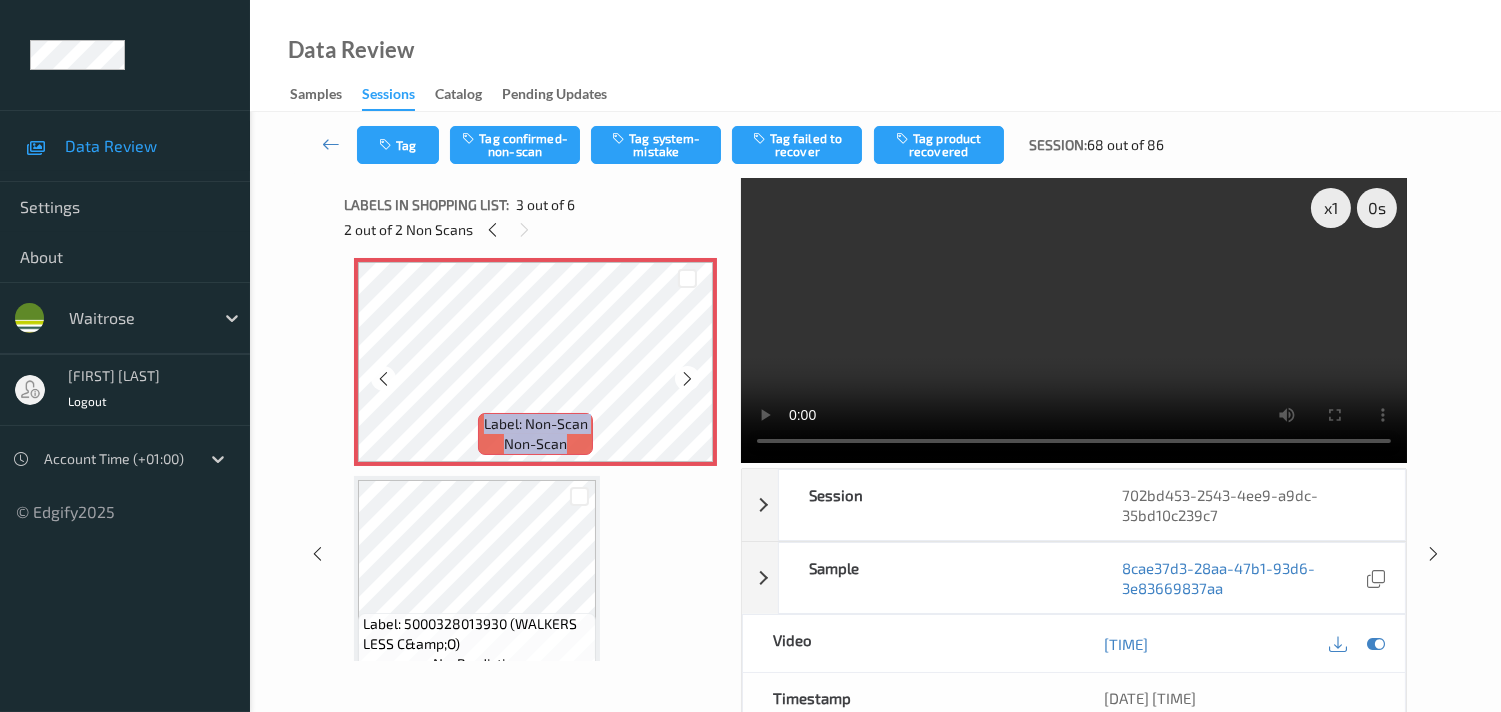 click at bounding box center (687, 379) 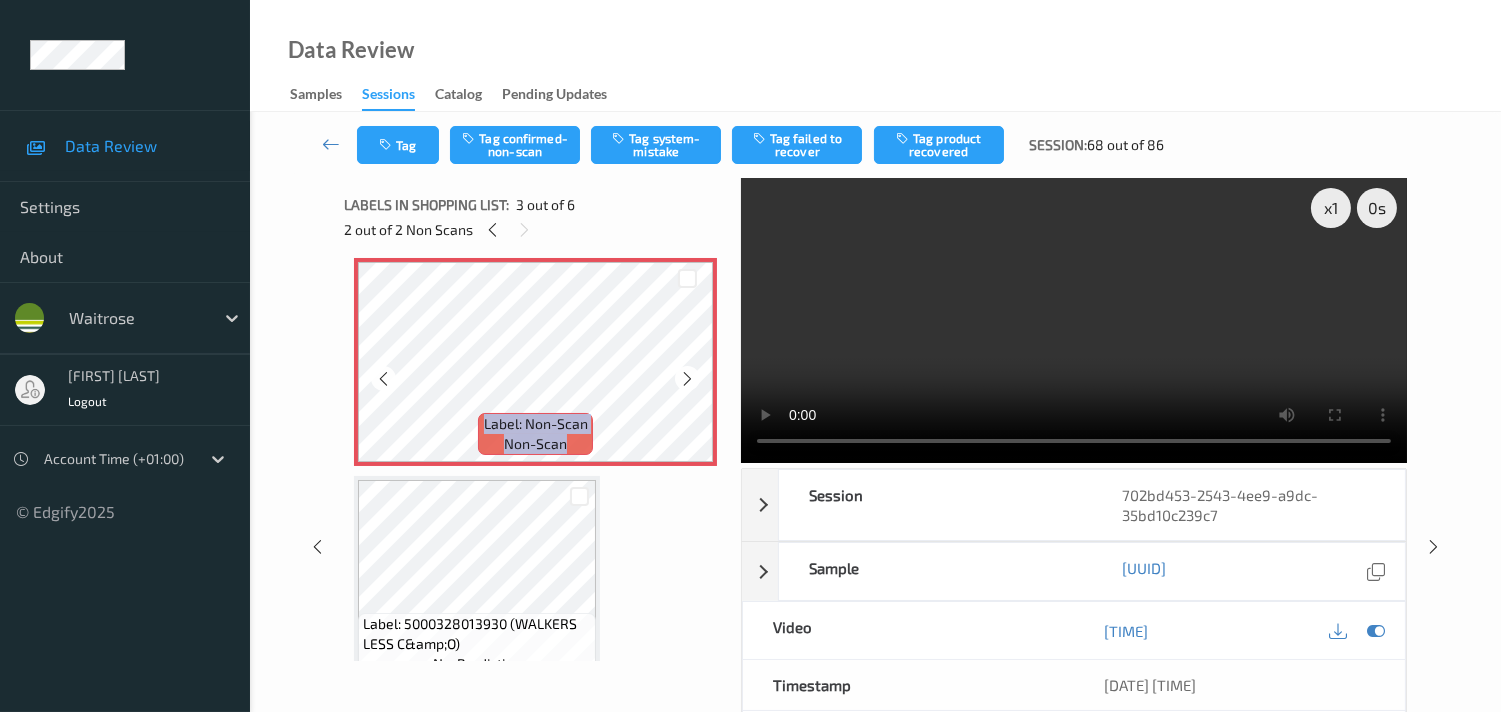click at bounding box center (687, 379) 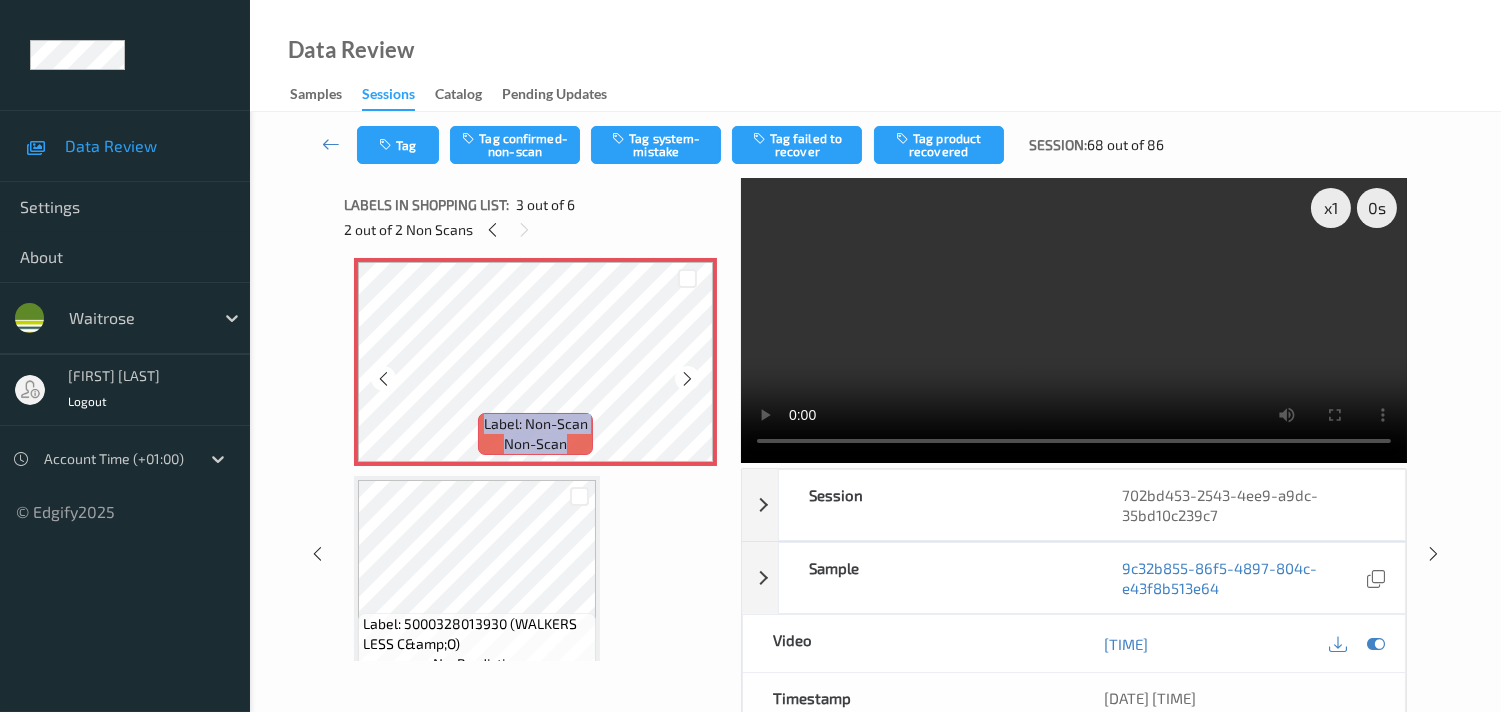 click at bounding box center (687, 379) 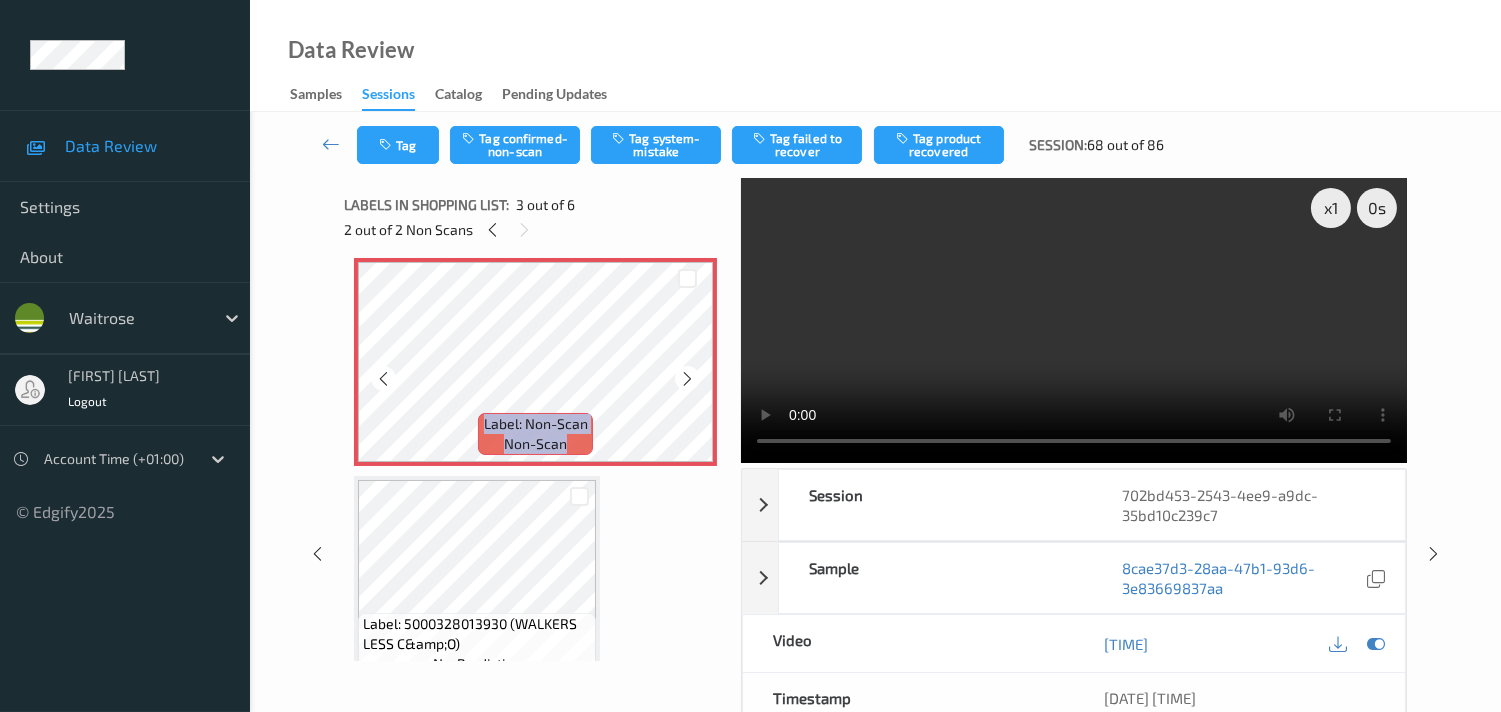 click at bounding box center (687, 379) 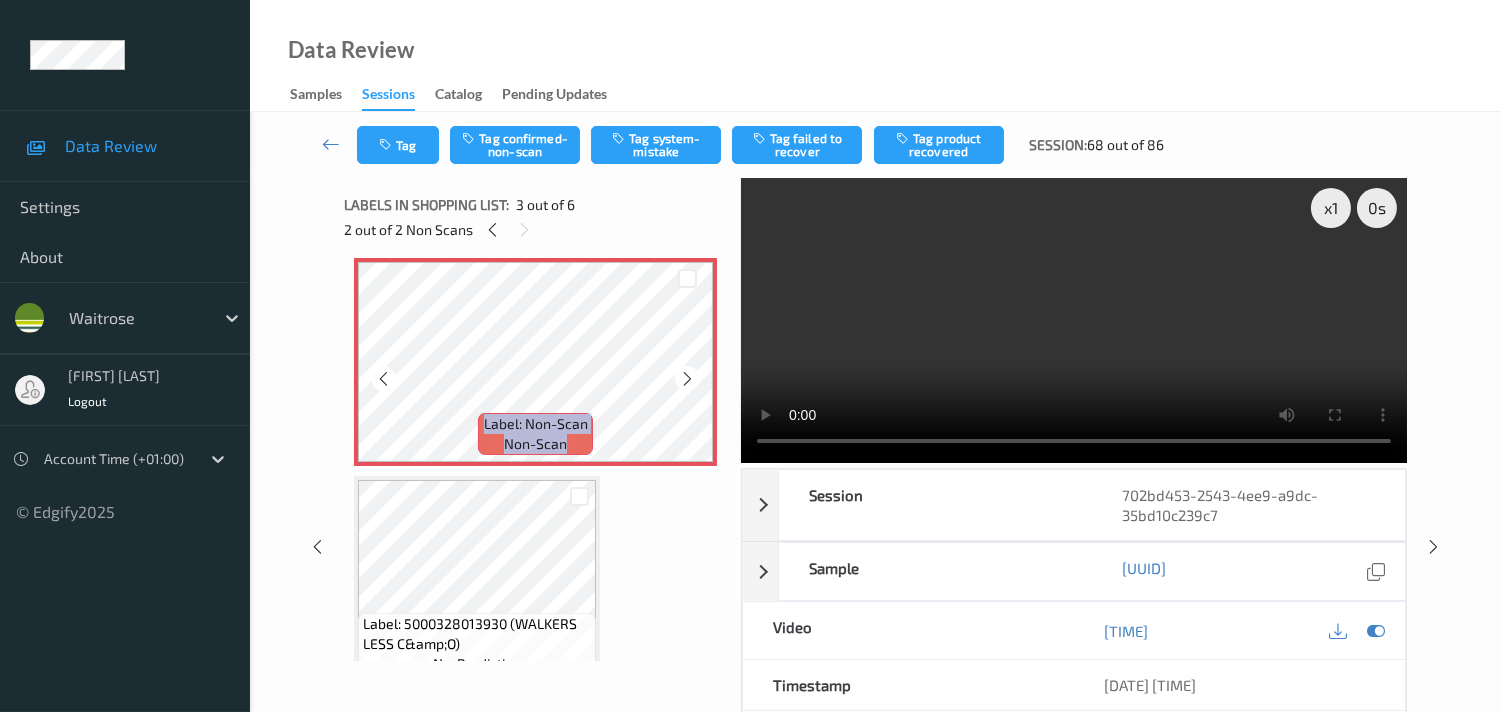 click at bounding box center [687, 379] 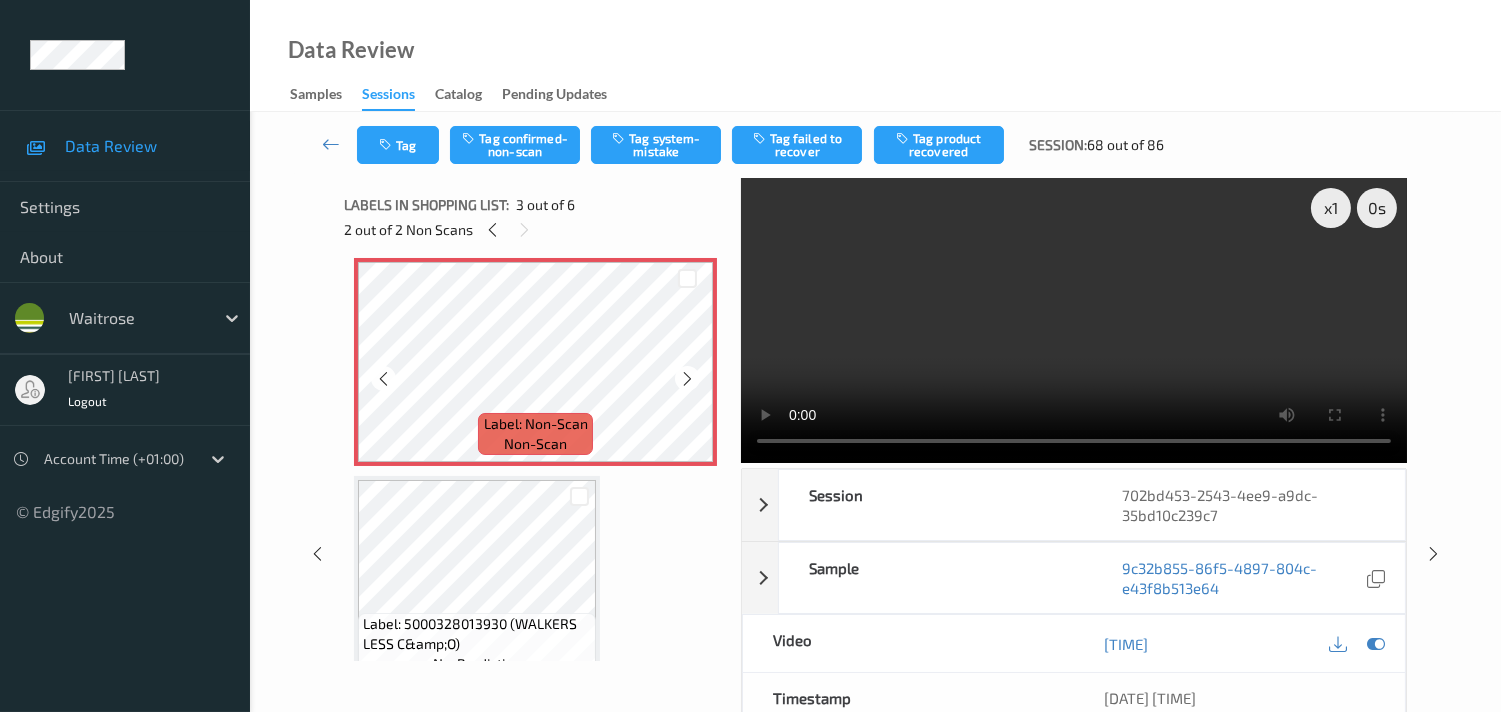 click at bounding box center [687, 379] 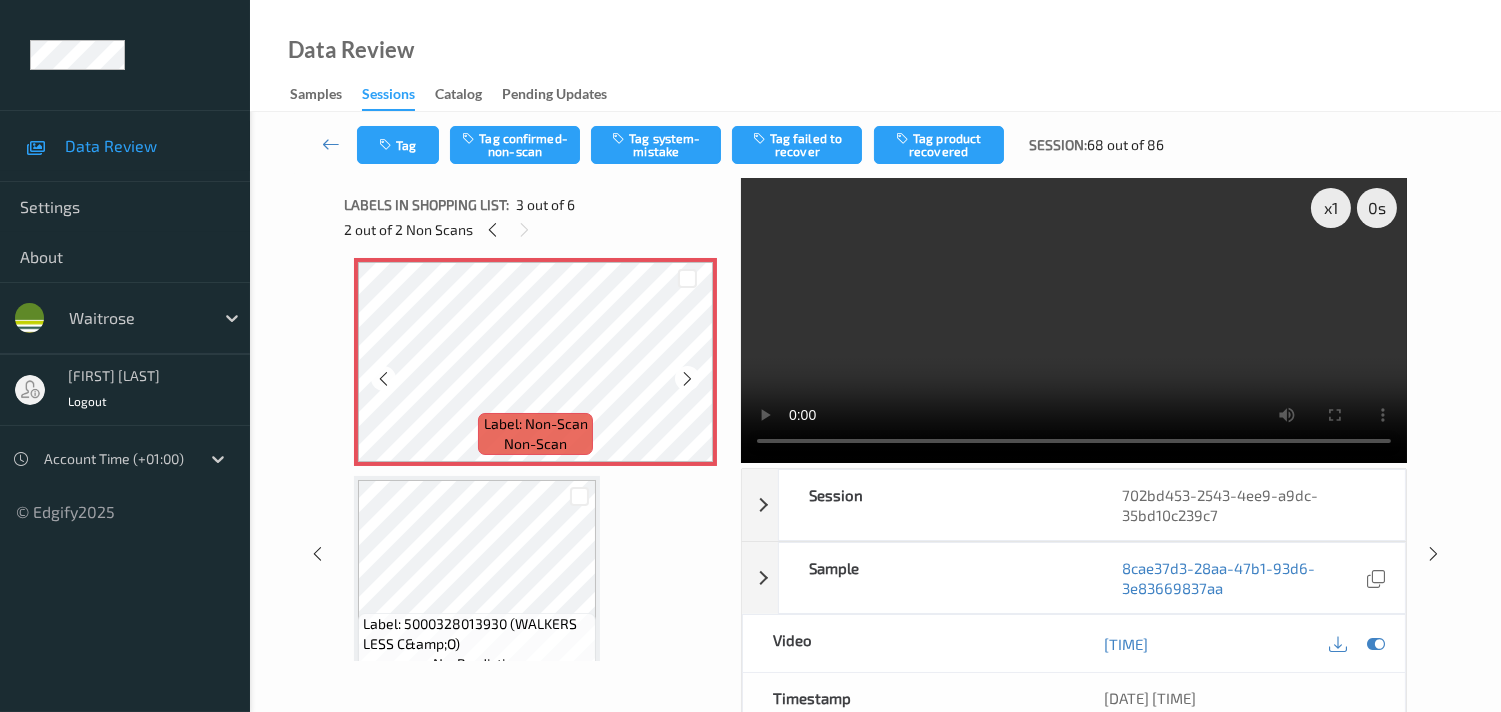 click at bounding box center [687, 379] 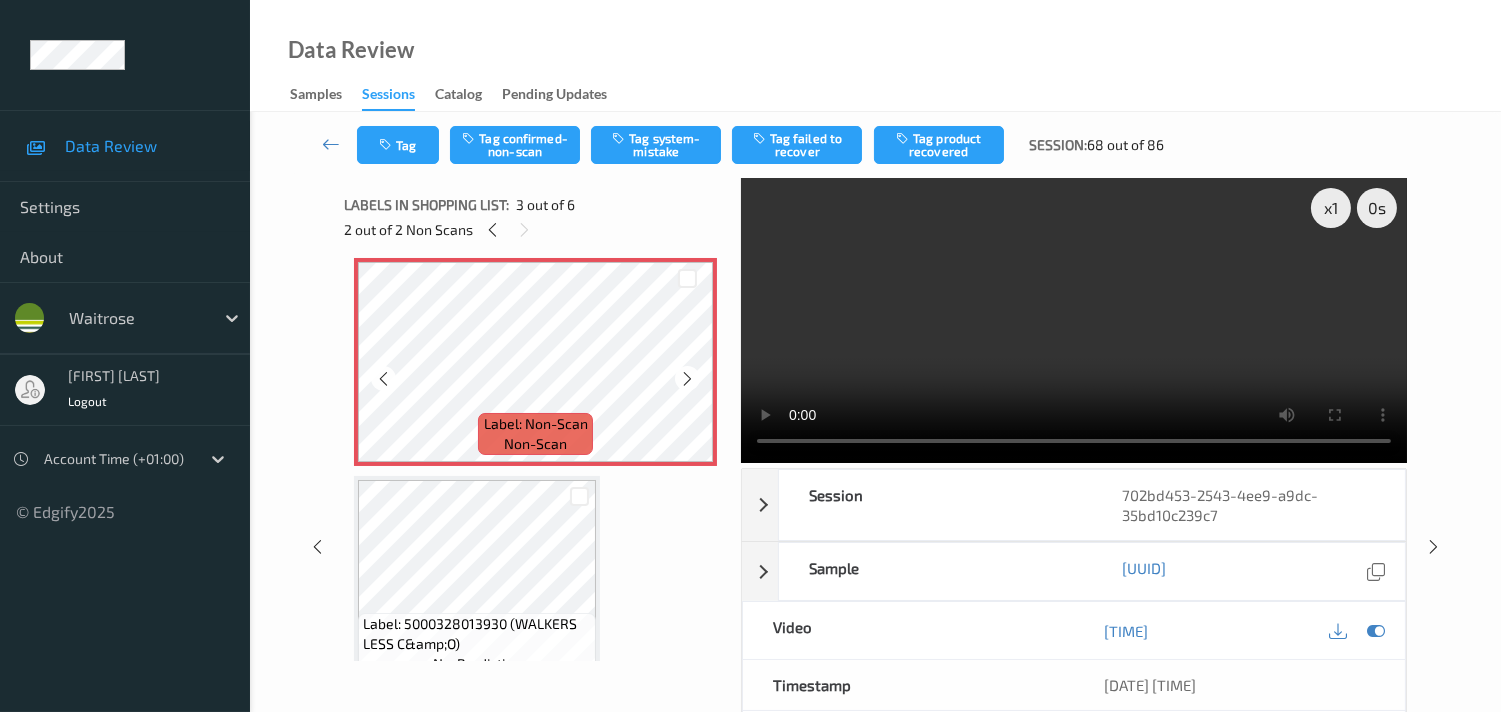click at bounding box center (687, 379) 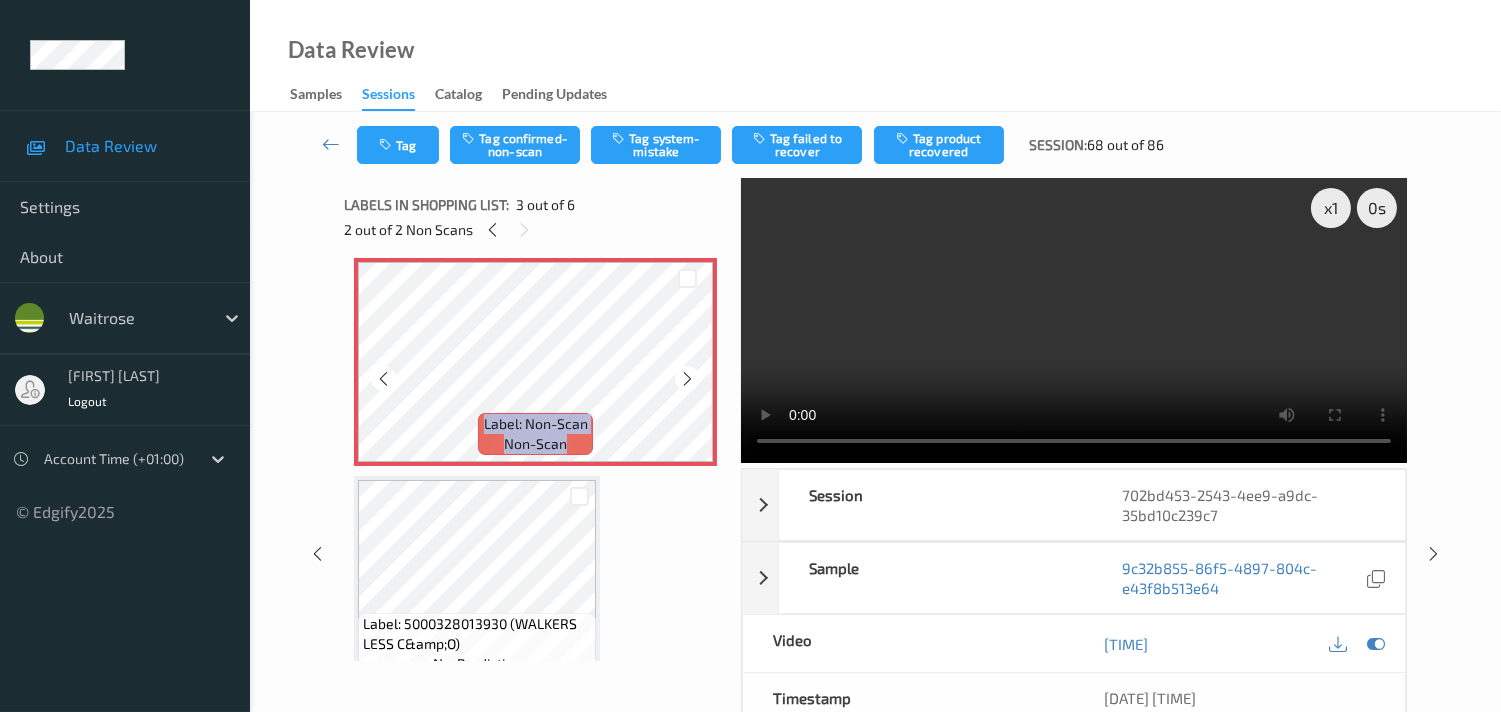 click at bounding box center (687, 379) 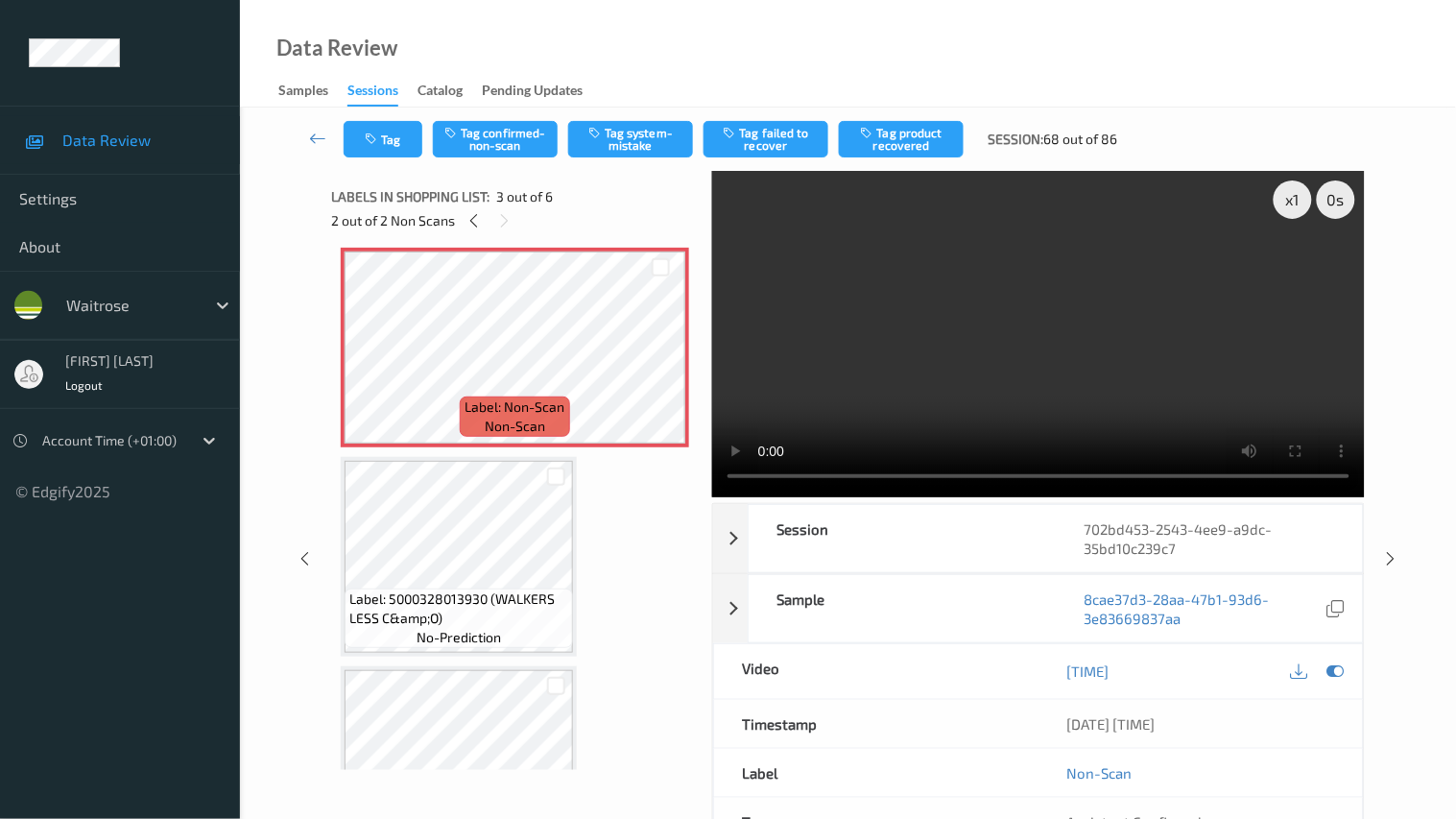 click at bounding box center [1038, 334] 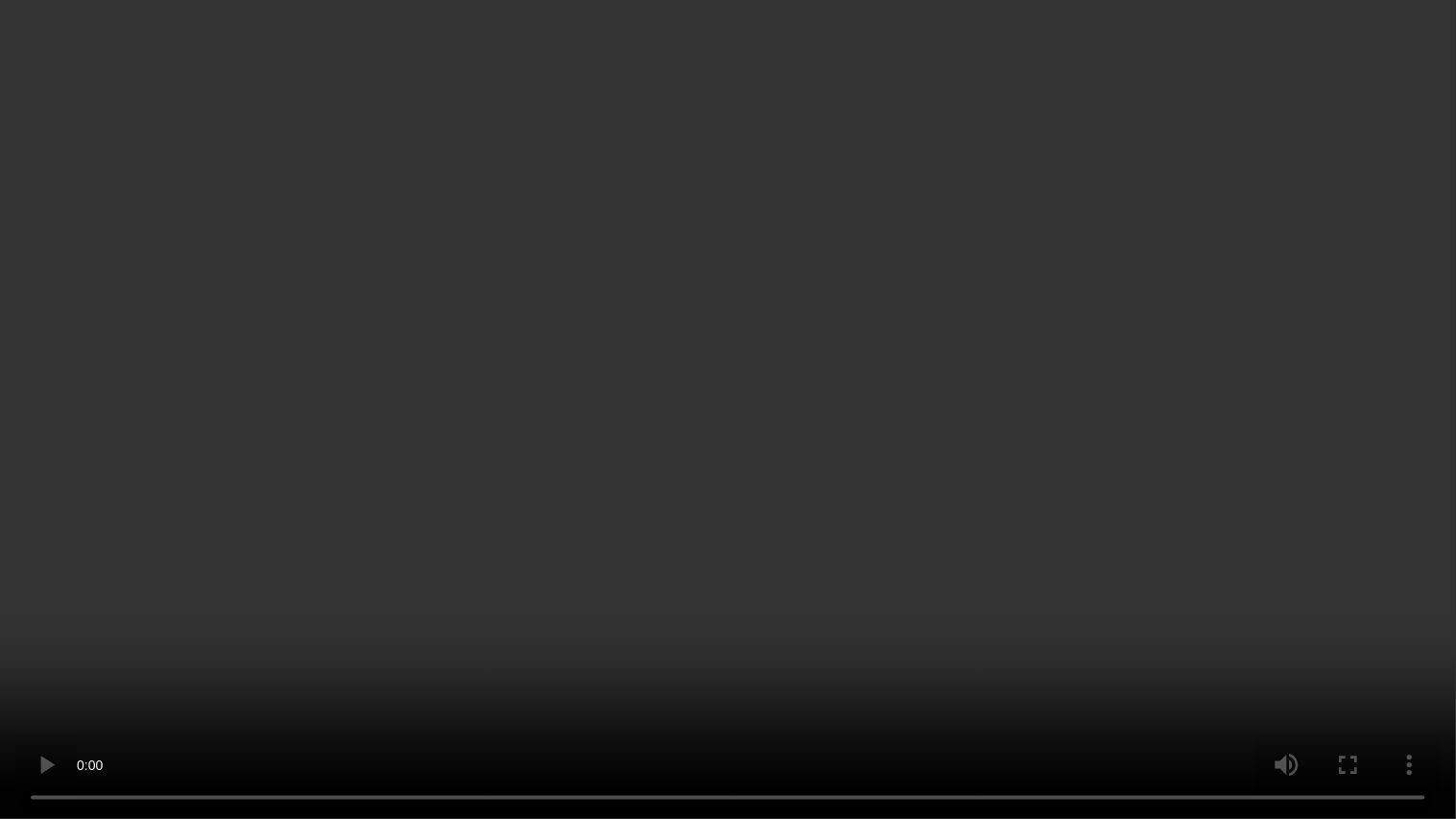 click at bounding box center [728, 409] 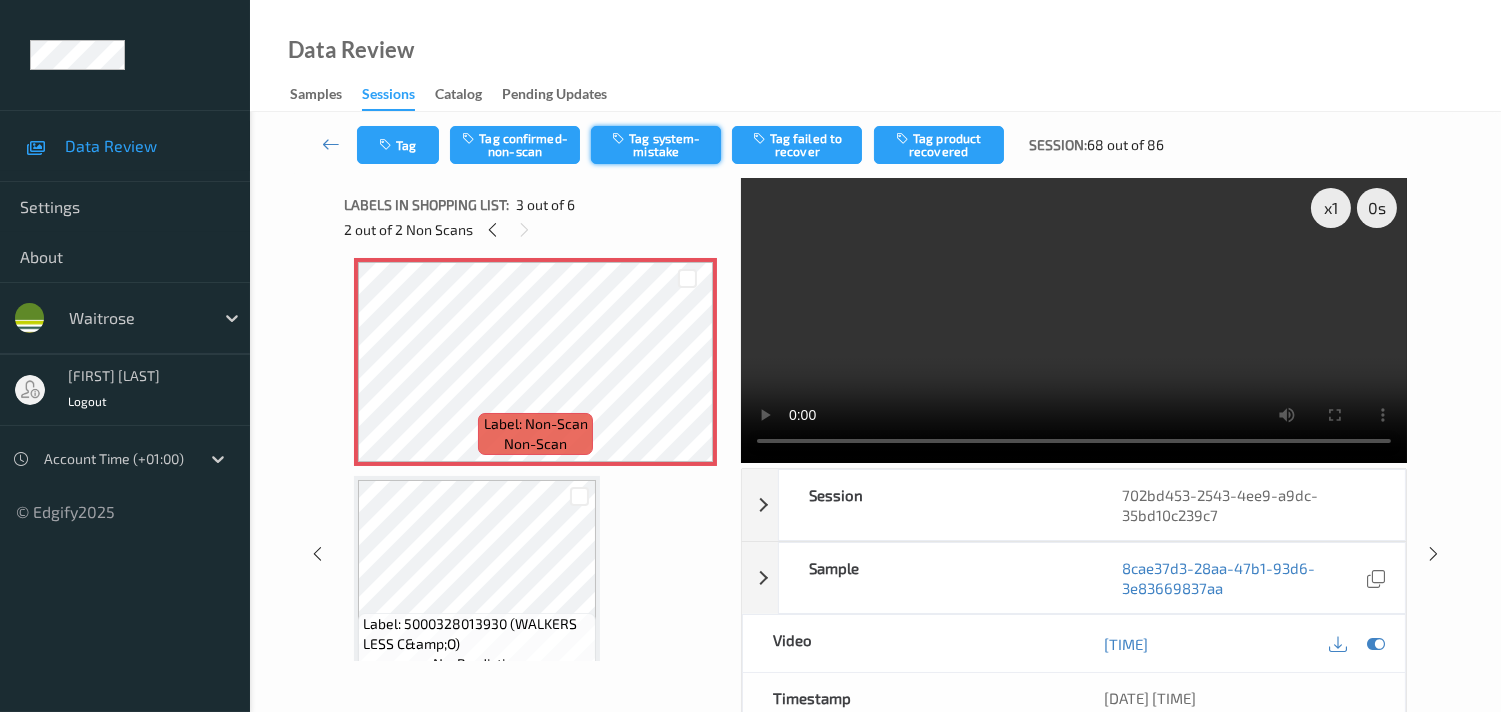 click on "Tag   system-mistake" at bounding box center [656, 145] 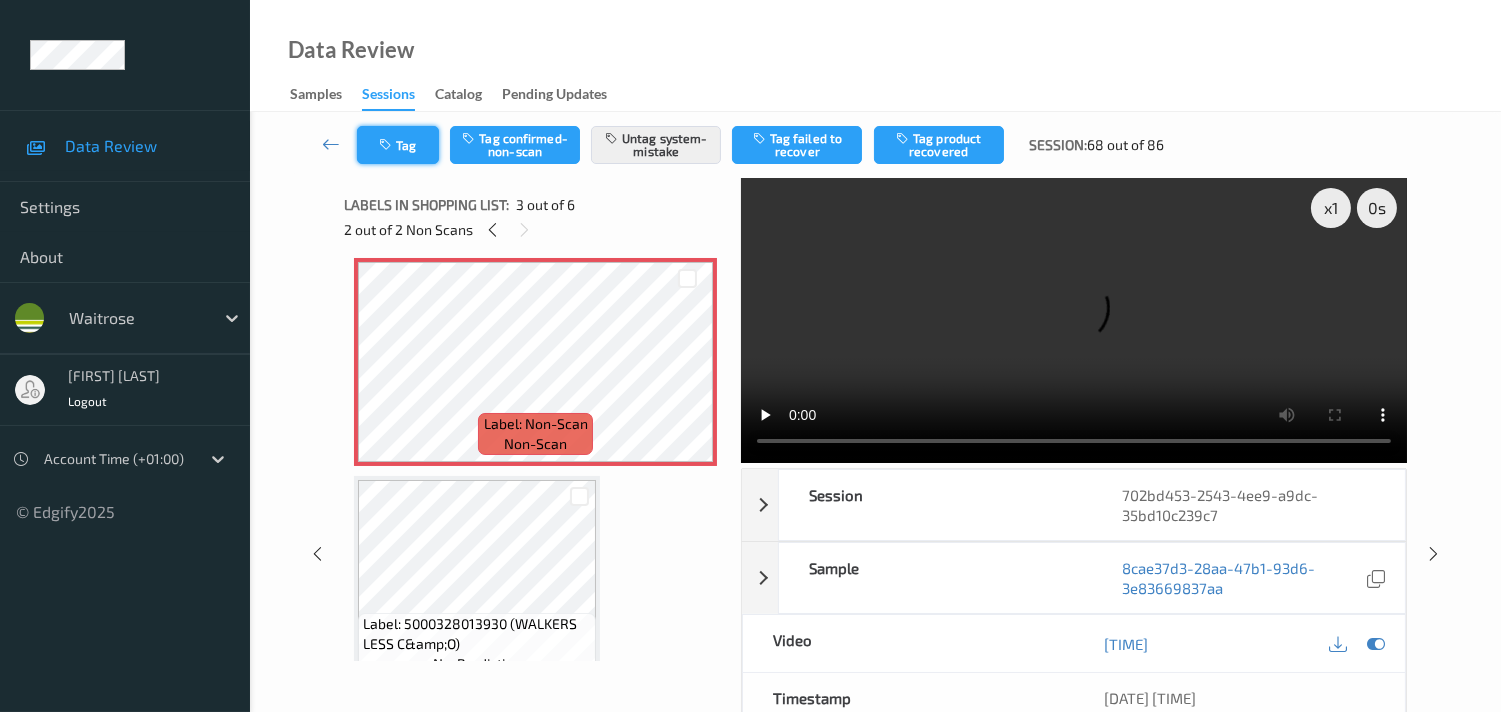 click on "Tag" at bounding box center (398, 145) 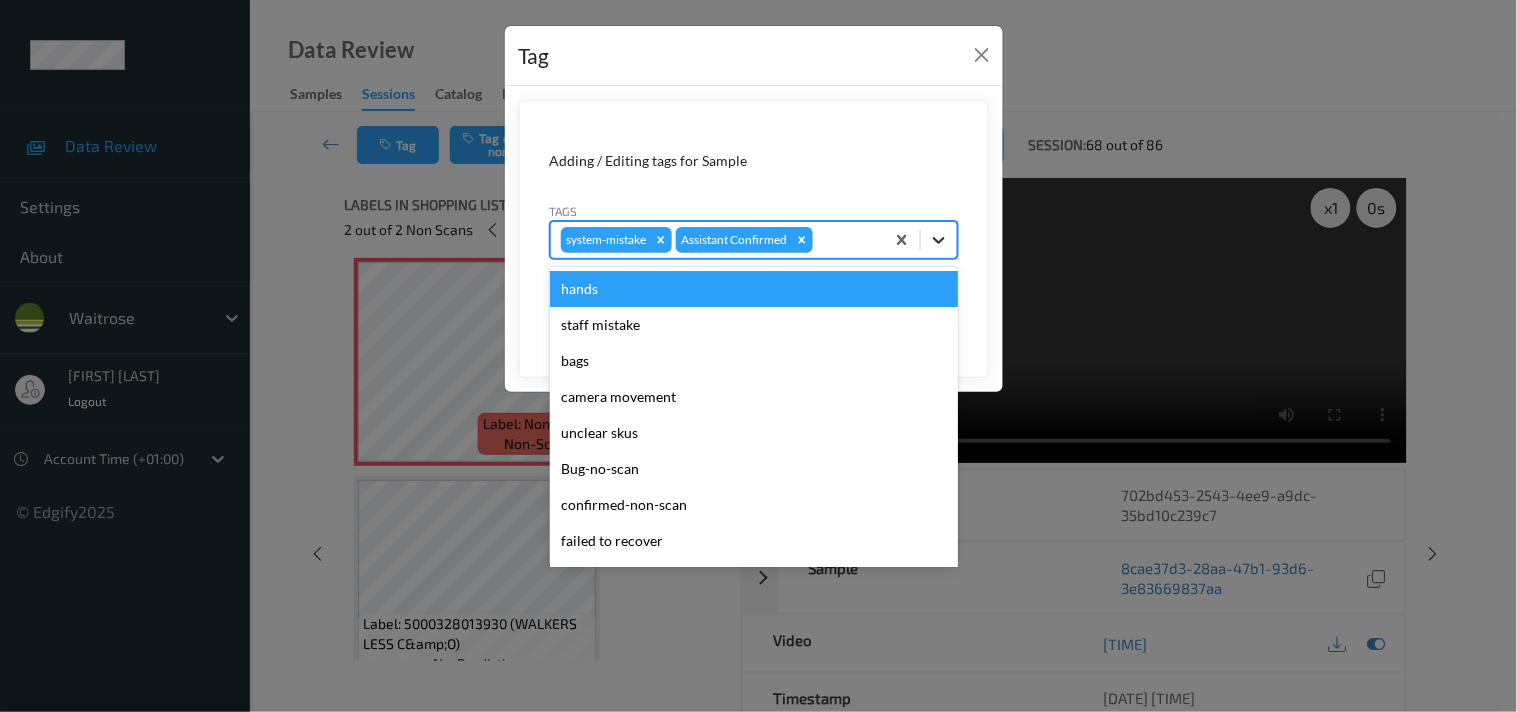 click 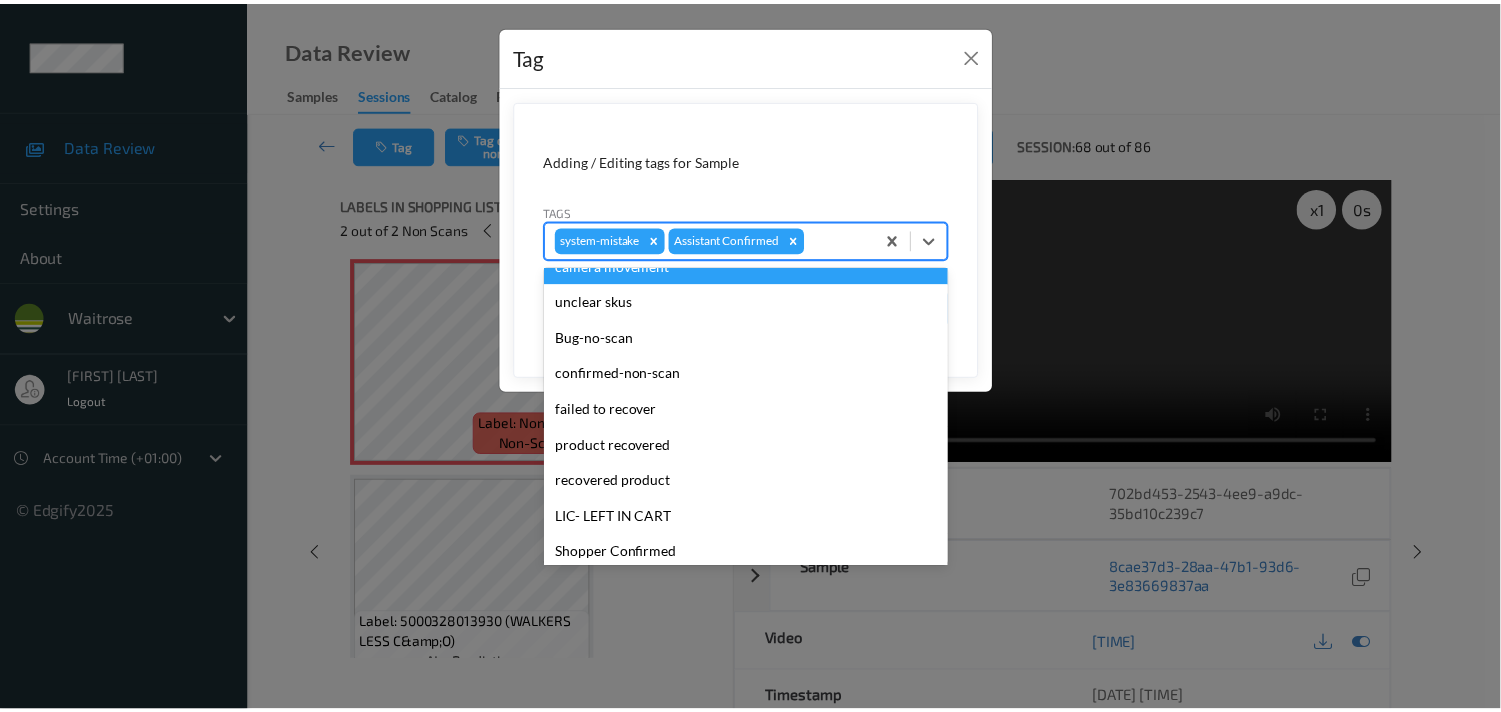 scroll, scrollTop: 318, scrollLeft: 0, axis: vertical 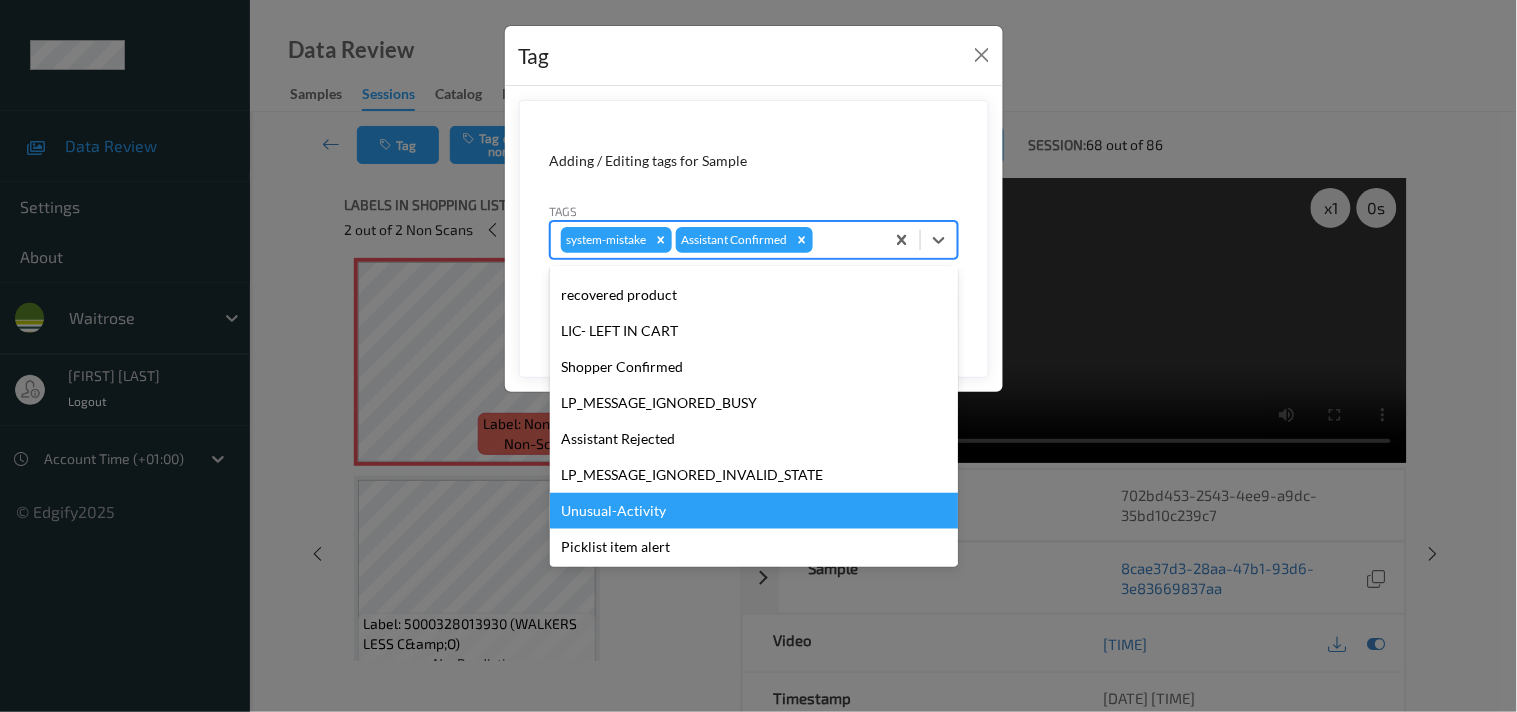 click on "Unusual-Activity" at bounding box center [754, 511] 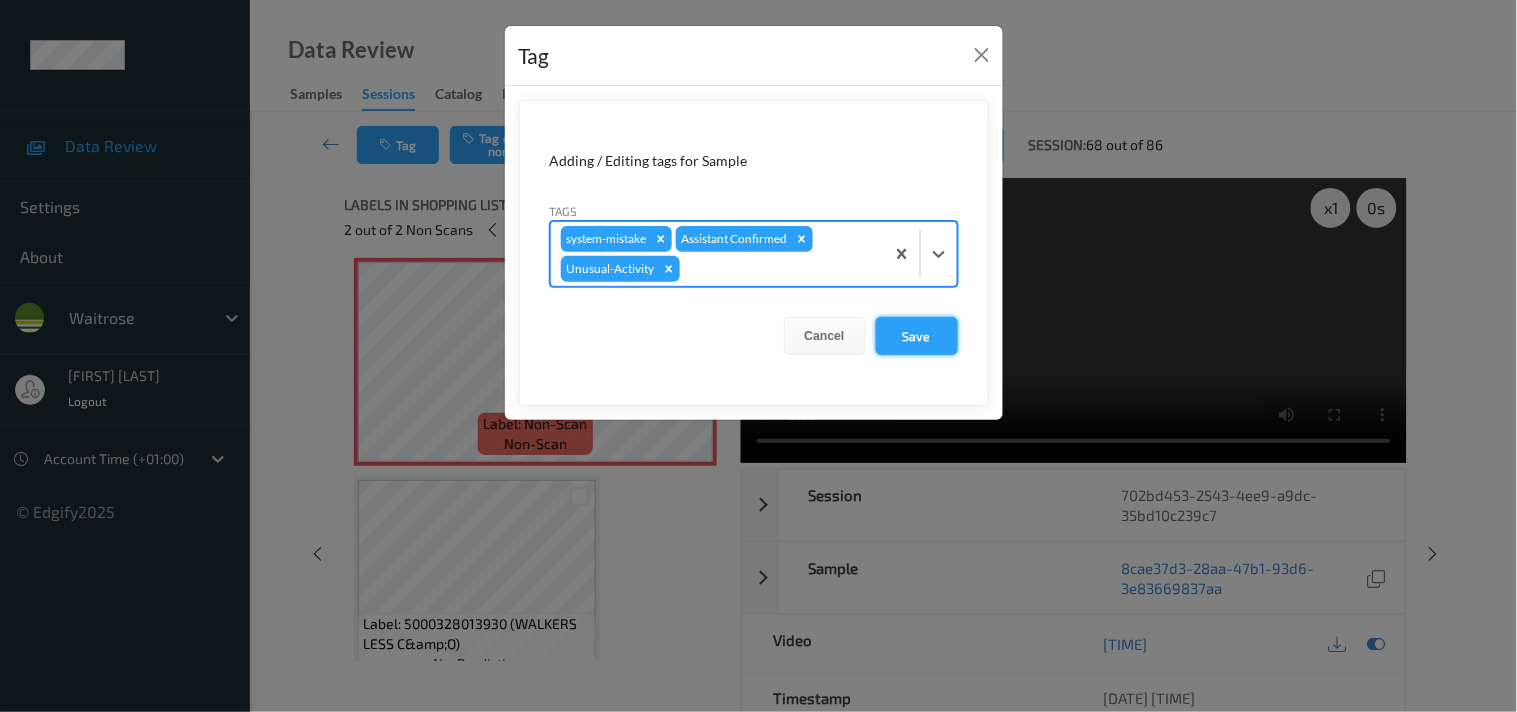 click on "Save" at bounding box center [917, 336] 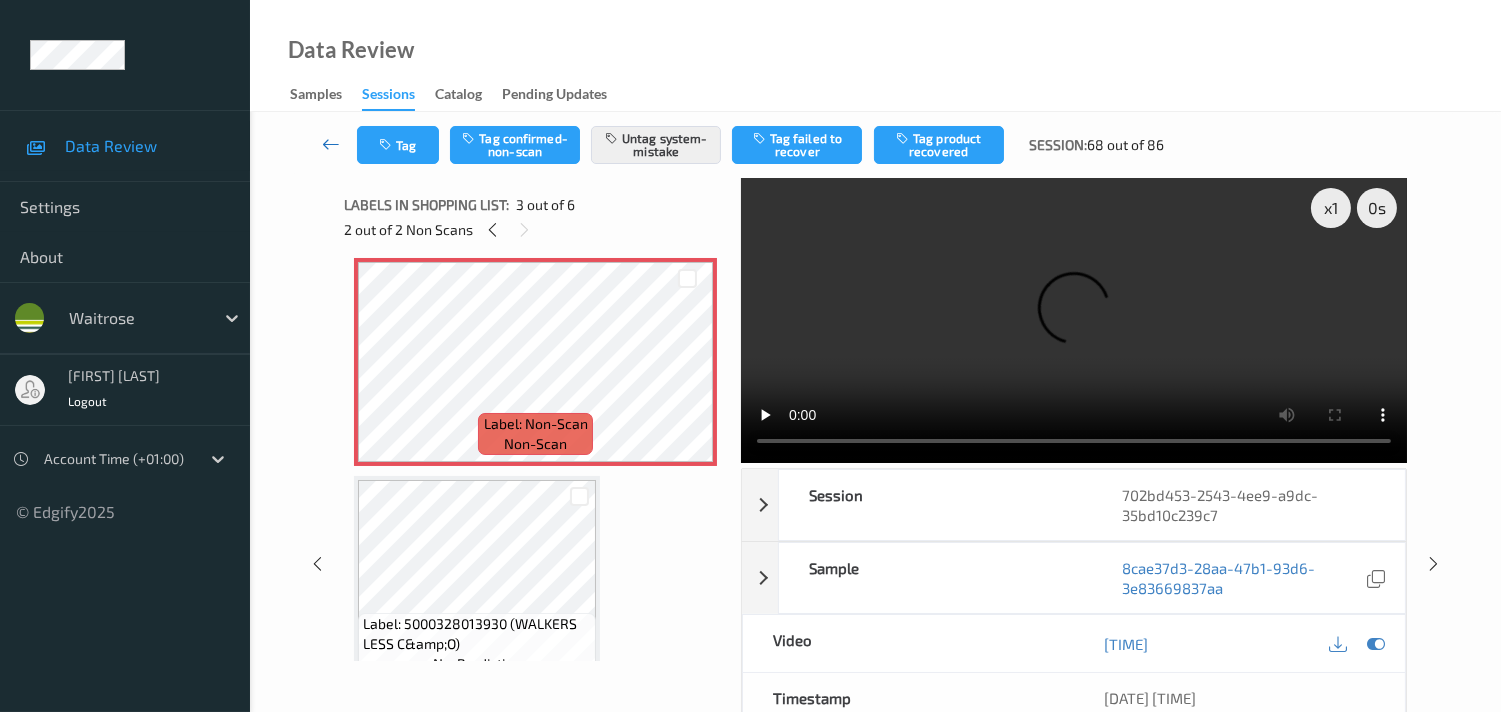 click at bounding box center [331, 144] 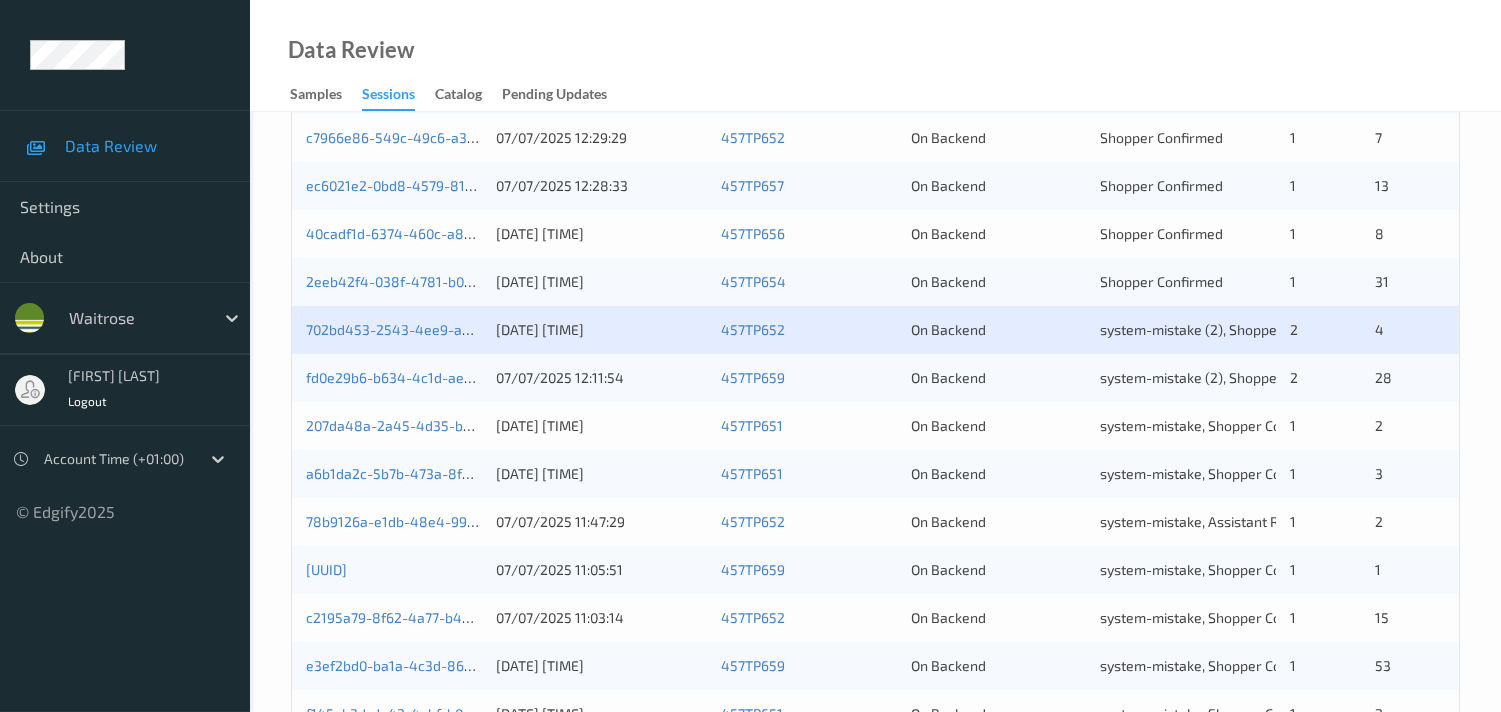 scroll, scrollTop: 617, scrollLeft: 0, axis: vertical 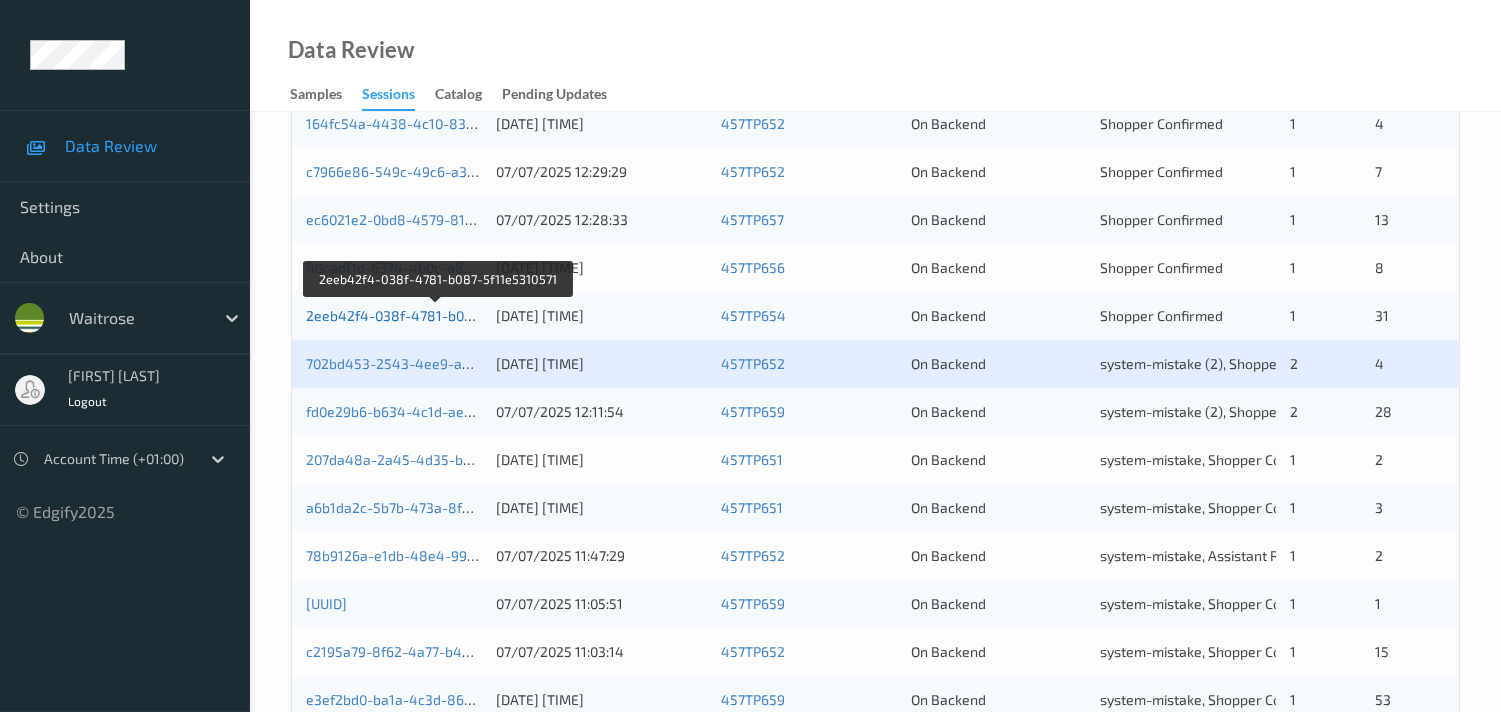 click on "2eeb42f4-038f-4781-b087-5f11e5310571" at bounding box center [438, 315] 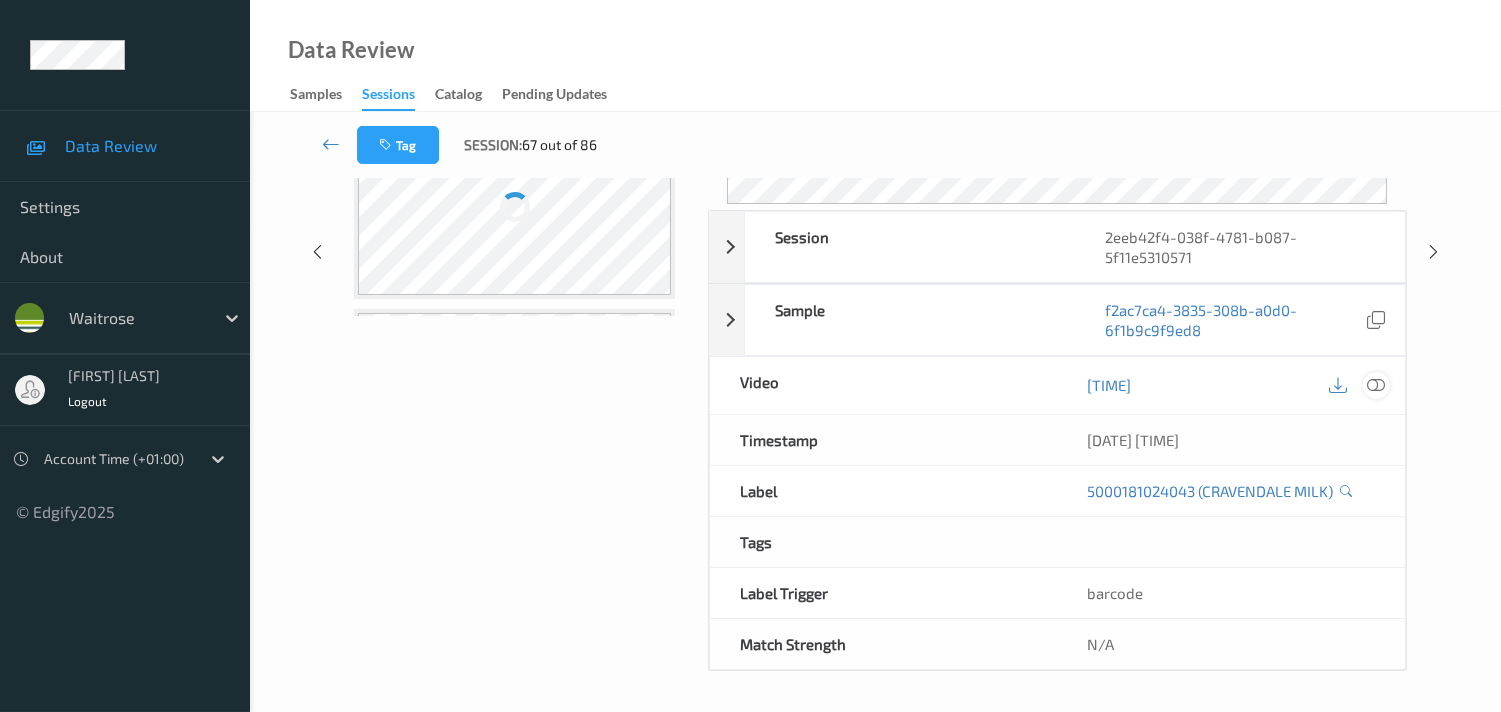click at bounding box center (1376, 385) 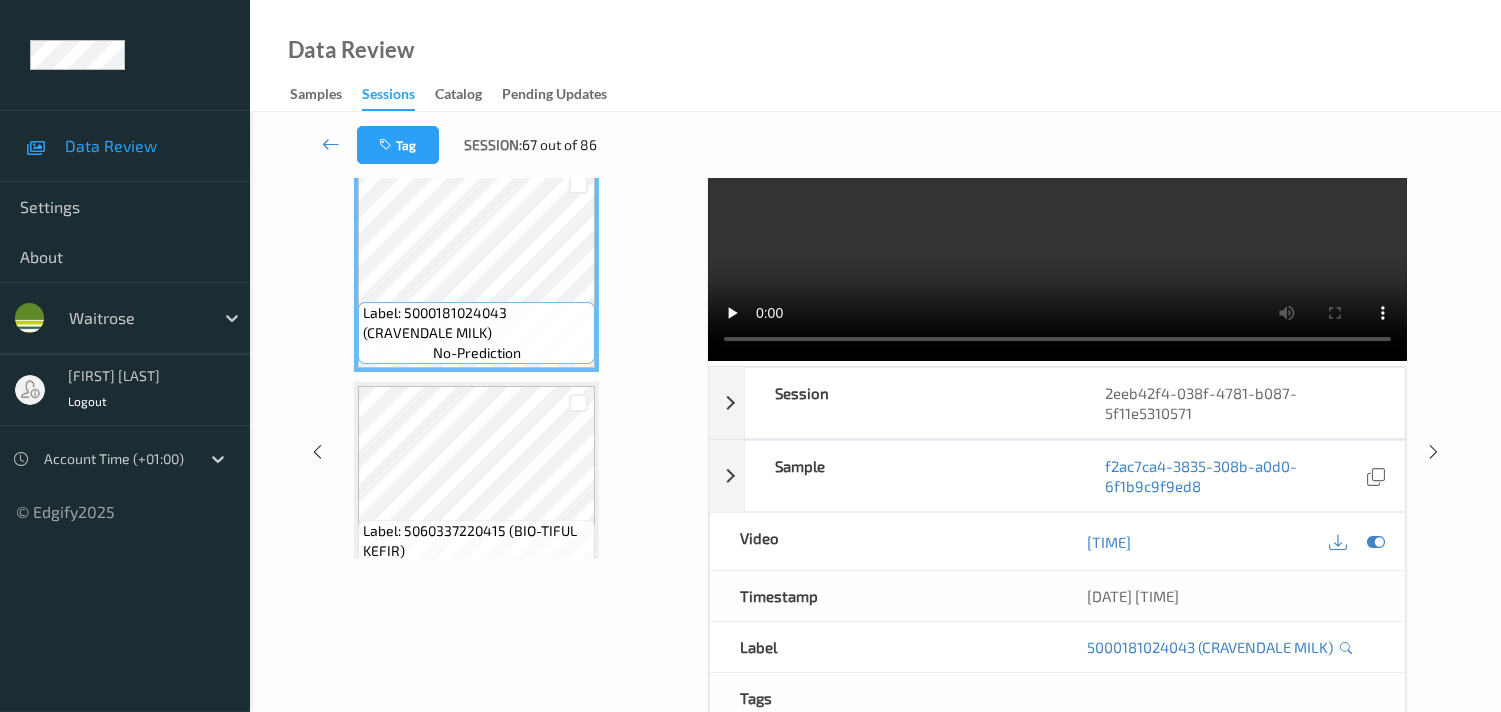 scroll, scrollTop: 0, scrollLeft: 0, axis: both 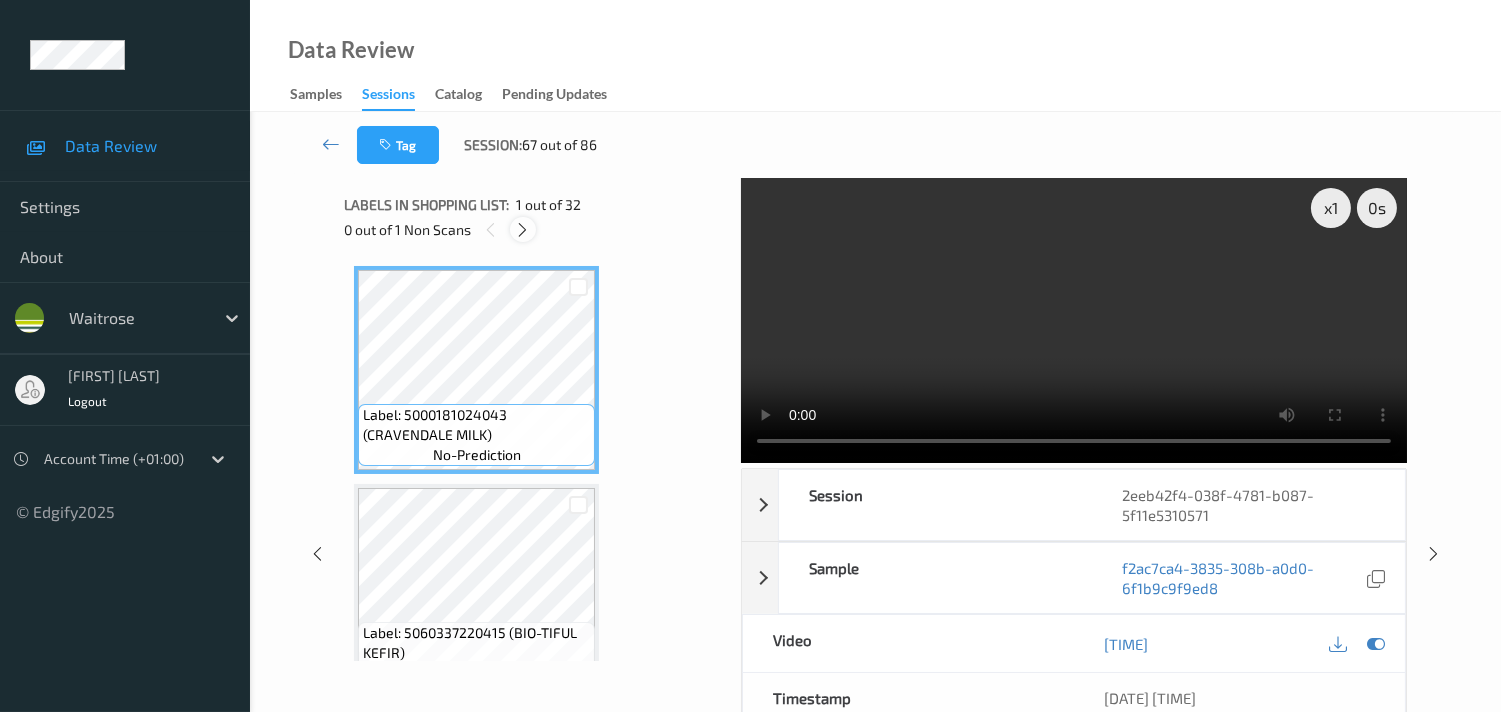 click at bounding box center (522, 230) 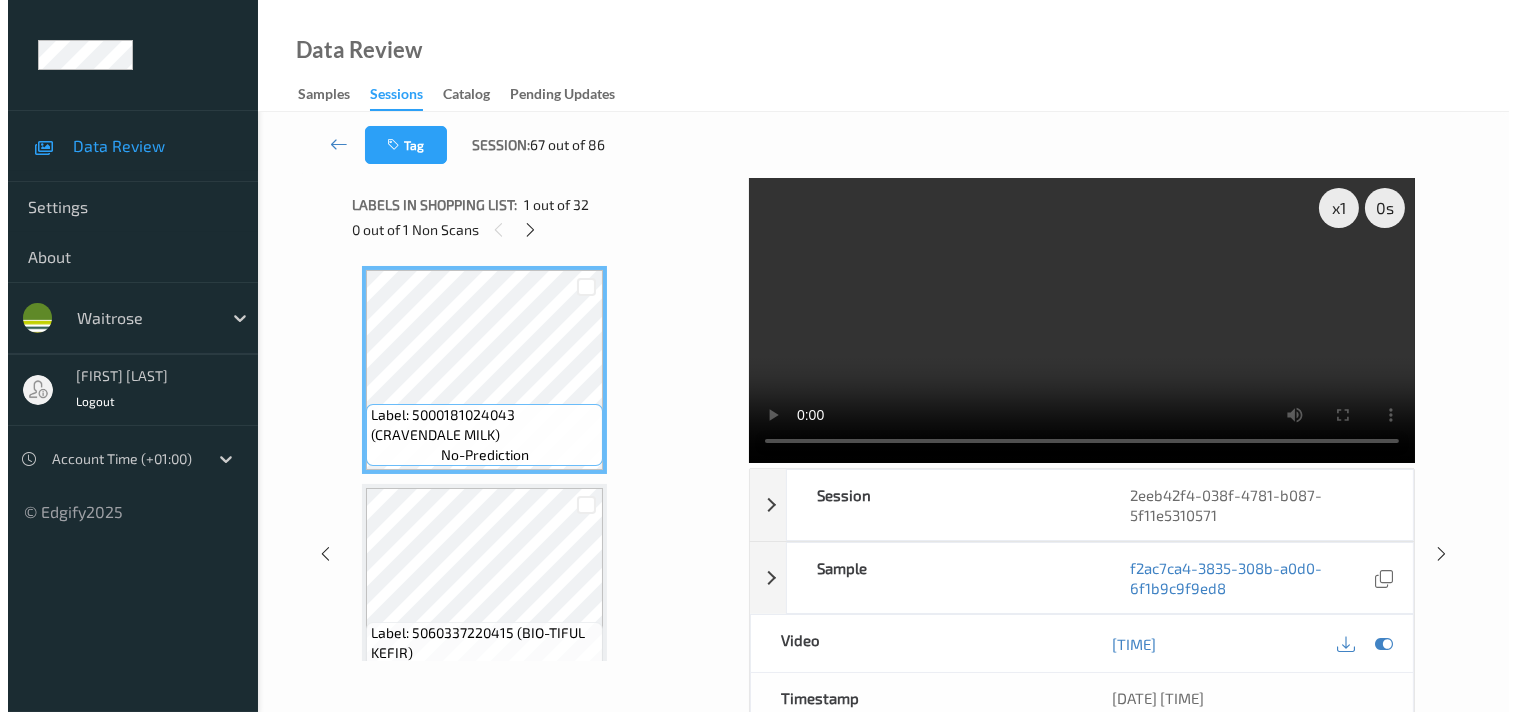 scroll, scrollTop: 1743, scrollLeft: 0, axis: vertical 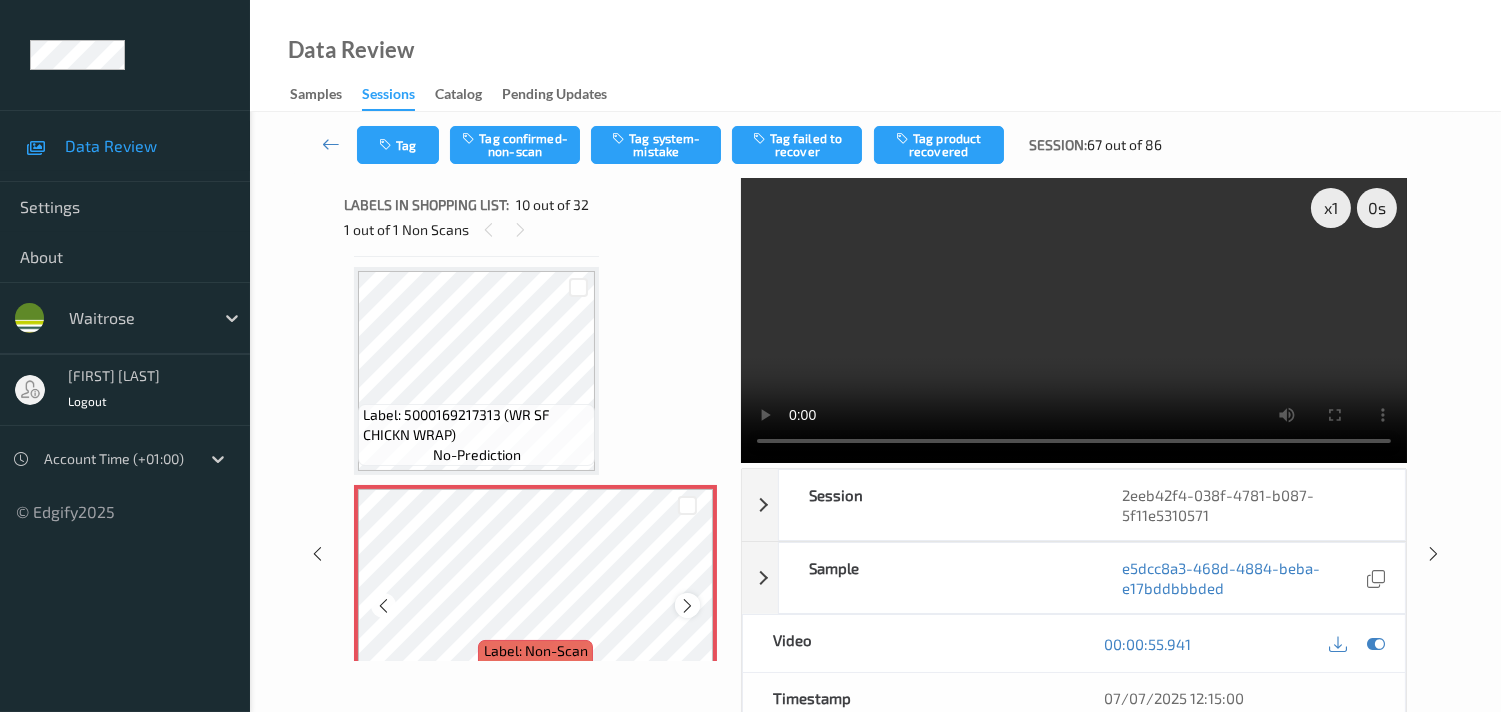 click at bounding box center (687, 606) 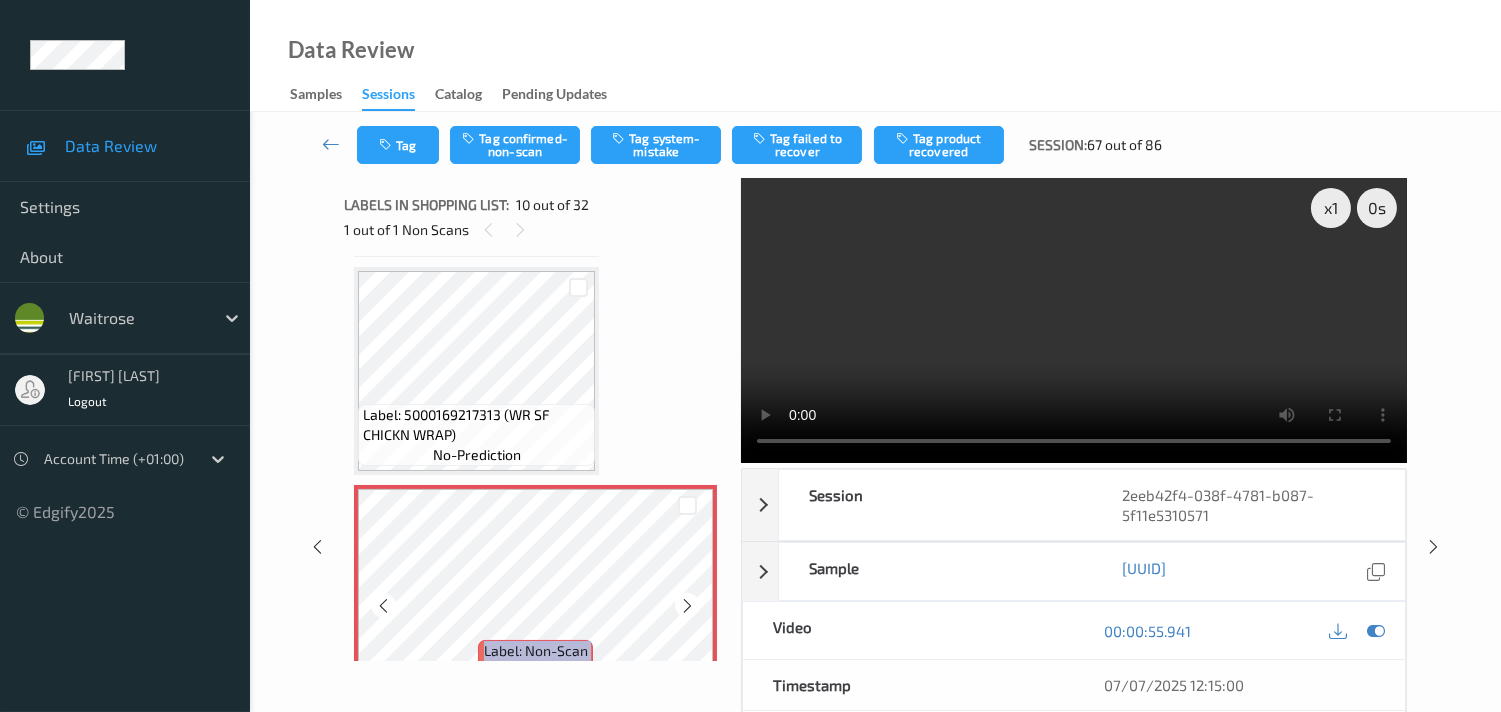 click at bounding box center (687, 606) 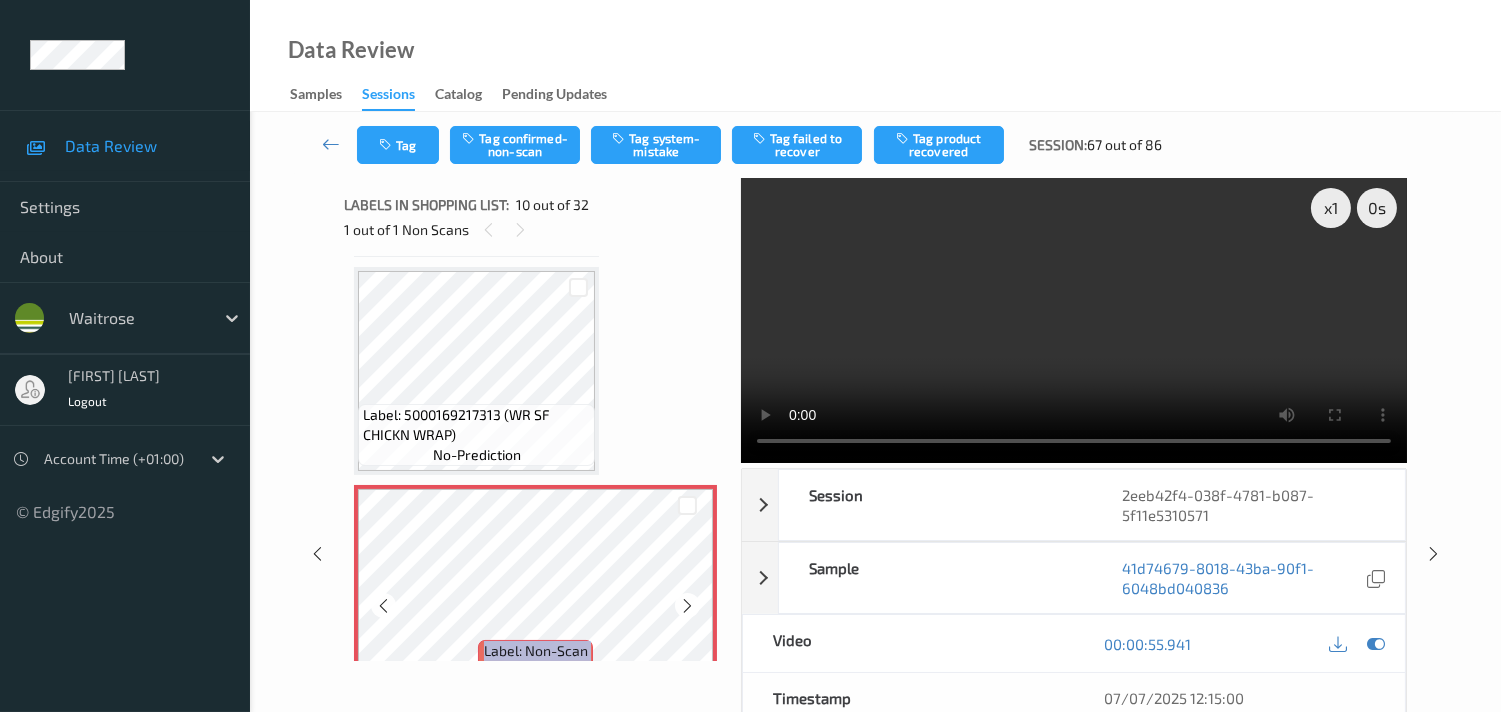 click at bounding box center [687, 606] 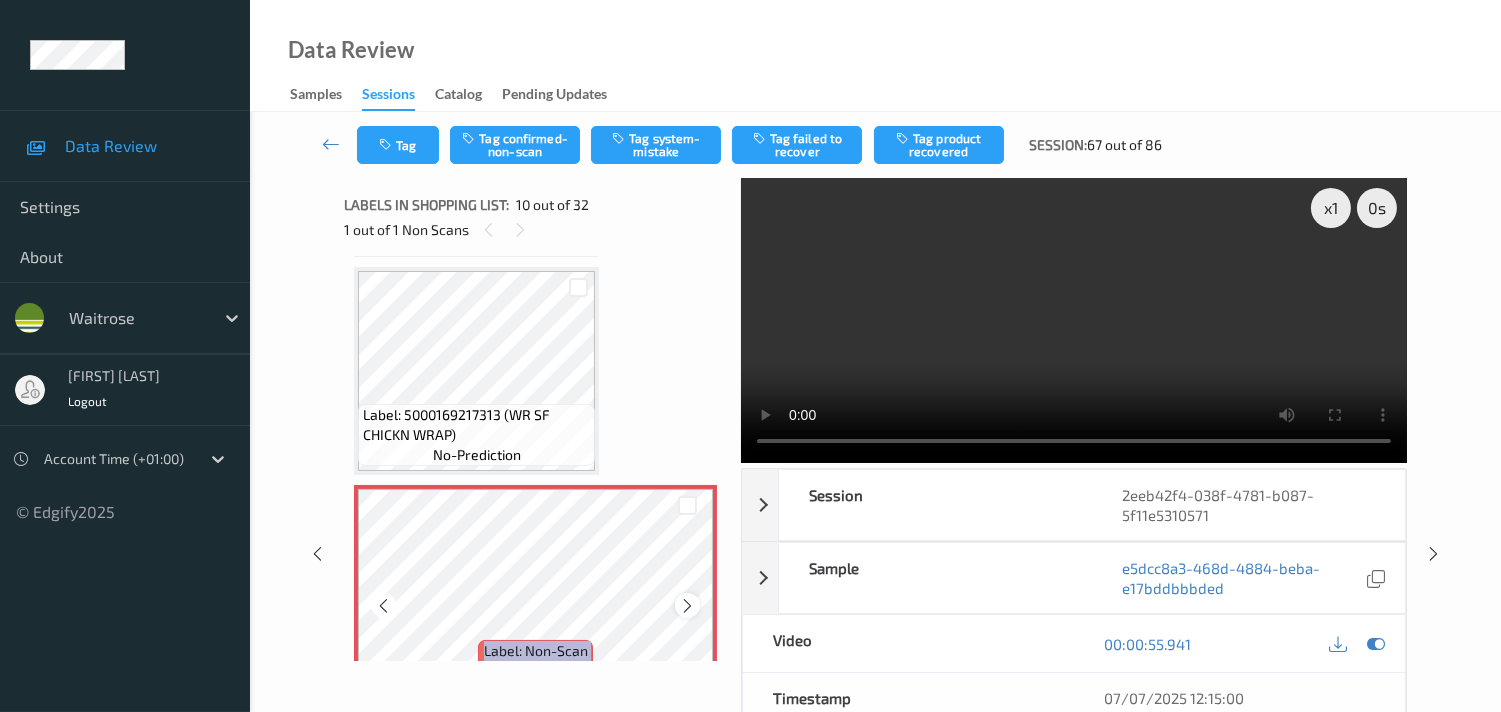click at bounding box center (687, 606) 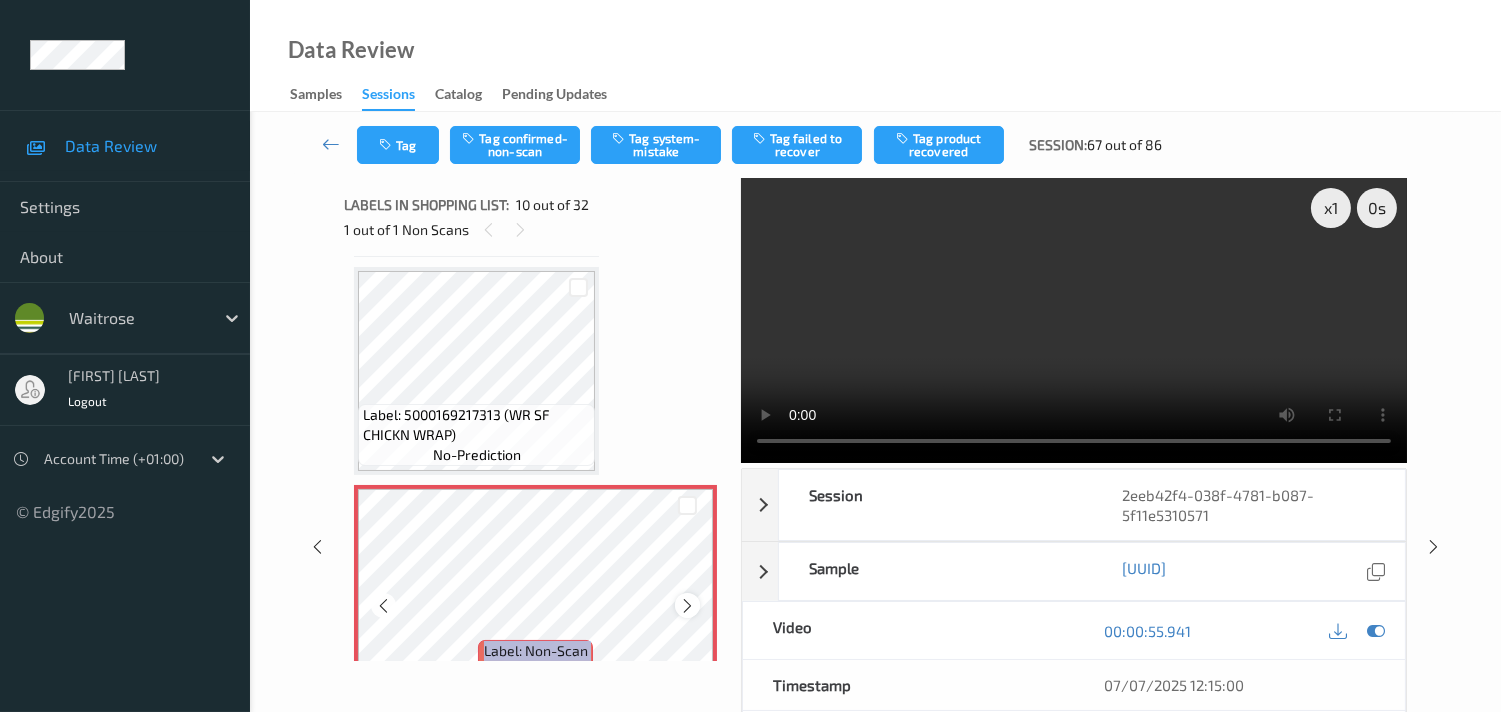click at bounding box center [687, 606] 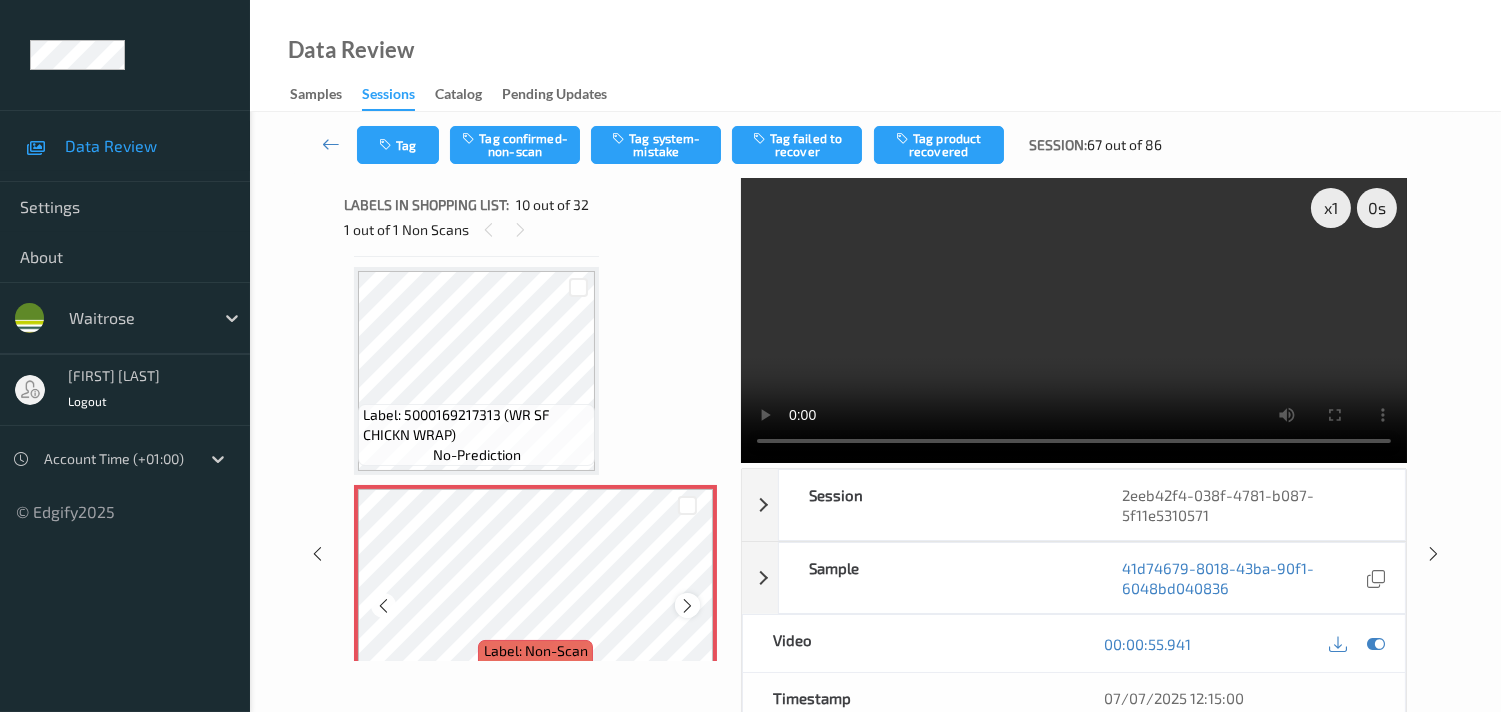 click at bounding box center (687, 606) 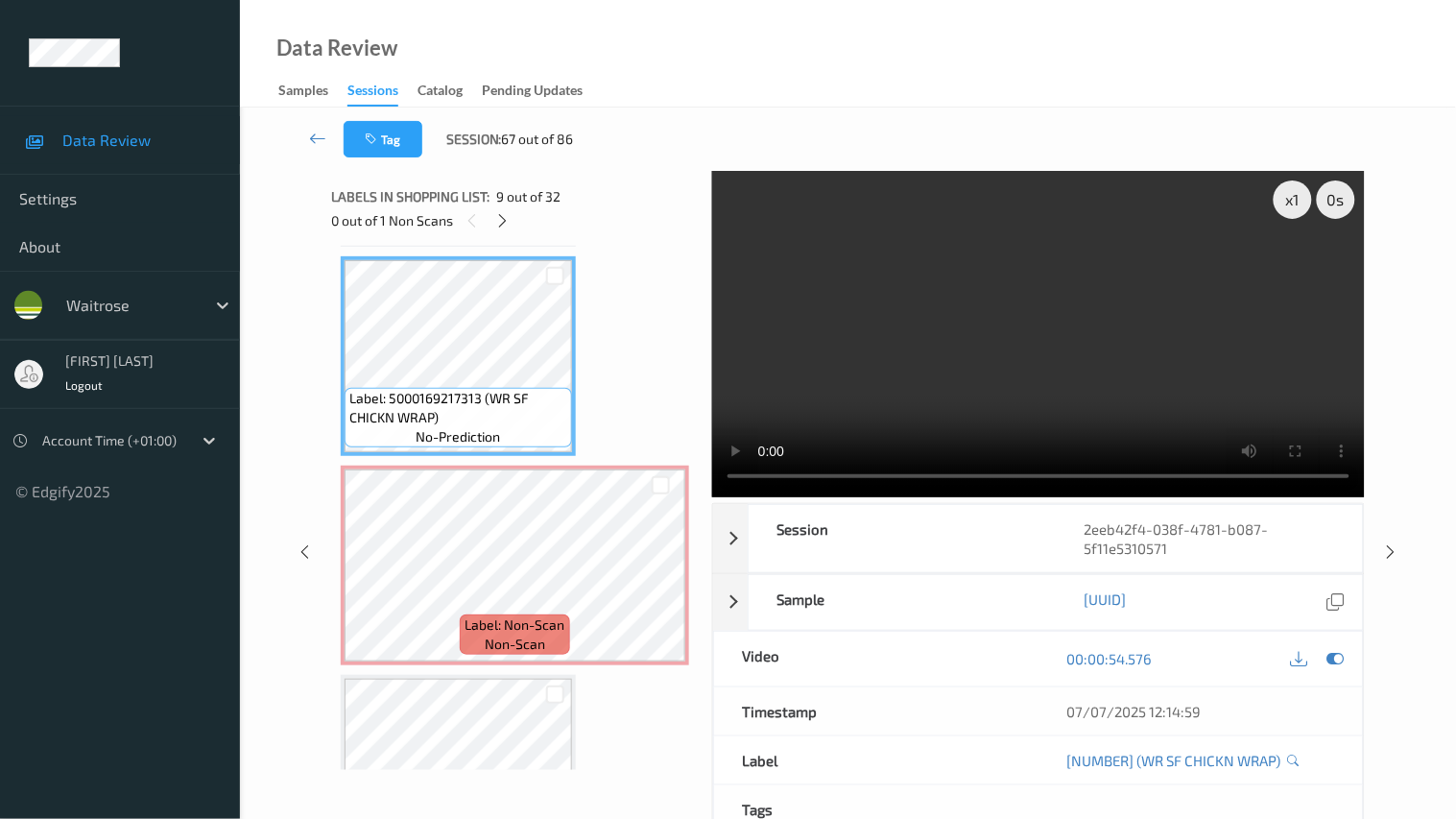 type 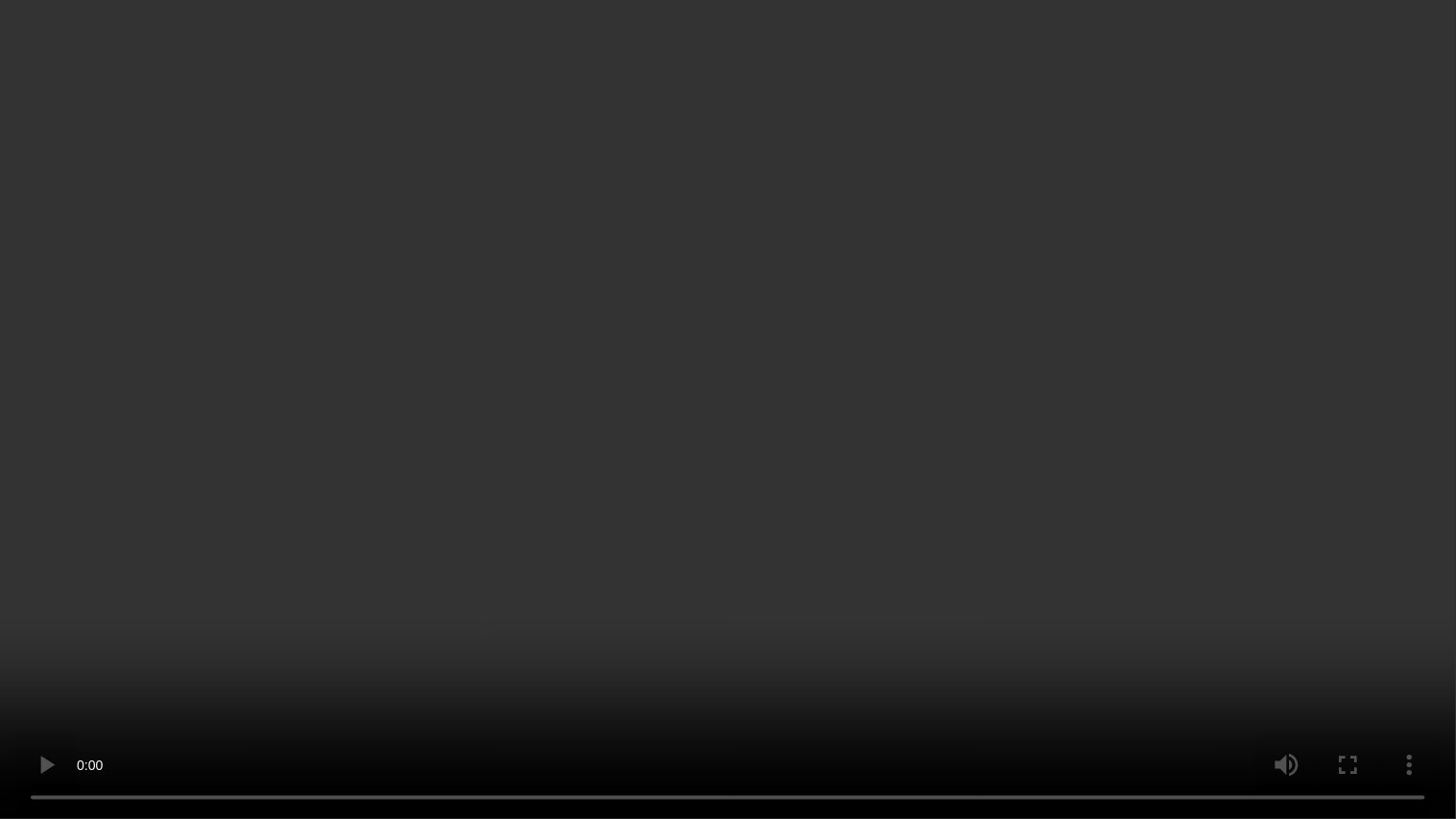 click at bounding box center [728, 409] 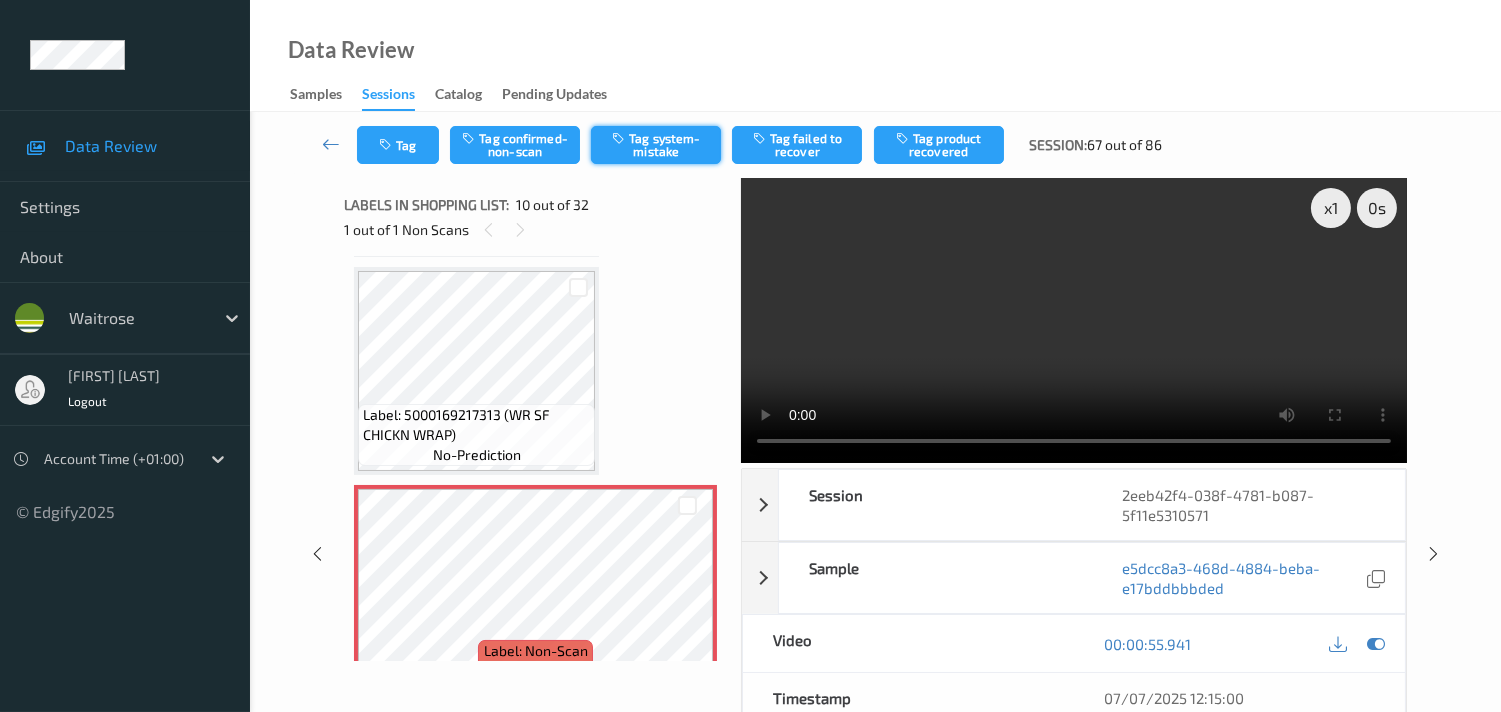click on "Tag   system-mistake" at bounding box center (656, 145) 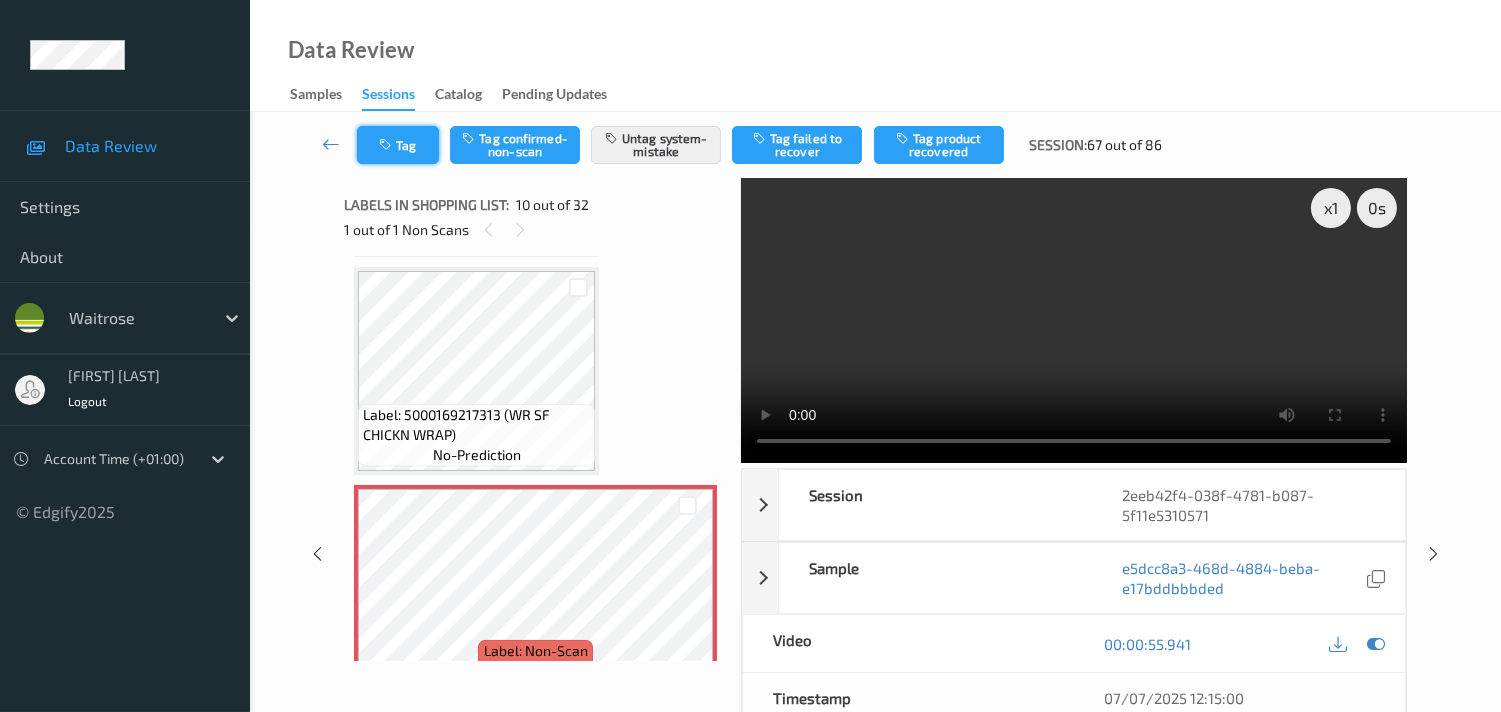 click on "Tag" at bounding box center [398, 145] 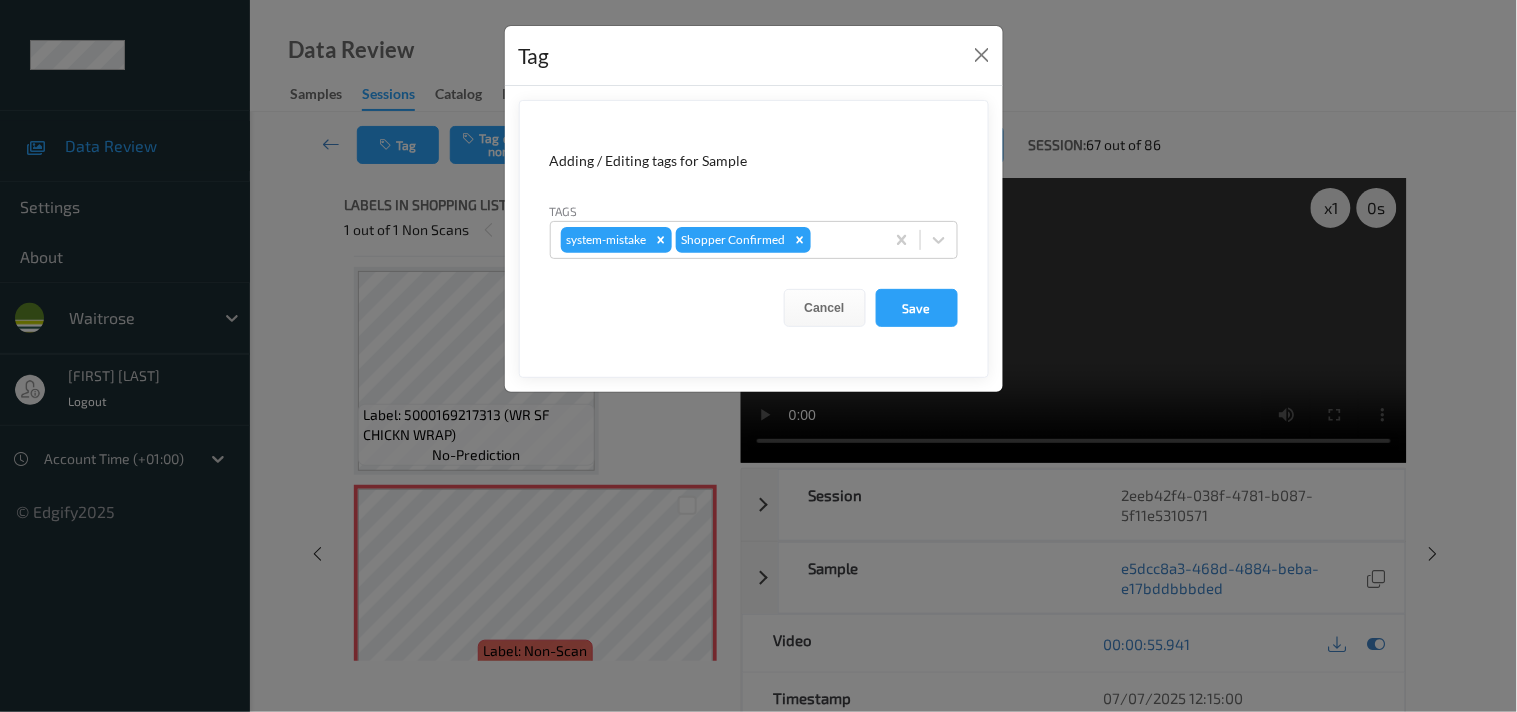 drag, startPoint x: 941, startPoint y: 243, endPoint x: 901, endPoint y: 261, distance: 43.863426 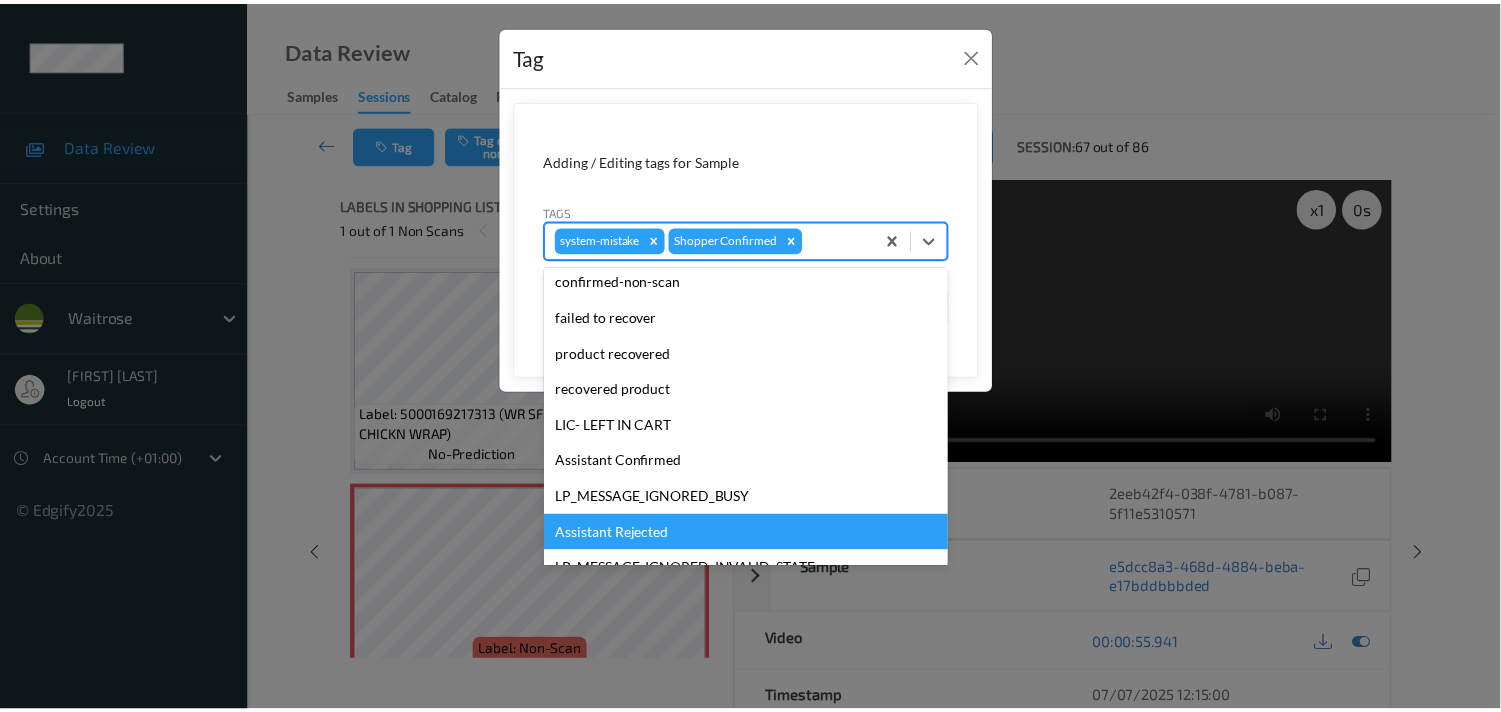 scroll, scrollTop: 318, scrollLeft: 0, axis: vertical 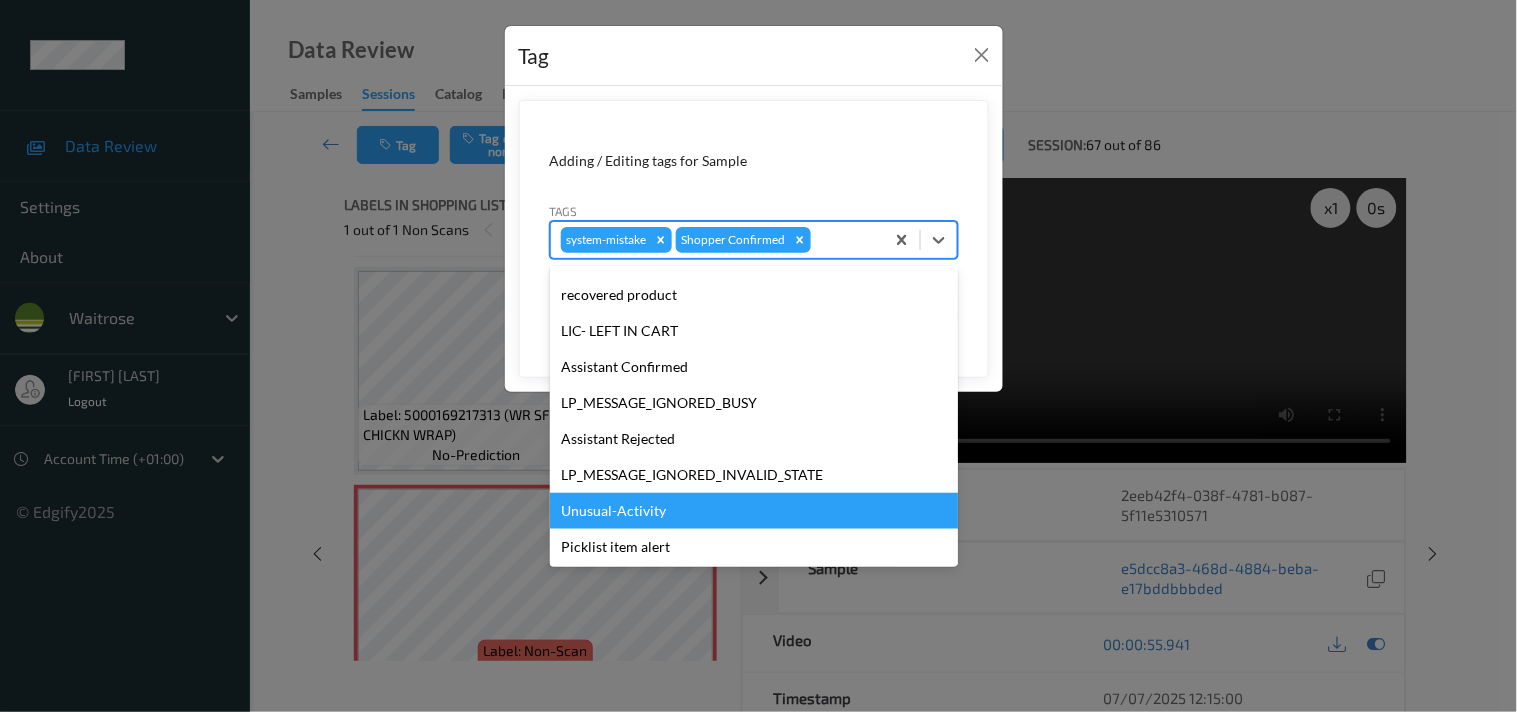 click on "Unusual-Activity" at bounding box center [754, 511] 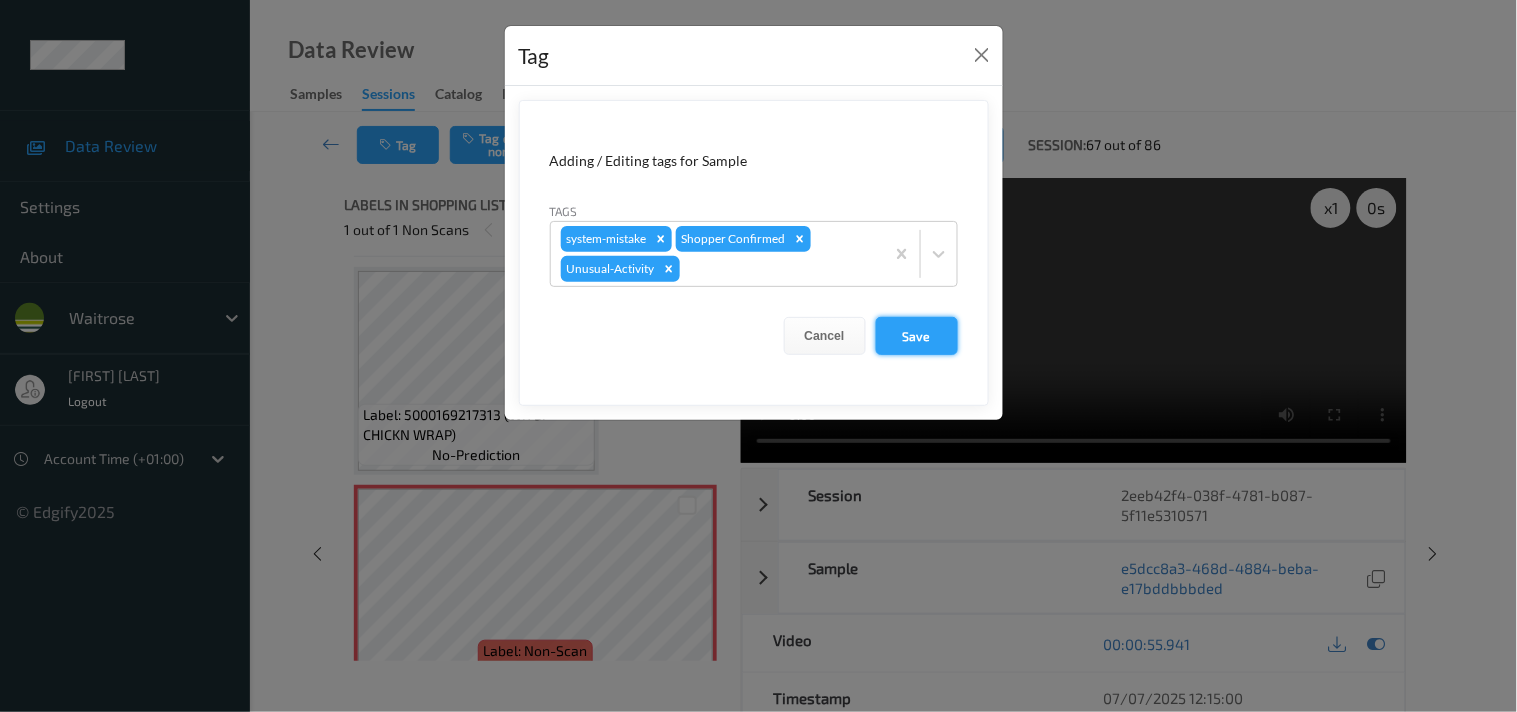 click on "Save" at bounding box center [917, 336] 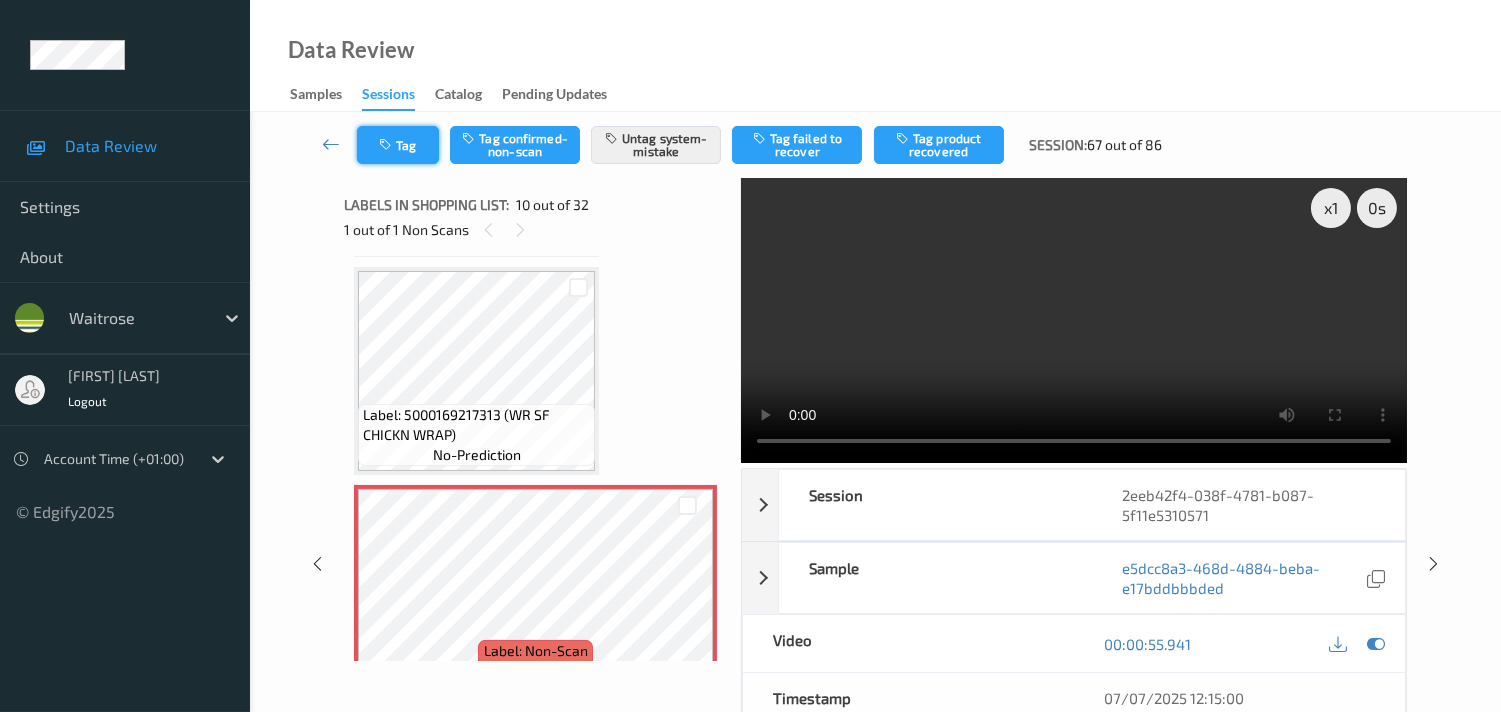 click on "Tag" at bounding box center (398, 145) 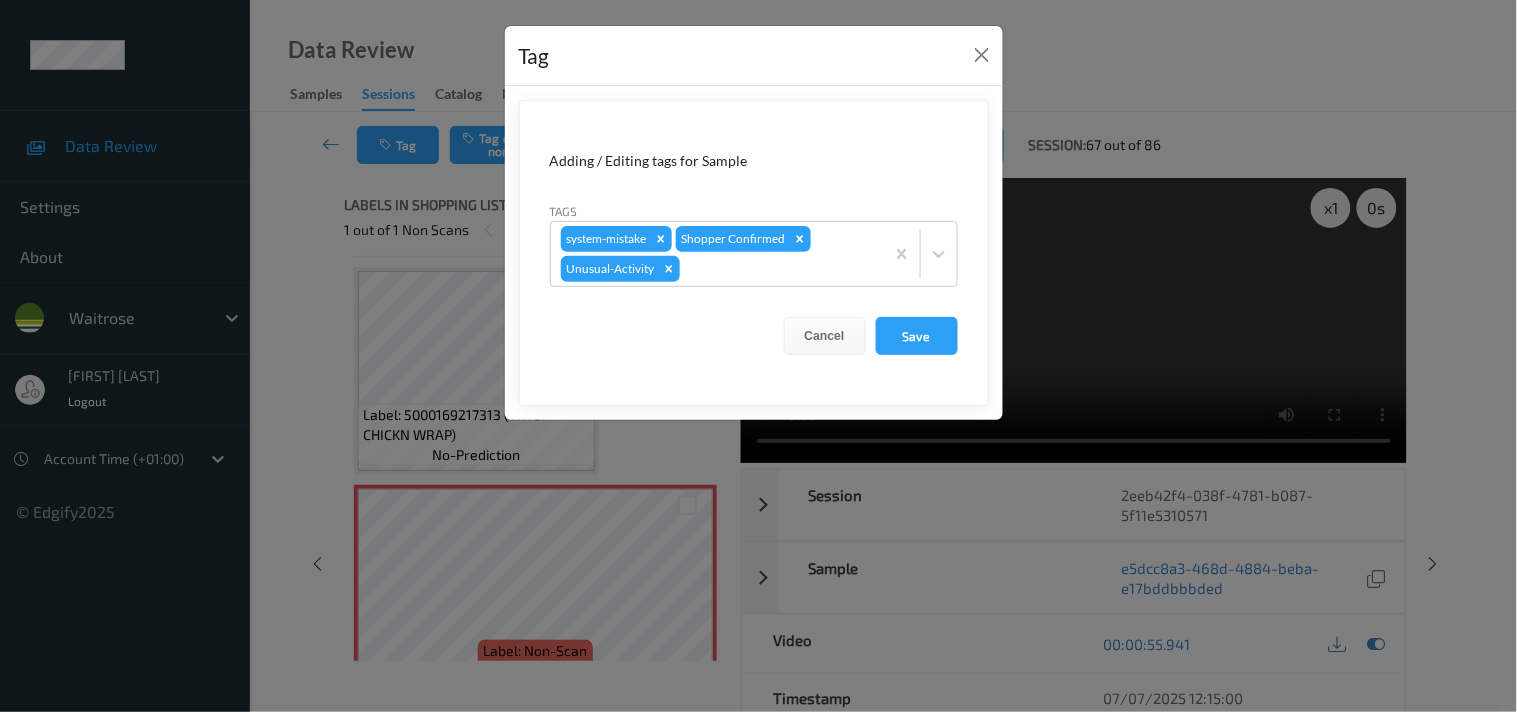 click on "Tag Adding / Editing tags for Sample   Tags system-mistake Shopper Confirmed Unusual-Activity Cancel Save" at bounding box center (758, 356) 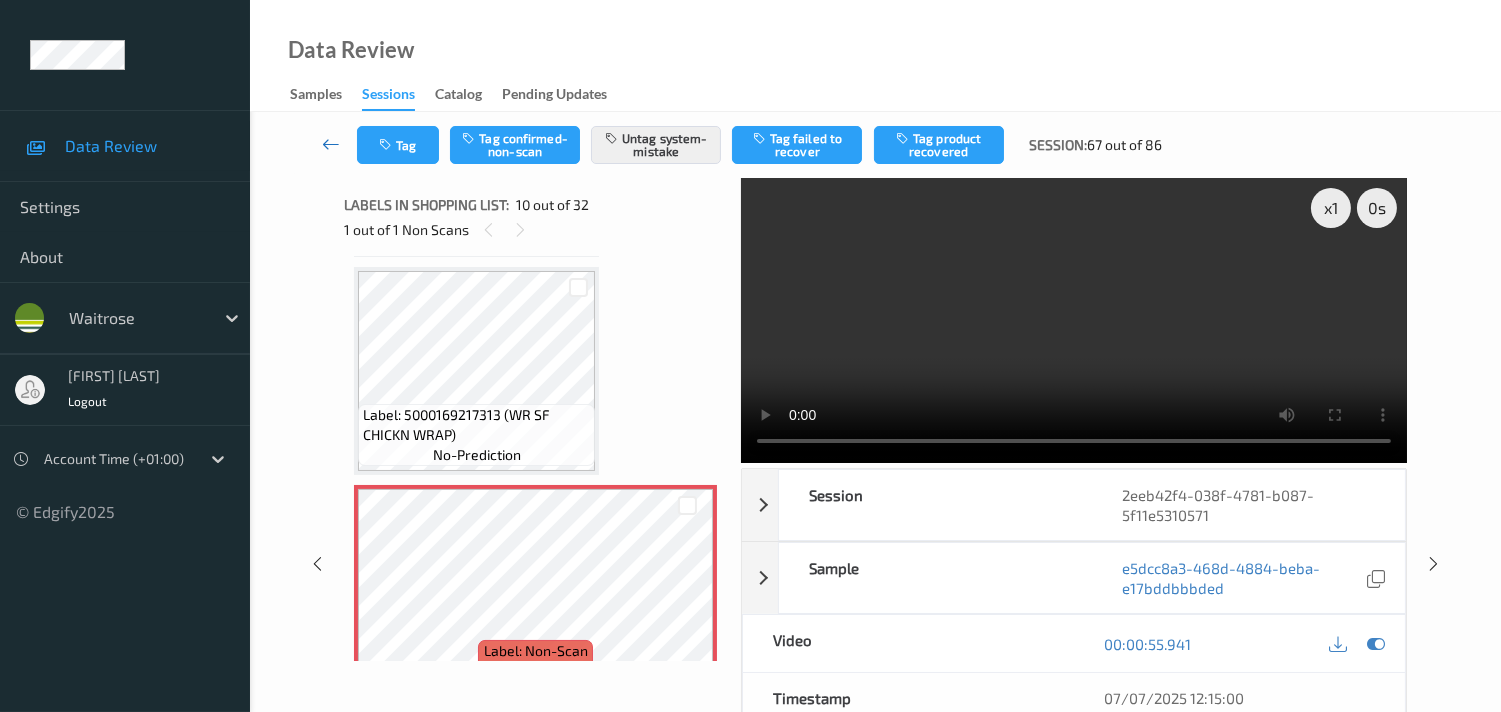 click at bounding box center (331, 144) 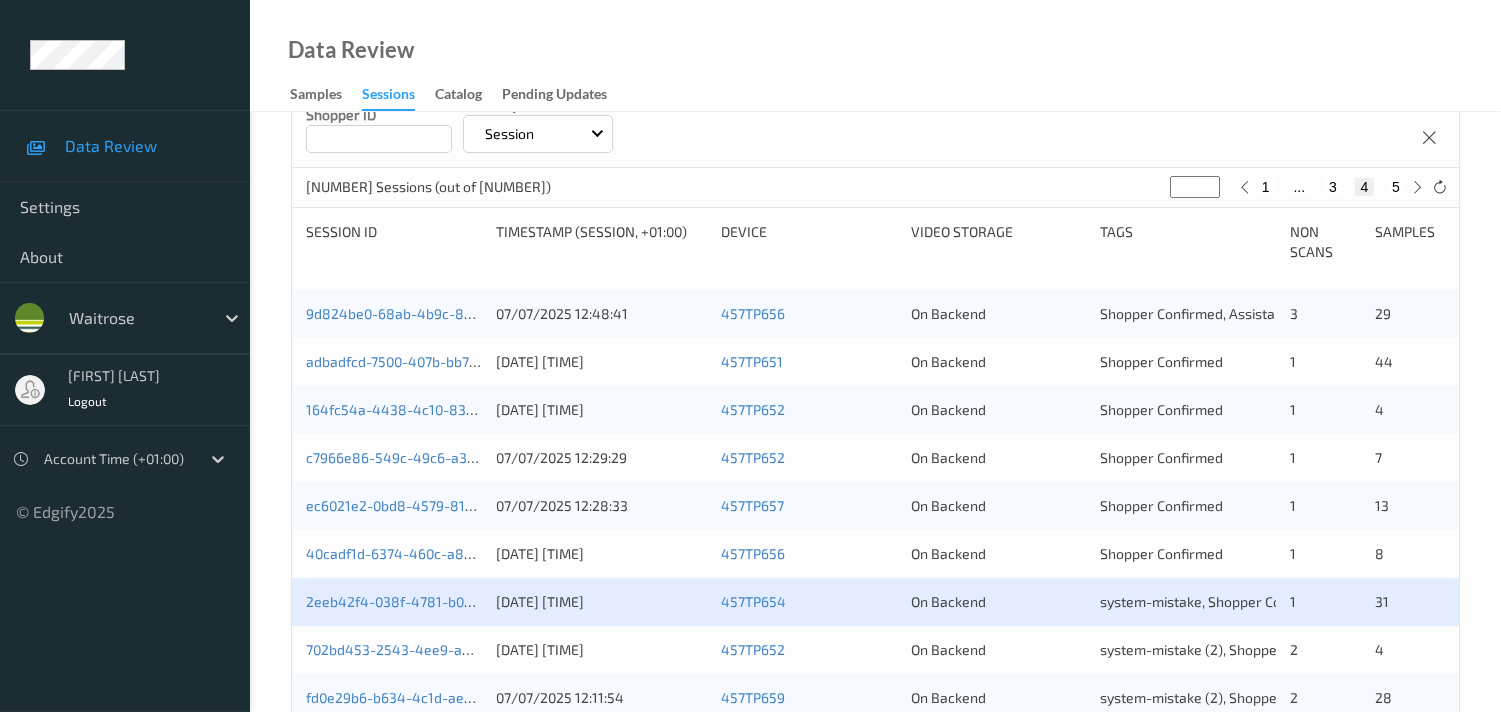 scroll, scrollTop: 333, scrollLeft: 0, axis: vertical 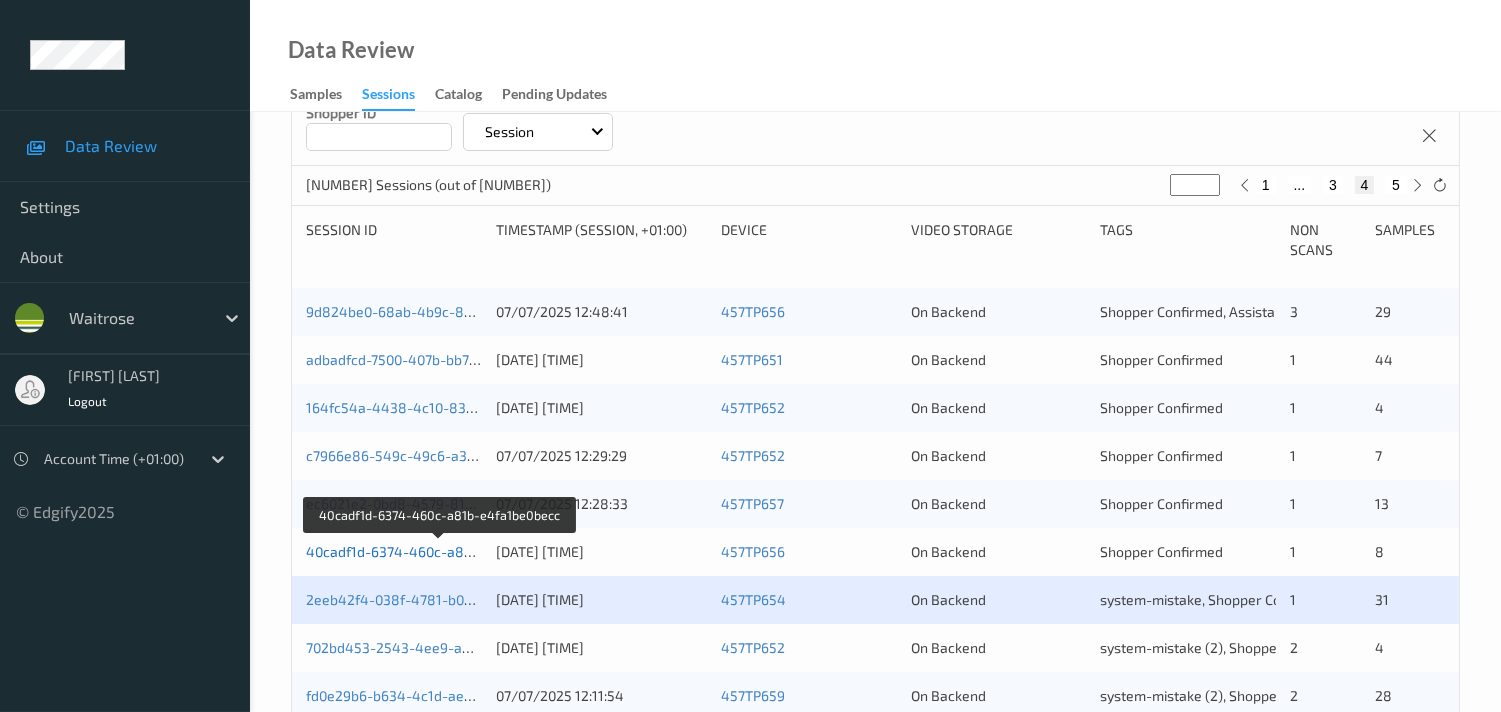 click on "40cadf1d-6374-460c-a81b-e4fa1be0becc" at bounding box center [440, 551] 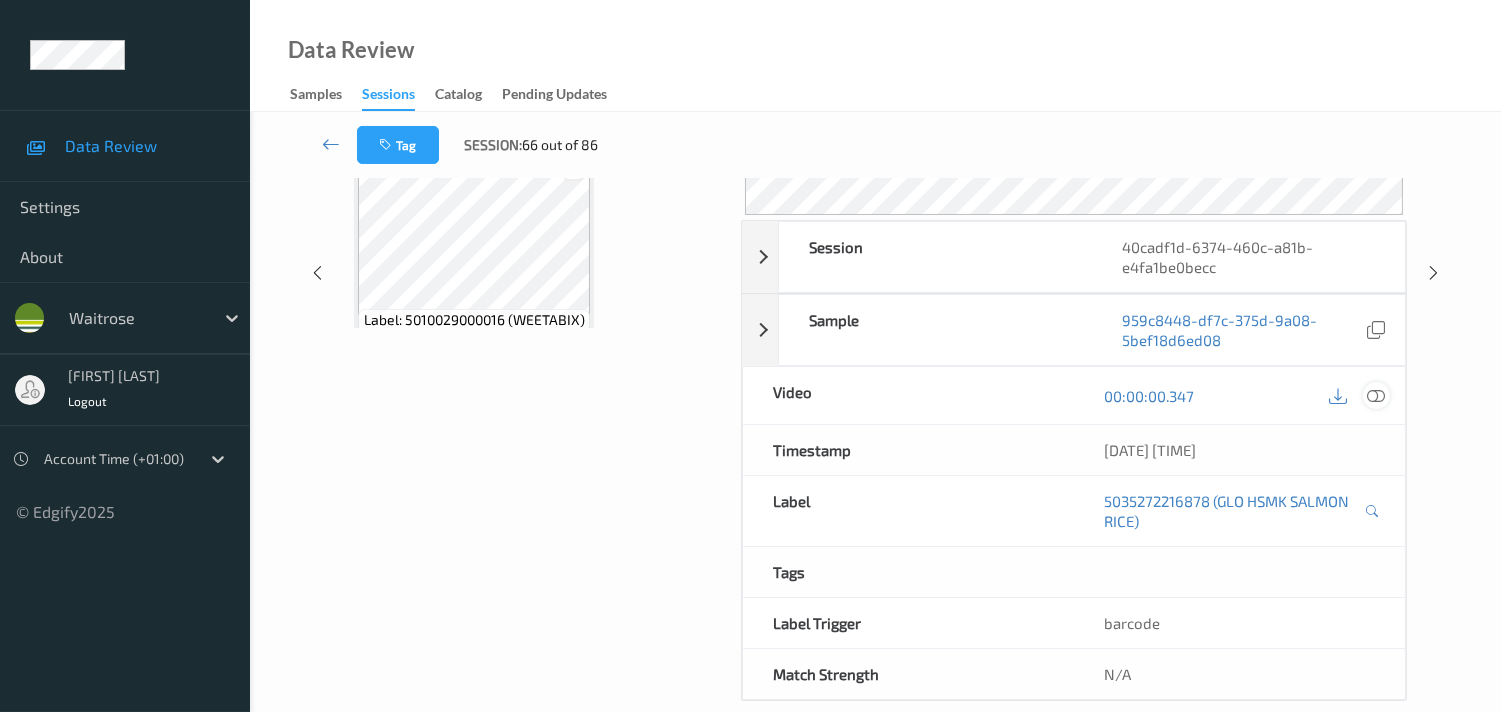 scroll, scrollTop: 280, scrollLeft: 0, axis: vertical 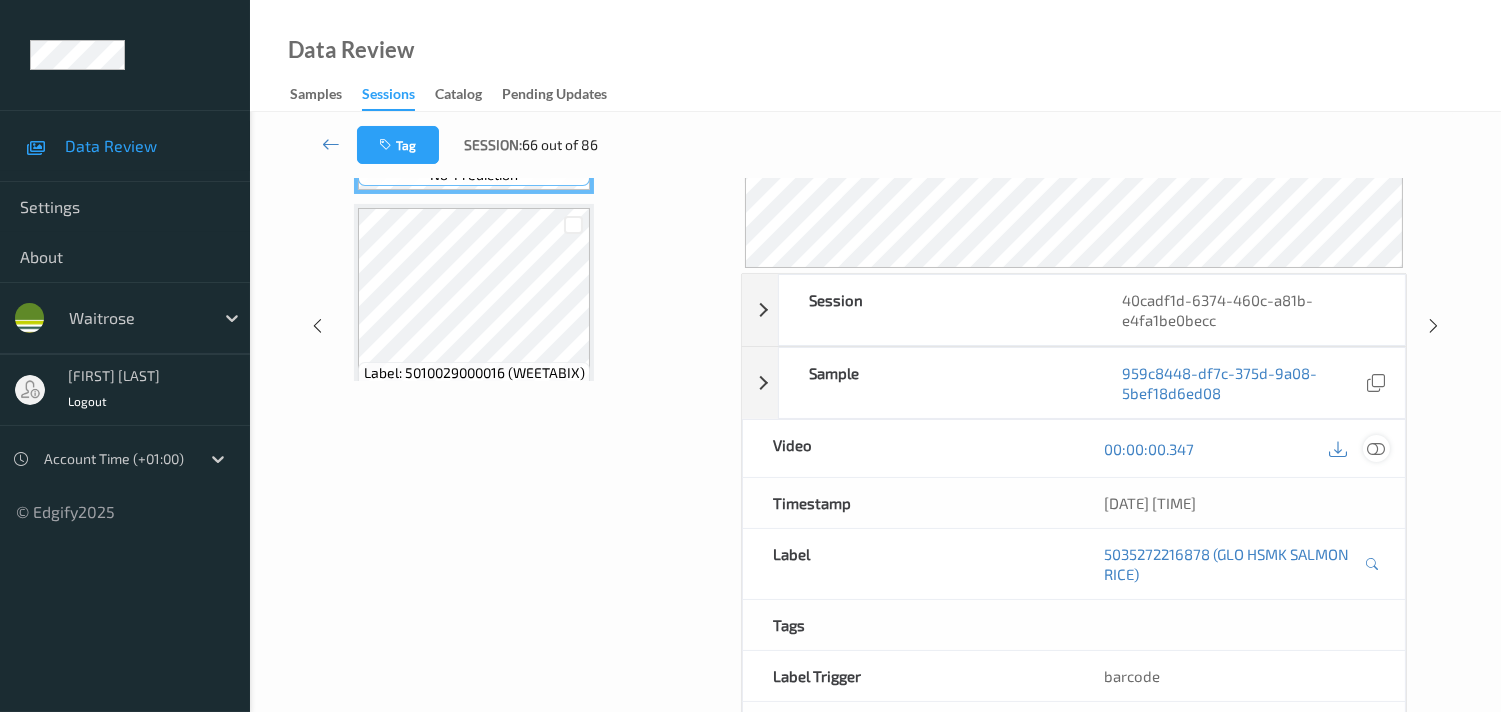 click on "[DATE] [TIME]" at bounding box center [1239, 503] 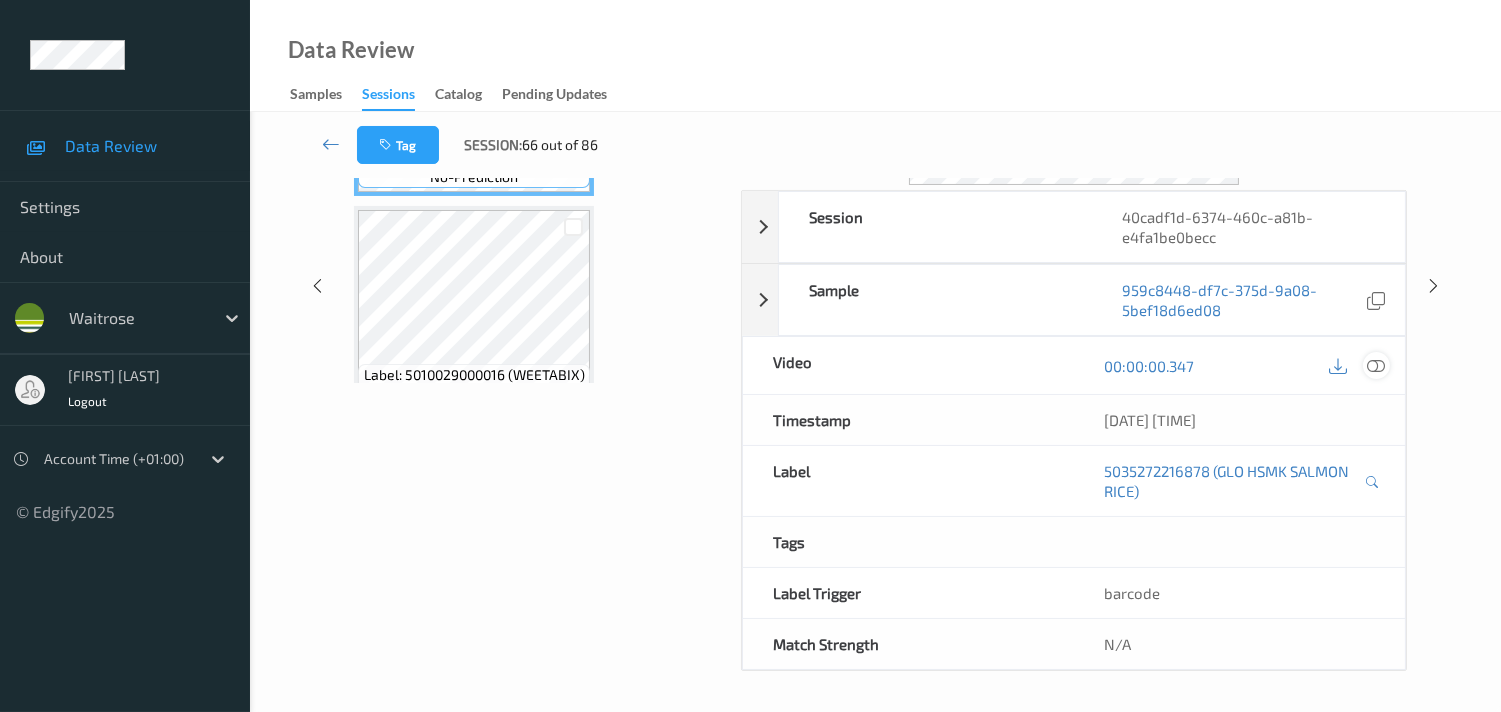click at bounding box center [1376, 366] 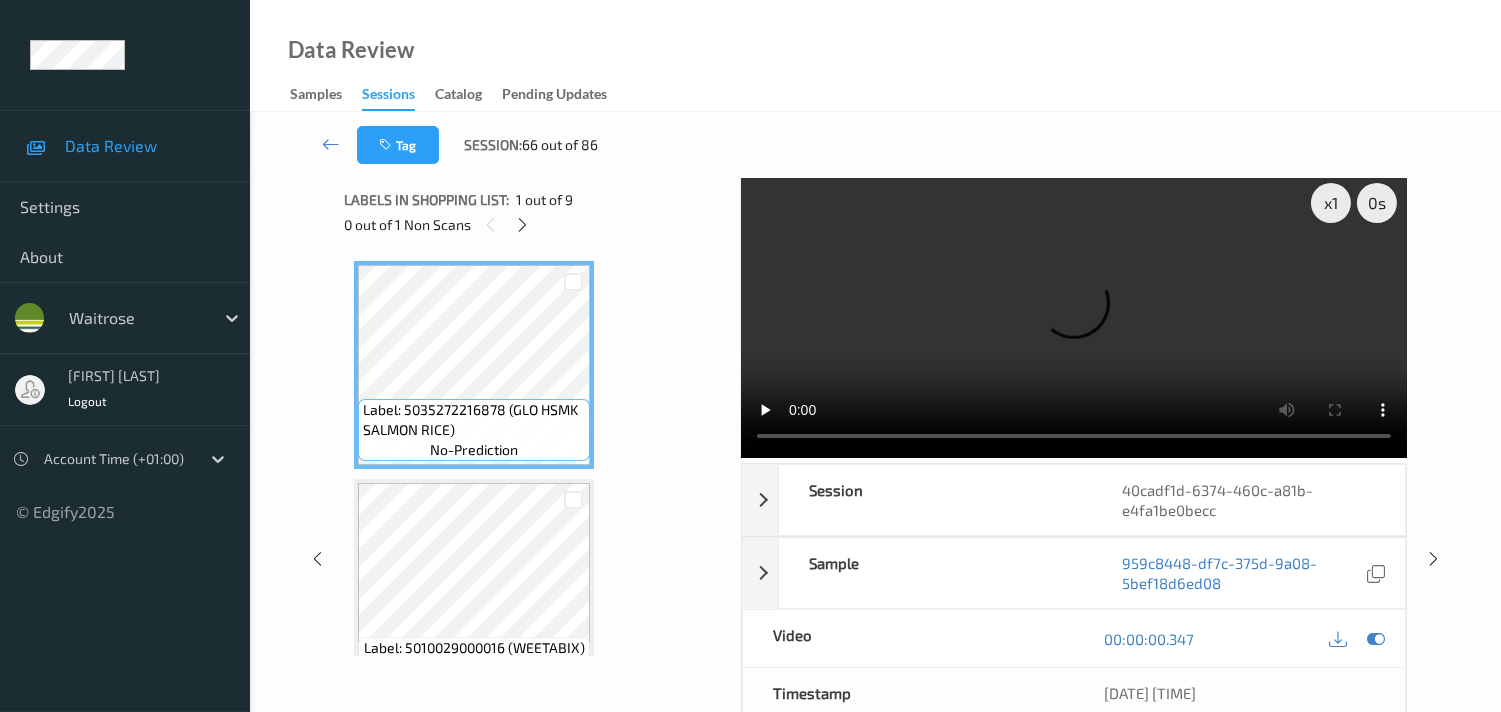 scroll, scrollTop: 0, scrollLeft: 0, axis: both 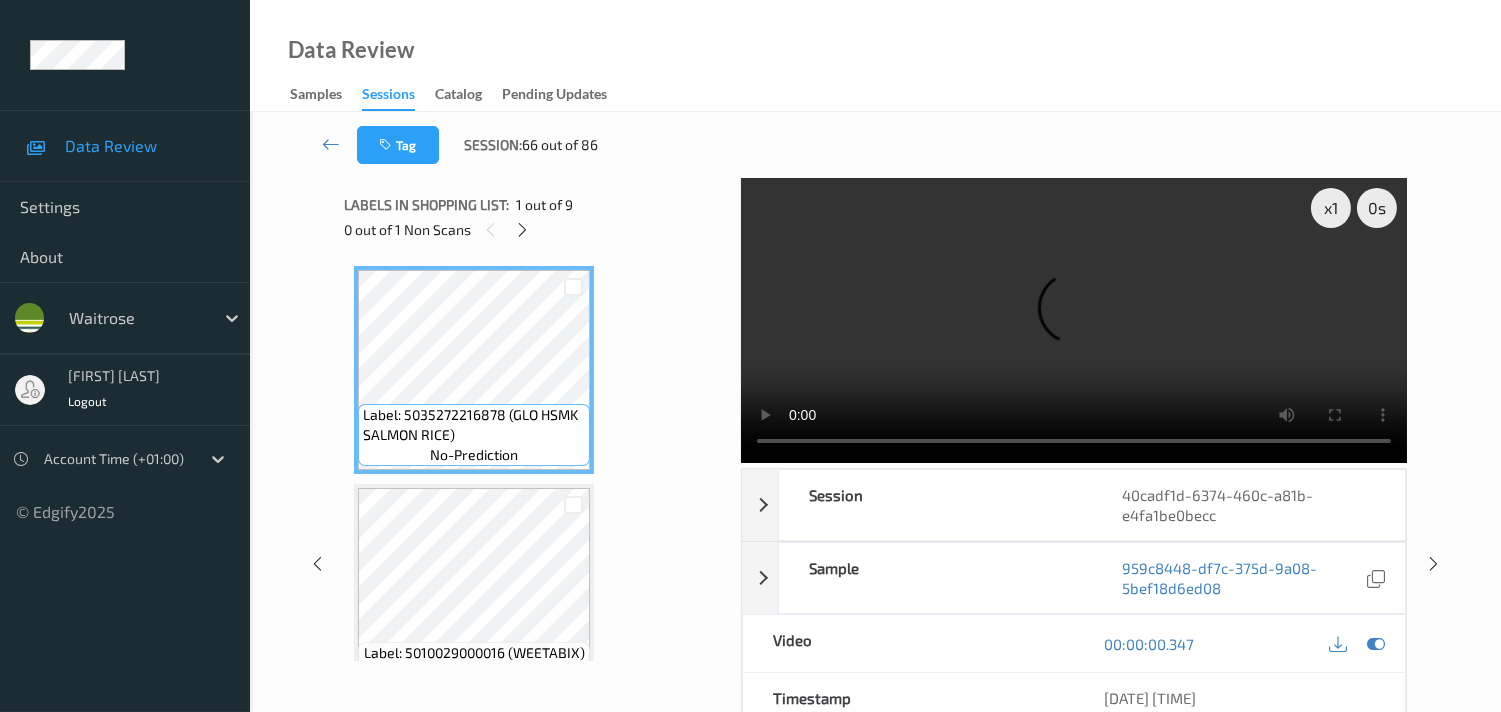 click on "Tag Session: [NUMBER] out of [NUMBER]" at bounding box center (875, 145) 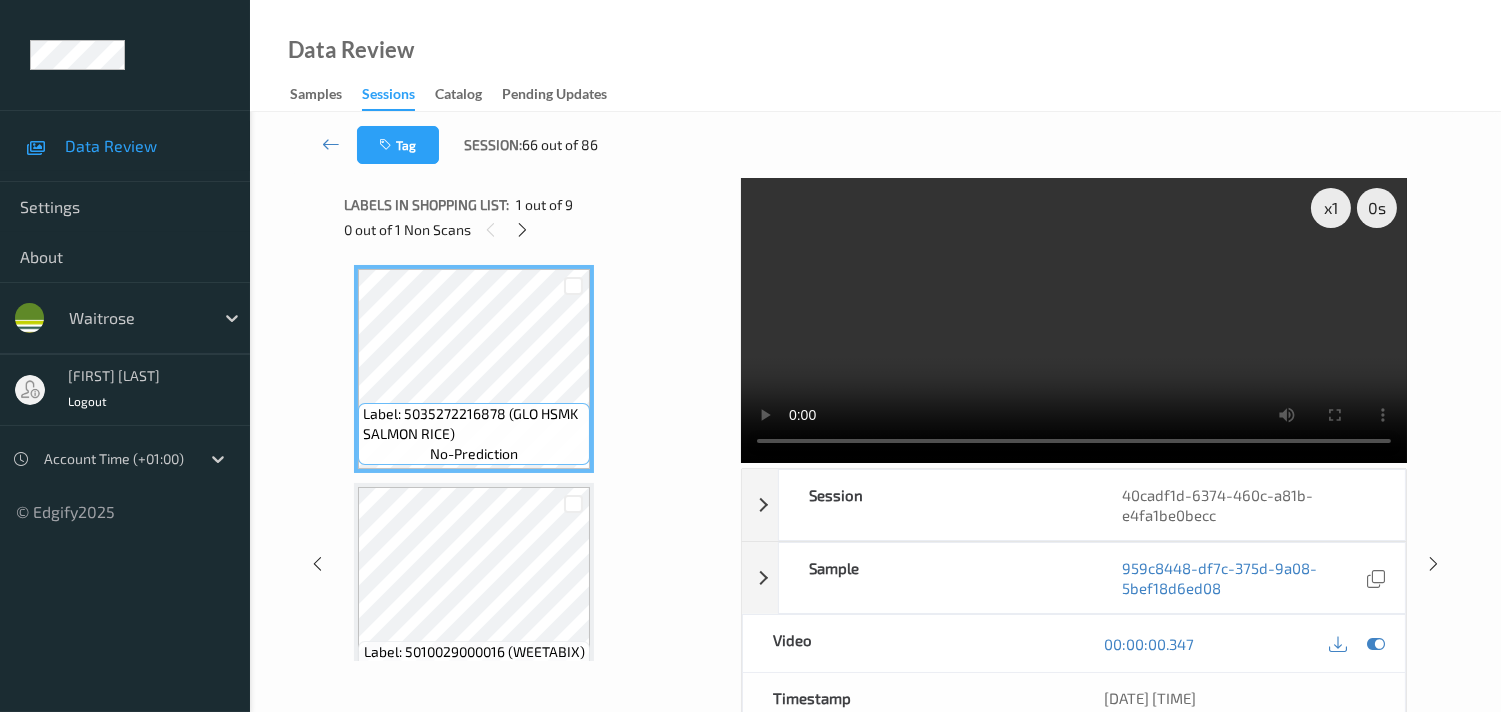 scroll, scrollTop: 0, scrollLeft: 0, axis: both 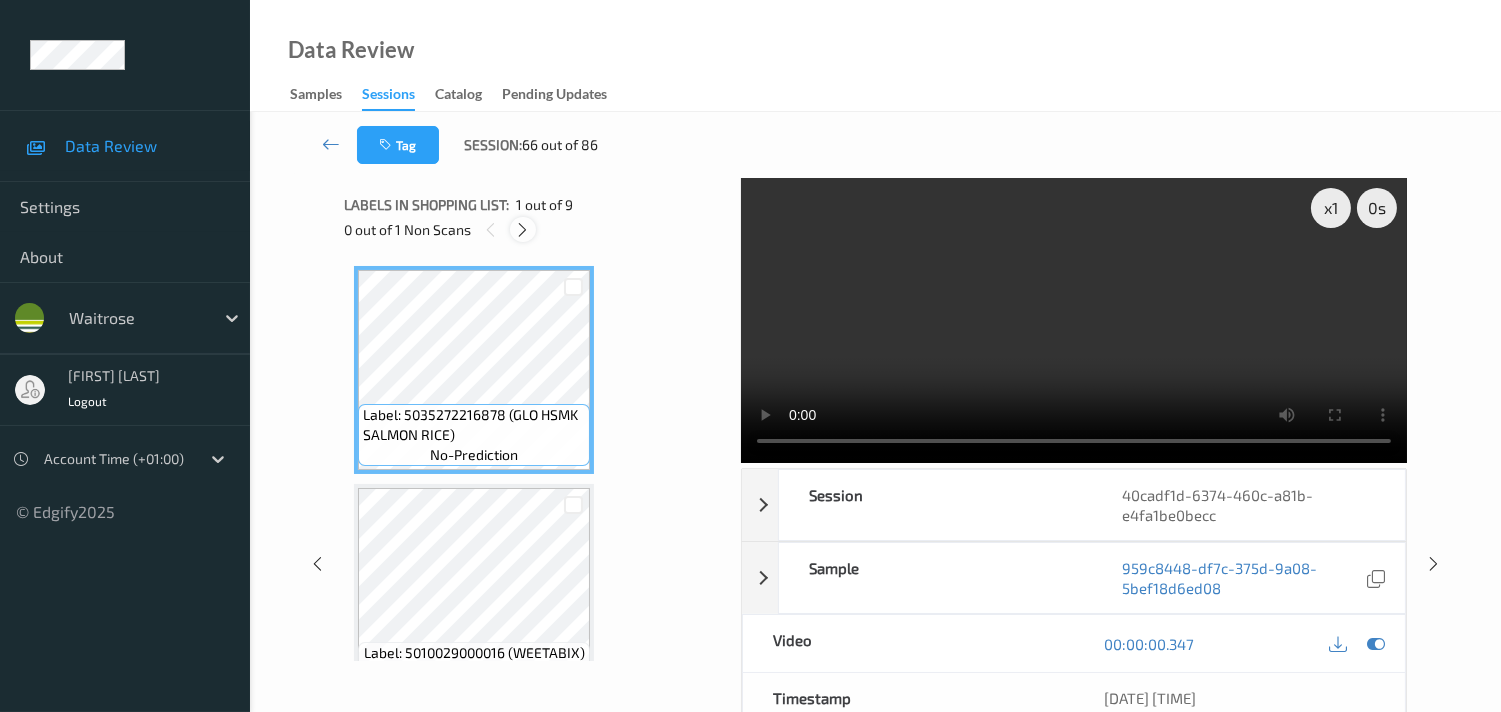click at bounding box center [522, 229] 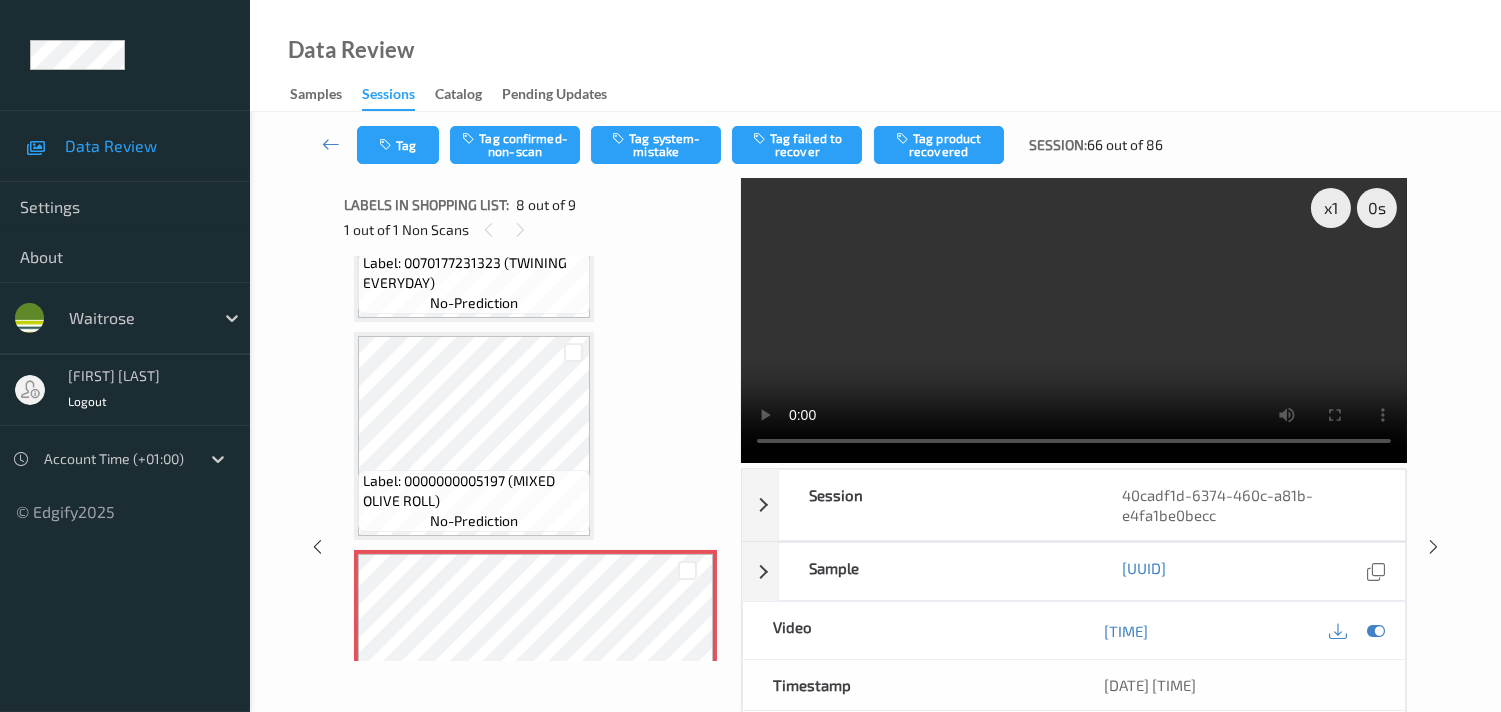 scroll, scrollTop: 1198, scrollLeft: 0, axis: vertical 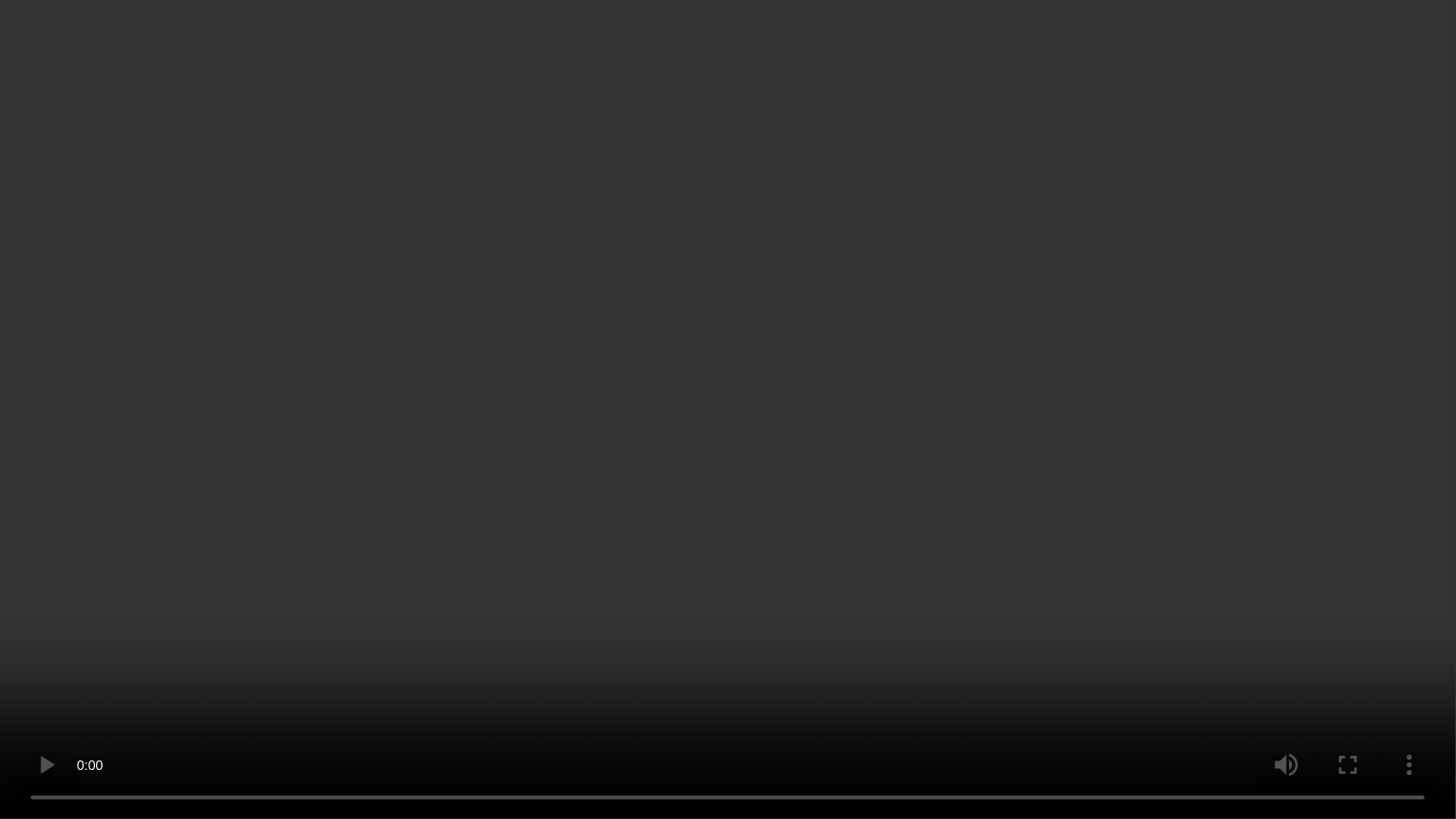 click at bounding box center (728, 409) 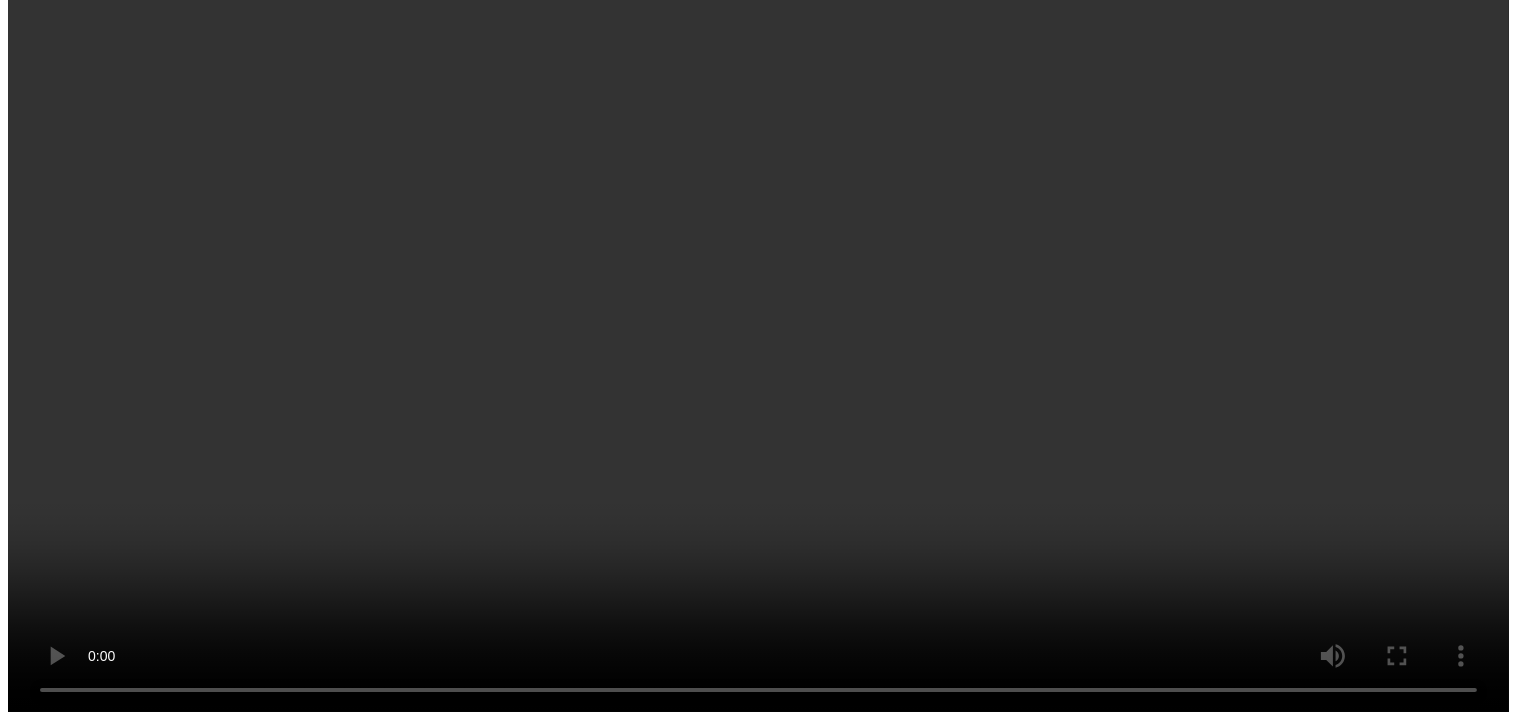 scroll, scrollTop: 1443, scrollLeft: 0, axis: vertical 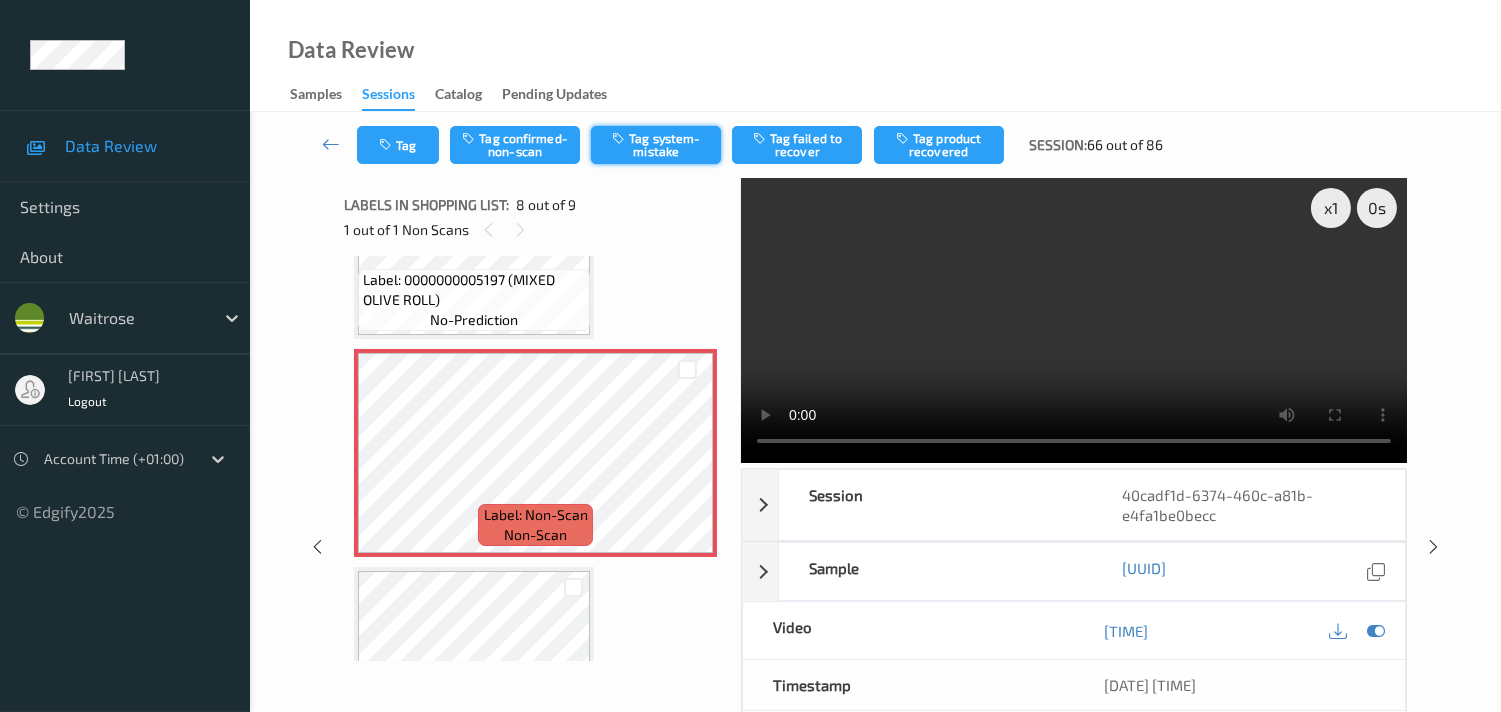 click on "Tag   system-mistake" at bounding box center [656, 145] 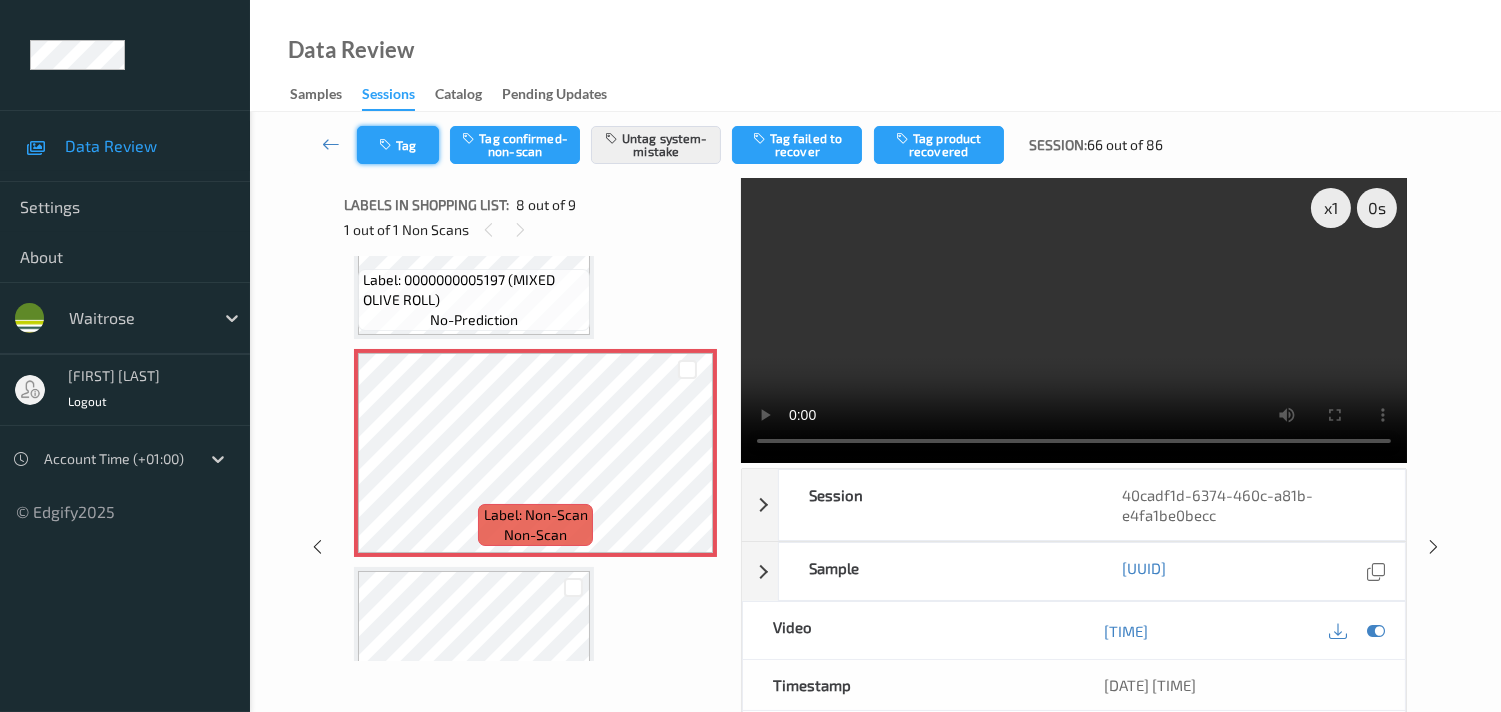 click on "Tag" at bounding box center [398, 145] 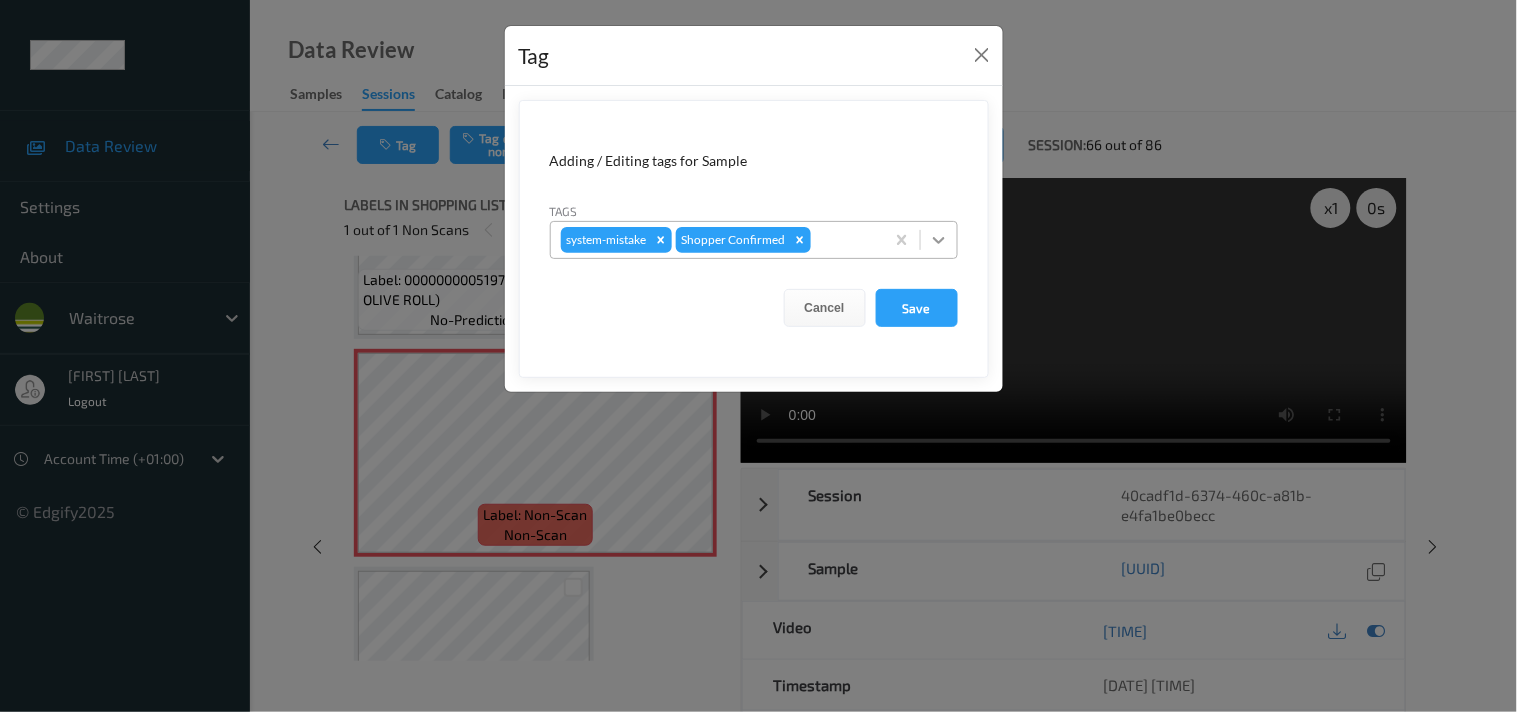 click 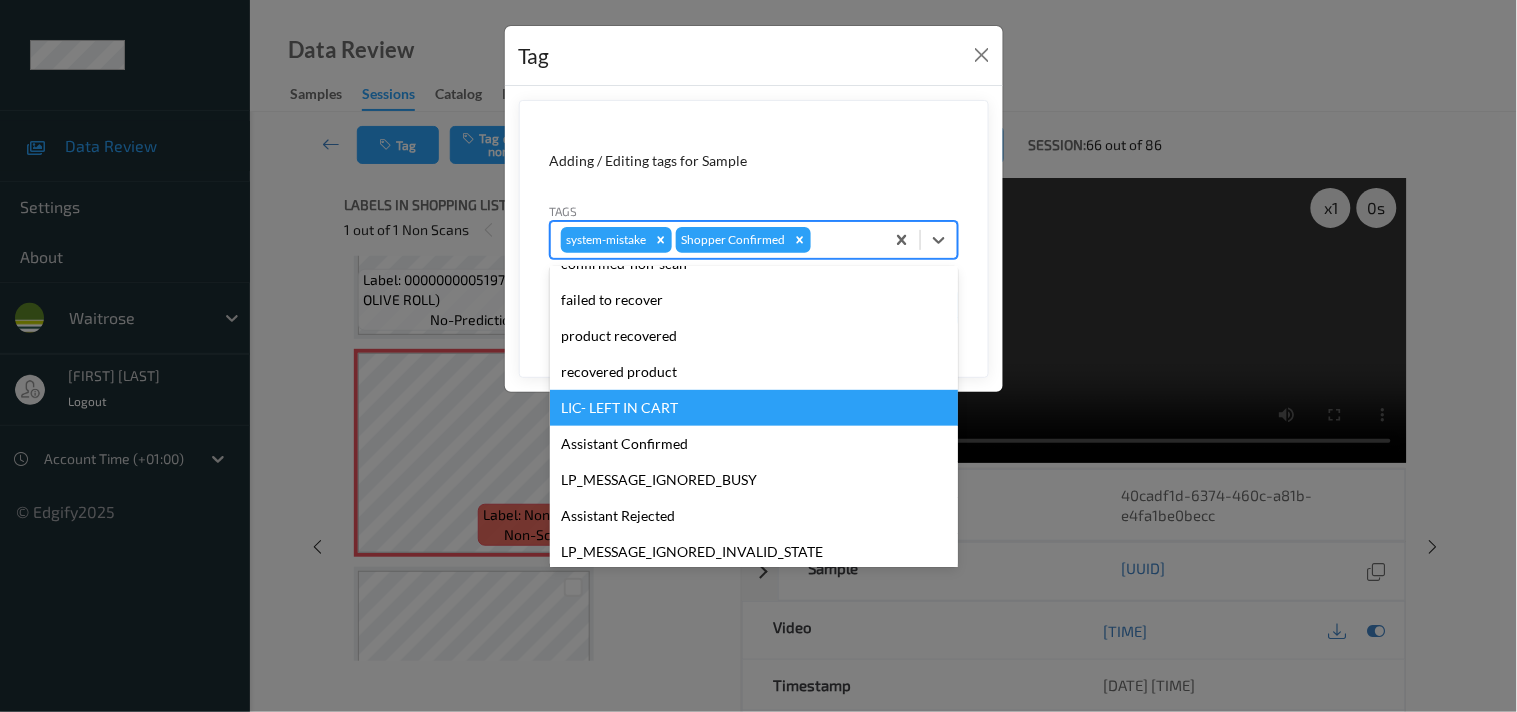 scroll, scrollTop: 318, scrollLeft: 0, axis: vertical 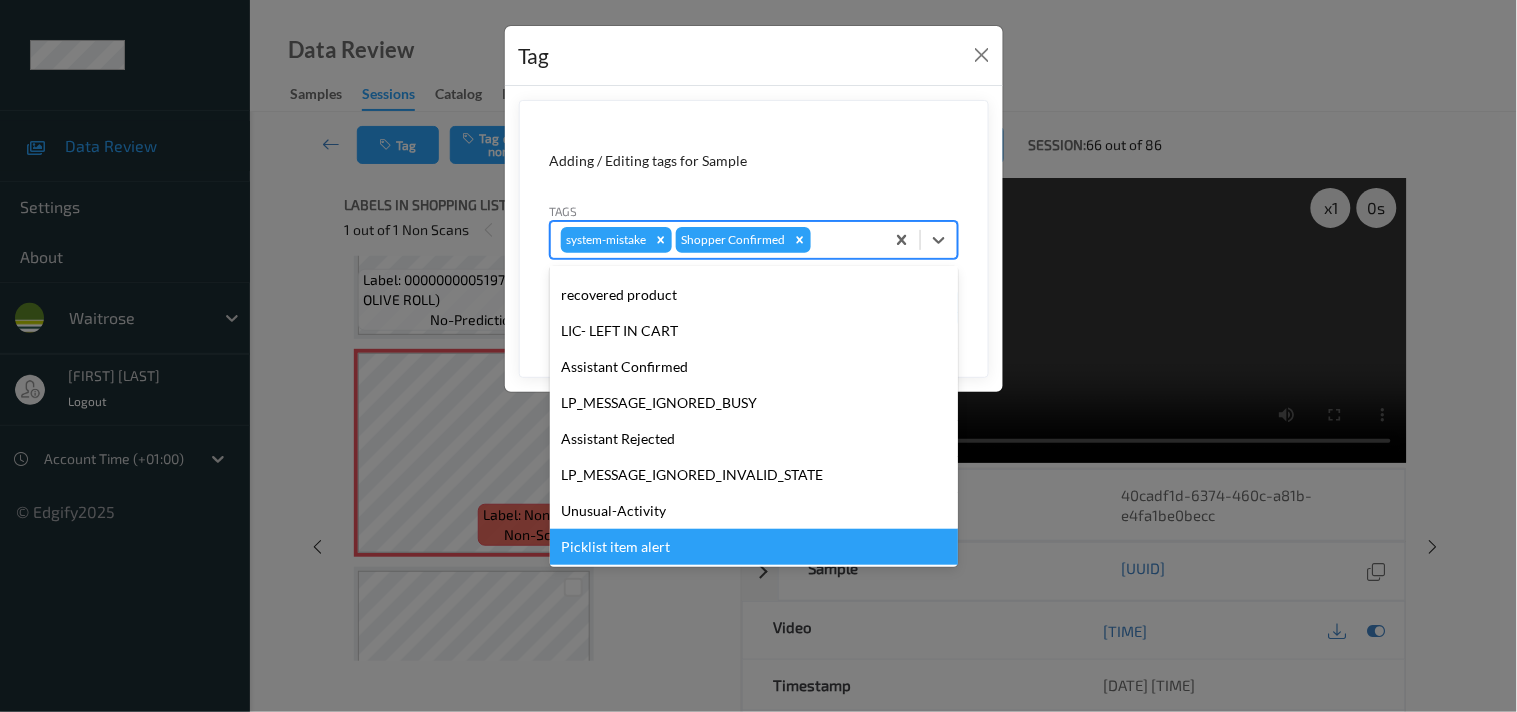 click on "Picklist item alert" at bounding box center [754, 547] 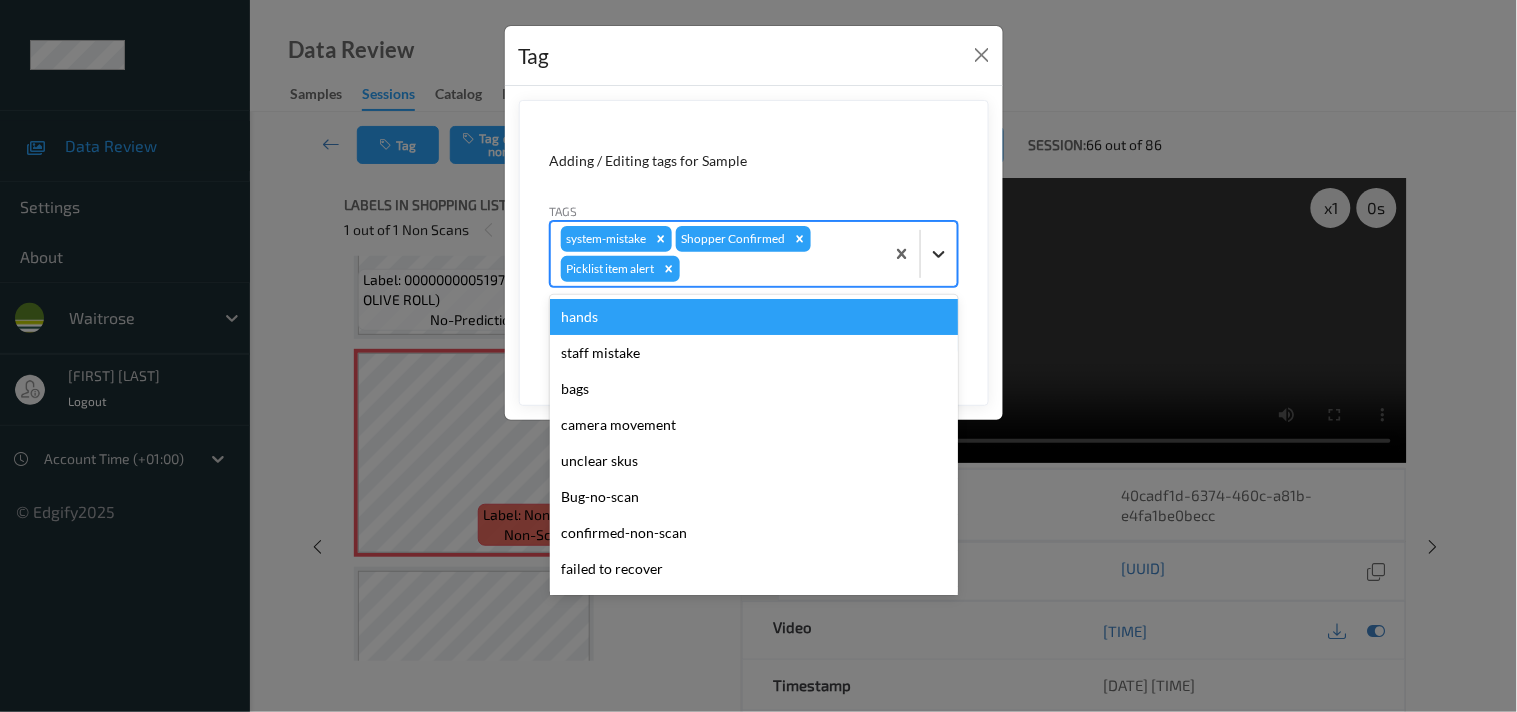 click 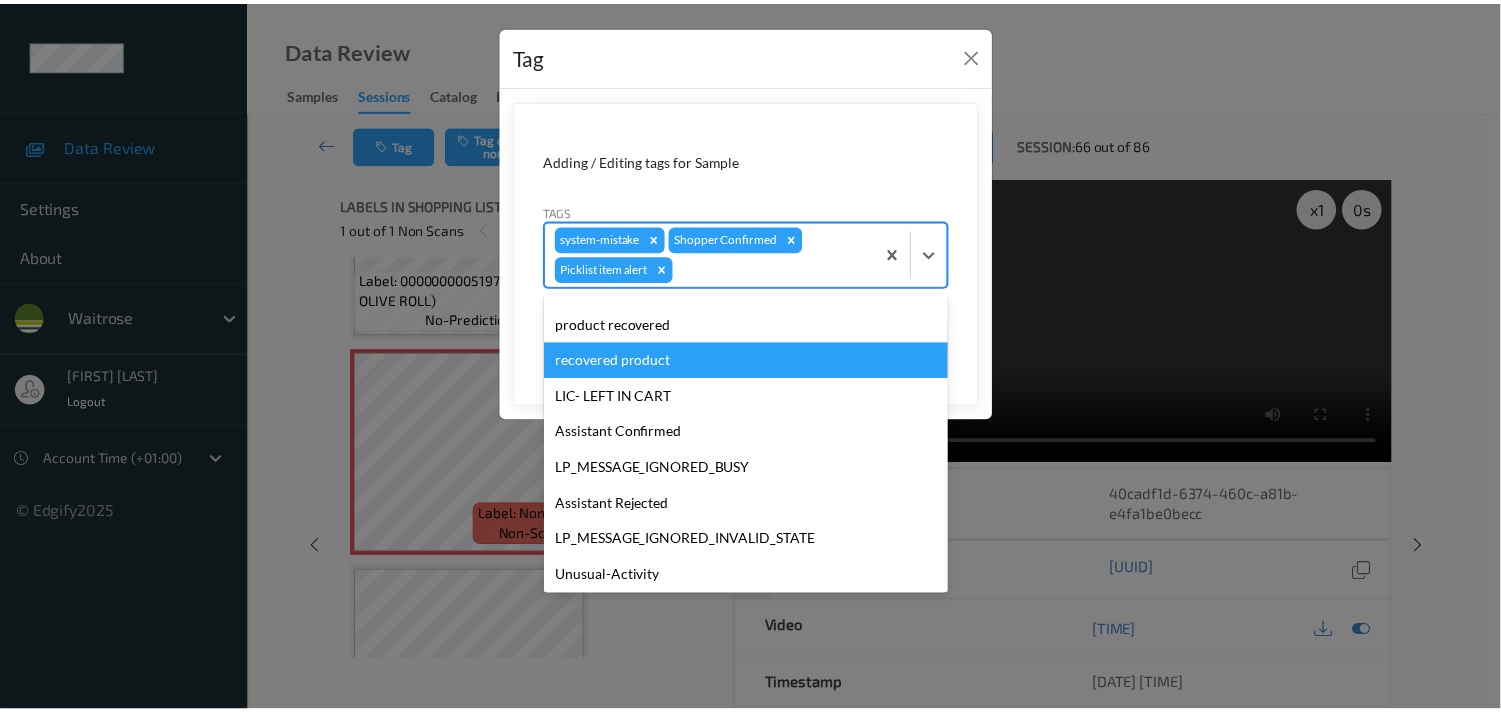 scroll, scrollTop: 283, scrollLeft: 0, axis: vertical 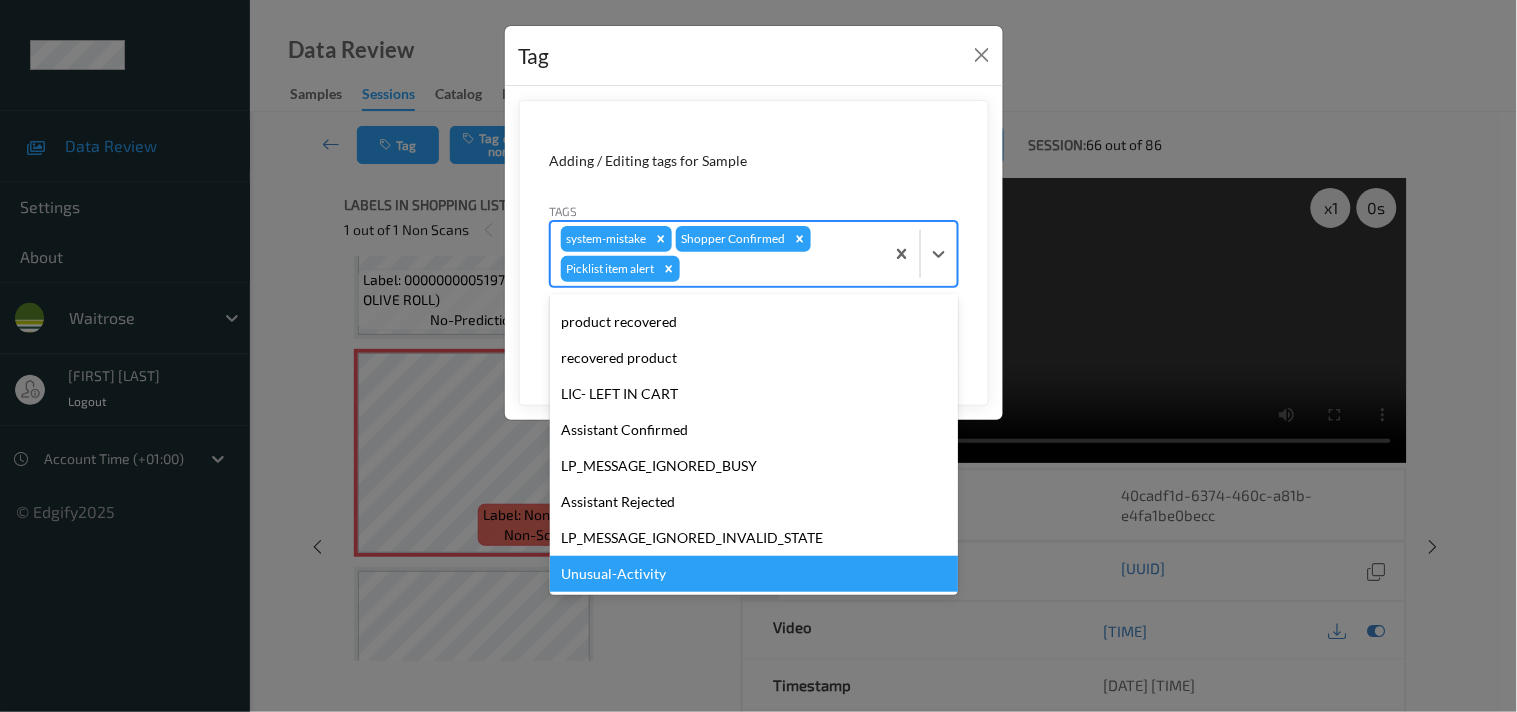 click on "Unusual-Activity" at bounding box center [754, 574] 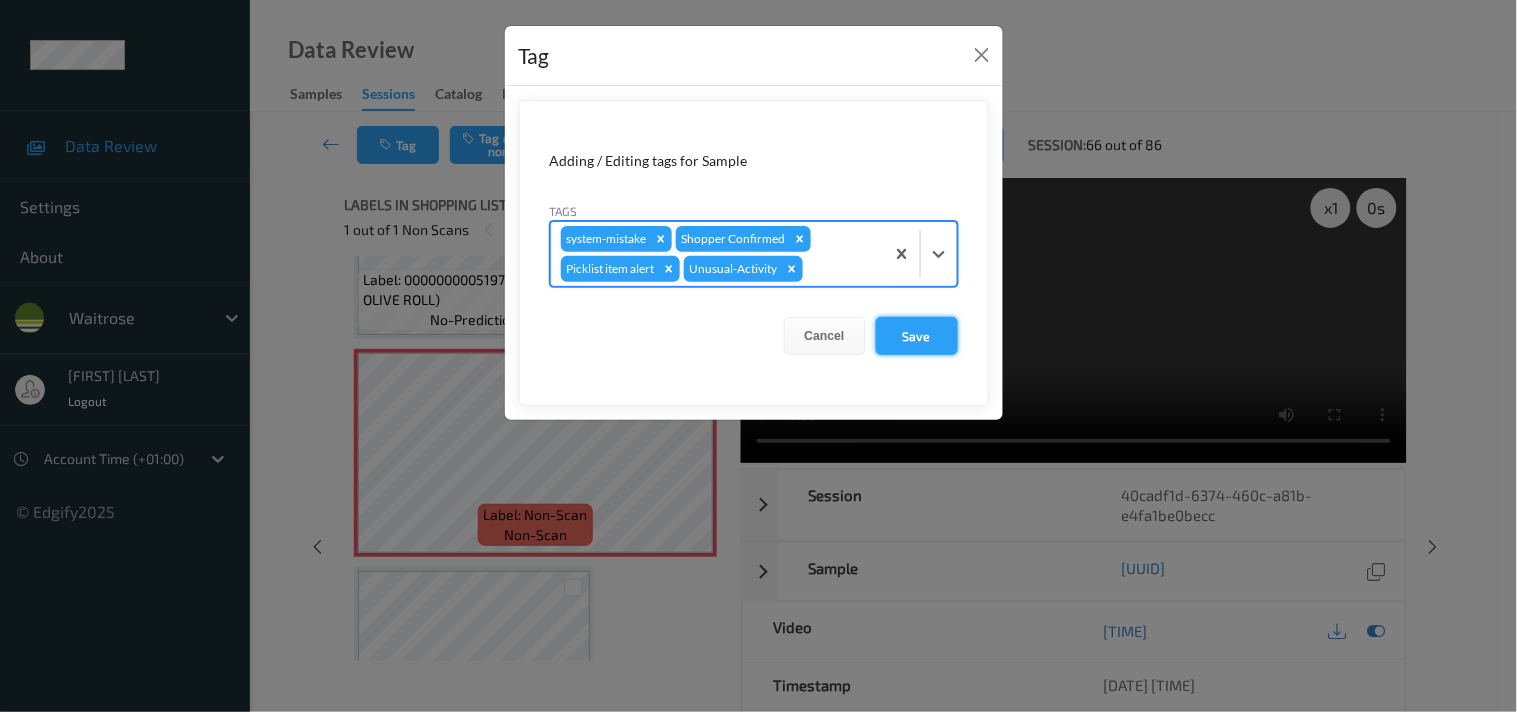 click on "Save" at bounding box center (917, 336) 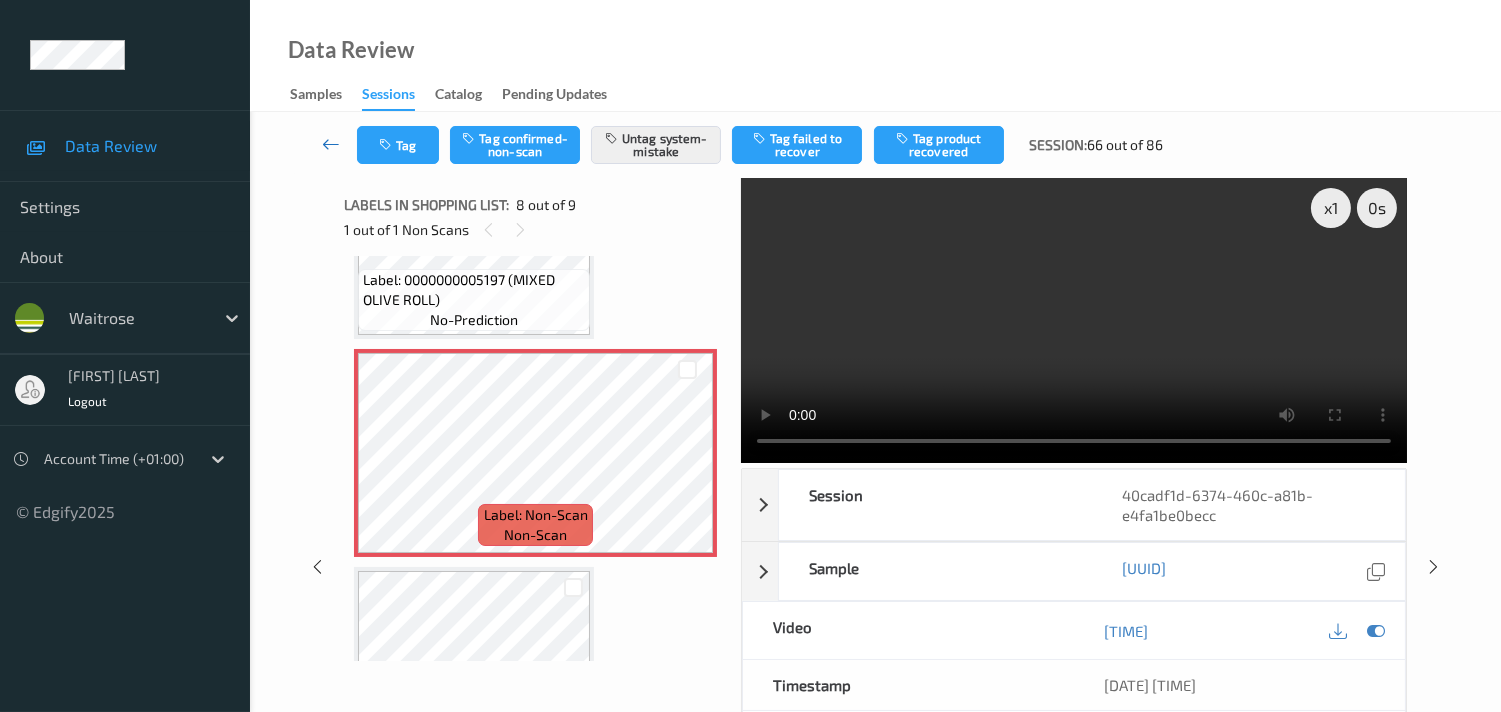 click at bounding box center (331, 144) 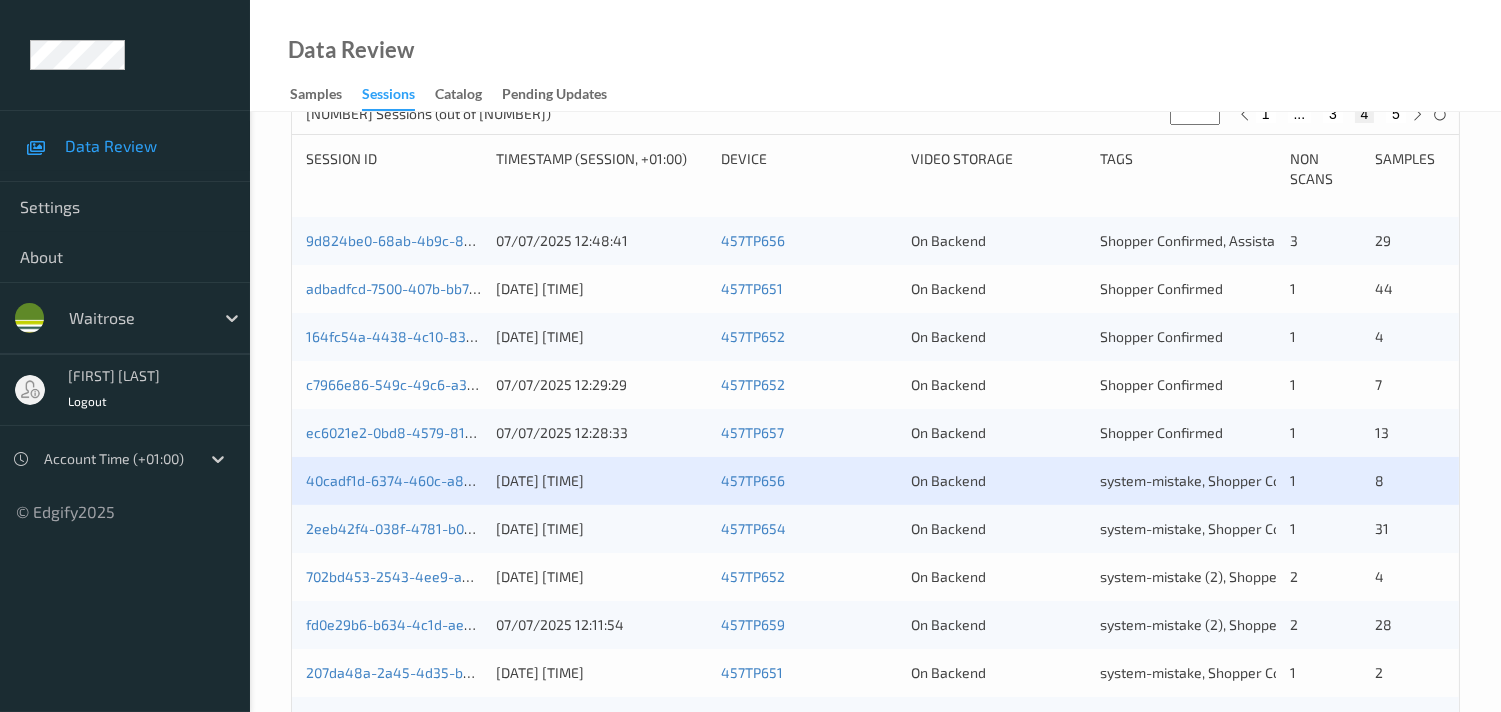 scroll, scrollTop: 444, scrollLeft: 0, axis: vertical 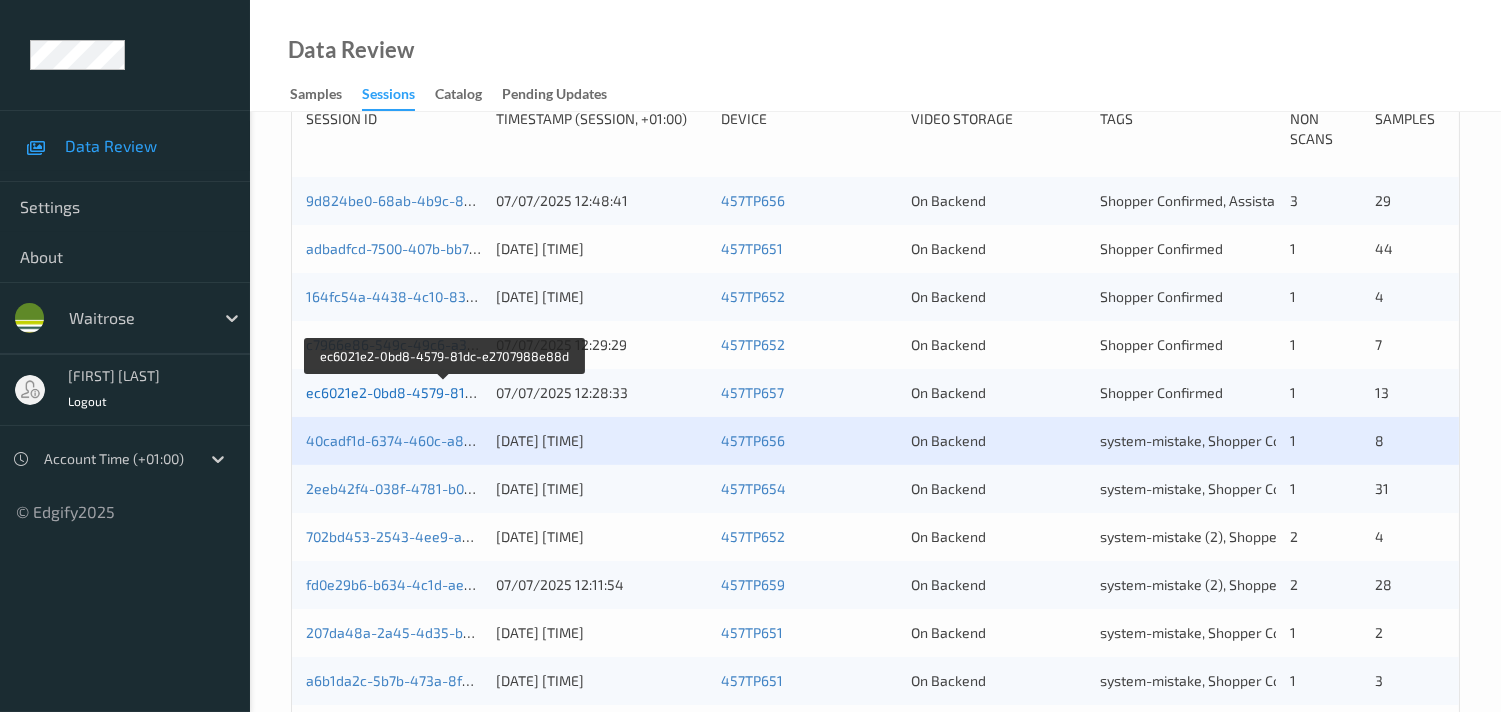 click on "ec6021e2-0bd8-4579-81dc-e2707988e88d" at bounding box center [445, 392] 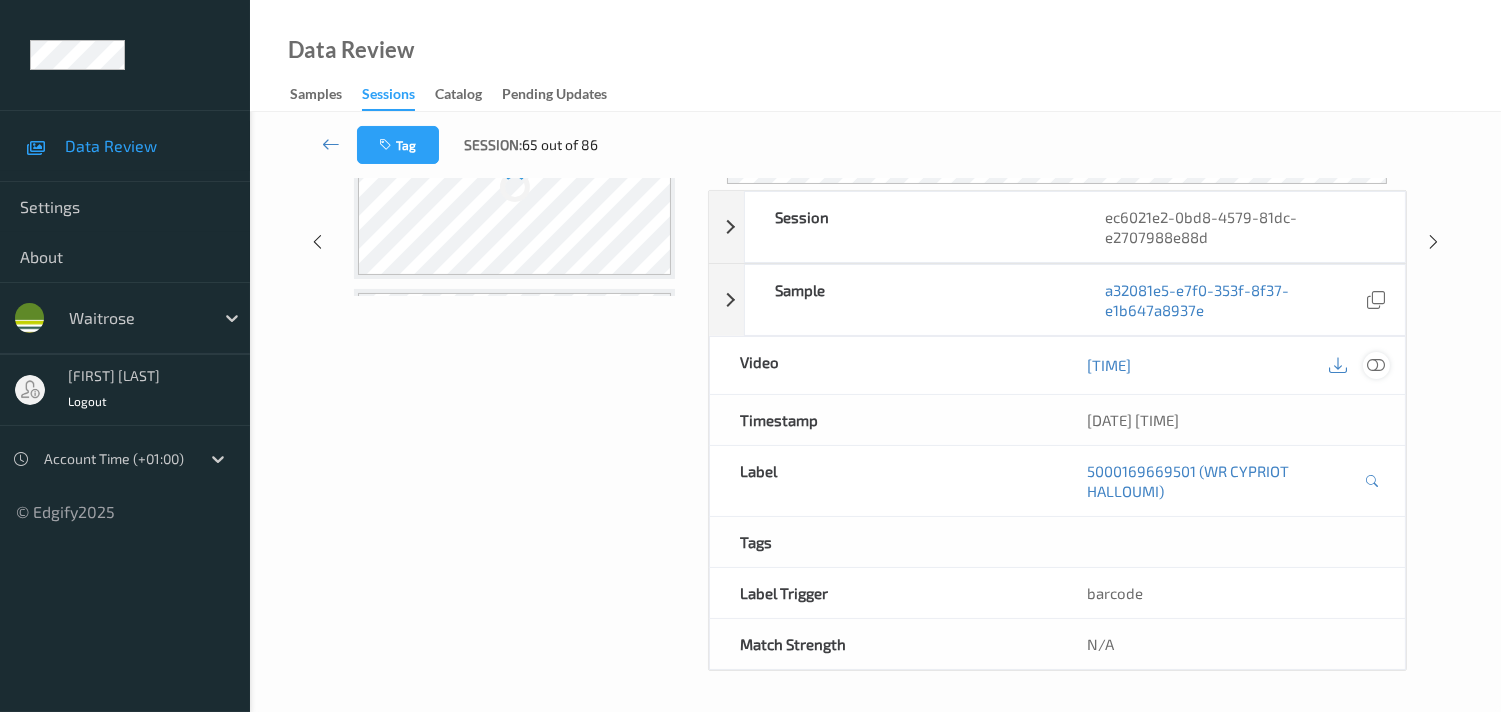 click at bounding box center [1376, 365] 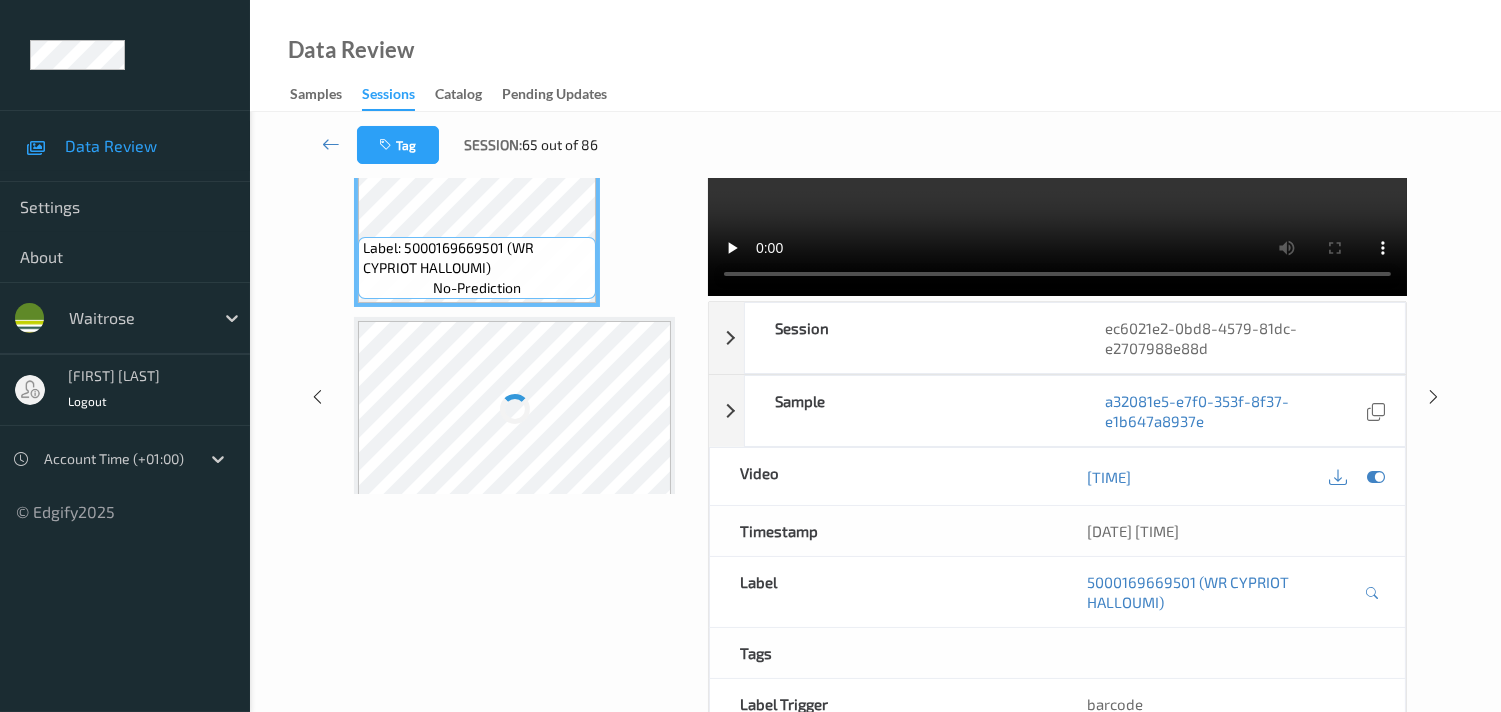 scroll, scrollTop: 0, scrollLeft: 0, axis: both 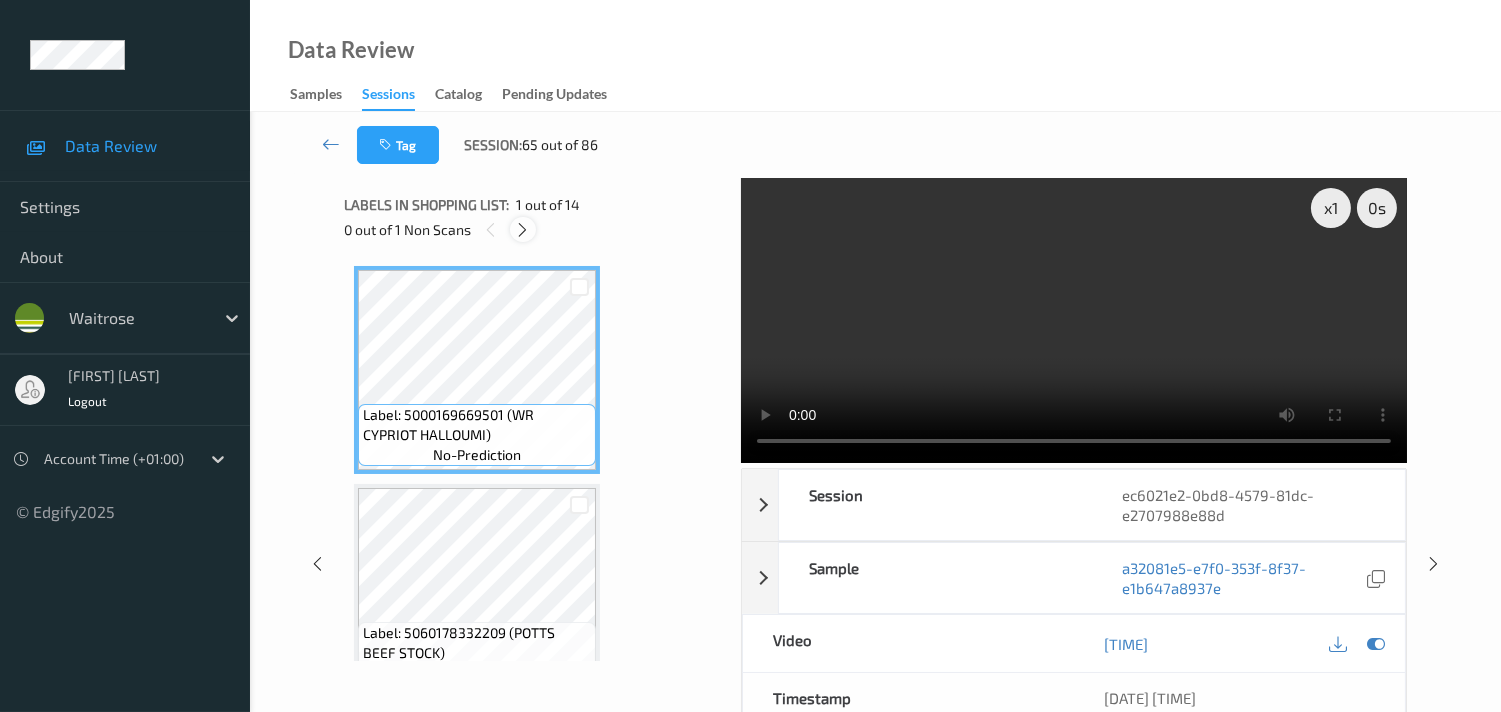 click at bounding box center (522, 230) 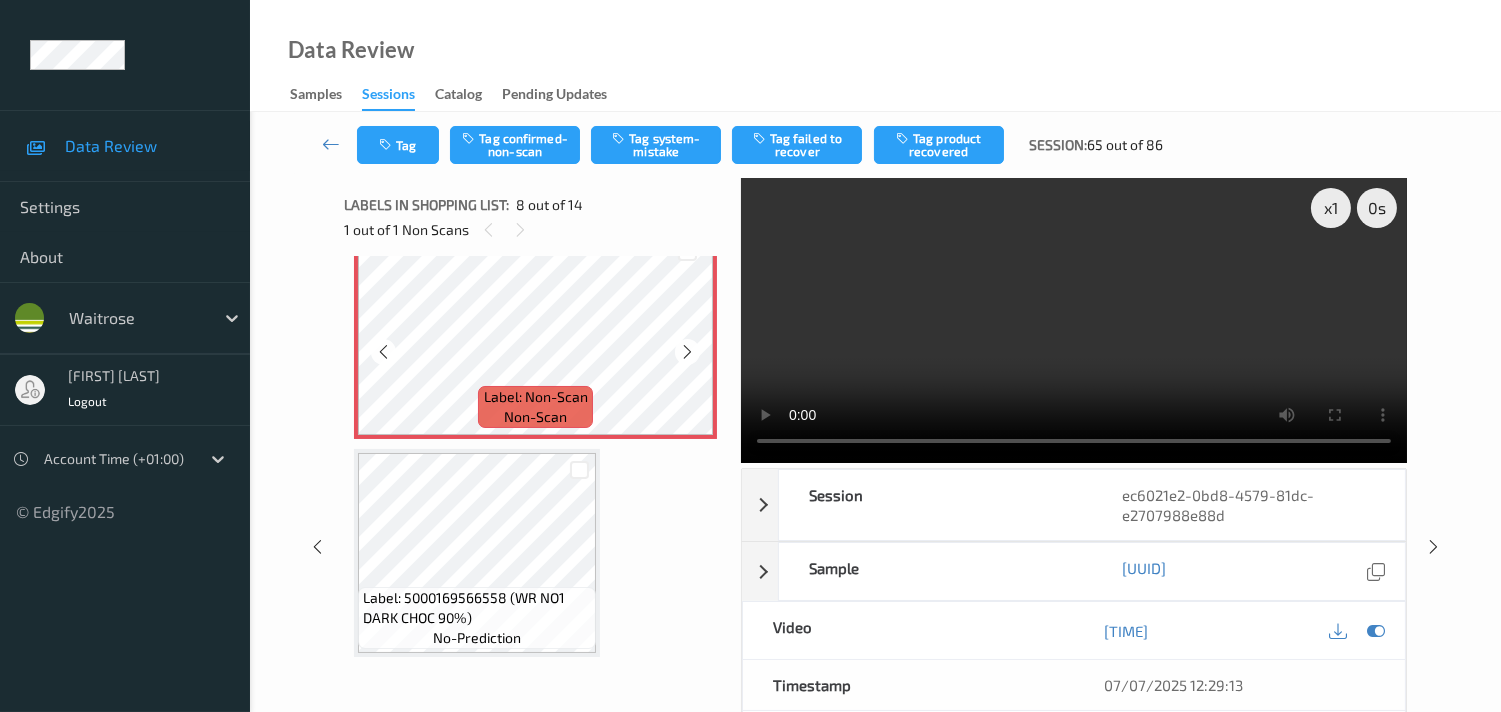 scroll, scrollTop: 1421, scrollLeft: 0, axis: vertical 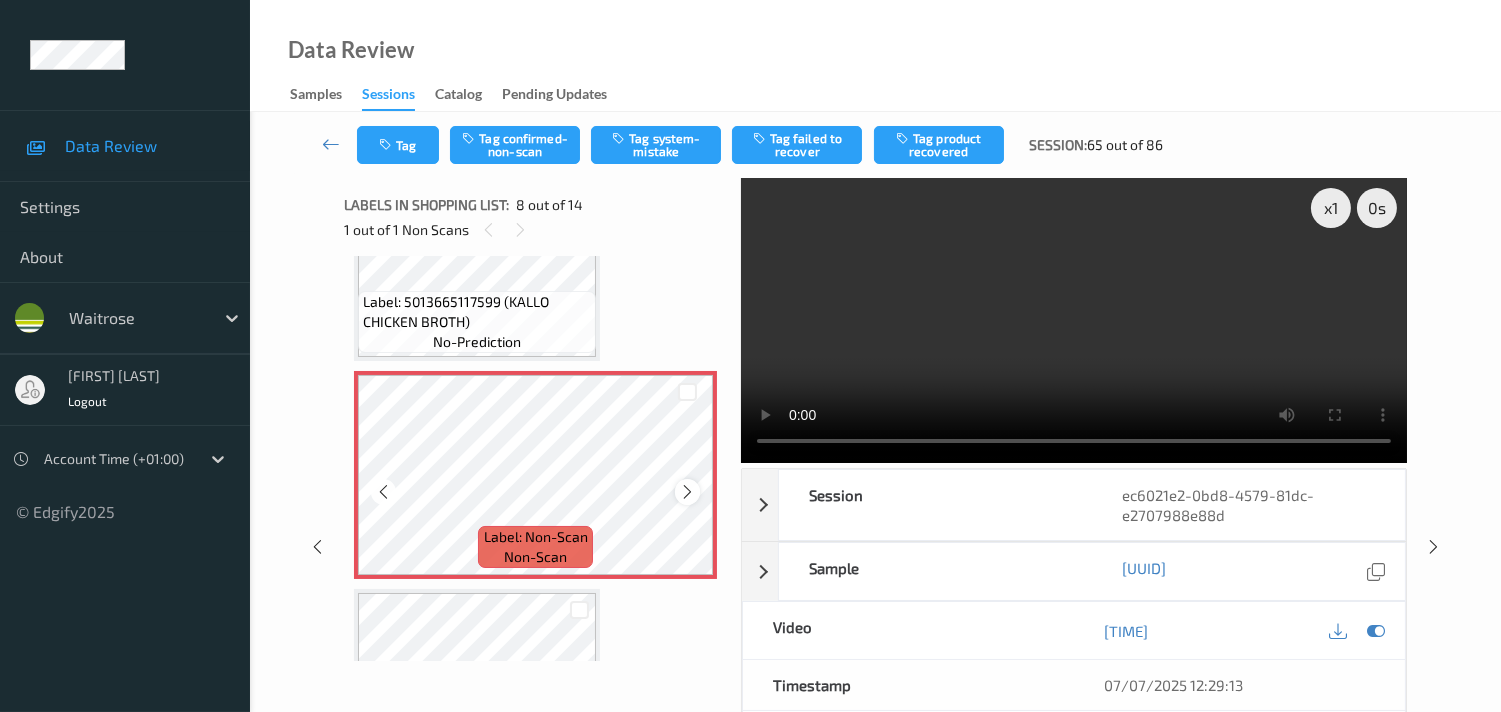 click at bounding box center [687, 492] 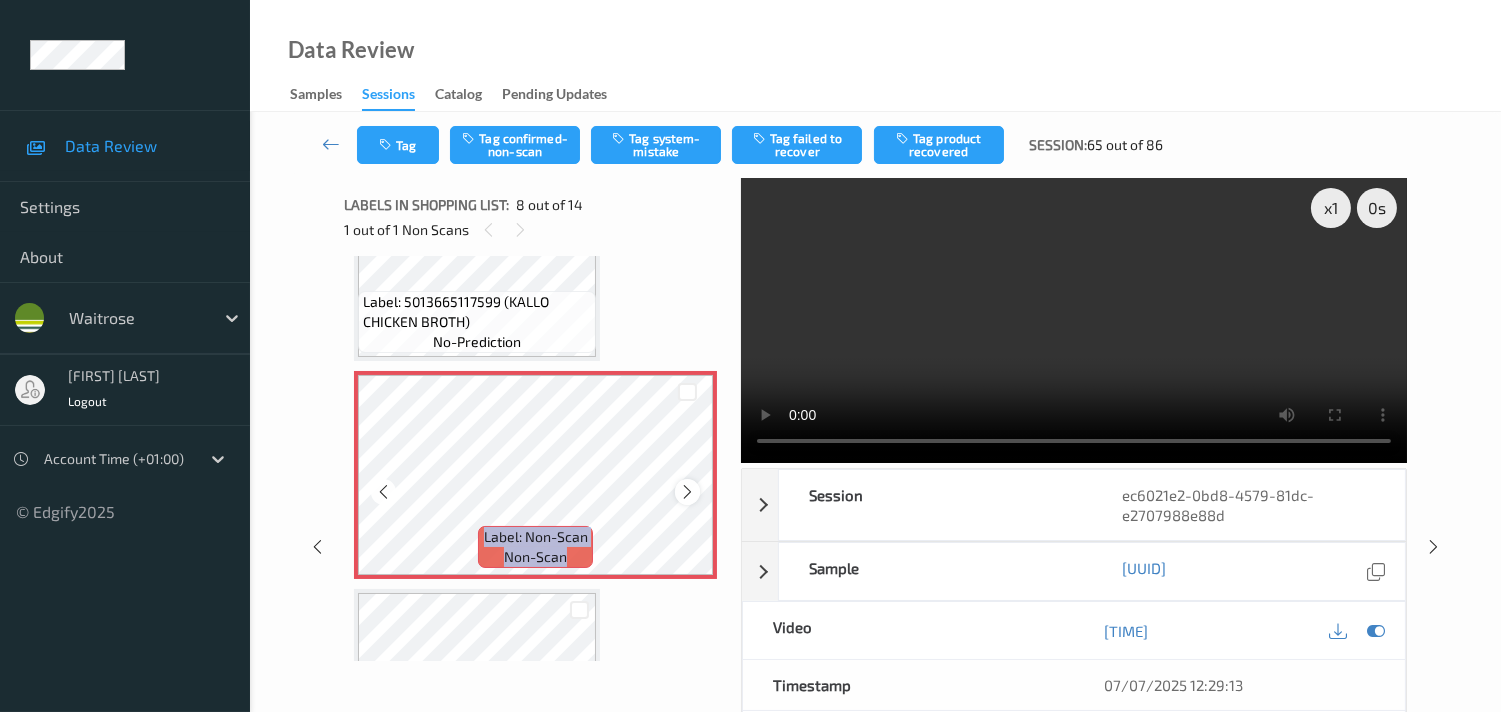 click at bounding box center (687, 492) 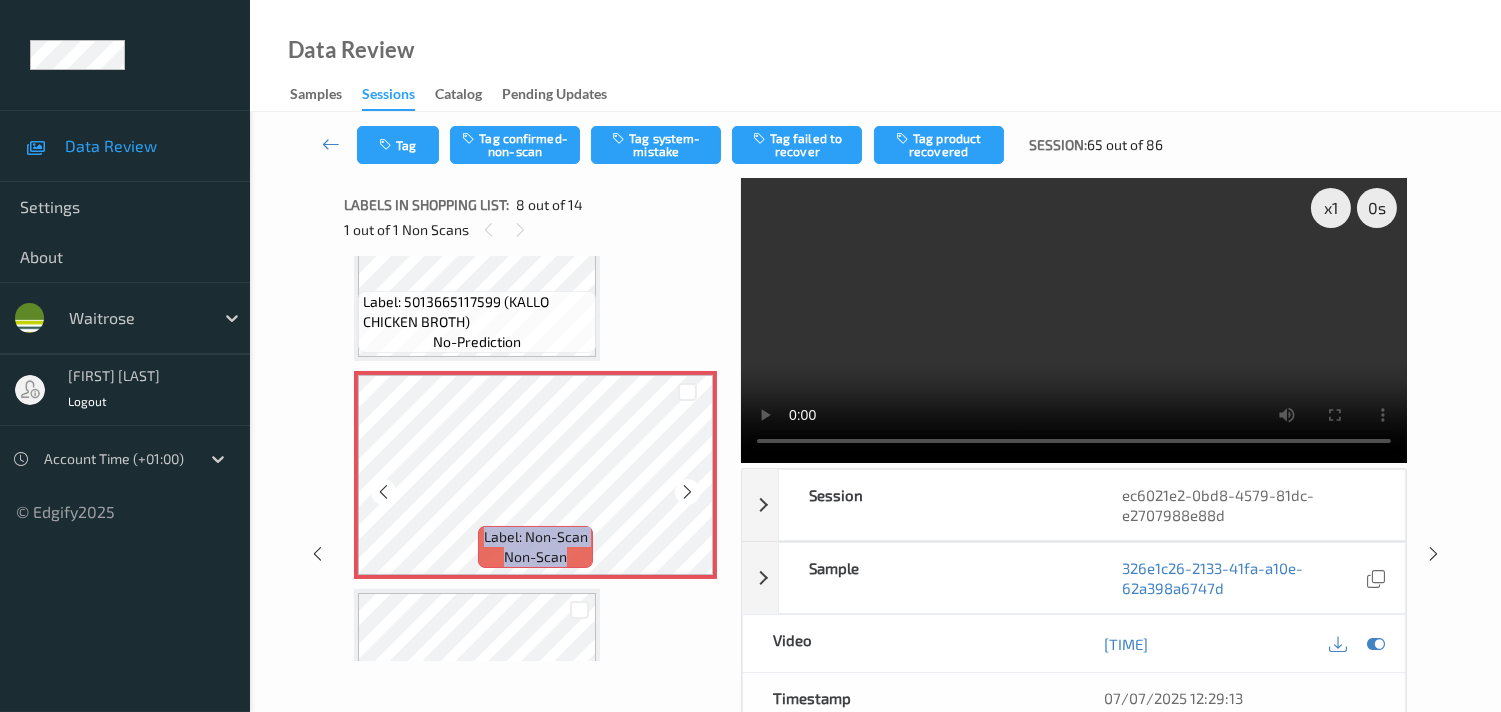 click at bounding box center [687, 492] 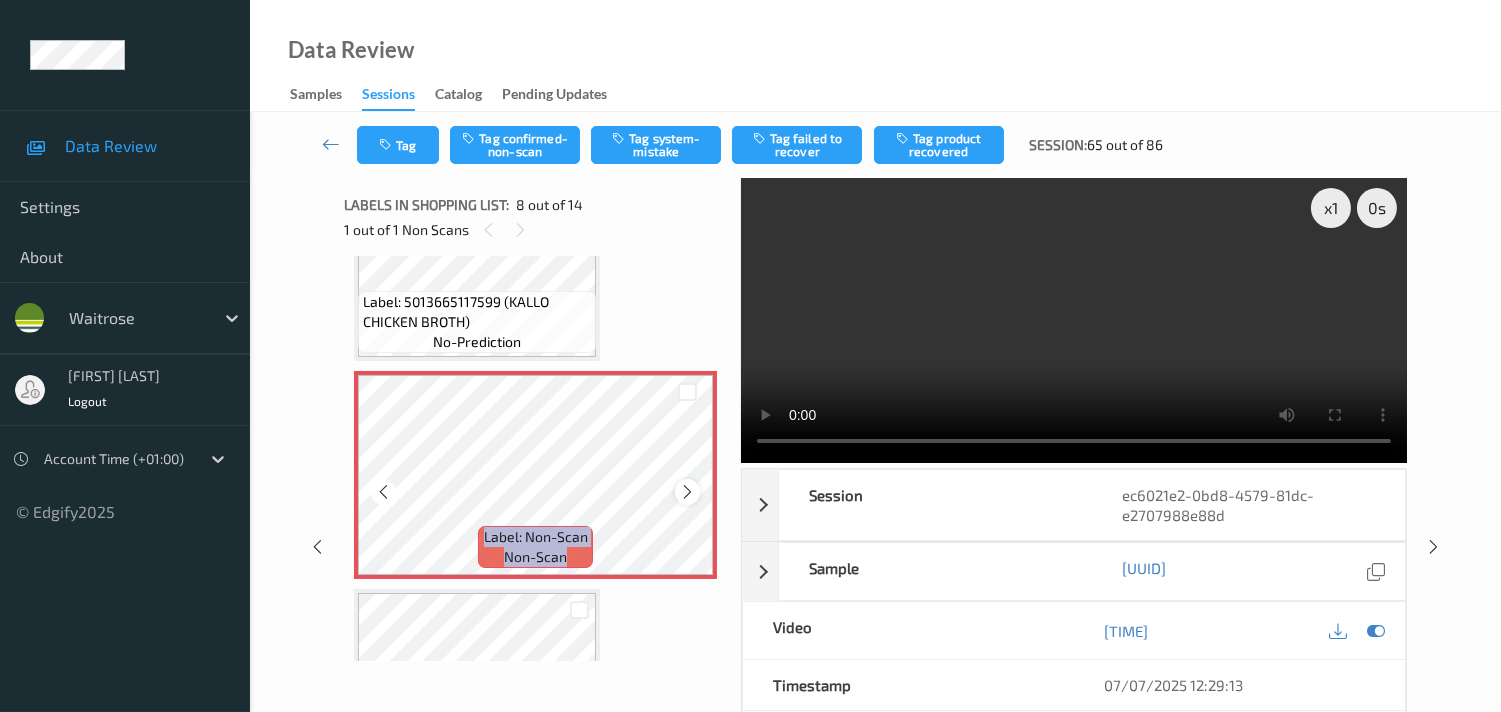 click at bounding box center (687, 492) 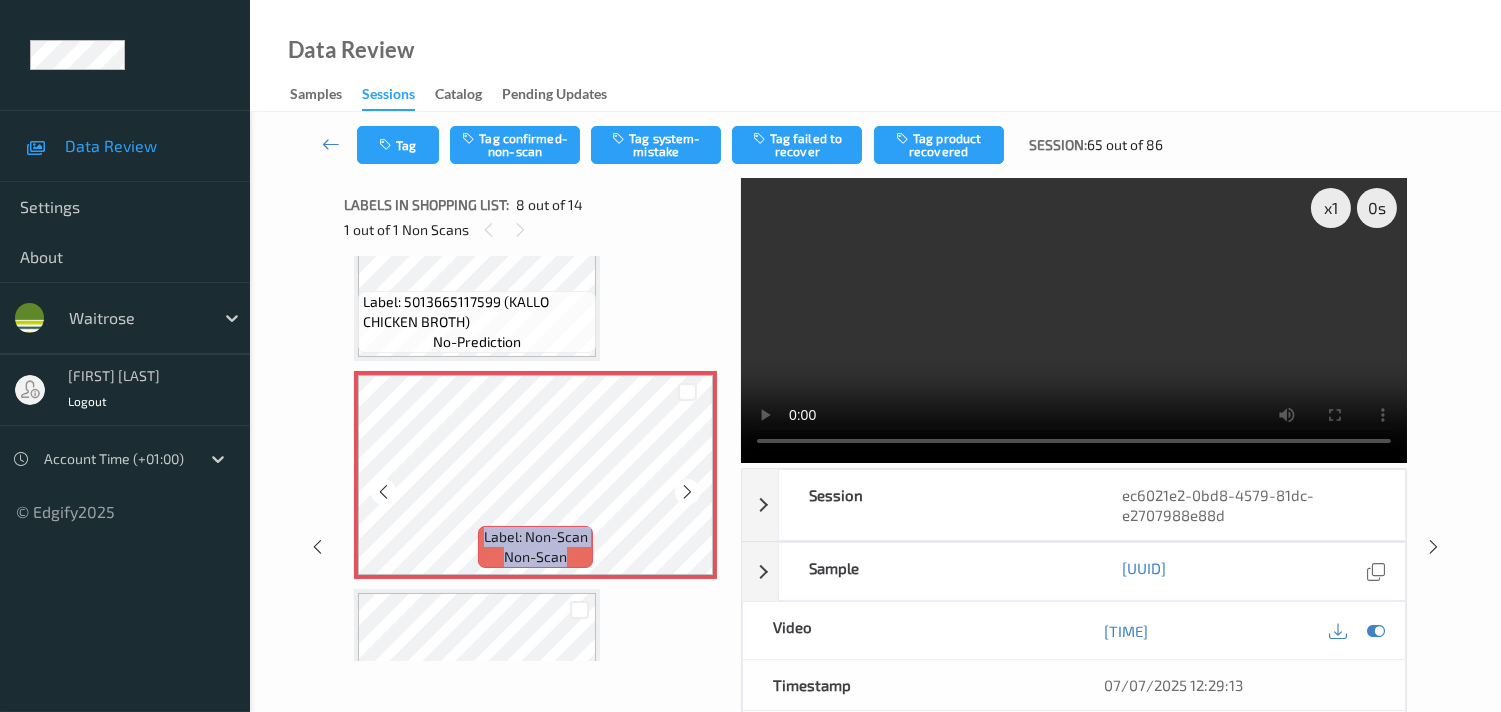 click at bounding box center (687, 492) 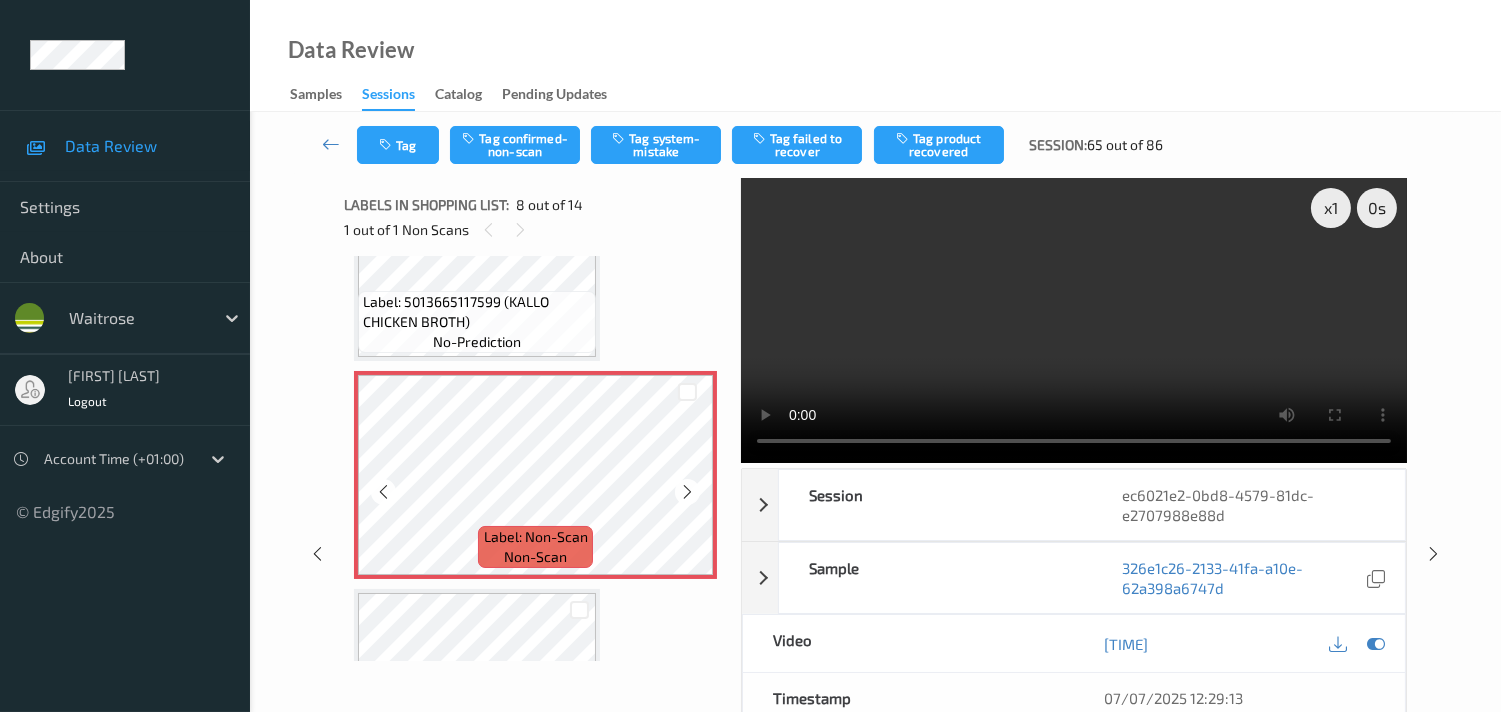 click at bounding box center [687, 492] 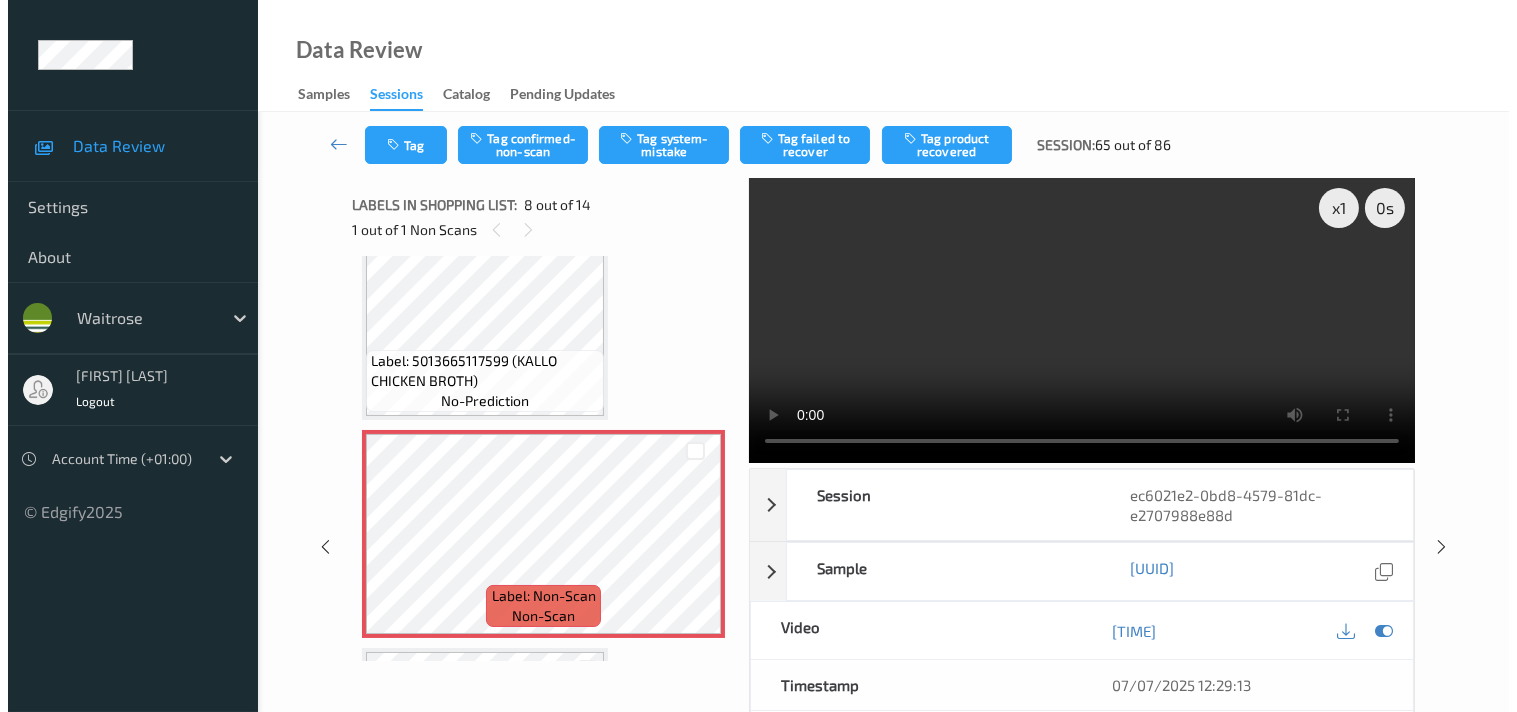 scroll, scrollTop: 1310, scrollLeft: 0, axis: vertical 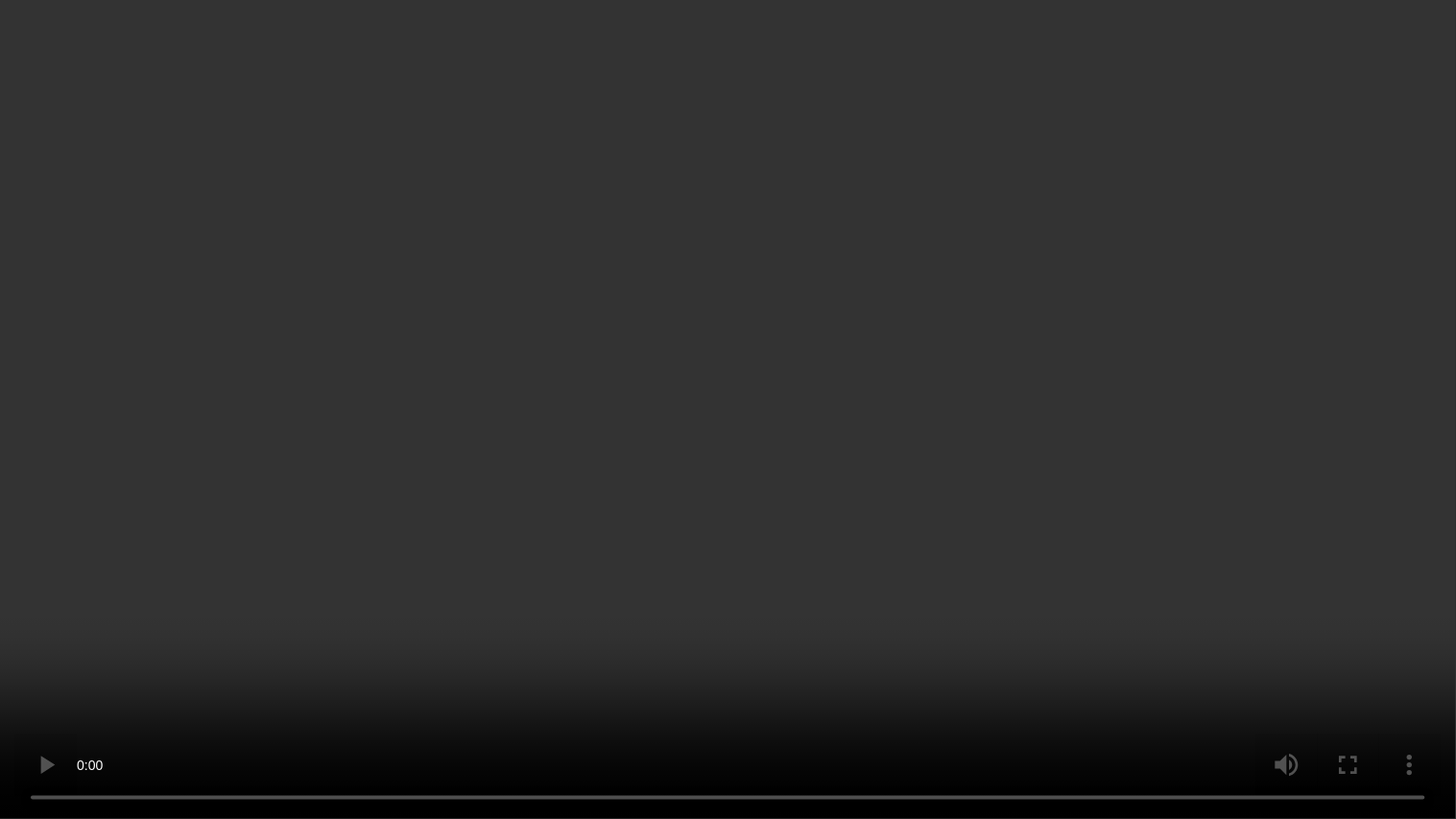 click at bounding box center (728, 409) 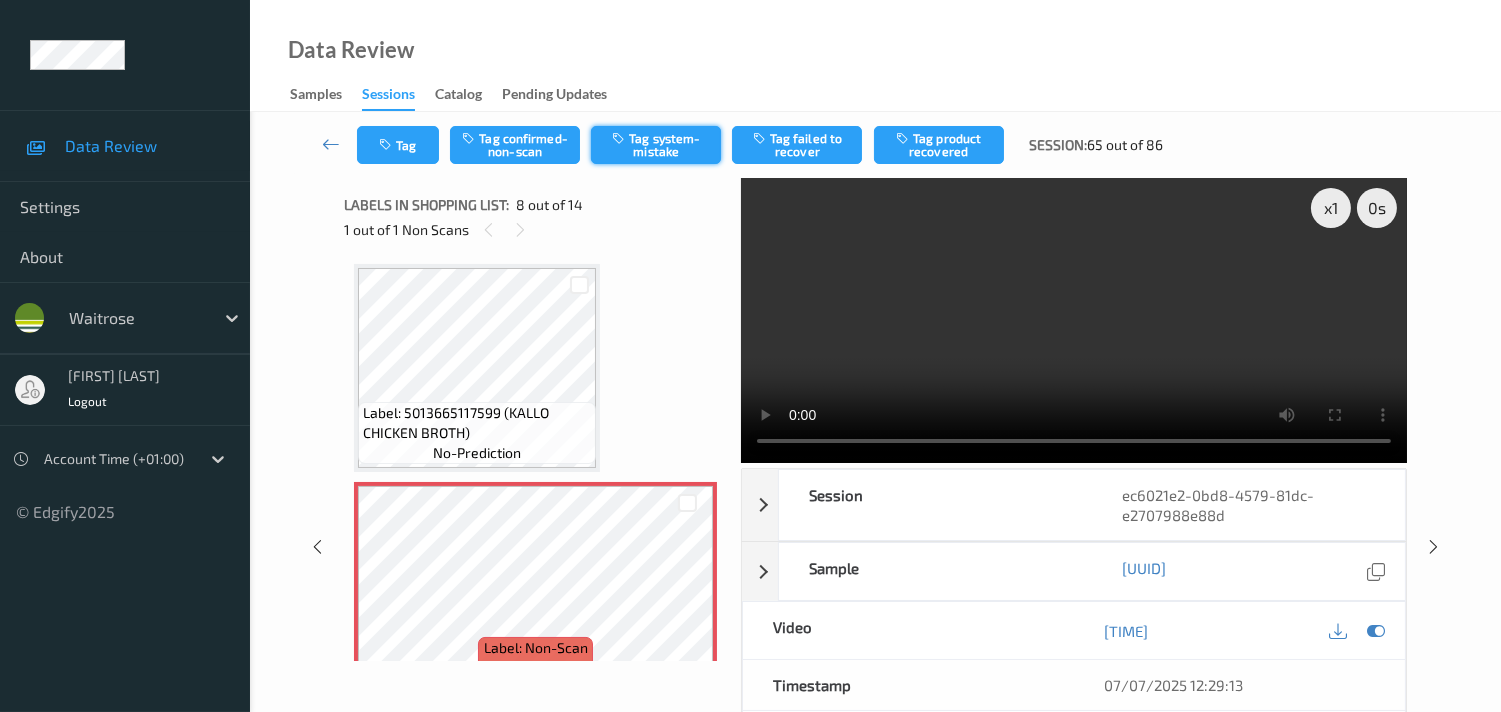 click on "Tag   system-mistake" at bounding box center (656, 145) 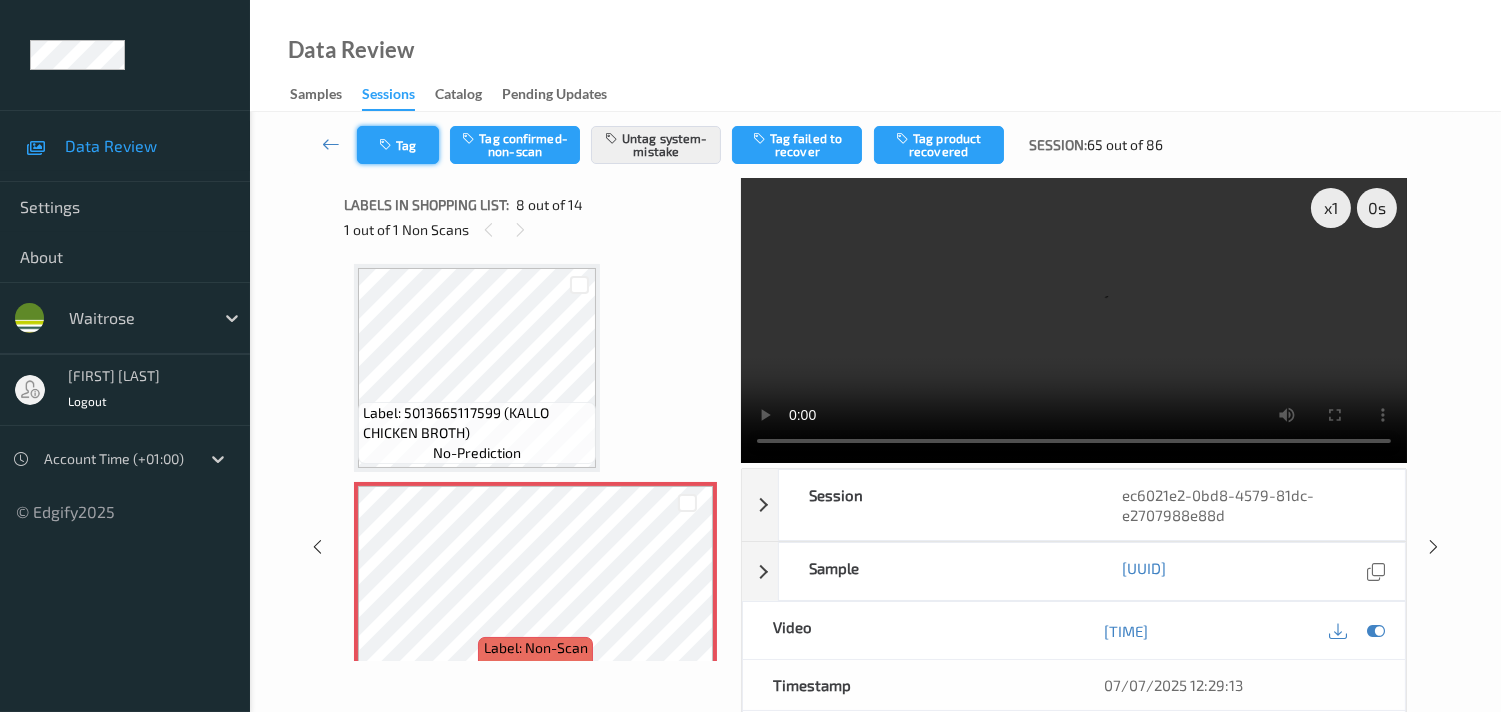 click on "Tag" at bounding box center [398, 145] 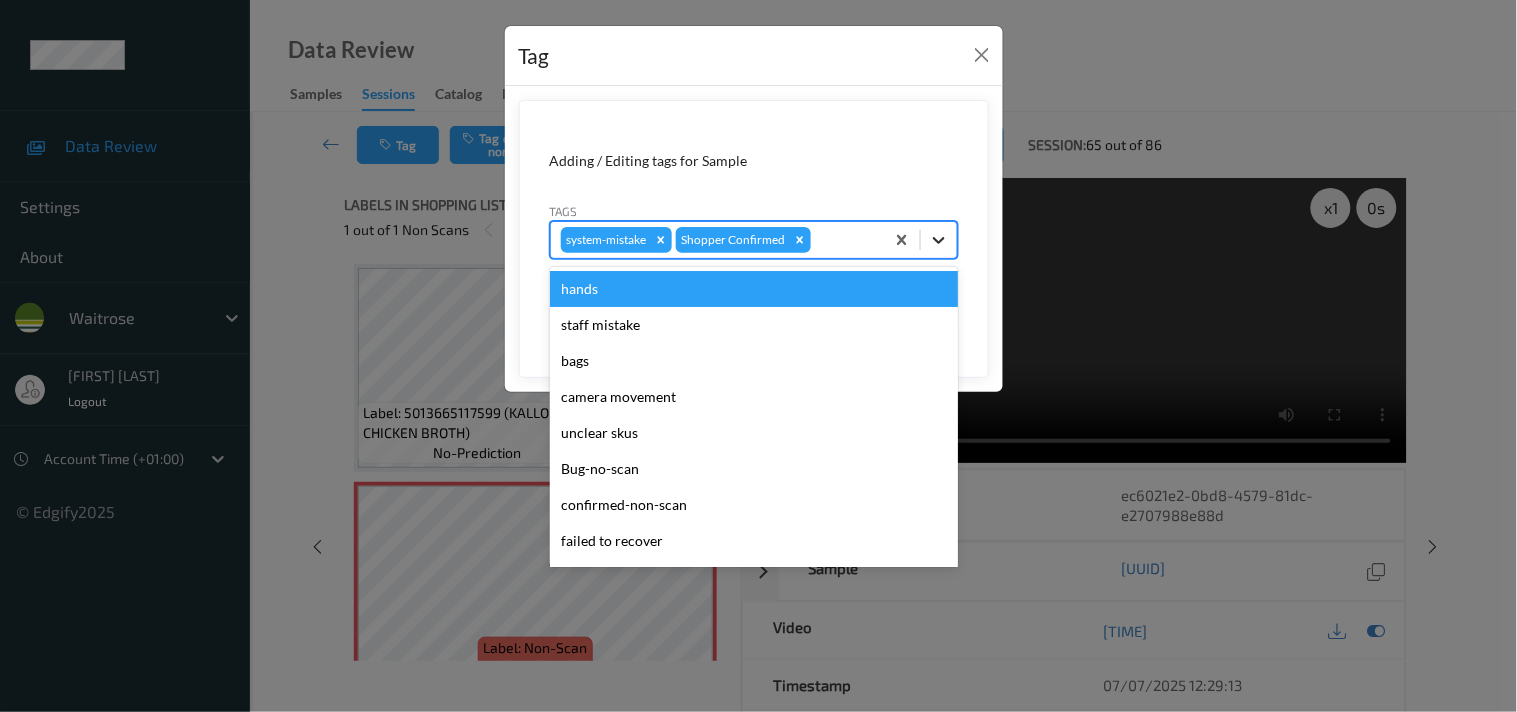 click 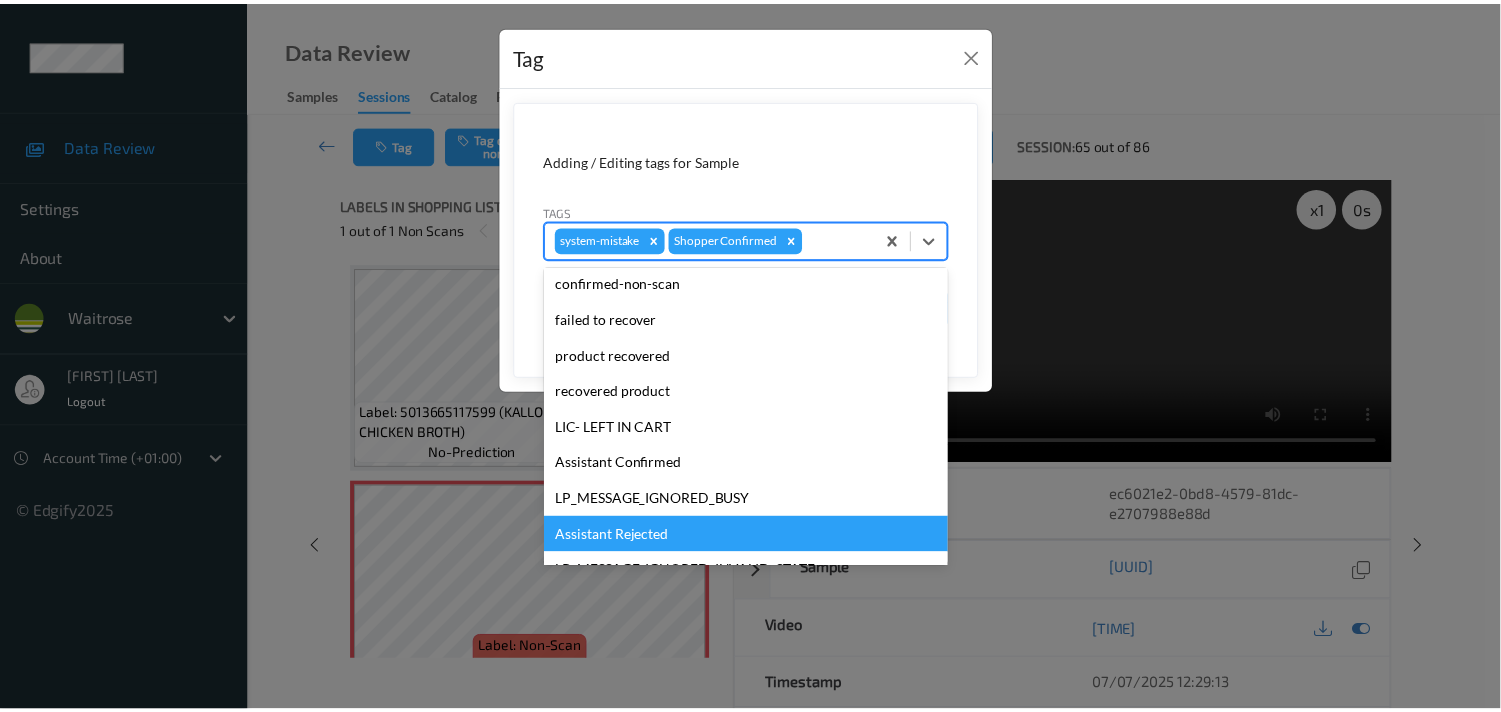 scroll, scrollTop: 320, scrollLeft: 0, axis: vertical 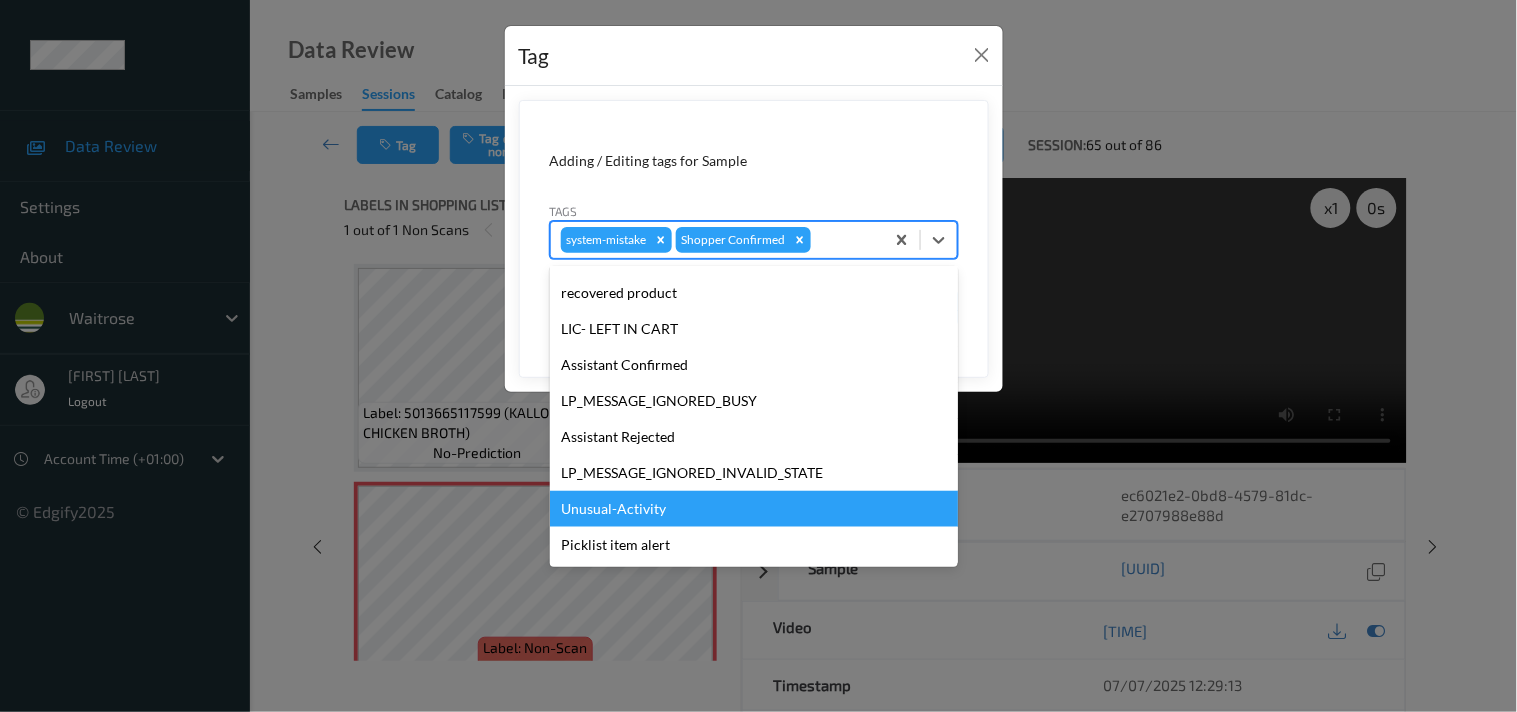 click on "Unusual-Activity" at bounding box center [754, 509] 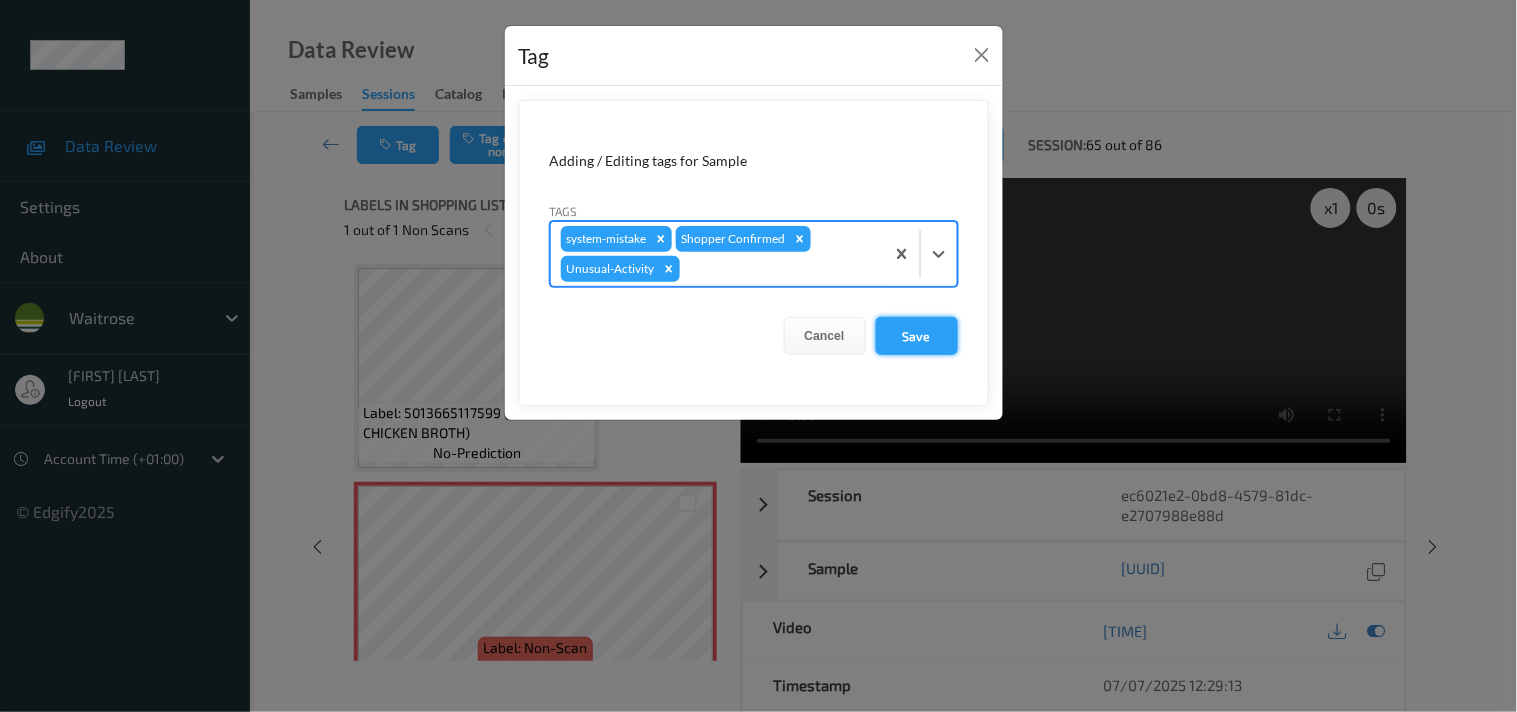 click on "Save" at bounding box center [917, 336] 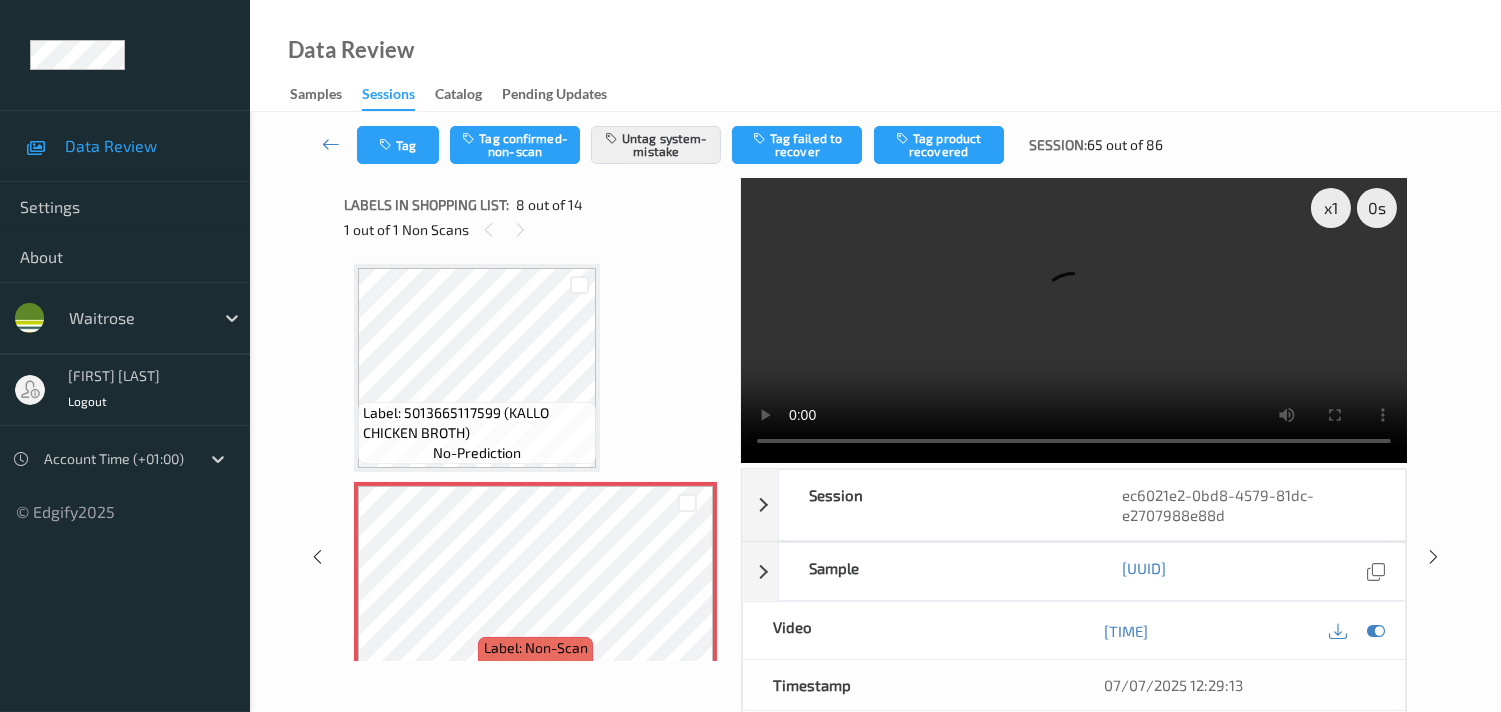 click at bounding box center (331, 144) 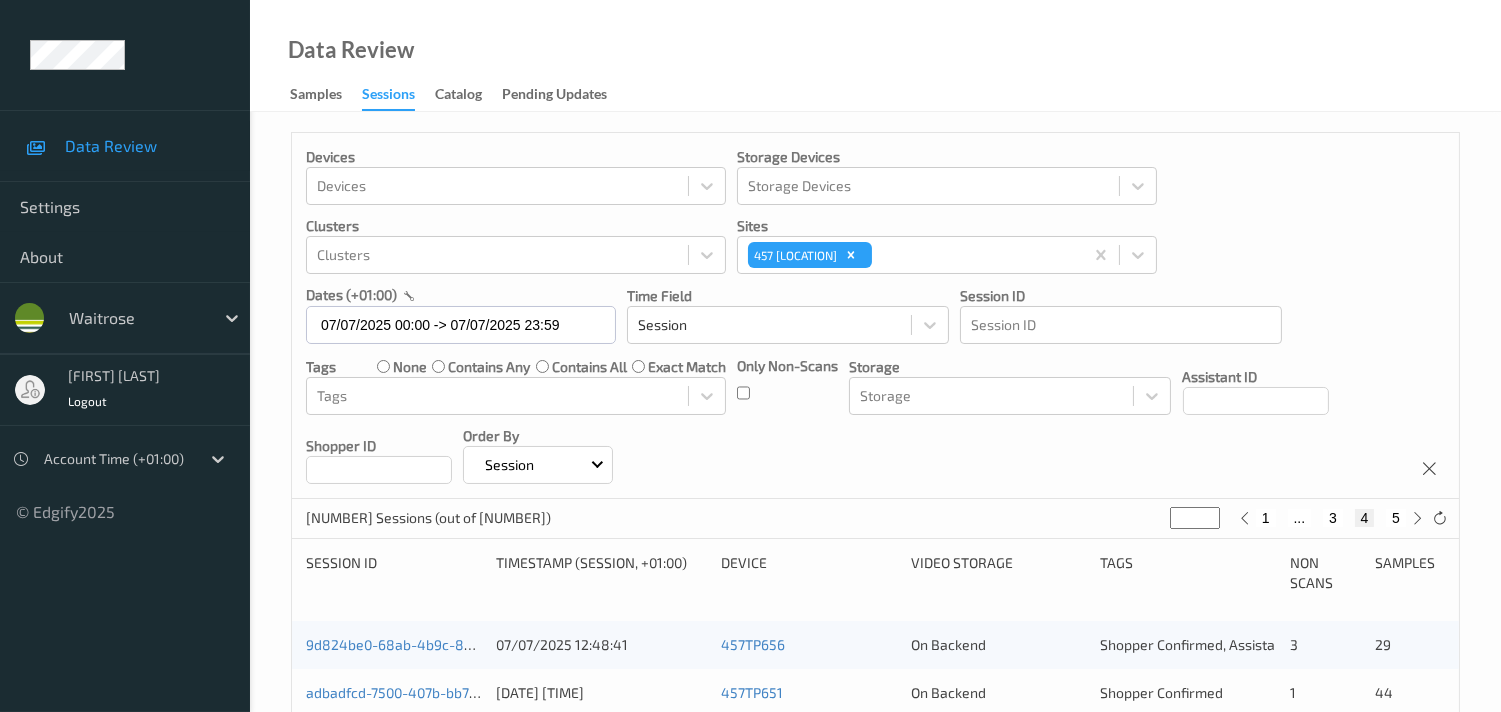 scroll, scrollTop: 222, scrollLeft: 0, axis: vertical 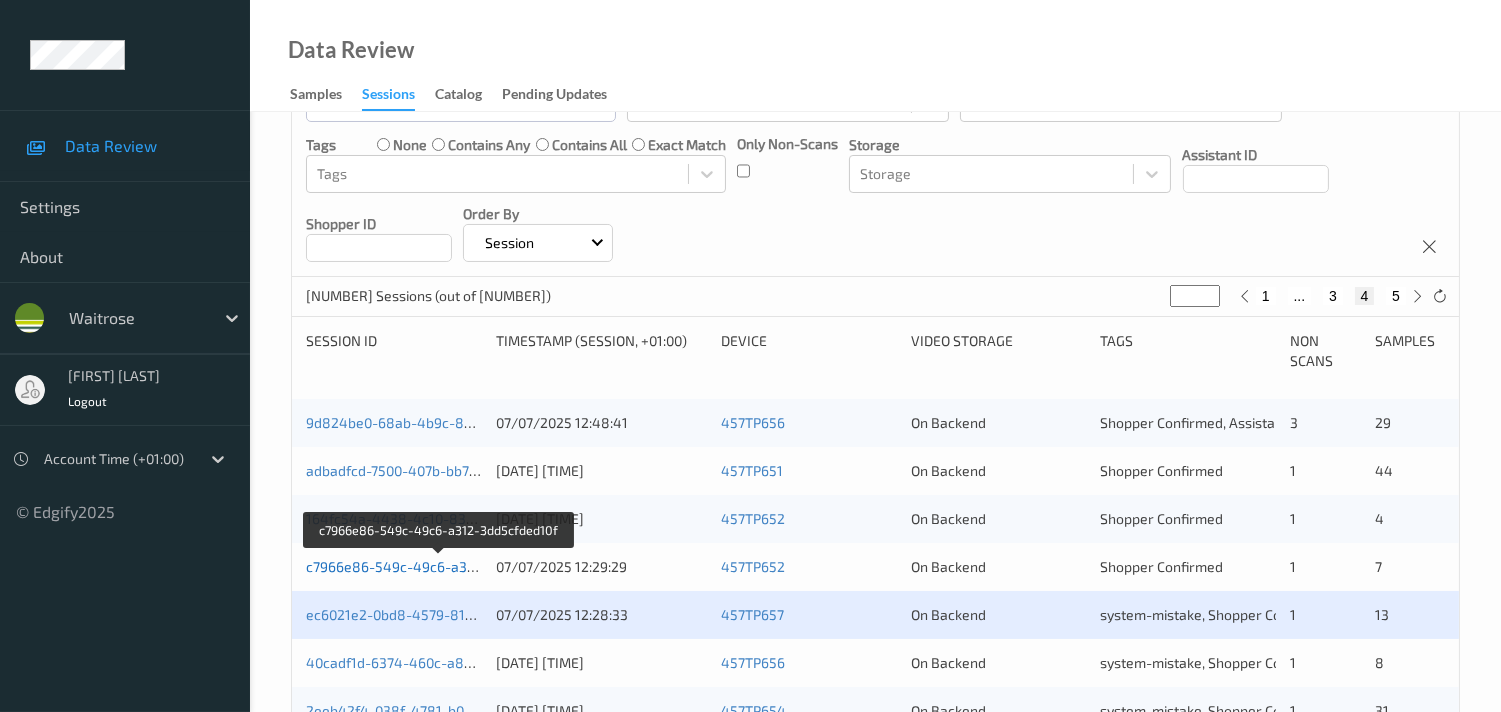click on "c7966e86-549c-49c6-a312-3dd5cfded10f" at bounding box center (440, 566) 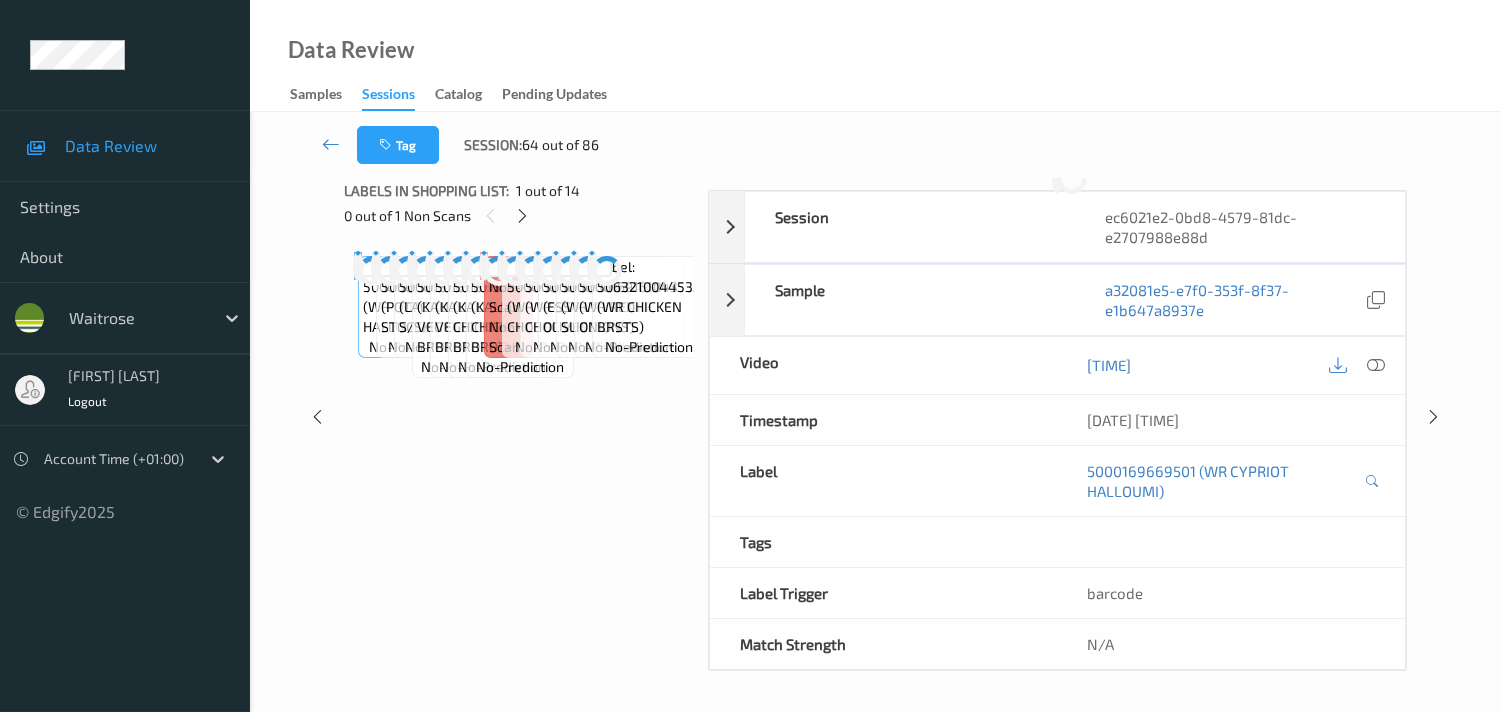 click on "Labels in shopping list: [NUMBER] out of [NUMBER] [NUMBER] out of [NUMBER] Non Scans Label: [NUMBER] (WR CYPRIOT HALLOUMI) no-prediction Label: [NUMBER] (POTTS BEEF STOCK) no-prediction Label: [NUMBER] (LACTOFREE S/SKIMMED) no-prediction Label: [NUMBER] (KALLO VEGETBLE BROTH) no-prediction Label: [NUMBER] (KALLO VEGETBLE BROTH) no-prediction Label: [NUMBER] (KALLO CHICKEN BROTH) no-prediction Label: [NUMBER] (KALLO CHICKEN BROTH) no-prediction Label: Non-Scan non-scan Label: Non-Scan non-scan Label: Non-Scan non-scan Label: [NUMBER] (WR NO1 DARK CHOC 90%) no-prediction Label: [NUMBER] (WR NO1 DARK CHOC 90%) no-prediction Label: [NUMBER] (ESS PITTD GRN OLIVES) no-prediction Label: [NUMBER] (WR NY CCAKE SLICES) no-prediction Label: [NUMBER] (WR RED ONIONS) no-prediction Label: [NUMBER] (WR CHICKEN BRSTS) no-prediction" at bounding box center [519, 417] 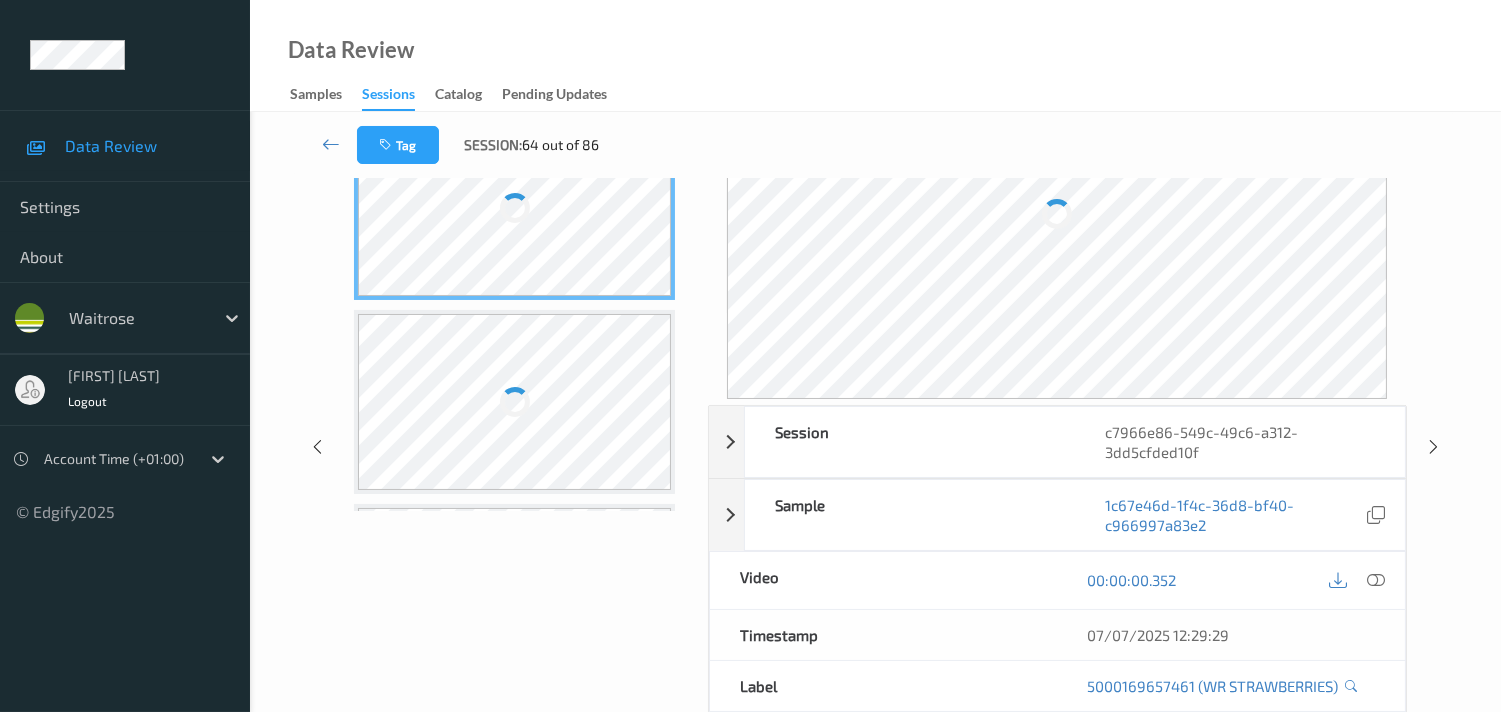 scroll, scrollTop: 0, scrollLeft: 0, axis: both 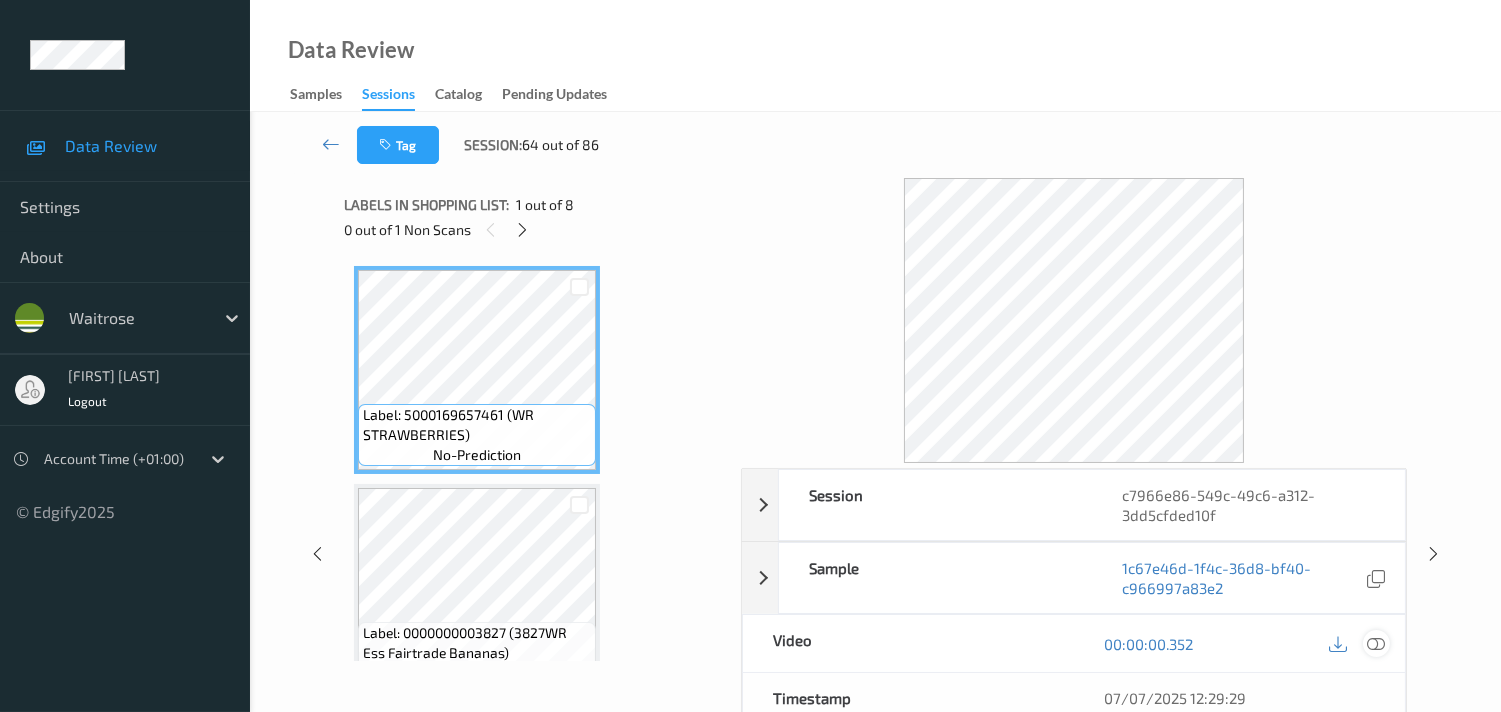 click at bounding box center (1376, 644) 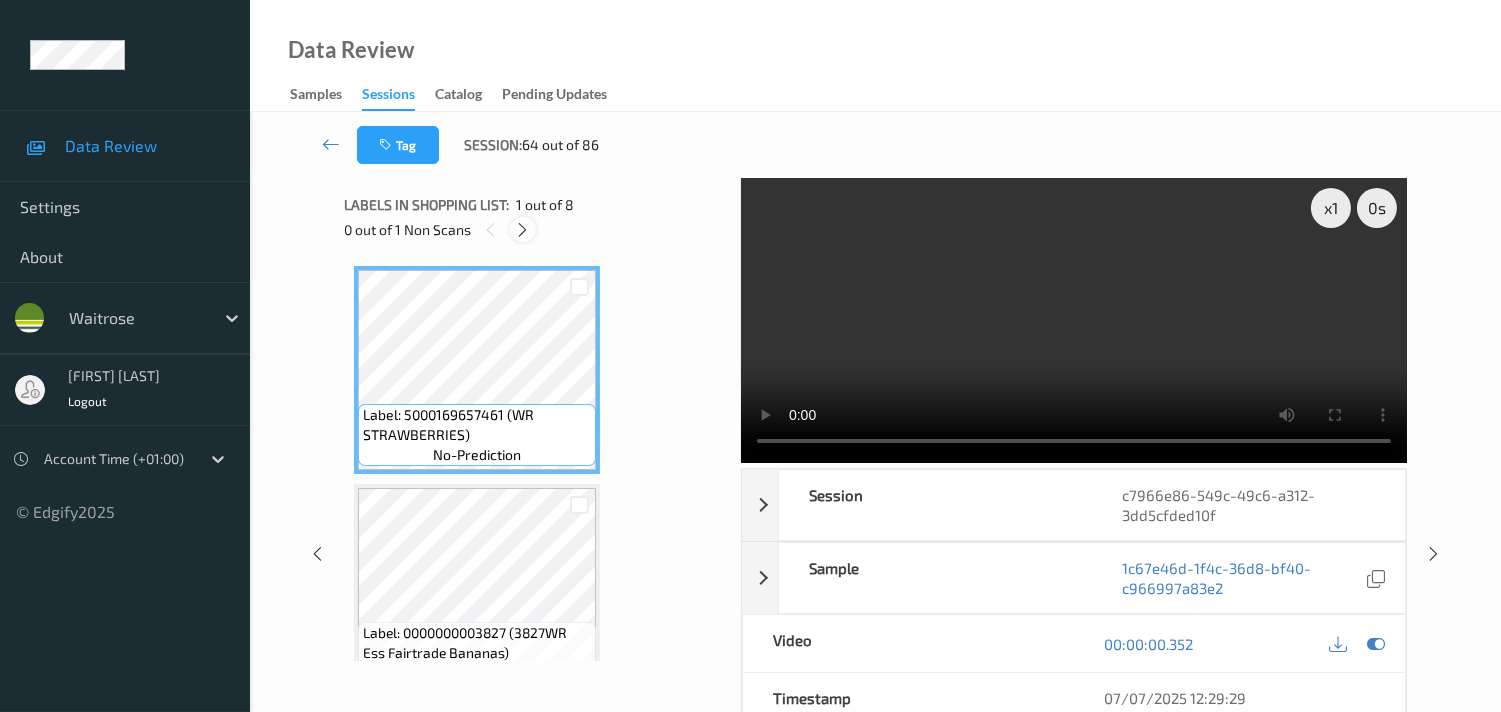 click at bounding box center [522, 230] 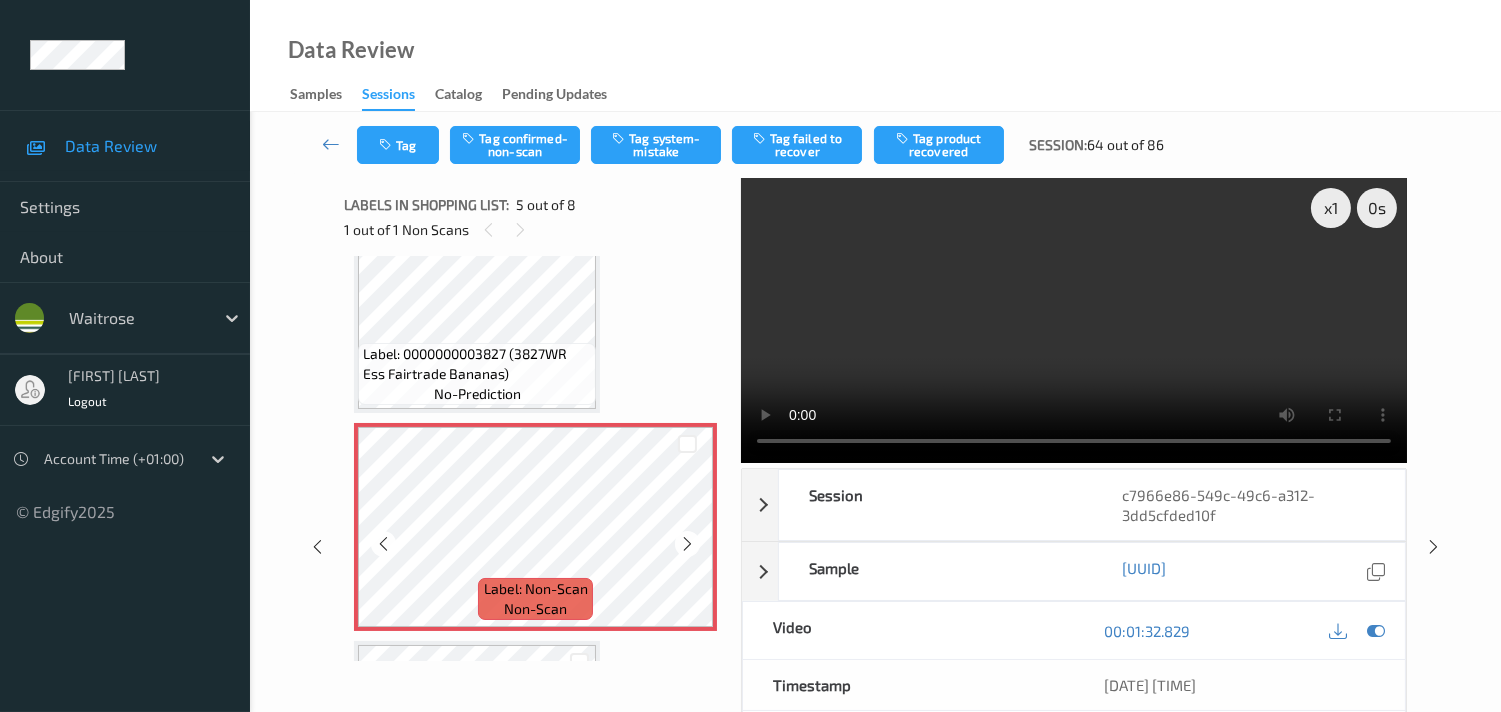 scroll, scrollTop: 548, scrollLeft: 0, axis: vertical 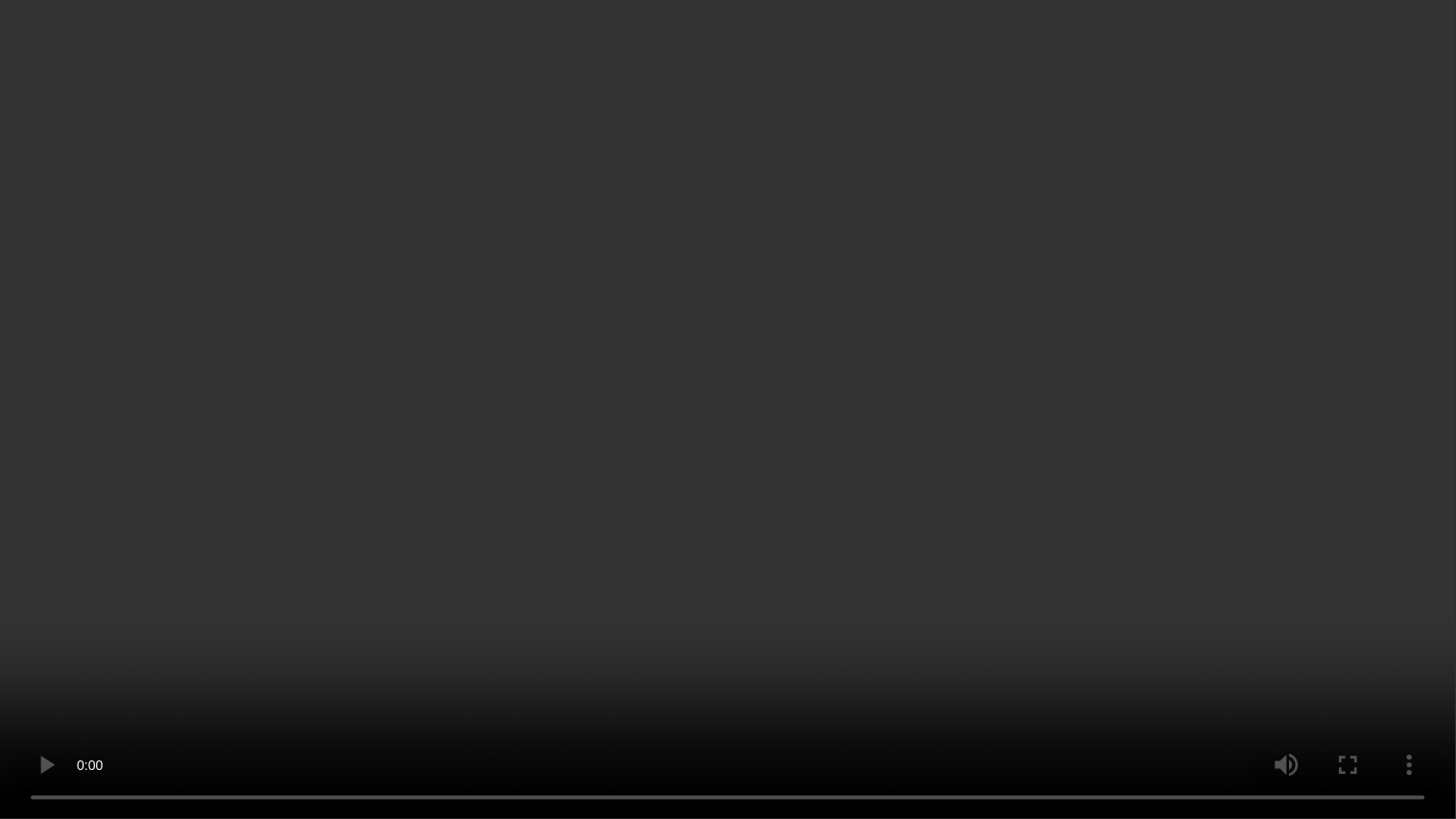 click at bounding box center [728, 409] 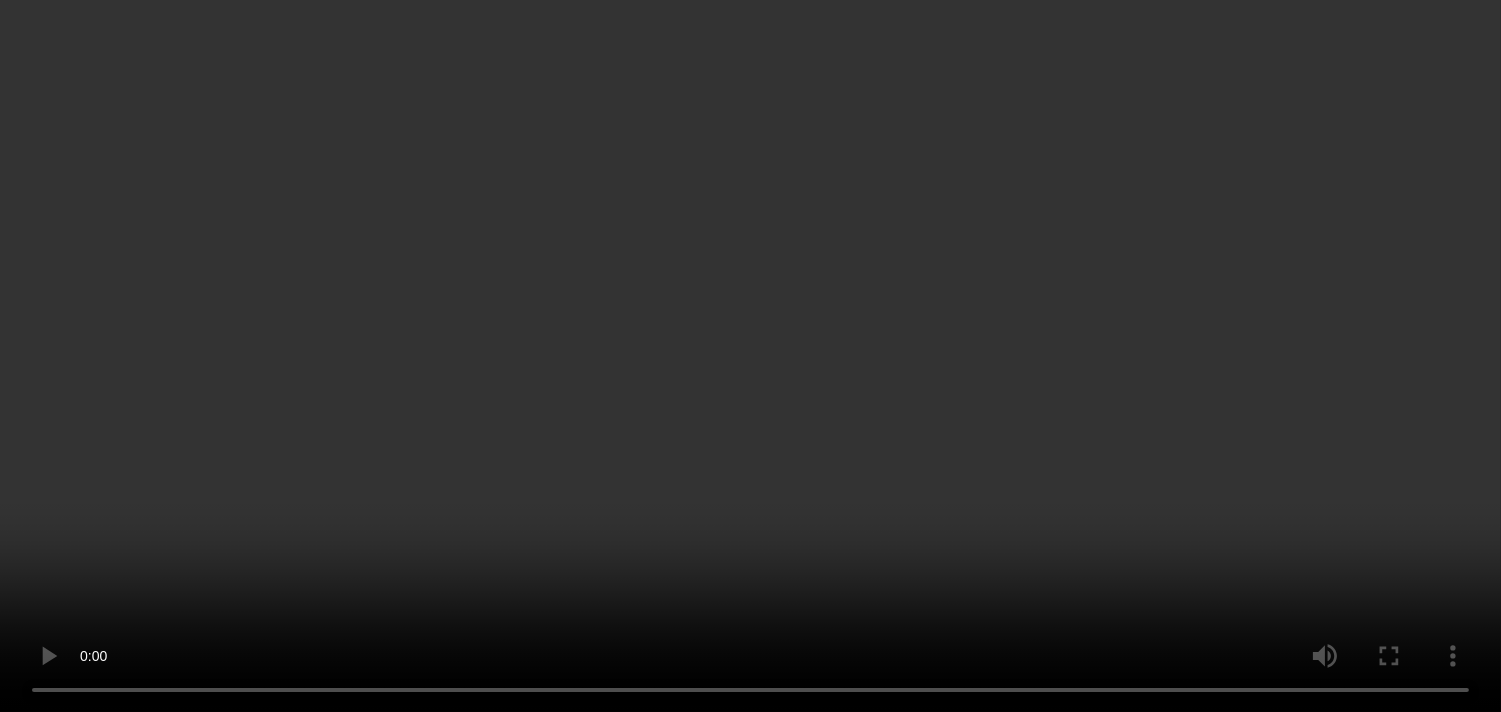 scroll, scrollTop: 882, scrollLeft: 0, axis: vertical 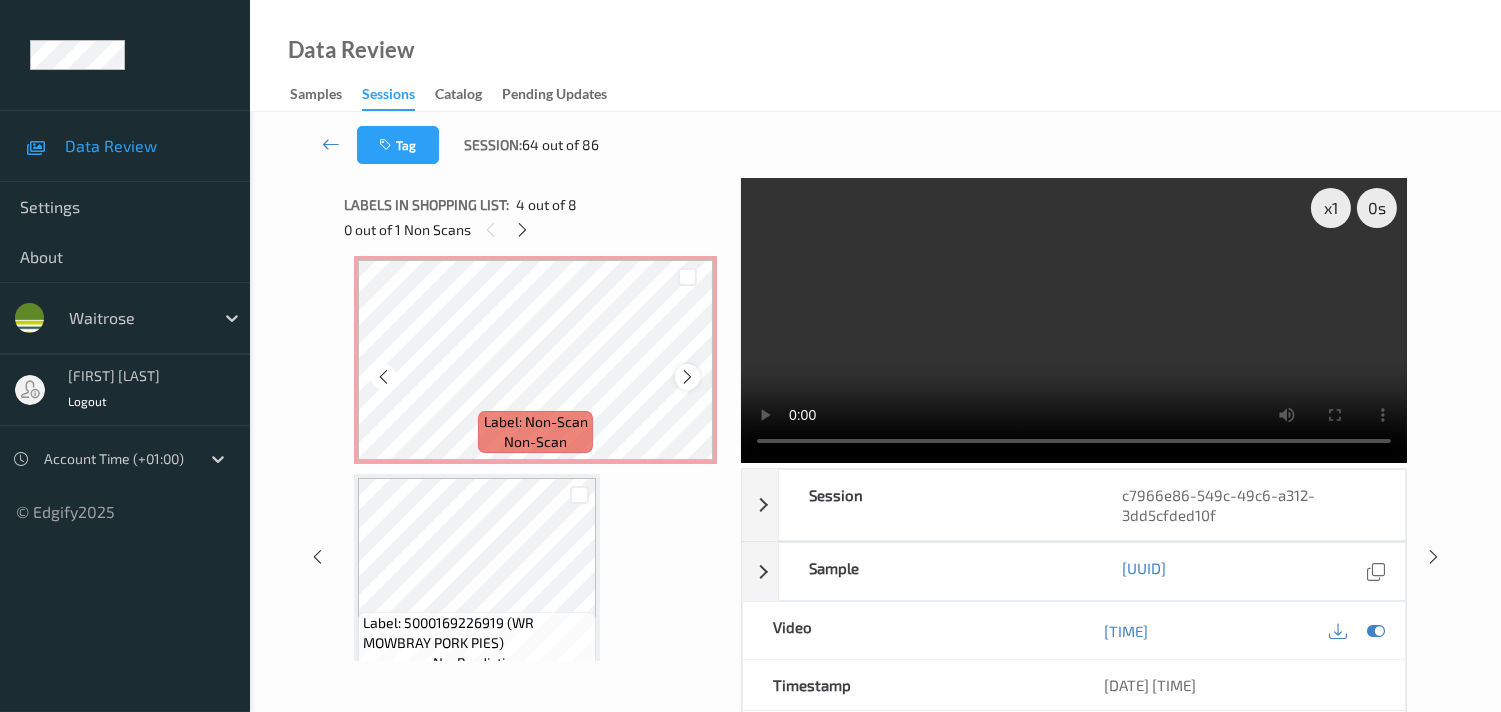 click at bounding box center [687, 377] 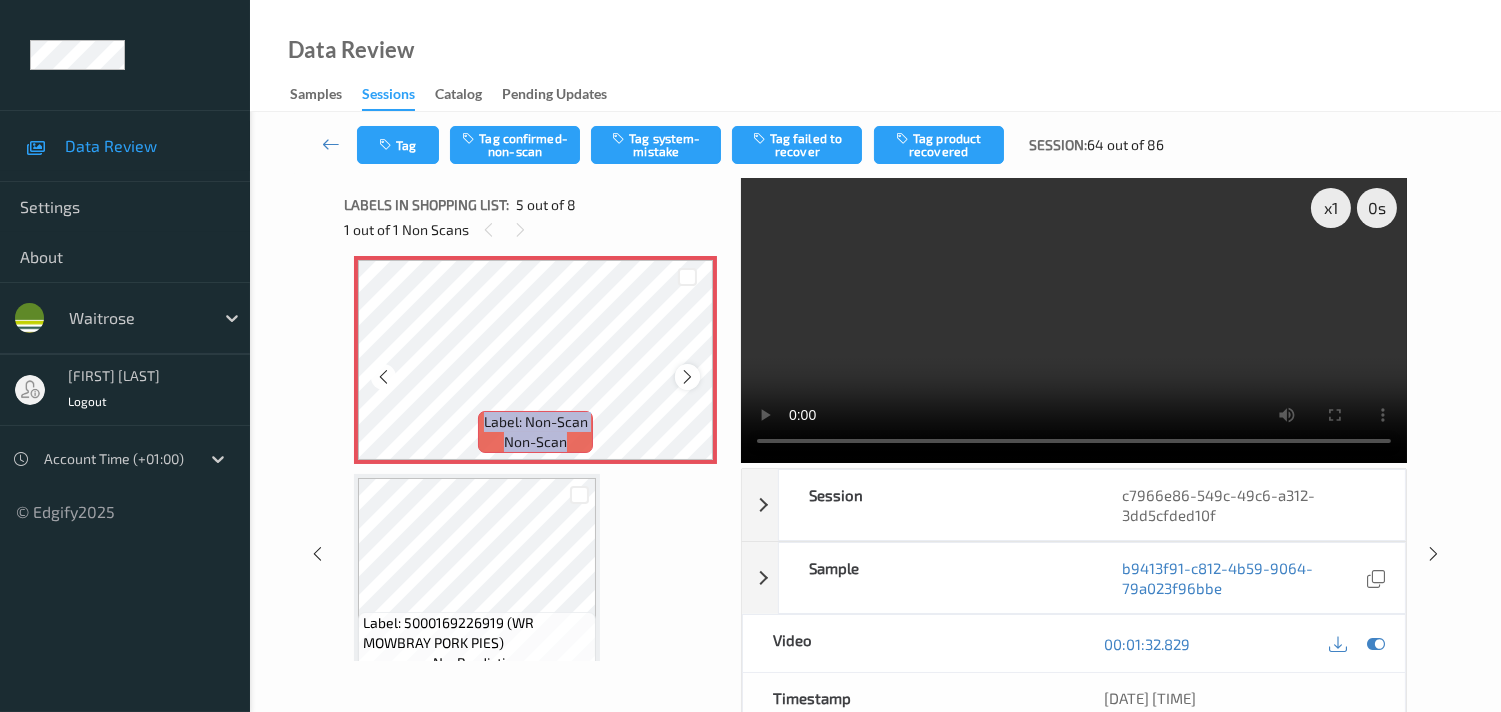 click at bounding box center [687, 377] 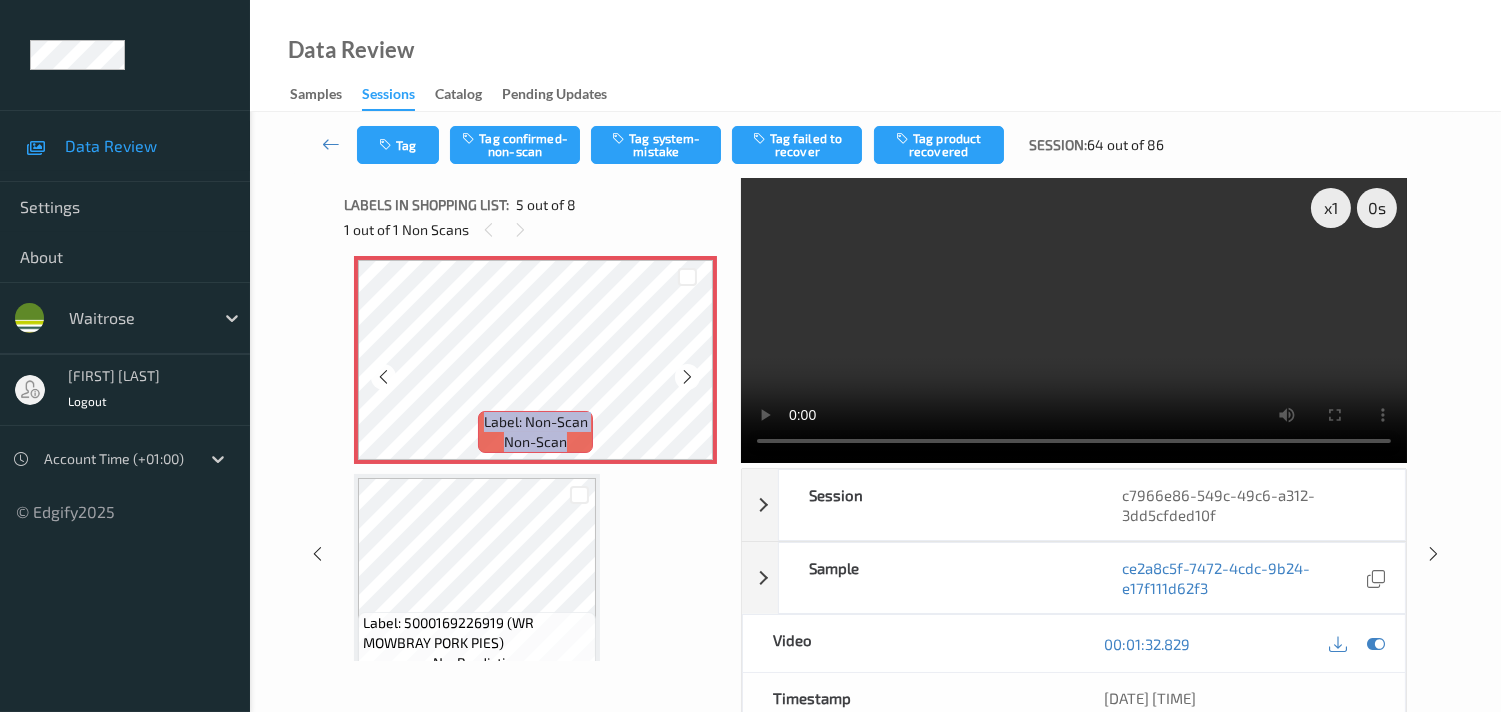 click at bounding box center (687, 377) 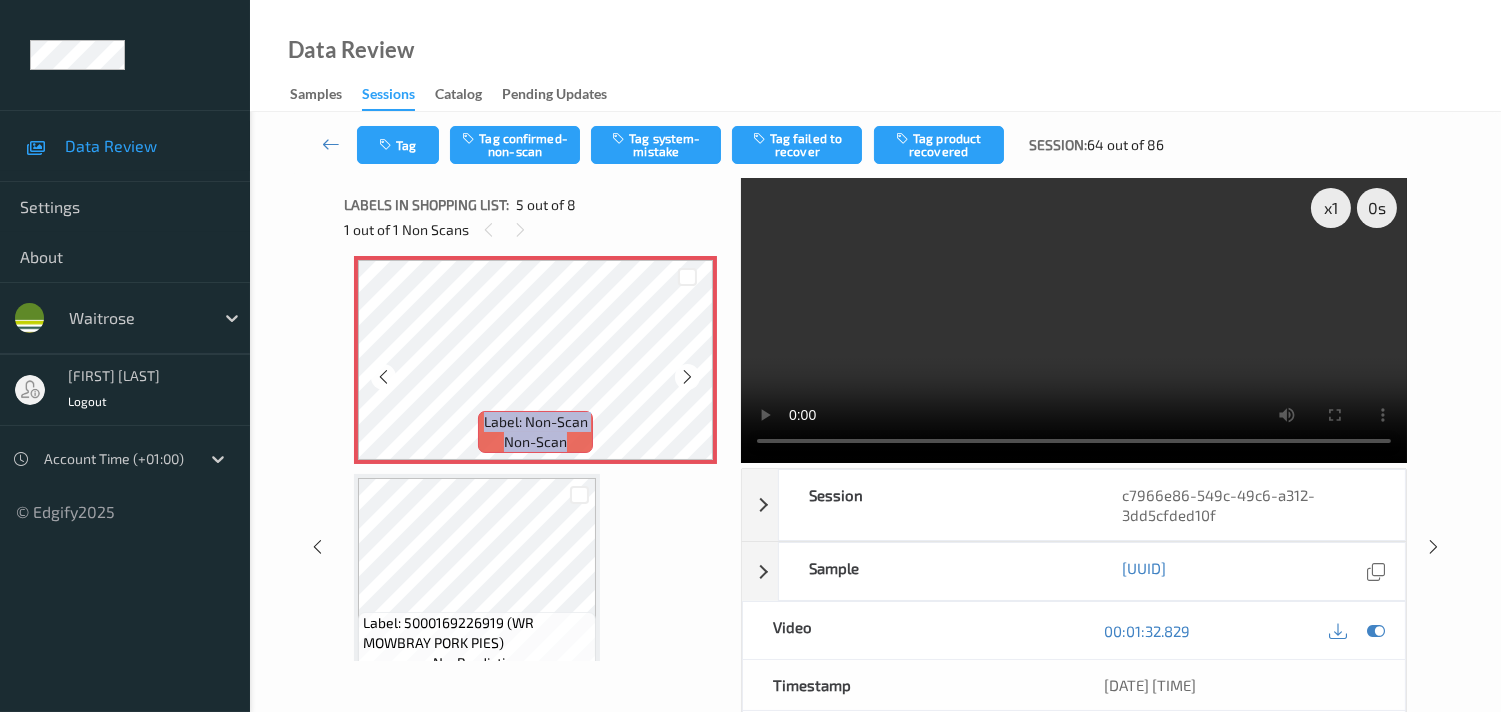 click at bounding box center [687, 377] 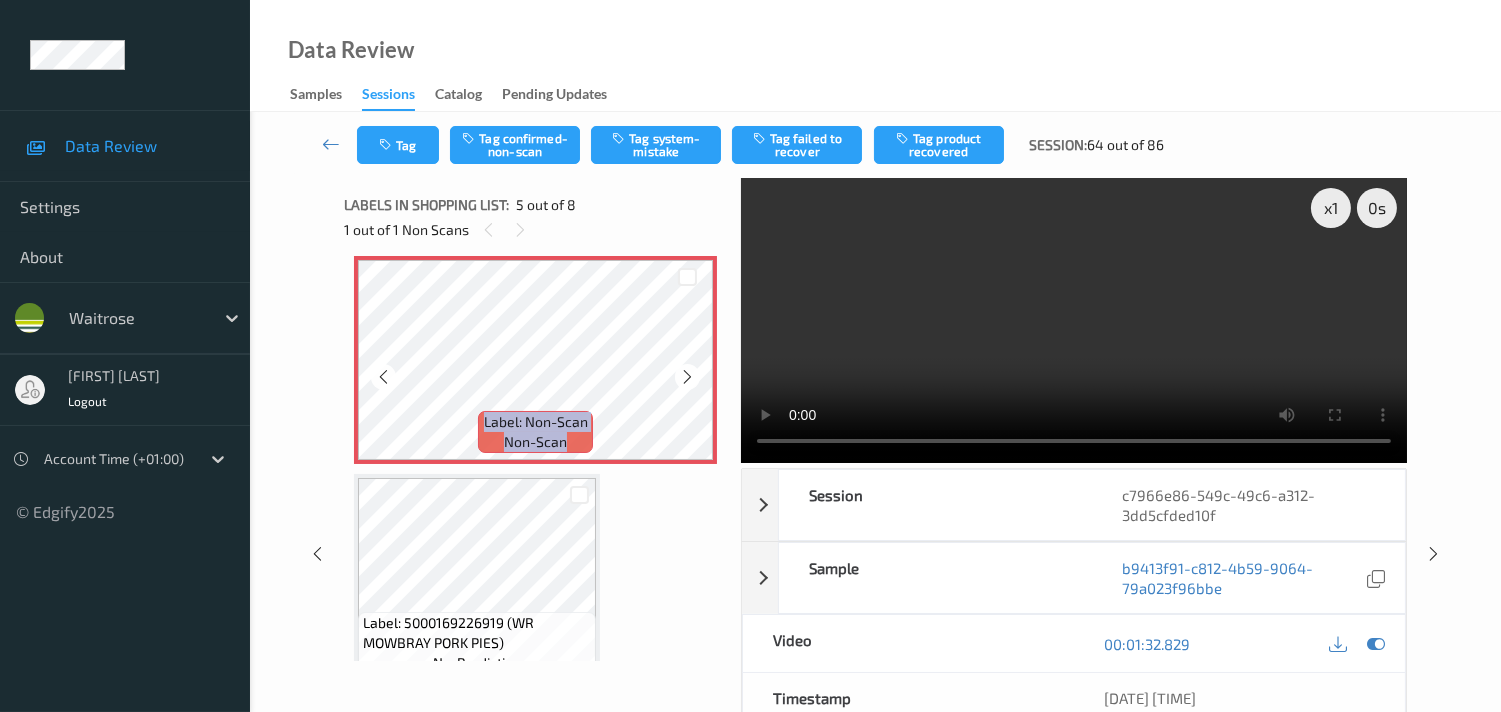 click at bounding box center (687, 377) 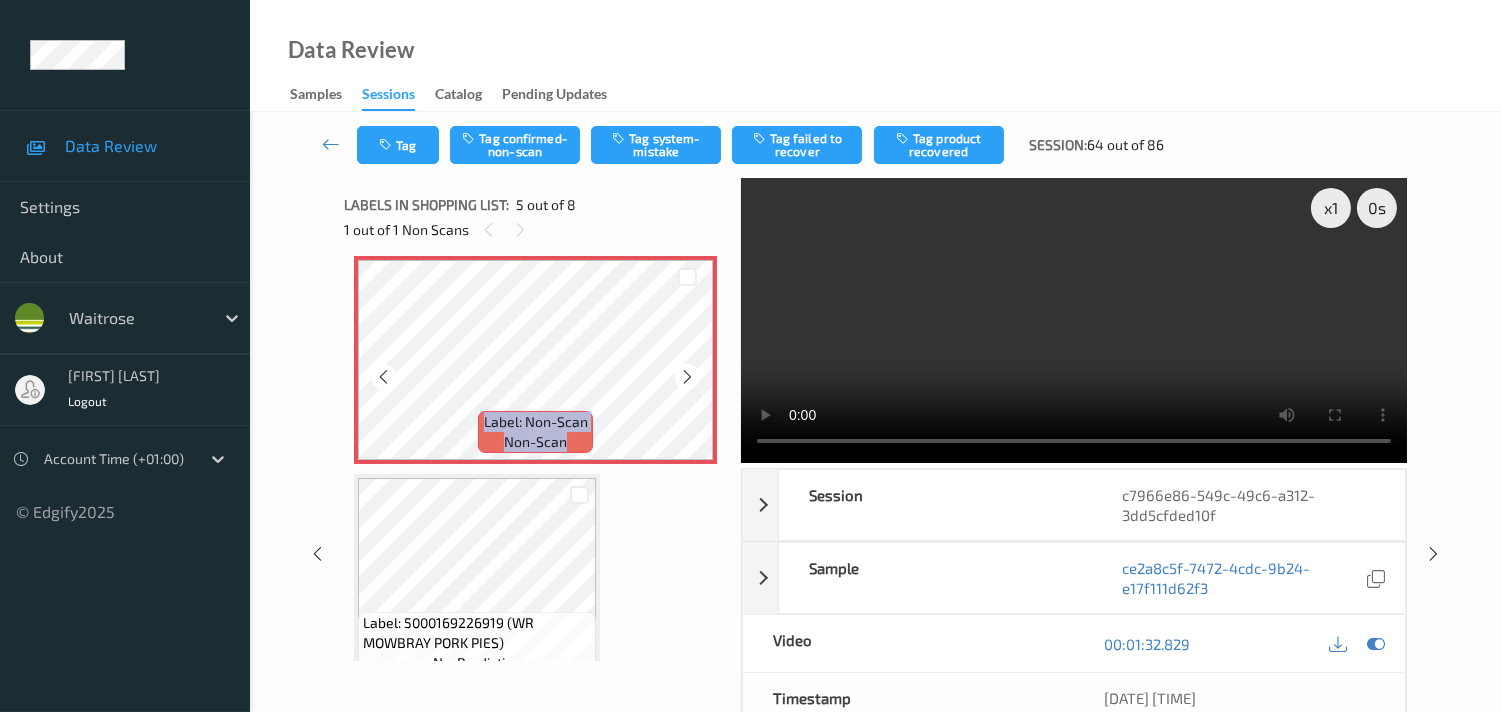 click at bounding box center [687, 377] 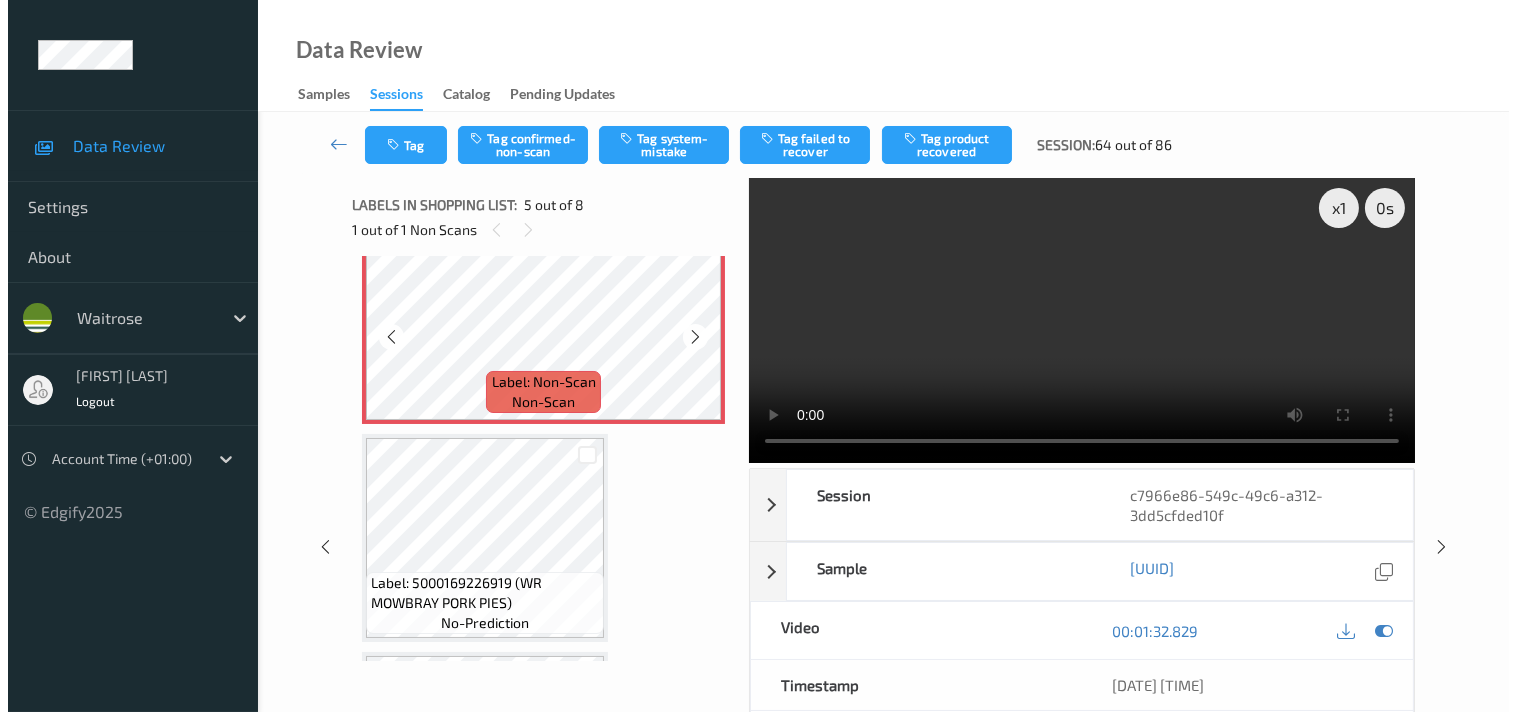 scroll, scrollTop: 882, scrollLeft: 0, axis: vertical 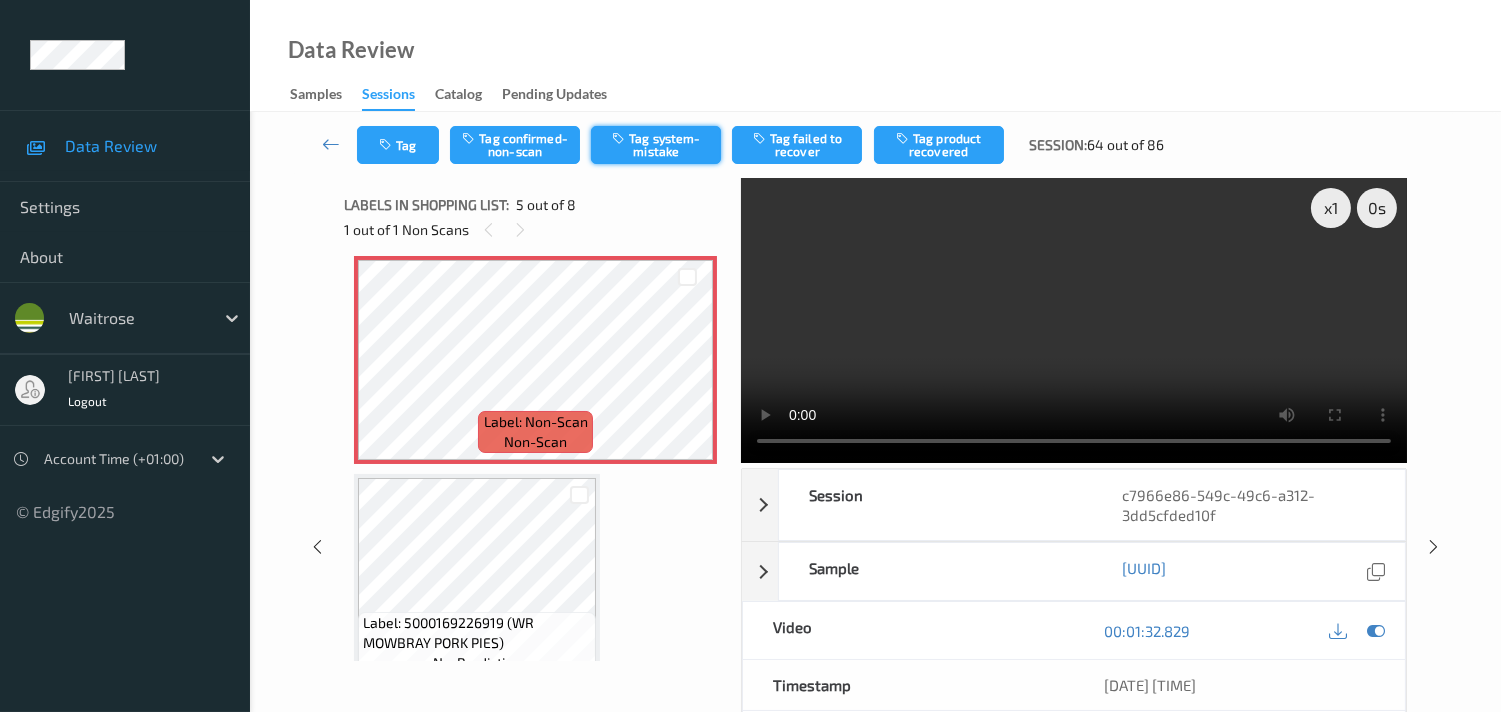 click on "Tag   system-mistake" at bounding box center [656, 145] 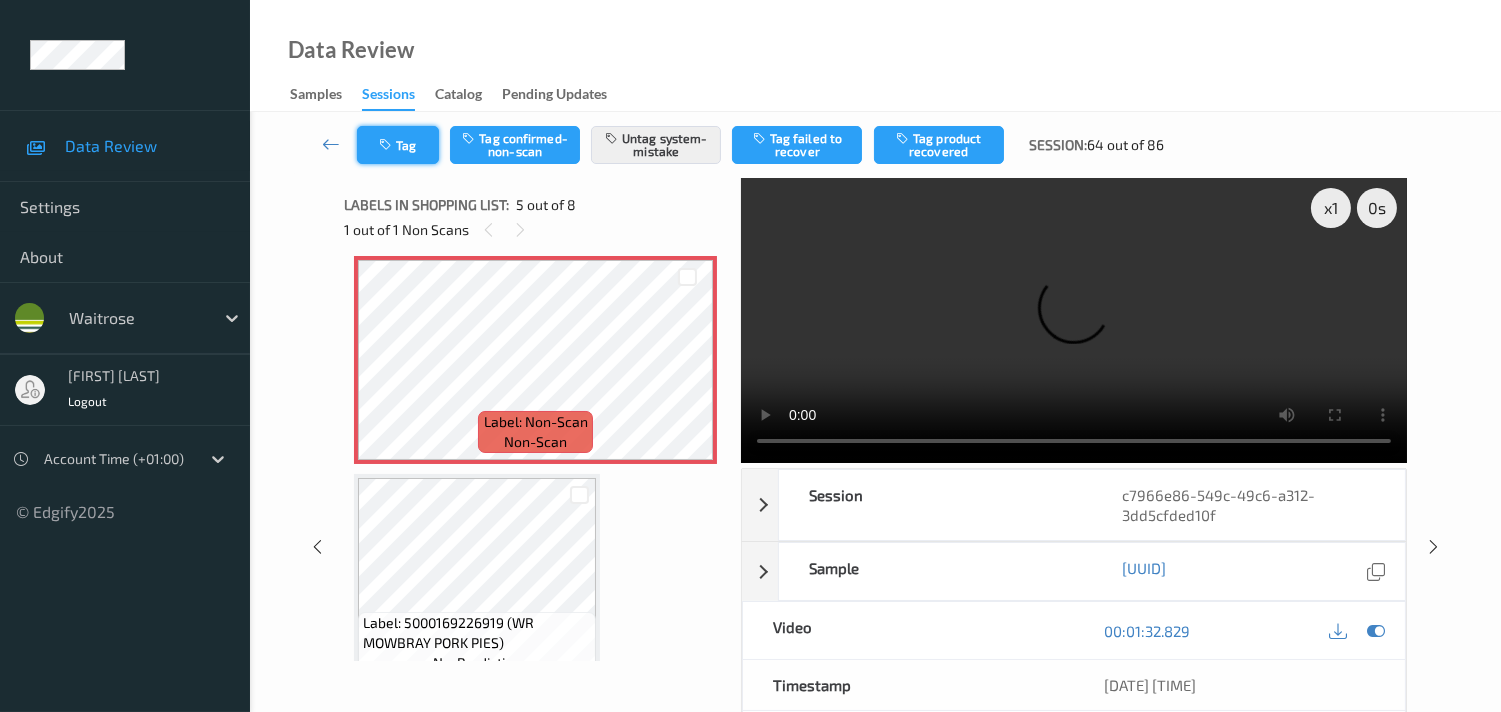 click at bounding box center [387, 145] 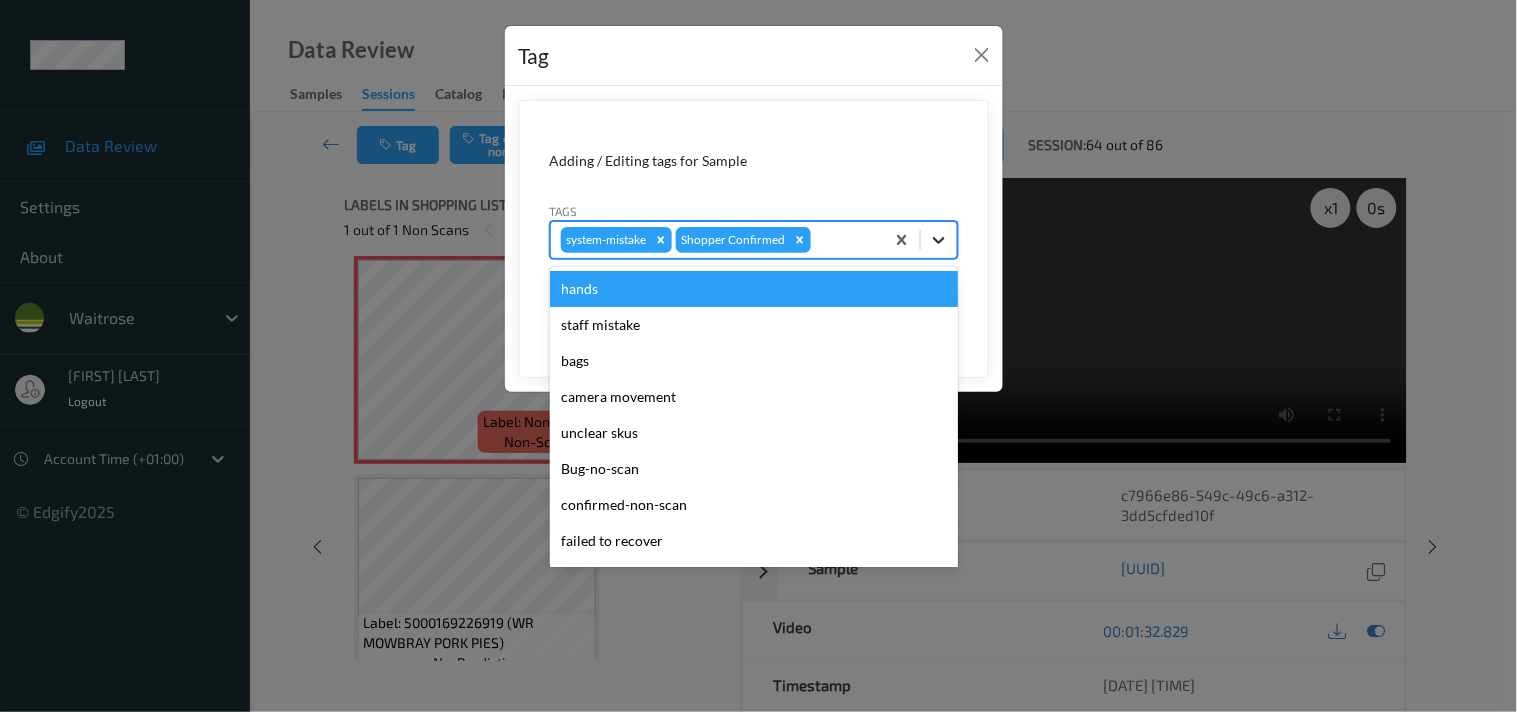 click 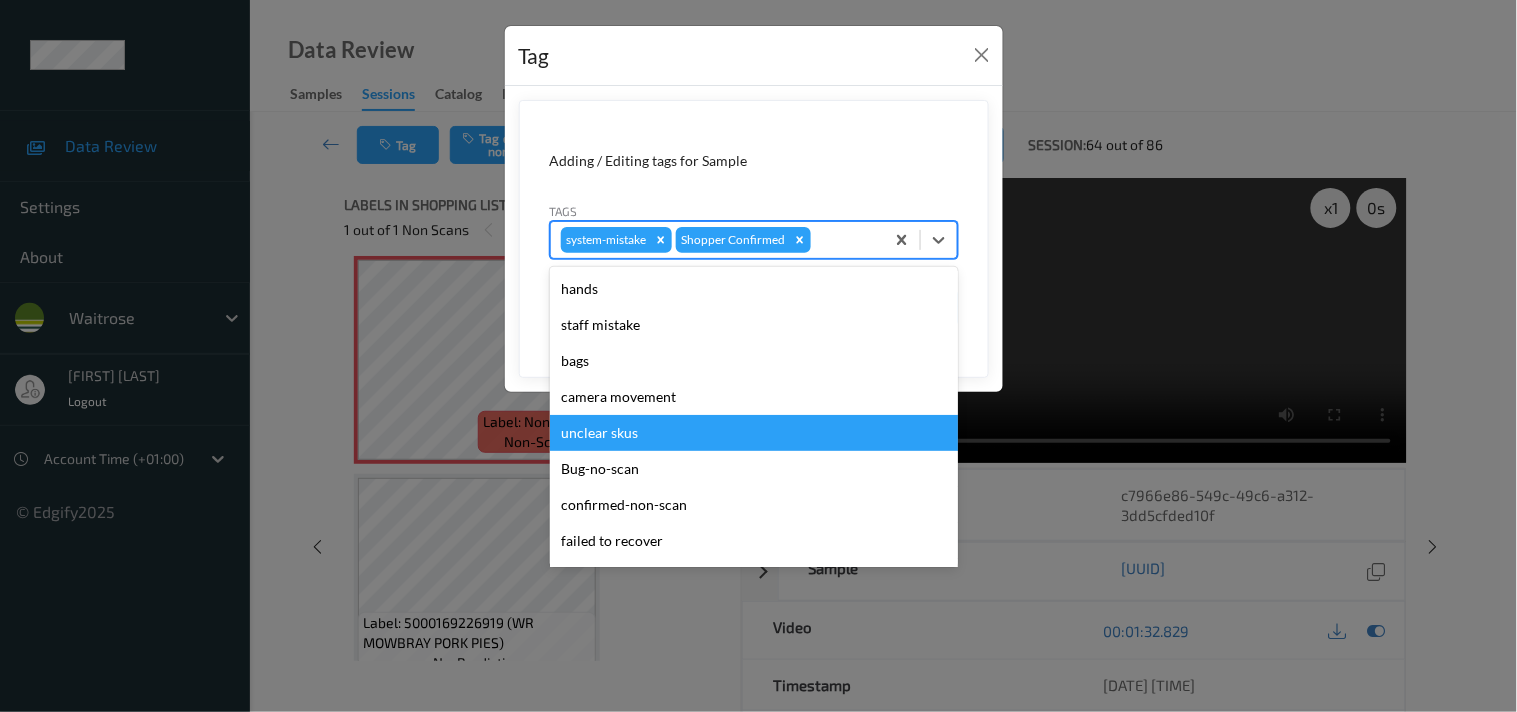scroll, scrollTop: 318, scrollLeft: 0, axis: vertical 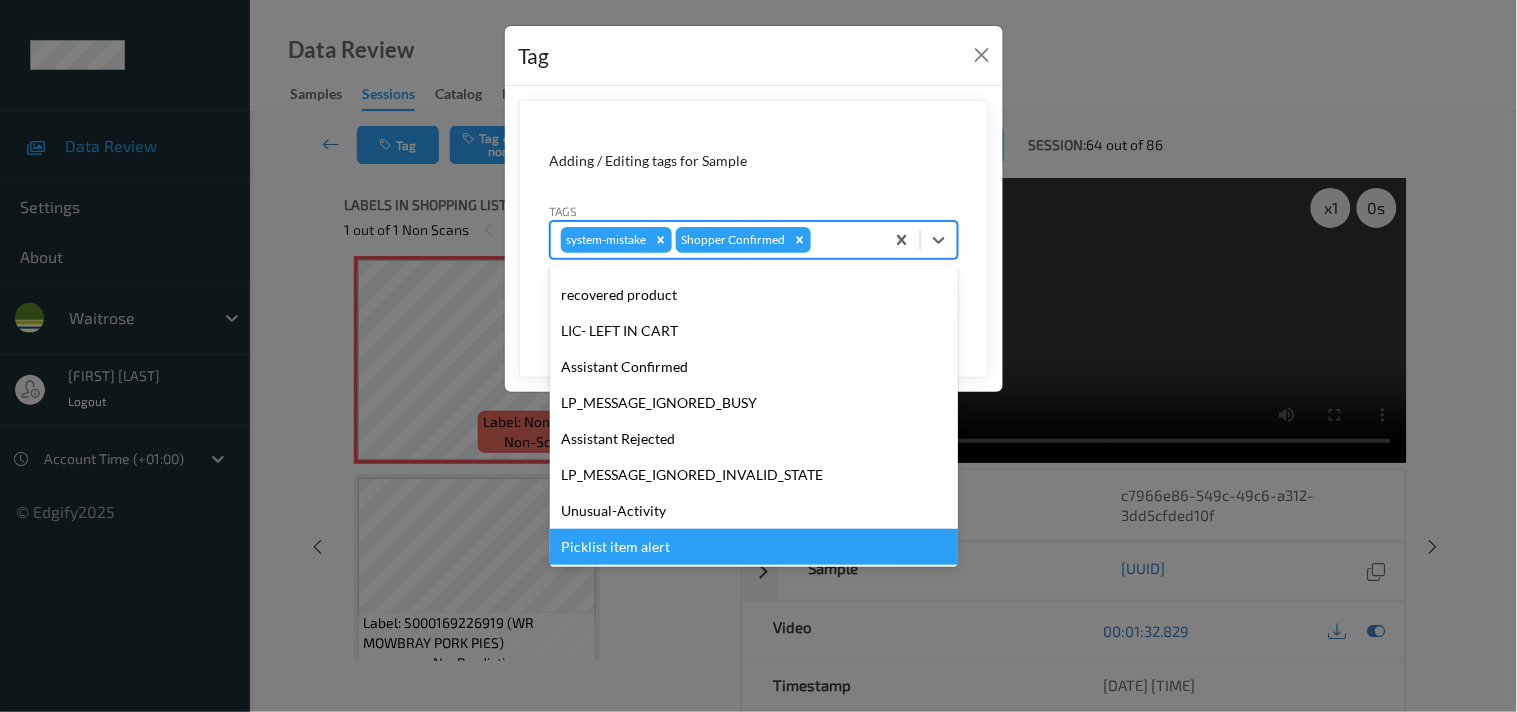 click on "Picklist item alert" at bounding box center (754, 547) 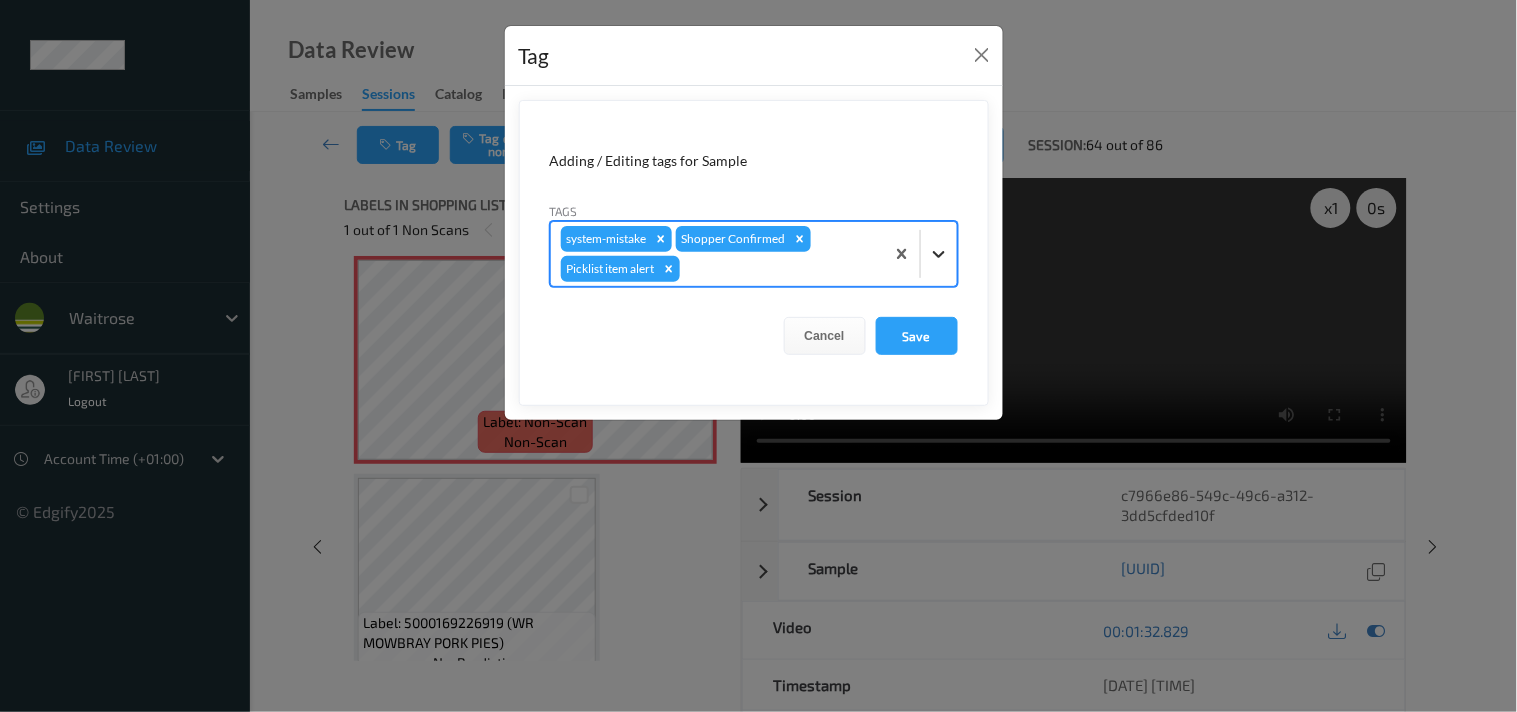click 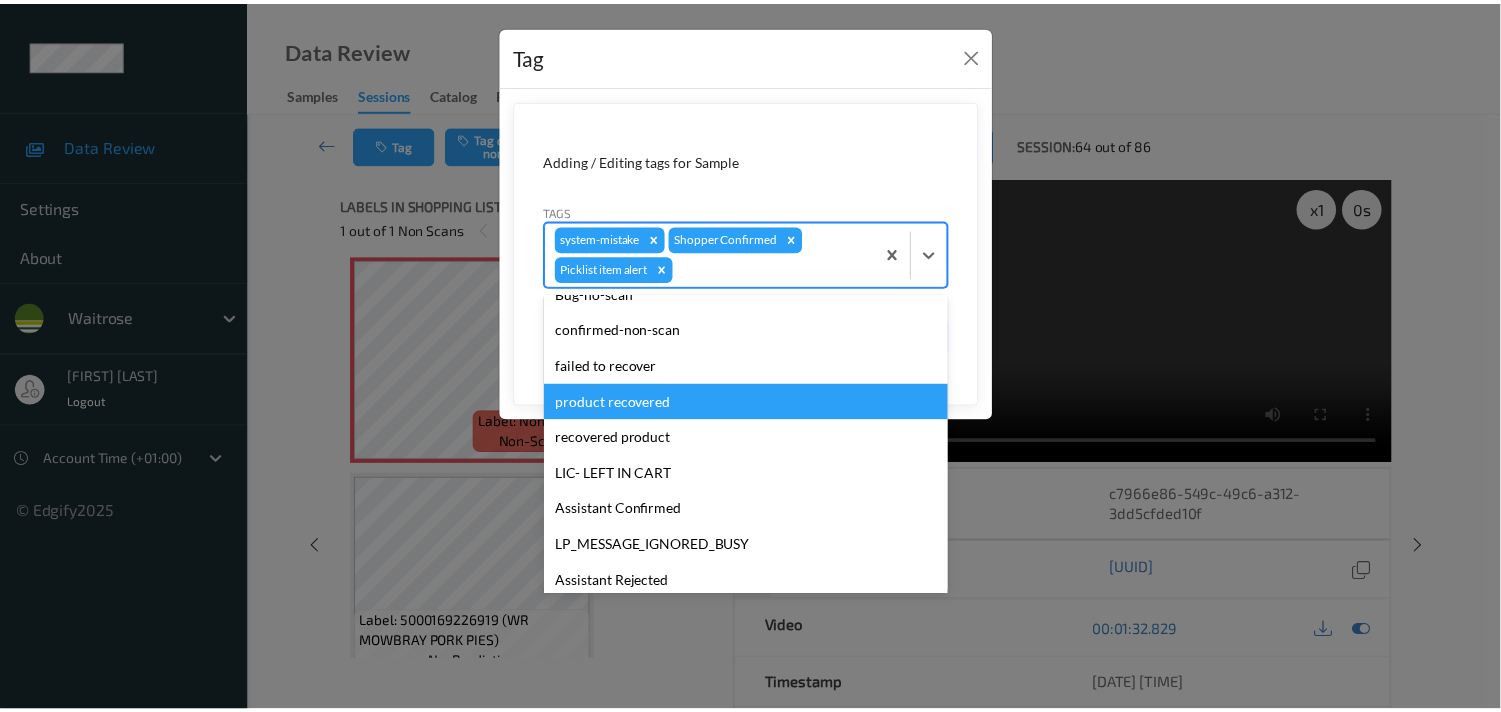 scroll, scrollTop: 283, scrollLeft: 0, axis: vertical 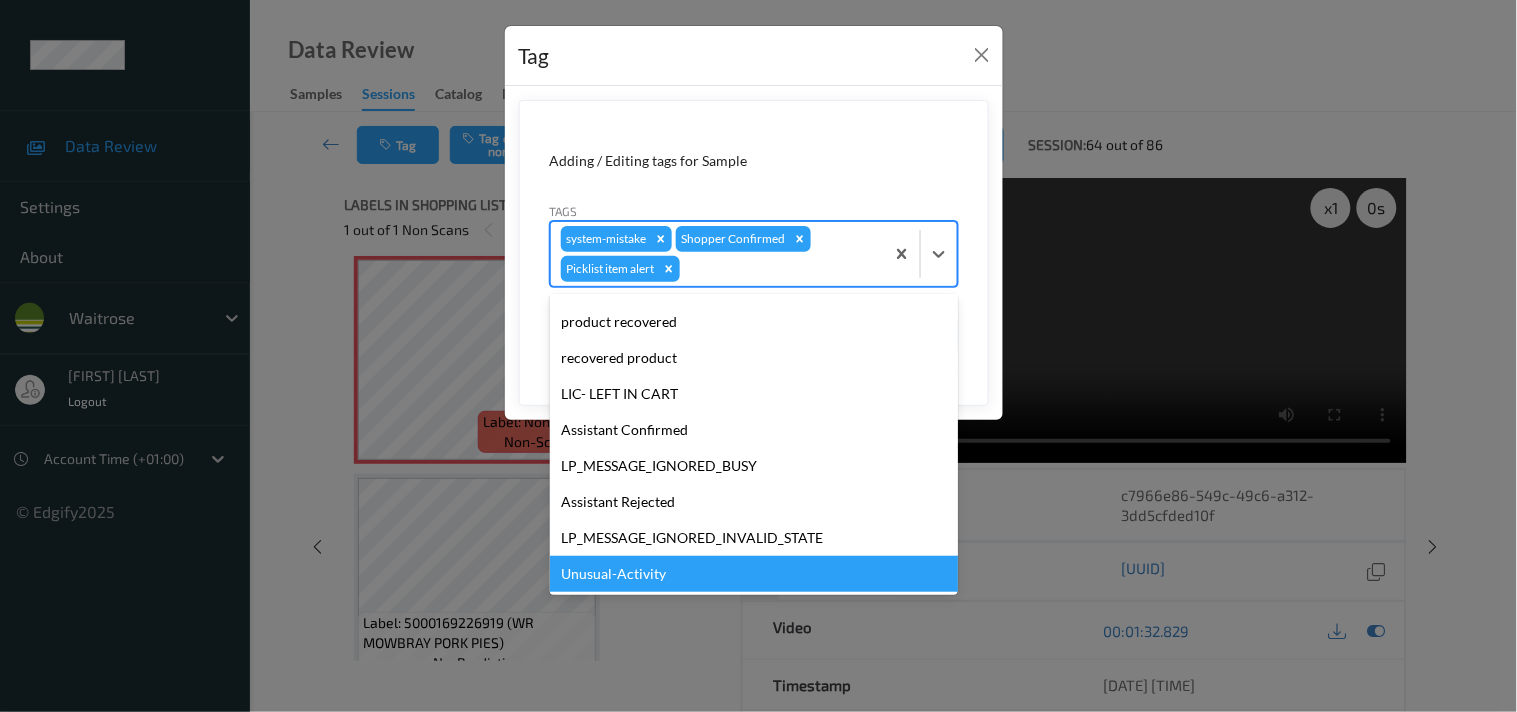 click on "Unusual-Activity" at bounding box center (754, 574) 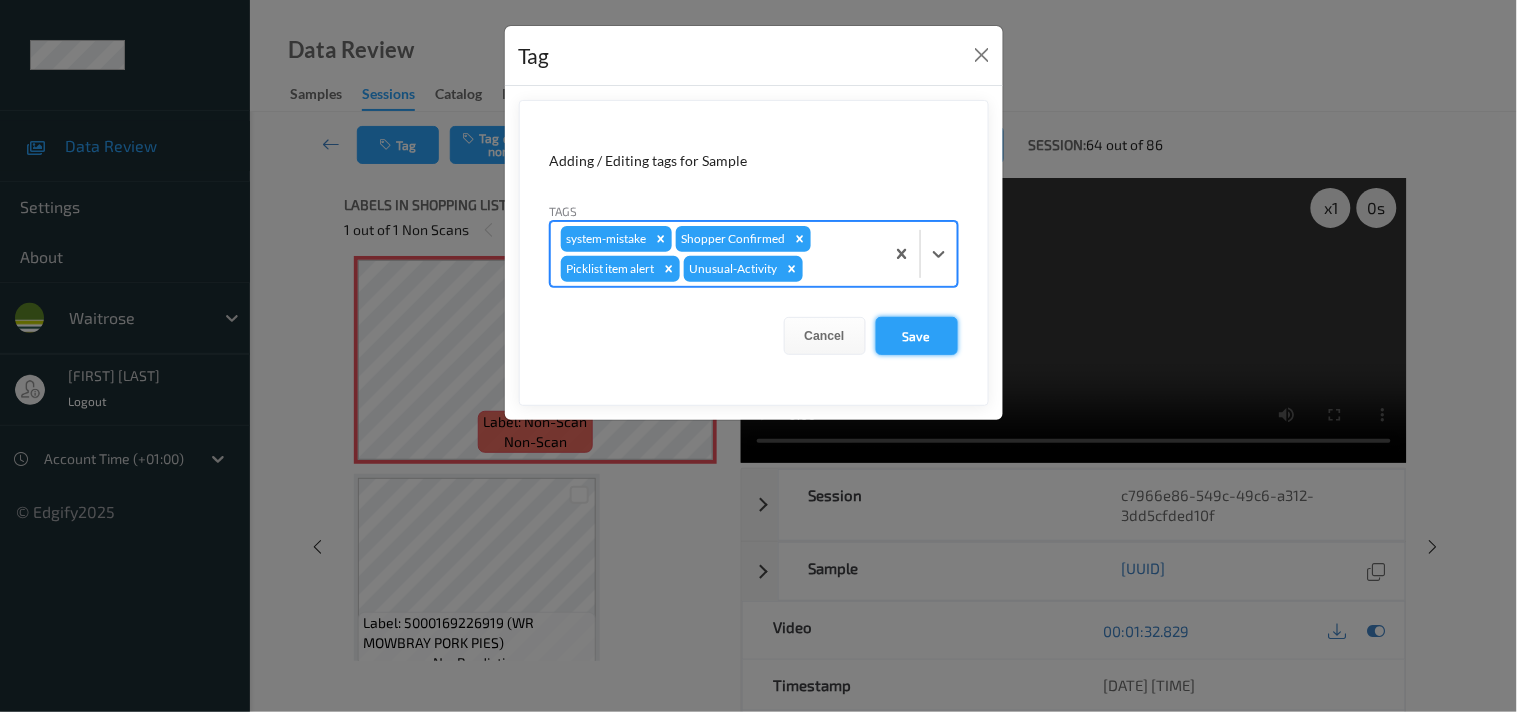 click on "Save" at bounding box center [917, 336] 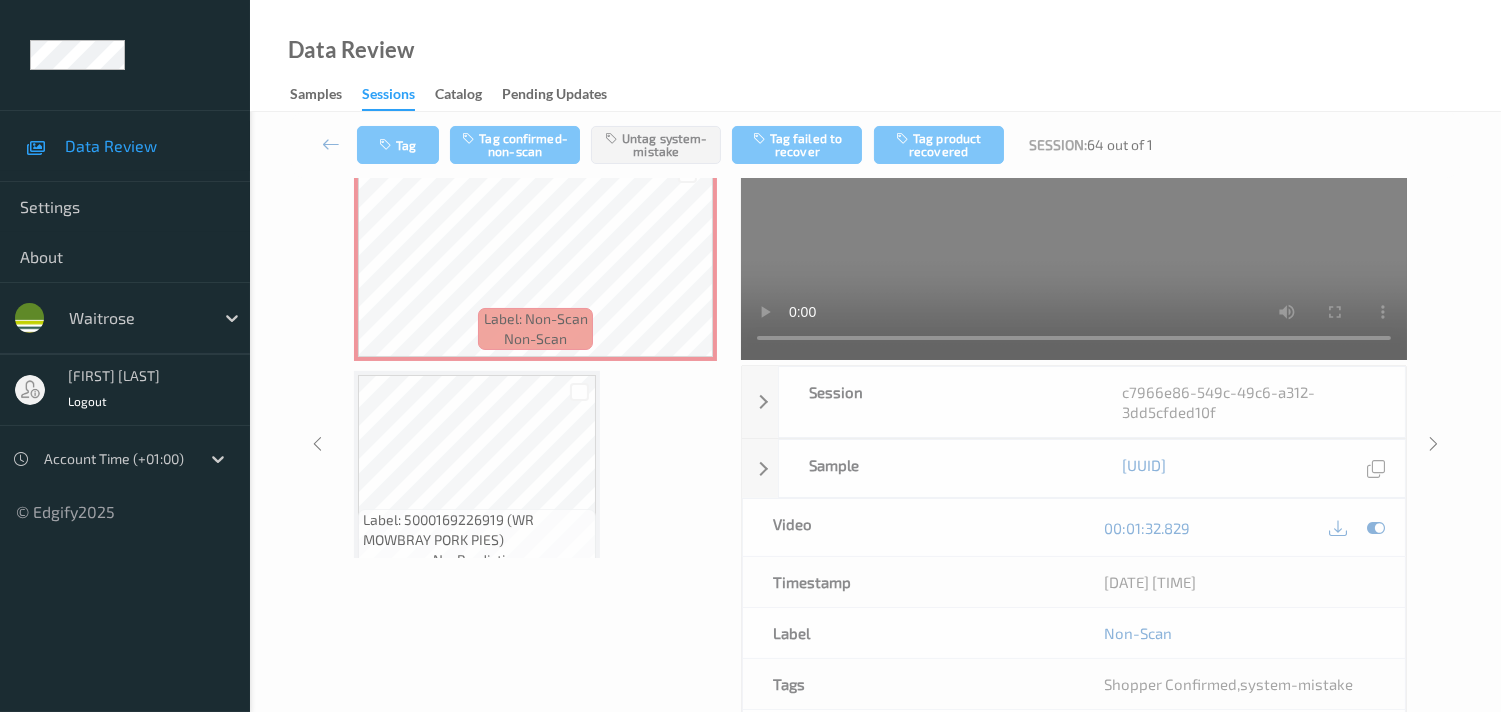 scroll, scrollTop: 0, scrollLeft: 0, axis: both 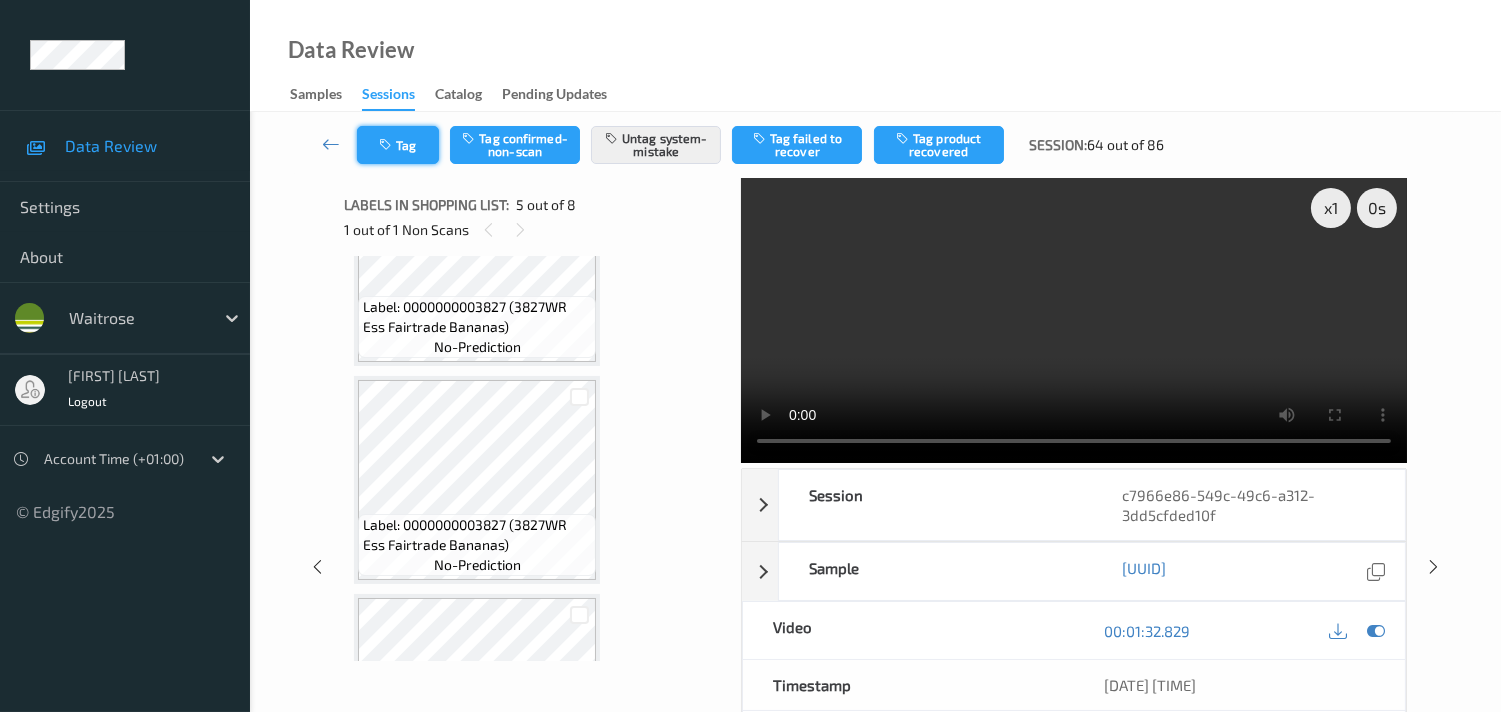 click on "Tag" at bounding box center (398, 145) 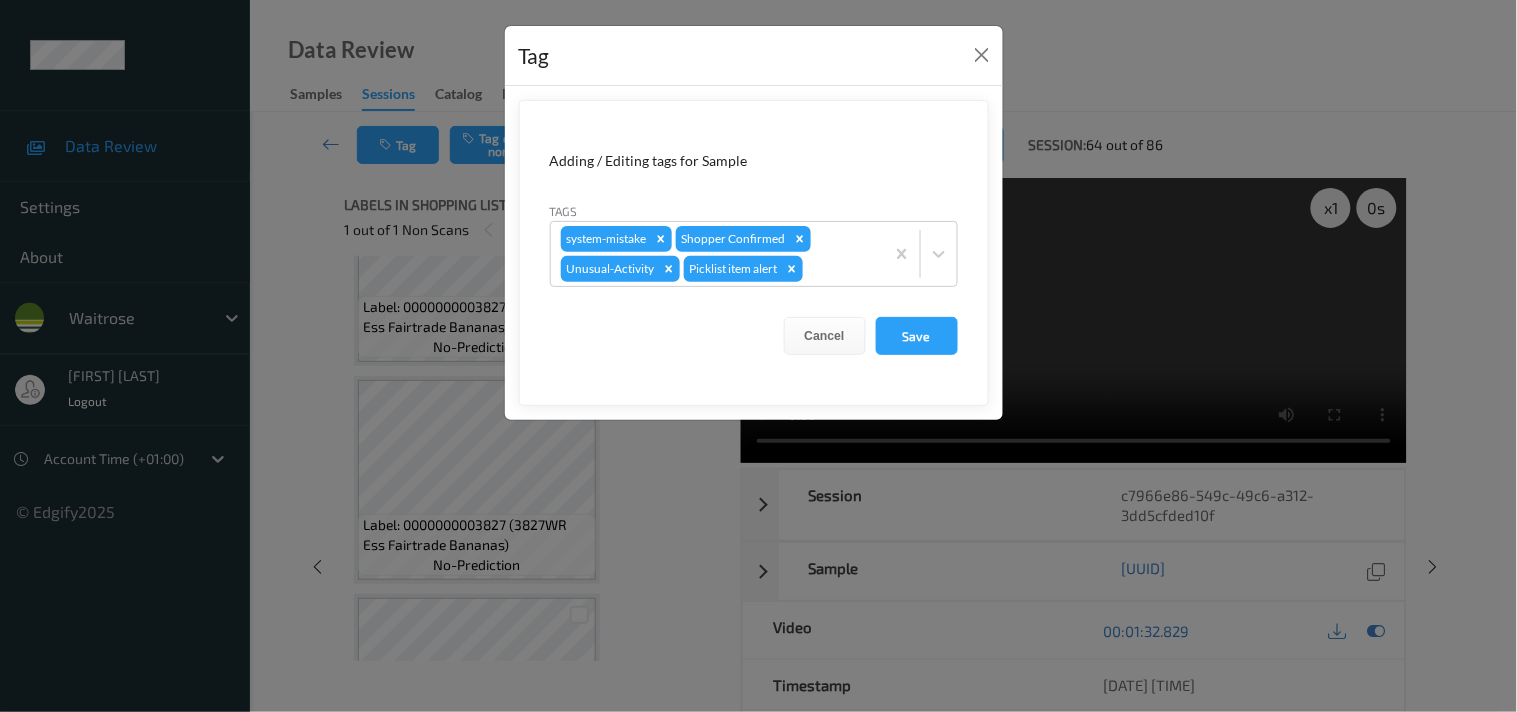 click on "Tag Adding / Editing tags for Sample   Tags system-mistake Shopper Confirmed Unusual-Activity Picklist item alert Cancel Save" at bounding box center [758, 356] 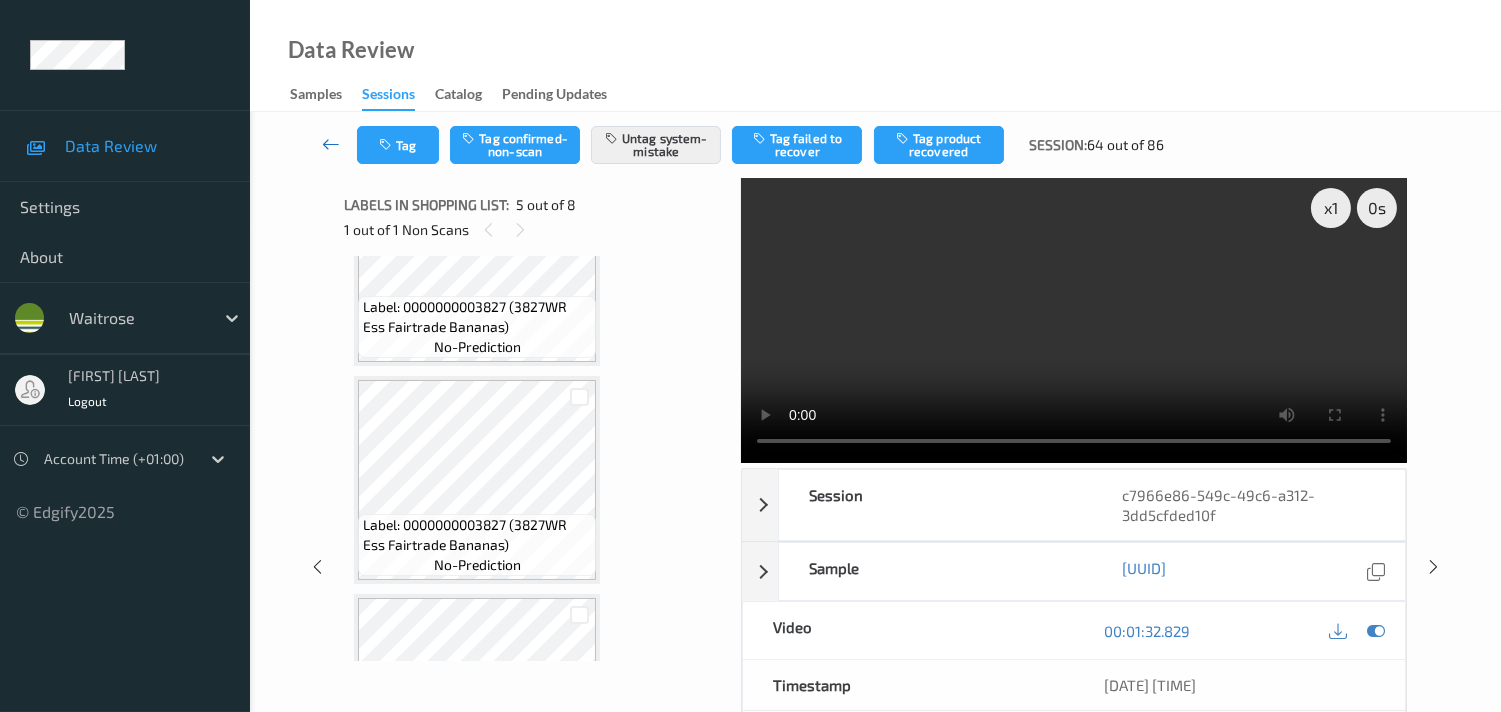 click at bounding box center [331, 145] 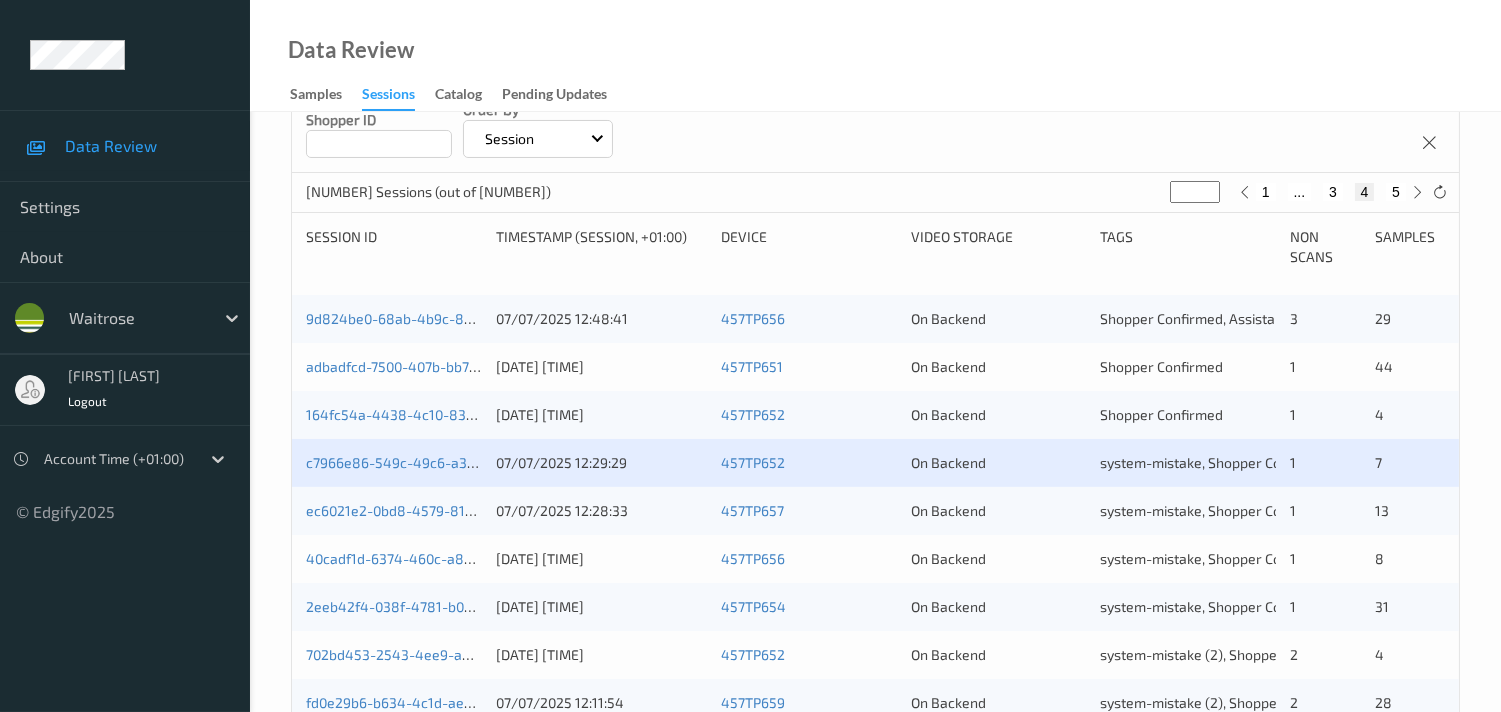 scroll, scrollTop: 333, scrollLeft: 0, axis: vertical 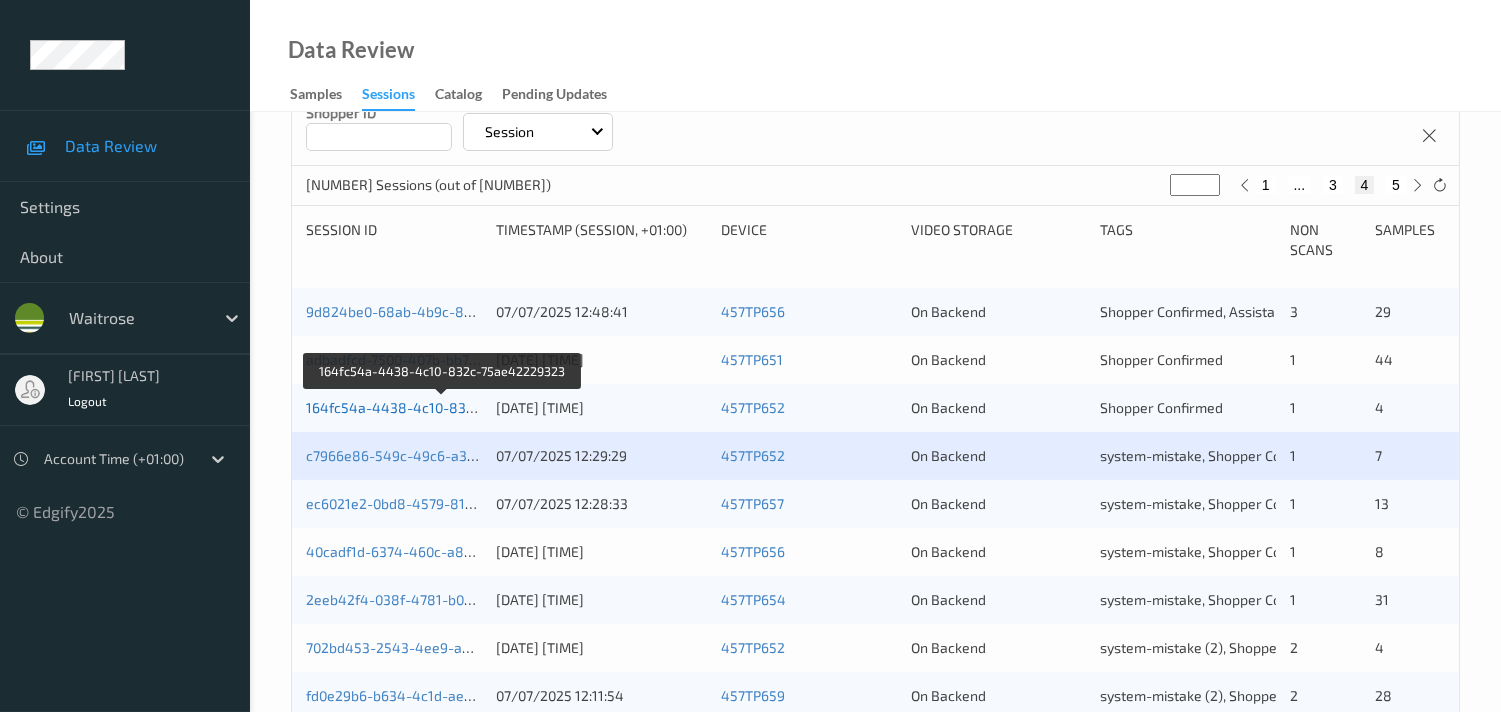 click on "164fc54a-4438-4c10-832c-75ae42229323" at bounding box center (444, 407) 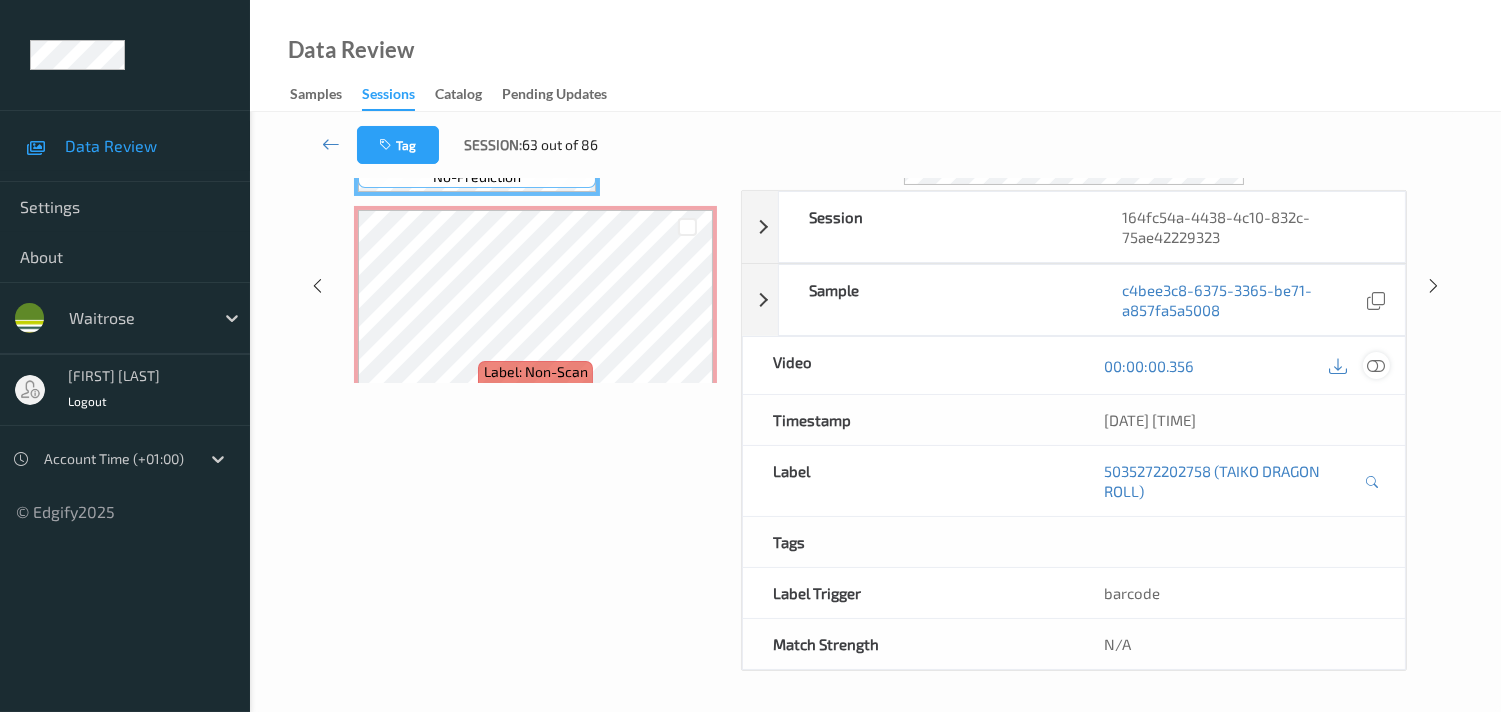 click at bounding box center [1376, 366] 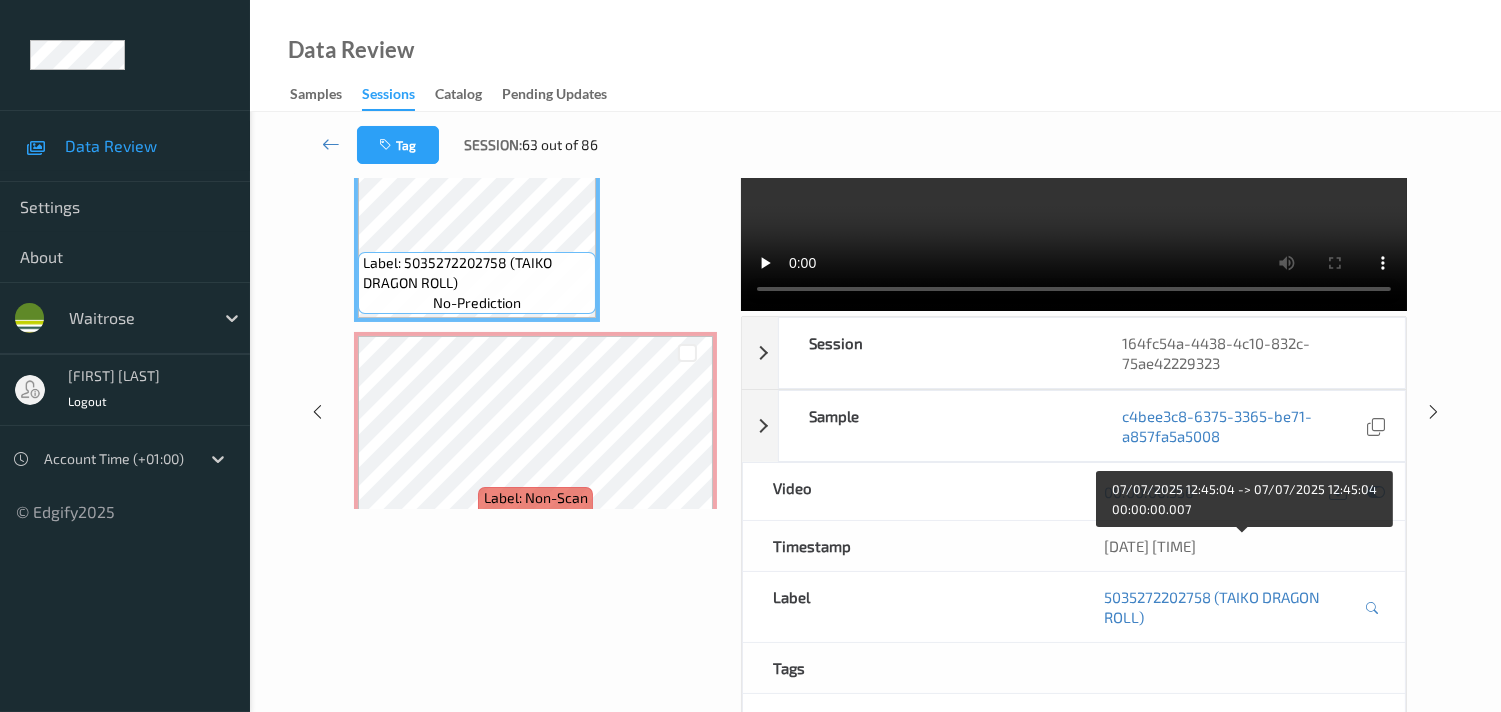scroll, scrollTop: 0, scrollLeft: 0, axis: both 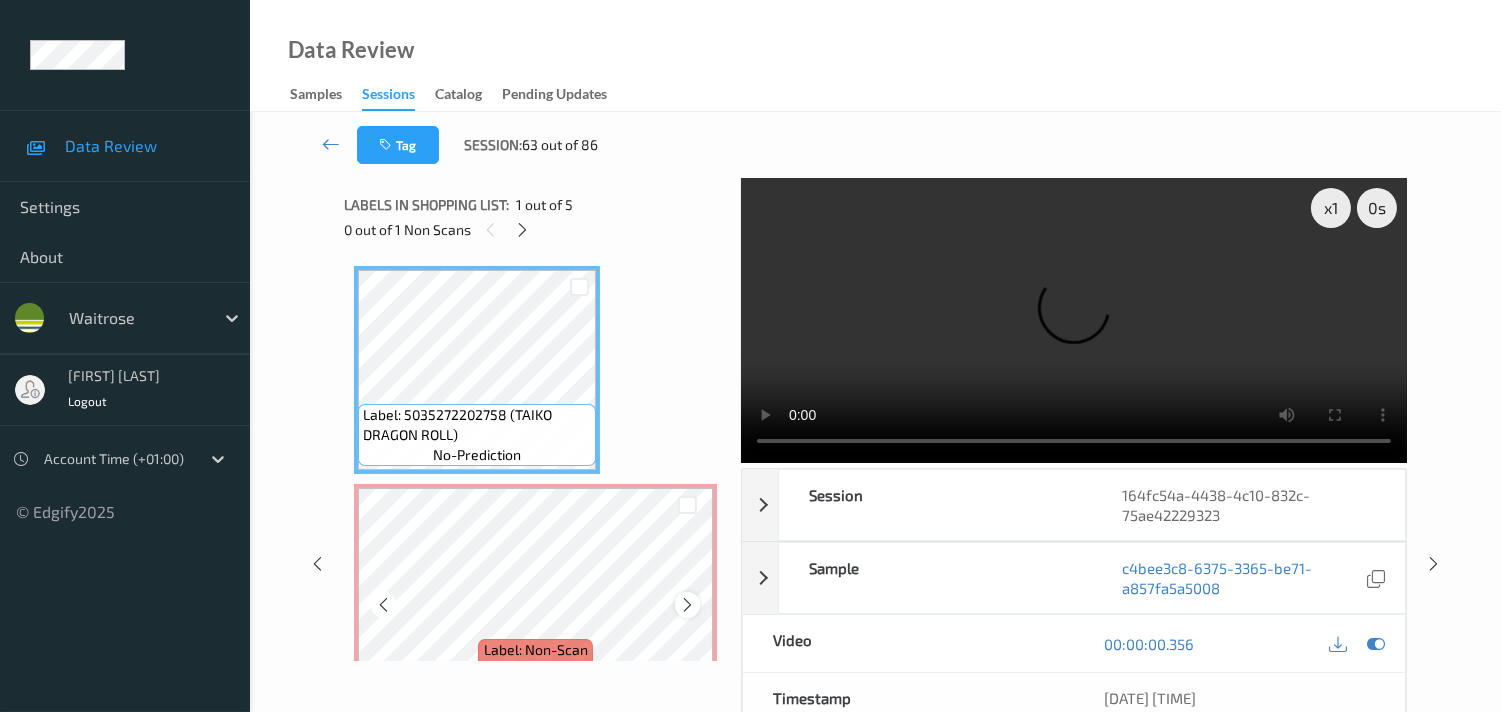 click at bounding box center (687, 605) 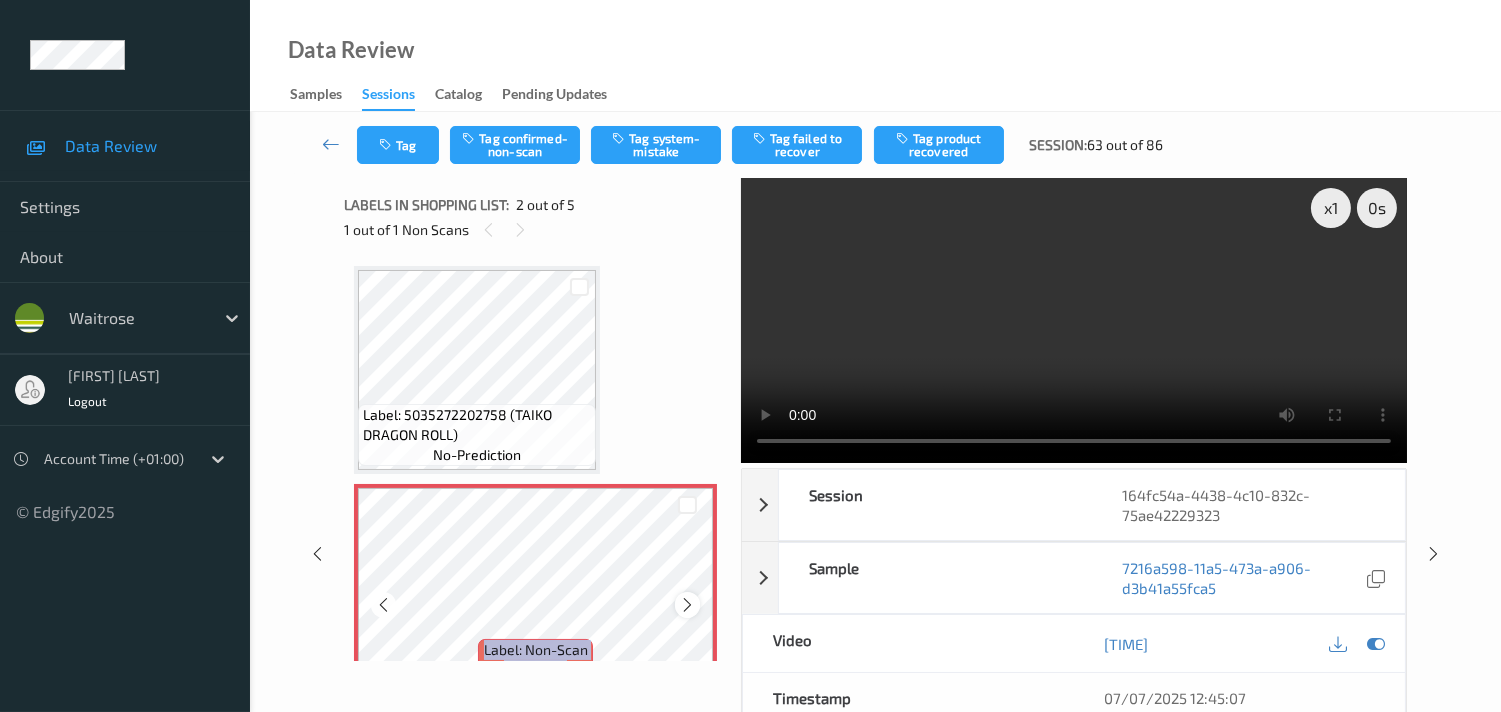 click at bounding box center [687, 605] 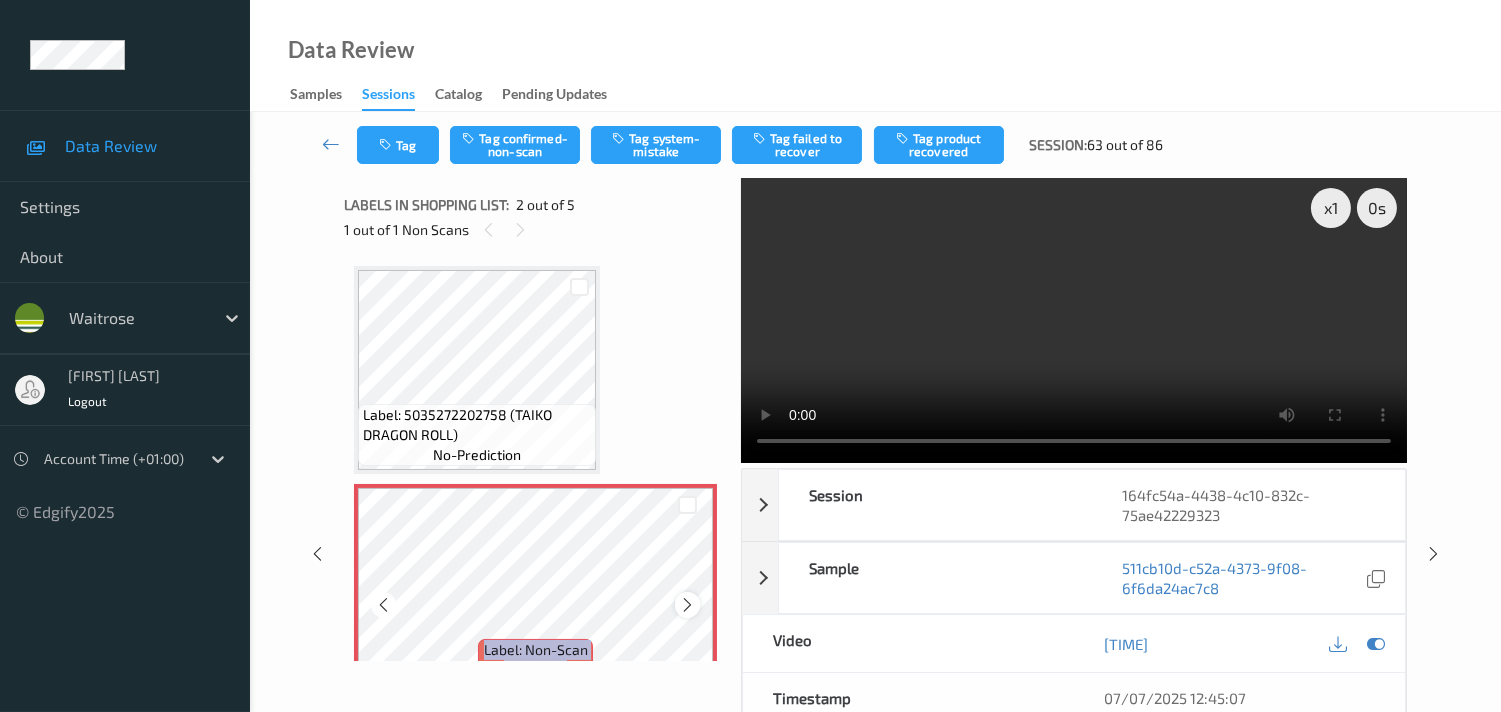 click at bounding box center (687, 605) 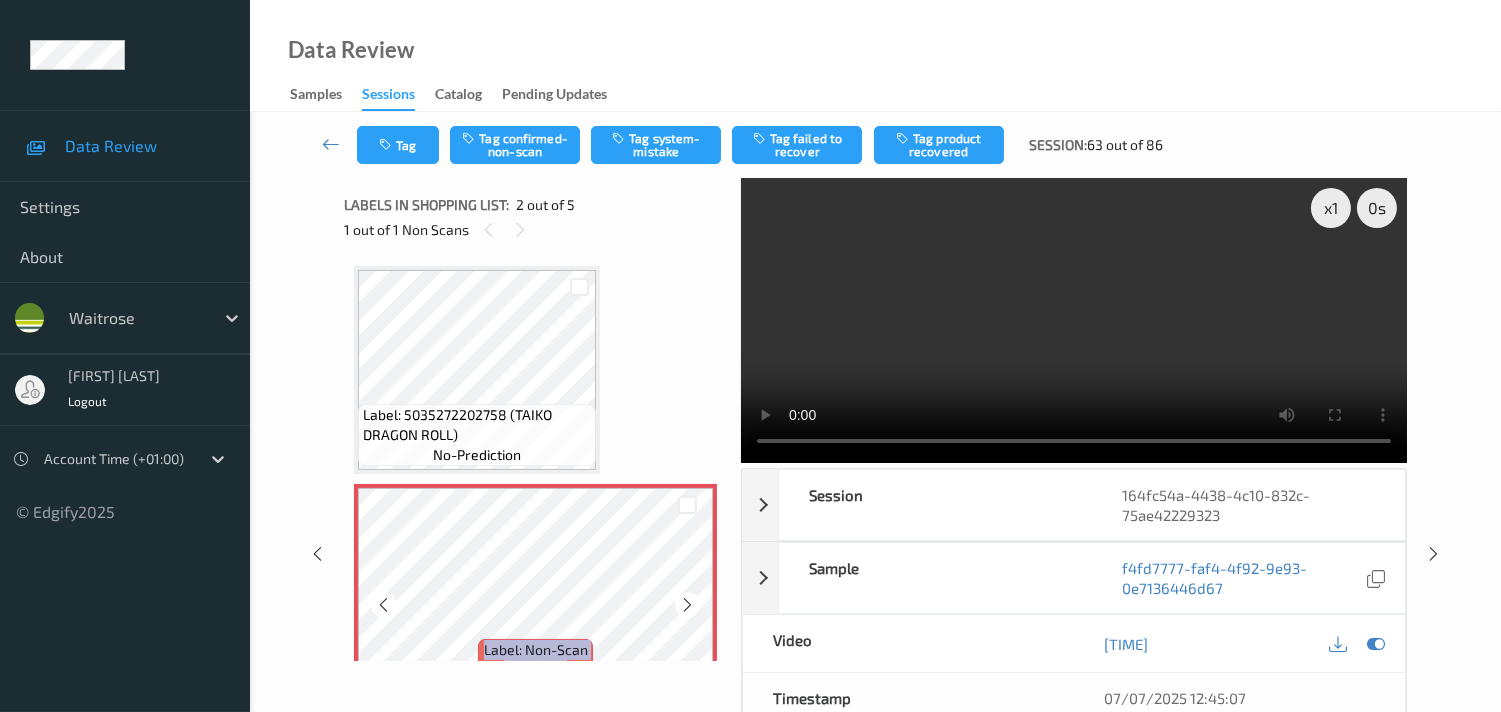 click at bounding box center [687, 605] 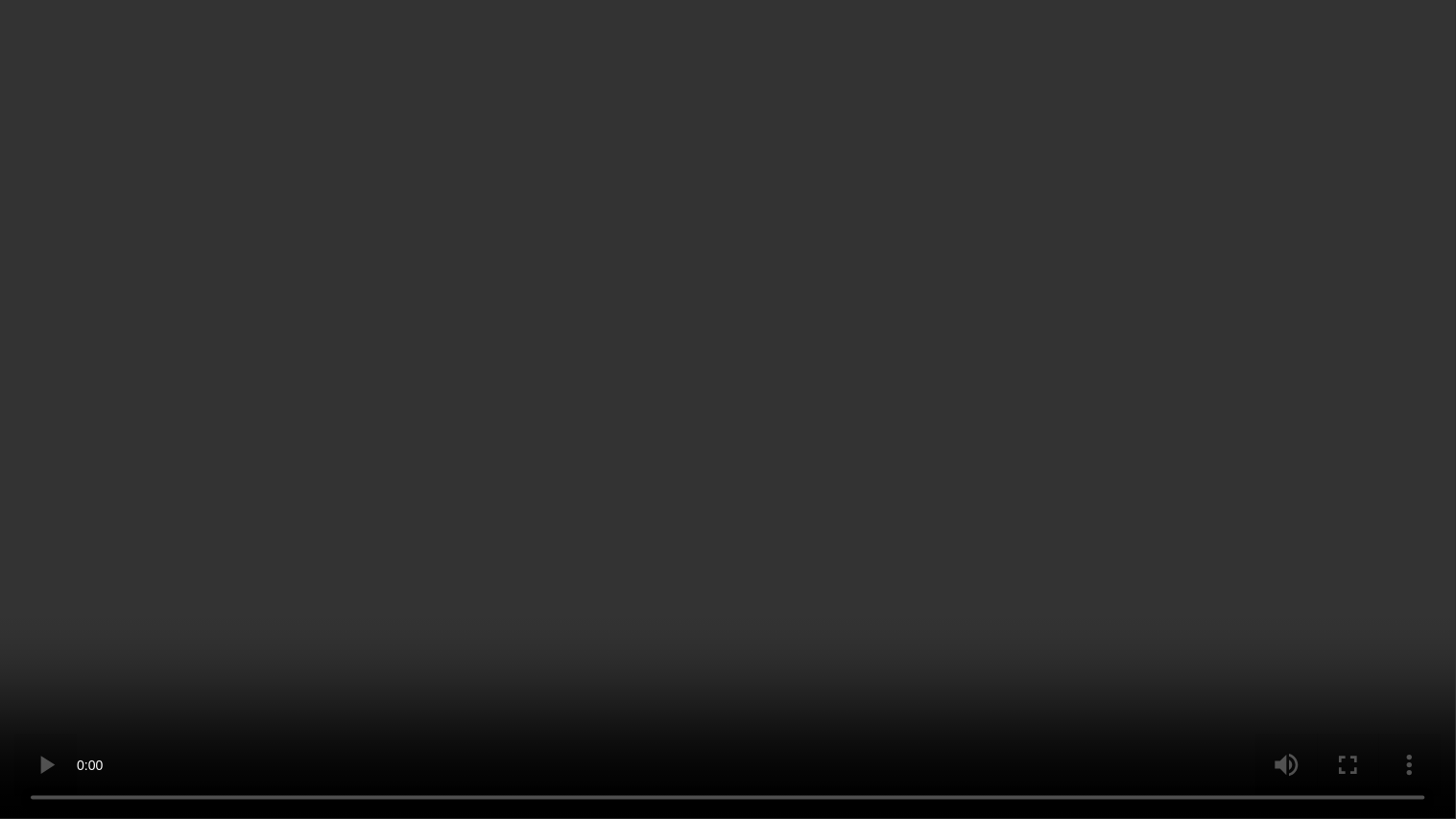 click at bounding box center [728, 409] 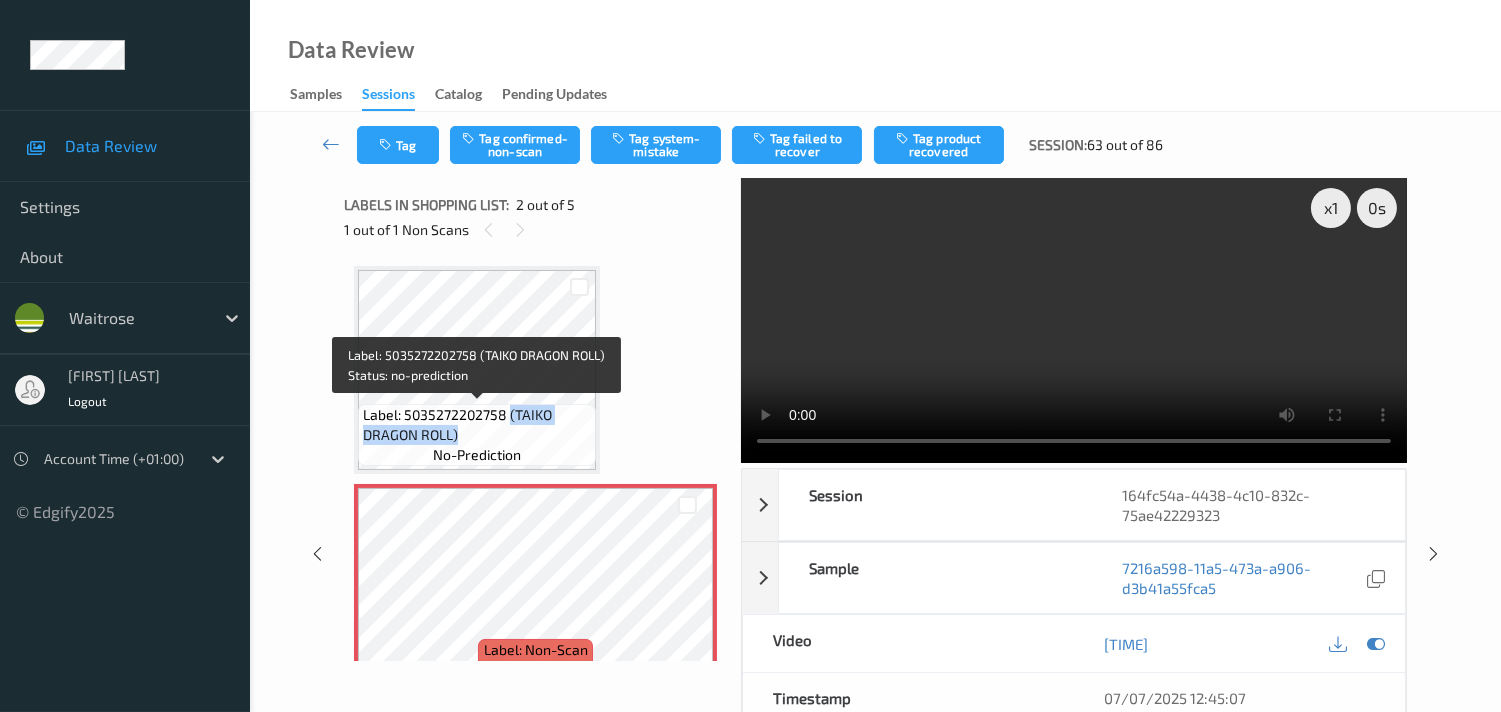 drag, startPoint x: 510, startPoint y: 417, endPoint x: 555, endPoint y: 427, distance: 46.09772 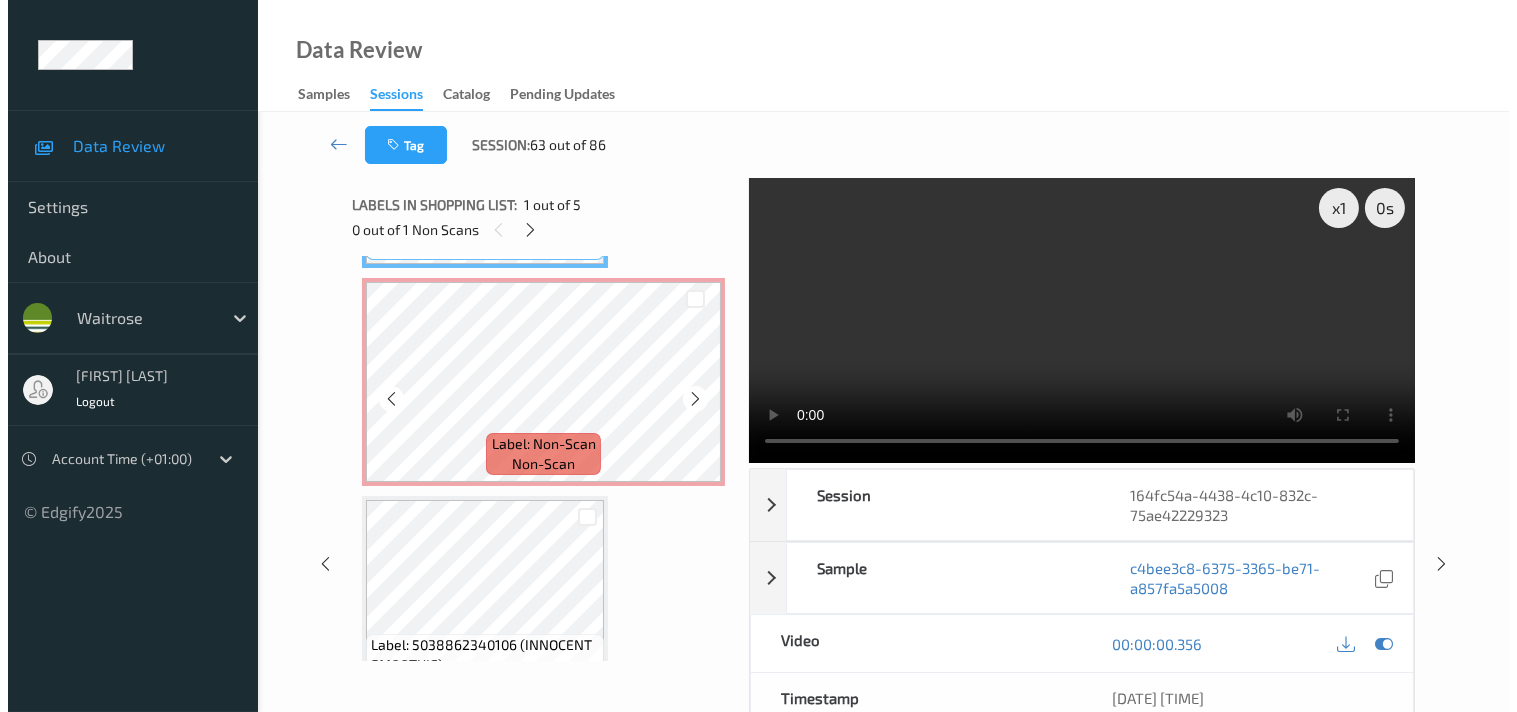 scroll, scrollTop: 222, scrollLeft: 0, axis: vertical 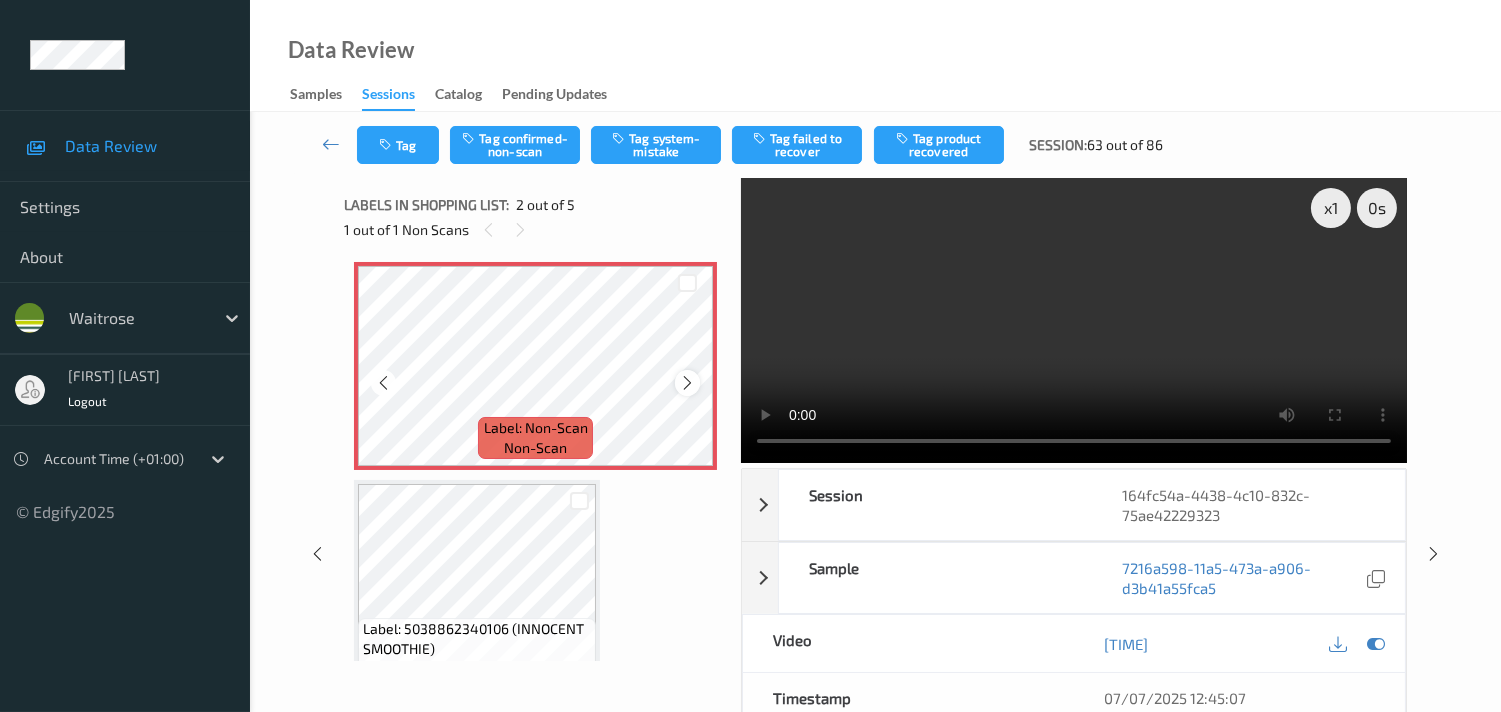 click at bounding box center [687, 382] 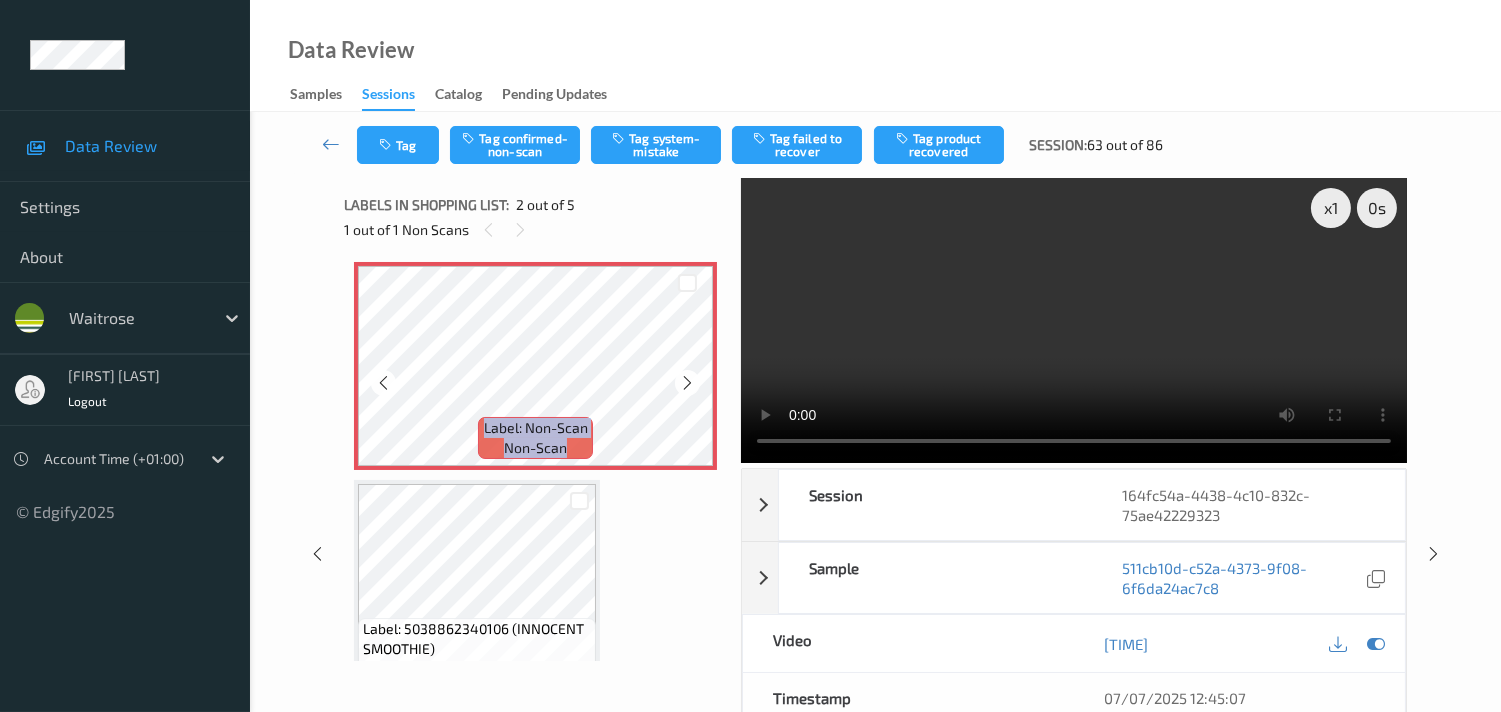 click at bounding box center (687, 382) 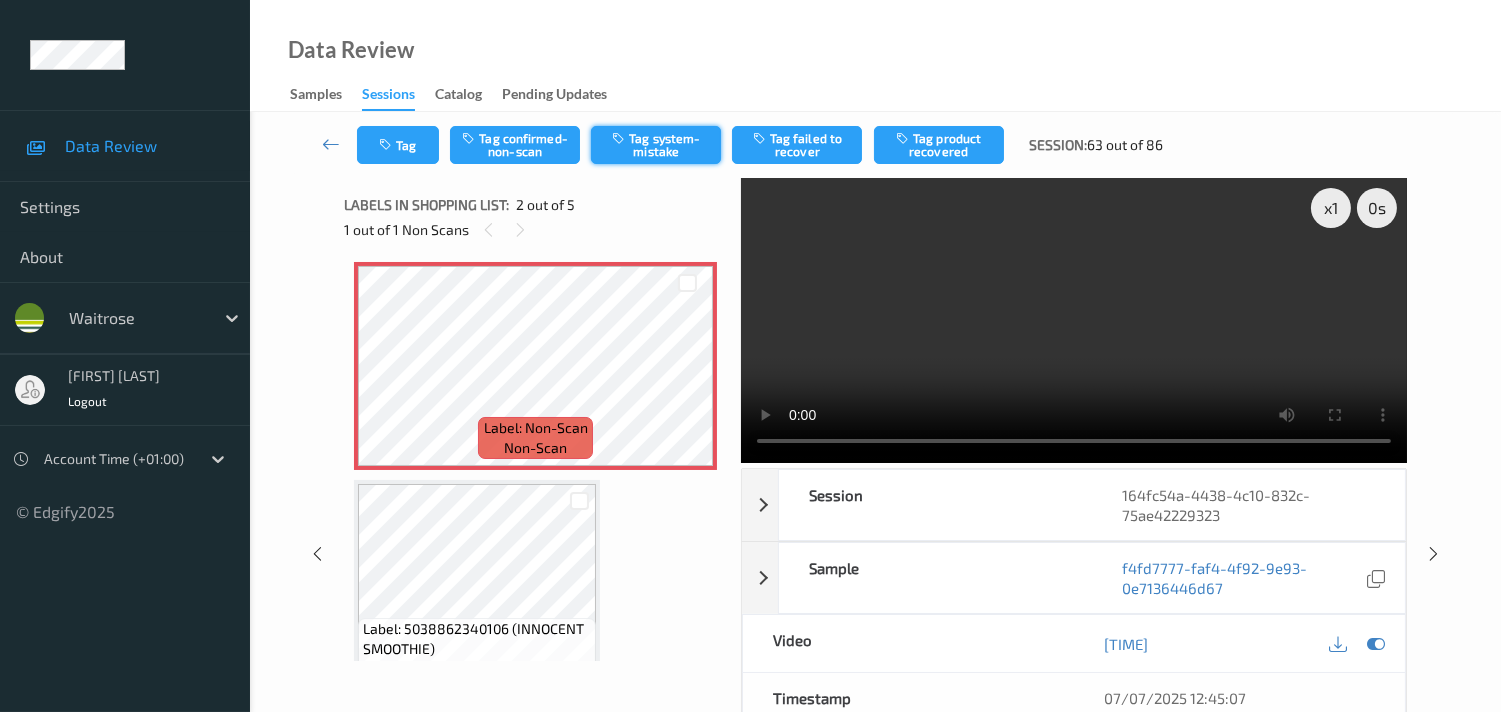 click on "Tag   system-mistake" at bounding box center (656, 145) 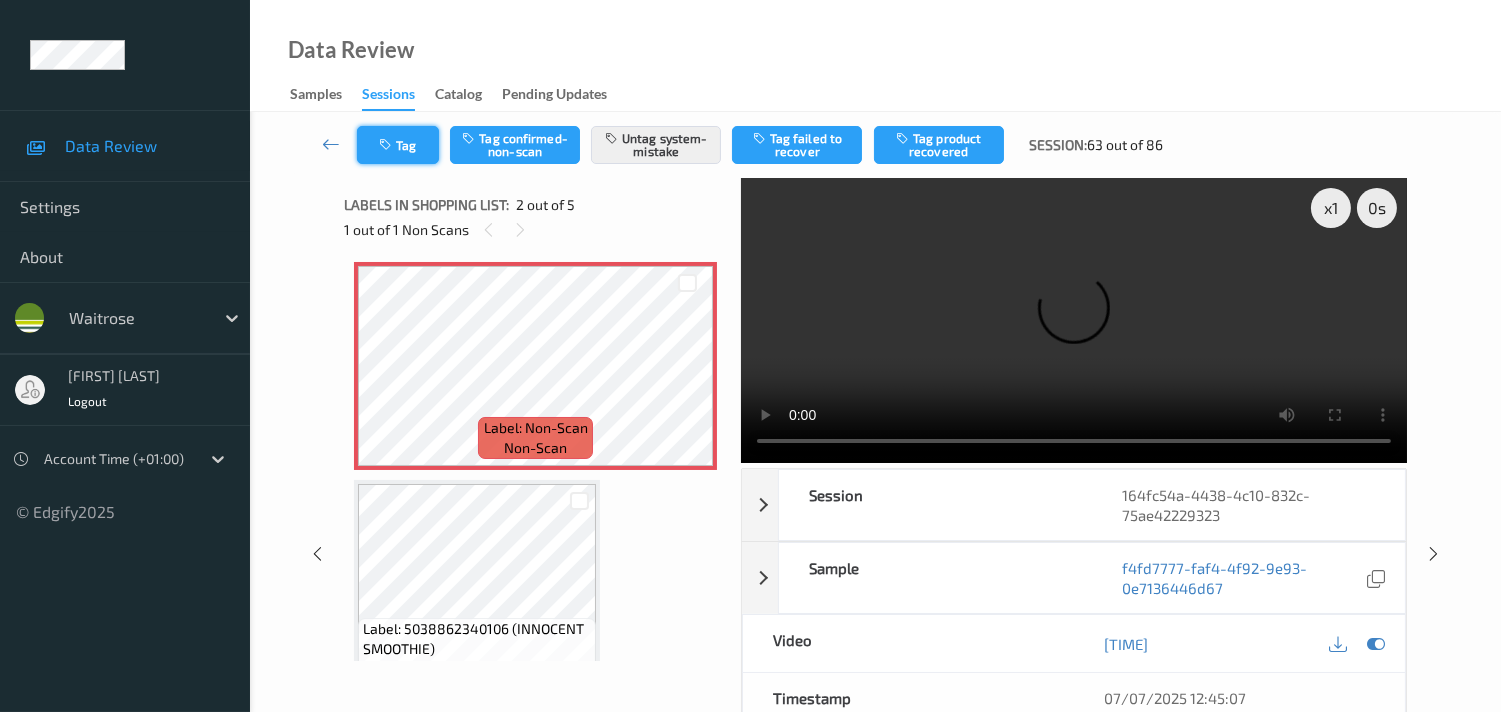click on "Tag" at bounding box center [398, 145] 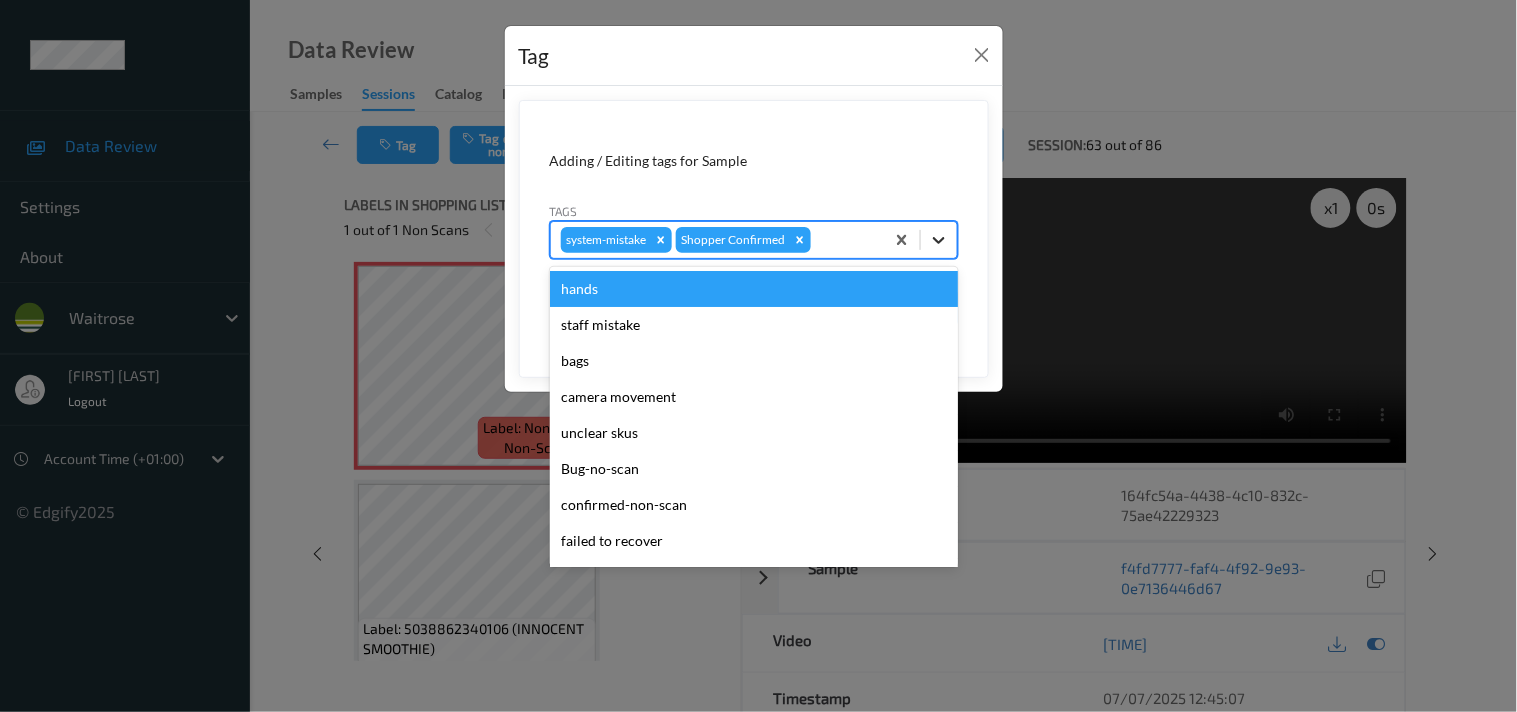 click 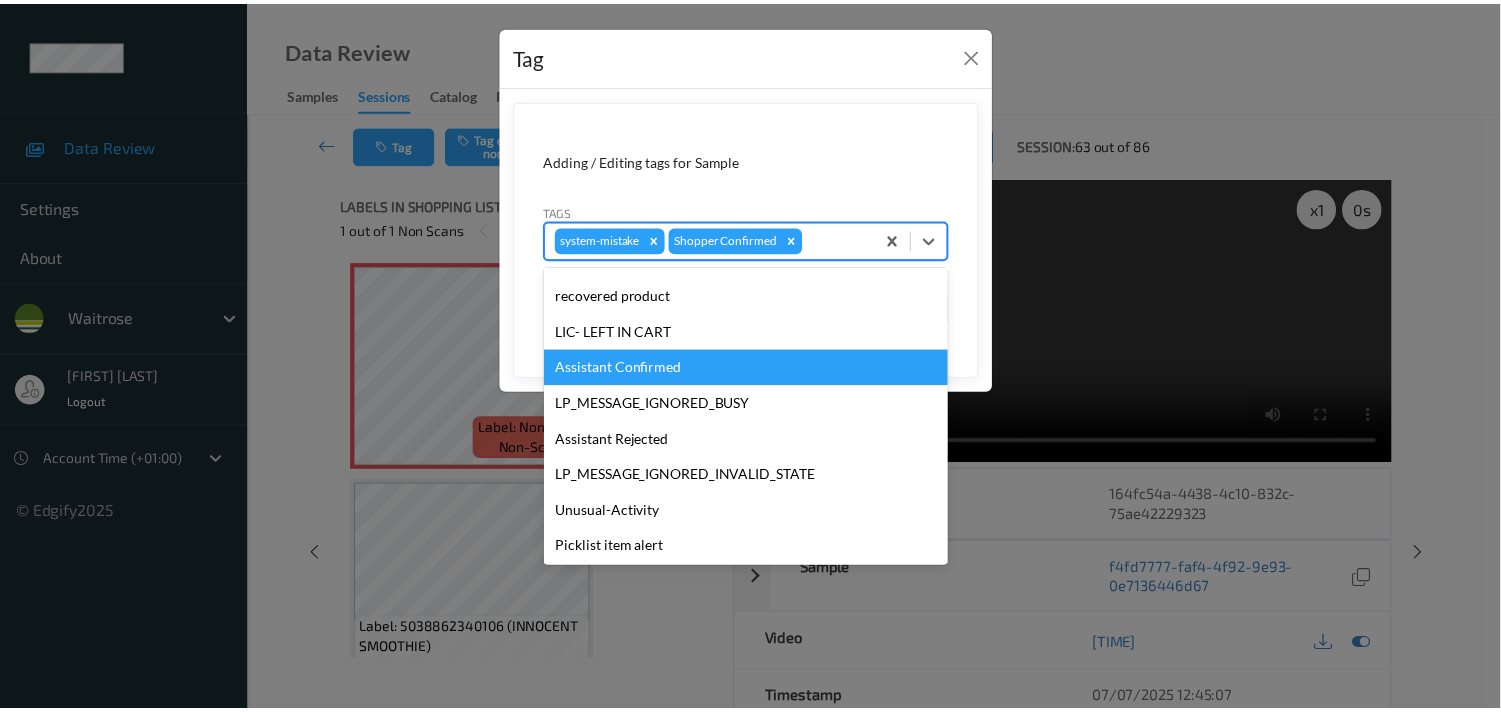 scroll, scrollTop: 320, scrollLeft: 0, axis: vertical 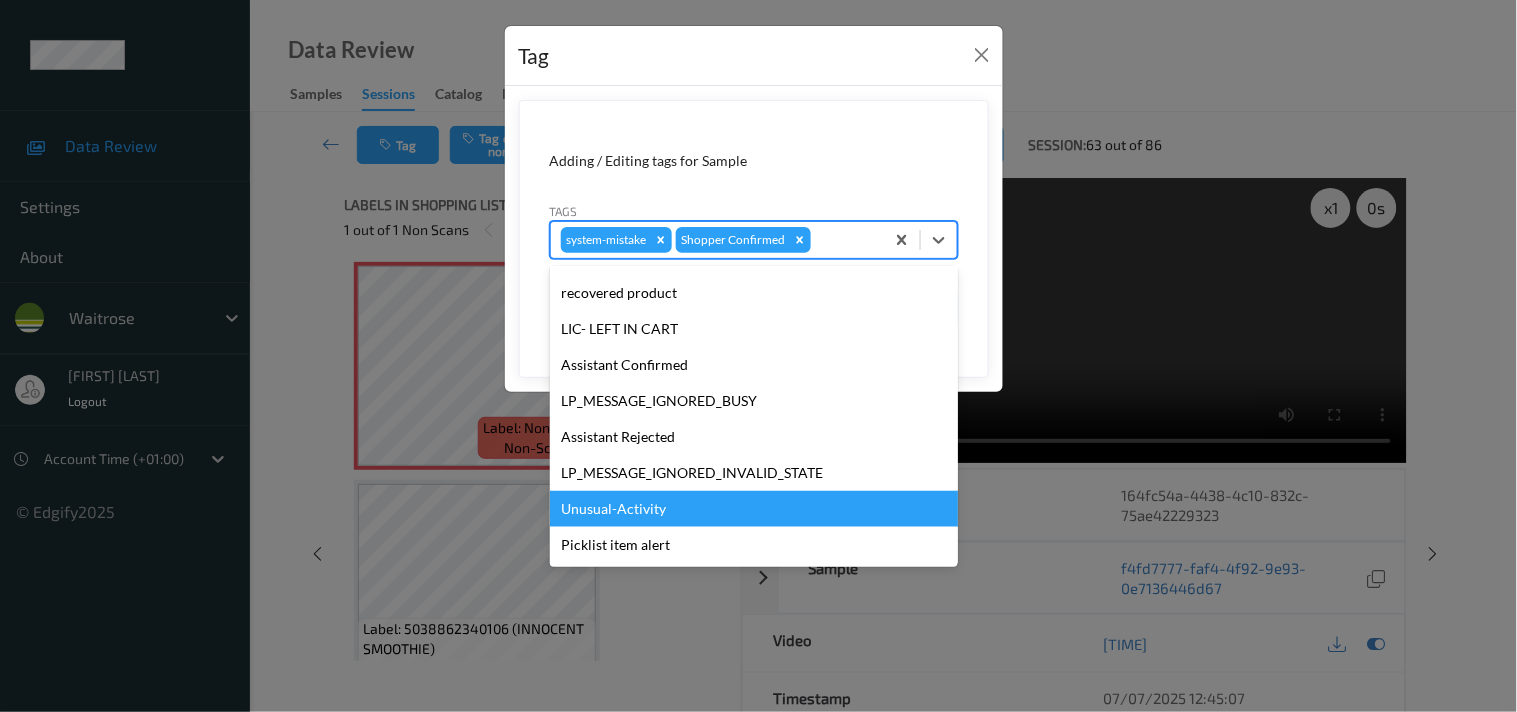 click on "Unusual-Activity" at bounding box center (754, 509) 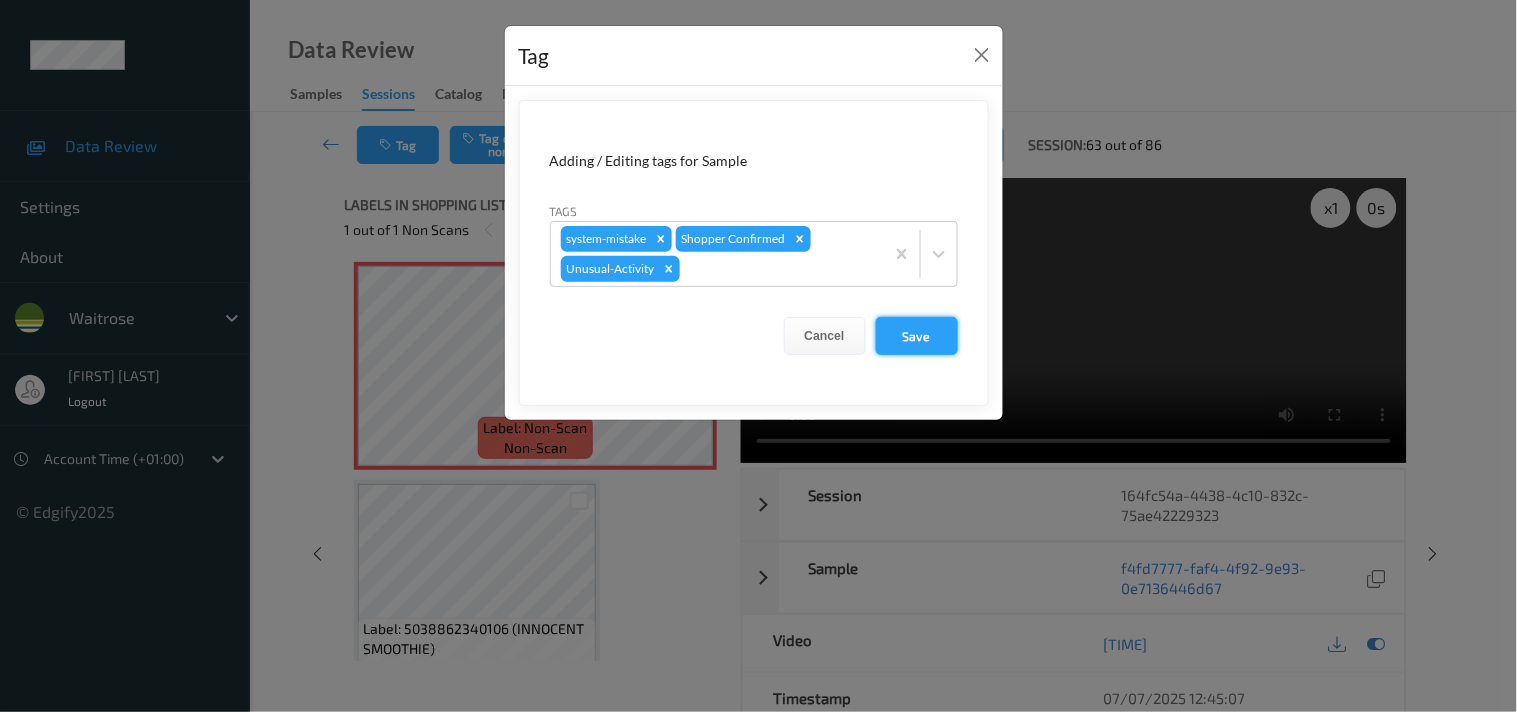 click on "Save" at bounding box center [917, 336] 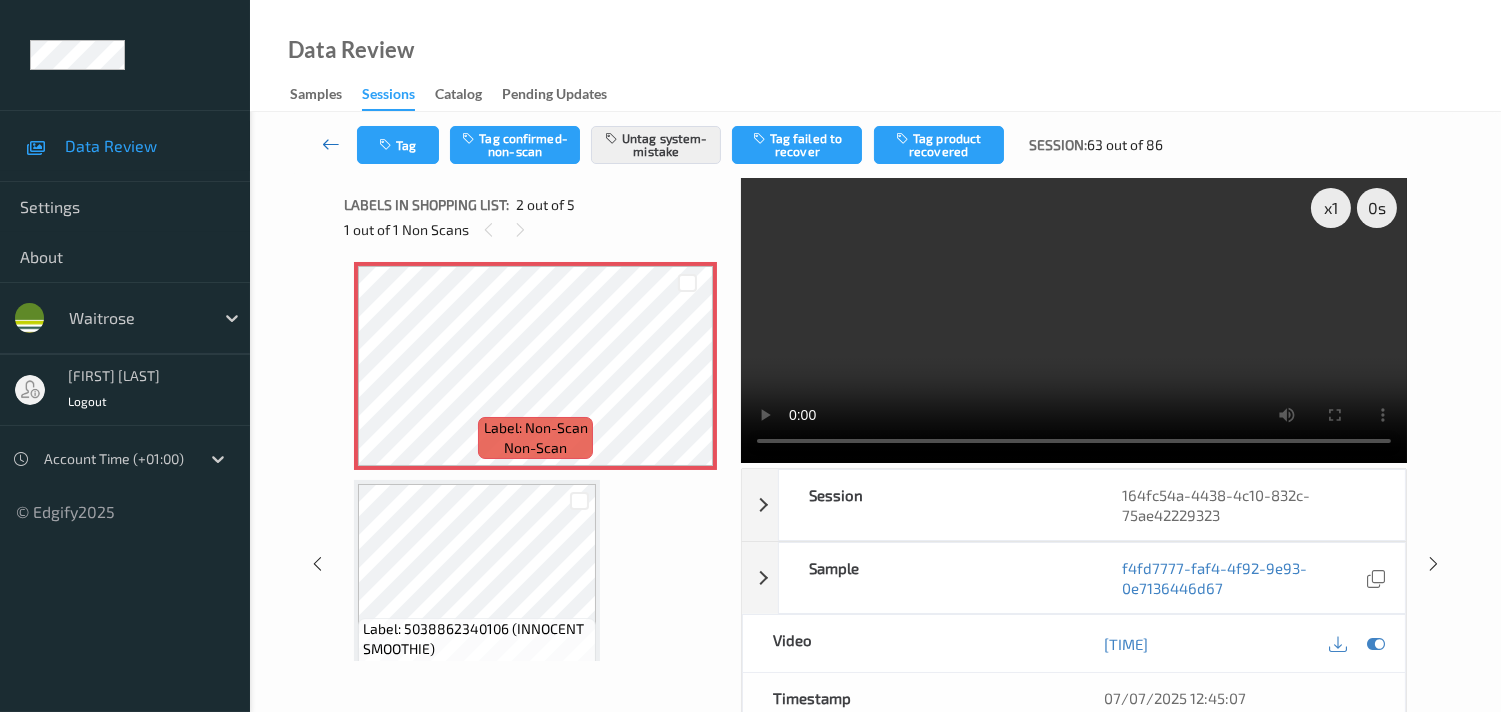 click at bounding box center [331, 144] 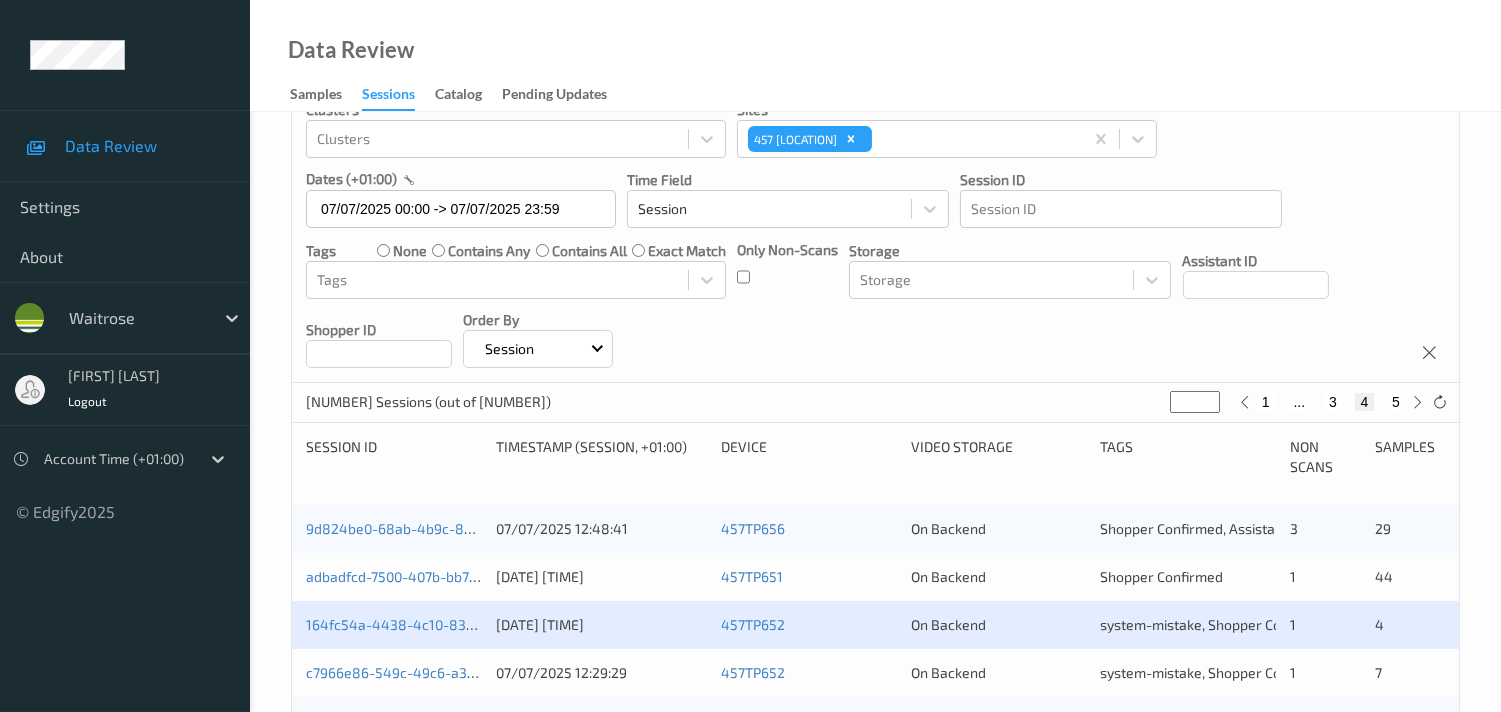 scroll, scrollTop: 333, scrollLeft: 0, axis: vertical 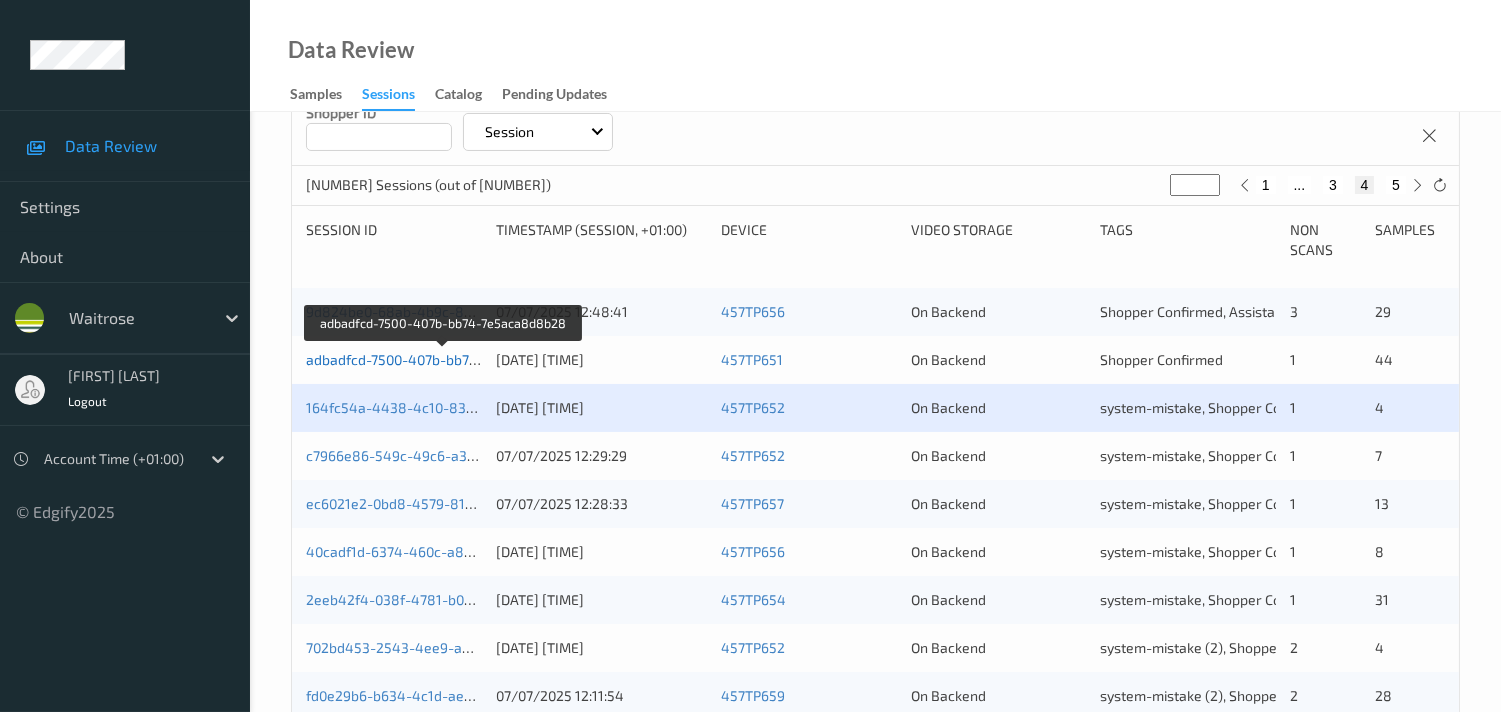 click on "adbadfcd-7500-407b-bb74-7e5aca8d8b28" at bounding box center [443, 359] 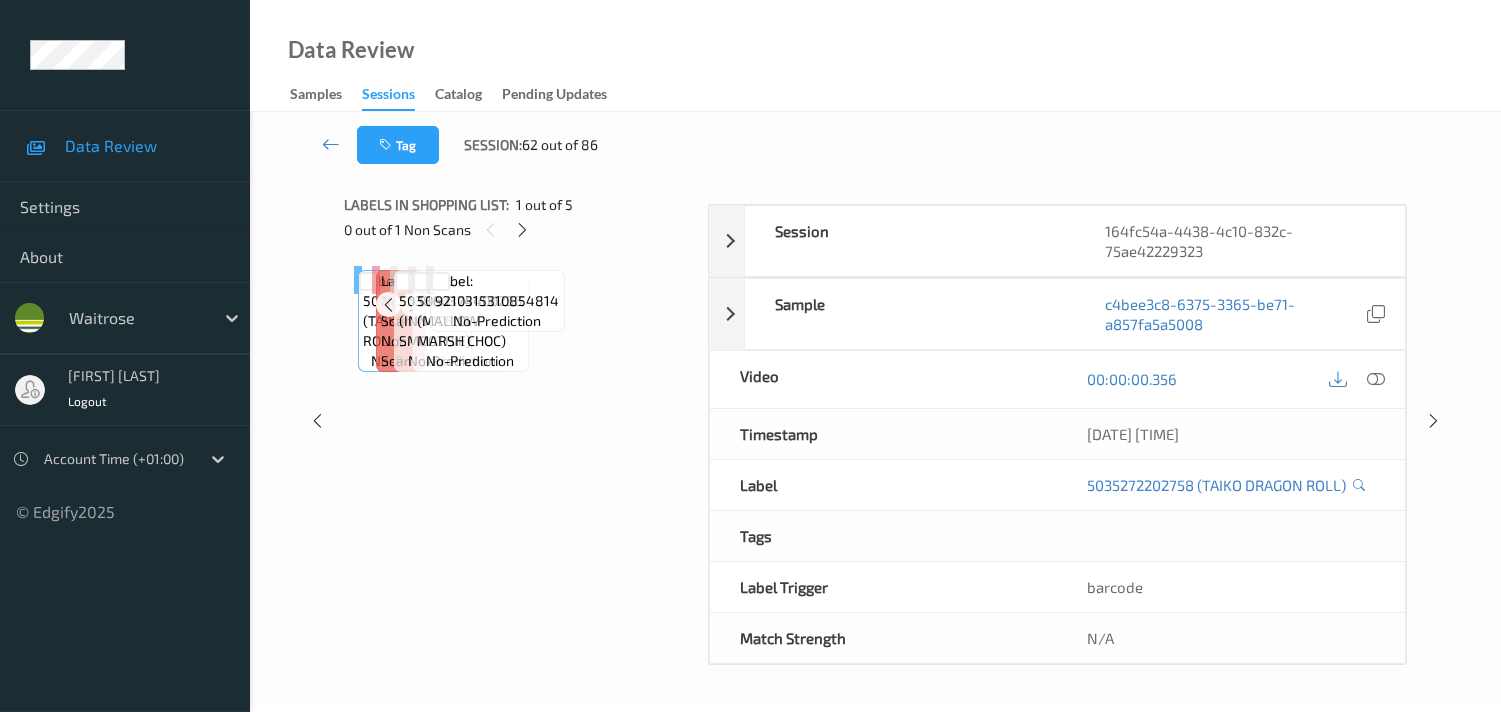 click on "Labels in shopping list: [NUMBER] out of [NUMBER] [NUMBER] out of [NUMBER] Non Scans Label: [NUMBER] (TAIKO DRAGON ROLL) no-prediction Label: Non-Scan non-scan Label: Non-Scan non-scan Label: Non-Scan non-scan Label: [NUMBER] (INNOCENT SMOOTHIE) no-prediction Label: [NUMBER] (MALLOW MARSH CHOC) no-prediction Label: [NUMBER] no-prediction" at bounding box center [519, 421] 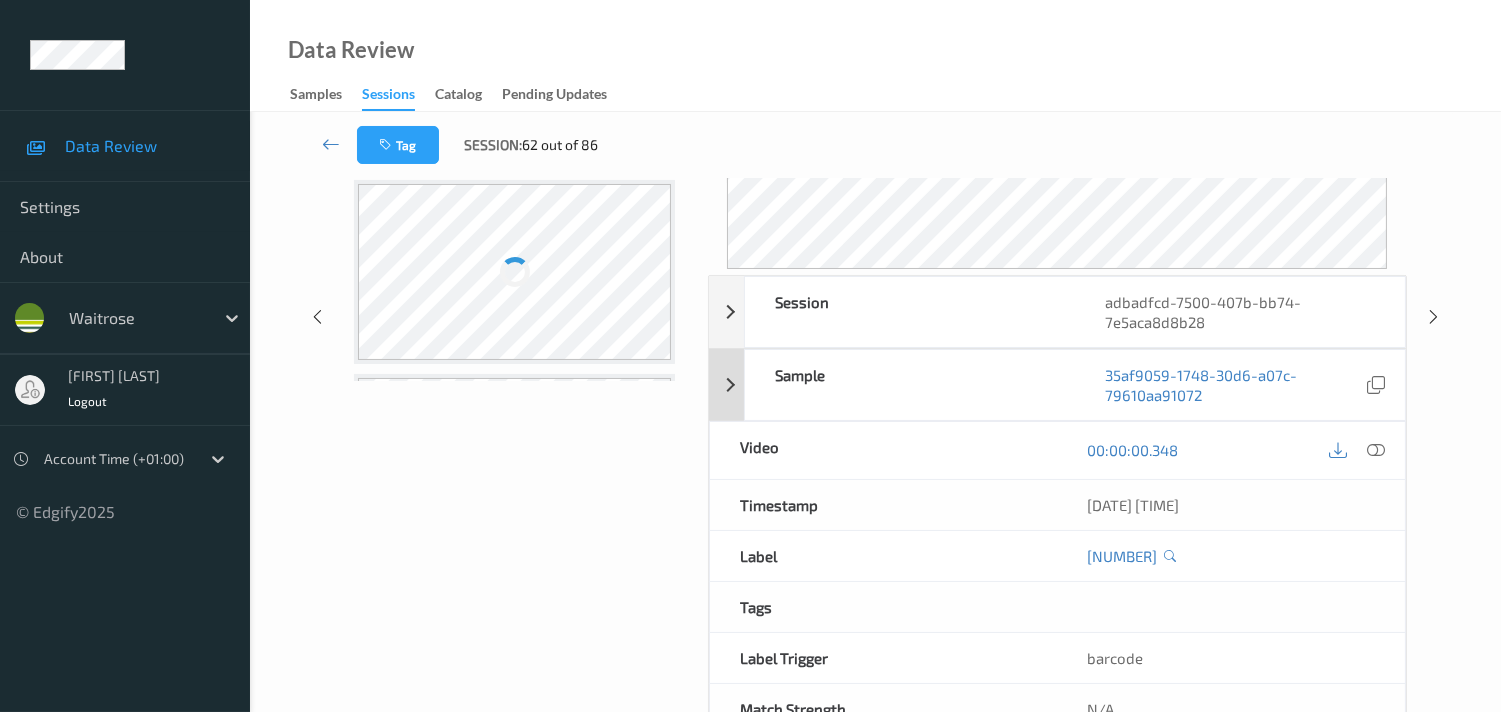 scroll, scrollTop: 333, scrollLeft: 0, axis: vertical 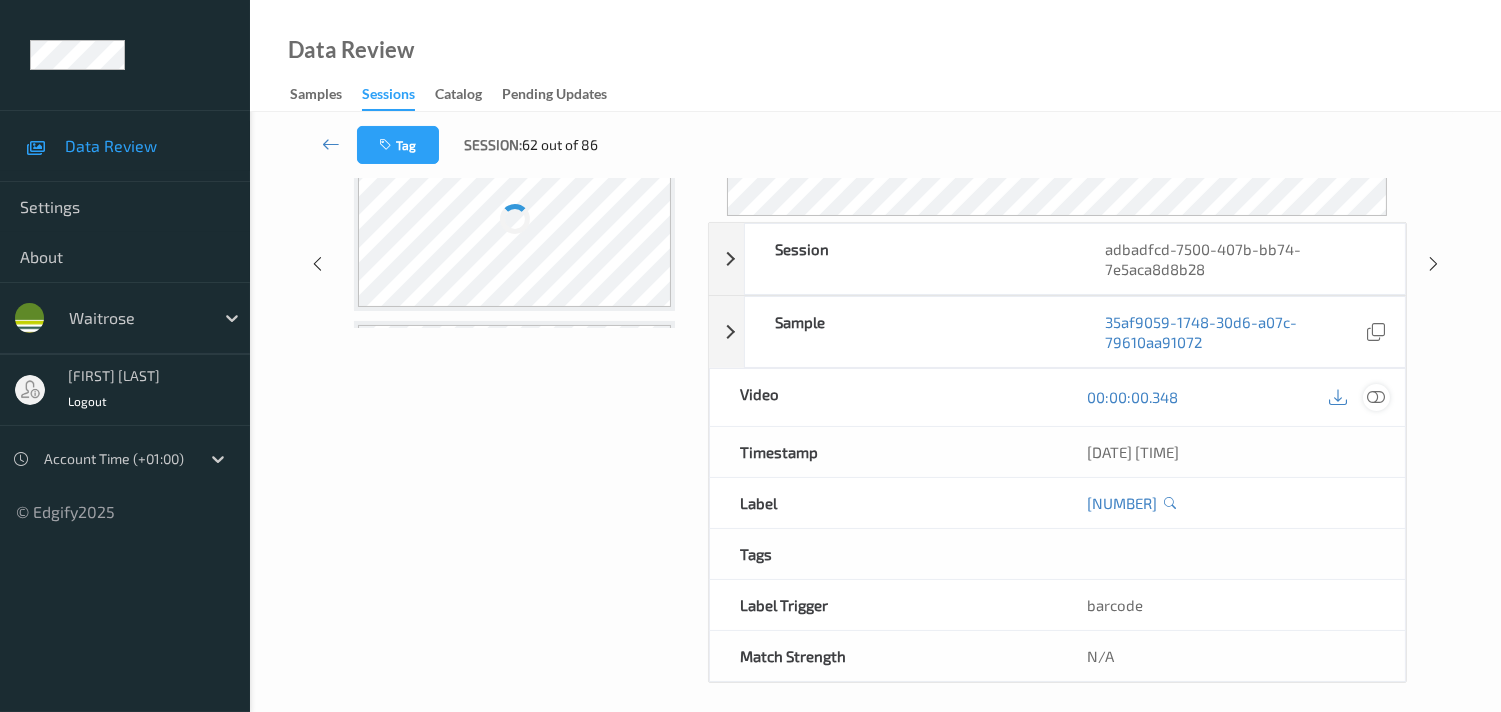 click at bounding box center (1376, 397) 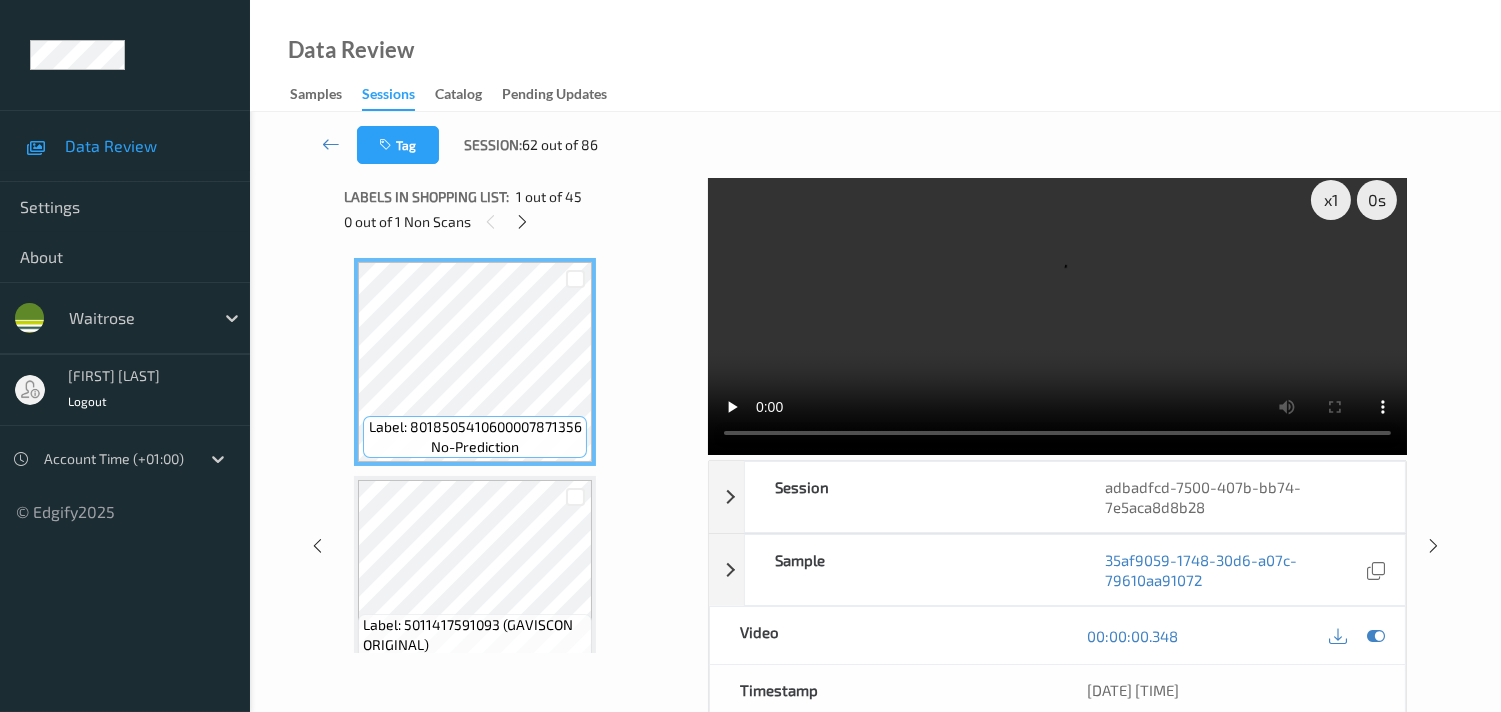 scroll, scrollTop: 0, scrollLeft: 0, axis: both 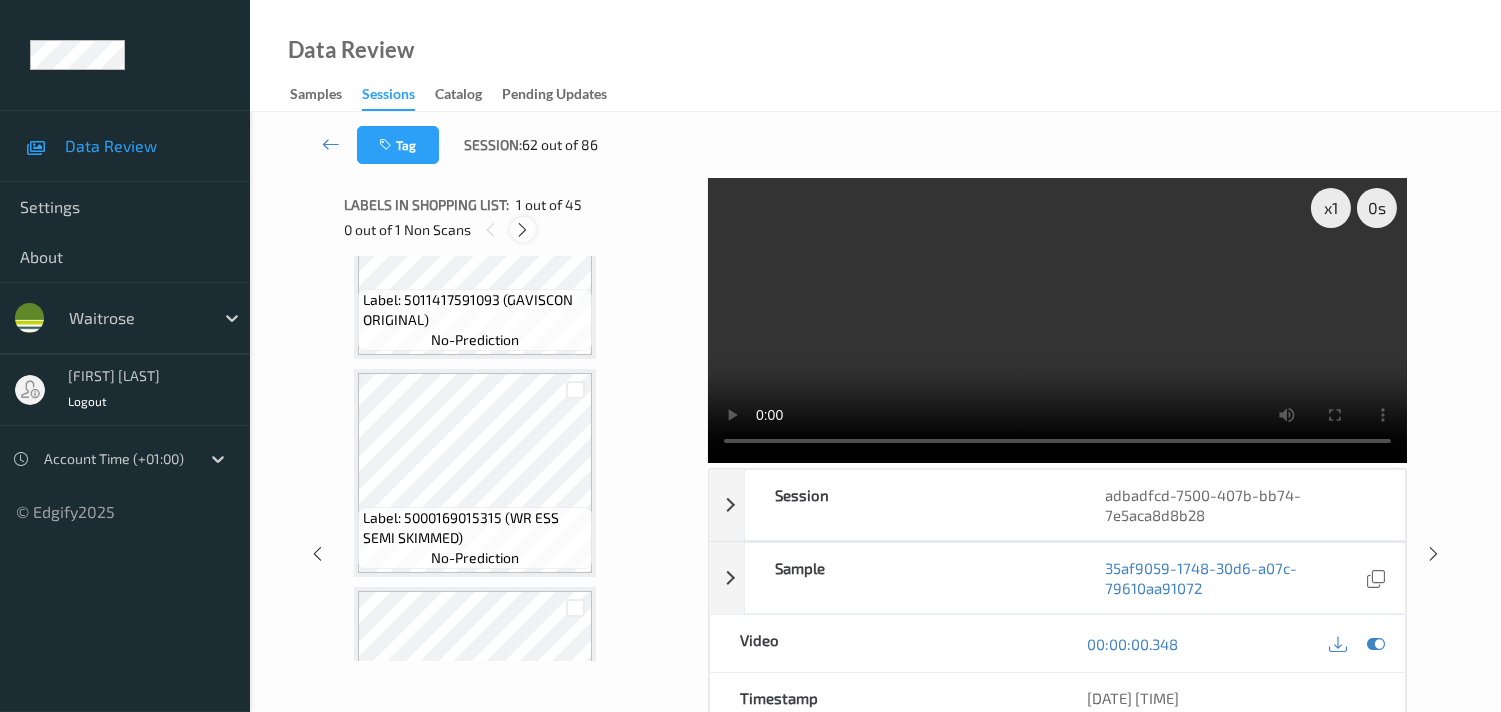 click at bounding box center [522, 230] 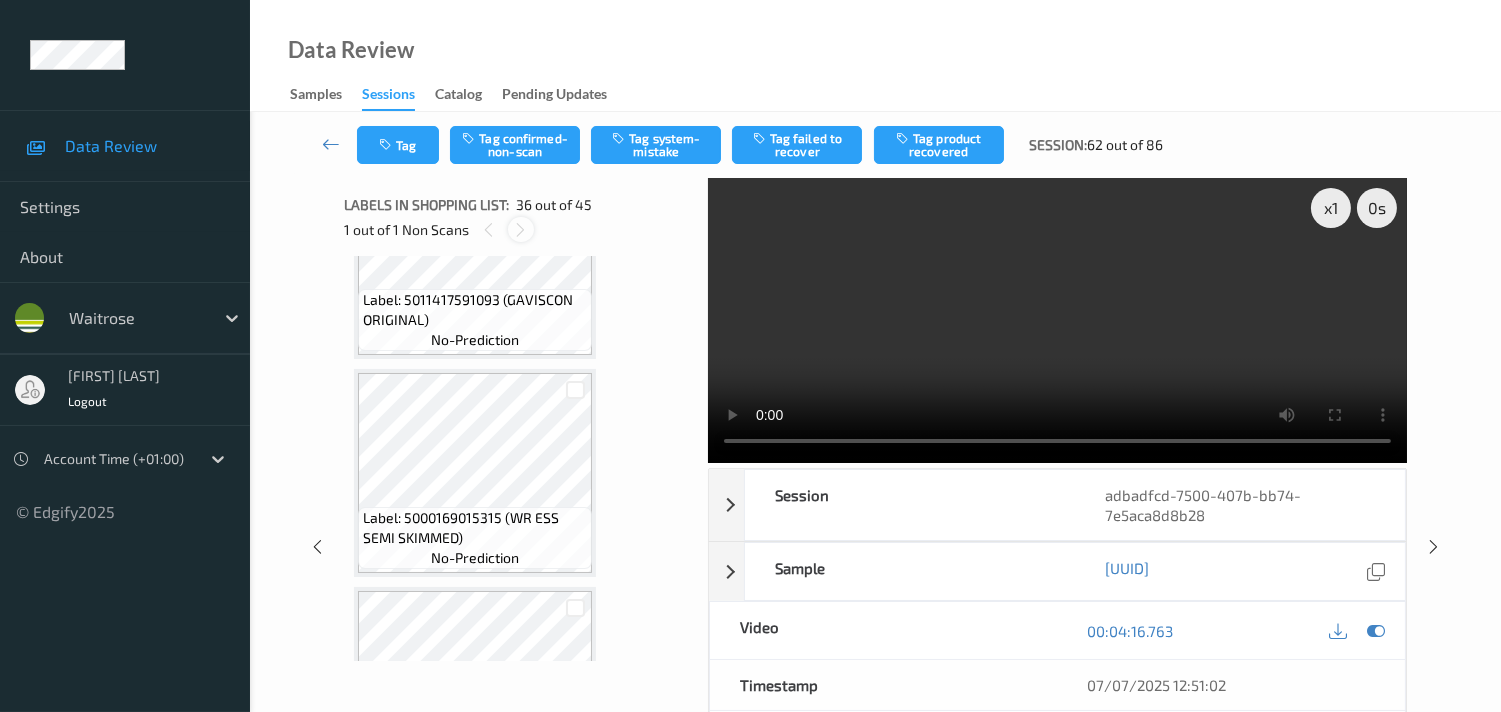 scroll, scrollTop: 7352, scrollLeft: 0, axis: vertical 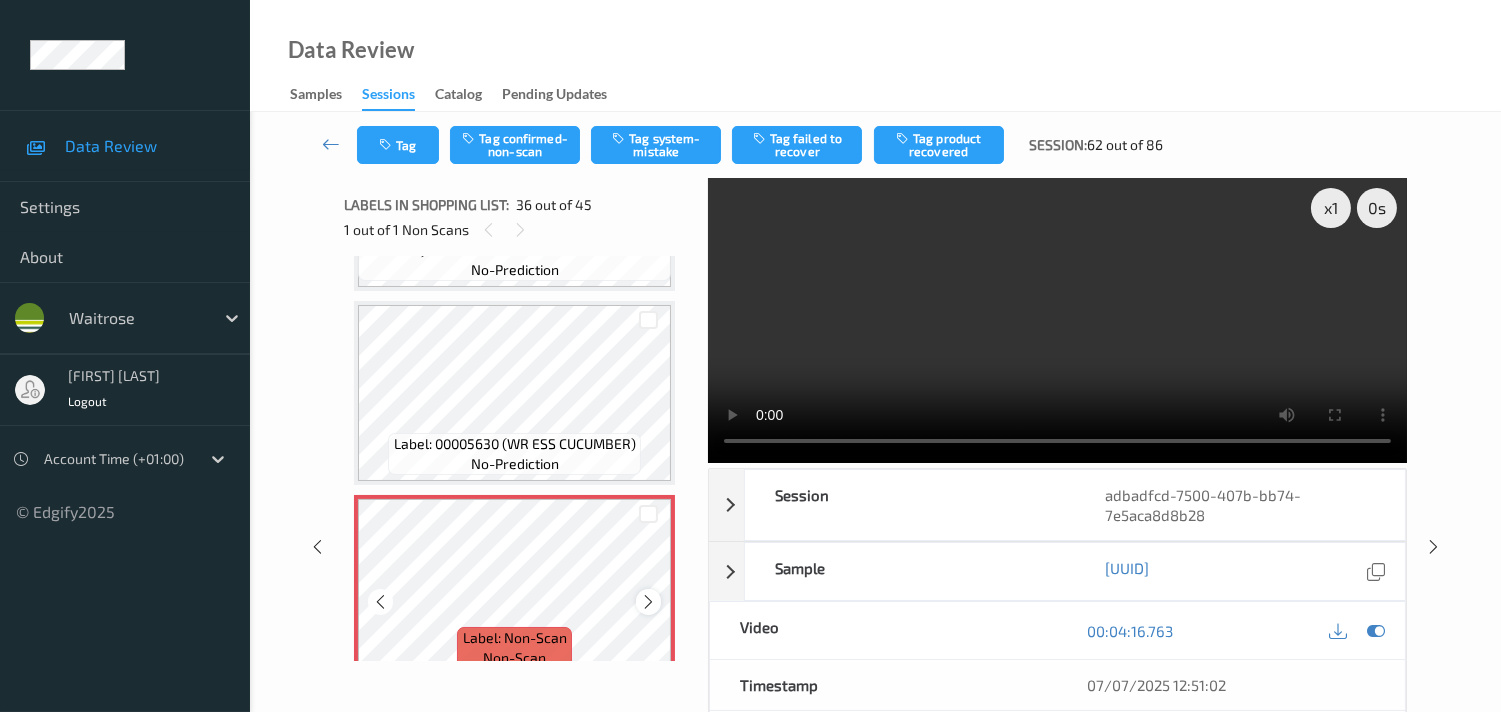 click at bounding box center [648, 602] 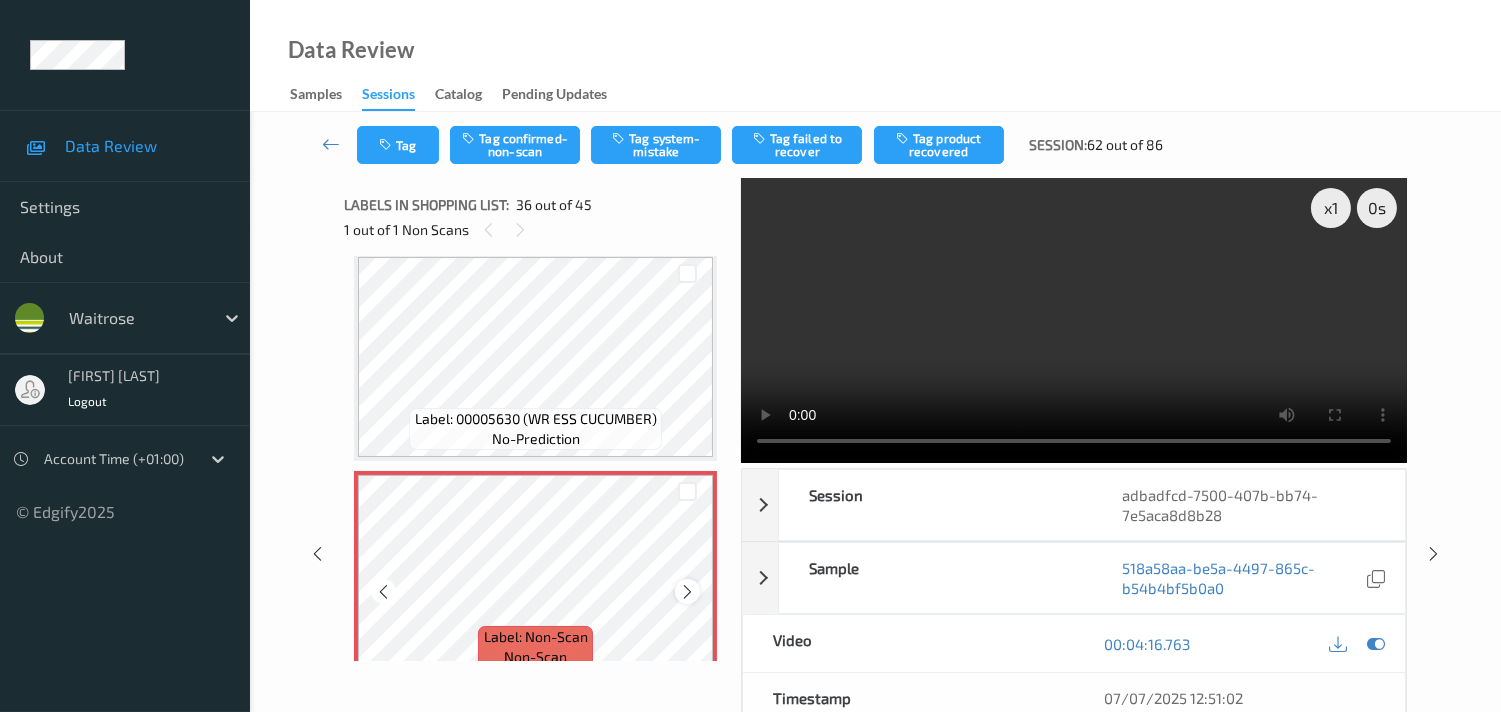 scroll, scrollTop: 7463, scrollLeft: 0, axis: vertical 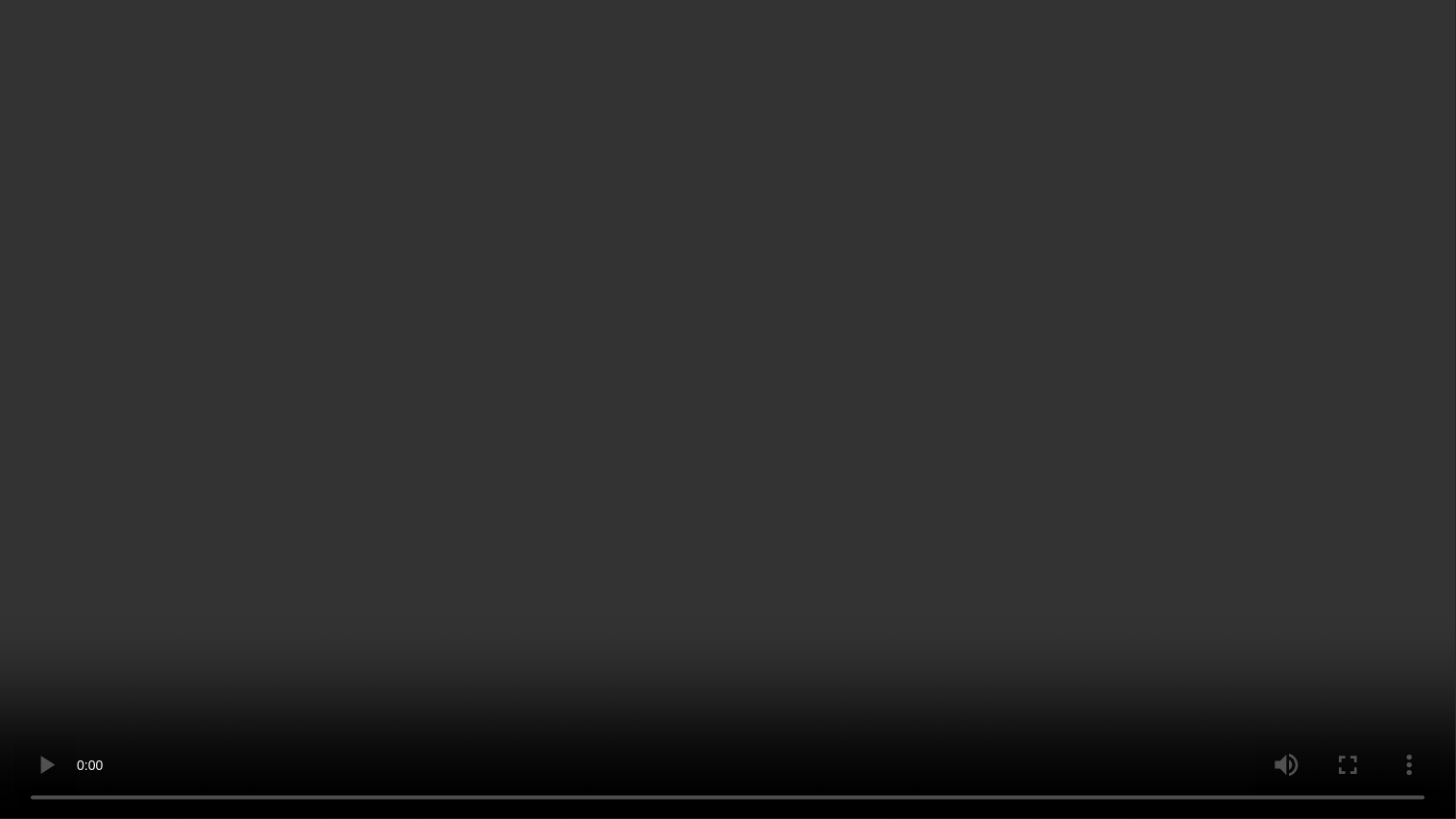 click at bounding box center (728, 409) 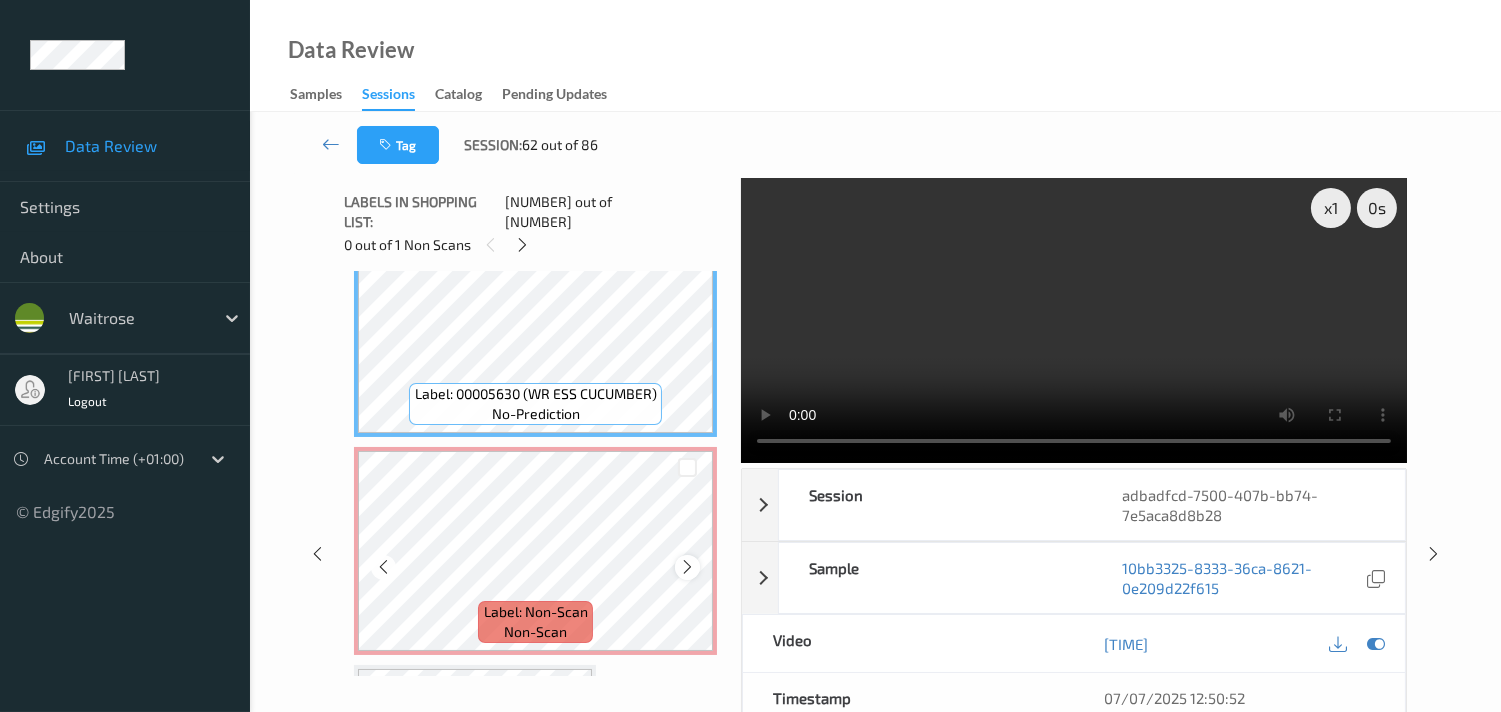 click at bounding box center (687, 567) 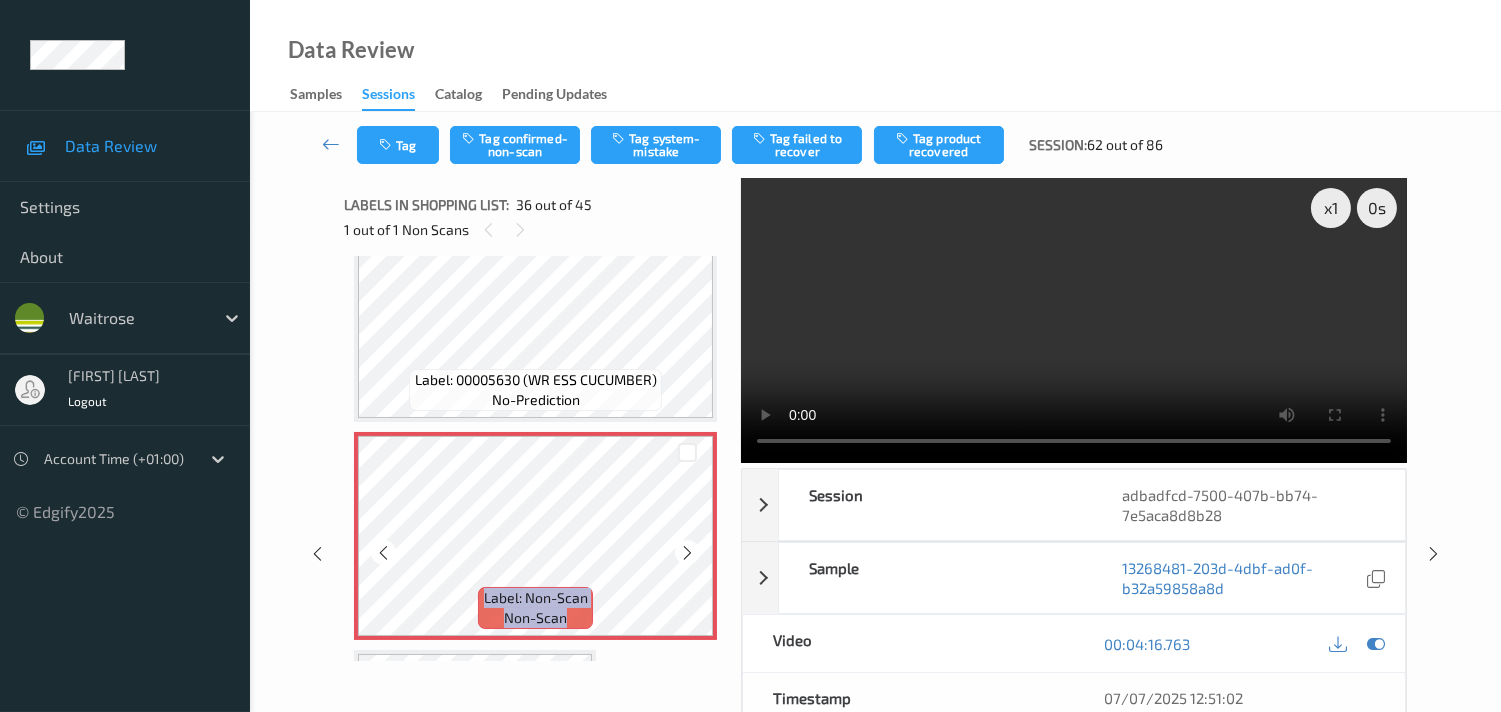 click at bounding box center [687, 552] 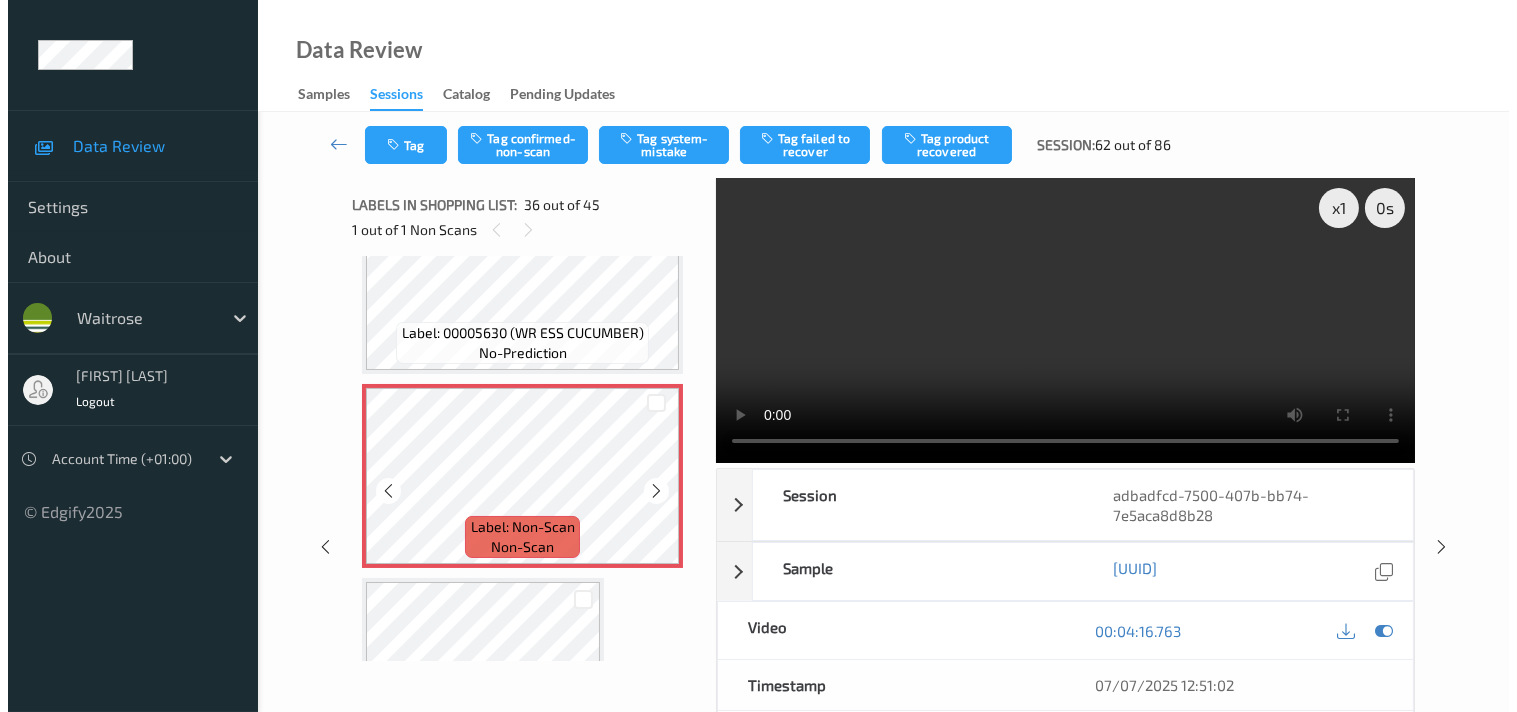 scroll, scrollTop: 7352, scrollLeft: 0, axis: vertical 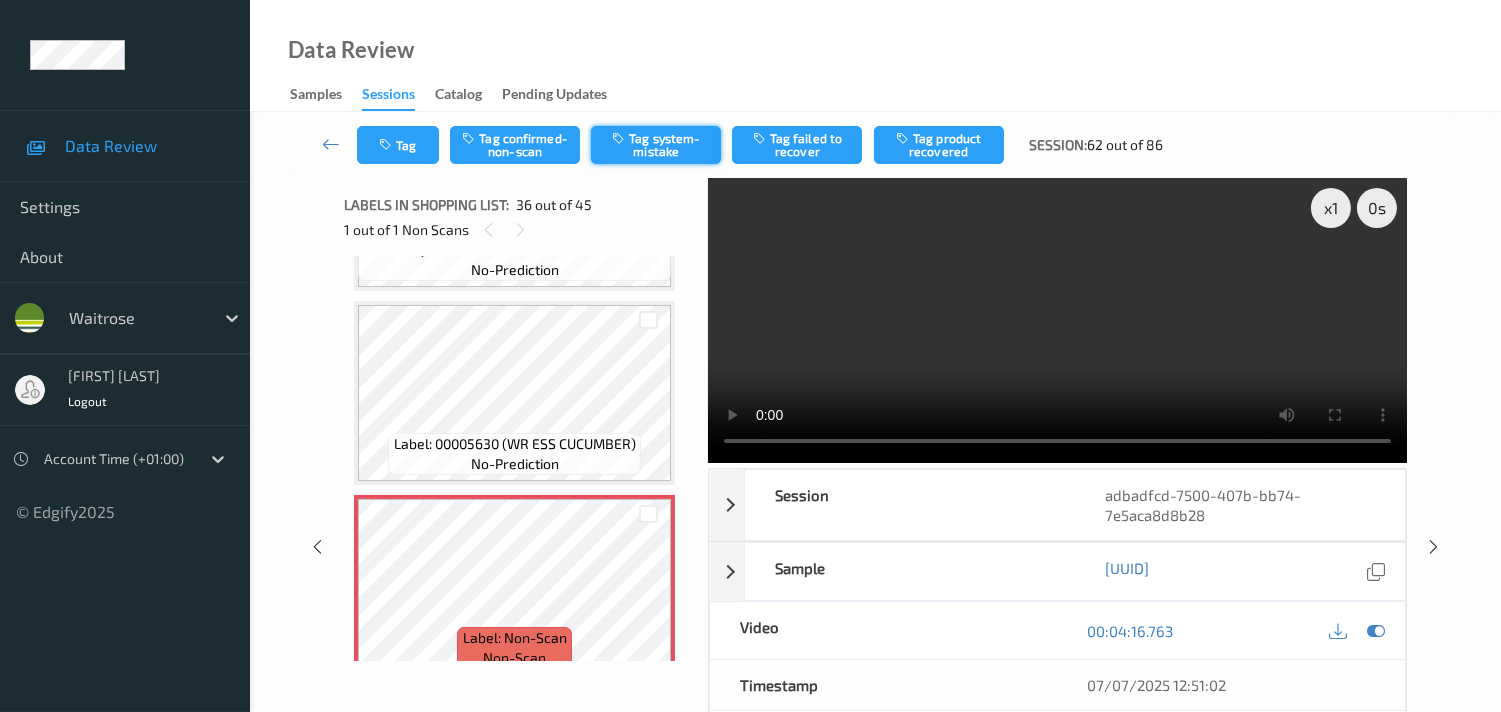 click on "Tag   system-mistake" at bounding box center (656, 145) 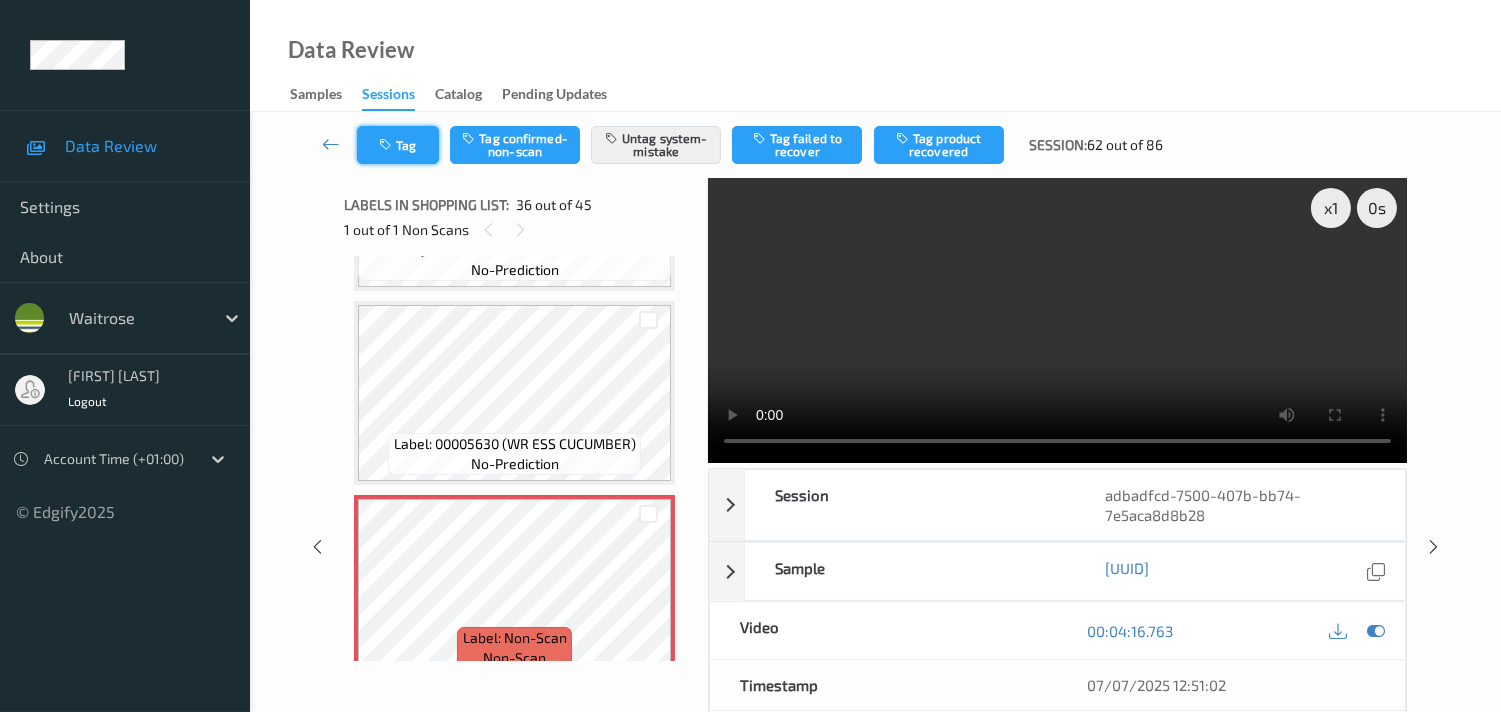 click on "Tag" at bounding box center (398, 145) 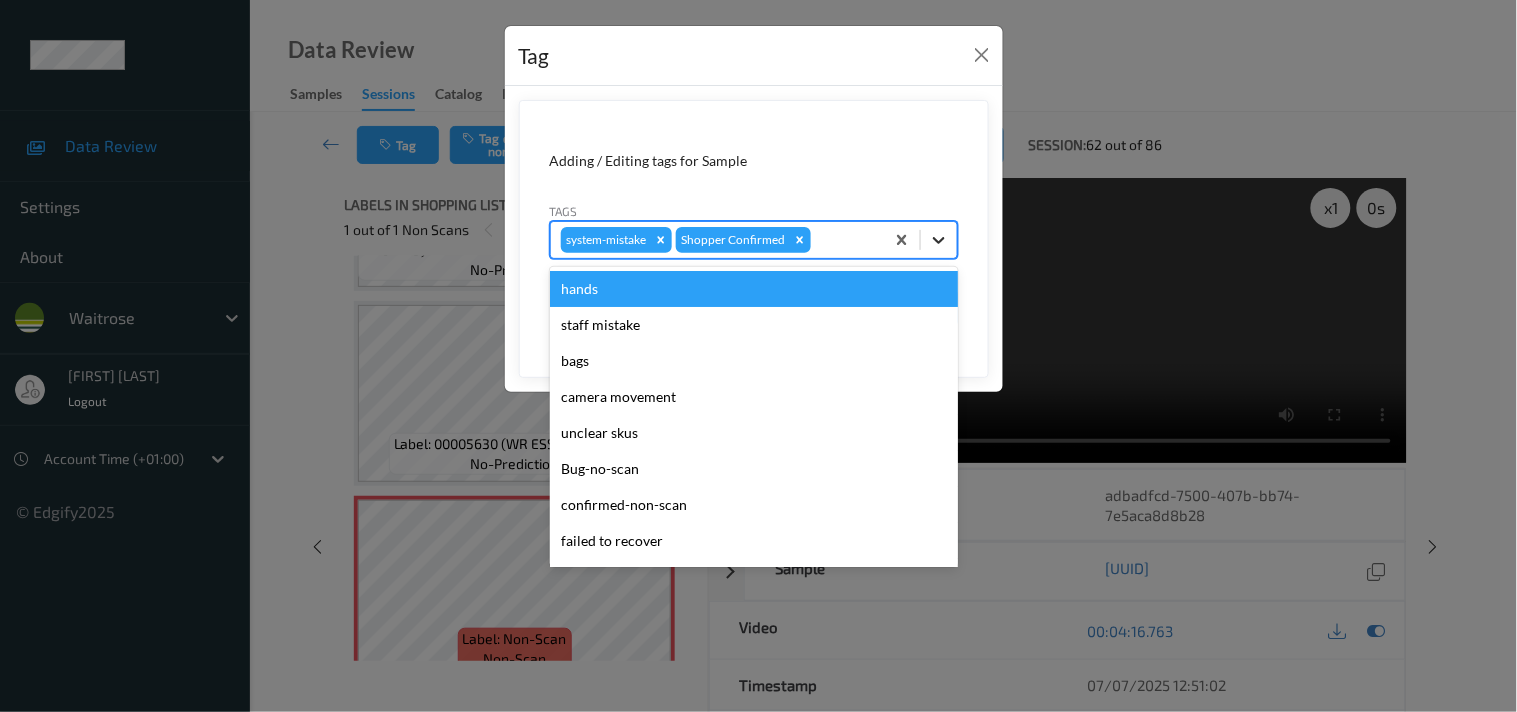 click at bounding box center [939, 240] 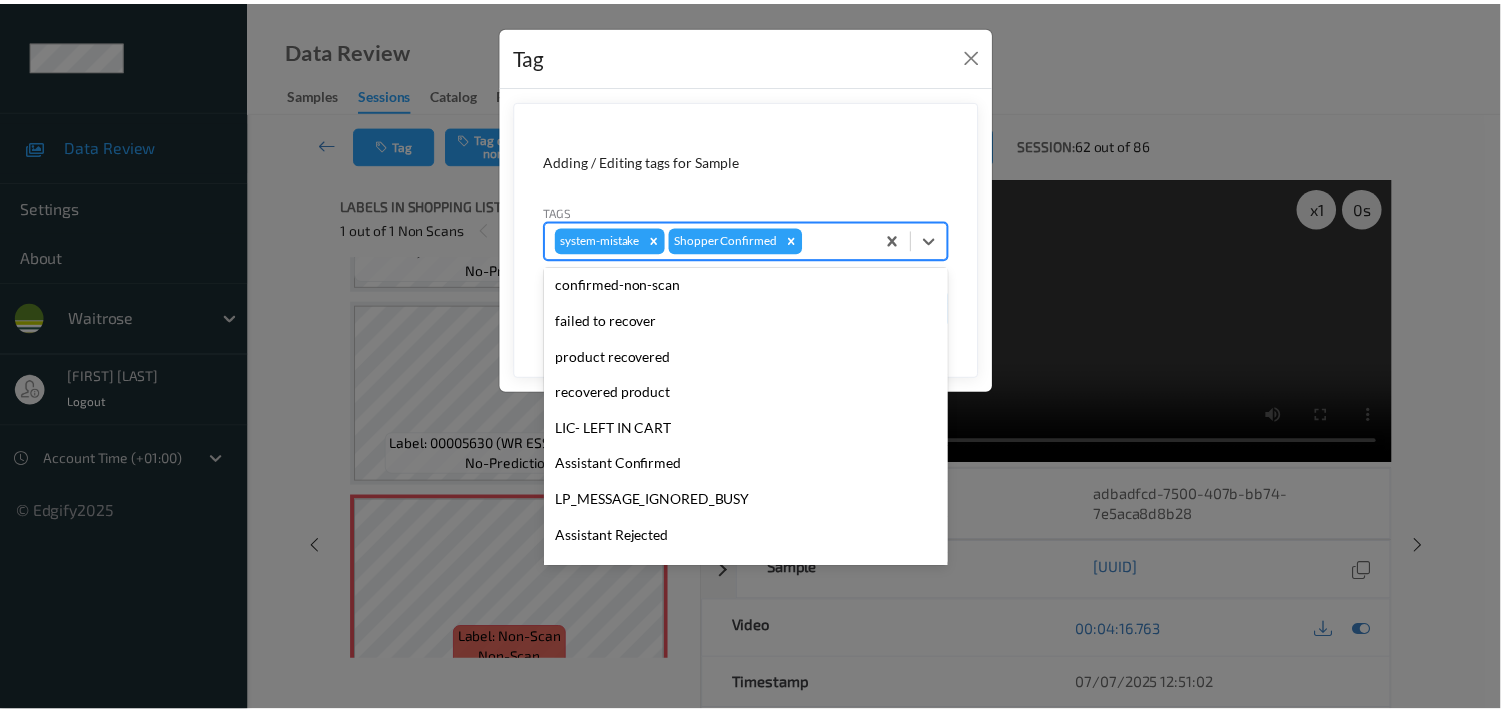 scroll, scrollTop: 318, scrollLeft: 0, axis: vertical 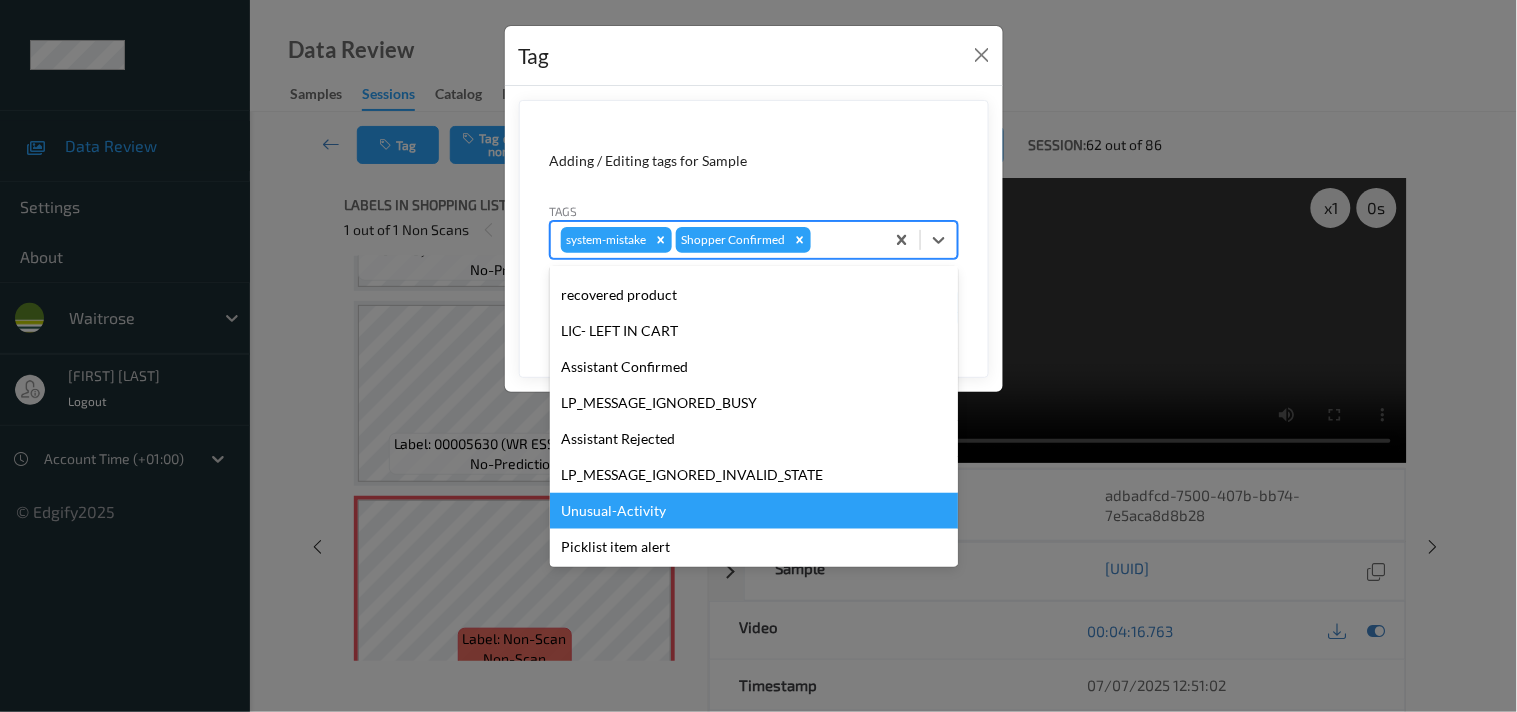 click on "Unusual-Activity" at bounding box center (754, 511) 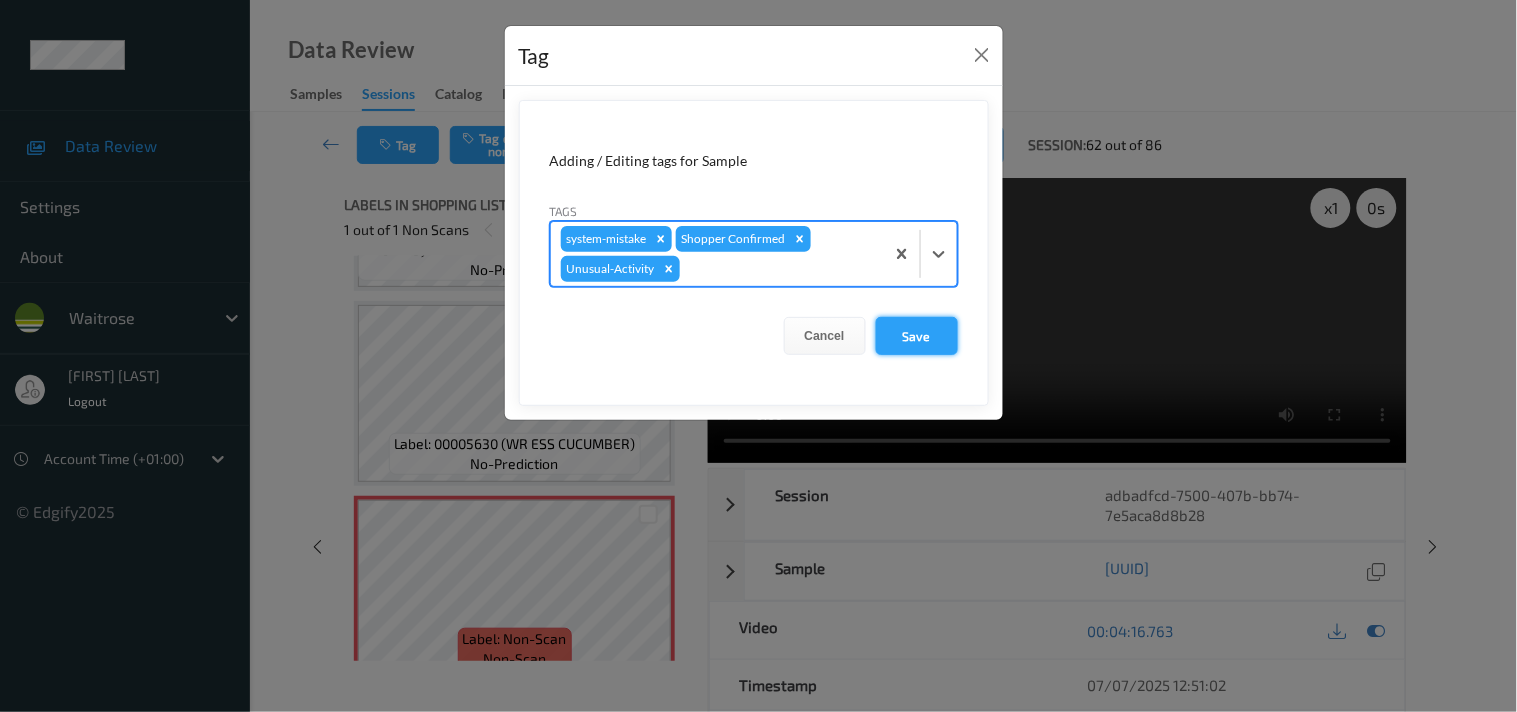 click on "Save" at bounding box center [917, 336] 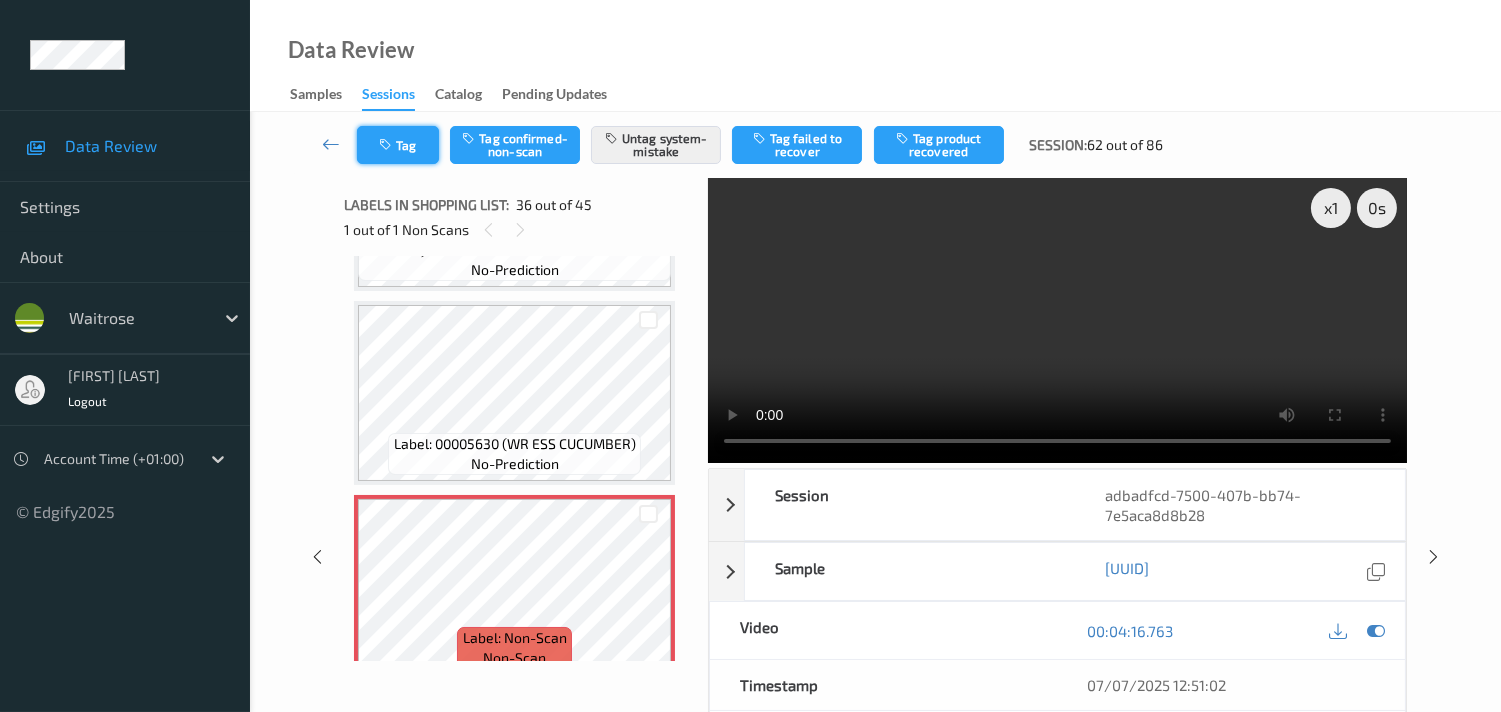 click on "Tag" at bounding box center (398, 145) 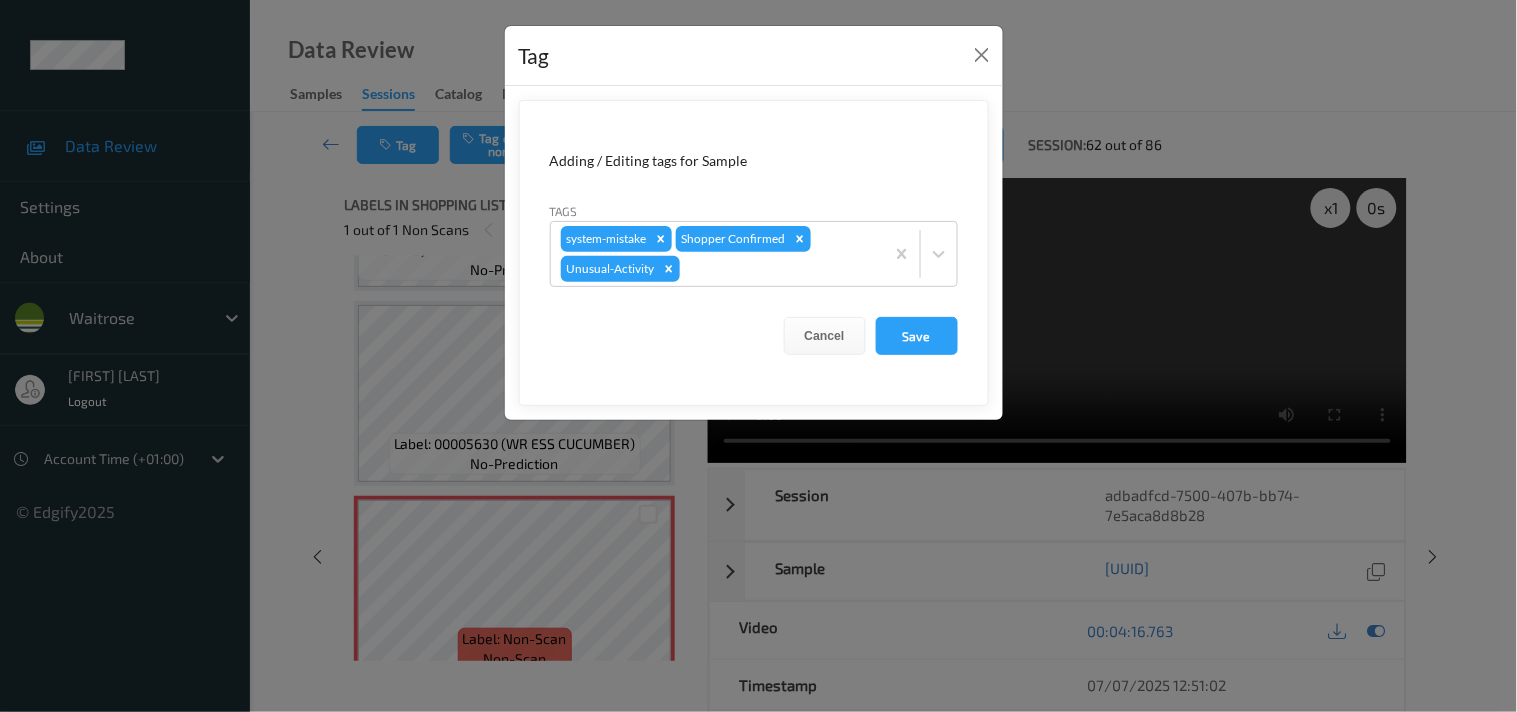click on "Tag Adding / Editing tags for Sample   Tags system-mistake Shopper Confirmed Unusual-Activity Cancel Save" at bounding box center [758, 356] 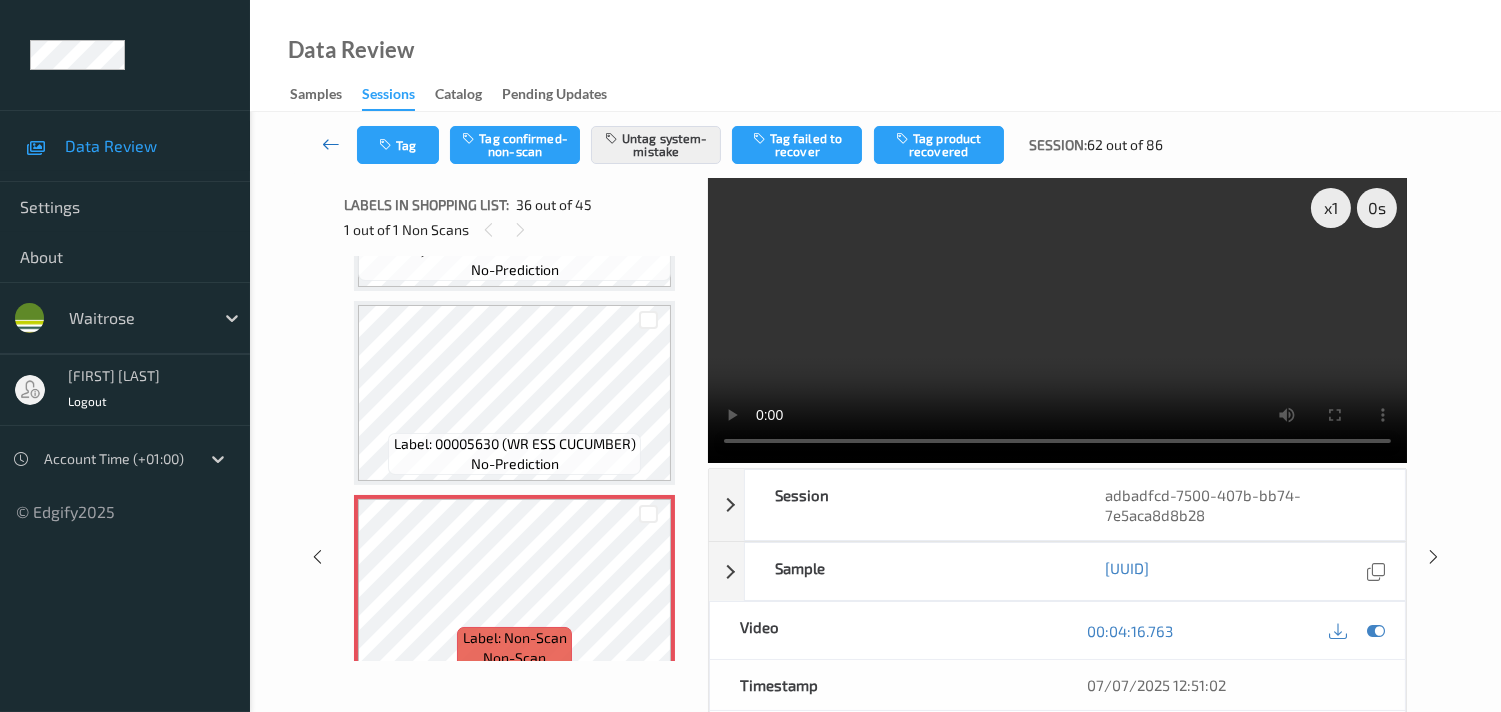 click at bounding box center [331, 144] 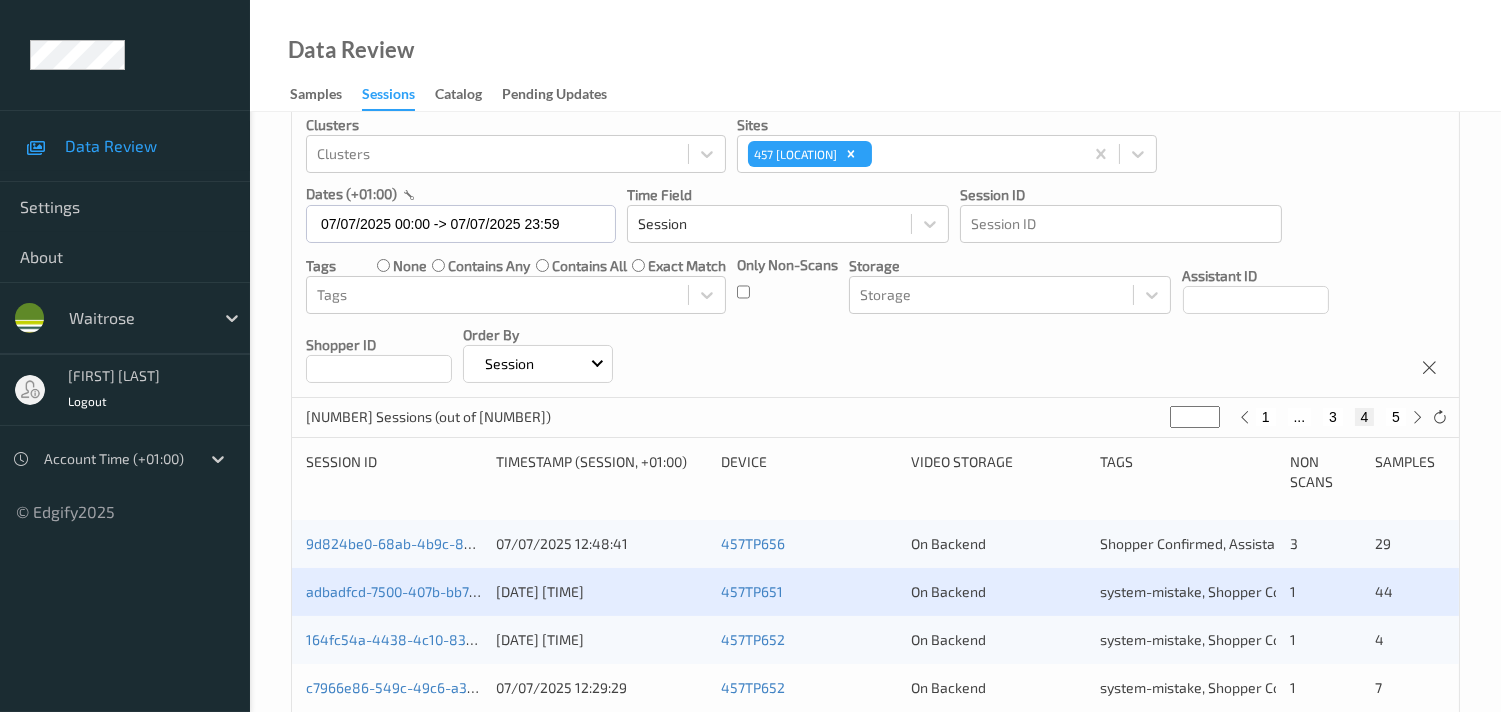 scroll, scrollTop: 333, scrollLeft: 0, axis: vertical 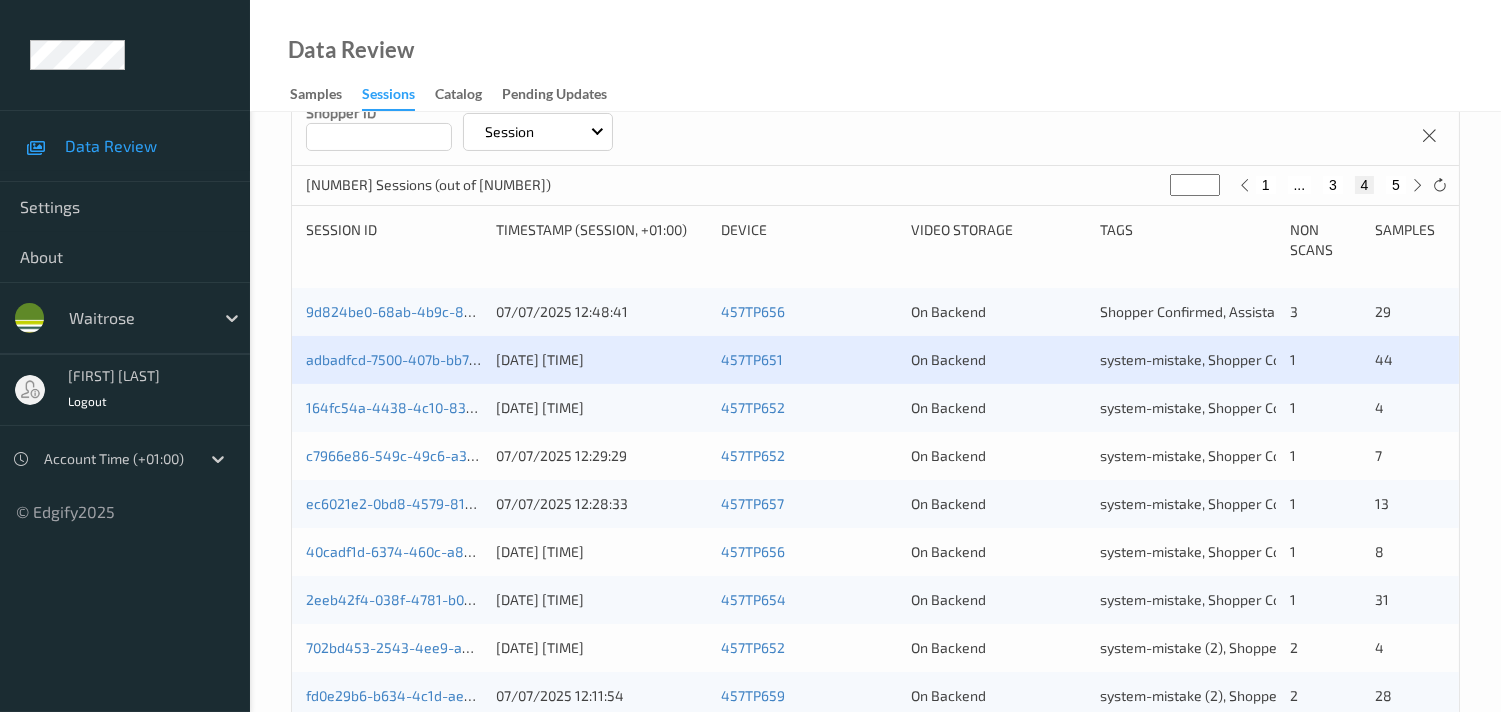 click on "9d824be0-68ab-4b9c-8b1c-283f54bf73d8" at bounding box center [394, 312] 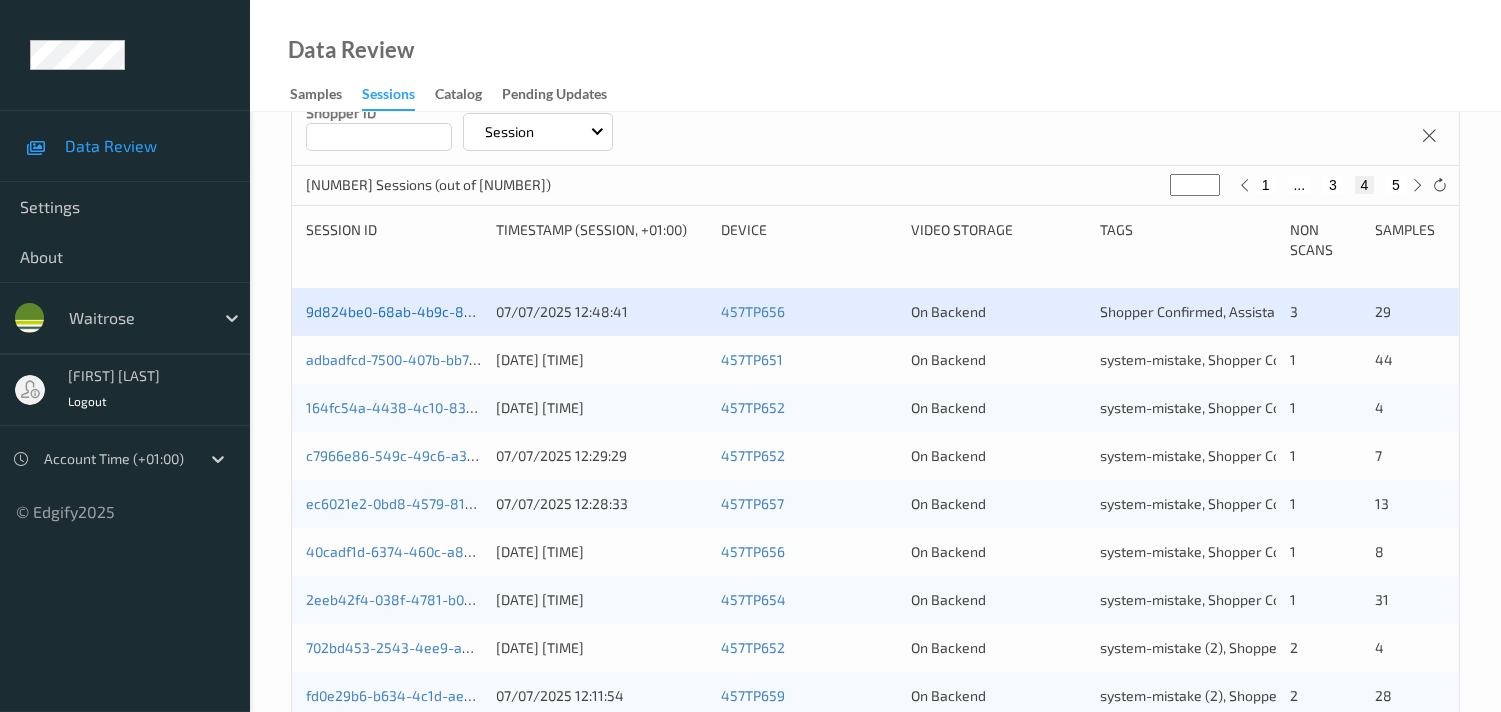 click on "9d824be0-68ab-4b9c-8b1c-283f54bf73d8" at bounding box center (444, 311) 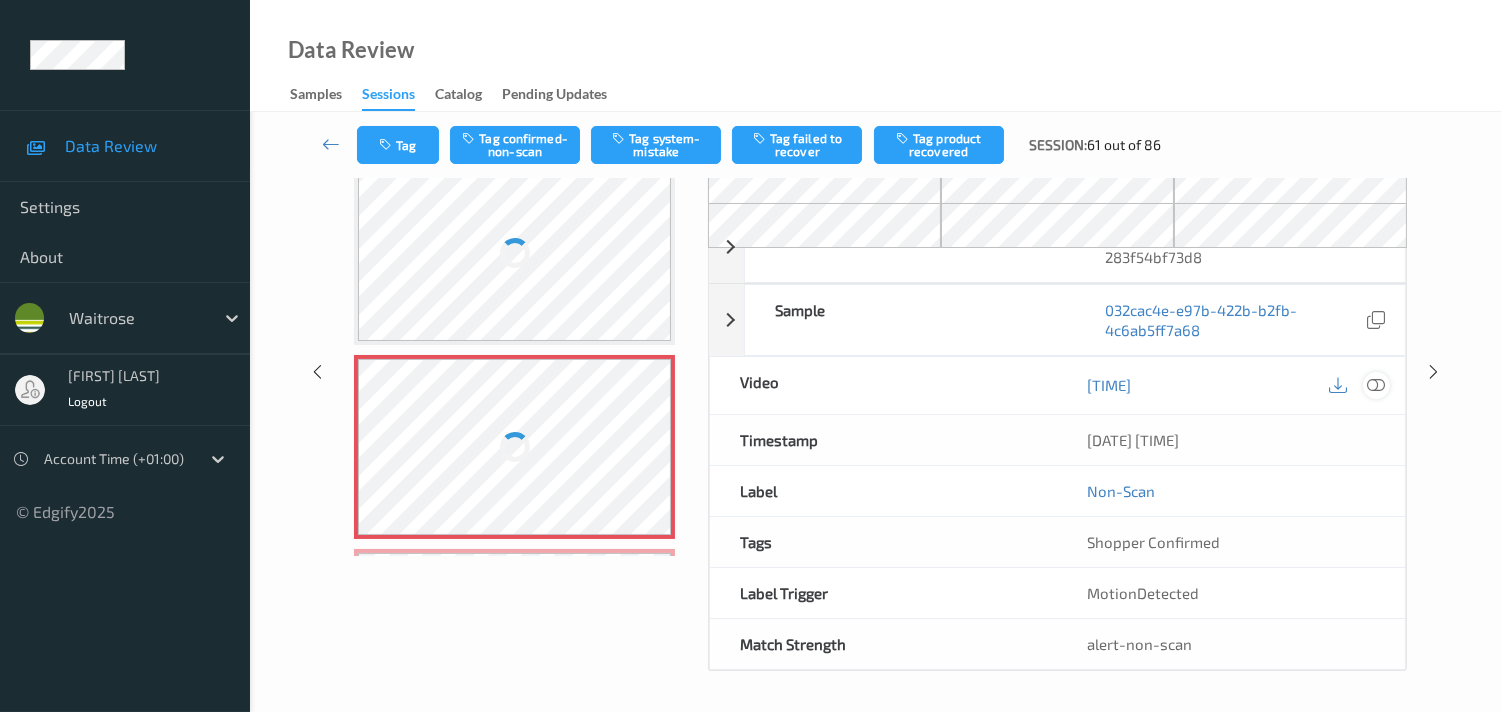click at bounding box center (1376, 385) 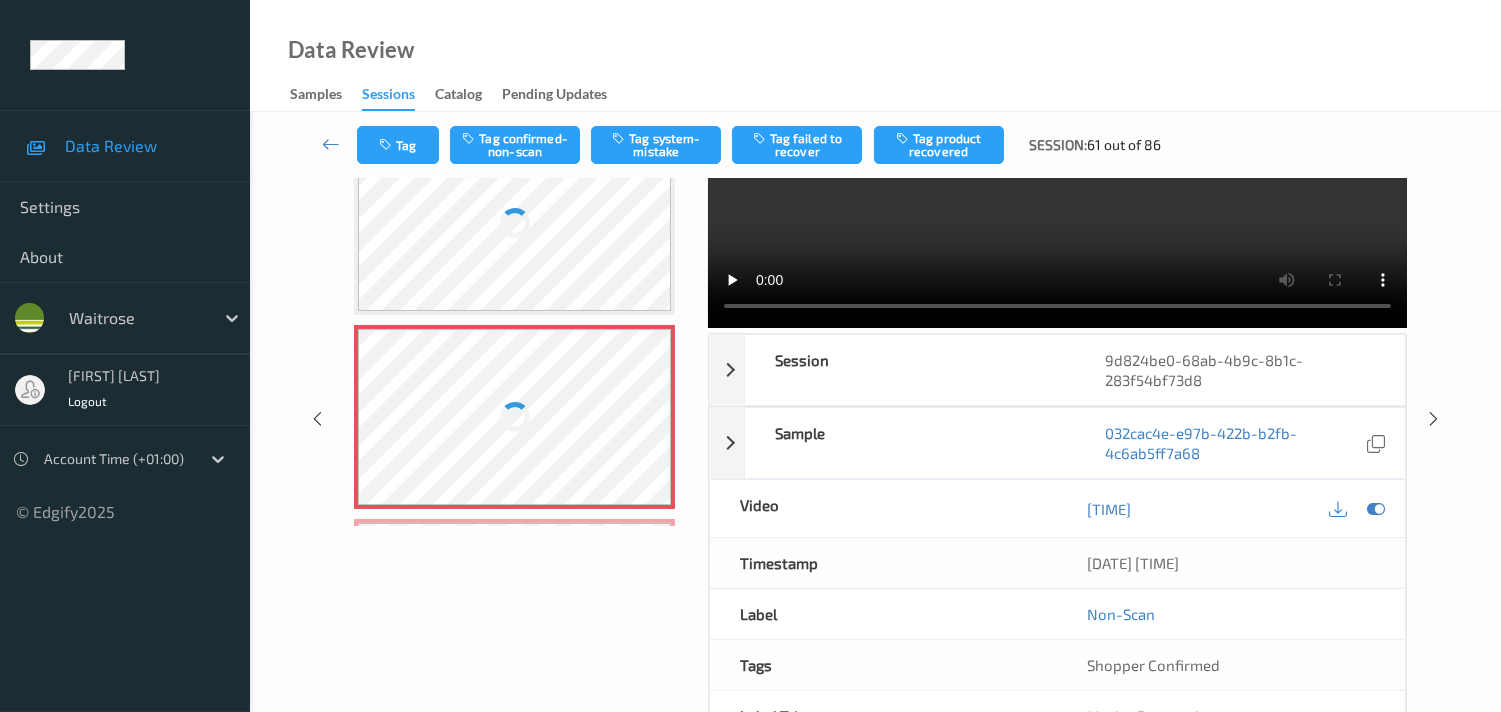 scroll, scrollTop: 37, scrollLeft: 0, axis: vertical 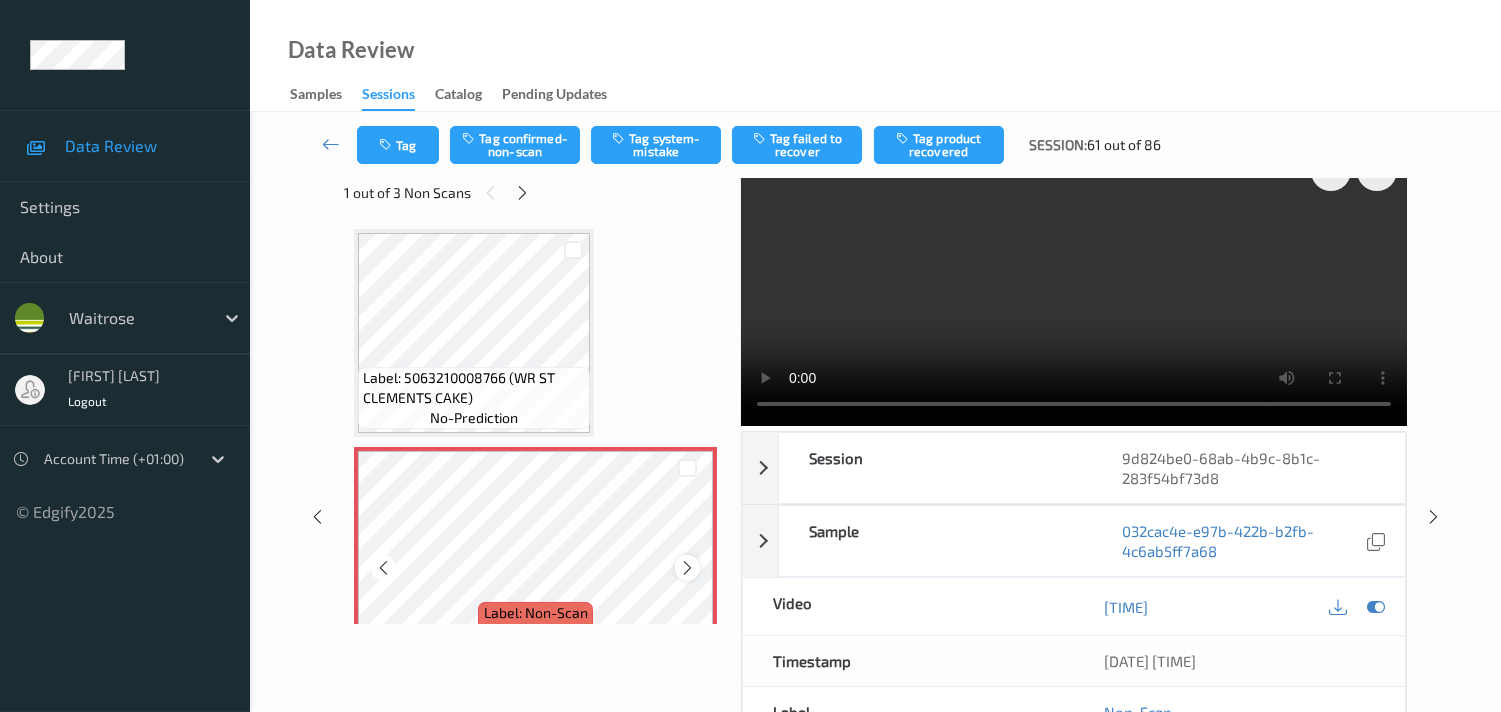 click at bounding box center [687, 568] 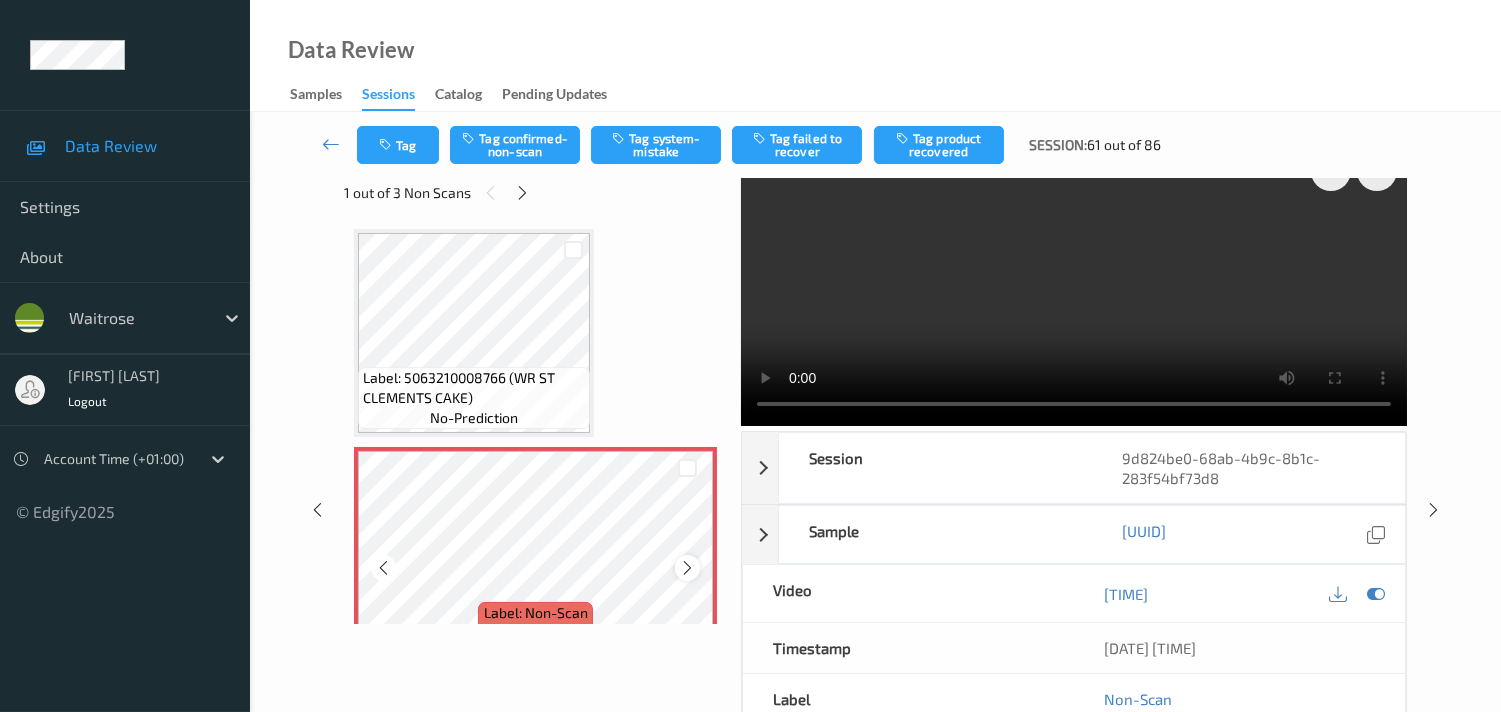 click at bounding box center (687, 568) 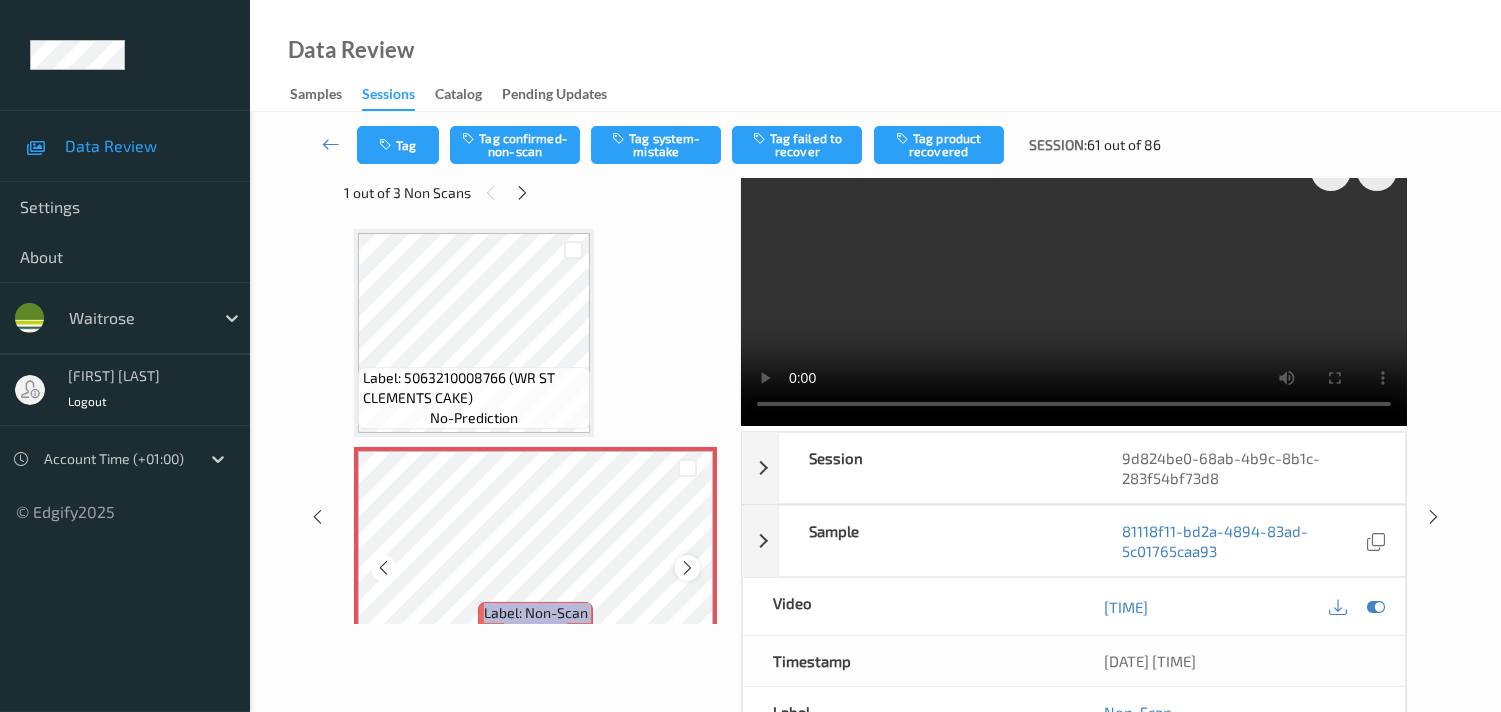 click at bounding box center (687, 568) 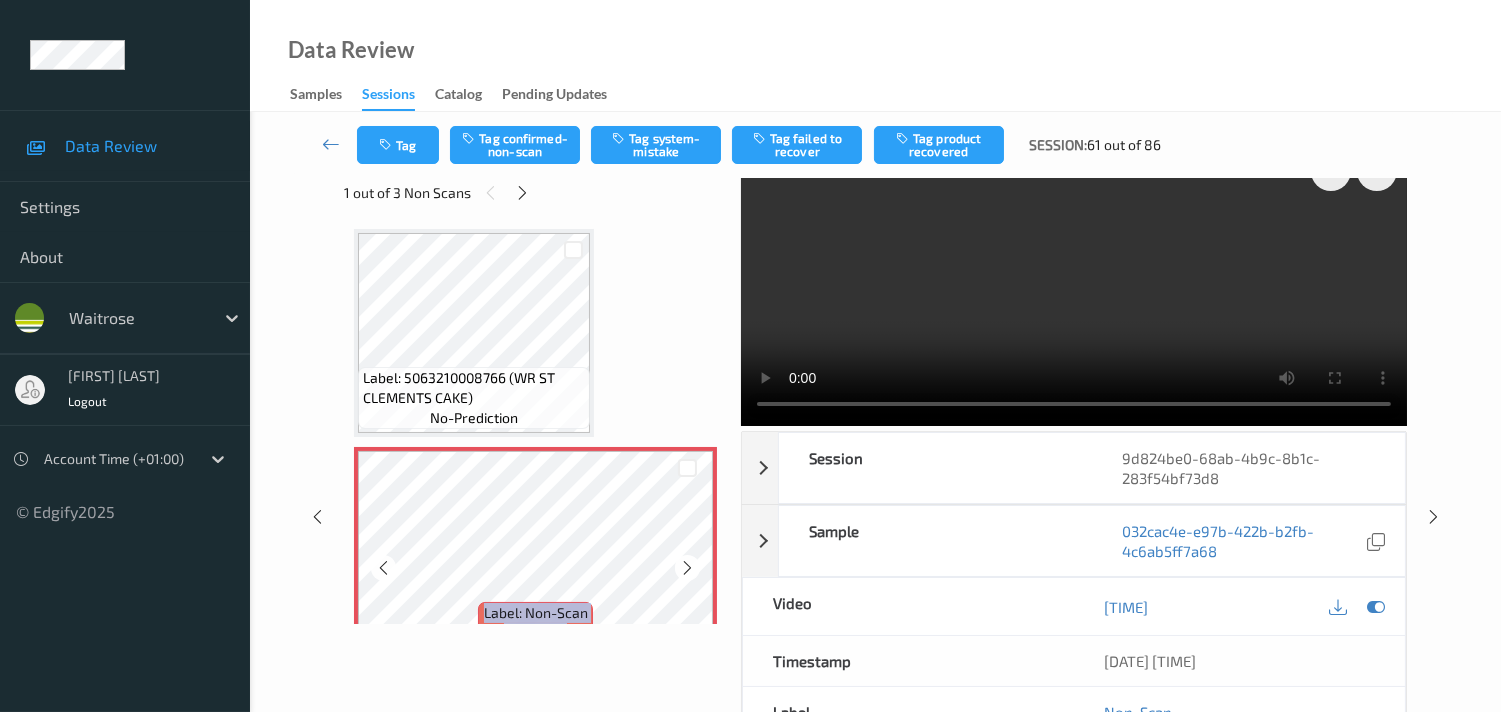 click at bounding box center [687, 568] 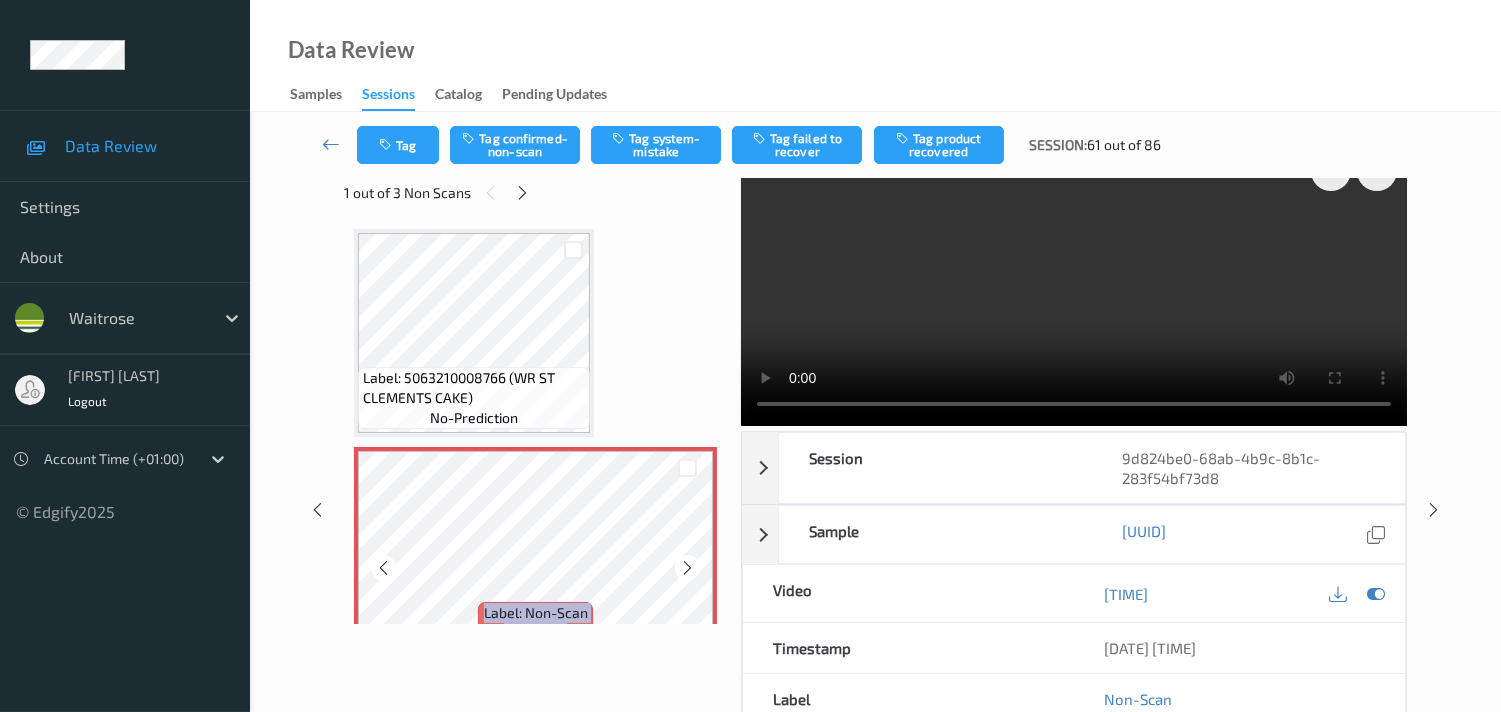 click at bounding box center (687, 568) 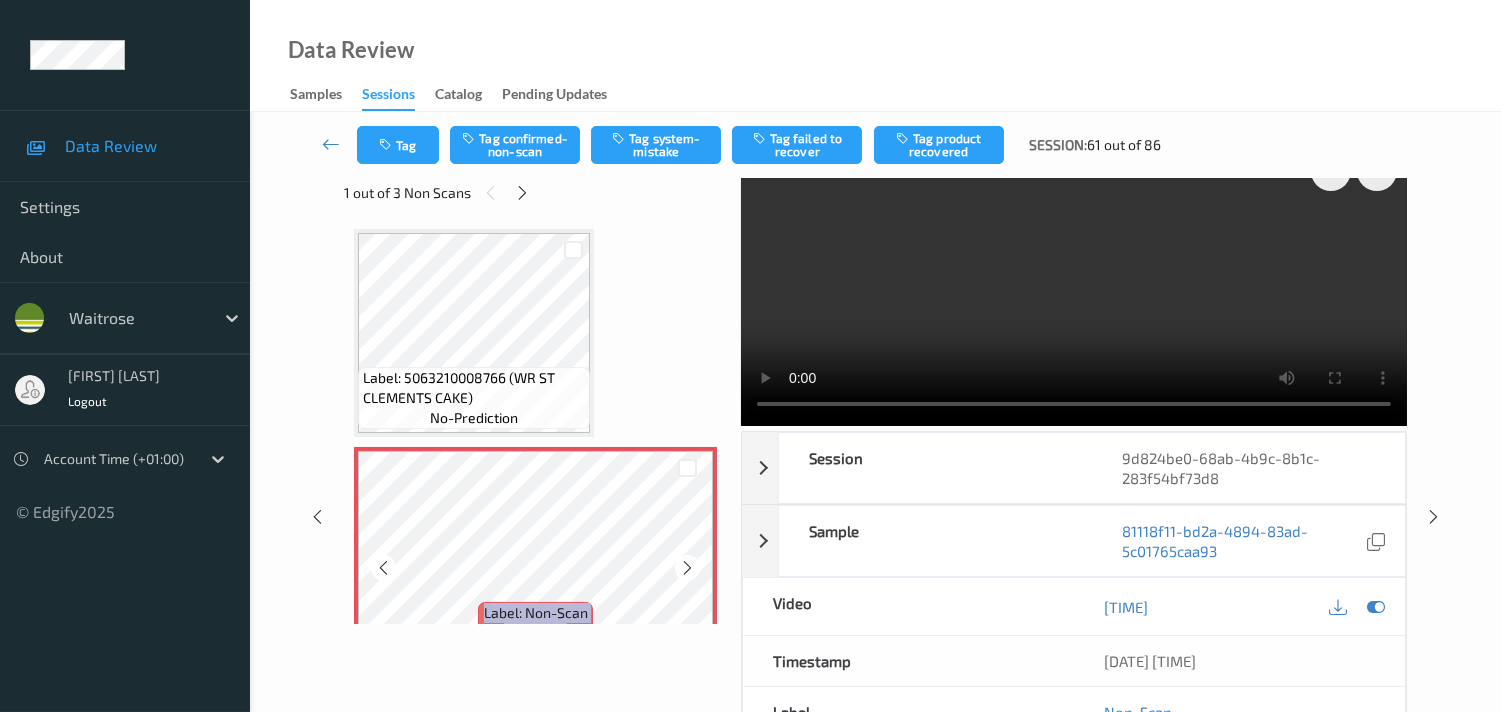 click at bounding box center [687, 568] 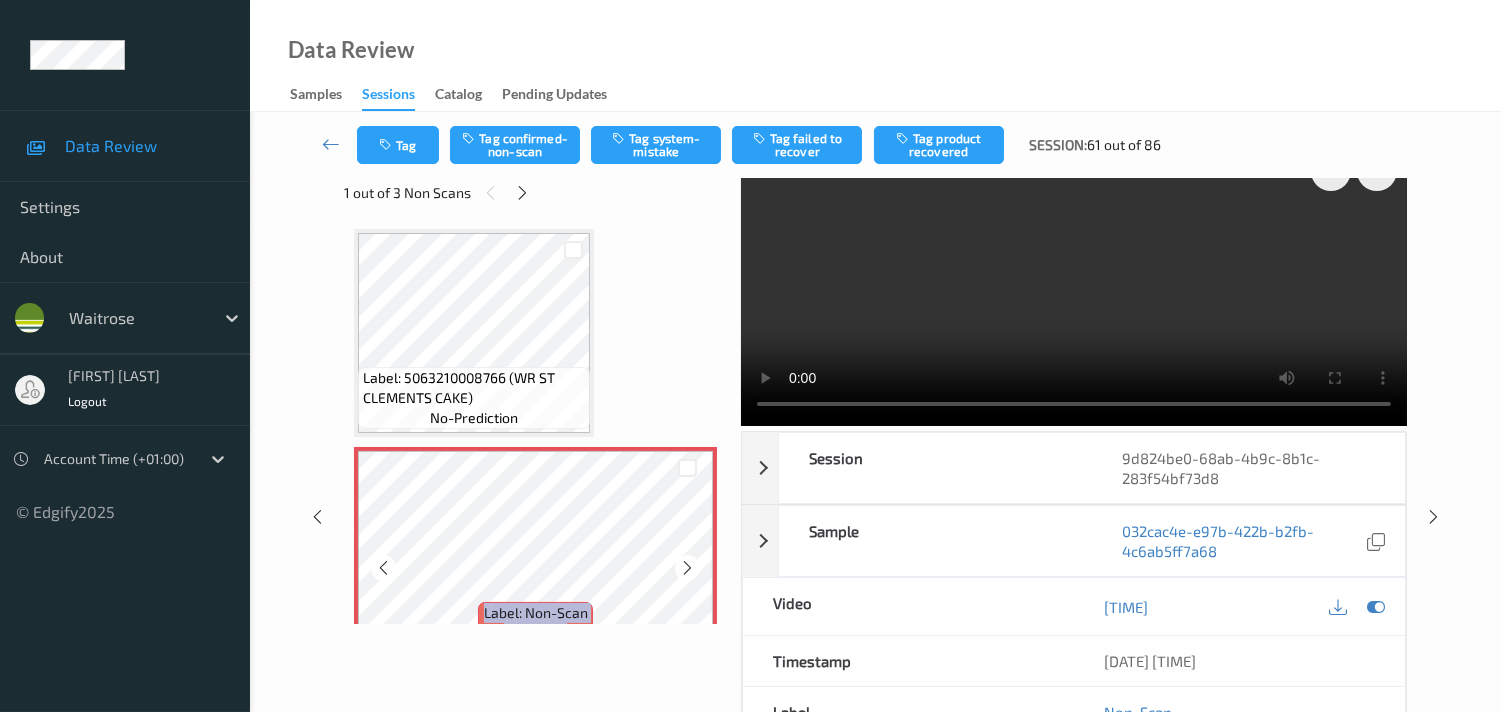 click at bounding box center (687, 568) 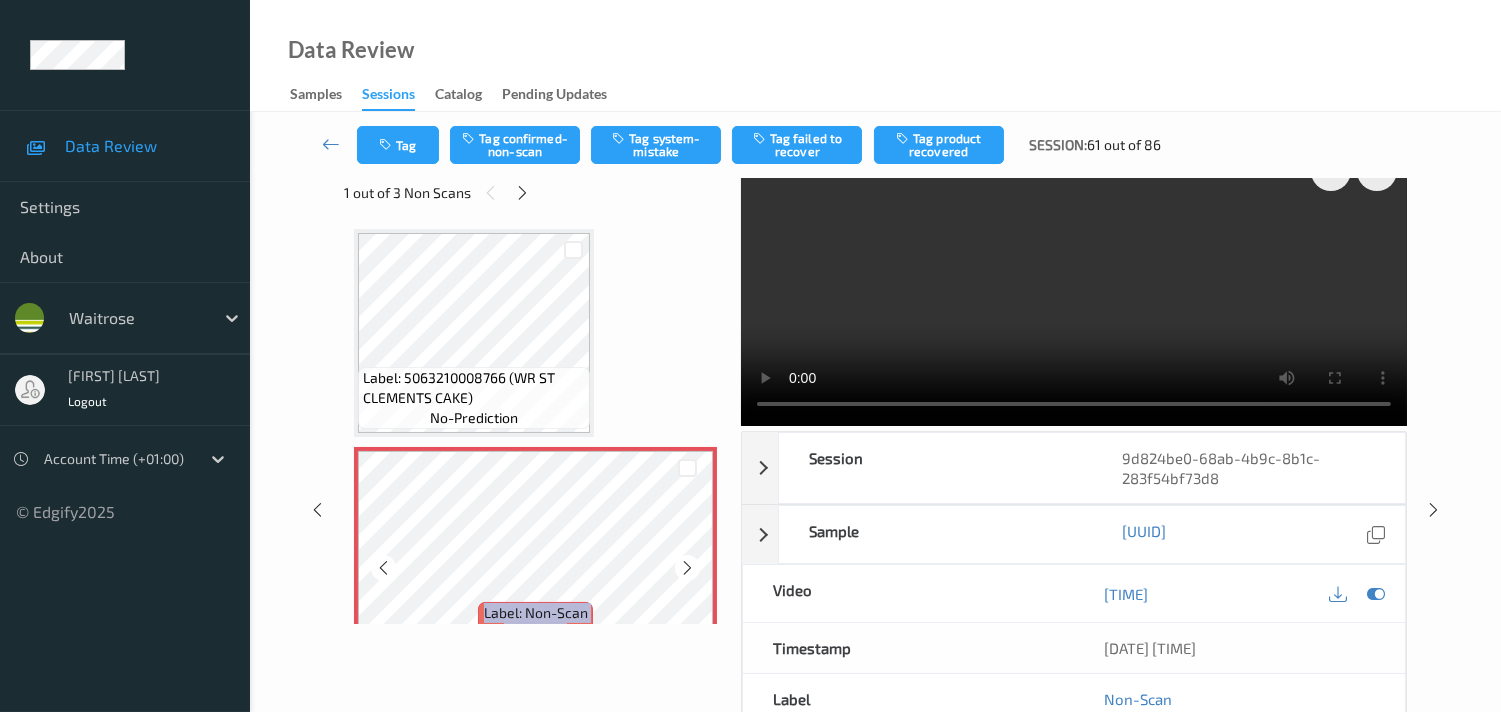 click at bounding box center [687, 568] 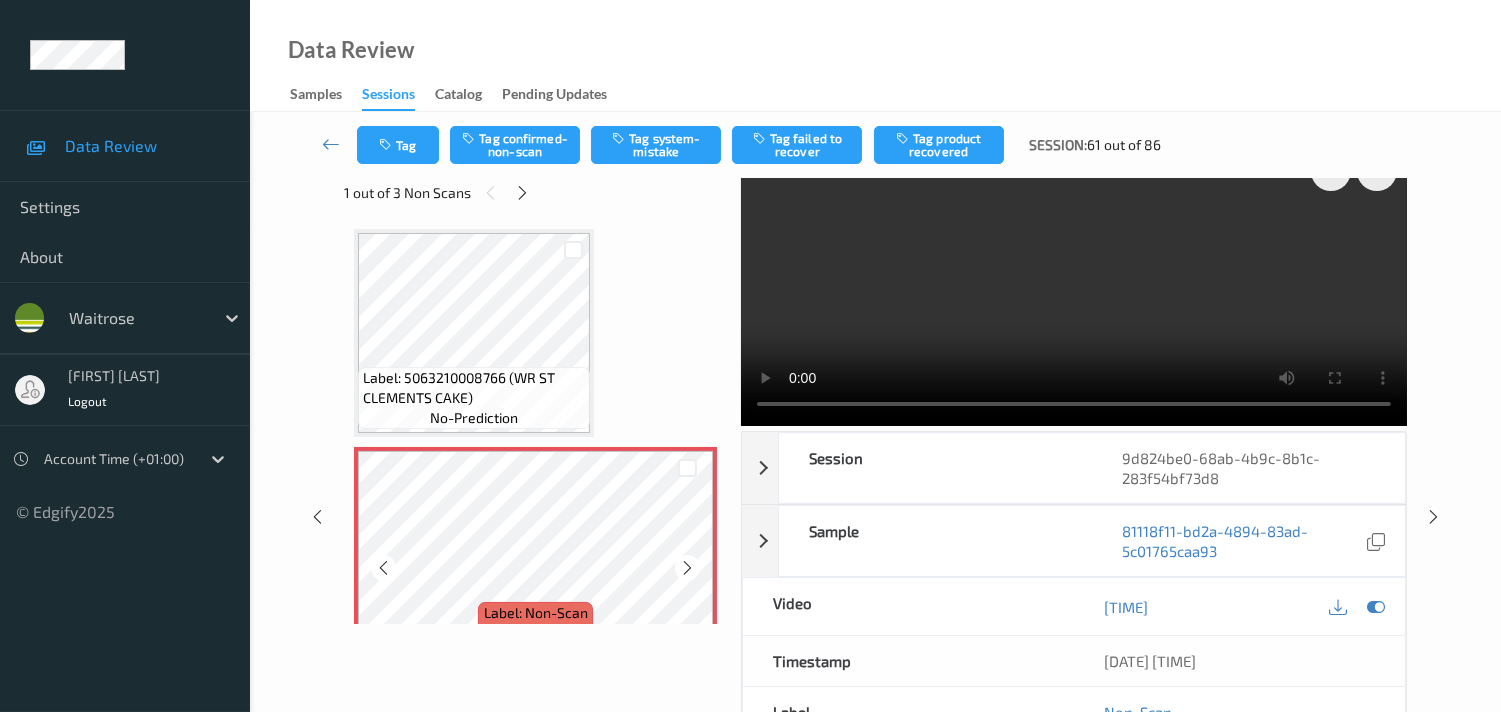 click at bounding box center (687, 568) 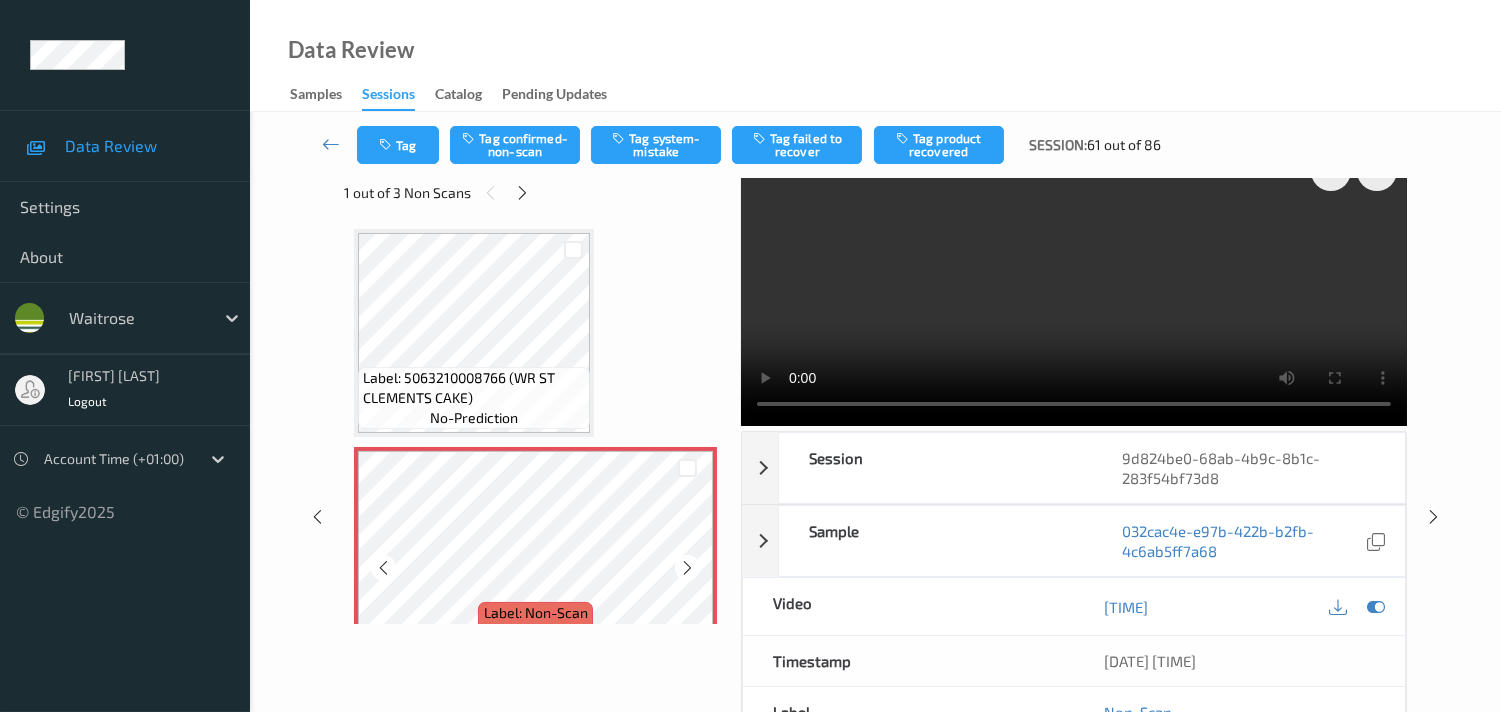 click at bounding box center (687, 568) 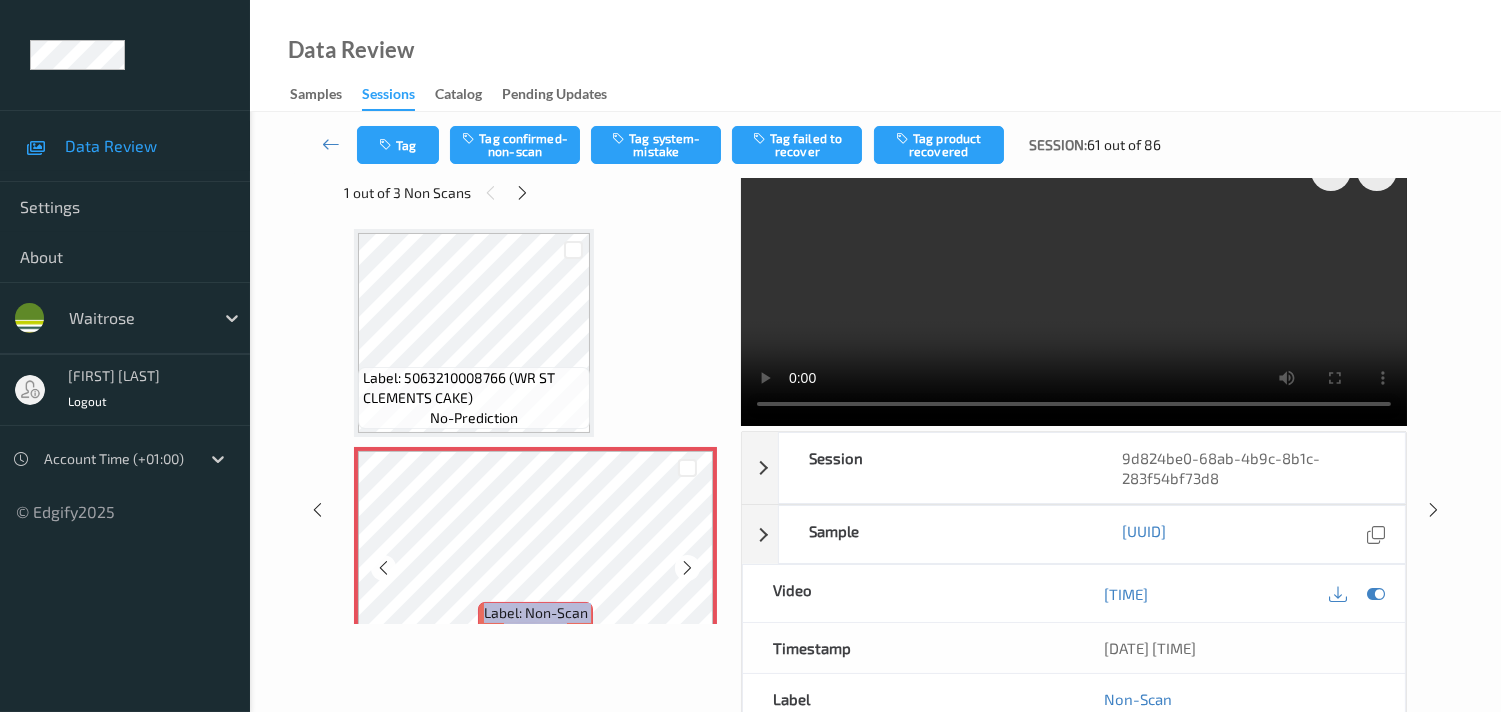 click at bounding box center (687, 568) 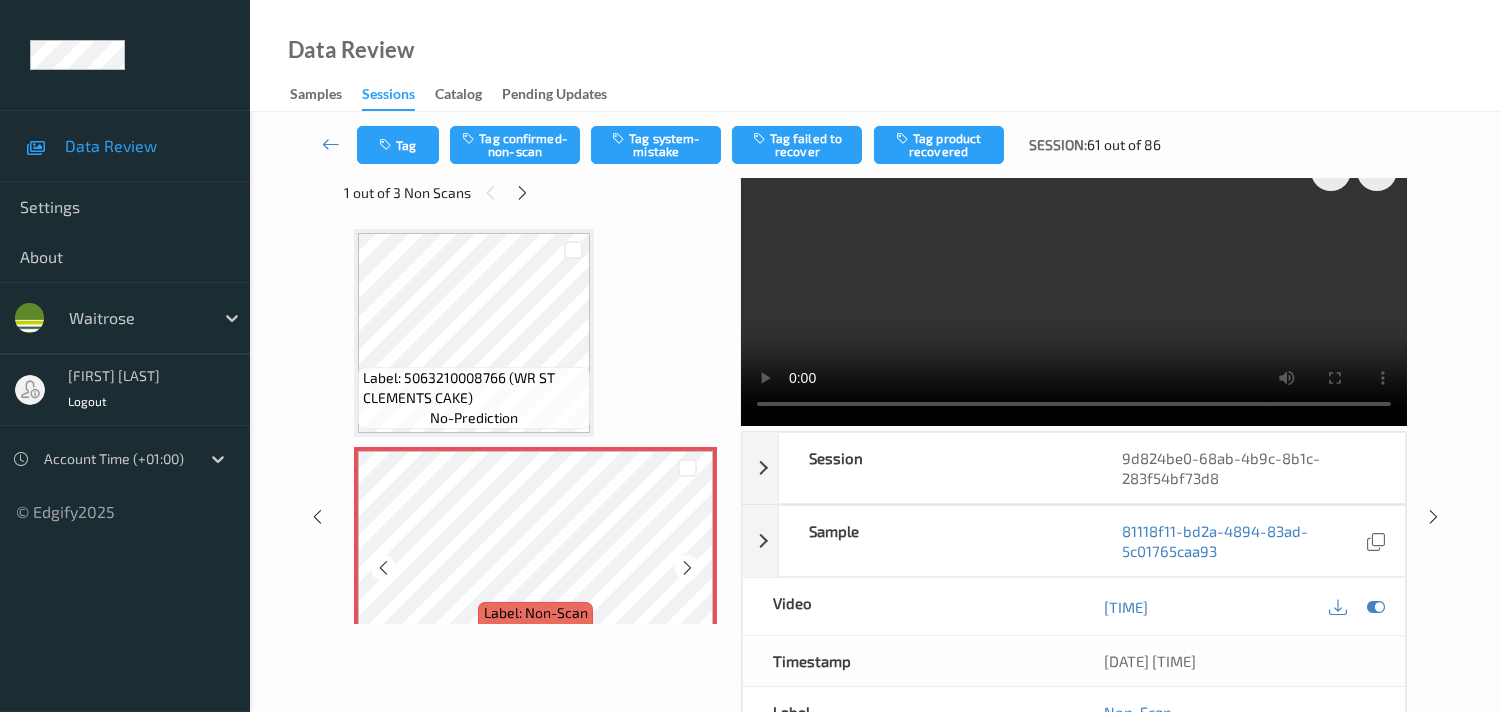 click at bounding box center [687, 568] 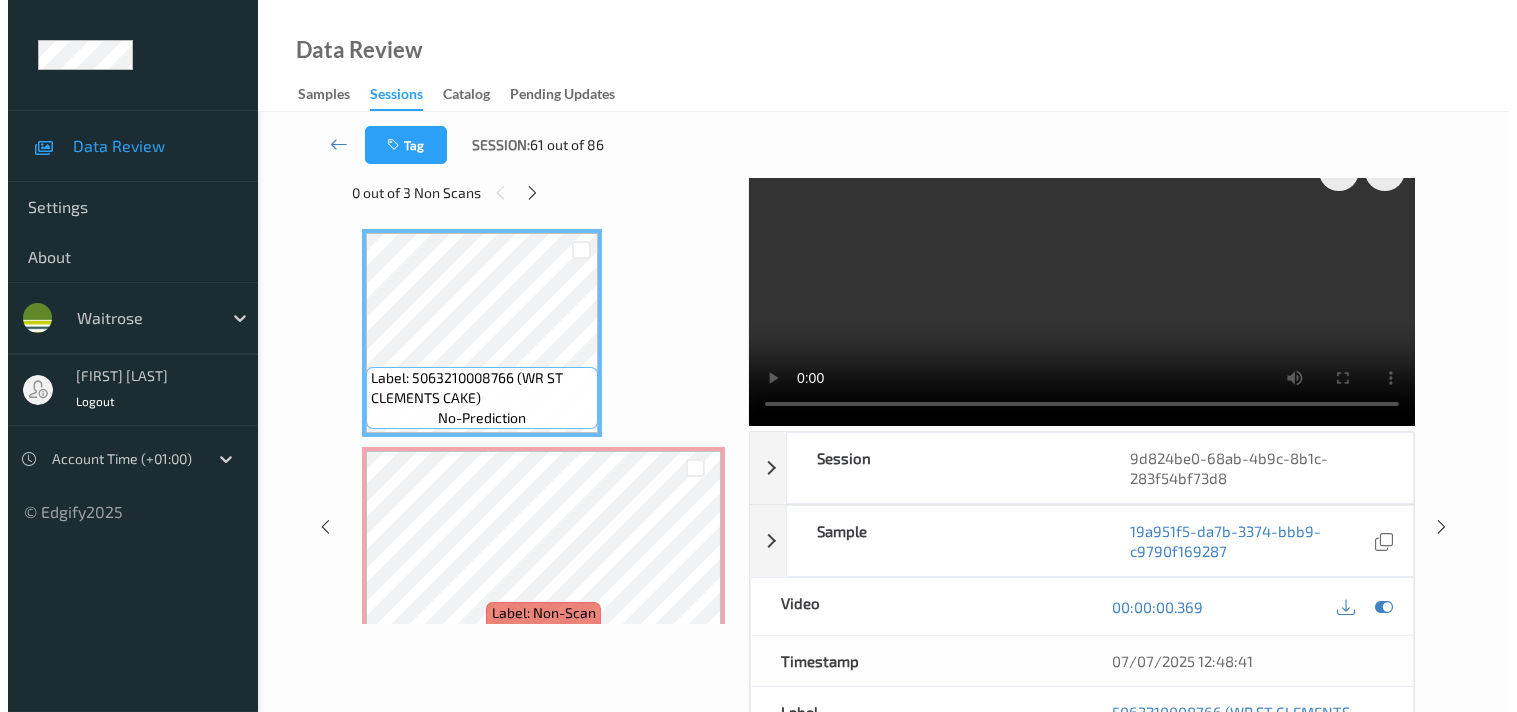 scroll, scrollTop: 0, scrollLeft: 0, axis: both 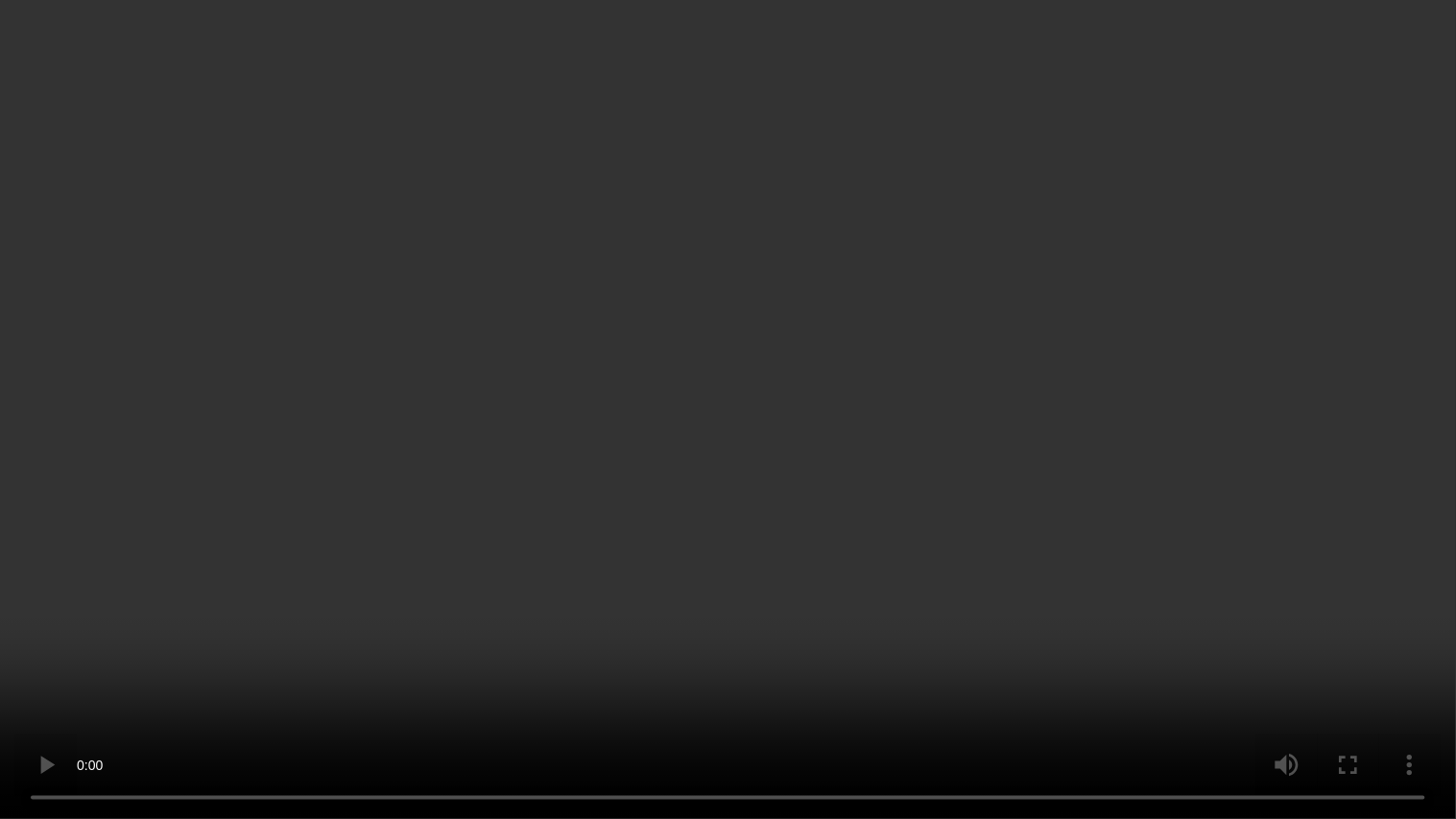 click at bounding box center (728, 409) 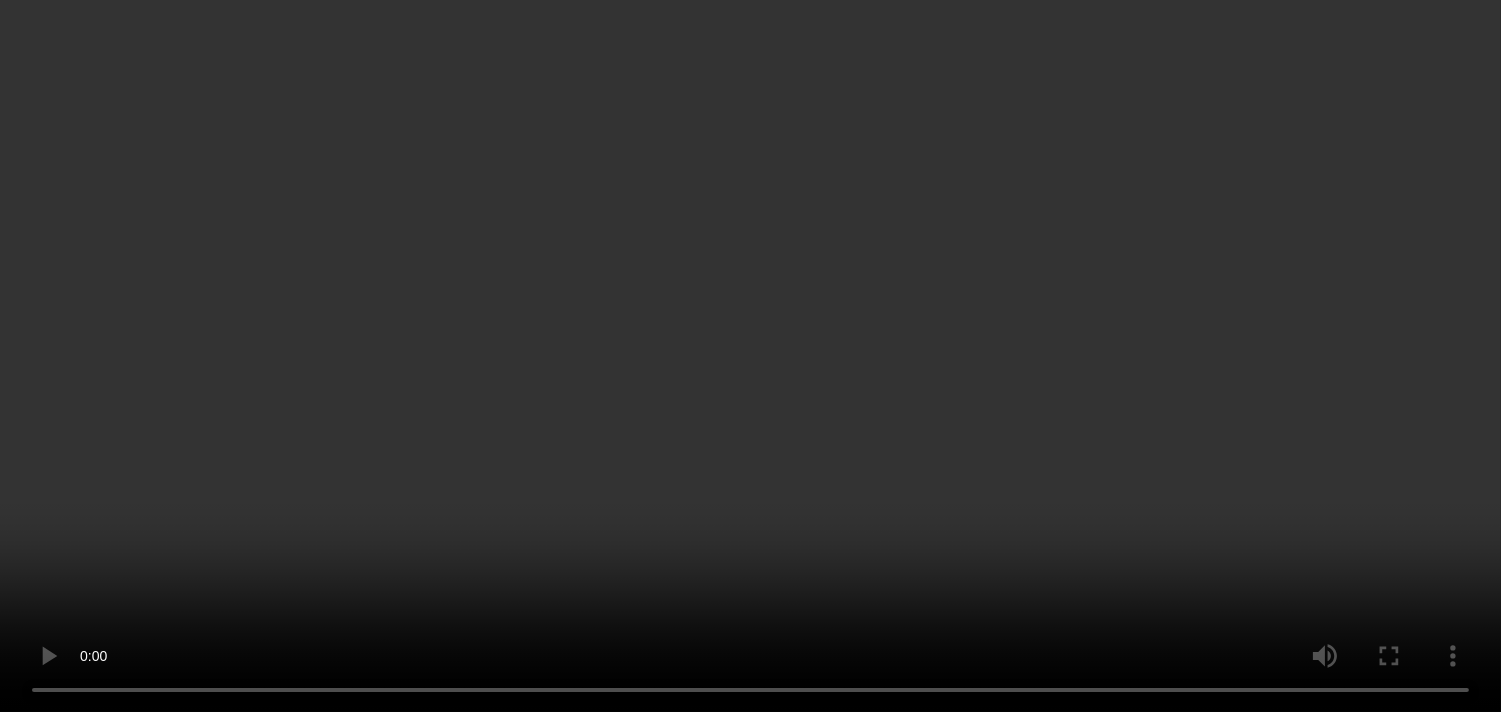 click at bounding box center [687, 605] 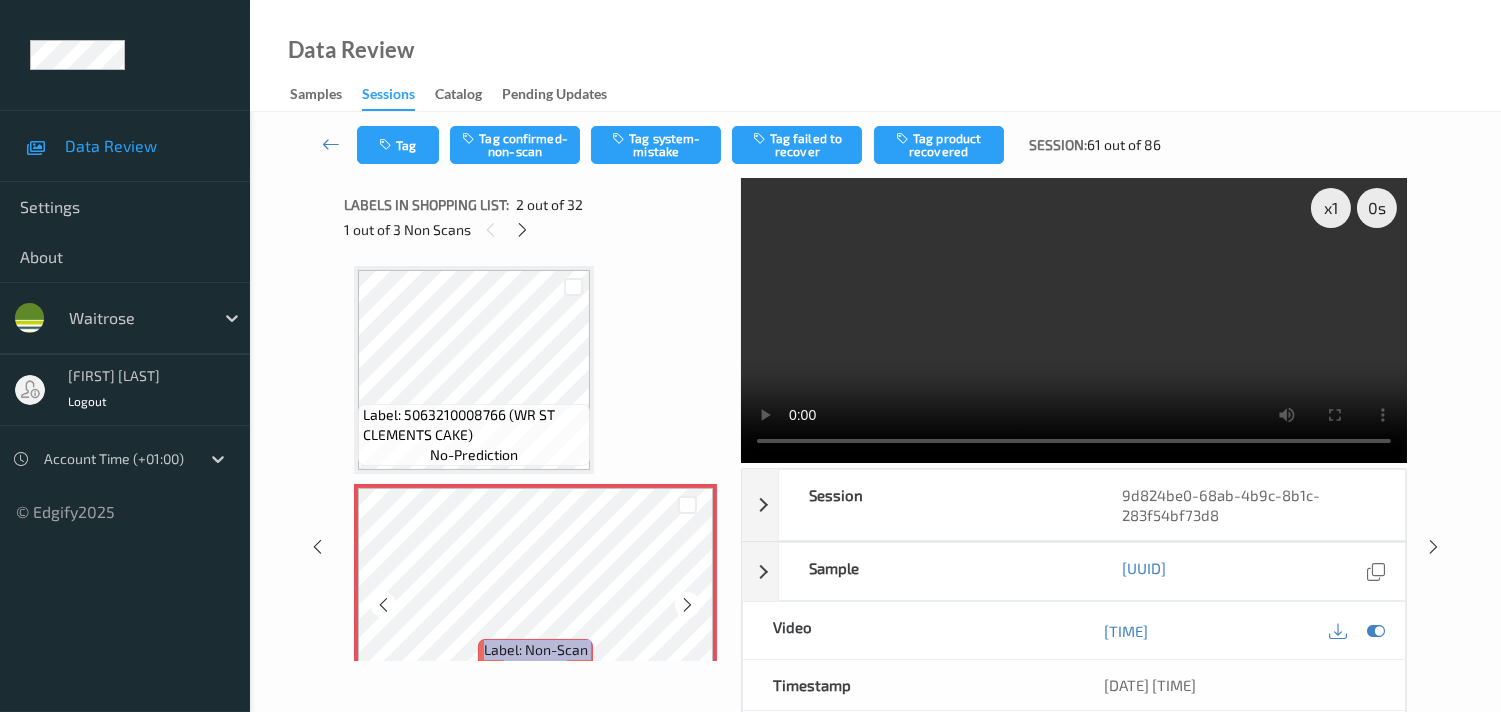 click at bounding box center [687, 605] 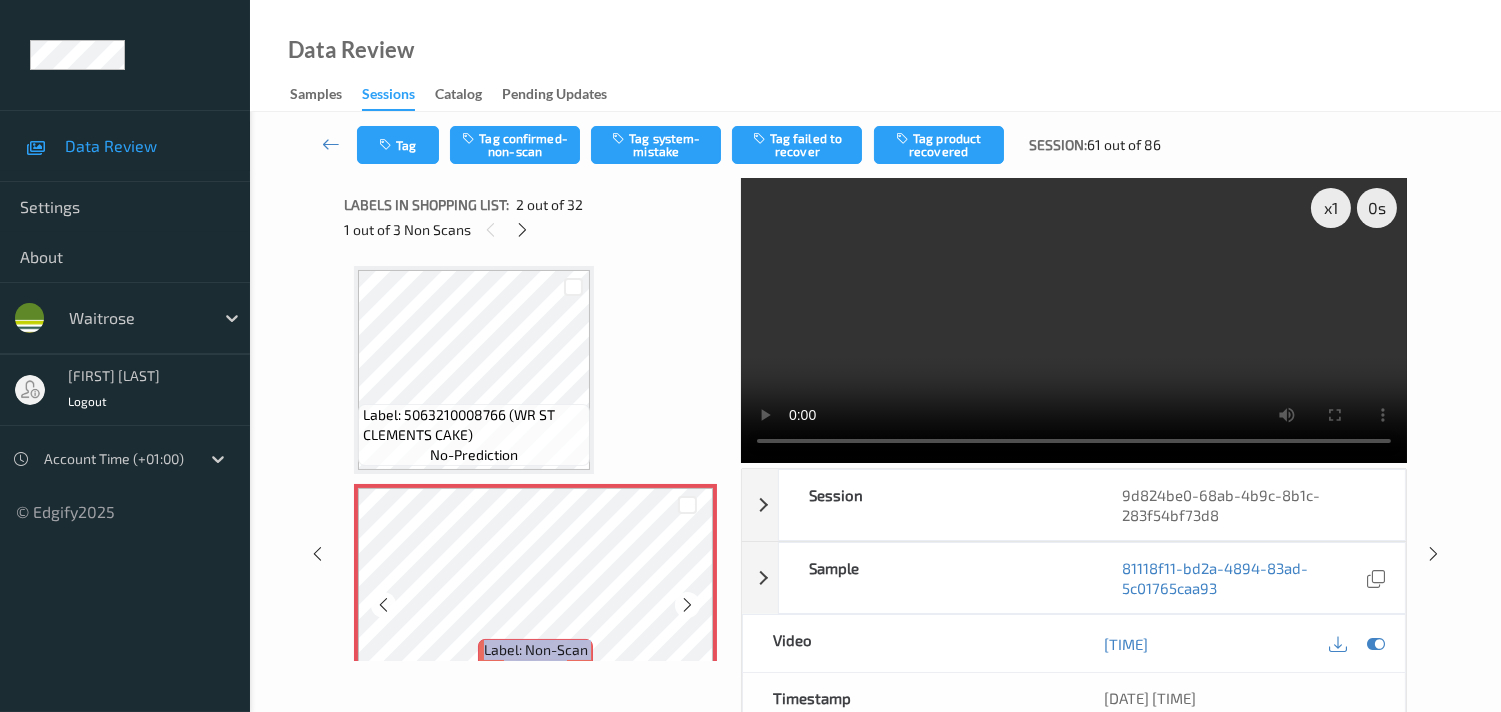 click at bounding box center (687, 605) 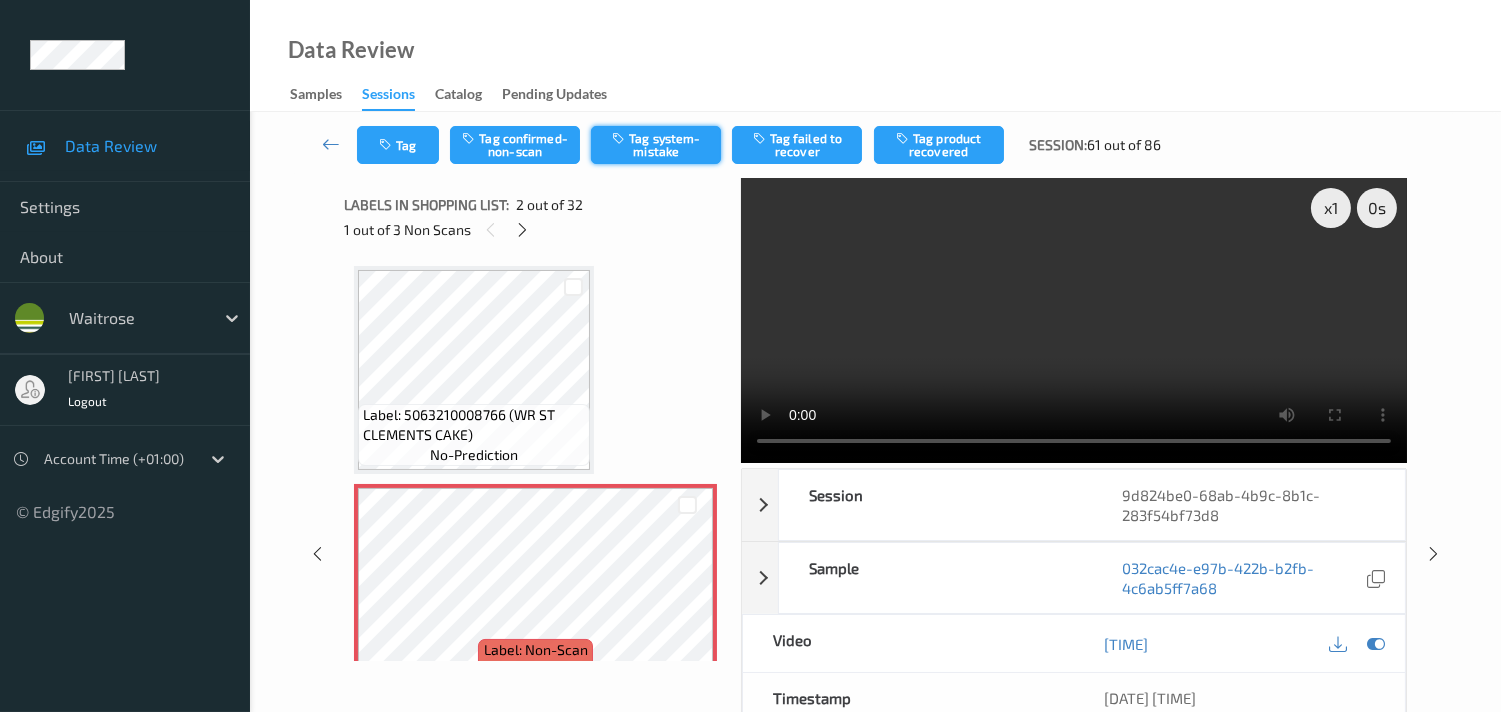 click on "Tag   system-mistake" at bounding box center (656, 145) 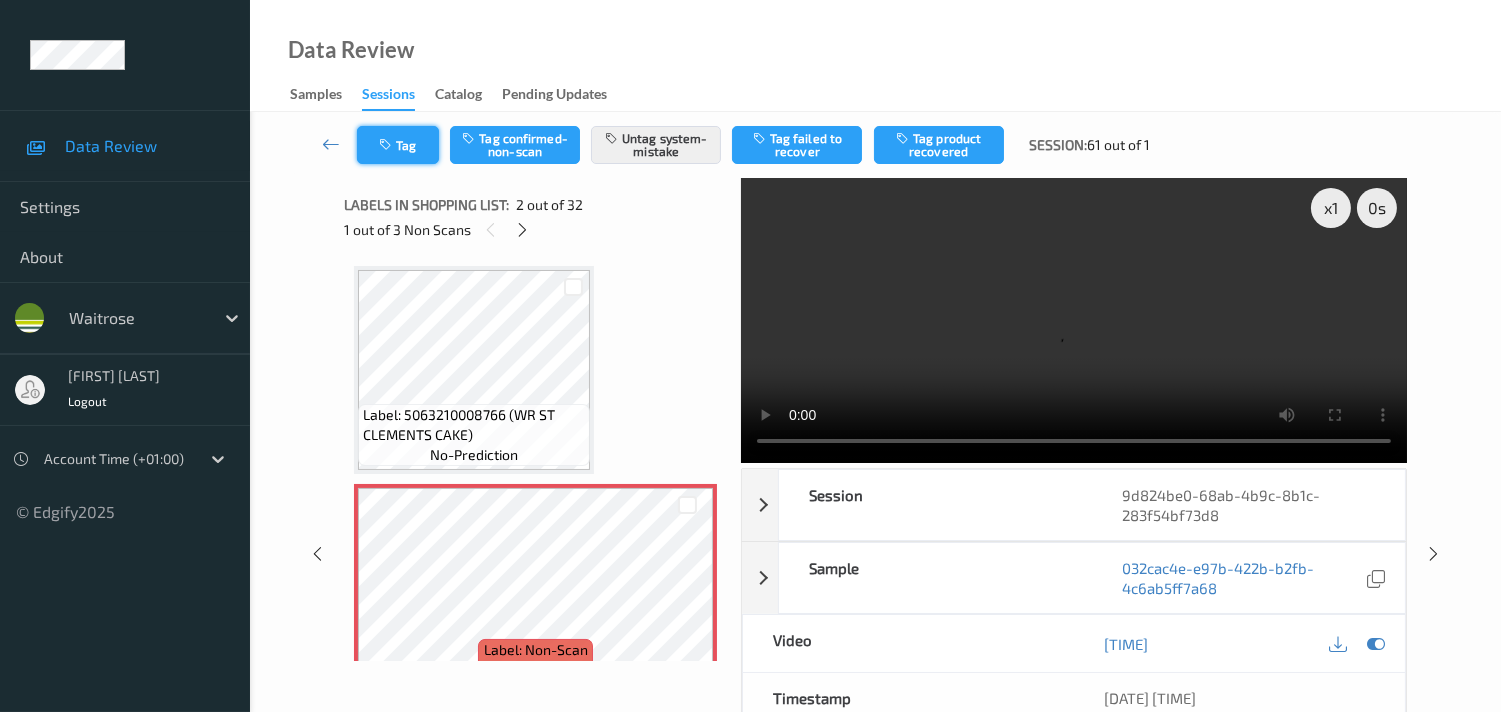click on "Tag" at bounding box center [398, 145] 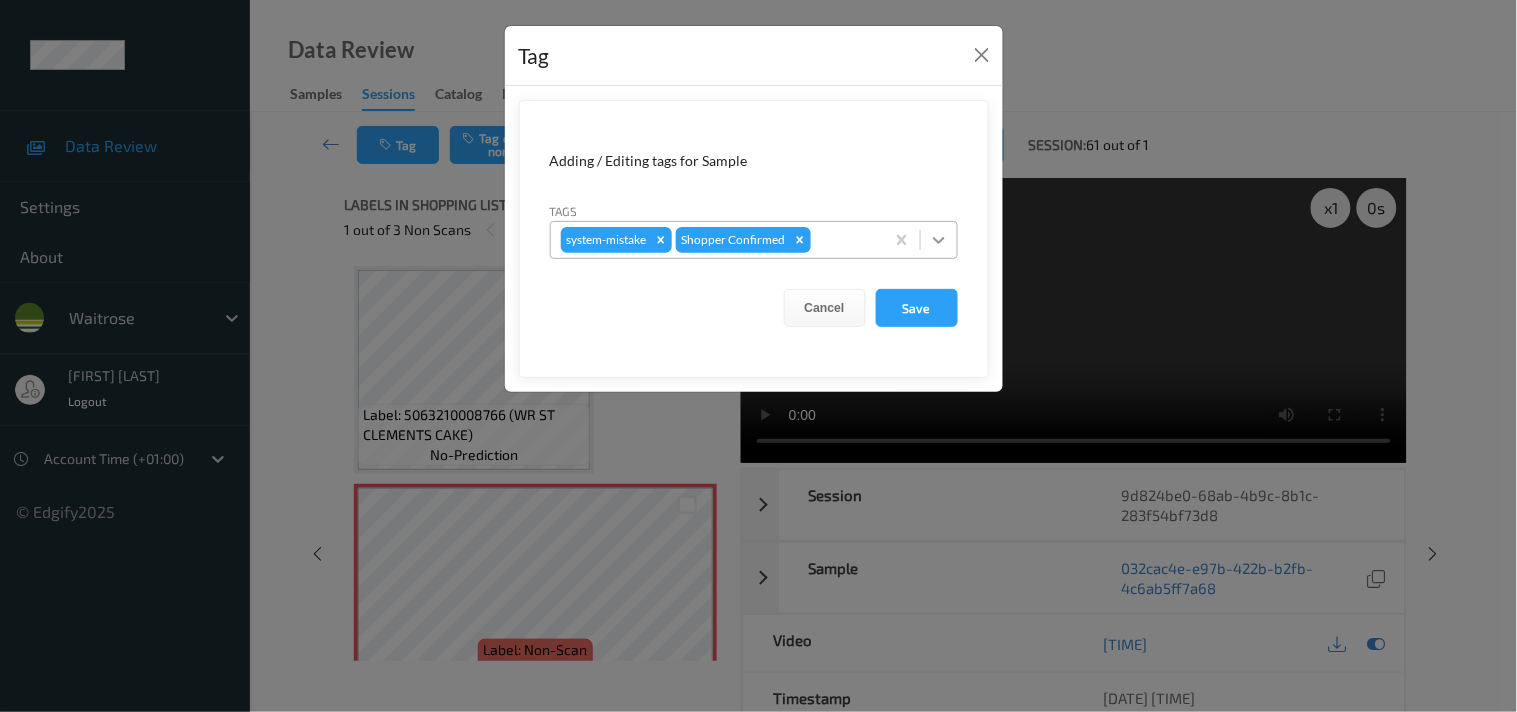 click 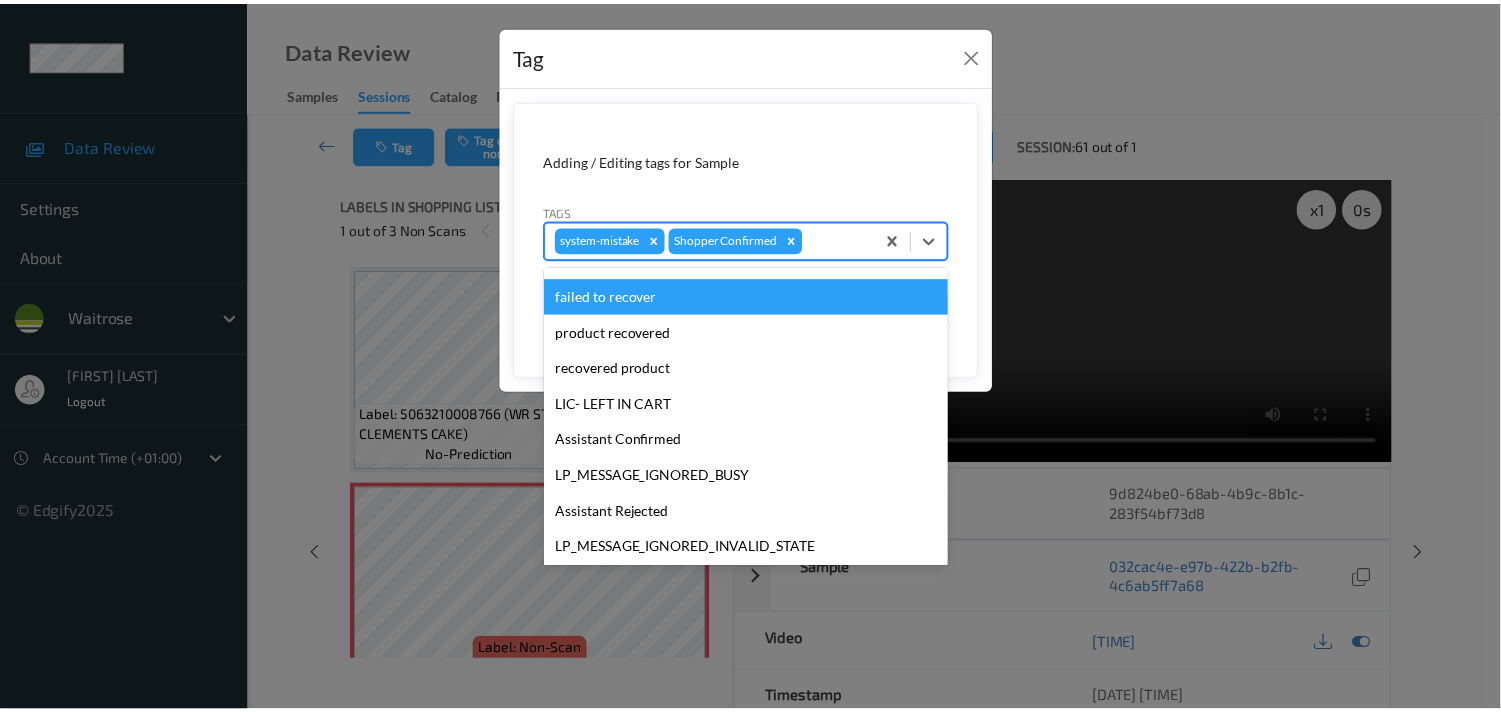 scroll, scrollTop: 318, scrollLeft: 0, axis: vertical 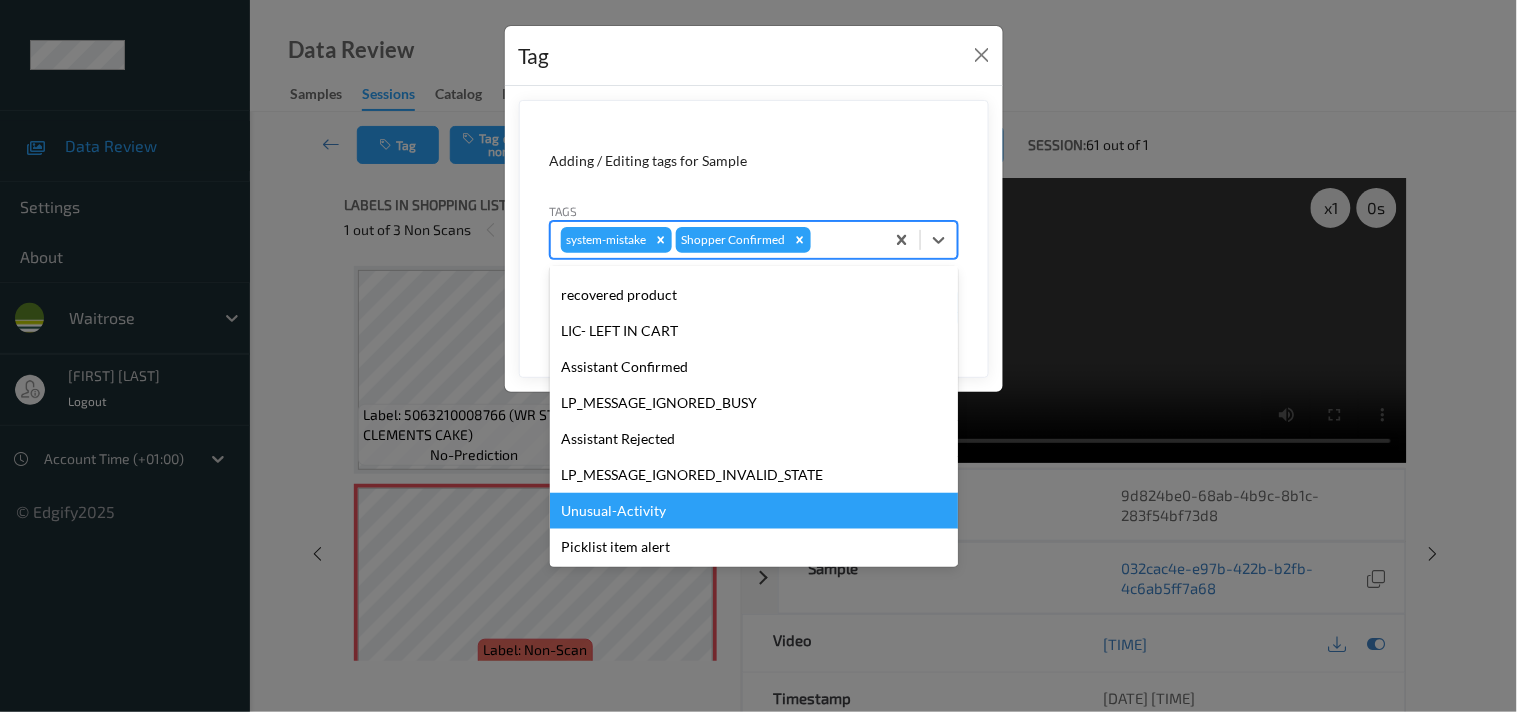 click on "Unusual-Activity" at bounding box center (754, 511) 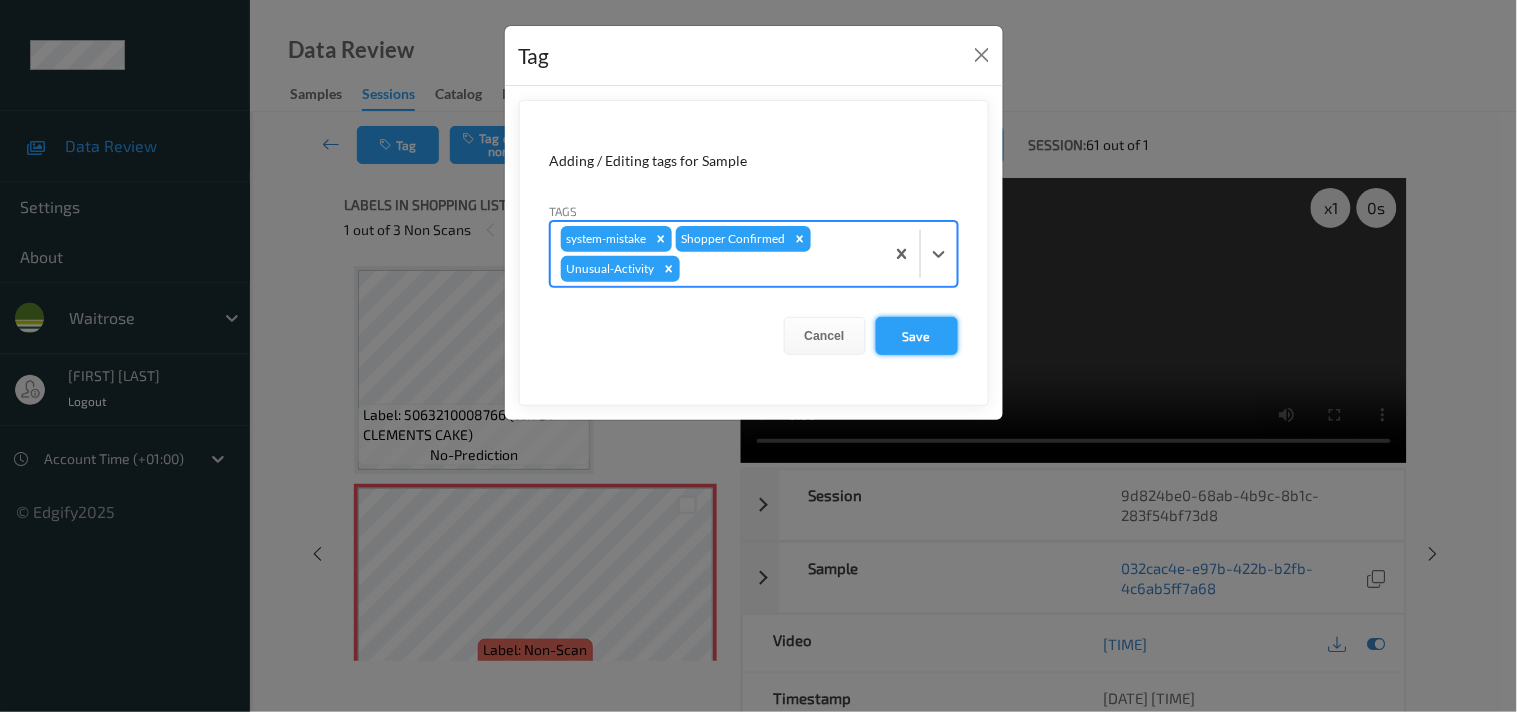 click on "Save" at bounding box center (917, 336) 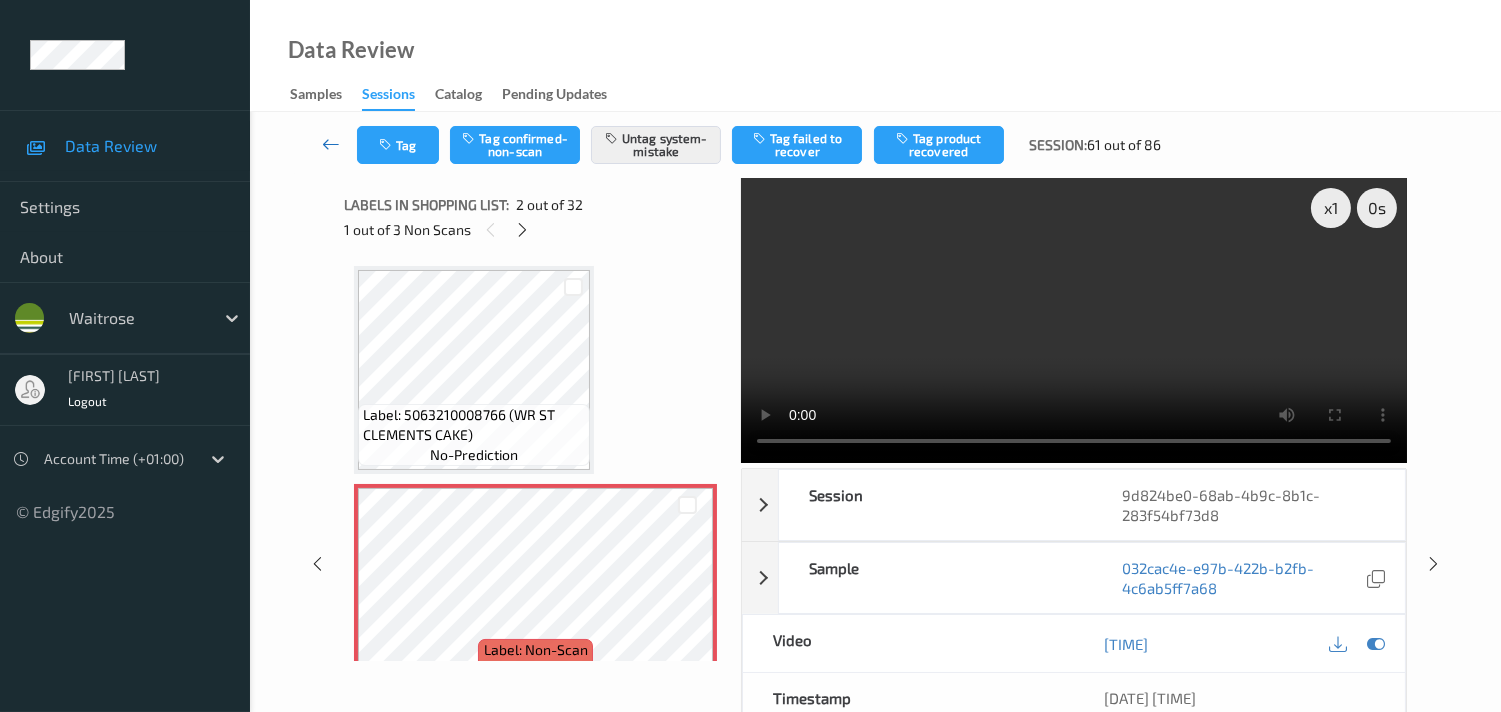 click at bounding box center (331, 144) 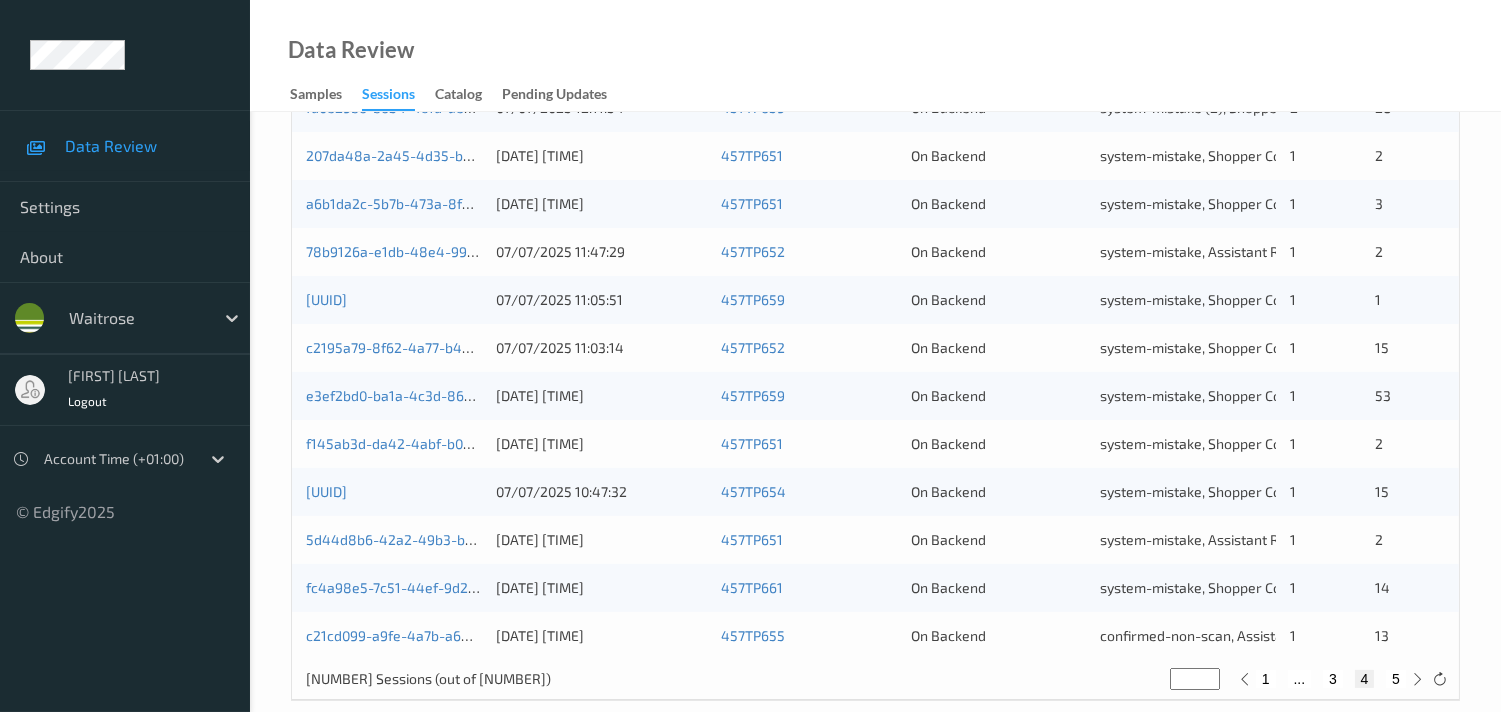 scroll, scrollTop: 951, scrollLeft: 0, axis: vertical 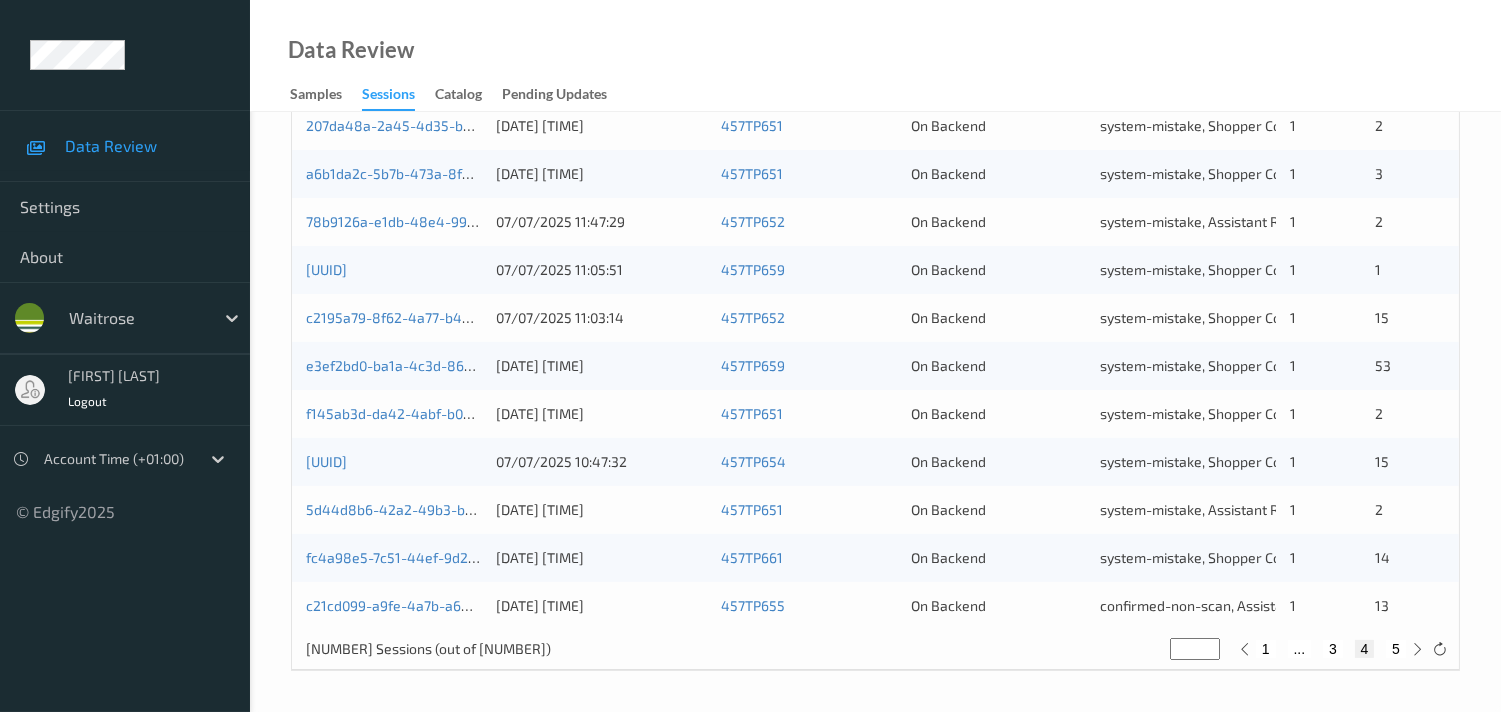 click on "5" at bounding box center [1396, 649] 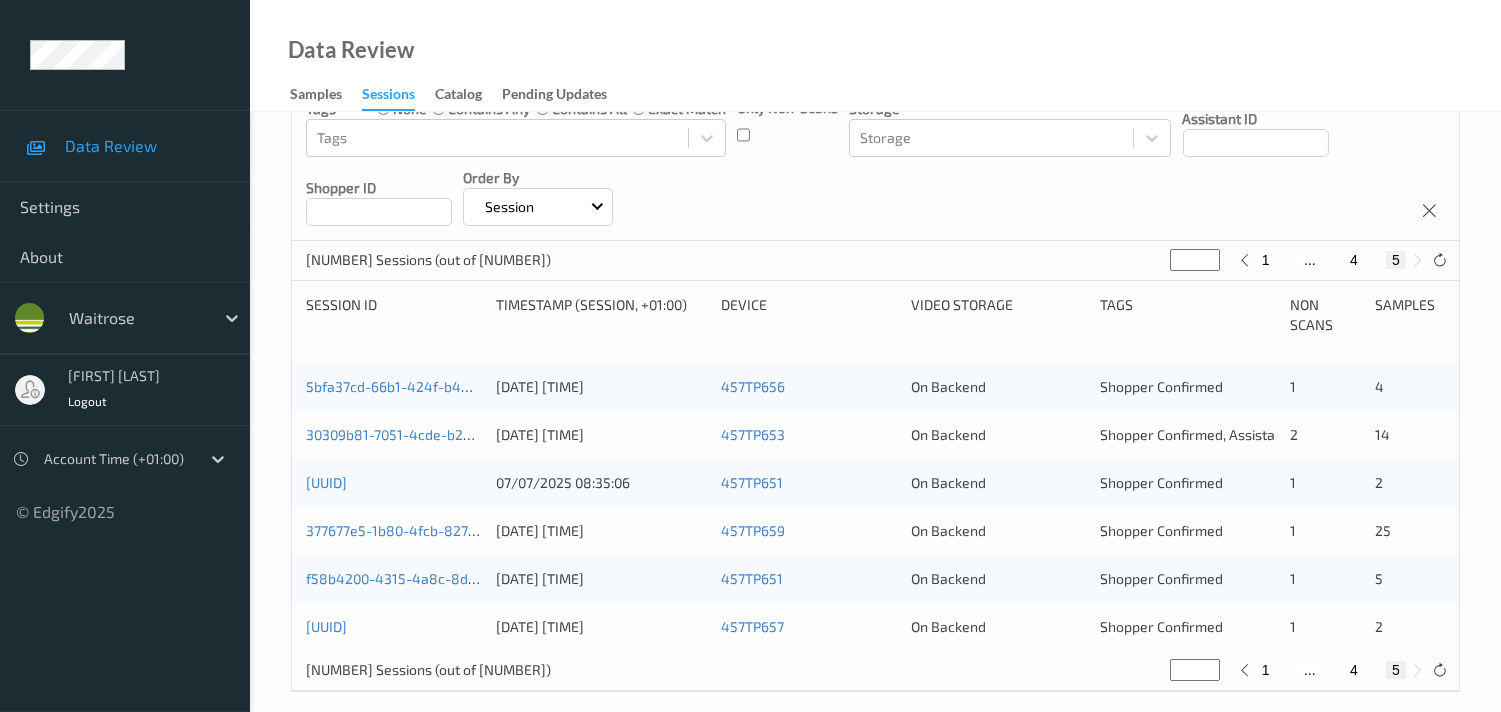 scroll, scrollTop: 278, scrollLeft: 0, axis: vertical 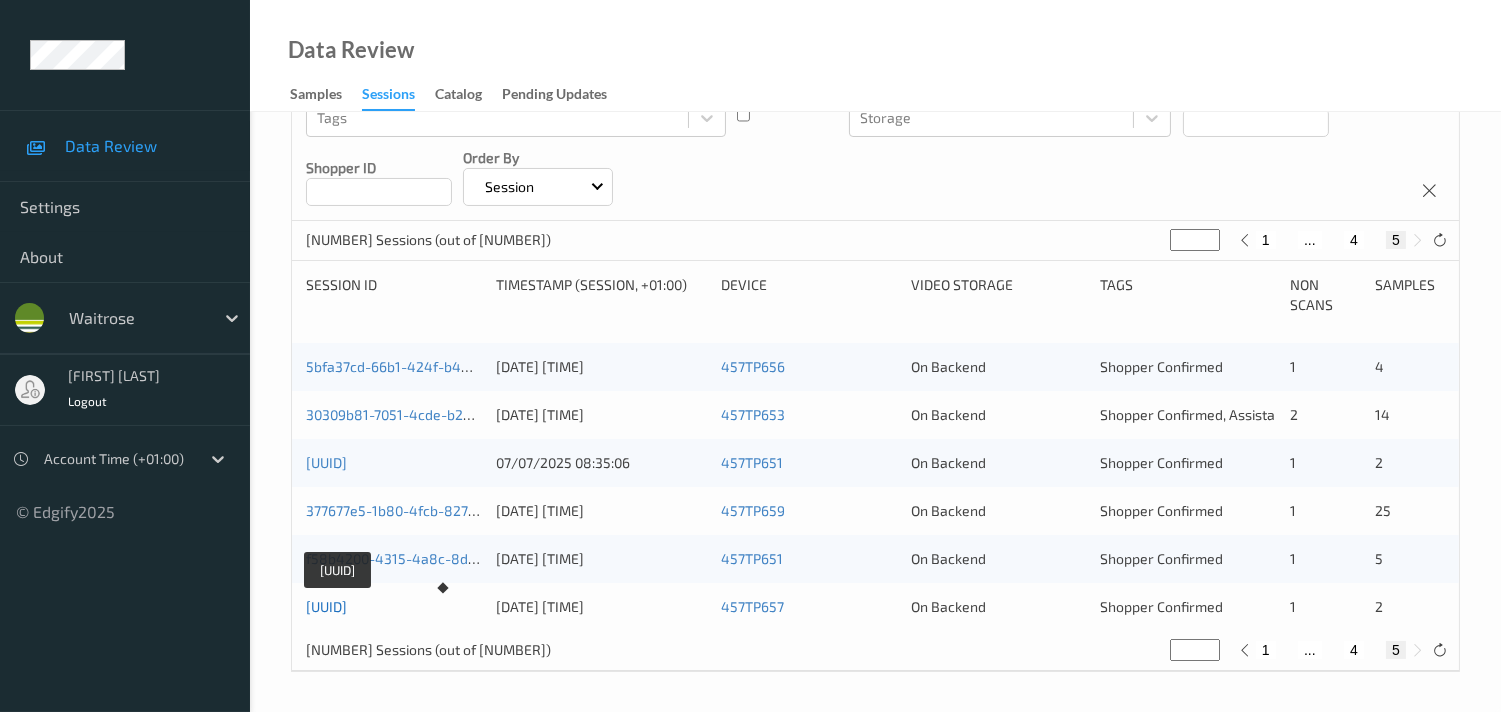 click on "[UUID]" at bounding box center [326, 606] 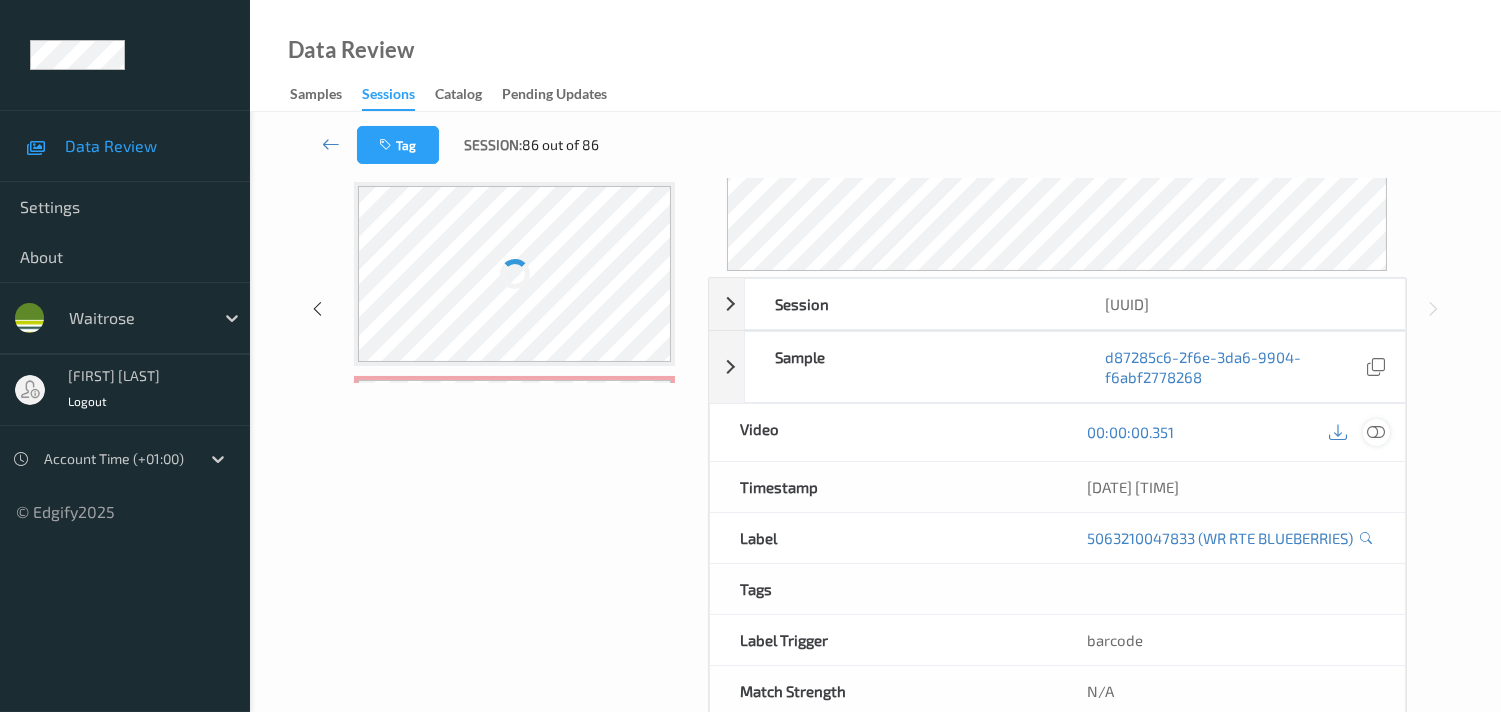 drag, startPoint x: 1377, startPoint y: 455, endPoint x: 1292, endPoint y: 398, distance: 102.34256 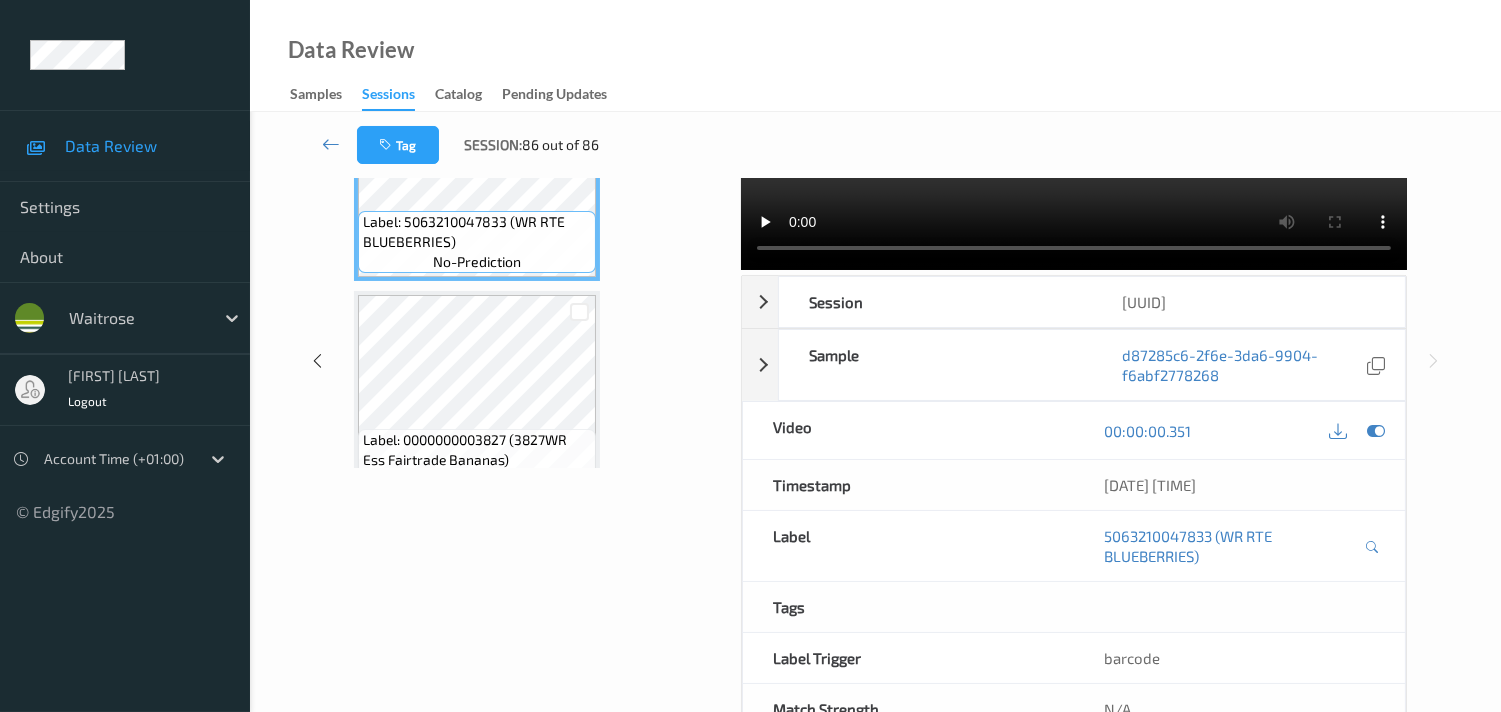scroll, scrollTop: 167, scrollLeft: 0, axis: vertical 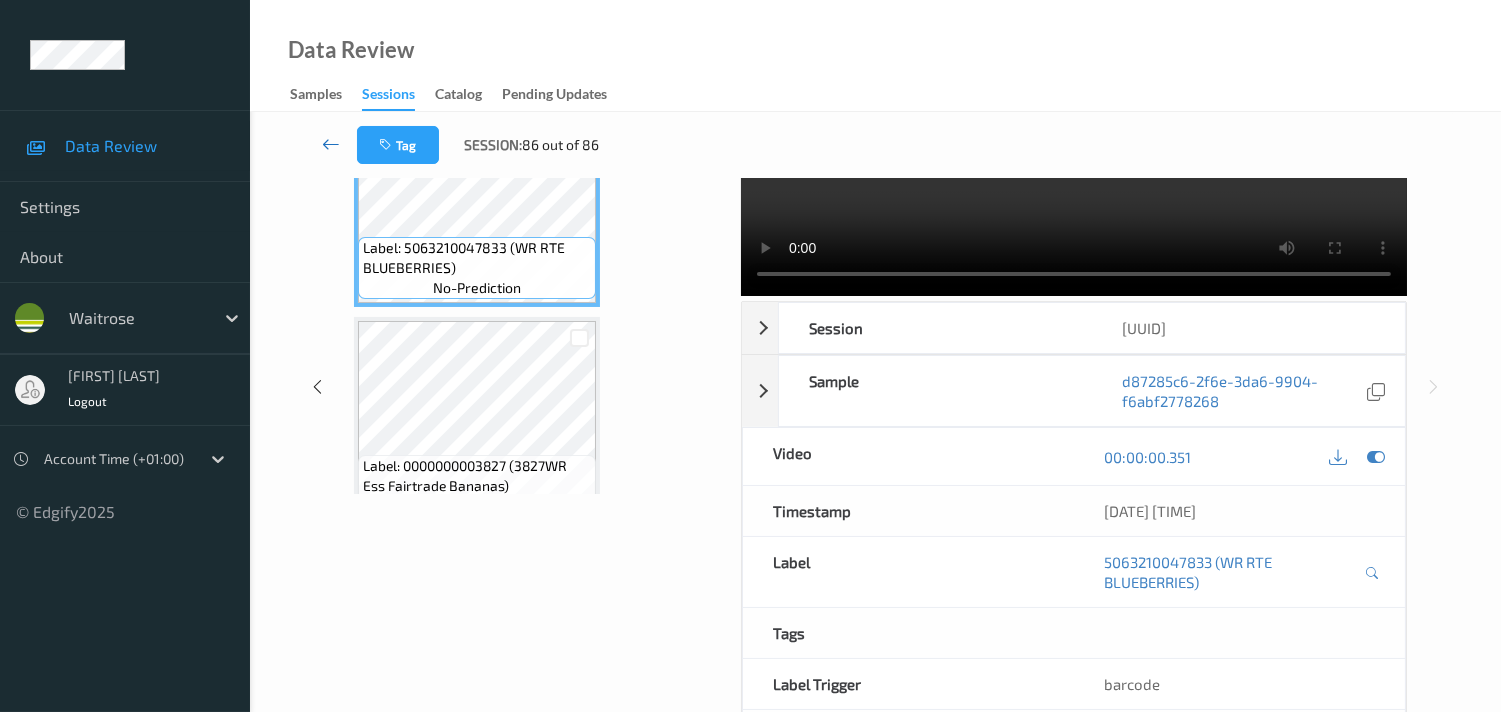 click at bounding box center [331, 145] 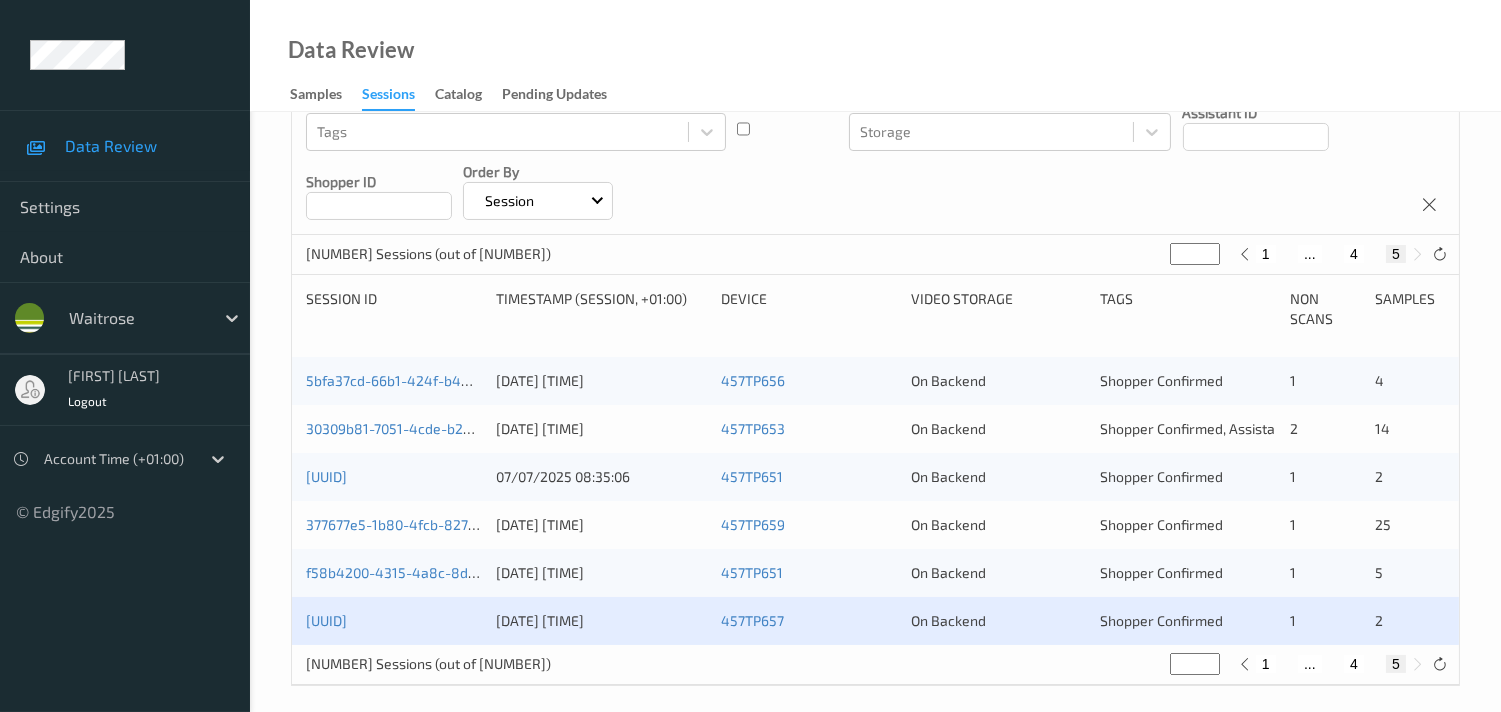scroll, scrollTop: 278, scrollLeft: 0, axis: vertical 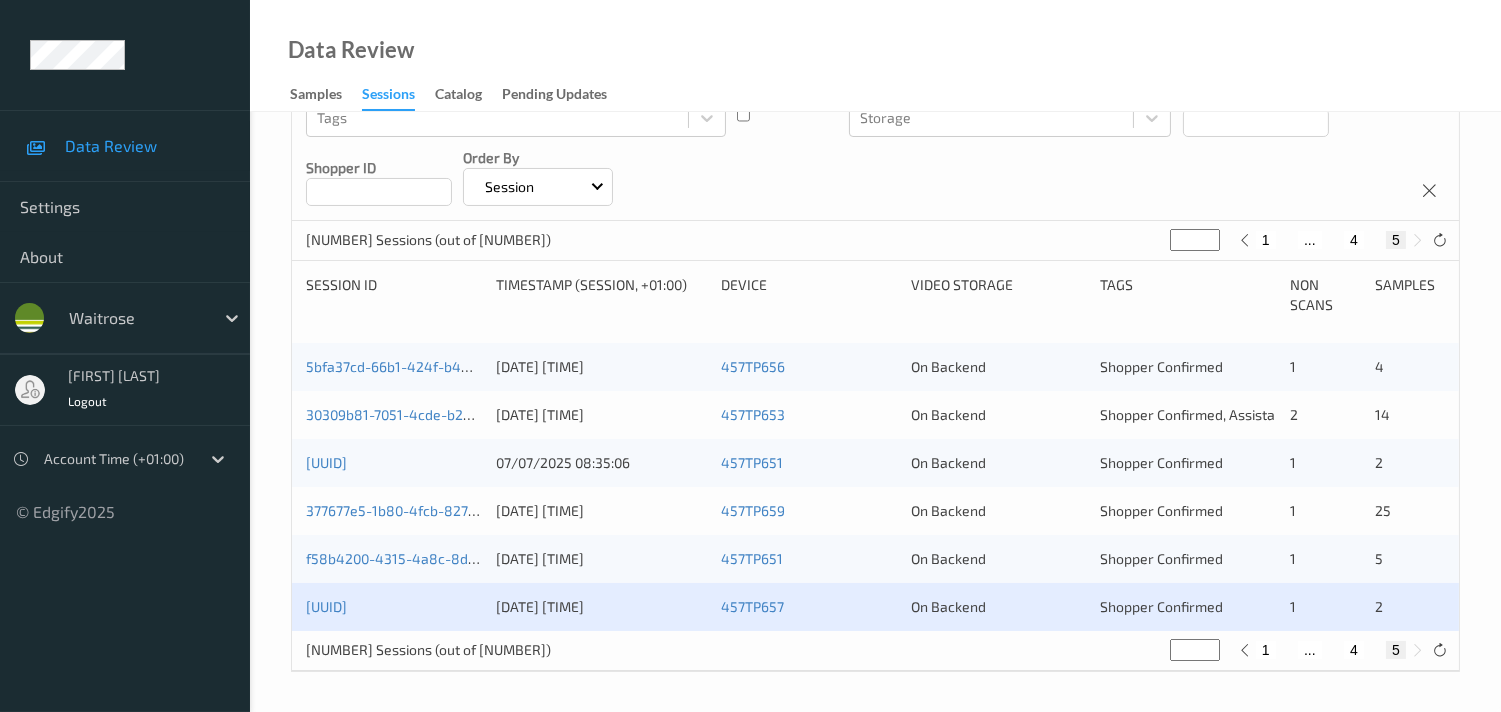 click on "4" at bounding box center [1354, 650] 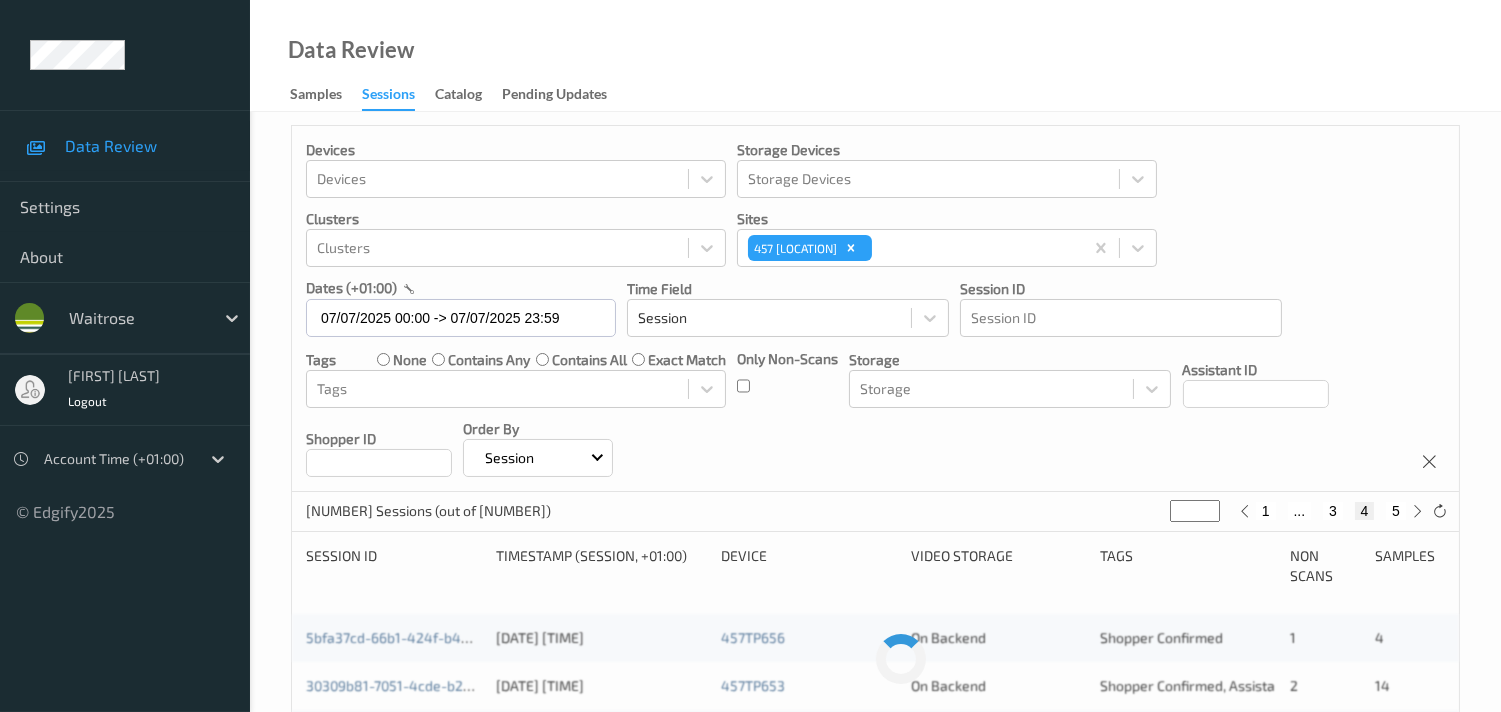 scroll, scrollTop: 0, scrollLeft: 0, axis: both 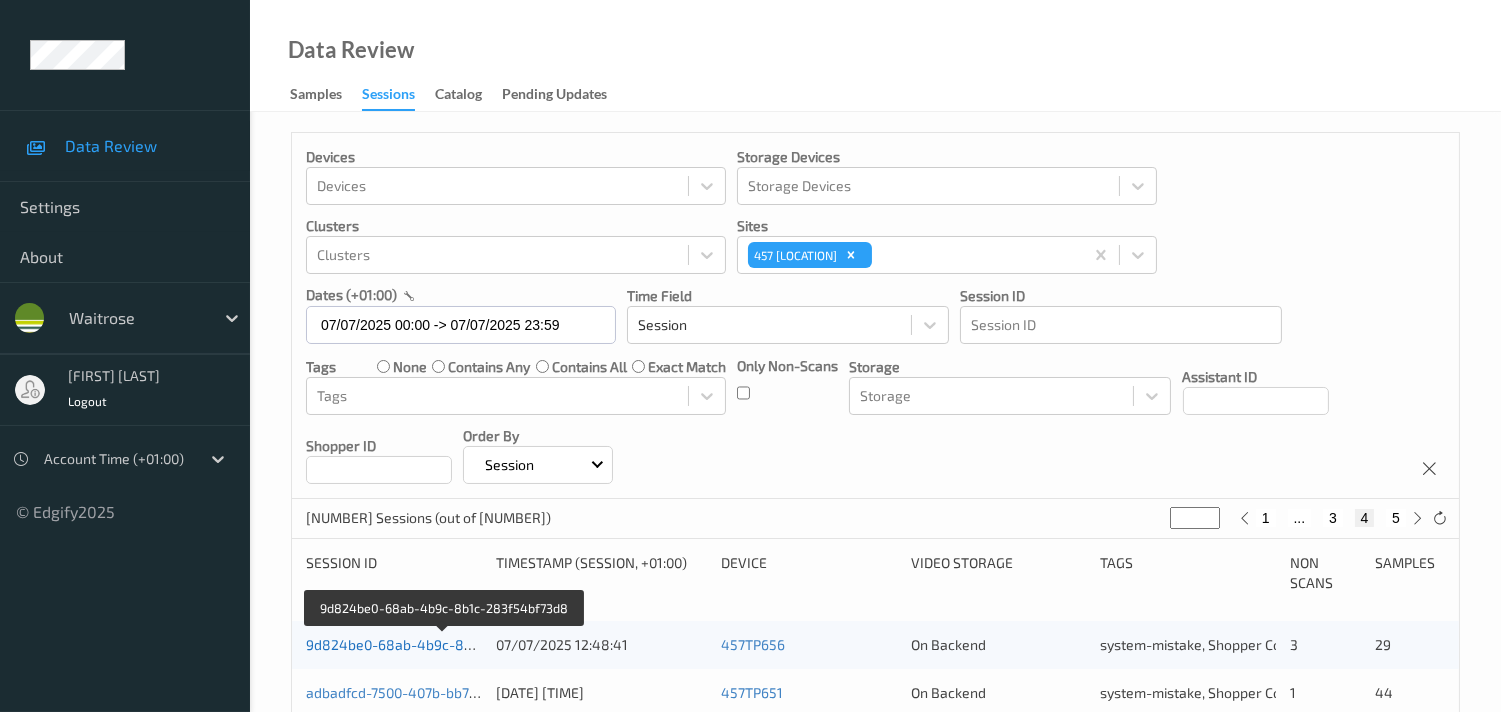 click on "9d824be0-68ab-4b9c-8b1c-283f54bf73d8" at bounding box center [444, 644] 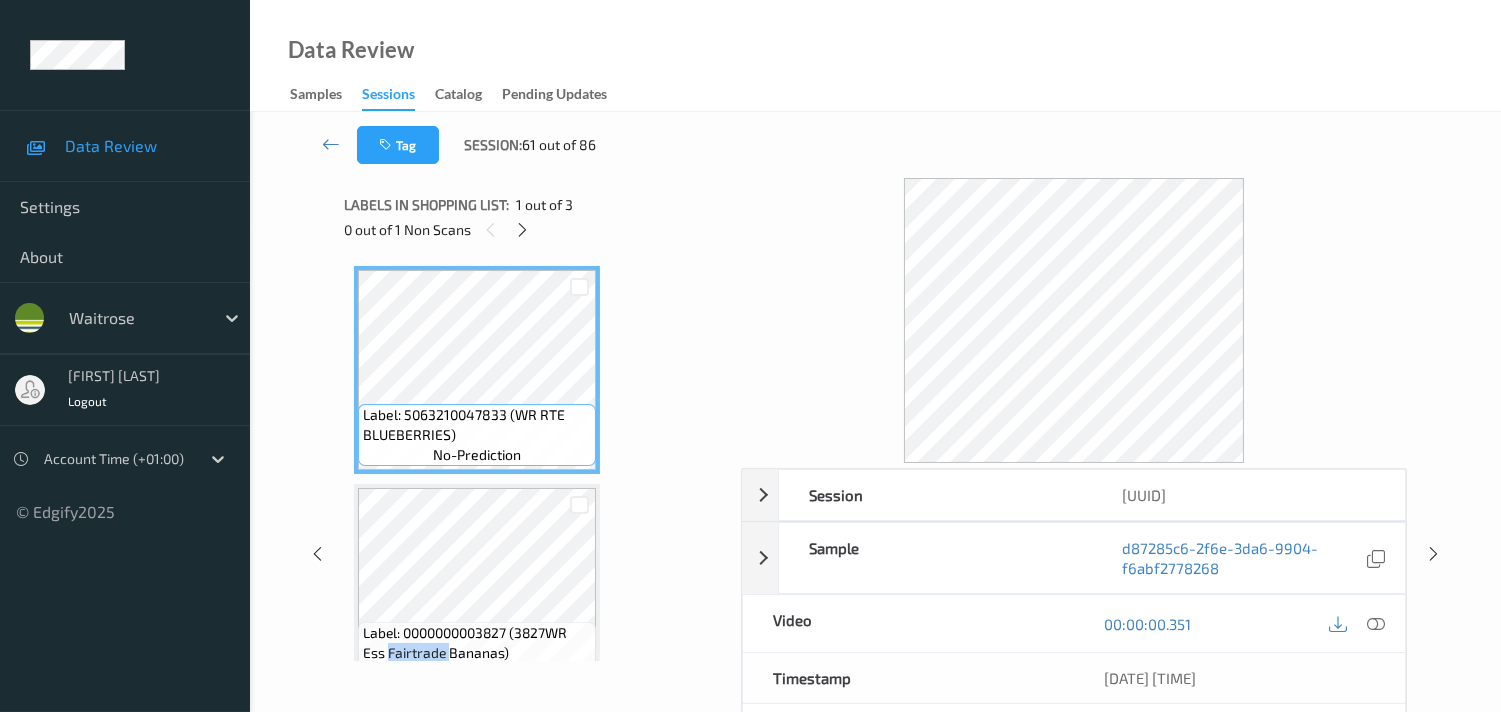 click on "Label: 0000000003827 (3827WR Ess Fairtrade Bananas)" at bounding box center (477, 643) 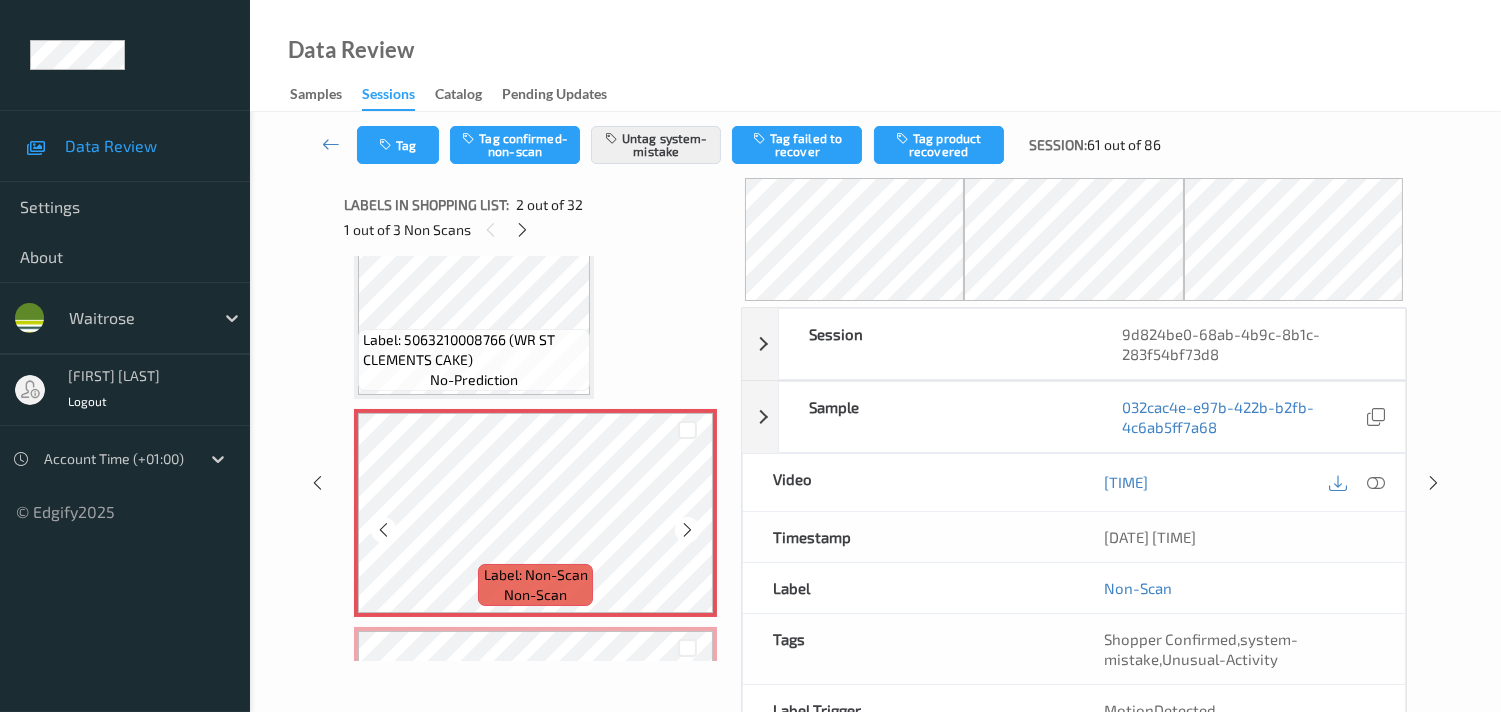 scroll, scrollTop: 111, scrollLeft: 0, axis: vertical 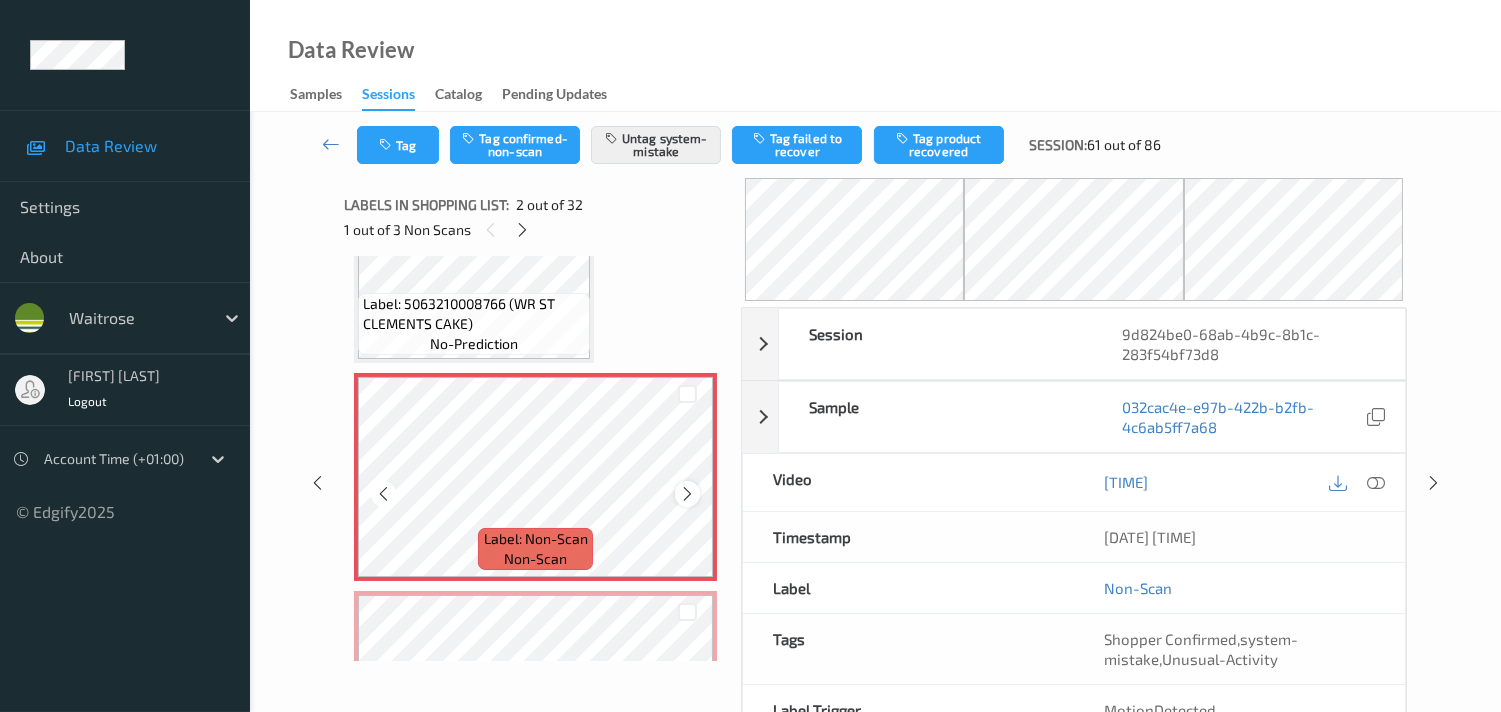 click at bounding box center (687, 494) 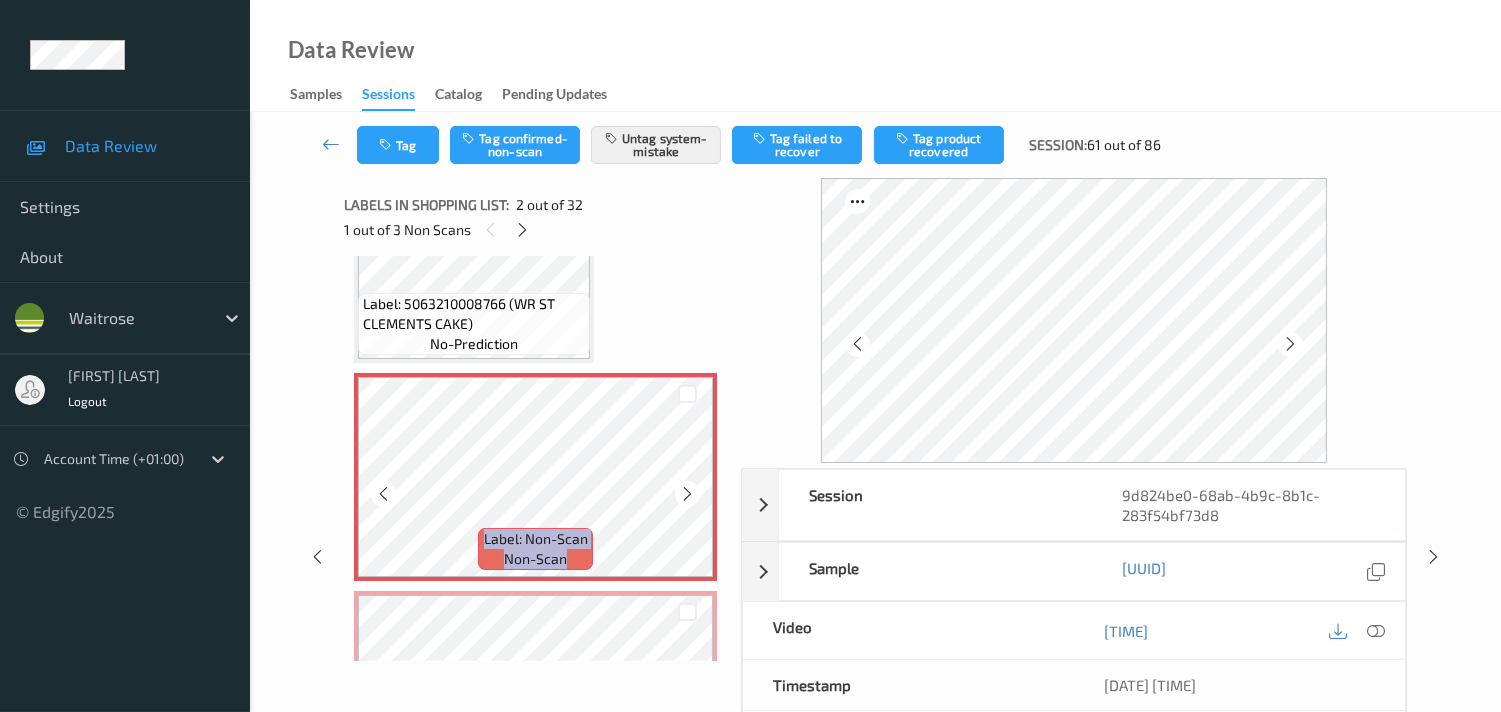 click at bounding box center [687, 494] 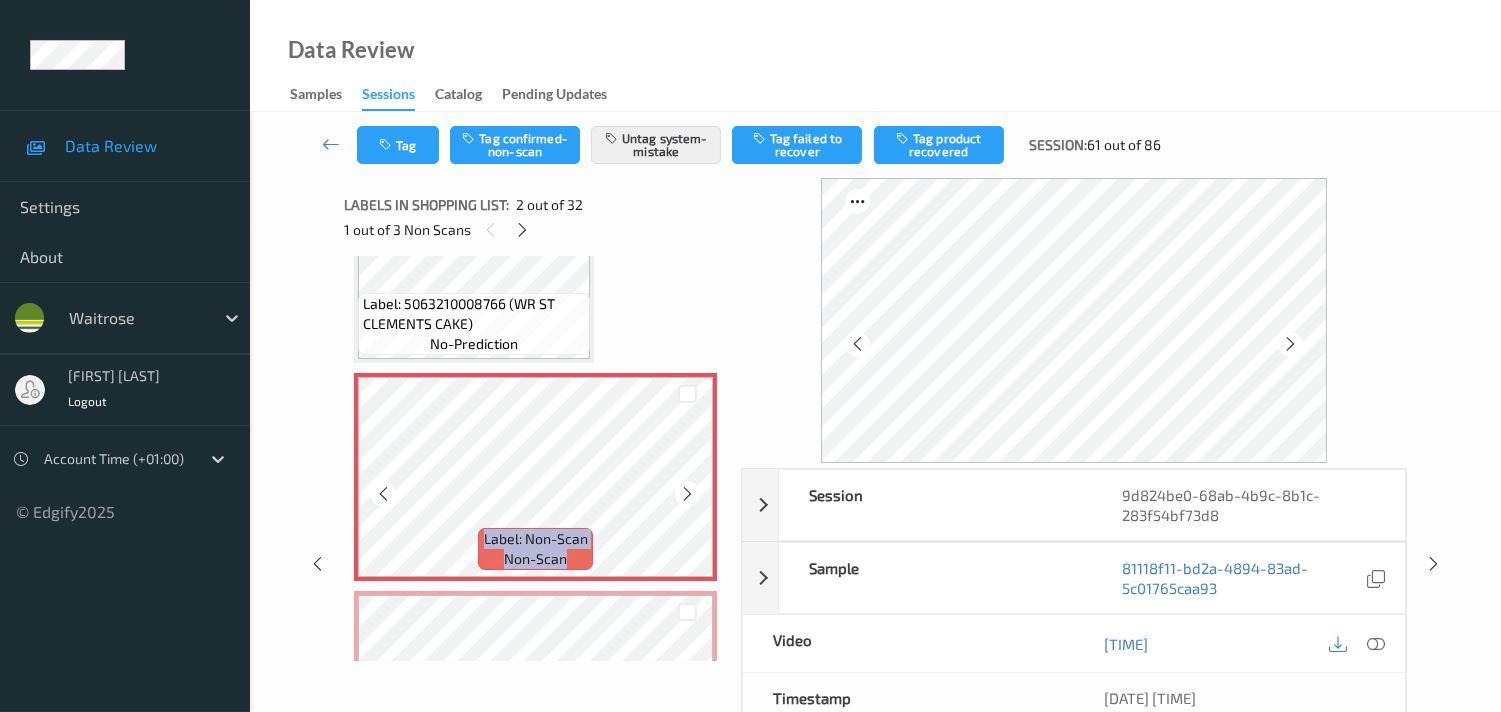 click at bounding box center (687, 494) 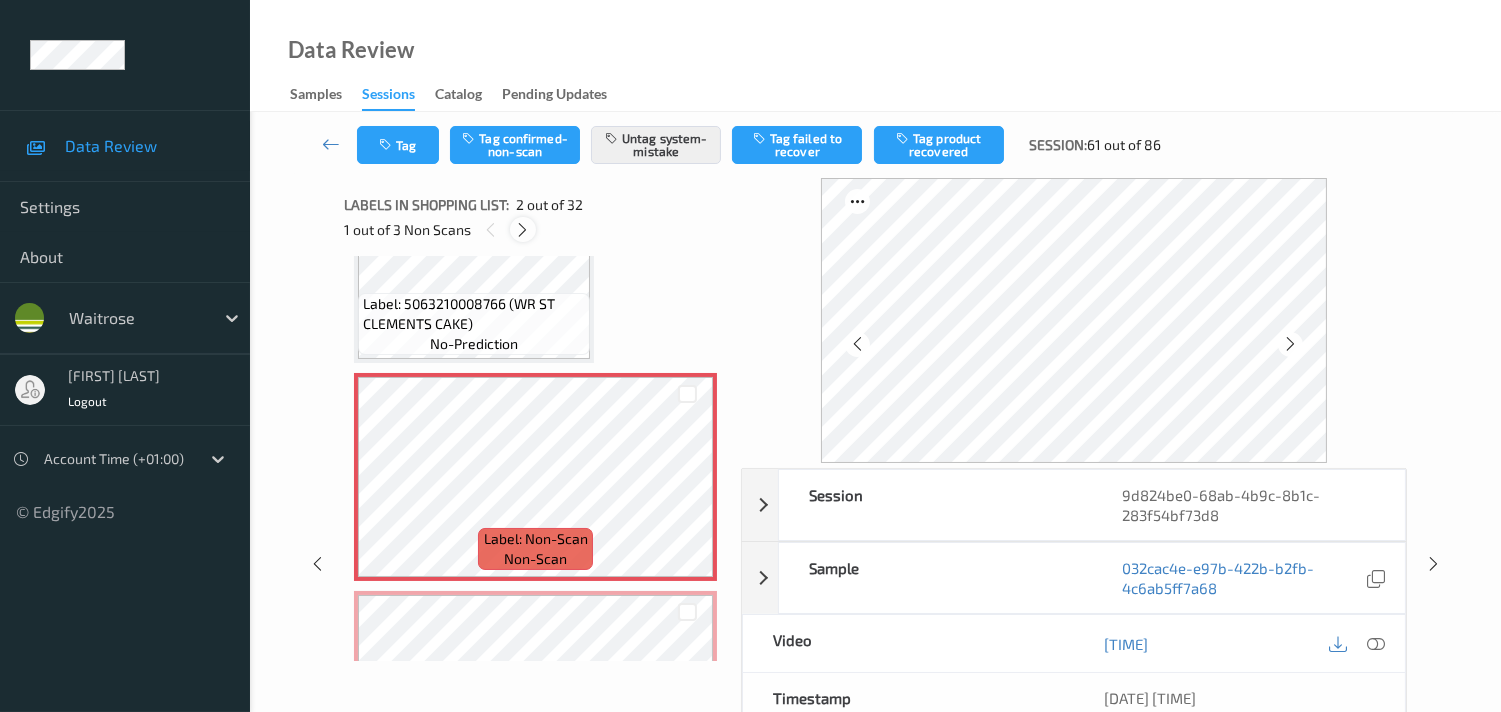 click at bounding box center [522, 230] 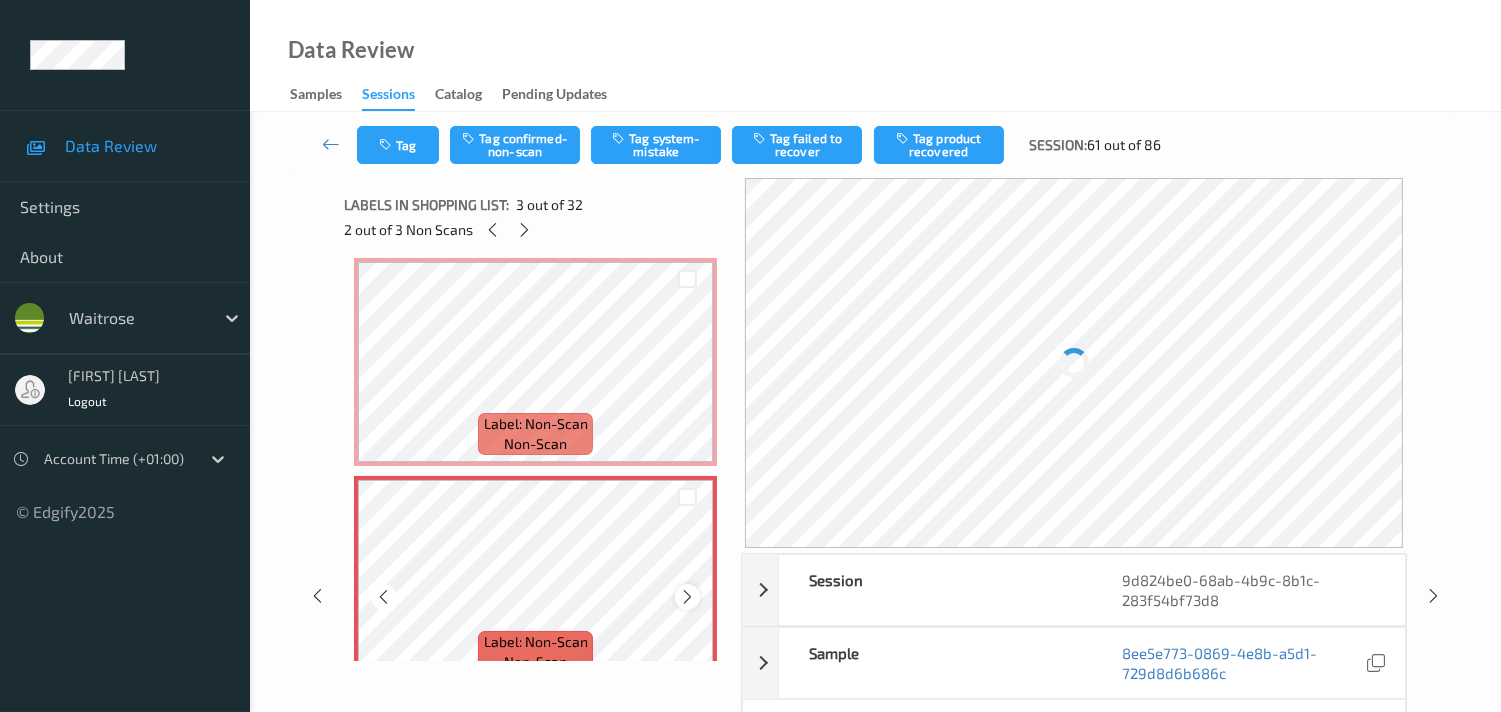 click at bounding box center [687, 597] 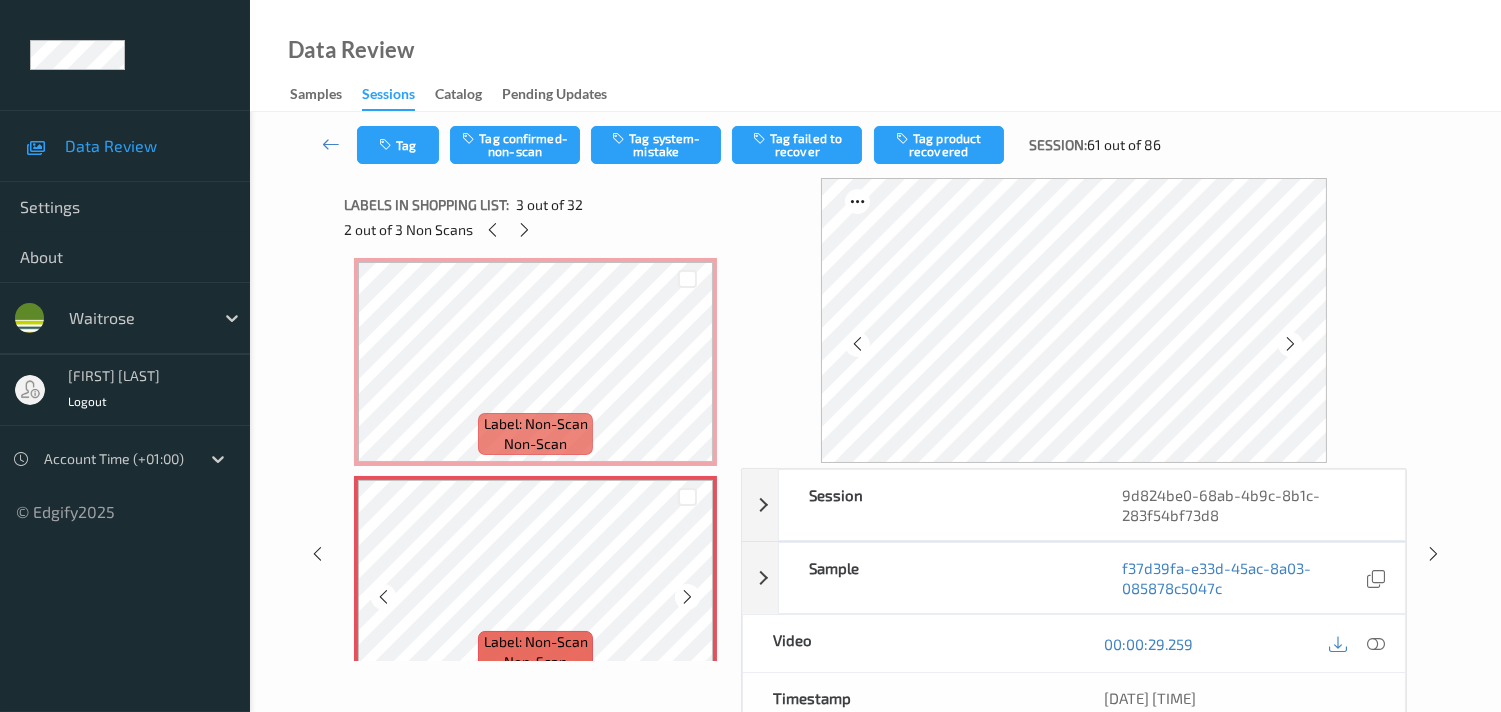 click at bounding box center [687, 597] 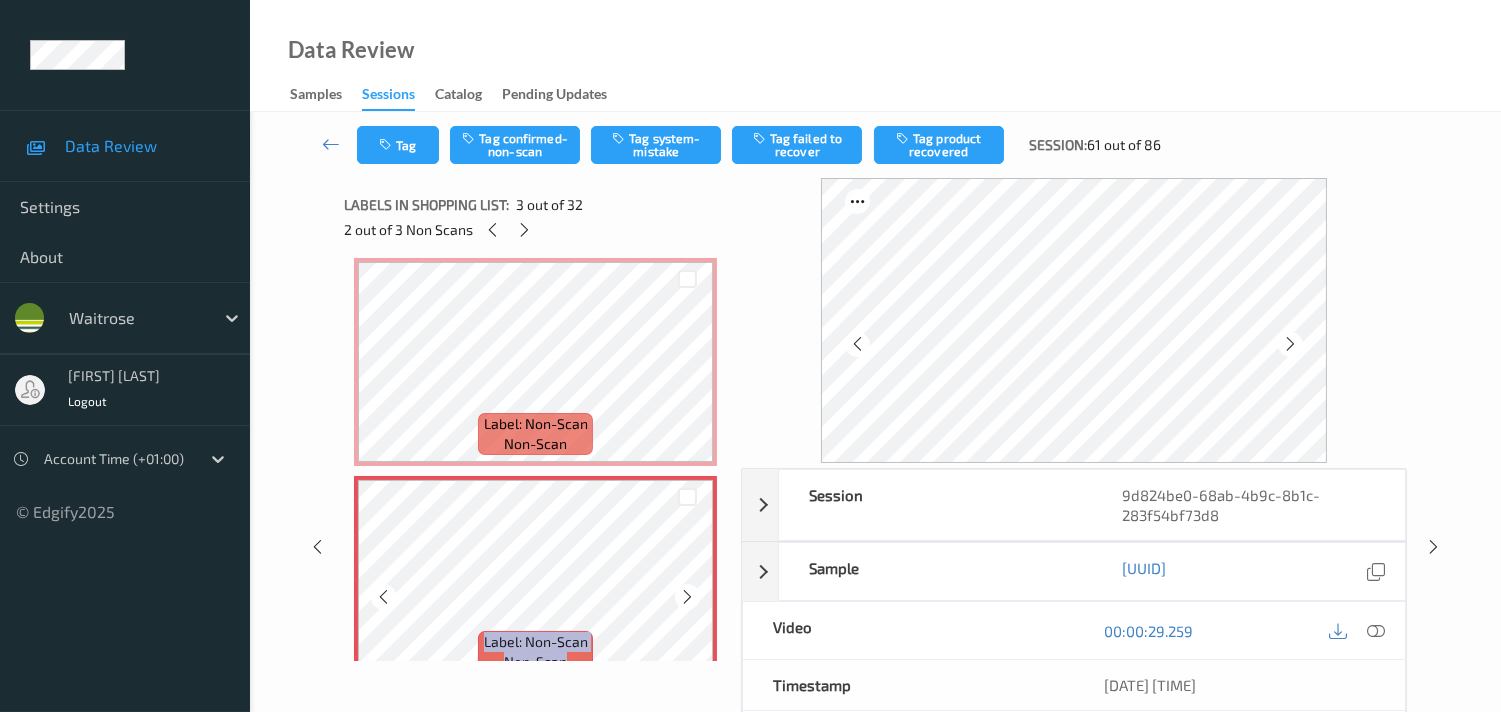 click at bounding box center (687, 597) 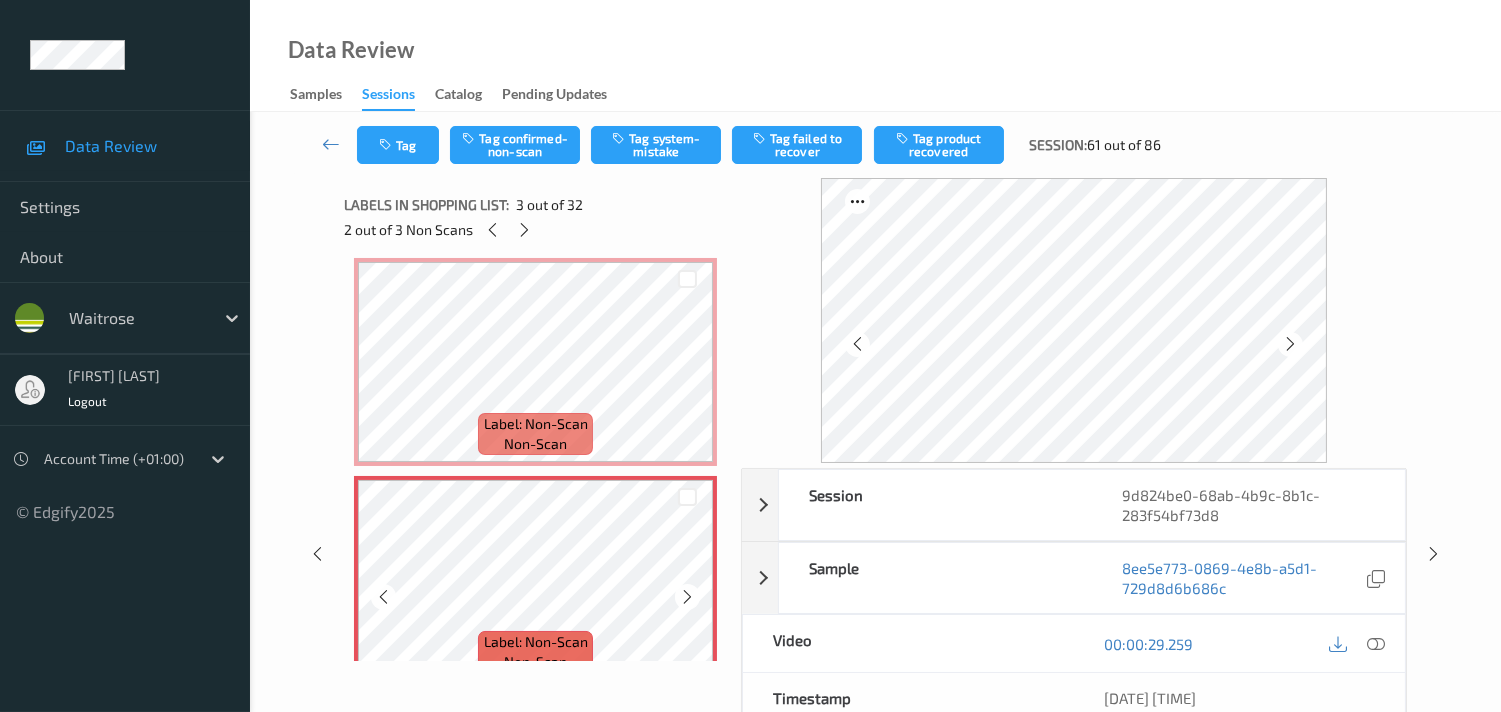 click at bounding box center [687, 597] 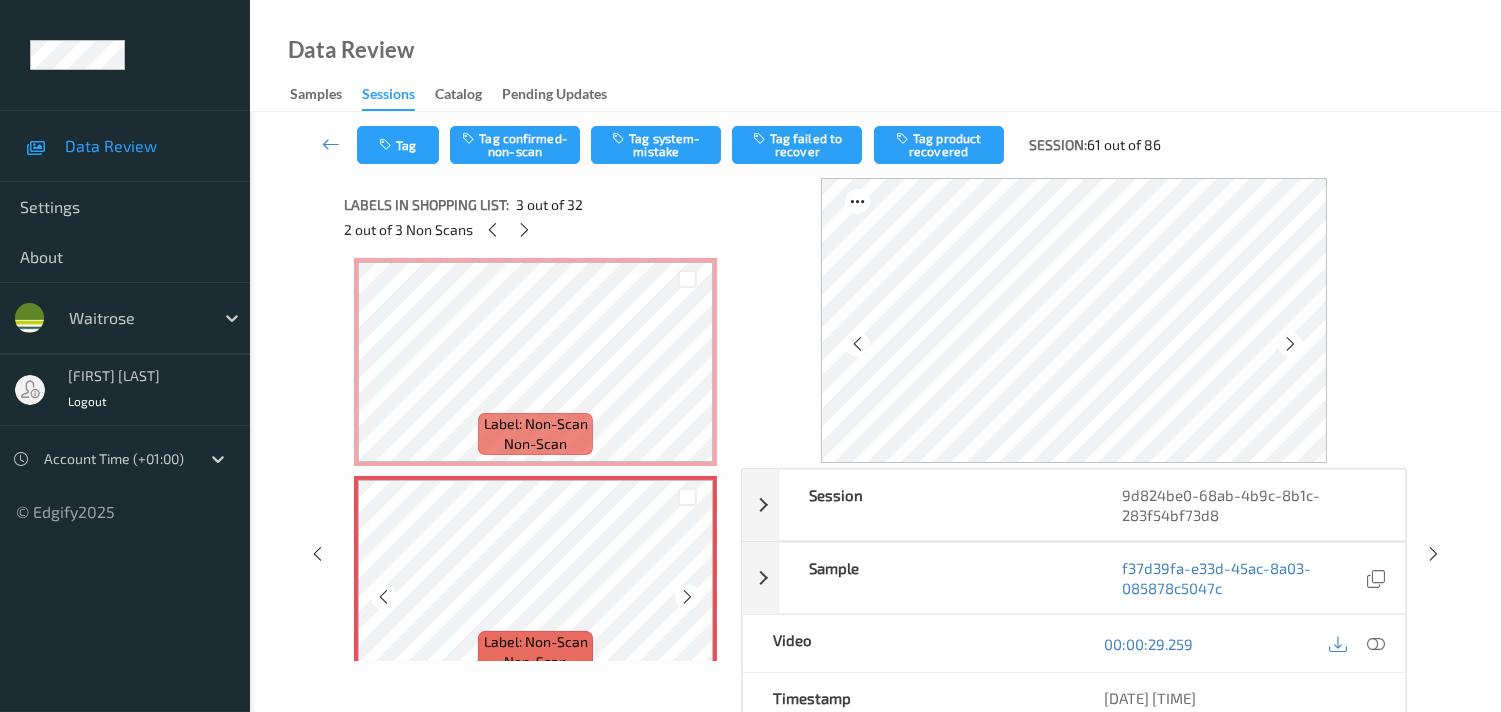 click at bounding box center (687, 597) 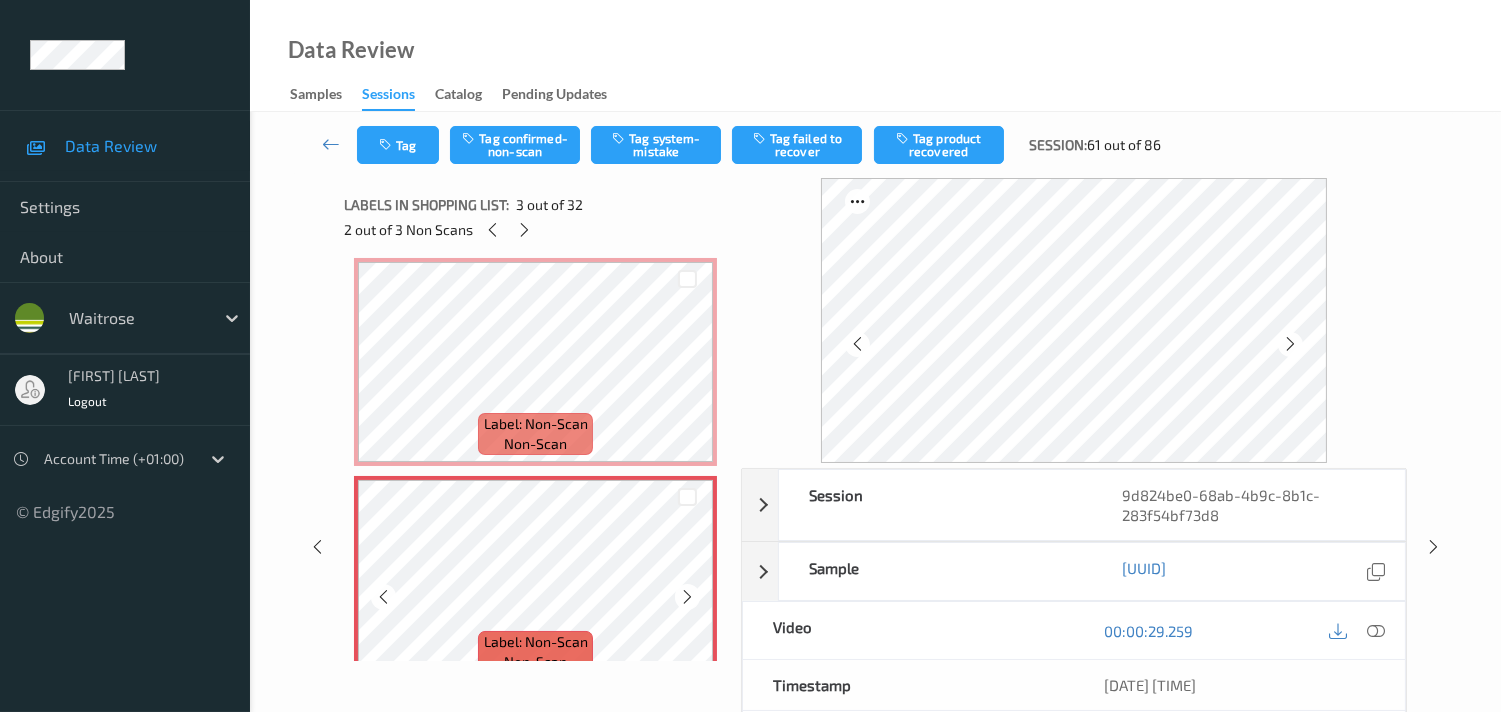 click at bounding box center (687, 597) 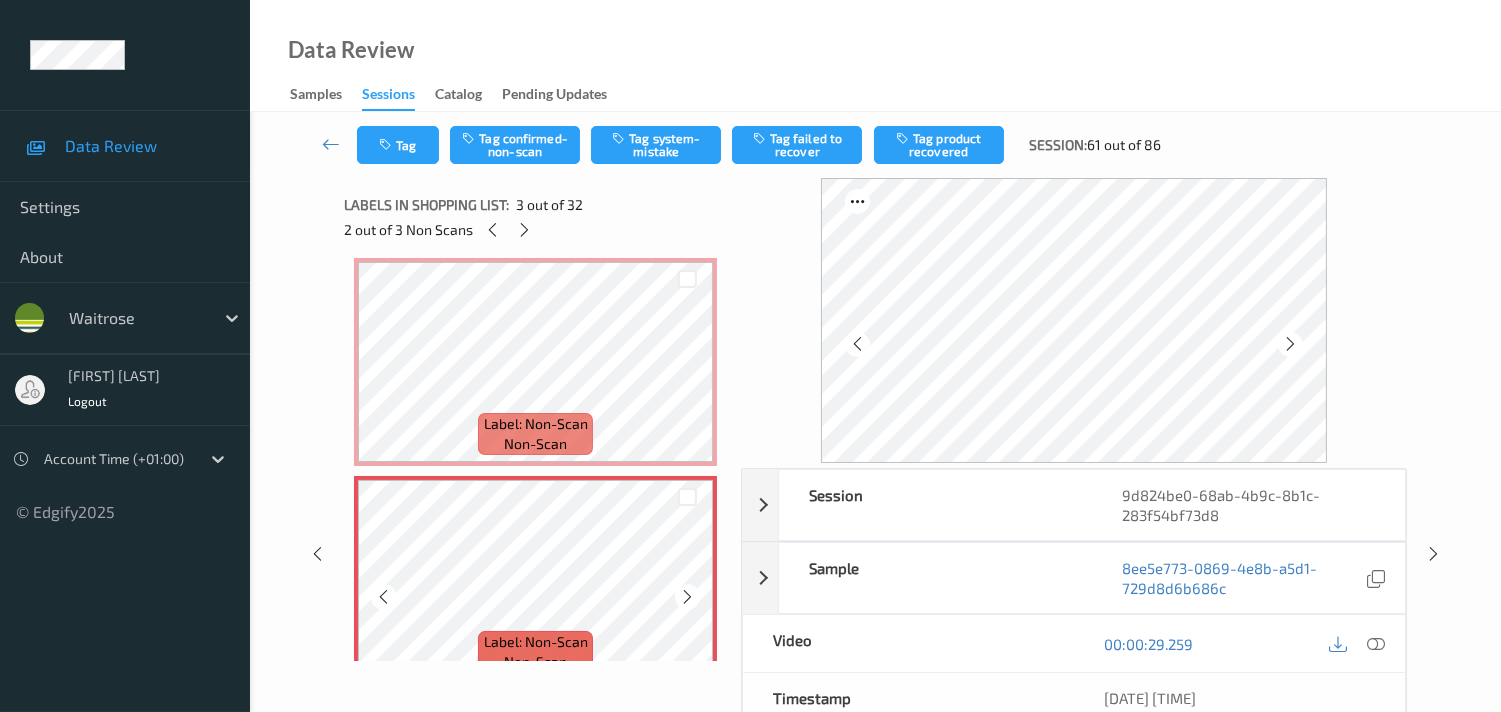 click at bounding box center (687, 597) 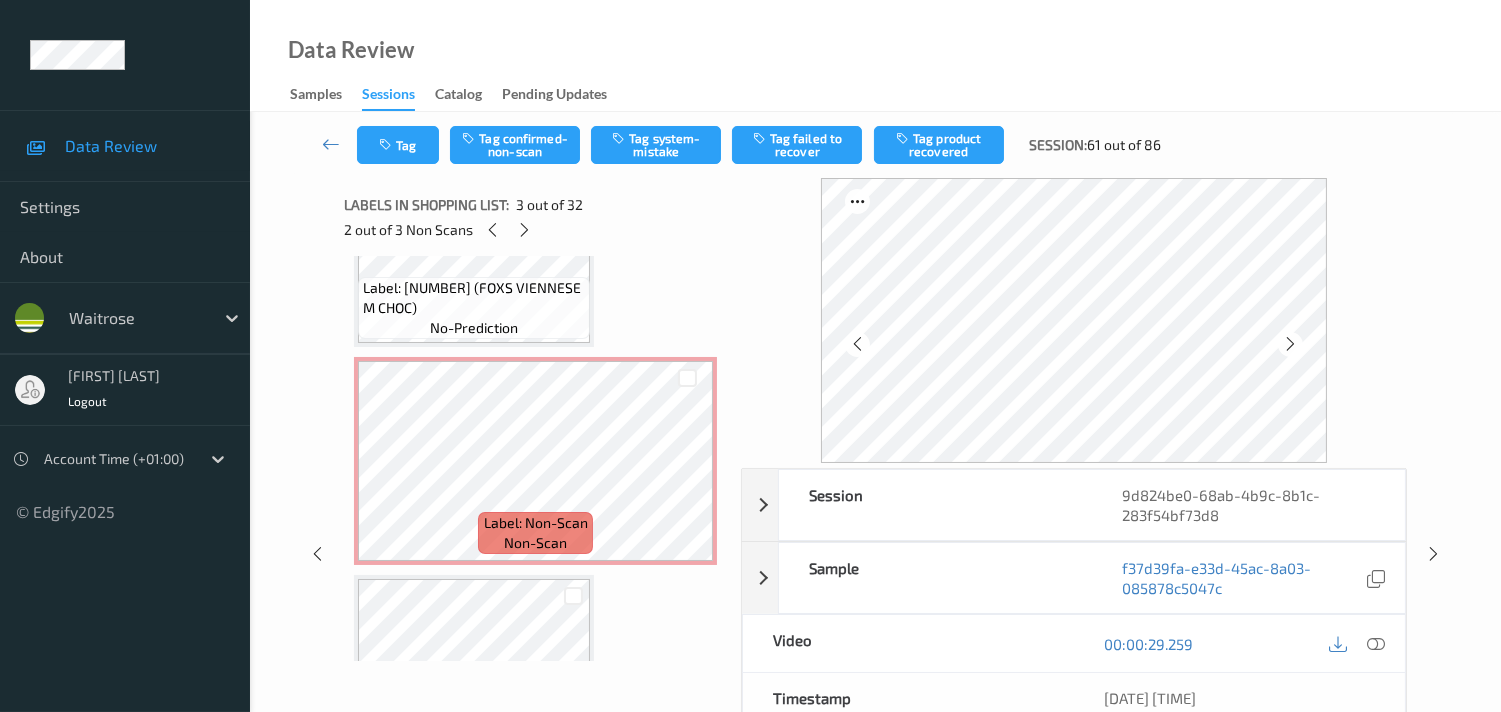 scroll, scrollTop: 782, scrollLeft: 0, axis: vertical 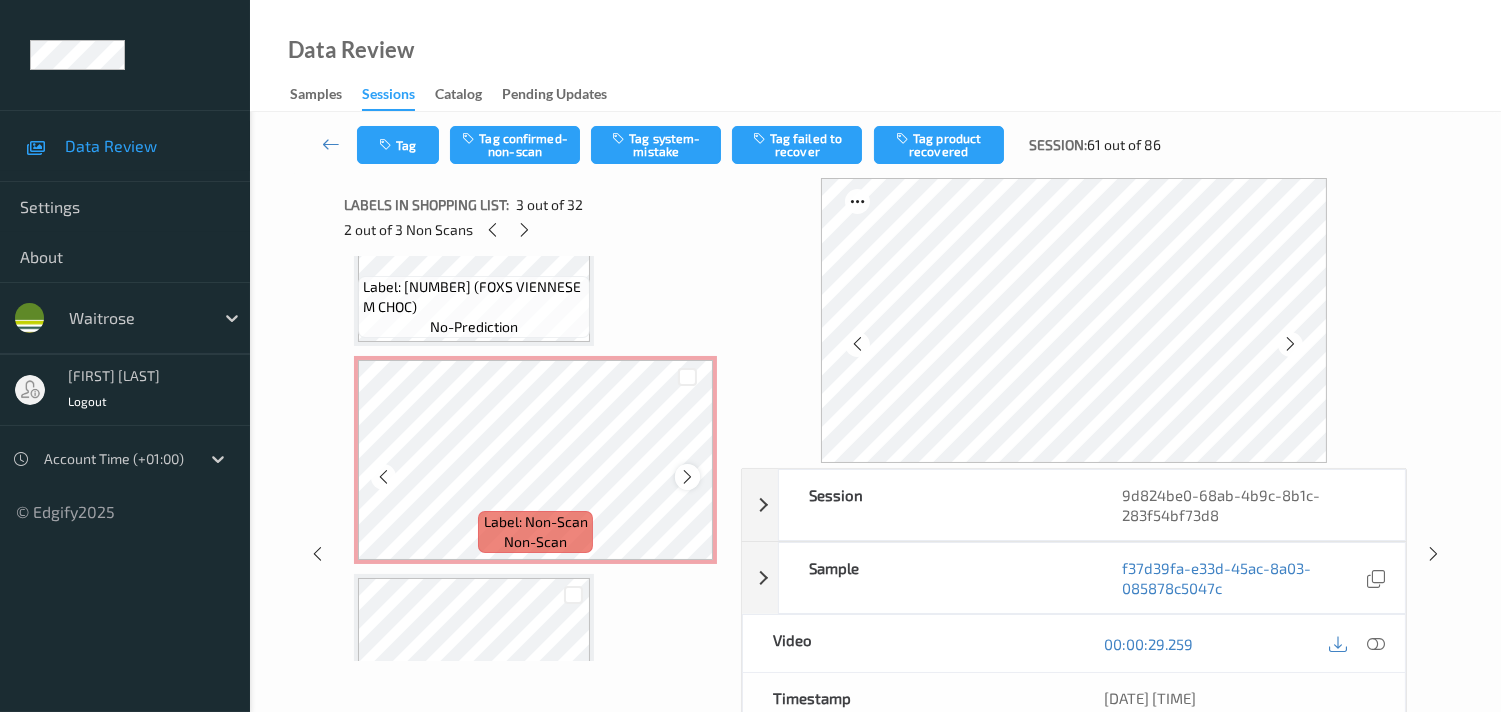 click at bounding box center [687, 477] 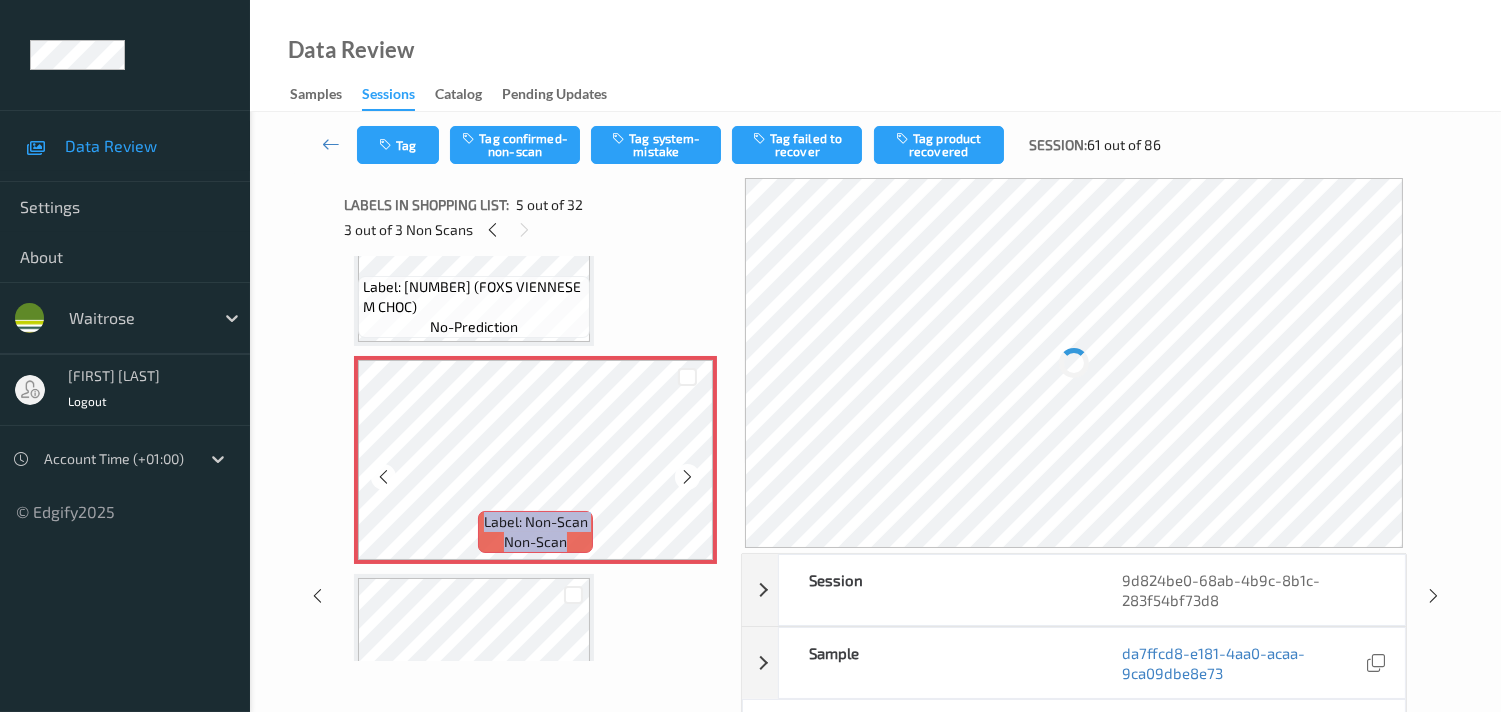click at bounding box center (687, 477) 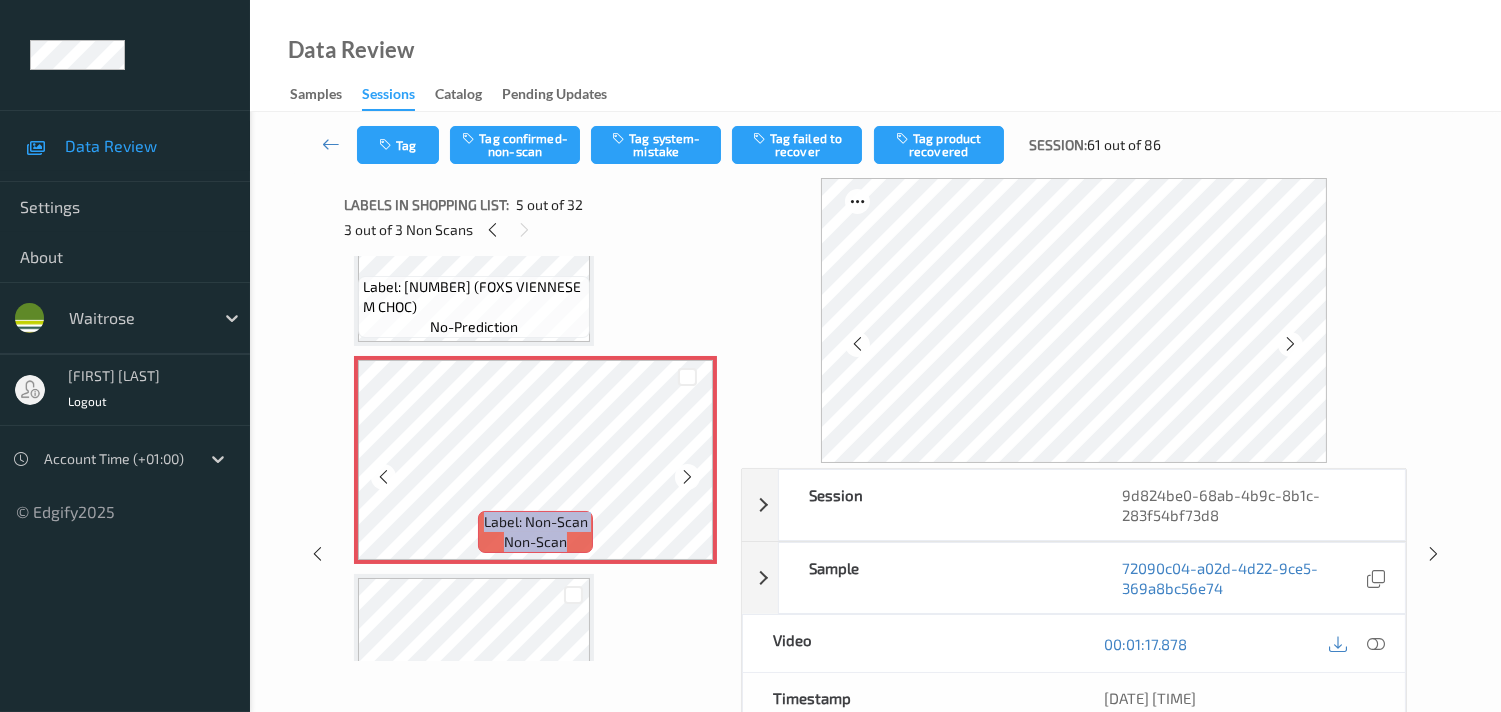 click at bounding box center [687, 477] 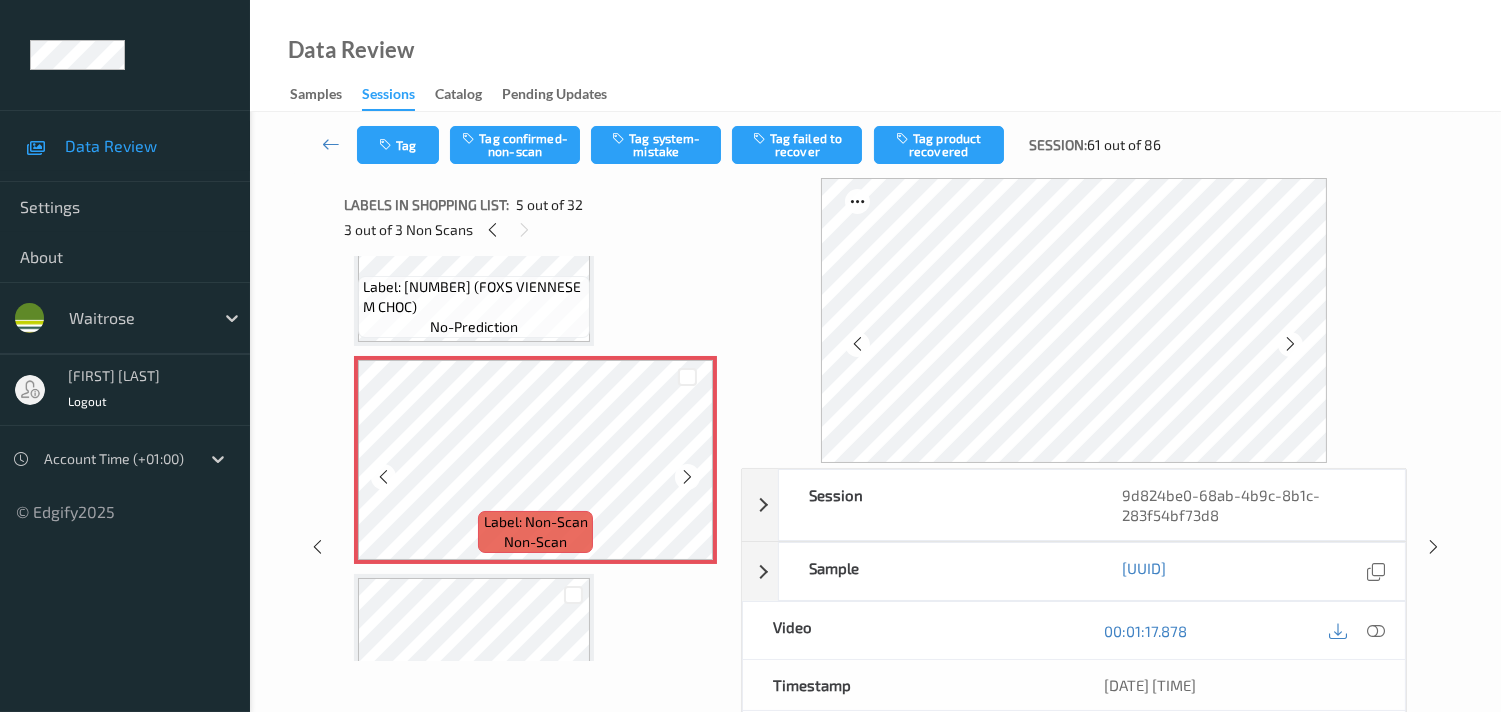 scroll, scrollTop: 671, scrollLeft: 0, axis: vertical 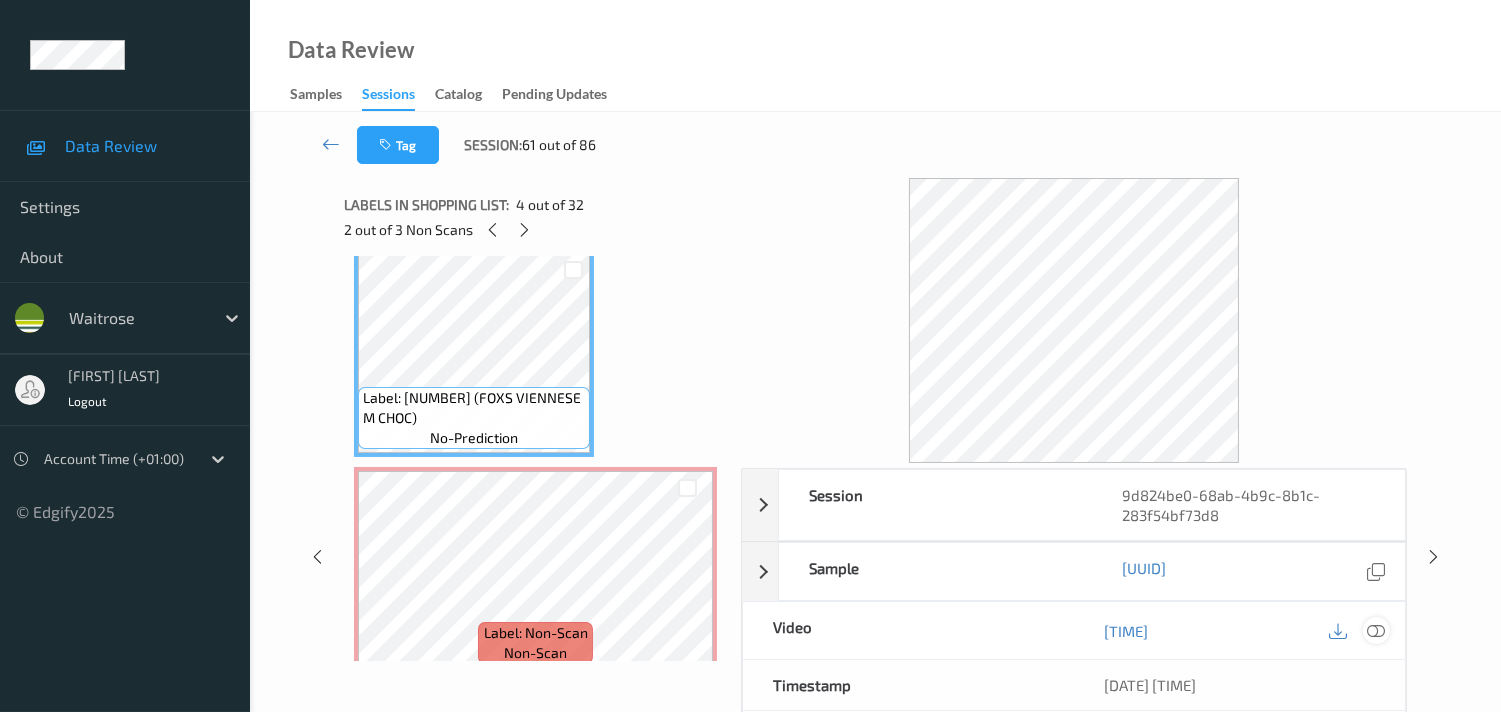 click at bounding box center (1376, 631) 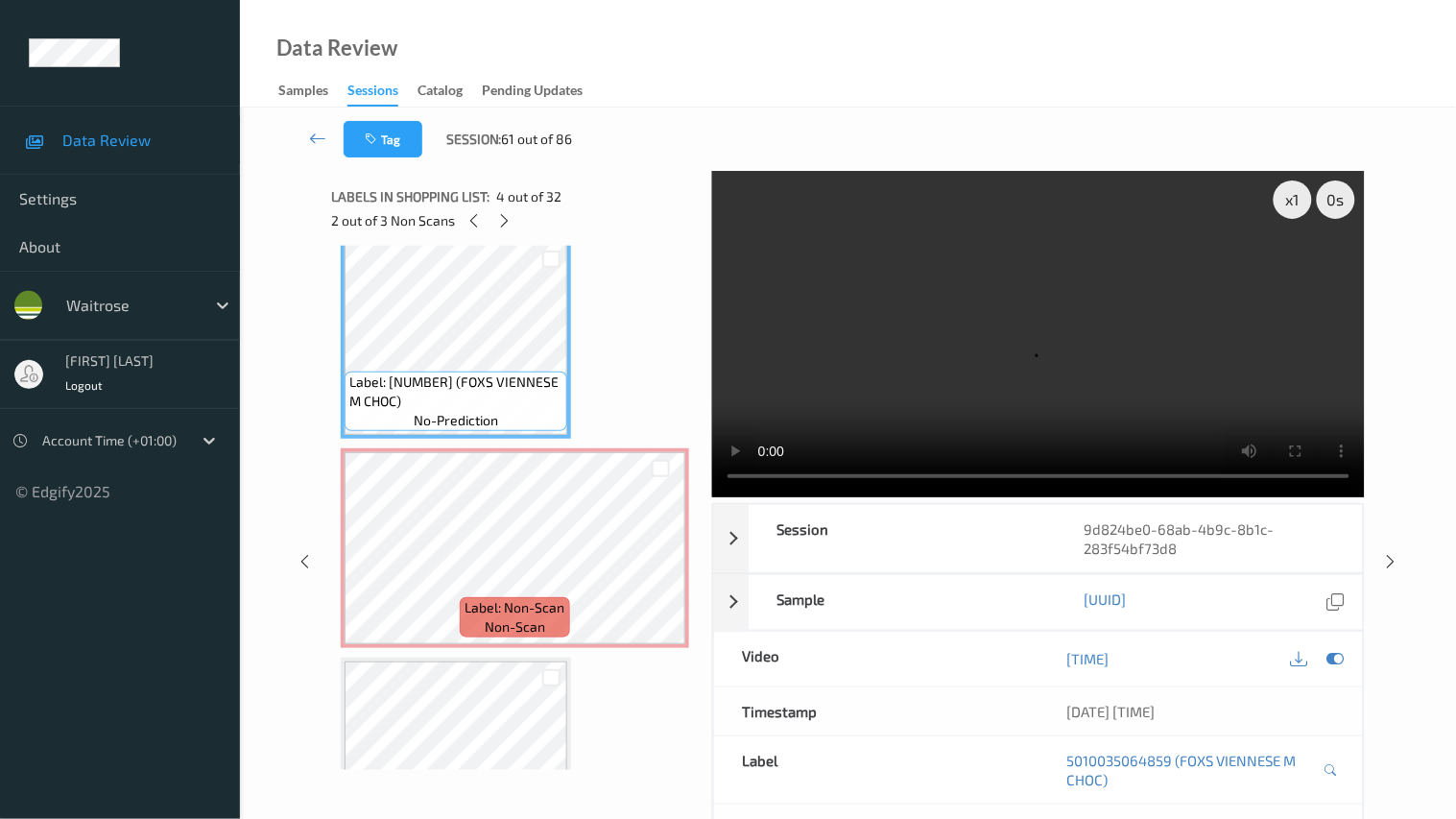 click at bounding box center [1038, 334] 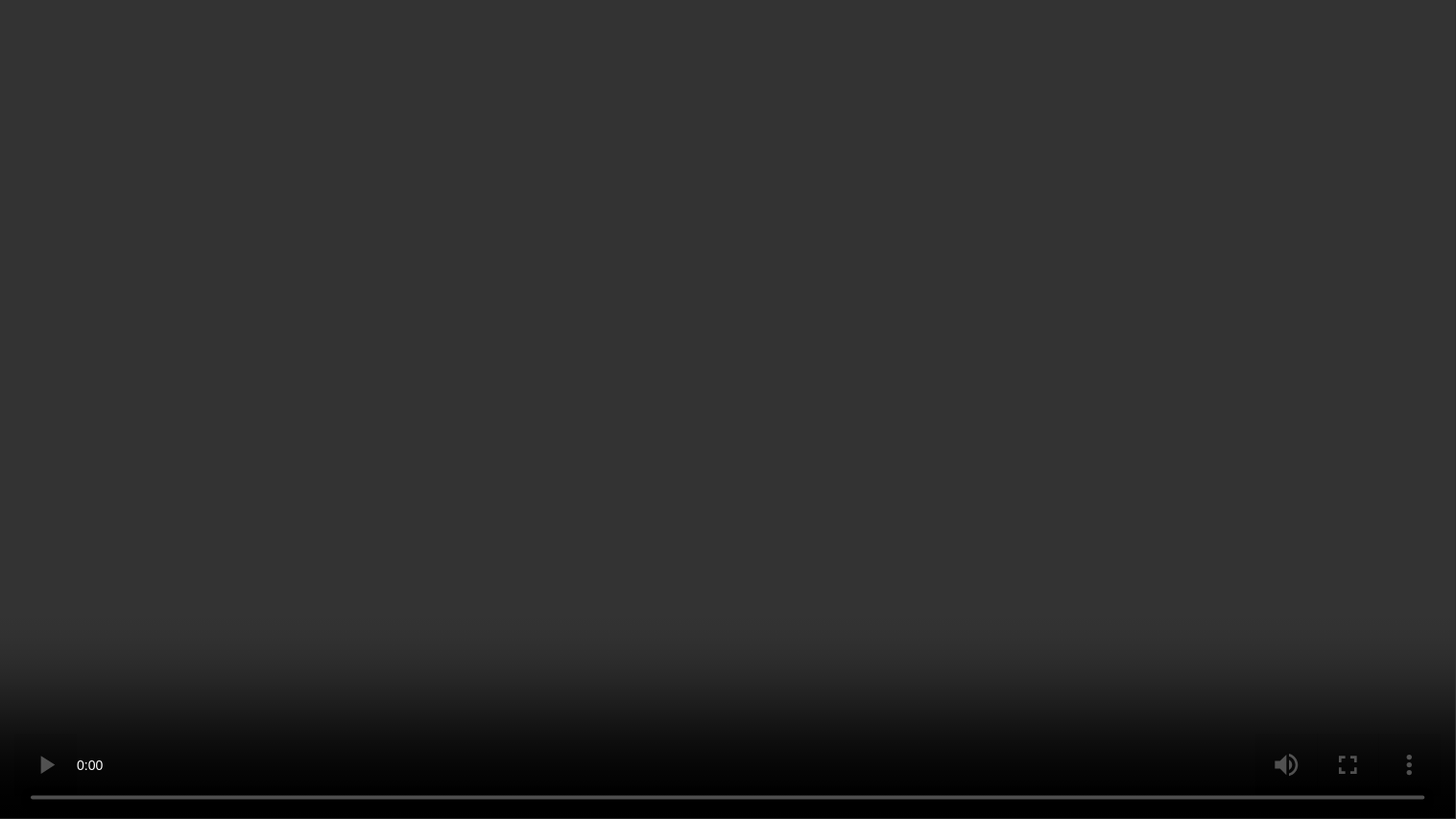 click at bounding box center (728, 409) 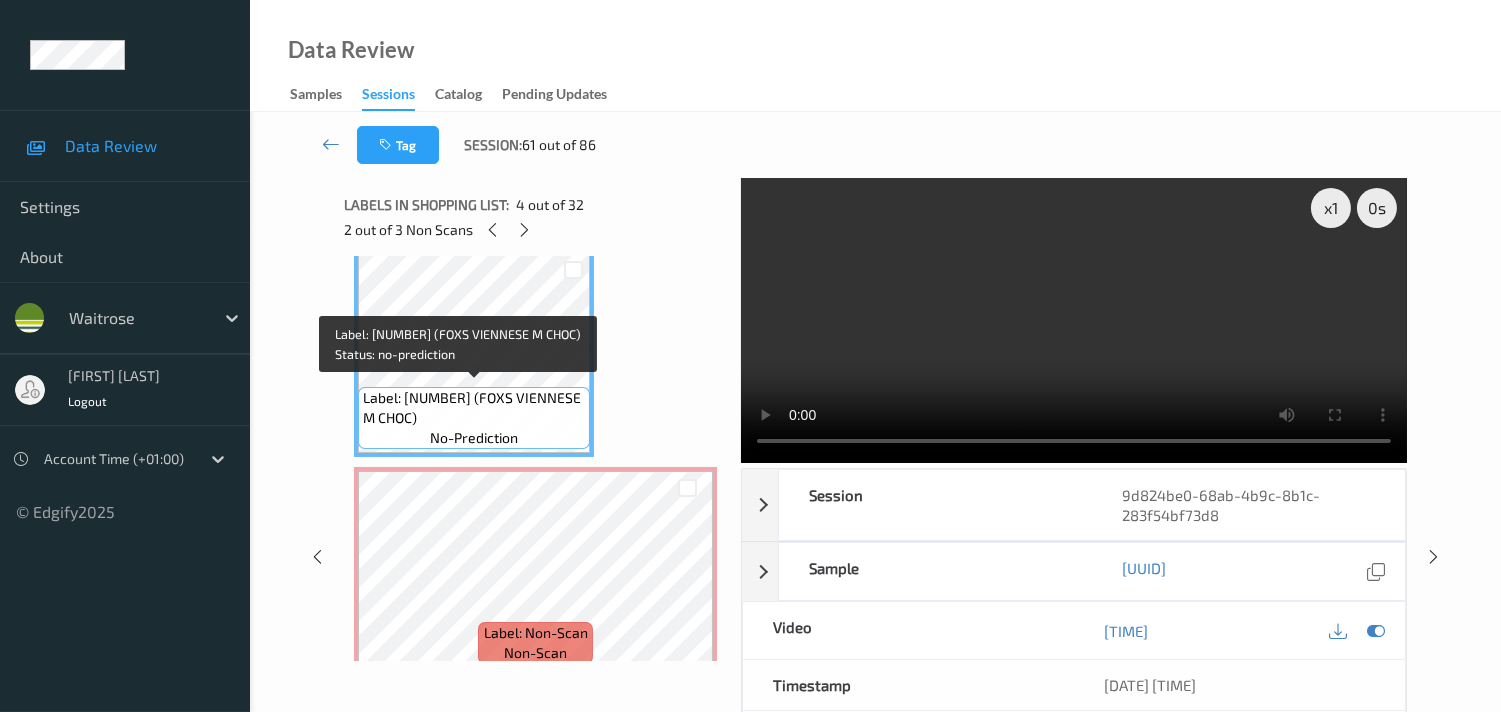 drag, startPoint x: 511, startPoint y: 397, endPoint x: 555, endPoint y: 408, distance: 45.35416 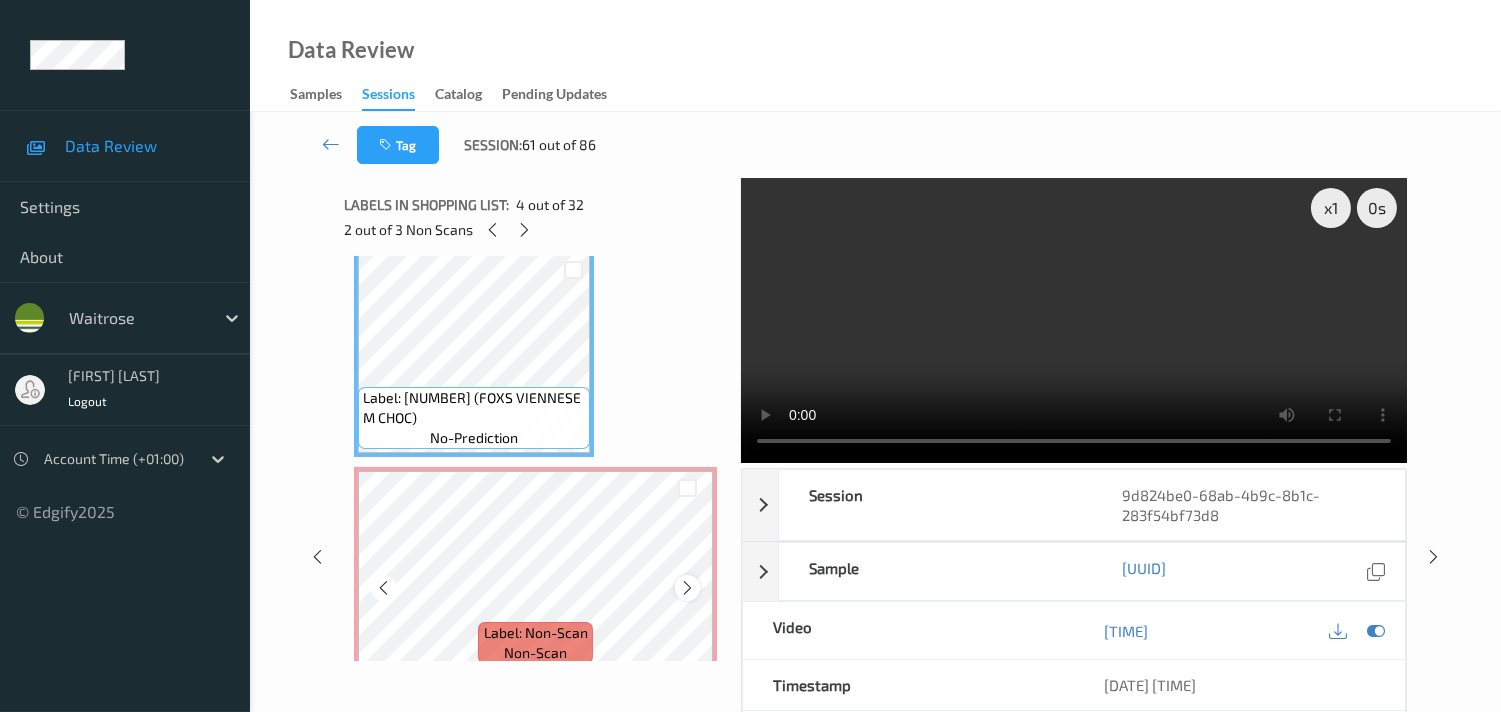 click at bounding box center (687, 587) 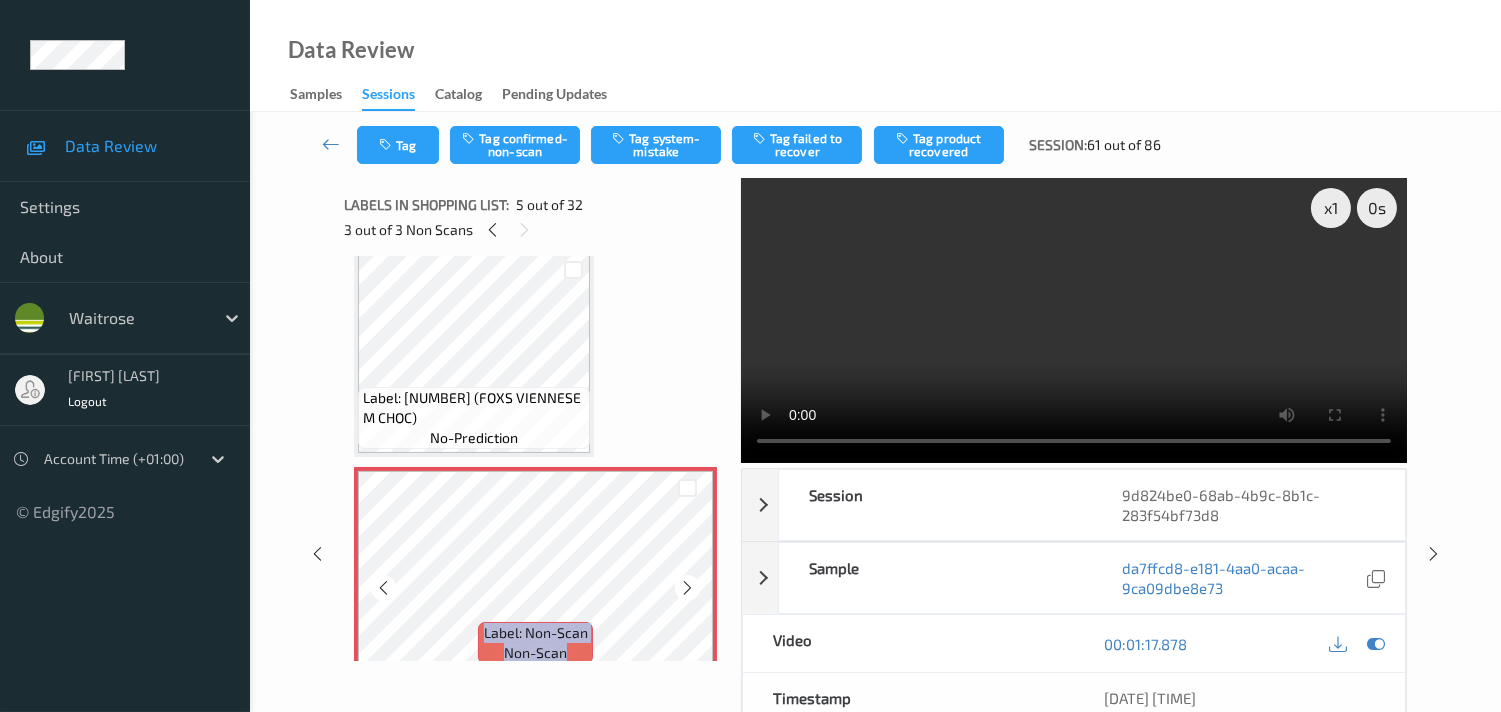 click at bounding box center [687, 587] 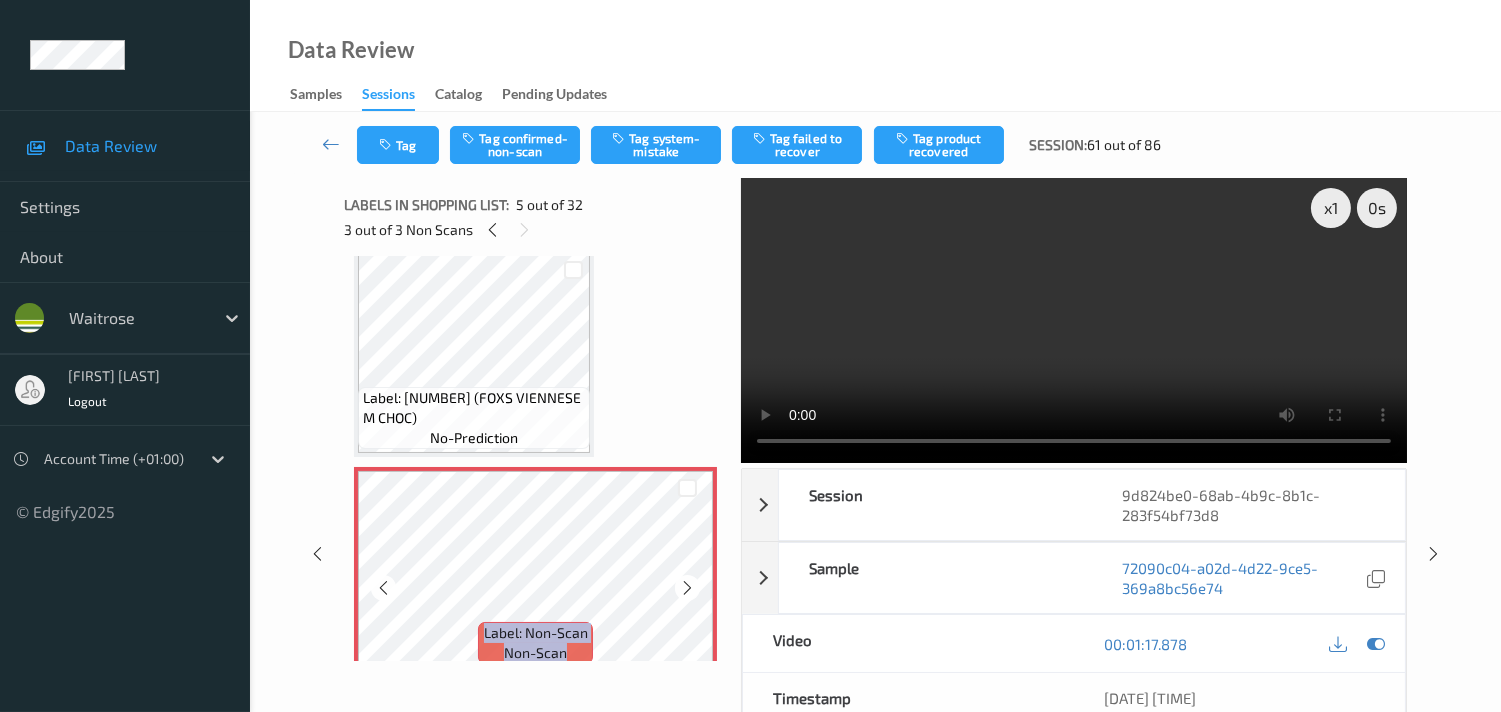 click at bounding box center (687, 587) 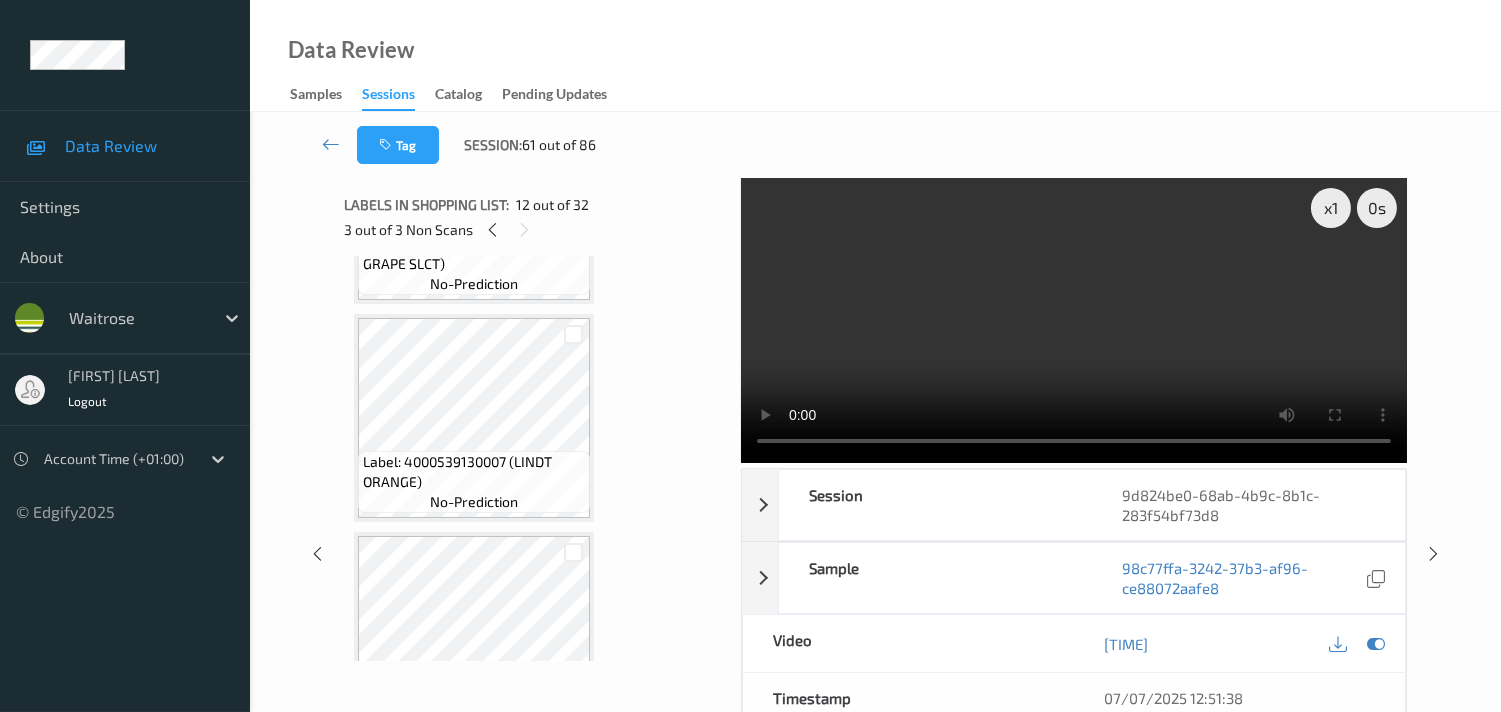 scroll, scrollTop: 4893, scrollLeft: 0, axis: vertical 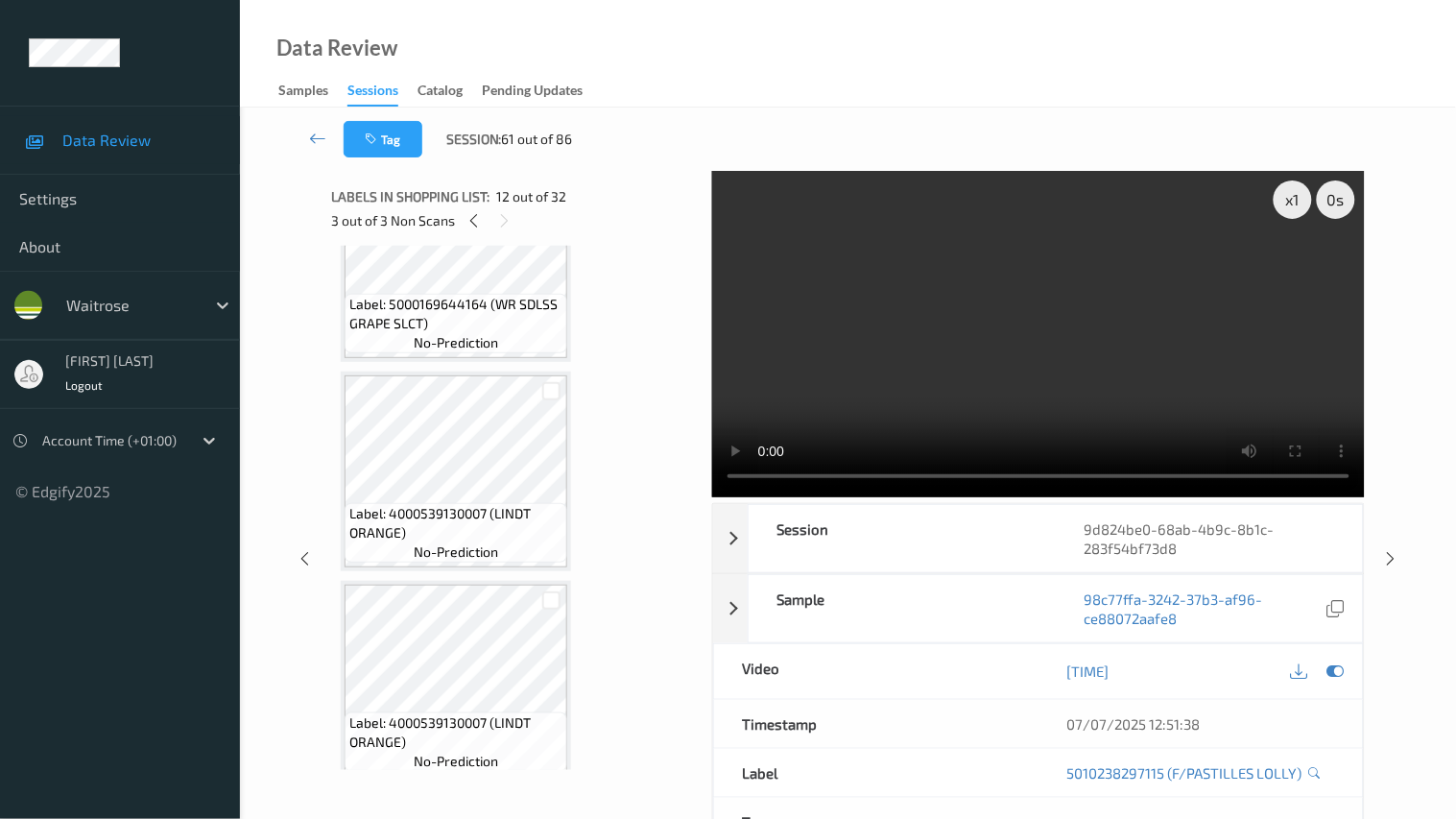 type 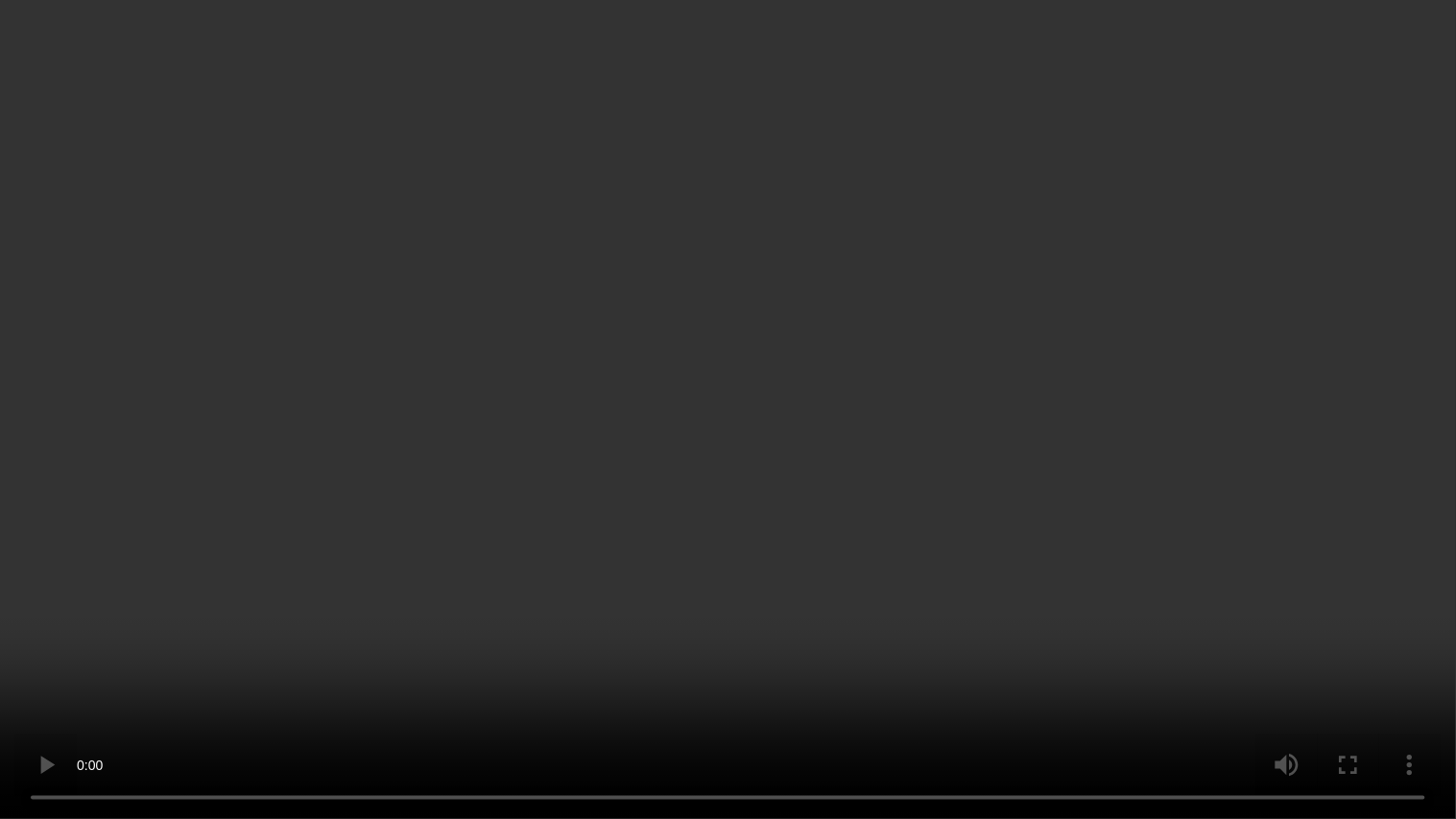 click at bounding box center [728, 409] 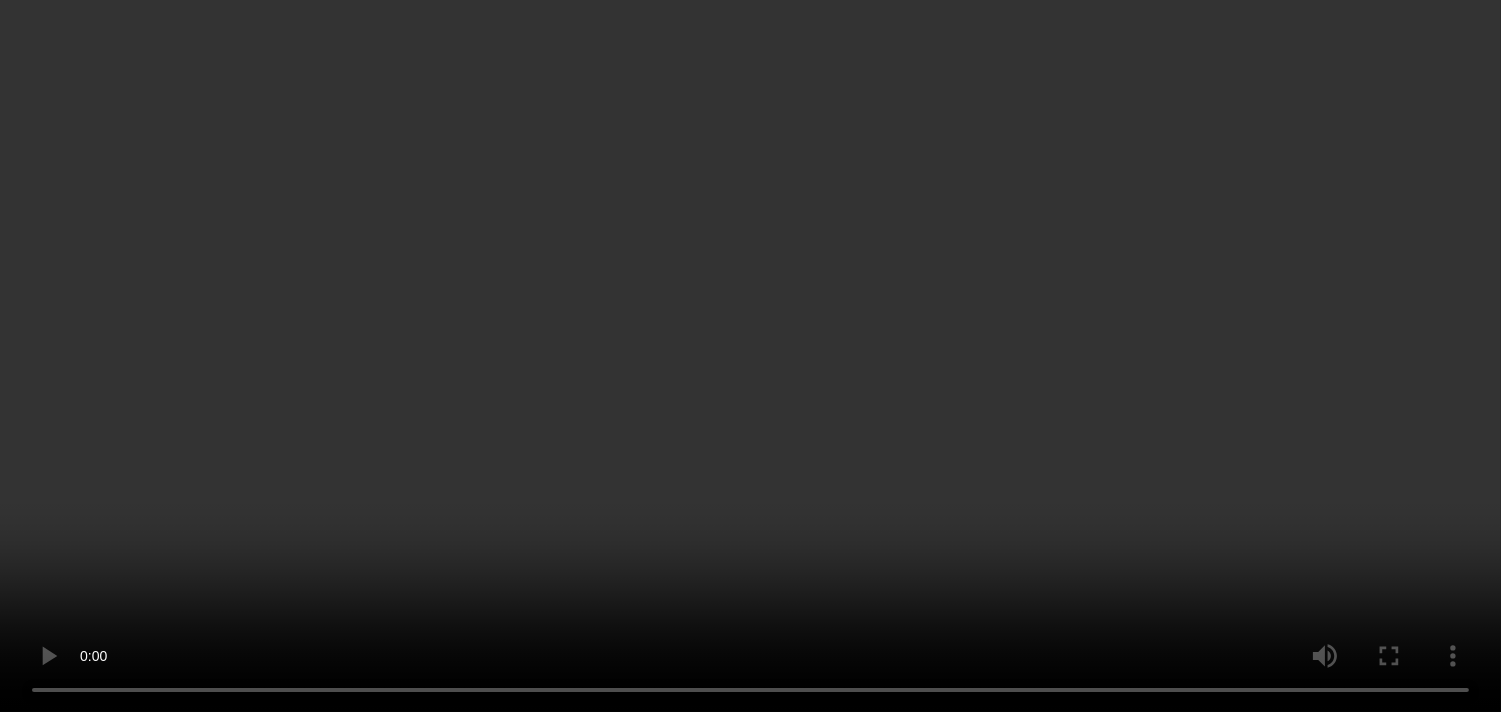 scroll, scrollTop: 337, scrollLeft: 0, axis: vertical 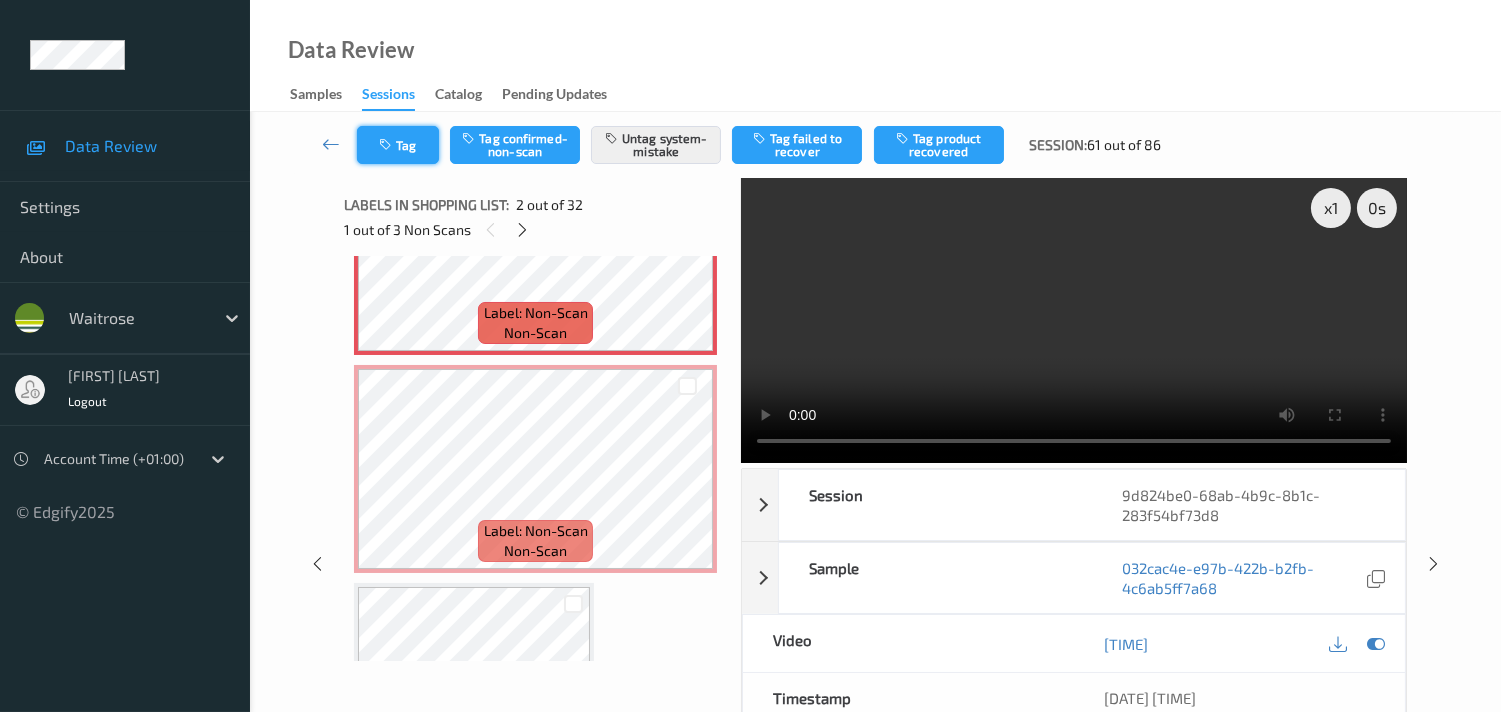 click on "Tag" at bounding box center [398, 145] 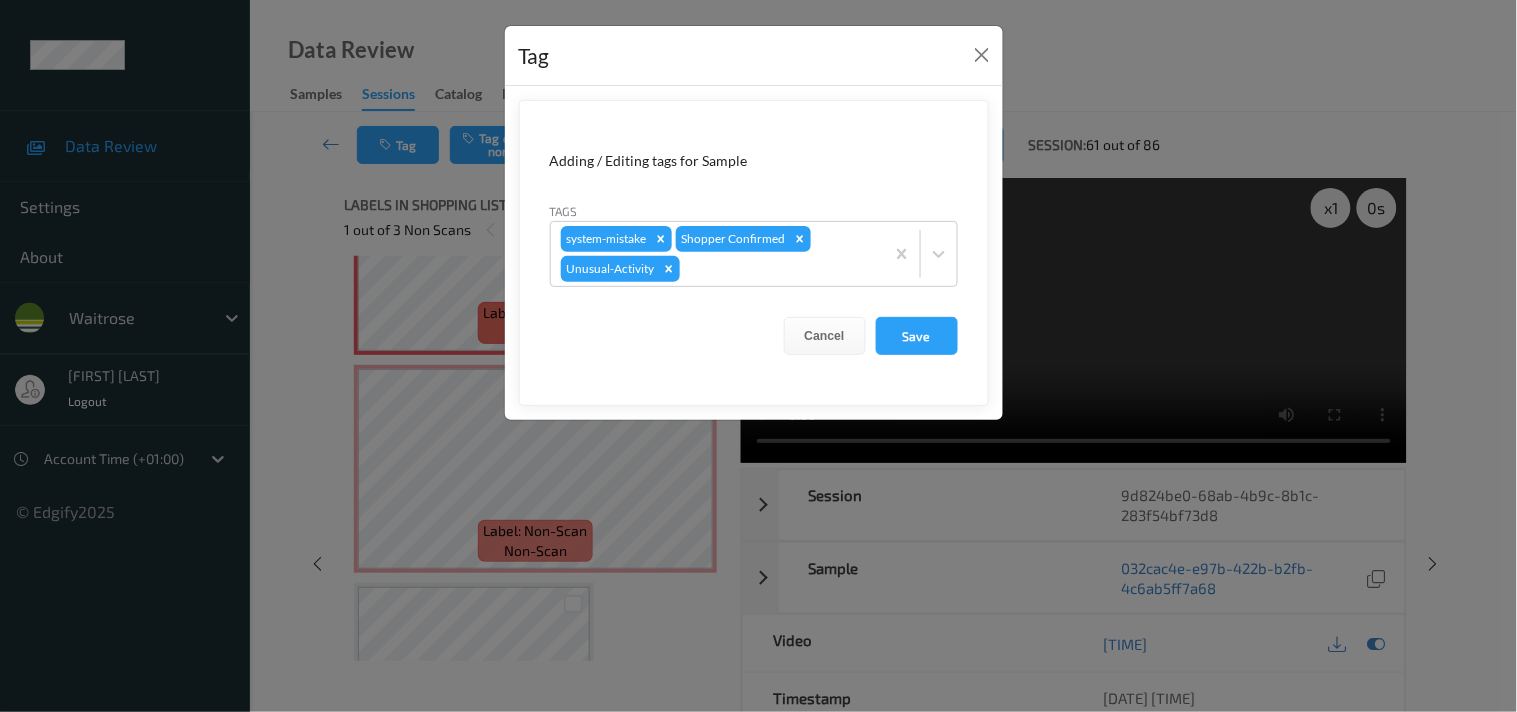 click on "Tag Adding / Editing tags for Sample   Tags system-mistake Shopper Confirmed Unusual-Activity Cancel Save" at bounding box center (758, 356) 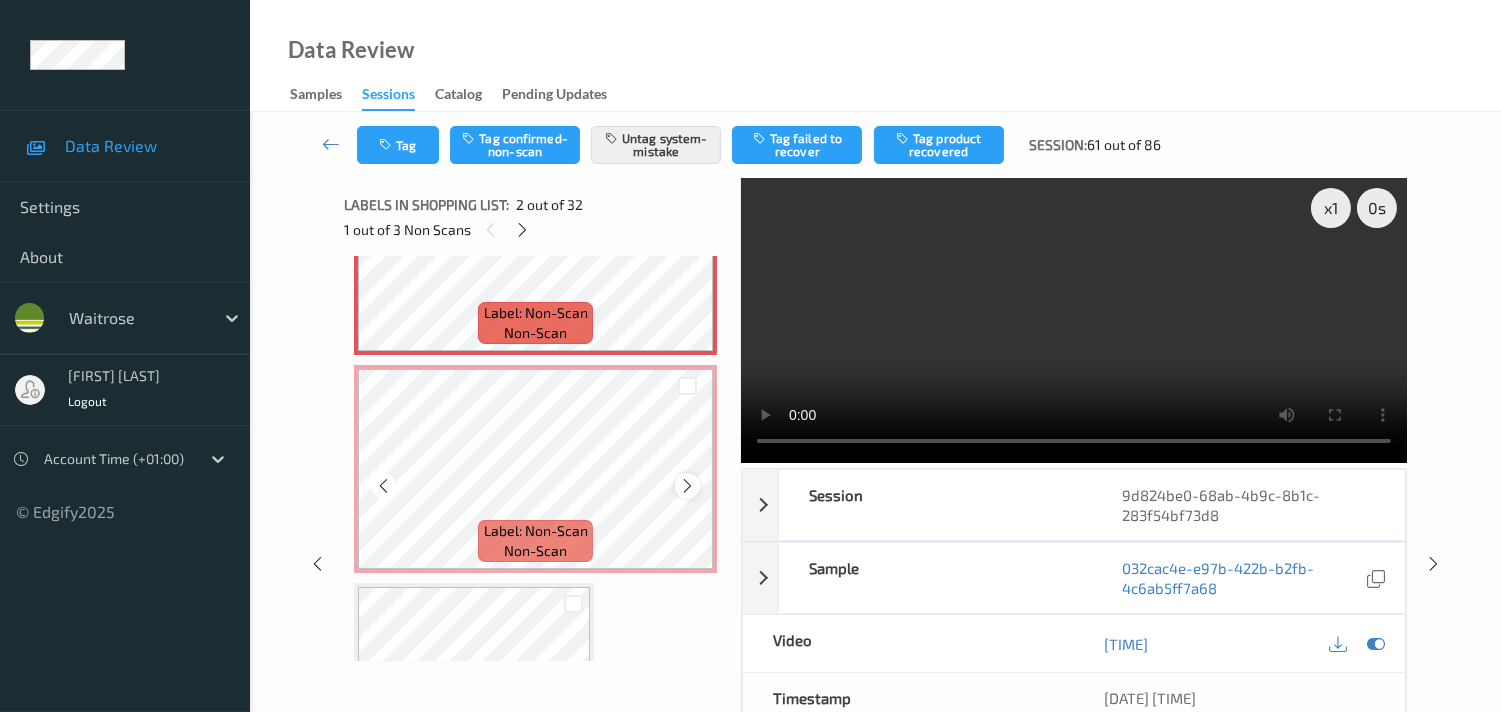 click at bounding box center [687, 486] 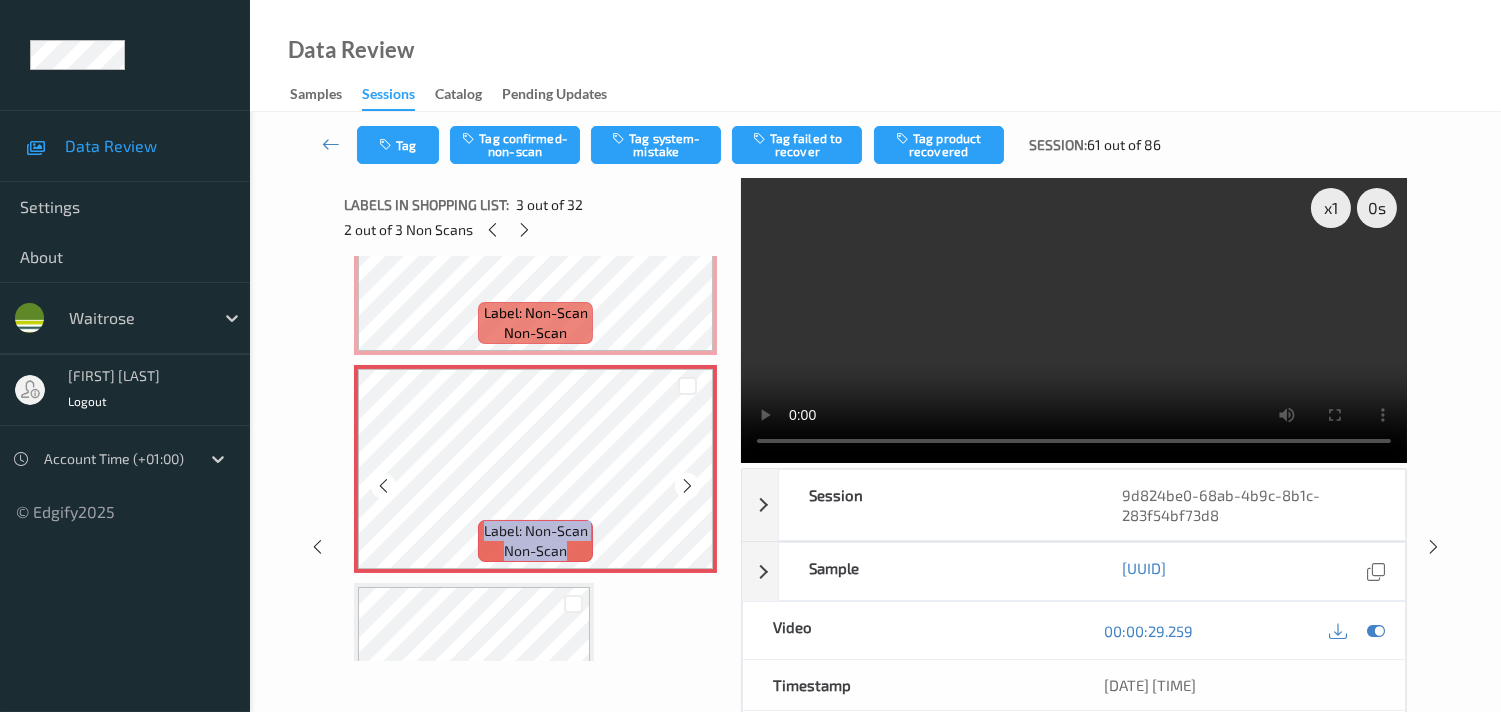 click at bounding box center (687, 486) 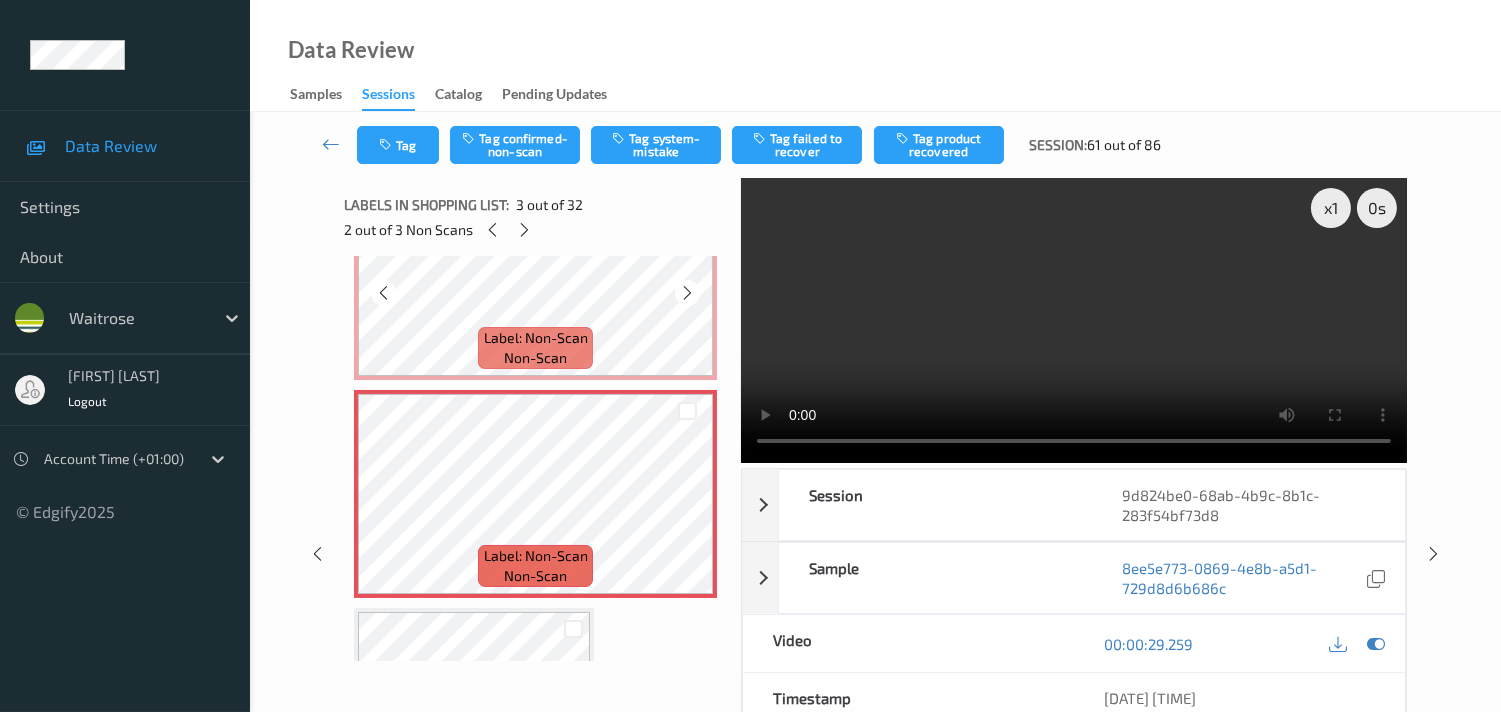 scroll, scrollTop: 337, scrollLeft: 0, axis: vertical 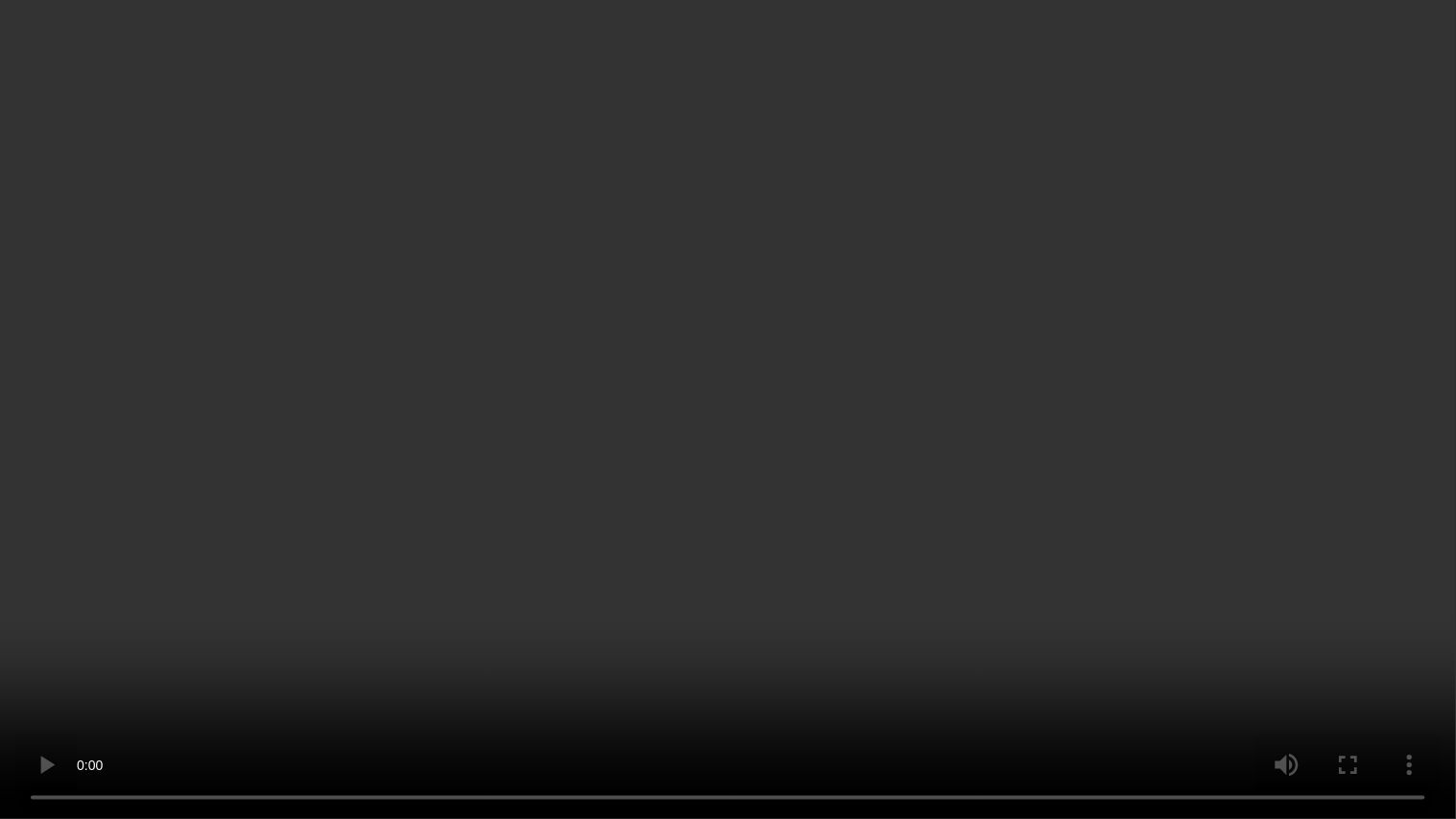 click at bounding box center [728, 409] 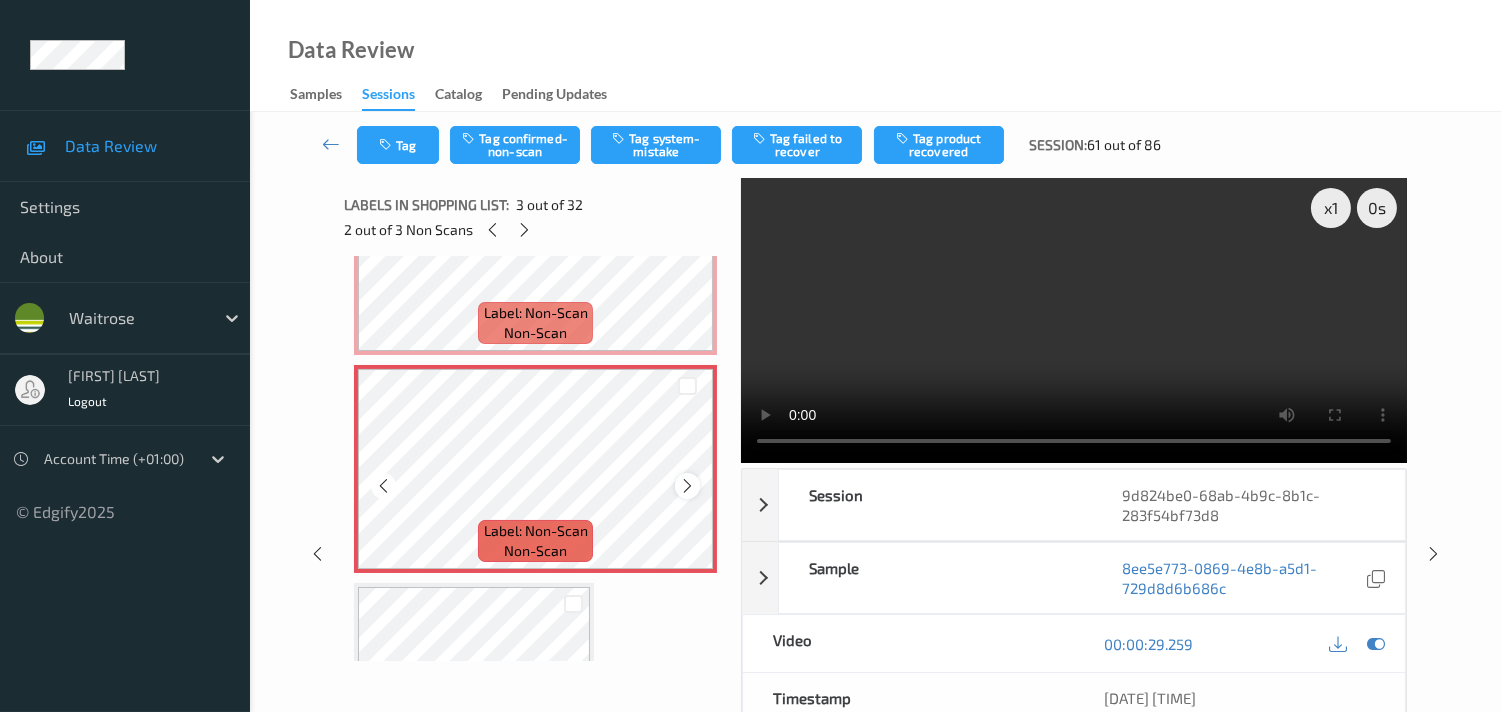 click at bounding box center [687, 486] 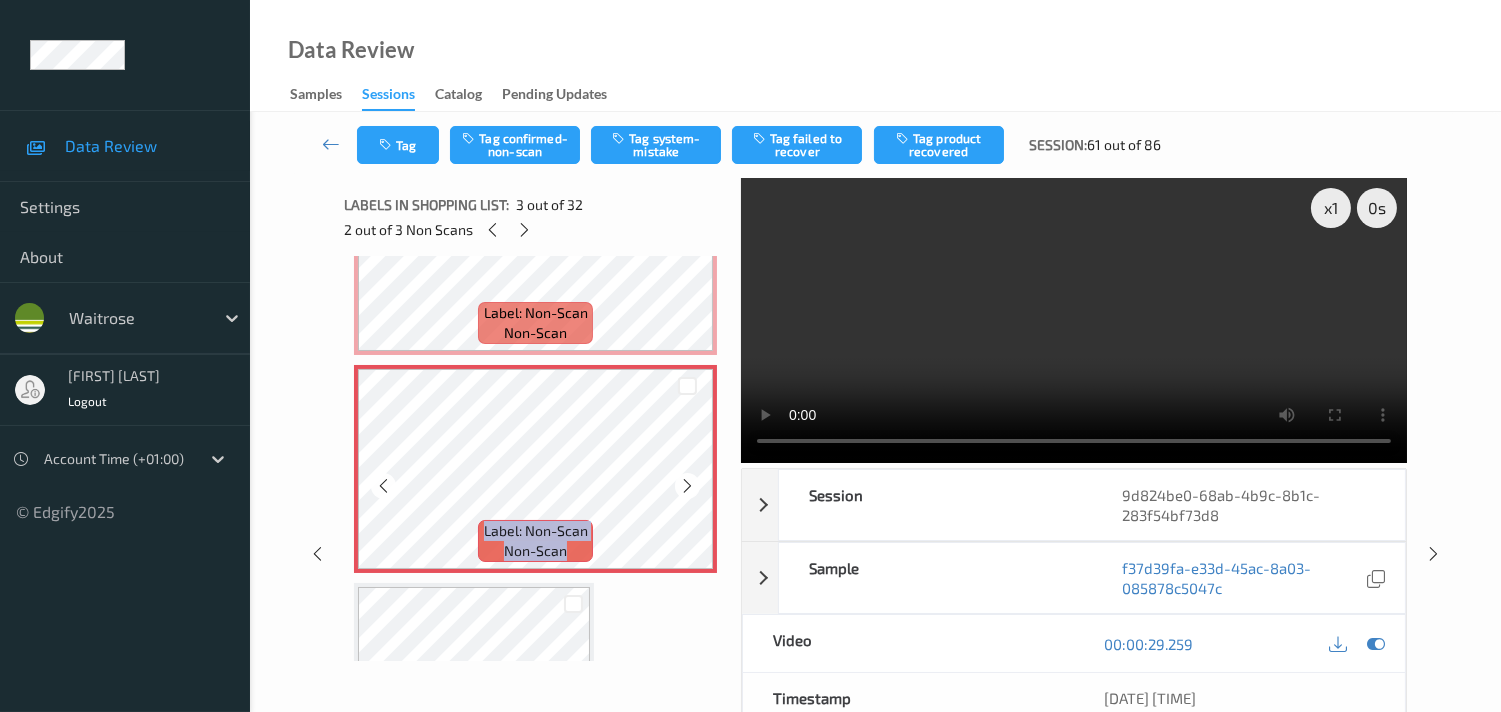 click at bounding box center [687, 486] 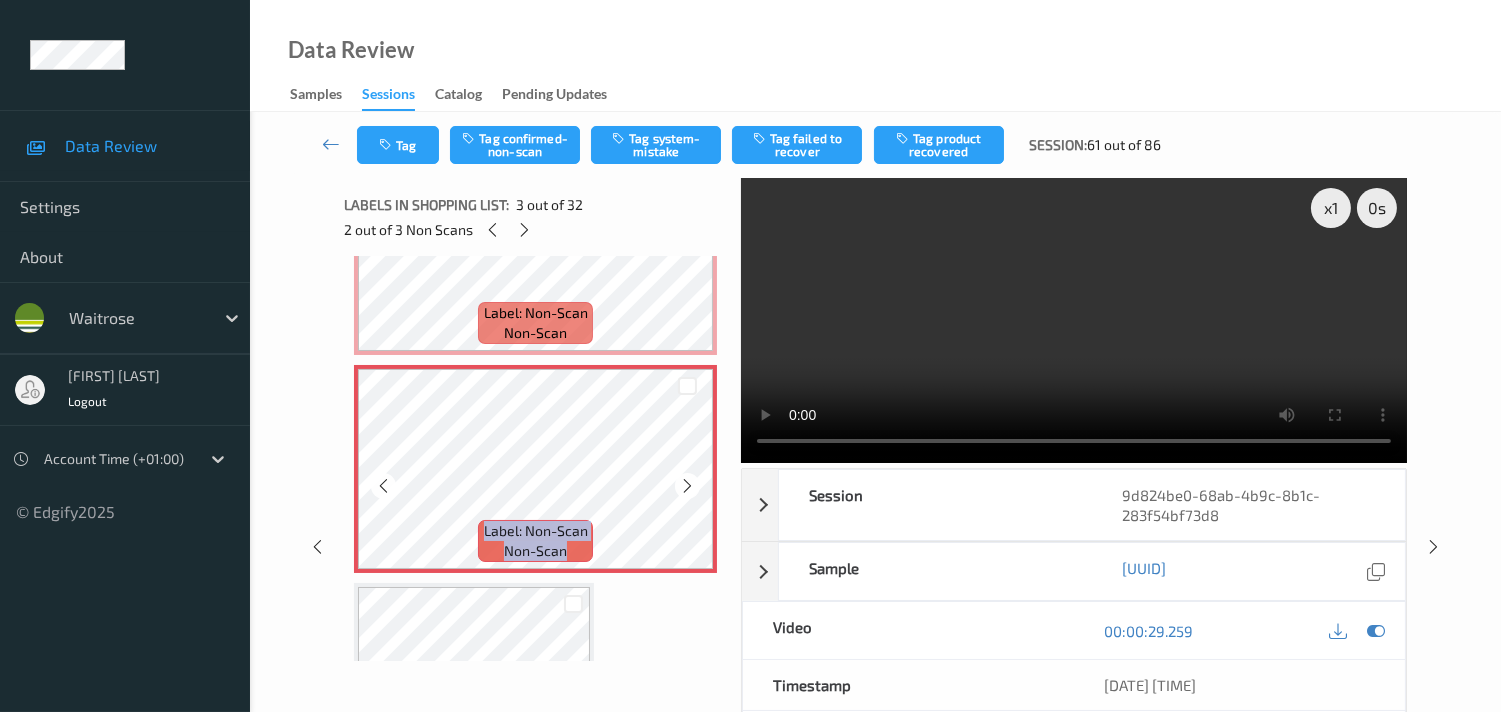 click at bounding box center (687, 486) 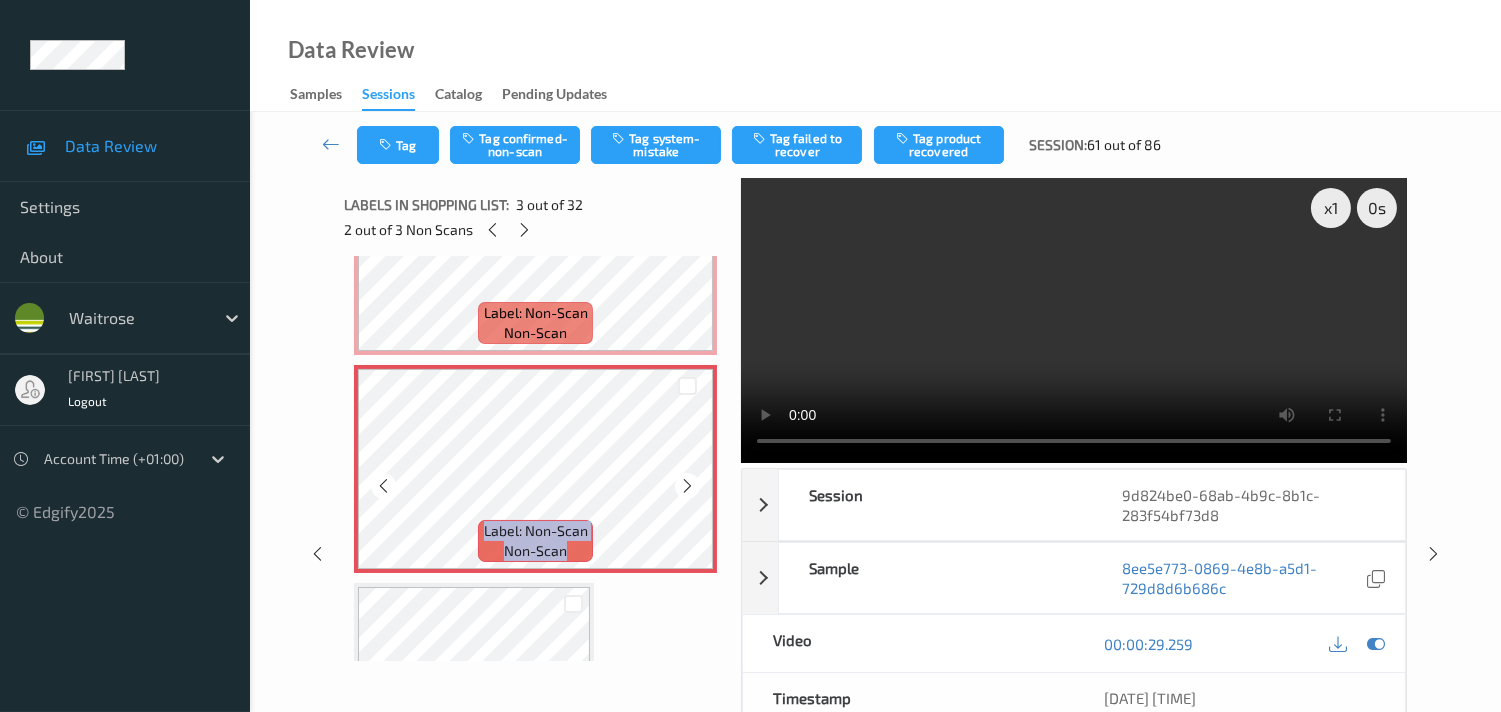 click at bounding box center (687, 486) 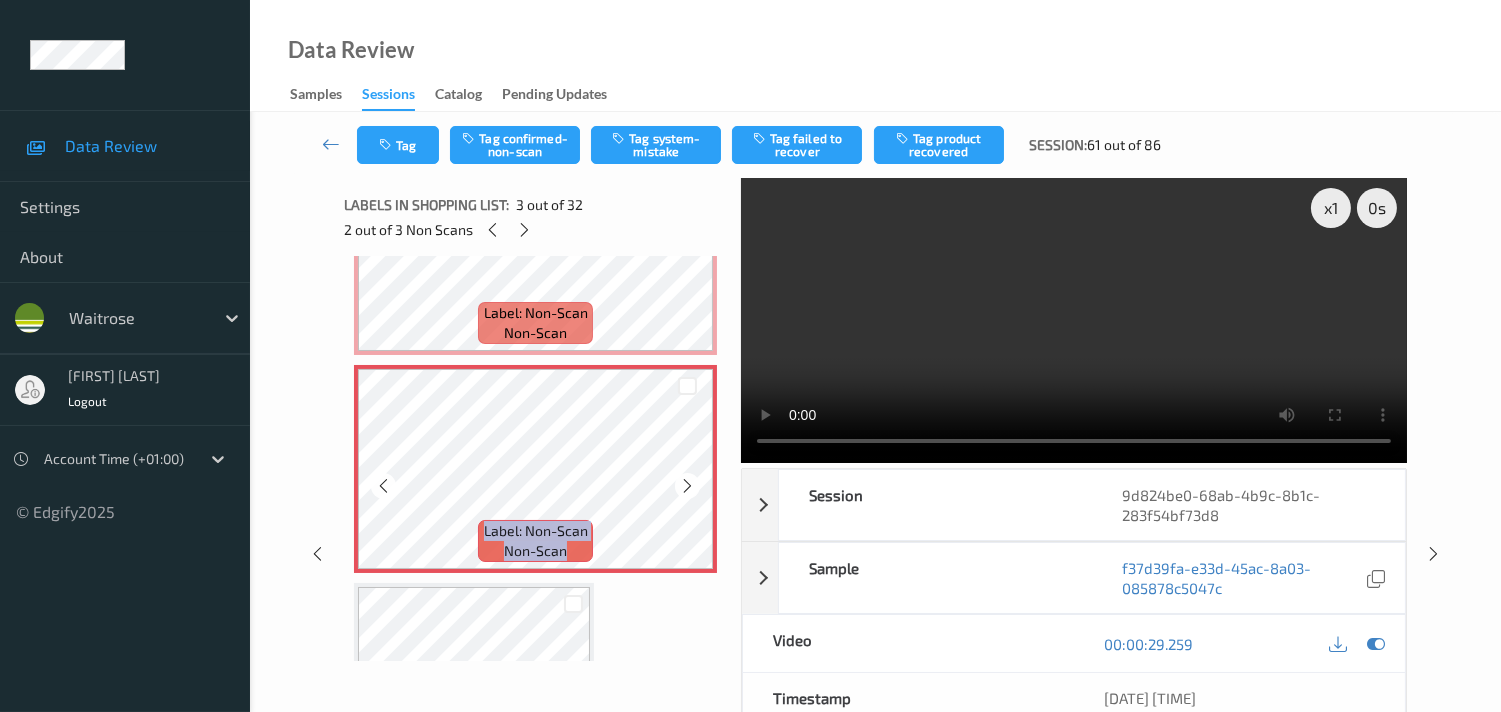click at bounding box center (687, 486) 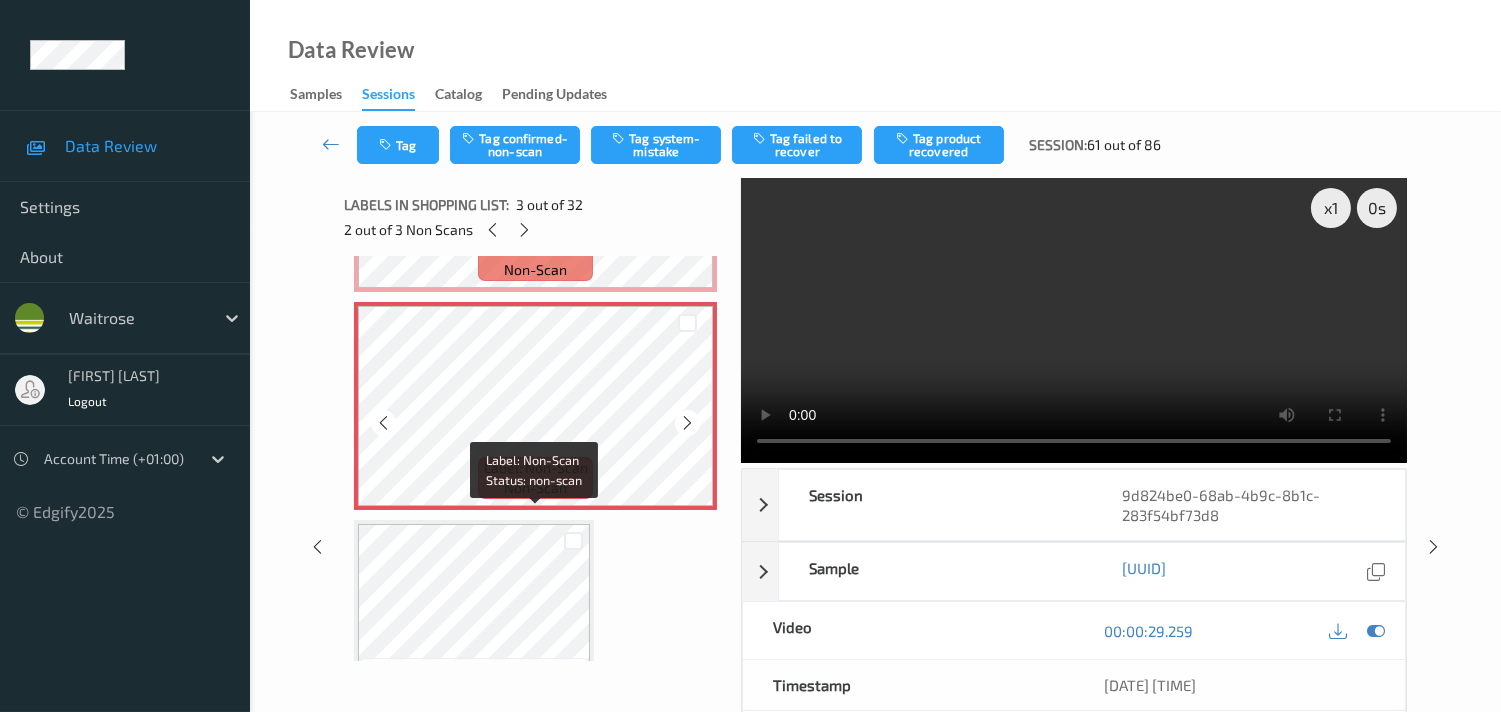 scroll, scrollTop: 337, scrollLeft: 0, axis: vertical 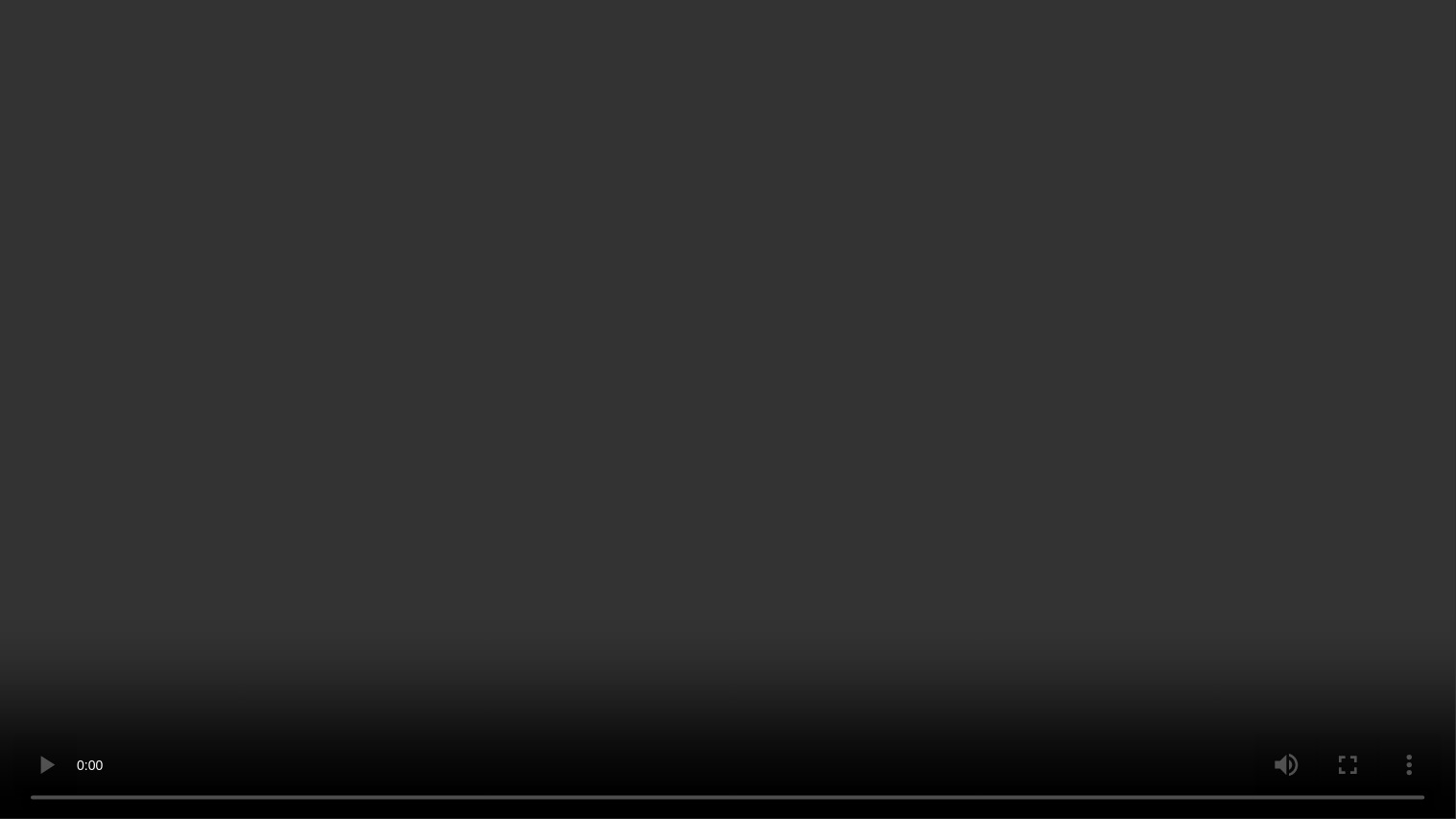 click at bounding box center (728, 409) 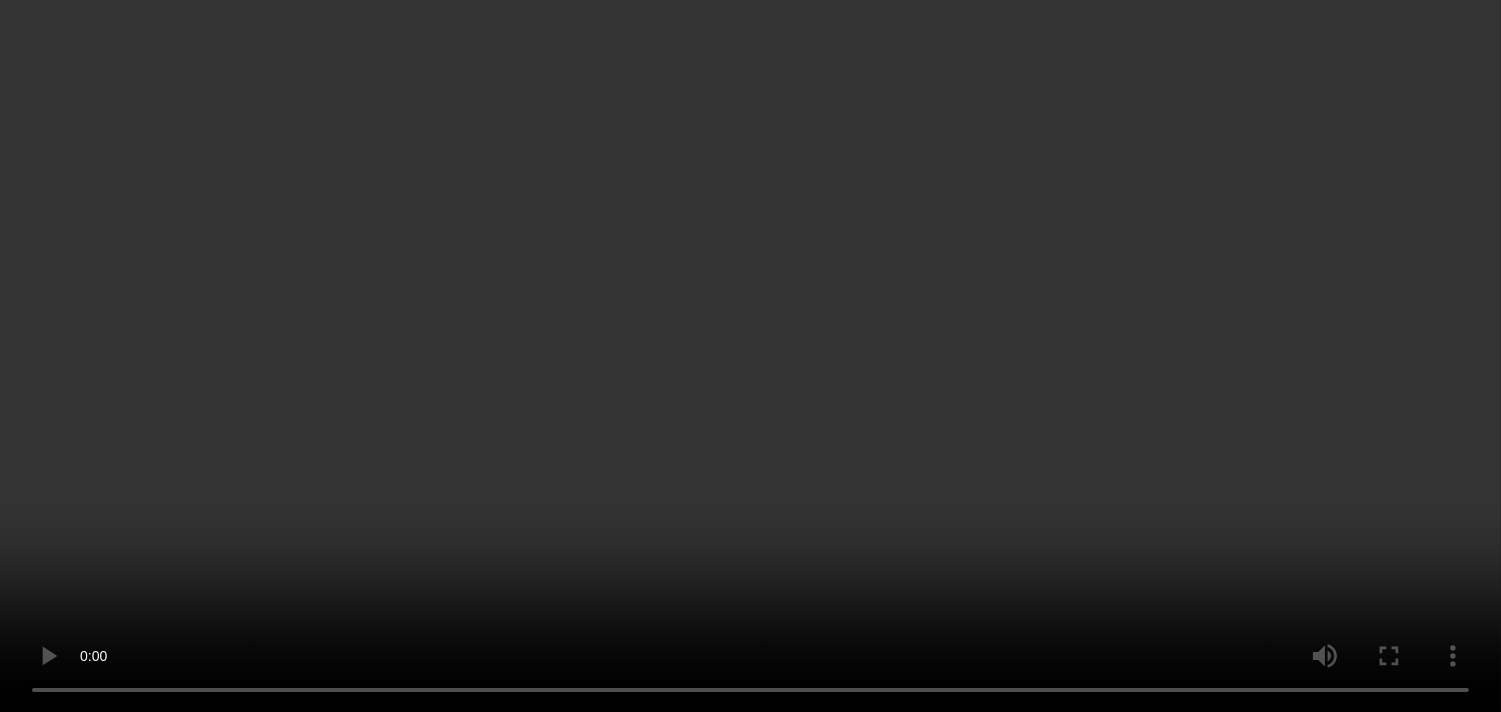 scroll, scrollTop: 560, scrollLeft: 0, axis: vertical 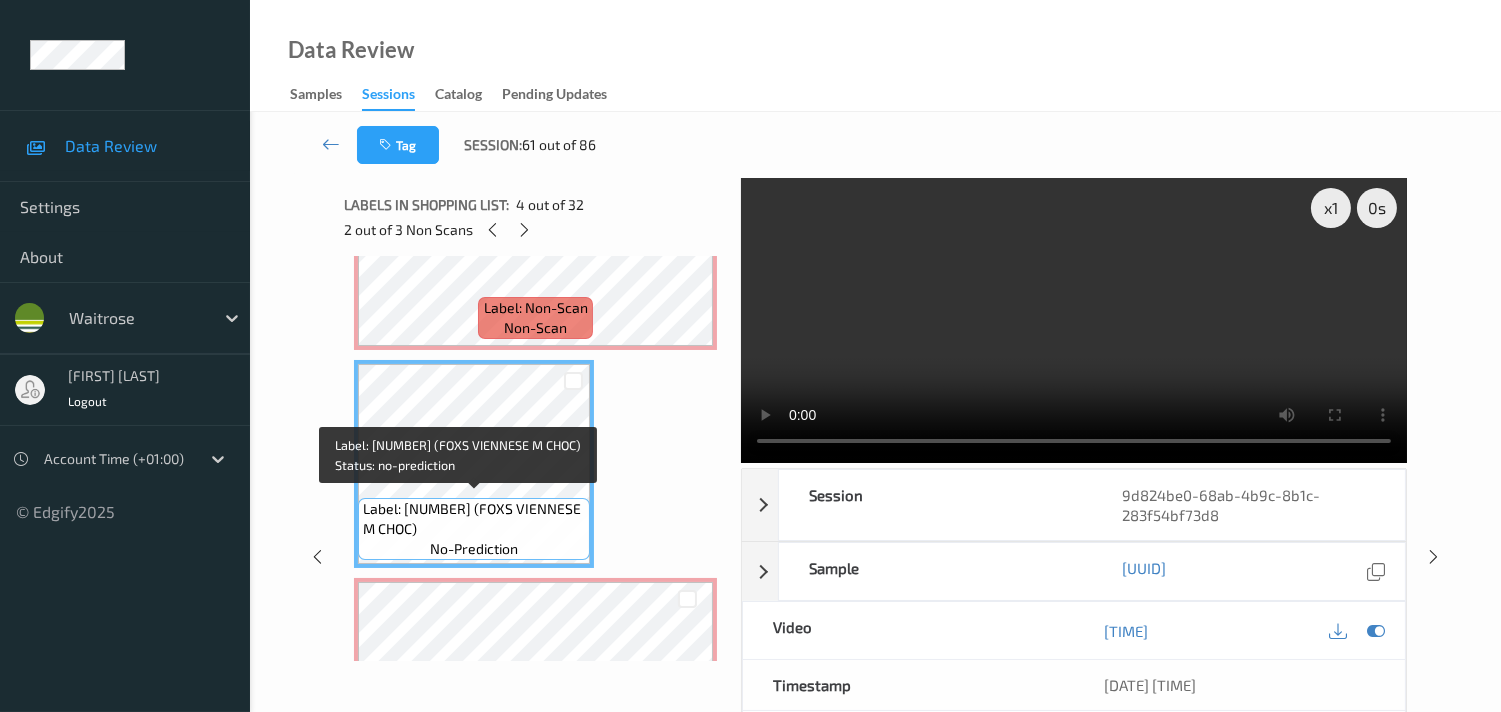 drag, startPoint x: 510, startPoint y: 504, endPoint x: 565, endPoint y: 522, distance: 57.870544 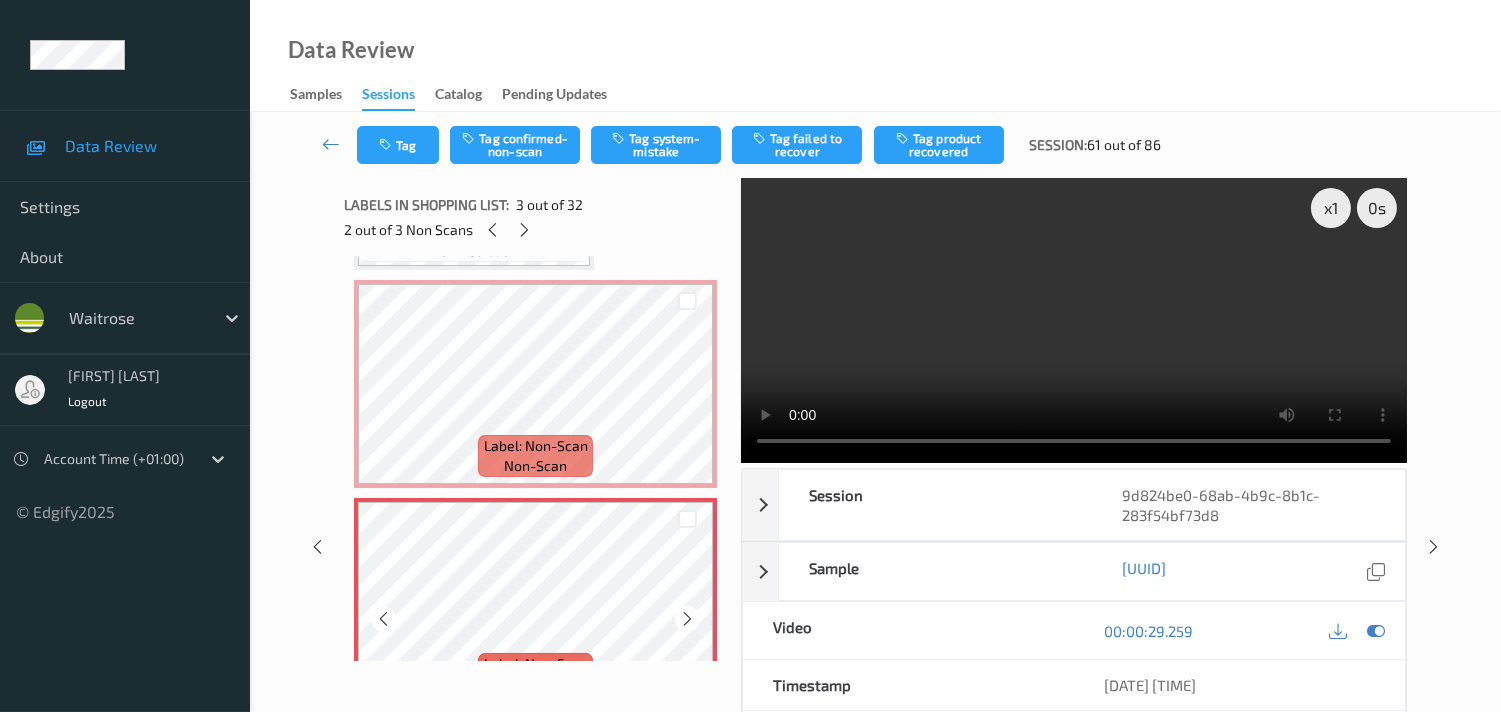 scroll, scrollTop: 226, scrollLeft: 0, axis: vertical 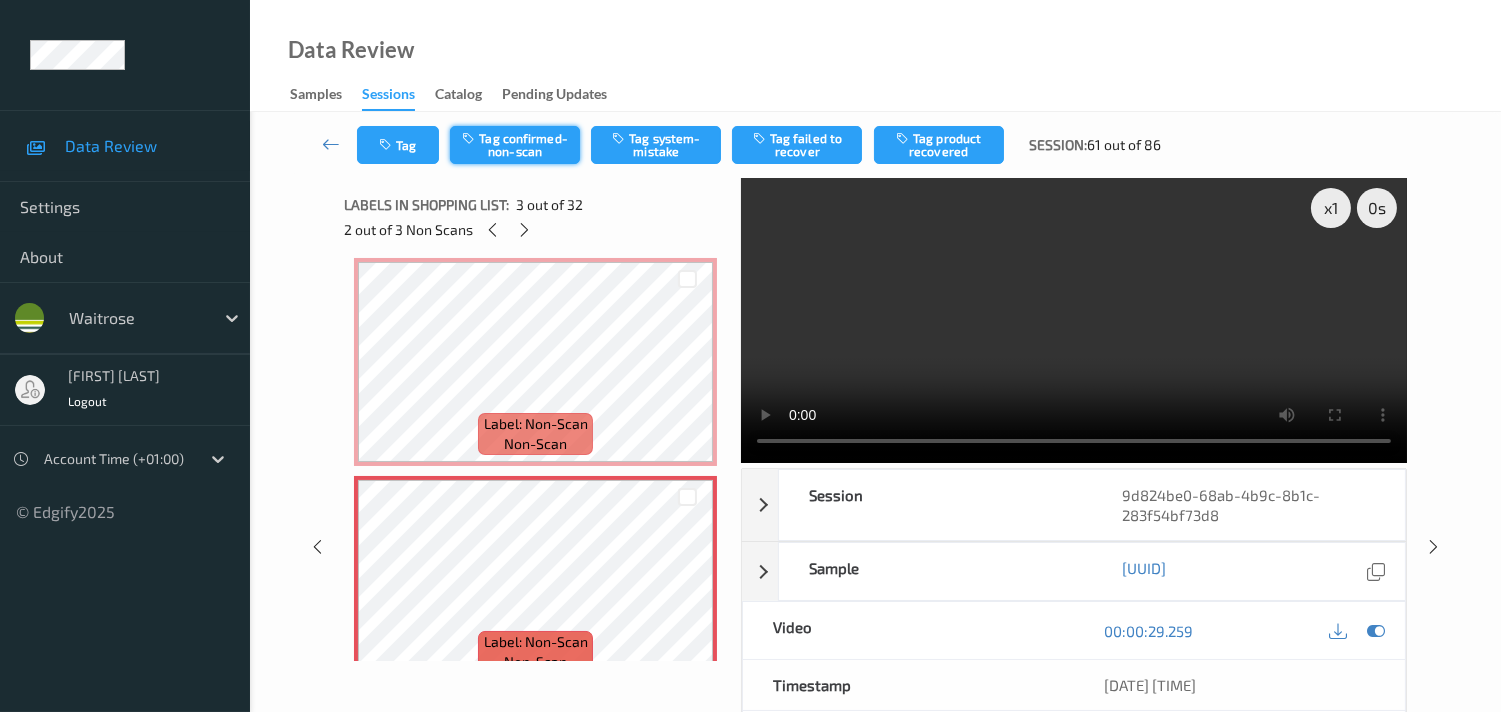 click on "Tag   confirmed-non-scan" at bounding box center (515, 145) 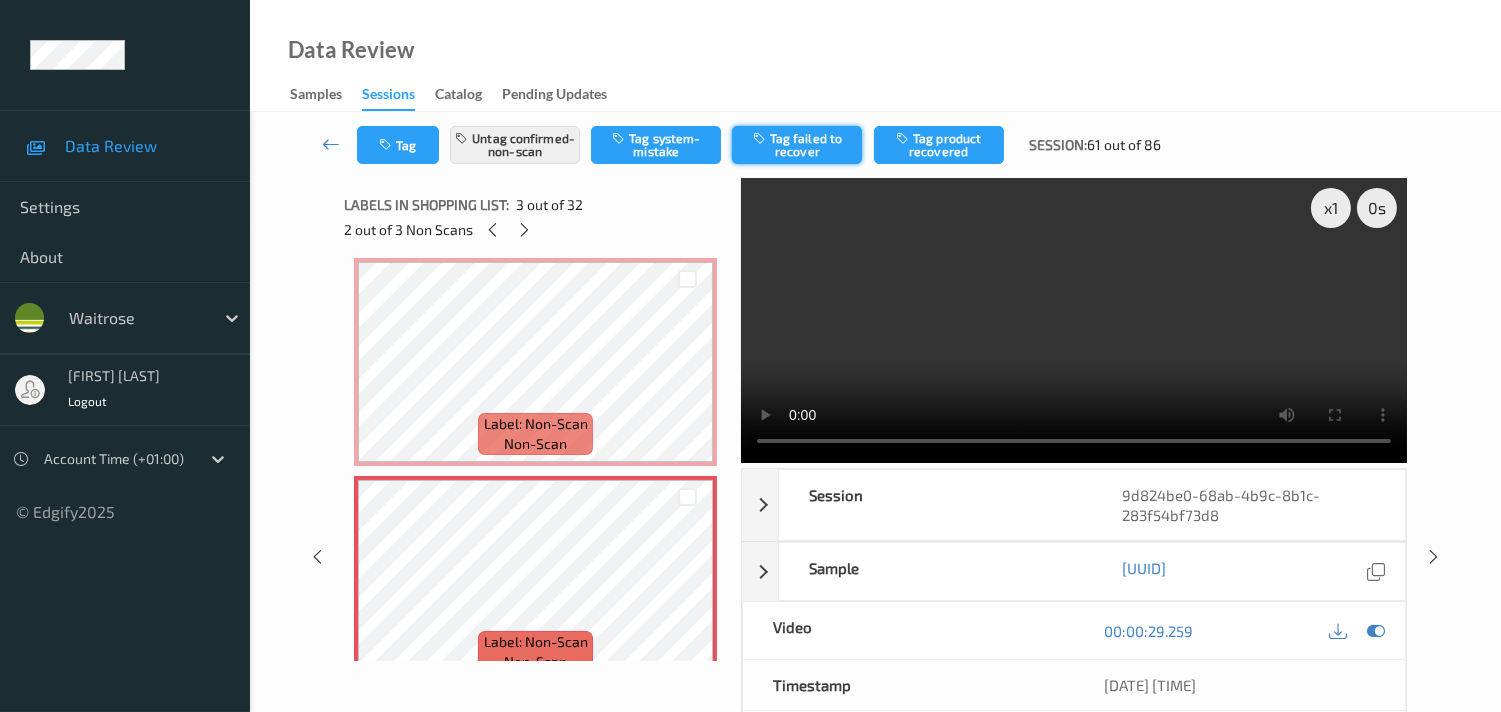 click on "Tag   failed to recover" at bounding box center (797, 145) 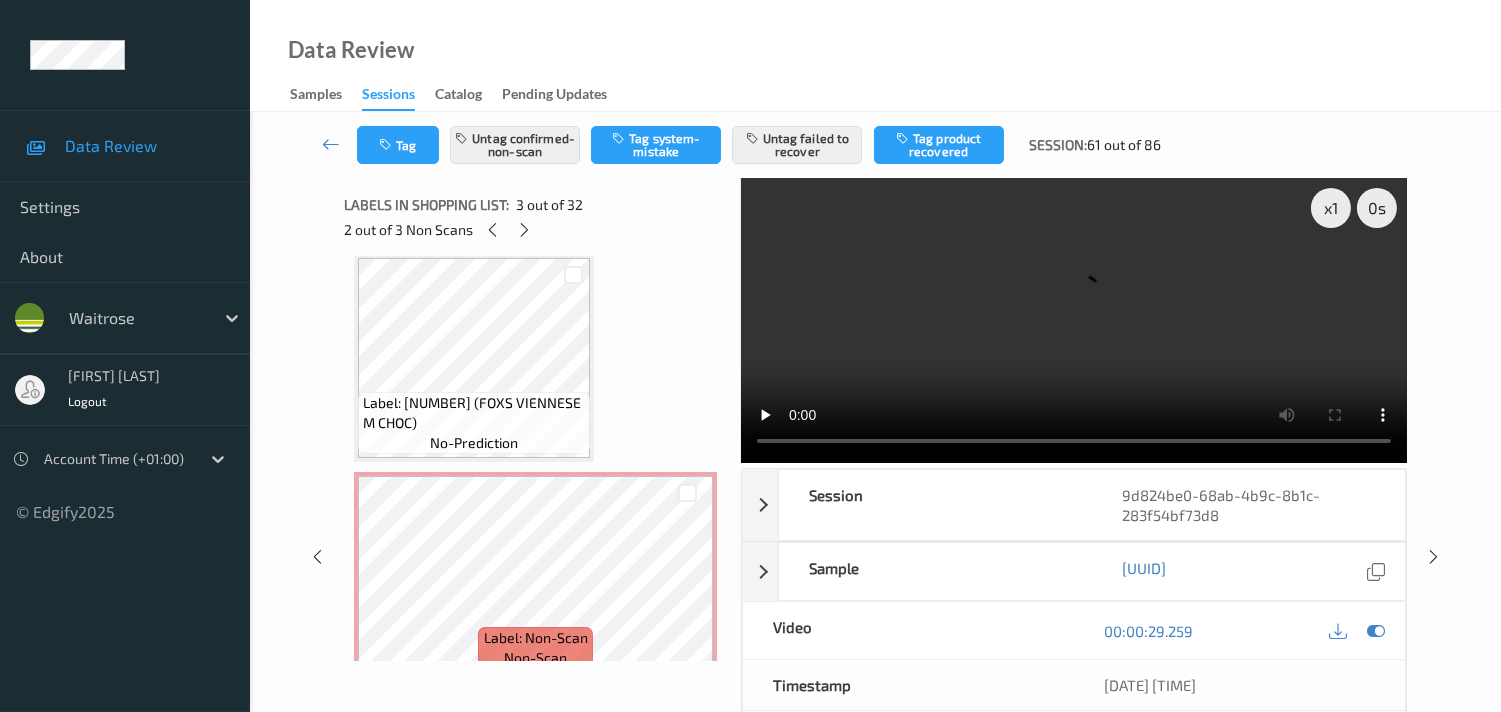scroll, scrollTop: 777, scrollLeft: 0, axis: vertical 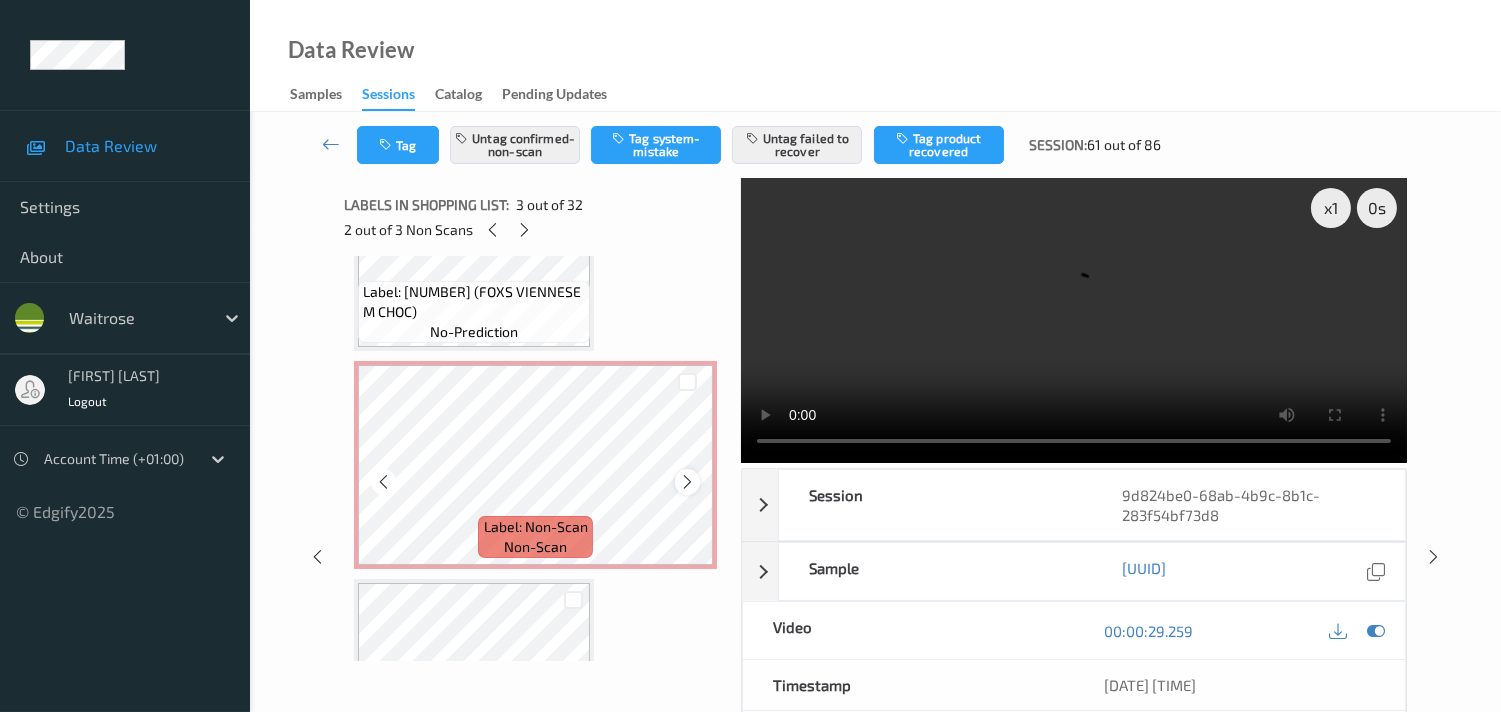 click at bounding box center [687, 482] 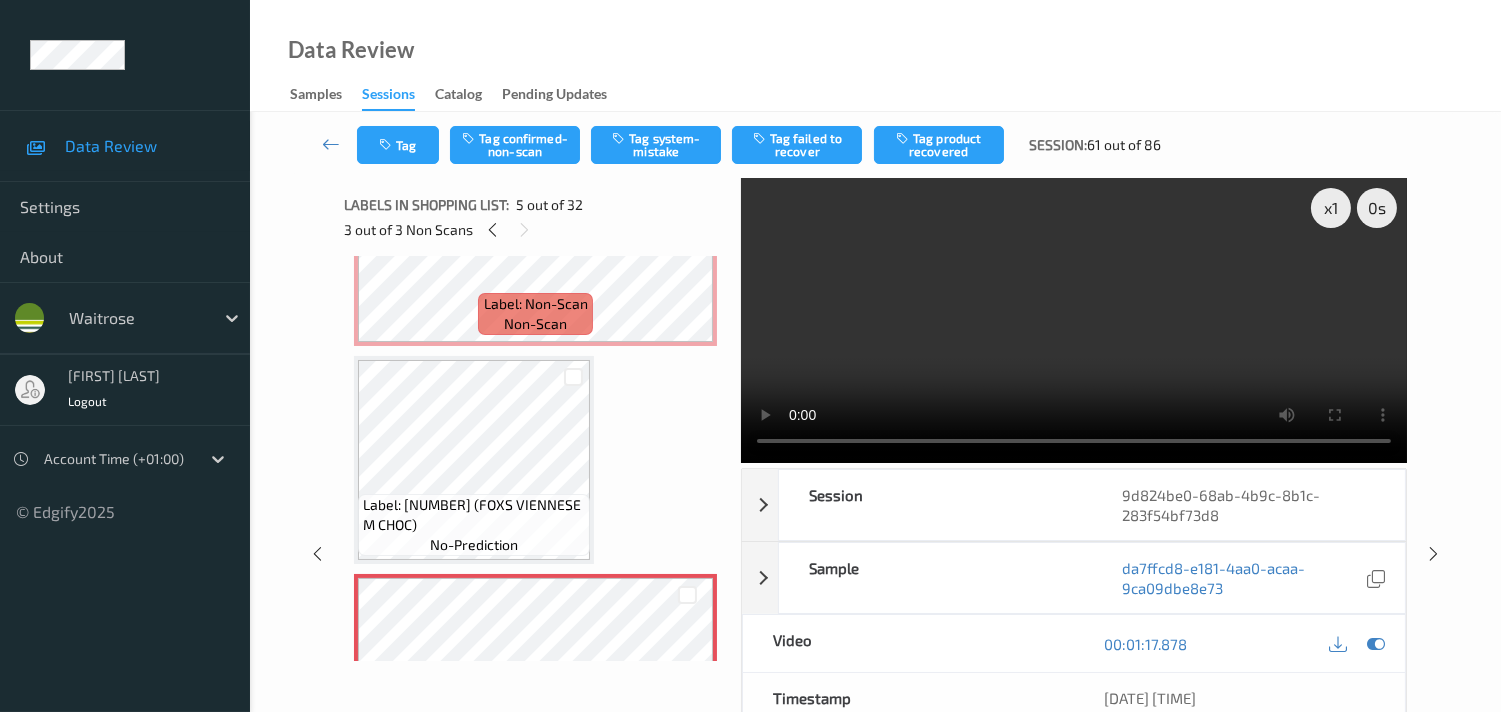 scroll, scrollTop: 555, scrollLeft: 0, axis: vertical 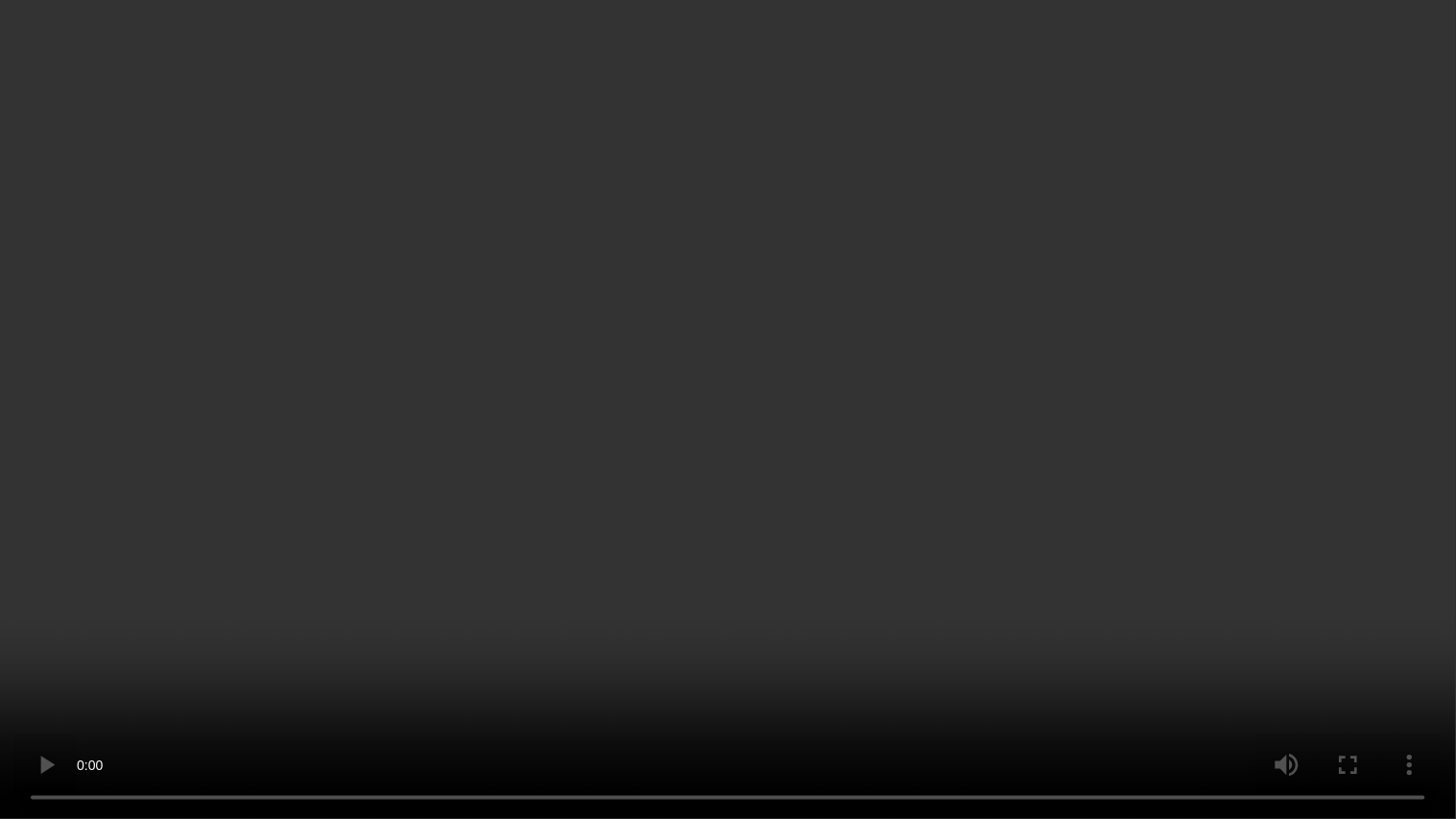 click at bounding box center [728, 409] 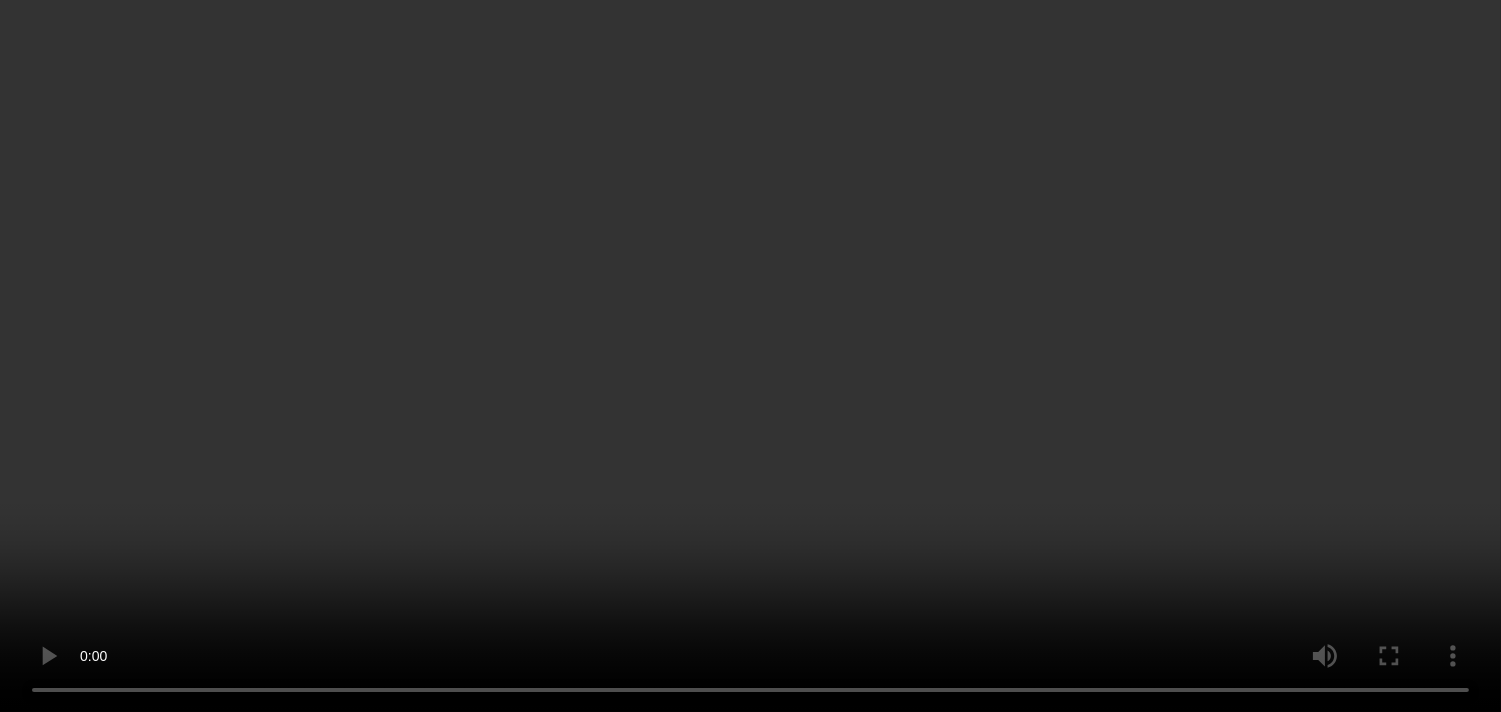 scroll, scrollTop: 1000, scrollLeft: 0, axis: vertical 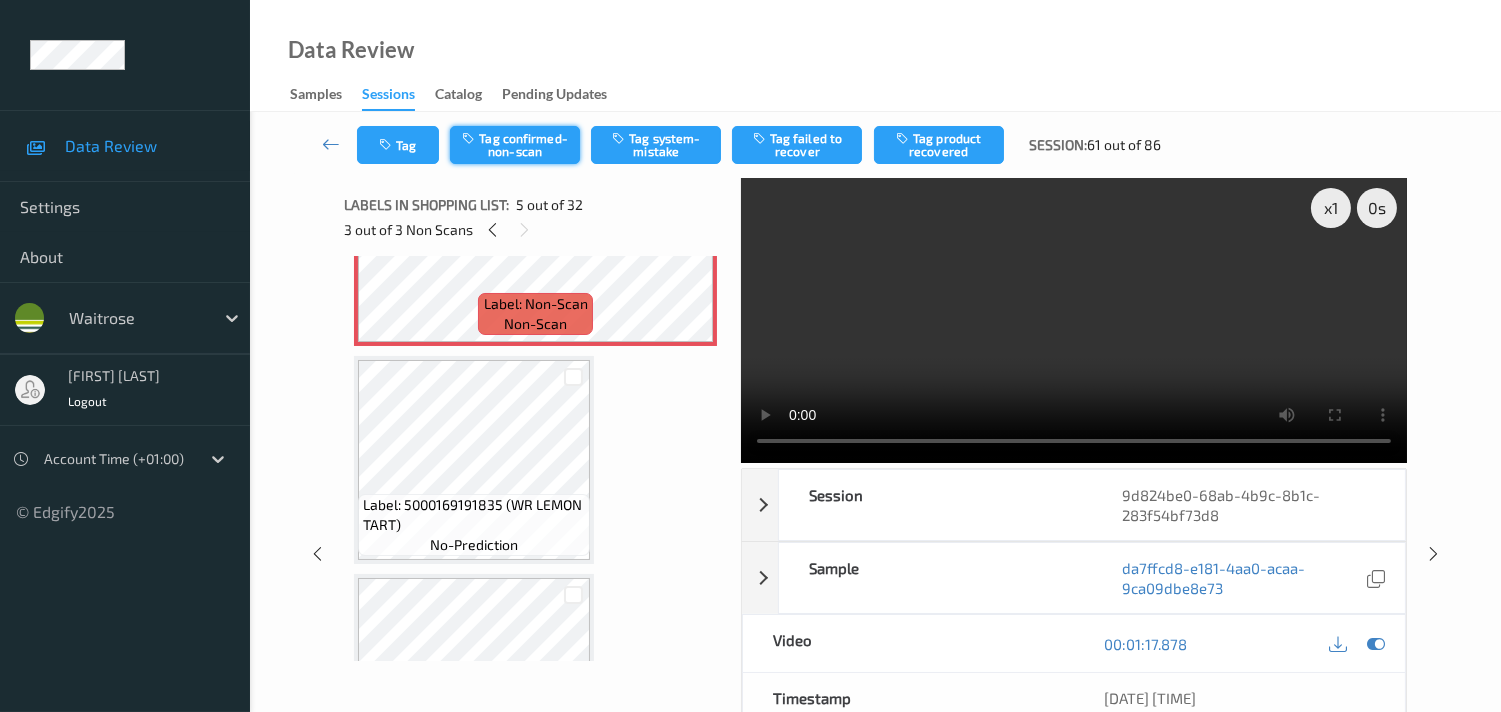 click on "Tag   confirmed-non-scan" at bounding box center [515, 145] 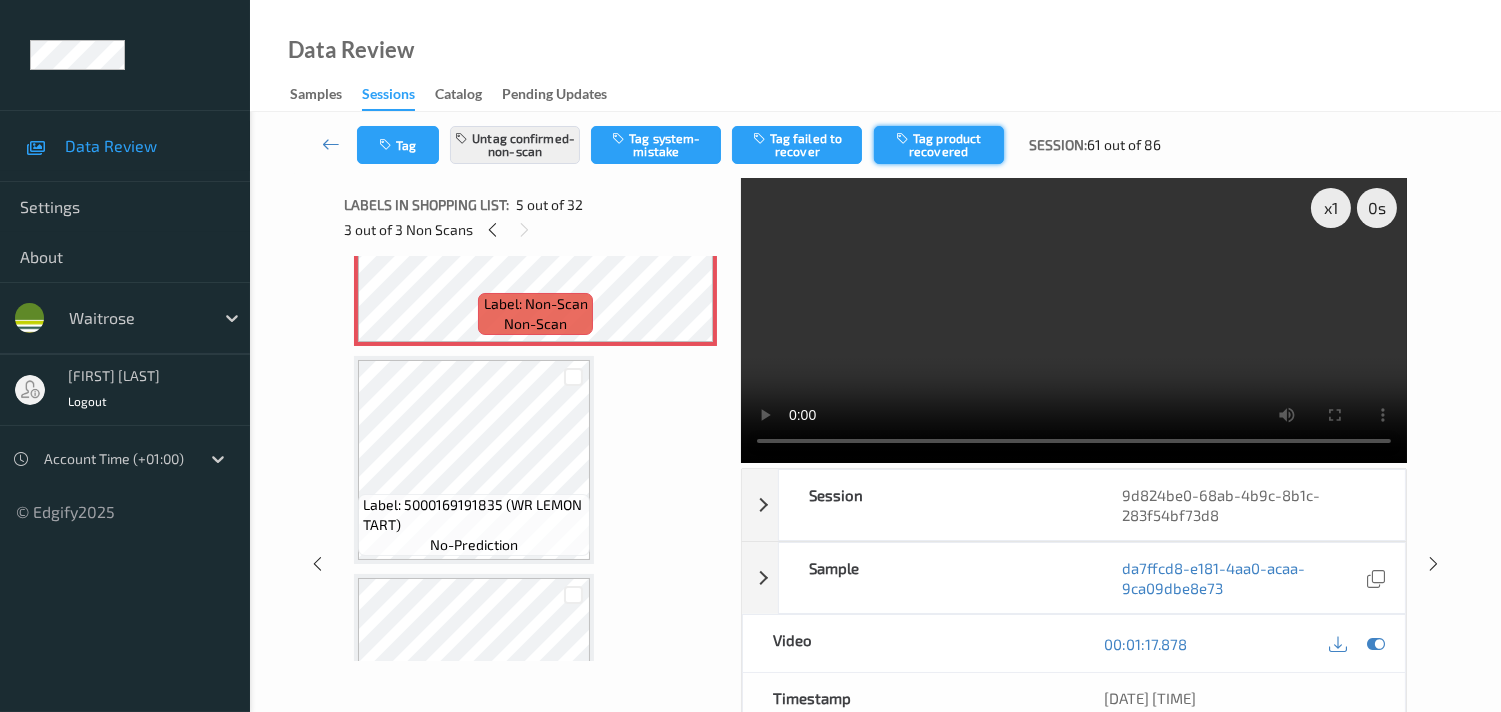 click on "Tag   product recovered" at bounding box center [939, 145] 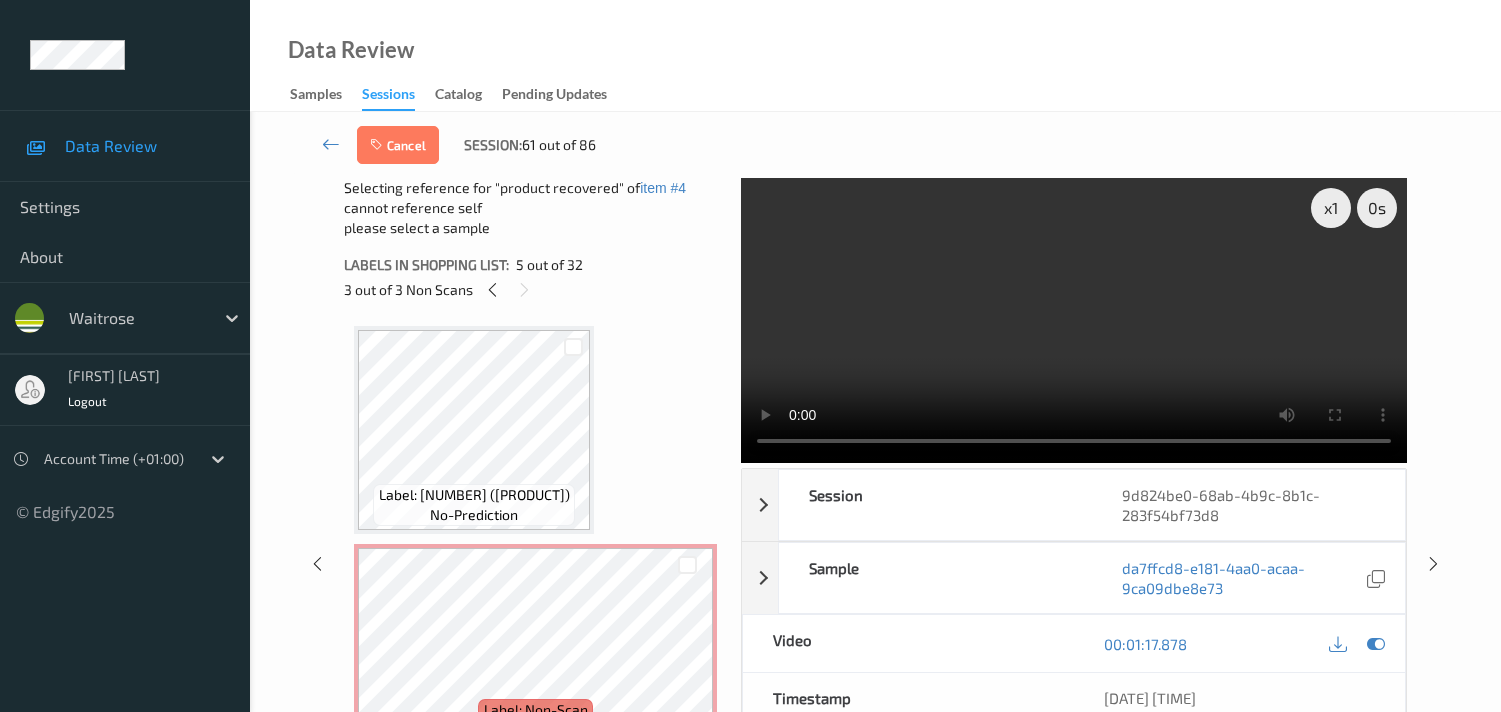 scroll, scrollTop: 0, scrollLeft: 0, axis: both 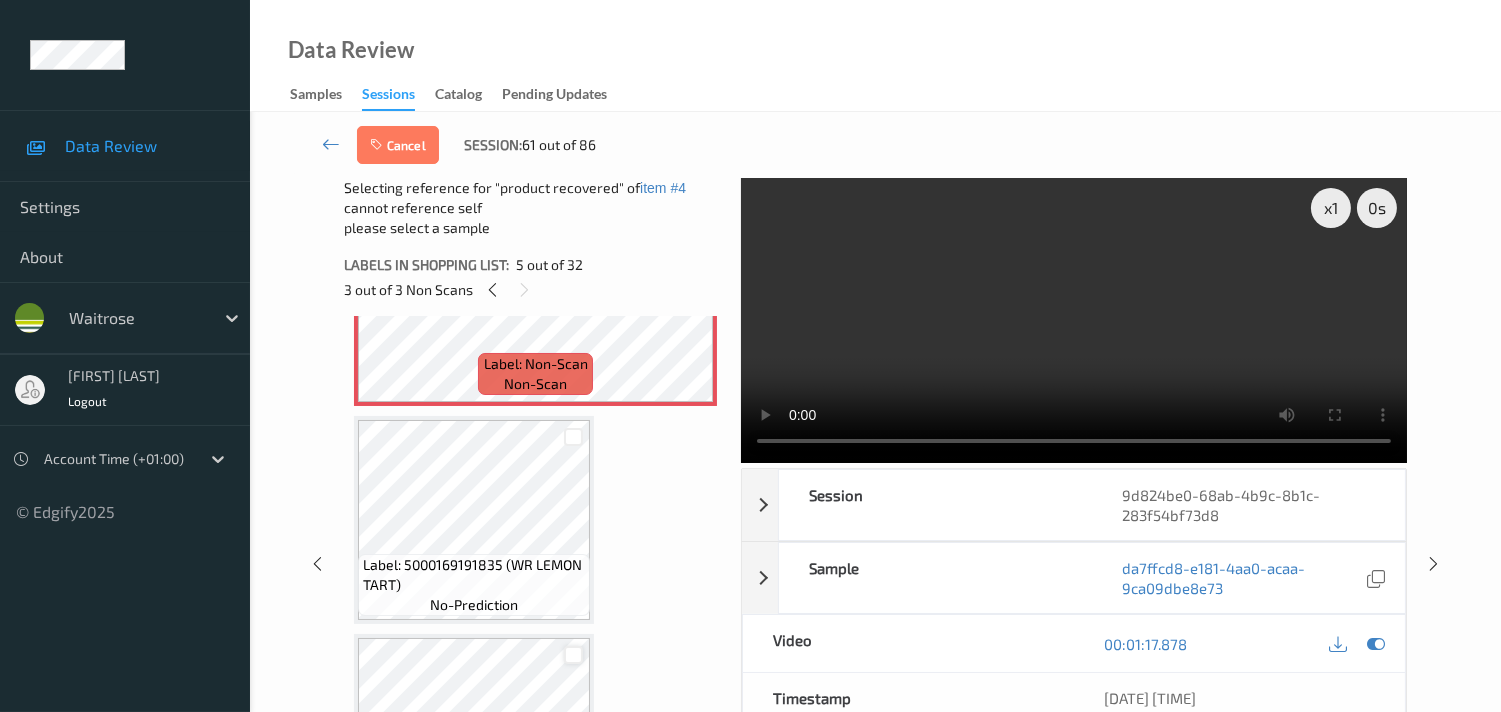 click at bounding box center [573, 655] 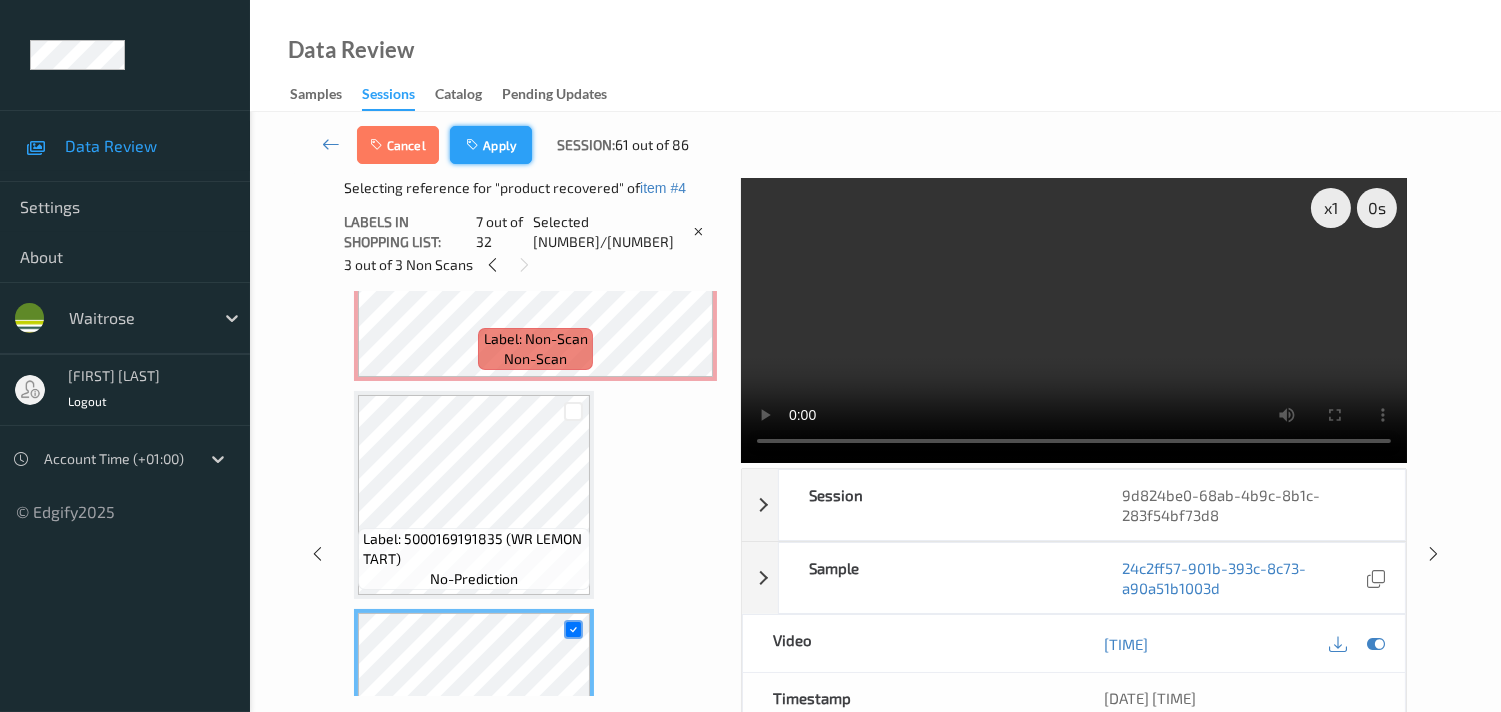 click on "Apply" at bounding box center (491, 145) 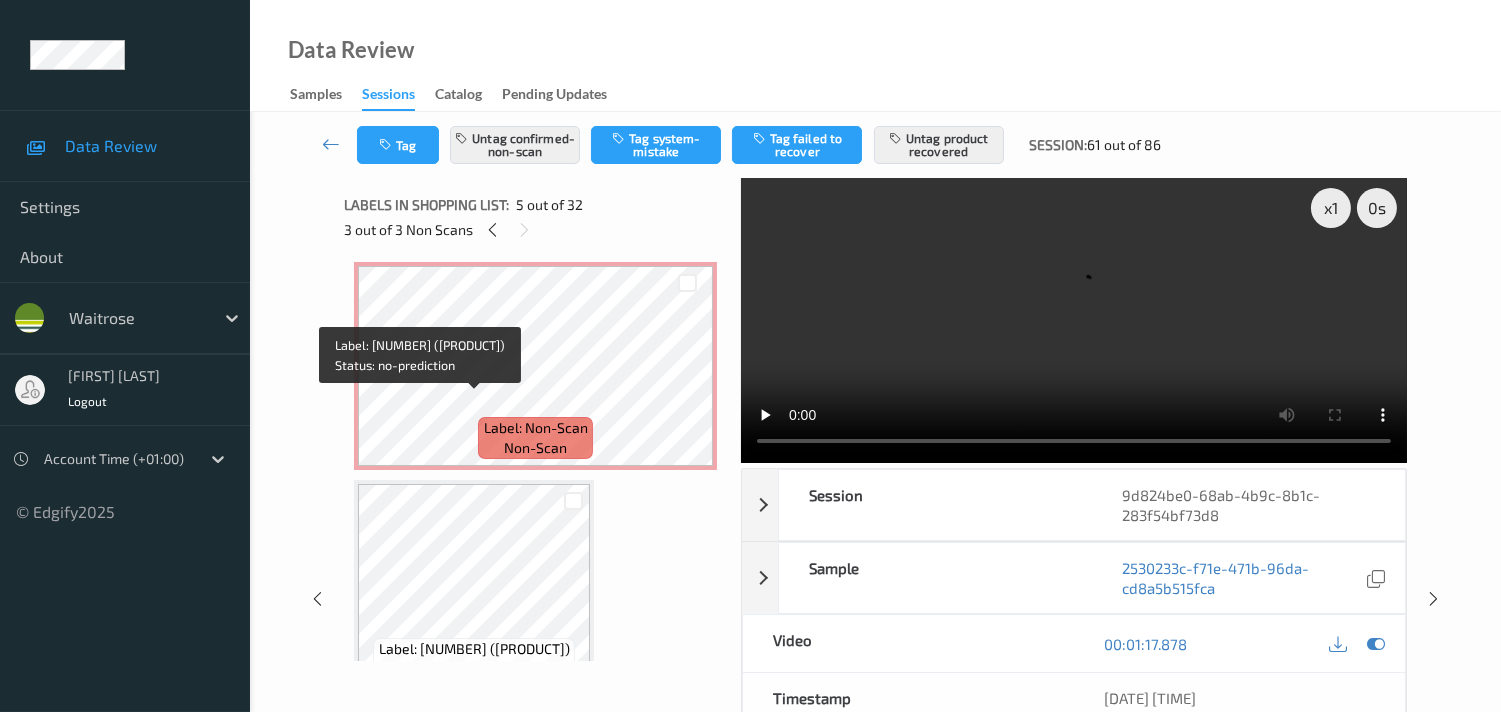 scroll, scrollTop: 437, scrollLeft: 0, axis: vertical 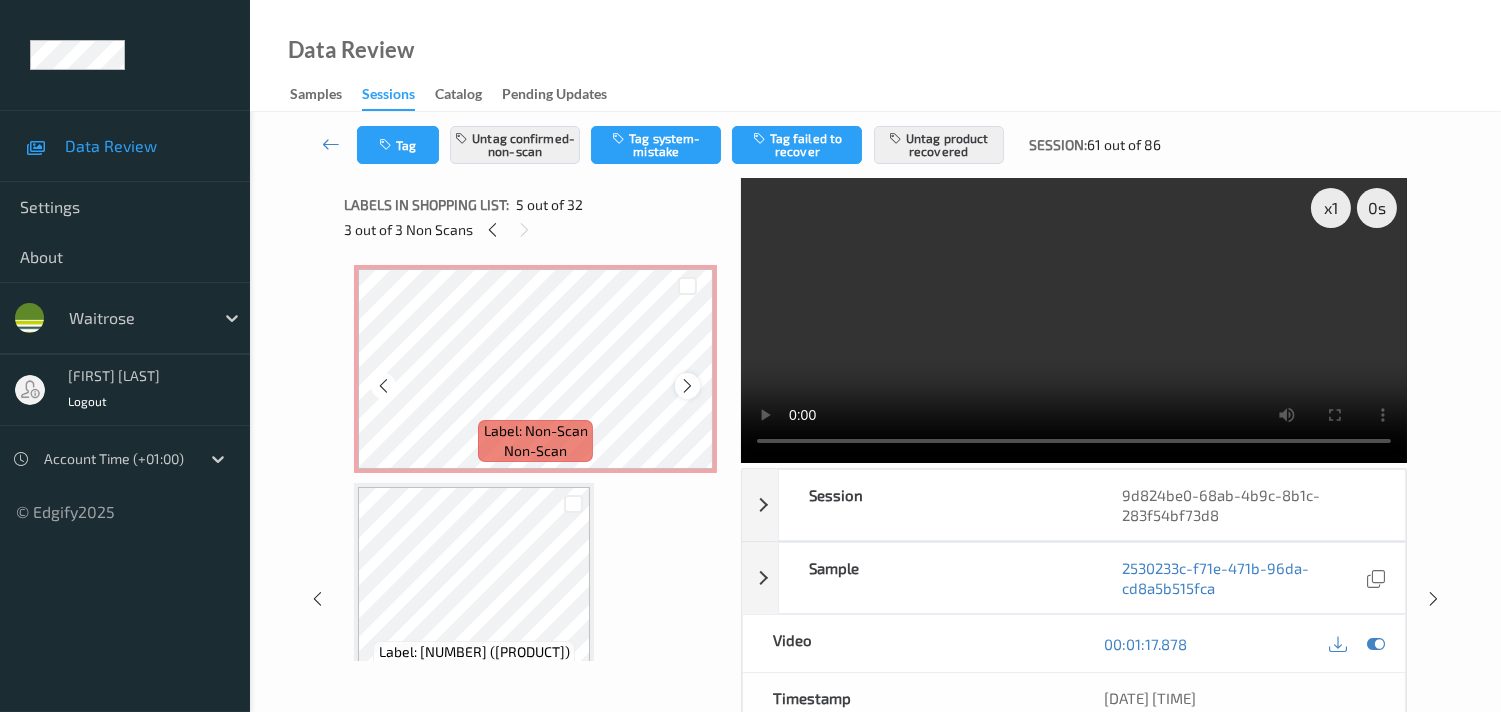 click at bounding box center (687, 386) 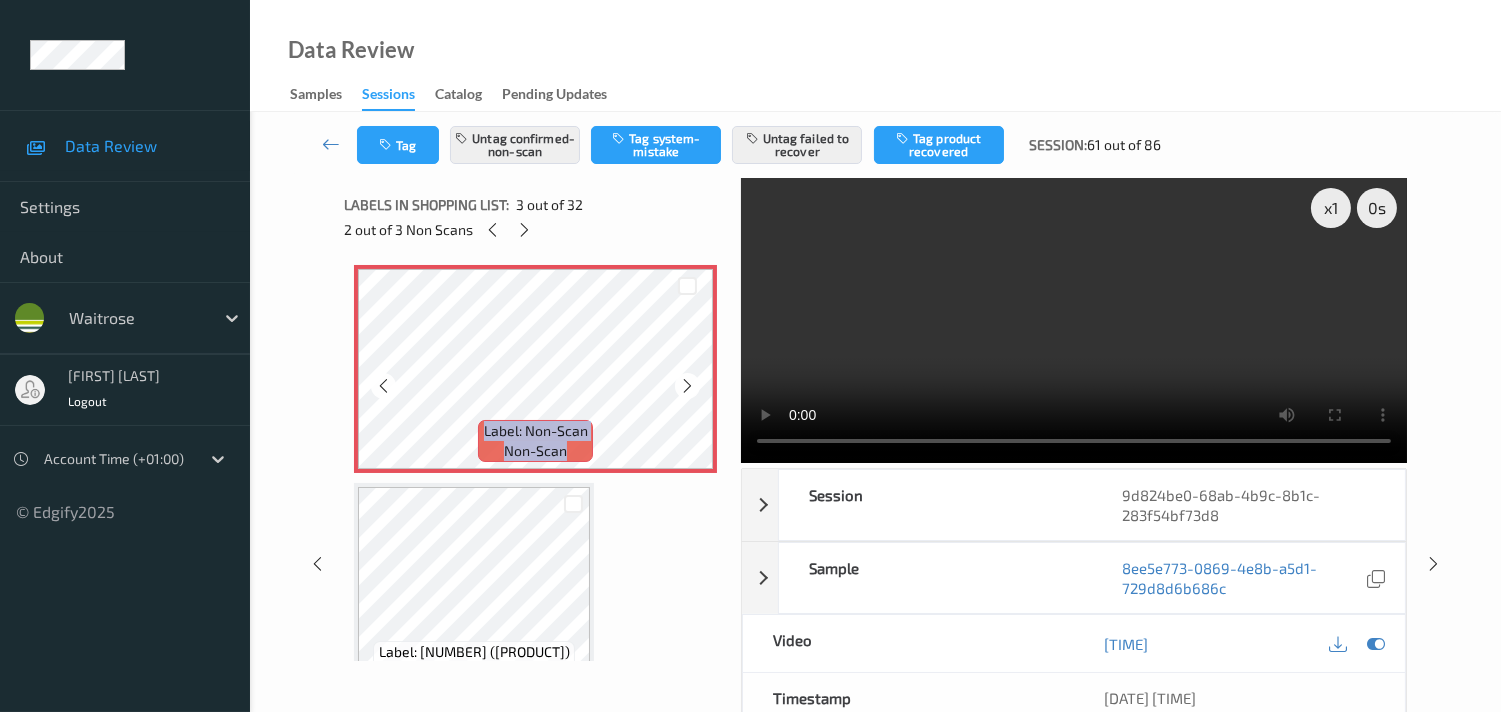 click at bounding box center [687, 386] 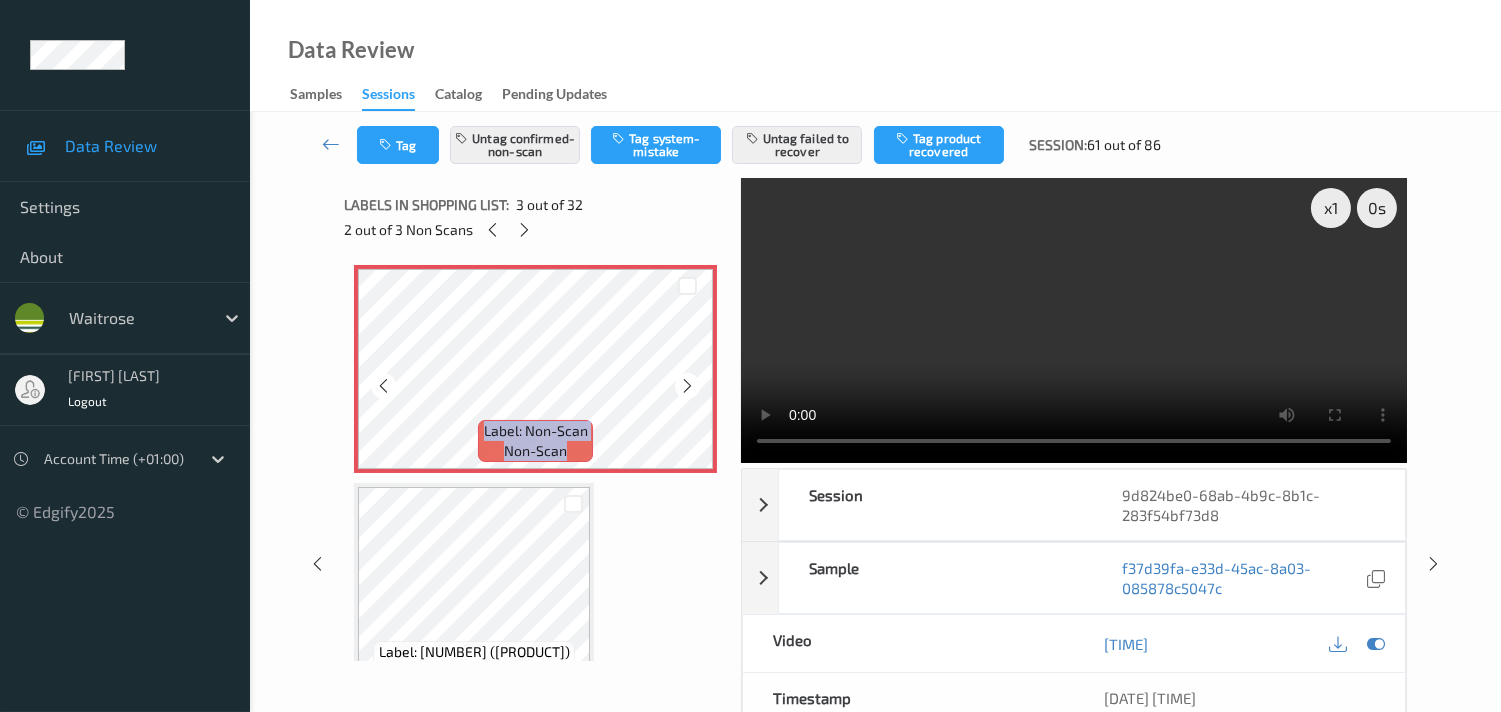 click at bounding box center [687, 386] 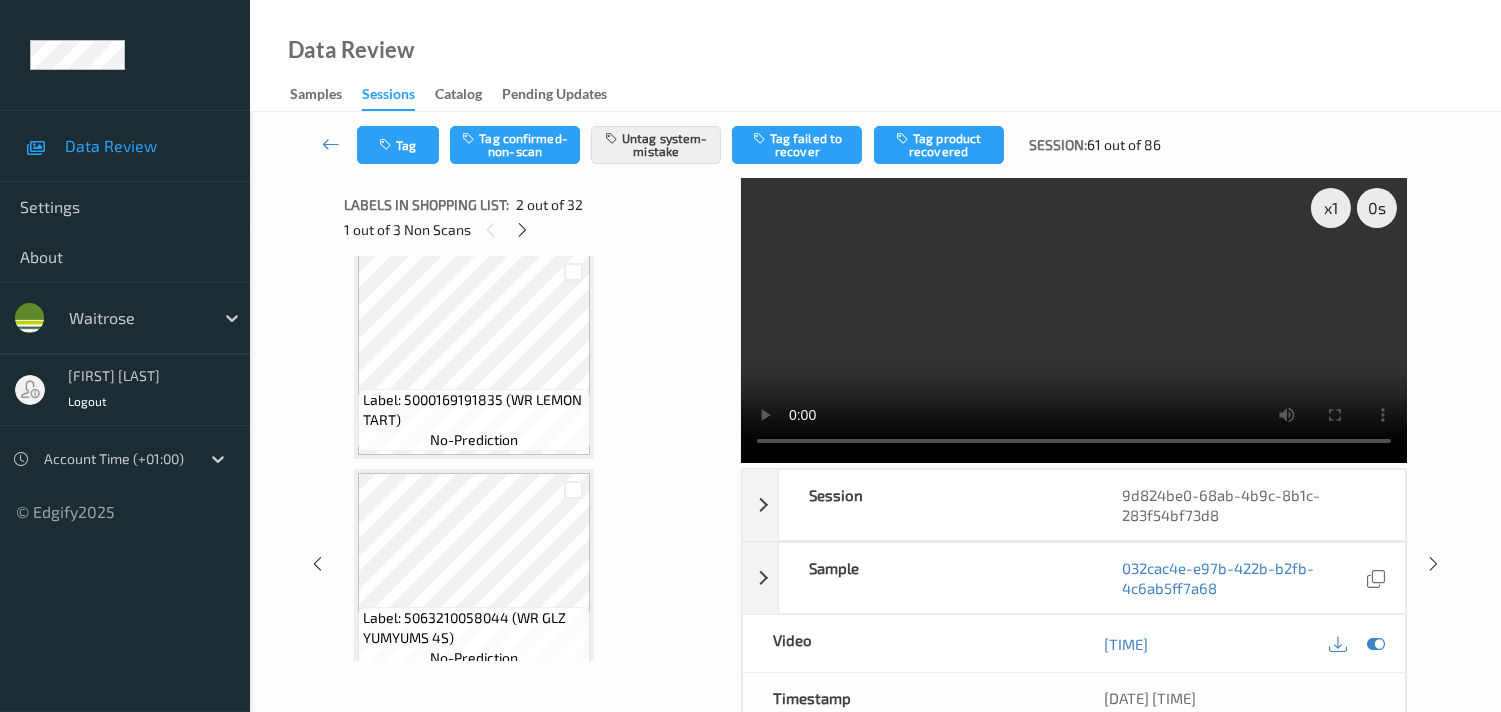scroll, scrollTop: 1104, scrollLeft: 0, axis: vertical 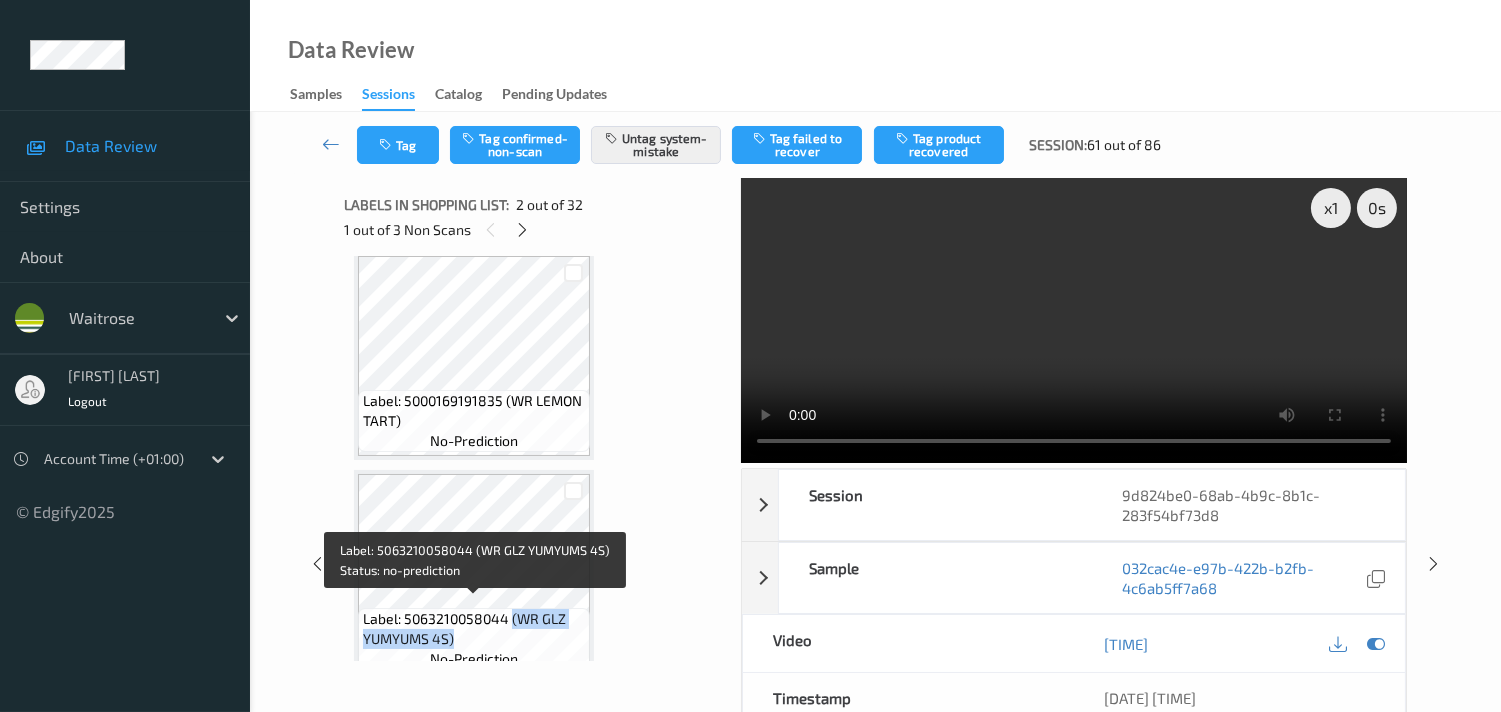 drag, startPoint x: 510, startPoint y: 608, endPoint x: 568, endPoint y: 626, distance: 60.728905 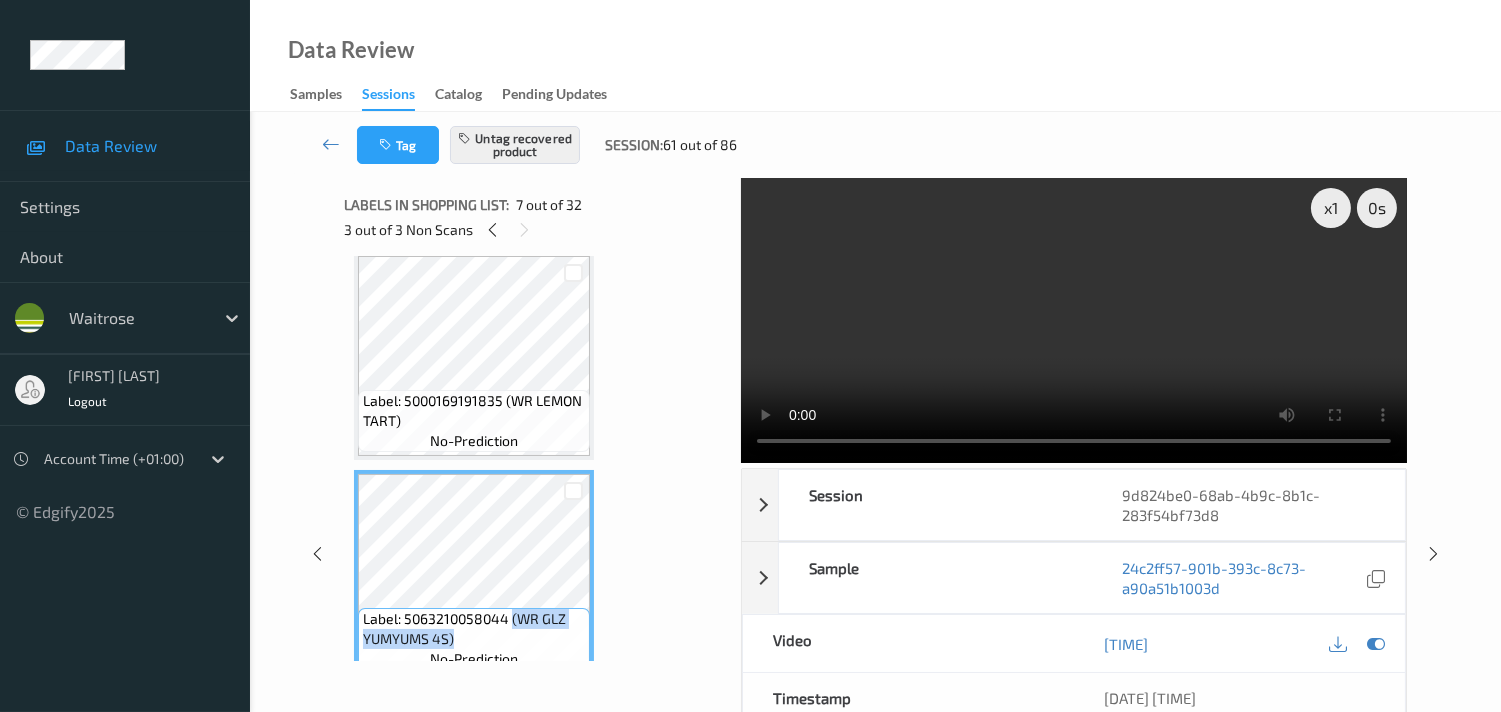 copy on "([PRODUCT])" 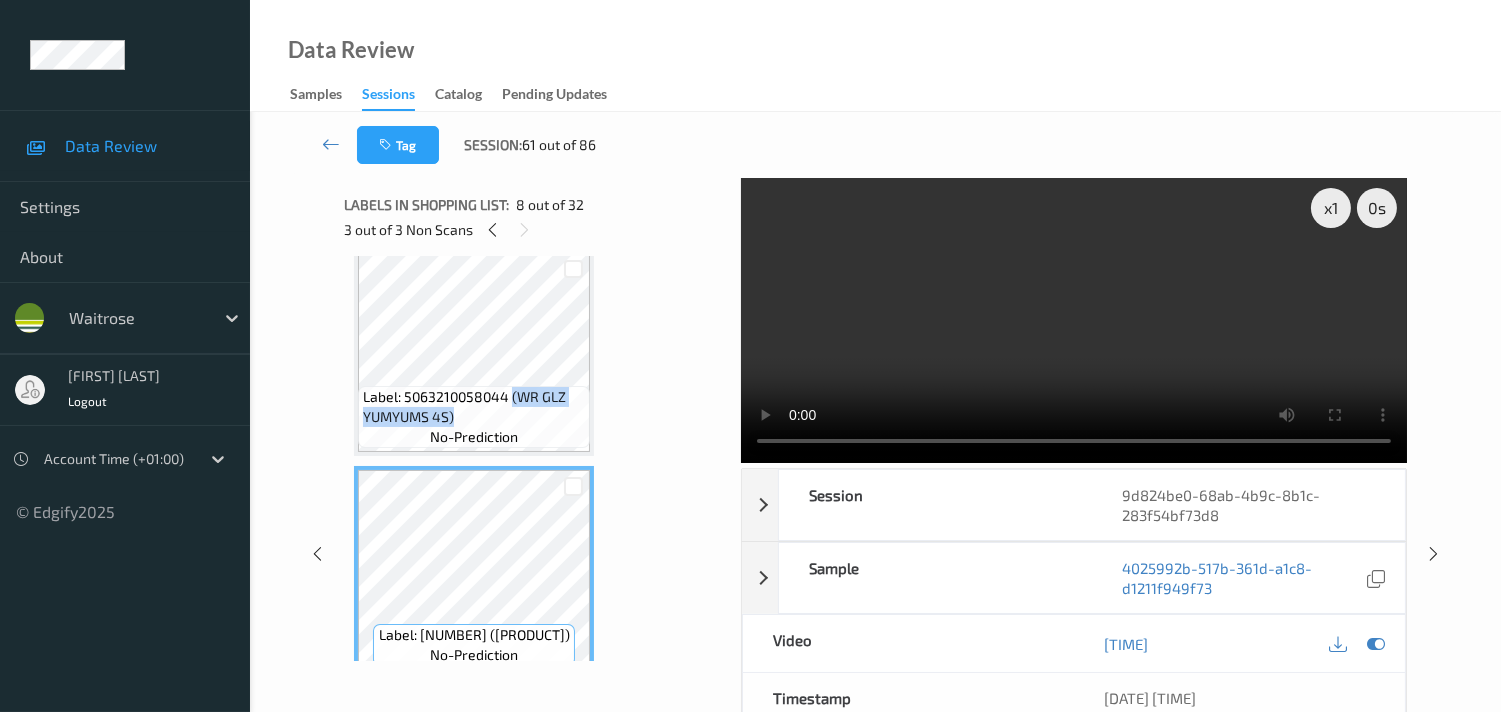 scroll, scrollTop: 1437, scrollLeft: 0, axis: vertical 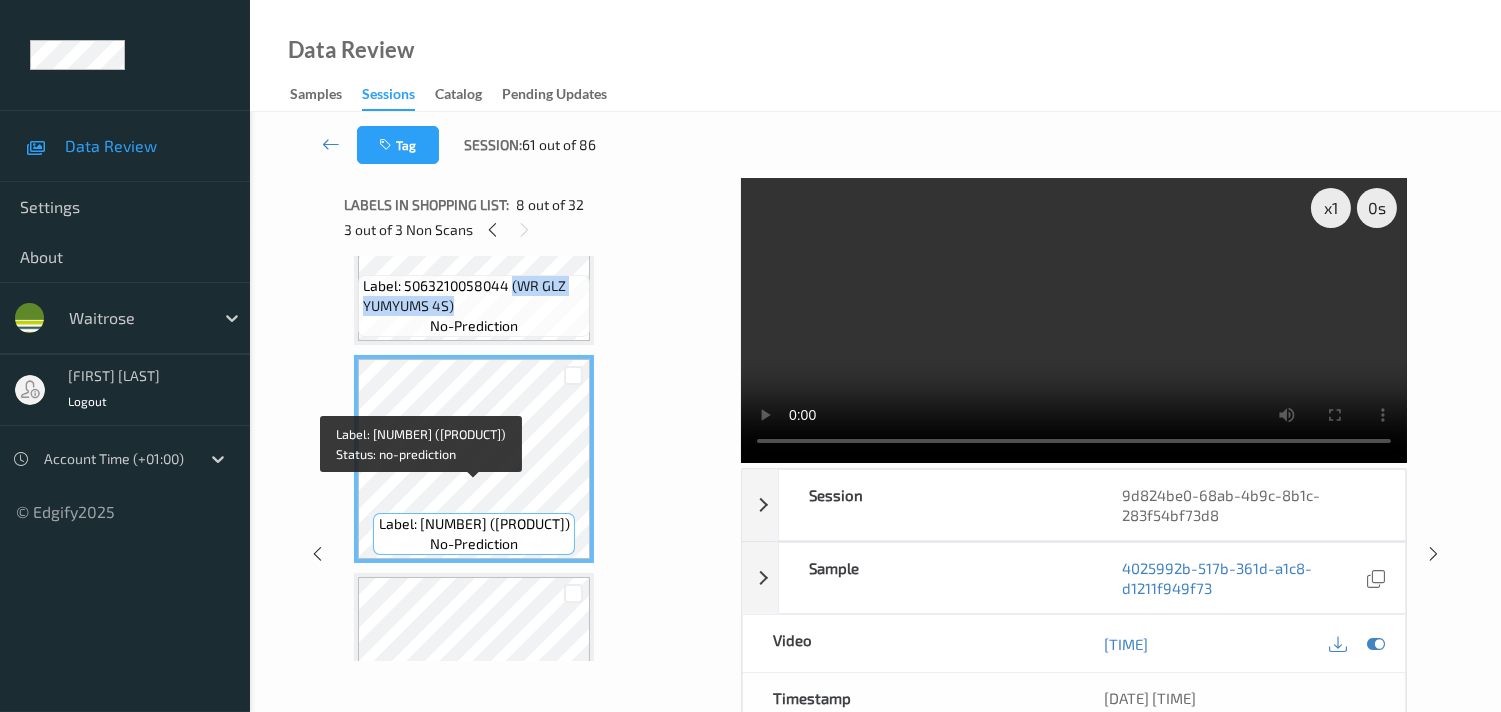 drag, startPoint x: 507, startPoint y: 495, endPoint x: 560, endPoint y: 515, distance: 56.648037 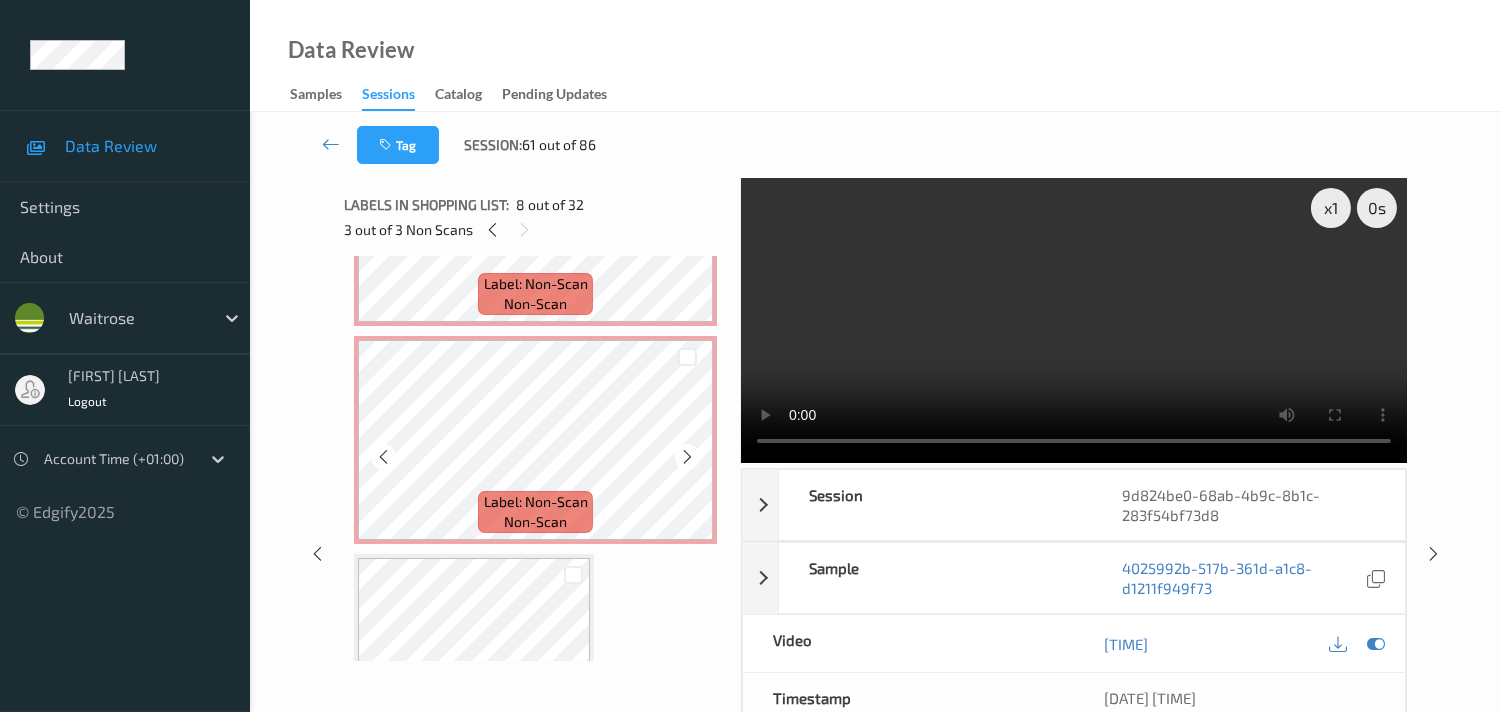 scroll, scrollTop: 326, scrollLeft: 0, axis: vertical 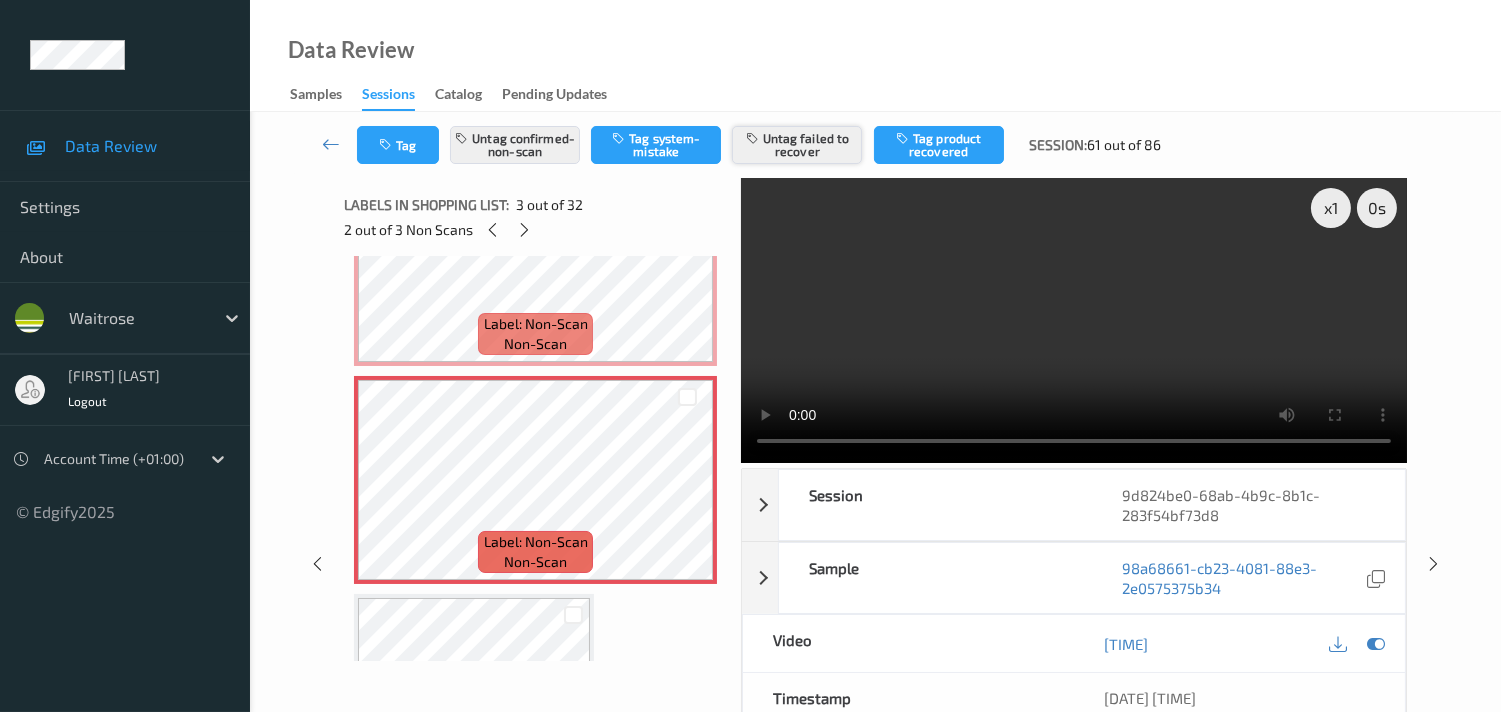 click on "Untag   failed to recover" at bounding box center [797, 145] 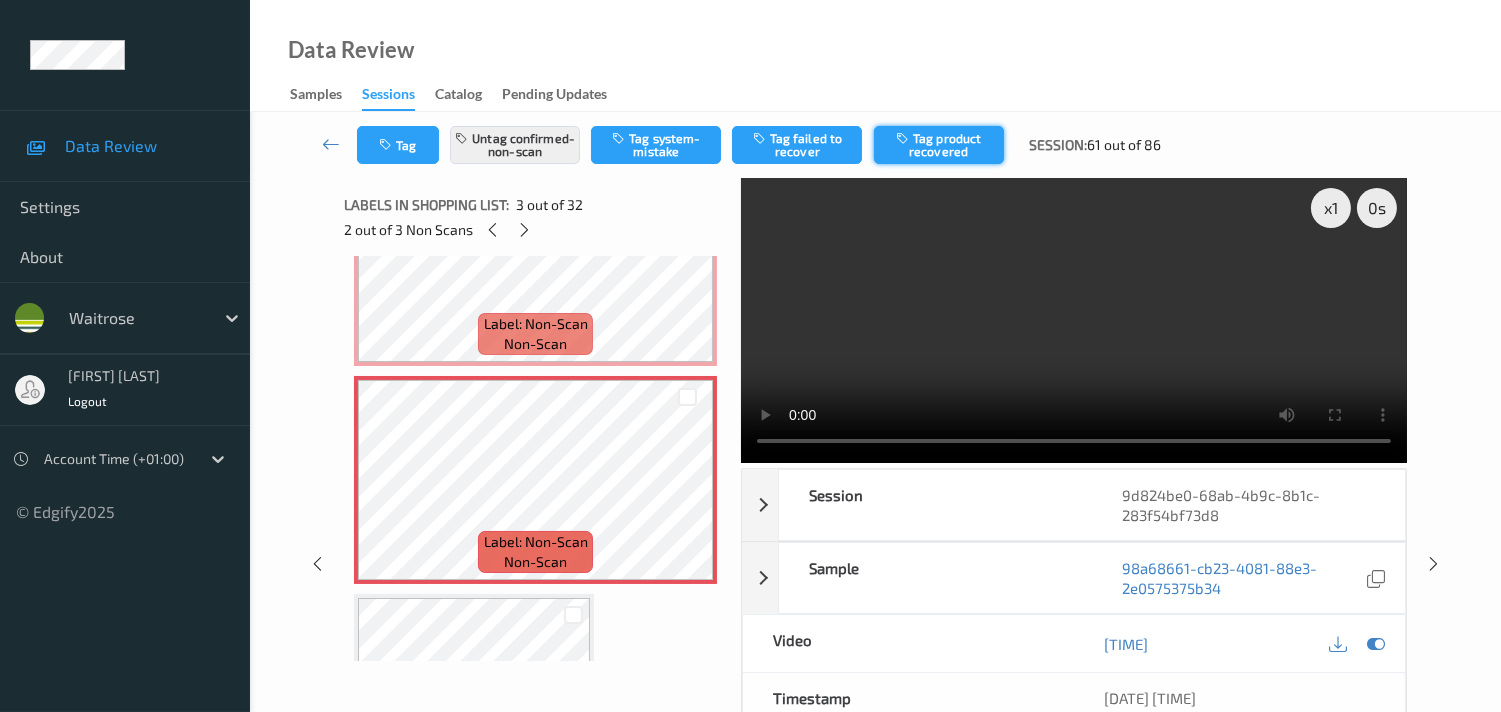 click on "Tag   product recovered" at bounding box center [939, 145] 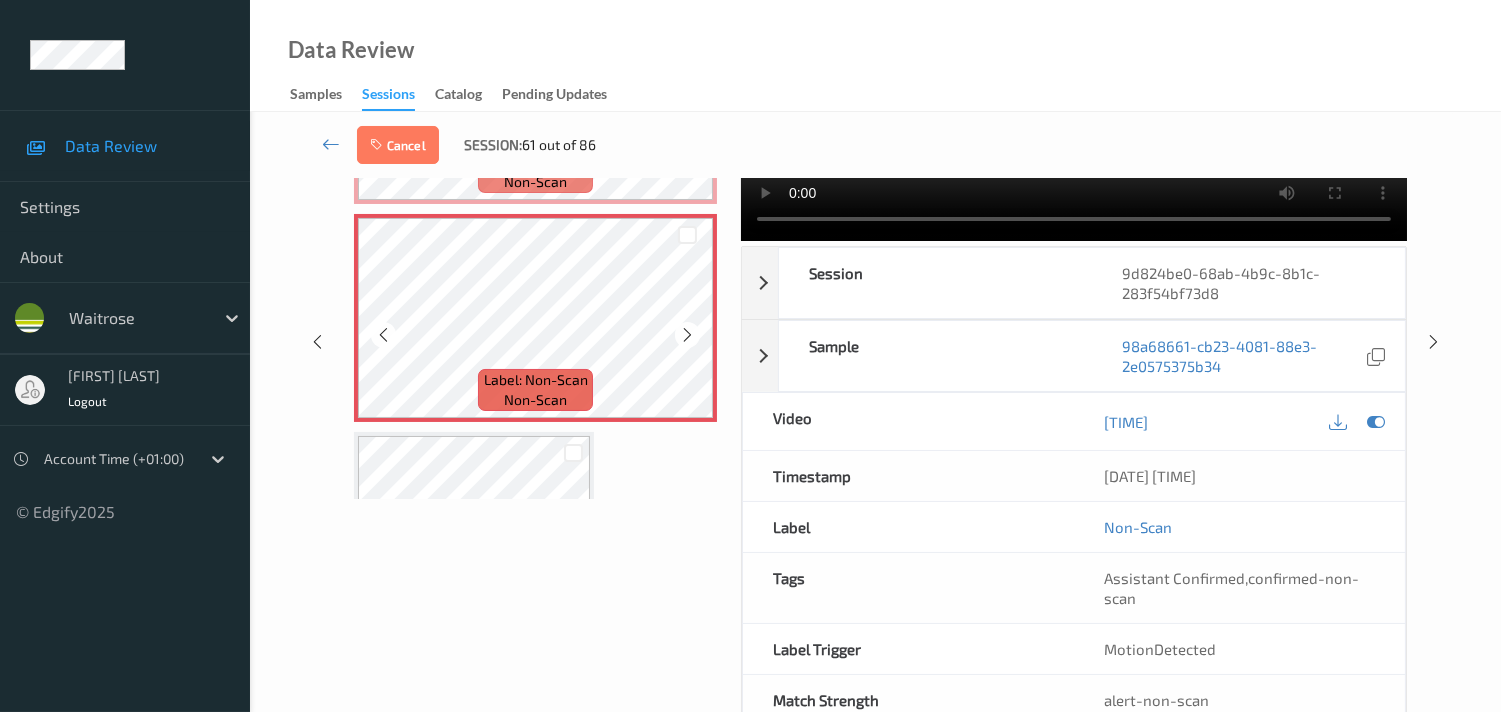 scroll, scrollTop: 280, scrollLeft: 0, axis: vertical 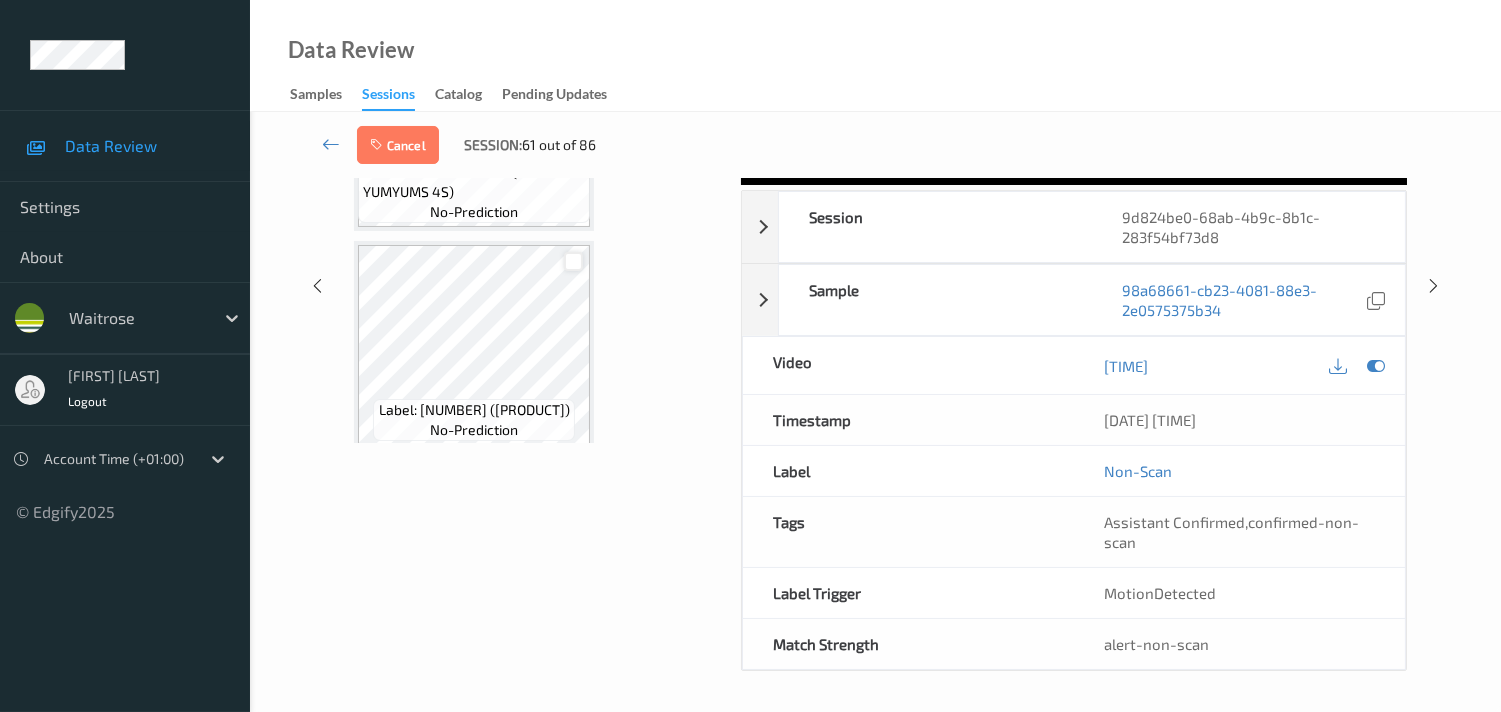 click at bounding box center (573, 261) 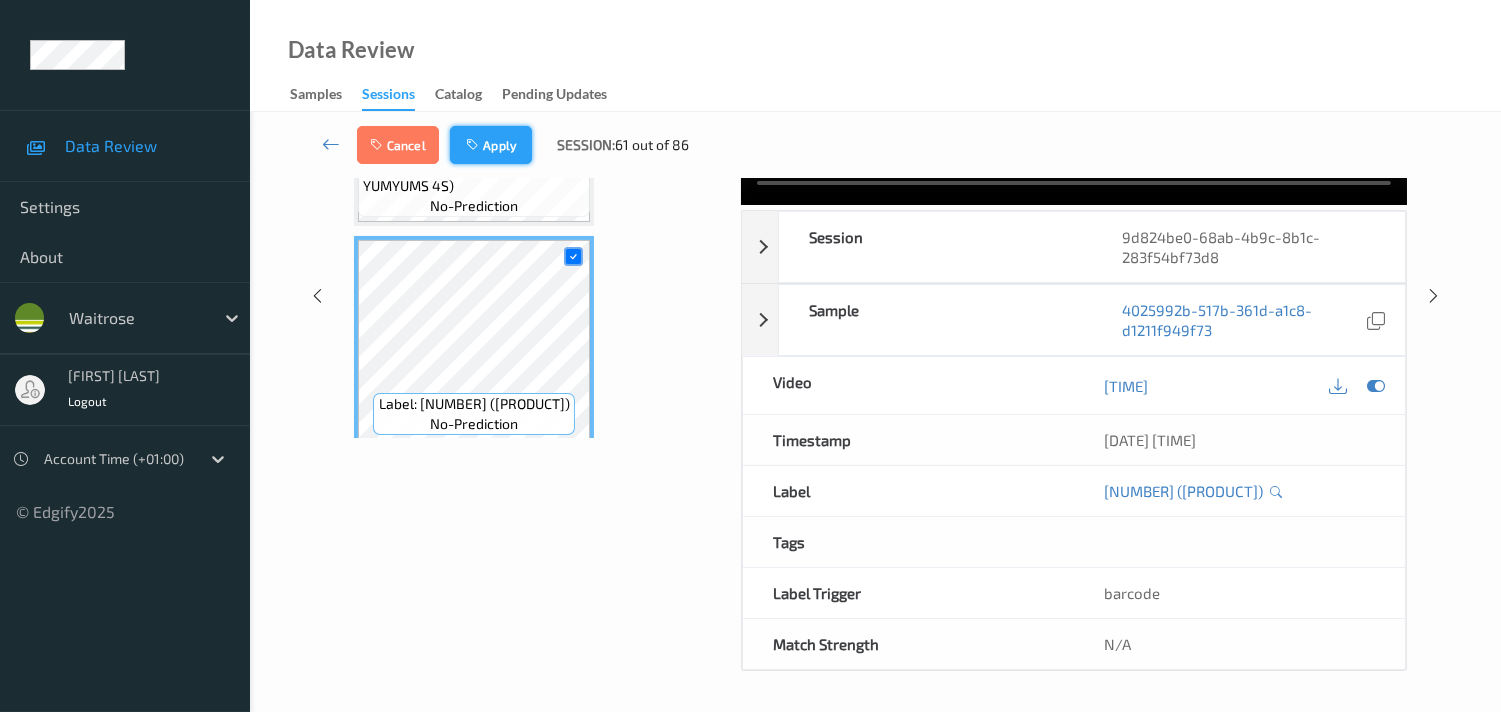 click on "Apply" at bounding box center [491, 145] 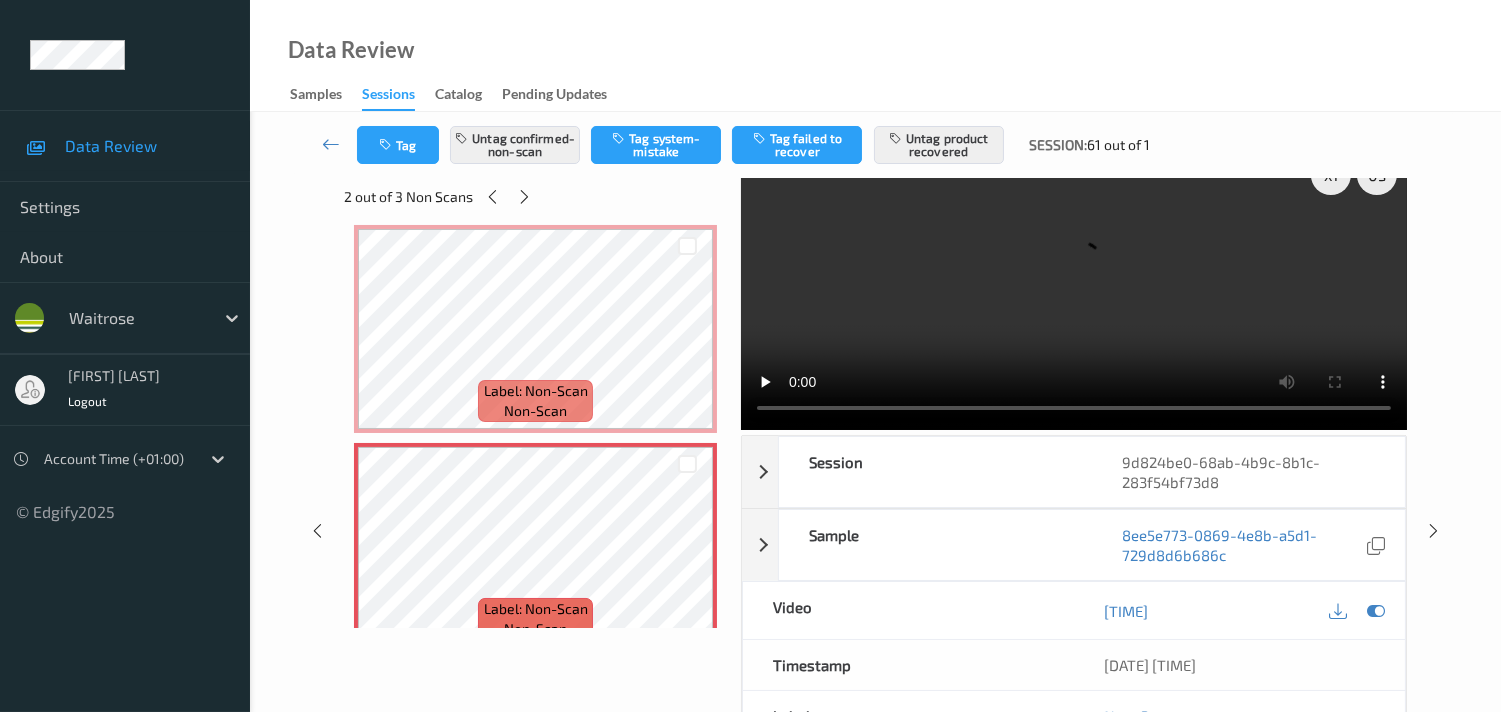 scroll, scrollTop: 0, scrollLeft: 0, axis: both 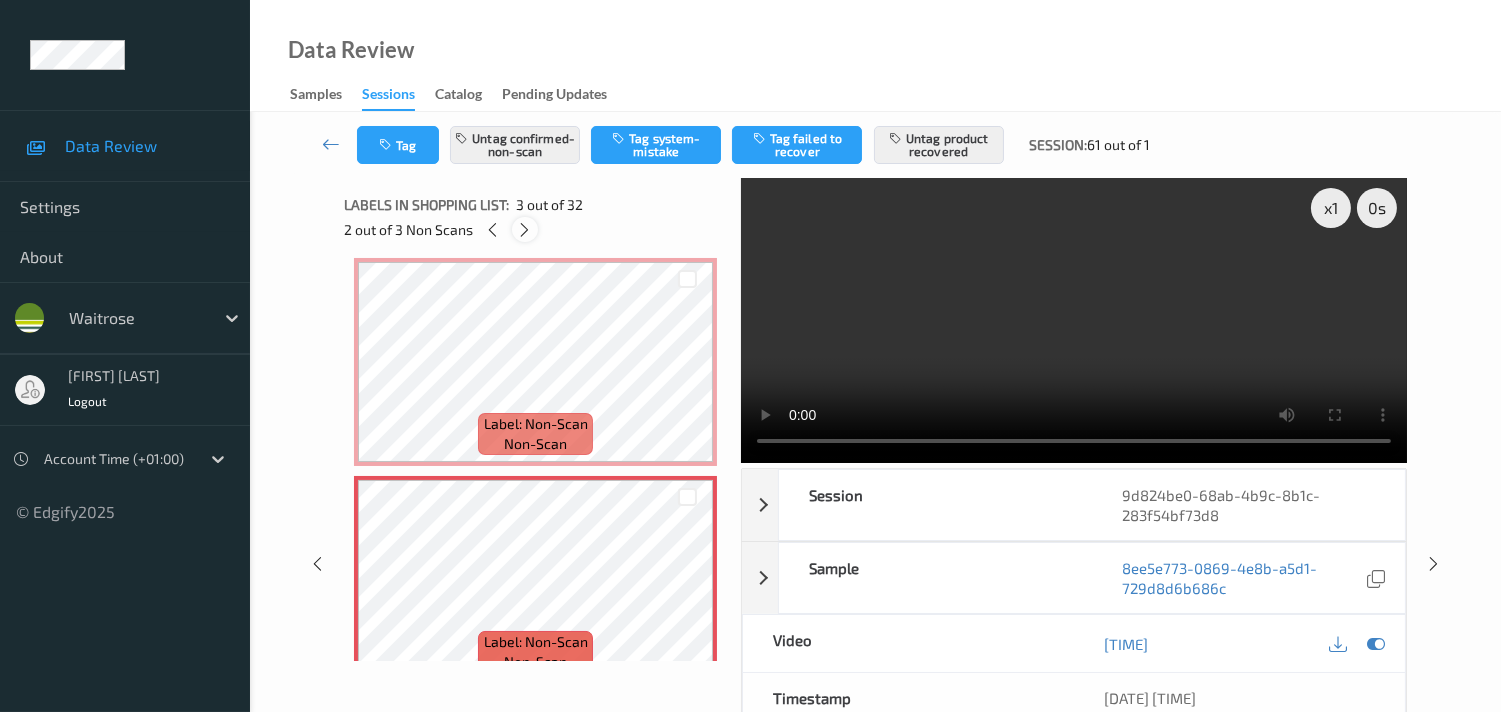 click at bounding box center (524, 230) 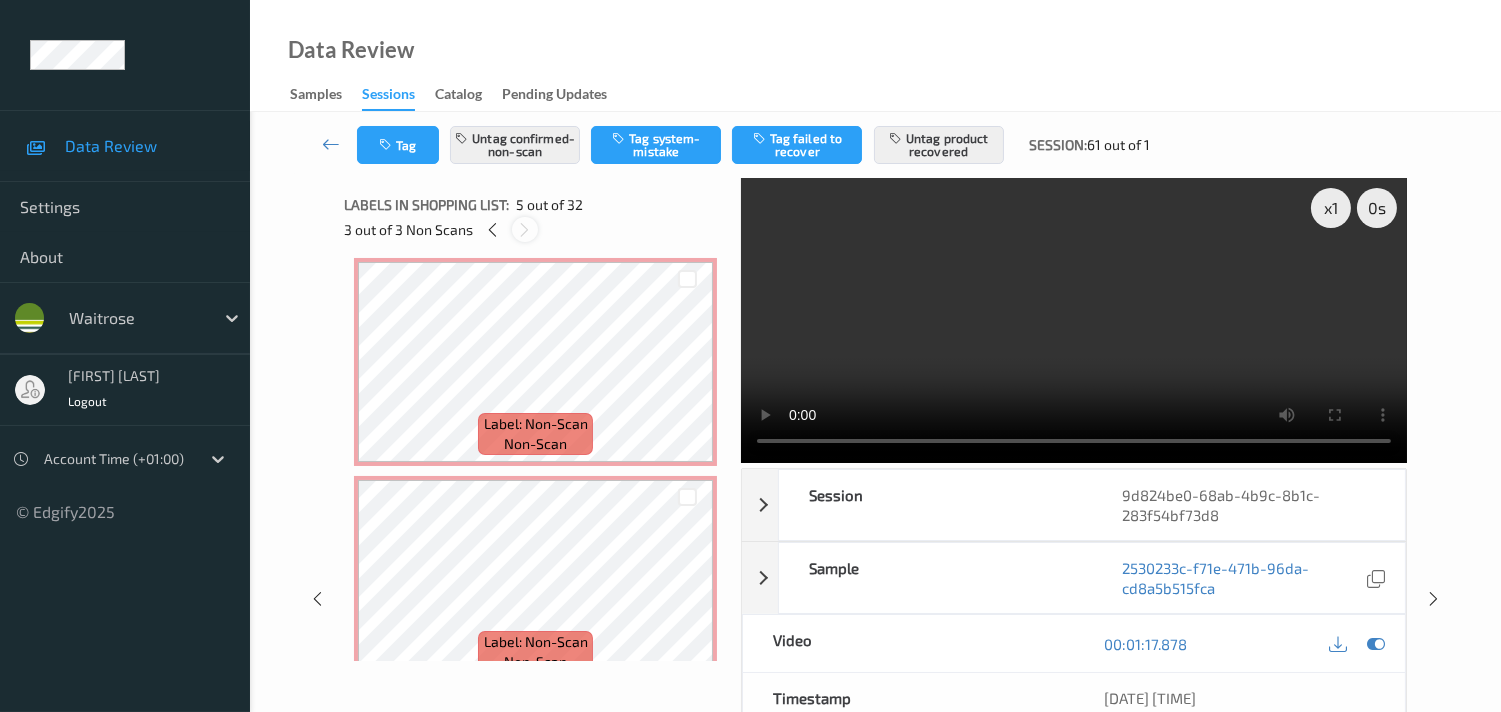 scroll, scrollTop: 660, scrollLeft: 0, axis: vertical 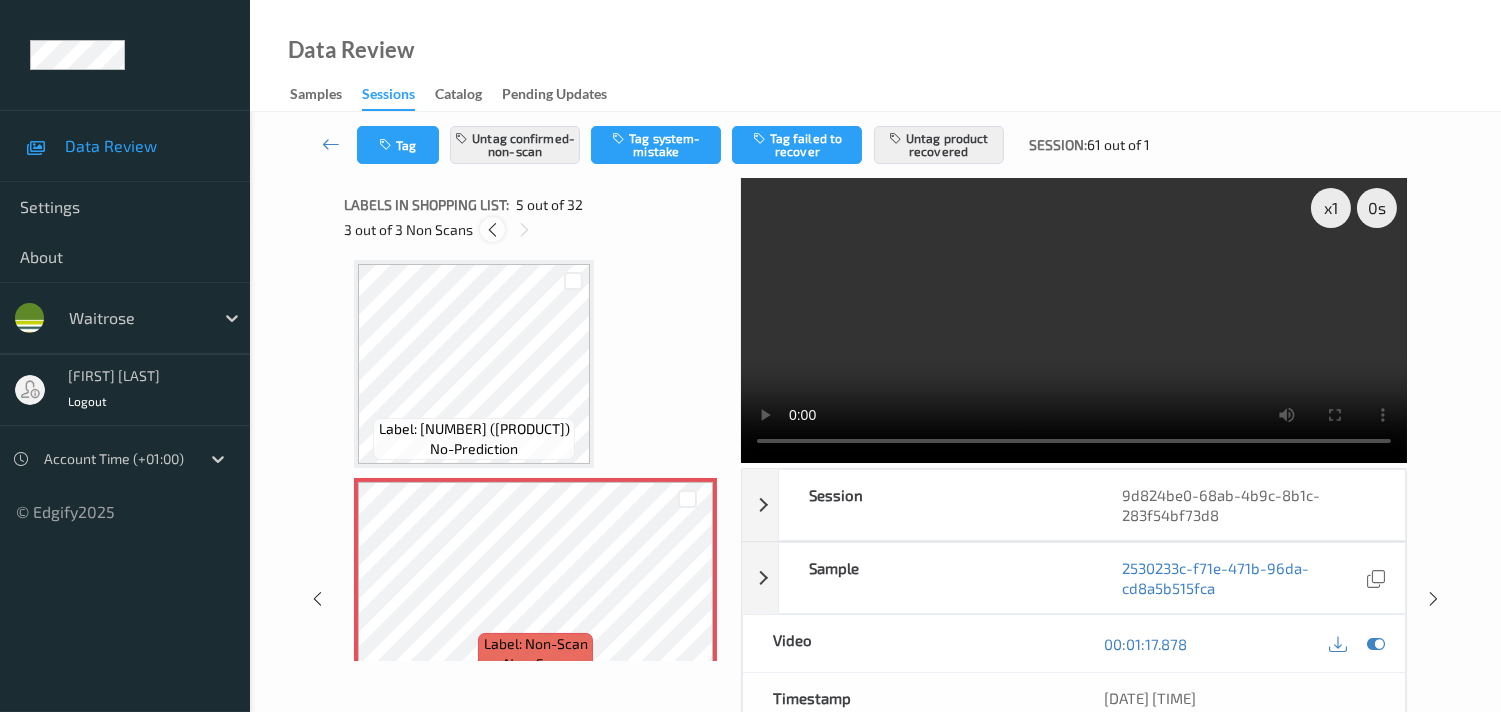 click at bounding box center (492, 230) 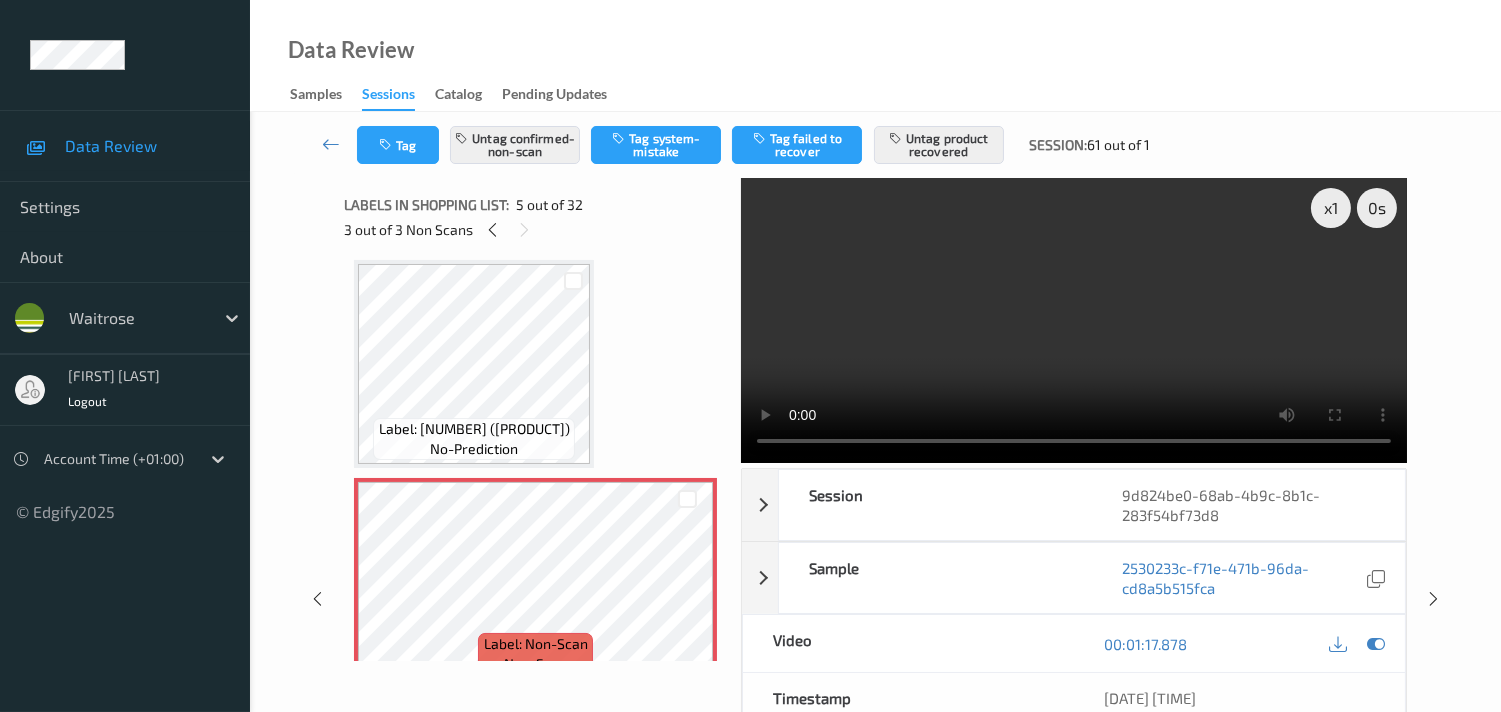 scroll, scrollTop: 226, scrollLeft: 0, axis: vertical 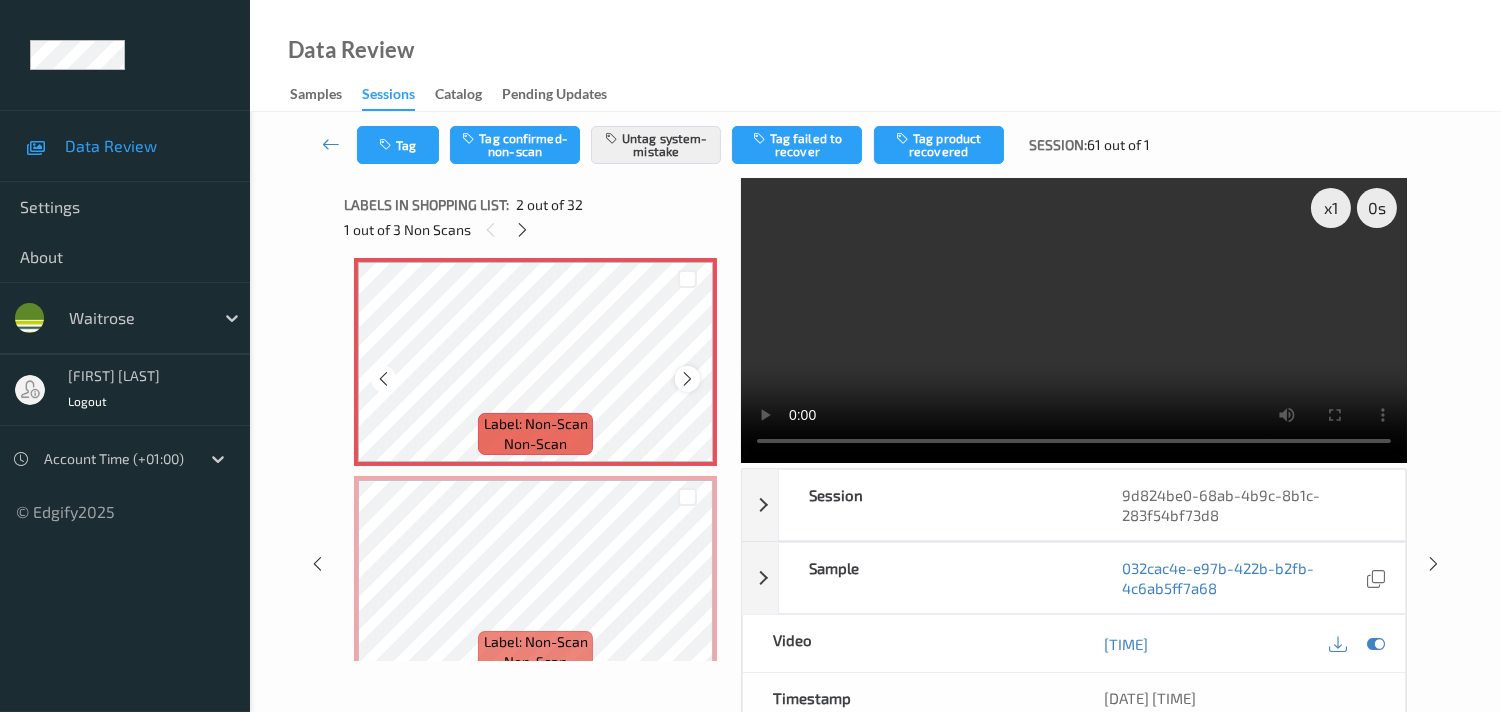 click at bounding box center [687, 378] 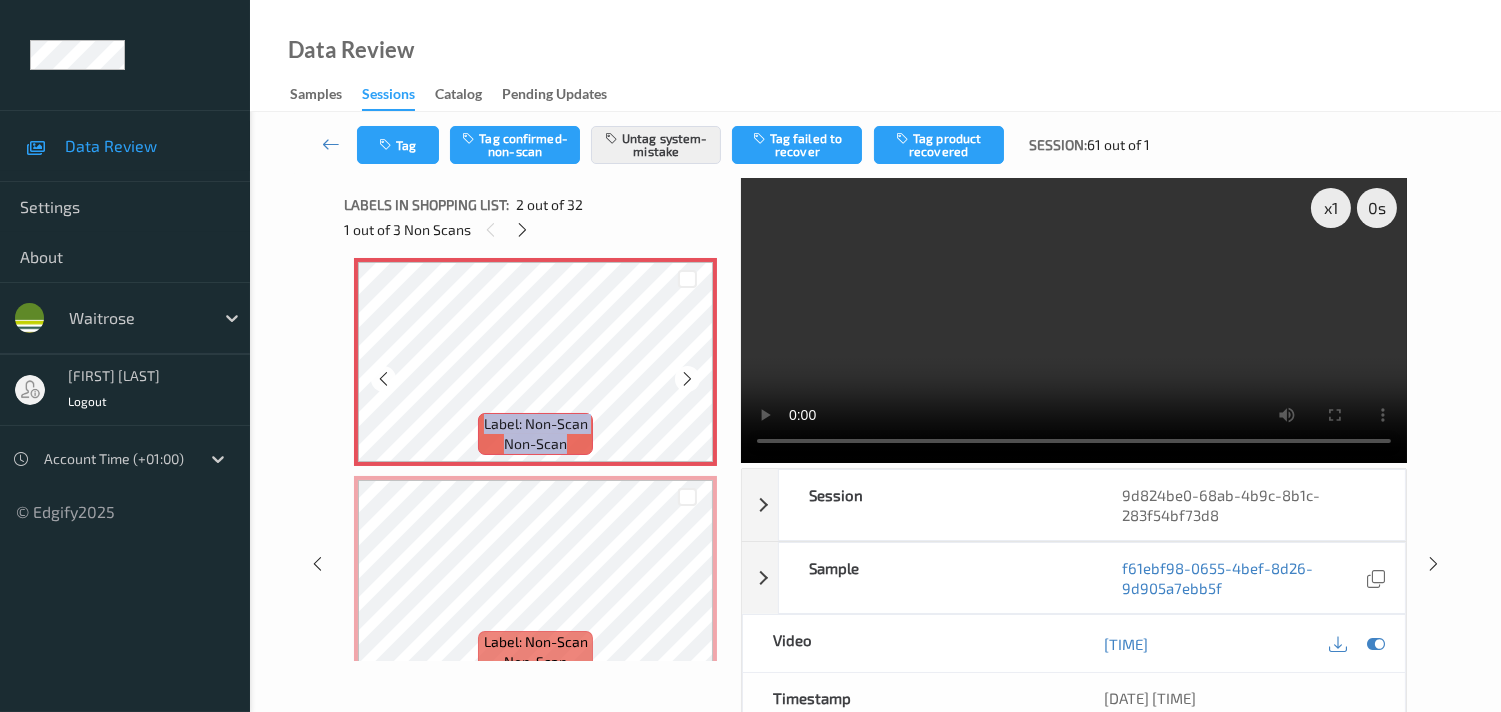 click at bounding box center [687, 378] 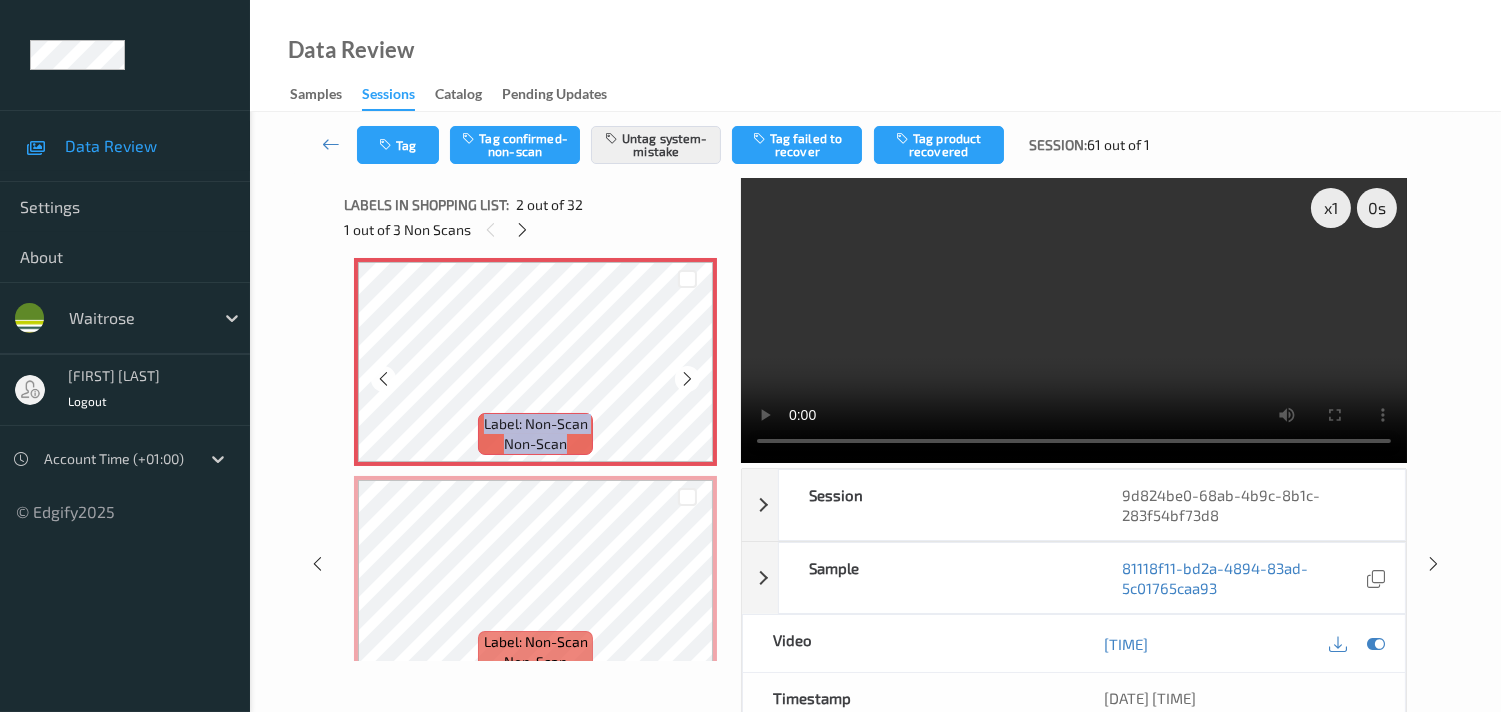 click at bounding box center [687, 378] 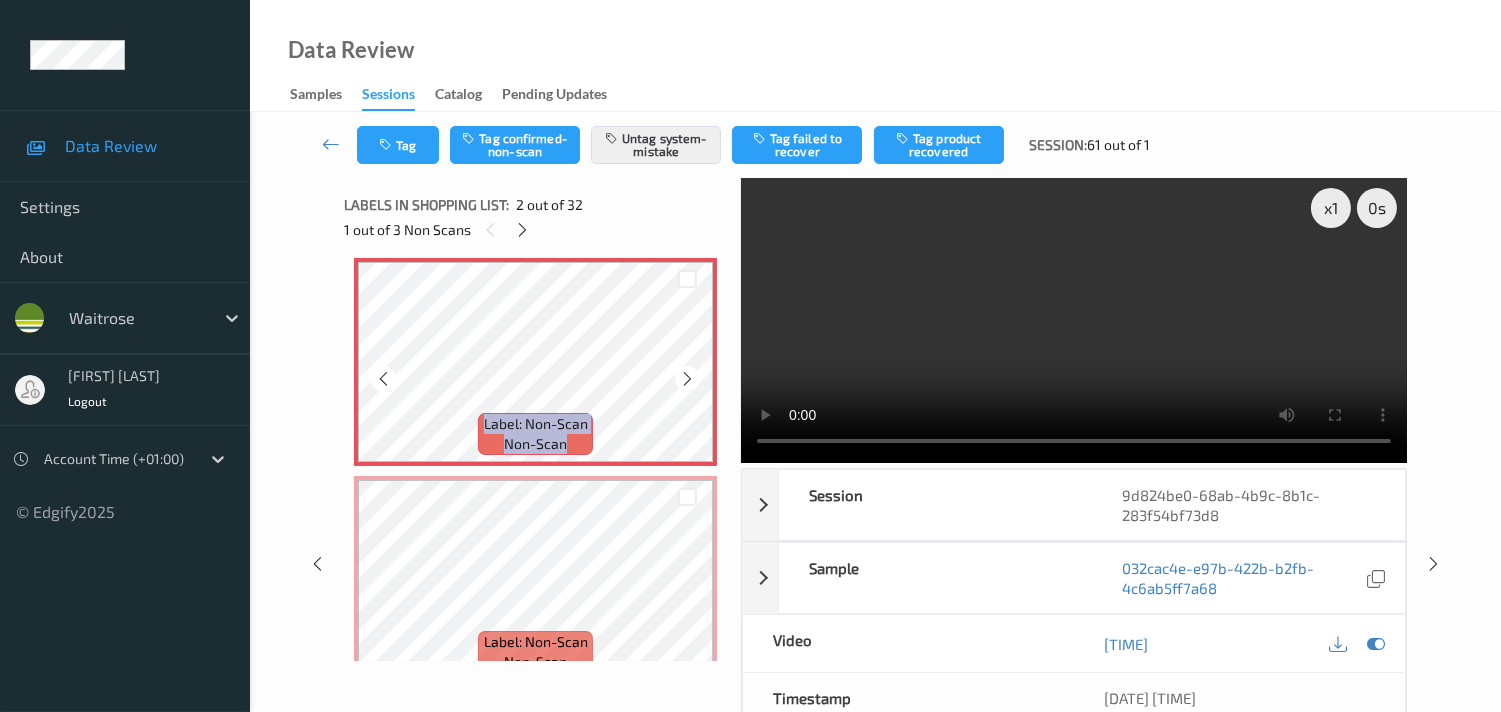 click at bounding box center (687, 378) 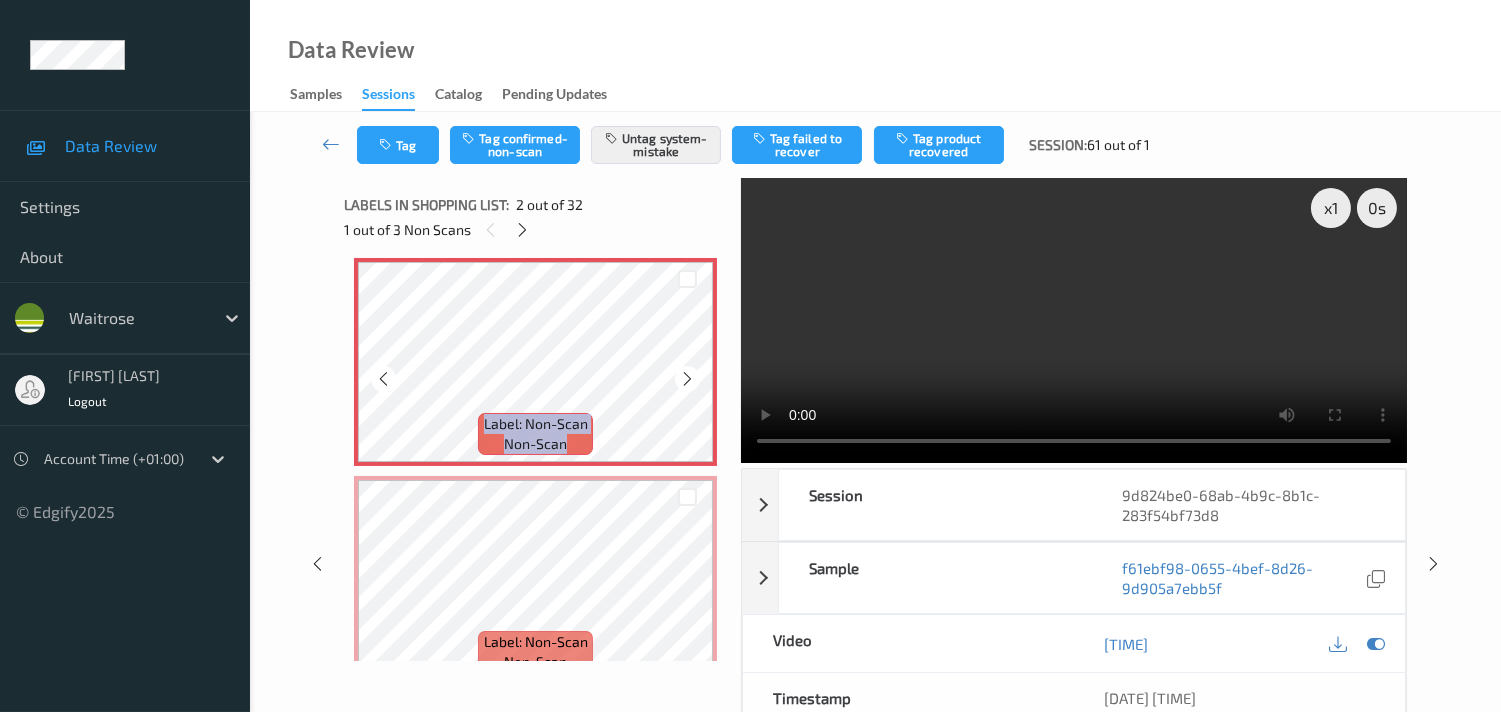 click at bounding box center (687, 378) 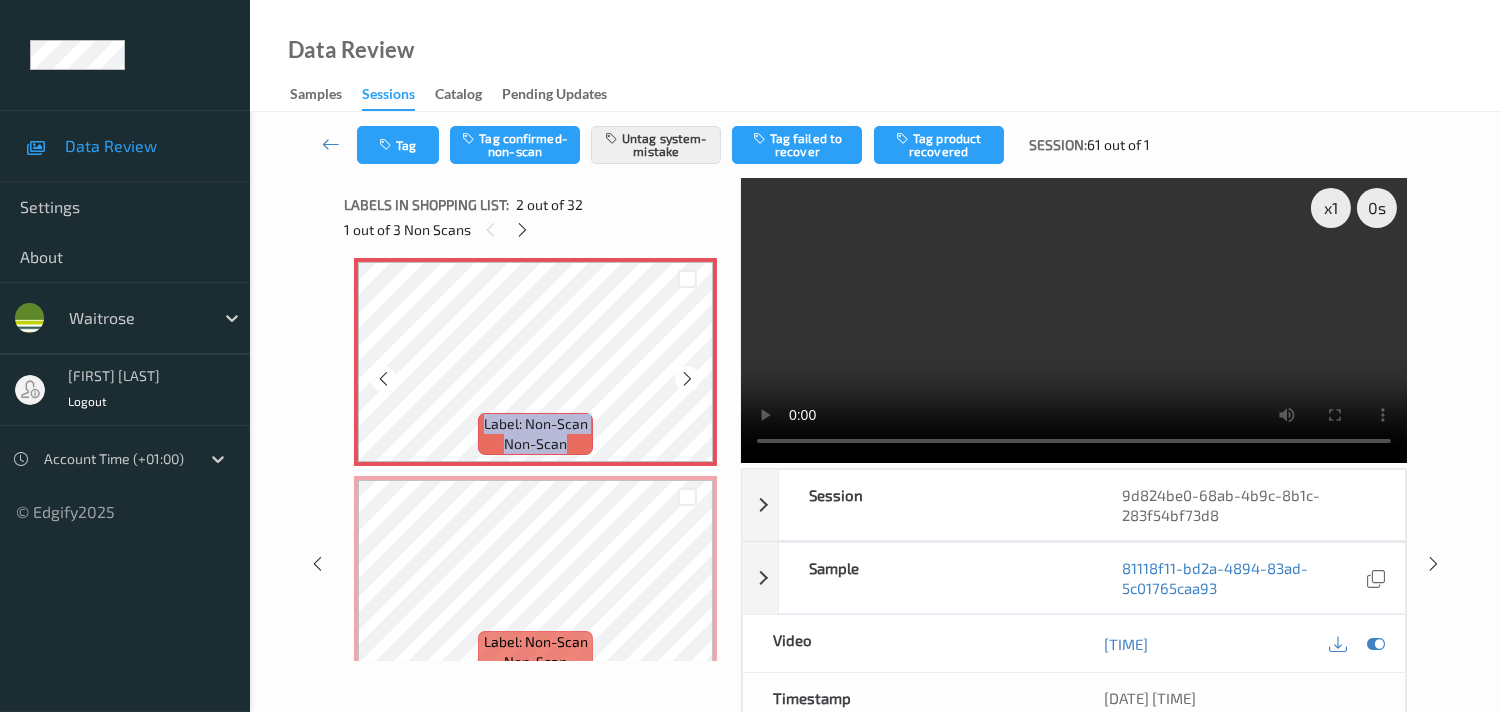 click at bounding box center (687, 378) 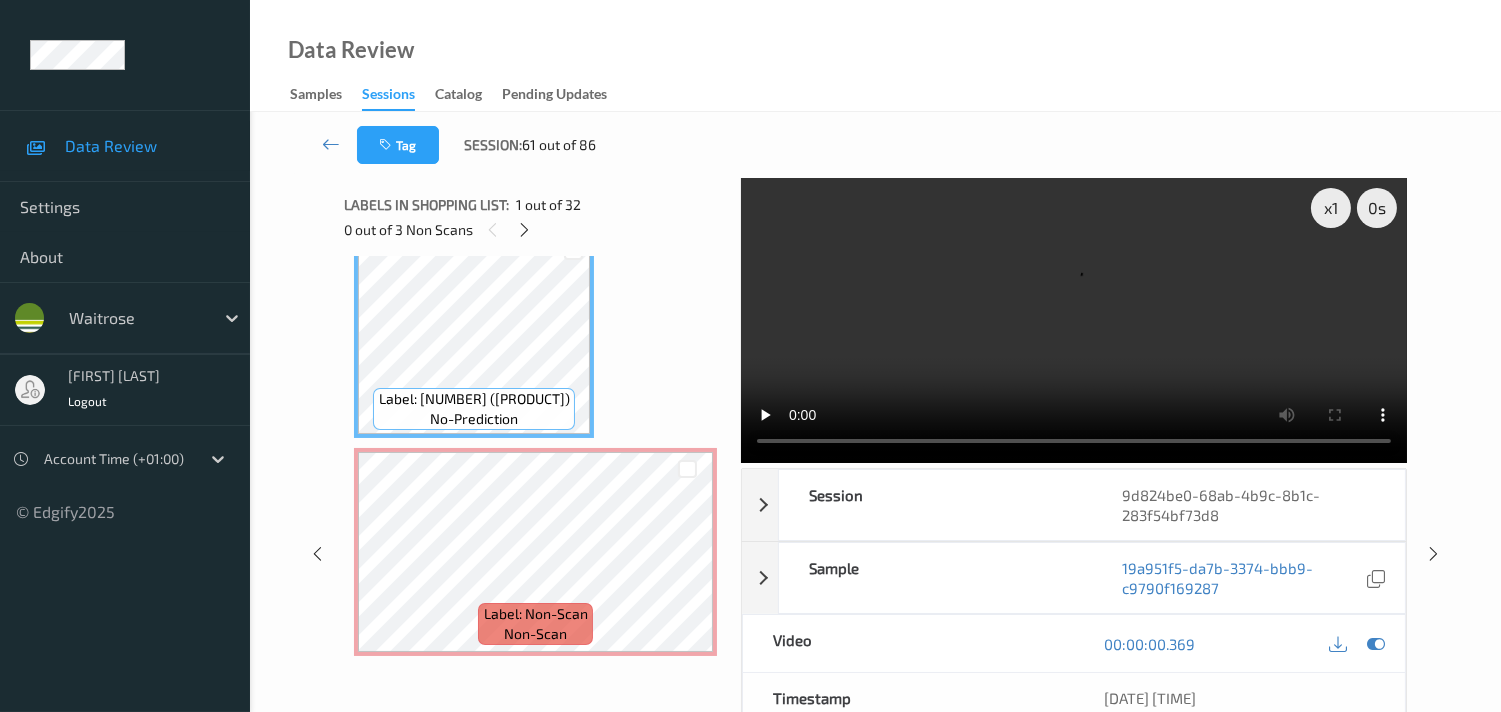 scroll, scrollTop: 0, scrollLeft: 0, axis: both 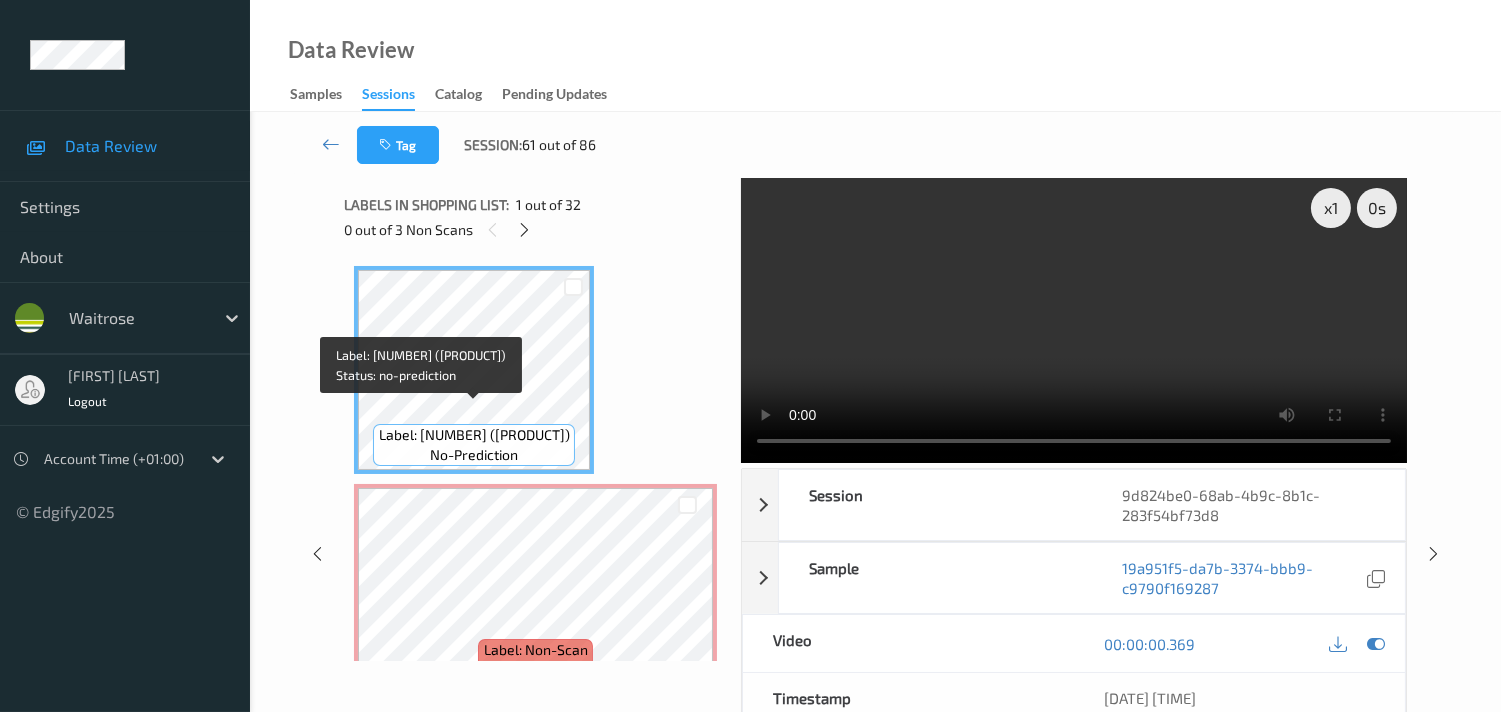 drag, startPoint x: 511, startPoint y: 418, endPoint x: 561, endPoint y: 426, distance: 50.635956 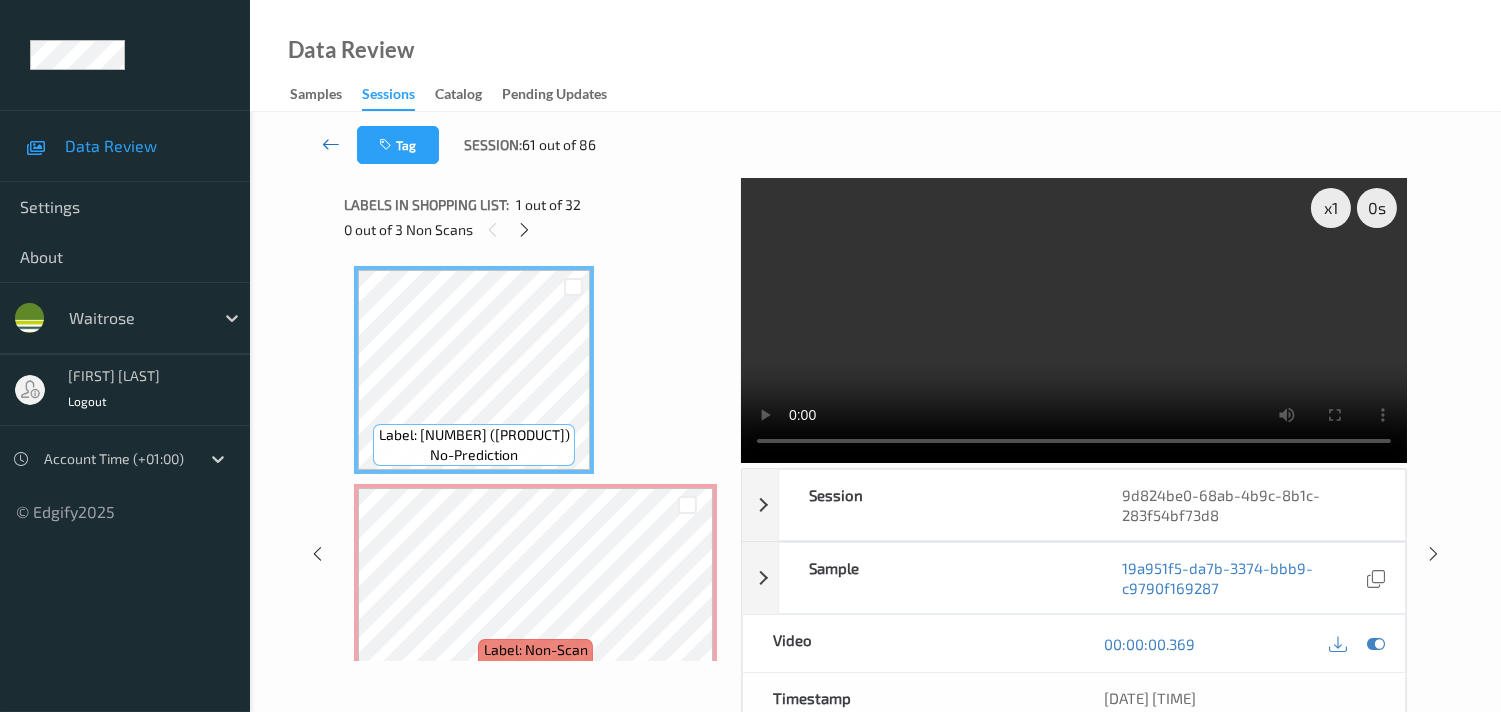 click at bounding box center [331, 144] 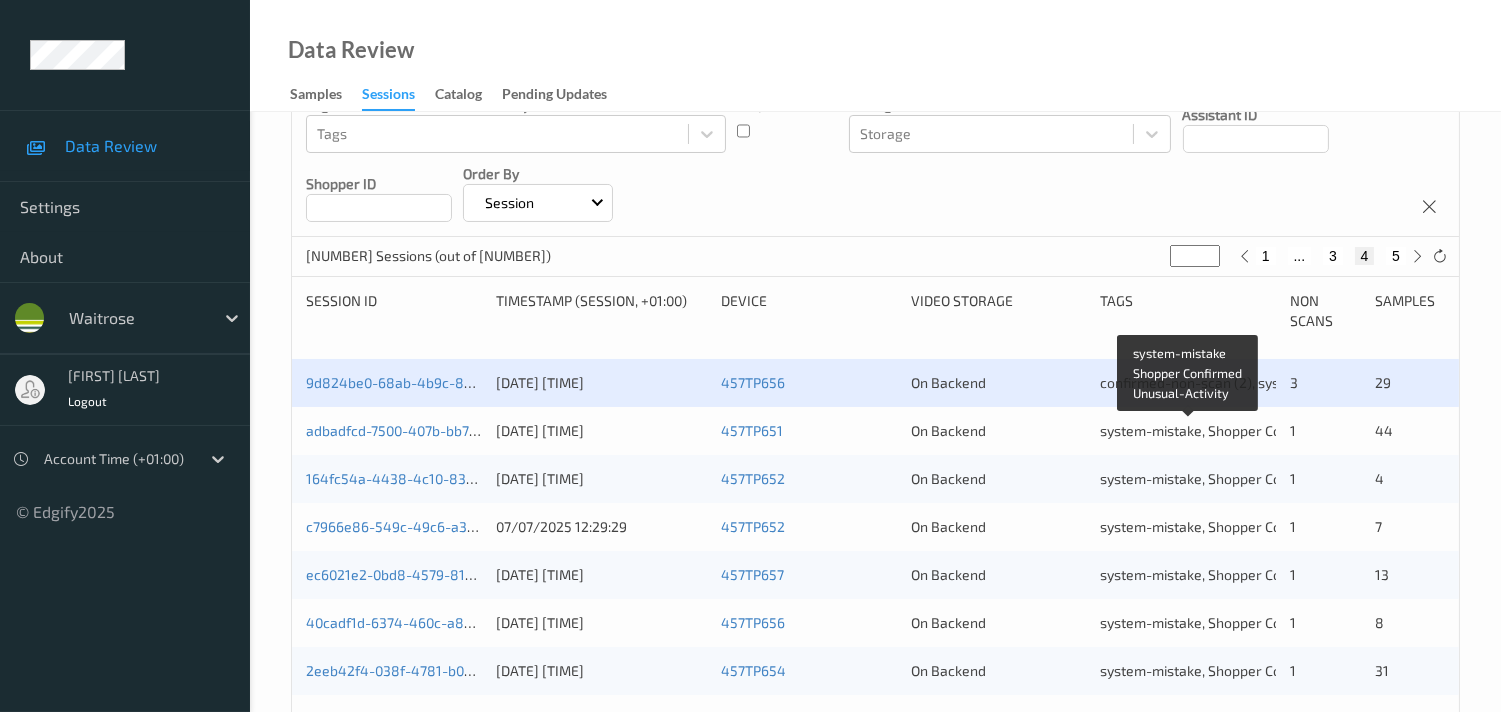 scroll, scrollTop: 222, scrollLeft: 0, axis: vertical 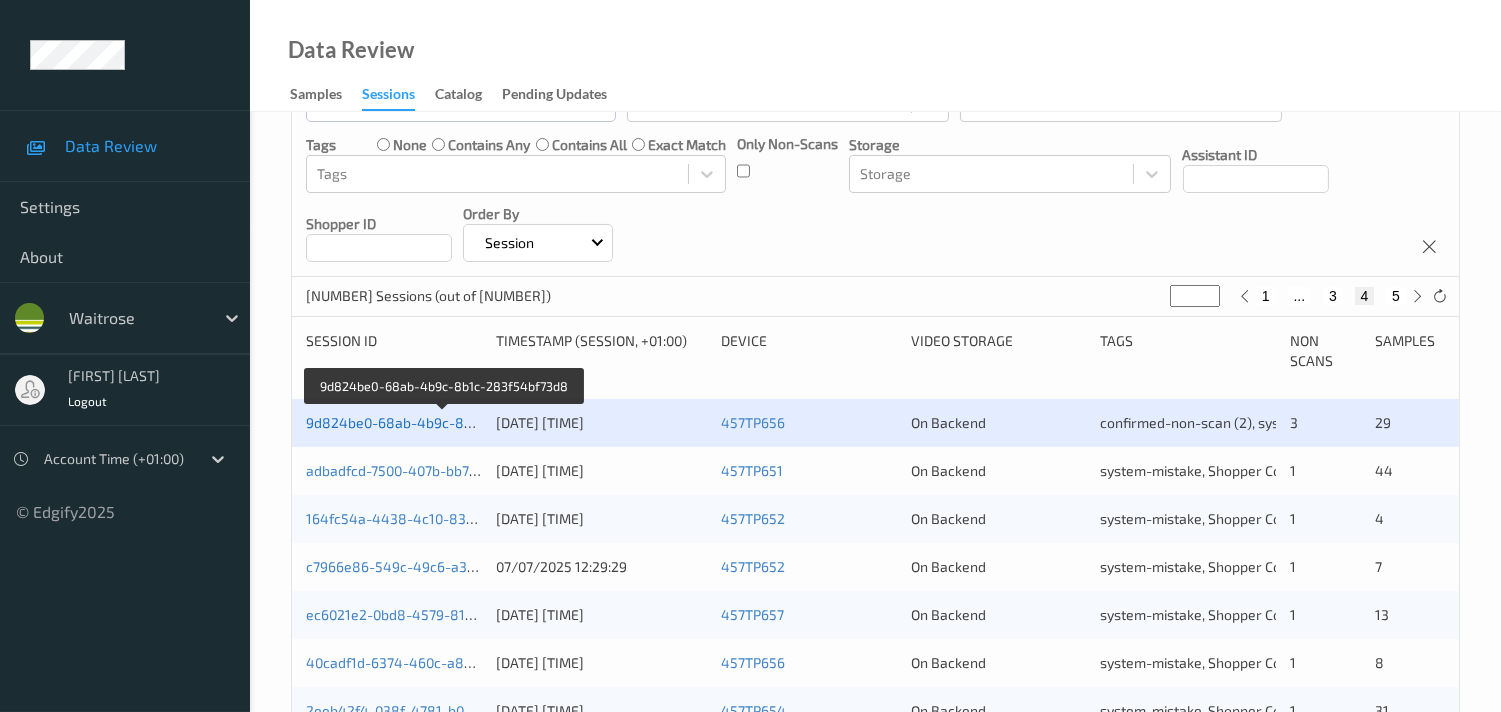 click on "9d824be0-68ab-4b9c-8b1c-283f54bf73d8" at bounding box center [444, 422] 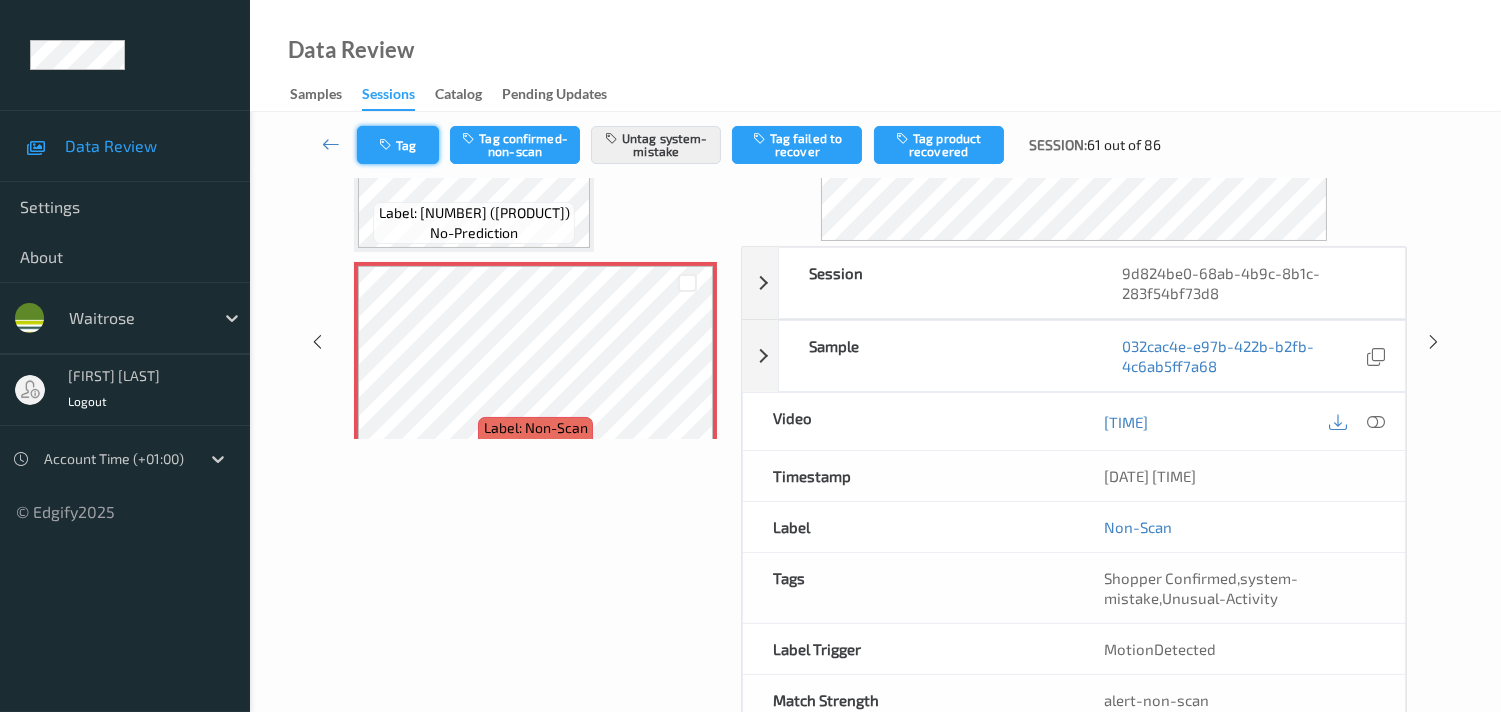 click on "Tag" at bounding box center (398, 145) 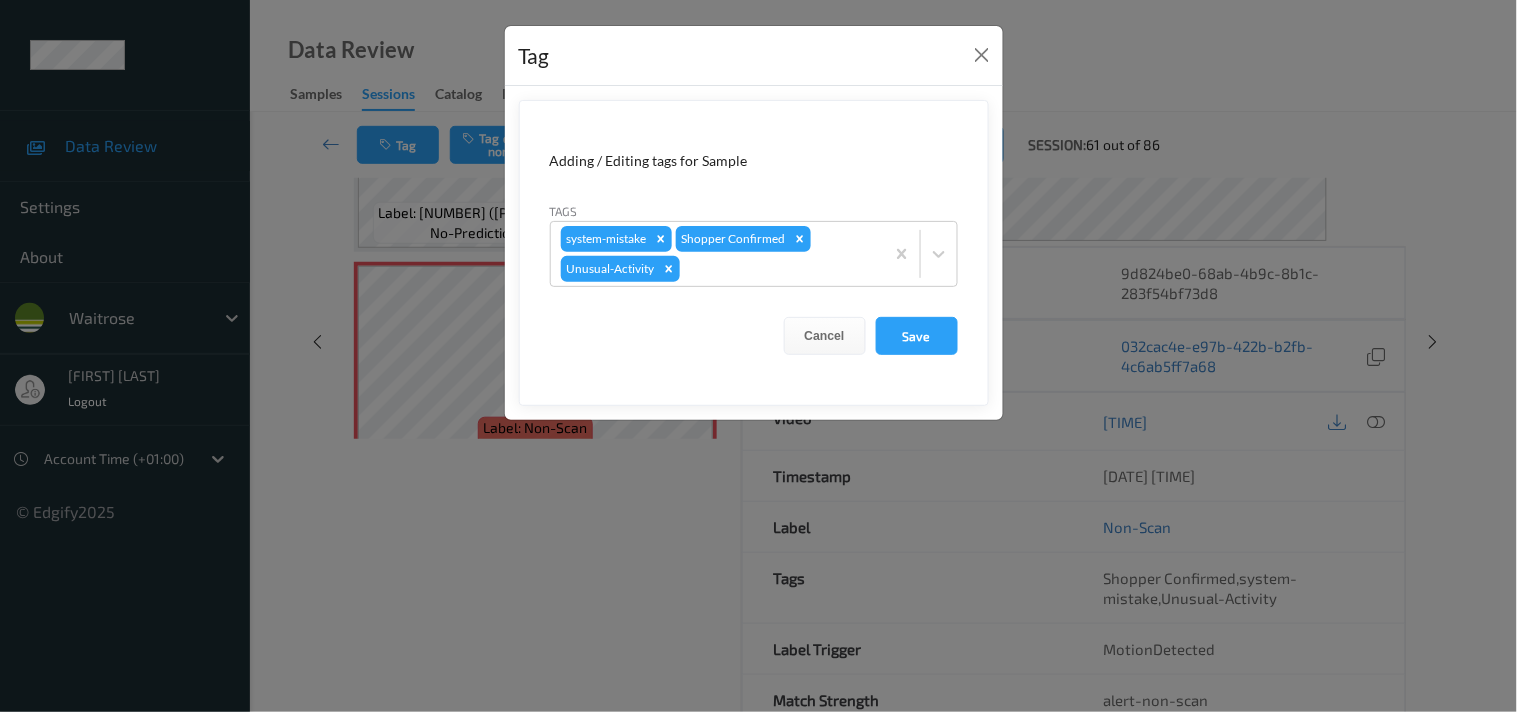 click on "Tag Adding / Editing tags for Sample   Tags system-mistake Shopper Confirmed Unusual-Activity Cancel Save" at bounding box center [758, 356] 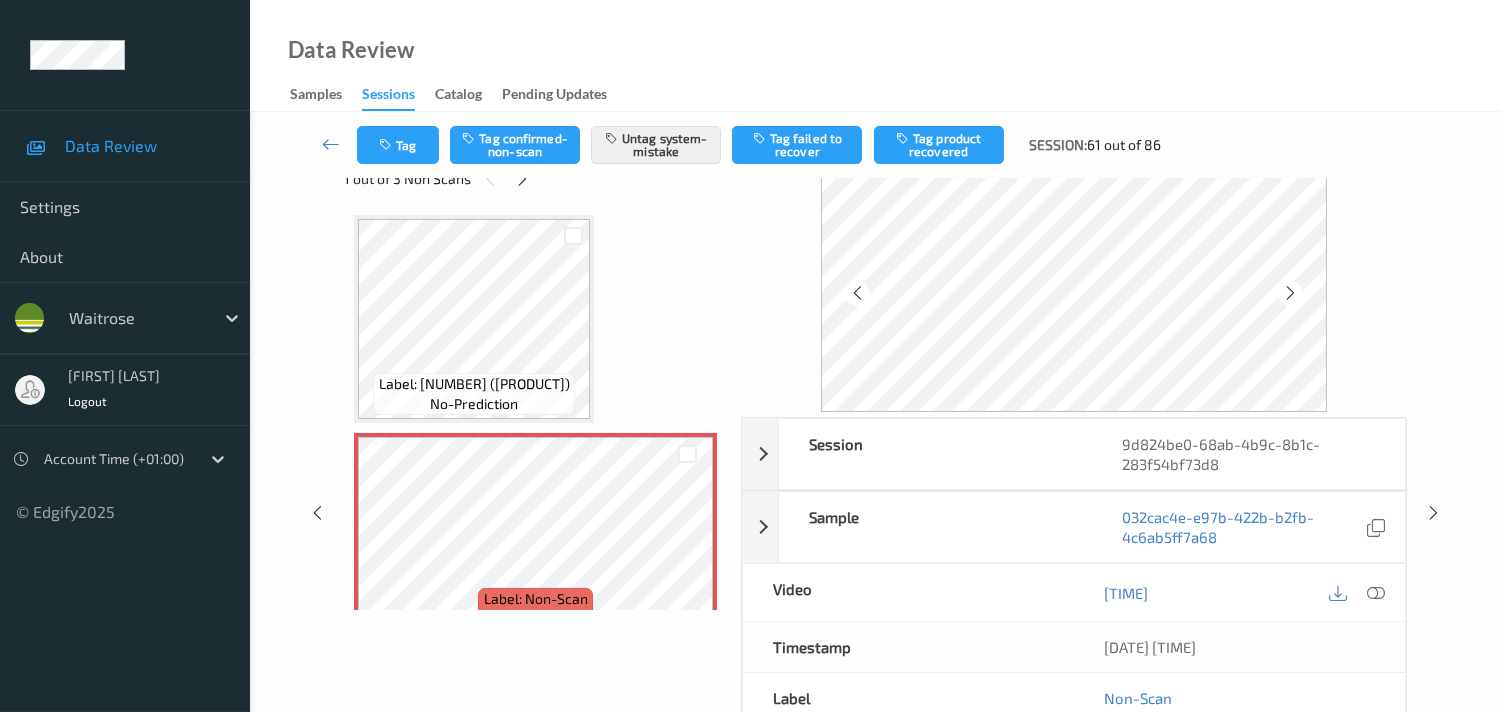 scroll, scrollTop: 0, scrollLeft: 0, axis: both 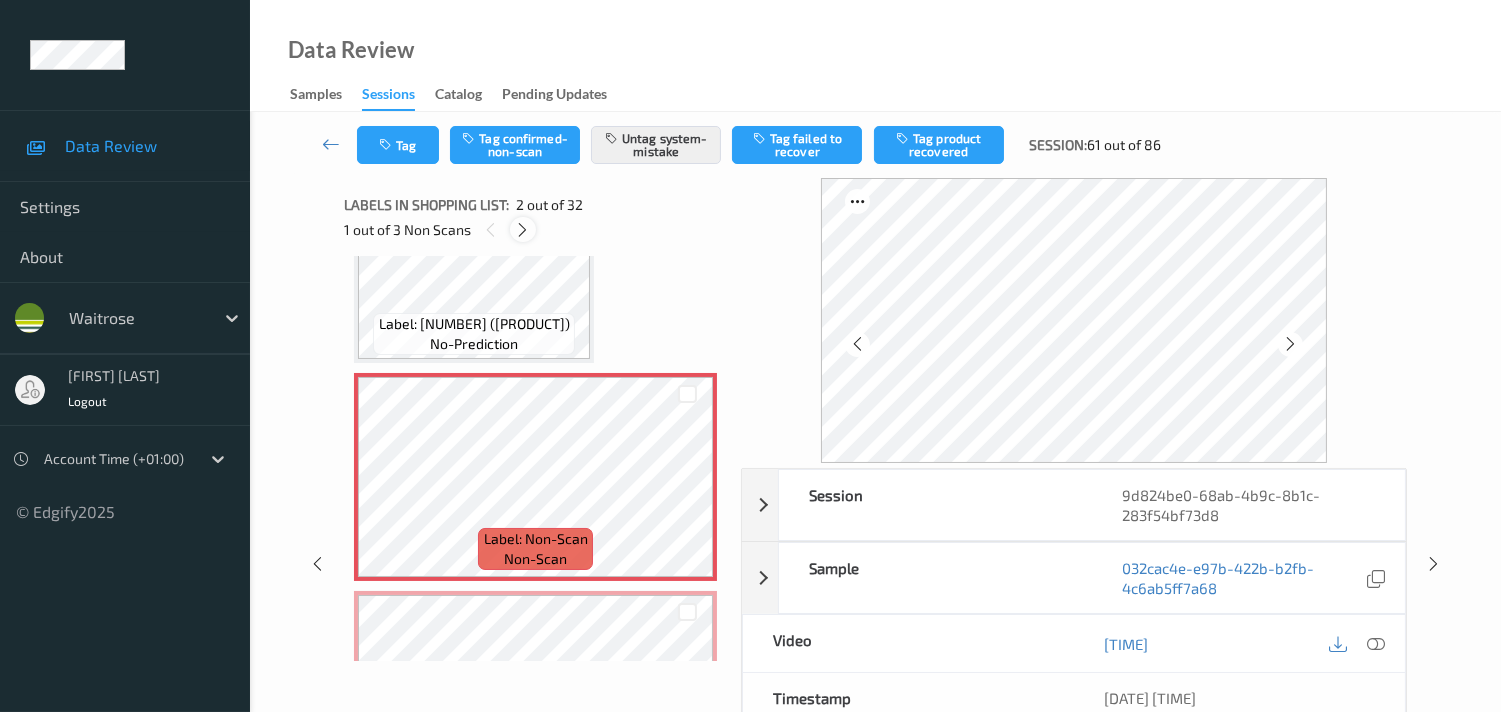 click at bounding box center (522, 230) 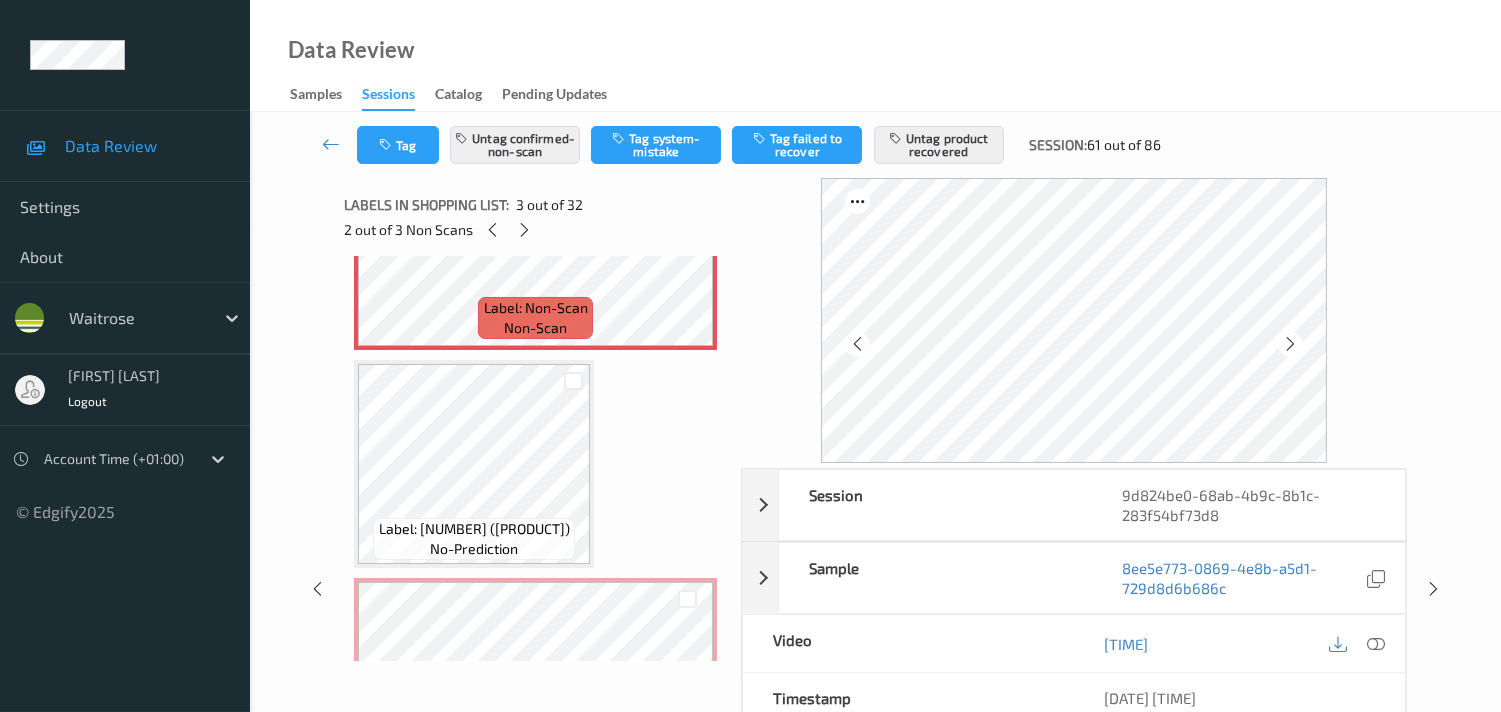 scroll, scrollTop: 893, scrollLeft: 0, axis: vertical 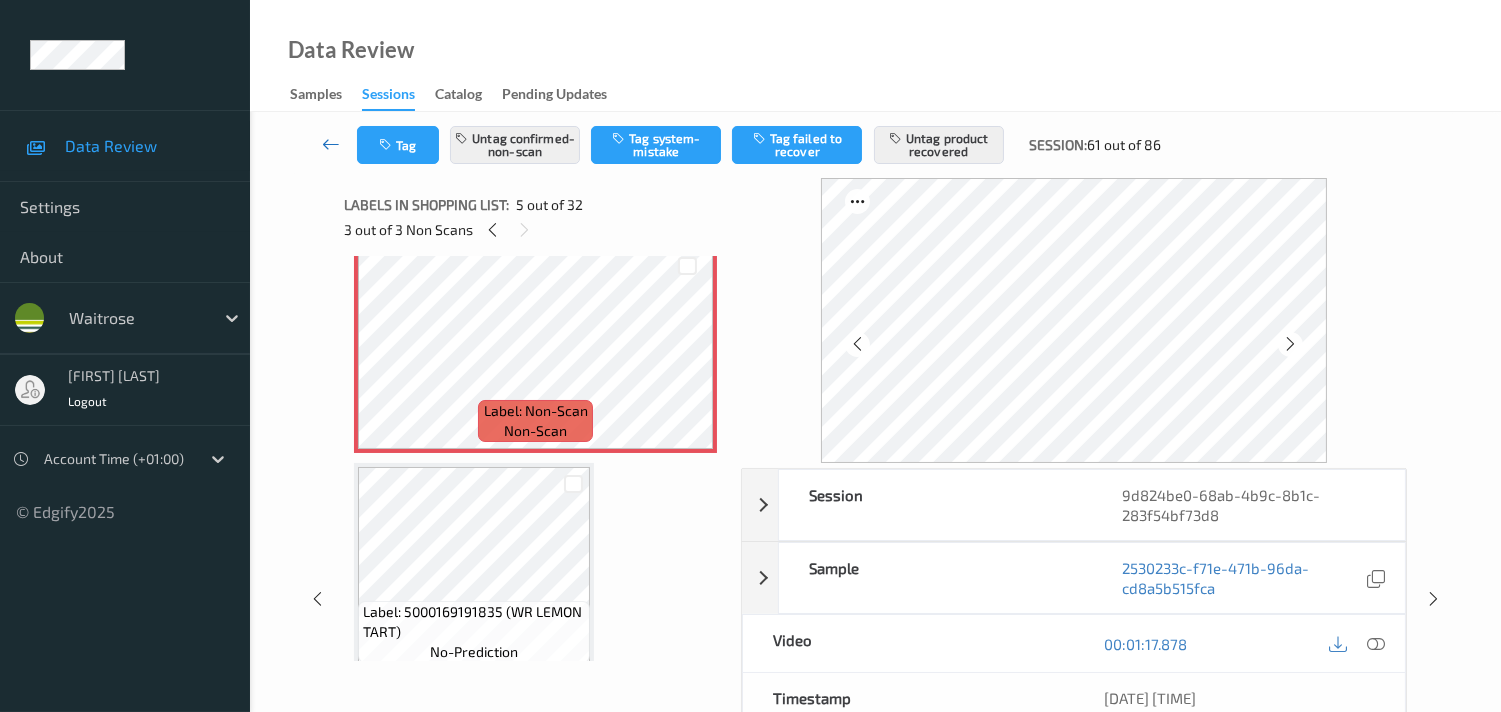 click at bounding box center (331, 144) 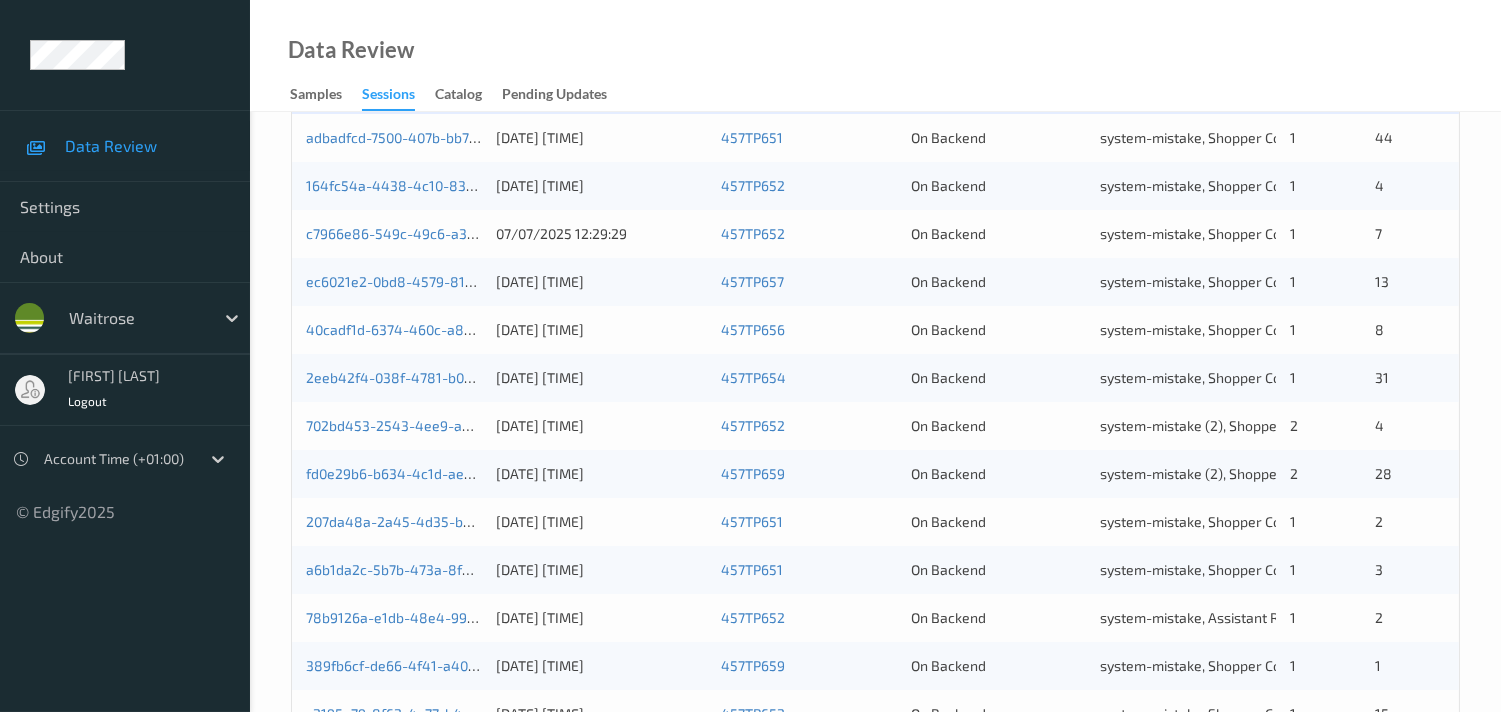scroll, scrollTop: 951, scrollLeft: 0, axis: vertical 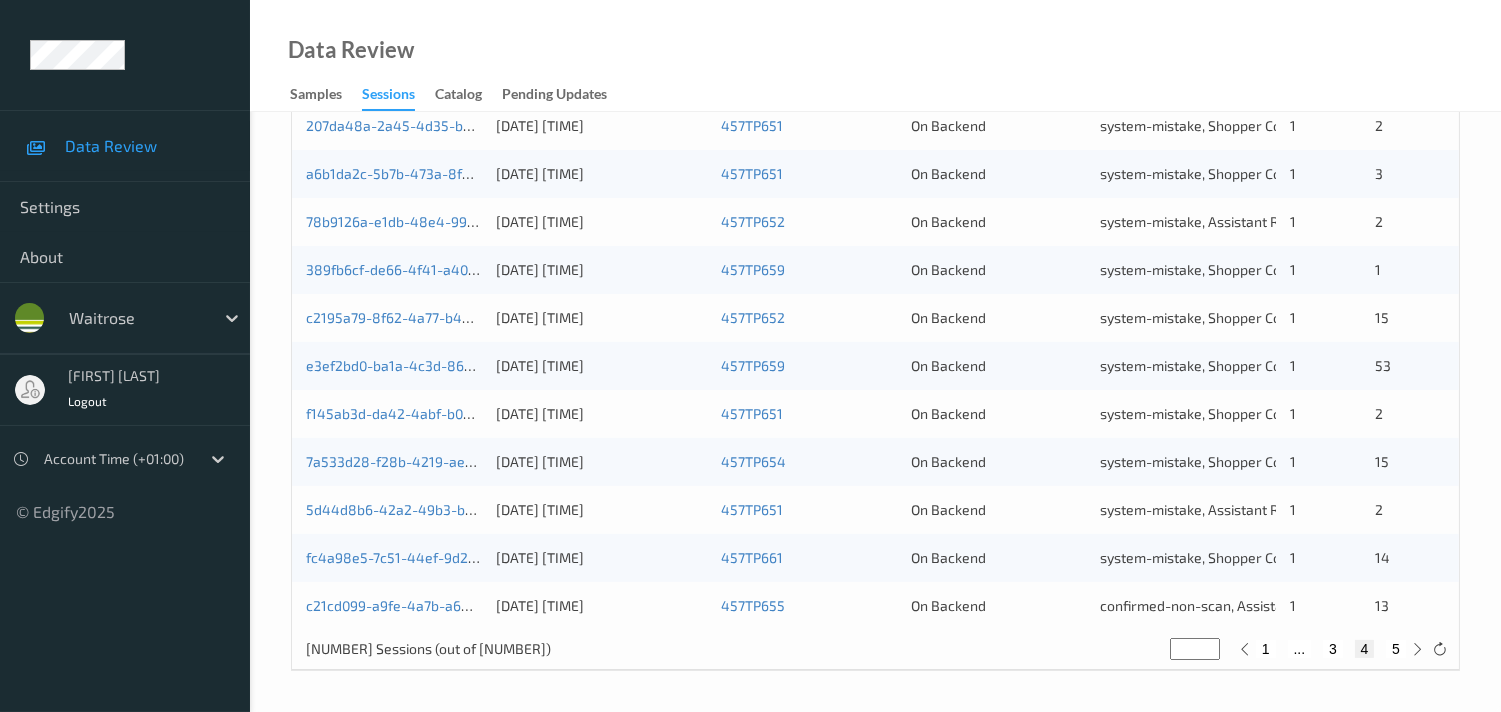 click on "5" at bounding box center (1396, 649) 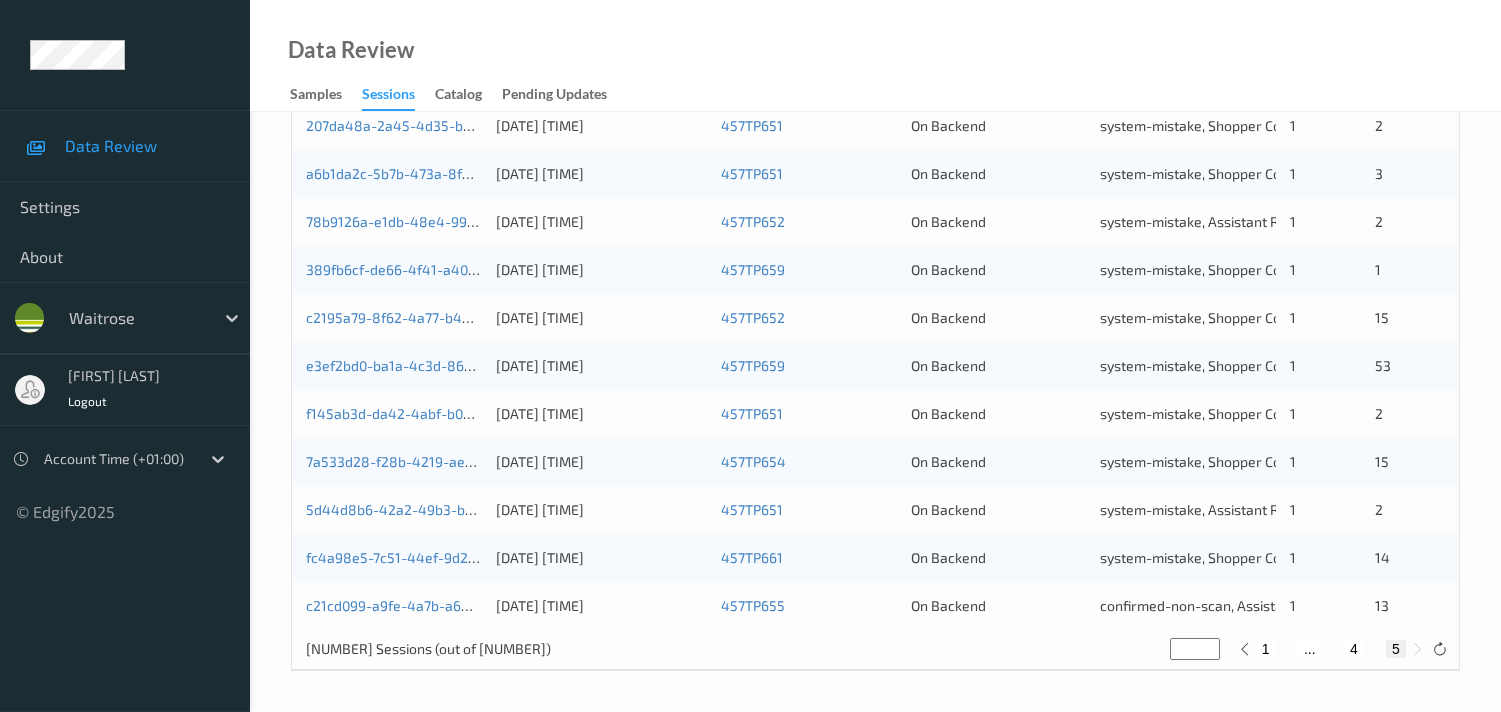 type on "*" 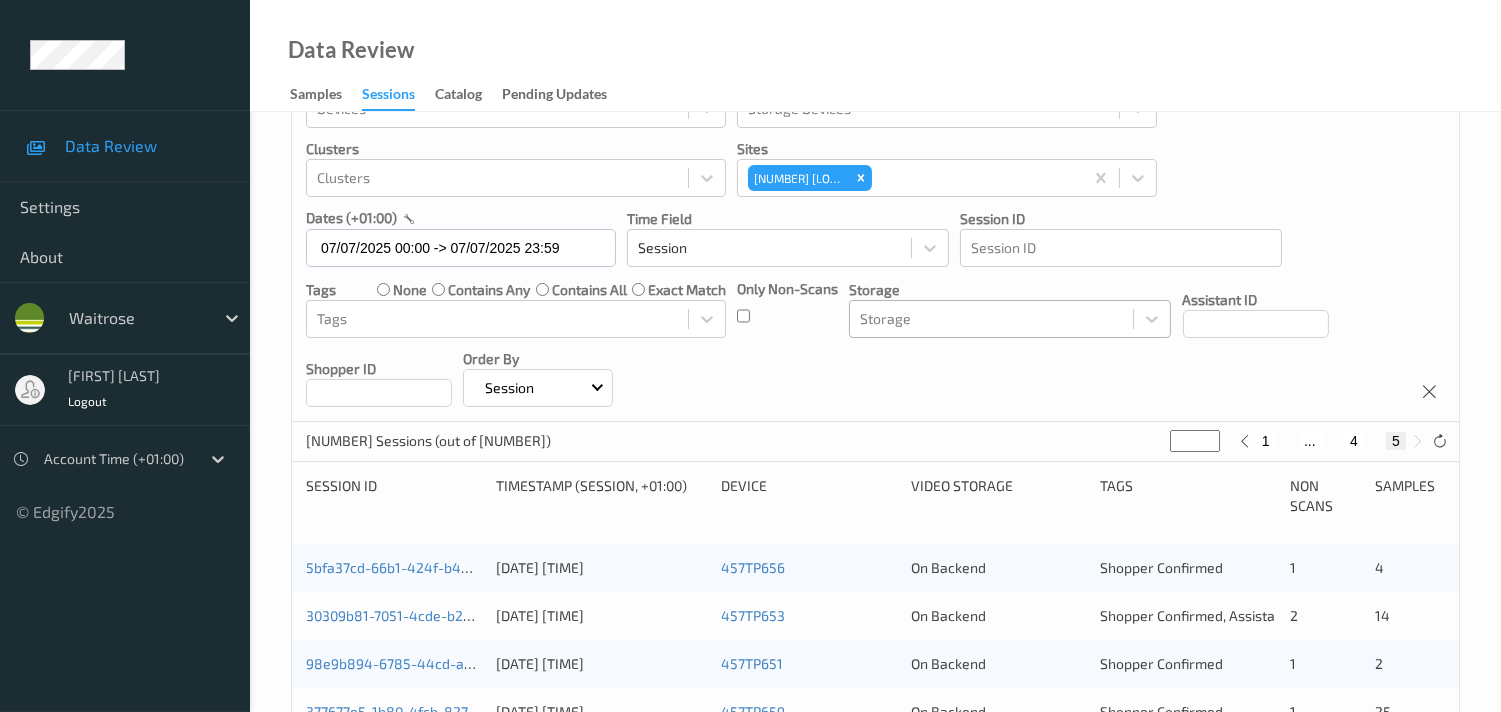 scroll, scrollTop: 278, scrollLeft: 0, axis: vertical 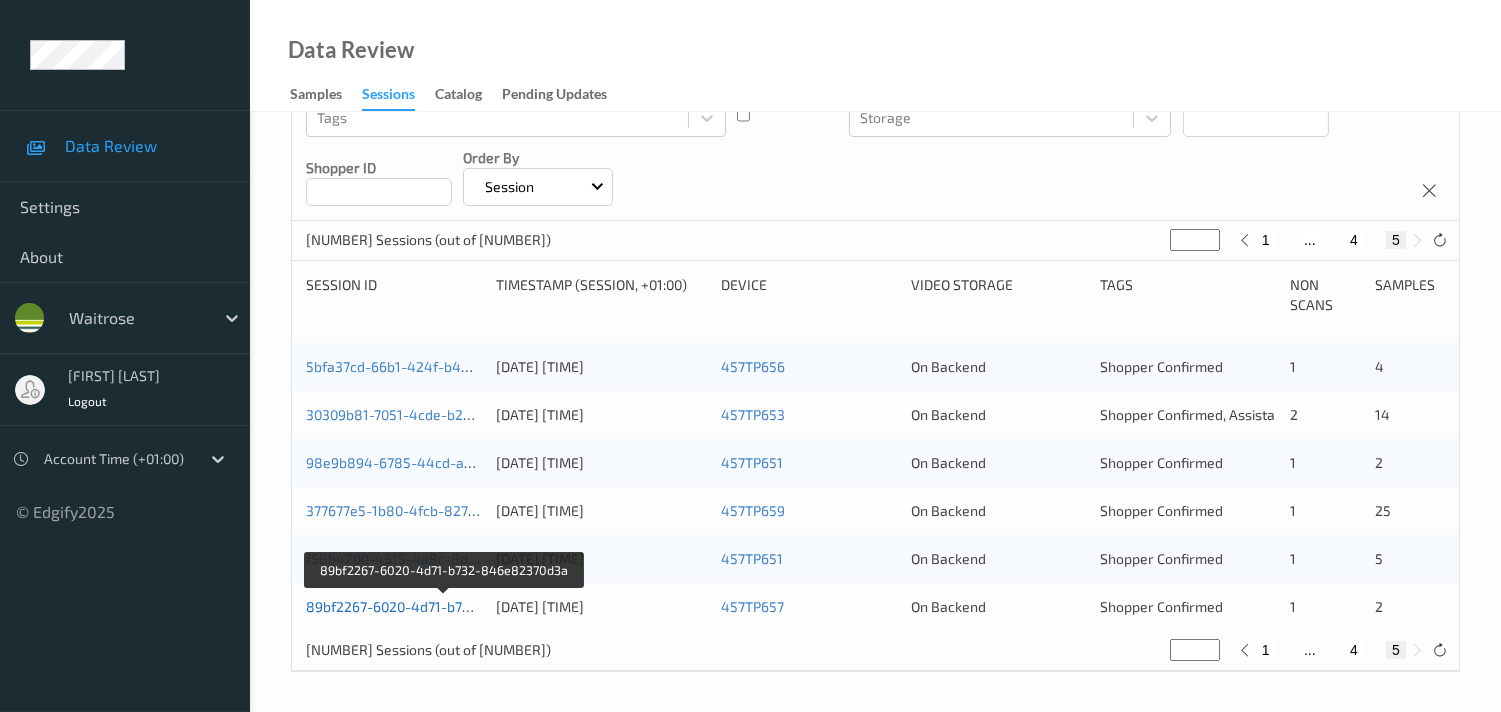 click on "[UUID]" at bounding box center [444, 606] 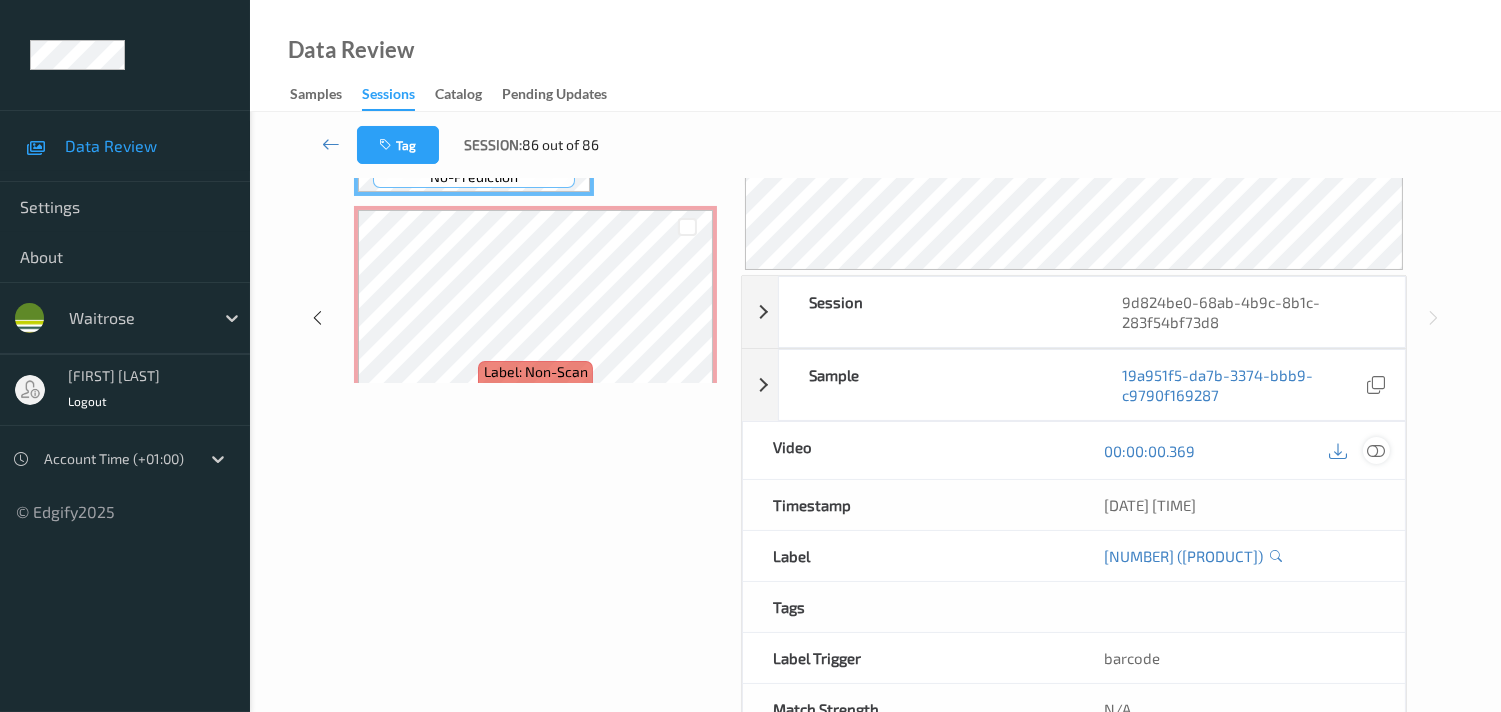 click at bounding box center [1376, 451] 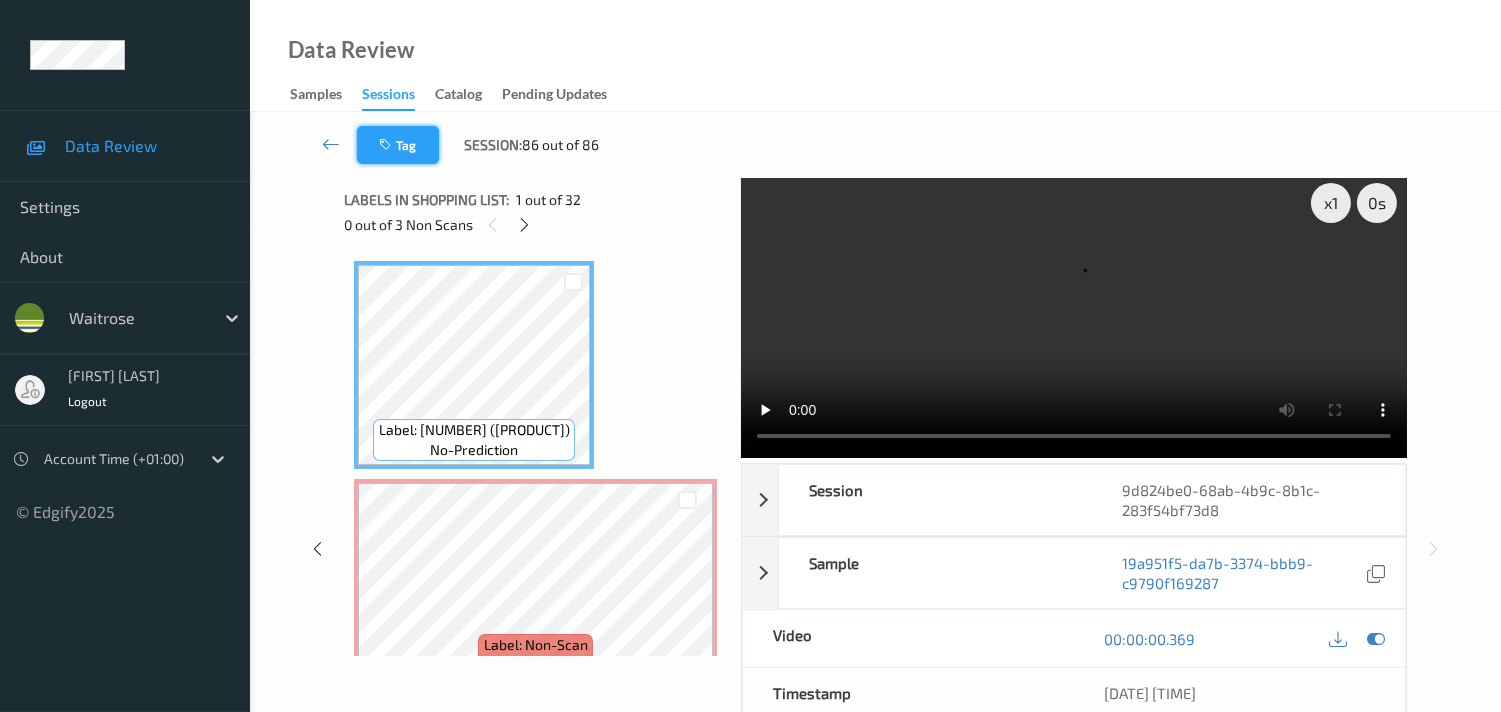 scroll, scrollTop: 0, scrollLeft: 0, axis: both 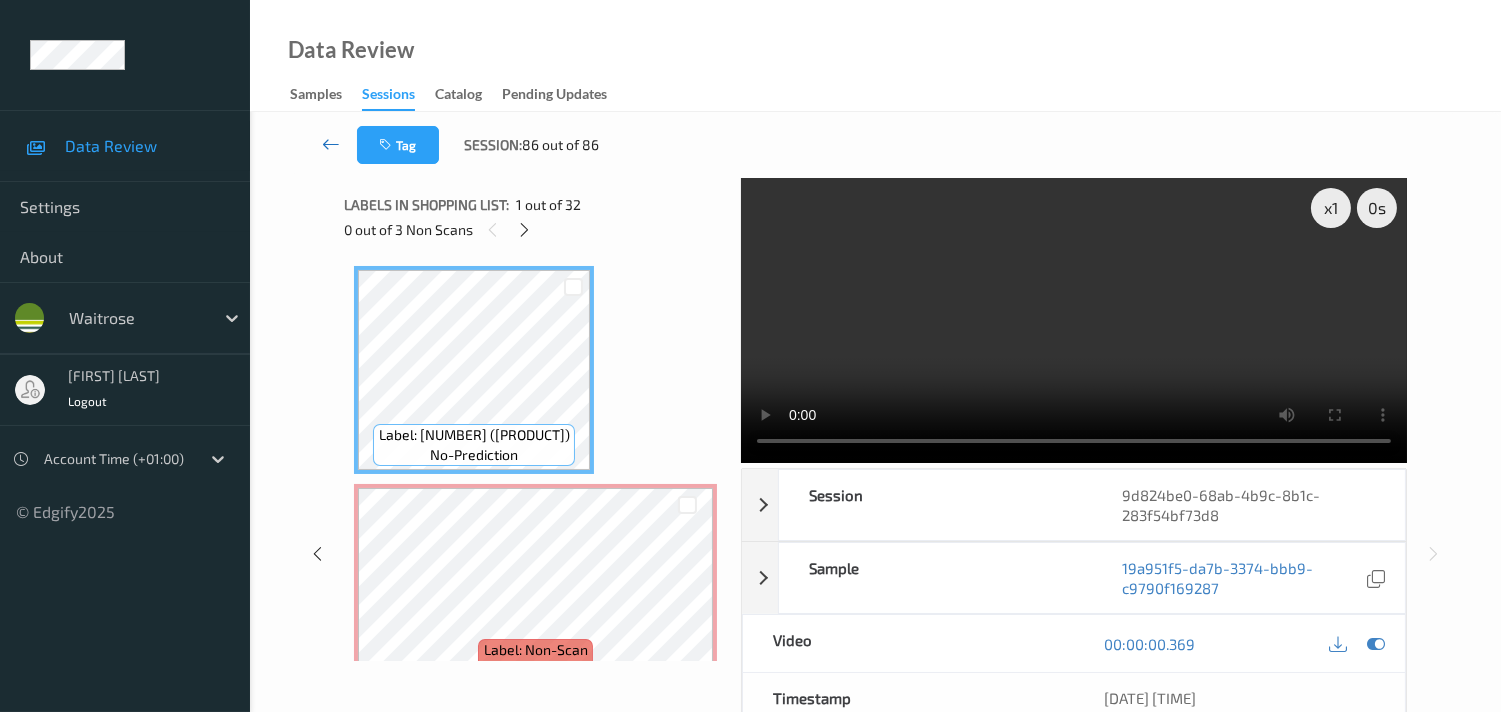 click at bounding box center [331, 144] 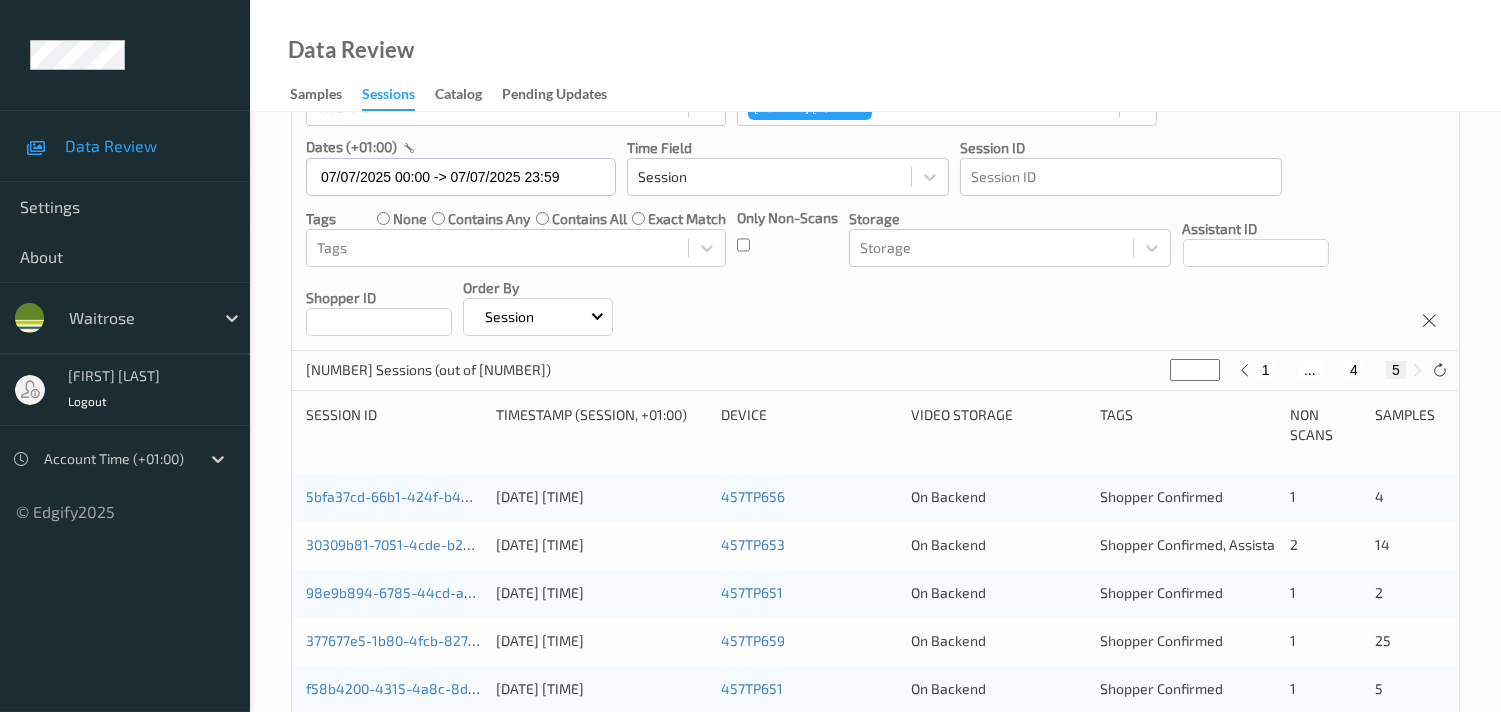 scroll, scrollTop: 278, scrollLeft: 0, axis: vertical 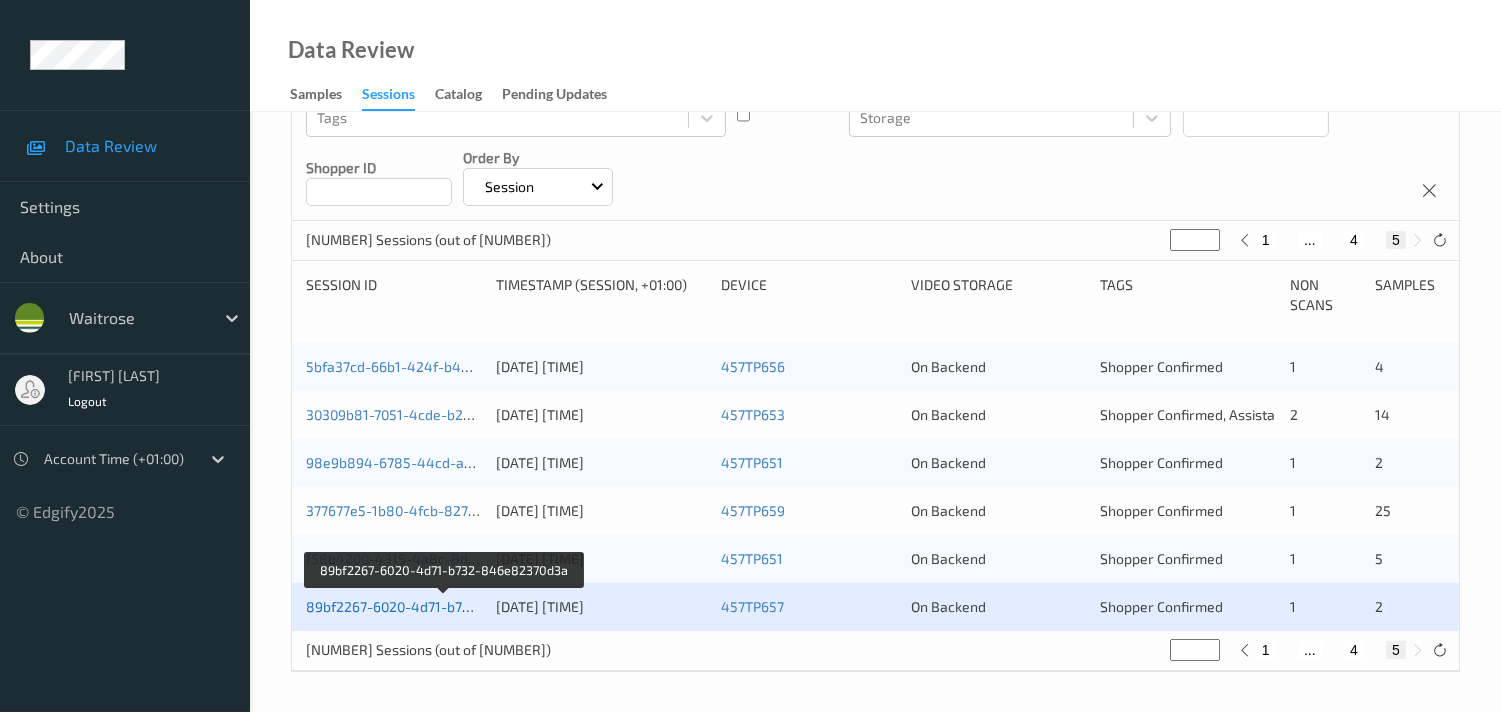 click on "[UUID]" at bounding box center (444, 606) 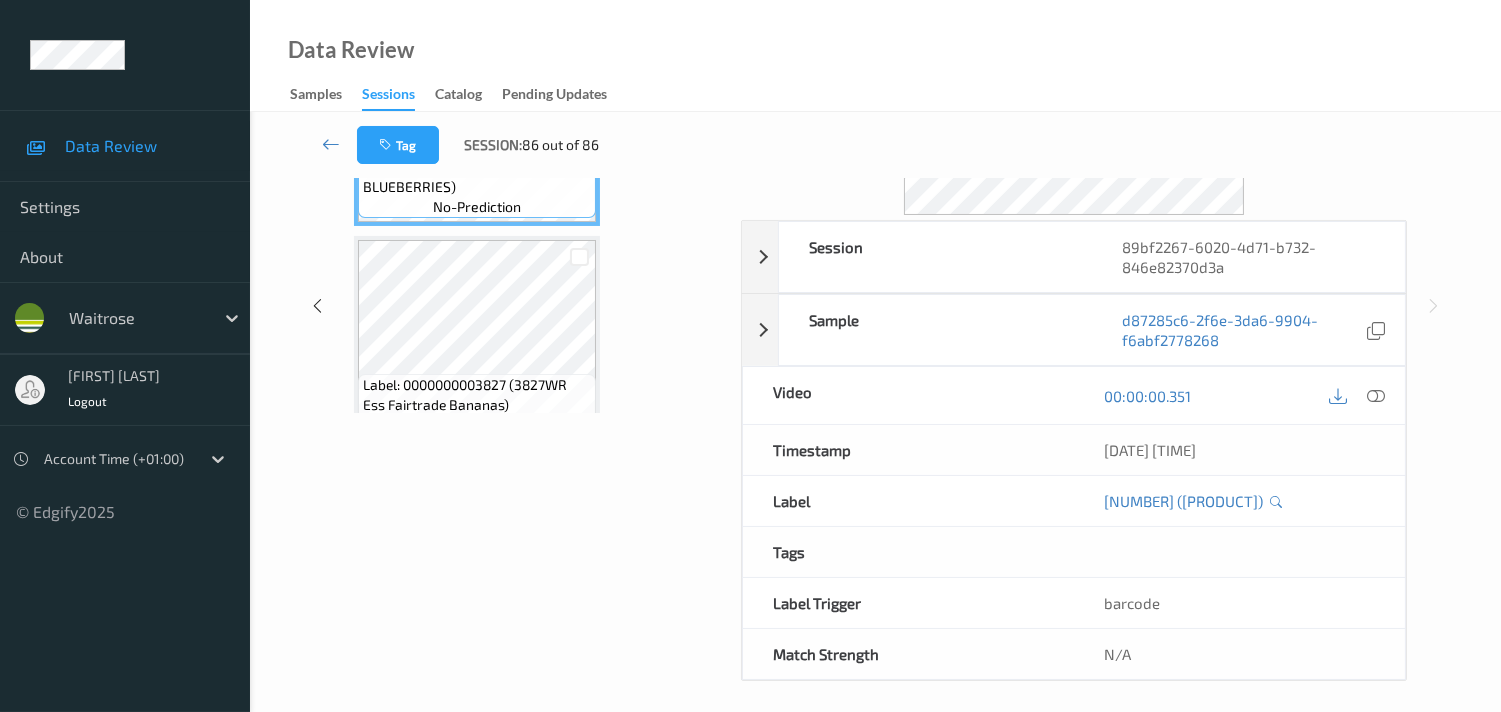scroll, scrollTop: 280, scrollLeft: 0, axis: vertical 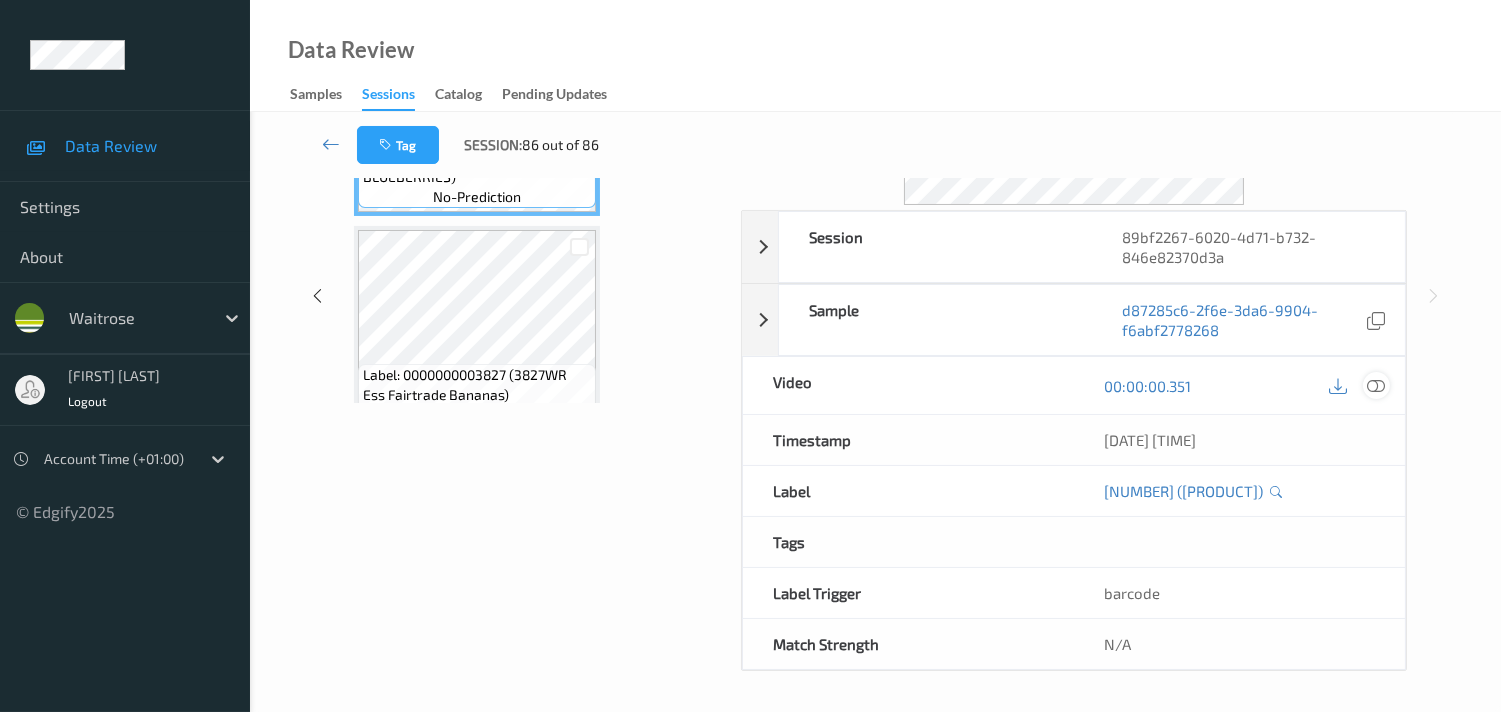 click at bounding box center [1376, 386] 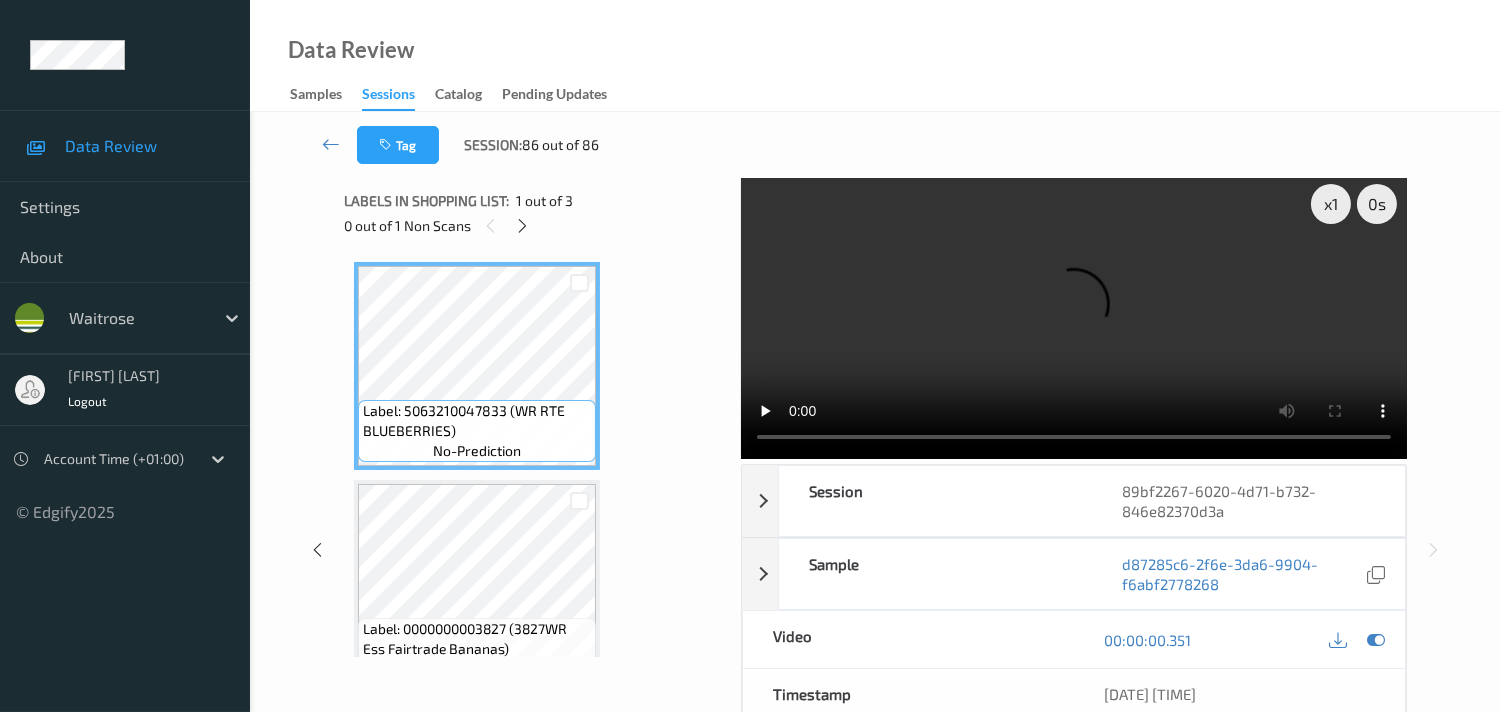 scroll, scrollTop: 0, scrollLeft: 0, axis: both 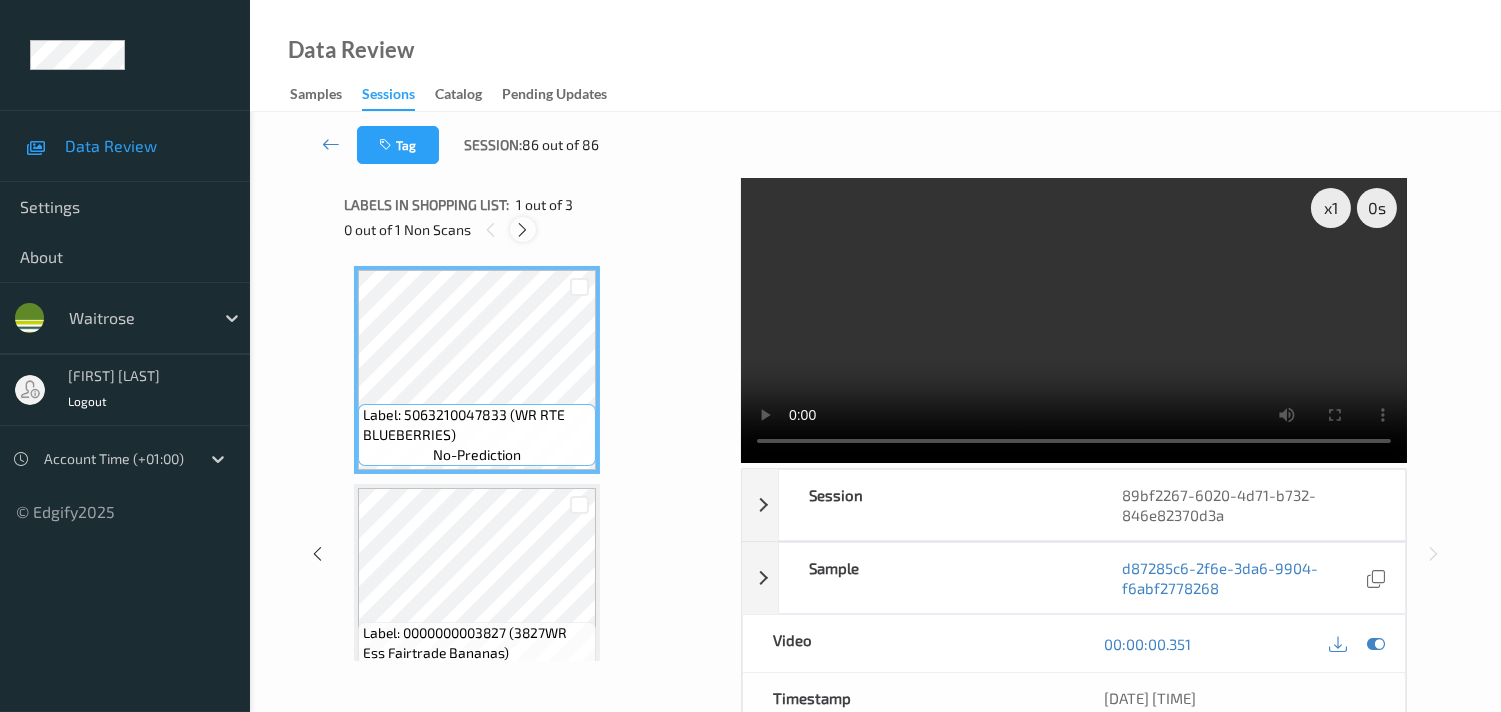 click at bounding box center (522, 230) 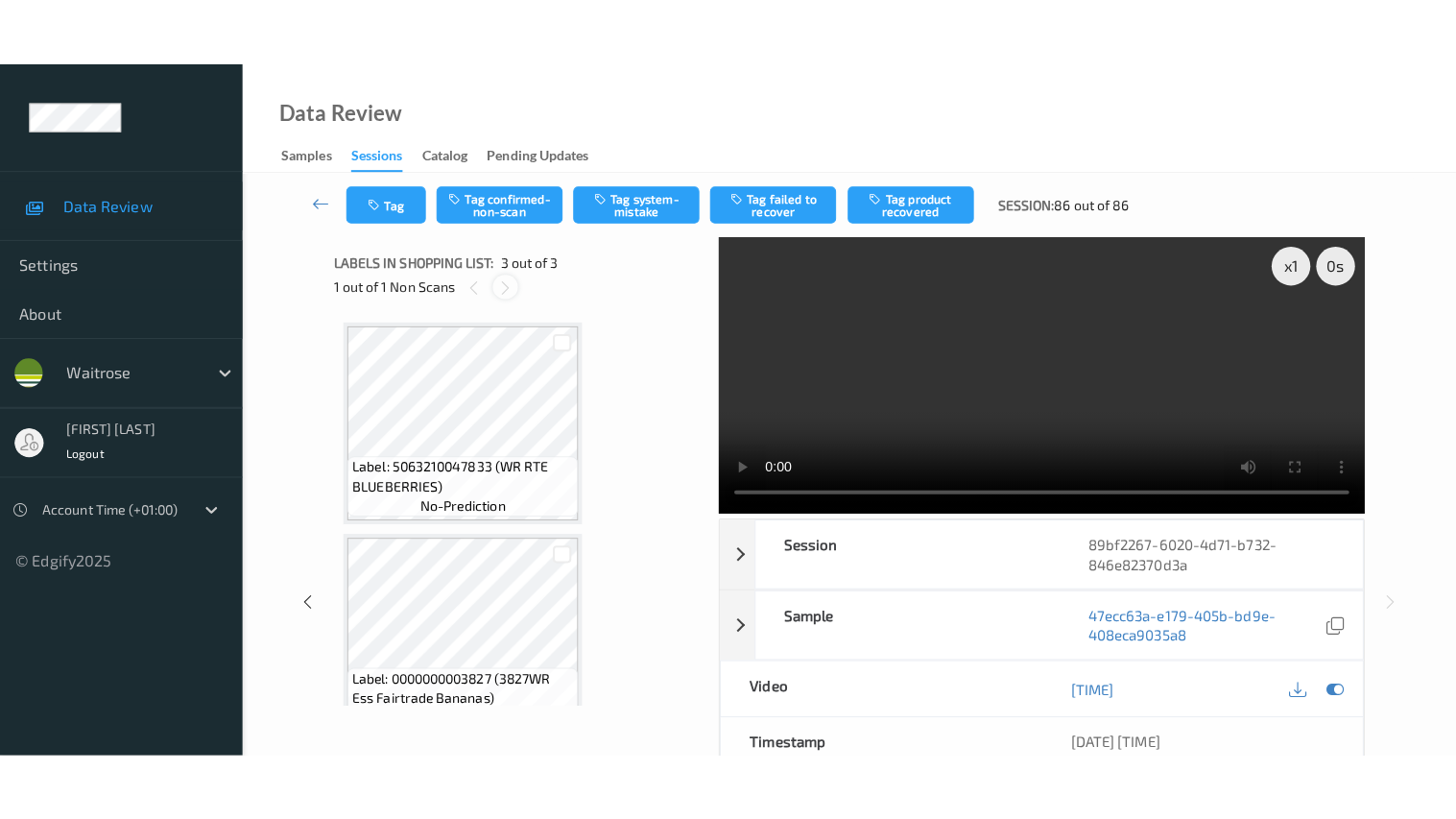 scroll, scrollTop: 217, scrollLeft: 0, axis: vertical 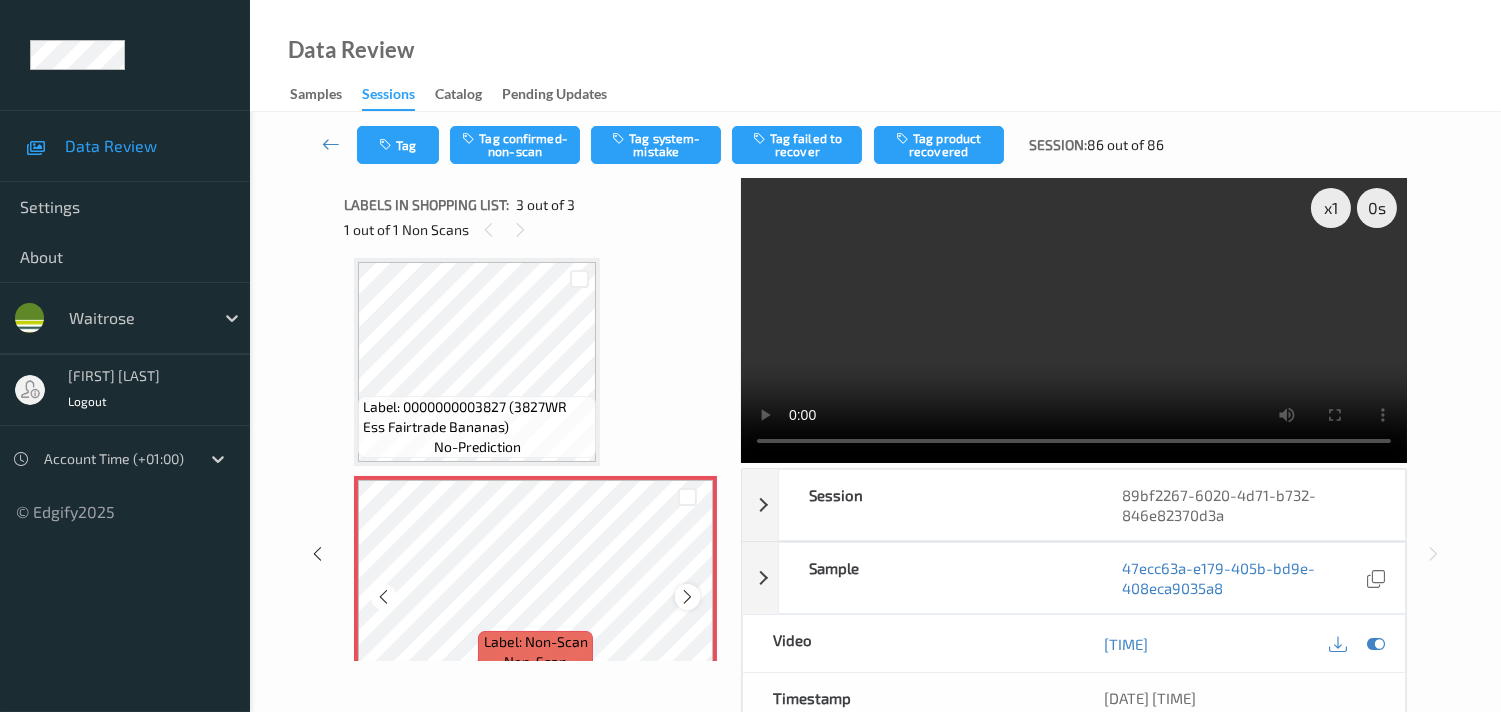 click at bounding box center (687, 597) 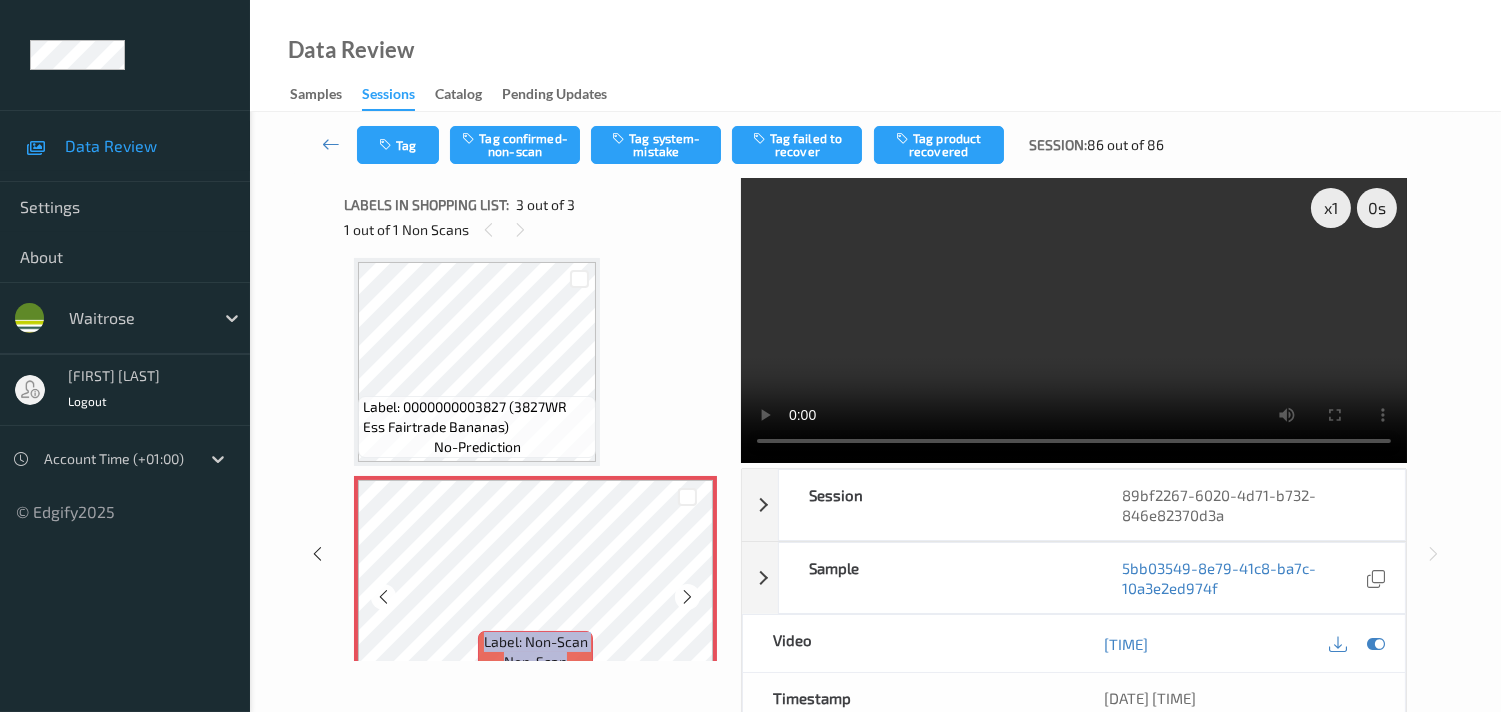 click at bounding box center (687, 597) 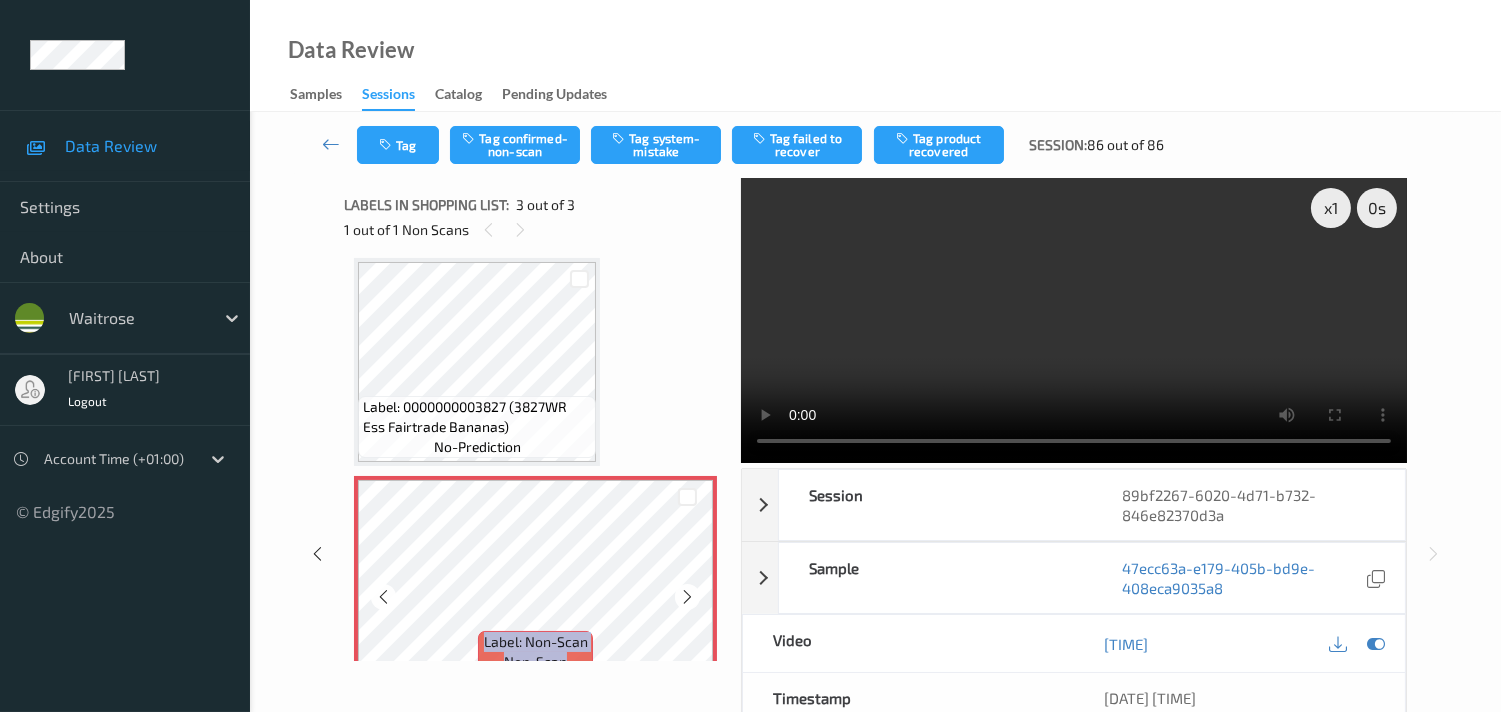 click at bounding box center (687, 597) 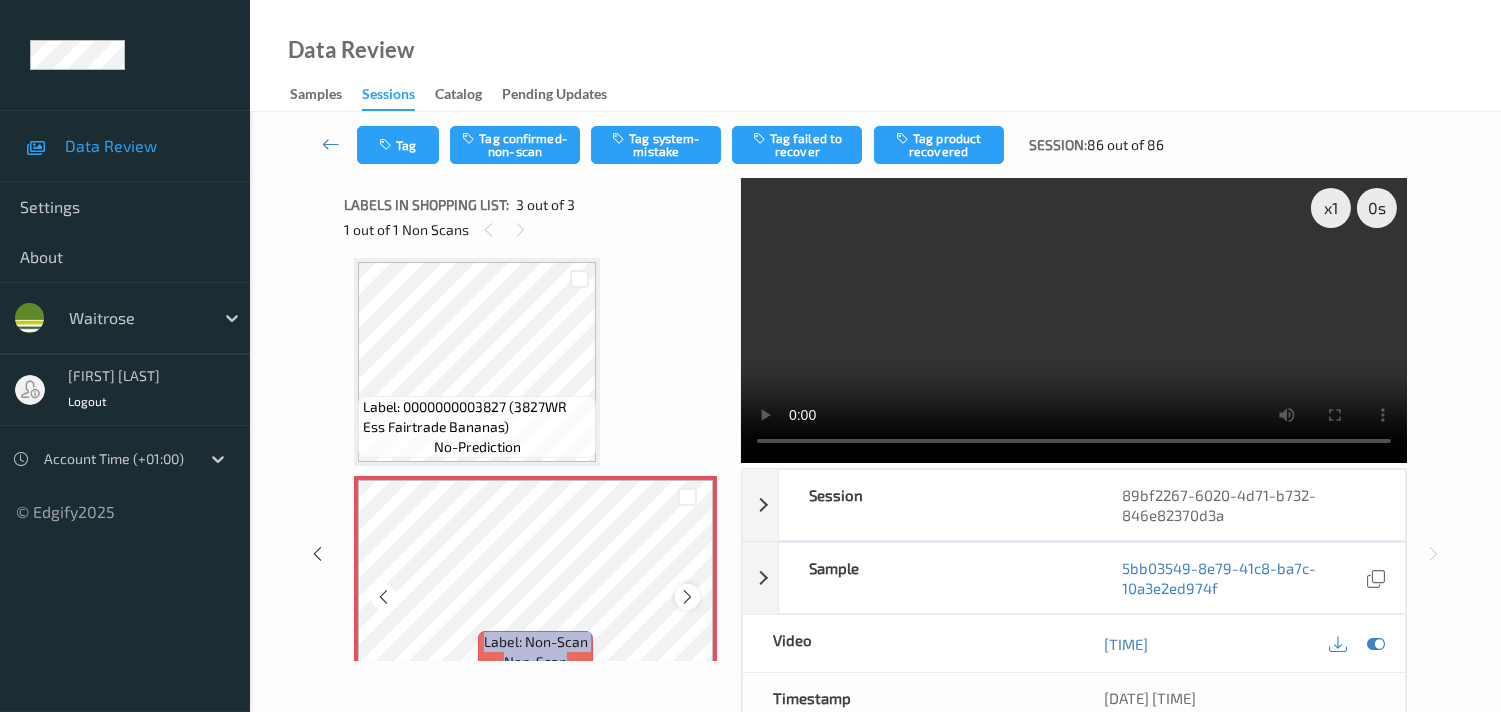 click at bounding box center (687, 597) 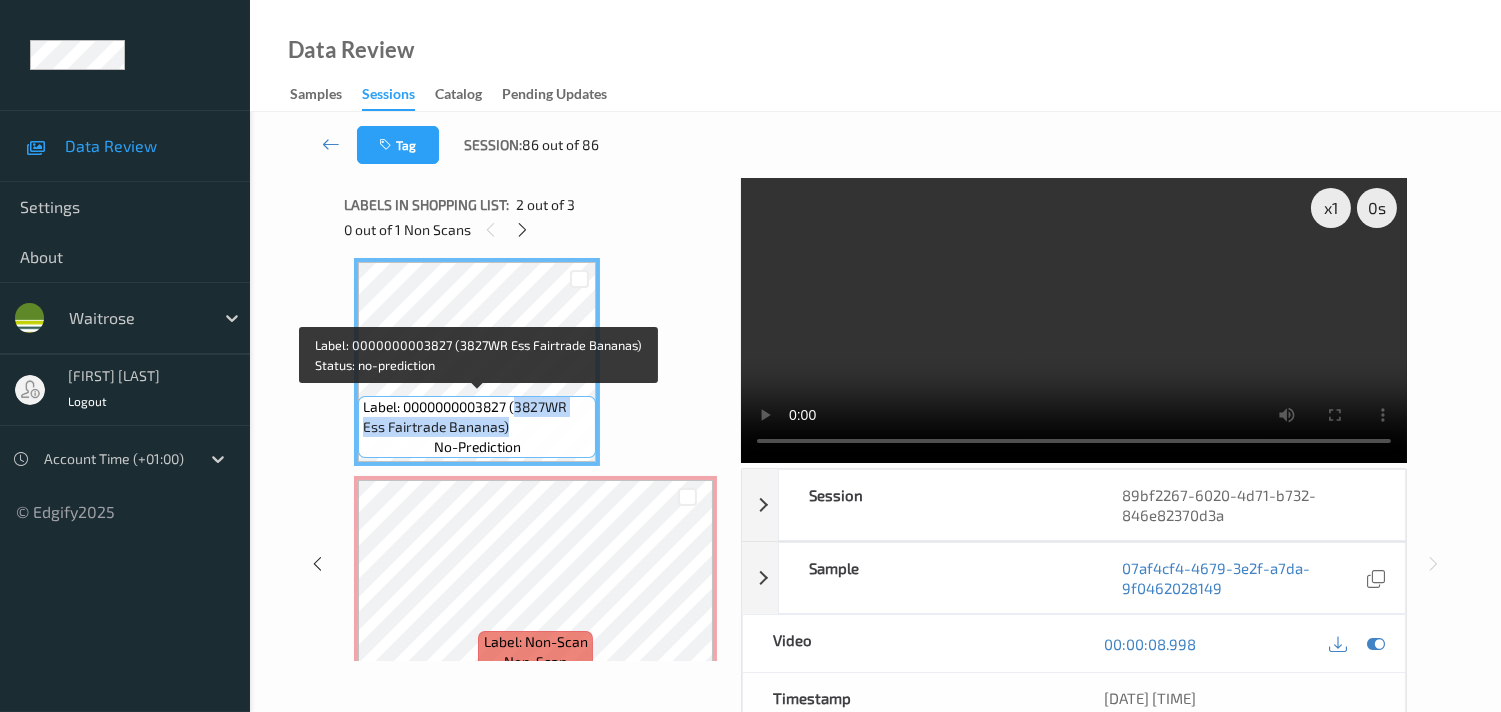 drag, startPoint x: 520, startPoint y: 401, endPoint x: 578, endPoint y: 420, distance: 61.03278 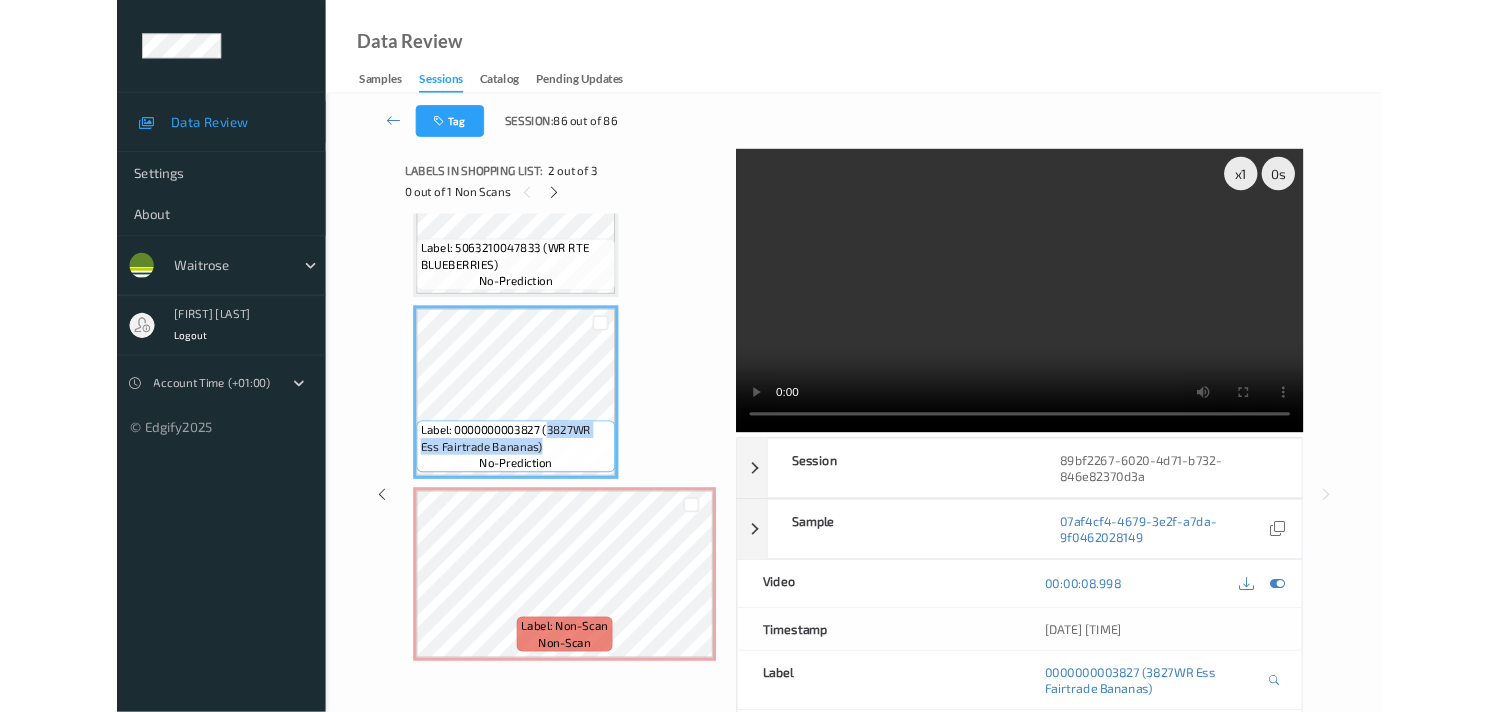 scroll, scrollTop: 113, scrollLeft: 0, axis: vertical 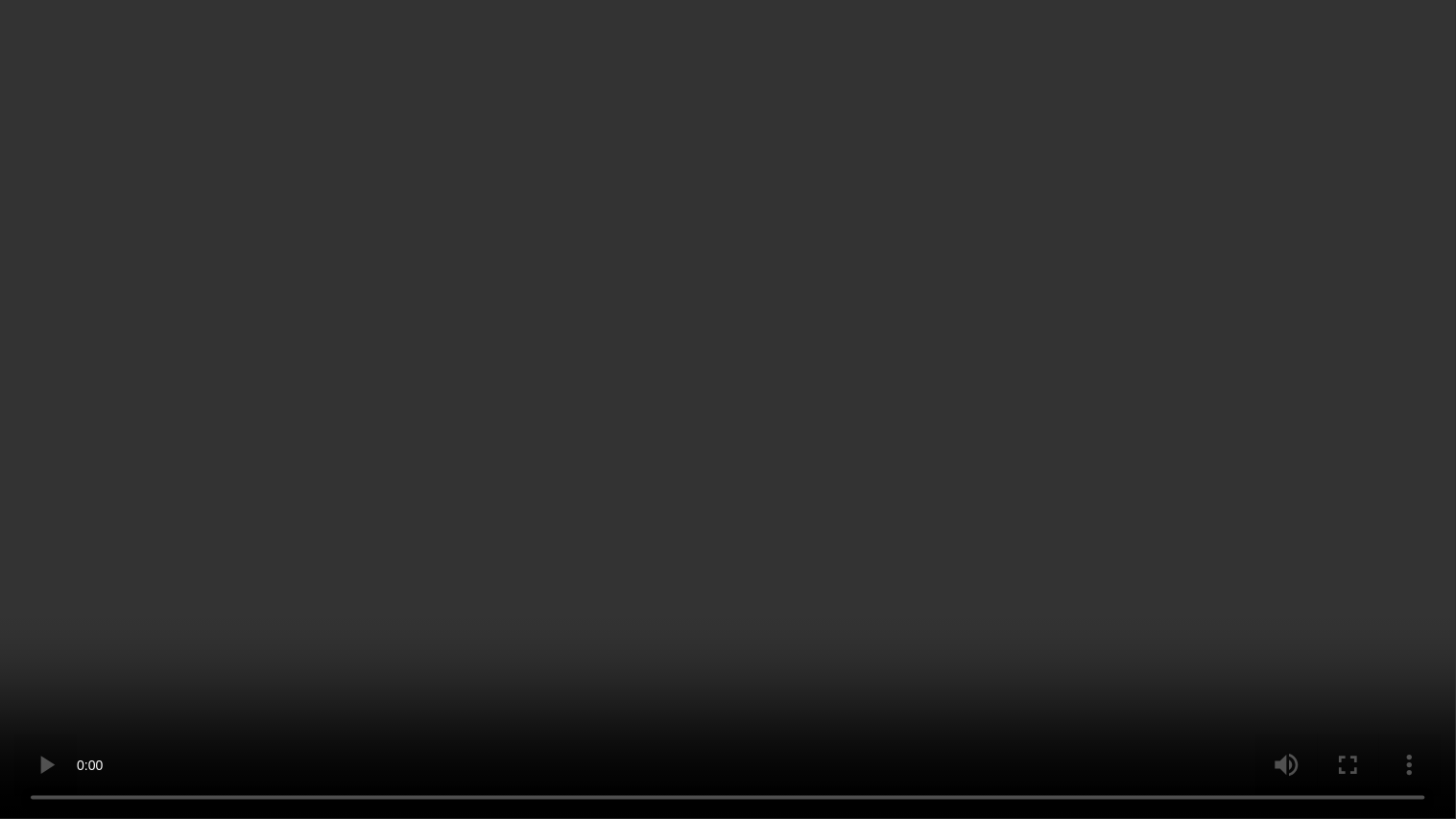 type 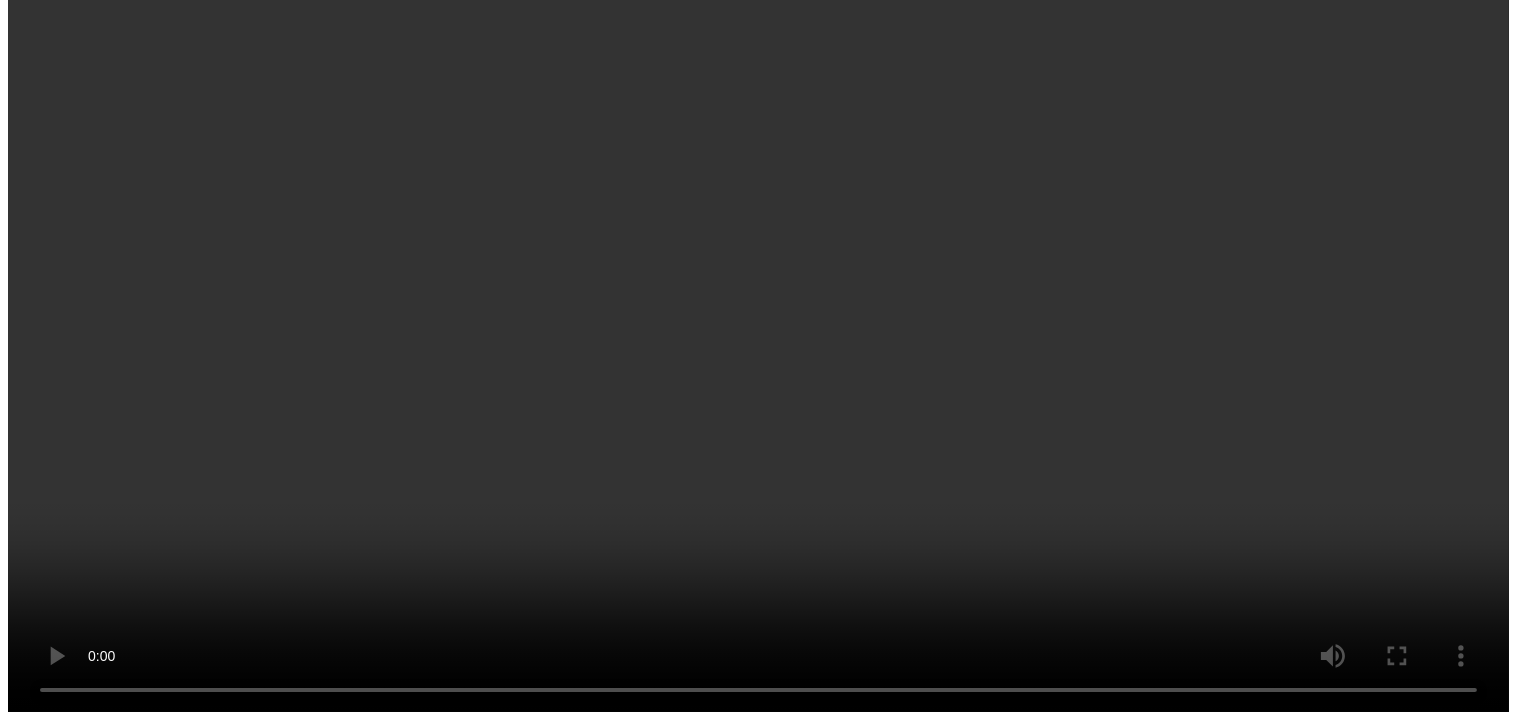 scroll, scrollTop: 254, scrollLeft: 0, axis: vertical 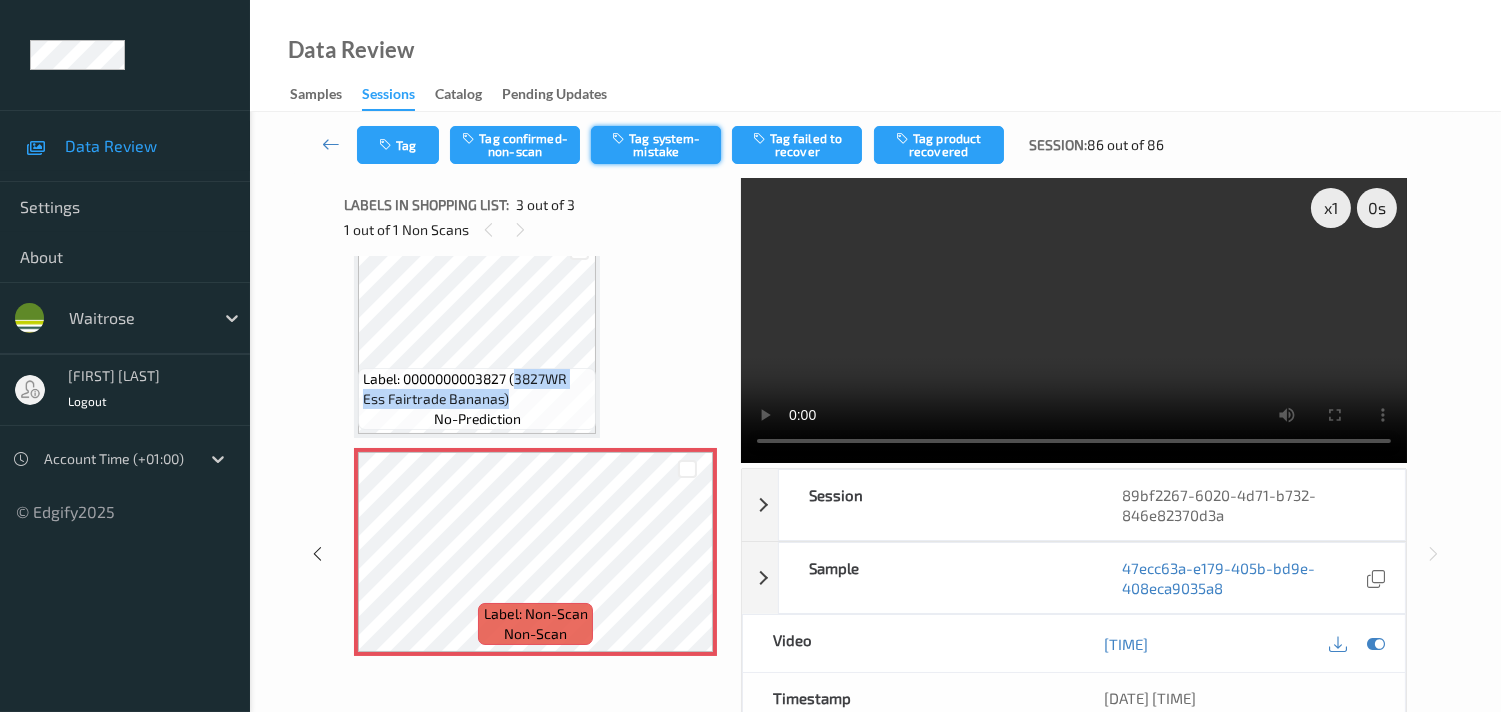 click on "Tag   system-mistake" at bounding box center [656, 145] 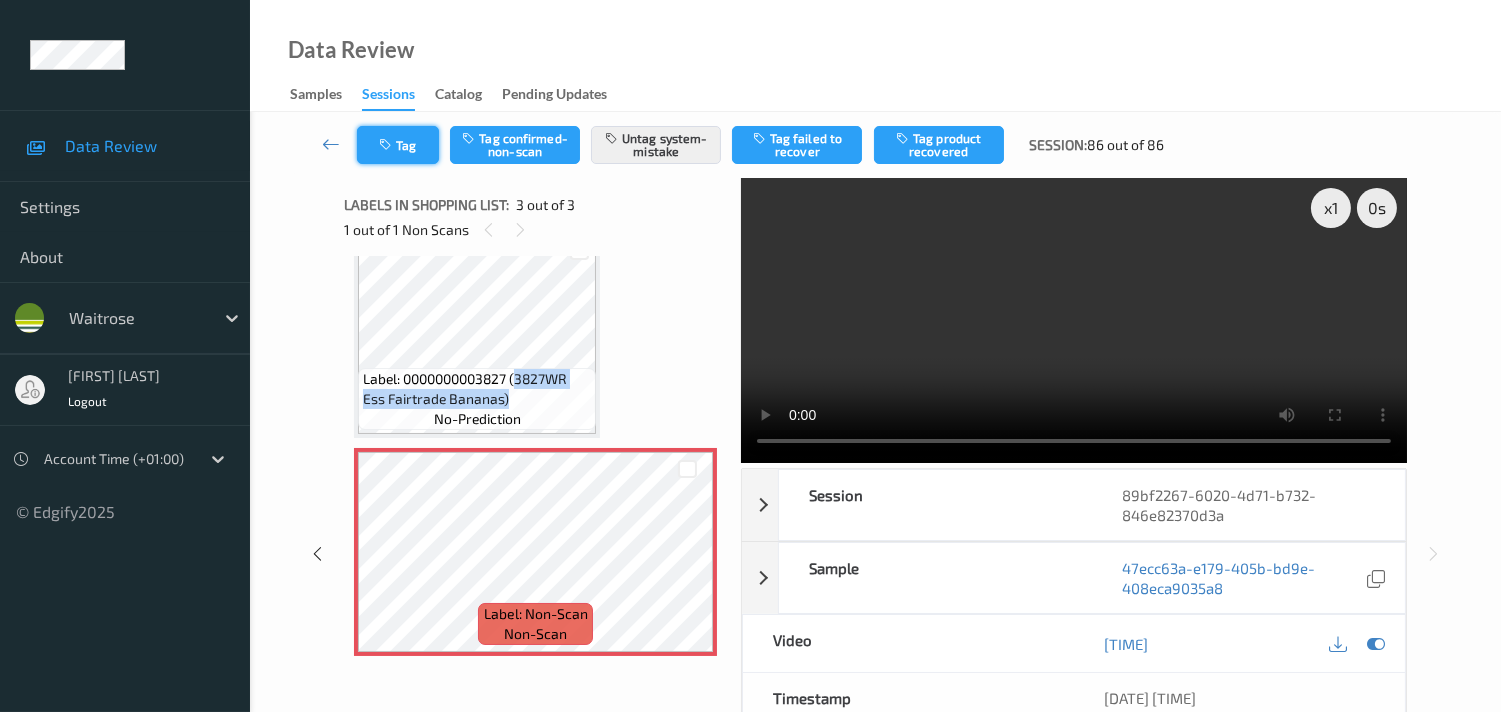 click on "Tag" at bounding box center (398, 145) 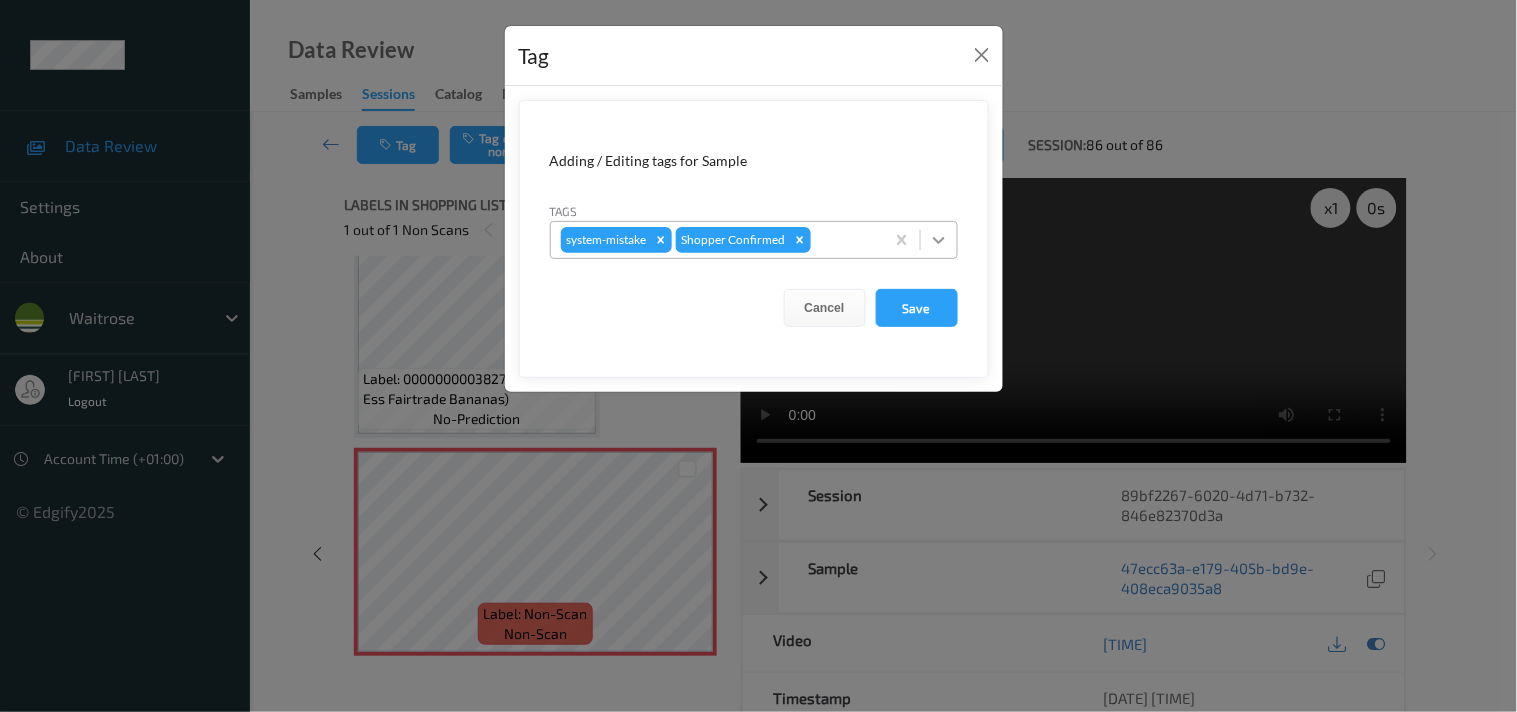 click 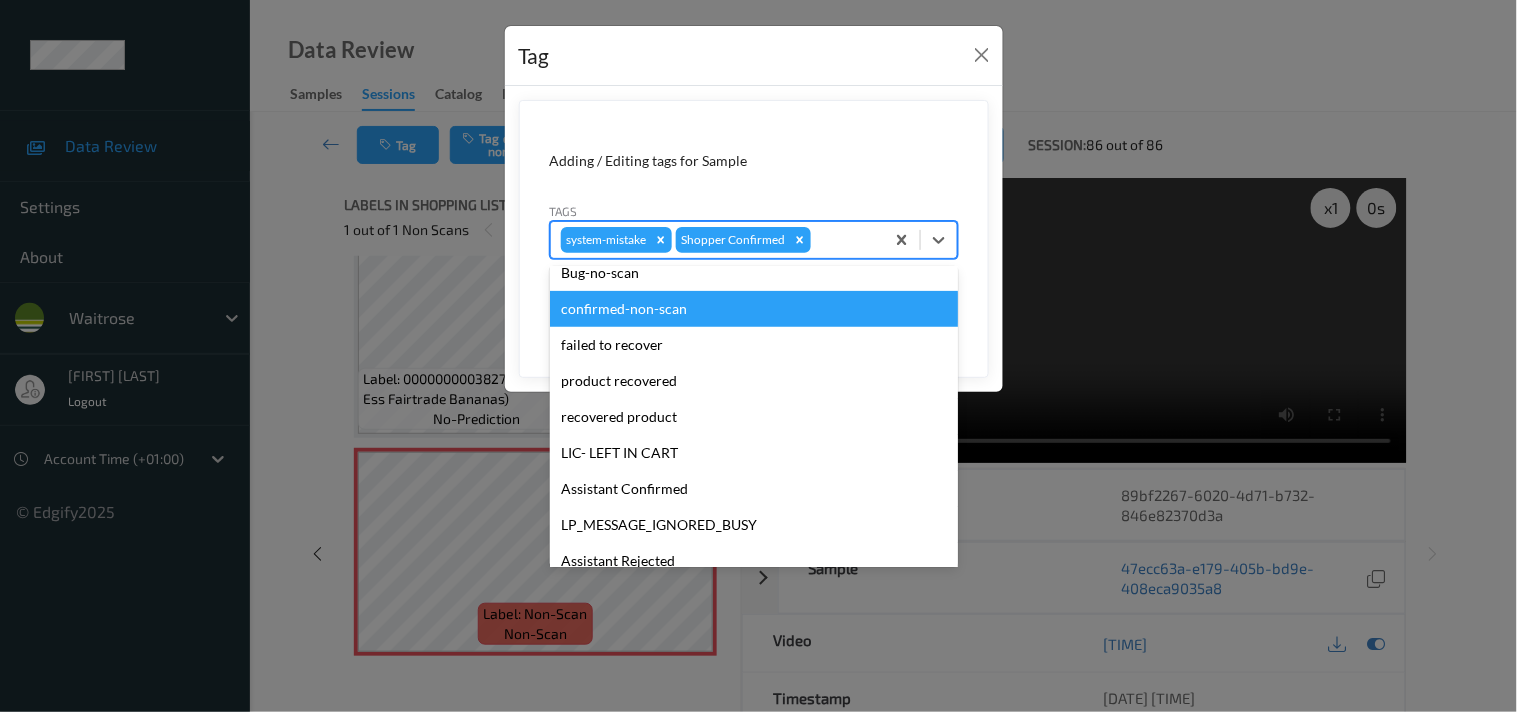 scroll, scrollTop: 318, scrollLeft: 0, axis: vertical 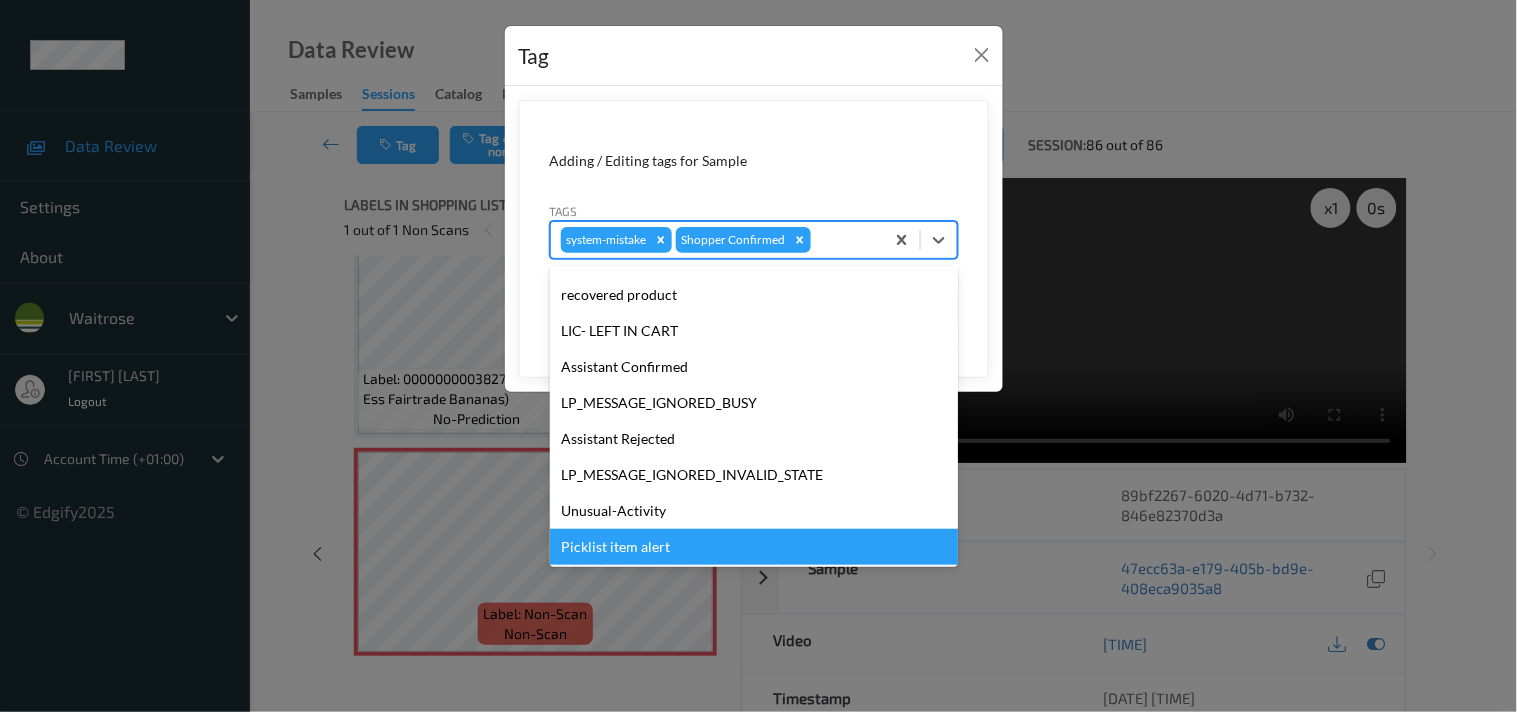 click on "Picklist item alert" at bounding box center [754, 547] 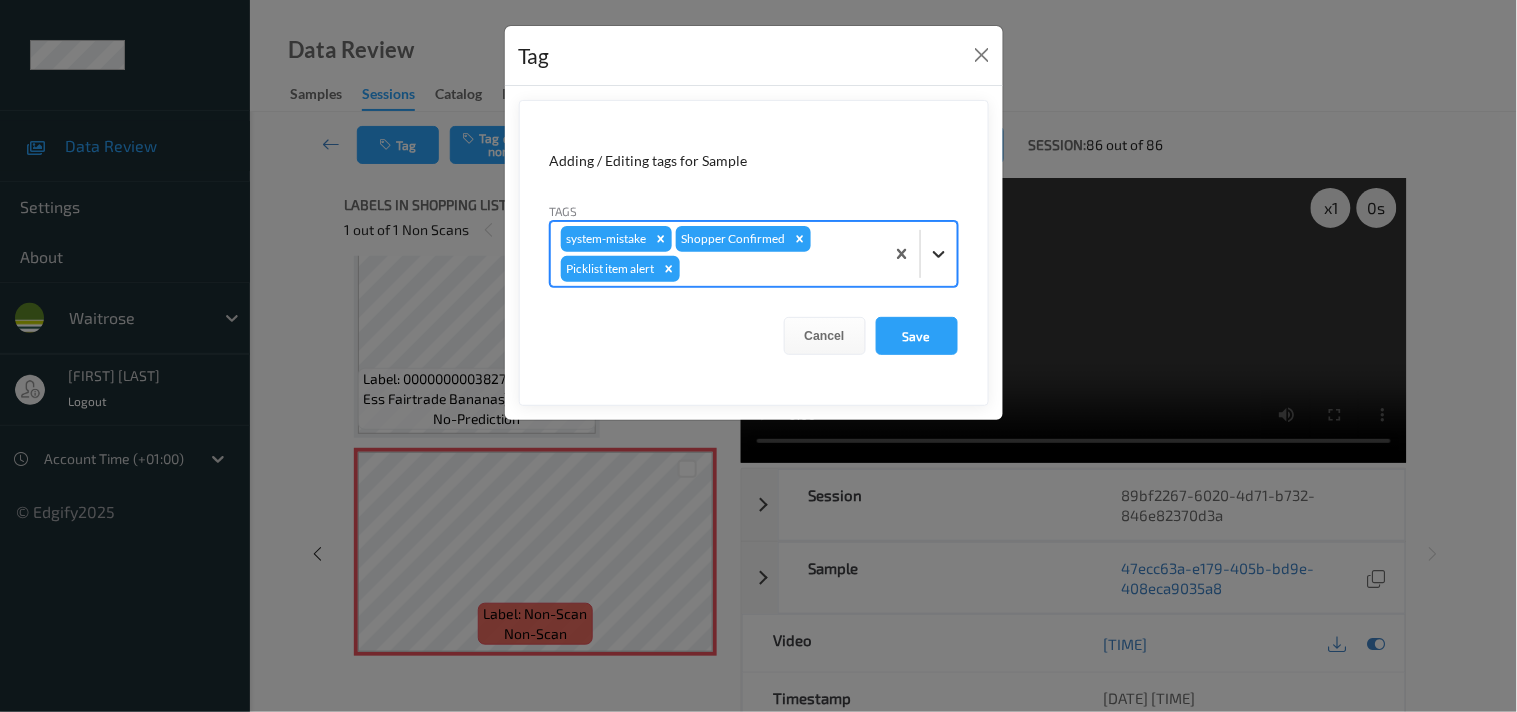 click 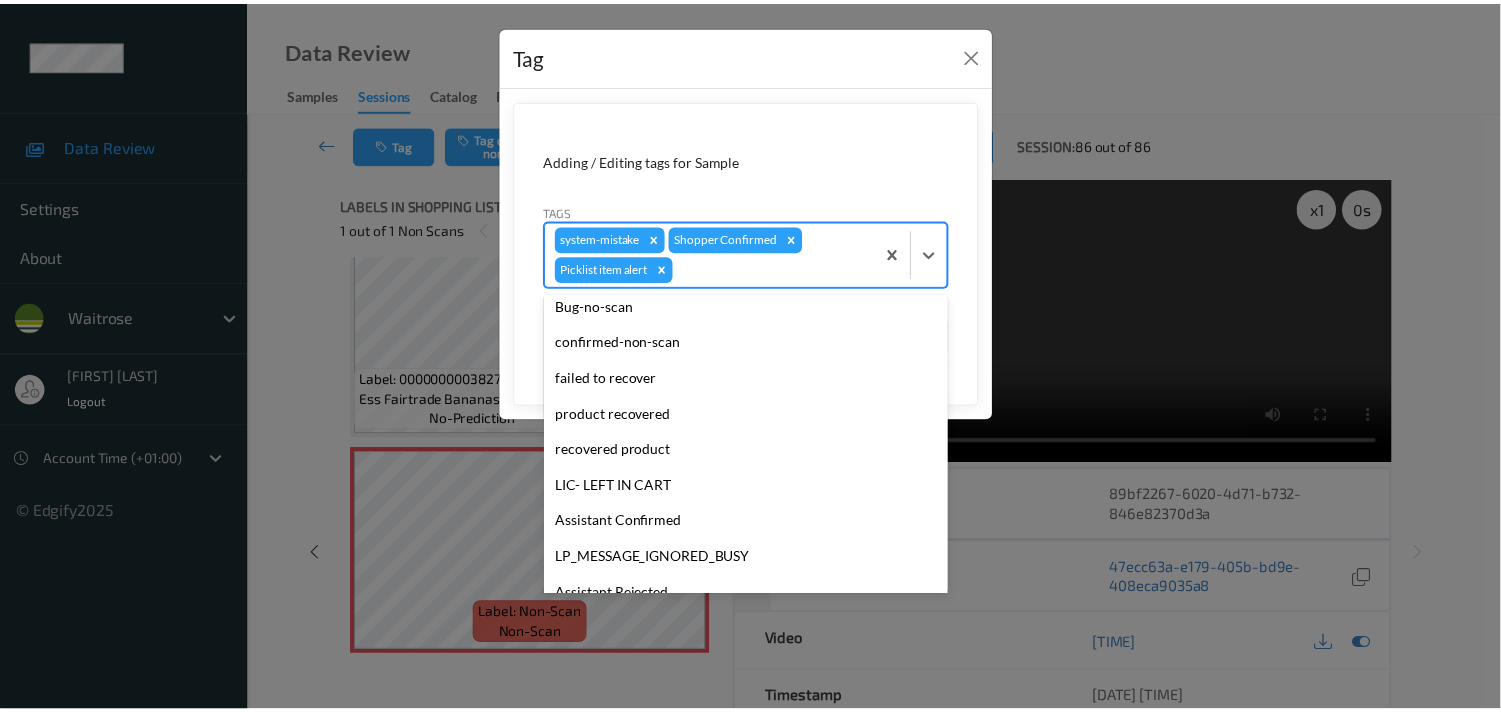 scroll, scrollTop: 283, scrollLeft: 0, axis: vertical 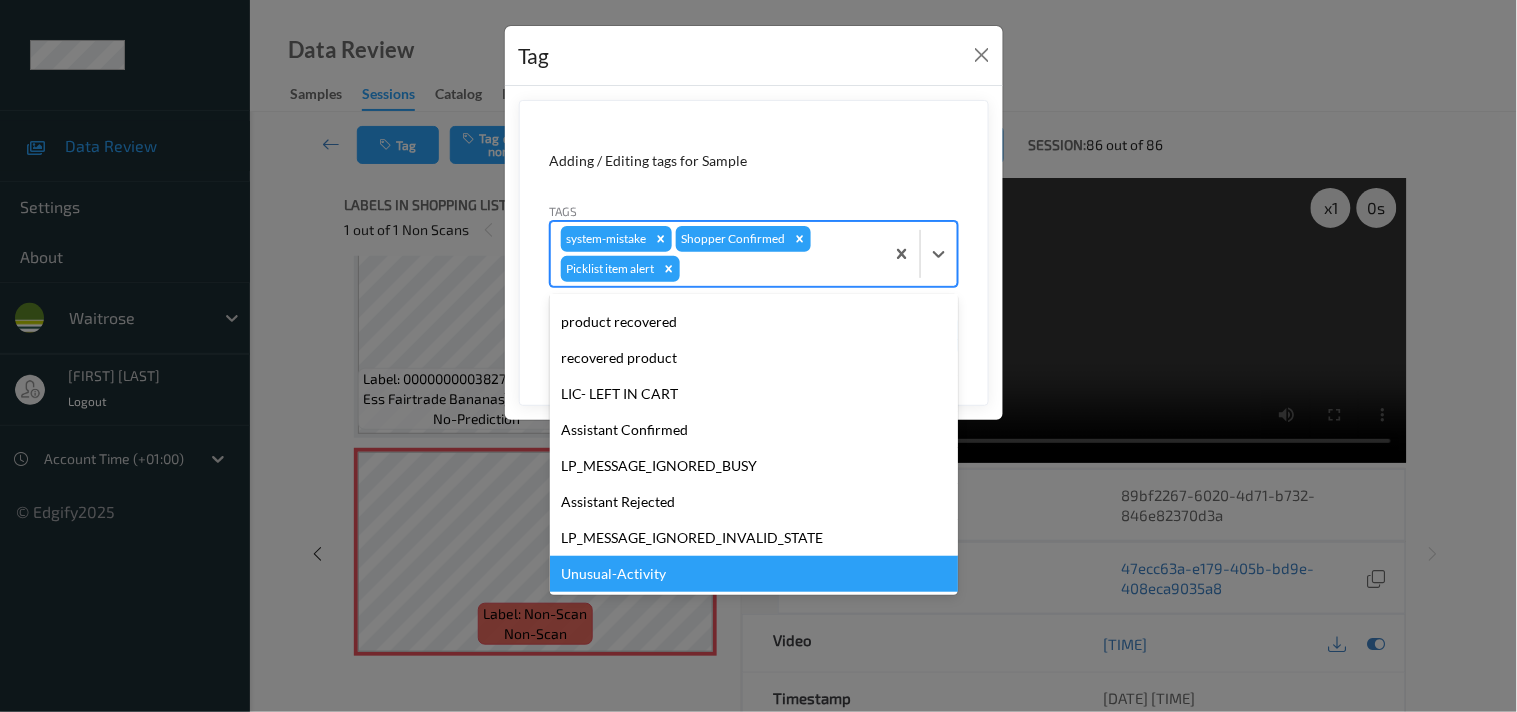 click on "Unusual-Activity" at bounding box center (754, 574) 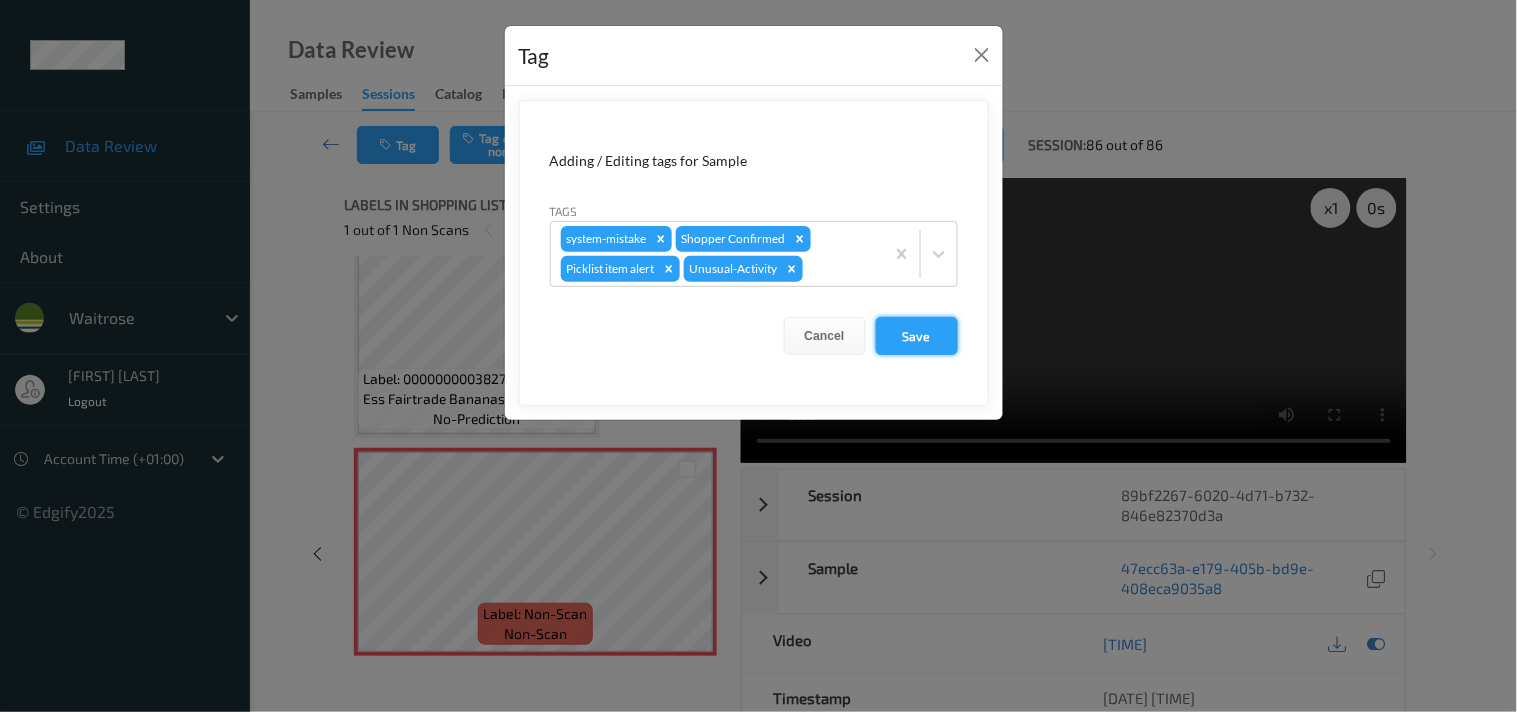 click on "Save" at bounding box center (917, 336) 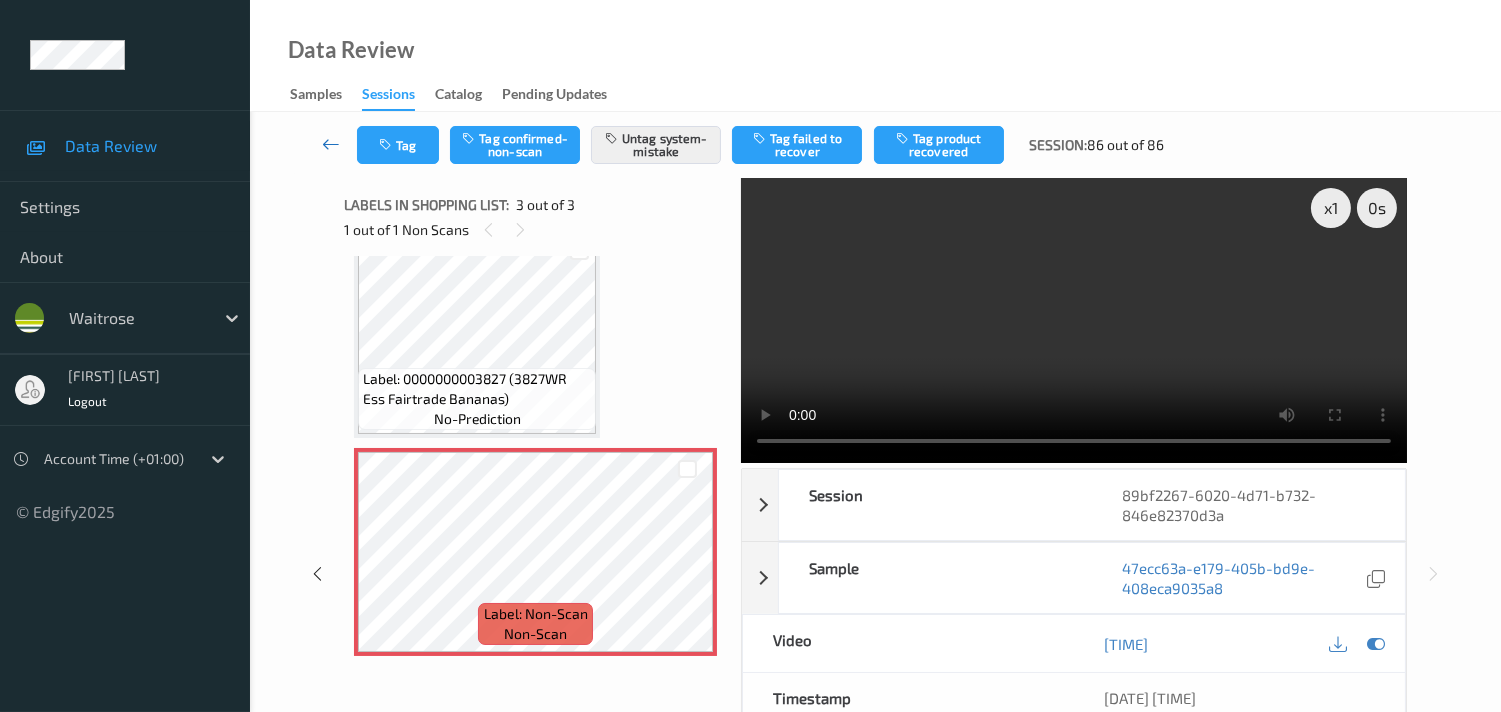 click at bounding box center (331, 144) 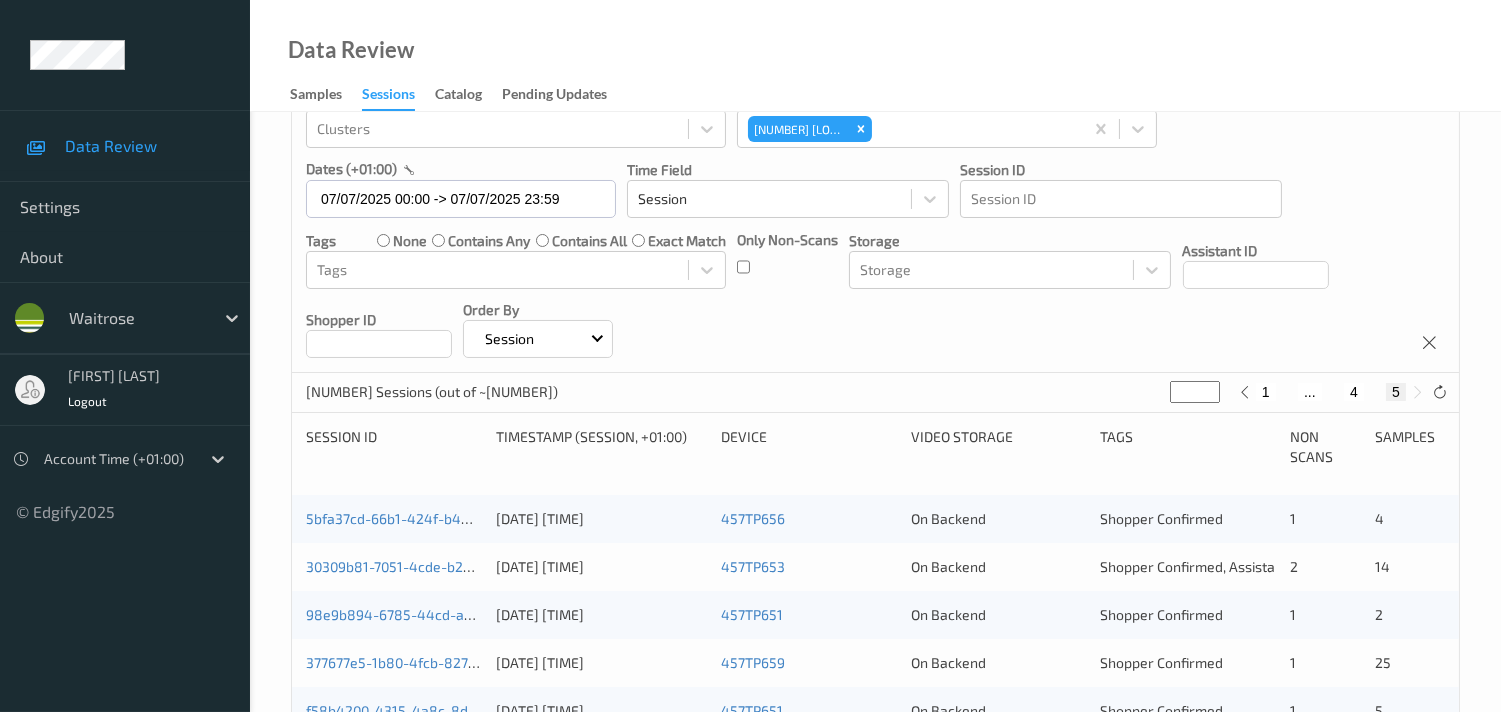 scroll, scrollTop: 278, scrollLeft: 0, axis: vertical 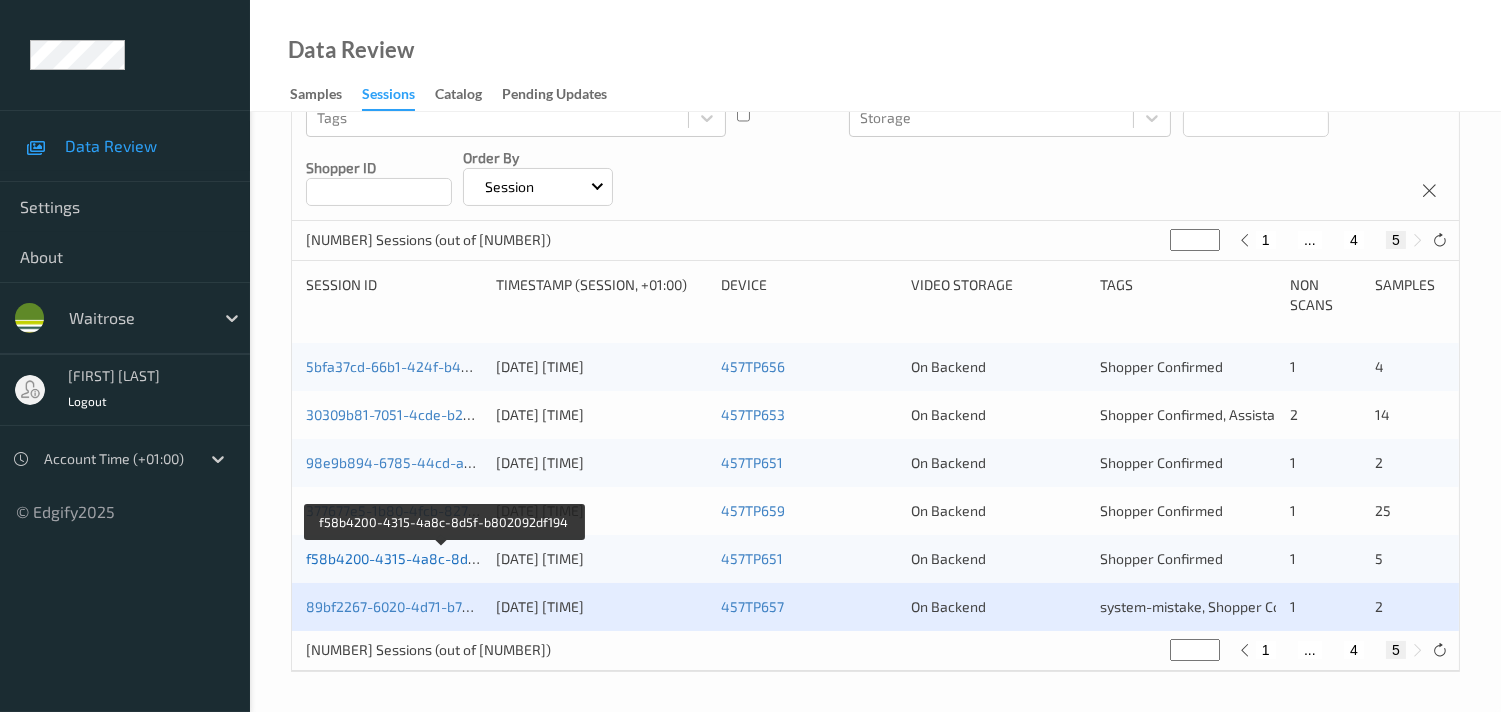 click on "f58b4200-4315-4a8c-8d5f-b802092df194" at bounding box center (443, 558) 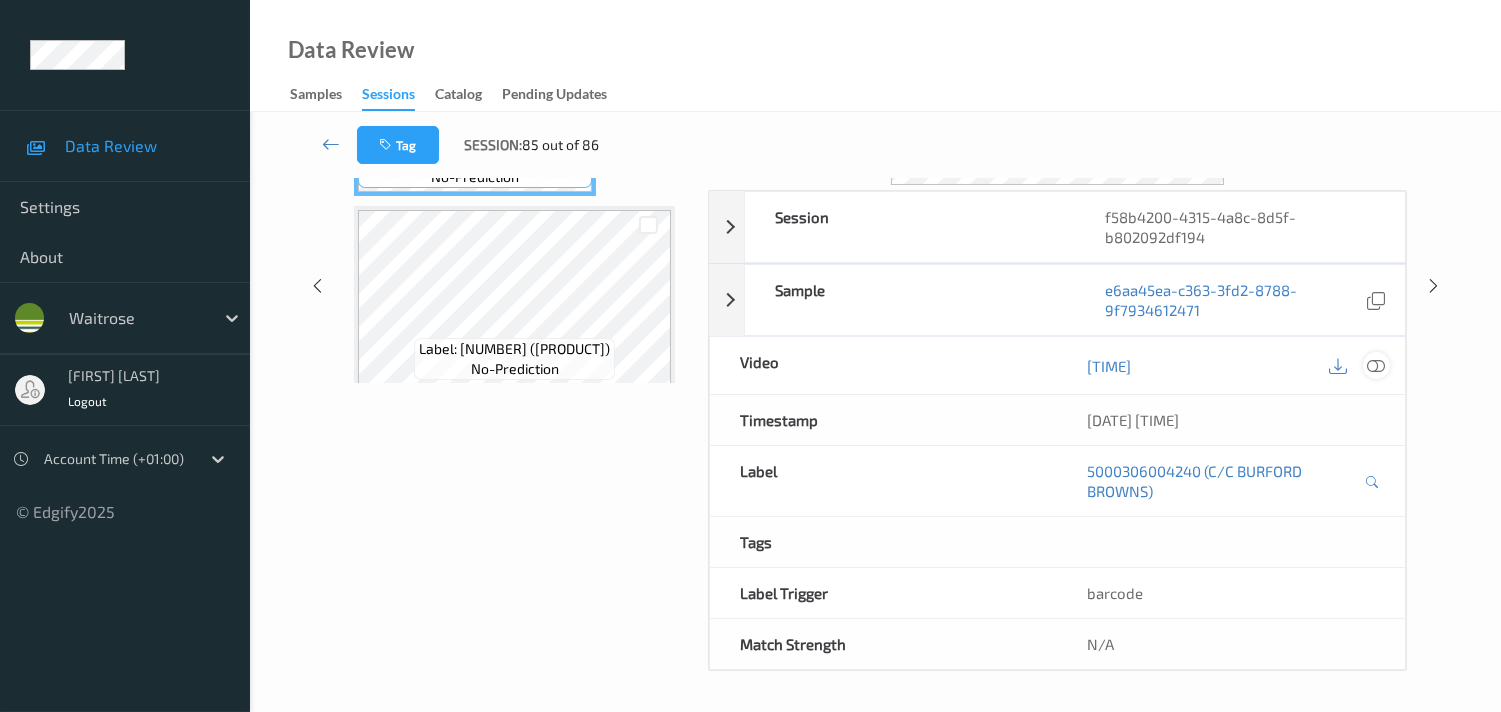 click at bounding box center [1376, 366] 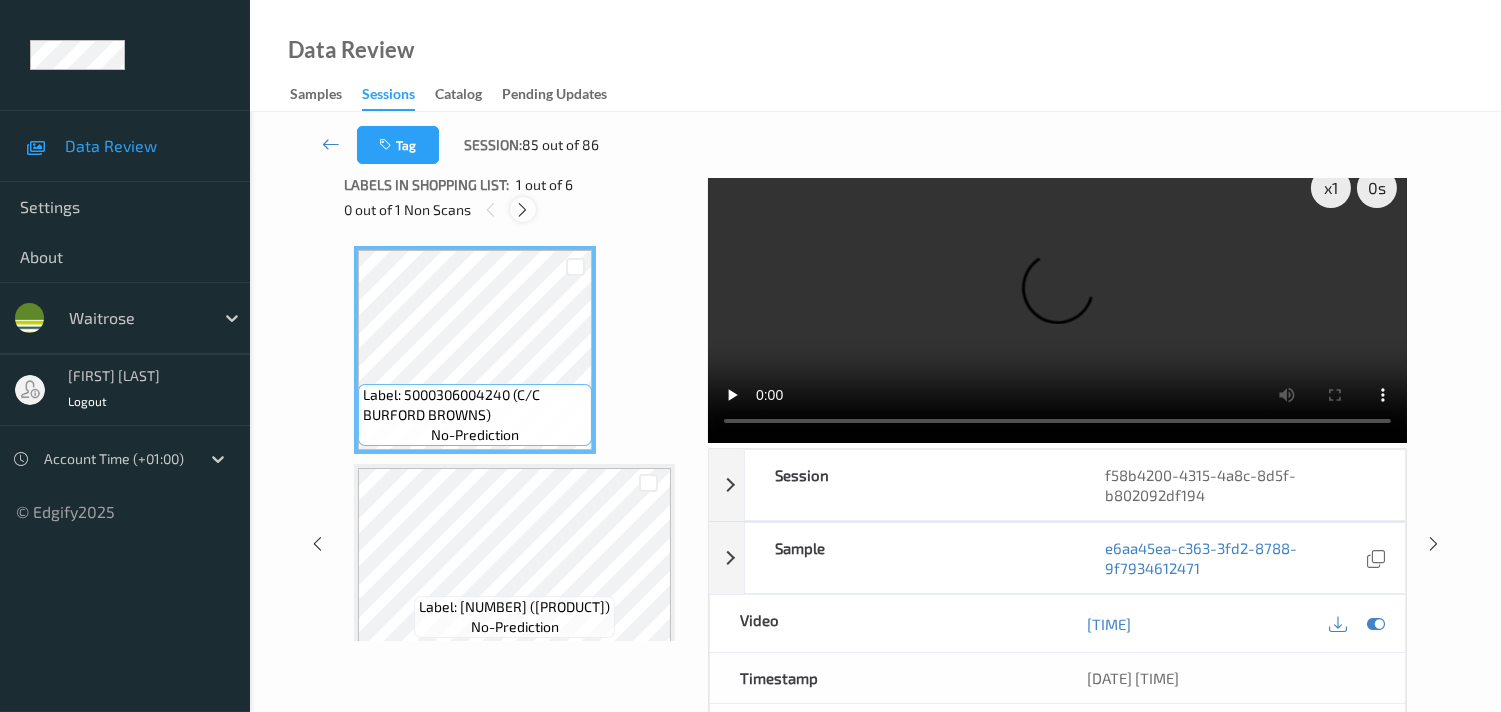 scroll, scrollTop: 0, scrollLeft: 0, axis: both 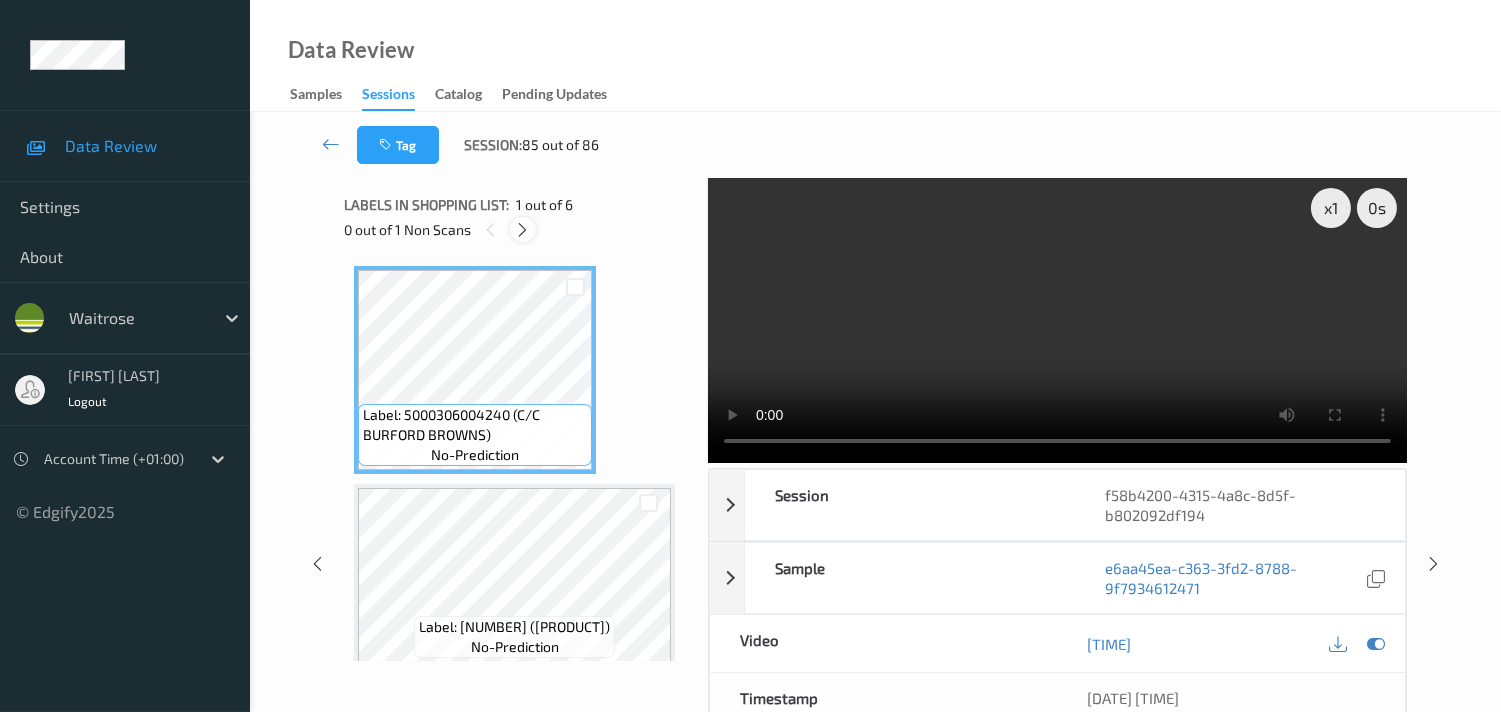 click at bounding box center (522, 229) 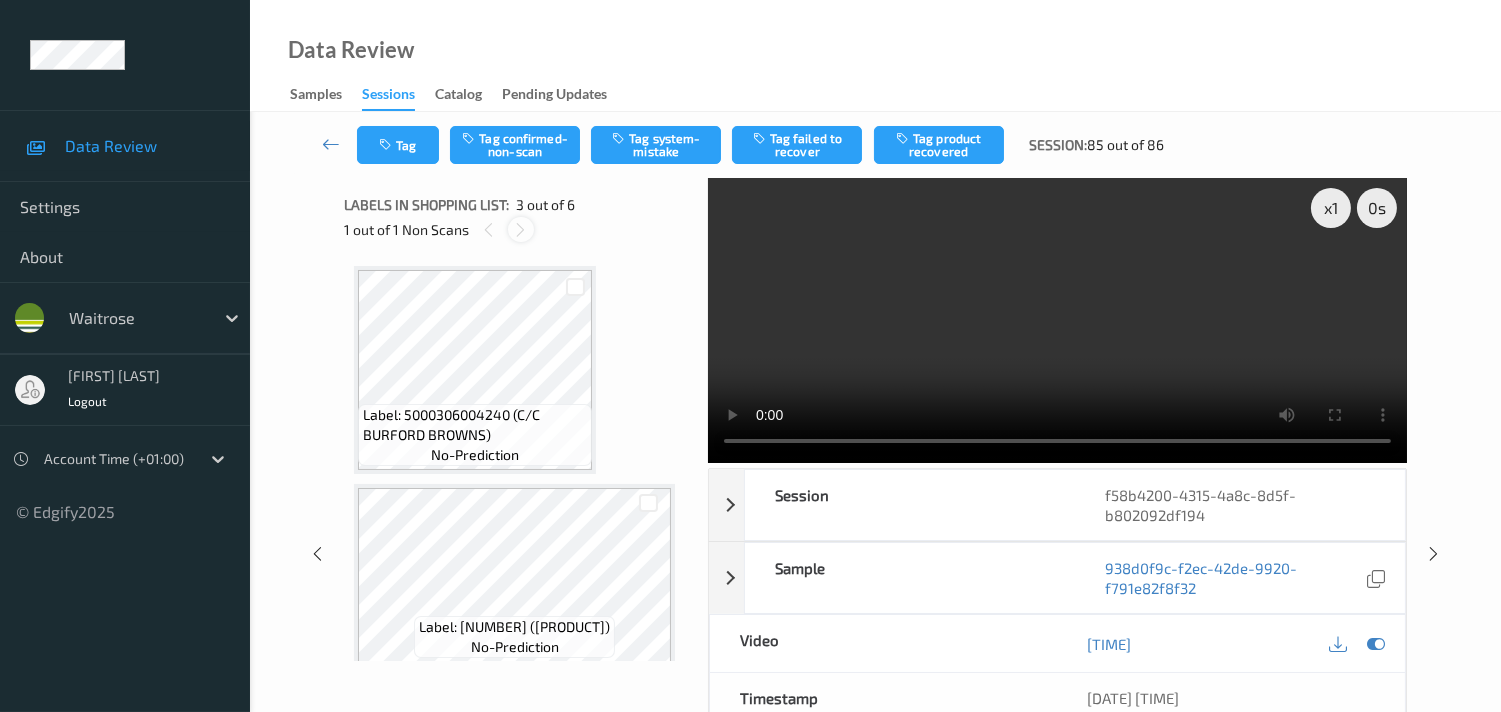 scroll, scrollTop: 226, scrollLeft: 0, axis: vertical 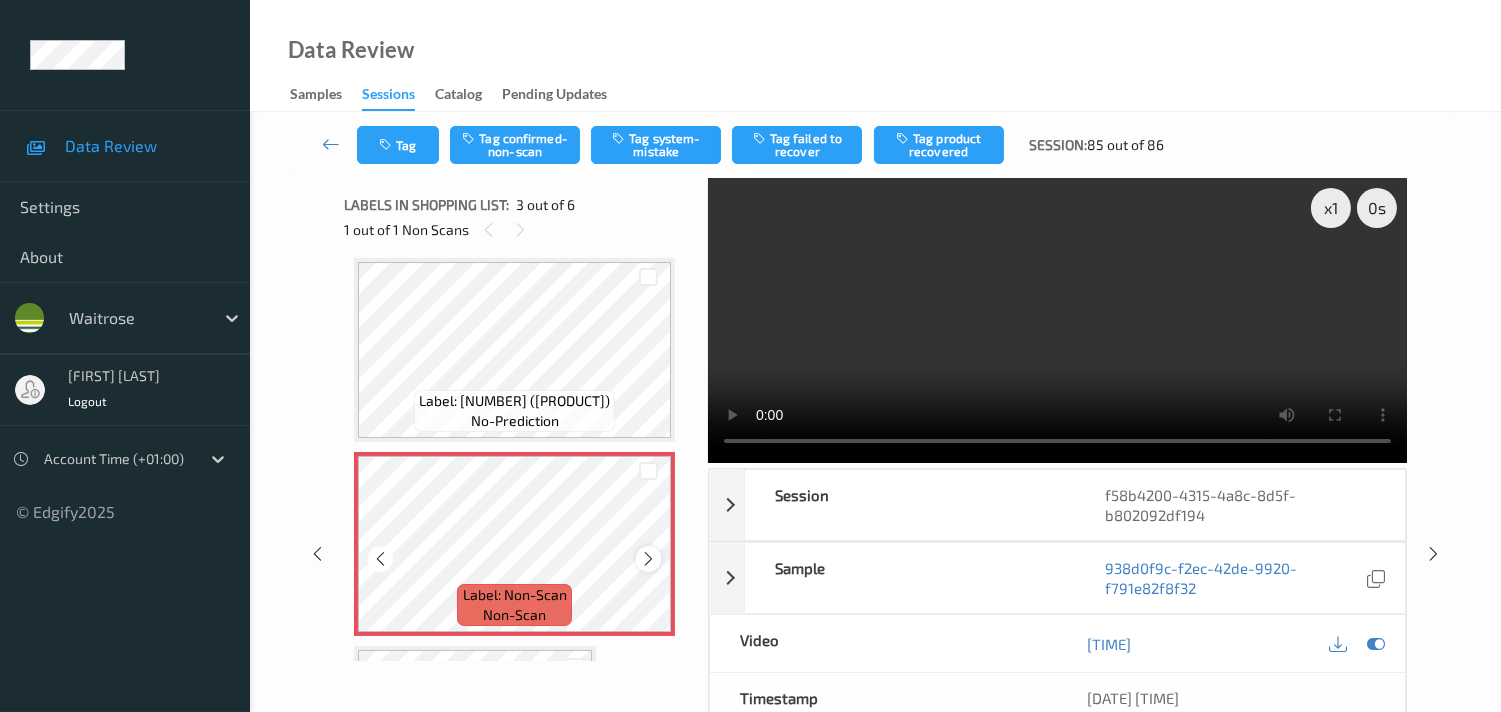 click at bounding box center [648, 559] 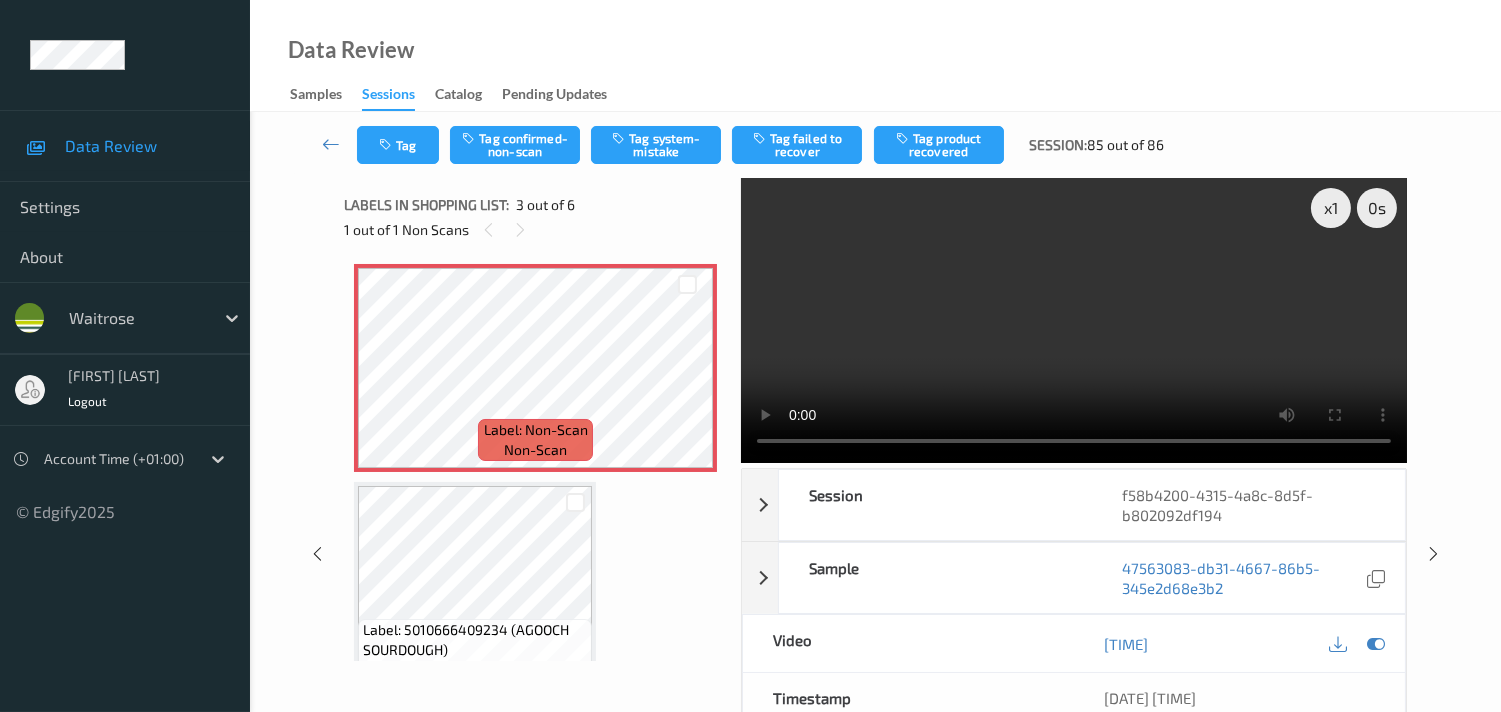 scroll, scrollTop: 448, scrollLeft: 0, axis: vertical 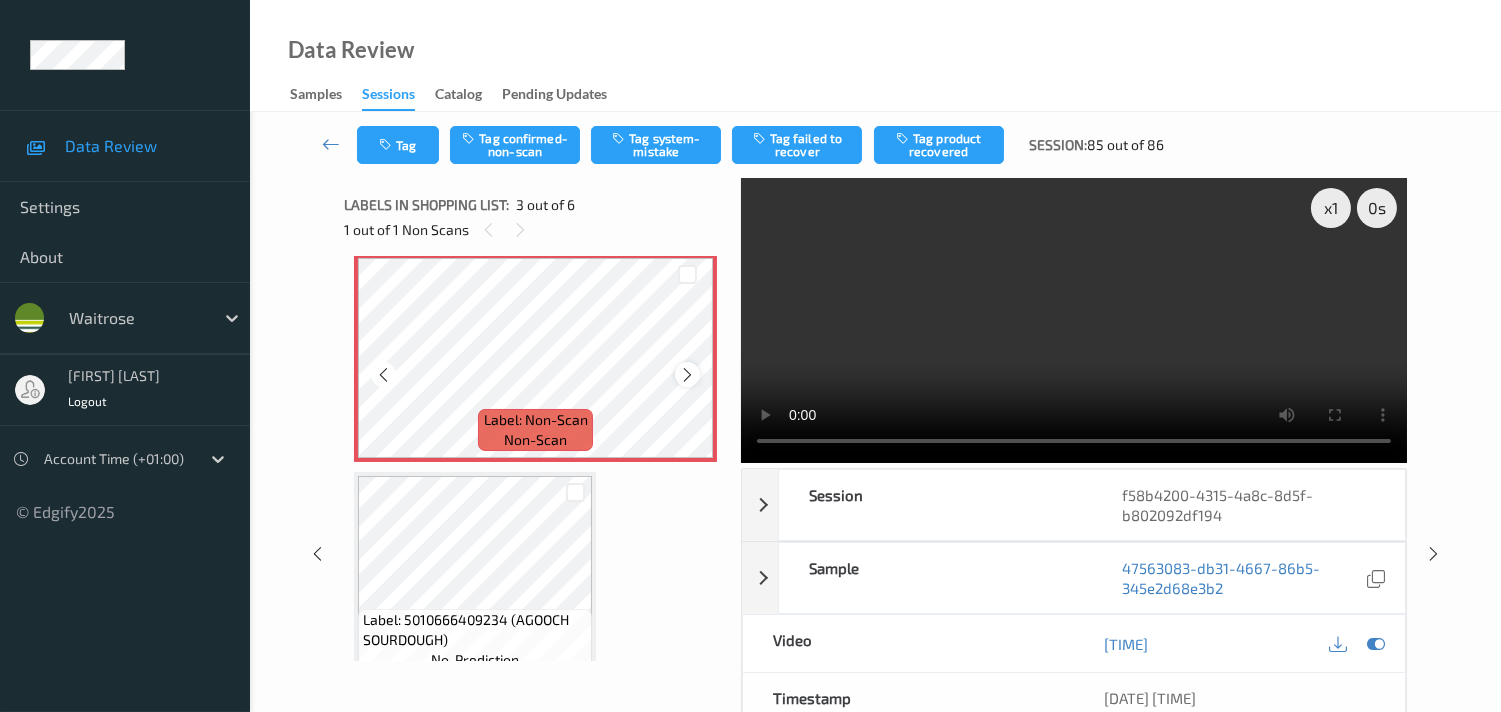 click at bounding box center [687, 375] 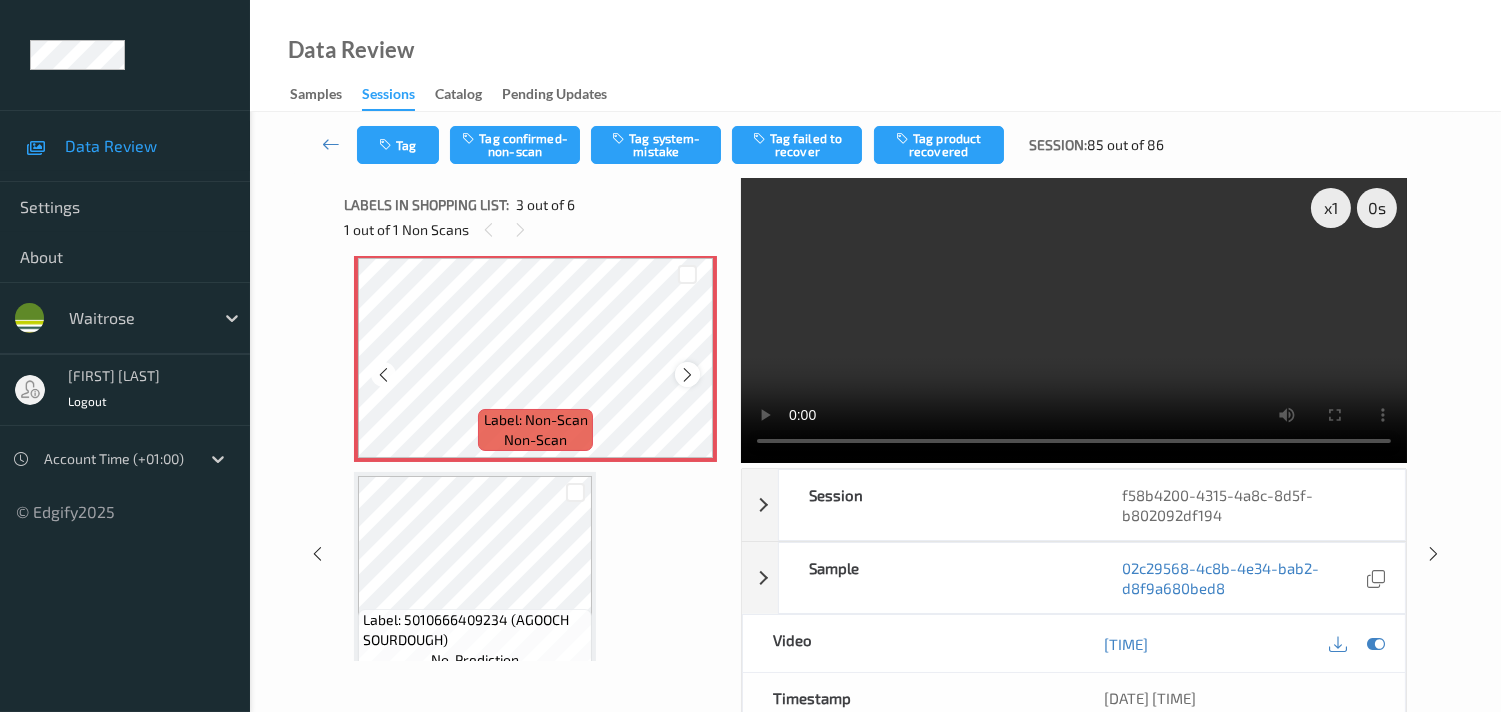 click at bounding box center (687, 375) 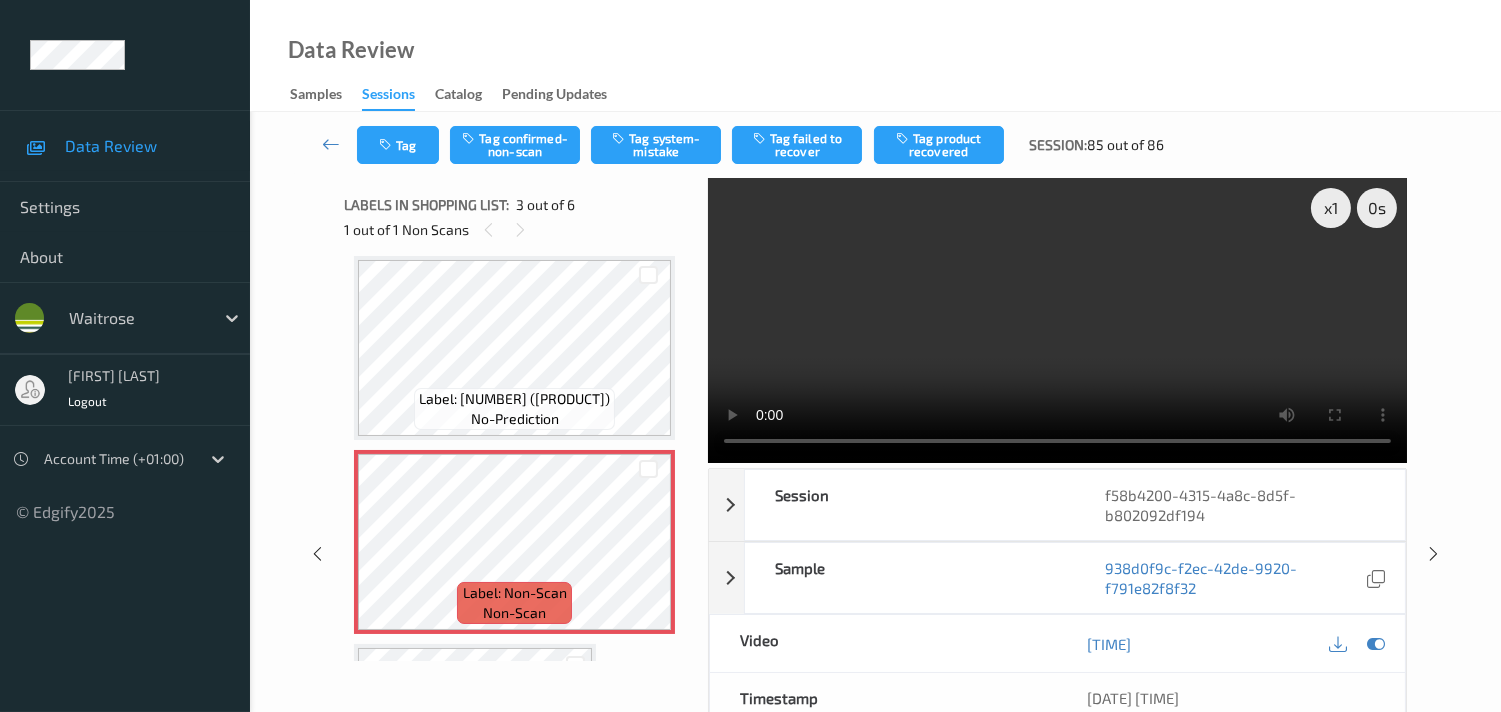 scroll, scrollTop: 226, scrollLeft: 0, axis: vertical 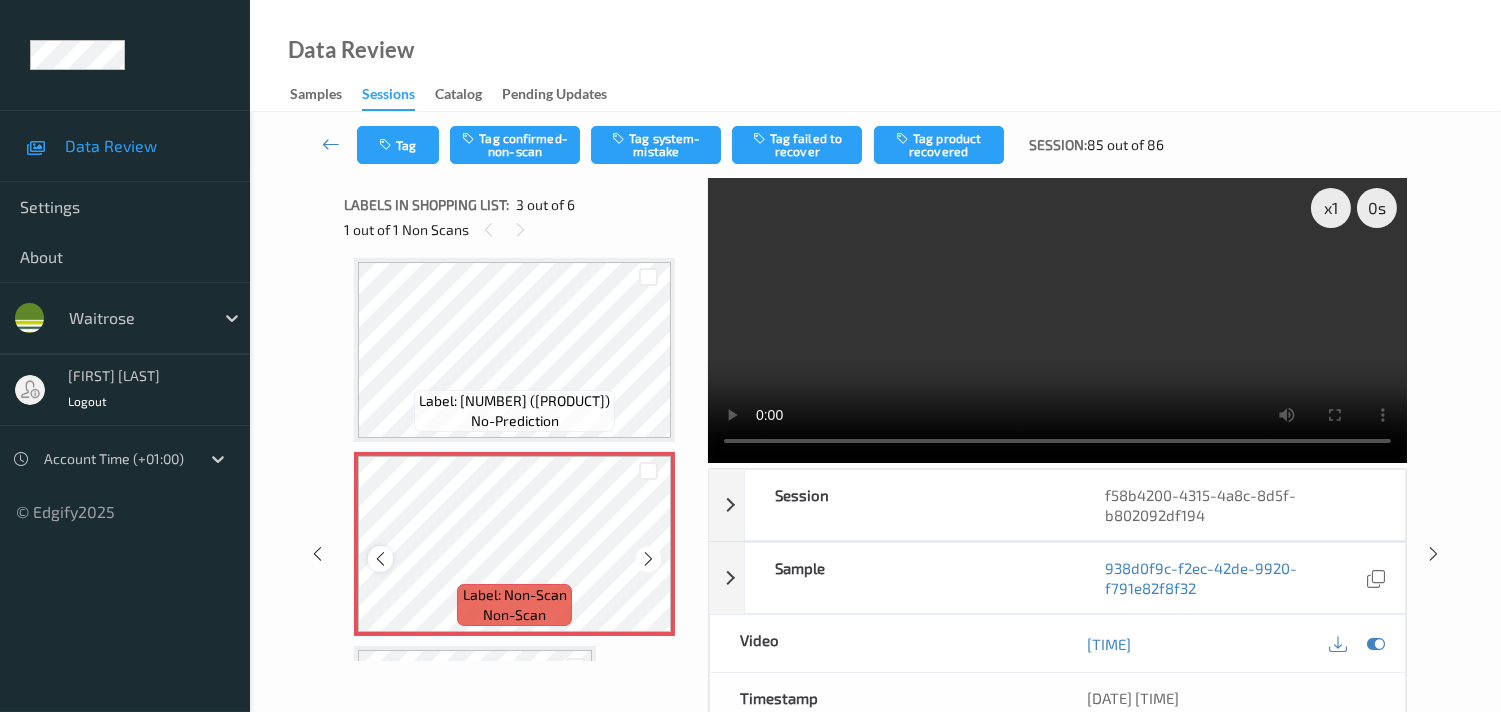 click at bounding box center [380, 559] 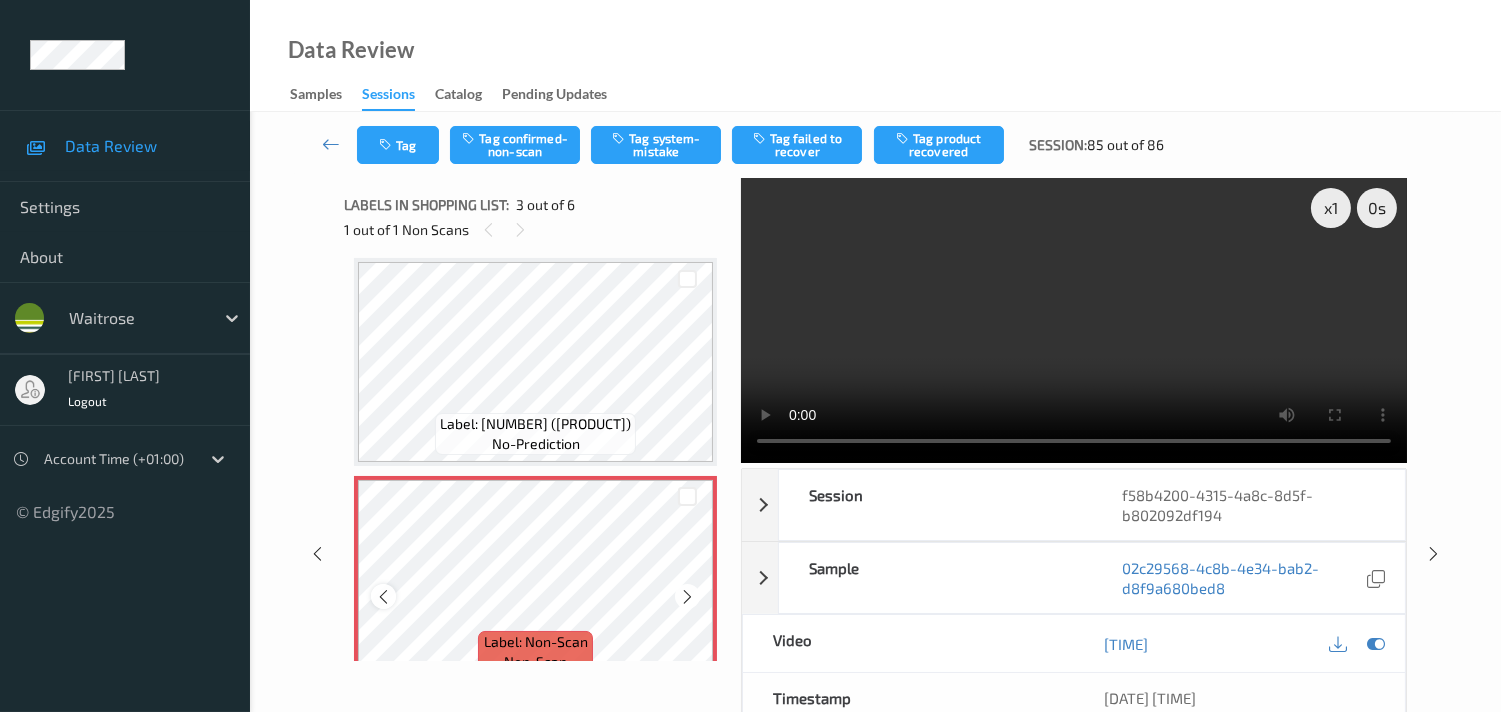 click at bounding box center [383, 596] 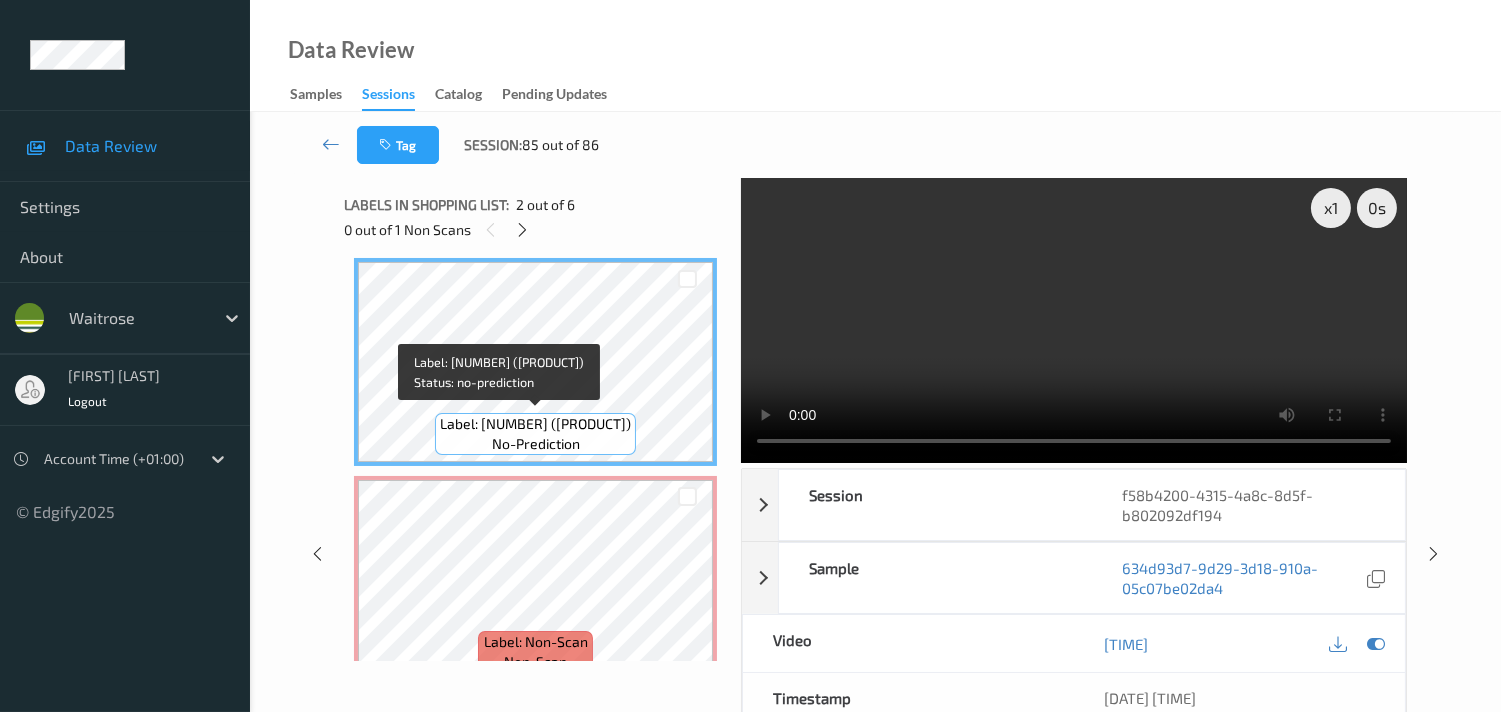drag, startPoint x: 561, startPoint y: 424, endPoint x: 665, endPoint y: 421, distance: 104.04326 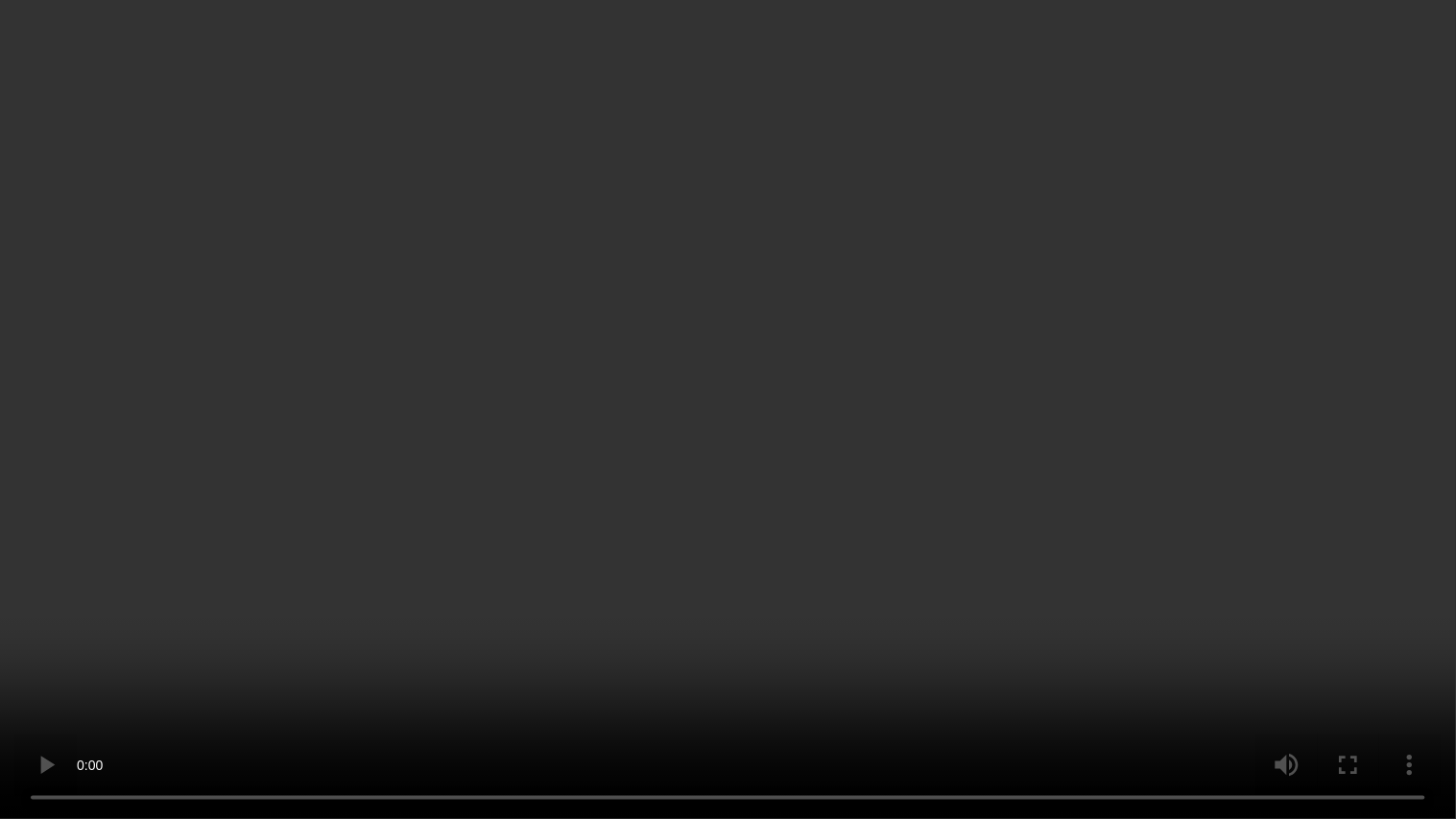 click at bounding box center [728, 409] 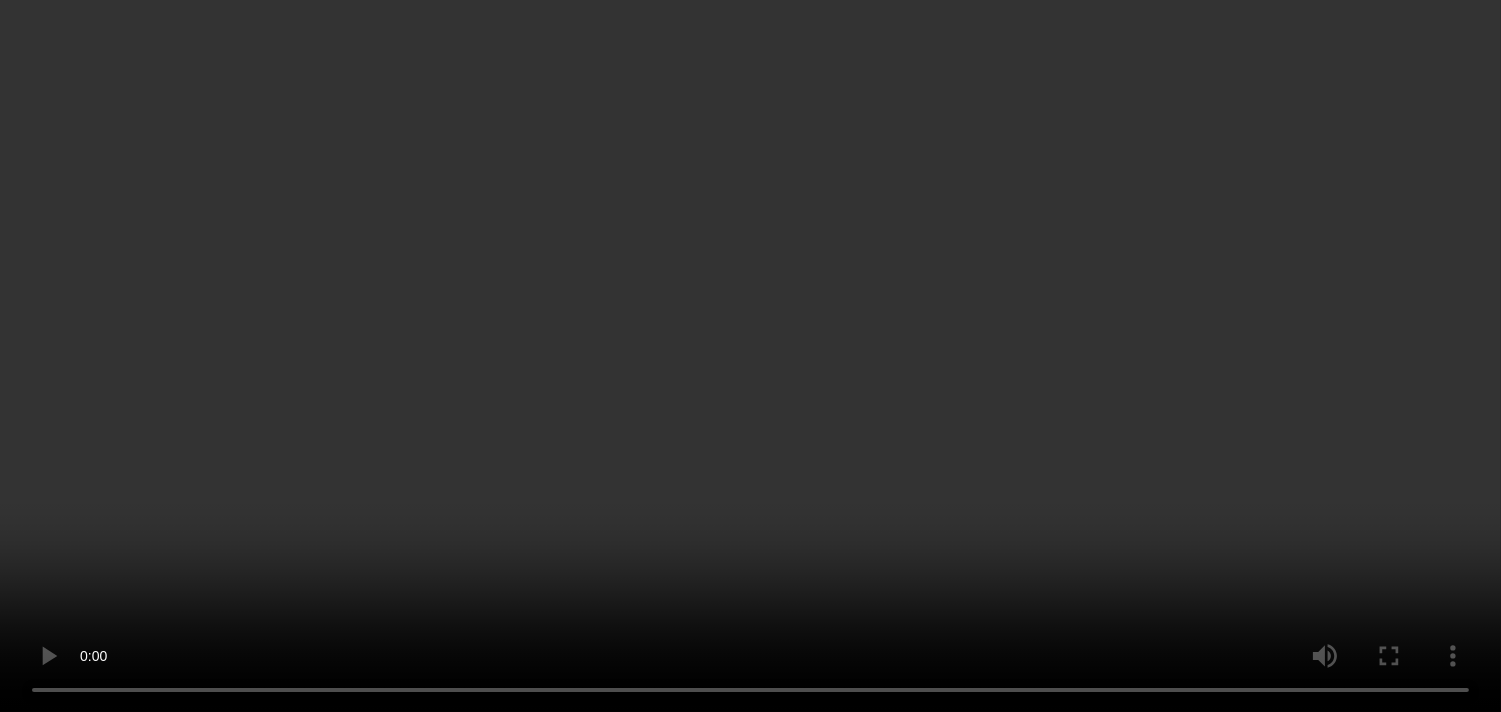 scroll, scrollTop: 337, scrollLeft: 0, axis: vertical 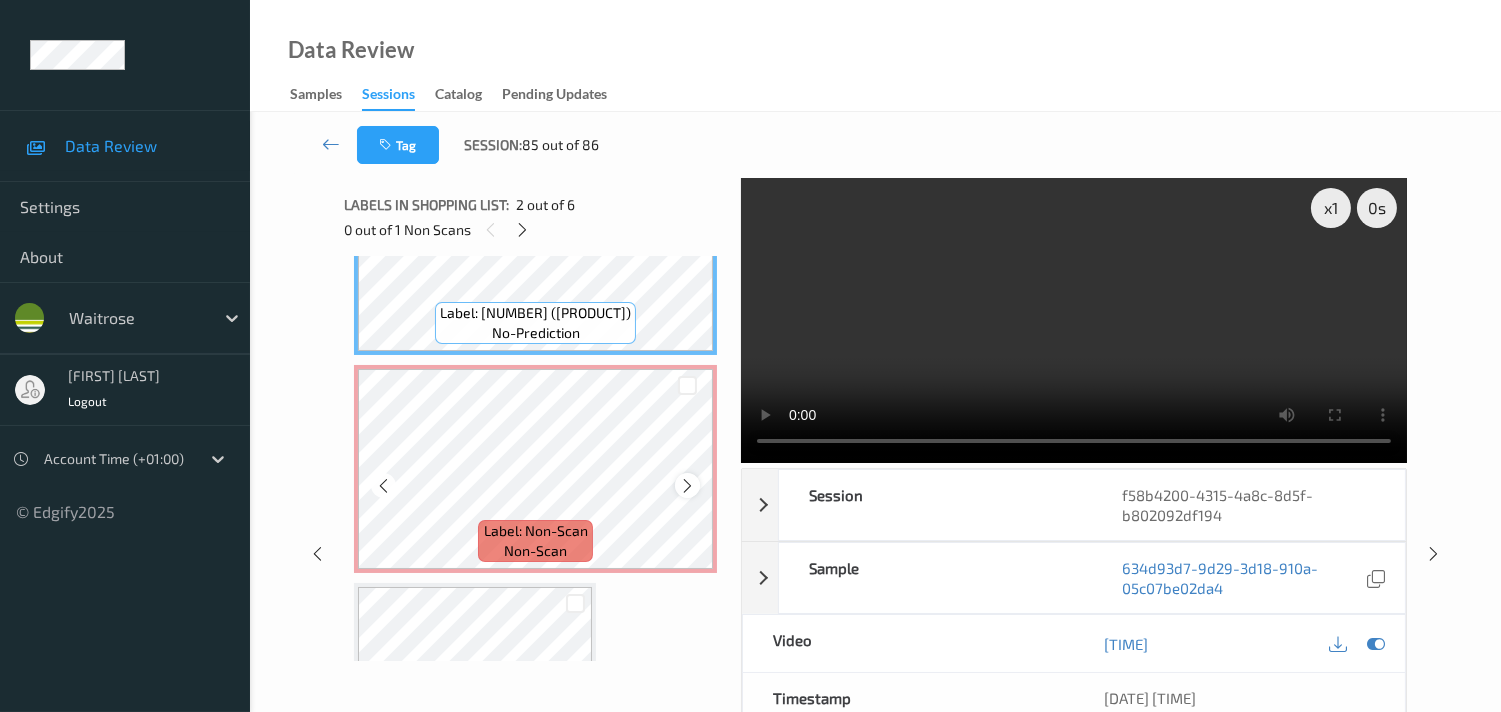 click at bounding box center (687, 485) 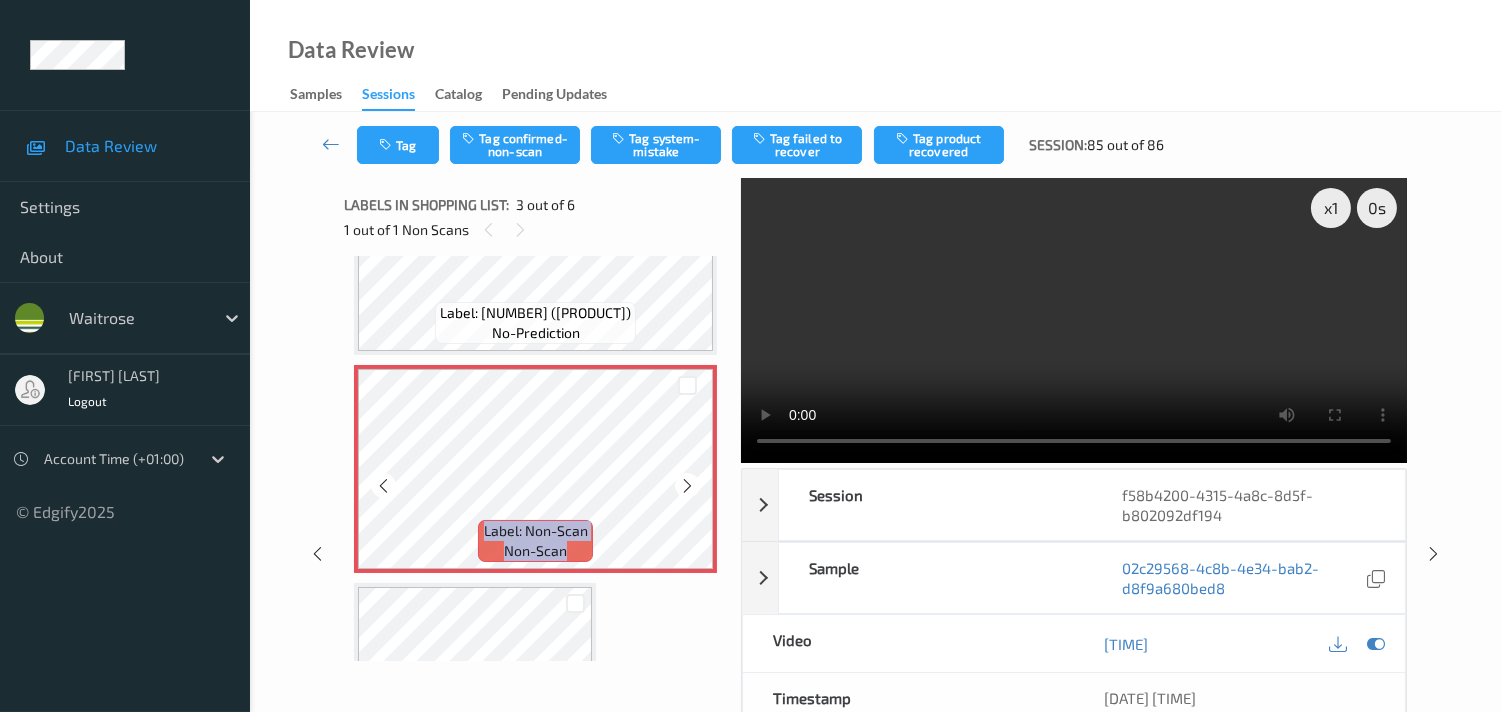 click at bounding box center [687, 485] 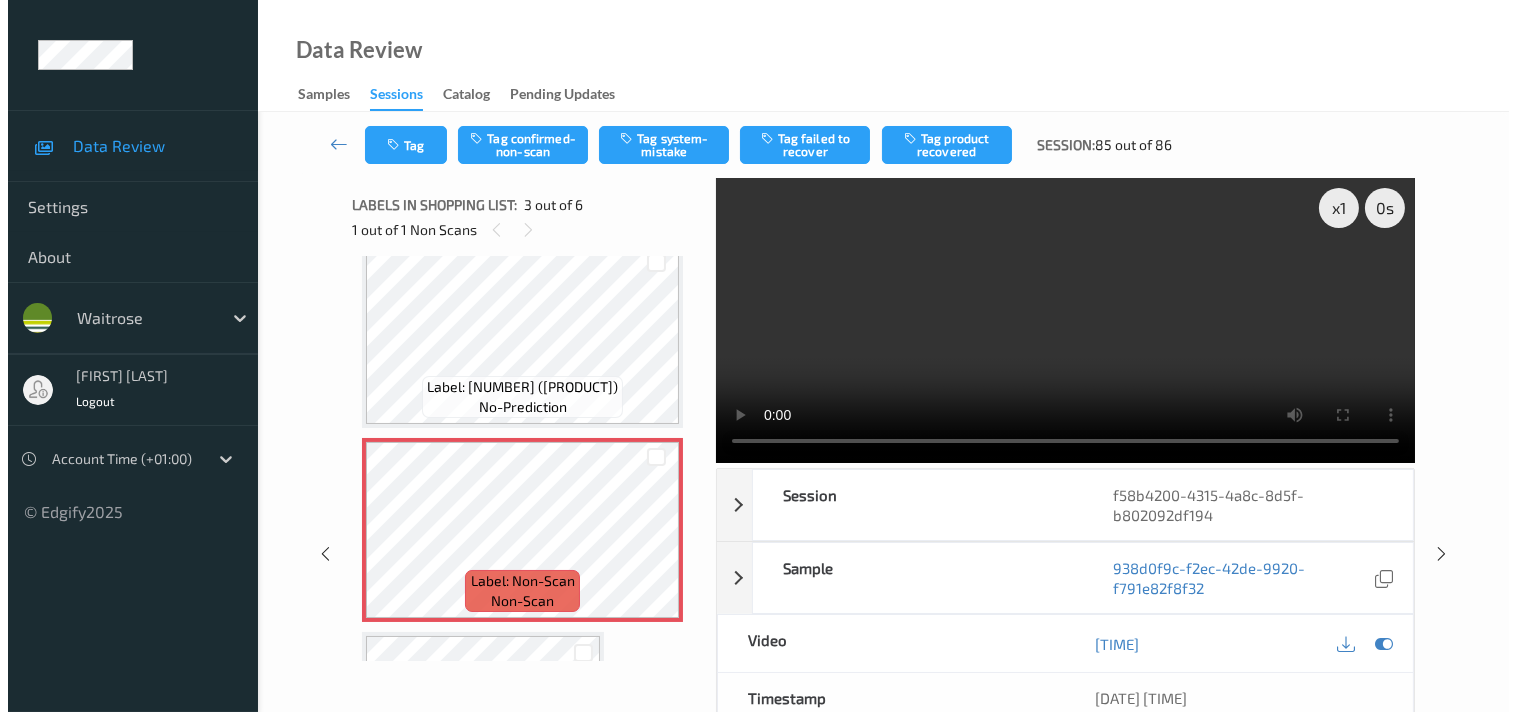 scroll, scrollTop: 238, scrollLeft: 0, axis: vertical 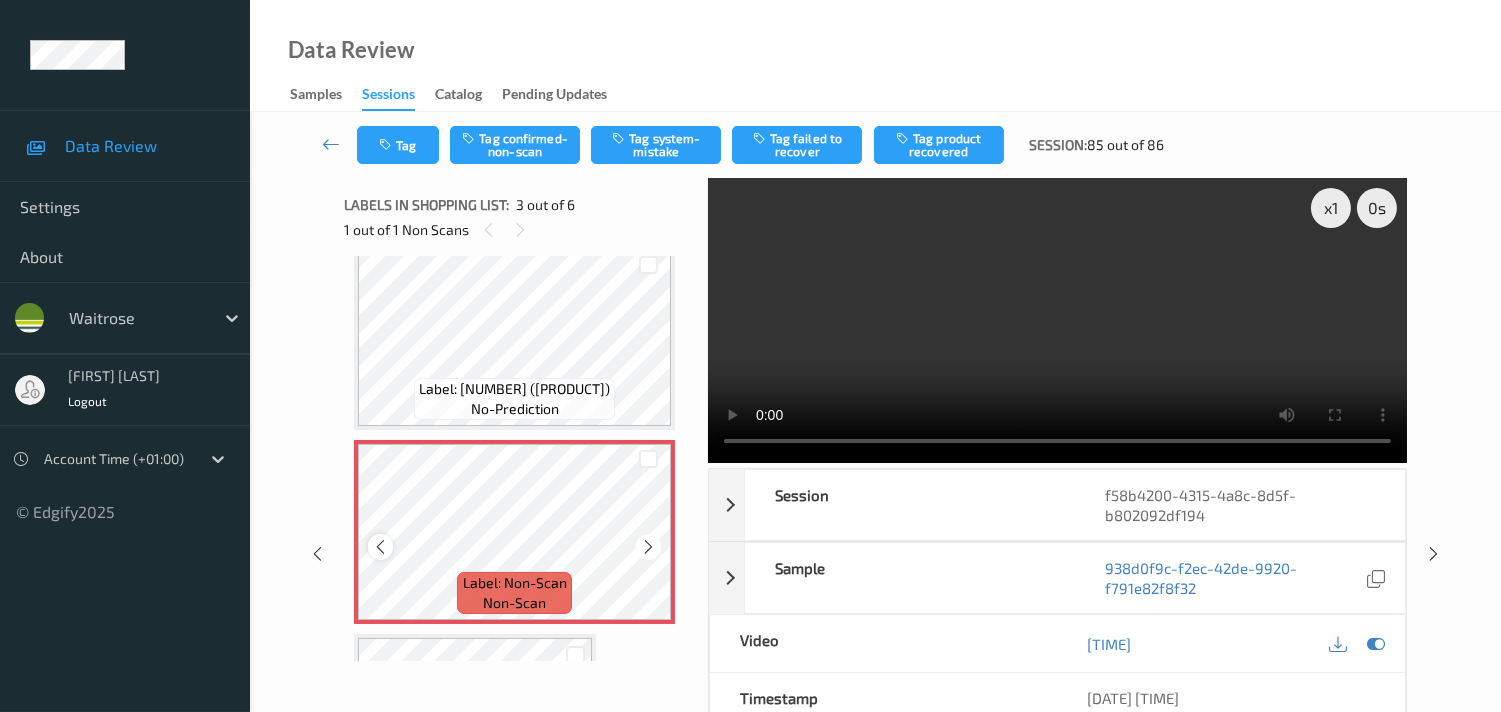 click at bounding box center [380, 547] 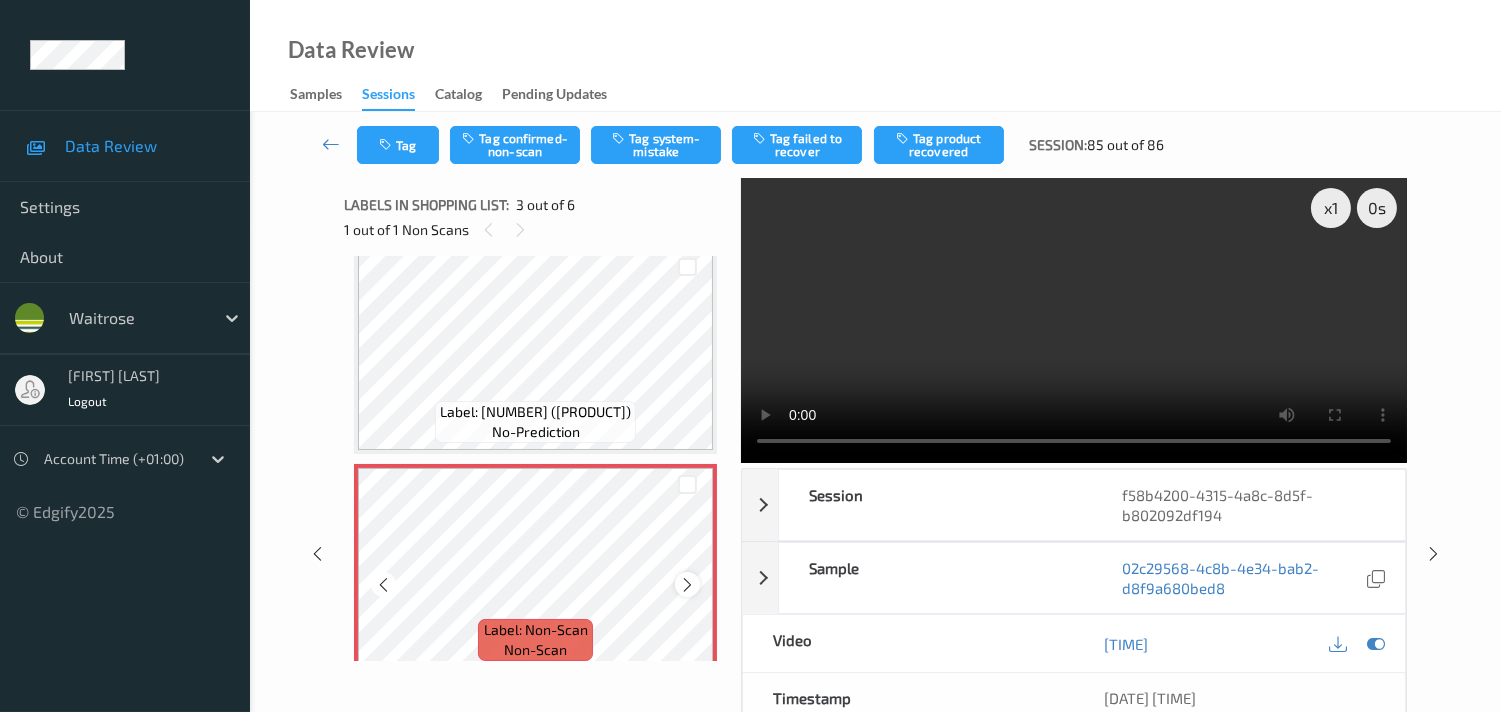 click at bounding box center [687, 585] 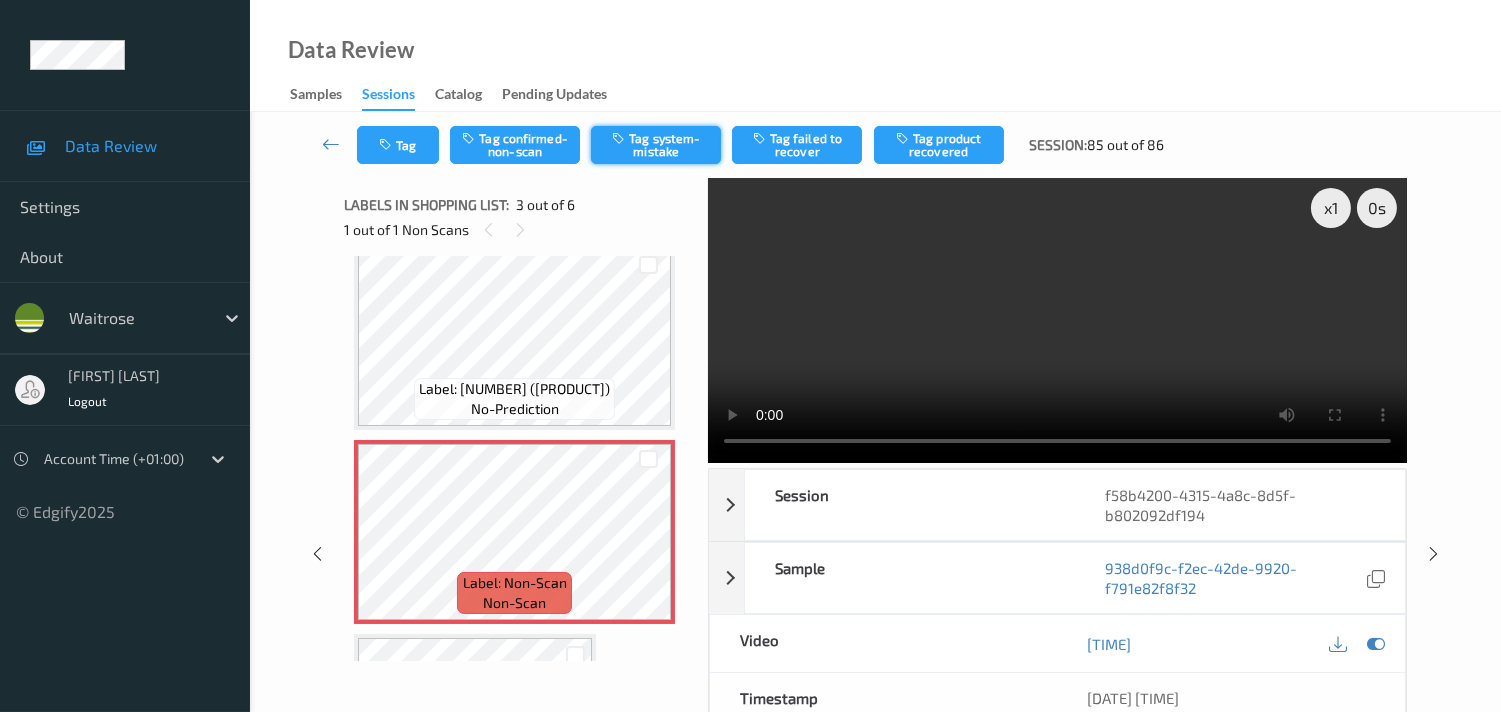 click on "Tag   system-mistake" at bounding box center [656, 145] 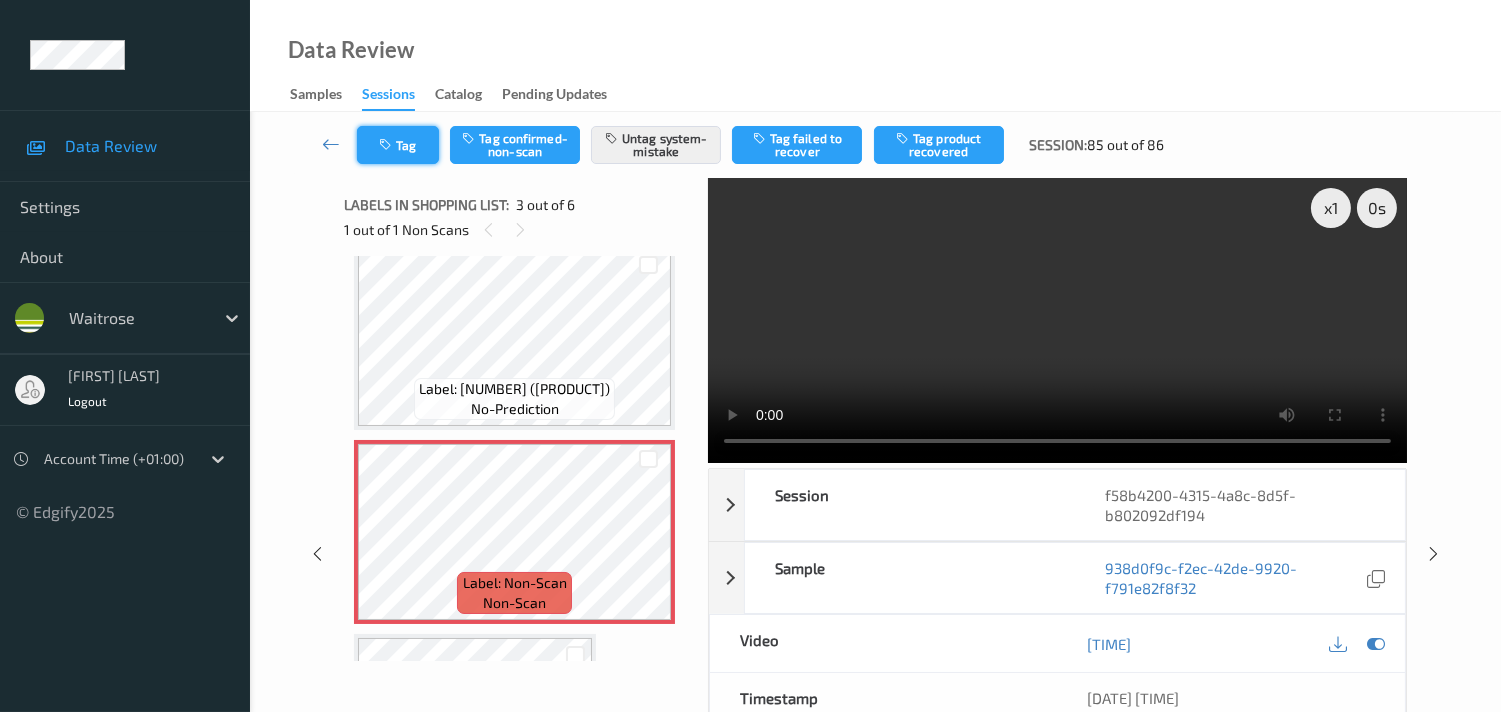 click on "Tag" at bounding box center [398, 145] 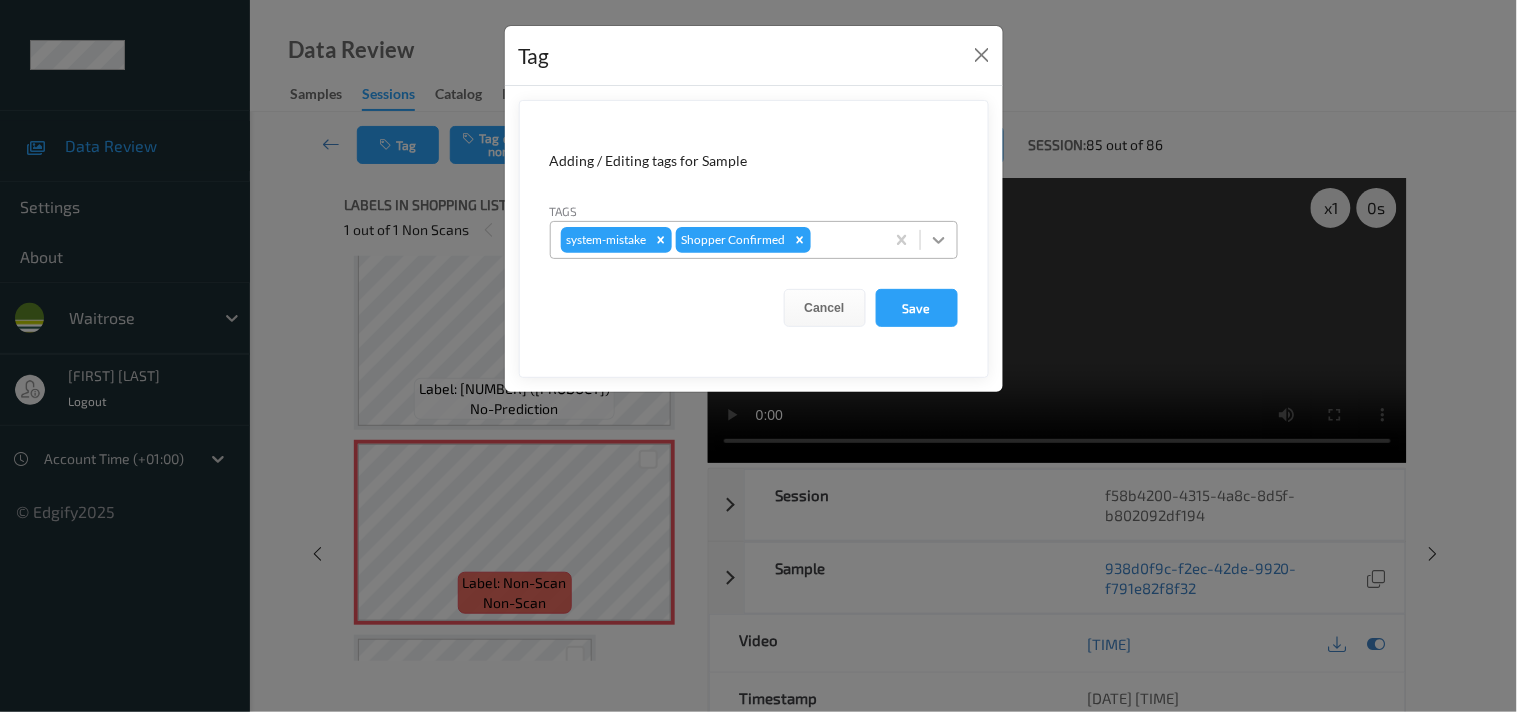 click 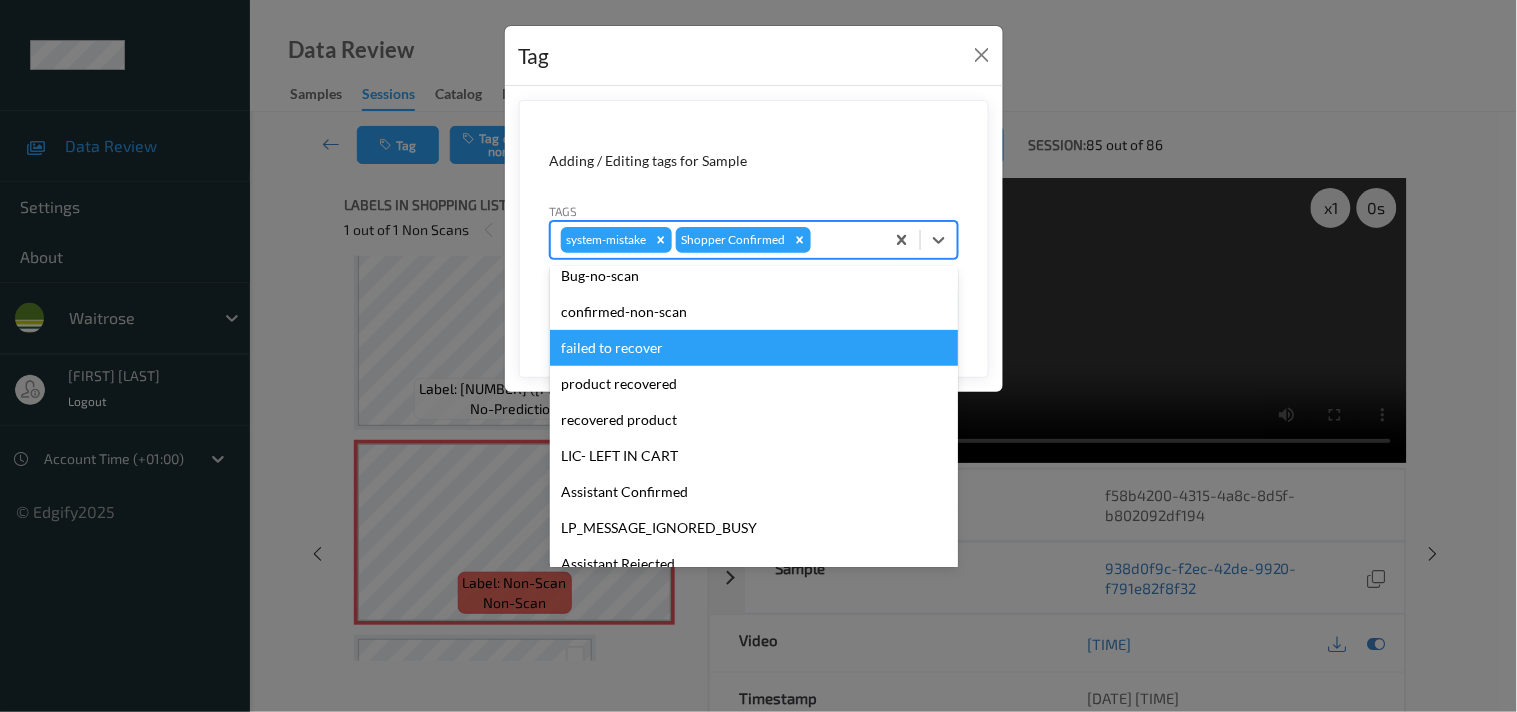 scroll, scrollTop: 318, scrollLeft: 0, axis: vertical 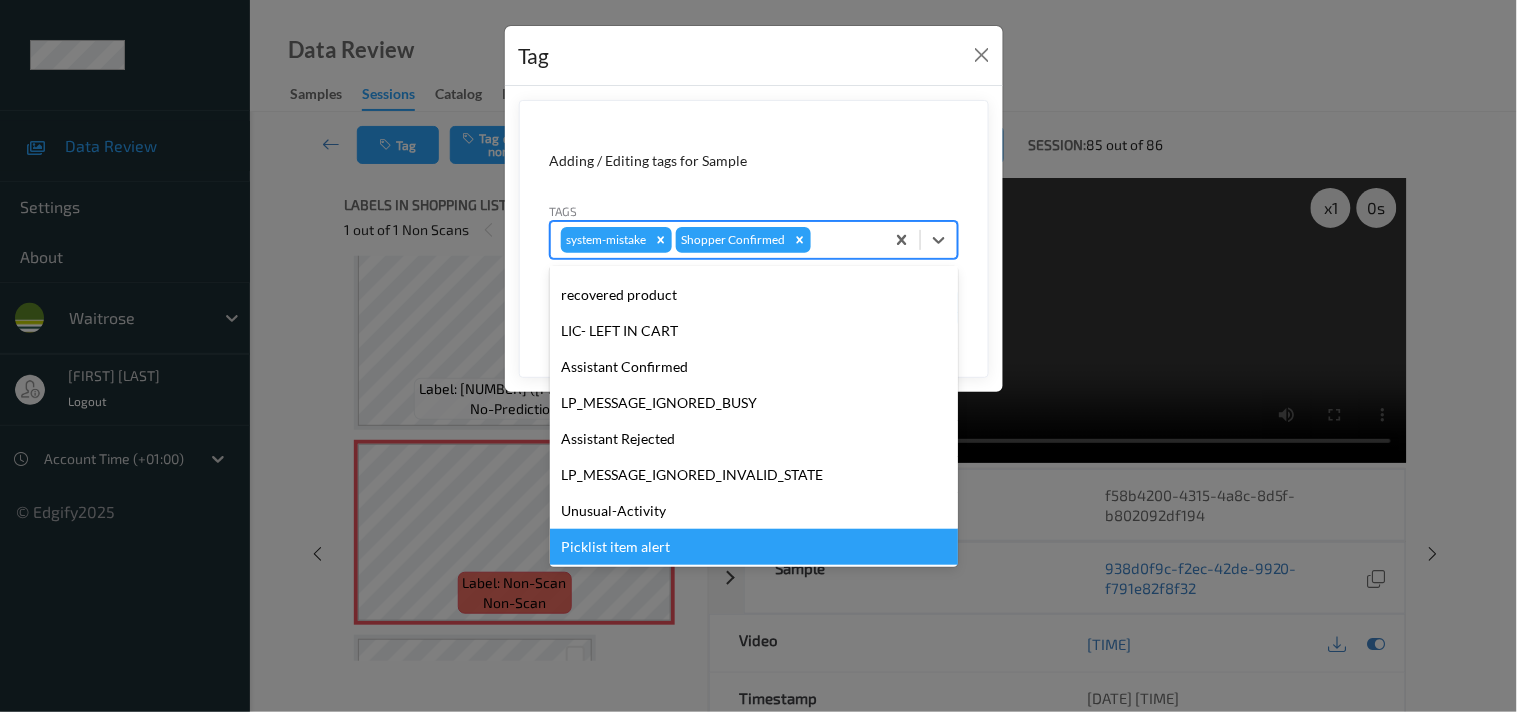 click on "Picklist item alert" at bounding box center (754, 547) 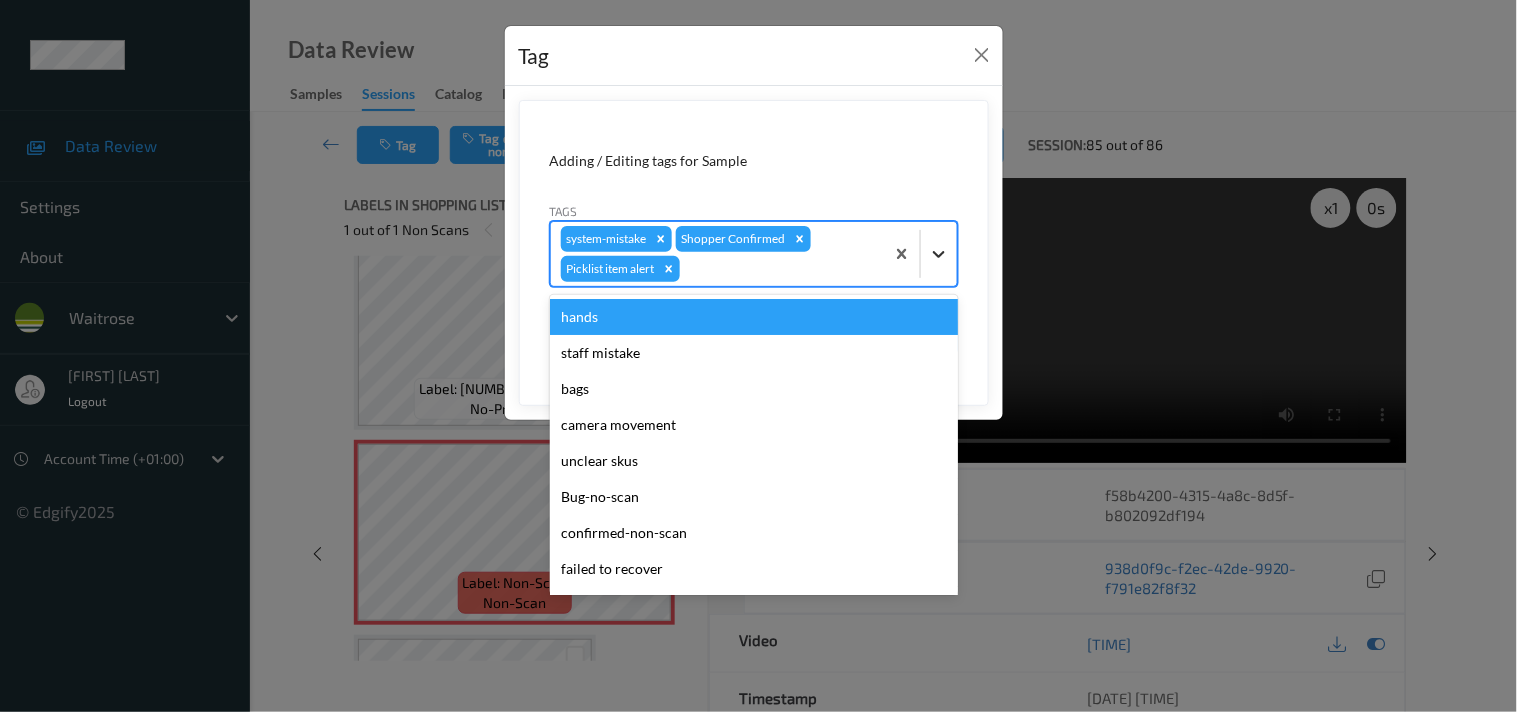 click 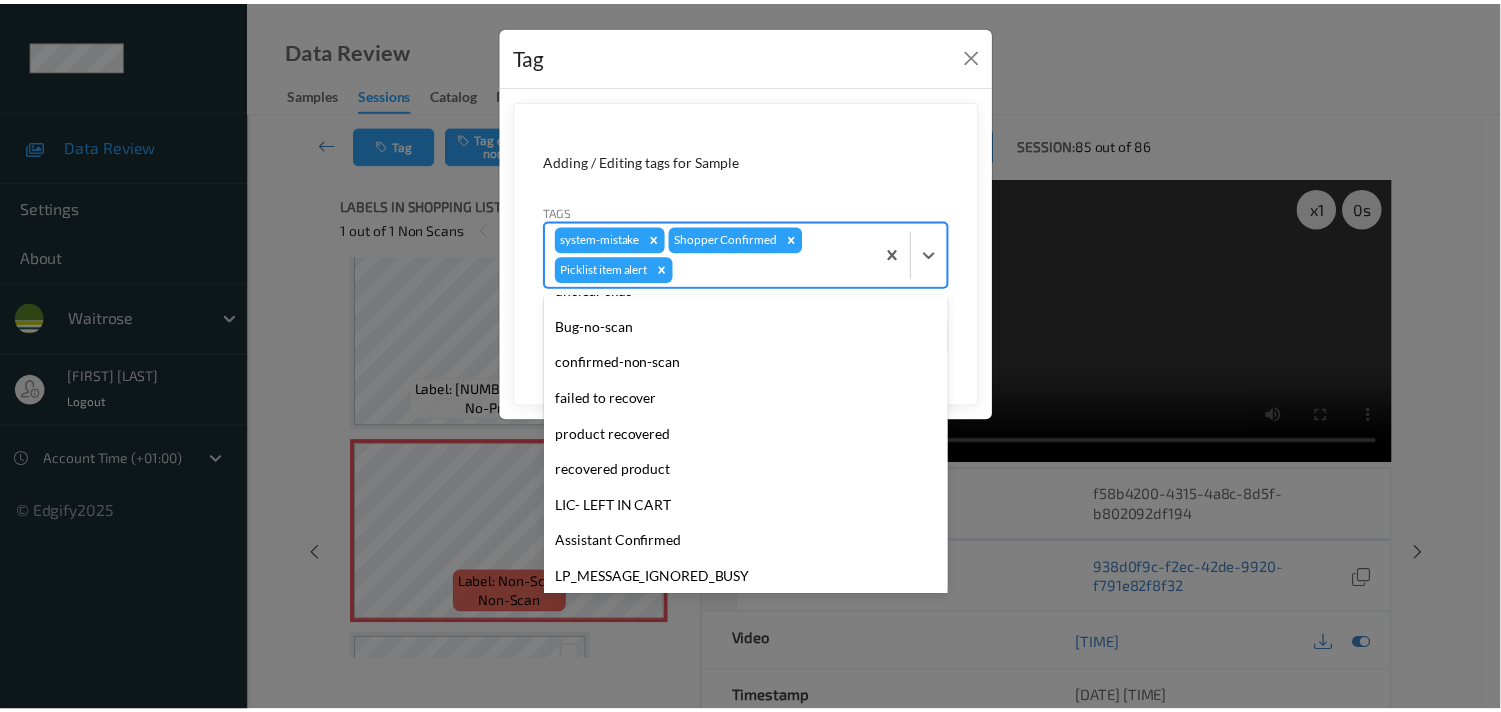 scroll, scrollTop: 283, scrollLeft: 0, axis: vertical 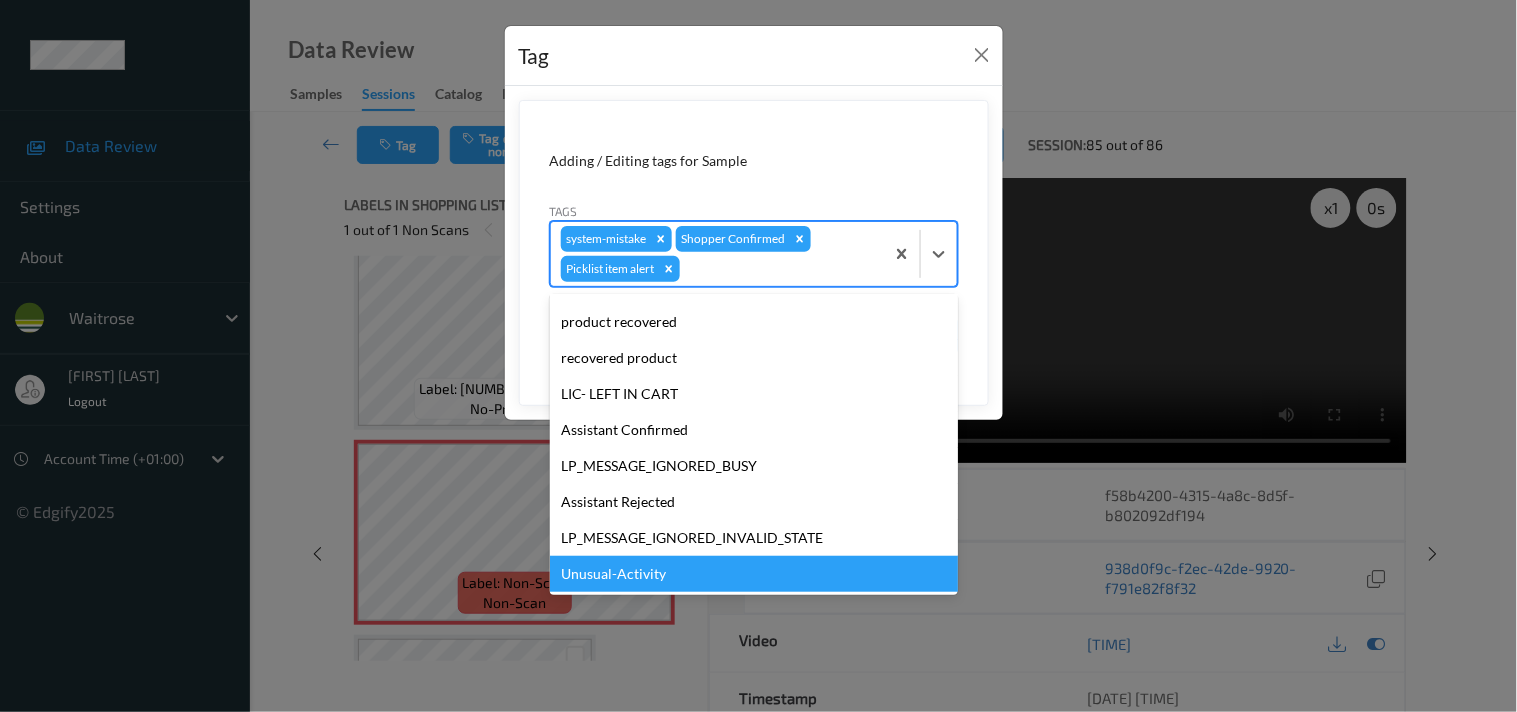 click on "Unusual-Activity" at bounding box center [754, 574] 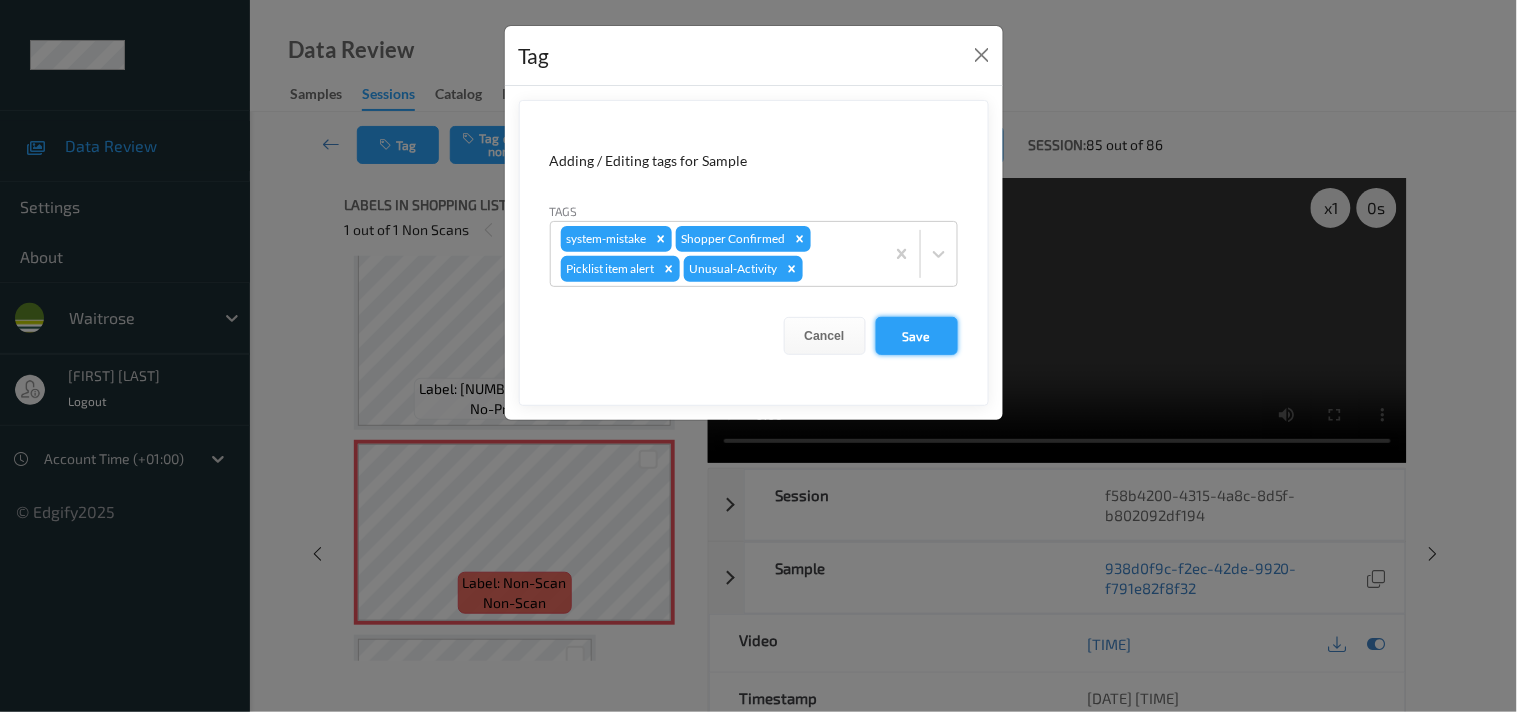 click on "Save" at bounding box center (917, 336) 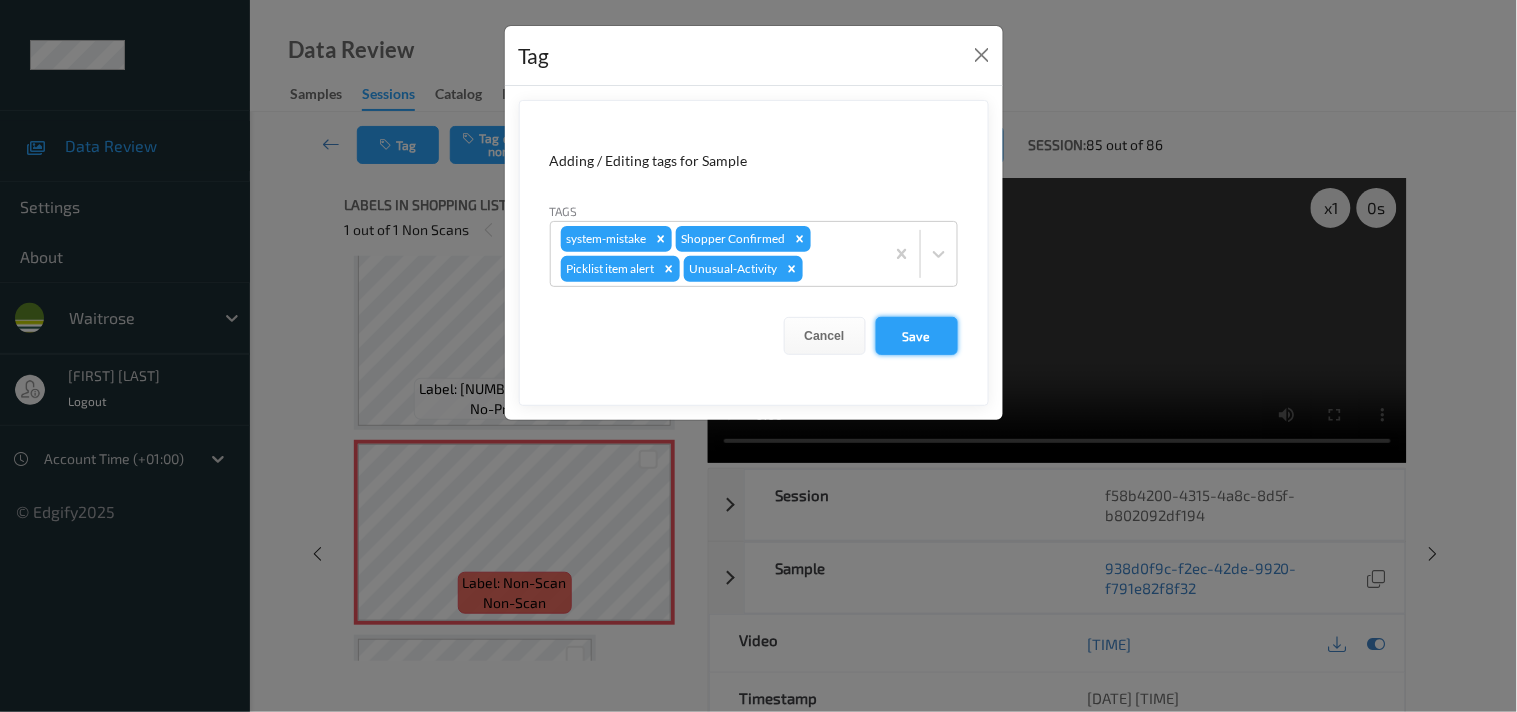 click on "Save" at bounding box center (917, 336) 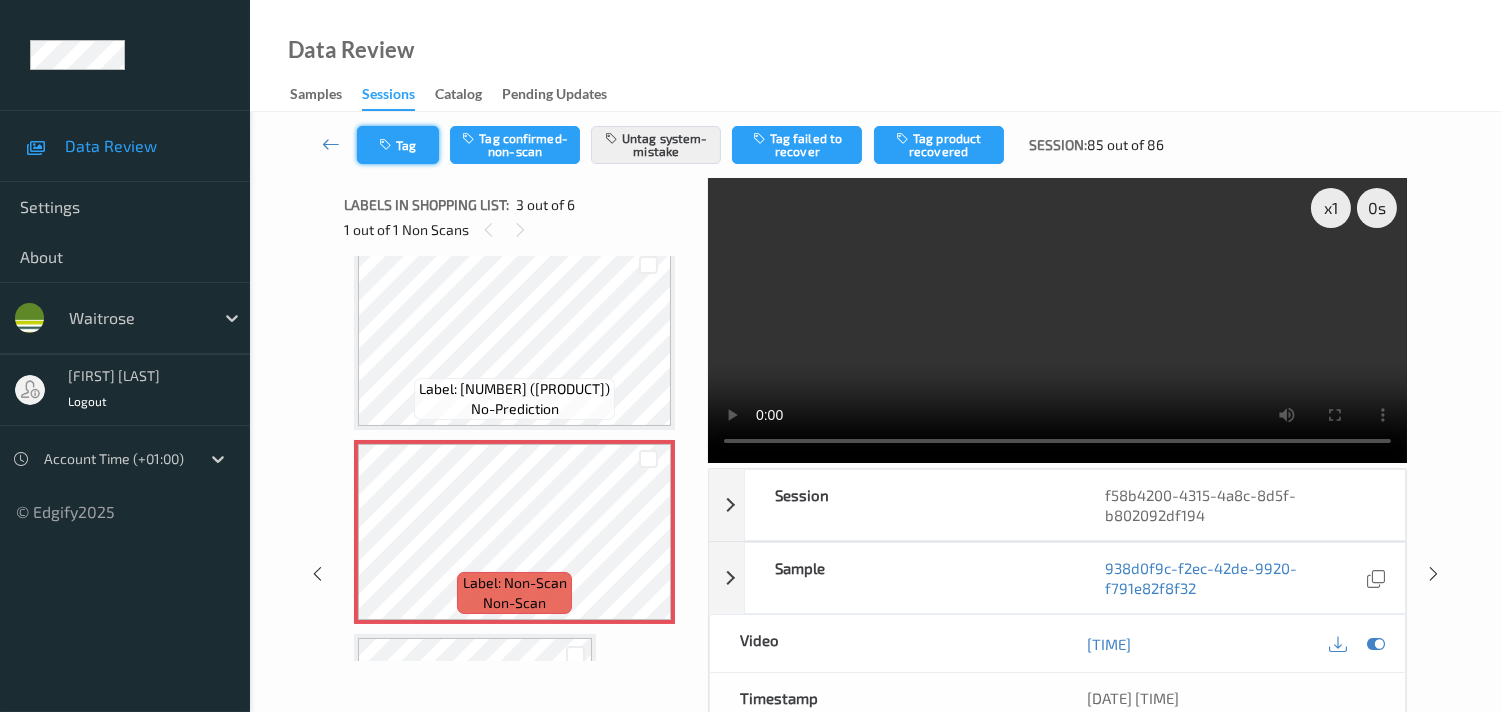 click at bounding box center [387, 145] 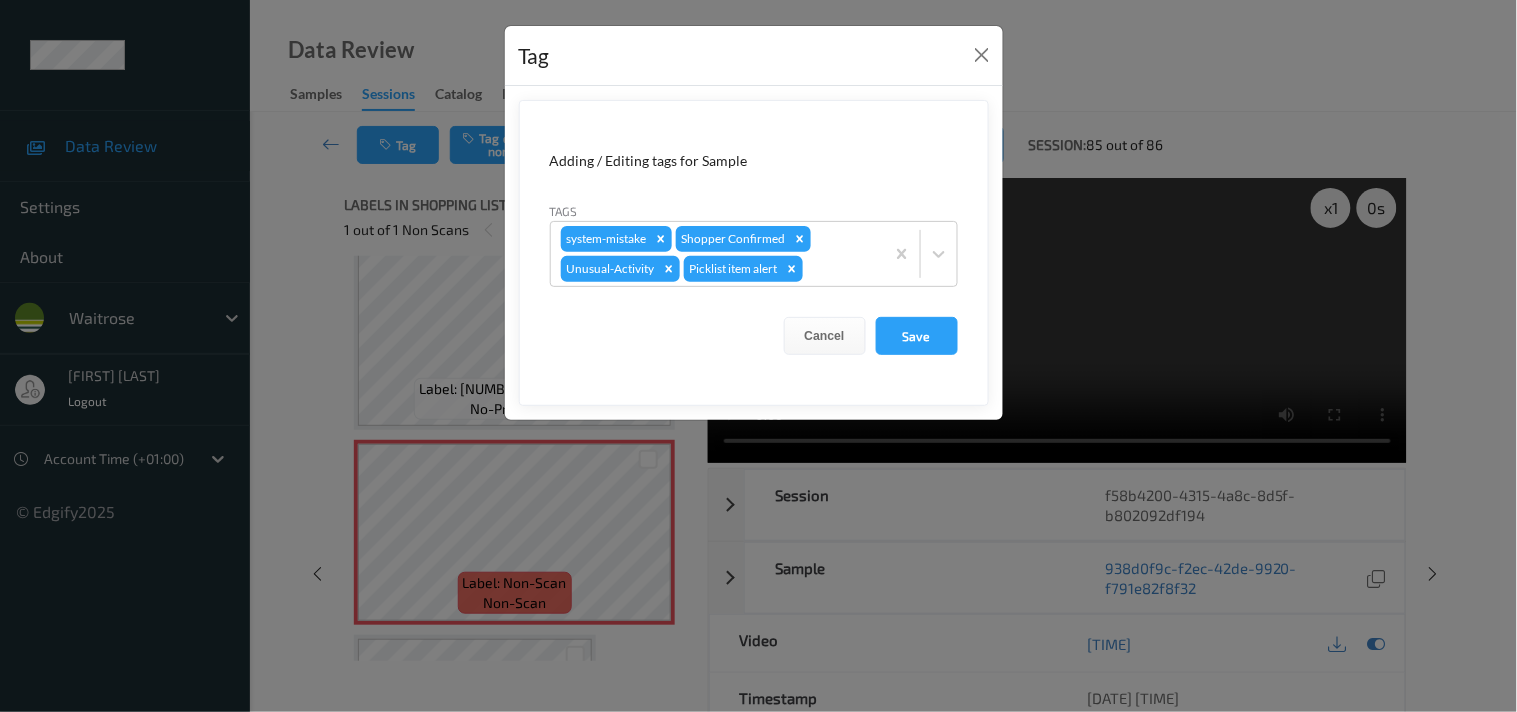 click on "Tag Adding / Editing tags for Sample   Tags system-mistake Shopper Confirmed Unusual-Activity Picklist item alert Cancel Save" at bounding box center [758, 356] 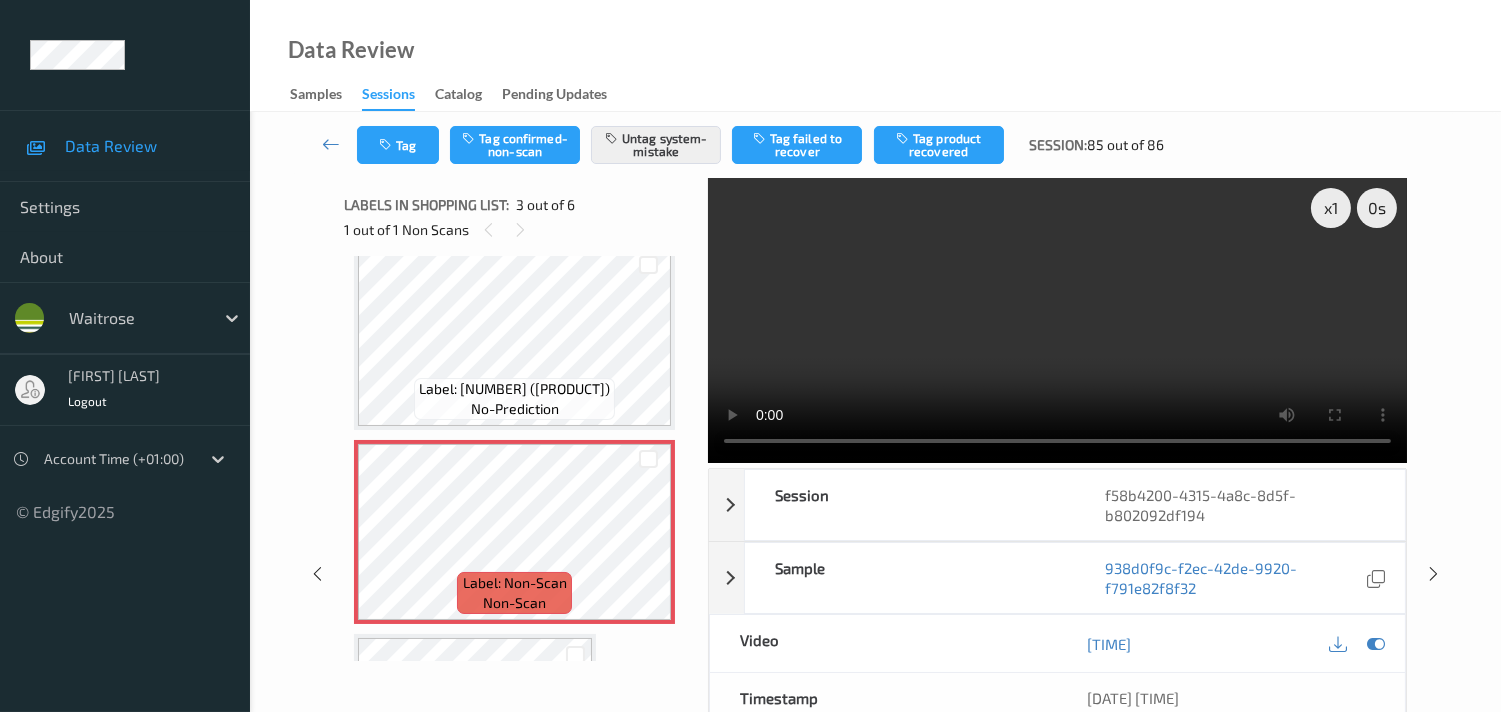 drag, startPoint x: 330, startPoint y: 143, endPoint x: 346, endPoint y: 13, distance: 130.98091 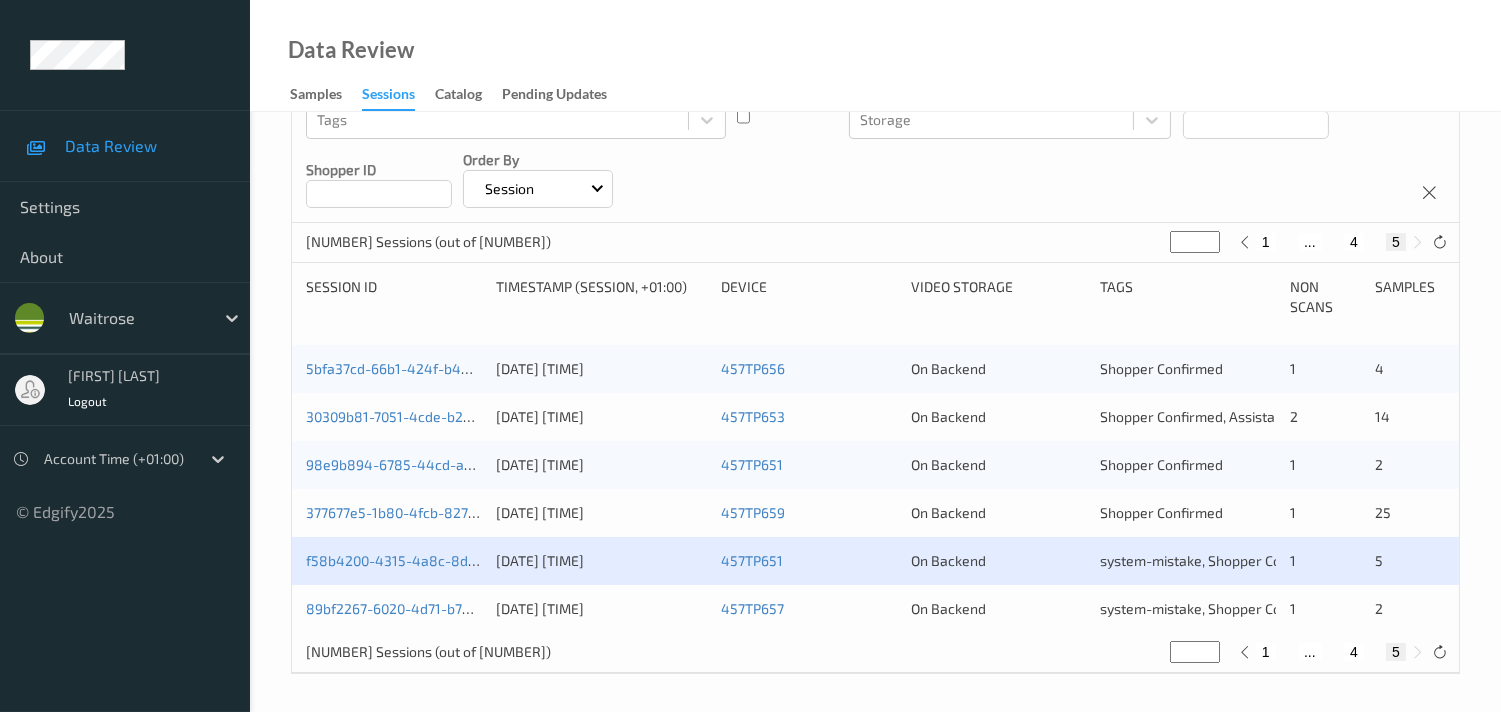 scroll, scrollTop: 278, scrollLeft: 0, axis: vertical 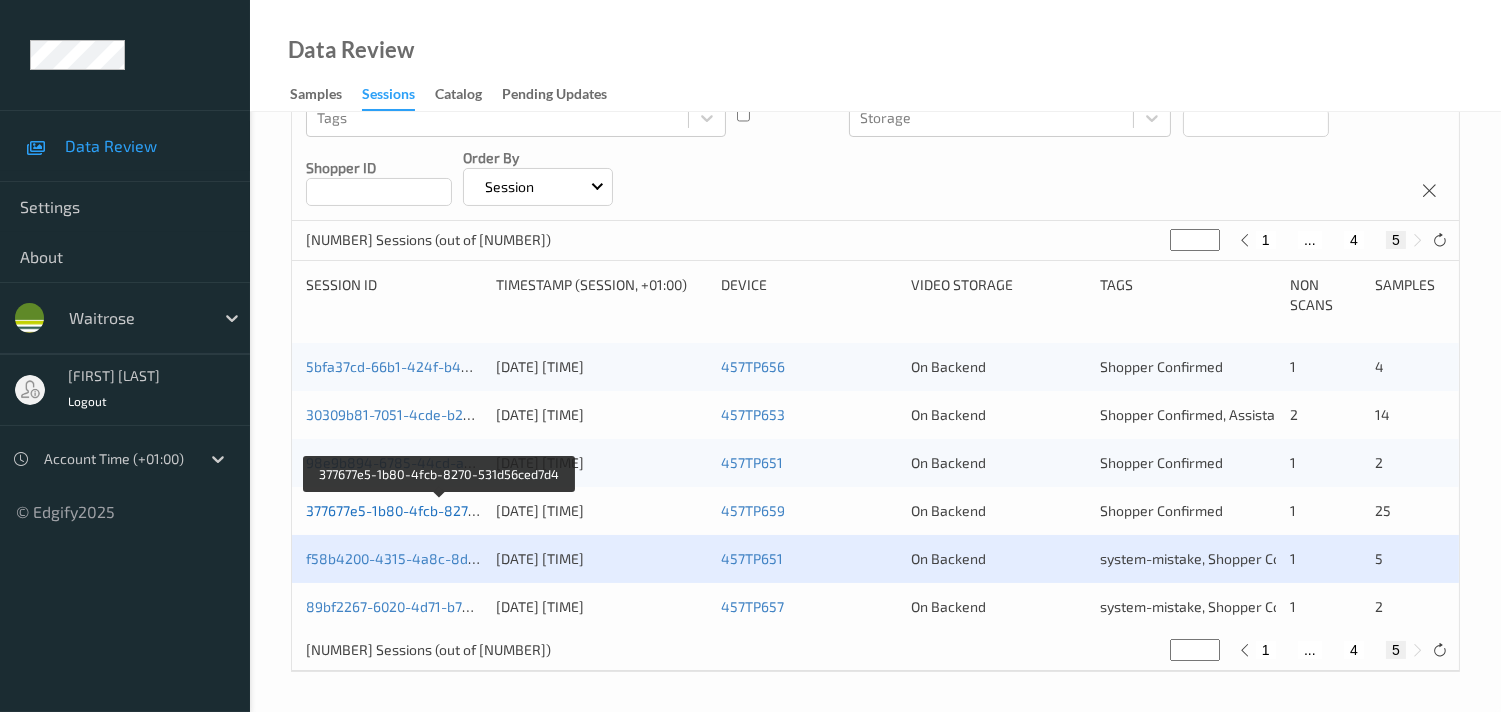 click on "377677e5-1b80-4fcb-8270-531d56ced7d4" at bounding box center (440, 510) 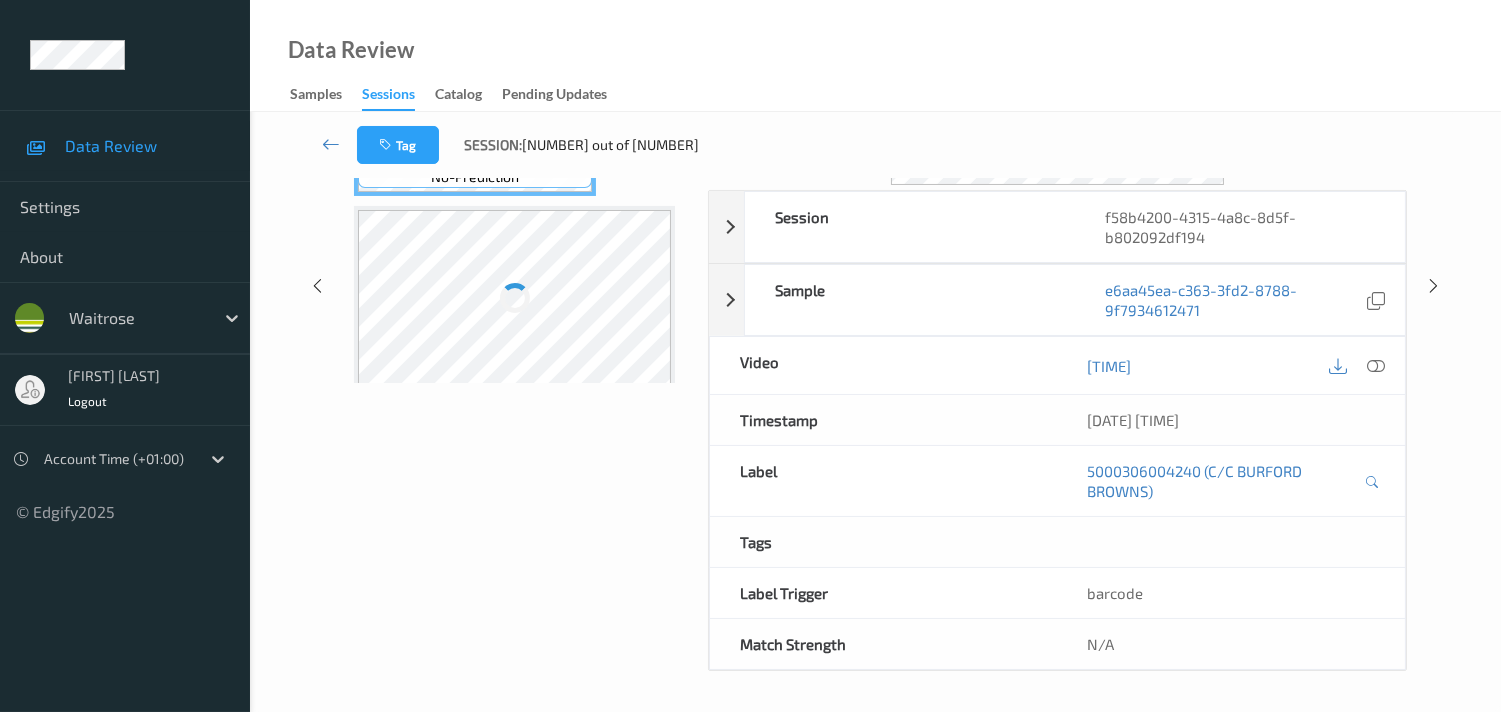 click on "Labels in shopping list: 1 out of 6 0 out of 1 Non Scans Label: 5000306004240 (C/C BURFORD BROWNS) no-prediction Label: 0000000003094 (WR PR AVOCADO) no-prediction Label: Non-Scan non-scan Label: Non-Scan non-scan Label: Non-Scan non-scan Label: 5010666409234 (AGOOCH SOURDOUGH) no-prediction Label: 5000169128534 (WR SCOT SMKED SALMON) no-prediction Label: 5000169128534 (WR SCOT SMKED SALMON) no-prediction" at bounding box center [519, 285] 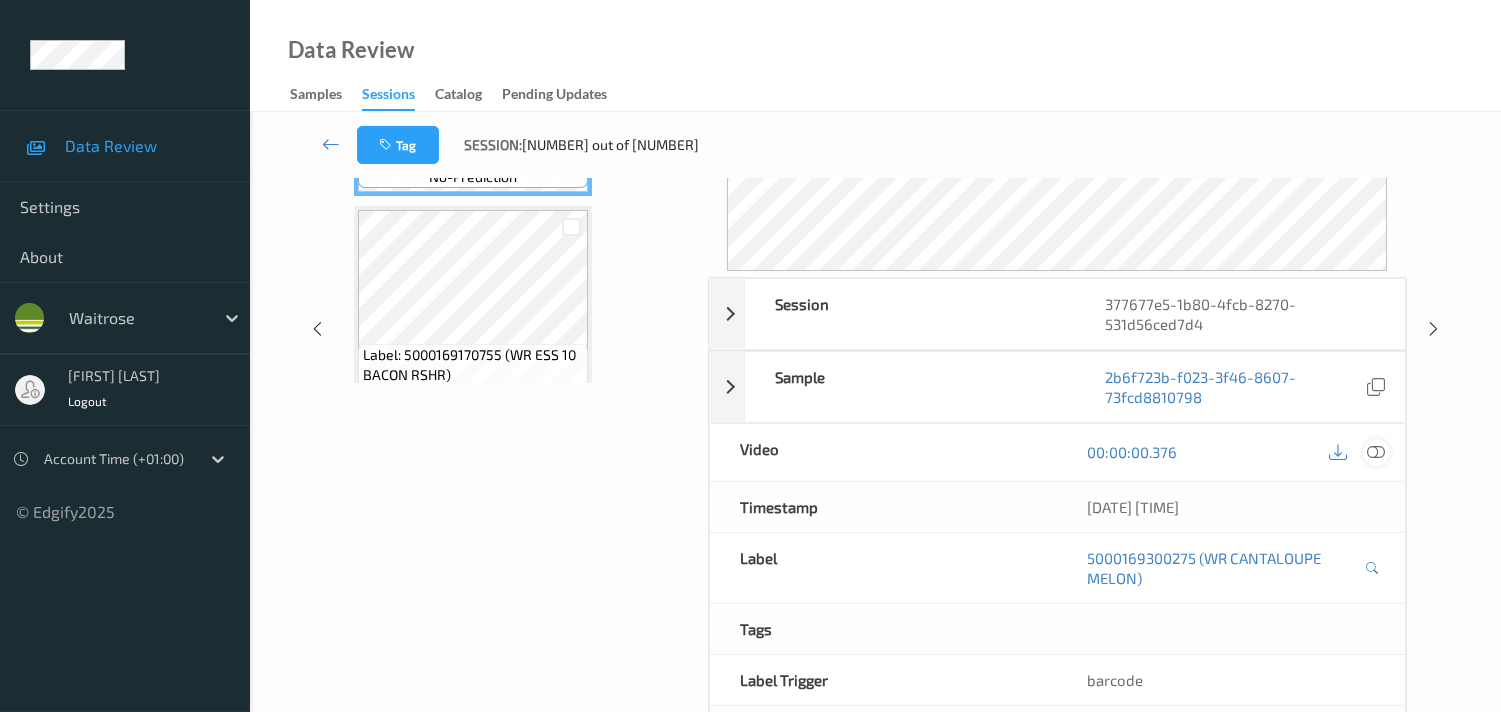 click at bounding box center [1376, 452] 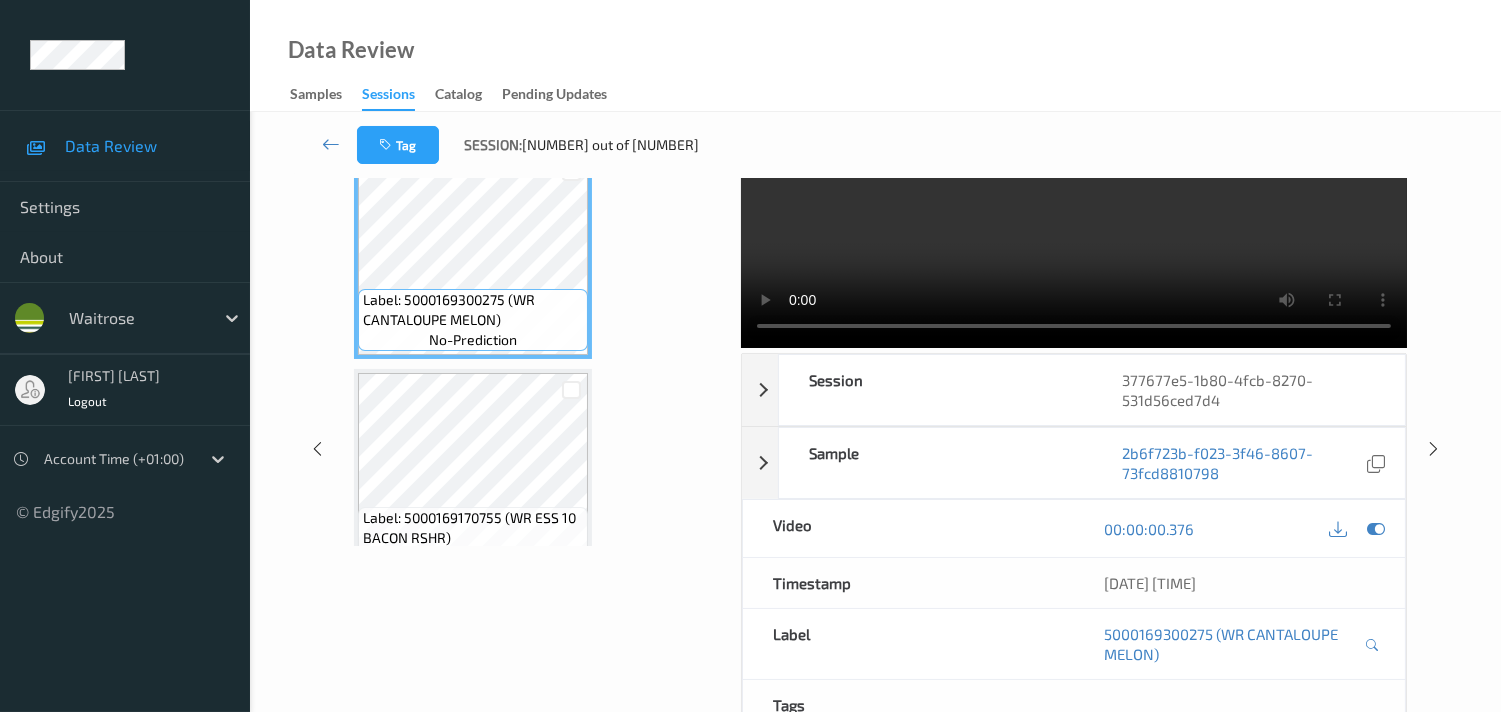 scroll, scrollTop: 0, scrollLeft: 0, axis: both 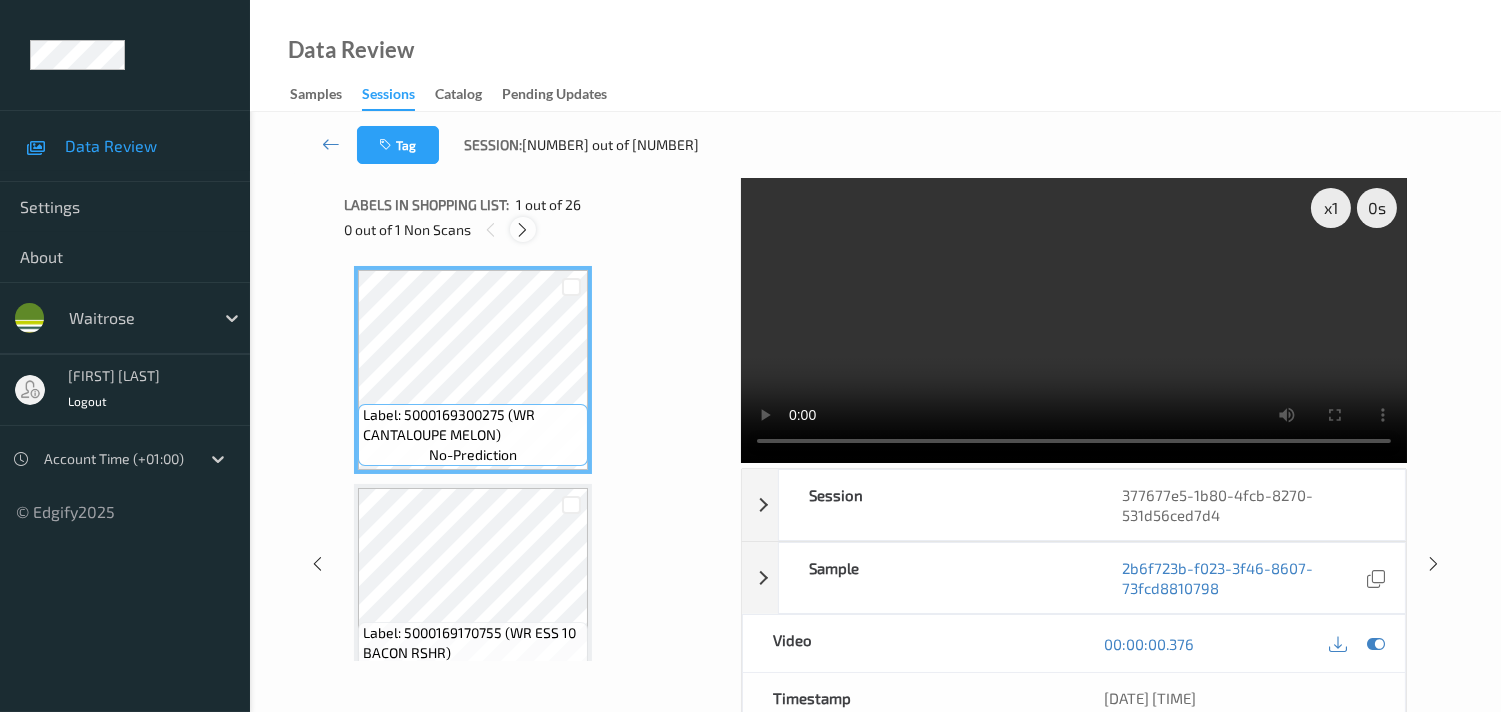 click at bounding box center (522, 230) 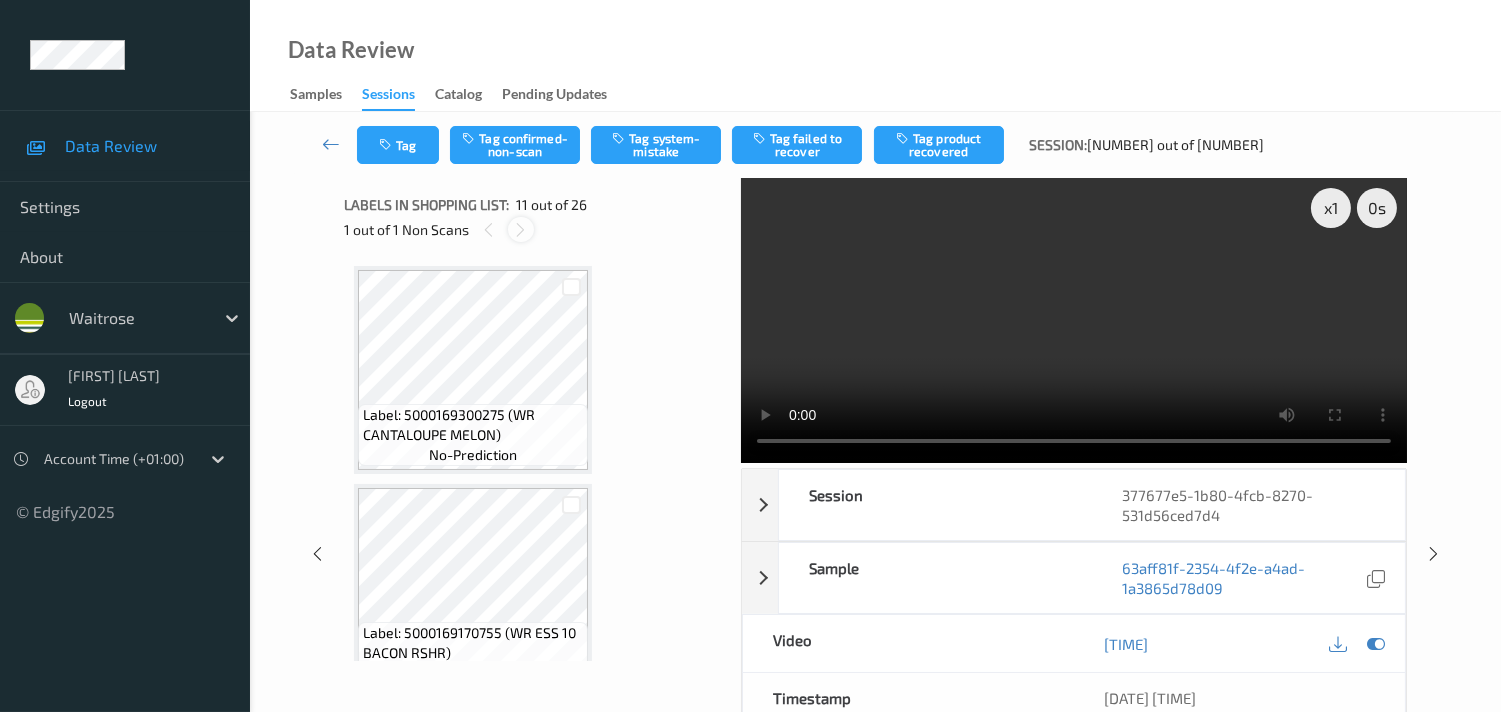 scroll, scrollTop: 1960, scrollLeft: 0, axis: vertical 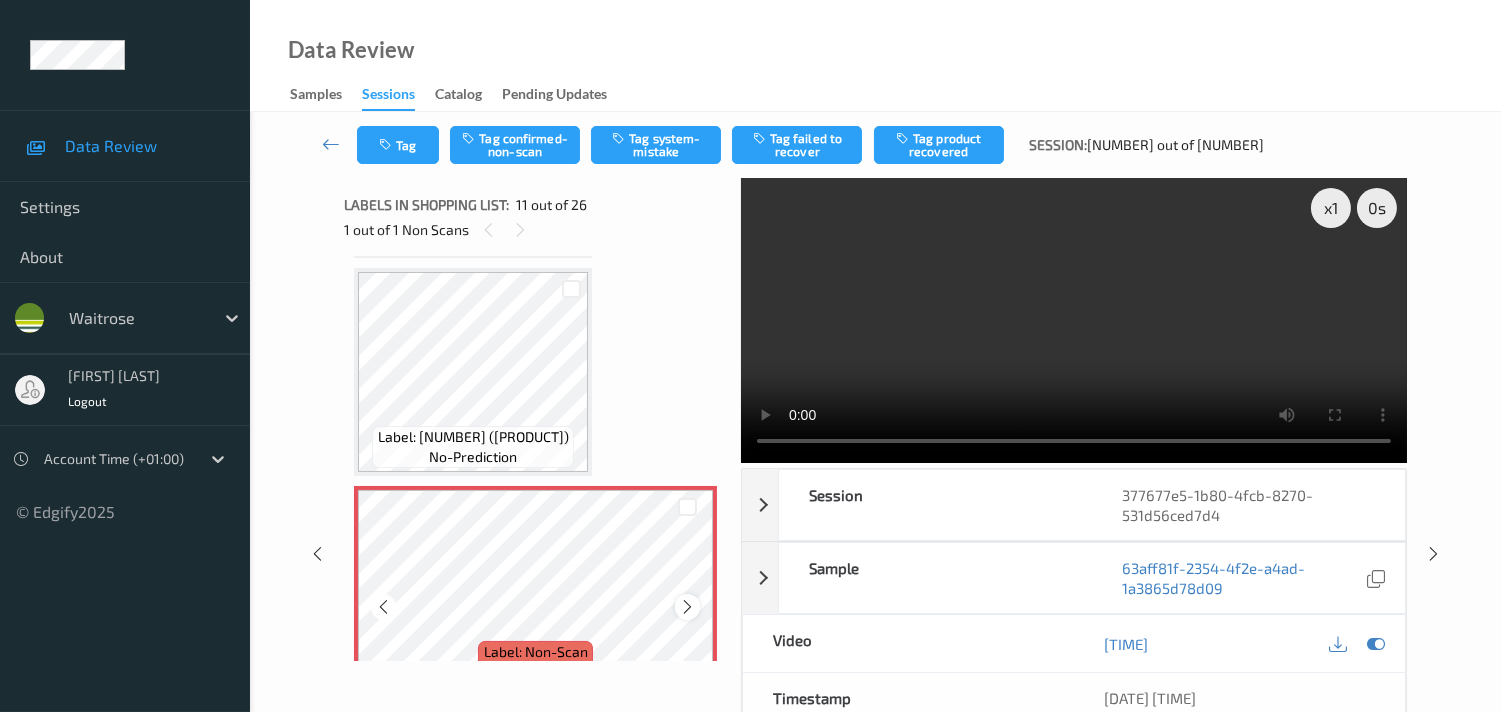 click at bounding box center (687, 607) 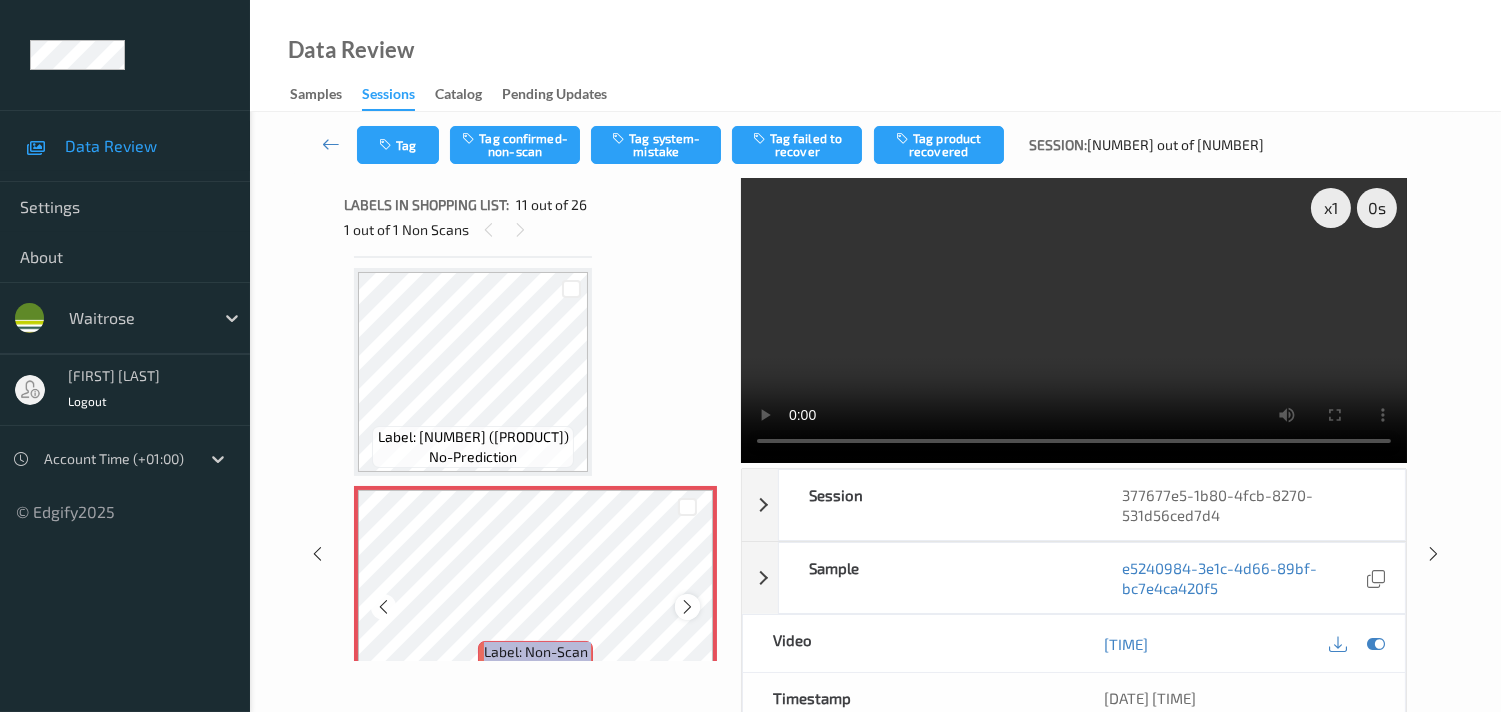 click at bounding box center (687, 607) 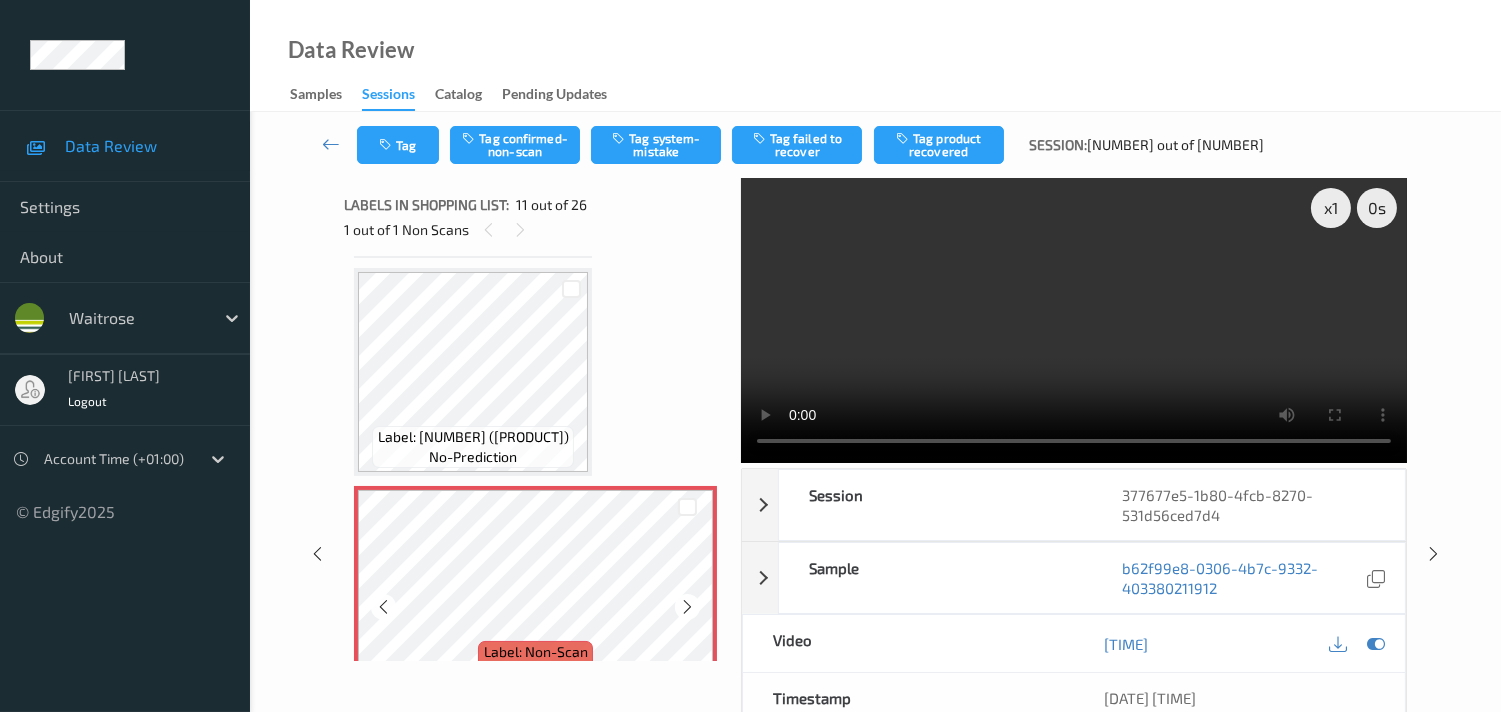click at bounding box center [687, 607] 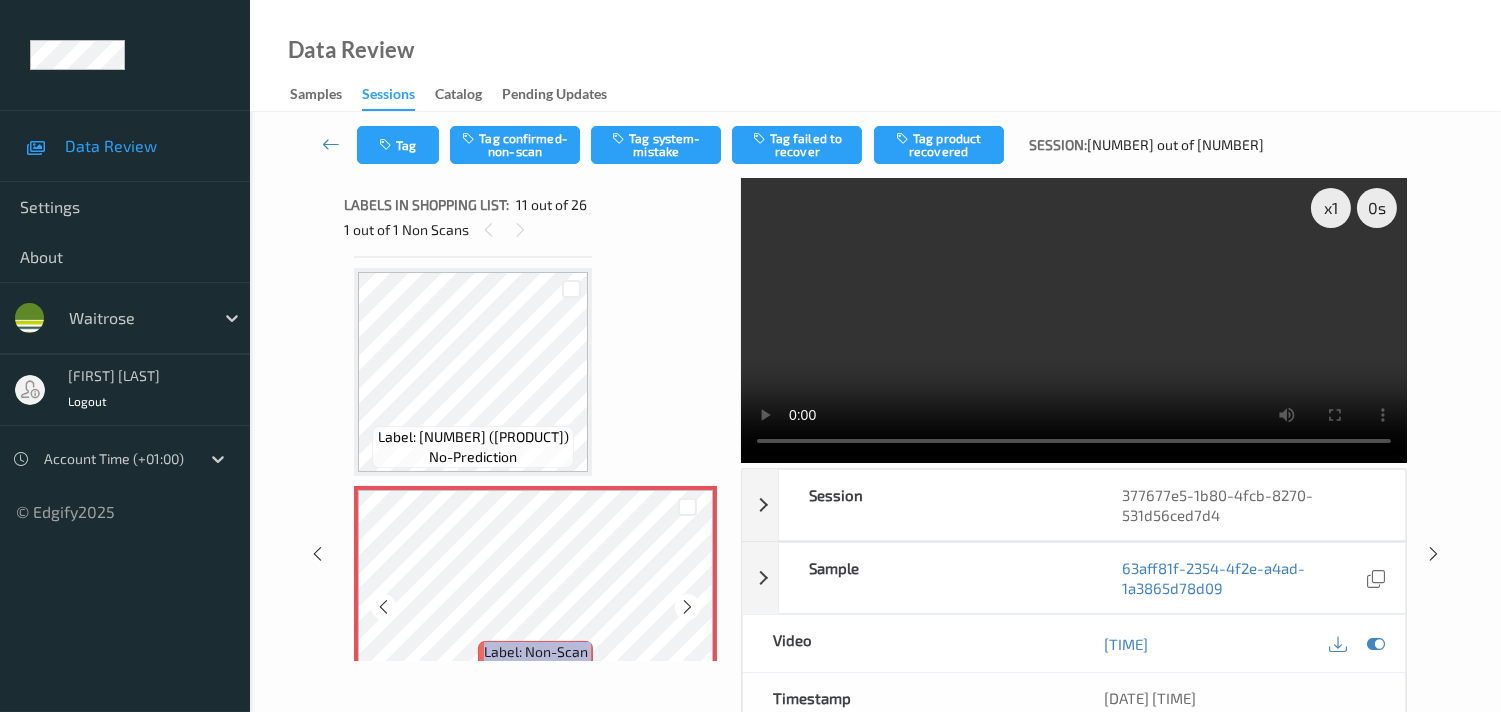 click at bounding box center [687, 607] 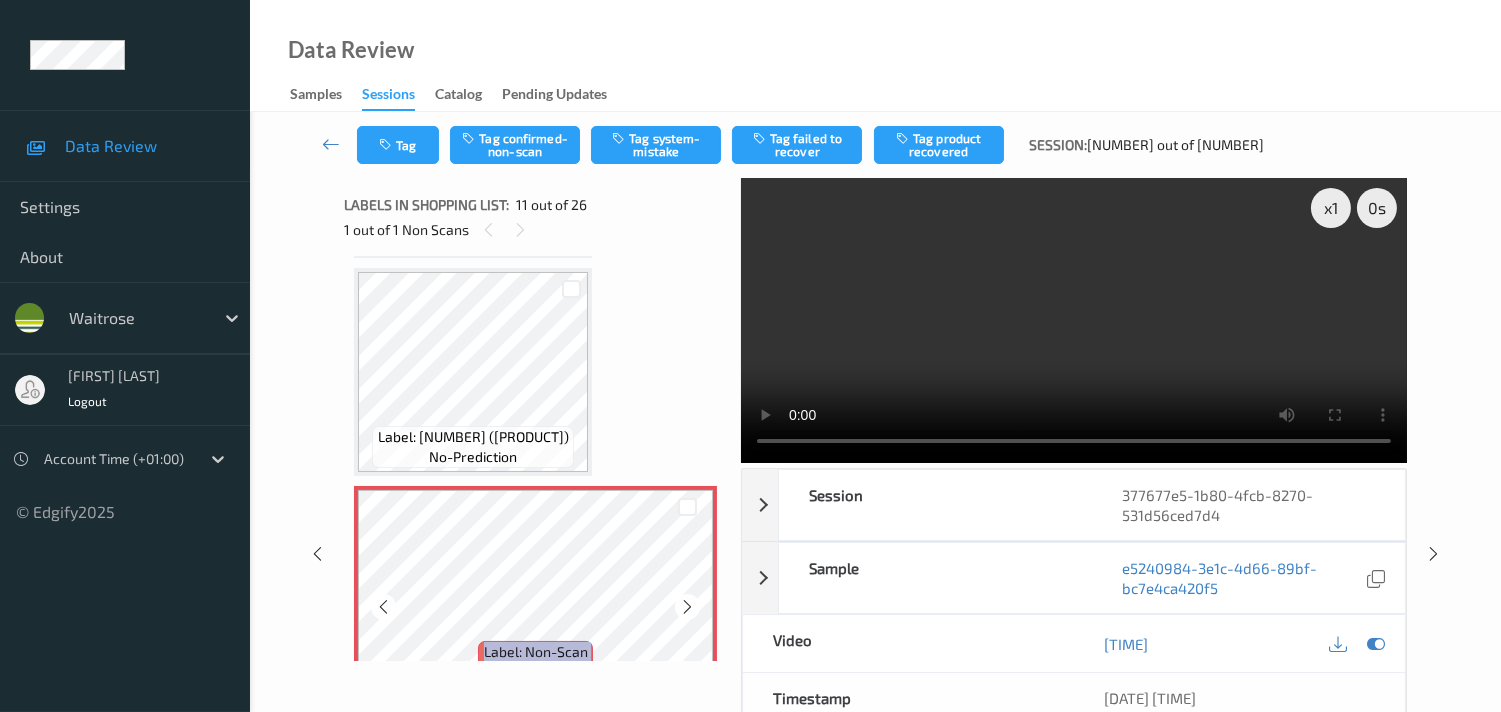 click at bounding box center [687, 607] 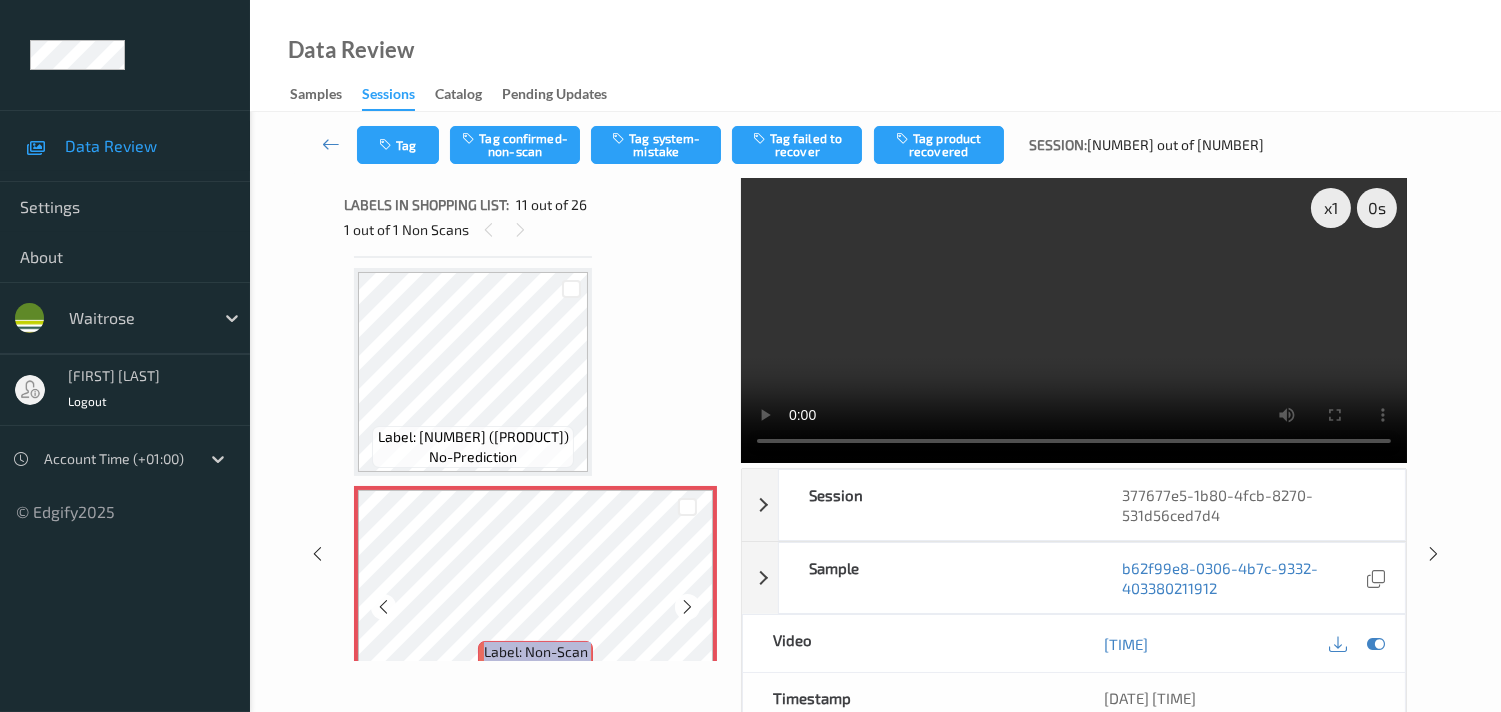 click at bounding box center [687, 607] 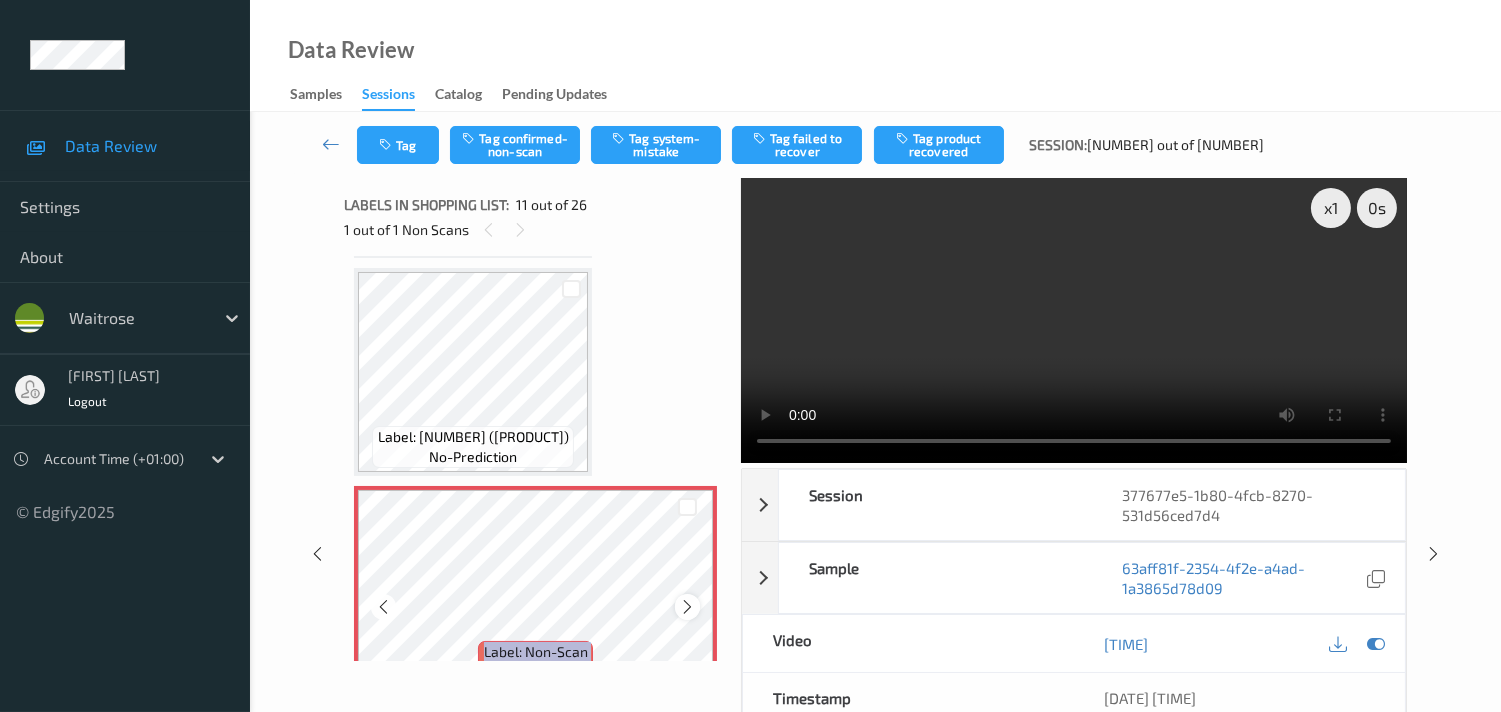 click at bounding box center [687, 607] 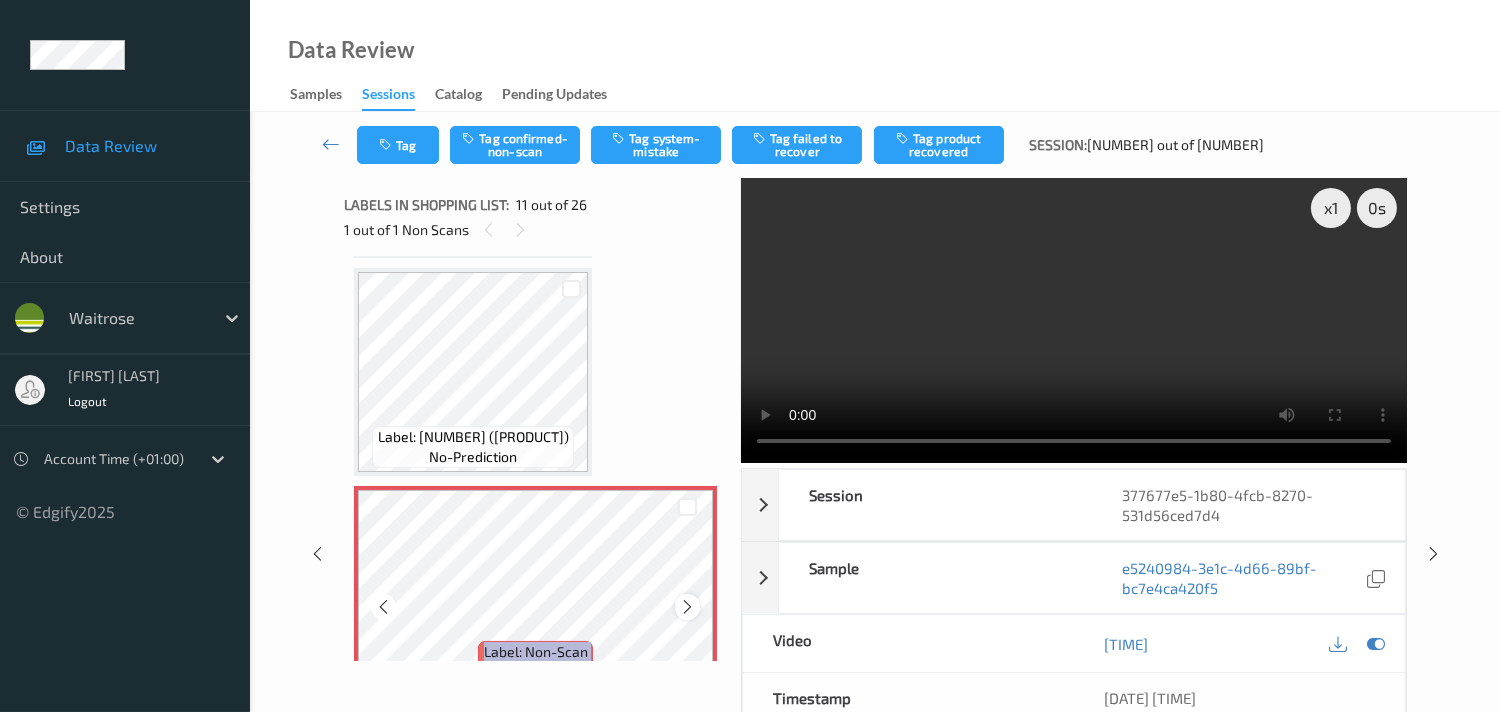 click at bounding box center (687, 607) 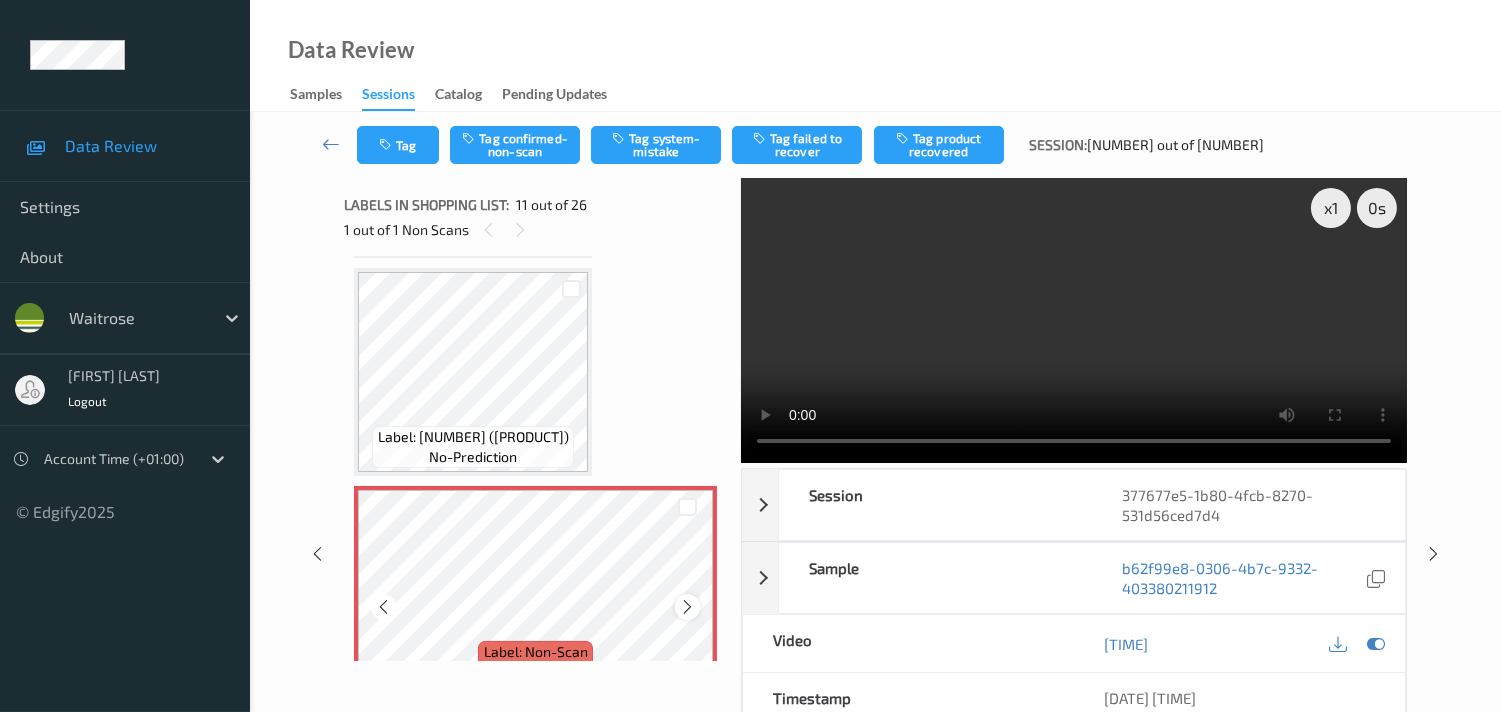 click at bounding box center (687, 607) 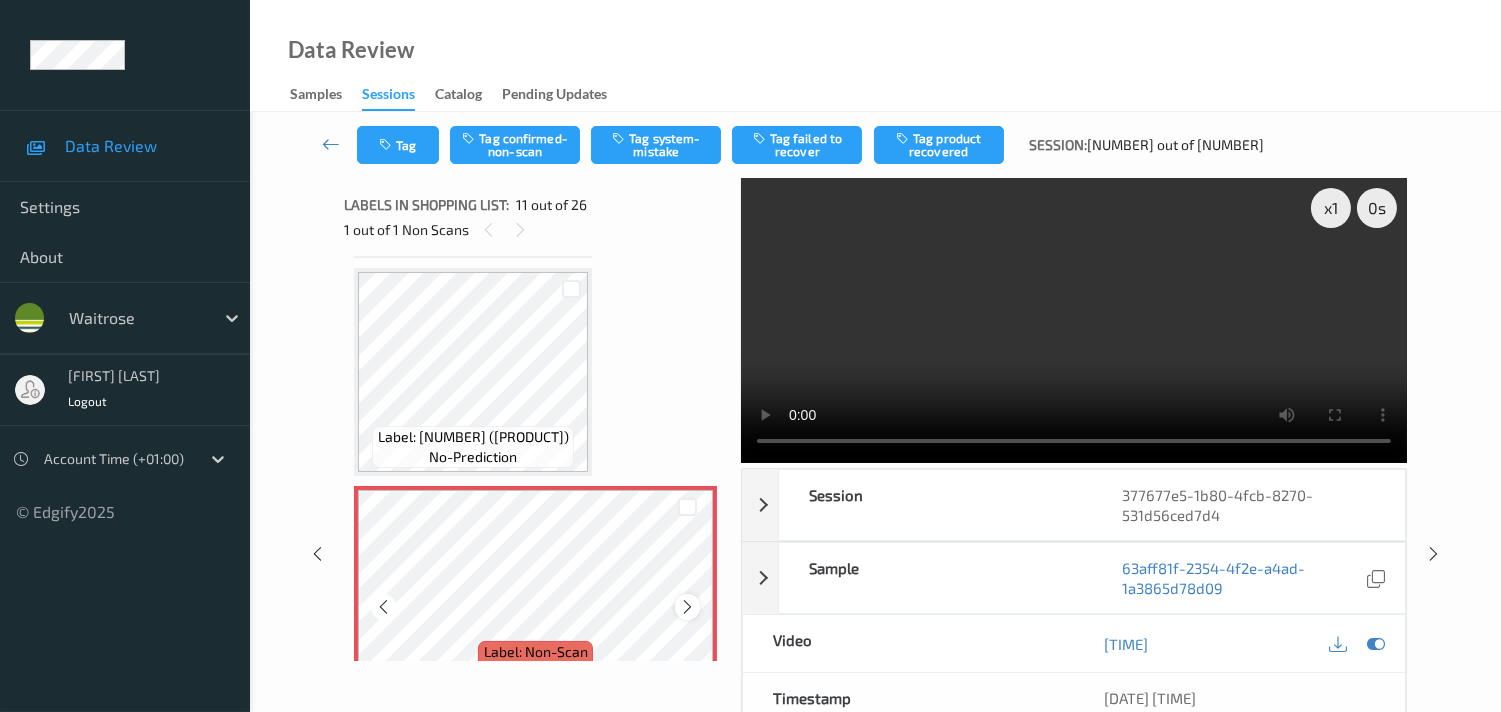 click at bounding box center (687, 607) 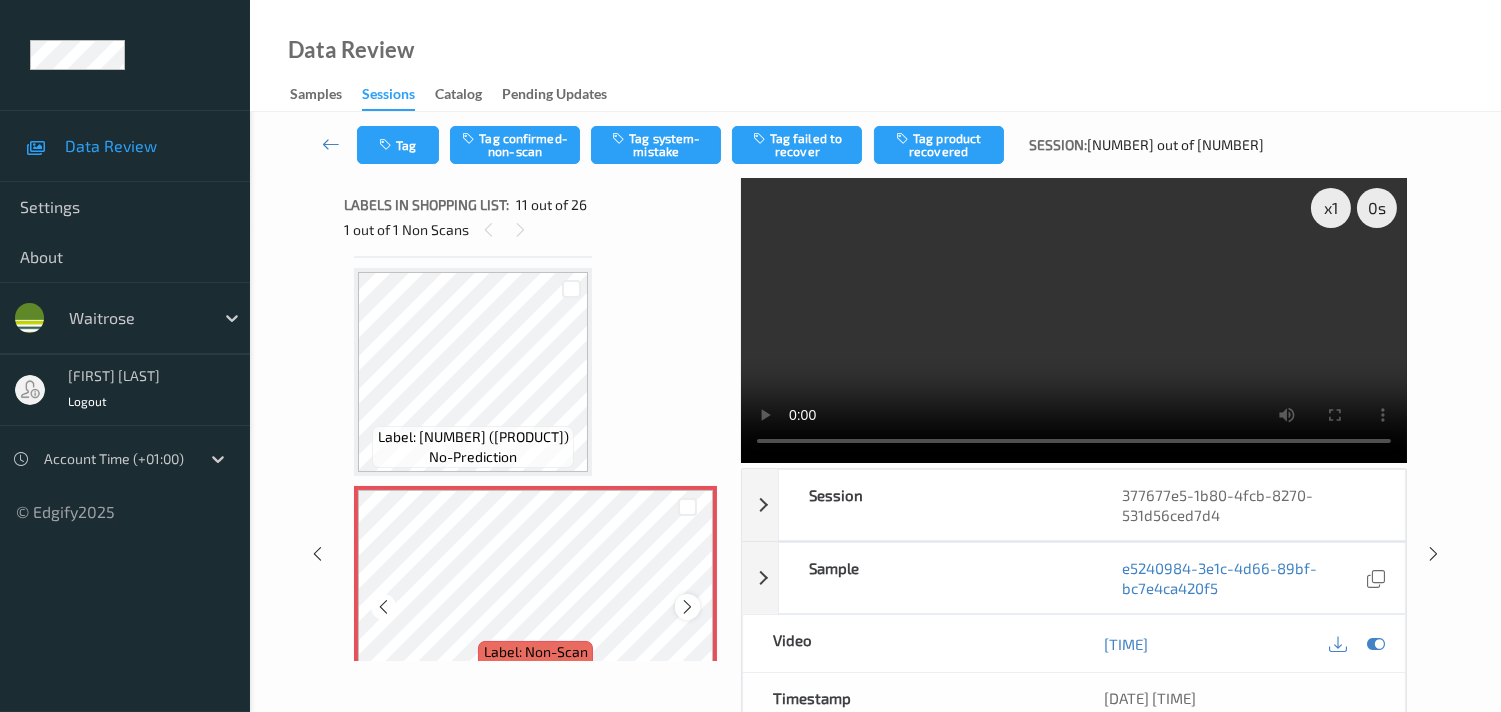 click at bounding box center (687, 606) 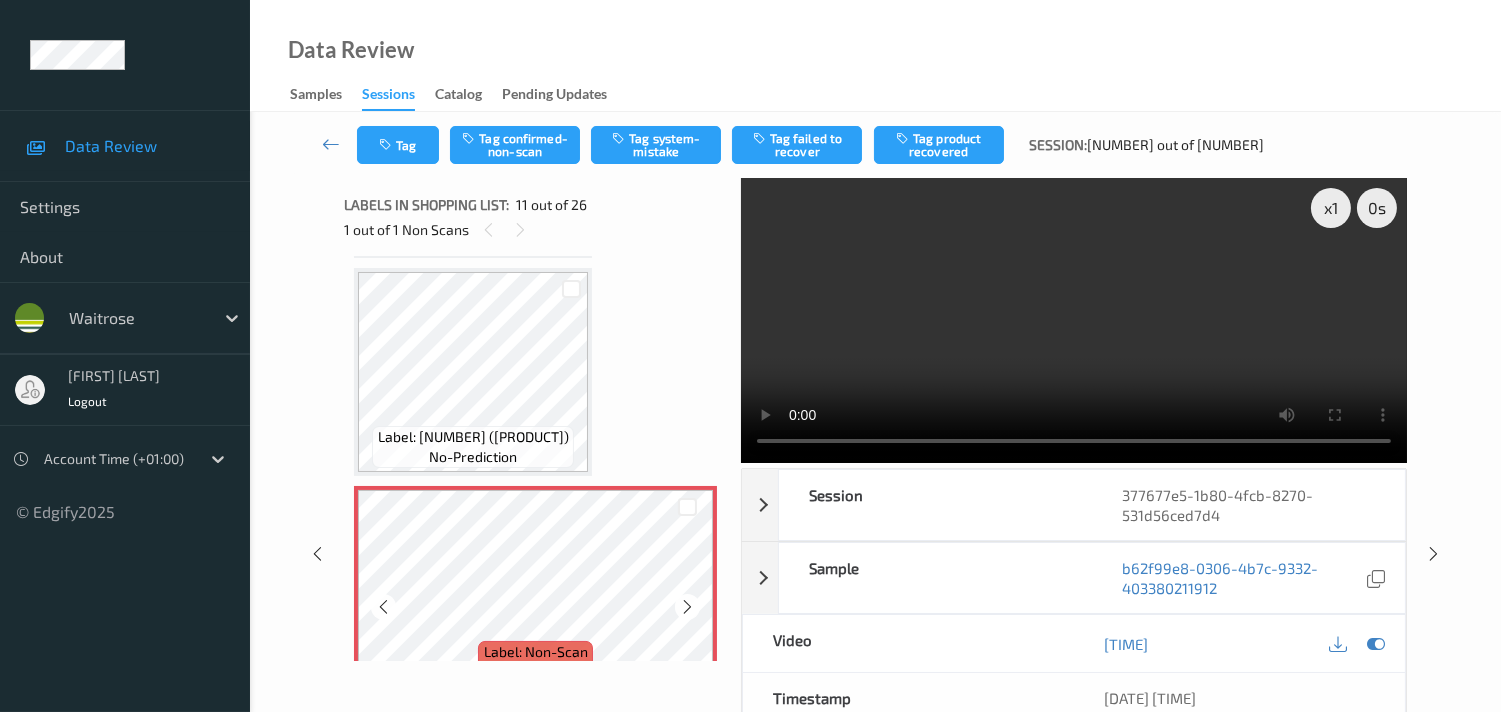 click at bounding box center [687, 606] 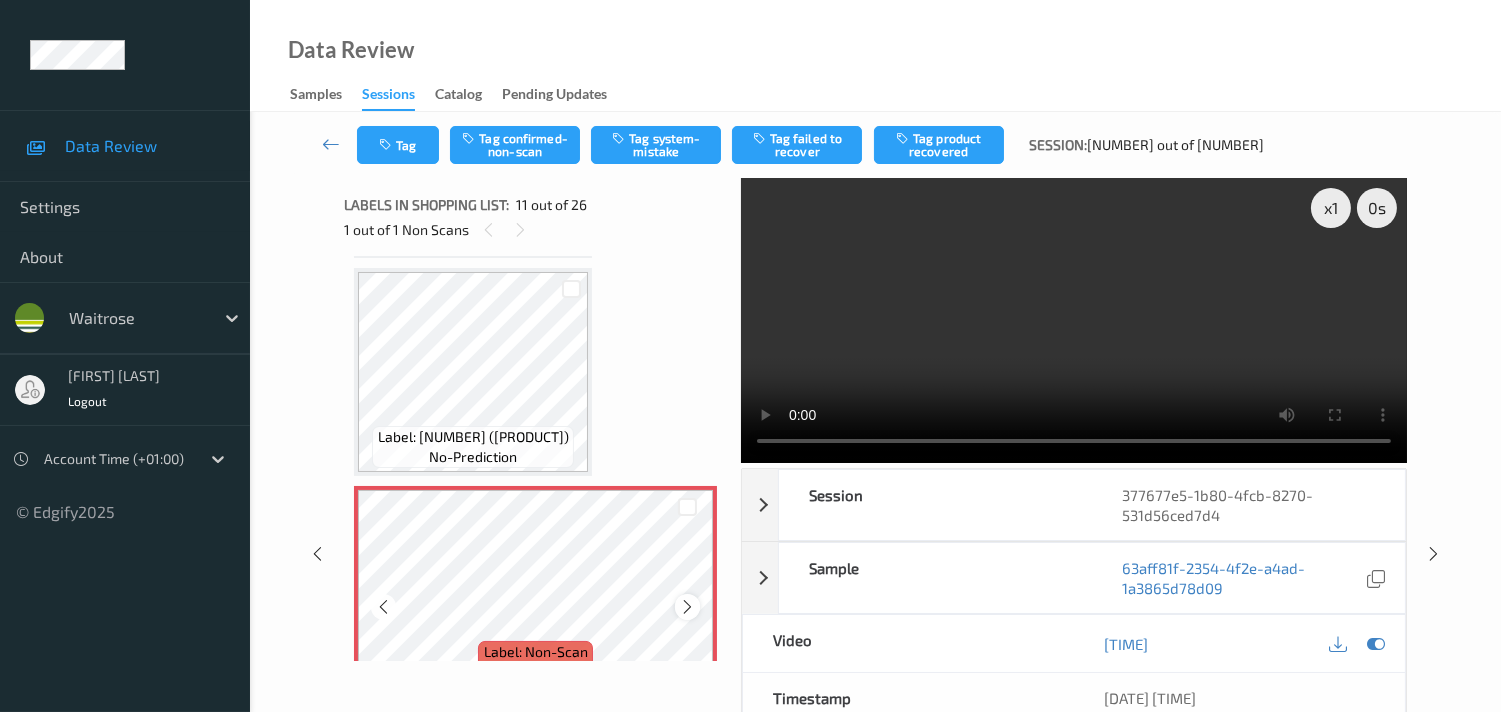 click at bounding box center [687, 606] 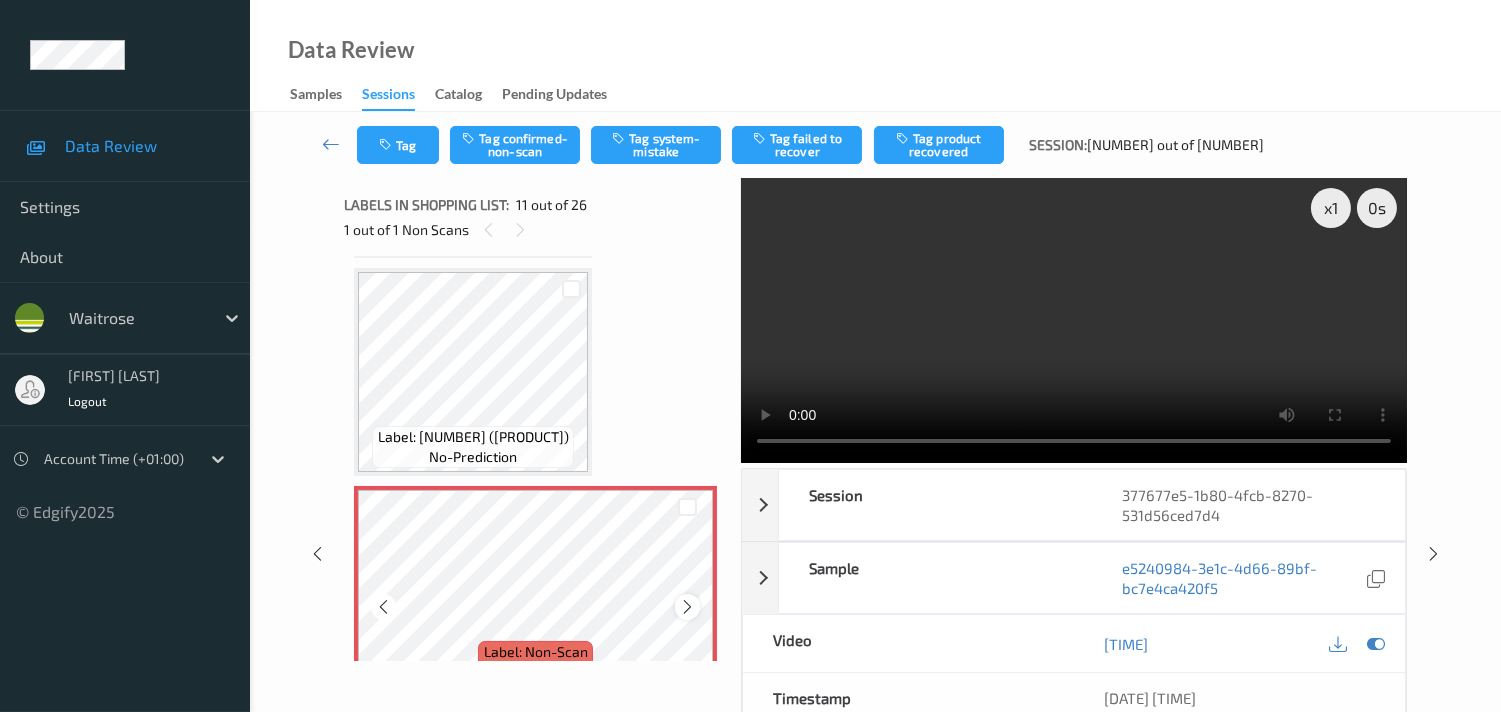 click at bounding box center (687, 607) 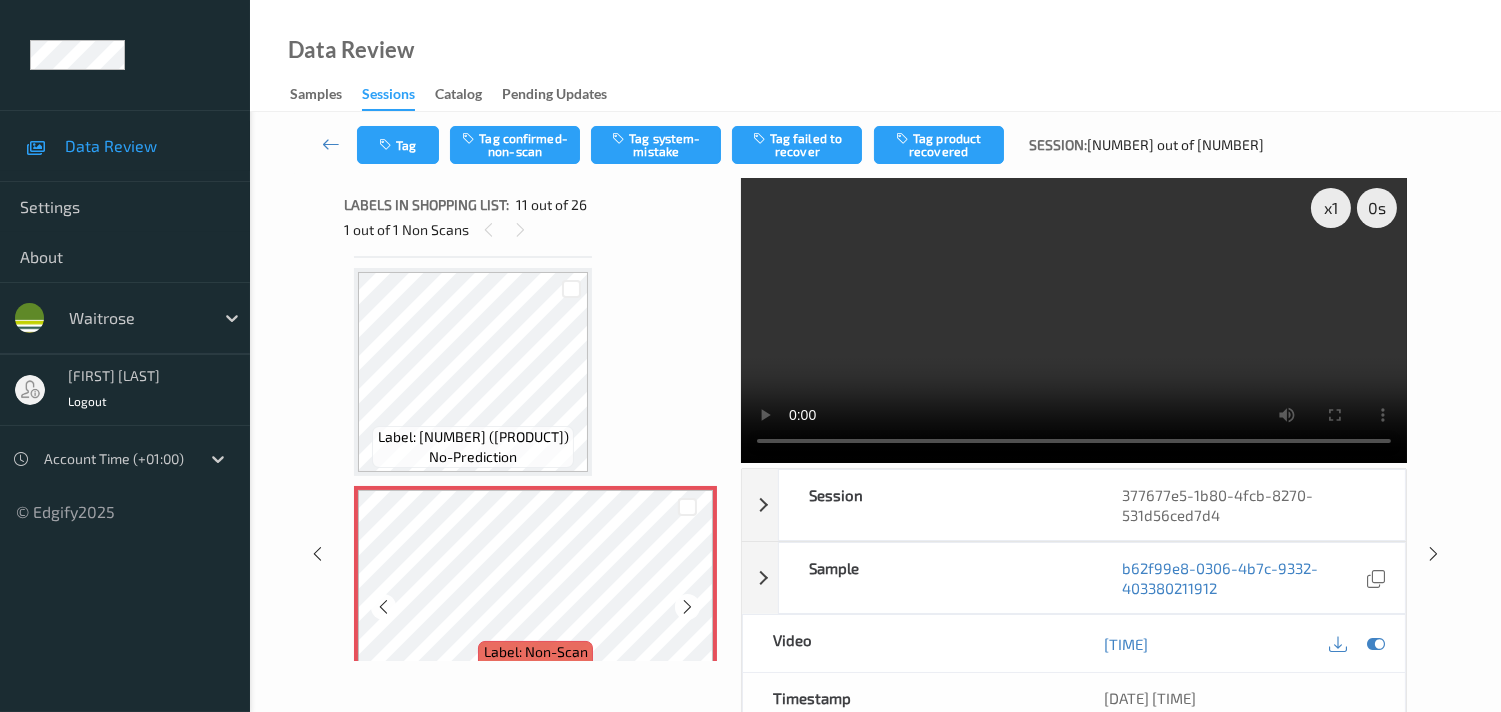 click at bounding box center [687, 607] 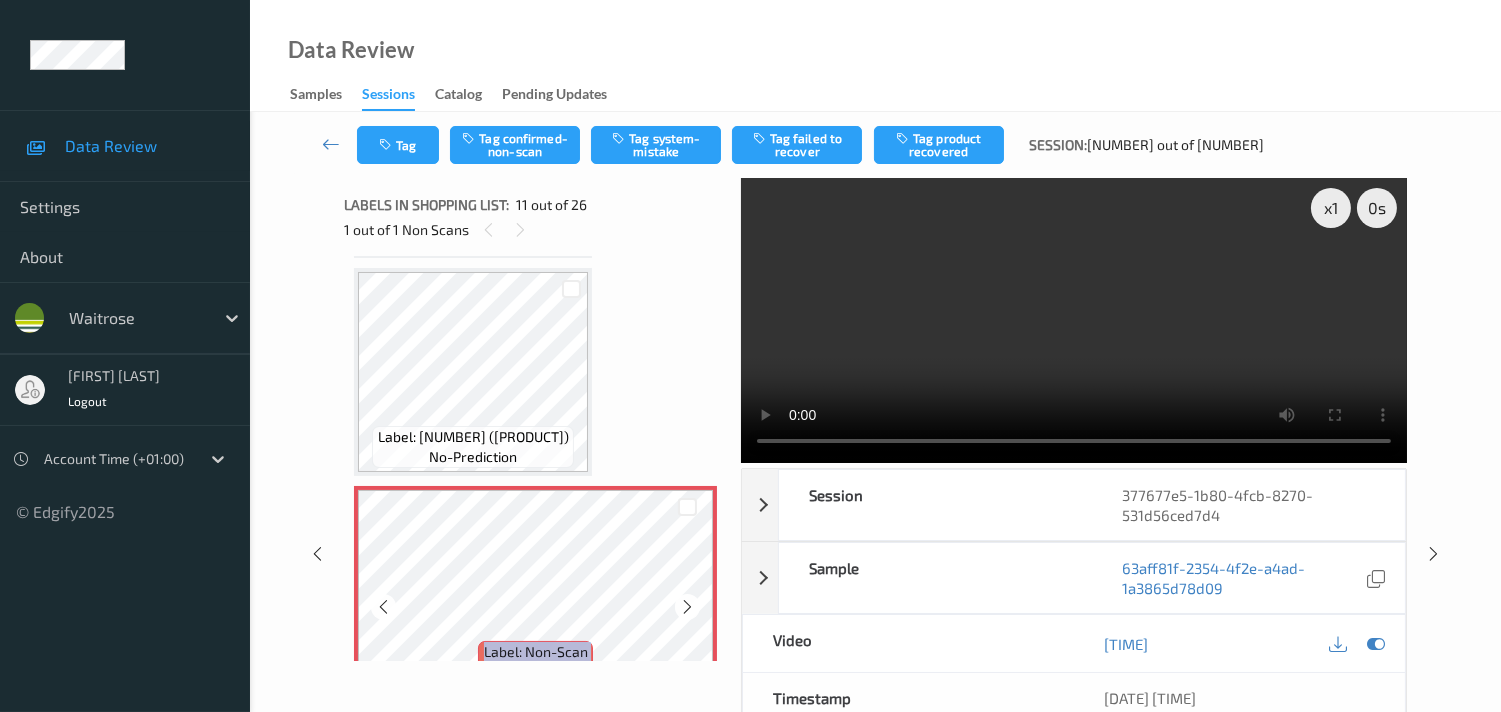 click at bounding box center (687, 607) 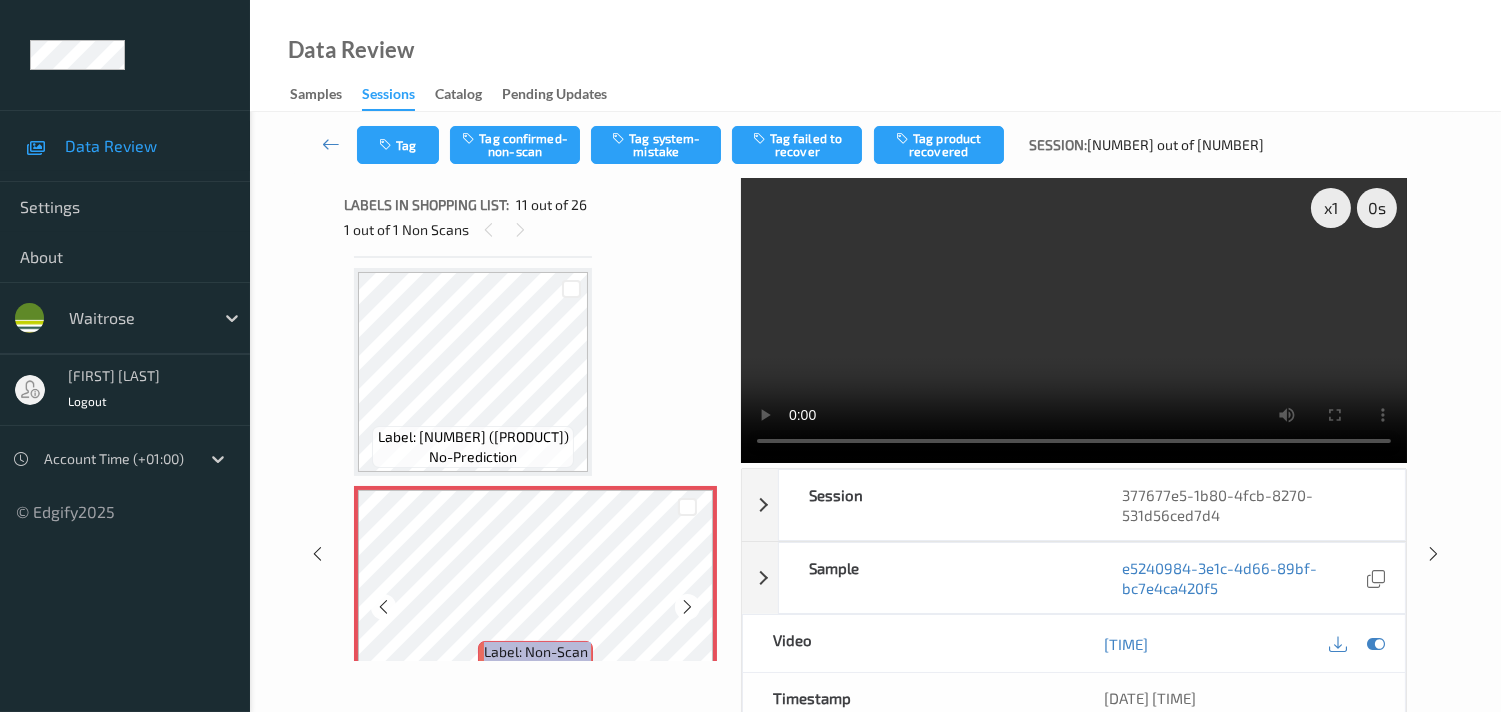 click at bounding box center (687, 607) 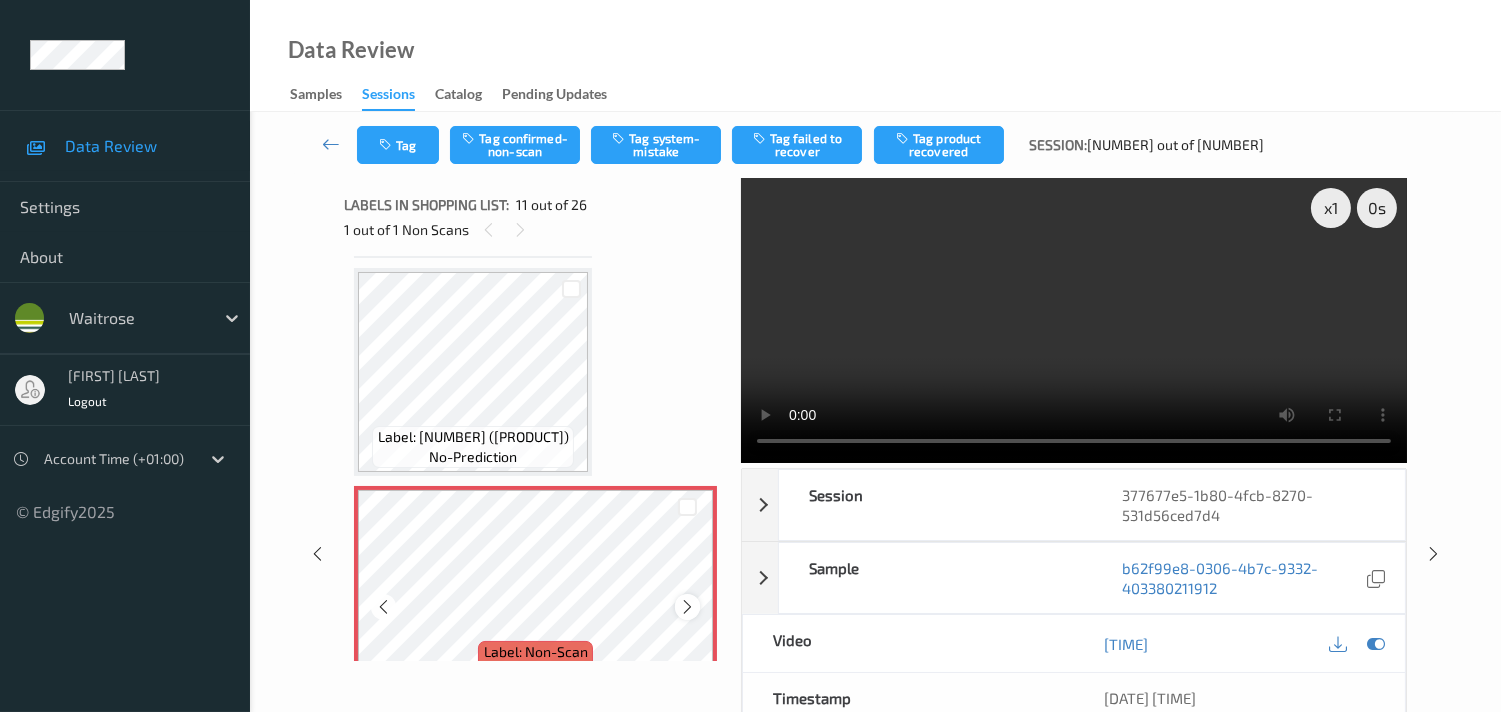 click at bounding box center [687, 607] 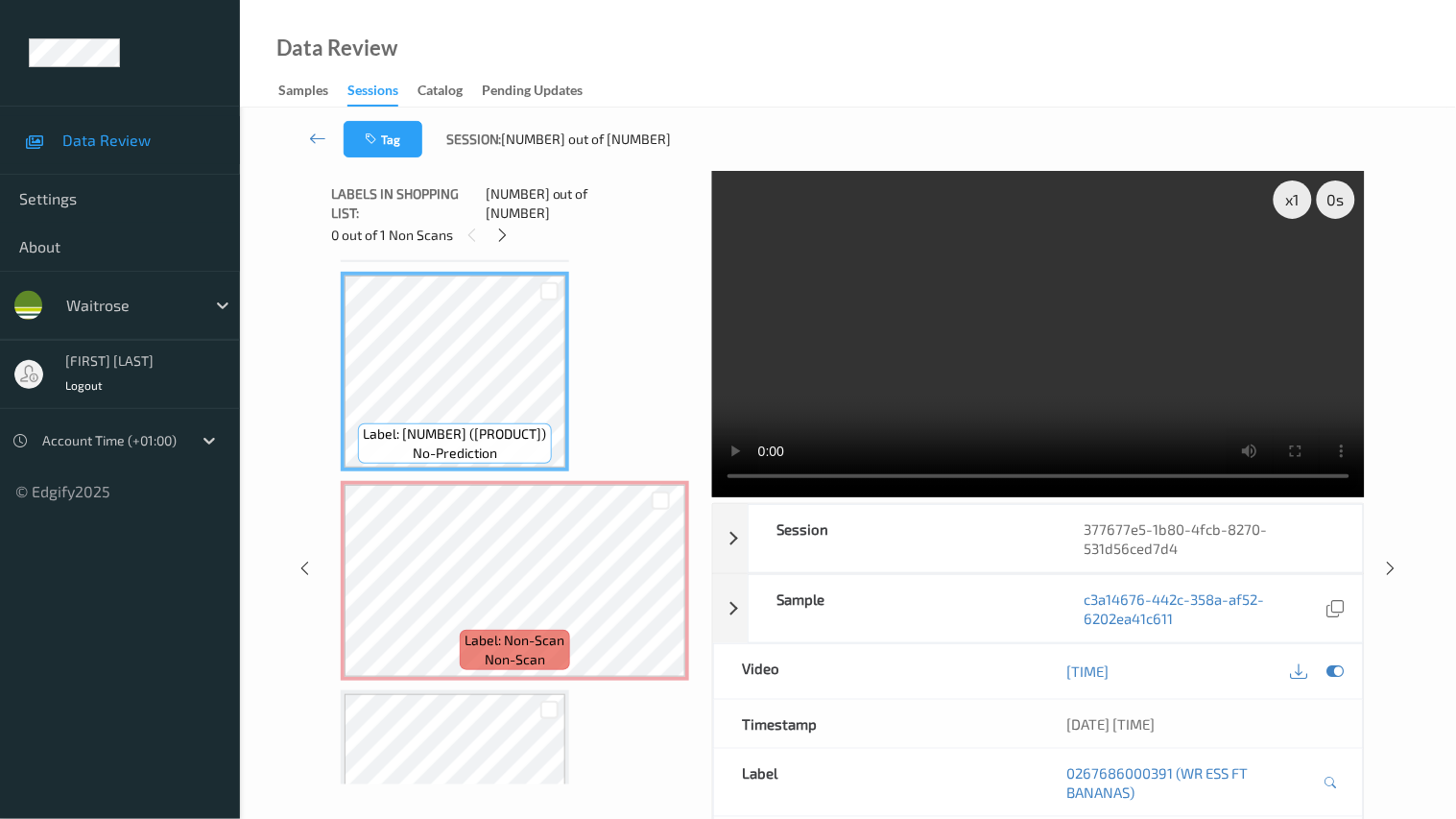 click at bounding box center [1038, 334] 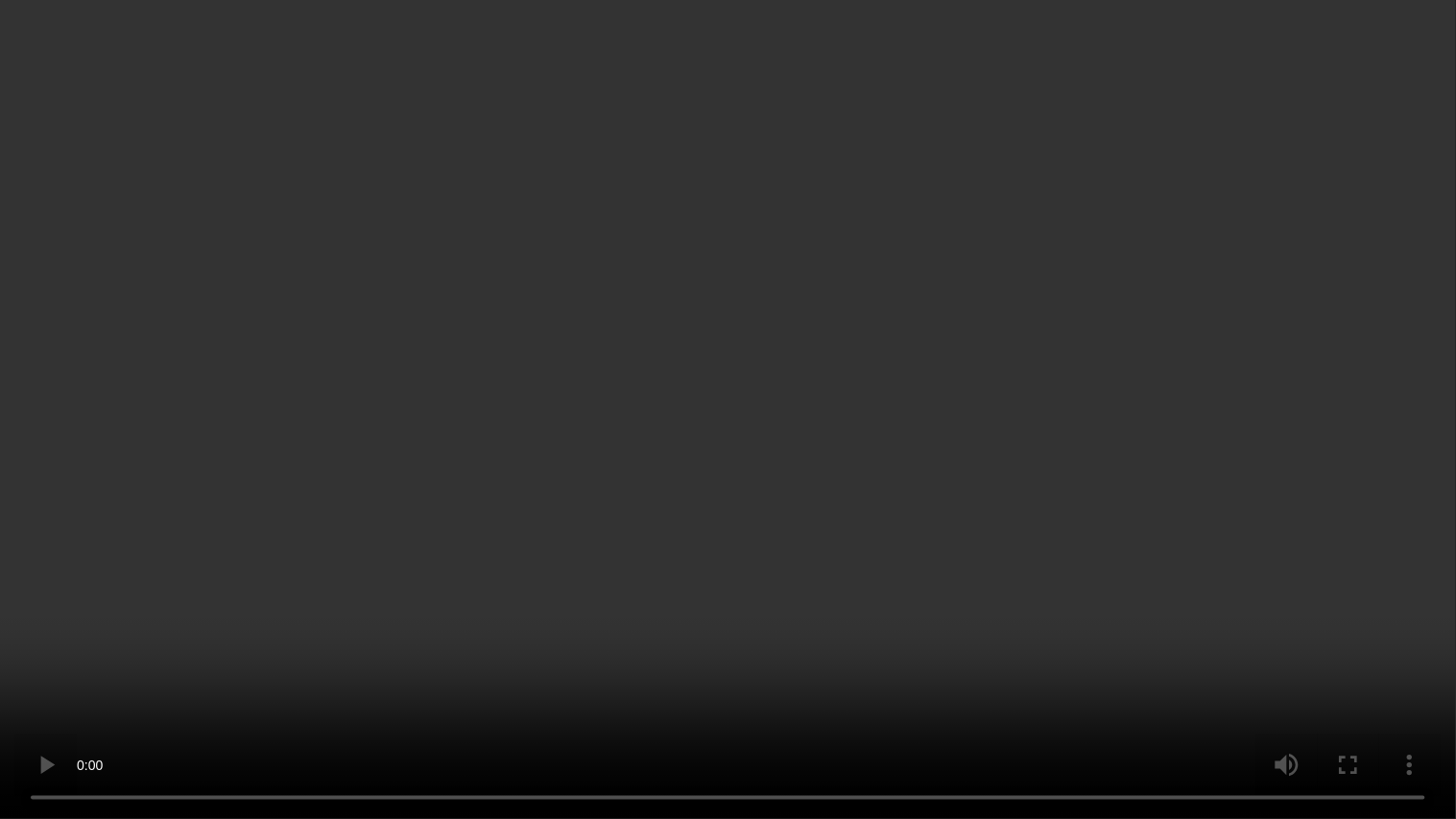 type 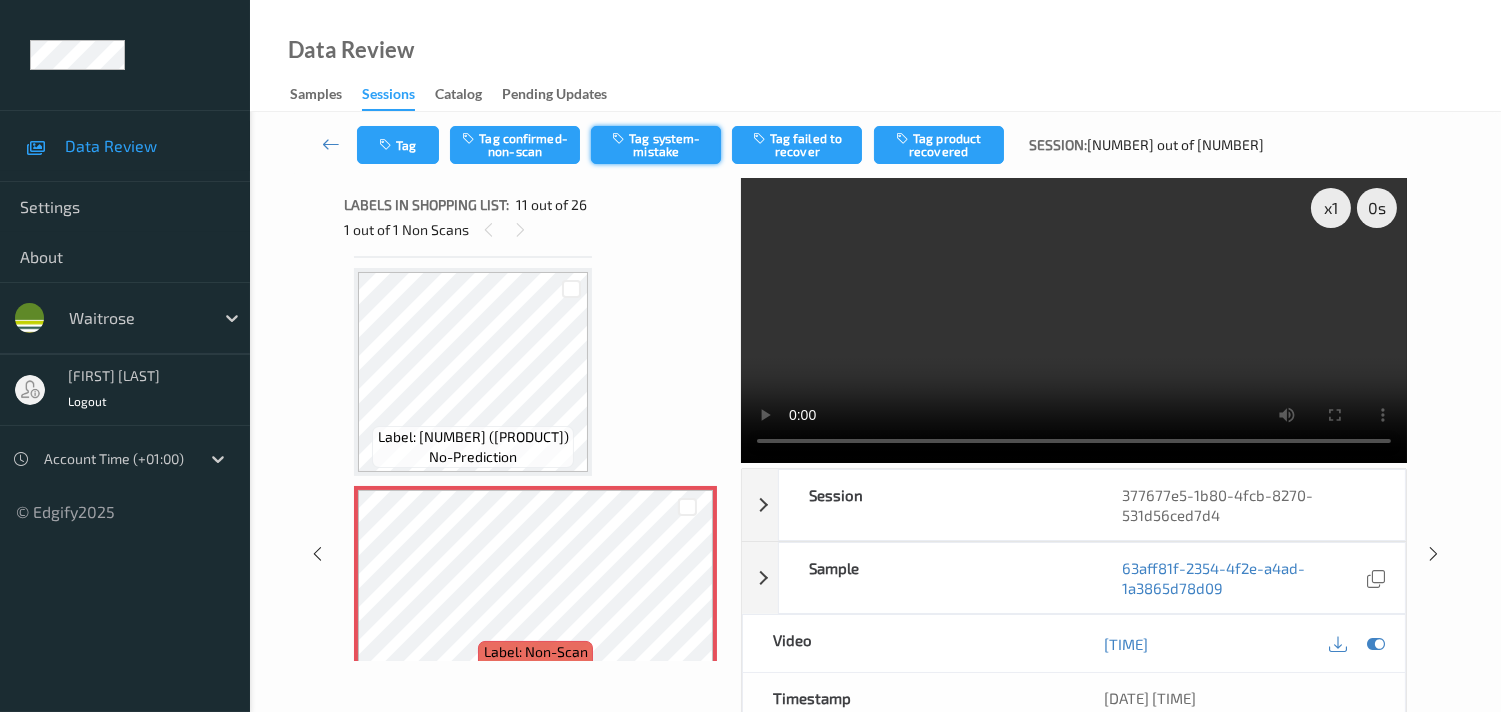 click on "Tag   system-mistake" at bounding box center [656, 145] 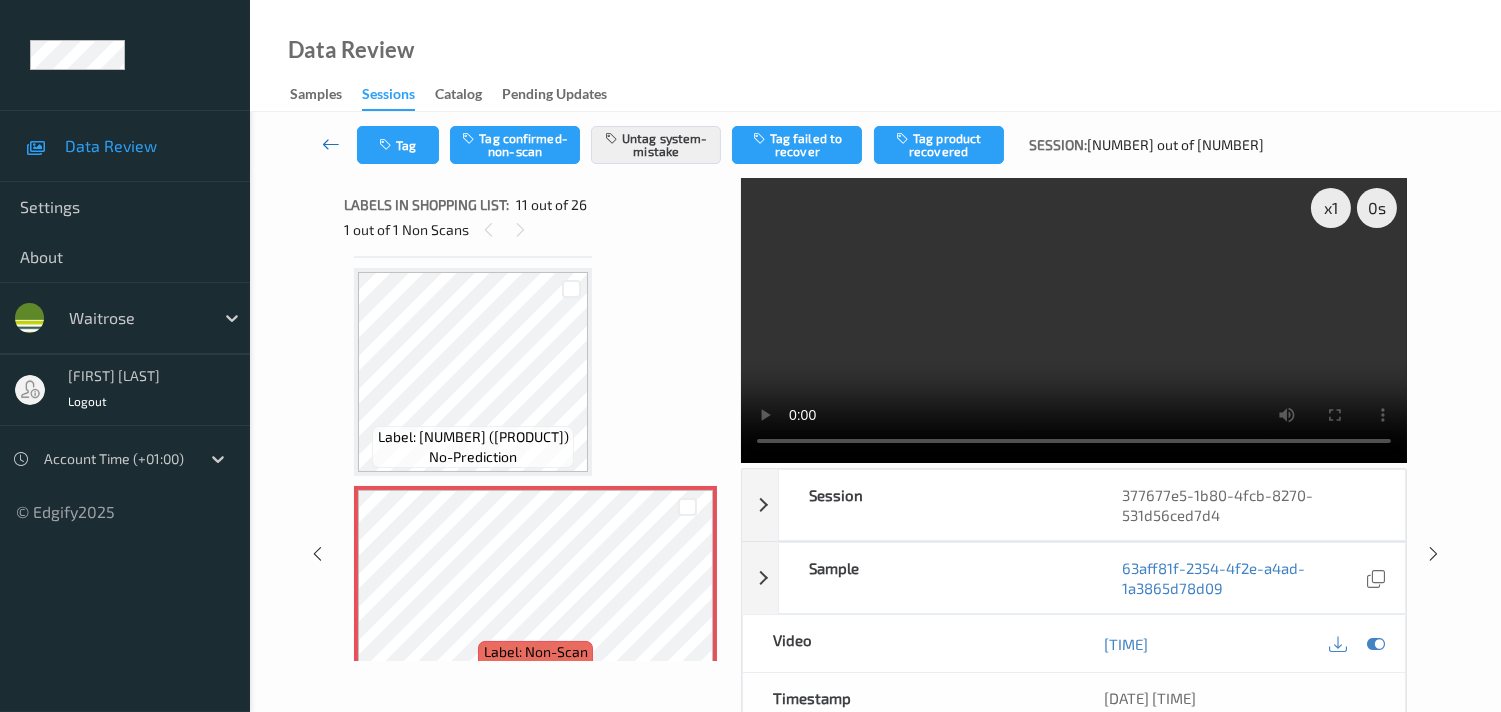 click at bounding box center (331, 144) 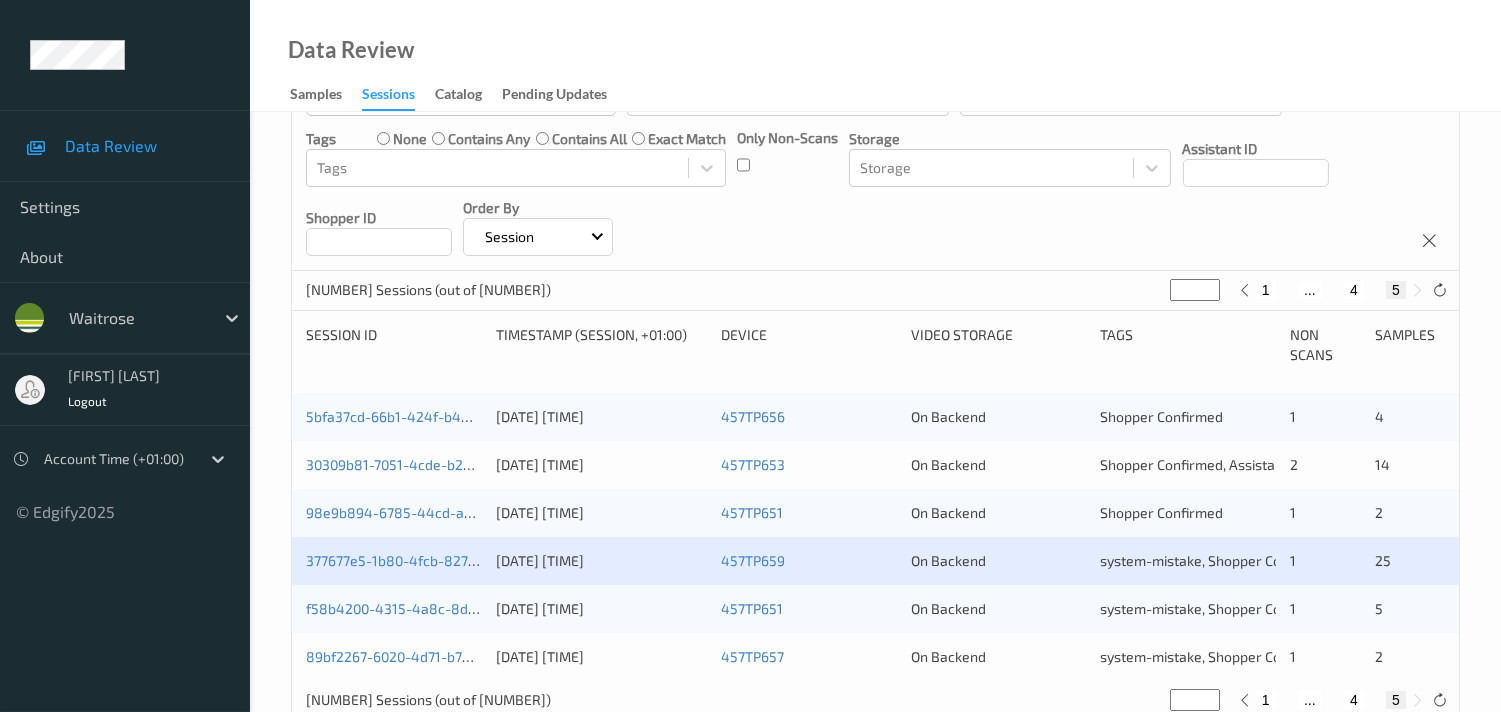 scroll, scrollTop: 278, scrollLeft: 0, axis: vertical 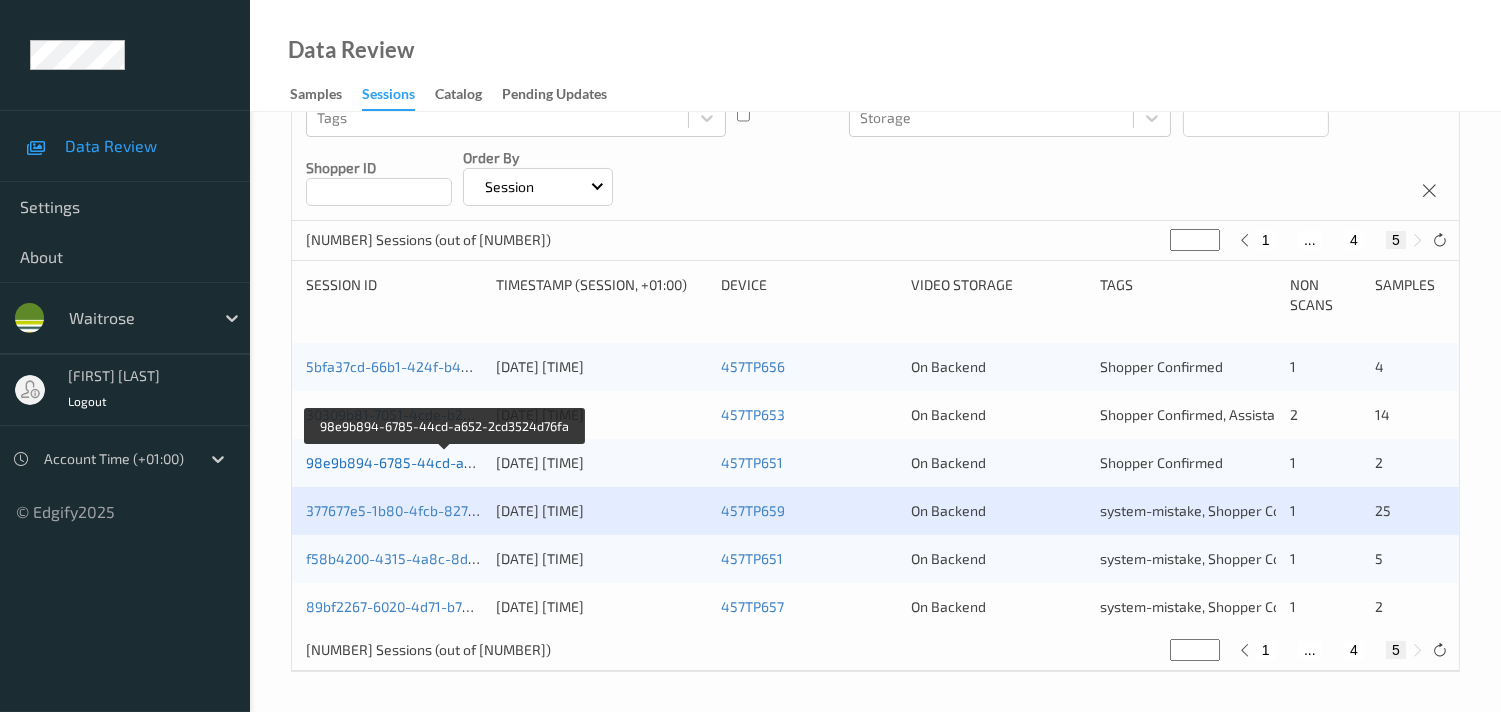 click on "[UUID]" at bounding box center (446, 462) 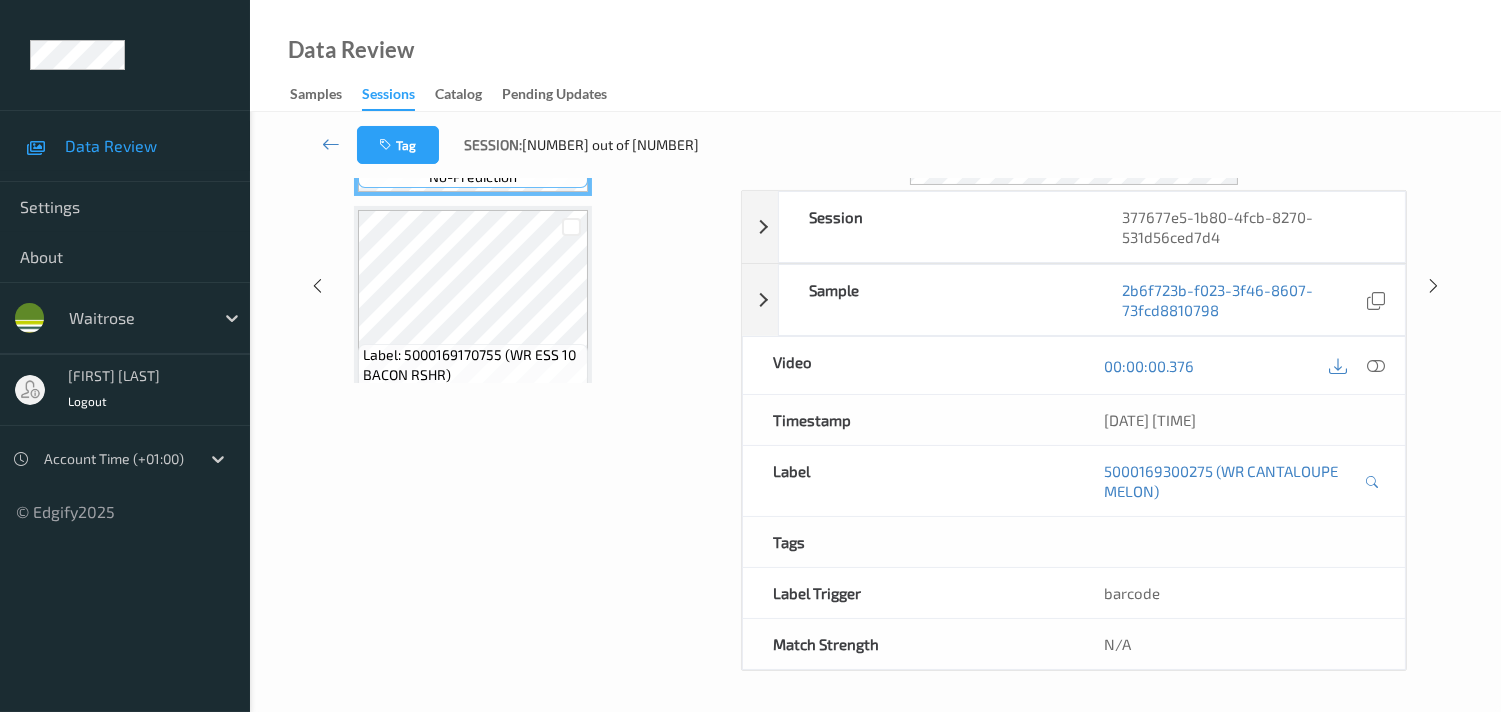scroll, scrollTop: 0, scrollLeft: 0, axis: both 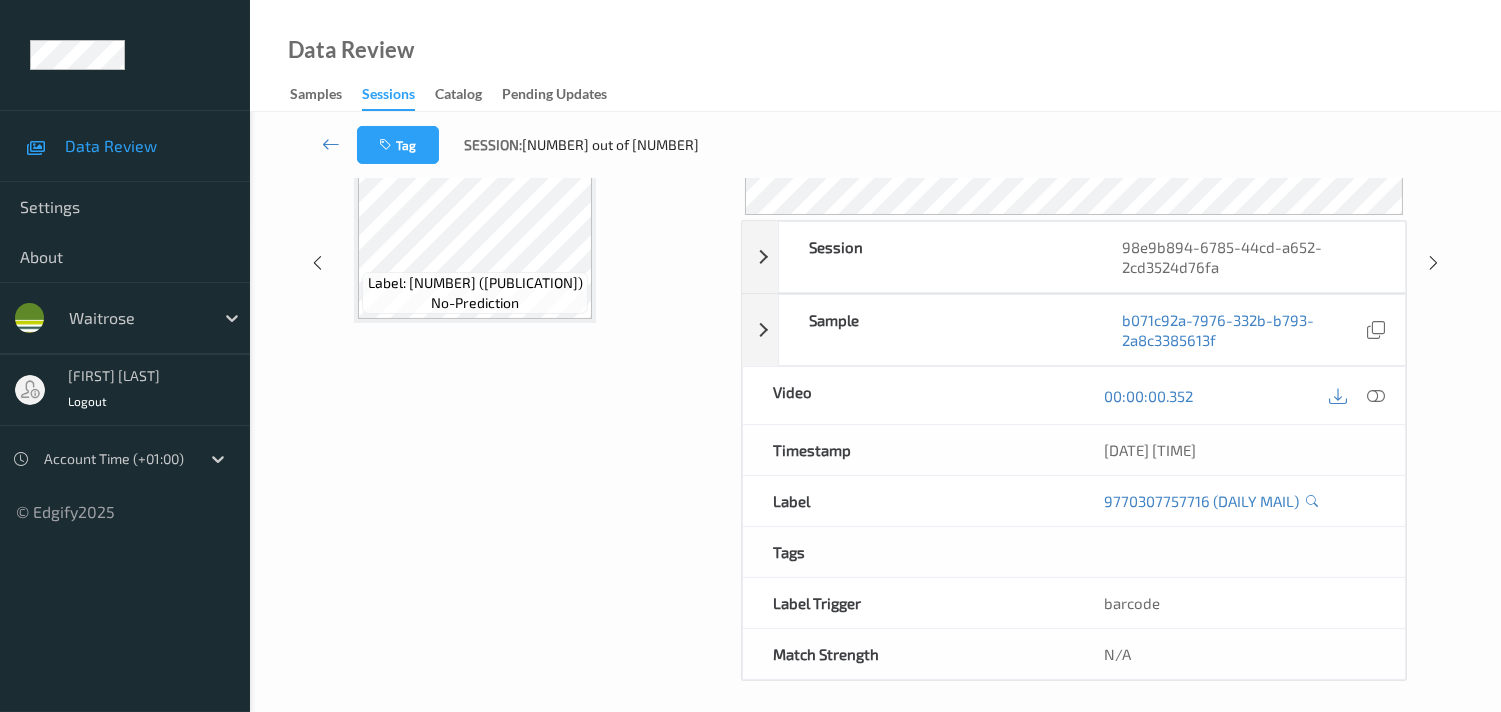 click at bounding box center (1376, 396) 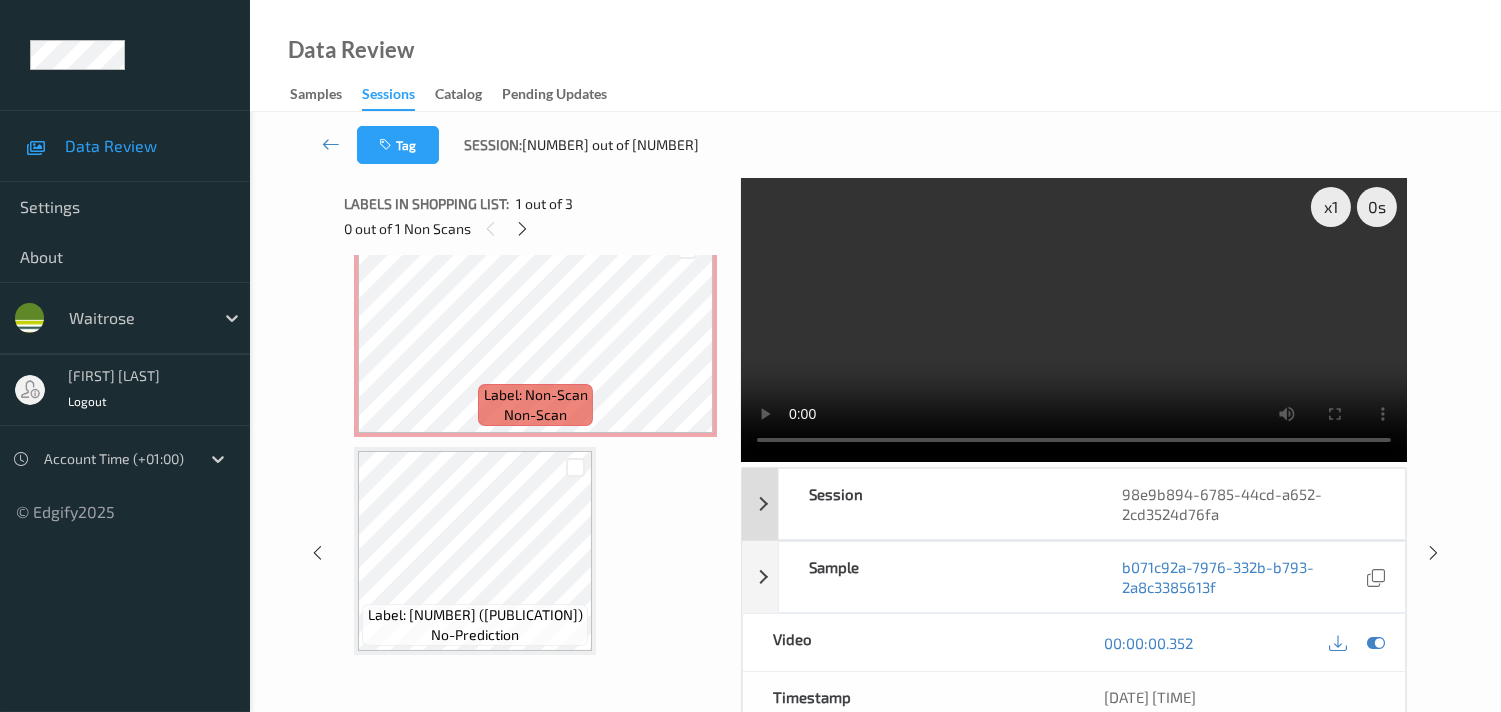 scroll, scrollTop: 0, scrollLeft: 0, axis: both 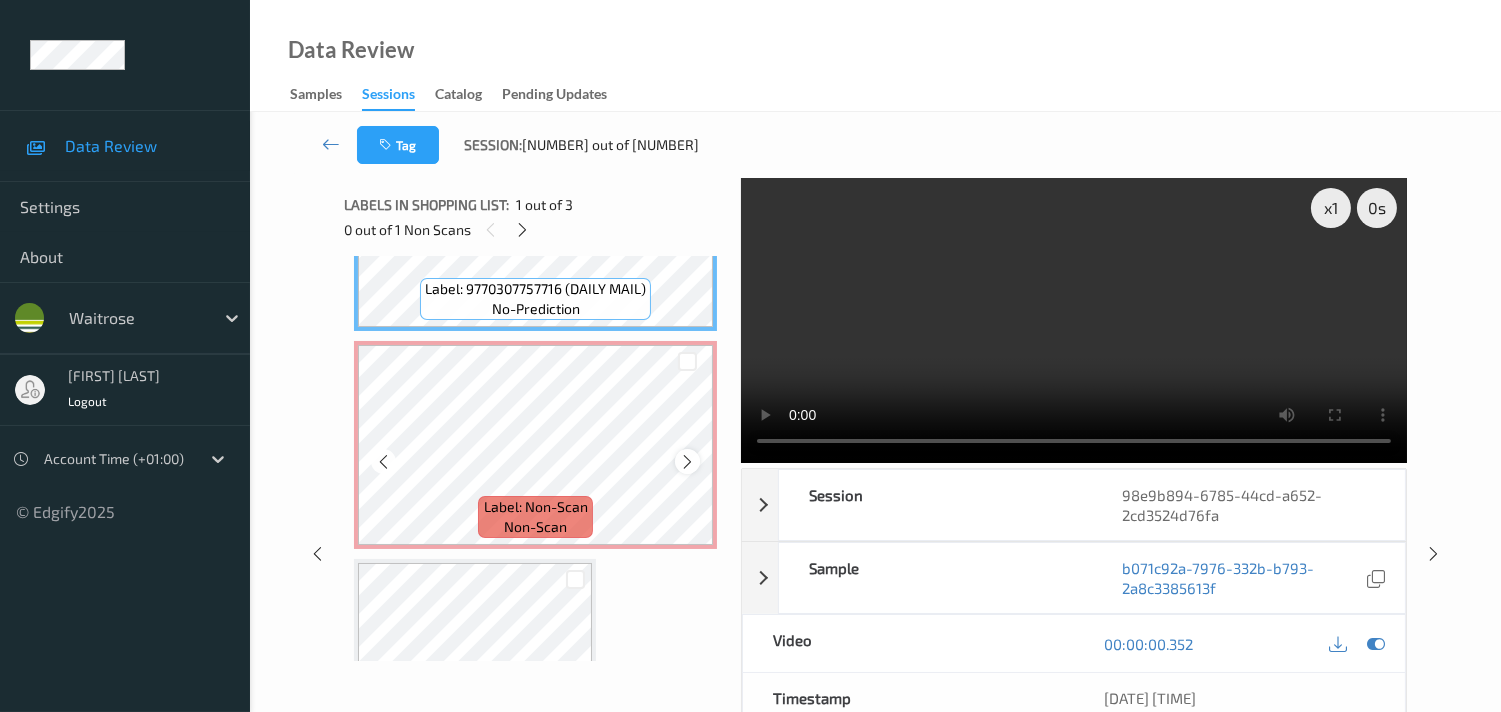 click at bounding box center [687, 462] 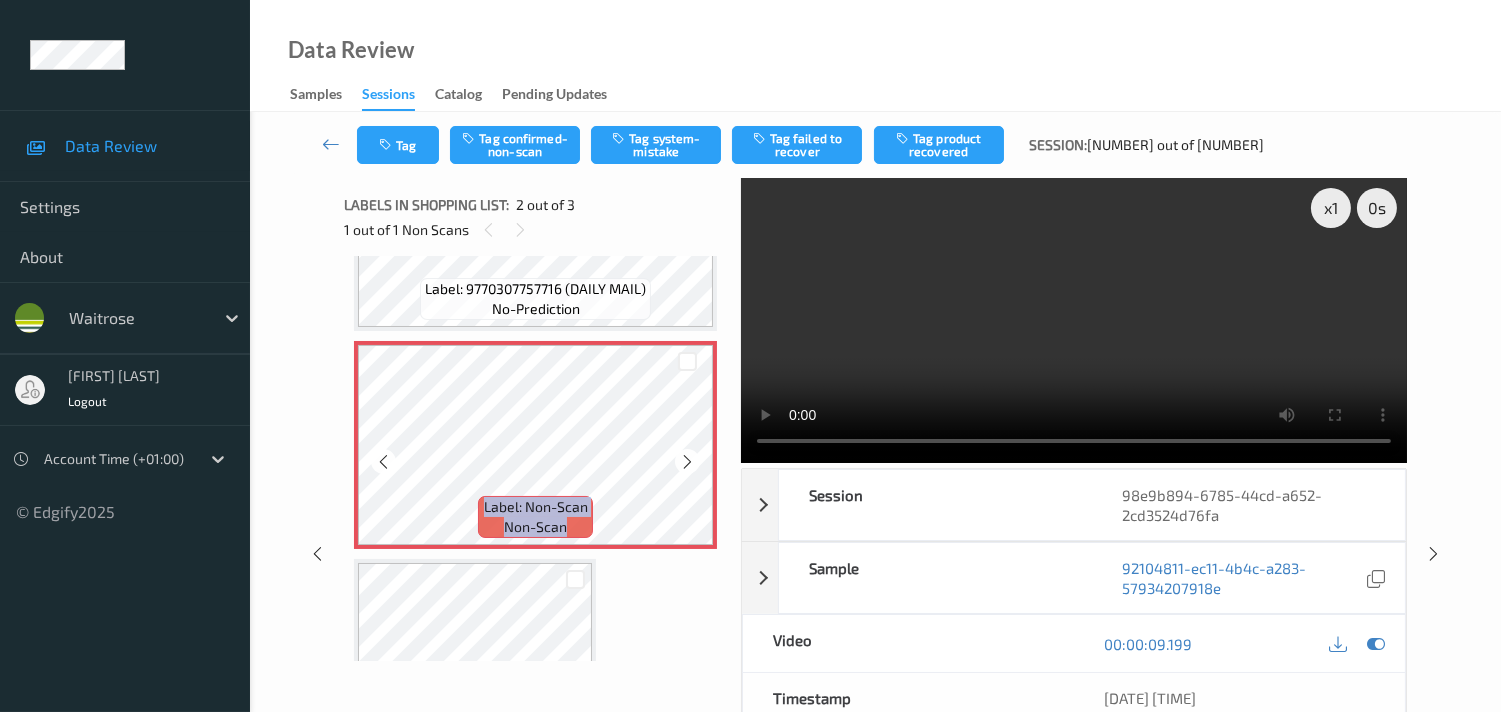 click at bounding box center [687, 462] 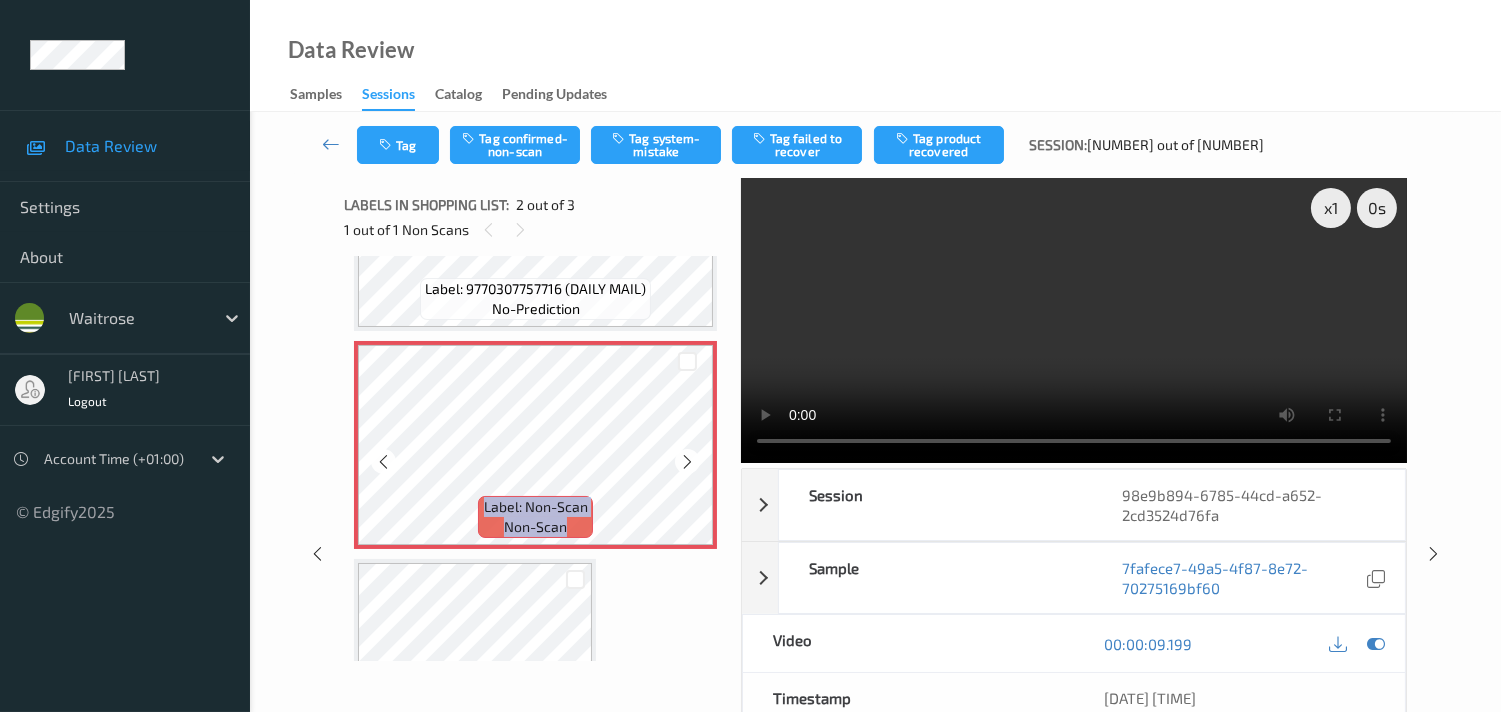 click at bounding box center (687, 462) 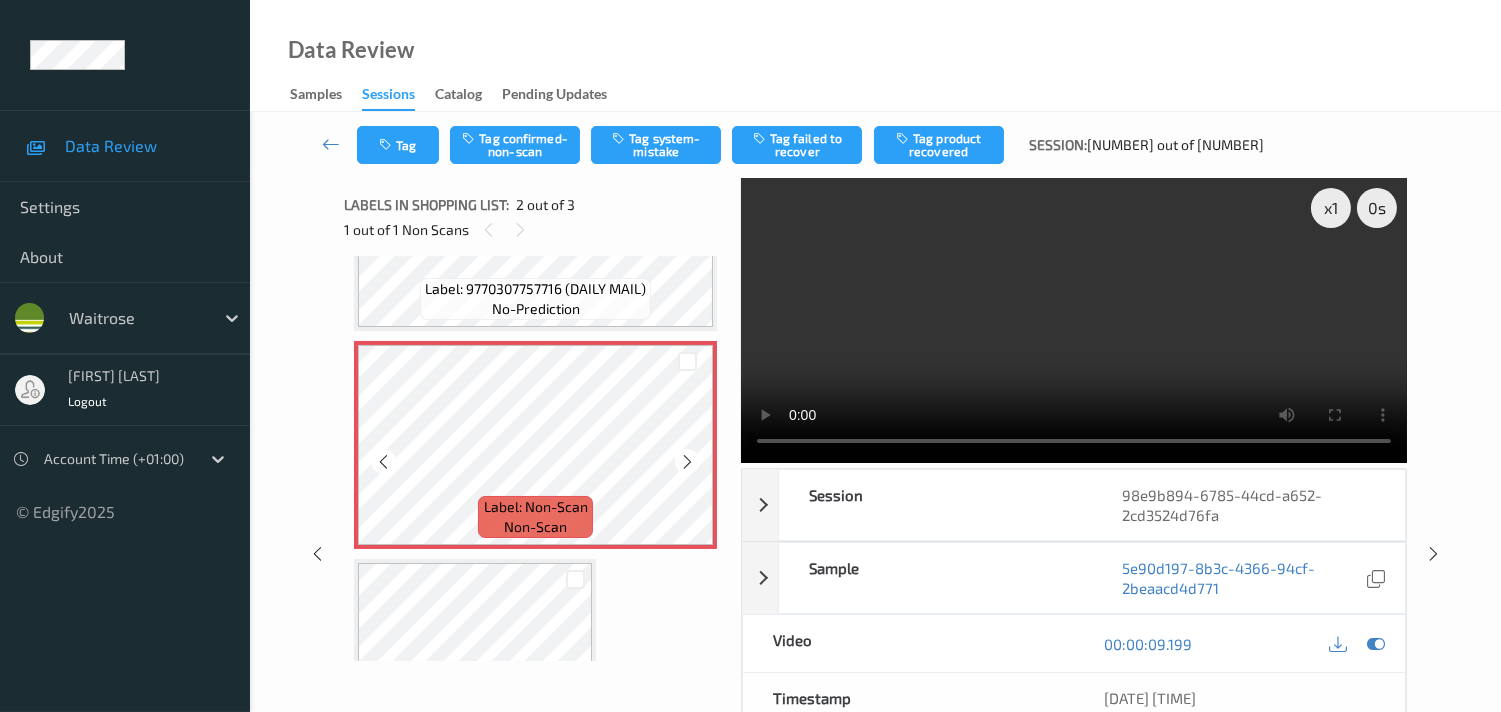 click at bounding box center (687, 462) 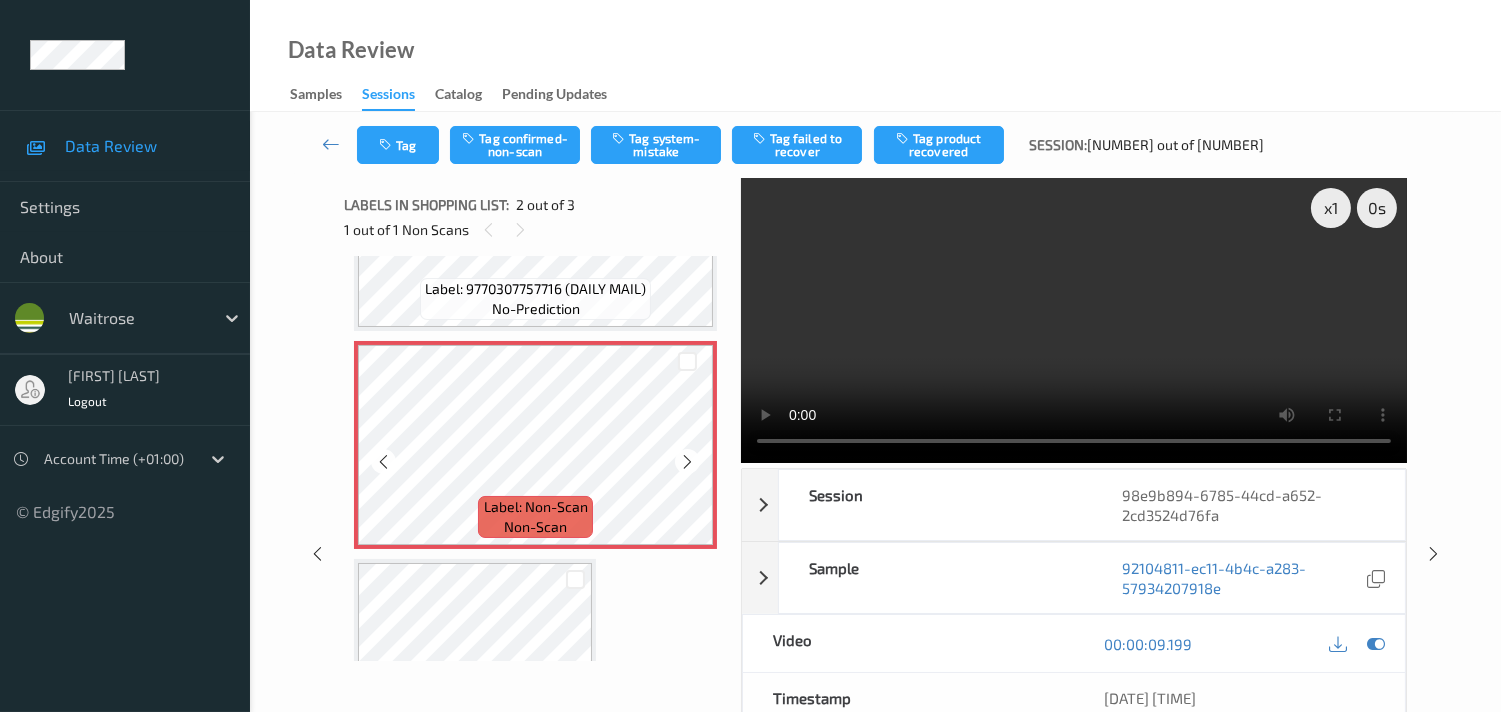 click at bounding box center [687, 462] 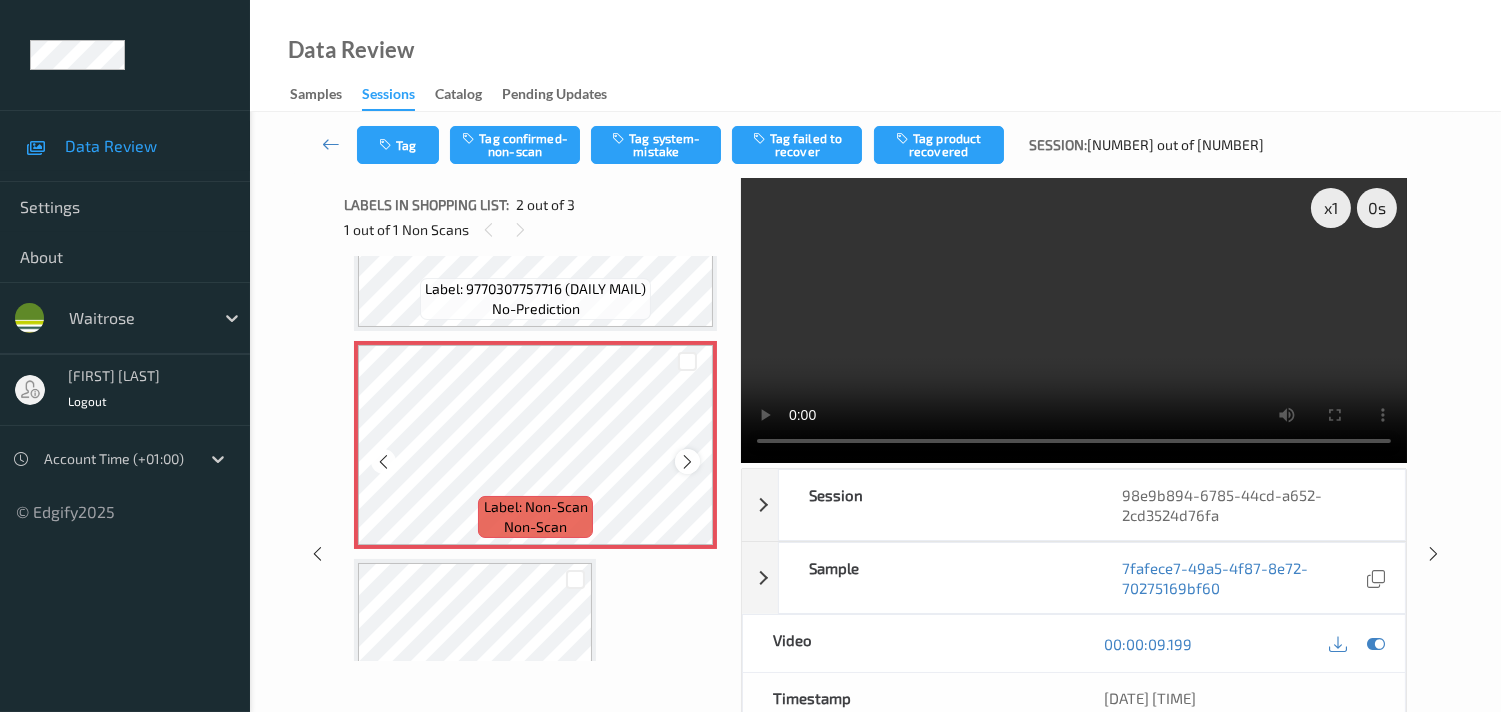click at bounding box center [687, 462] 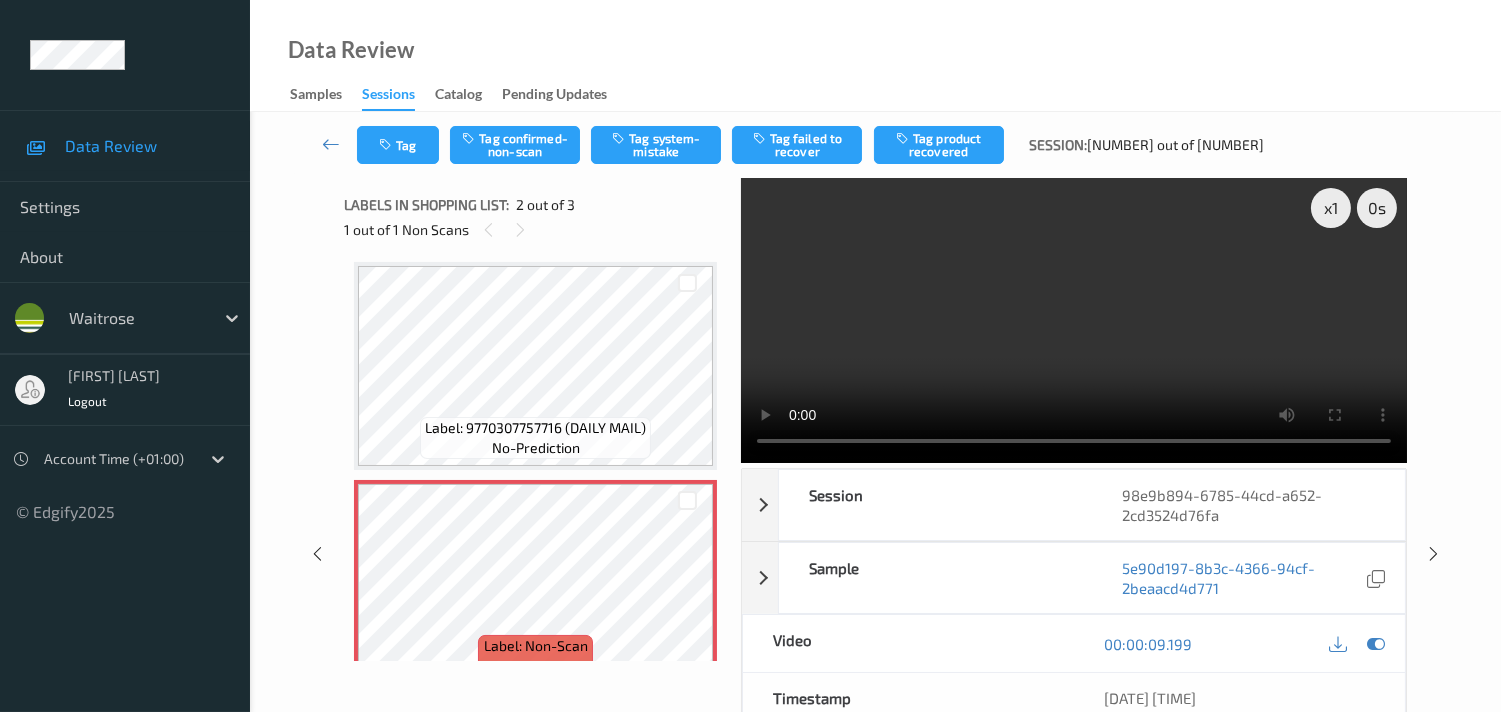 scroll, scrollTop: 0, scrollLeft: 0, axis: both 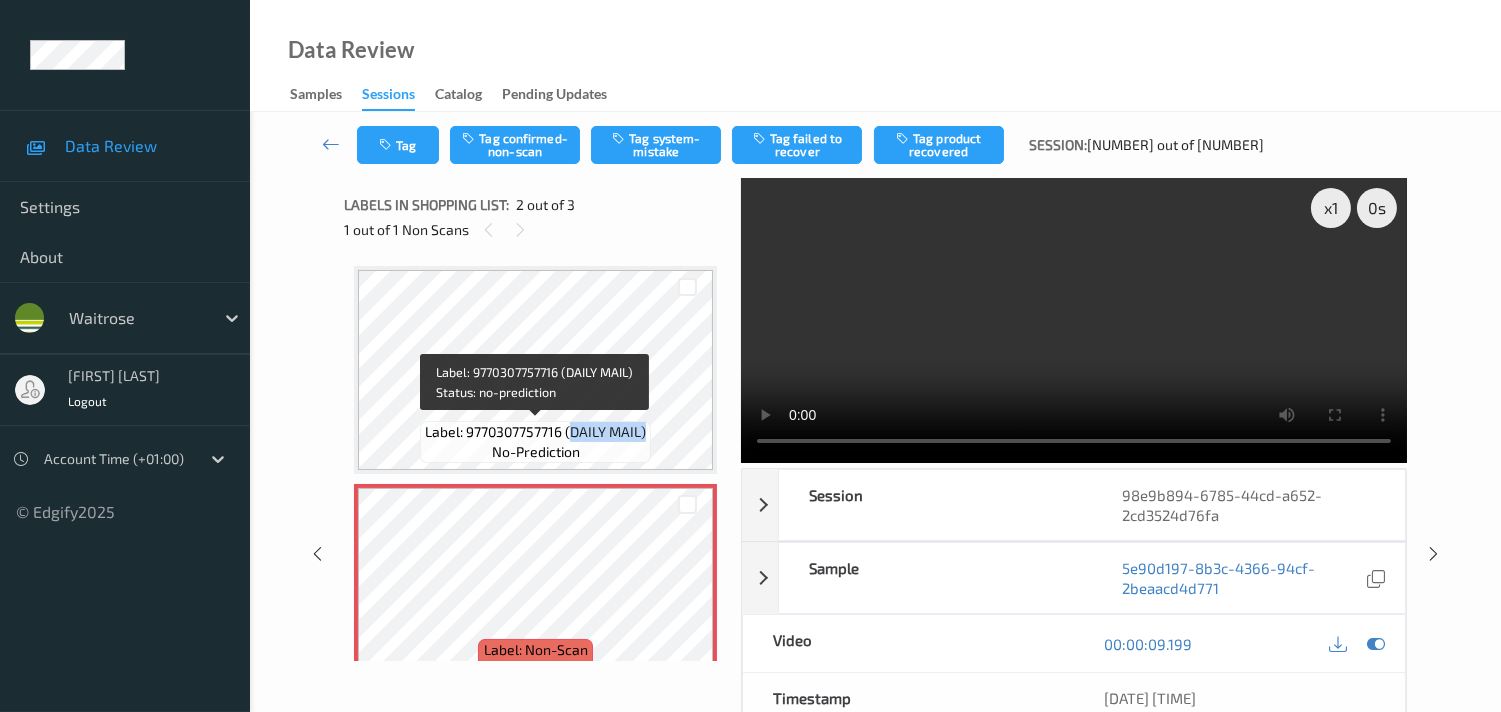 drag, startPoint x: 571, startPoint y: 430, endPoint x: 643, endPoint y: 432, distance: 72.02777 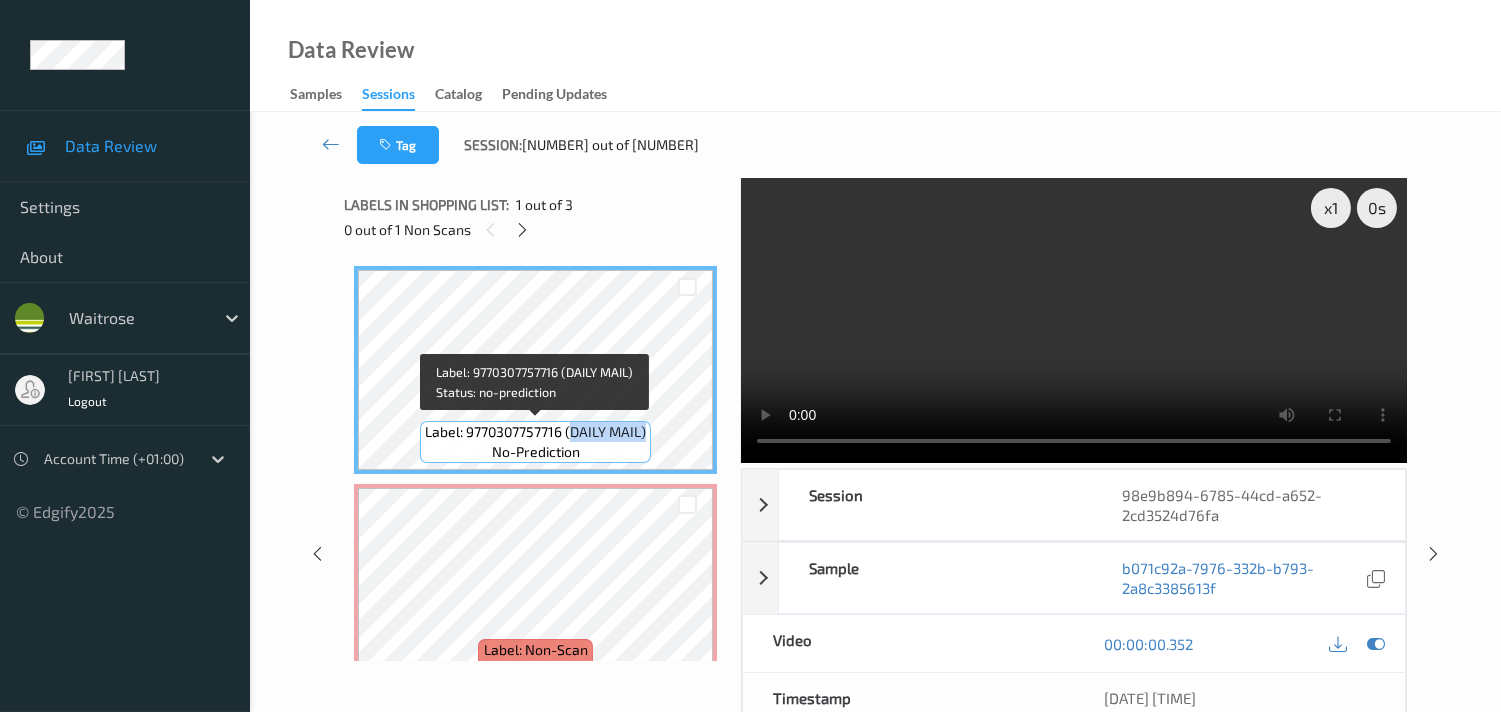 copy on "DAILY MAIL)" 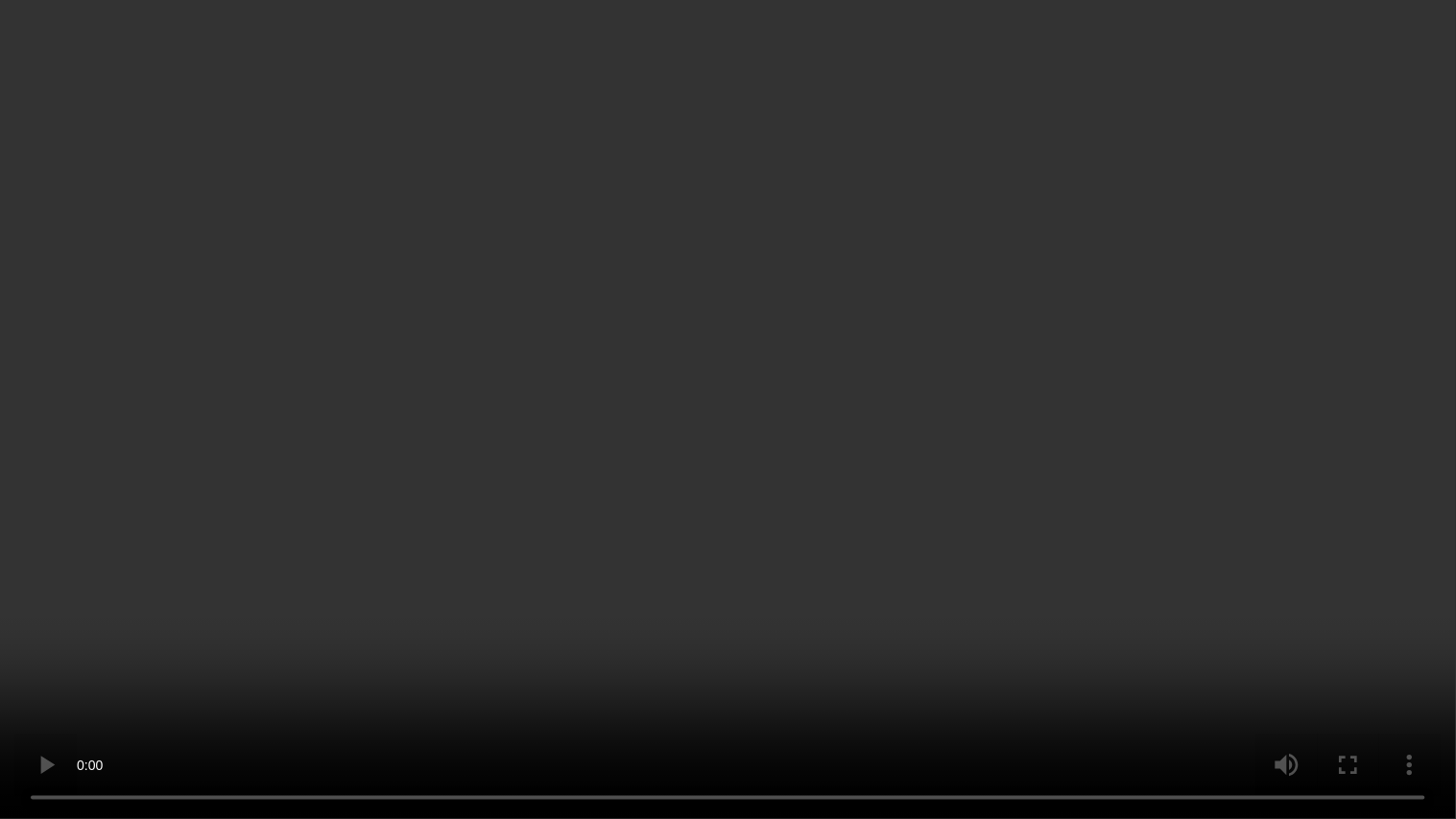 click at bounding box center [728, 409] 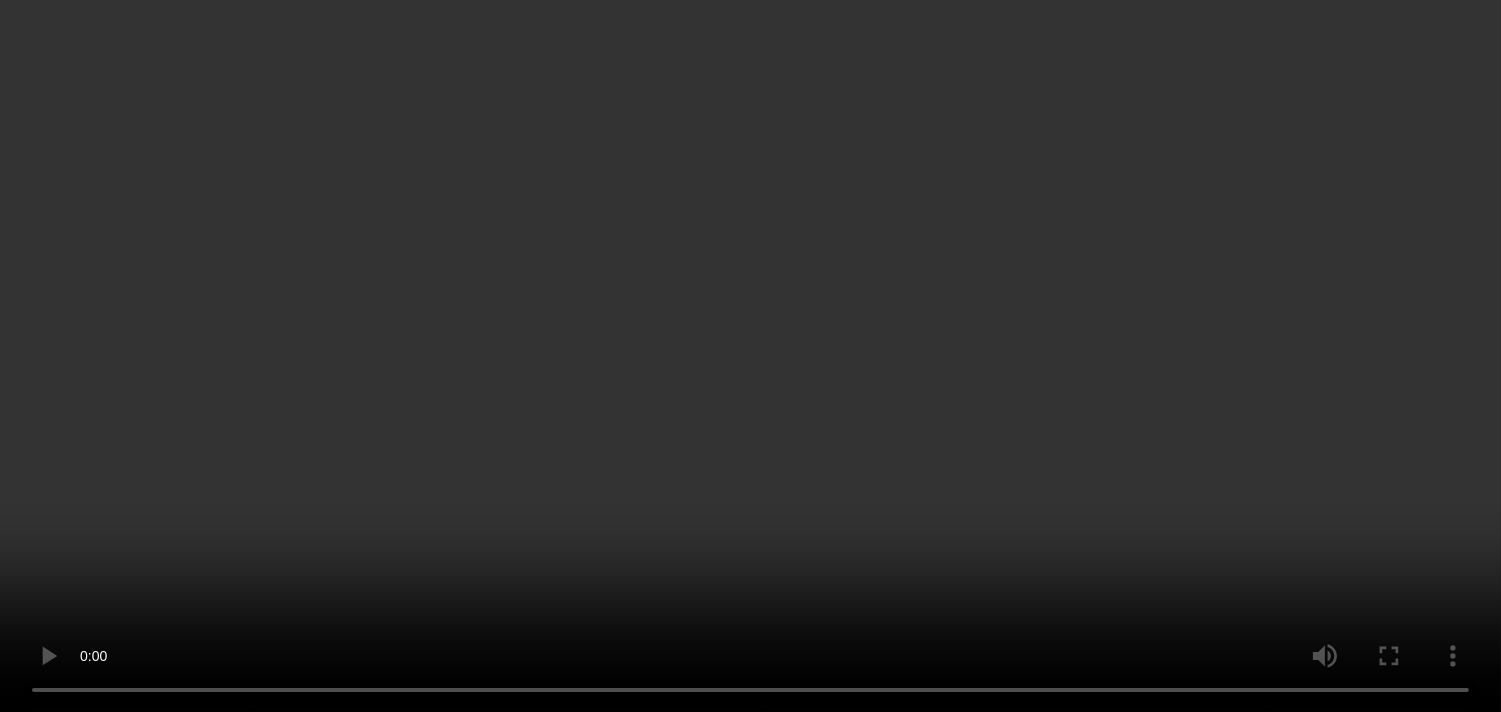 scroll, scrollTop: 254, scrollLeft: 0, axis: vertical 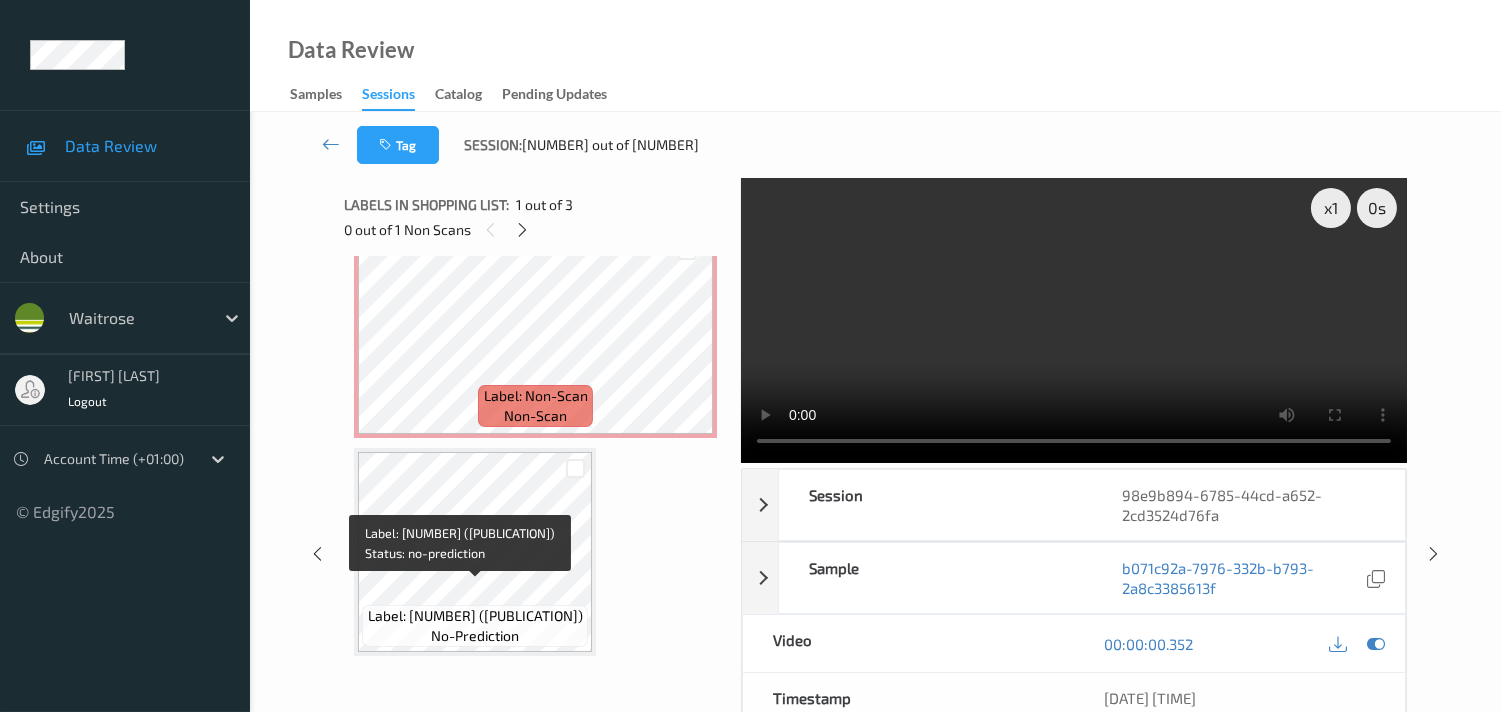 drag, startPoint x: 512, startPoint y: 590, endPoint x: 573, endPoint y: 618, distance: 67.11929 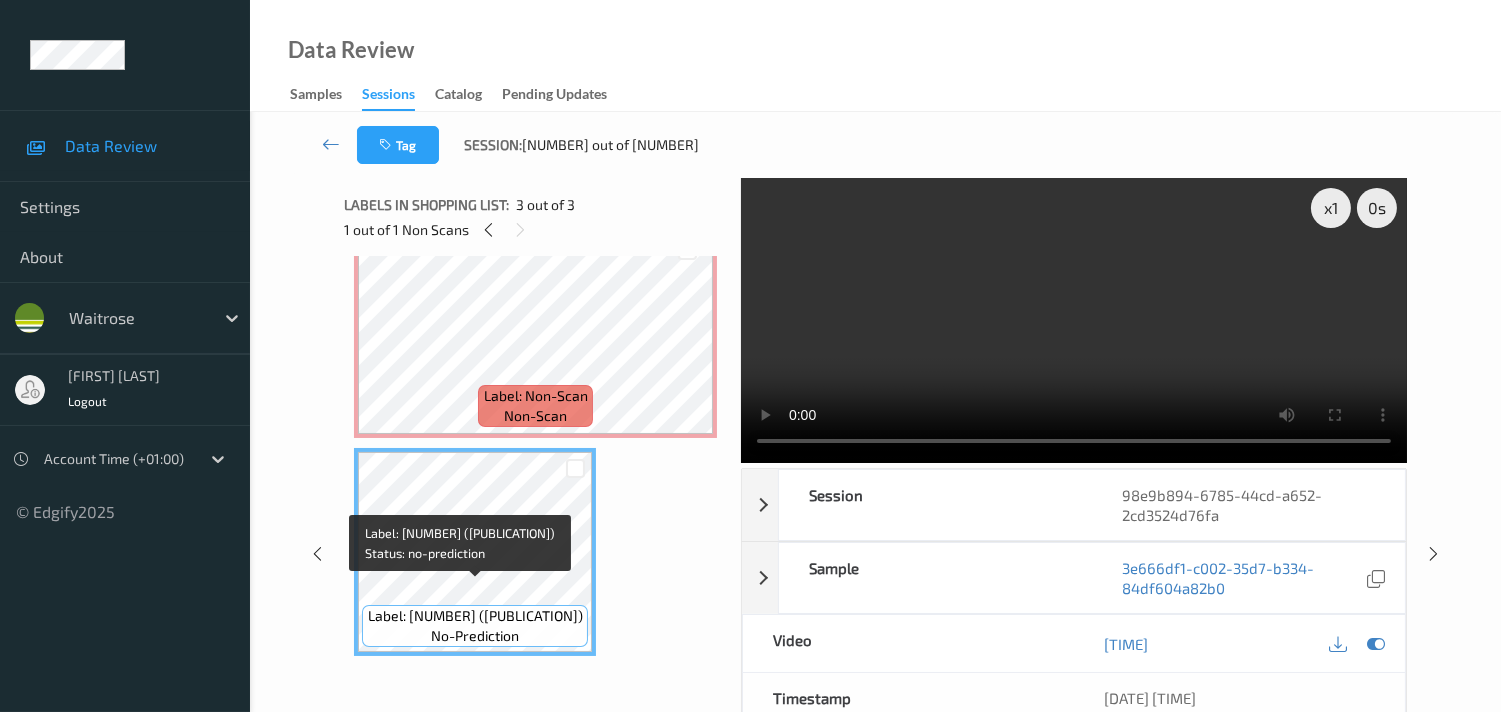 copy on "DAILY MIRROR)" 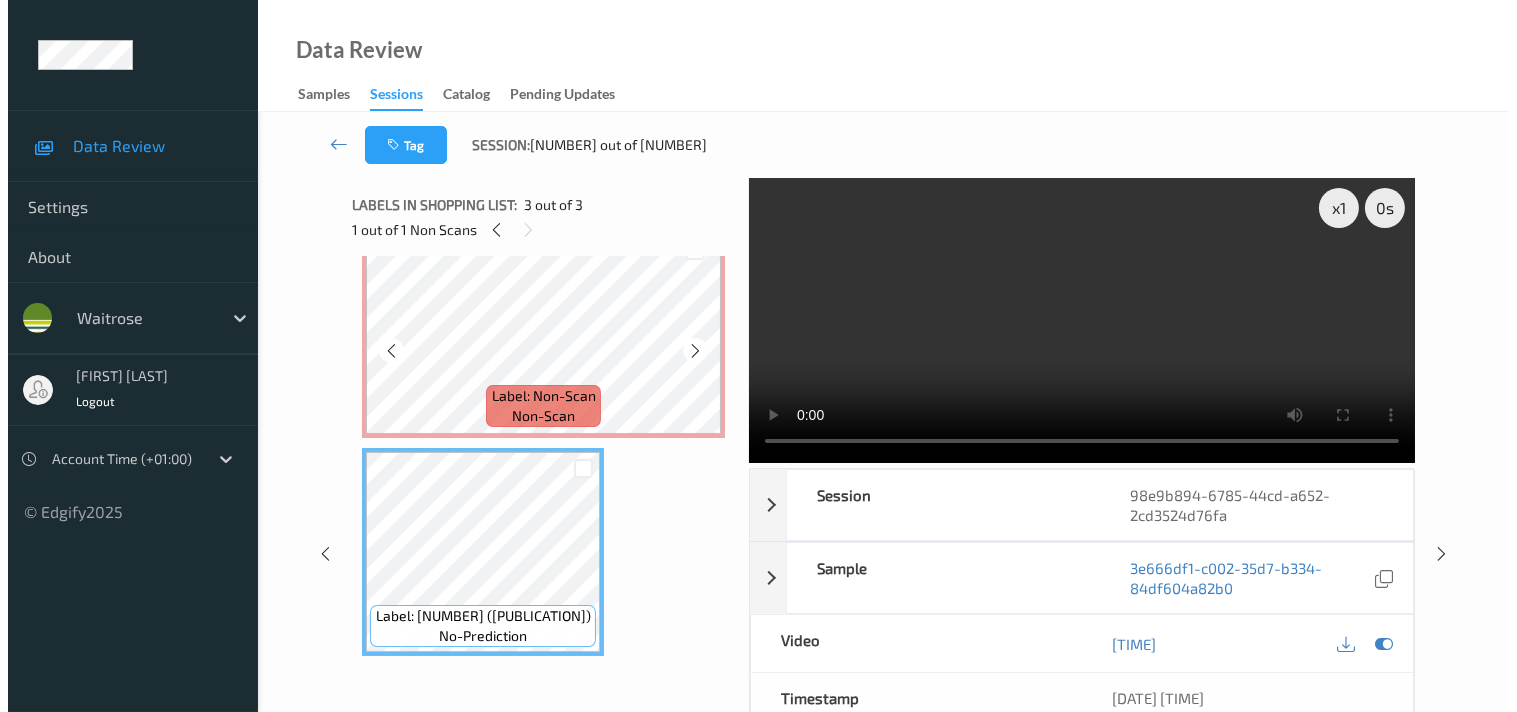 scroll, scrollTop: 32, scrollLeft: 0, axis: vertical 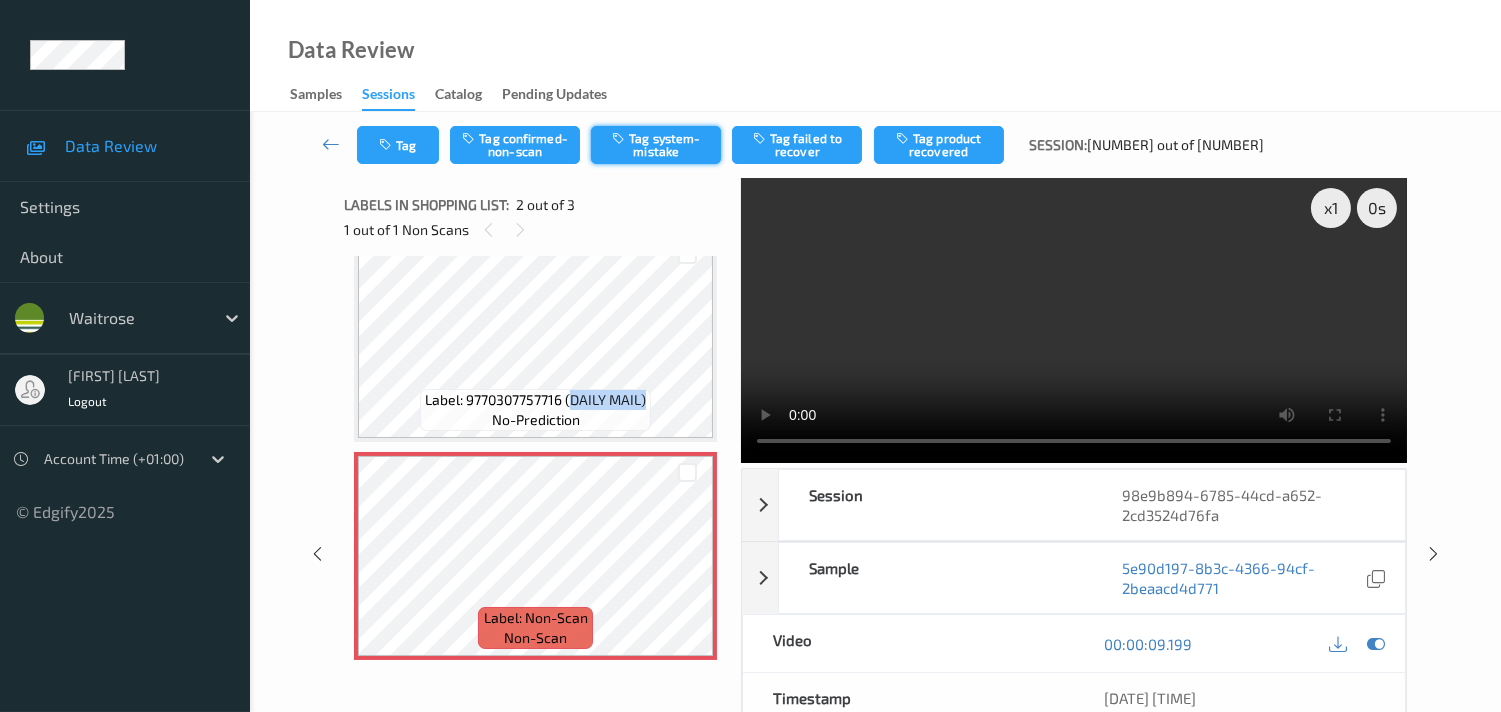 click on "Tag   system-mistake" at bounding box center [656, 145] 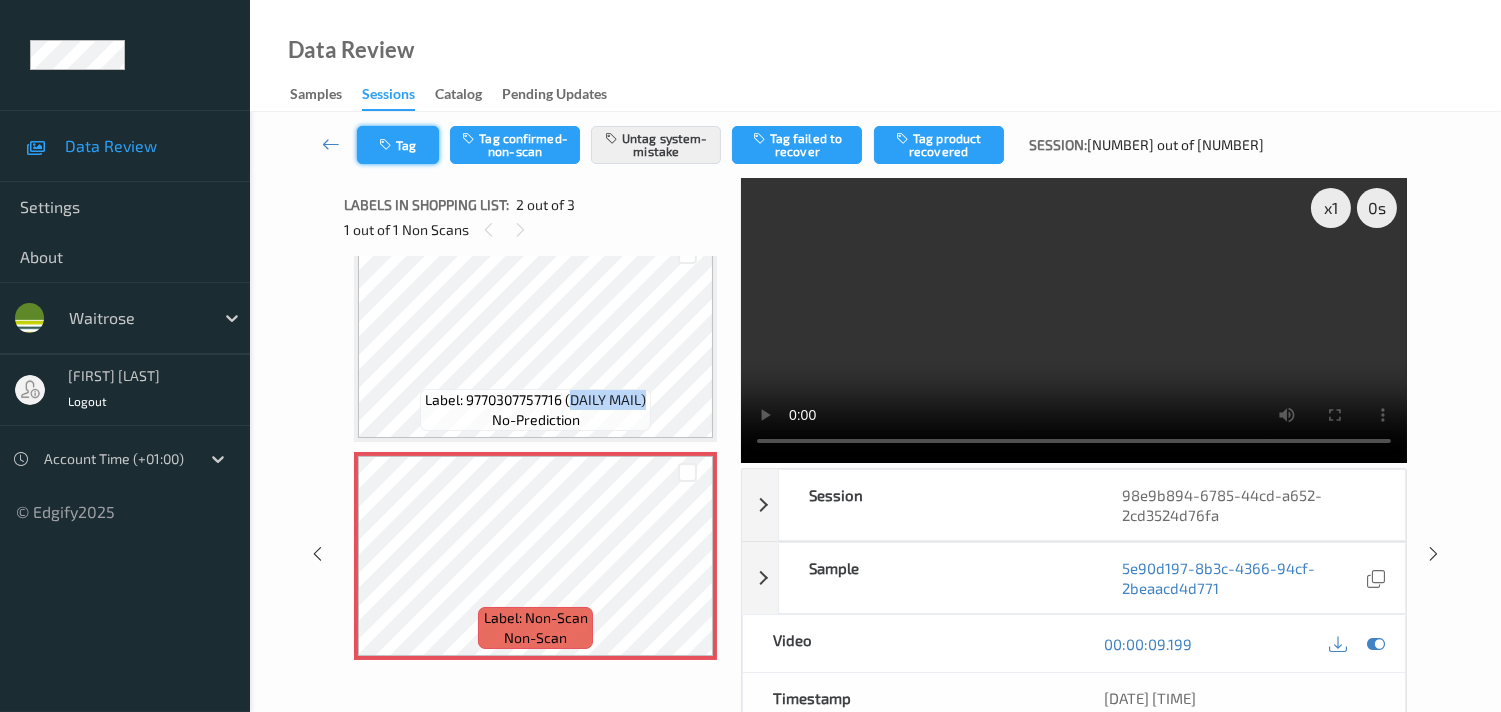 click on "Tag" at bounding box center [398, 145] 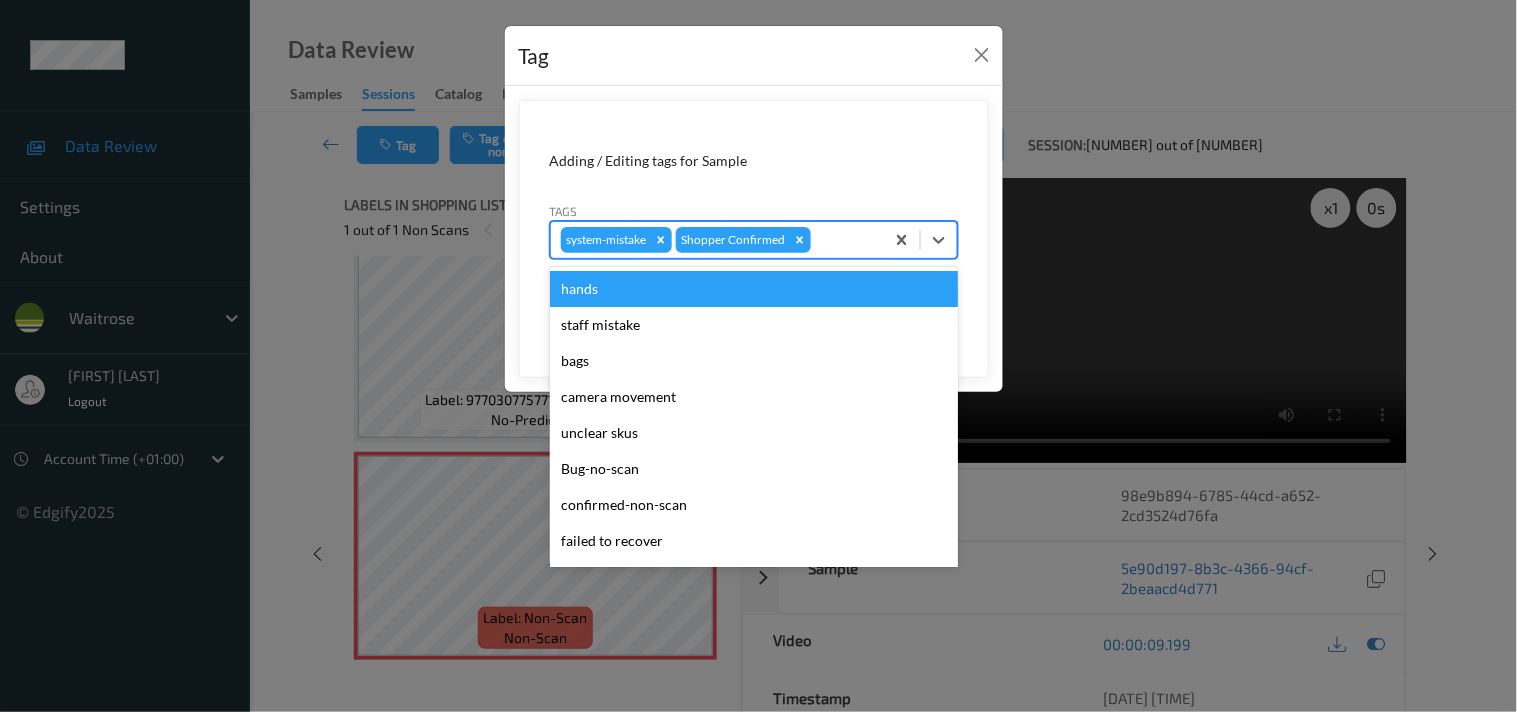 drag, startPoint x: 931, startPoint y: 242, endPoint x: 794, endPoint y: 334, distance: 165.02425 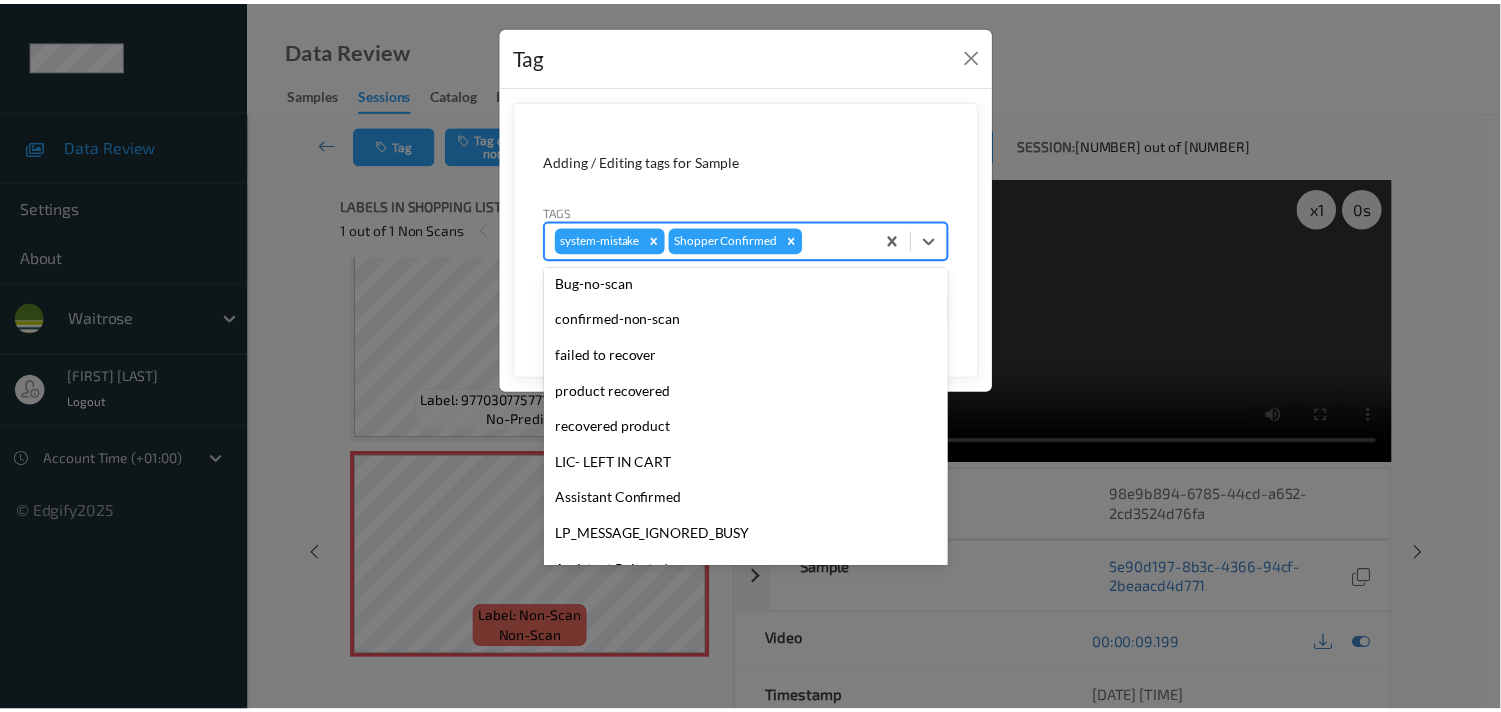 scroll, scrollTop: 318, scrollLeft: 0, axis: vertical 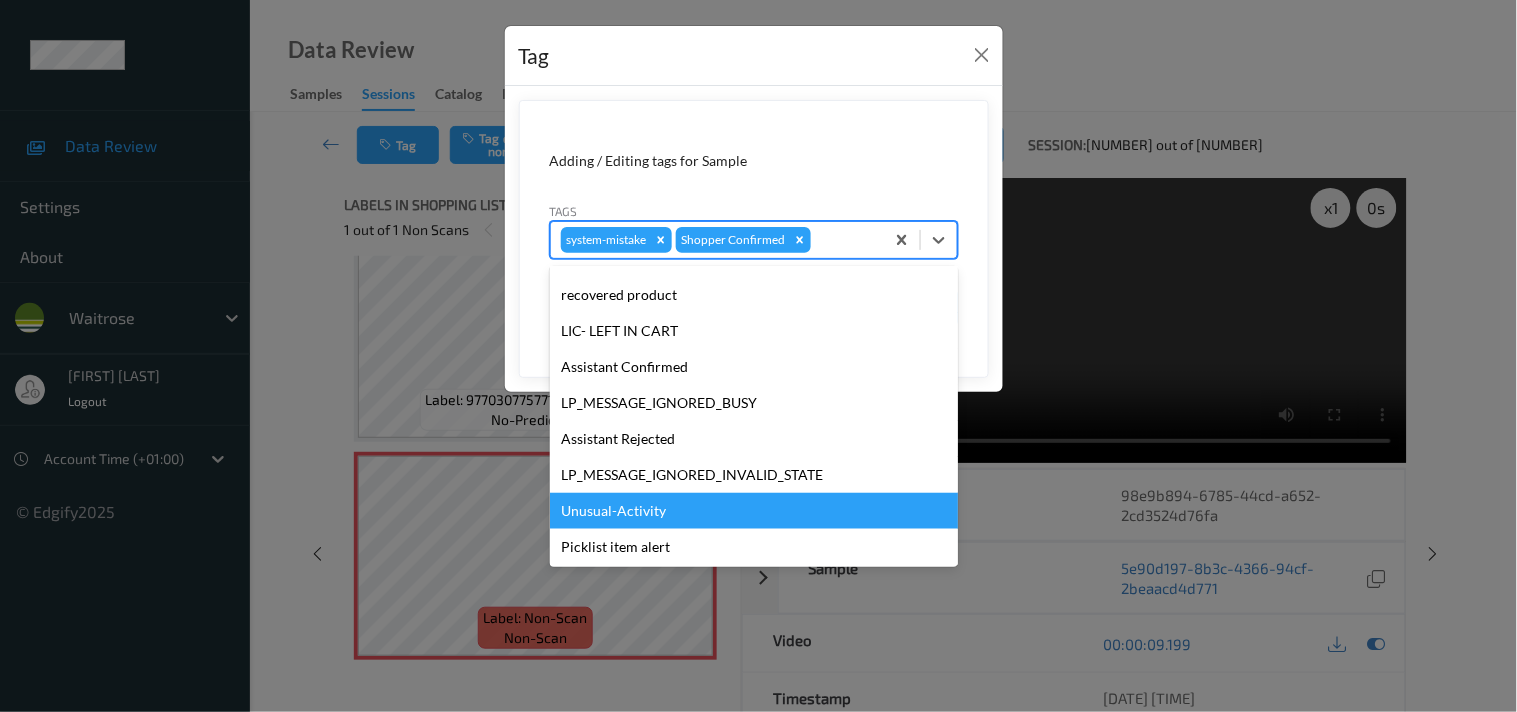 click on "Unusual-Activity" at bounding box center (754, 511) 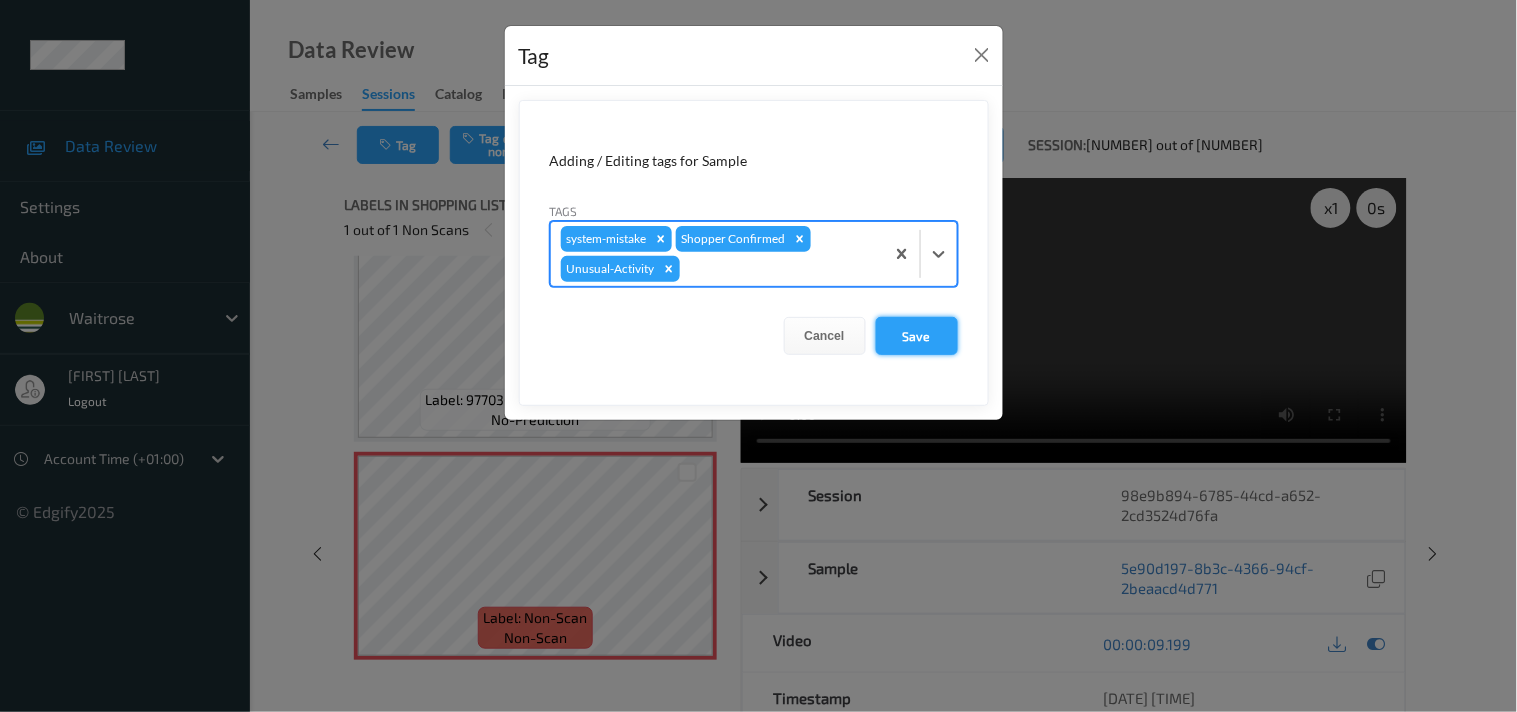 click on "Save" at bounding box center [917, 336] 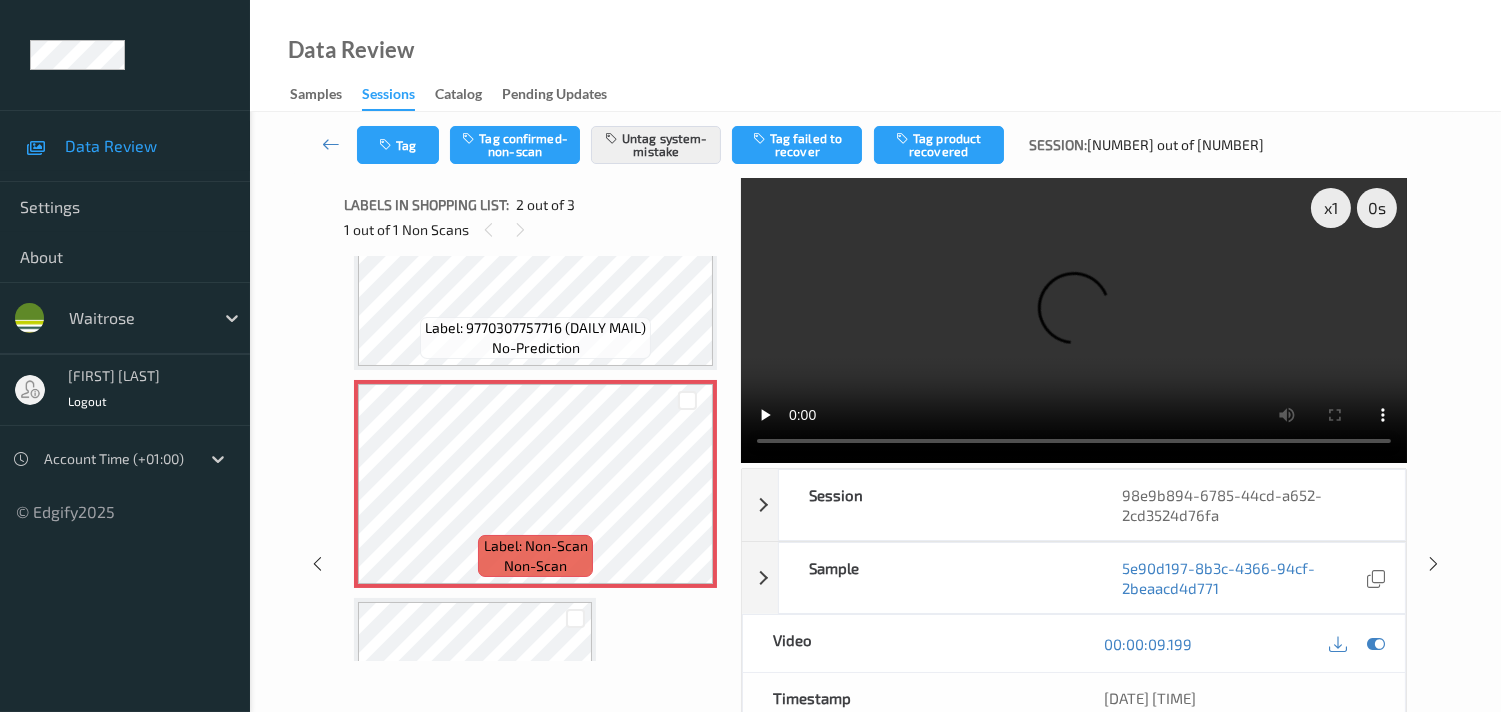 scroll, scrollTop: 143, scrollLeft: 0, axis: vertical 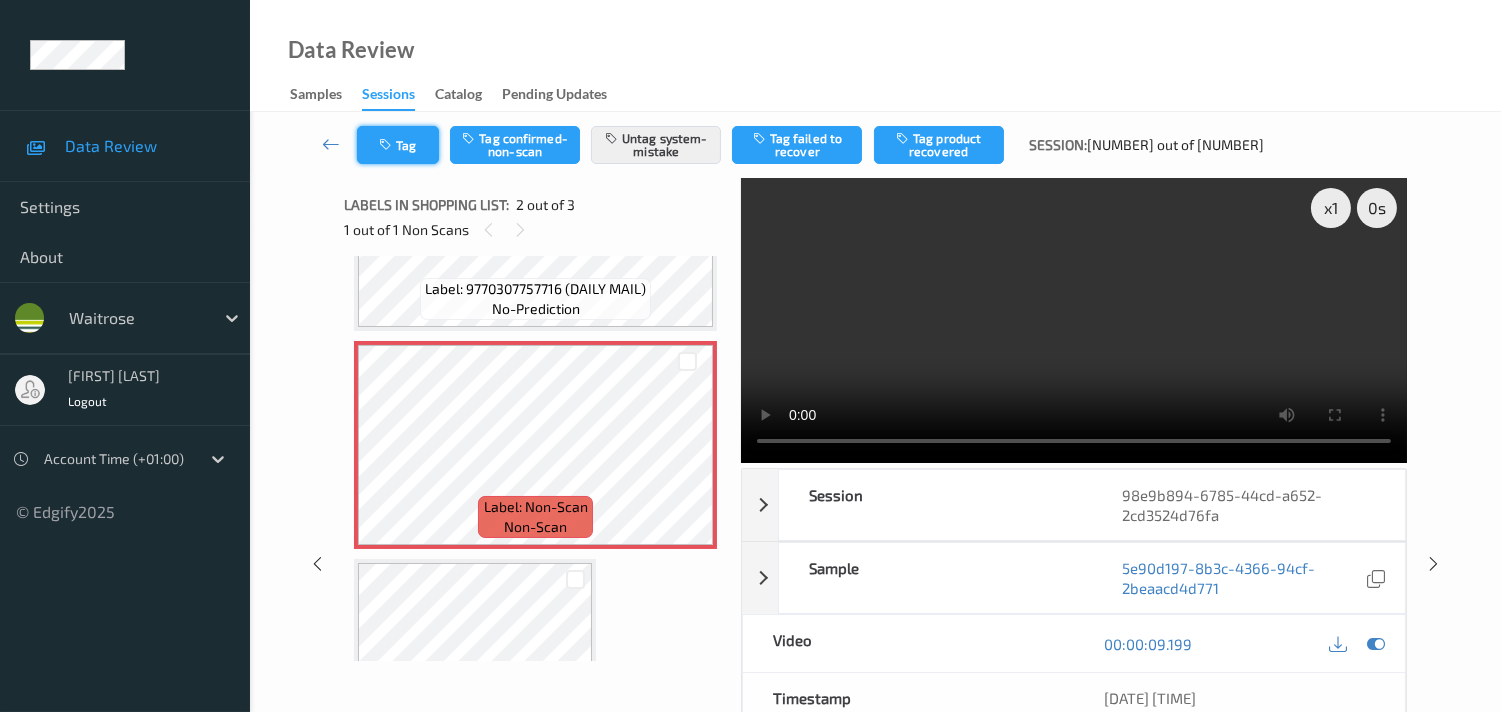 click on "Tag" at bounding box center (398, 145) 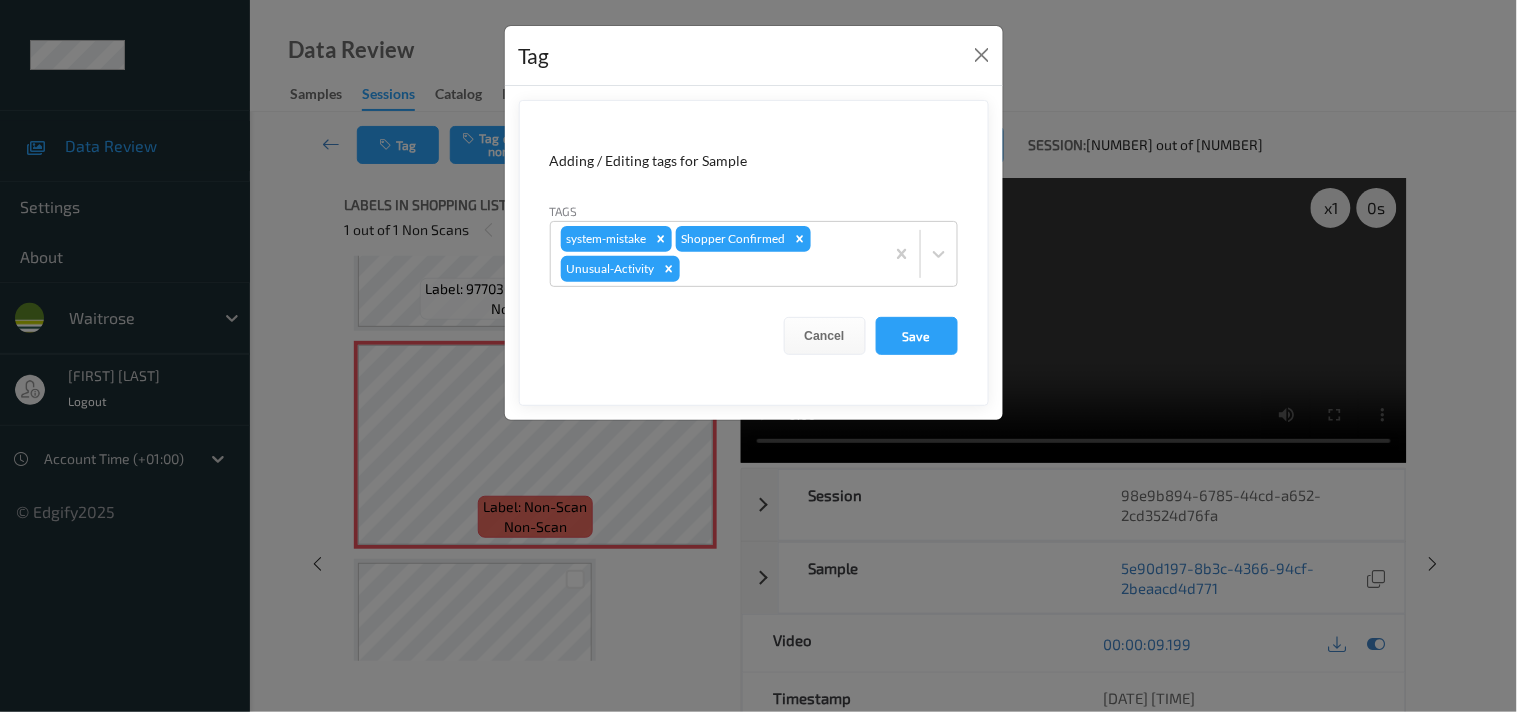 click on "Tag Adding / Editing tags for Sample   Tags system-mistake Shopper Confirmed Unusual-Activity Cancel Save" at bounding box center [758, 356] 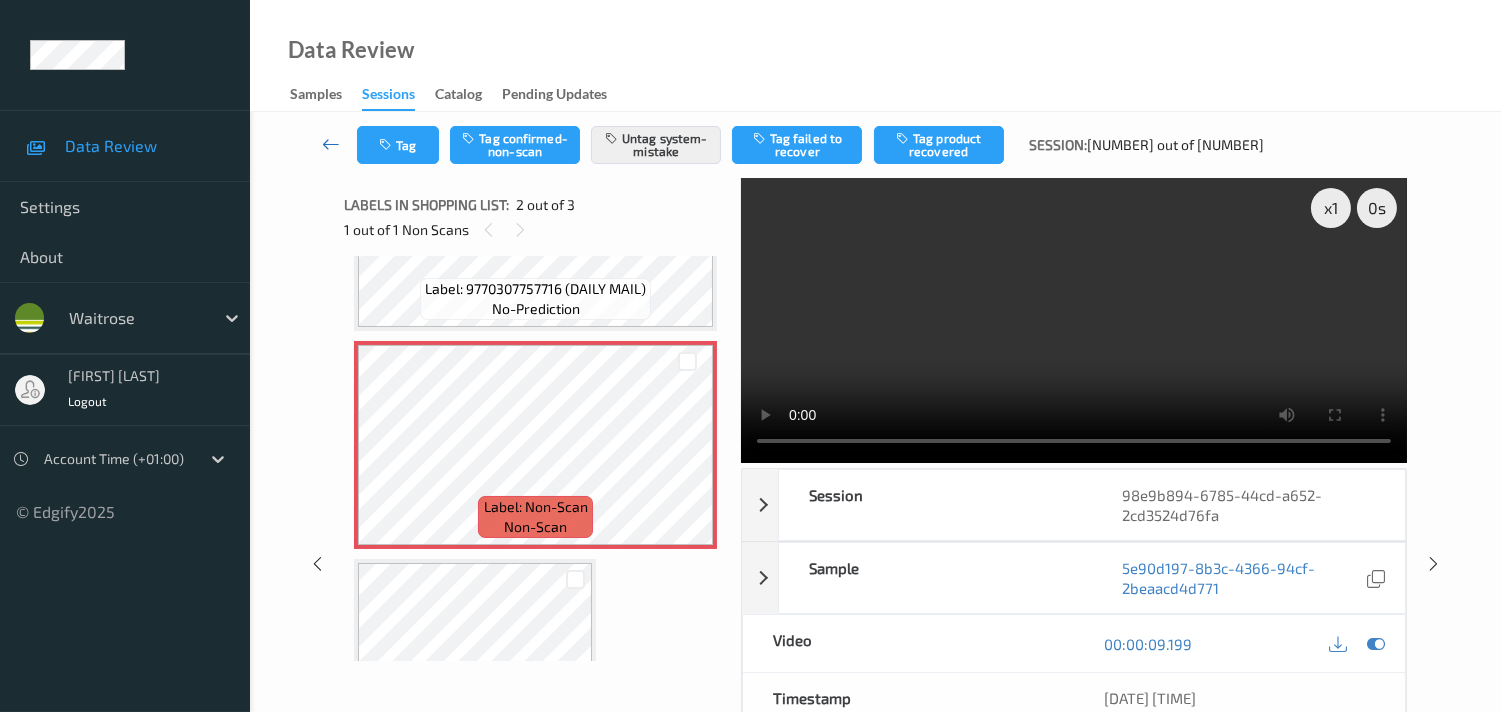 click at bounding box center (331, 144) 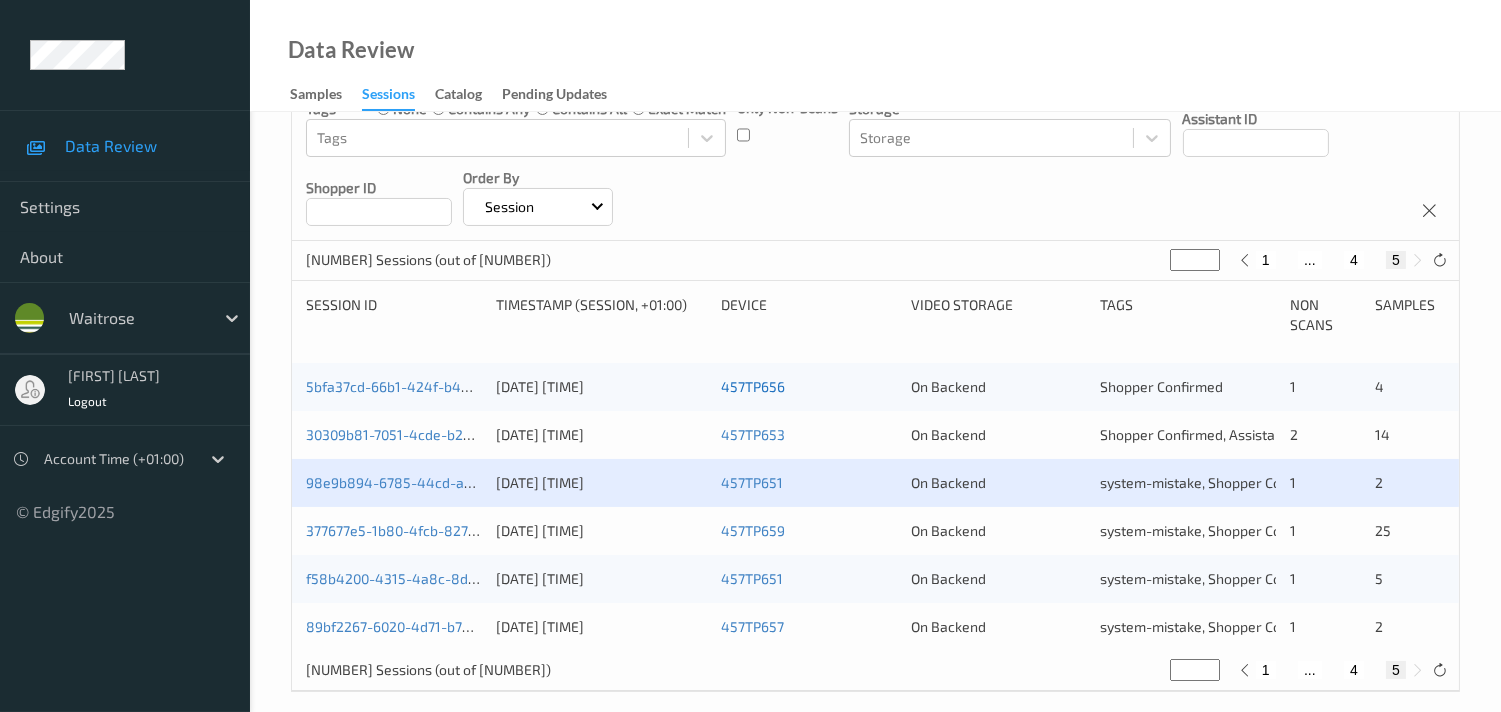 scroll, scrollTop: 278, scrollLeft: 0, axis: vertical 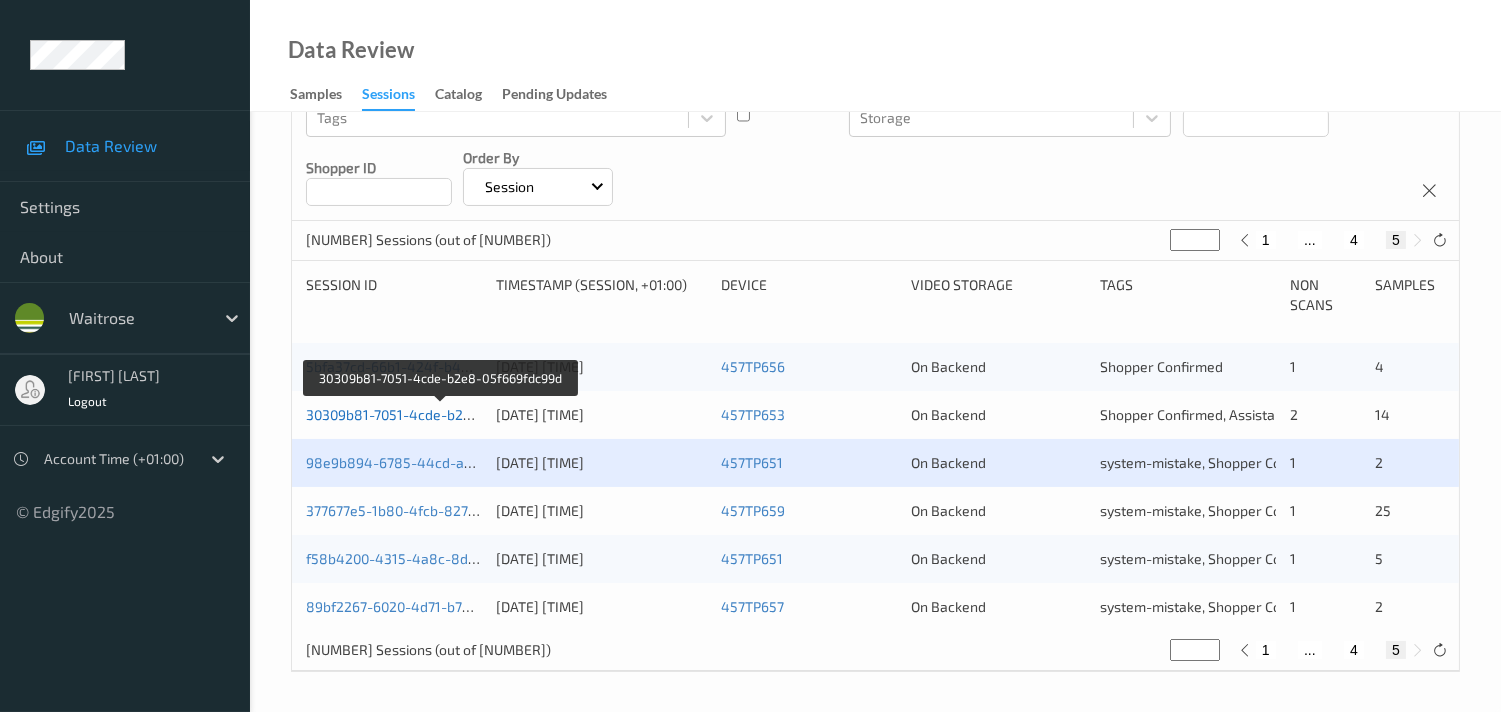 click on "30309b81-7051-4cde-b2e8-05f669fdc99d" at bounding box center (440, 414) 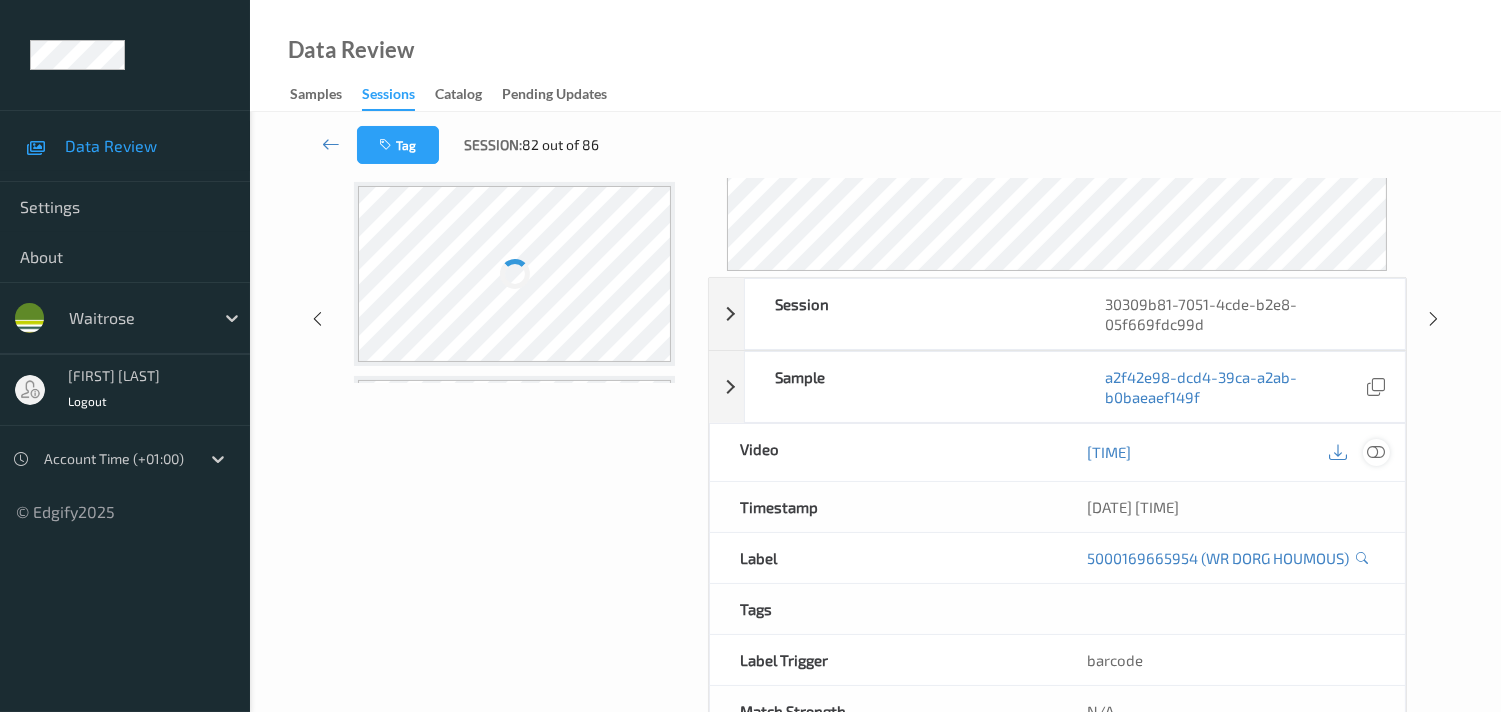 click at bounding box center (1376, 452) 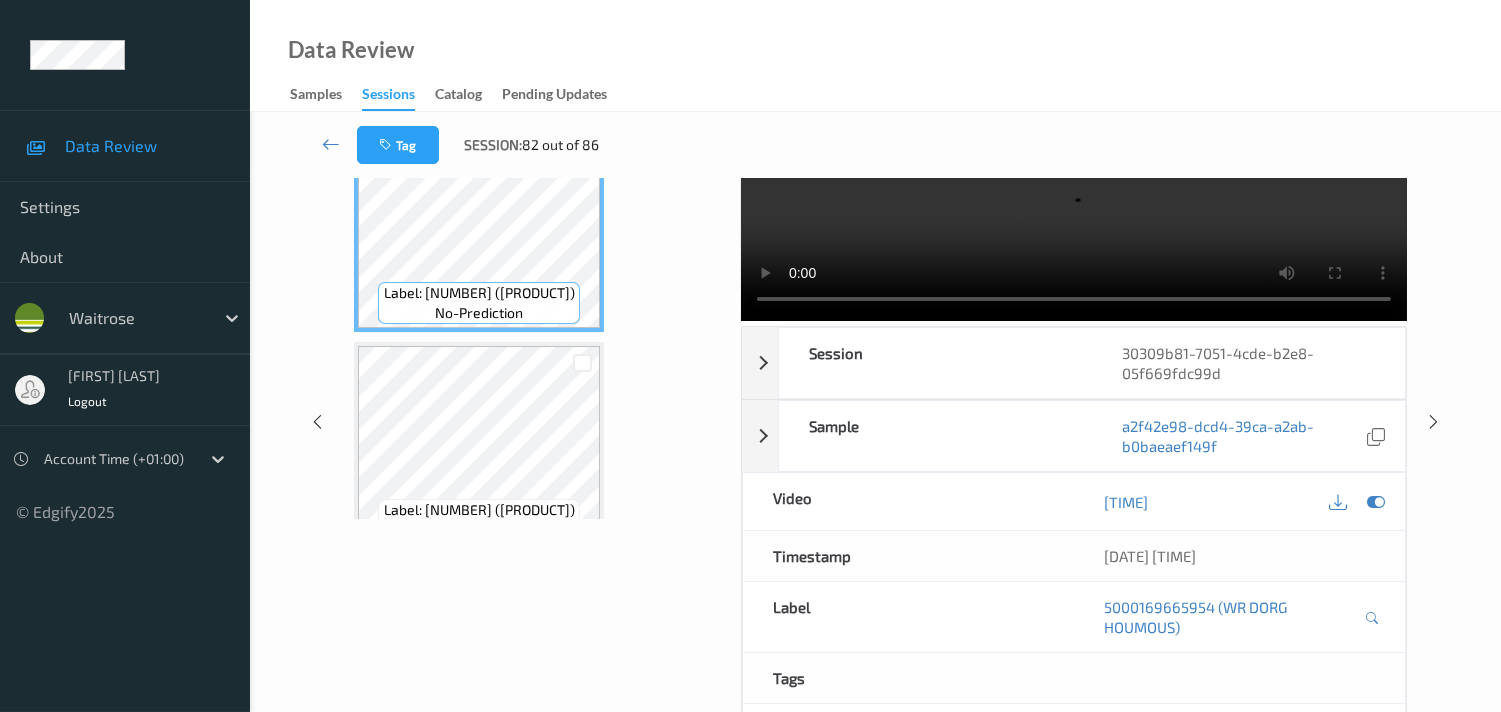 scroll, scrollTop: 0, scrollLeft: 0, axis: both 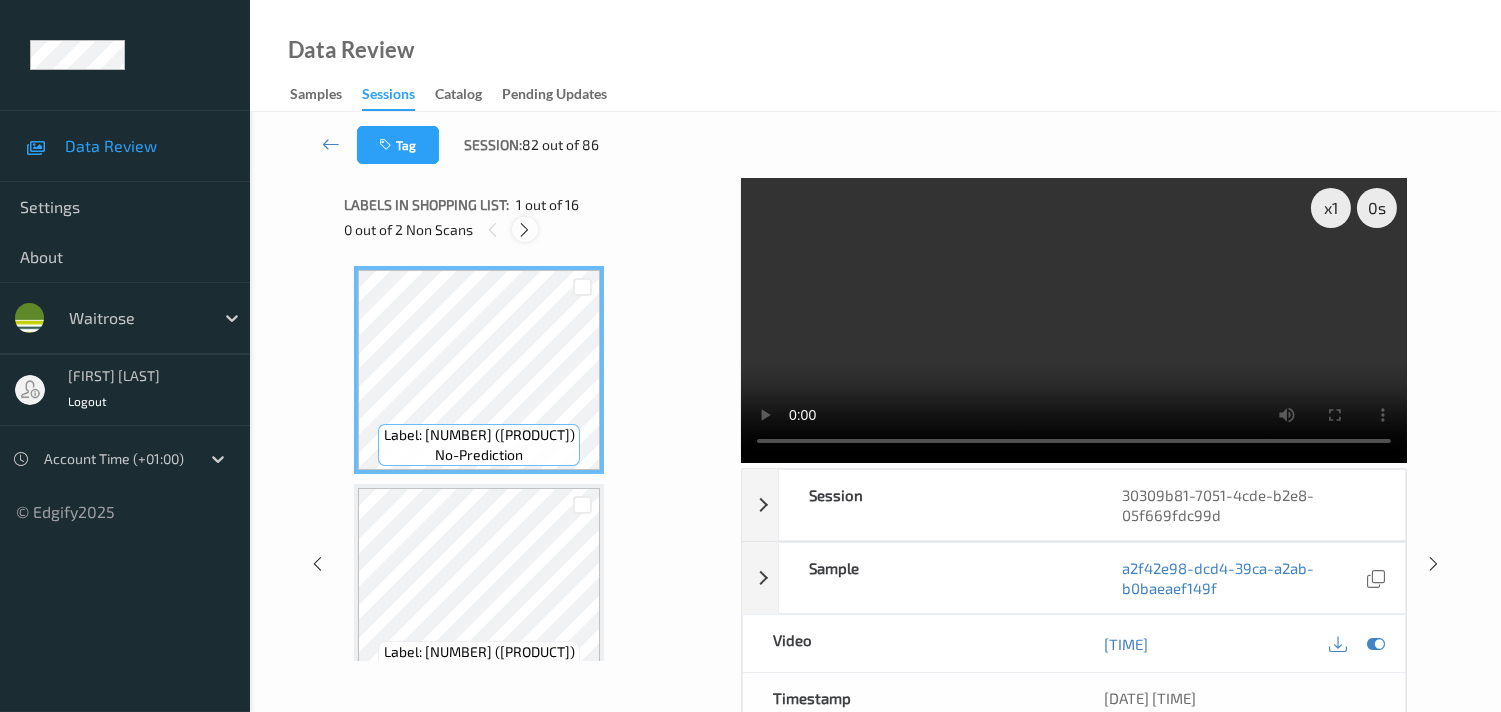 click at bounding box center [524, 230] 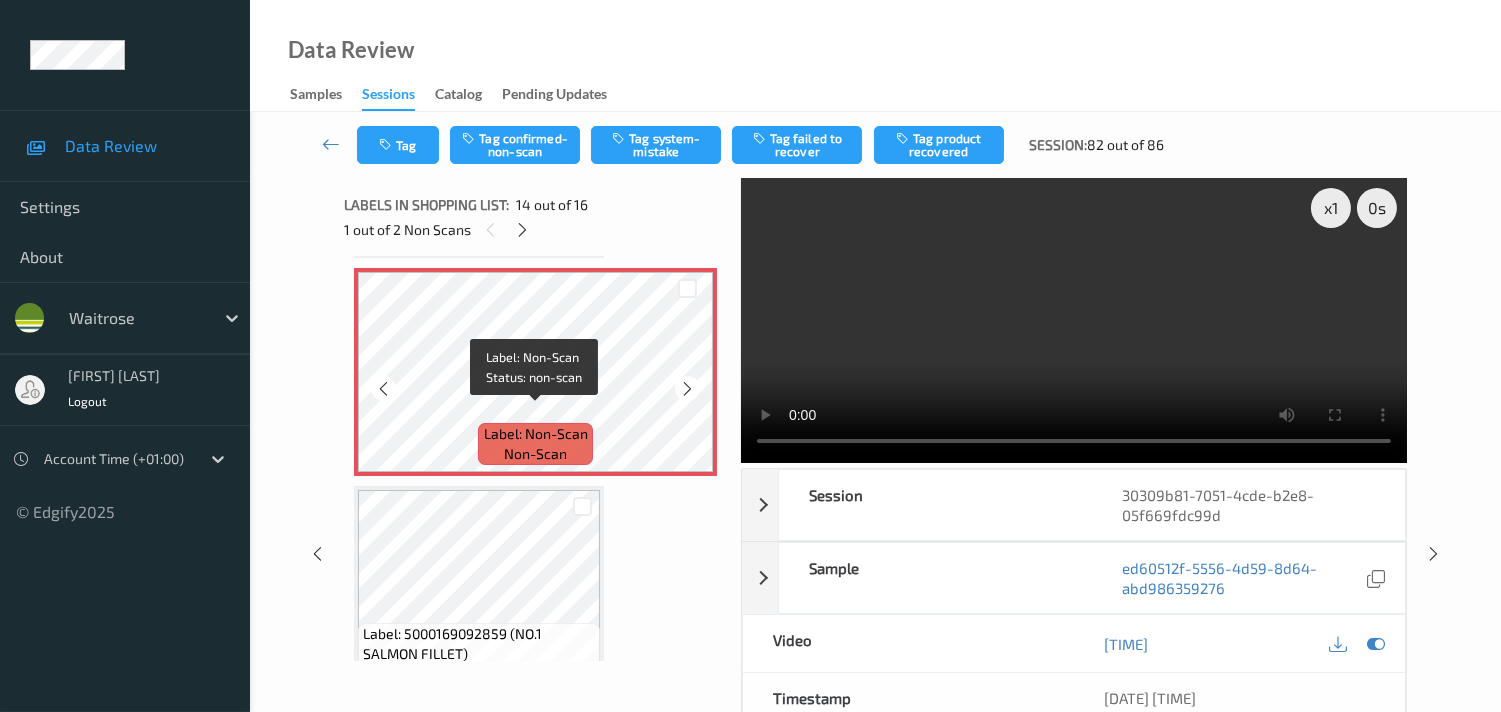 scroll, scrollTop: 2721, scrollLeft: 0, axis: vertical 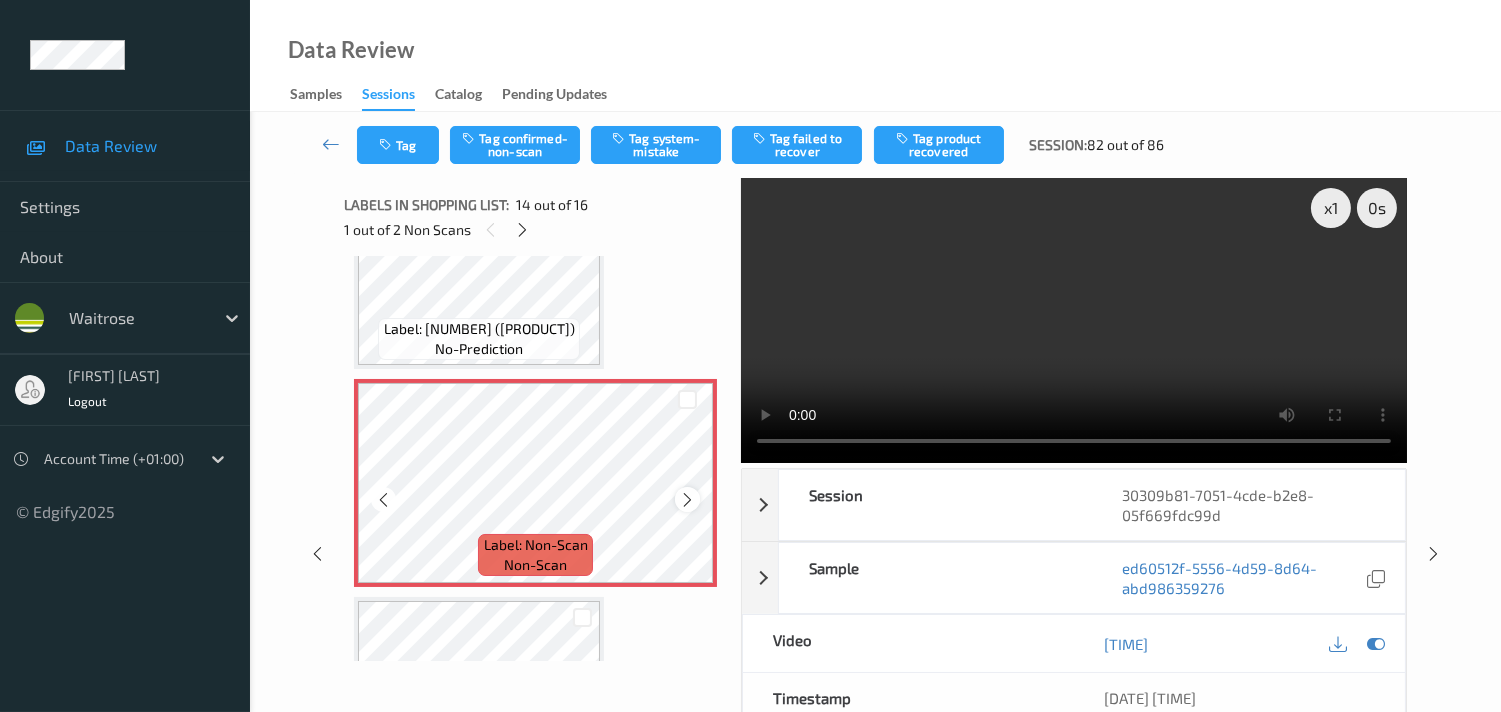 click at bounding box center [687, 500] 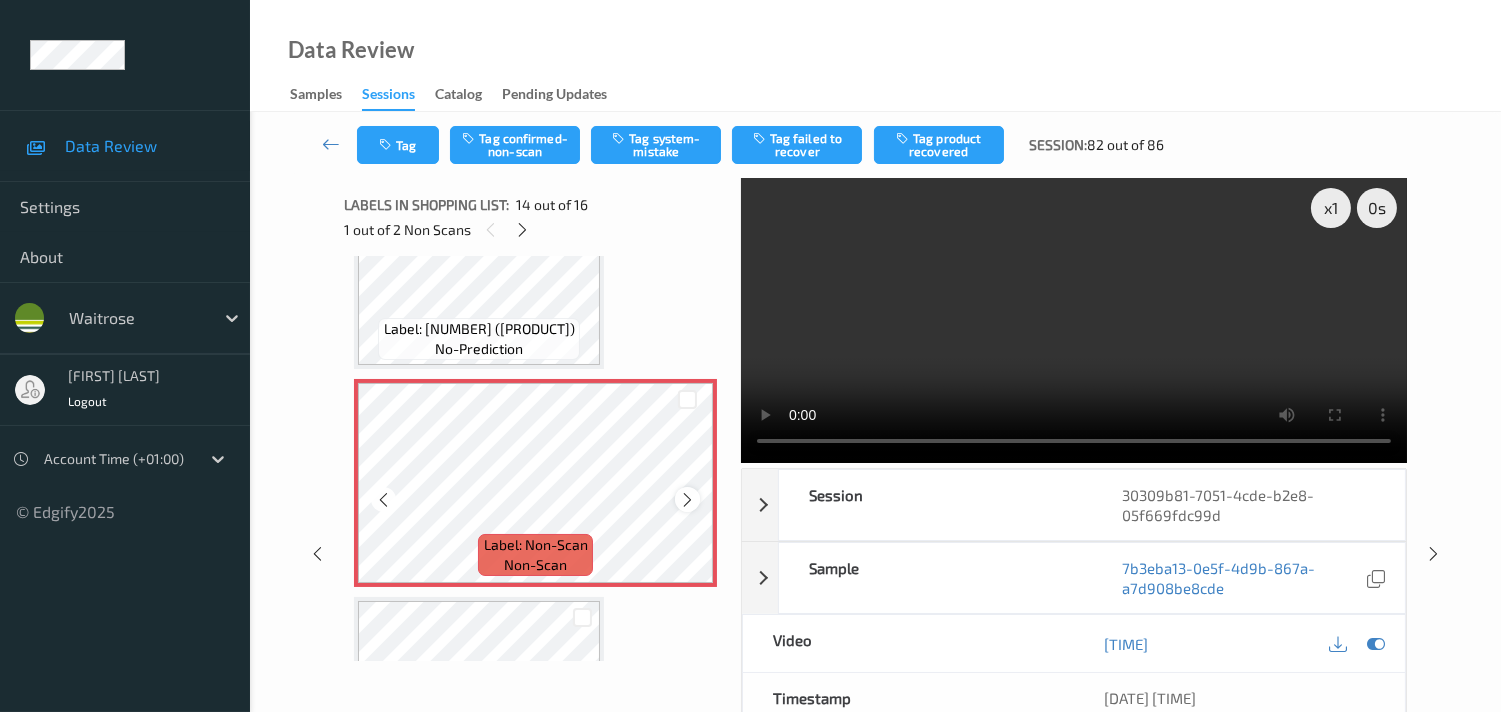 click at bounding box center [687, 500] 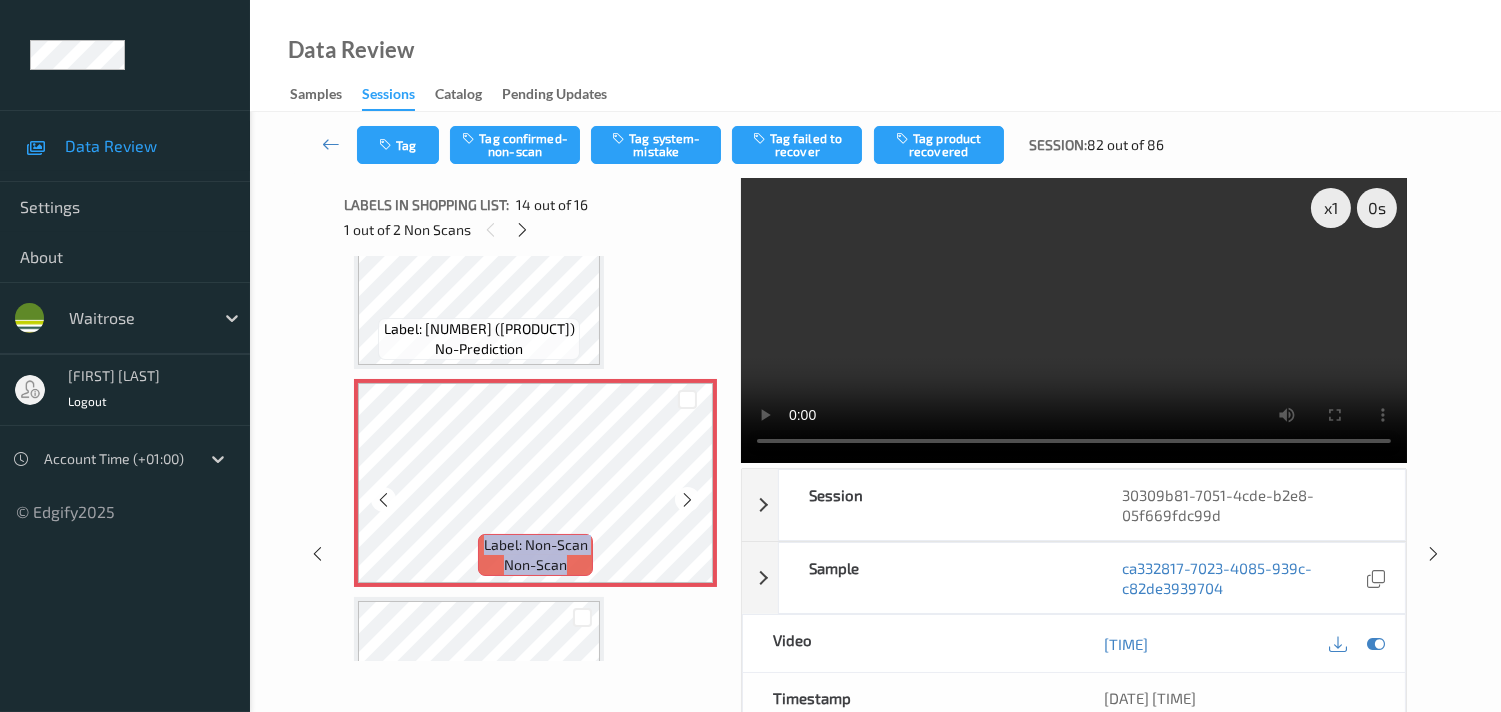 click at bounding box center [687, 500] 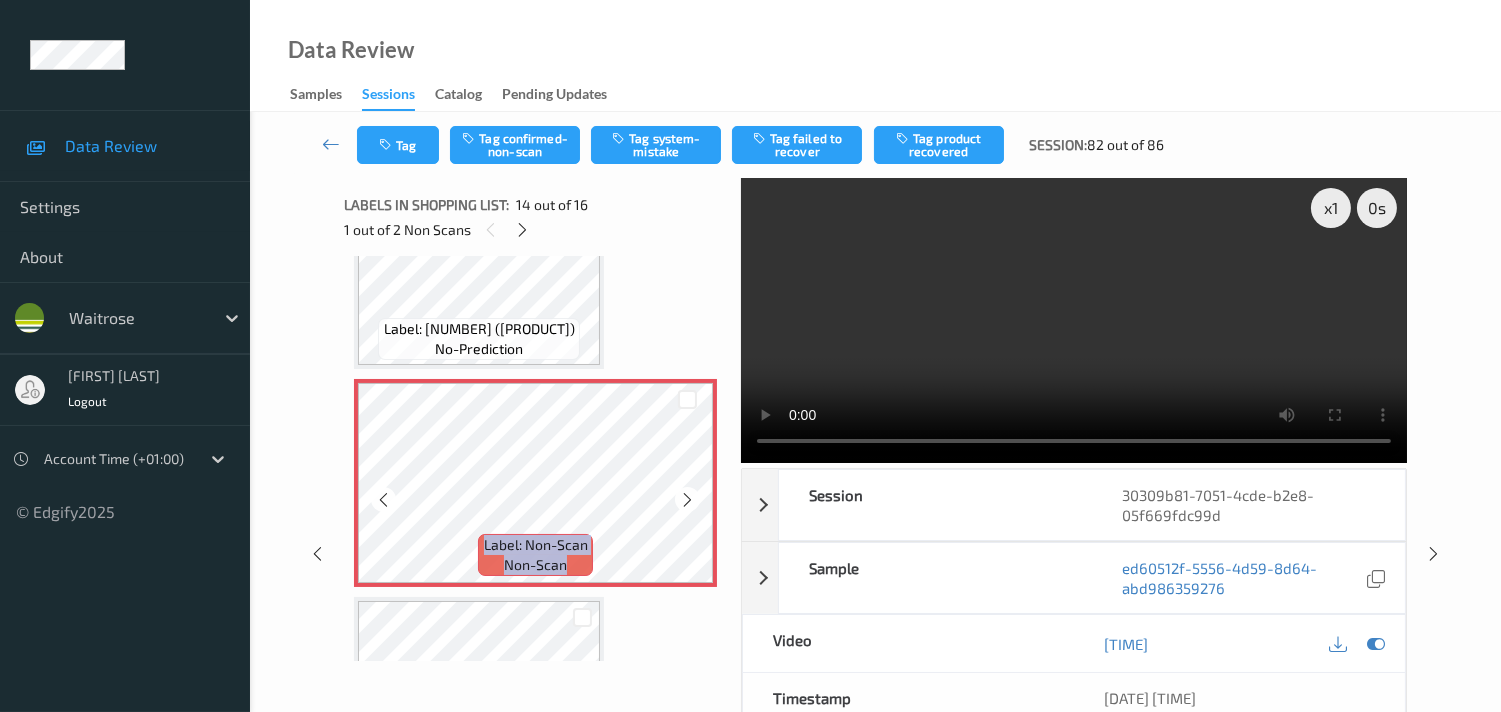 click at bounding box center [687, 500] 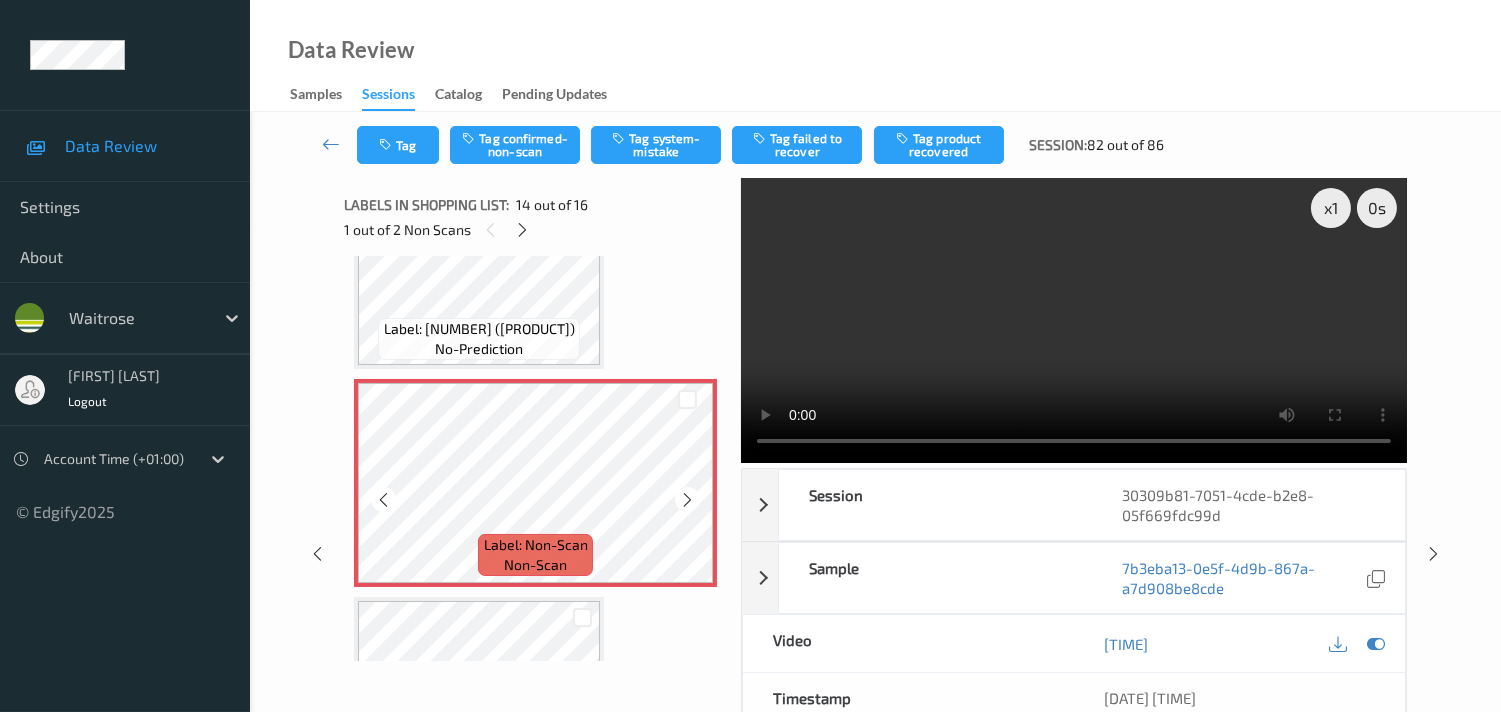 click at bounding box center (687, 500) 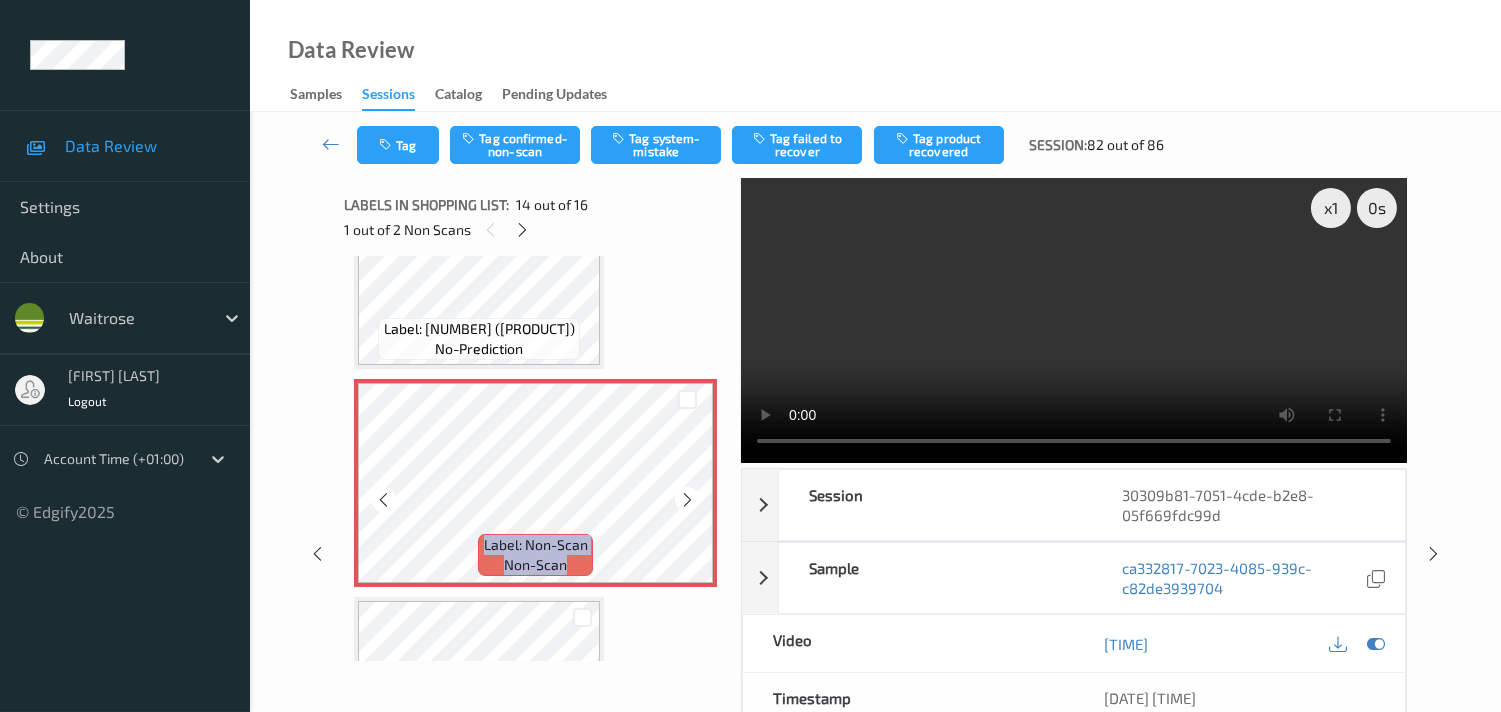 click at bounding box center [687, 500] 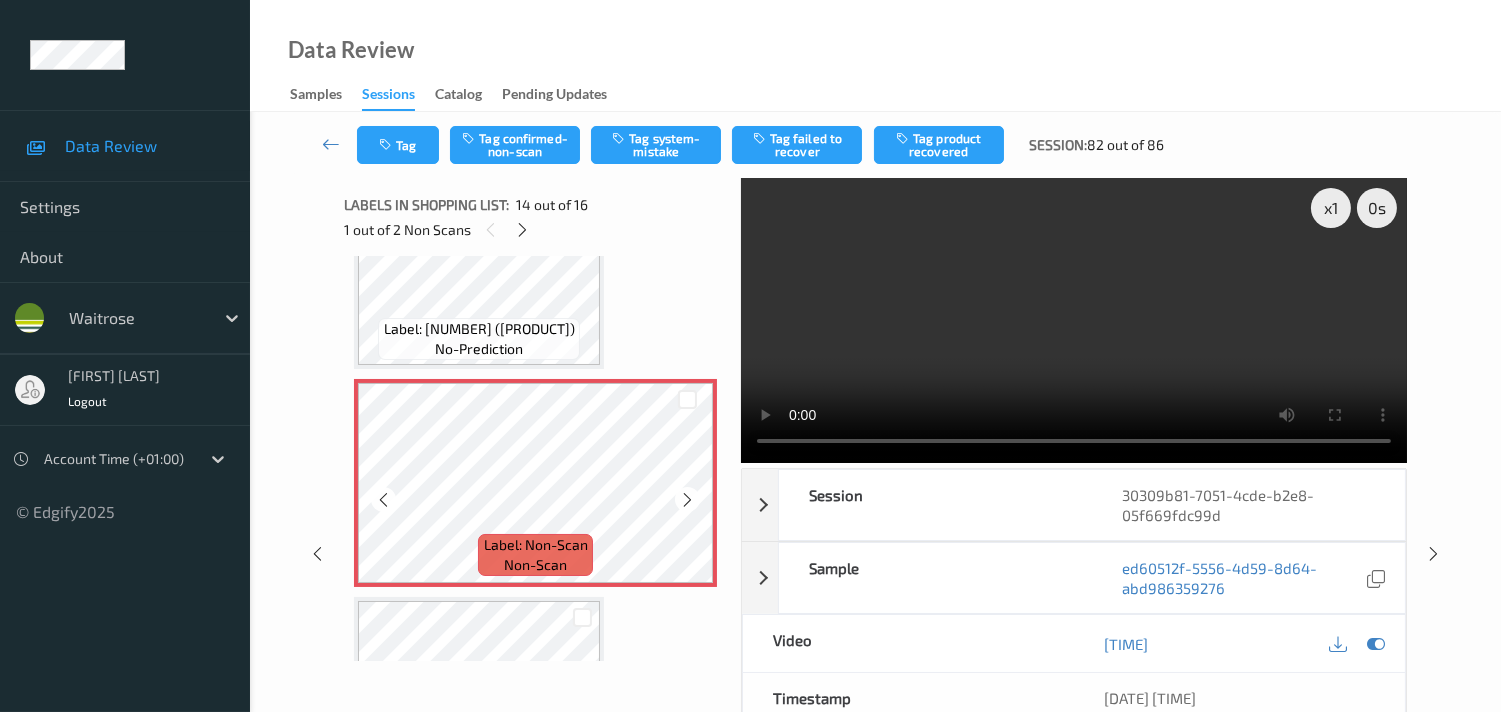 click at bounding box center [687, 500] 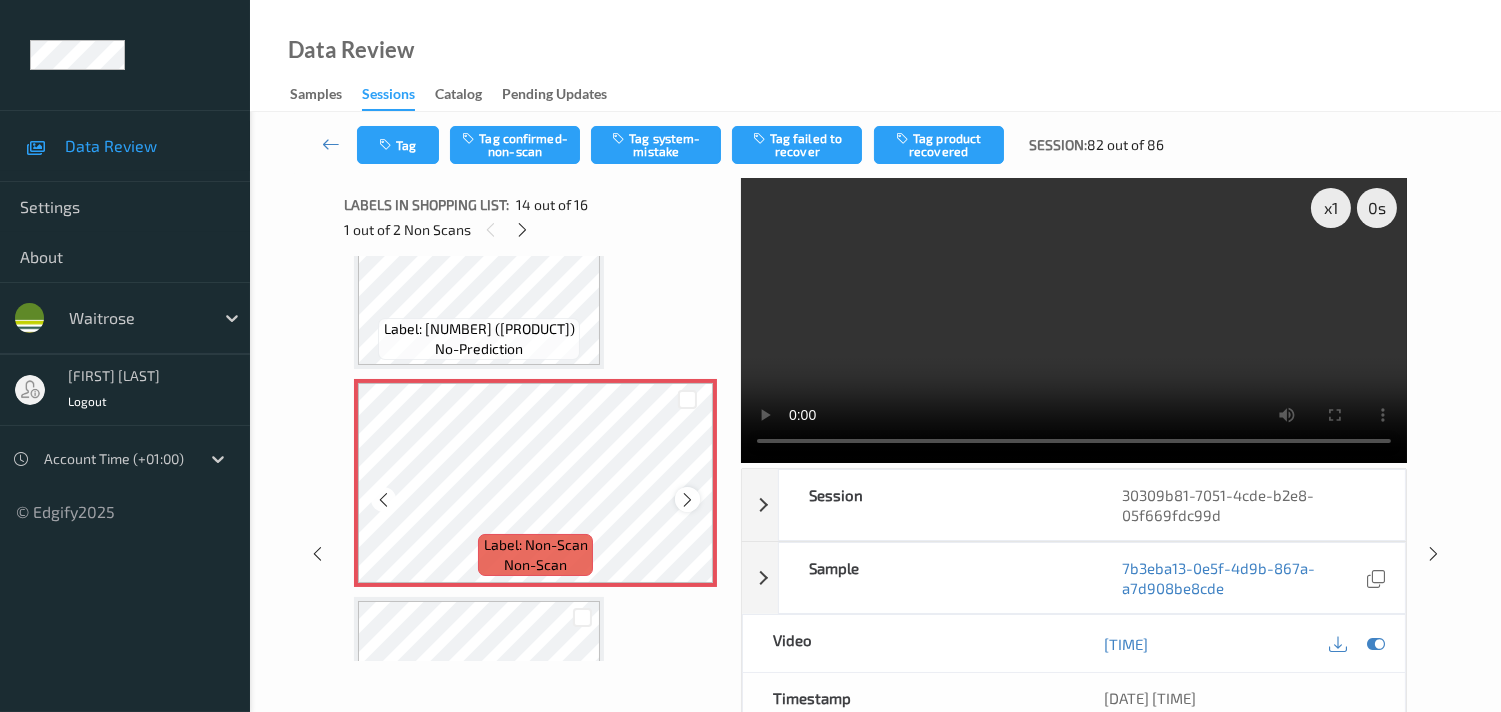 click at bounding box center (687, 500) 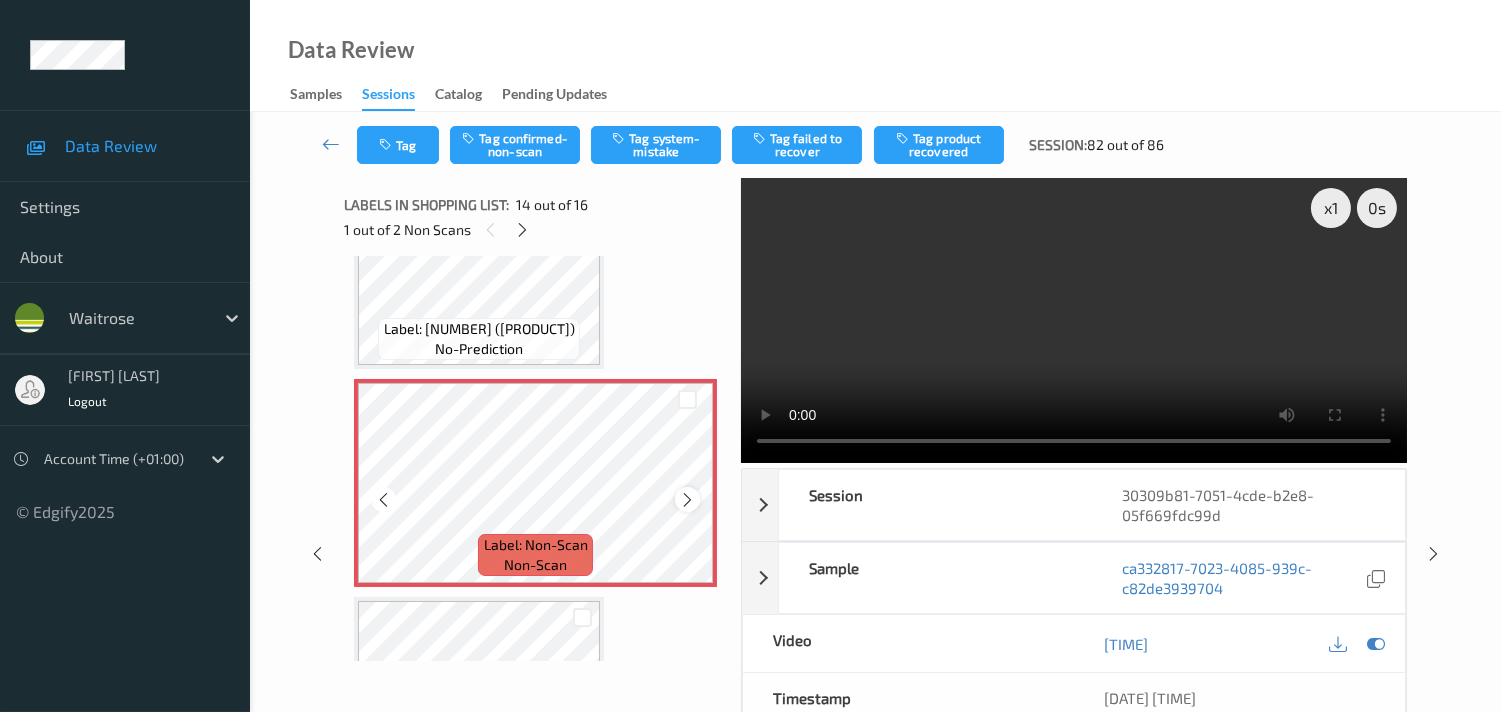 click at bounding box center [687, 500] 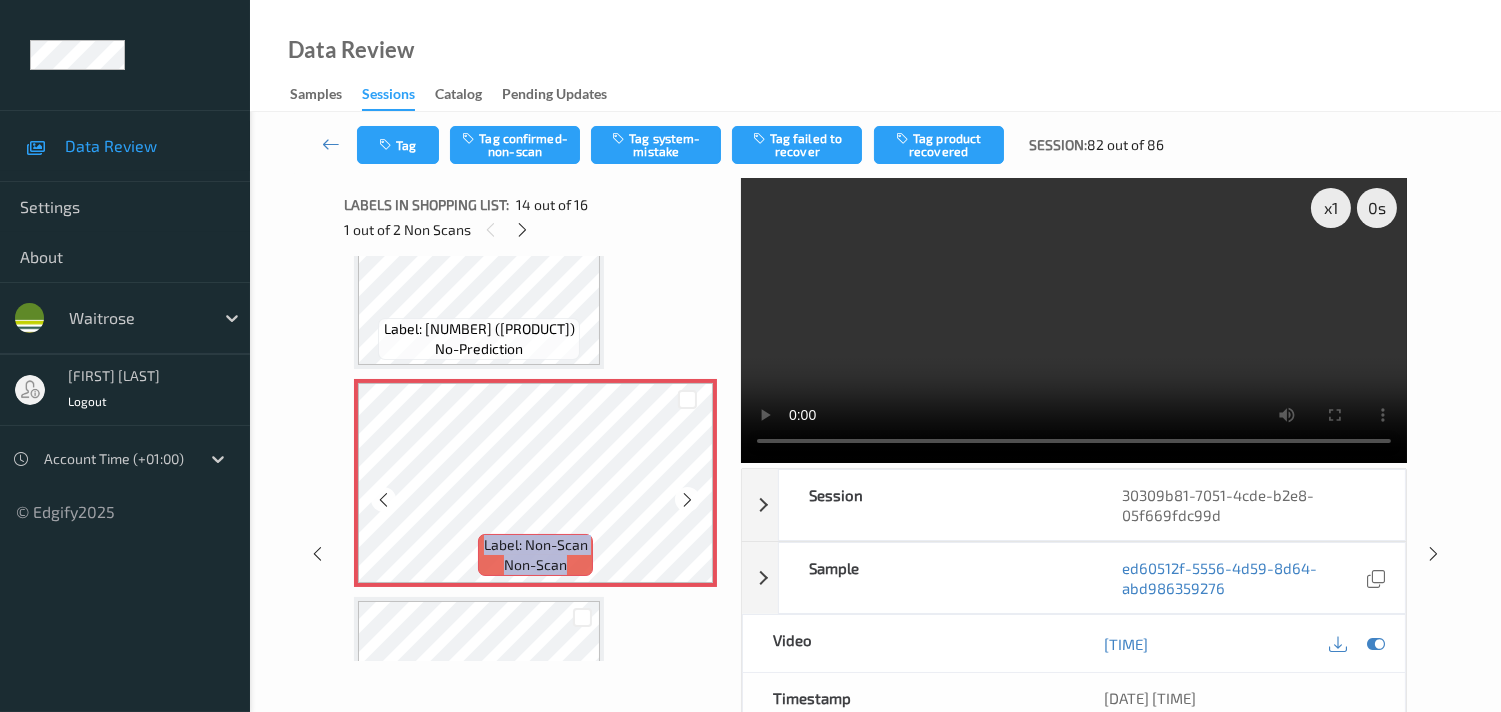 click at bounding box center (687, 500) 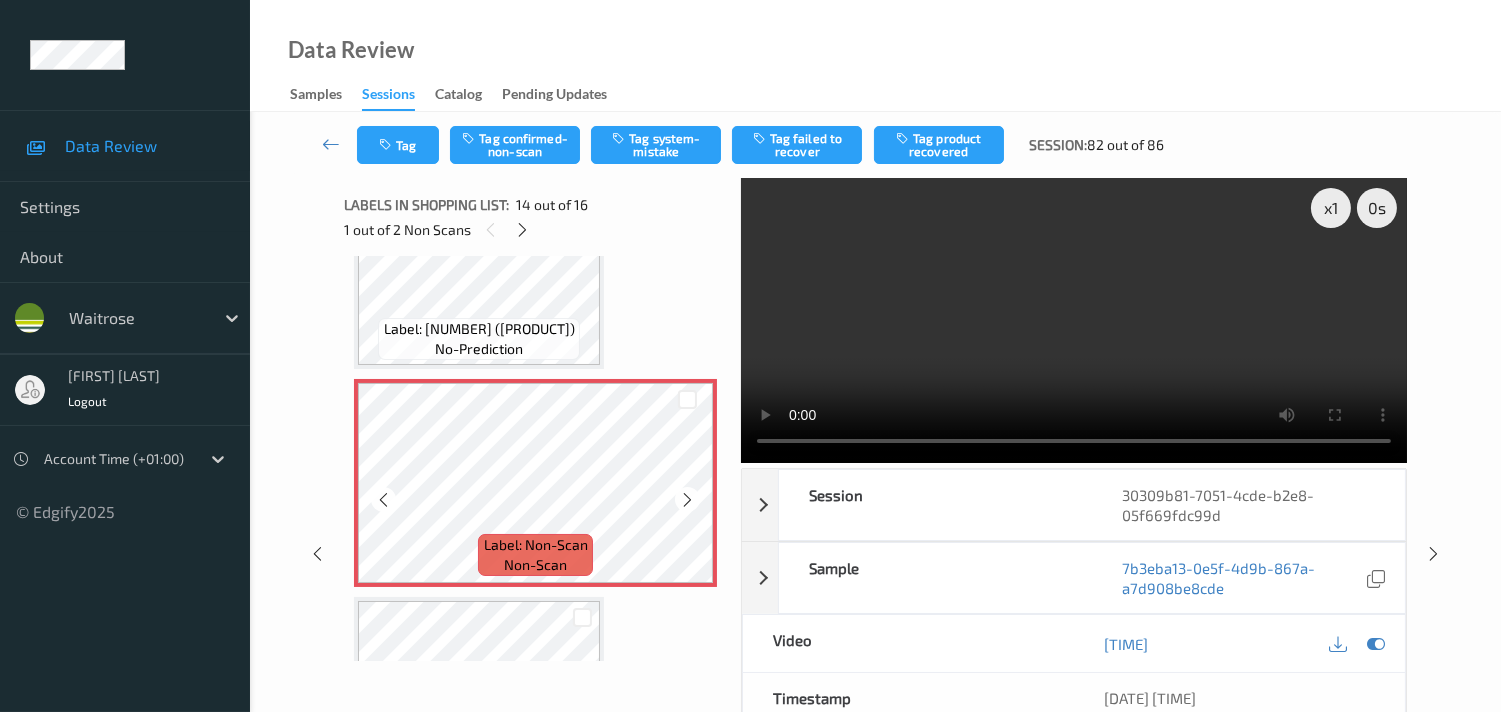 click at bounding box center (687, 500) 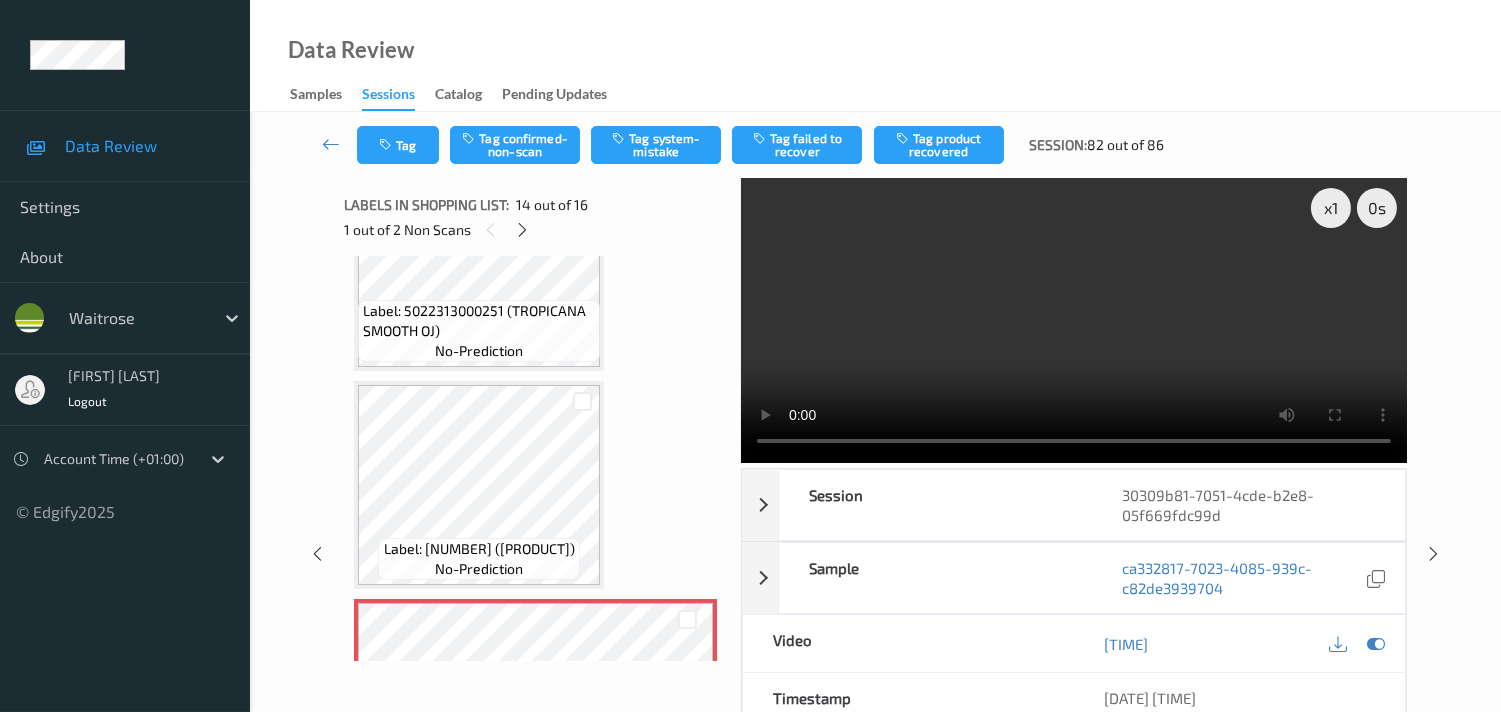 scroll, scrollTop: 2498, scrollLeft: 0, axis: vertical 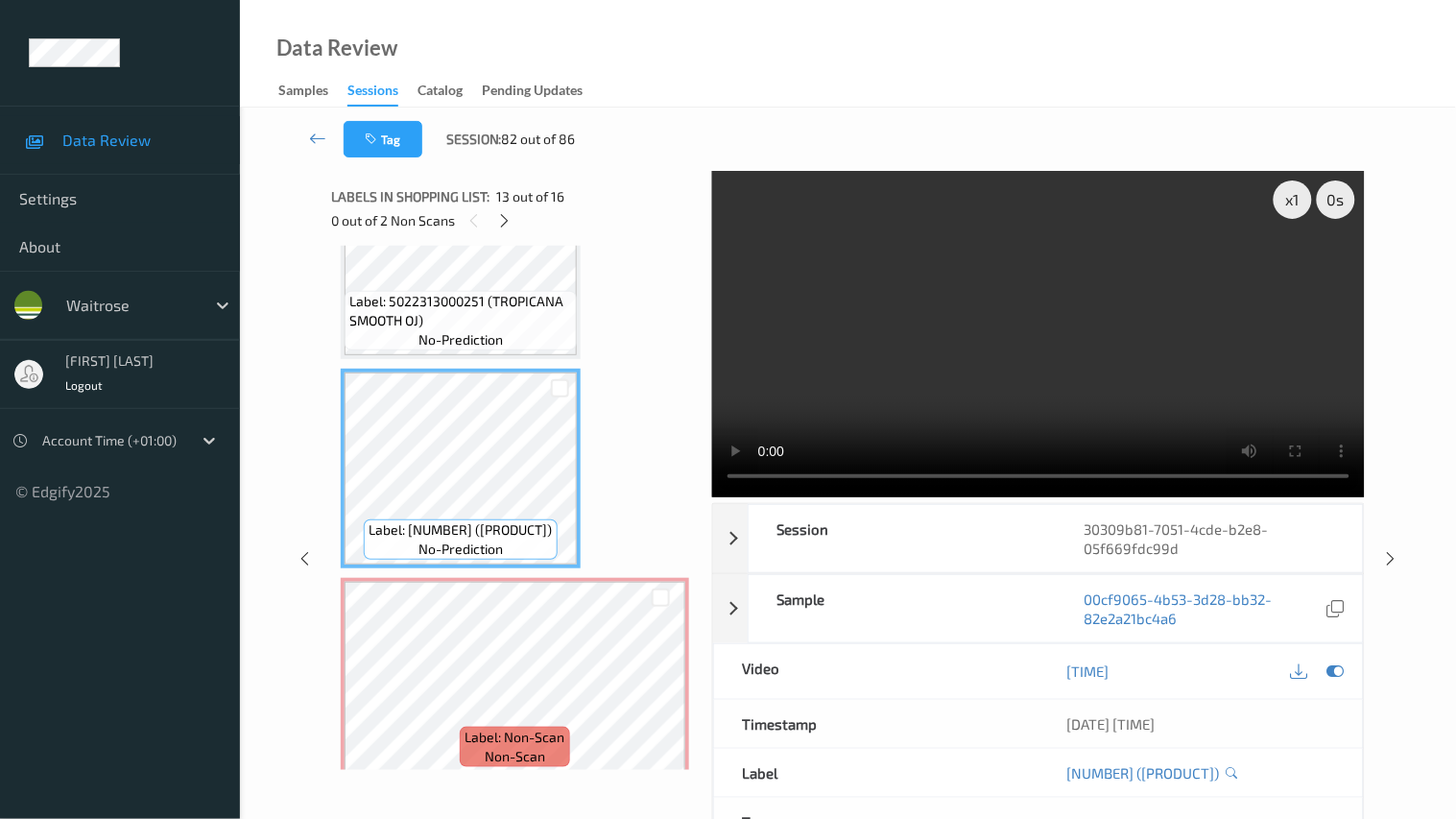 click at bounding box center [1038, 334] 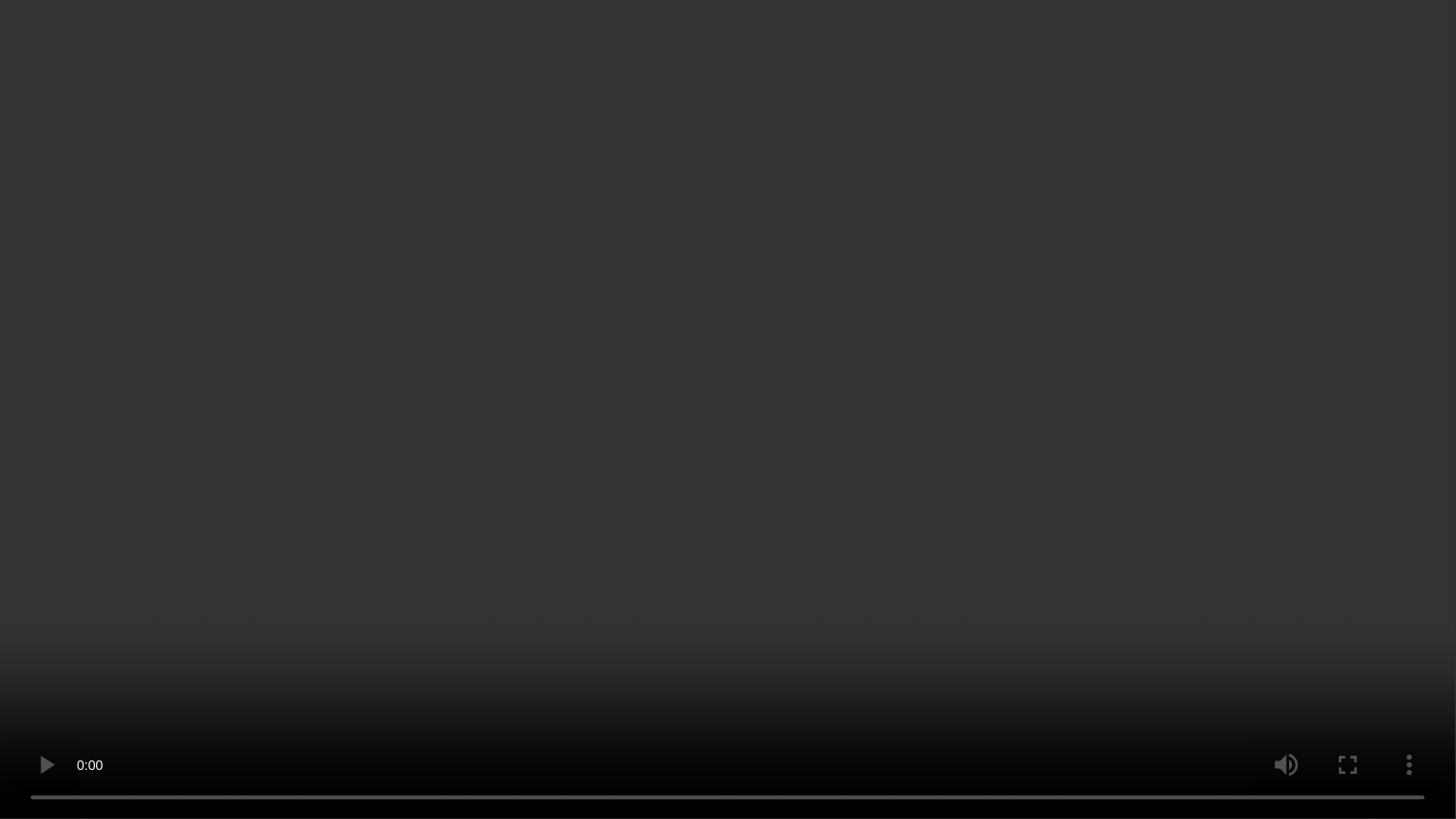 click at bounding box center [728, 409] 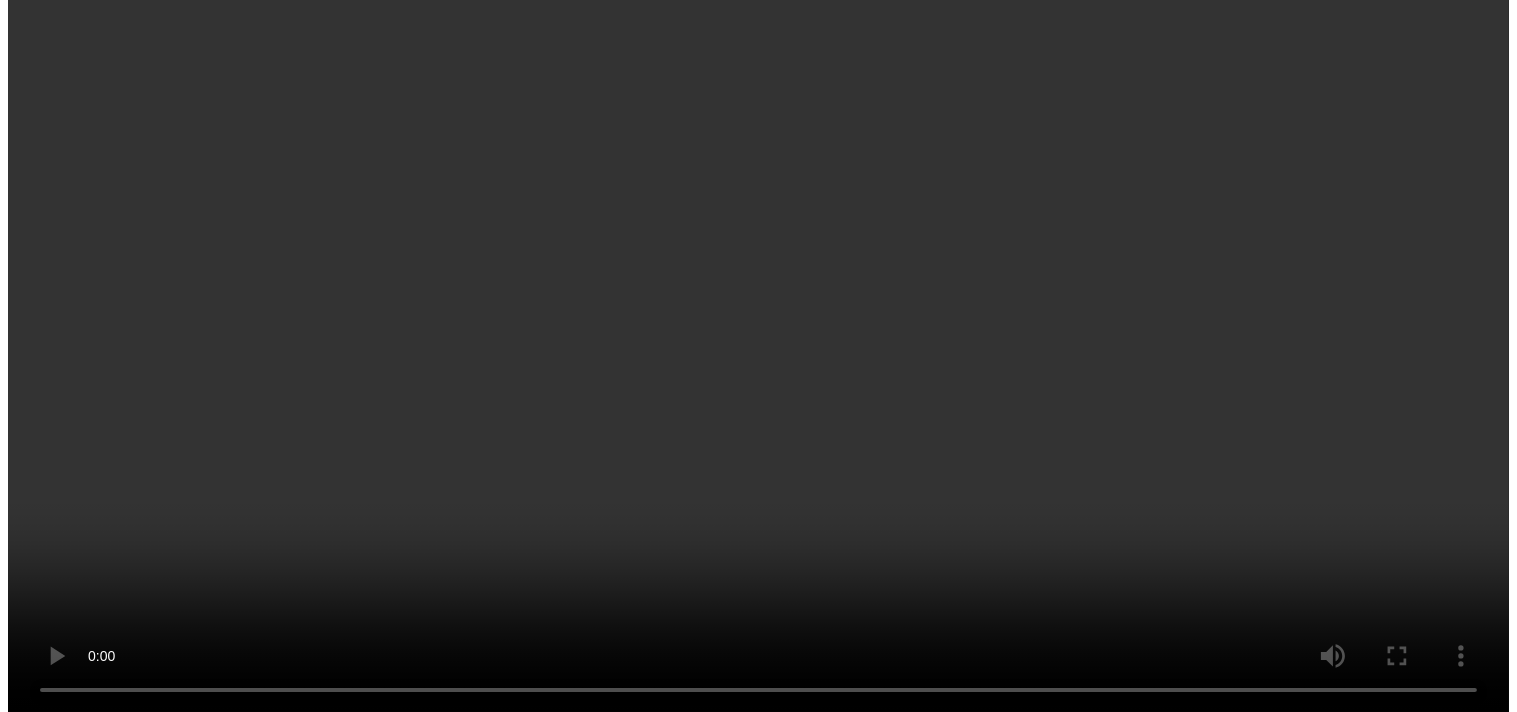 scroll, scrollTop: 2721, scrollLeft: 0, axis: vertical 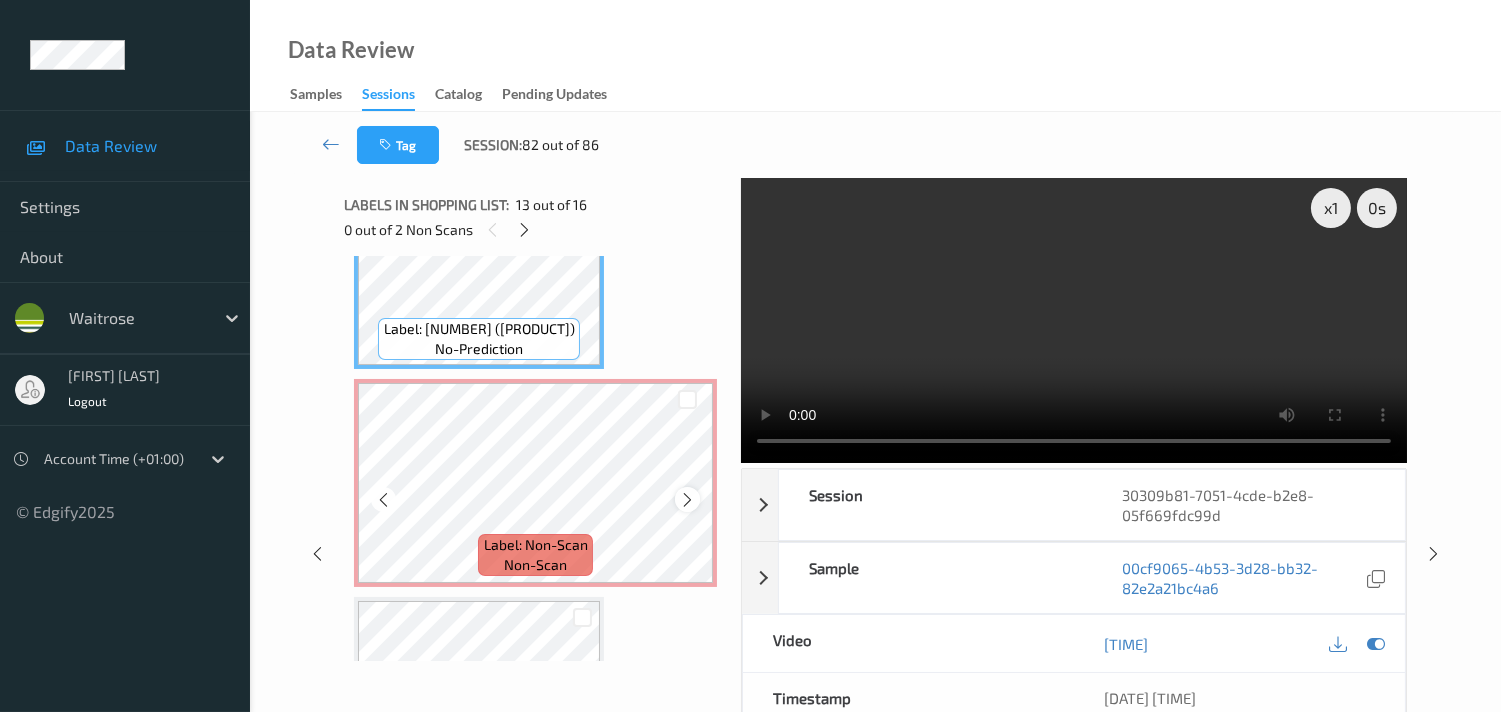 click at bounding box center (687, 499) 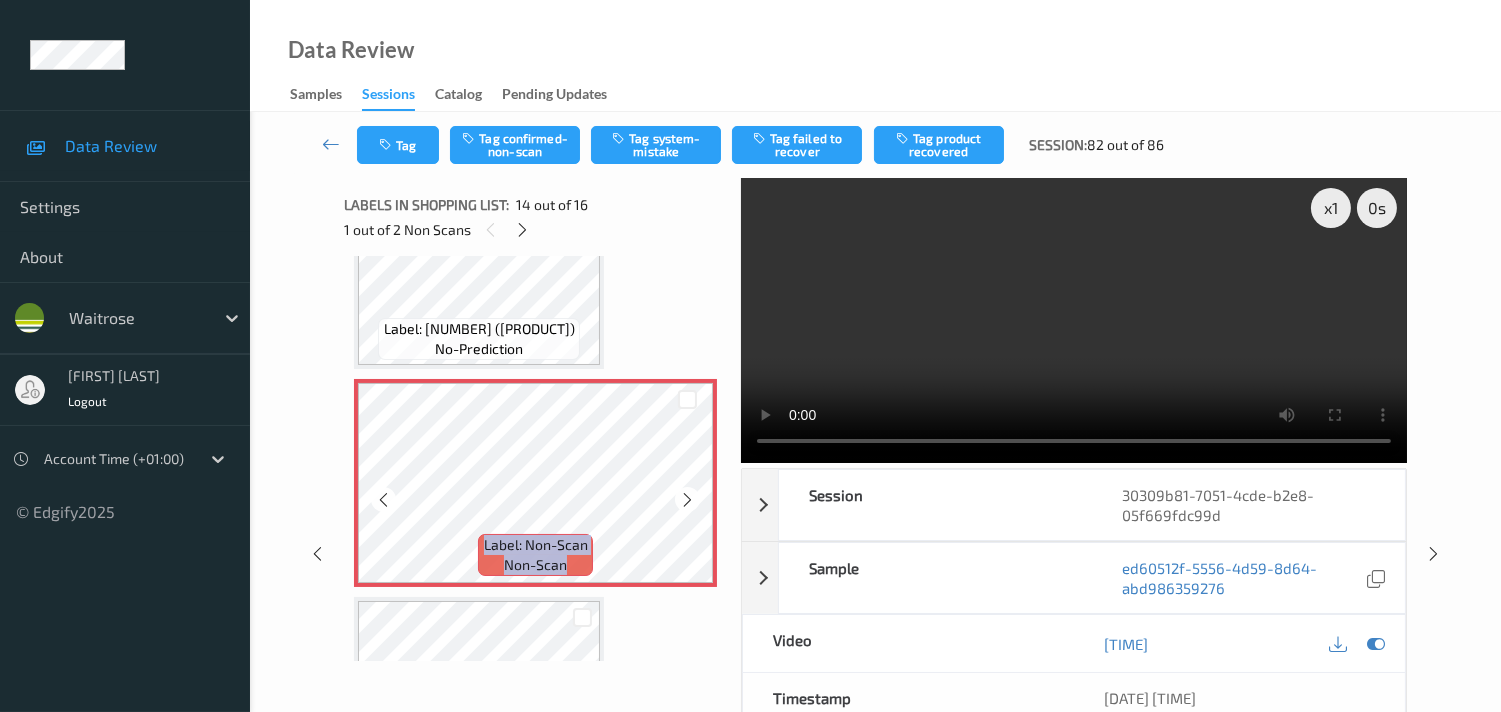click at bounding box center (687, 499) 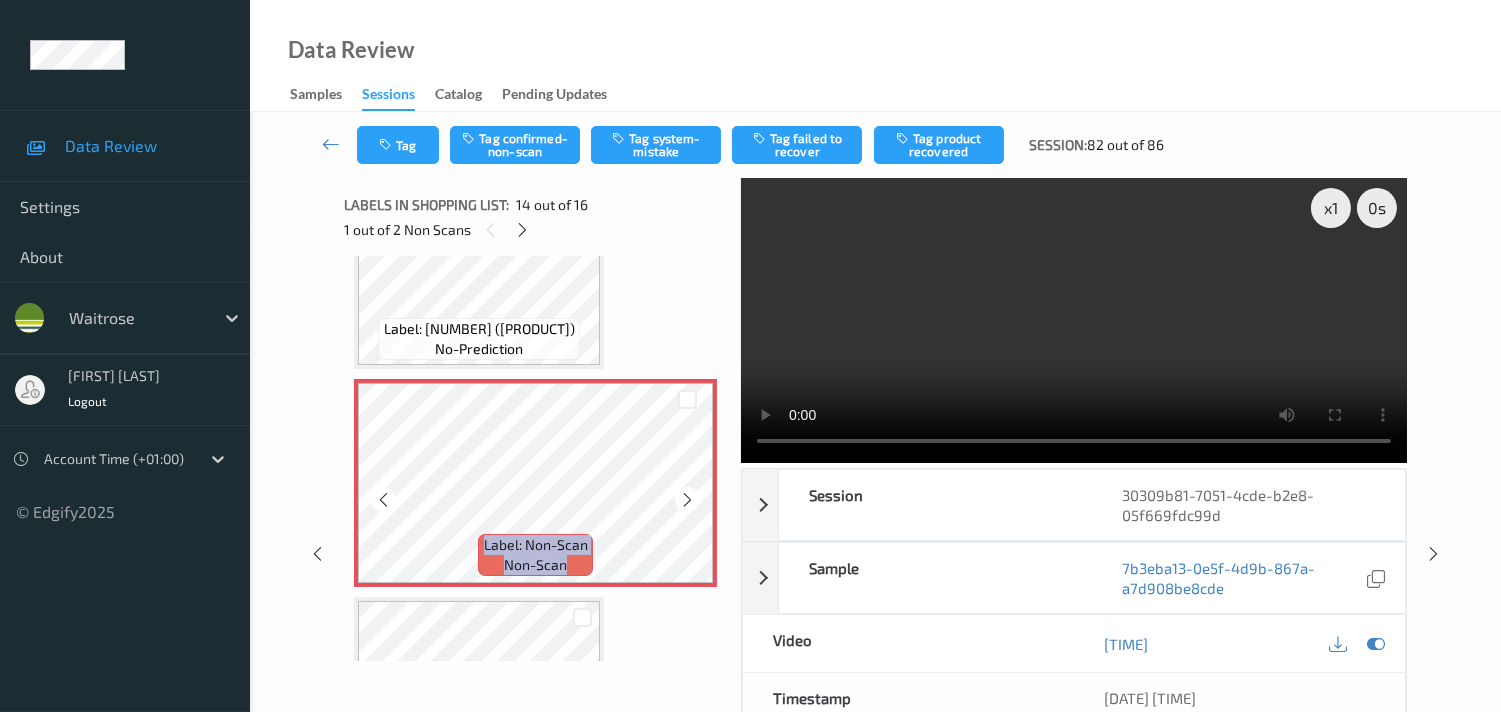 click at bounding box center (687, 499) 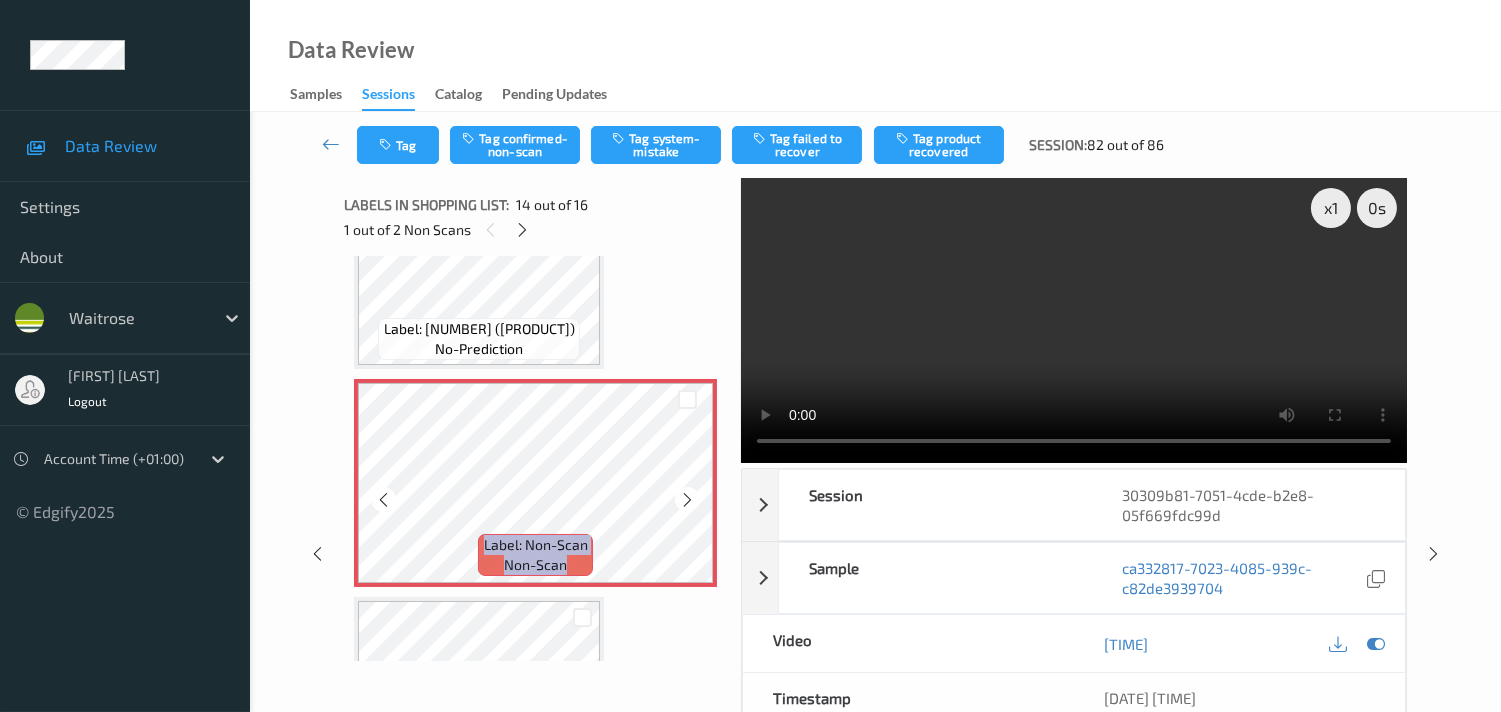 click at bounding box center (687, 499) 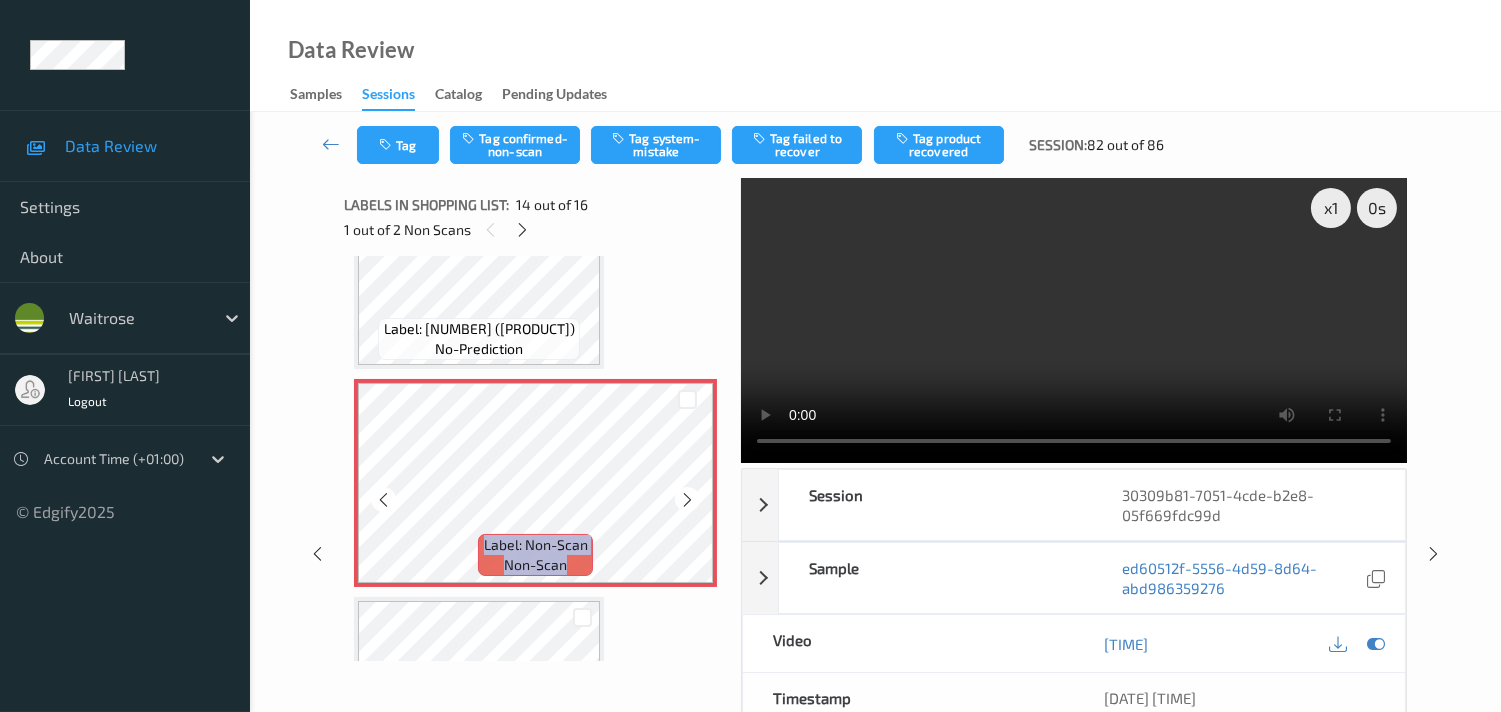 click at bounding box center [687, 499] 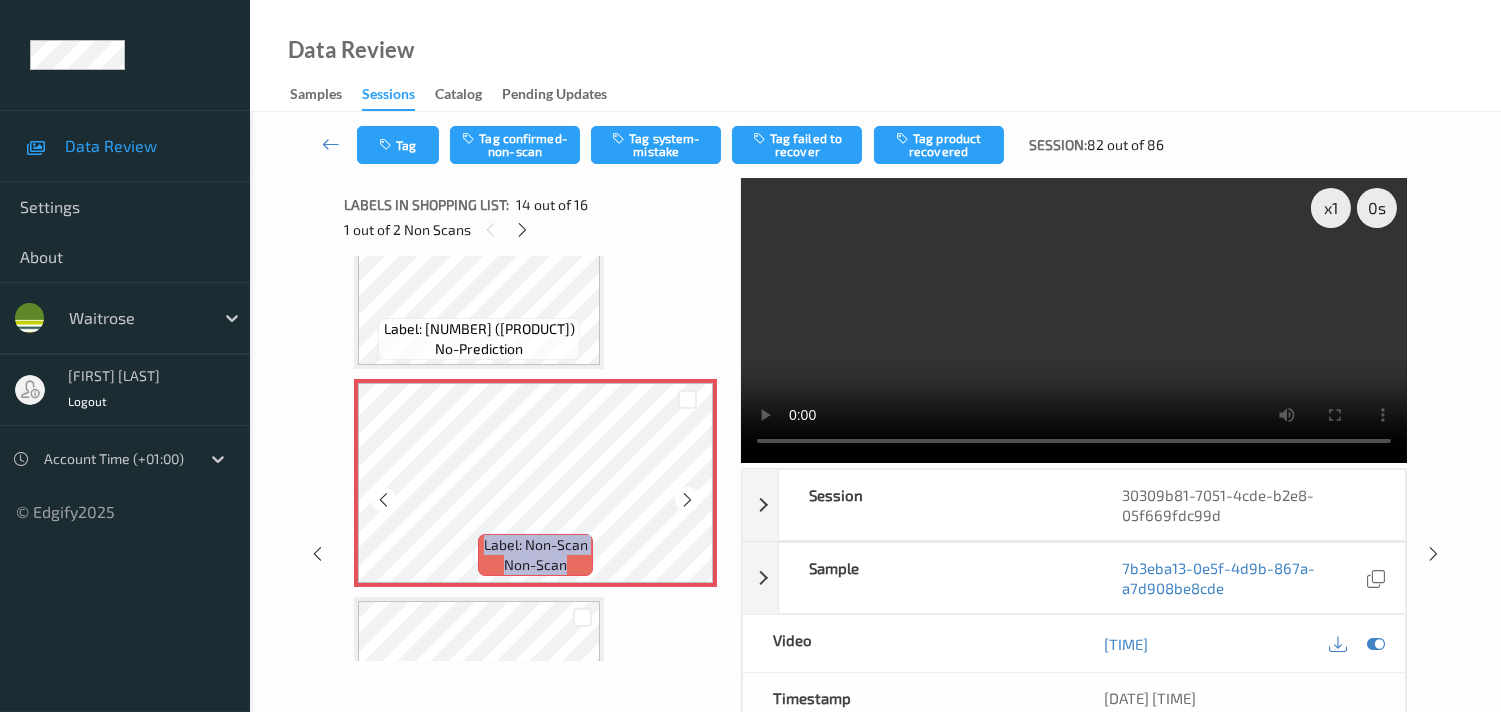 click at bounding box center [687, 499] 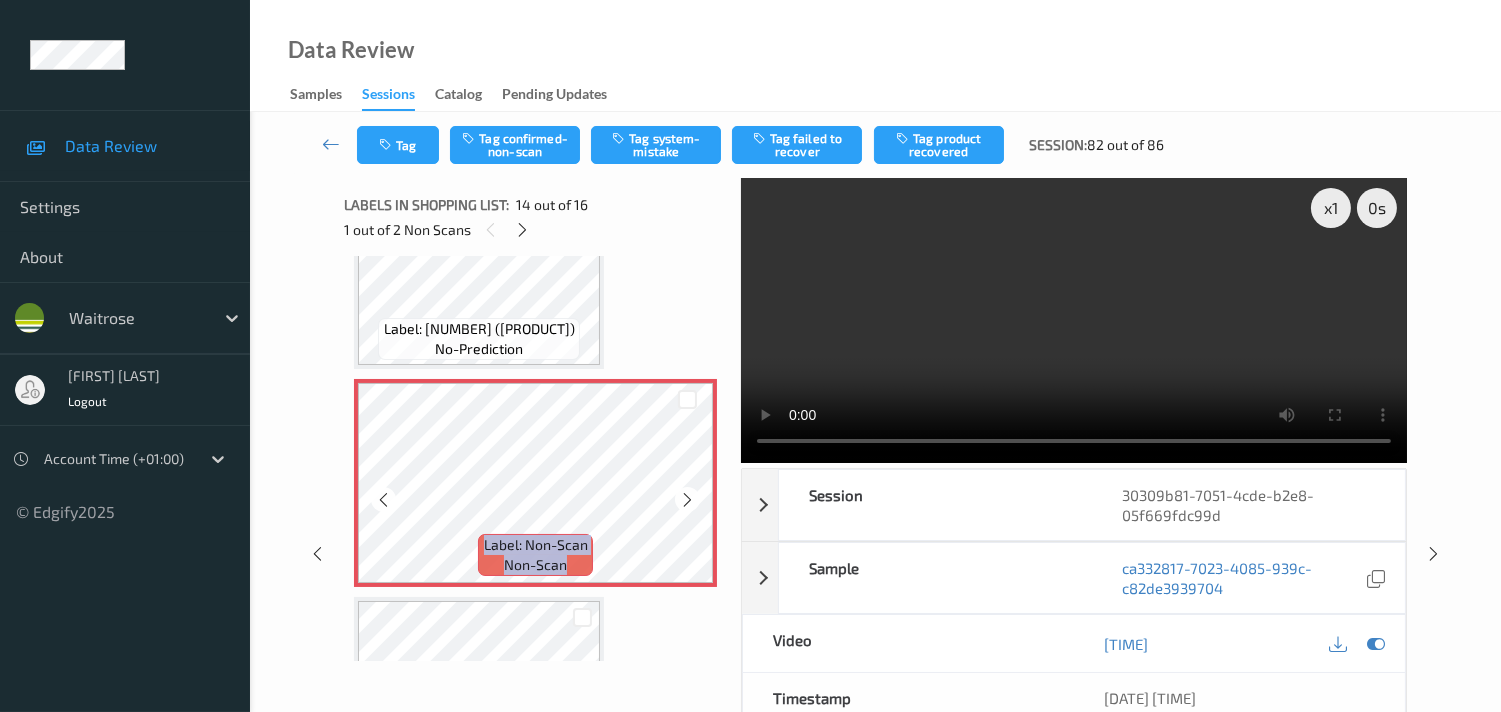 click at bounding box center [687, 499] 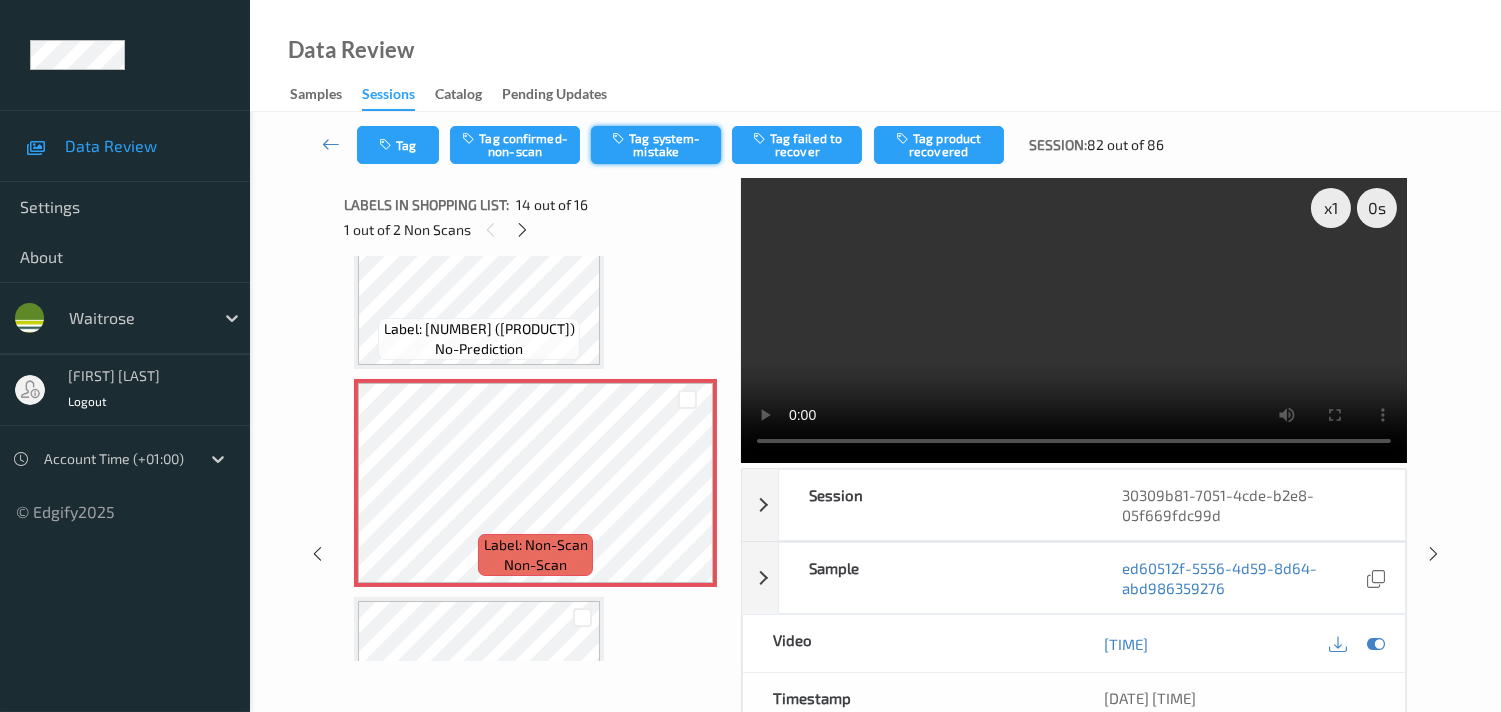 click on "Tag   system-mistake" at bounding box center [656, 145] 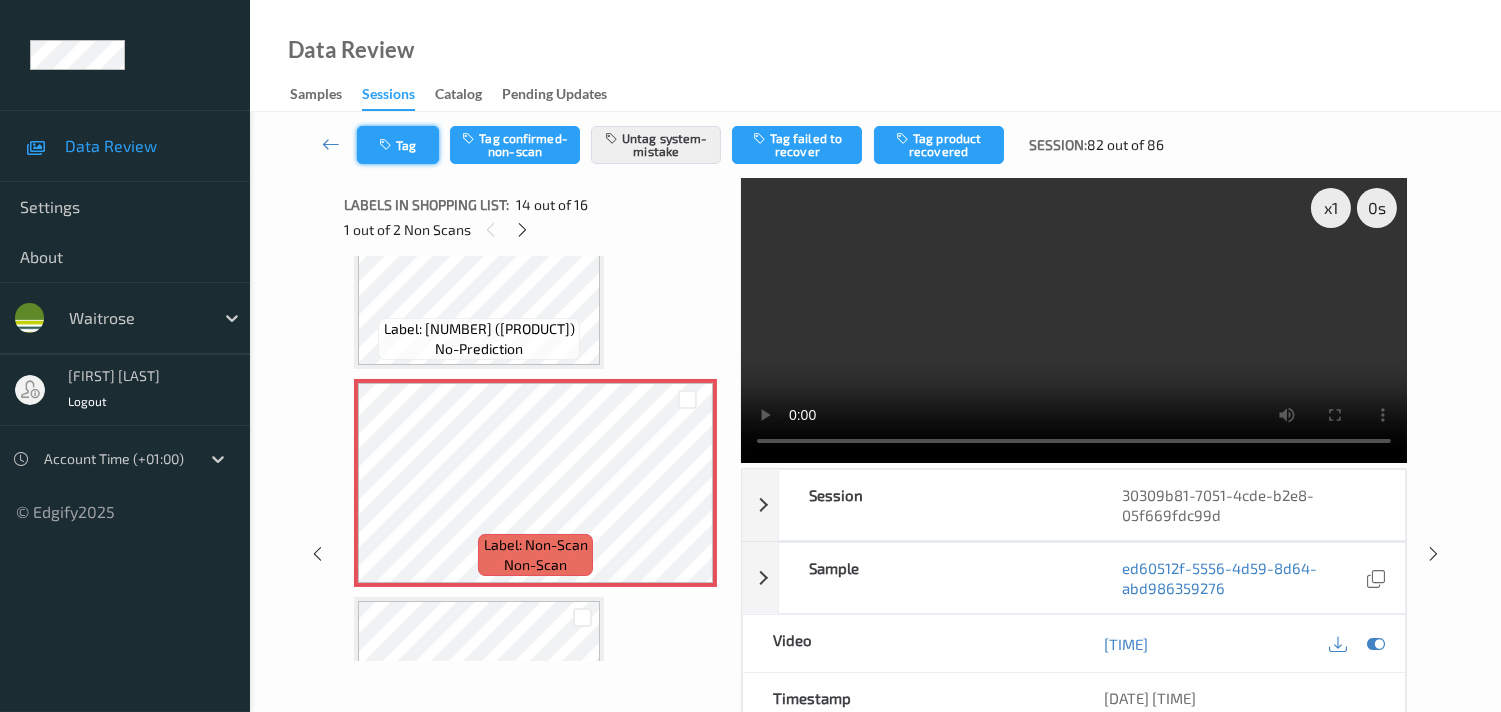 click on "Tag" at bounding box center (398, 145) 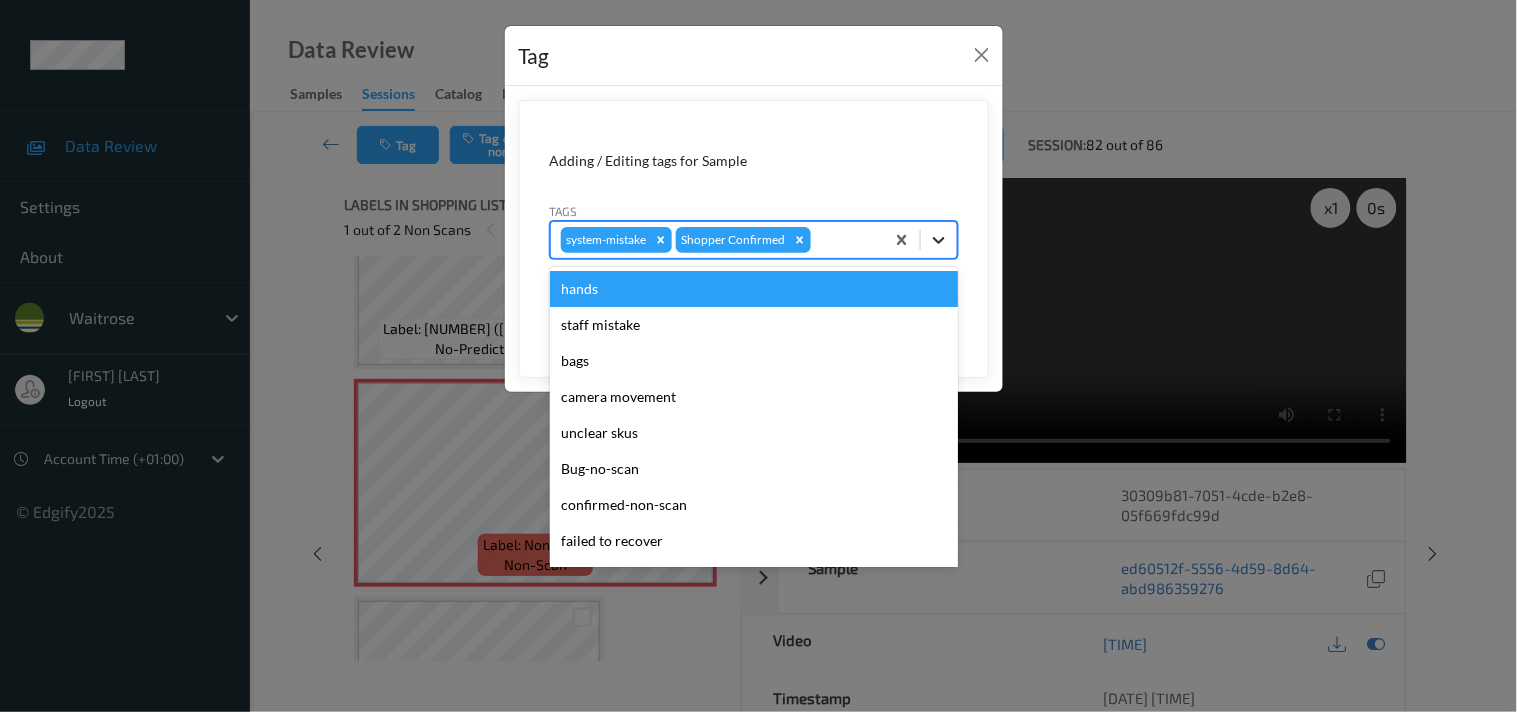 click 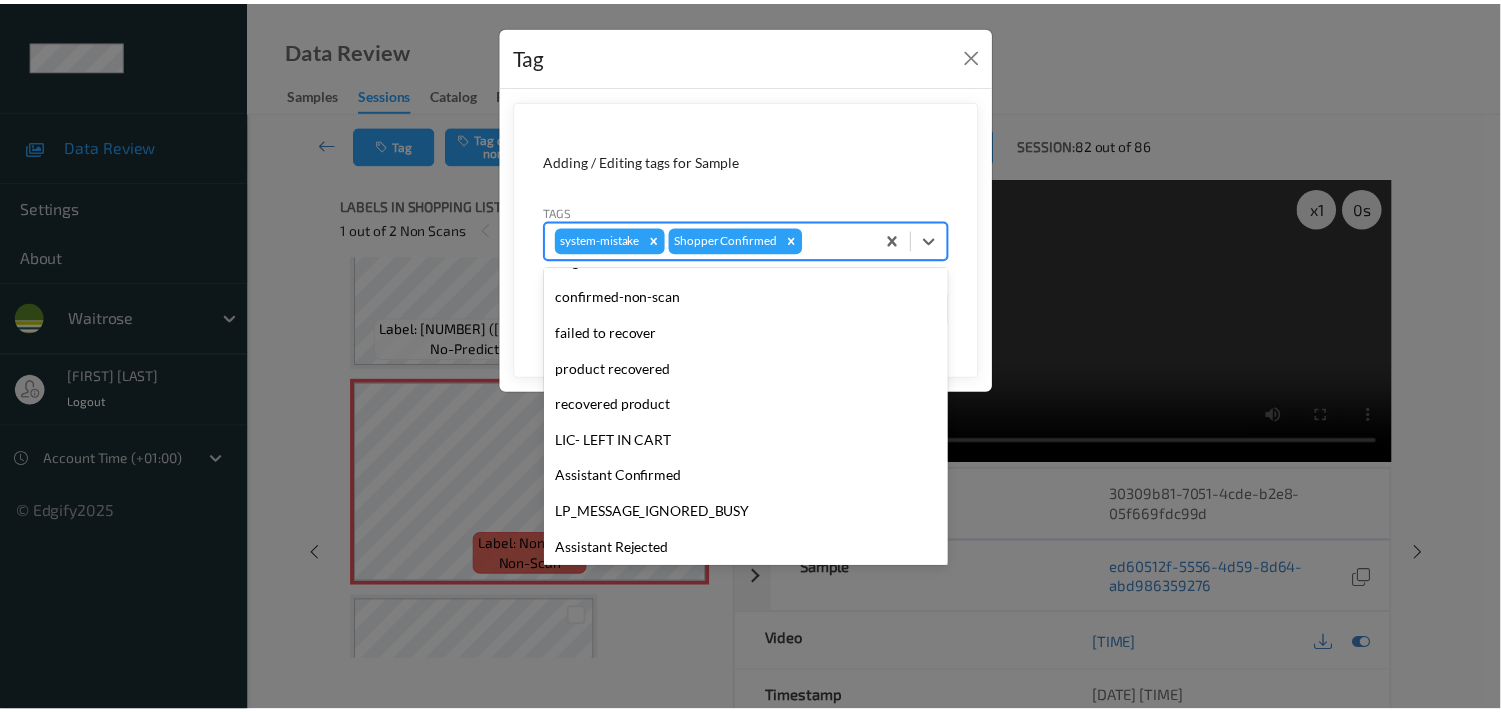 scroll, scrollTop: 318, scrollLeft: 0, axis: vertical 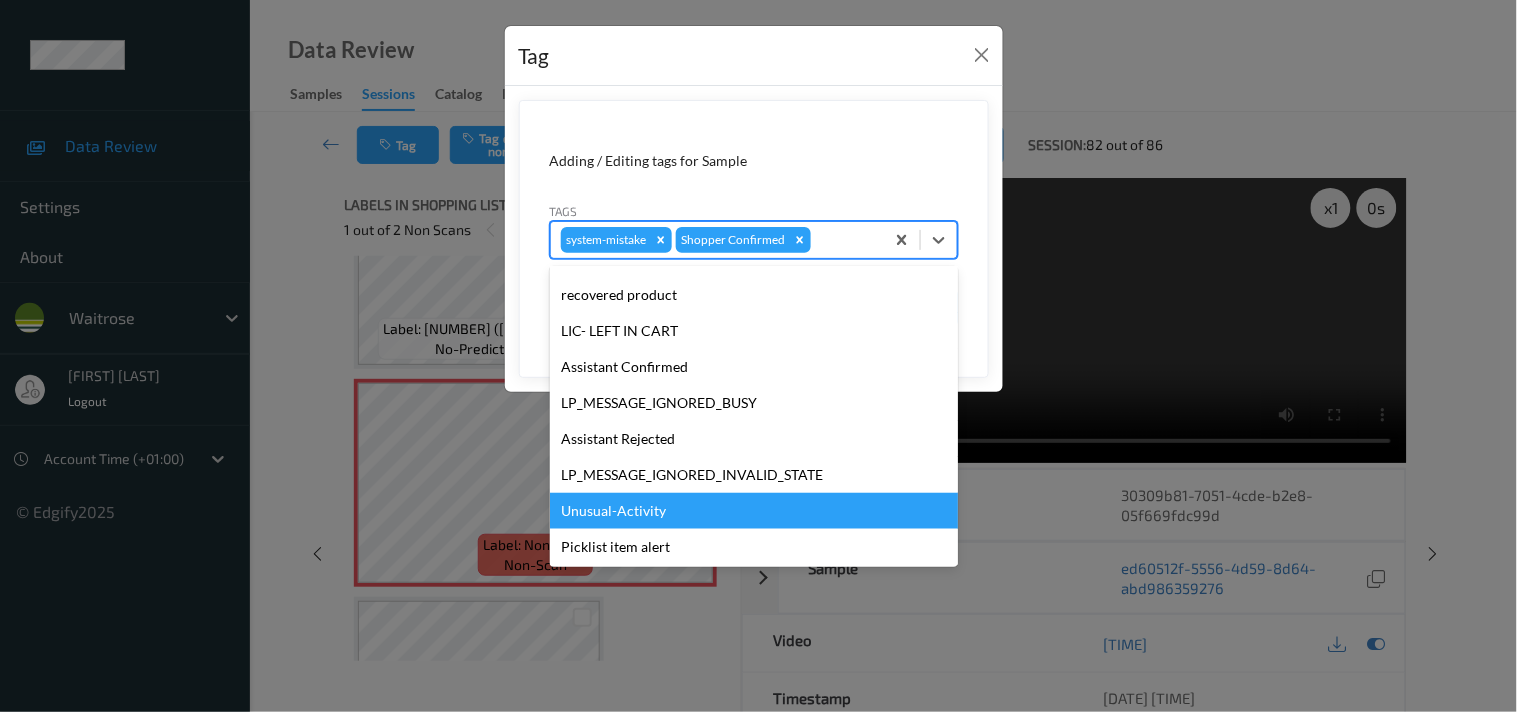 click on "Unusual-Activity" at bounding box center (754, 511) 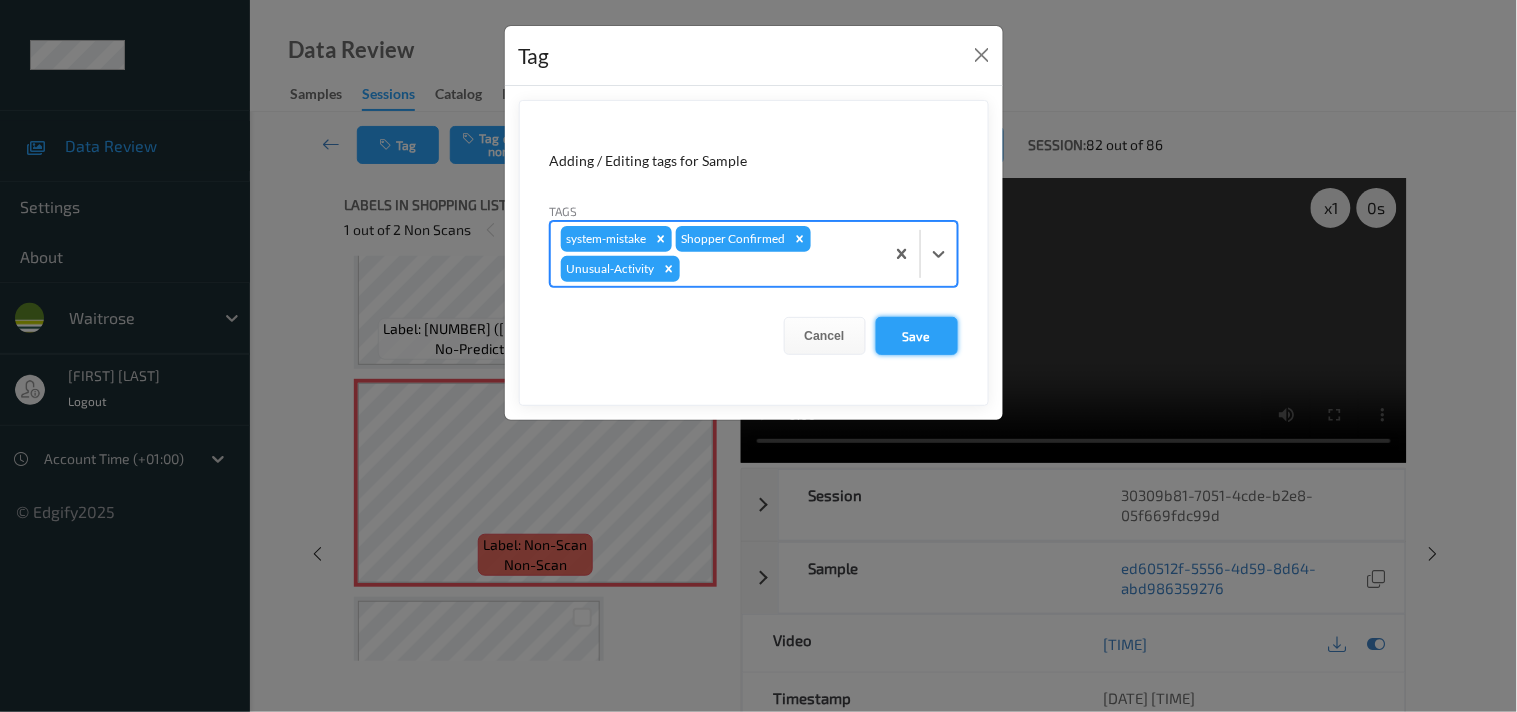 click on "Save" at bounding box center [917, 336] 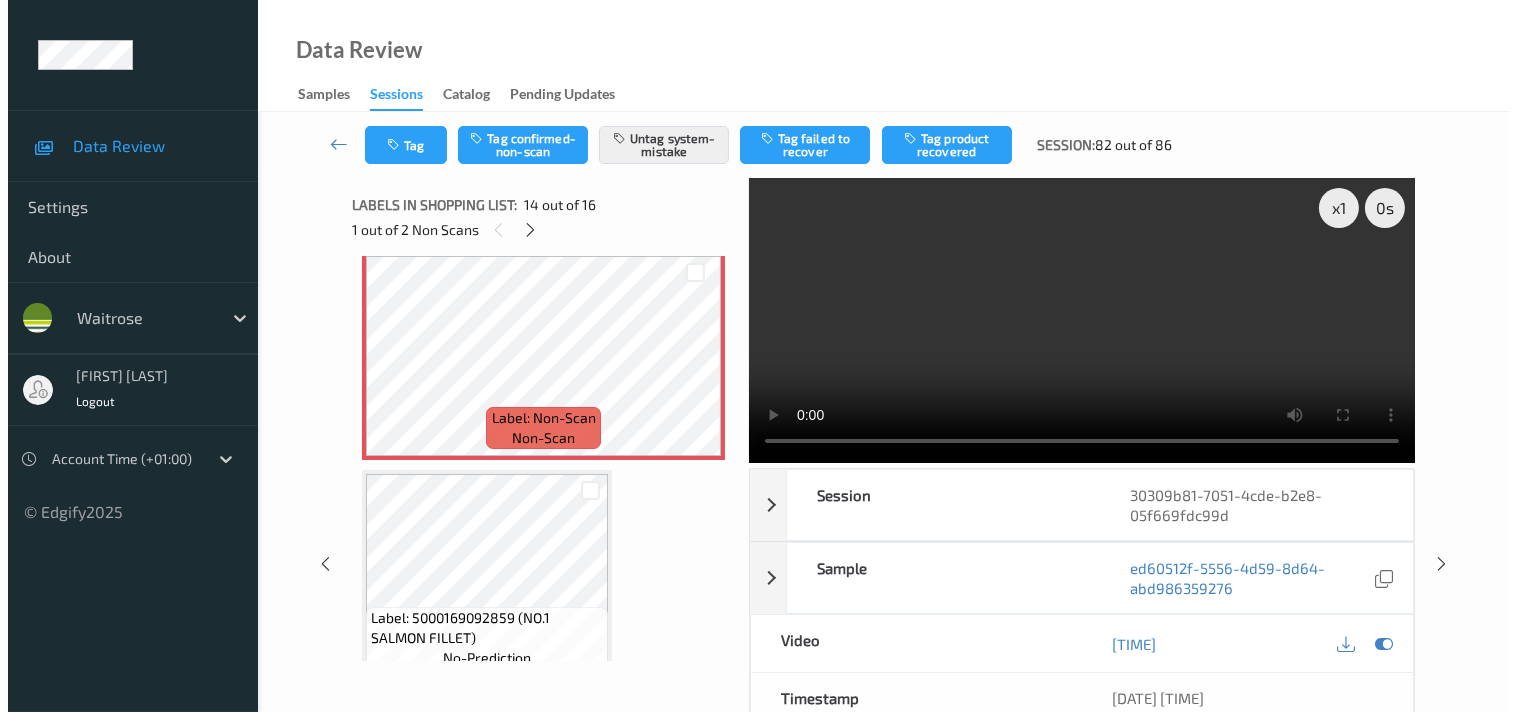 scroll, scrollTop: 3071, scrollLeft: 0, axis: vertical 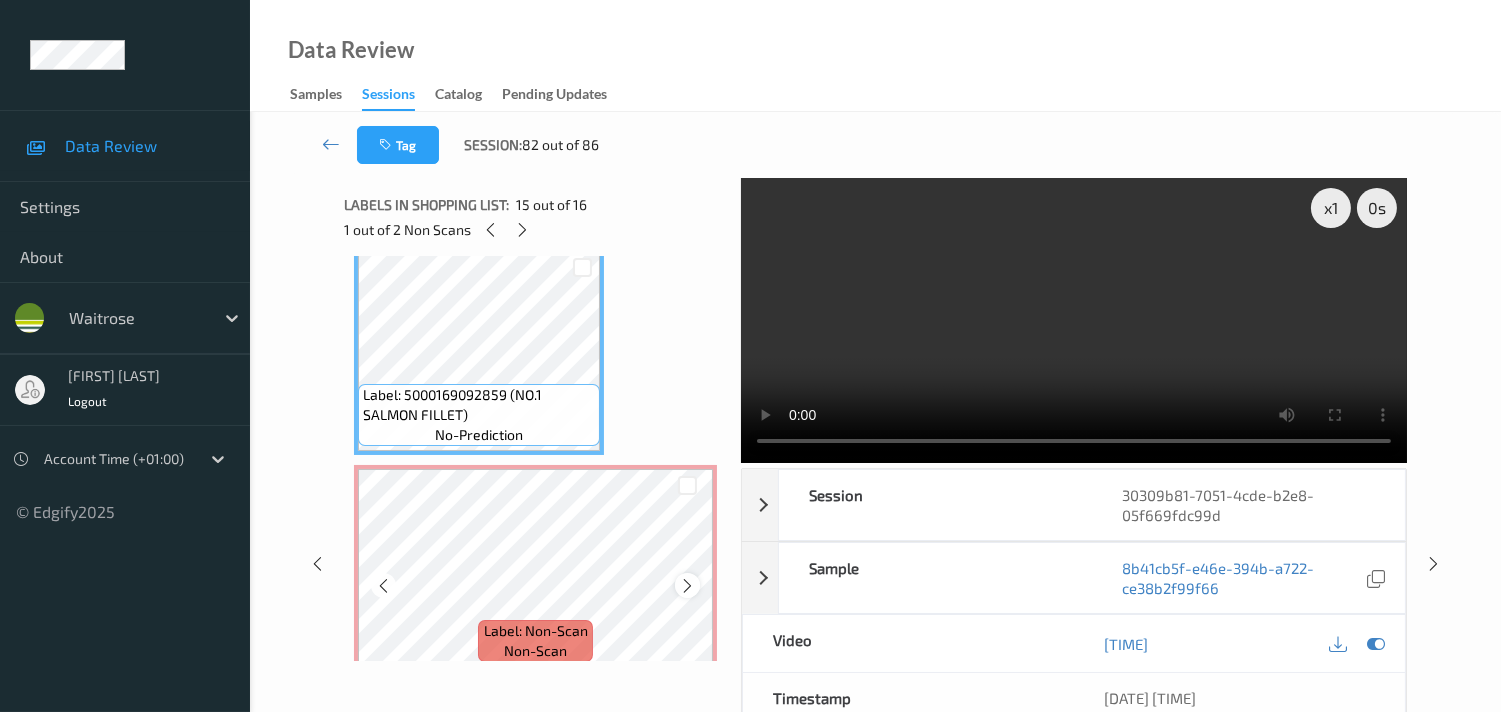 click at bounding box center (687, 586) 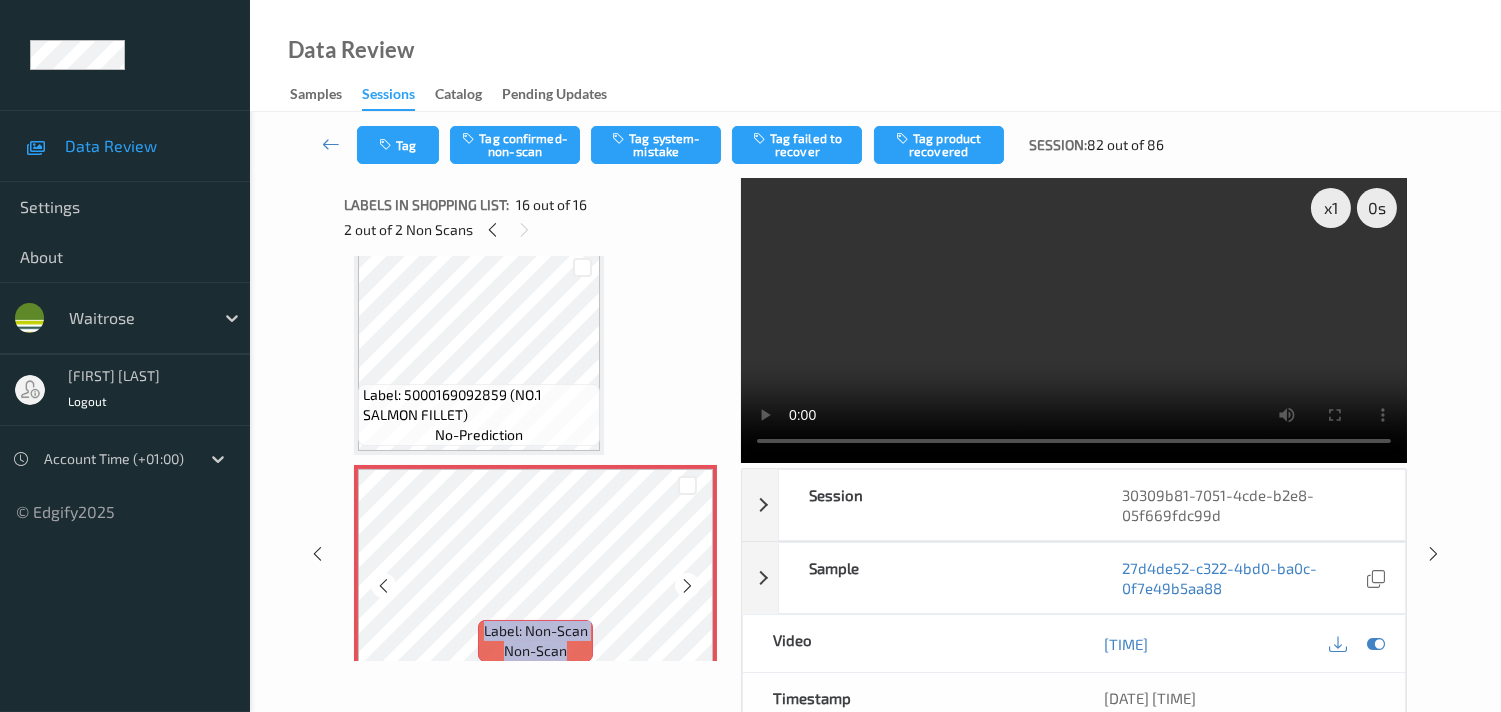 click at bounding box center (687, 586) 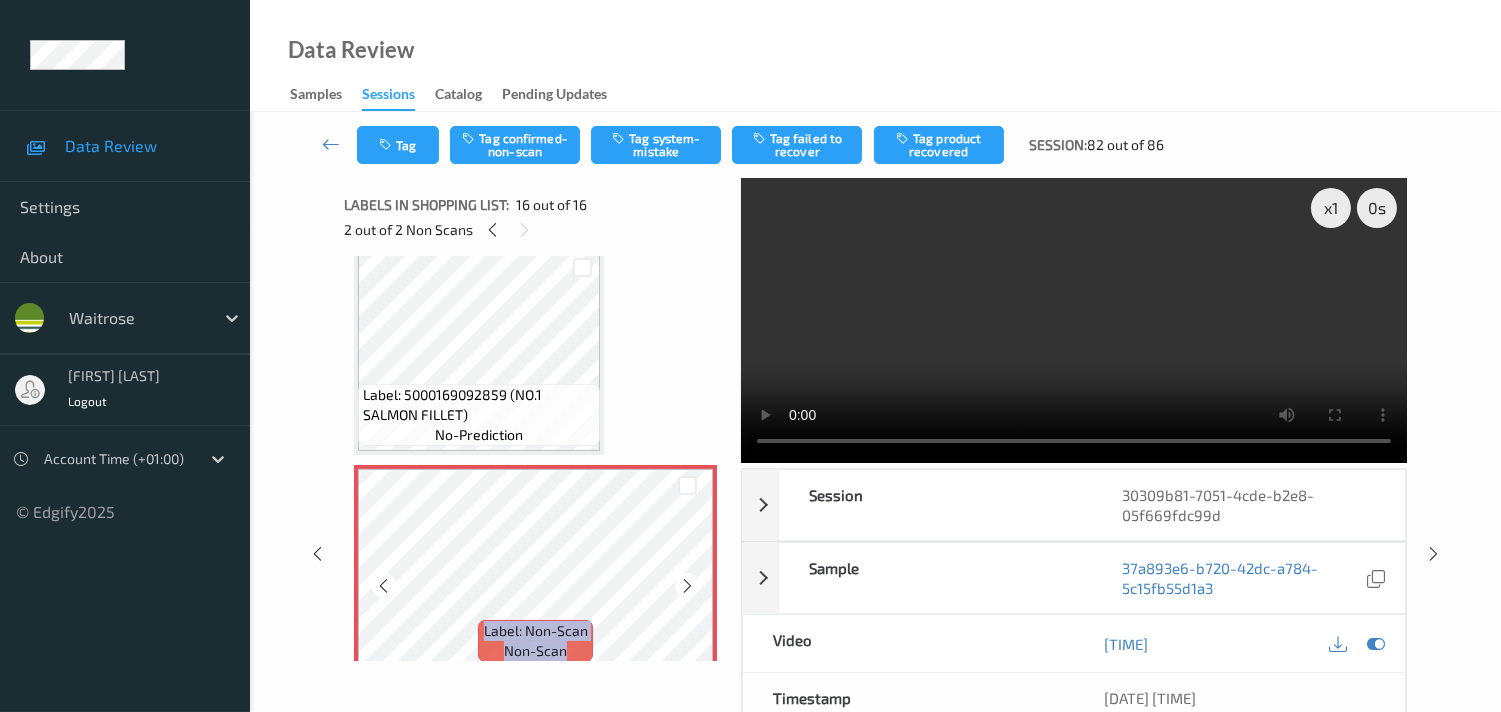 click at bounding box center [687, 586] 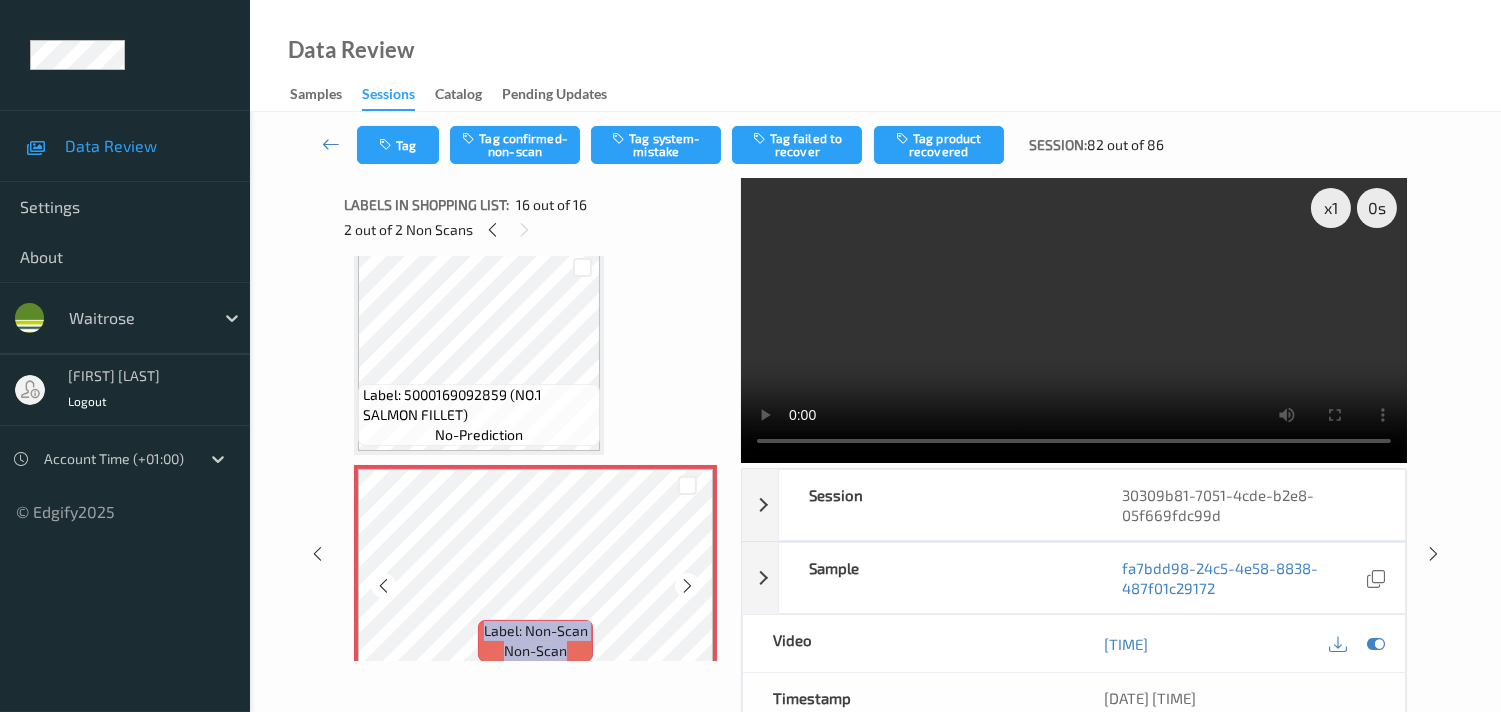 click at bounding box center (687, 586) 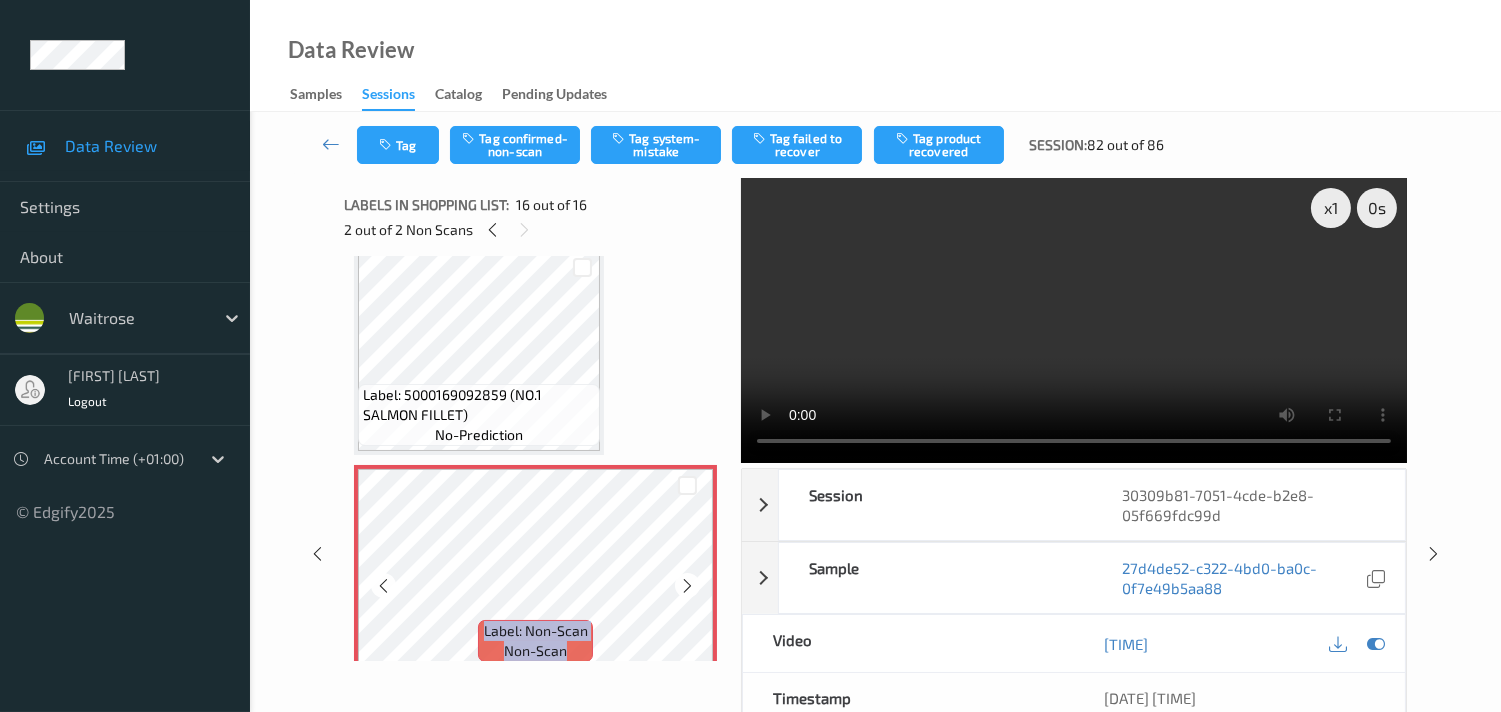 click at bounding box center (687, 586) 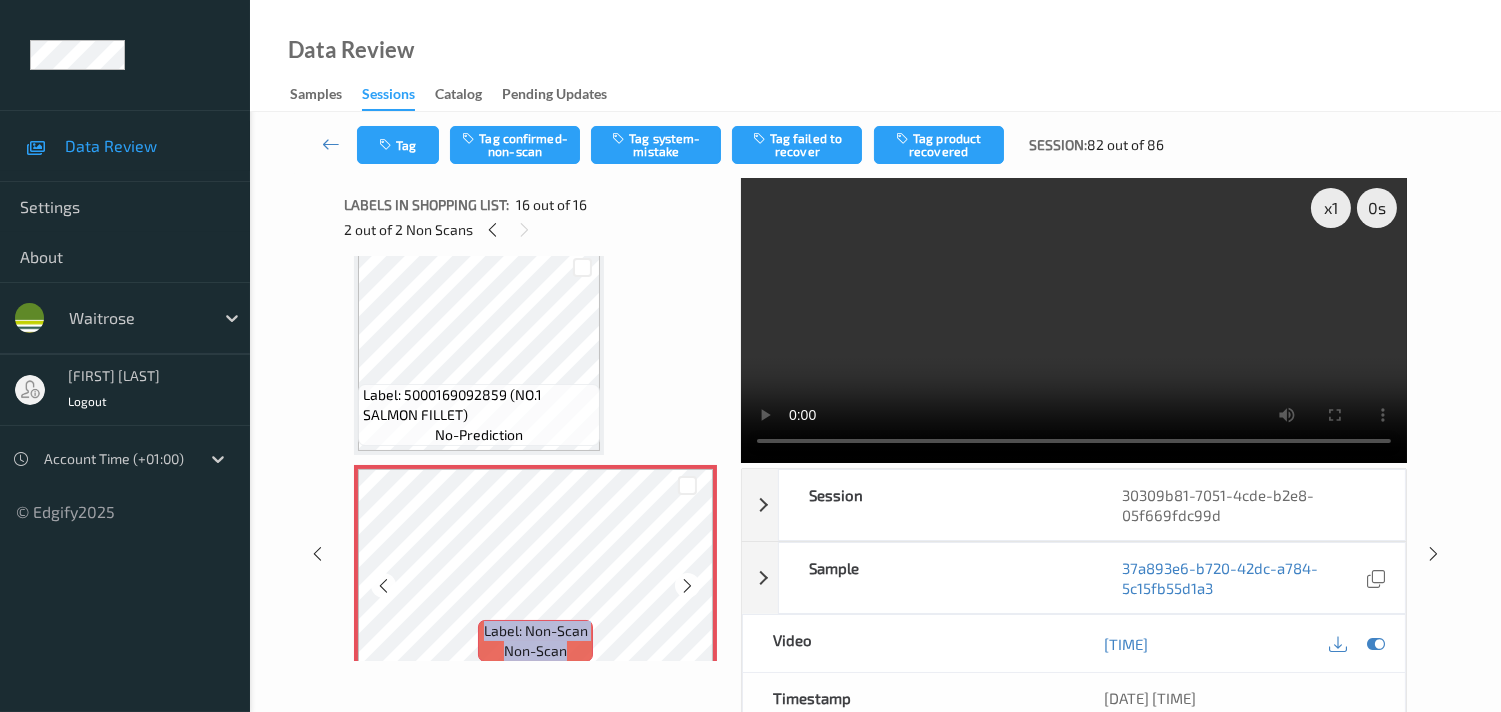 click at bounding box center (687, 586) 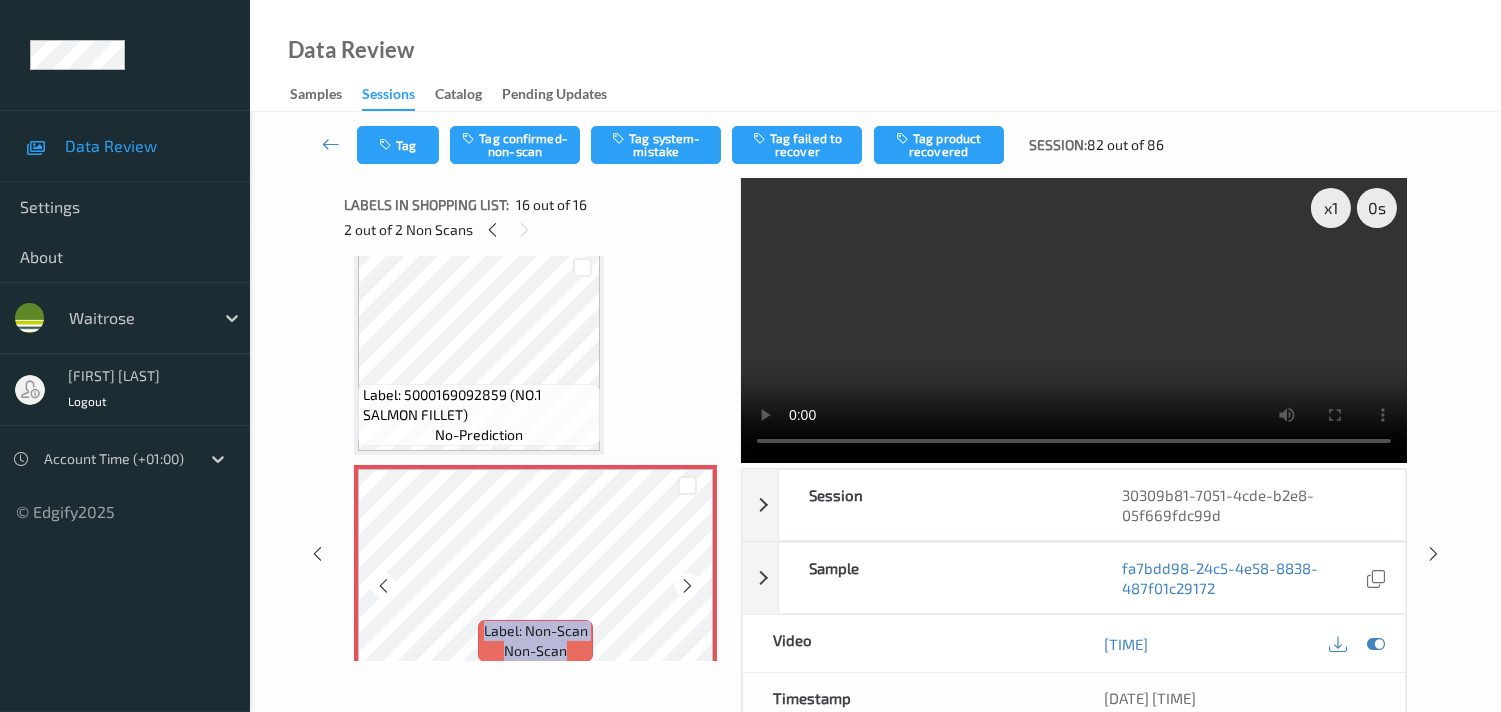 click at bounding box center (687, 586) 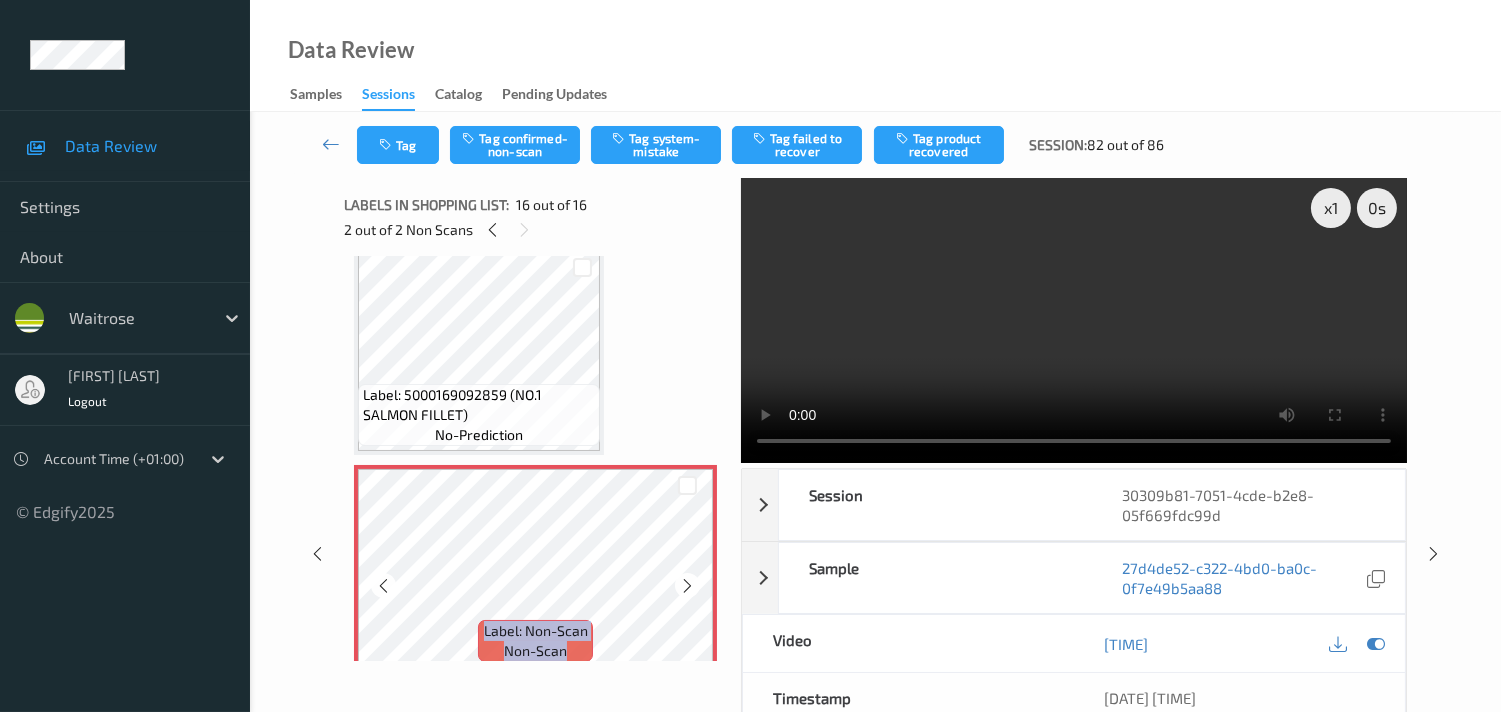 click at bounding box center (687, 586) 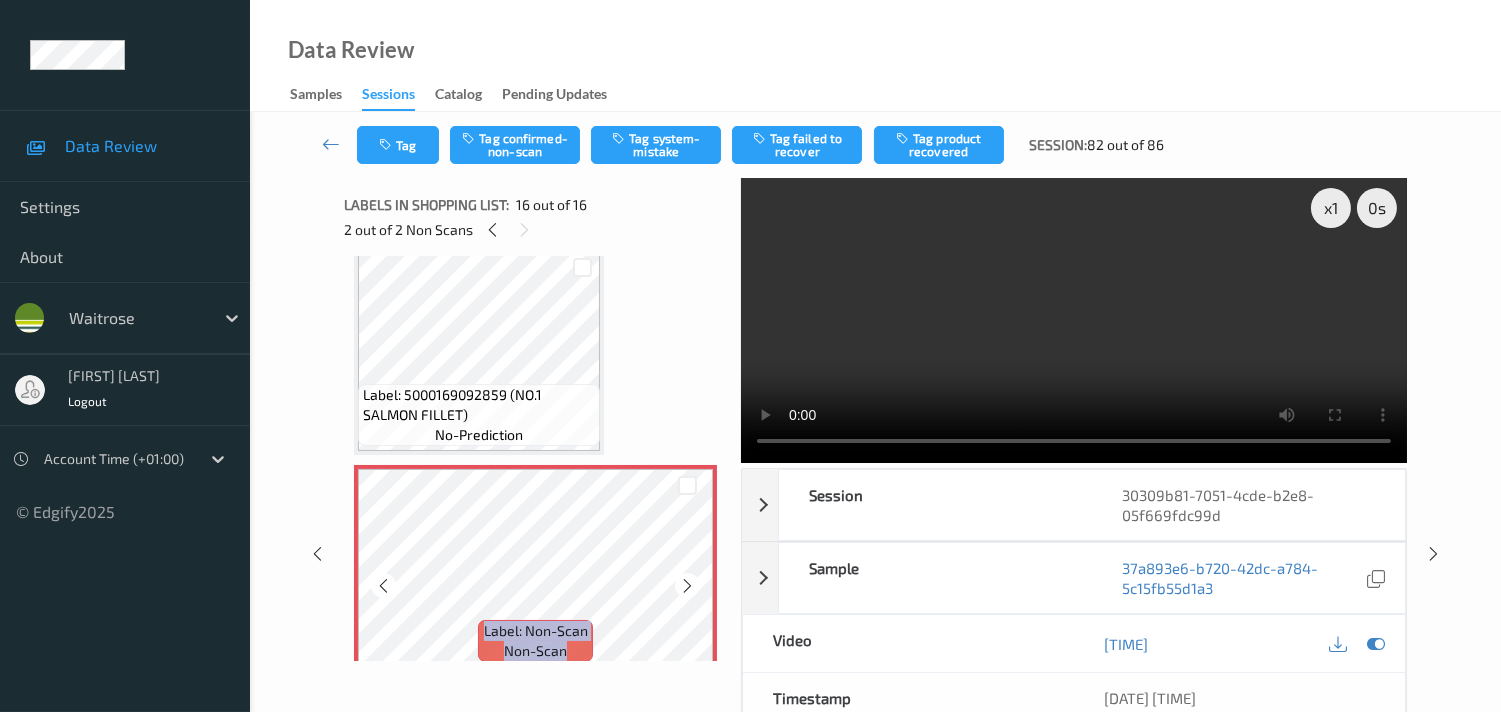 click at bounding box center (687, 586) 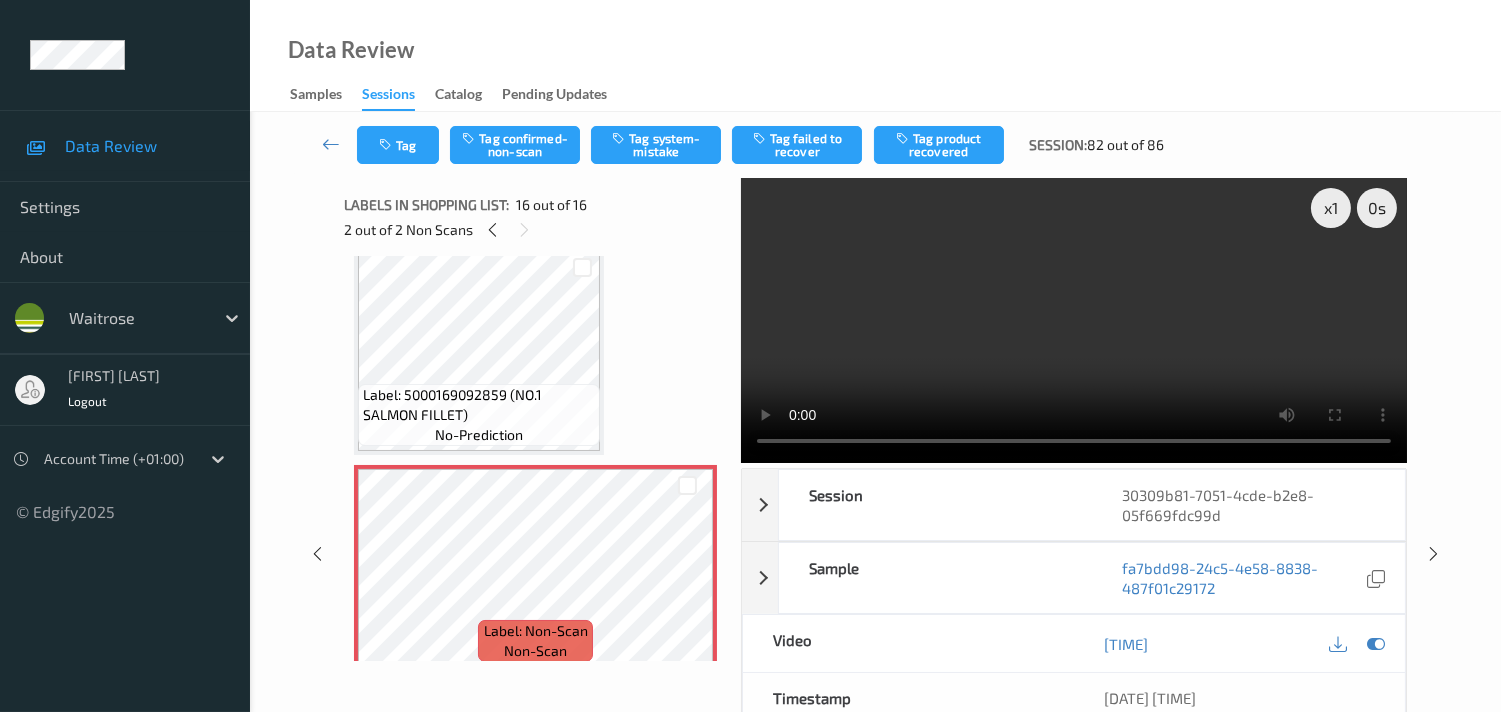click at bounding box center [1074, 320] 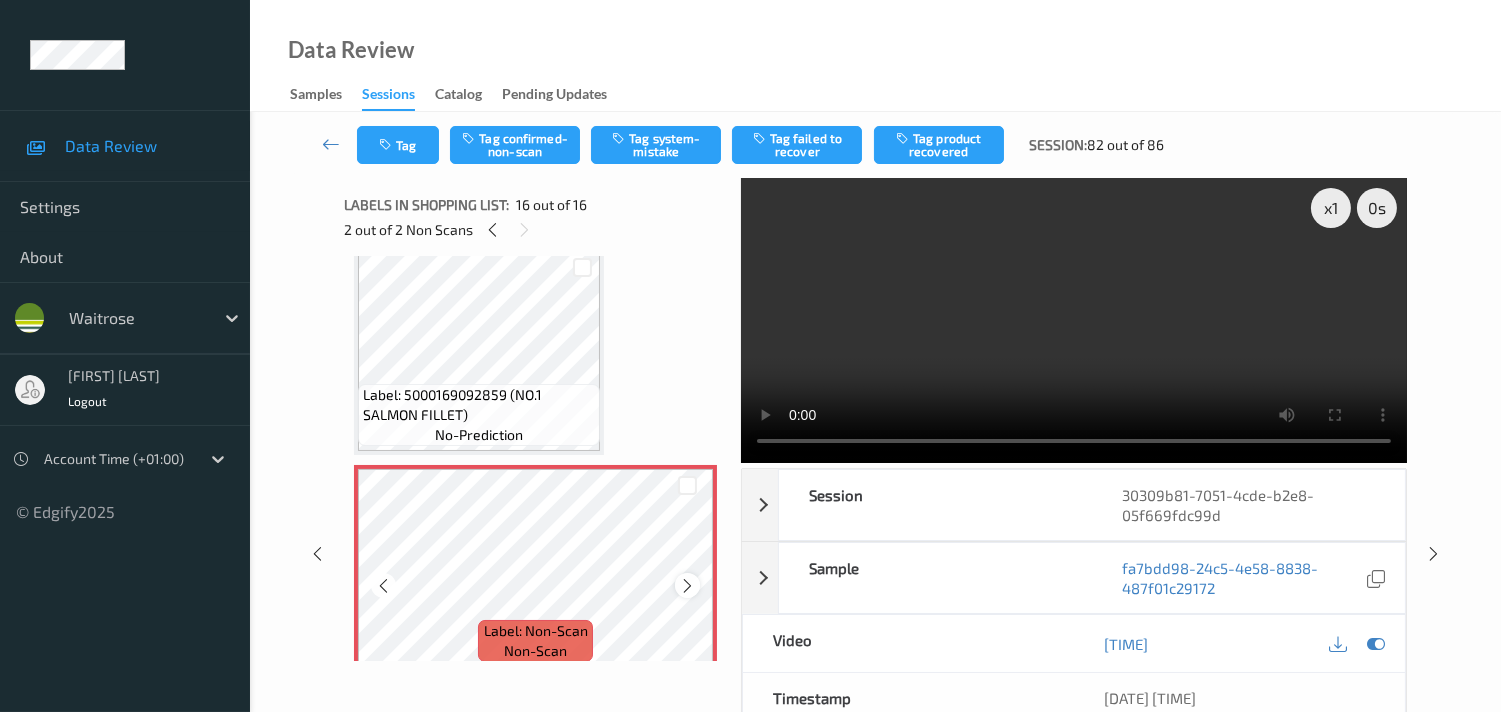 click at bounding box center (687, 586) 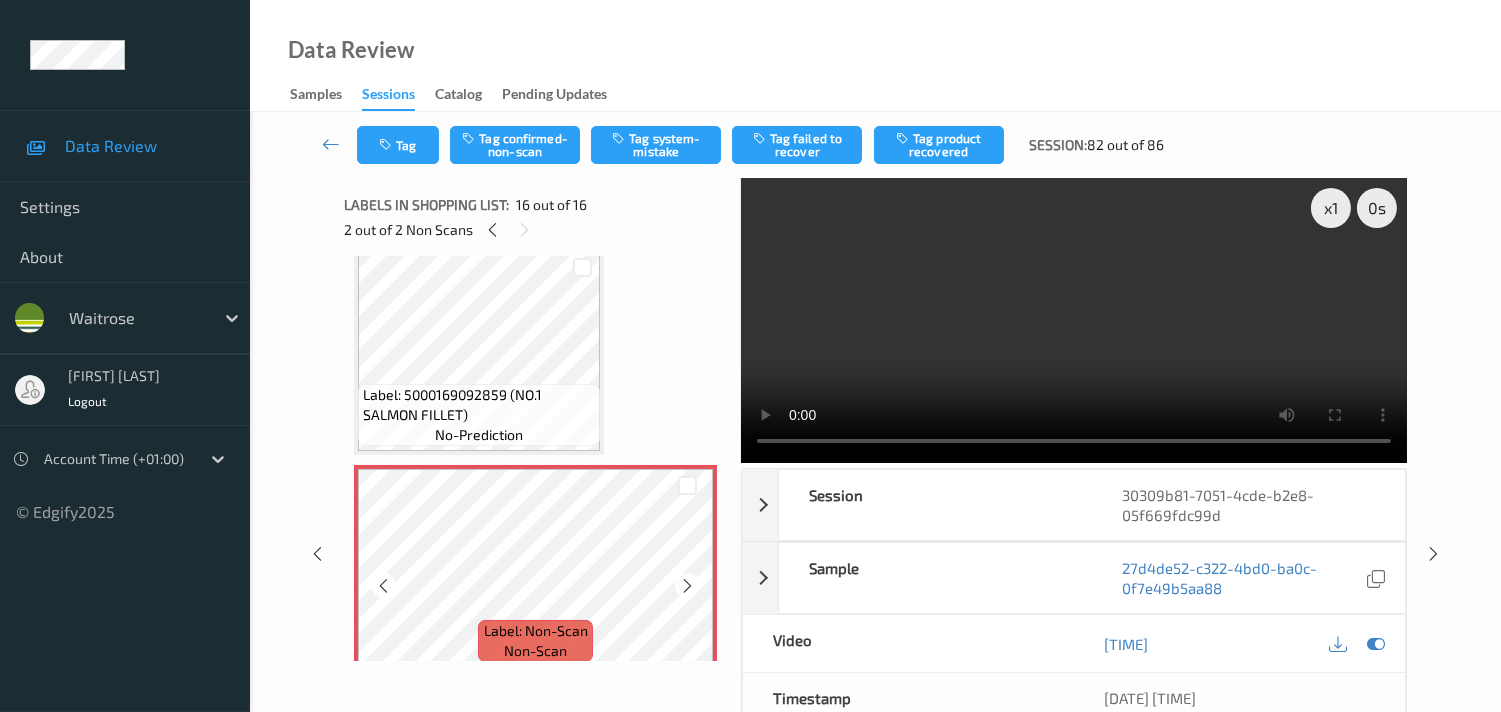click at bounding box center (687, 586) 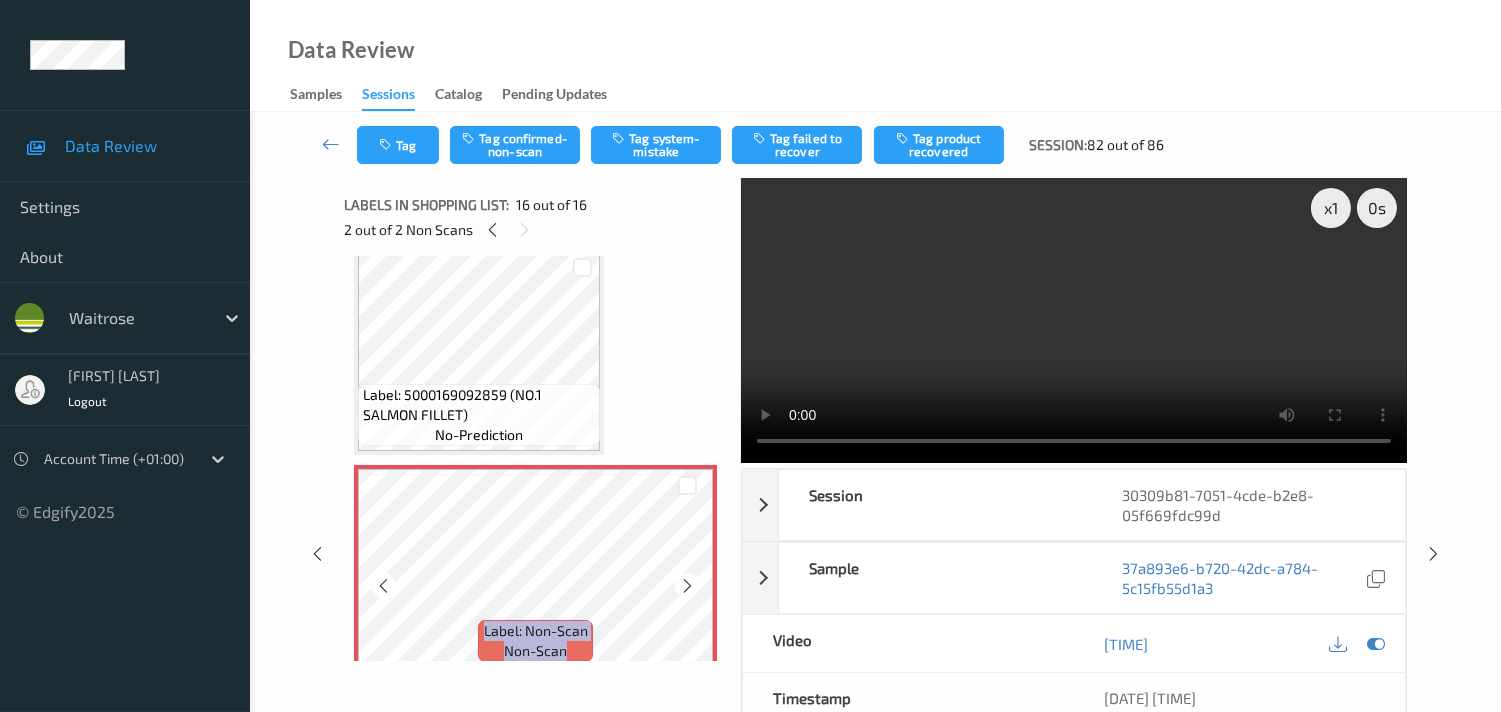 click at bounding box center (687, 586) 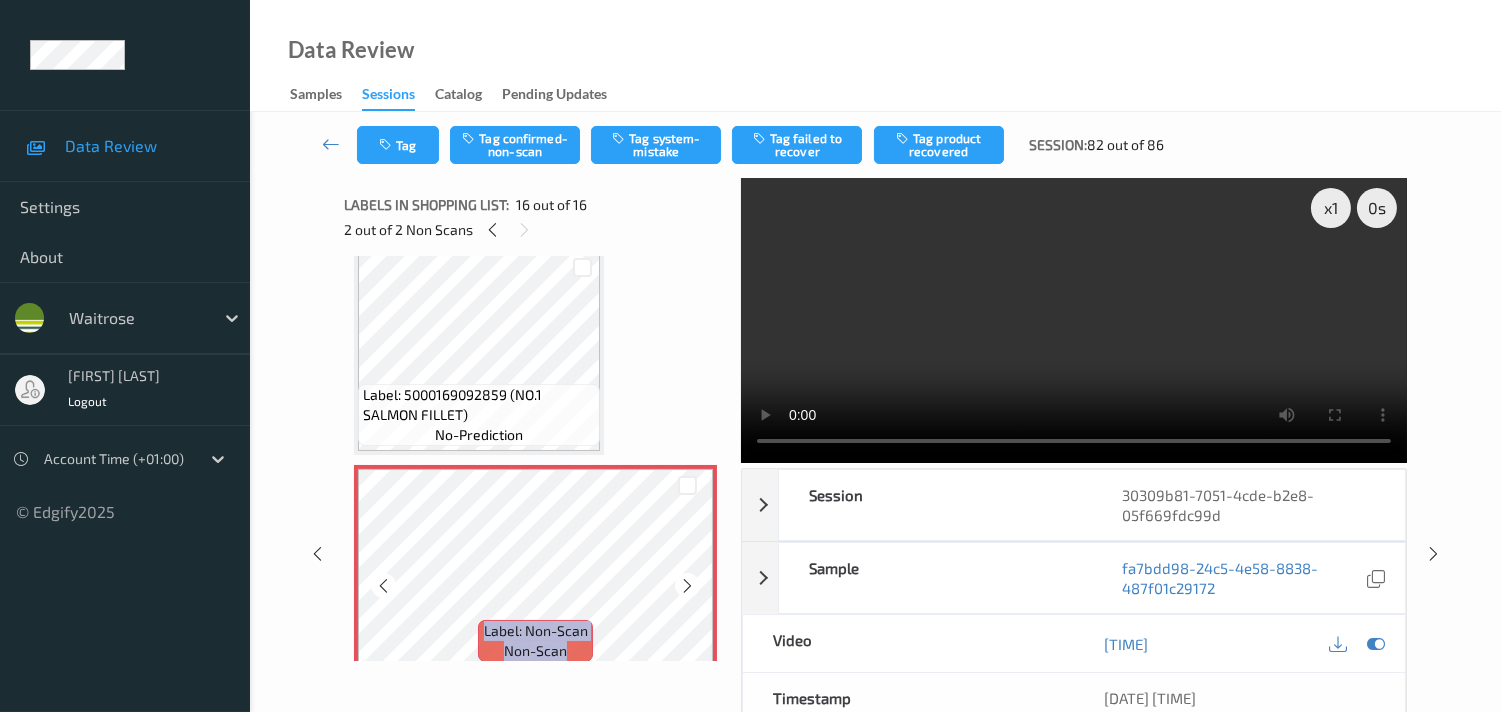click at bounding box center [687, 586] 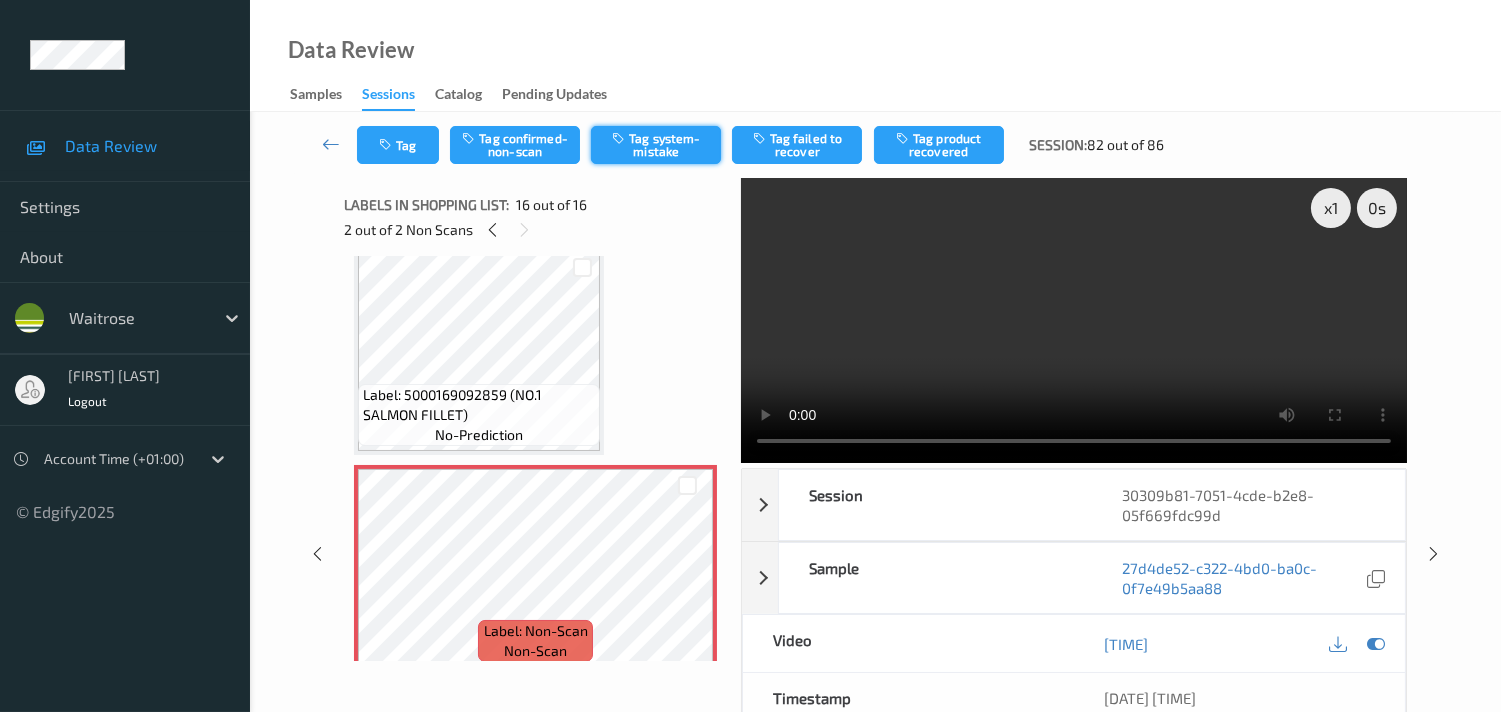 click on "Tag   system-mistake" at bounding box center (656, 145) 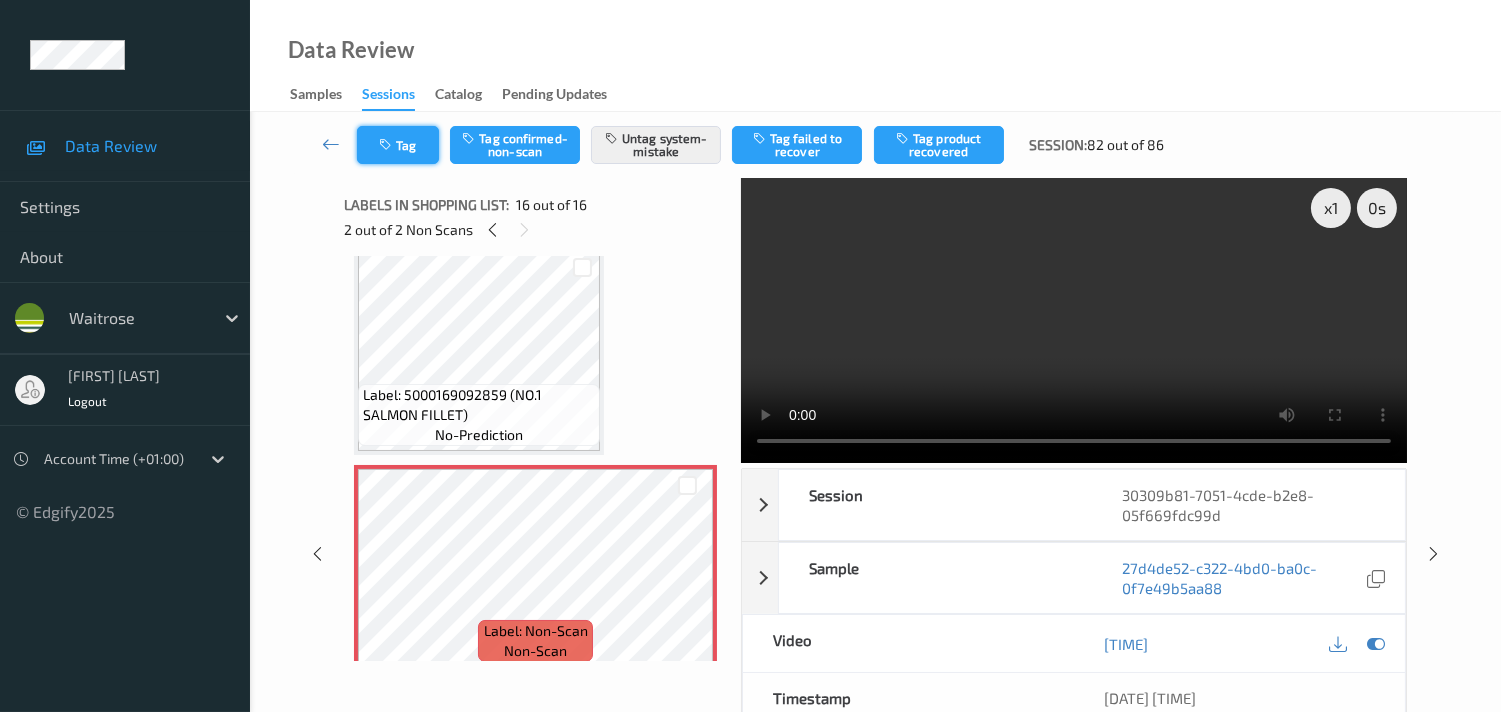 click on "Tag" at bounding box center [398, 145] 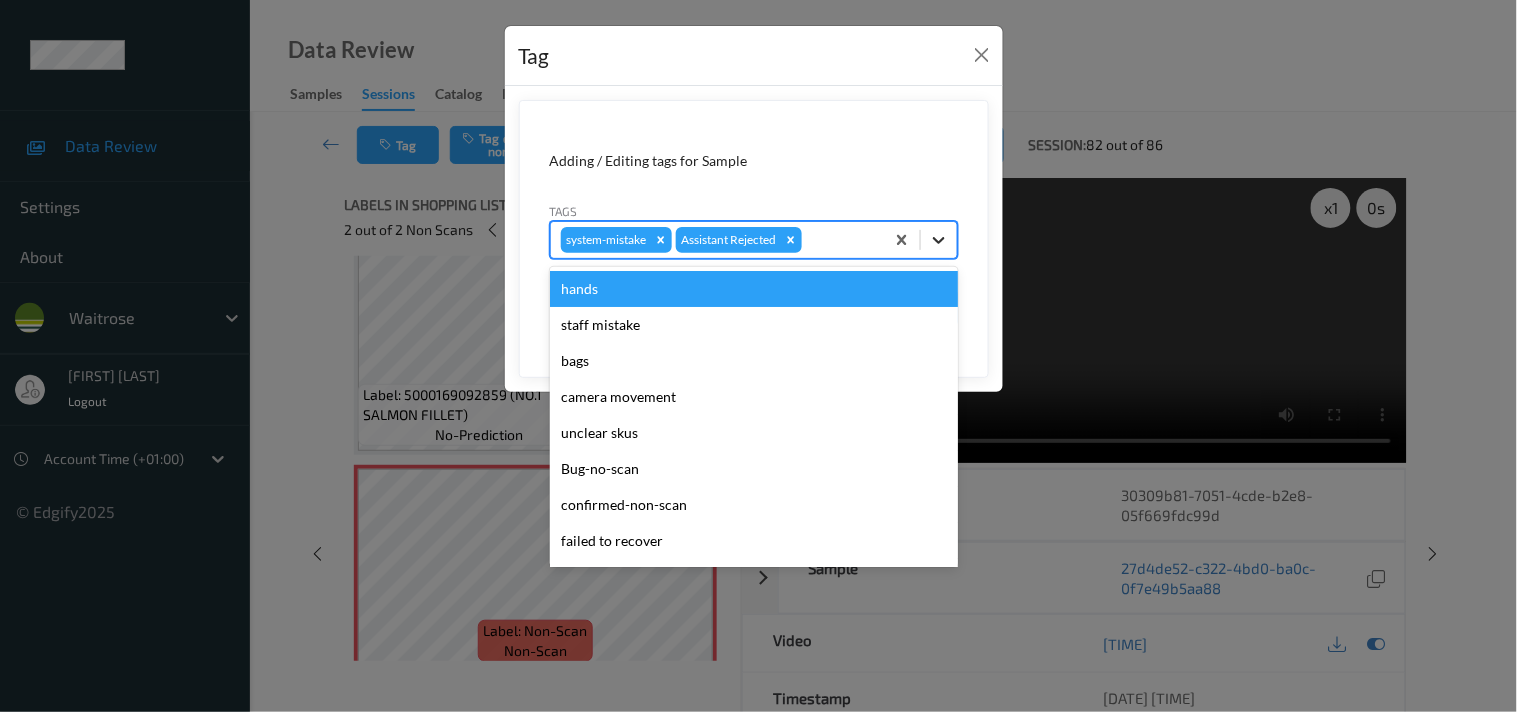click 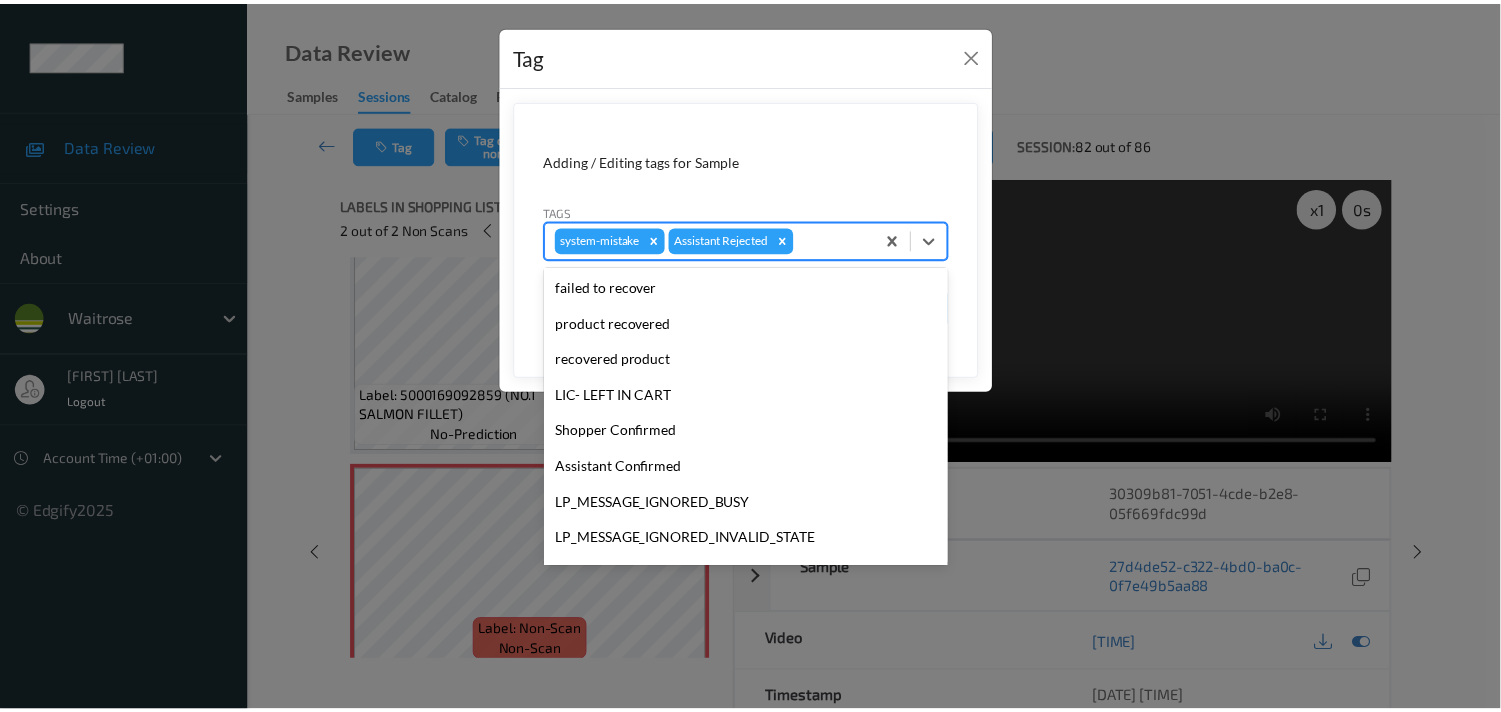 scroll, scrollTop: 318, scrollLeft: 0, axis: vertical 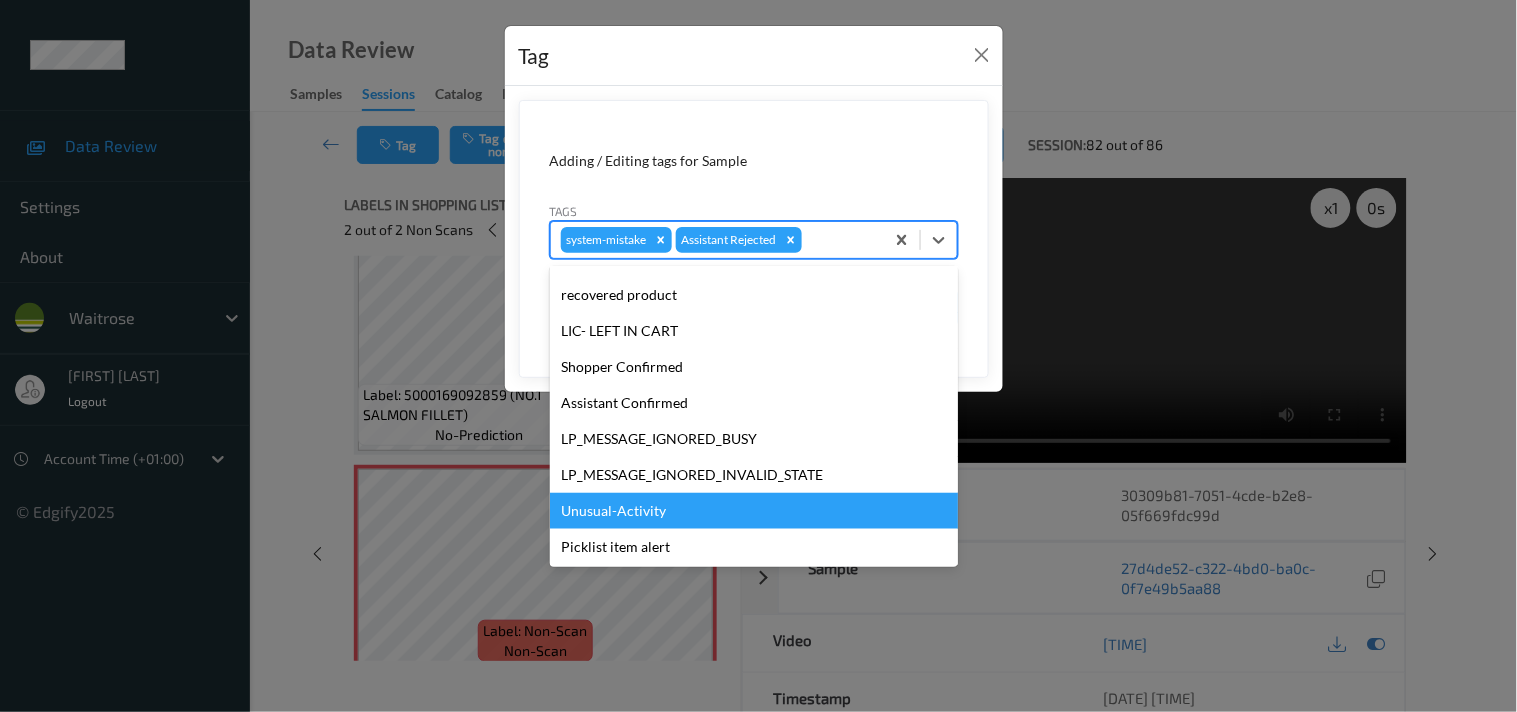 click on "Unusual-Activity" at bounding box center (754, 511) 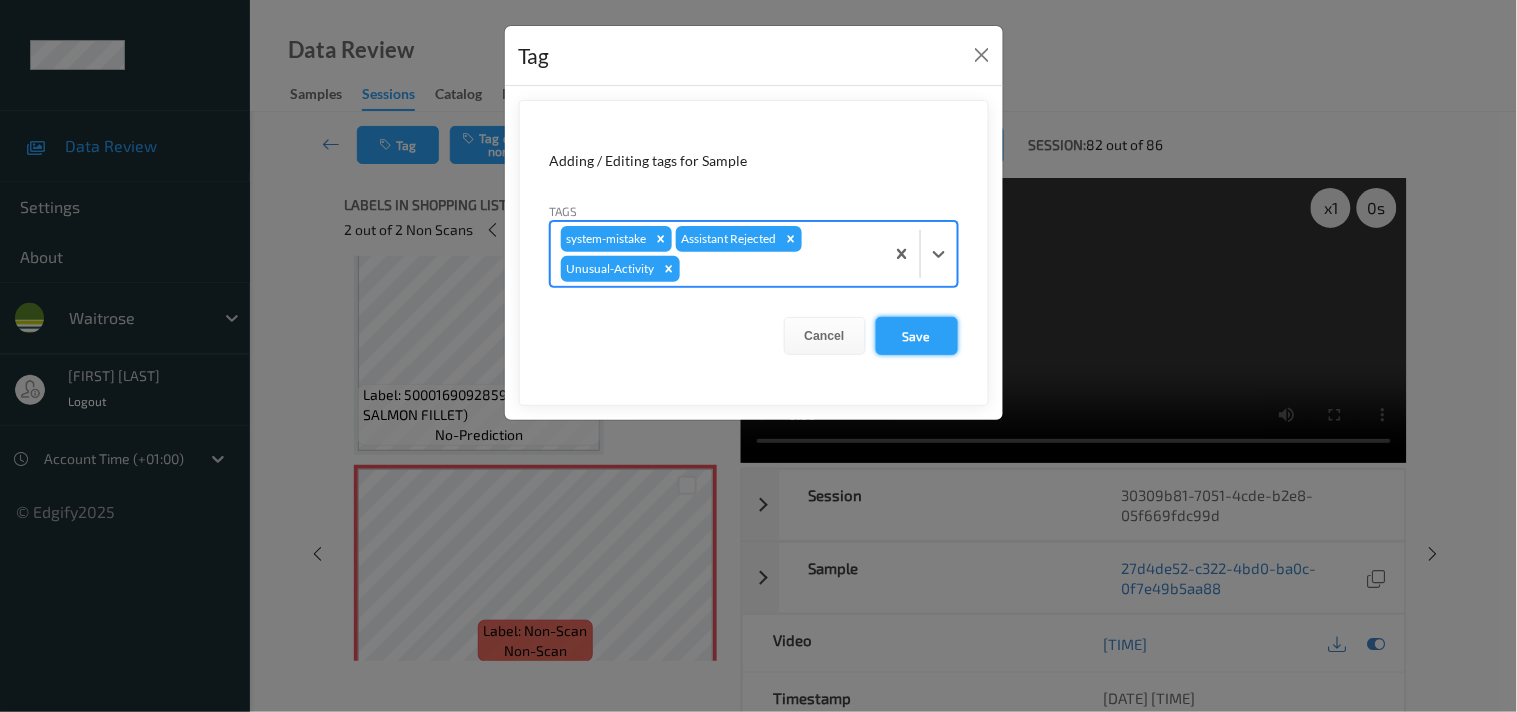 click on "Save" at bounding box center (917, 336) 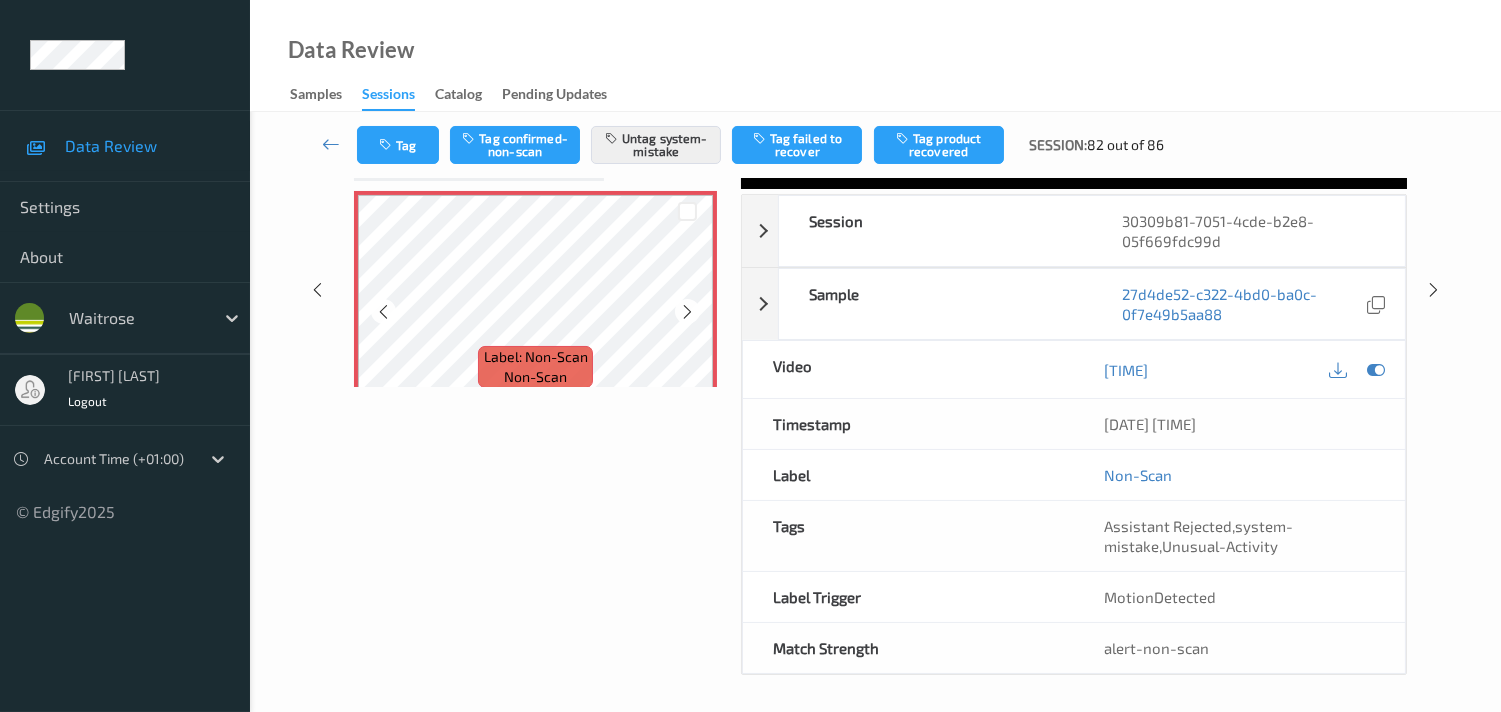 scroll, scrollTop: 280, scrollLeft: 0, axis: vertical 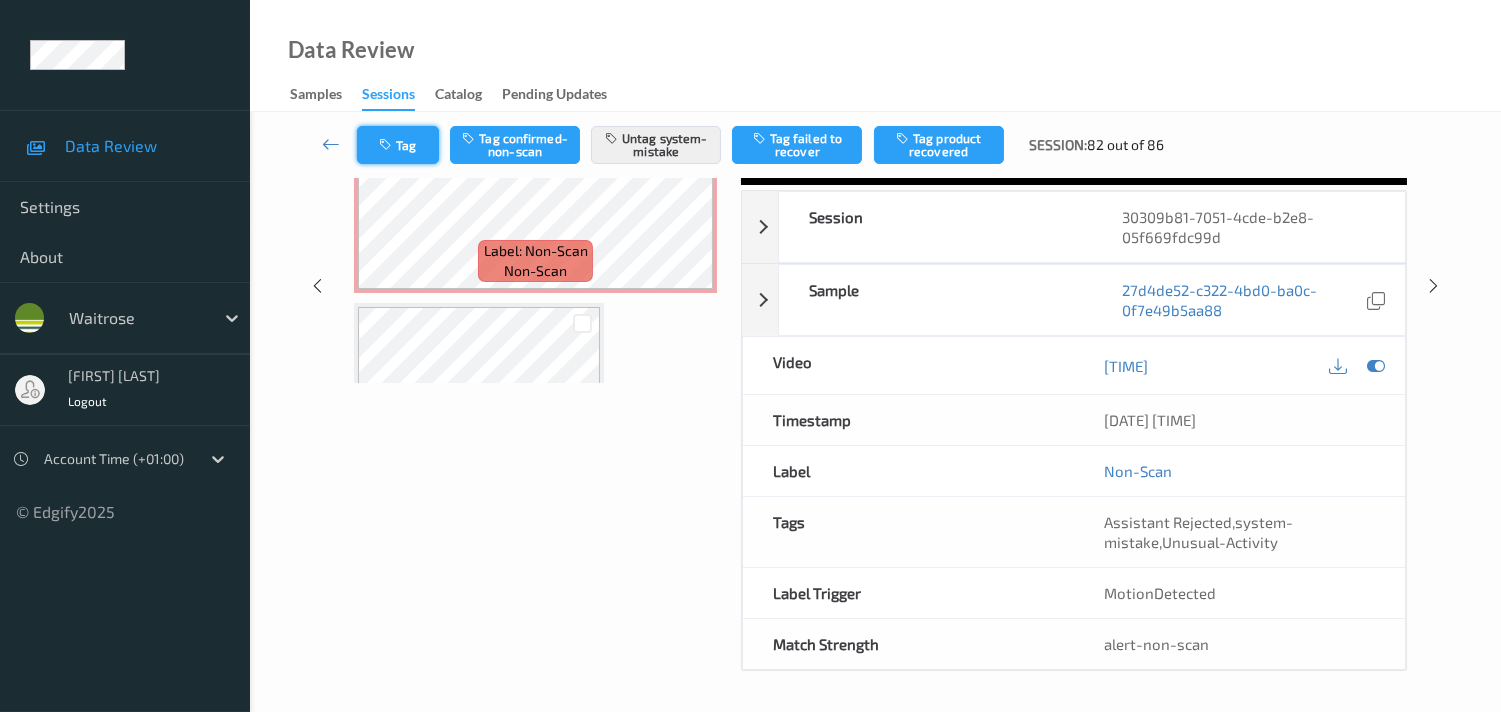 click on "Tag" at bounding box center [398, 145] 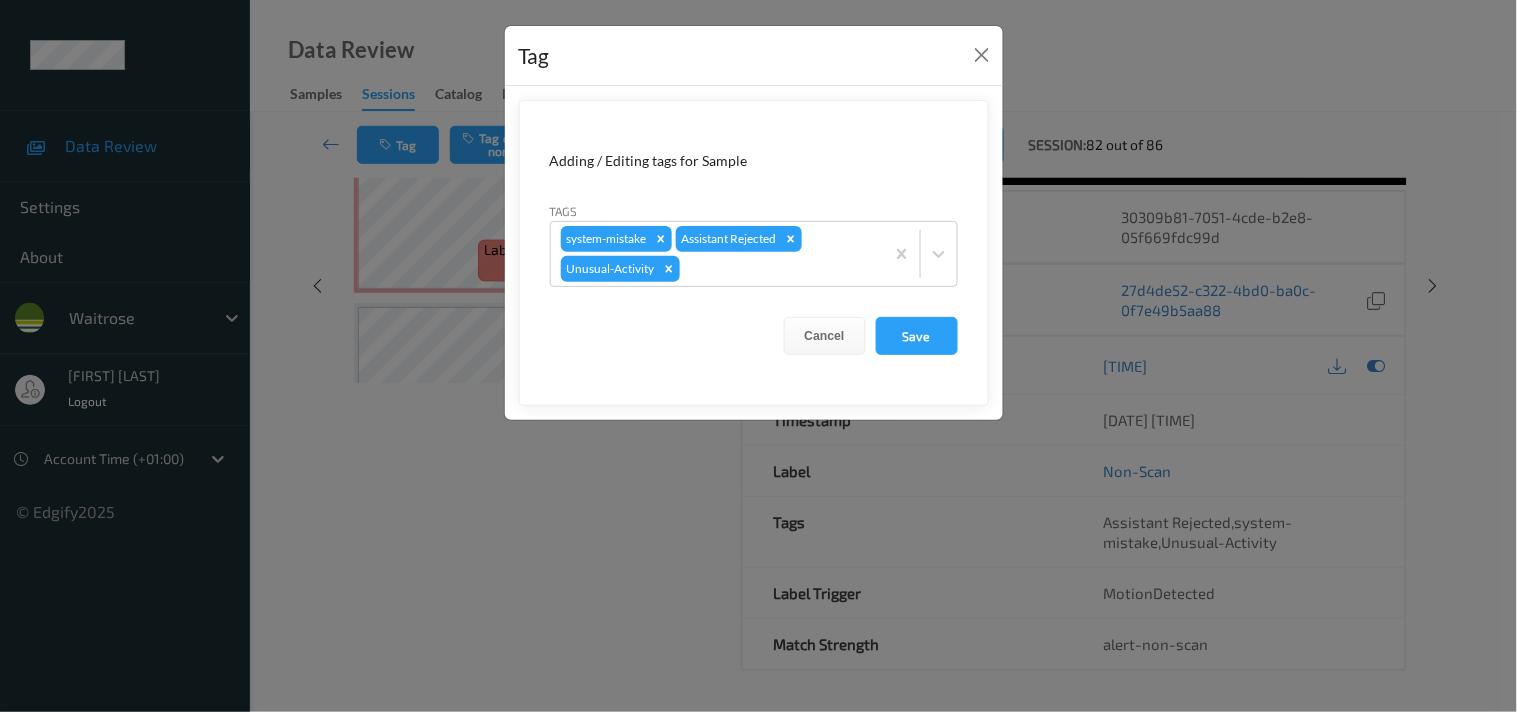 click on "Tag Adding / Editing tags for Sample   Tags system-mistake Assistant Rejected Unusual-Activity Cancel Save" at bounding box center (758, 356) 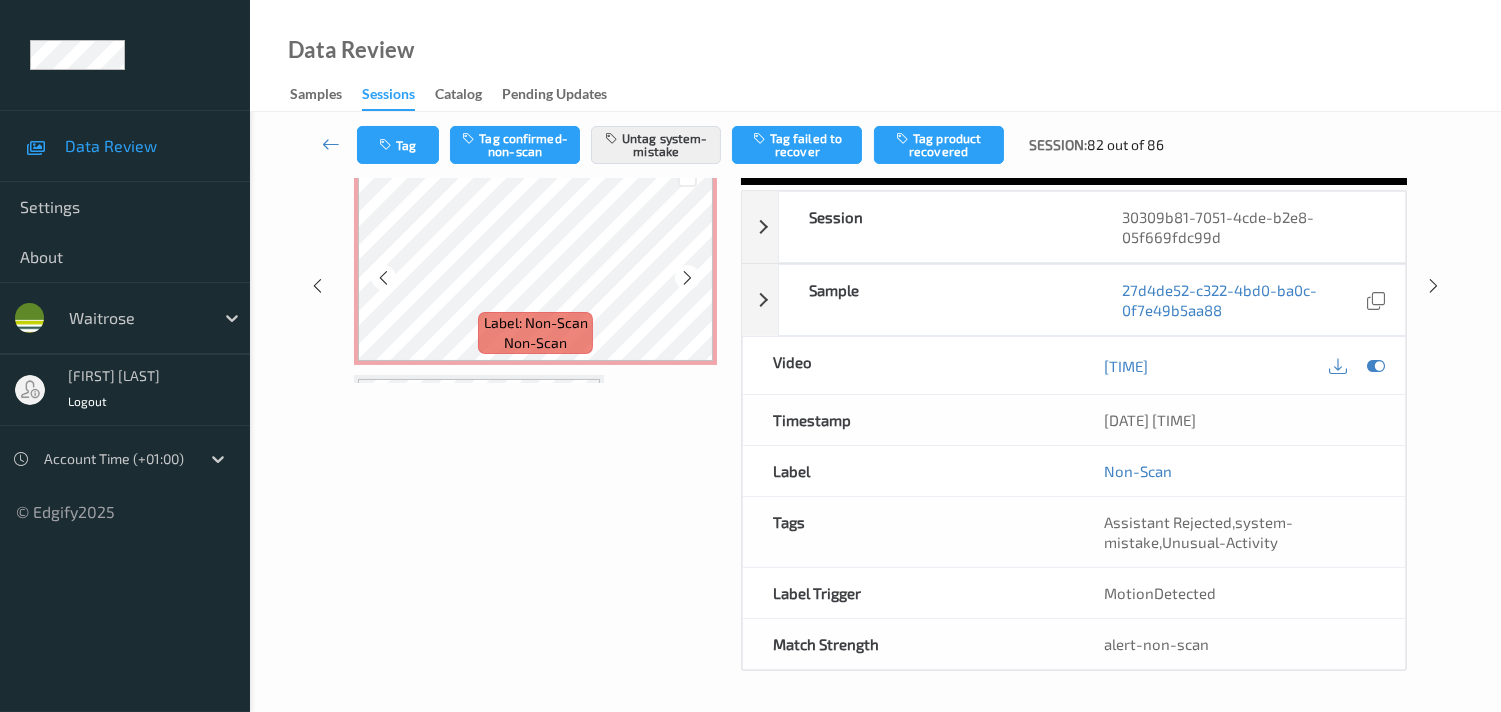 scroll, scrollTop: 2515, scrollLeft: 0, axis: vertical 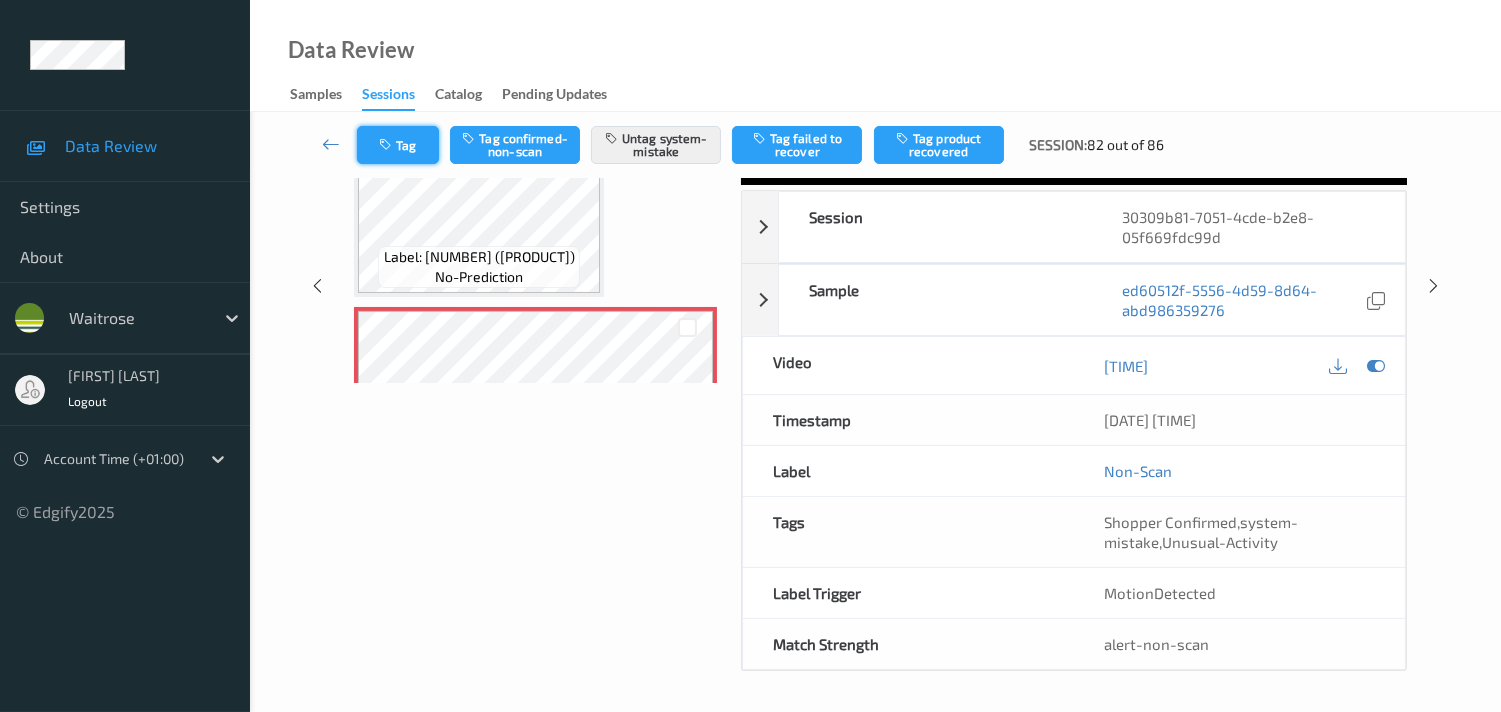 click on "Tag" at bounding box center [398, 145] 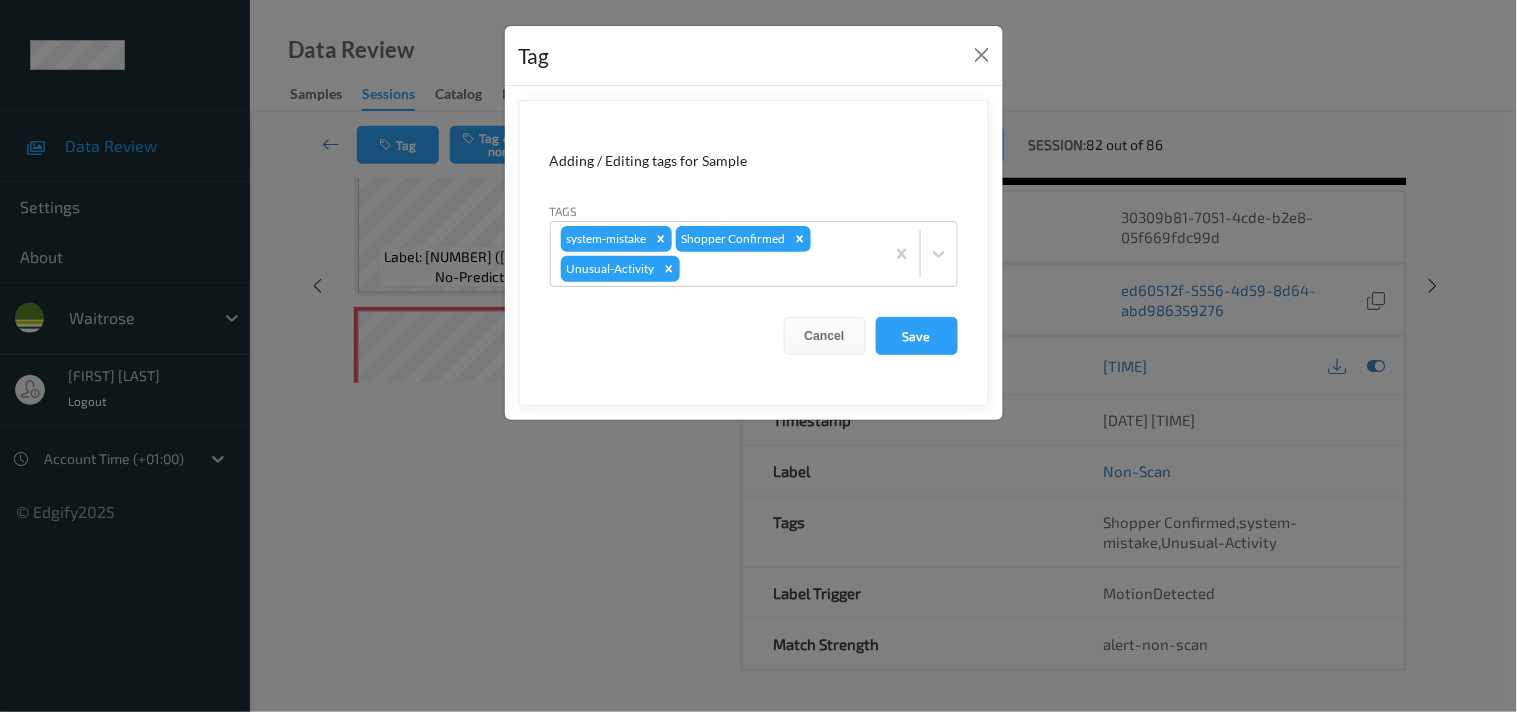 click on "Tag Adding / Editing tags for Sample   Tags system-mistake Shopper Confirmed Unusual-Activity Cancel Save" at bounding box center [758, 356] 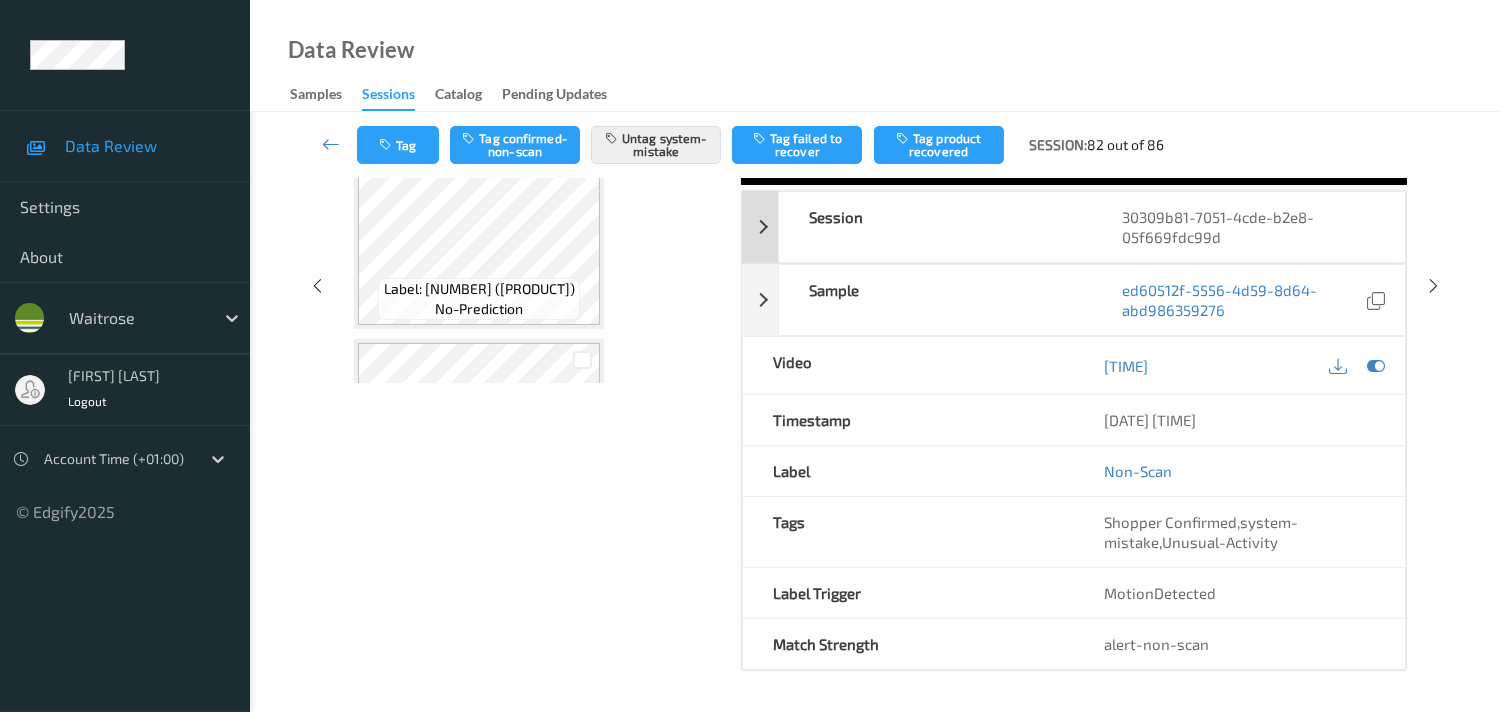 scroll, scrollTop: 0, scrollLeft: 0, axis: both 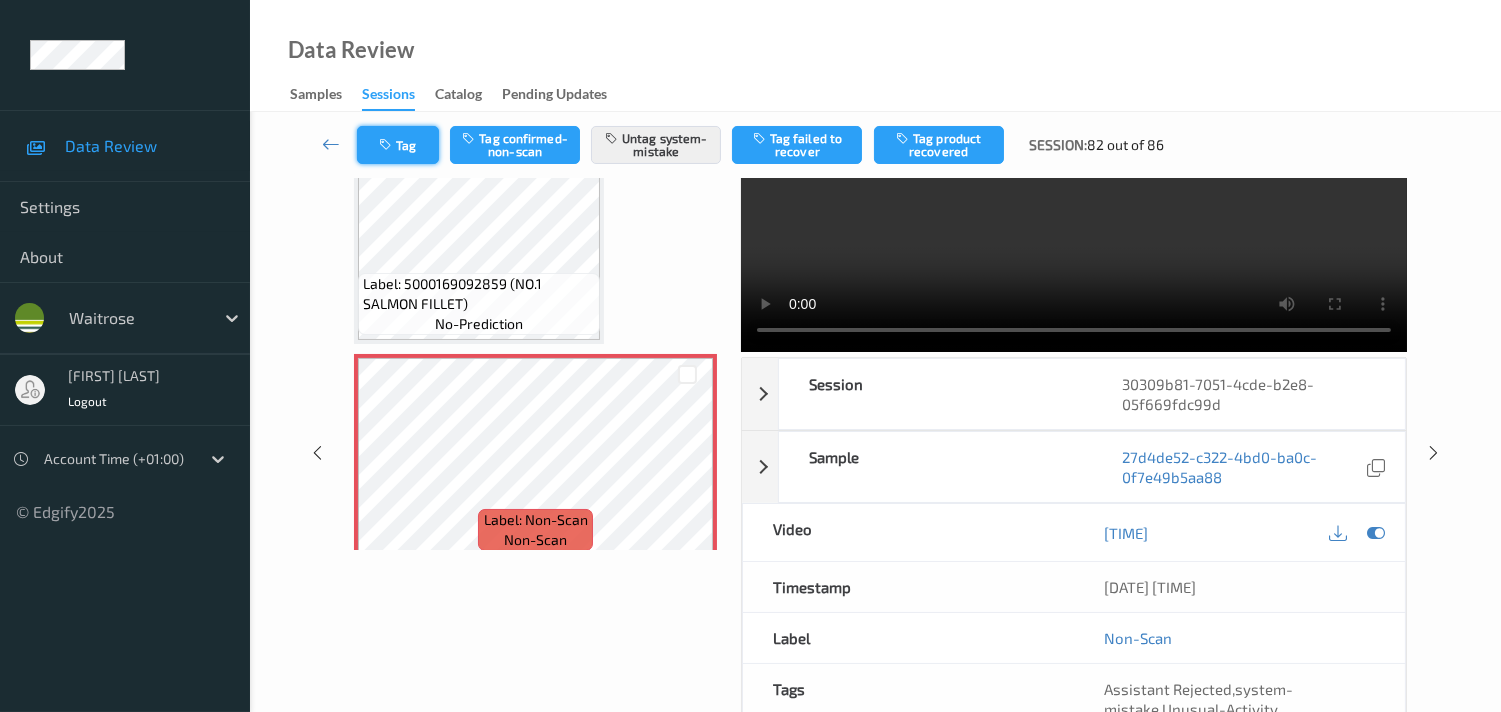 click on "Tag" at bounding box center (398, 145) 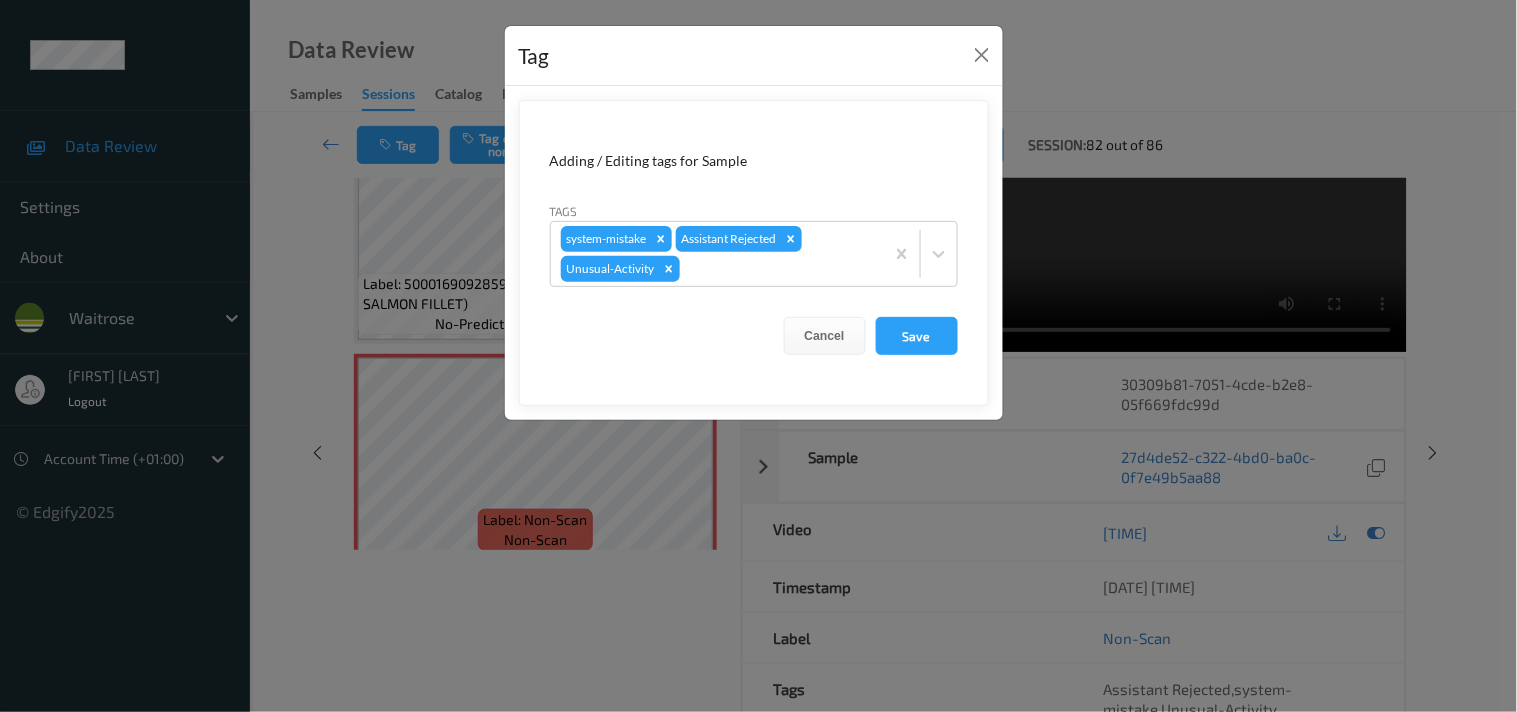 click on "Tag Adding / Editing tags for Sample   Tags system-mistake Assistant Rejected Unusual-Activity Cancel Save" at bounding box center [758, 356] 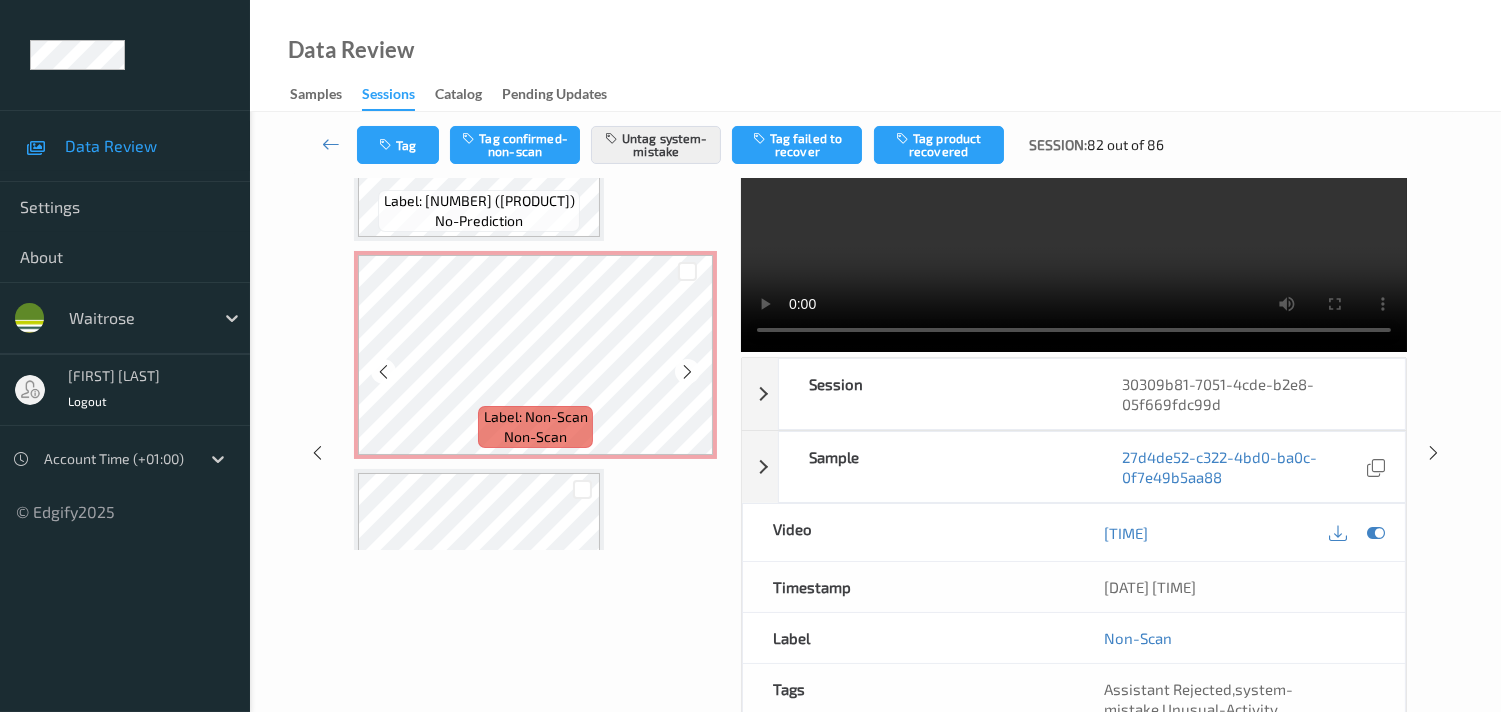 scroll, scrollTop: 2737, scrollLeft: 0, axis: vertical 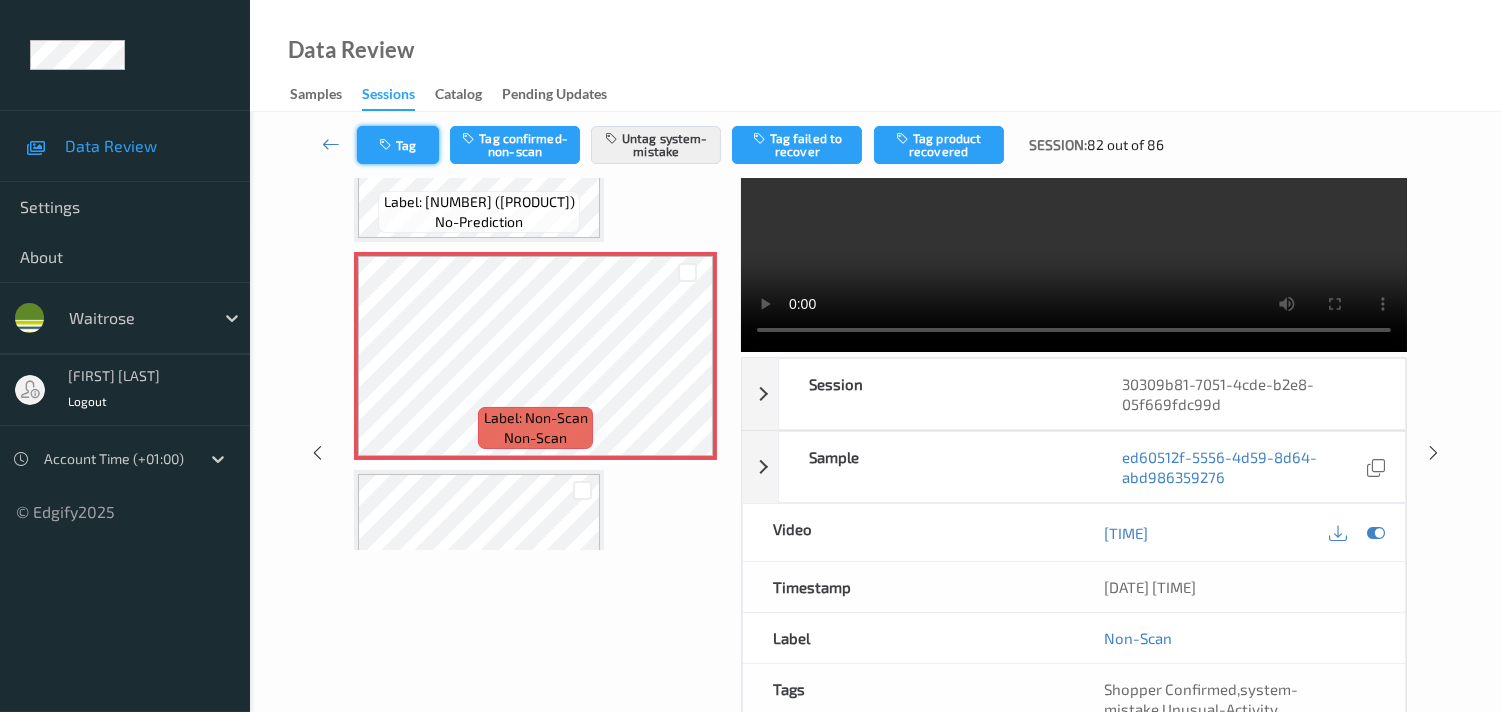 click on "Tag" at bounding box center (398, 145) 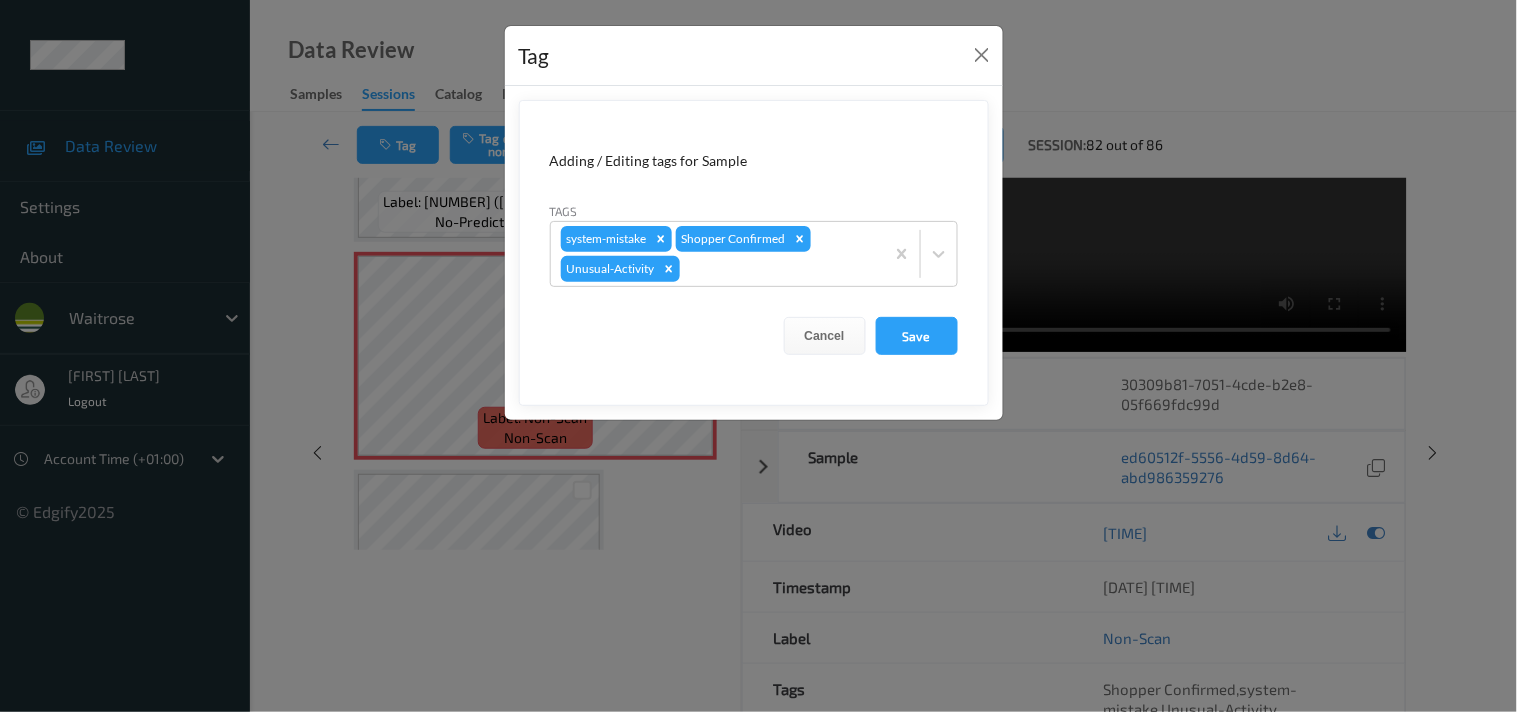 click on "Tag Adding / Editing tags for Sample   Tags system-mistake Shopper Confirmed Unusual-Activity Cancel Save" at bounding box center (758, 356) 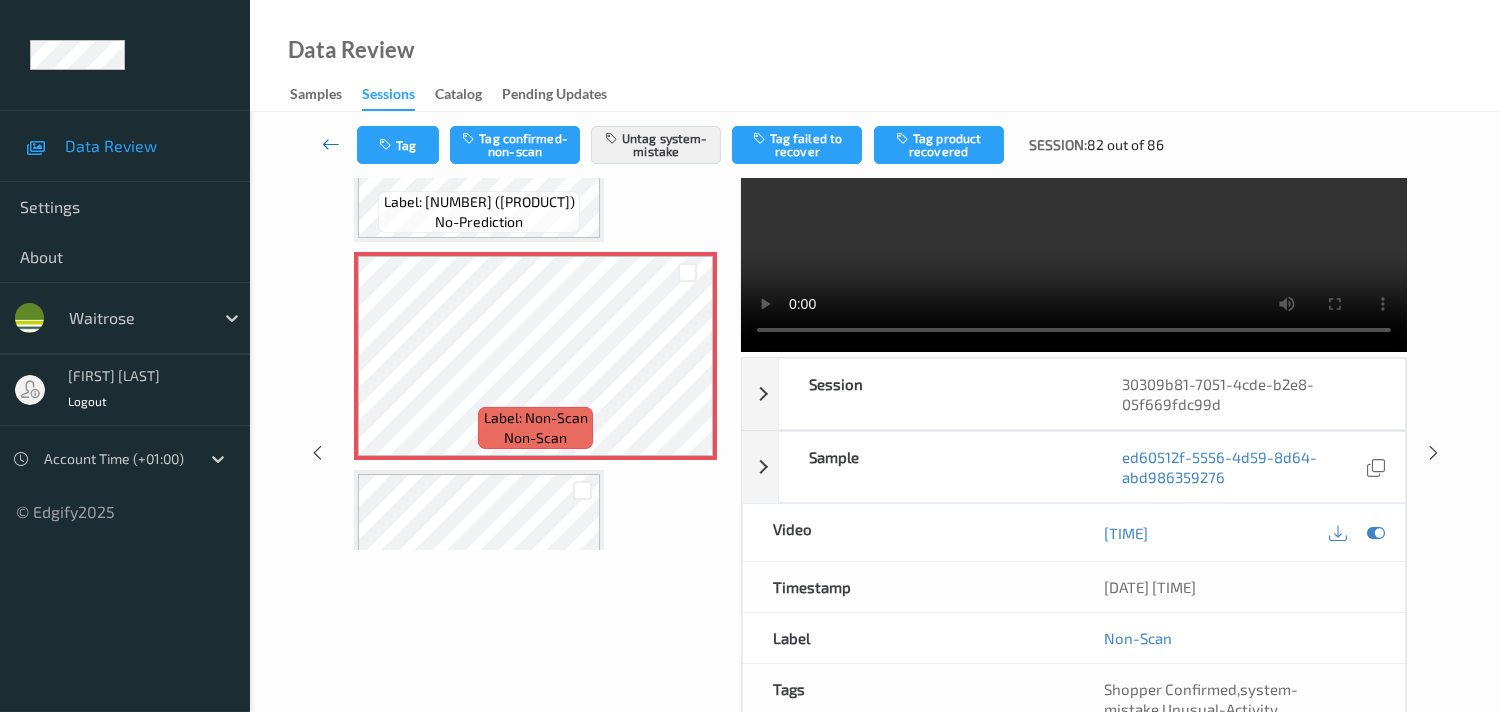 click at bounding box center (331, 144) 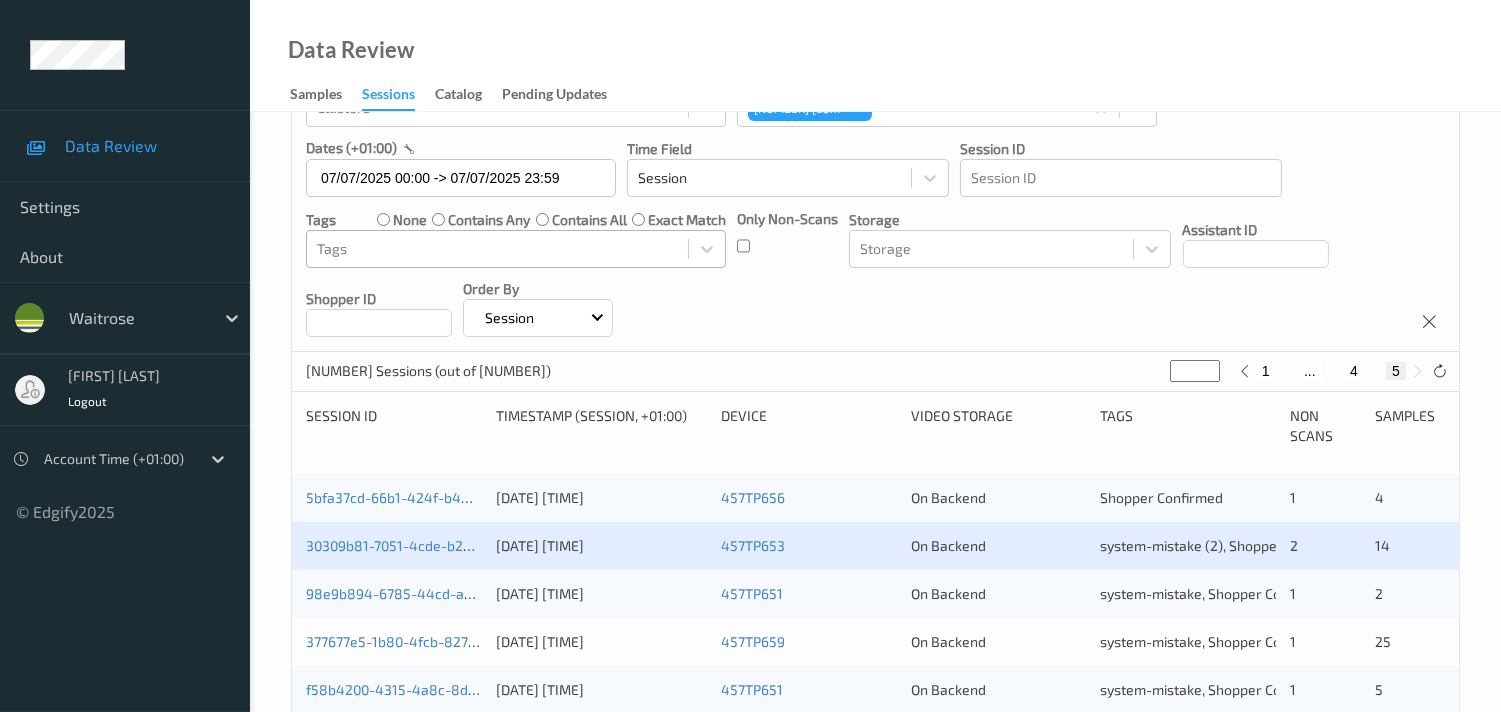scroll, scrollTop: 222, scrollLeft: 0, axis: vertical 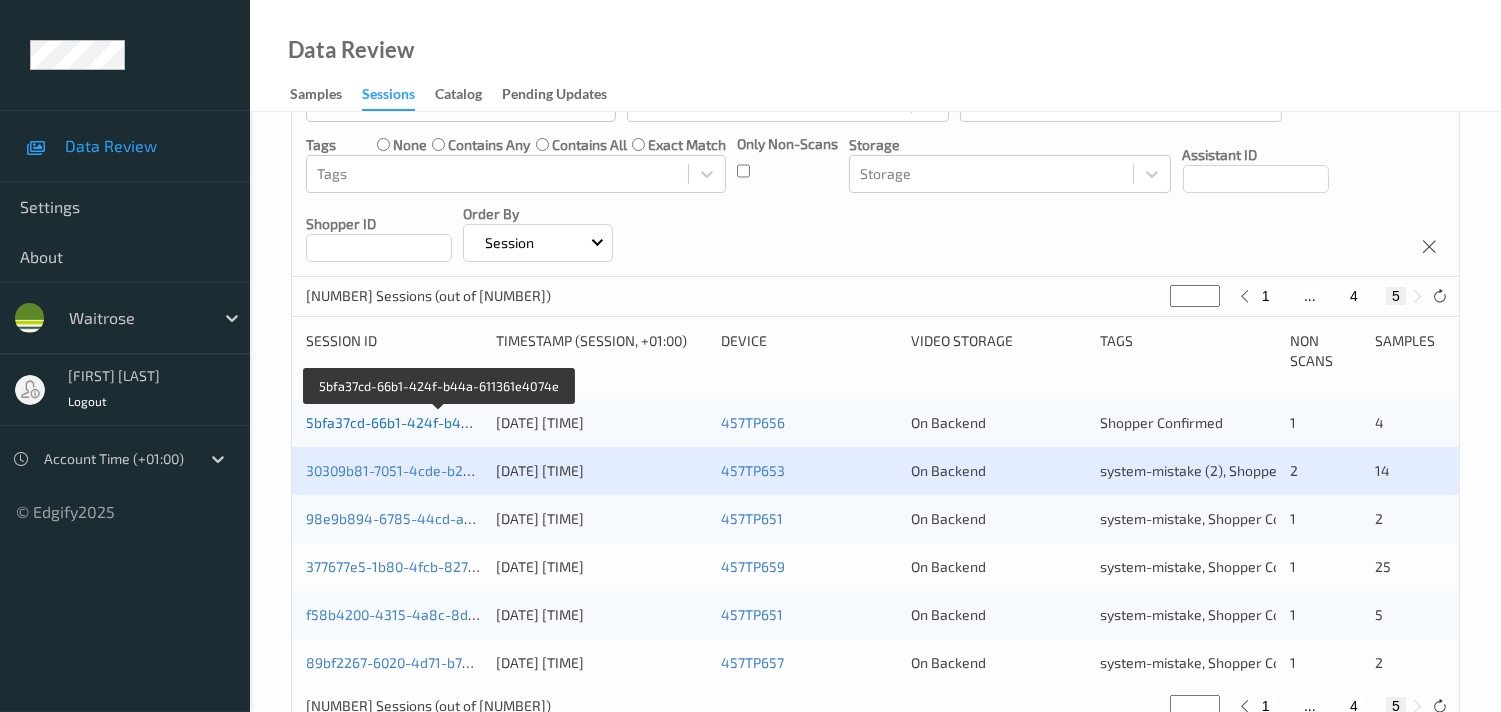 click on "5bfa37cd-66b1-424f-b44a-611361e4074e" at bounding box center [440, 422] 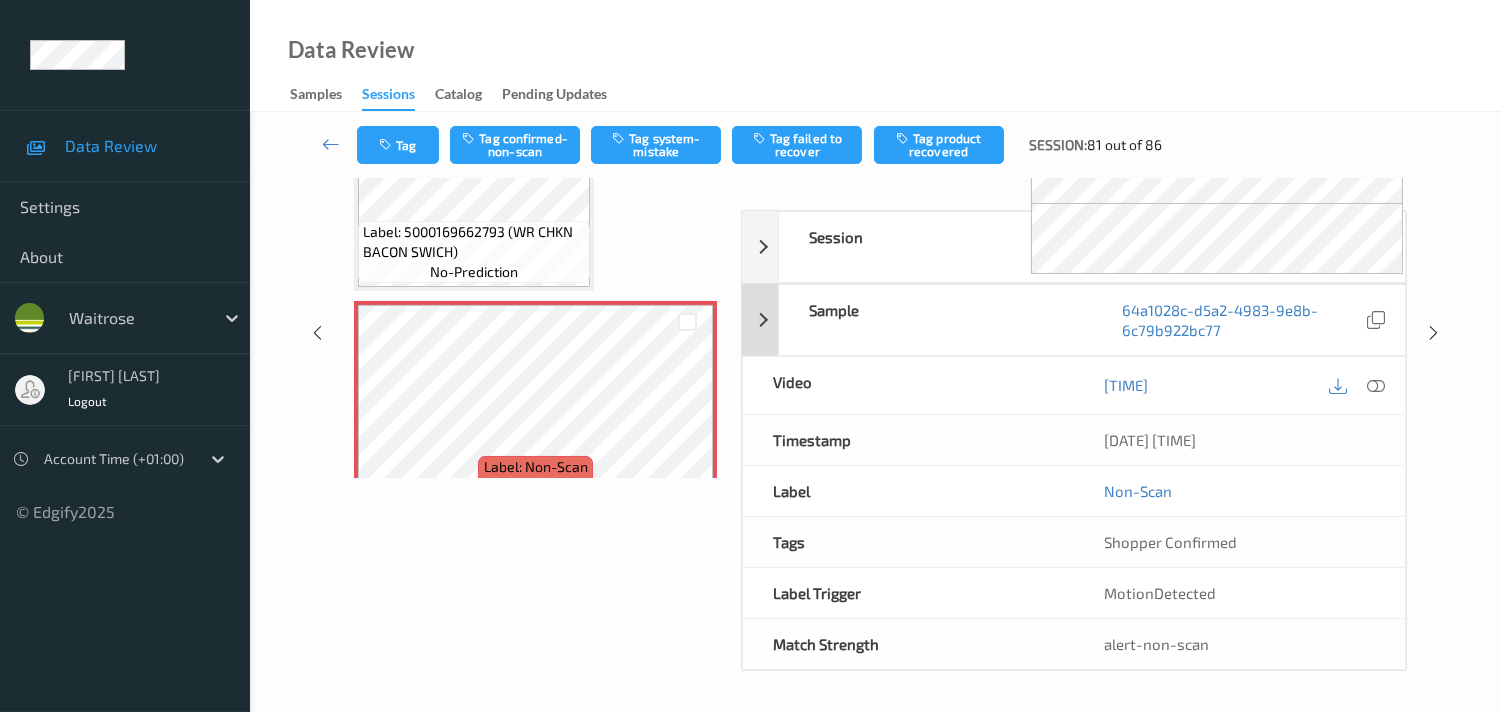 drag, startPoint x: 1387, startPoint y: 388, endPoint x: 1371, endPoint y: 378, distance: 18.867962 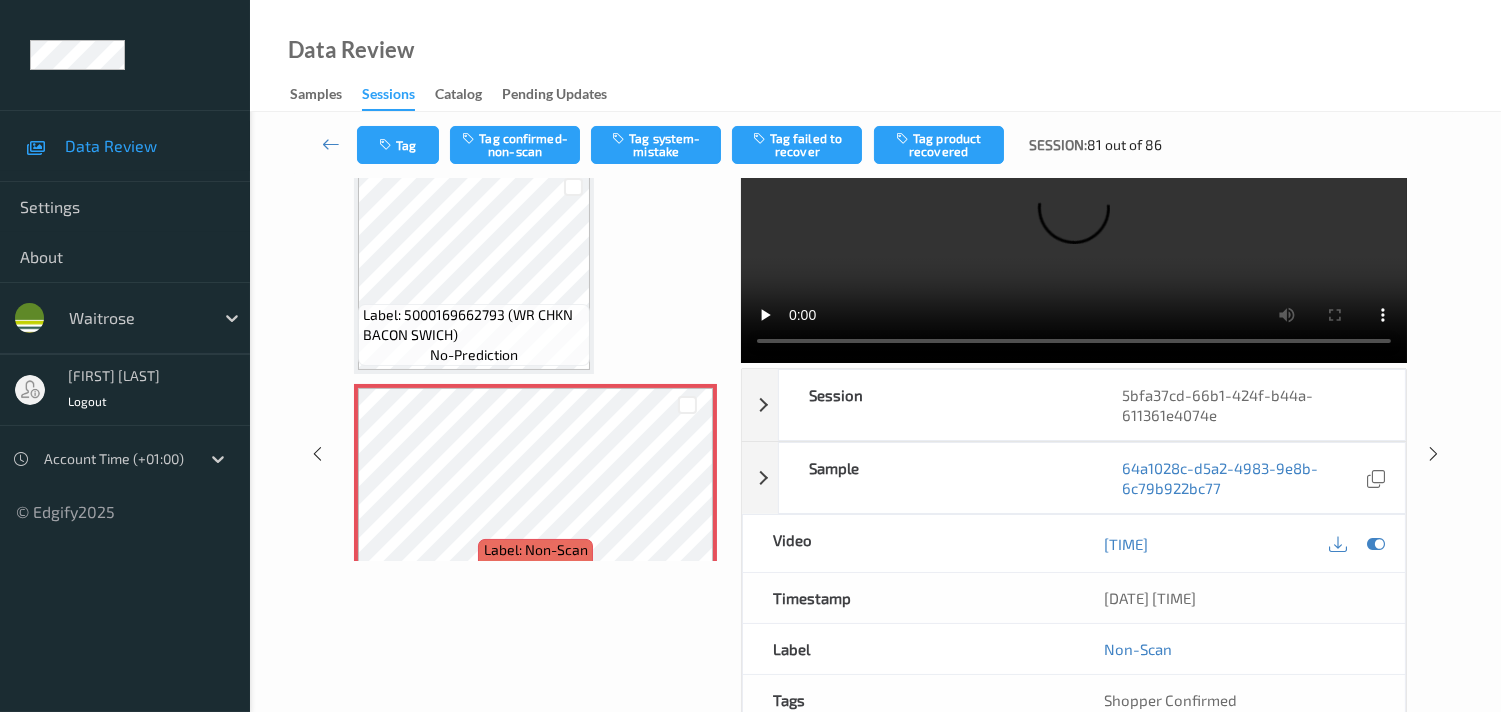 scroll, scrollTop: 0, scrollLeft: 0, axis: both 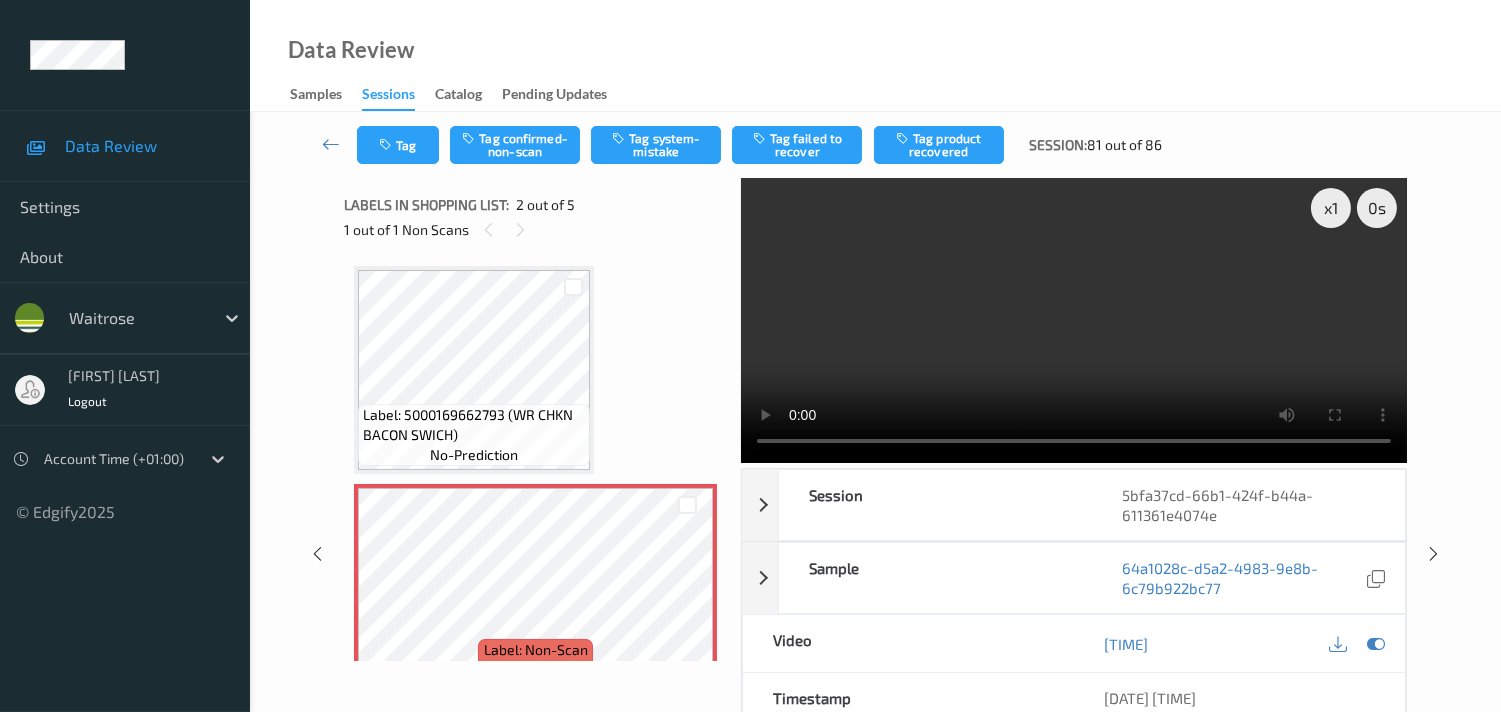 click on "x 1 0 s Session 5bfa37cd-66b1-424f-b44a-611361e4074e Session ID 5bfa37cd-66b1-424f-b44a-611361e4074e Session 07/07/2025 09:41:38 Timestamp 07/07/2025 09:41:38 Tags Shopper Confirmed Device 457TP656 Assistant ID N/A Shopper ID N/A Sample 64a1028c-d5a2-4983-9e8b-6c79b922bc77 Group ID 070eba25-f9f9-41ab-94e9-84f35d6fd7e1 Prediction Loss N/A Video 00:00:11.189 Timestamp 07/07/2025 09:41:50 Label Non-Scan Tags Shopper Confirmed Label Trigger MotionDetected Match Strength alert-non-scan Labels in shopping list: 2 out of 5 1 out of 1 Non Scans Label: 5000169662793 (WR CHKN BACON SWICH) no-prediction Label: Non-Scan non-scan Label: Non-Scan non-scan Label: 54491472 (COCA-COLA CLASSIC) no-prediction Label: 7622300735951 (CADBURY WHOLENUT) no-prediction Label: 90162602 (RED BULL DRINK) no-prediction" at bounding box center [875, 553] 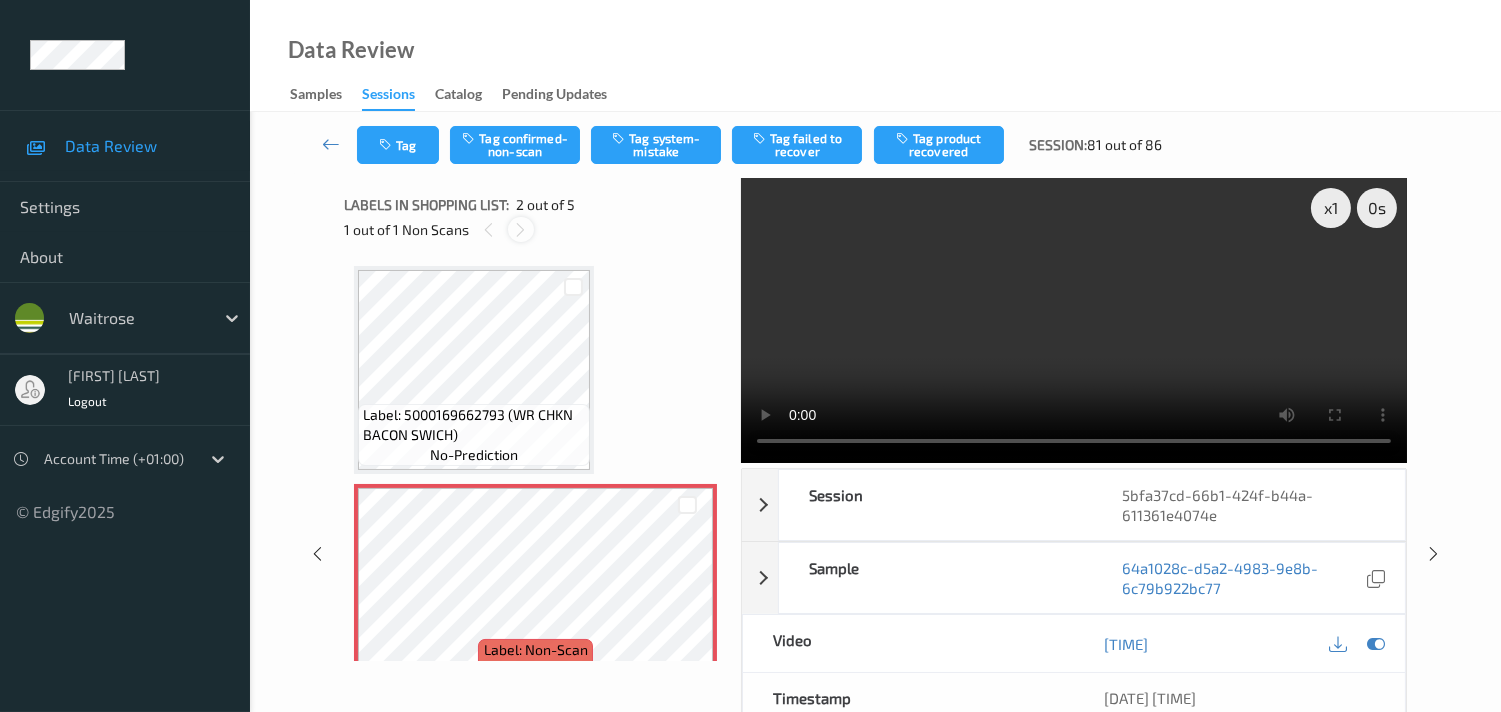 click at bounding box center (520, 230) 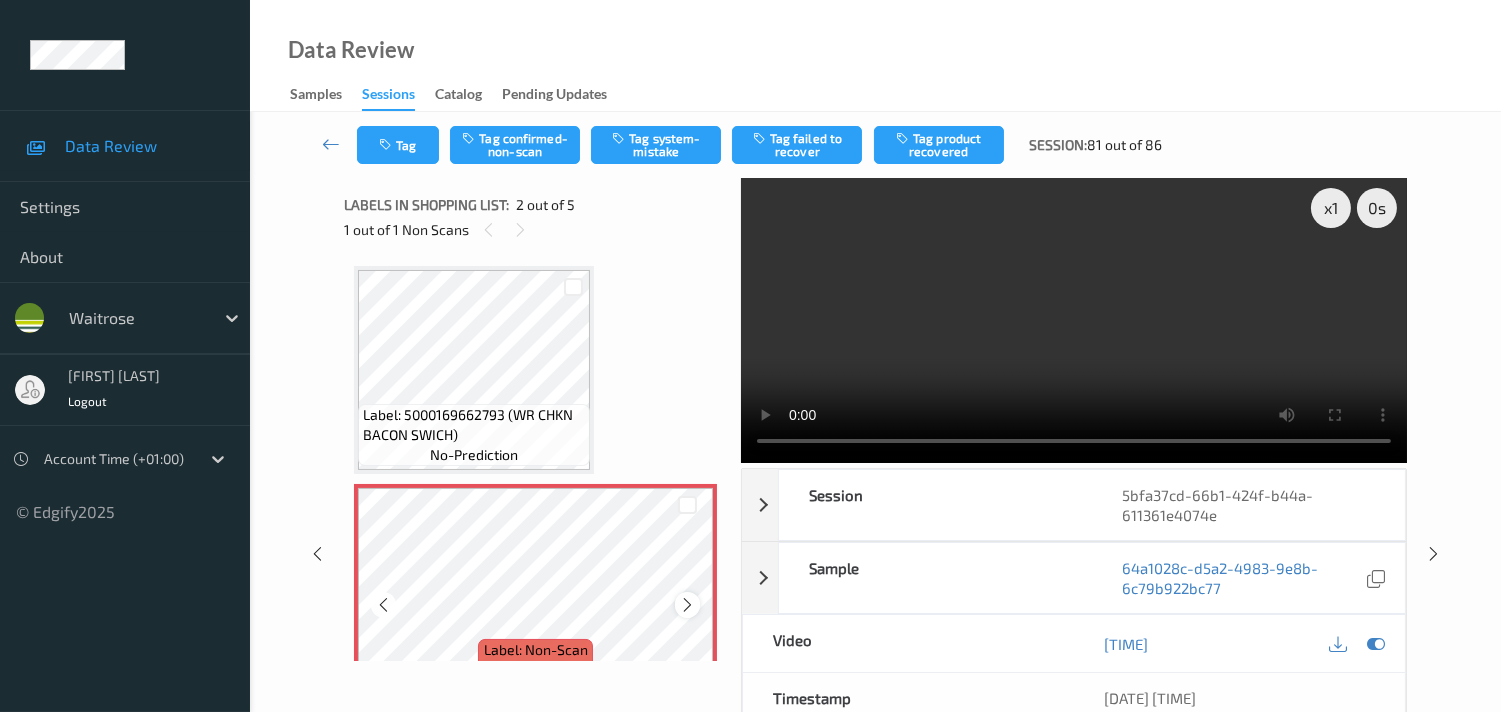 click at bounding box center [687, 605] 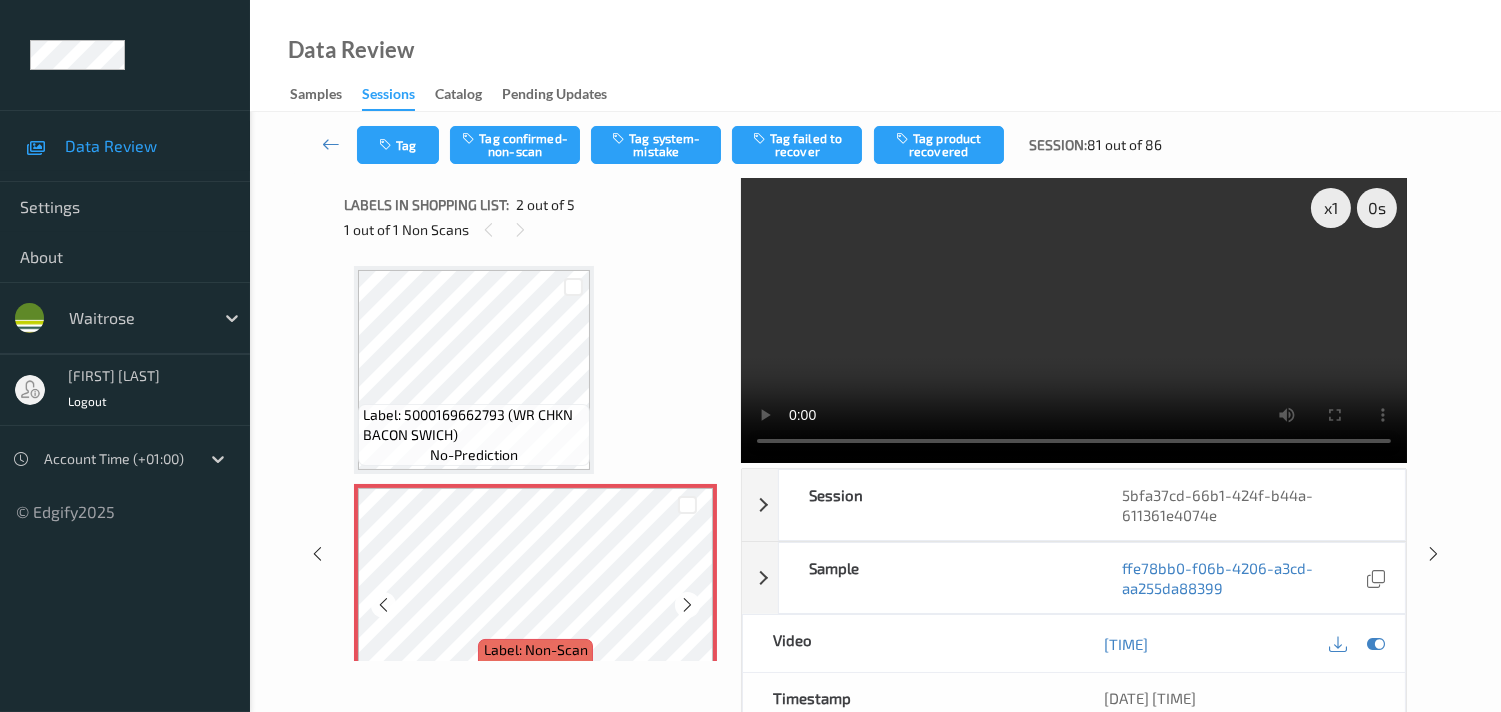 click at bounding box center (687, 605) 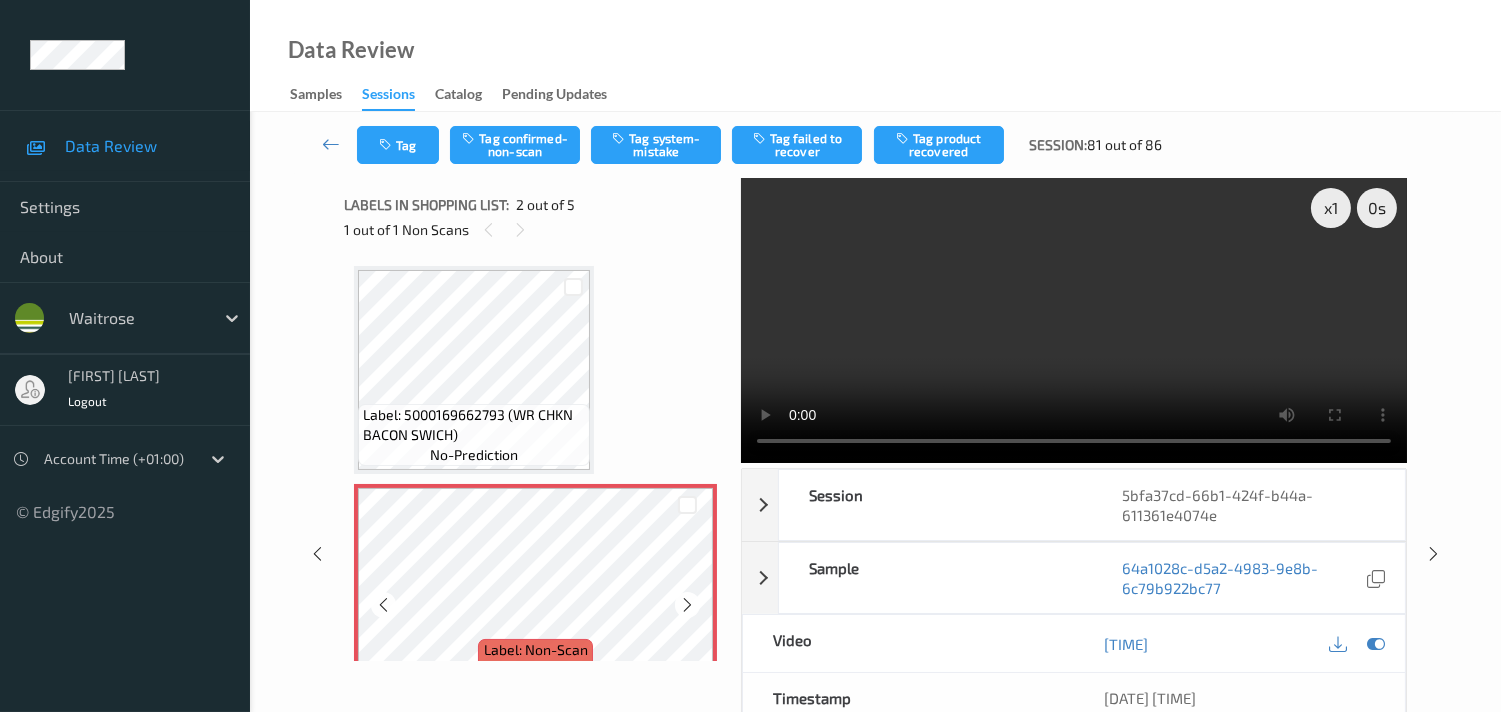 click at bounding box center [687, 605] 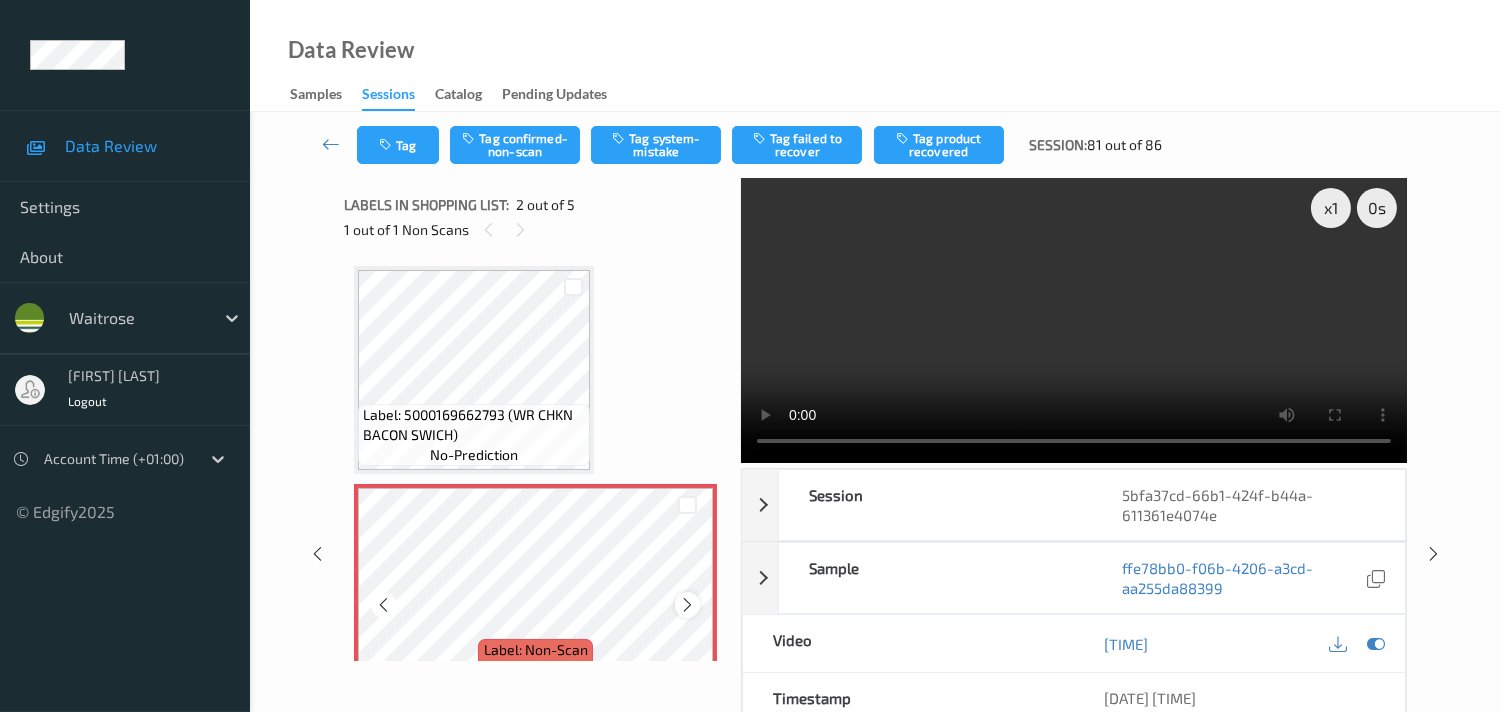click at bounding box center [687, 605] 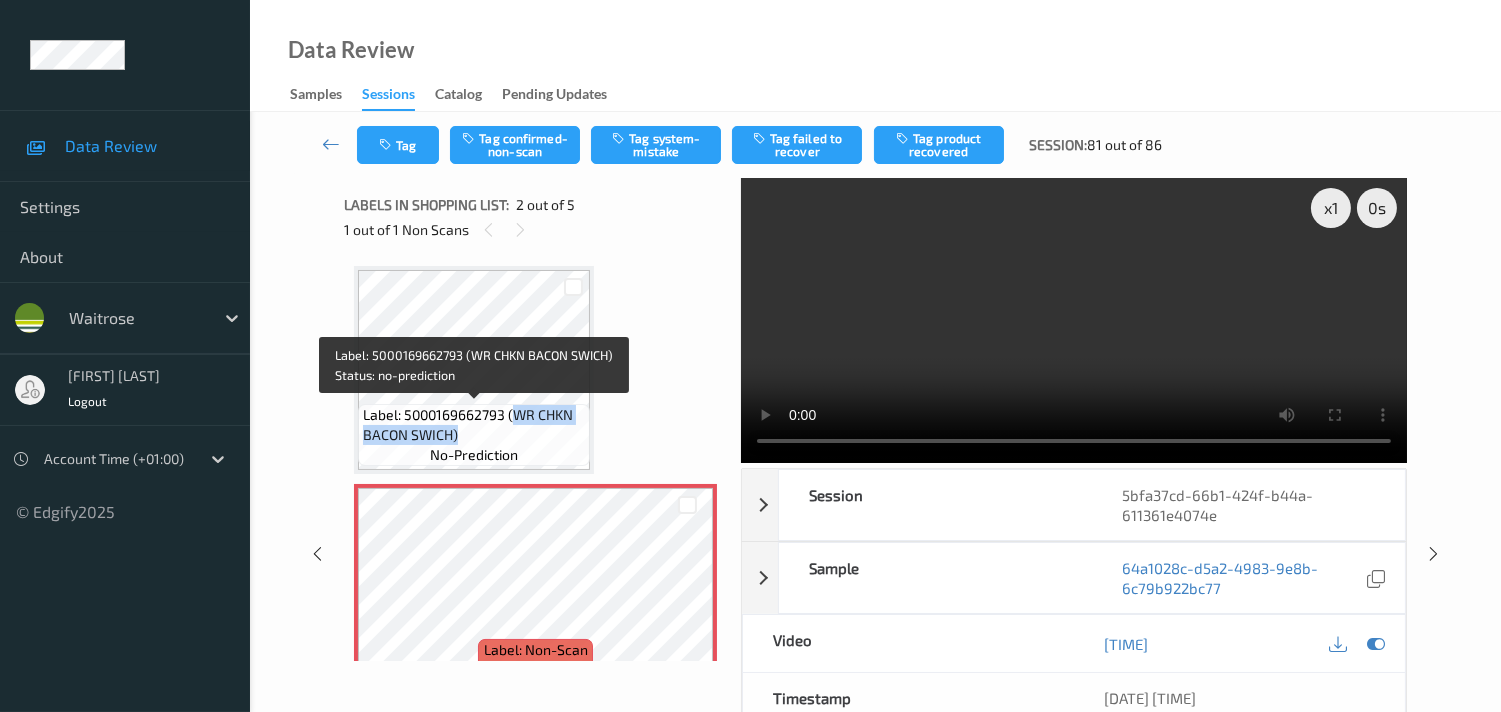 drag, startPoint x: 512, startPoint y: 411, endPoint x: 570, endPoint y: 433, distance: 62.03225 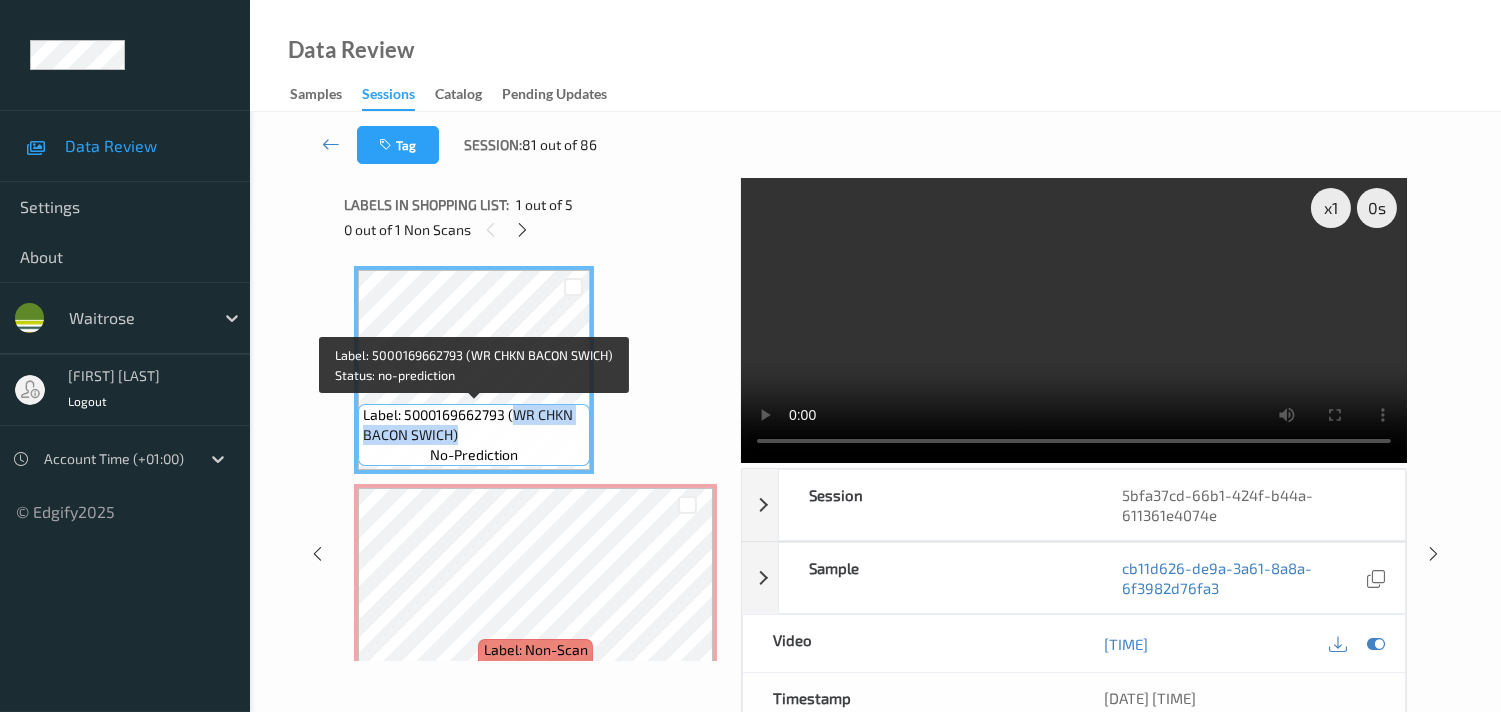 copy on "WR CHKN BACON SWICH)" 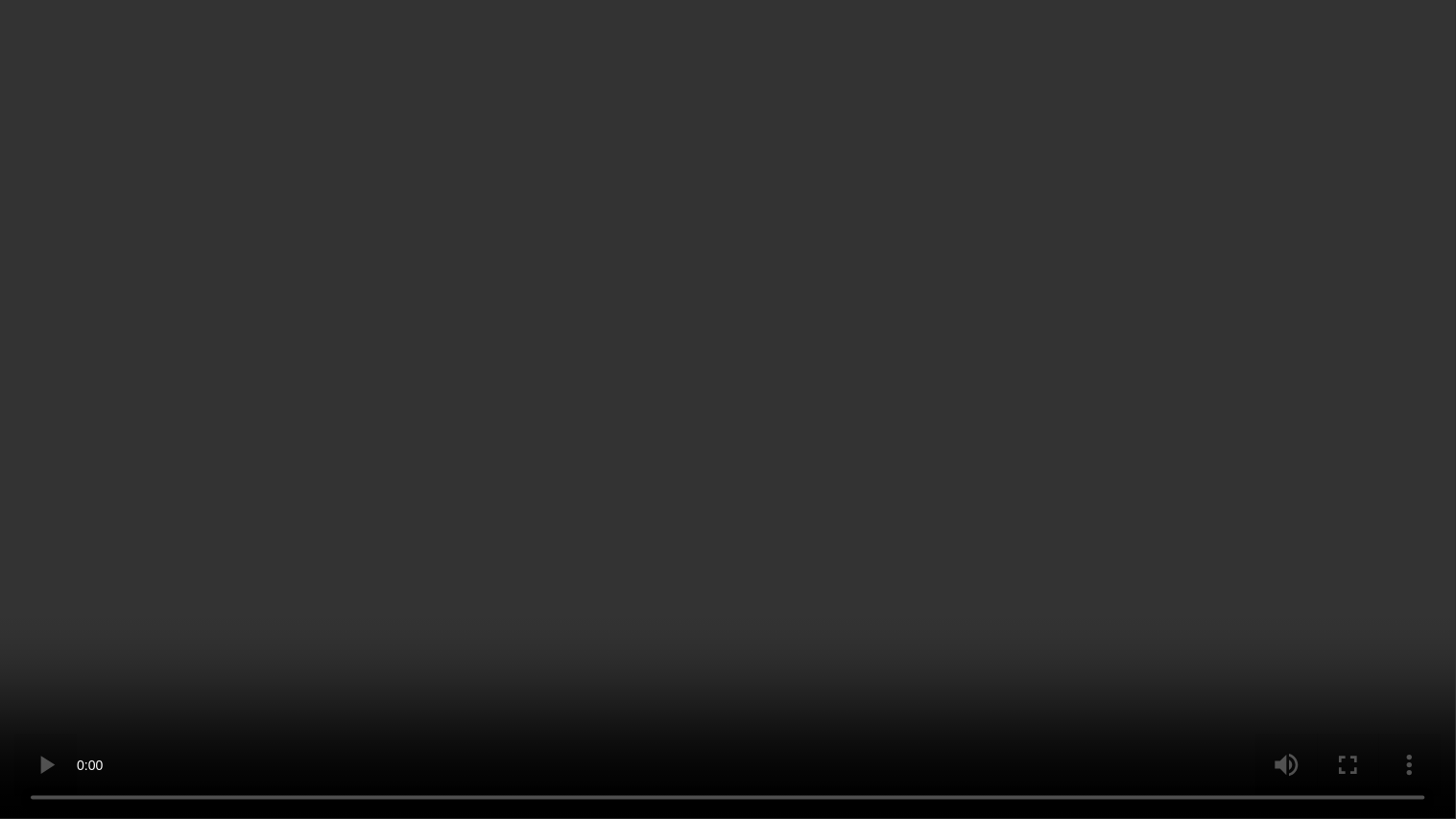 click at bounding box center (728, 409) 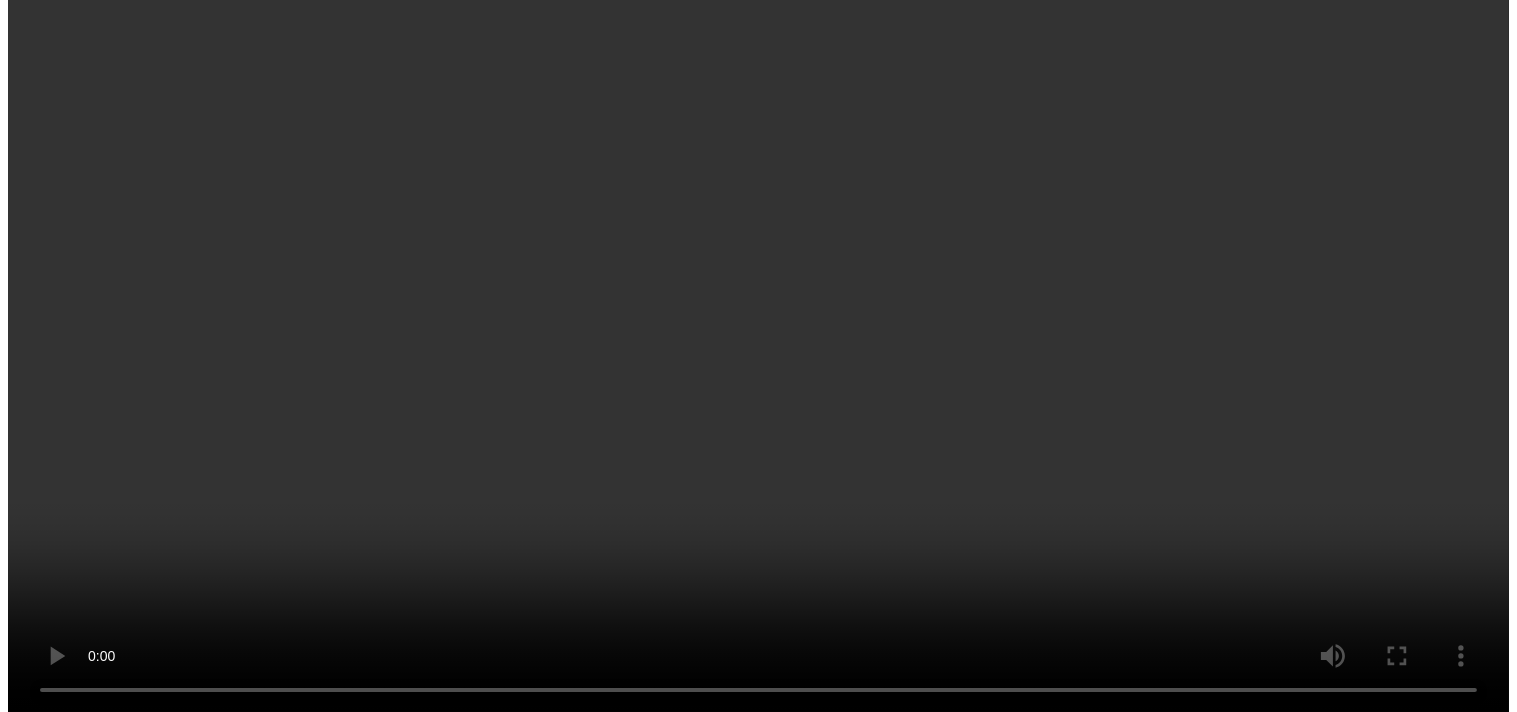 scroll, scrollTop: 222, scrollLeft: 0, axis: vertical 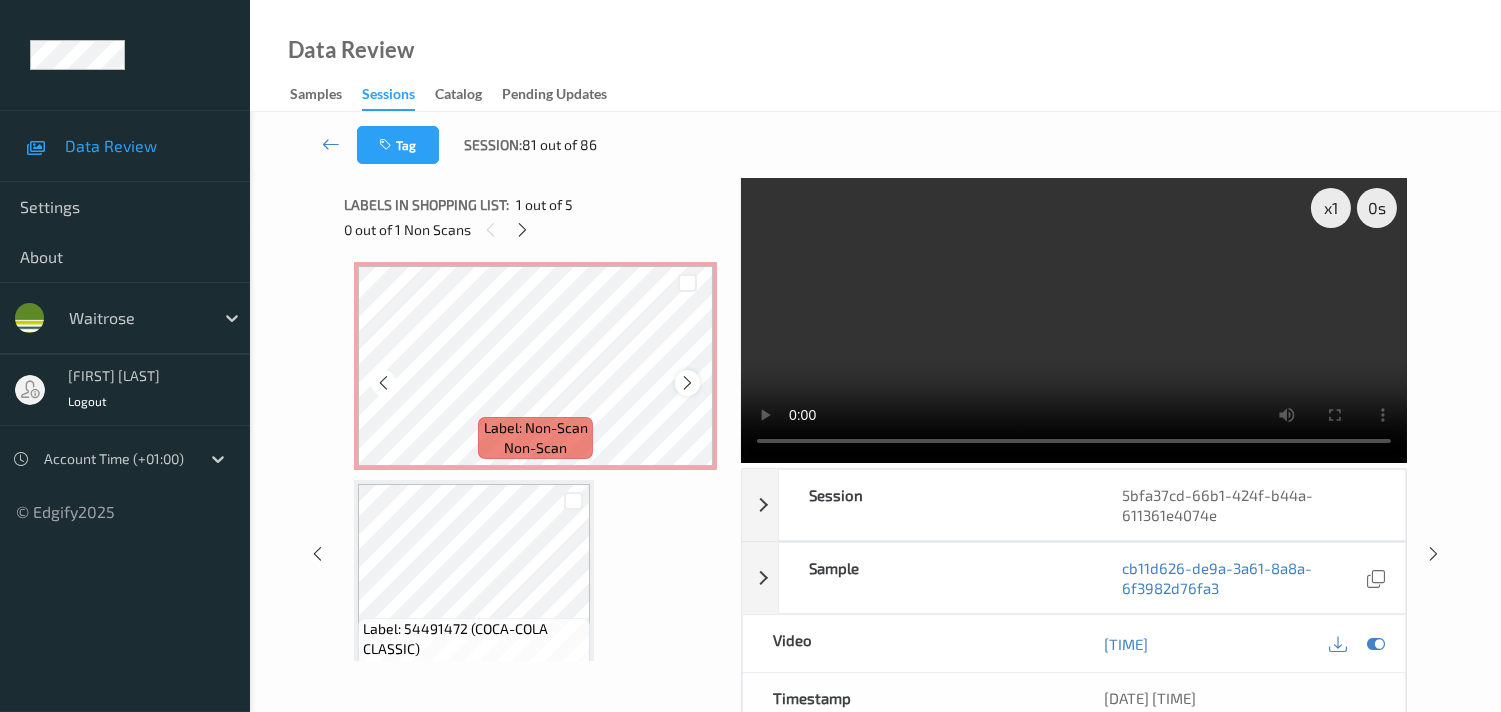 click at bounding box center [687, 383] 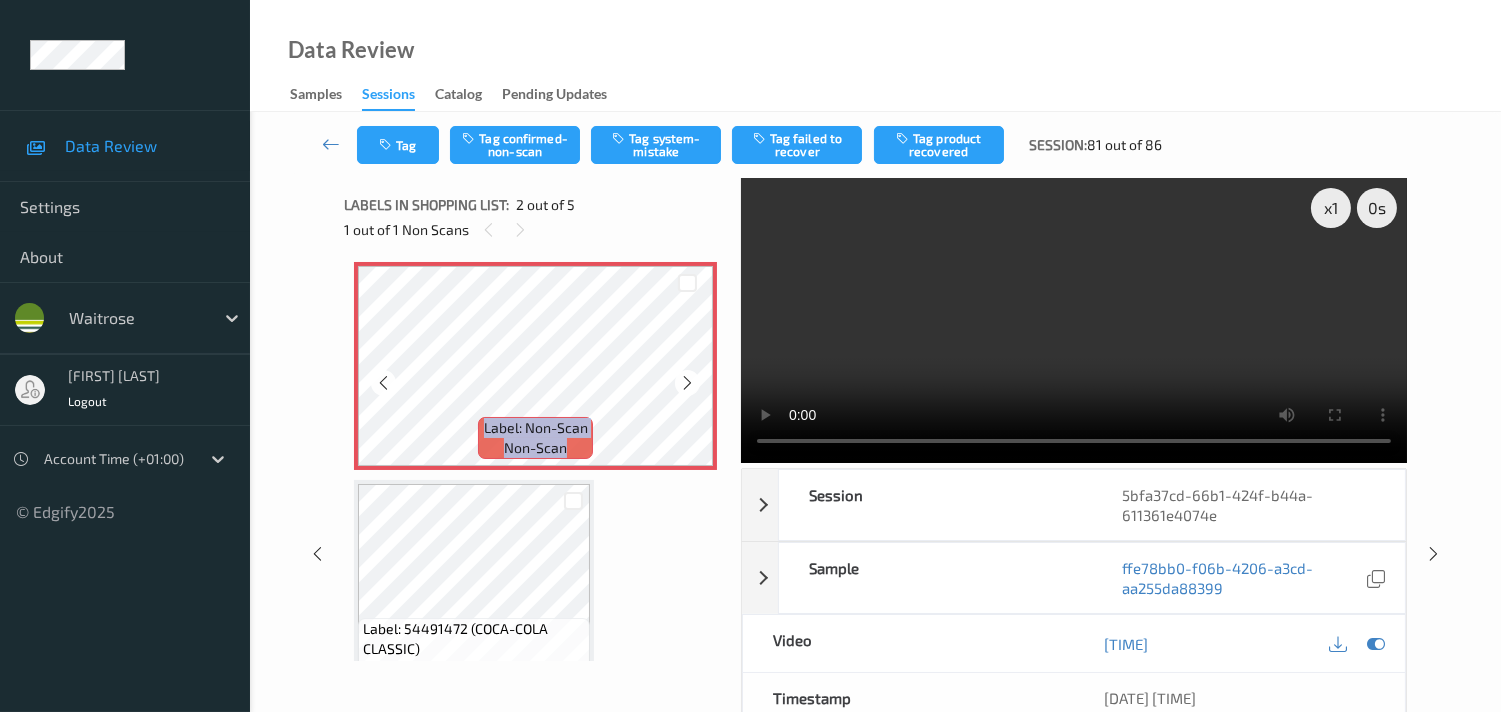 click at bounding box center (687, 383) 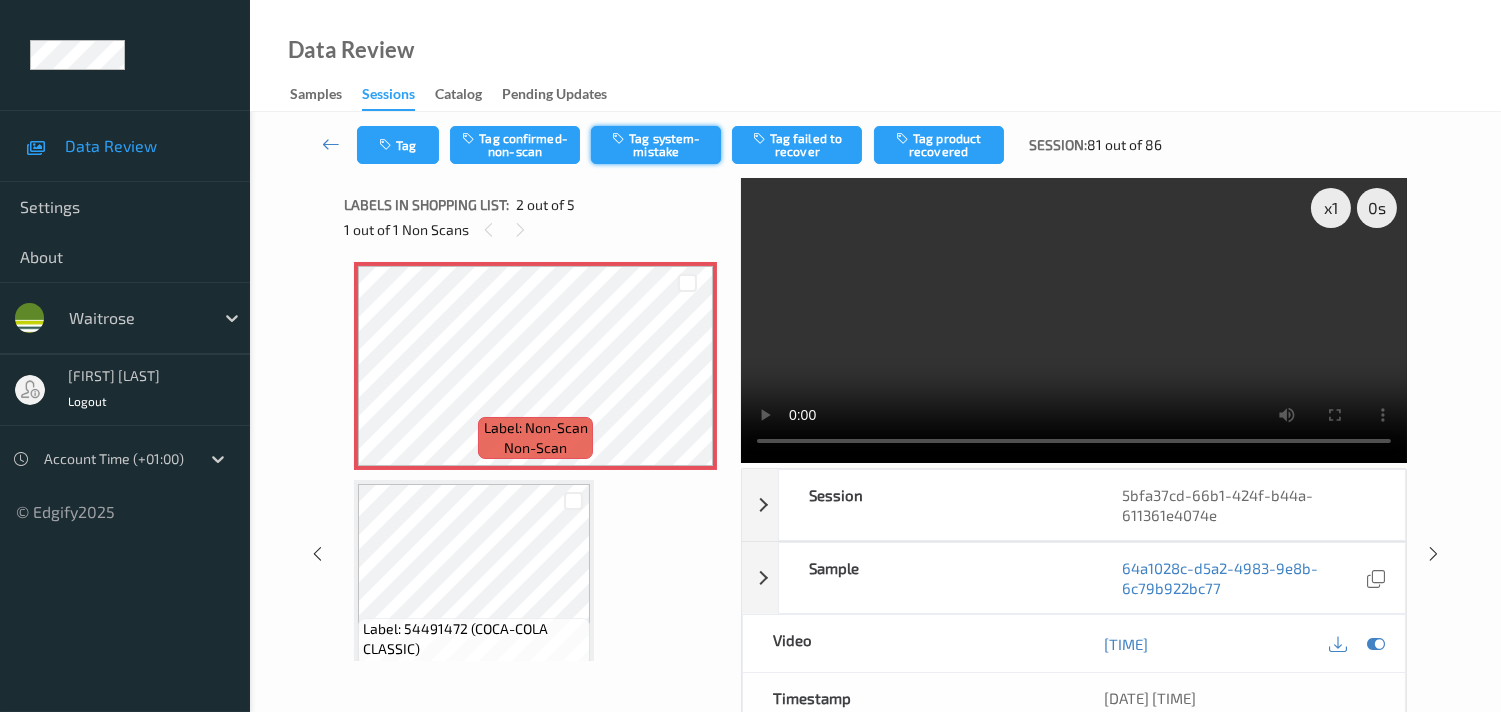 click on "Tag   system-mistake" at bounding box center [656, 145] 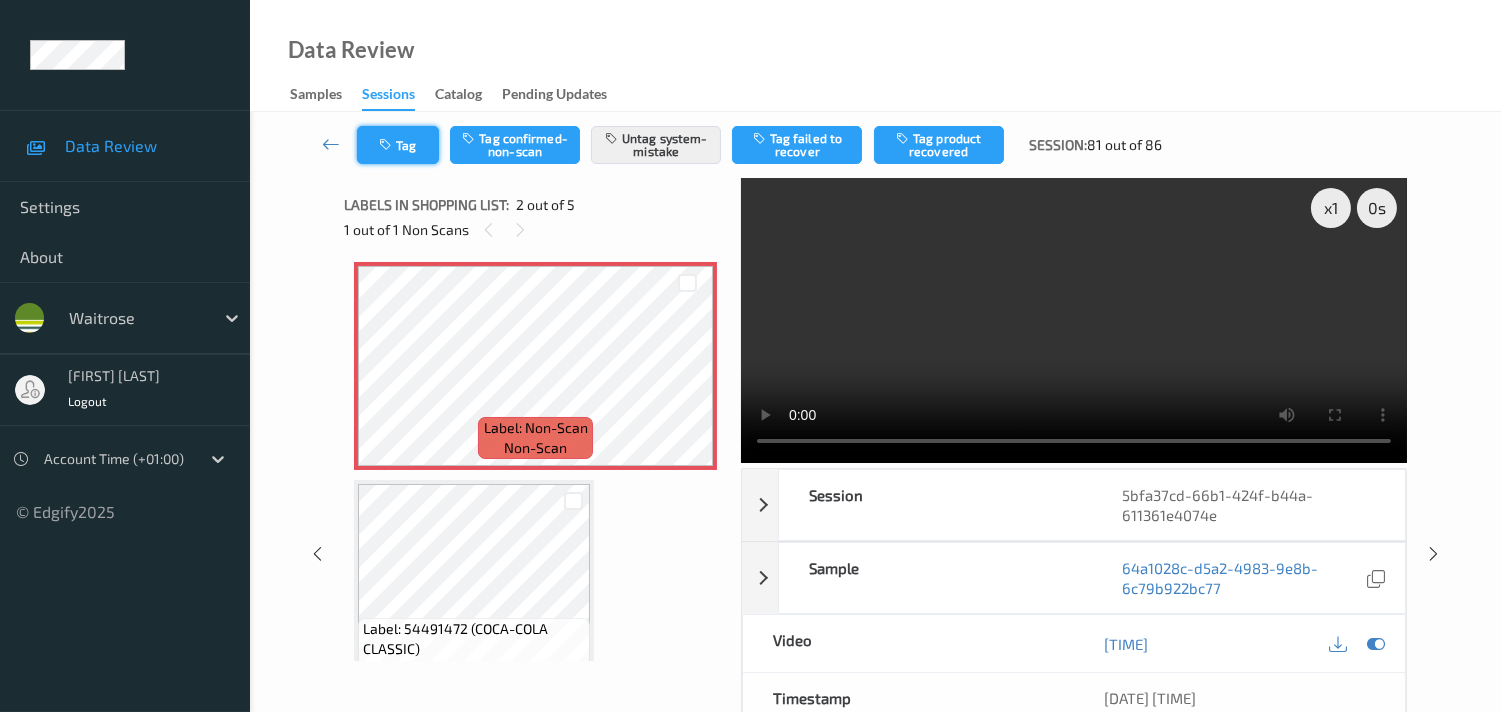 click on "Tag" at bounding box center (398, 145) 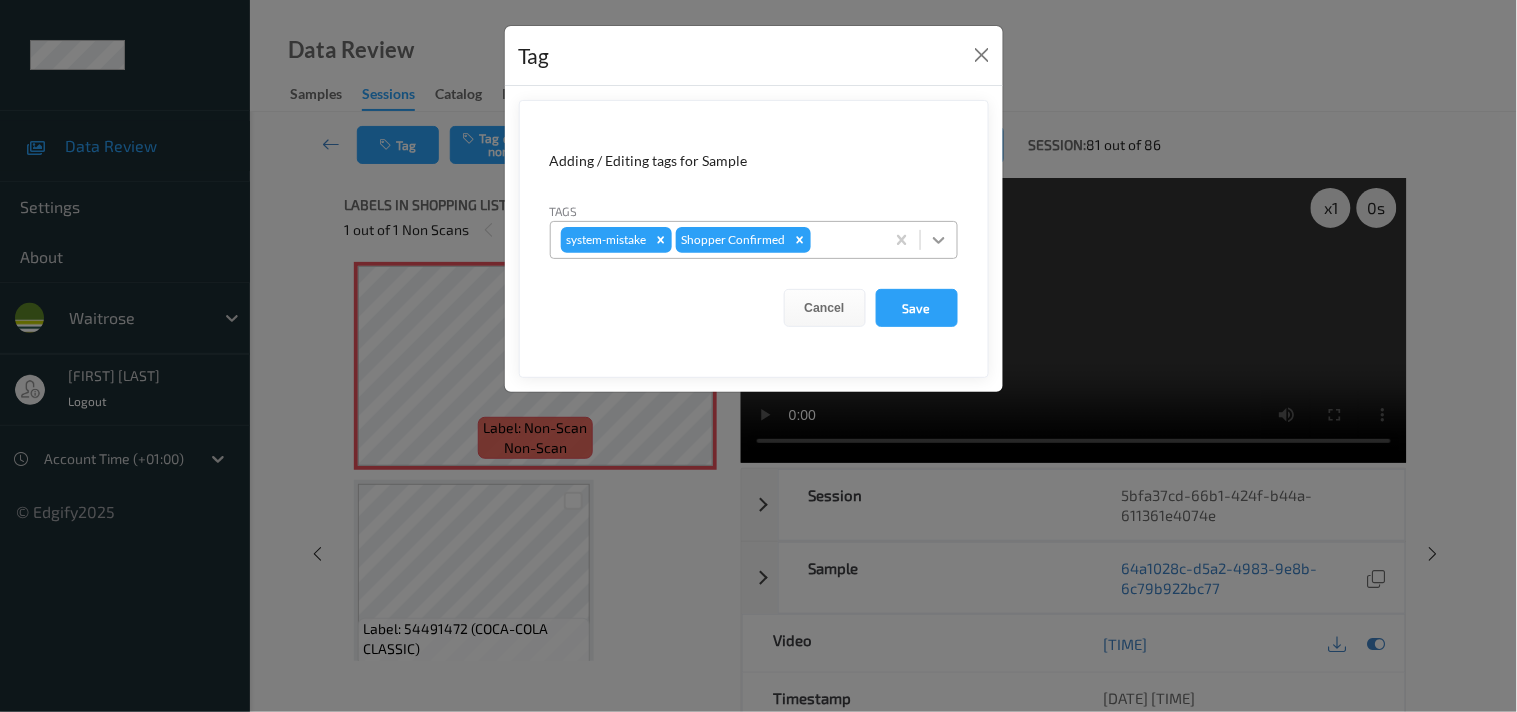 click at bounding box center [939, 240] 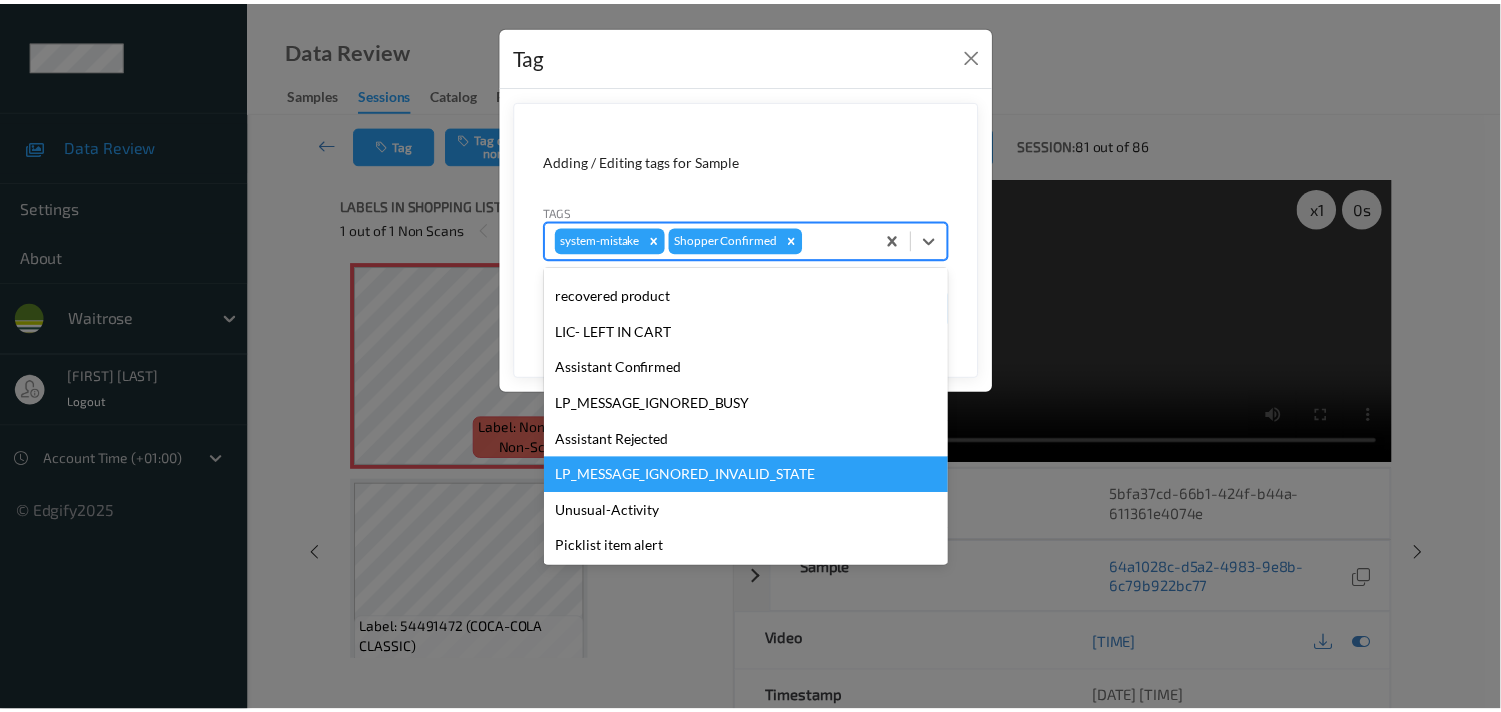 scroll, scrollTop: 320, scrollLeft: 0, axis: vertical 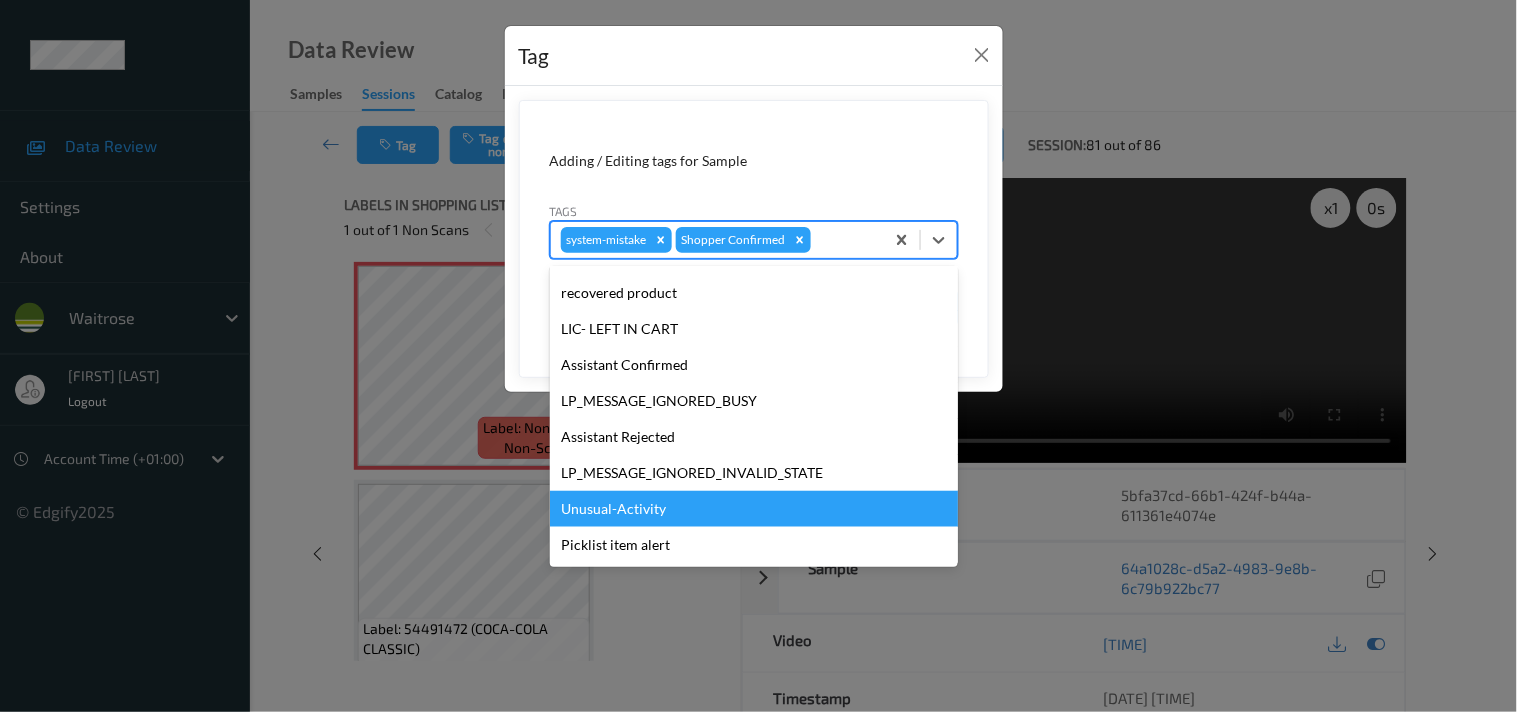 click on "Unusual-Activity" at bounding box center [754, 509] 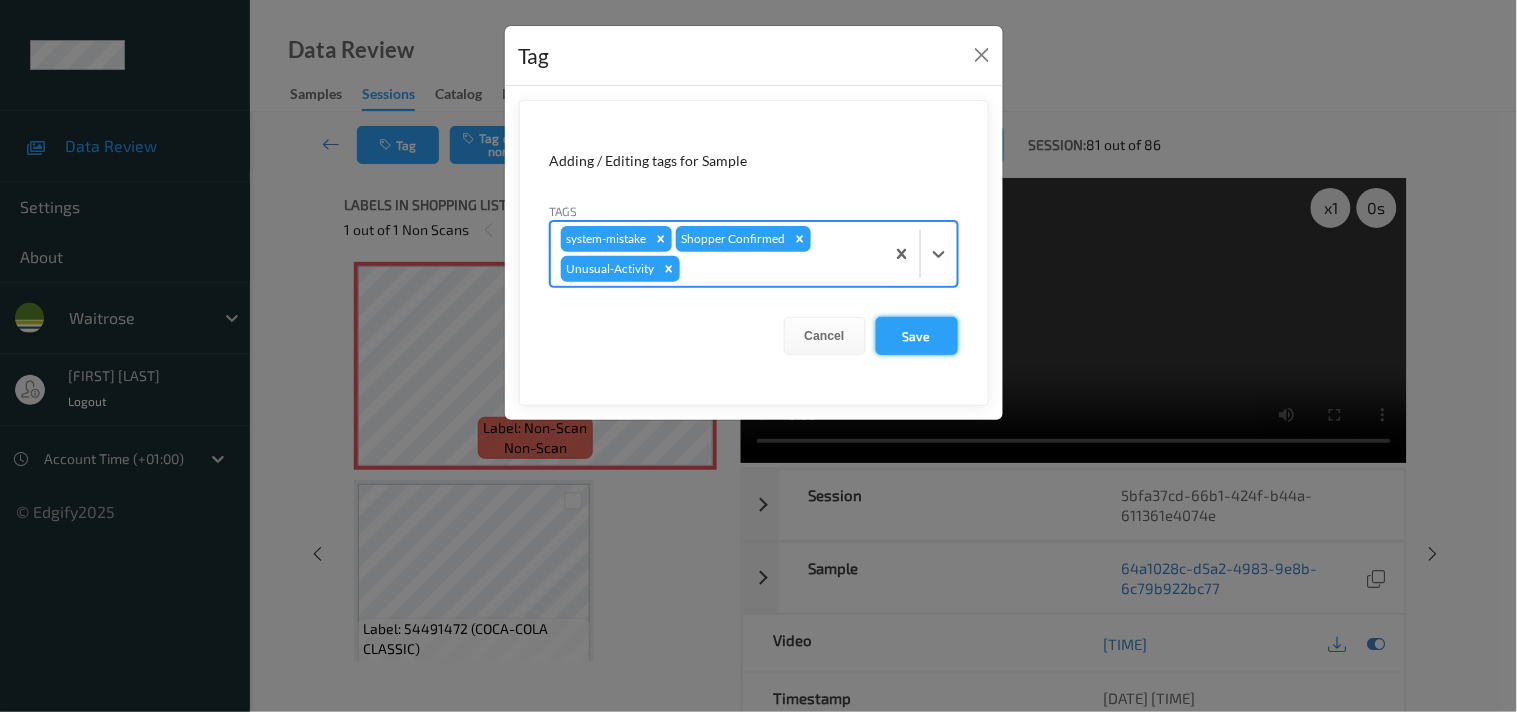 click on "Save" at bounding box center [917, 336] 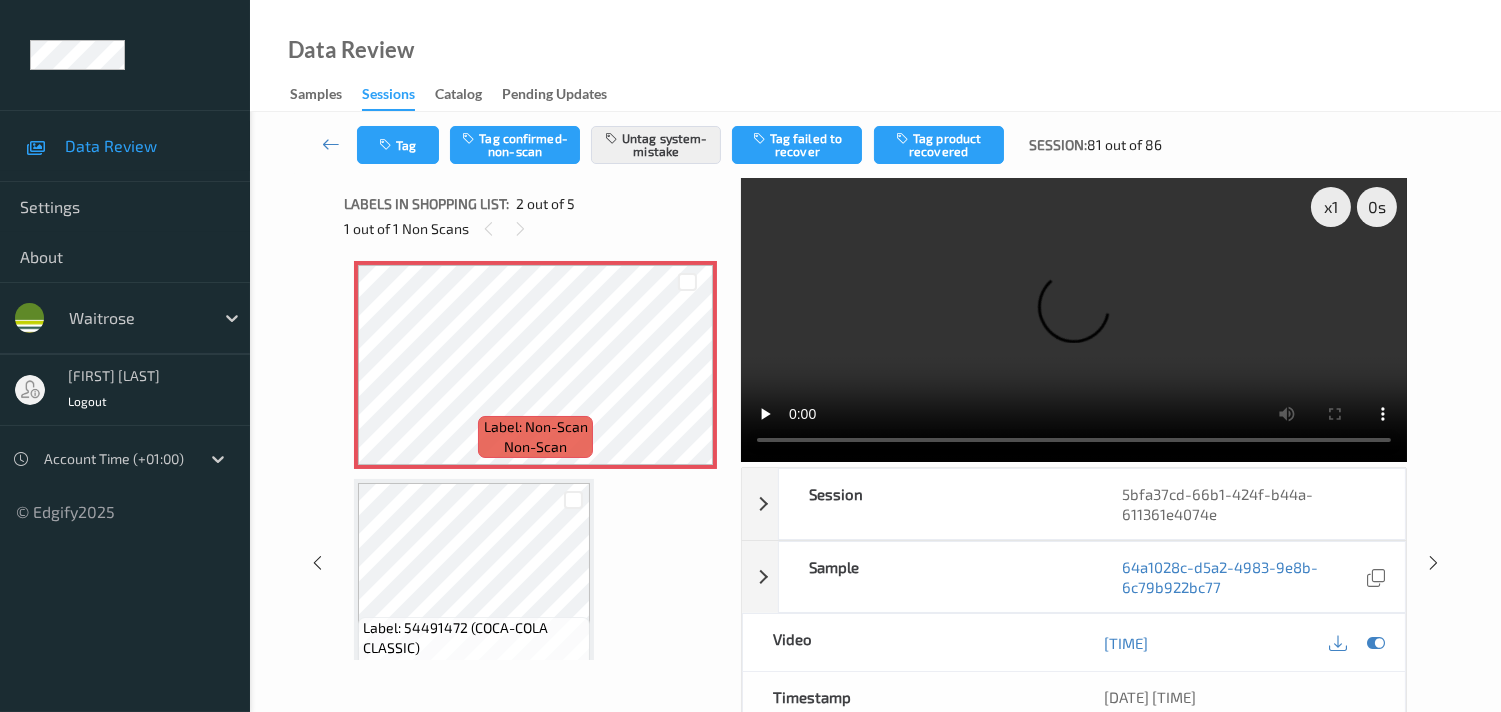 scroll, scrollTop: 0, scrollLeft: 0, axis: both 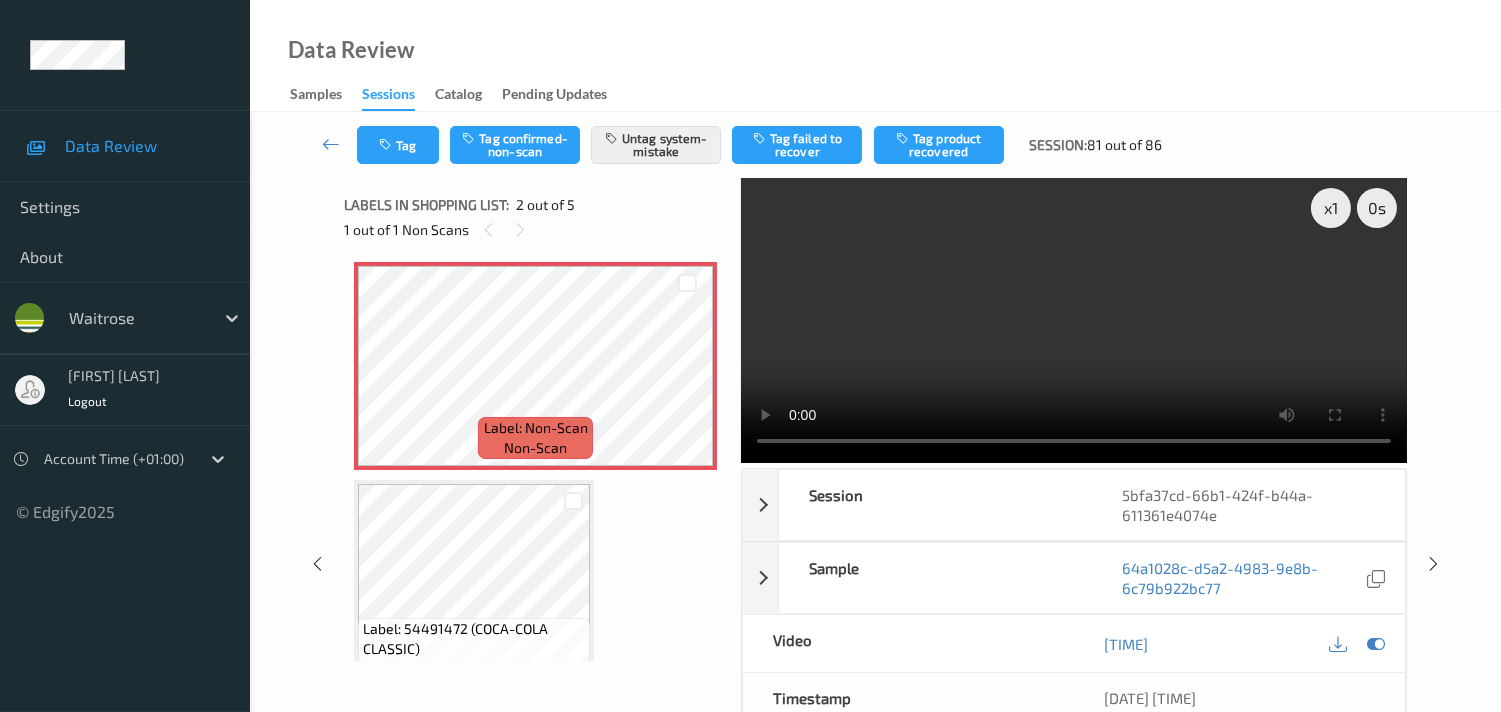 drag, startPoint x: 324, startPoint y: 146, endPoint x: 336, endPoint y: 58, distance: 88.814415 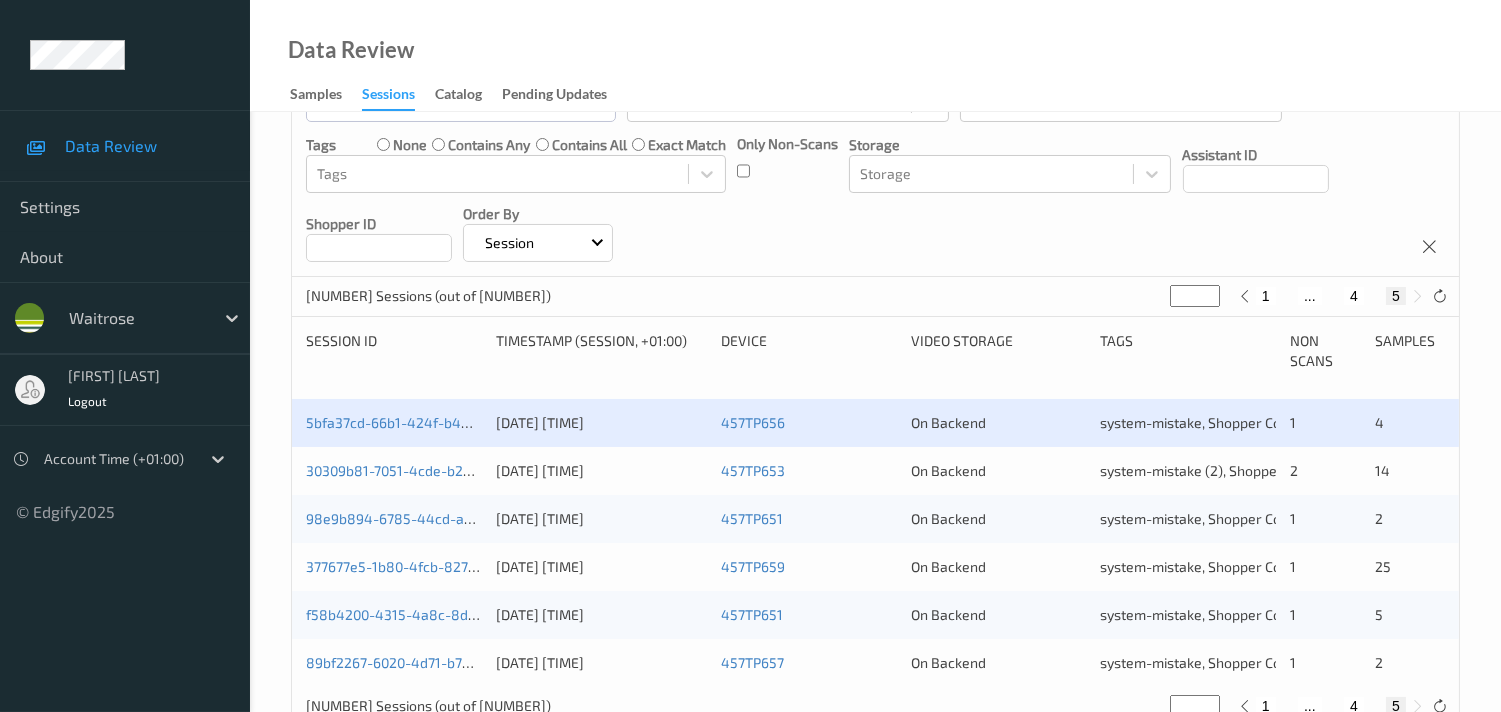 scroll, scrollTop: 278, scrollLeft: 0, axis: vertical 